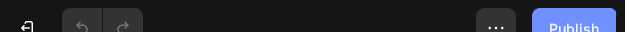 scroll, scrollTop: 0, scrollLeft: 0, axis: both 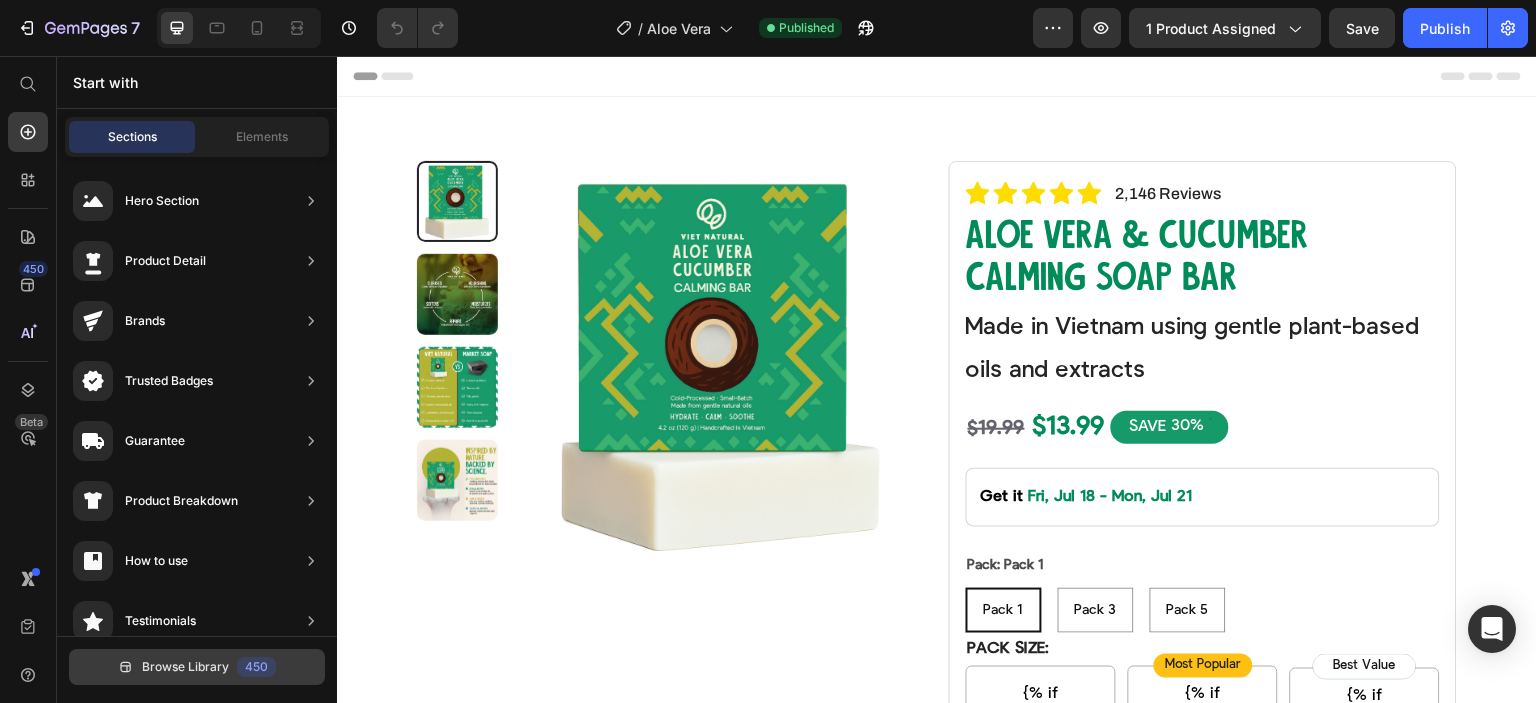 click on "Browse Library" at bounding box center [185, 667] 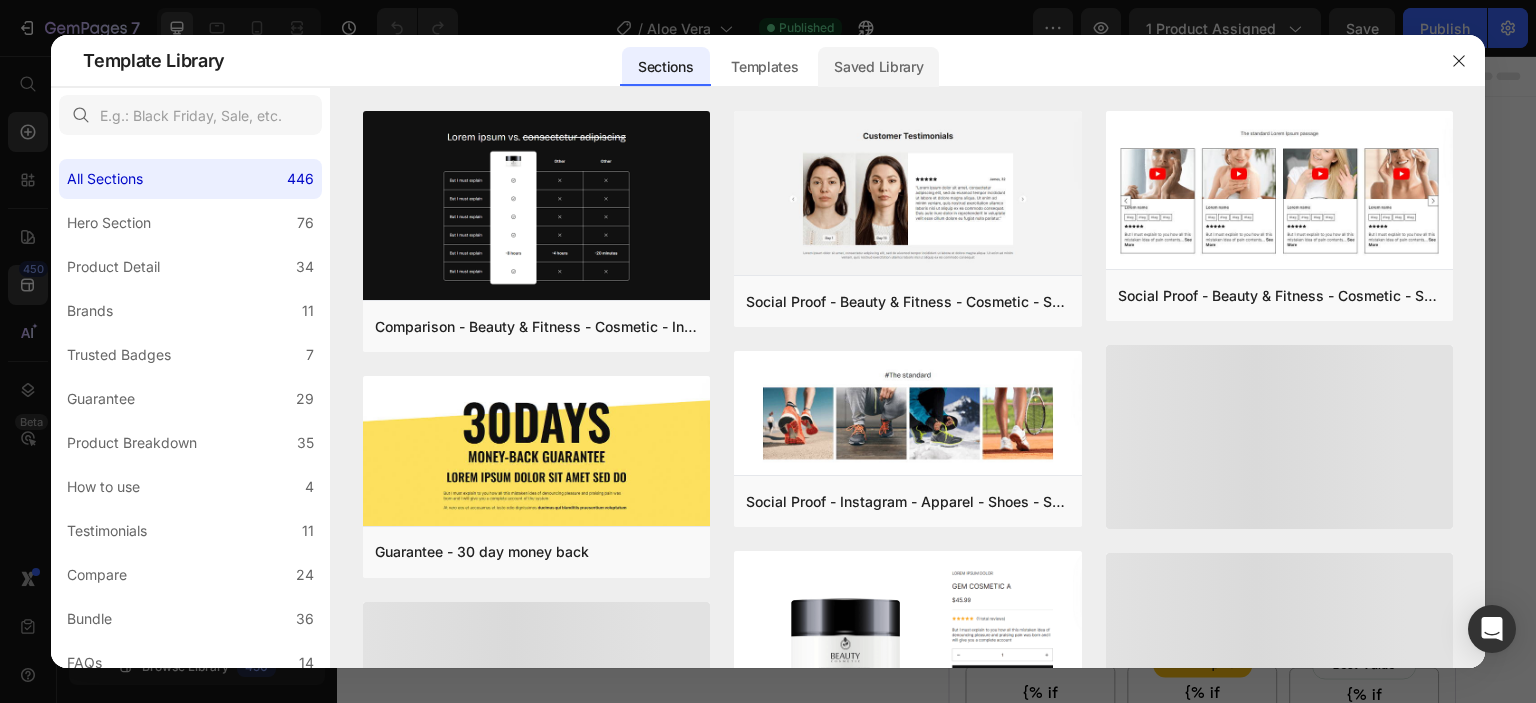 click on "Saved Library" 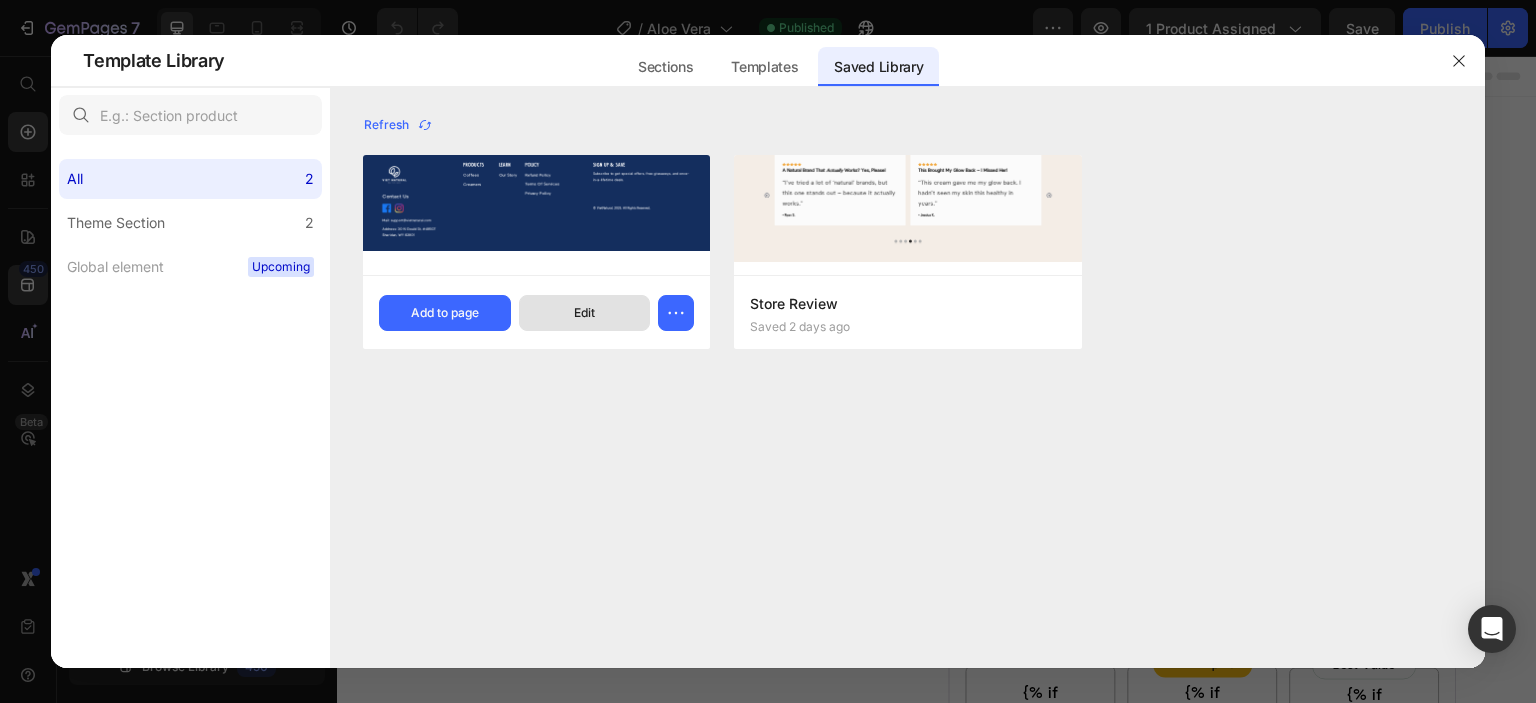 click on "Edit" at bounding box center [584, 313] 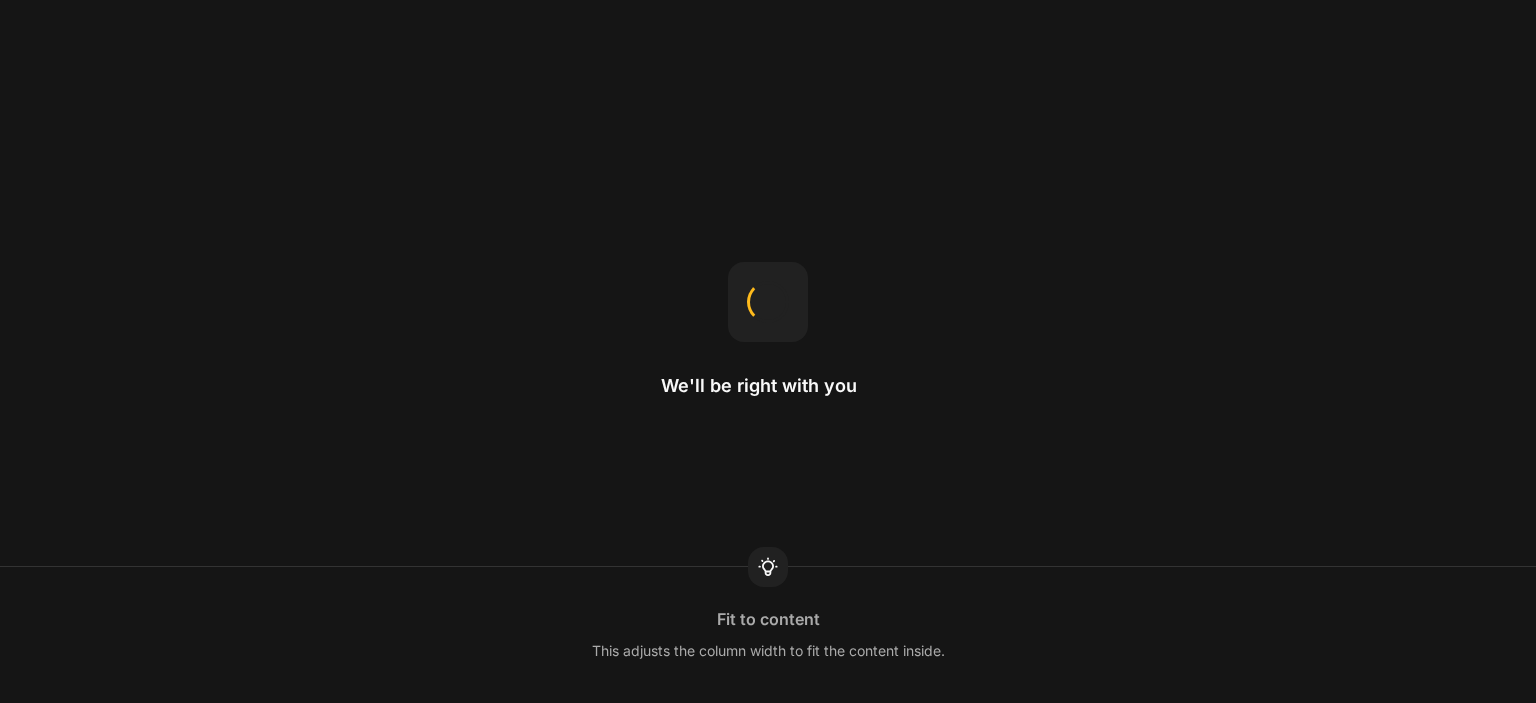 scroll, scrollTop: 0, scrollLeft: 0, axis: both 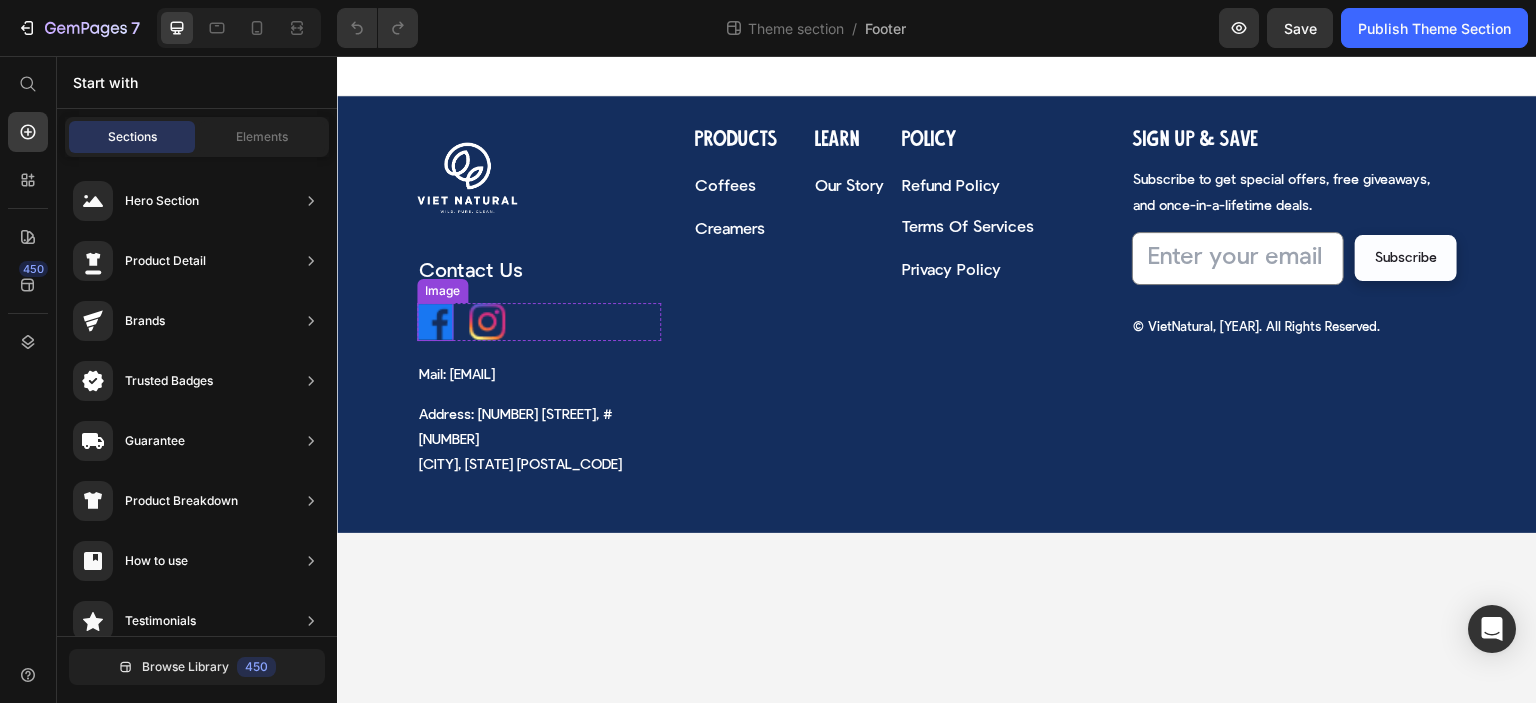 click at bounding box center [435, 322] 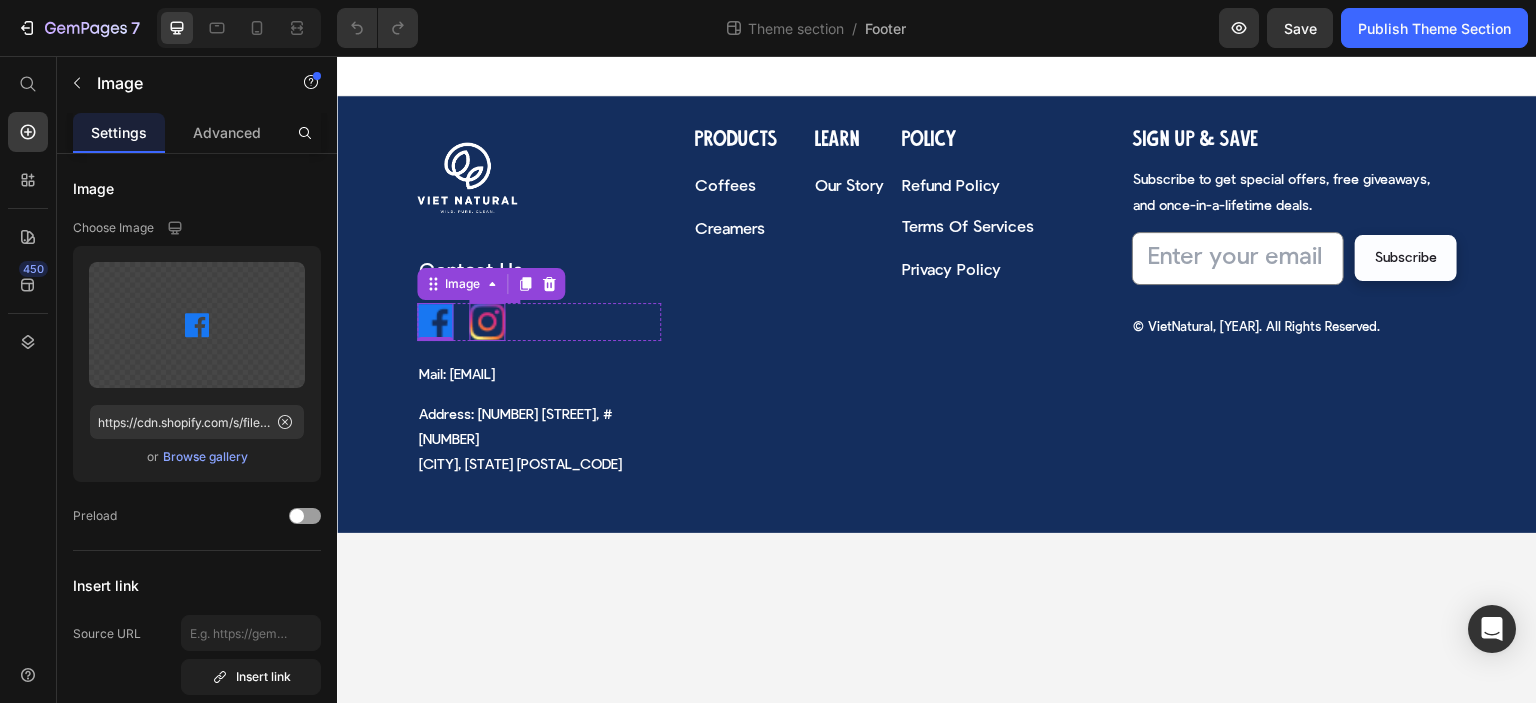 click at bounding box center [487, 322] 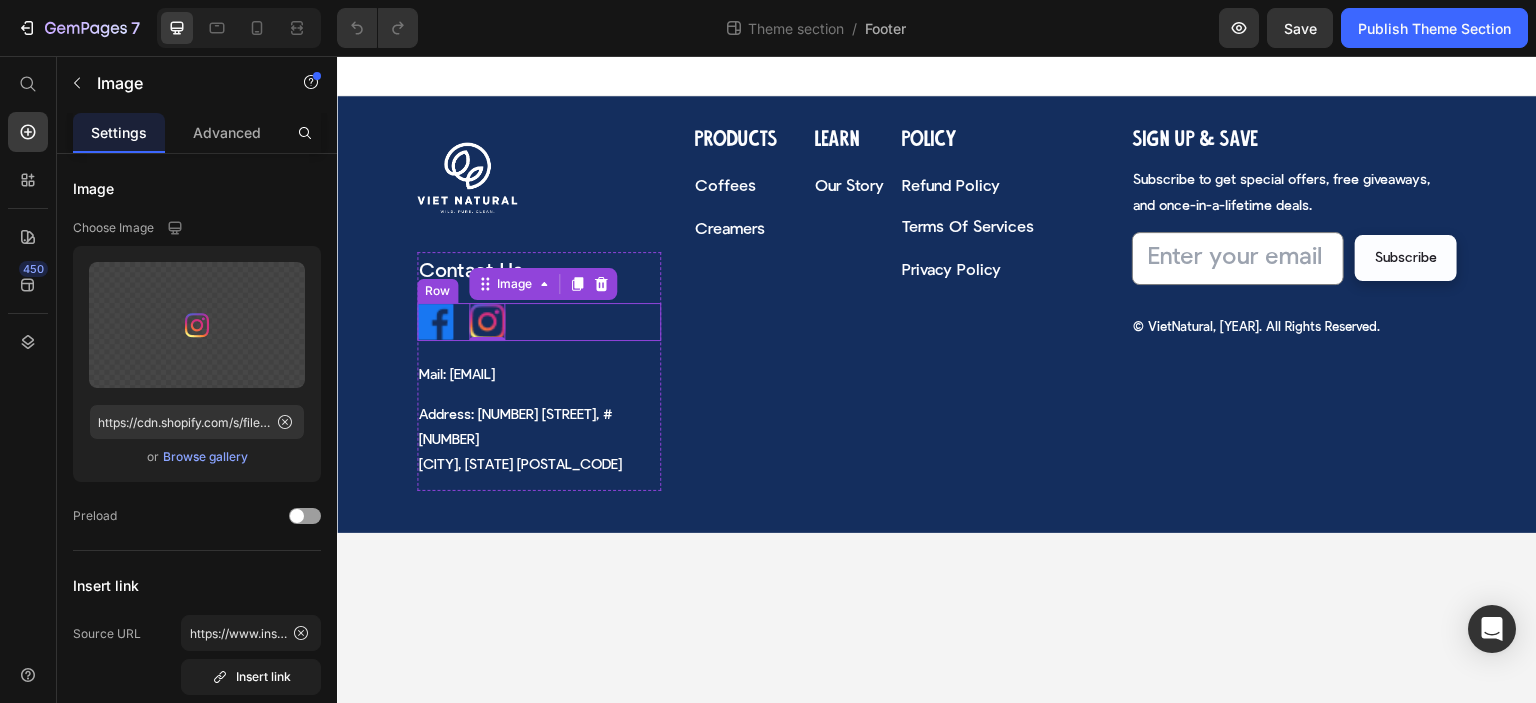 click on "Image Image   0 Row" at bounding box center [539, 322] 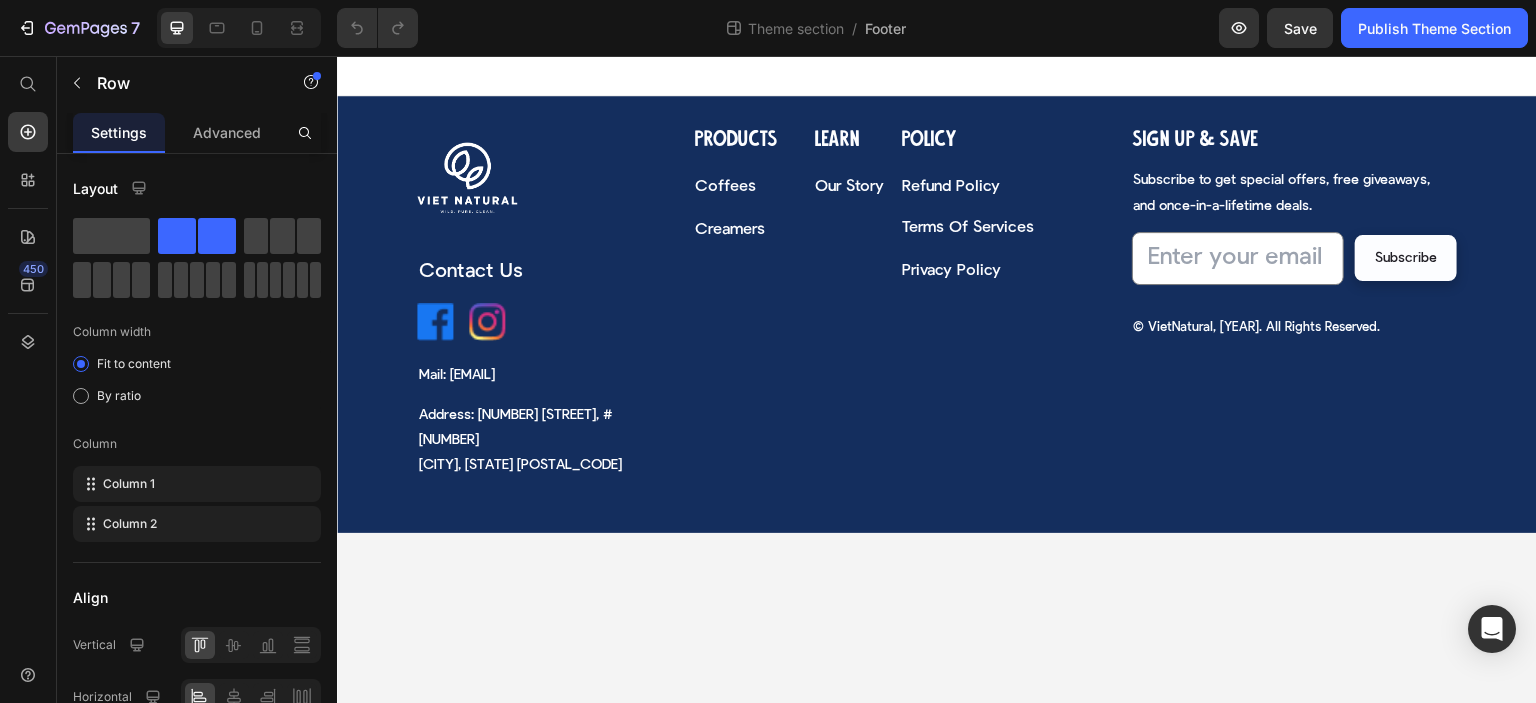 click on "Image Row Contact Us Text block Image Image Row Mail: support@vietnatural.com Text block Address: 30 N Gould St, #48507 Sheridan, WY 82801 Text block Row Products Heading Coffees Text block Creamers Text block Learn Heading Our Story Text block Row Policy Heading Refund Policy Text block Terms Of Services Text block Privacy Policy Text block Row Row Sign up & Save Heading Subscribe to get special offers, free giveaways, and once-in-a-lifetime deals. Text block Email Field Subscribe Submit Button Row Newsletter © VietNatural, 2025. All Rights Reserved. Text block Root
Drag & drop element from sidebar or
Explore Library
Add section Choose templates inspired by CRO experts Generate layout from URL or image Add blank section then drag & drop elements" at bounding box center (937, 380) 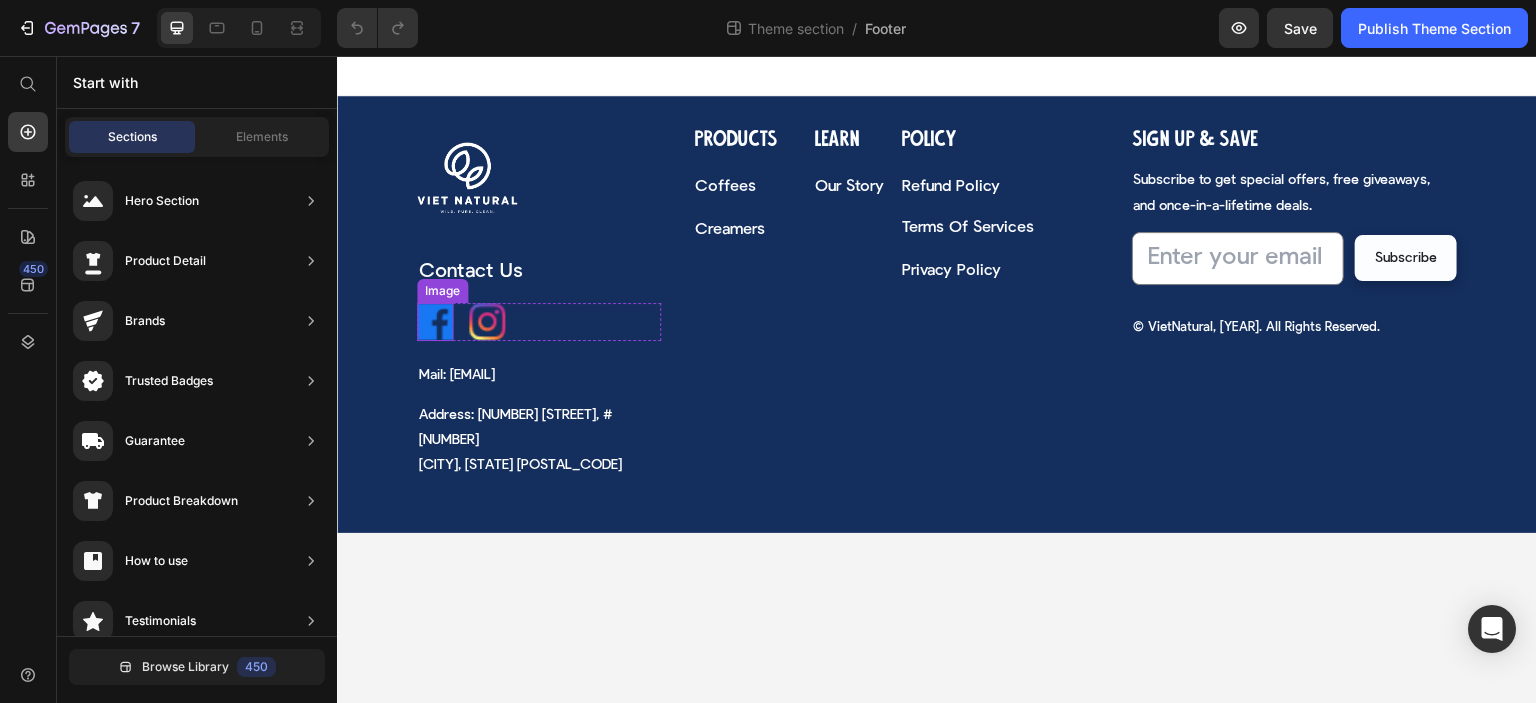 click at bounding box center (435, 322) 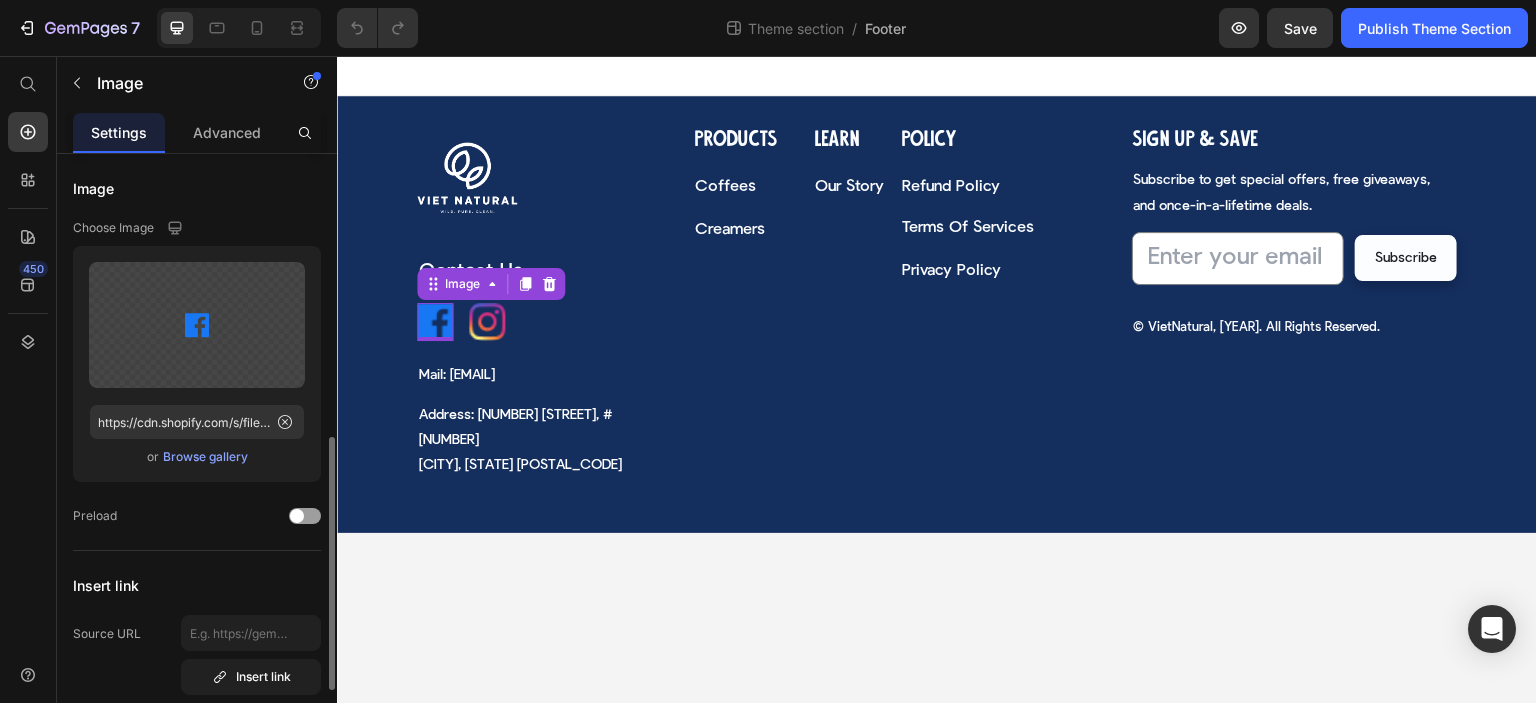 scroll, scrollTop: 200, scrollLeft: 0, axis: vertical 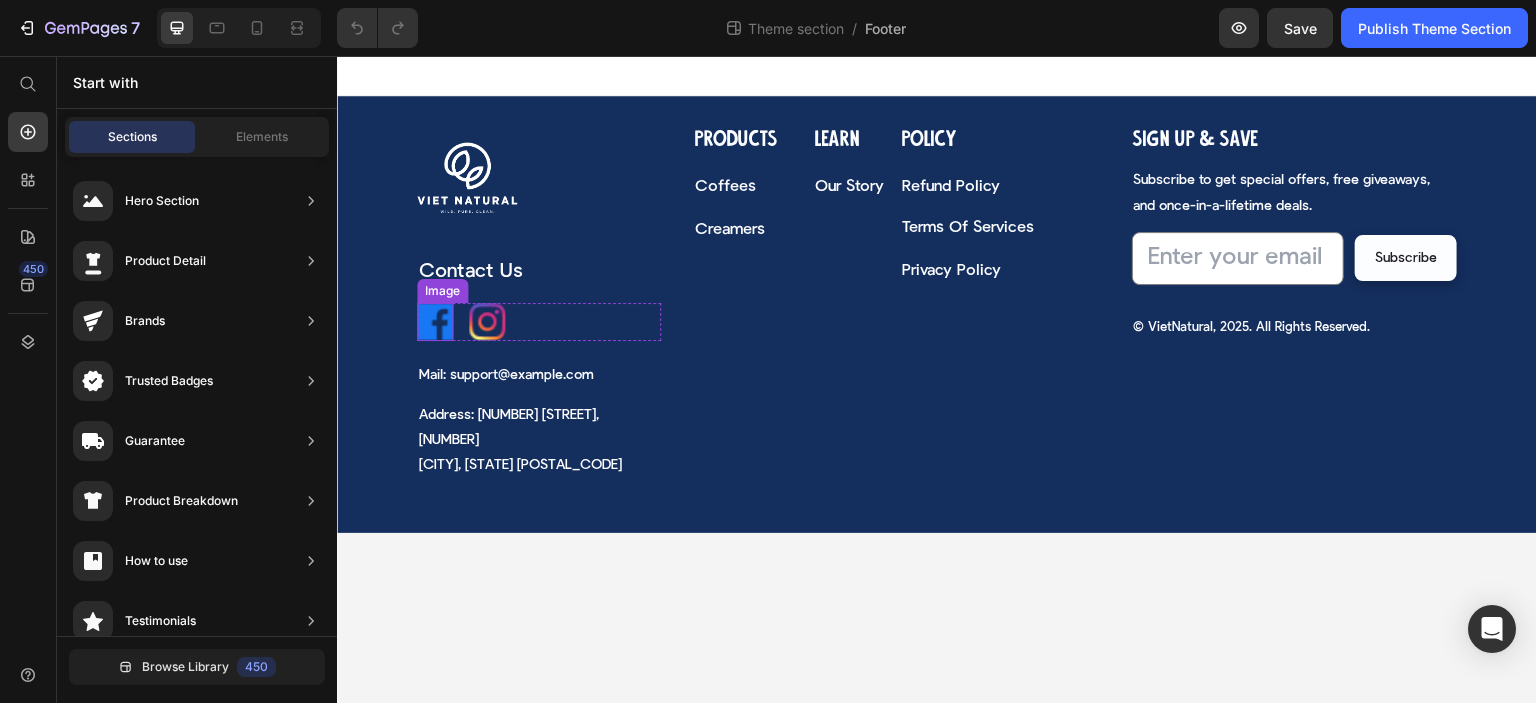 click at bounding box center (435, 322) 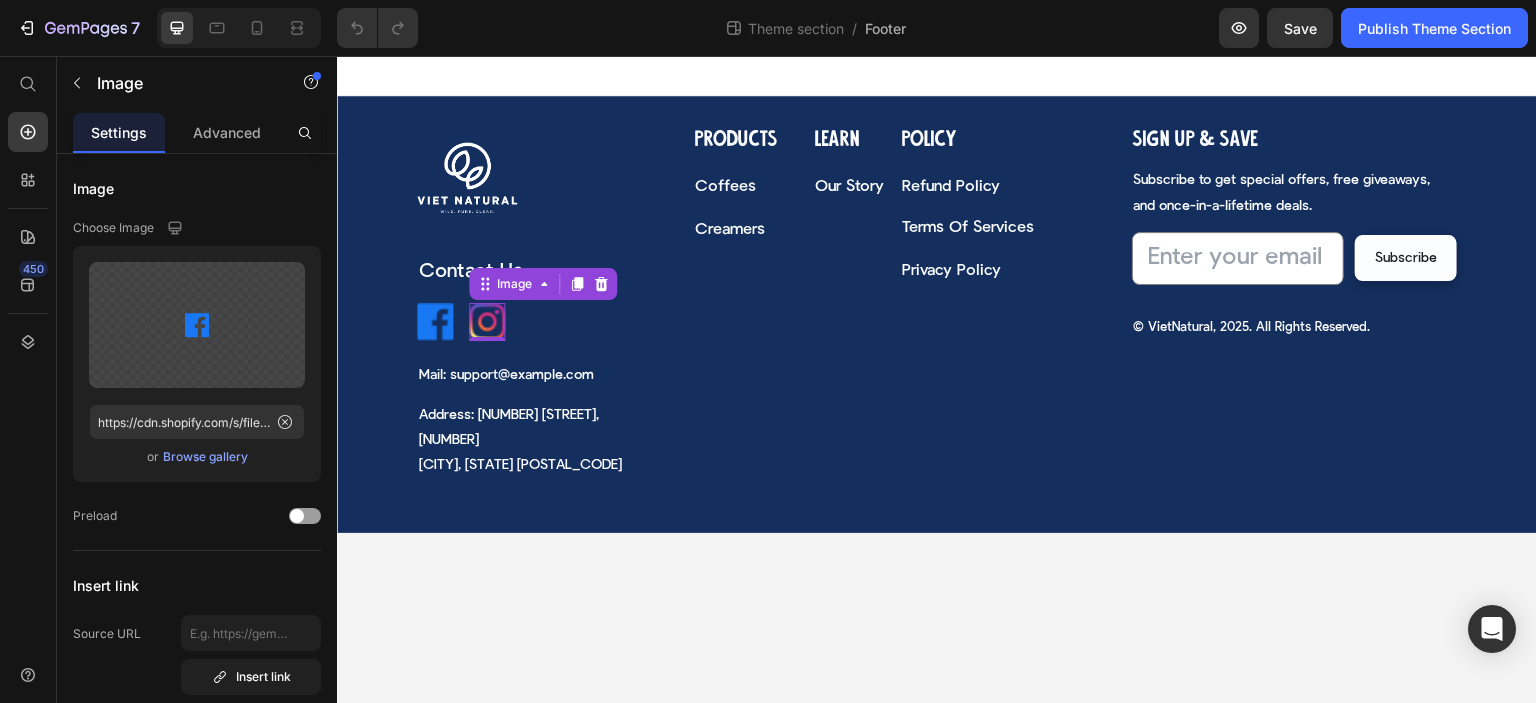 click at bounding box center [487, 322] 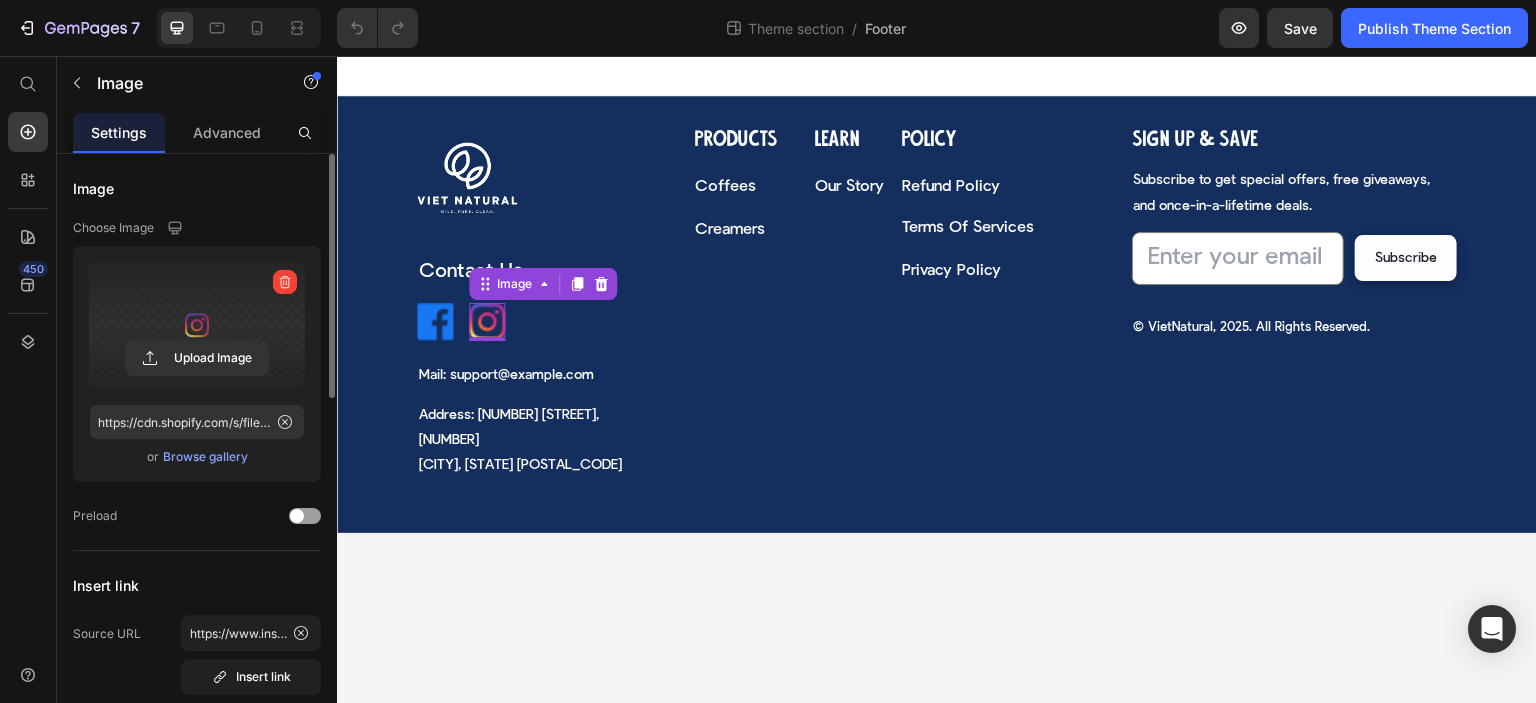 scroll, scrollTop: 100, scrollLeft: 0, axis: vertical 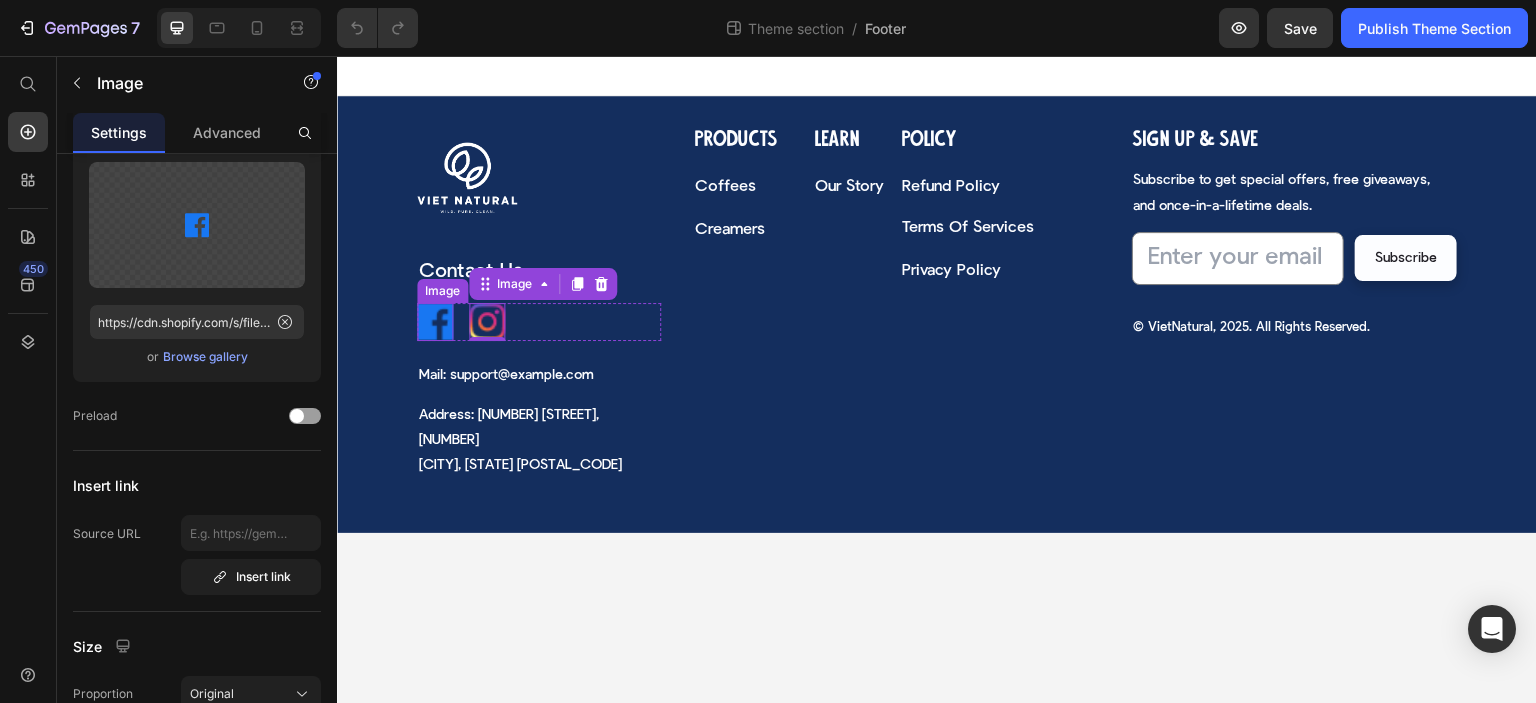click at bounding box center (435, 322) 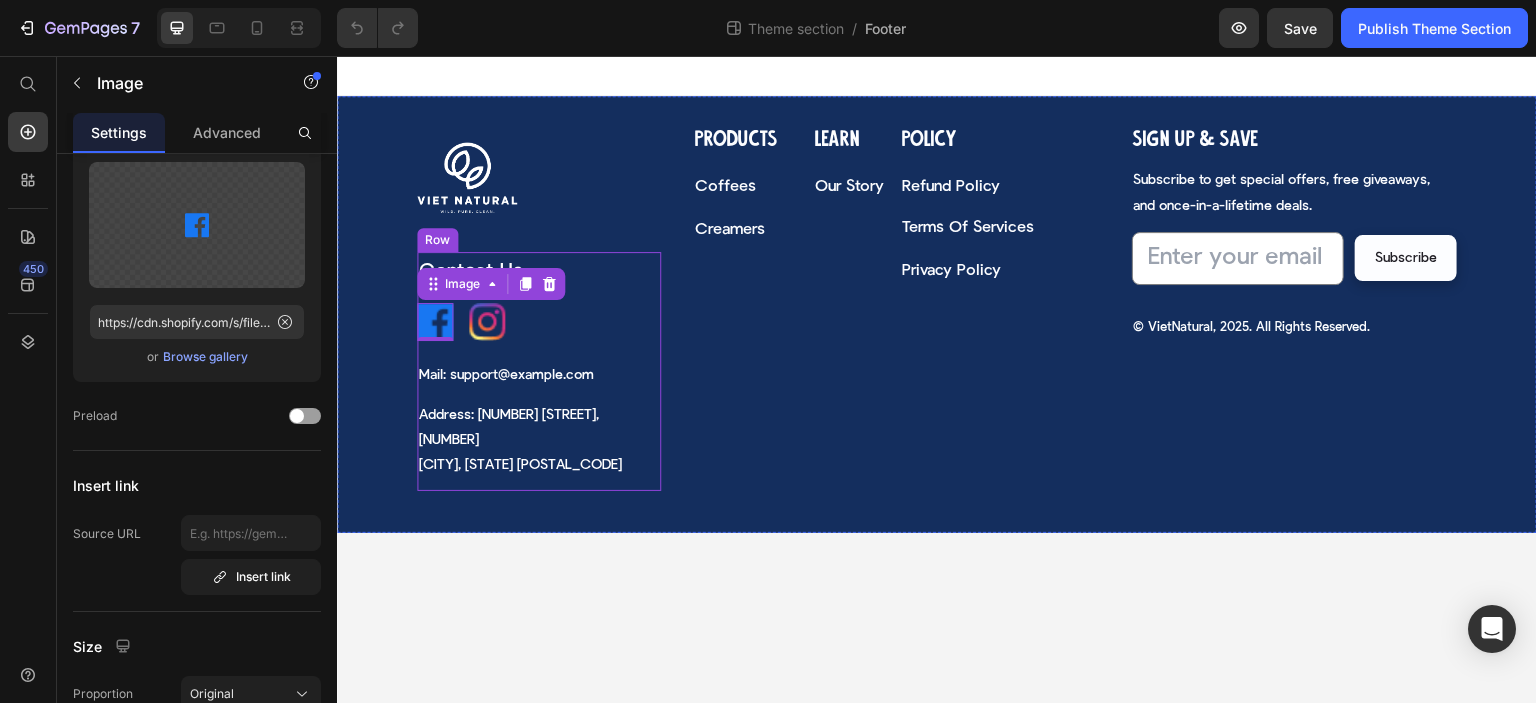 click on "Image" at bounding box center [487, 322] 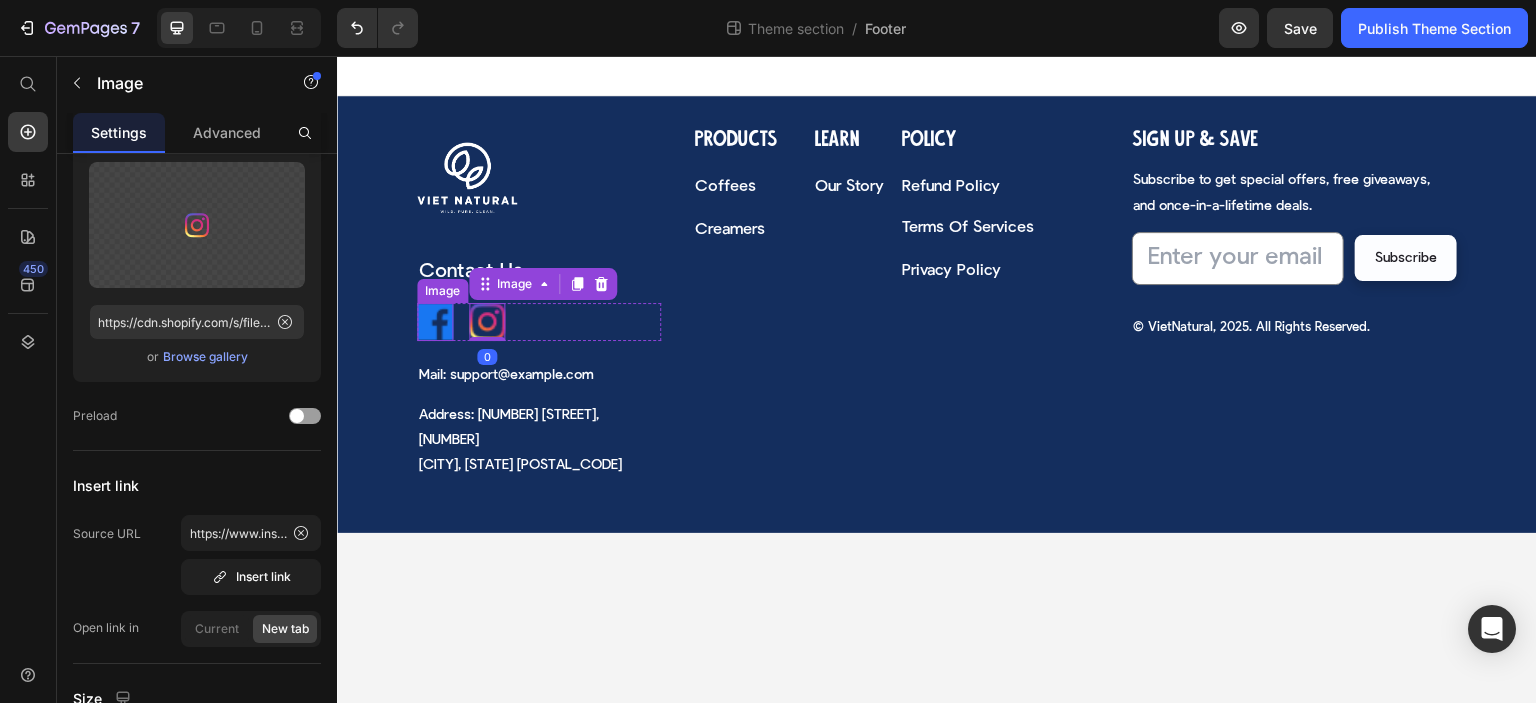 click at bounding box center [435, 322] 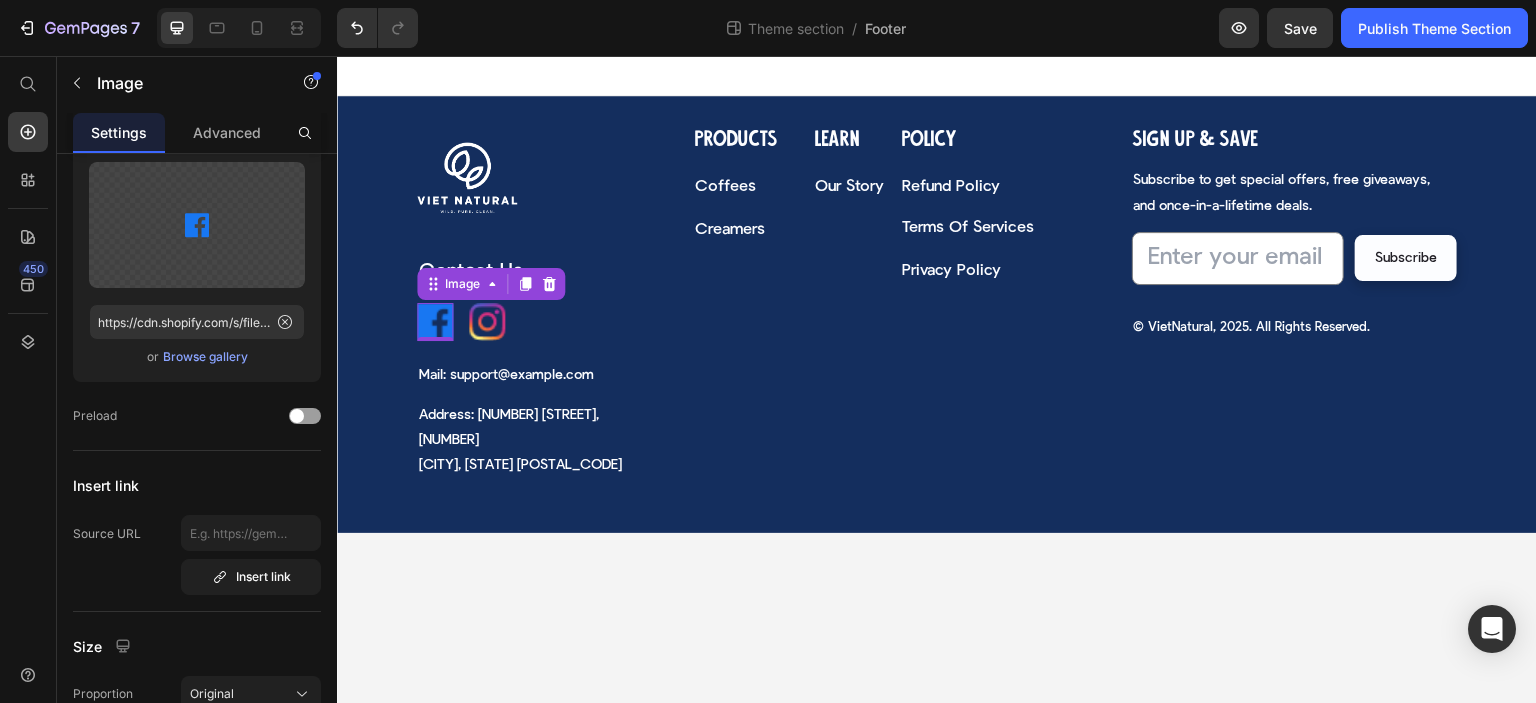 click at bounding box center (487, 322) 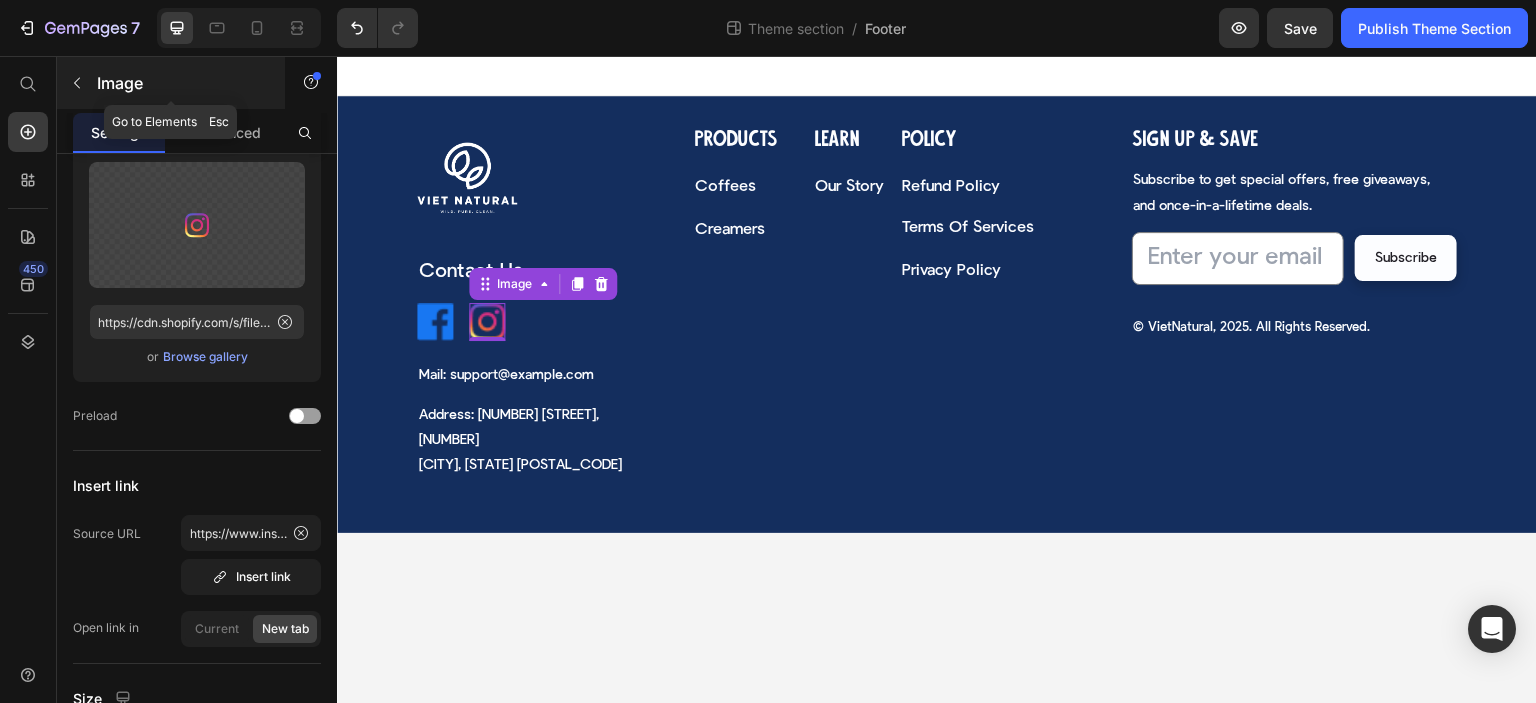 click 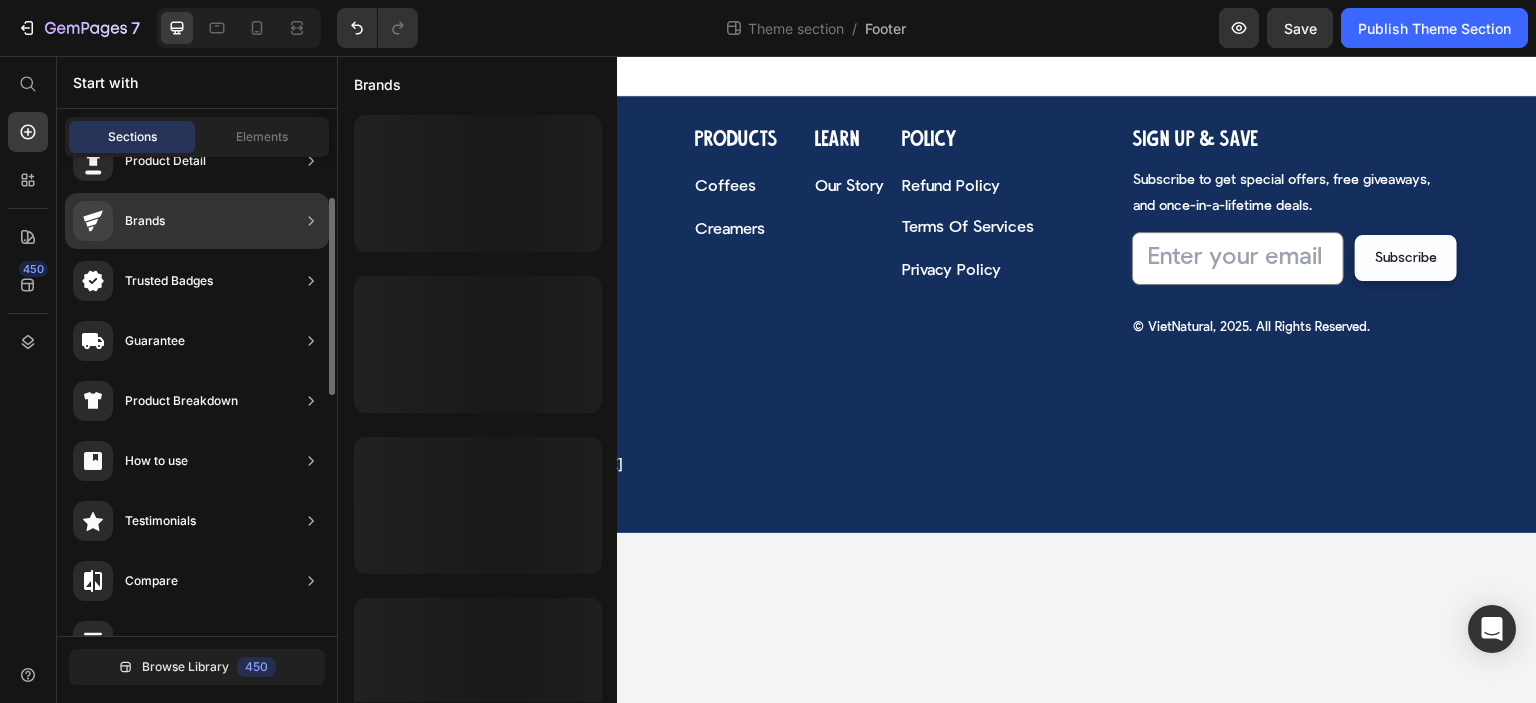 scroll, scrollTop: 0, scrollLeft: 0, axis: both 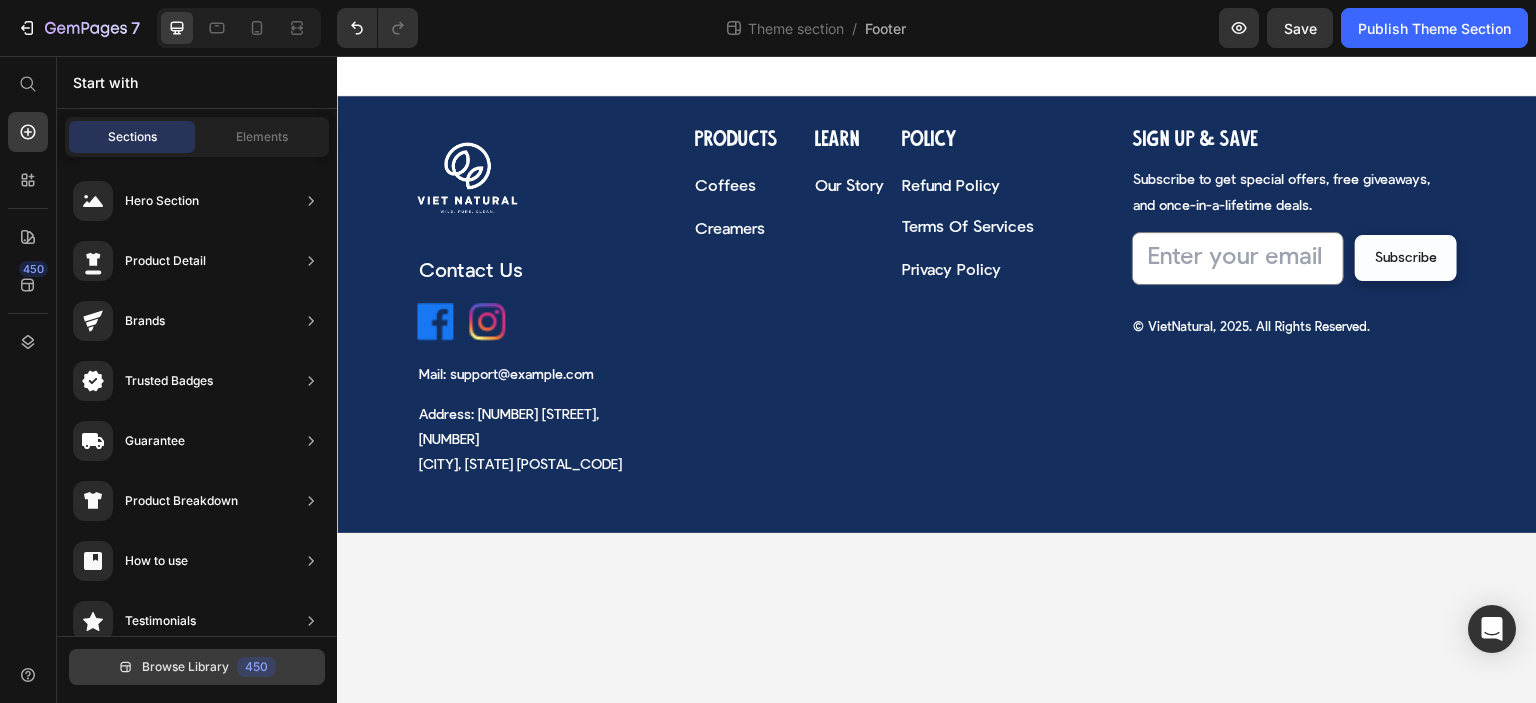 click on "Browse Library" at bounding box center (185, 667) 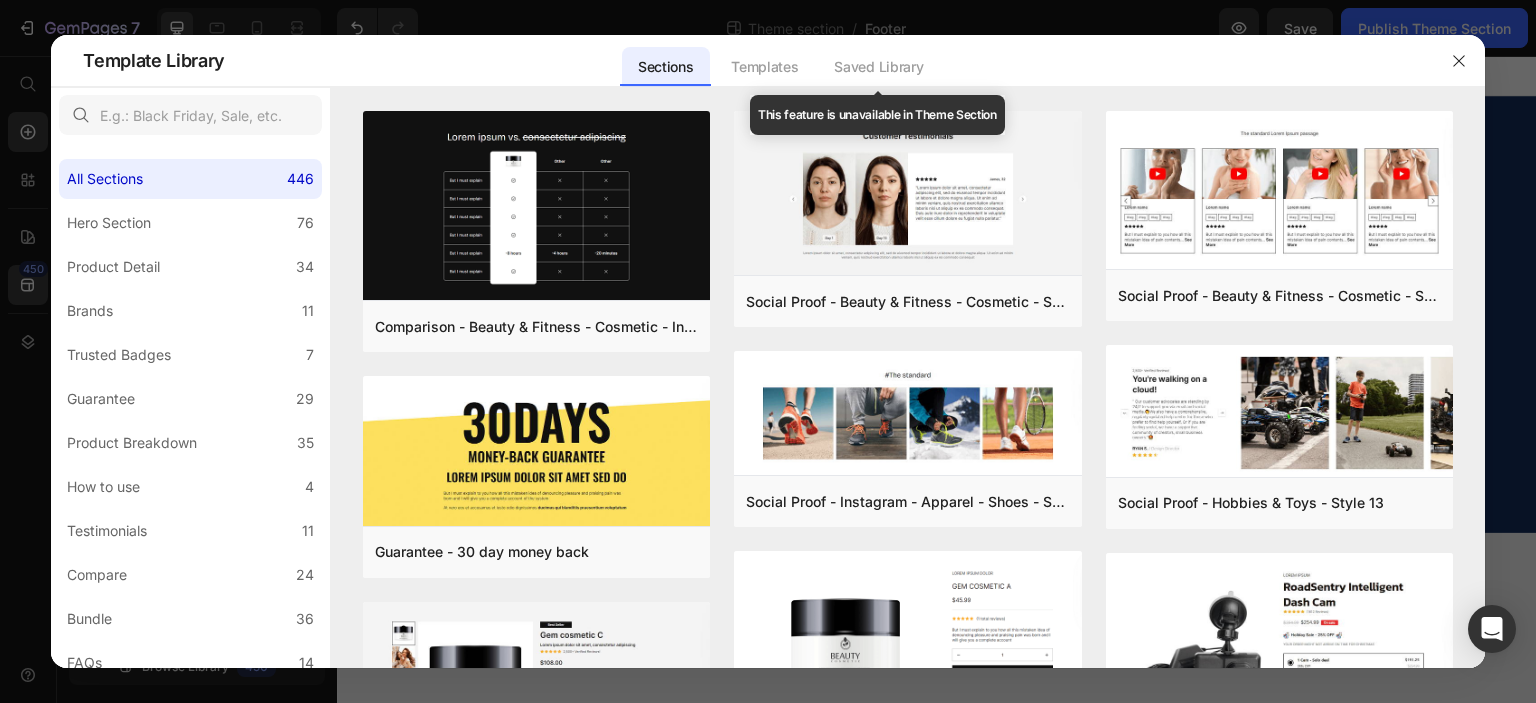click on "Saved Library" 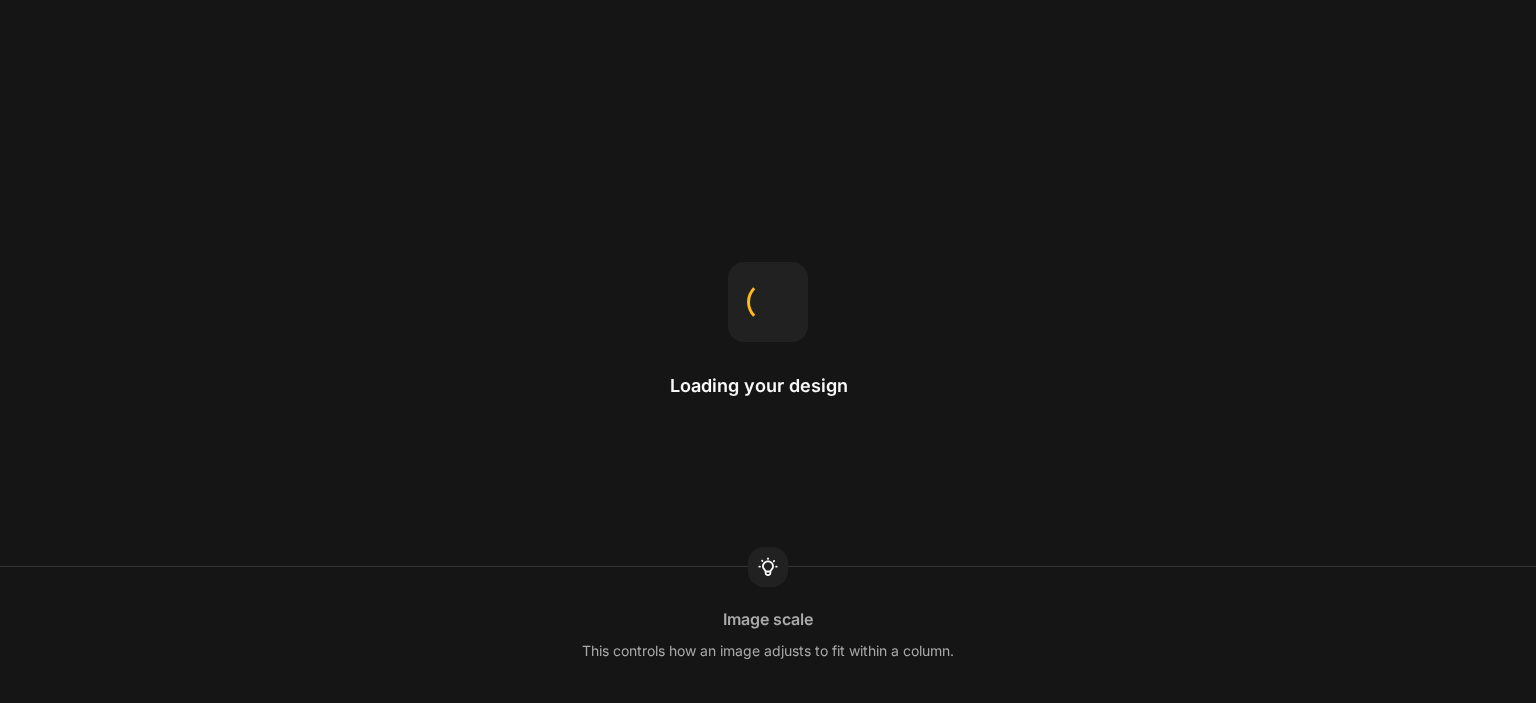 scroll, scrollTop: 0, scrollLeft: 0, axis: both 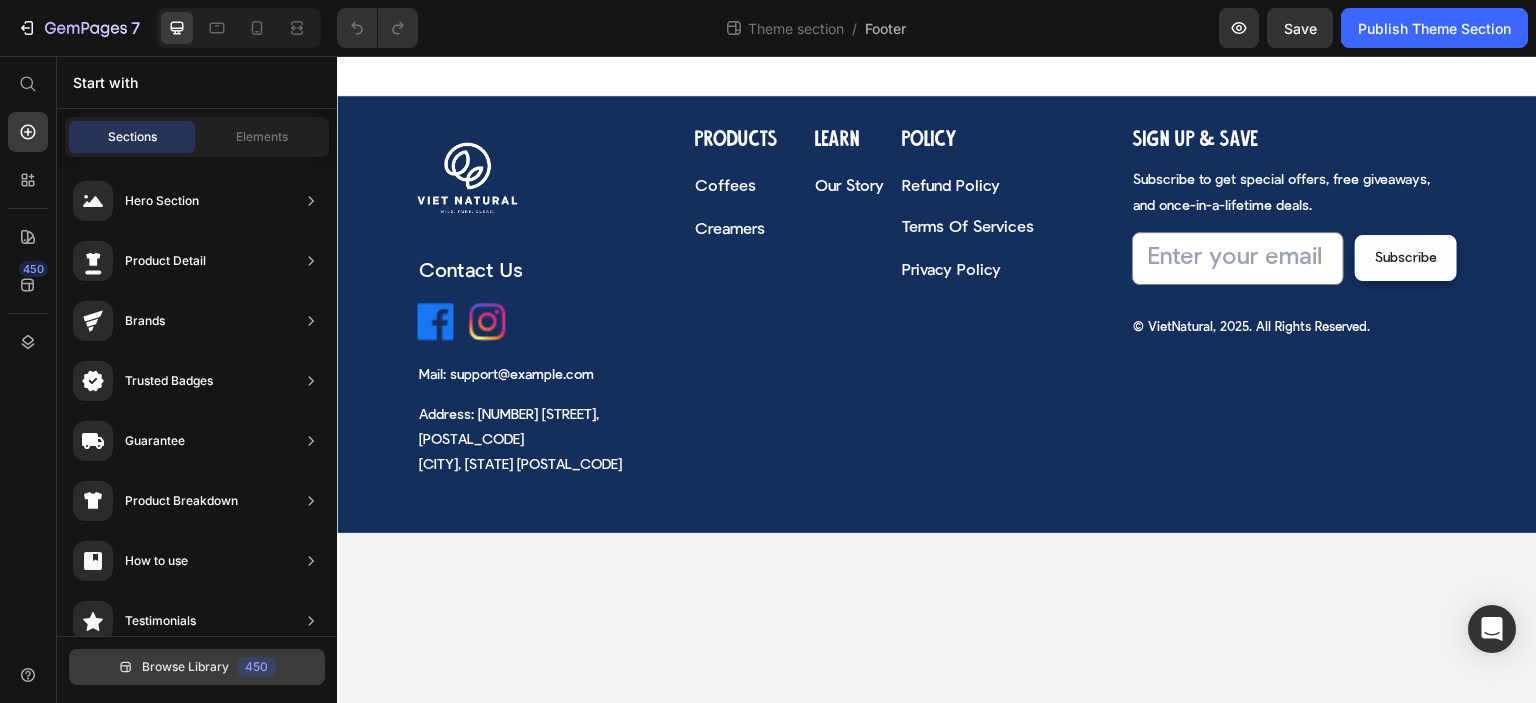click on "Browse Library" at bounding box center (185, 667) 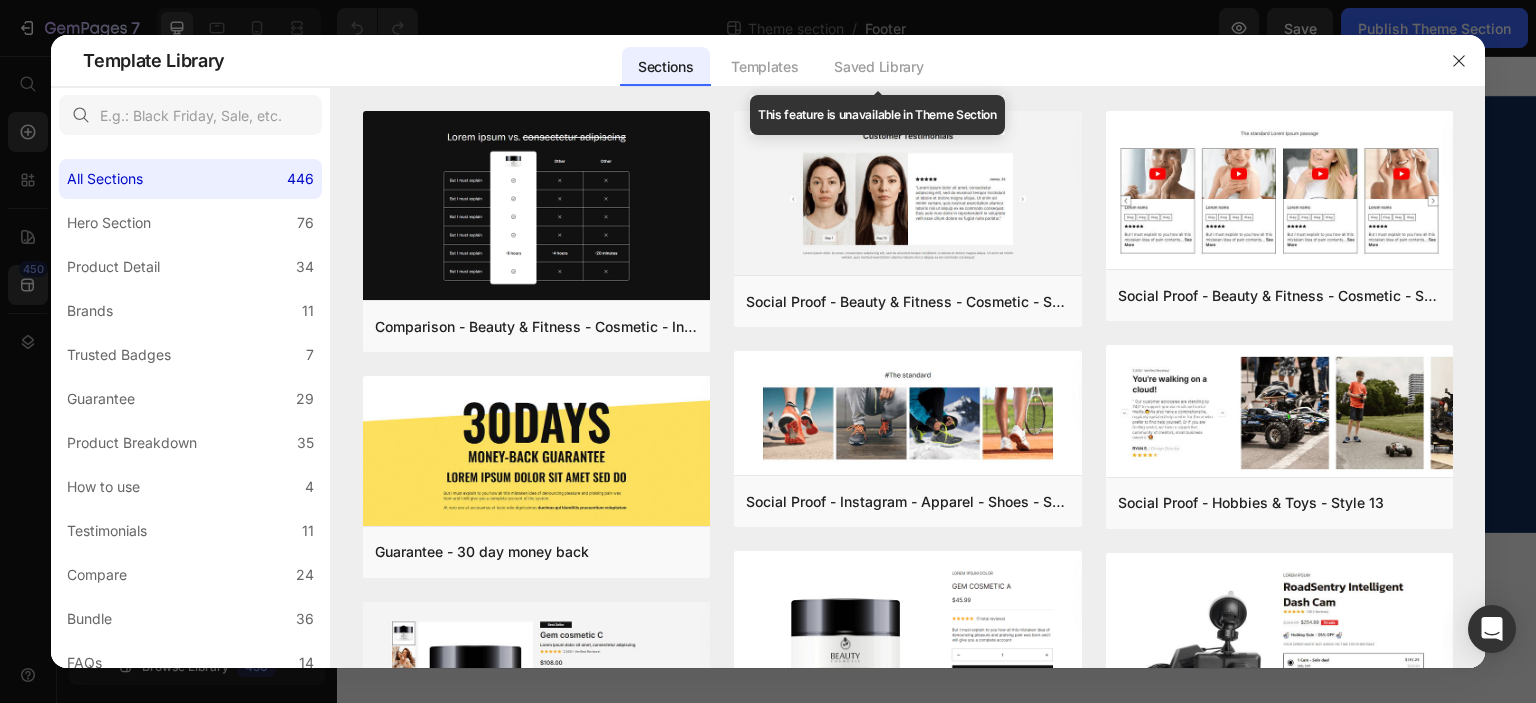 click on "Saved Library" 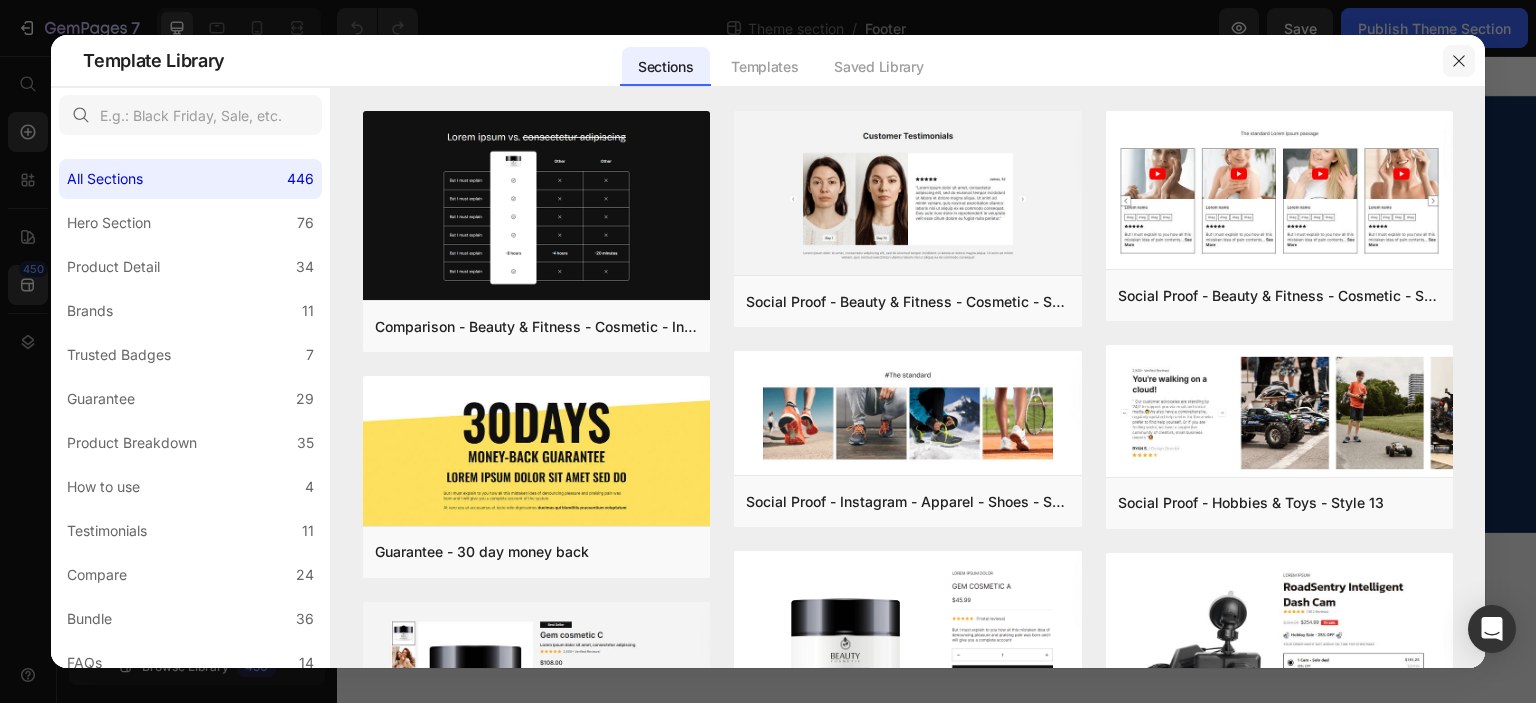 click 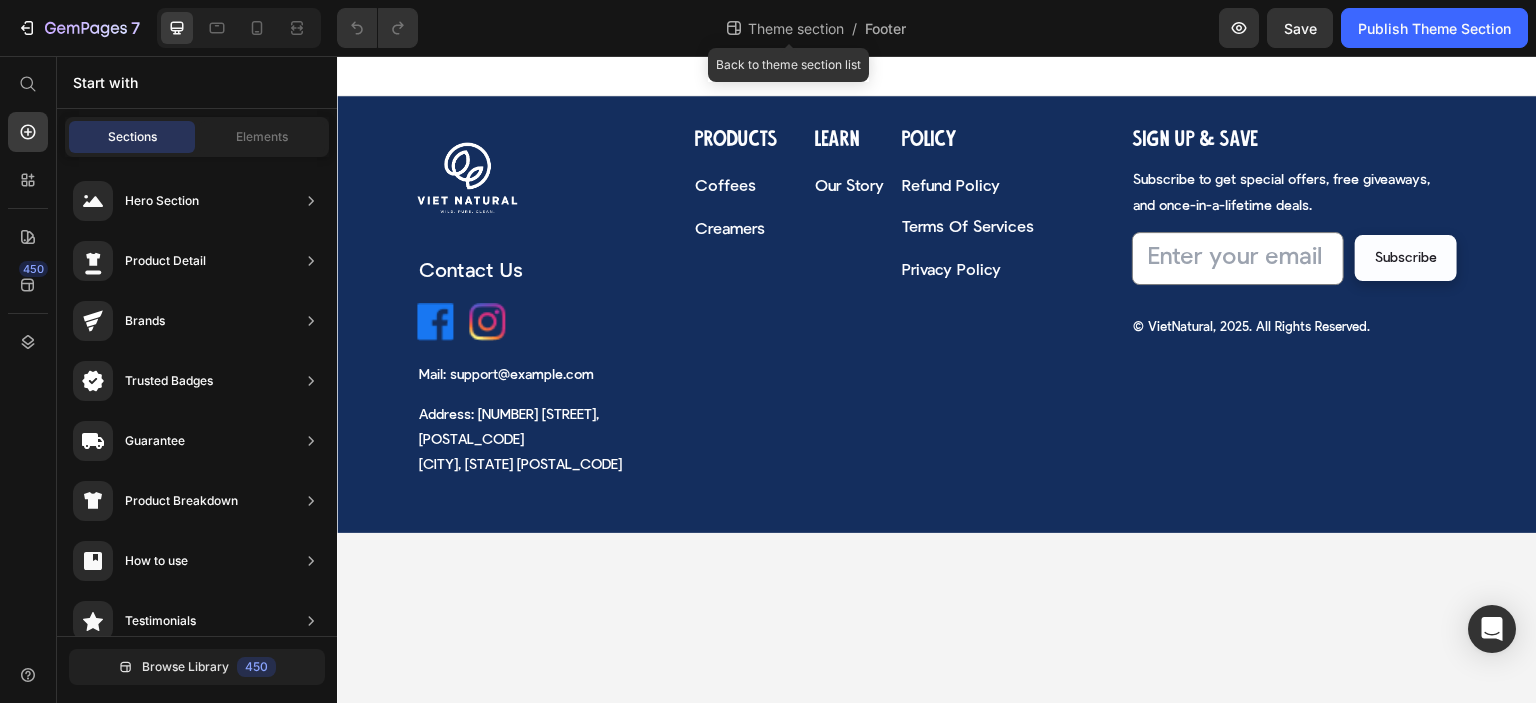 click on "Theme section" at bounding box center [796, 28] 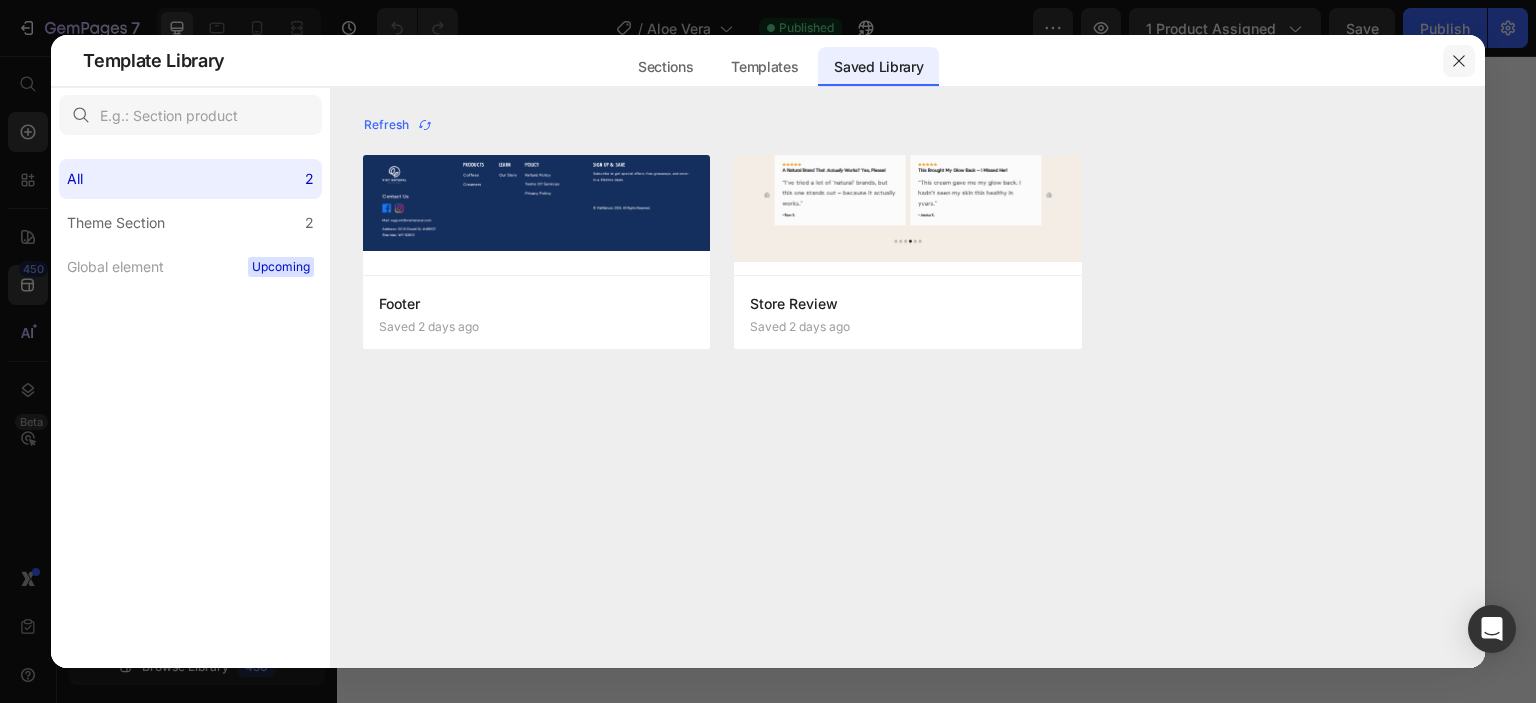 scroll, scrollTop: 0, scrollLeft: 0, axis: both 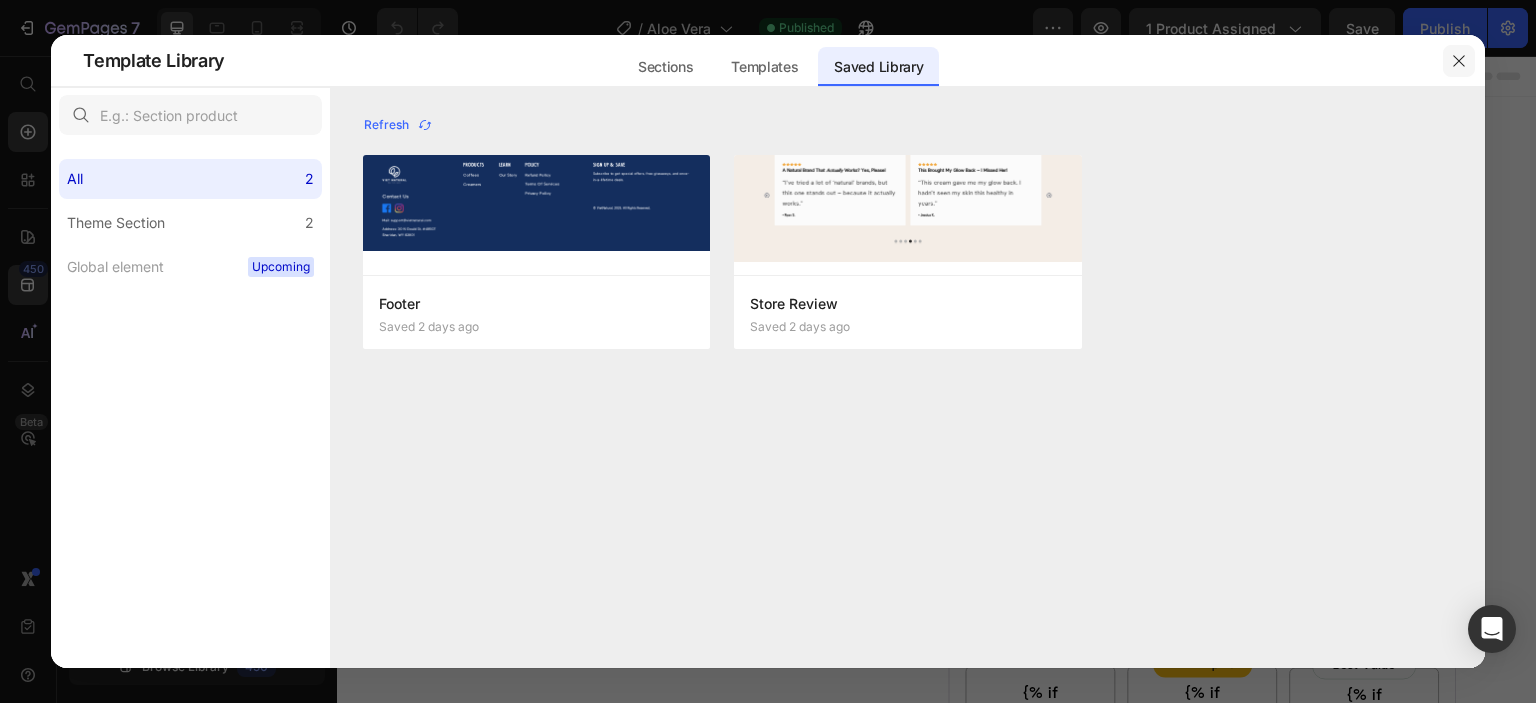 click 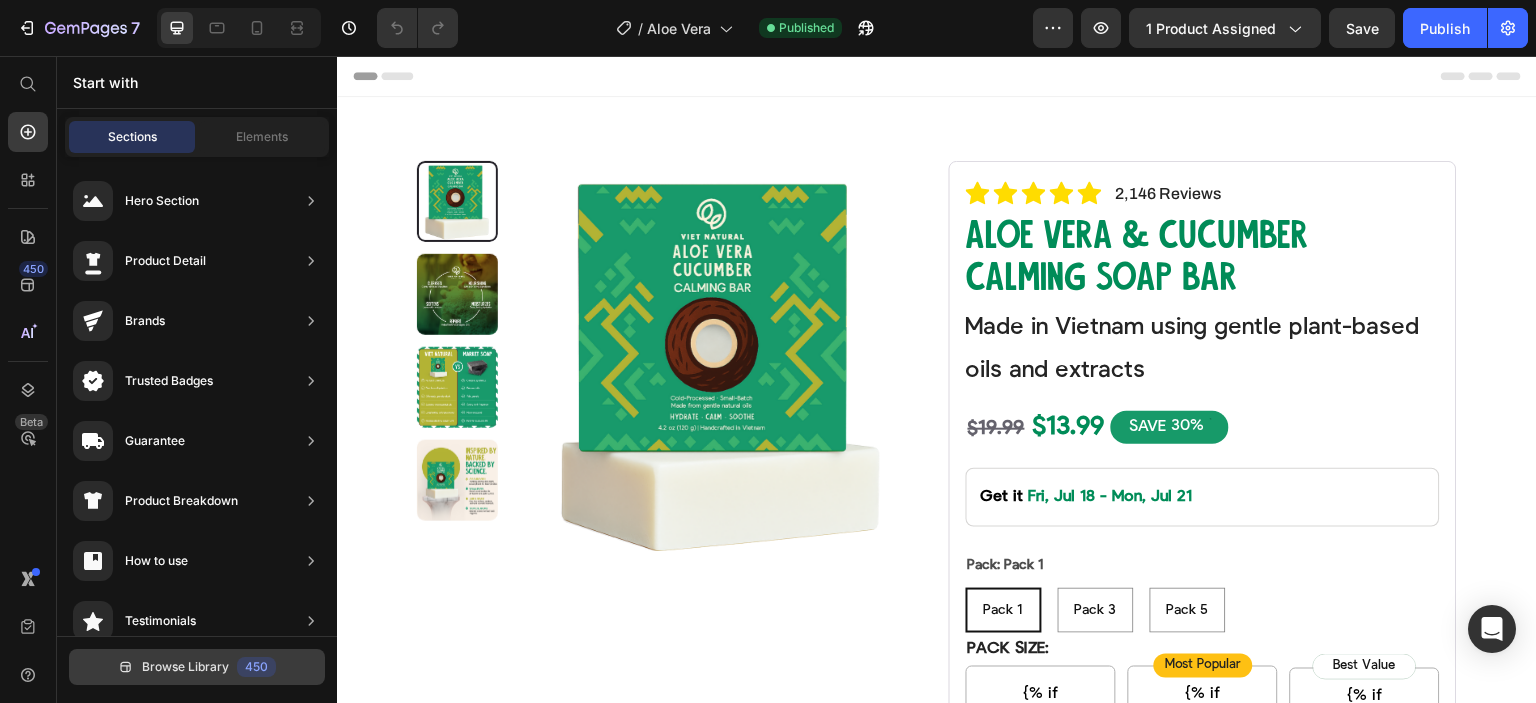 click on "Browse Library 450" at bounding box center [197, 667] 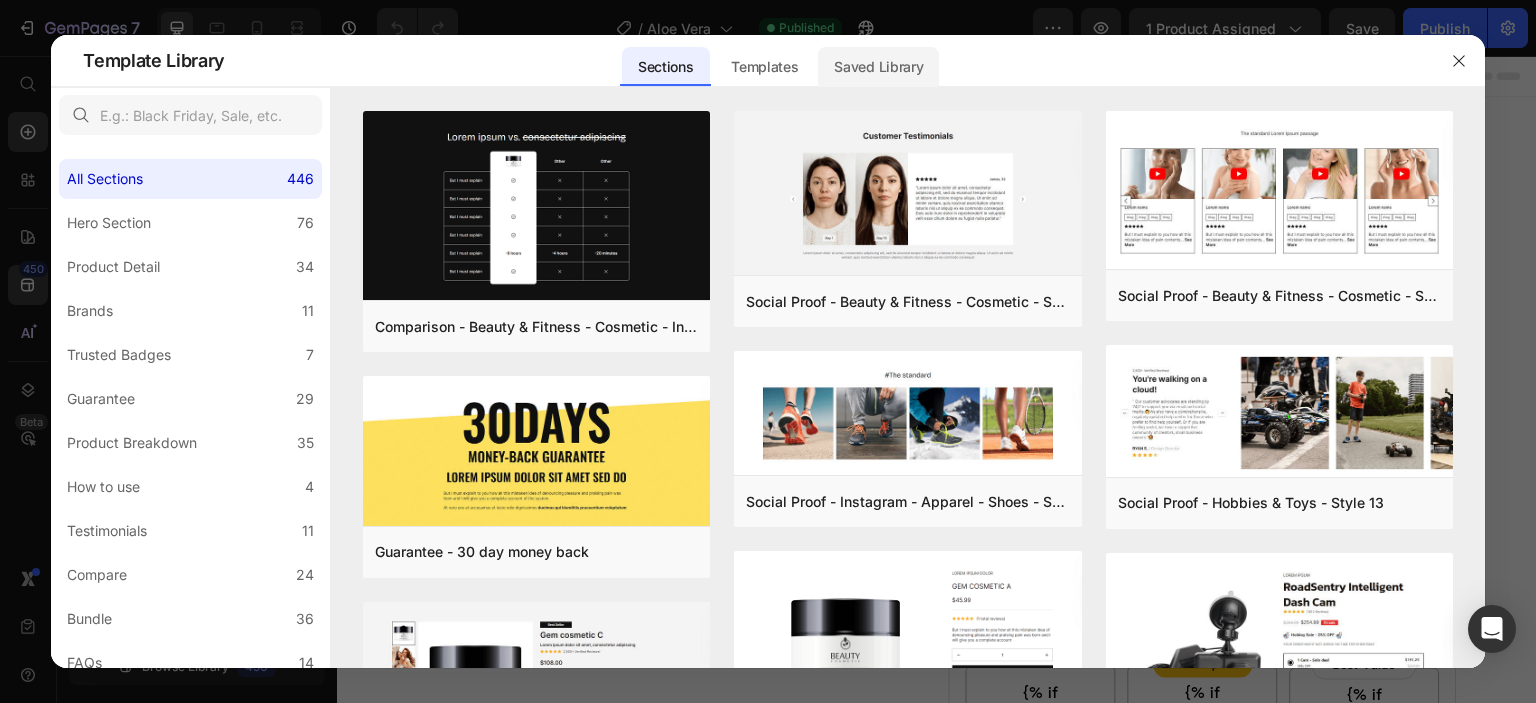 click on "Saved Library" 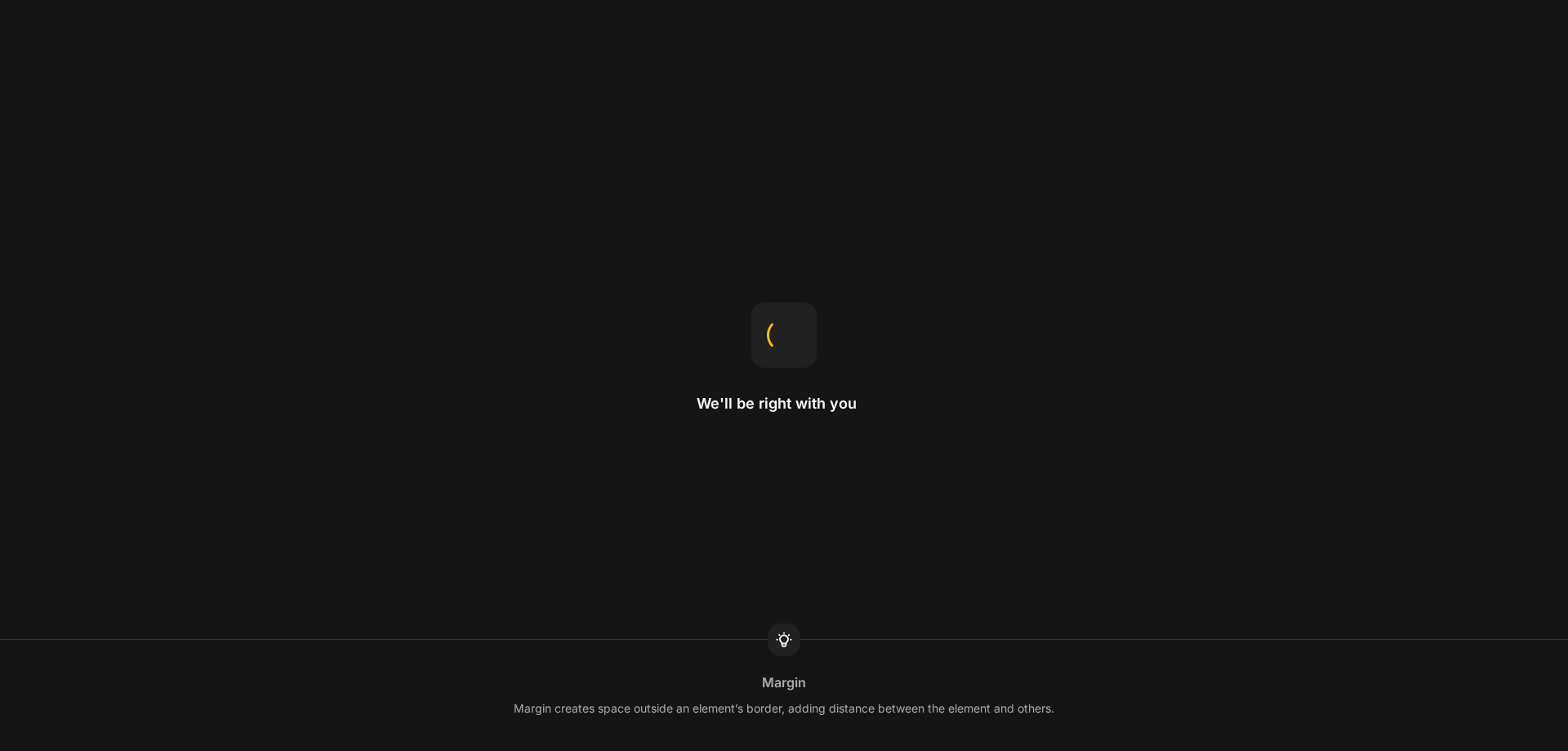 scroll, scrollTop: 0, scrollLeft: 0, axis: both 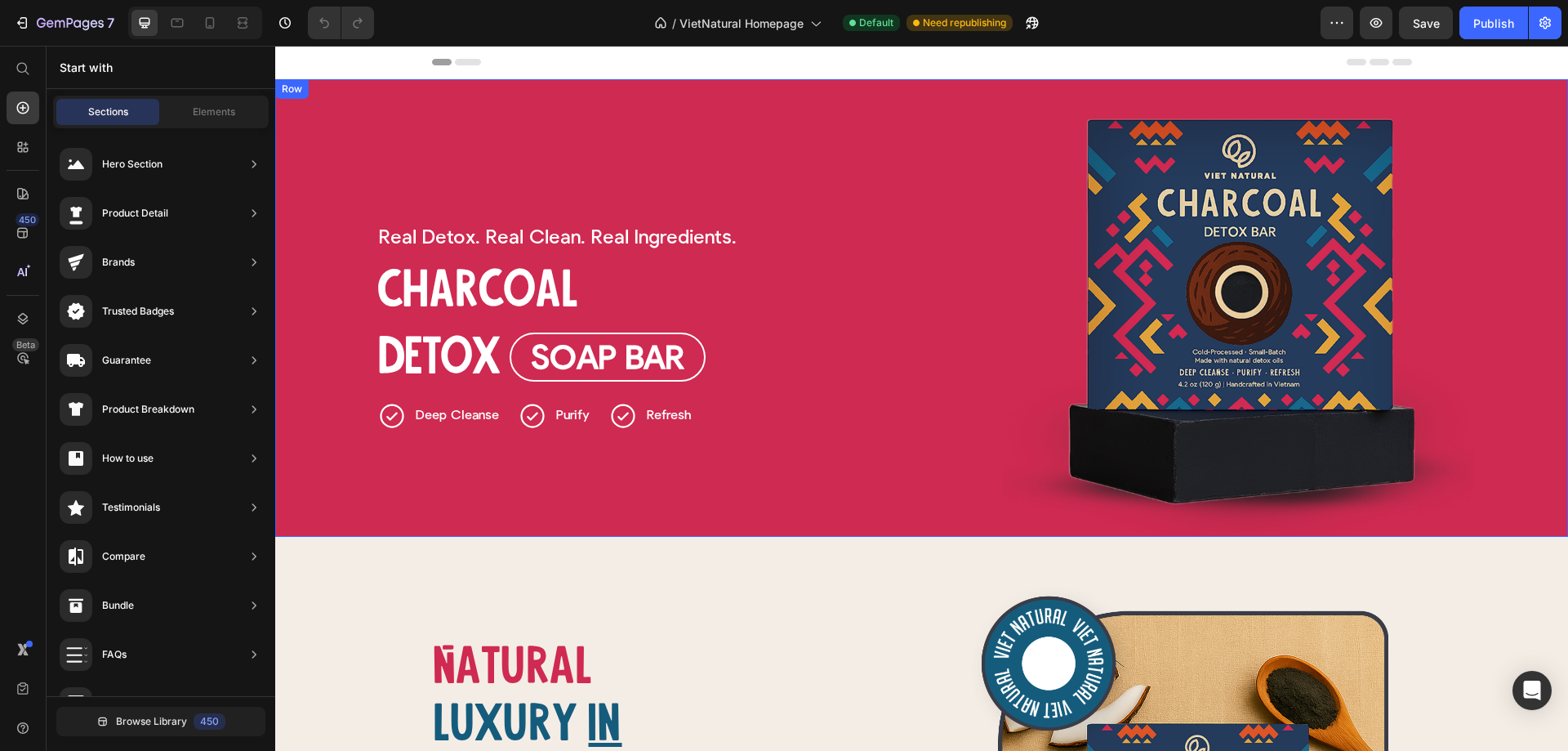 click on "Real Detox. Heading Real Clean. Heading Real Ingredients. Heading Row Charcoal Heading Detox Heading Soap Bar Button Row
Deep Cleanse Item List Row
Purify Item List
Refresh Item List Row Row Image Row Row" at bounding box center [921, 308] 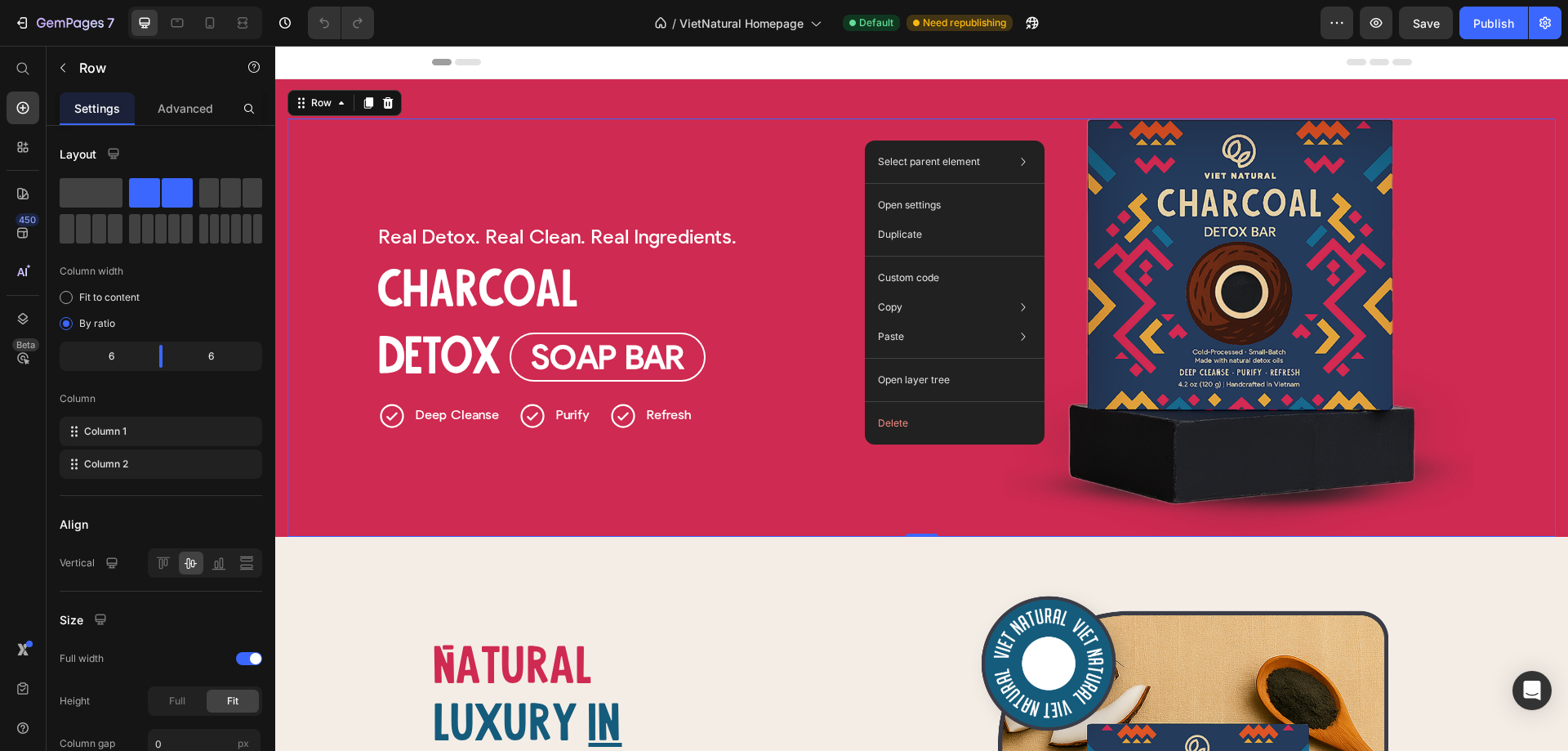 click on "Select parent element Section Row 1 col Row 2 cols Open settings Duplicate Custom code Copy Copy element  Ctrl + C Copy style  Copy class  .gKd1TguICM Paste Paste element  Ctrl + V Paste style  Ctrl + Shift + V Open layer tree  Delete" at bounding box center [955, 293] 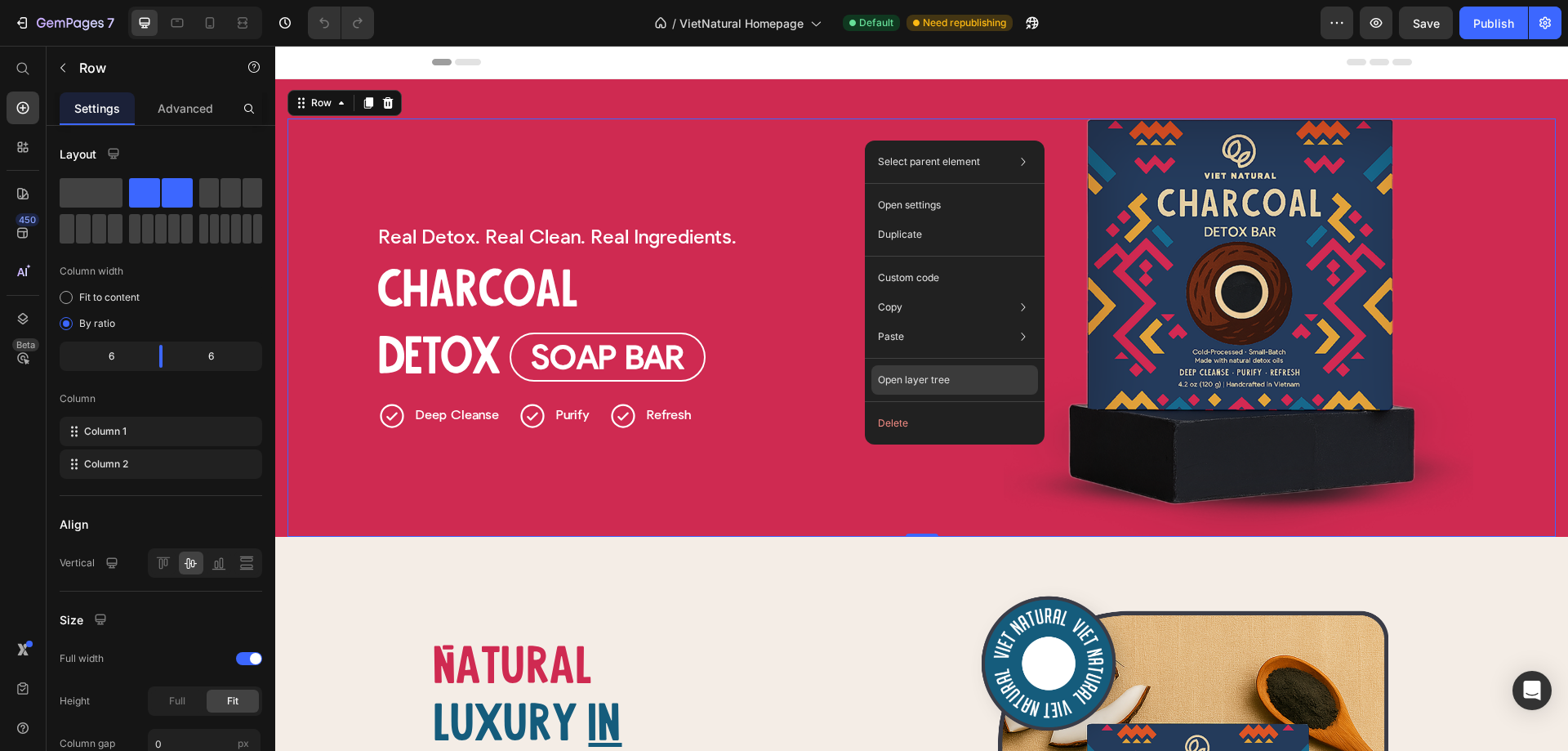 click on "Open layer tree" at bounding box center [914, 380] 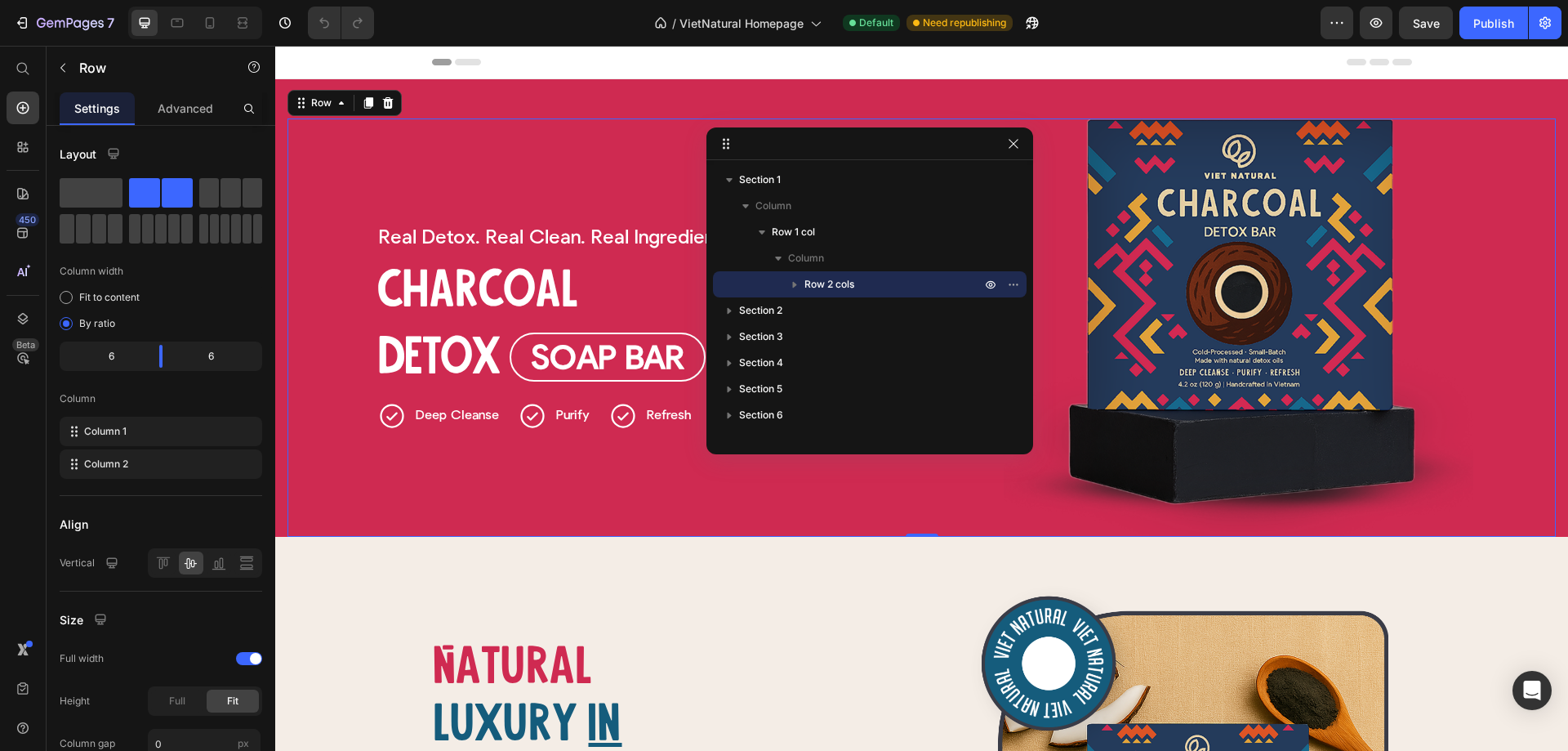 drag, startPoint x: 430, startPoint y: 104, endPoint x: 862, endPoint y: 144, distance: 433.8479 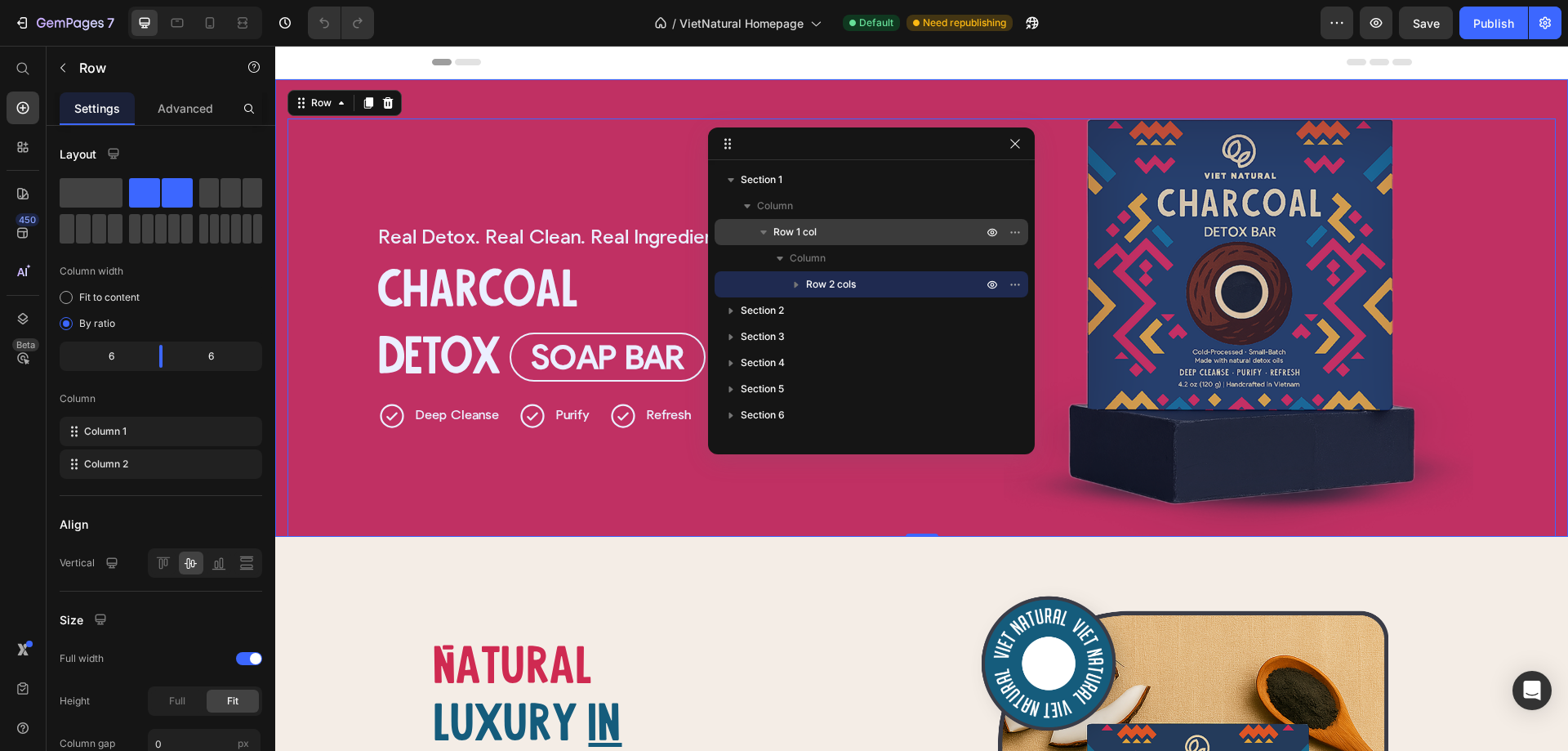 click on "Row 1 col" at bounding box center (795, 232) 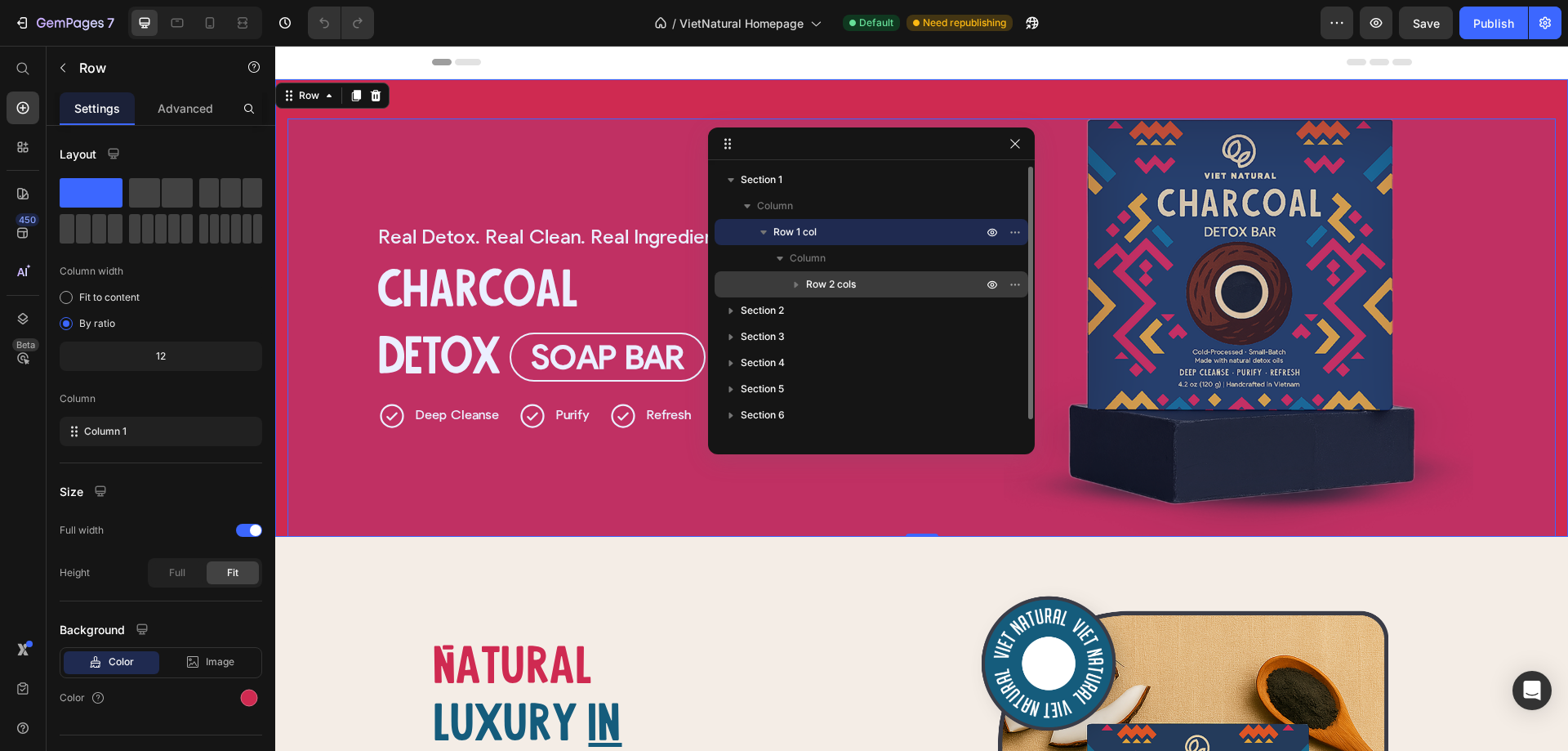 click 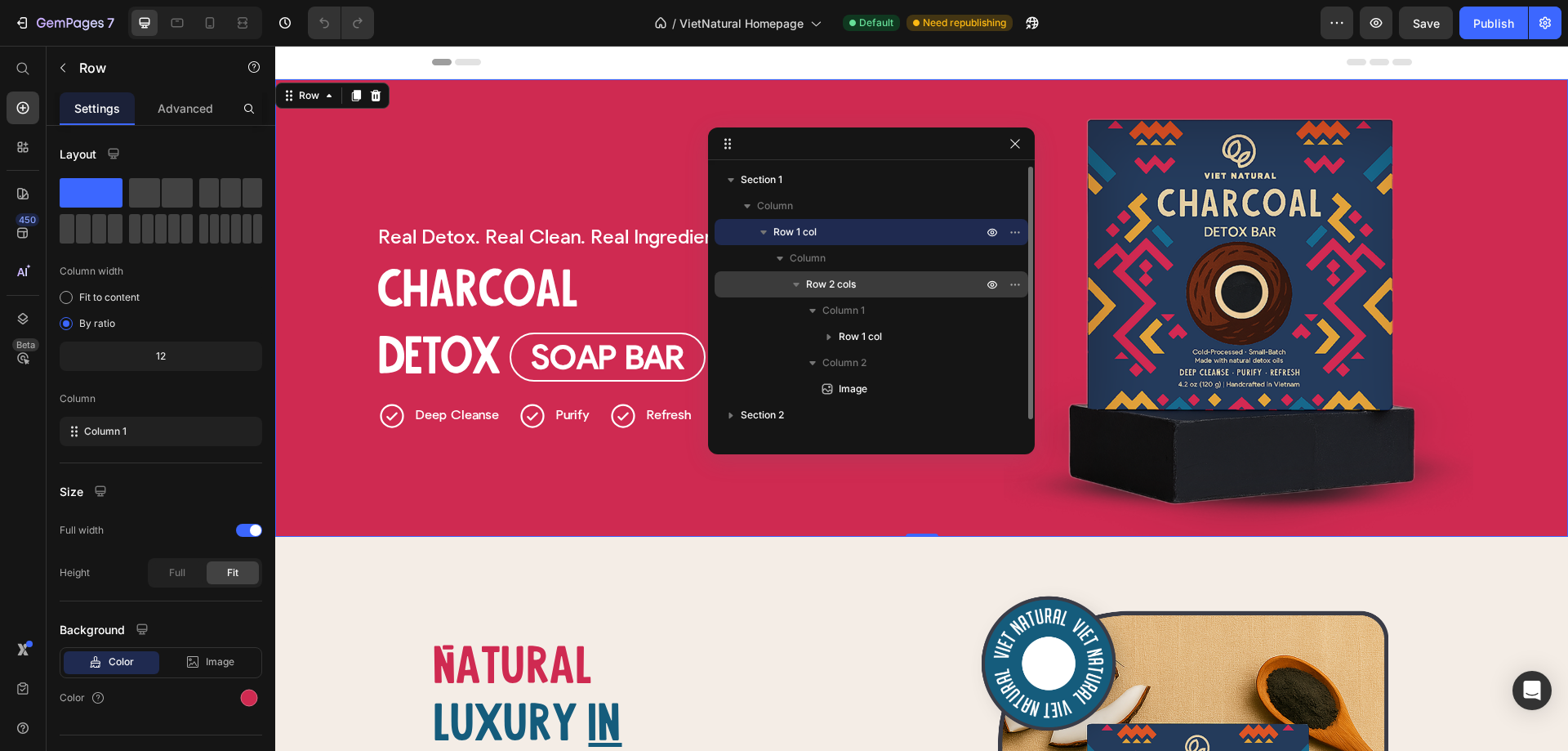 click on "Row 1 col" at bounding box center (880, 232) 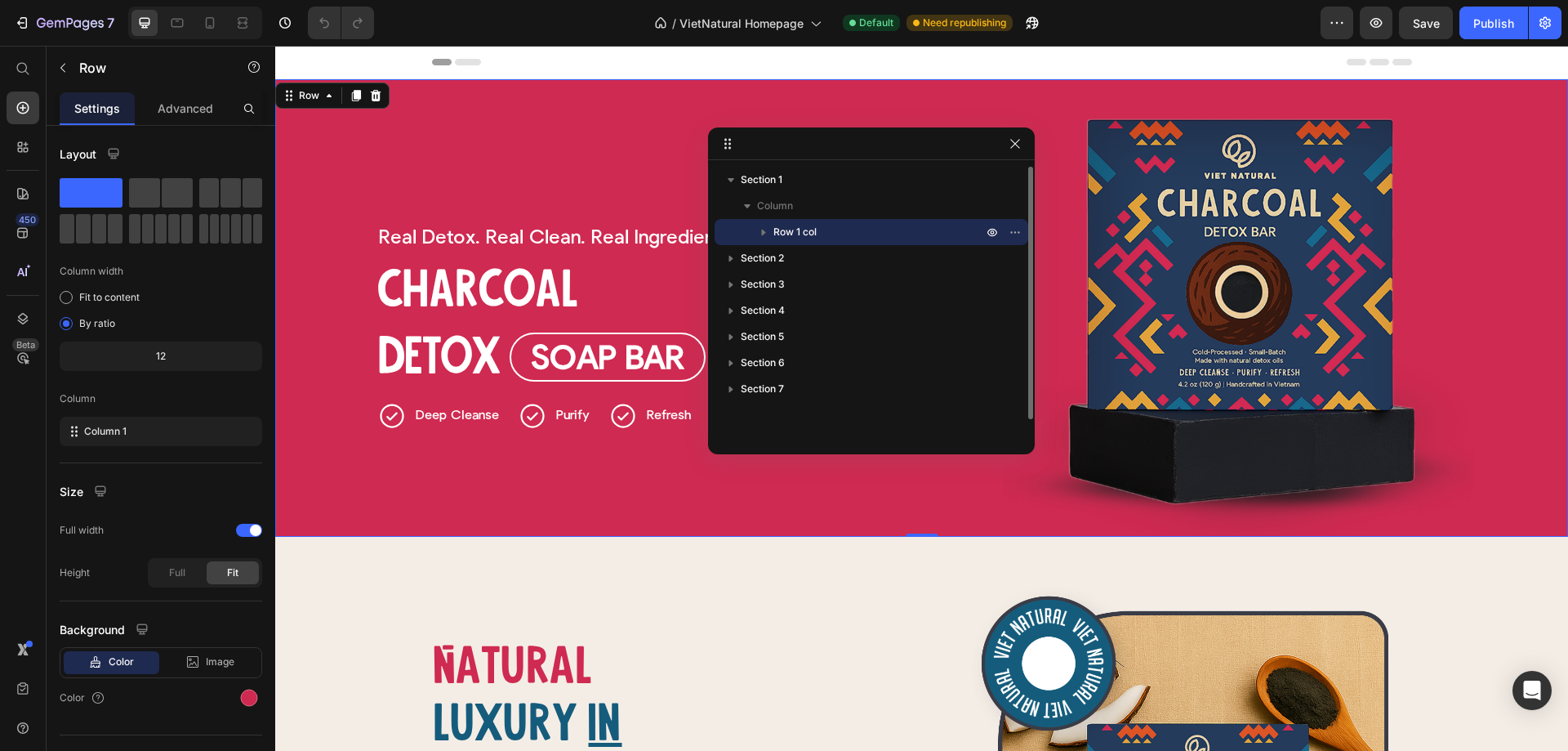 click on "Row 1 col" at bounding box center (880, 232) 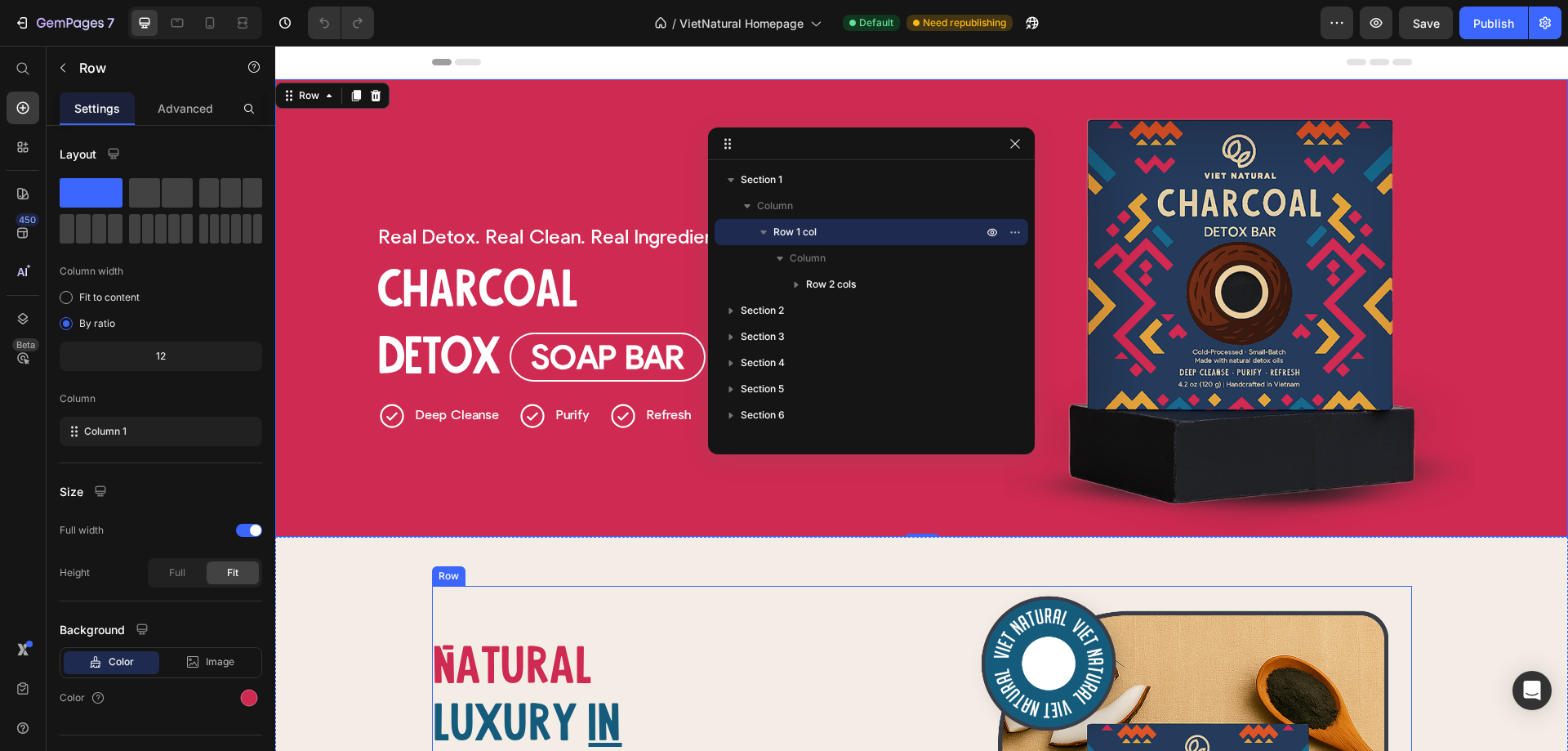 click on "Natural Heading luxury Heading in Heading Row Natural Heading Luxury Heading Row In Heading Every bar Heading Every bar Heading Row Image At Viet Natural, we believe healthy skin starts with pure simplicity. Each cold-processed soap bar is handcrafted in small batches with nourishing, plant-based ingredients—free from harsh chemicals or synthetic fragrances. Rooted in Vietnamese tradition and inspired by native botanicals, our soaps are kind to sensitive skin, respectful of the earth, and thoughtfully made for those who seek quiet luxury in the everyday. Text Block Row Handcrafted Button Cold-process Button Row Row" at bounding box center [664, 826] 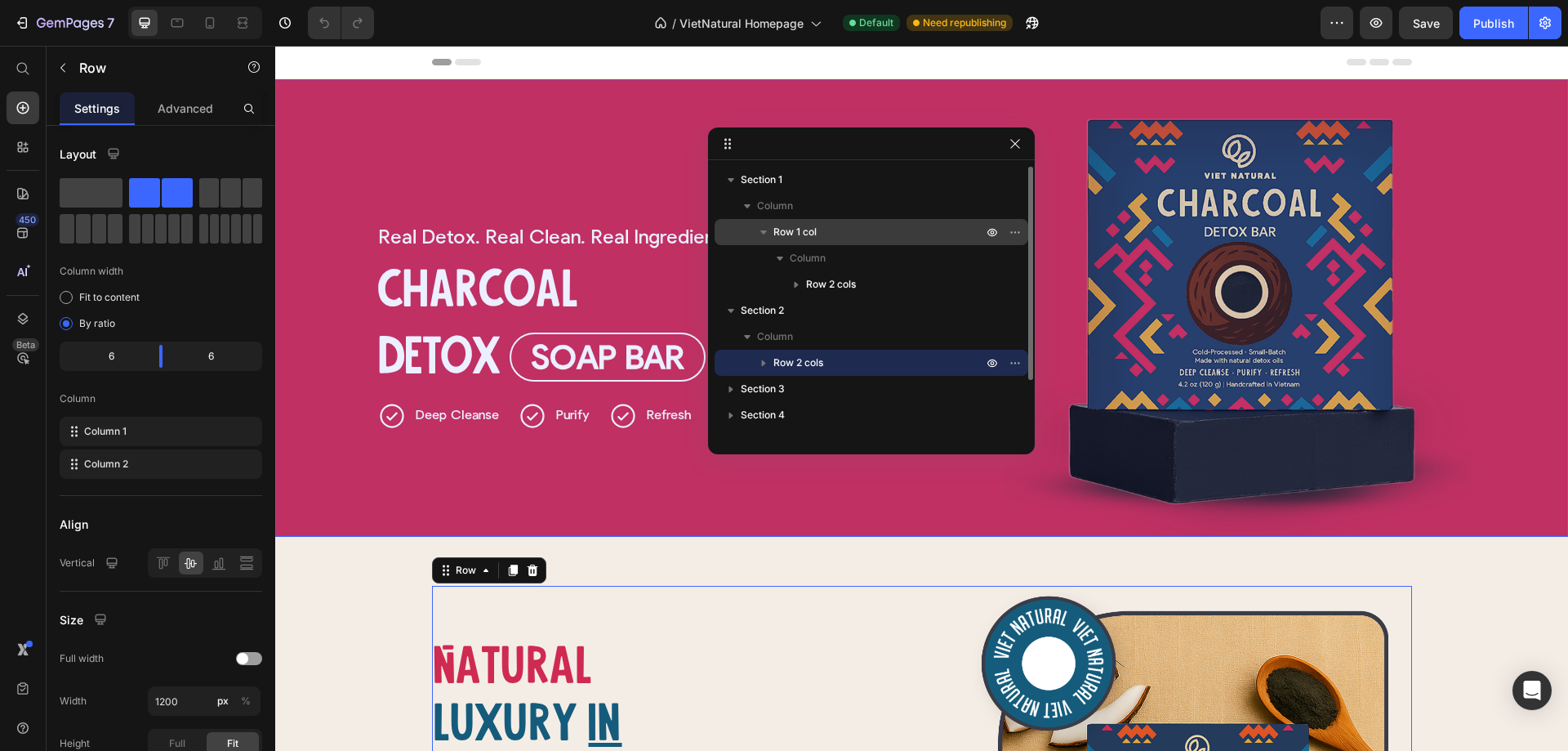 click on "Row 1 col" at bounding box center [795, 232] 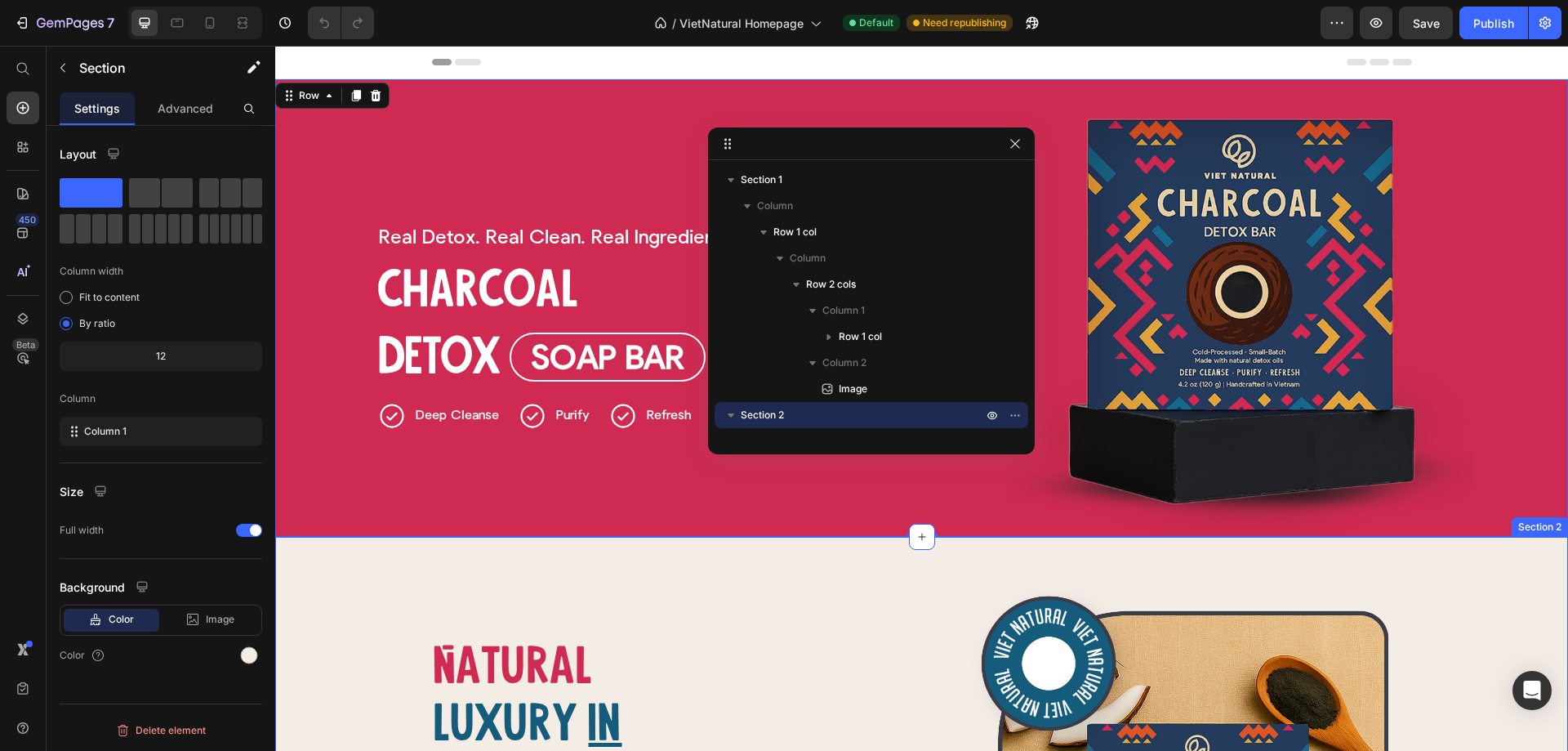 click on "Natural Heading luxury Heading in Heading Row Natural Heading Luxury Heading Row In Heading Every bar Heading Every bar Heading Row Image At Viet Natural, we believe healthy skin starts with pure simplicity. Each cold-processed soap bar is handcrafted in small batches with nourishing, plant-based ingredients—free from harsh chemicals or synthetic fragrances. Rooted in Vietnamese tradition and inspired by native botanicals, our soaps are kind to sensitive skin, respectful of the earth, and thoughtfully made for those who seek quiet luxury in the everyday. Text Block Row Handcrafted Button Cold-process Button Row Row Image Row Section 2" at bounding box center [921, 826] 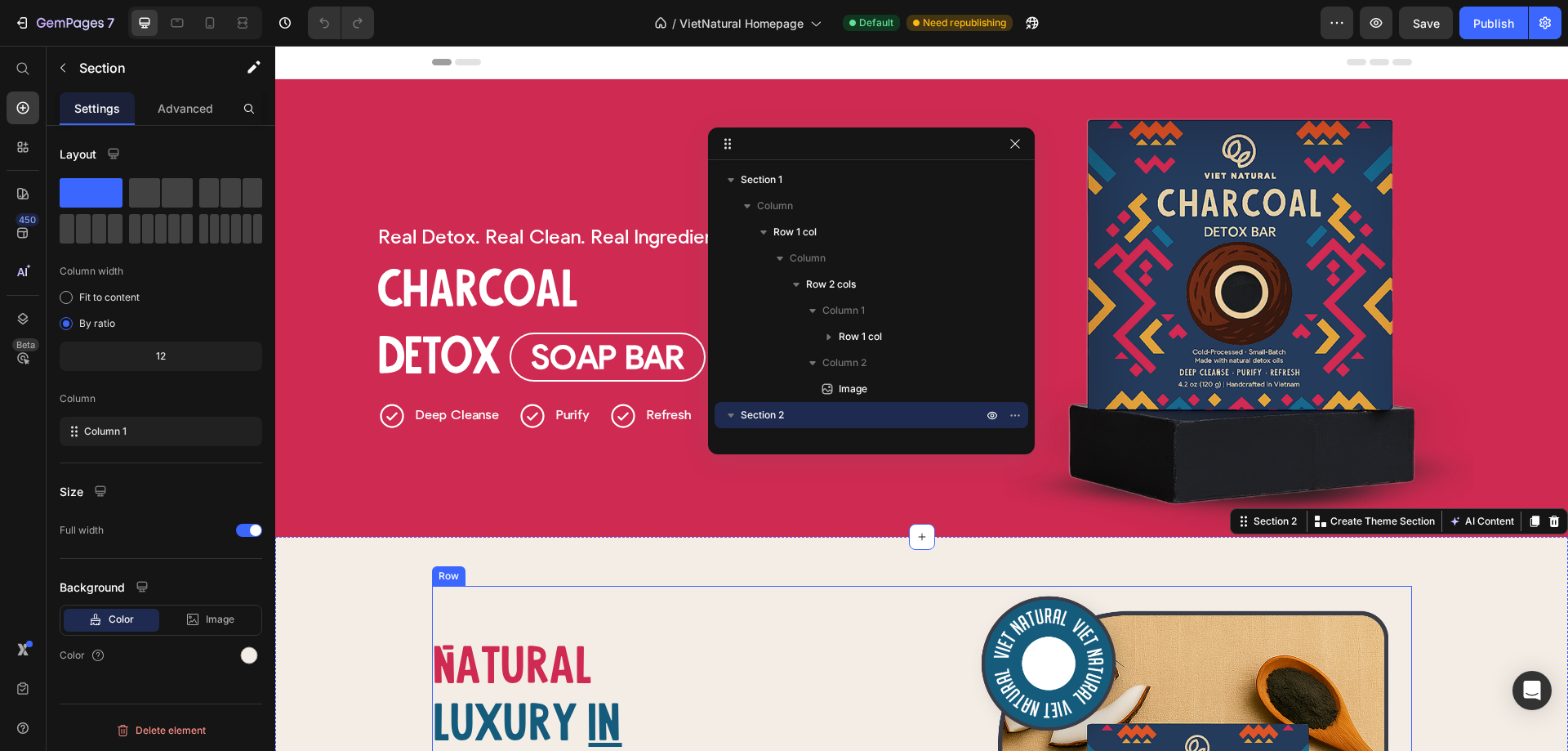 click on "Natural Heading luxury Heading in Heading Row Natural Heading Luxury Heading Row In Heading Every bar Heading Every bar Heading Row Image At Viet Natural, we believe healthy skin starts with pure simplicity. Each cold-processed soap bar is handcrafted in small batches with nourishing, plant-based ingredients—free from harsh chemicals or synthetic fragrances. Rooted in Vietnamese tradition and inspired by native botanicals, our soaps are kind to sensitive skin, respectful of the earth, and thoughtfully made for those who seek quiet luxury in the everyday. Text Block Row Handcrafted Button Cold-process Button Row Row" at bounding box center (664, 826) 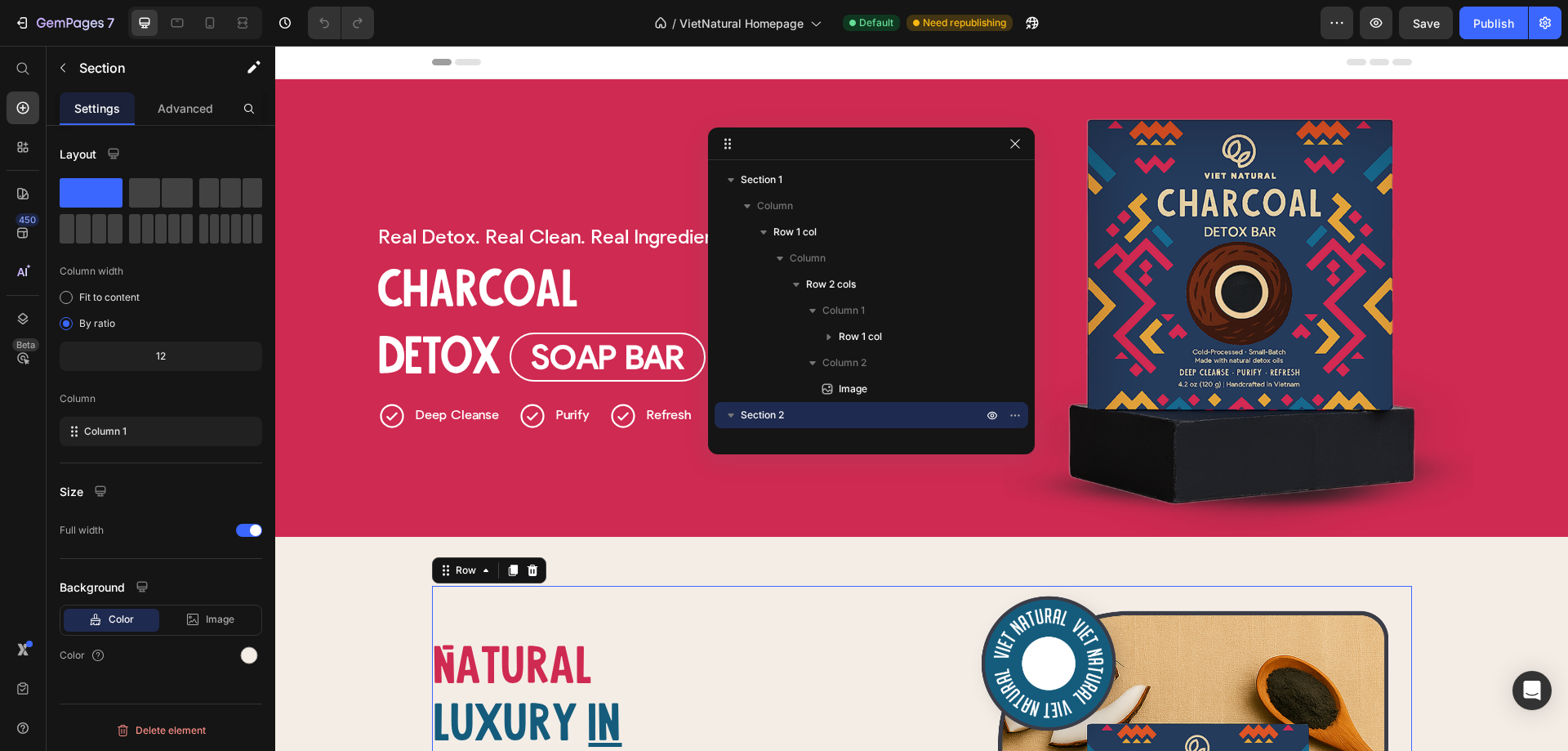 scroll, scrollTop: 179, scrollLeft: 0, axis: vertical 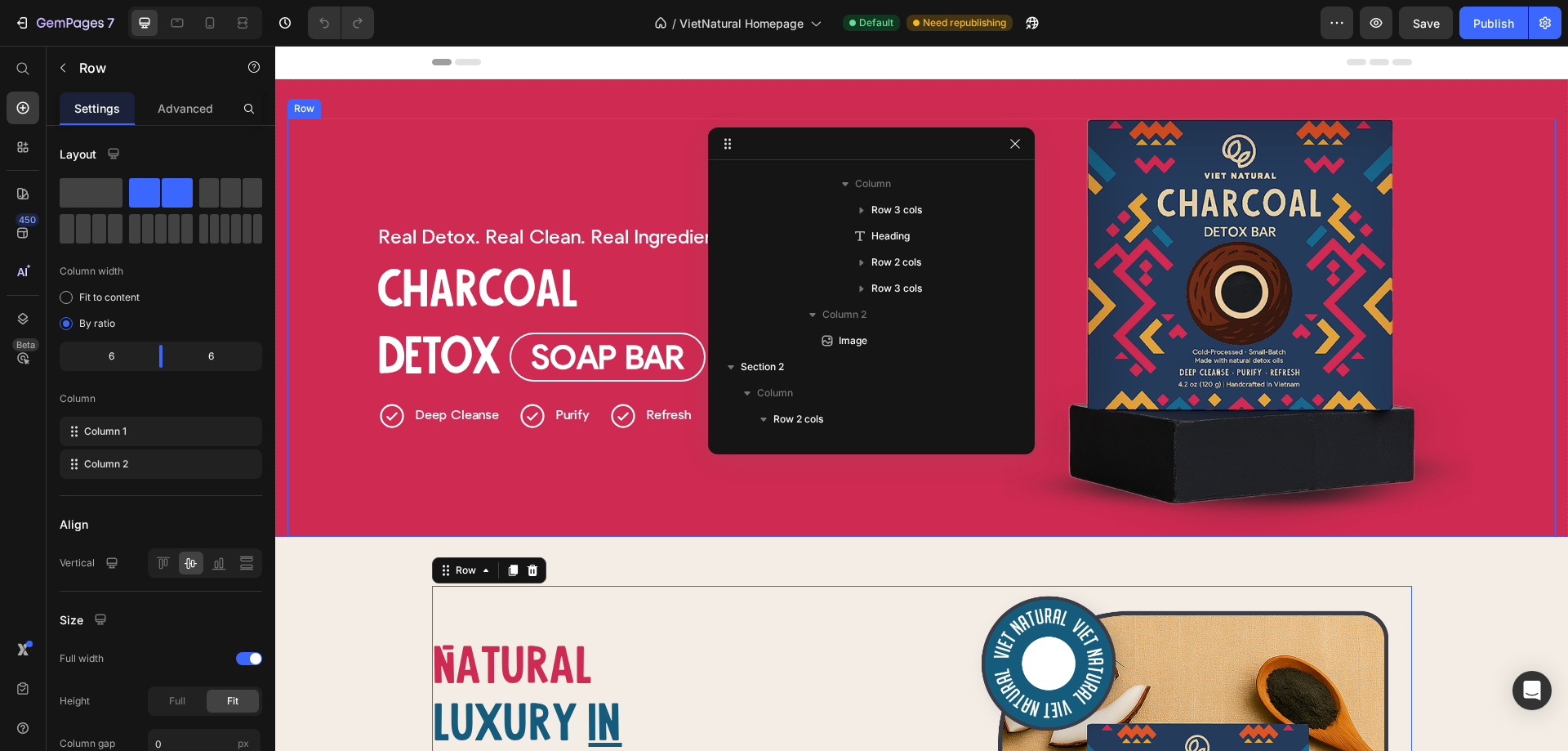 click on "Real Detox. Heading Real Clean. Heading Real Ingredients. Heading Row Charcoal Heading Detox Heading Soap Bar Button Row
Deep Cleanse Item List Row
Purify Item List
Refresh Item List Row Row" at bounding box center [604, 328] 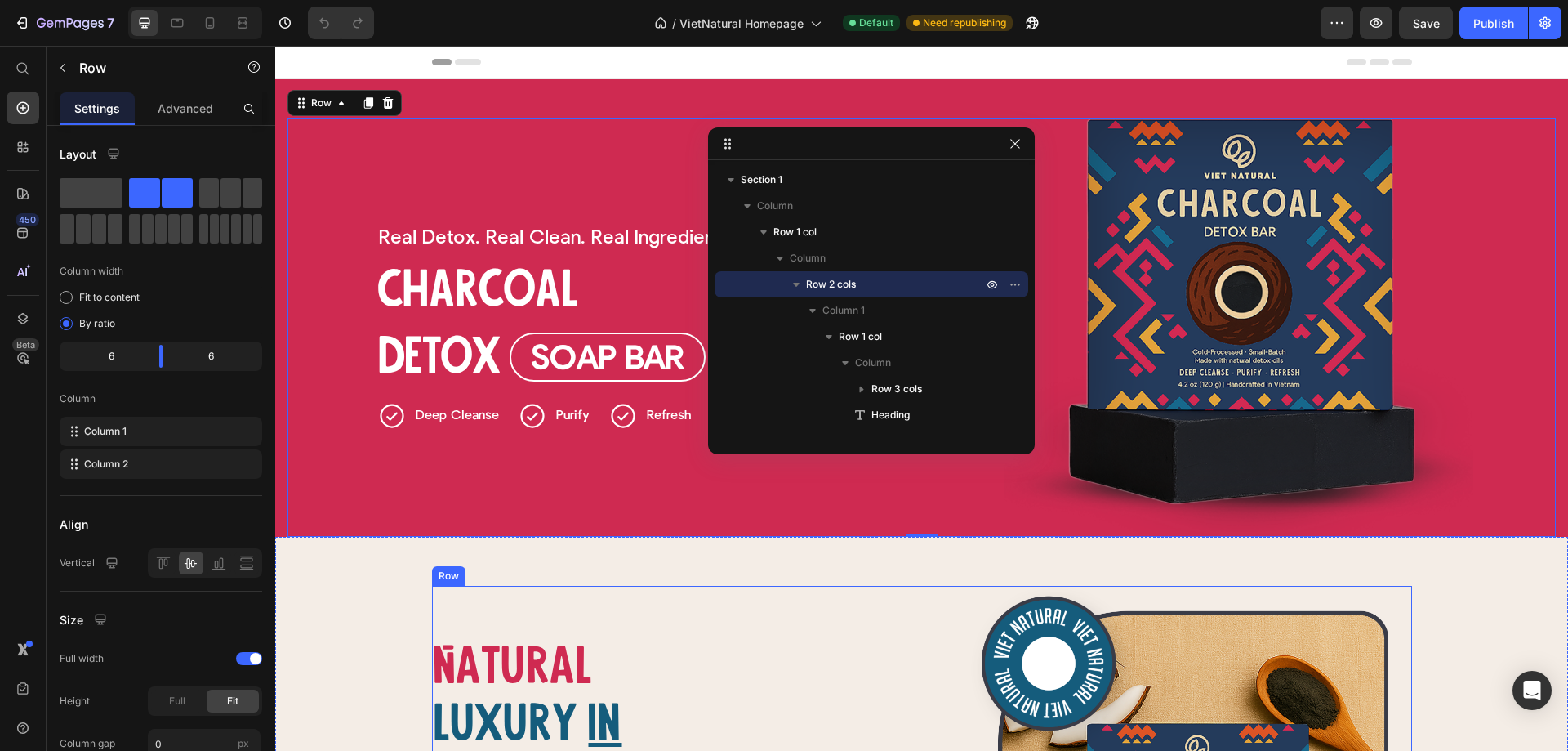 click on "Natural Heading luxury Heading in Heading Row Natural Heading Luxury Heading Row In Heading Every bar Heading Every bar Heading Row Image At Viet Natural, we believe healthy skin starts with pure simplicity. Each cold-processed soap bar is handcrafted in small batches with nourishing, plant-based ingredients—free from harsh chemicals or synthetic fragrances. Rooted in Vietnamese tradition and inspired by native botanicals, our soaps are kind to sensitive skin, respectful of the earth, and thoughtfully made for those who seek quiet luxury in the everyday. Text Block Row Handcrafted Button Cold-process Button Row Row" at bounding box center [664, 826] 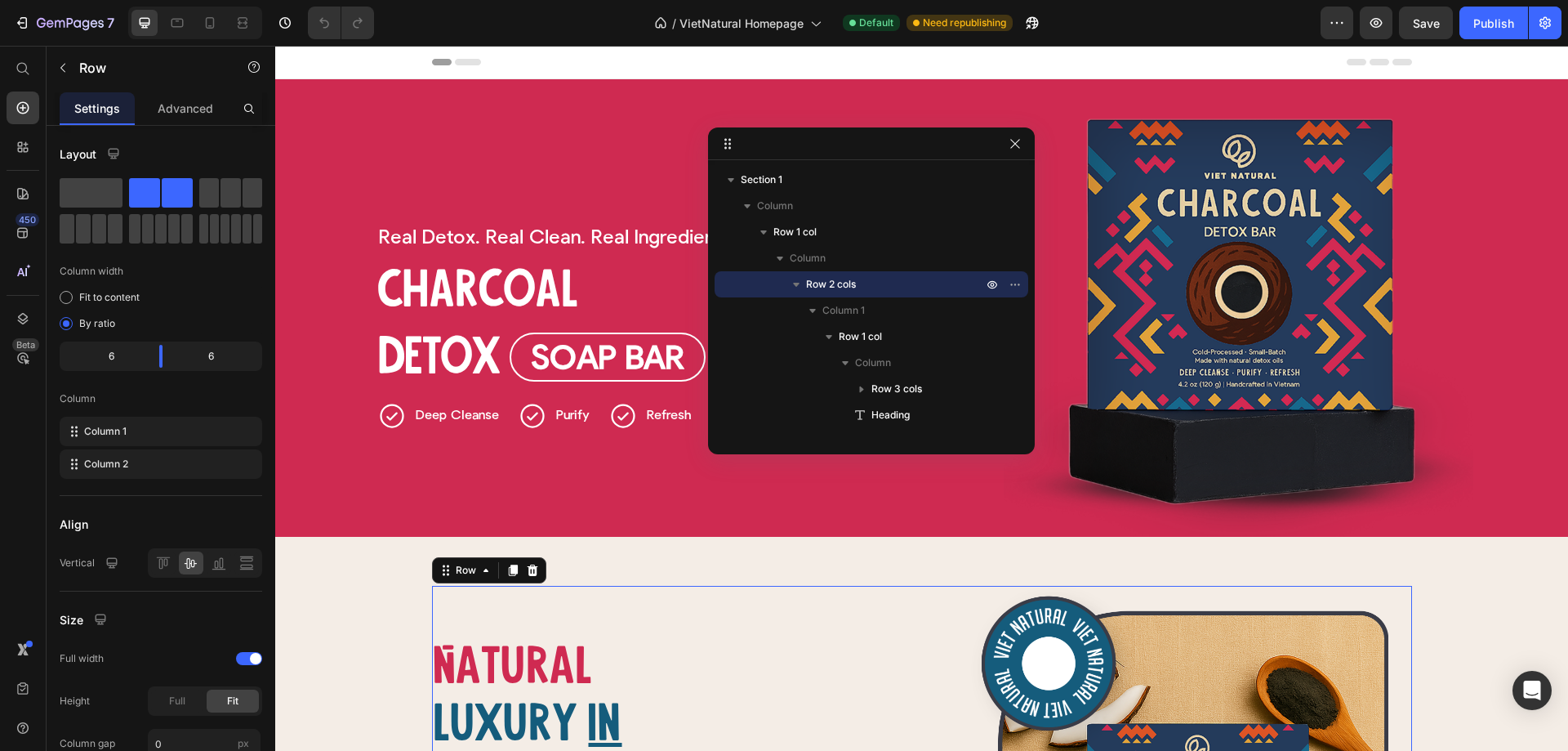 scroll, scrollTop: 310, scrollLeft: 0, axis: vertical 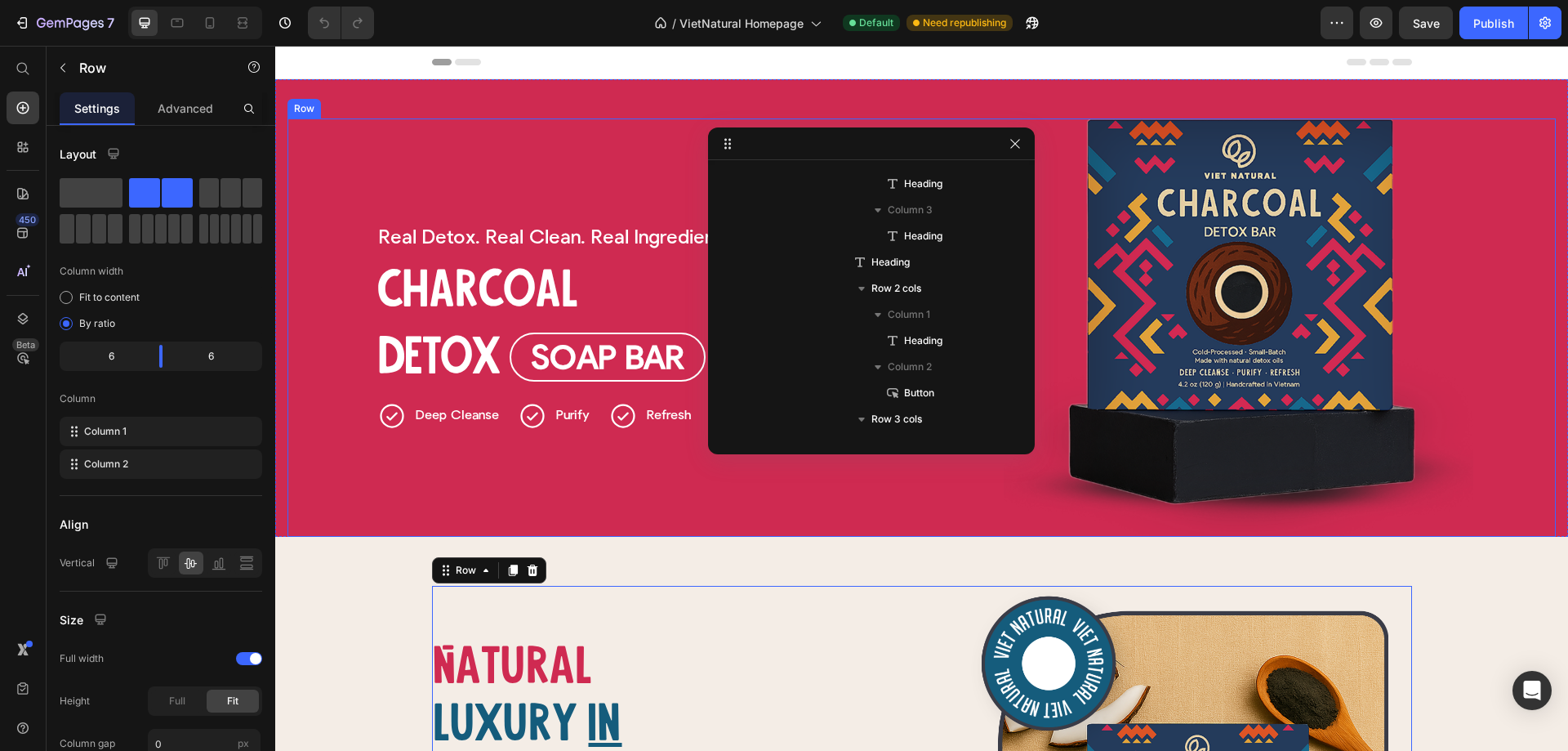 click on "Real Detox. Heading Real Clean. Heading Real Ingredients. Heading Row Charcoal Heading Detox Heading Soap Bar Button Row
Deep Cleanse Item List Row
Purify Item List
Refresh Item List Row Row" at bounding box center (604, 328) 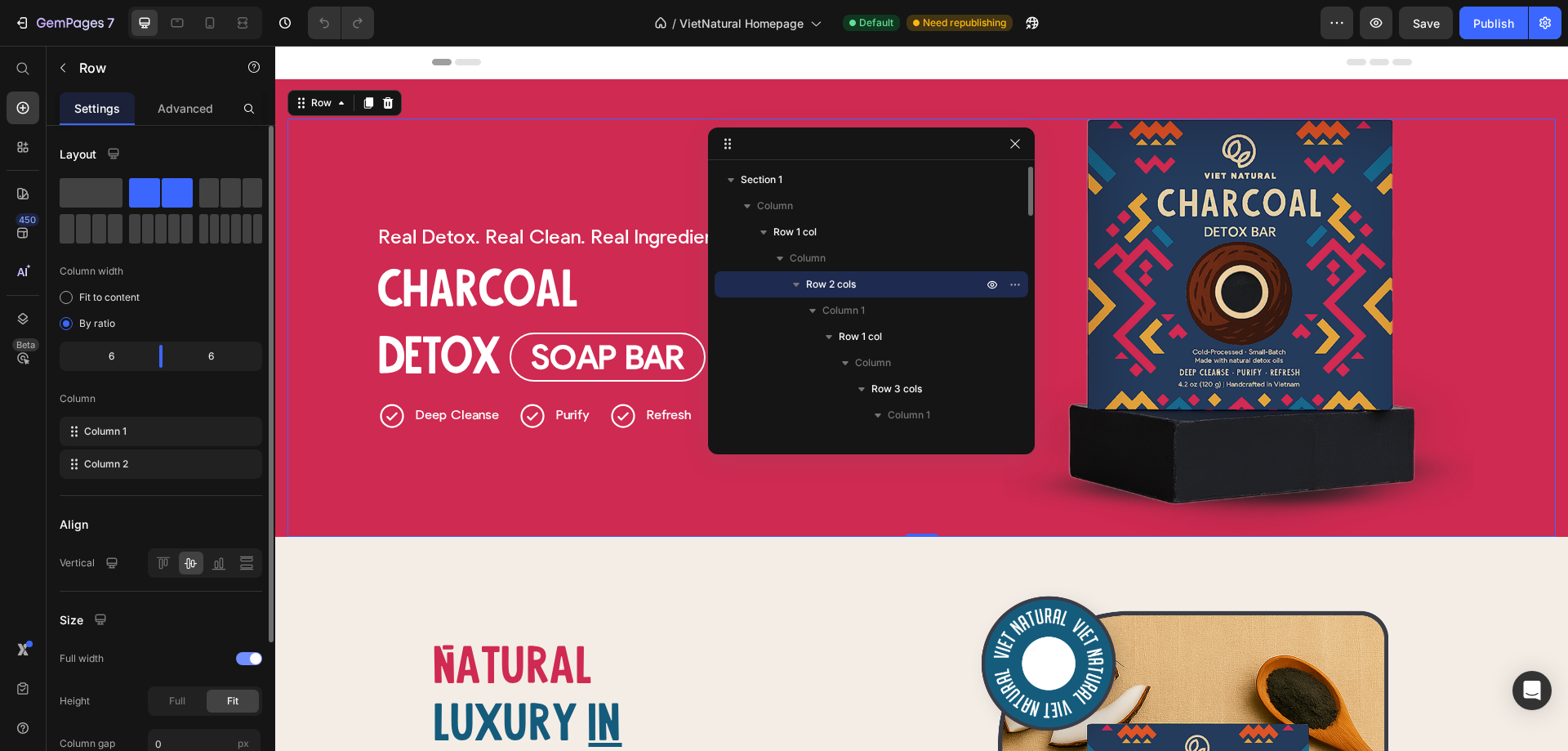 click at bounding box center (249, 659) 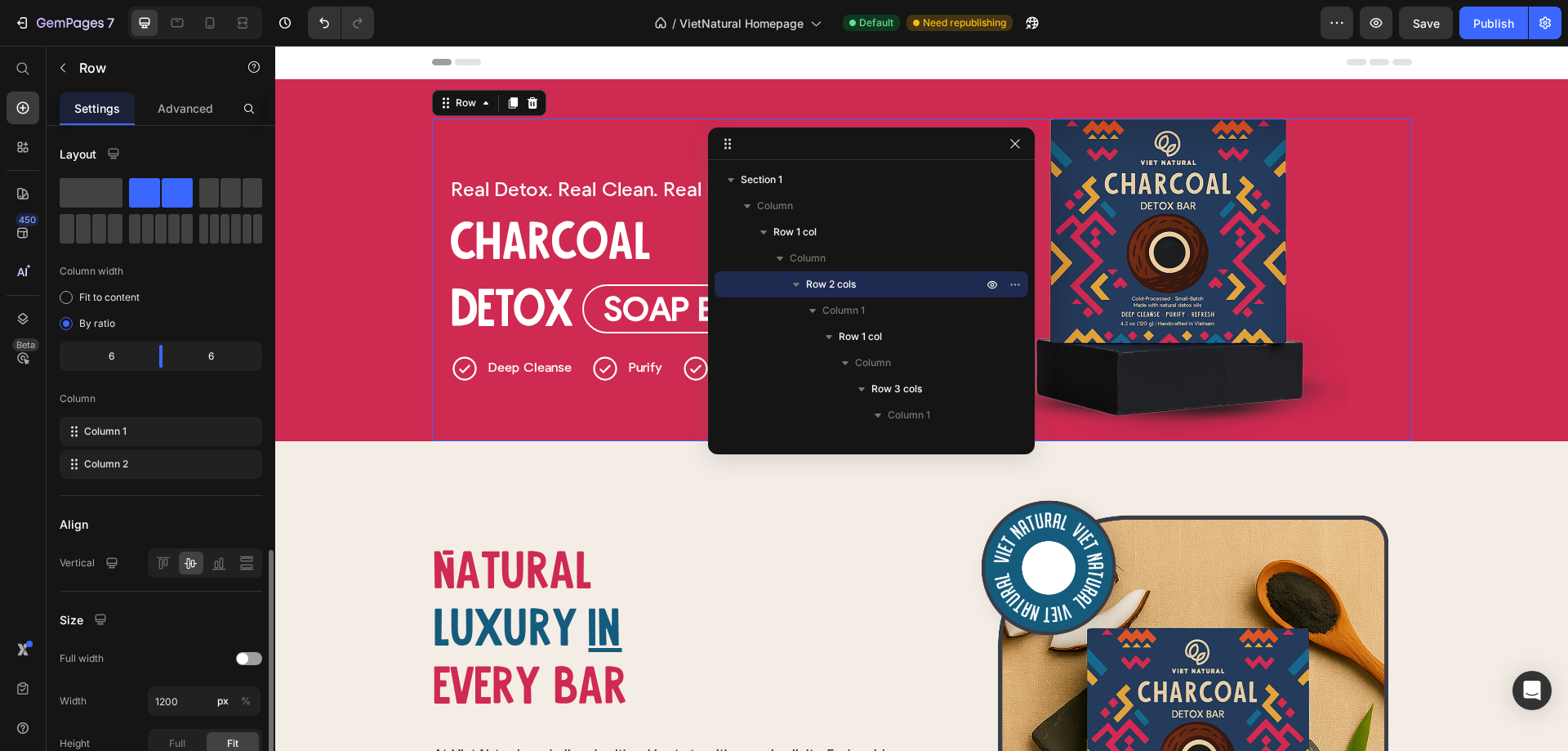 scroll, scrollTop: 244, scrollLeft: 0, axis: vertical 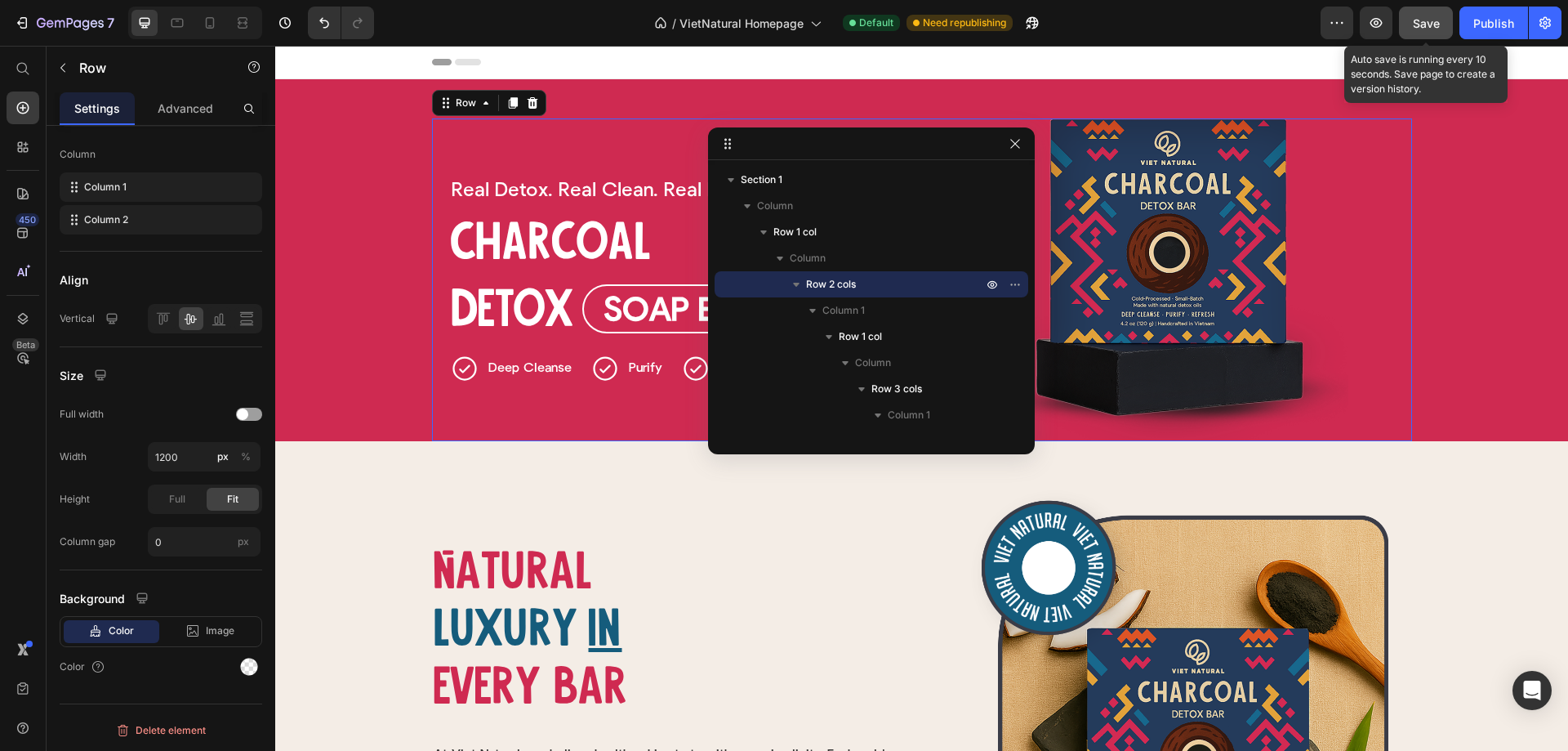 click on "Save" 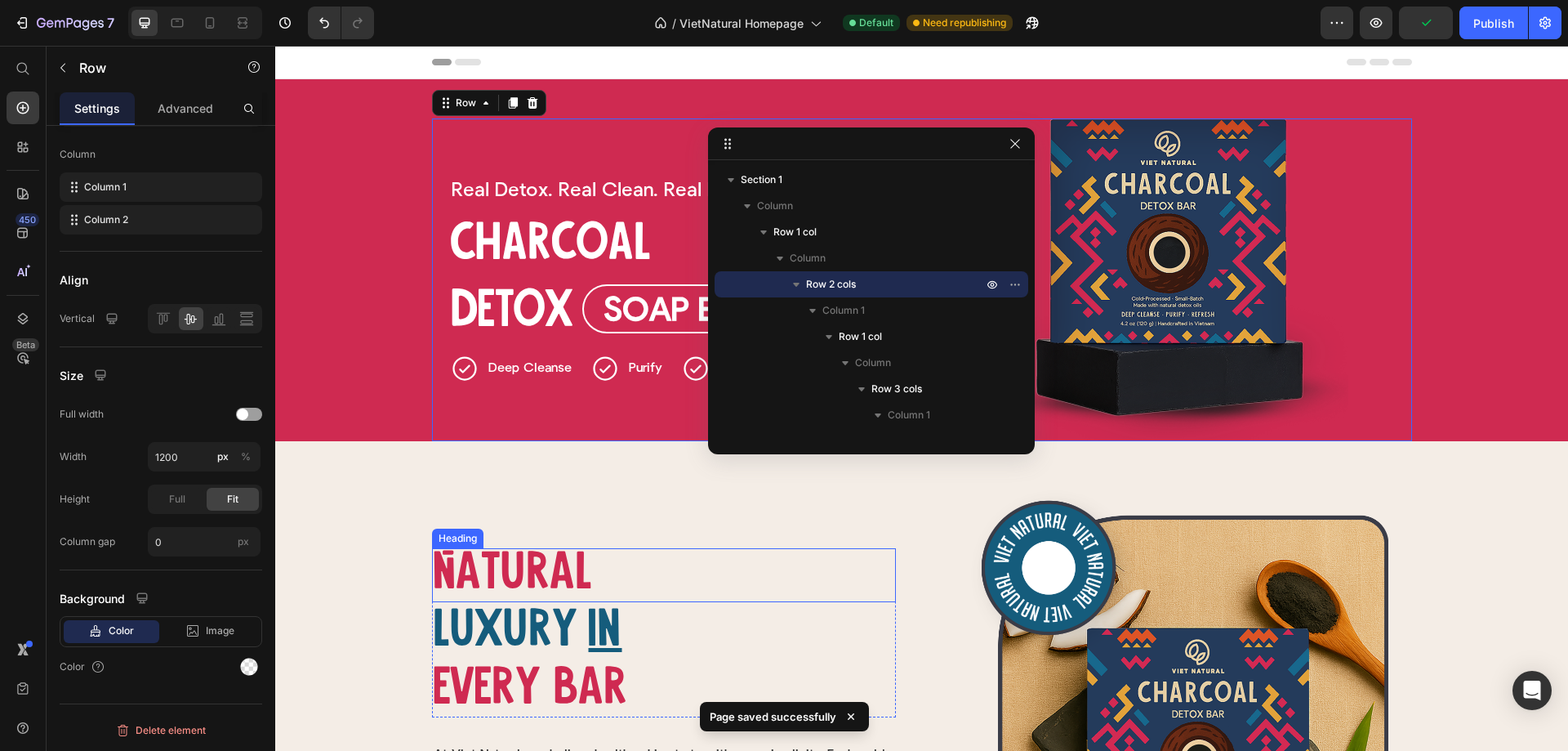 click on "Natural" at bounding box center [664, 575] 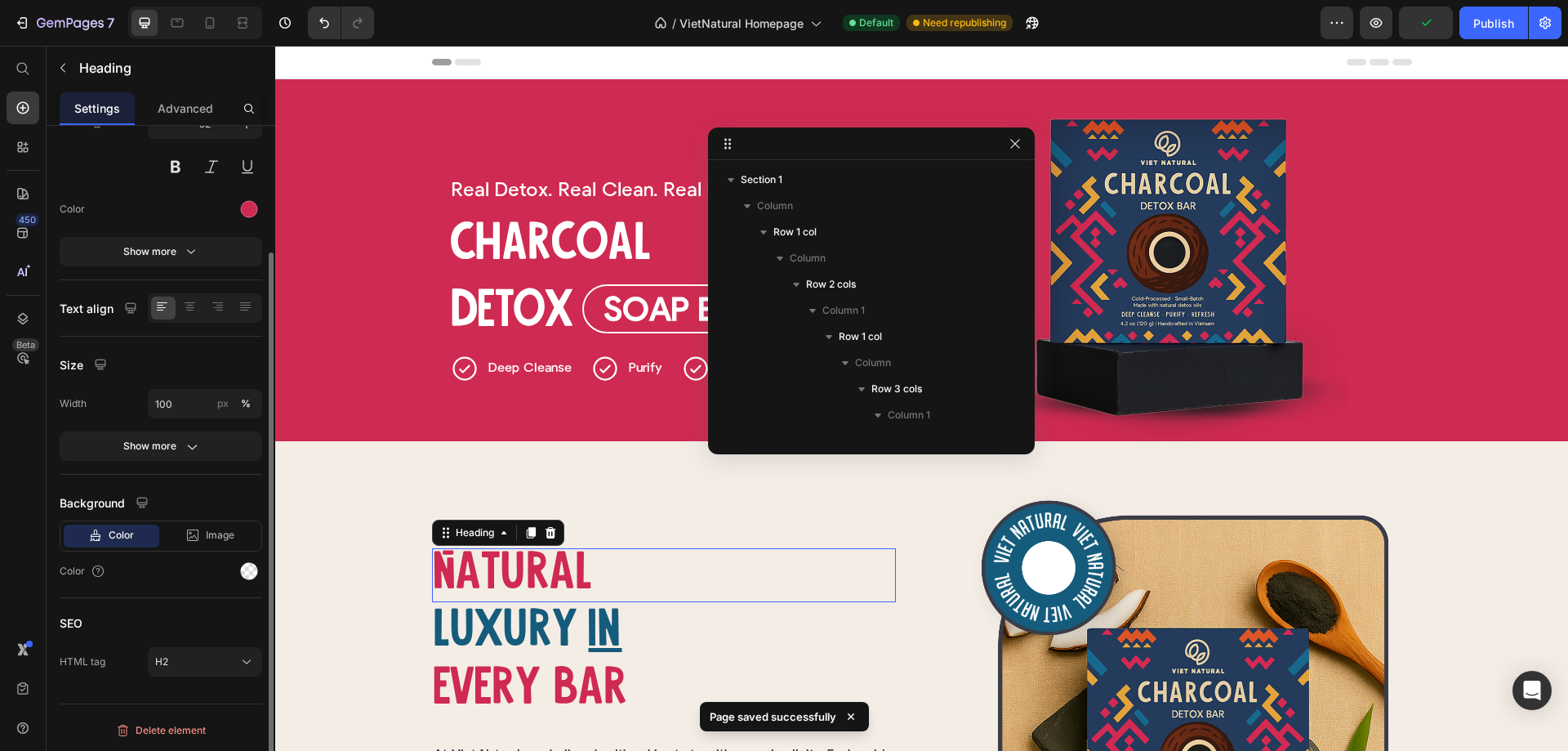 scroll, scrollTop: 833, scrollLeft: 0, axis: vertical 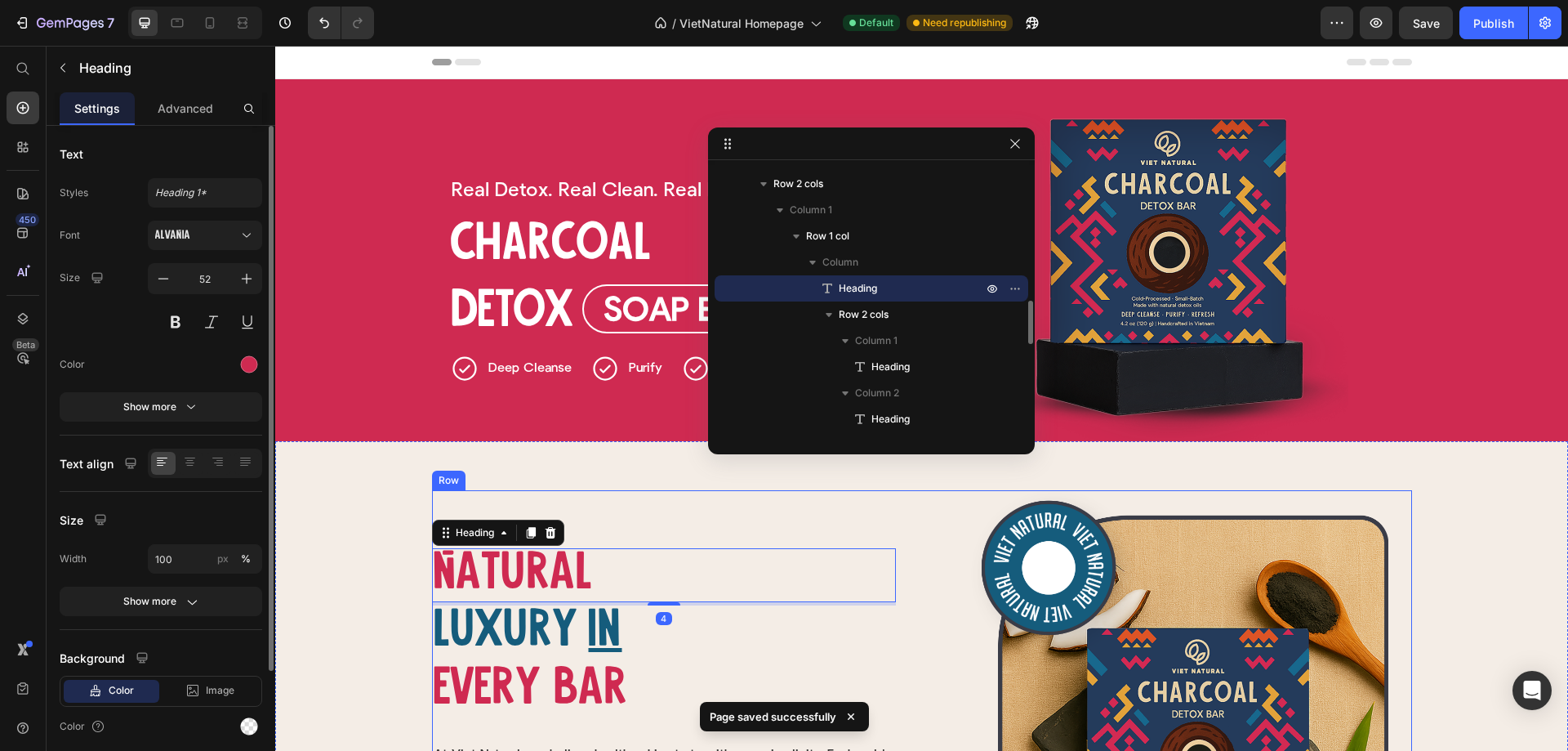 click on "Soap Bar Button" at bounding box center (680, 309) 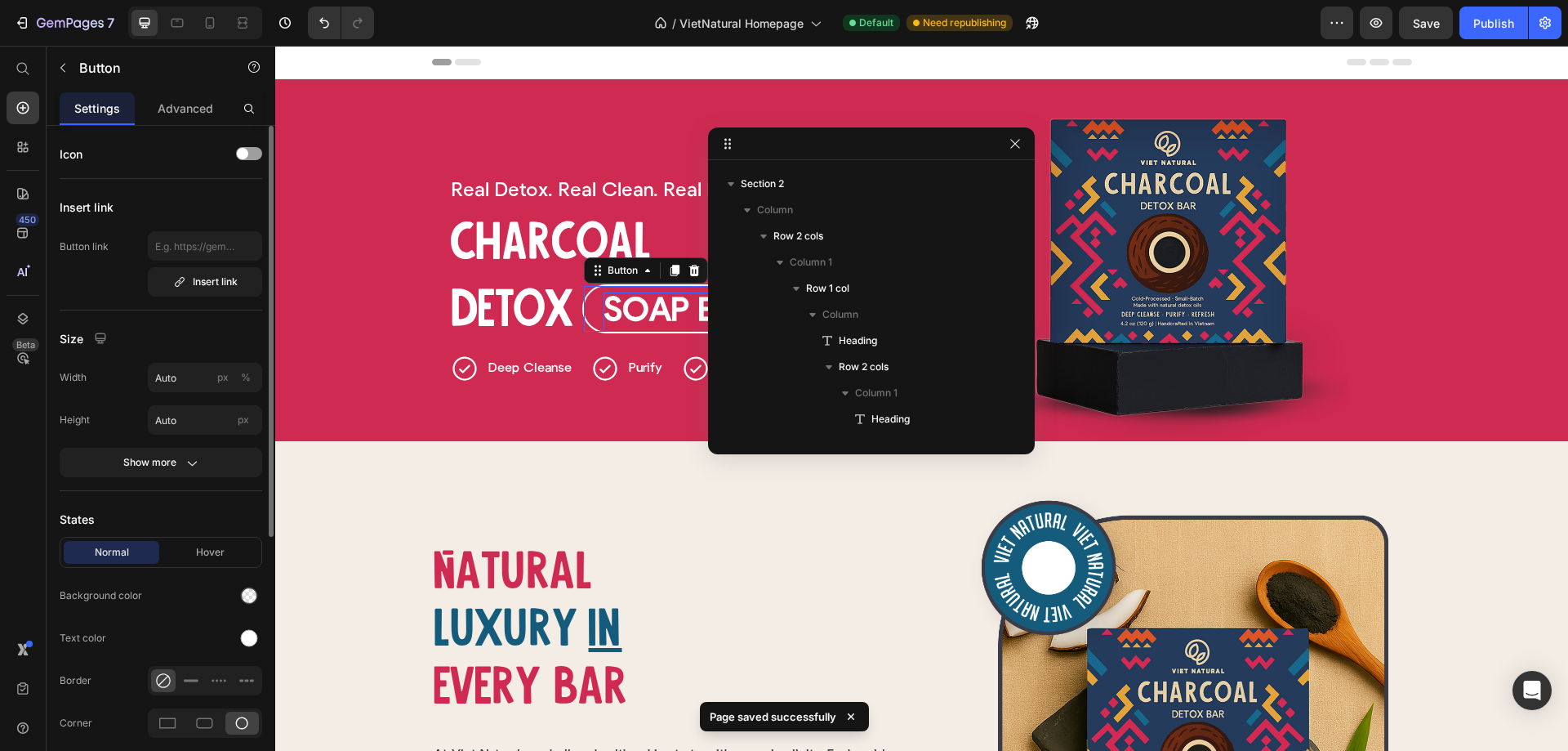 scroll, scrollTop: 414, scrollLeft: 0, axis: vertical 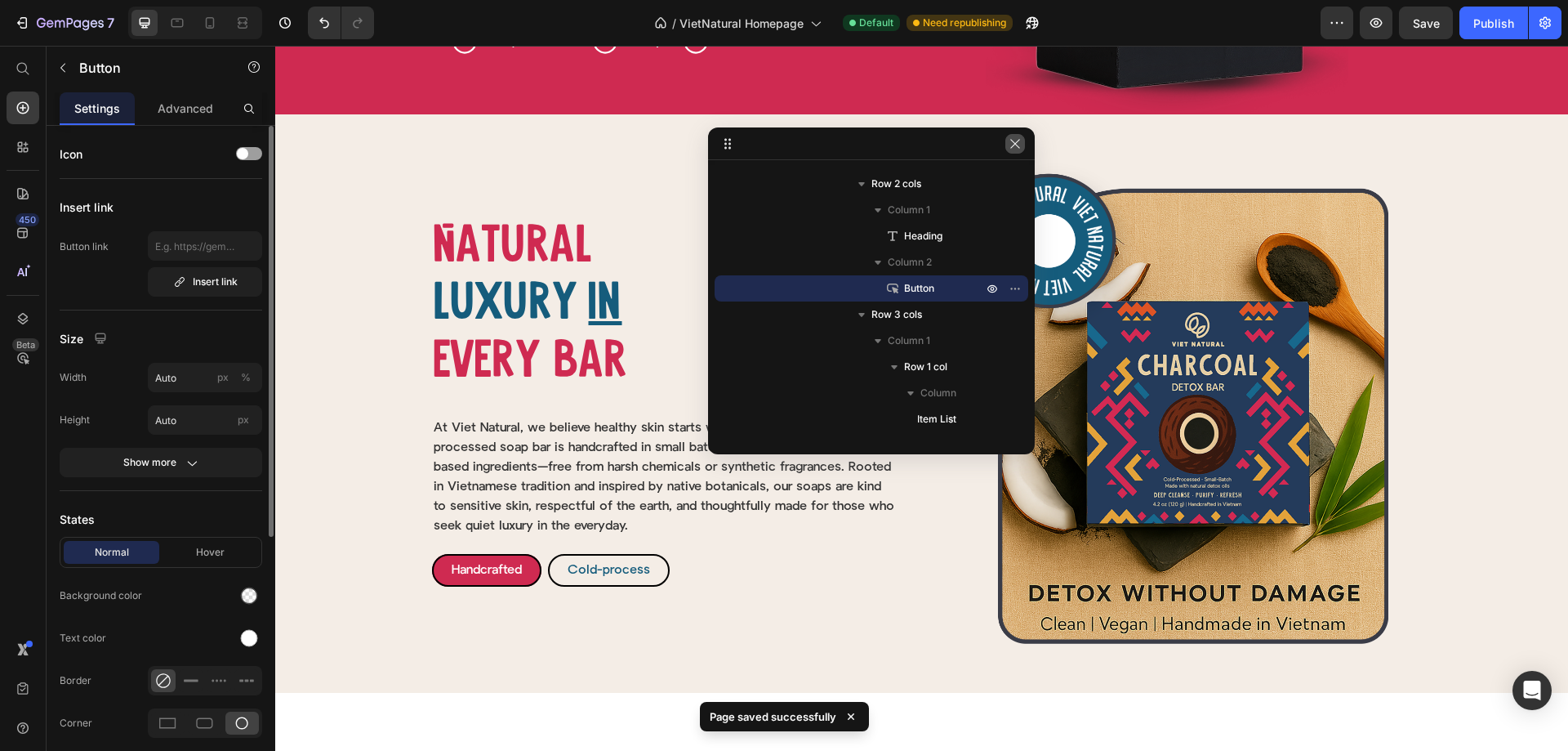 click at bounding box center (1015, 144) 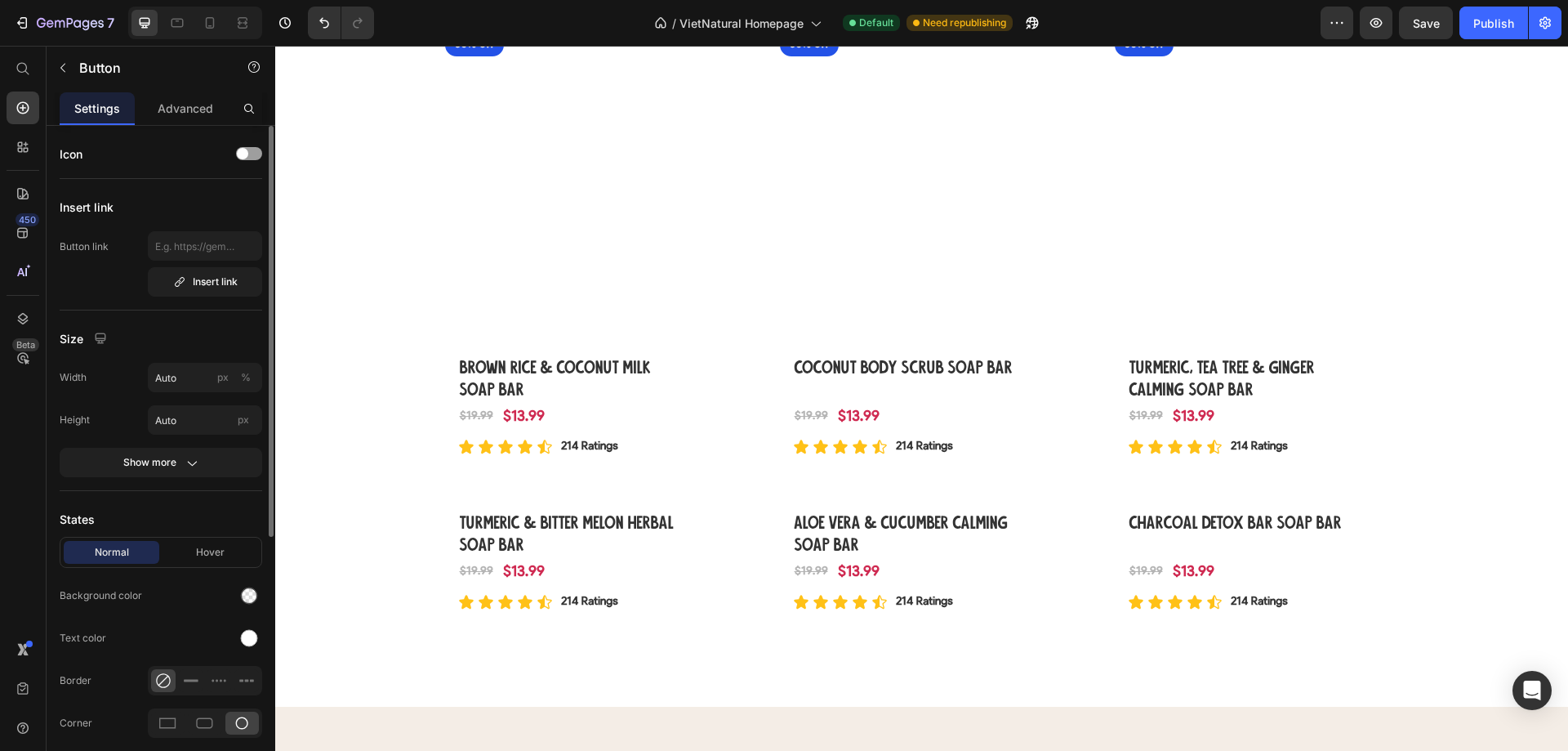 scroll, scrollTop: 1634, scrollLeft: 0, axis: vertical 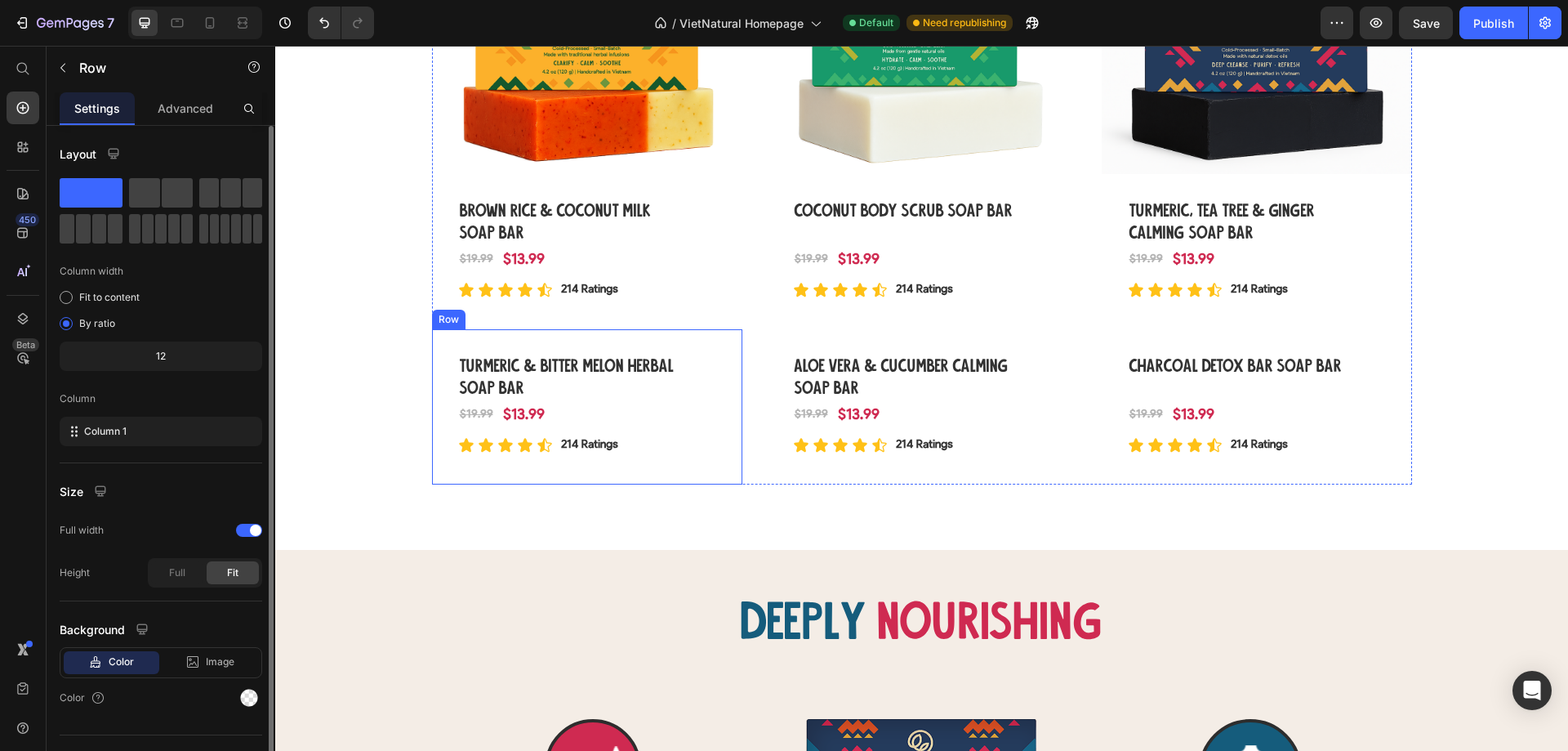 click on "Turmeric & Bitter Melon Herbal Soap Bar (P) Title Row $13.99 (P) Price $19.99 (P) Price Row Icon Icon Icon Icon Icon Icon List 214 Ratings Text Block Row Row Row" at bounding box center (587, 252) 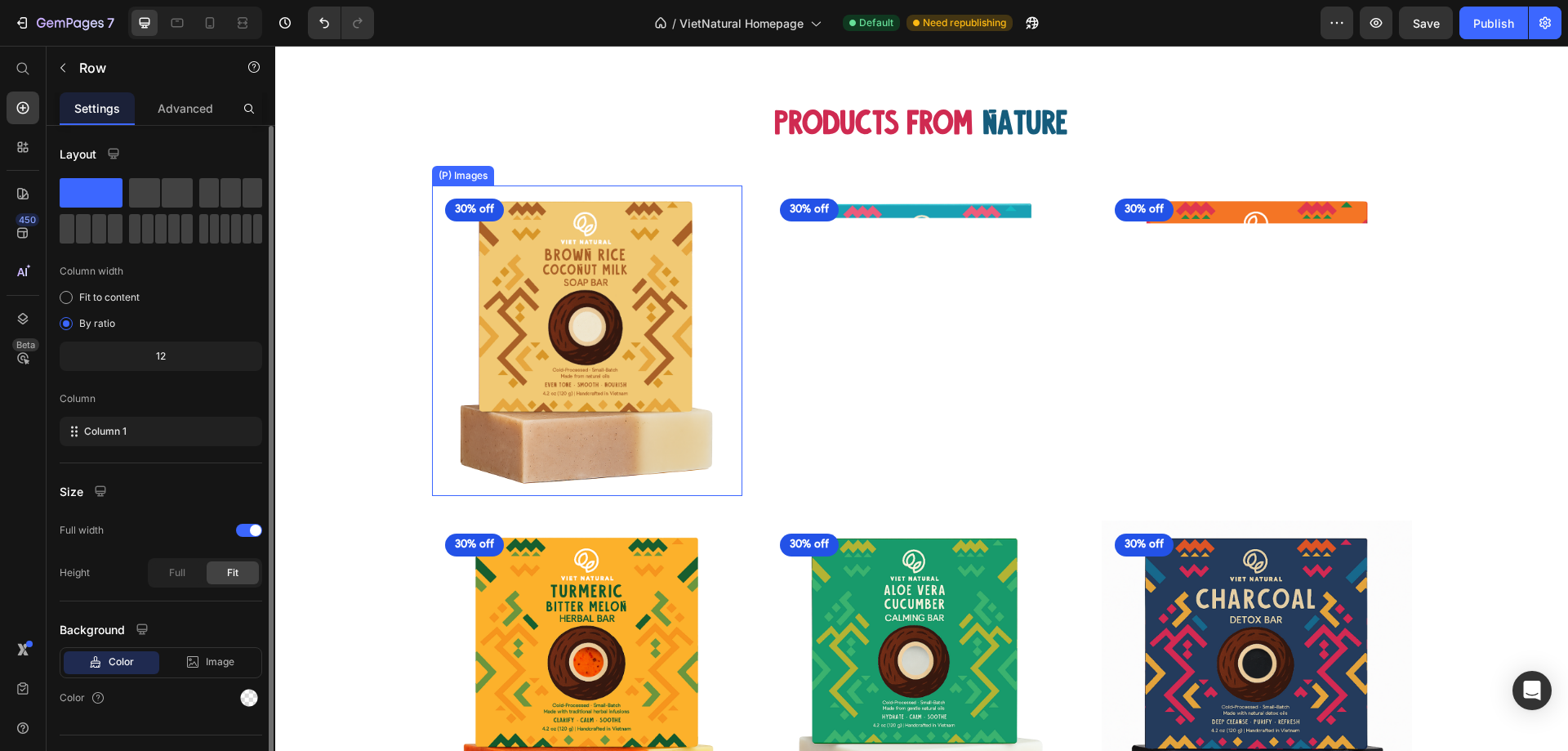 scroll, scrollTop: 899, scrollLeft: 0, axis: vertical 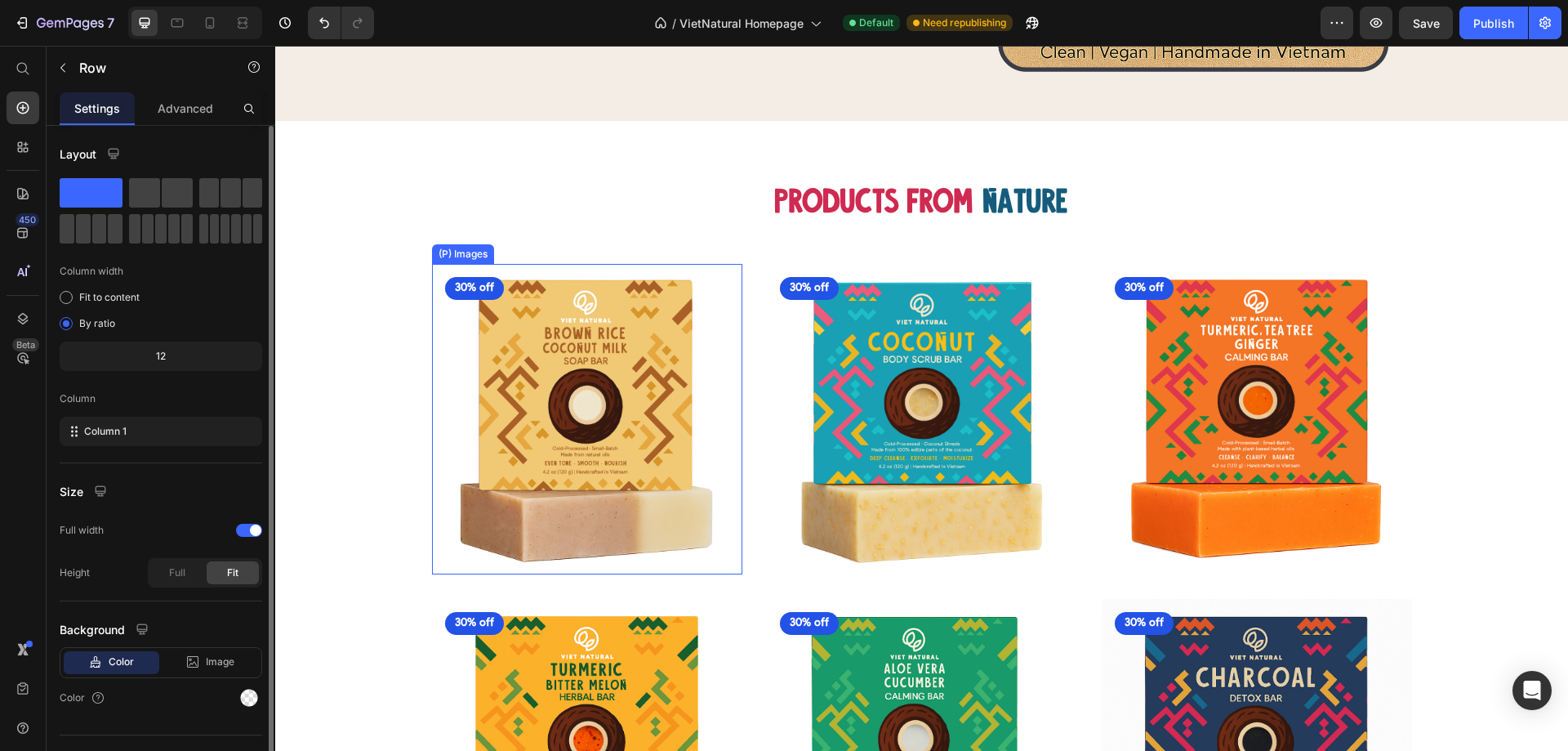 click at bounding box center [587, 419] 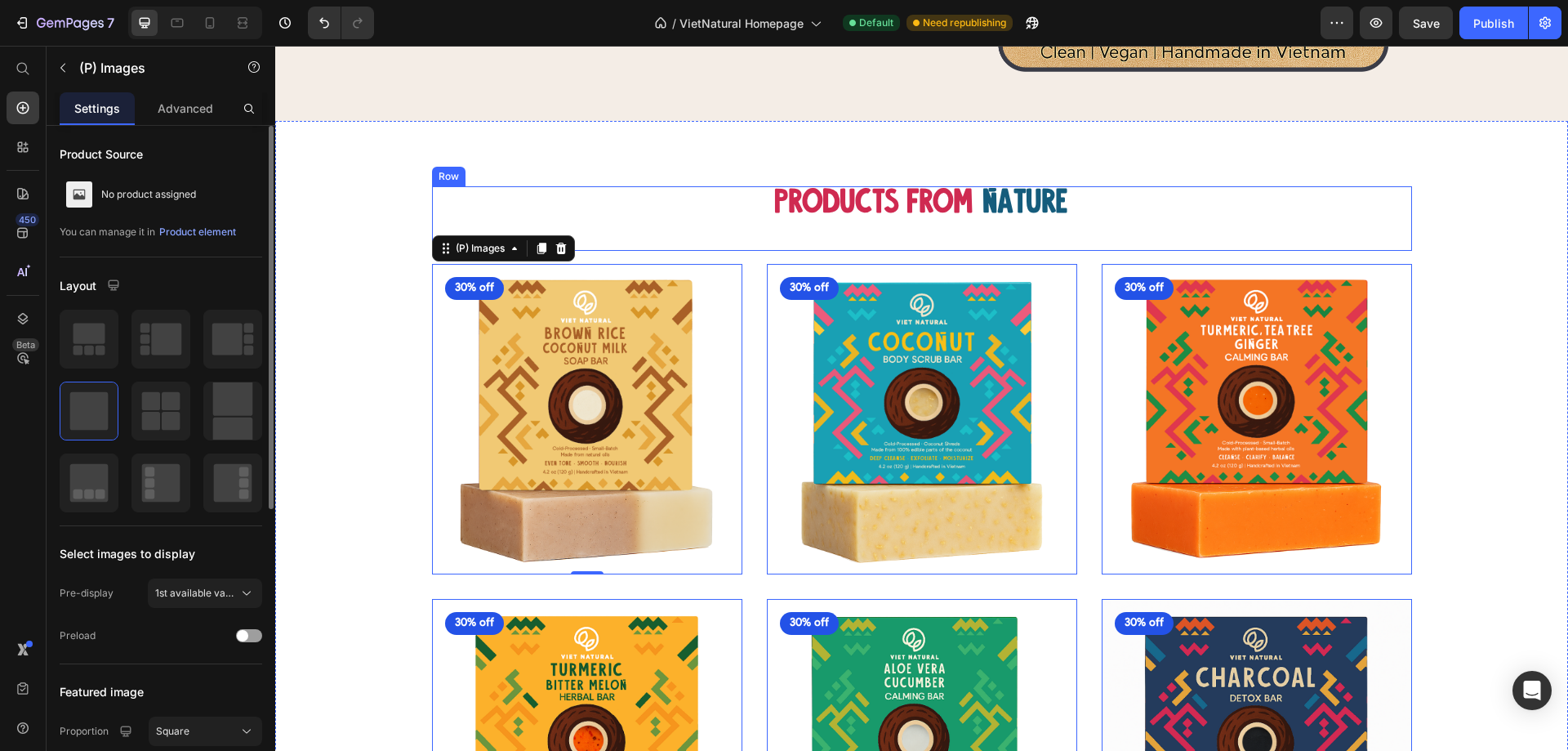 click on "Products From Heading Nature Heading Row" at bounding box center [922, 218] 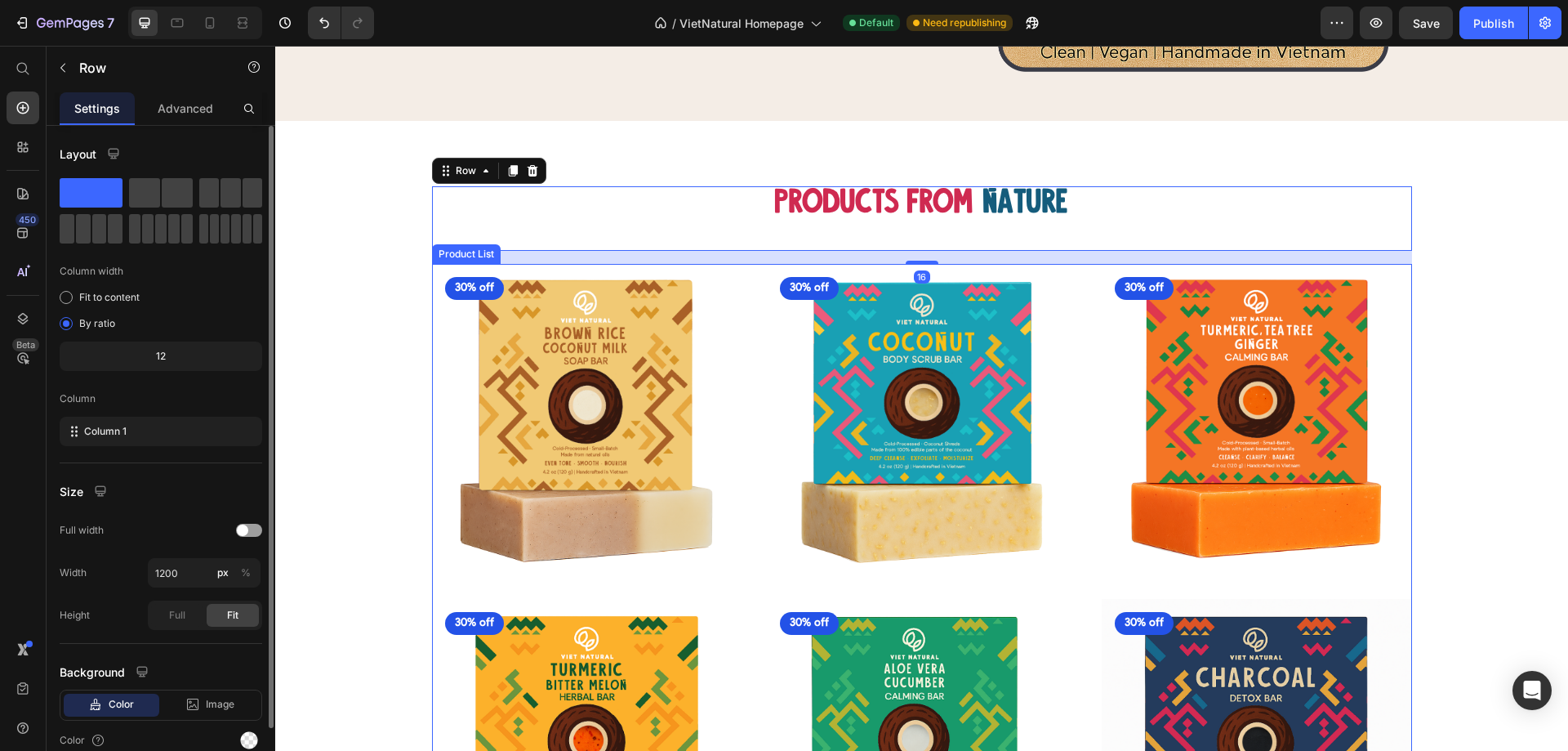 click on "(P) Images 30% off Product Badge Row Brown Rice & Coconut Milk Soap Bar (P) Title Row $13.99 (P) Price $19.99 (P) Price Row Icon Icon Icon Icon Icon Icon List 214 Ratings Text Block Row Row Row (P) Images 30% off Product Badge Row Coconut Body Scrub Soap Bar (P) Title Row $13.99 (P) Price $19.99 (P) Price Row Icon Icon Icon Icon Icon Icon List 214 Ratings Text Block Row Row Row (P) Images 30% off Product Badge Row Turmeric, Tea Tree & Ginger Calming Soap Bar (P) Title Row $13.99 (P) Price $19.99 (P) Price Row Icon Icon Icon Icon Icon Icon List 214 Ratings Text Block Row Row Row (P) Images 30% off Product Badge Row Turmeric & Bitter Melon Herbal Soap Bar (P) Title Row $13.99 (P) Price $19.99 (P) Price Row Icon Icon Icon Icon Icon Icon List 214 Ratings Text Block Row Row Row (P) Images 30% off Product Badge Row Aloe Vera & Cucumber Calming Soap Bar (P) Title Row $13.99 (P) Price $19.99 (P) Price Row Icon Icon Icon Icon Icon Icon List 214 Ratings Text Block Row Row Row (P) Images 30% off Product Badge Row Row" at bounding box center (922, 742) 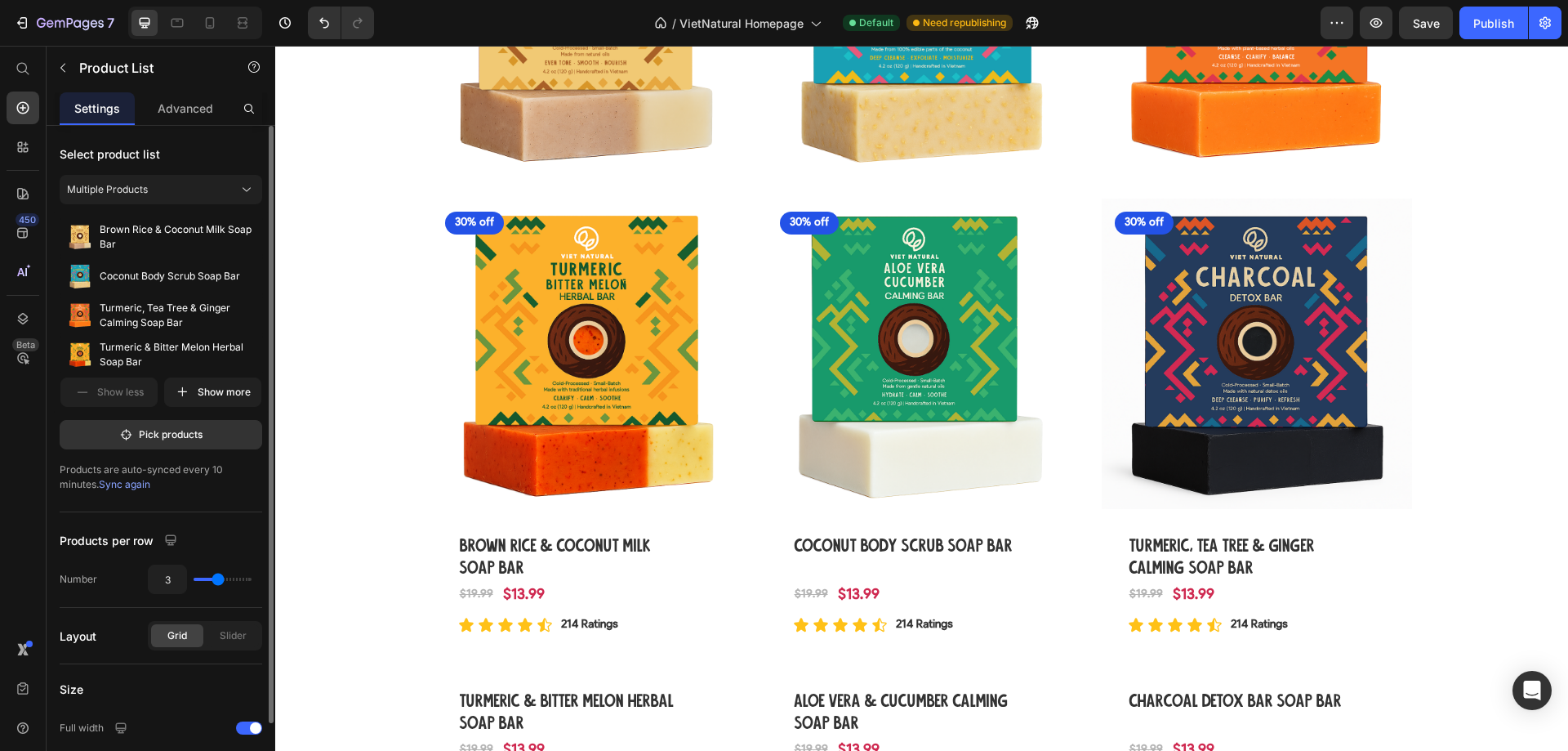 scroll, scrollTop: 1553, scrollLeft: 0, axis: vertical 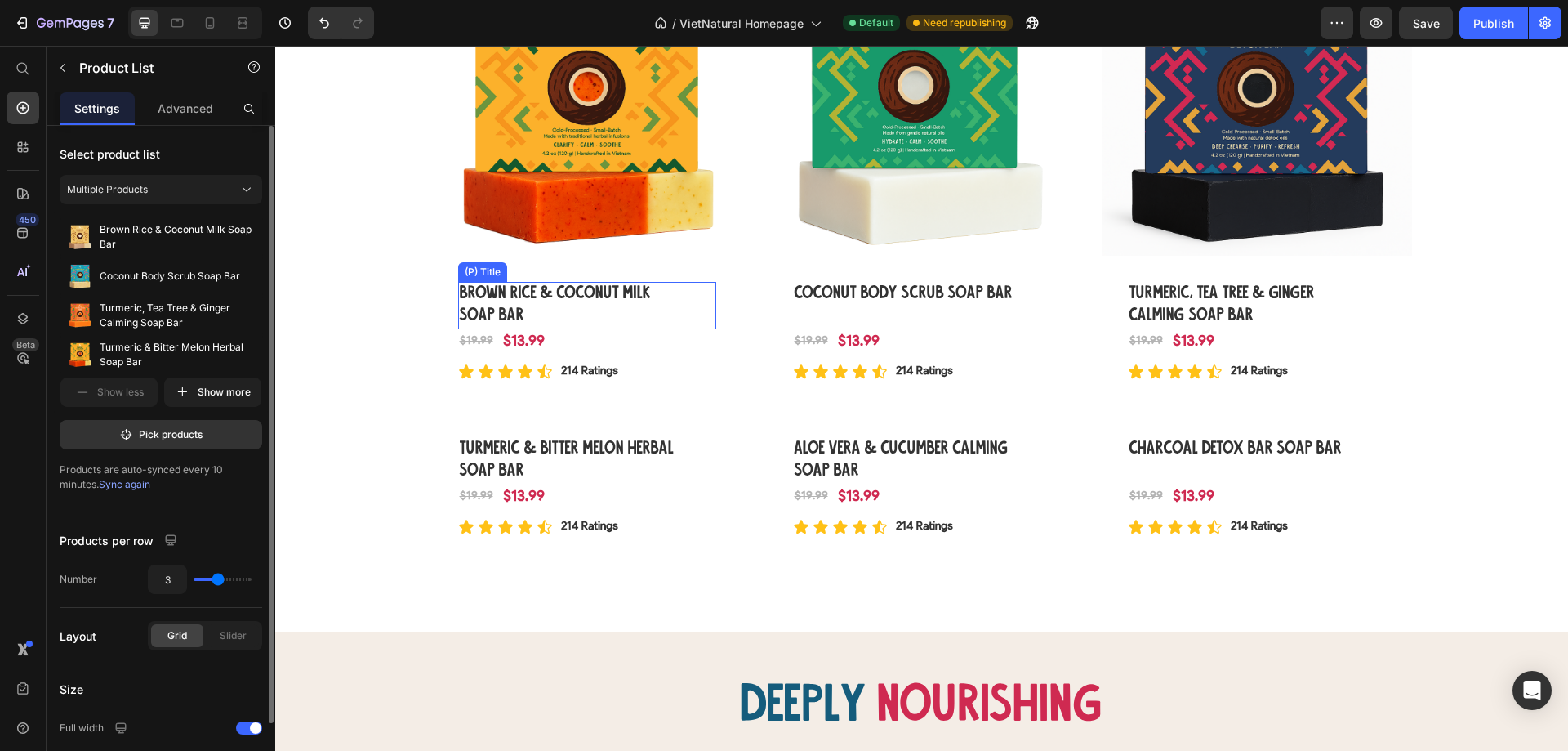 click on "Brown Rice & Coconut Milk Soap Bar" at bounding box center [574, 306] 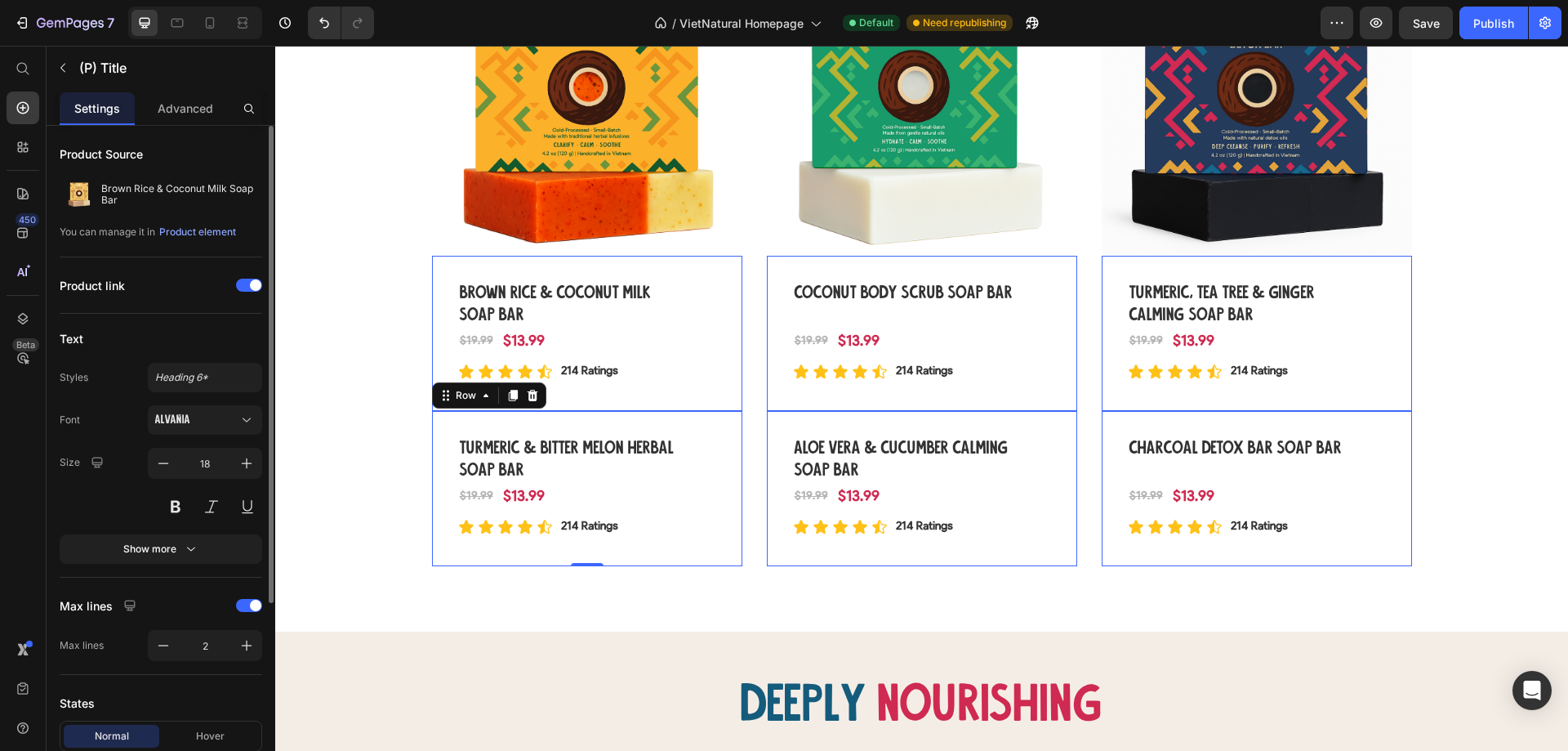 click on "Turmeric & Bitter Melon Herbal Soap Bar (P) Title Row $13.99 (P) Price $19.99 (P) Price Row Icon Icon Icon Icon Icon Icon List 214 Ratings Text Block Row Row Row   0" at bounding box center (587, 333) 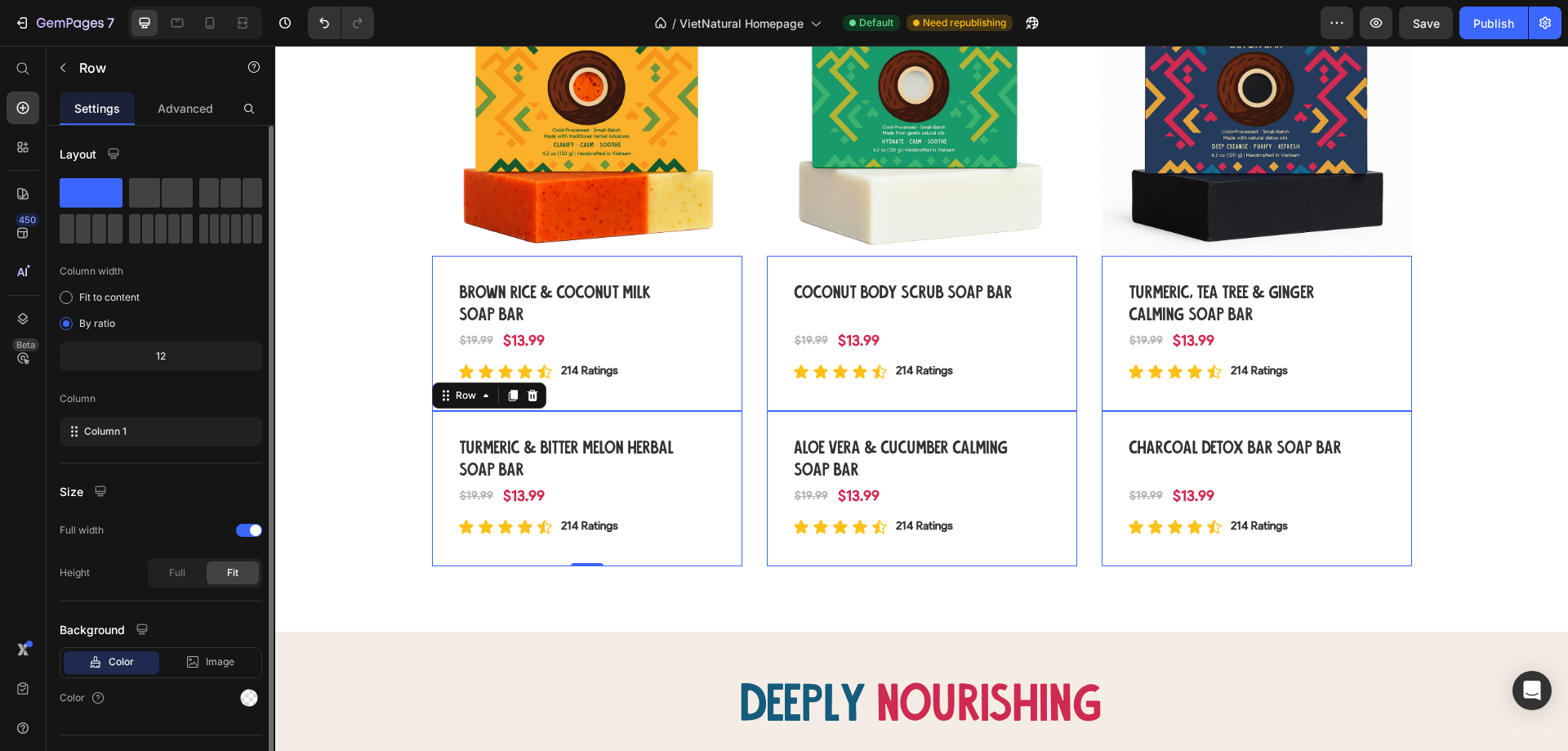 click on "Brown Rice & Coconut Milk Soap Bar (P) Title Row $13.99 (P) Price $19.99 (P) Price Row Icon Icon Icon Icon Icon Icon List 214 Ratings Text Block Row Row Row   0" at bounding box center [587, 333] 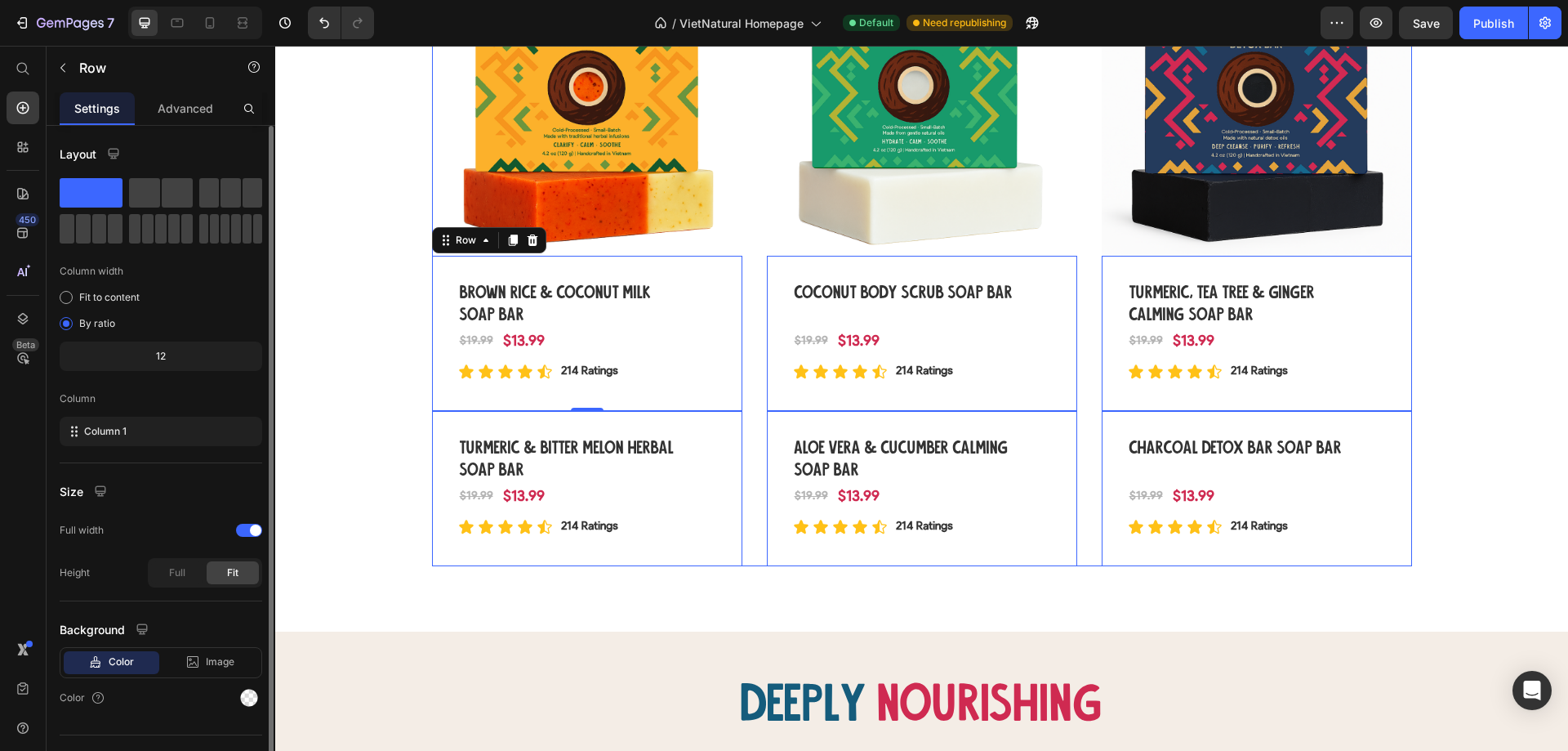 click on "(P) Images 30% off Product Badge Row Brown Rice & Coconut Milk Soap Bar (P) Title Row $13.99 (P) Price $19.99 (P) Price Row Icon Icon Icon Icon Icon Icon List 214 Ratings Text Block Row Row Row   0 (P) Images 30% off Product Badge Row Coconut Body Scrub Soap Bar (P) Title Row $13.99 (P) Price $19.99 (P) Price Row Icon Icon Icon Icon Icon Icon List 214 Ratings Text Block Row Row Row   0 (P) Images 30% off Product Badge Row Turmeric, Tea Tree & Ginger Calming Soap Bar (P) Title Row $13.99 (P) Price $19.99 (P) Price Row Icon Icon Icon Icon Icon Icon List 214 Ratings Text Block Row Row Row   0 (P) Images 30% off Product Badge Row Turmeric & Bitter Melon Herbal Soap Bar (P) Title Row $13.99 (P) Price $19.99 (P) Price Row Icon Icon Icon Icon Icon Icon List 214 Ratings Text Block Row Row Row   0 (P) Images 30% off Product Badge Row Aloe Vera & Cucumber Calming Soap Bar (P) Title Row $13.99 (P) Price $19.99 (P) Price Row Icon Icon Icon Icon Icon Icon List 214 Ratings Text Block Row Row Row   0 (P) Images 30% off Row" at bounding box center [922, 88] 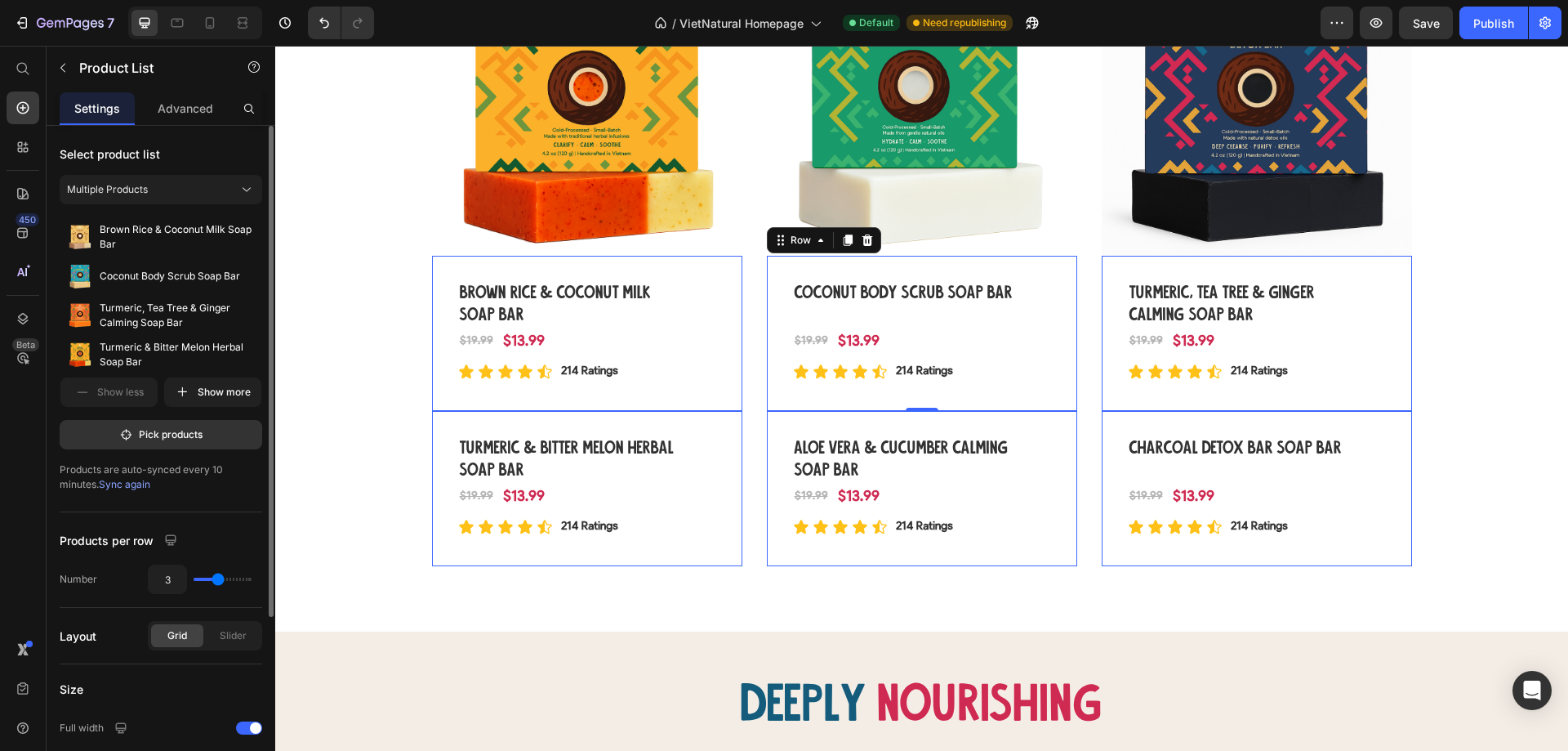 click on "Coconut Body Scrub Soap Bar (P) Title Row $13.99 (P) Price $19.99 (P) Price Row Icon Icon Icon Icon Icon Icon List 214 Ratings Text Block Row Row Row   0" at bounding box center [587, 333] 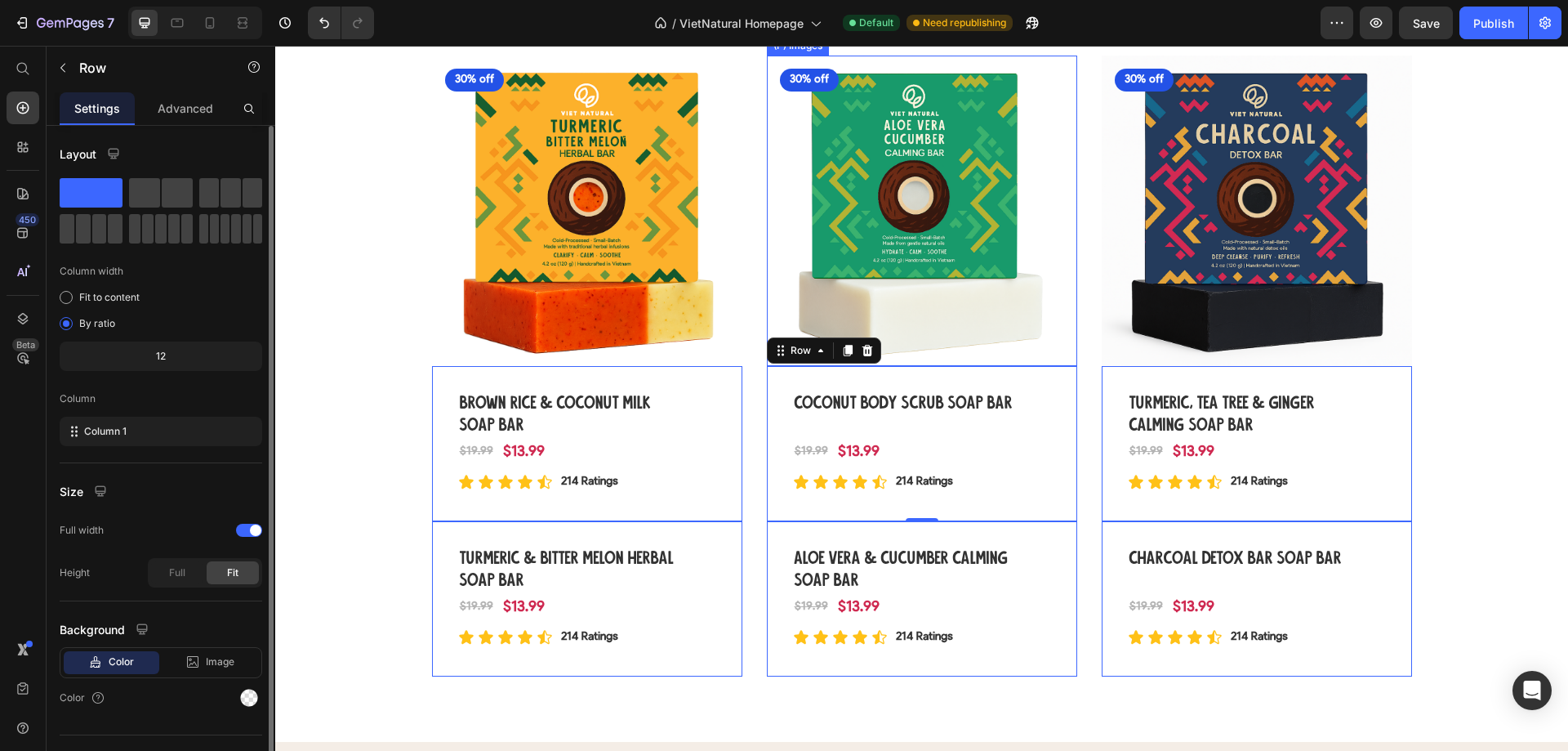 scroll, scrollTop: 1553, scrollLeft: 0, axis: vertical 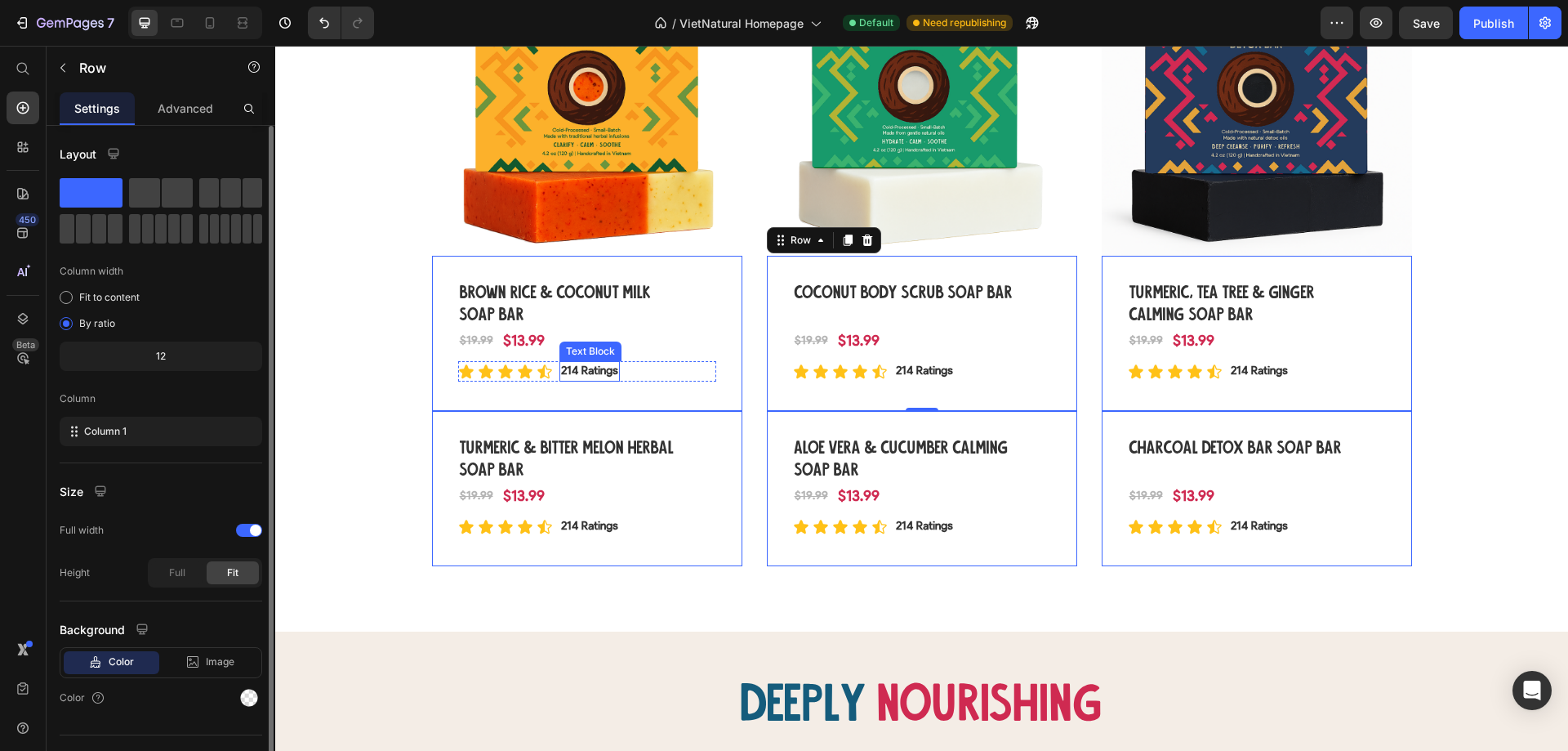 click on "214 Ratings" at bounding box center [590, 371] 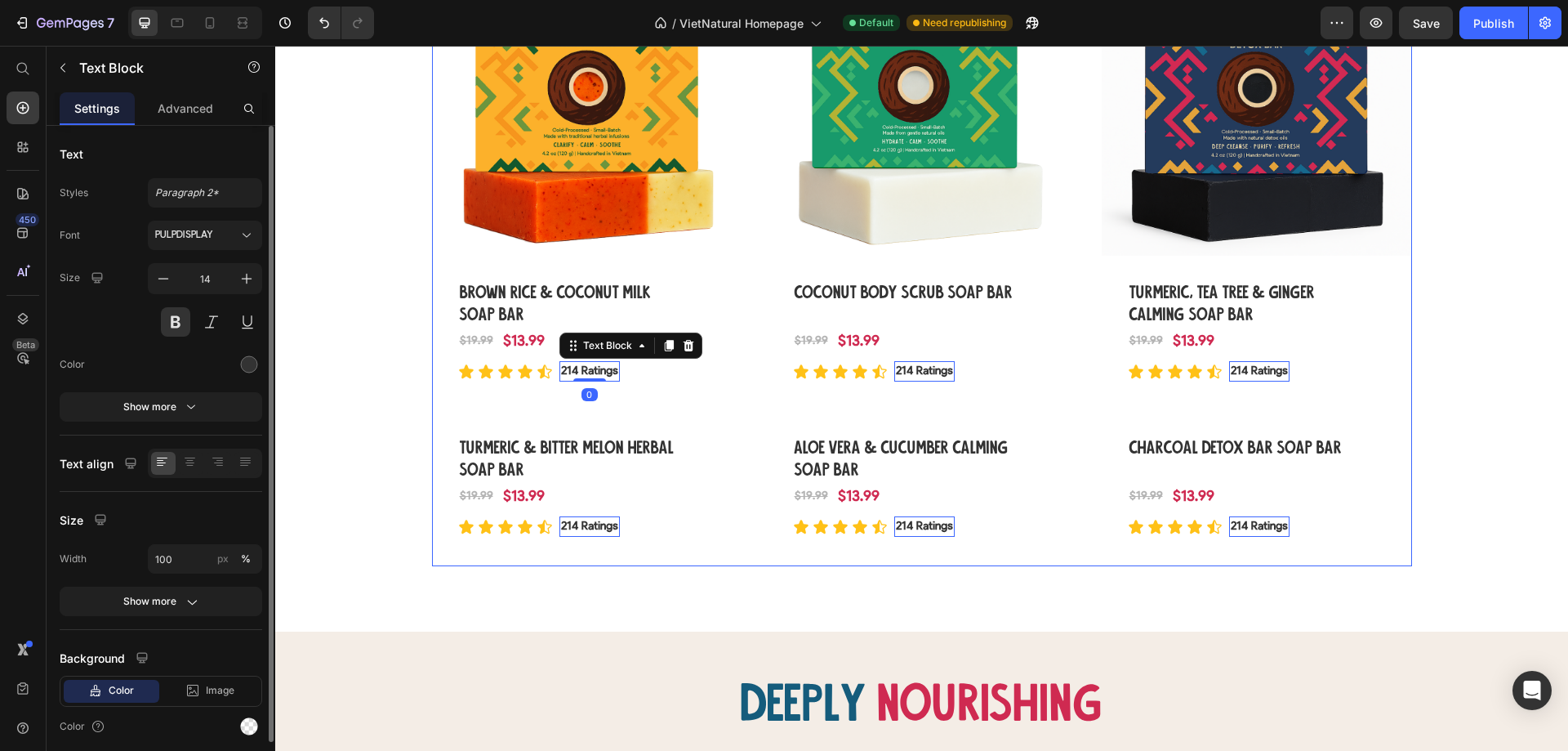 click on "Coconut Body Scrub Soap Bar (P) Title Row $13.99 (P) Price $19.99 (P) Price Row Icon Icon Icon Icon Icon Icon List 214 Ratings Text Block   0 Row Row Row" at bounding box center (587, 333) 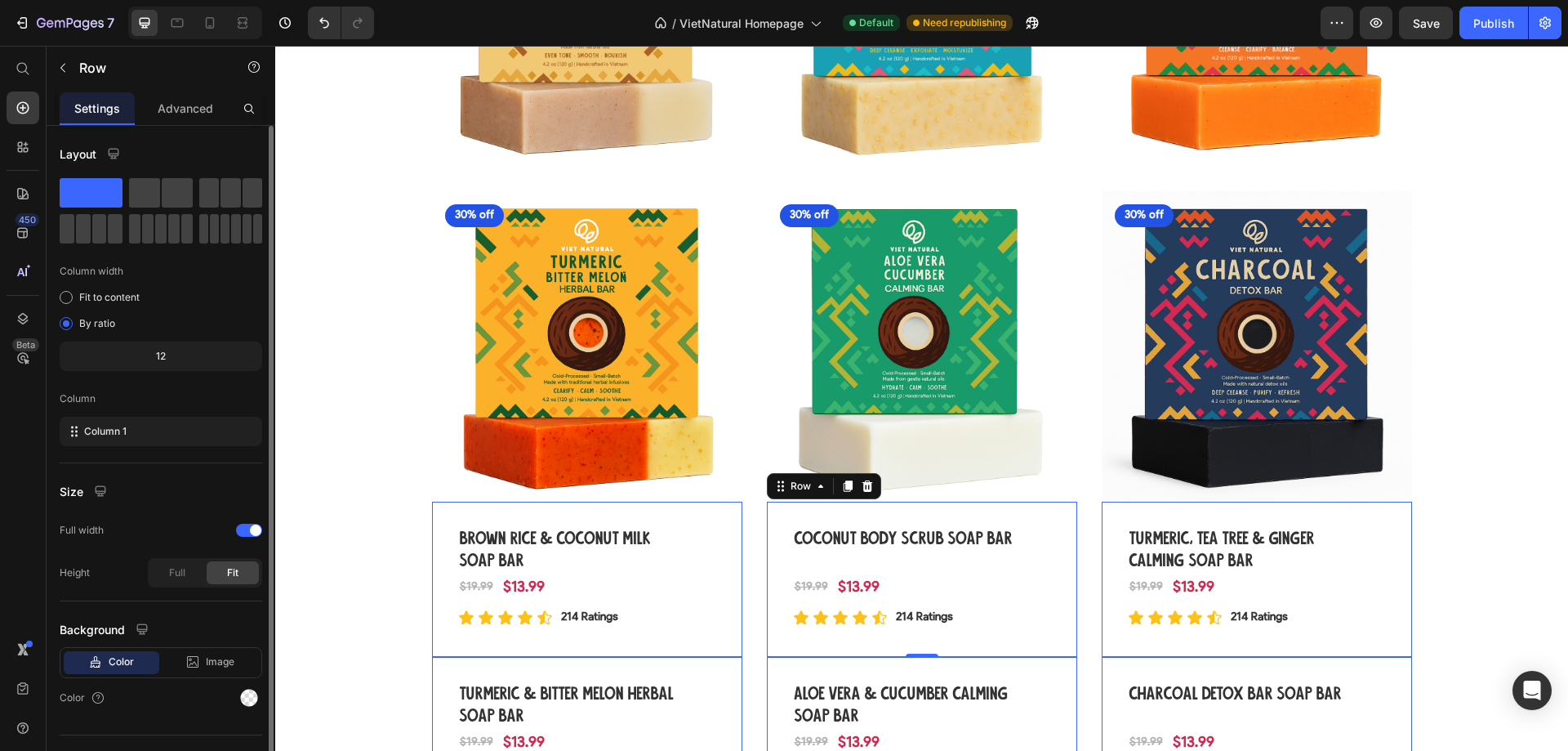 scroll, scrollTop: 1062, scrollLeft: 0, axis: vertical 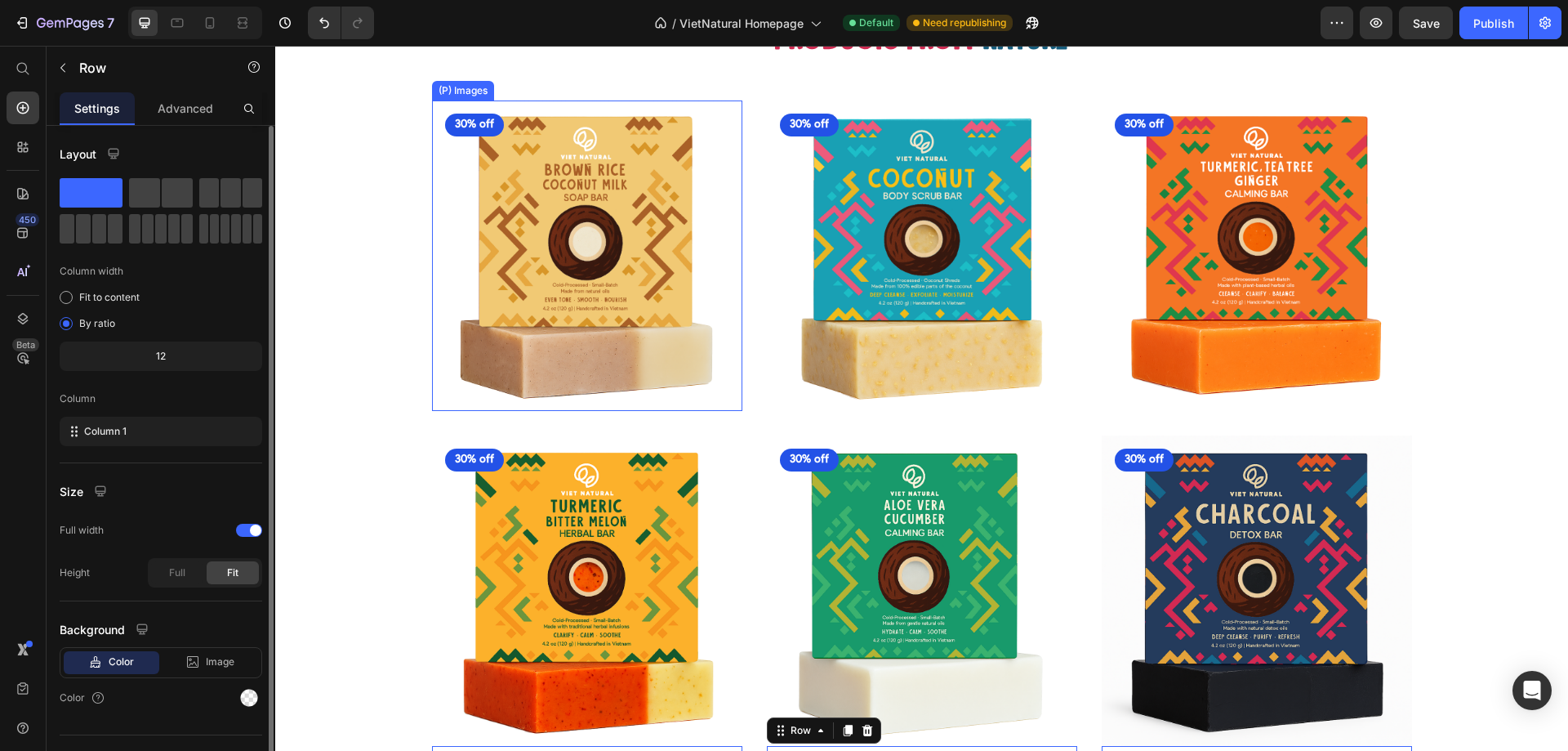 click at bounding box center [587, 256] 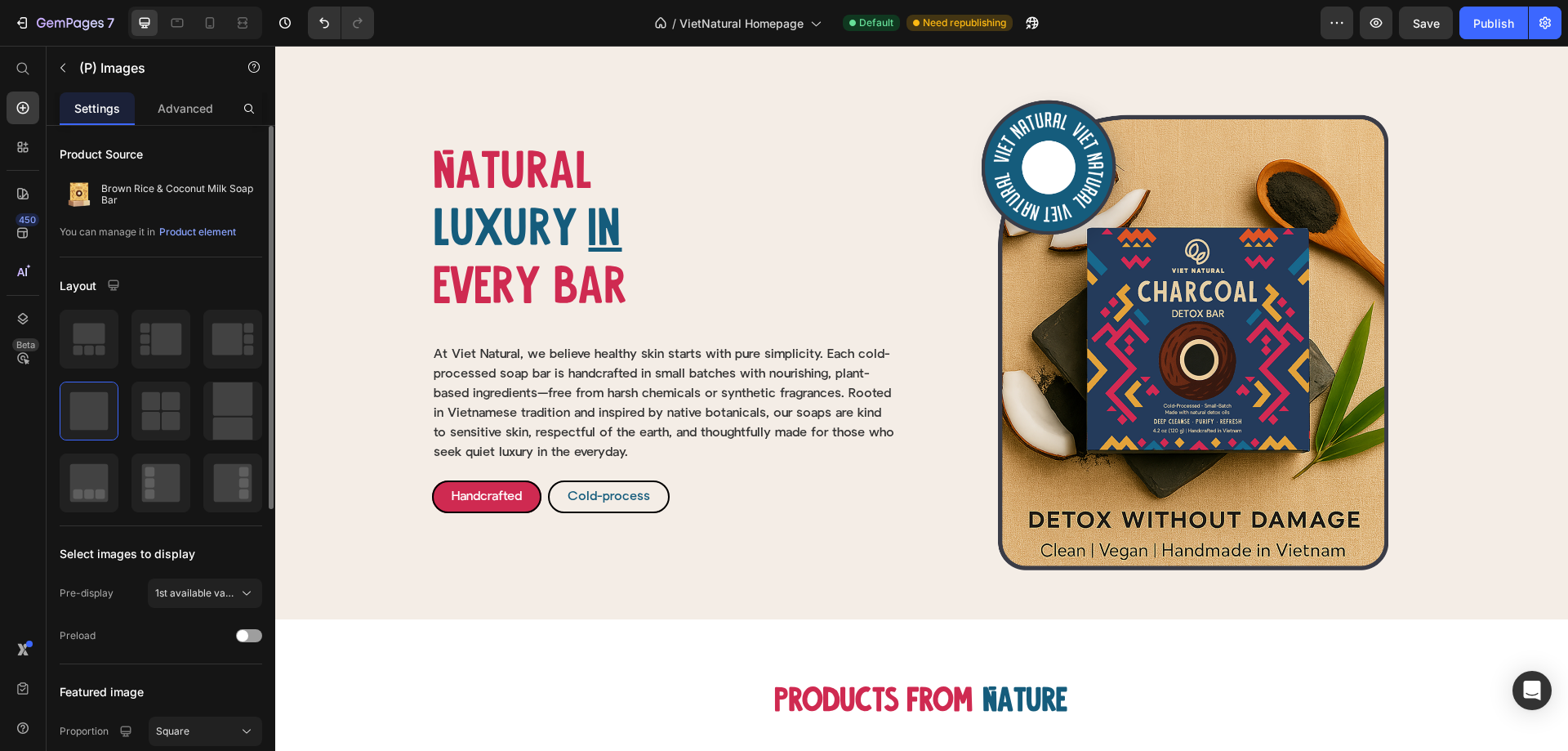 scroll, scrollTop: 409, scrollLeft: 0, axis: vertical 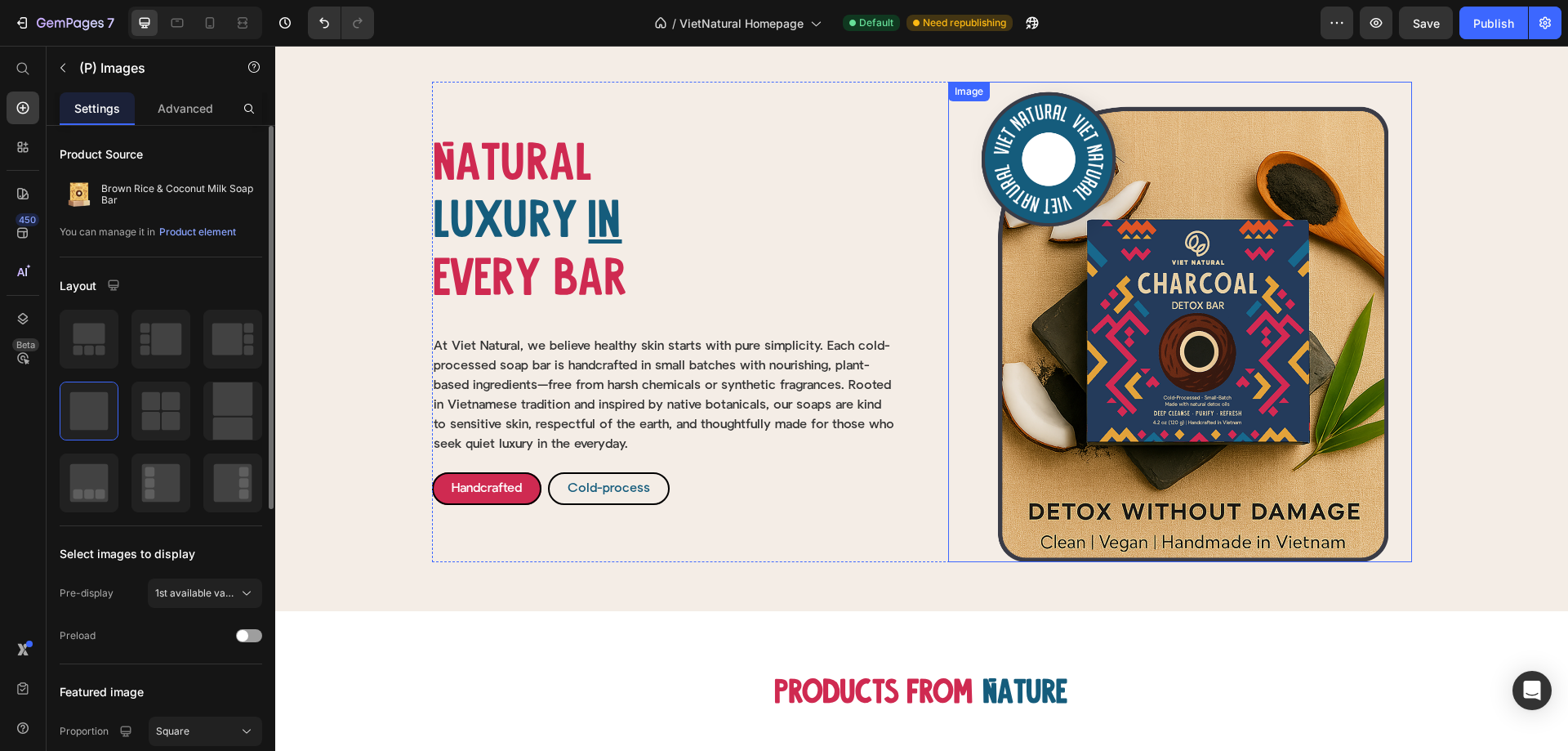 click at bounding box center [1180, 322] 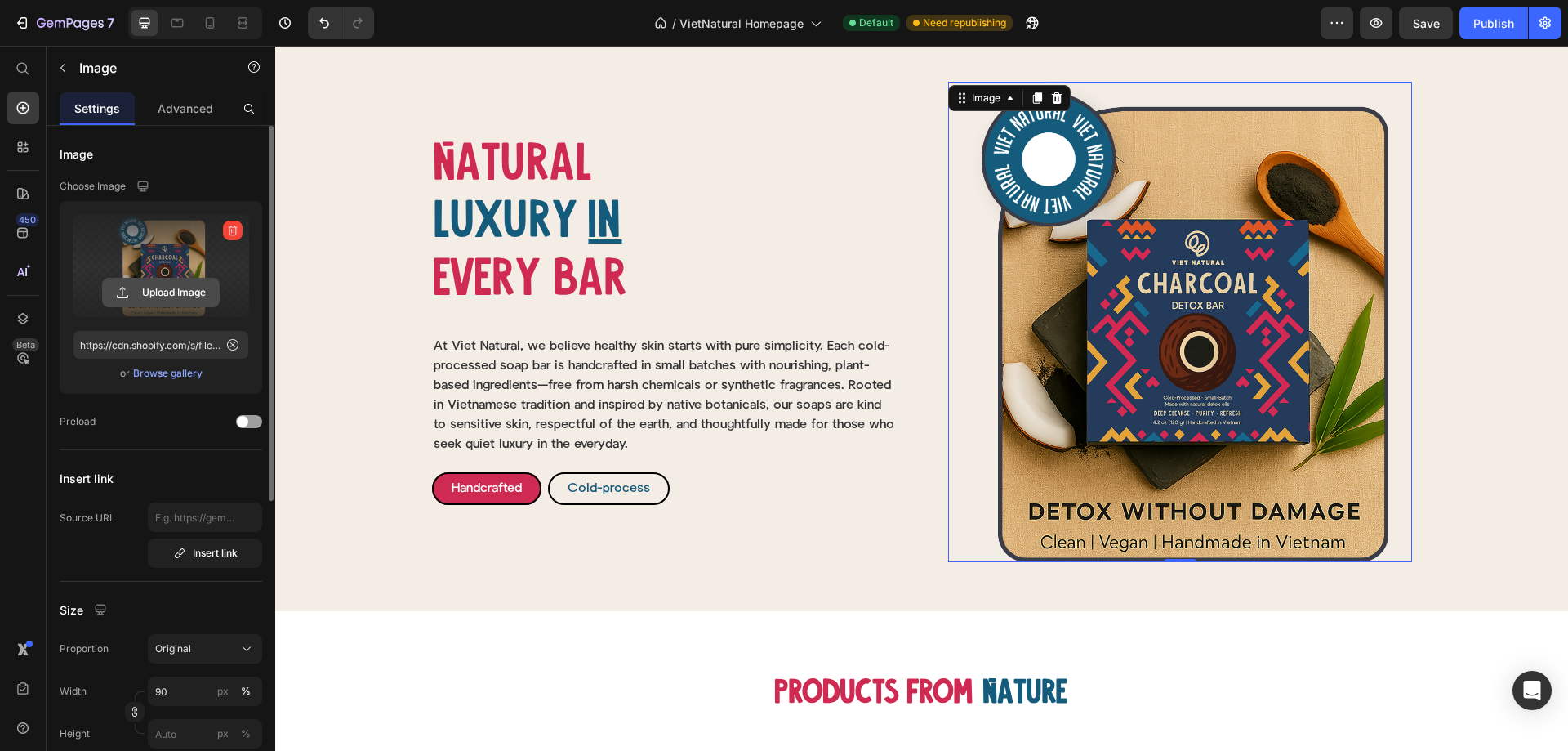 click 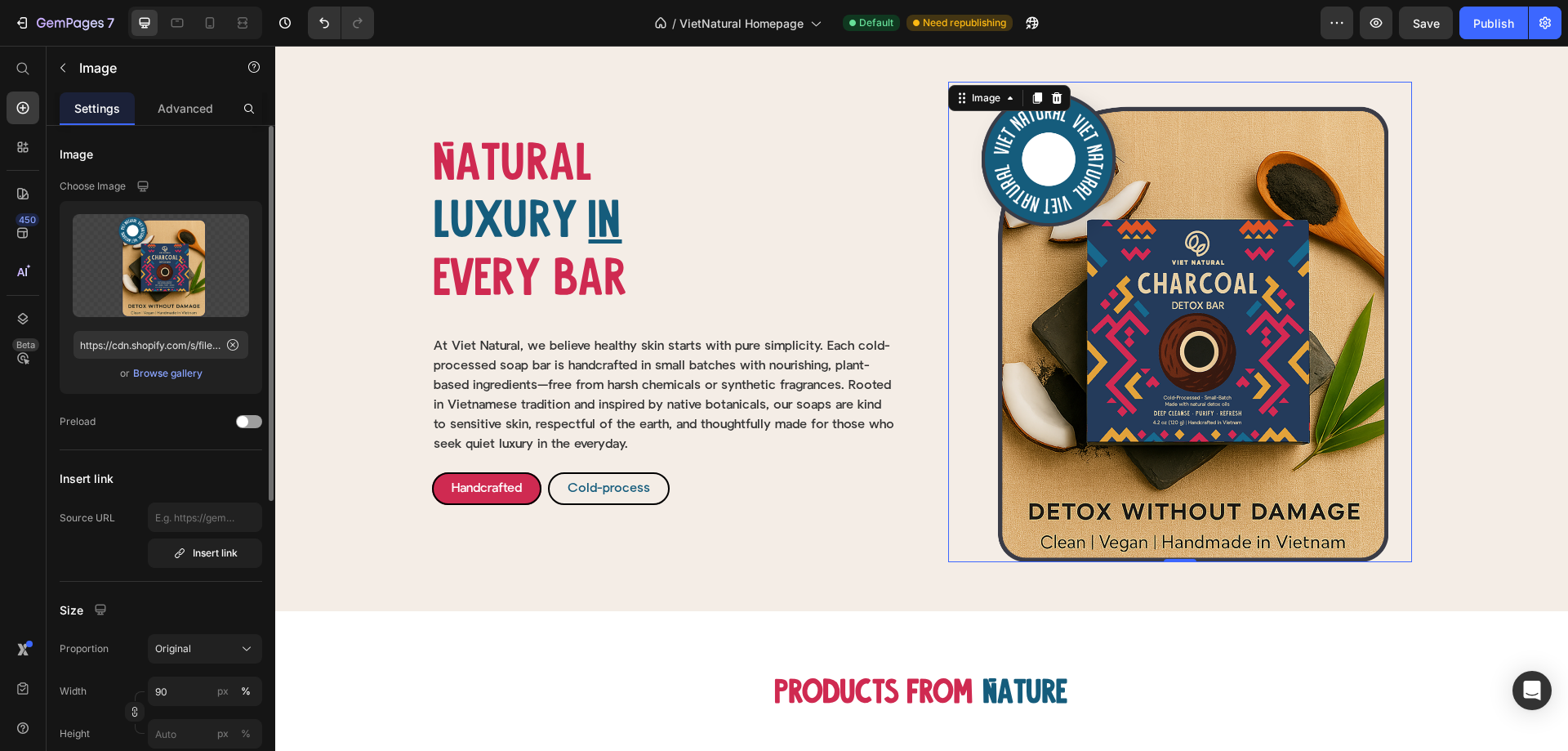click on "Browse gallery" at bounding box center [167, 373] 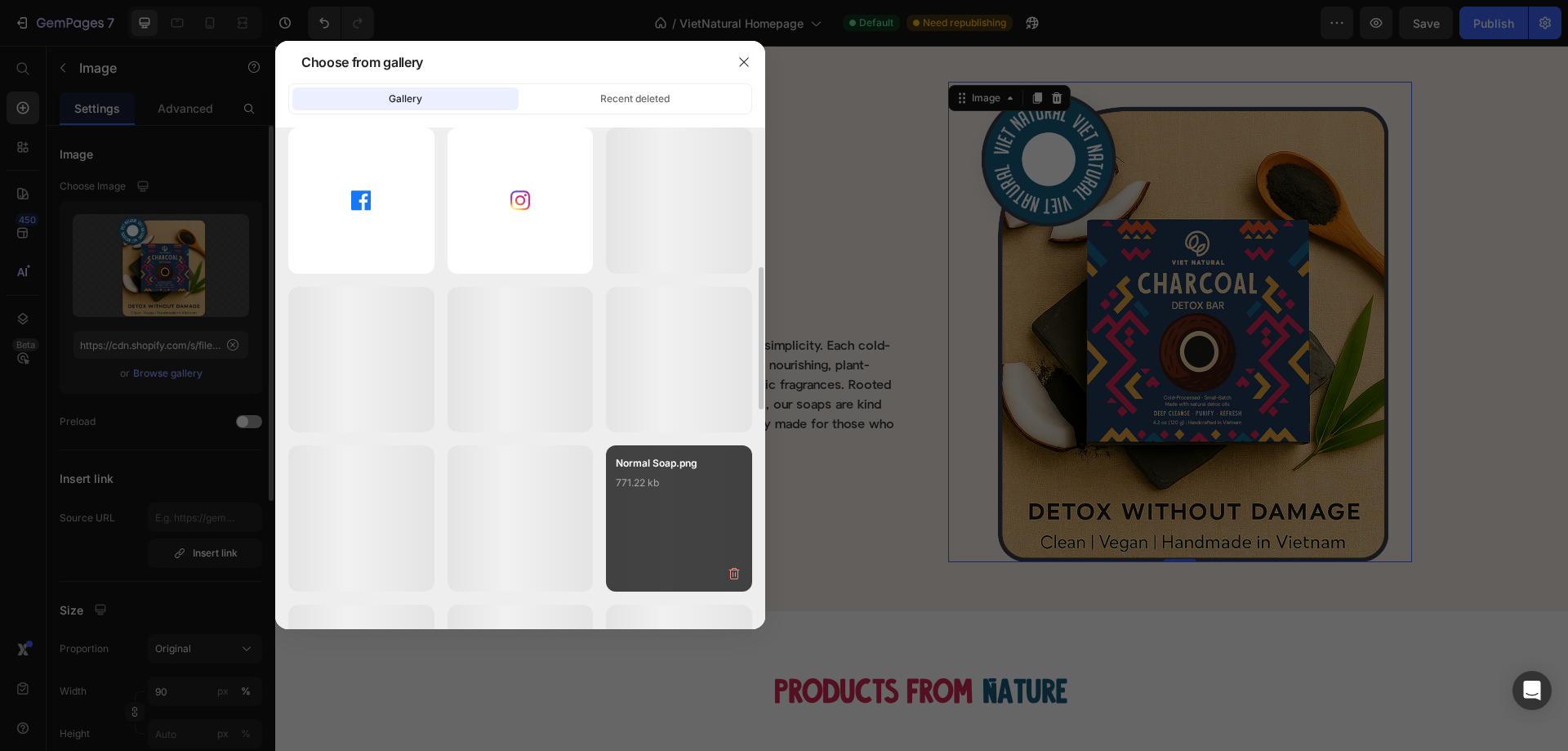 scroll, scrollTop: 654, scrollLeft: 0, axis: vertical 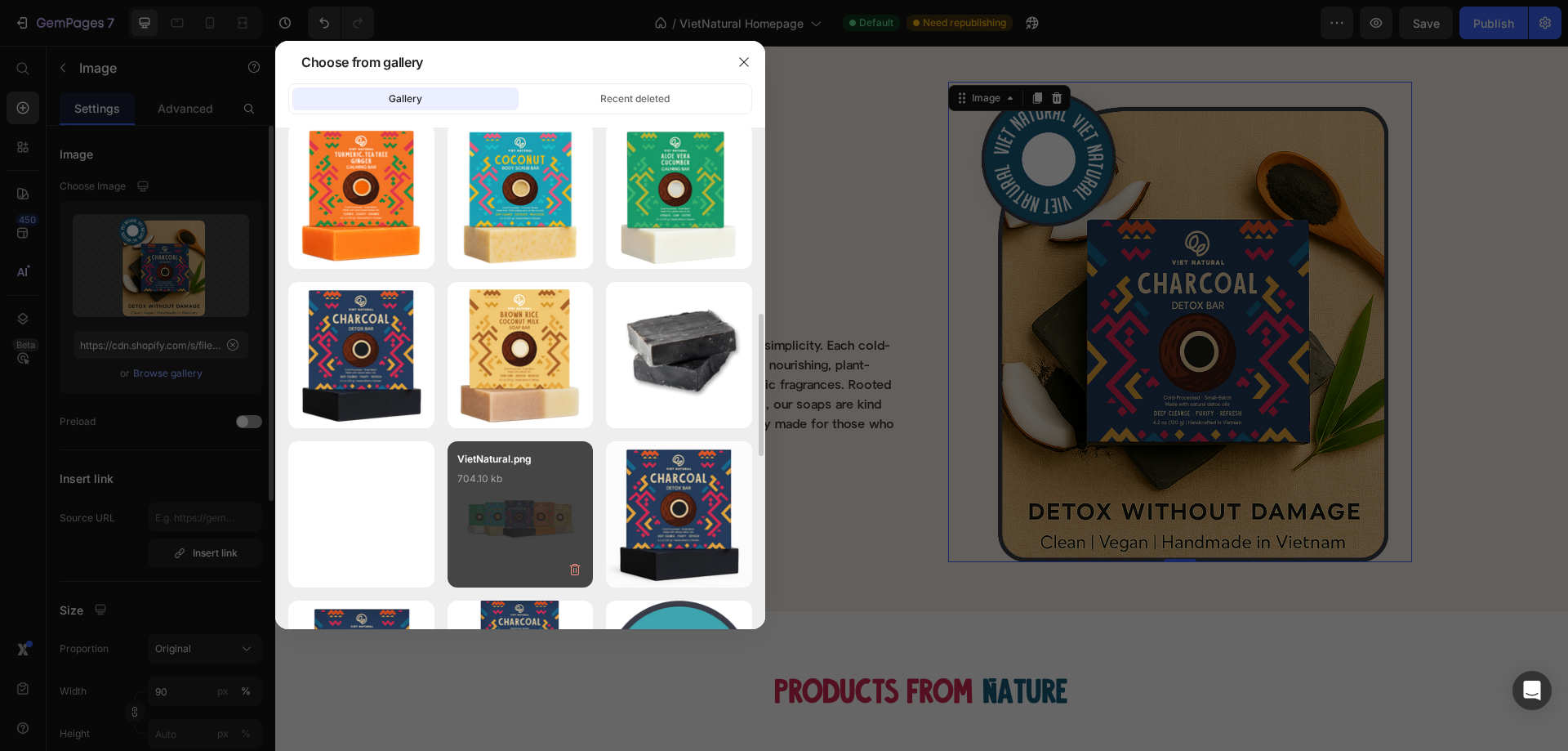 click on "VietNatural.png 704.10 kb" at bounding box center [520, 484] 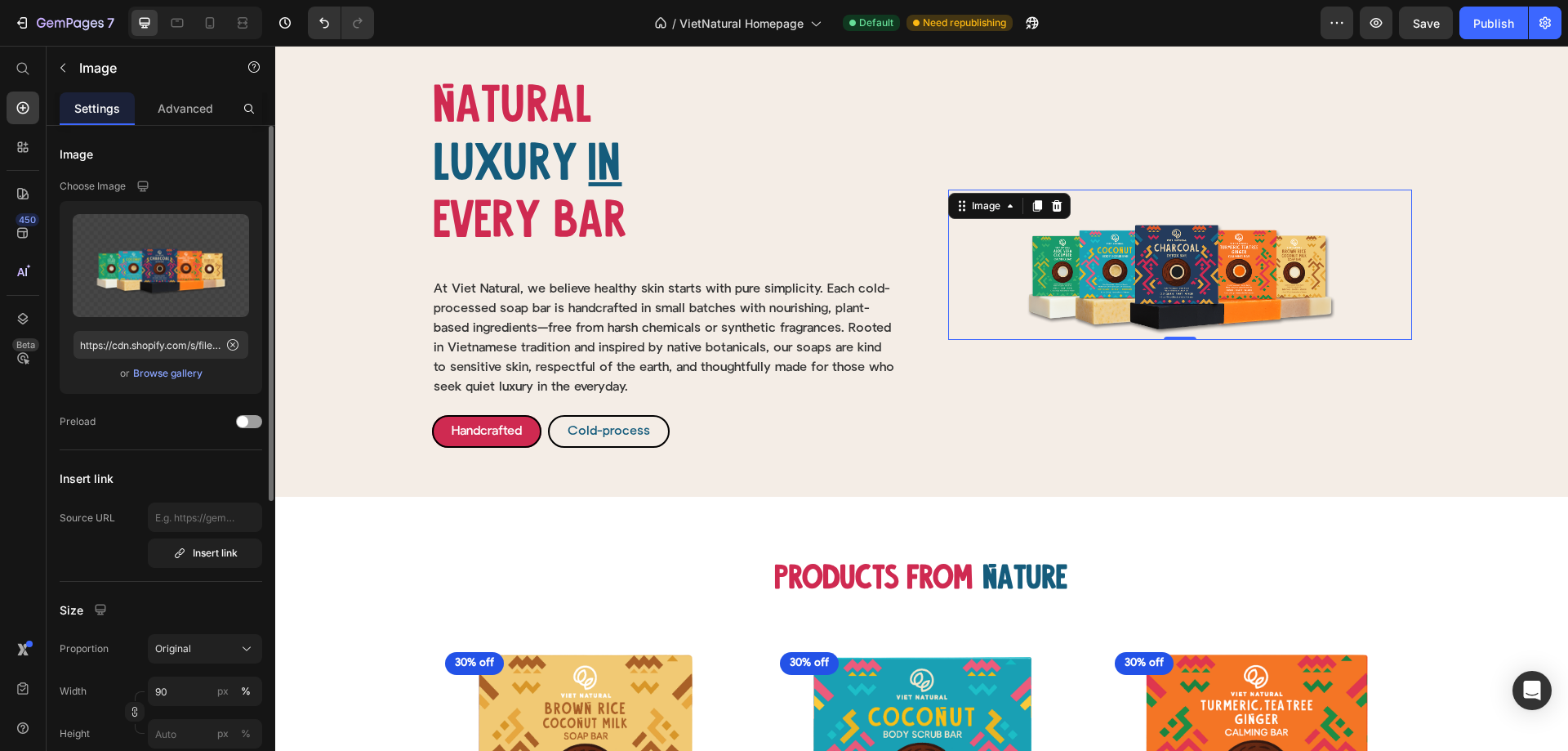 scroll, scrollTop: 245, scrollLeft: 0, axis: vertical 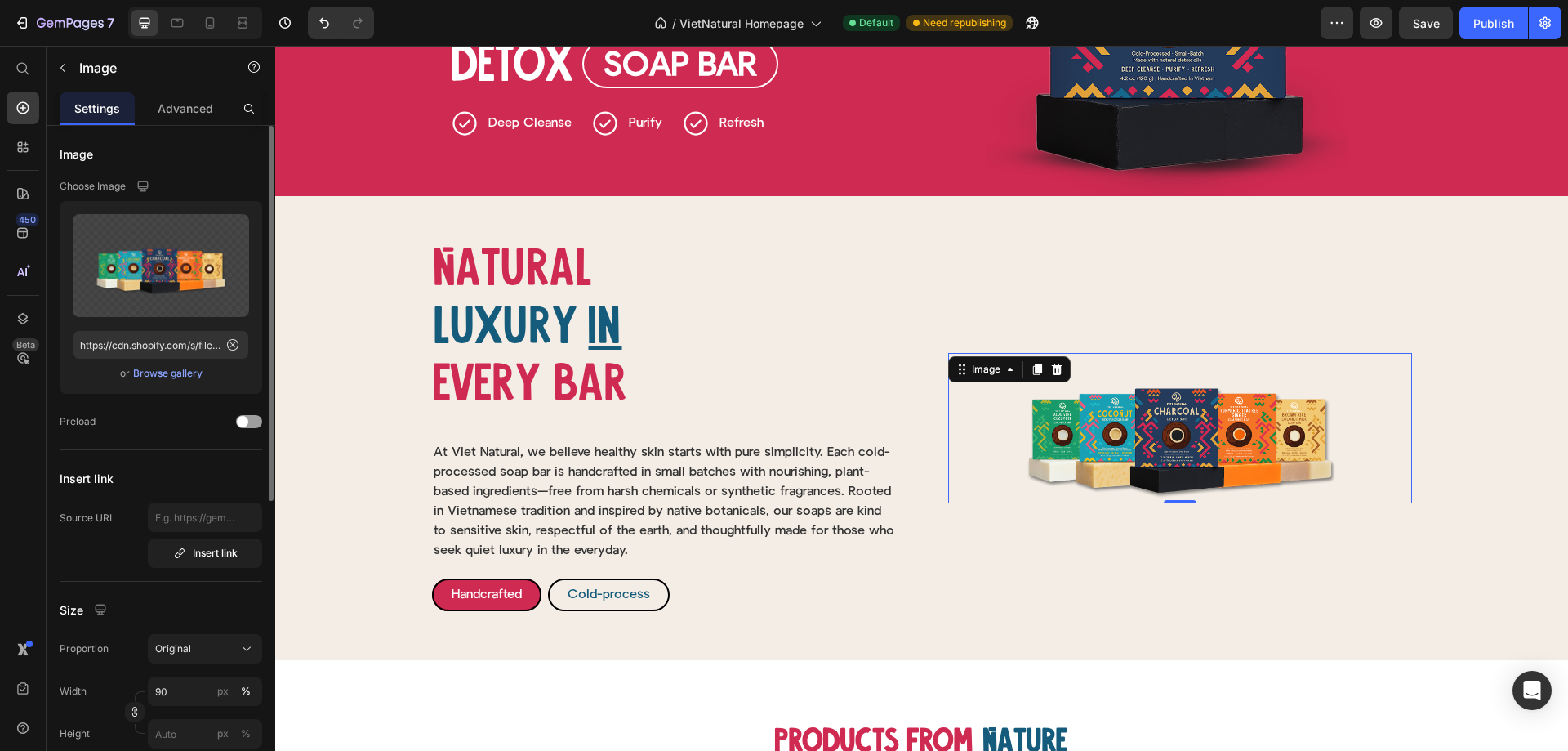 click at bounding box center (1180, 428) 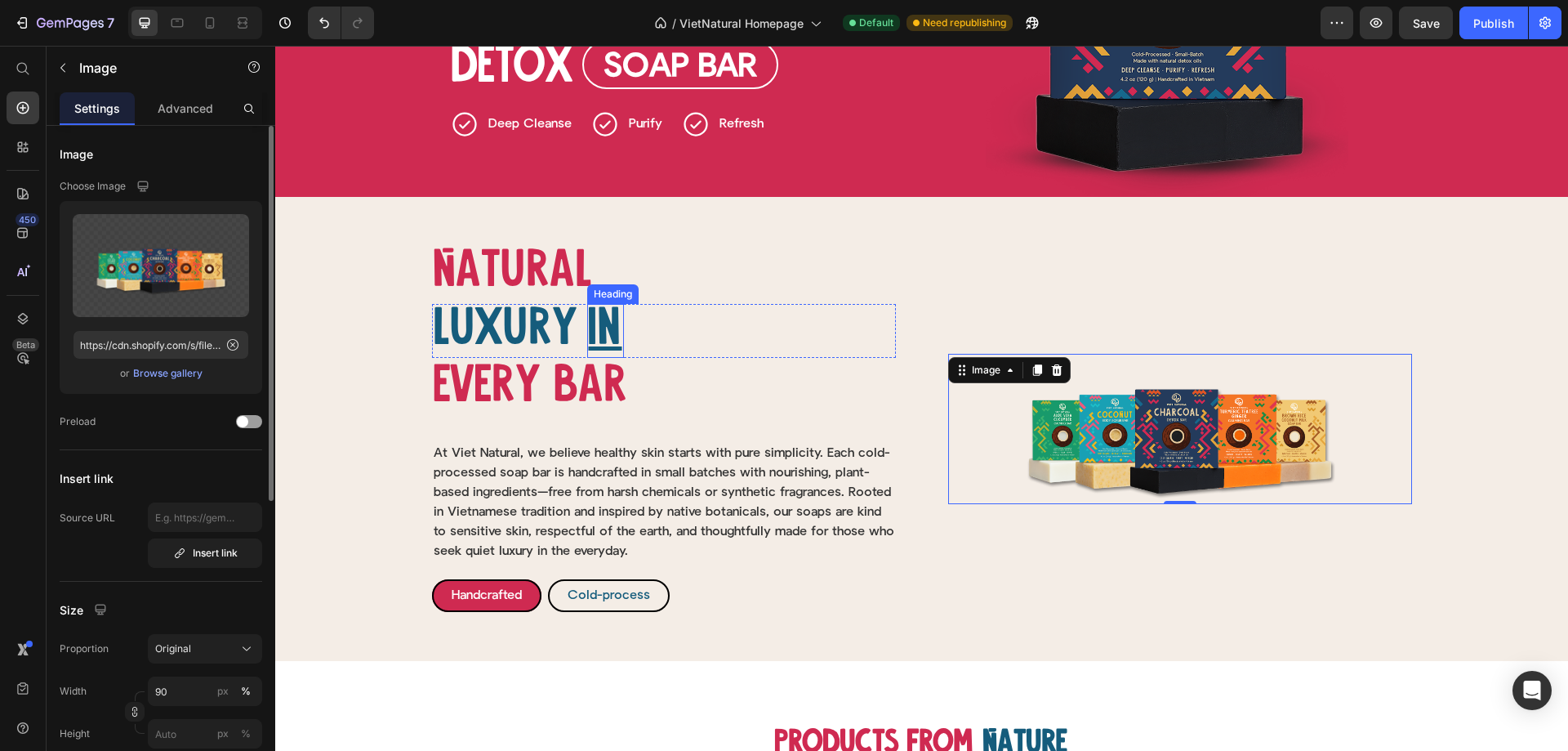 scroll, scrollTop: 163, scrollLeft: 0, axis: vertical 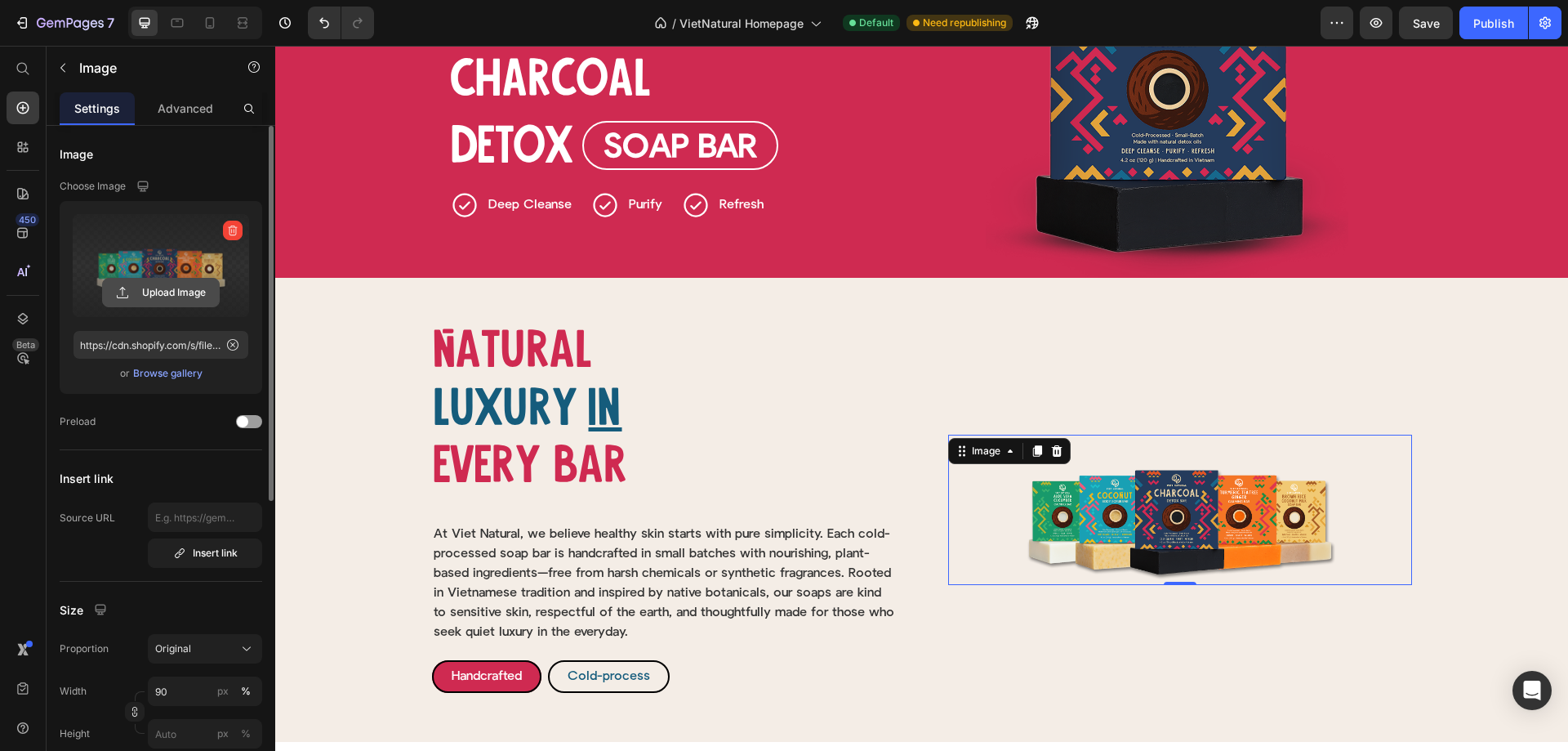 click 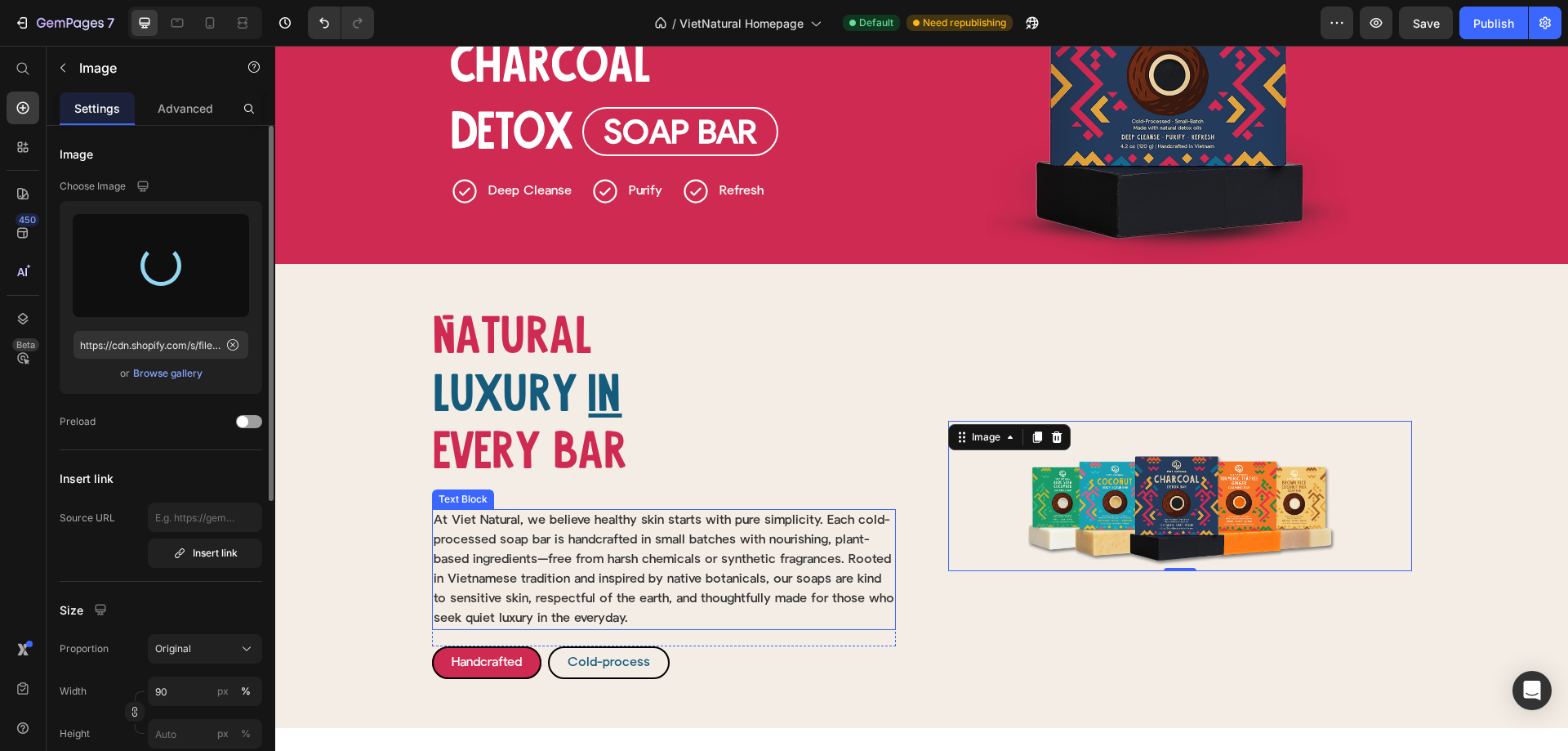 scroll, scrollTop: 163, scrollLeft: 0, axis: vertical 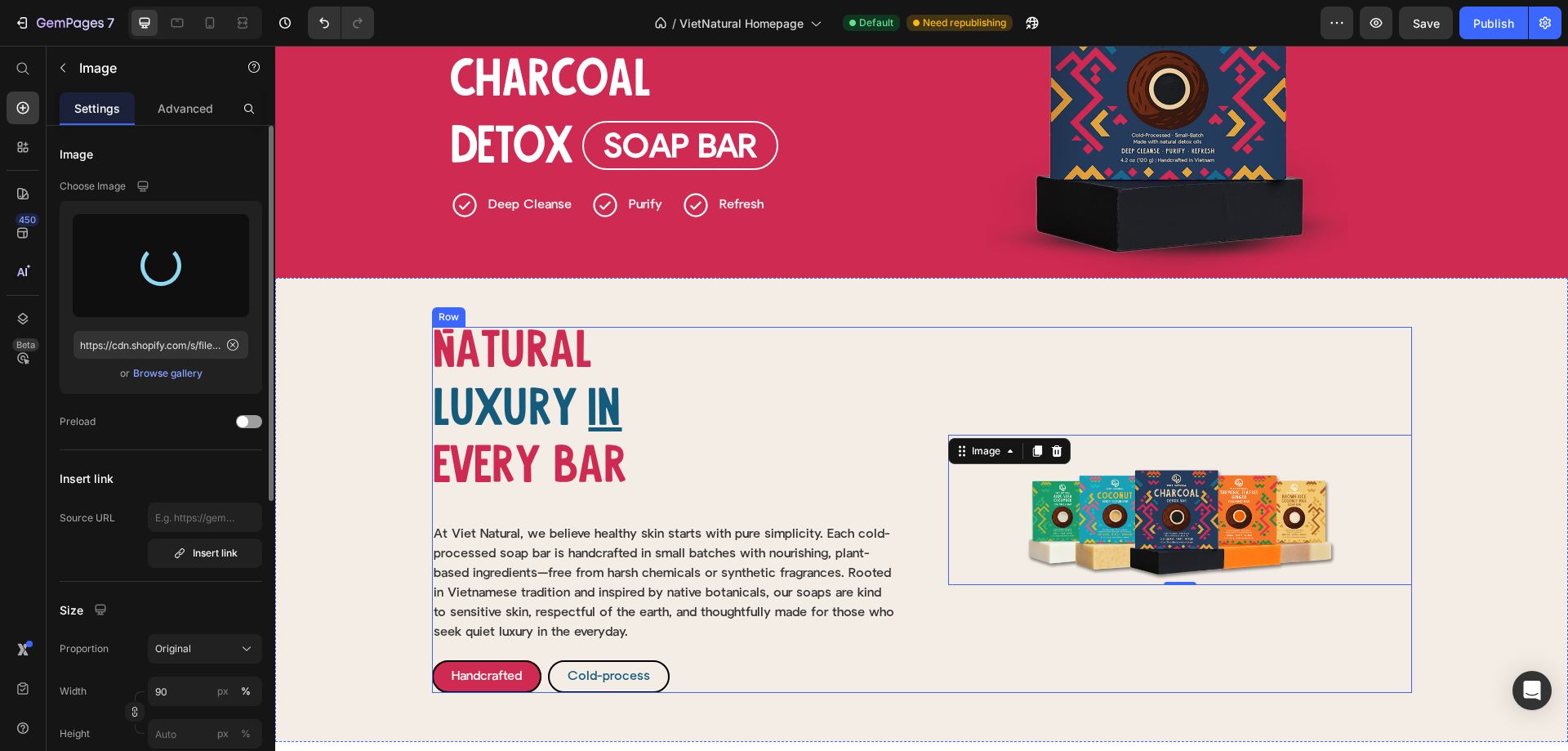 click on "Image   0" at bounding box center [1180, 509] 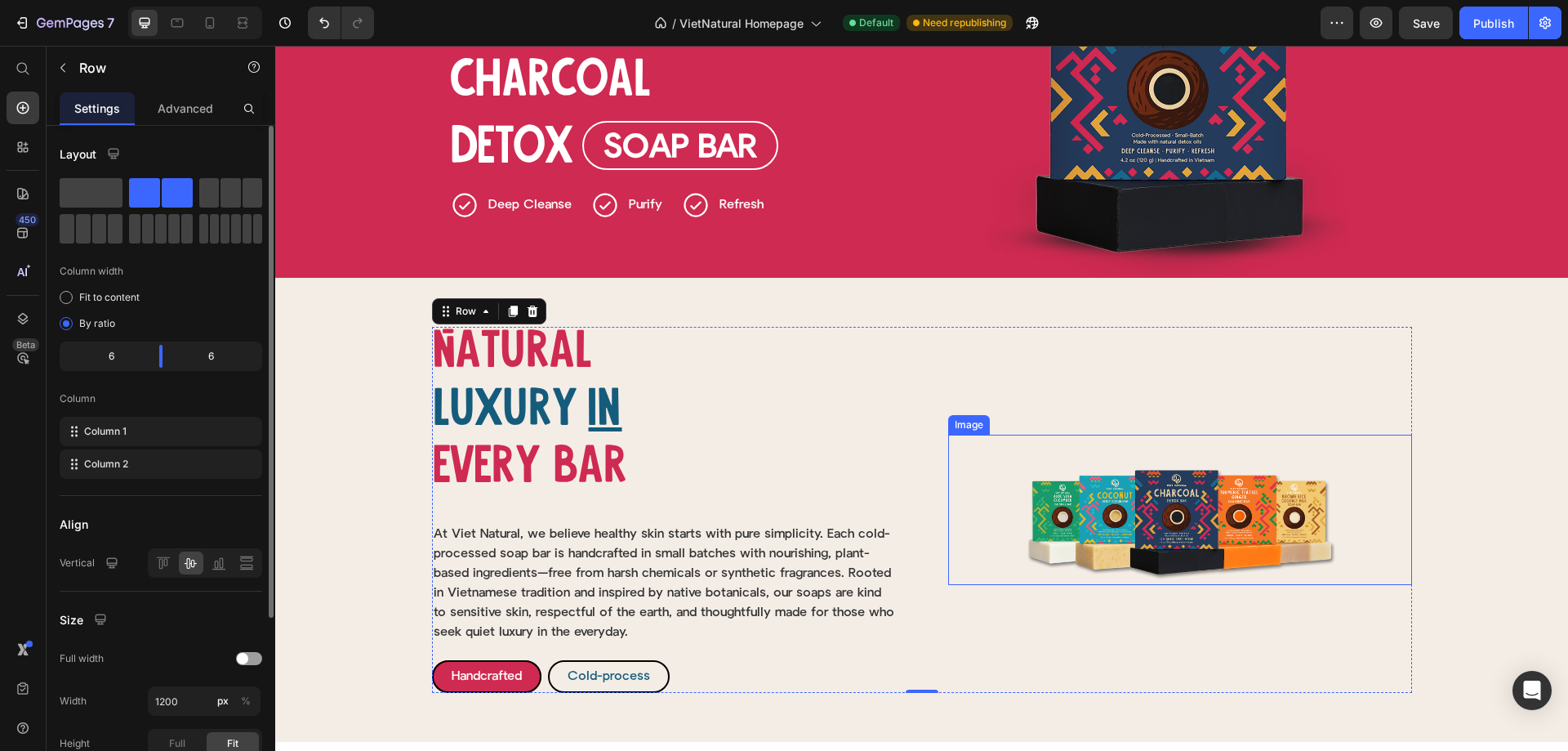 click at bounding box center [1180, 510] 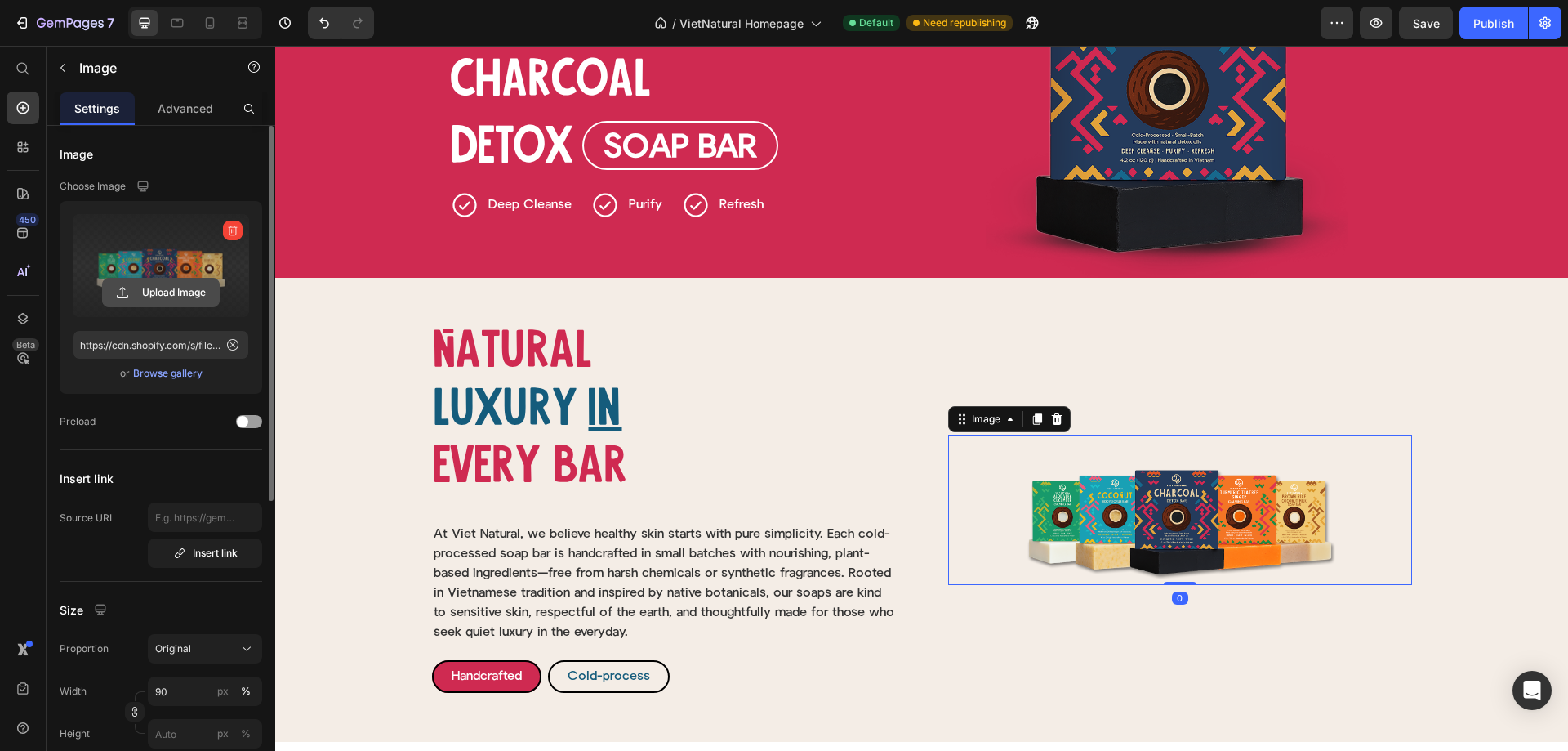 click 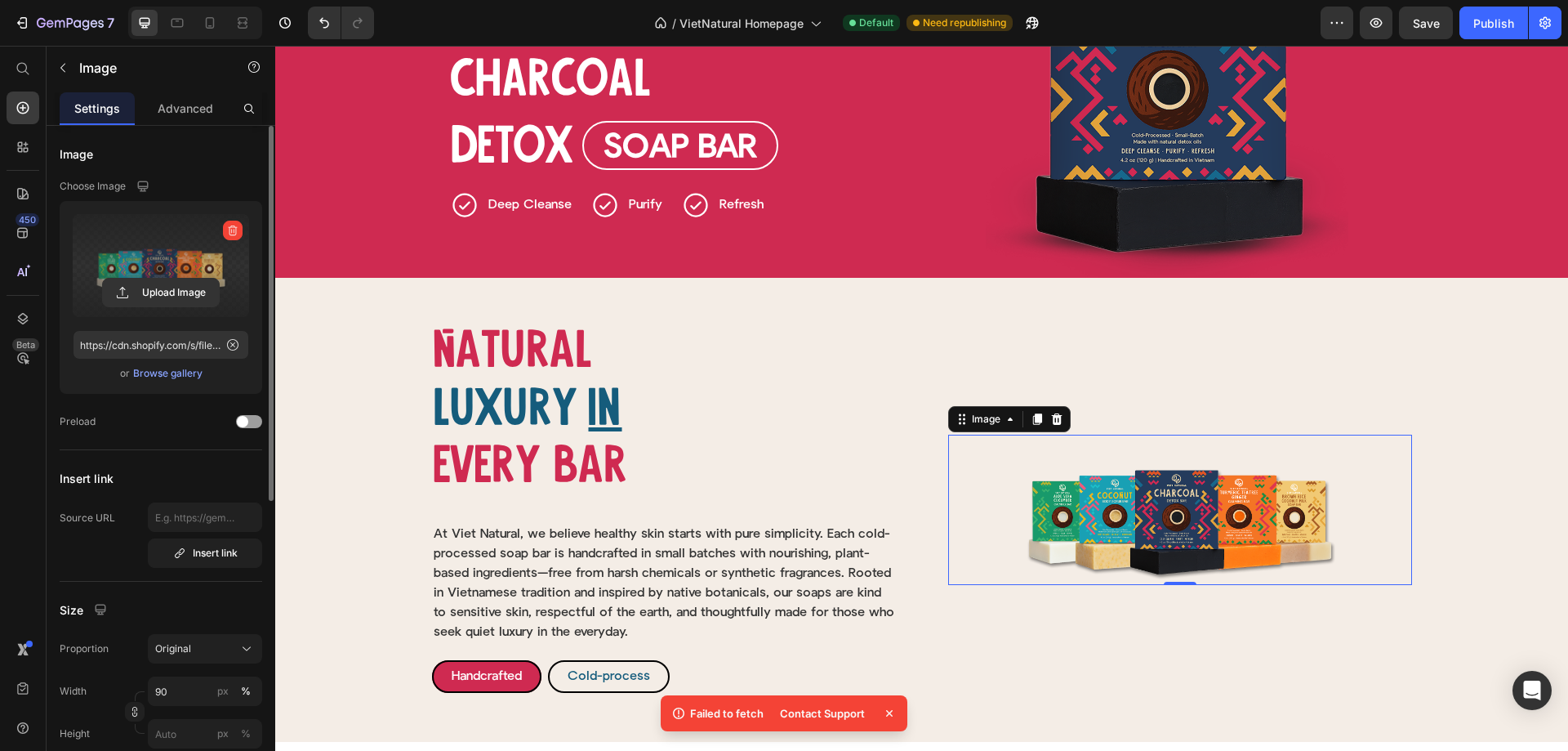 click on "Upload Image https://cdn.shopify.com/s/files/1/0765/7740/7226/files/gempages_574705083556561764-ef64b52c-fcb4-4d85-972e-26a377e2a6e1.png  or   Browse gallery" 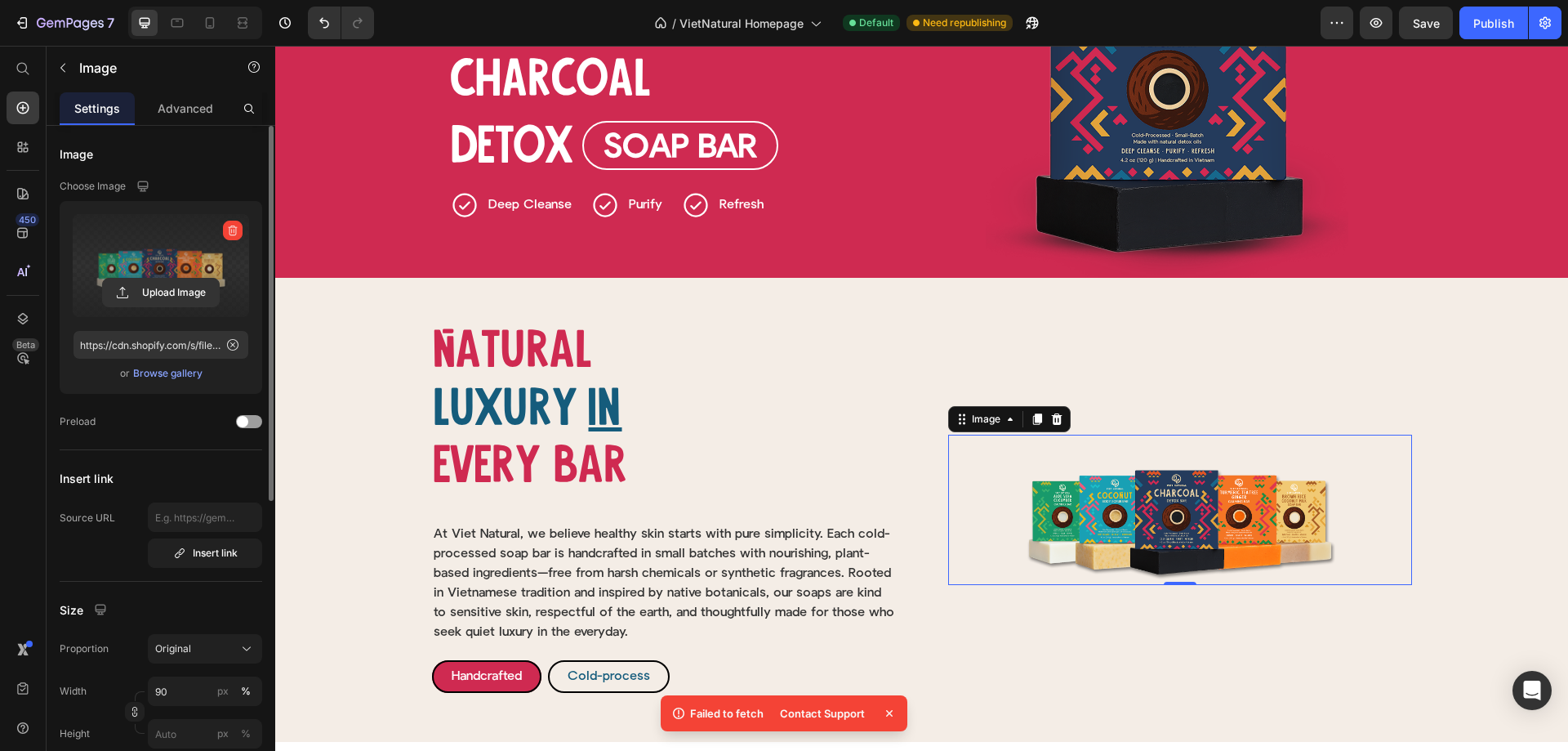 click on "Browse gallery" at bounding box center (167, 373) 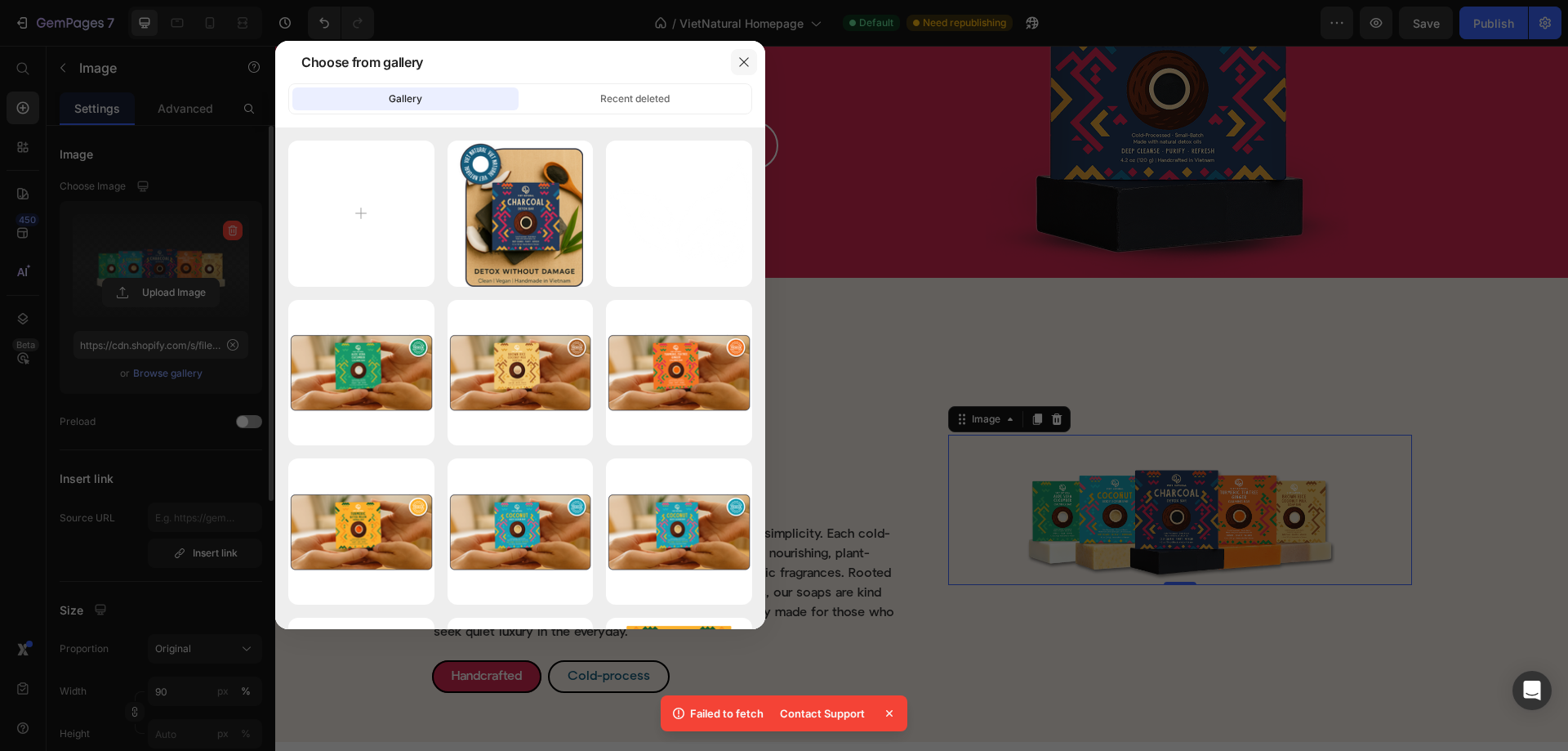 click 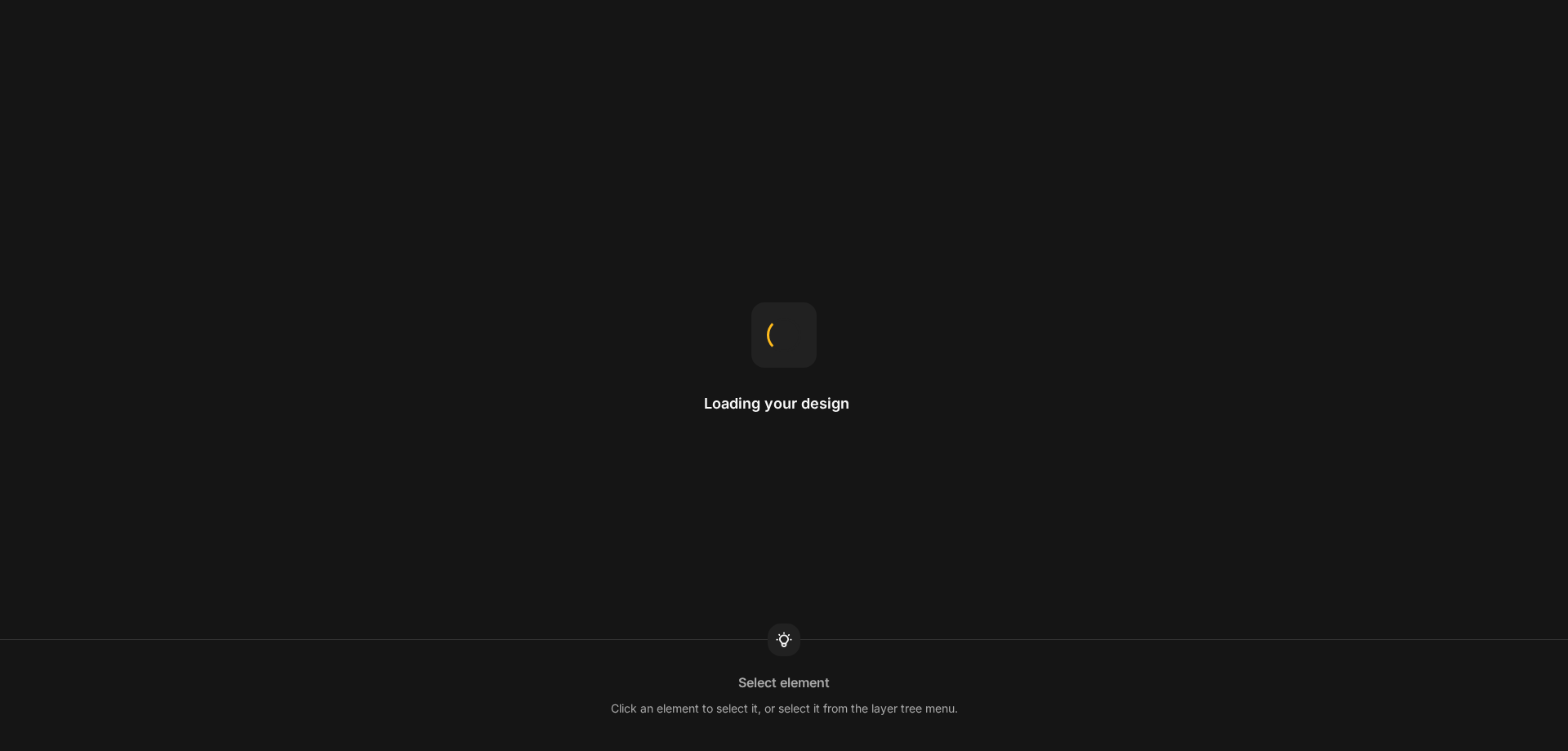 scroll, scrollTop: 0, scrollLeft: 0, axis: both 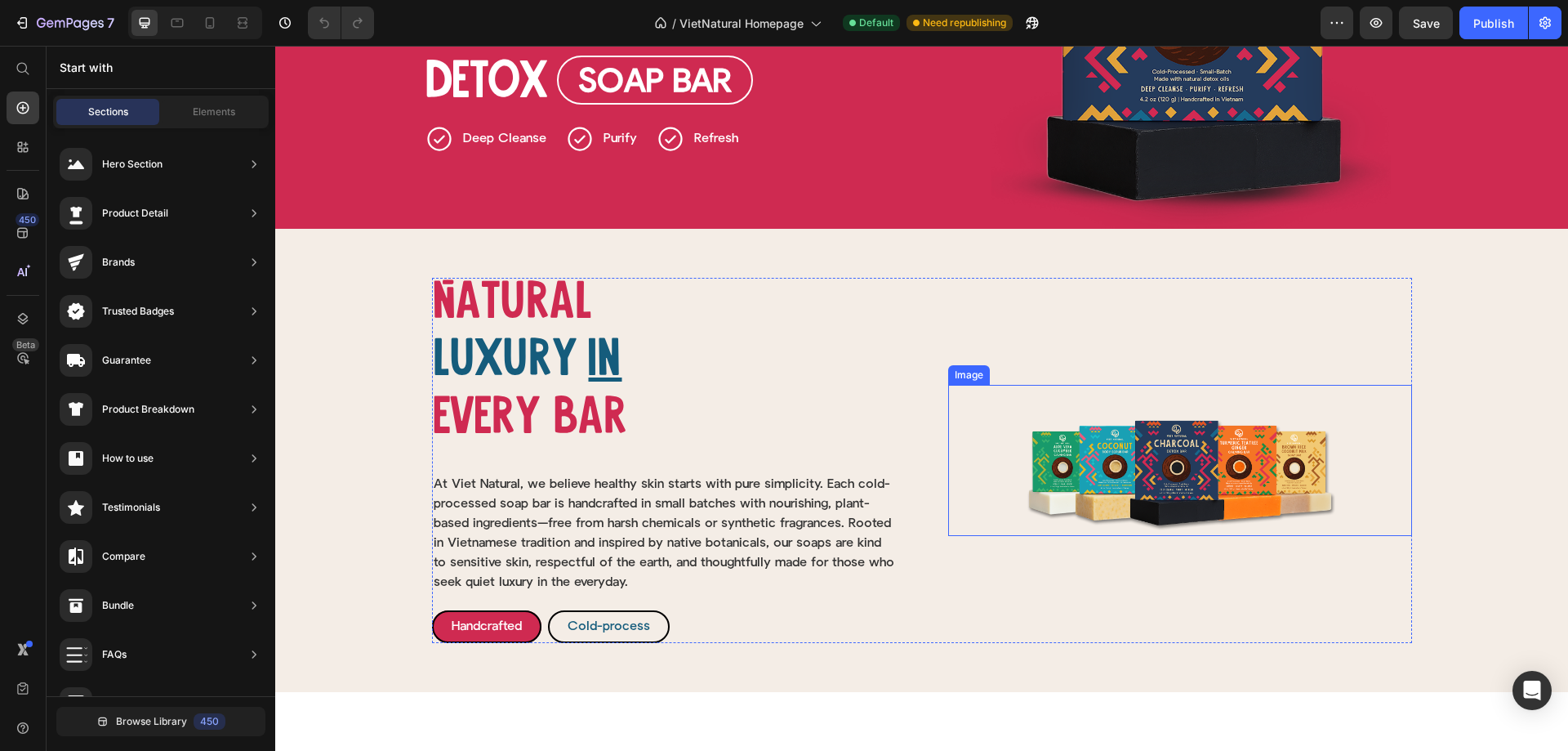 click at bounding box center (1180, 460) 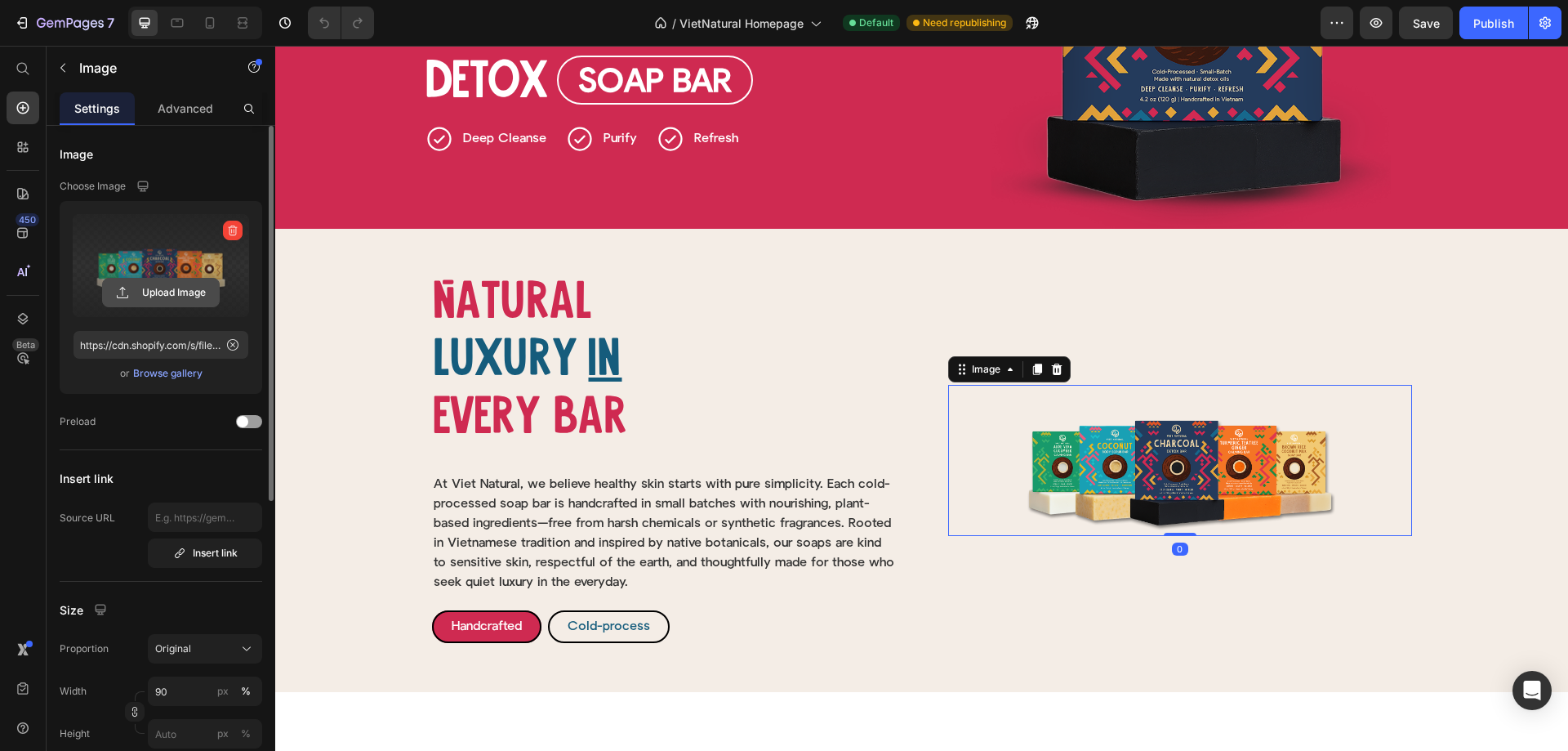 click 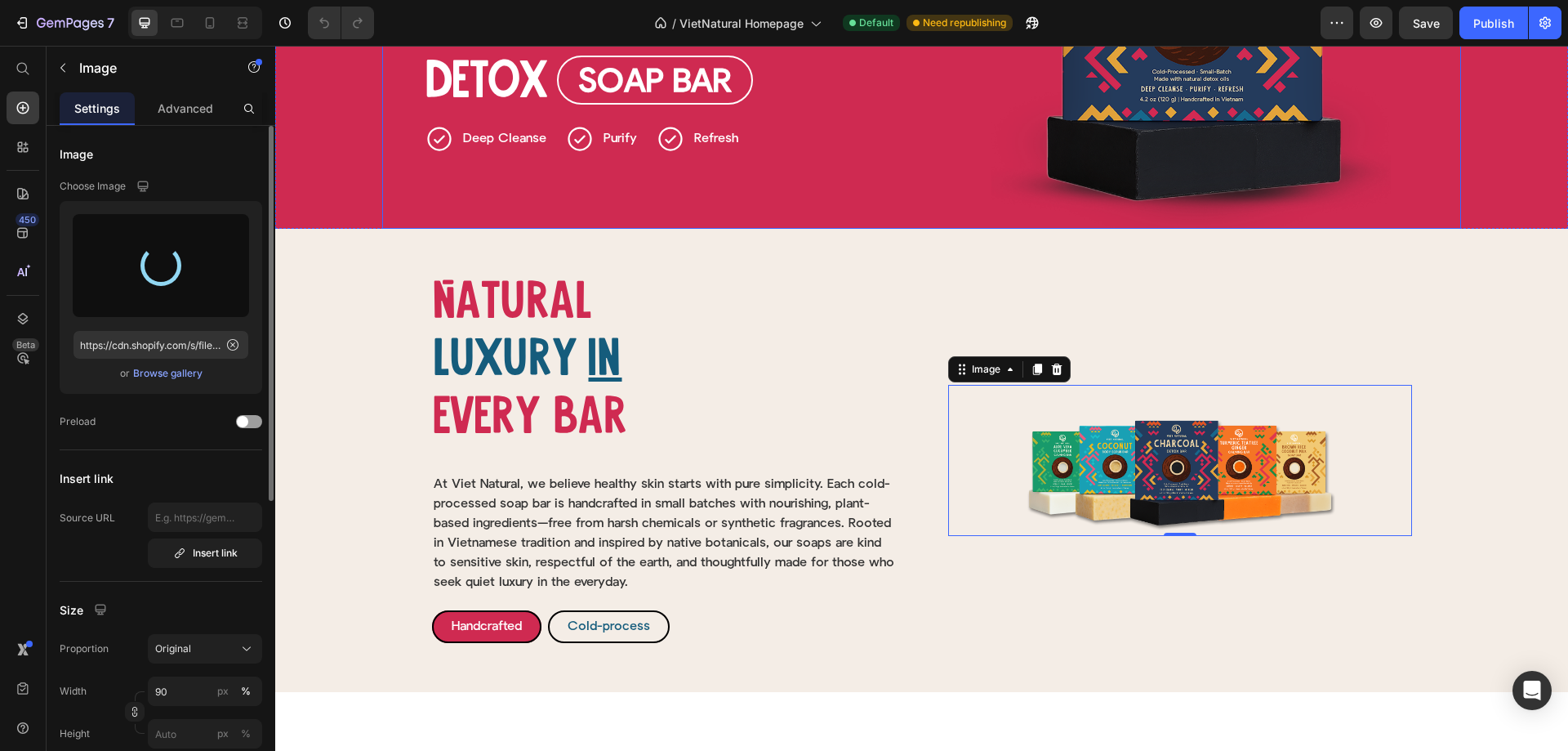 type on "https://cdn.shopify.com/s/files/1/0765/7740/7226/files/gempages_574705083556561764-a9ea83d1-02e3-4851-930e-d04a270bd45c.png" 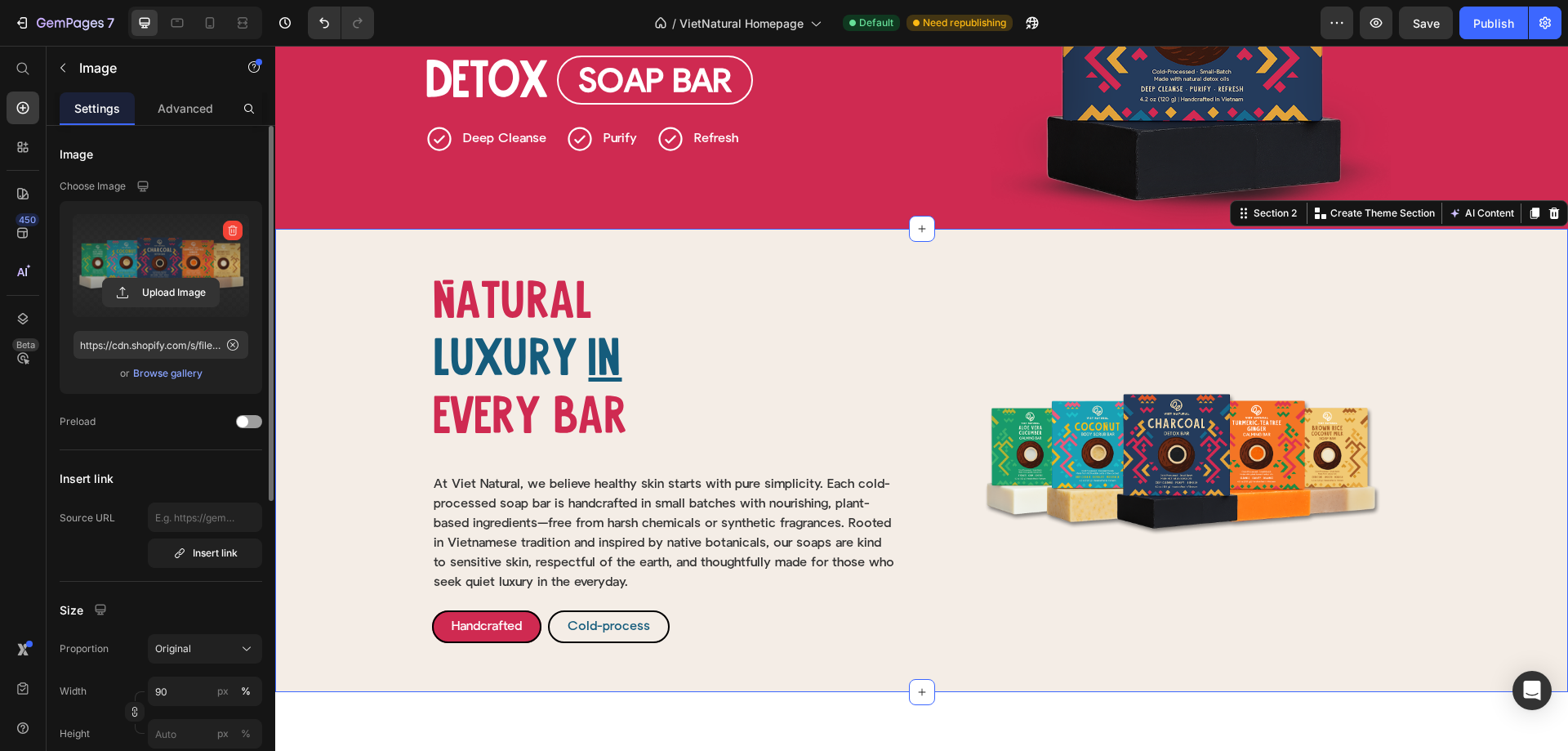 click on "Natural Heading luxury Heading in Heading Row Natural Heading Luxury Heading Row In Heading Every bar Heading Every bar Heading Row Image At Viet Natural, we believe healthy skin starts with pure simplicity. Each cold-processed soap bar is handcrafted in small batches with nourishing, plant-based ingredients—free from harsh chemicals or synthetic fragrances. Rooted in Vietnamese tradition and inspired by native botanicals, our soaps are kind to sensitive skin, respectful of the earth, and thoughtfully made for those who seek quiet luxury in the everyday. Text Block Row Handcrafted Button Cold-process Button Row Row Image Row Section 2   Create Theme Section AI Content Write with GemAI What would you like to describe here? Tone and Voice Persuasive Product Getting products... Show more Generate" at bounding box center [921, 460] 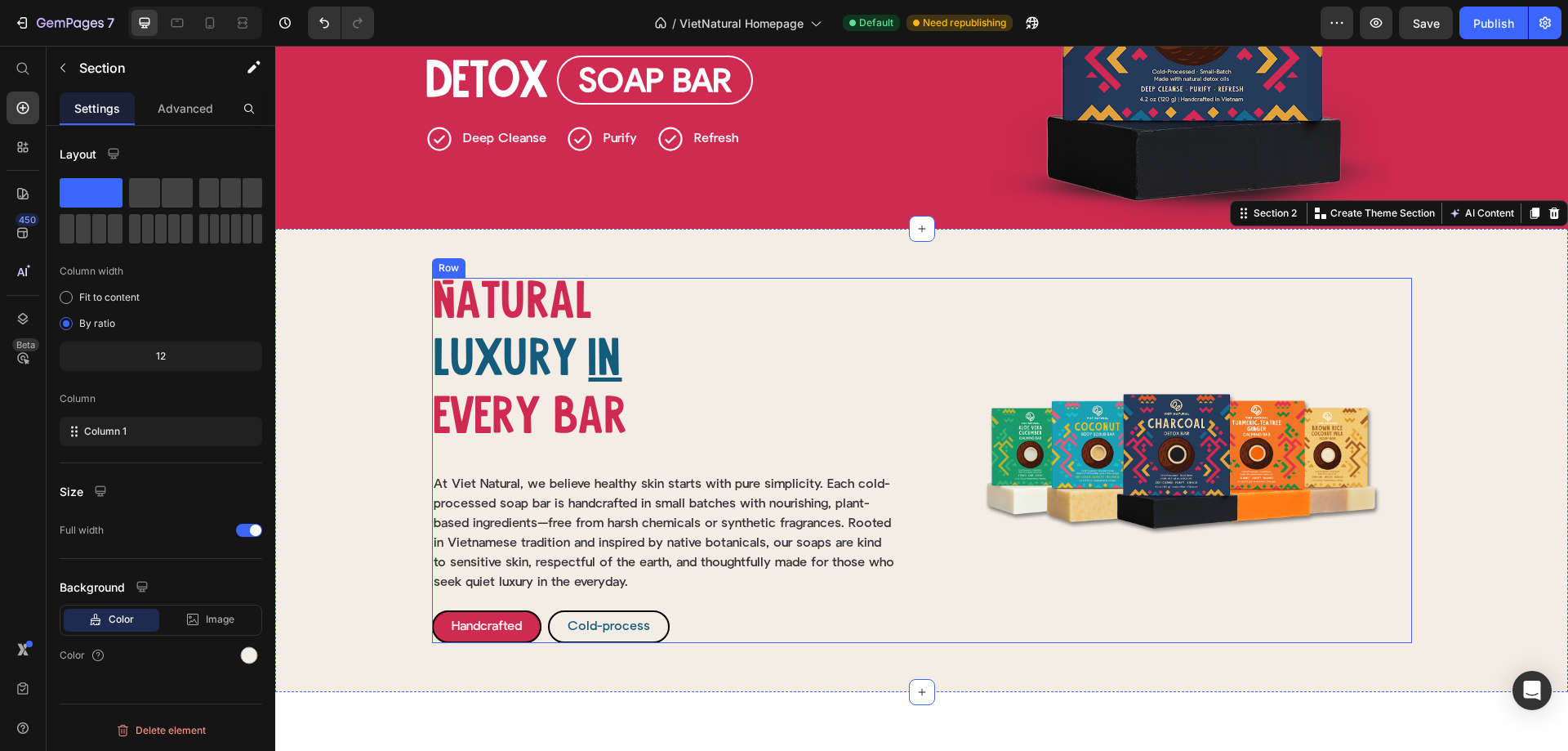 click on "Image" at bounding box center [1180, 460] 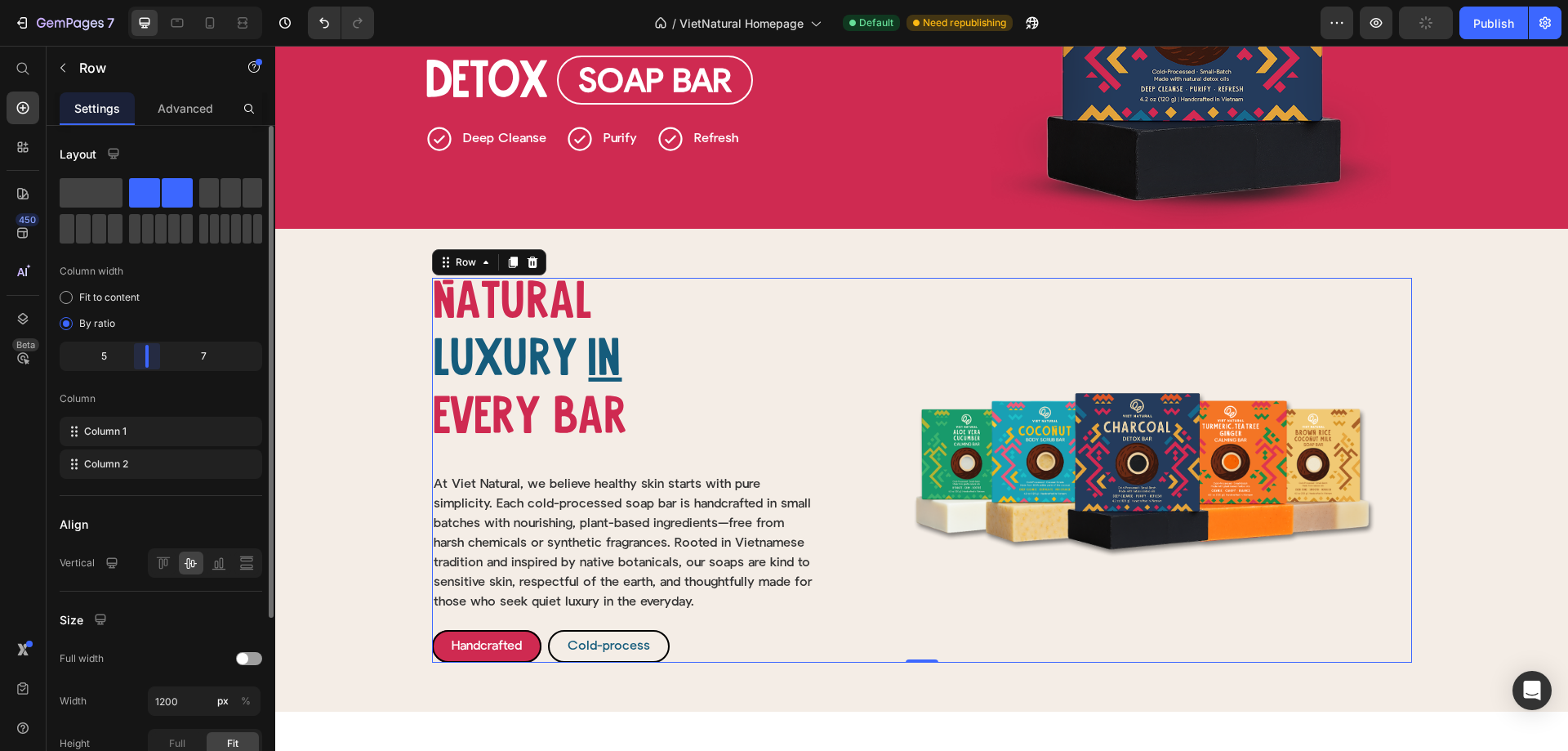 drag, startPoint x: 162, startPoint y: 359, endPoint x: 125, endPoint y: 364, distance: 37.33631 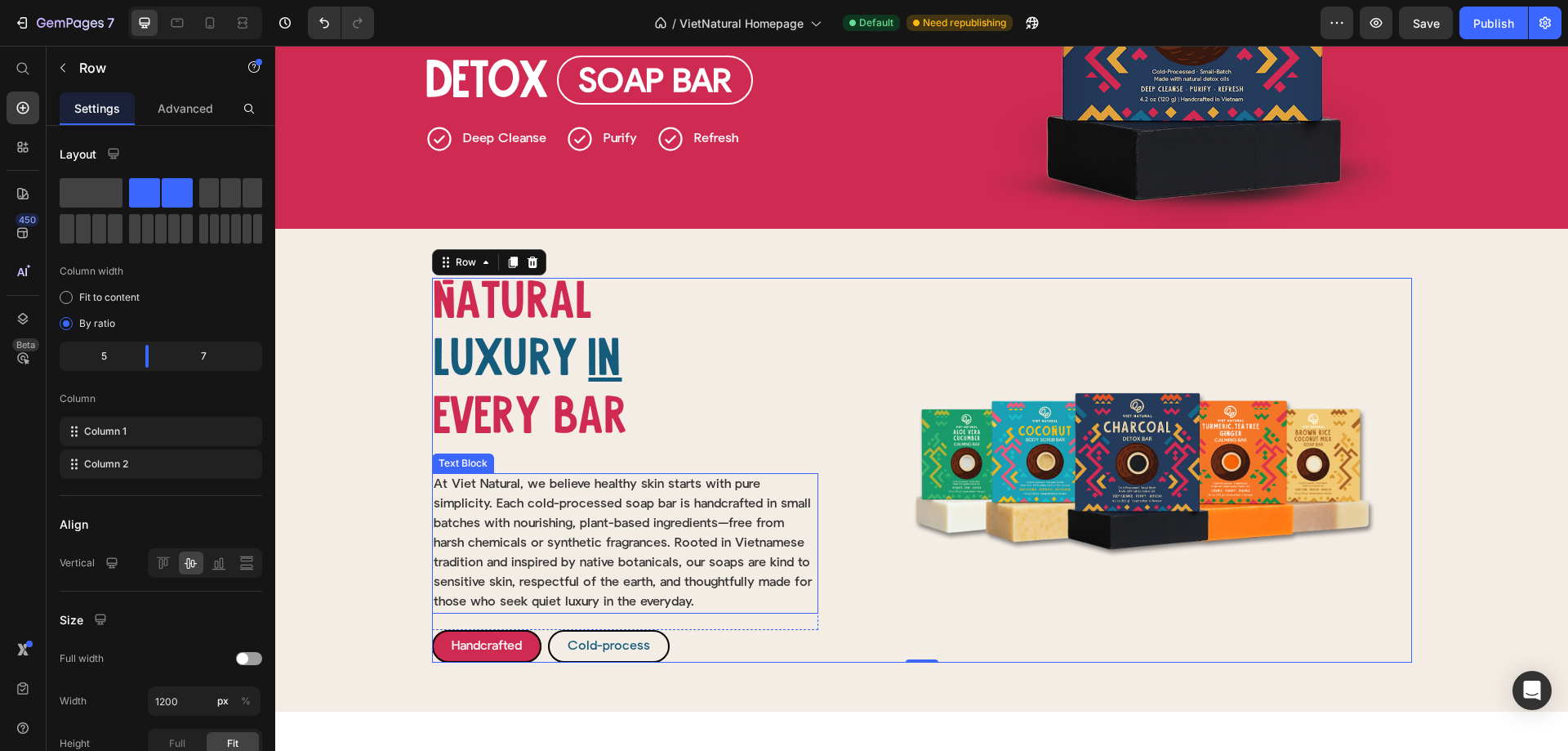 click on "At Viet Natural, we believe healthy skin starts with pure simplicity. Each cold-processed soap bar is handcrafted in small batches with nourishing, plant-based ingredients—free from harsh chemicals or synthetic fragrances. Rooted in Vietnamese tradition and inspired by native botanicals, our soaps are kind to sensitive skin, respectful of the earth, and thoughtfully made for those who seek quiet luxury in the everyday." at bounding box center (625, 543) 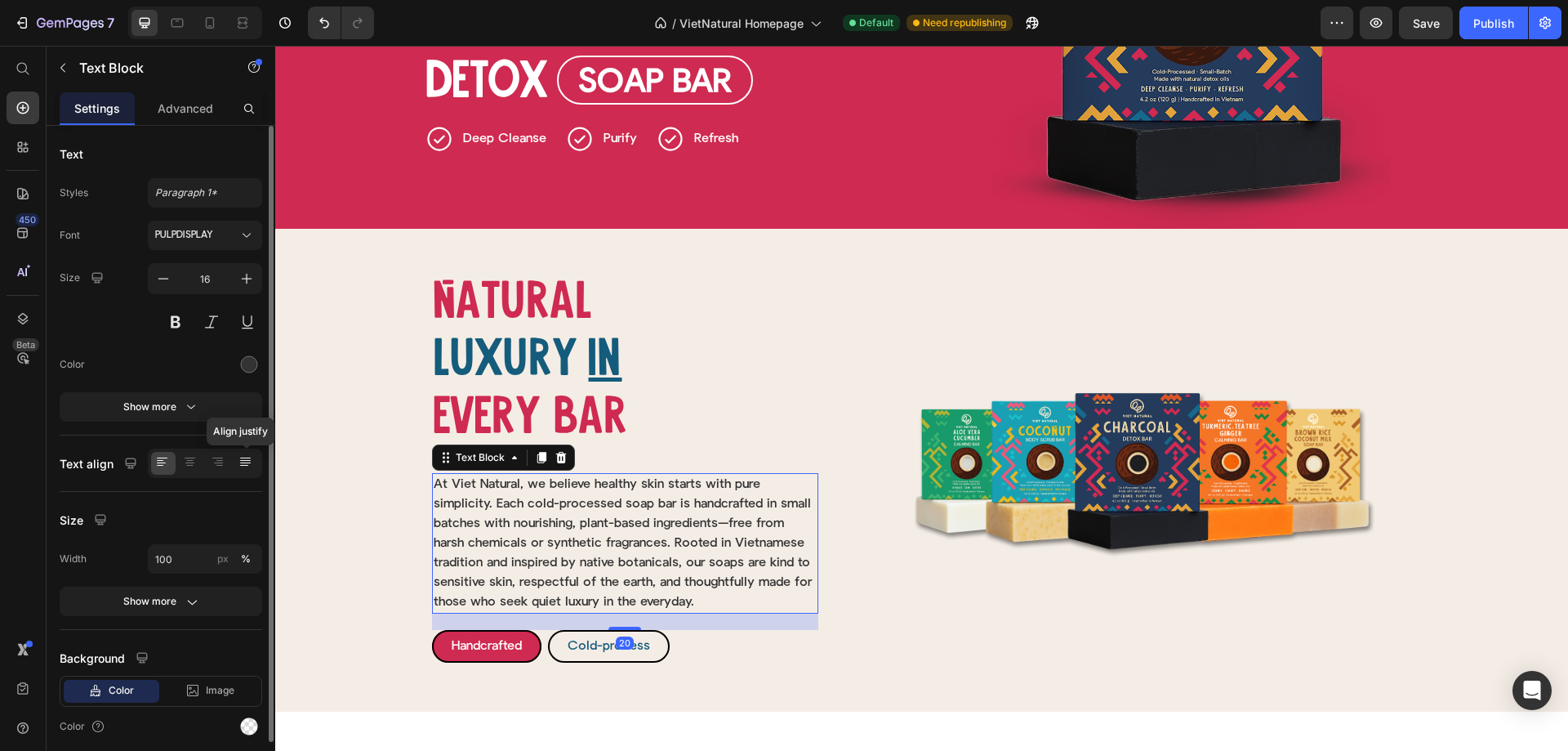 click 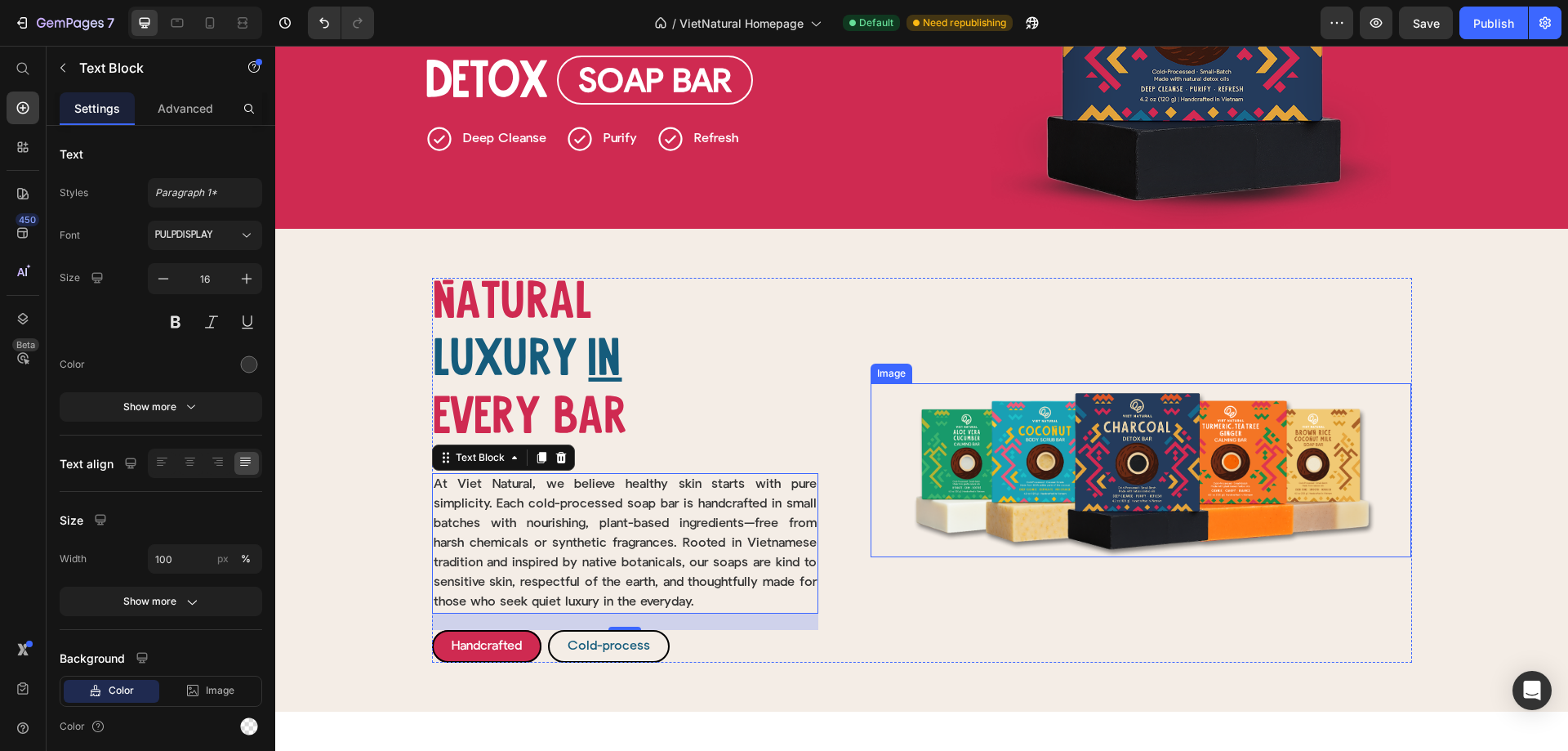click at bounding box center [1141, 470] 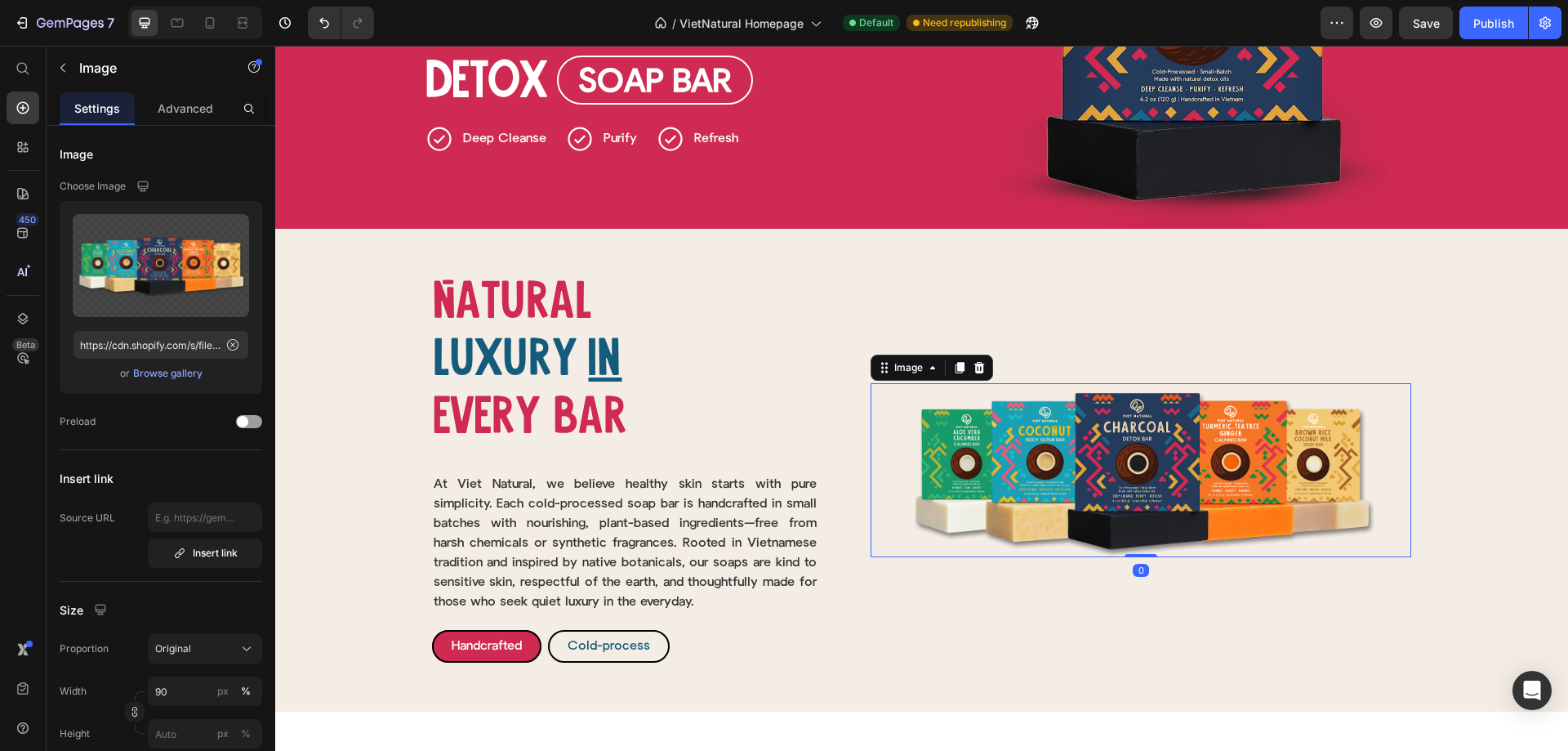 click on "Every bar" at bounding box center [625, 420] 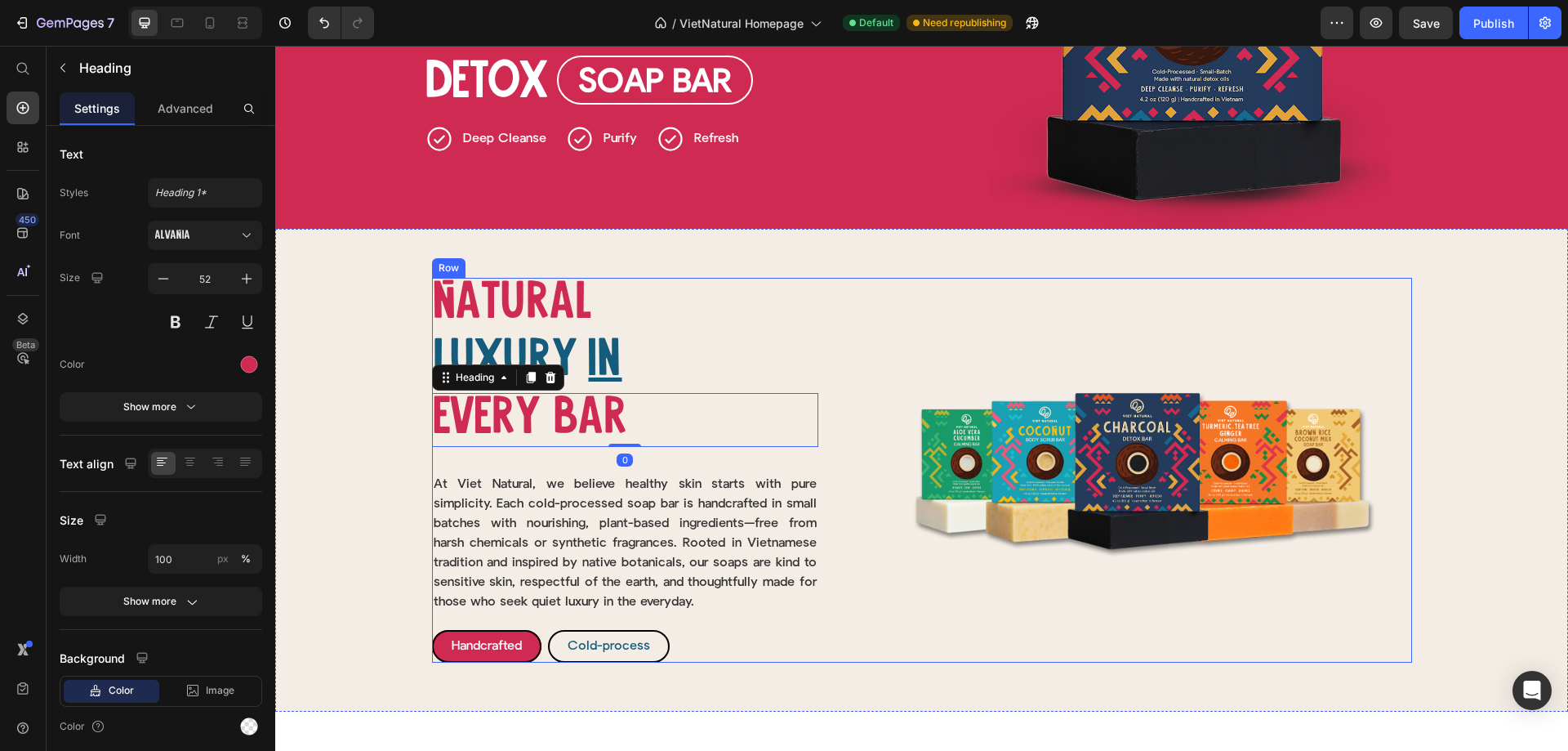 click on "Natural Heading luxury Heading in Heading Row Natural Heading Luxury Heading Row In Heading Every bar Heading   0 Every bar Heading Row Image At Viet Natural, we believe healthy skin starts with pure simplicity. Each cold-processed soap bar is handcrafted in small batches with nourishing, plant-based ingredients—free from harsh chemicals or synthetic fragrances. Rooted in Vietnamese tradition and inspired by native botanicals, our soaps are kind to sensitive skin, respectful of the earth, and thoughtfully made for those who seek quiet luxury in the everyday. Text Block Row Handcrafted Button Cold-process Button Row Row" at bounding box center [625, 470] 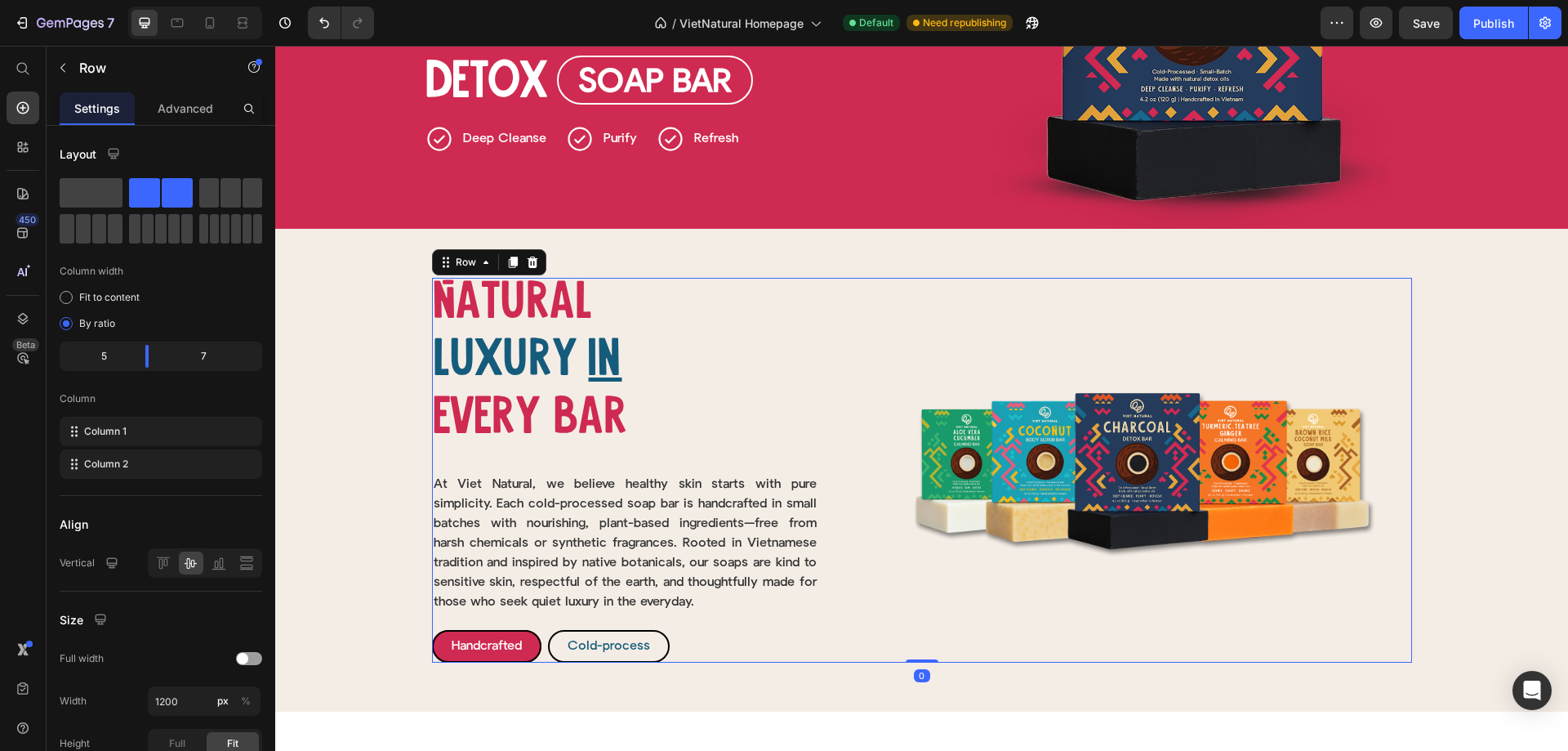 click on "At Viet Natural, we believe healthy skin starts with pure simplicity. Each cold-processed soap bar is handcrafted in small batches with nourishing, plant-based ingredients—free from harsh chemicals or synthetic fragrances. Rooted in Vietnamese tradition and inspired by native botanicals, our soaps are kind to sensitive skin, respectful of the earth, and thoughtfully made for those who seek quiet luxury in the everyday." at bounding box center [625, 543] 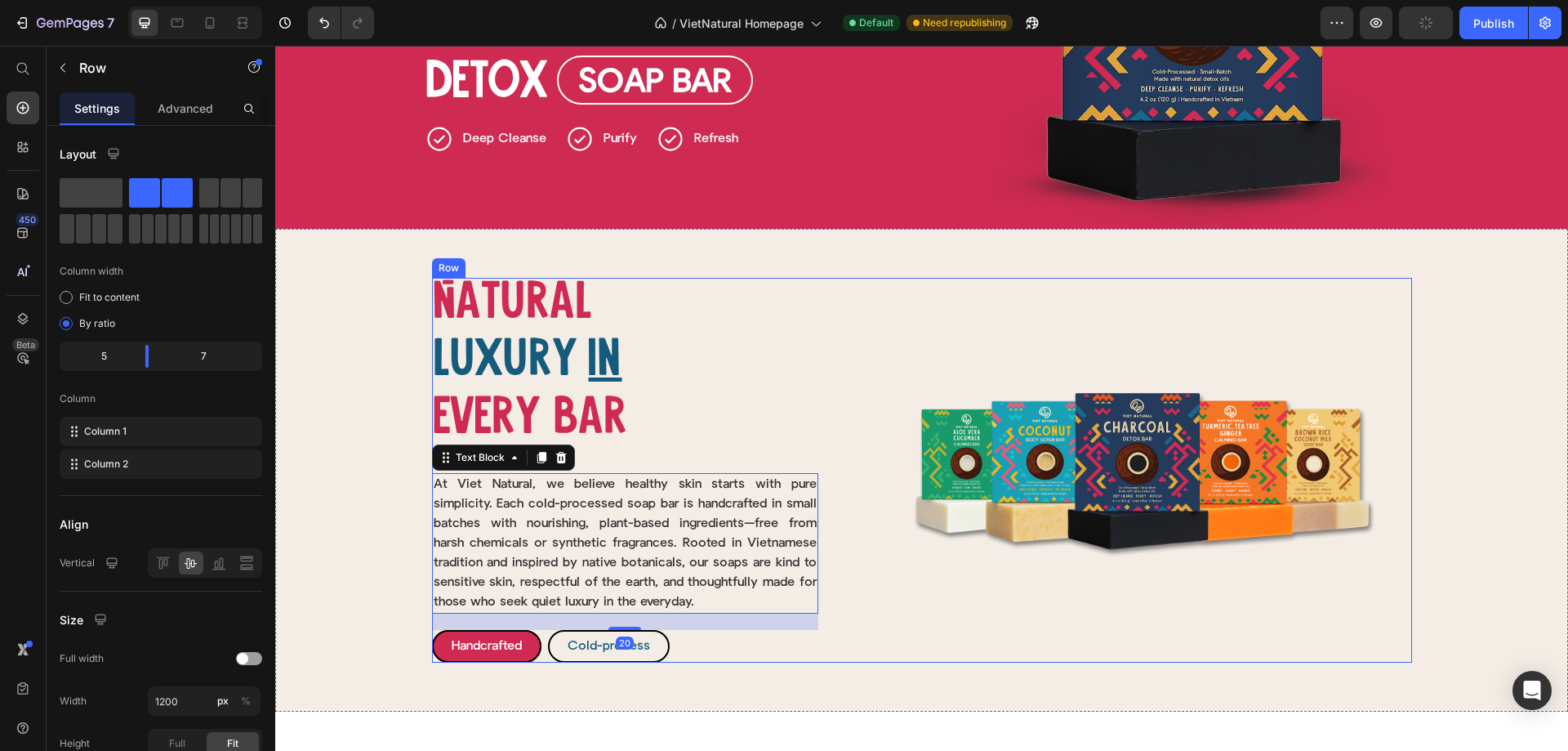 click on "Natural Heading luxury Heading in Heading Row Natural Heading Luxury Heading Row In Heading Every bar Heading Every bar Heading Row Image At Viet Natural, we believe healthy skin starts with pure simplicity. Each cold-processed soap bar is handcrafted in small batches with nourishing, plant-based ingredients—free from harsh chemicals or synthetic fragrances. Rooted in Vietnamese tradition and inspired by native botanicals, our soaps are kind to sensitive skin, respectful of the earth, and thoughtfully made for those who seek quiet luxury in the everyday. Text Block   20 Row Handcrafted Button Cold-process Button Row Row" at bounding box center (625, 470) 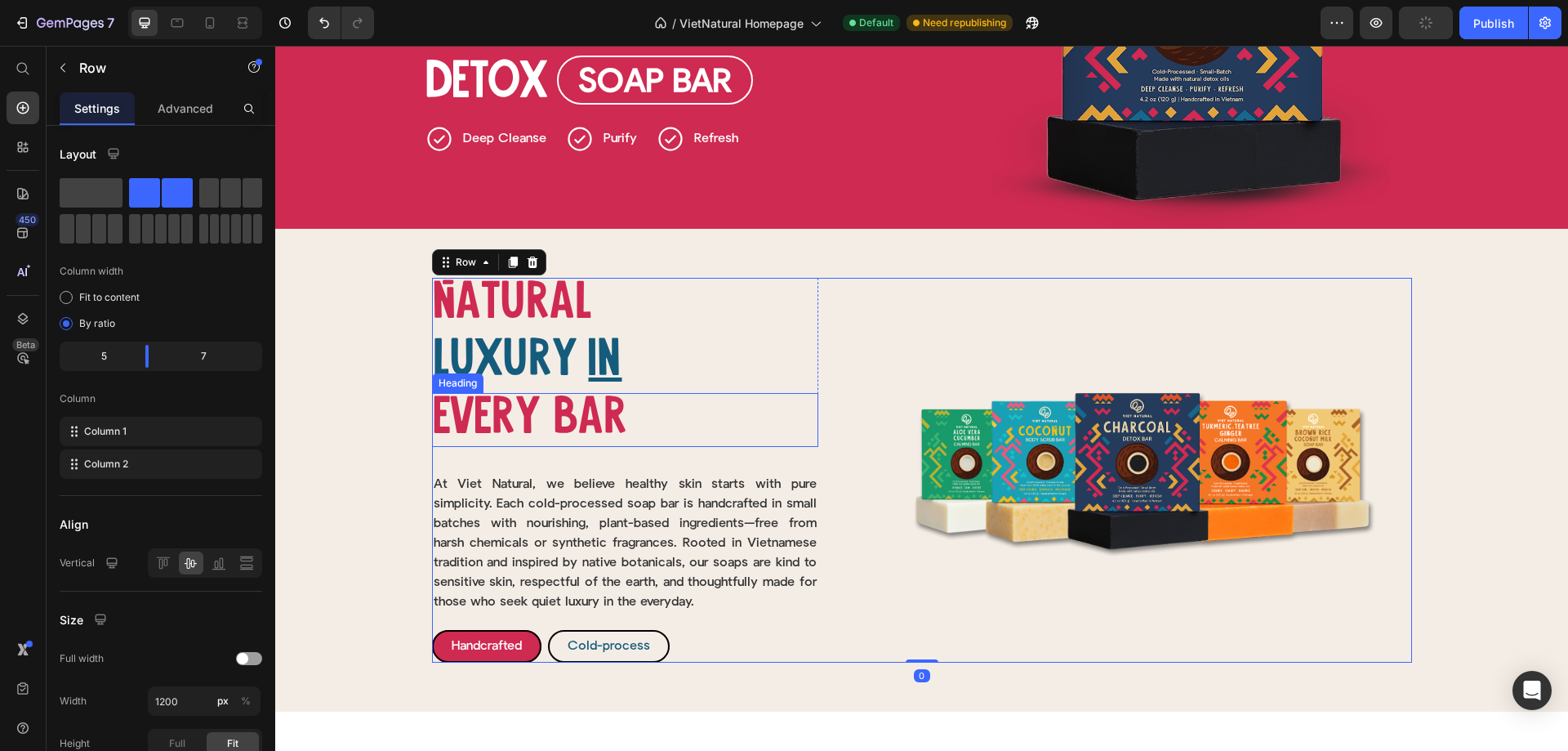 click on "Every bar" at bounding box center (625, 420) 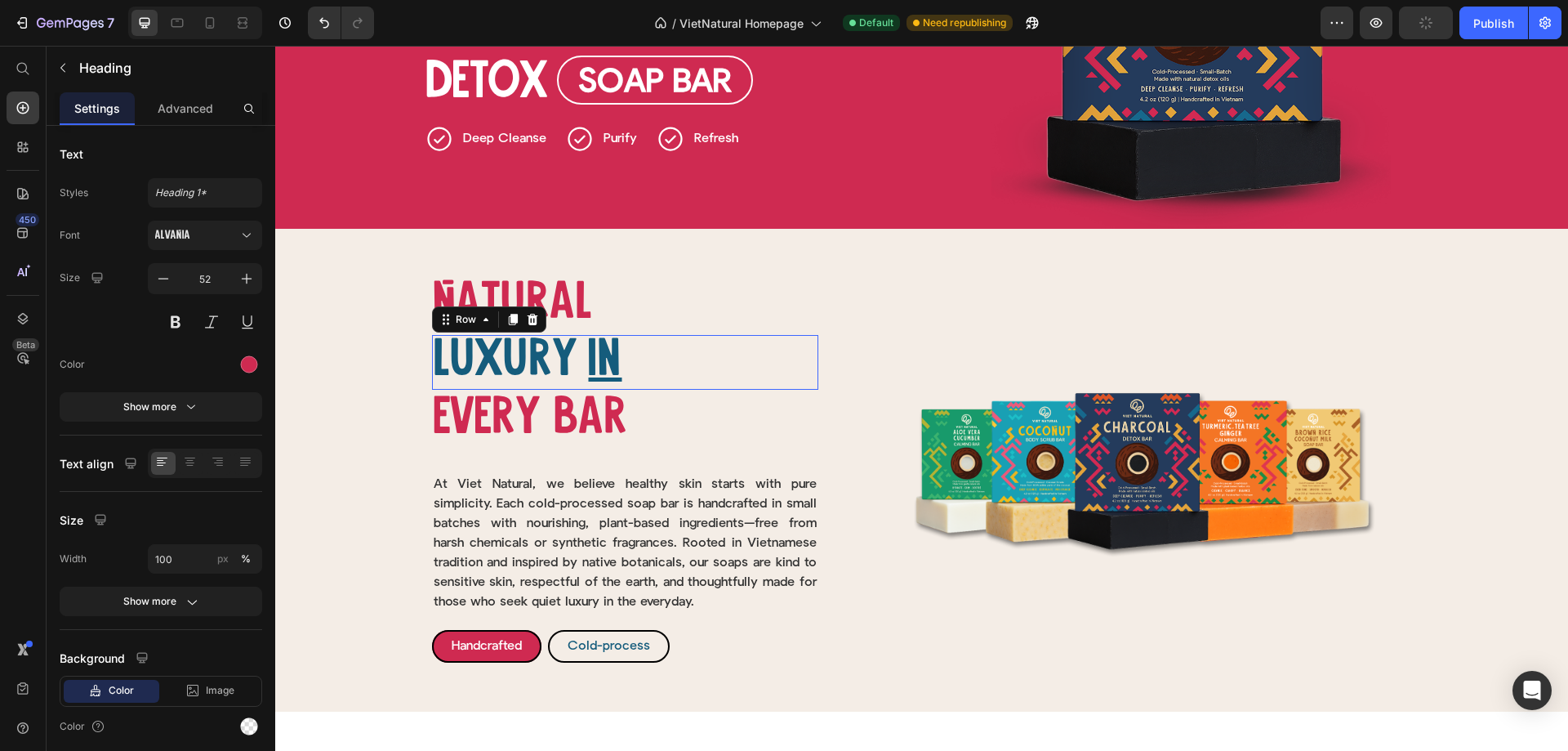 click on "luxury Heading in Heading Row   0" at bounding box center (625, 362) 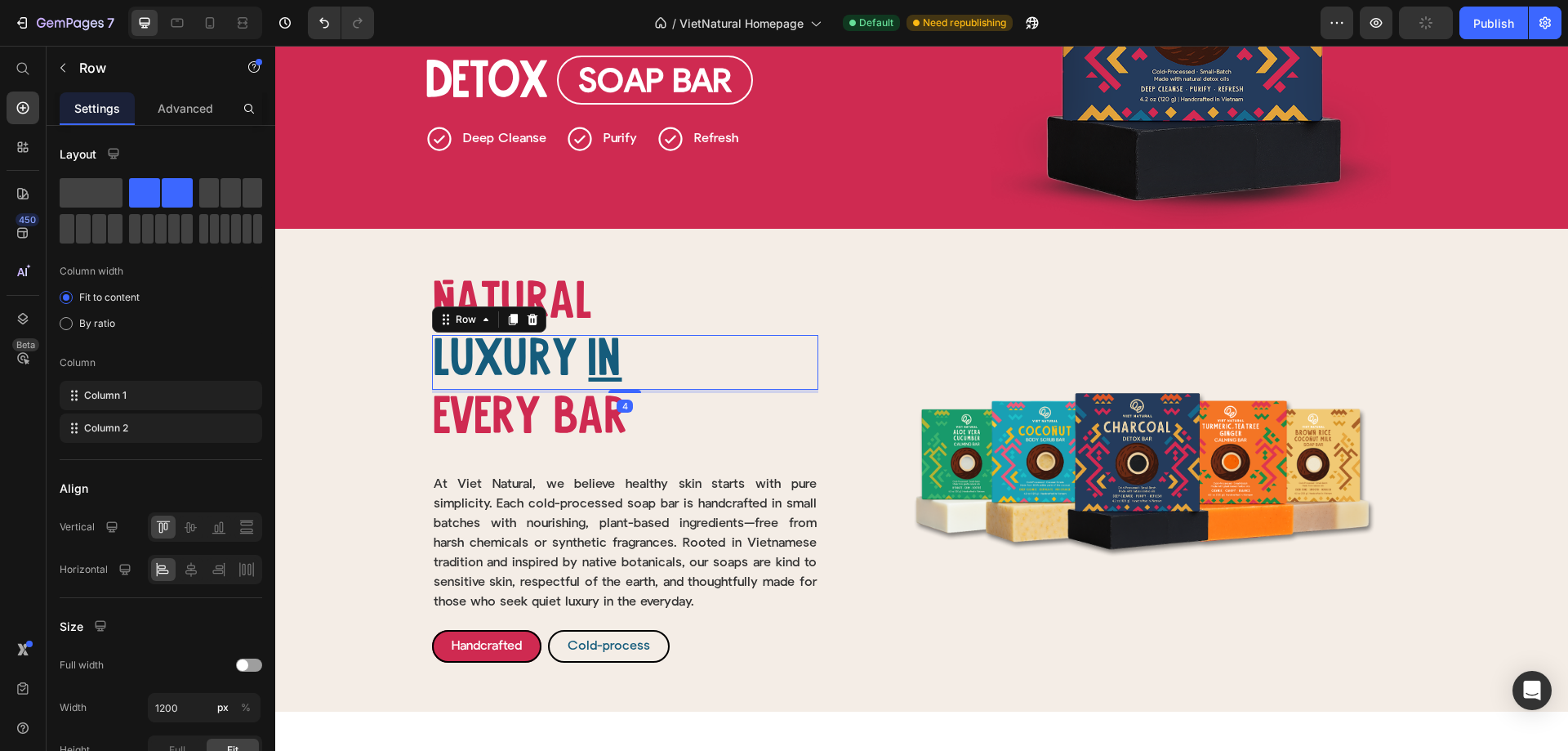click on "Every bar" at bounding box center [625, 420] 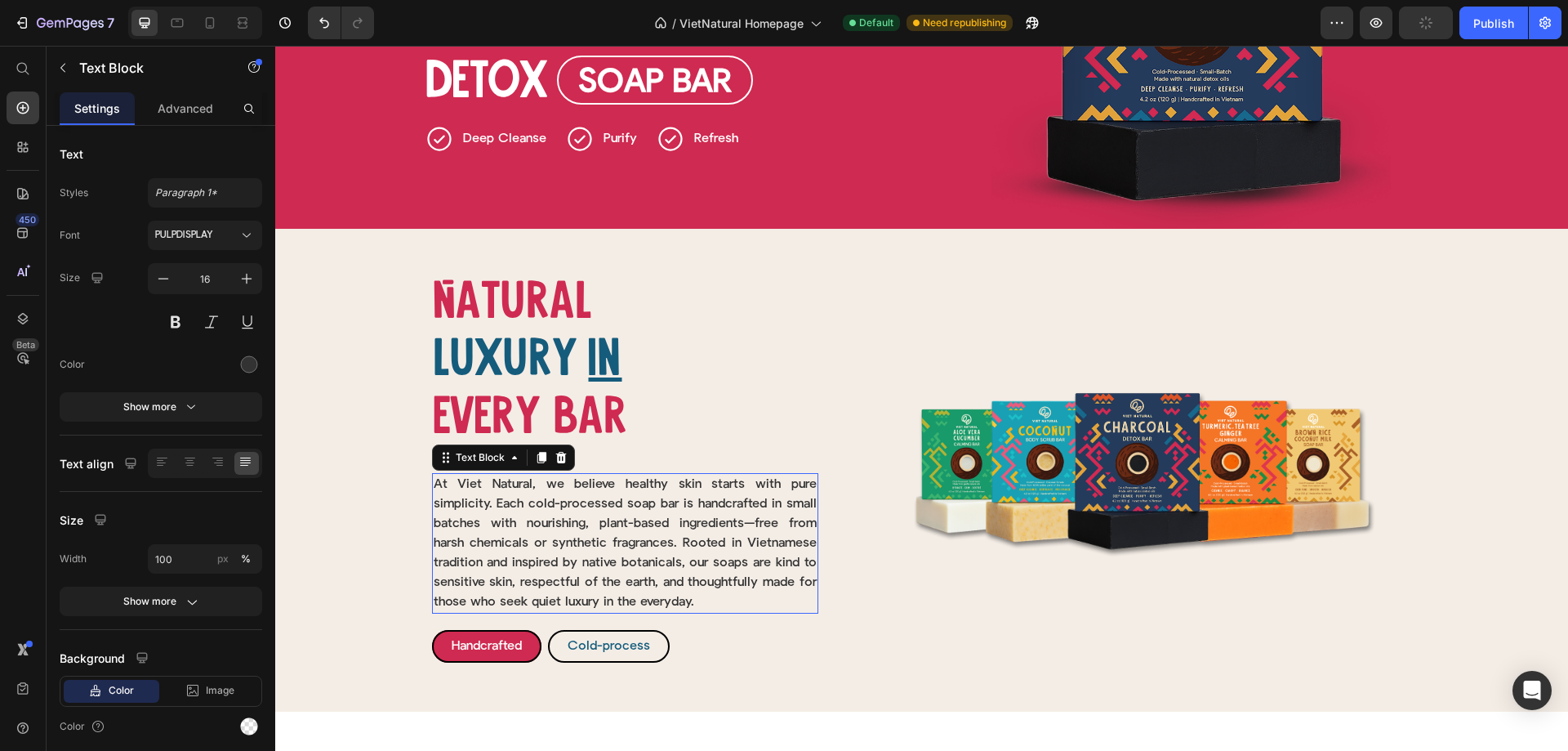click on "At Viet Natural, we believe healthy skin starts with pure simplicity. Each cold-processed soap bar is handcrafted in small batches with nourishing, plant-based ingredients—free from harsh chemicals or synthetic fragrances. Rooted in Vietnamese tradition and inspired by native botanicals, our soaps are kind to sensitive skin, respectful of the earth, and thoughtfully made for those who seek quiet luxury in the everyday." at bounding box center [625, 543] 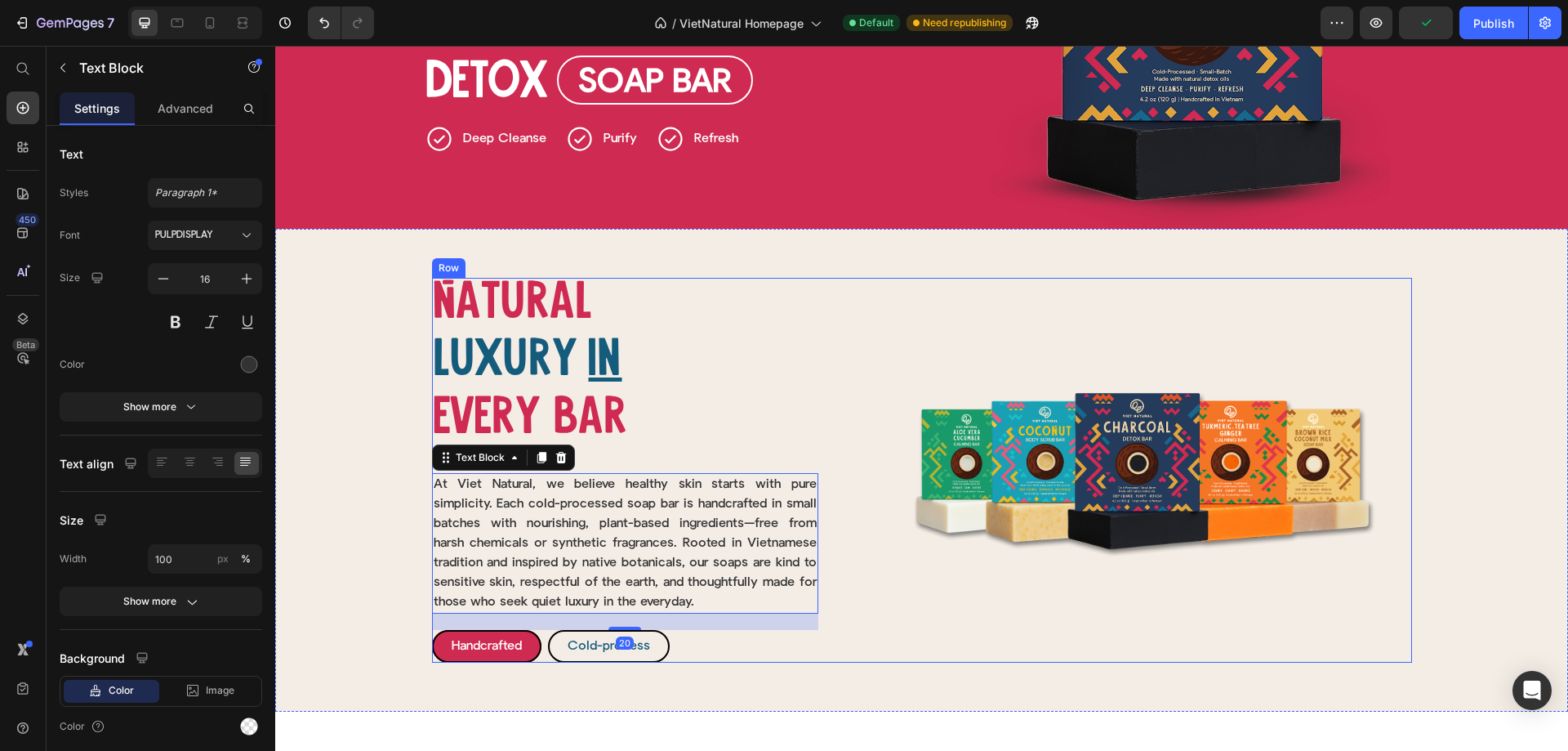 click on "Image" at bounding box center [1141, 470] 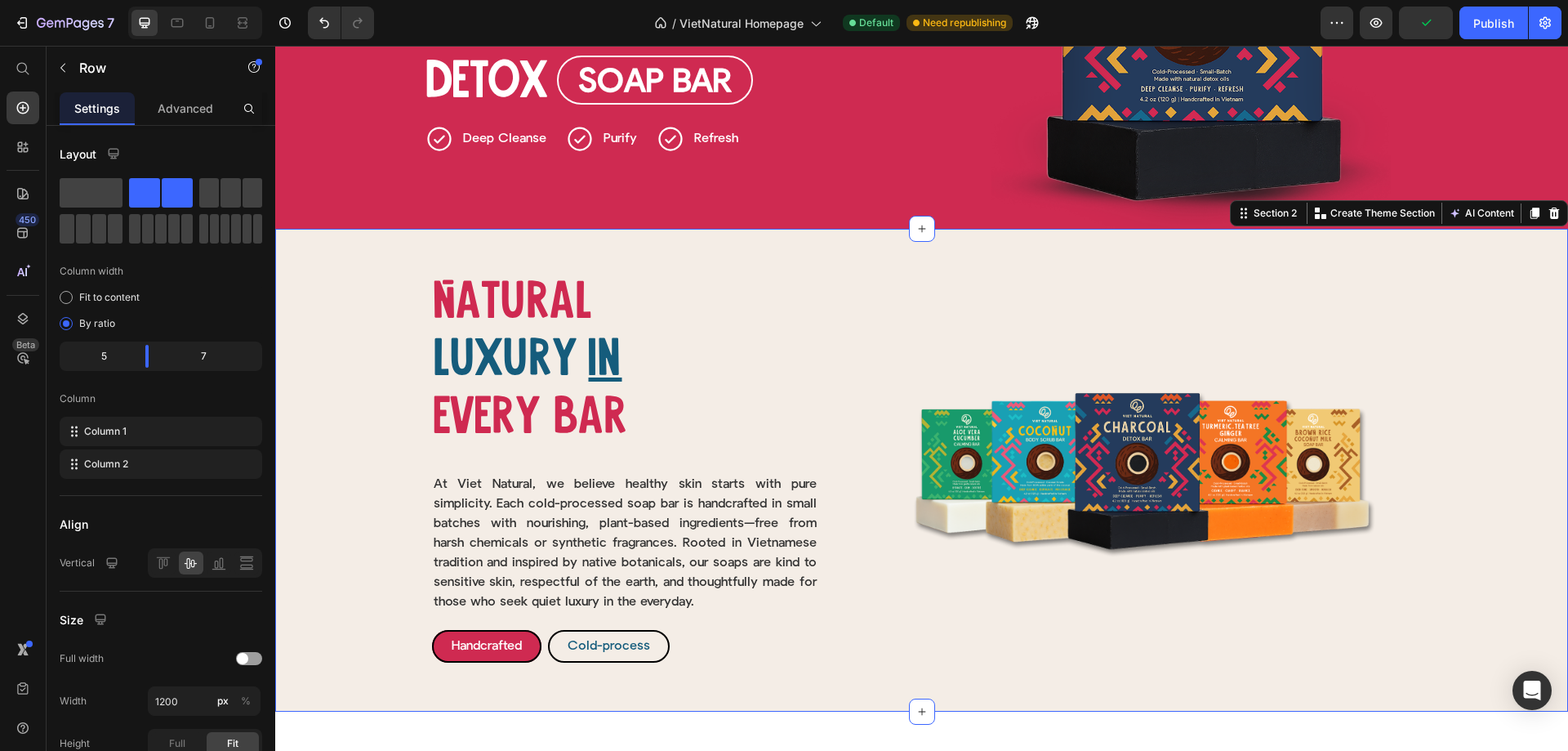 click on "Natural Heading luxury Heading in Heading Row Natural Heading Luxury Heading Row In Heading Every bar Heading Every bar Heading Row Image At Viet Natural, we believe healthy skin starts with pure simplicity. Each cold-processed soap bar is handcrafted in small batches with nourishing, plant-based ingredients—free from harsh chemicals or synthetic fragrances. Rooted in Vietnamese tradition and inspired by native botanicals, our soaps are kind to sensitive skin, respectful of the earth, and thoughtfully made for those who seek quiet luxury in the everyday. Text Block Row Handcrafted Button Cold-process Button Row Row Image Row" at bounding box center (921, 470) 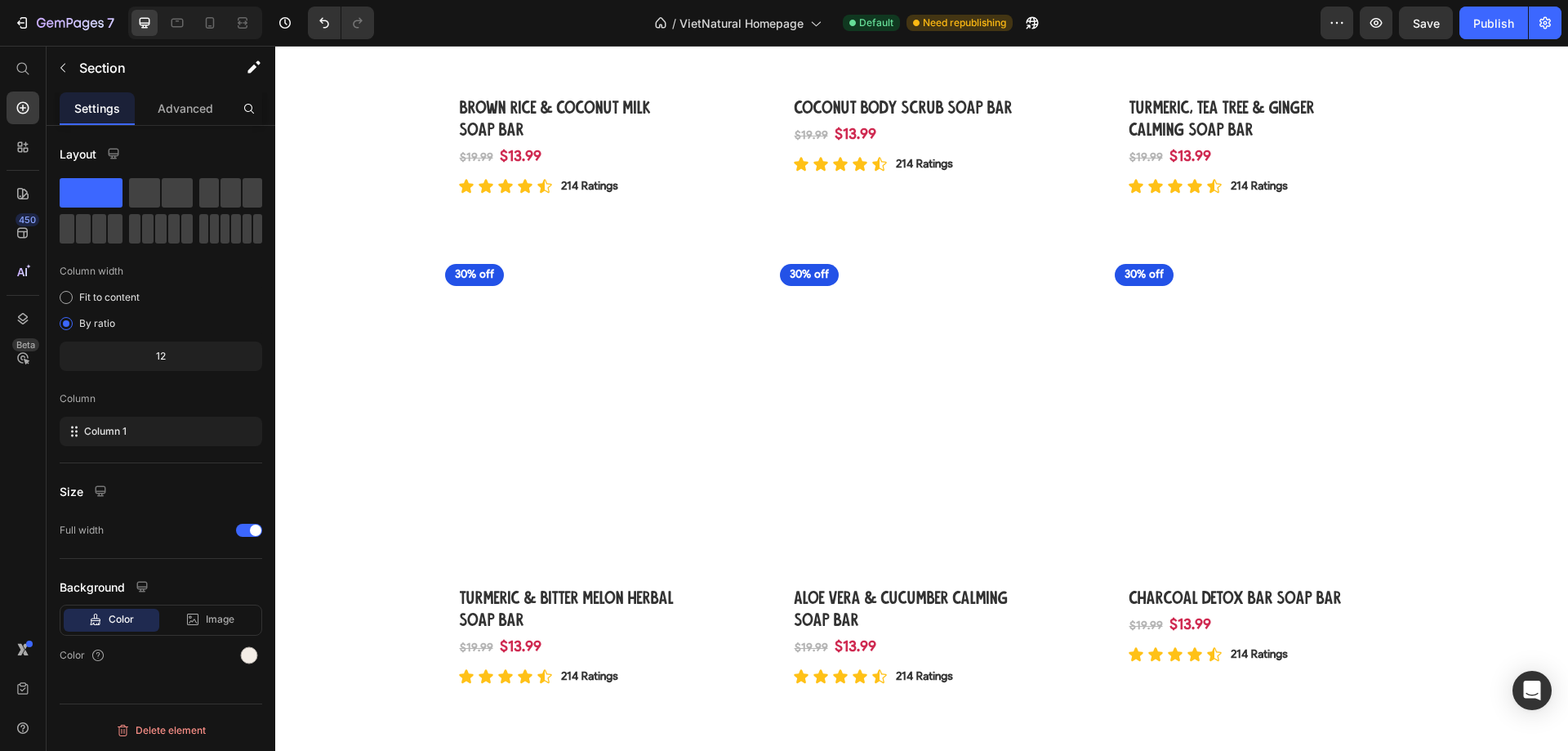 scroll, scrollTop: 1634, scrollLeft: 0, axis: vertical 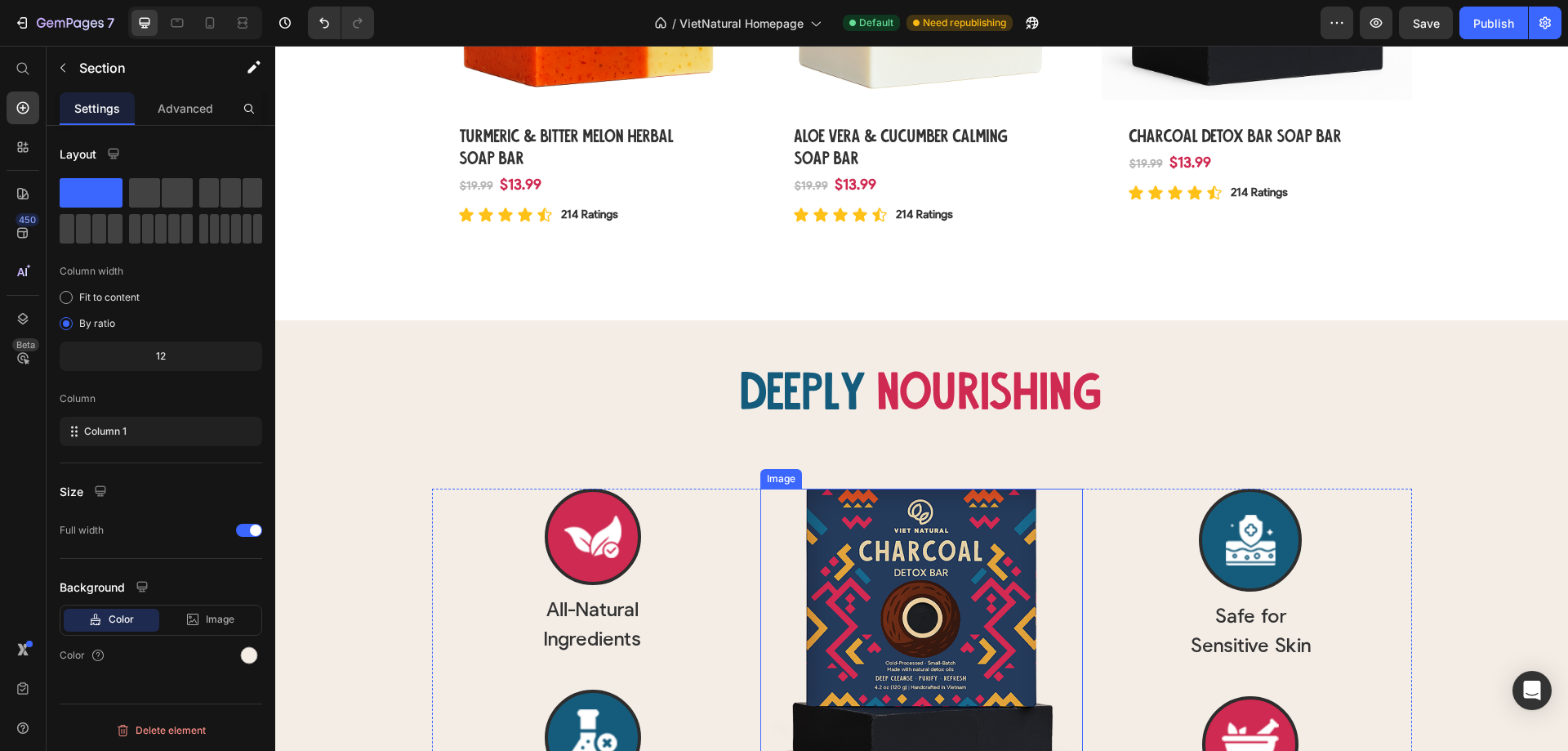 click at bounding box center [921, 704] 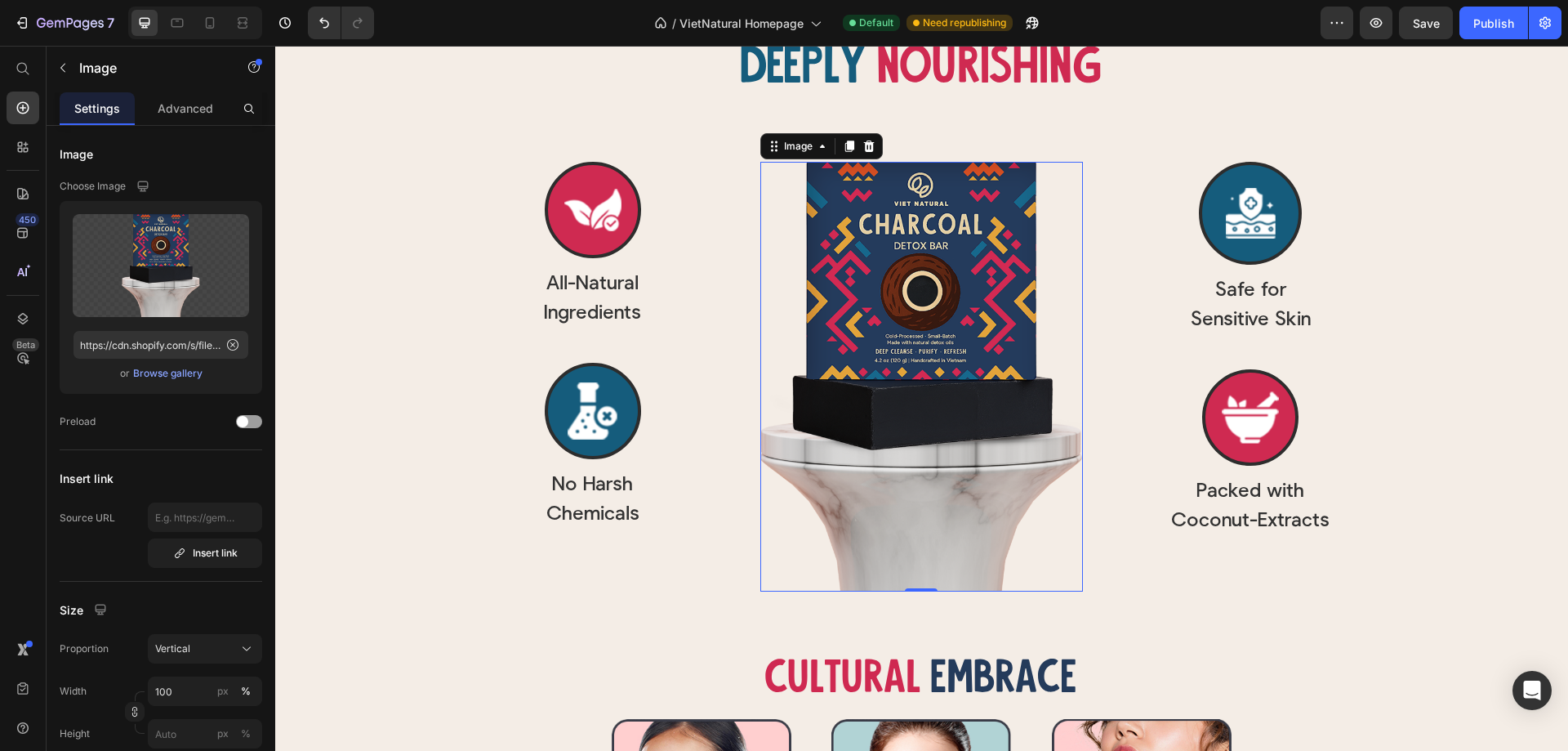 scroll, scrollTop: 2043, scrollLeft: 0, axis: vertical 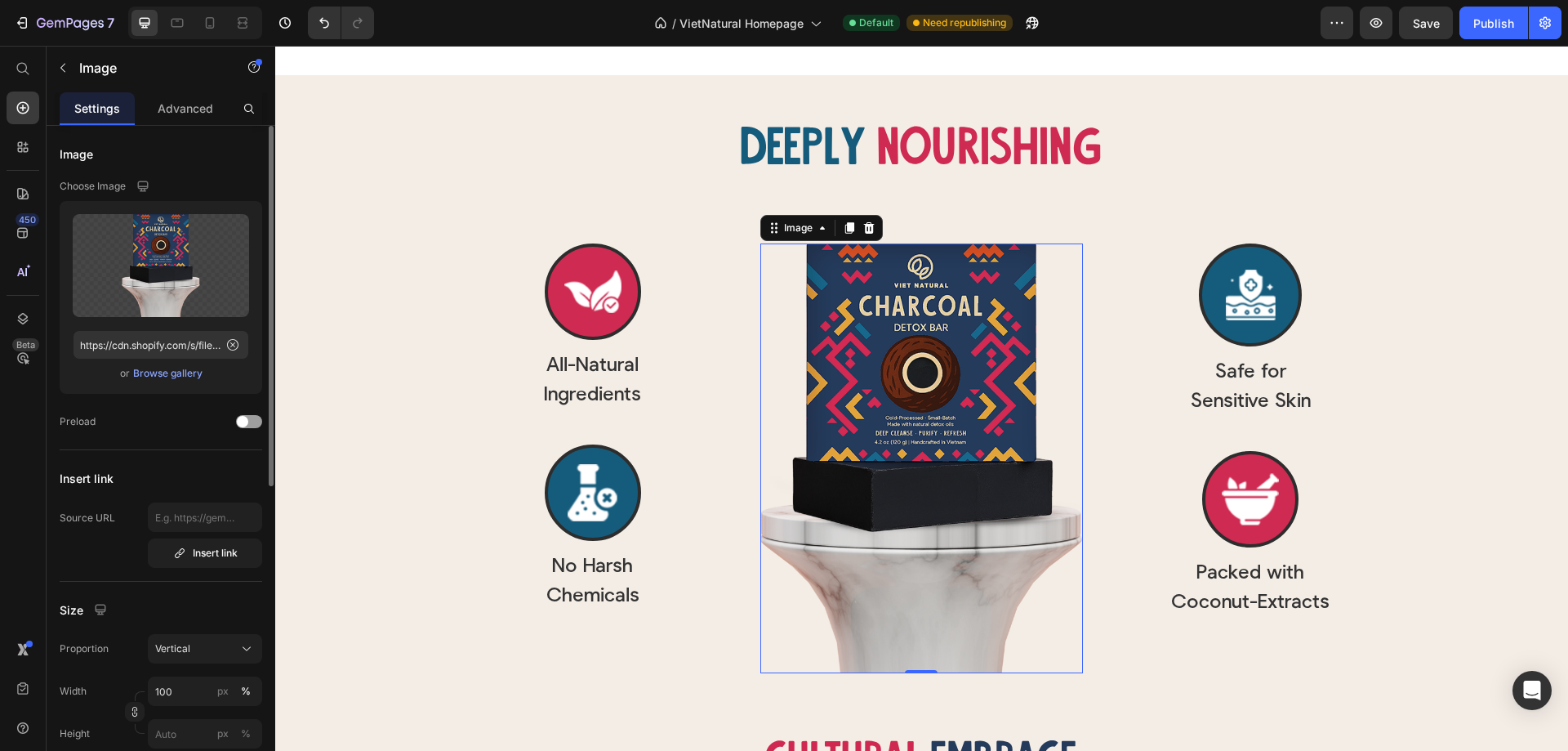 click on "Browse gallery" at bounding box center (167, 373) 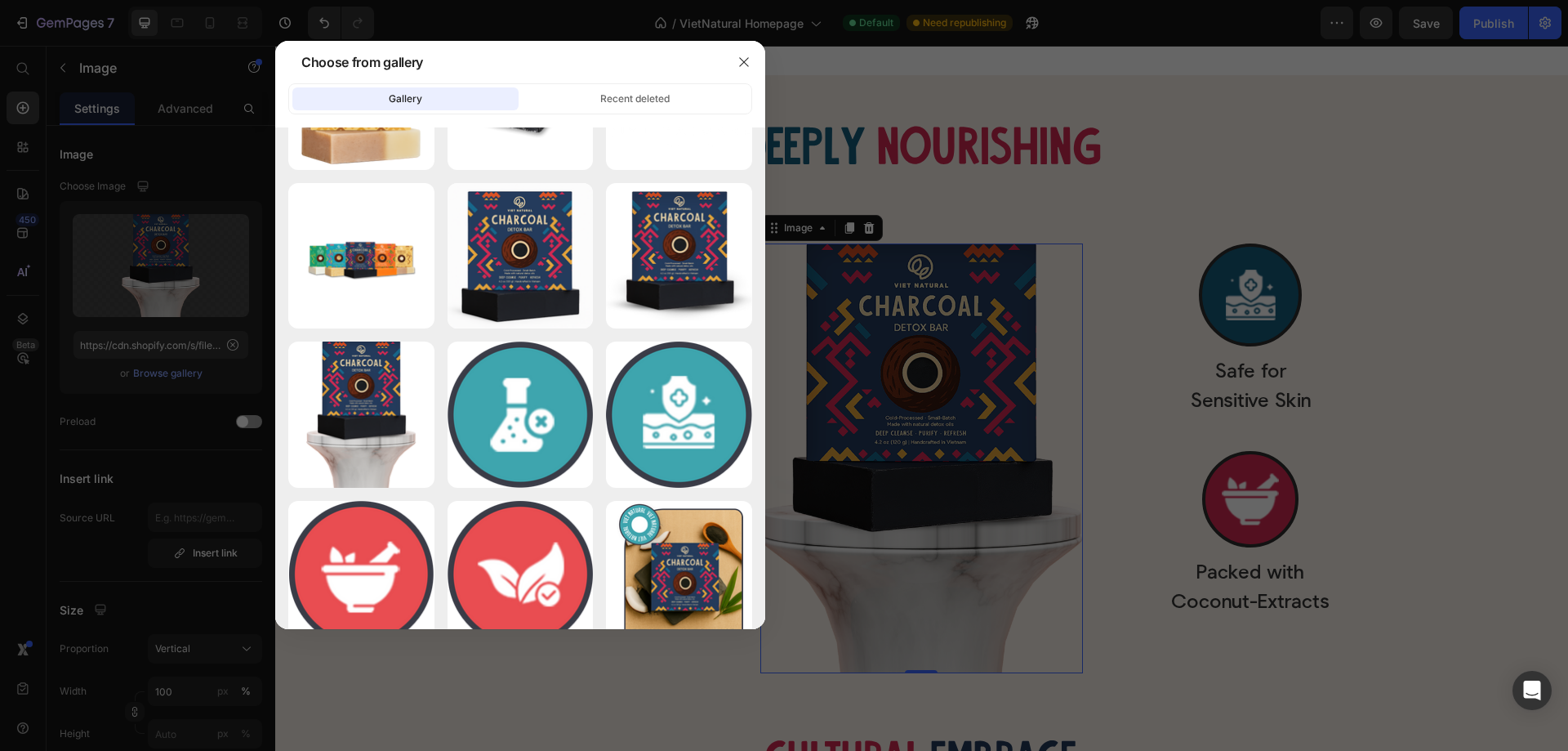 scroll, scrollTop: 826, scrollLeft: 0, axis: vertical 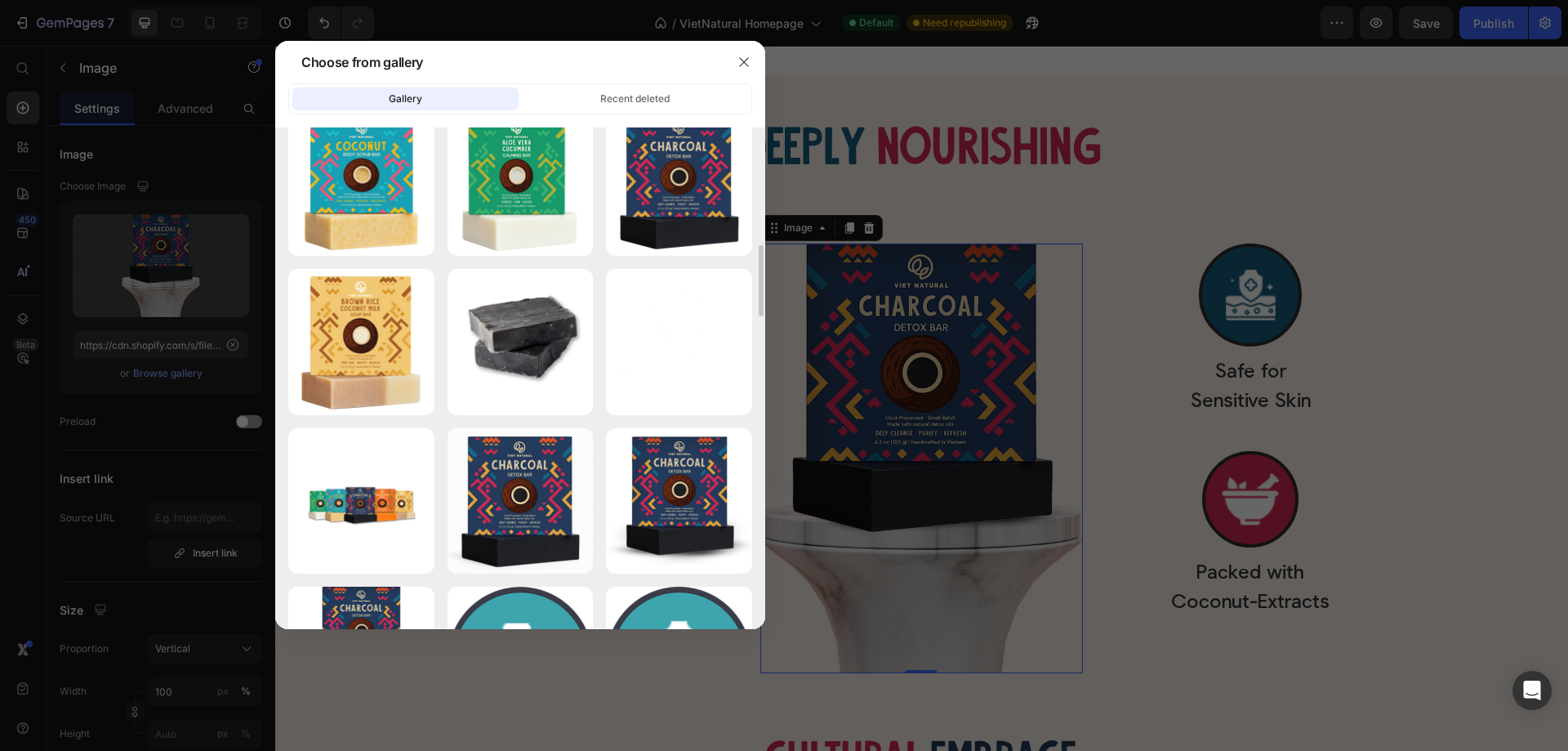 click at bounding box center (784, 375) 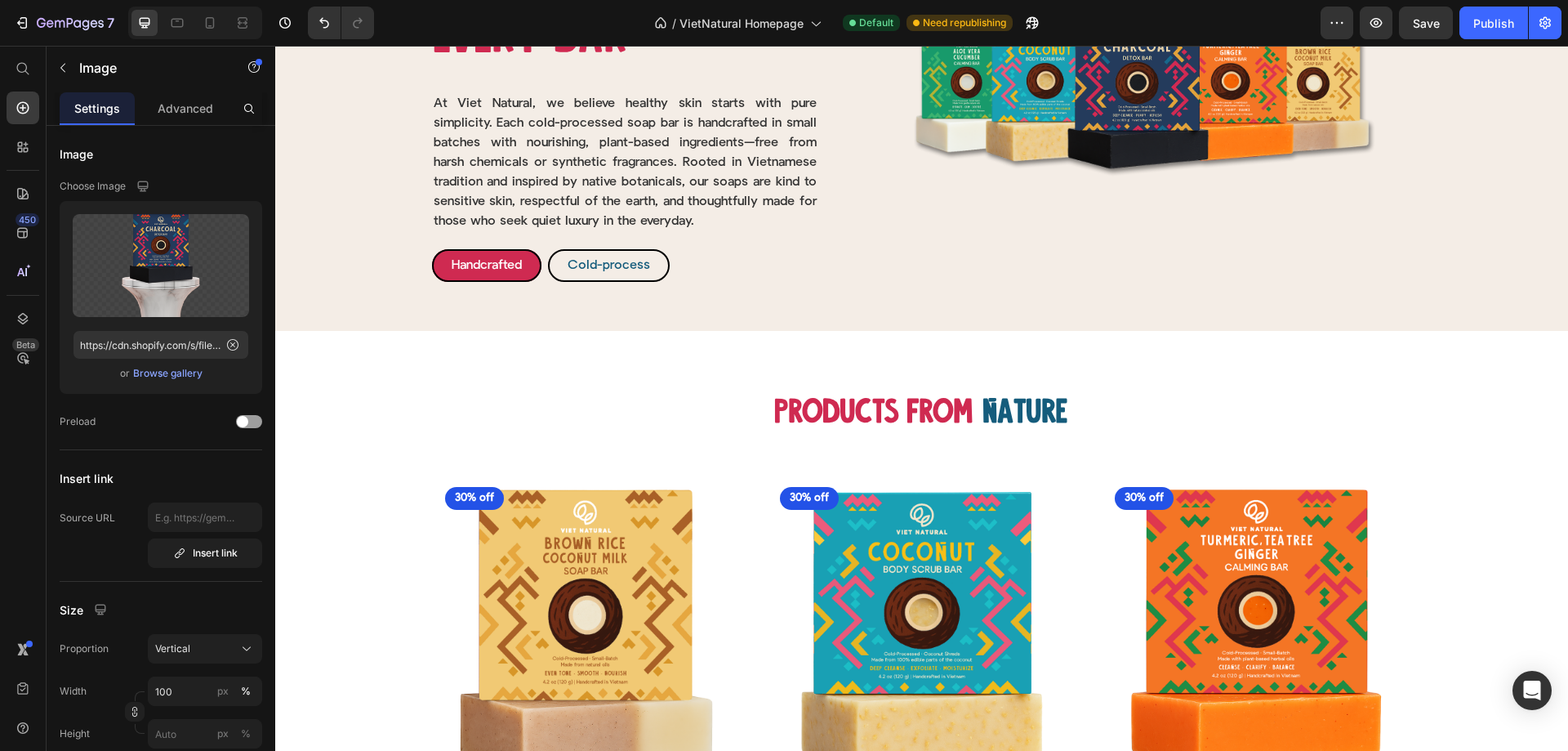 scroll, scrollTop: 572, scrollLeft: 0, axis: vertical 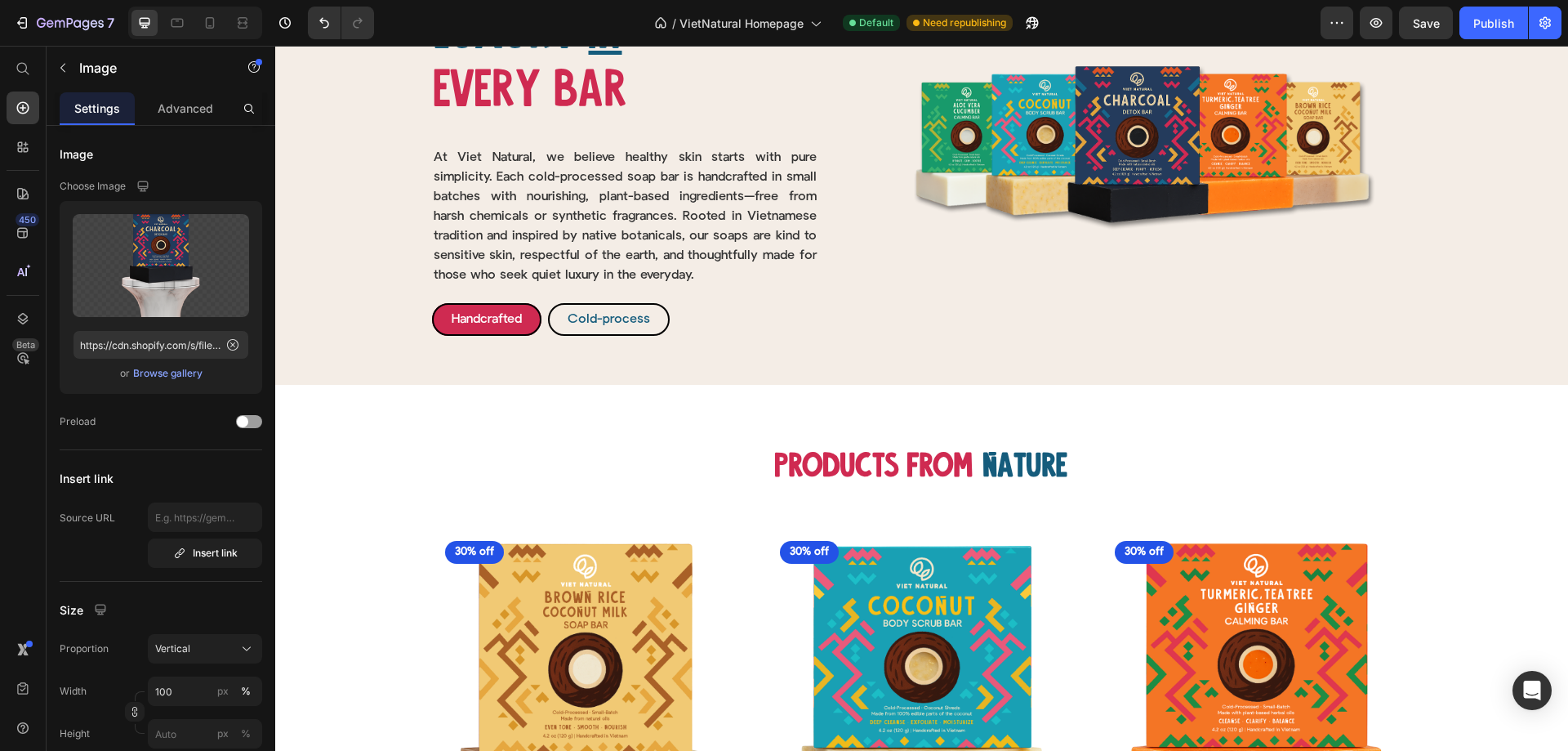 click on "7  Version history  /  VietNatural Homepage Default Need republishing Preview  Save   Publish" 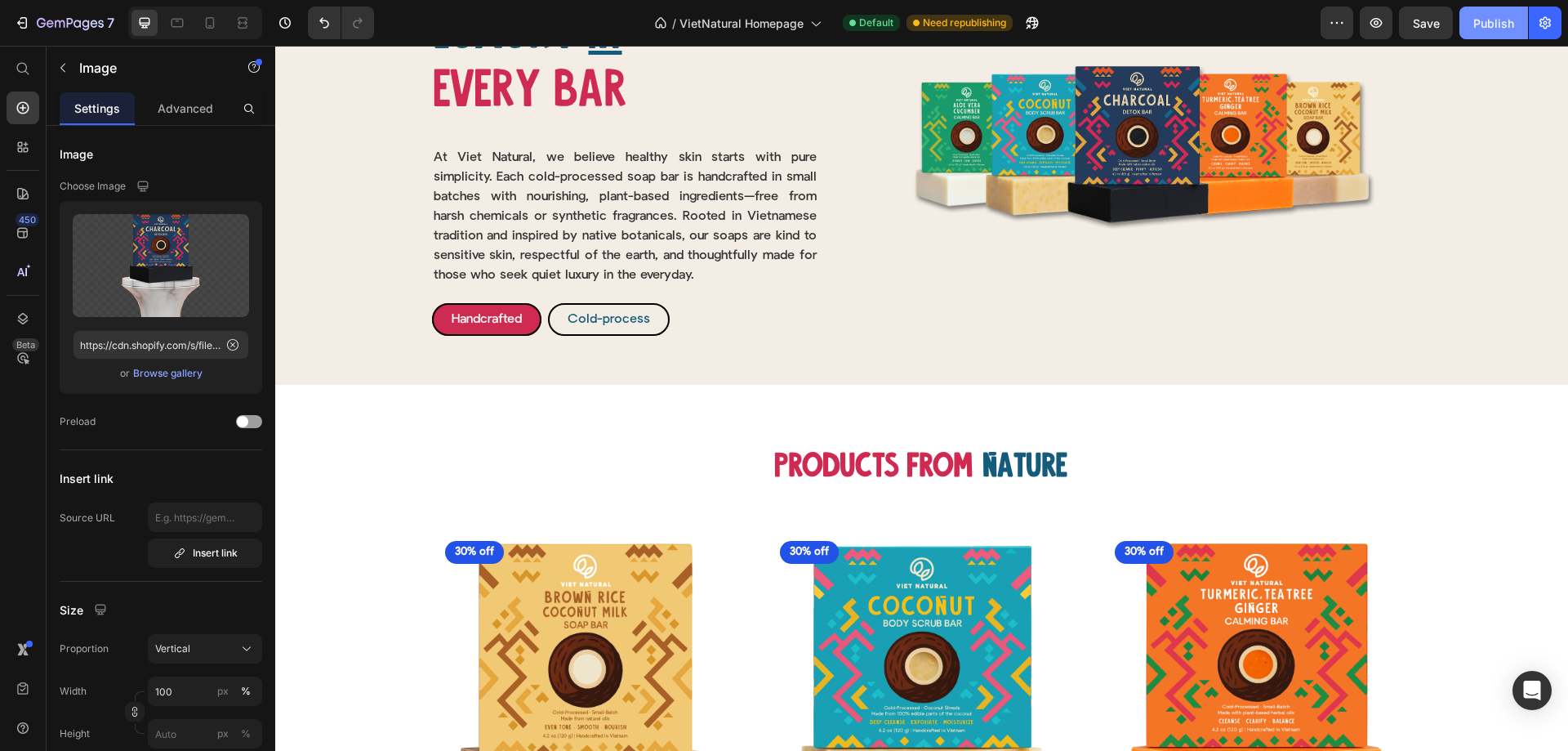 click on "Publish" at bounding box center (1494, 23) 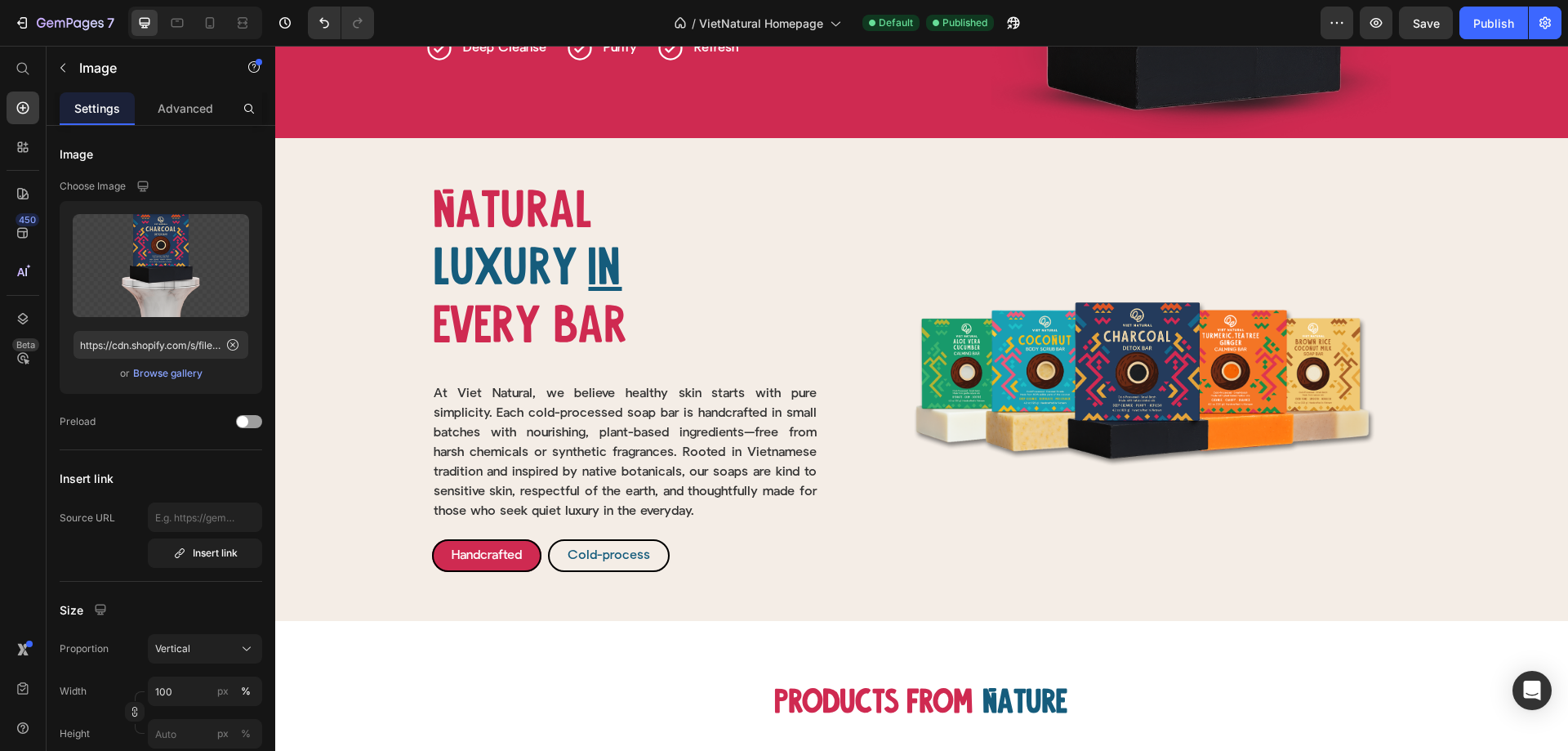 scroll, scrollTop: 327, scrollLeft: 0, axis: vertical 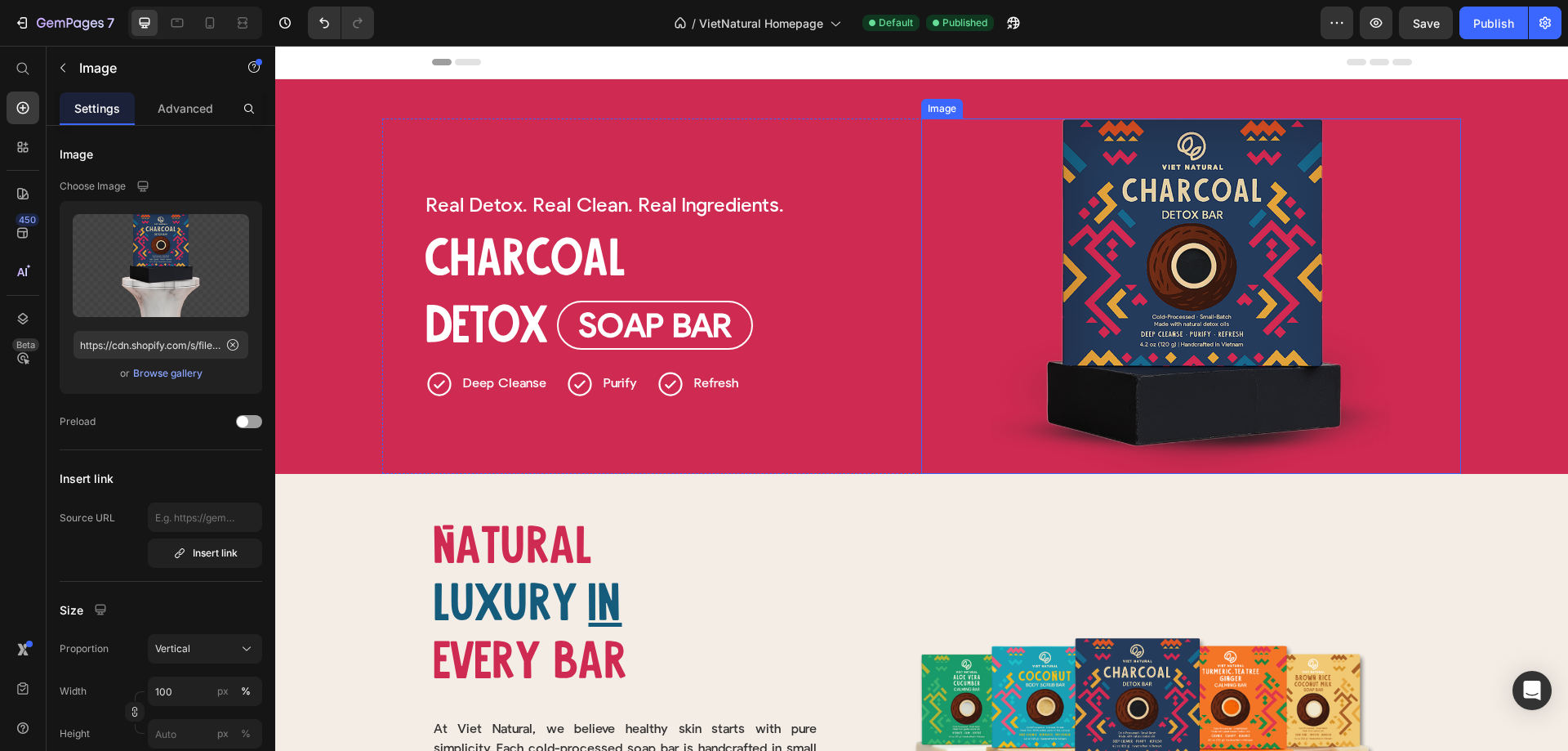 click at bounding box center (1191, 296) 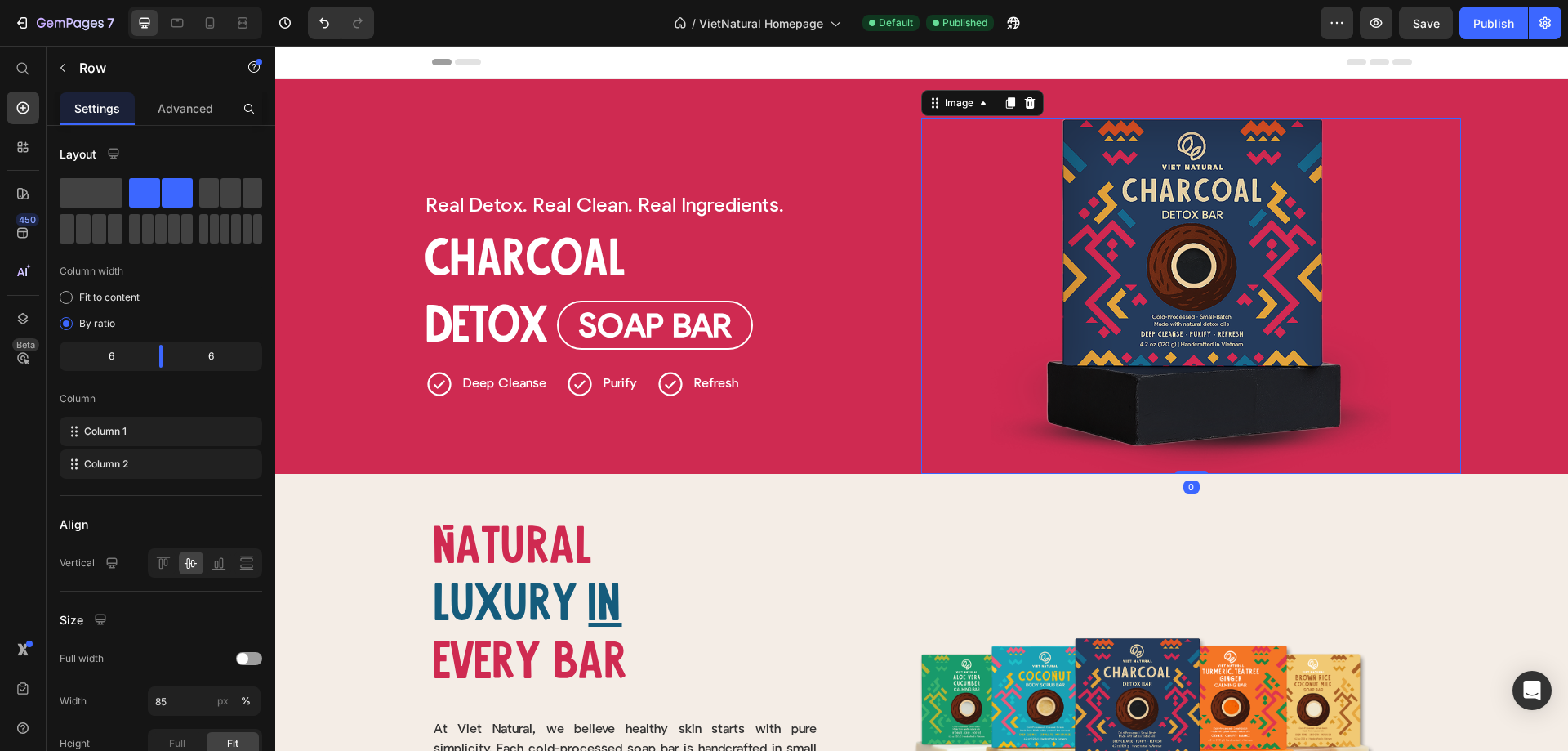 click on "Real Detox. Heading Real Clean. Heading Real Ingredients. Heading Row Charcoal Heading Detox Heading Soap Bar Button Row
Deep Cleanse Item List Row
Purify Item List
Refresh Item List Row Row" at bounding box center (652, 296) 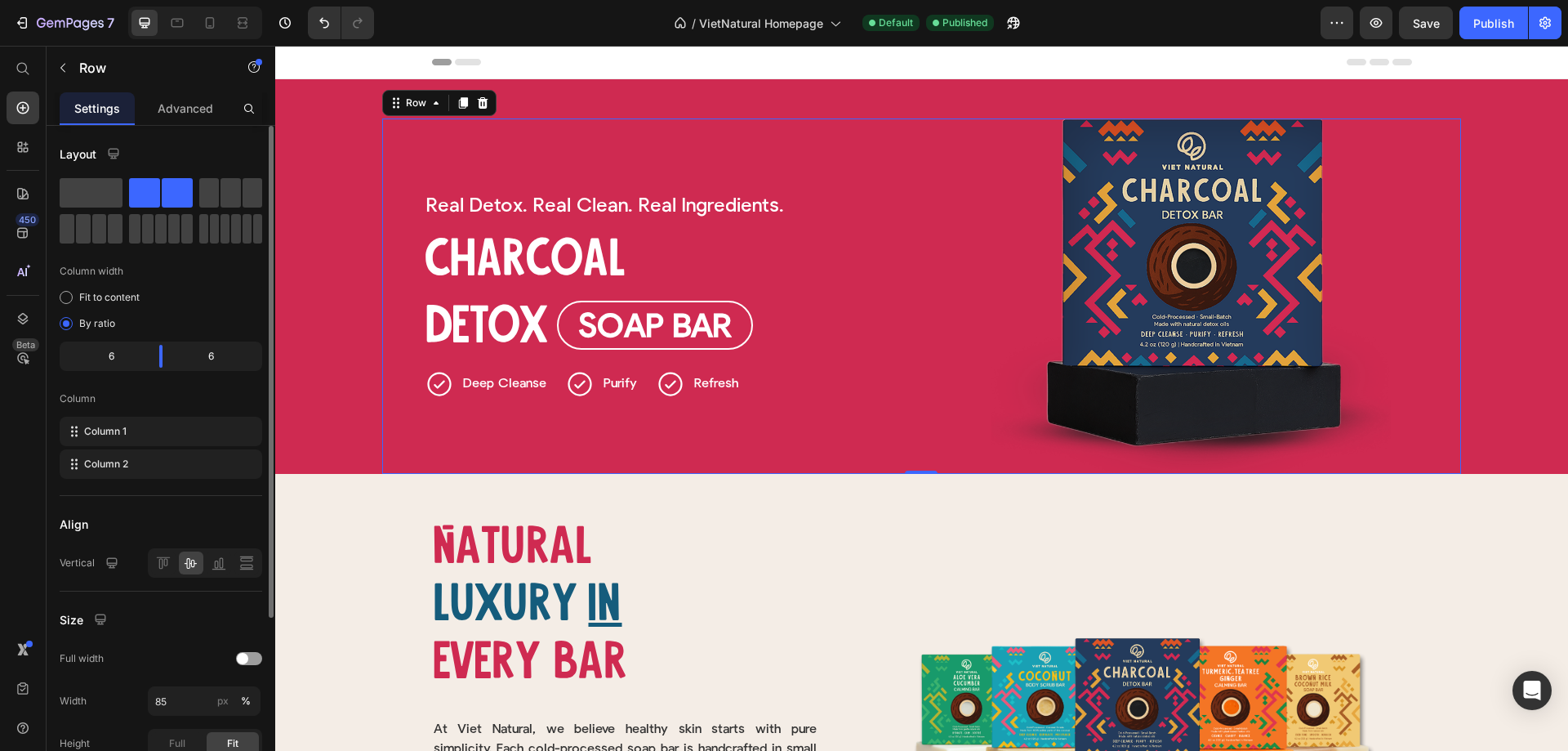 scroll, scrollTop: 163, scrollLeft: 0, axis: vertical 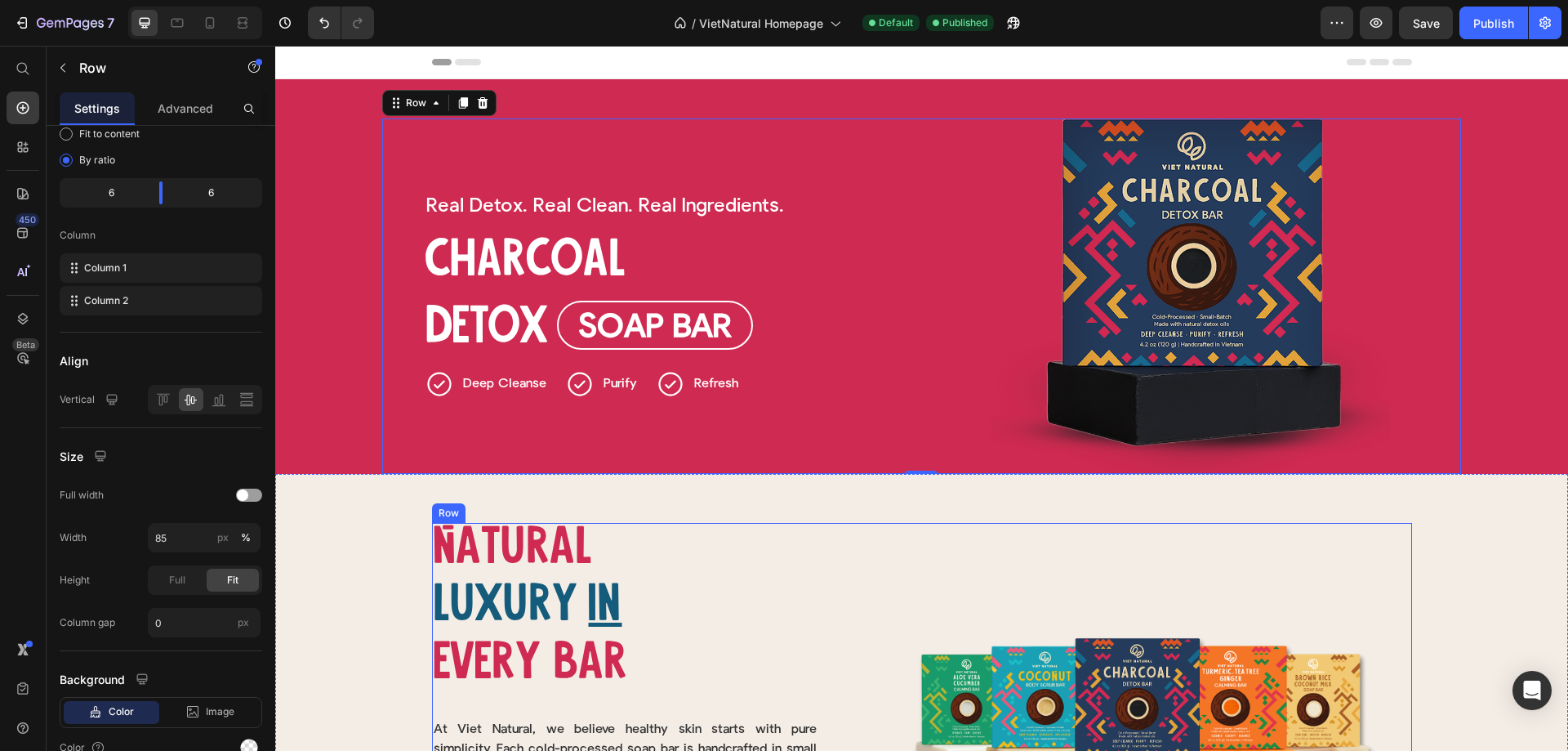 click on "Image" at bounding box center (1141, 715) 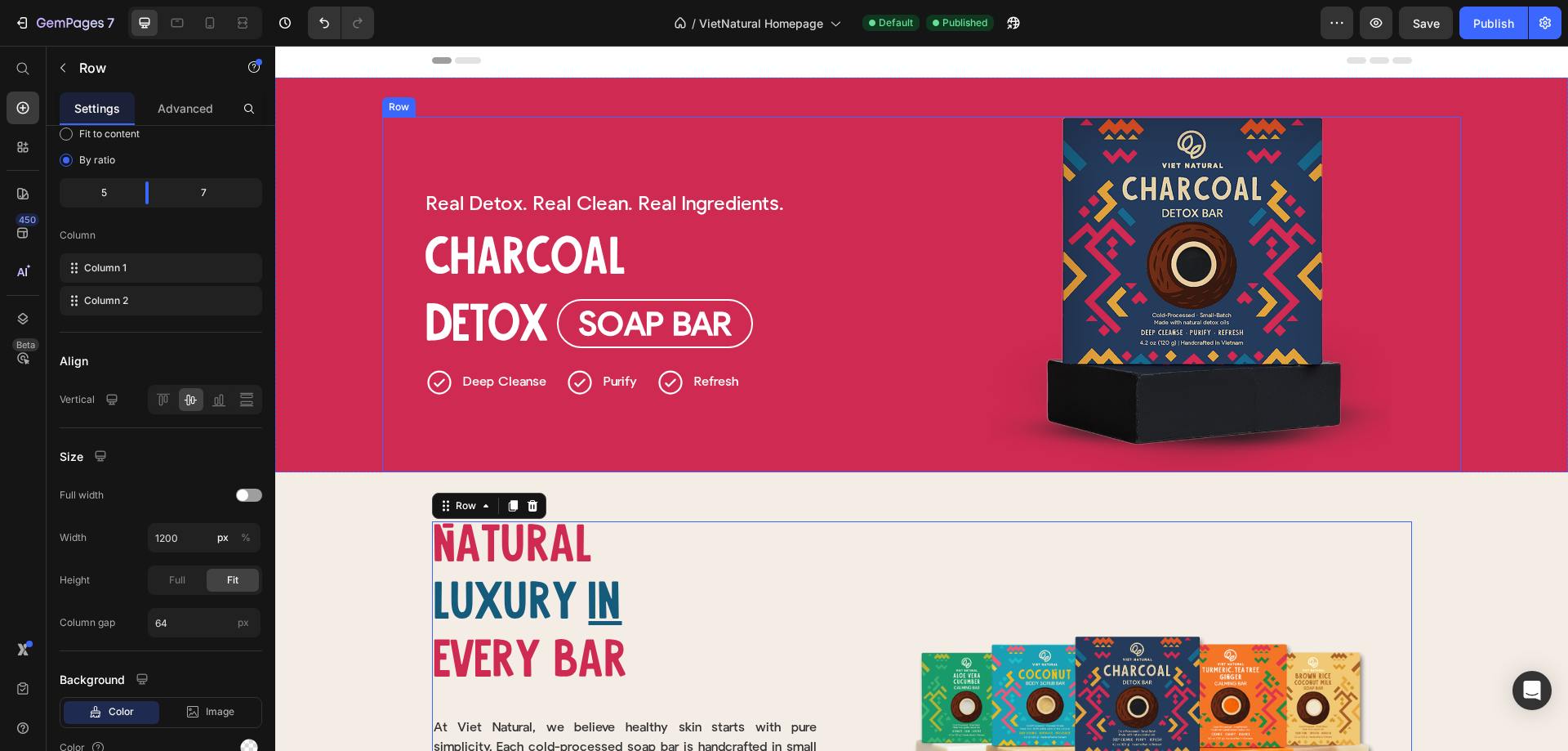 scroll, scrollTop: 0, scrollLeft: 0, axis: both 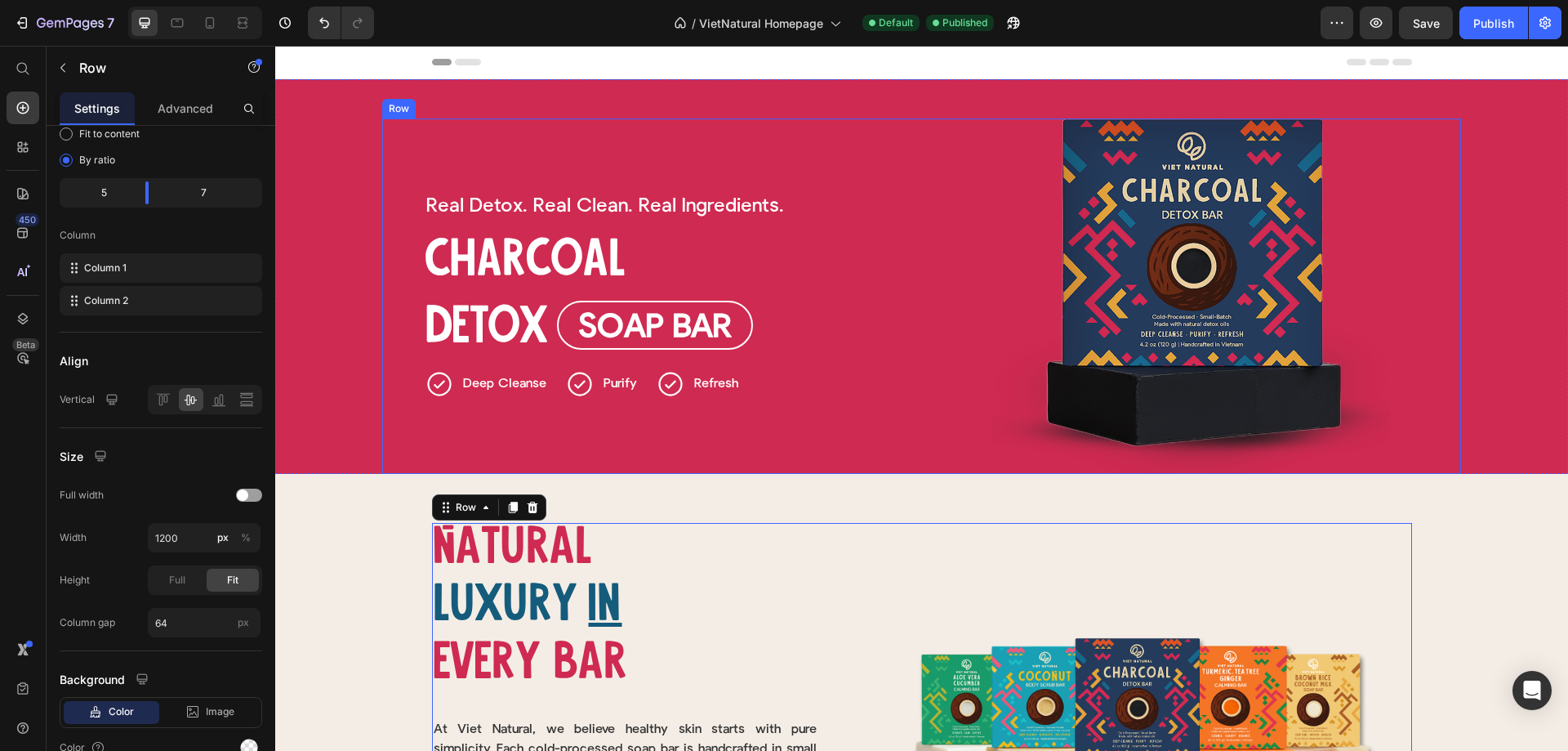 click on "Real Detox. Heading Real Clean. Heading Real Ingredients. Heading Row Charcoal Heading Detox Heading Soap Bar Button Row
Deep Cleanse Item List Row
Purify Item List
Refresh Item List Row Row" at bounding box center (652, 296) 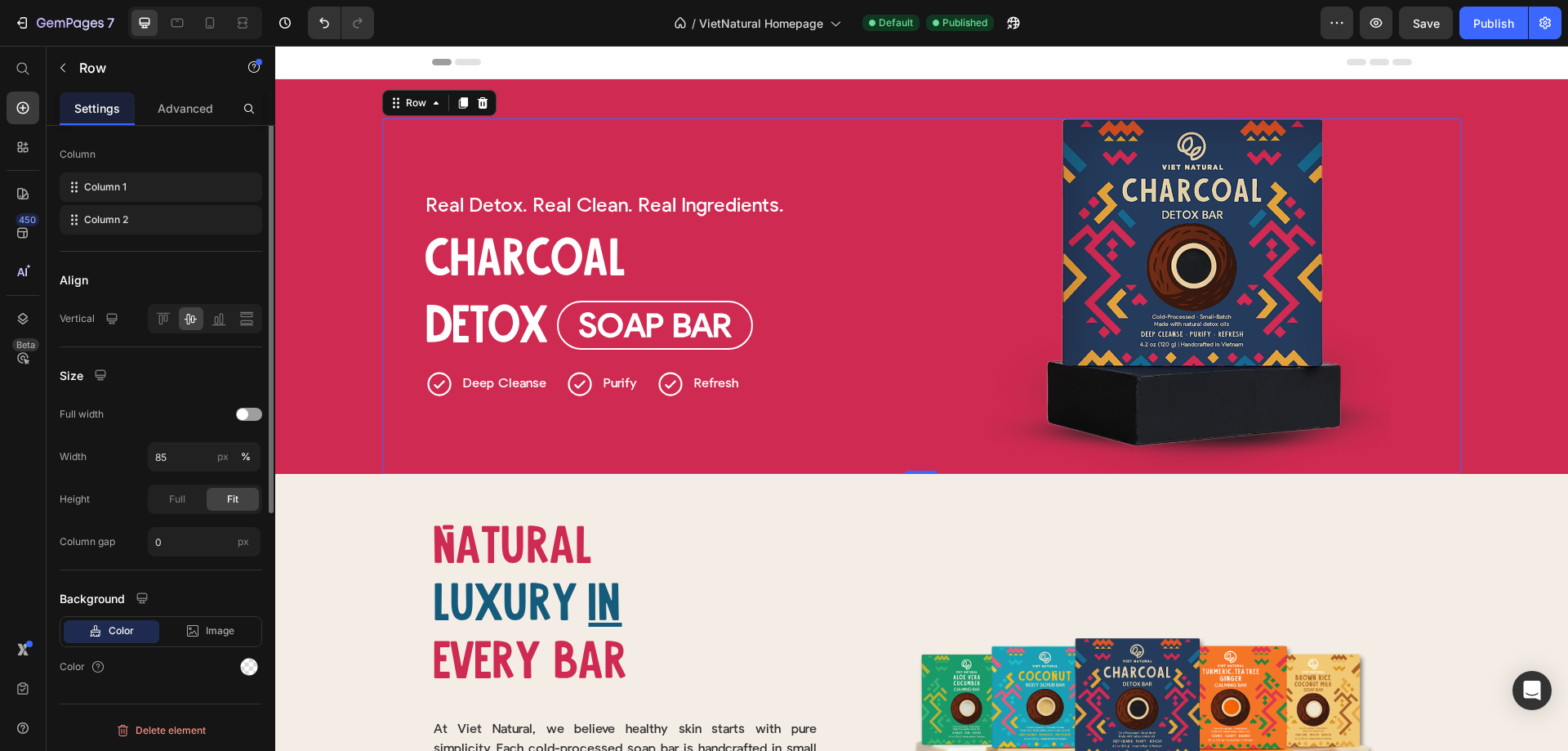 scroll, scrollTop: 0, scrollLeft: 0, axis: both 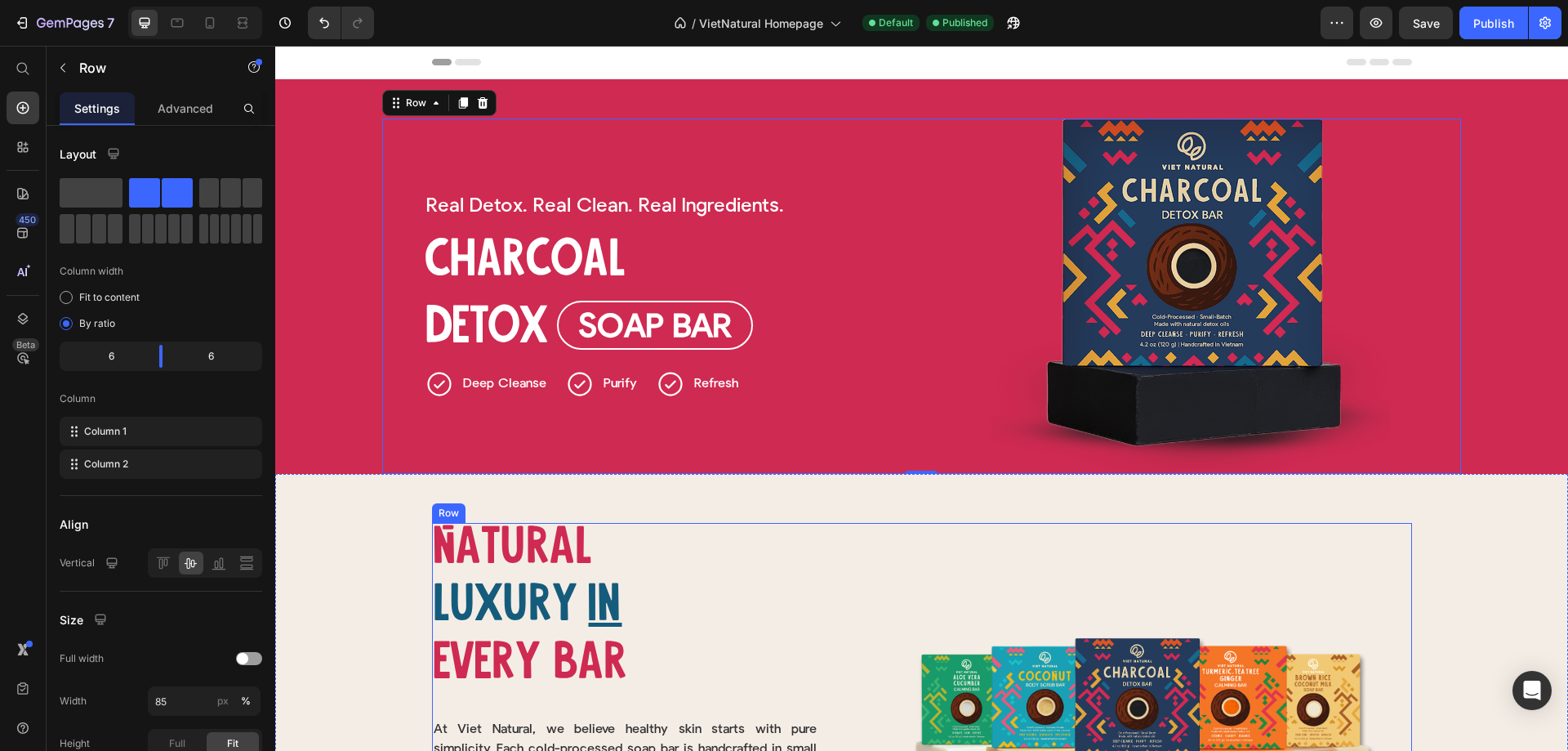 click on "Image" at bounding box center [1141, 715] 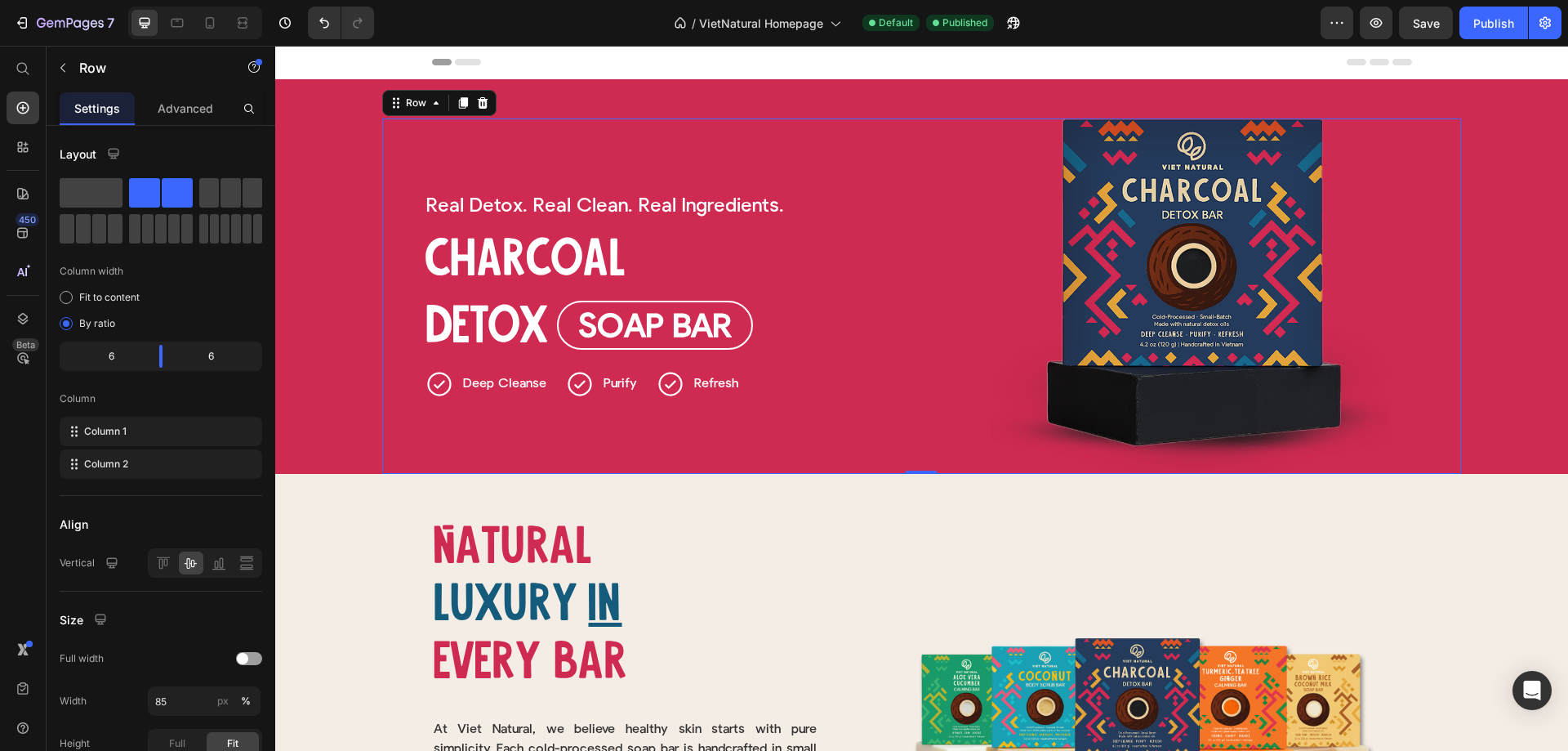 click on "Real Detox. Heading Real Clean. Heading Real Ingredients. Heading Row Charcoal Heading Detox Heading Soap Bar Button Row
Deep Cleanse Item List Row
Purify Item List
Refresh Item List Row Row" at bounding box center [652, 296] 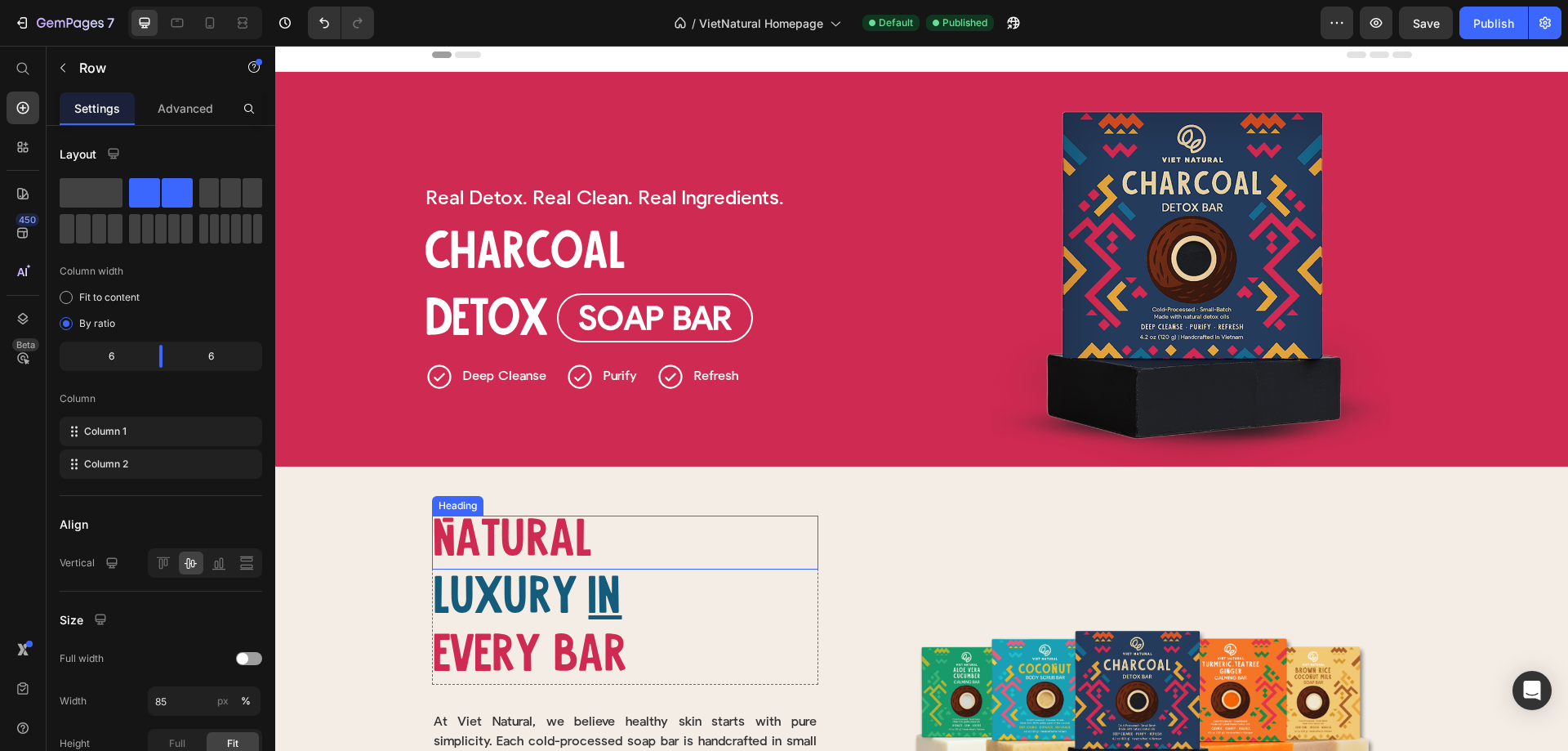 scroll, scrollTop: 0, scrollLeft: 0, axis: both 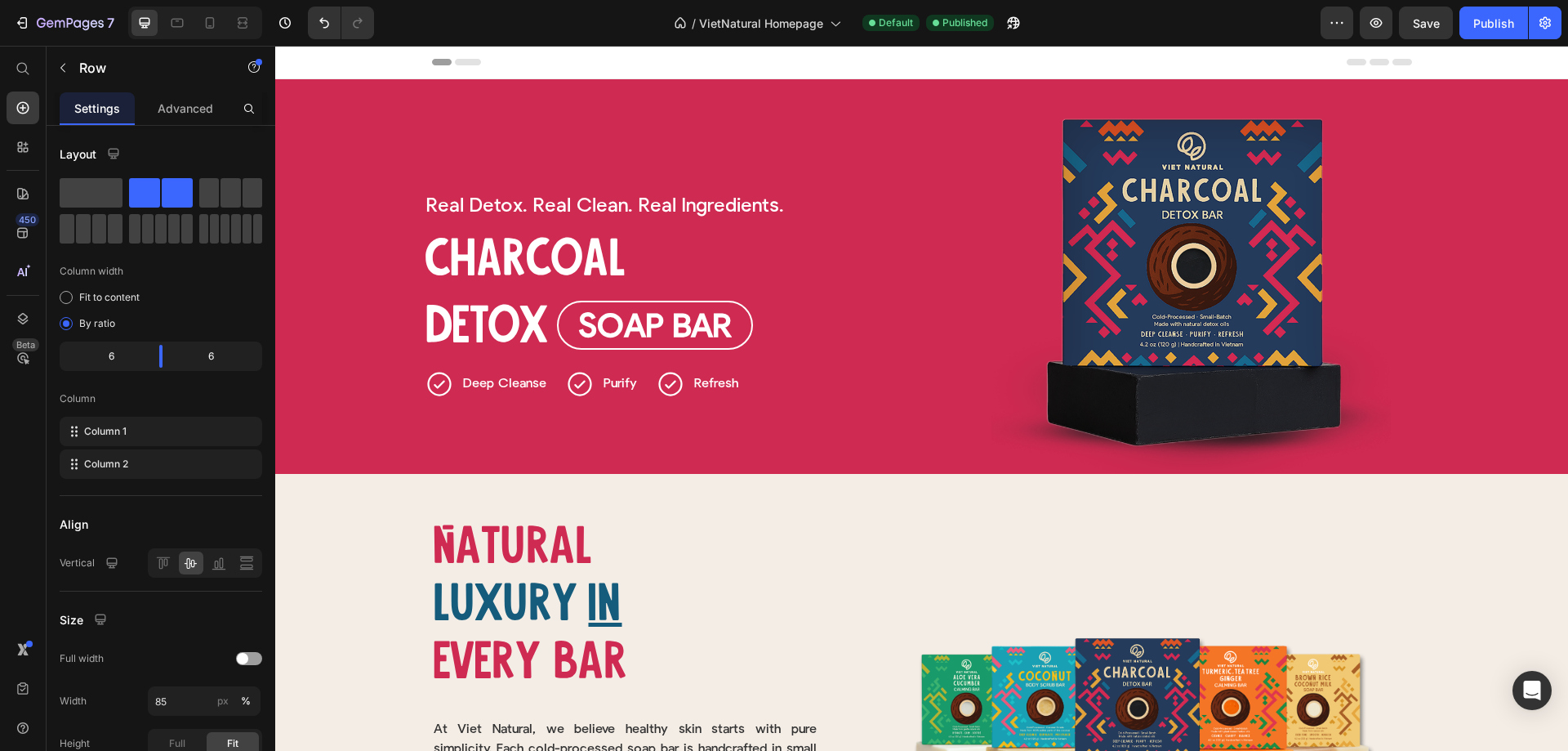 click on "Real Detox. Heading Real Clean. Heading Real Ingredients. Heading Row Charcoal Heading Detox Heading Soap Bar Button Row
Deep Cleanse Item List Row
Purify Item List
Refresh Item List Row Row" at bounding box center (652, 296) 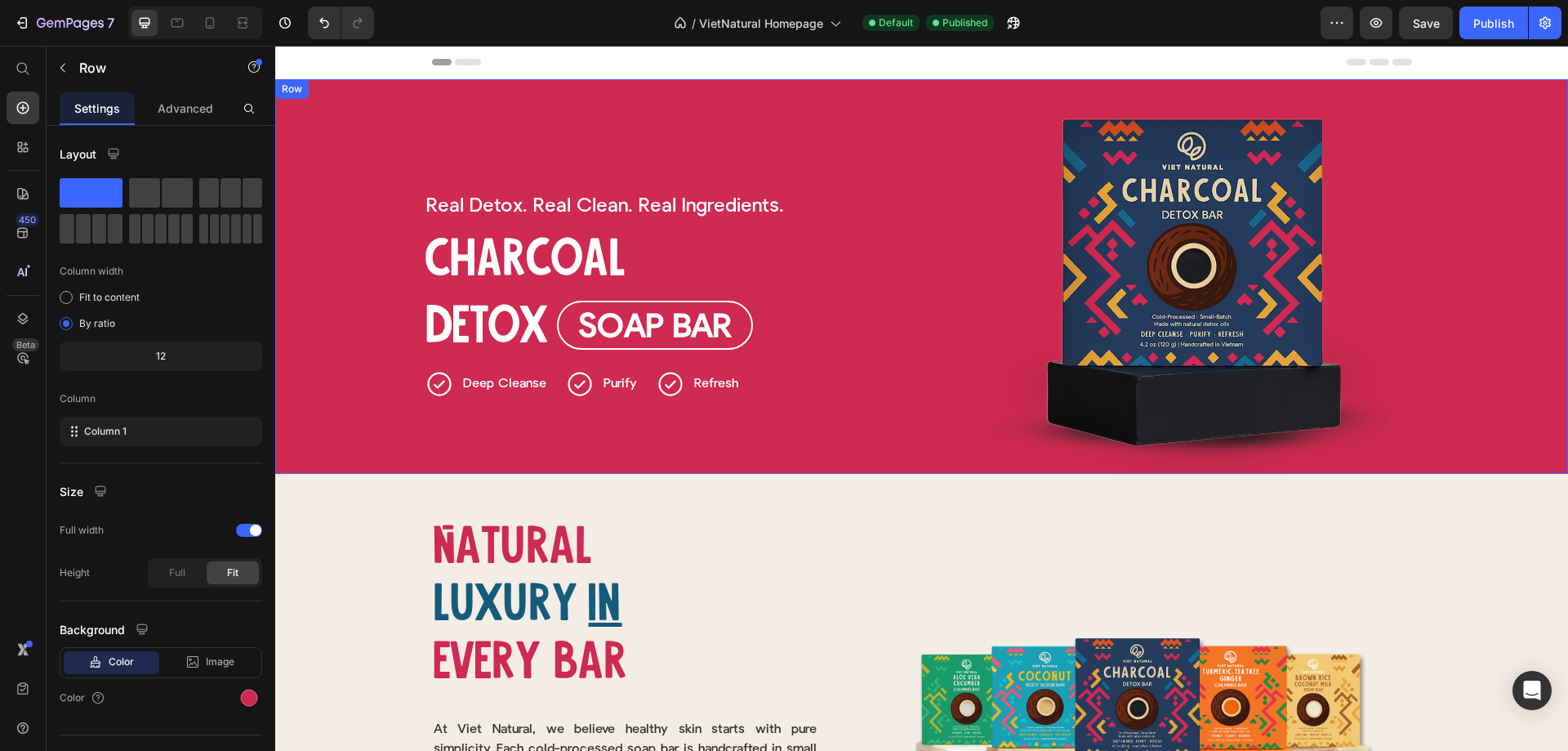click on "Real Detox. Heading Real Clean. Heading Real Ingredients. Heading Row Charcoal Heading Detox Heading Soap Bar Button Row
Deep Cleanse Item List Row
Purify Item List
Refresh Item List Row Row Image Row Row" at bounding box center [921, 276] 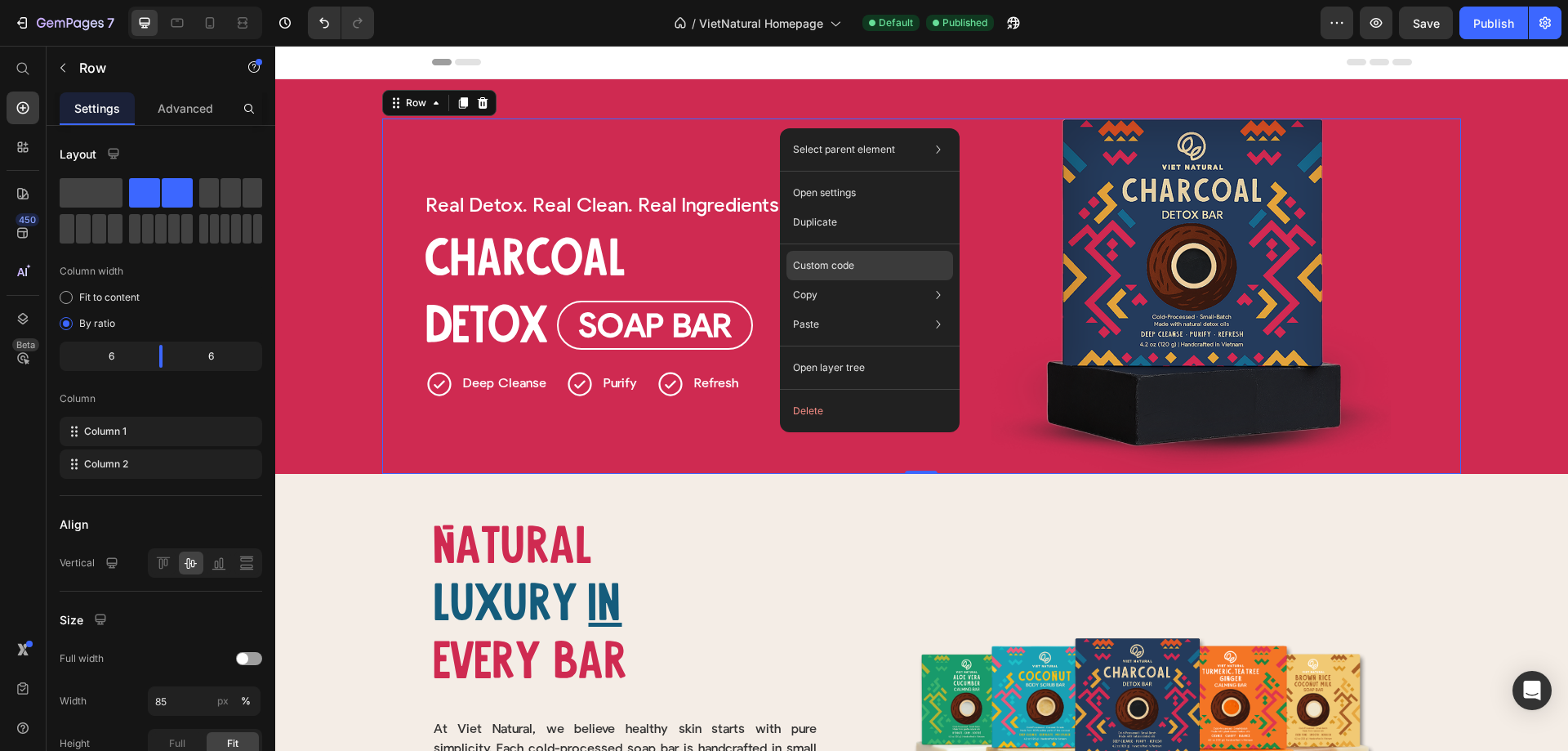 click on "Custom code" at bounding box center [823, 266] 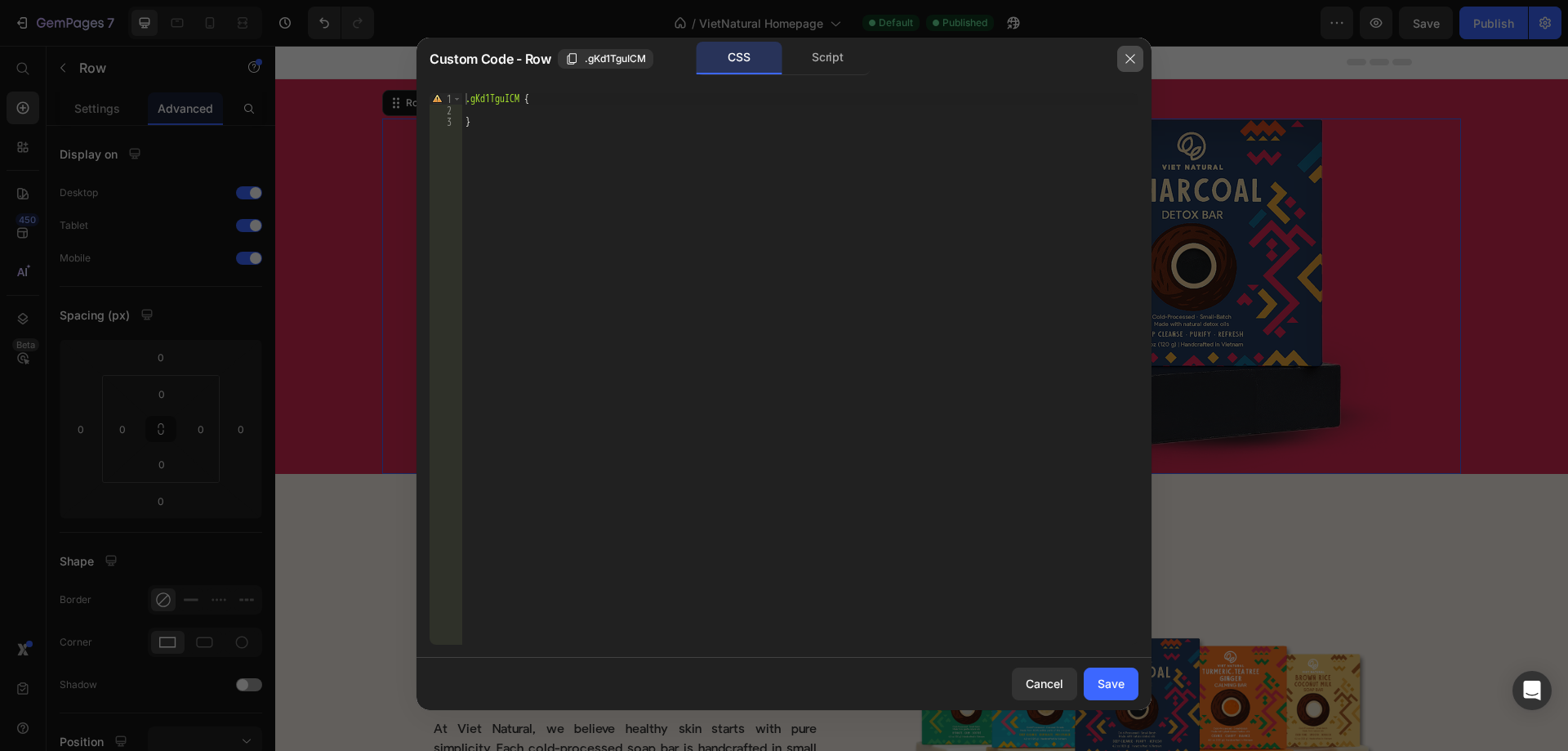 click 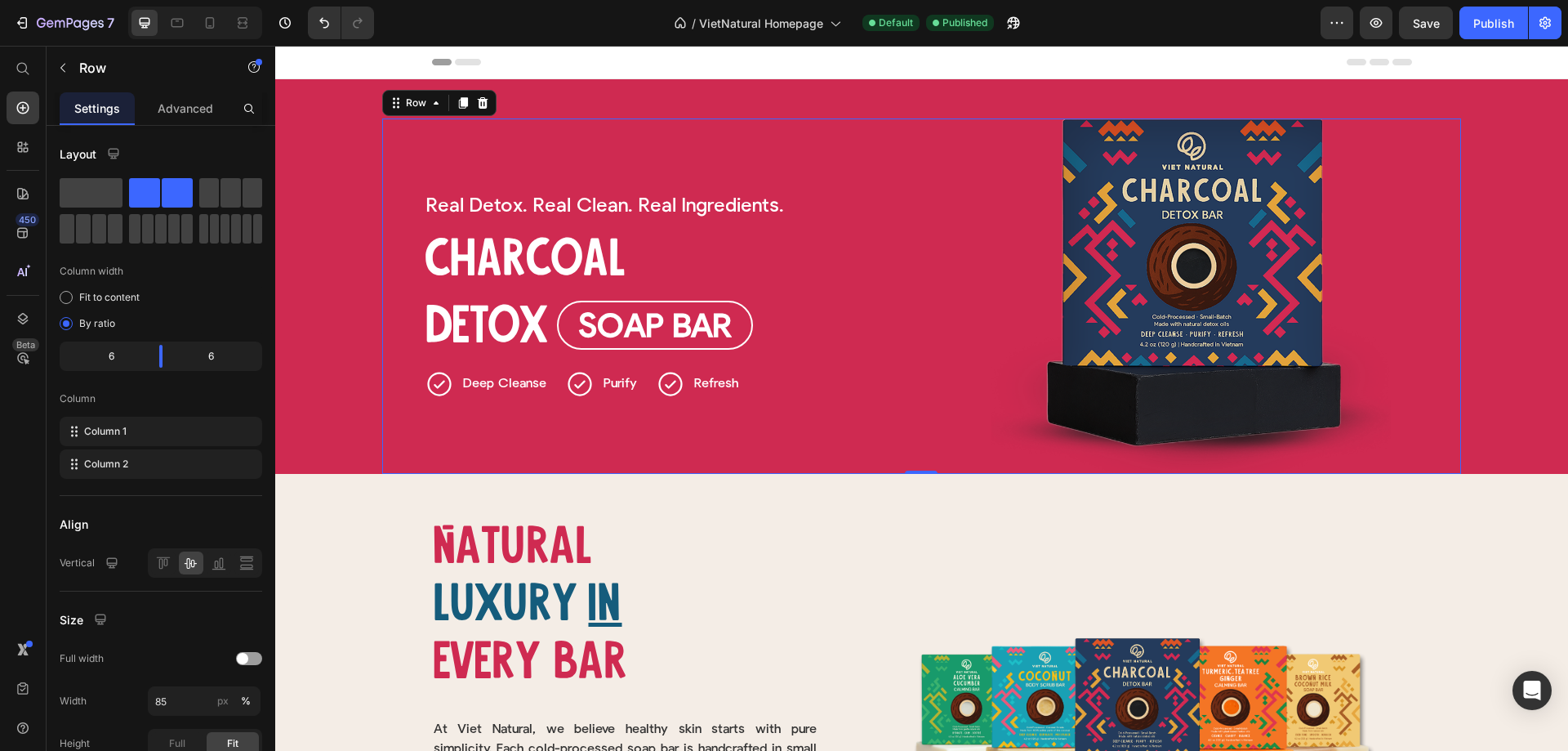 click on "Header" at bounding box center [921, 62] 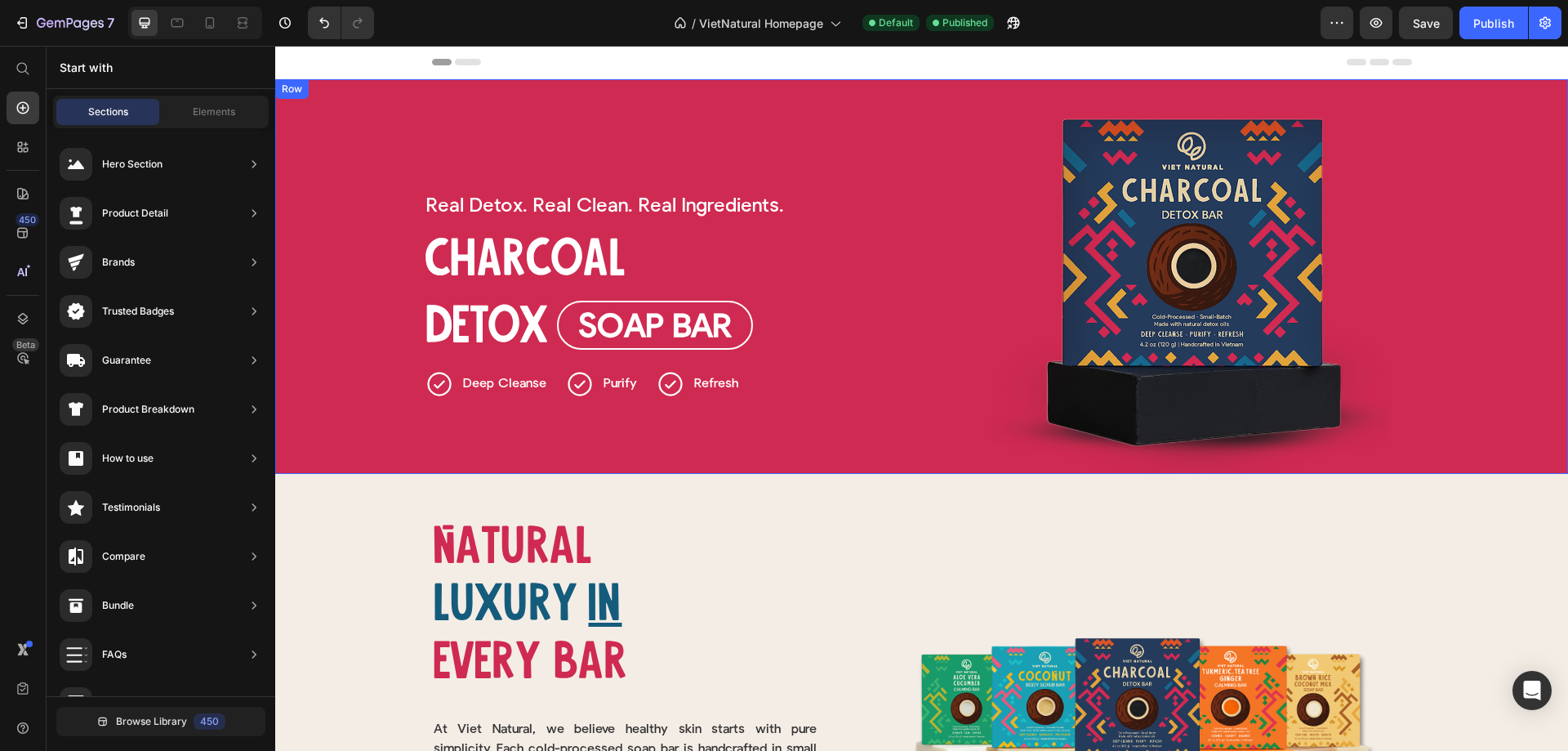 click on "Real Detox. Heading Real Clean. Heading Real Ingredients. Heading Row Charcoal Heading Detox Heading Soap Bar Button Row
Deep Cleanse Item List Row
Purify Item List
Refresh Item List Row Row Image Row Row" at bounding box center (921, 276) 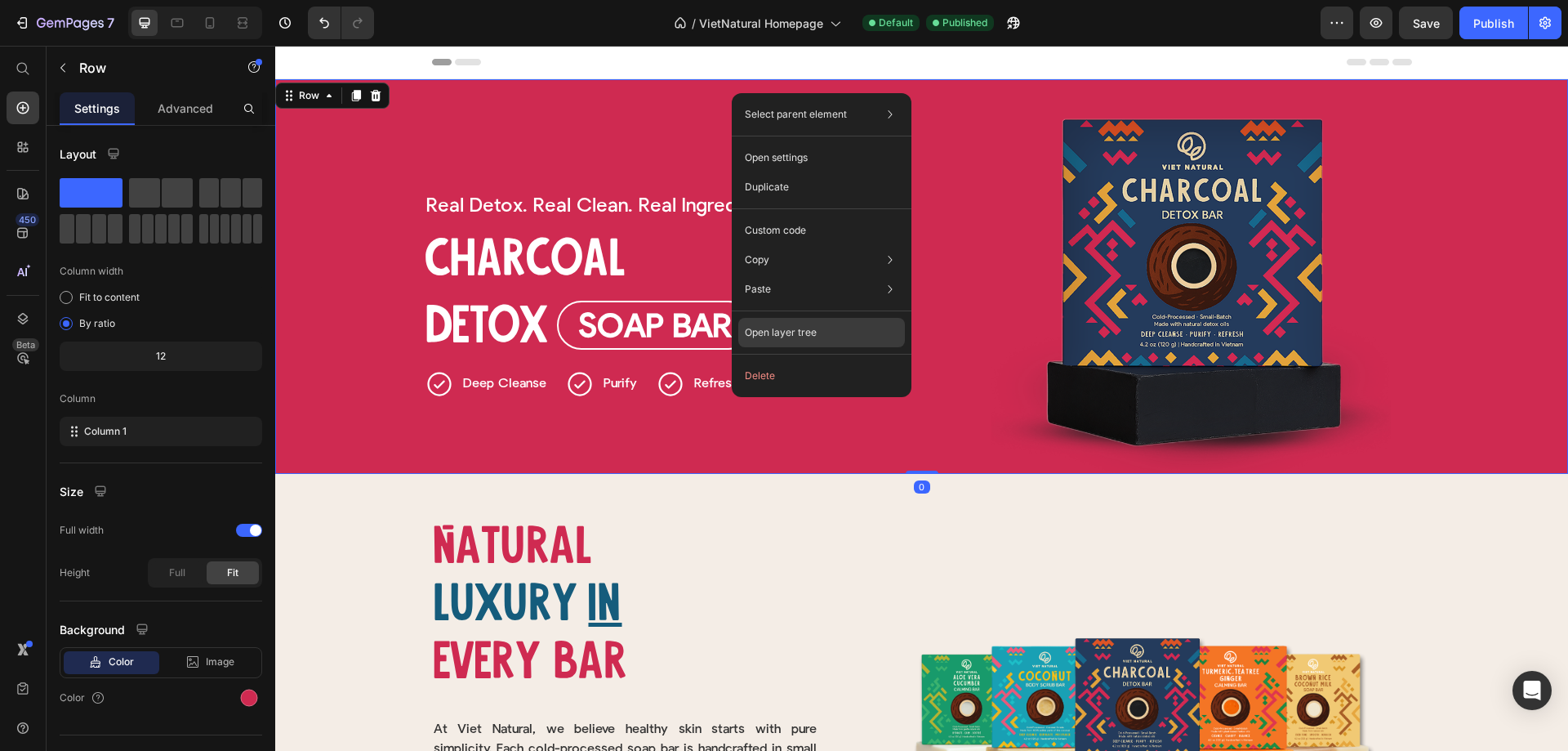 click on "Open layer tree" at bounding box center [781, 333] 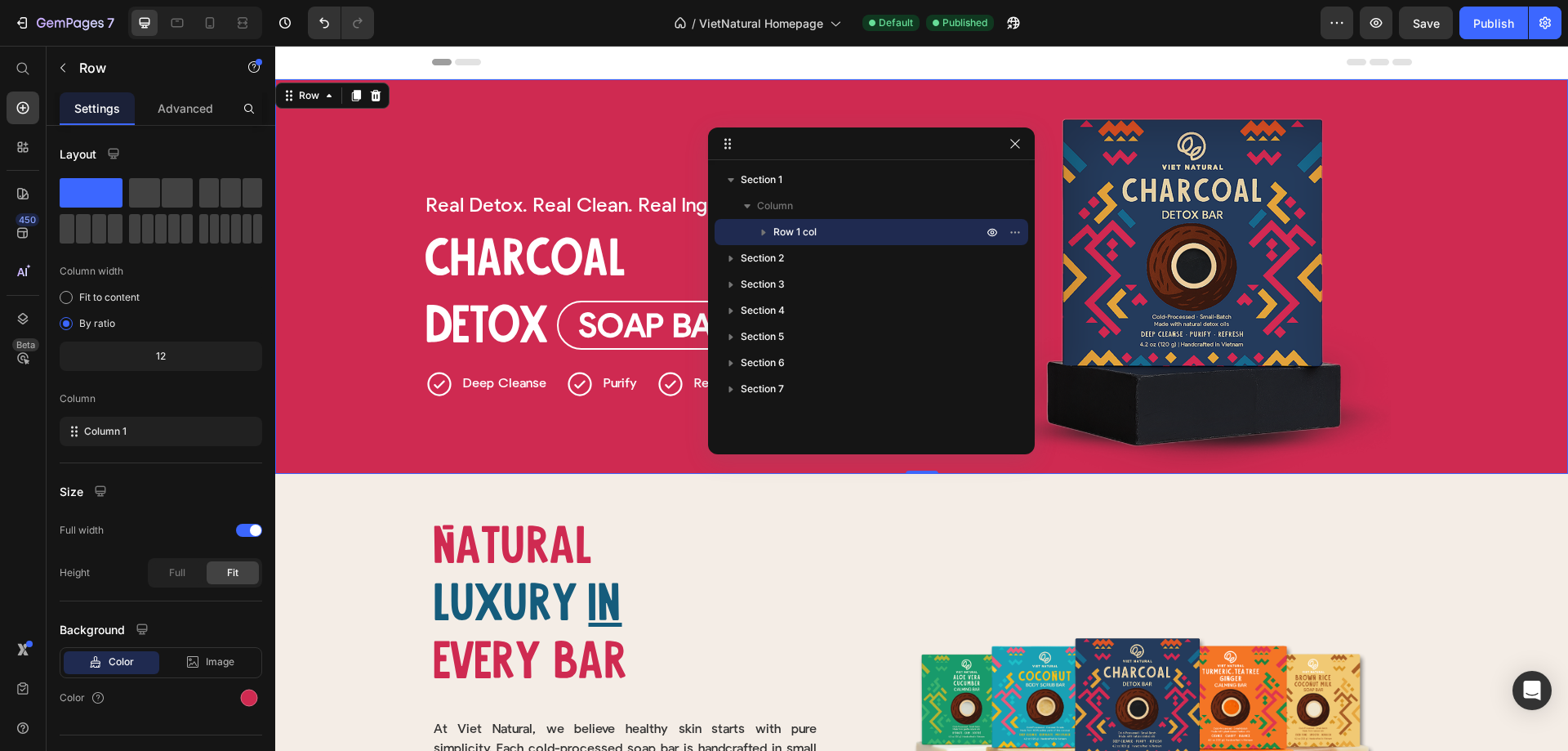 click 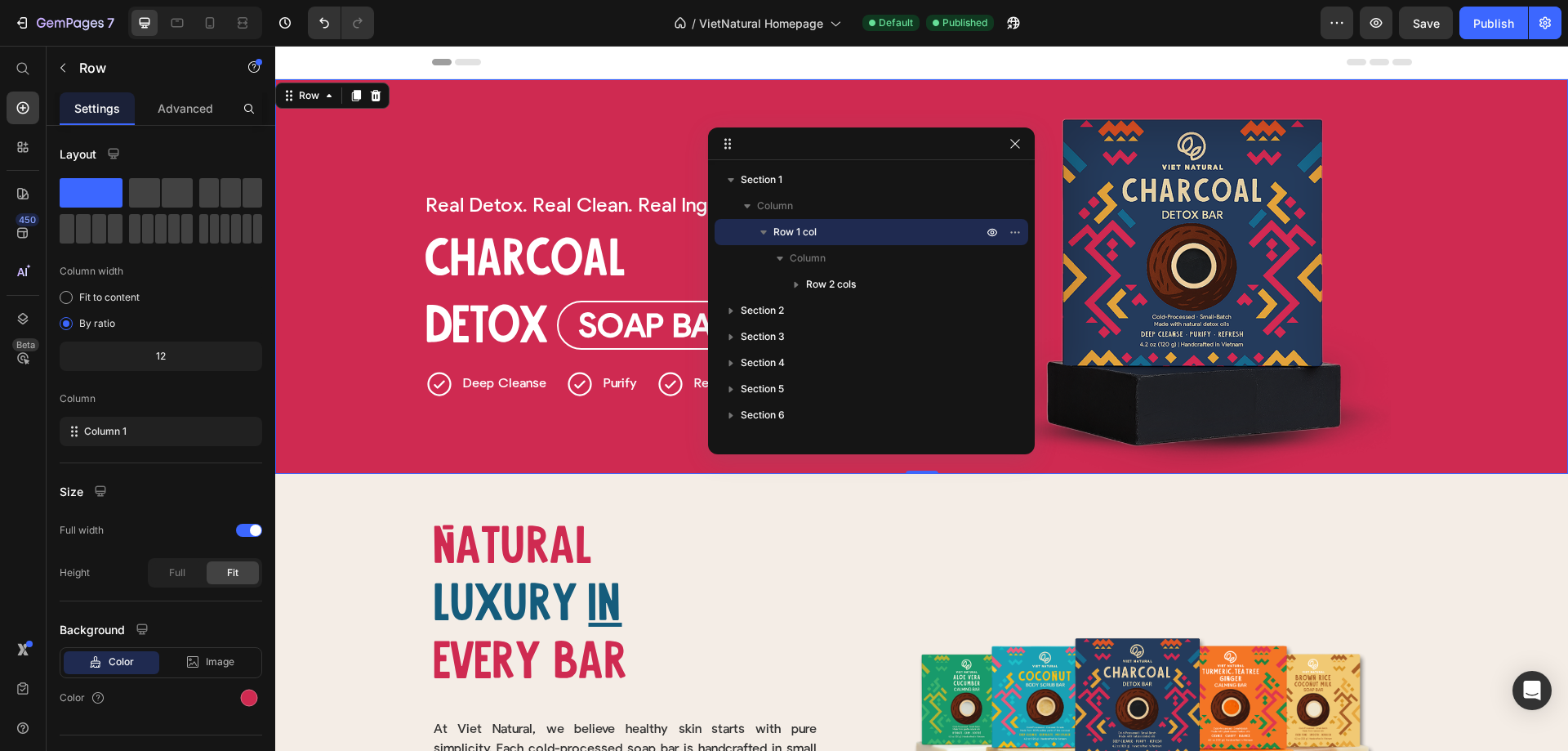 click on "Real Detox. Heading Real Clean. Heading Real Ingredients. Heading Row Charcoal Heading Detox Heading Soap Bar Button Row
Deep Cleanse Item List Row
Purify Item List
Refresh Item List Row Row Image Row Row   0" at bounding box center [921, 276] 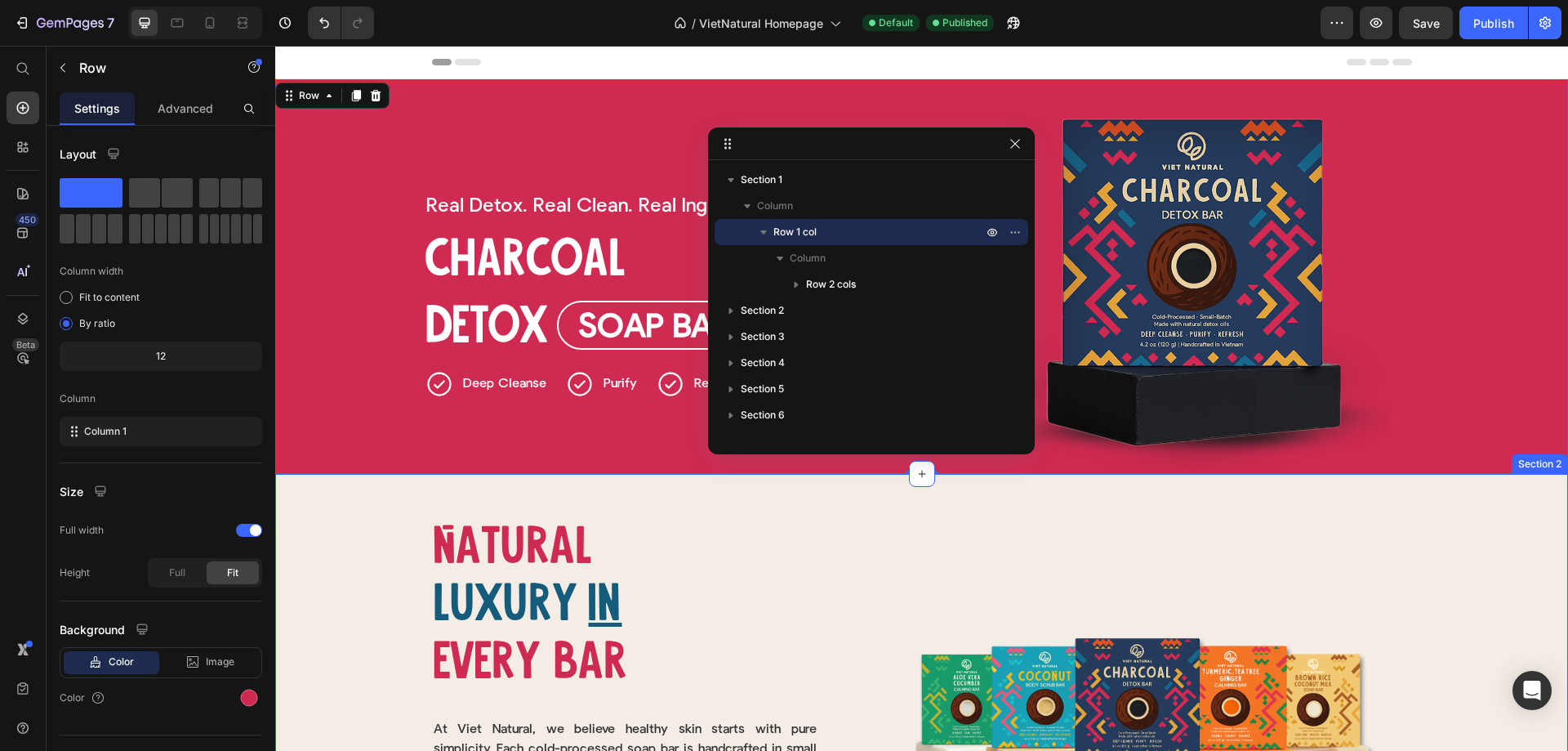 drag, startPoint x: 370, startPoint y: 240, endPoint x: 612, endPoint y: 470, distance: 333.86225 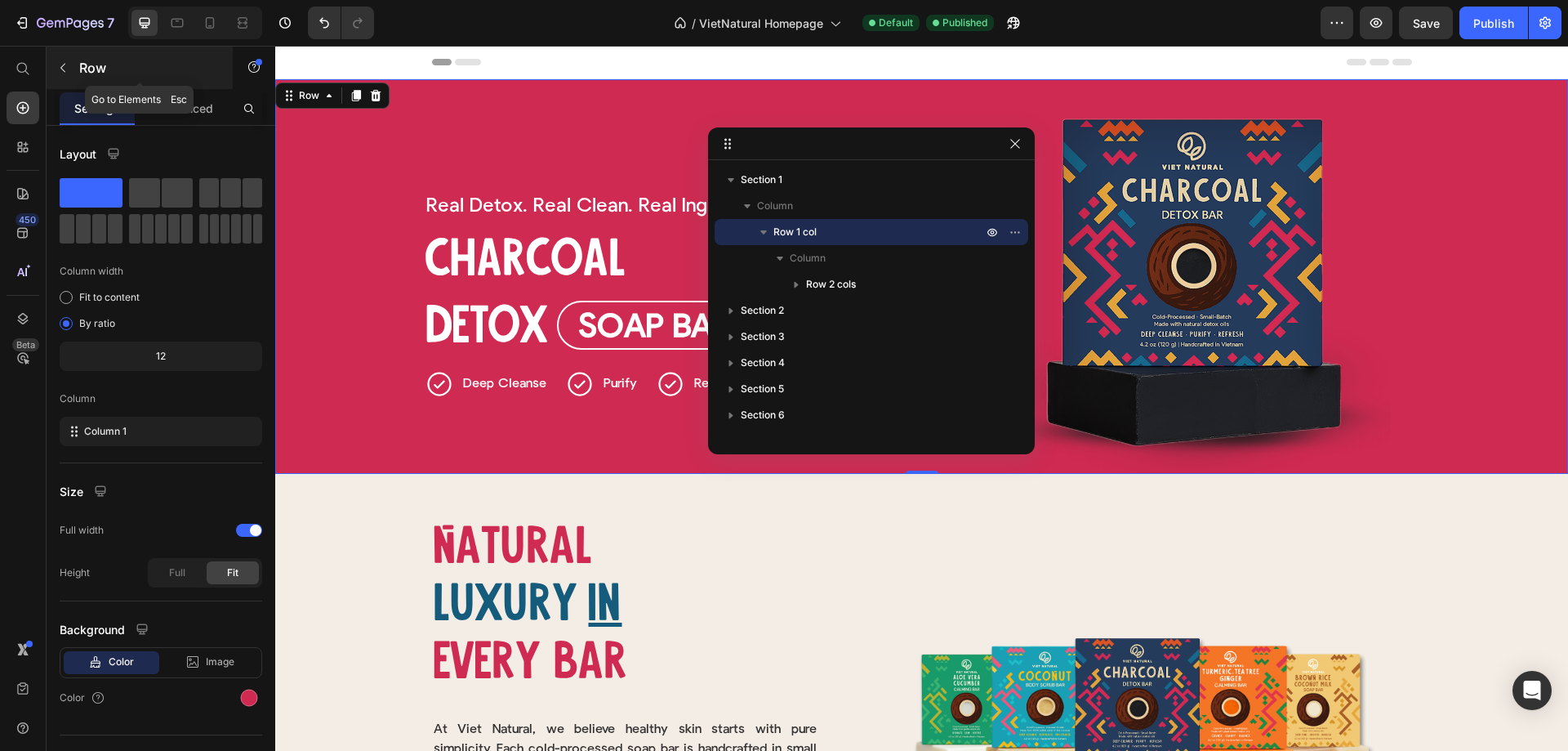 click at bounding box center (63, 68) 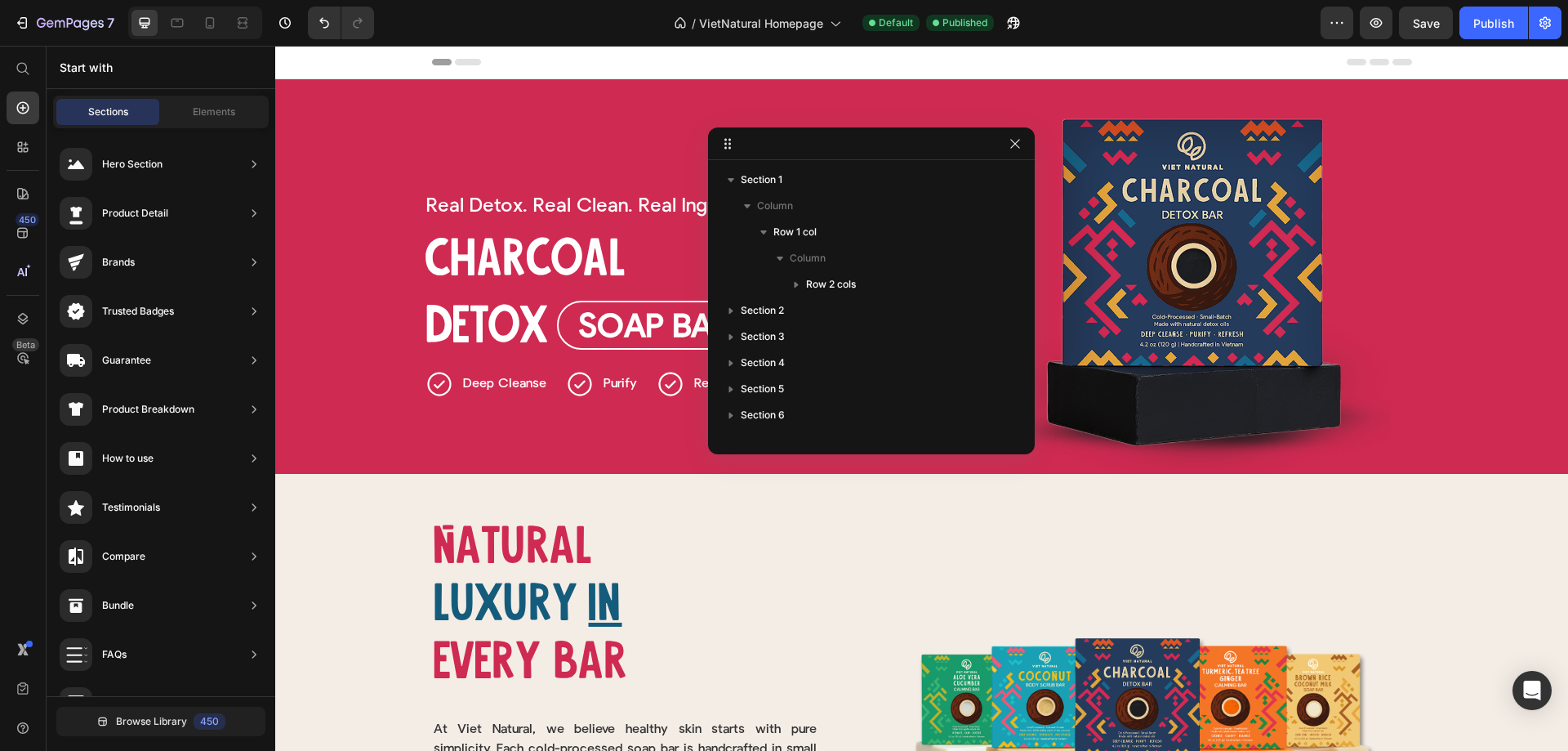 drag, startPoint x: 144, startPoint y: 159, endPoint x: 57, endPoint y: 61, distance: 131.04579 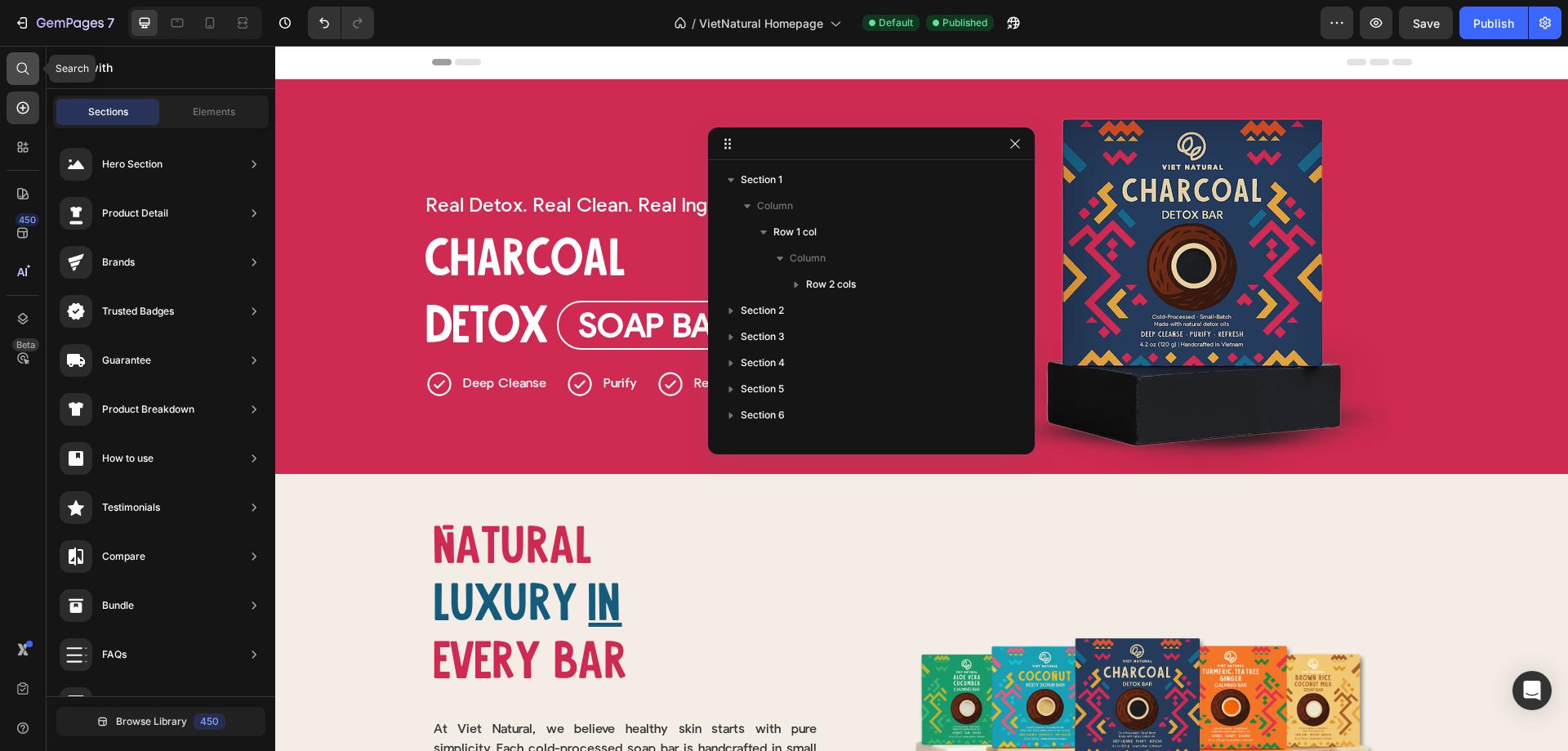 click 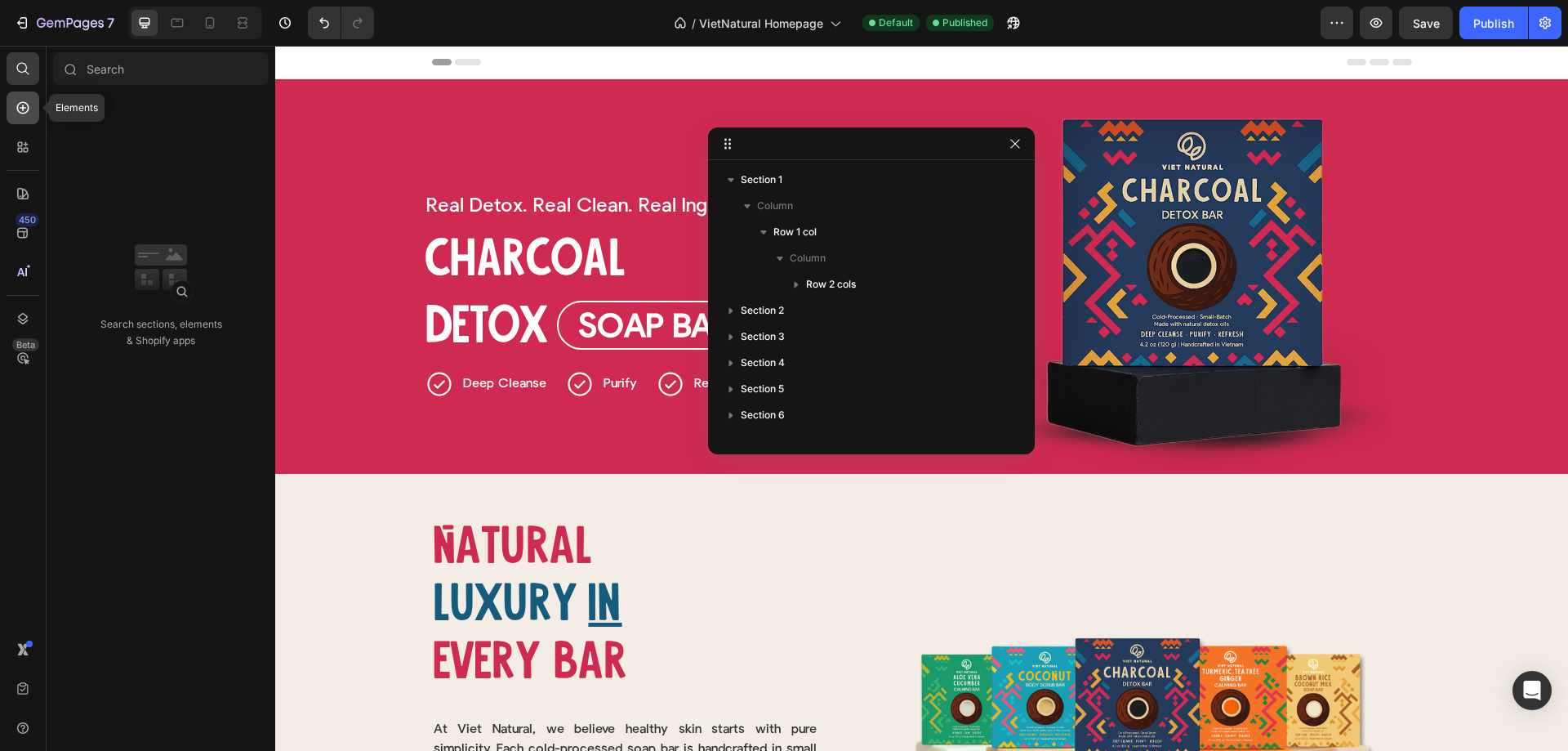 click 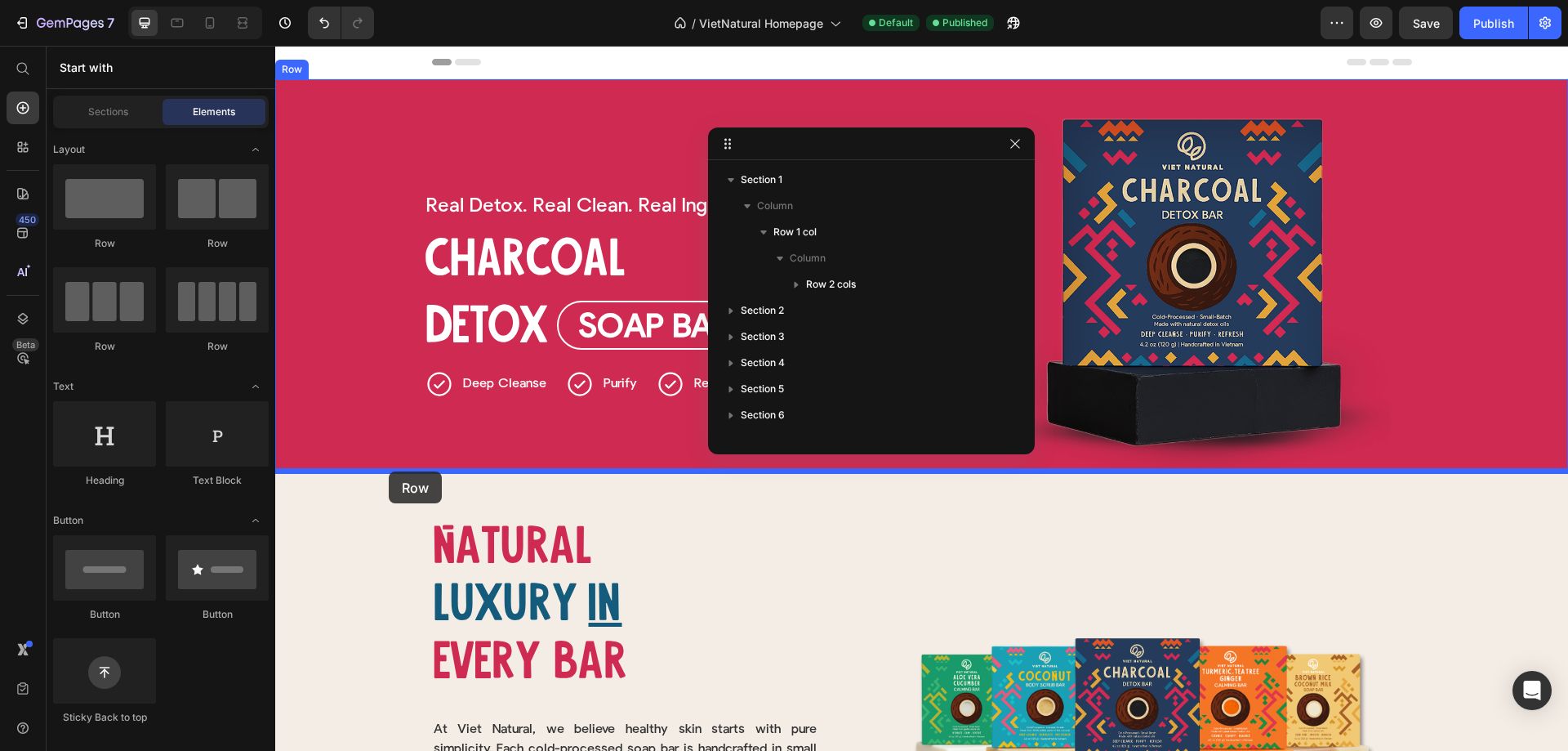 drag, startPoint x: 384, startPoint y: 256, endPoint x: 389, endPoint y: 472, distance: 216.05786 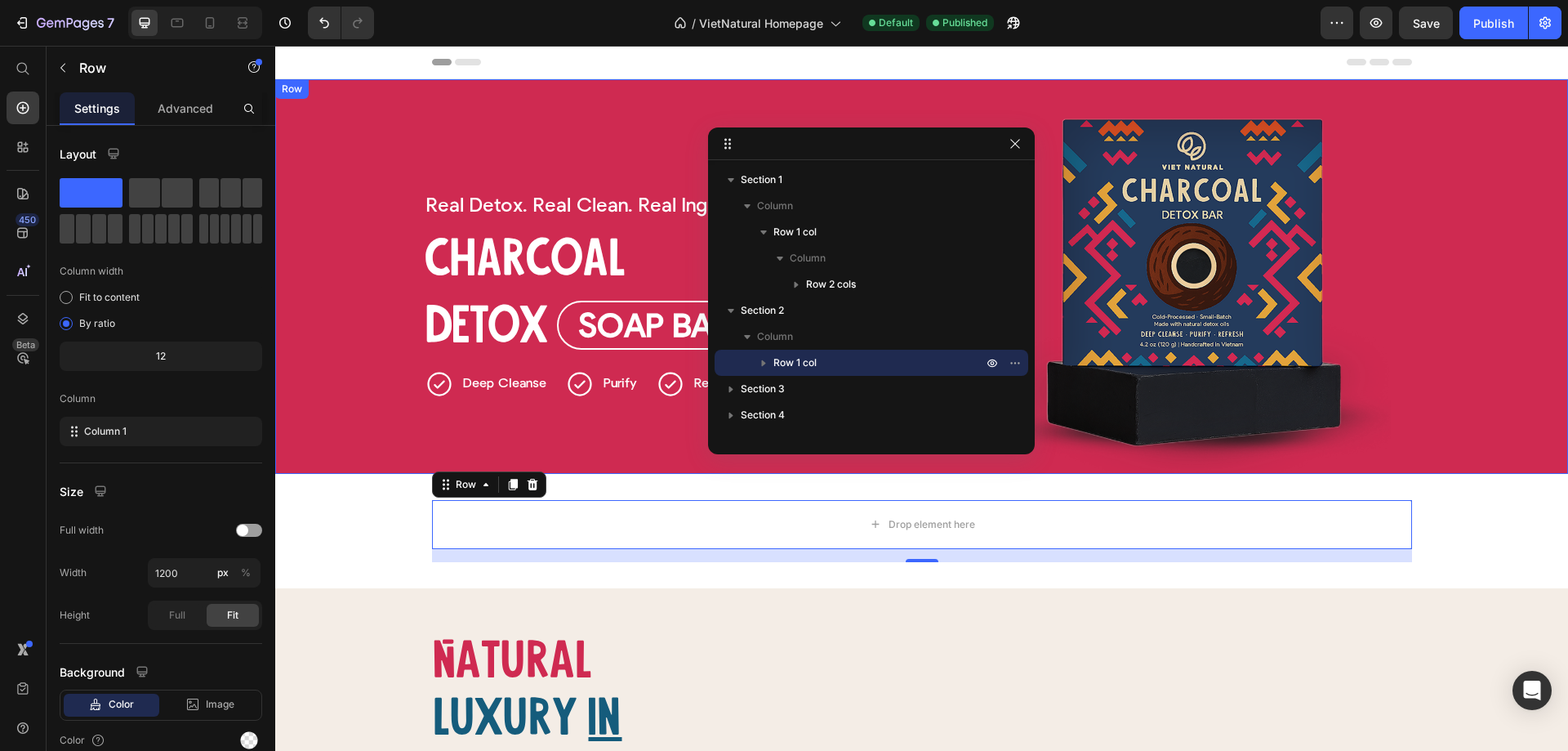 click on "Real Detox. Heading Real Clean. Heading Real Ingredients. Heading Row Charcoal Heading Detox Heading Soap Bar Button Row
Deep Cleanse Item List Row
Purify Item List
Refresh Item List Row Row Image Row Row" at bounding box center [921, 276] 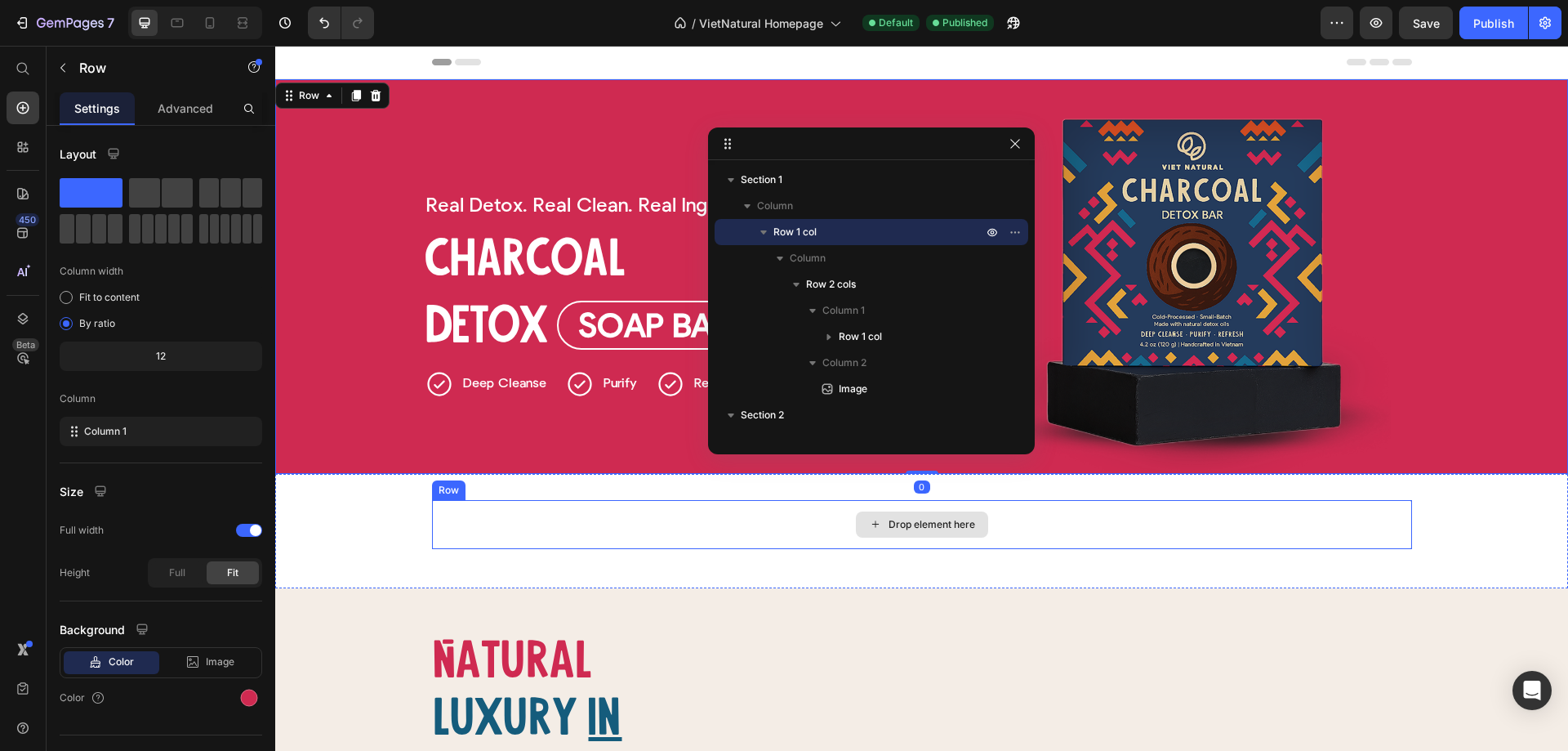 click on "Drop element here" at bounding box center [922, 525] 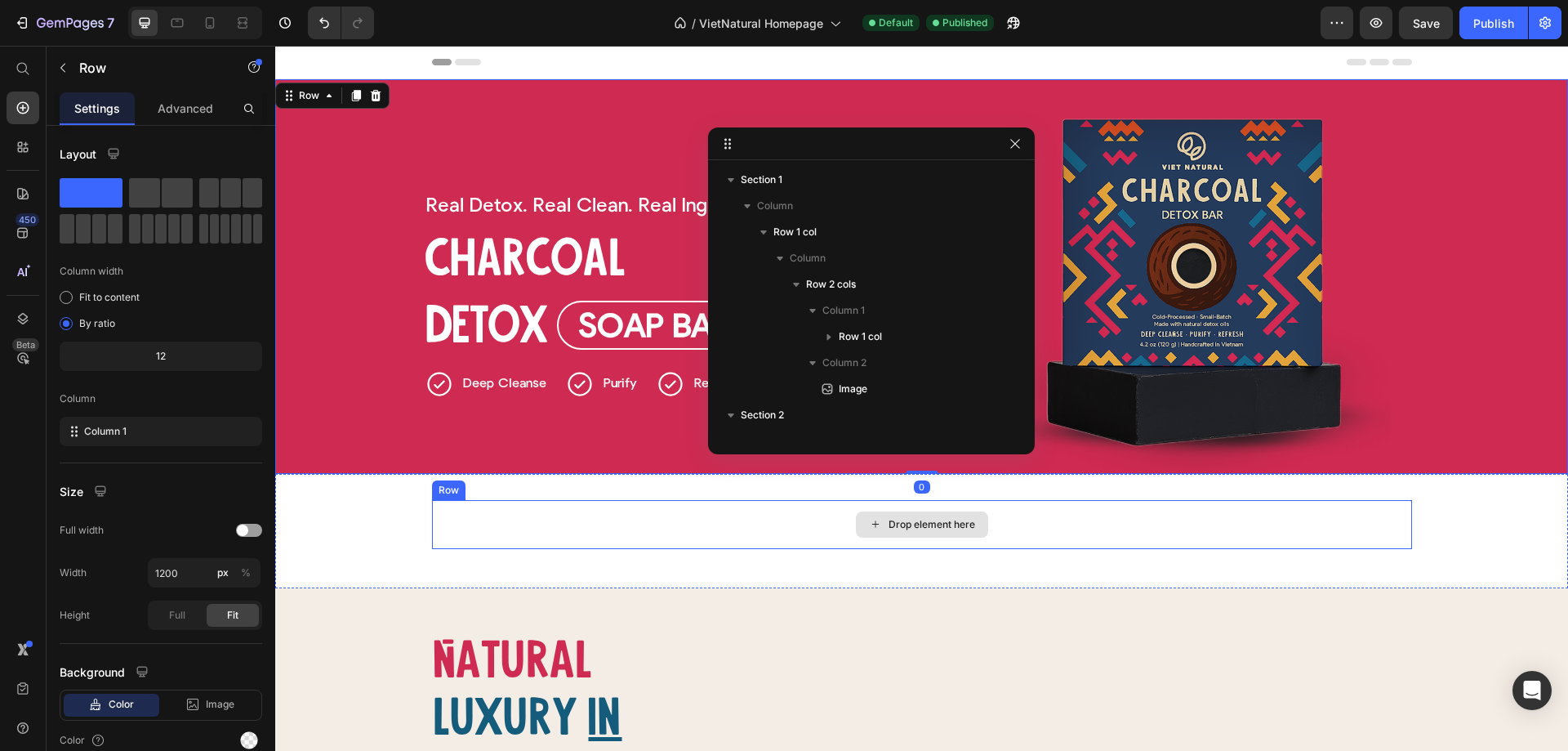 scroll, scrollTop: 179, scrollLeft: 0, axis: vertical 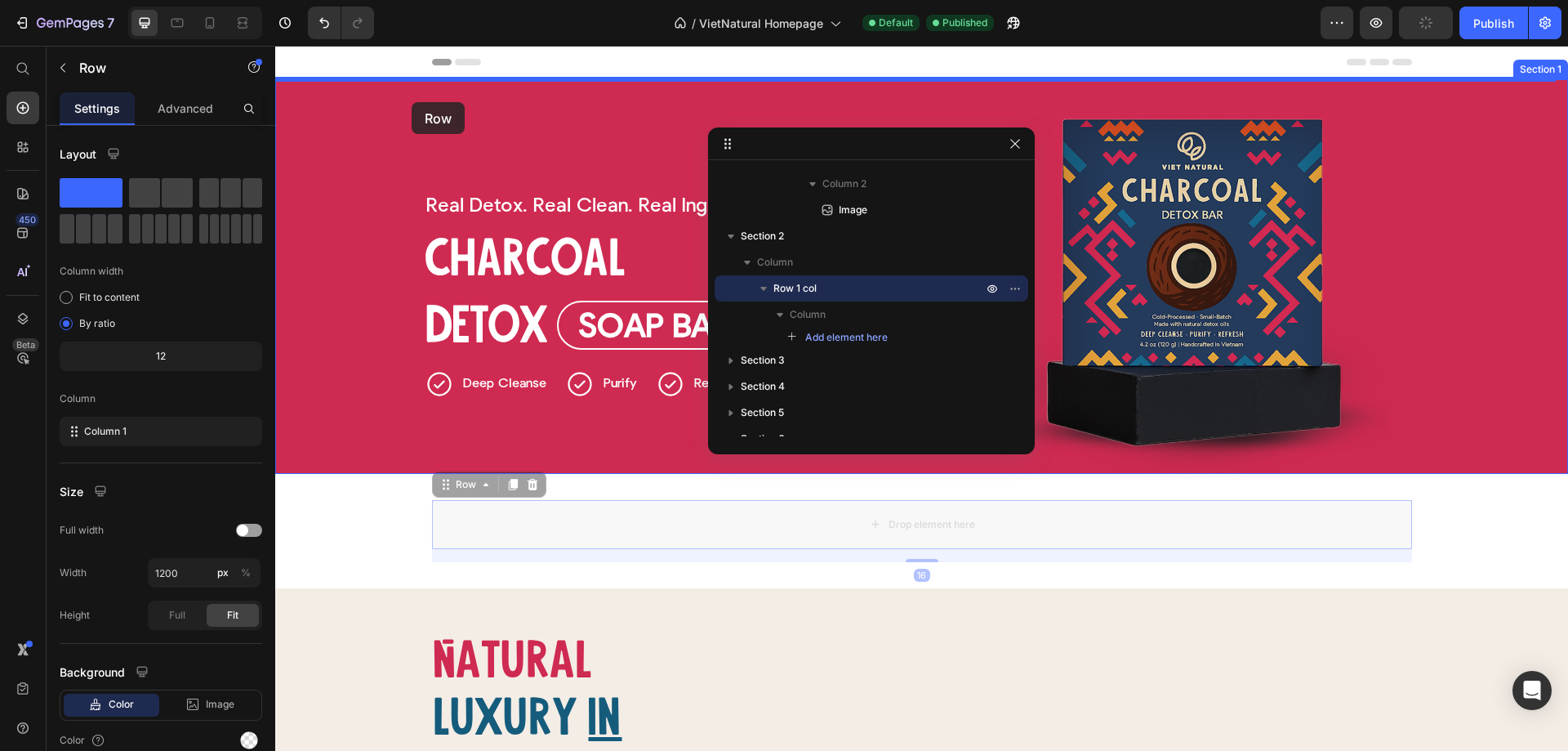 drag, startPoint x: 438, startPoint y: 471, endPoint x: 412, endPoint y: 102, distance: 369.91486 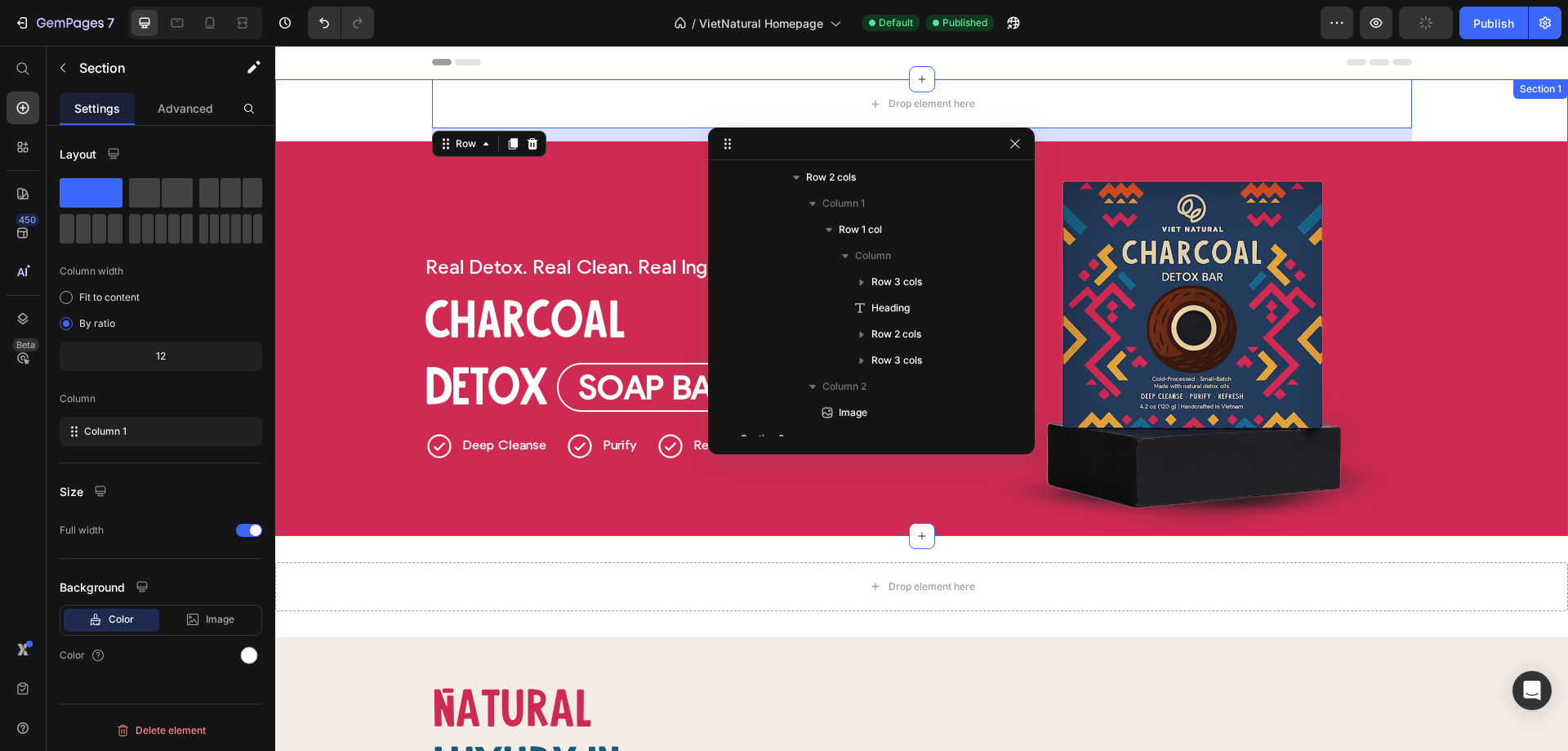 scroll, scrollTop: 0, scrollLeft: 0, axis: both 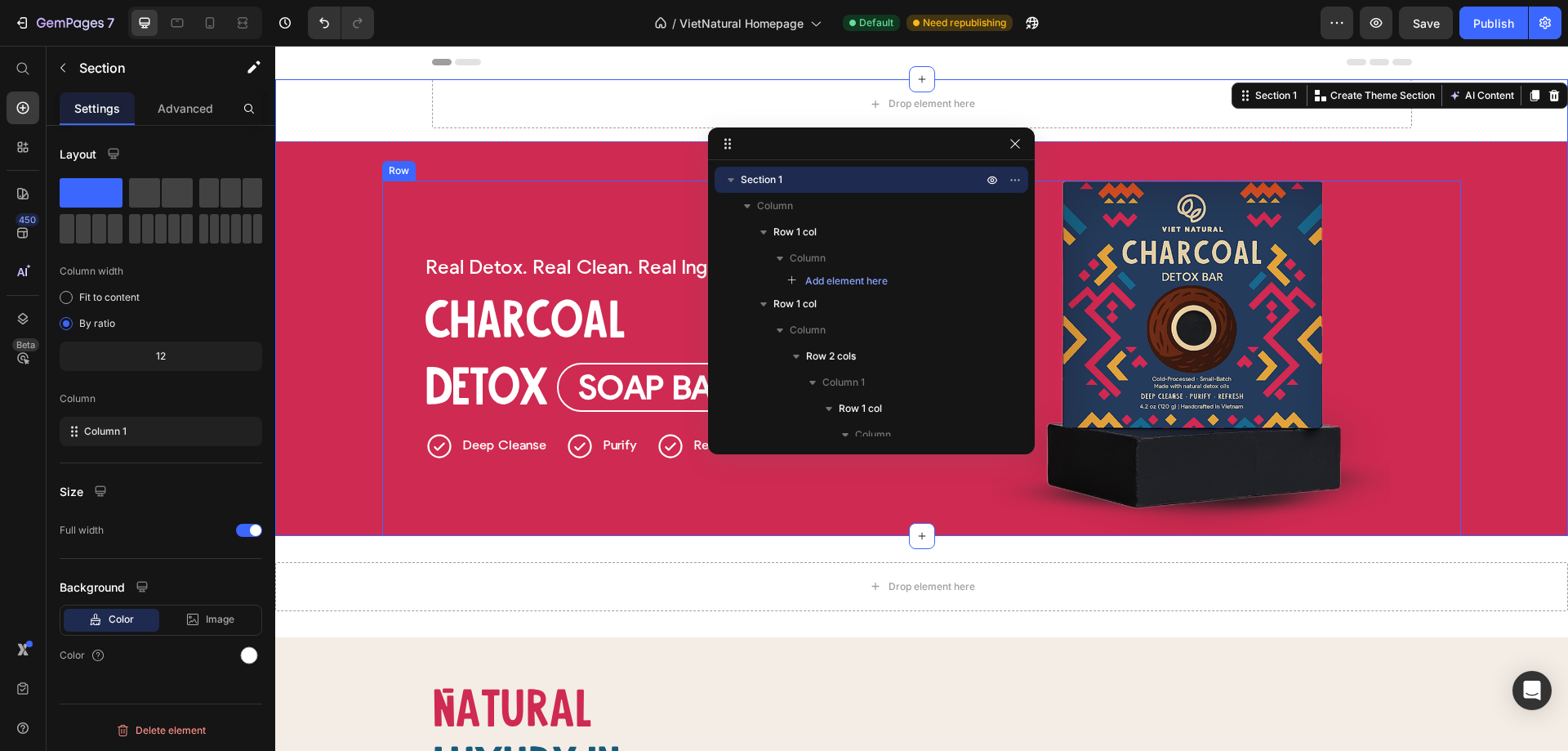 click on "Real Detox. Heading Real Clean. Heading Real Ingredients. Heading Row Charcoal Heading Detox Heading Soap Bar Button Row
Deep Cleanse Item List Row
Purify Item List
Refresh Item List Row Row" at bounding box center [652, 358] 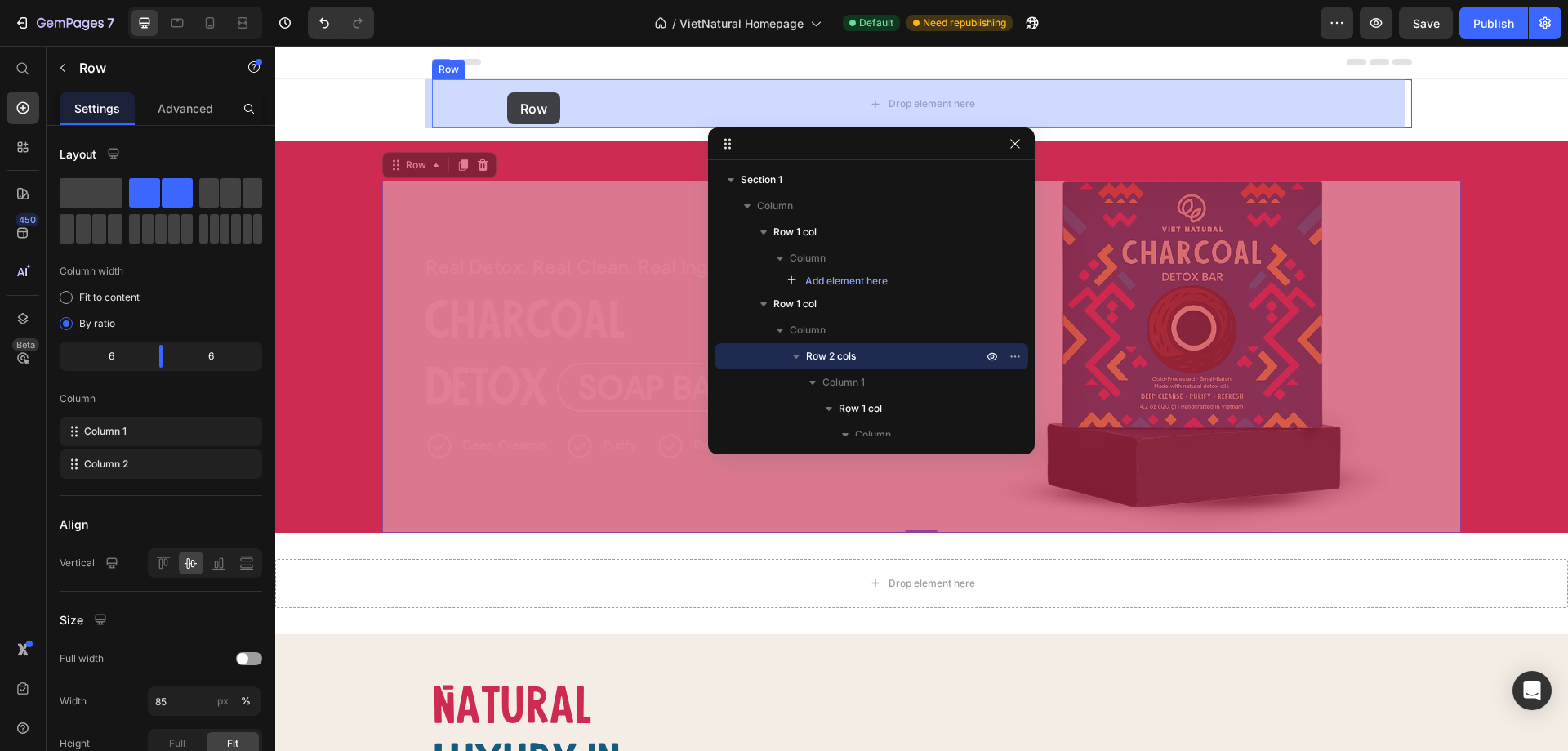 drag, startPoint x: 394, startPoint y: 165, endPoint x: 507, endPoint y: 92, distance: 134.52881 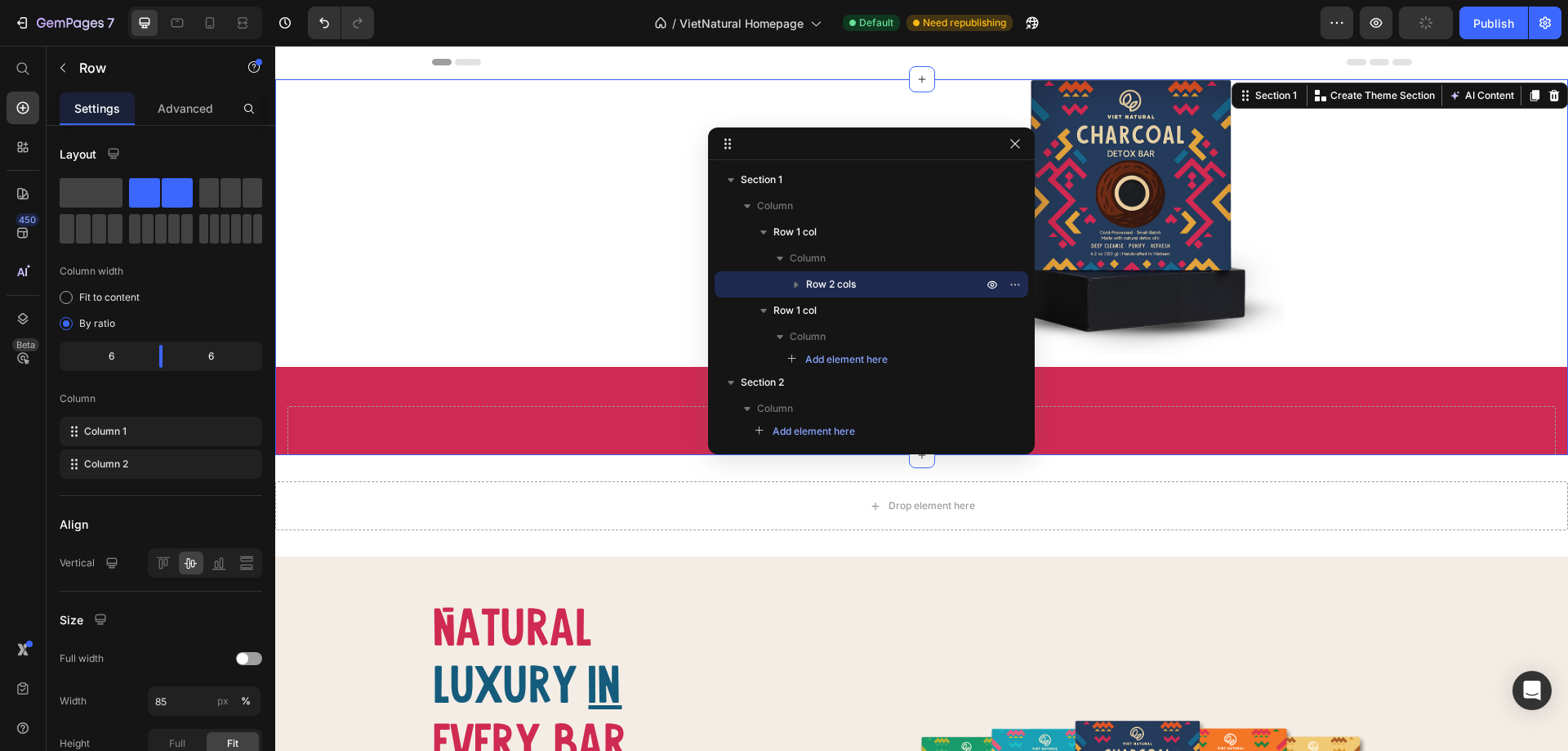 click on "Real Detox. Heading Real Clean. Heading Real Ingredients. Heading Row Charcoal Heading Detox Heading Soap Bar Button Row
Deep Cleanse Item List Row
Purify Item List
Refresh Item List Row Row Image Row Row
Drop element here Row" at bounding box center (921, 267) 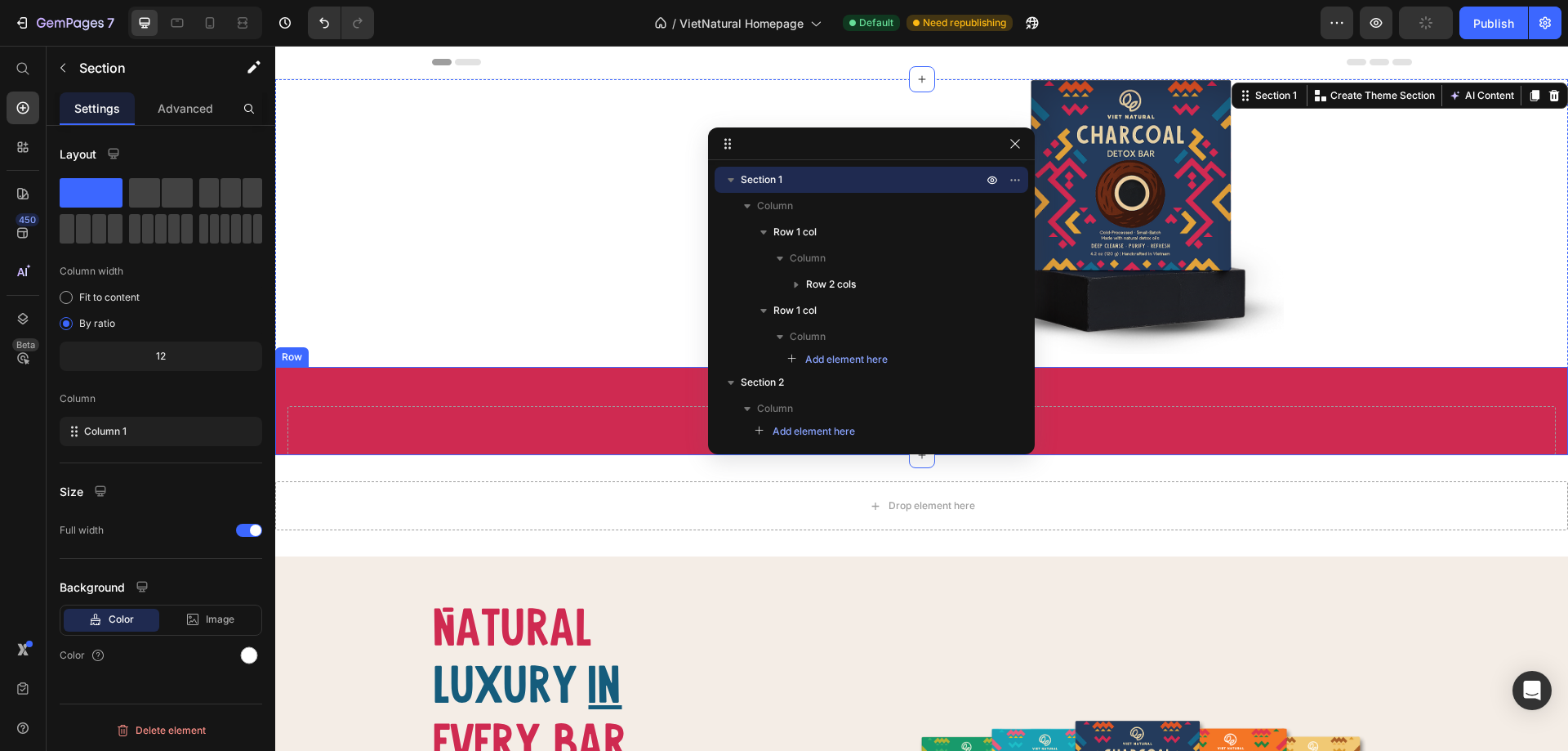 click on "Drop element here Row" at bounding box center [921, 411] 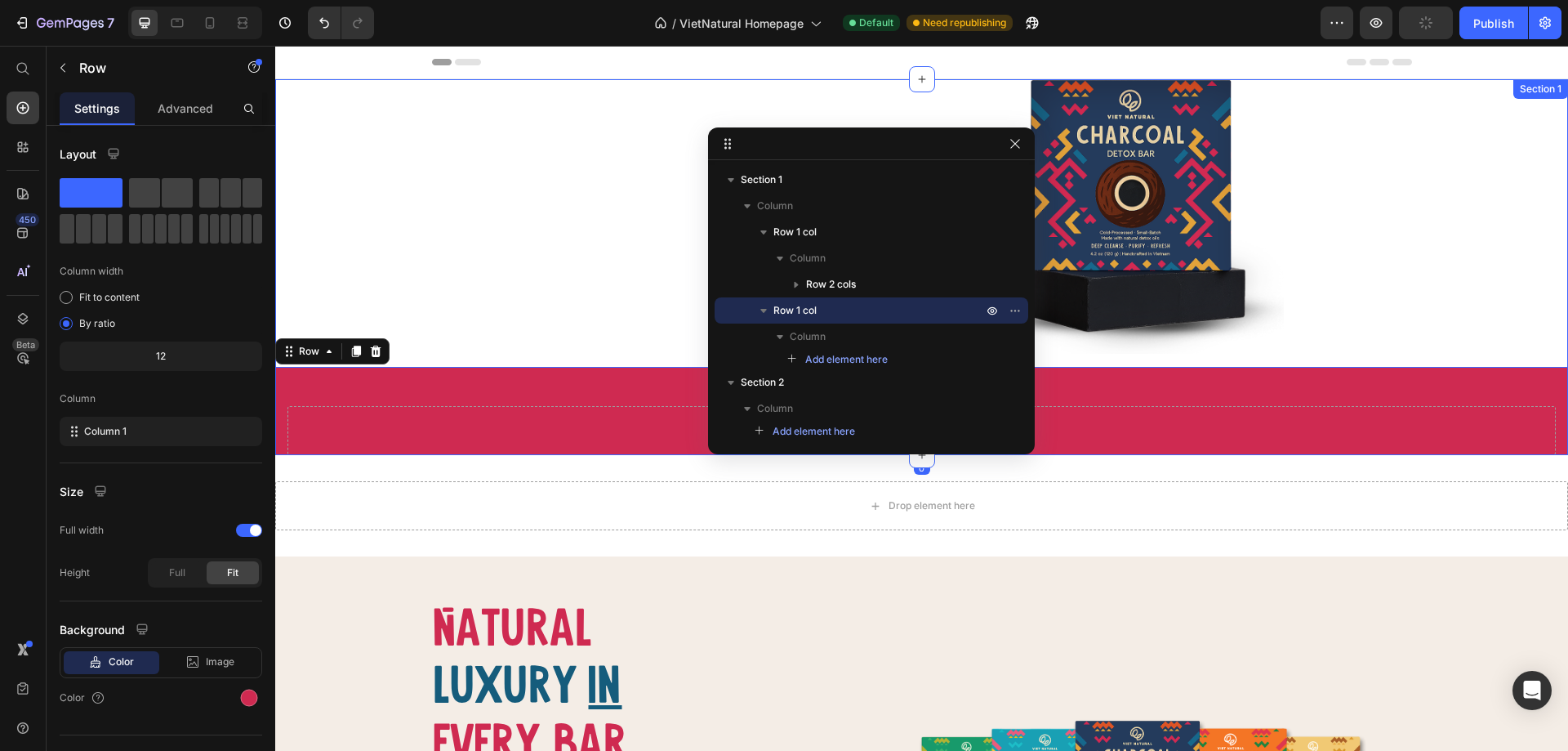 click on "Real Detox. Heading Real Clean. Heading Real Ingredients. Heading Row Charcoal Heading Detox Heading Soap Bar Button Row
Deep Cleanse Item List Row
Purify Item List
Refresh Item List Row Row Image Row Row
Drop element here Row   0" at bounding box center [921, 267] 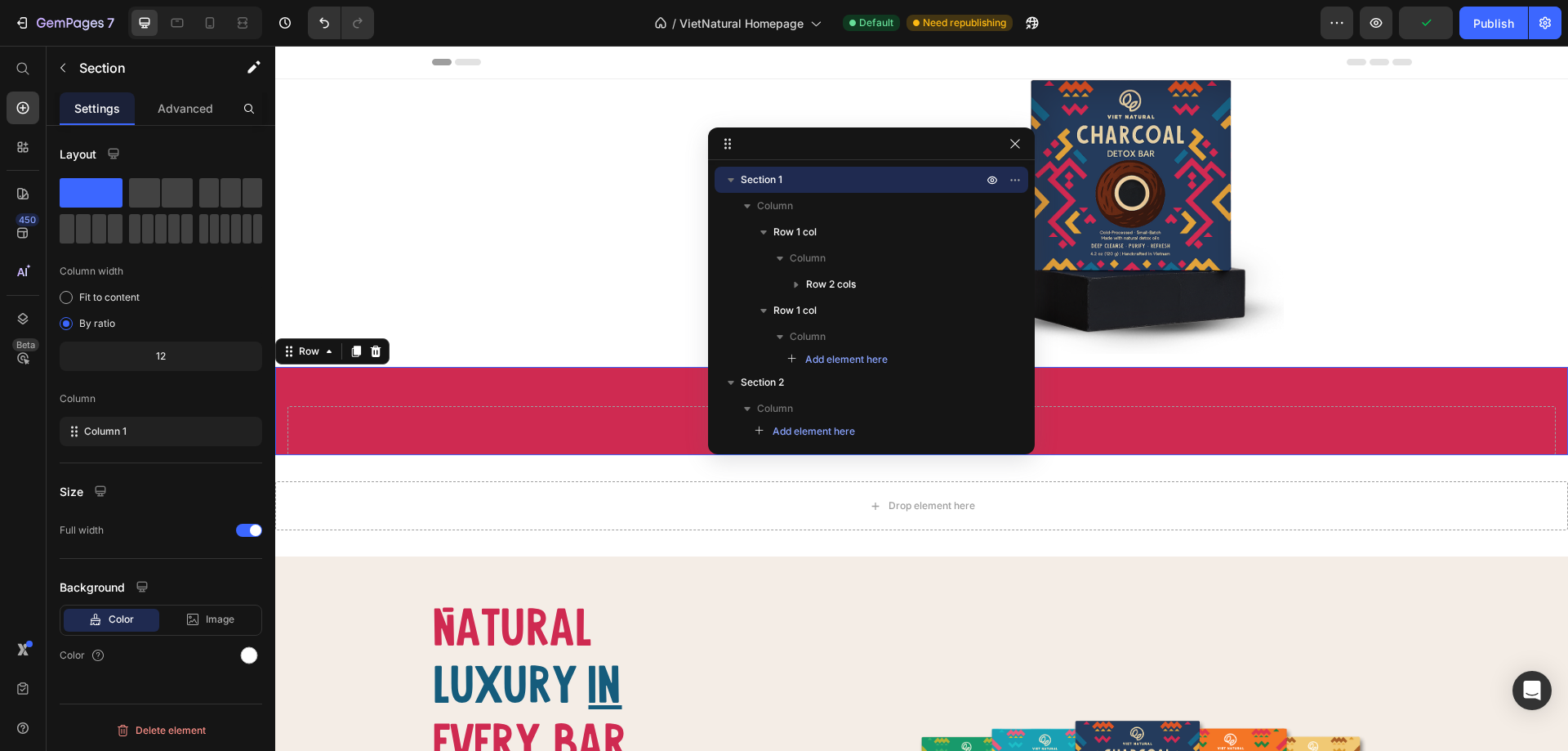 click on "Drop element here Row   0" at bounding box center (921, 411) 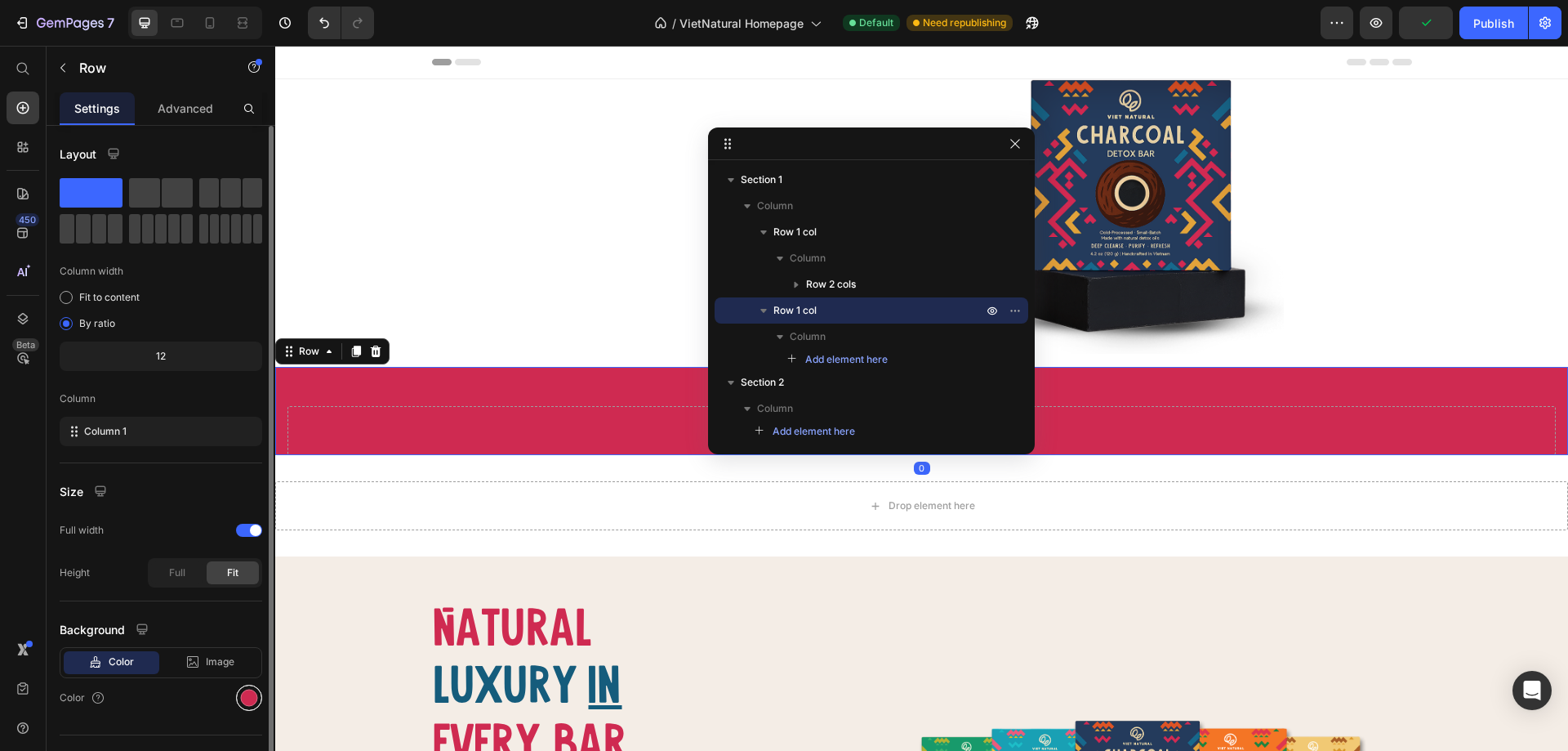 click at bounding box center [249, 698] 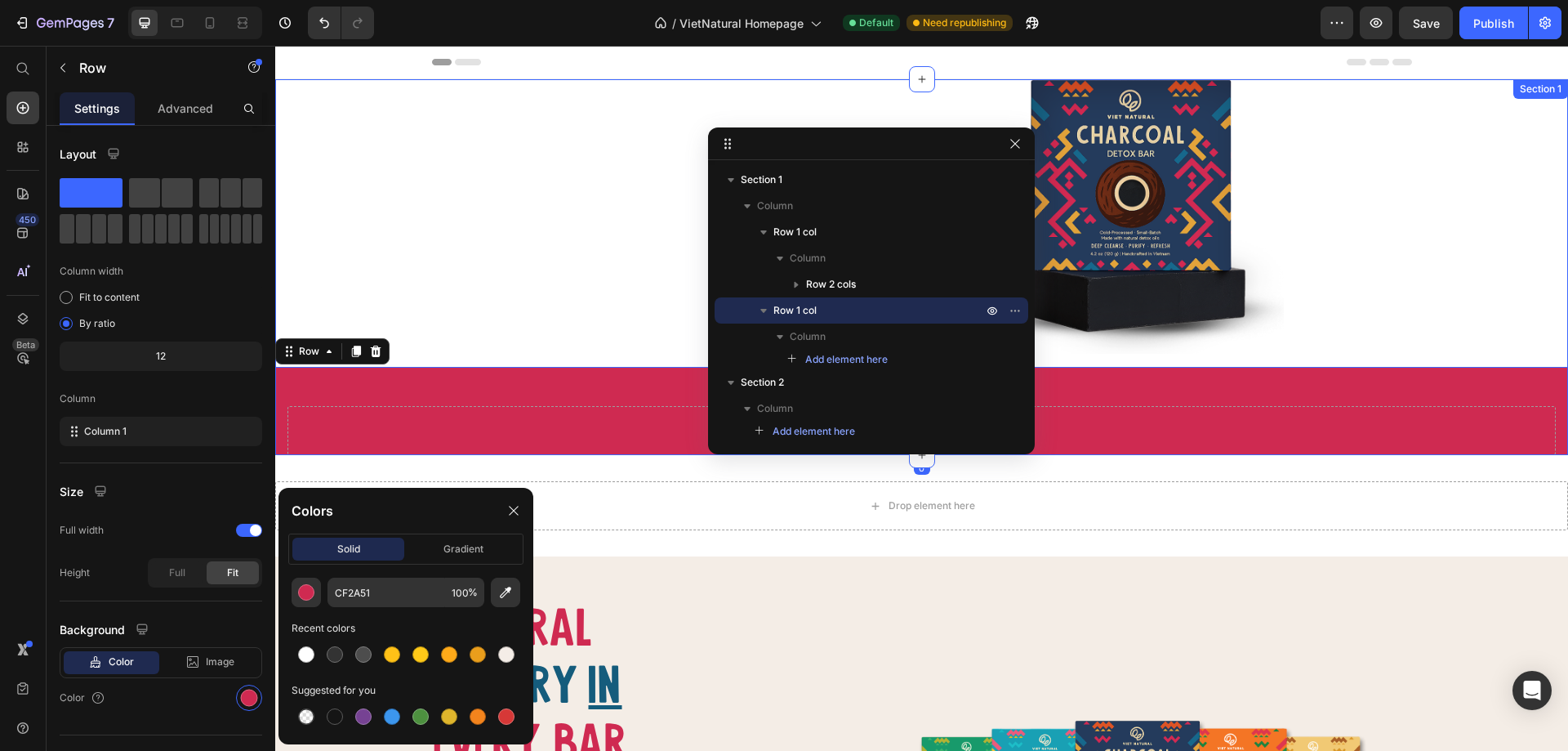 click on "Real Detox. Heading Real Clean. Heading Real Ingredients. Heading Row Charcoal Heading Detox Heading Soap Bar Button Row
Deep Cleanse Item List Row
Purify Item List
Refresh Item List Row Row Image Row Row
Drop element here Row   0" at bounding box center [921, 267] 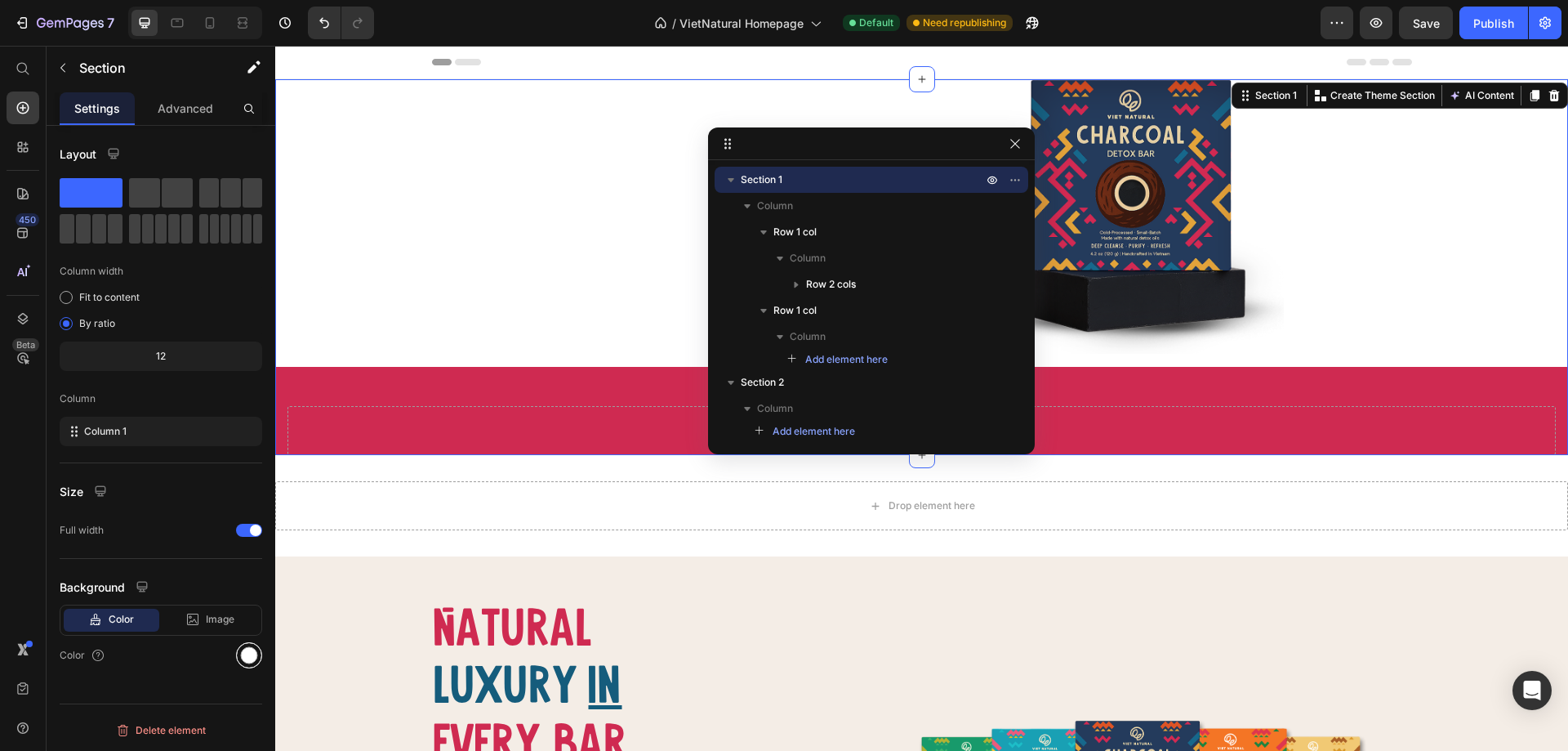 click at bounding box center (249, 655) 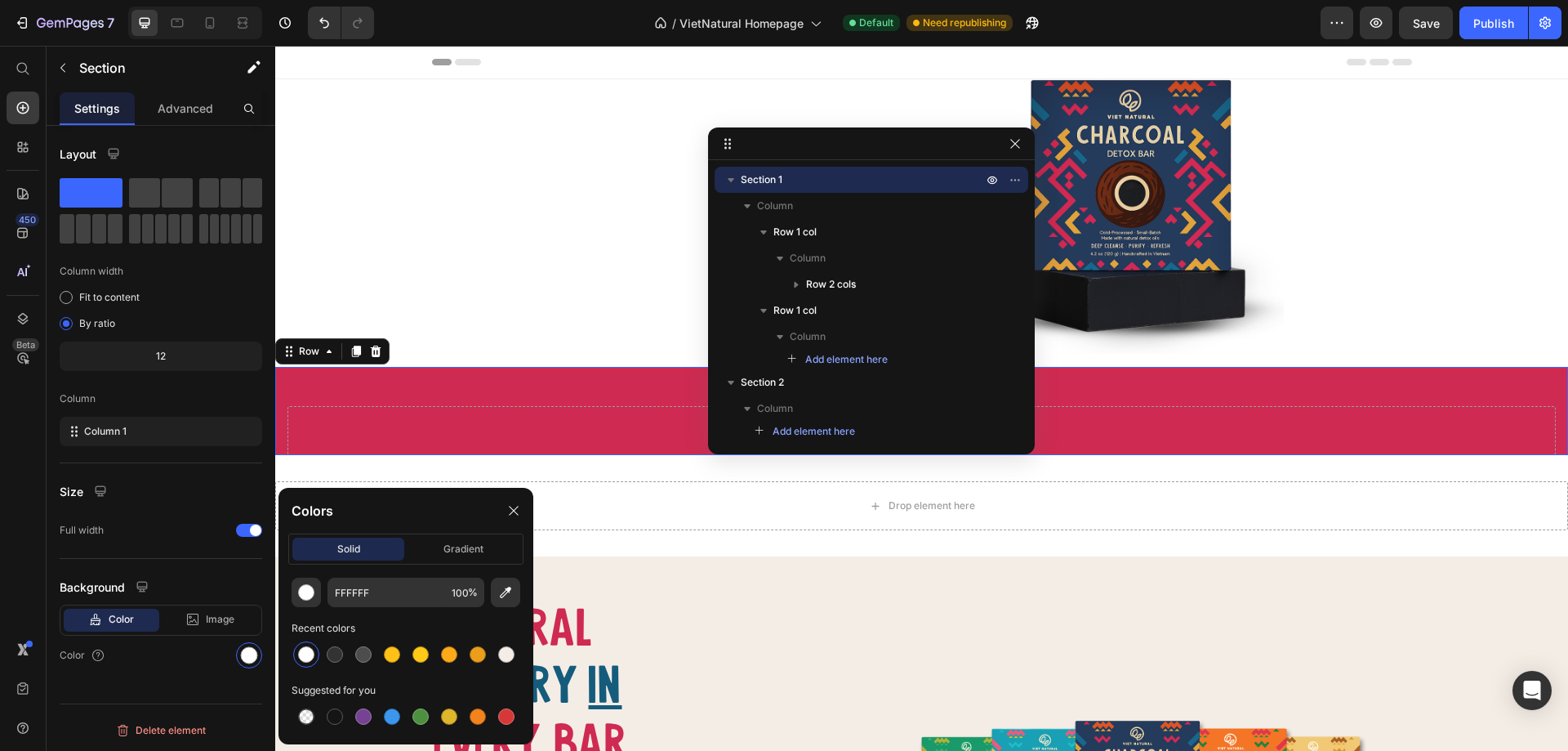 click on "Drop element here Row   0" at bounding box center [921, 411] 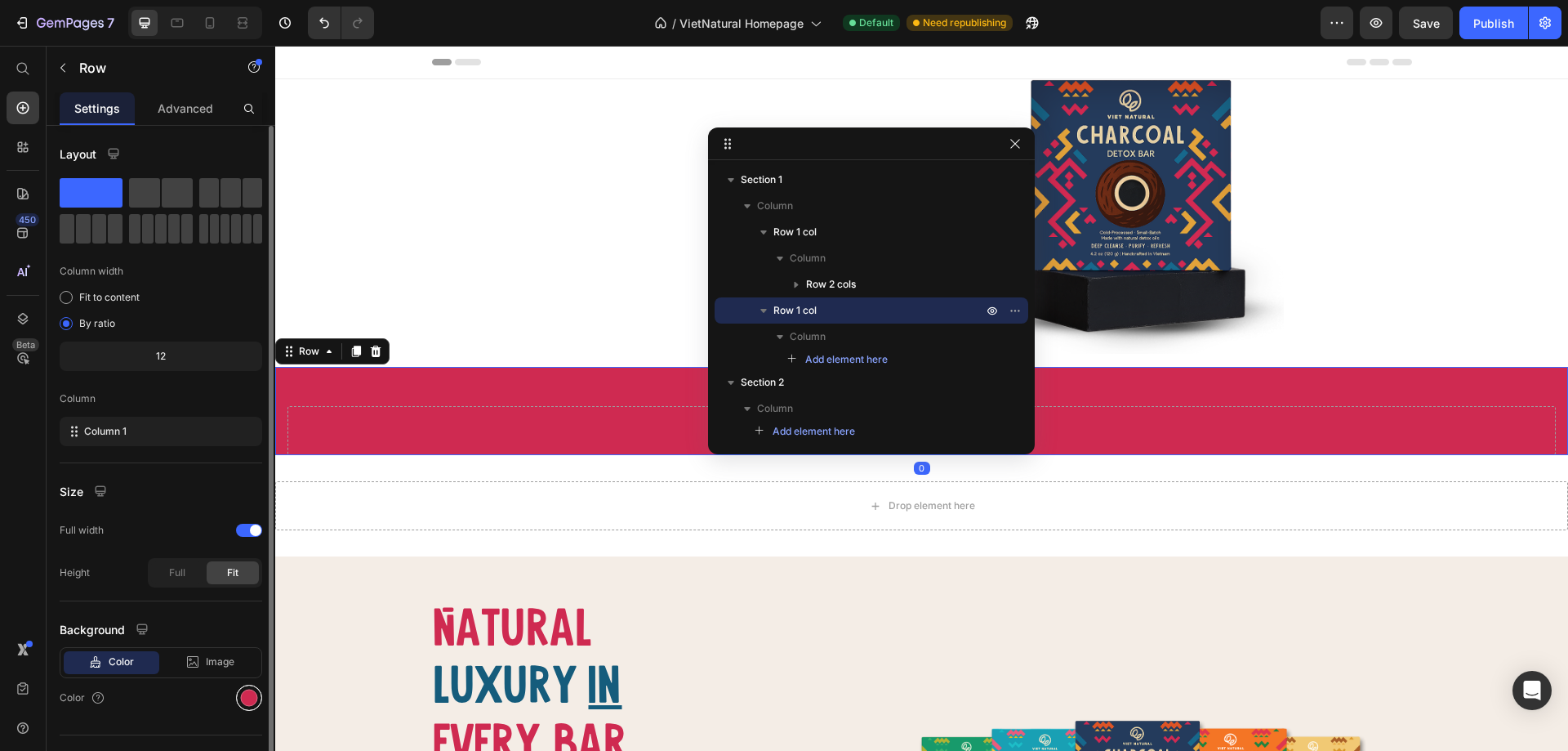 click at bounding box center [249, 698] 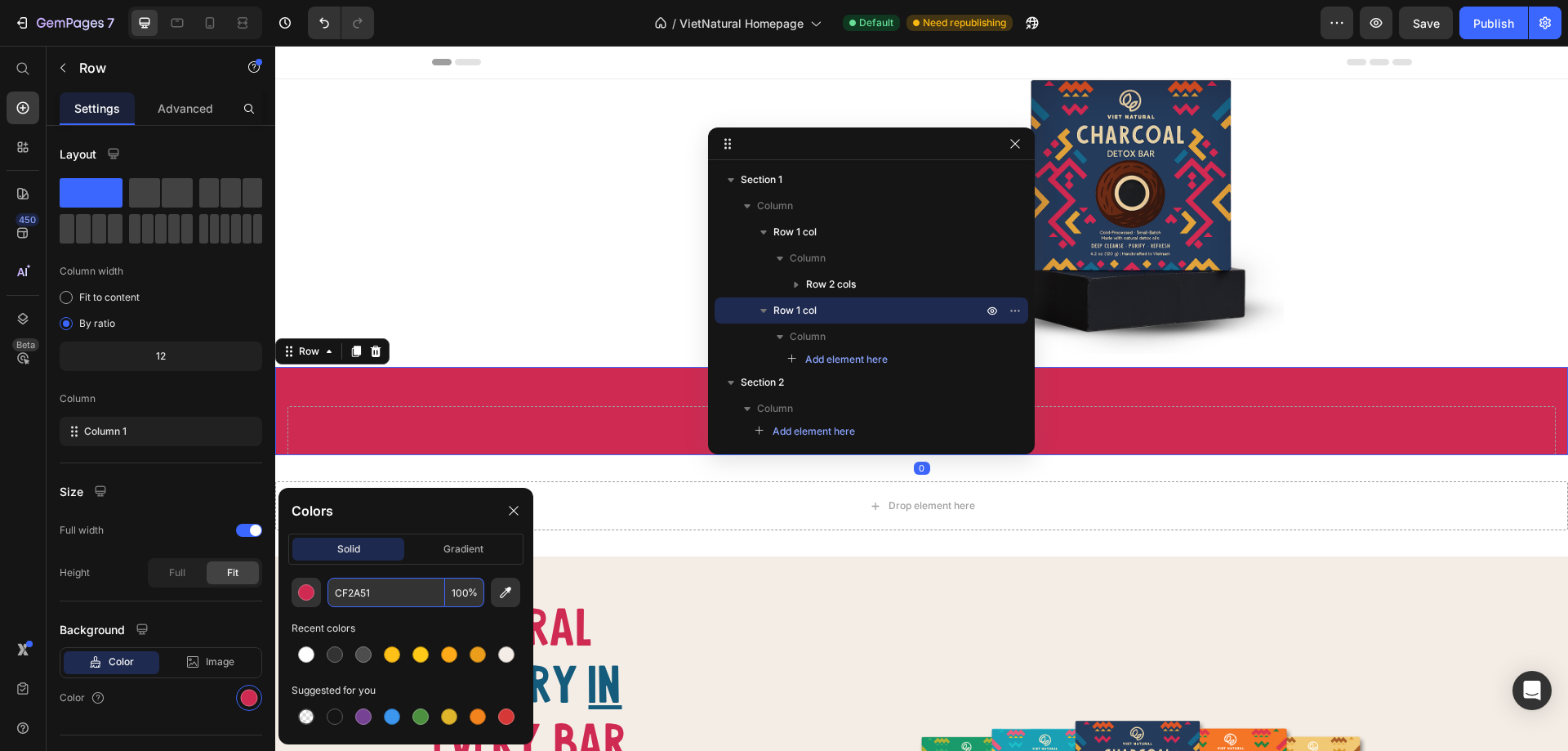 click on "CF2A51" at bounding box center [386, 592] 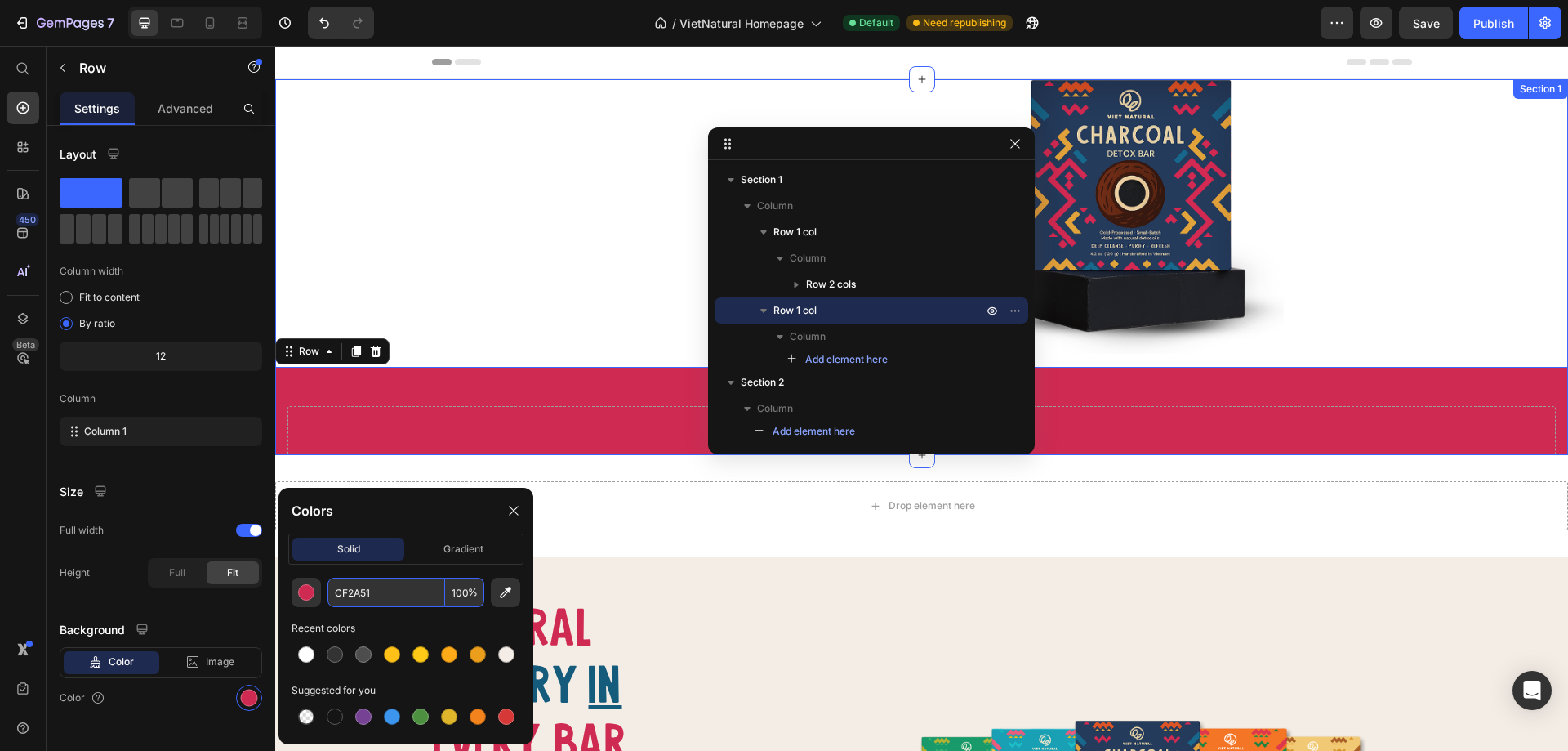 click on "Real Detox. Heading Real Clean. Heading Real Ingredients. Heading Row Charcoal Heading Detox Heading Soap Bar Button Row
Deep Cleanse Item List Row
Purify Item List
Refresh Item List Row Row Image Row Row
Drop element here Row   0" at bounding box center [921, 267] 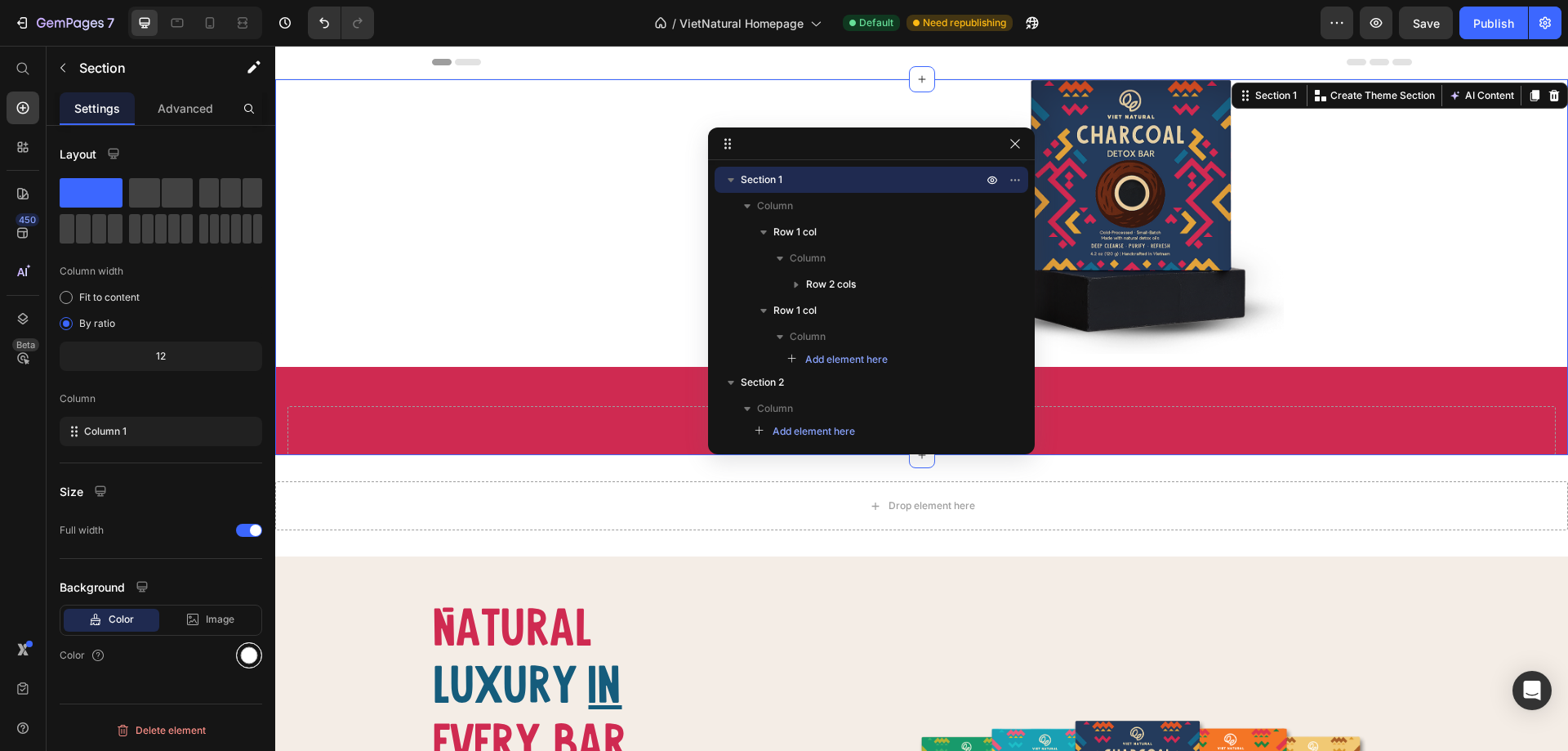 click at bounding box center [249, 655] 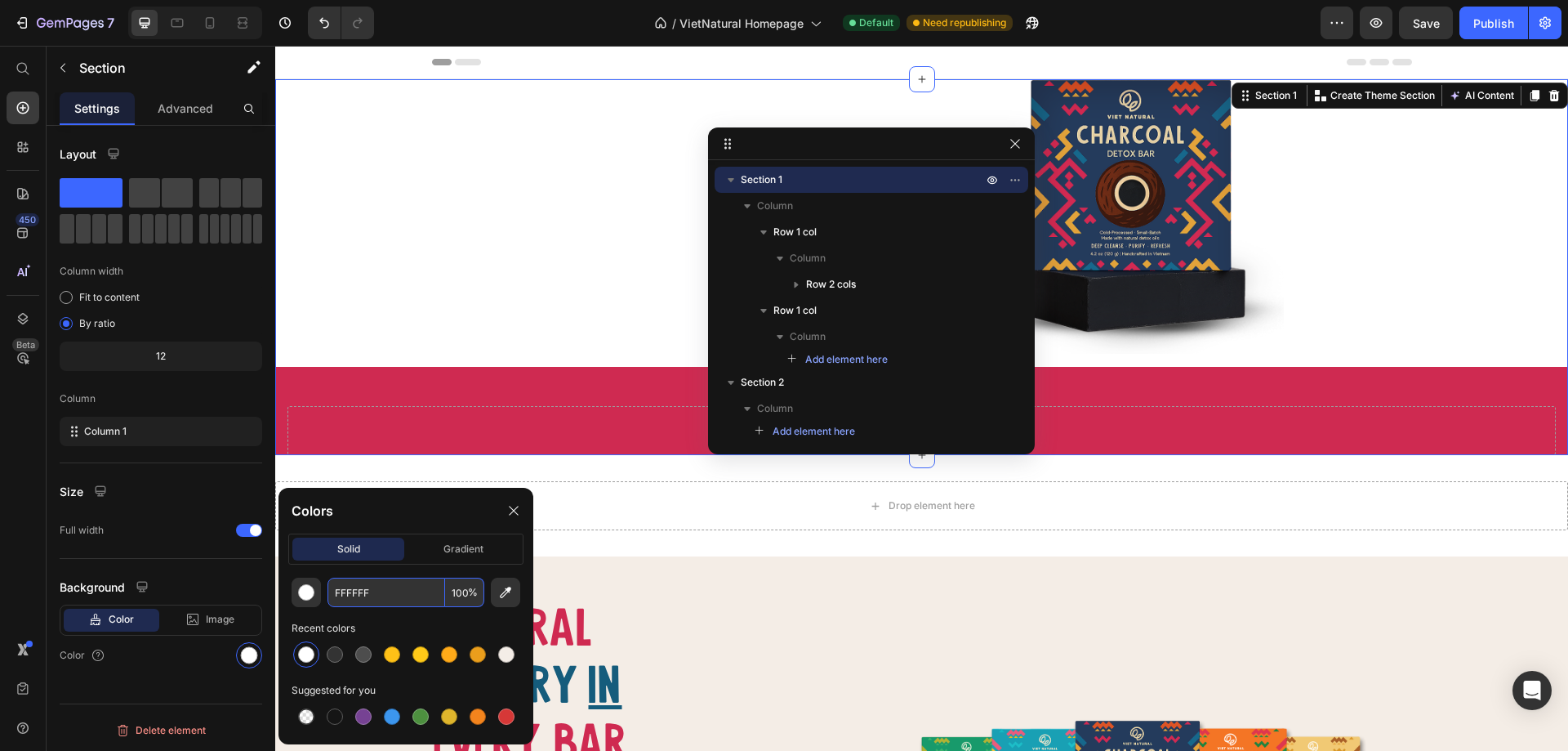 paste on "CF2A51" 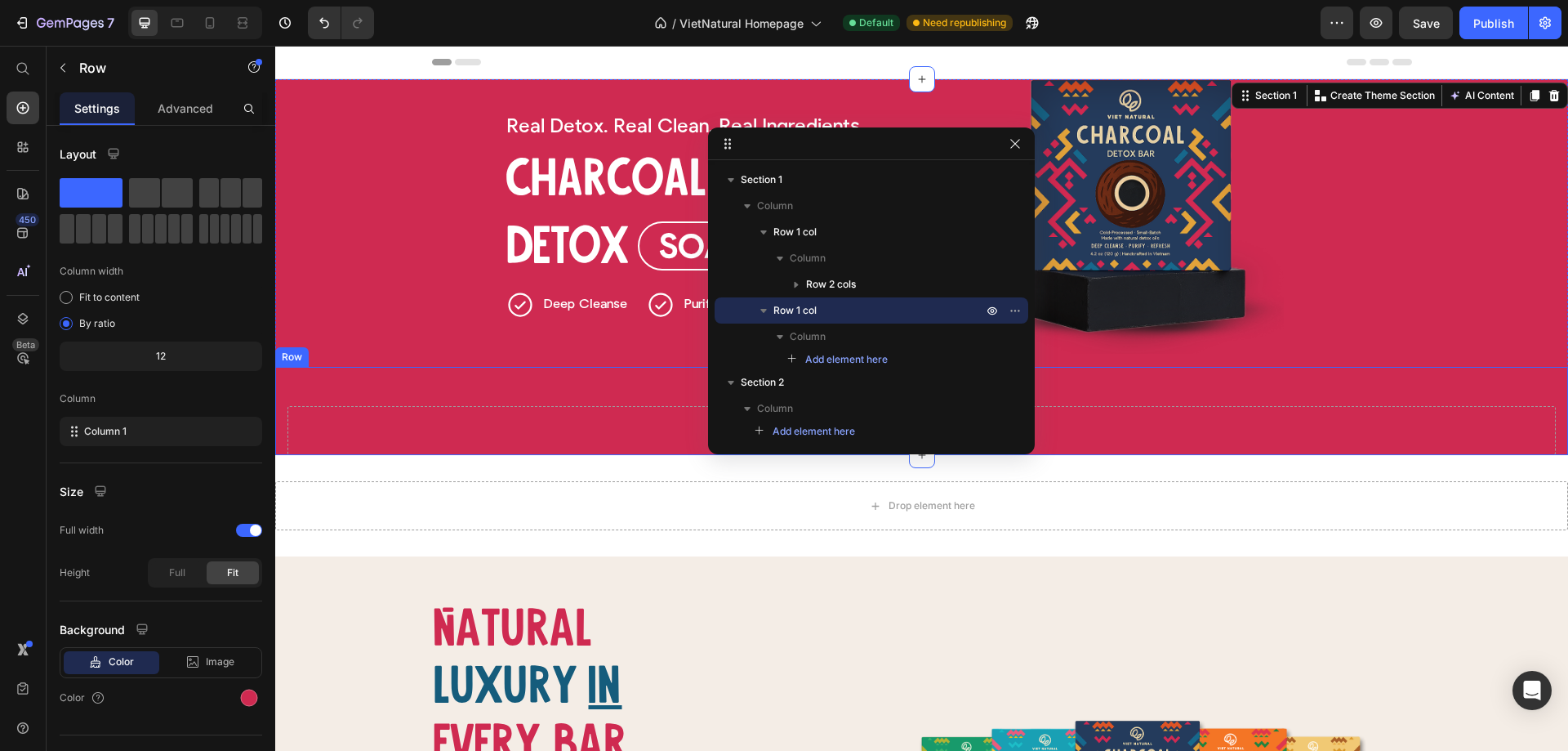 click on "Drop element here Row" at bounding box center [921, 411] 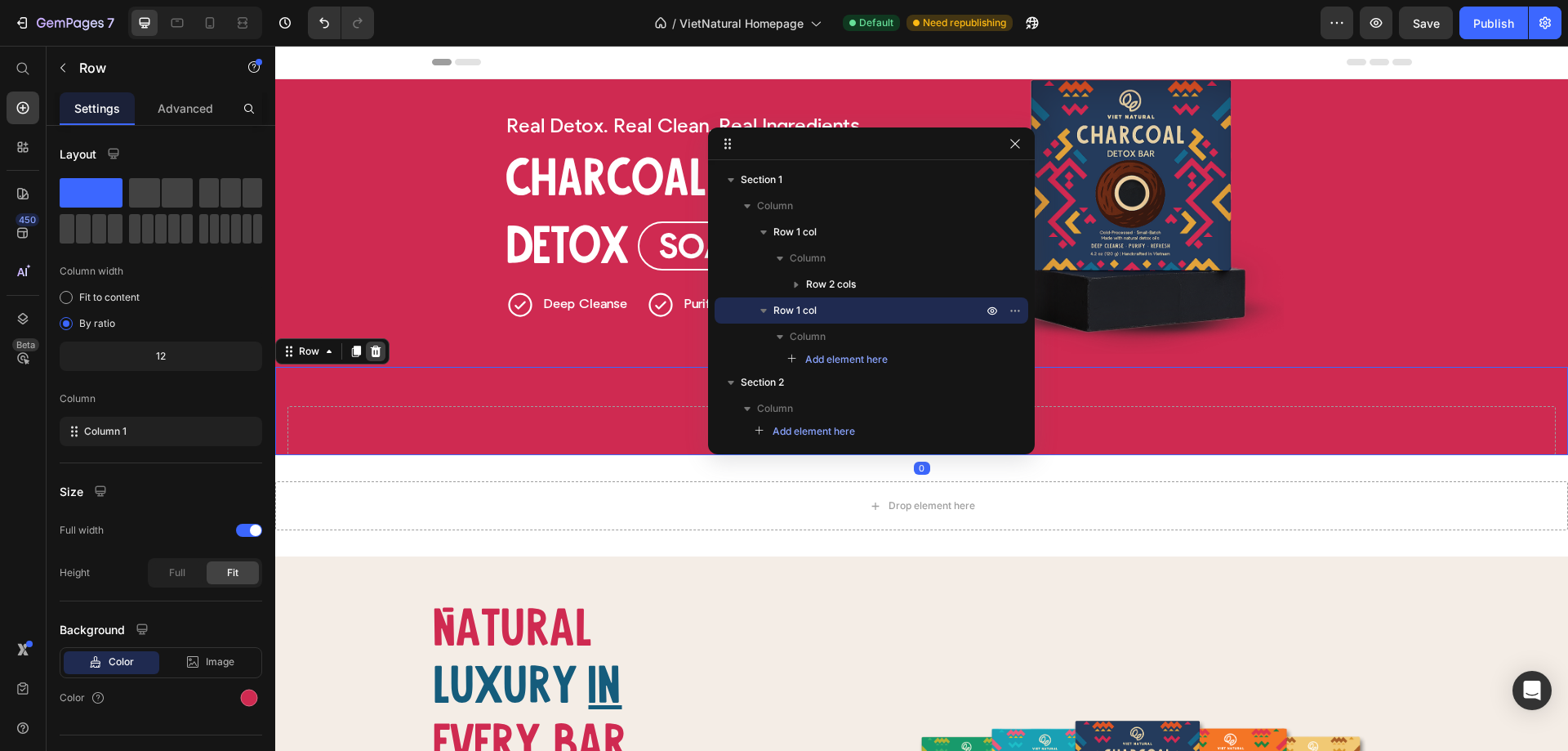 click 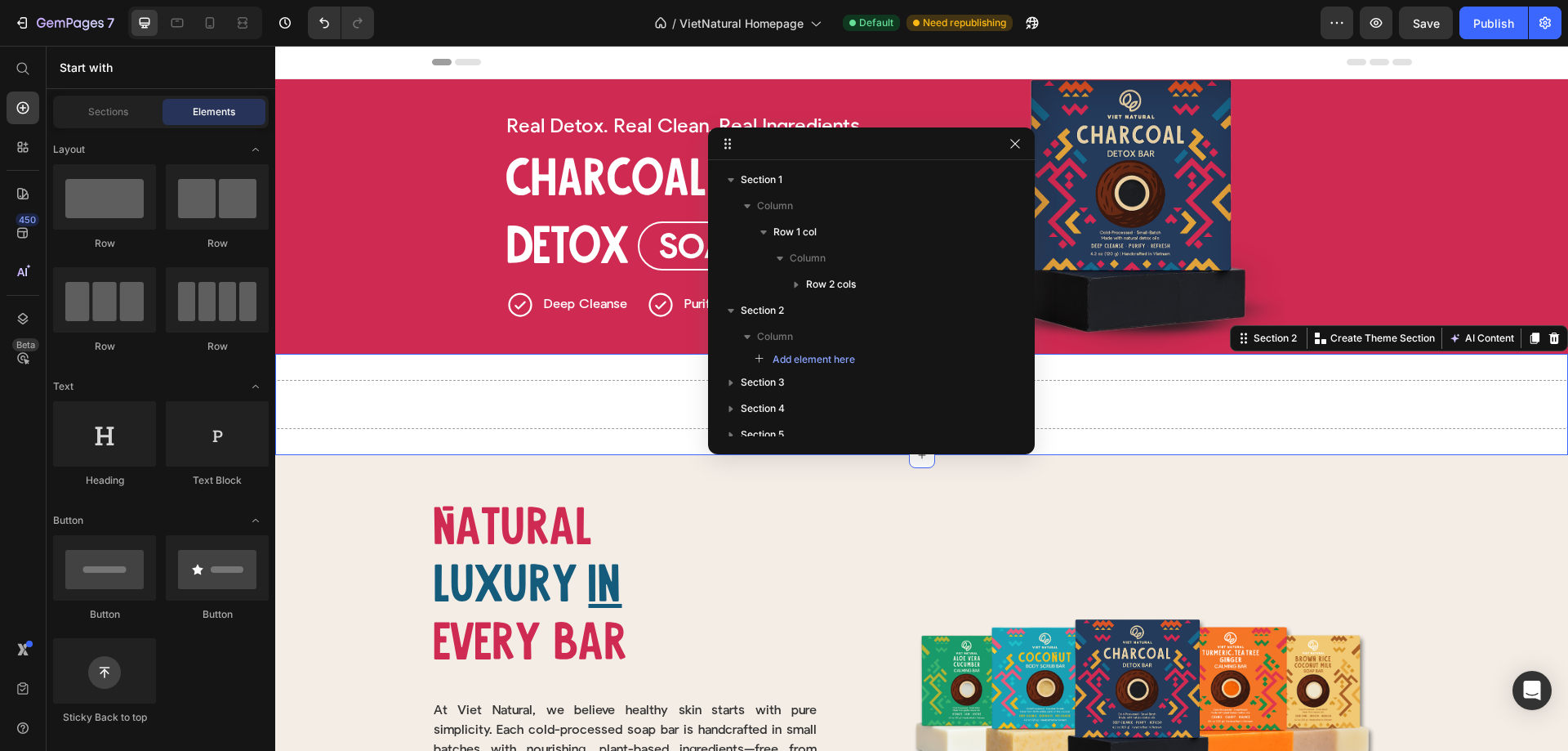 click on "Drop element here Section 2   Create Theme Section AI Content Write with GemAI What would you like to describe here? Tone and Voice Persuasive Product Brown Rice & Coconut Milk Soap Bar Show more Generate" at bounding box center [921, 405] 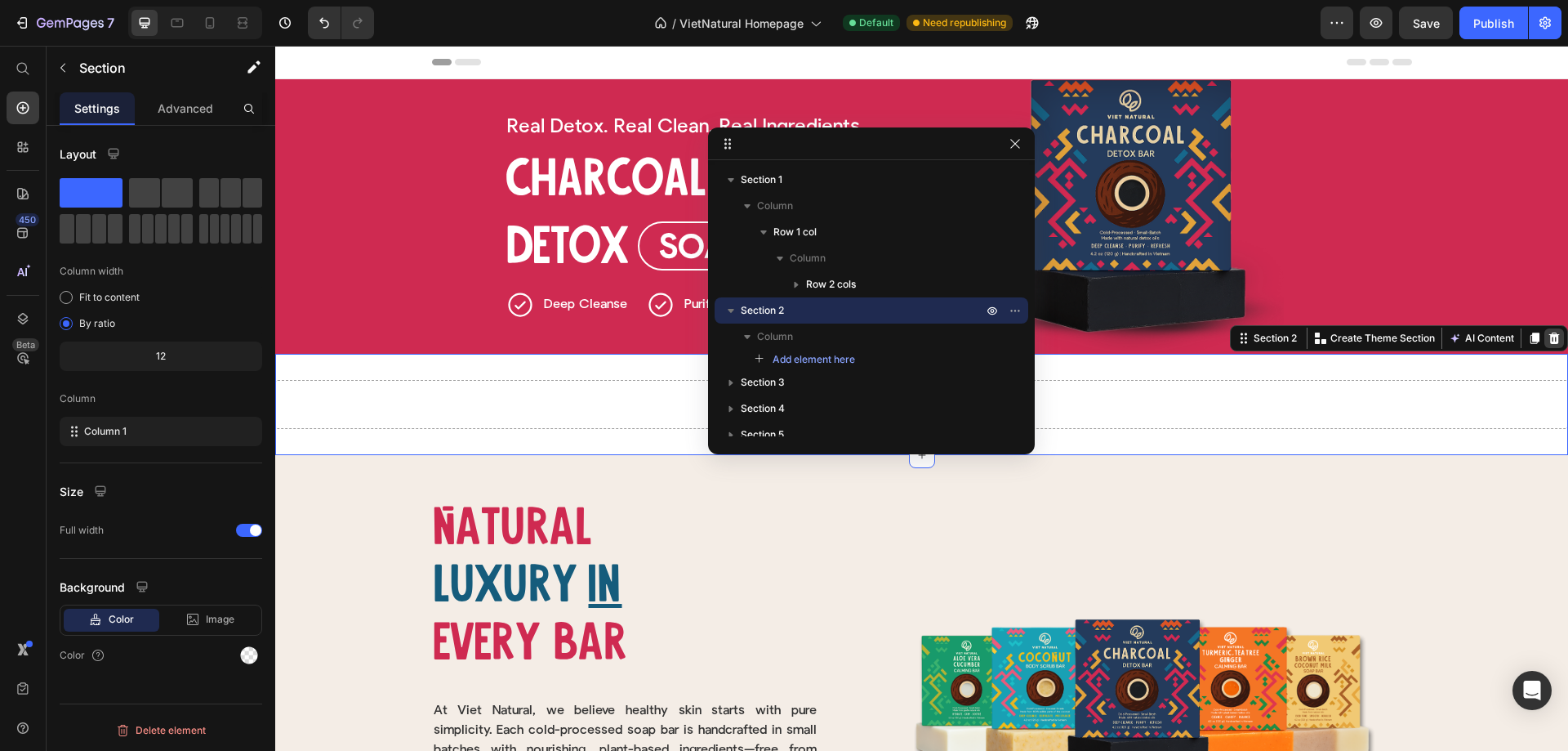 click 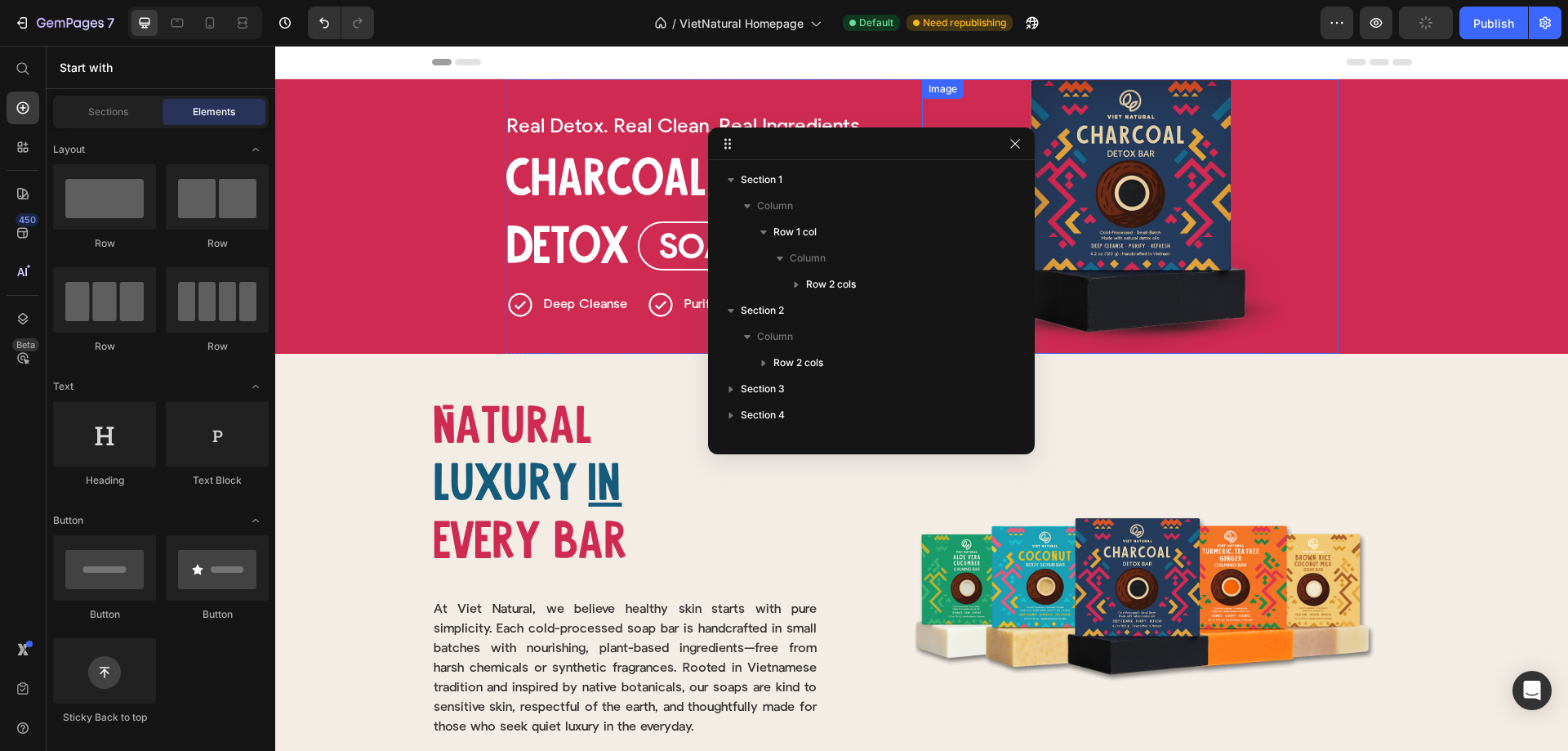 click at bounding box center [1130, 217] 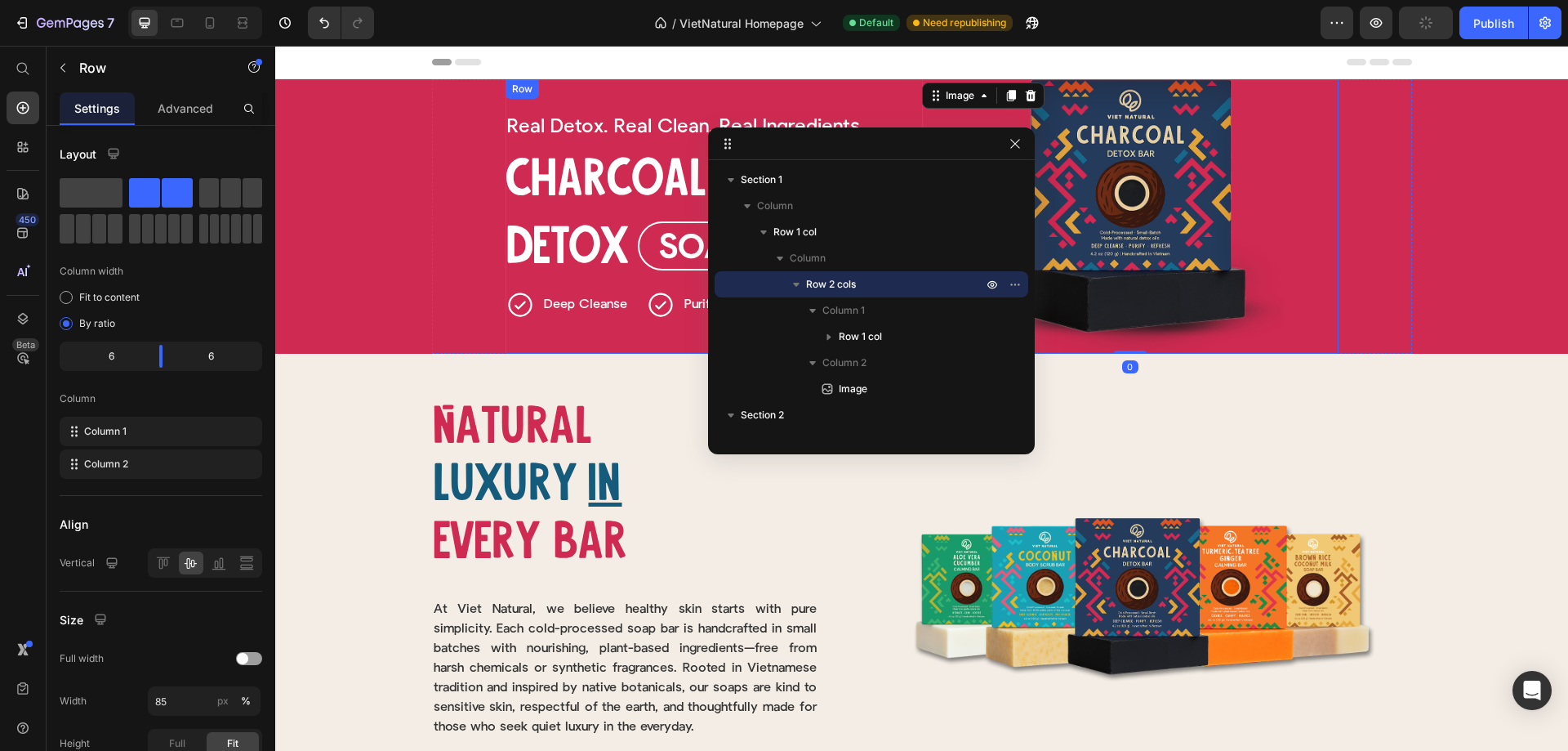 click on "Real Detox. Heading Real Clean. Heading Real Ingredients. Heading Row Charcoal Heading Detox Heading Soap Bar Button Row
Deep Cleanse Item List Row
Purify Item List
Refresh Item List Row Row" at bounding box center [714, 217] 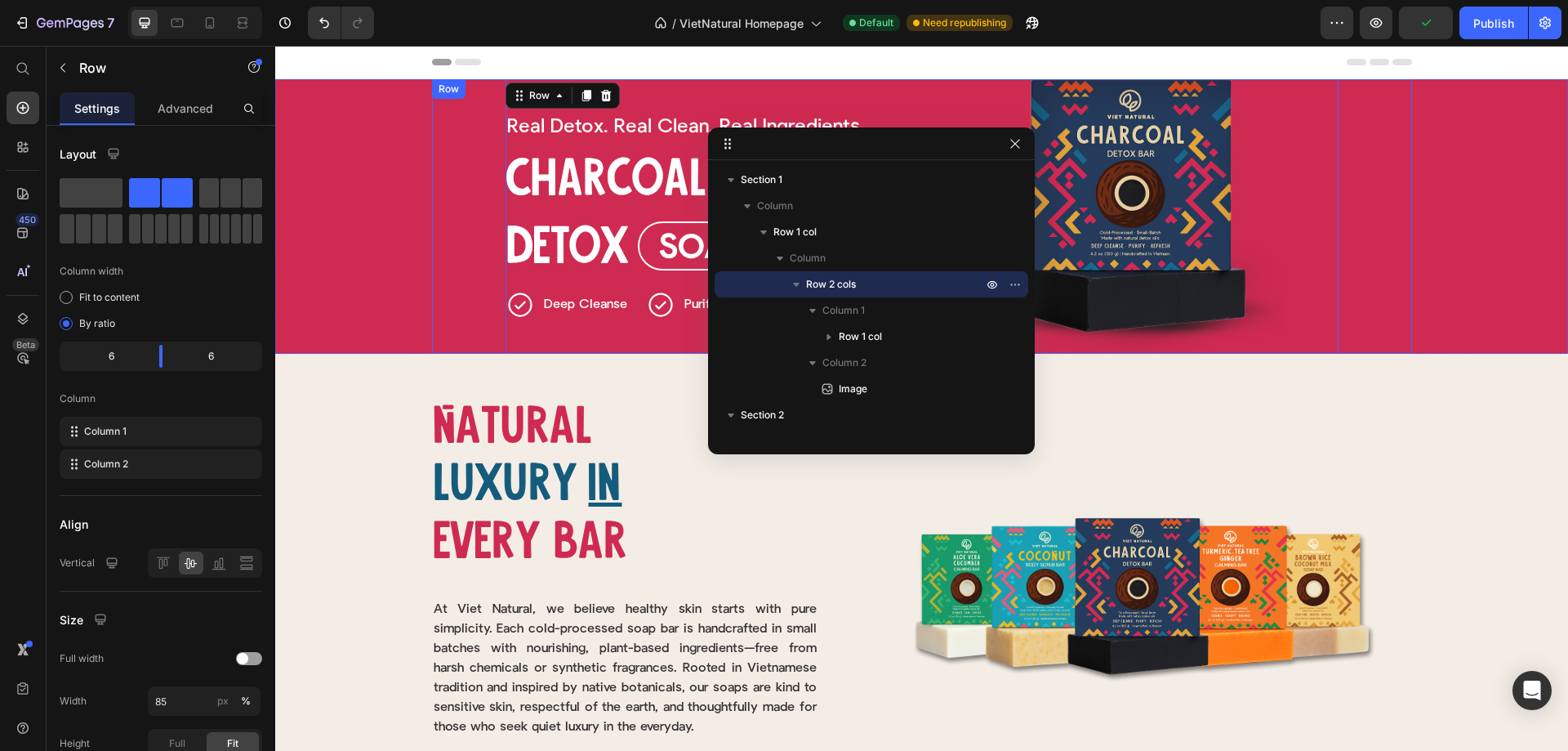 click on "Real Detox. Heading Real Clean. Heading Real Ingredients. Heading Row Charcoal Heading Detox Heading Soap Bar Button Row
Deep Cleanse Item List Row
Purify Item List
Refresh Item List Row Row Image Row   0" at bounding box center (922, 217) 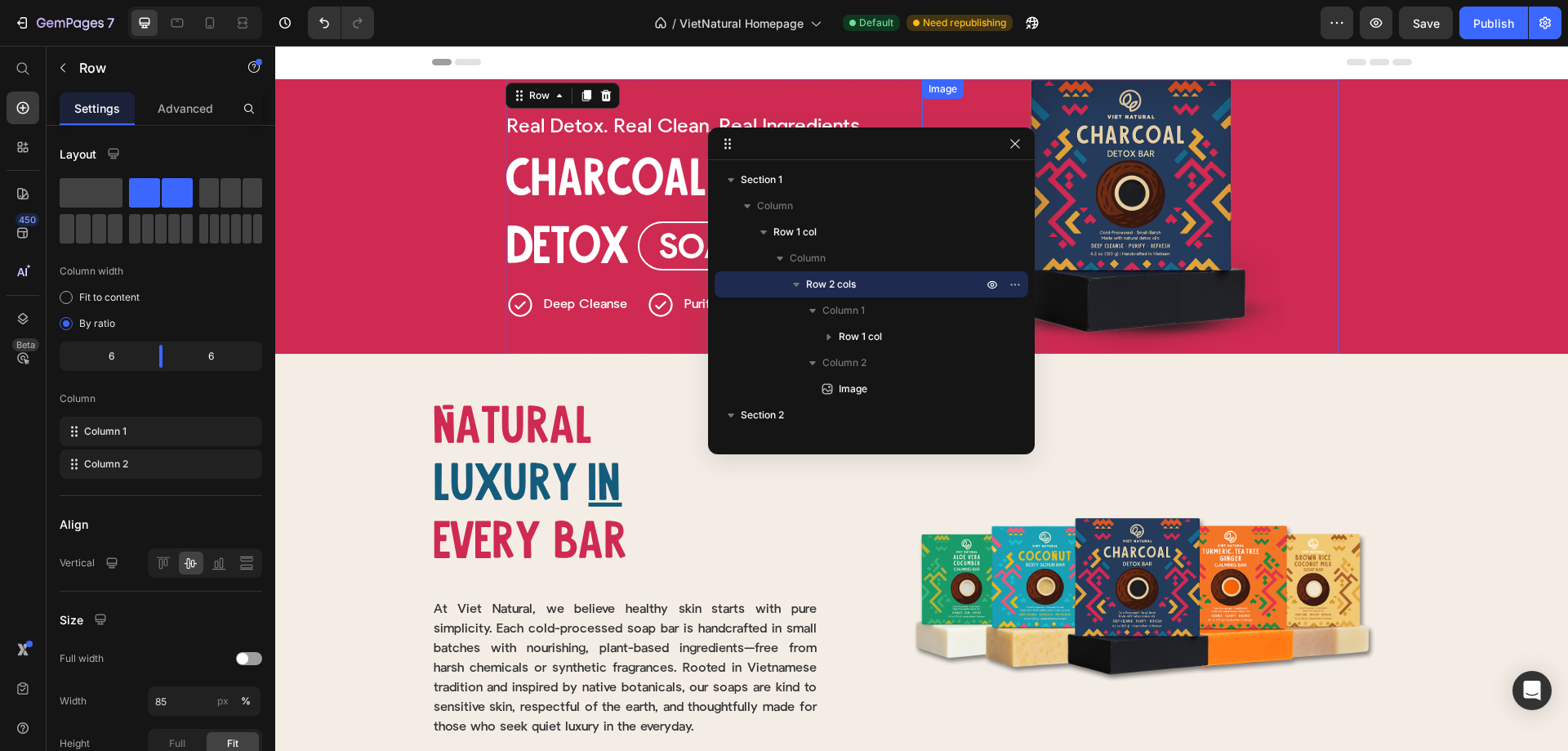 click at bounding box center (1130, 217) 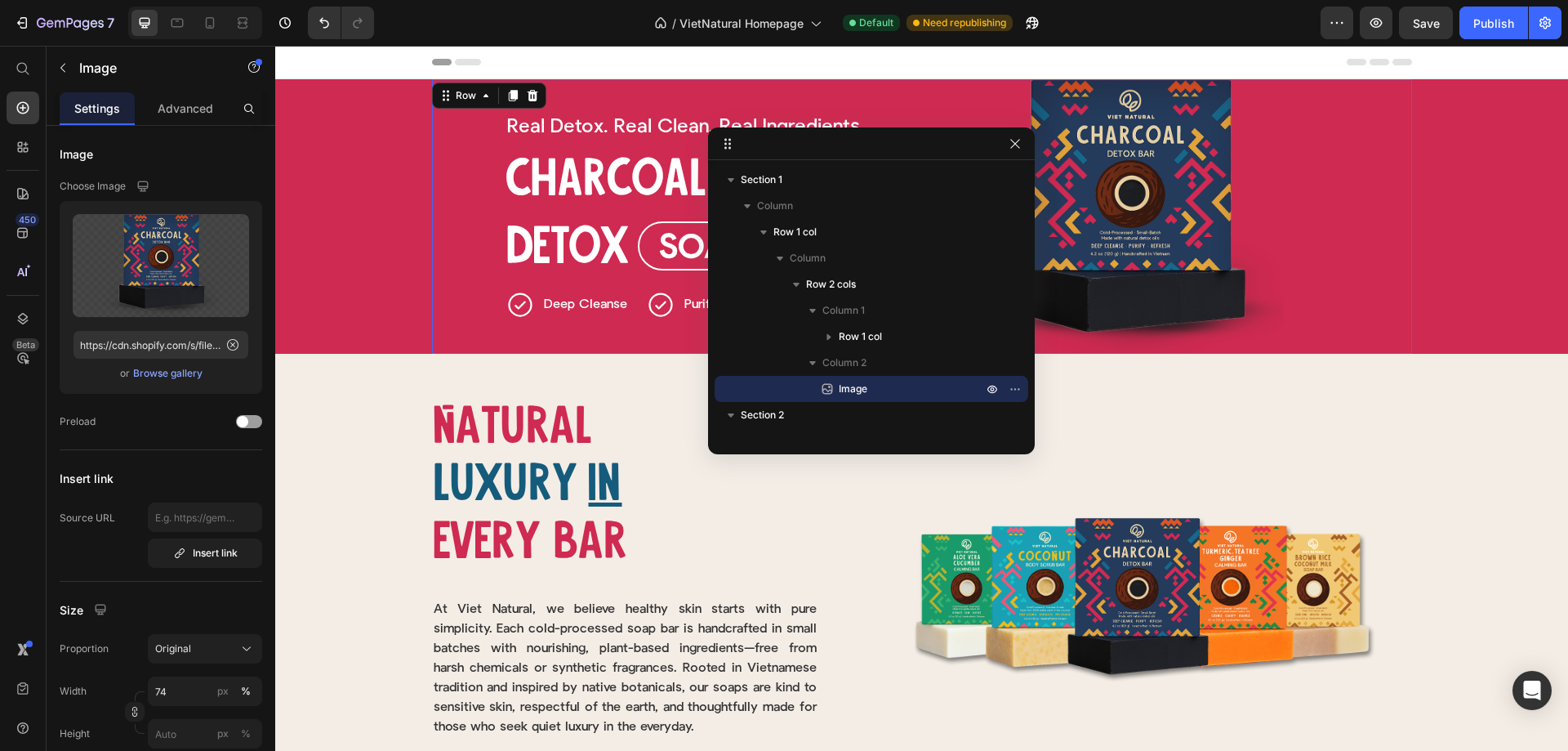 click on "Real Detox. Heading Real Clean. Heading Real Ingredients. Heading Row Charcoal Heading Detox Heading Soap Bar Button Row
Deep Cleanse Item List Row
Purify Item List
Refresh Item List Row Row Image Row" at bounding box center (922, 217) 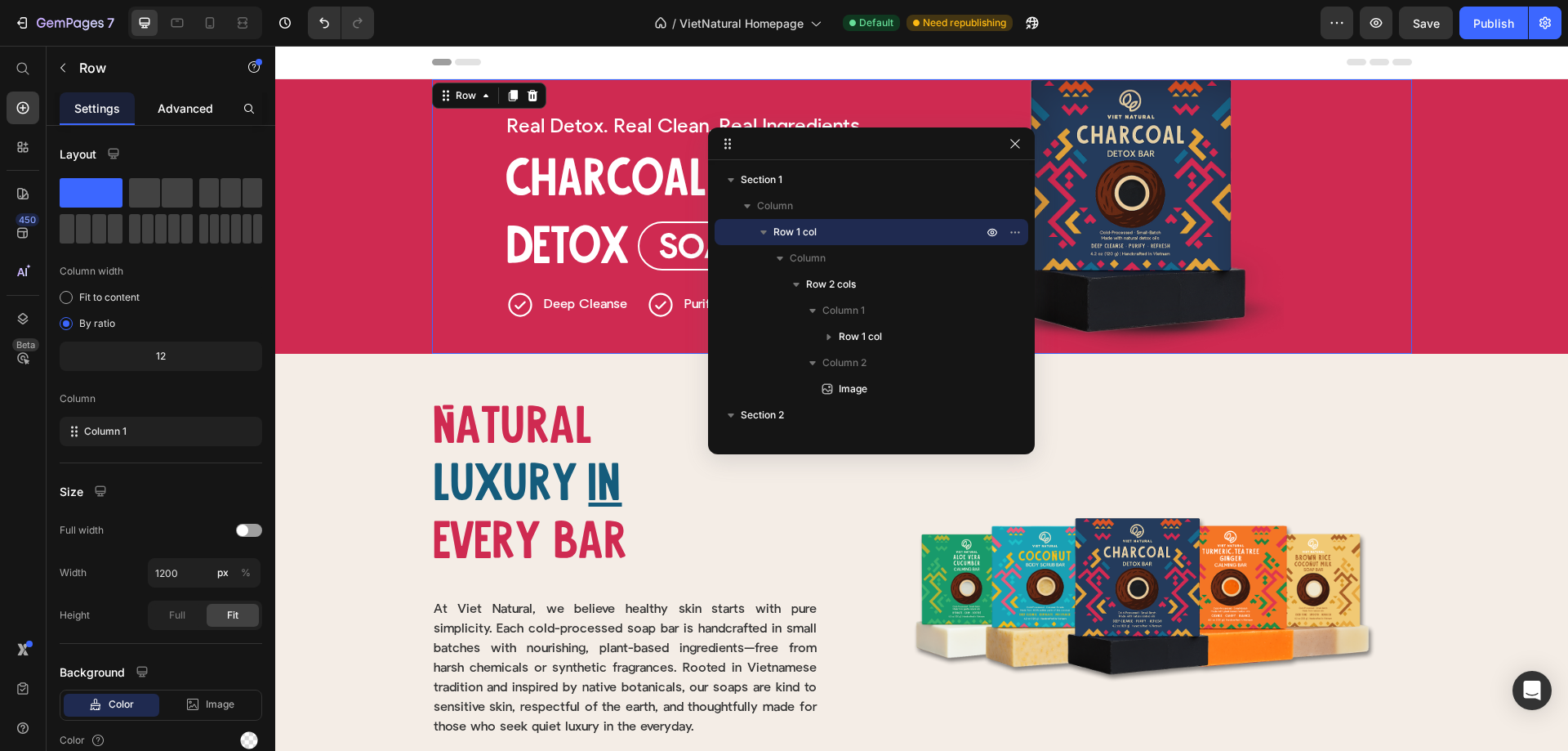 click on "Advanced" at bounding box center (185, 108) 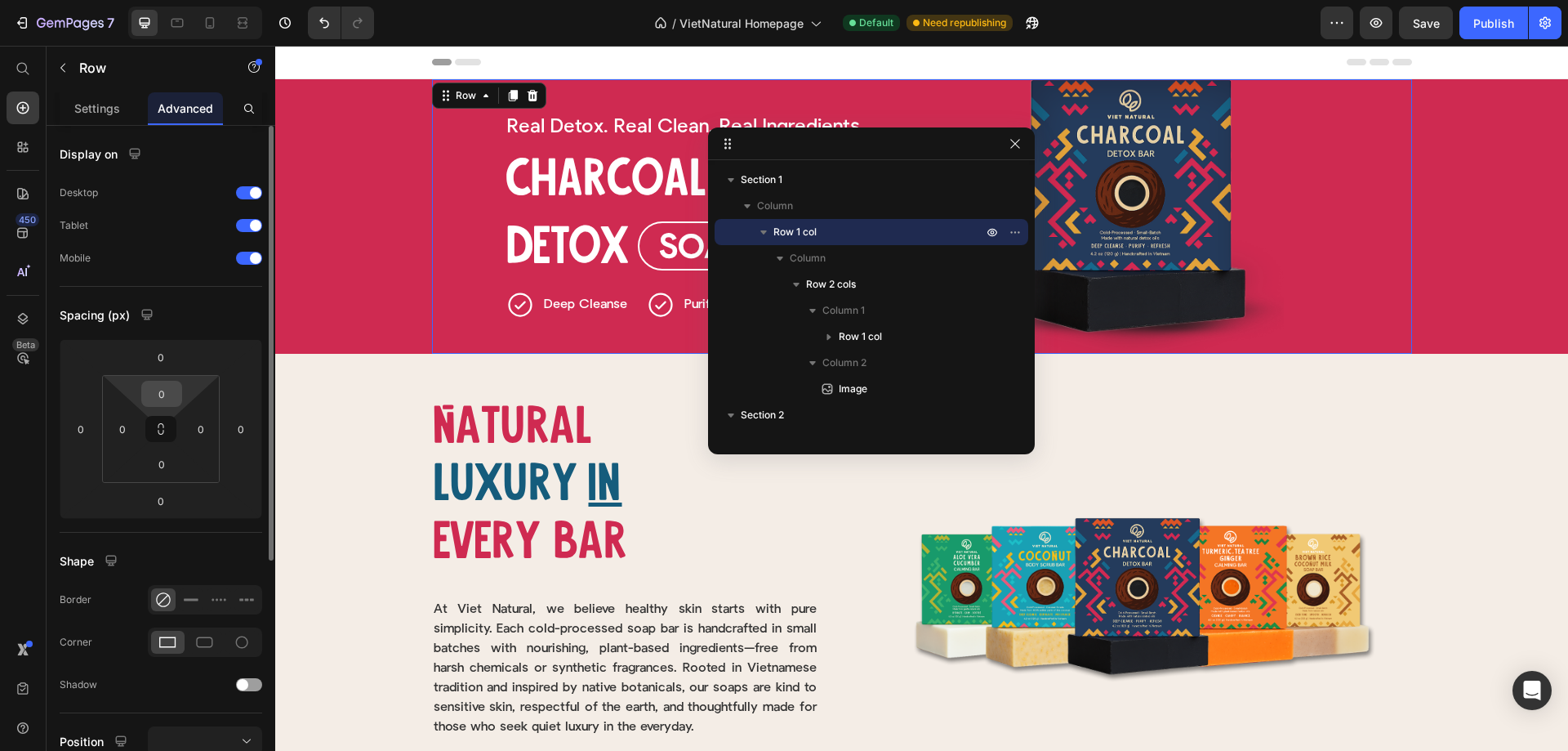 click on "0" at bounding box center (162, 394) 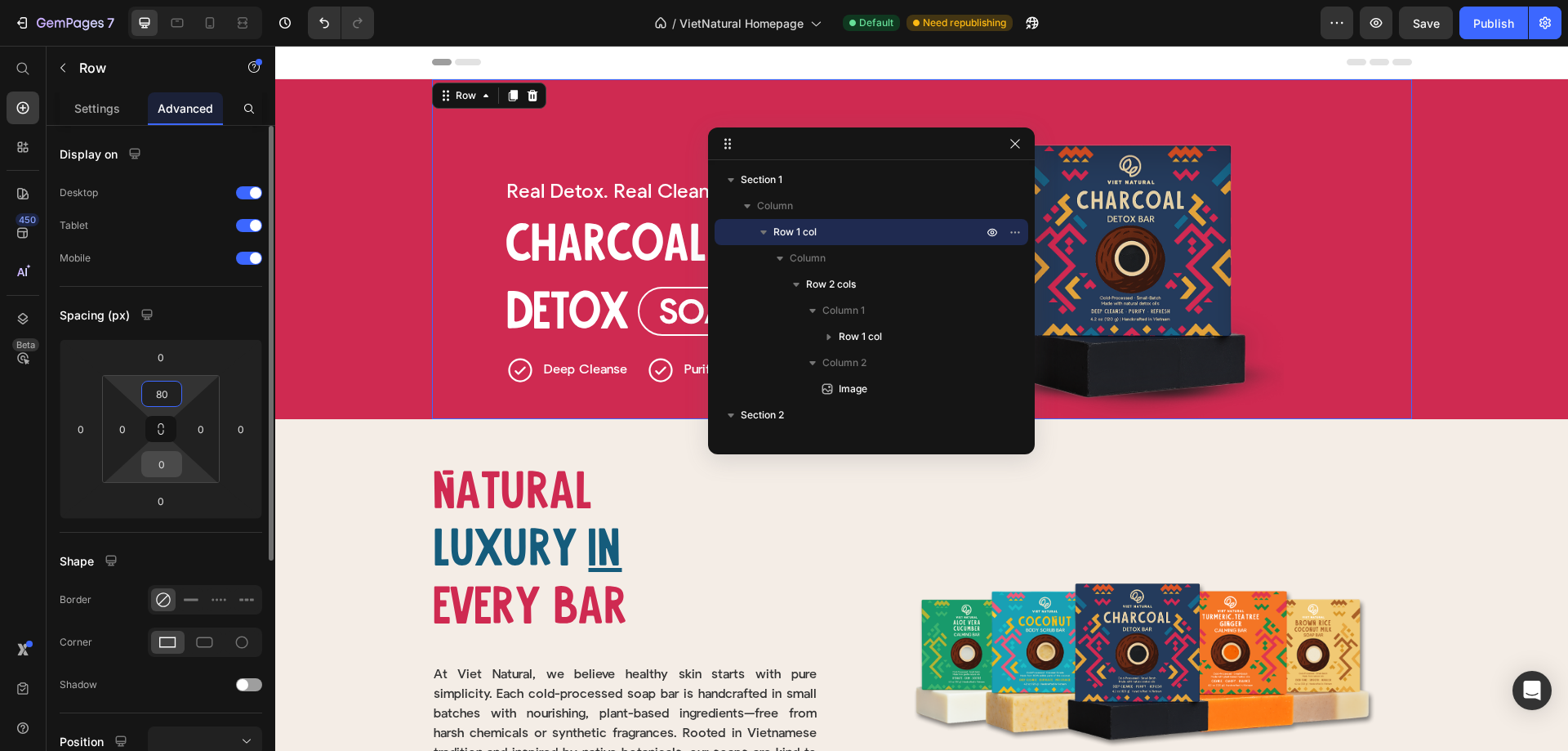 type on "80" 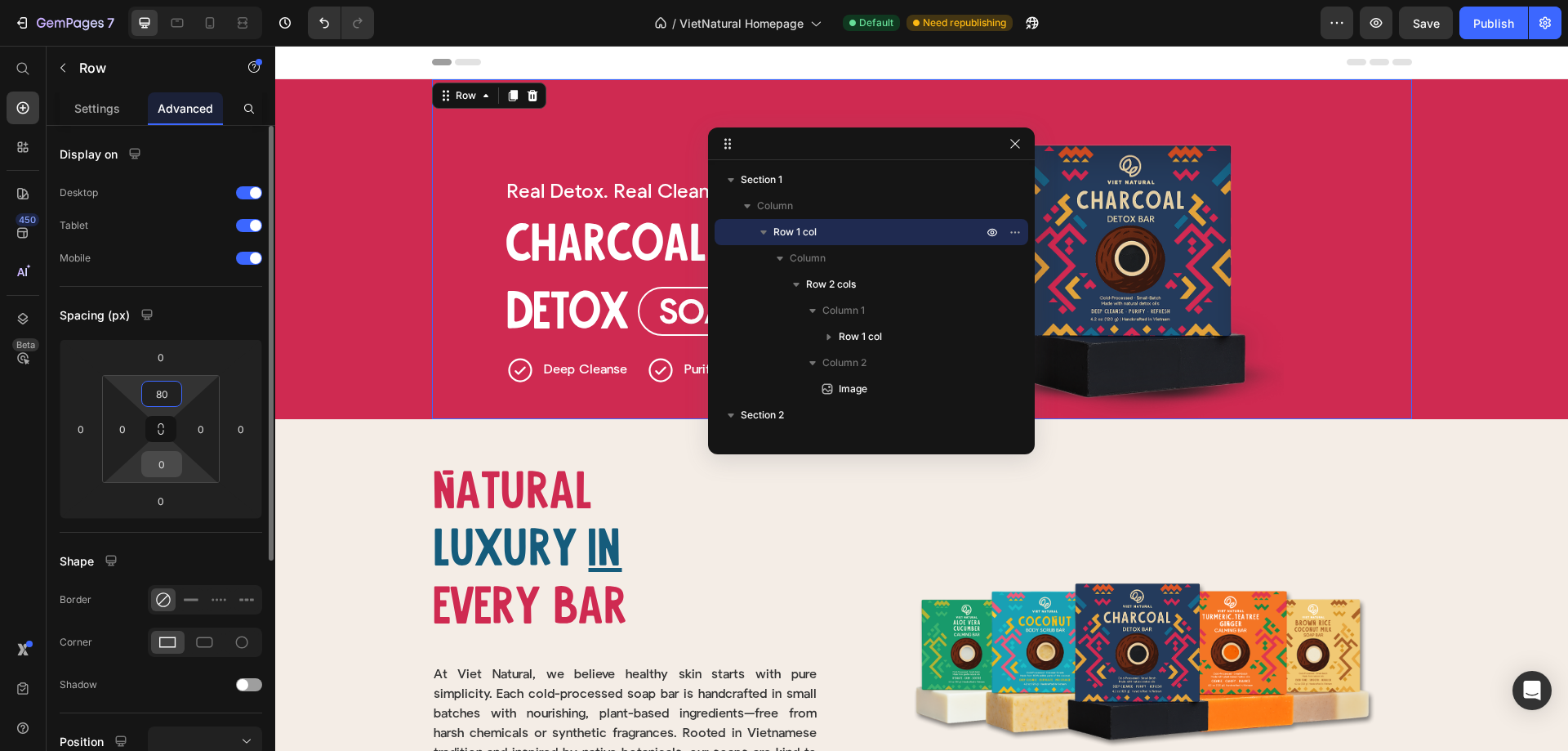 click on "0" at bounding box center (162, 464) 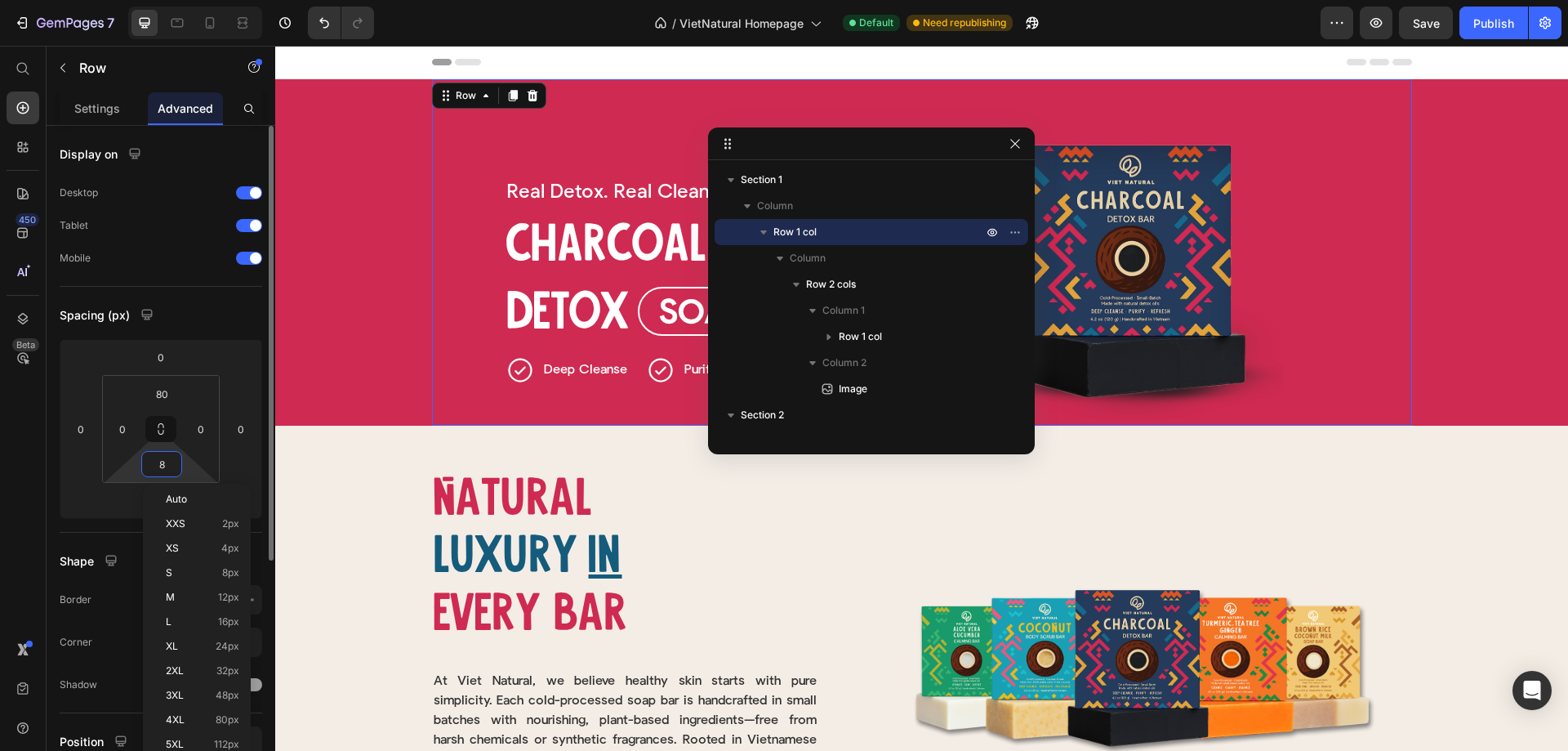 type on "80" 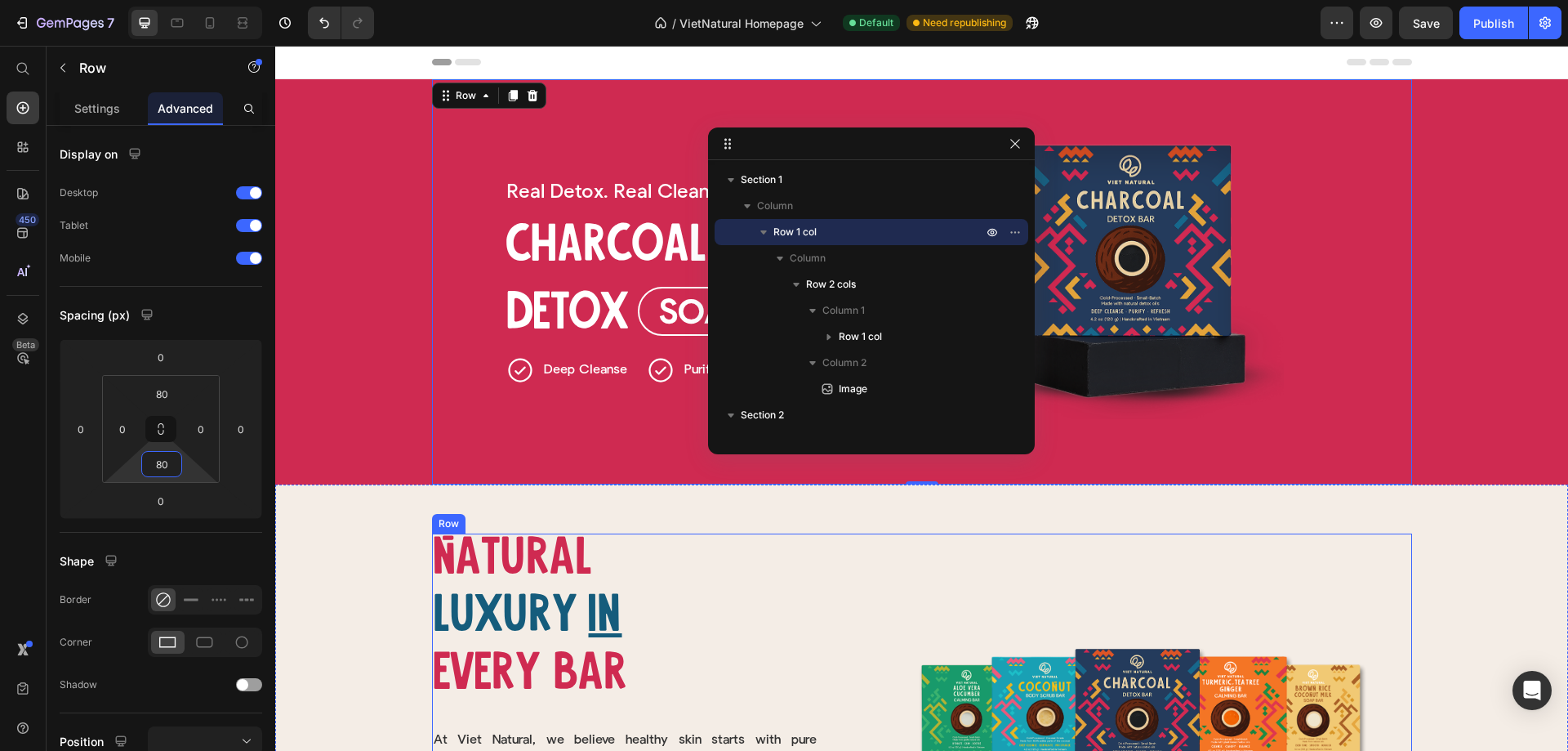 click on "Image" at bounding box center [1141, 726] 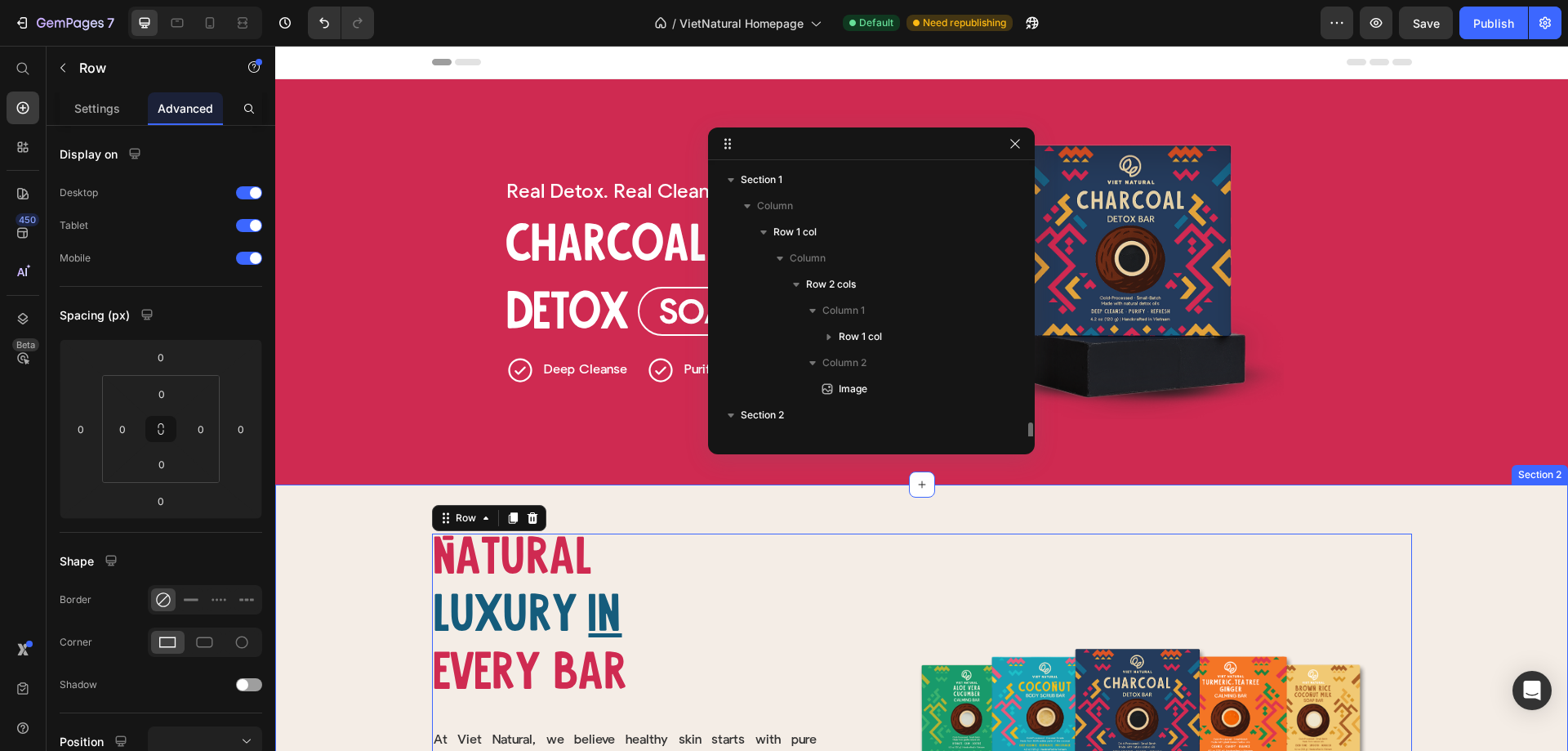 scroll, scrollTop: 179, scrollLeft: 0, axis: vertical 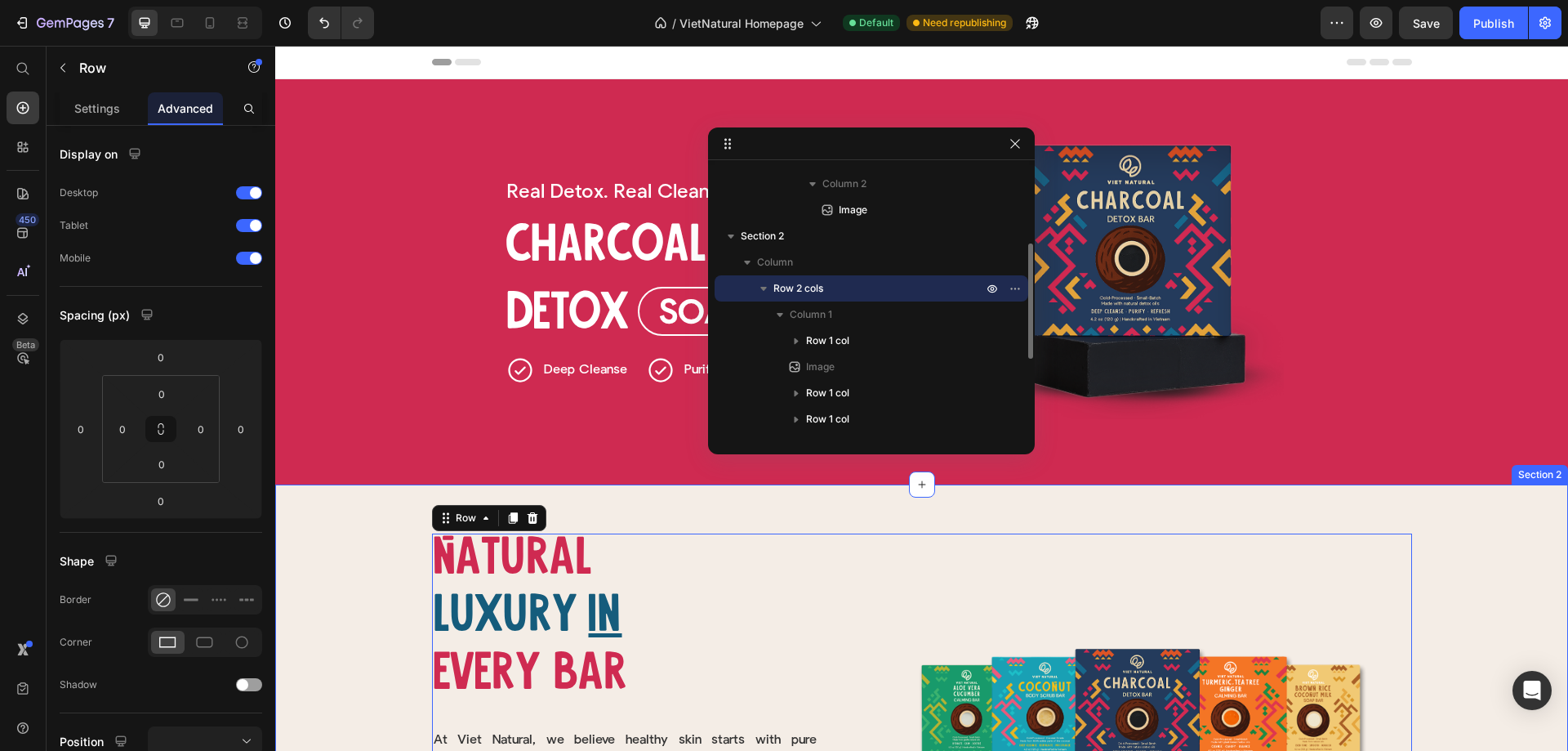 click on "Natural Heading luxury Heading in Heading Row Natural Heading Luxury Heading Row In Heading Every bar Heading Every bar Heading Row Image At Viet Natural, we believe healthy skin starts with pure simplicity. Each cold-processed soap bar is handcrafted in small batches with nourishing, plant-based ingredients—free from harsh chemicals or synthetic fragrances. Rooted in Vietnamese tradition and inspired by native botanicals, our soaps are kind to sensitive skin, respectful of the earth, and thoughtfully made for those who seek quiet luxury in the everyday. Text Block Row Handcrafted Button Cold-process Button Row Row Image Row   0 Section 2" at bounding box center (921, 726) 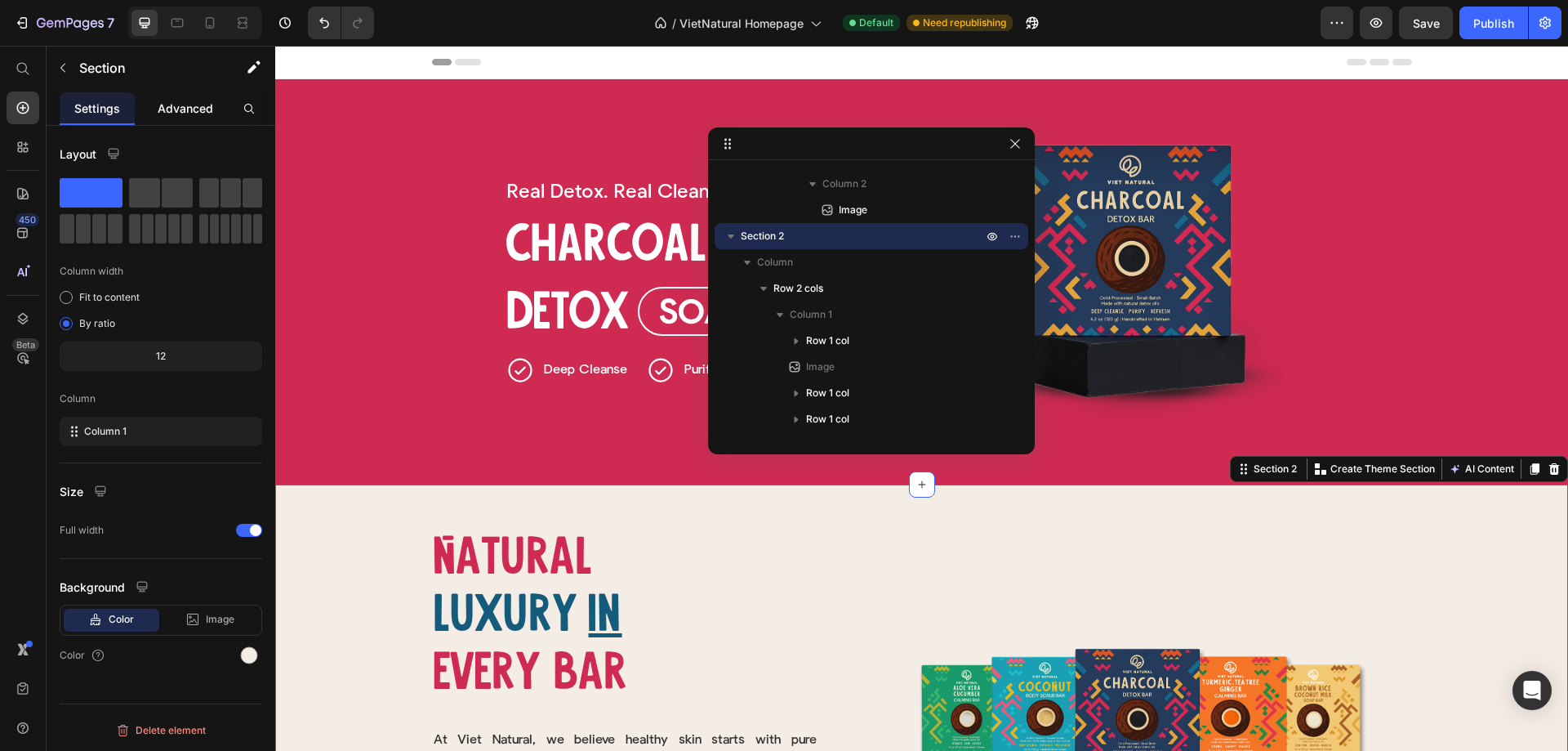 click on "Advanced" at bounding box center (185, 108) 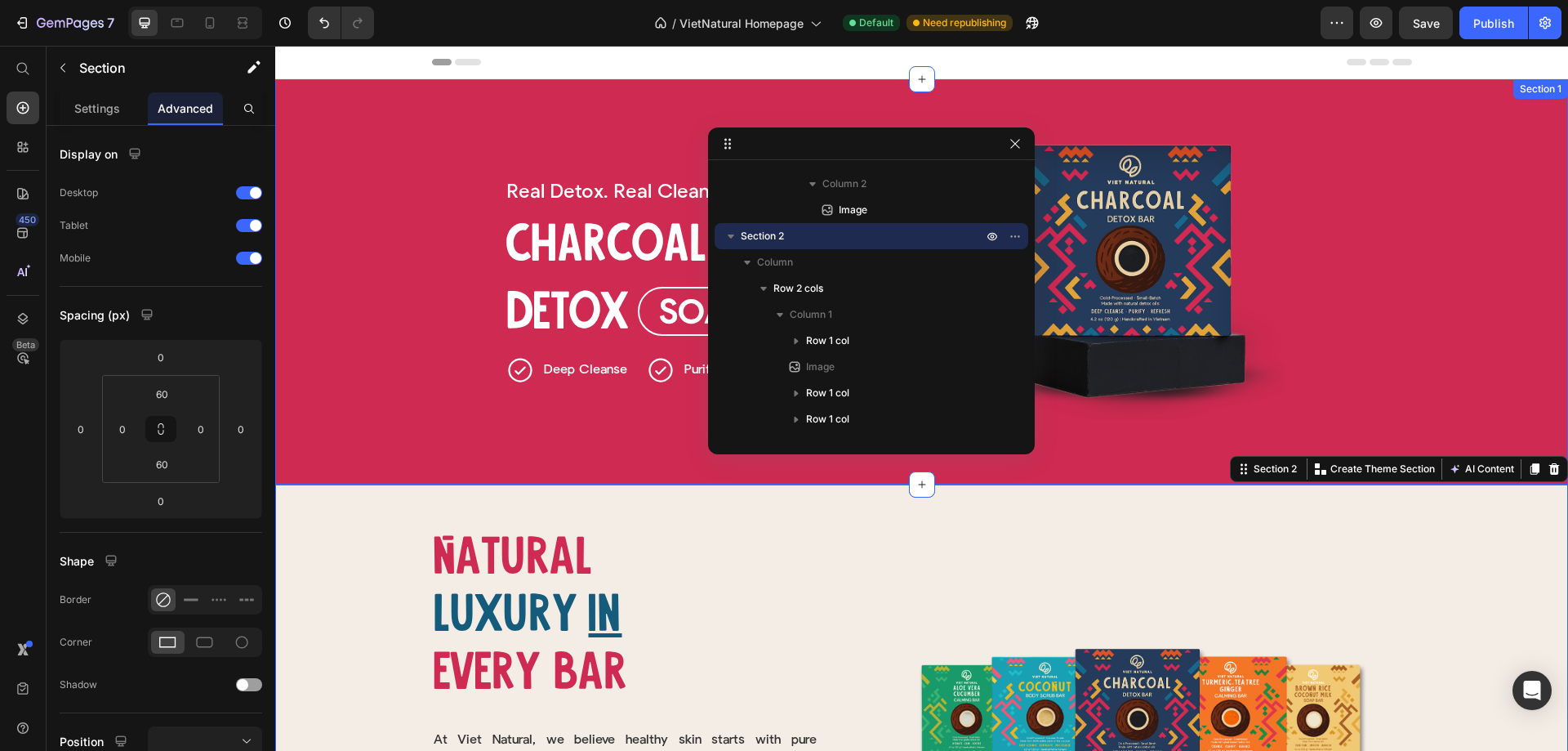 click on "Real Detox. Heading Real Clean. Heading Real Ingredients. Heading Row Charcoal Heading Detox Heading Soap Bar Button Row
Deep Cleanse Item List Row
Purify Item List
Refresh Item List Row Row Image Row Row" at bounding box center [921, 282] 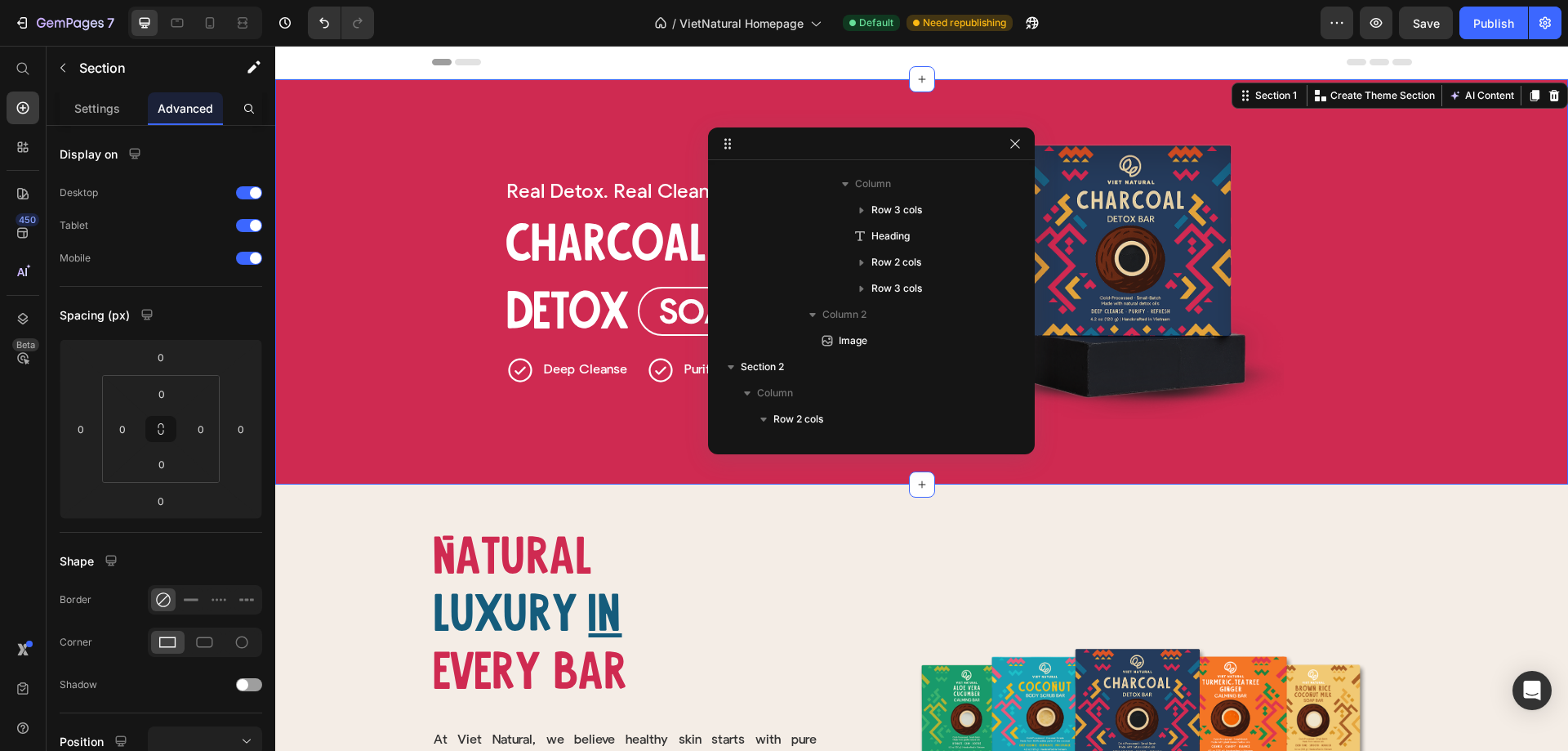 scroll, scrollTop: 0, scrollLeft: 0, axis: both 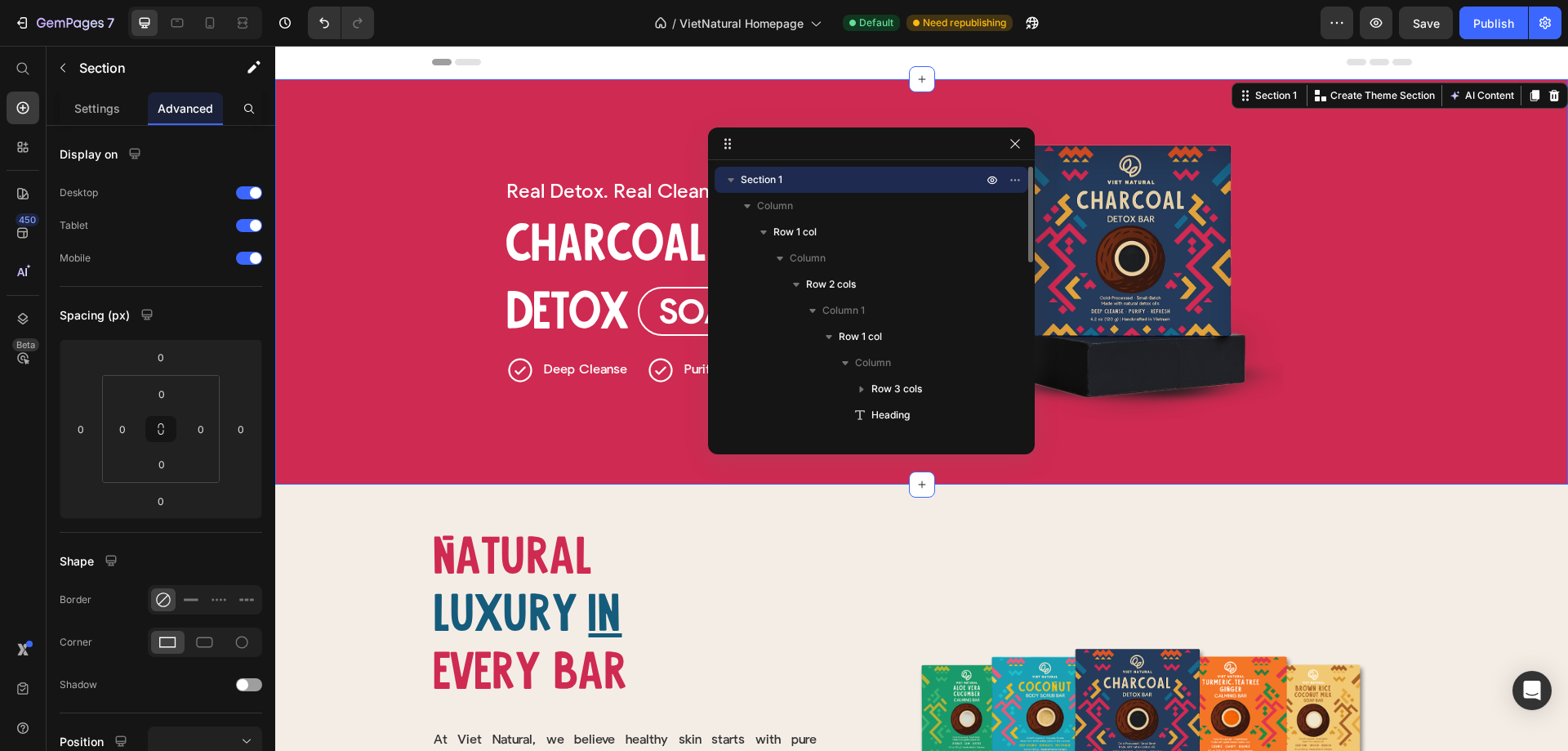 click on "Real Detox. Heading Real Clean. Heading Real Ingredients. Heading Row Charcoal Heading Detox Heading Soap Bar Button Row
Deep Cleanse Item List Row
Purify Item List
Refresh Item List Row Row Image Row Row" at bounding box center [921, 282] 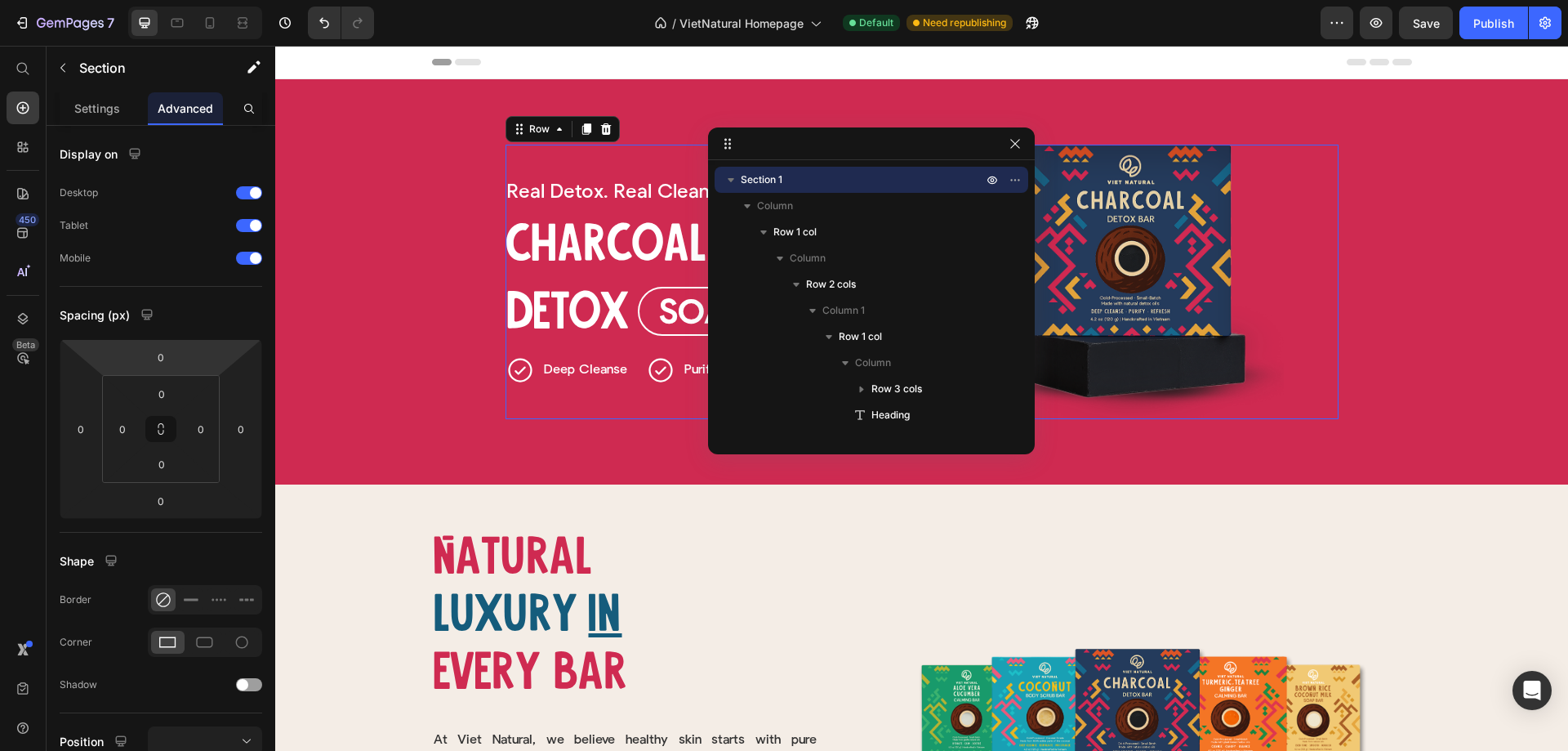 click on "Real Detox. Heading Real Clean. Heading Real Ingredients. Heading Row Charcoal Heading Detox Heading Soap Bar Button Row
Deep Cleanse Item List Row
Purify Item List
Refresh Item List Row Row Image Row   0 Row" at bounding box center [922, 282] 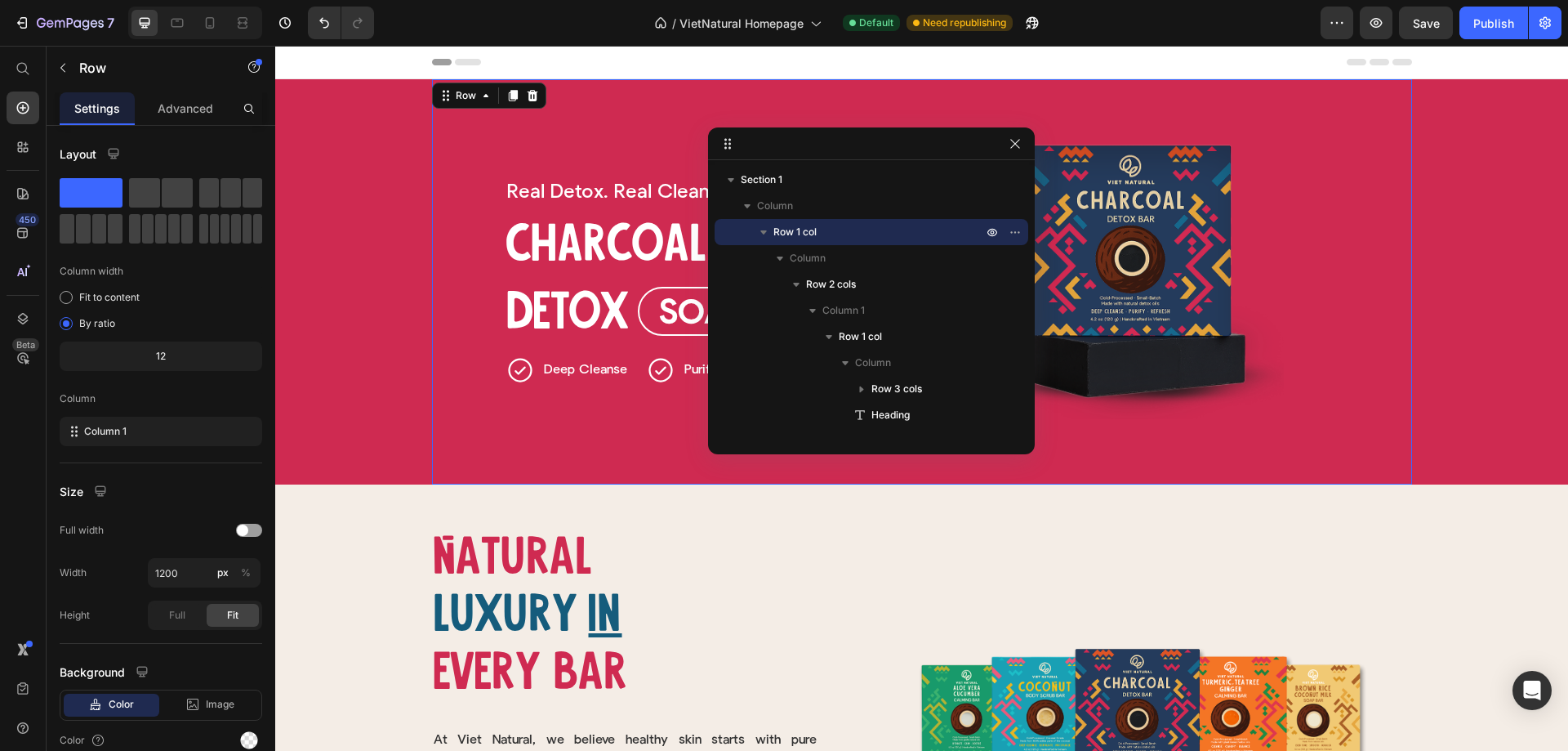 click on "Real Detox. Heading Real Clean. Heading Real Ingredients. Heading Row Charcoal Heading Detox Heading Soap Bar Button Row
Deep Cleanse Item List Row
Purify Item List
Refresh Item List Row Row Image Row Row   0" at bounding box center (922, 282) 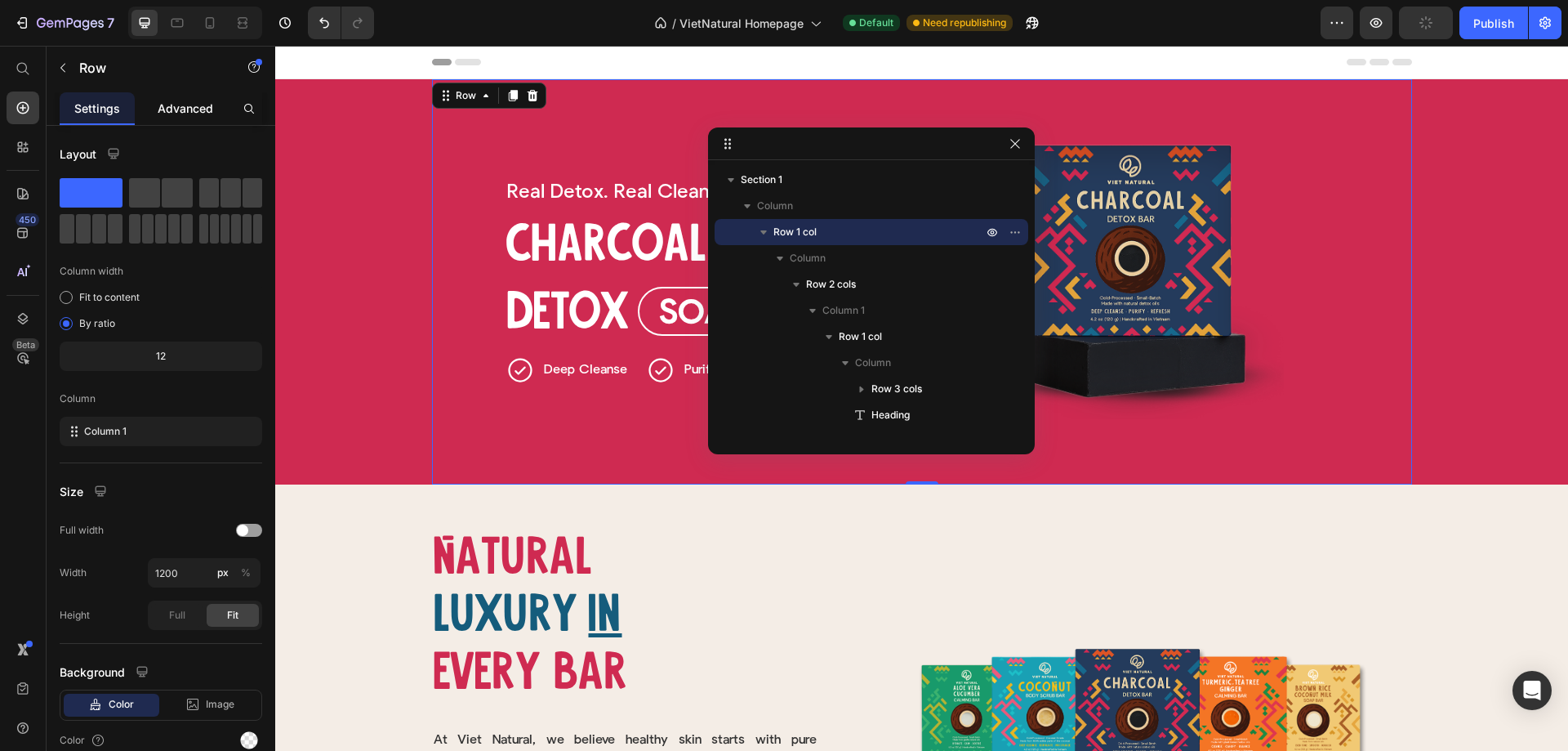 click on "Advanced" at bounding box center (185, 108) 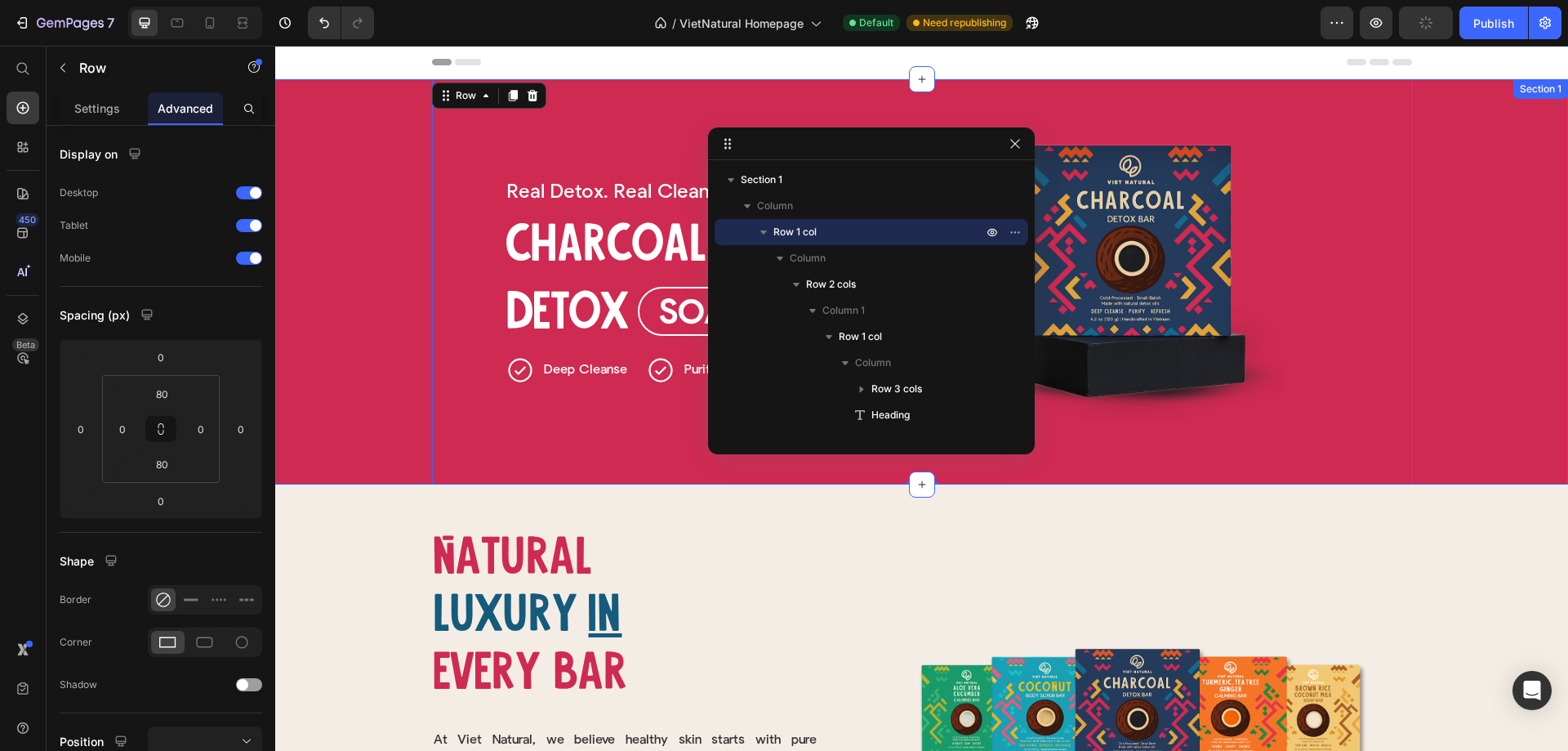 click on "Real Detox. Heading Real Clean. Heading Real Ingredients. Heading Row Charcoal Heading Detox Heading Soap Bar Button Row
Deep Cleanse Item List Row
Purify Item List
Refresh Item List Row Row Image Row Row   0" at bounding box center (921, 282) 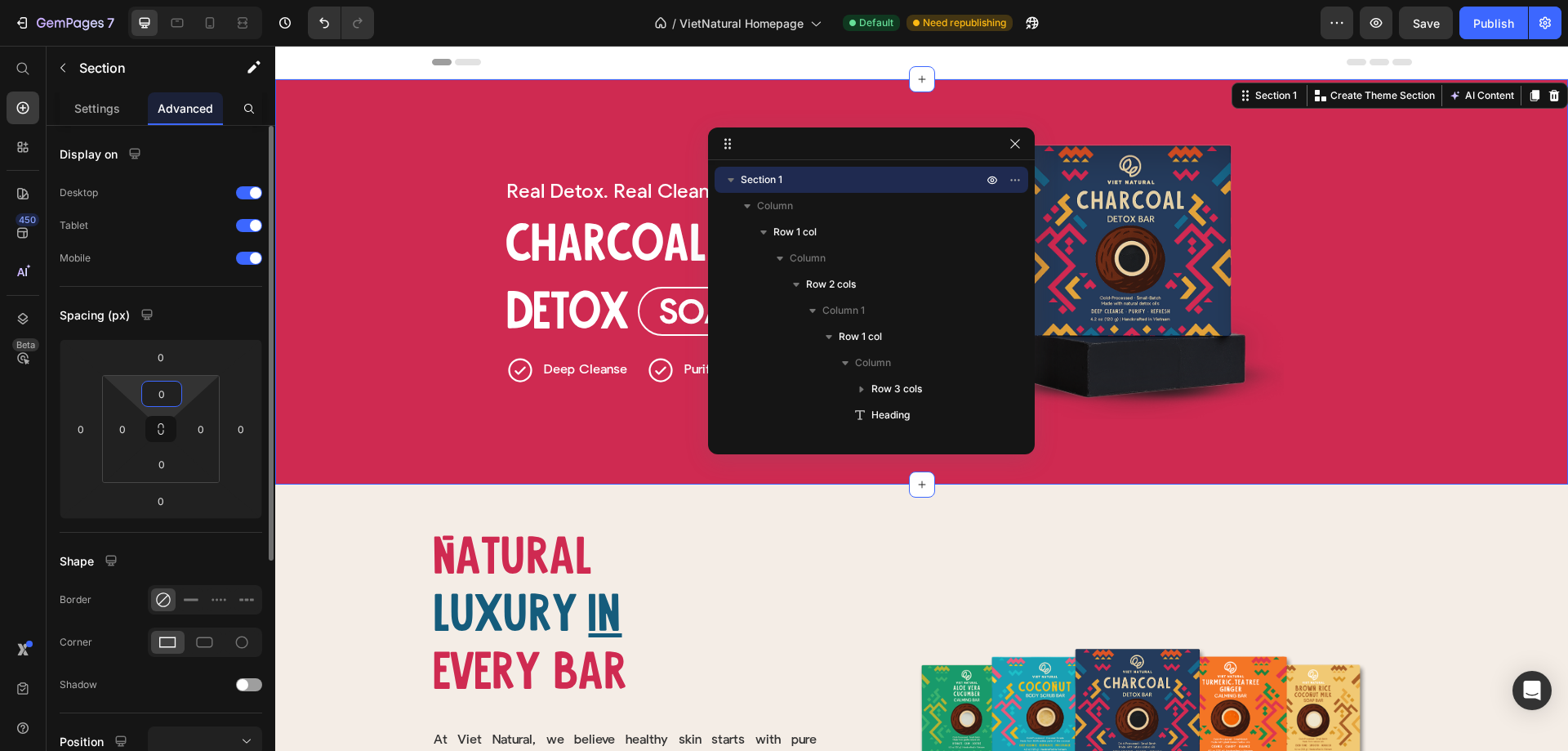 click on "0" at bounding box center [162, 394] 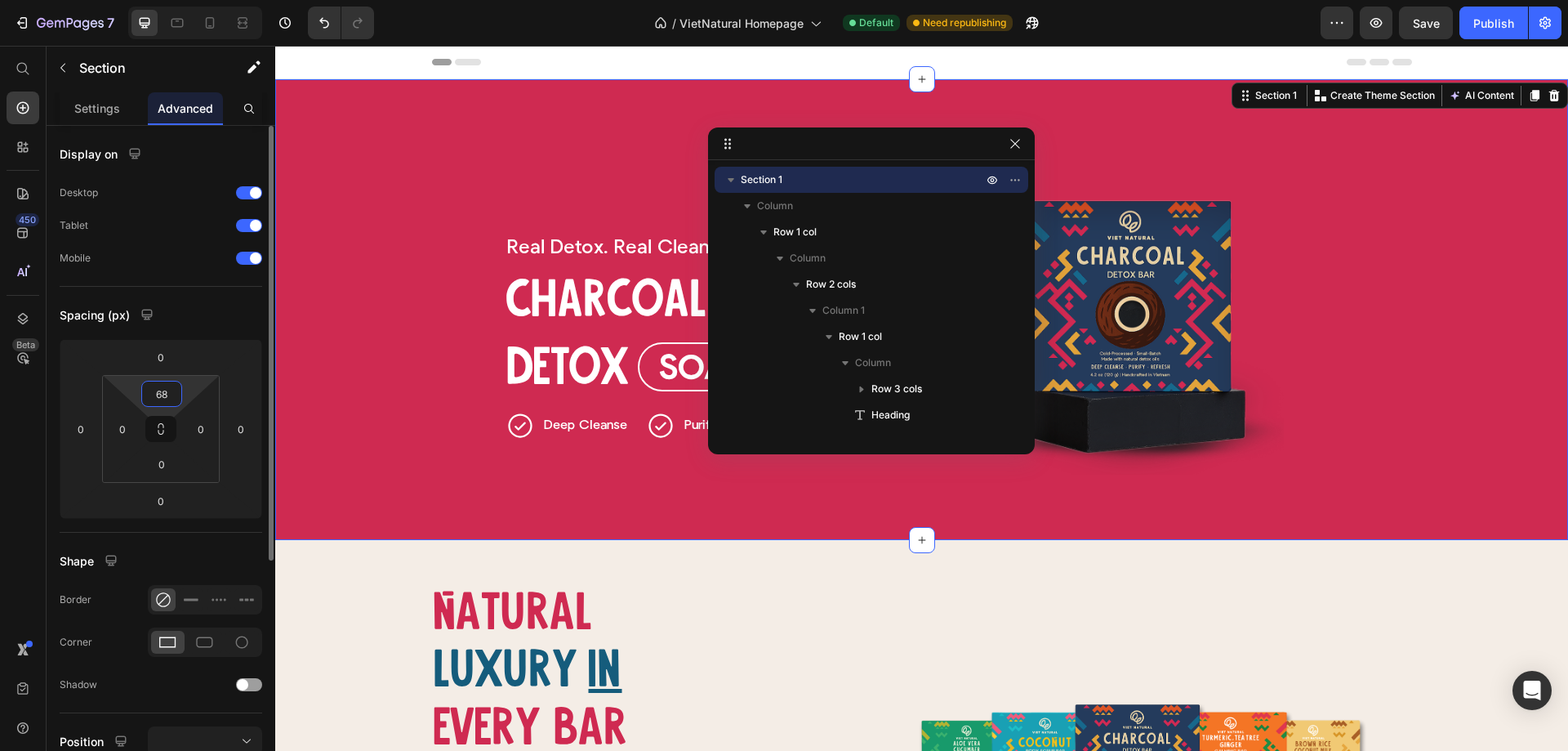 type on "6" 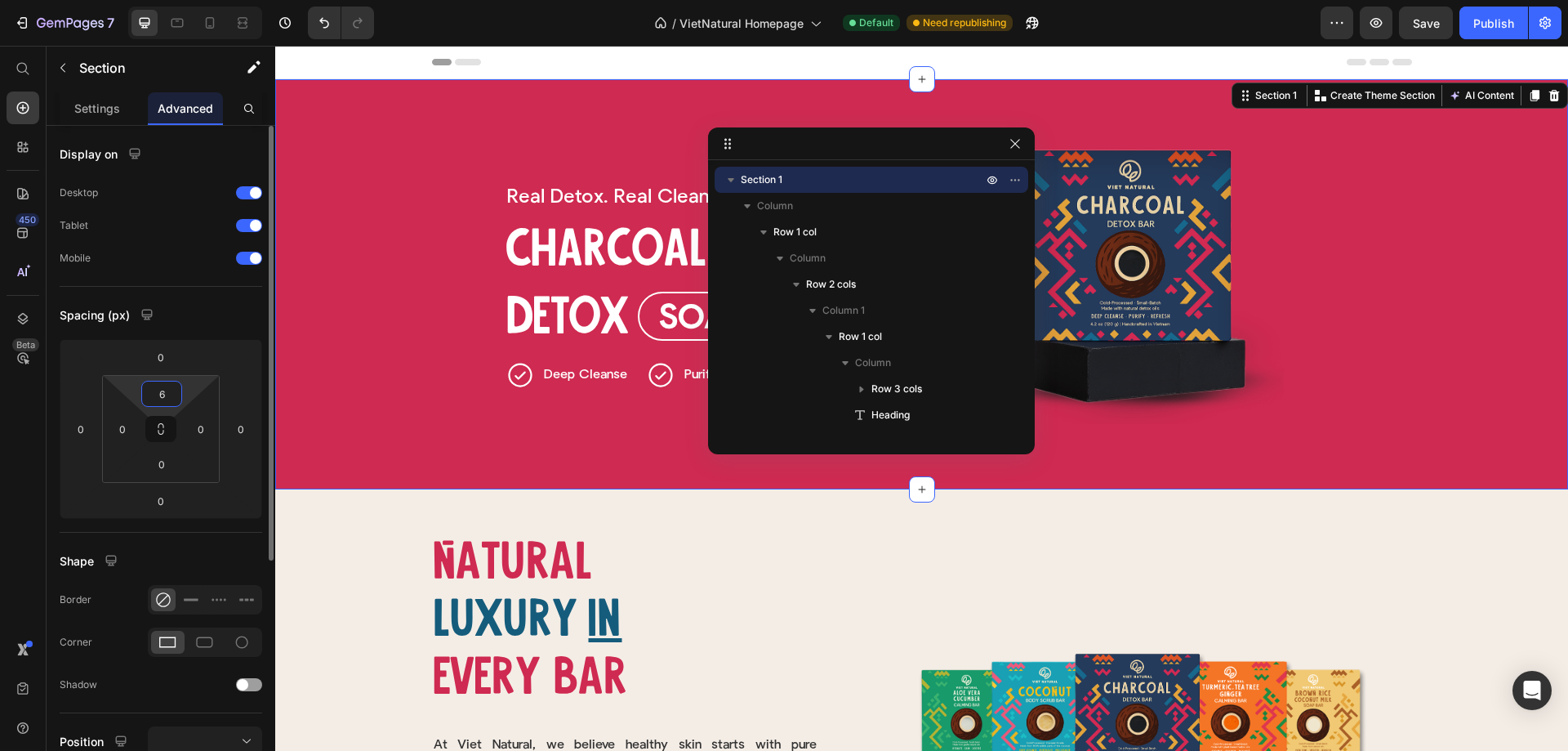 type 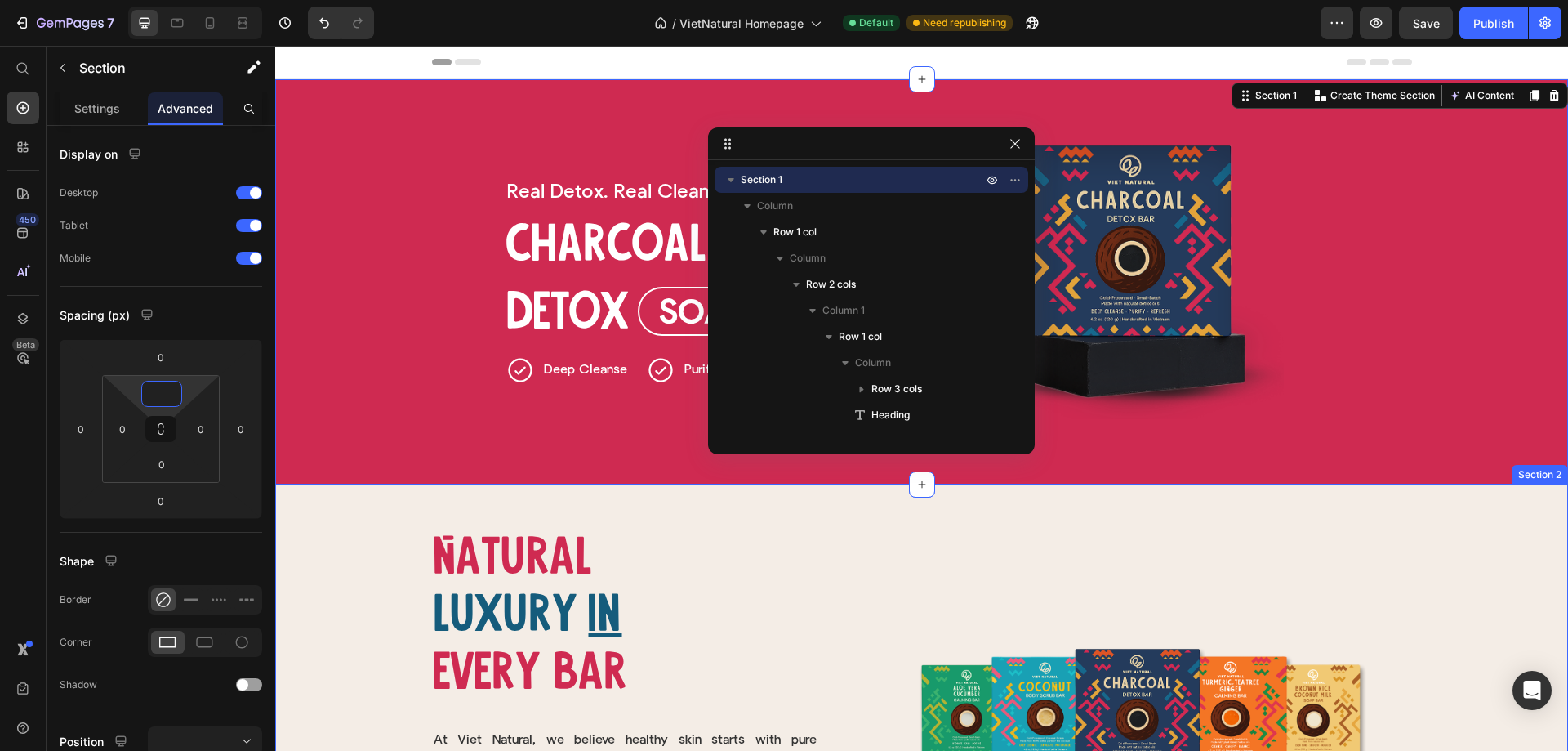 click on "Natural Heading luxury Heading in Heading Row Natural Heading Luxury Heading Row In Heading Every bar Heading Every bar Heading Row Image At Viet Natural, we believe healthy skin starts with pure simplicity. Each cold-processed soap bar is handcrafted in small batches with nourishing, plant-based ingredients—free from harsh chemicals or synthetic fragrances. Rooted in Vietnamese tradition and inspired by native botanicals, our soaps are kind to sensitive skin, respectful of the earth, and thoughtfully made for those who seek quiet luxury in the everyday. Text Block Row Handcrafted Button Cold-process Button Row Row Image Row Section 2" at bounding box center [921, 726] 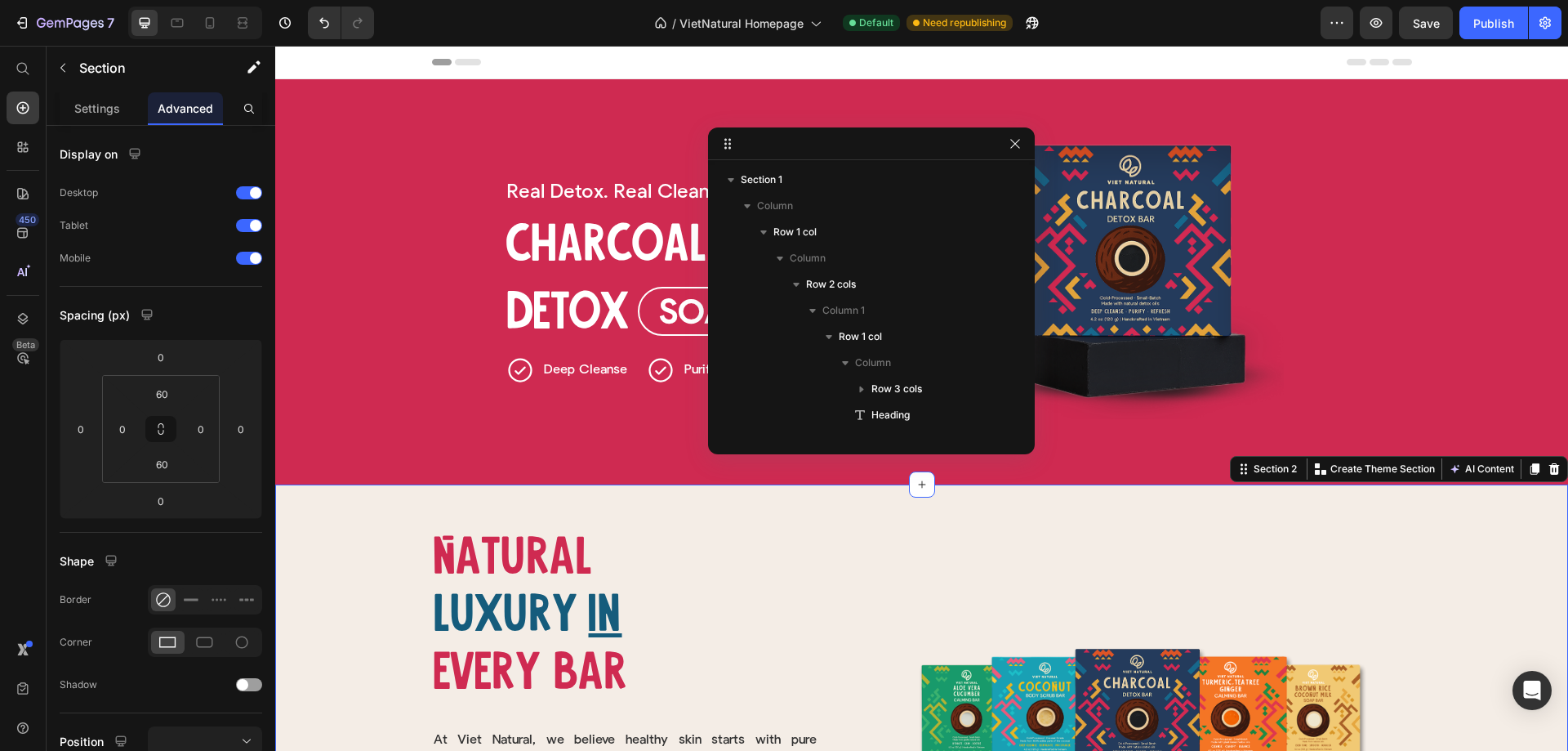scroll, scrollTop: 257, scrollLeft: 0, axis: vertical 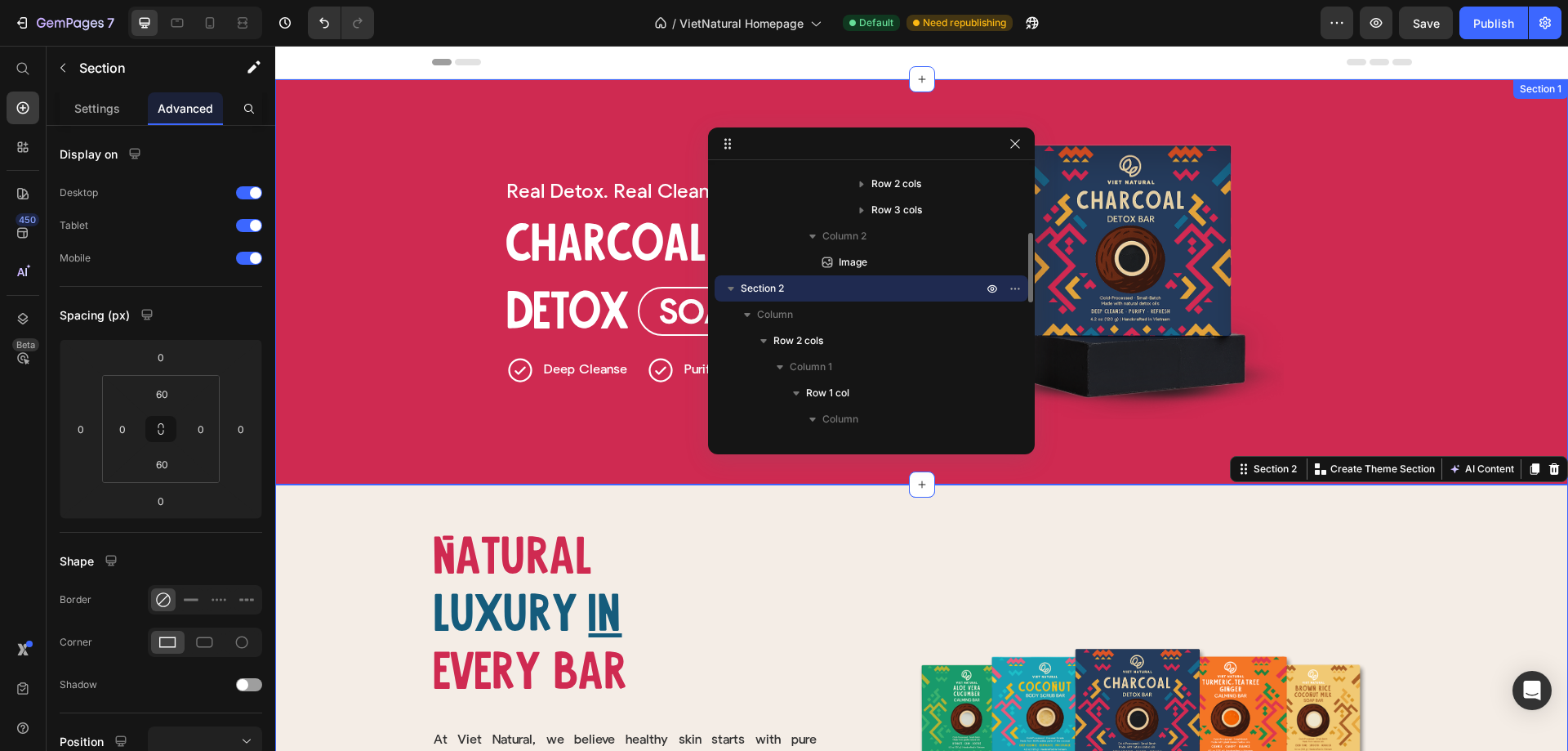 click on "Real Detox. Heading Real Clean. Heading Real Ingredients. Heading Row Charcoal Heading Detox Heading Soap Bar Button Row
Deep Cleanse Item List Row
Purify Item List
Refresh Item List Row Row Image Row Row" at bounding box center [921, 282] 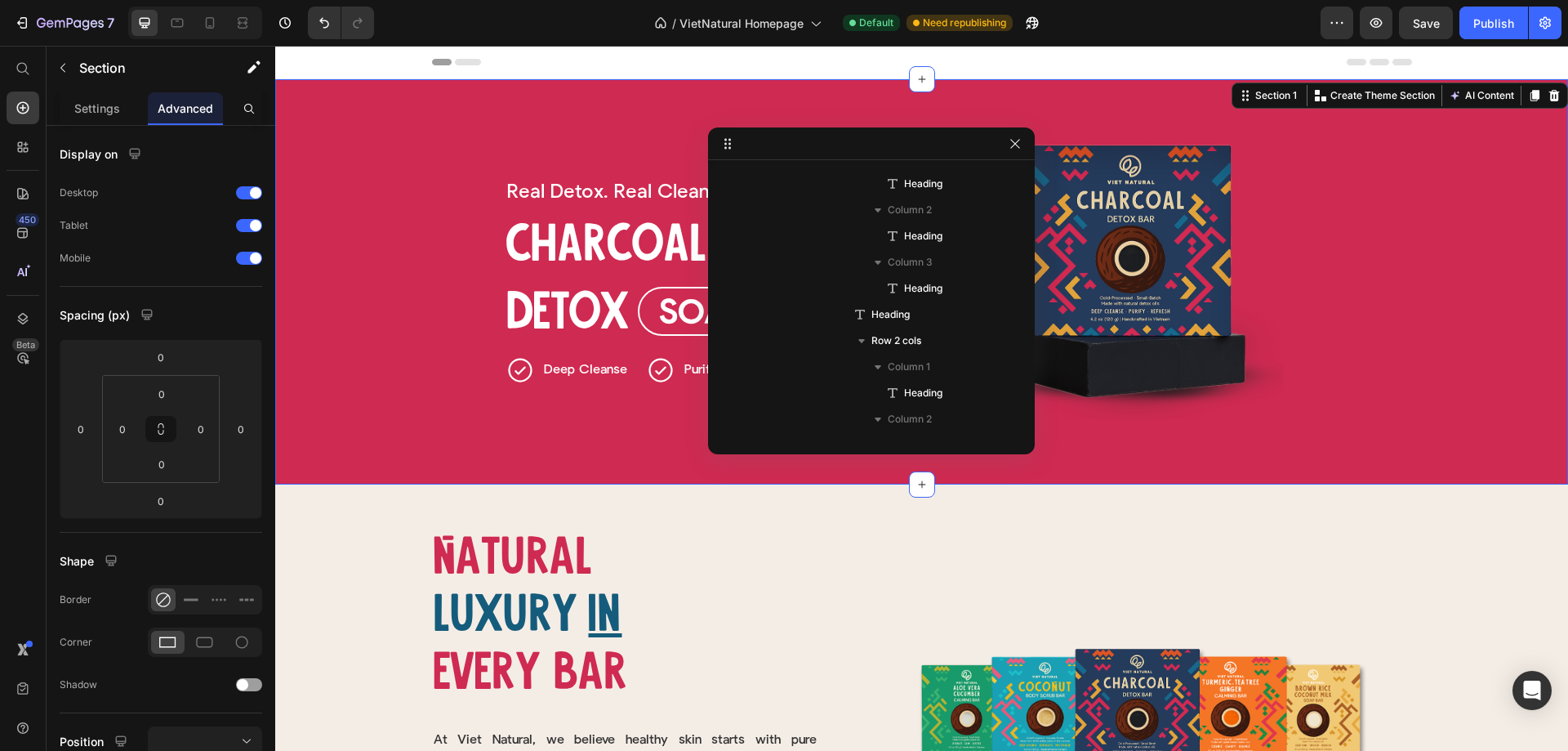 scroll, scrollTop: 0, scrollLeft: 0, axis: both 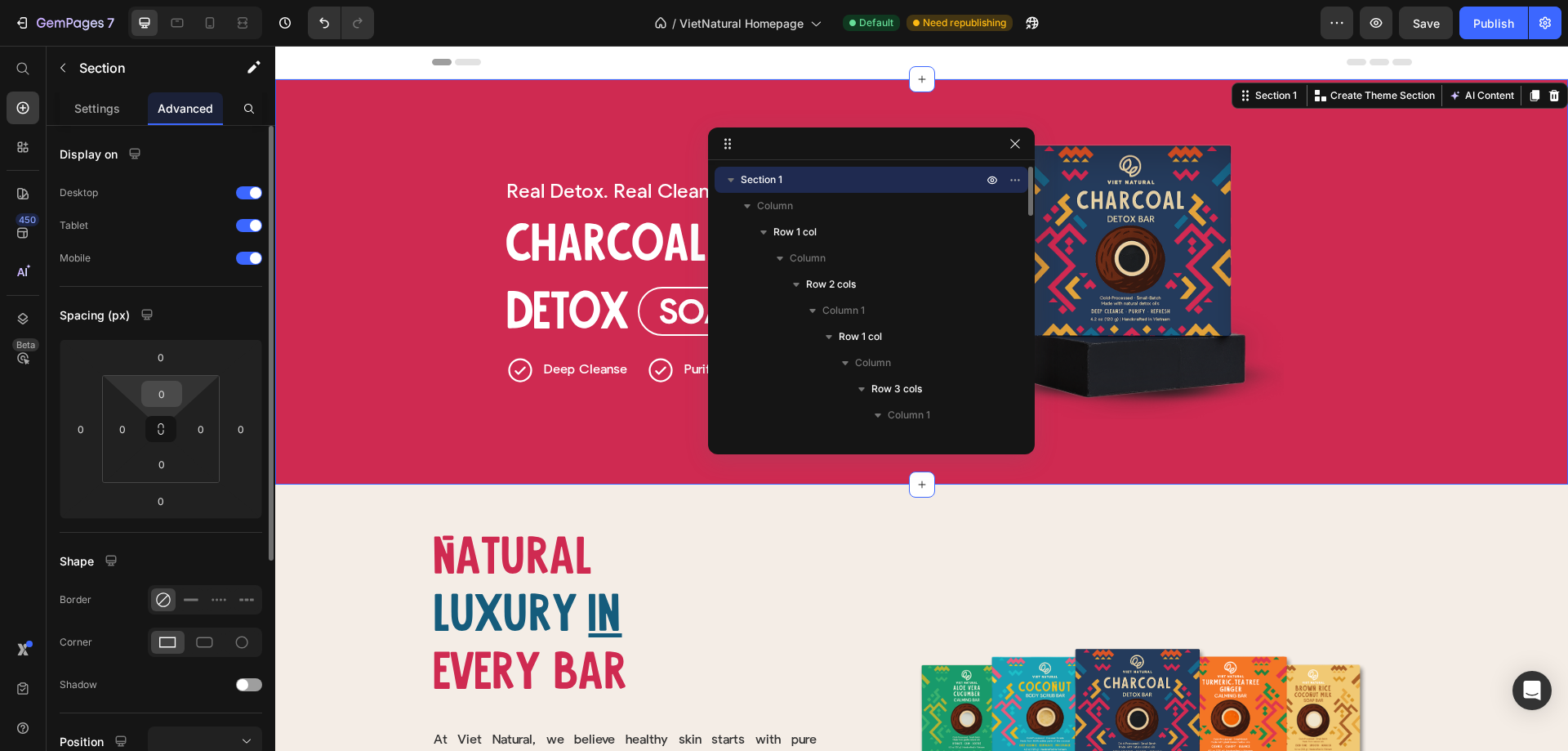 click on "0" at bounding box center [162, 394] 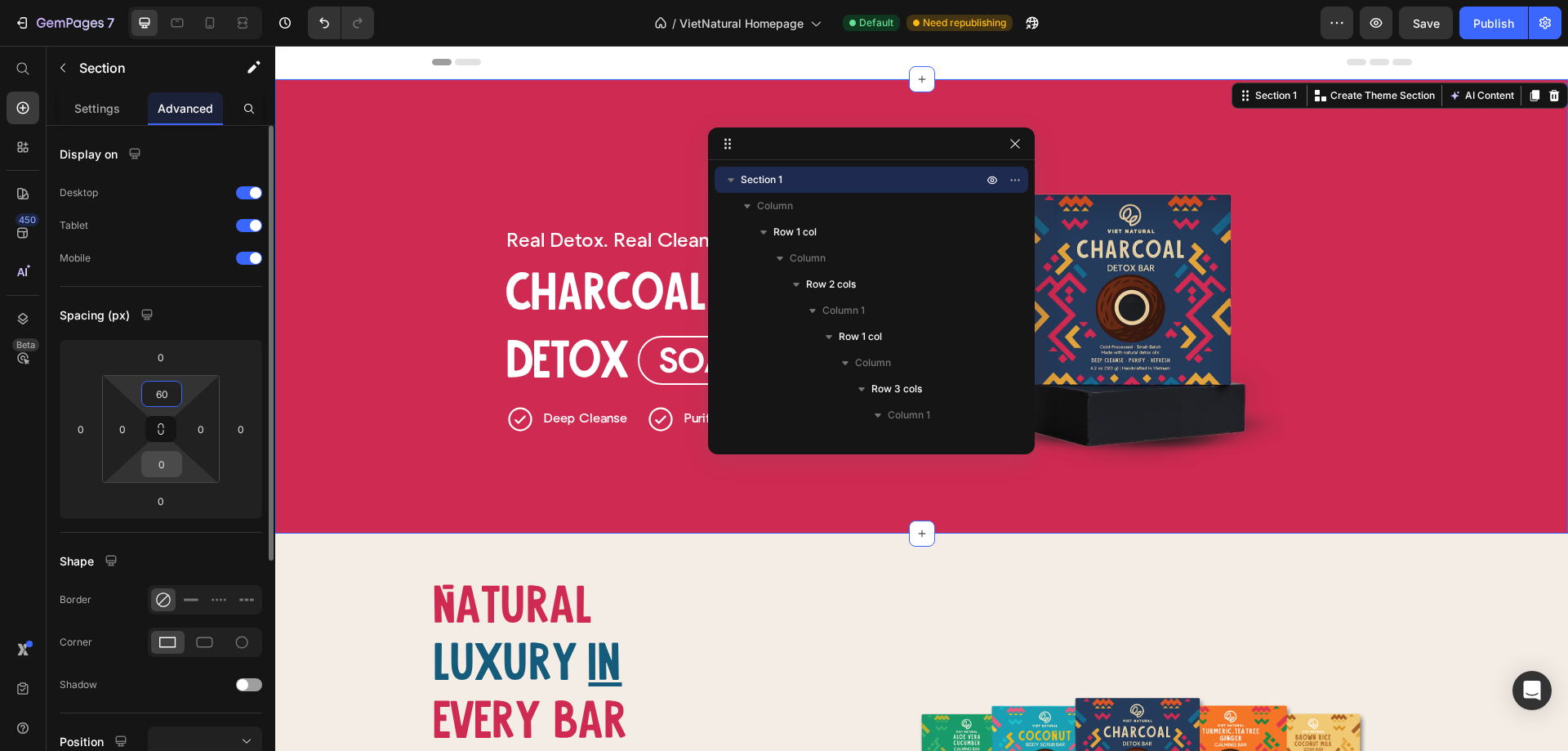 type on "60" 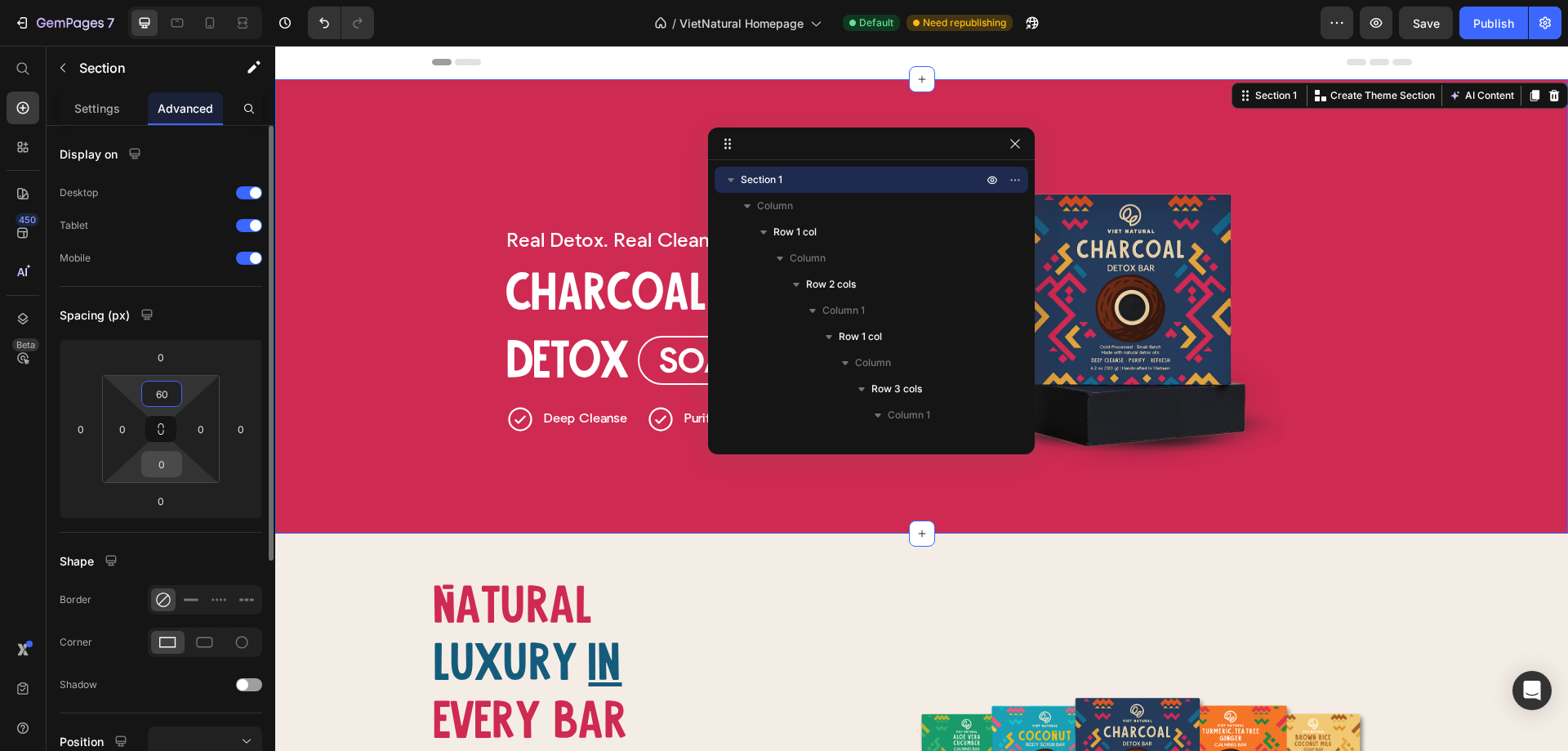 click on "0" at bounding box center (162, 464) 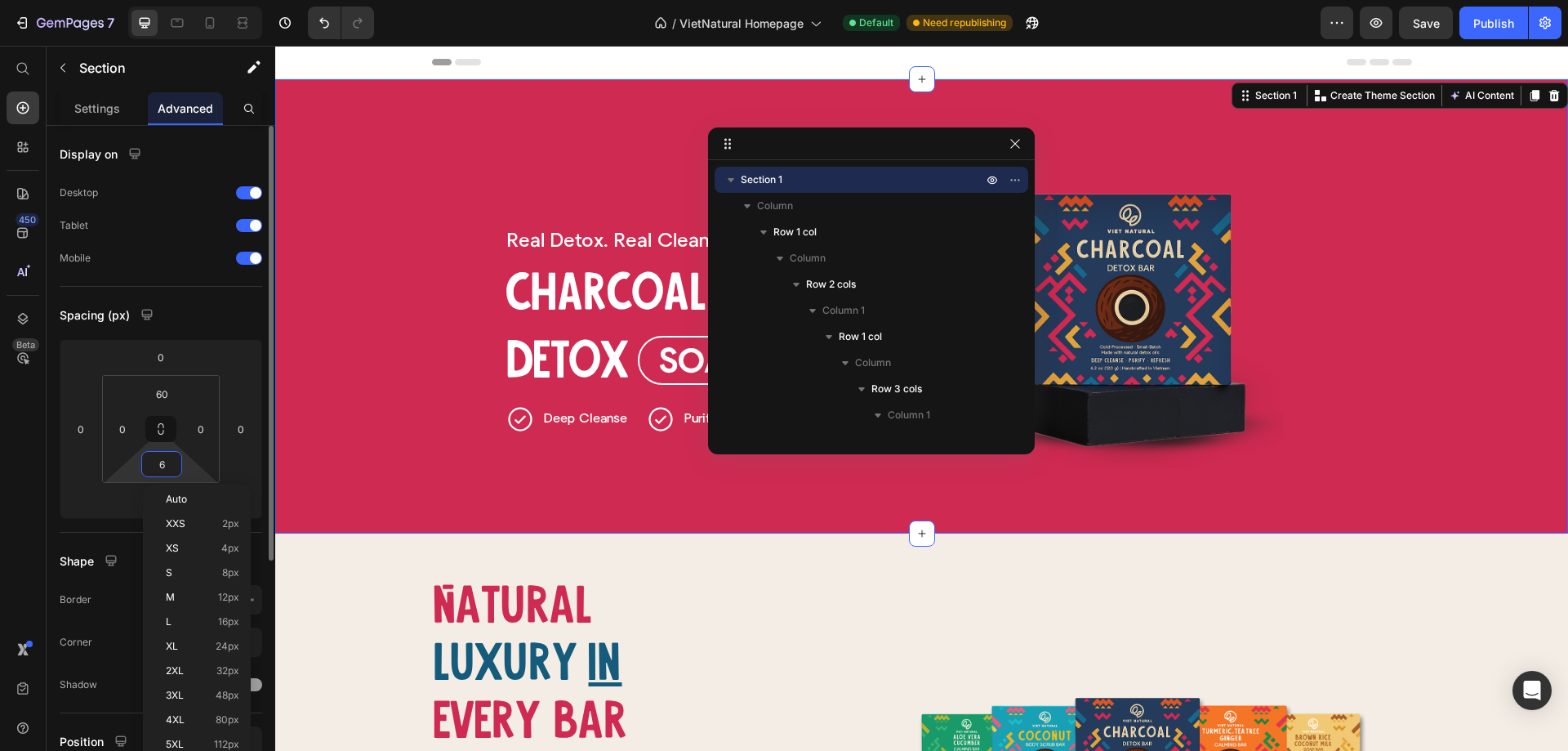 type on "60" 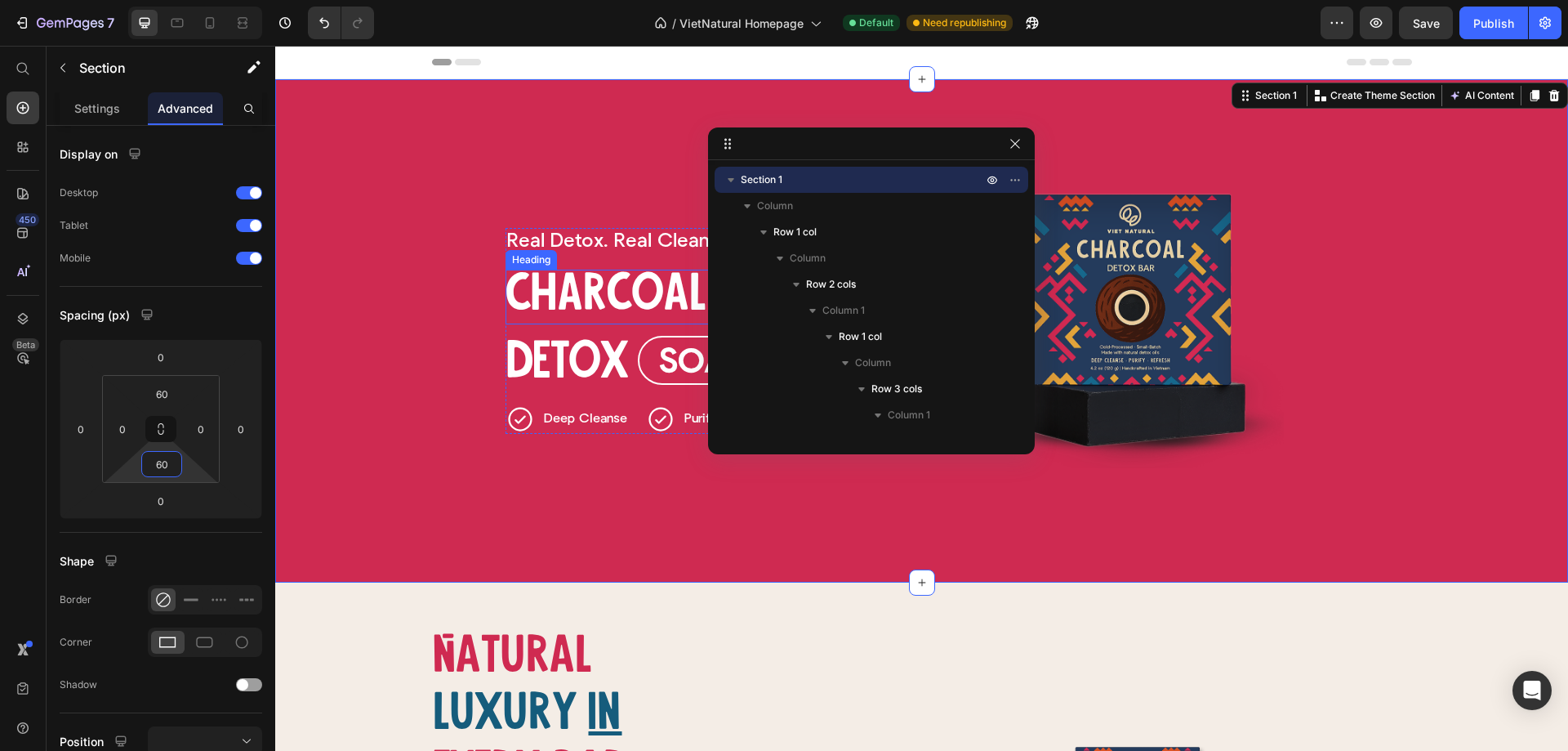 click on "Real Detox. Heading Real Clean. Heading Real Ingredients. Heading Row Charcoal Heading Detox Heading Soap Bar Button Row
Deep Cleanse Item List Row
Purify Item List
Refresh Item List Row Row Image Row" at bounding box center [922, 331] 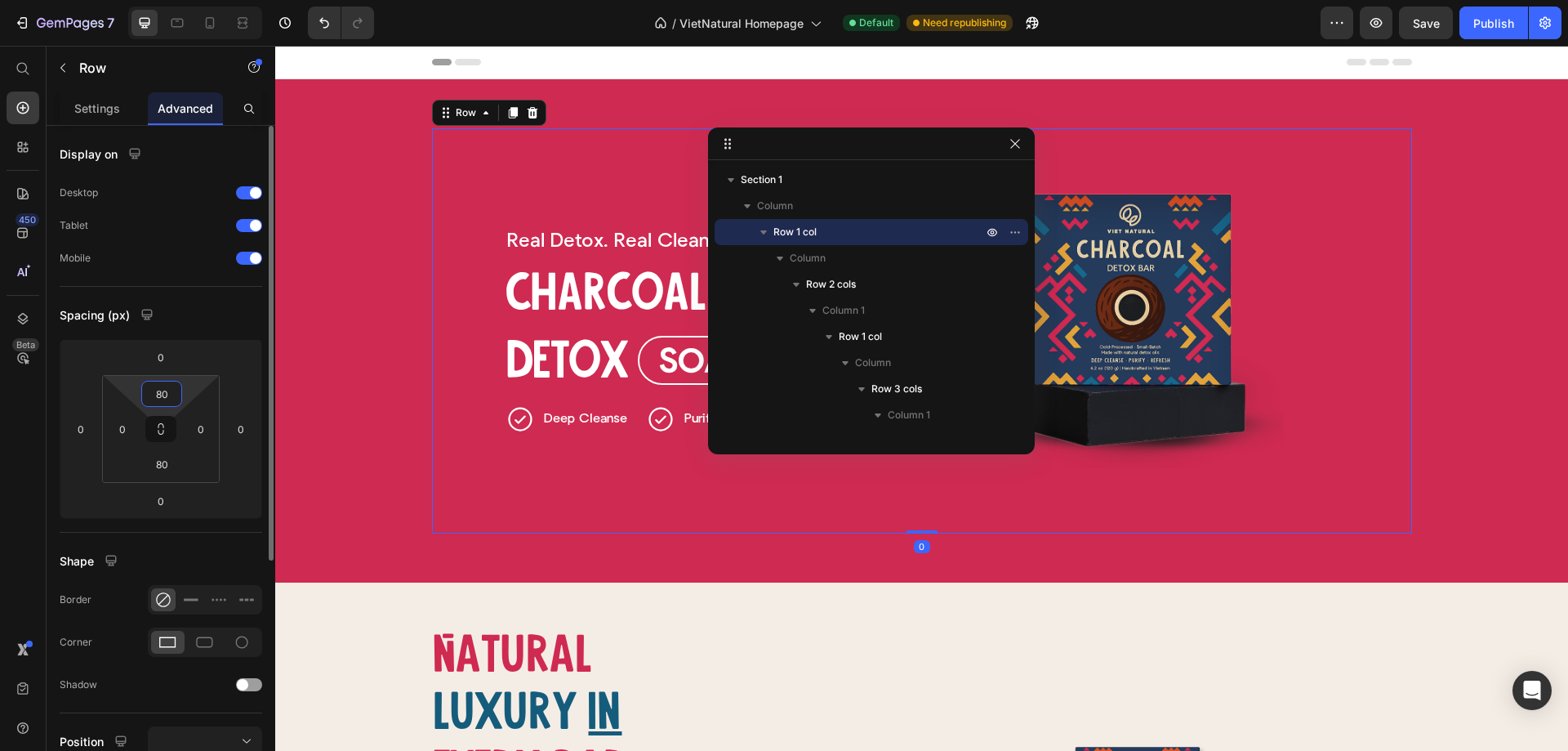 click on "80" at bounding box center [162, 394] 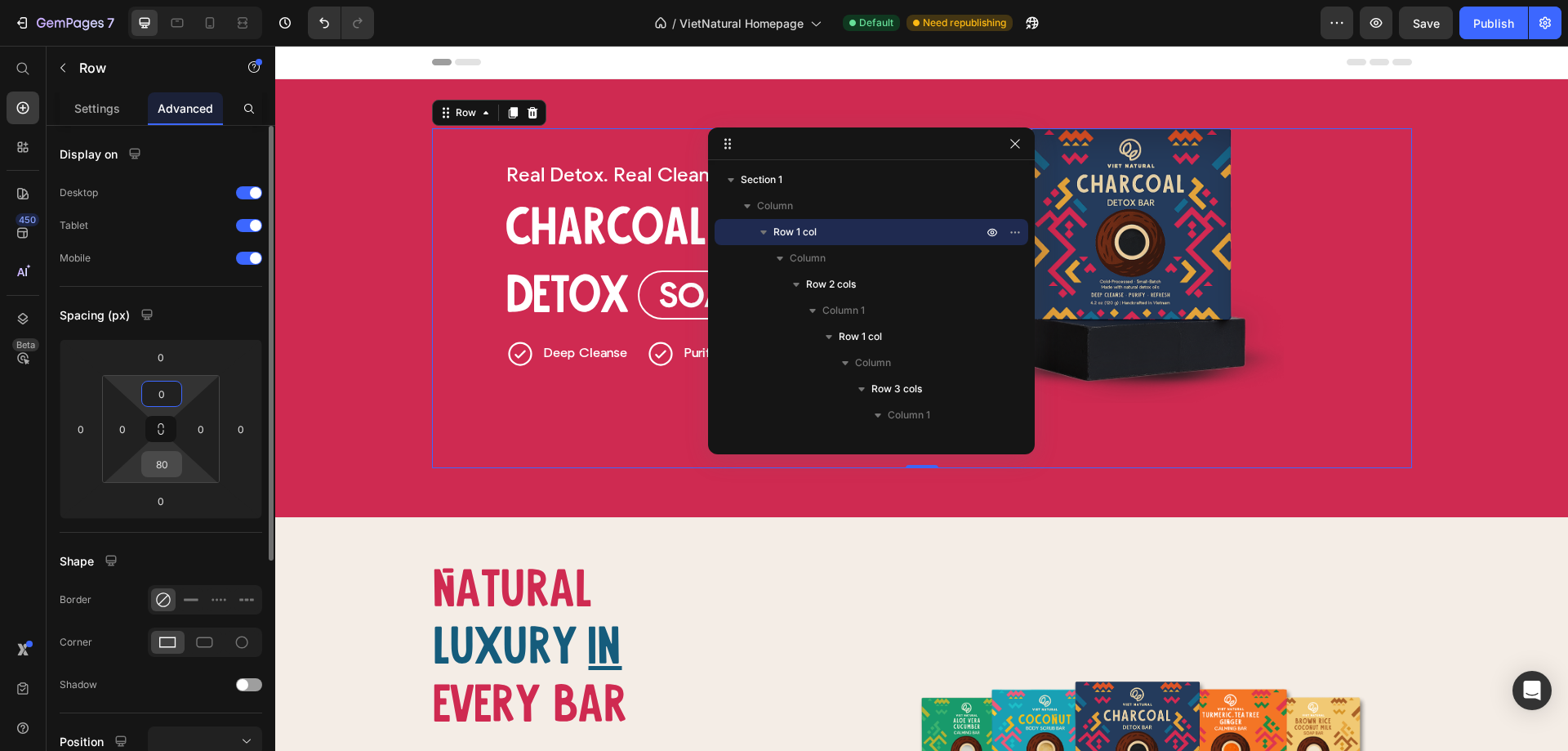 type on "0" 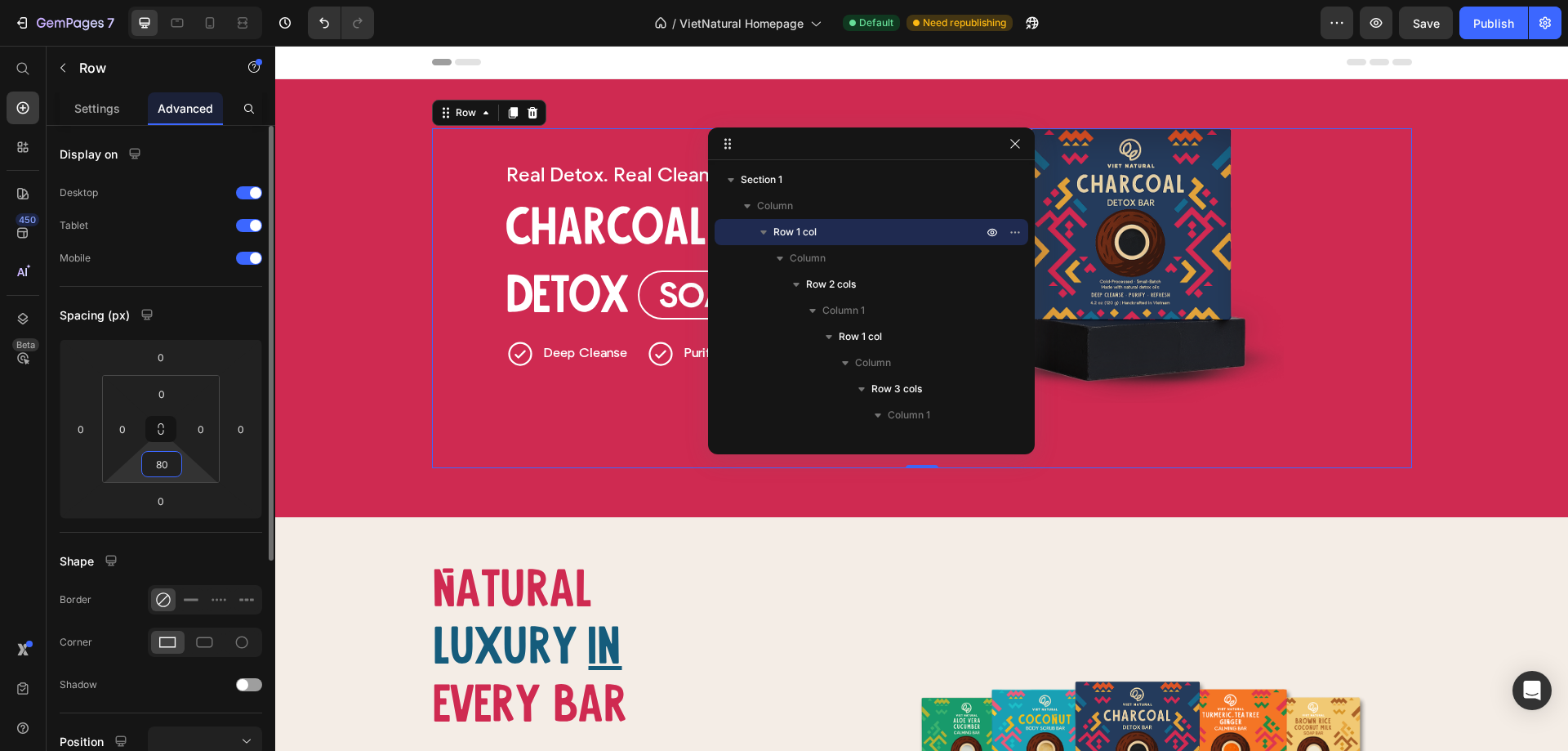 click on "80" at bounding box center (162, 464) 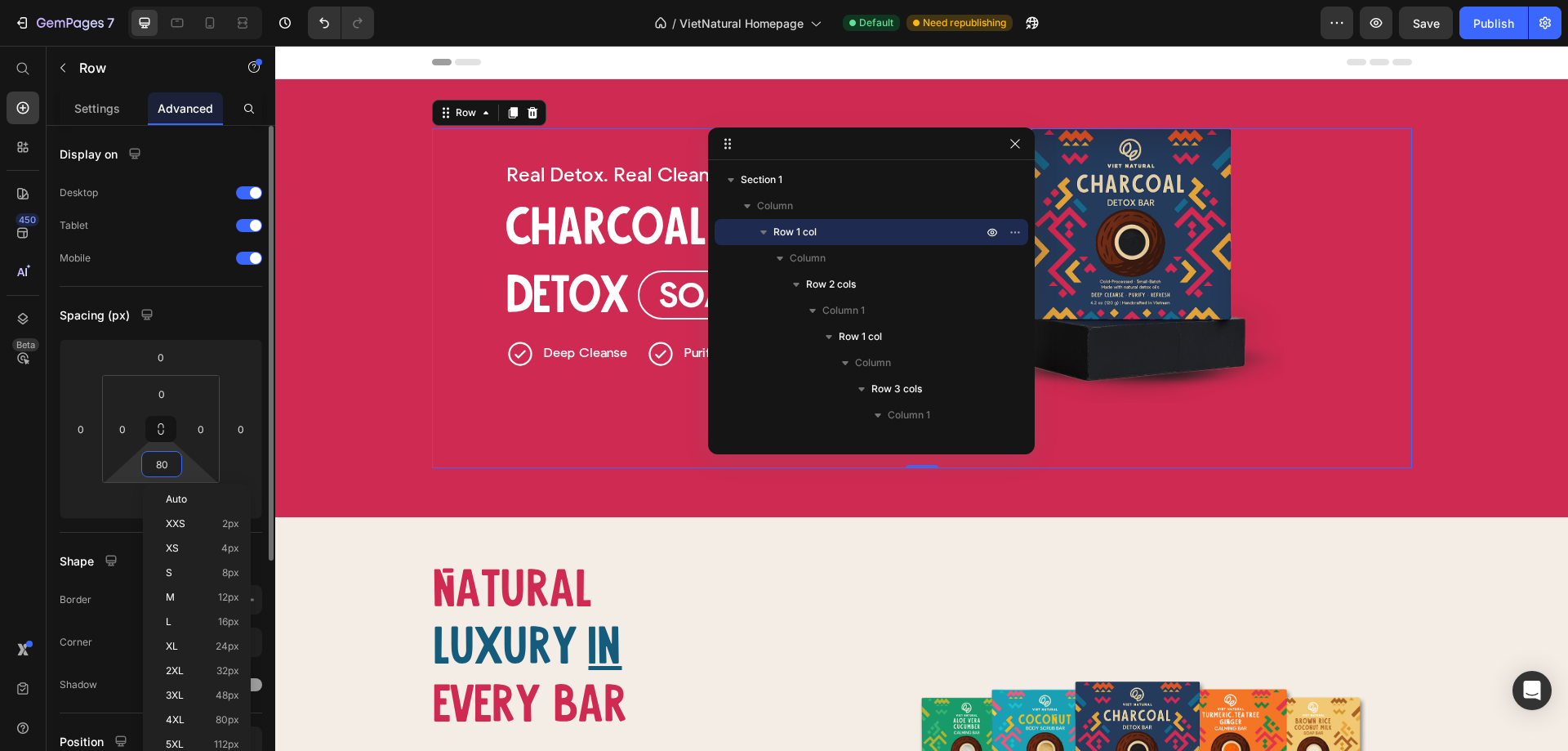type on "0" 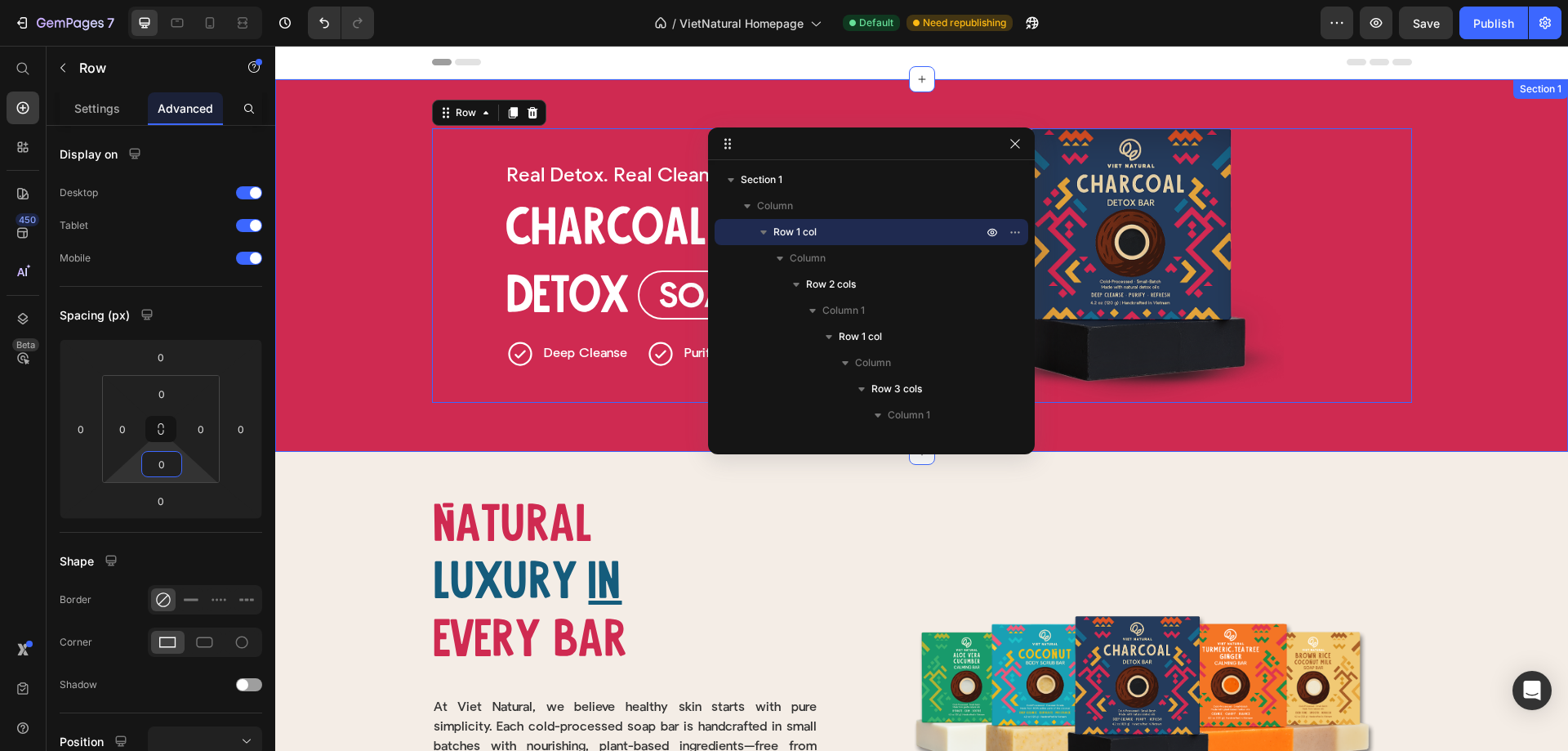 click on "Natural Heading luxury Heading in Heading Row Natural Heading Luxury Heading Row In Heading Every bar Heading Every bar Heading Row Image At Viet Natural, we believe healthy skin starts with pure simplicity. Each cold-processed soap bar is handcrafted in small batches with nourishing, plant-based ingredients—free from harsh chemicals or synthetic fragrances. Rooted in Vietnamese tradition and inspired by native botanicals, our soaps are kind to sensitive skin, respectful of the earth, and thoughtfully made for those who seek quiet luxury in the everyday. Text Block Row Handcrafted Button Cold-process Button Row Row Image Row Section 2" at bounding box center (921, 693) 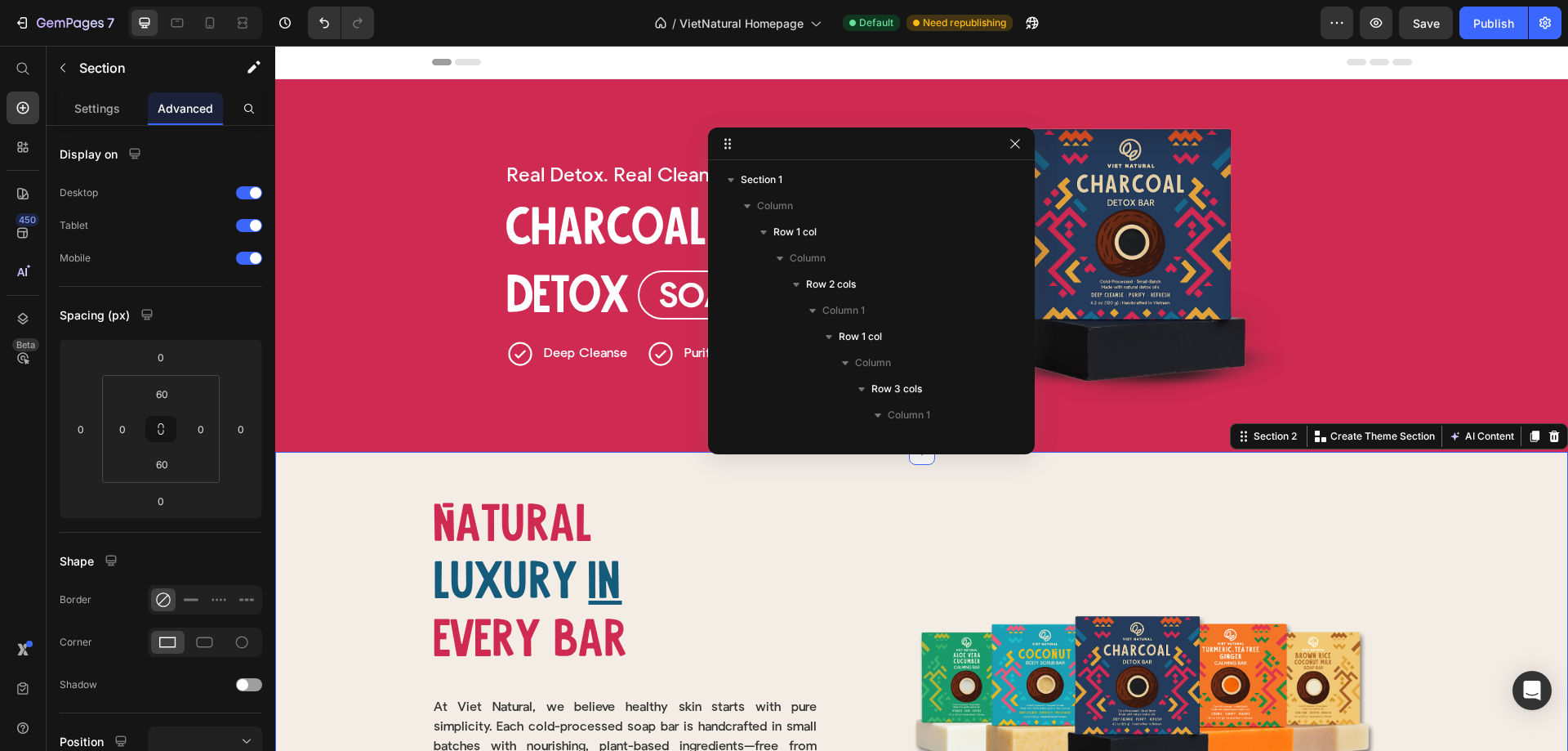 scroll, scrollTop: 676, scrollLeft: 0, axis: vertical 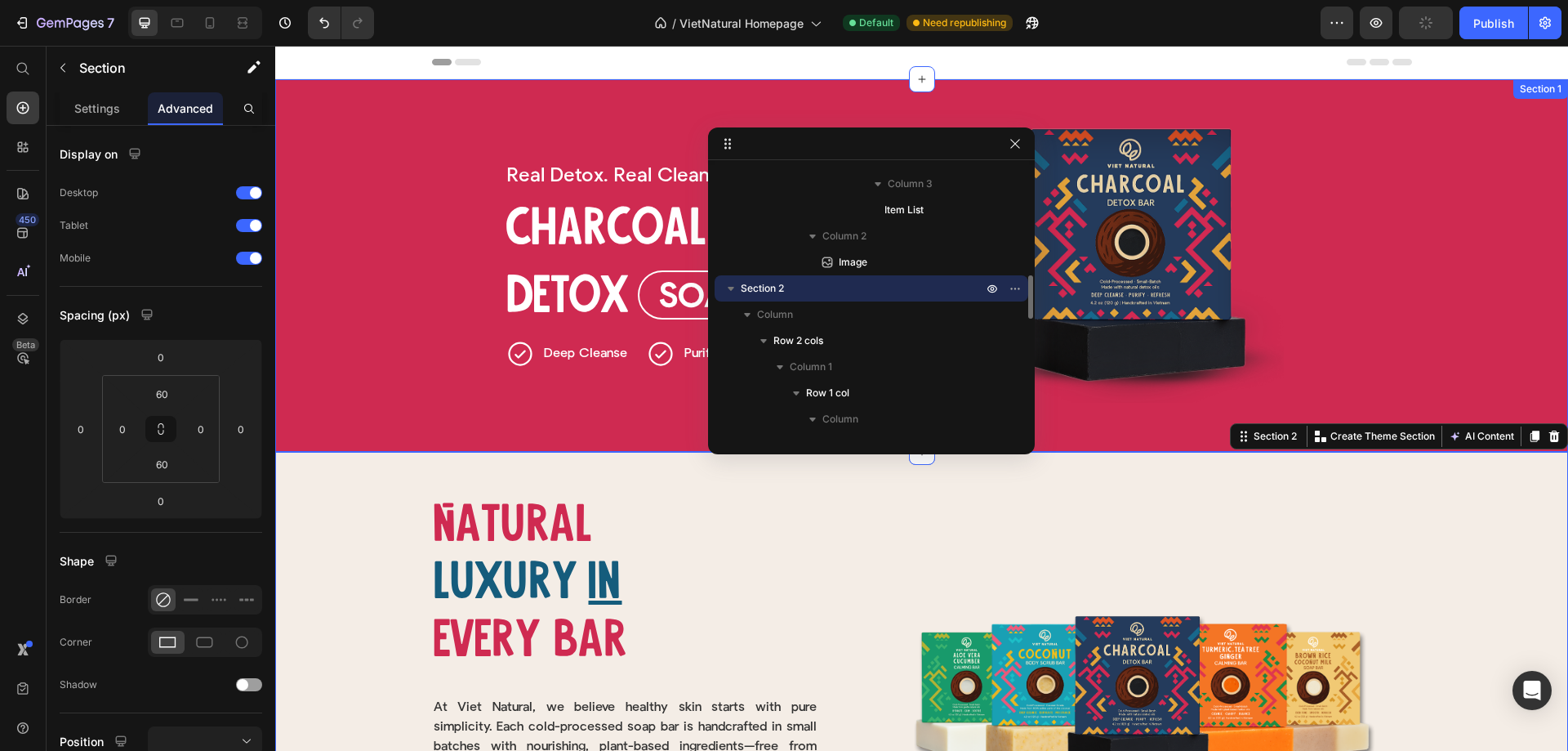 click on "Real Detox. Heading Real Clean. Heading Real Ingredients. Heading Row Charcoal Heading Detox Heading Soap Bar Button Row
Deep Cleanse Item List Row
Purify Item List
Refresh Item List Row Row Image Row Row" at bounding box center [921, 266] 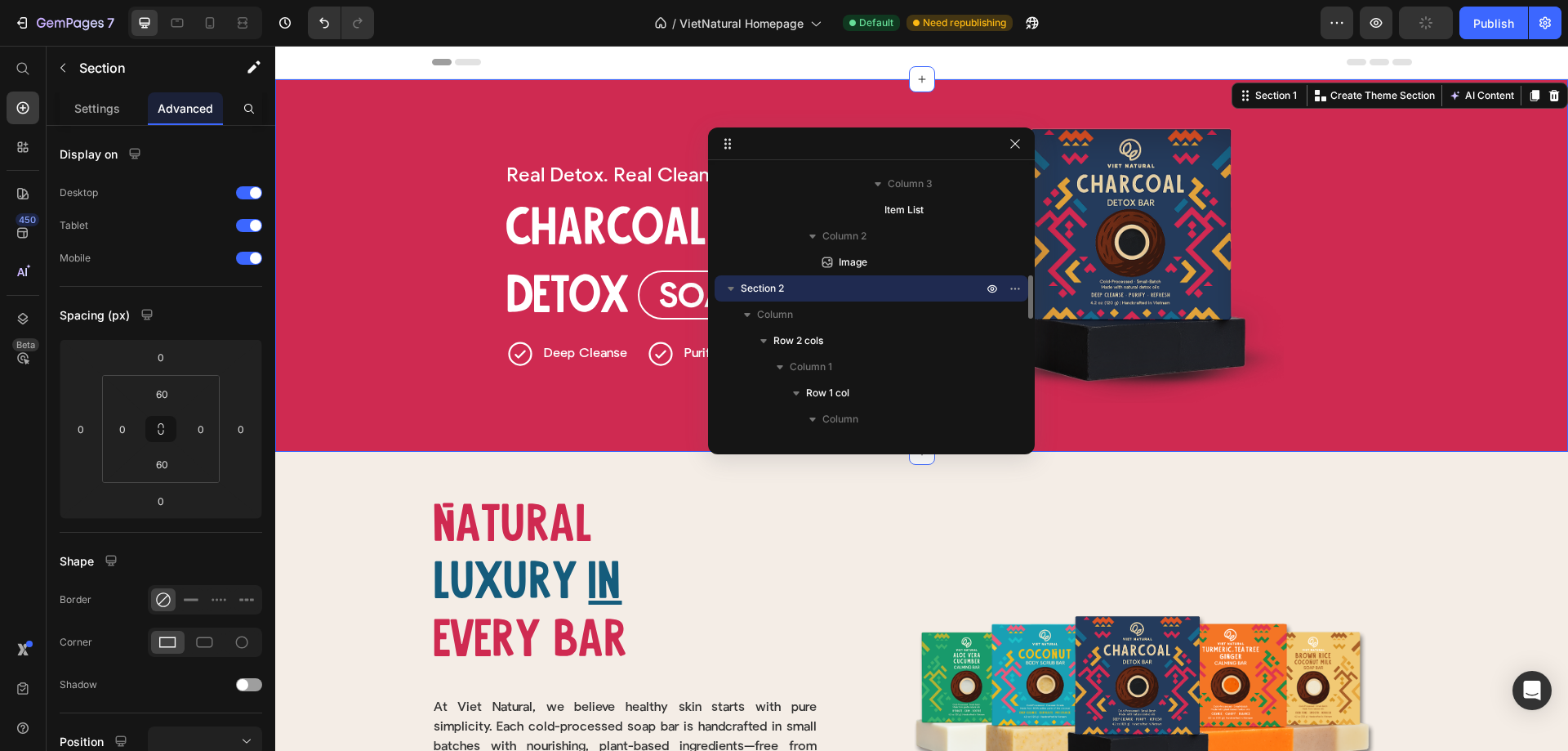 scroll, scrollTop: 0, scrollLeft: 0, axis: both 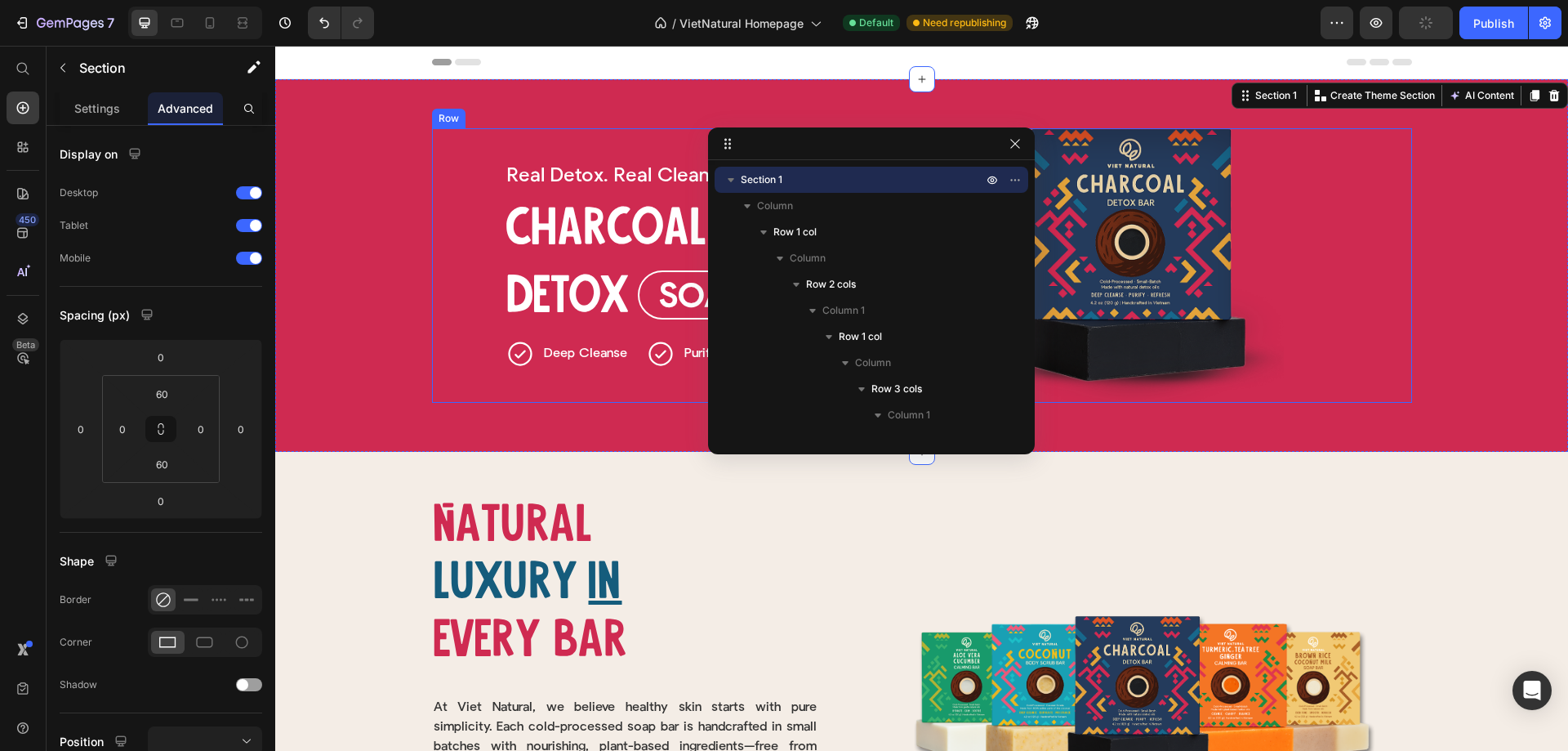 click on "Real Detox. Heading Real Clean. Heading Real Ingredients. Heading Row Charcoal Heading Detox Heading Soap Bar Button Row
Deep Cleanse Item List Row
Purify Item List
Refresh Item List Row Row Image Row" at bounding box center [922, 266] 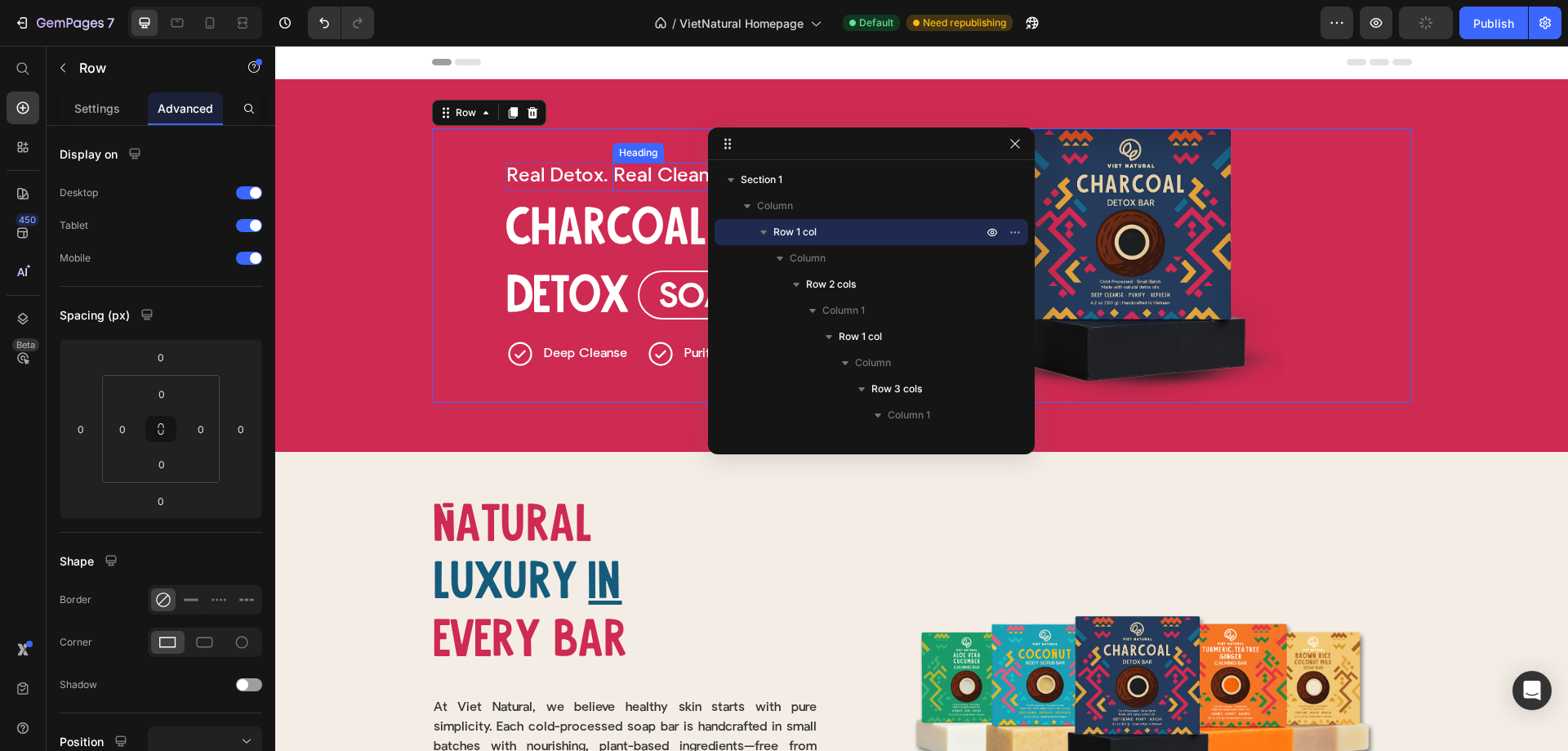 click on "Real Clean." at bounding box center [663, 177] 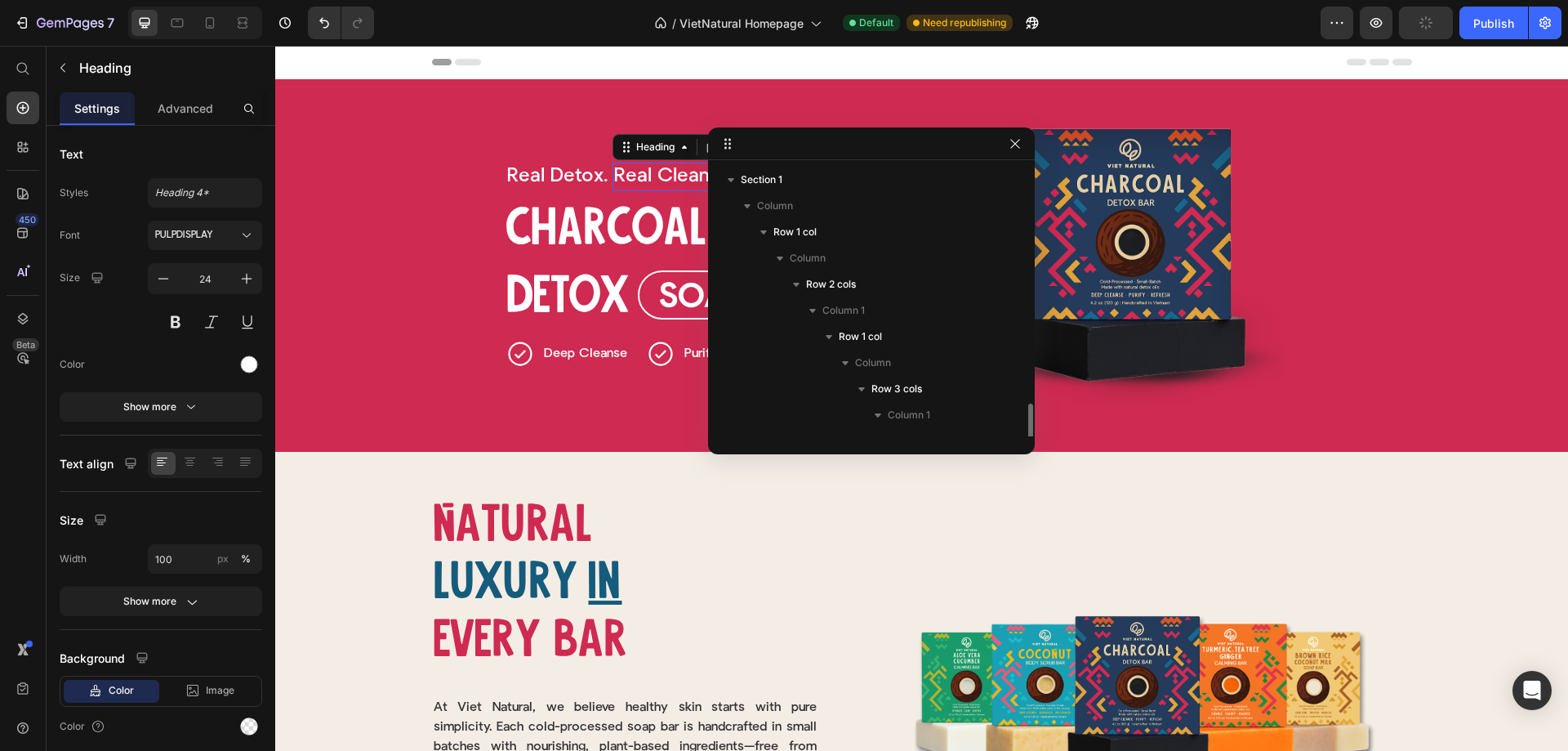 scroll, scrollTop: 205, scrollLeft: 0, axis: vertical 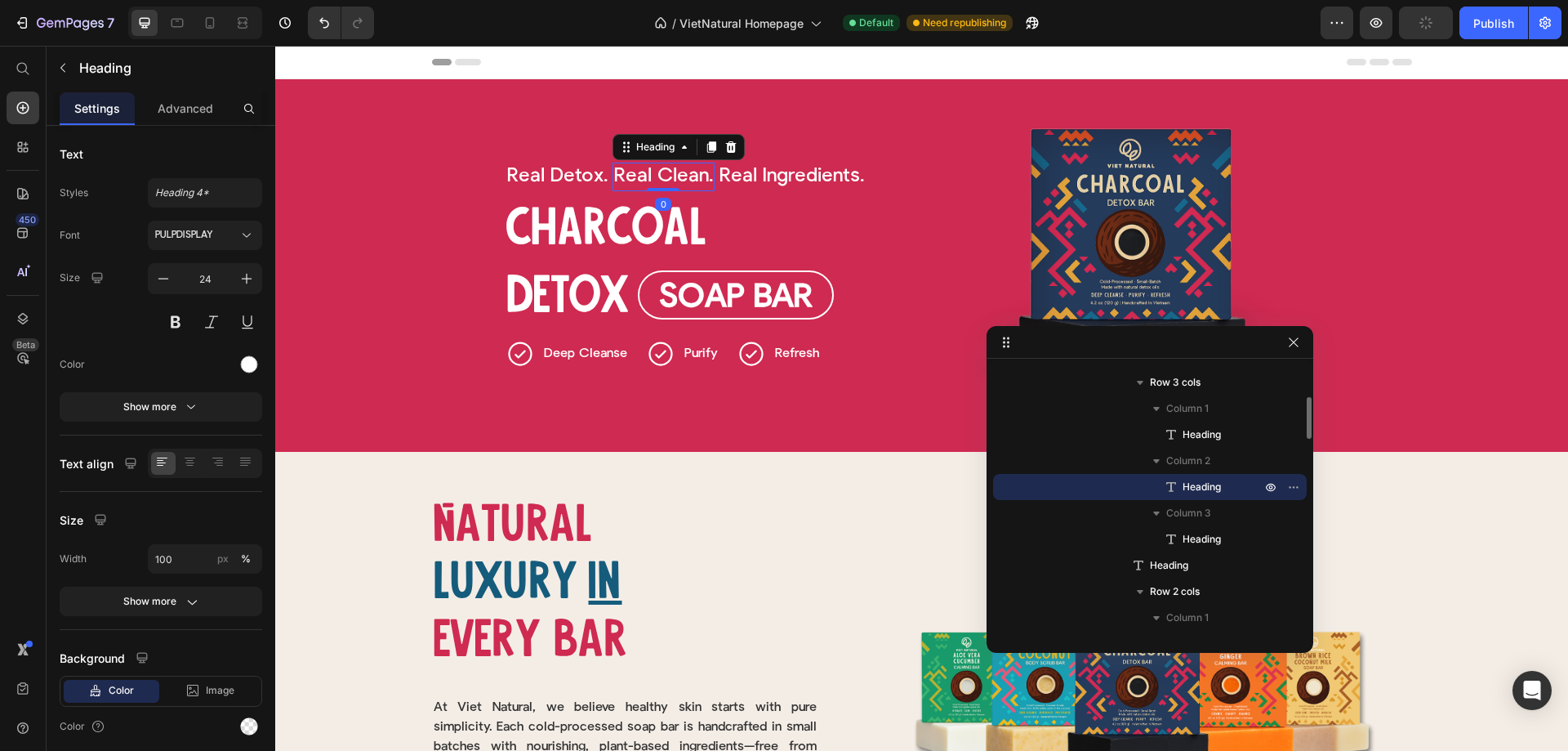 drag, startPoint x: 860, startPoint y: 145, endPoint x: 1193, endPoint y: 351, distance: 391.56736 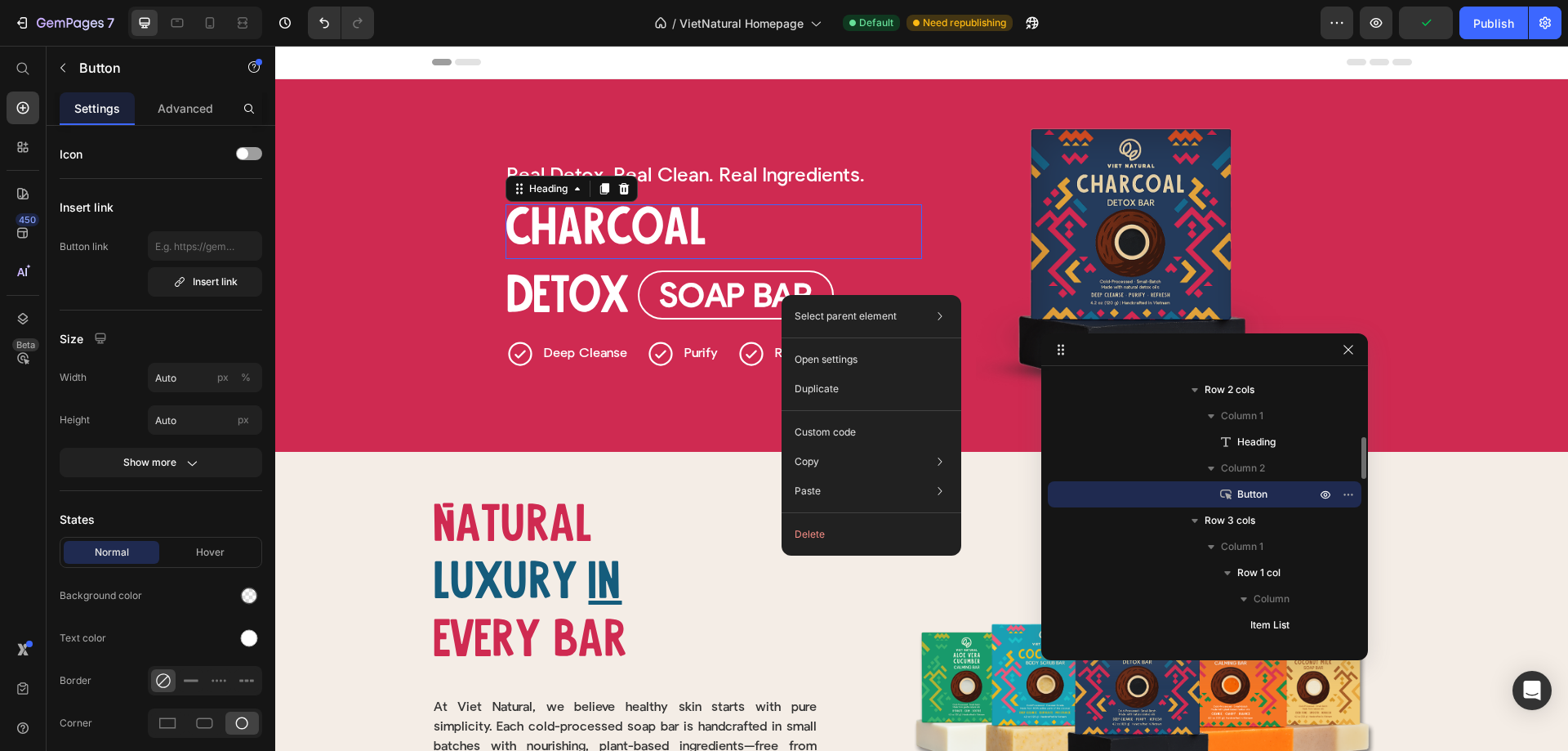 scroll, scrollTop: 284, scrollLeft: 0, axis: vertical 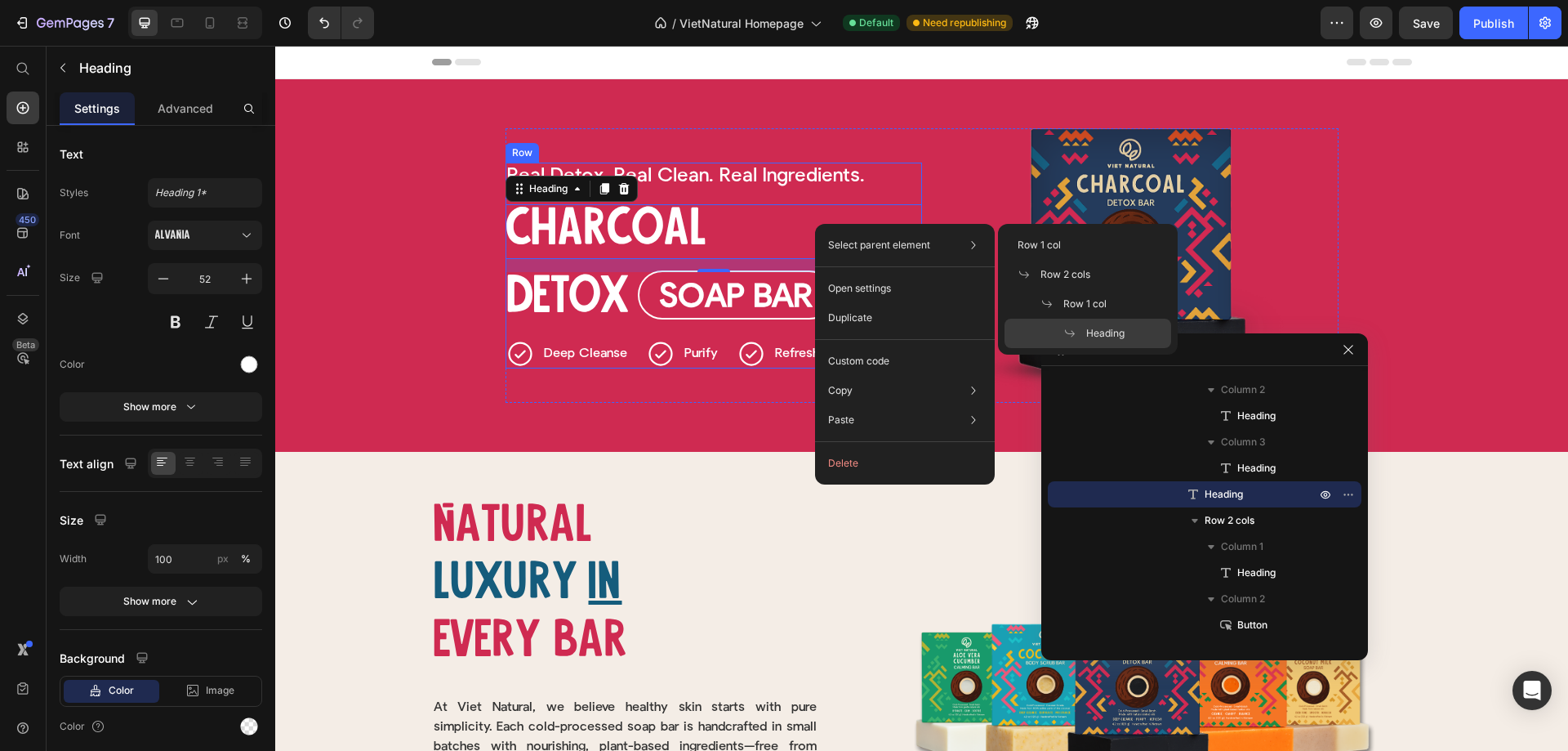 click on "Real Detox. Heading Real Clean. Heading Real Ingredients. Heading Row" at bounding box center [714, 177] 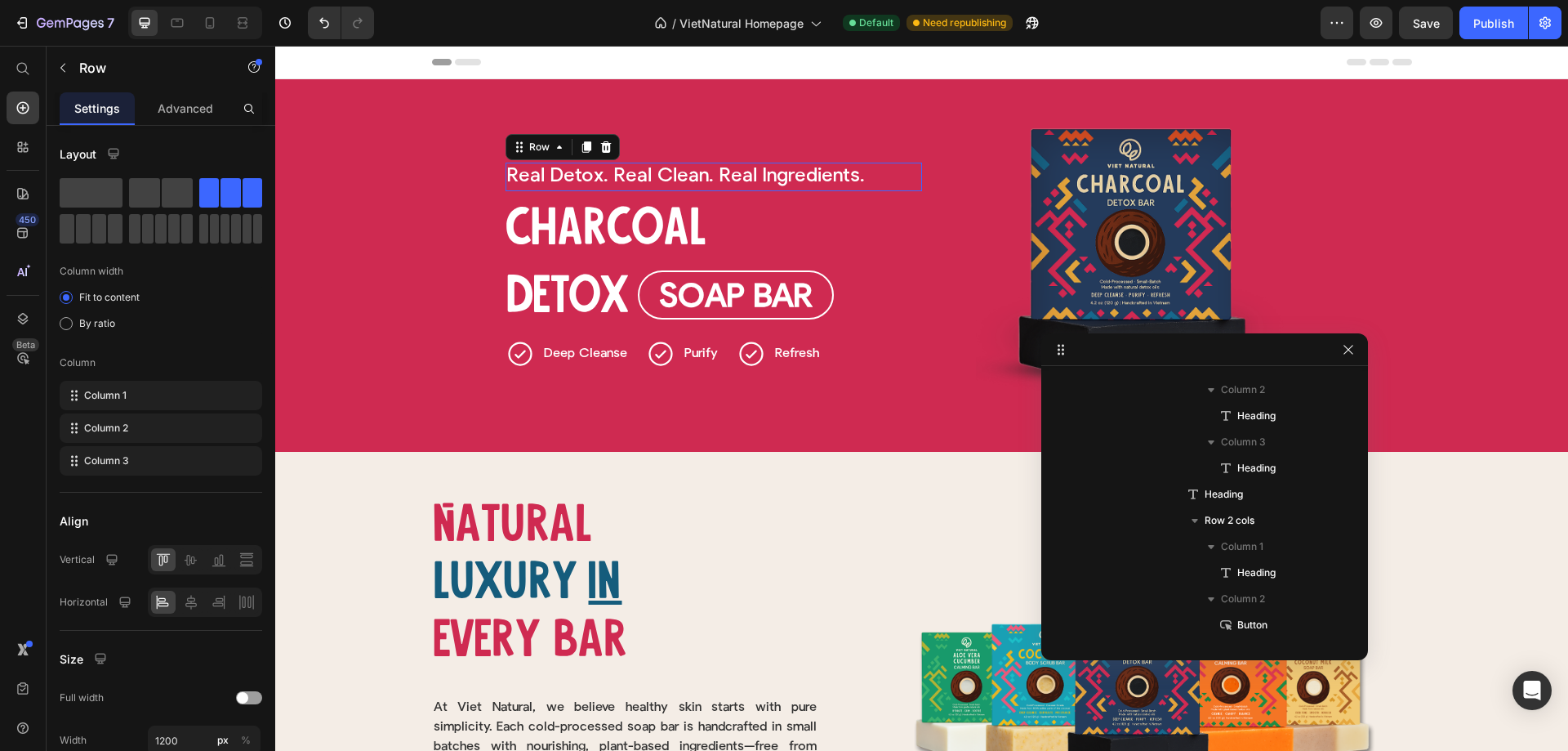 scroll, scrollTop: 101, scrollLeft: 0, axis: vertical 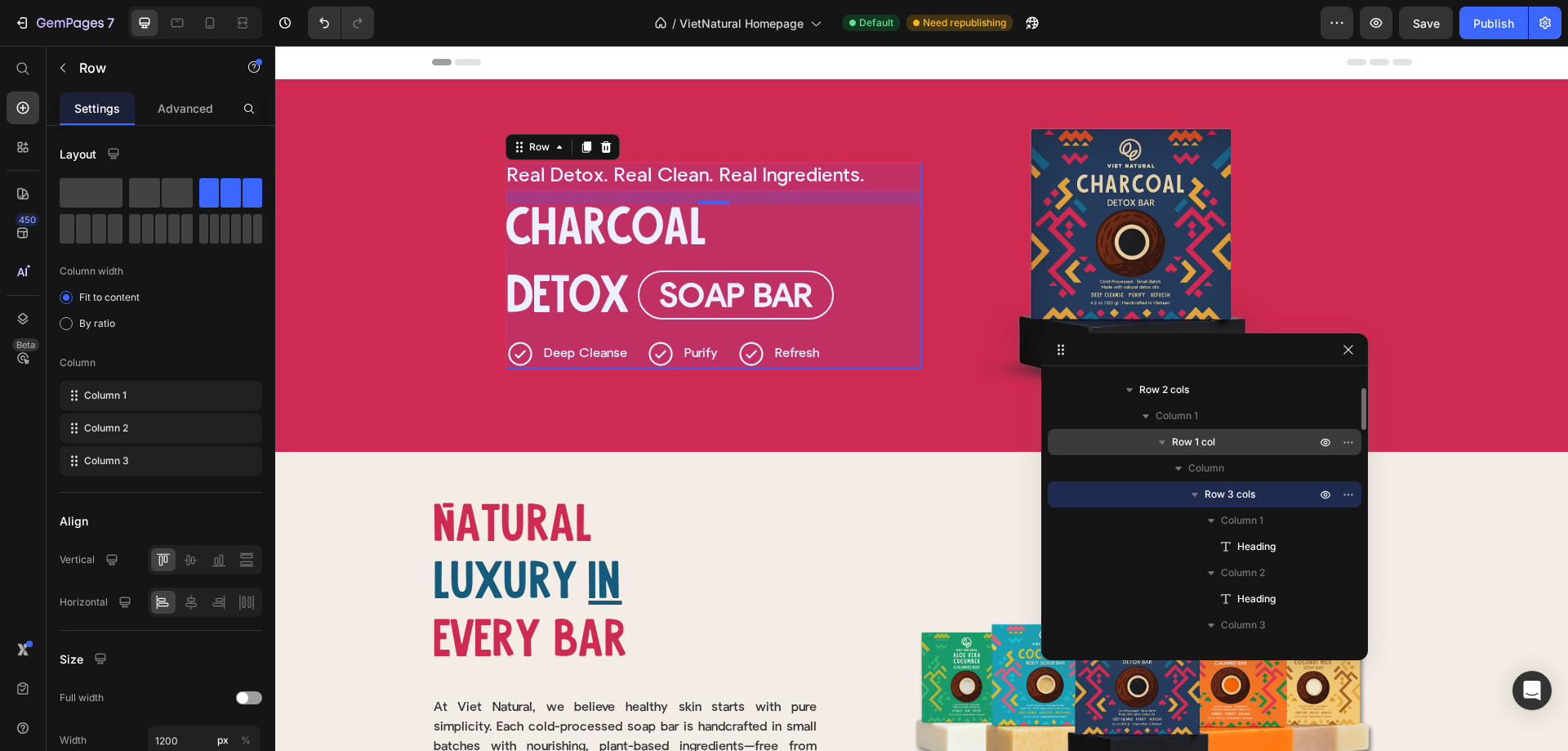 click on "Row 1 col" at bounding box center (1193, 442) 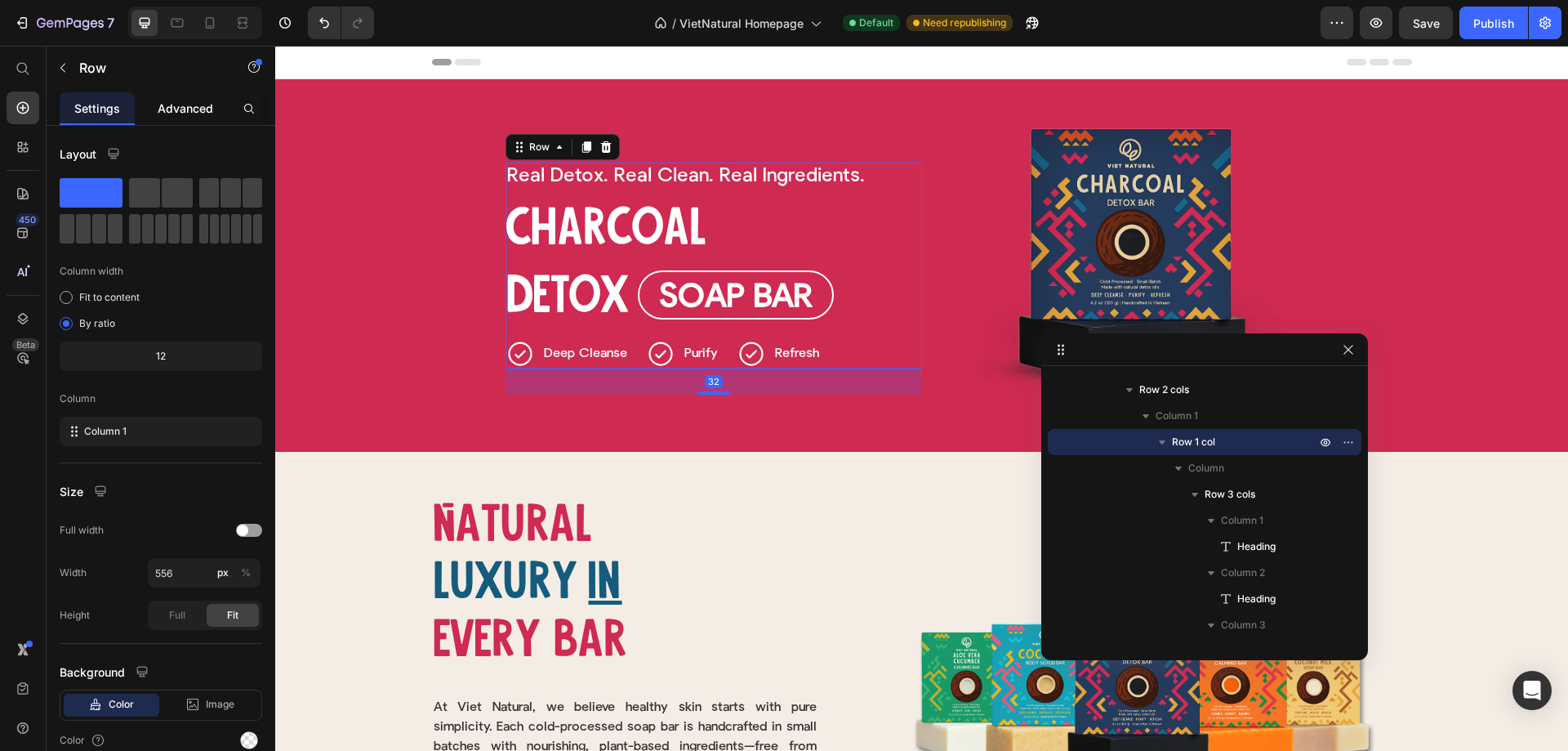 click on "Advanced" at bounding box center [185, 108] 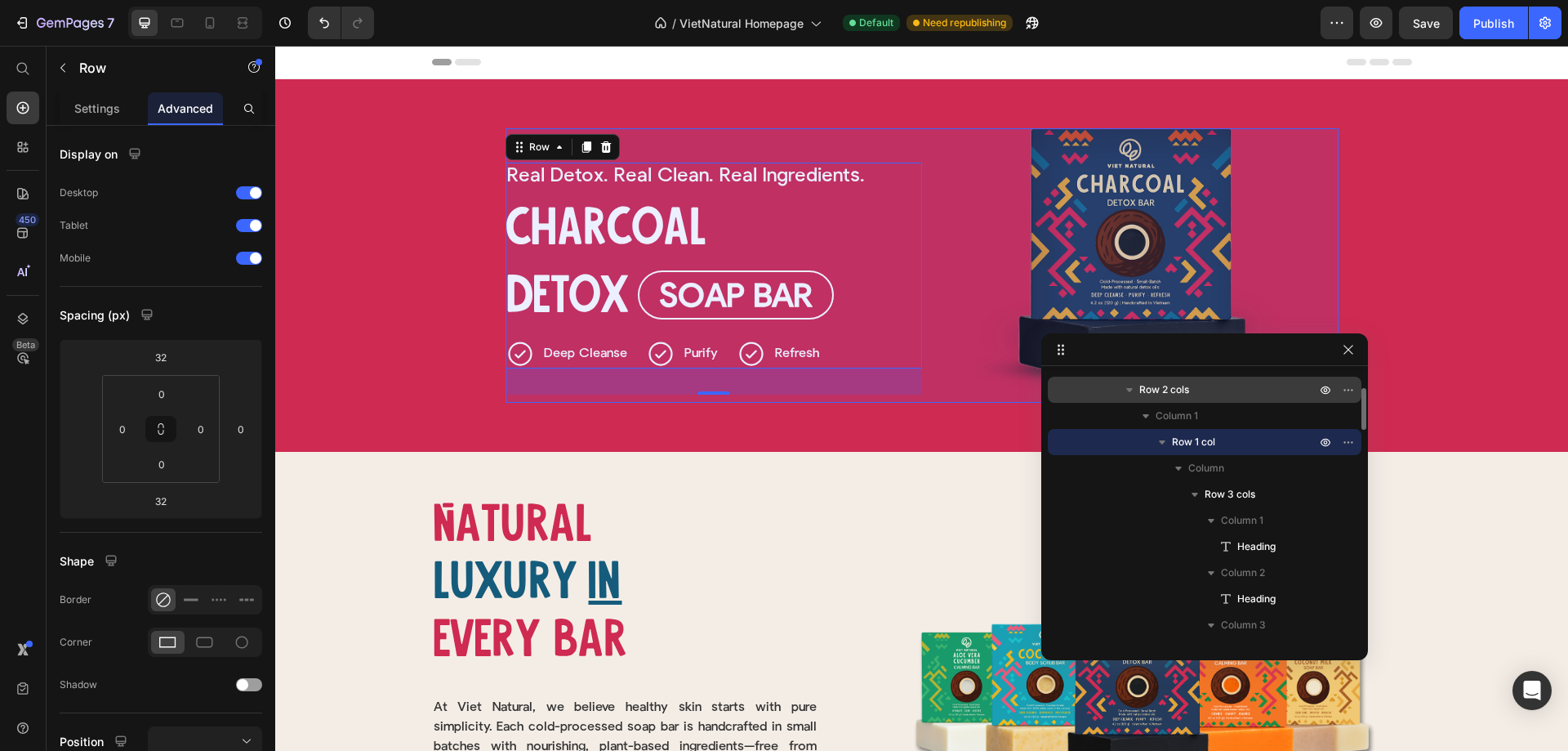 click on "Row 2 cols" at bounding box center (1164, 390) 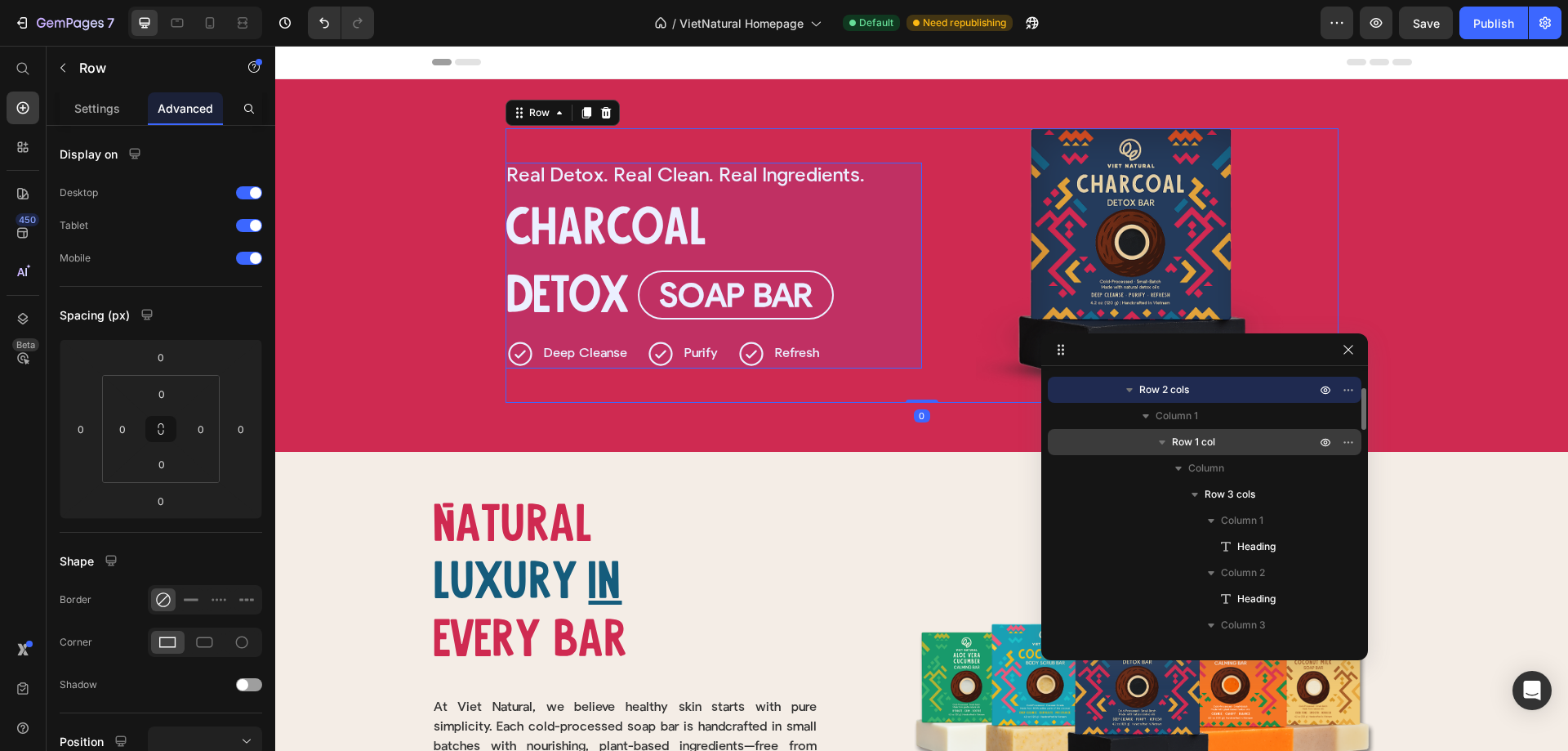 click on "Row 1 col" at bounding box center (1193, 442) 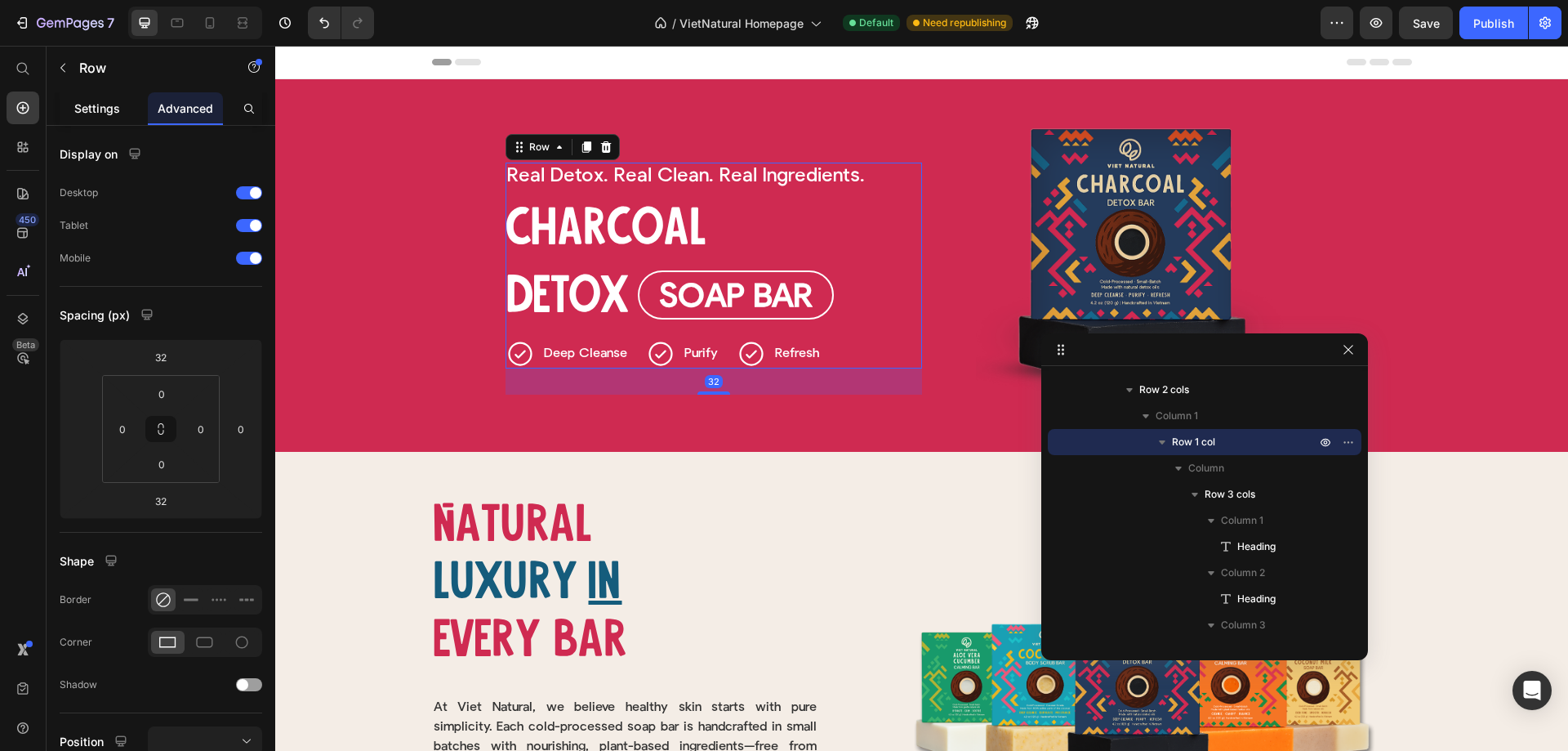 click on "Settings" at bounding box center (97, 108) 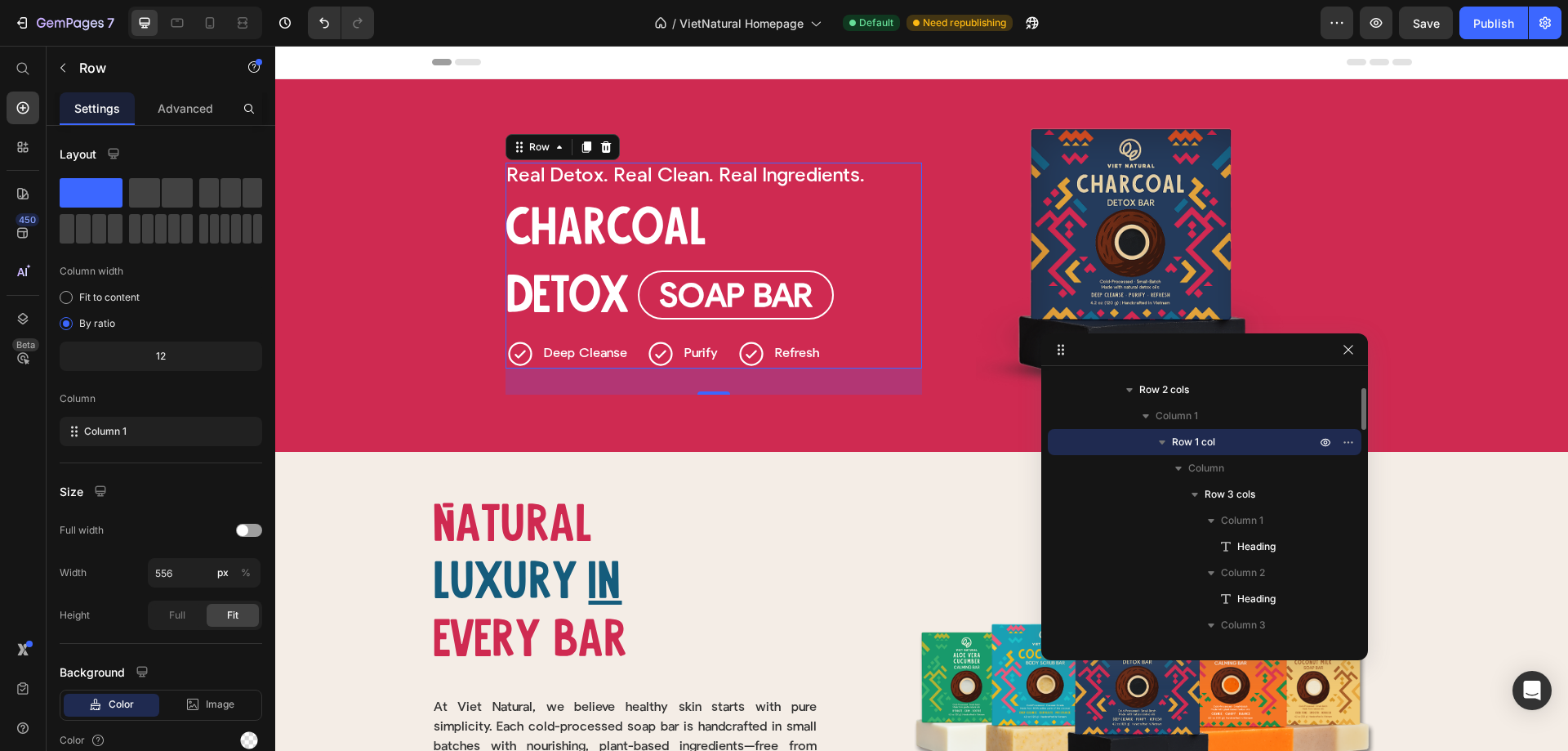 click 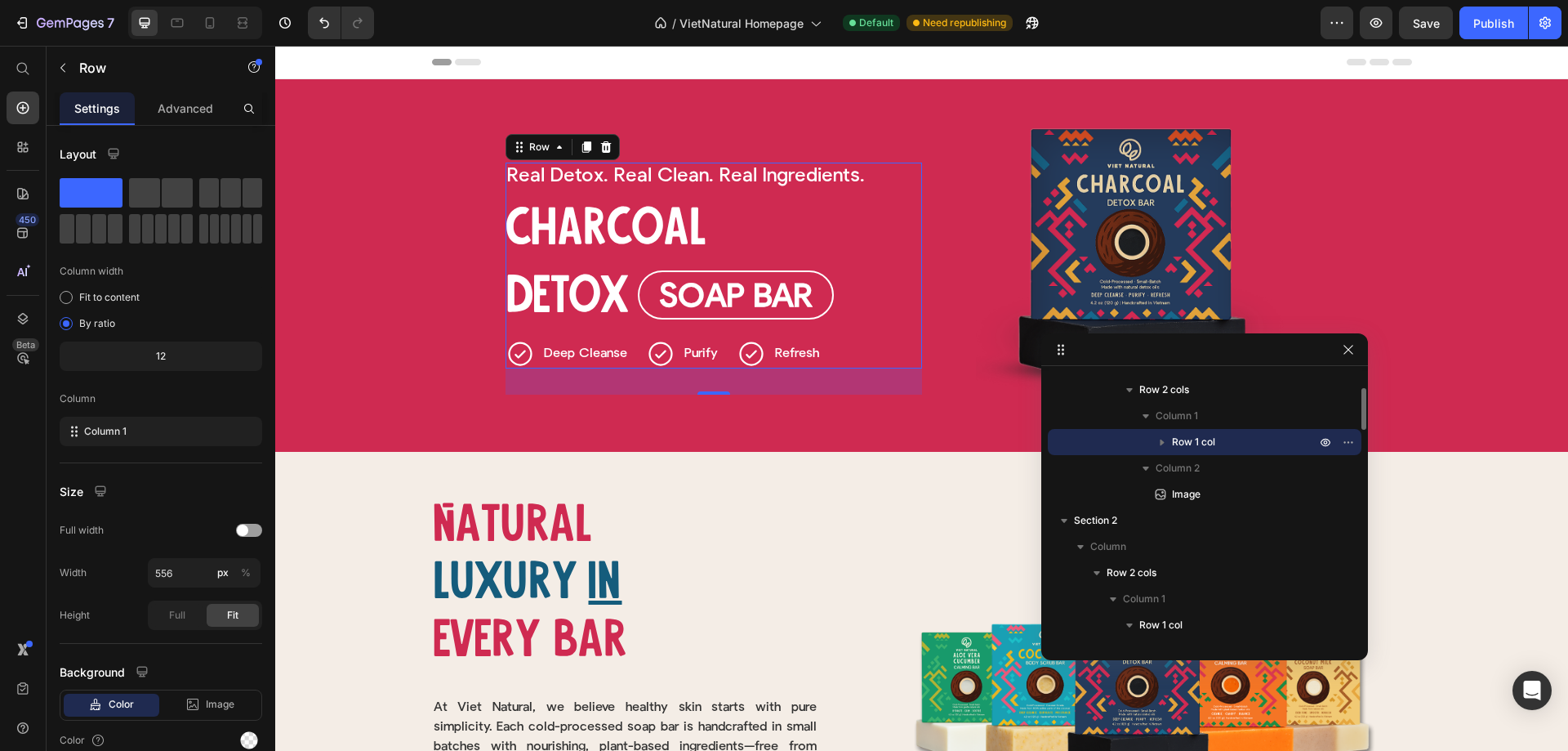 click 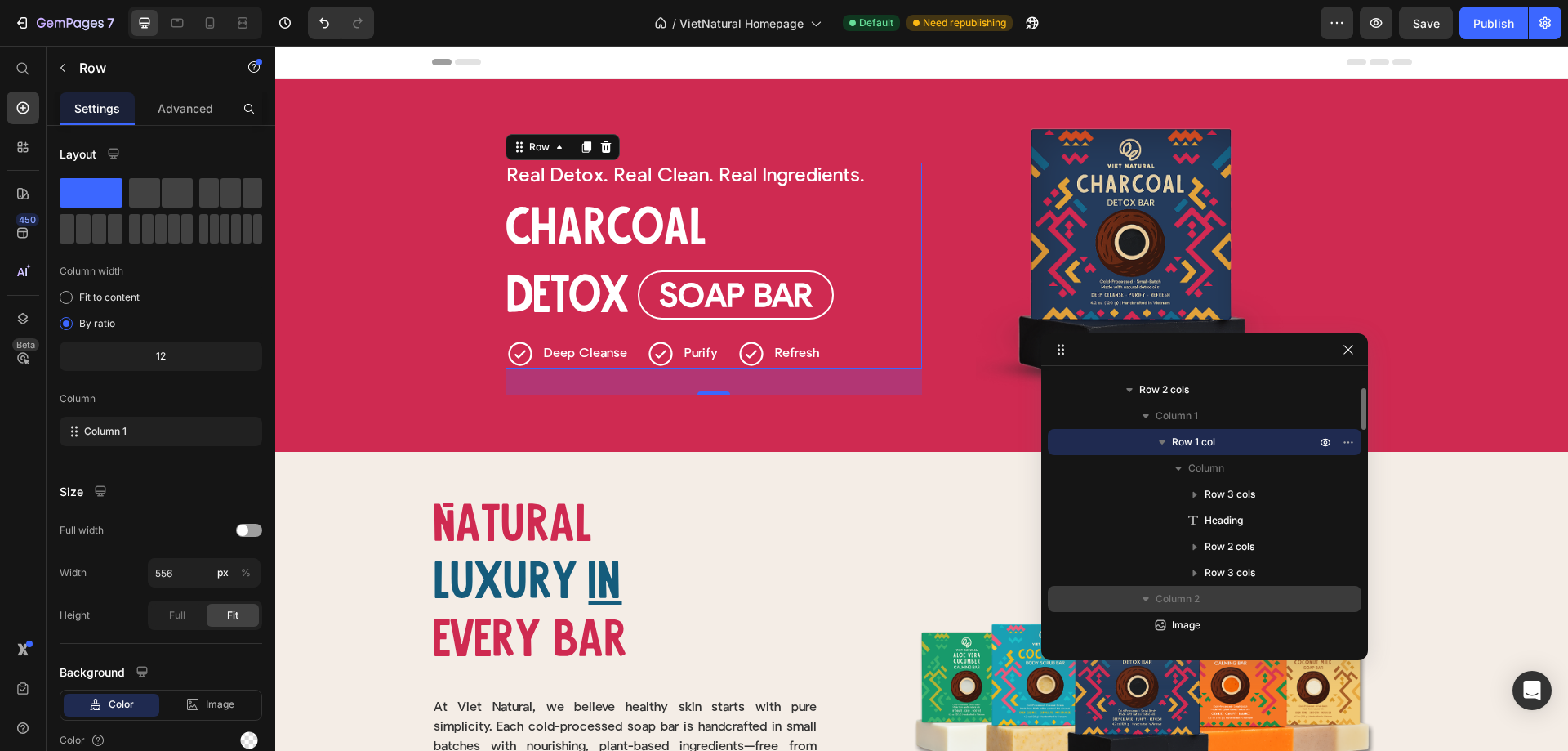 click on "Column 2" at bounding box center (1237, 599) 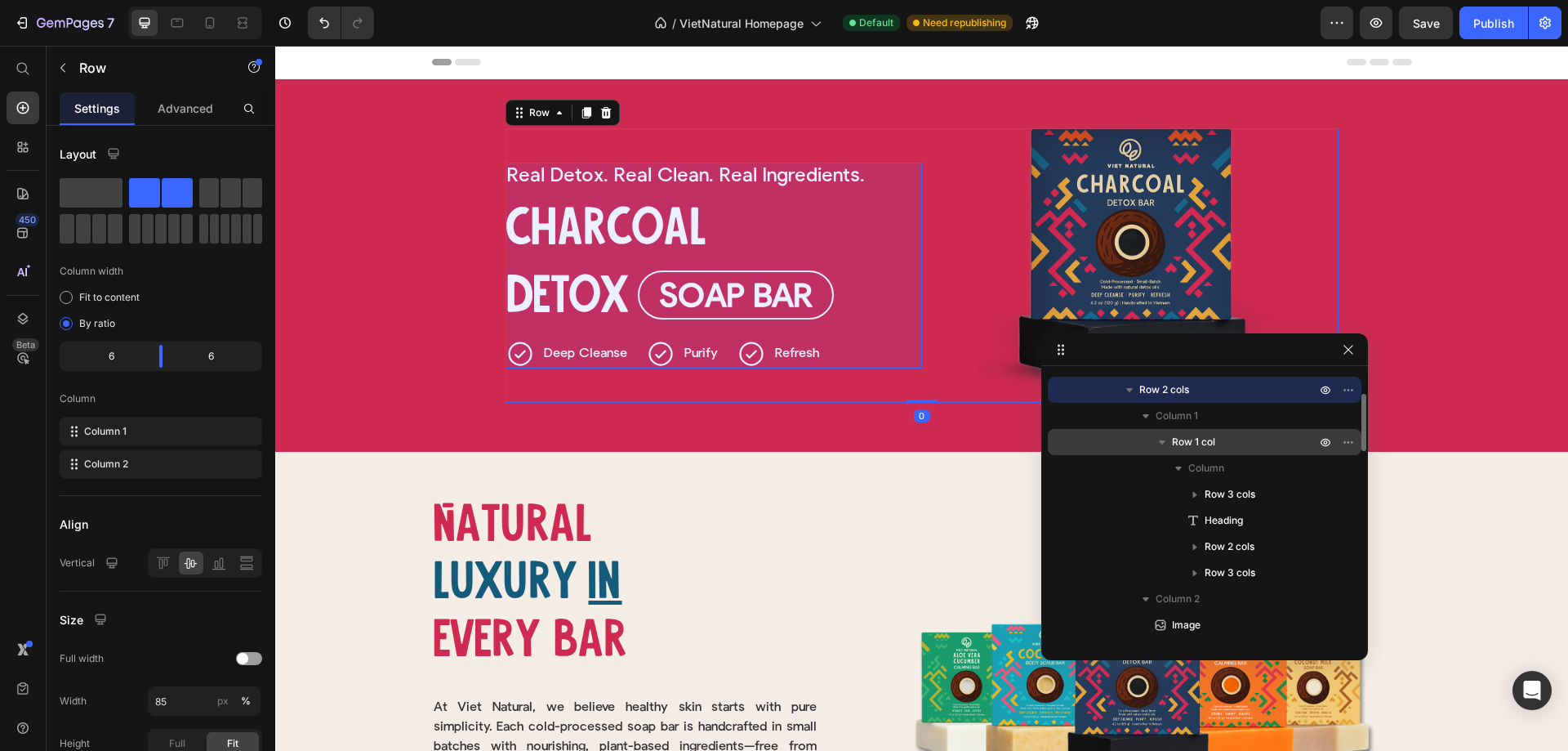 click on "Row 1 col" at bounding box center [1193, 442] 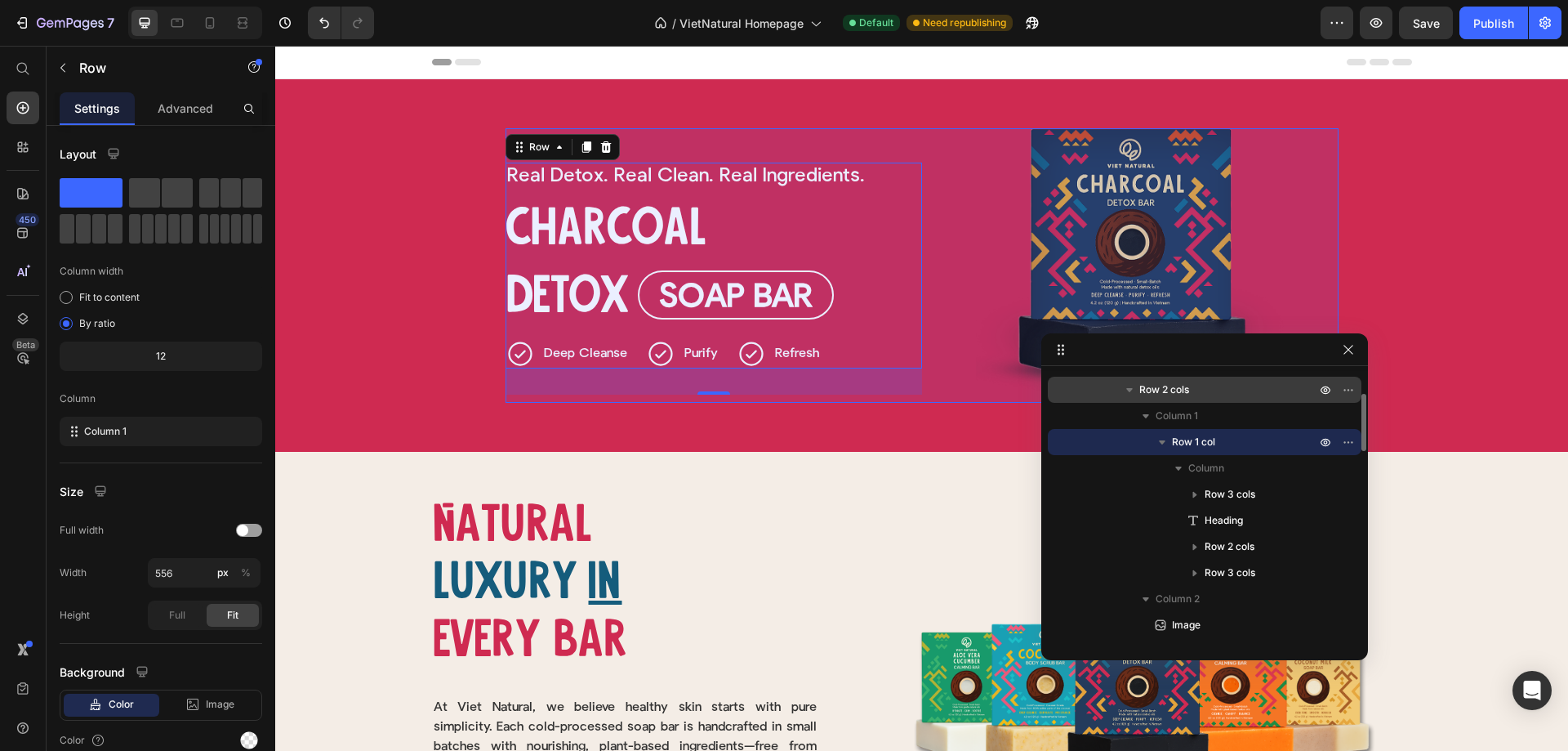 click on "Row 2 cols" at bounding box center [1164, 390] 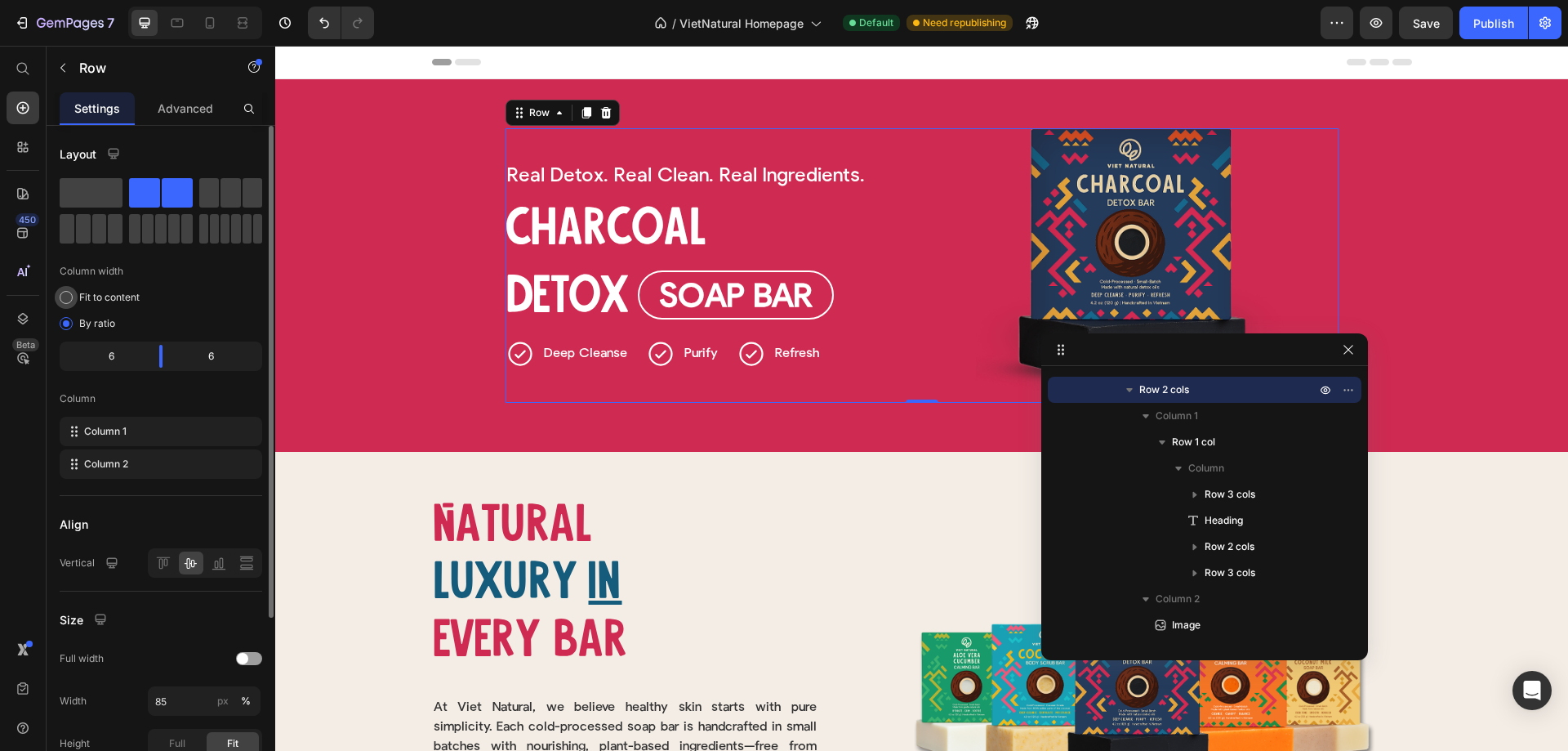 click on "Fit to content" at bounding box center [109, 297] 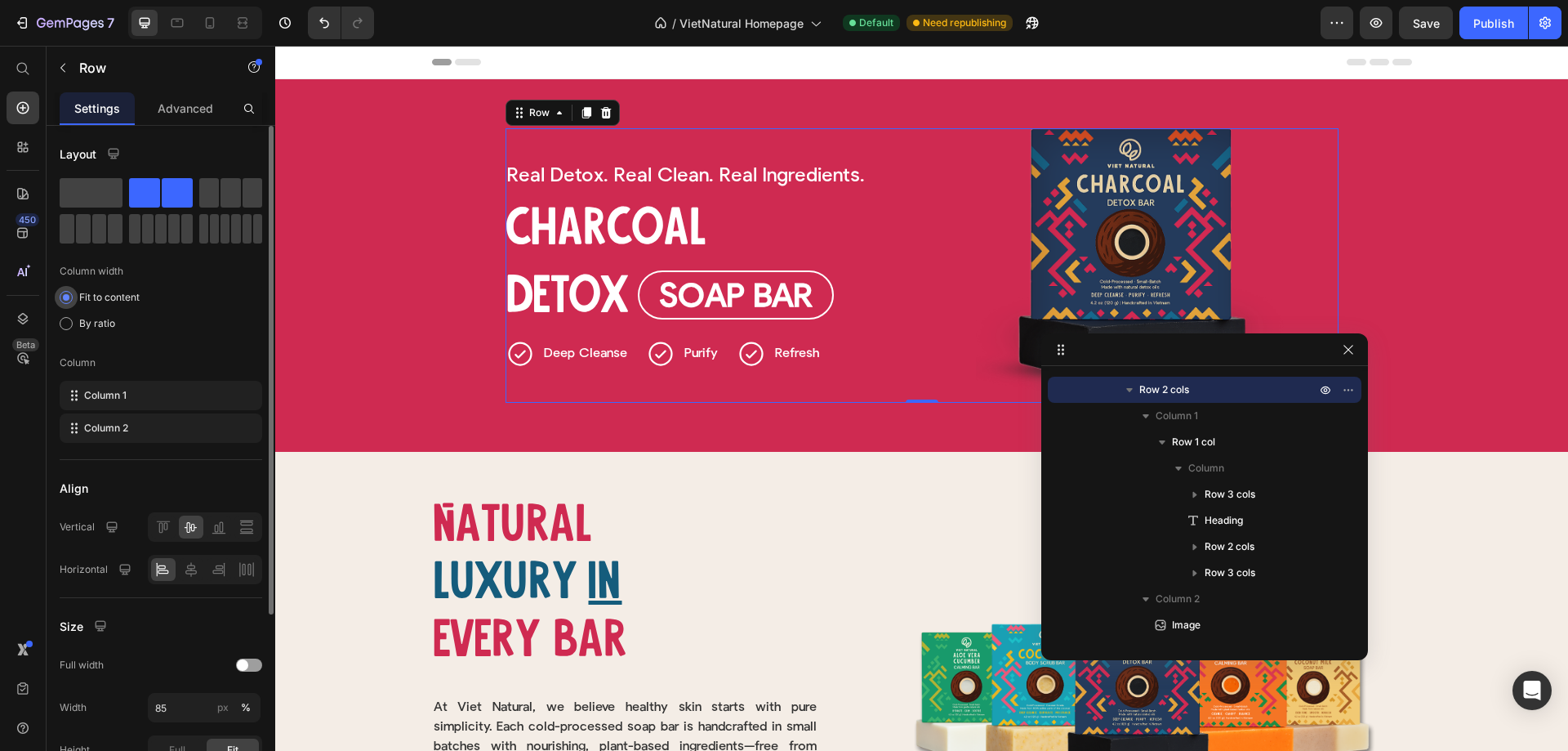 click on "Fit to content" at bounding box center (109, 297) 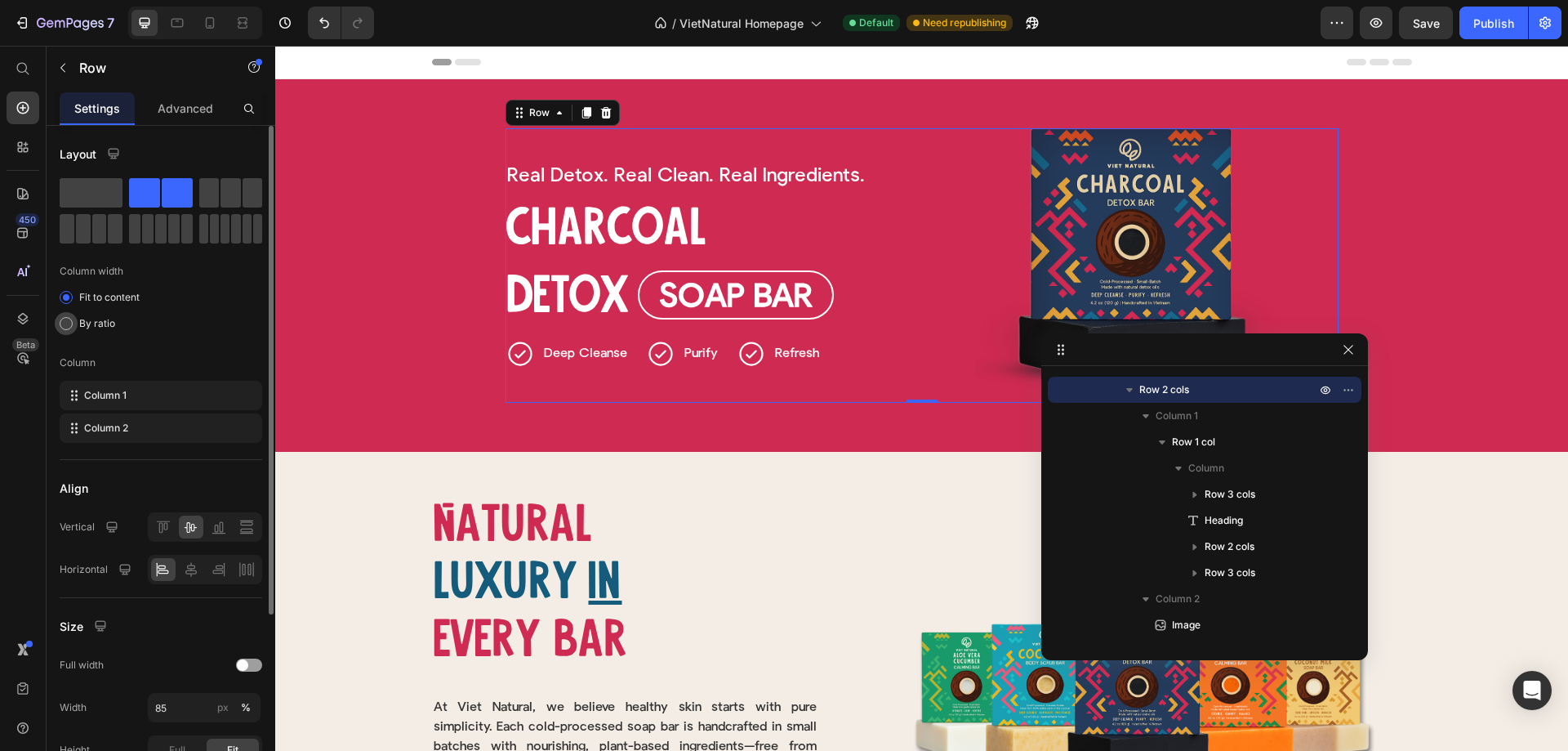 click on "By ratio" at bounding box center (97, 324) 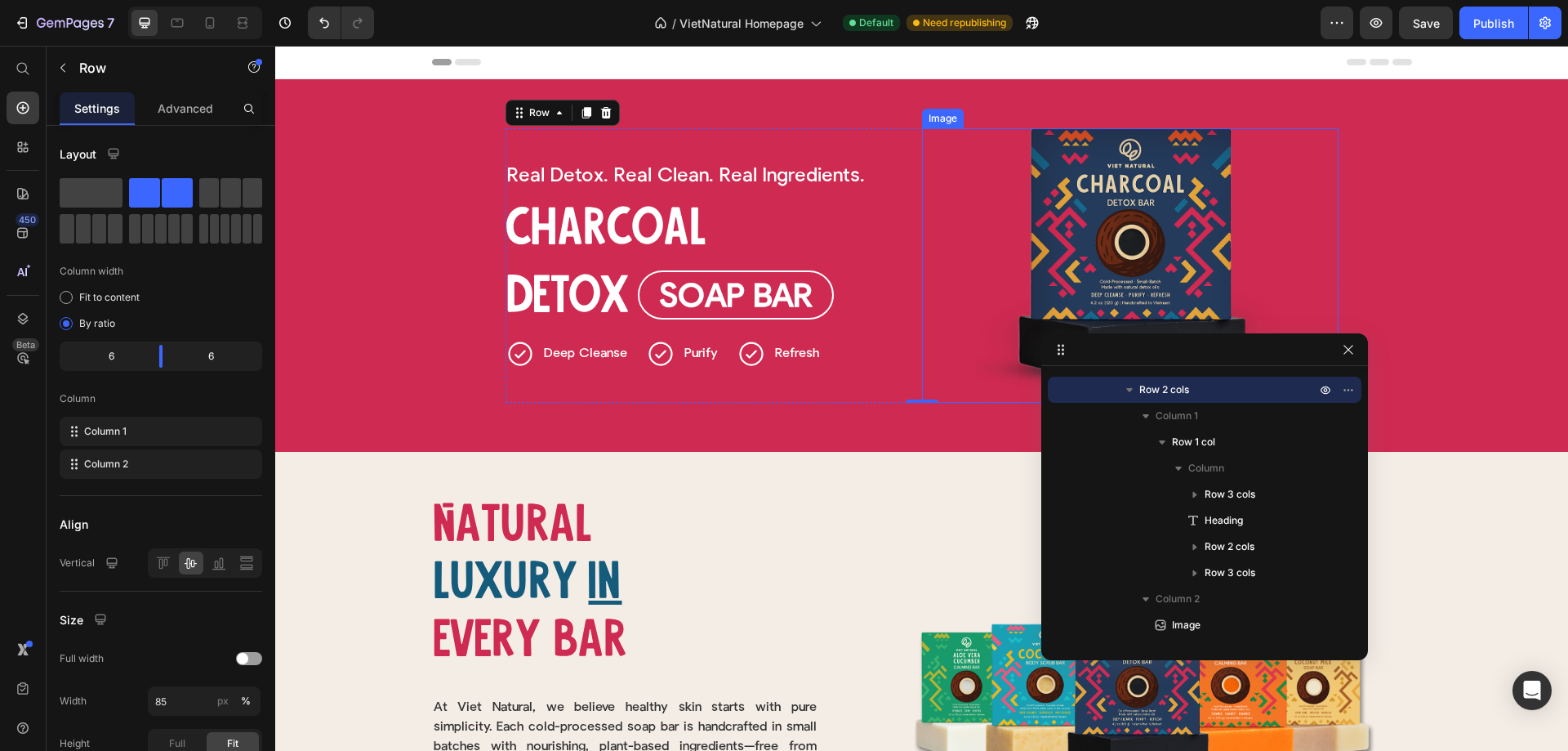 scroll, scrollTop: 0, scrollLeft: 0, axis: both 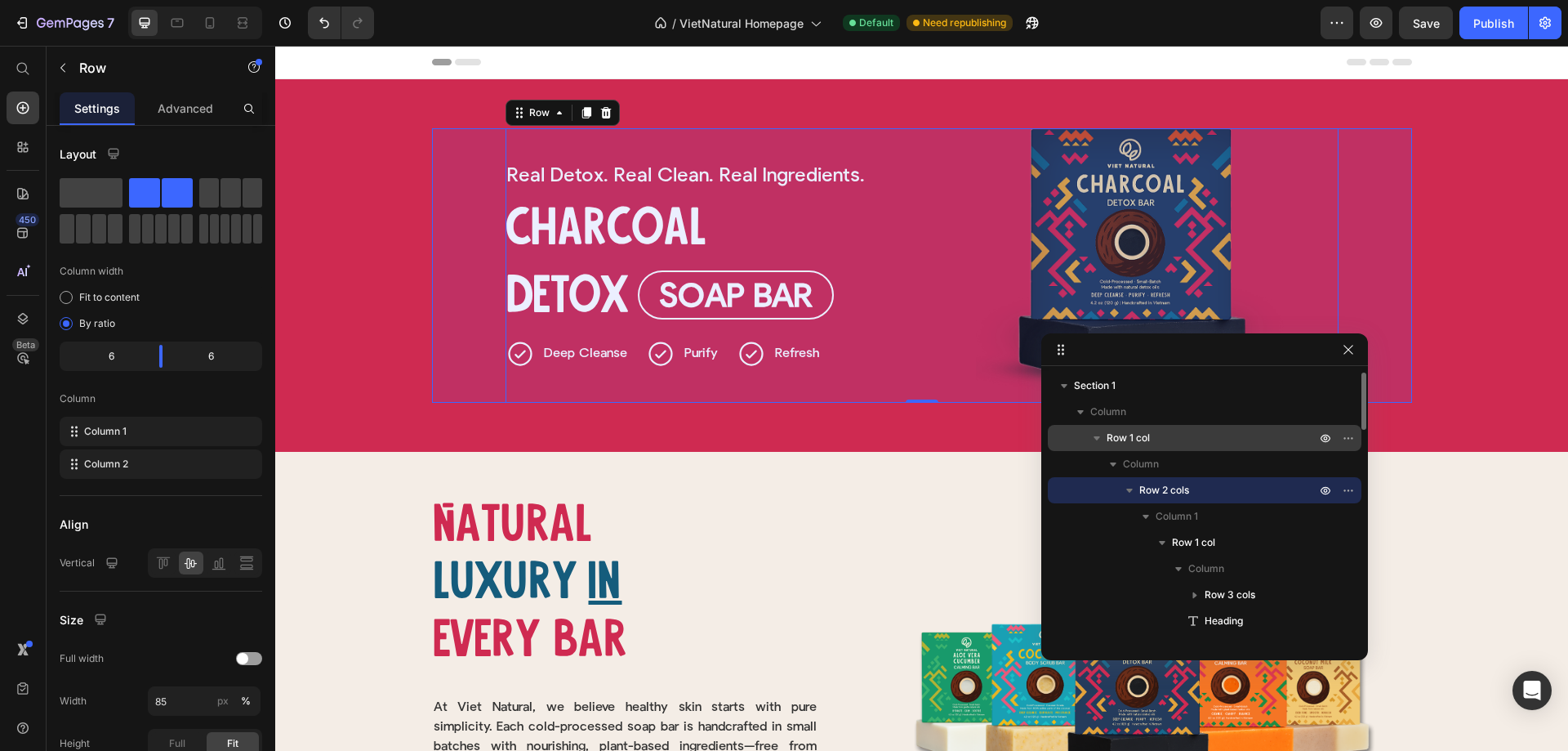 click on "Row 1 col" at bounding box center [1213, 438] 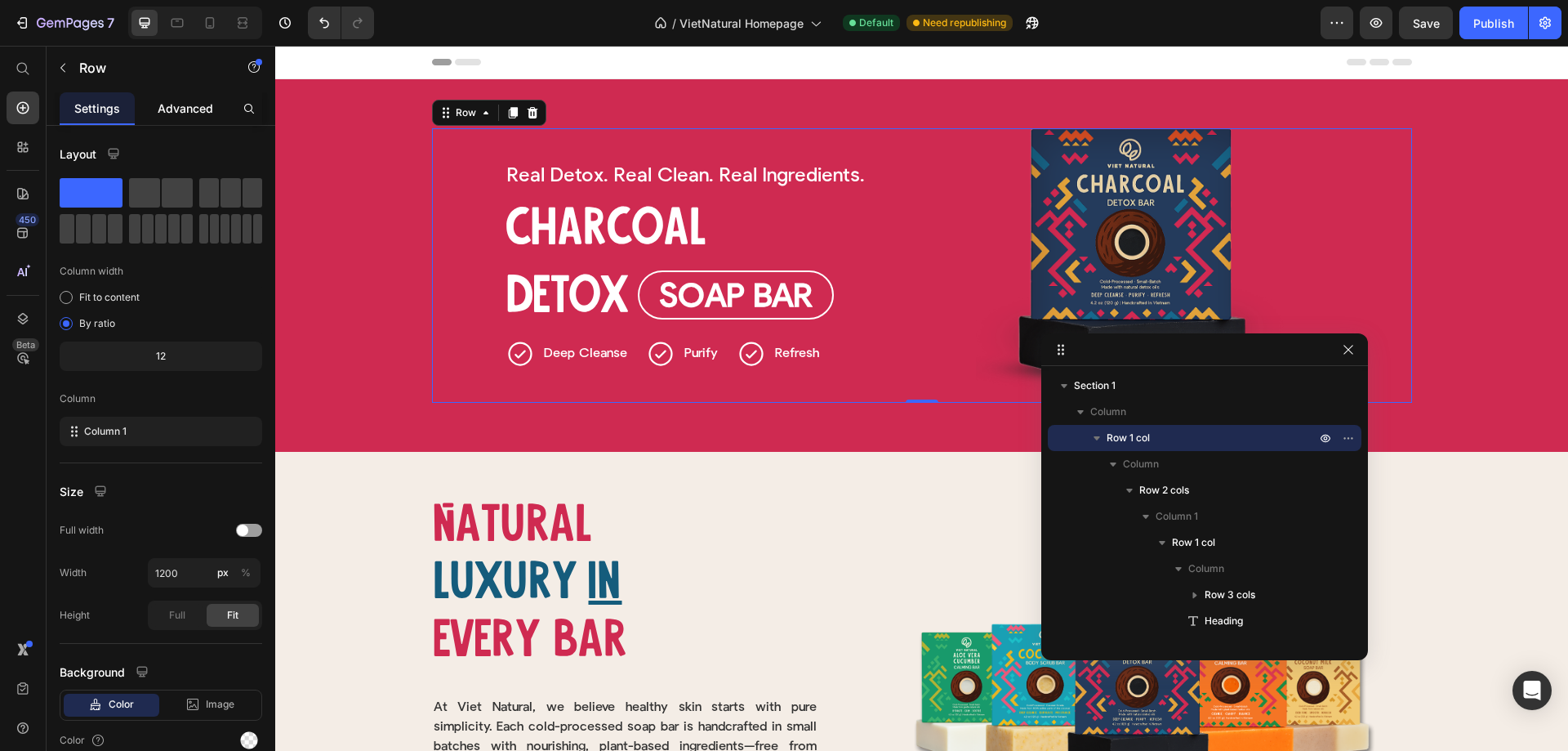 click on "Advanced" at bounding box center (185, 108) 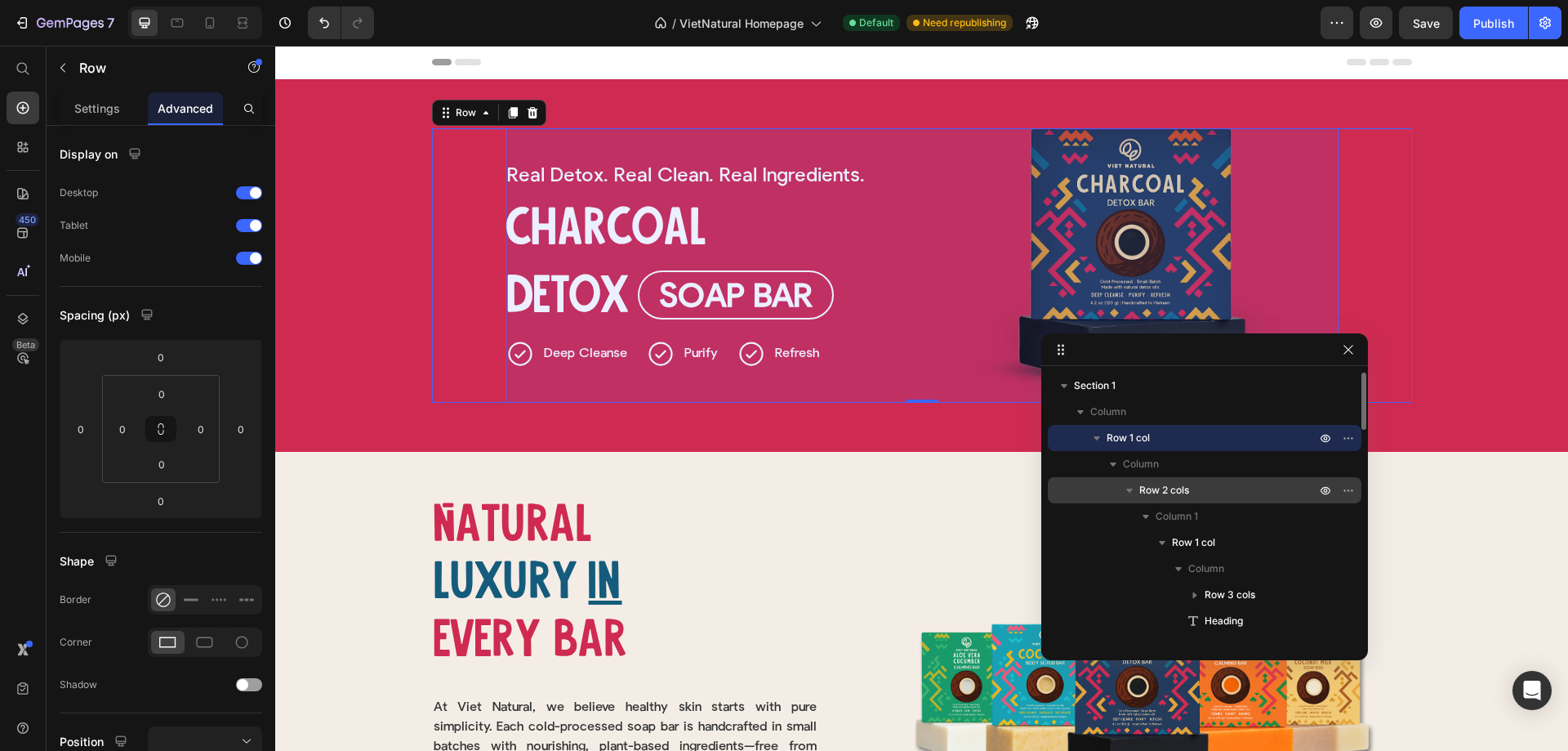 click on "Row 2 cols" at bounding box center [1164, 490] 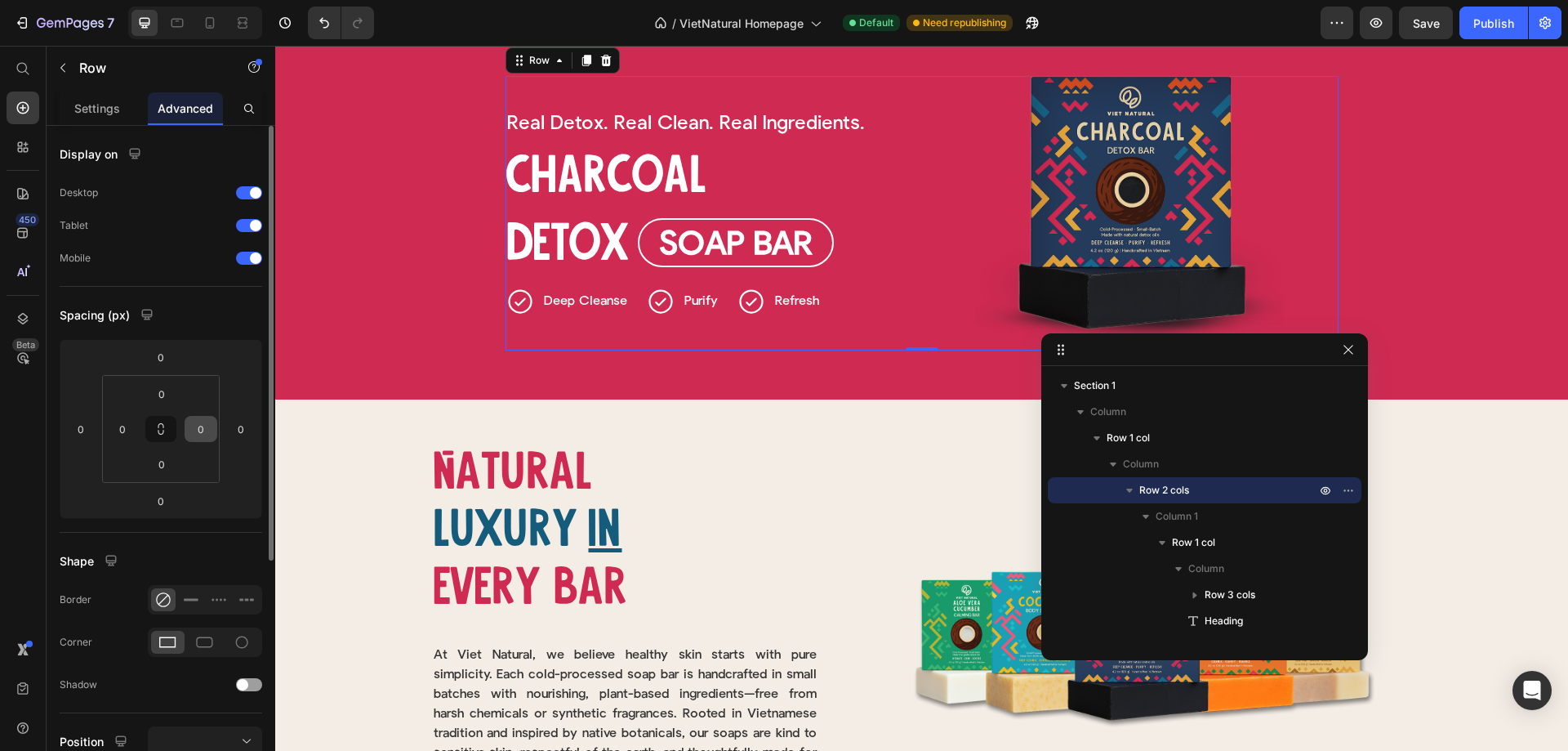 scroll, scrollTop: 163, scrollLeft: 0, axis: vertical 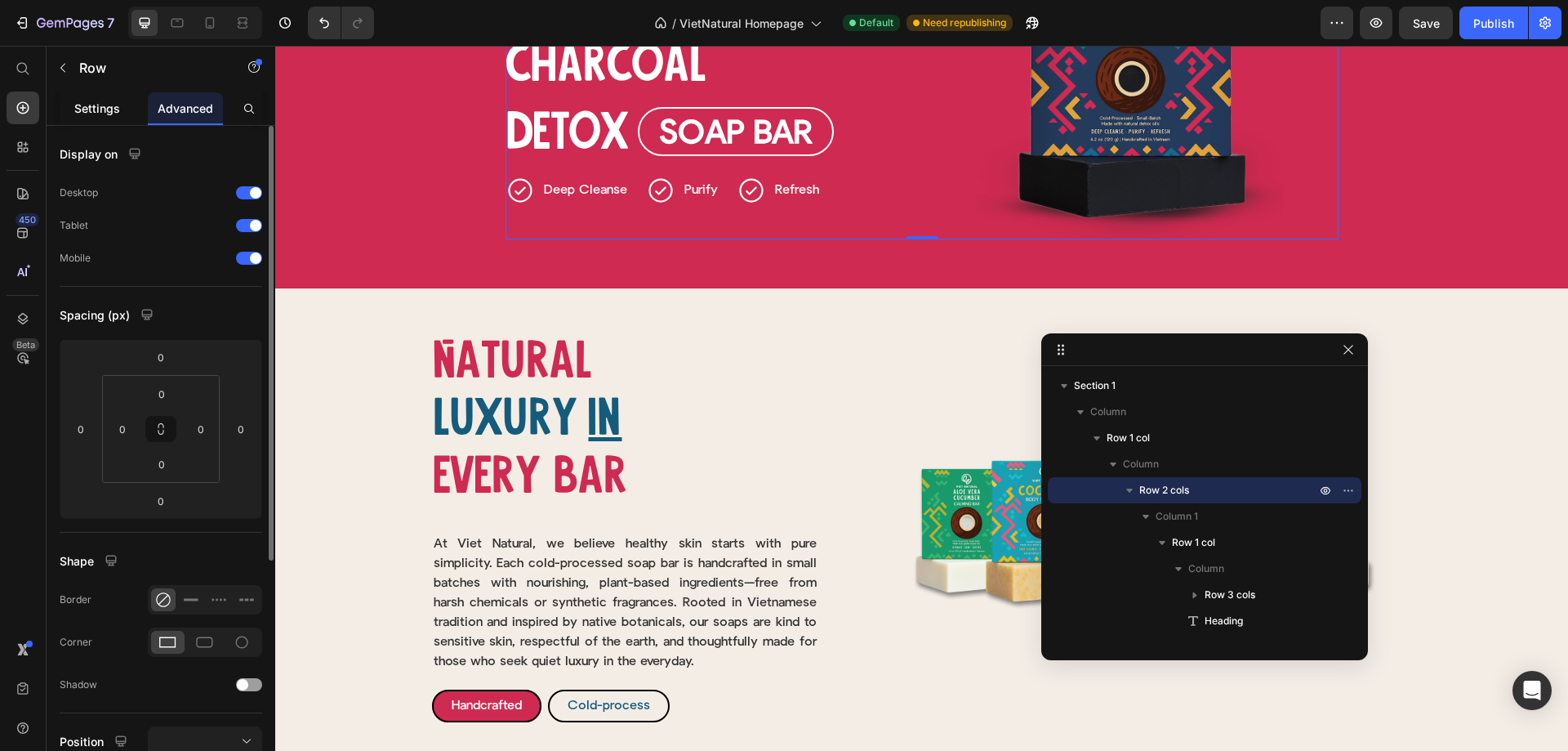 click on "Settings" 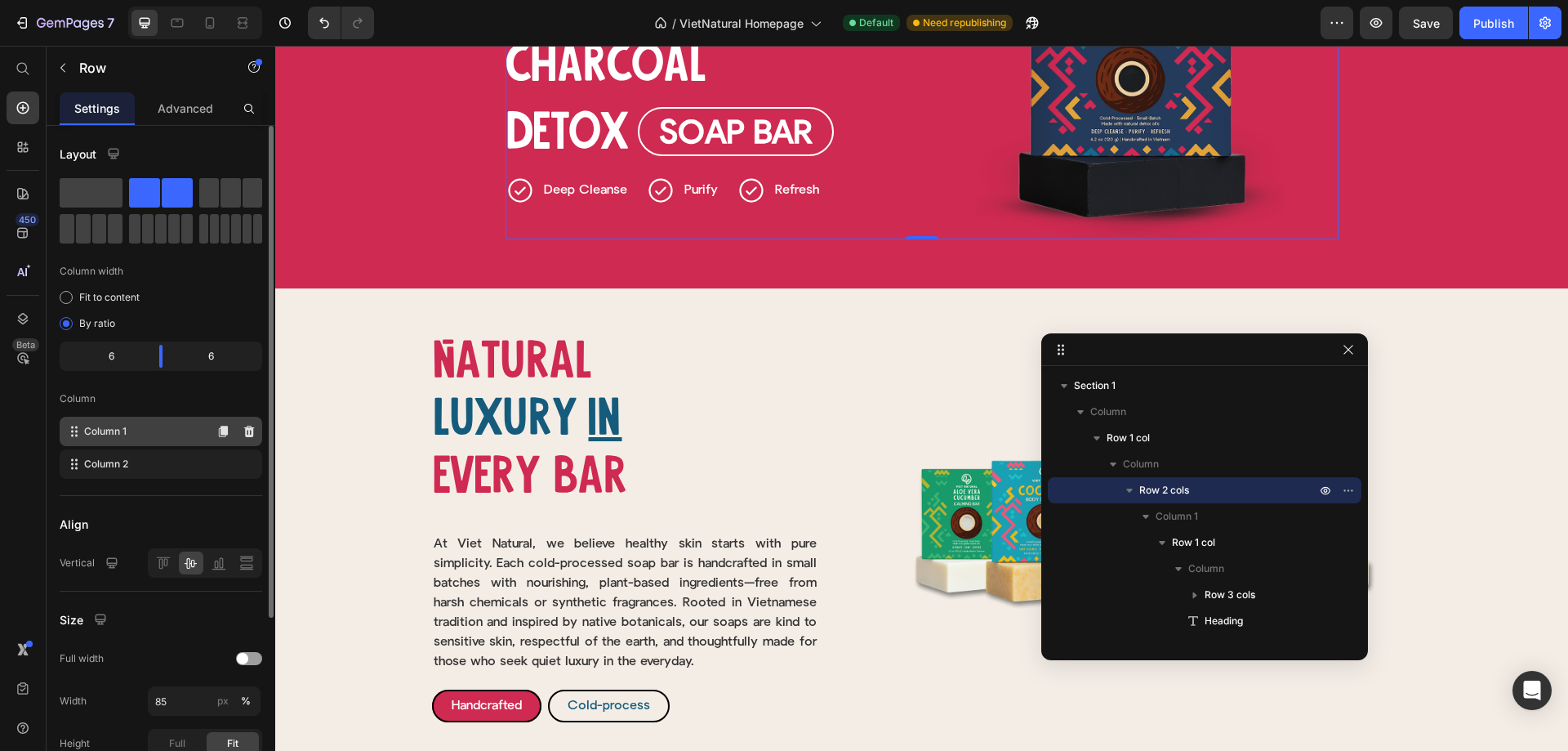 scroll, scrollTop: 244, scrollLeft: 0, axis: vertical 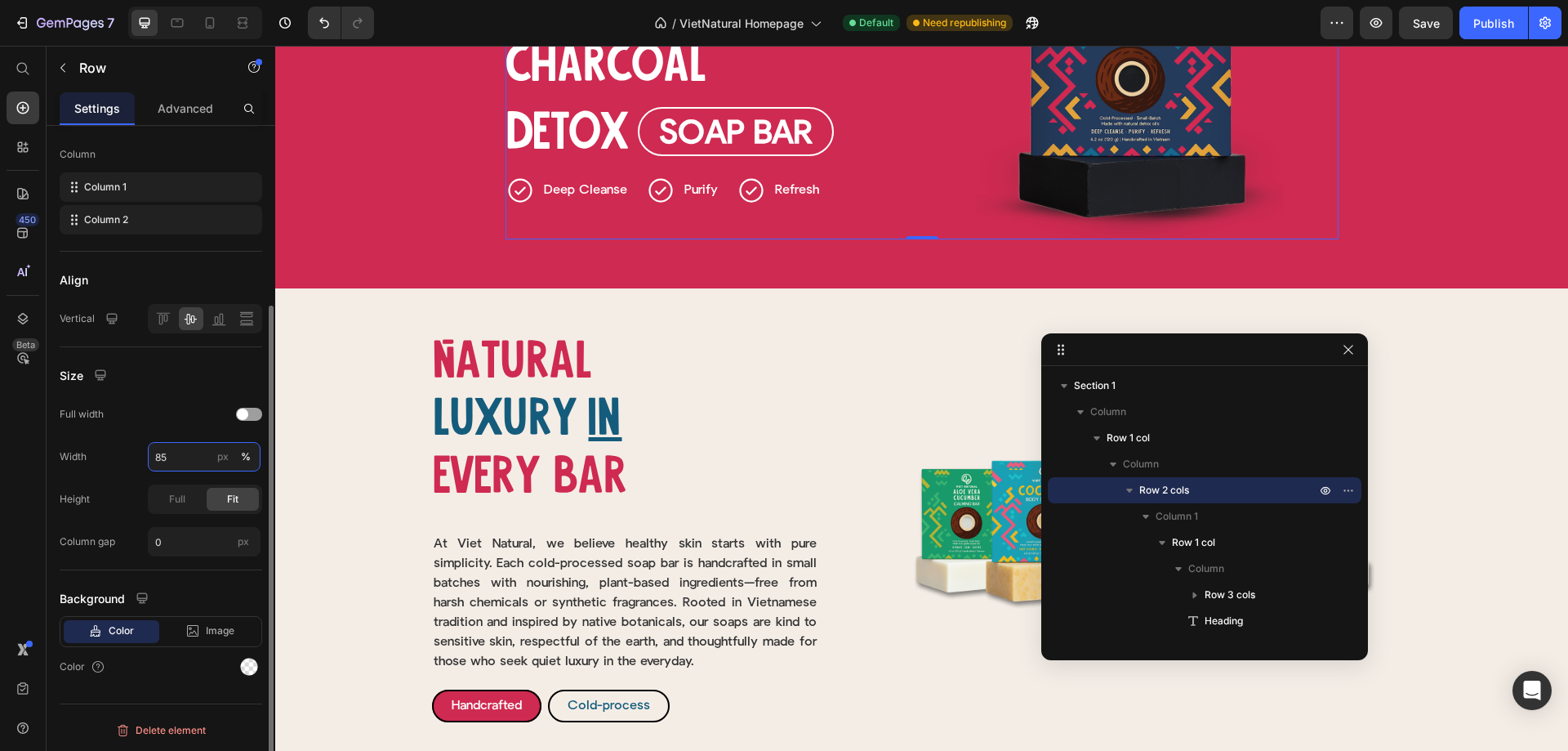 click on "85" at bounding box center [204, 457] 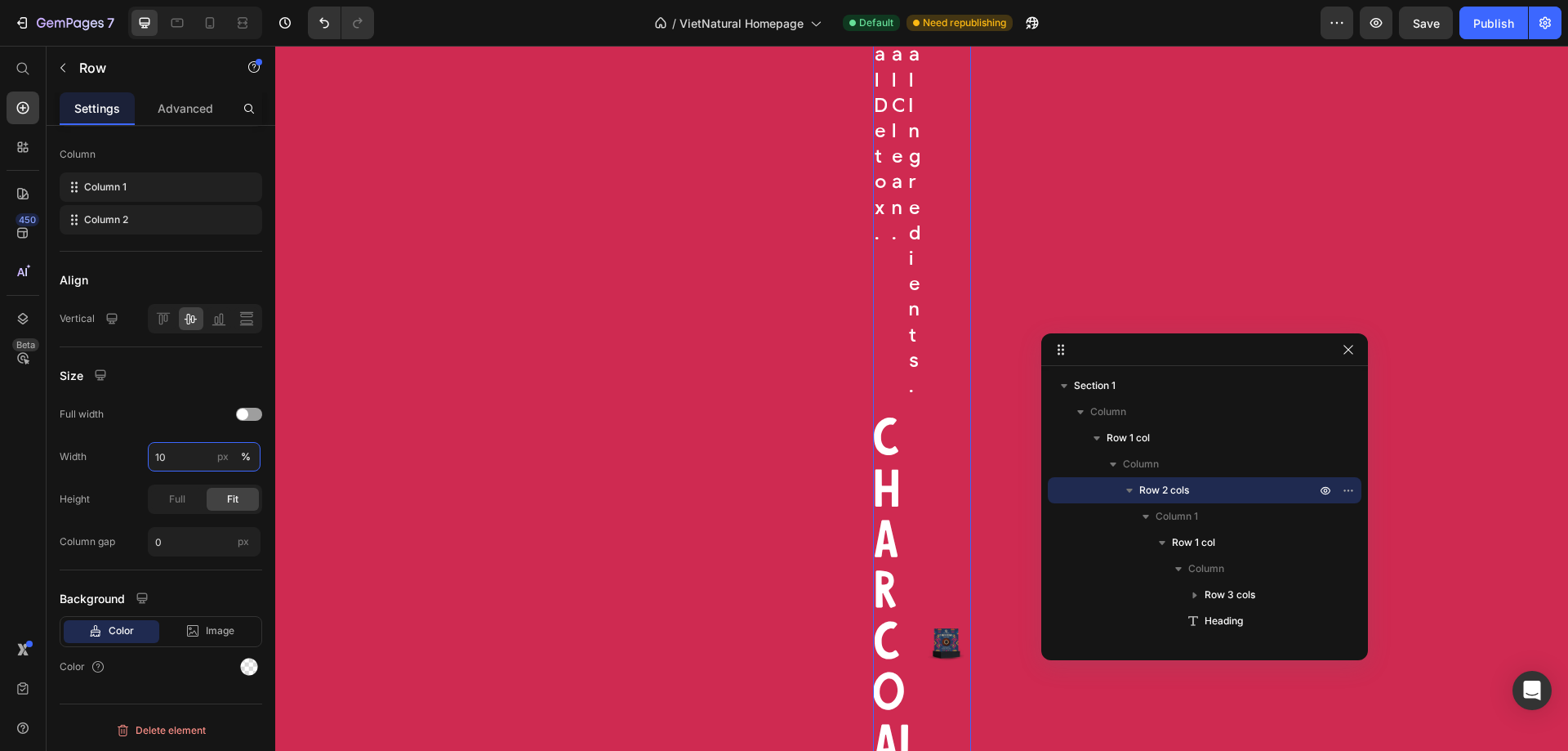 type on "100" 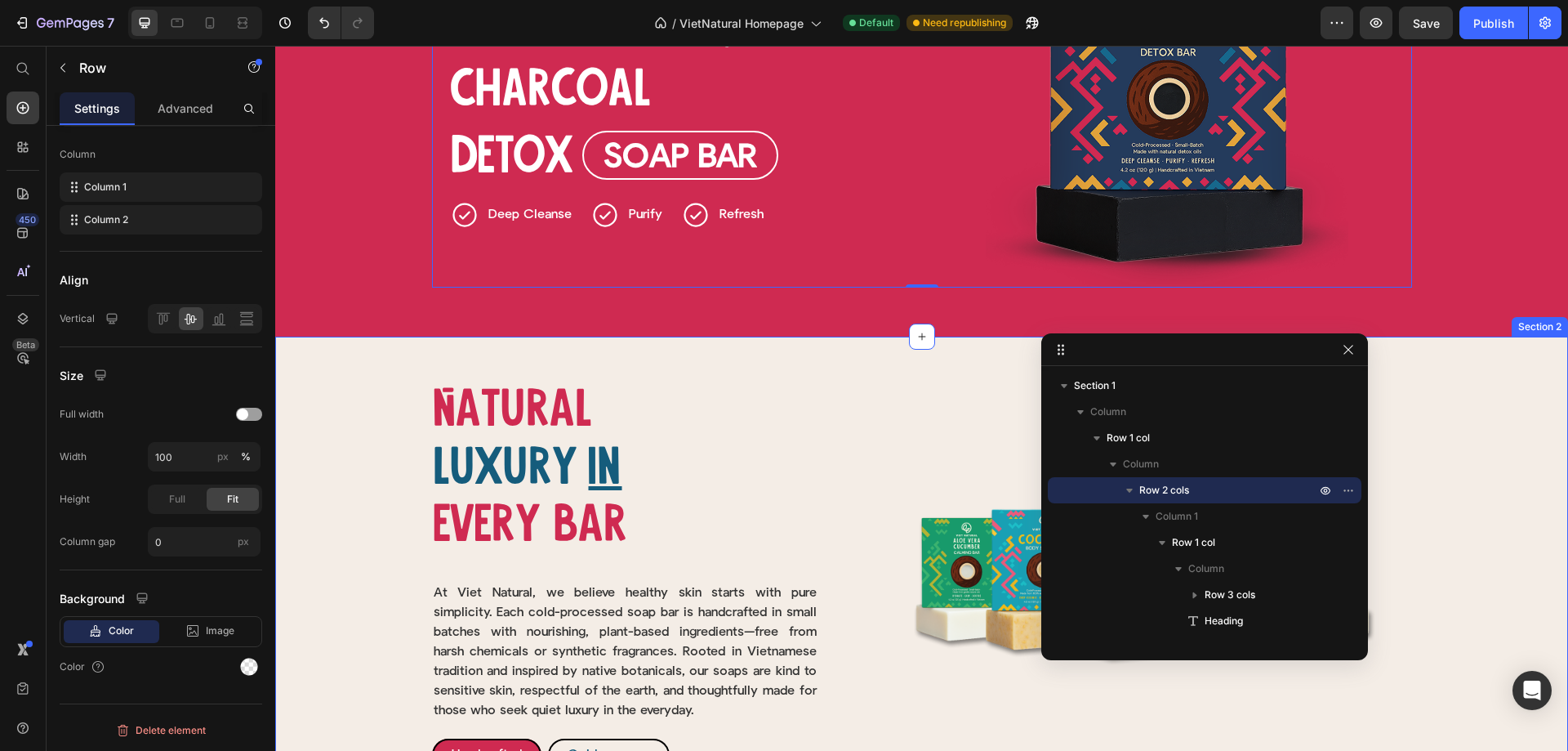 click on "Natural Heading luxury Heading in Heading Row Natural Heading Luxury Heading Row In Heading Every bar Heading Every bar Heading Row Image At Viet Natural, we believe healthy skin starts with pure simplicity. Each cold-processed soap bar is handcrafted in small batches with nourishing, plant-based ingredients—free from harsh chemicals or synthetic fragrances. Rooted in Vietnamese tradition and inspired by native botanicals, our soaps are kind to sensitive skin, respectful of the earth, and thoughtfully made for those who seek quiet luxury in the everyday. Text Block Row Handcrafted Button Cold-process Button Row Row Image Row" at bounding box center [921, 578] 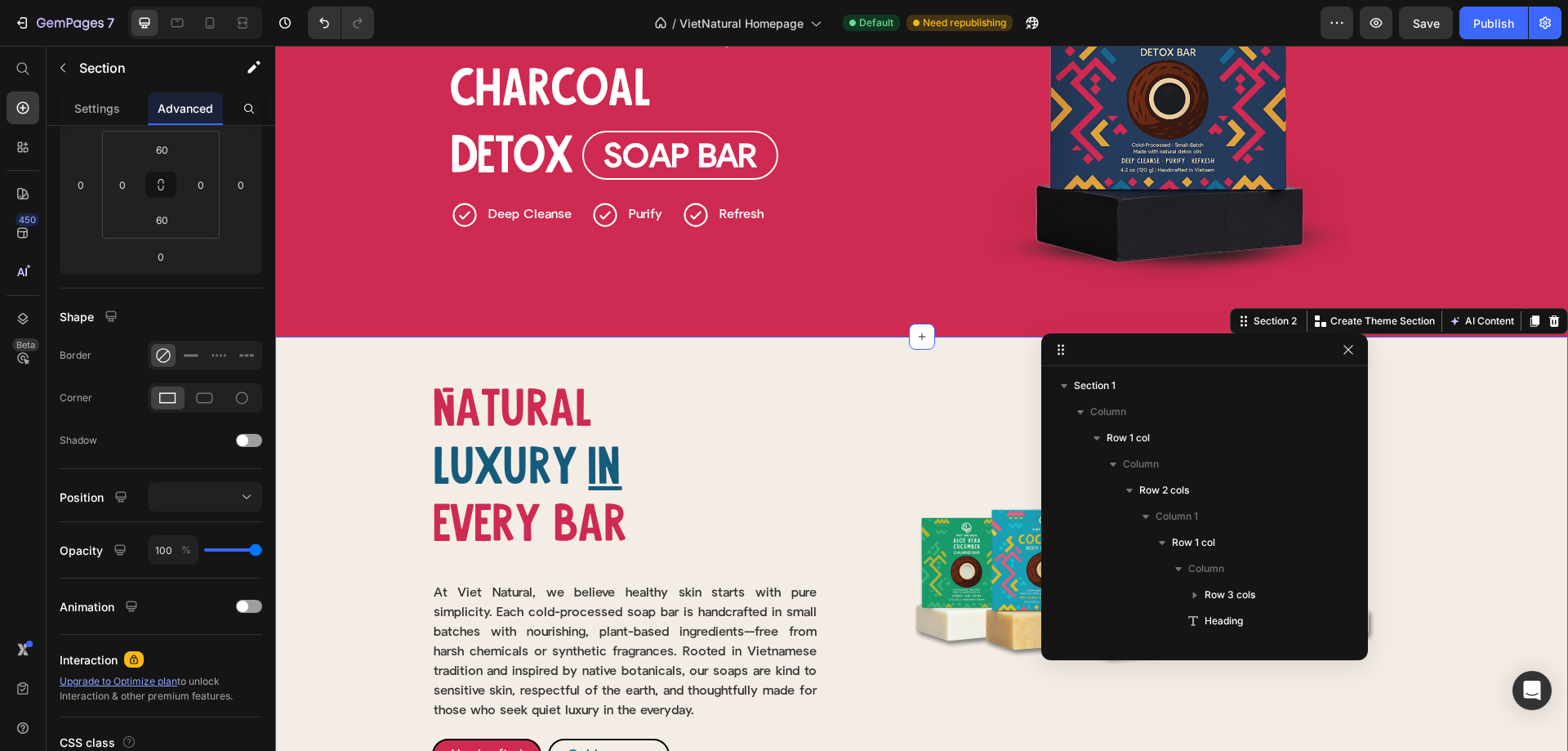 scroll, scrollTop: 257, scrollLeft: 0, axis: vertical 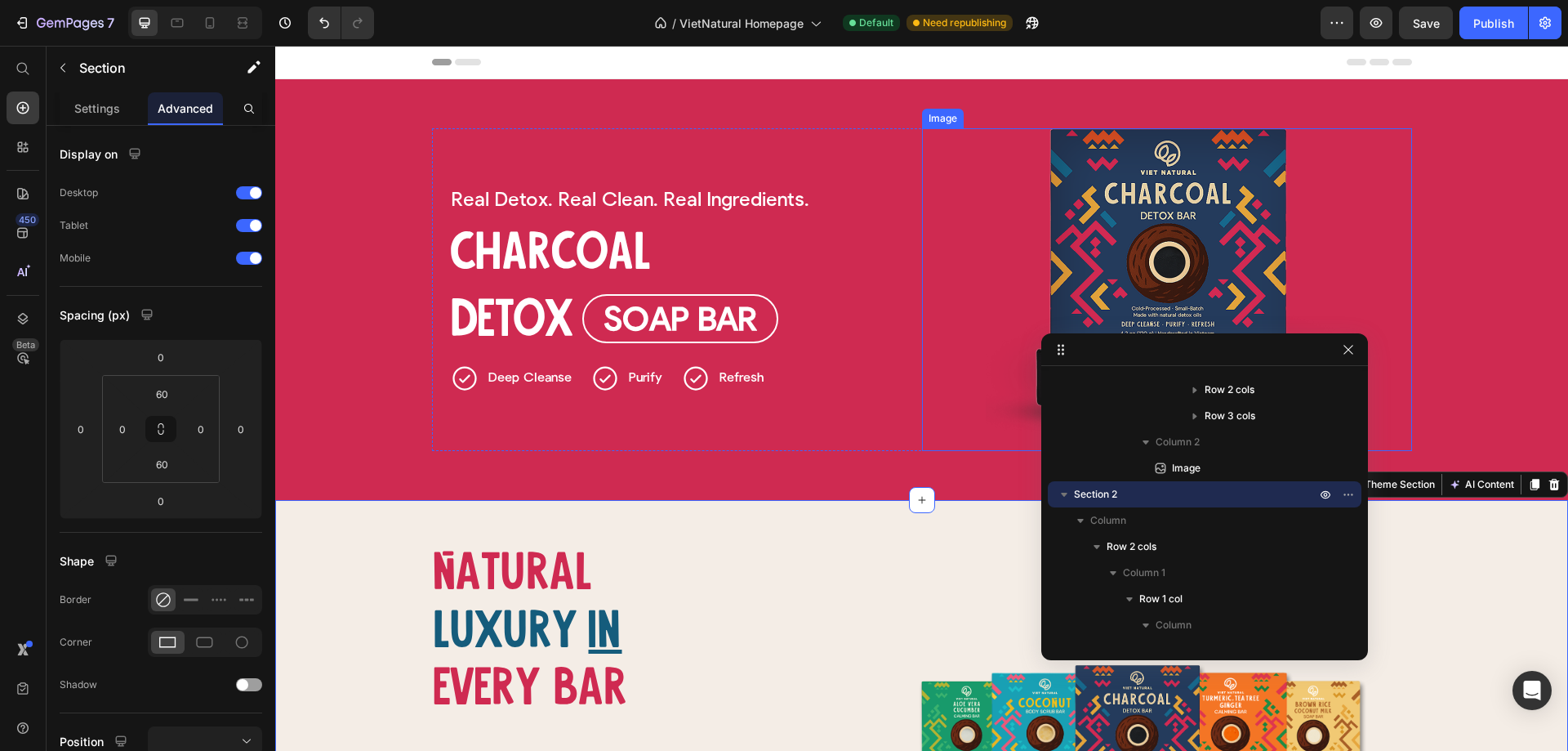 click at bounding box center [1167, 289] 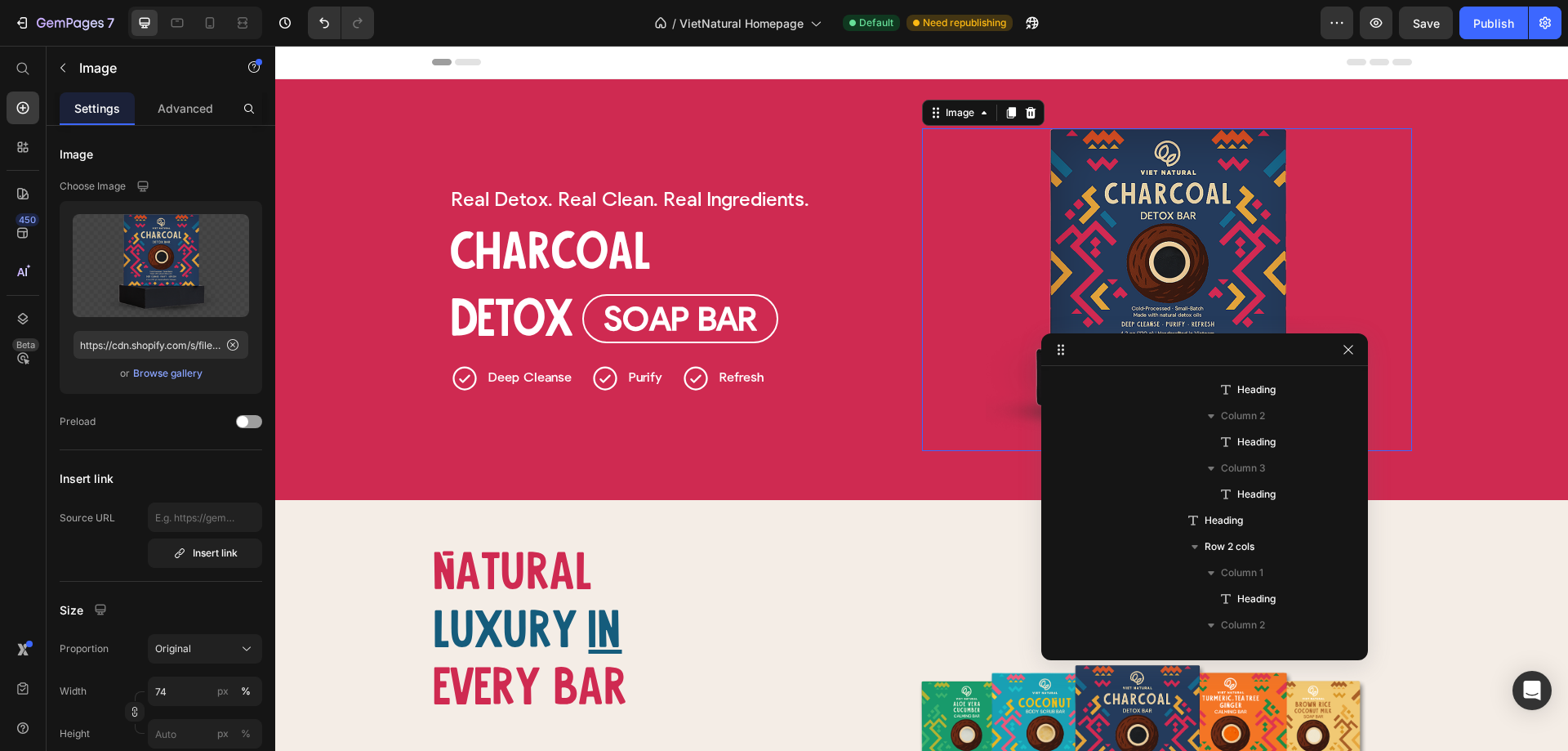 scroll, scrollTop: 650, scrollLeft: 0, axis: vertical 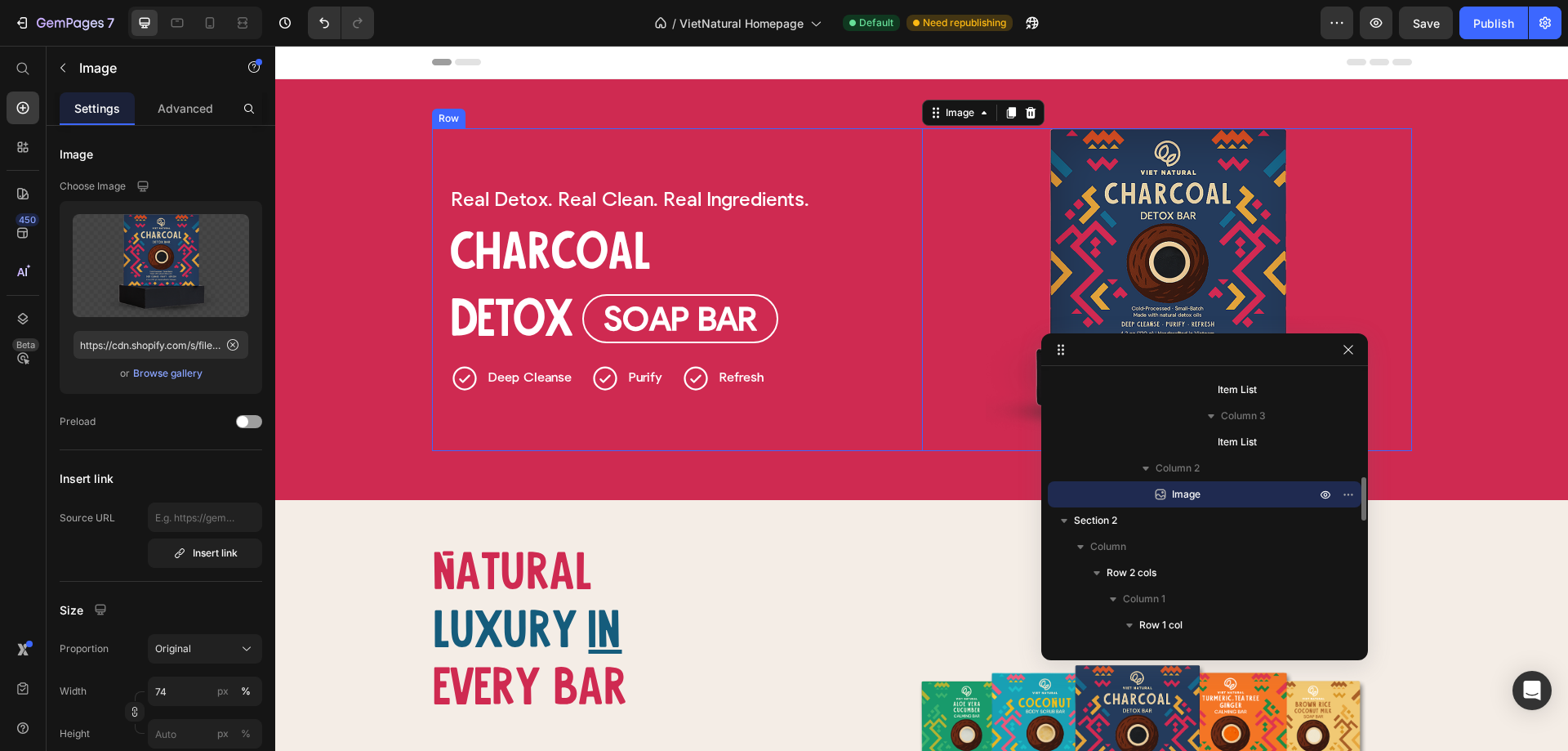click on "Real Detox. Heading Real Clean. Heading Real Ingredients. Heading Row Charcoal Heading Detox Heading Soap Bar Button Row
Deep Cleanse Item List Row
Purify Item List
Refresh Item List Row Row" at bounding box center [677, 289] 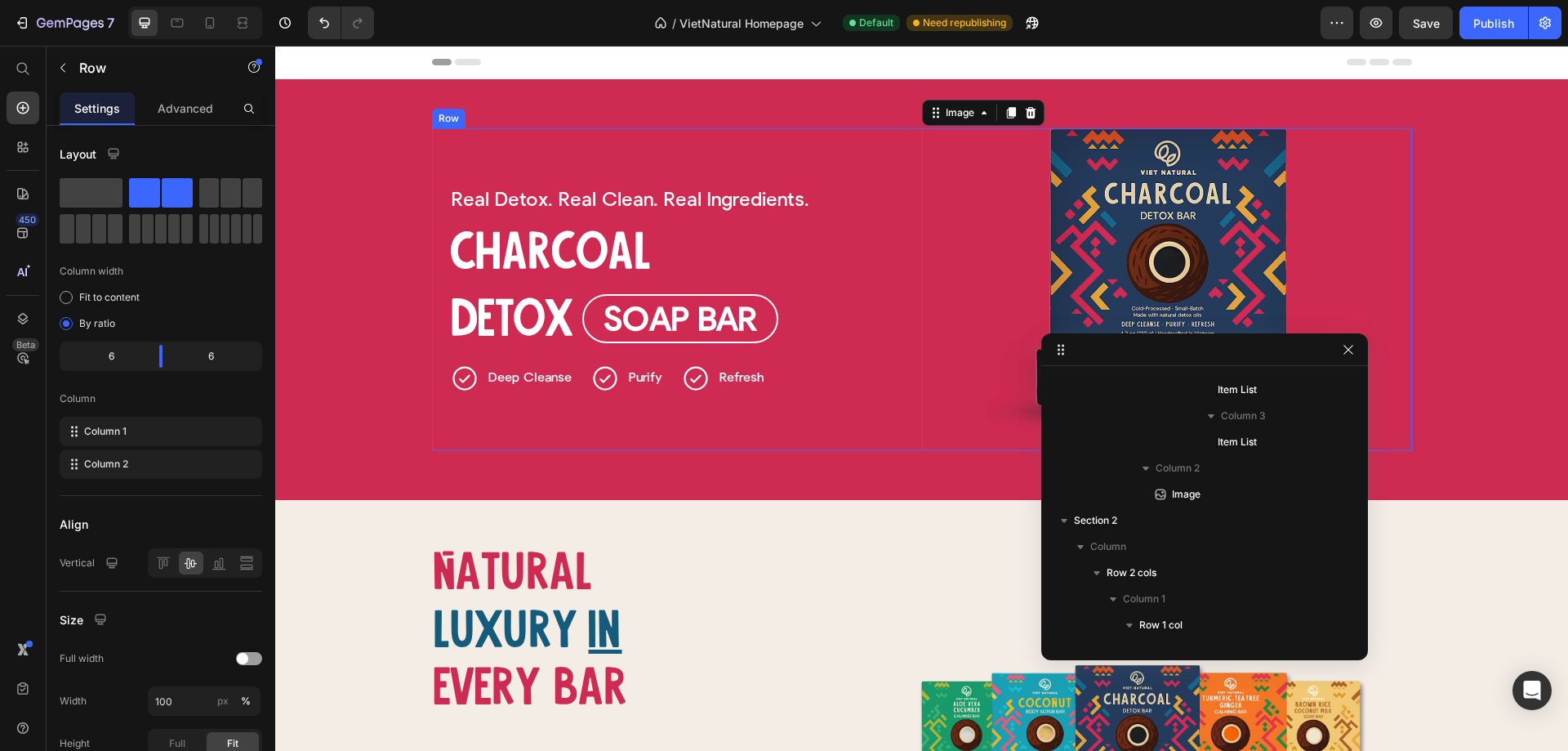 scroll, scrollTop: 0, scrollLeft: 0, axis: both 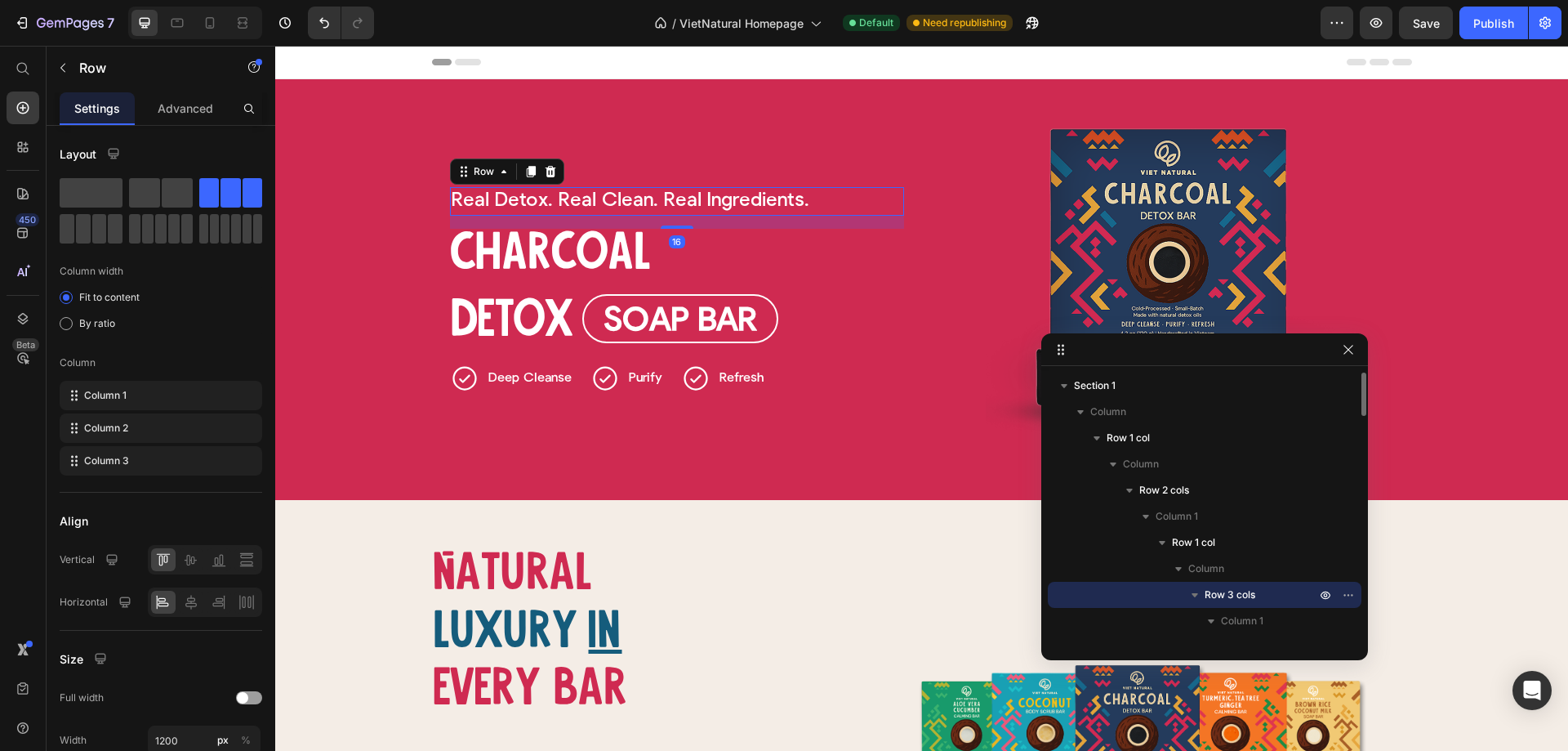 click on "Real Detox. Heading Real Clean. Heading Real Ingredients. Heading Row   16" at bounding box center (677, 201) 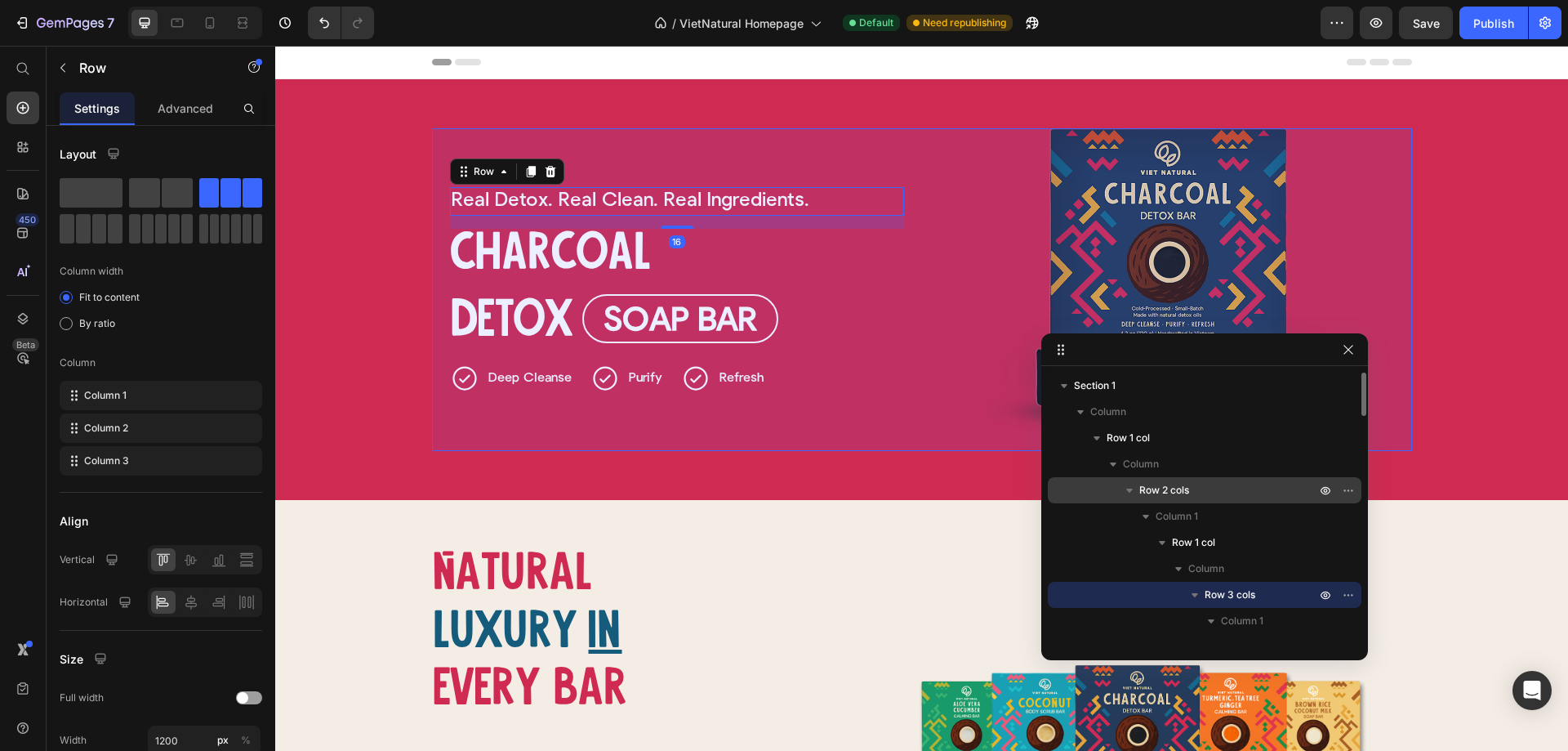 click on "Row 2 cols" at bounding box center (1164, 490) 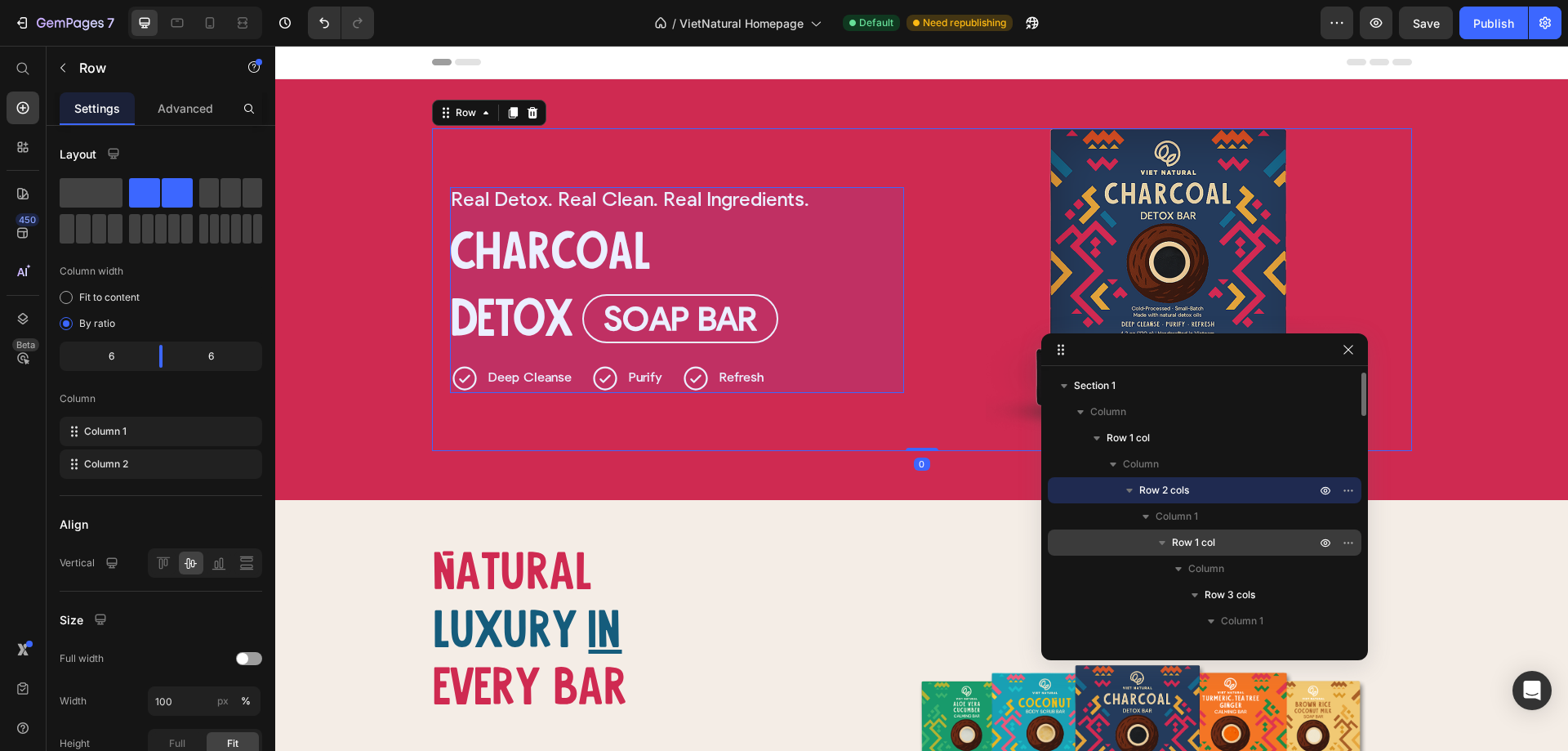 click on "Row 1 col" at bounding box center (1205, 543) 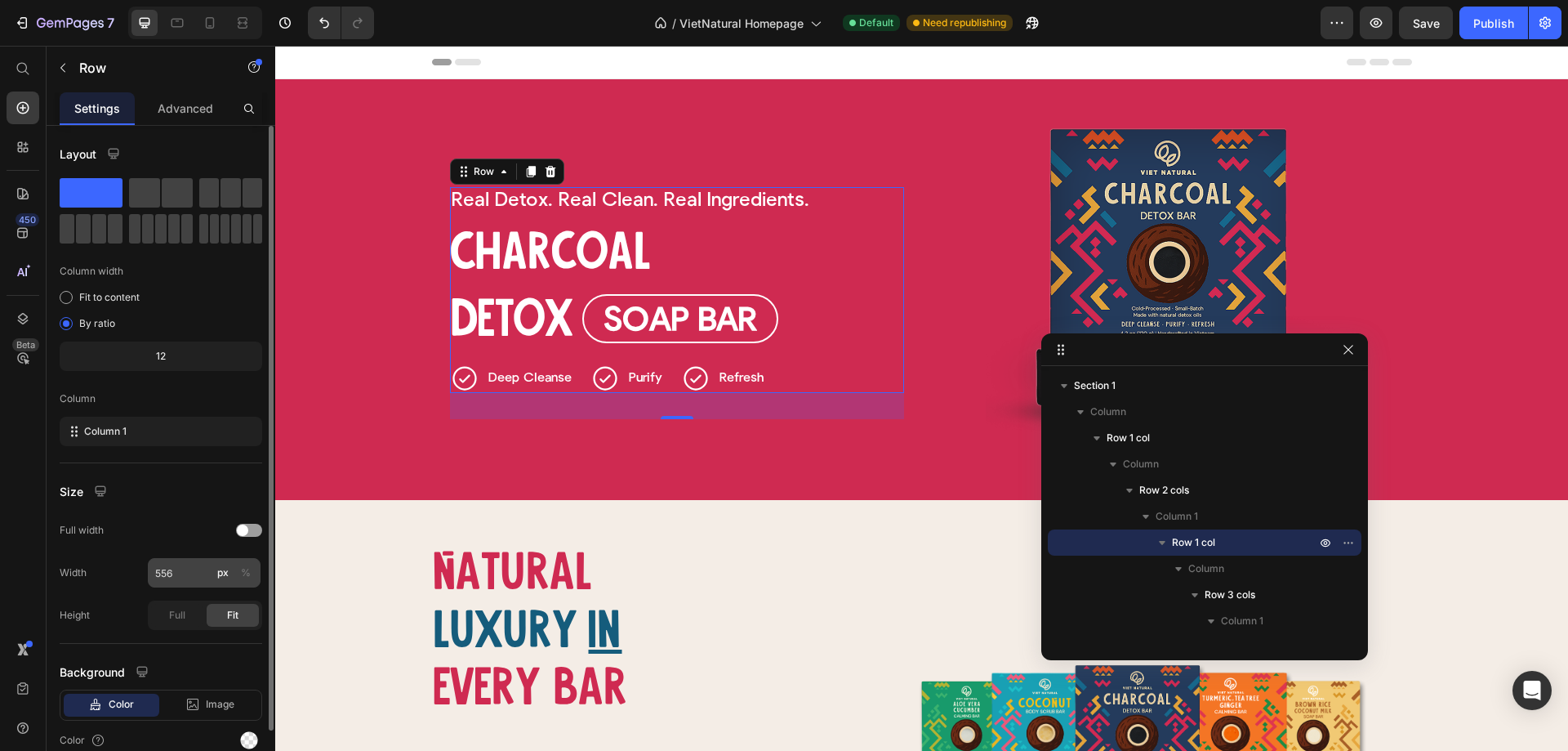 click on "%" at bounding box center [246, 573] 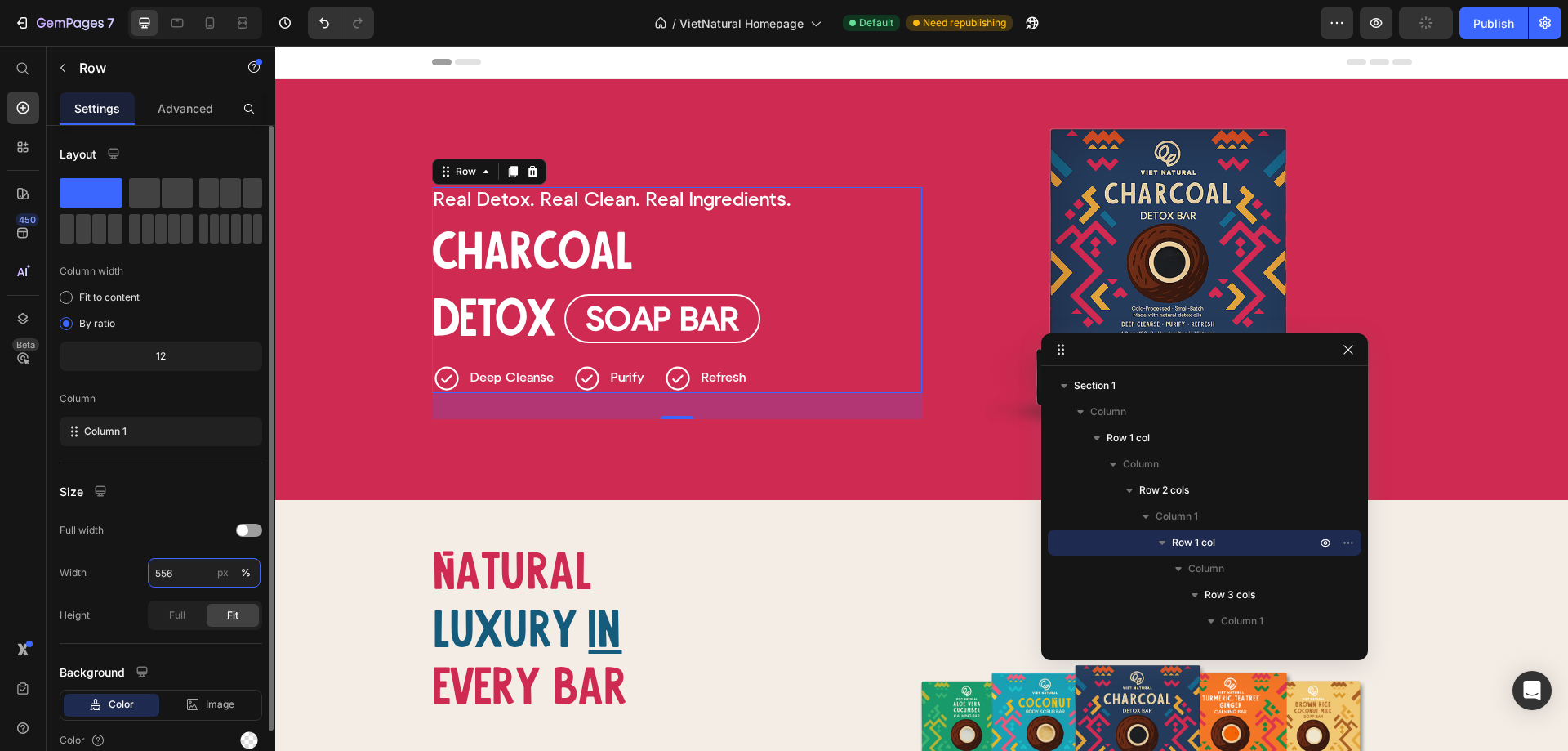click on "556" at bounding box center [204, 573] 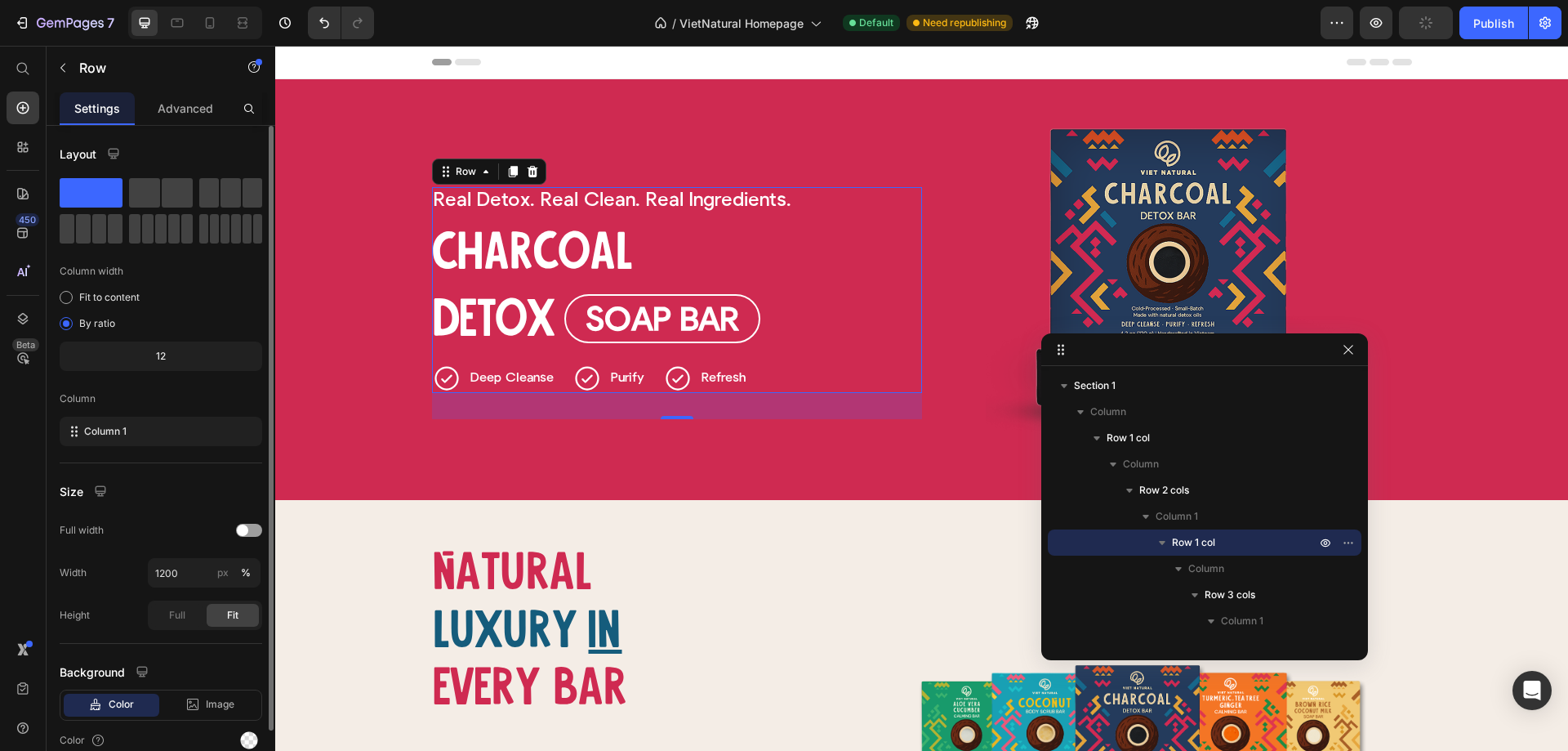 click on "Size" at bounding box center (161, 491) 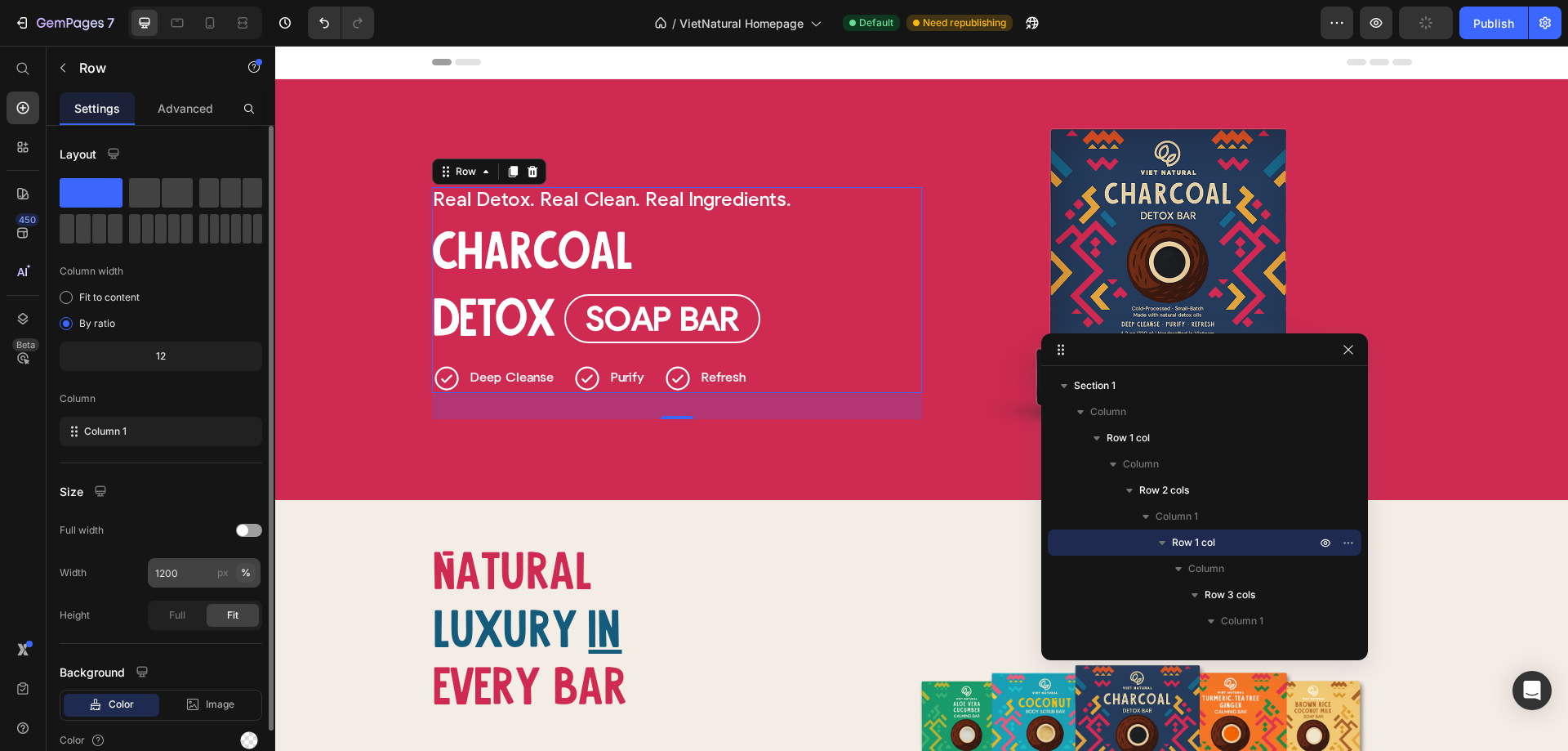 click on "%" at bounding box center (246, 573) 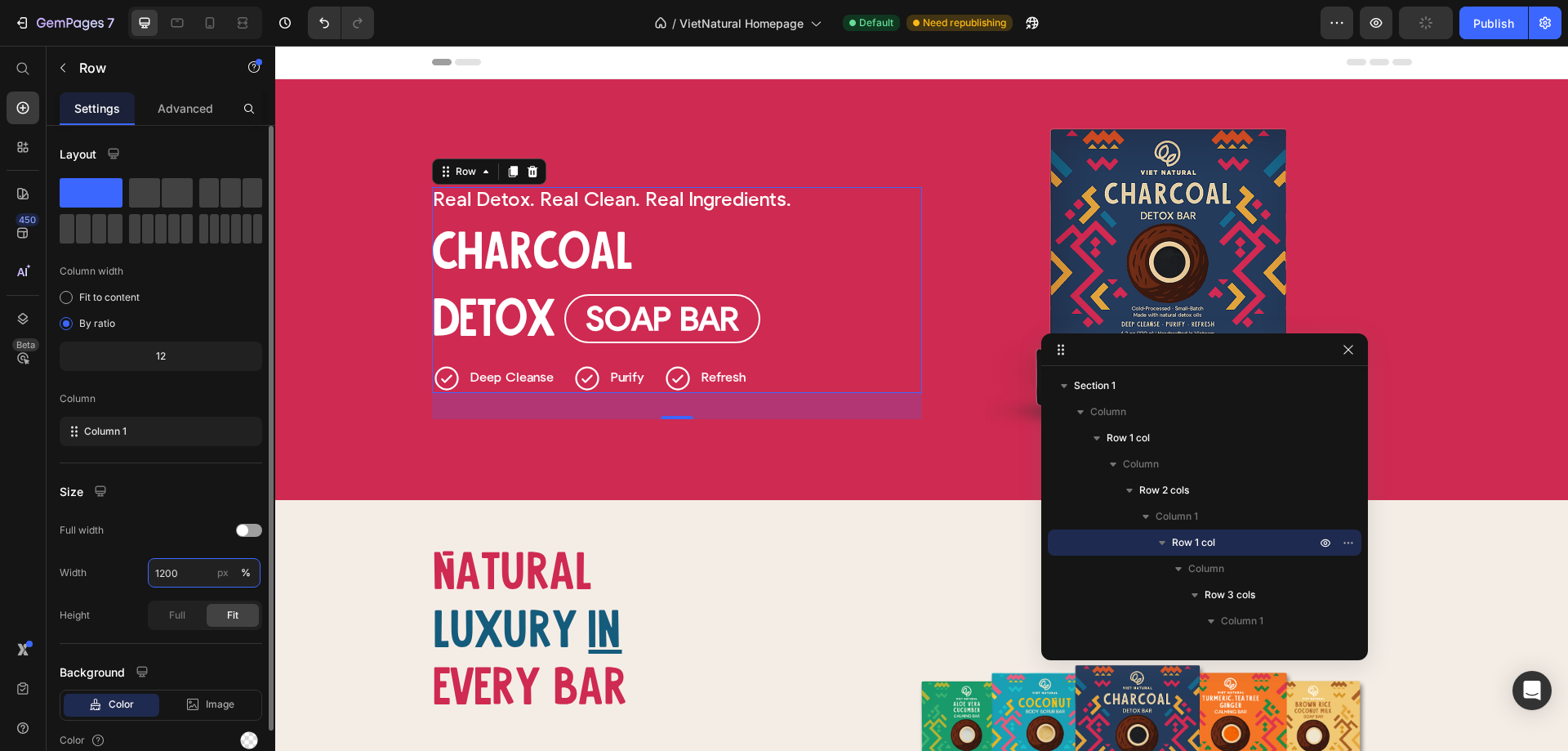 click on "1200" at bounding box center (204, 573) 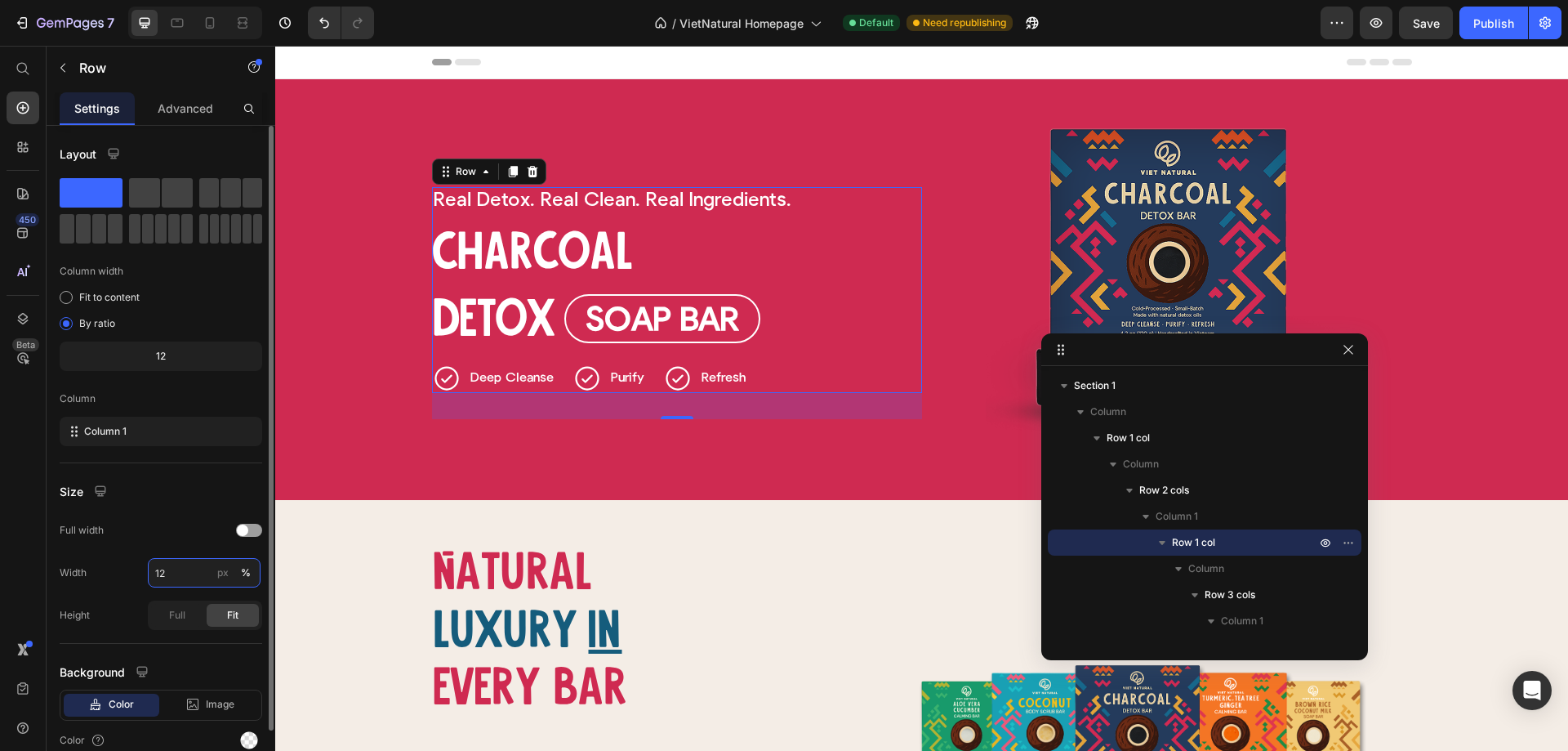 type on "1" 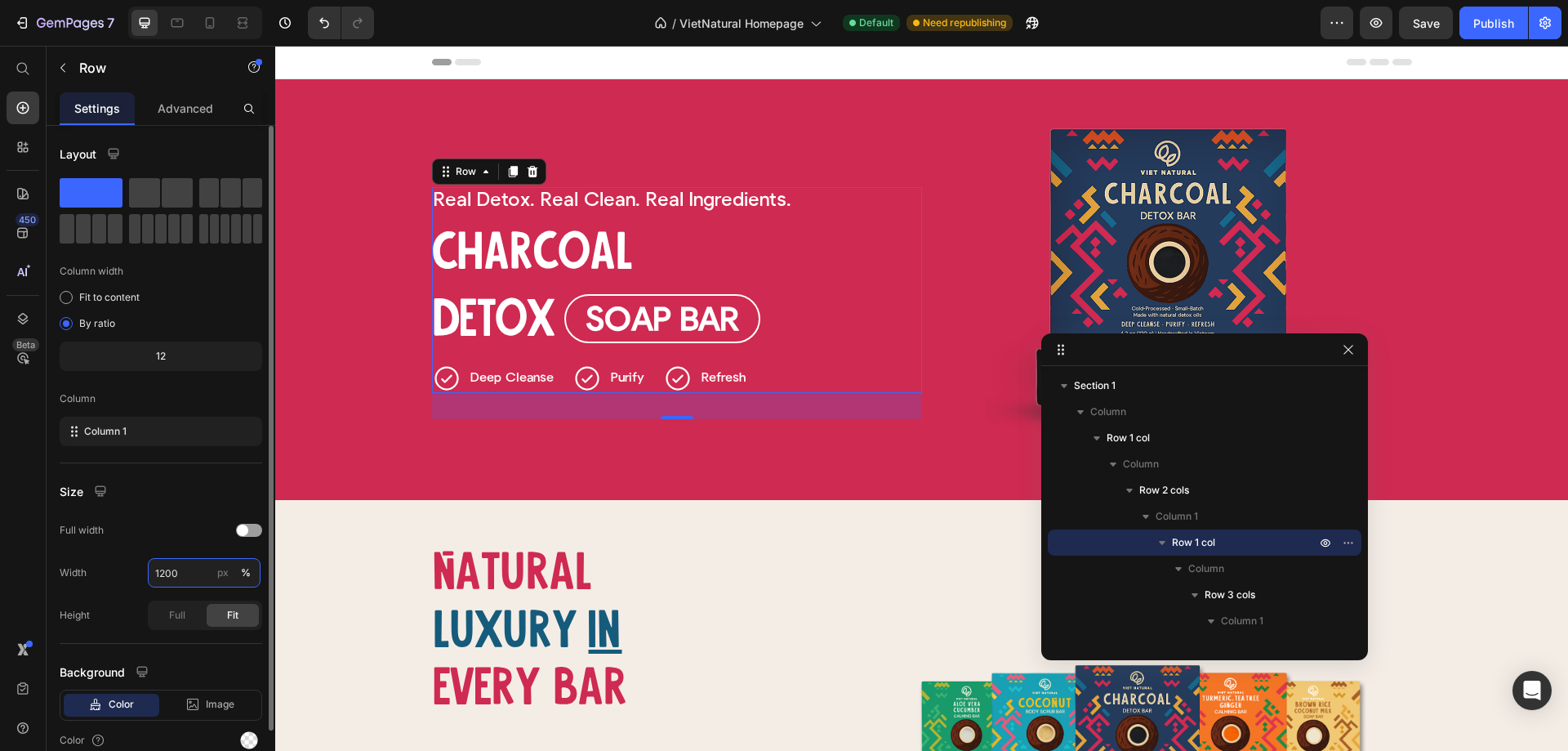 click on "1200" at bounding box center (204, 573) 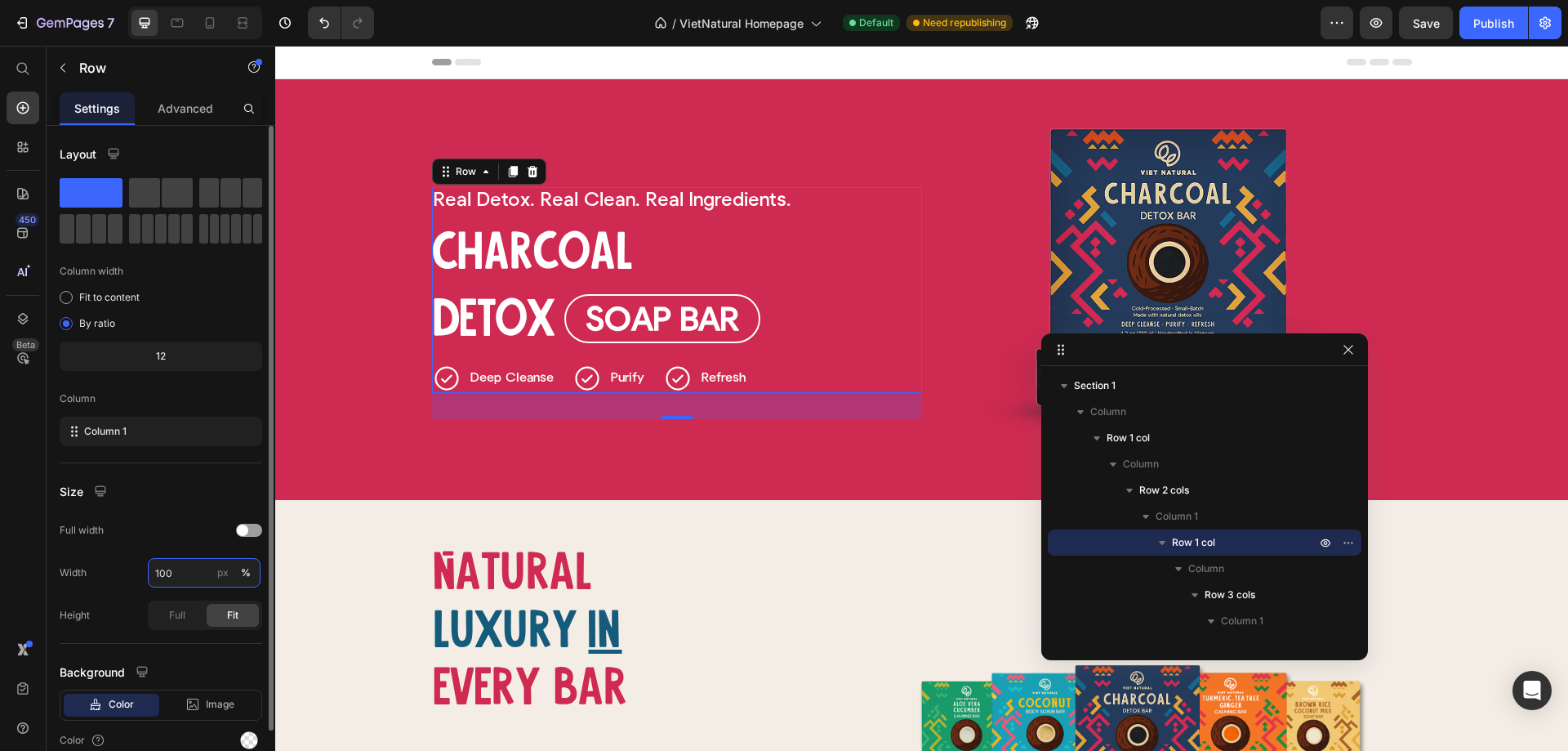 type on "100" 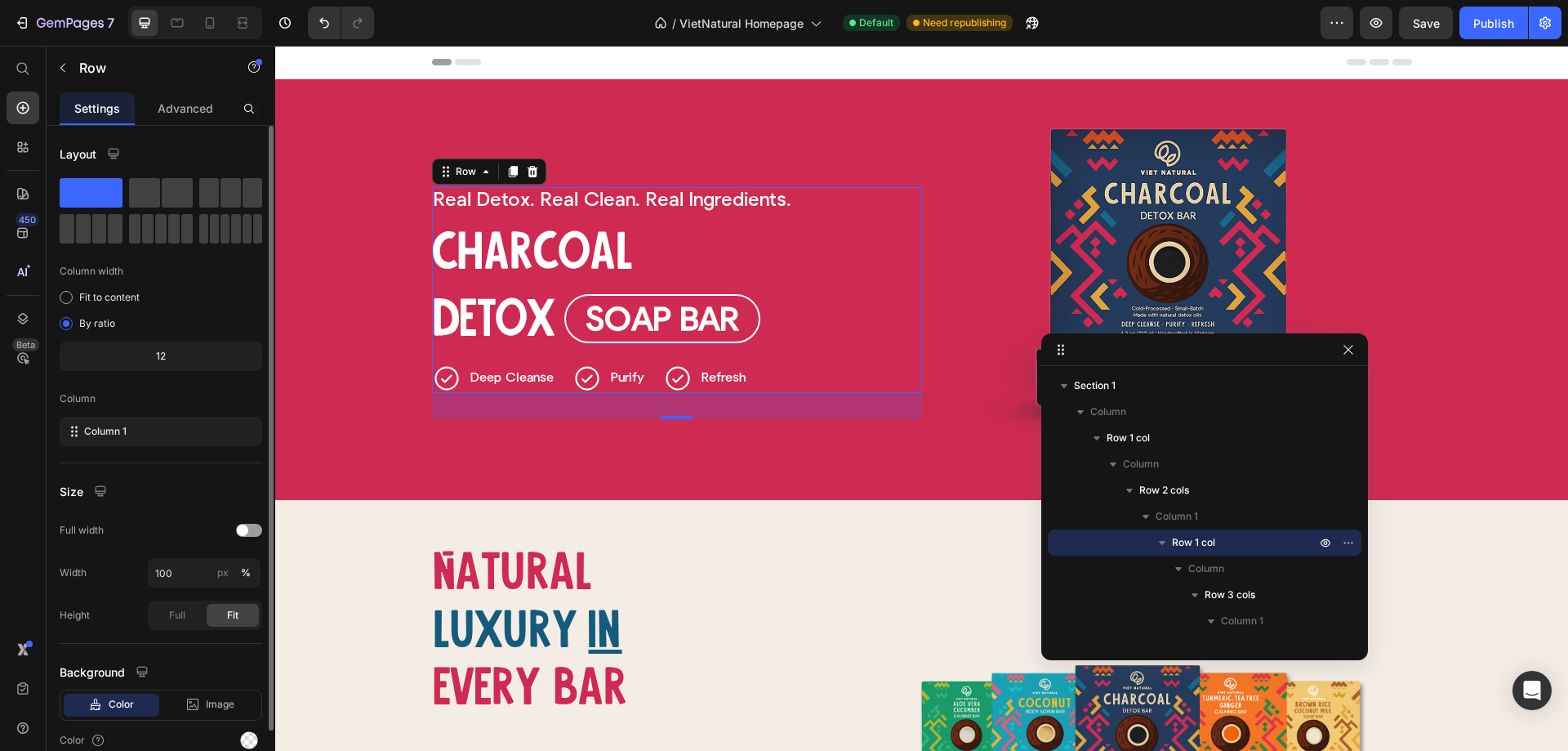 click on "Size" at bounding box center (161, 491) 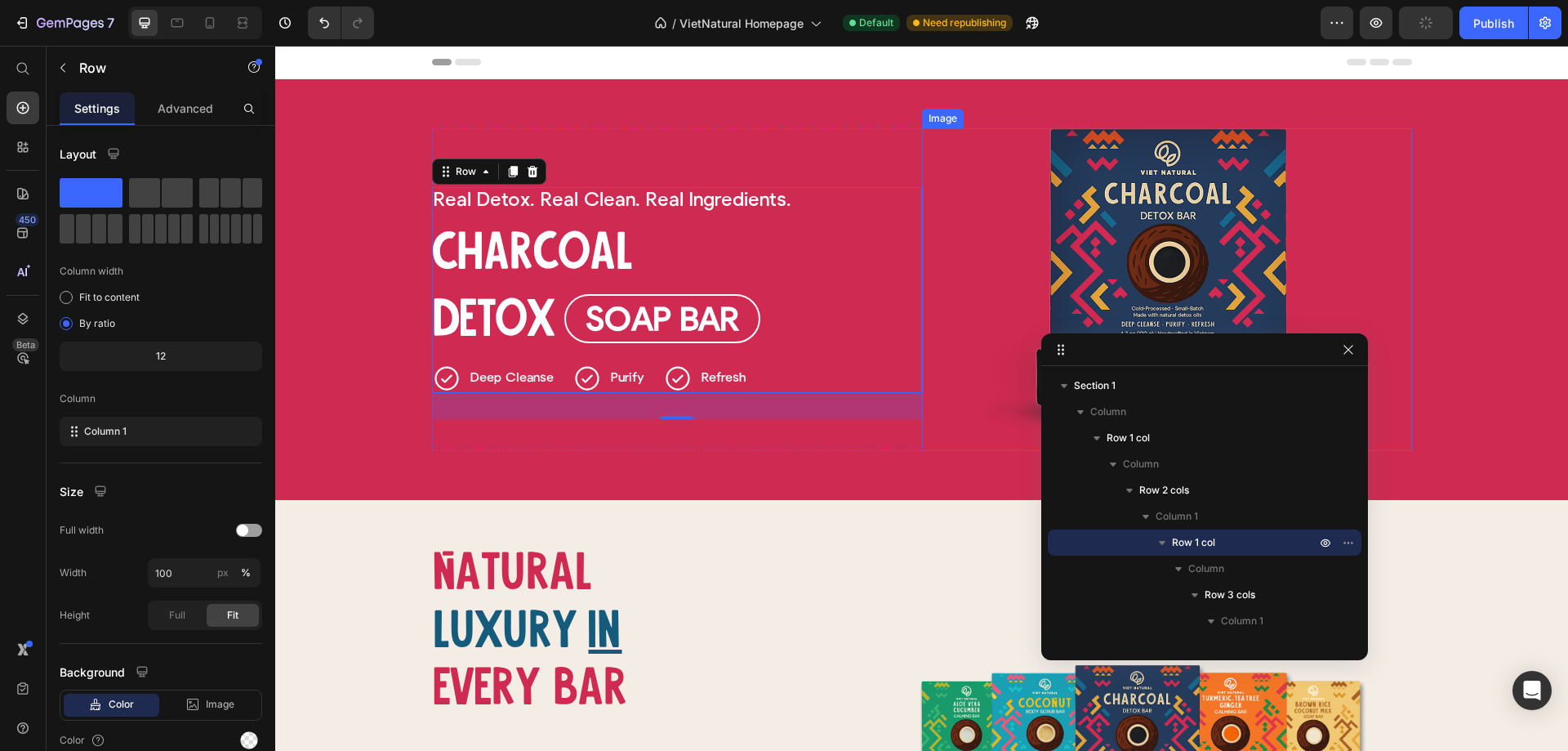 click at bounding box center [1167, 289] 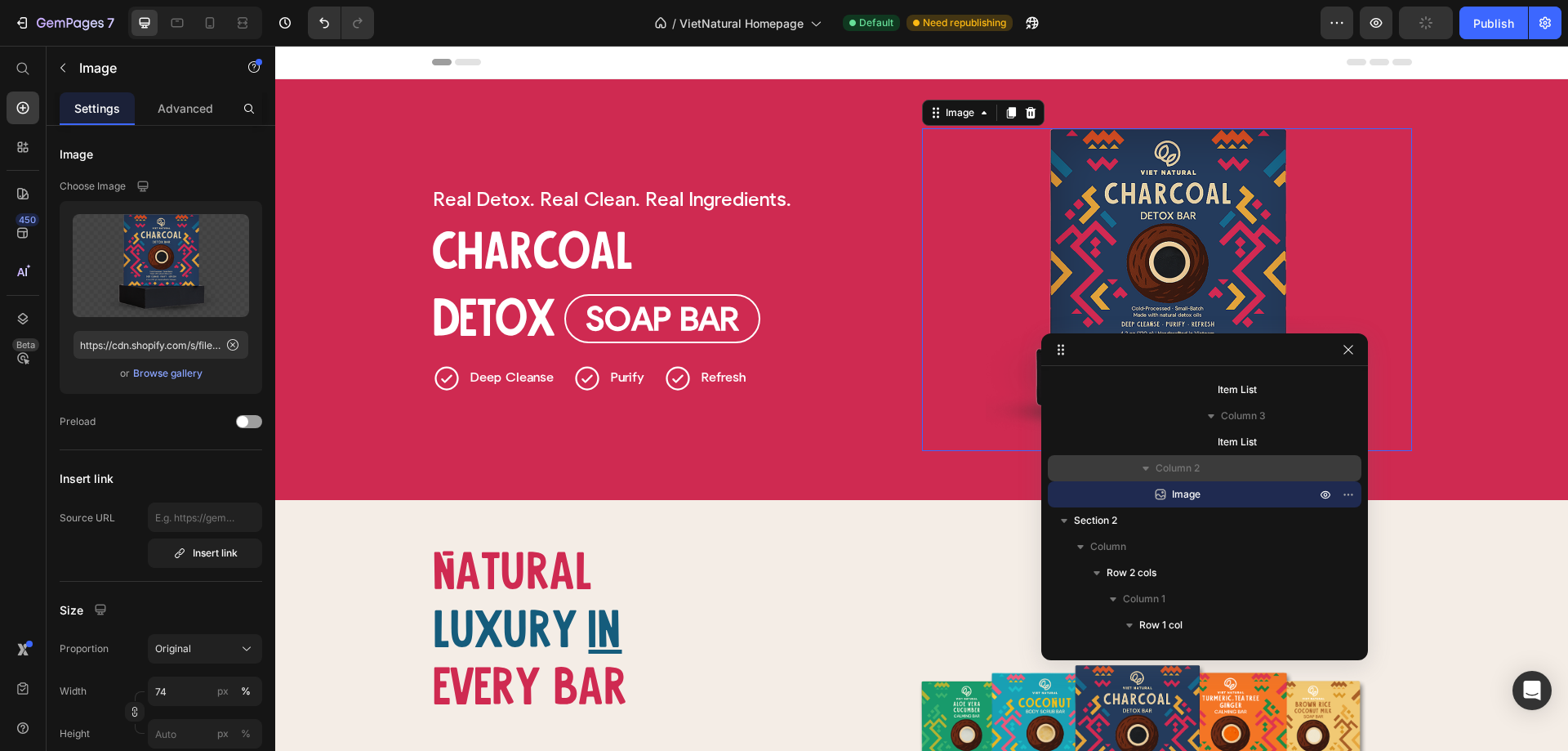 scroll, scrollTop: 486, scrollLeft: 0, axis: vertical 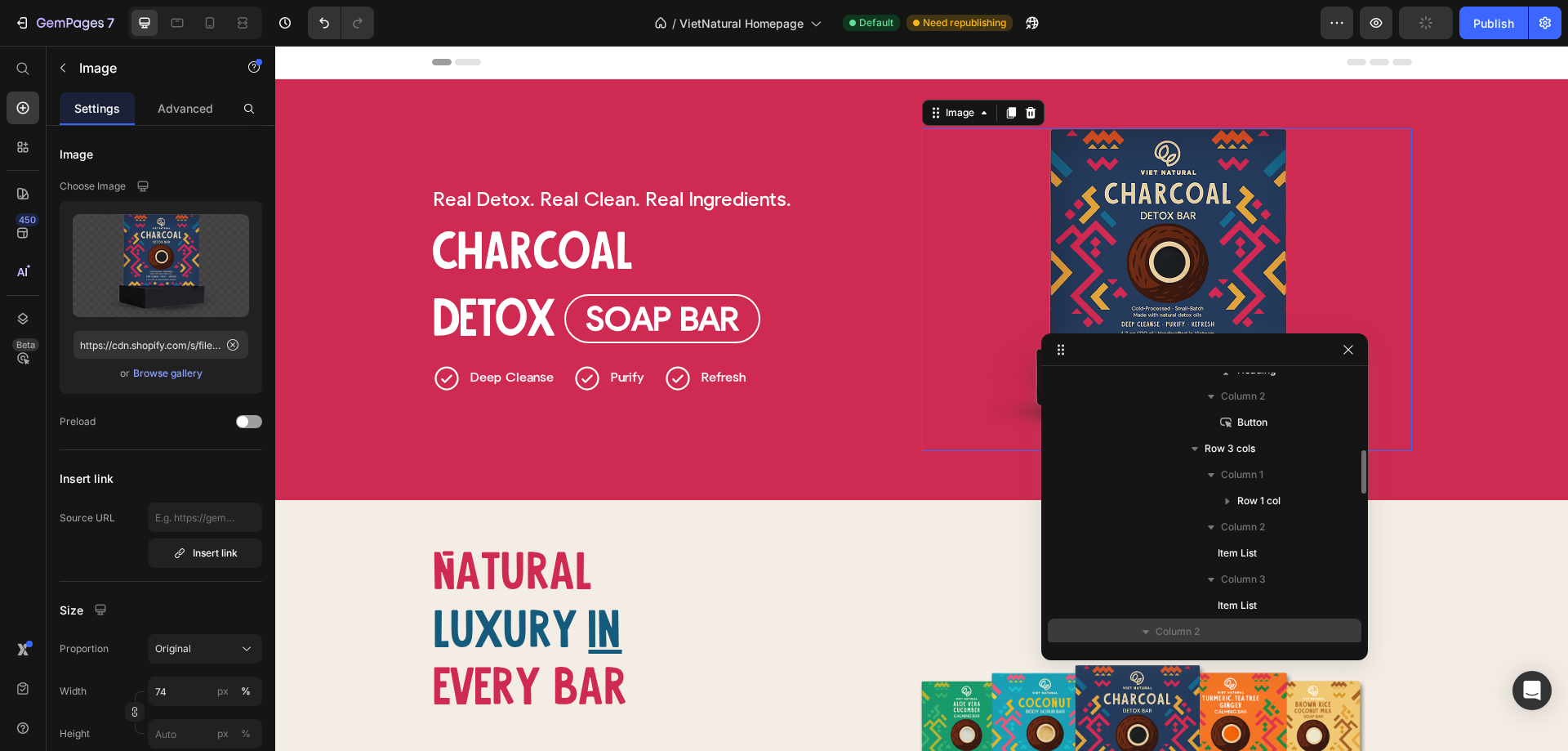 click on "Column 2" at bounding box center [1178, 632] 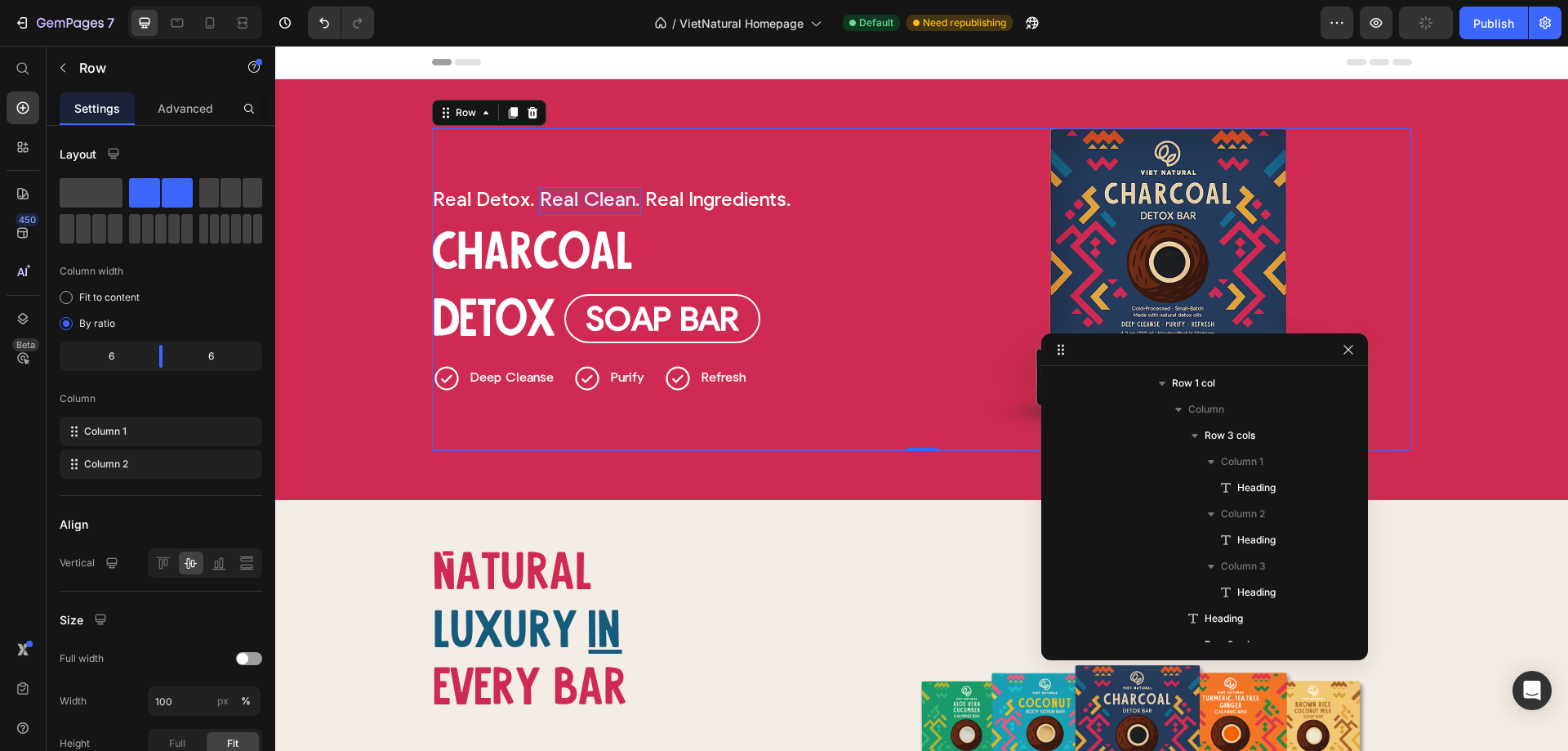scroll, scrollTop: 0, scrollLeft: 0, axis: both 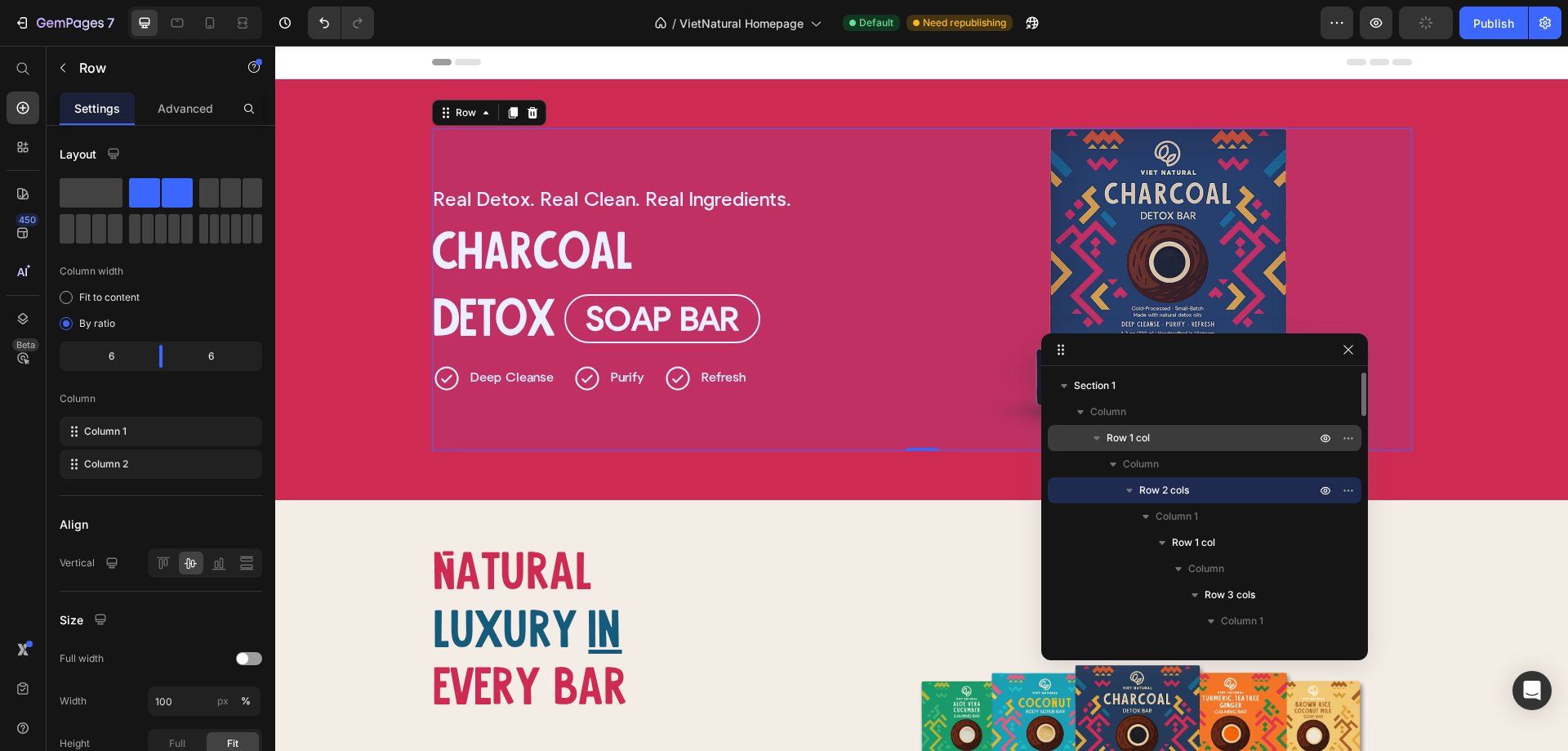 click on "Row 1 col" at bounding box center [1213, 438] 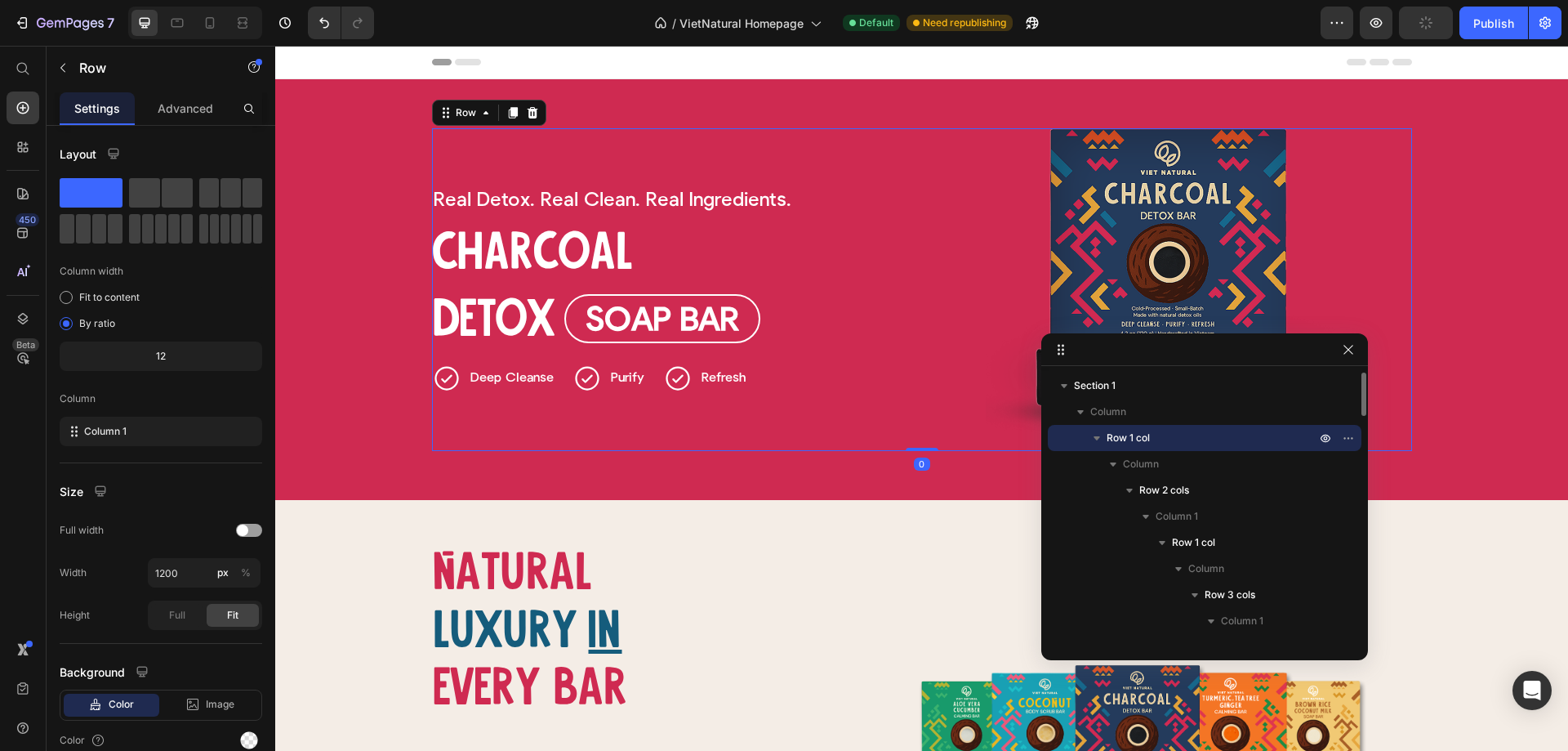click 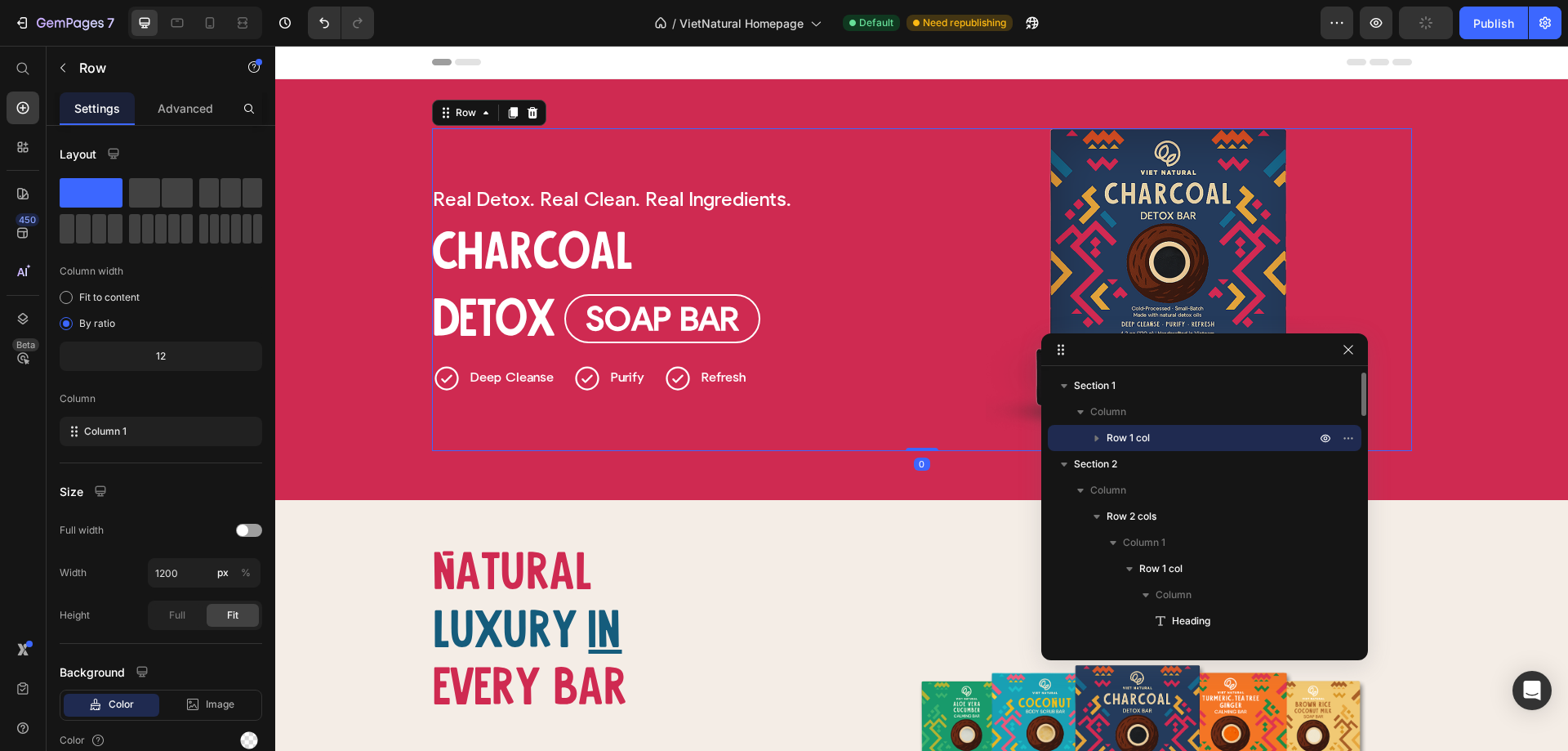 click 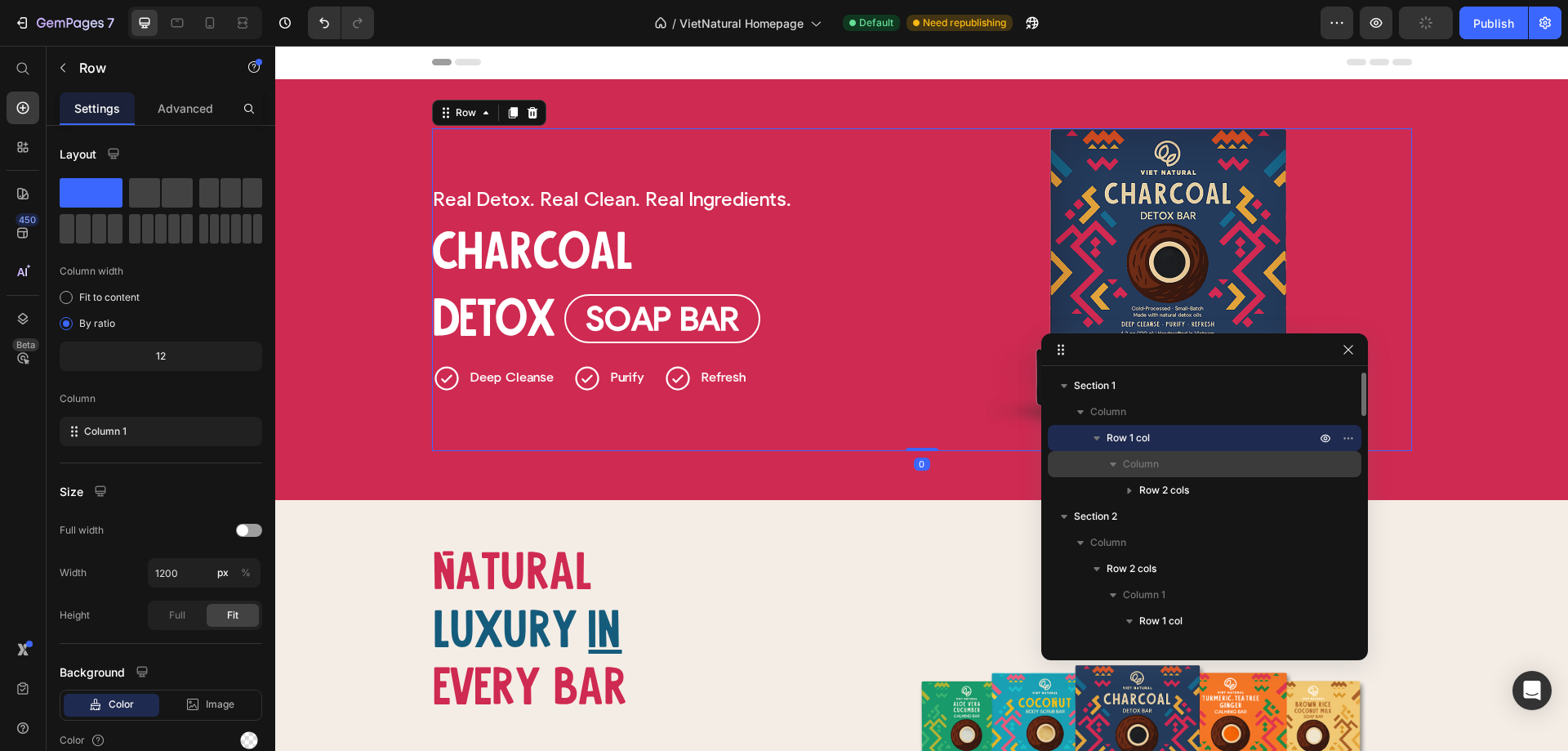 click on "Column" at bounding box center (1221, 464) 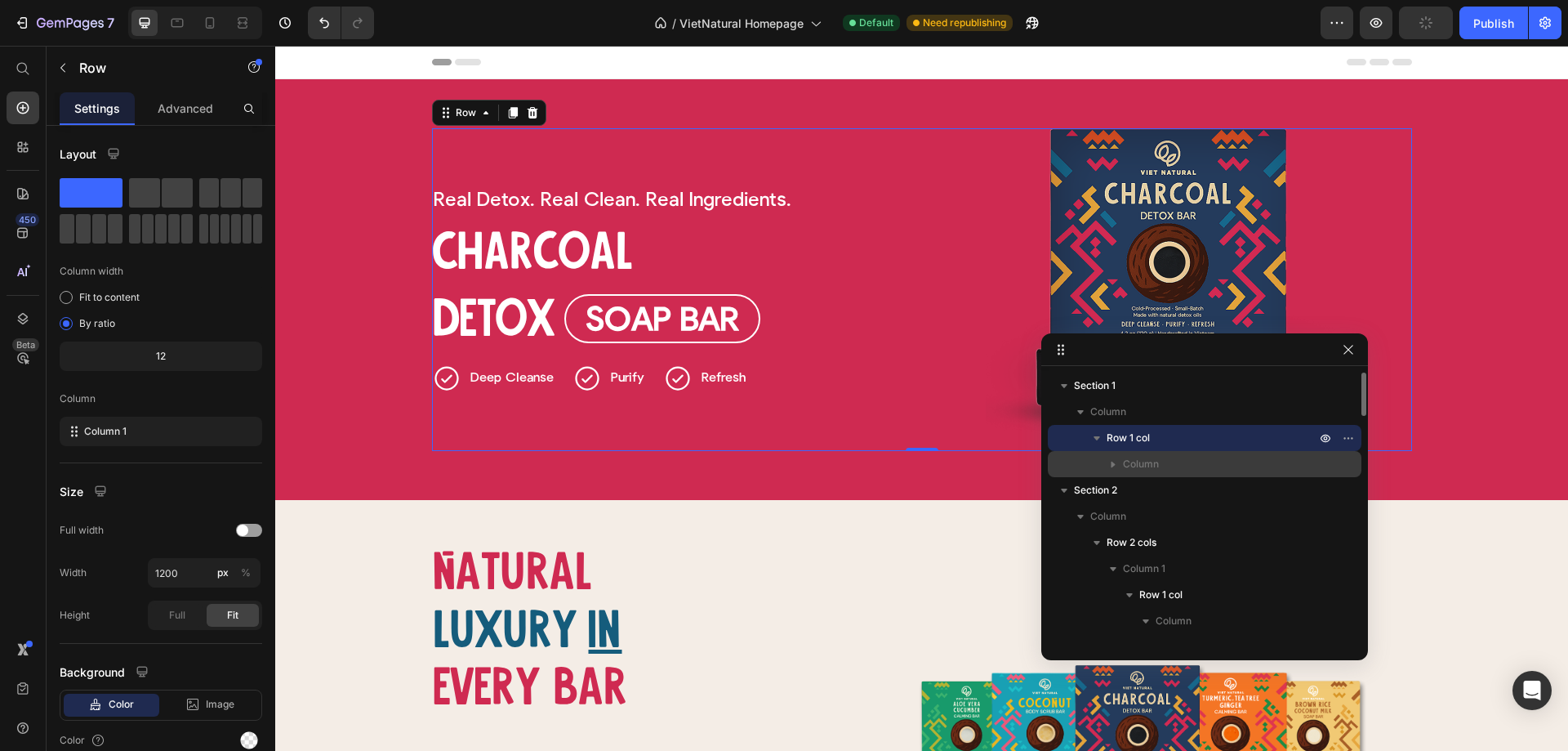 click on "Column" at bounding box center (1141, 464) 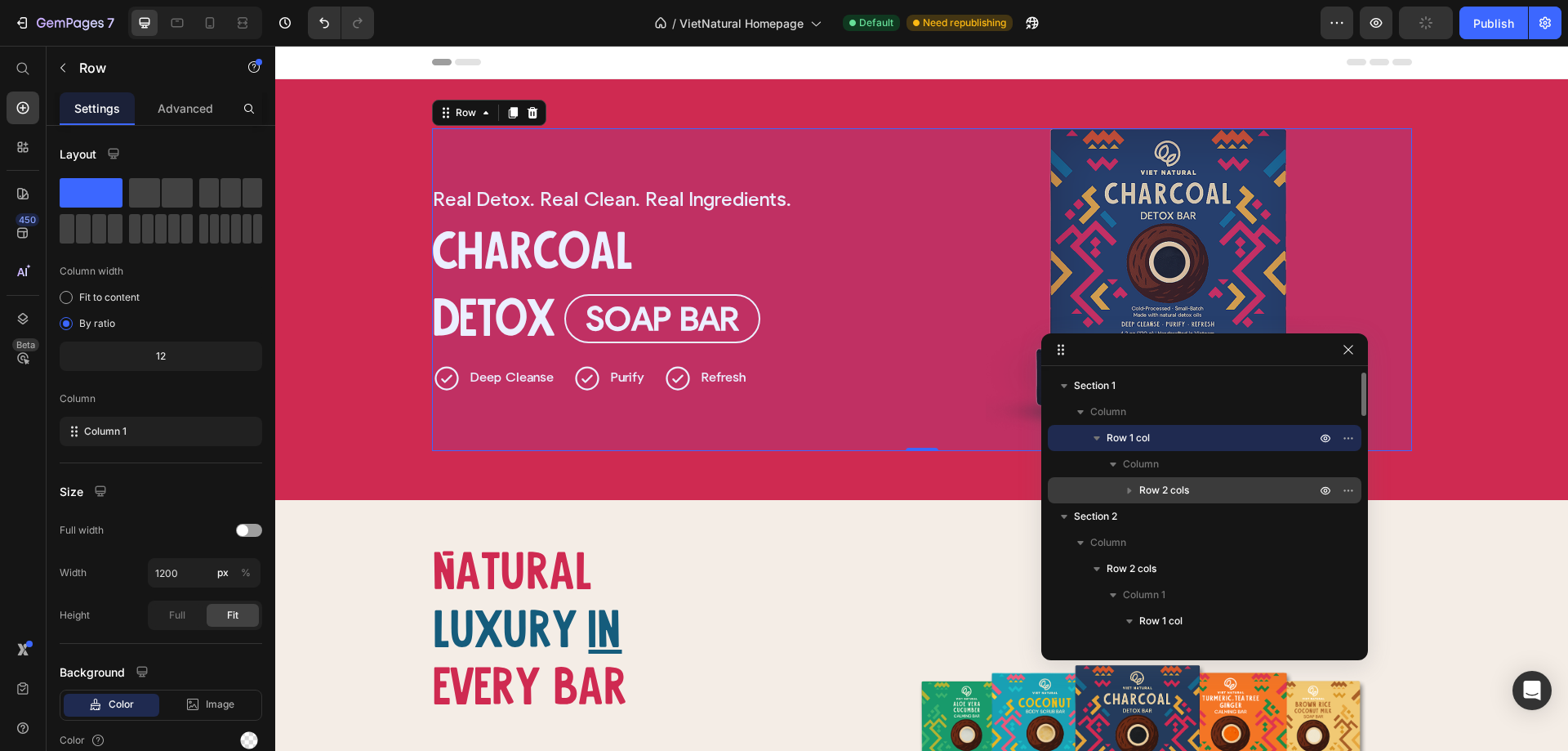 click at bounding box center (1129, 490) 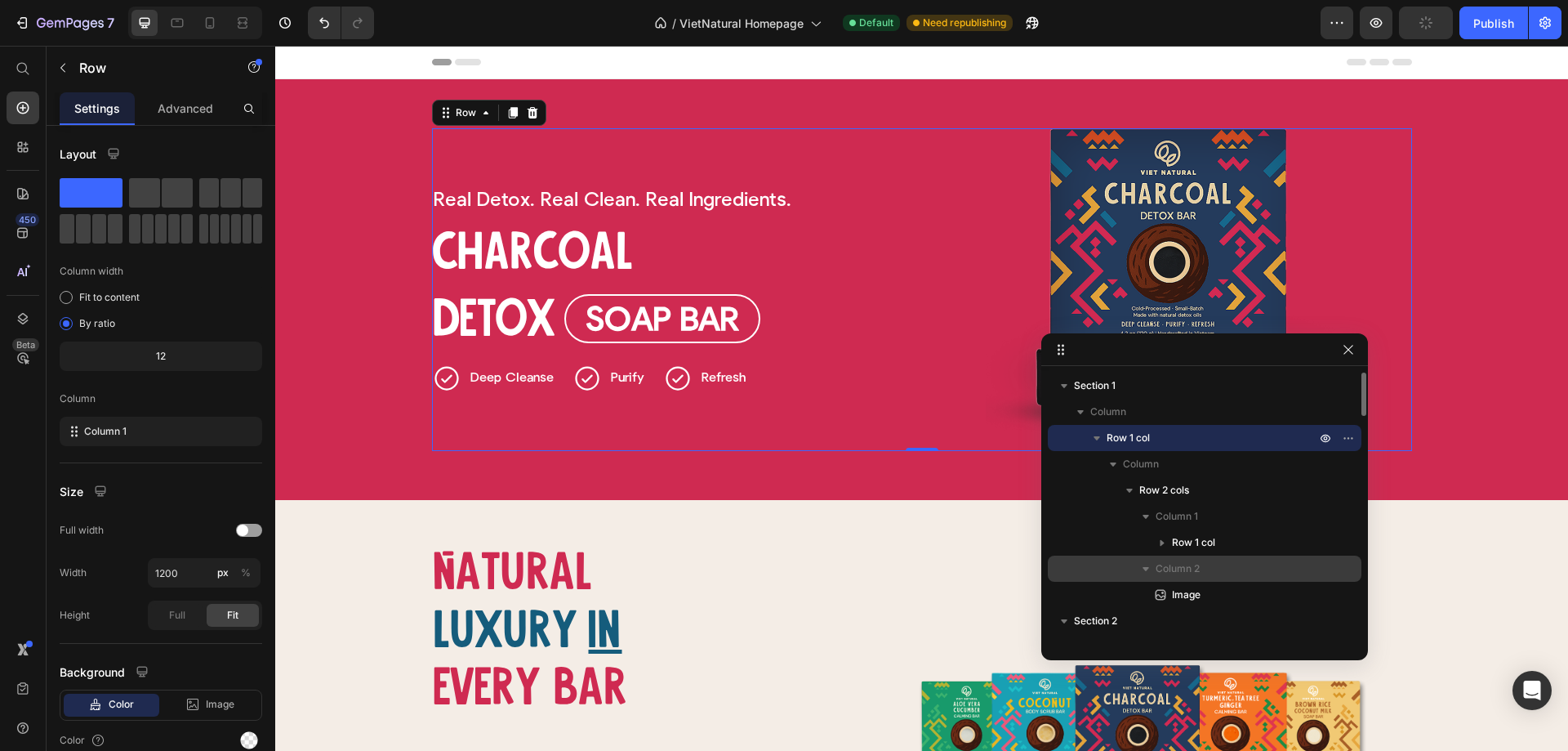 click on "Column 2" at bounding box center [1178, 569] 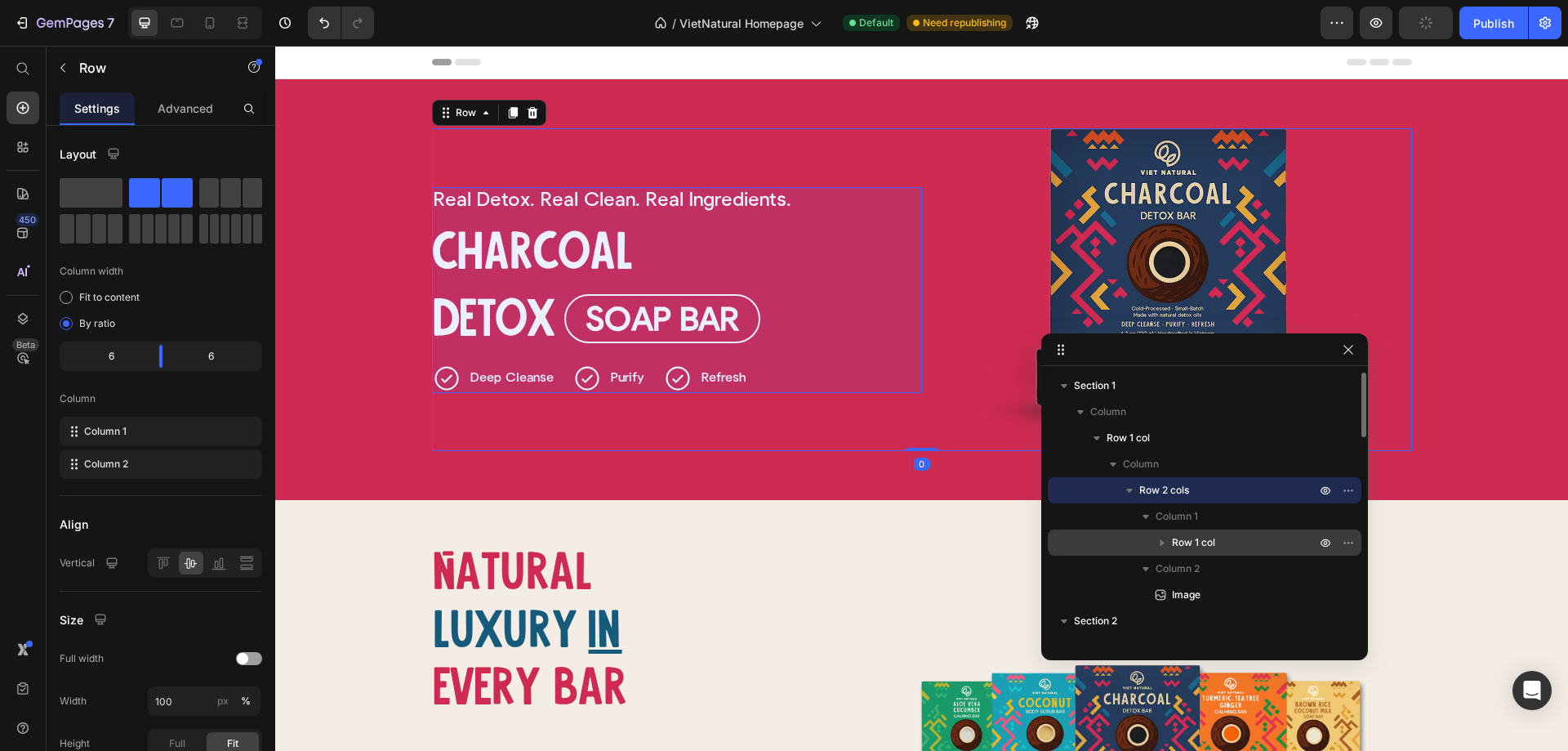 click on "Row 1 col" at bounding box center (1193, 543) 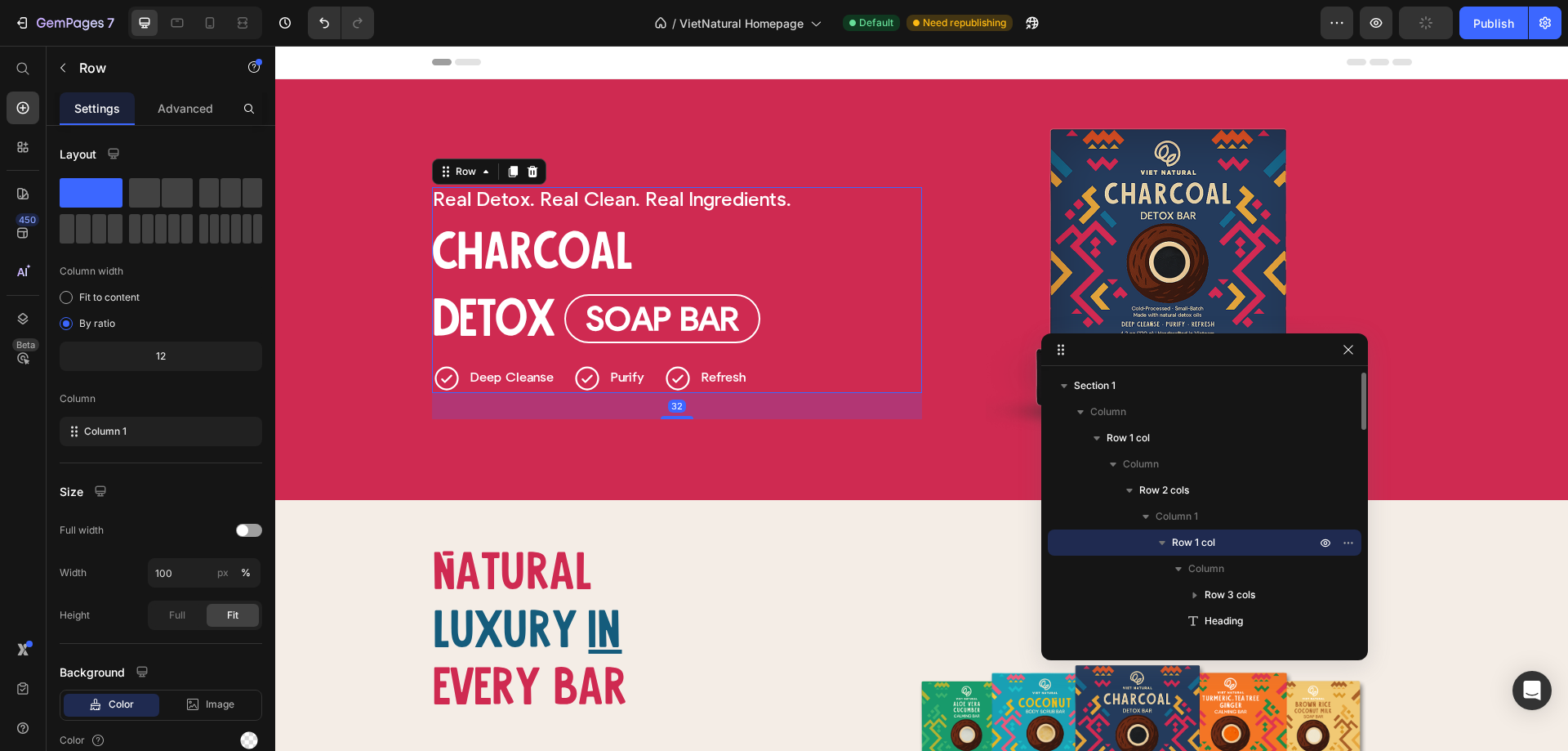 click 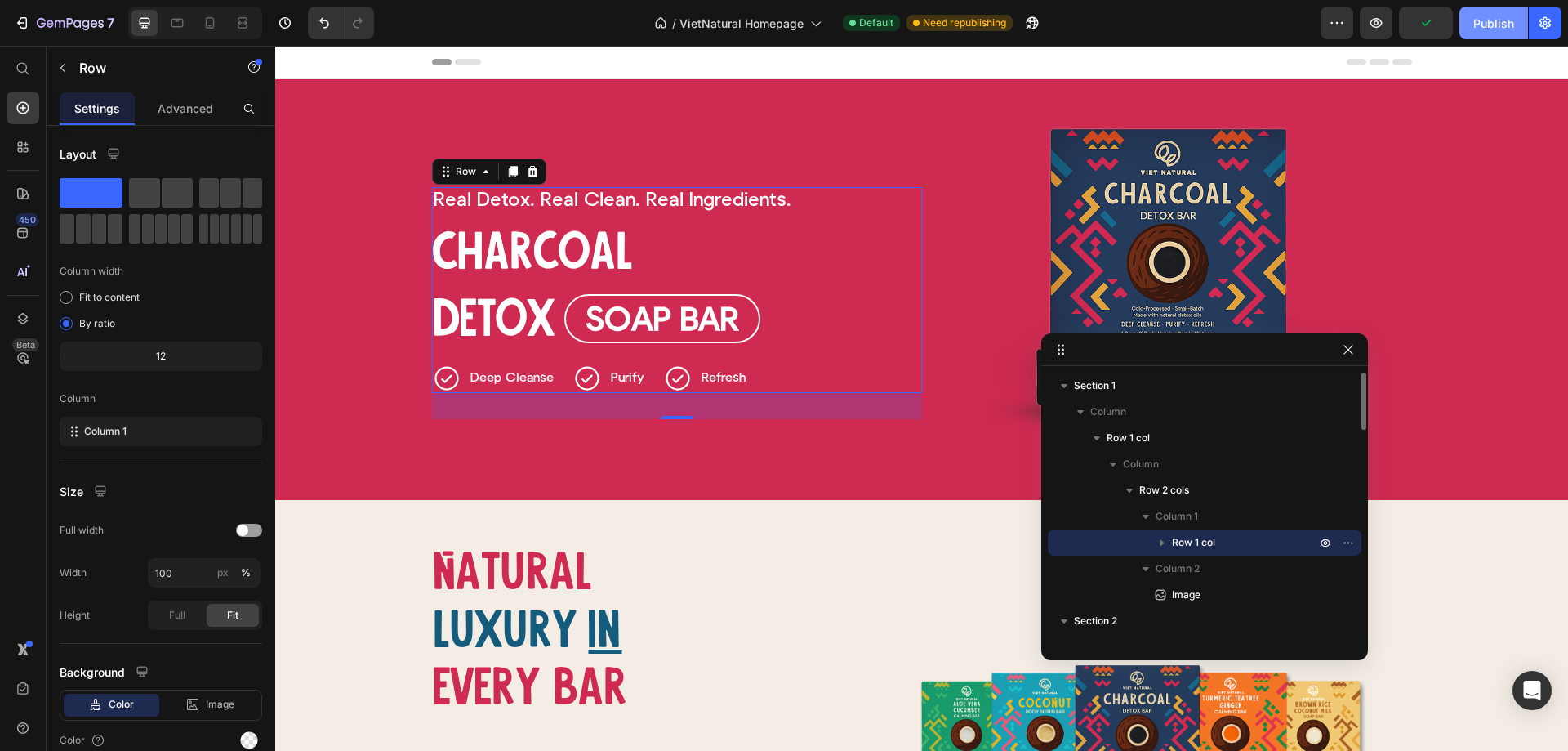 click on "Publish" at bounding box center [1494, 23] 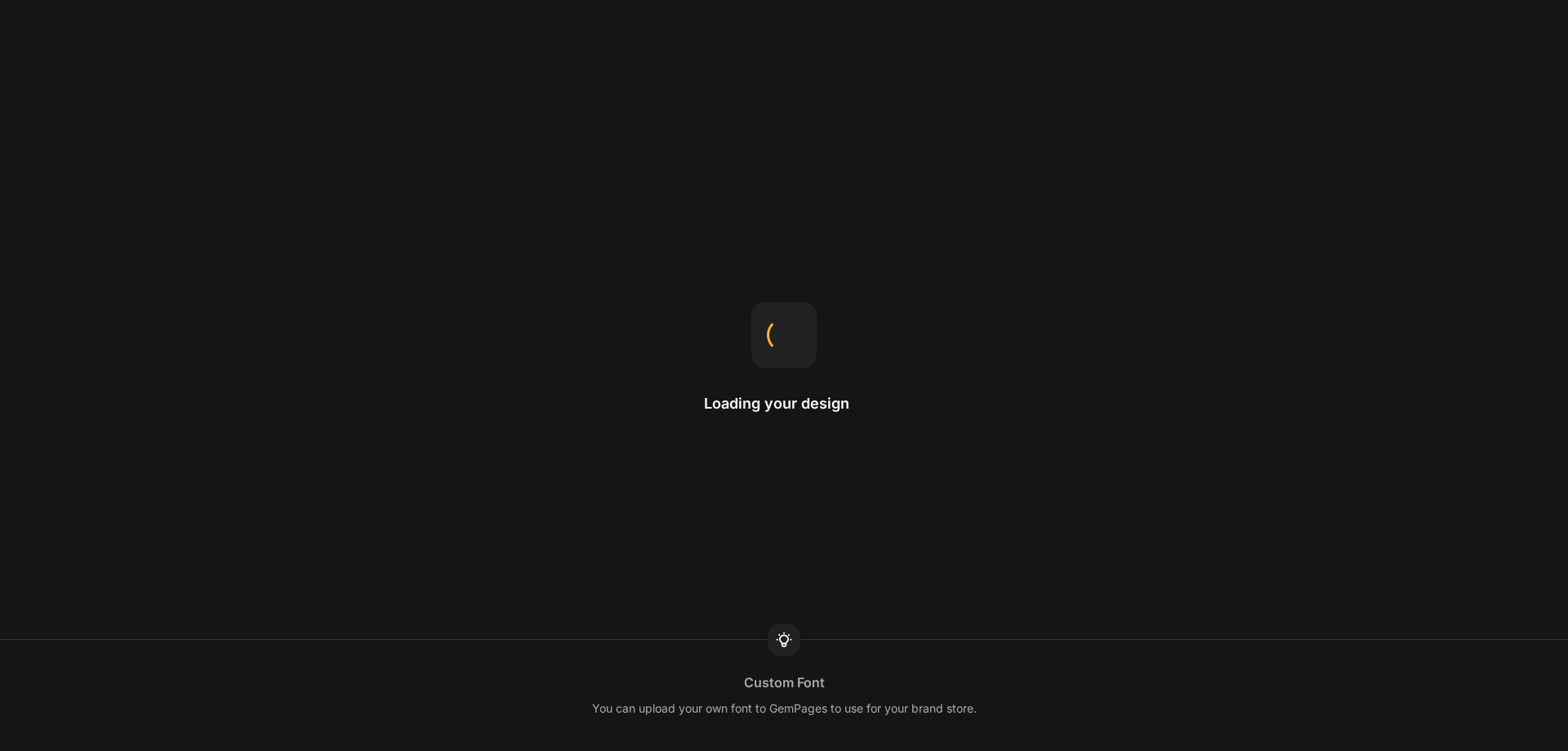 scroll, scrollTop: 0, scrollLeft: 0, axis: both 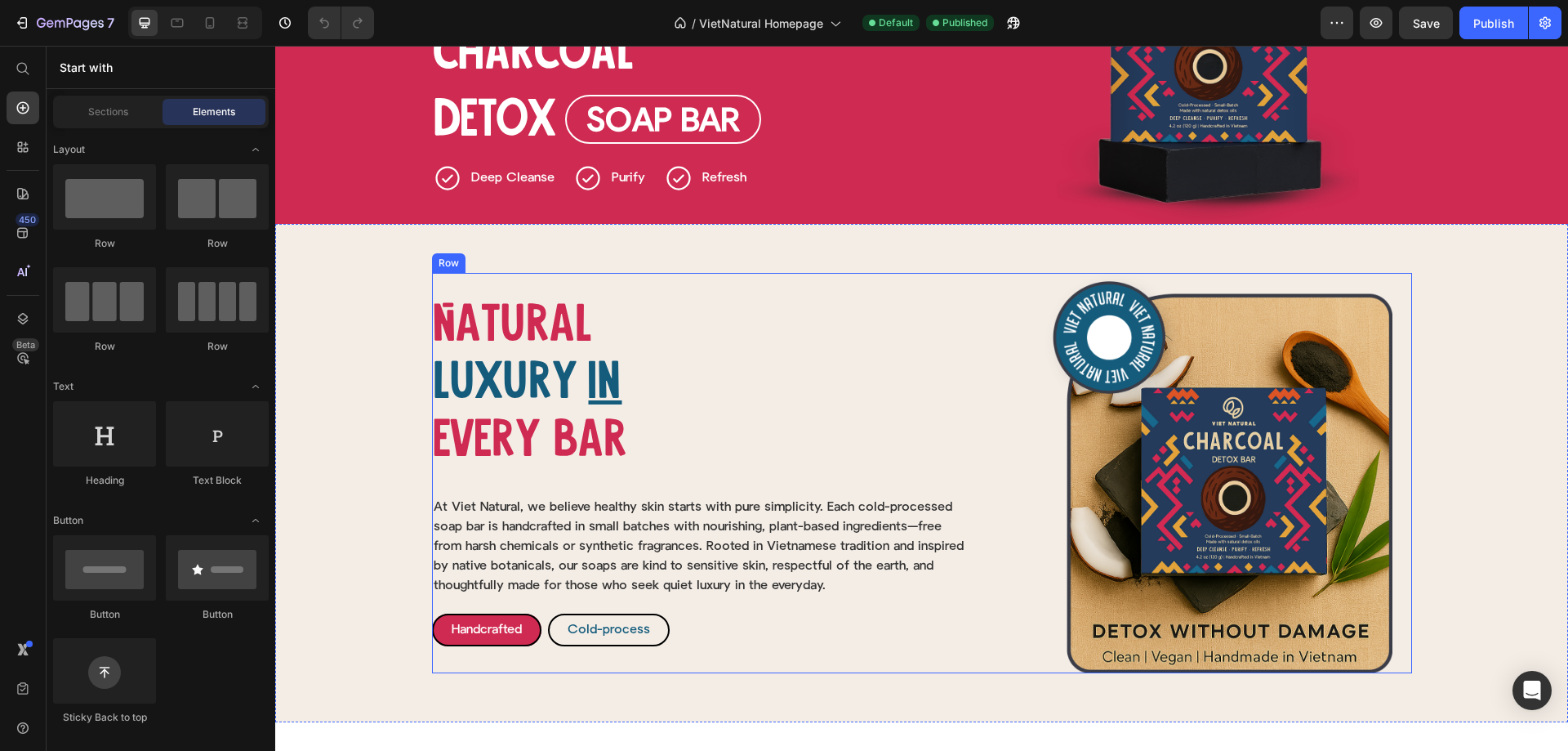 click on "Natural Heading luxury Heading in Heading Row Natural Heading Luxury Heading Row In Heading Every bar Heading Every bar Heading Row Image At Viet Natural, we believe healthy skin starts with pure simplicity. Each cold-processed soap bar is handcrafted in small batches with nourishing, plant-based ingredients—free from harsh chemicals or synthetic fragrances. Rooted in Vietnamese tradition and inspired by native botanicals, our soaps are kind to sensitive skin, respectful of the earth, and thoughtfully made for those who seek quiet luxury in the everyday. Text Block Row Handcrafted Button Cold-process Button Row Row" at bounding box center [702, 473] 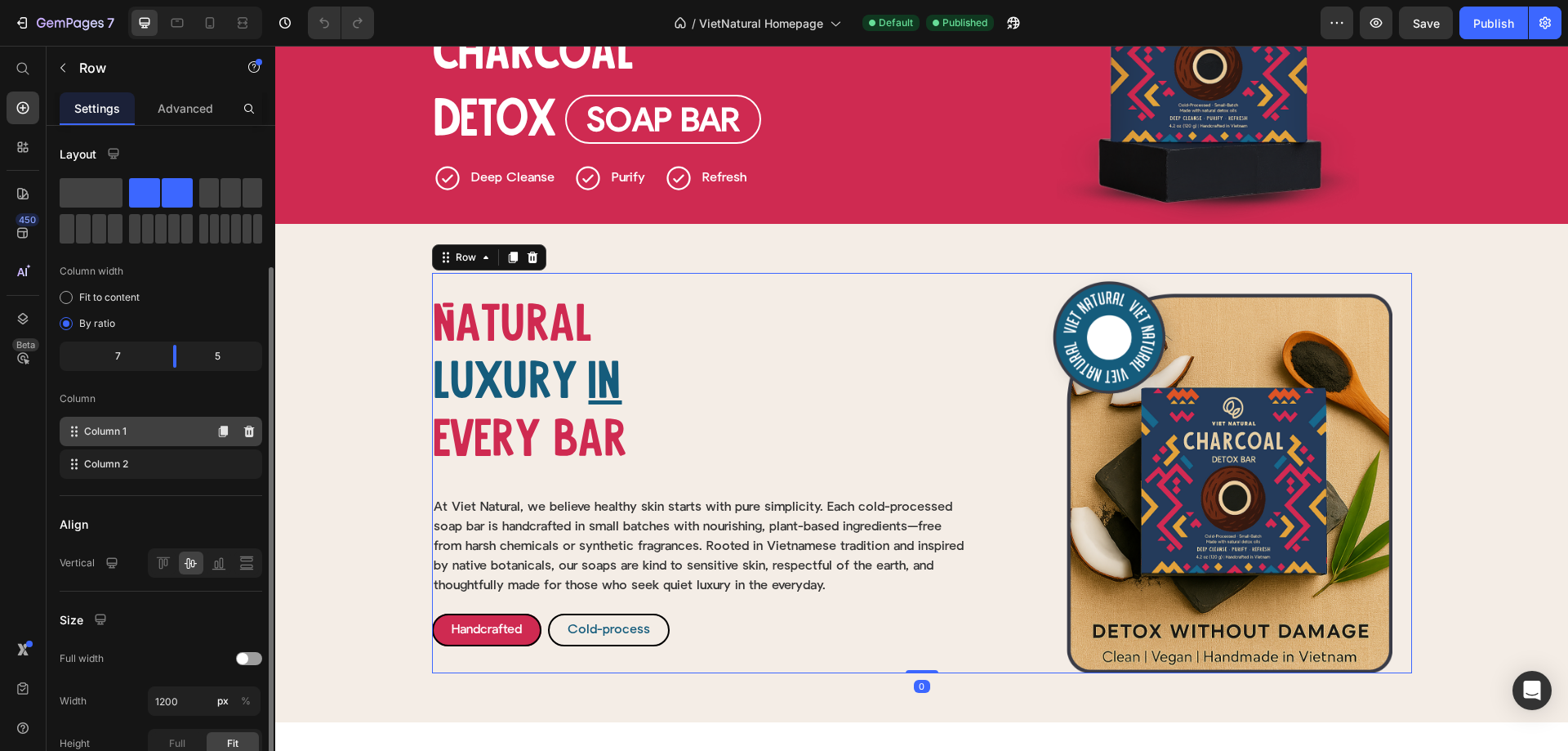 scroll, scrollTop: 163, scrollLeft: 0, axis: vertical 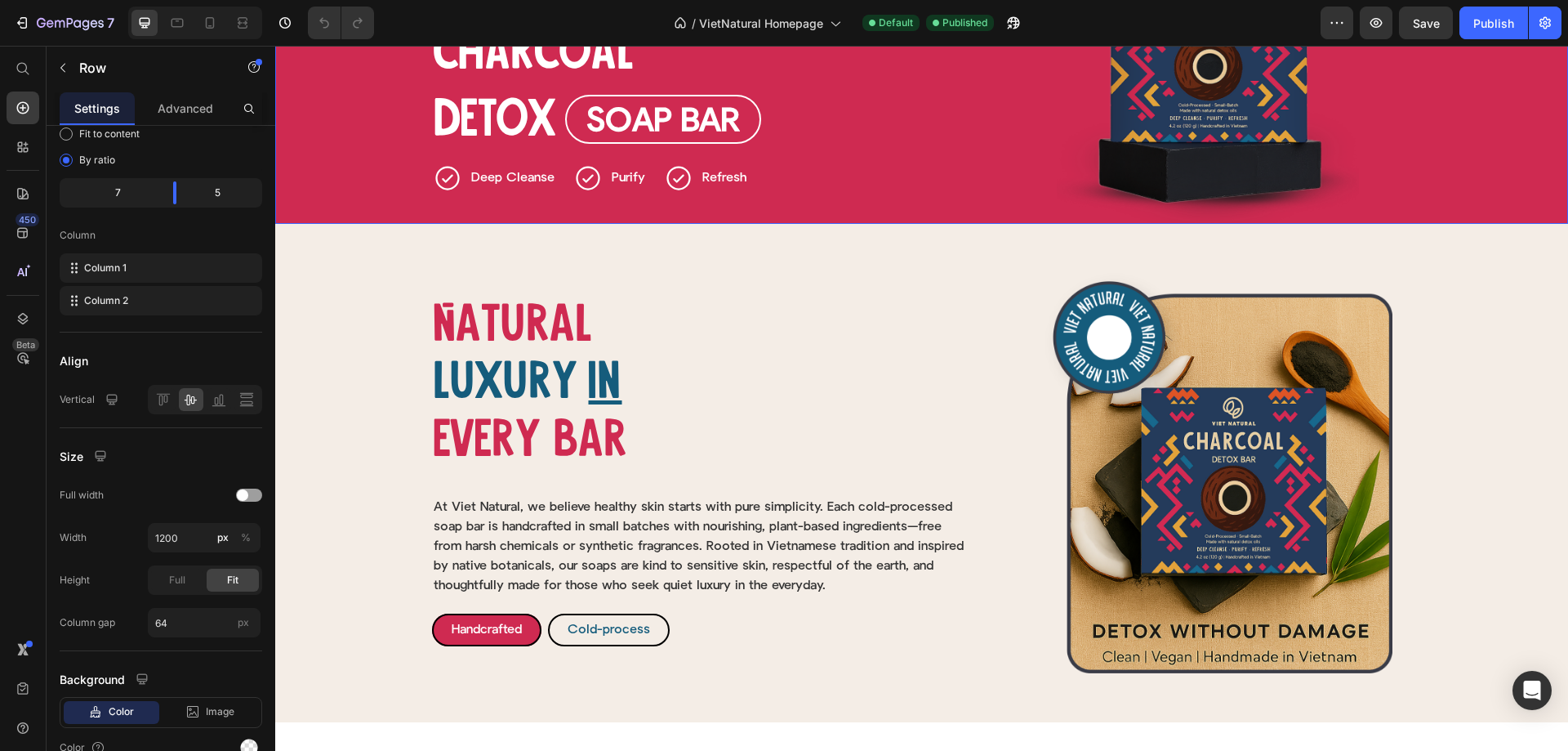 click on "Real Detox. Heading Real Clean. Heading Real Ingredients. Heading Row Charcoal Heading Detox Heading Soap Bar Button Row
Deep Cleanse Item List Row
Purify Item List
Refresh Item List Row Row Image Row" at bounding box center [921, 89] 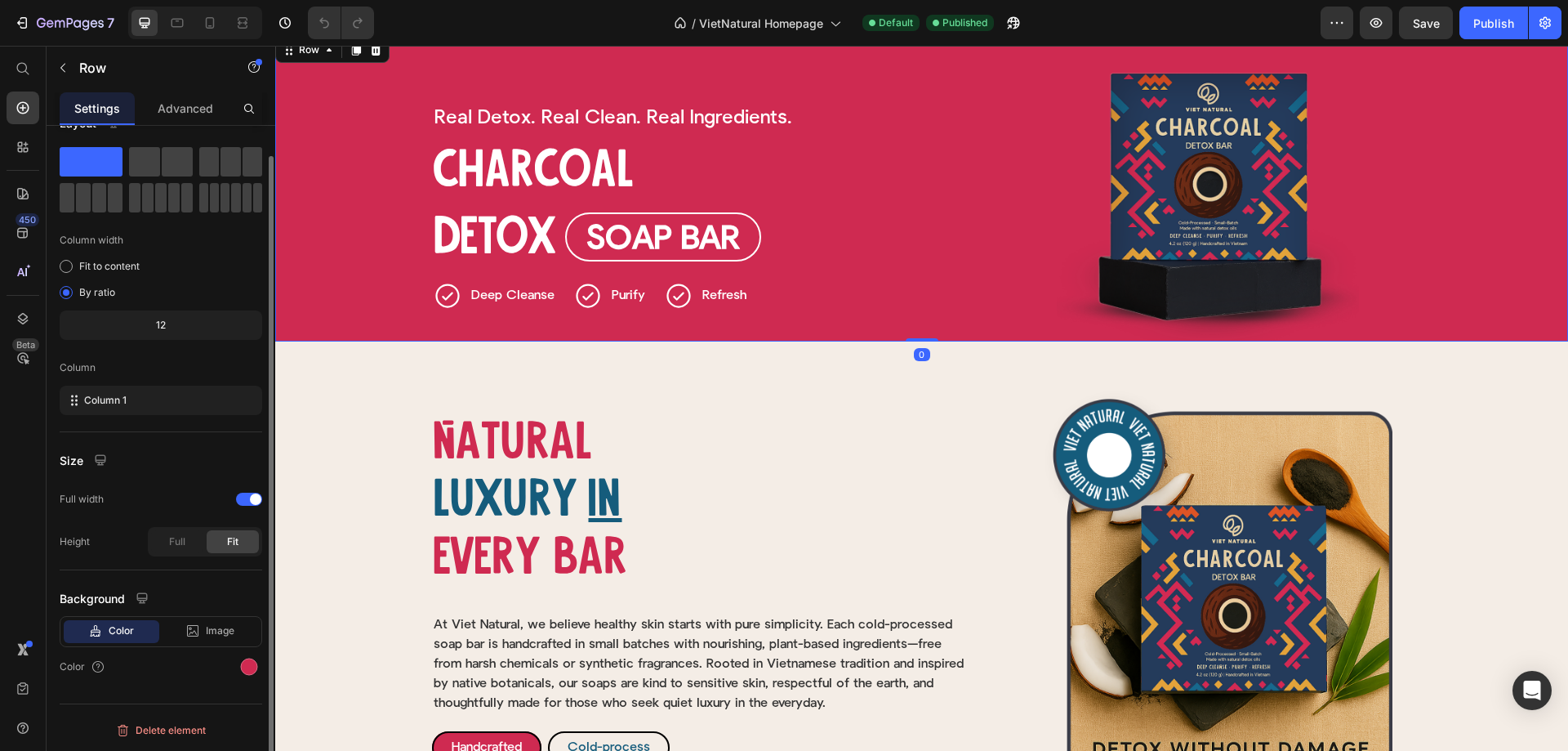 scroll, scrollTop: 0, scrollLeft: 0, axis: both 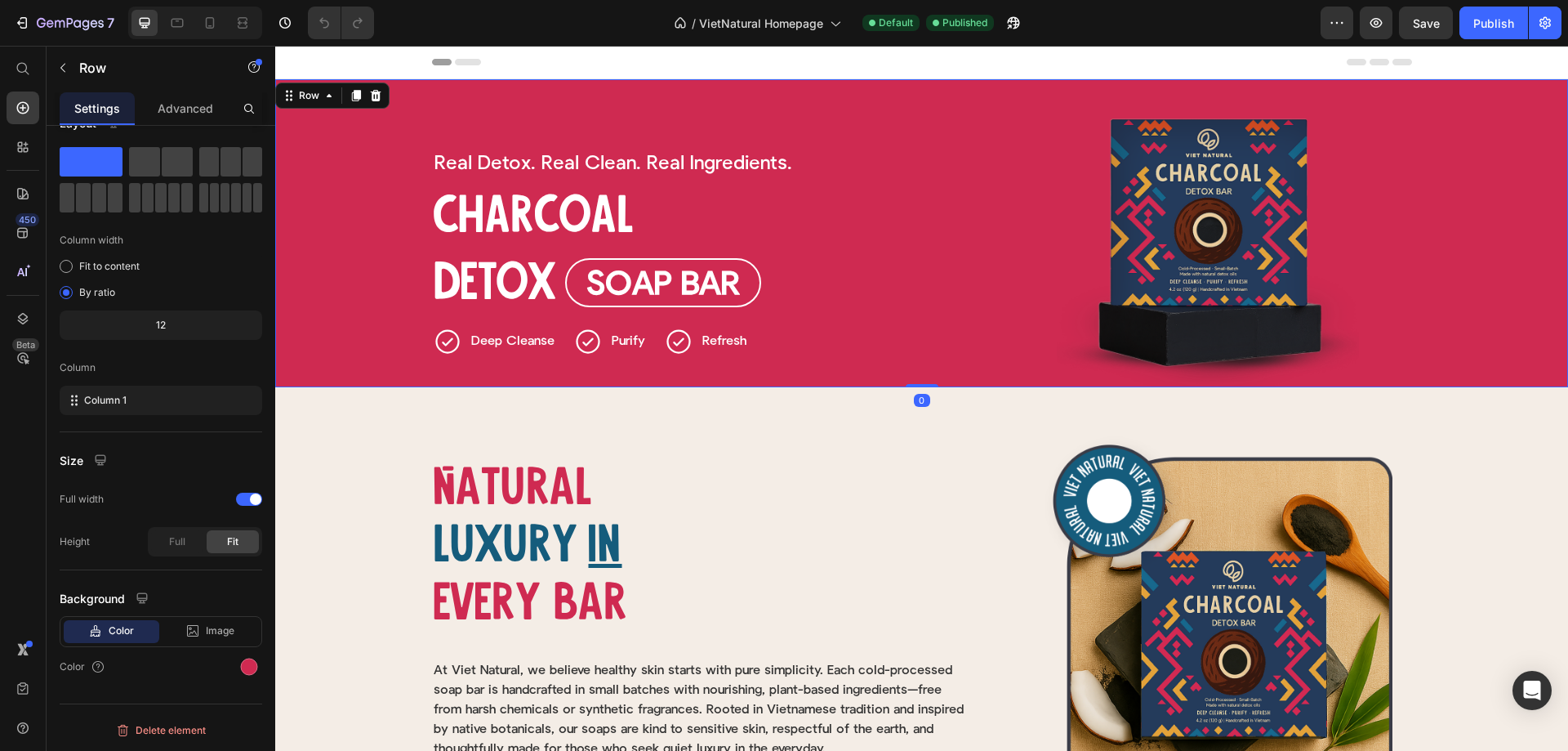 click on "Real Detox. Heading Real Clean. Heading Real Ingredients. Heading Row Charcoal Heading Detox Heading Soap Bar Button Row
Deep Cleanse Item List Row
Purify Item List
Refresh Item List Row Row Image Row Row   0" at bounding box center (921, 233) 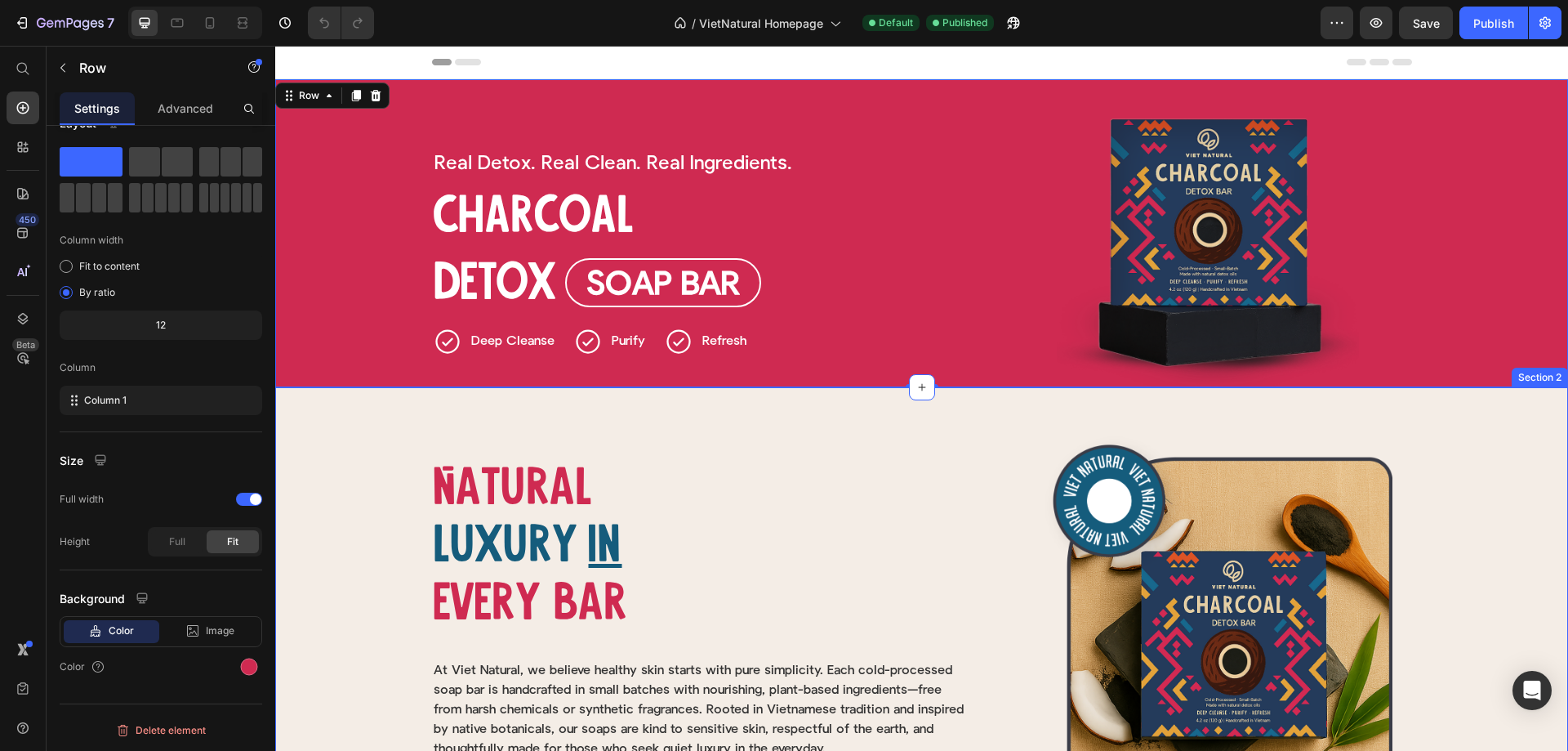 click on "Natural Heading luxury Heading in Heading Row Natural Heading Luxury Heading Row In Heading Every bar Heading Every bar Heading Row Image At Viet Natural, we believe healthy skin starts with pure simplicity. Each cold-processed soap bar is handcrafted in small batches with nourishing, plant-based ingredients—free from harsh chemicals or synthetic fragrances. Rooted in Vietnamese tradition and inspired by native botanicals, our soaps are kind to sensitive skin, respectful of the earth, and thoughtfully made for those who seek quiet luxury in the everyday. Text Block Row Handcrafted Button Cold-process Button Row Row Image Row" at bounding box center [921, 637] 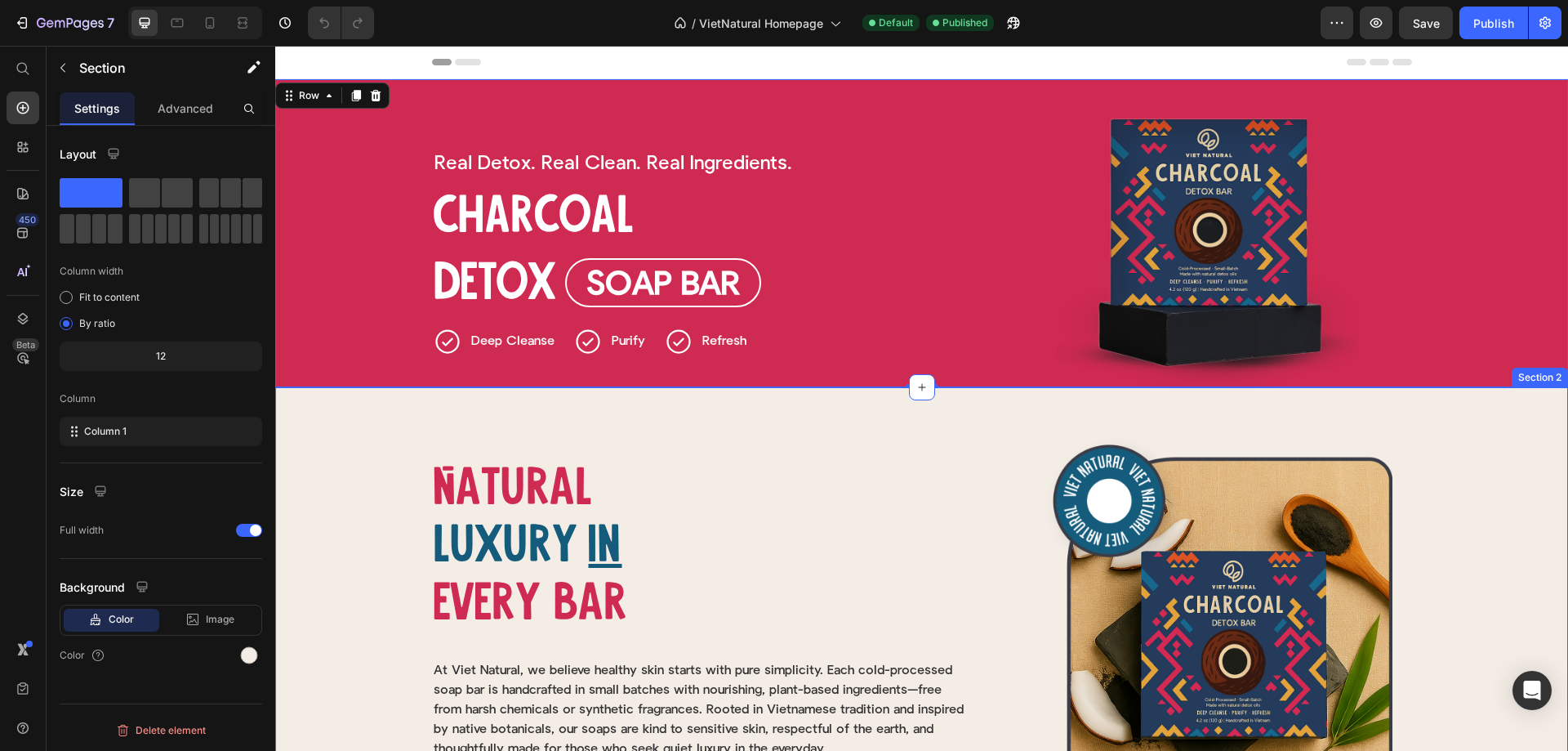 scroll, scrollTop: 0, scrollLeft: 0, axis: both 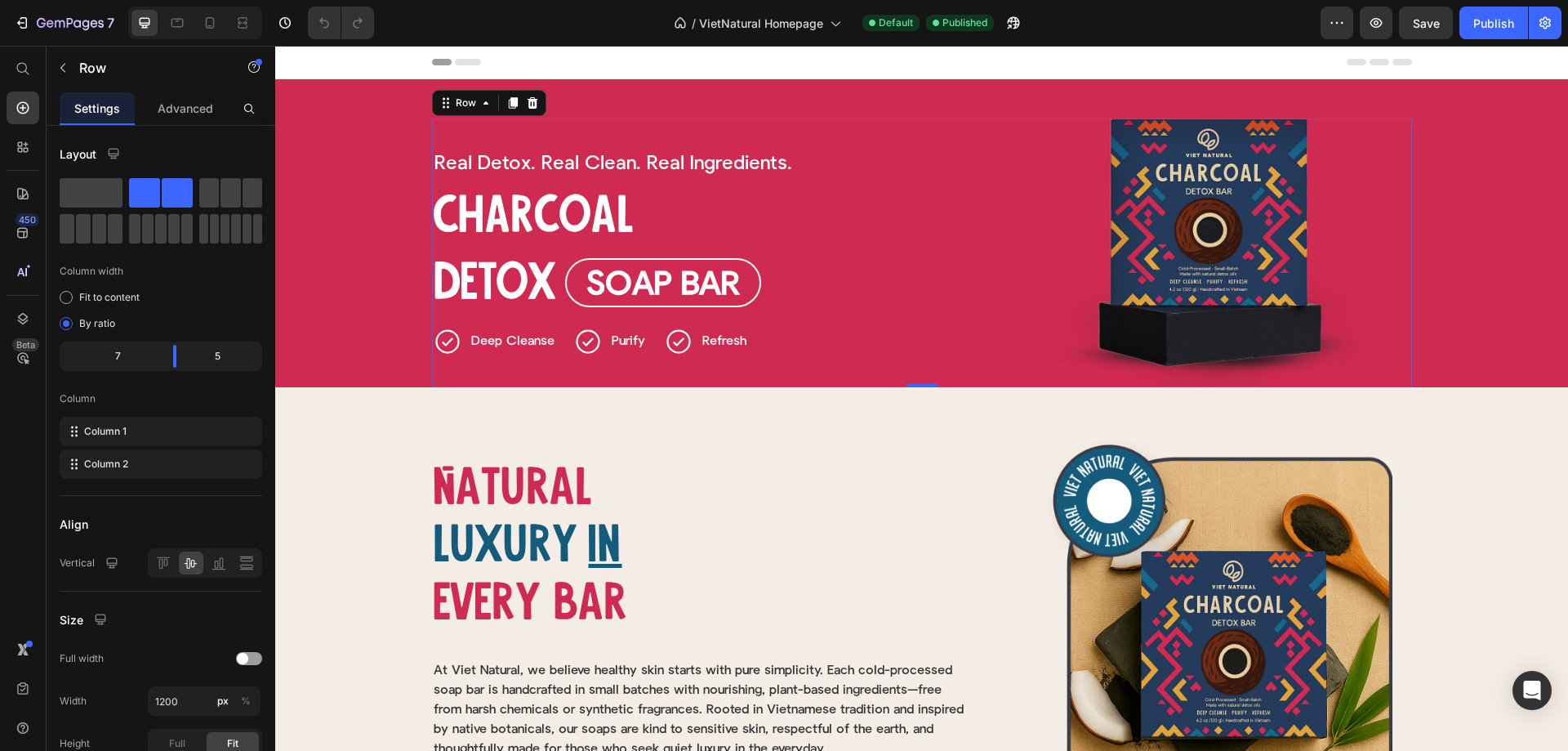 click on "Real Detox. Heading Real Clean. Heading Real Ingredients. Heading Row Charcoal Heading Detox Heading Soap Bar Button Row
Deep Cleanse Item List Row
Purify Item List
Refresh Item List Row Row" at bounding box center (718, 253) 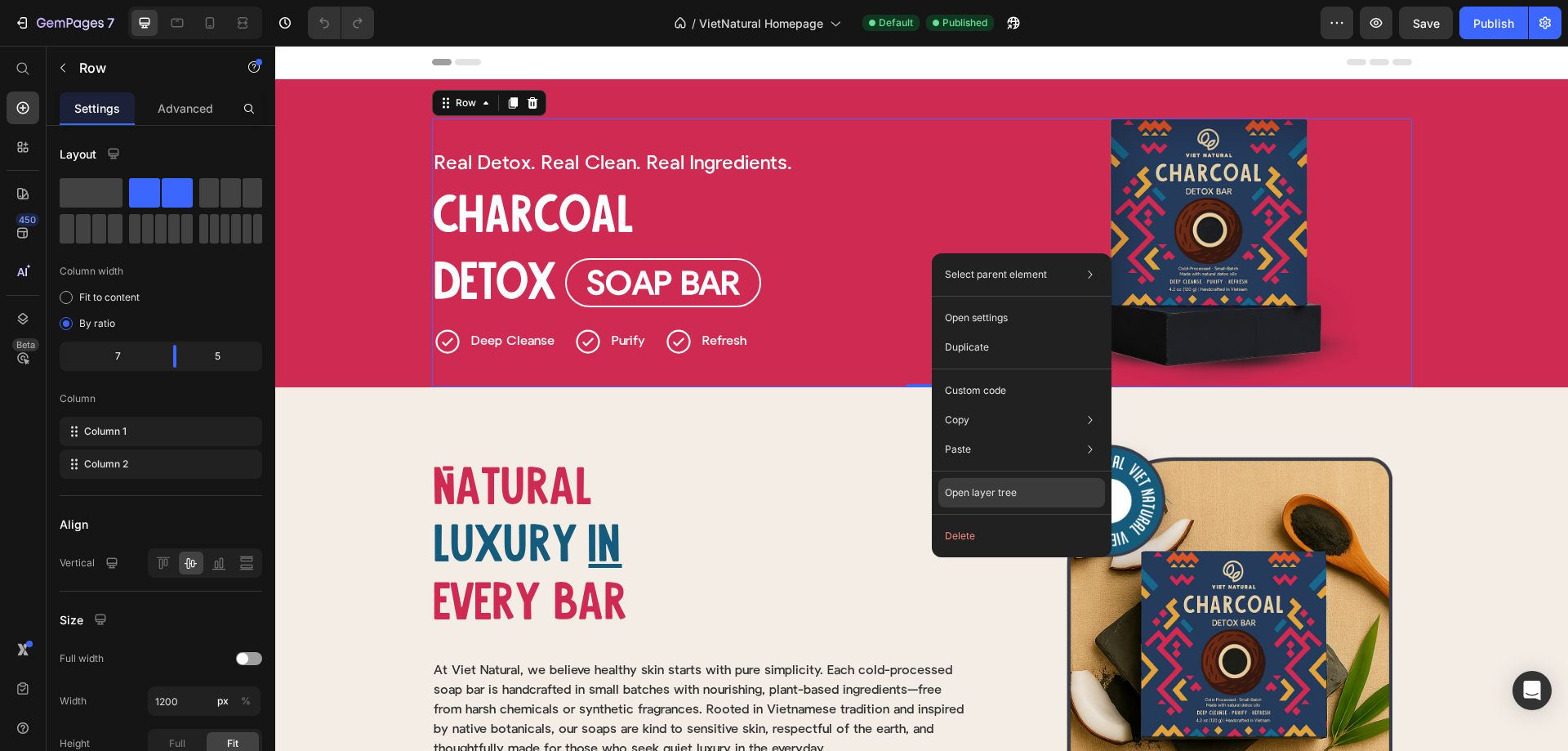 click on "Open layer tree" at bounding box center [981, 493] 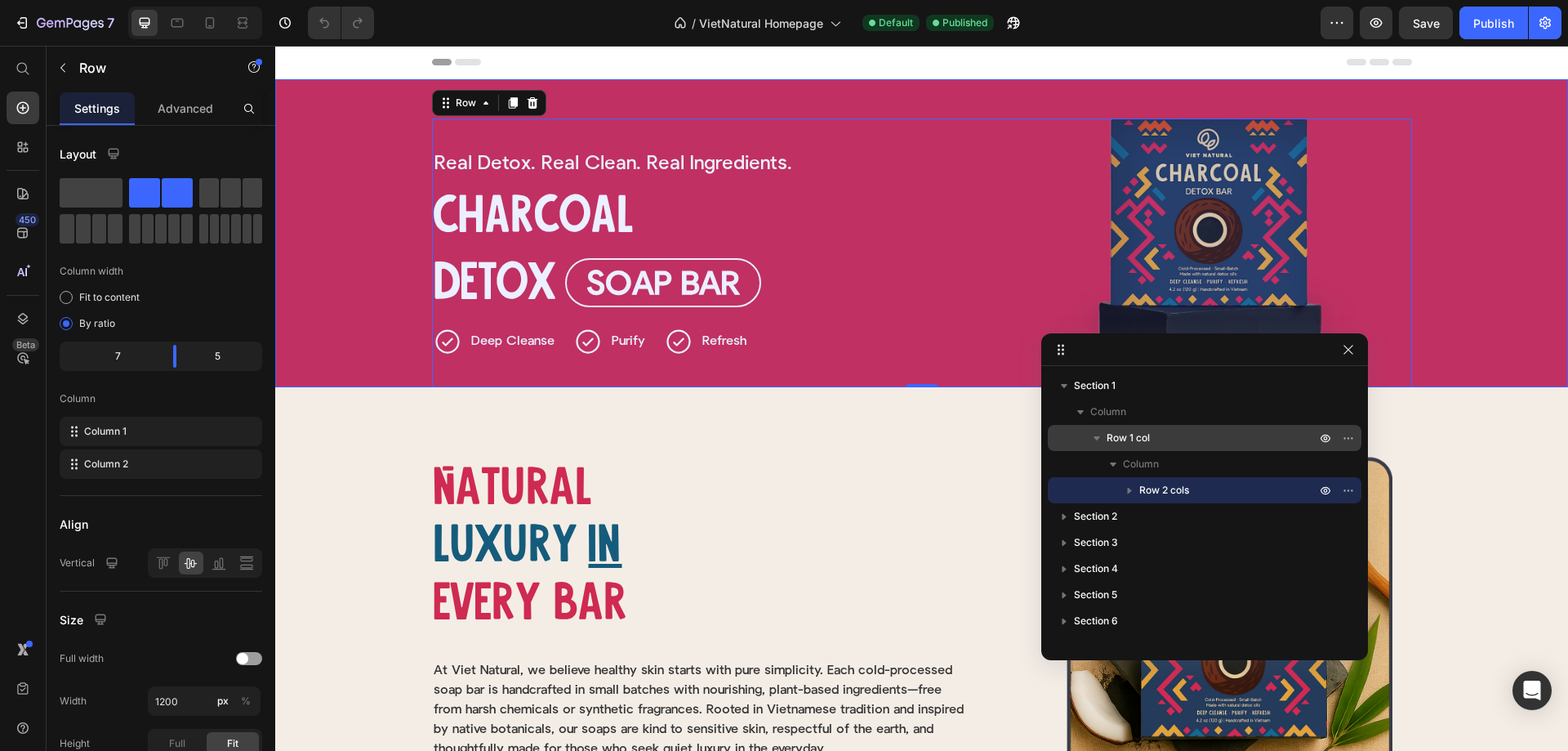 click on "Row 1 col" at bounding box center (1213, 438) 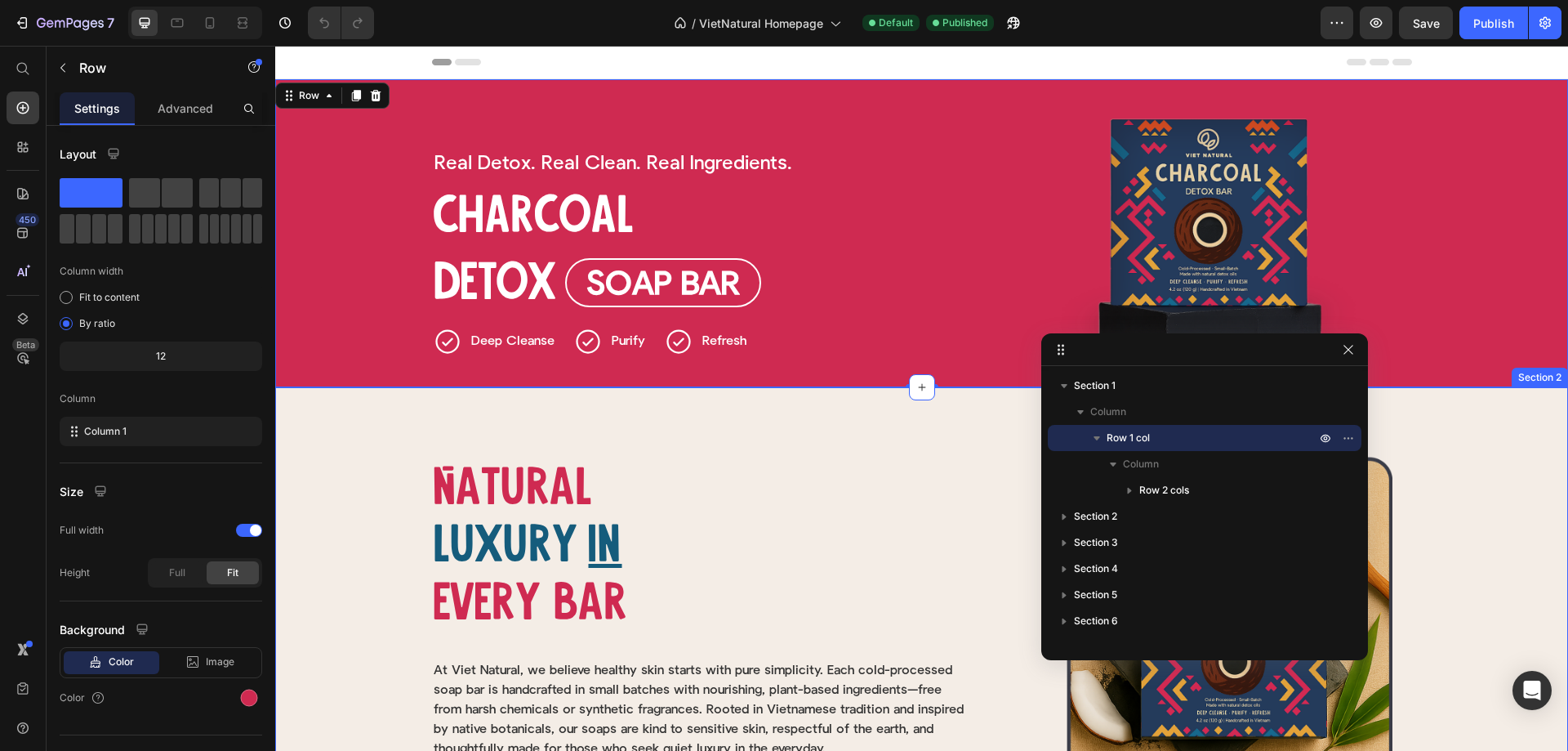 click on "Natural Heading luxury Heading in Heading Row Natural Heading Luxury Heading Row In Heading Every bar Heading Every bar Heading Row Image At Viet Natural, we believe healthy skin starts with pure simplicity. Each cold-processed soap bar is handcrafted in small batches with nourishing, plant-based ingredients—free from harsh chemicals or synthetic fragrances. Rooted in Vietnamese tradition and inspired by native botanicals, our soaps are kind to sensitive skin, respectful of the earth, and thoughtfully made for those who seek quiet luxury in the everyday. Text Block Row Handcrafted Button Cold-process Button Row Row Image Row" at bounding box center (921, 637) 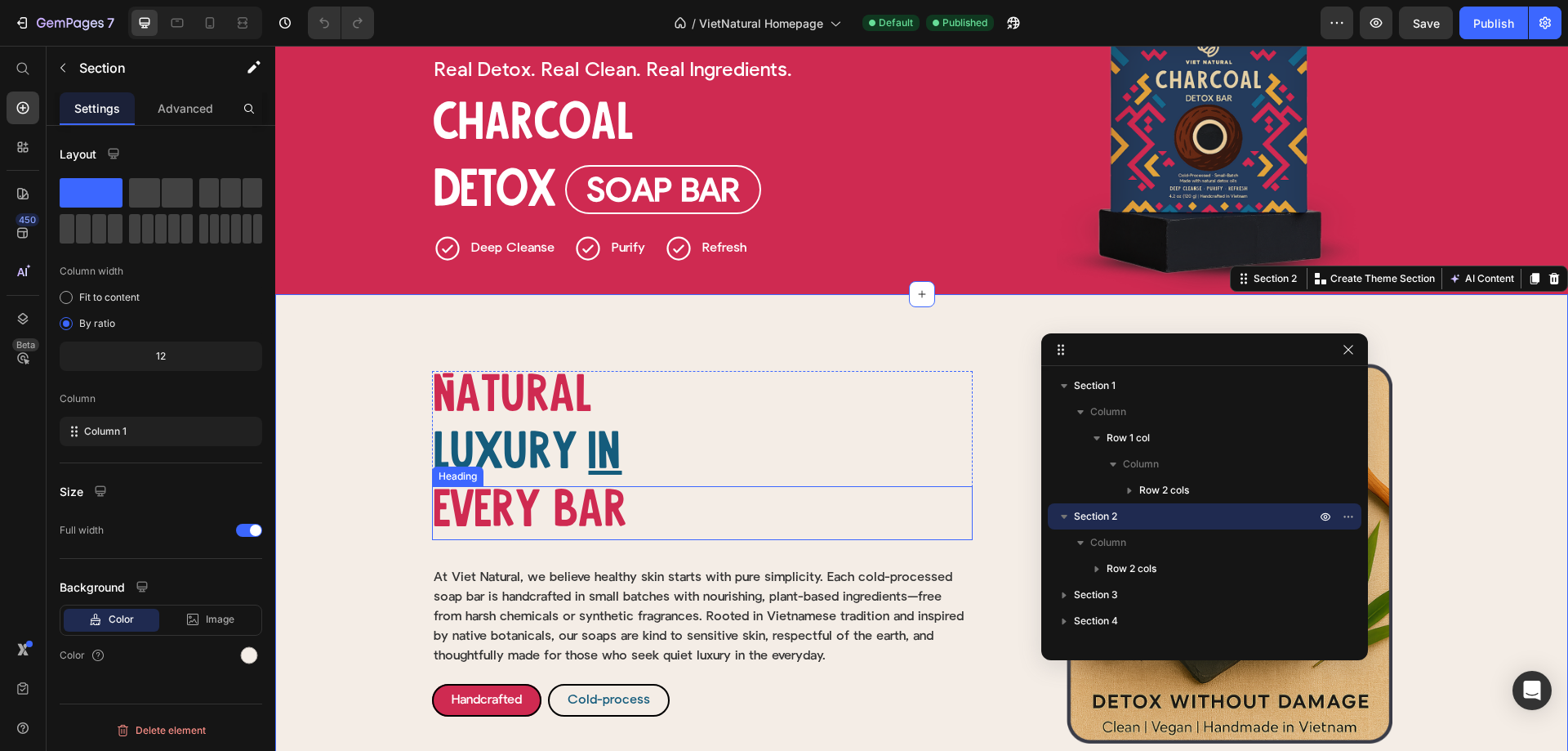 scroll, scrollTop: 163, scrollLeft: 0, axis: vertical 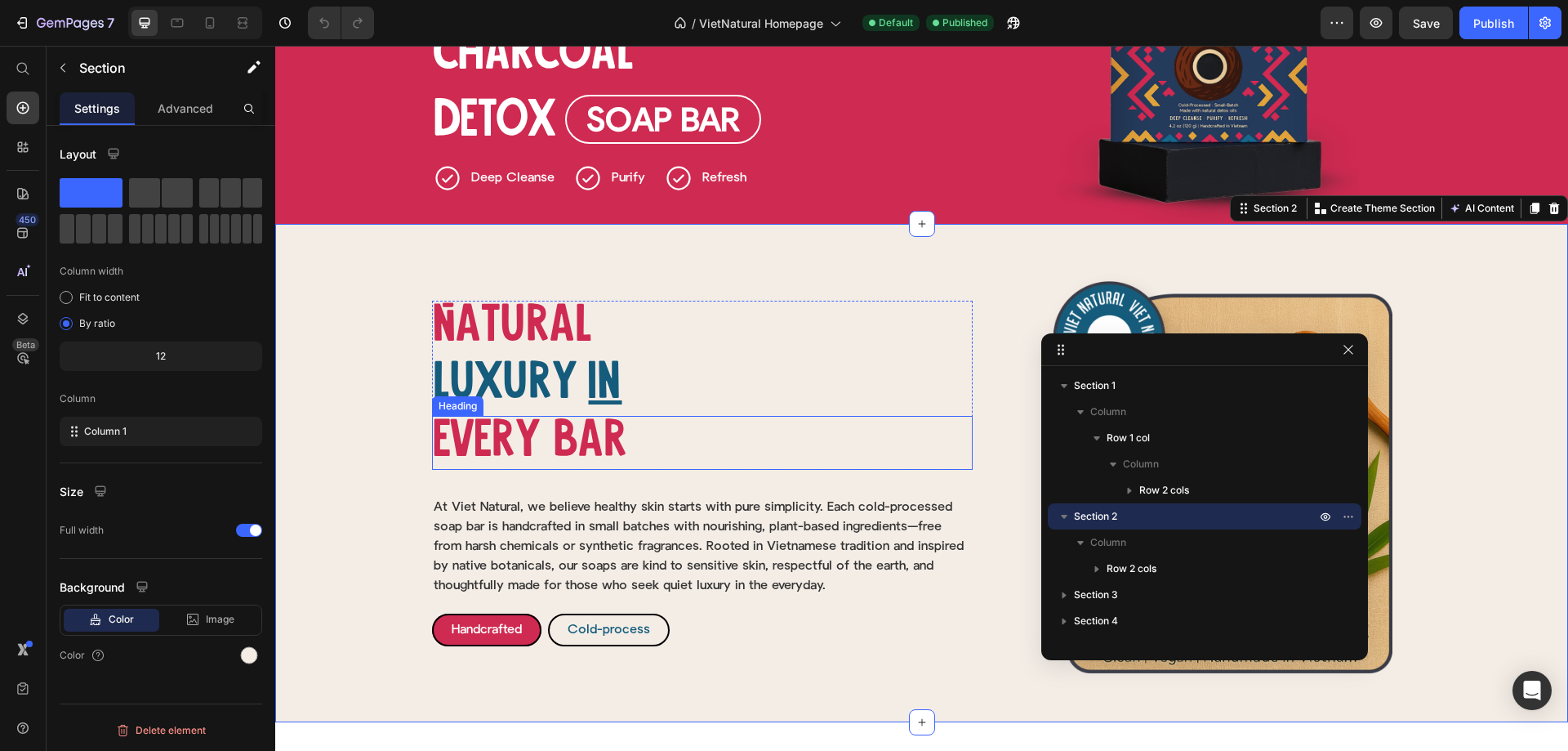 click on "luxury Heading in Heading Row" at bounding box center (702, 385) 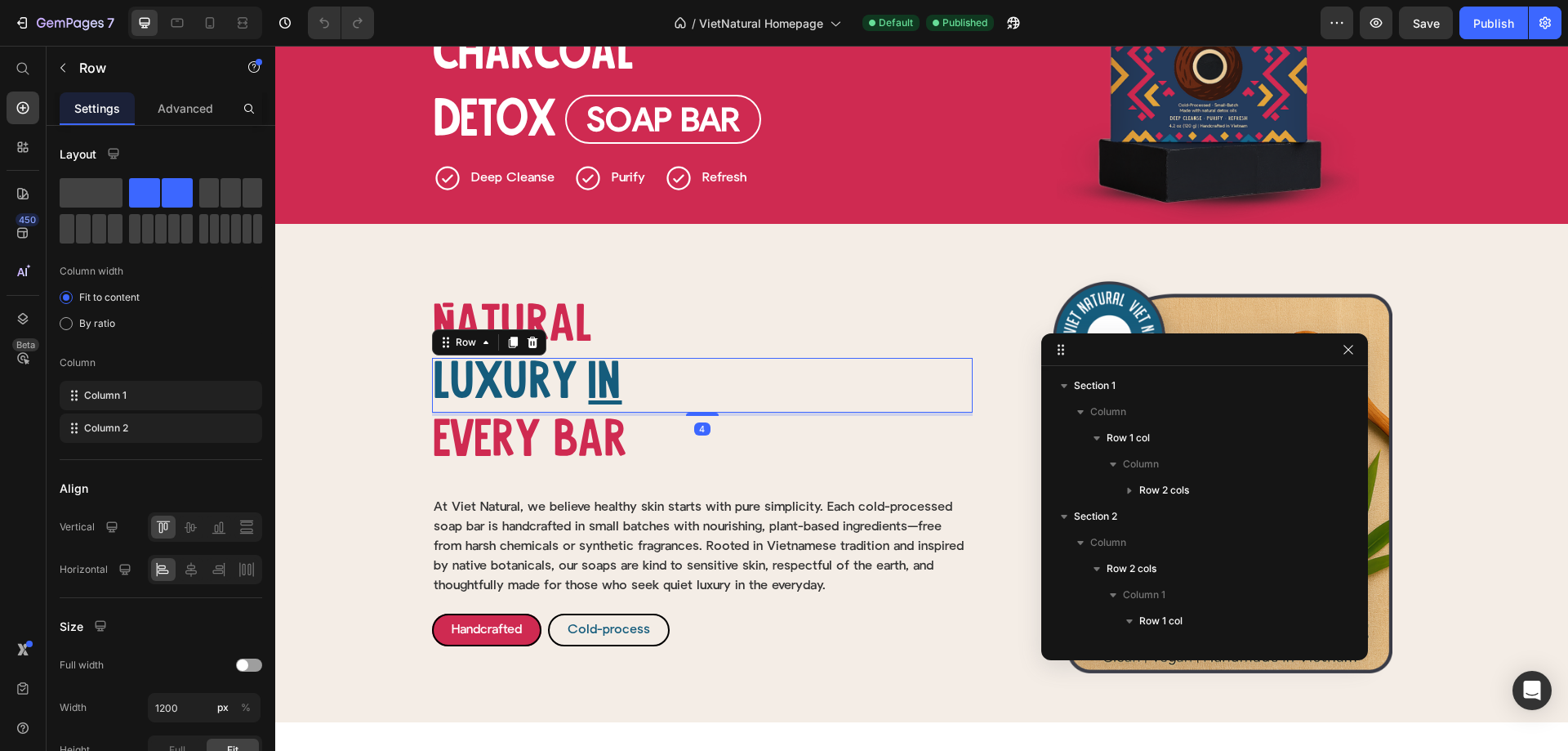 scroll, scrollTop: 205, scrollLeft: 0, axis: vertical 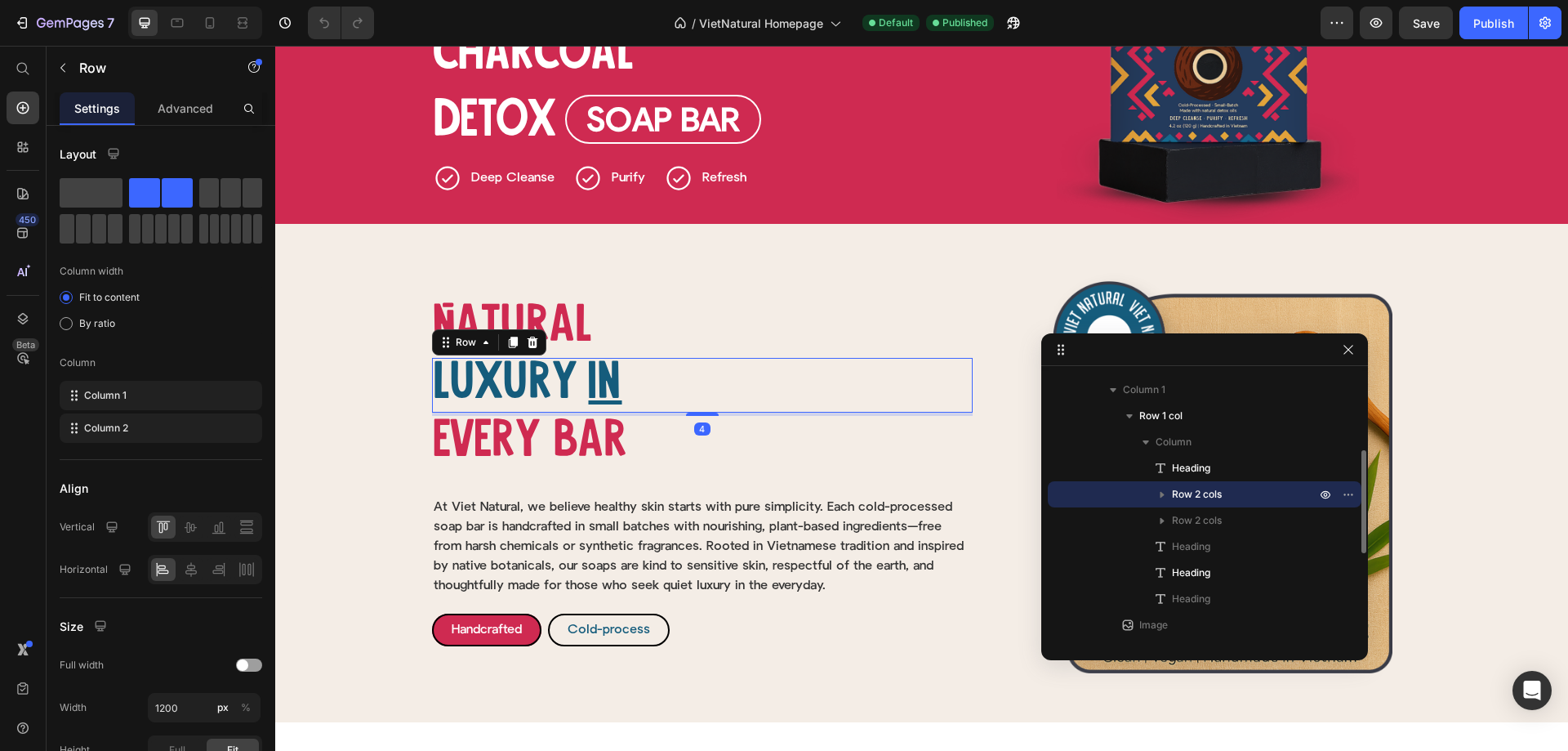 click on "Natural" at bounding box center (702, 328) 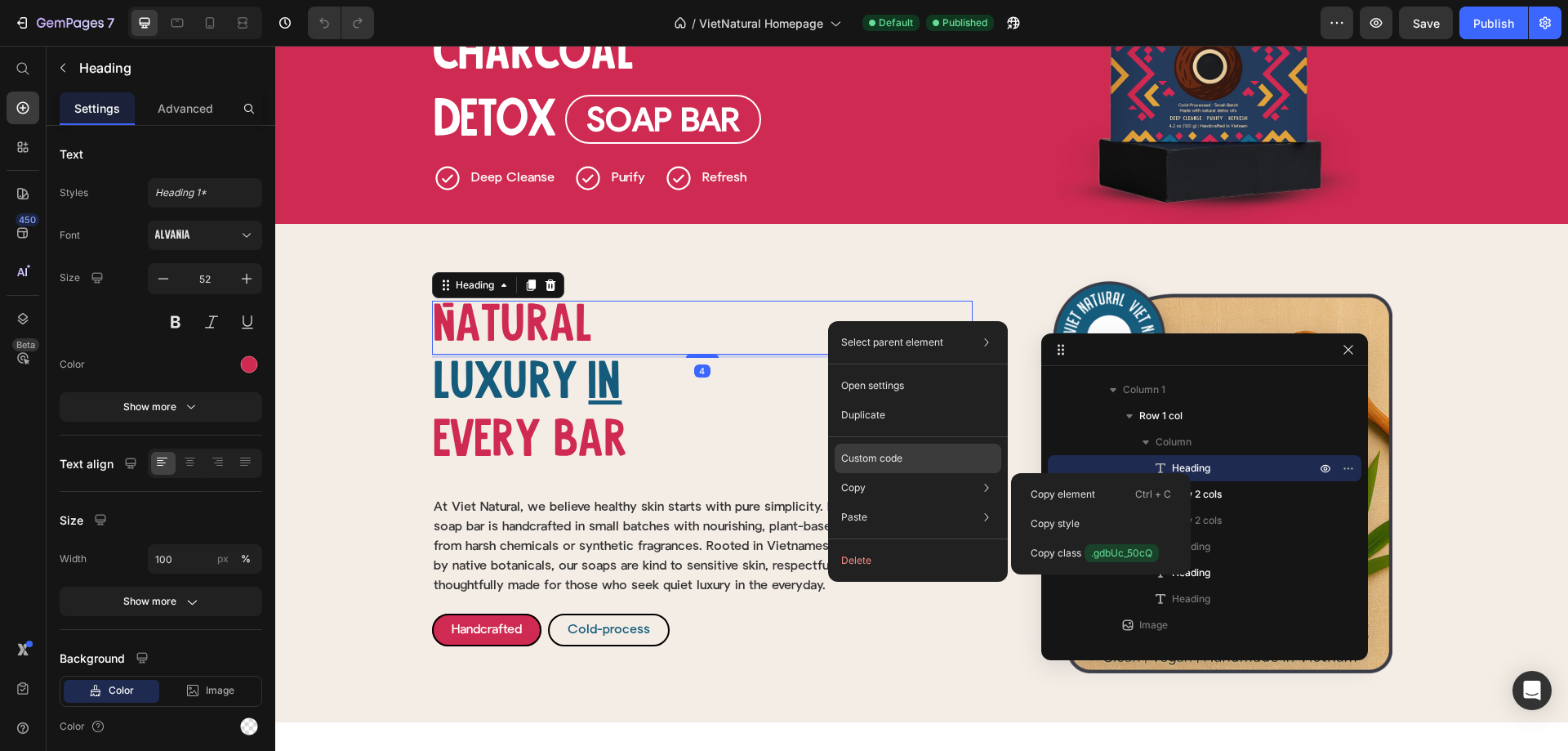 click on "Custom code" 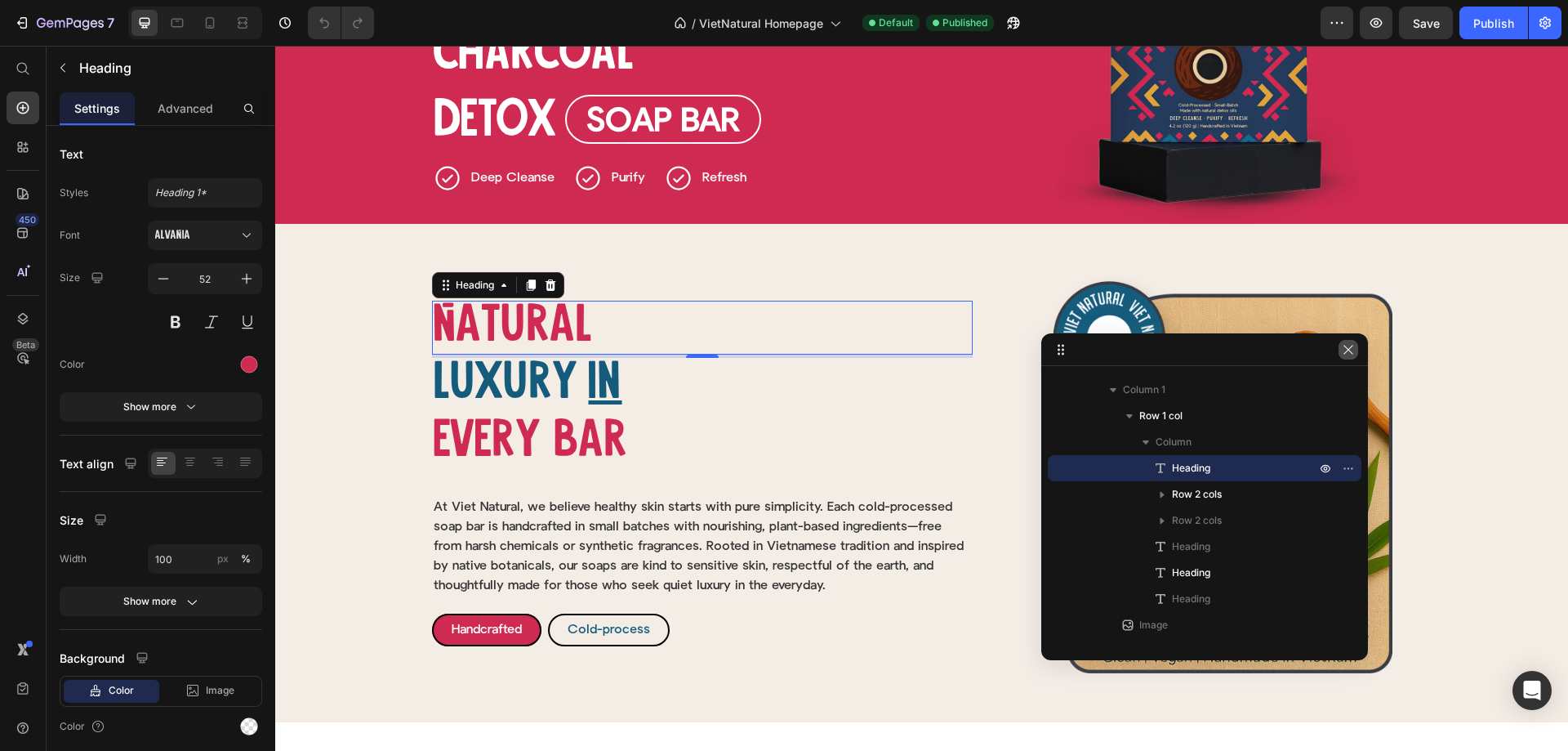 click 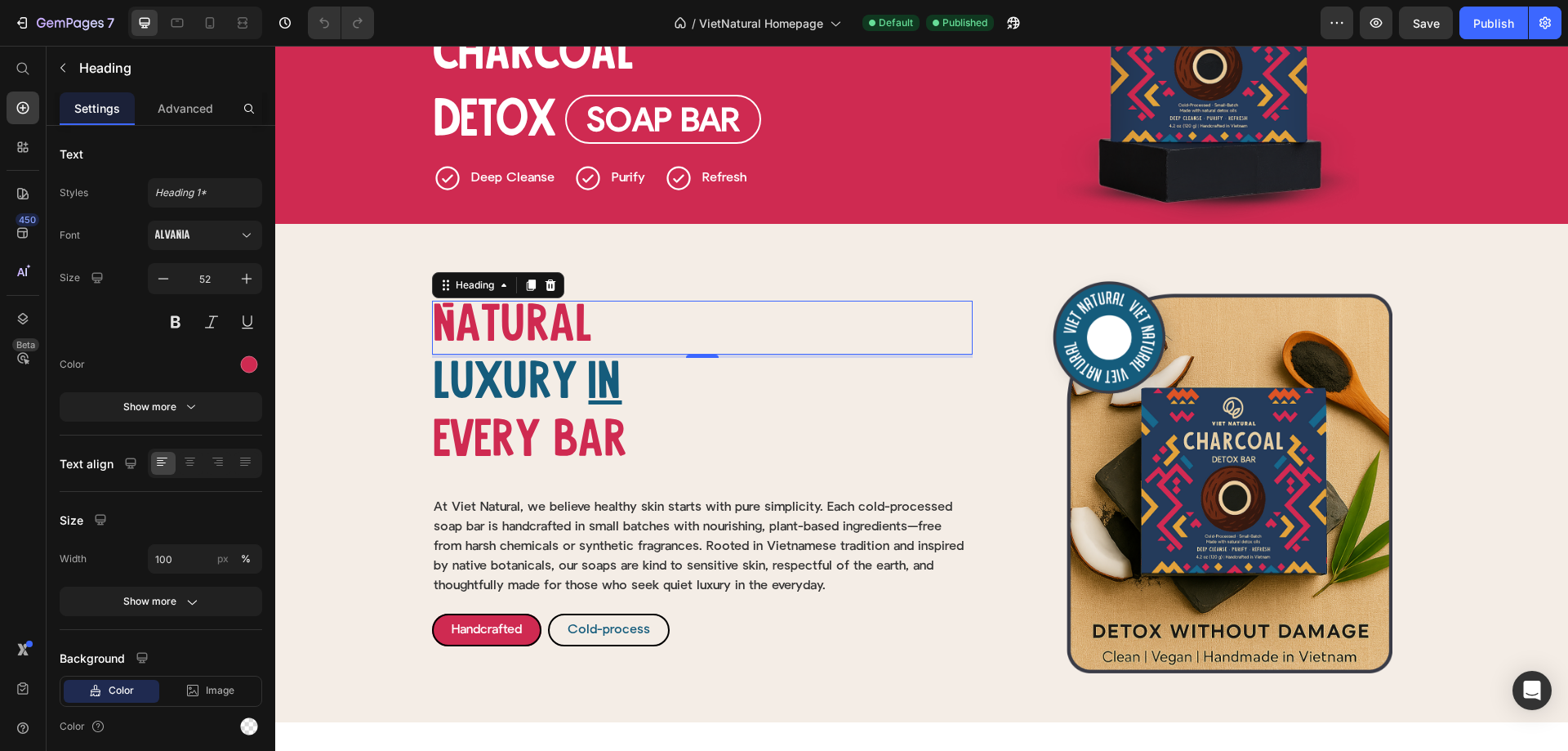 click on "Natural" at bounding box center (702, 328) 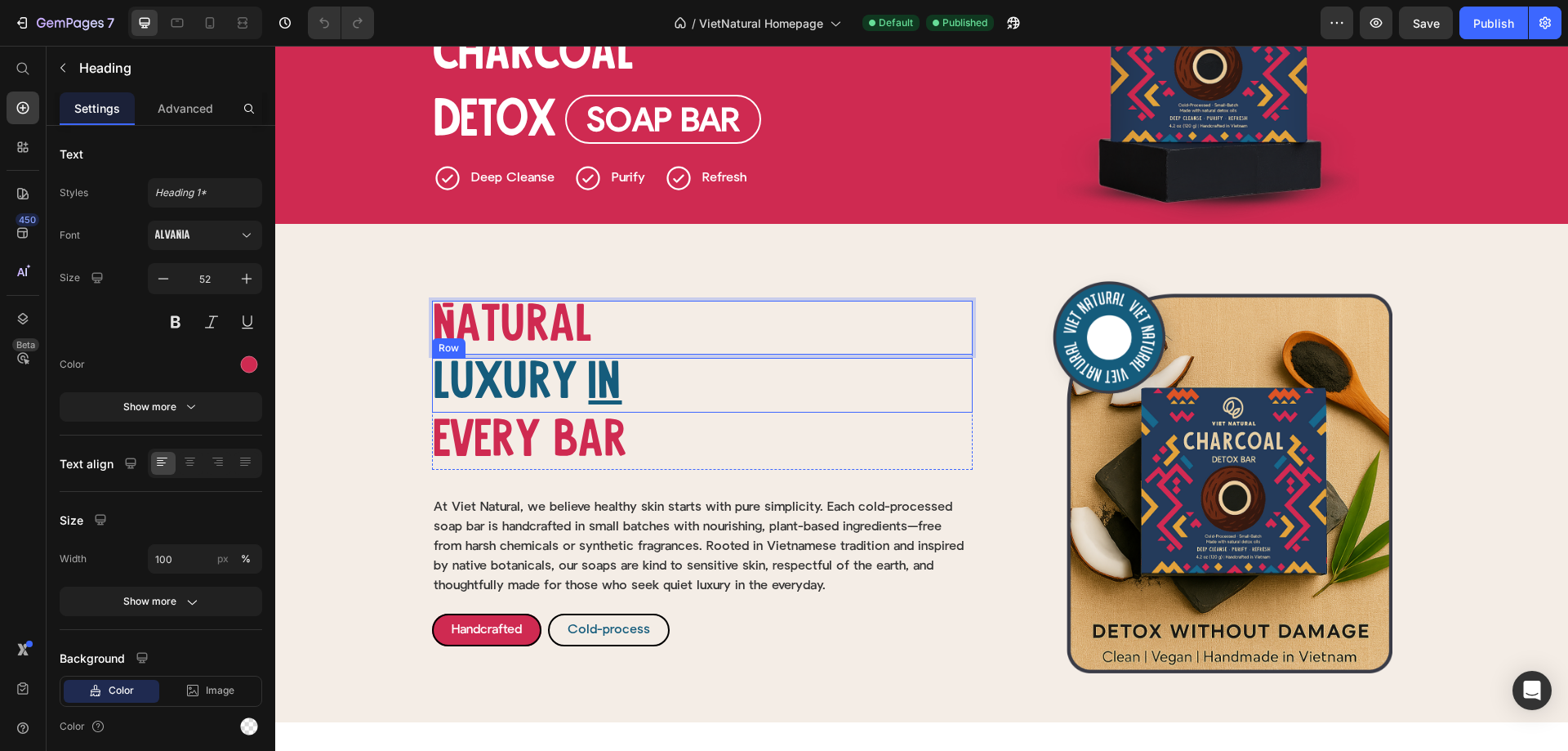 click on "Natural Heading   4 luxury Heading in Heading Row Natural Heading Luxury Heading Row In Heading Every bar Heading Every bar Heading Row Image At Viet Natural, we believe healthy skin starts with pure simplicity. Each cold-processed soap bar is handcrafted in small batches with nourishing, plant-based ingredients—free from harsh chemicals or synthetic fragrances. Rooted in Vietnamese tradition and inspired by native botanicals, our soaps are kind to sensitive skin, respectful of the earth, and thoughtfully made for those who seek quiet luxury in the everyday. Text Block Row Handcrafted Button Cold-process Button Row Row Image Row" at bounding box center (922, 473) 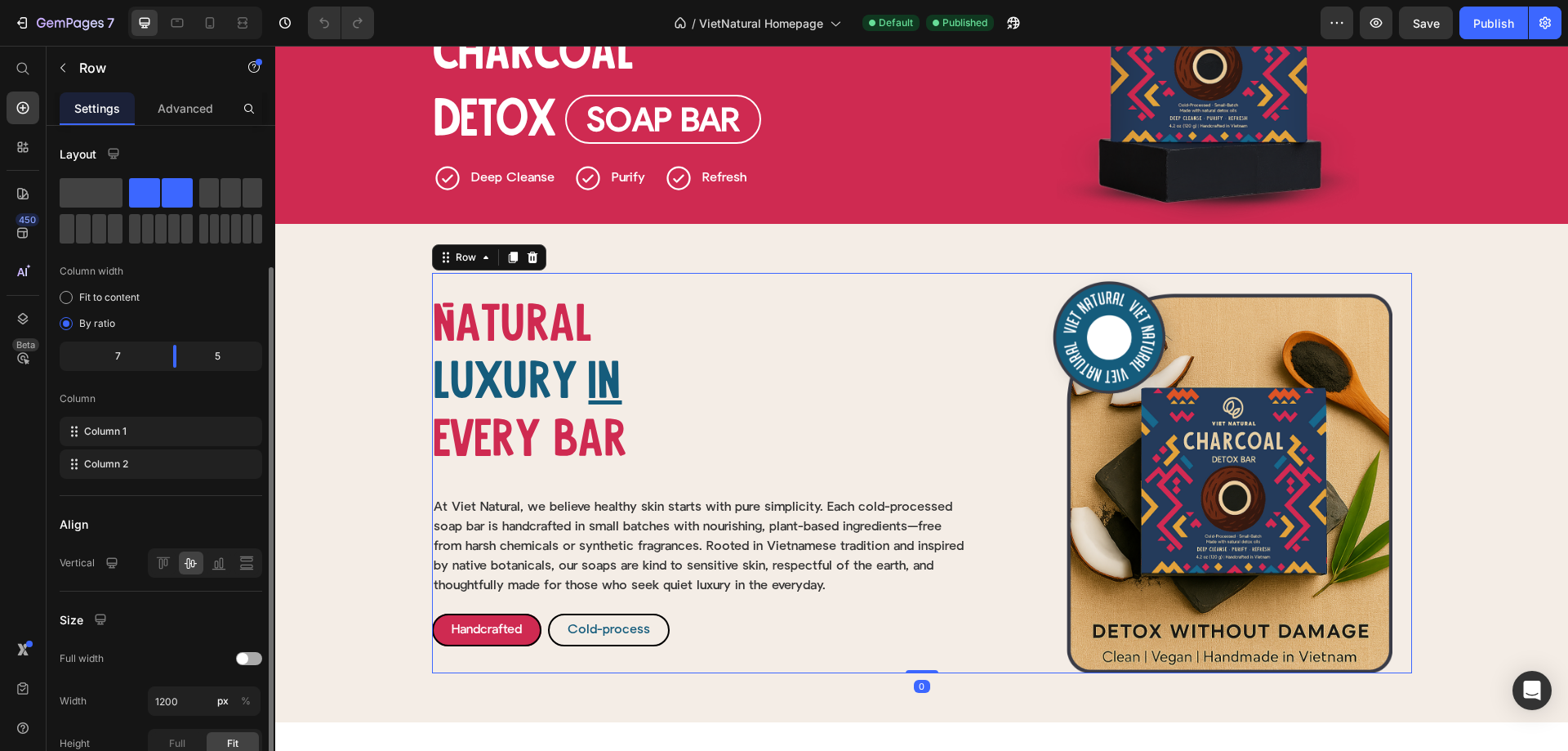 scroll, scrollTop: 163, scrollLeft: 0, axis: vertical 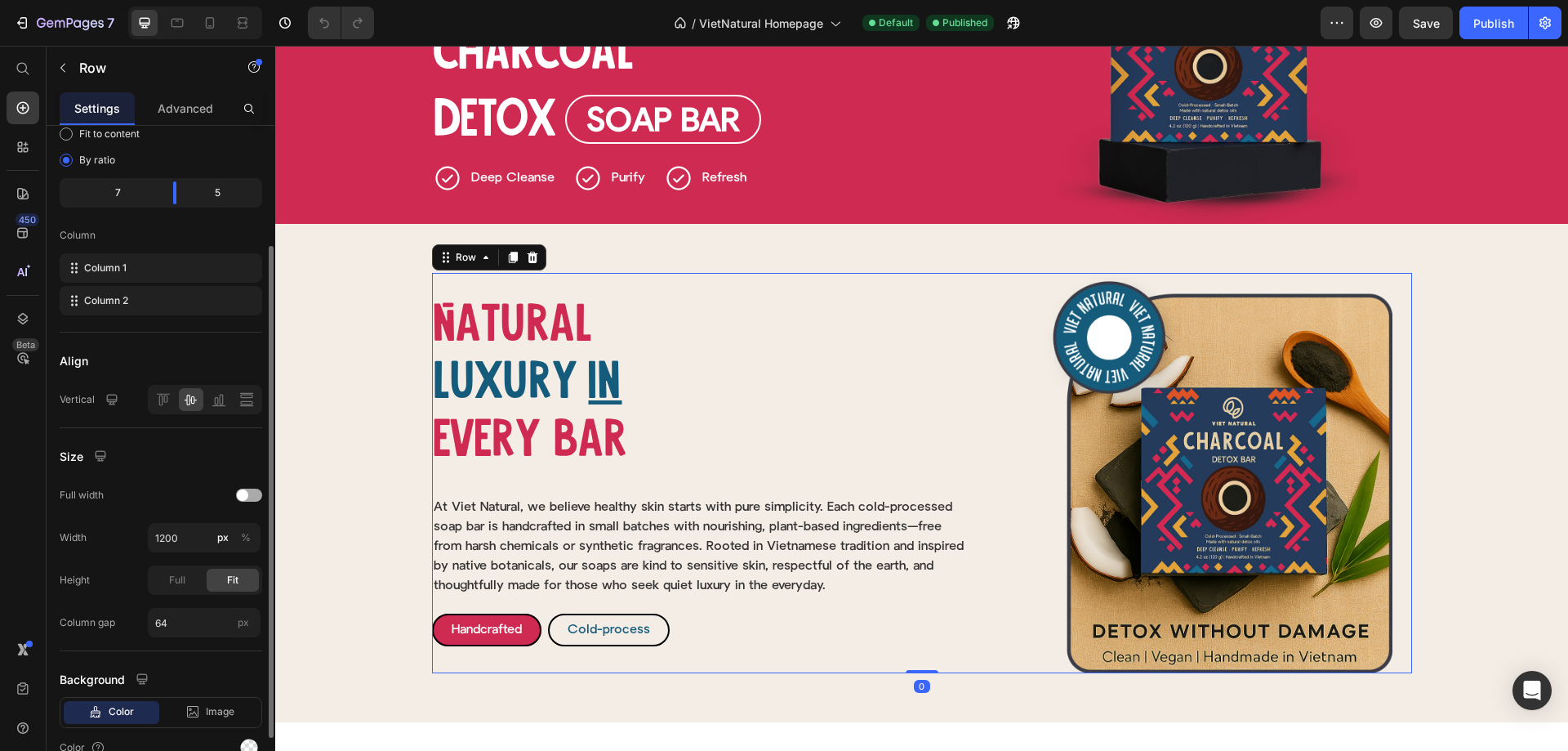 click at bounding box center (249, 495) 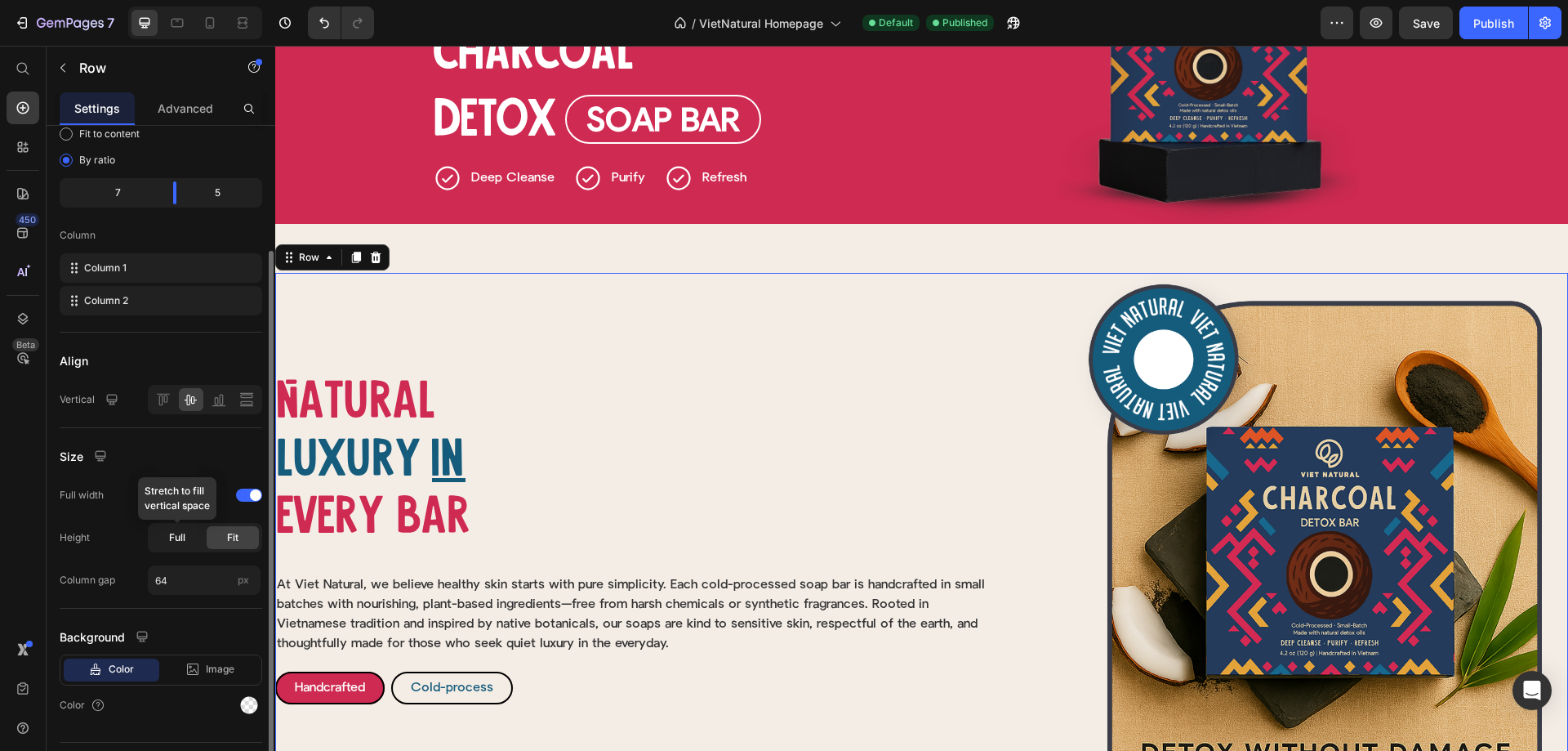 click on "Full" 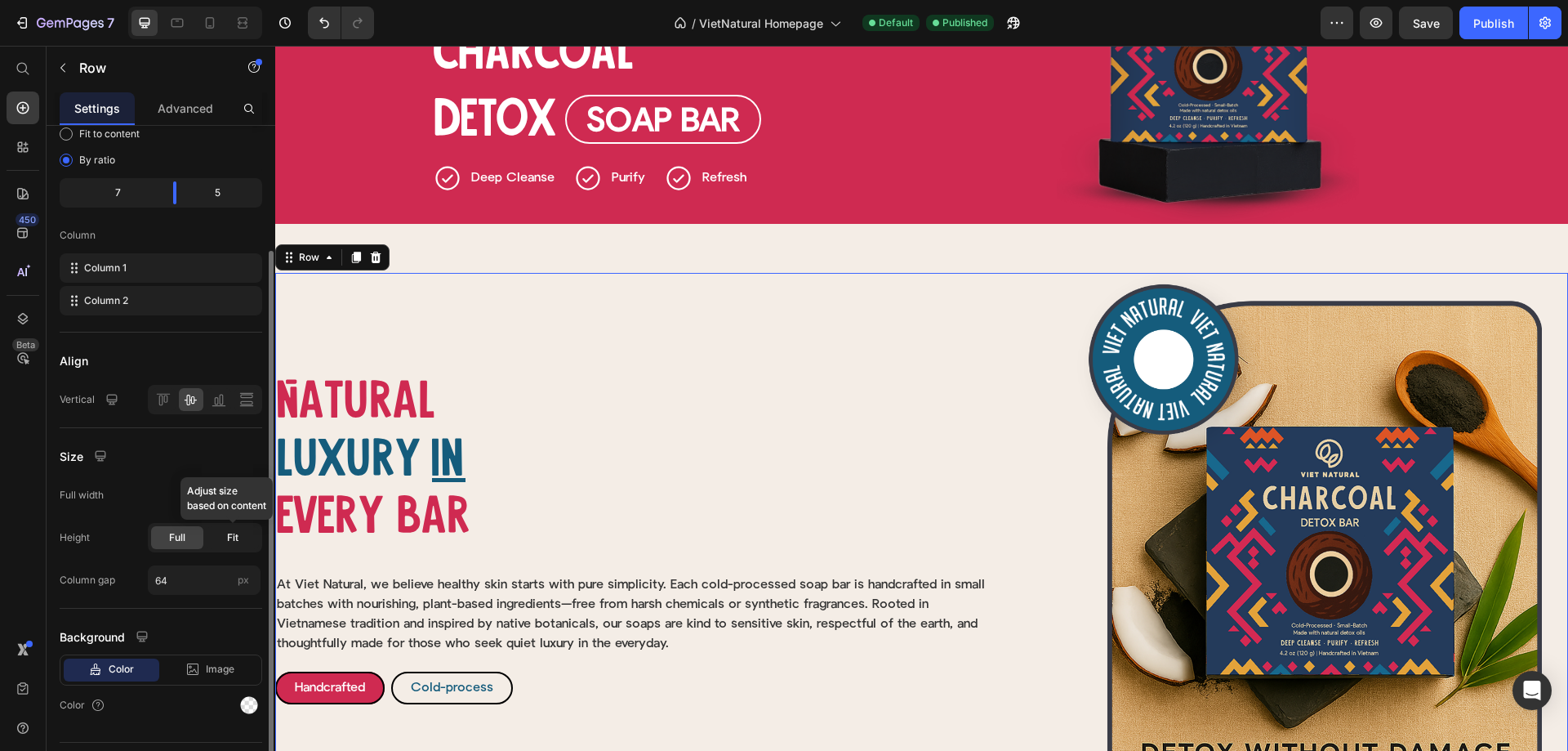 click on "Fit" 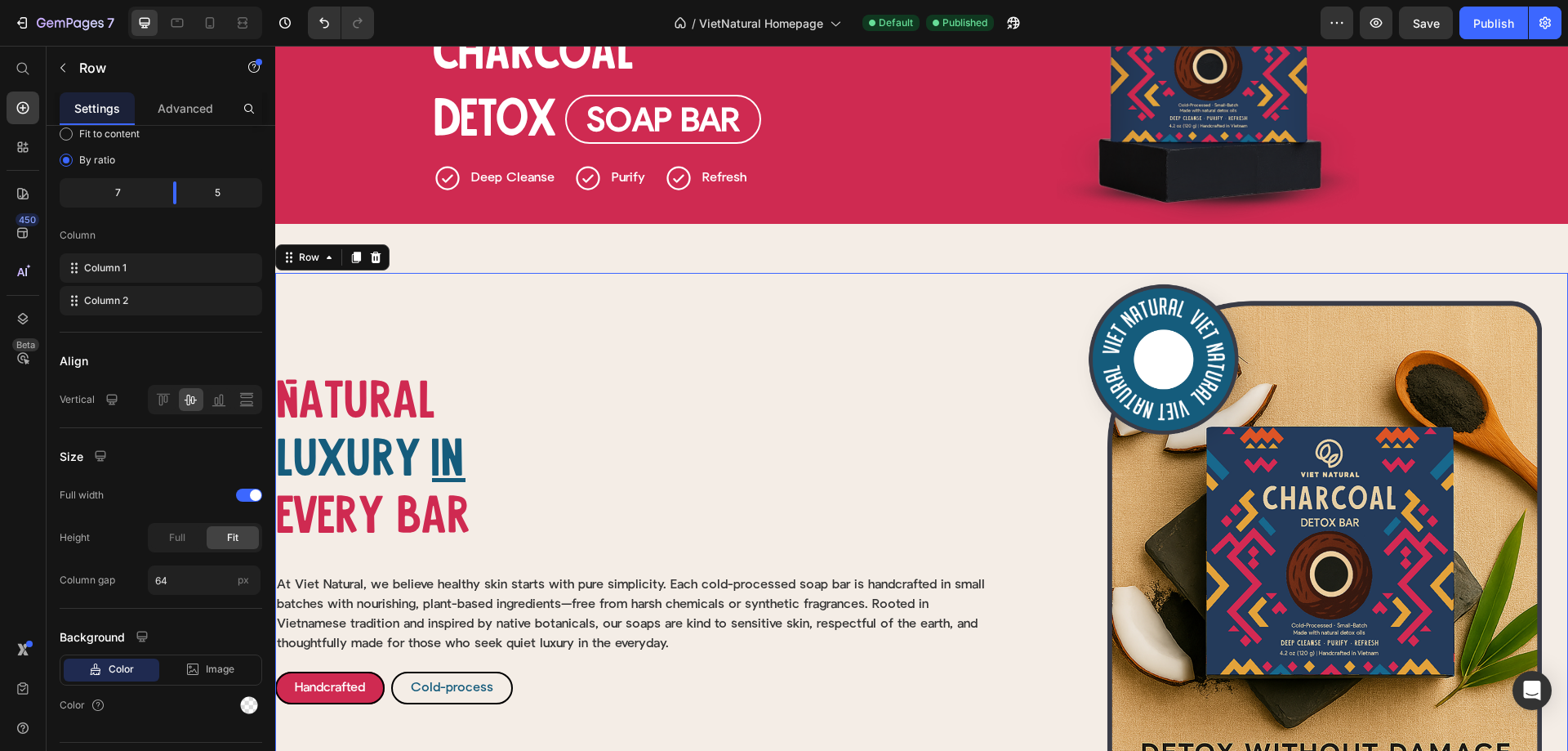 click on "Natural Heading luxury Heading in Heading Row Natural Heading Luxury Heading Row In Heading Every bar Heading Every bar Heading Row Image At Viet Natural, we believe healthy skin starts with pure simplicity. Each cold-processed soap bar is handcrafted in small batches with nourishing, plant-based ingredients—free from harsh chemicals or synthetic fragrances. Rooted in Vietnamese tradition and inspired by native botanicals, our soaps are kind to sensitive skin, respectful of the earth, and thoughtfully made for those who seek quiet luxury in the everyday. Text Block Row Handcrafted Button Cold-process Button Row Row" at bounding box center [637, 540] 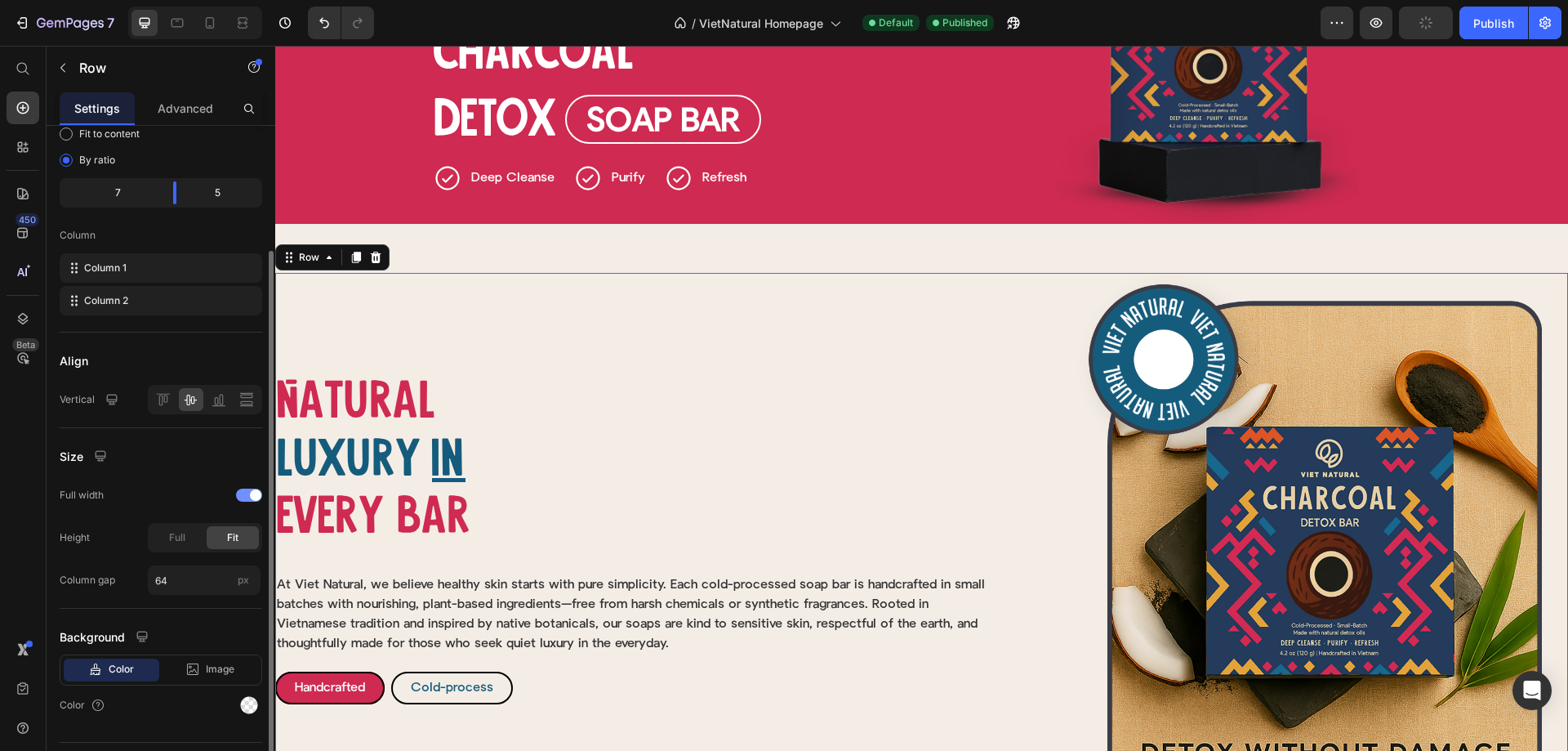 click at bounding box center [256, 495] 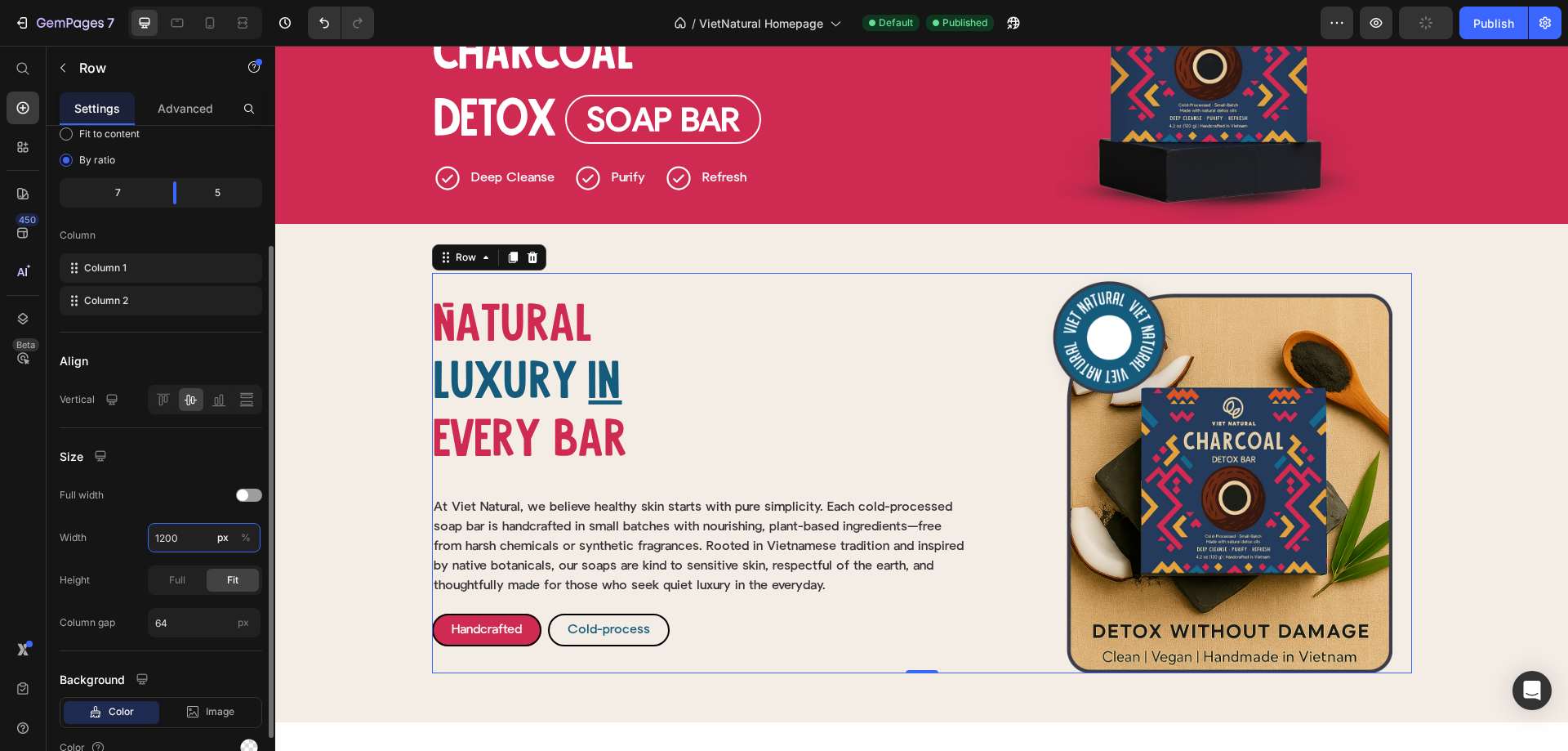 click on "1200" at bounding box center (204, 538) 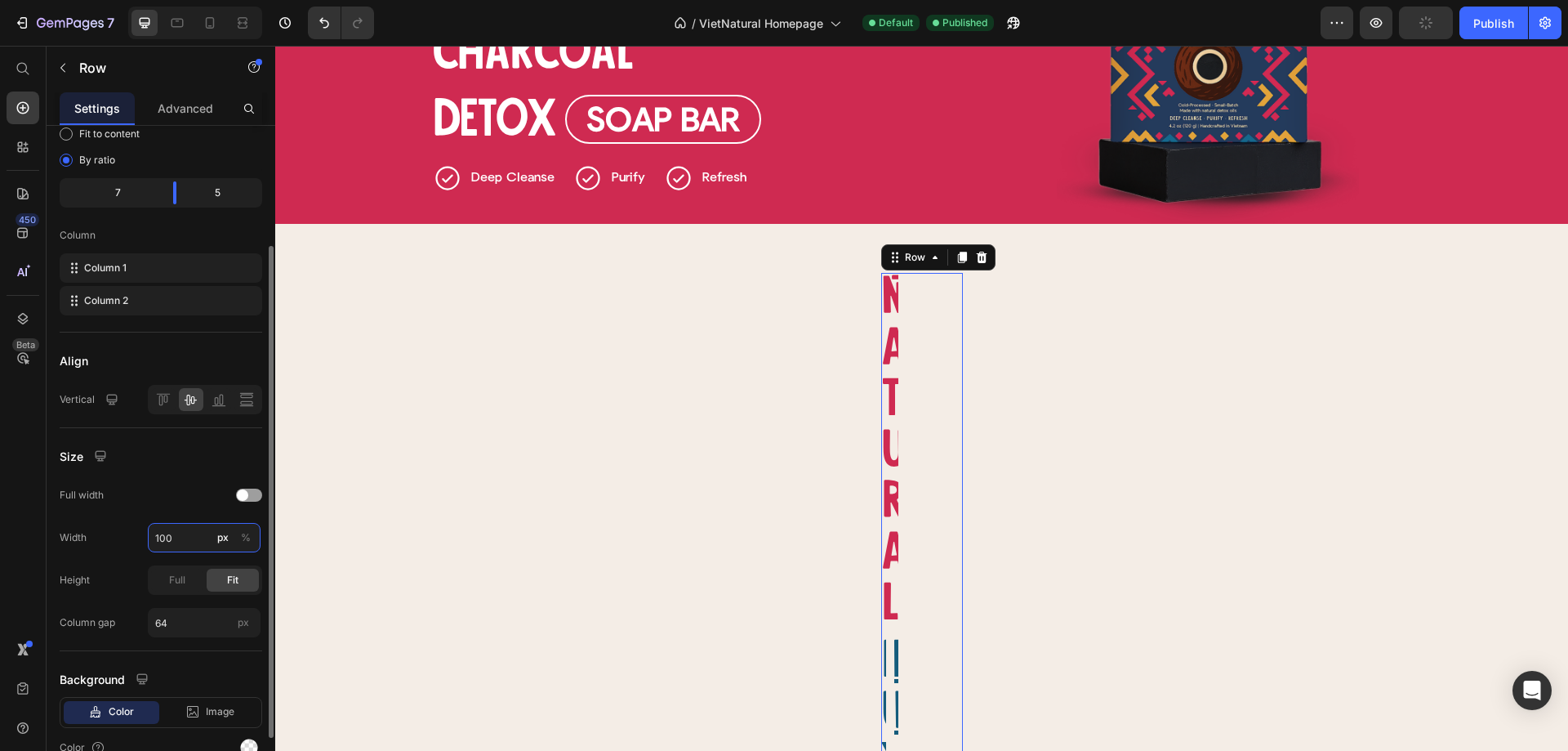 type on "100" 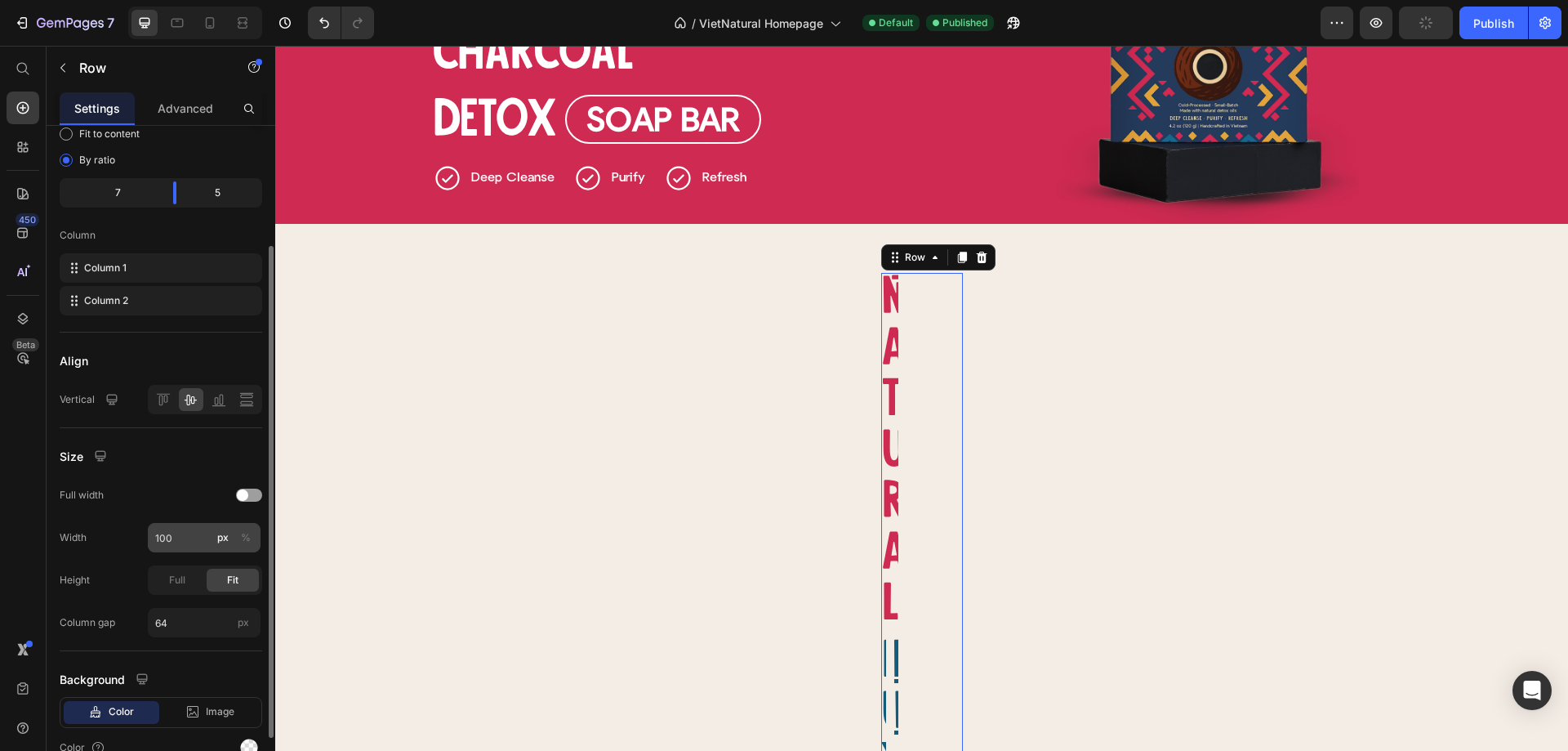 click on "%" at bounding box center (246, 538) 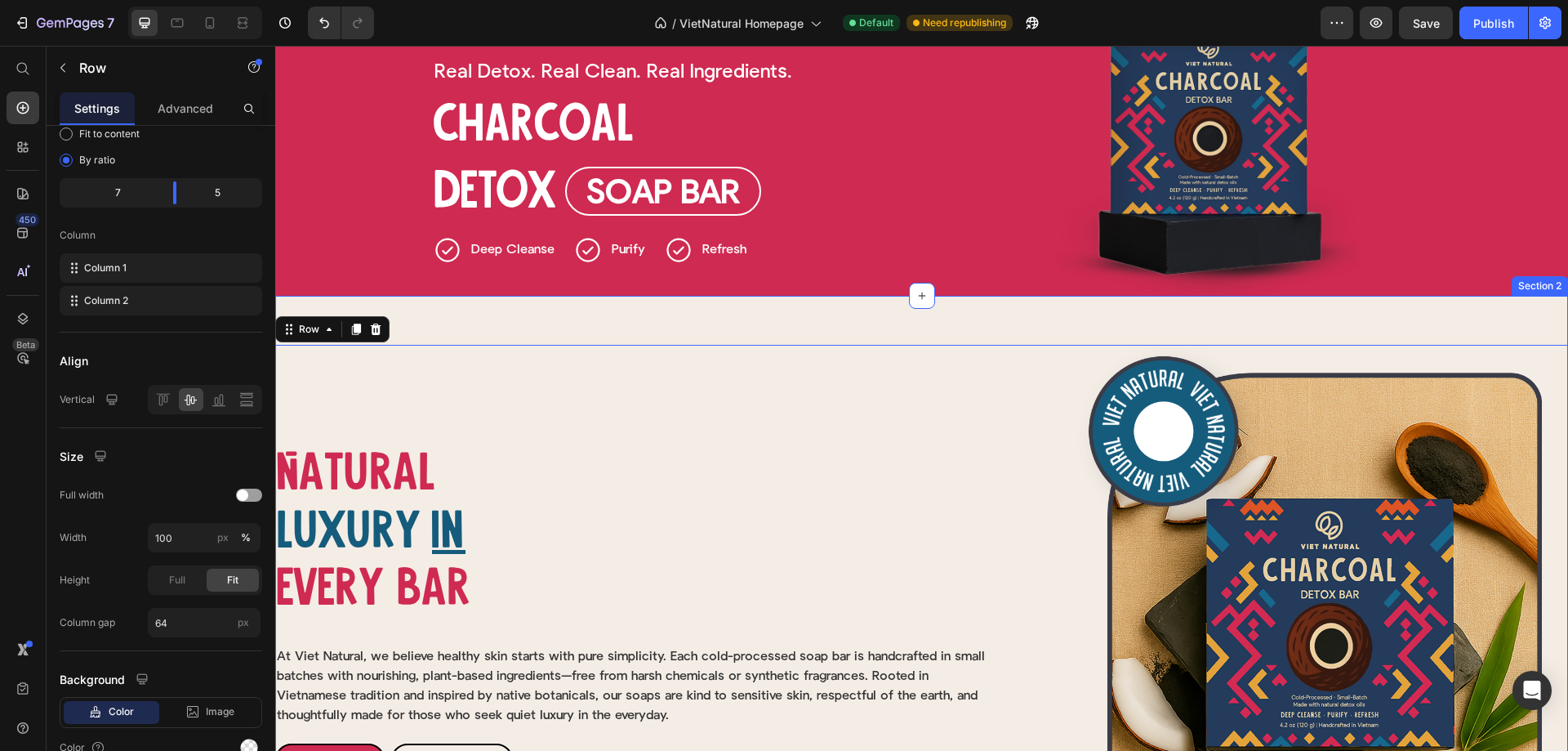 scroll, scrollTop: 0, scrollLeft: 0, axis: both 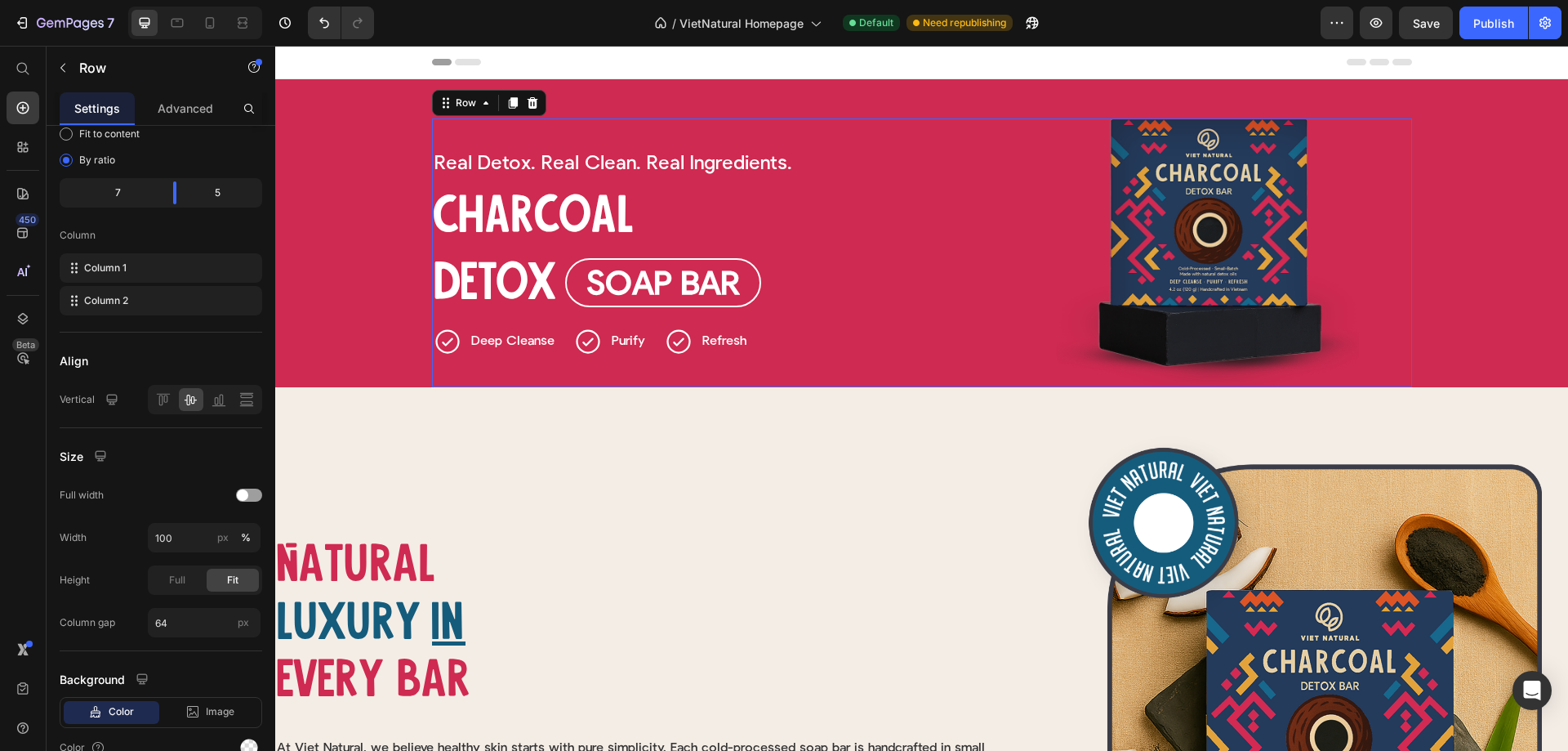 click on "Real Detox. Heading Real Clean. Heading Real Ingredients. Heading Row Charcoal Heading Detox Heading Soap Bar Button Row
Deep Cleanse Item List Row
Purify Item List
Refresh Item List Row Row" at bounding box center [718, 253] 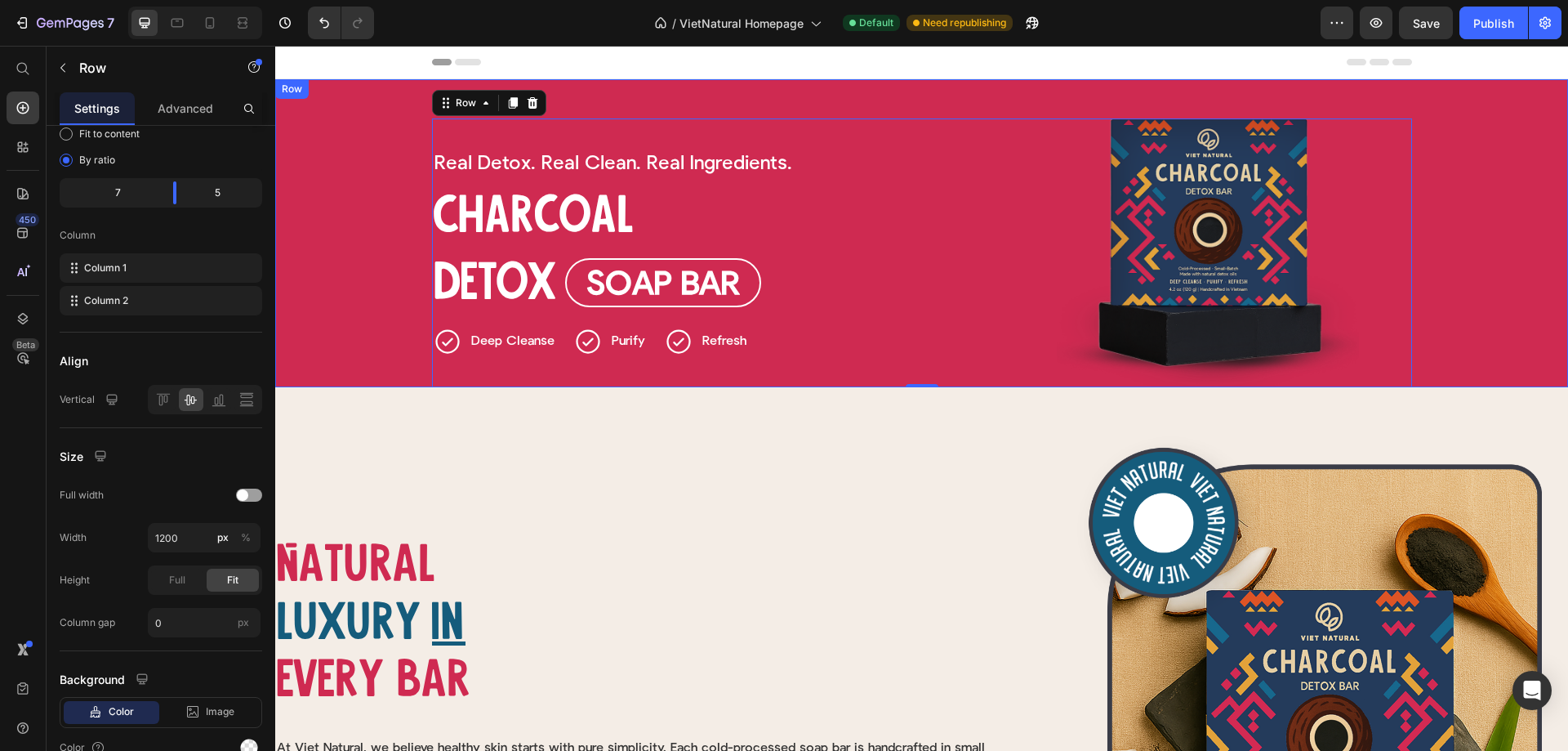 click on "Real Detox. Heading Real Clean. Heading Real Ingredients. Heading Row Charcoal Heading Detox Heading Soap Bar Button Row
Deep Cleanse Item List Row
Purify Item List
Refresh Item List Row Row Image Row   0 Row" at bounding box center [921, 233] 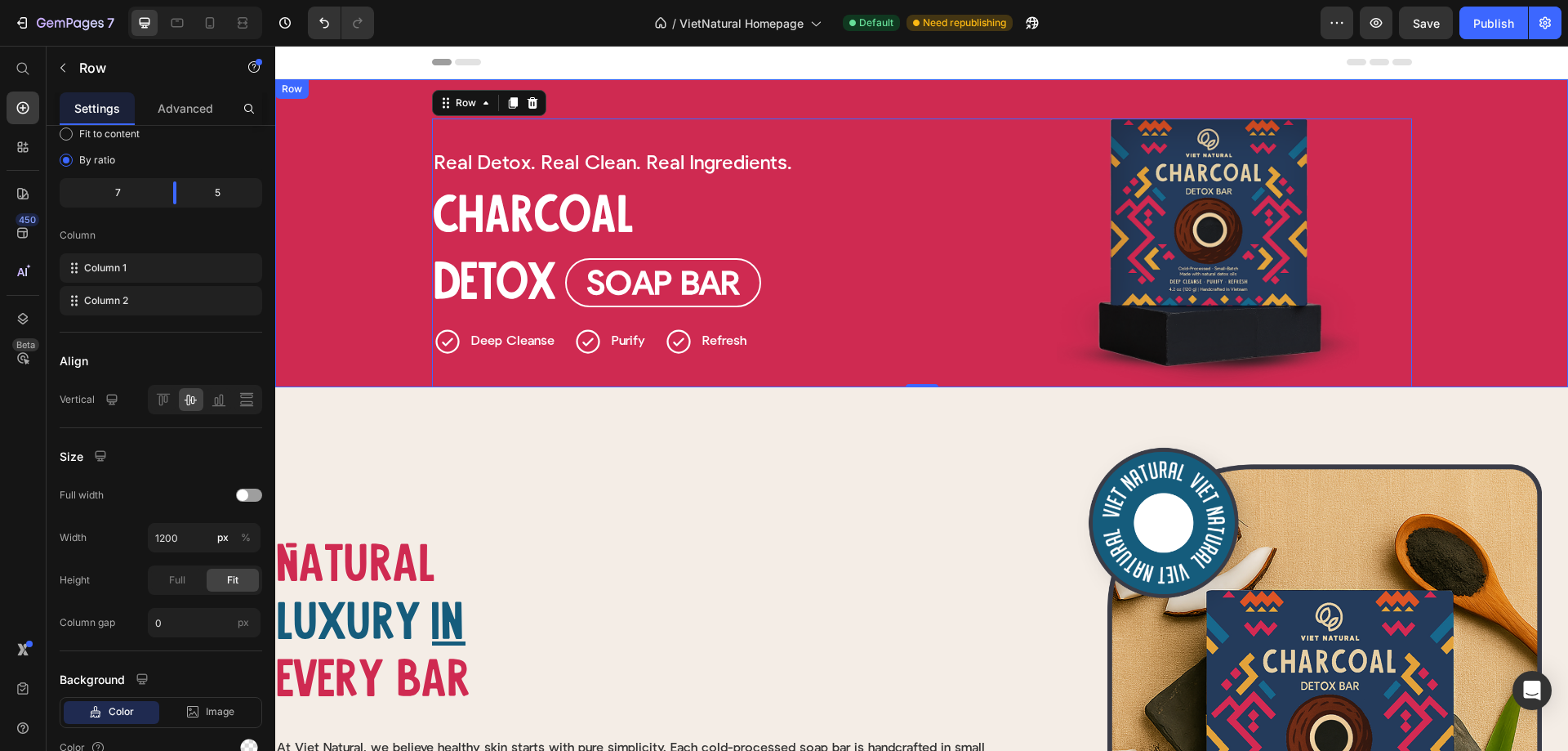 scroll, scrollTop: 31, scrollLeft: 0, axis: vertical 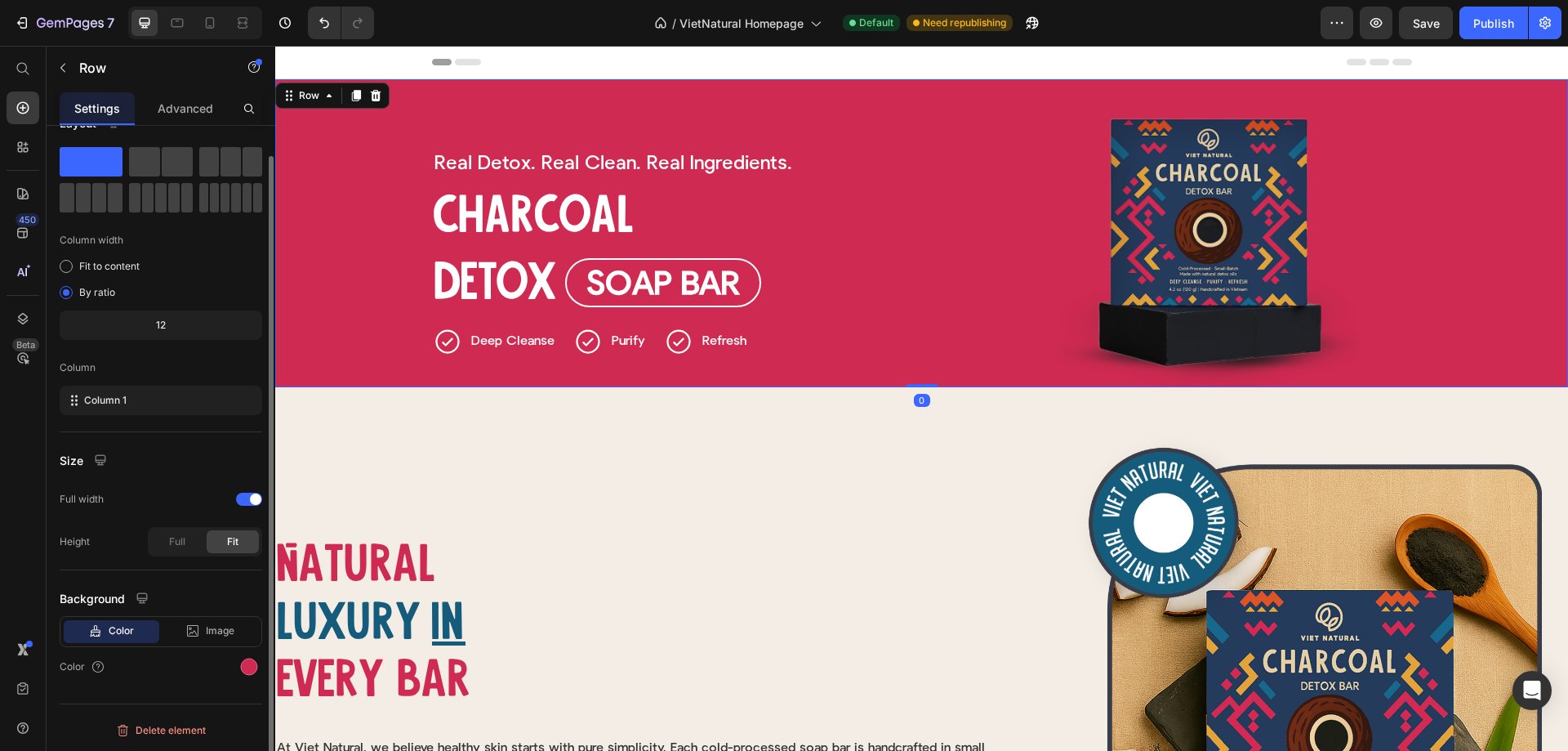 click at bounding box center [1208, 253] 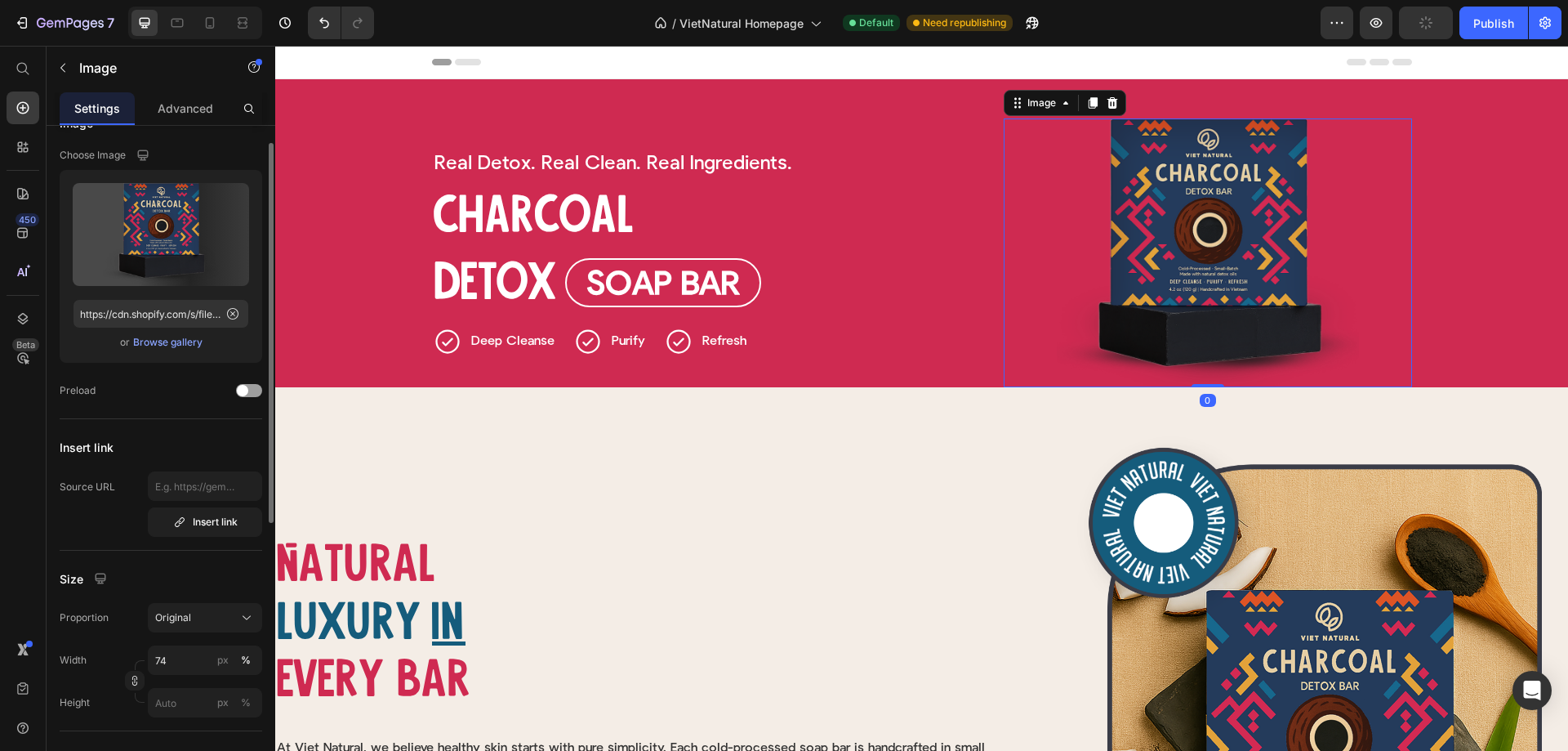 scroll, scrollTop: 0, scrollLeft: 0, axis: both 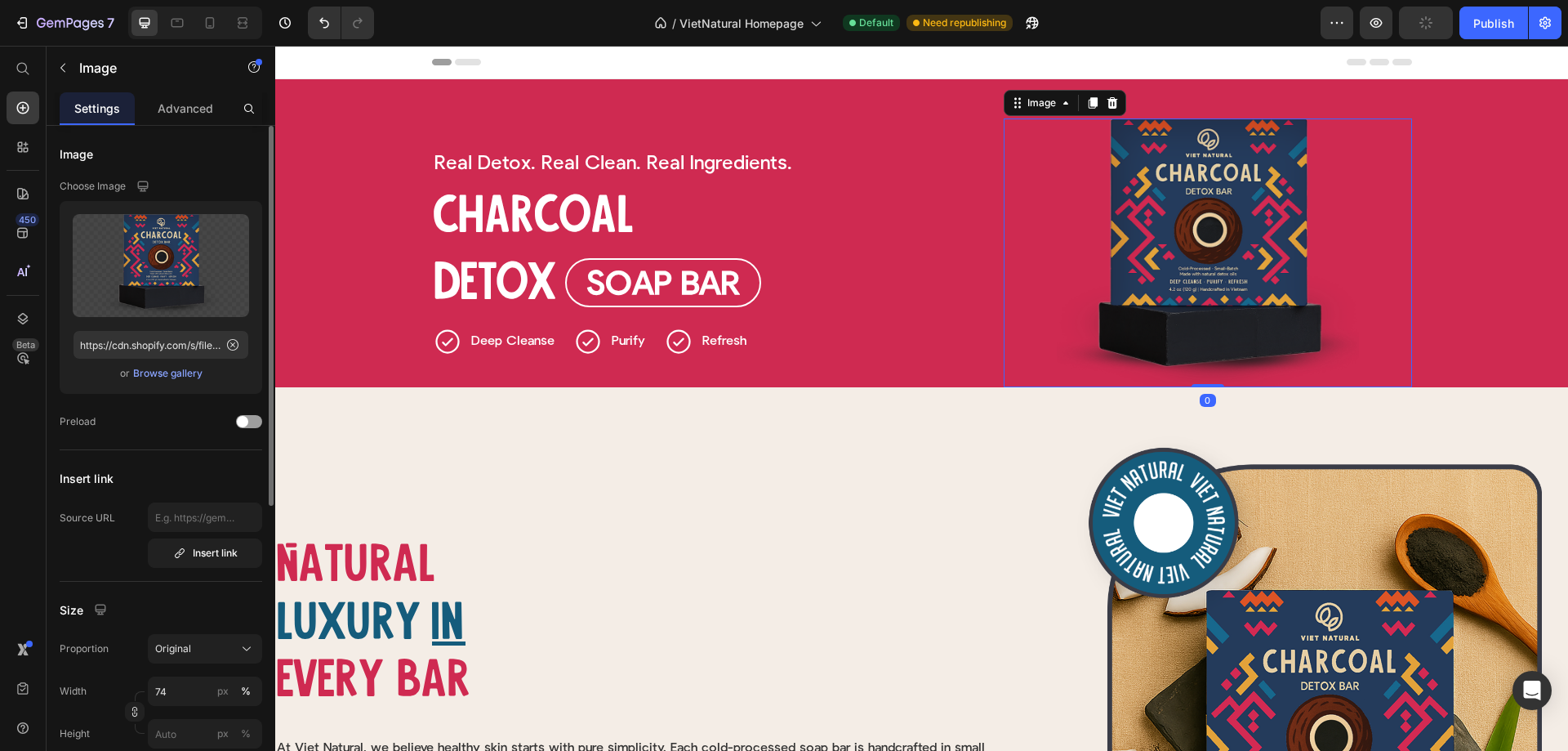 click on "Real Detox. Heading Real Clean. Heading Real Ingredients. Heading Row Charcoal Heading Detox Heading Soap Bar Button Row
Deep Cleanse Item List Row
Purify Item List
Refresh Item List Row Row" at bounding box center [718, 253] 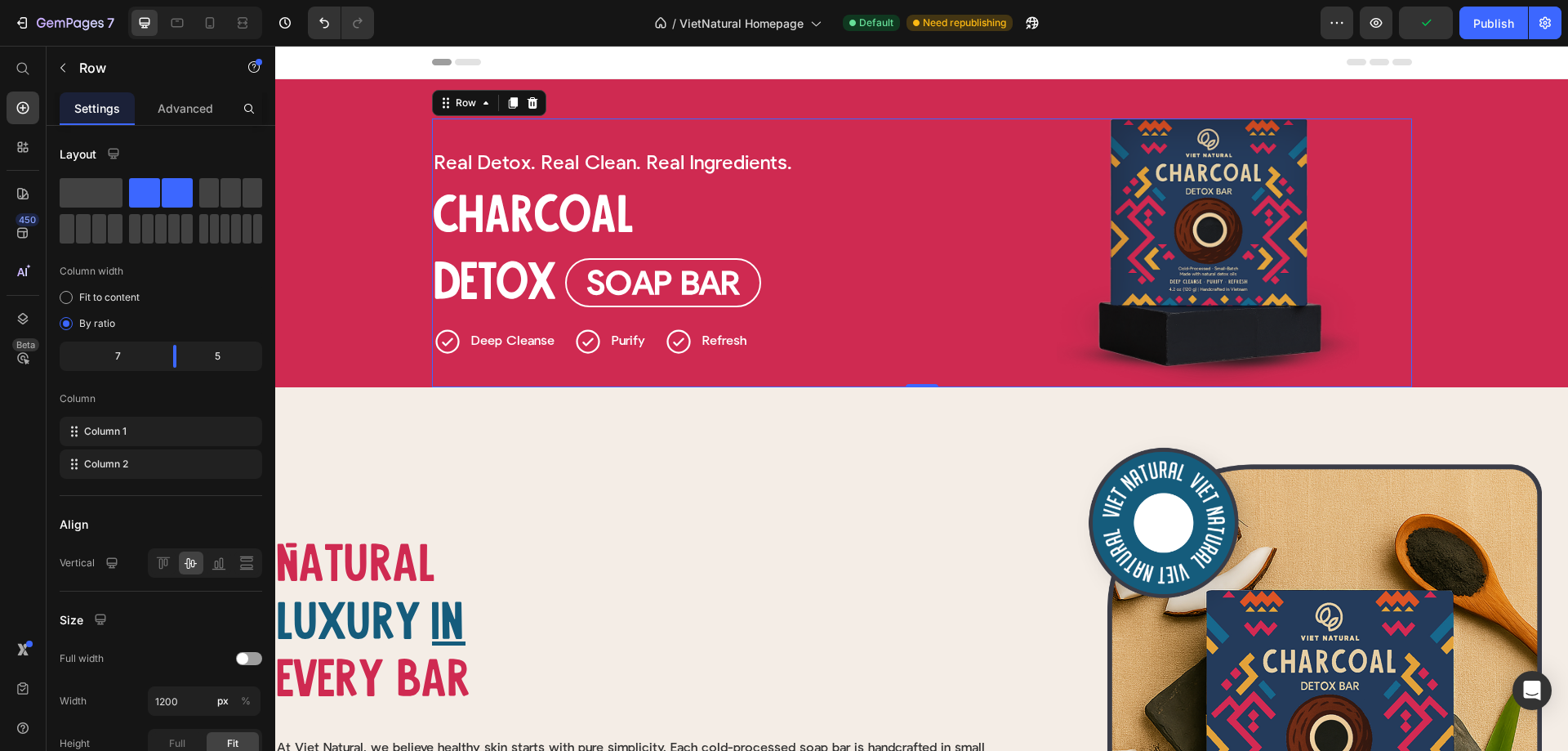 click on "Real Detox. Heading Real Clean. Heading Real Ingredients. Heading Row Charcoal Heading Detox Heading Soap Bar Button Row
Deep Cleanse Item List Row
Purify Item List
Refresh Item List Row Row" at bounding box center (718, 253) 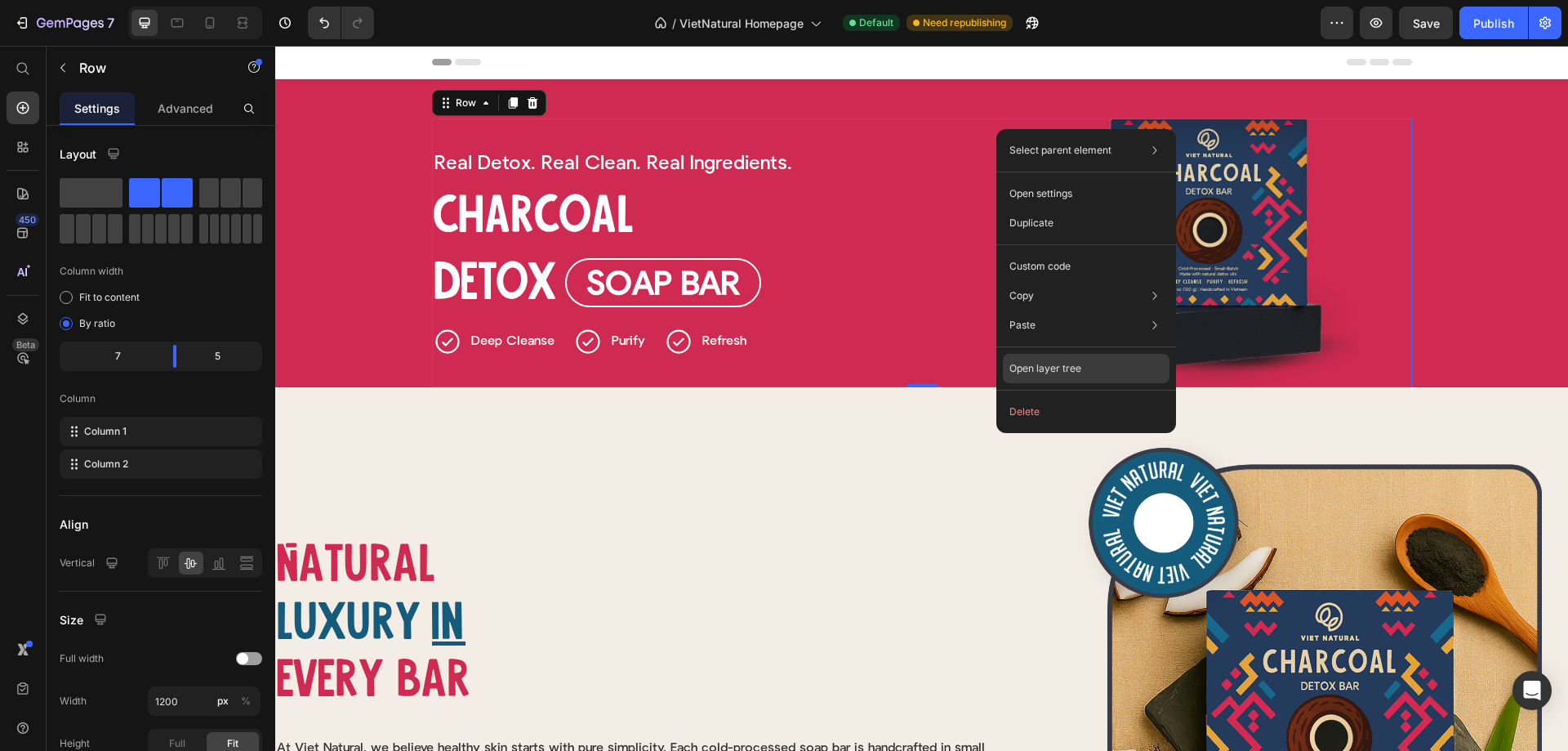 click on "Open layer tree" 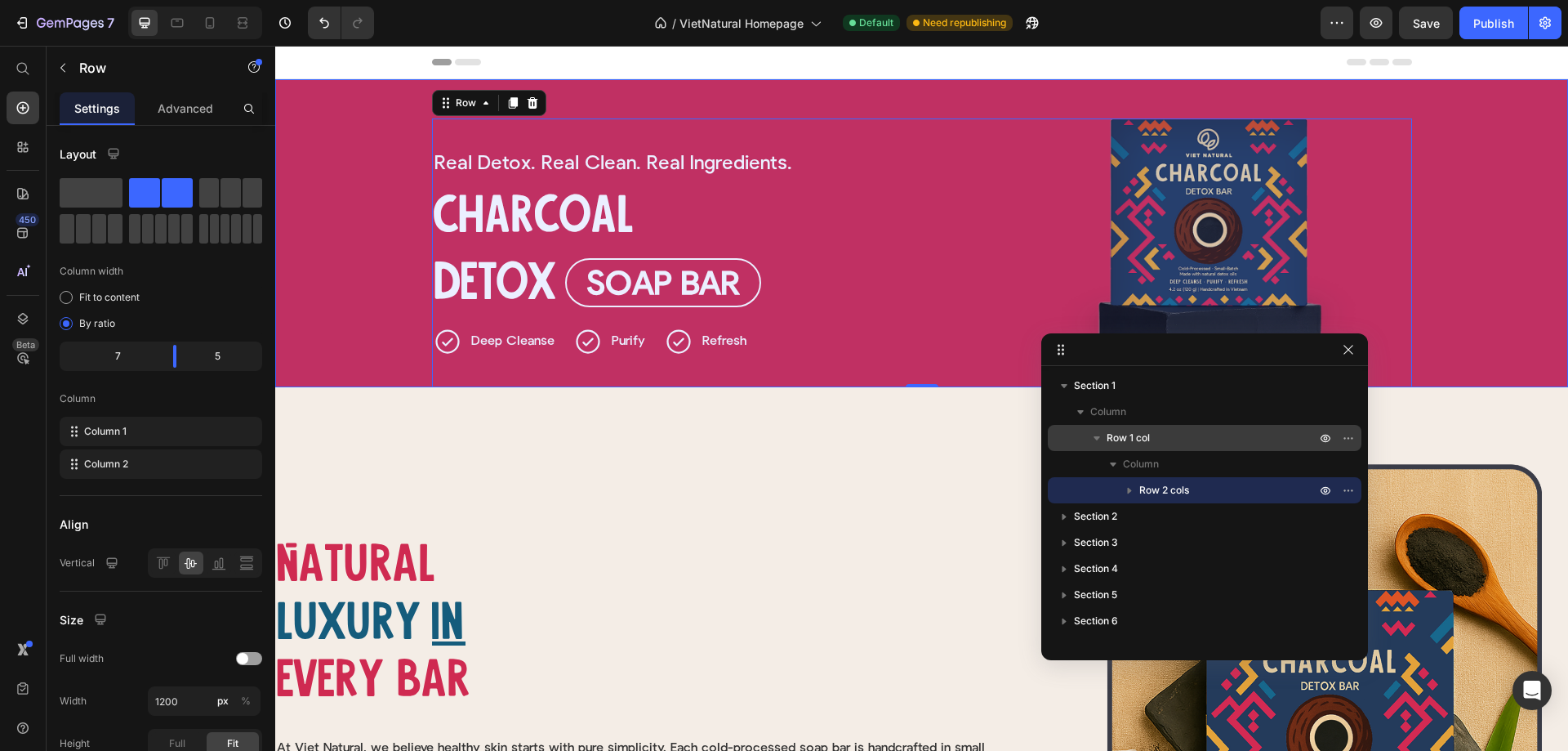 click on "Row 1 col" at bounding box center (1128, 438) 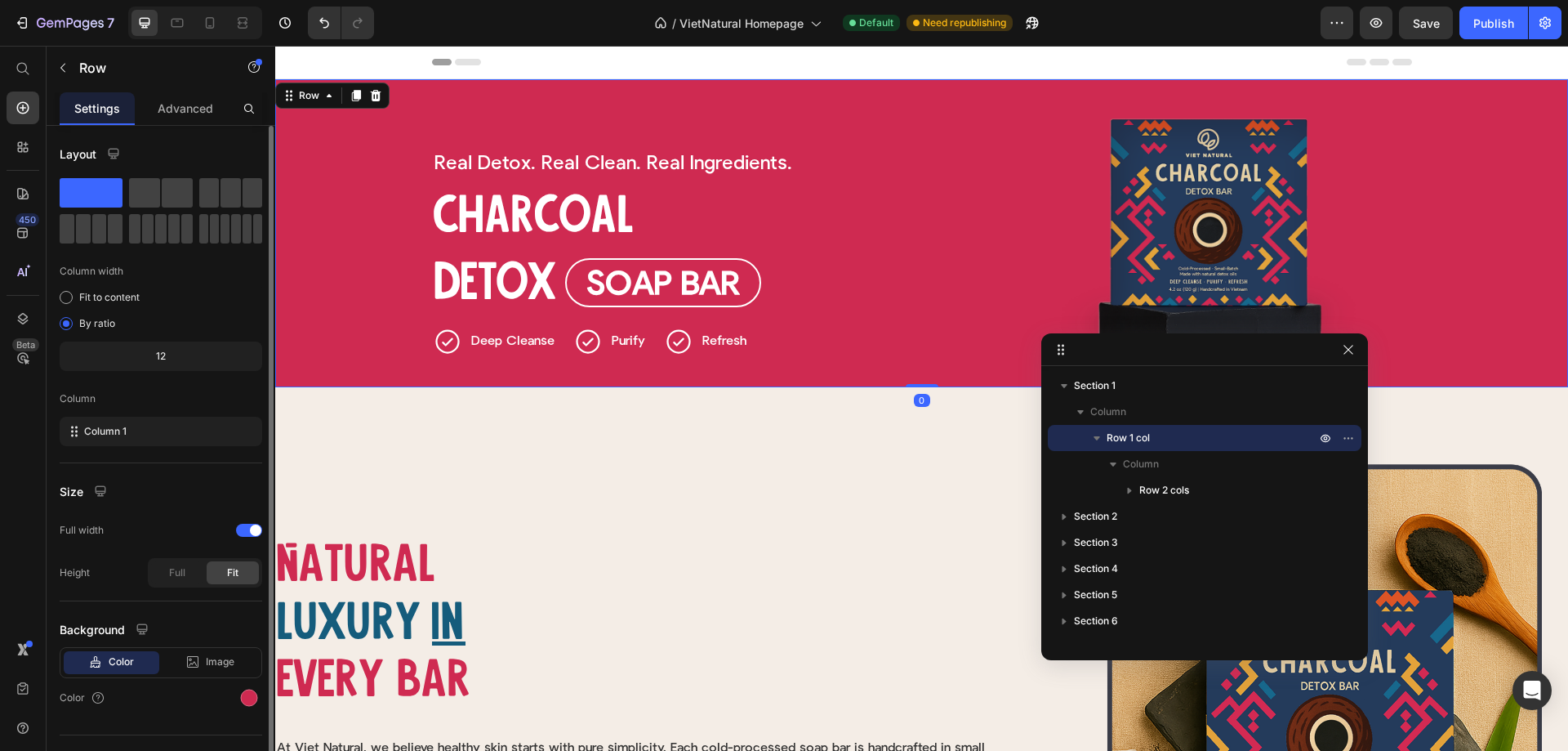 scroll, scrollTop: 31, scrollLeft: 0, axis: vertical 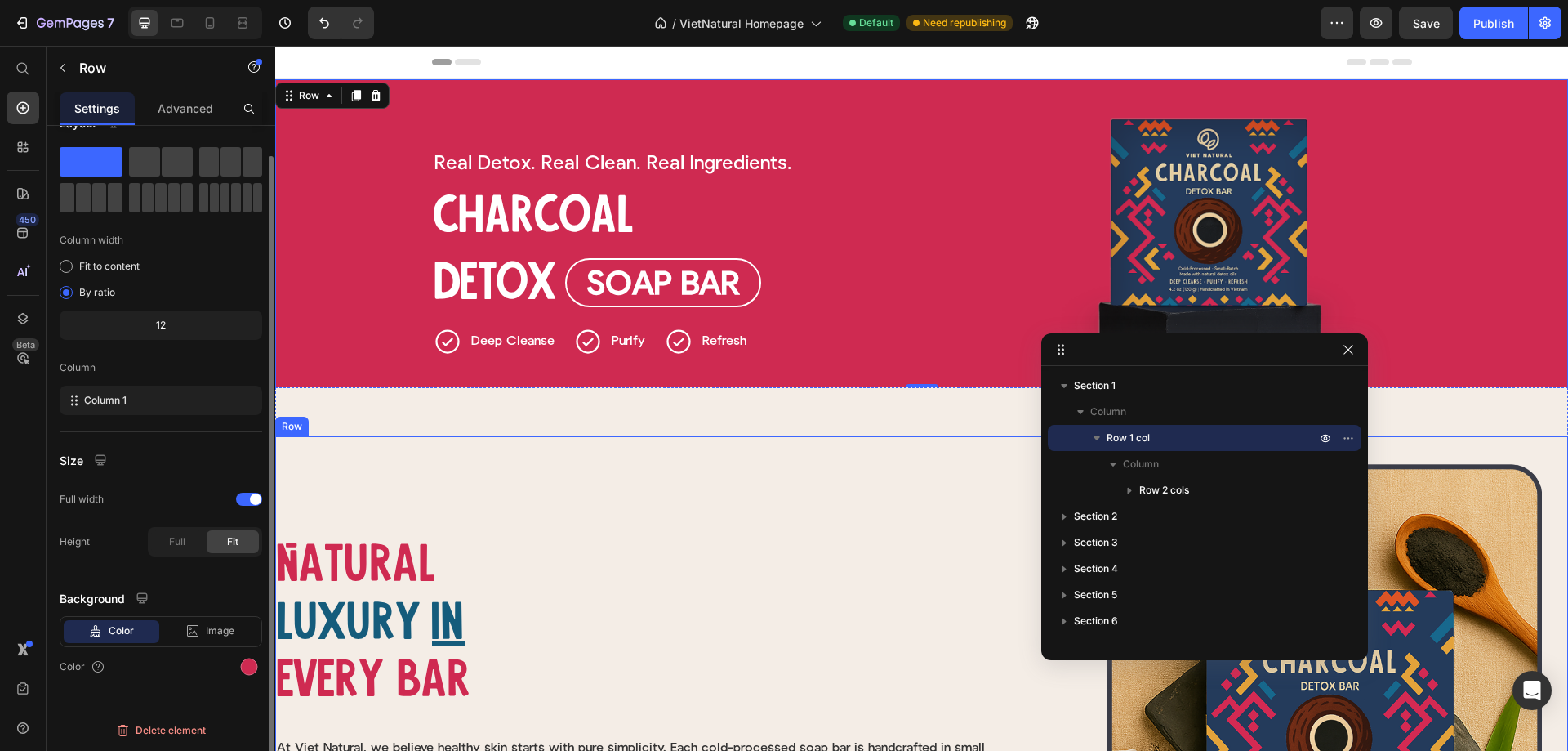 click on "Natural Heading luxury Heading in Heading Row Natural Heading Luxury Heading Row In Heading Every bar Heading Every bar Heading Row Image At Viet Natural, we believe healthy skin starts with pure simplicity. Each cold-processed soap bar is handcrafted in small batches with nourishing, plant-based ingredients—free from harsh chemicals or synthetic fragrances. Rooted in Vietnamese tradition and inspired by native botanicals, our soaps are kind to sensitive skin, respectful of the earth, and thoughtfully made for those who seek quiet luxury in the everyday. Text Block Row Handcrafted Button Cold-process Button Row Row" at bounding box center [637, 704] 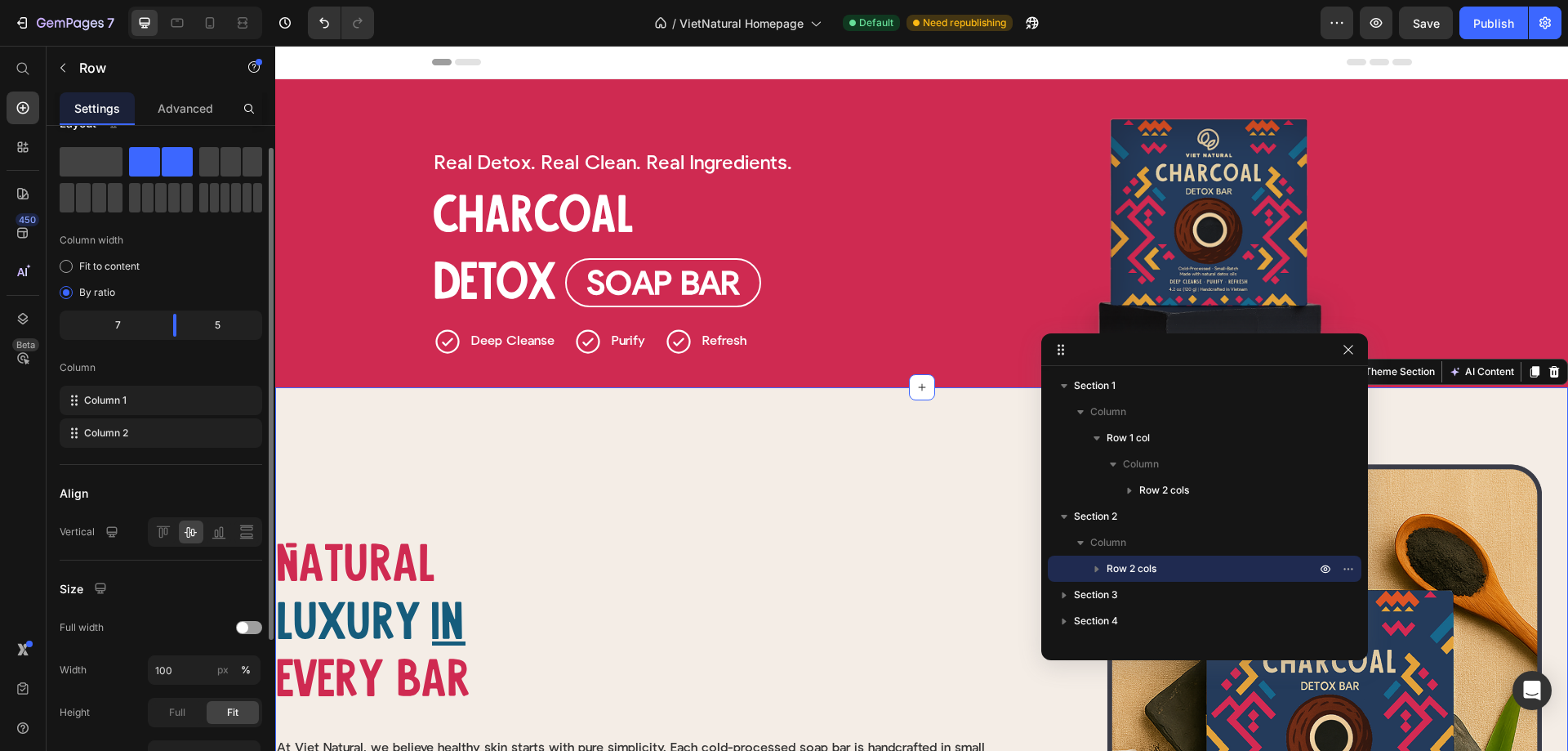 click on "Natural Heading luxury Heading in Heading Row Natural Heading Luxury Heading Row In Heading Every bar Heading Every bar Heading Row Image At Viet Natural, we believe healthy skin starts with pure simplicity. Each cold-processed soap bar is handcrafted in small batches with nourishing, plant-based ingredients—free from harsh chemicals or synthetic fragrances. Rooted in Vietnamese tradition and inspired by native botanicals, our soaps are kind to sensitive skin, respectful of the earth, and thoughtfully made for those who seek quiet luxury in the everyday. Text Block Row Handcrafted Button Cold-process Button Row Row Image Row Section 2   Create Theme Section AI Content Write with GemAI What would you like to describe here? Tone and Voice Persuasive Product Show more Generate" at bounding box center (921, 704) 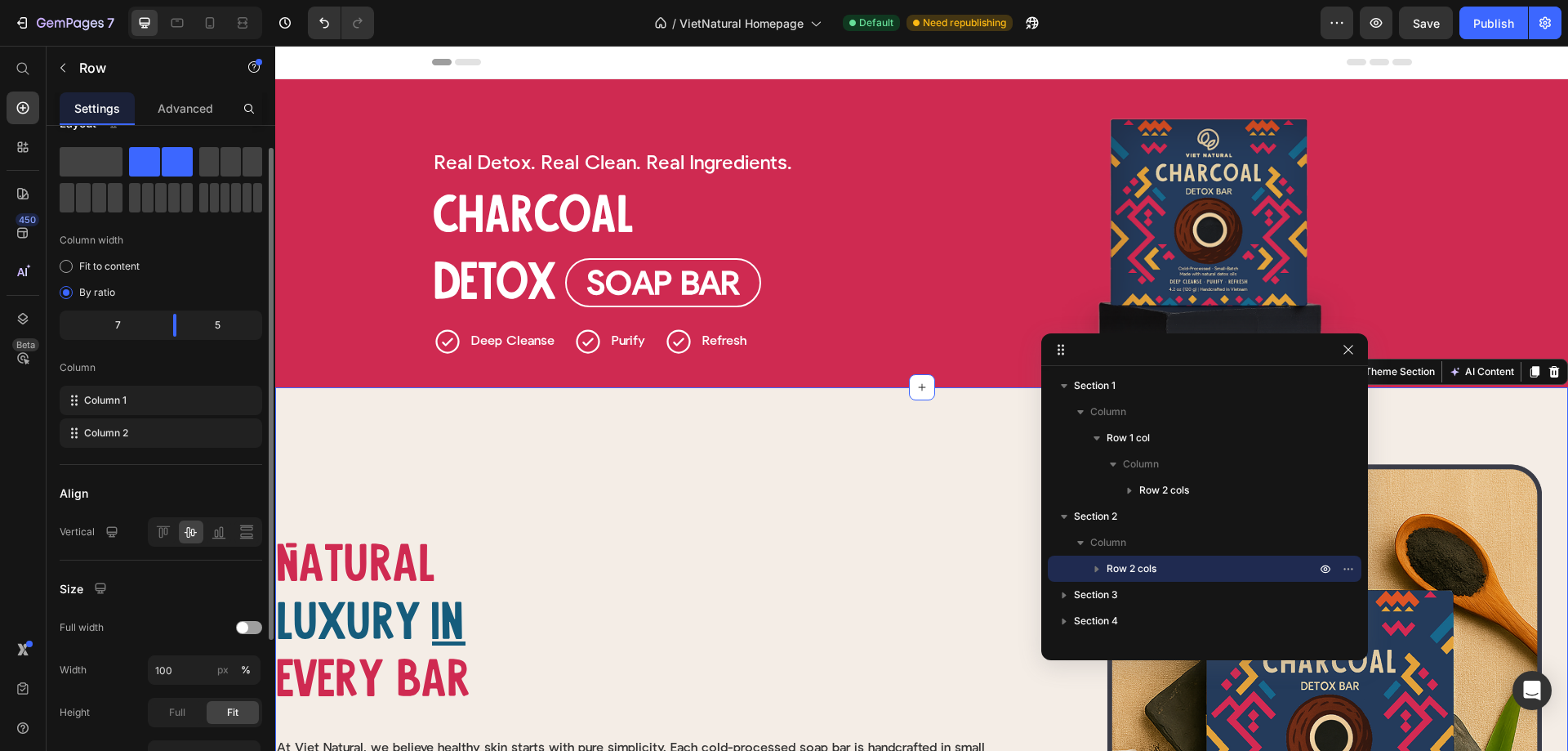 scroll, scrollTop: 0, scrollLeft: 0, axis: both 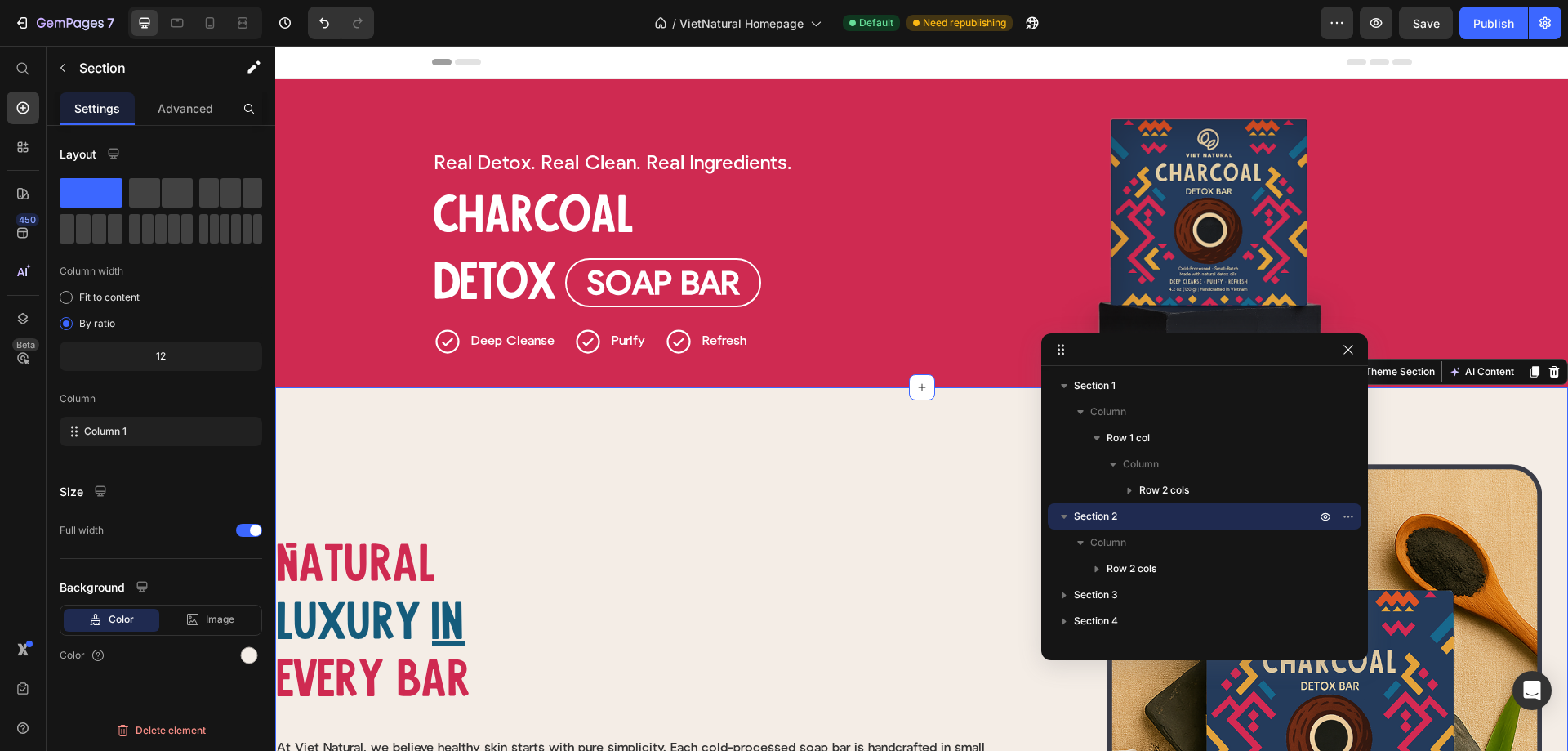 click on "Natural Heading luxury Heading in Heading Row Natural Heading Luxury Heading Row In Heading Every bar Heading Every bar Heading Row Image At Viet Natural, we believe healthy skin starts with pure simplicity. Each cold-processed soap bar is handcrafted in small batches with nourishing, plant-based ingredients—free from harsh chemicals or synthetic fragrances. Rooted in Vietnamese tradition and inspired by native botanicals, our soaps are kind to sensitive skin, respectful of the earth, and thoughtfully made for those who seek quiet luxury in the everyday. Text Block Row Handcrafted Button Cold-process Button Row Row Image Row Section 2   Create Theme Section AI Content Write with GemAI What would you like to describe here? Tone and Voice Persuasive Product Brown Rice & Coconut Milk Soap Bar Show more Generate" at bounding box center [921, 704] 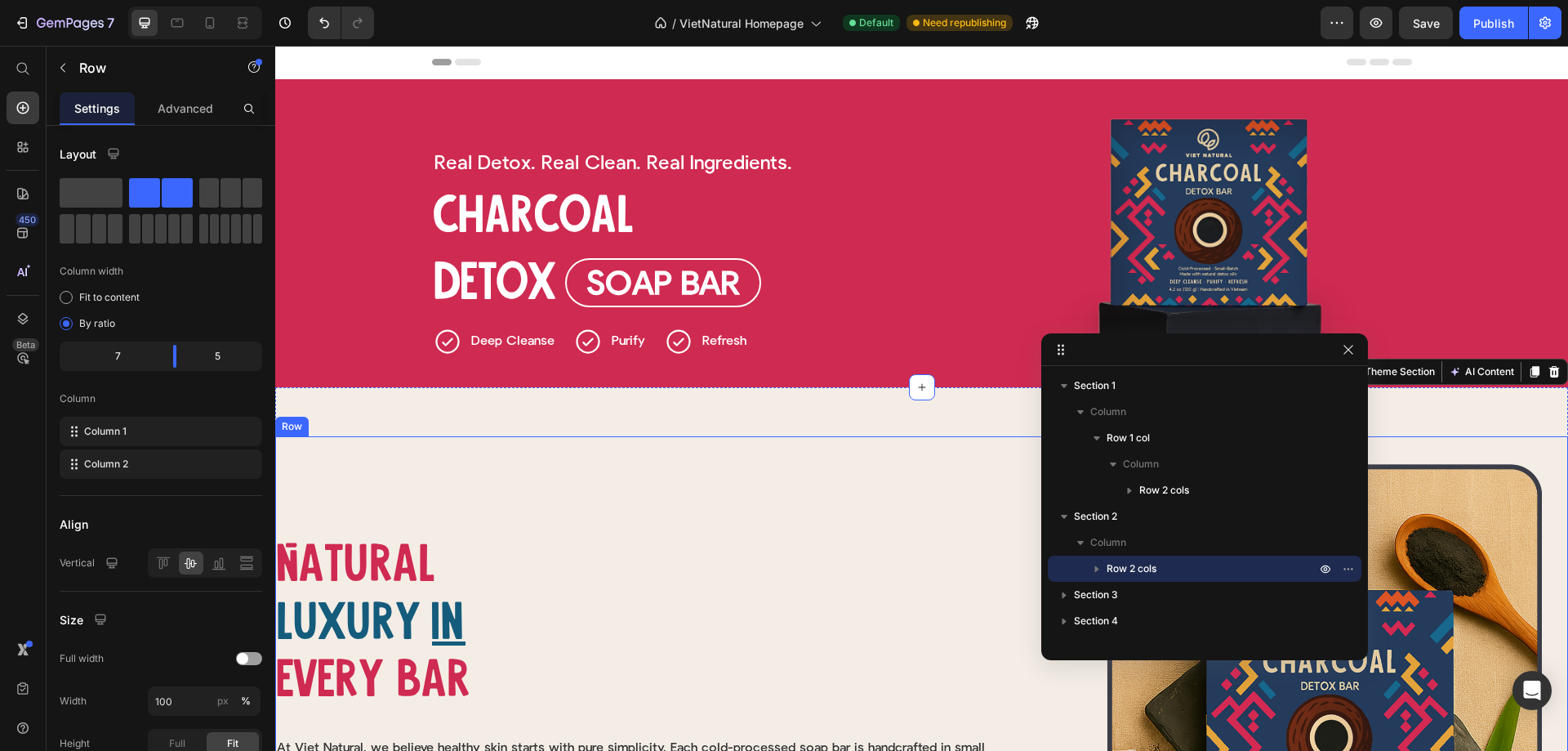 click on "Natural Heading luxury Heading in Heading Row Natural Heading Luxury Heading Row In Heading Every bar Heading Every bar Heading Row Image At Viet Natural, we believe healthy skin starts with pure simplicity. Each cold-processed soap bar is handcrafted in small batches with nourishing, plant-based ingredients—free from harsh chemicals or synthetic fragrances. Rooted in Vietnamese tradition and inspired by native botanicals, our soaps are kind to sensitive skin, respectful of the earth, and thoughtfully made for those who seek quiet luxury in the everyday. Text Block Row Handcrafted Button Cold-process Button Row Row" at bounding box center (637, 704) 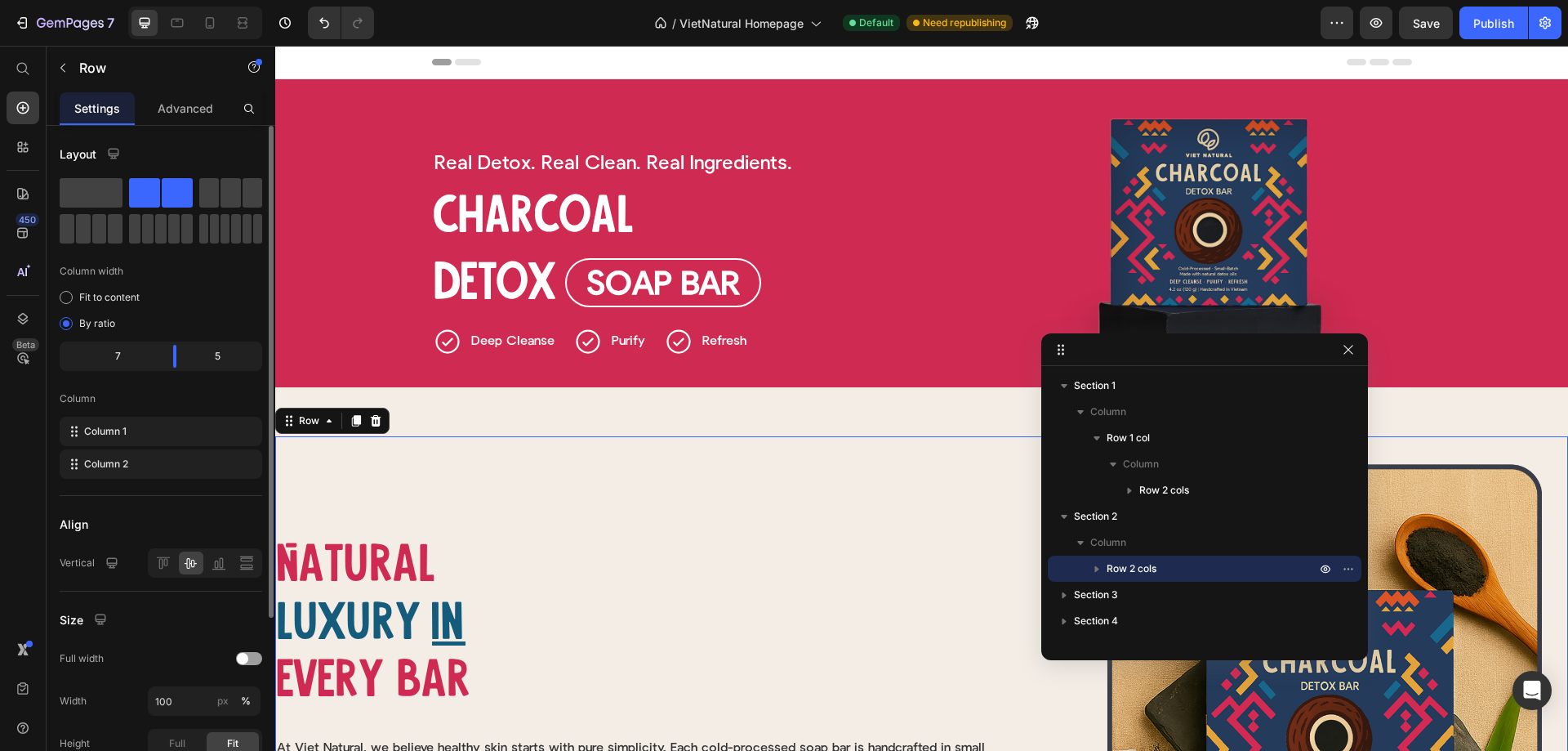 scroll, scrollTop: 163, scrollLeft: 0, axis: vertical 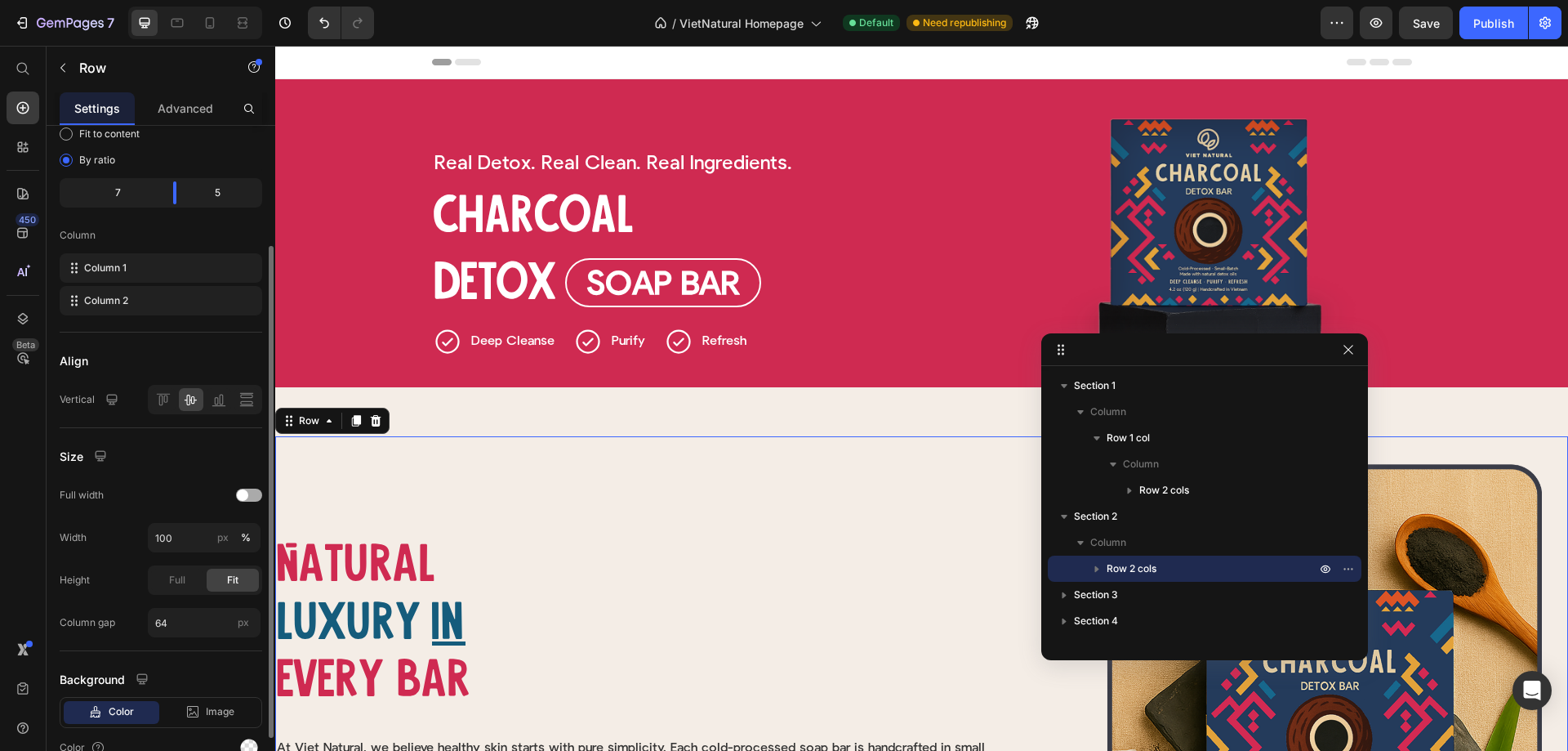 click at bounding box center [249, 495] 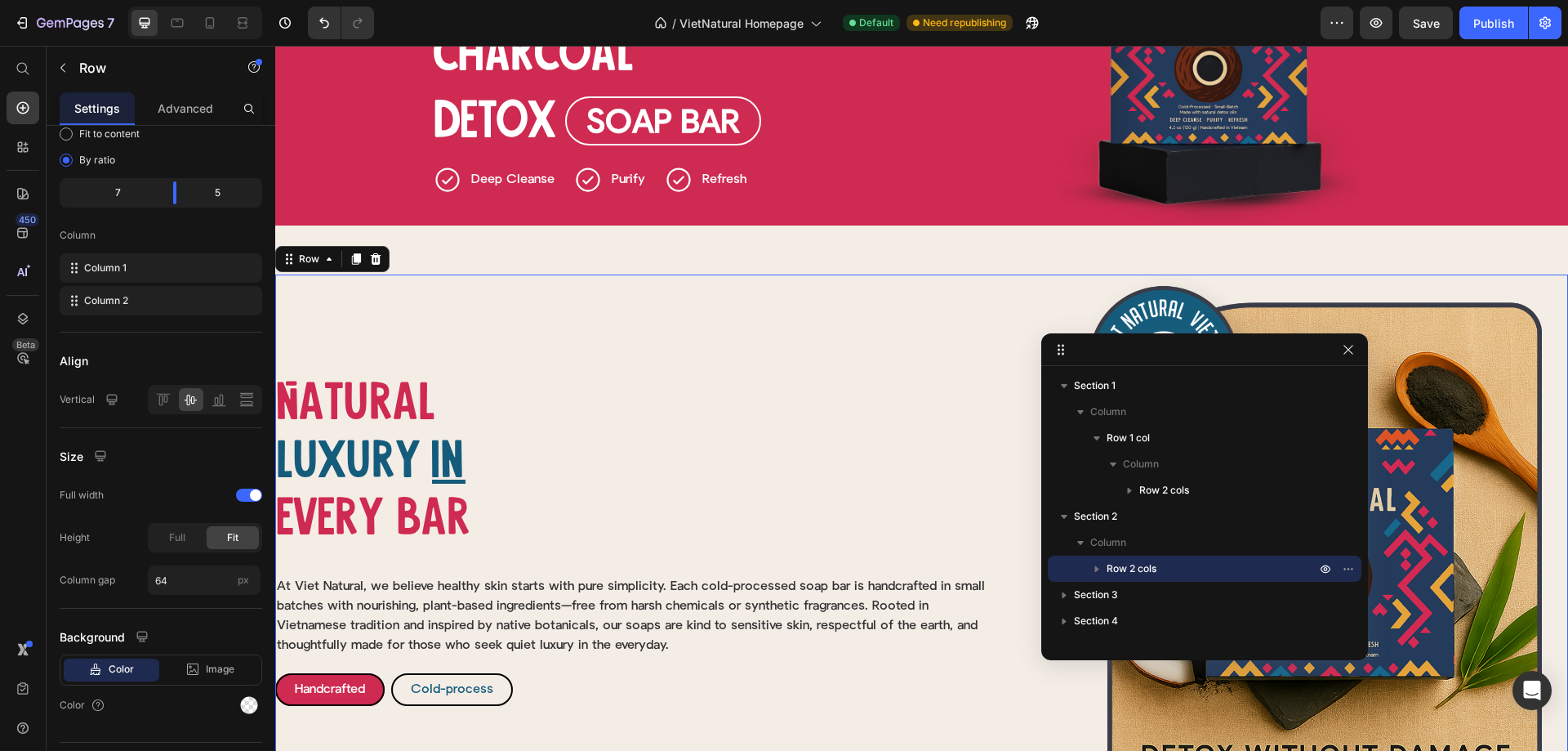 scroll, scrollTop: 163, scrollLeft: 0, axis: vertical 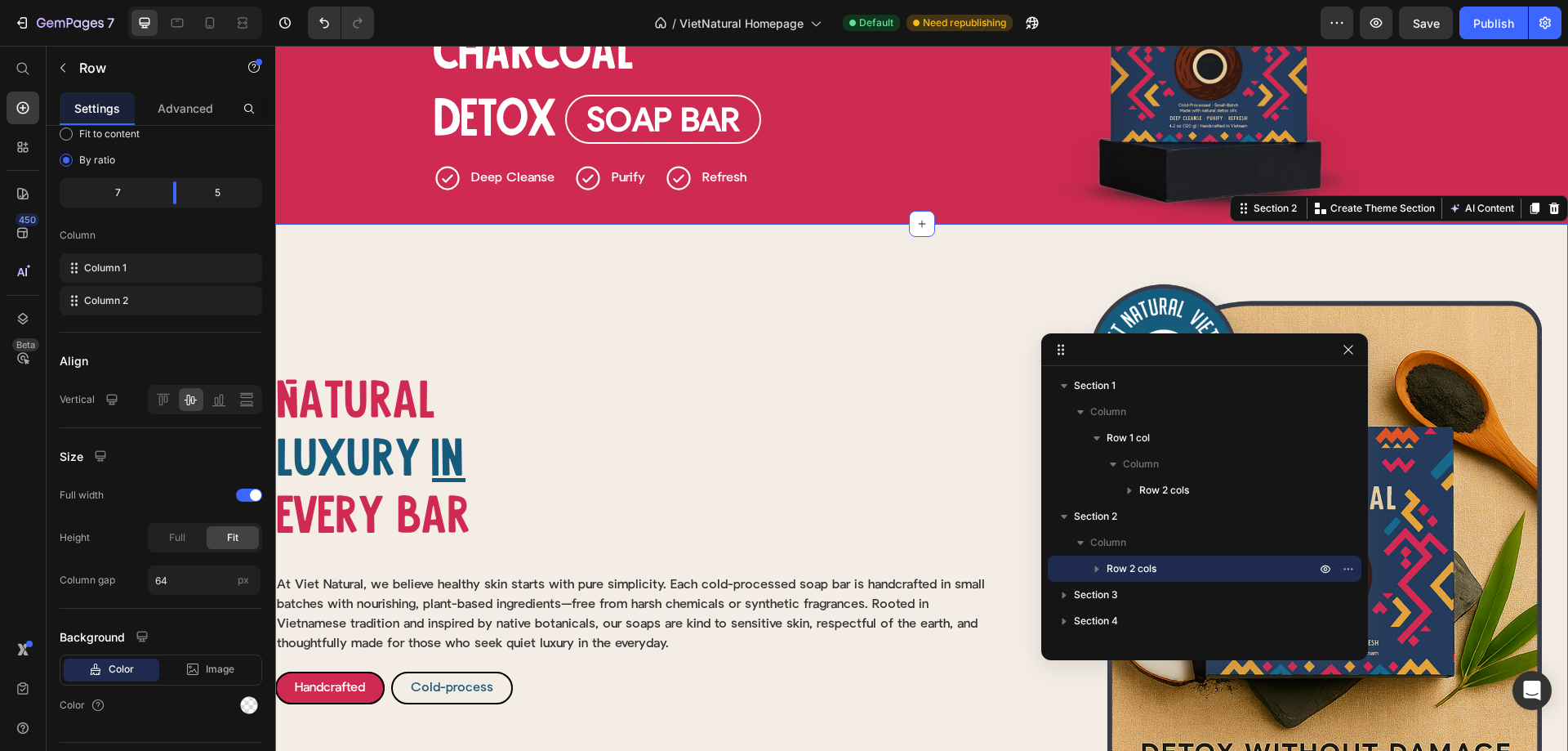 click on "Natural Heading luxury Heading in Heading Row Natural Heading Luxury Heading Row In Heading Every bar Heading Every bar Heading Row Image At Viet Natural, we believe healthy skin starts with pure simplicity. Each cold-processed soap bar is handcrafted in small batches with nourishing, plant-based ingredients—free from harsh chemicals or synthetic fragrances. Rooted in Vietnamese tradition and inspired by native botanicals, our soaps are kind to sensitive skin, respectful of the earth, and thoughtfully made for those who seek quiet luxury in the everyday. Text Block Row Handcrafted Button Cold-process Button Row Row Image Row Section 2   Create Theme Section AI Content Write with GemAI What would you like to describe here? Tone and Voice Persuasive Product Brown Rice & Coconut Milk Soap Bar Show more Generate" at bounding box center (921, 540) 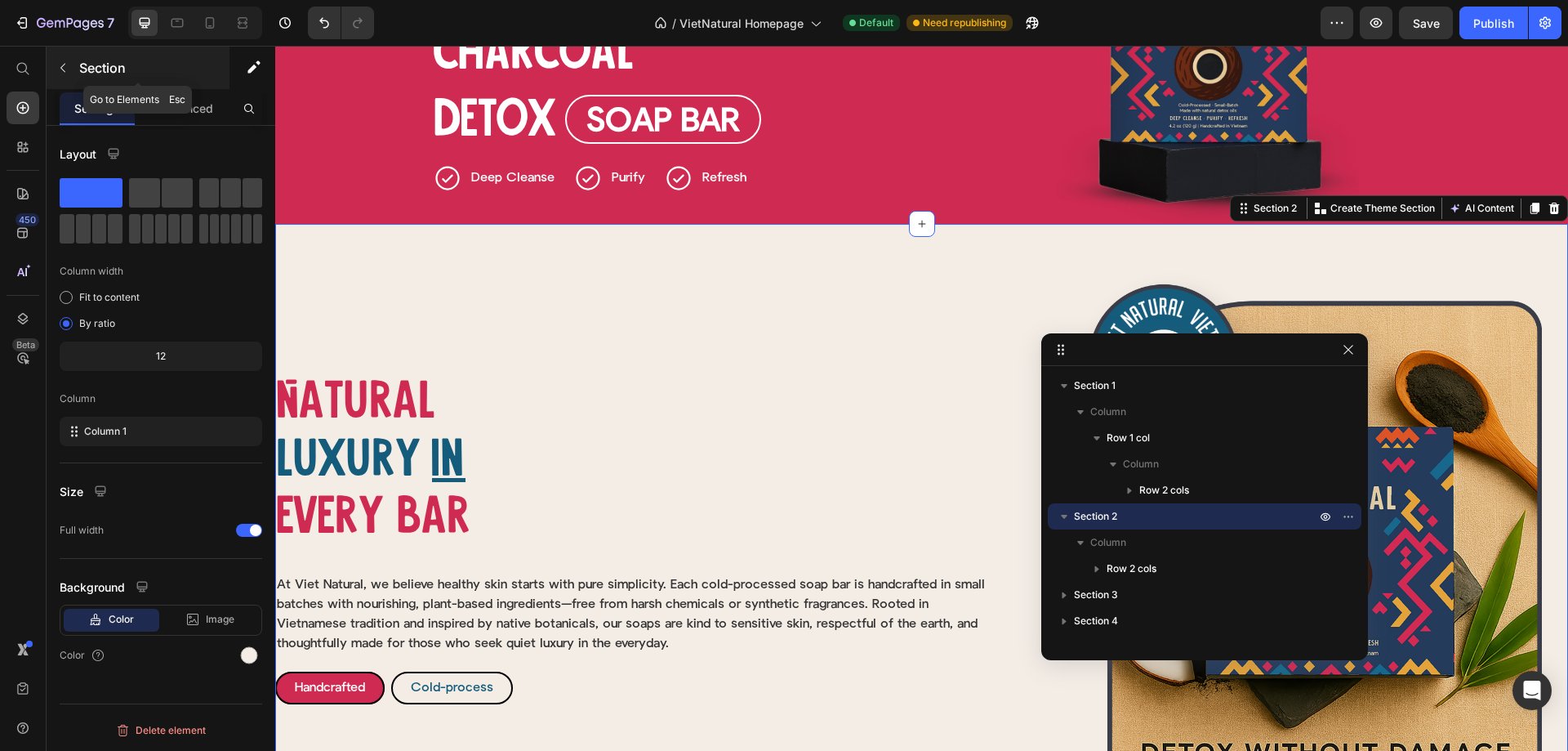 click 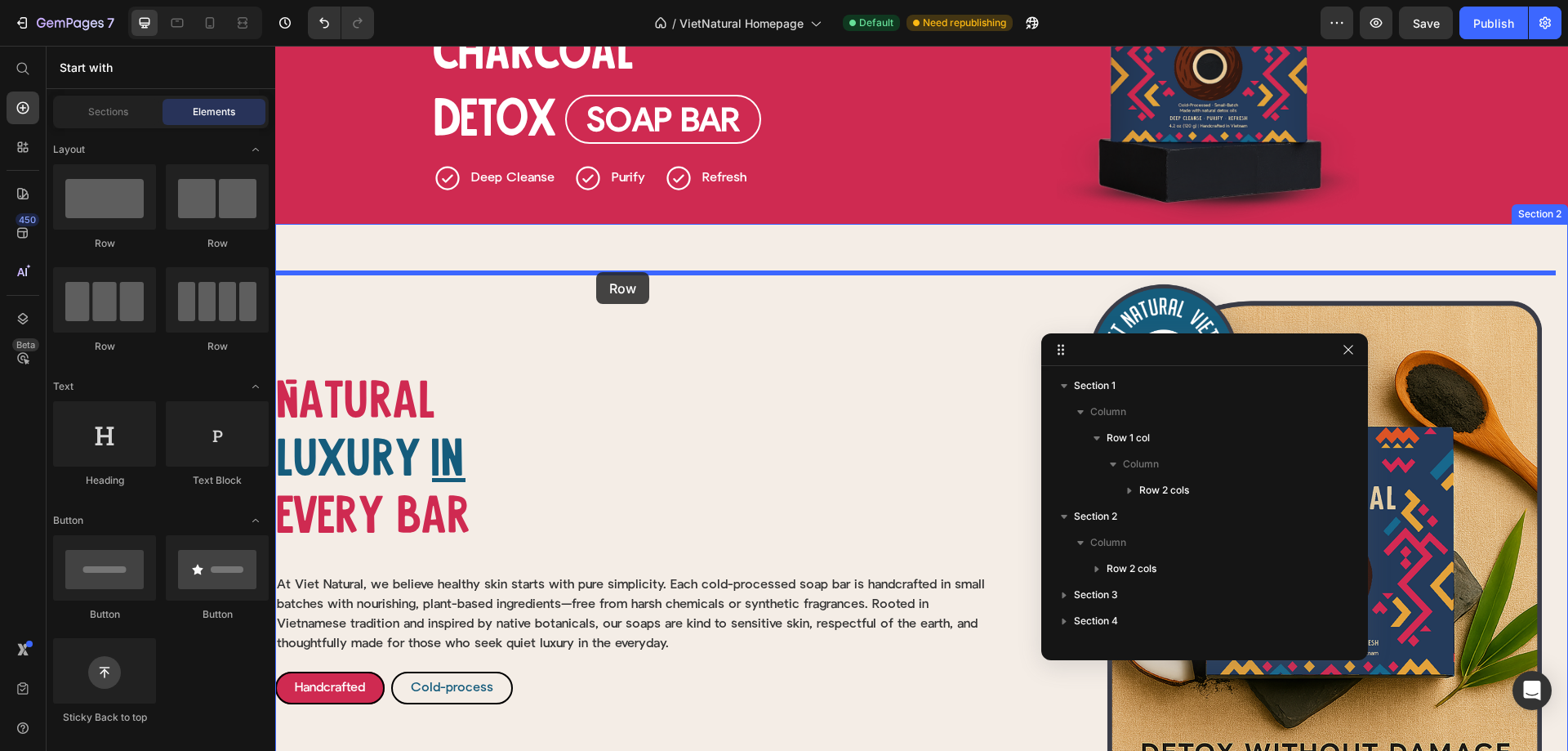 drag, startPoint x: 506, startPoint y: 284, endPoint x: 596, endPoint y: 272, distance: 90.79648 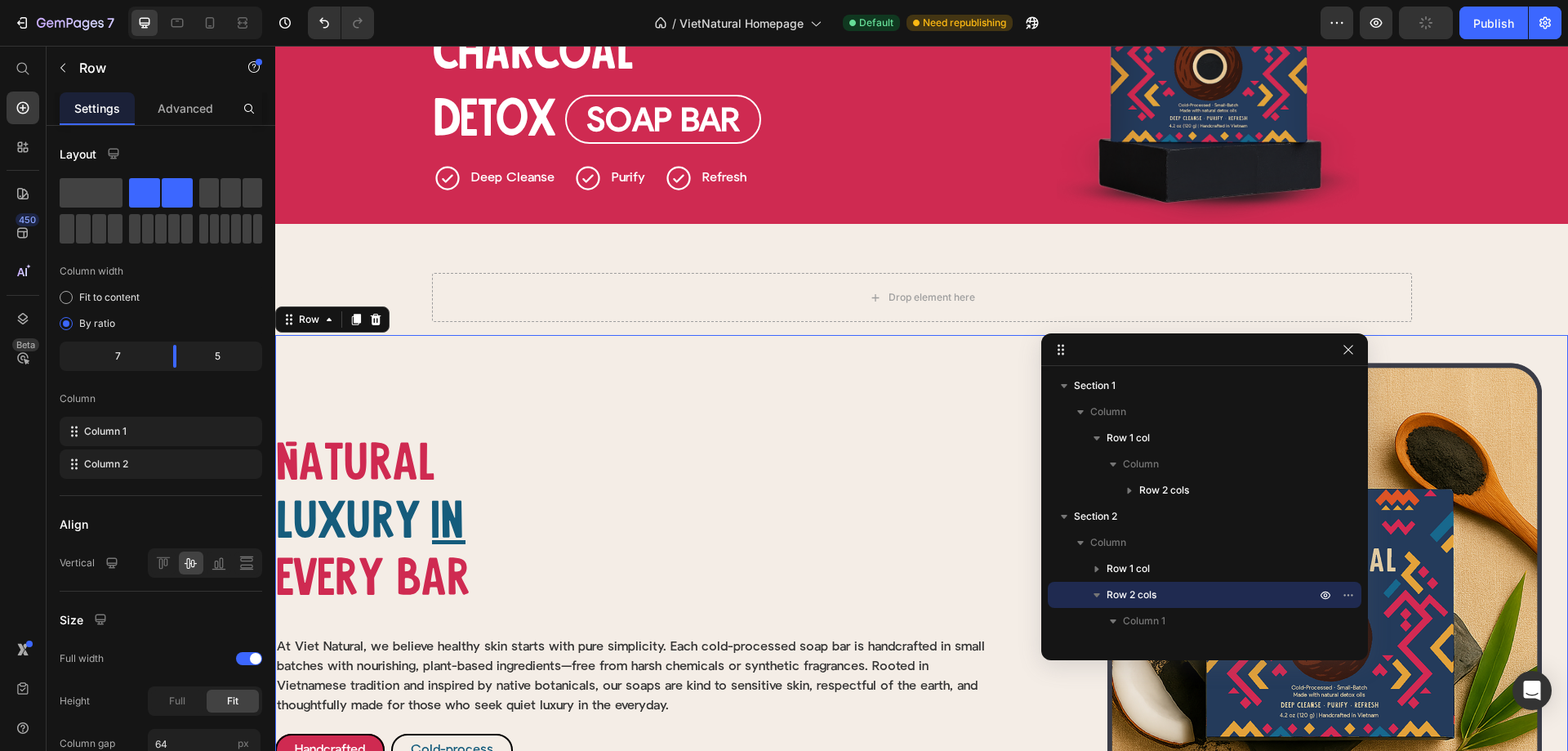 click on "Natural Heading luxury Heading in Heading Row Natural Heading Luxury Heading Row In Heading Every bar Heading Every bar Heading Row Image At Viet Natural, we believe healthy skin starts with pure simplicity. Each cold-processed soap bar is handcrafted in small batches with nourishing, plant-based ingredients—free from harsh chemicals or synthetic fragrances. Rooted in Vietnamese tradition and inspired by native botanicals, our soaps are kind to sensitive skin, respectful of the earth, and thoughtfully made for those who seek quiet luxury in the everyday. Text Block Row Handcrafted Button Cold-process Button Row Row" at bounding box center [637, 602] 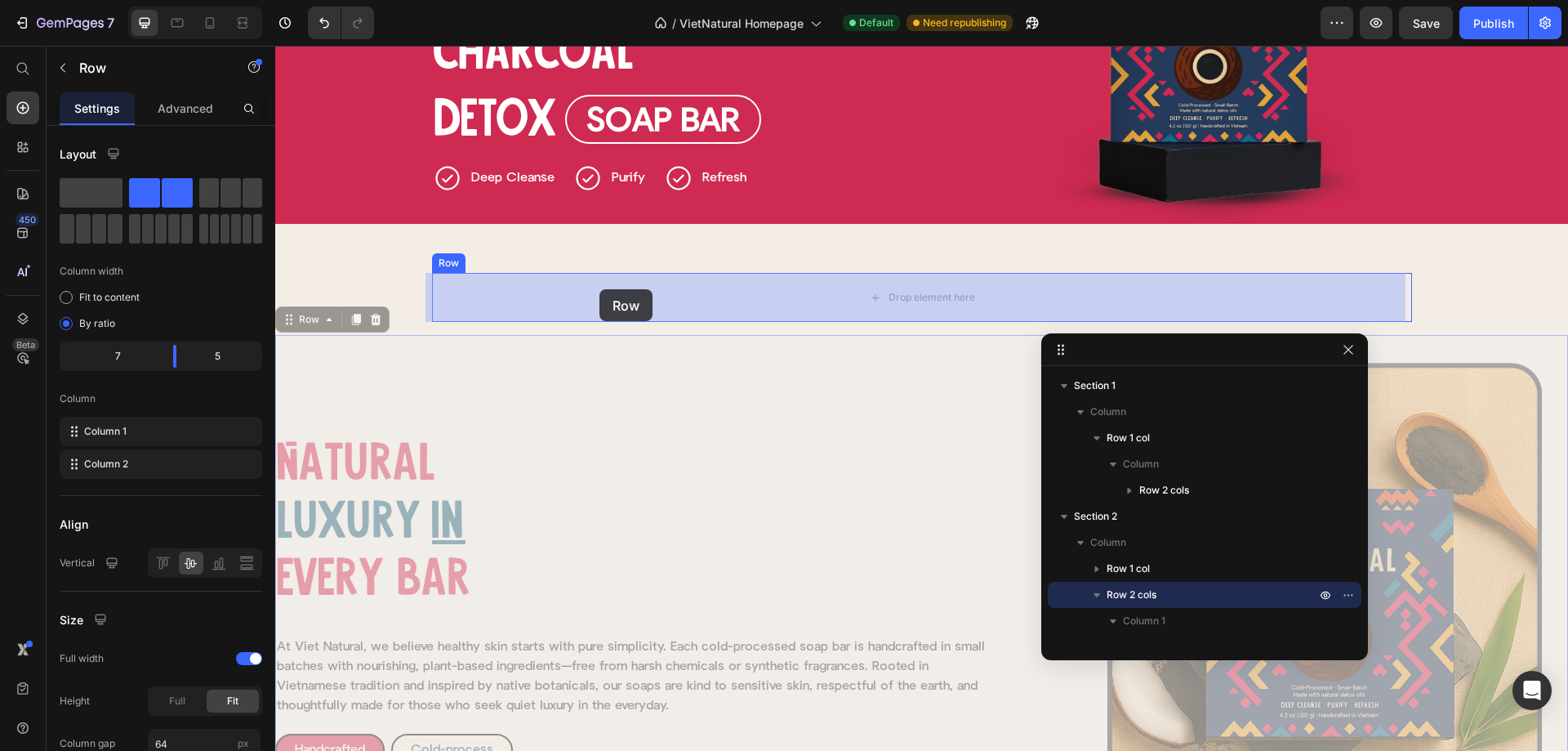 drag, startPoint x: 294, startPoint y: 321, endPoint x: 596, endPoint y: 297, distance: 302.95214 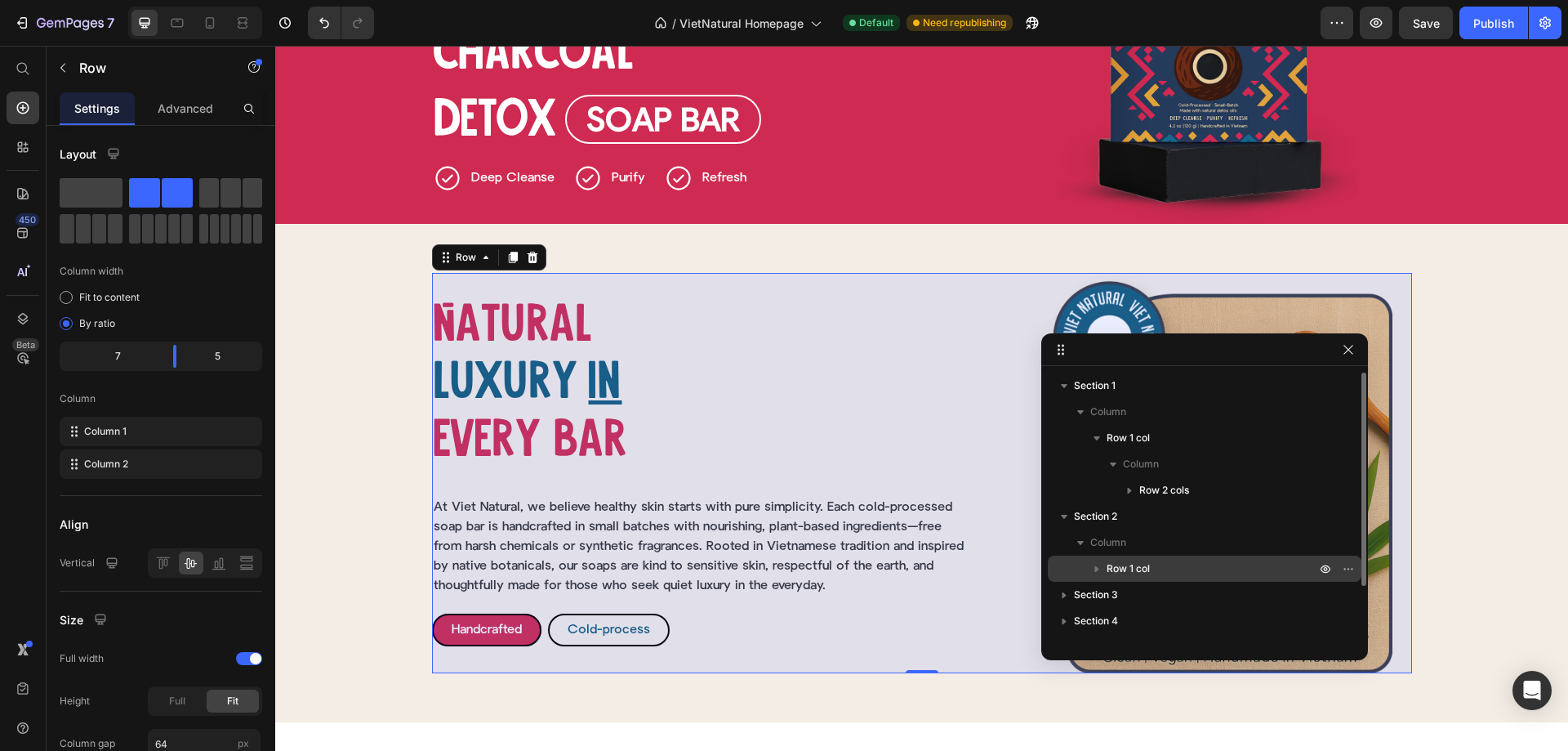click 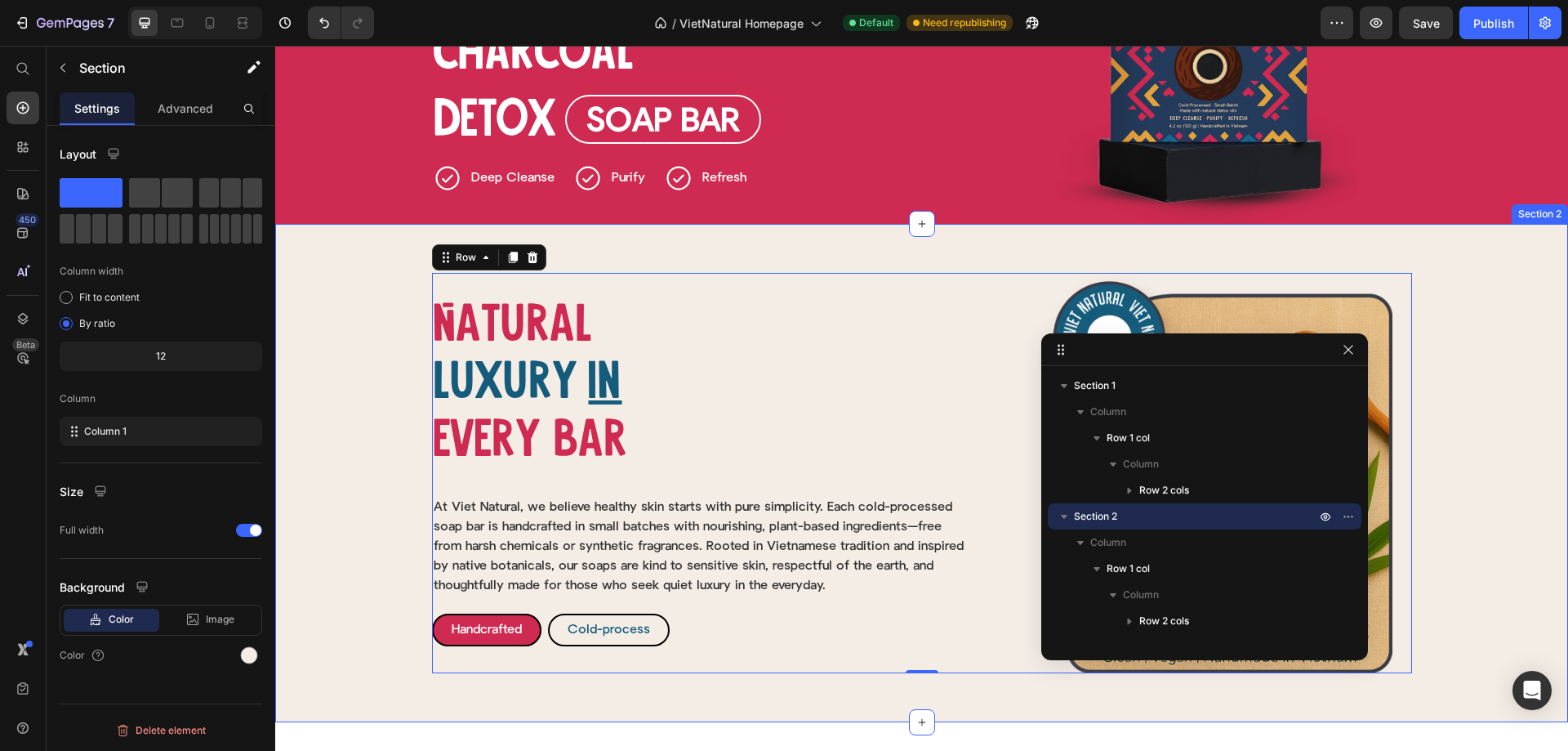 click on "Natural Heading luxury Heading in Heading Row Natural Heading Luxury Heading Row In Heading Every bar Heading Every bar Heading Row Image At Viet Natural, we believe healthy skin starts with pure simplicity. Each cold-processed soap bar is handcrafted in small batches with nourishing, plant-based ingredients—free from harsh chemicals or synthetic fragrances. Rooted in Vietnamese tradition and inspired by native botanicals, our soaps are kind to sensitive skin, respectful of the earth, and thoughtfully made for those who seek quiet luxury in the everyday. Text Block Row Handcrafted Button Cold-process Button Row Row Image Row   0 Row" at bounding box center (921, 473) 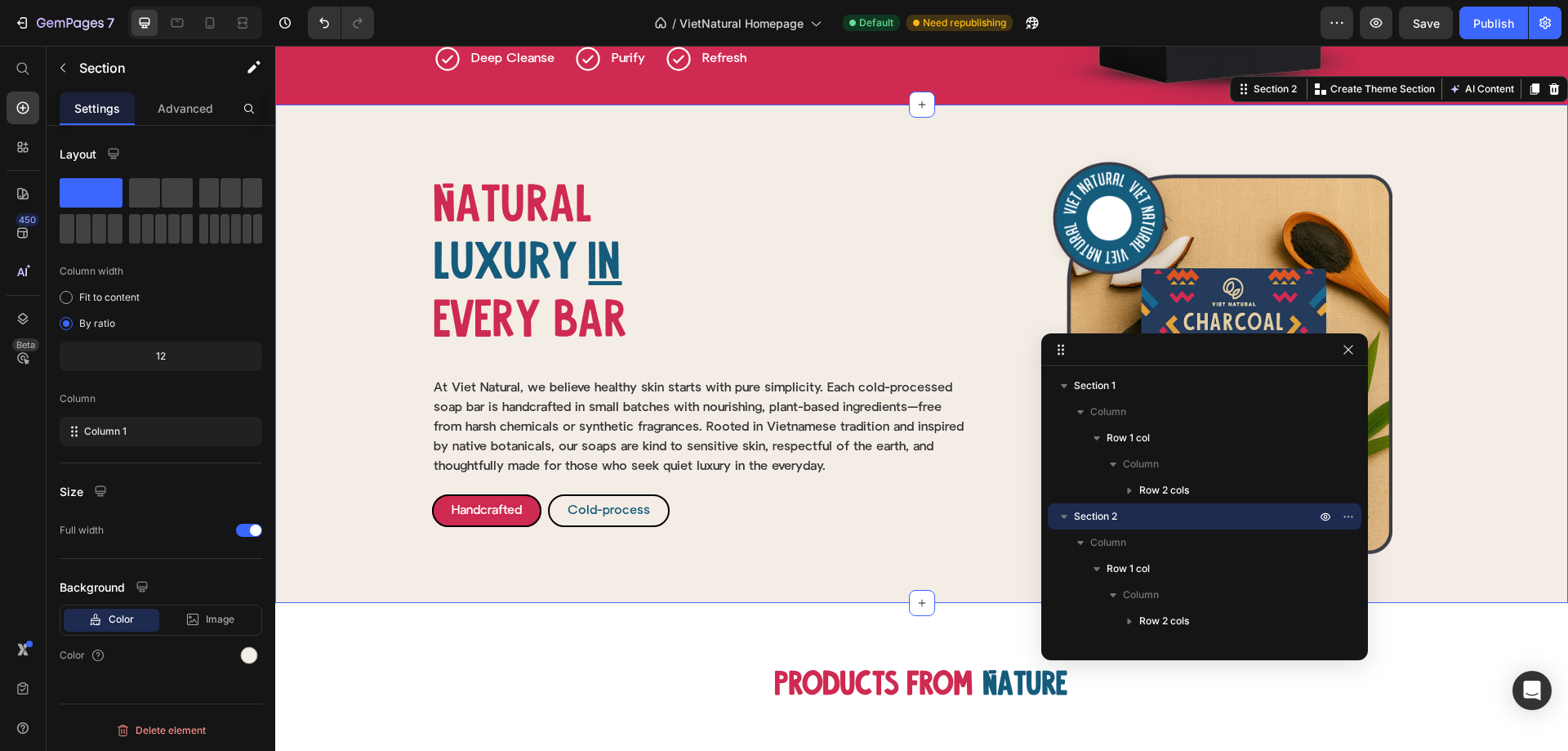 scroll, scrollTop: 490, scrollLeft: 0, axis: vertical 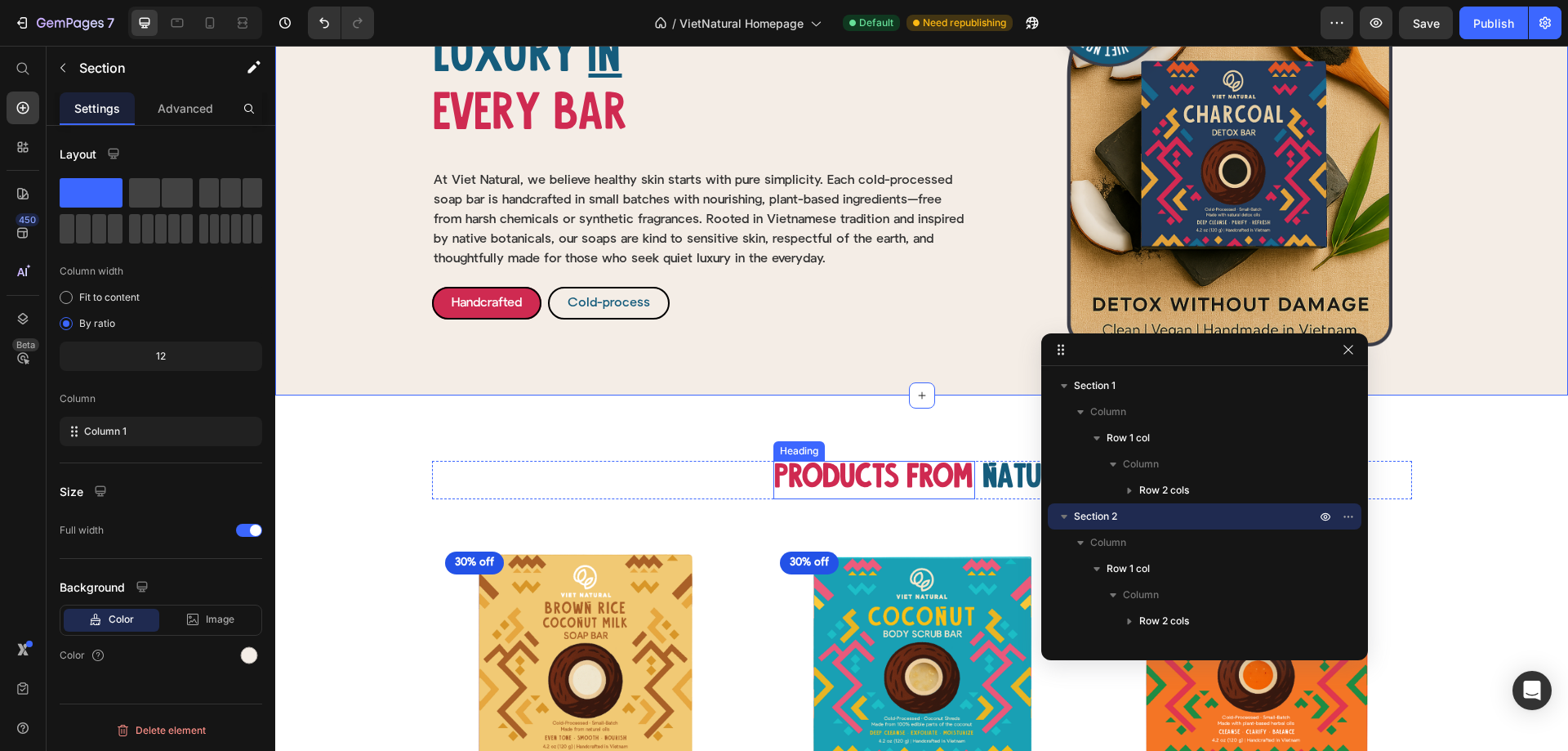 click on "Products From" at bounding box center [874, 480] 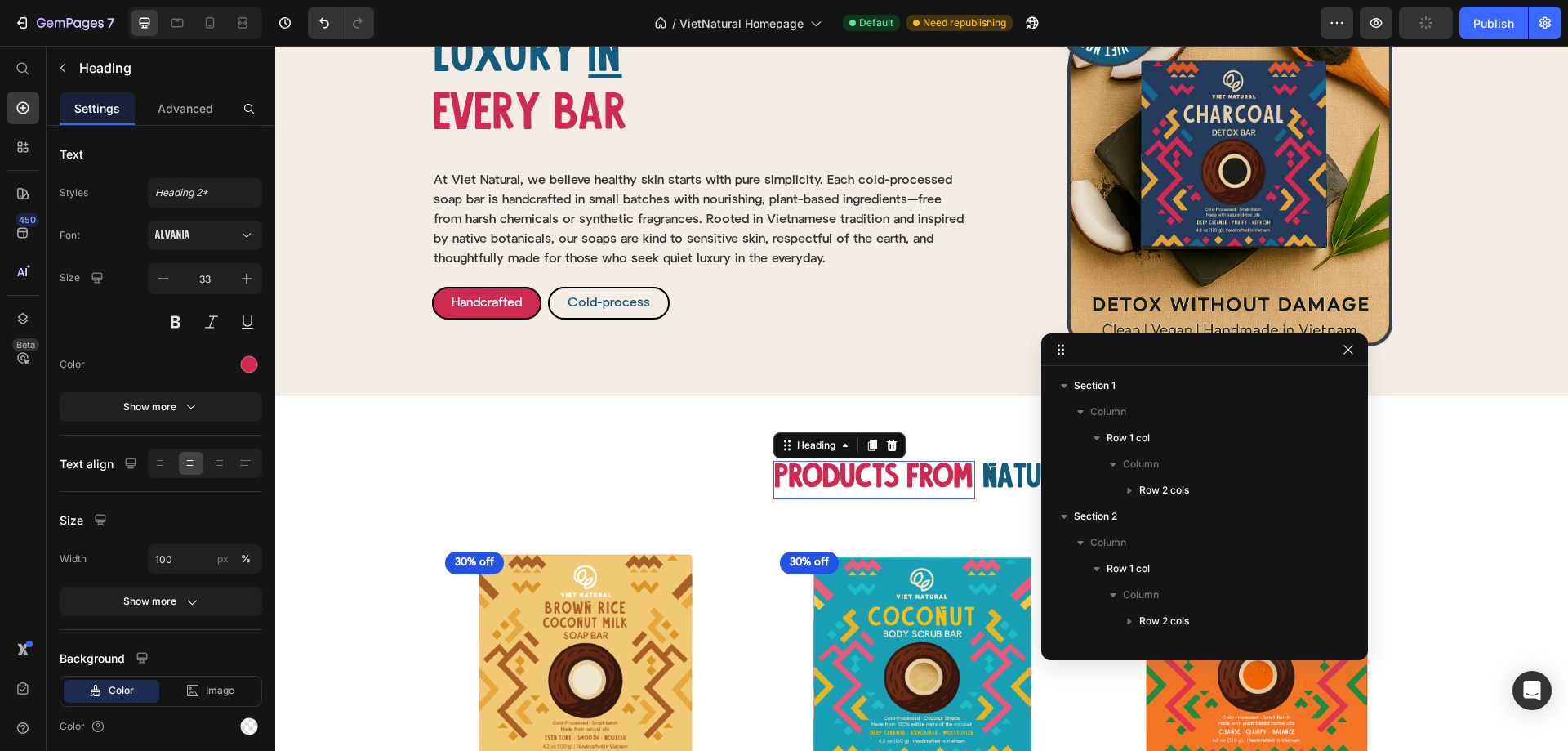 scroll, scrollTop: 310, scrollLeft: 0, axis: vertical 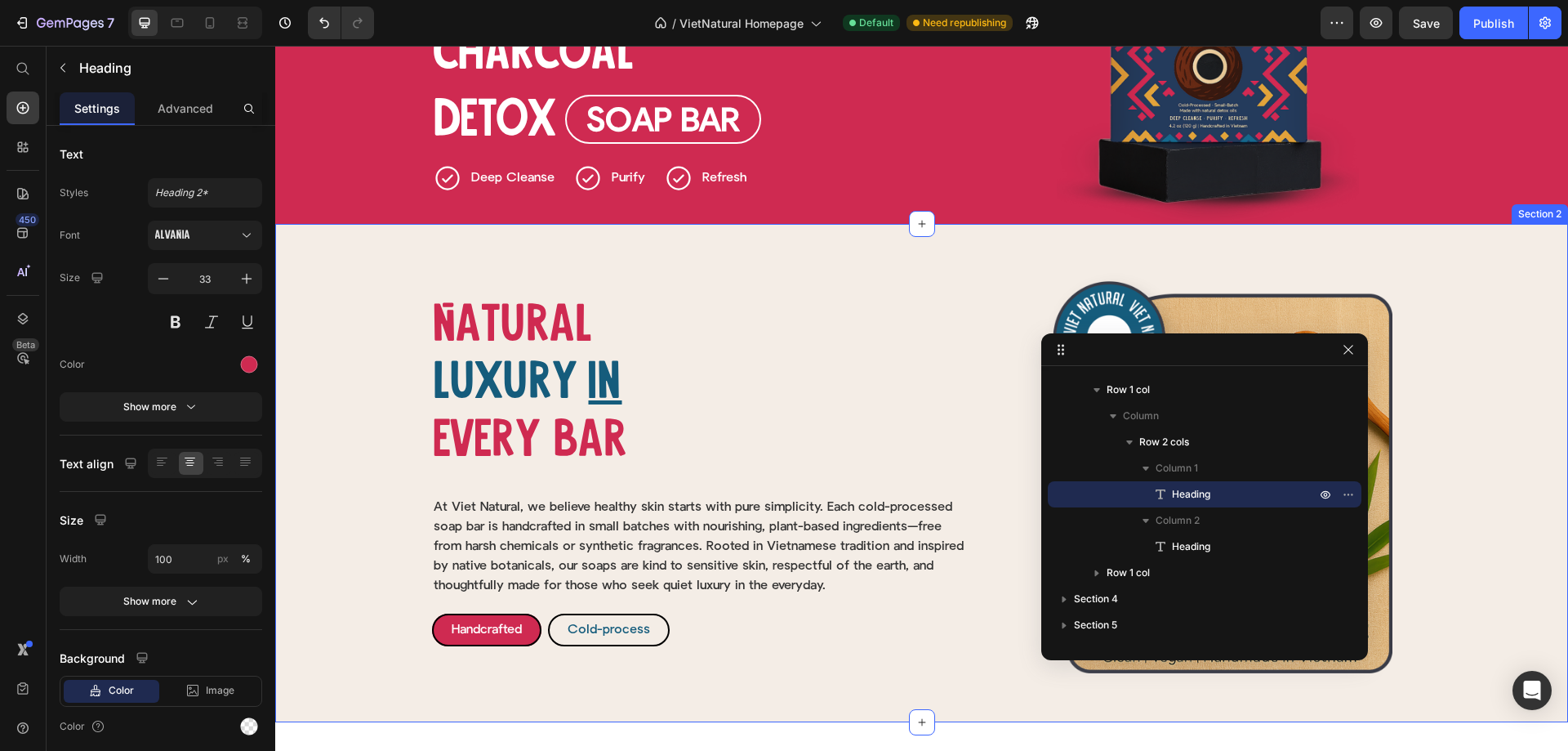 click on "Natural Heading luxury Heading in Heading Row Natural Heading Luxury Heading Row In Heading Every bar Heading Every bar Heading Row Image At Viet Natural, we believe healthy skin starts with pure simplicity. Each cold-processed soap bar is handcrafted in small batches with nourishing, plant-based ingredients—free from harsh chemicals or synthetic fragrances. Rooted in Vietnamese tradition and inspired by native botanicals, our soaps are kind to sensitive skin, respectful of the earth, and thoughtfully made for those who seek quiet luxury in the everyday. Text Block Row Handcrafted Button Cold-process Button Row Row Image Row Row Section 2" at bounding box center (921, 473) 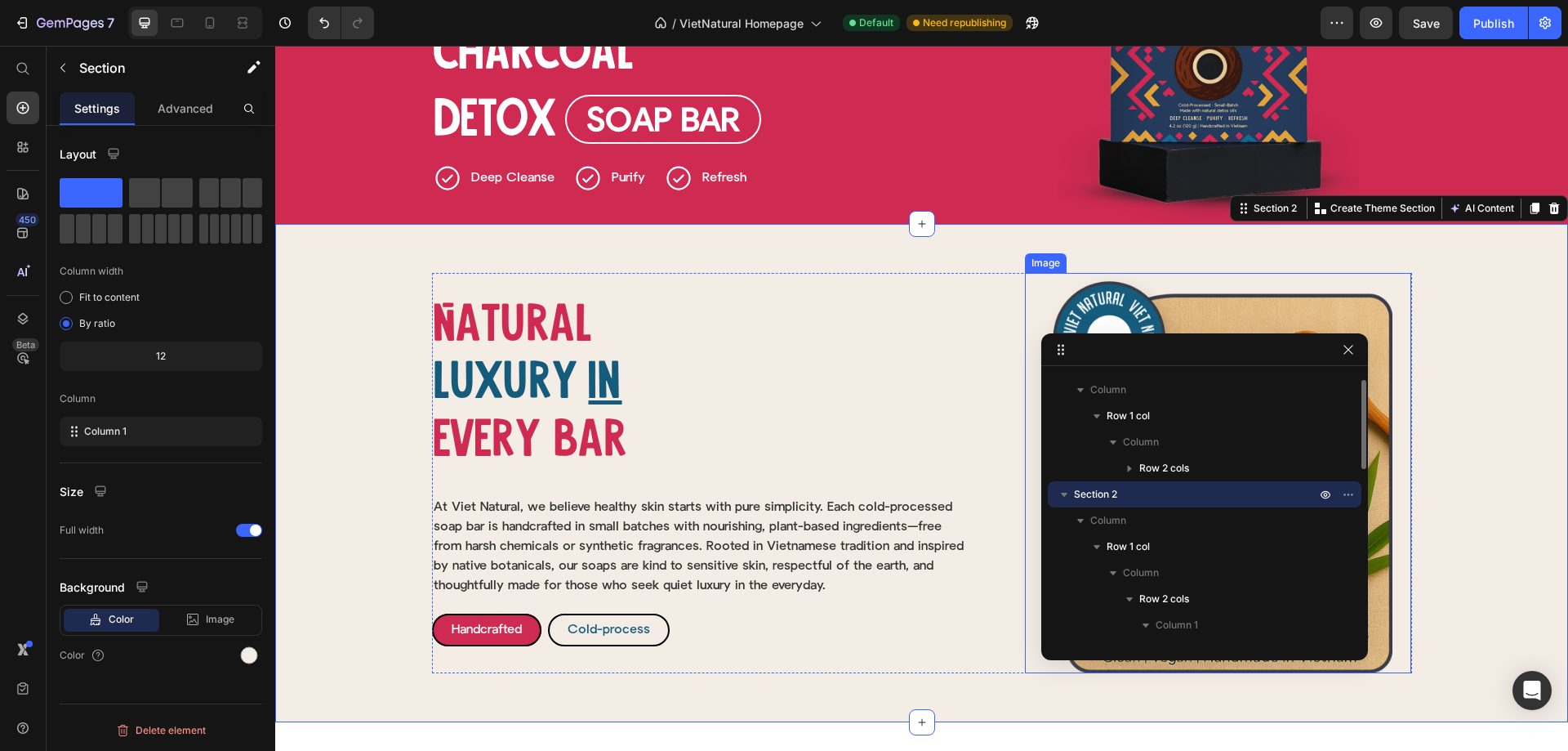 click at bounding box center [1218, 473] 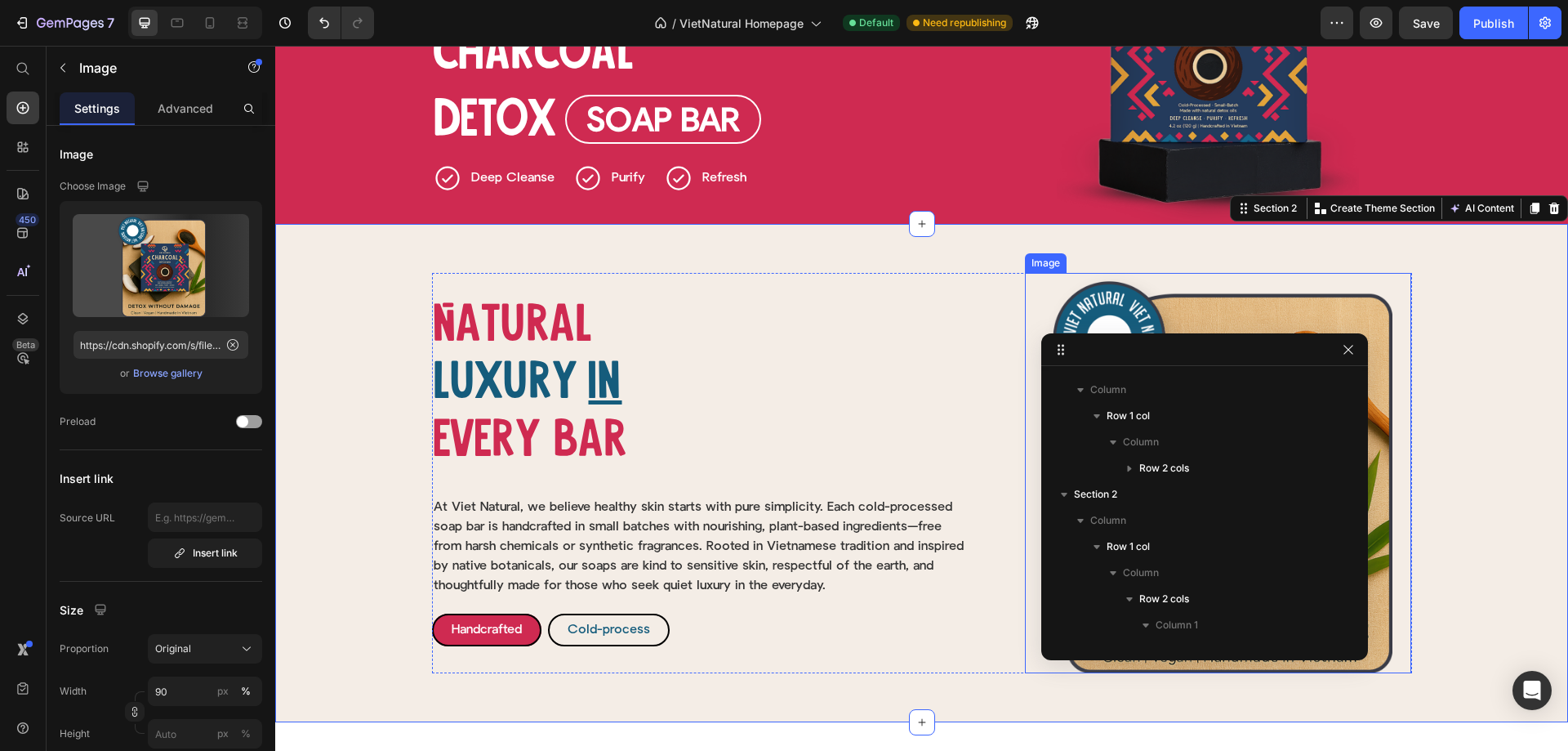 scroll, scrollTop: 310, scrollLeft: 0, axis: vertical 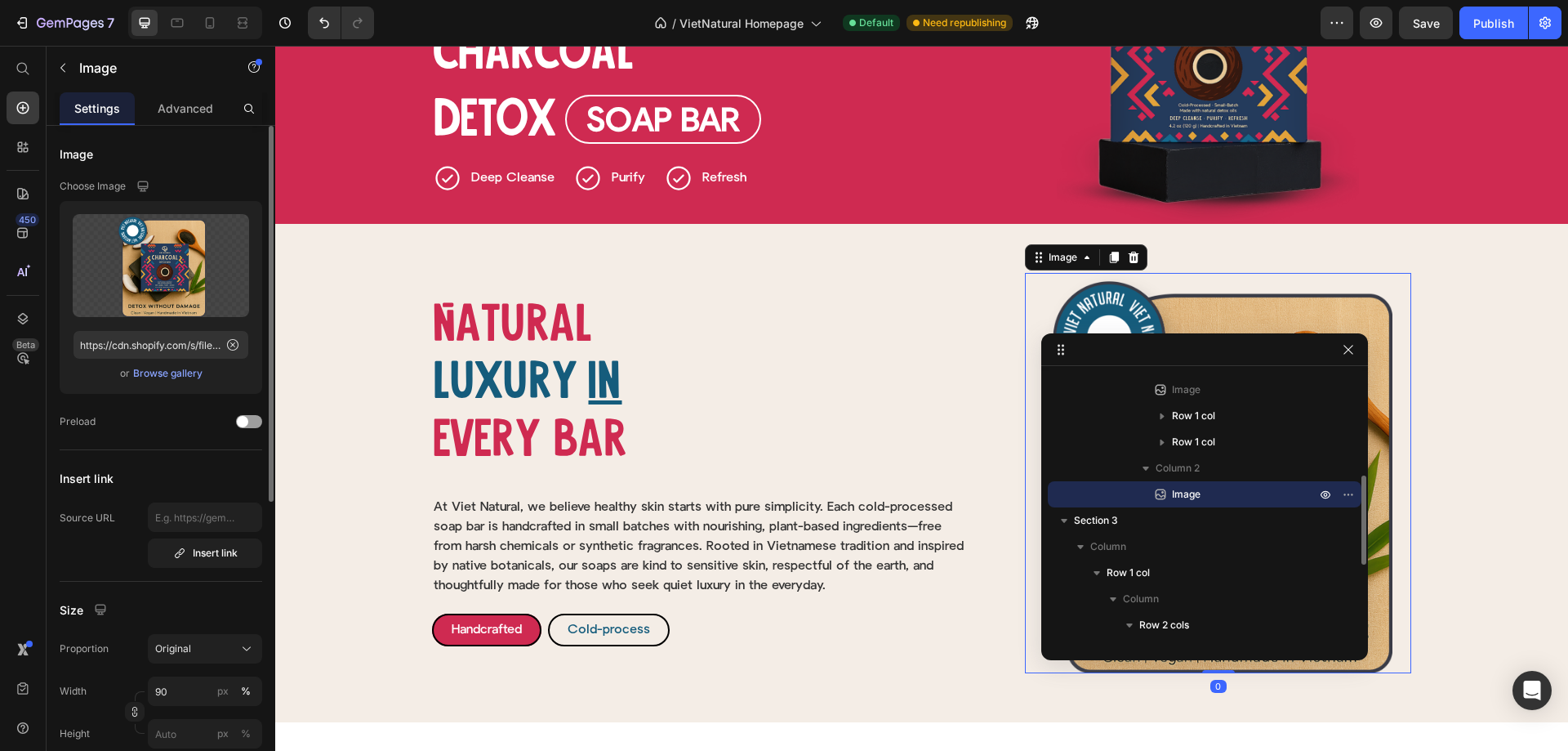 click on "Browse gallery" at bounding box center (167, 373) 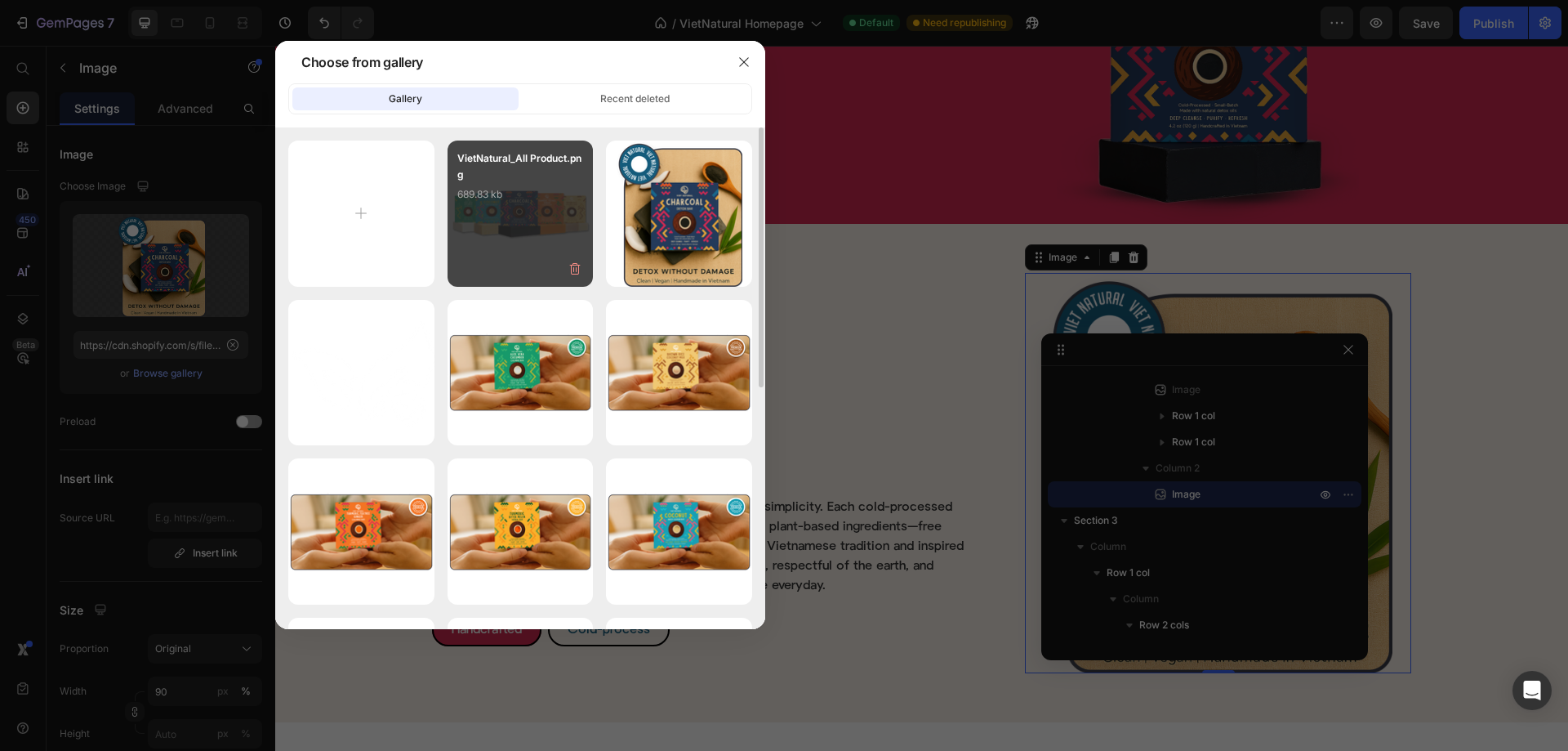 click on "VietNatural_All Product.png 689.83 kb" at bounding box center (520, 213) 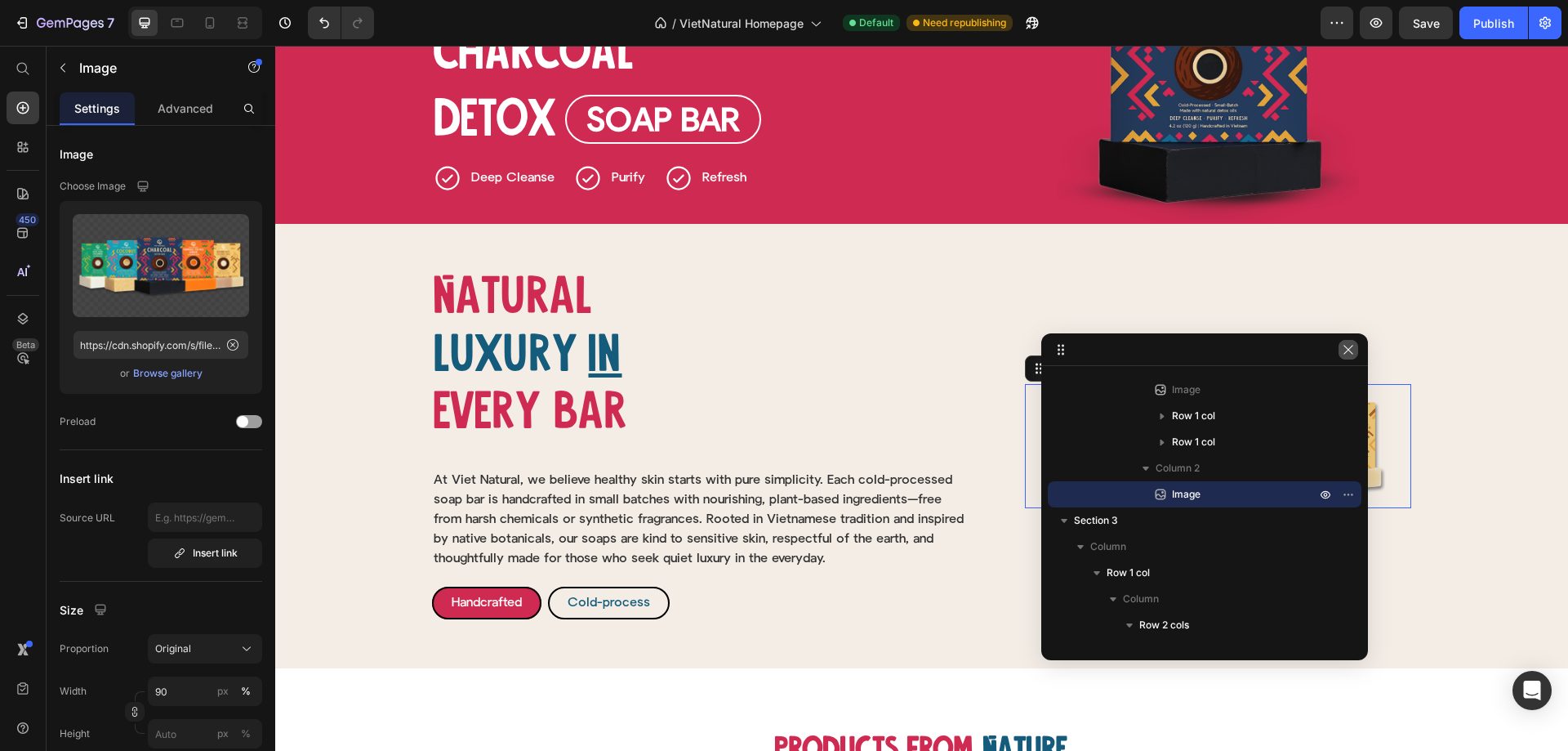 click 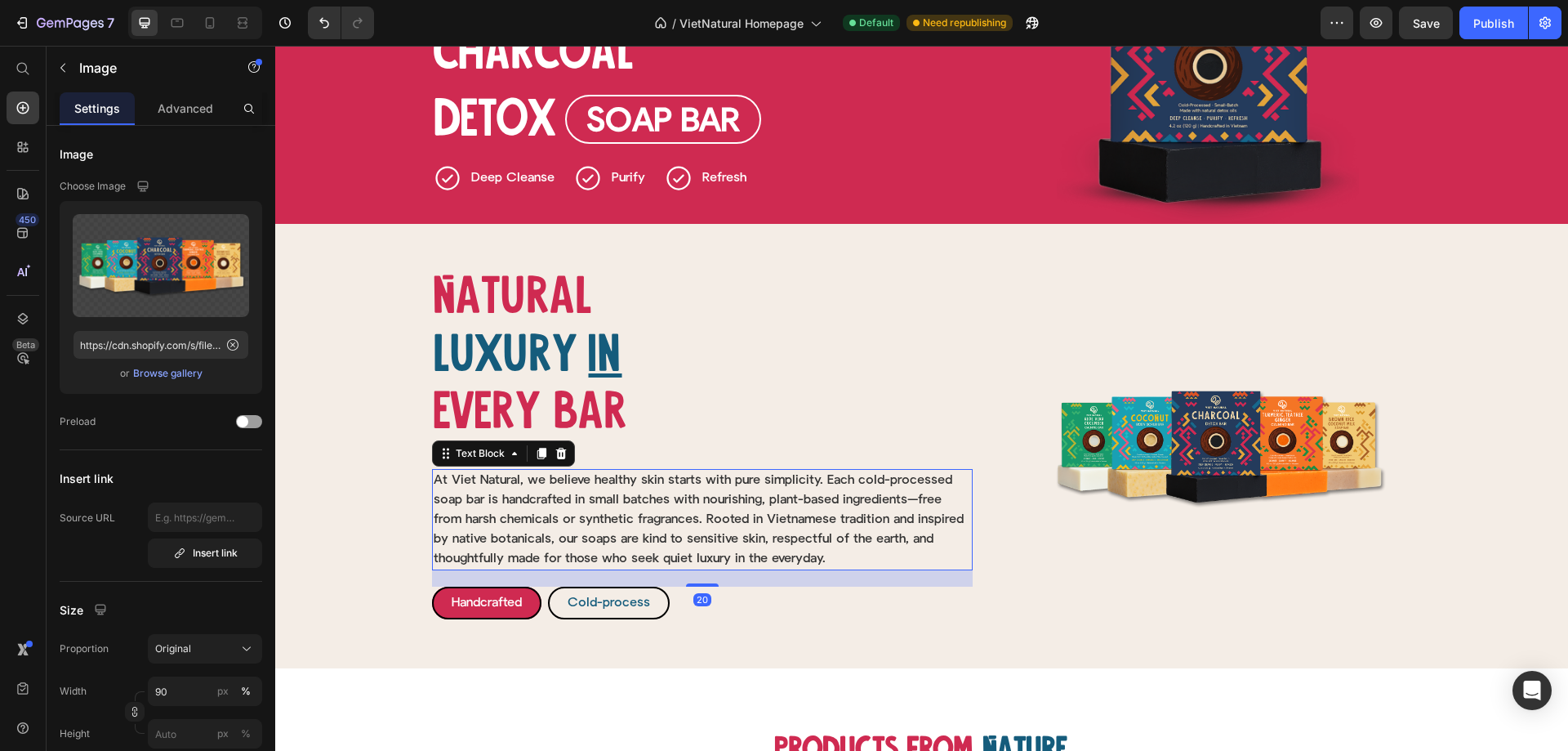 click on "At Viet Natural, we believe healthy skin starts with pure simplicity. Each cold-processed soap bar is handcrafted in small batches with nourishing, plant-based ingredients—free from harsh chemicals or synthetic fragrances. Rooted in Vietnamese tradition and inspired by native botanicals, our soaps are kind to sensitive skin, respectful of the earth, and thoughtfully made for those who seek quiet luxury in the everyday." at bounding box center [702, 520] 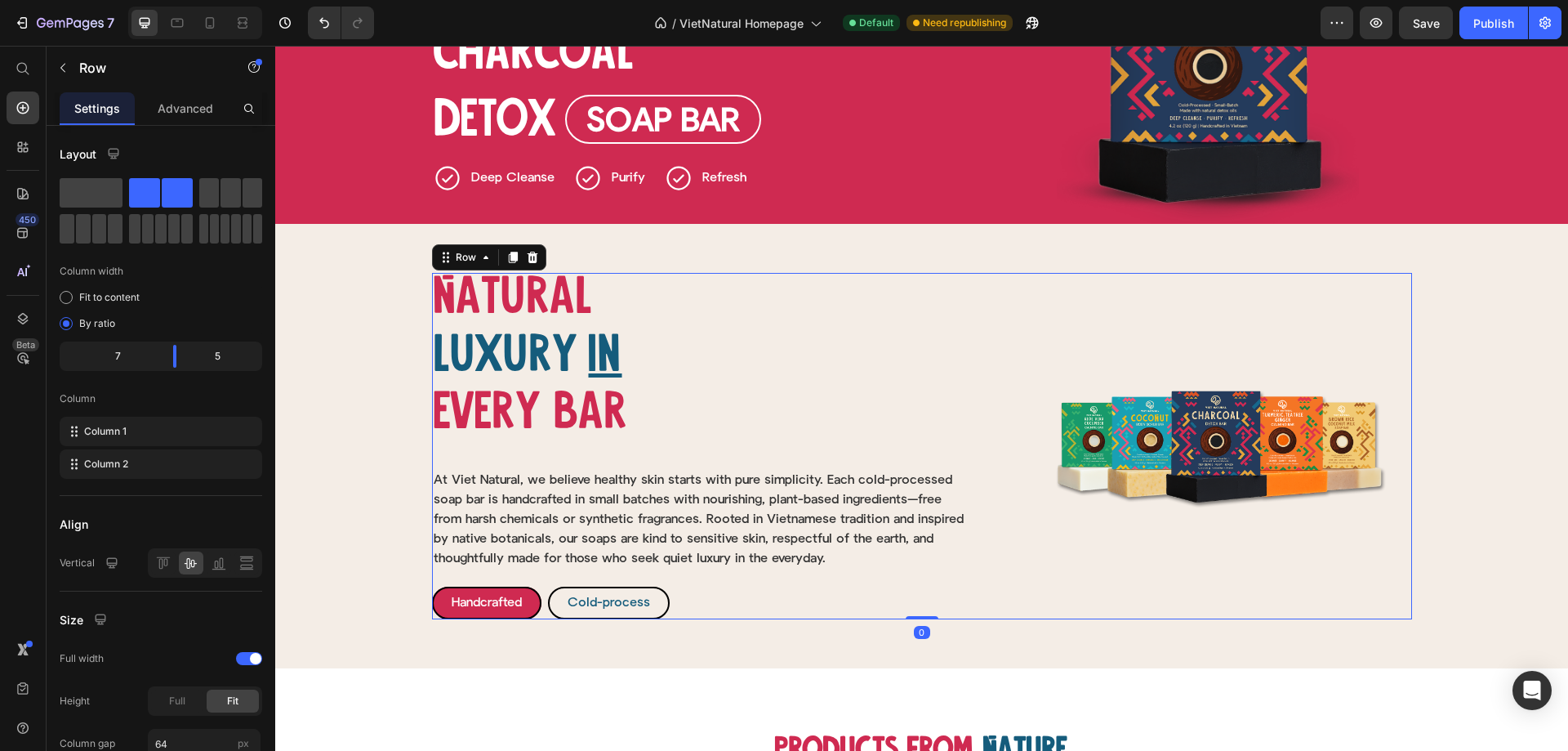 click on "Image" at bounding box center [1218, 445] 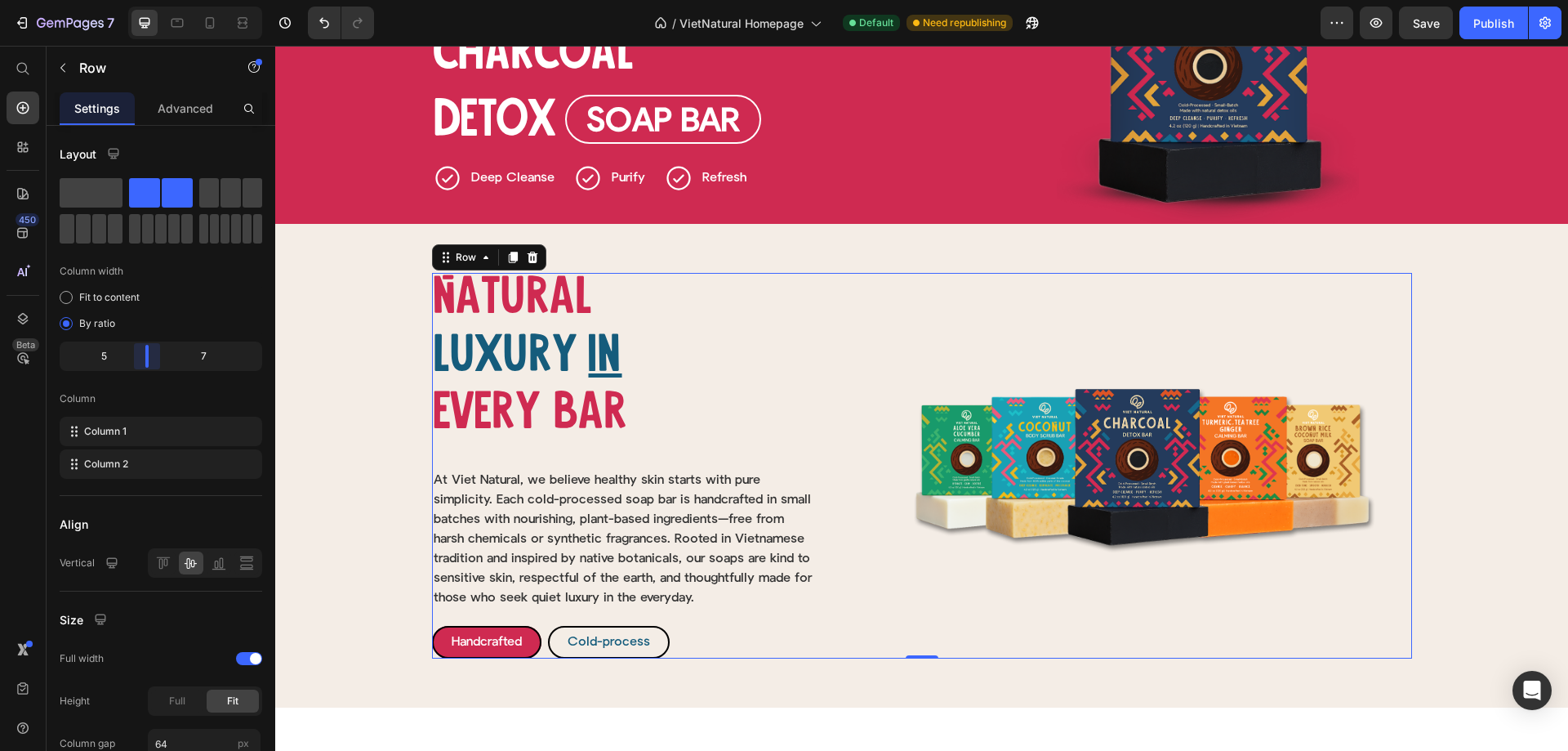click on "7  Version history  /  VietNatural Homepage Default Need republishing Preview  Save   Publish  450 Beta Start with Sections Elements Hero Section Product Detail Brands Trusted Badges Guarantee Product Breakdown How to use Testimonials Compare Bundle FAQs Social Proof Brand Story Product List Collection Blog List Contact Sticky Add to Cart Custom Footer Browse Library 450 Layout
Row
Row
Row
Row Text
Heading
Text Block Button
Button
Button
Sticky Back to top Media
Image" at bounding box center (784, 0) 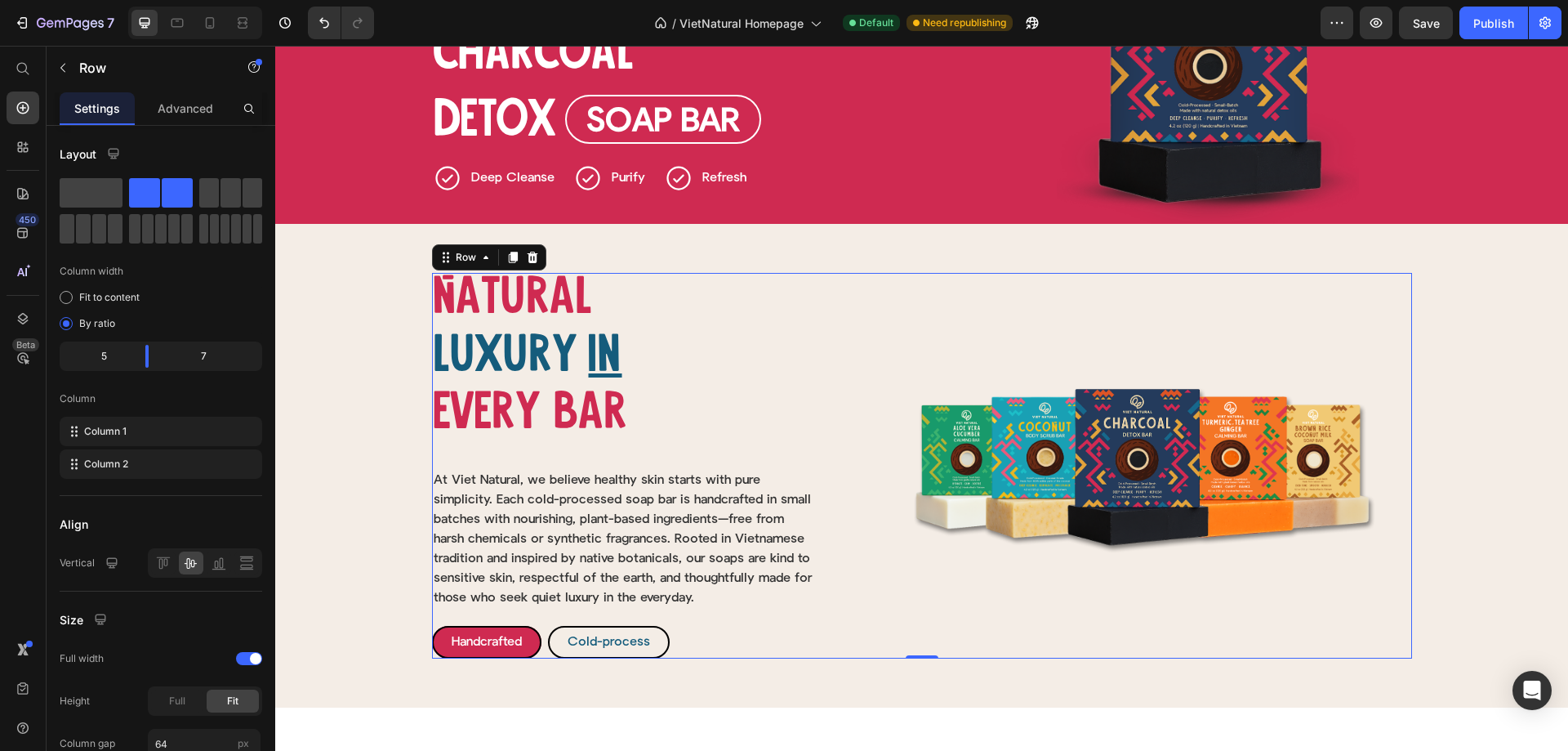 click on "At Viet Natural, we believe healthy skin starts with pure simplicity. Each cold-processed soap bar is handcrafted in small batches with nourishing, plant-based ingredients—free from harsh chemicals or synthetic fragrances. Rooted in Vietnamese tradition and inspired by native botanicals, our soaps are kind to sensitive skin, respectful of the earth, and thoughtfully made for those who seek quiet luxury in the everyday." at bounding box center [625, 539] 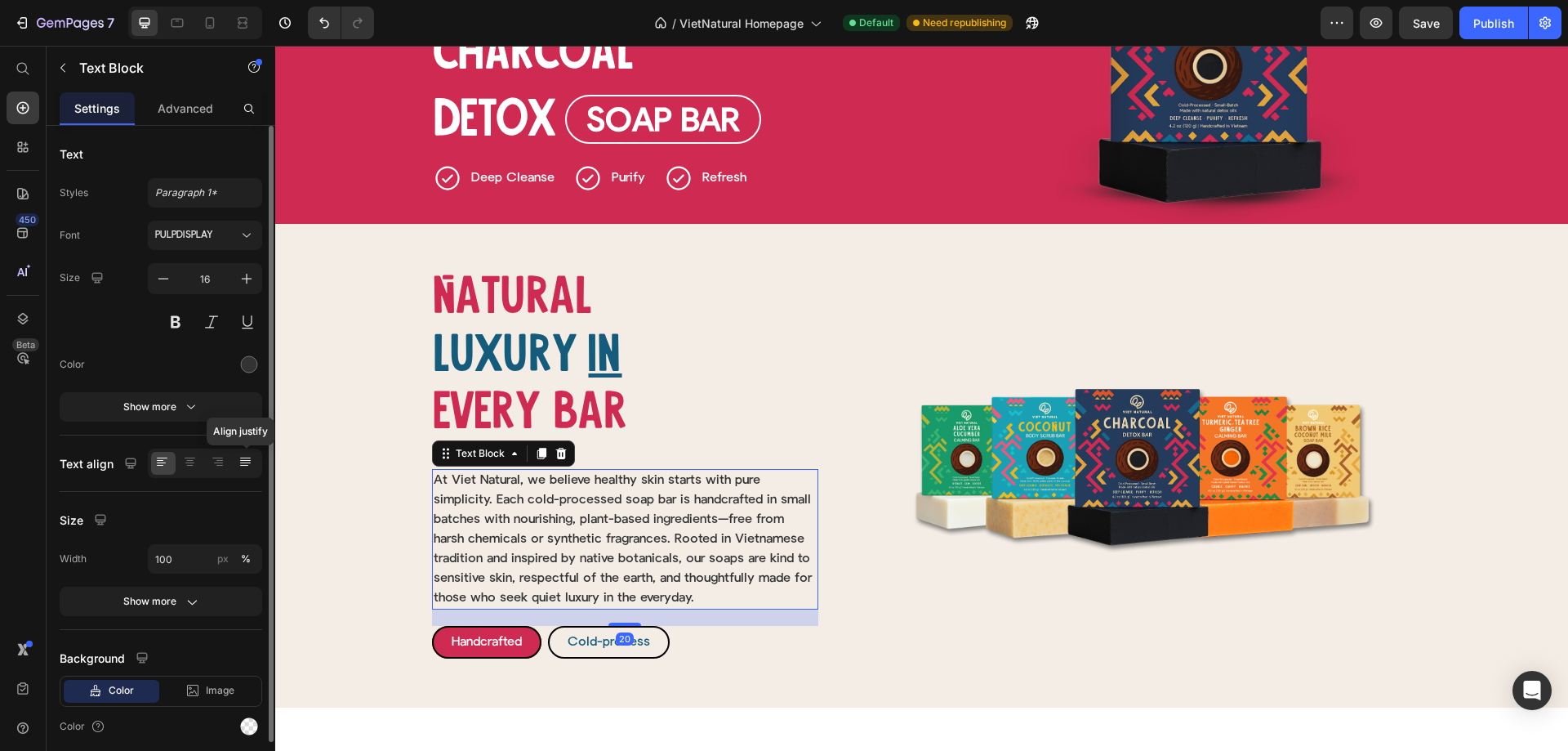 click 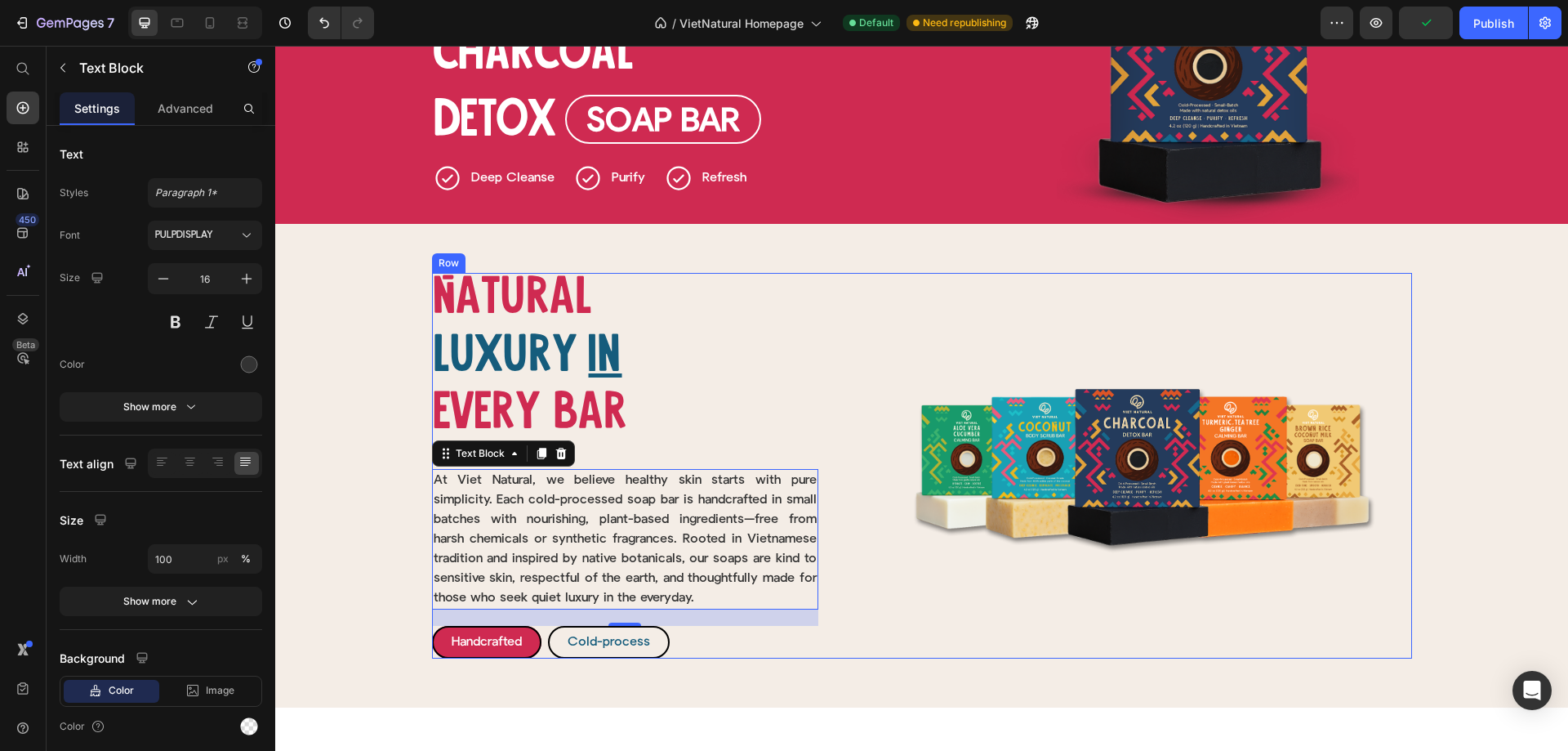 click on "Natural Heading luxury Heading in Heading Row Natural Heading Luxury Heading Row In Heading Every bar Heading Every bar Heading Row Image At Viet Natural, we believe healthy skin starts with pure simplicity. Each cold-processed soap bar is handcrafted in small batches with nourishing, plant-based ingredients—free from harsh chemicals or synthetic fragrances. Rooted in Vietnamese tradition and inspired by native botanicals, our soaps are kind to sensitive skin, respectful of the earth, and thoughtfully made for those who seek quiet luxury in the everyday. Text Block   20 Row Handcrafted Button Cold-process Button Row Row Image Row" at bounding box center [922, 465] 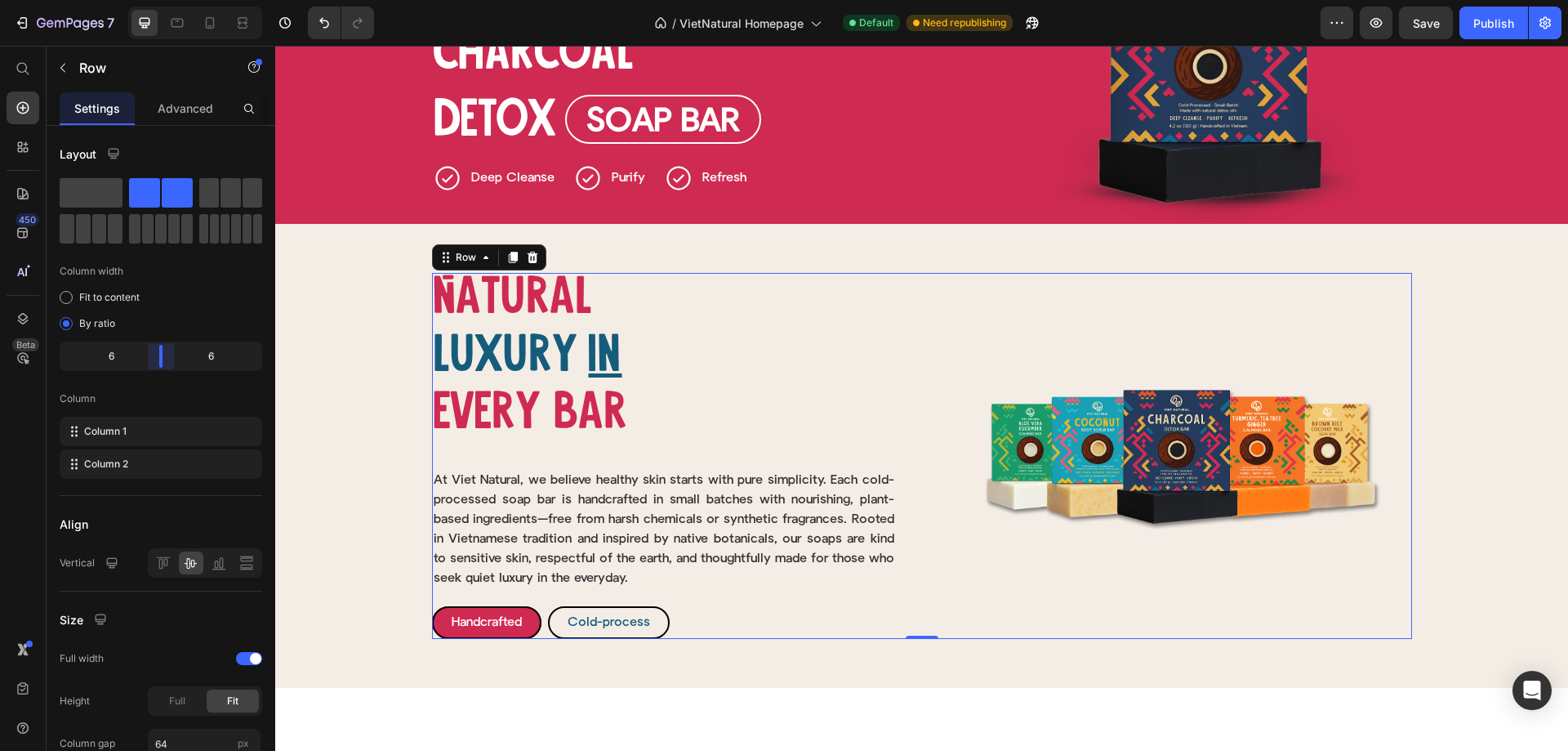 drag, startPoint x: 149, startPoint y: 360, endPoint x: 168, endPoint y: 360, distance: 19 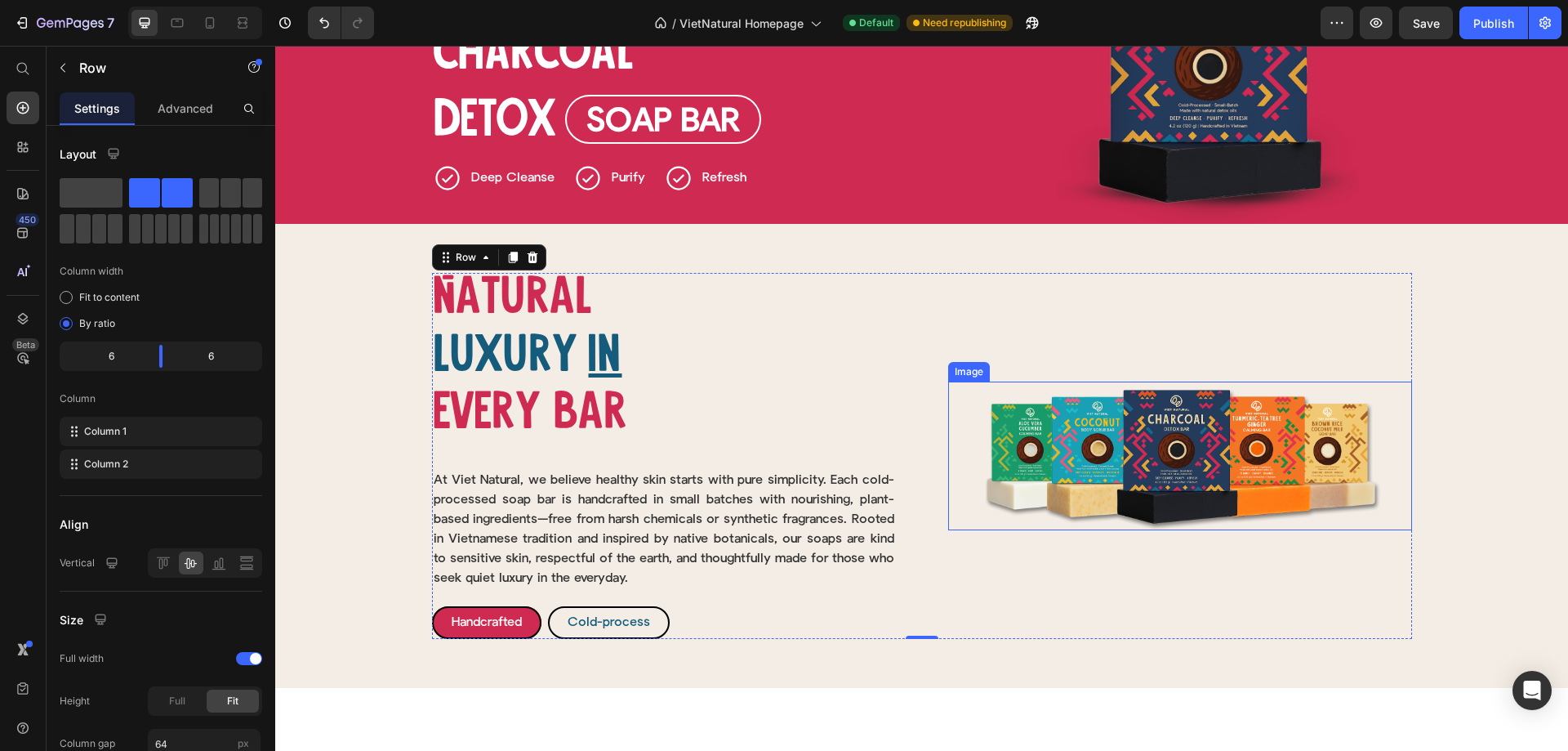 click on "Natural Heading luxury Heading in Heading Row Natural Heading Luxury Heading Row In Heading Every bar Heading Every bar Heading Row Image At Viet Natural, we believe healthy skin starts with pure simplicity. Each cold-processed soap bar is handcrafted in small batches with nourishing, plant-based ingredients—free from harsh chemicals or synthetic fragrances. Rooted in Vietnamese tradition and inspired by native botanicals, our soaps are kind to sensitive skin, respectful of the earth, and thoughtfully made for those who seek quiet luxury in the everyday. Text Block Row Handcrafted Button Cold-process Button Row Row" at bounding box center (664, 455) 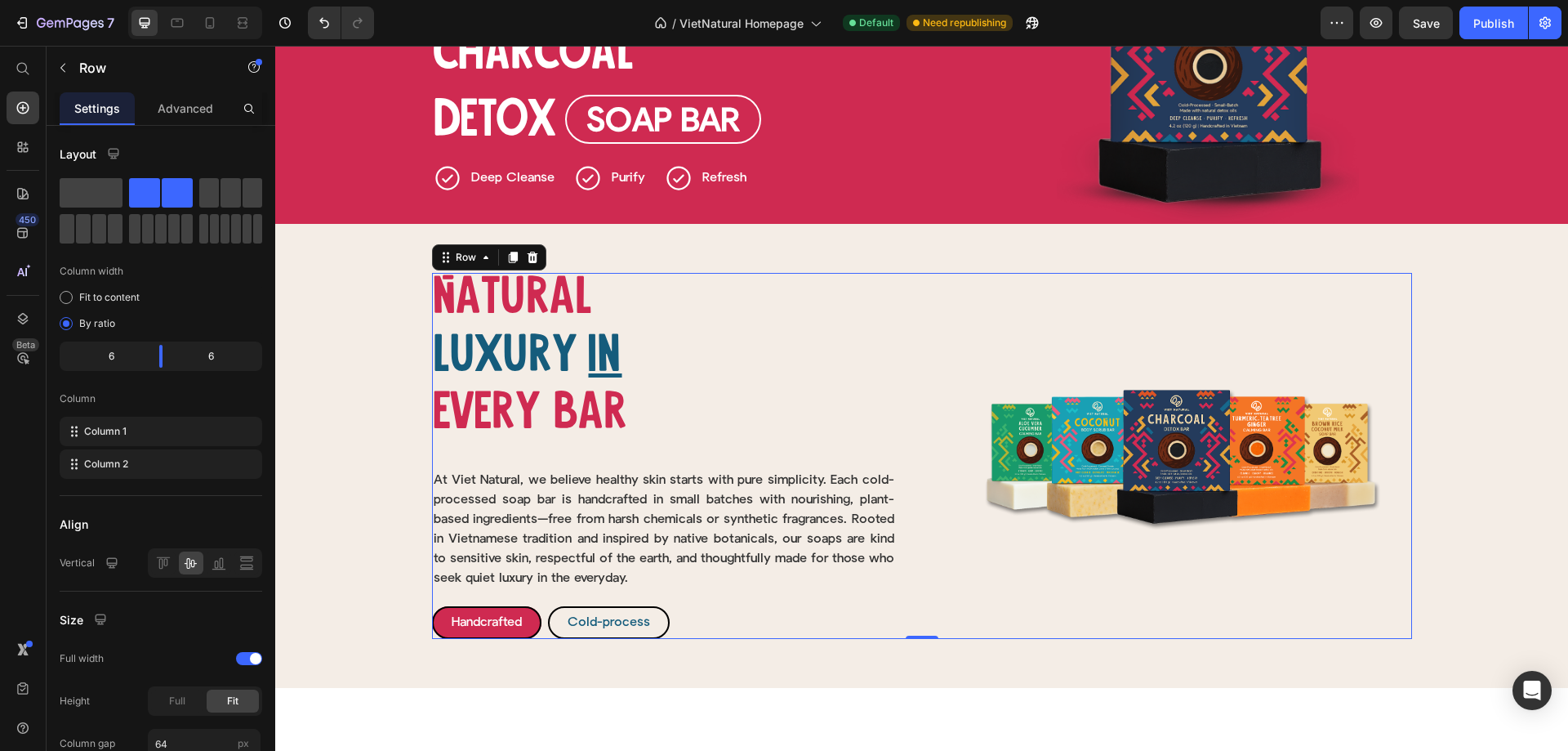 click on "At Viet Natural, we believe healthy skin starts with pure simplicity. Each cold-processed soap bar is handcrafted in small batches with nourishing, plant-based ingredients—free from harsh chemicals or synthetic fragrances. Rooted in Vietnamese tradition and inspired by native botanicals, our soaps are kind to sensitive skin, respectful of the earth, and thoughtfully made for those who seek quiet luxury in the everyday." at bounding box center [664, 530] 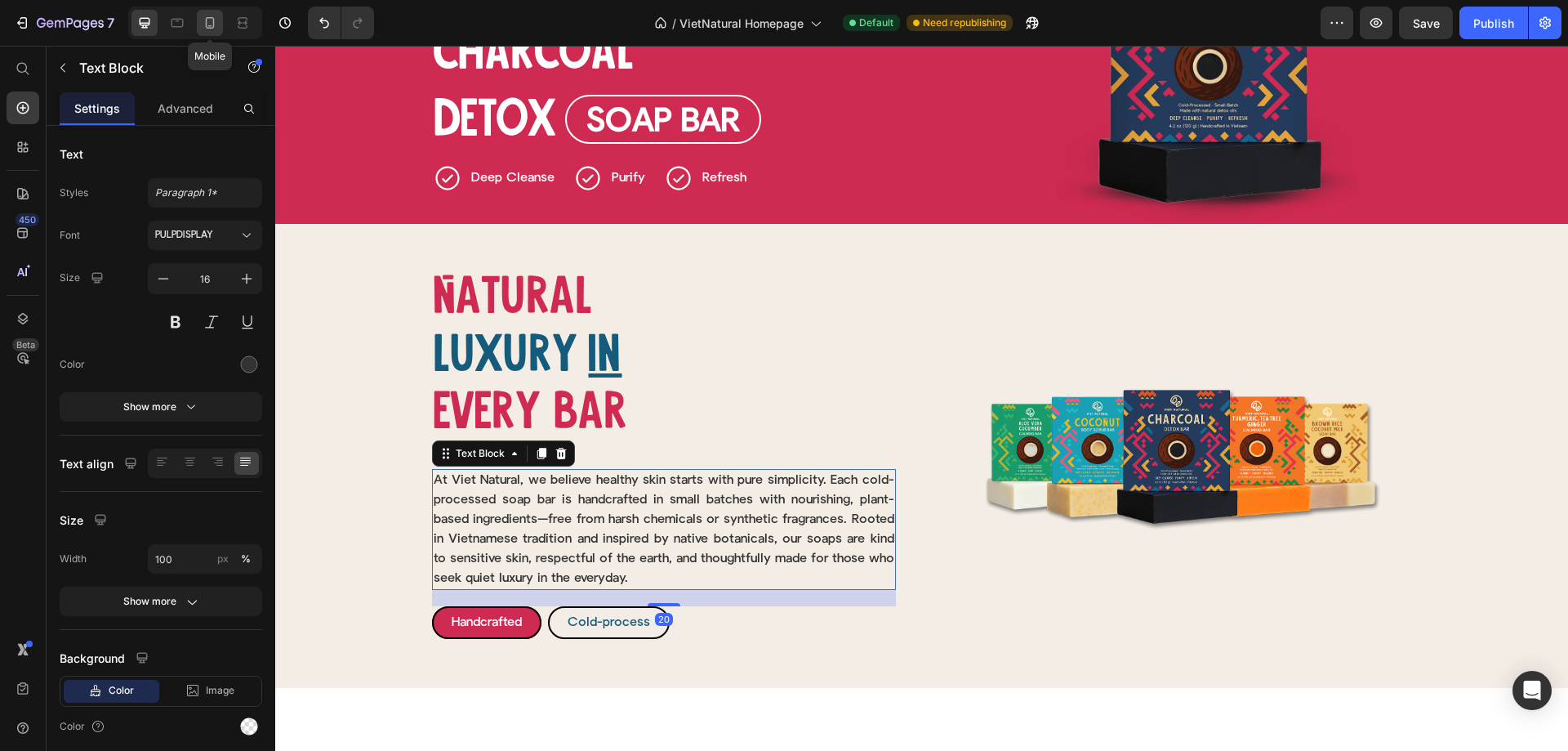 click 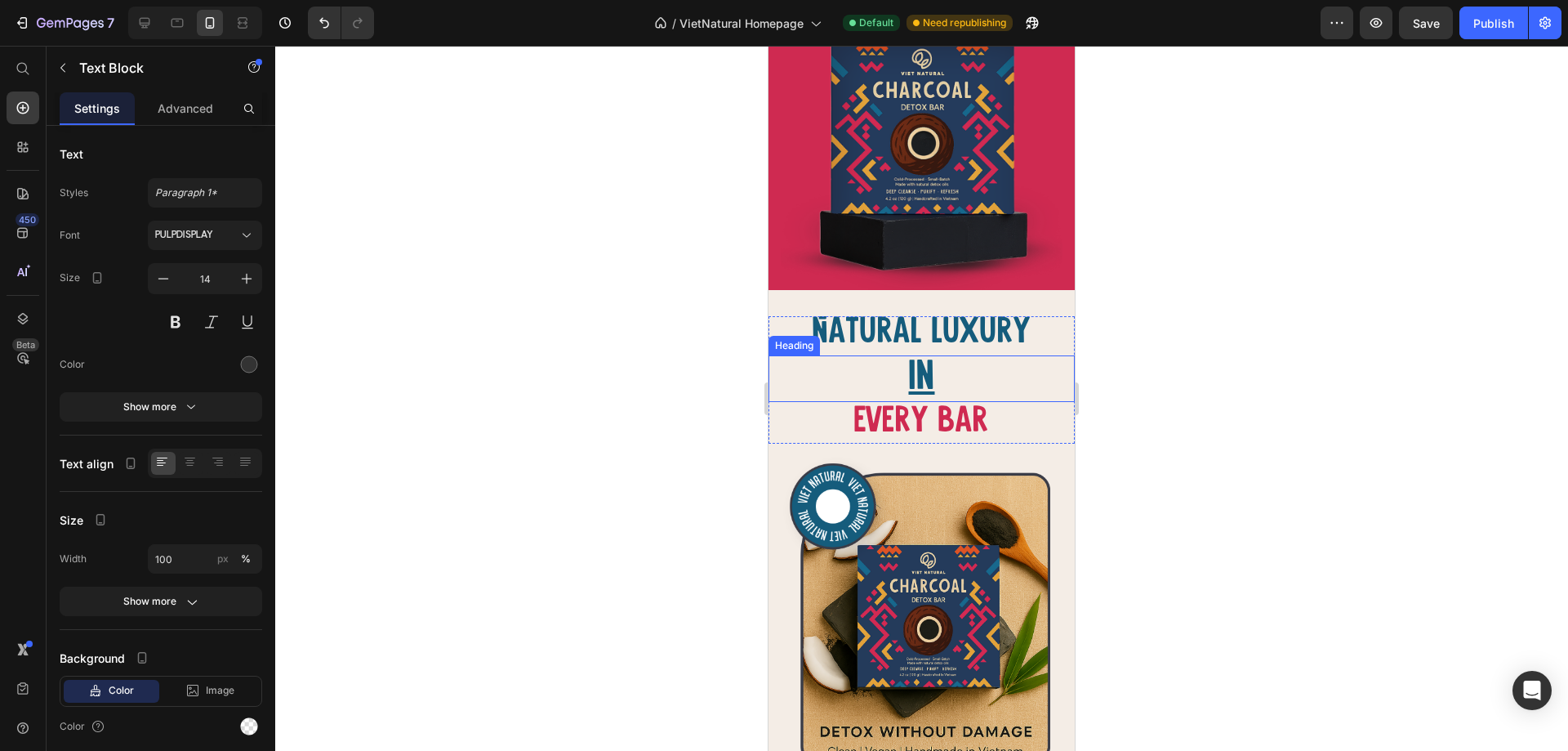 scroll, scrollTop: 476, scrollLeft: 0, axis: vertical 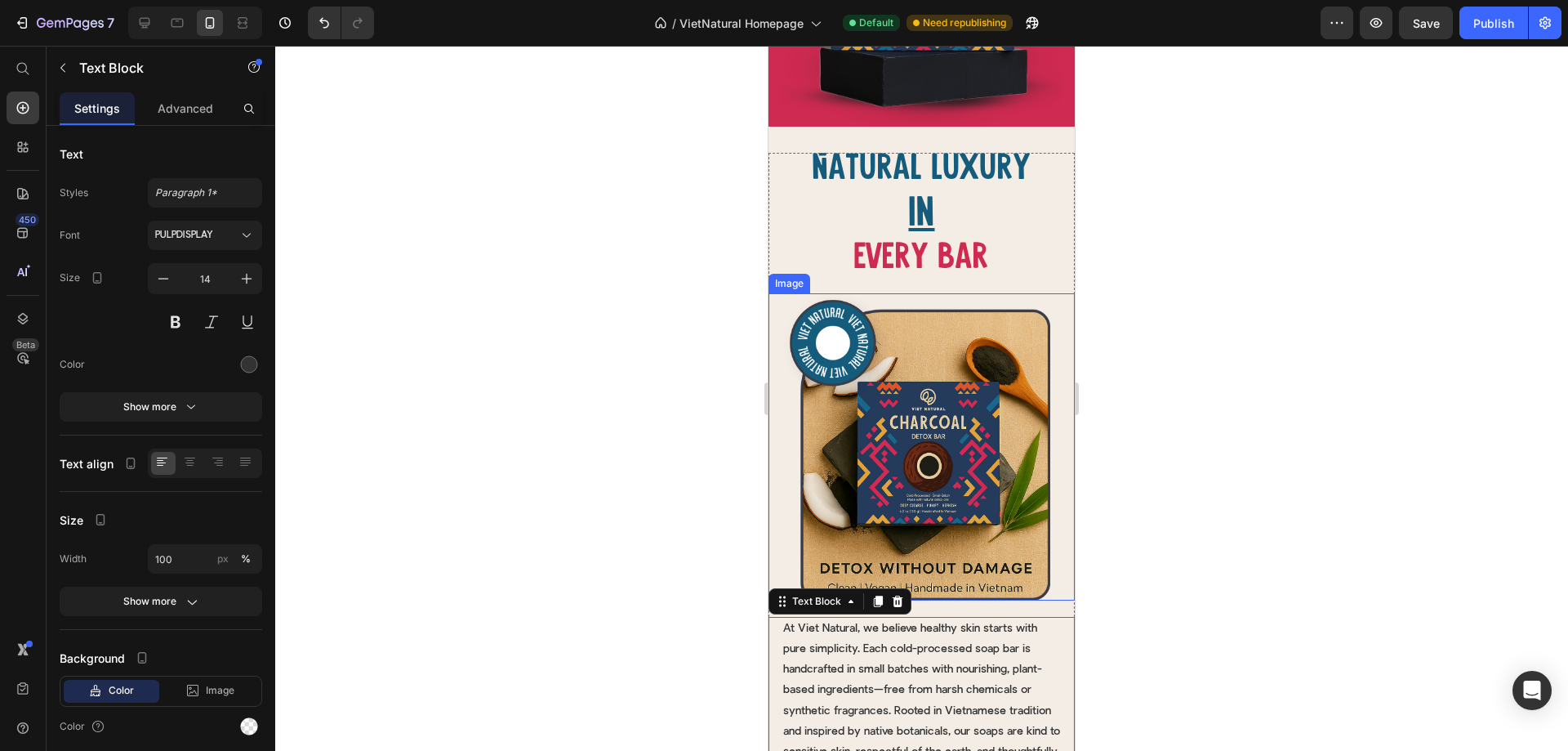 click at bounding box center [921, 447] 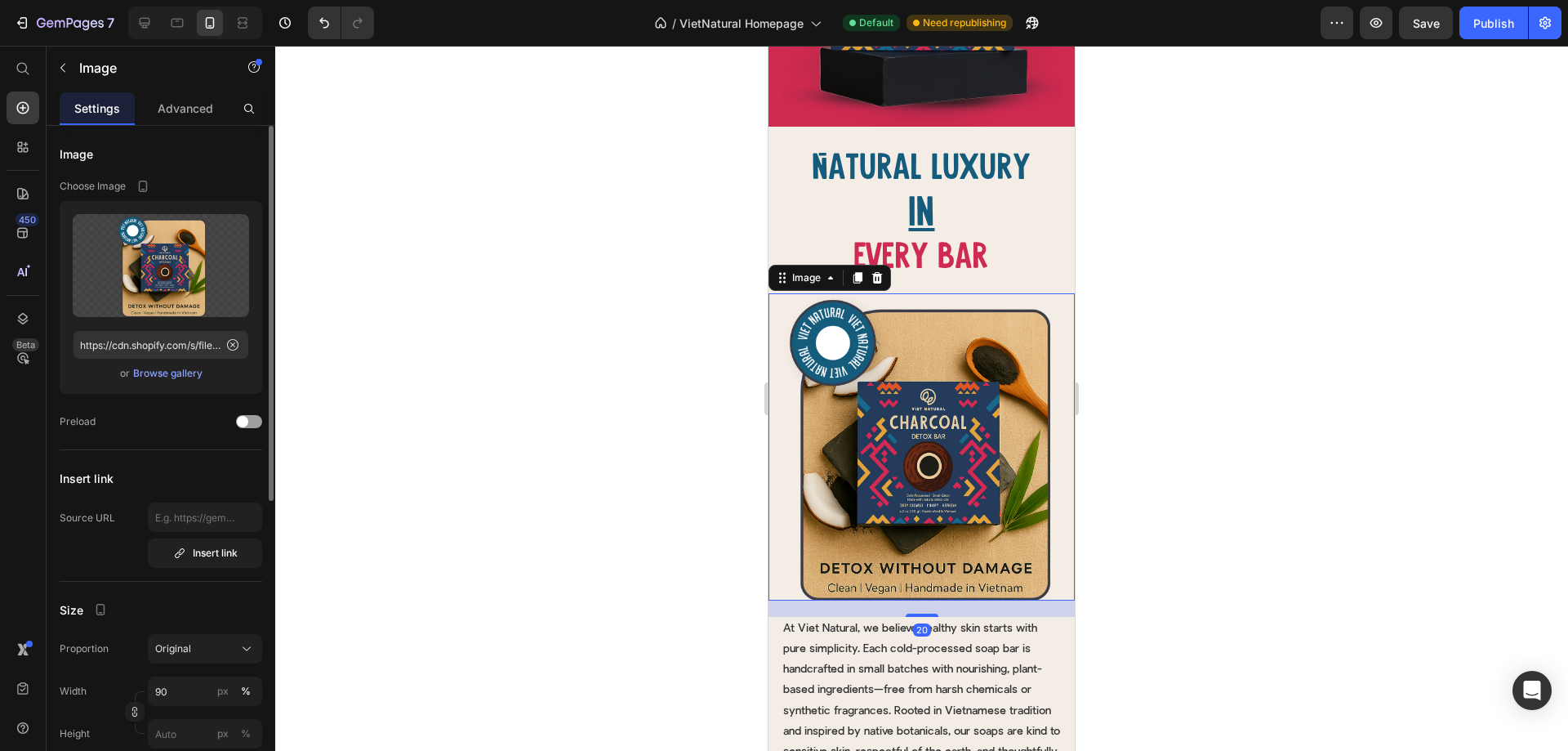 click on "Browse gallery" at bounding box center (167, 373) 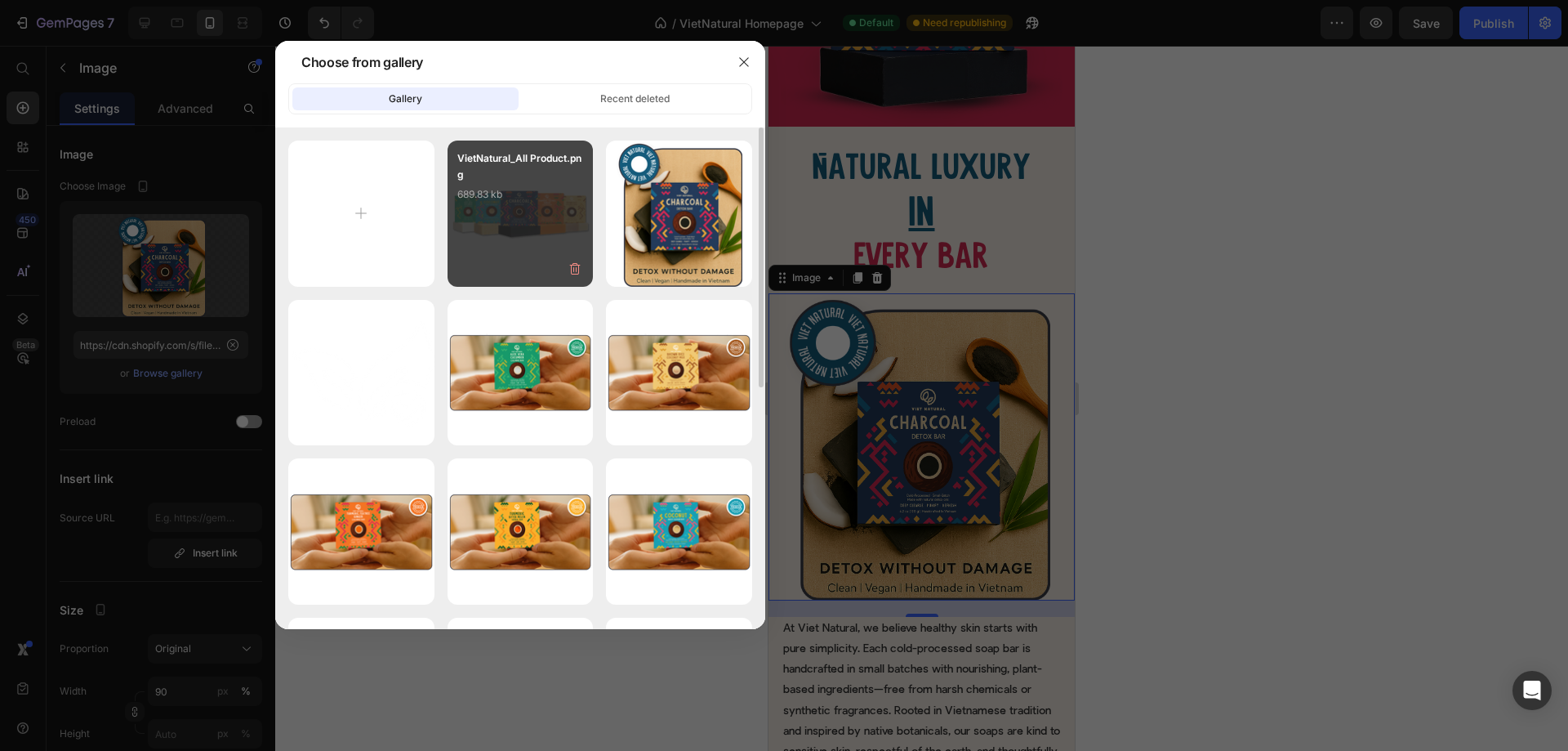click on "VietNatural_All Product.png 689.83 kb" at bounding box center (520, 183) 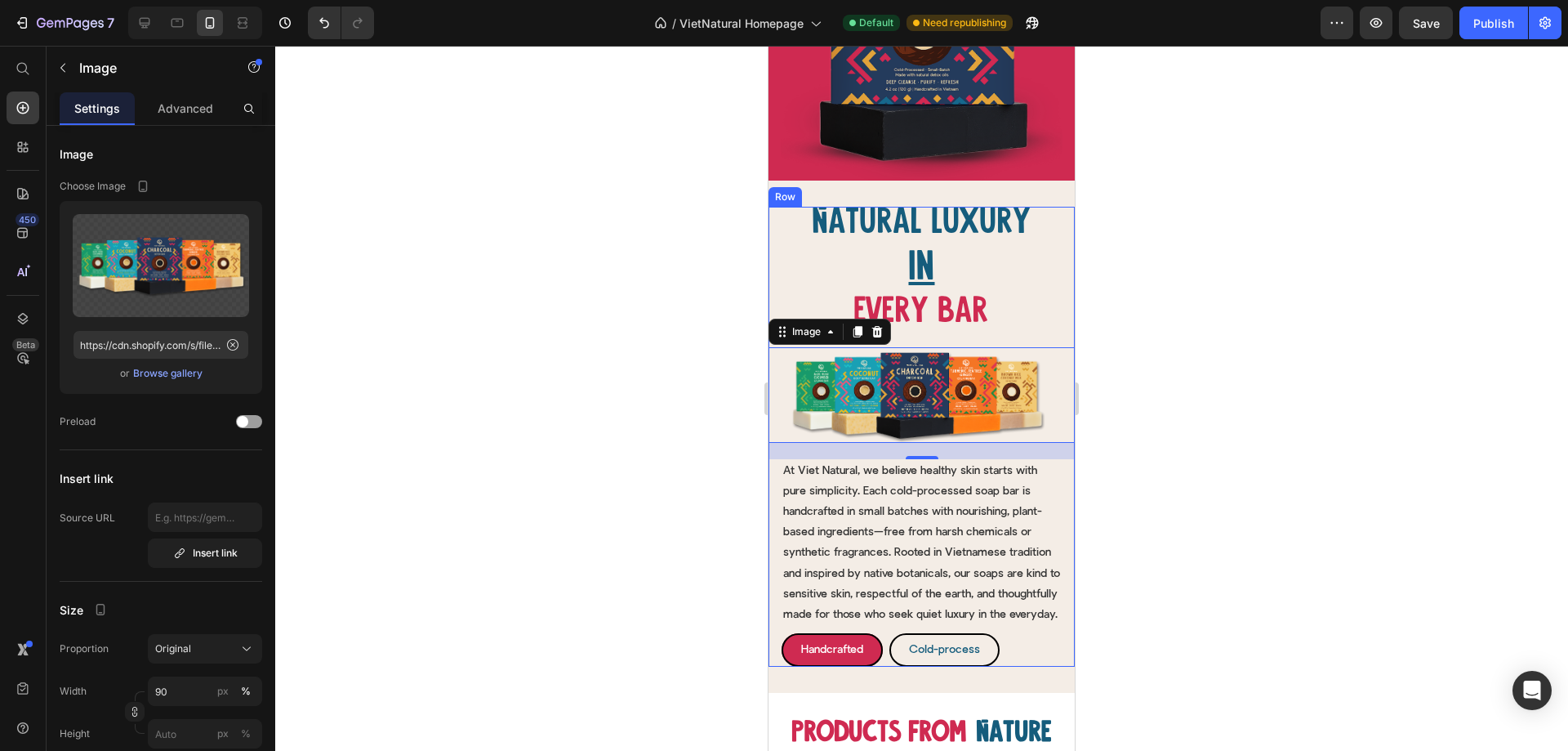 scroll, scrollTop: 395, scrollLeft: 0, axis: vertical 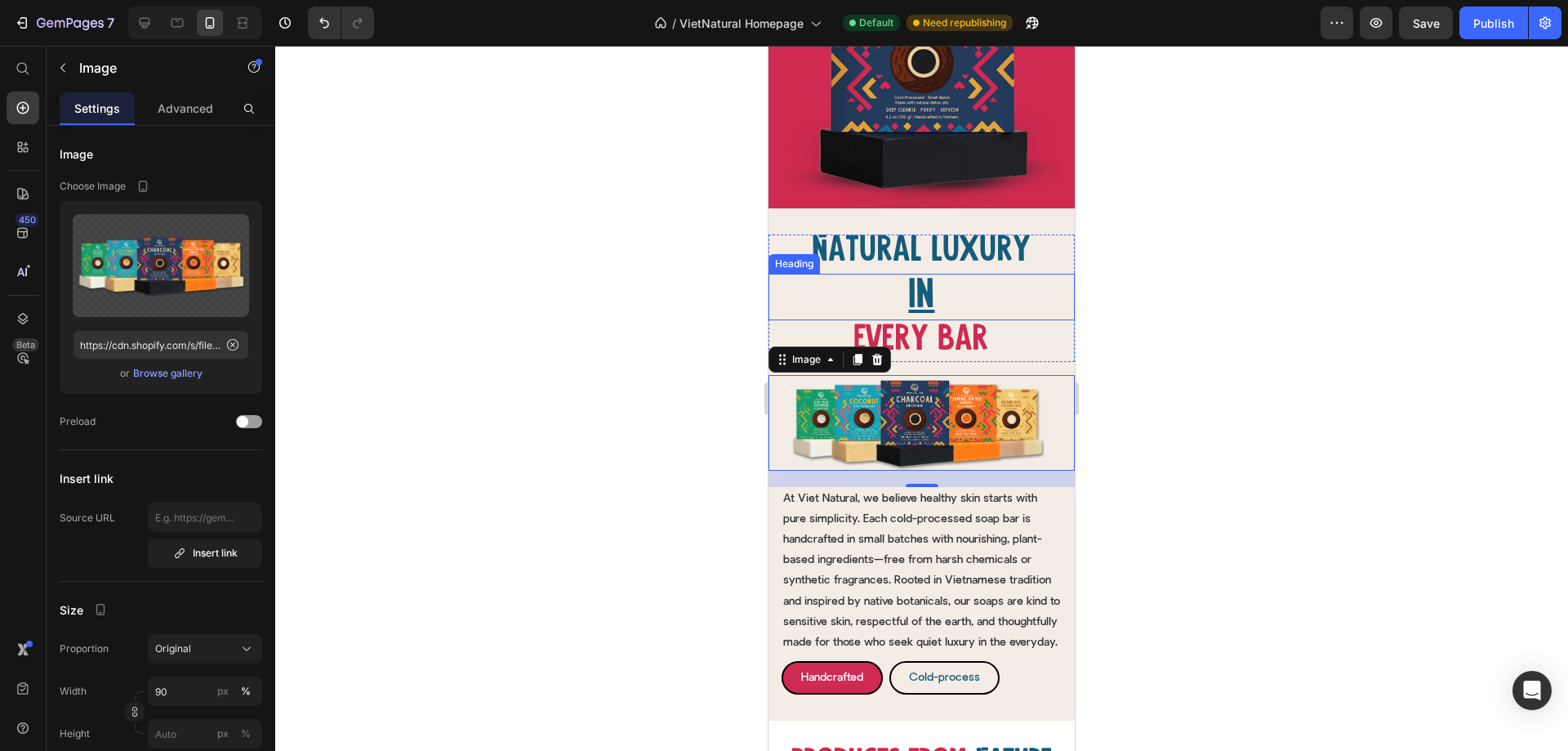 click on "In" at bounding box center (921, 297) 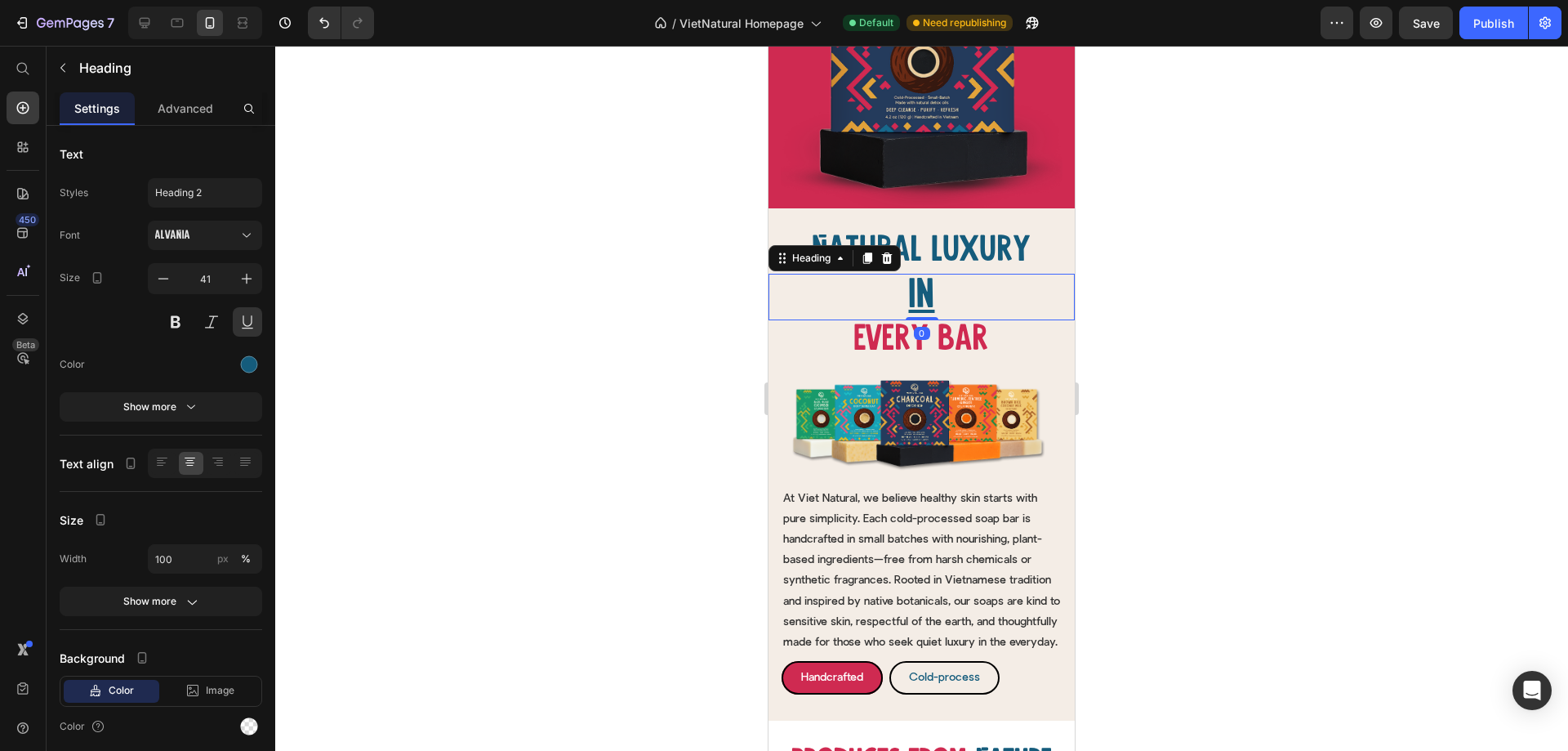 click on "Luxury" at bounding box center [982, 253] 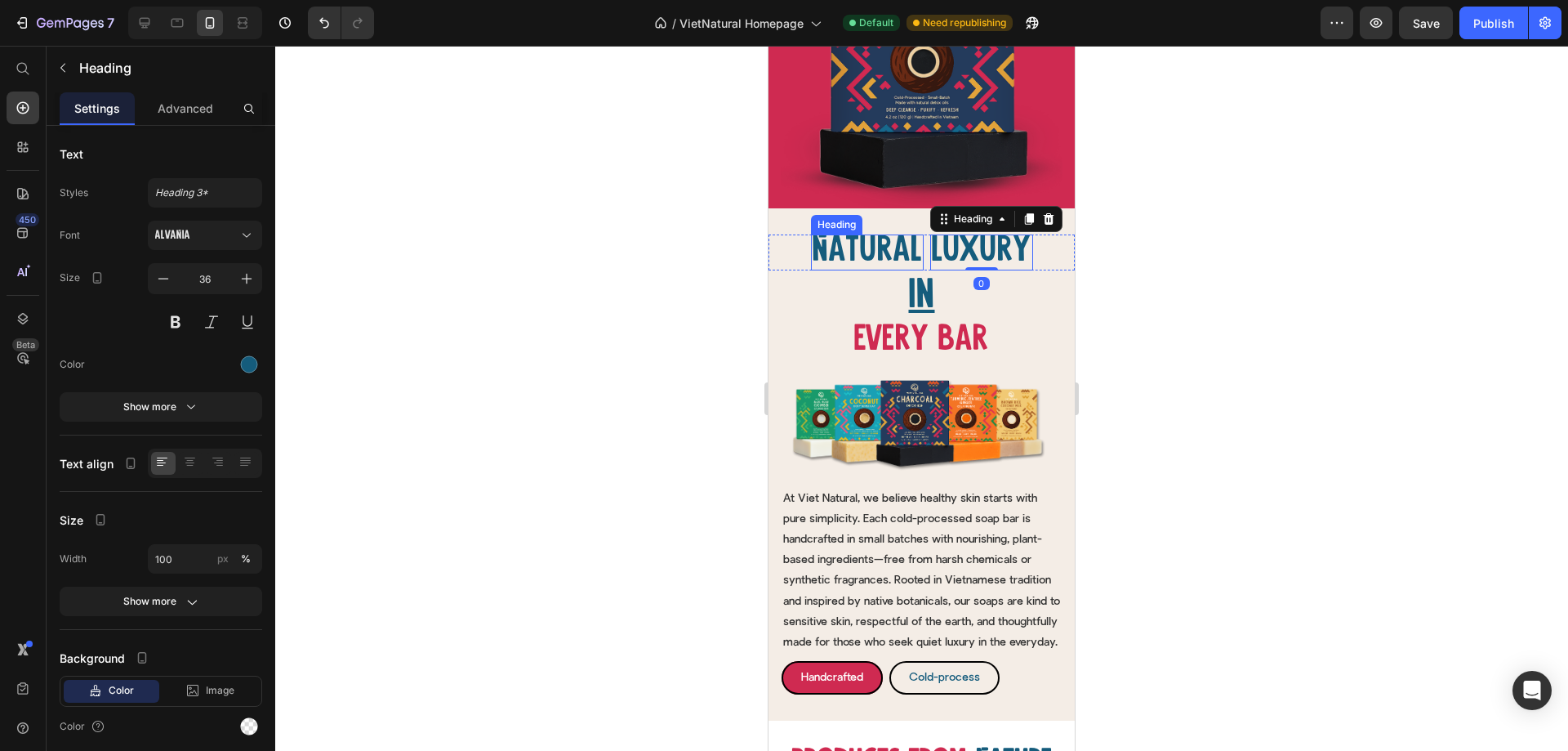 click on "Natural" at bounding box center [867, 253] 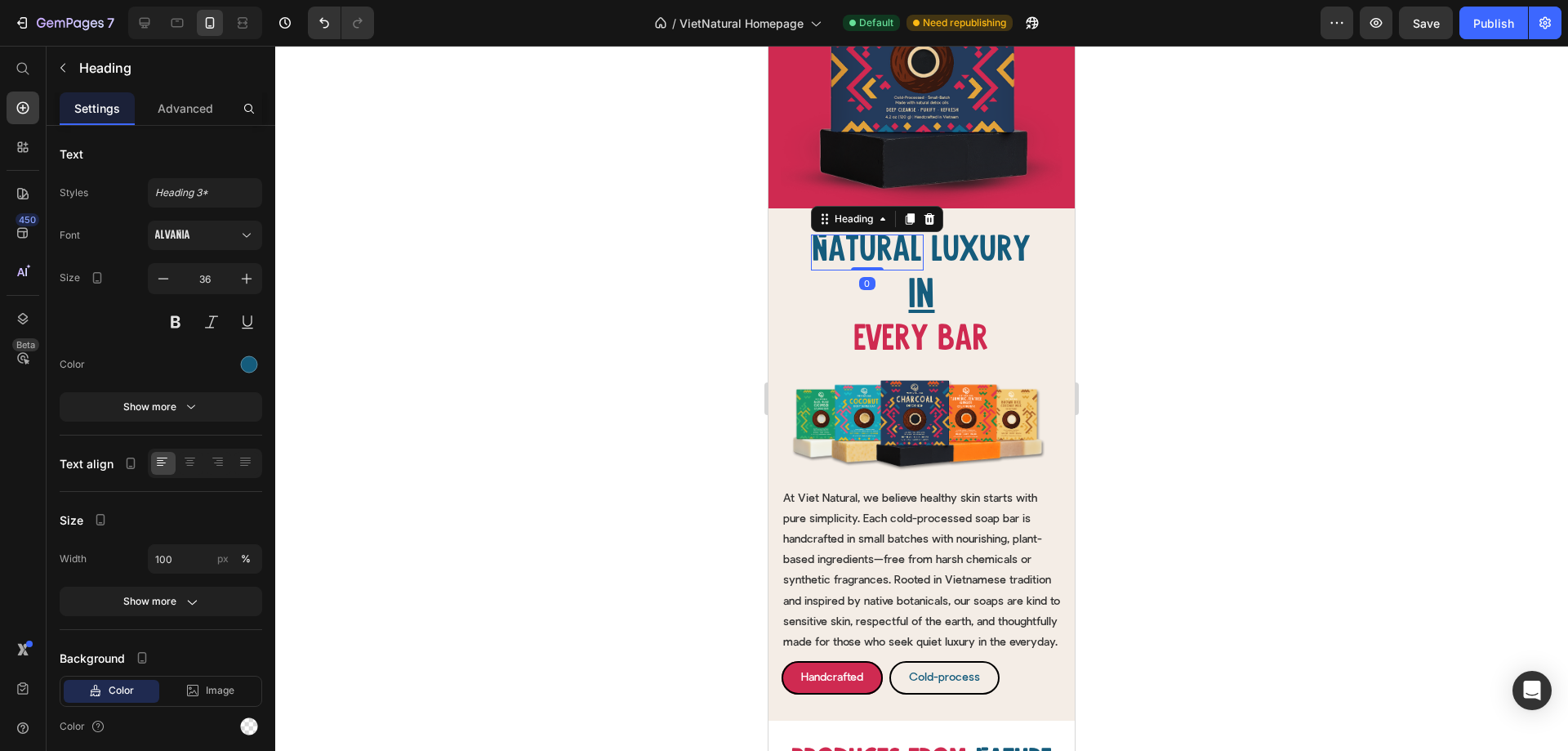 click on "In" at bounding box center (921, 297) 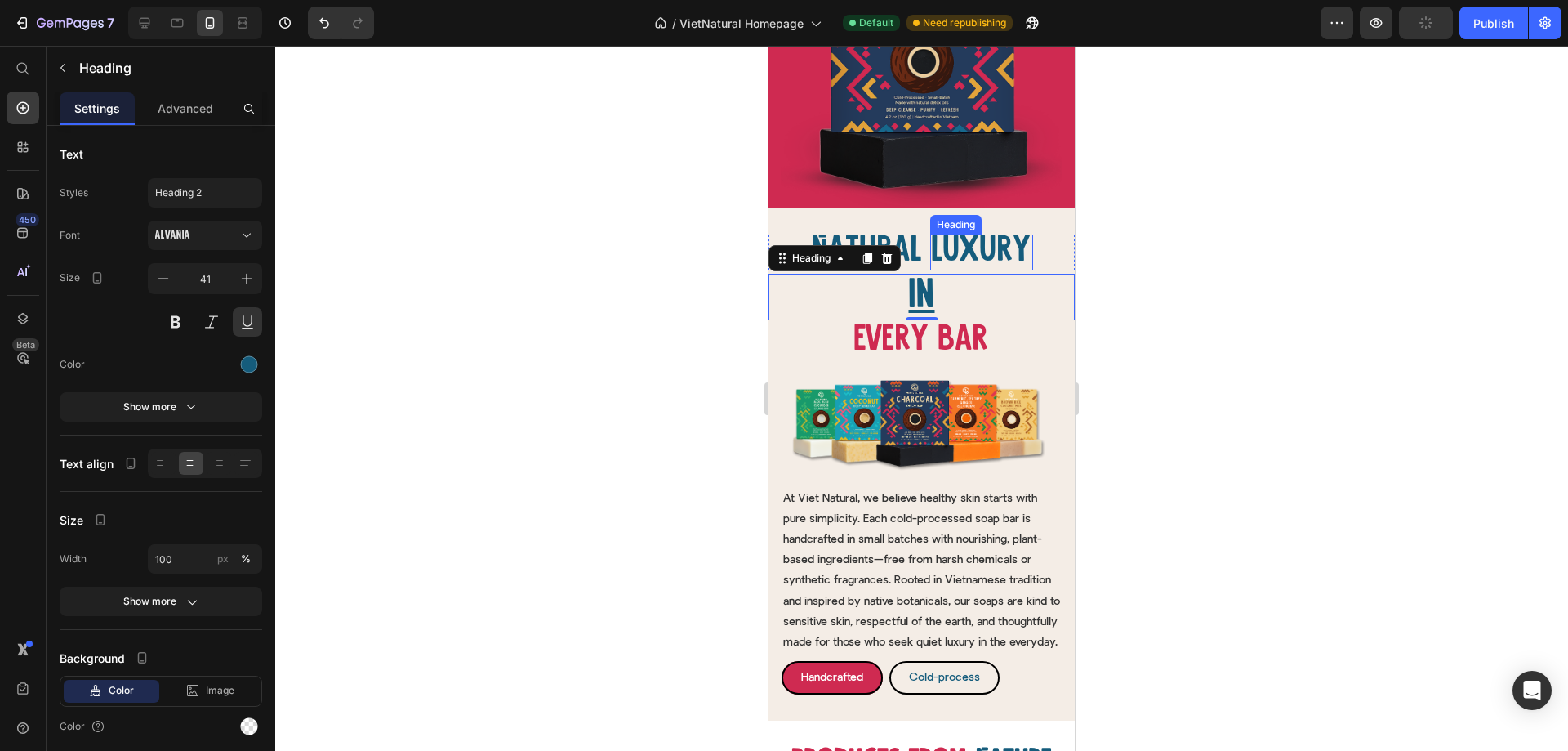 click on "Luxury" at bounding box center (982, 253) 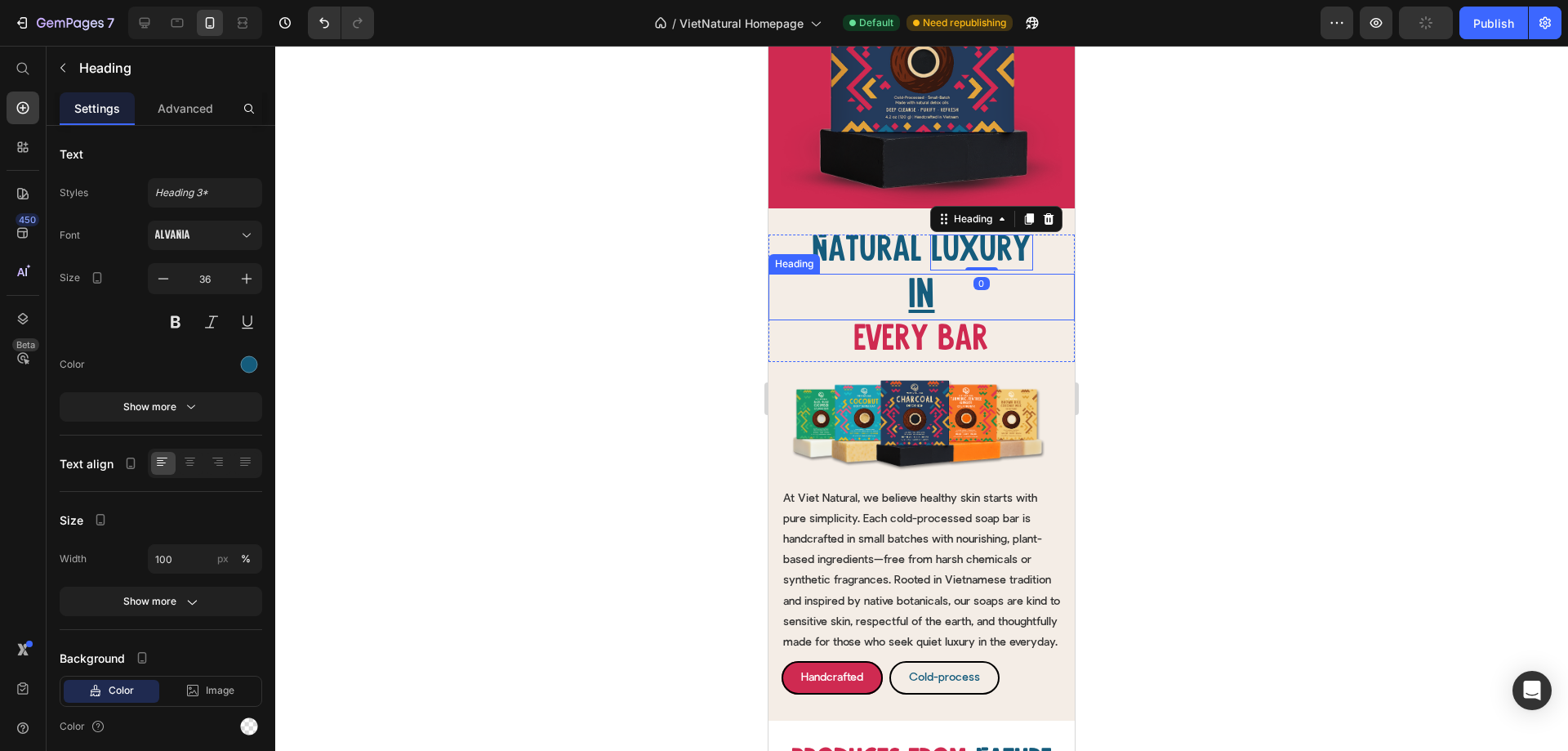 click on "In" at bounding box center (921, 297) 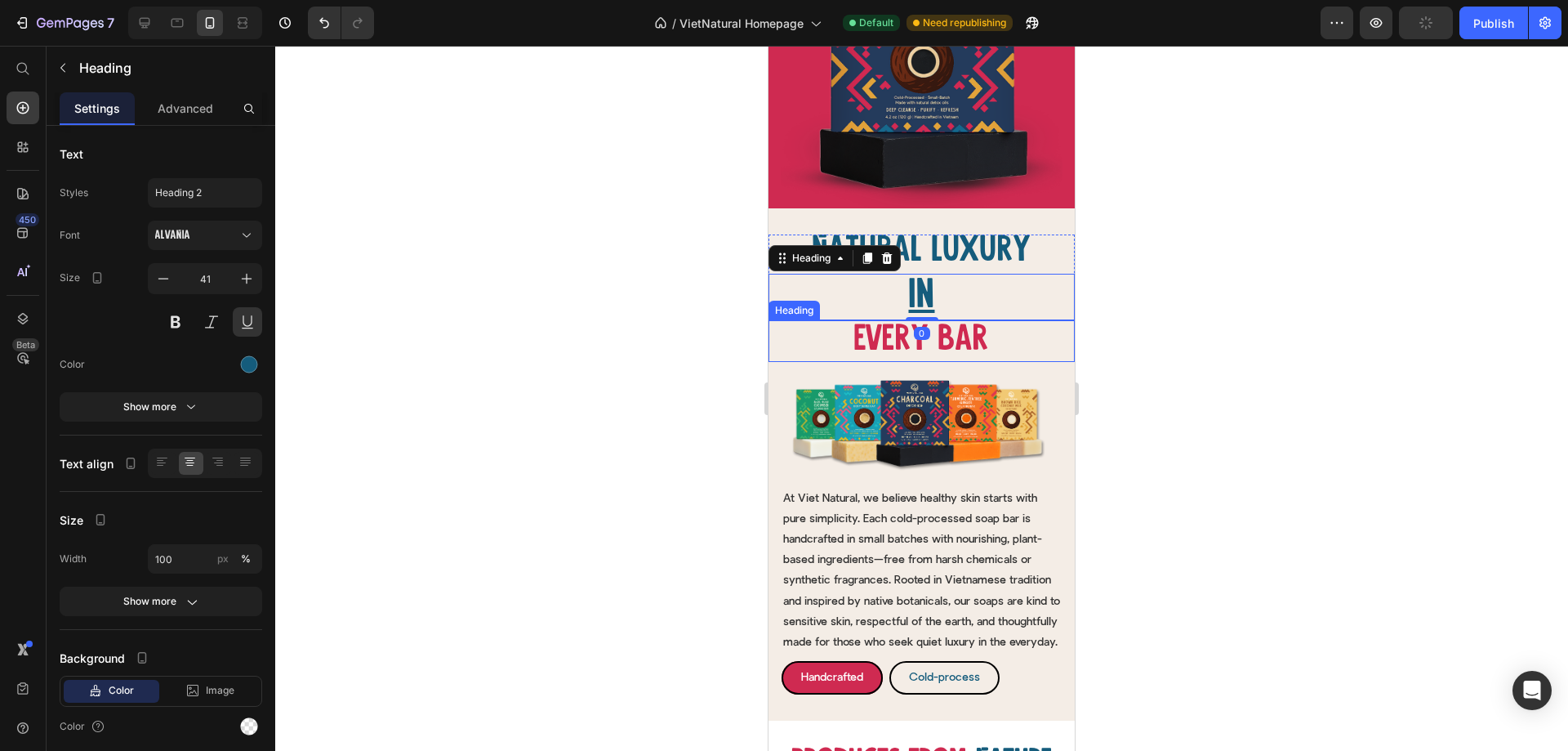 click on "Every bar" at bounding box center [921, 341] 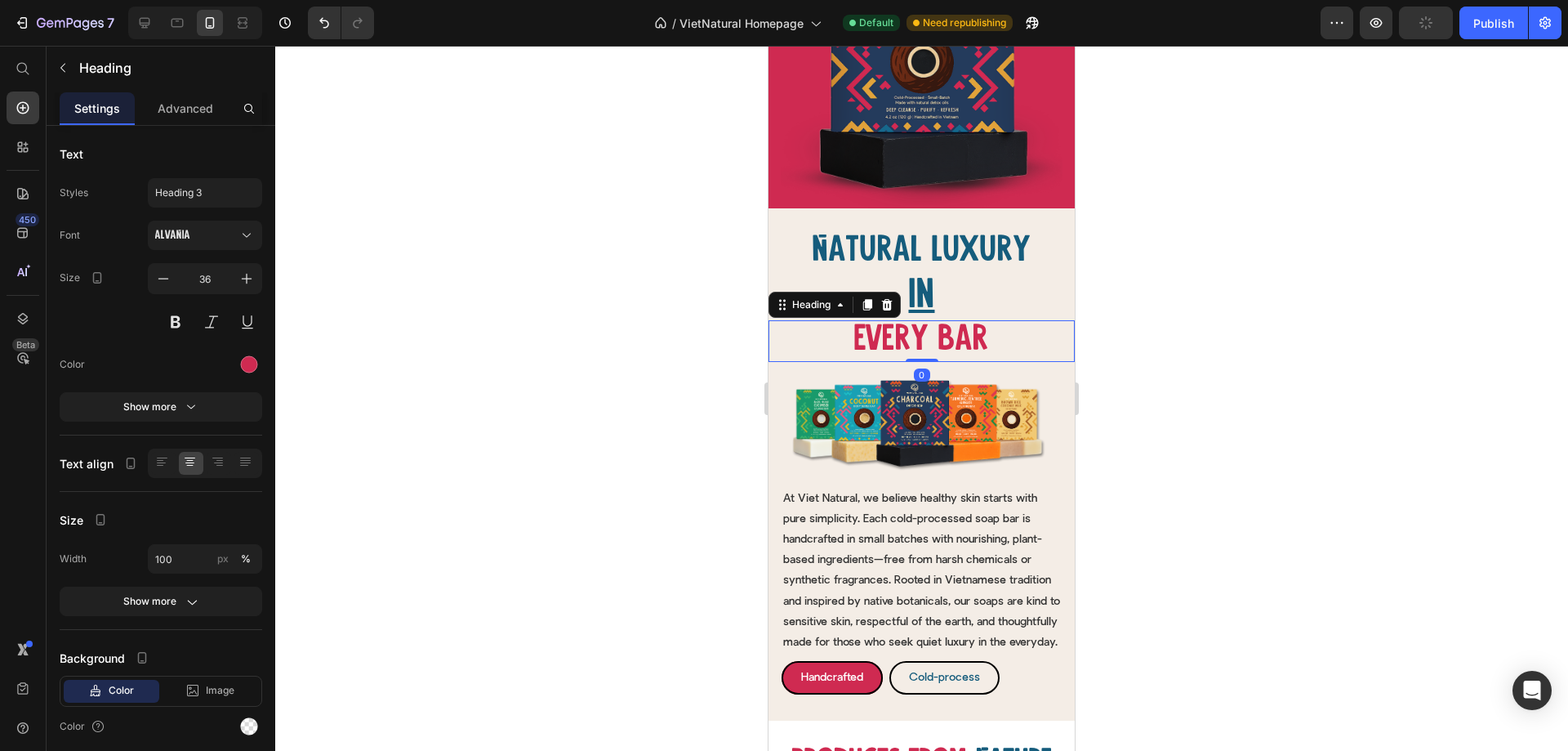 click on "In" at bounding box center (921, 297) 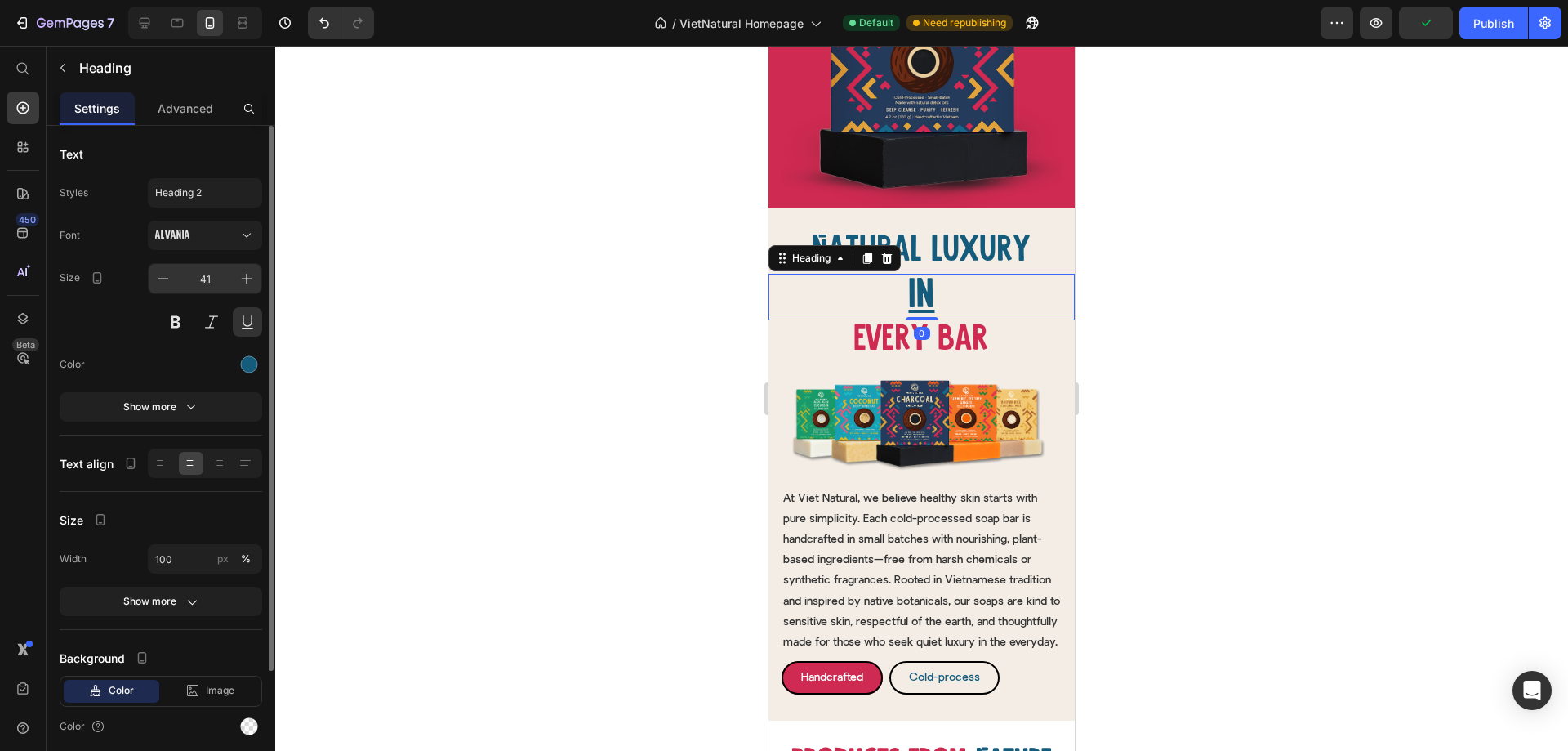 click on "41" at bounding box center (205, 279) 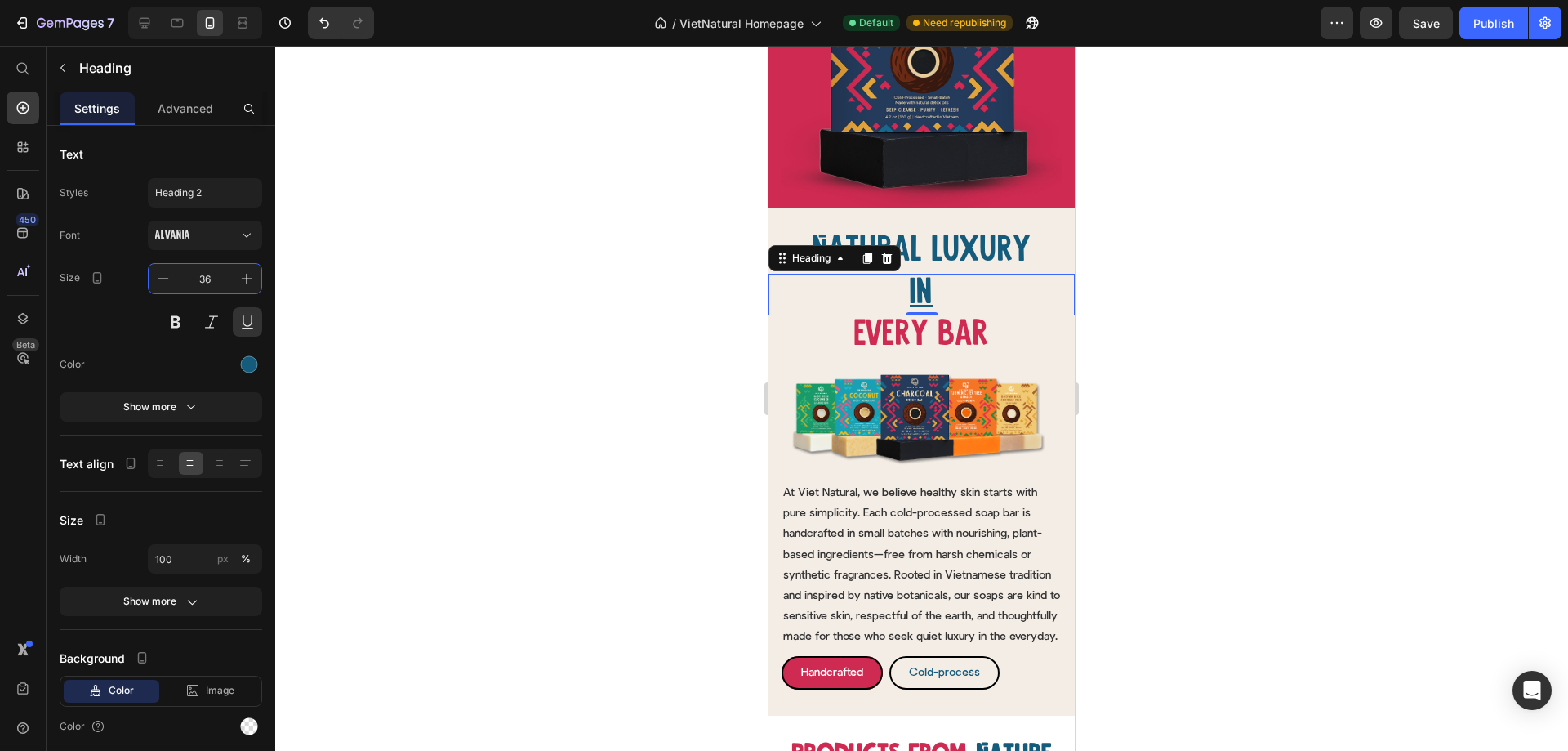 type on "36" 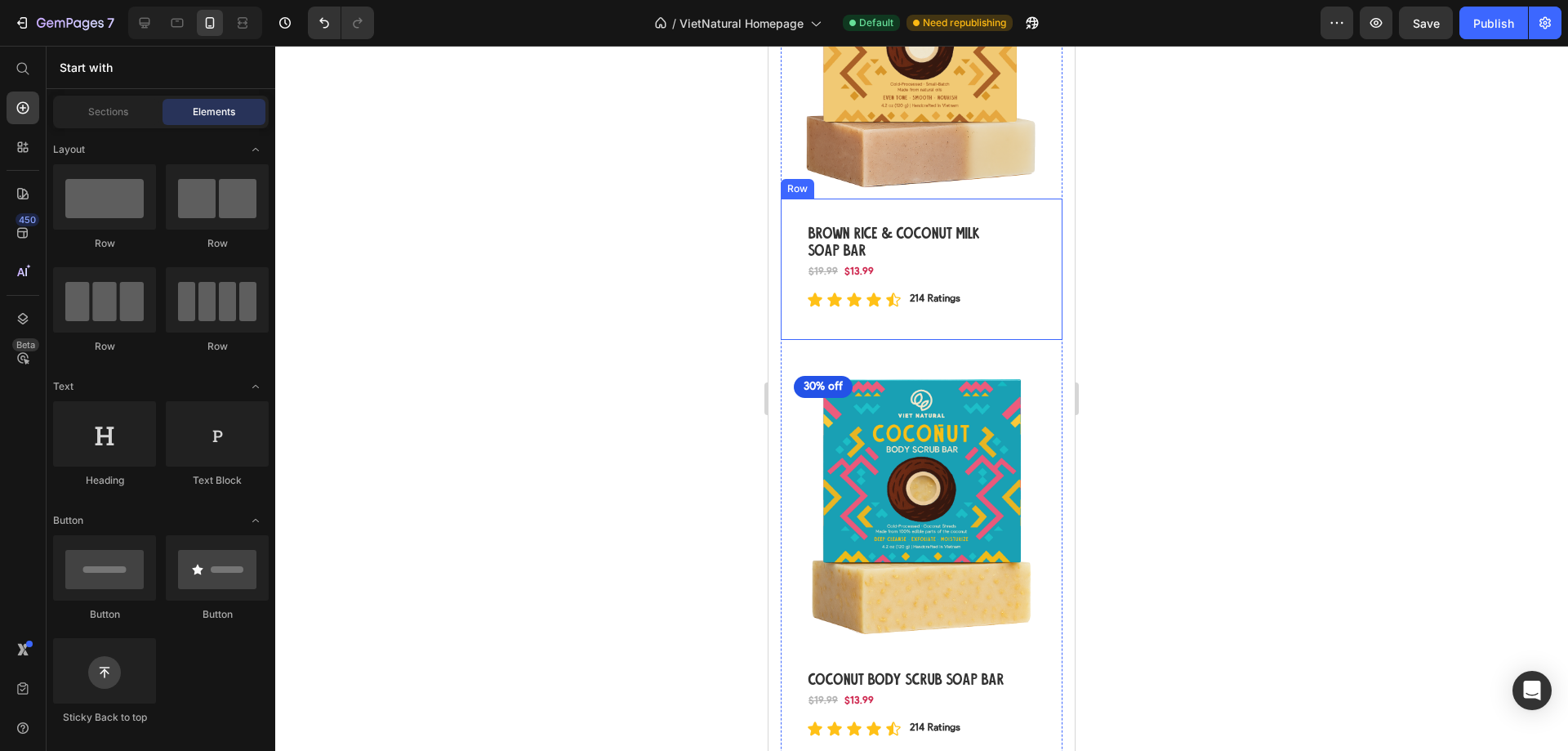 scroll, scrollTop: 967, scrollLeft: 0, axis: vertical 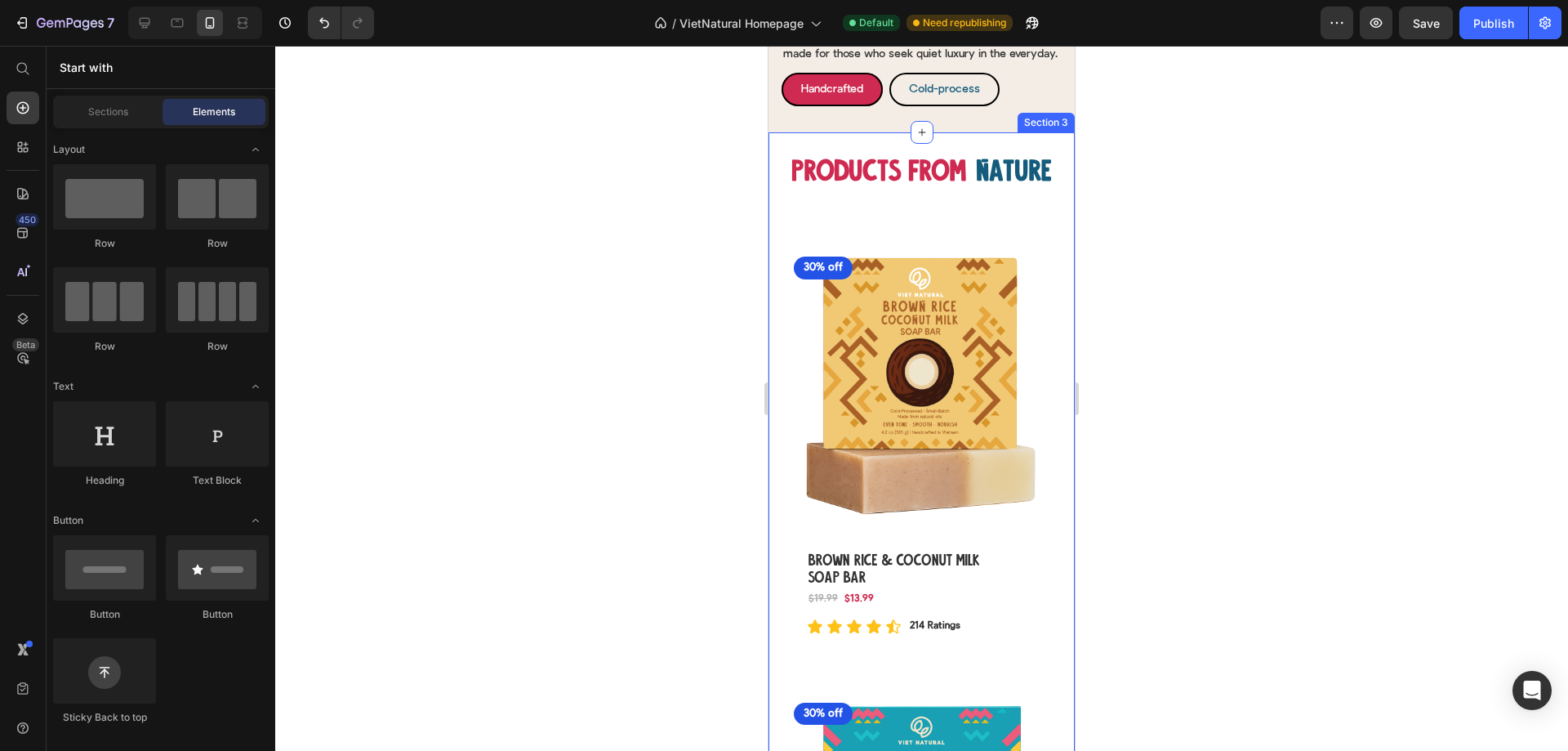 click on "Products From Heading Nature Heading Row Row (P) Images 30% off Product Badge Row Brown Rice & Coconut Milk Soap Bar (P) Title Row $13.99 (P) Price $19.99 (P) Price Row Icon Icon Icon Icon Icon Icon List 214 Ratings Text Block Row Row Row (P) Images 30% off Product Badge Row Coconut Body Scrub Soap Bar (P) Title Row $13.99 (P) Price $19.99 (P) Price Row Icon Icon Icon Icon Icon Icon List 214 Ratings Text Block Row Row Row (P) Images 30% off Product Badge Row Turmeric, Tea Tree & Ginger Calming Soap Bar (P) Title Row $13.99 (P) Price $19.99 (P) Price Row Icon Icon Icon Icon Icon Icon List 214 Ratings Text Block Row Row Row (P) Images 30% off Product Badge Row Turmeric & Bitter Melon Herbal Soap Bar (P) Title Row $13.99 (P) Price $19.99 (P) Price Row Icon Icon Icon Icon Icon Icon List 214 Ratings Text Block Row Row Row (P) Images 30% off Product Badge Row Aloe Vera & Cucumber Calming Soap Bar (P) Title Row $13.99 (P) Price $19.99 (P) Price Row Icon Icon Icon Icon Icon Icon List 214 Ratings Text Block Row Row" at bounding box center (921, 1530) 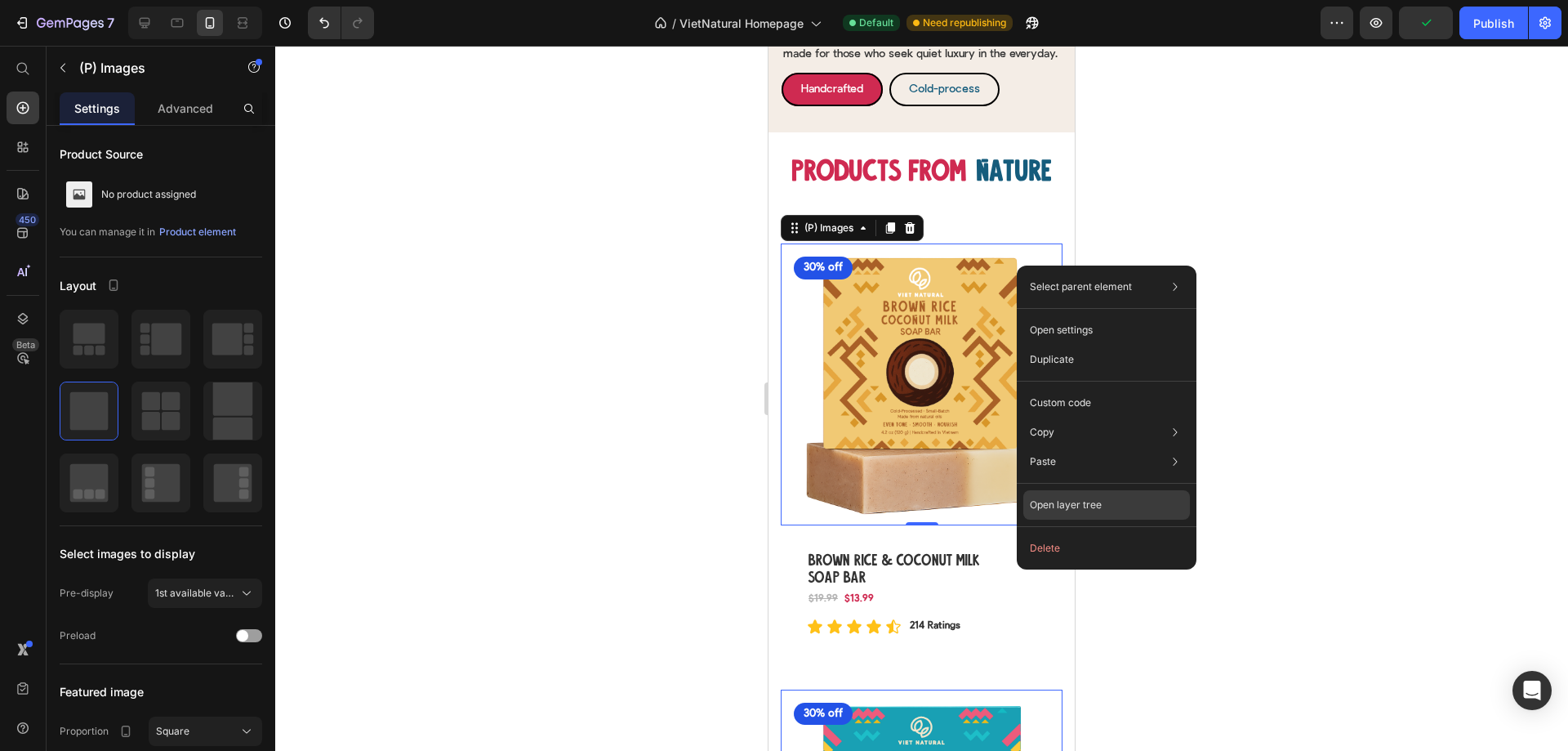 click on "Open layer tree" at bounding box center [1066, 505] 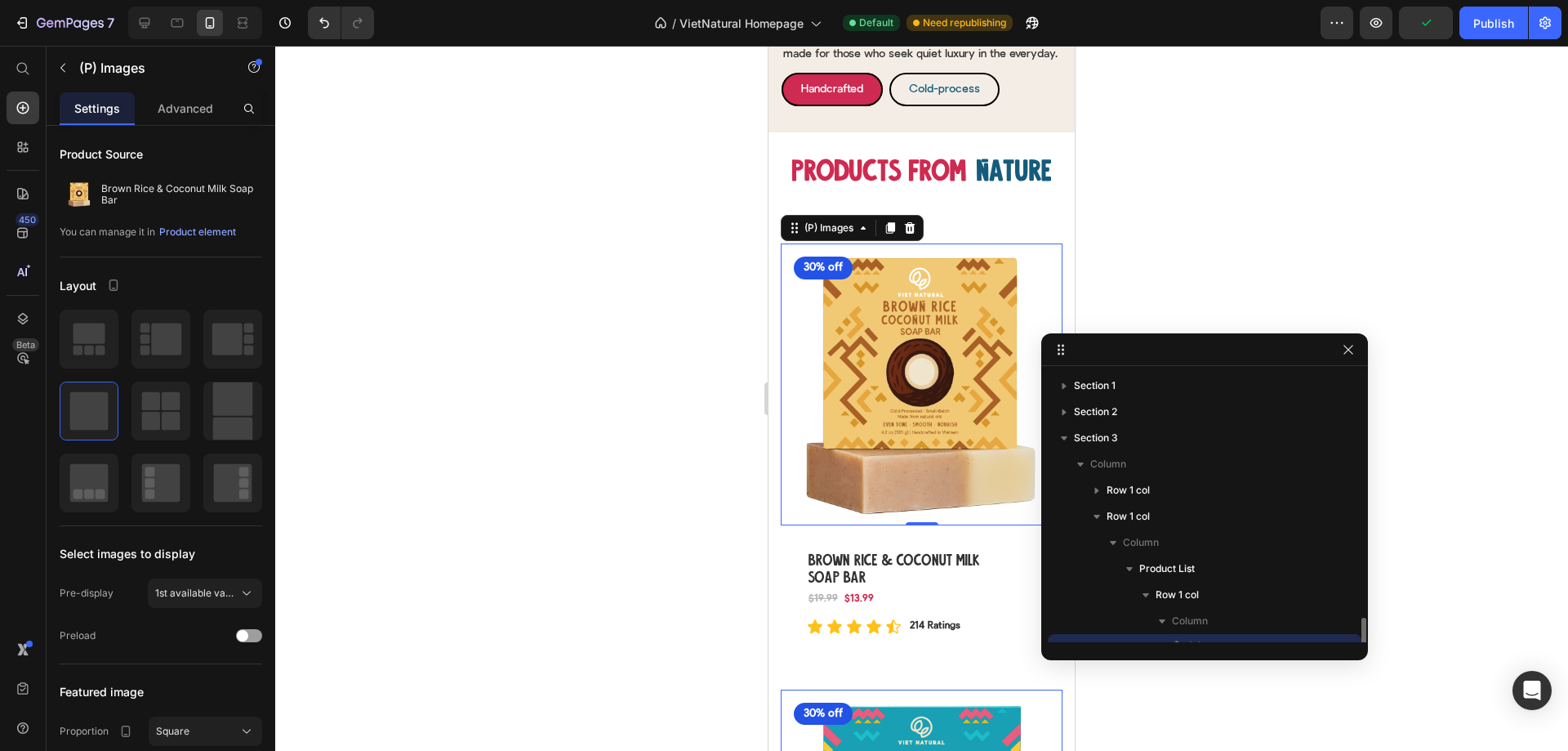 scroll, scrollTop: 153, scrollLeft: 0, axis: vertical 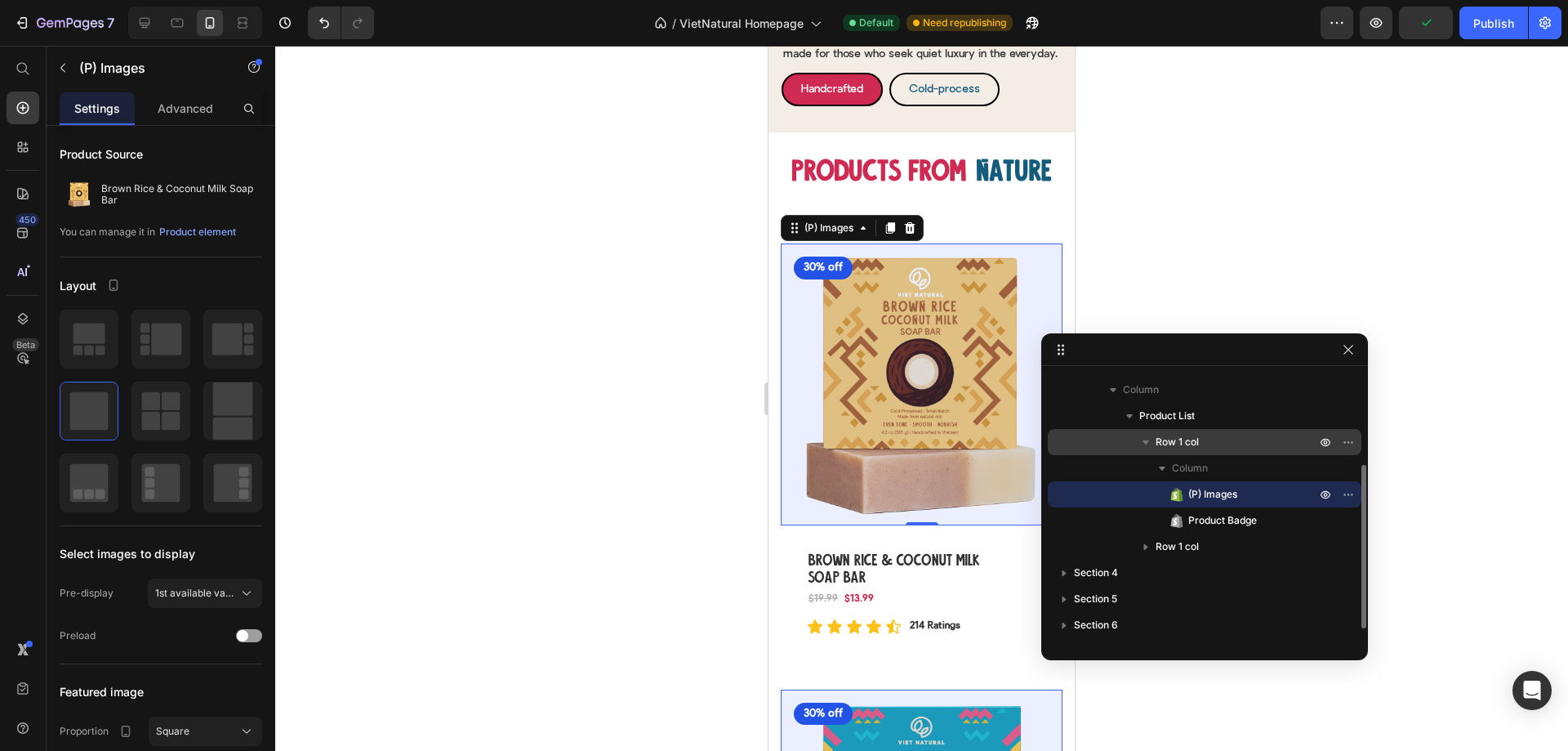 click on "Row 1 col" at bounding box center (1237, 442) 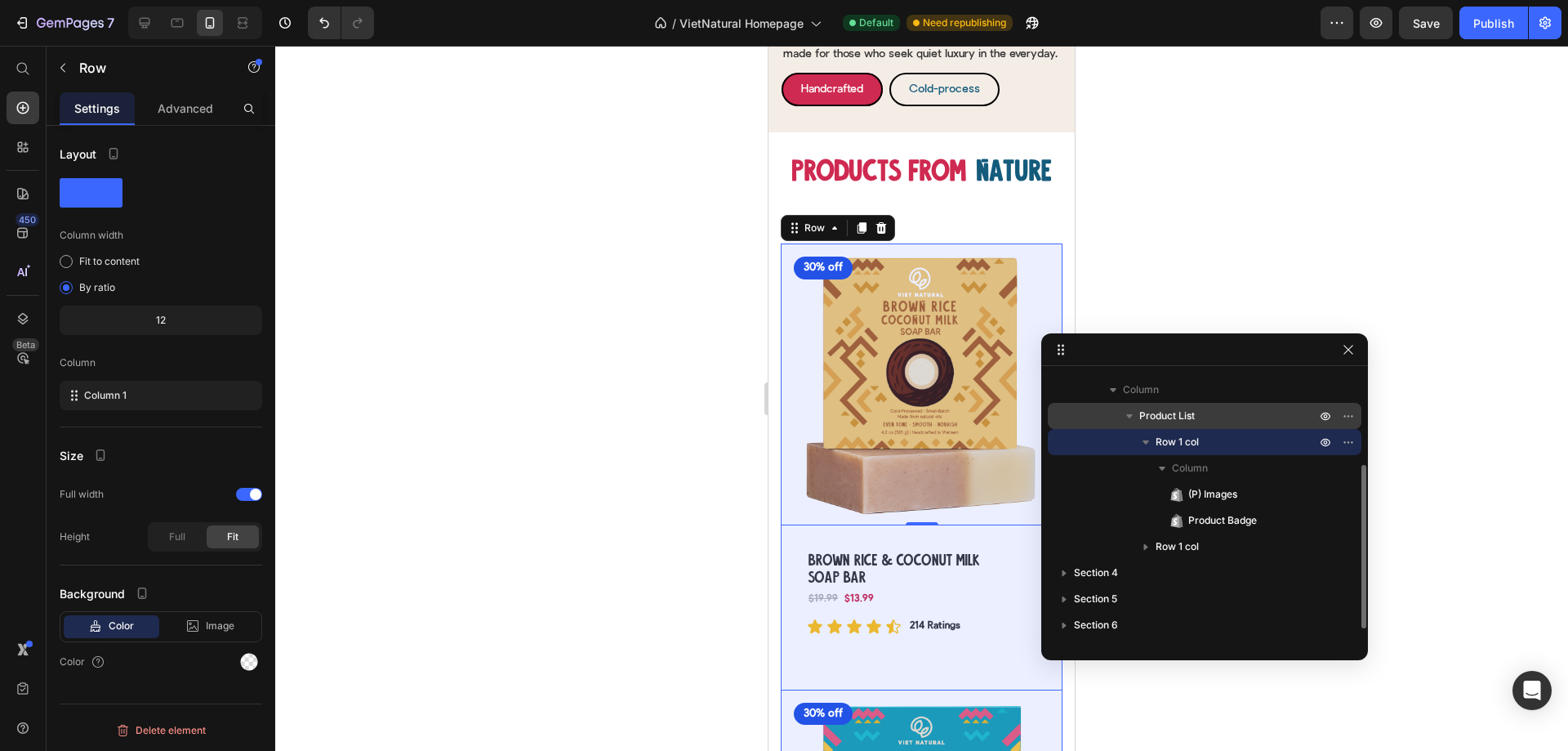 click on "Product List" at bounding box center (1229, 416) 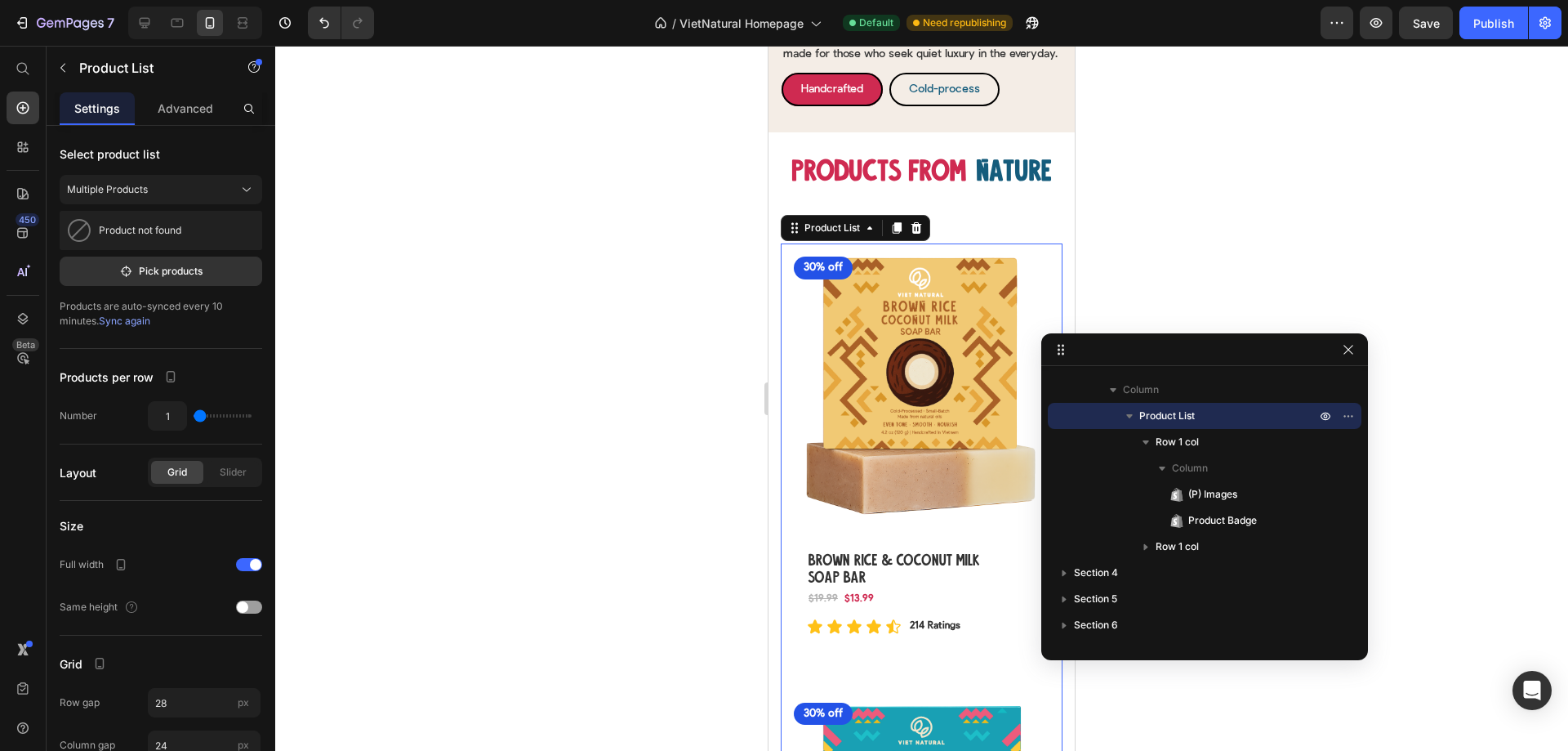 scroll, scrollTop: 1124, scrollLeft: 0, axis: vertical 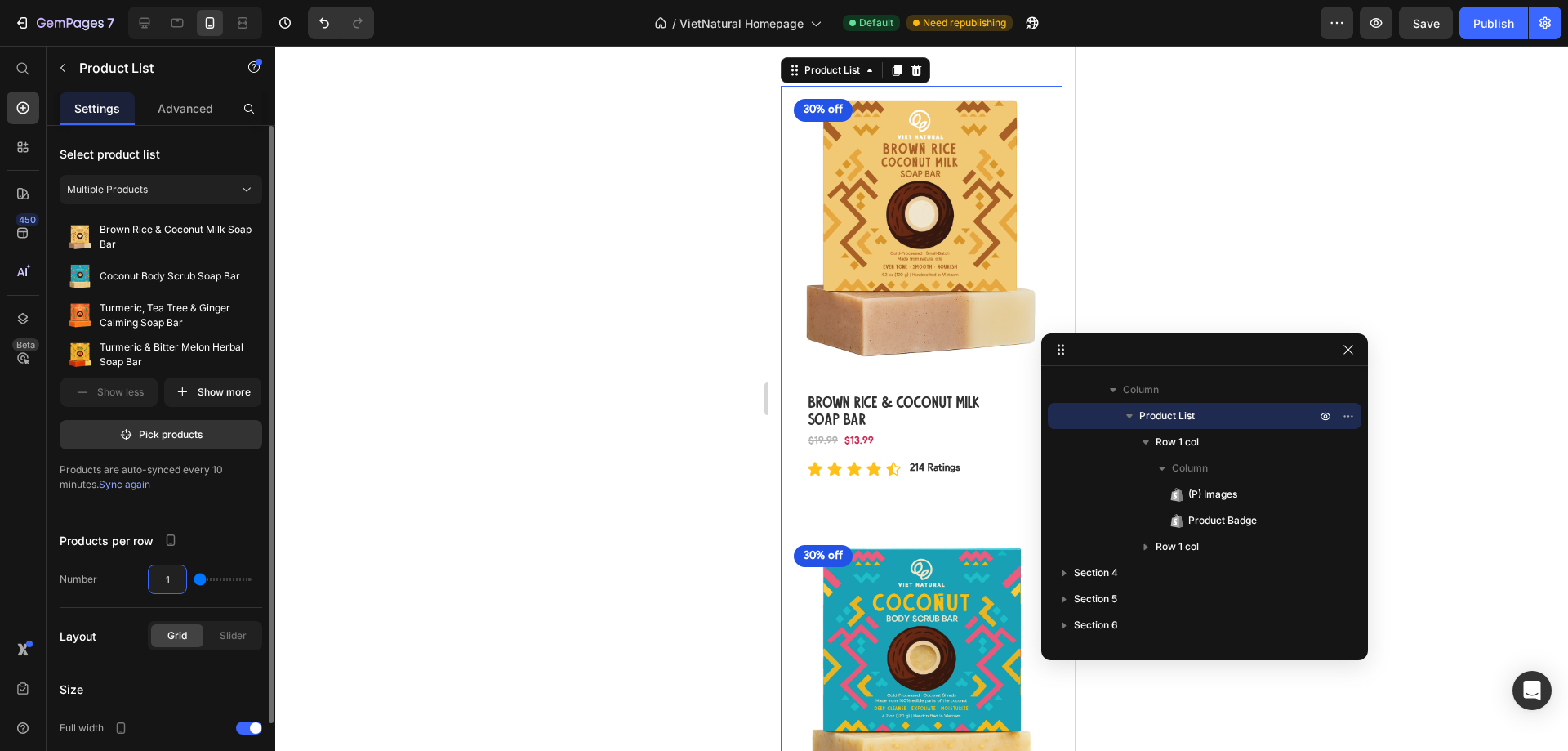 click on "1" at bounding box center (167, 579) 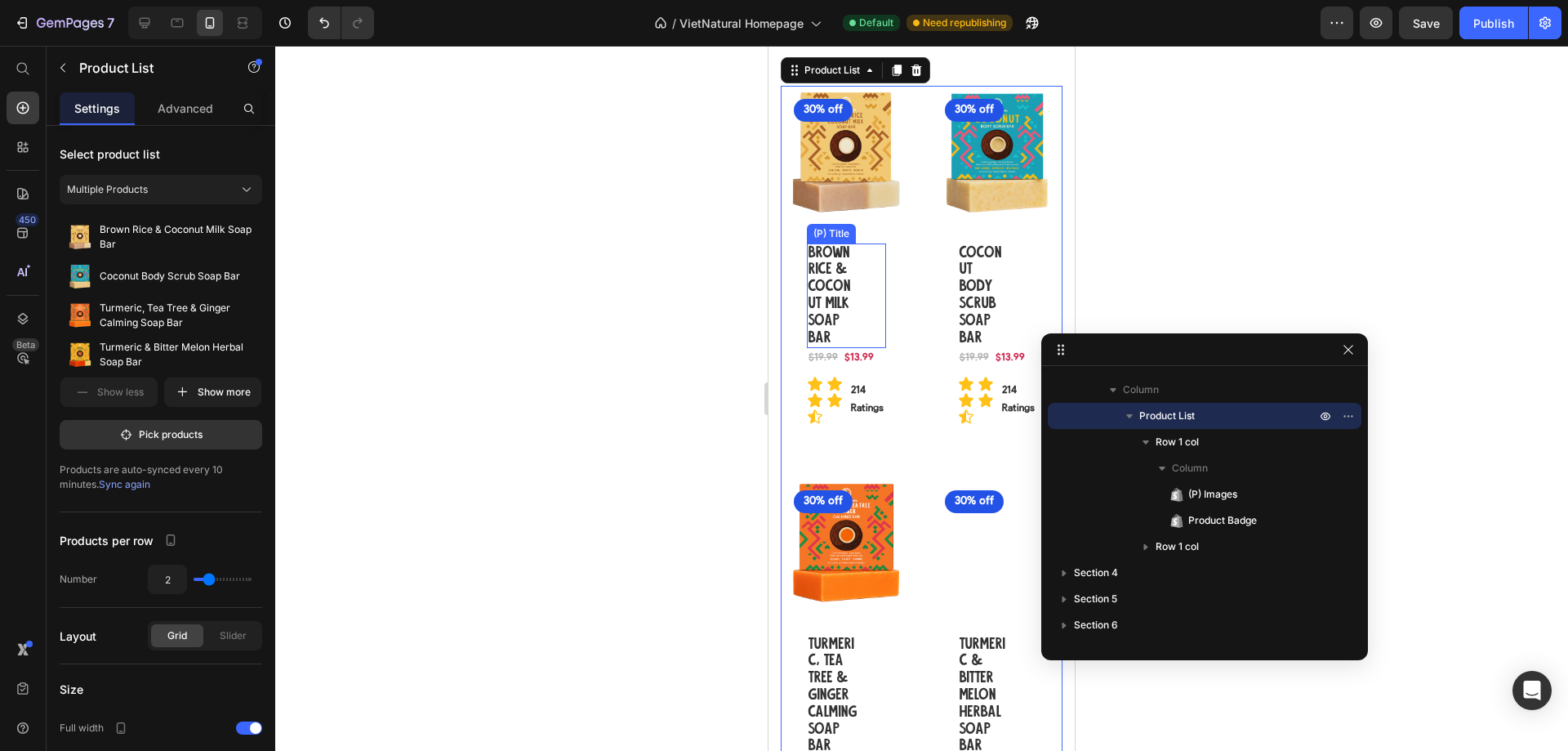 click on "Brown Rice & Coconut Milk Soap Bar (P) Title" at bounding box center [846, 296] 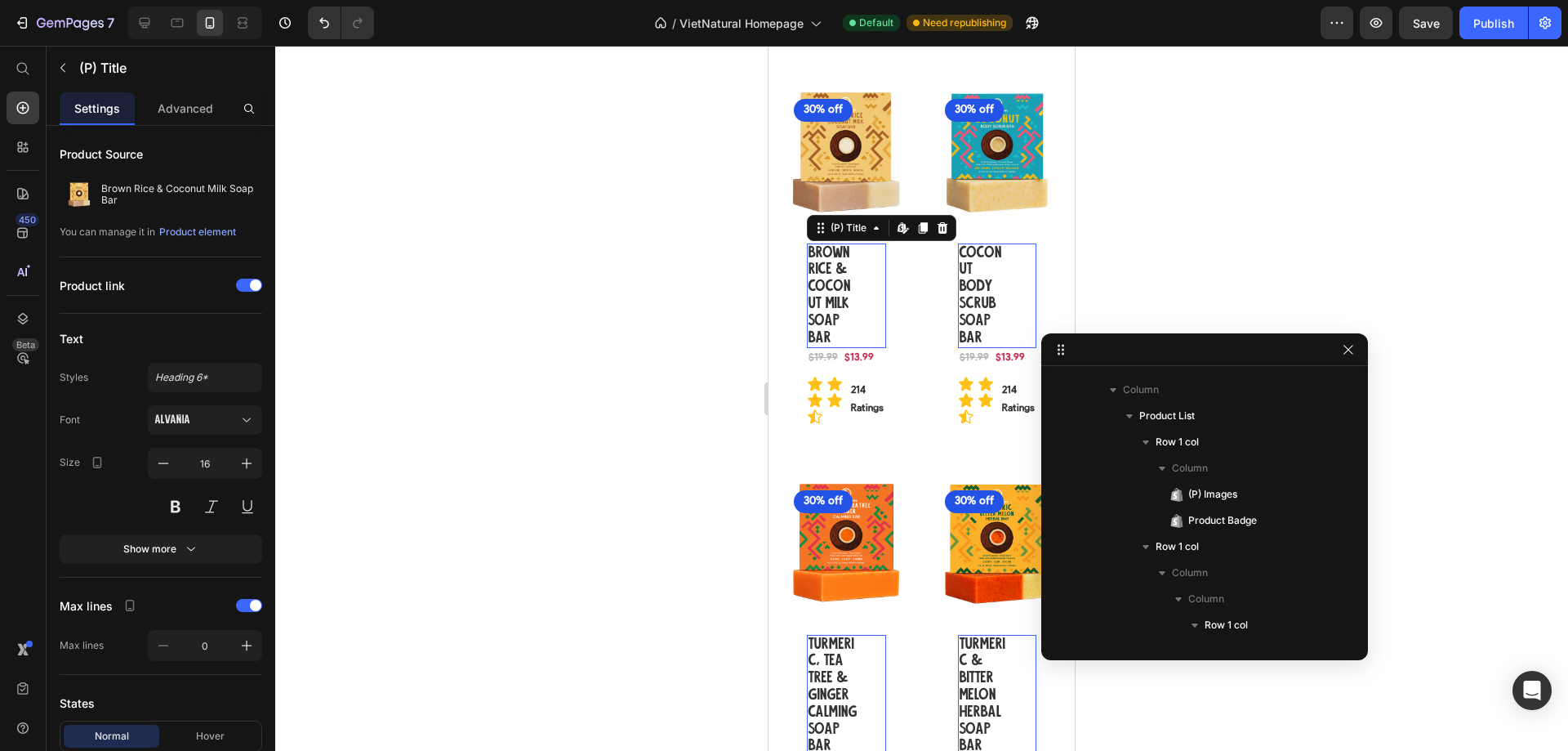 scroll, scrollTop: 332, scrollLeft: 0, axis: vertical 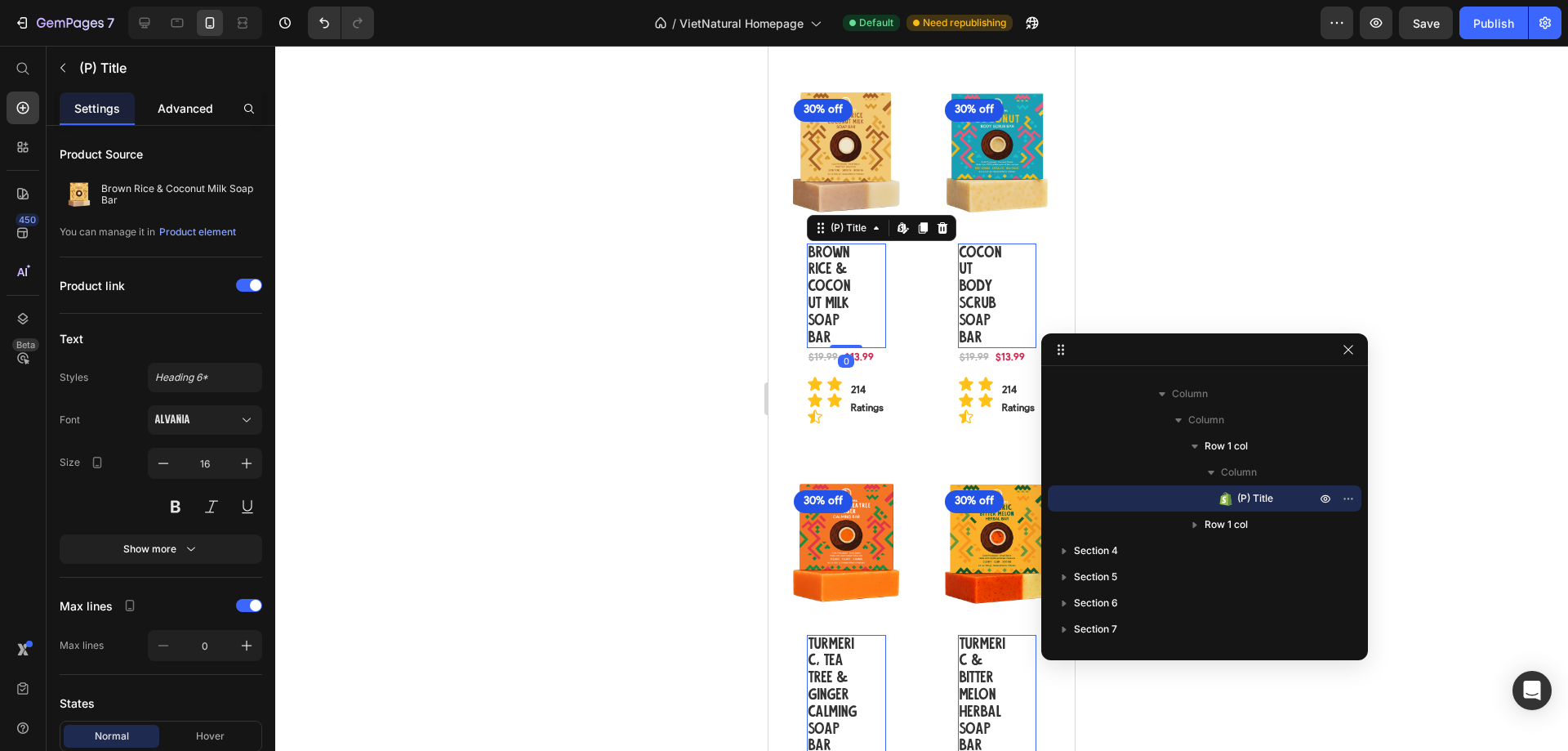 click on "Advanced" at bounding box center (185, 108) 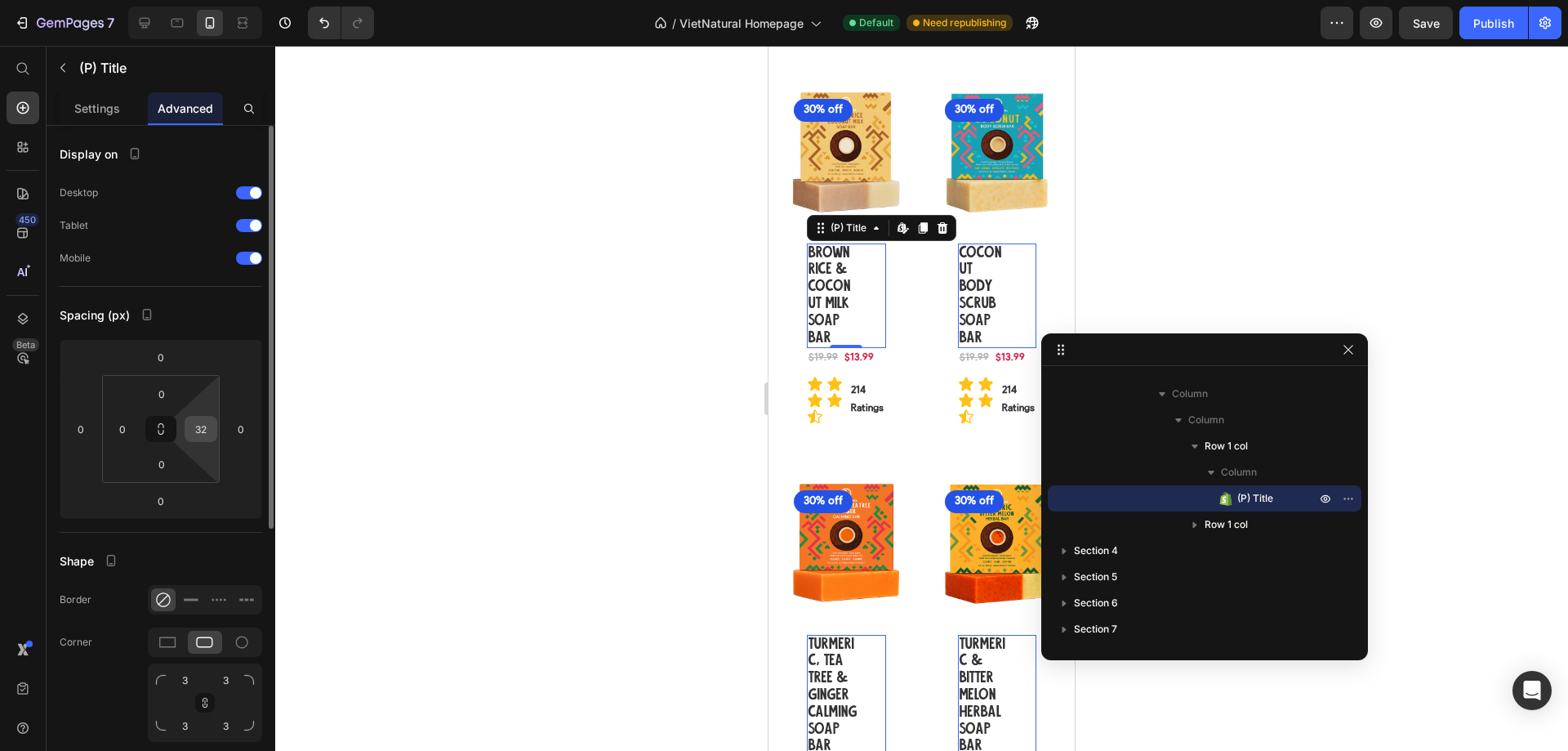 click on "32" at bounding box center [201, 429] 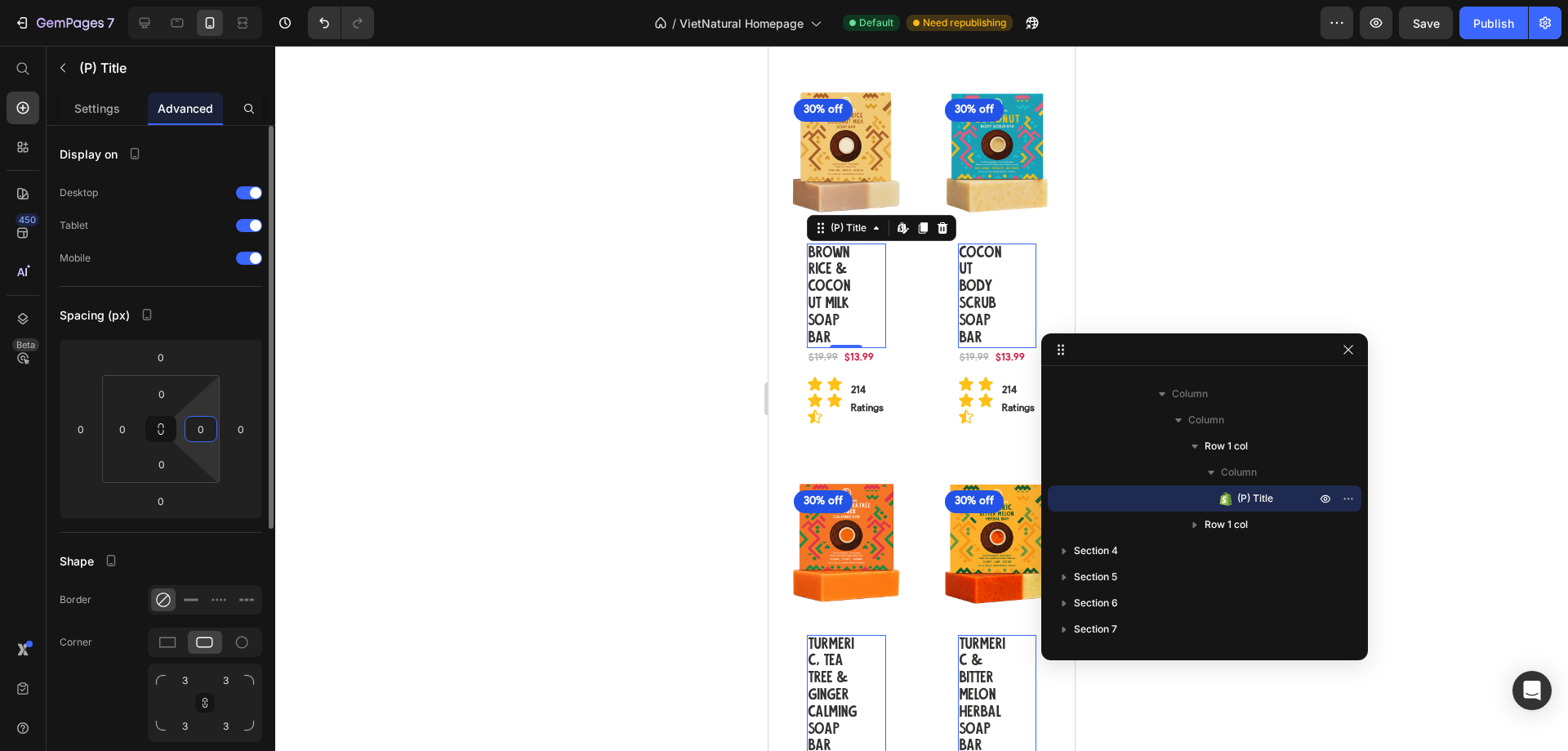 type on "0" 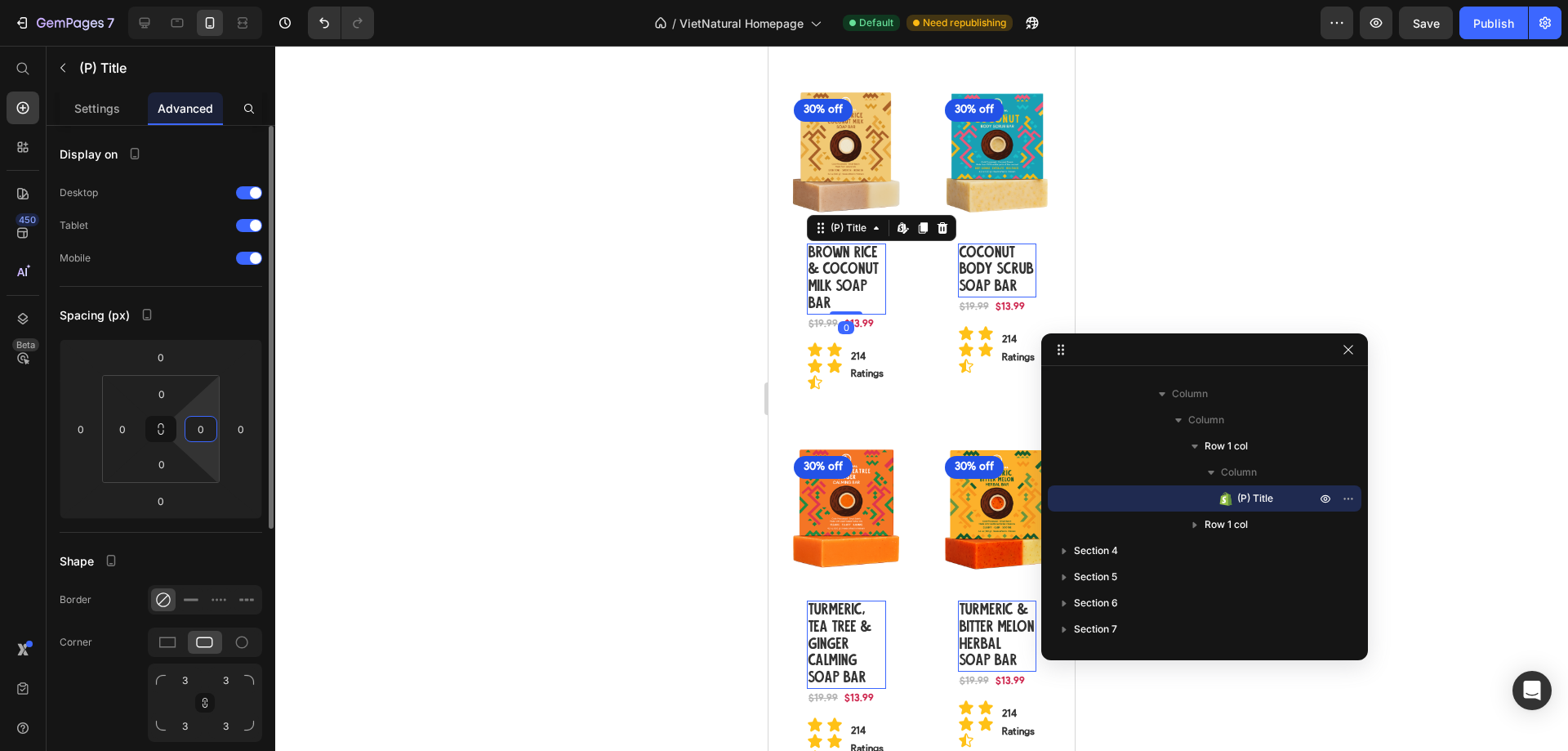 click on "Display on Desktop Tablet Mobile Spacing (px) 0 0 0 0 0 0 0 0 Shape Border Corner 3 3 3 3 Shadow Position Opacity 100 % Animation Interaction Upgrade to Optimize plan  to unlock Interaction & other premium features. CSS class" at bounding box center (161, 646) 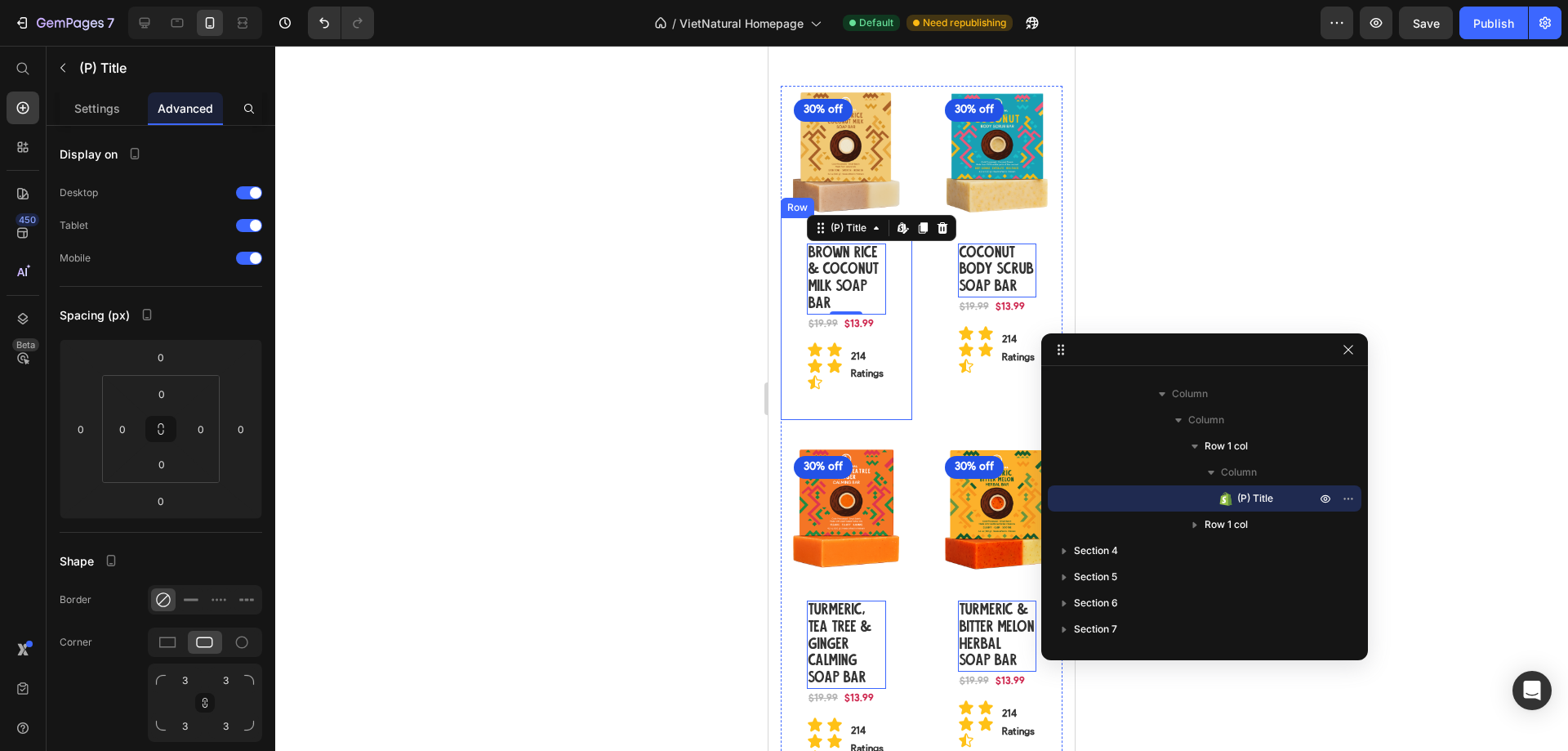 click on "Brown Rice & Coconut Milk Soap Bar (P) Title Edit content in Shopify 0 Row $13.99 (P) Price $19.99 (P) Price Row Icon Icon Icon Icon Icon Icon List 214 Ratings Text Block Row Row Row" at bounding box center (846, 319) 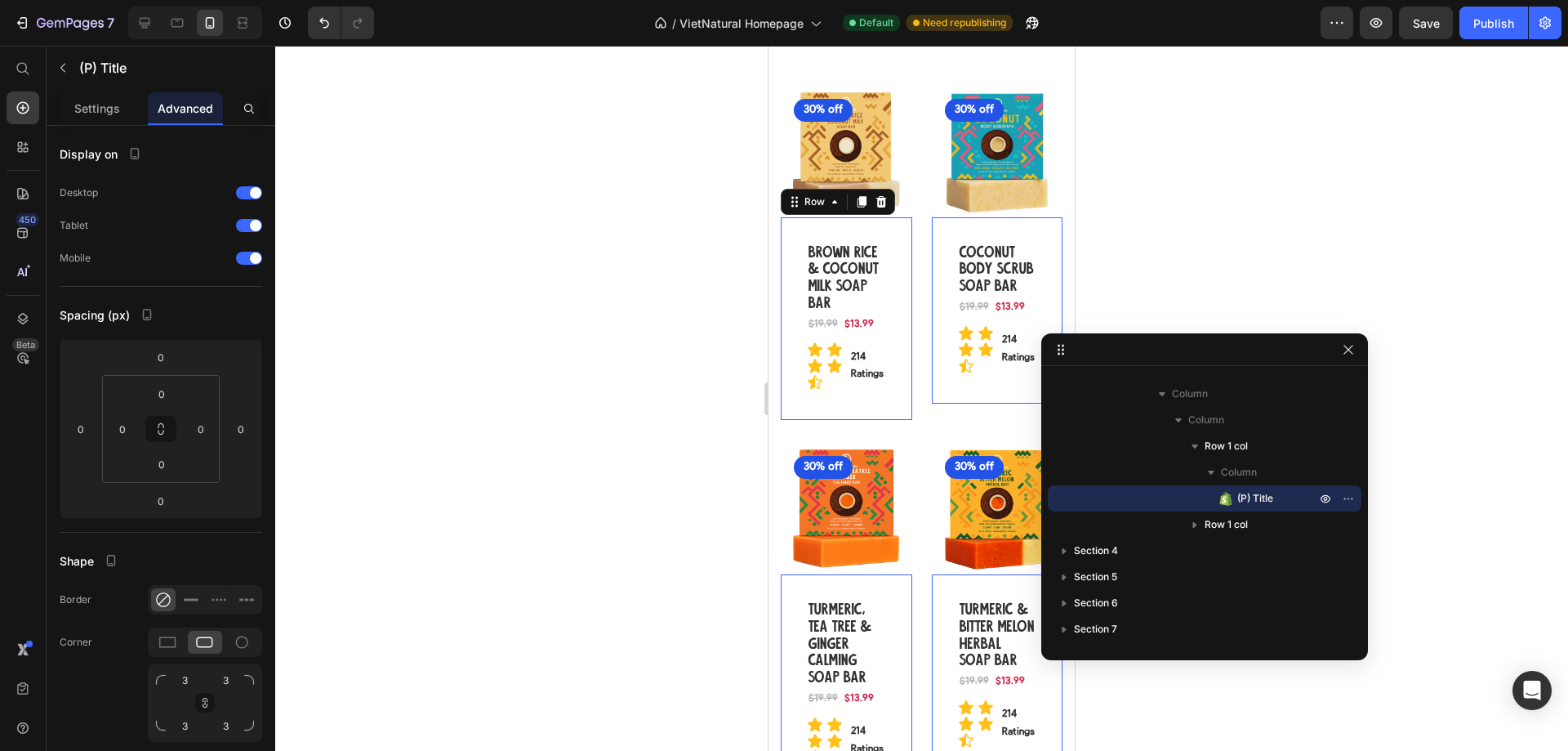 scroll, scrollTop: 205, scrollLeft: 0, axis: vertical 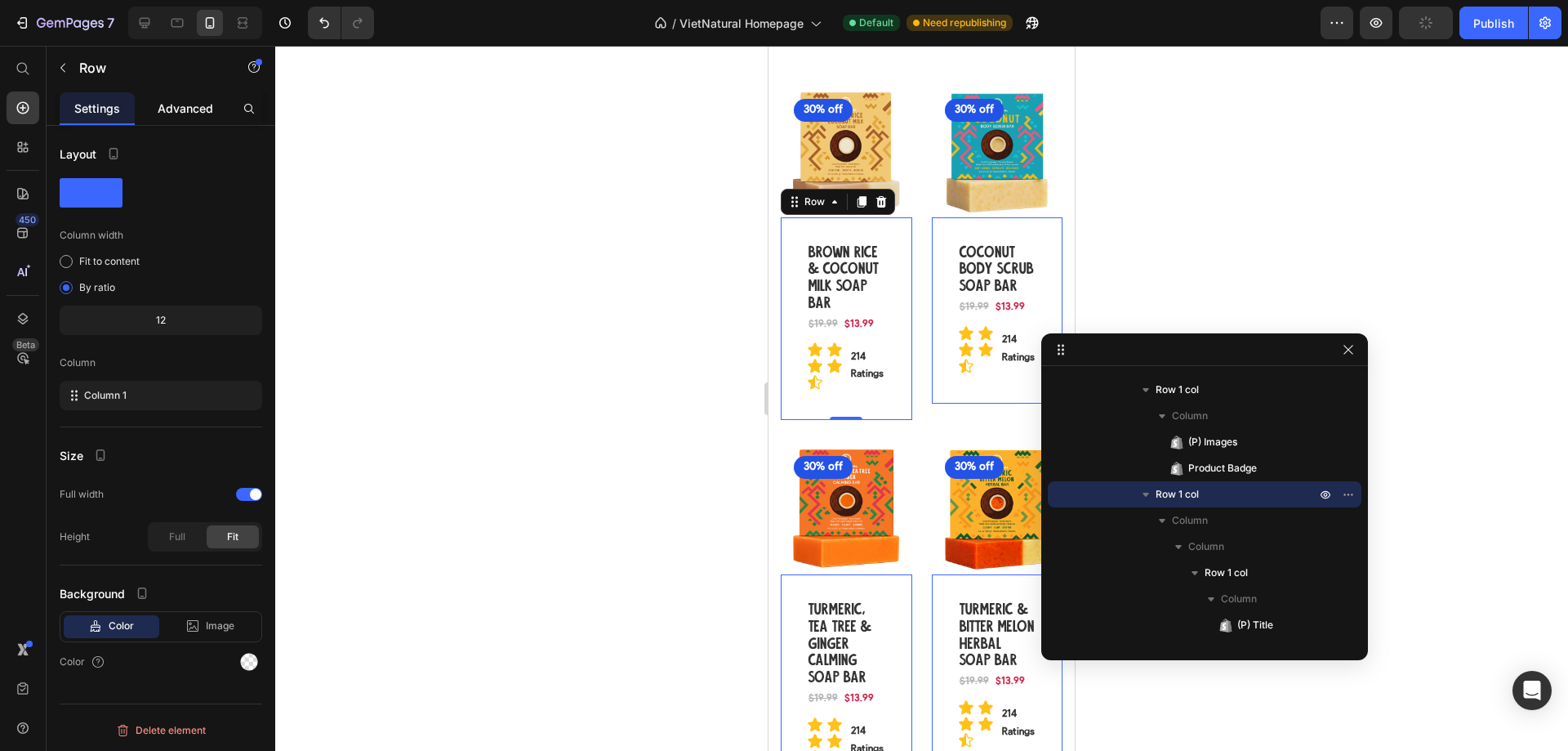 click on "Advanced" at bounding box center [185, 108] 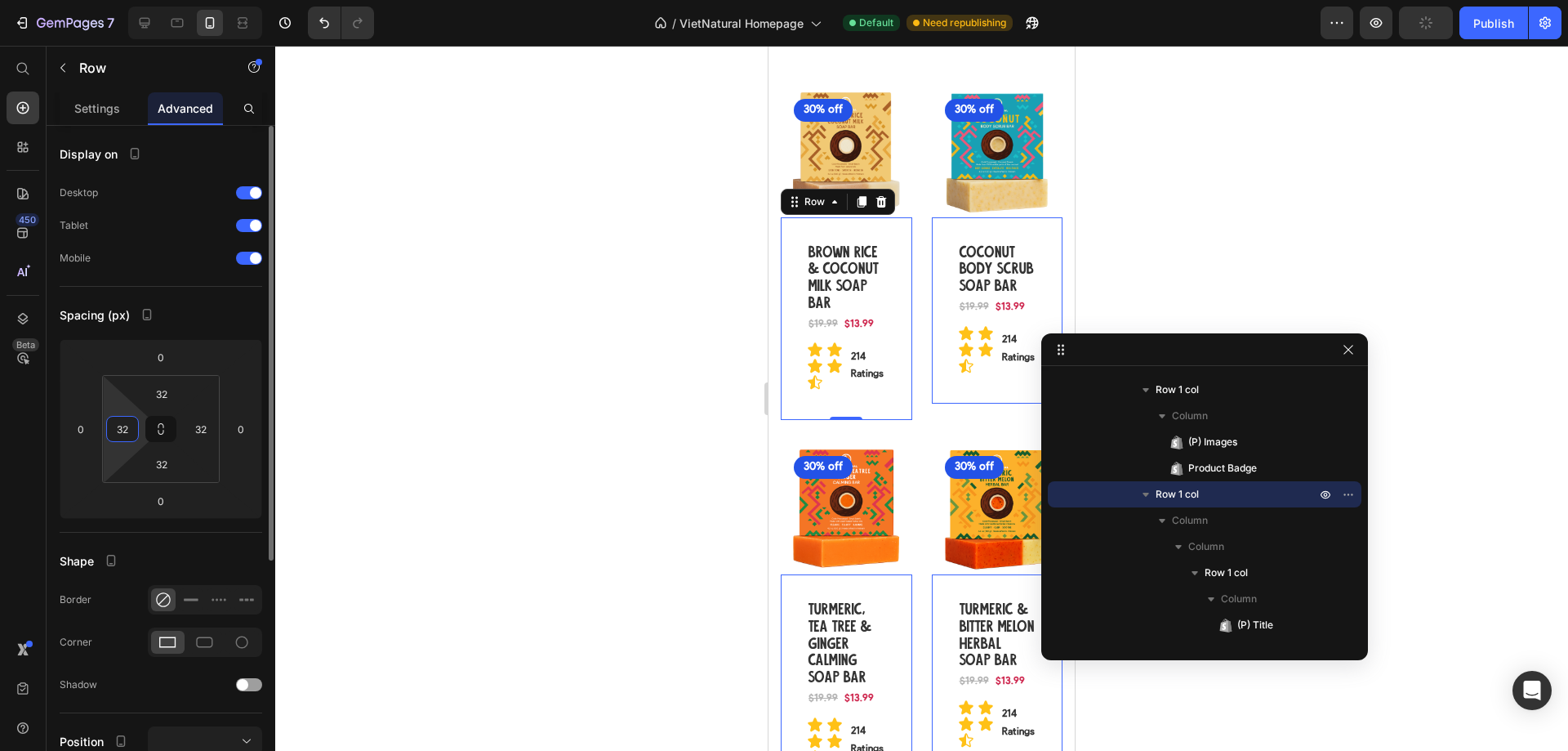 click on "32" at bounding box center [122, 429] 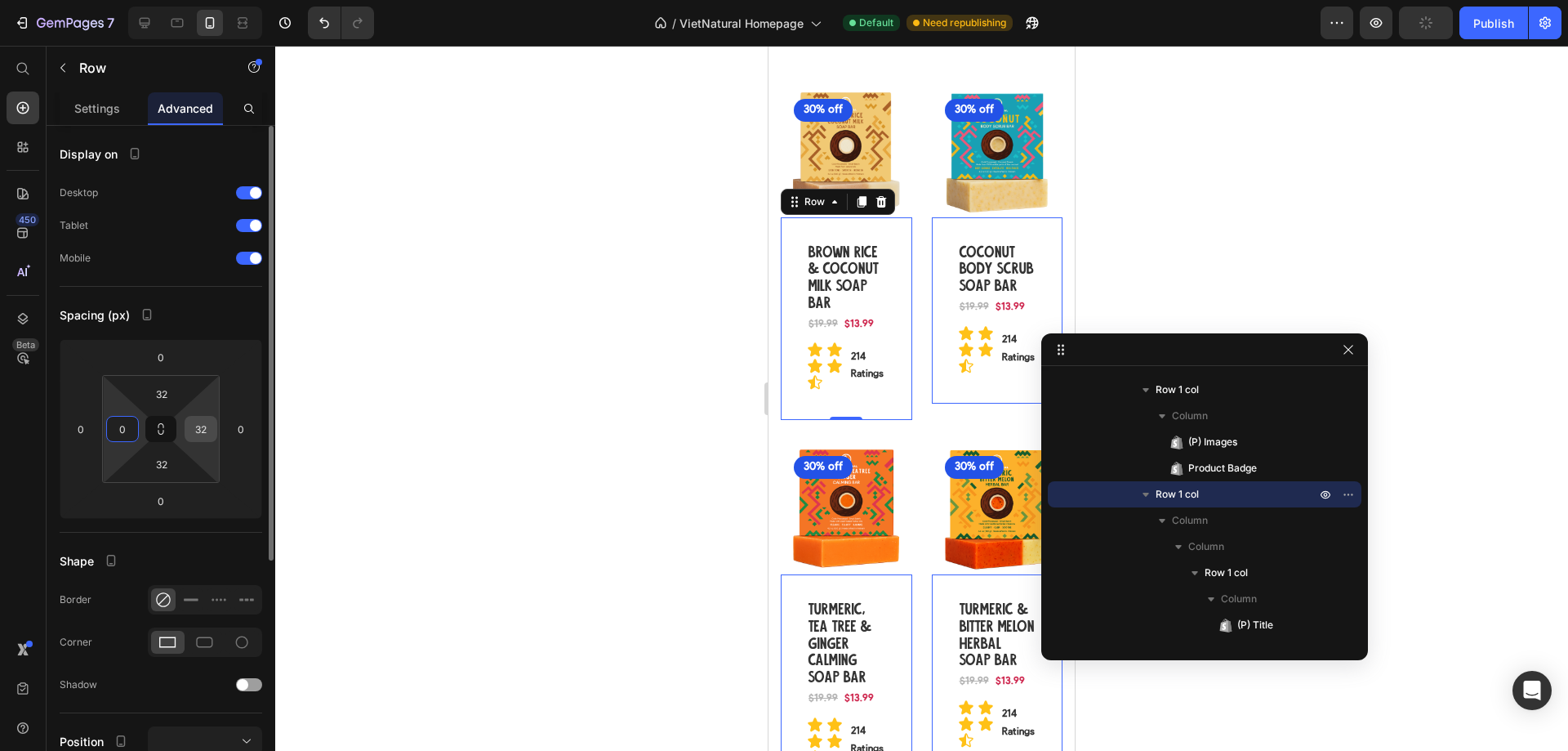 type on "0" 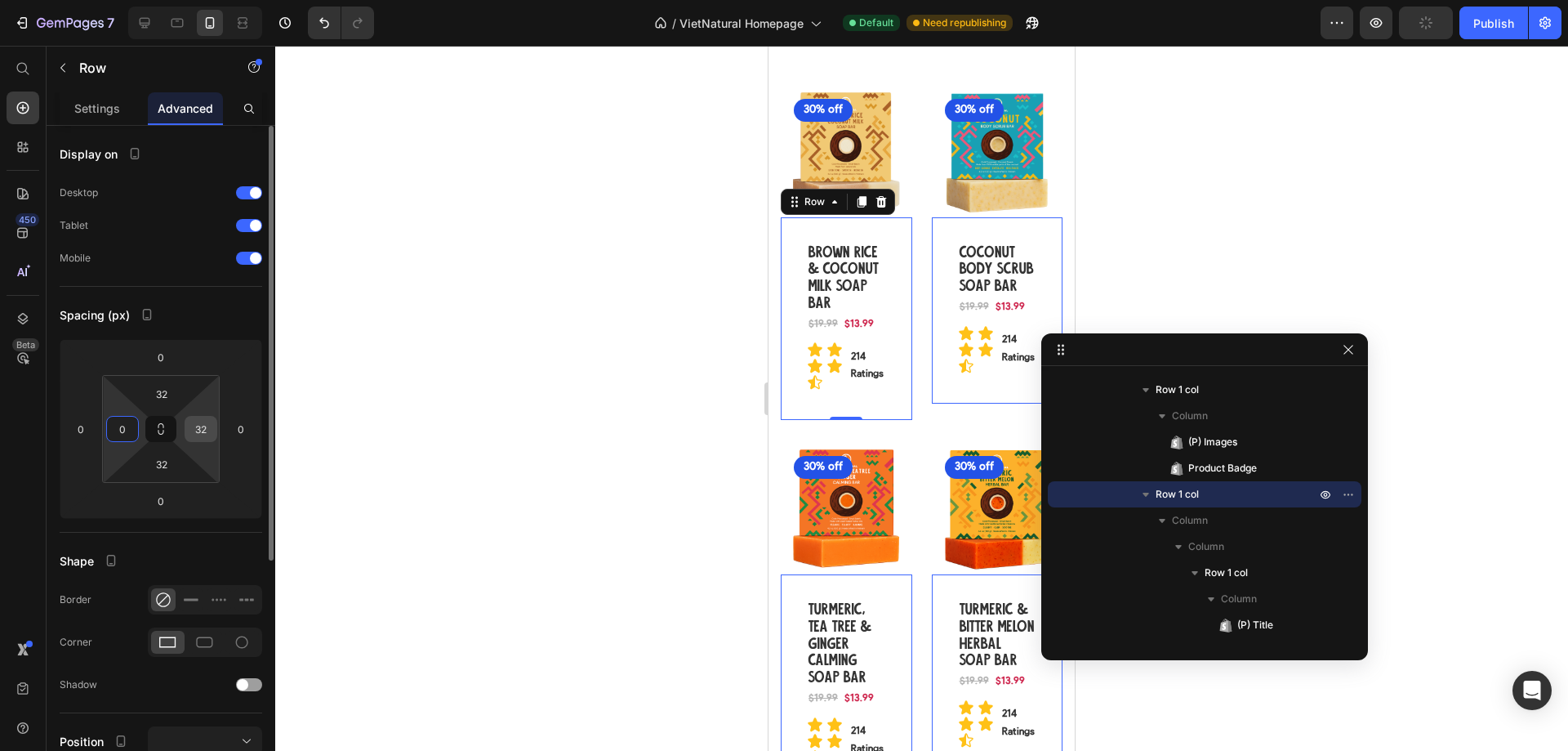 click on "32" at bounding box center (201, 429) 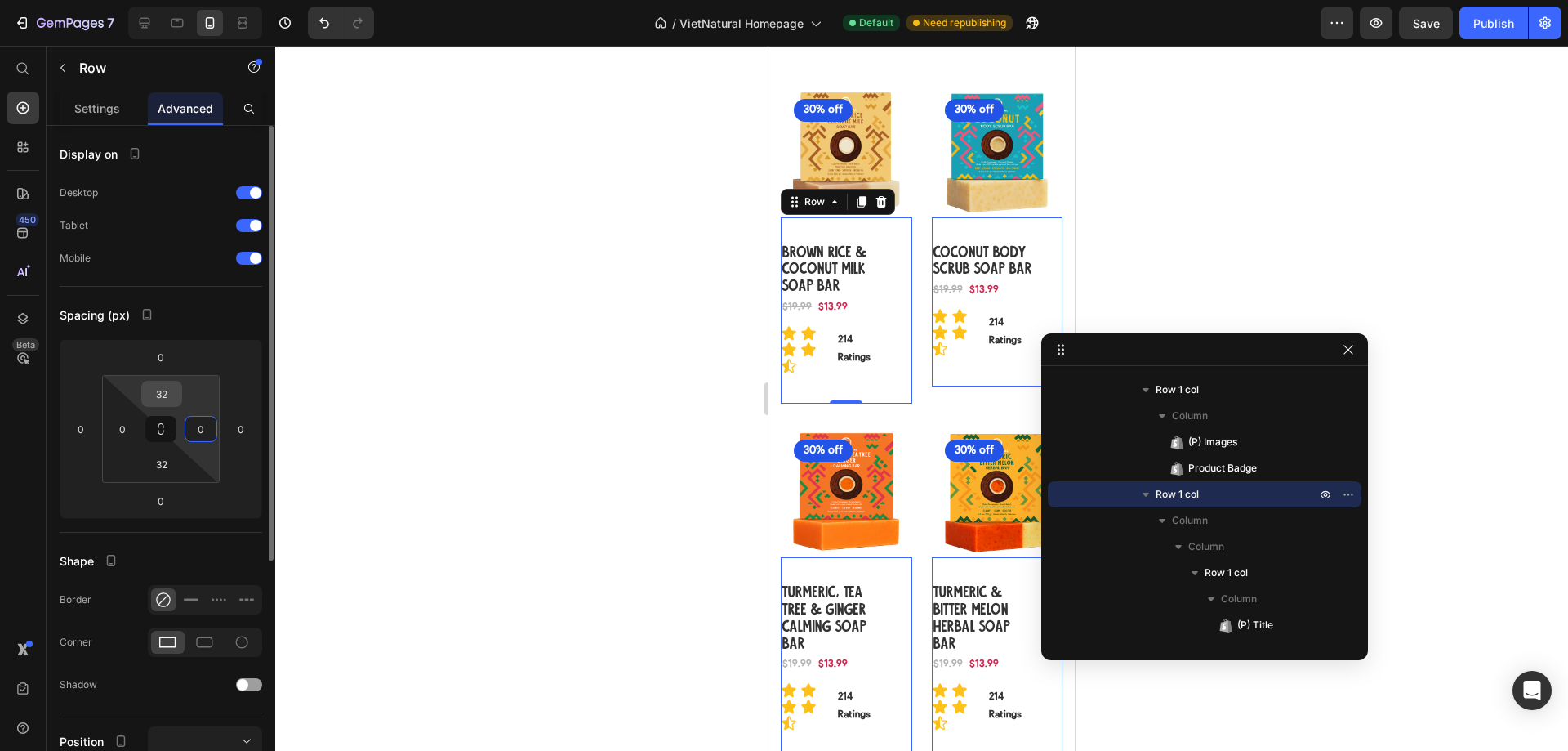 type on "0" 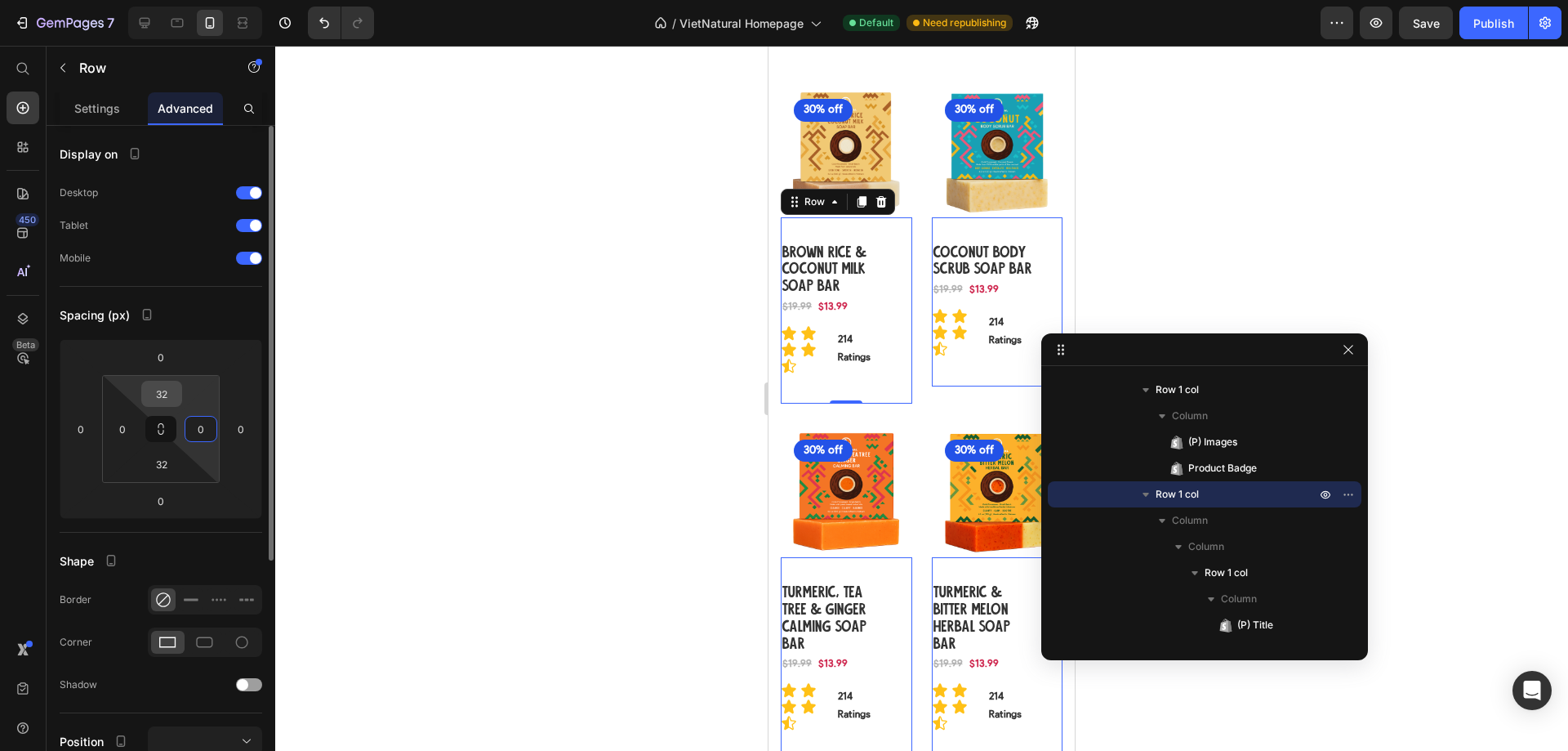 click on "32" at bounding box center [162, 394] 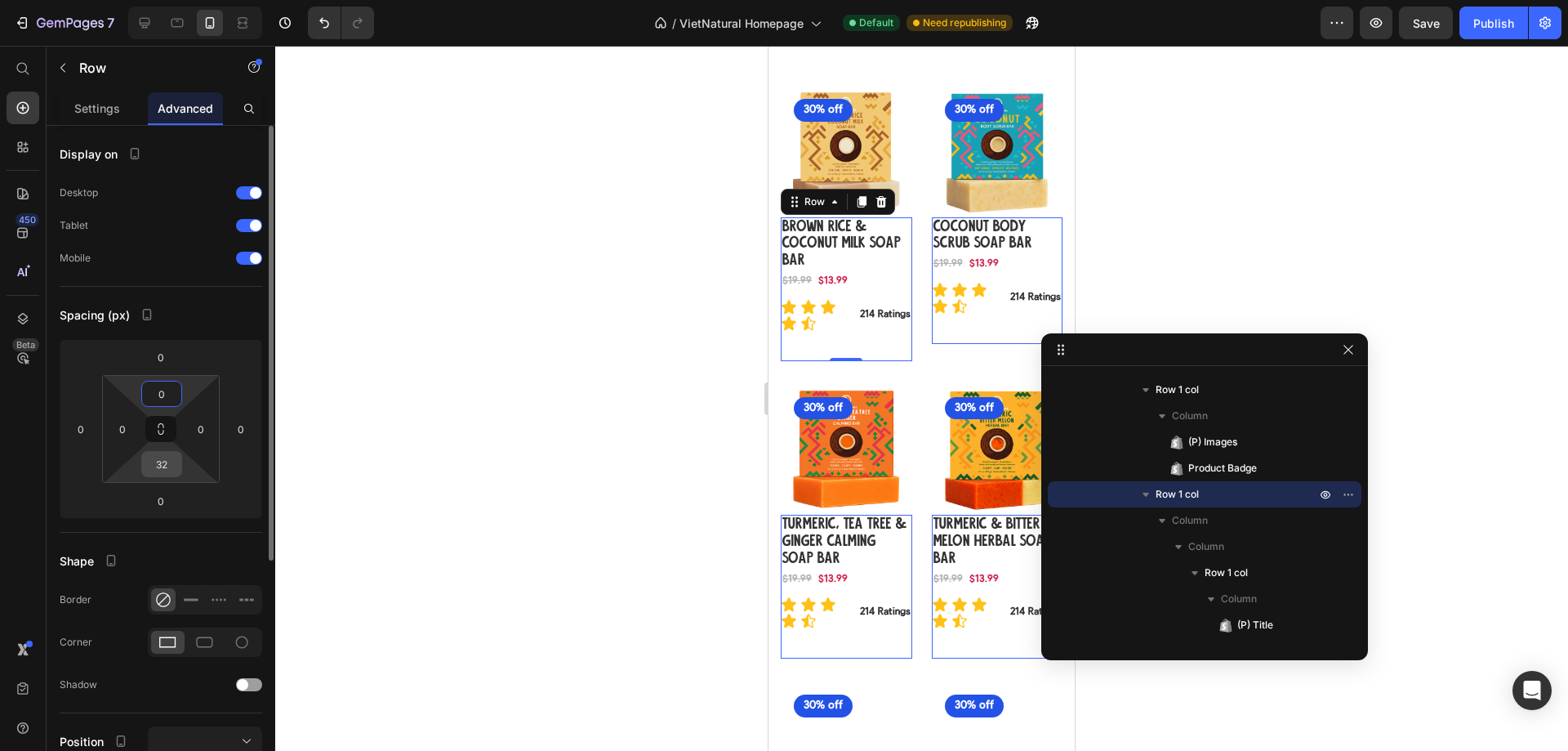 type on "0" 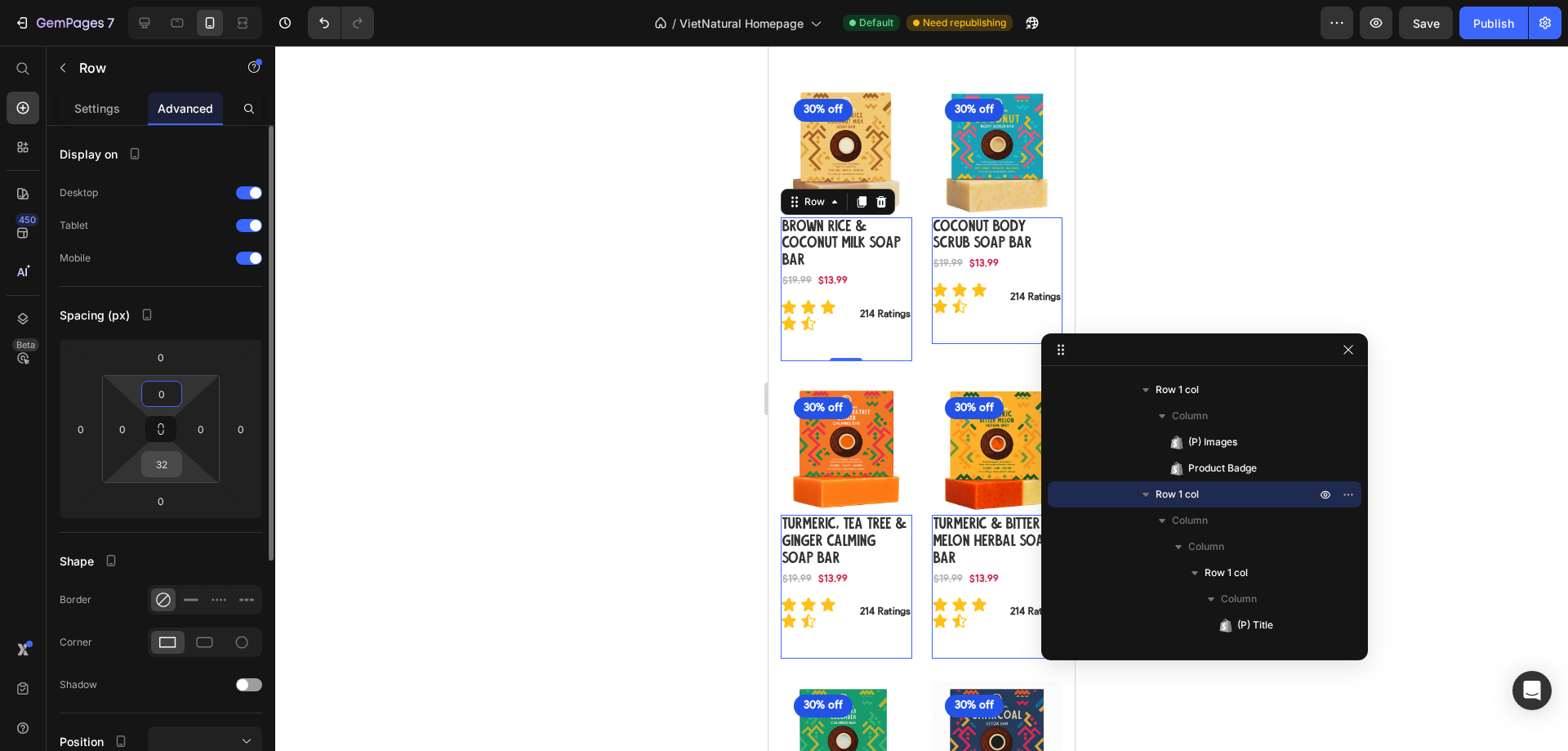 click on "32" at bounding box center (162, 464) 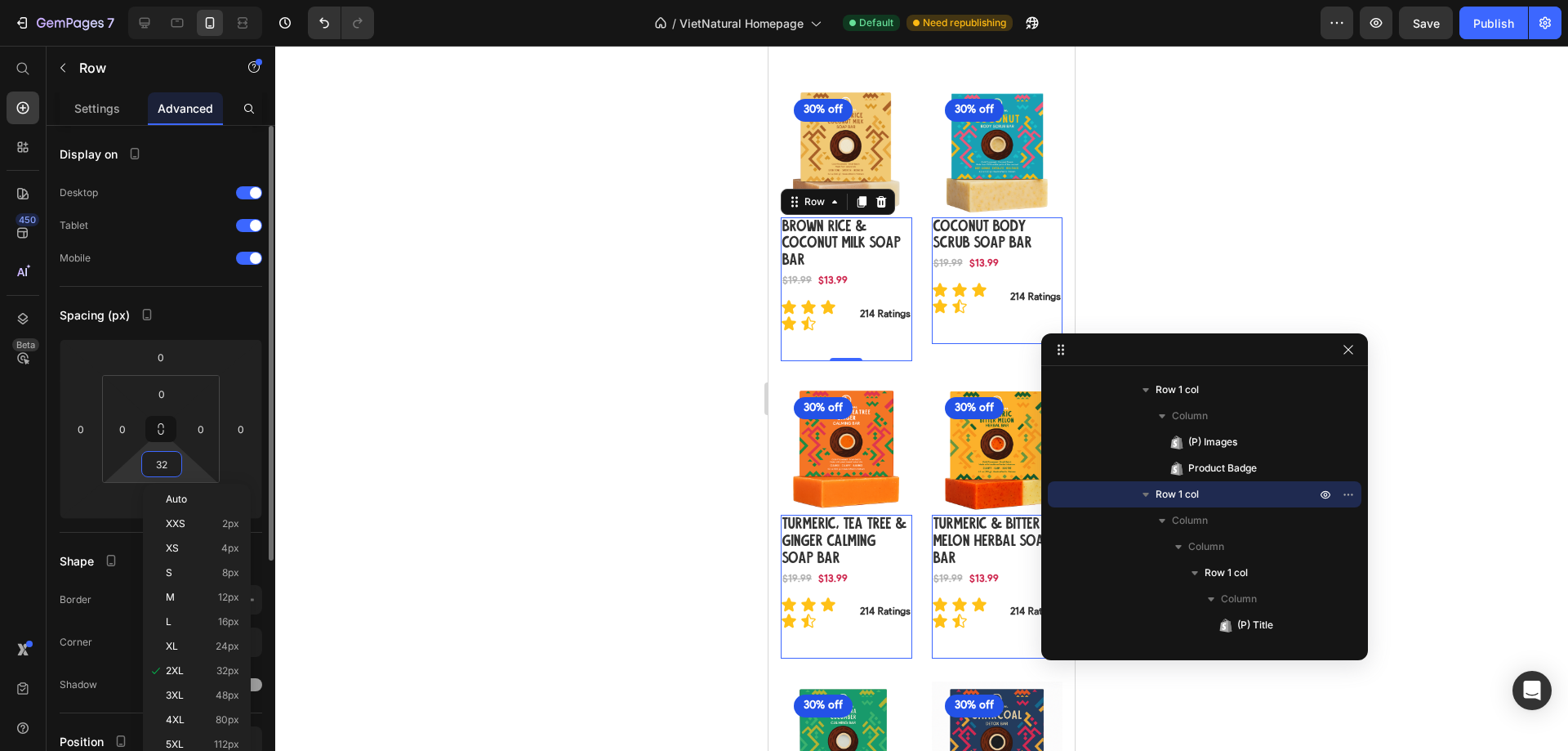 type on "0" 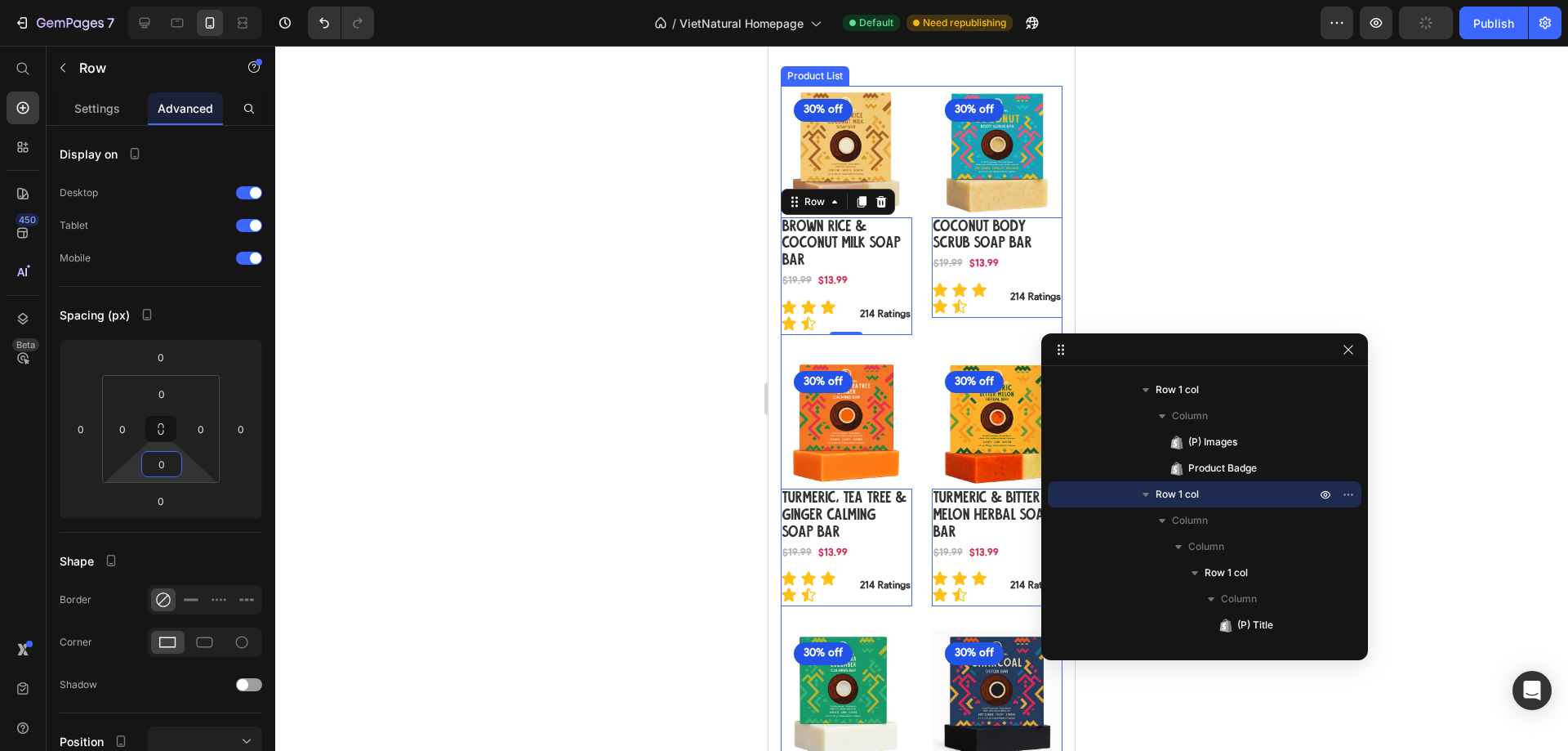 click on "(P) Images 30% off Product Badge Row Brown Rice & Coconut Milk Soap Bar (P) Title Row $13.99 (P) Price $19.99 (P) Price Row Icon Icon Icon Icon Icon Icon List 214 Ratings Text Block Row Row Row   0 (P) Images 30% off Product Badge Row Coconut Body Scrub Soap Bar (P) Title Row $13.99 (P) Price $19.99 (P) Price Row Icon Icon Icon Icon Icon Icon List 214 Ratings Text Block Row Row Row   0 (P) Images 30% off Product Badge Row Turmeric, Tea Tree & Ginger Calming Soap Bar (P) Title Row $13.99 (P) Price $19.99 (P) Price Row Icon Icon Icon Icon Icon Icon List 214 Ratings Text Block Row Row Row   0 (P) Images 30% off Product Badge Row Turmeric & Bitter Melon Herbal Soap Bar (P) Title Row $13.99 (P) Price $19.99 (P) Price Row Icon Icon Icon Icon Icon Icon List 214 Ratings Text Block Row Row Row   0 (P) Images 30% off Product Badge Row Aloe Vera & Cucumber Calming Soap Bar (P) Title Row $13.99 (P) Price $19.99 (P) Price Row Icon Icon Icon Icon Icon Icon List 214 Ratings Text Block Row Row Row   0 (P) Images 30% off Row" at bounding box center (921, 481) 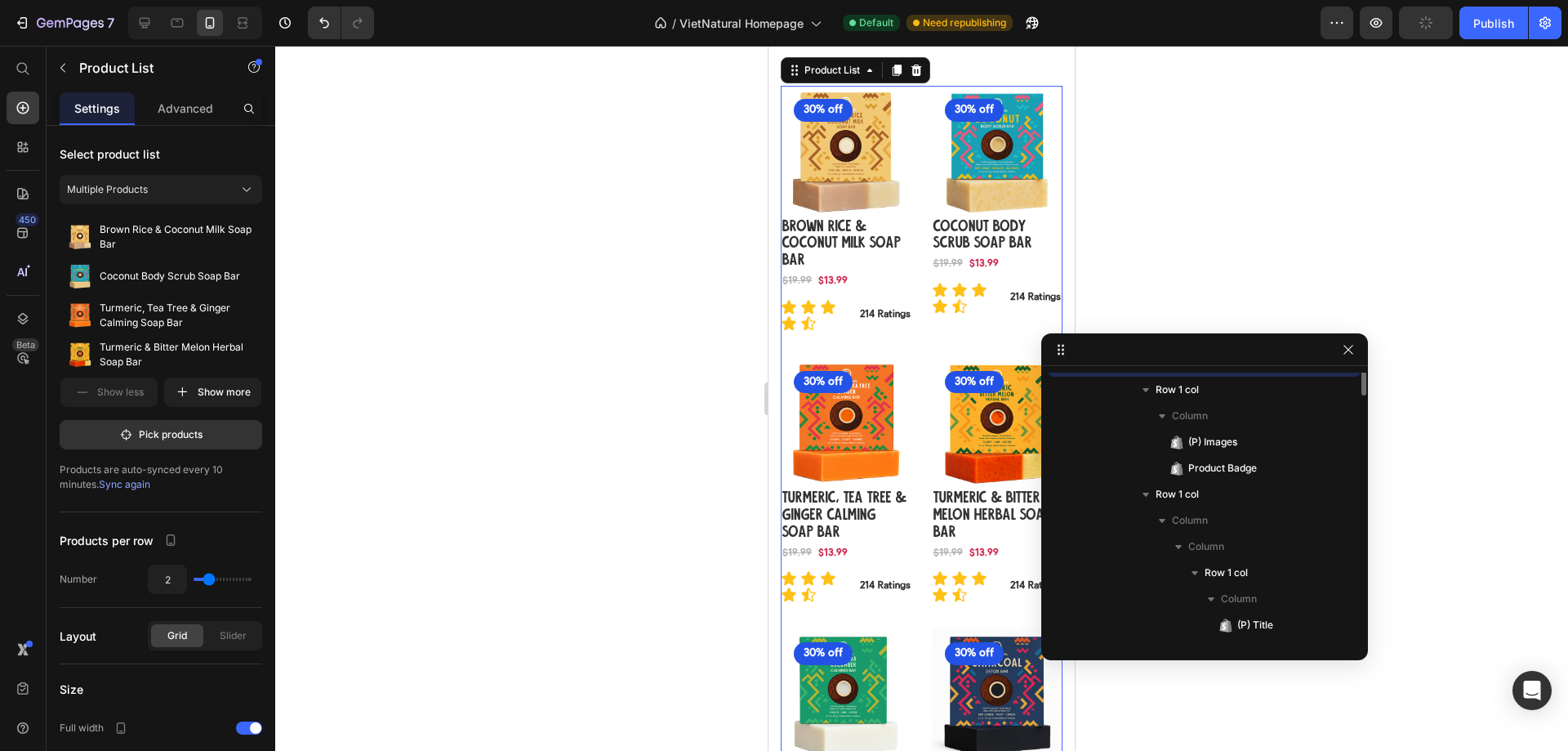 scroll, scrollTop: 74, scrollLeft: 0, axis: vertical 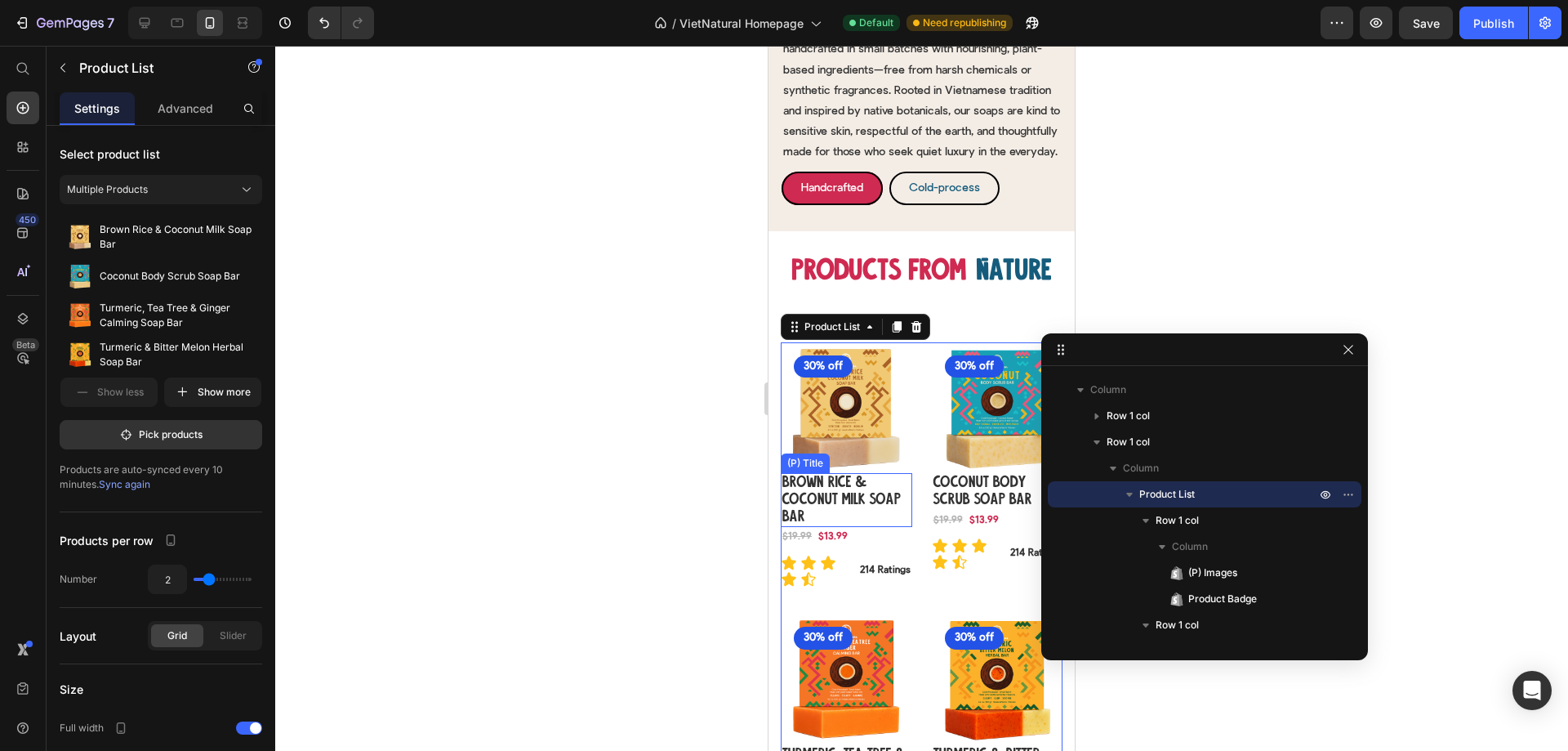 click on "Brown Rice & Coconut Milk Soap Bar" at bounding box center (846, 500) 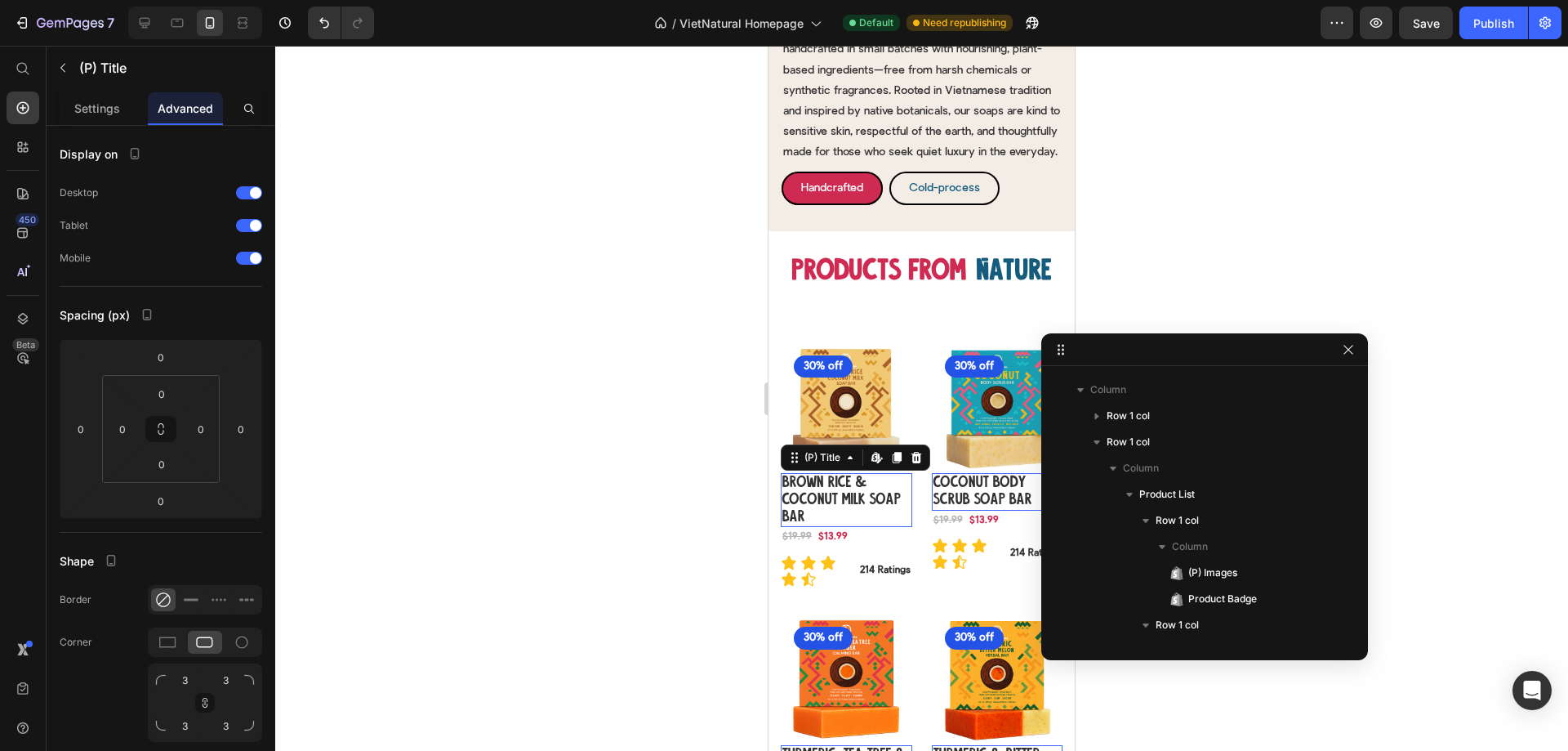 scroll, scrollTop: 332, scrollLeft: 0, axis: vertical 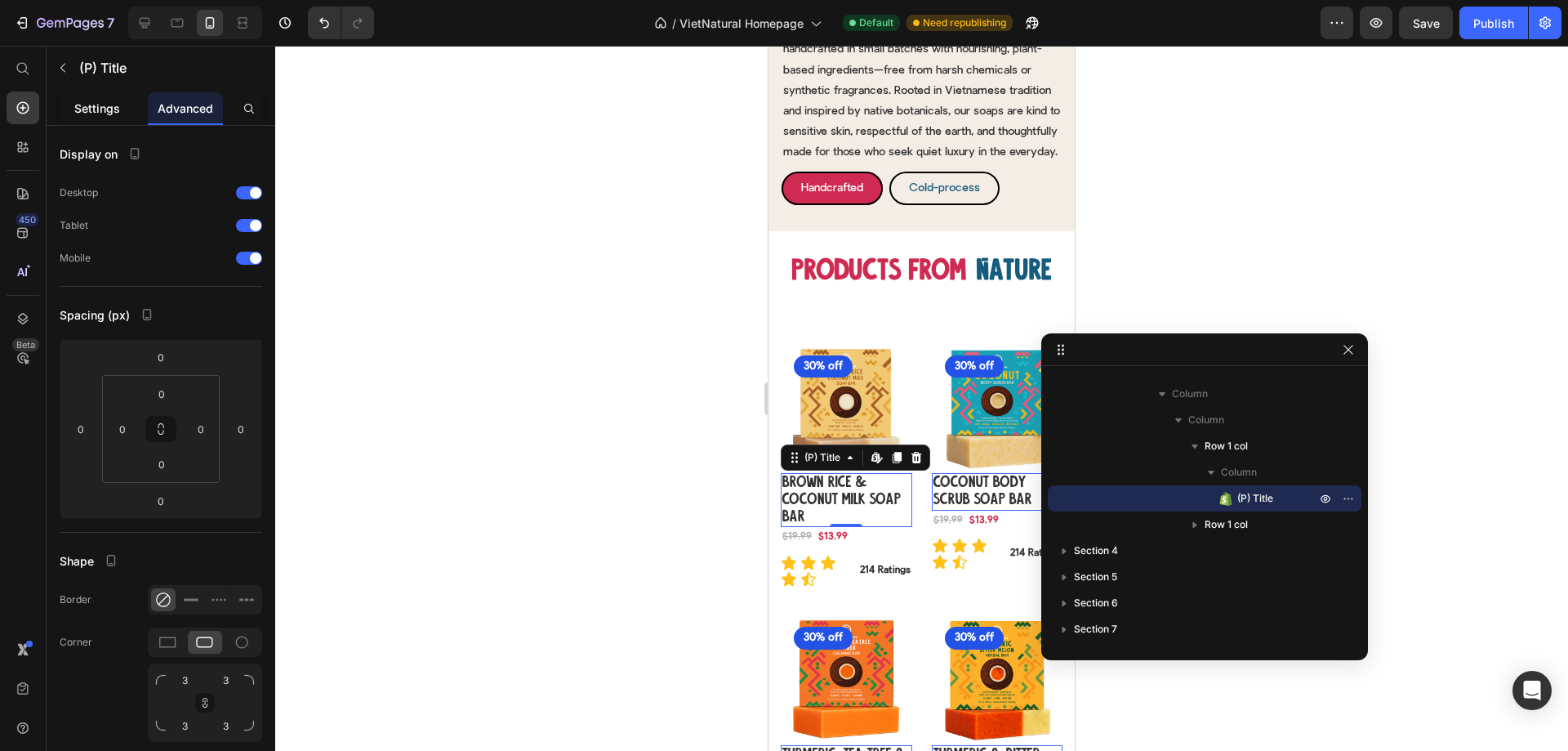 click on "Settings" at bounding box center (97, 108) 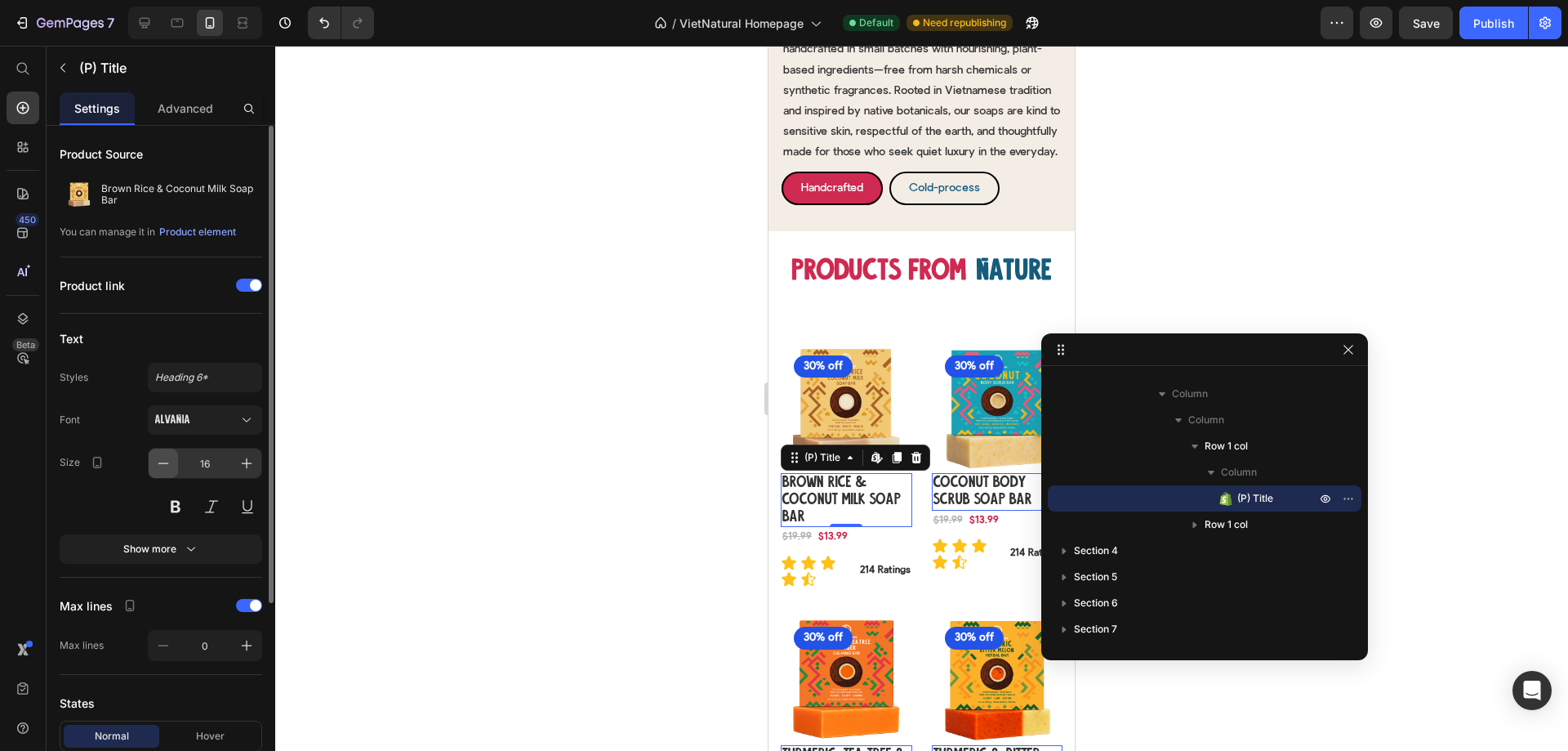 click 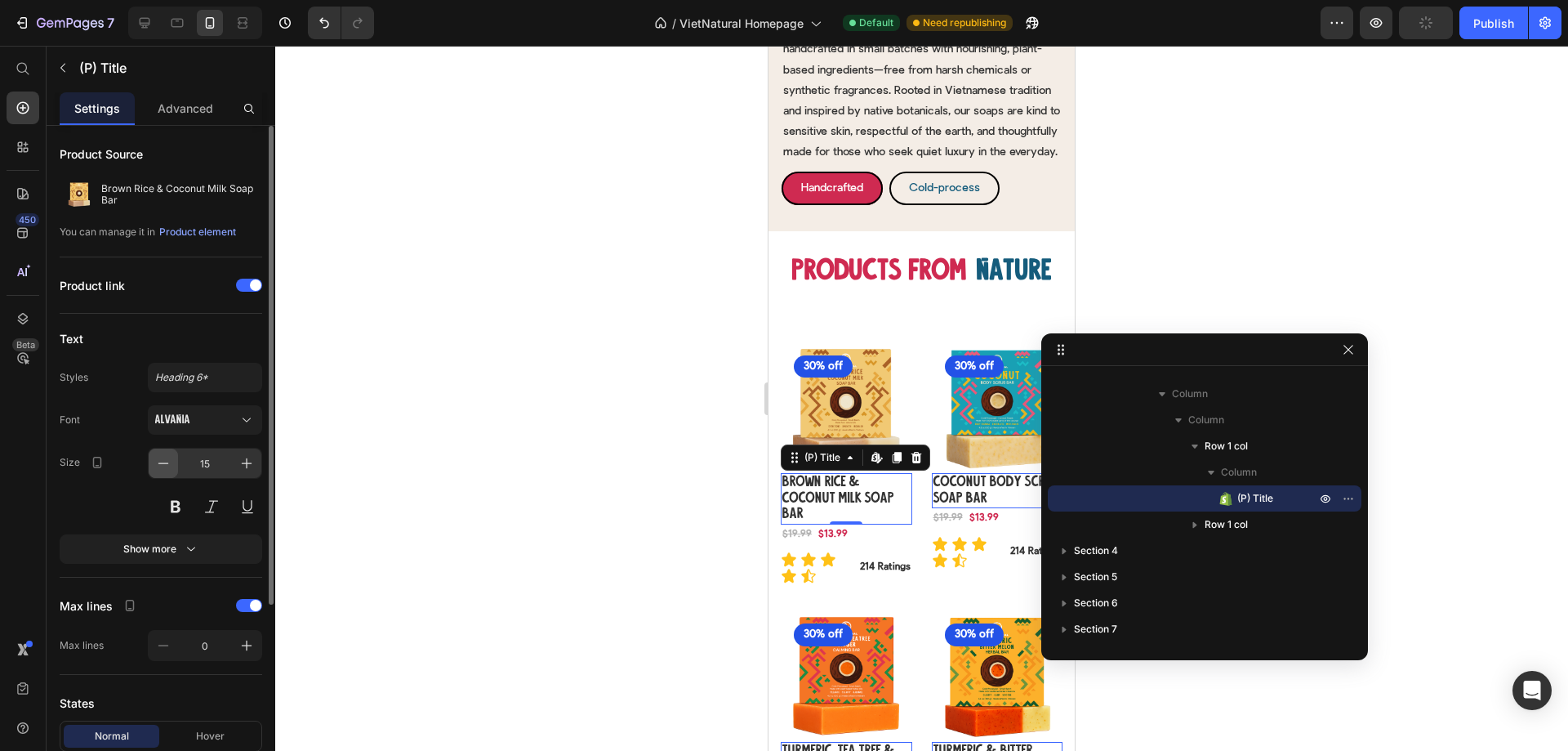 click 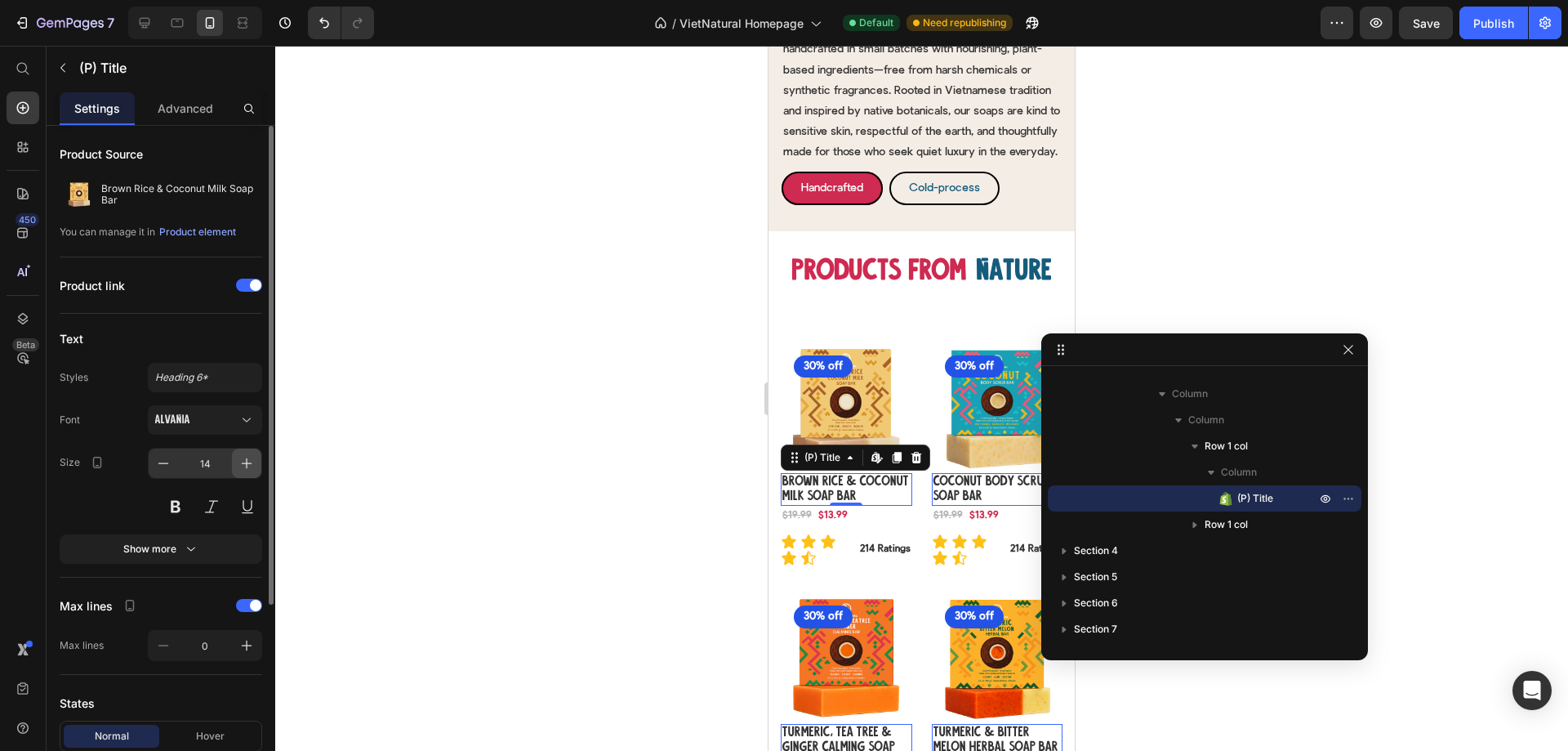 click 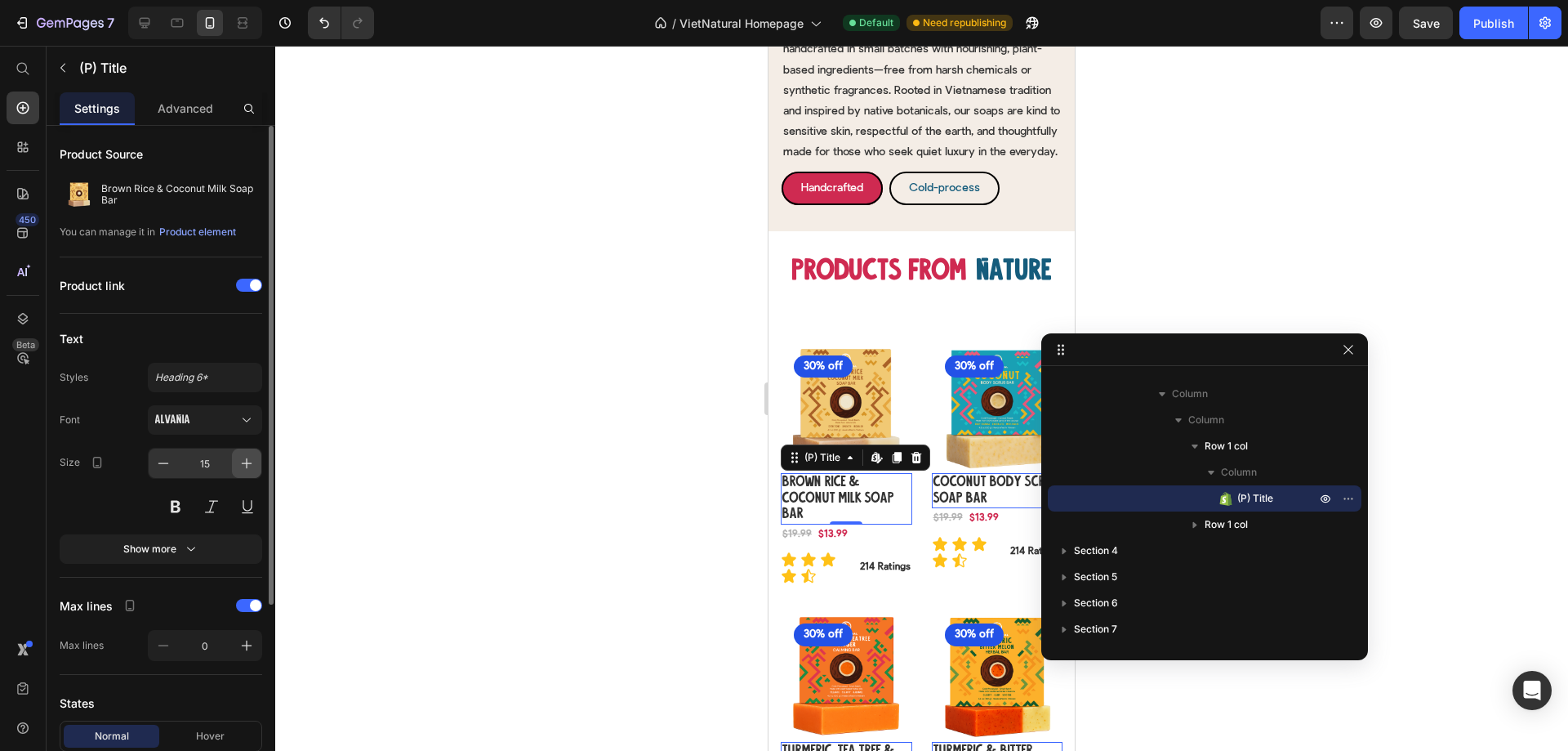 click 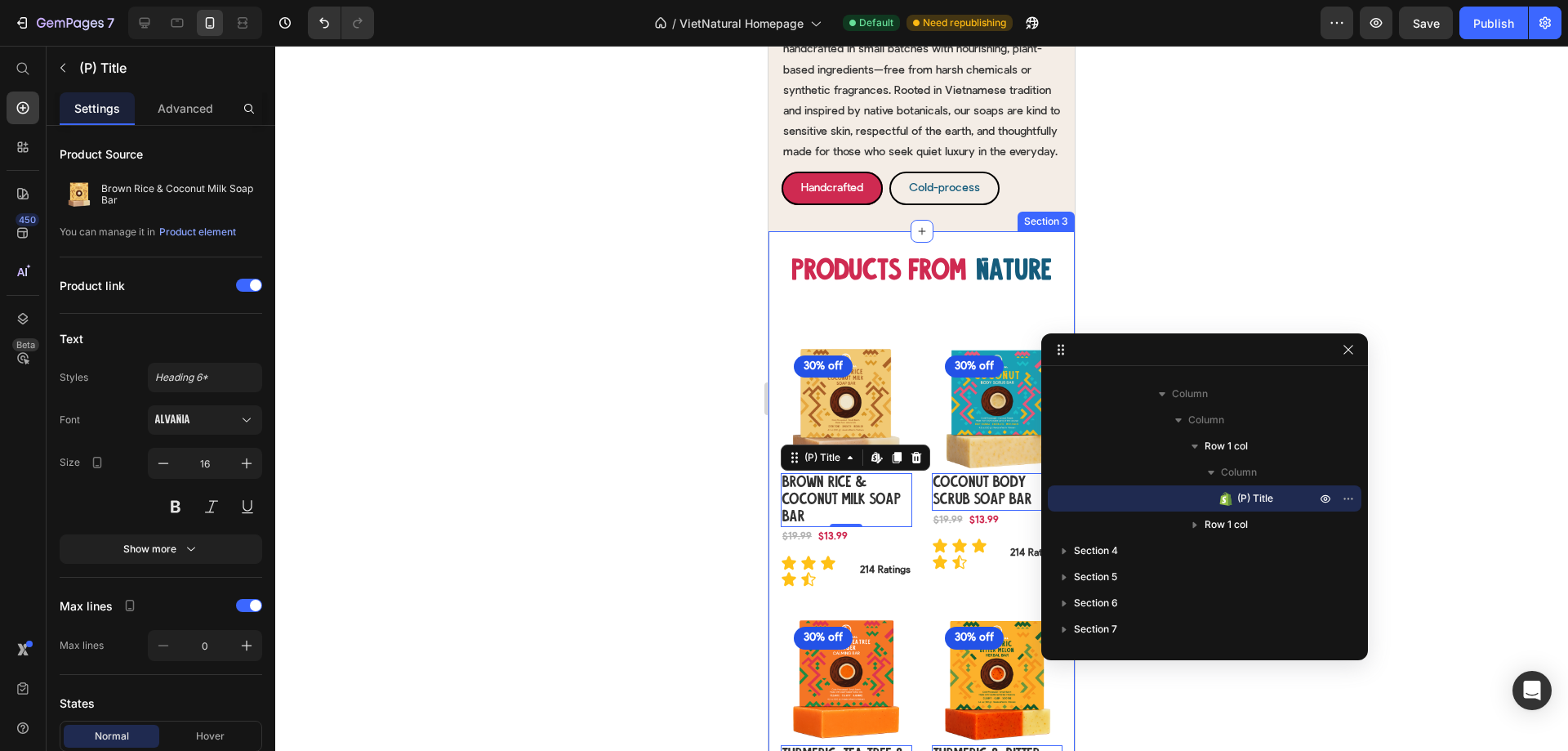 click 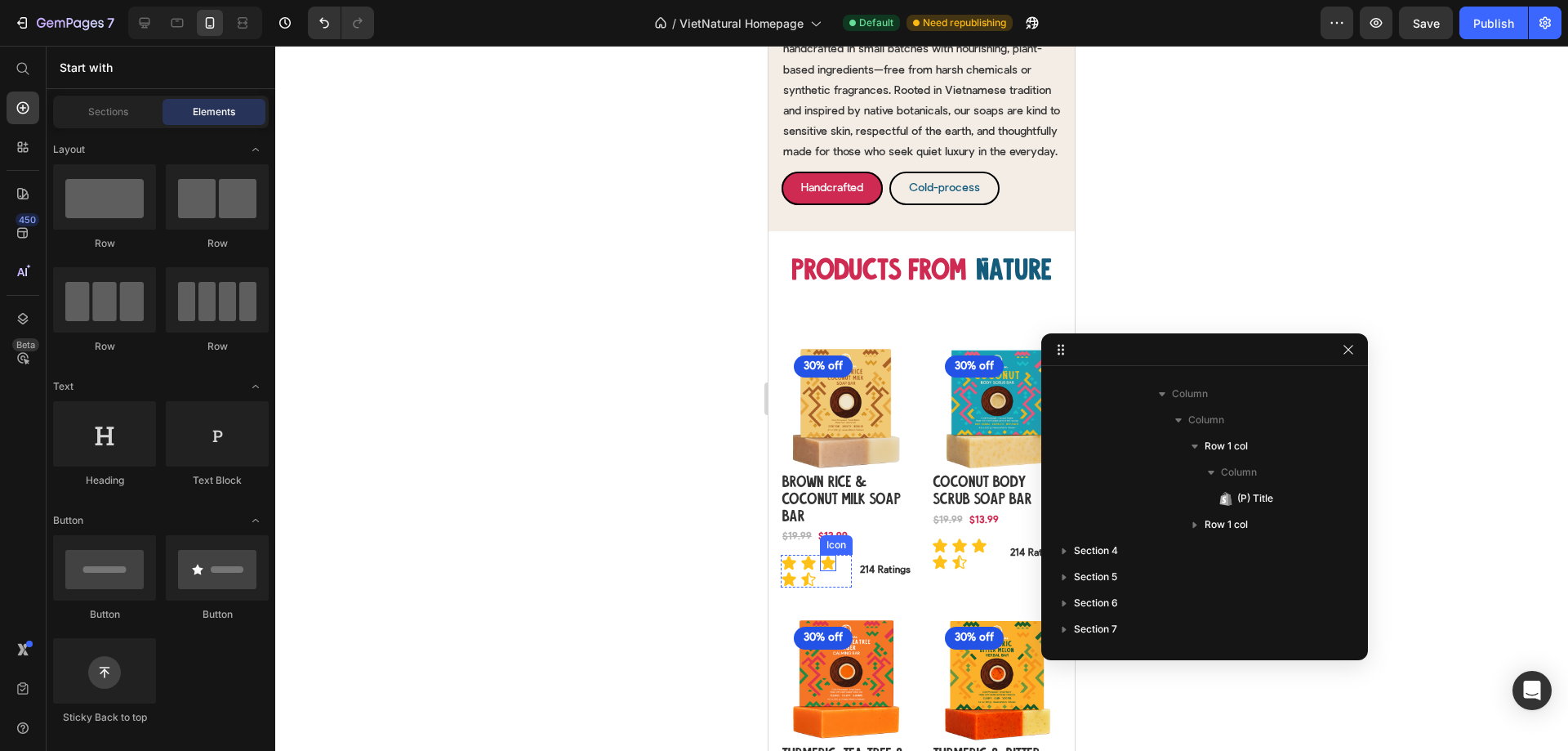 click 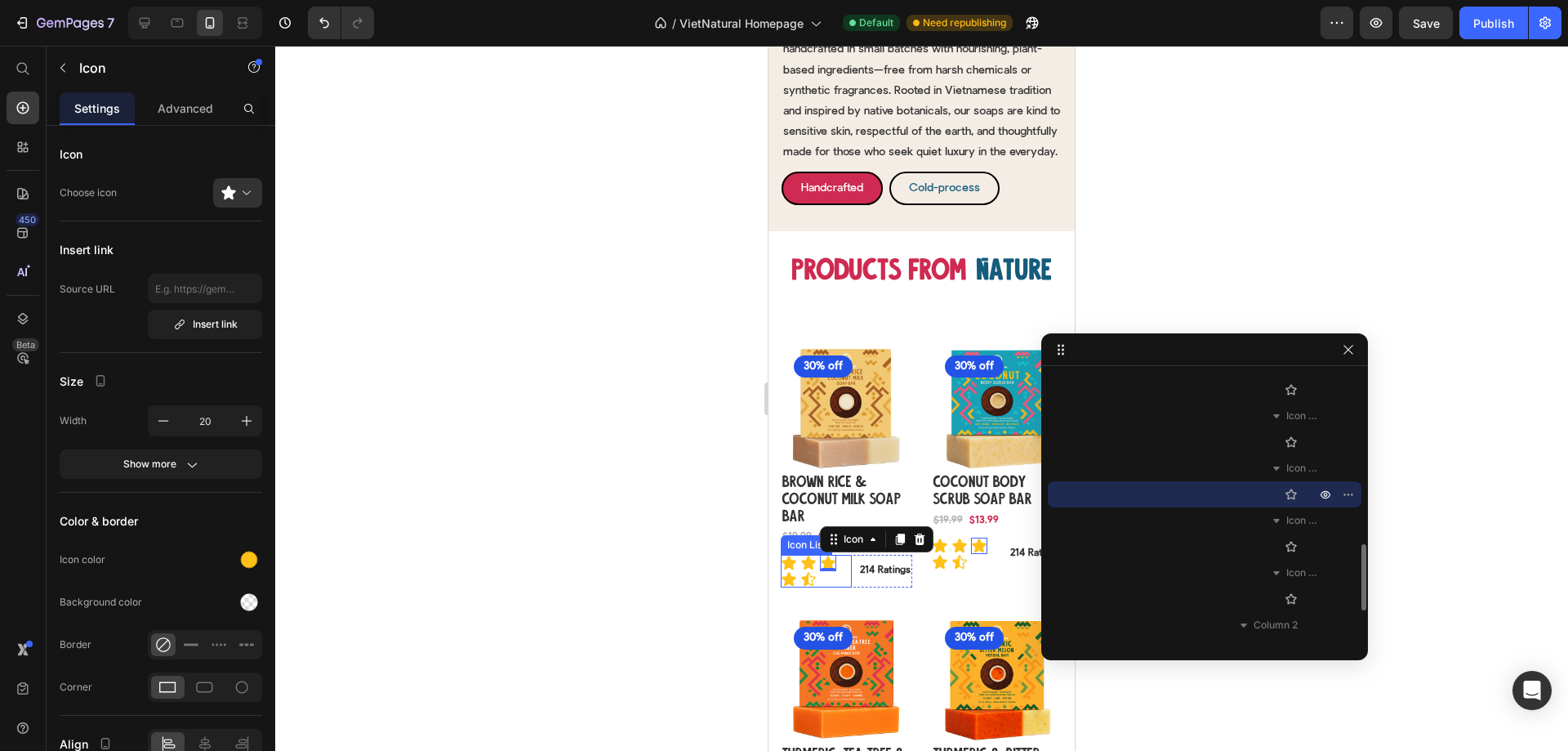 click on "Icon Icon Icon   0 Icon Icon" at bounding box center [816, 571] 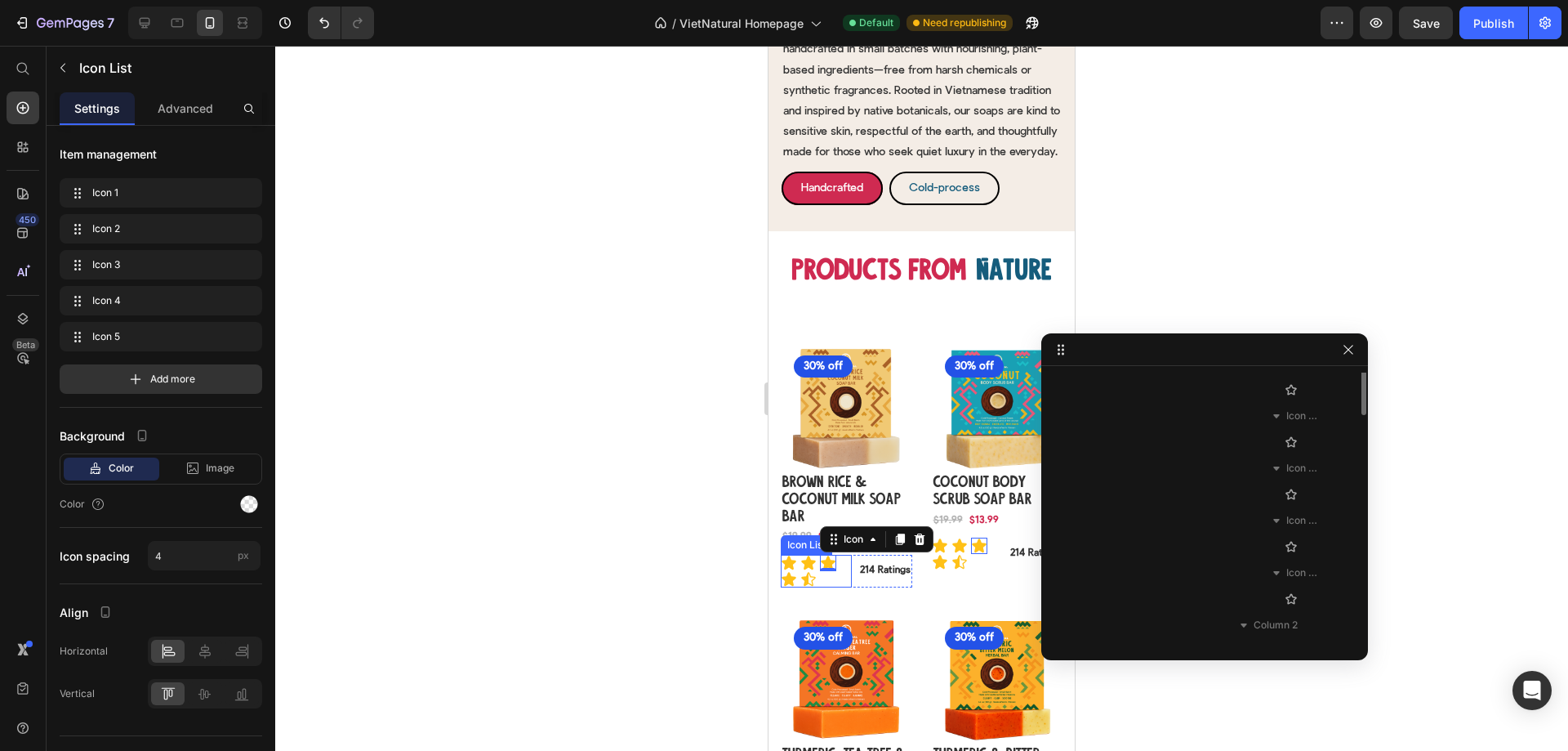 scroll, scrollTop: 545, scrollLeft: 0, axis: vertical 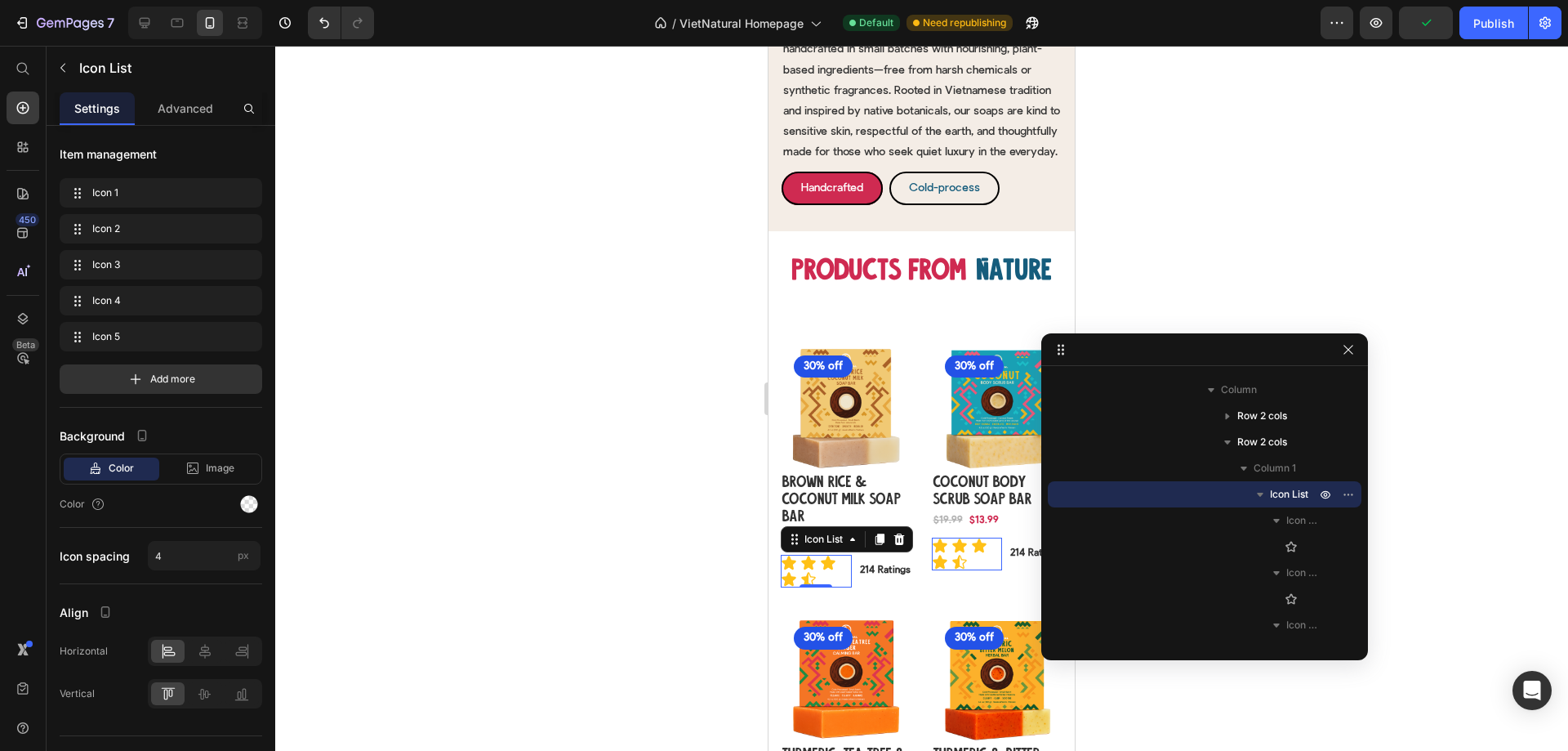 click 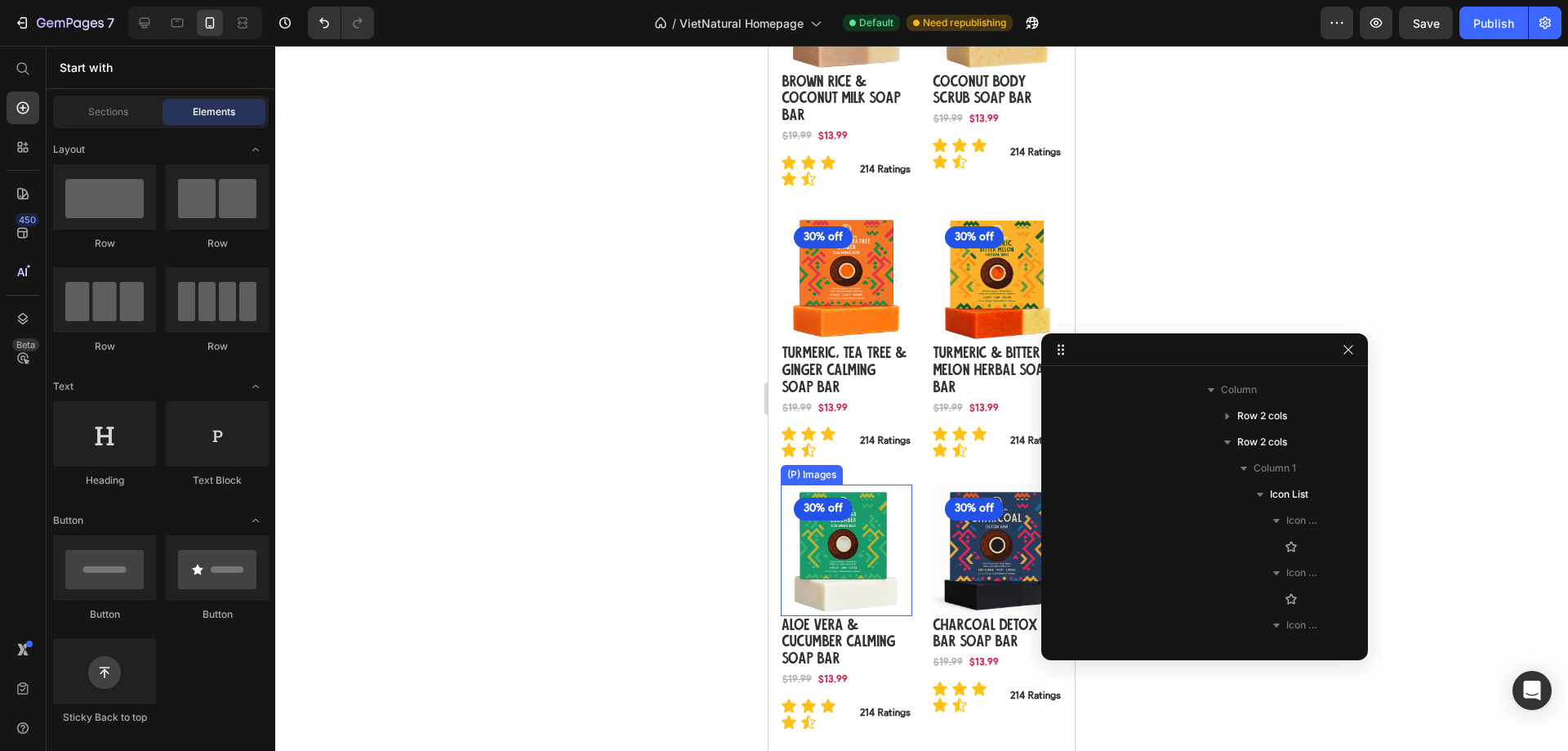 scroll, scrollTop: 1043, scrollLeft: 0, axis: vertical 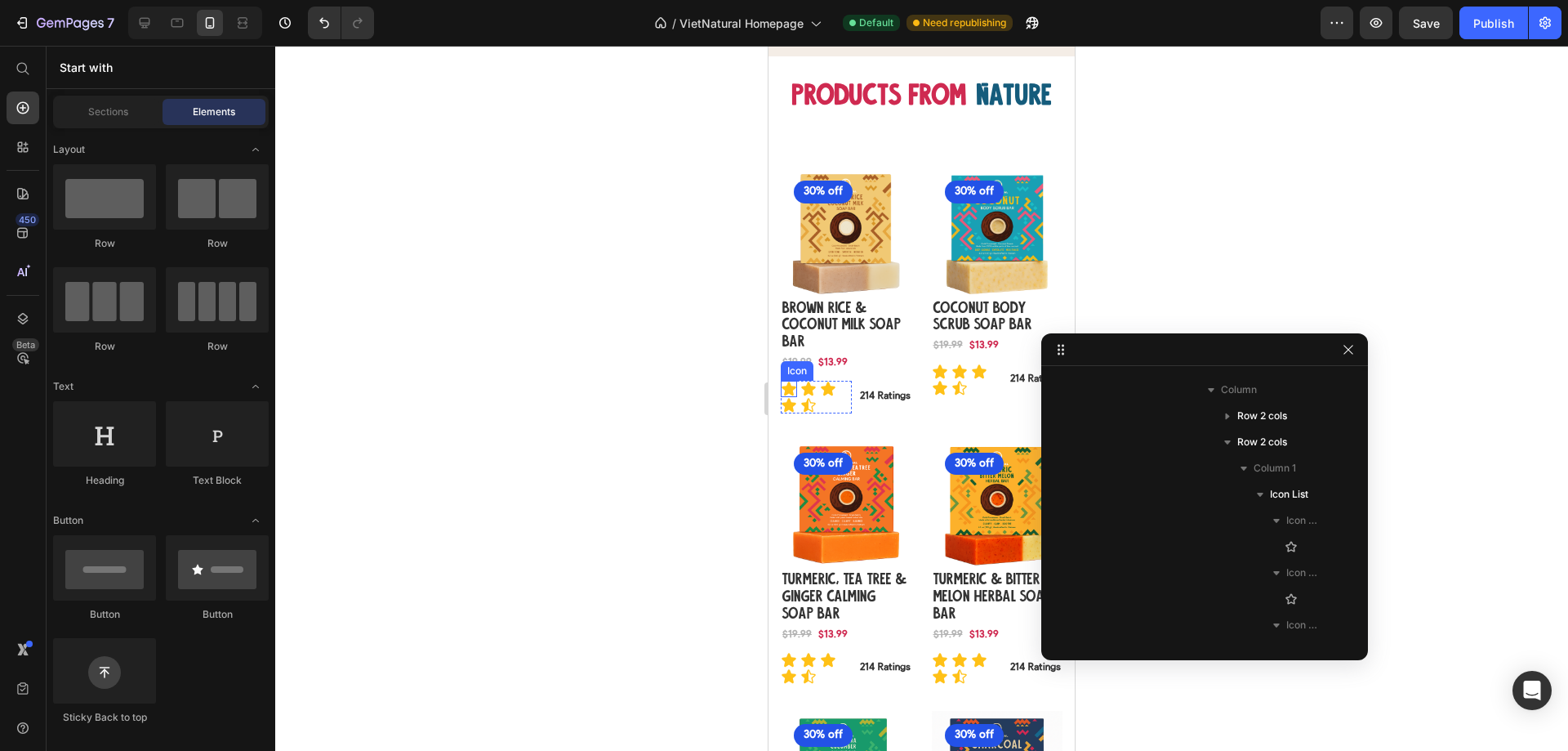click 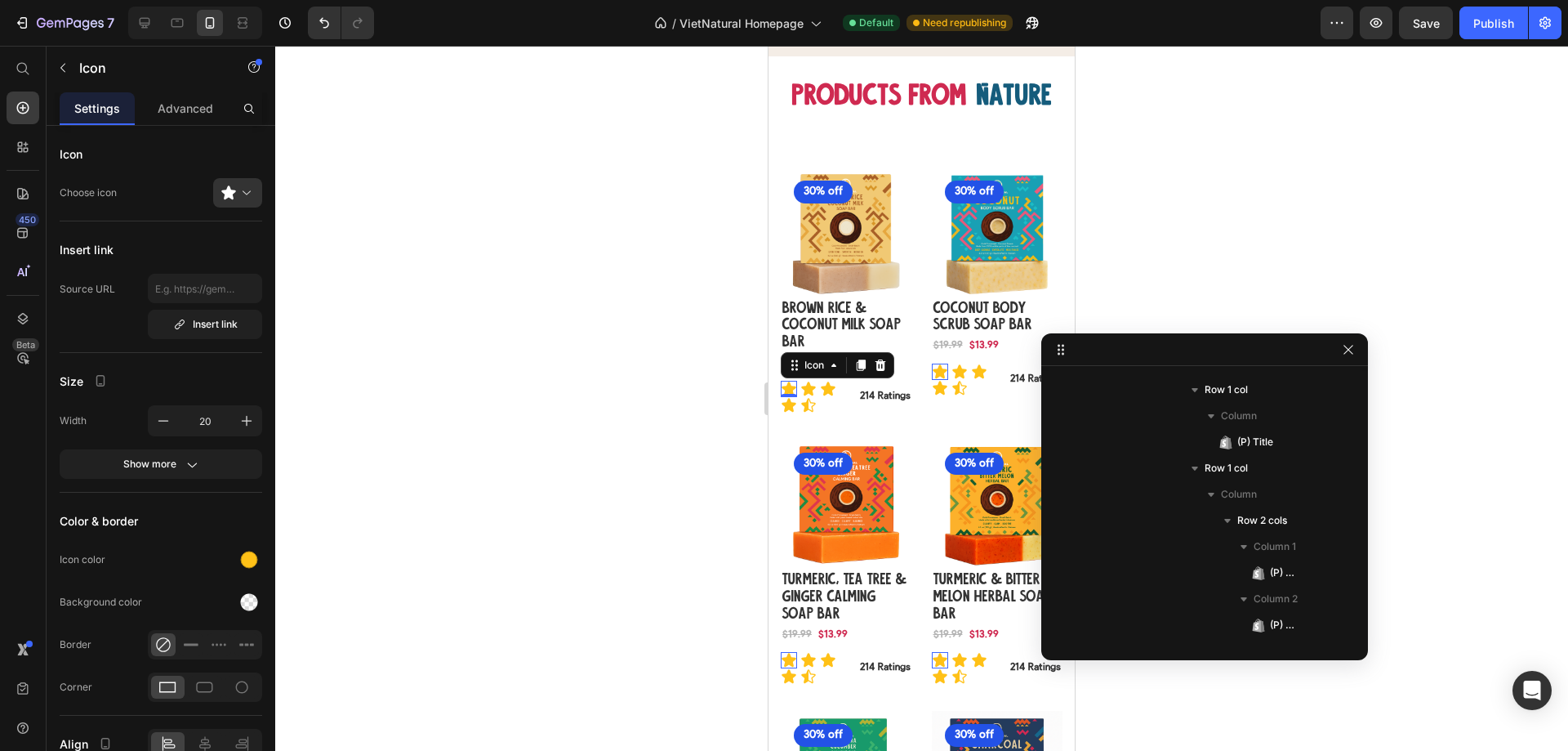 scroll, scrollTop: 807, scrollLeft: 0, axis: vertical 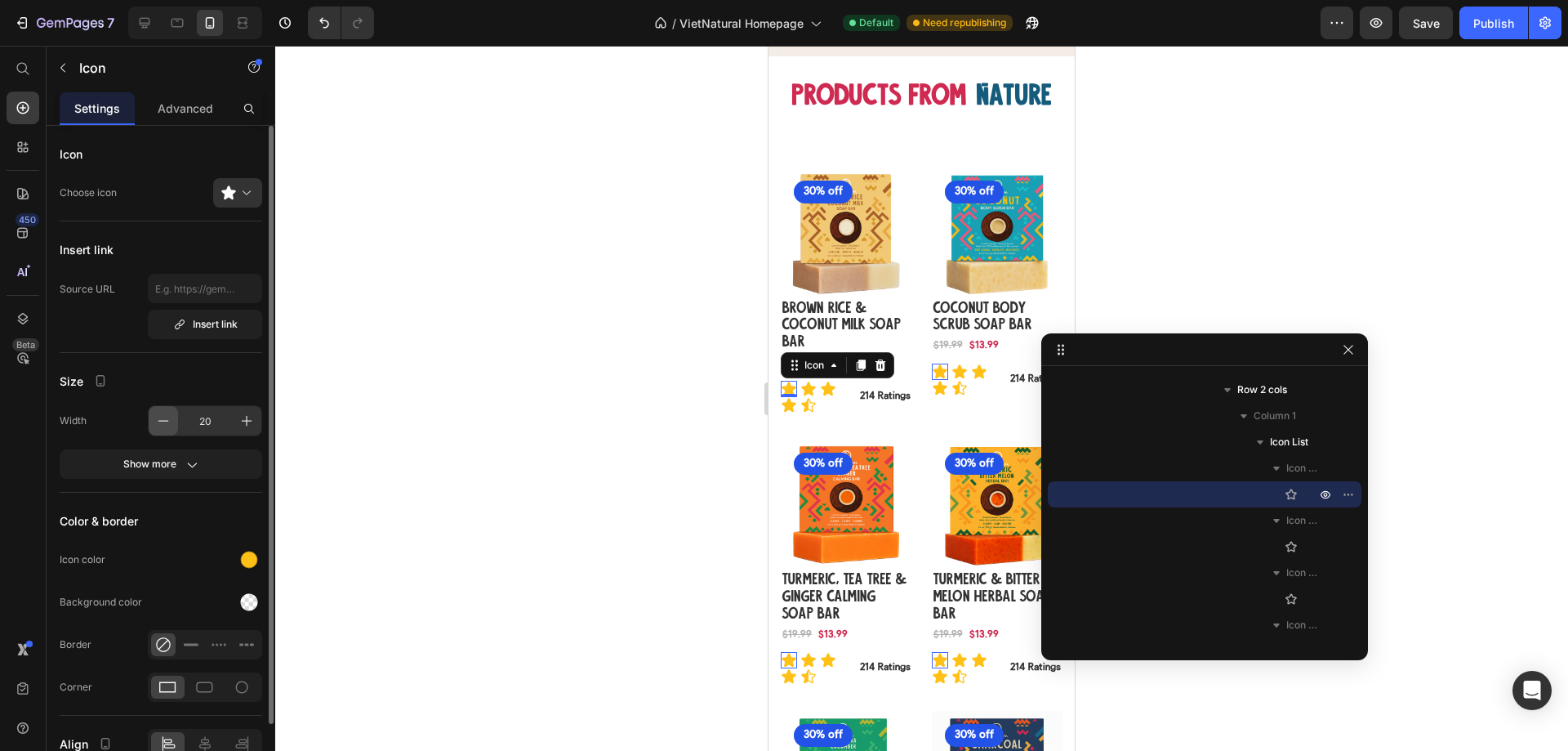 click 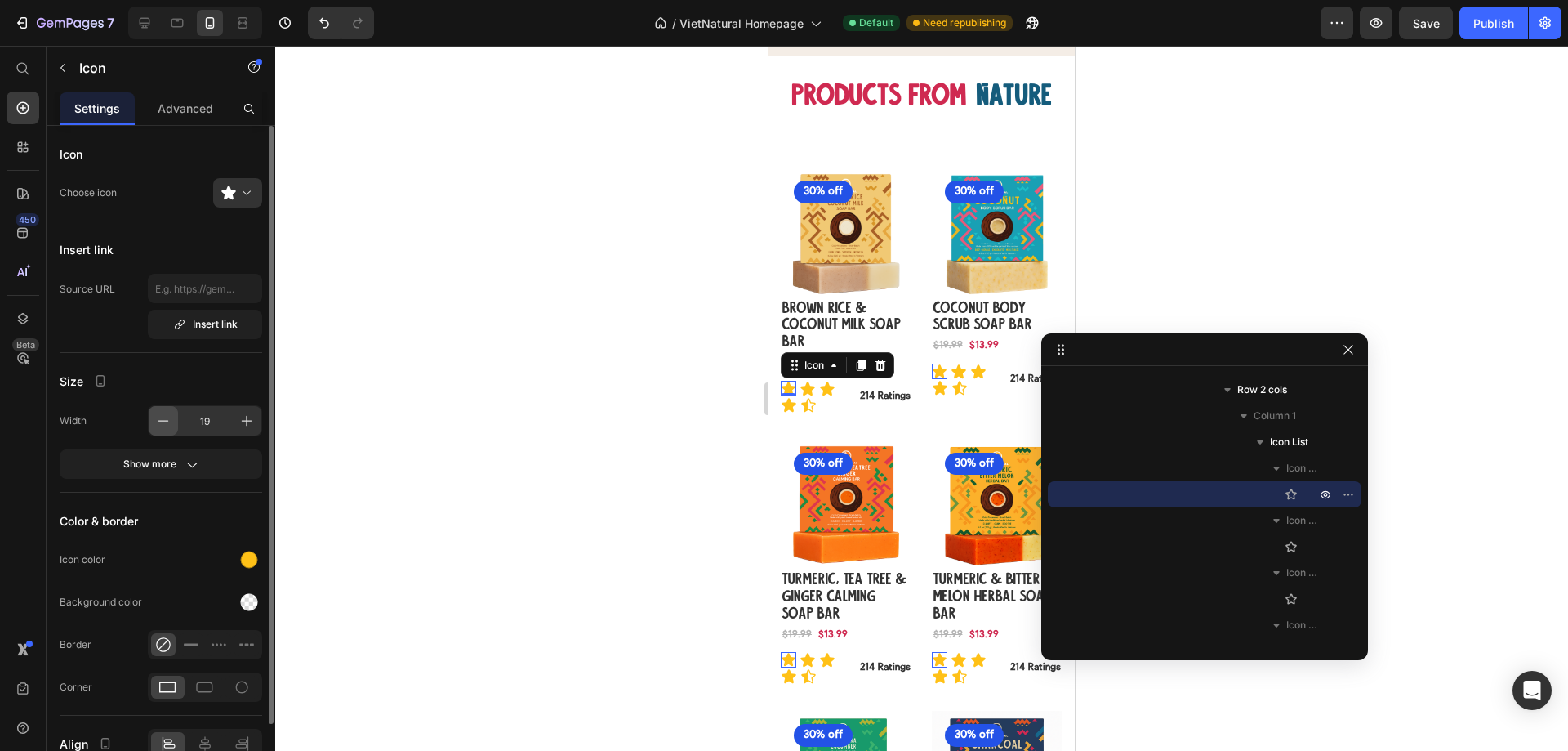 click 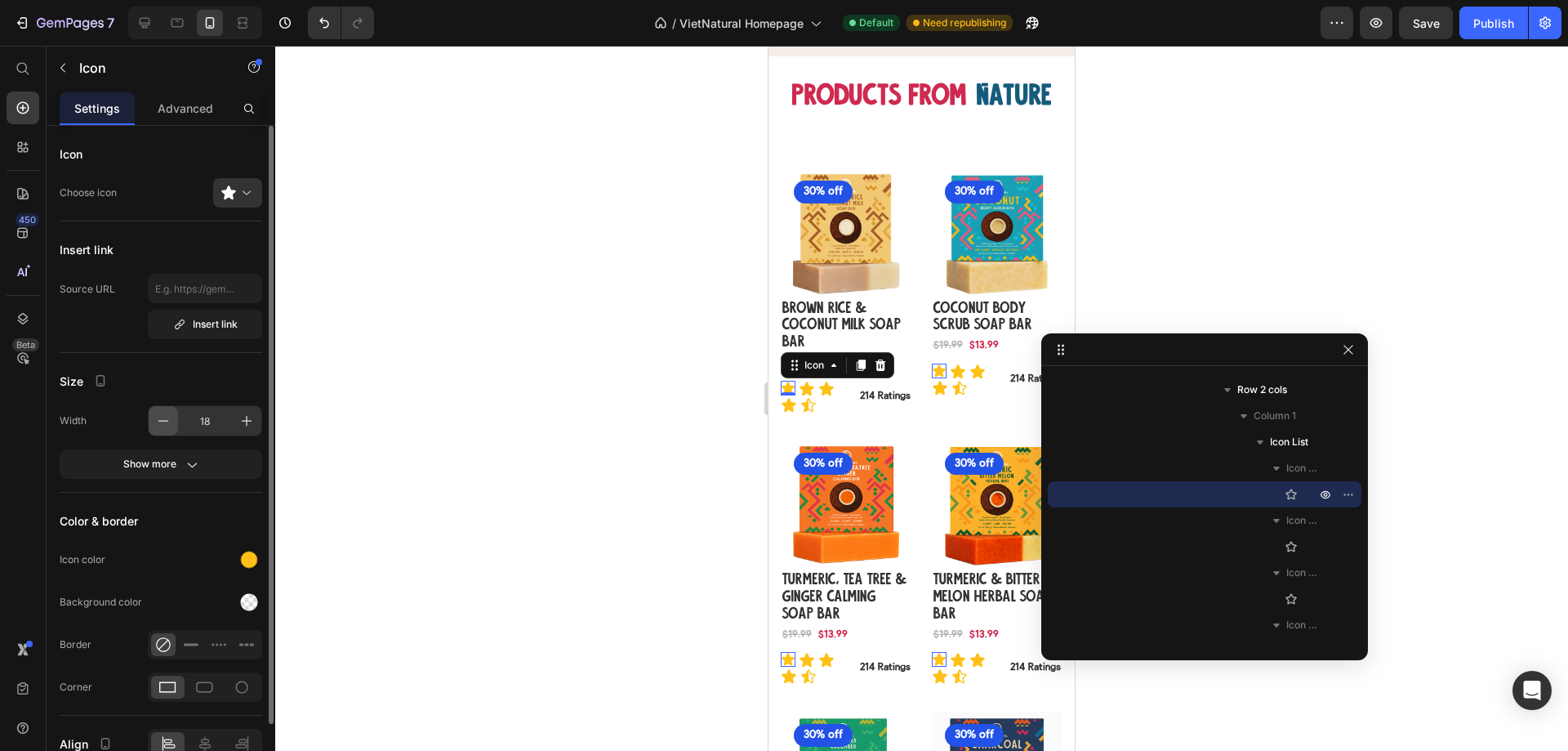 click 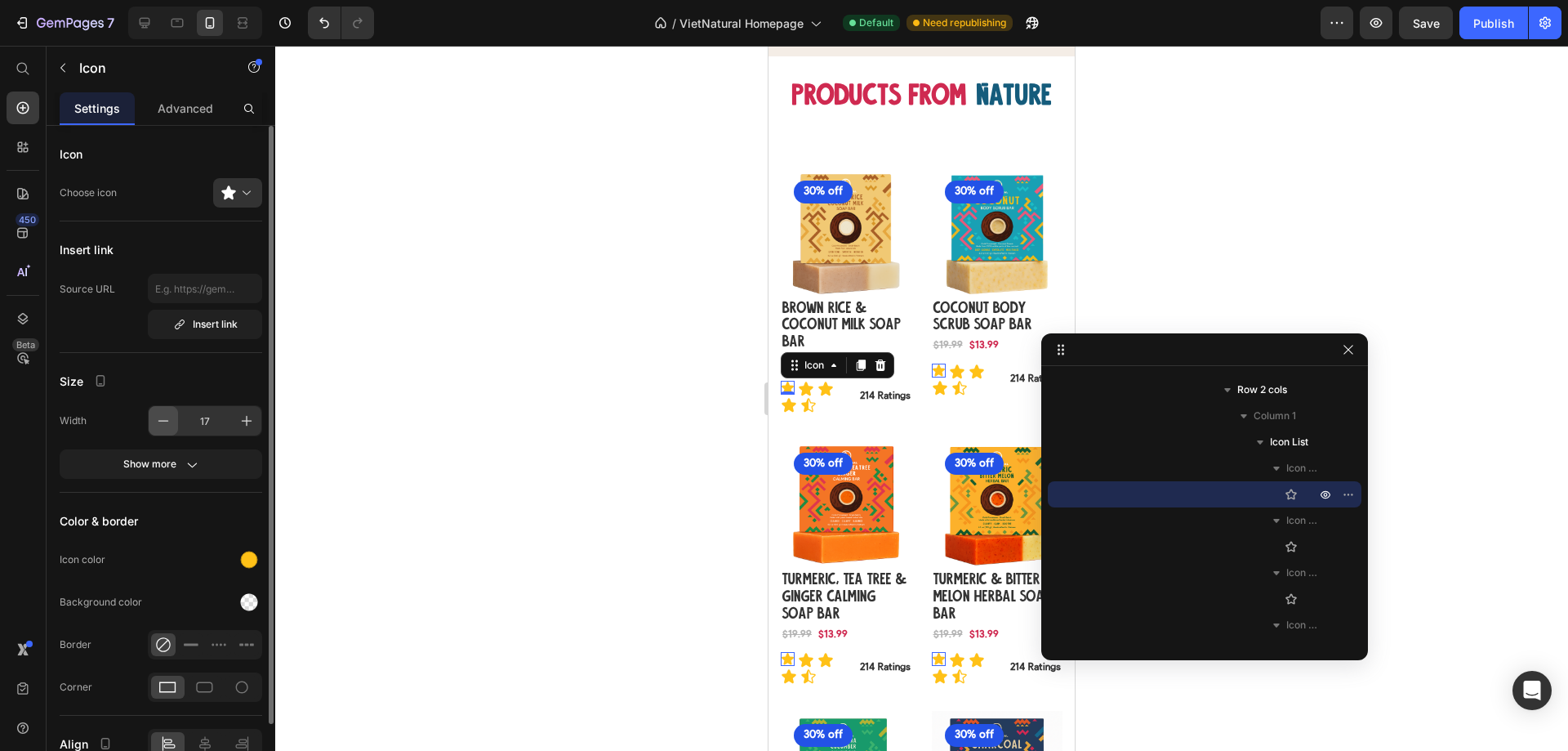 click 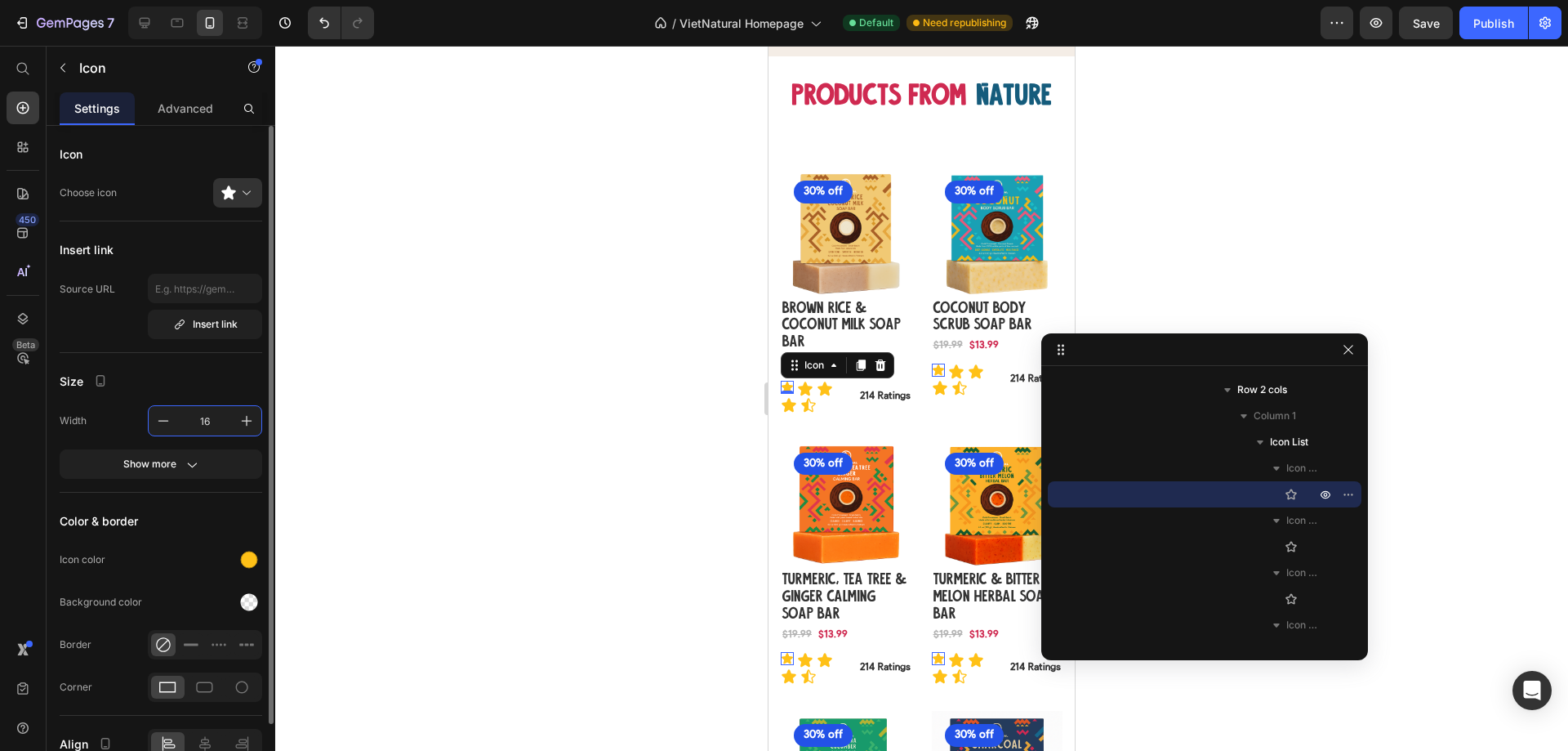 click on "16" at bounding box center (205, 421) 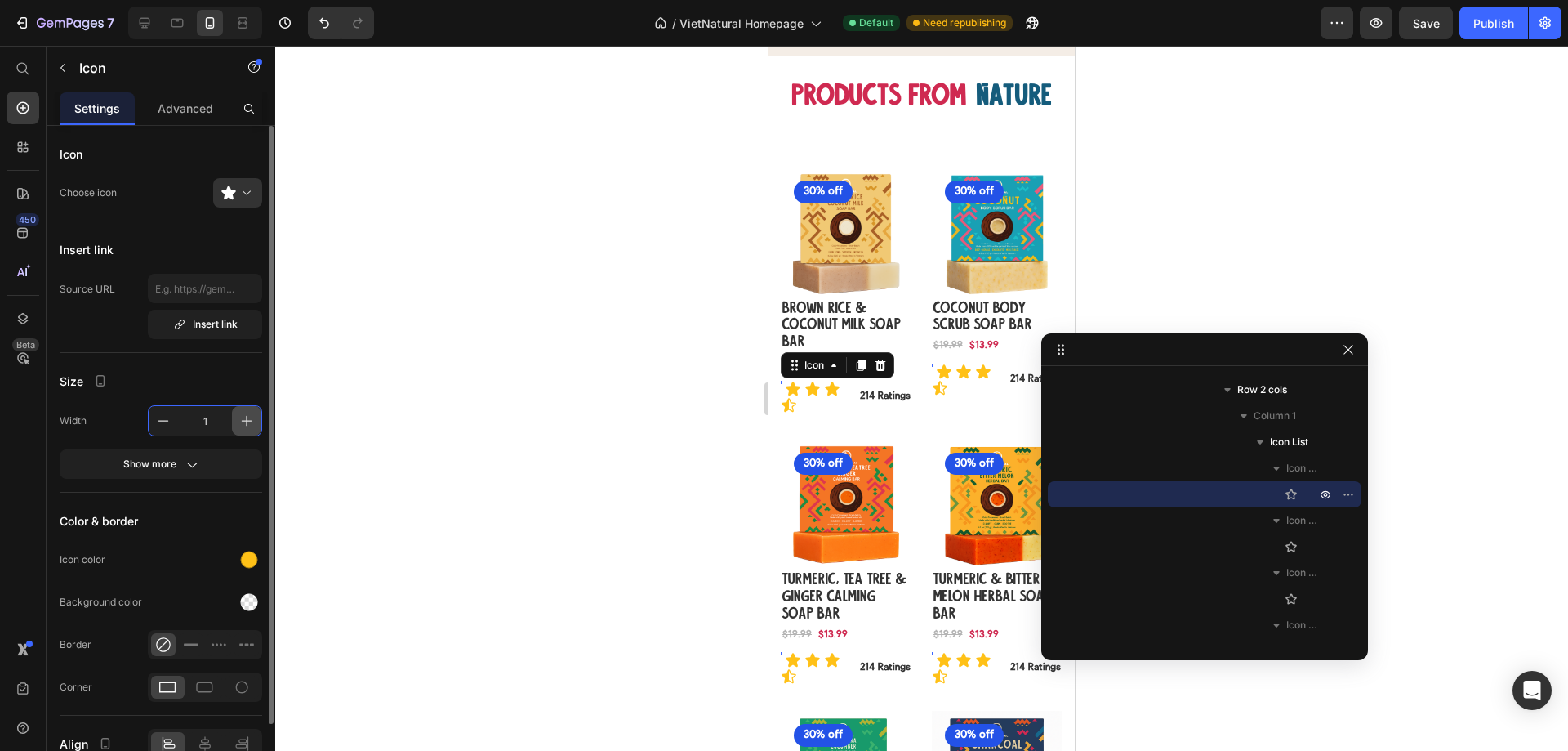 type on "12" 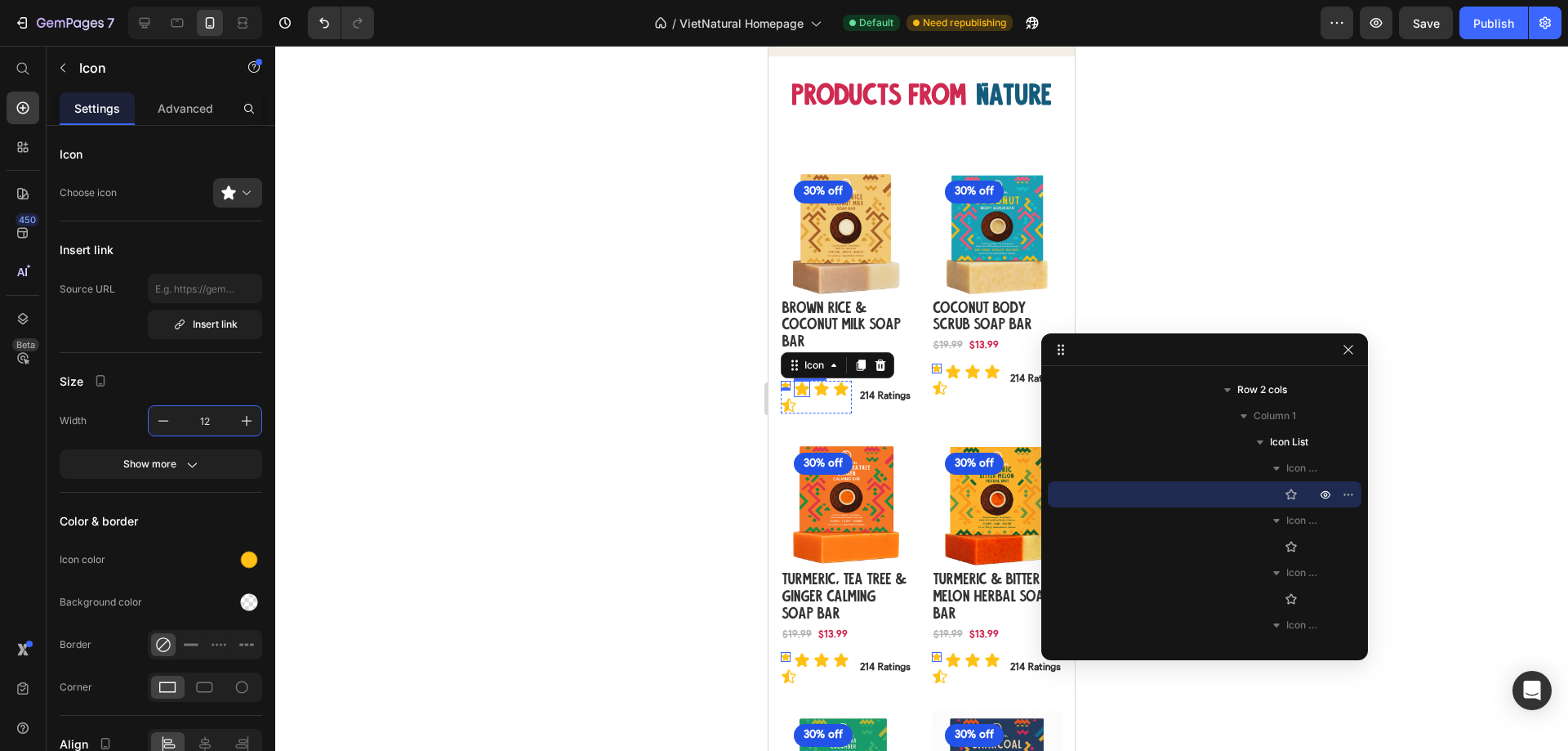 click 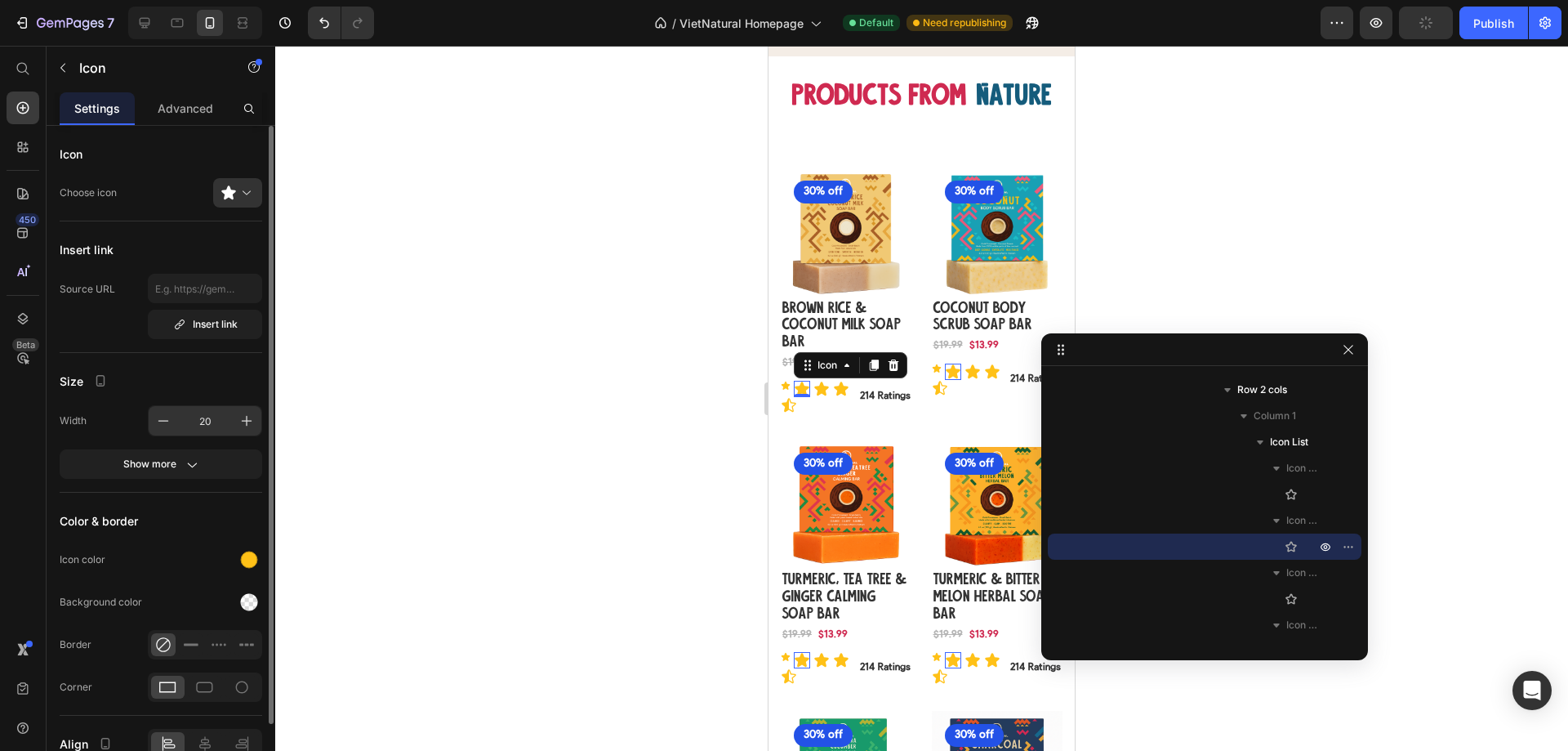 click on "20" at bounding box center (205, 421) 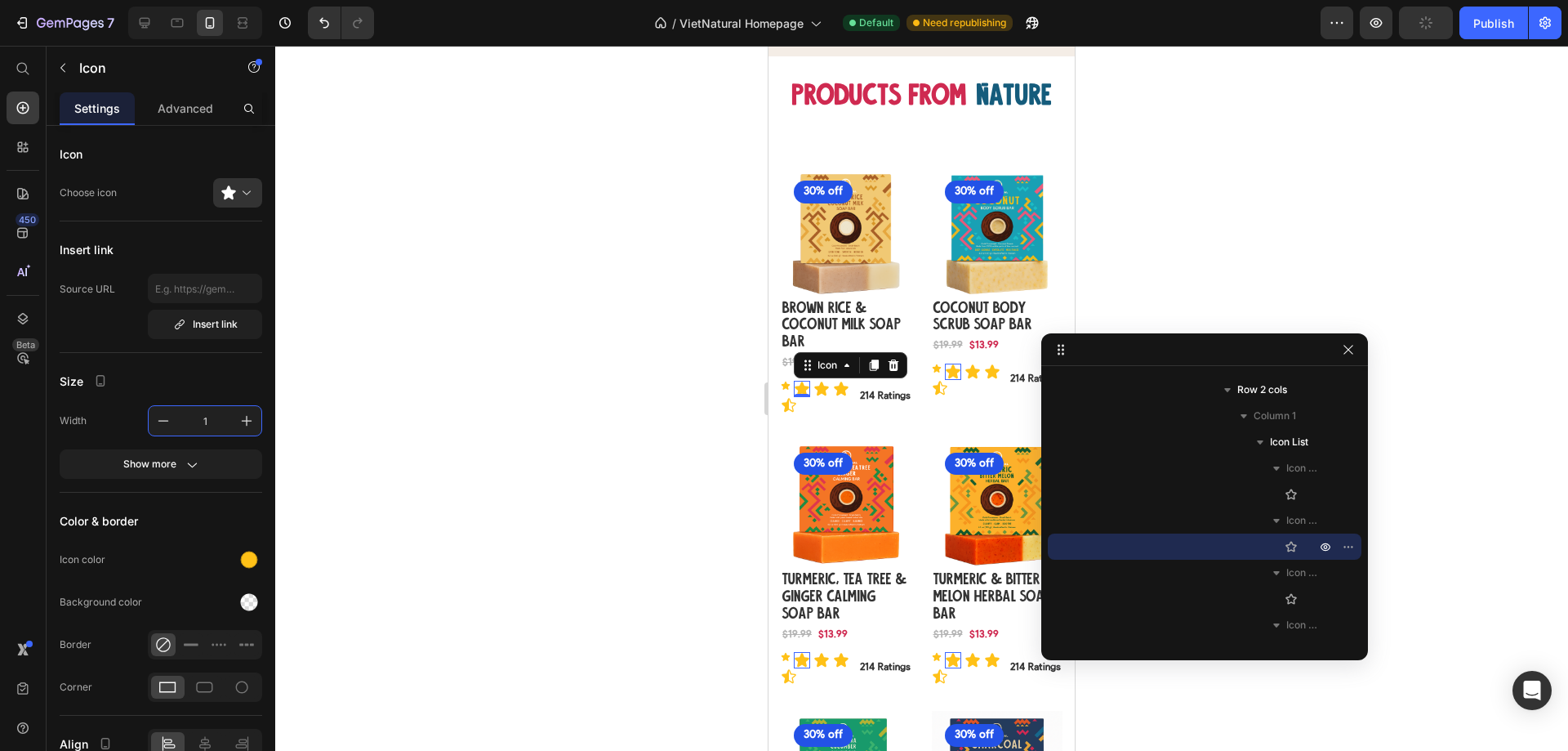 type on "12" 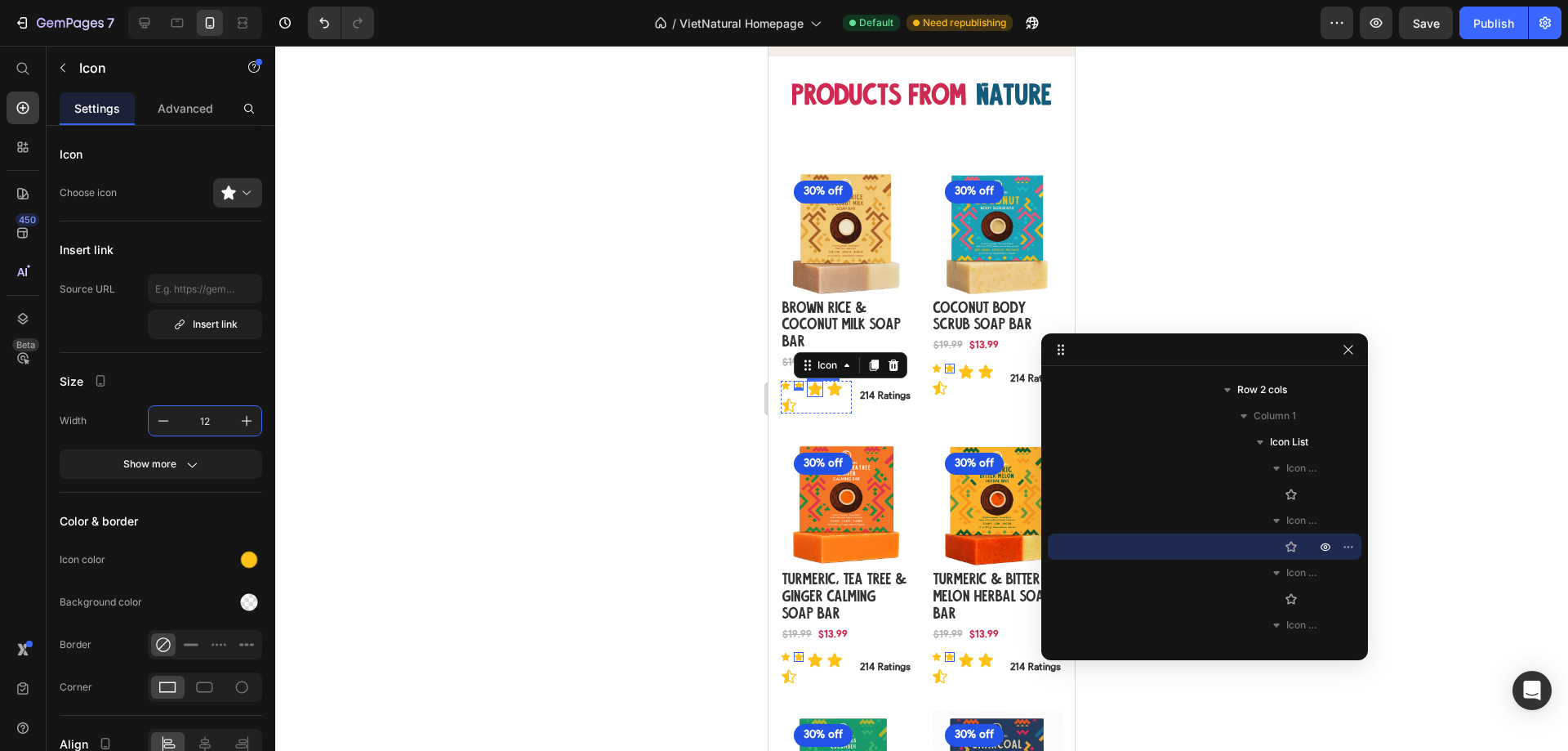 click 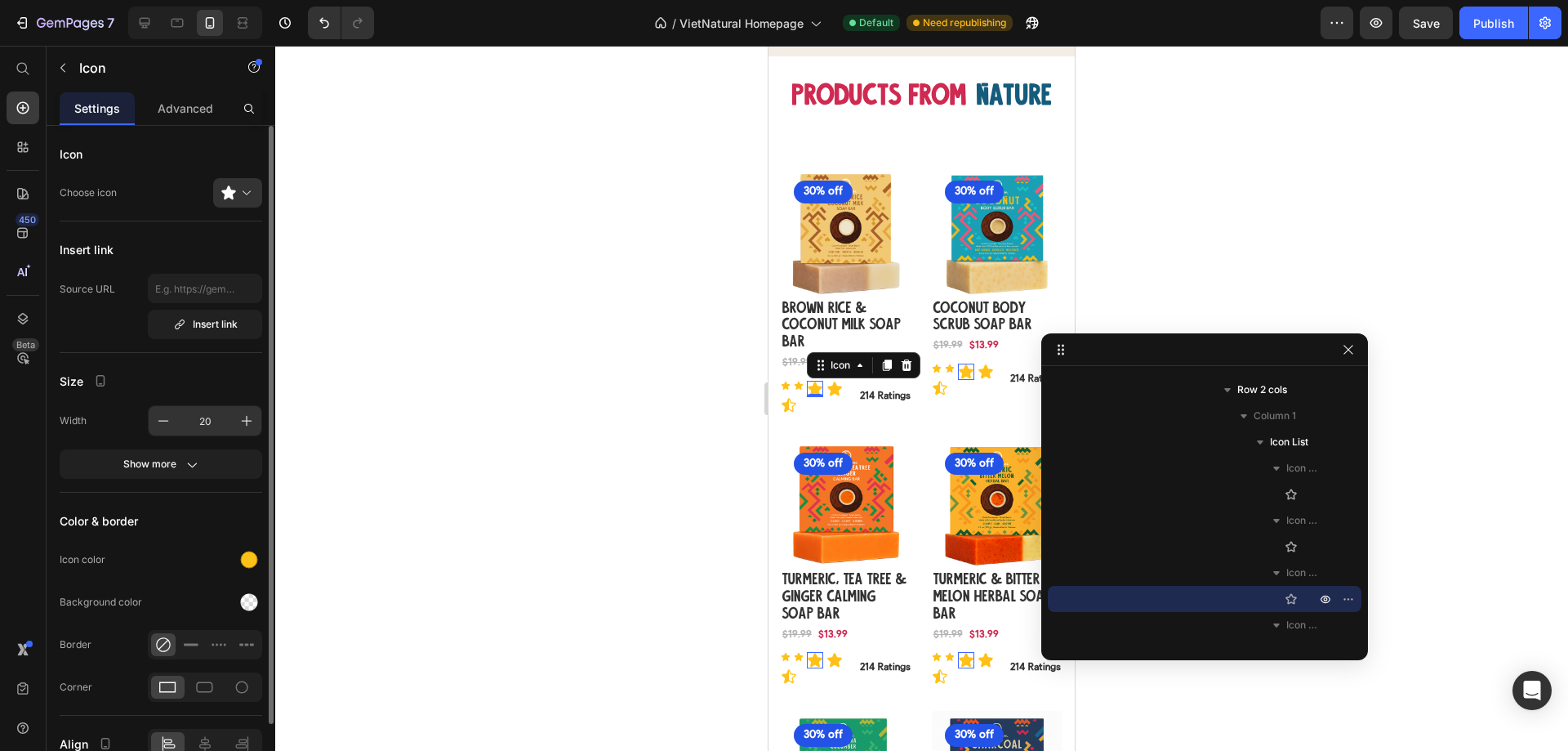 click on "20" at bounding box center (205, 421) 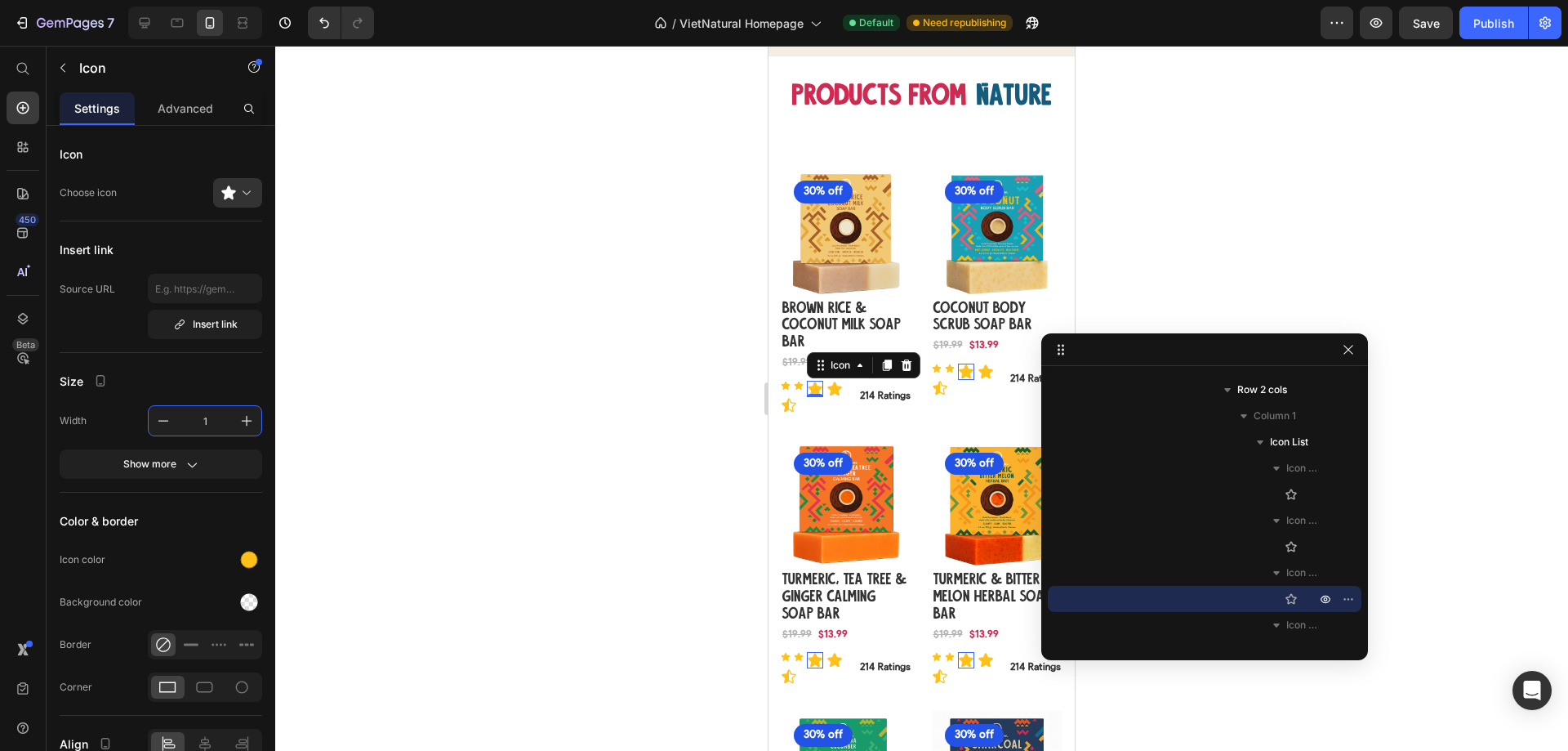 type on "12" 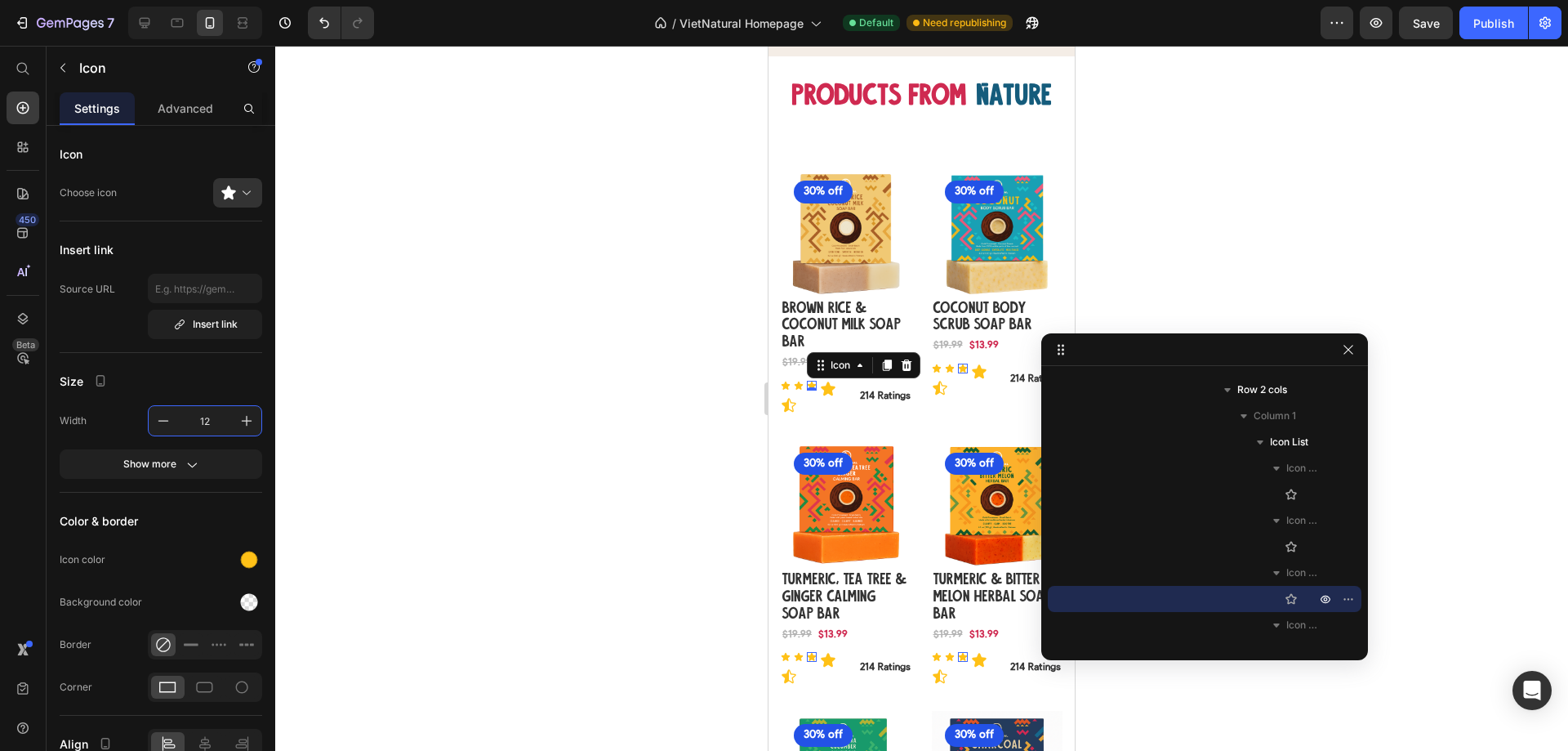 click 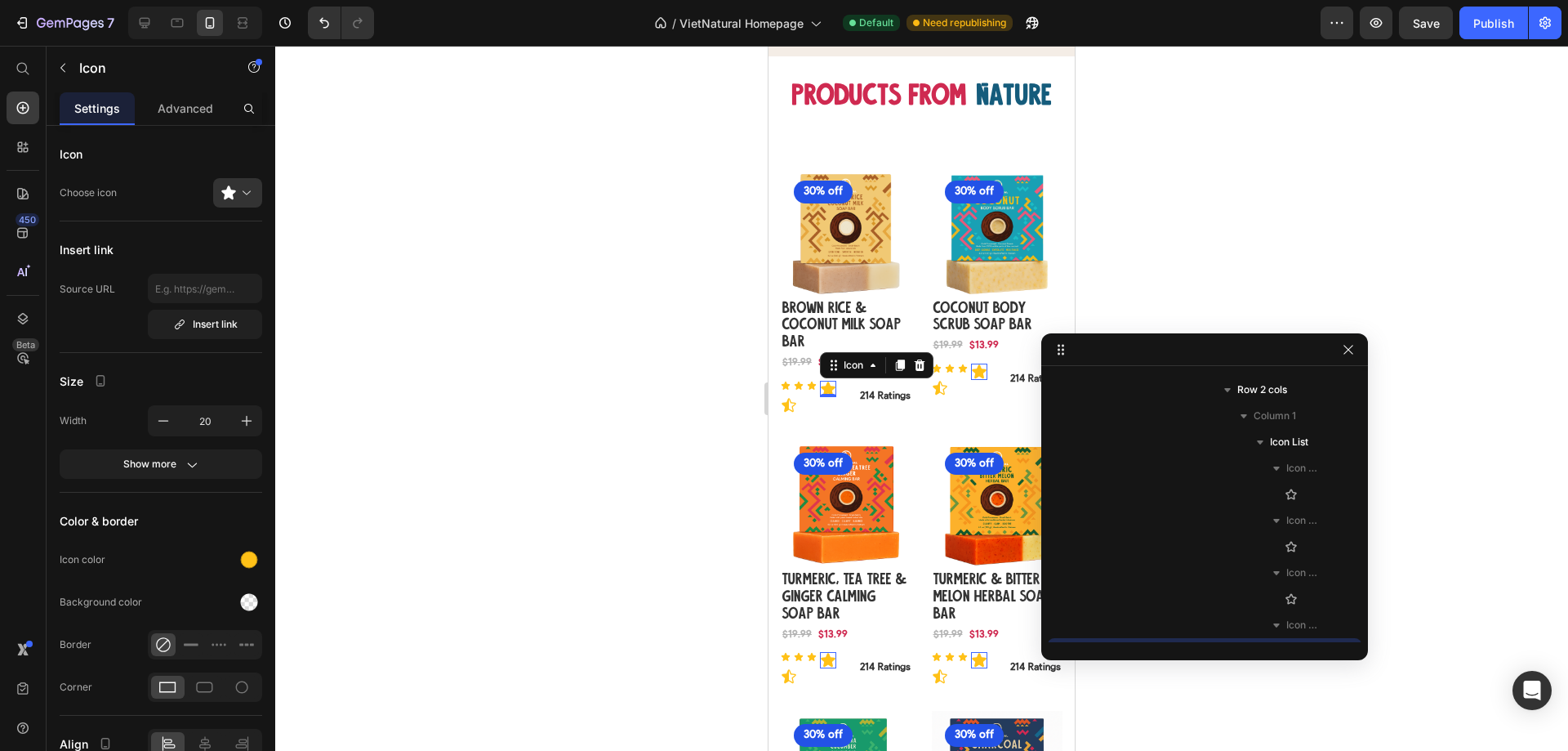 scroll, scrollTop: 963, scrollLeft: 0, axis: vertical 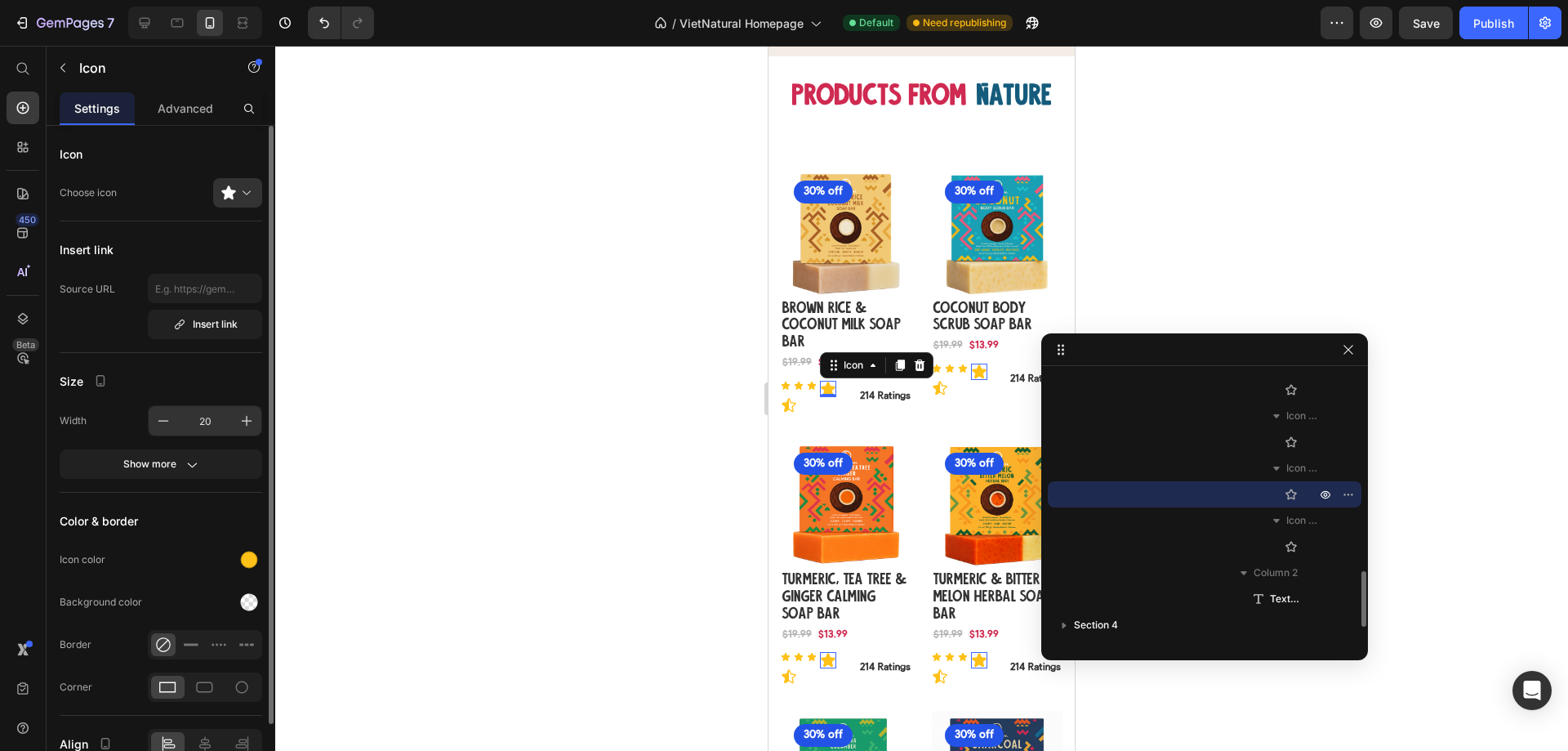 click on "20" at bounding box center (205, 421) 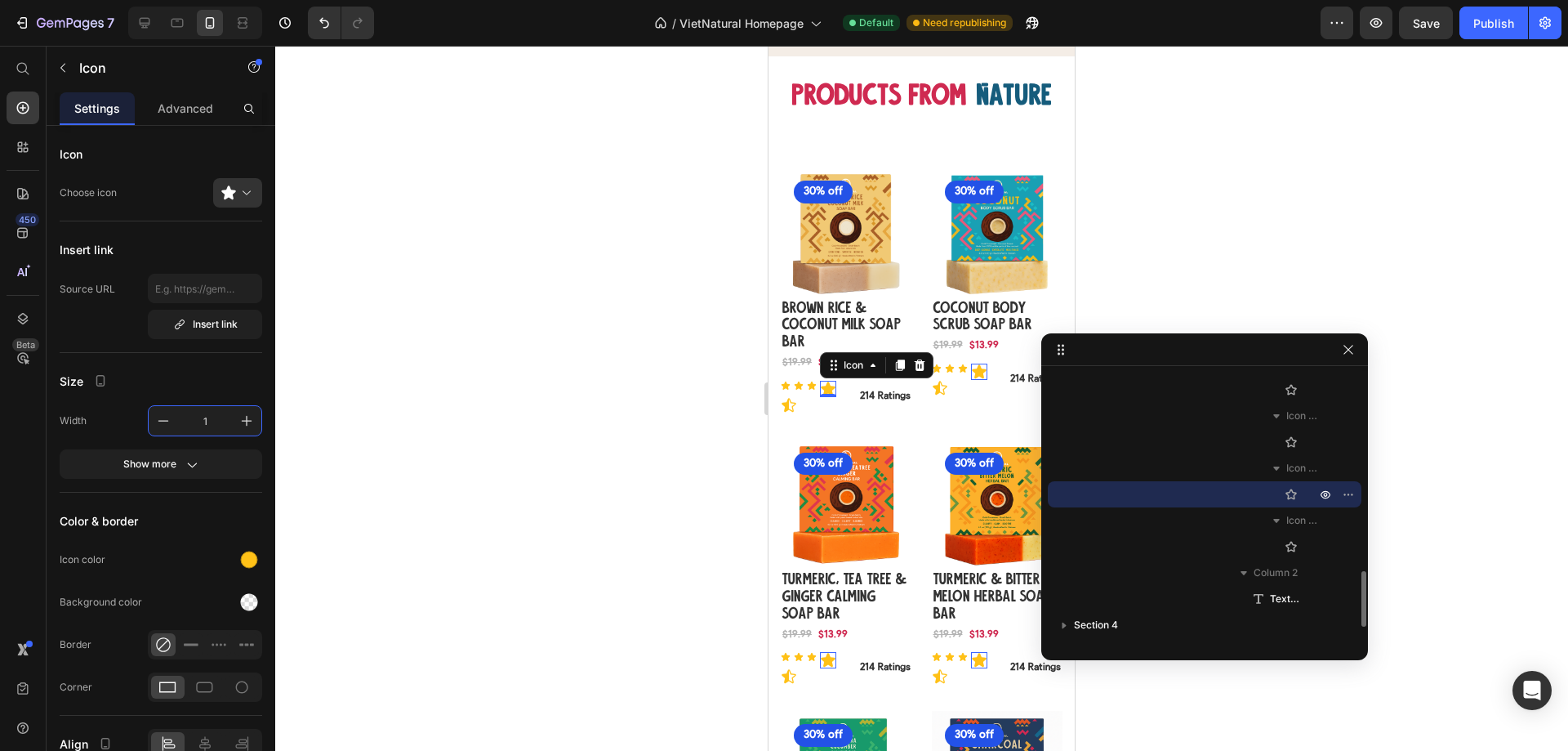 type on "12" 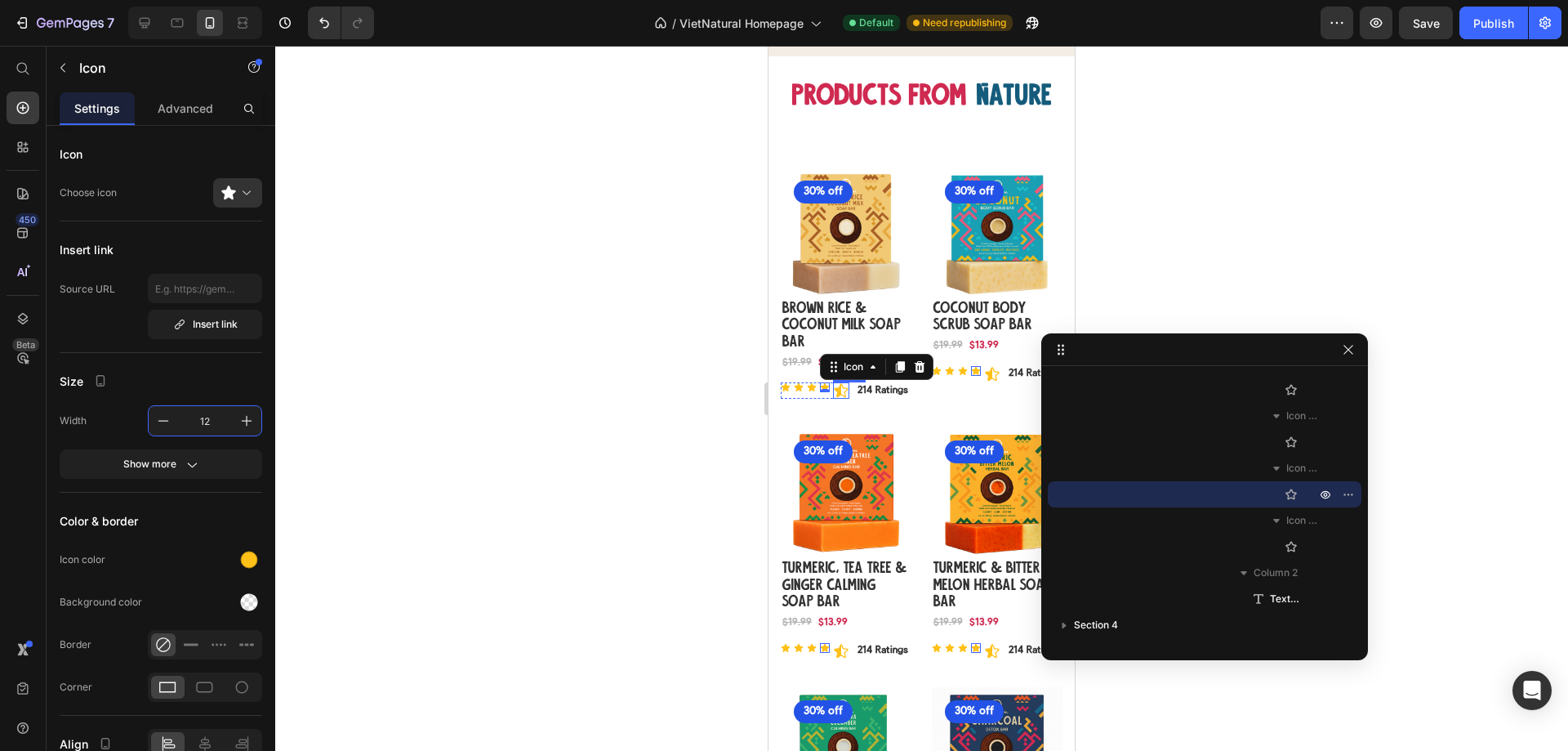 click 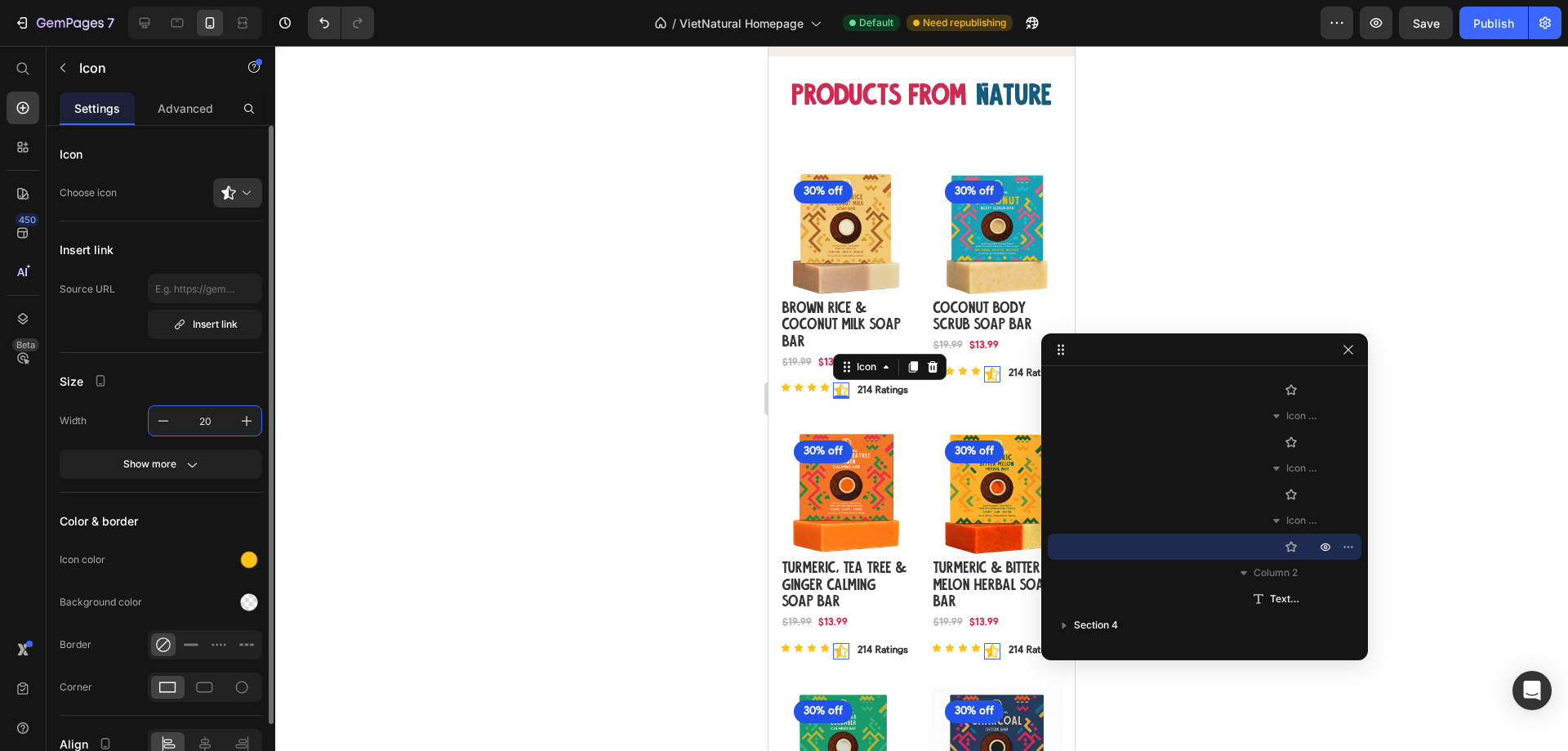 click on "20" at bounding box center (205, 421) 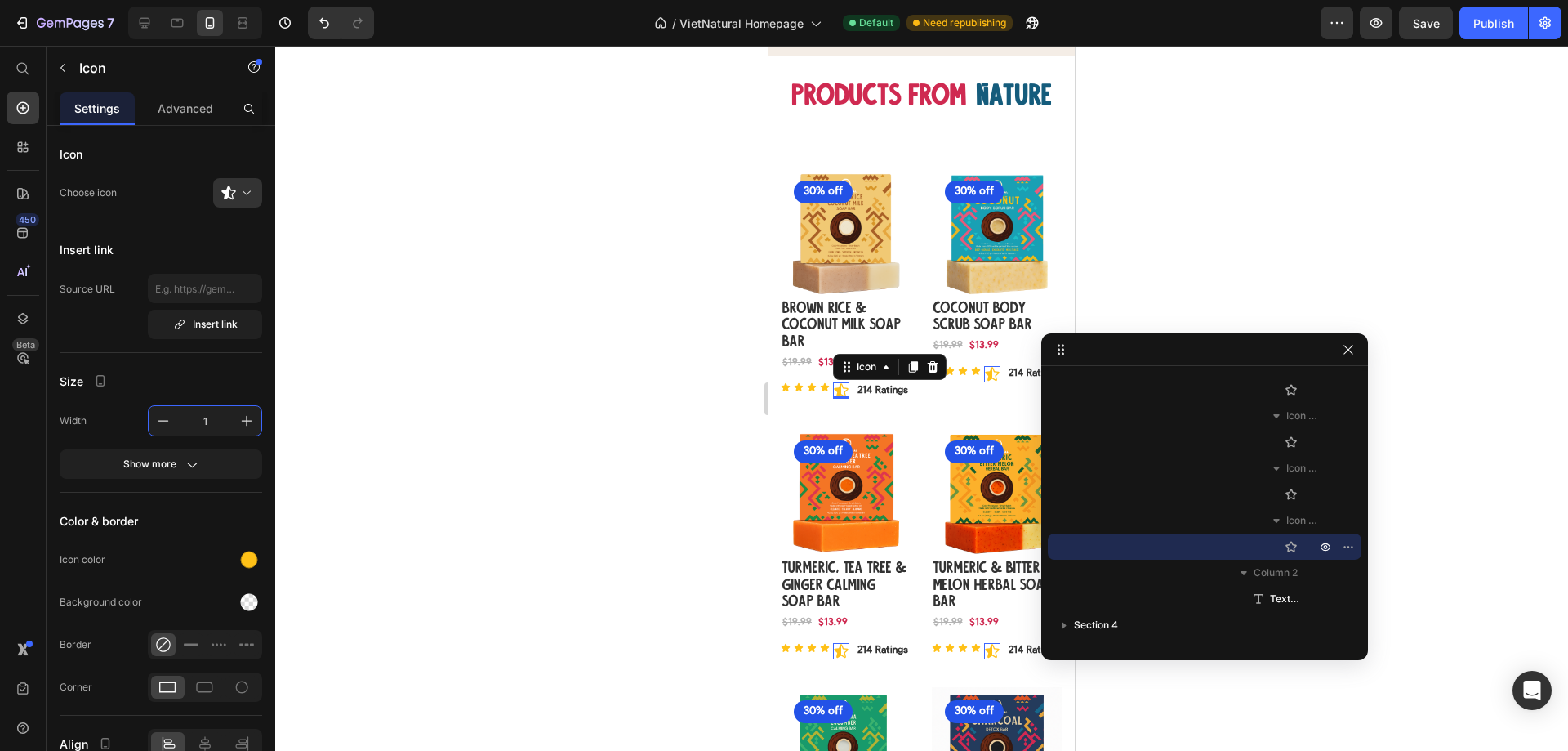 type on "12" 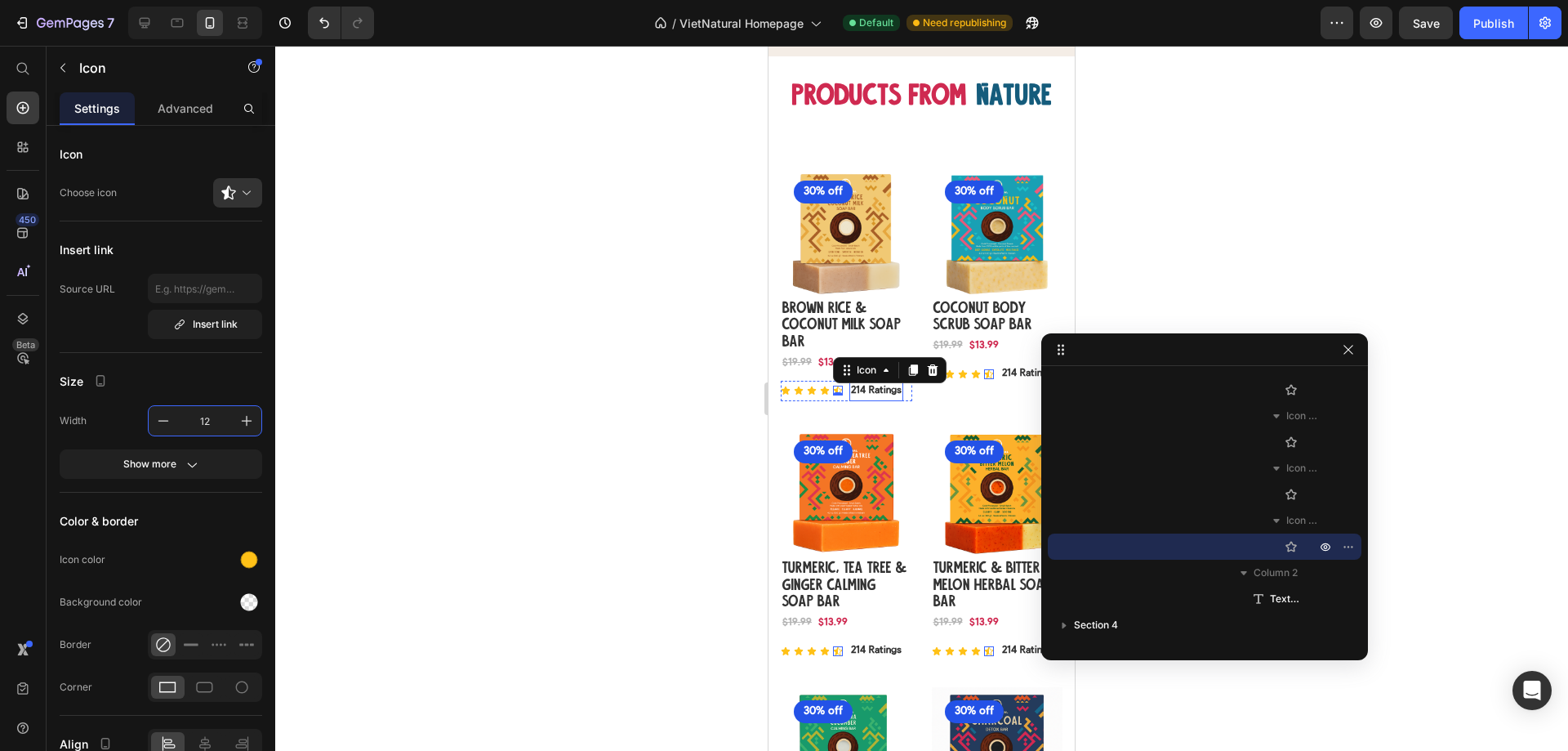 click on "214 Ratings" at bounding box center [876, 391] 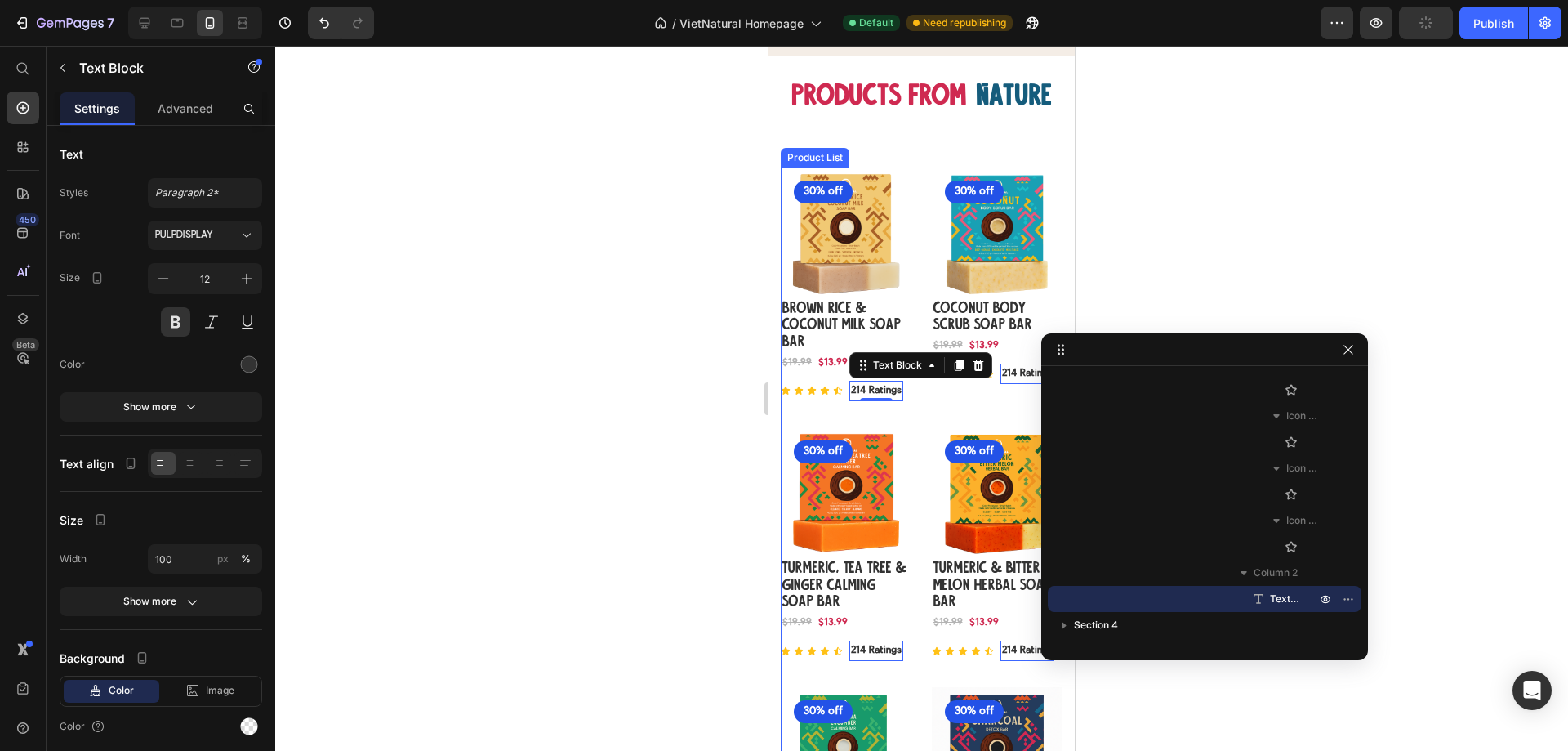 click on "(P) Images 30% off Product Badge Row Brown Rice & Coconut Milk Soap Bar (P) Title Row $13.99 (P) Price $19.99 (P) Price Row Icon Icon Icon Icon Icon Icon List 214 Ratings Text Block   0 Row Row Row (P) Images 30% off Product Badge Row Coconut Body Scrub Soap Bar (P) Title Row $13.99 (P) Price $19.99 (P) Price Row Icon Icon Icon Icon Icon Icon List 214 Ratings Text Block   0 Row Row Row (P) Images 30% off Product Badge Row Turmeric, Tea Tree & Ginger Calming Soap Bar (P) Title Row $13.99 (P) Price $19.99 (P) Price Row Icon Icon Icon Icon Icon Icon List 214 Ratings Text Block   0 Row Row Row (P) Images 30% off Product Badge Row Turmeric & Bitter Melon Herbal Soap Bar (P) Title Row $13.99 (P) Price $19.99 (P) Price Row Icon Icon Icon Icon Icon Icon List 214 Ratings Text Block   0 Row Row Row (P) Images 30% off Product Badge Row Aloe Vera & Cucumber Calming Soap Bar (P) Title Row $13.99 (P) Price $19.99 (P) Price Row Icon Icon Icon Icon Icon Icon List 214 Ratings Text Block   0 Row Row Row (P) Images 30% off Row" at bounding box center (921, 546) 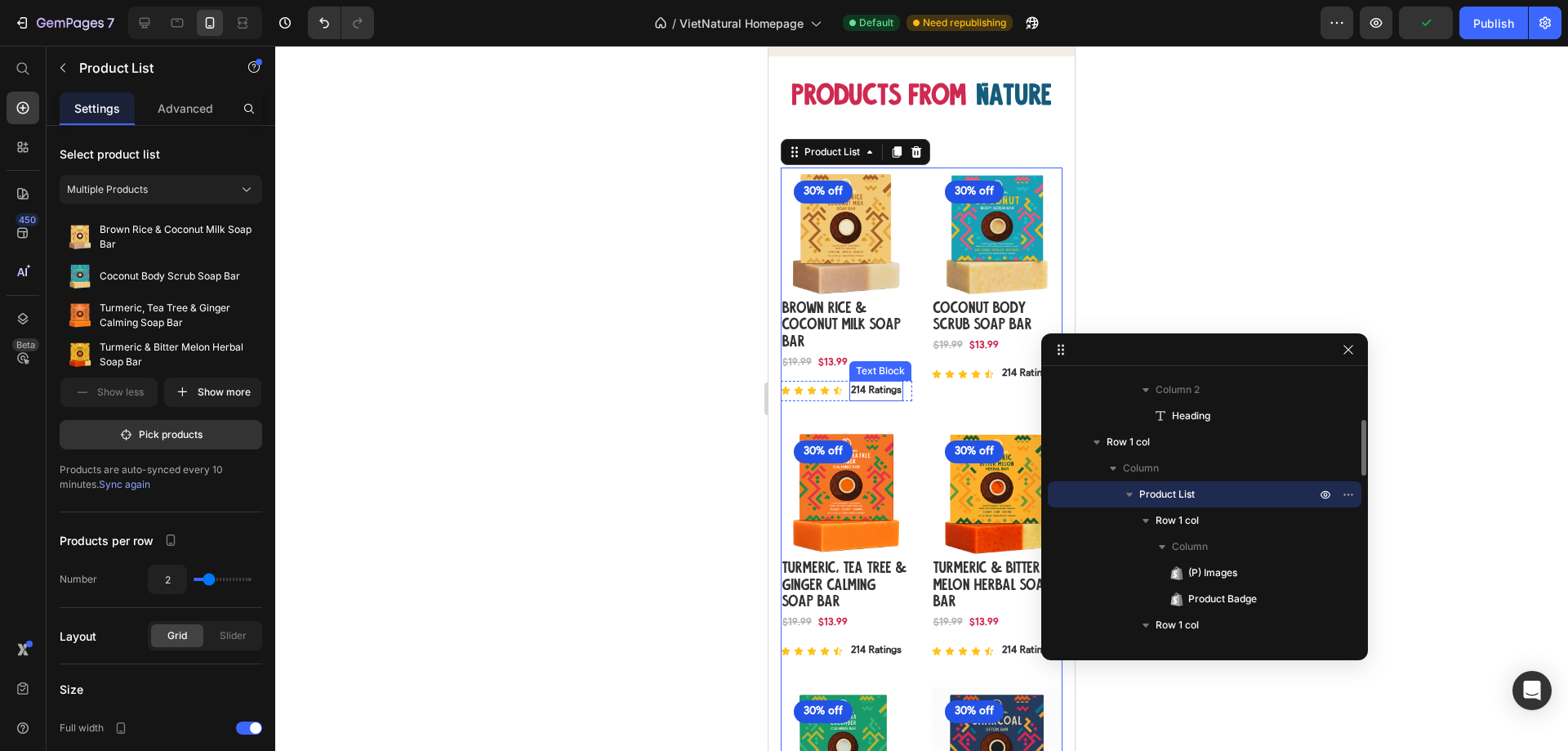 click on "214 Ratings" at bounding box center (876, 391) 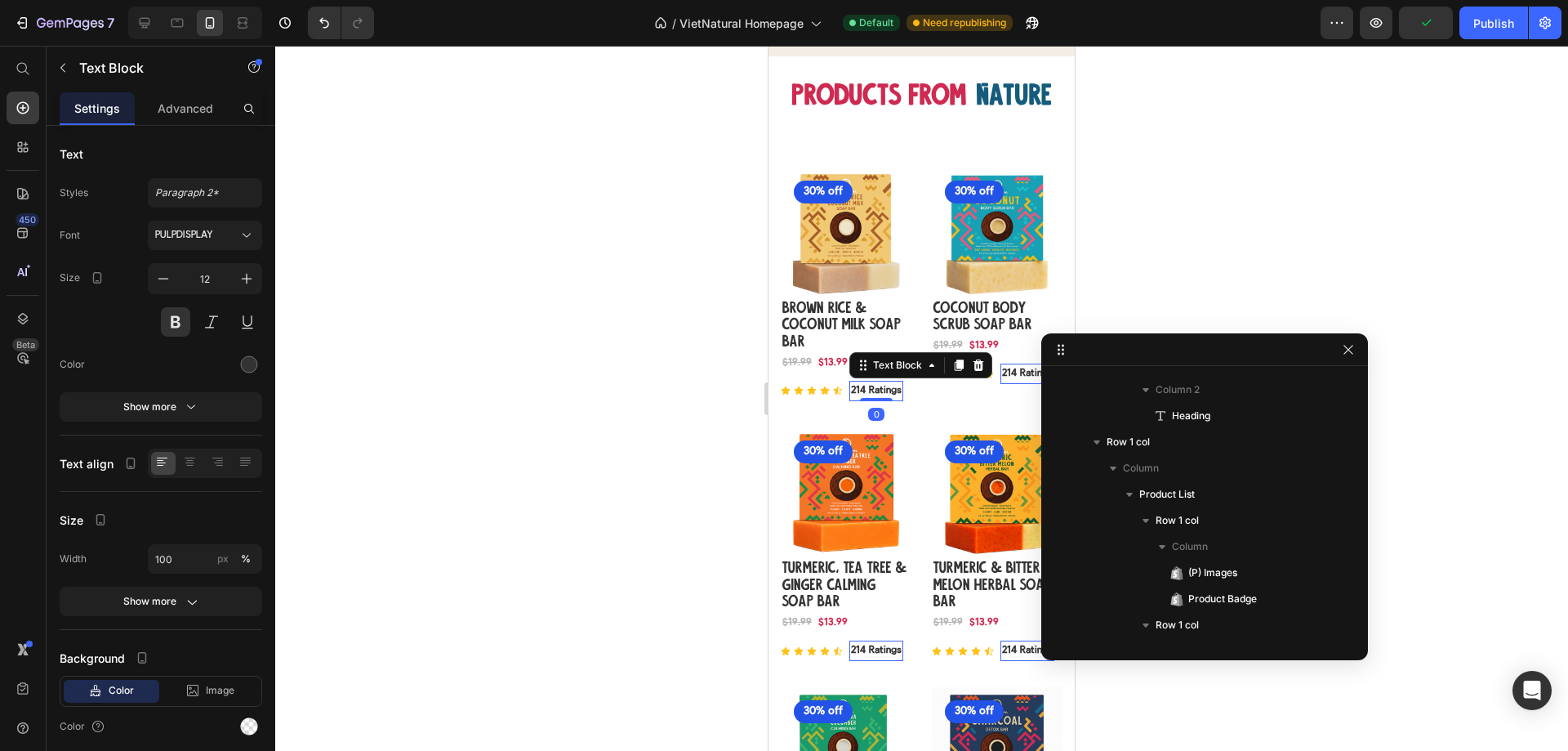 scroll, scrollTop: 1038, scrollLeft: 0, axis: vertical 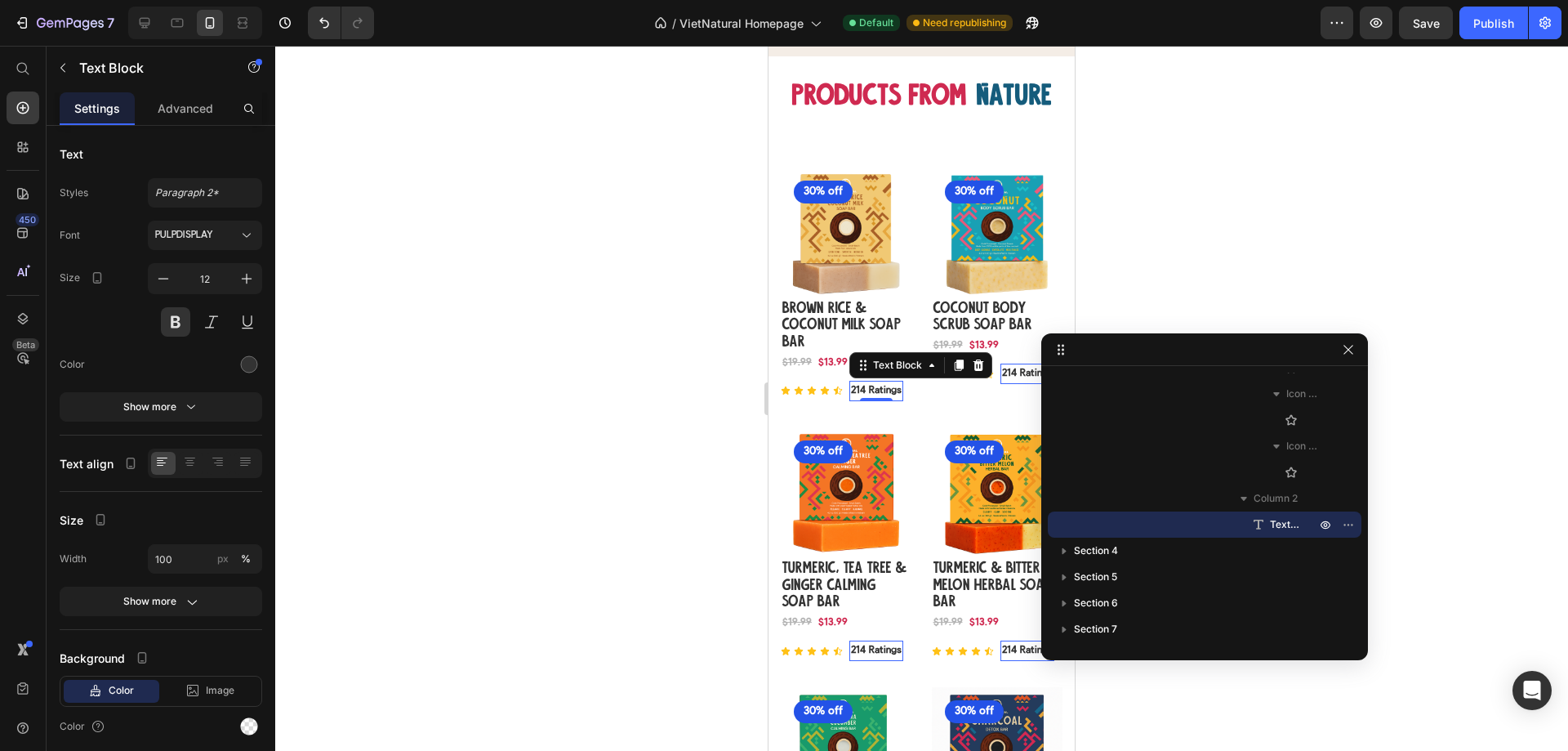 click 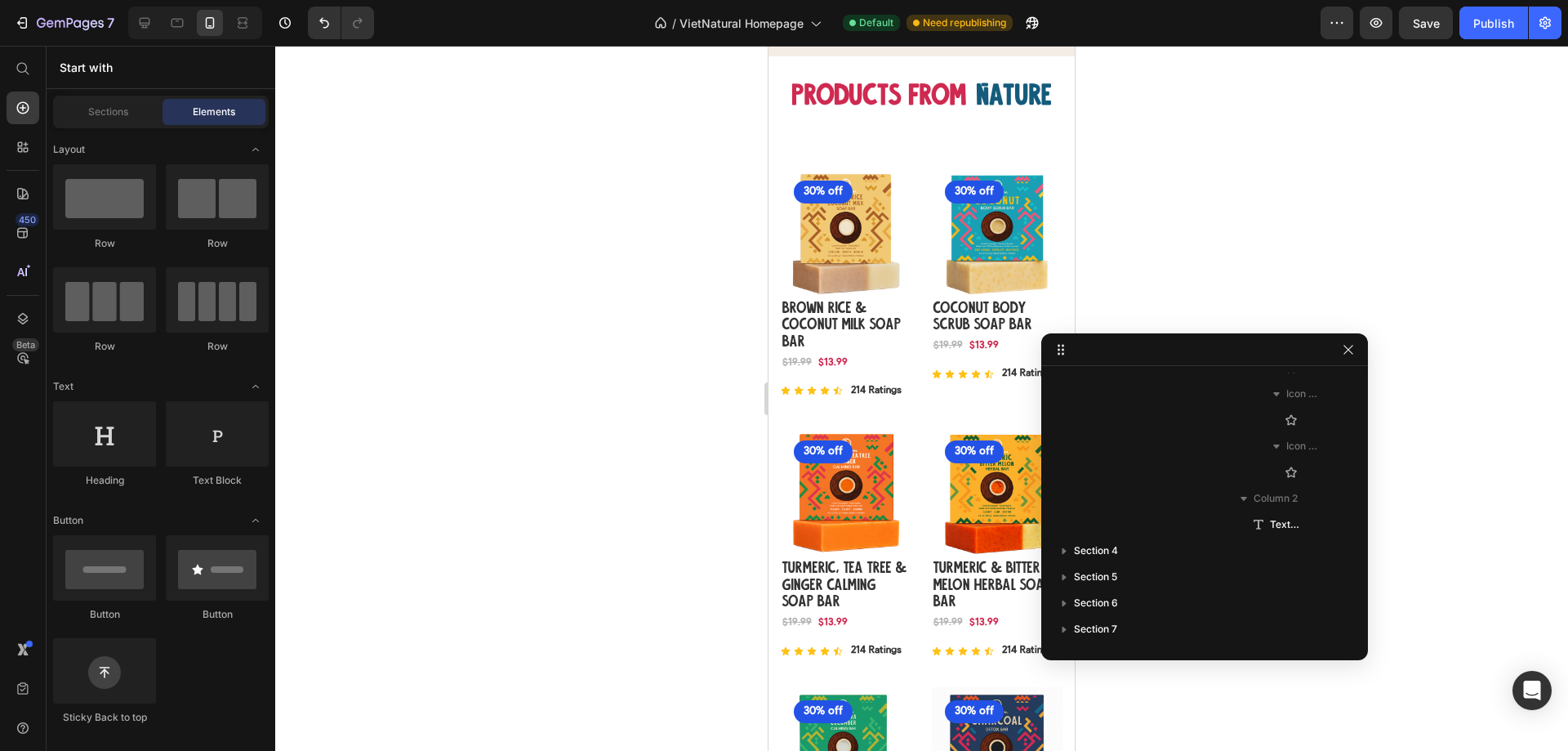 click 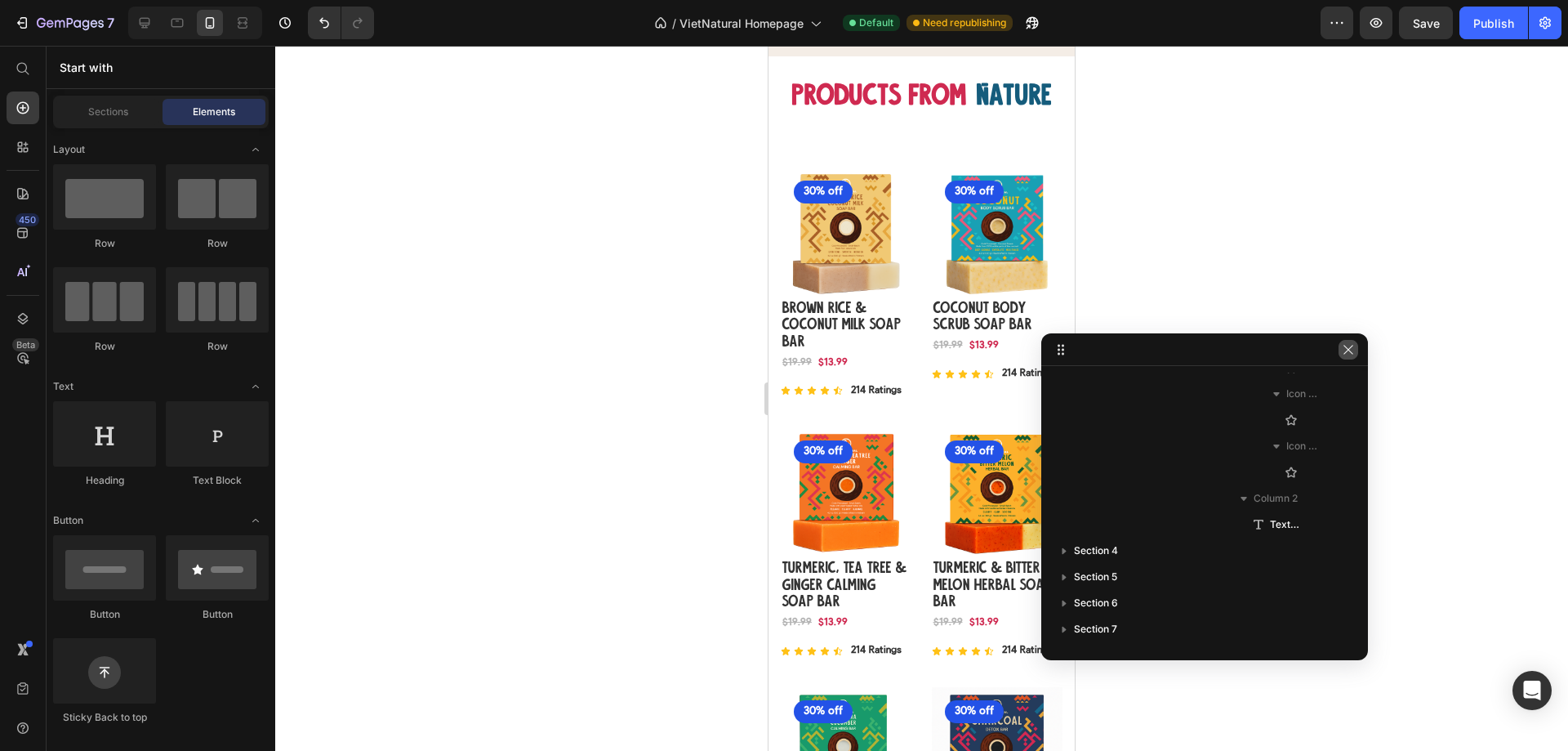 click at bounding box center (1348, 350) 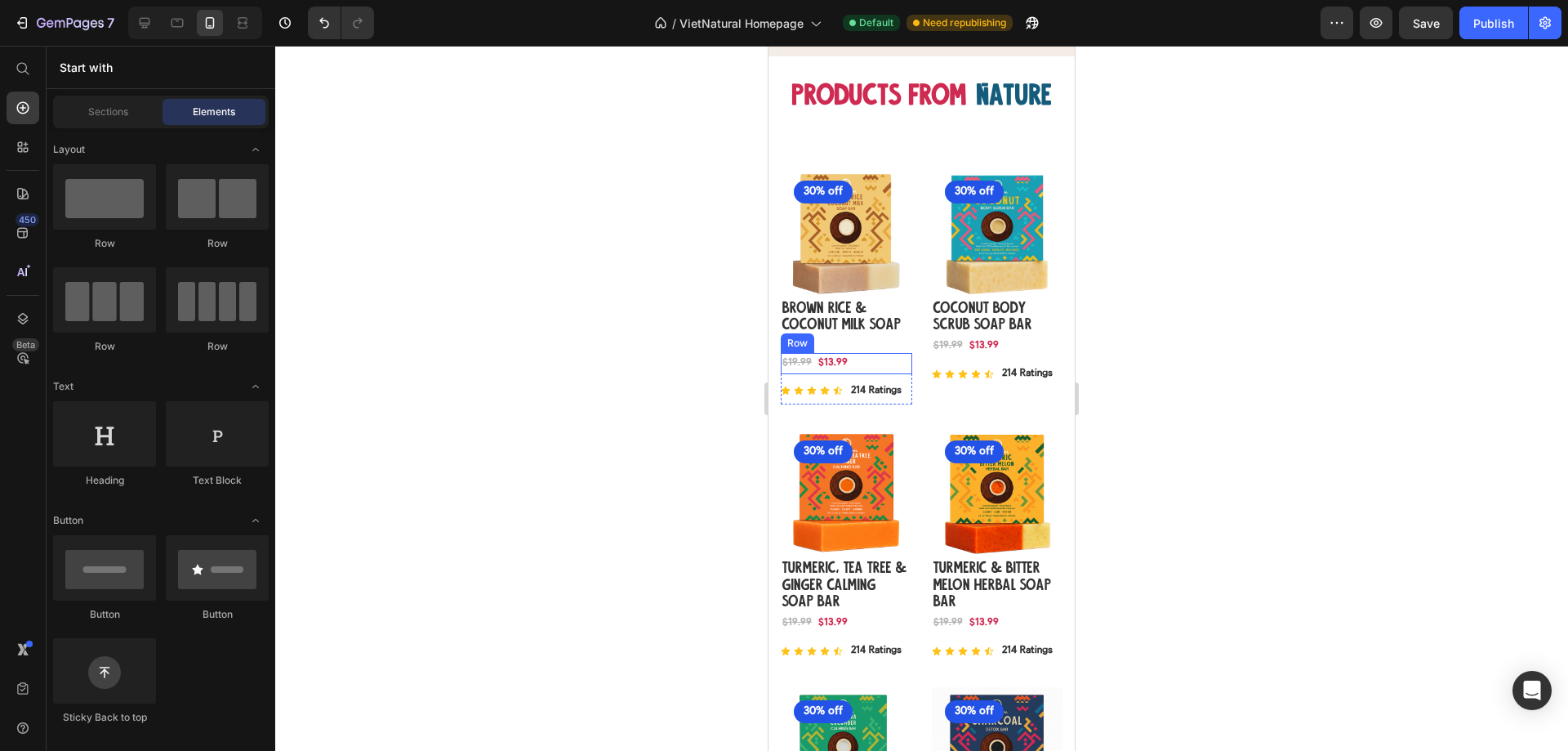 click on "$13.99 (P) Price $19.99 (P) Price Row" at bounding box center [846, 364] 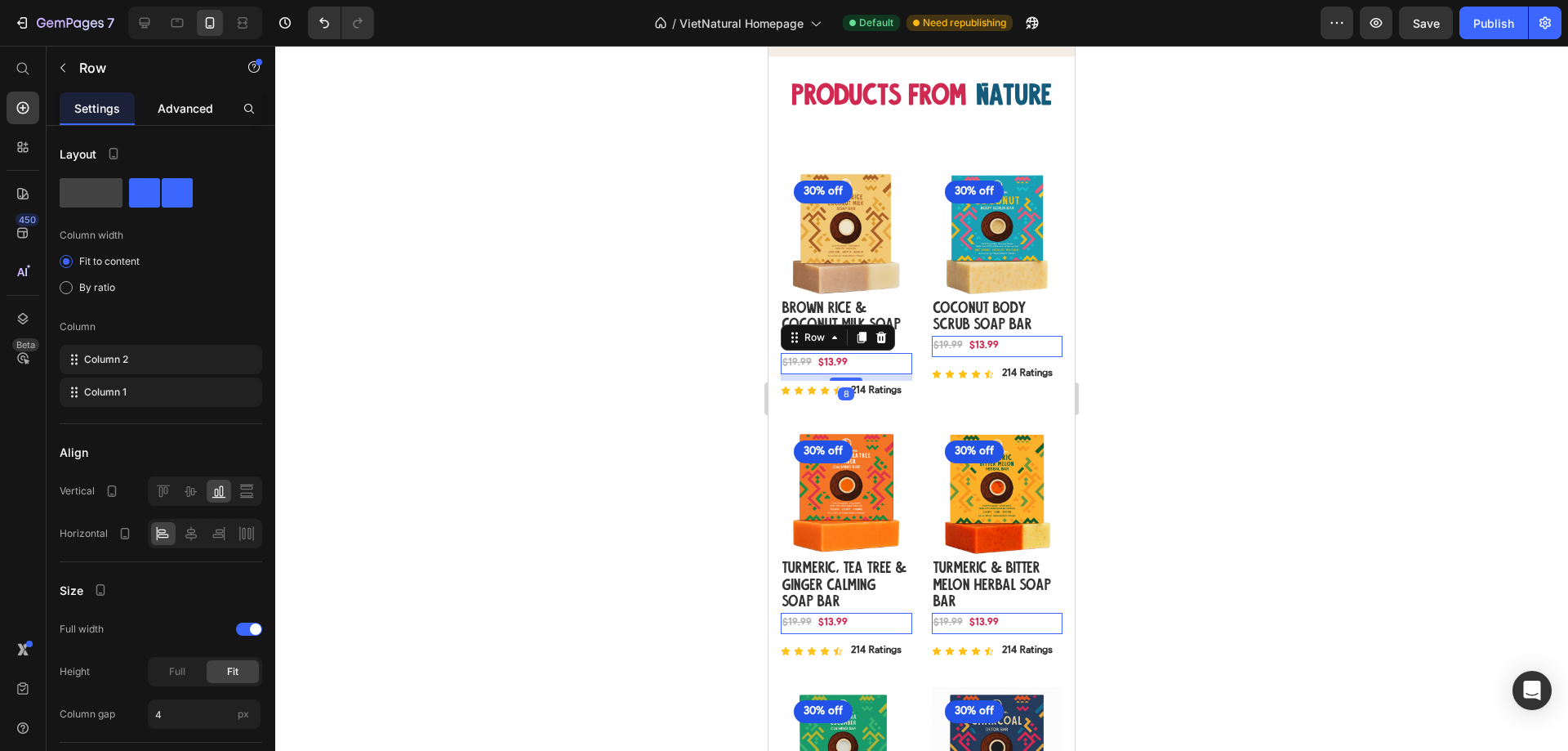 click on "Advanced" at bounding box center [185, 108] 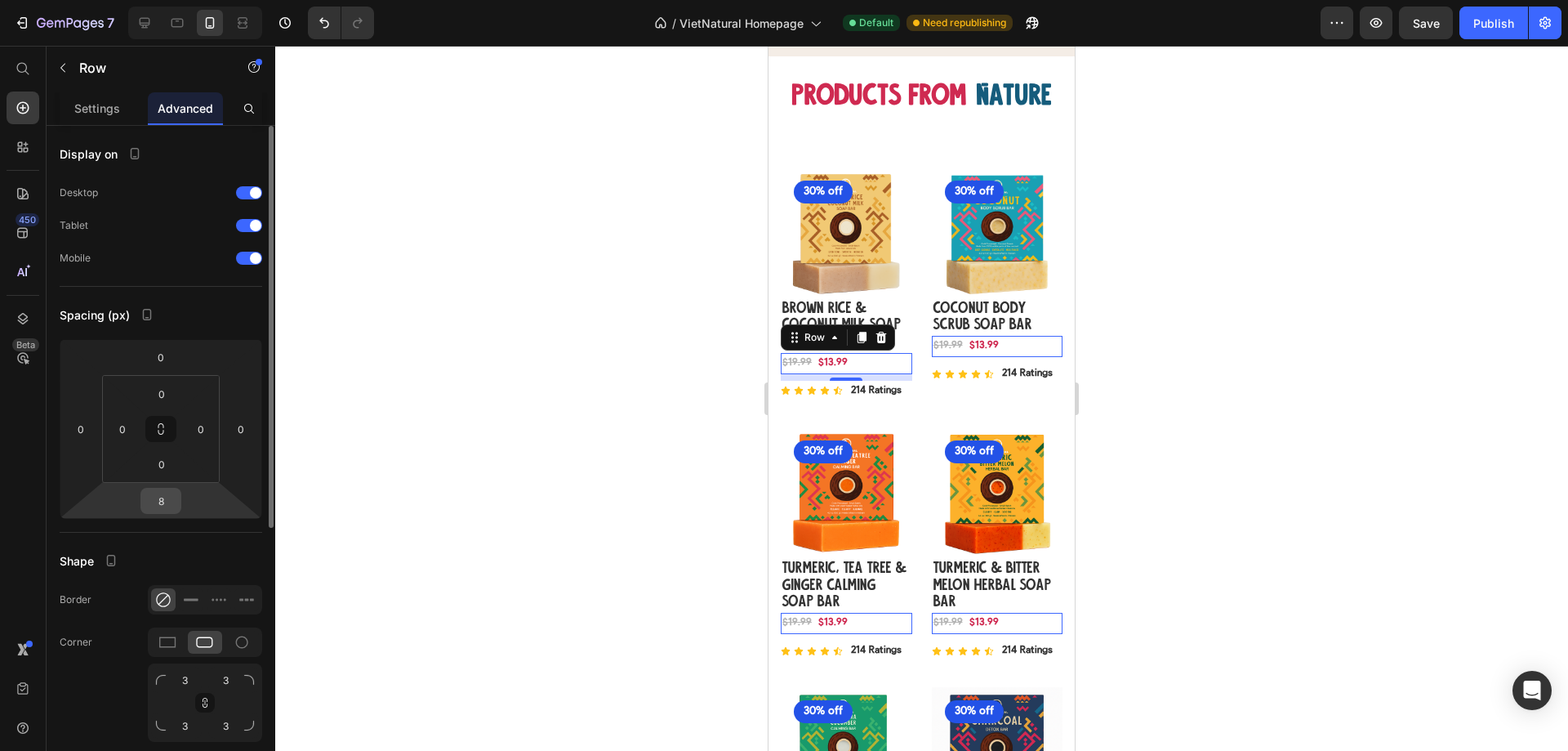 click on "8" at bounding box center [161, 501] 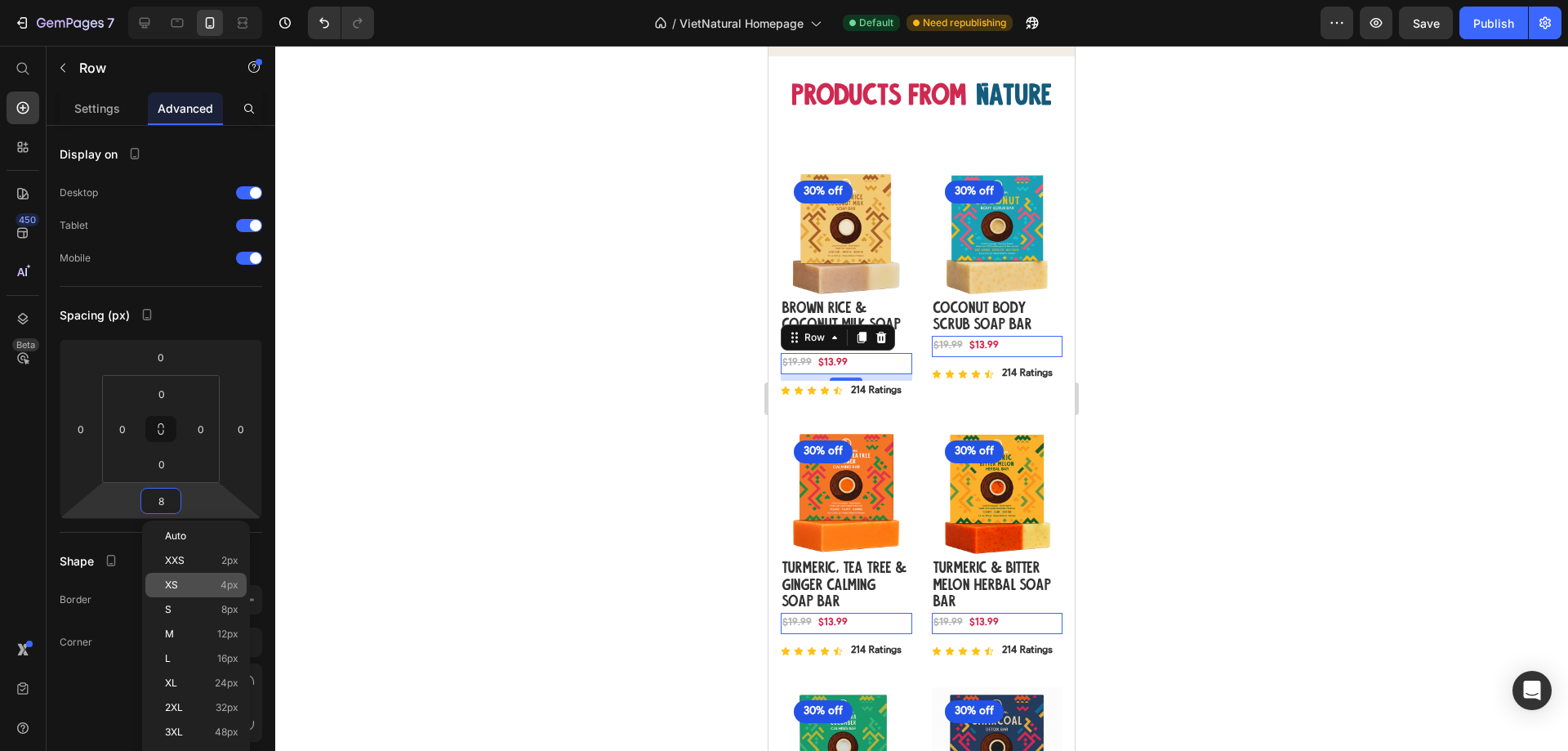 click on "XS 4px" 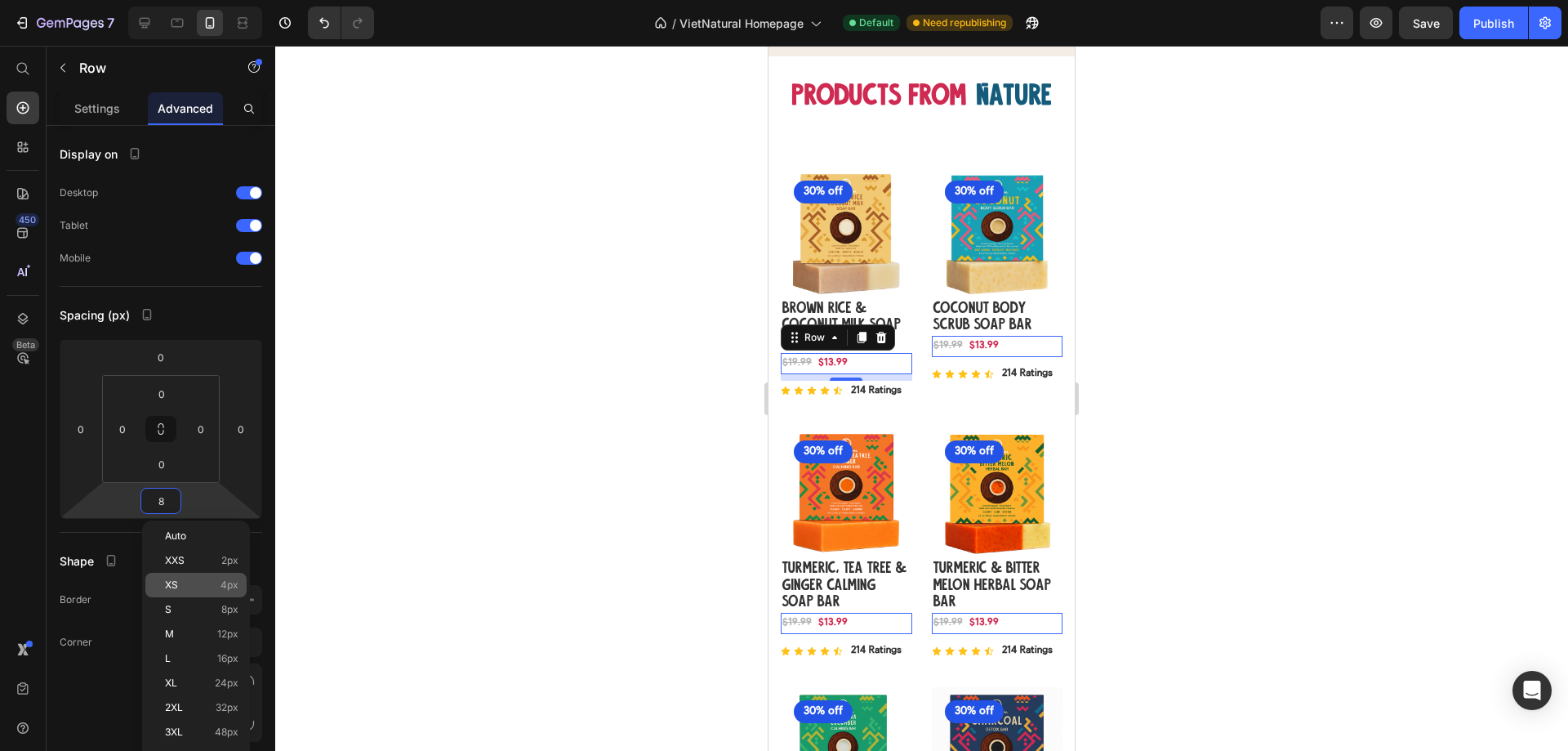 type on "4" 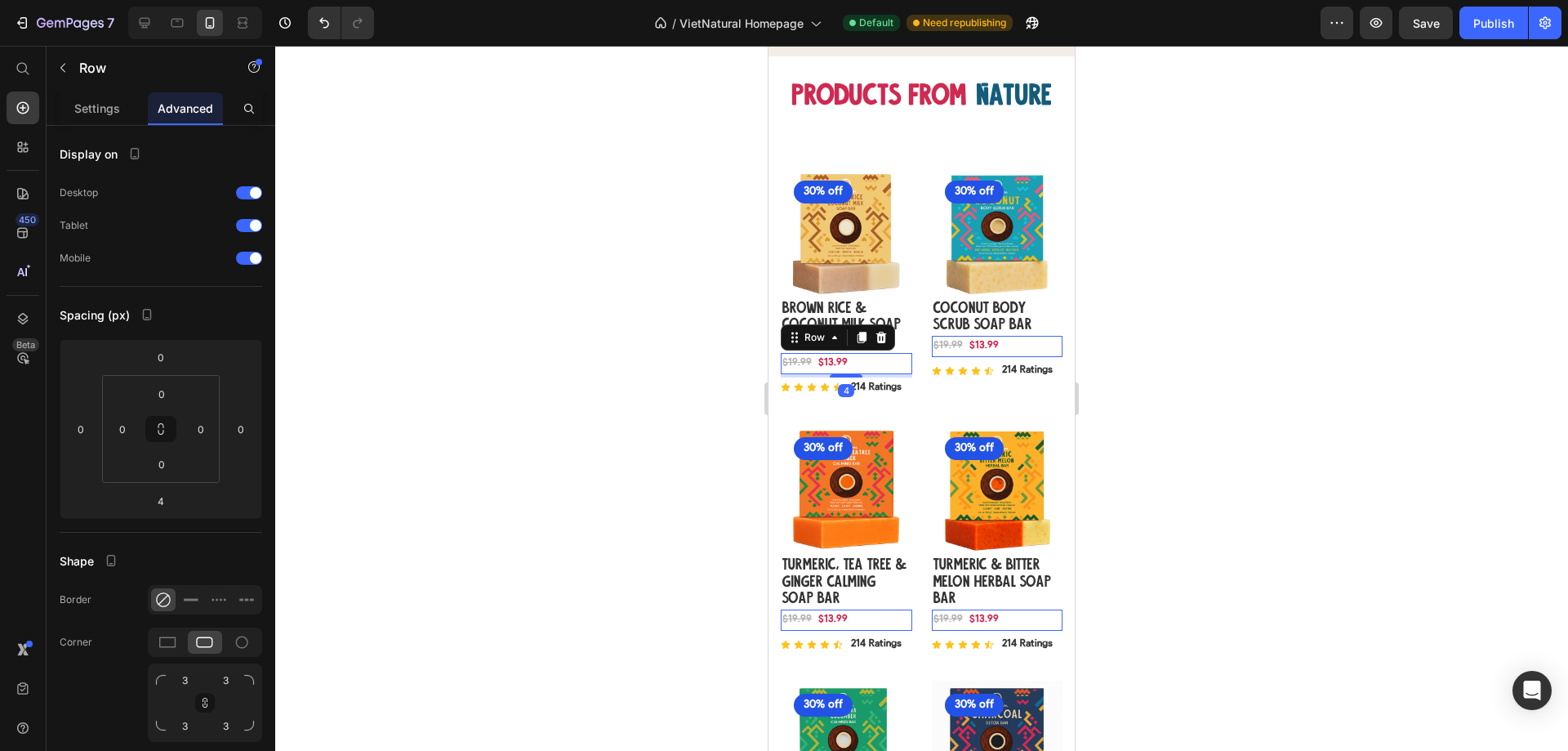 click 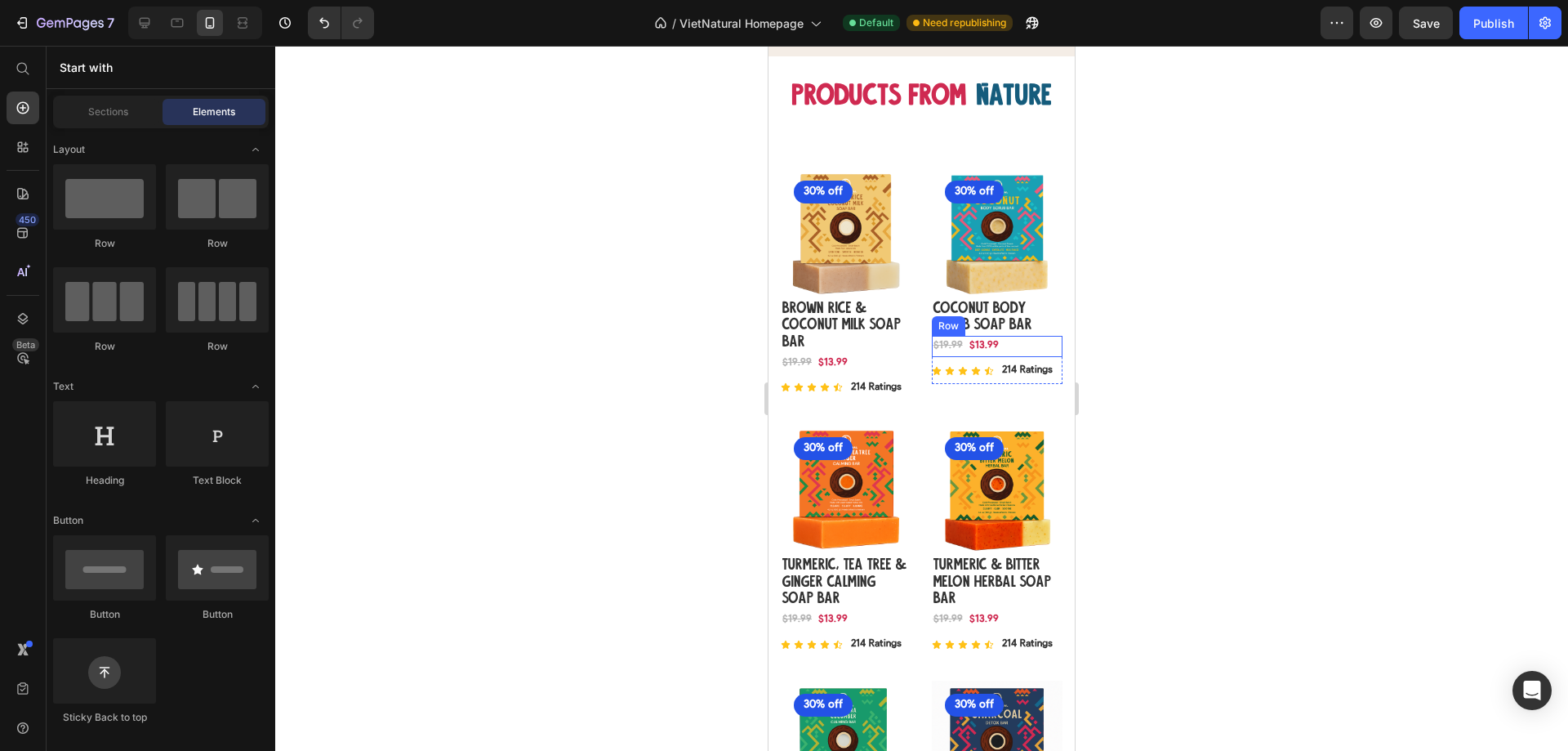 click on "$13.99 (P) Price $19.99 (P) Price Row" at bounding box center [846, 364] 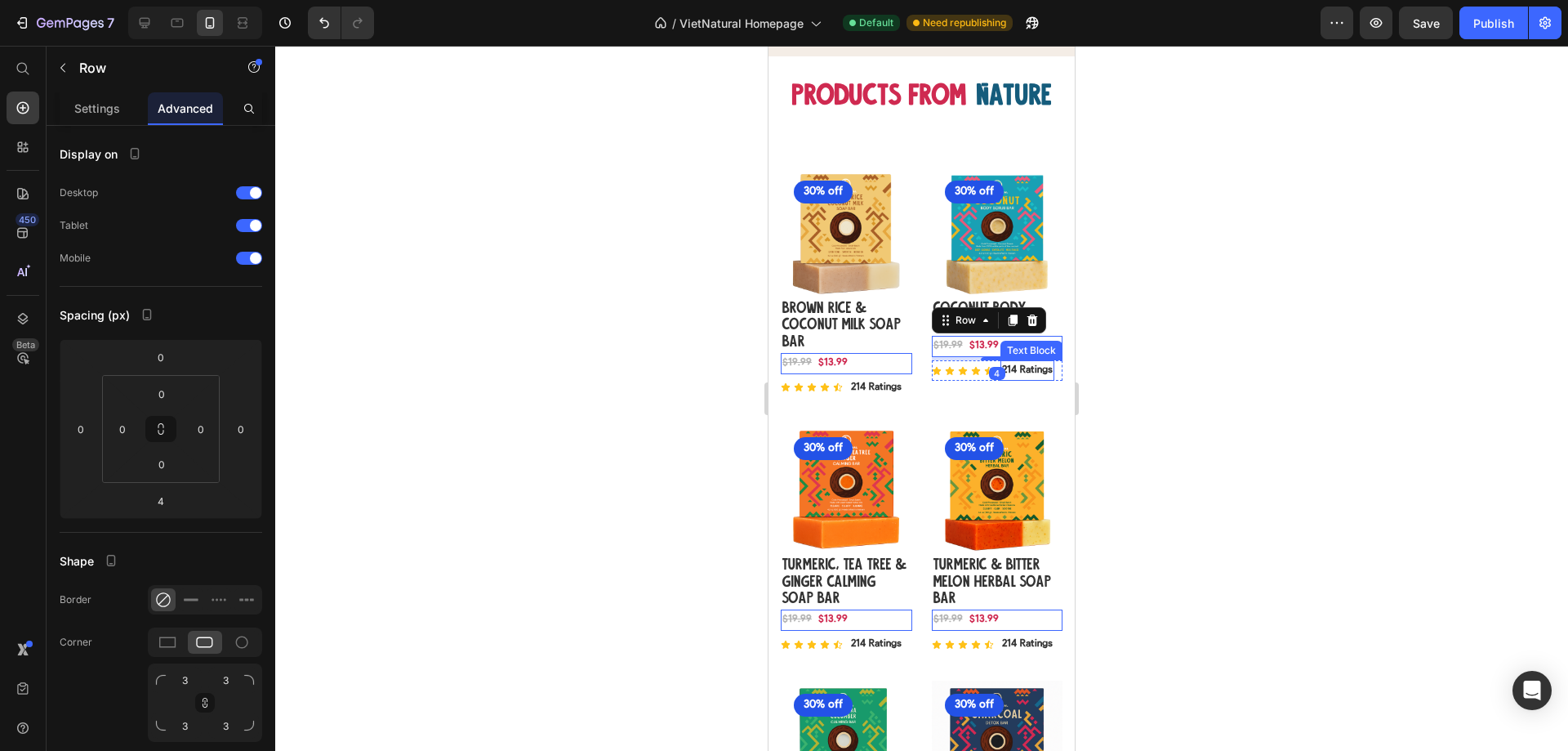 click on "214 Ratings" at bounding box center [876, 388] 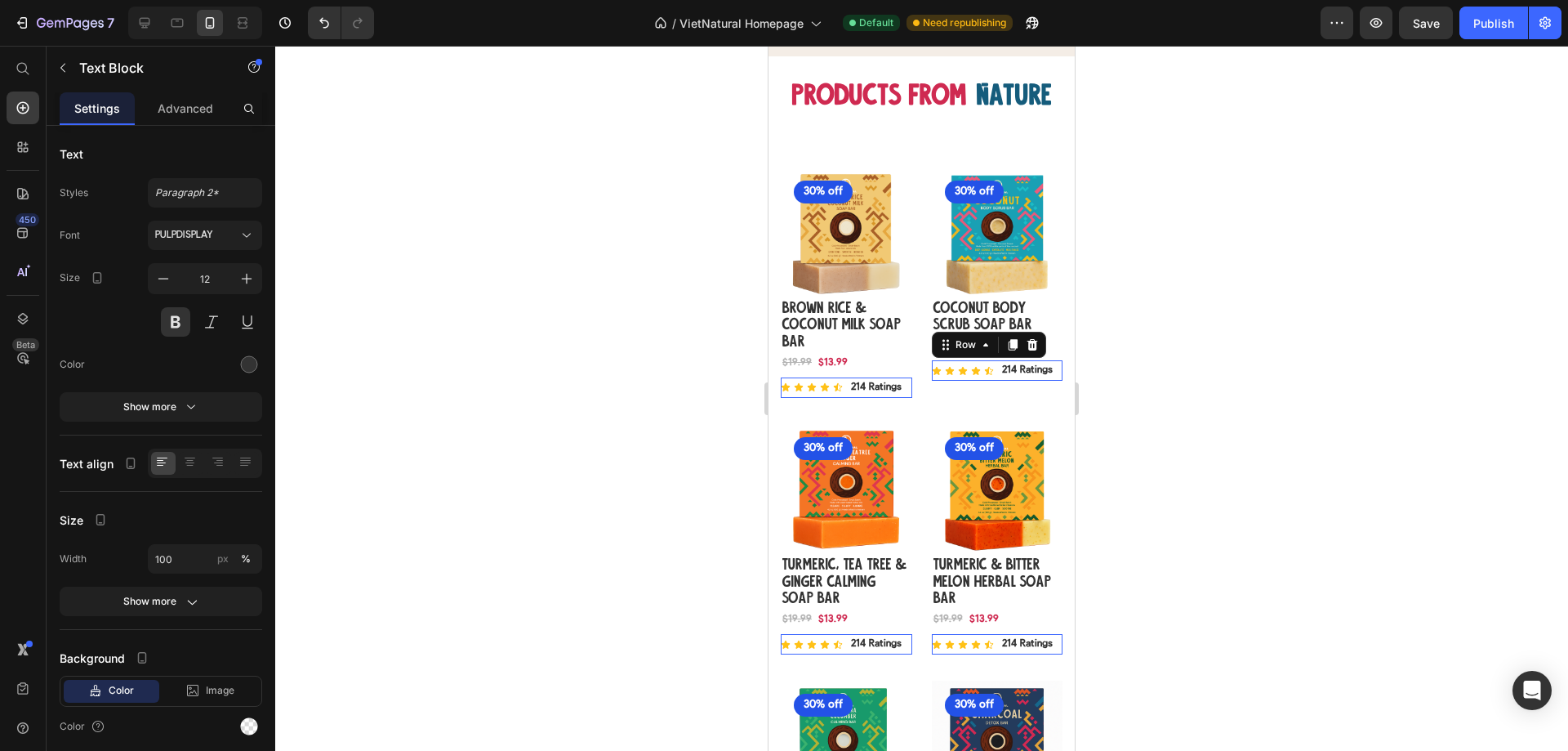 click on "Icon Icon Icon Icon Icon Icon List" at bounding box center (812, 388) 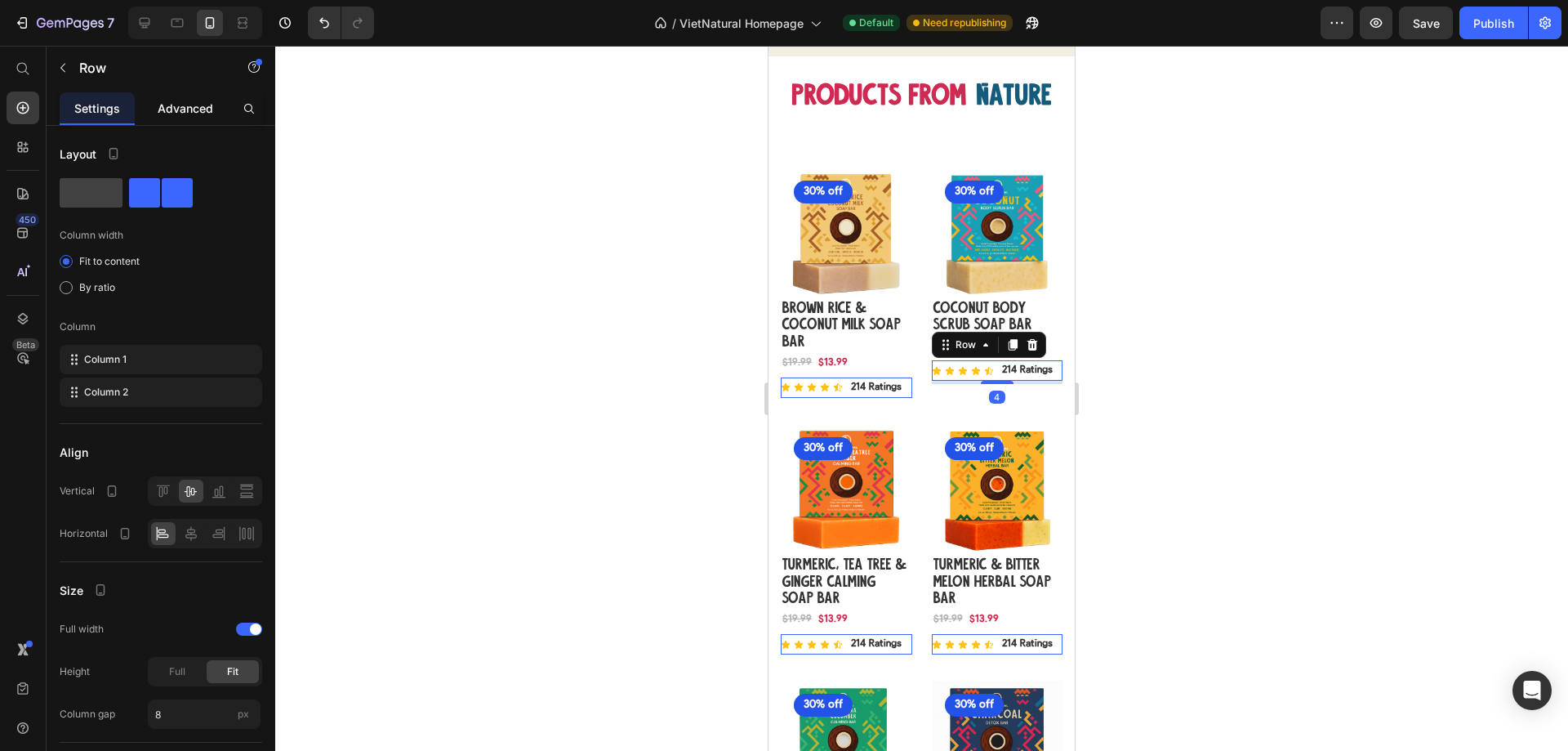 click on "Advanced" at bounding box center (185, 108) 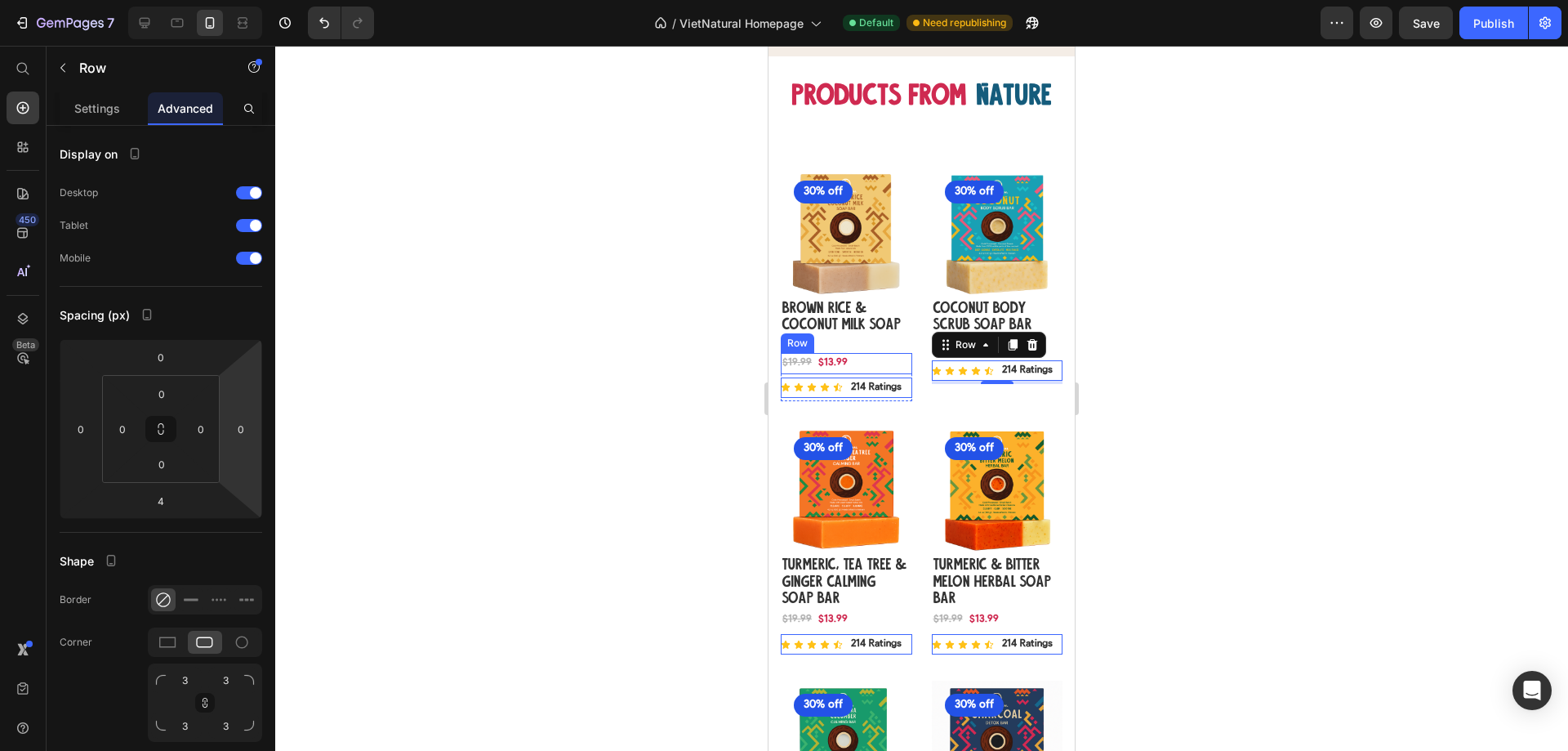 click on "$13.99 (P) Price $19.99 (P) Price Row" at bounding box center [846, 364] 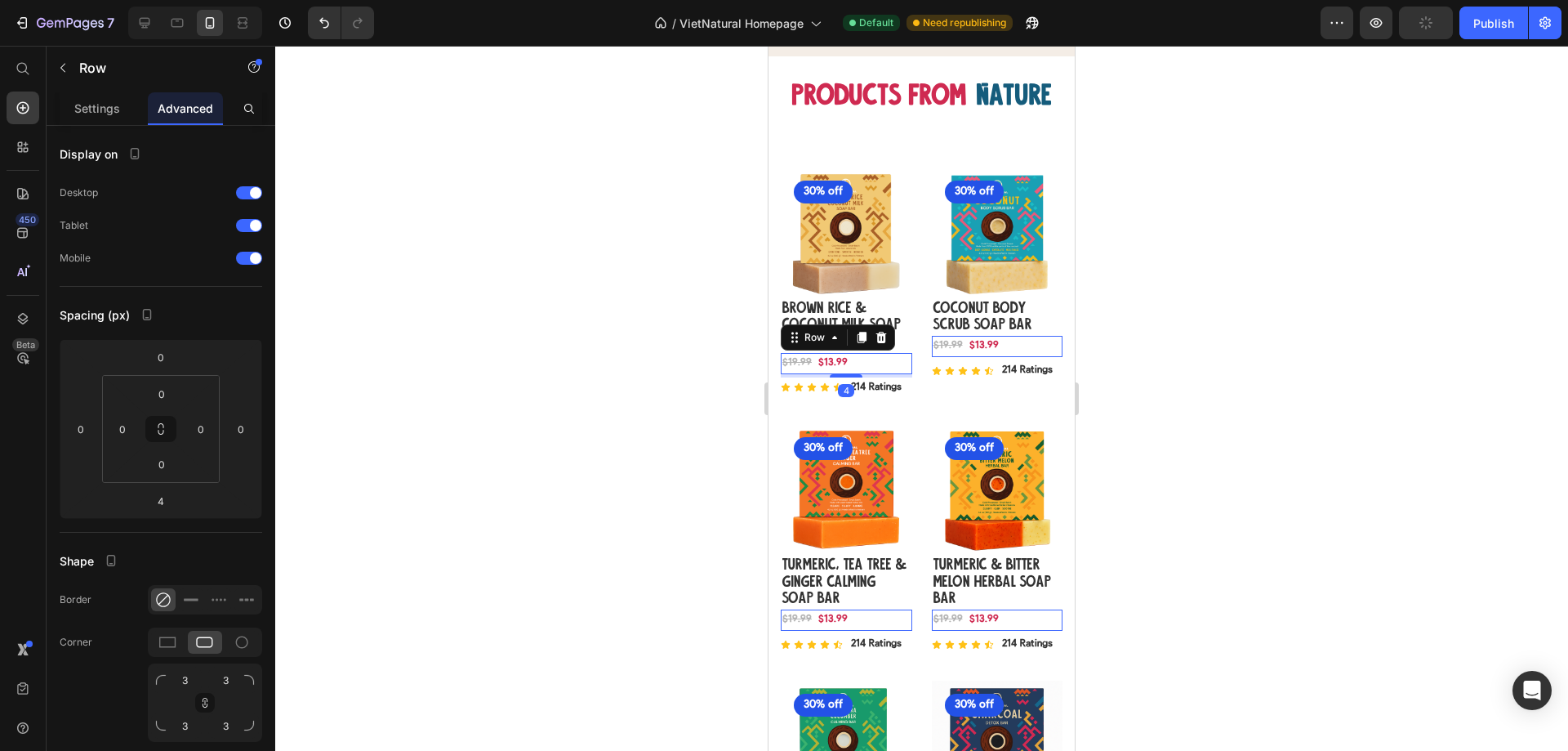 click 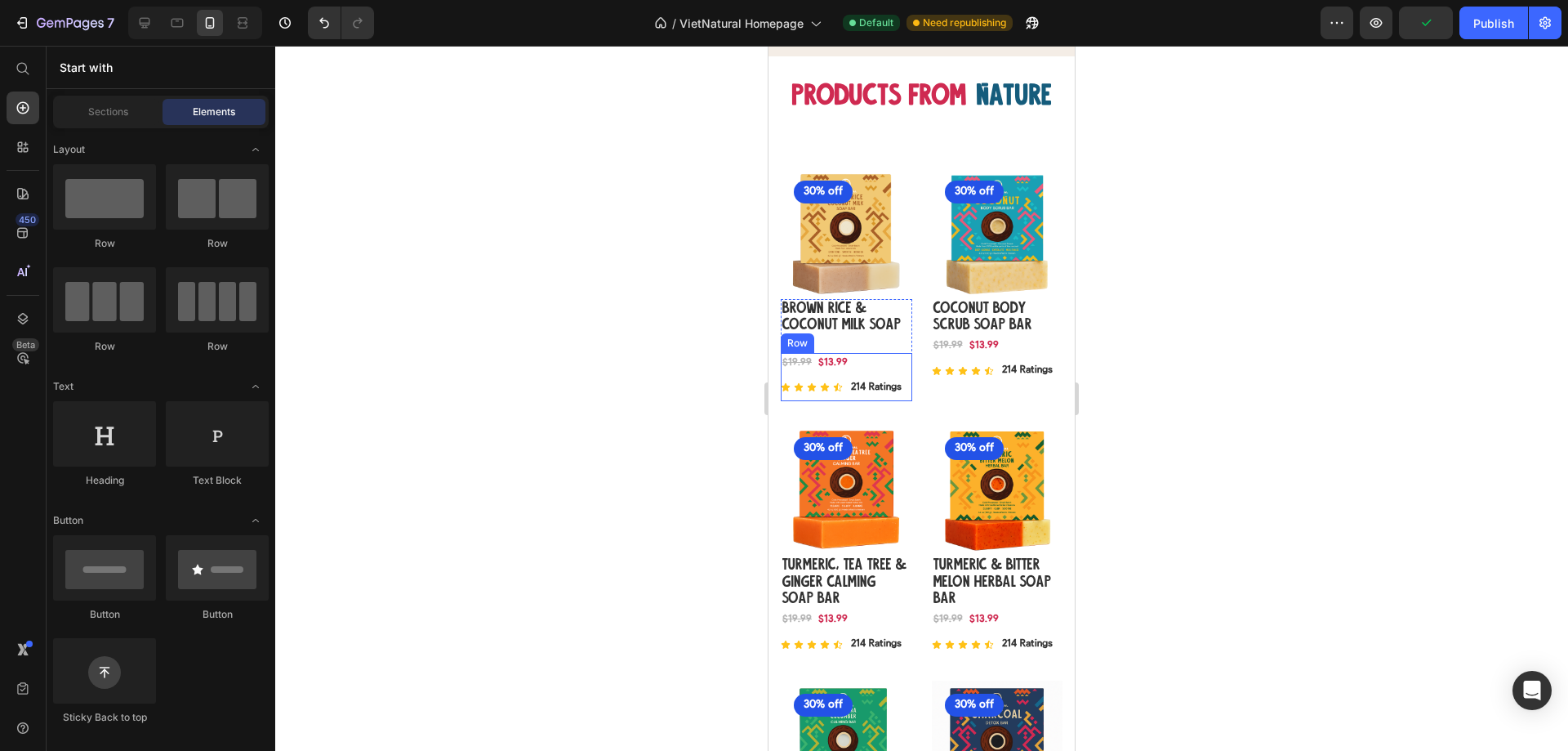 click on "$13.99 (P) Price $19.99 (P) Price Row Icon Icon Icon Icon Icon Icon List 214 Ratings Text Block Row" at bounding box center (846, 377) 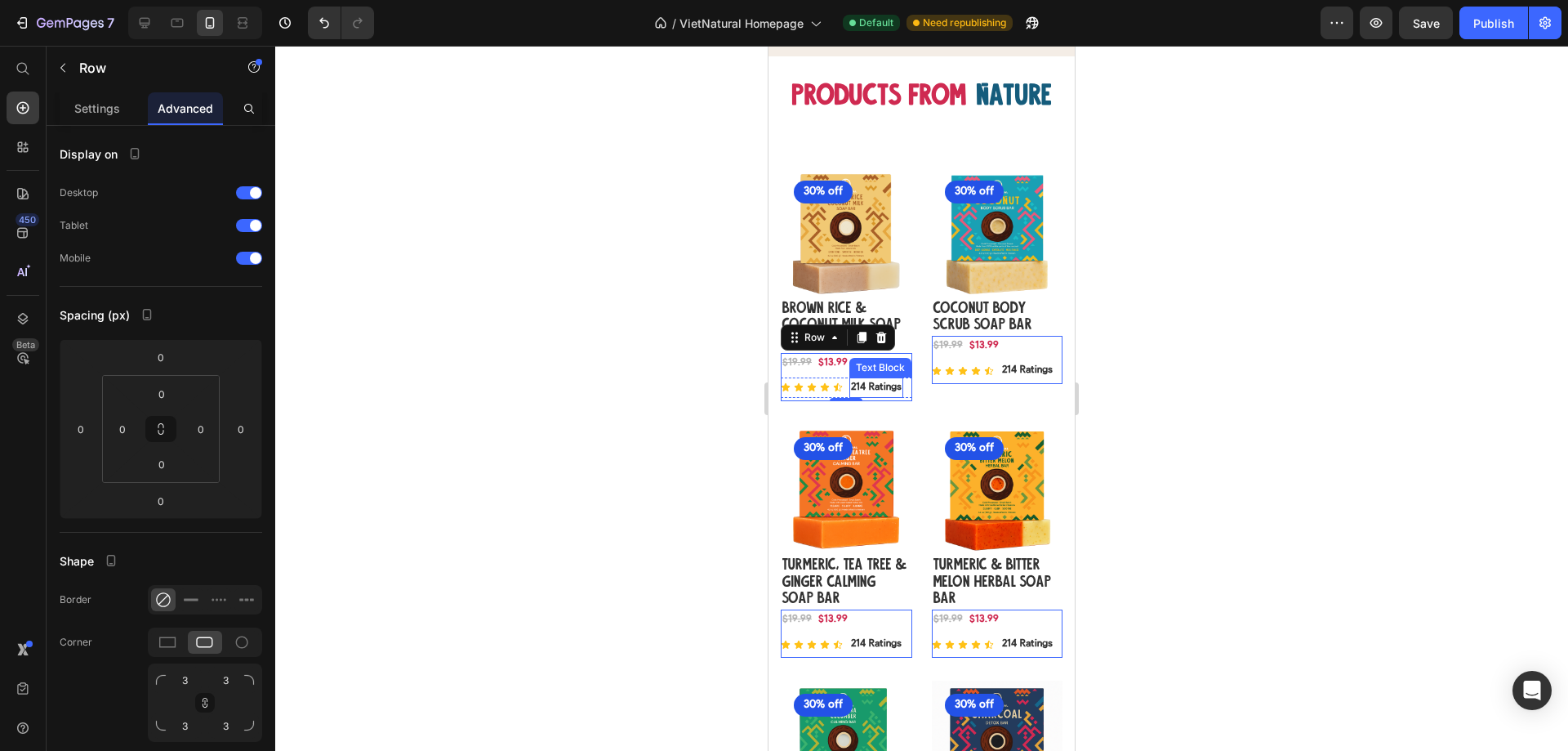 click on "214 Ratings" at bounding box center (876, 388) 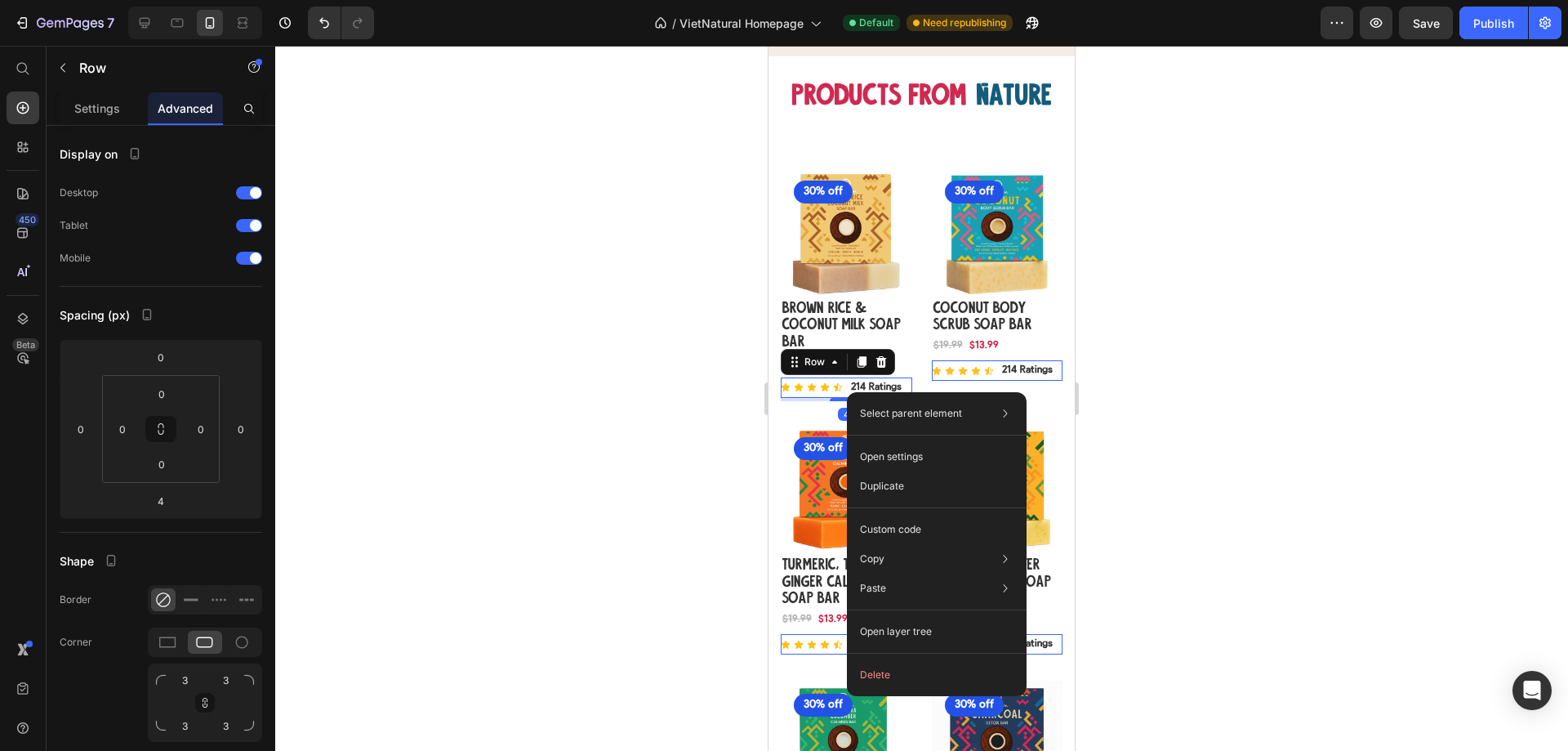 click on "Select parent element Product List Row 1 col Row 1 col Row 2 cols Open settings Duplicate Custom code Copy Copy element  Ctrl + C Copy style  Copy class  .g87AtUWhJZ Paste Paste element  Ctrl + V Paste style  Ctrl + Shift + V Open layer tree  Delete" 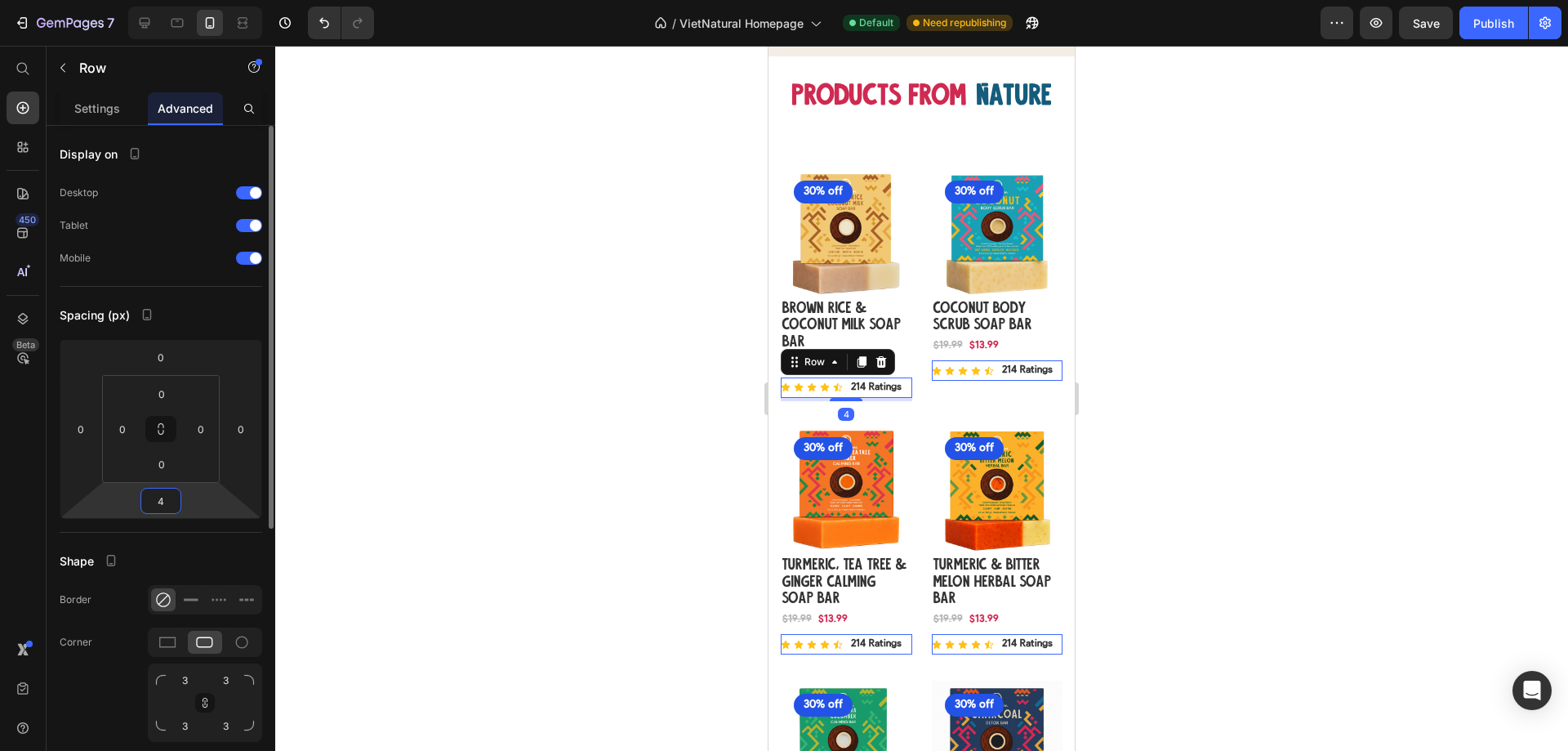 click on "4" at bounding box center [161, 501] 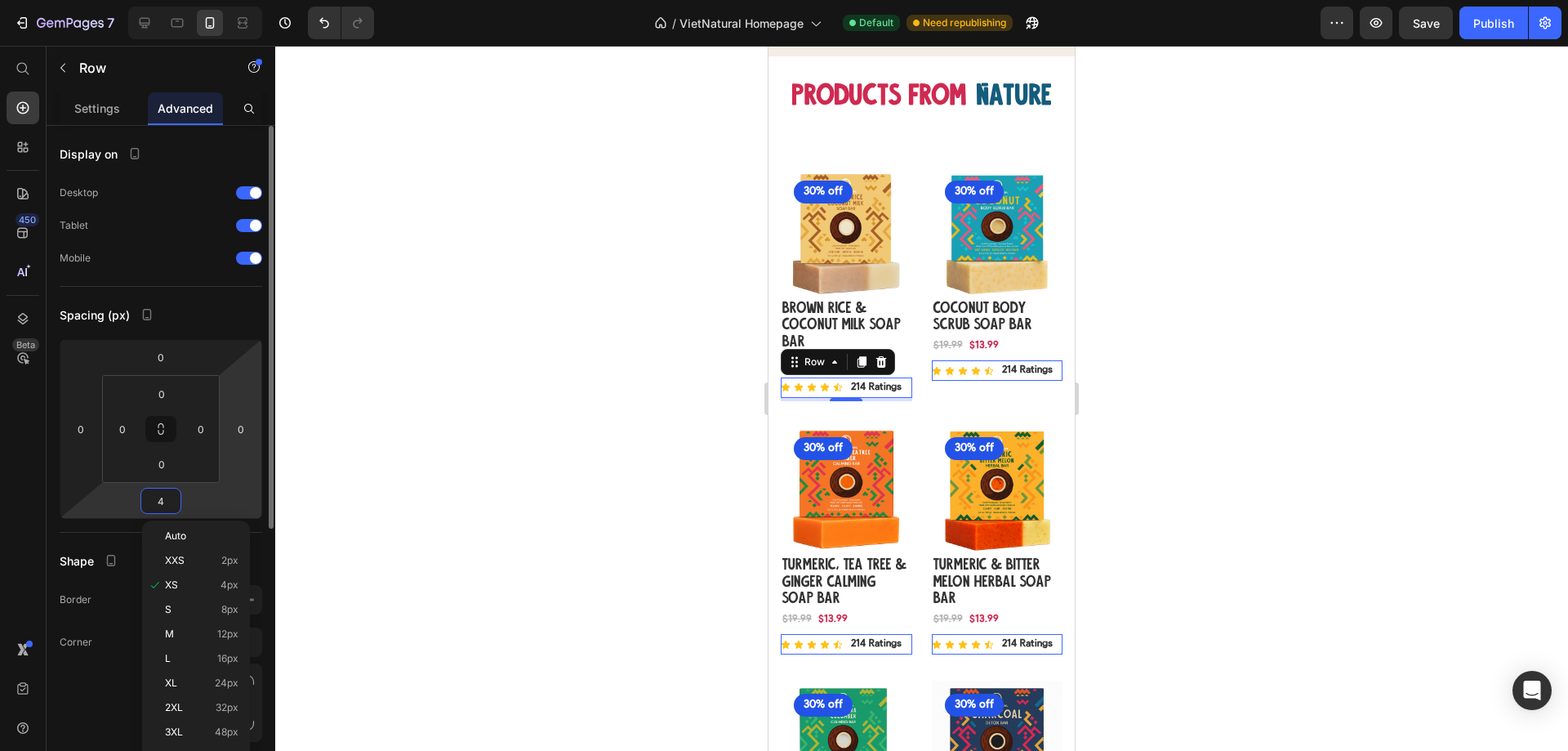 type on "0" 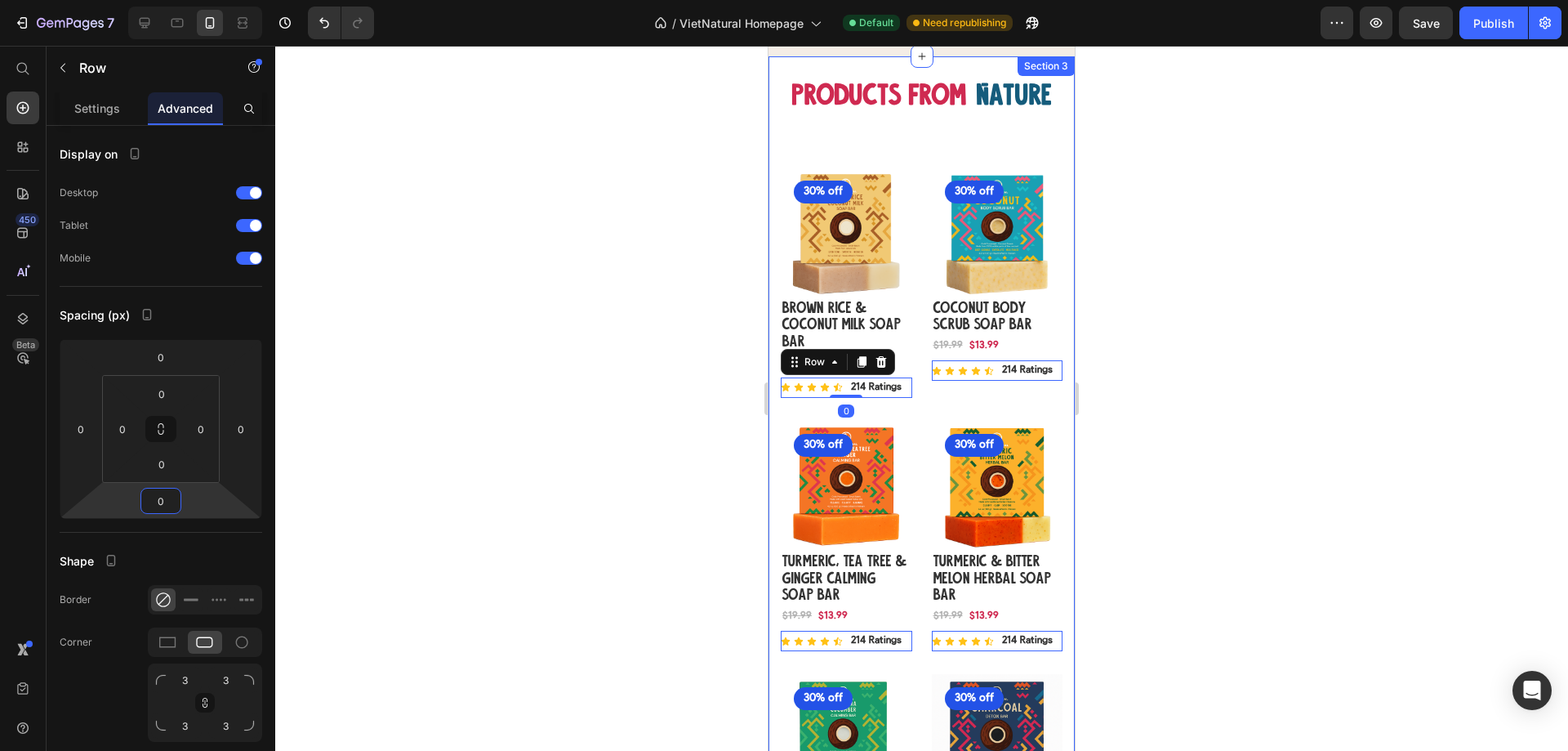 click 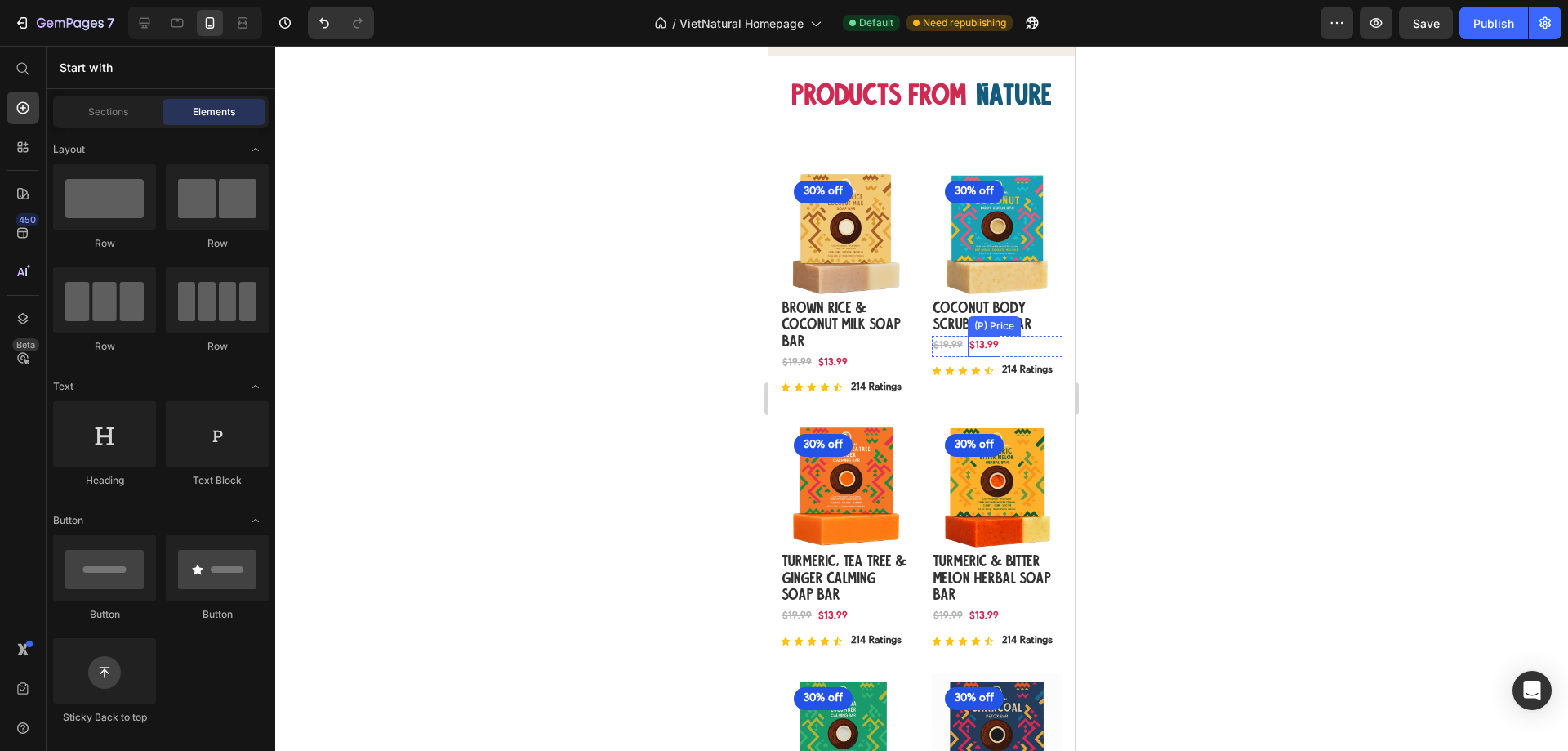 click on "$13.99" at bounding box center (833, 364) 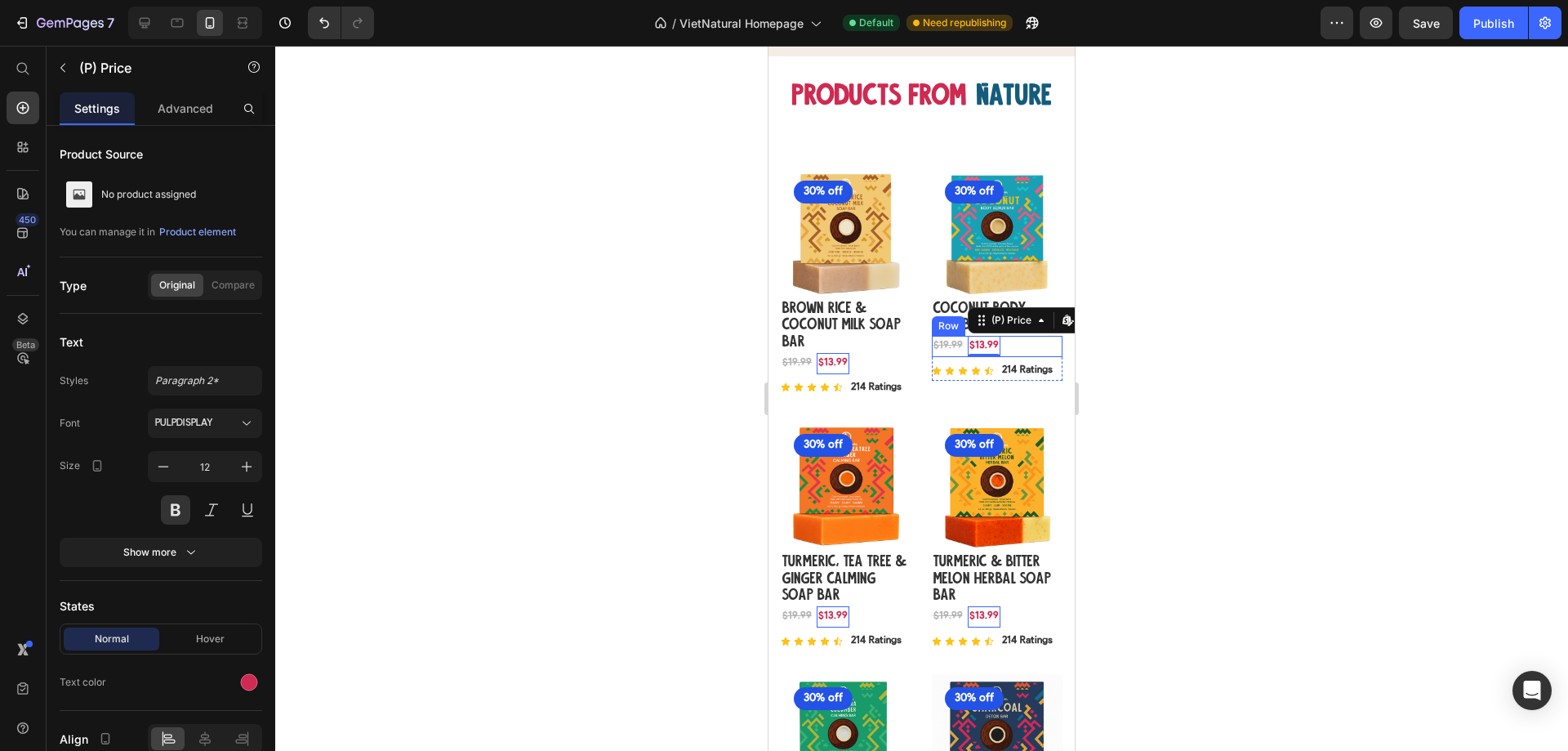 click on "$13.99 (P) Price   Edit content in Shopify 0 $19.99 (P) Price Row" at bounding box center (846, 364) 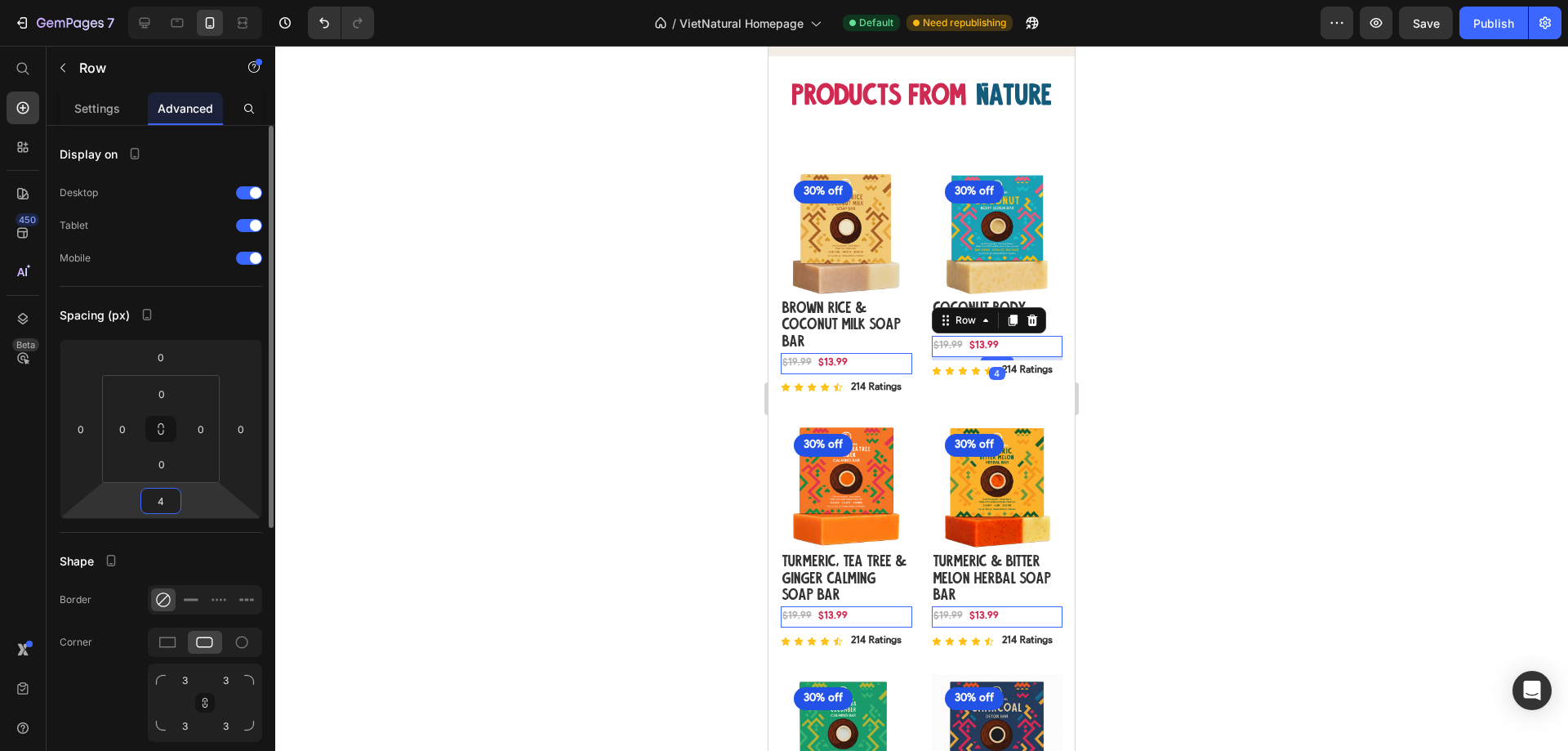 click on "7  Version history  /  VietNatural Homepage Default Need republishing Preview  Save   Publish  450 Beta Start with Sections Elements Hero Section Product Detail Brands Trusted Badges Guarantee Product Breakdown How to use Testimonials Compare Bundle FAQs Social Proof Brand Story Product List Collection Blog List Contact Sticky Add to Cart Custom Footer Browse Library 450 Layout
Row
Row
Row
Row Text
Heading
Text Block Button
Button
Button
Sticky Back to top Media" at bounding box center (784, 0) 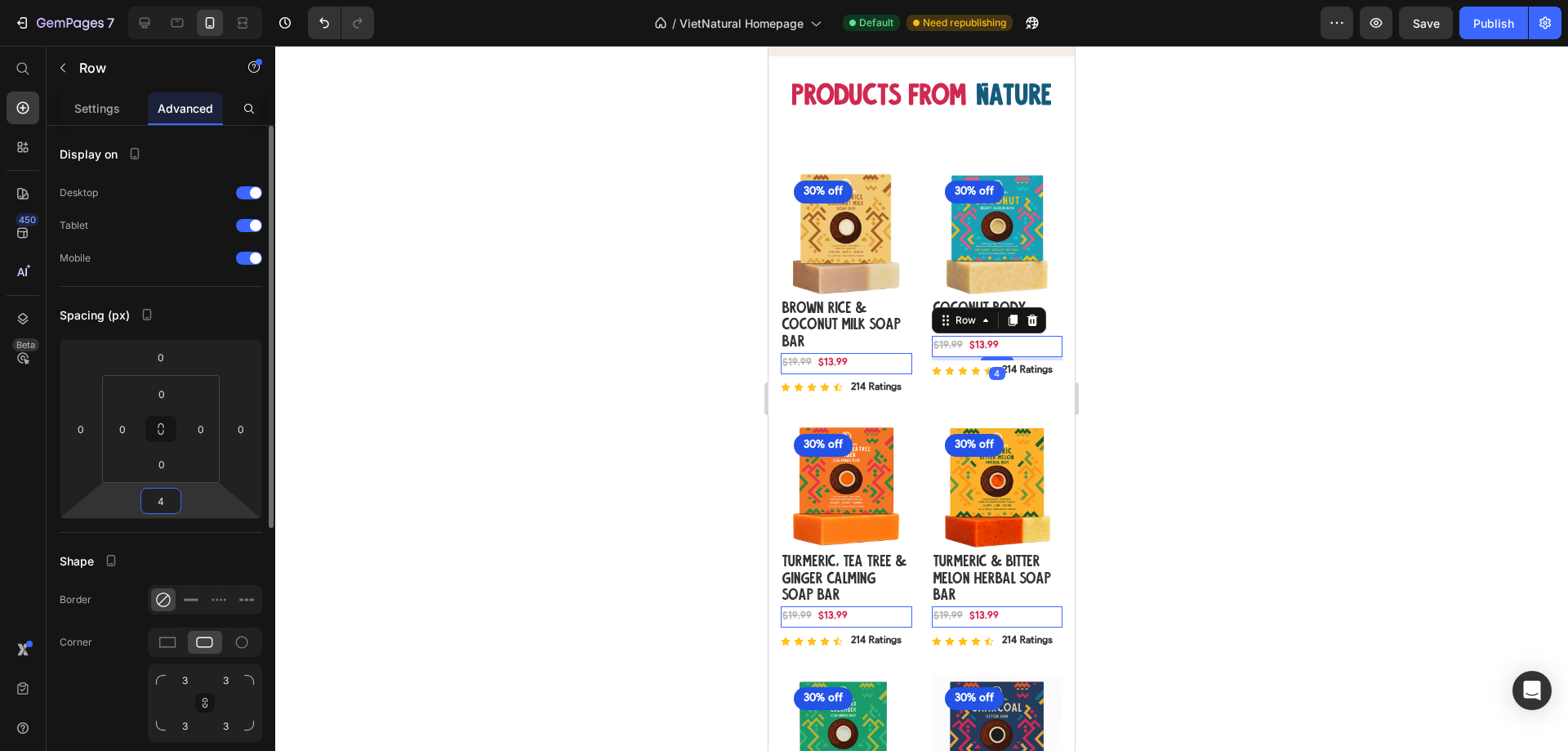 click on "4" at bounding box center [161, 501] 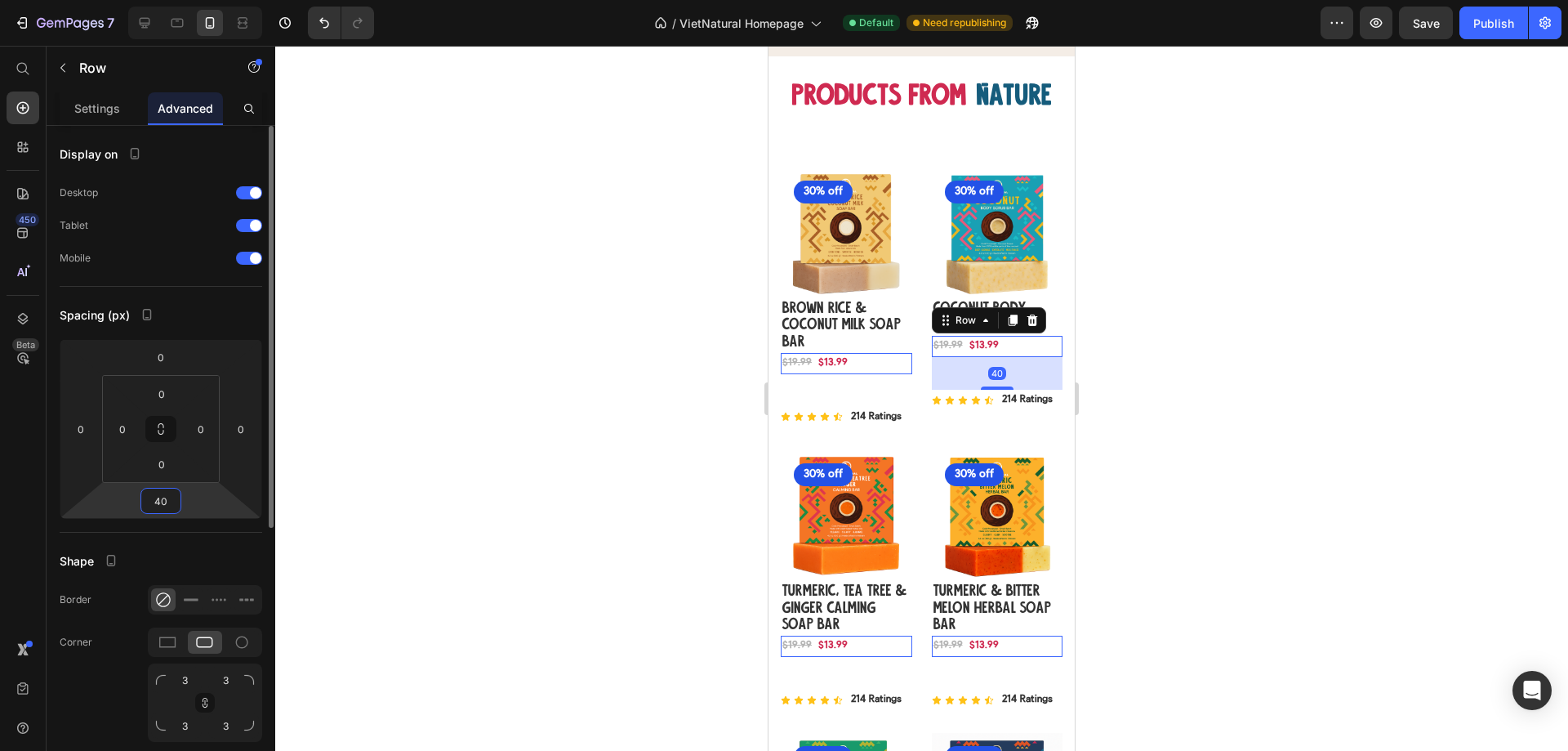 drag, startPoint x: 167, startPoint y: 505, endPoint x: 130, endPoint y: 505, distance: 37 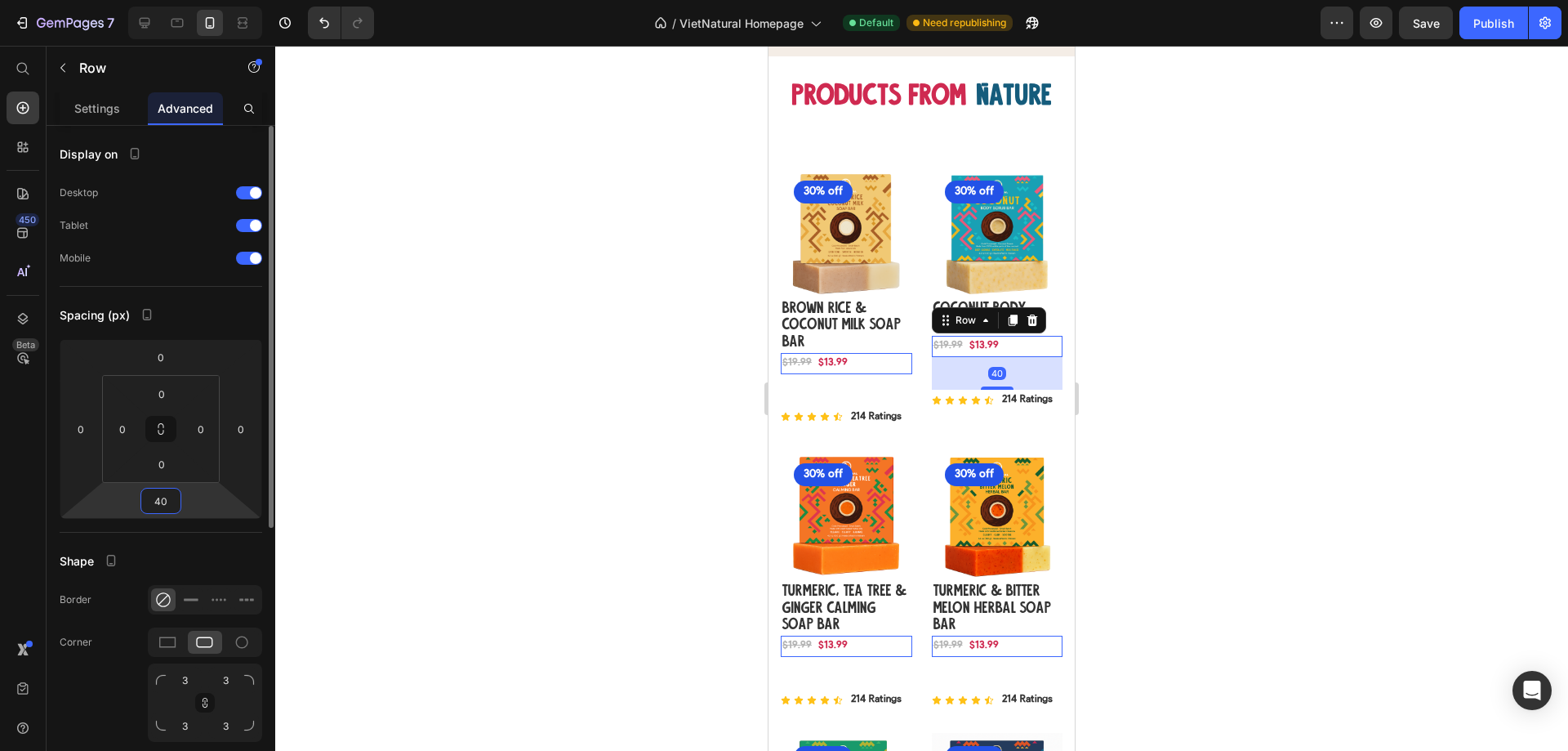 click on "0 0 40 0" at bounding box center [161, 429] 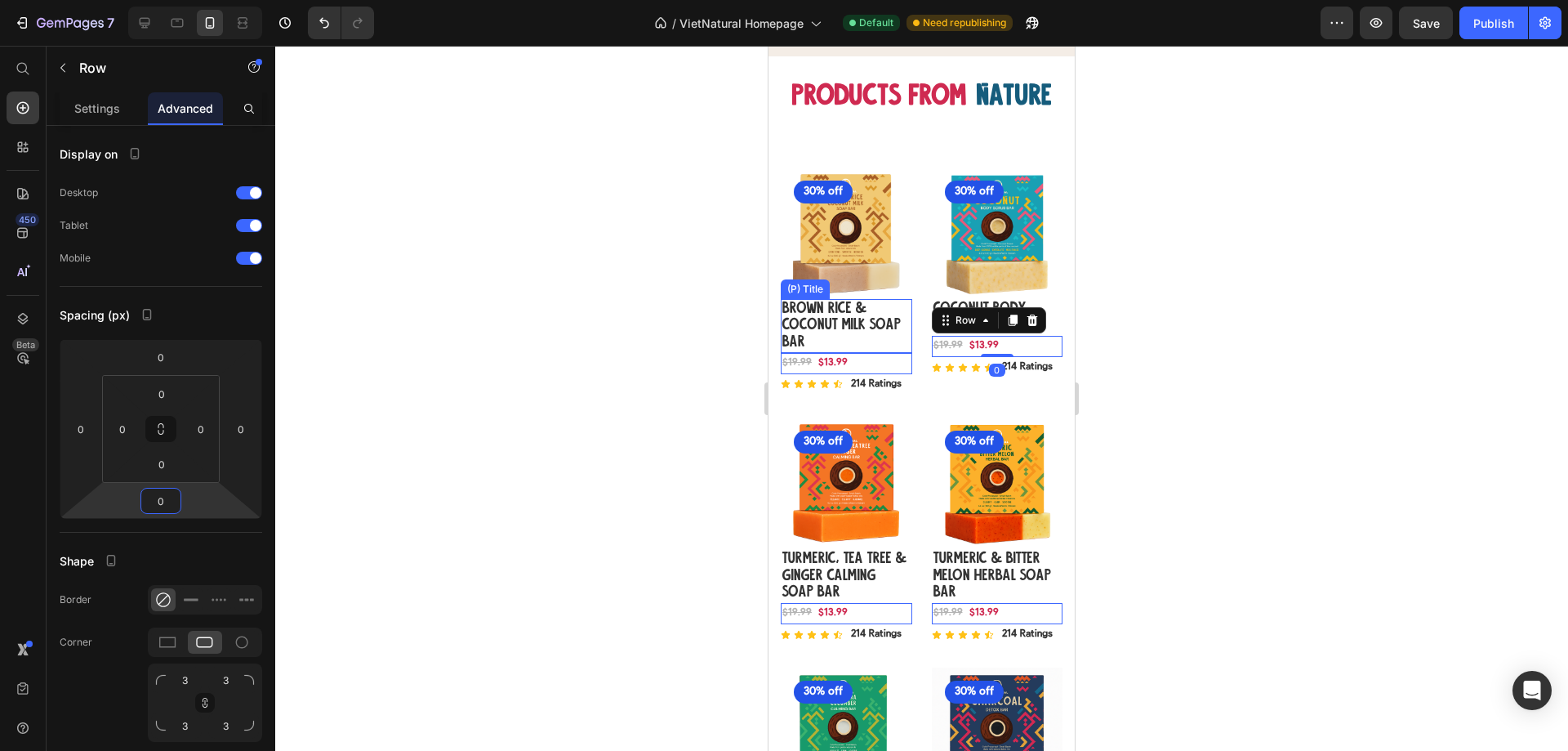 click on "Brown Rice & Coconut Milk Soap Bar" at bounding box center (846, 326) 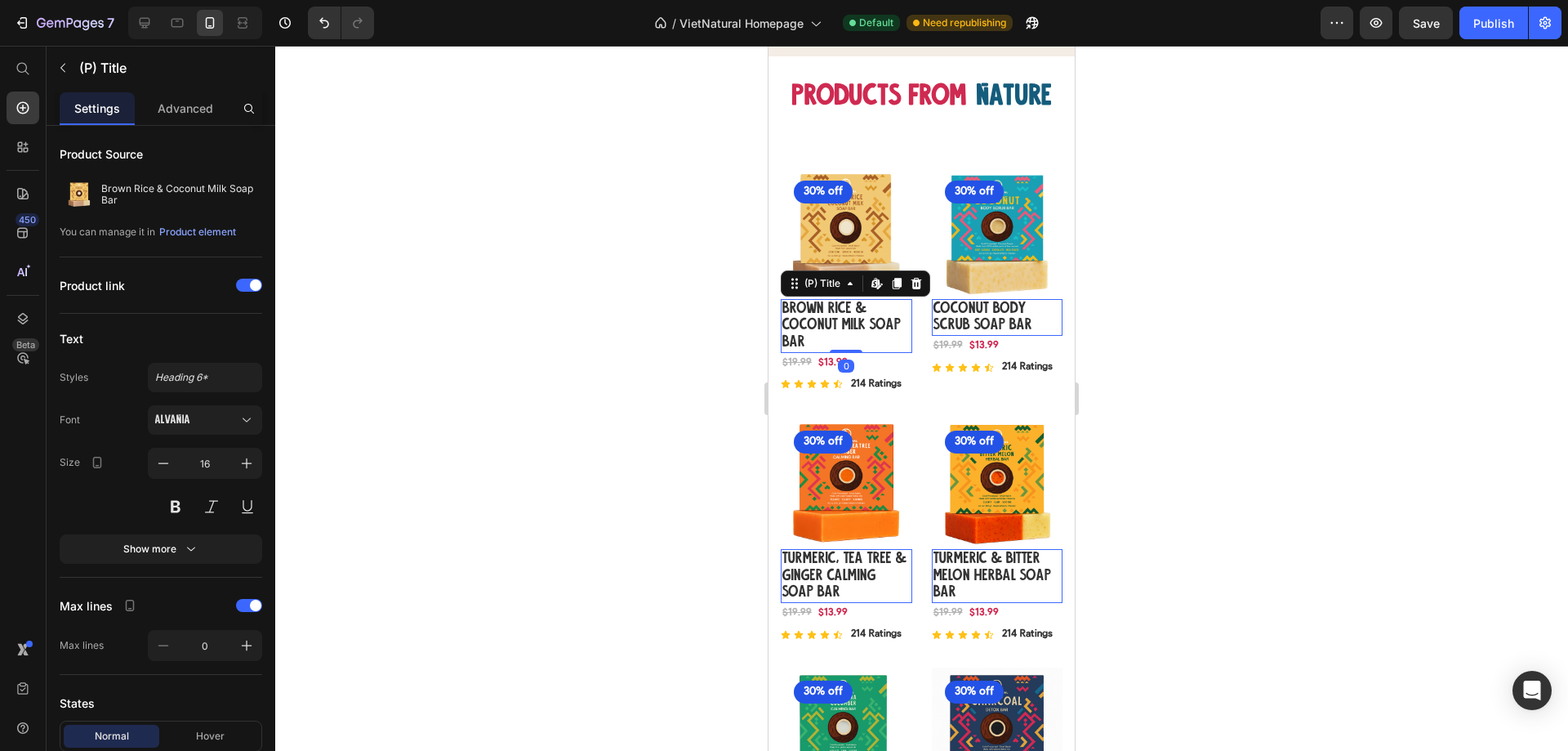 click 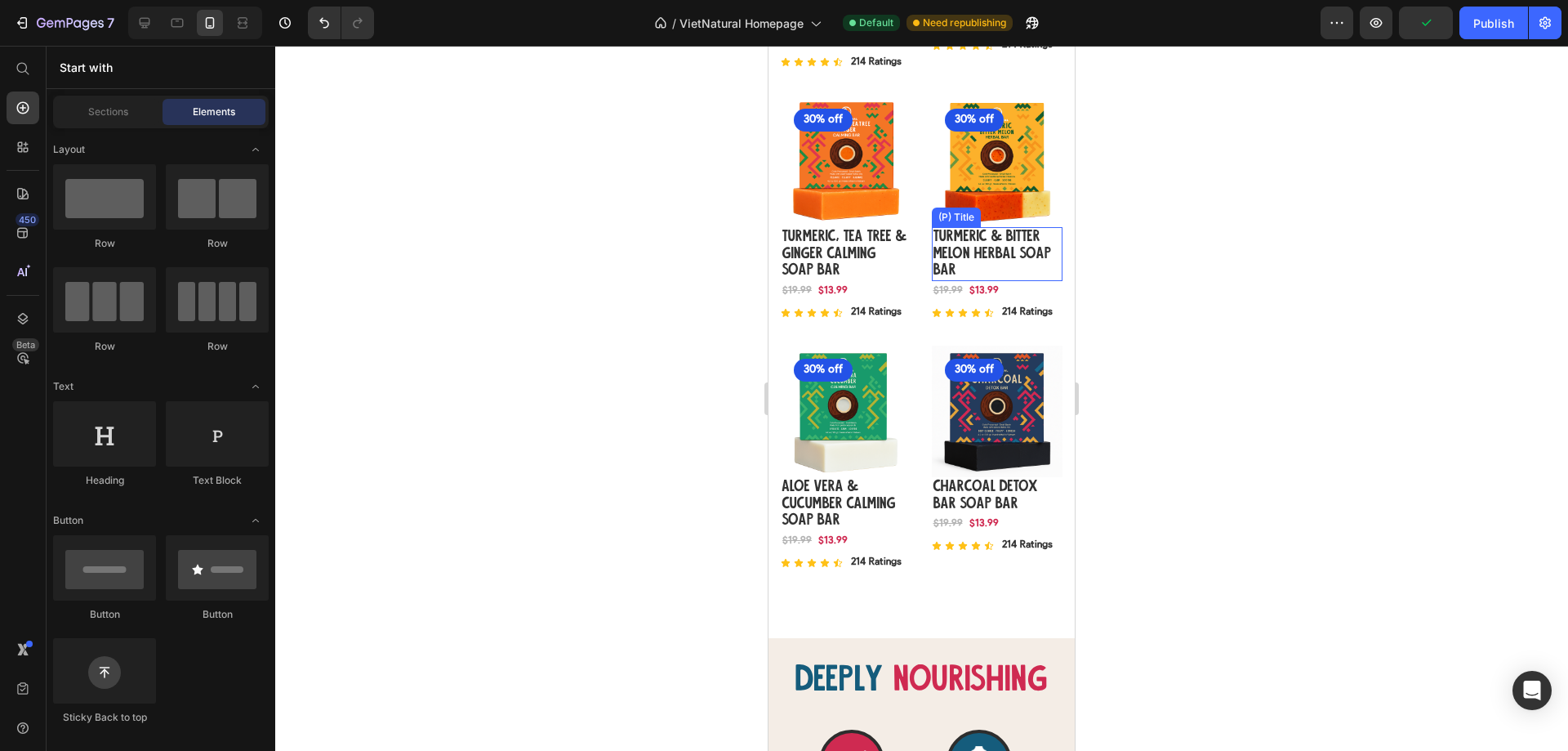 scroll, scrollTop: 879, scrollLeft: 0, axis: vertical 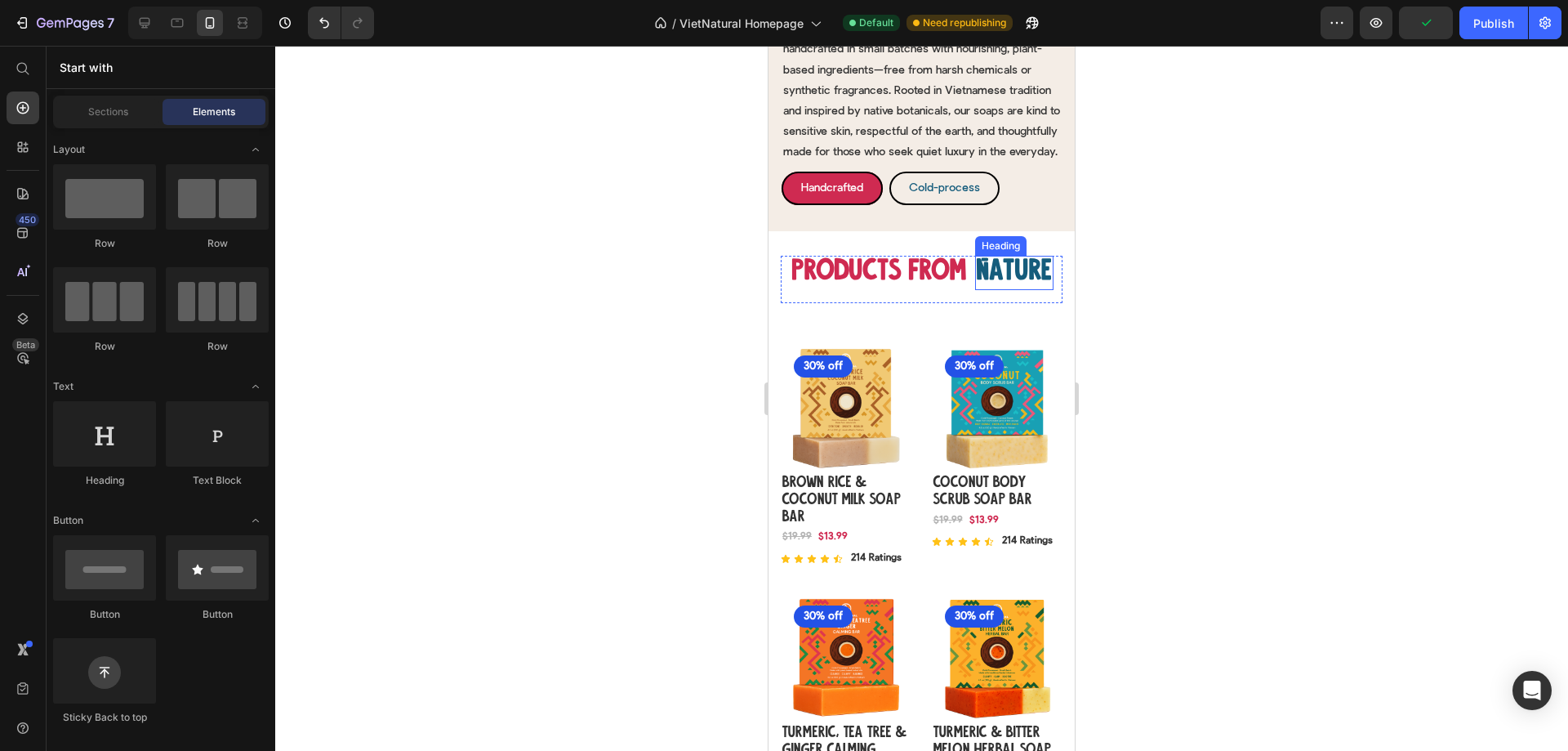 click on "Nature" at bounding box center [1014, 273] 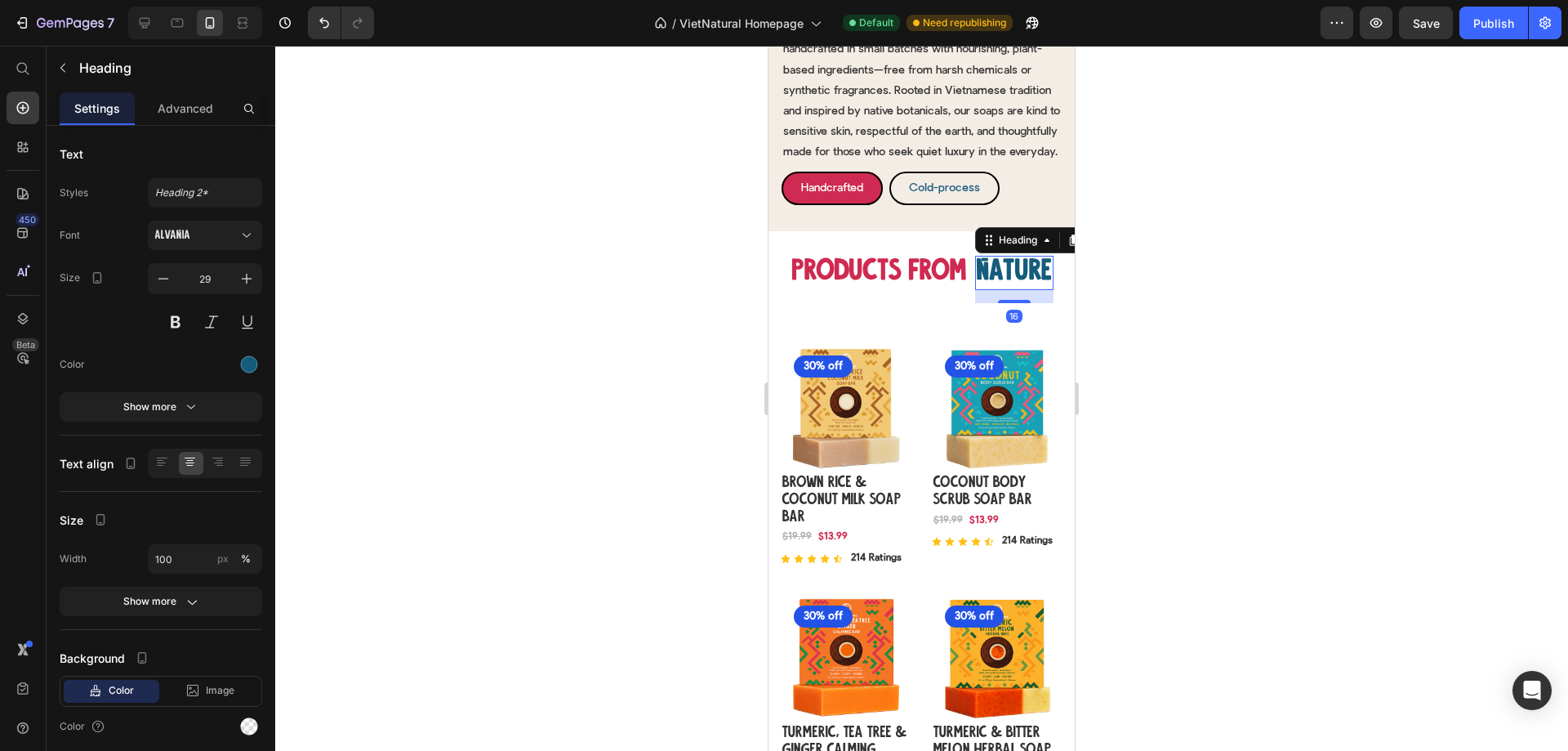 click on "Products From" at bounding box center (880, 273) 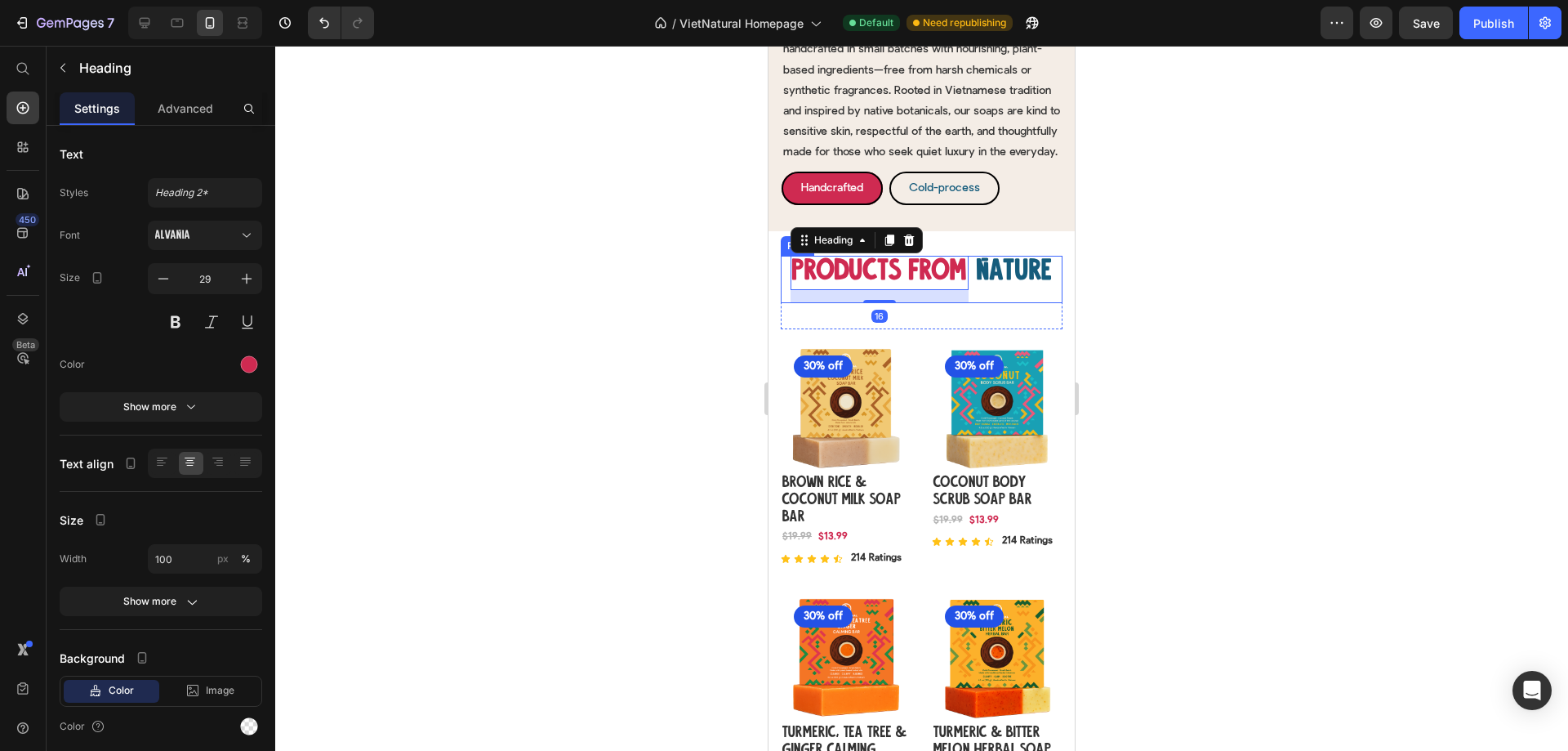 click on "Nature Heading" at bounding box center (1014, 279) 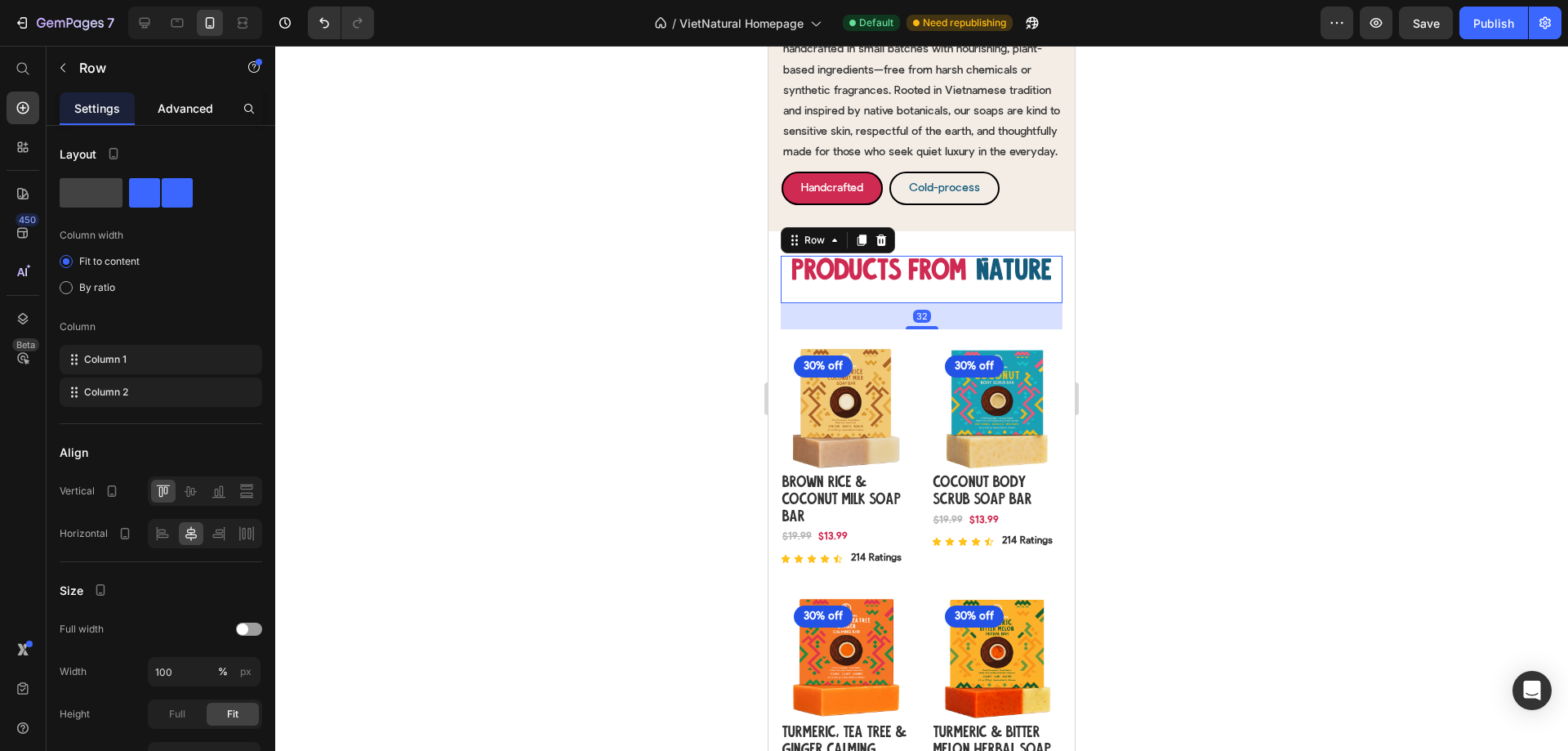 click on "Advanced" at bounding box center [185, 108] 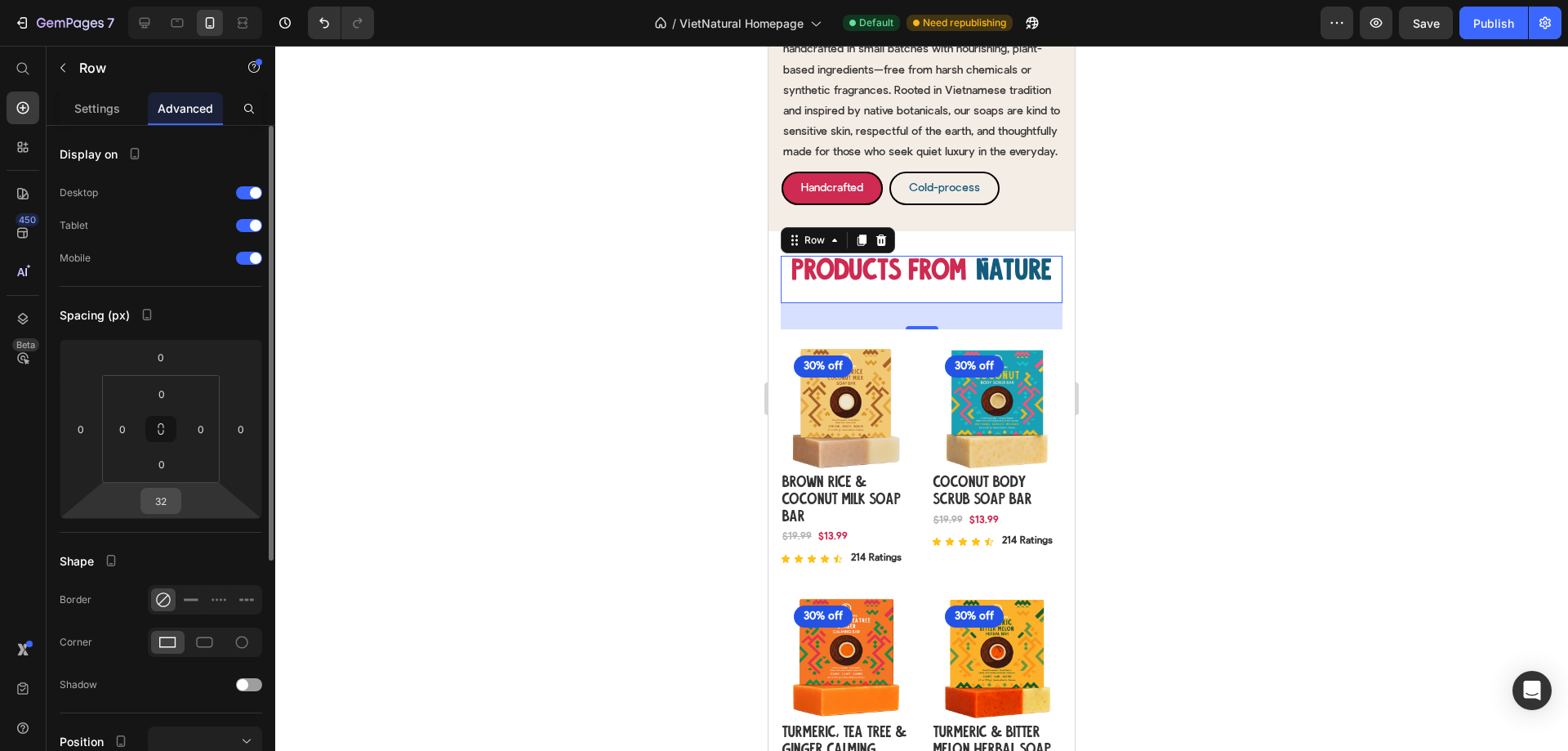 click on "32" at bounding box center [161, 501] 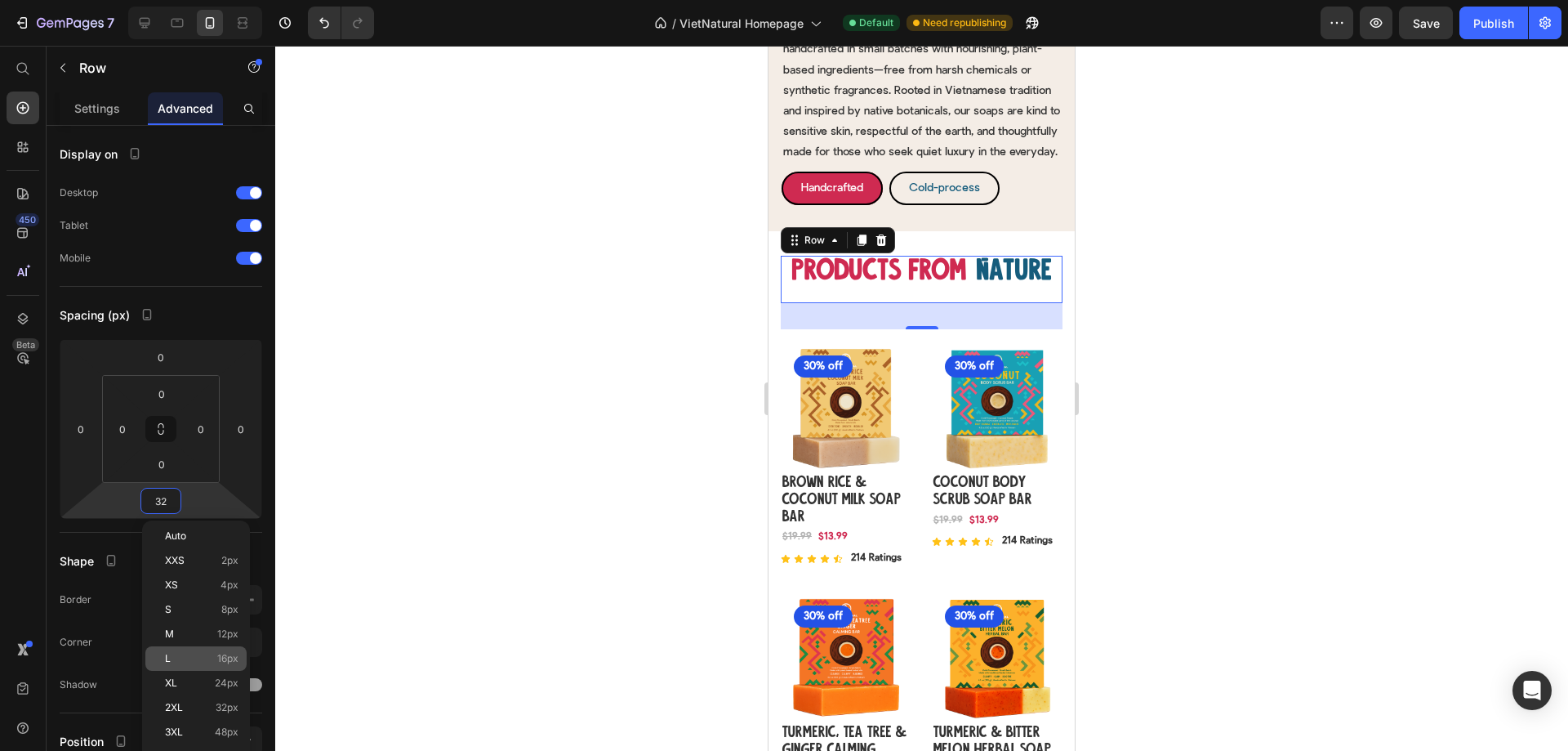 click on "L 16px" 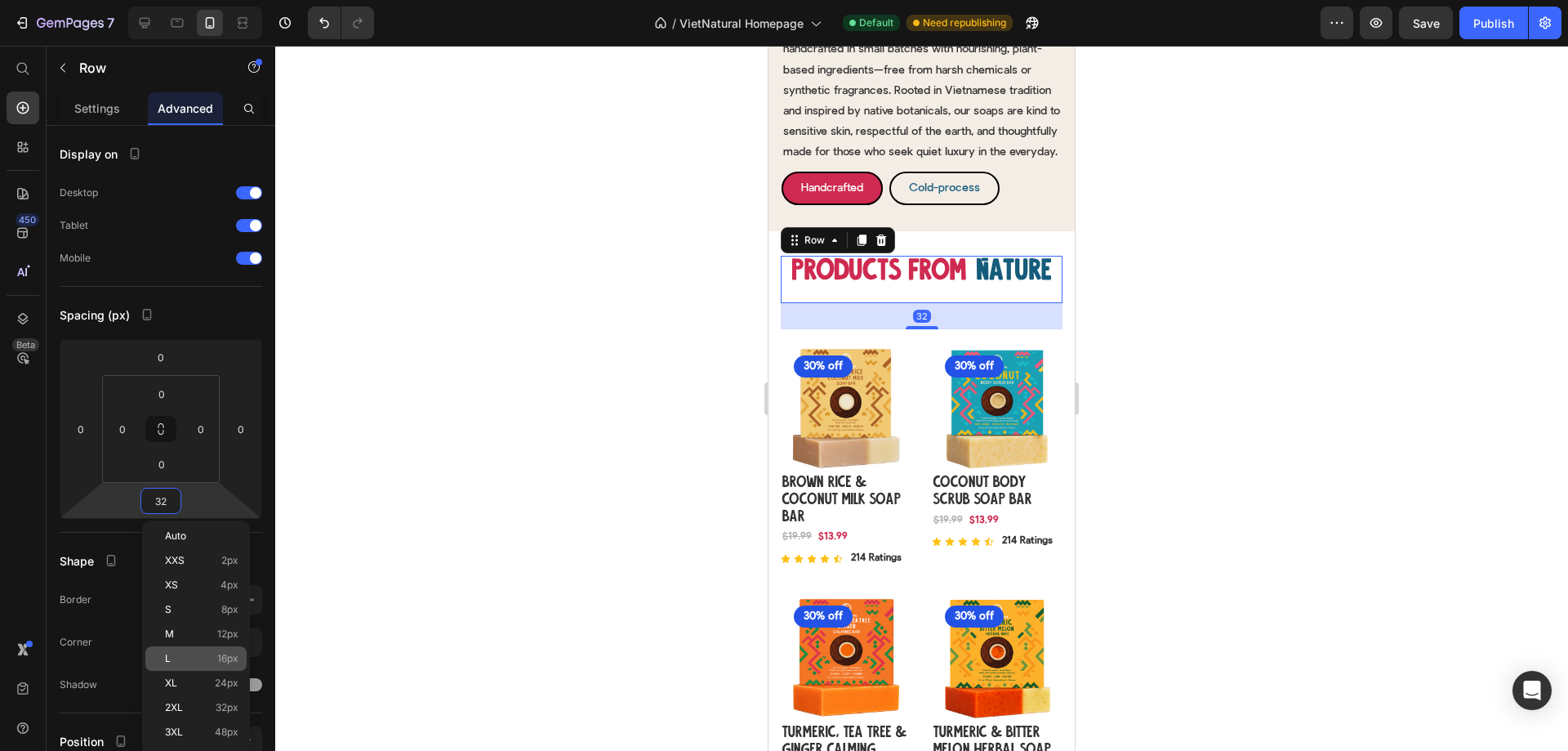 type on "16" 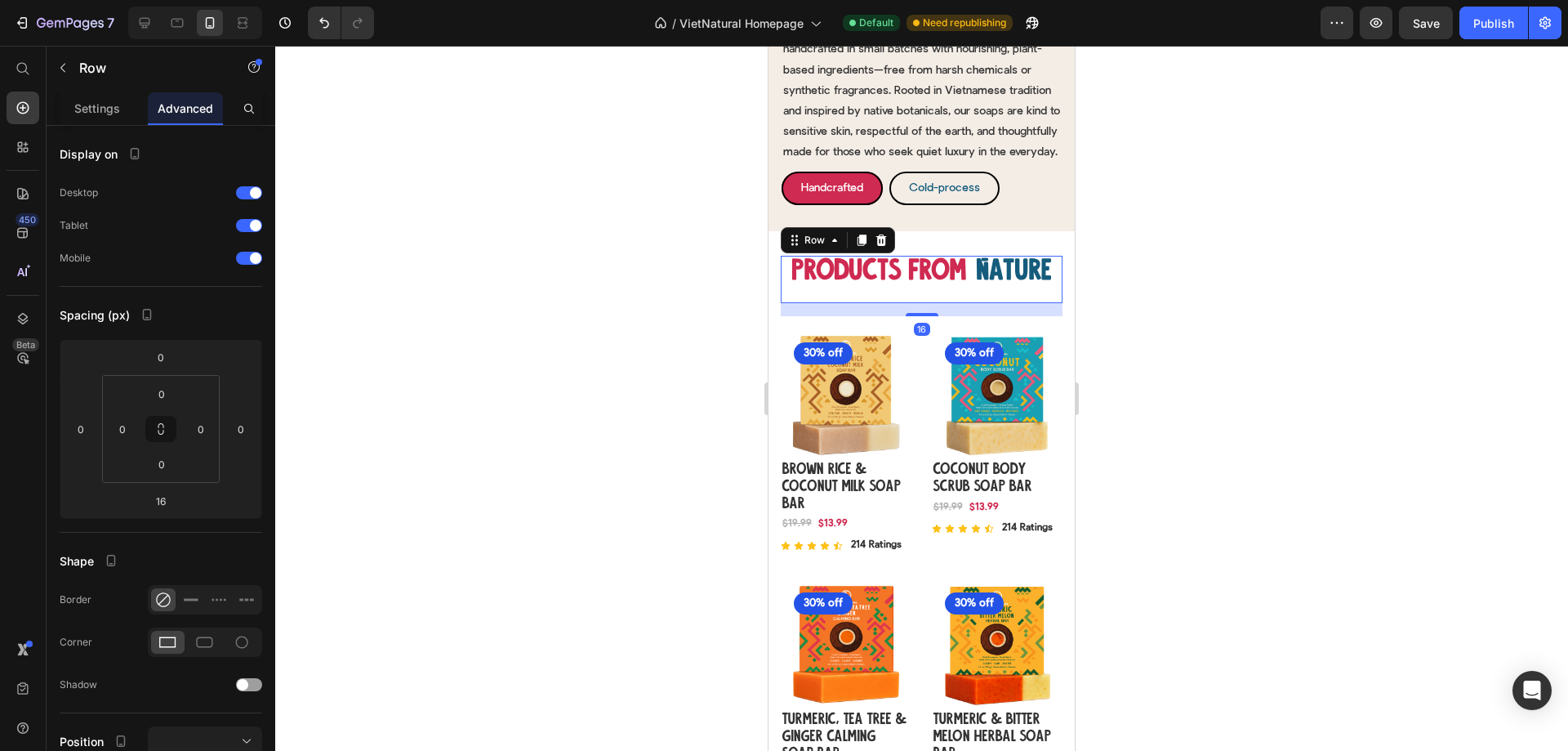 click 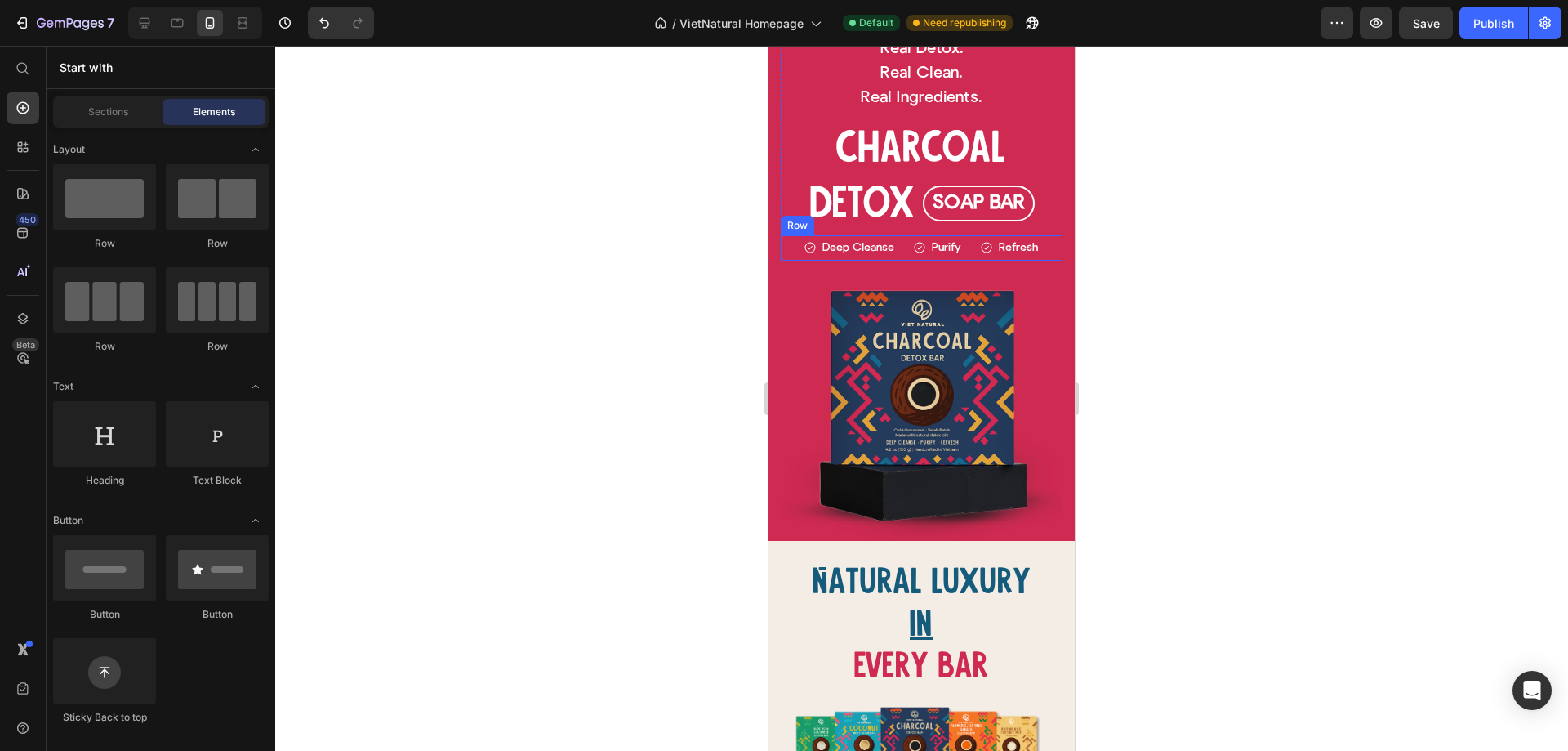 scroll, scrollTop: 0, scrollLeft: 0, axis: both 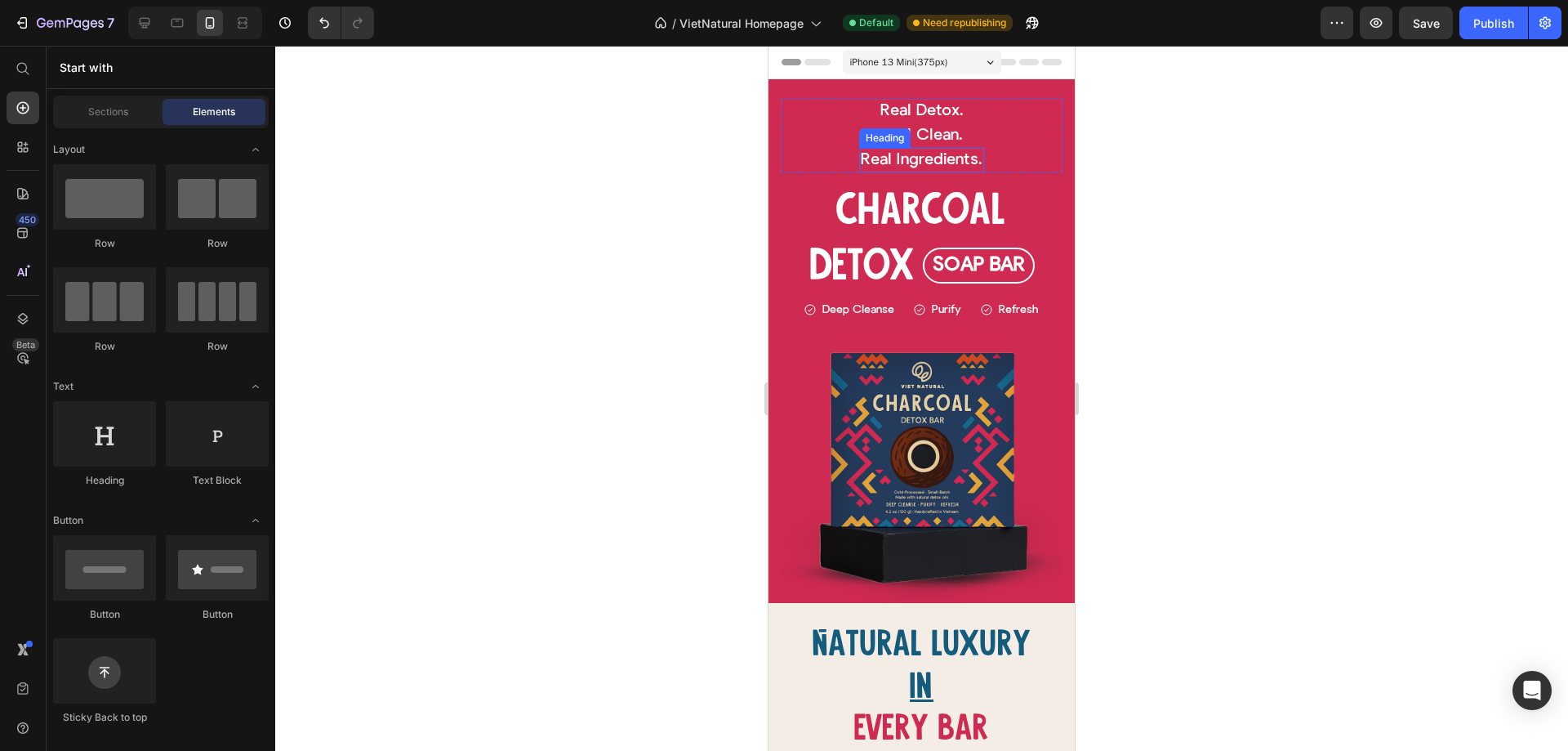click on "Real Ingredients." at bounding box center [921, 160] 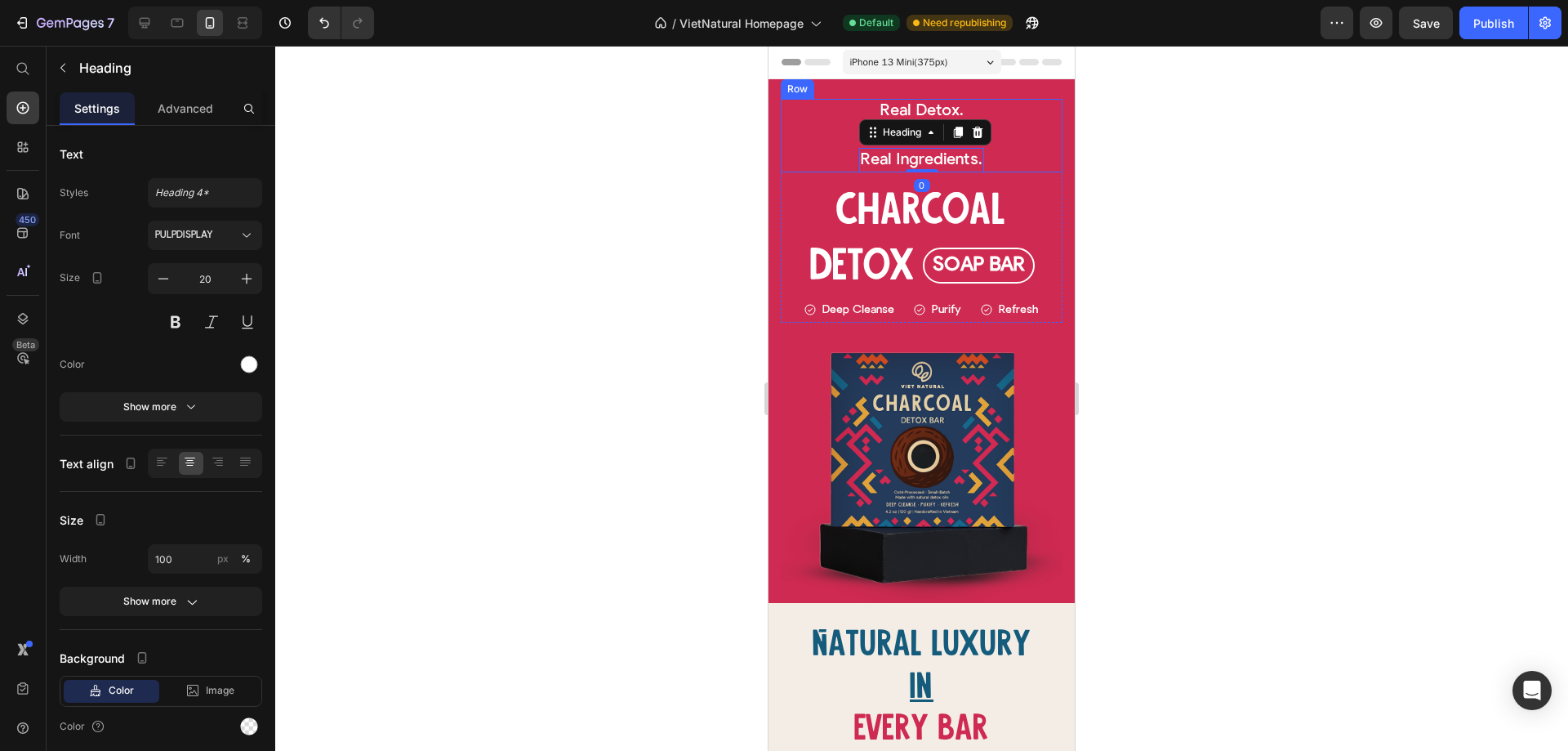 click on "Real Detox. Heading Real Clean. Heading Real Ingredients. Heading   0 Row" at bounding box center (921, 136) 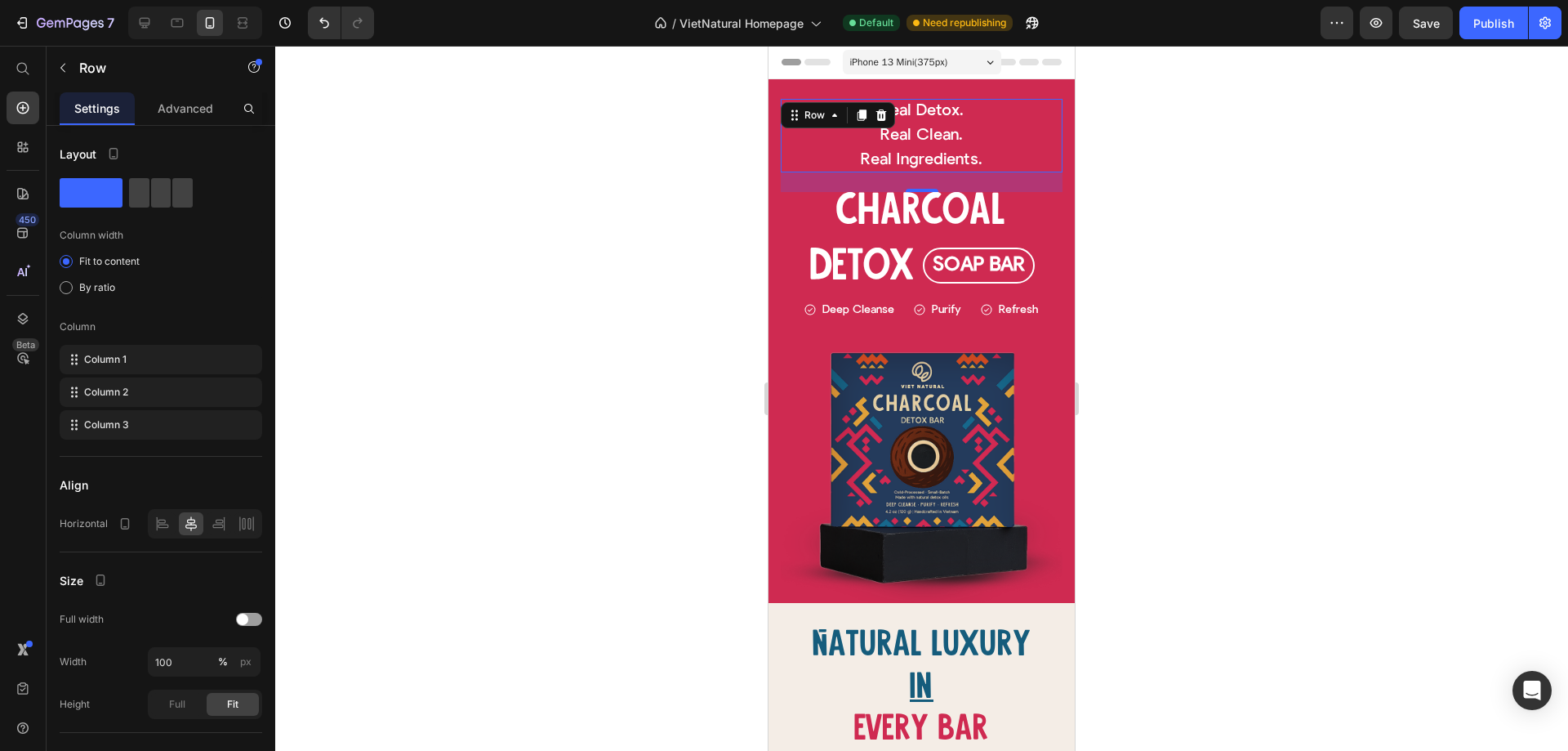click 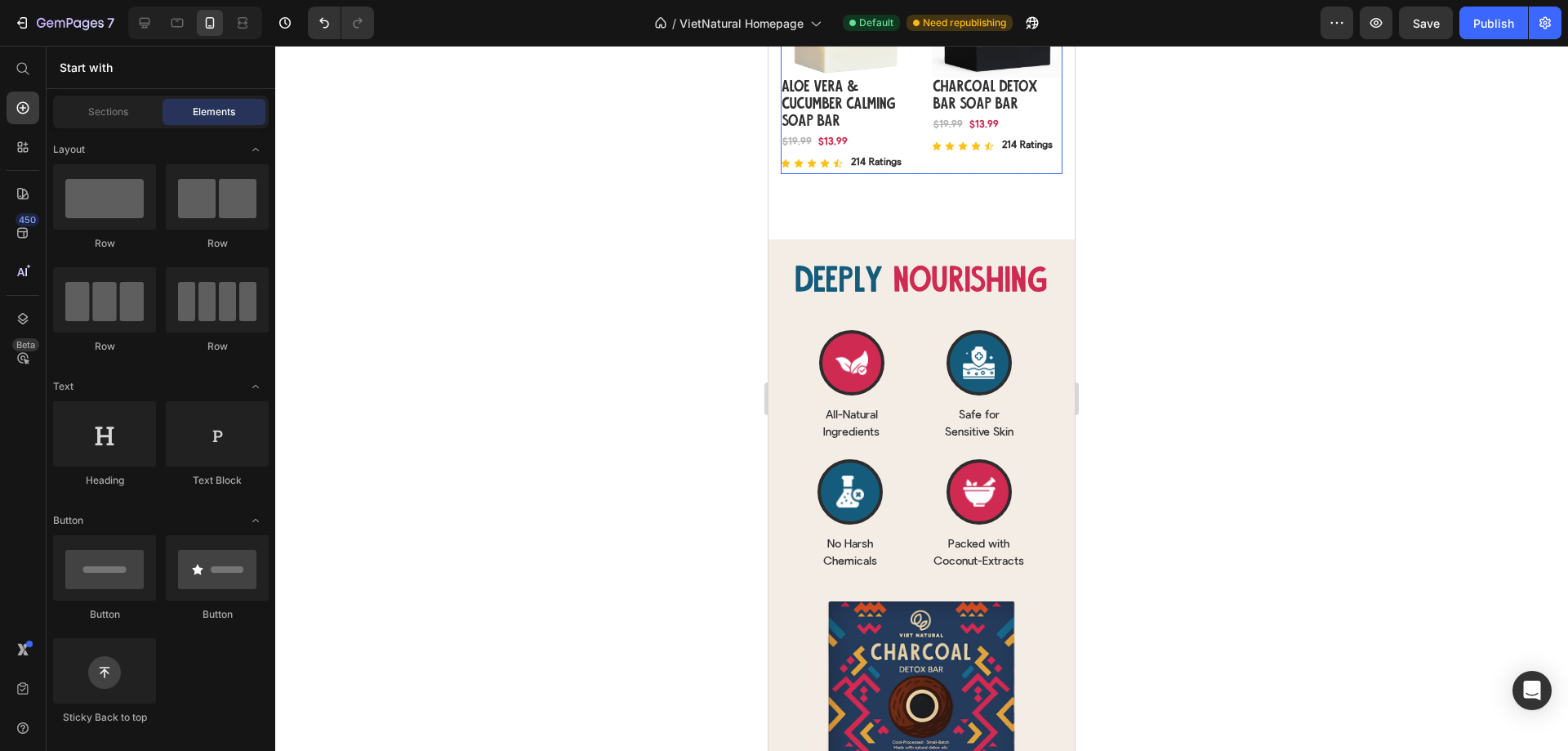 scroll, scrollTop: 1837, scrollLeft: 0, axis: vertical 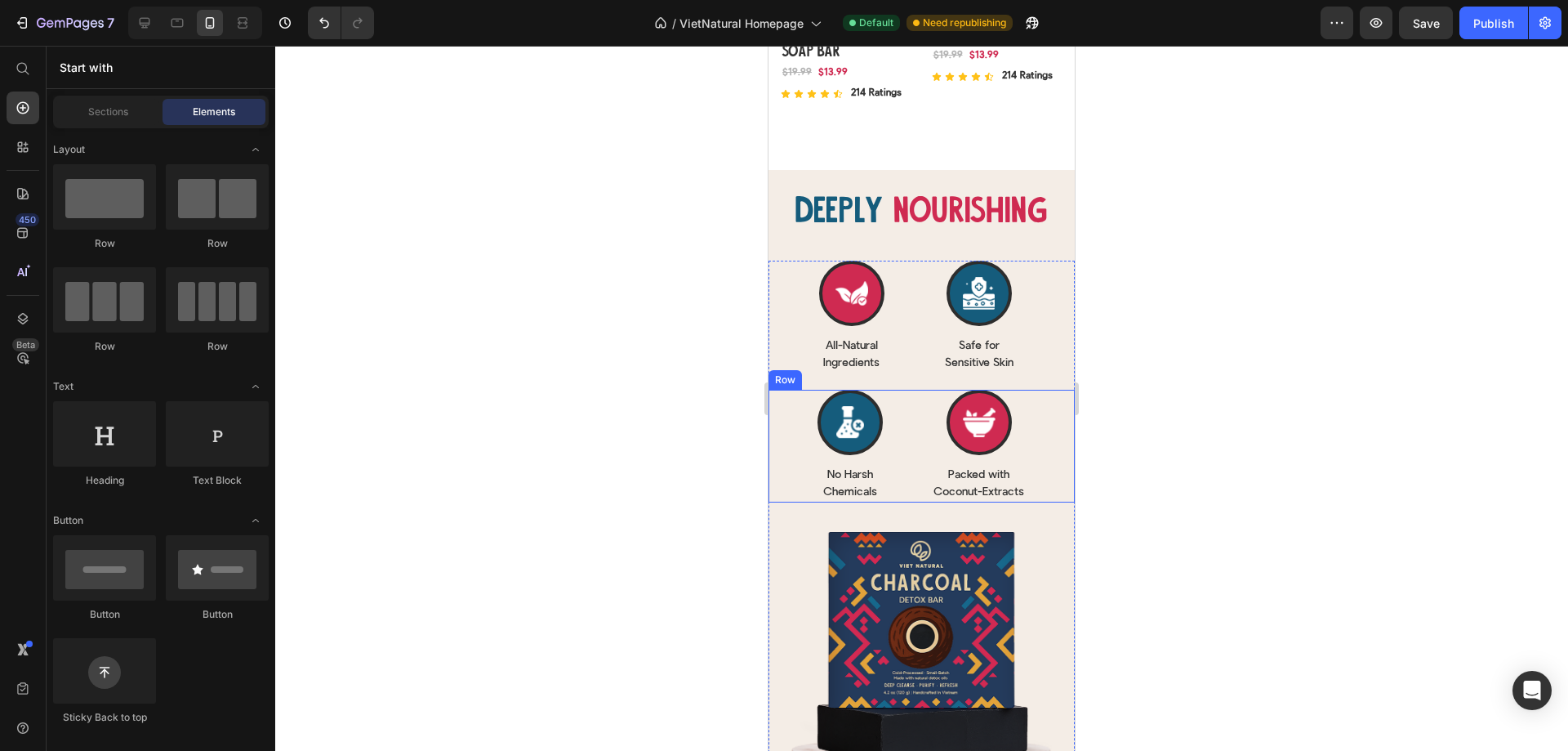 click on "Icon No Harsh Chemicals Text Block Row
Icon Packed with Coconut-Extracts Text Block Row Row" at bounding box center [921, 446] 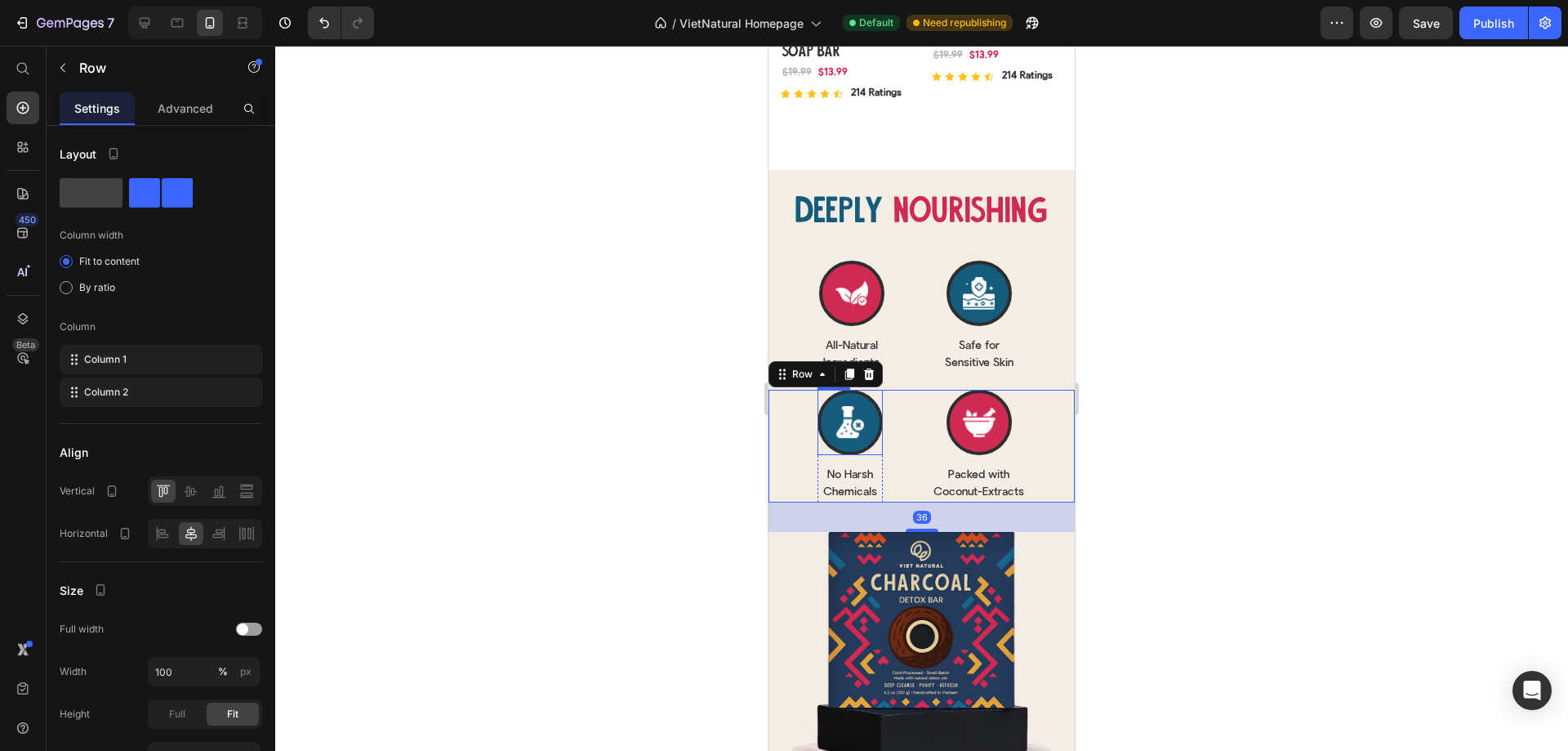 click 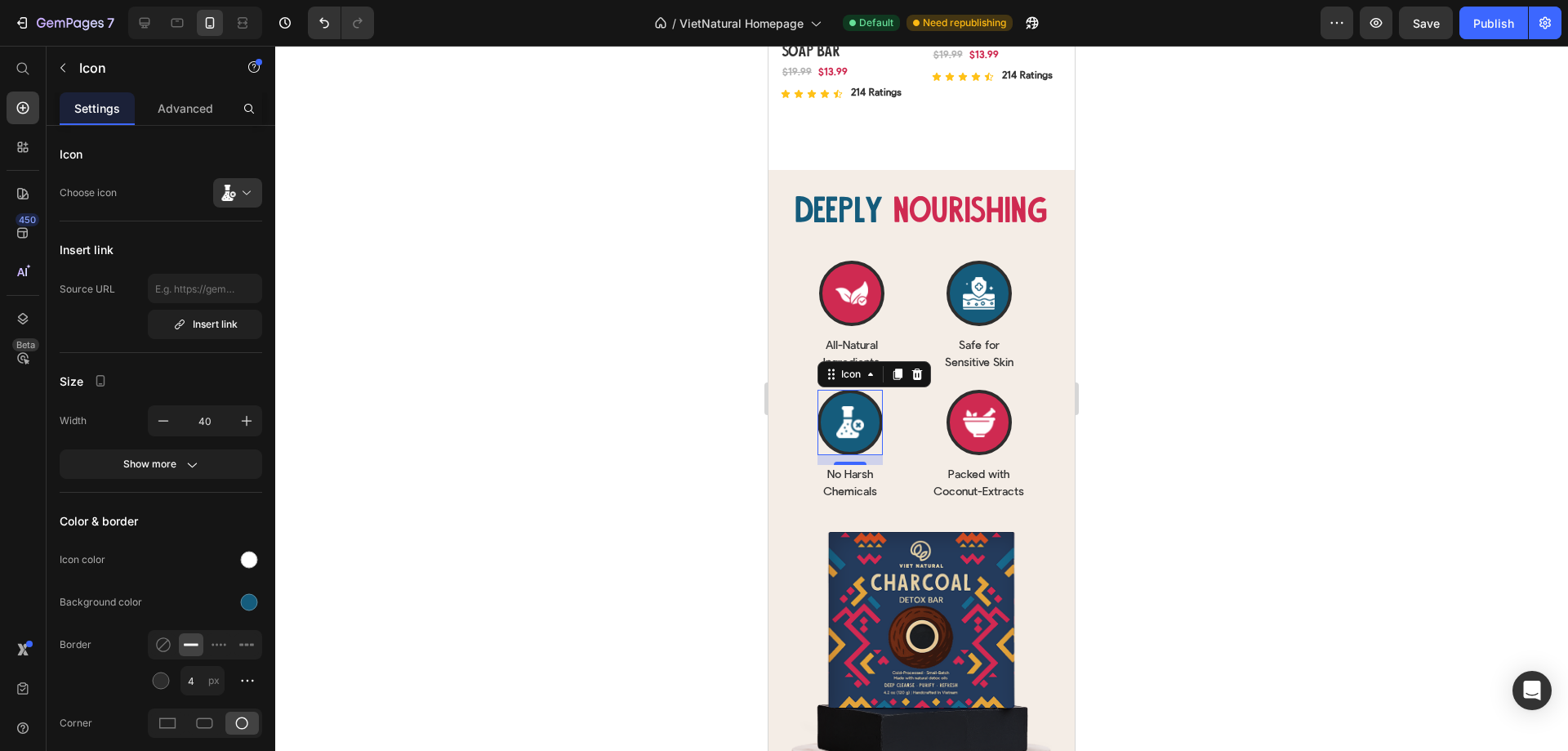 click 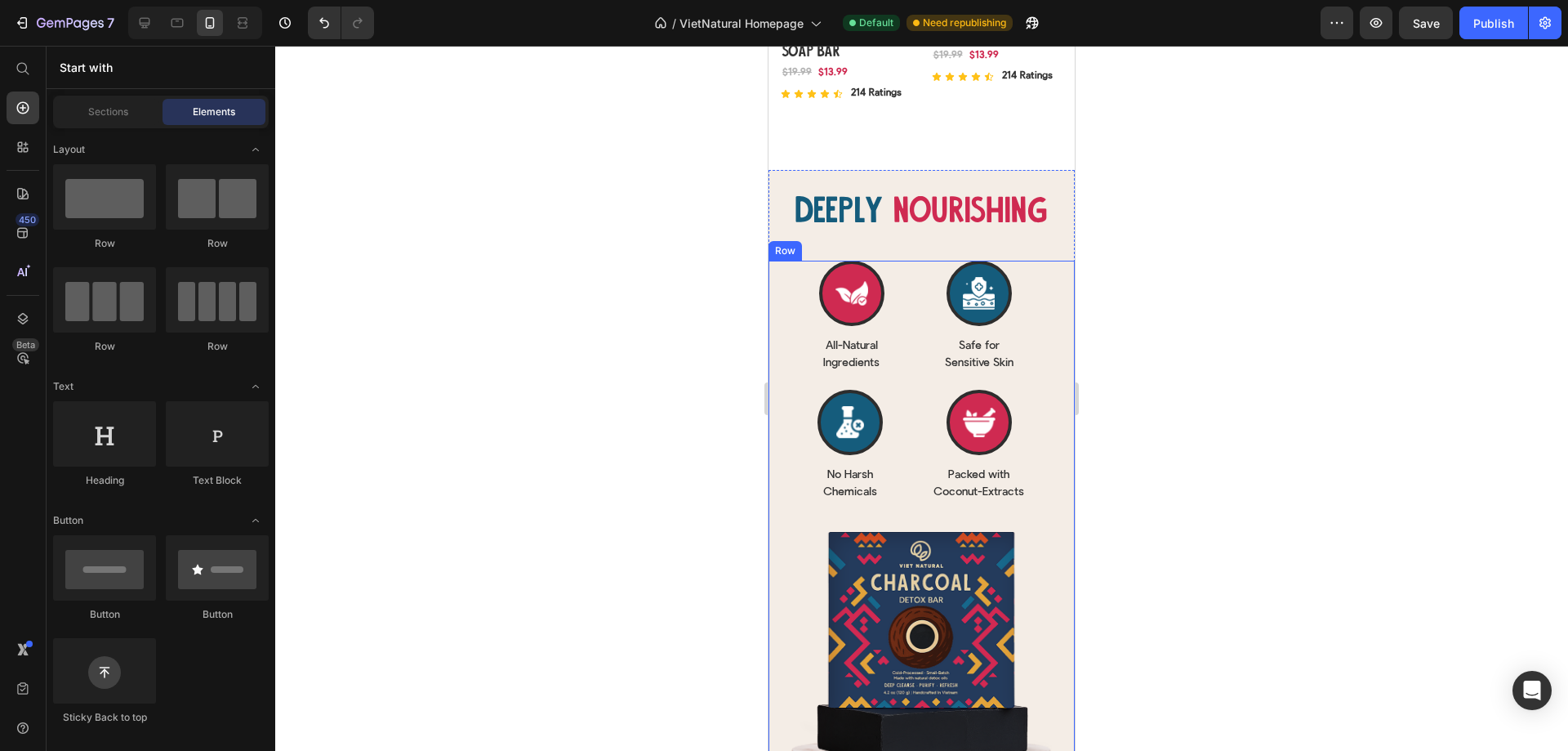 click on "Icon All-Natural  Ingredients Text Block Row
Icon Safe for Sensitive Skin Text Block Row Row
Icon No Harsh Chemicals Text Block Row
Icon Packed with Coconut-Extracts Text Block Row Row Image Row" at bounding box center [921, 570] 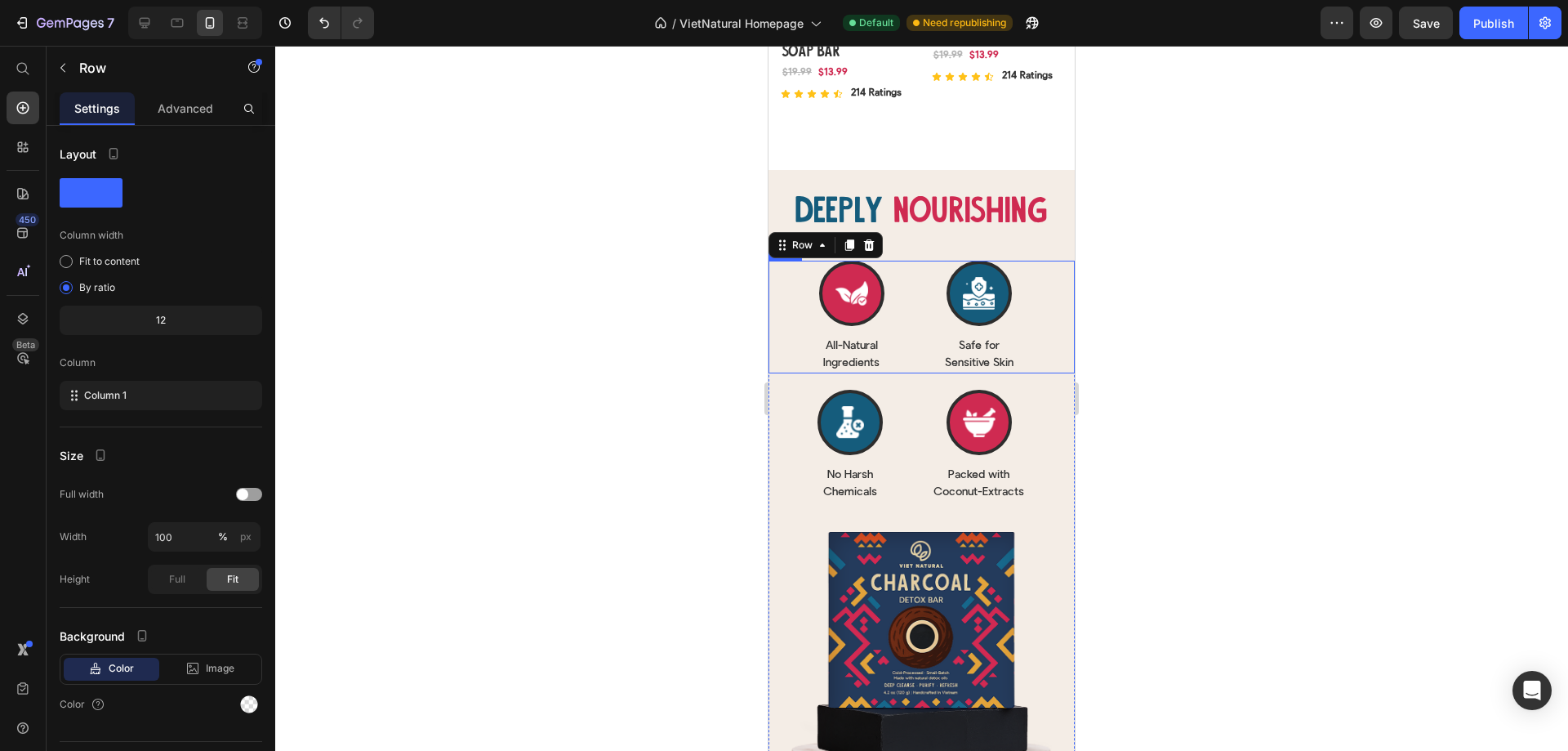 click on "Icon All-Natural  Ingredients Text Block Row
Icon Safe for Sensitive Skin Text Block Row Row" at bounding box center (921, 317) 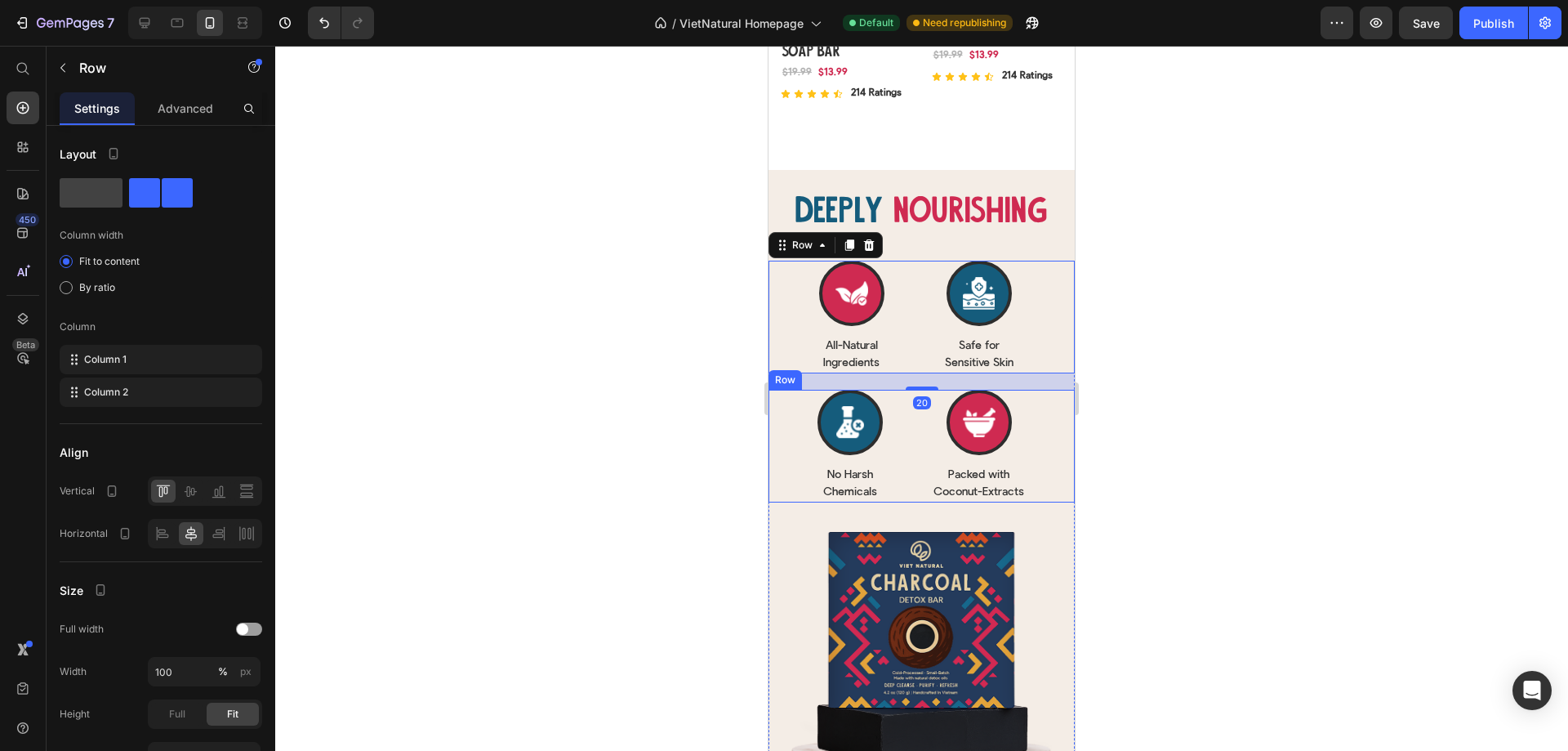click on "Icon No Harsh Chemicals Text Block Row
Icon Packed with Coconut-Extracts Text Block Row Row" at bounding box center (921, 446) 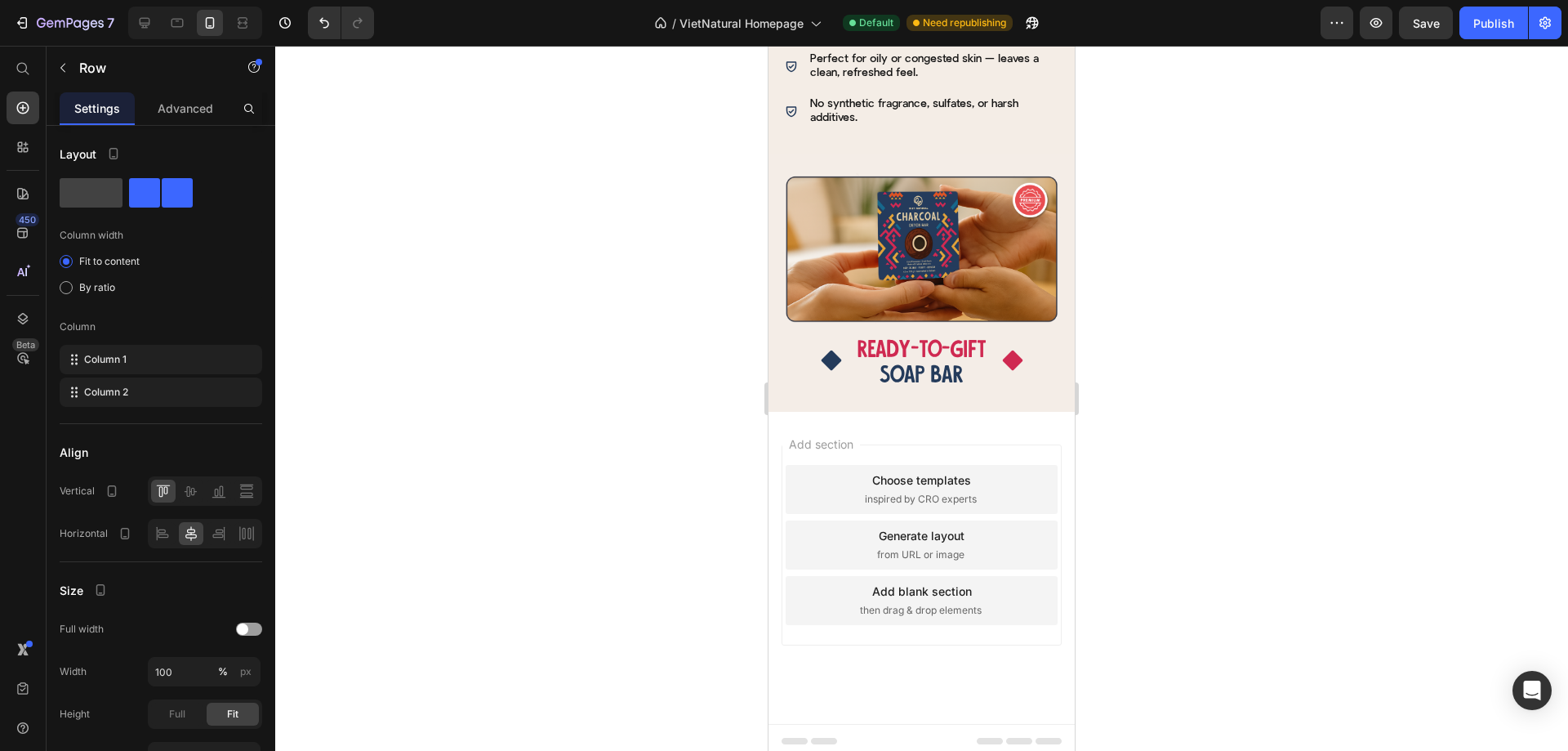 scroll, scrollTop: 3247, scrollLeft: 0, axis: vertical 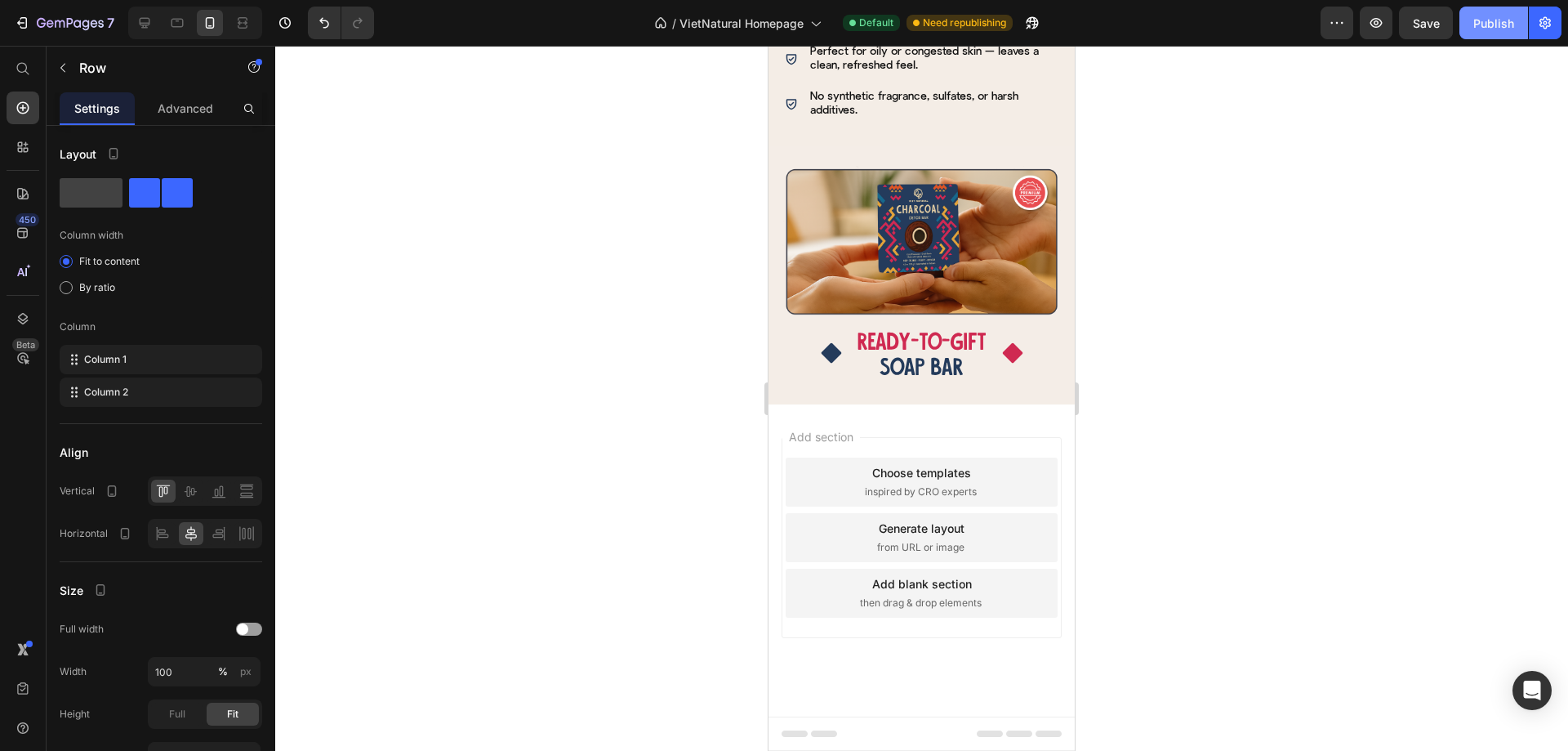 click on "Publish" at bounding box center [1494, 23] 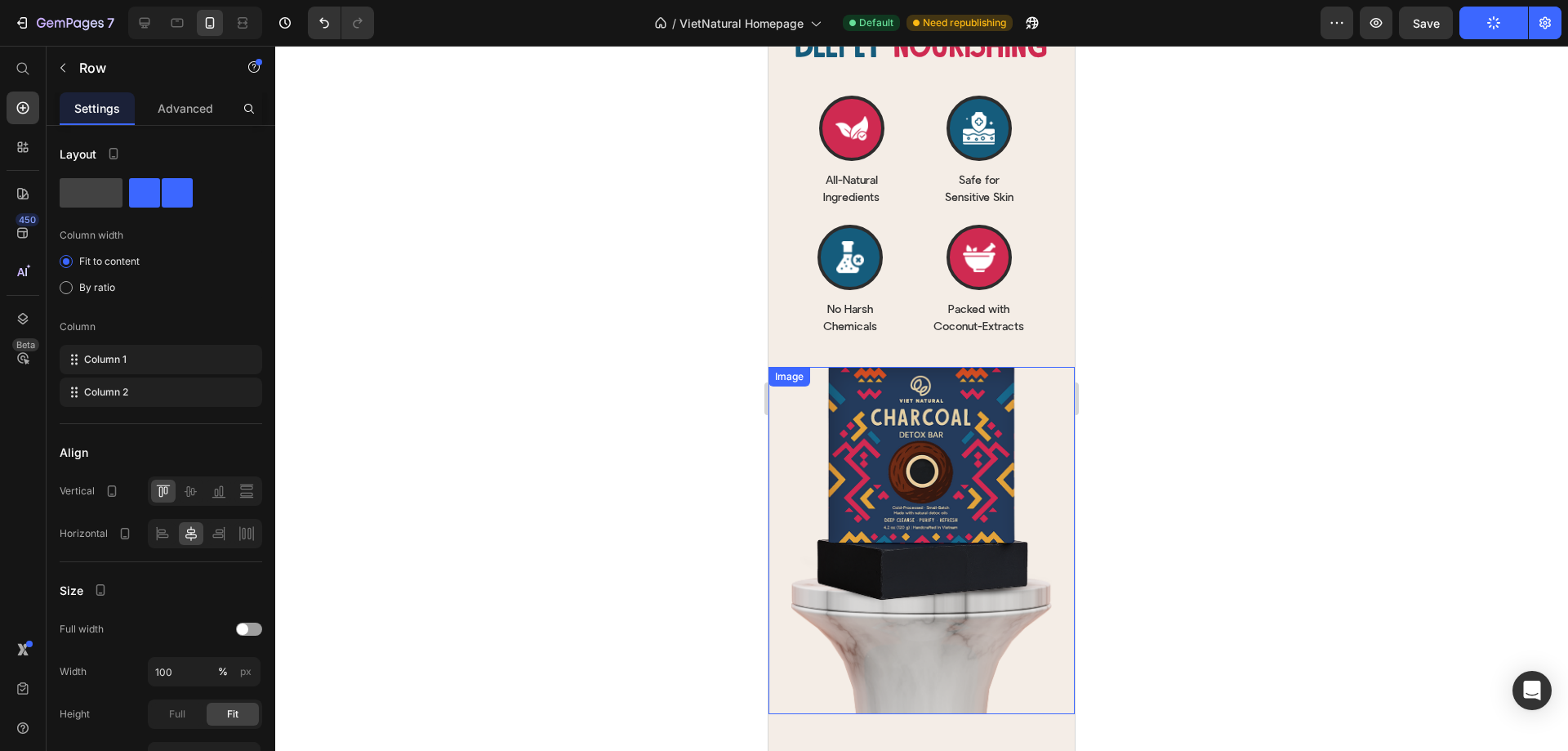 scroll, scrollTop: 1939, scrollLeft: 0, axis: vertical 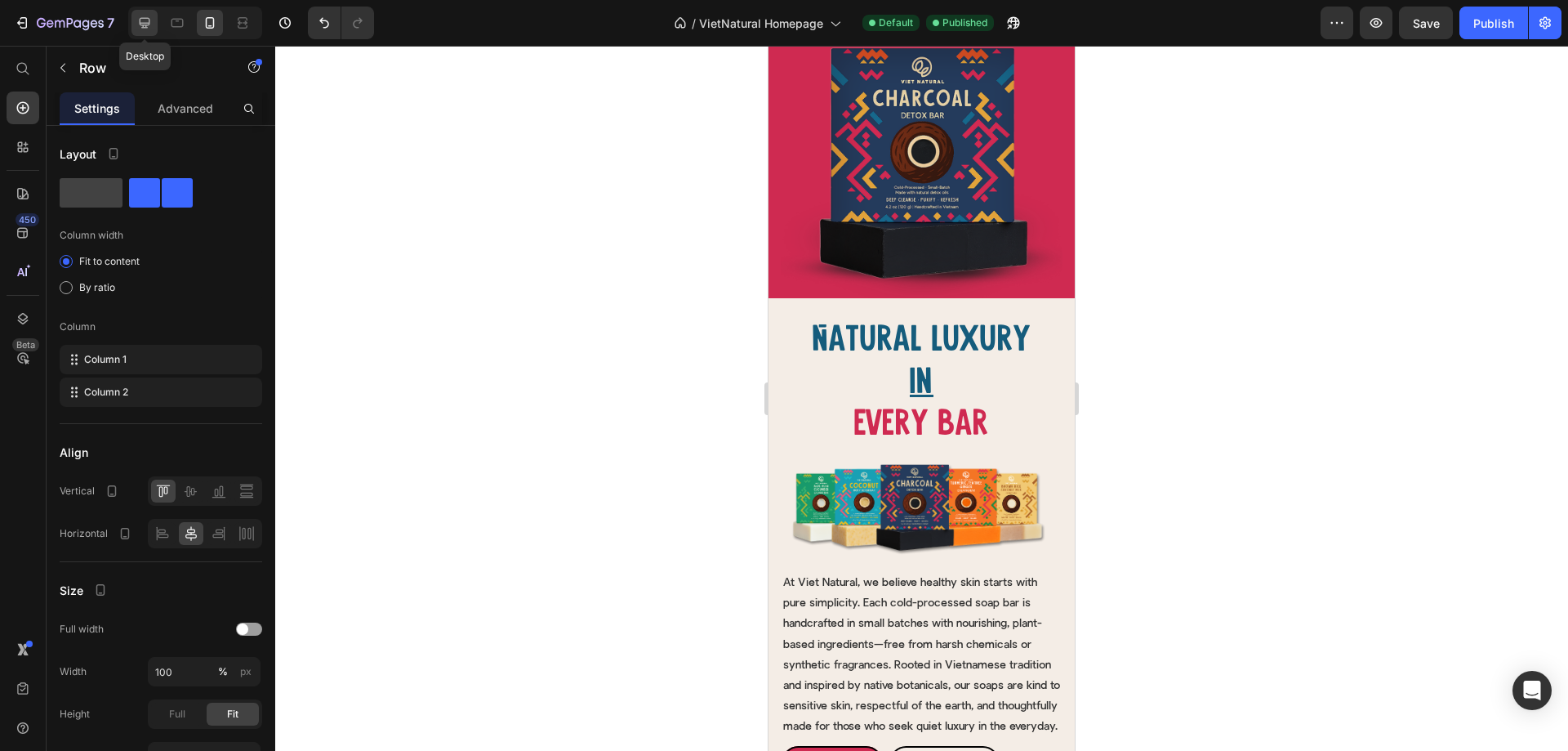 click 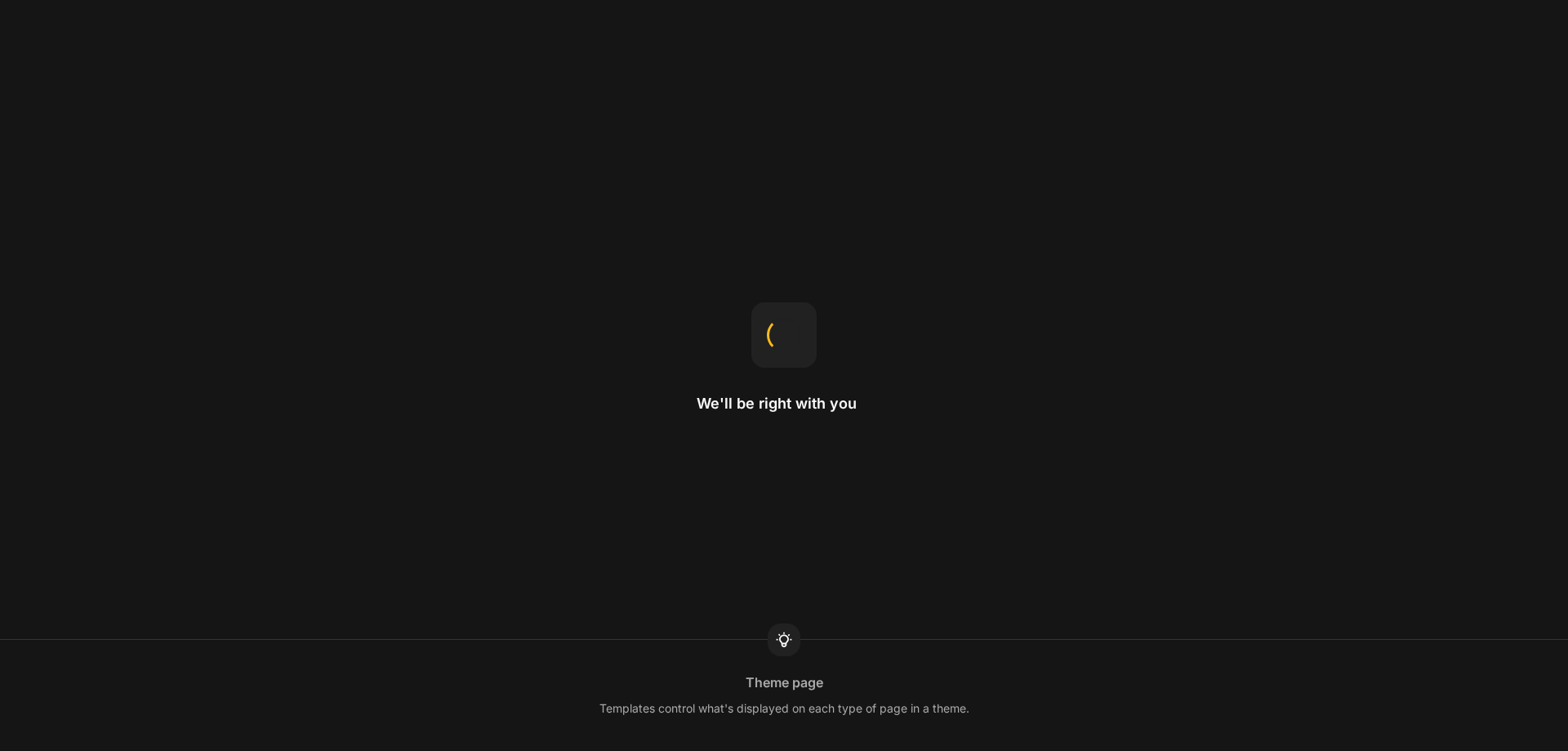 scroll, scrollTop: 0, scrollLeft: 0, axis: both 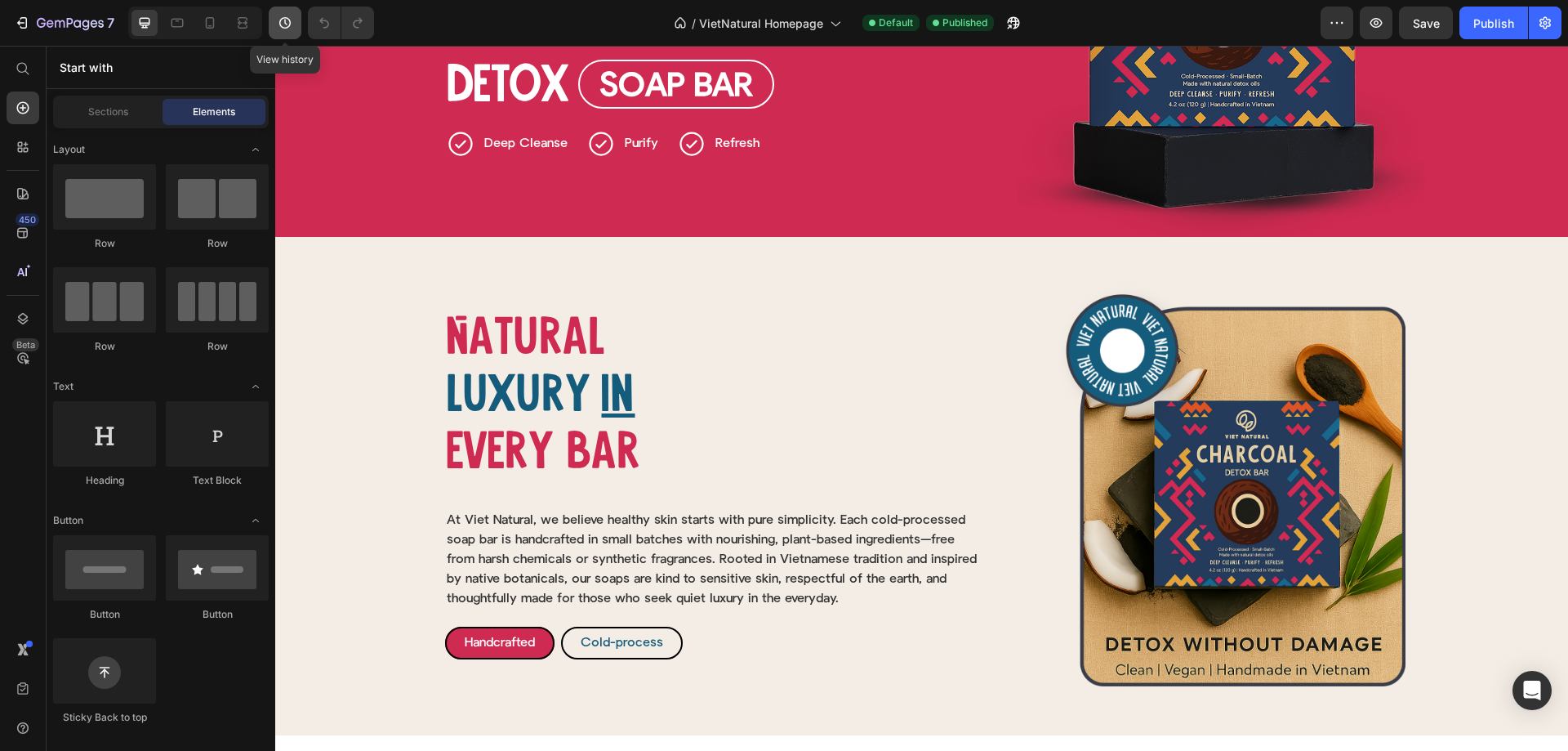 click 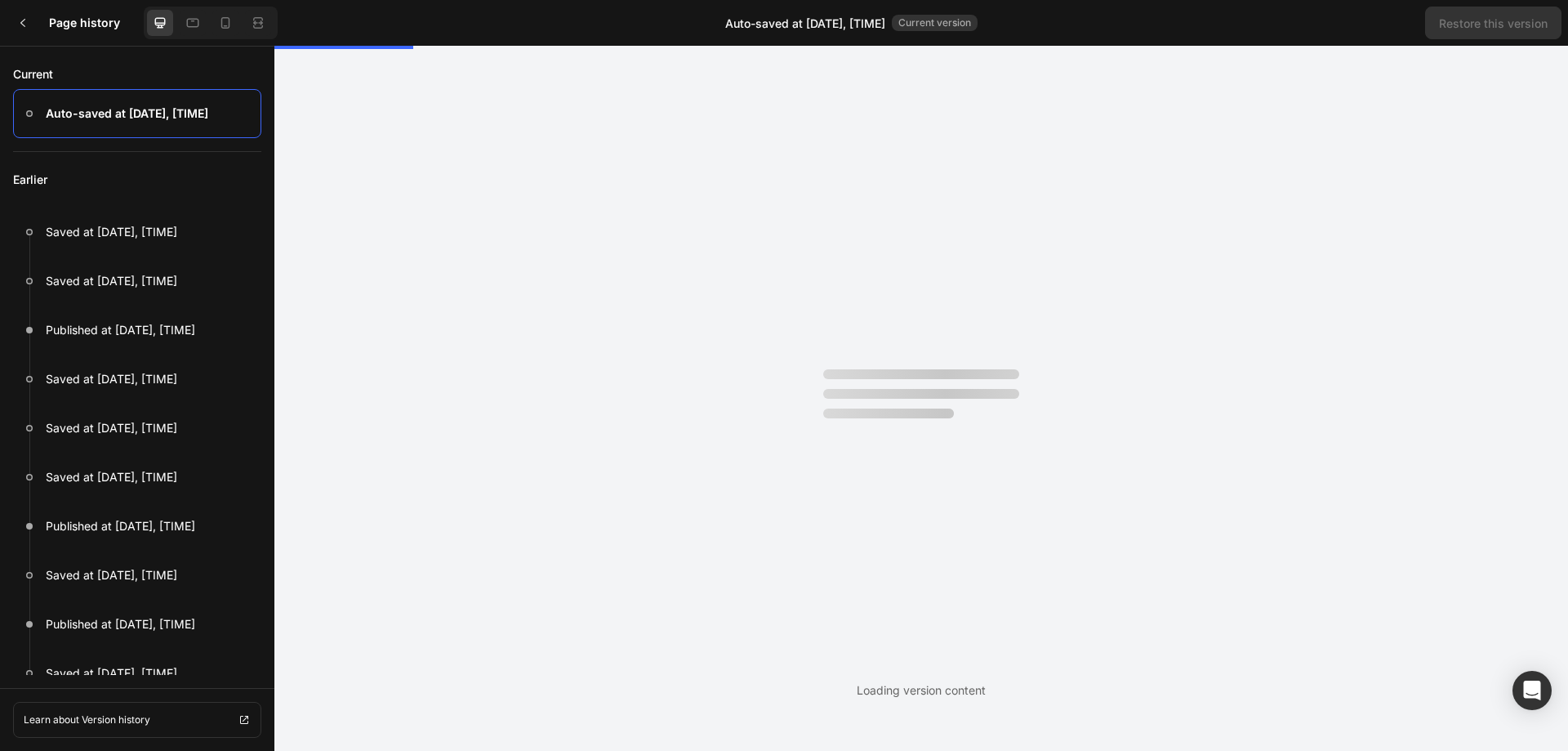 scroll, scrollTop: 0, scrollLeft: 0, axis: both 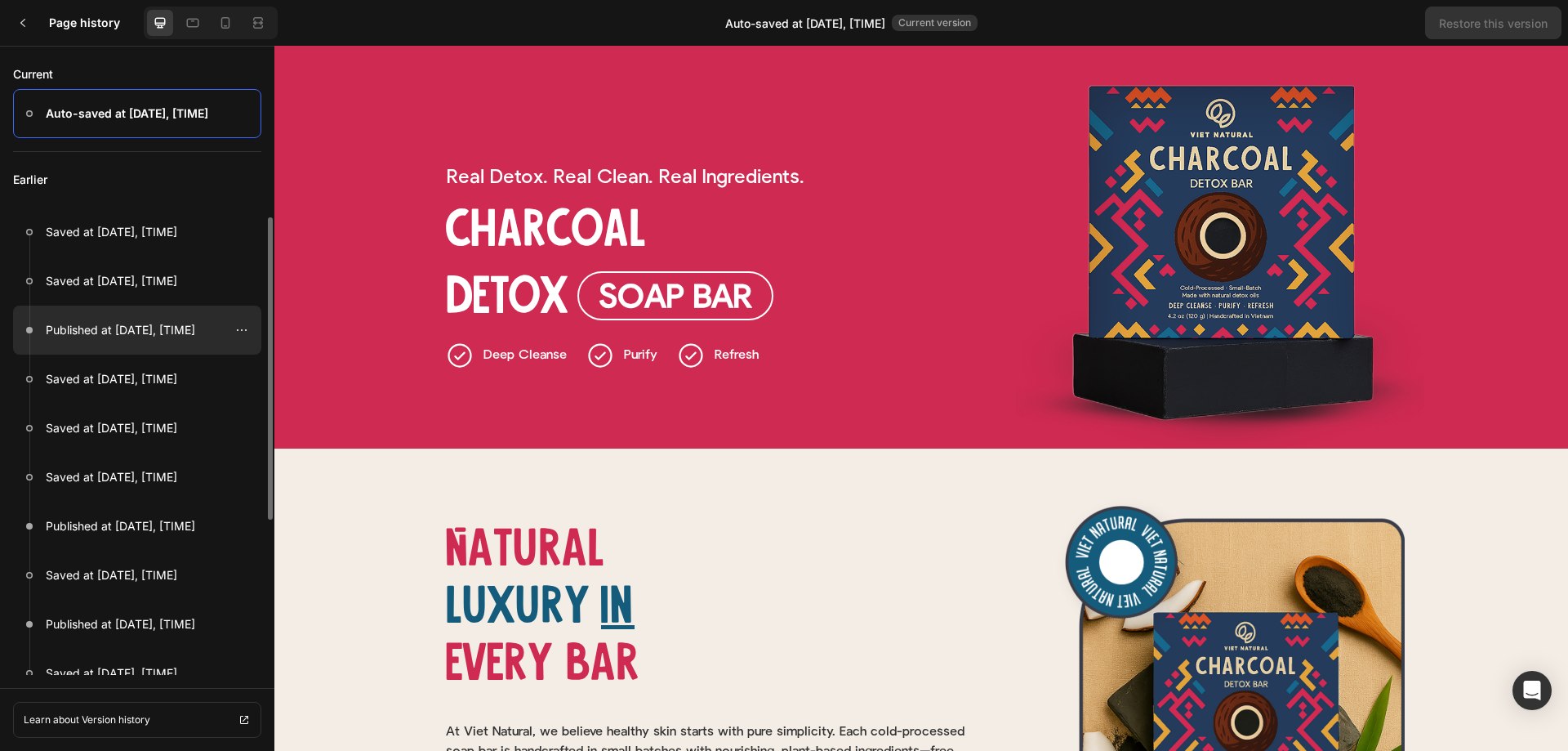 click on "Published at [DATE], [TIME]" at bounding box center (120, 330) 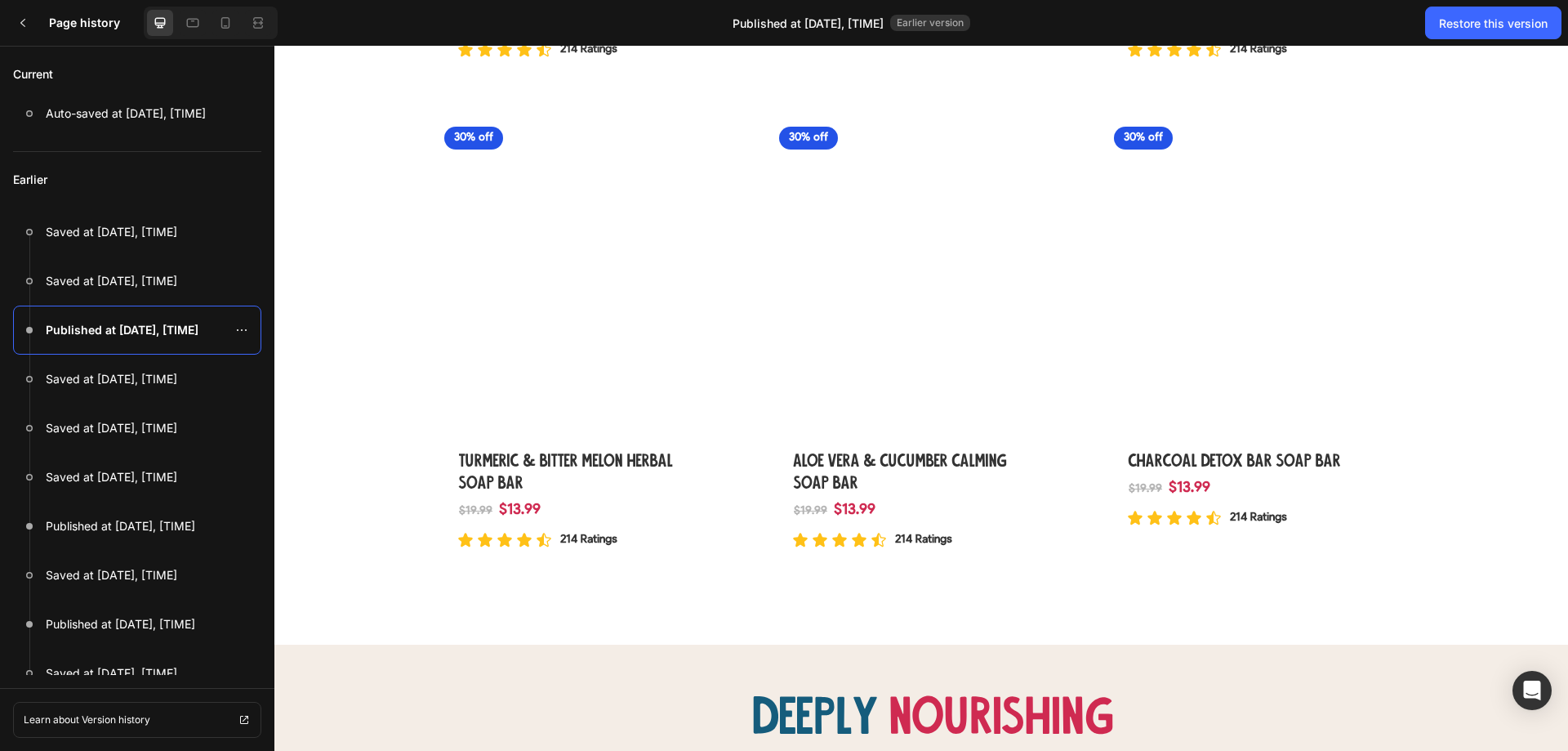 scroll, scrollTop: 1634, scrollLeft: 0, axis: vertical 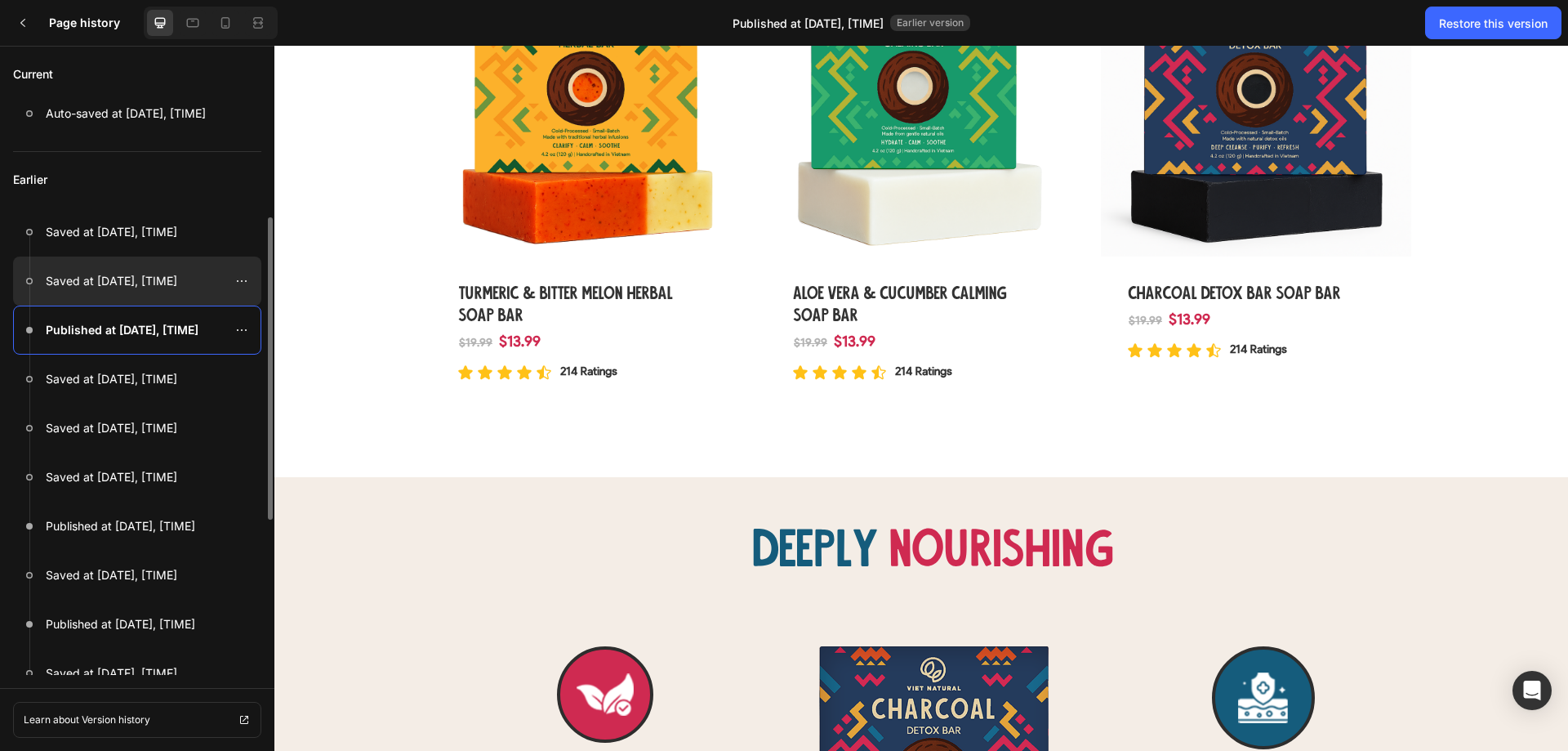click at bounding box center [137, 281] 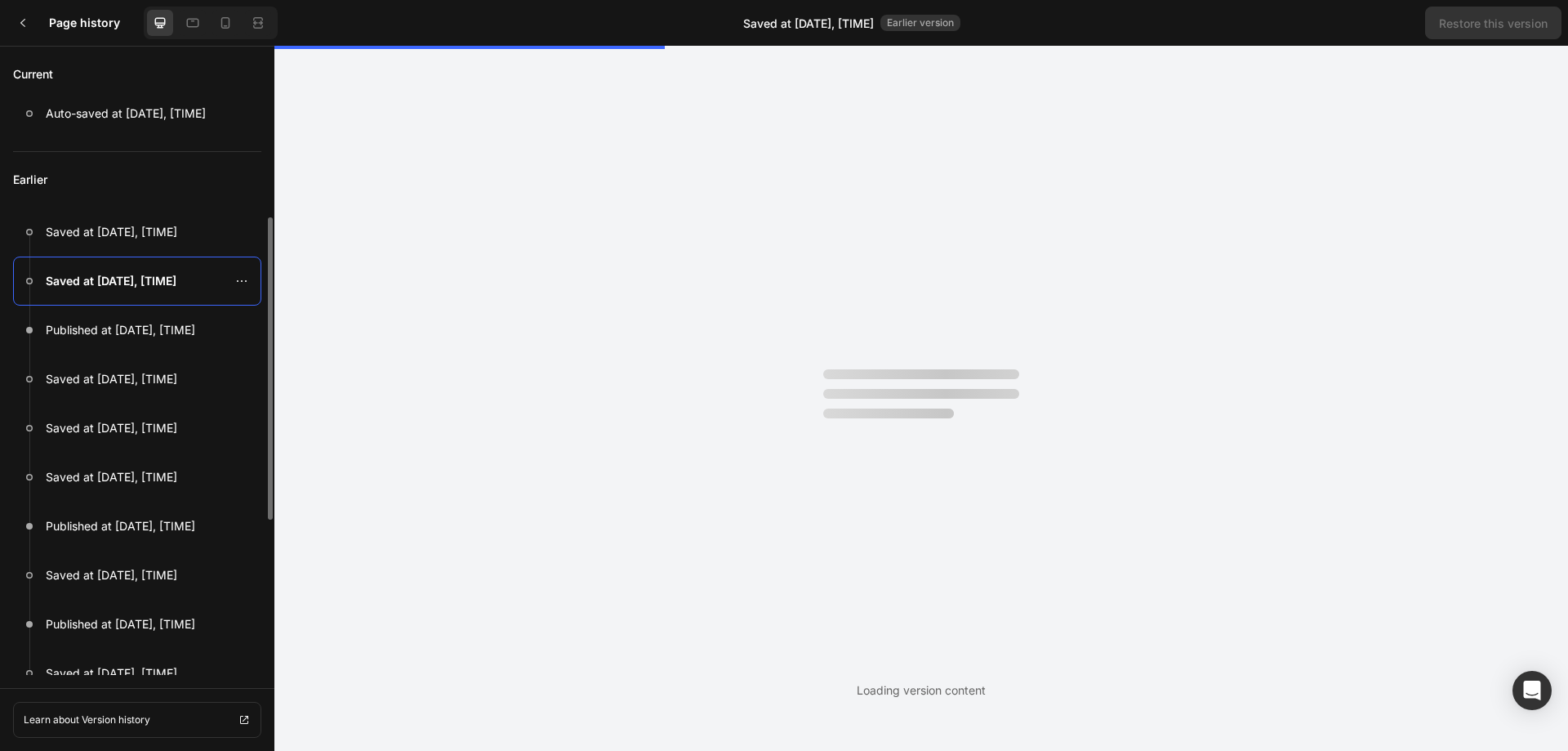 scroll, scrollTop: 0, scrollLeft: 0, axis: both 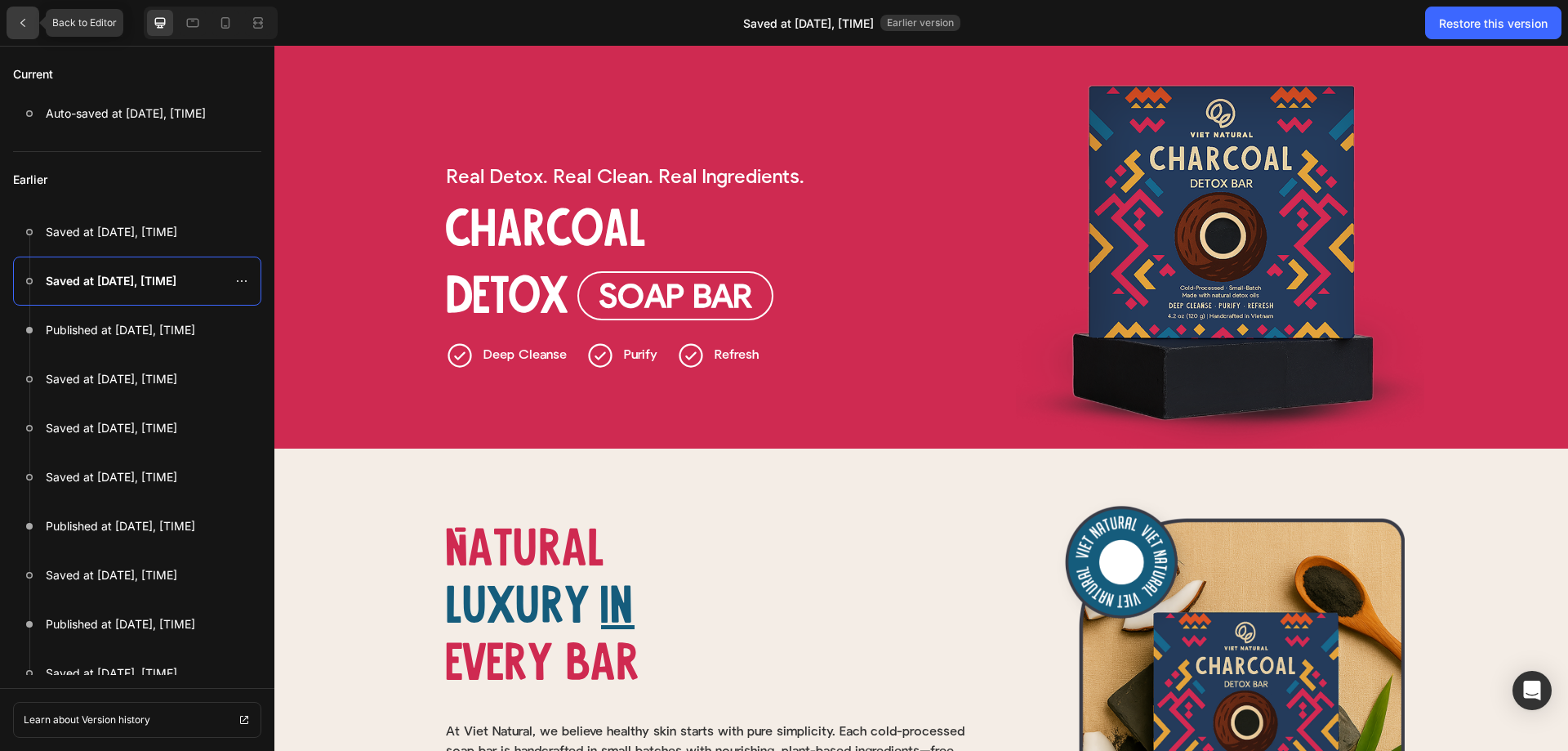 click at bounding box center (23, 23) 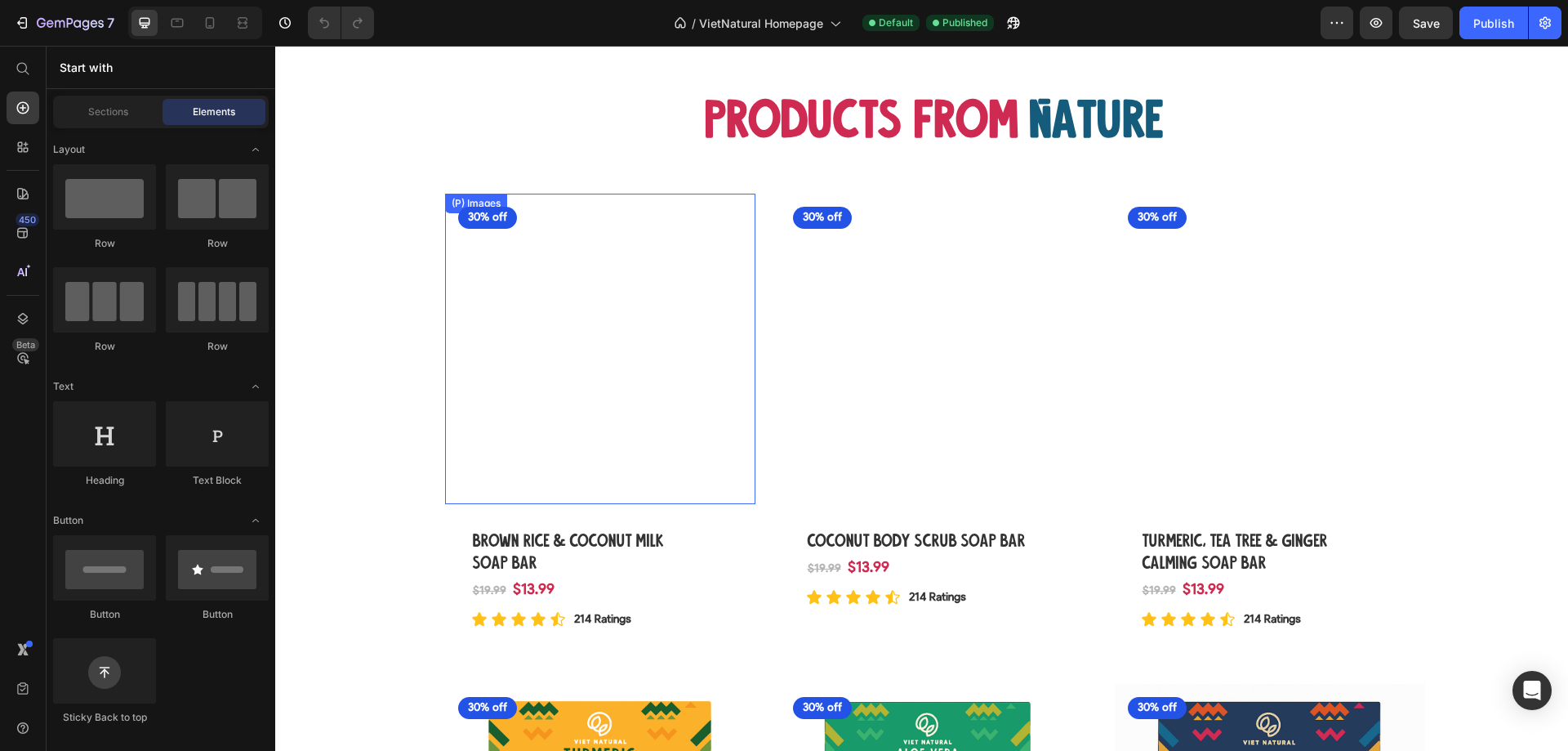 scroll, scrollTop: 735, scrollLeft: 0, axis: vertical 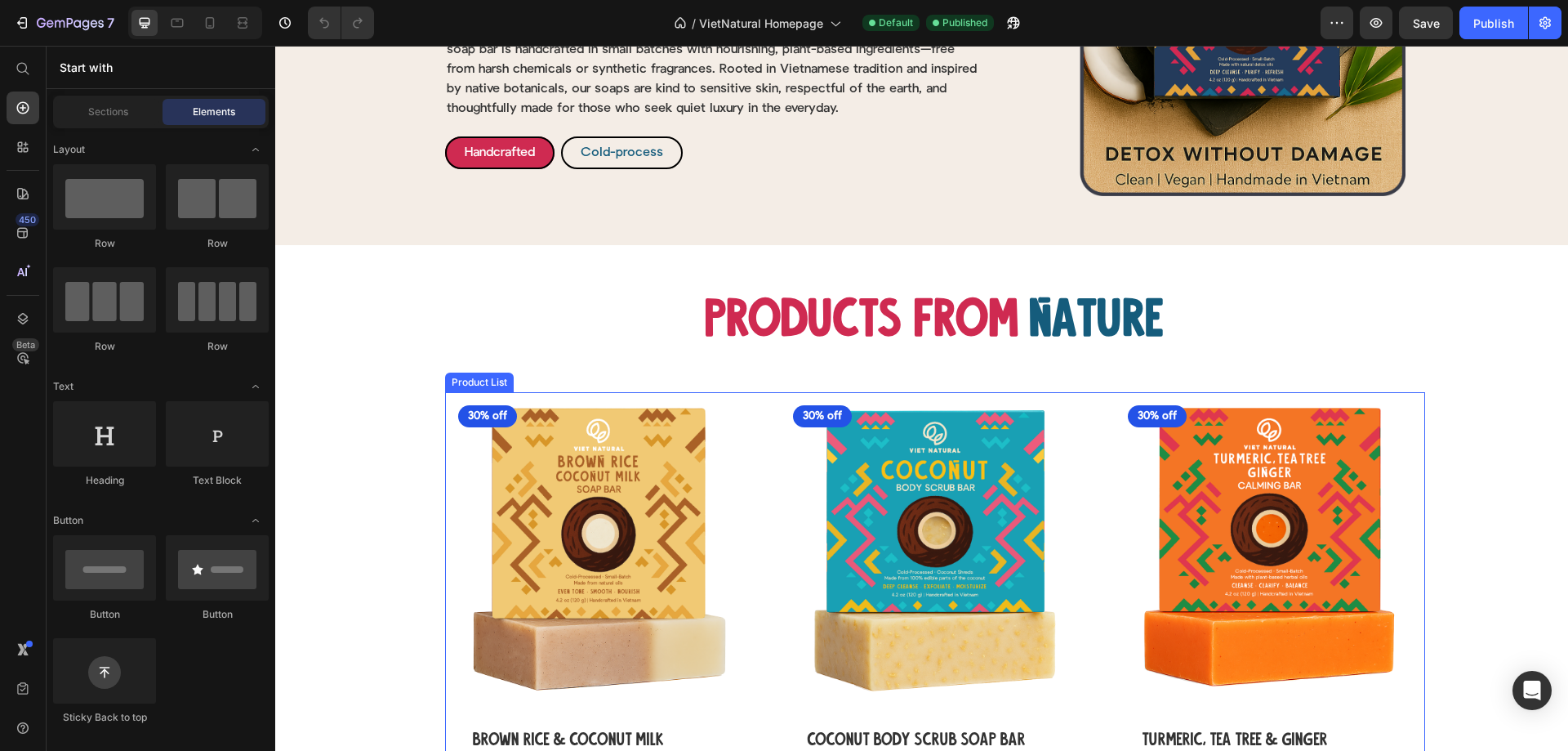 click on "(P) Images 30% off Product Badge Row Brown Rice & Coconut Milk Soap Bar (P) Title Row $13.99 (P) Price $19.99 (P) Price Row Icon Icon Icon Icon Icon Icon List 214 Ratings Text Block Row Row Row (P) Images 30% off Product Badge Row Coconut Body Scrub Soap Bar (P) Title Row $13.99 (P) Price $19.99 (P) Price Row Icon Icon Icon Icon Icon Icon List 214 Ratings Text Block Row Row Row (P) Images 30% off Product Badge Row Turmeric, Tea Tree & Ginger Calming Soap Bar (P) Title Row $13.99 (P) Price $19.99 (P) Price Row Icon Icon Icon Icon Icon Icon List 214 Ratings Text Block Row Row Row (P) Images 30% off Product Badge Row Turmeric & Bitter Melon Herbal Soap Bar (P) Title Row $13.99 (P) Price $19.99 (P) Price Row Icon Icon Icon Icon Icon Icon List 214 Ratings Text Block Row Row Row (P) Images 30% off Product Badge Row Aloe Vera & Cucumber Calming Soap Bar (P) Title Row $13.99 (P) Price $19.99 (P) Price Row Icon Icon Icon Icon Icon Icon List 214 Ratings Text Block Row Row Row (P) Images 30% off Product Badge Row Row" at bounding box center (935, 870) 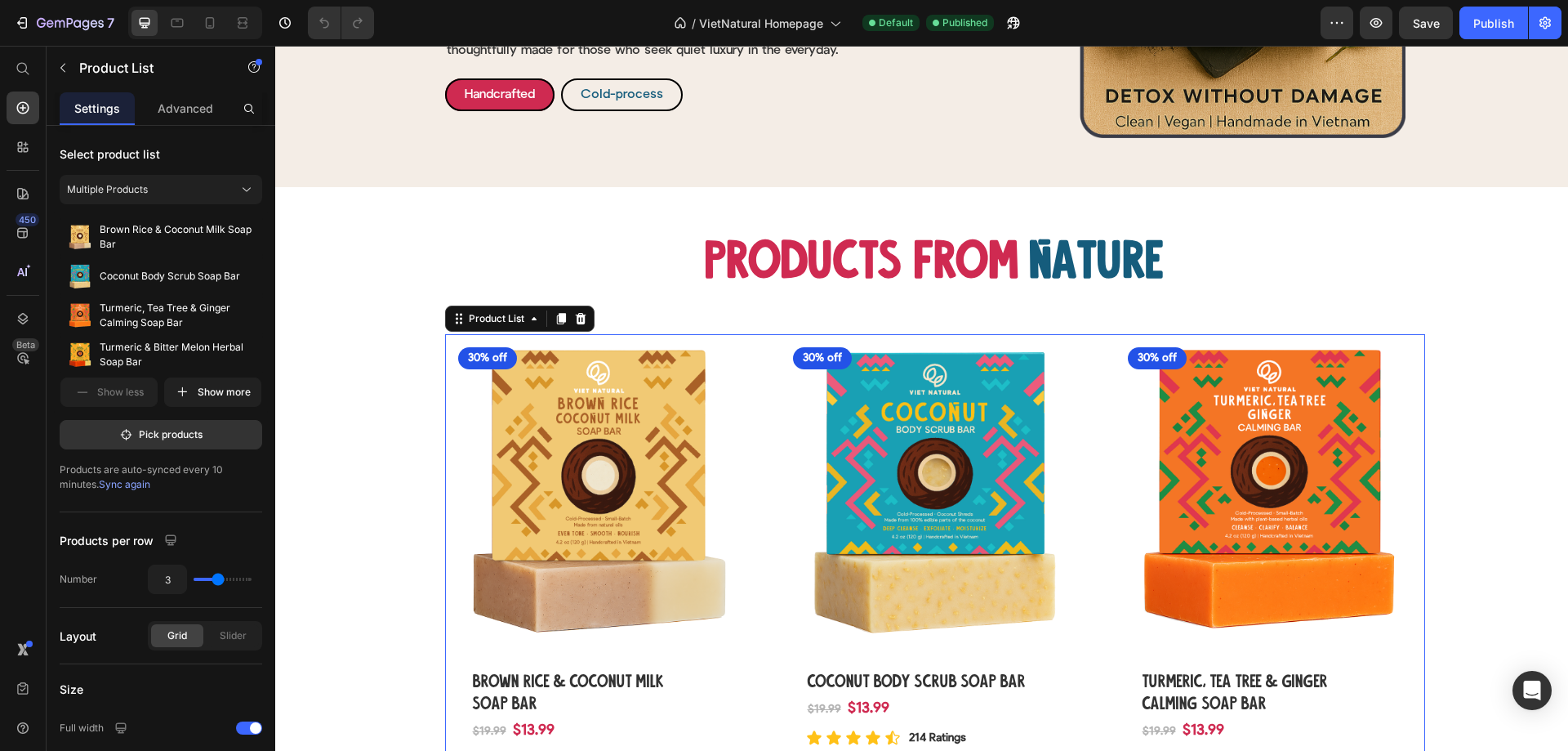 scroll, scrollTop: 981, scrollLeft: 0, axis: vertical 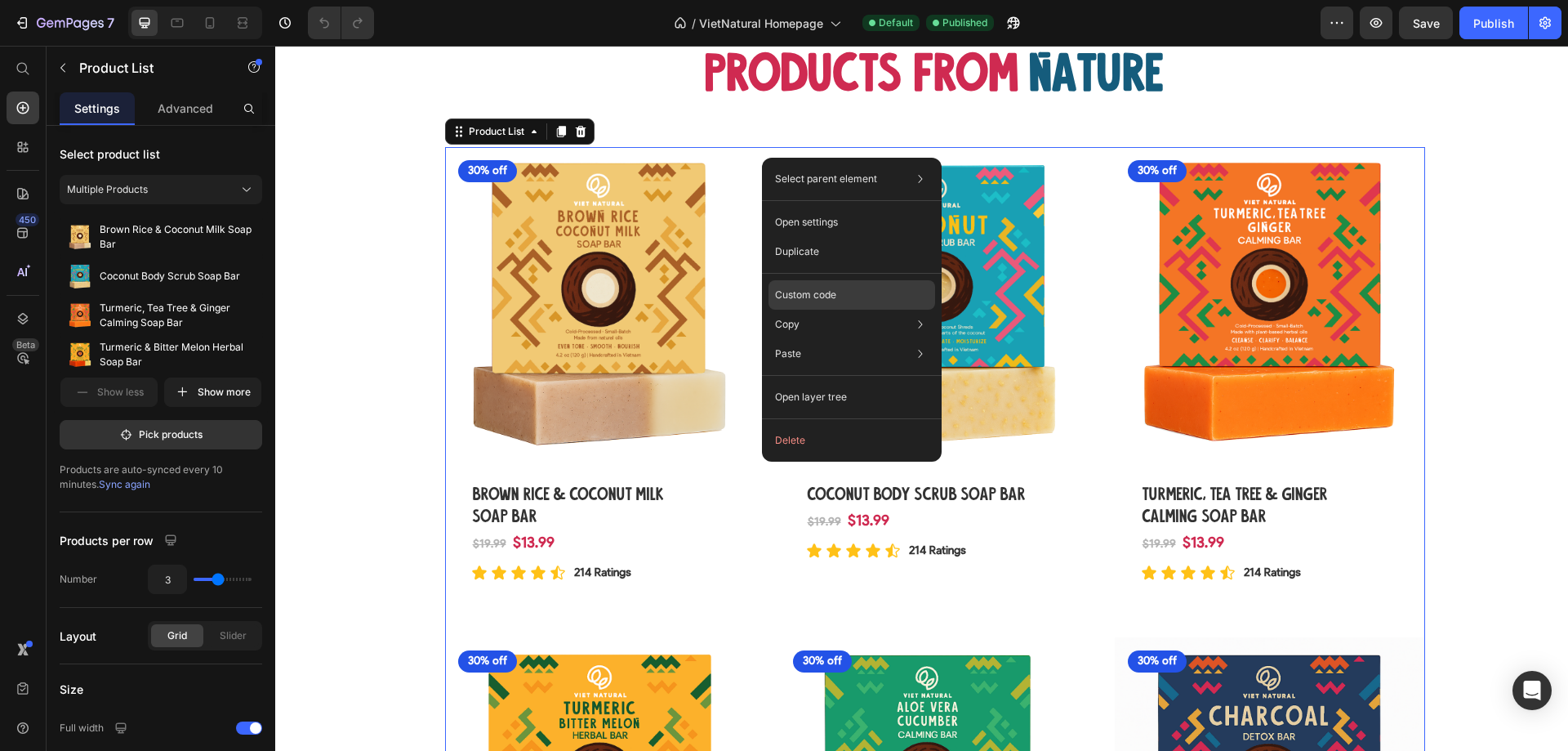 click on "Custom code" at bounding box center (805, 295) 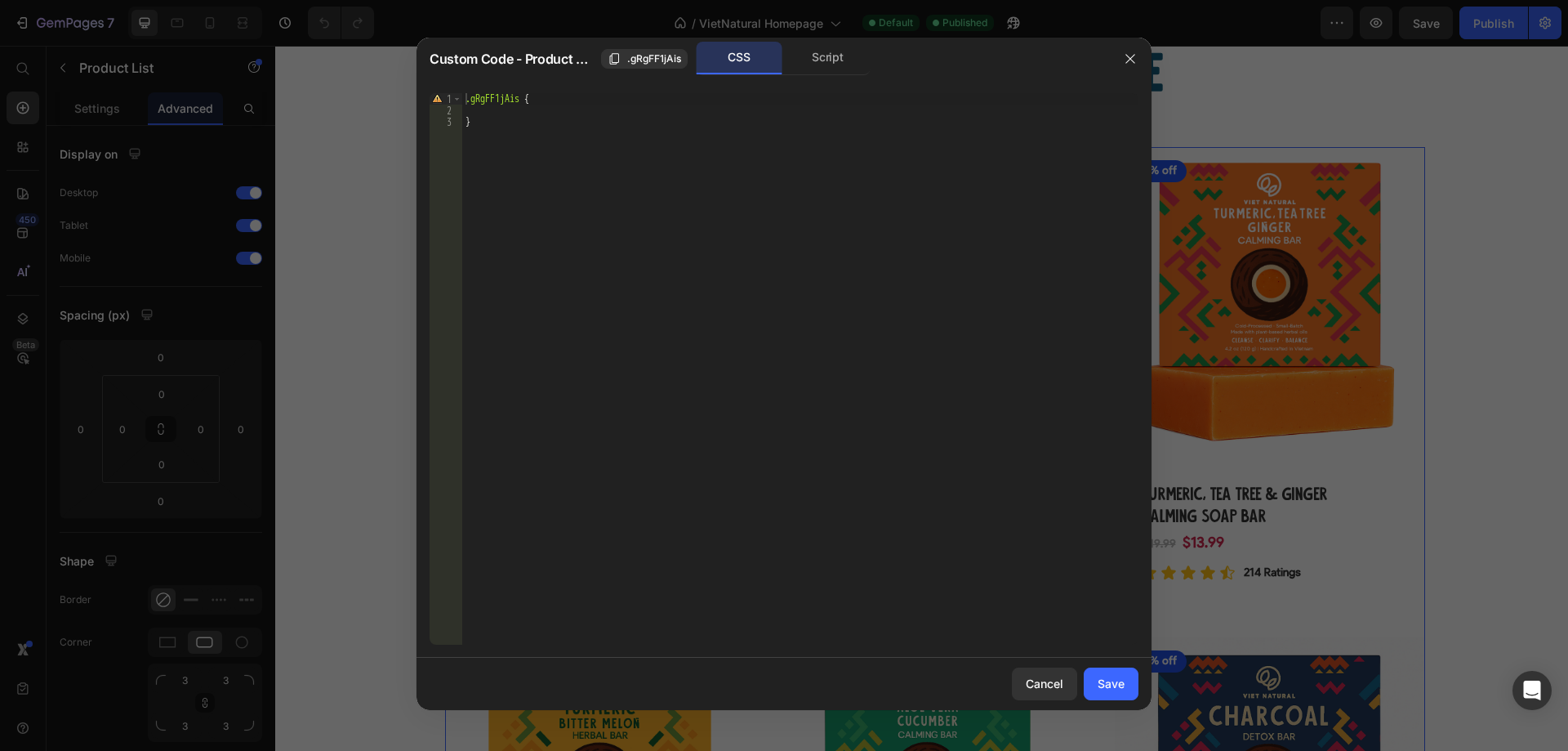 type on "}" 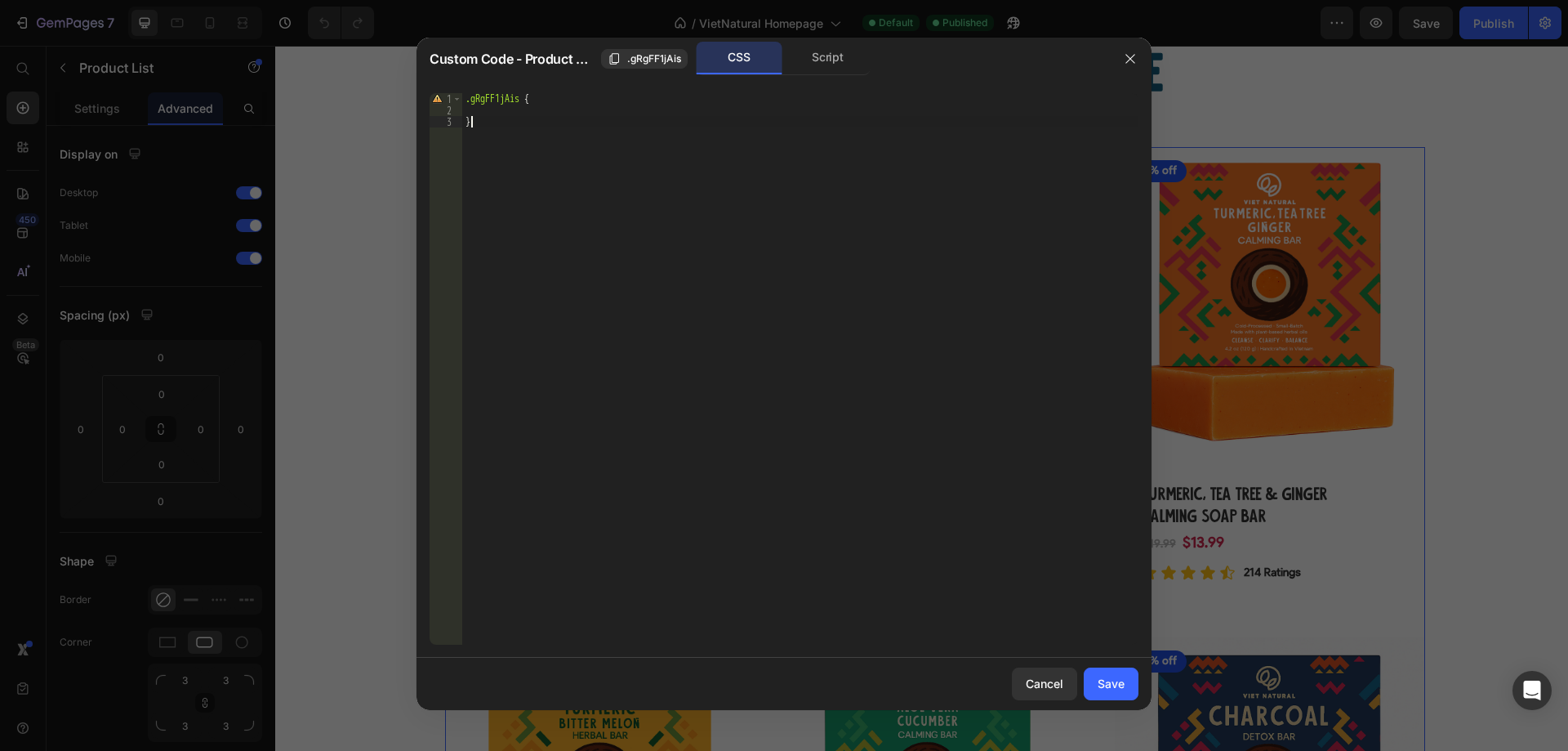 click on ".gRgFF1jAis   { }" at bounding box center (800, 380) 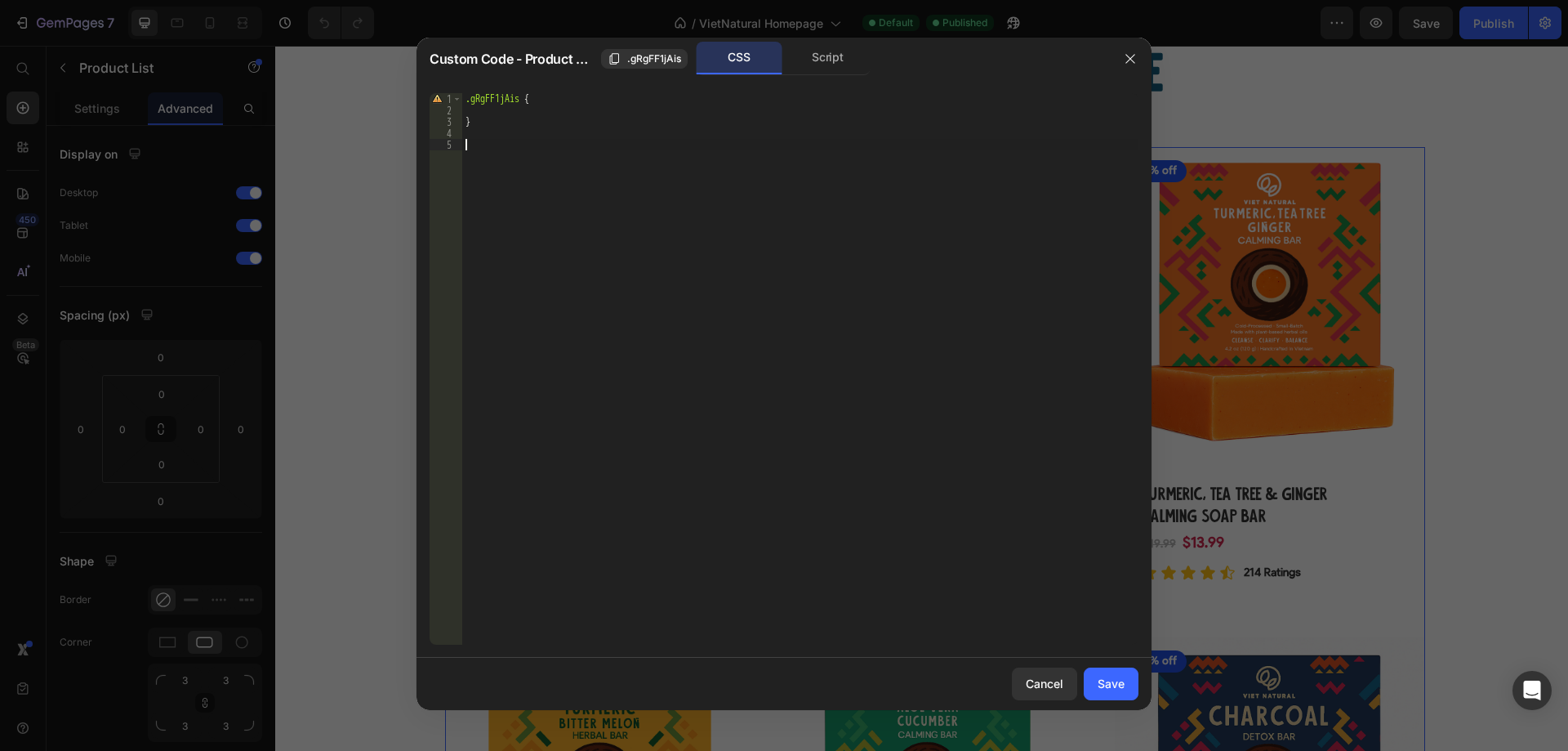 paste on "}" 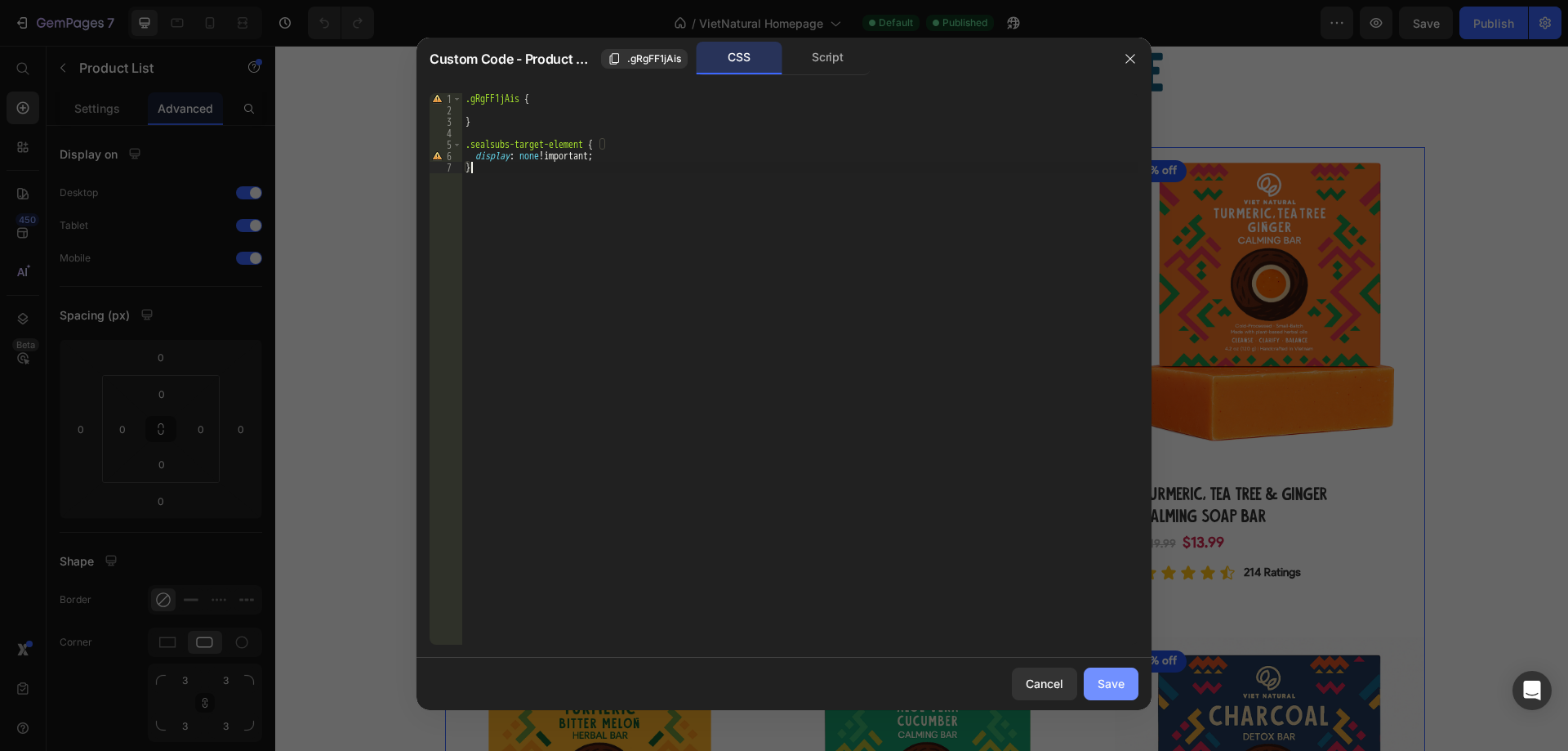 click on "Save" at bounding box center [1111, 683] 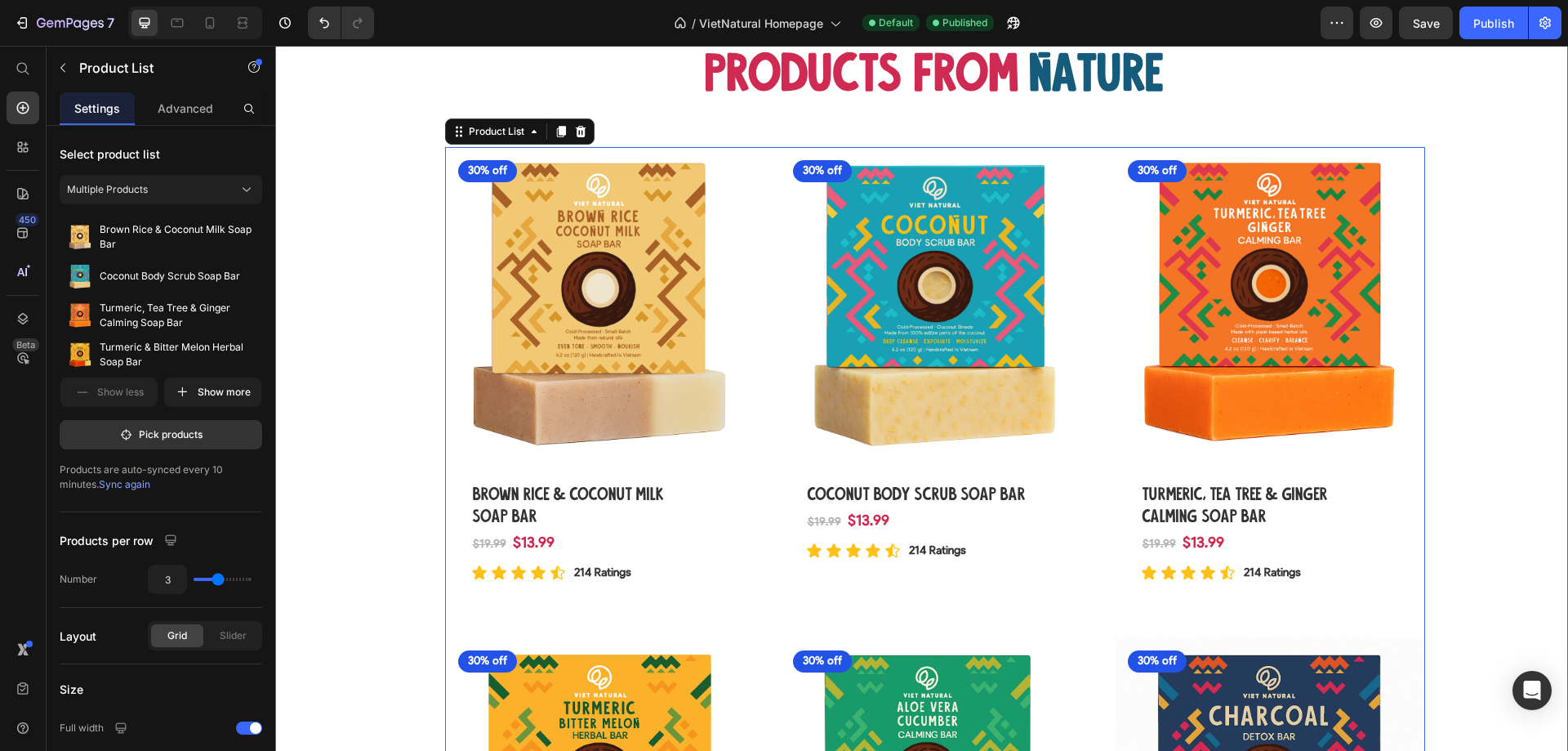 click on "[NUMBER]  Version history  /  [ORGANIZATION] Homepage Default Published Preview  Save   Publish" 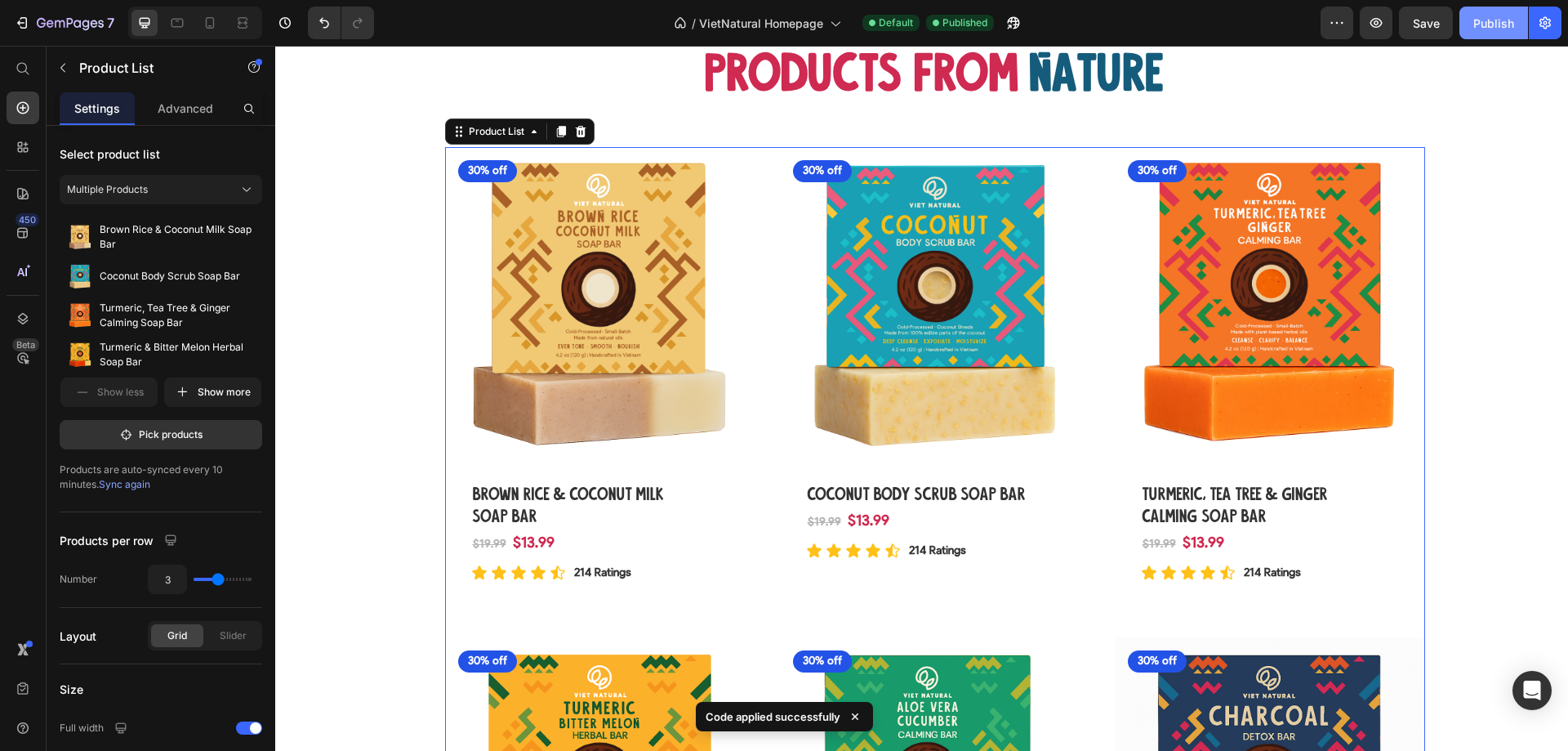 click on "Publish" at bounding box center [1494, 23] 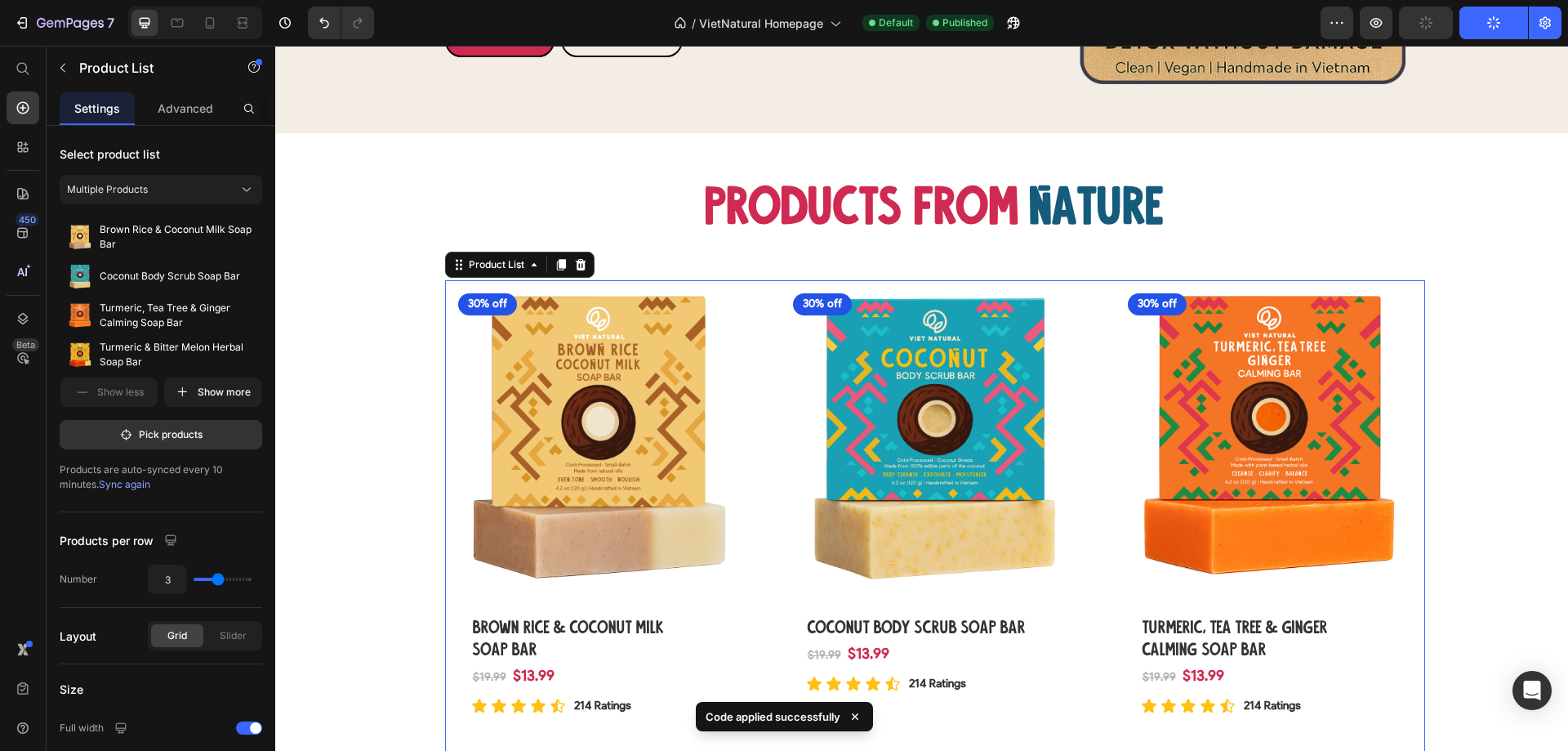 scroll, scrollTop: 735, scrollLeft: 0, axis: vertical 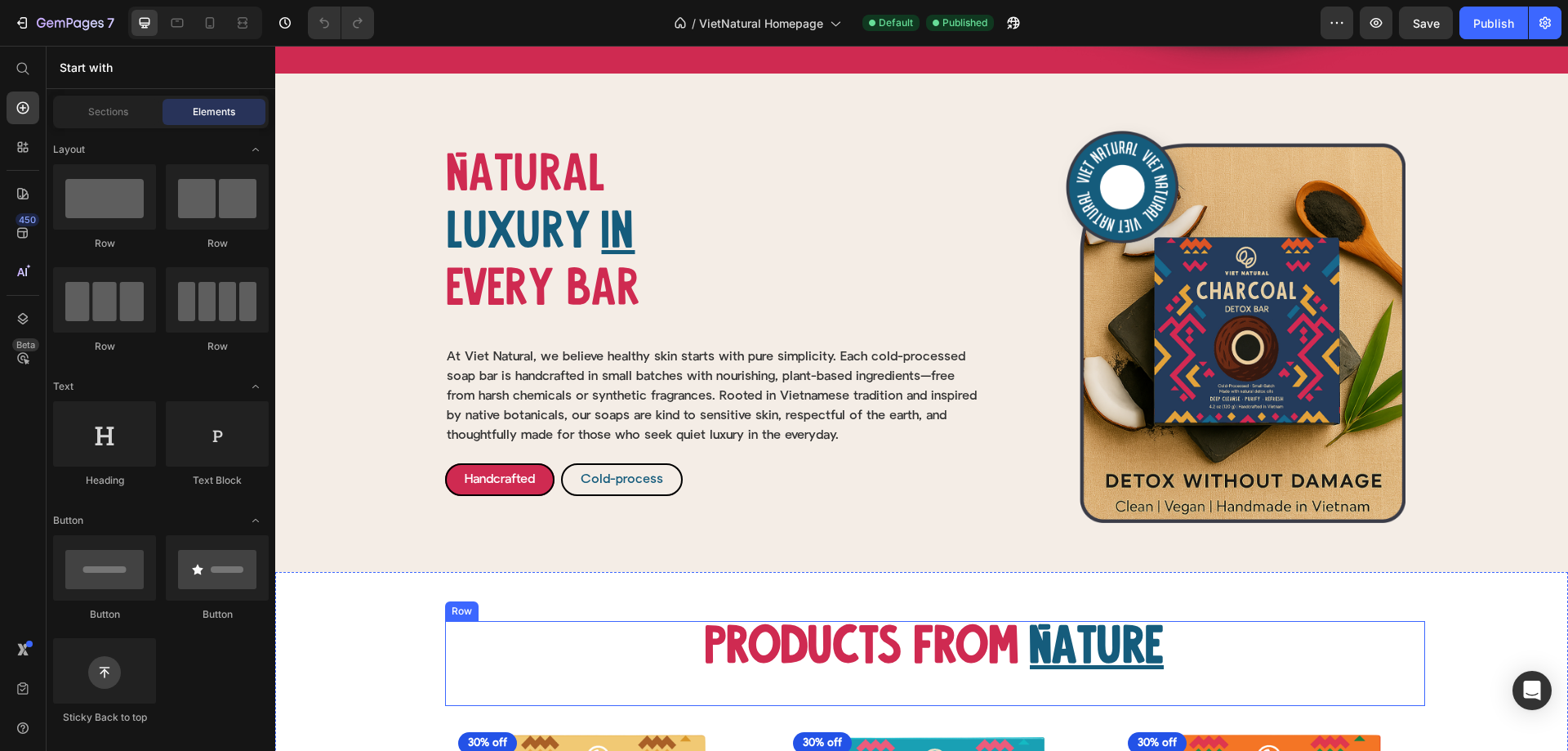 click at bounding box center [1231, 323] 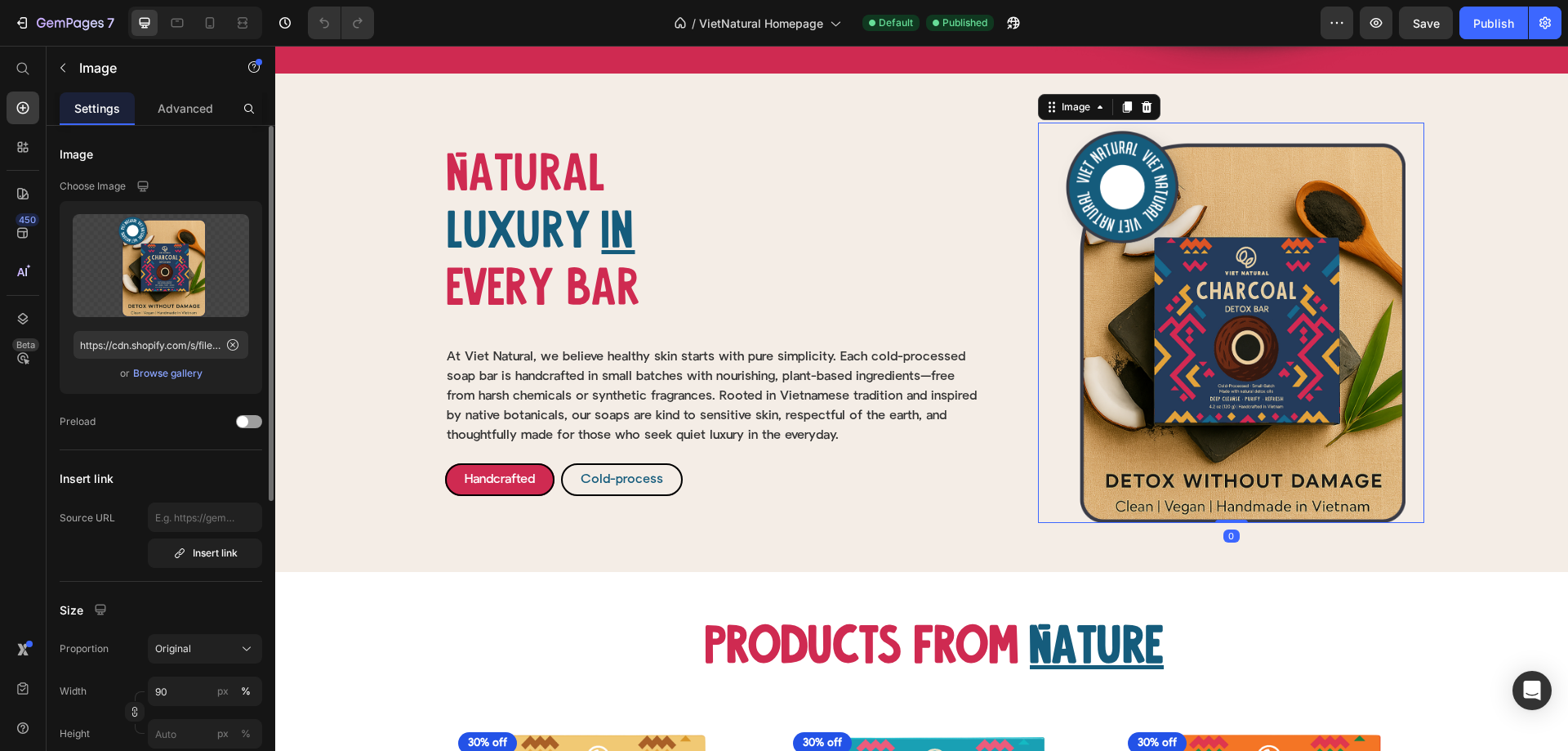 click on "Browse gallery" at bounding box center (167, 373) 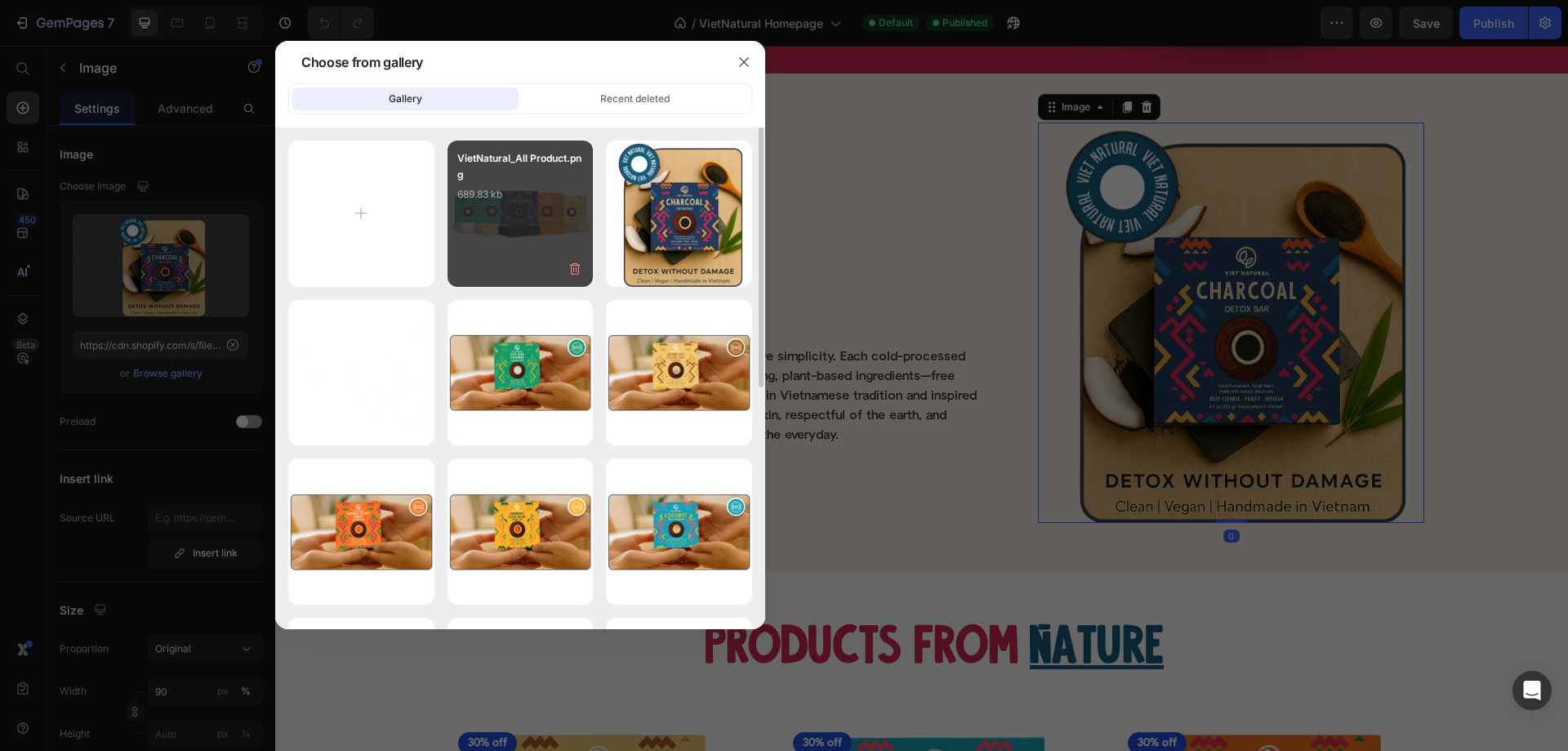 click on "VietNatural_All Product.png 689.83 kb" at bounding box center [520, 183] 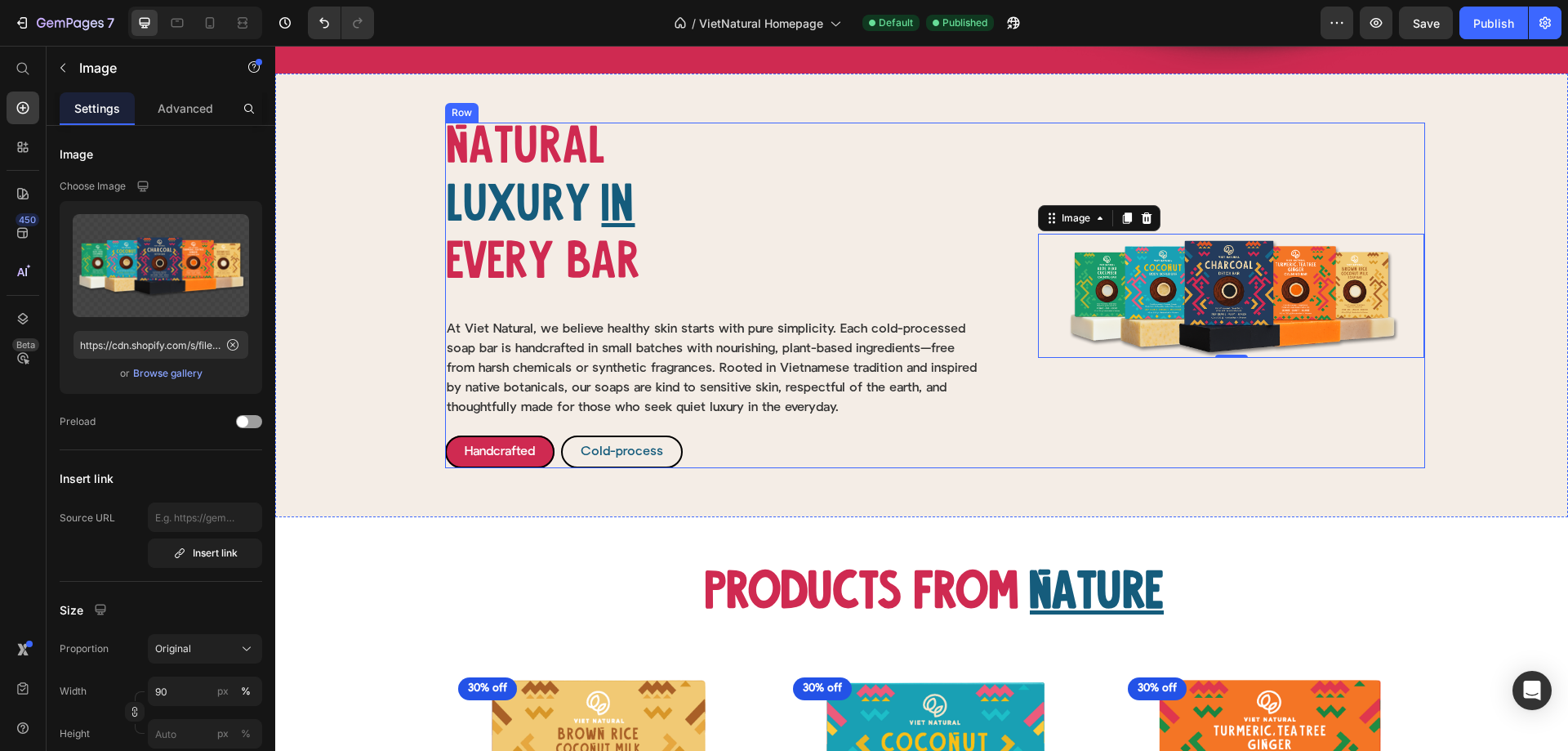 click on "At Viet Natural, we believe healthy skin starts with pure simplicity. Each cold-processed soap bar is handcrafted in small batches with nourishing, plant-based ingredients—free from harsh chemicals or synthetic fragrances. Rooted in Vietnamese tradition and inspired by native botanicals, our soaps are kind to sensitive skin, respectful of the earth, and thoughtfully made for those who seek quiet luxury in the everyday." at bounding box center [715, 369] 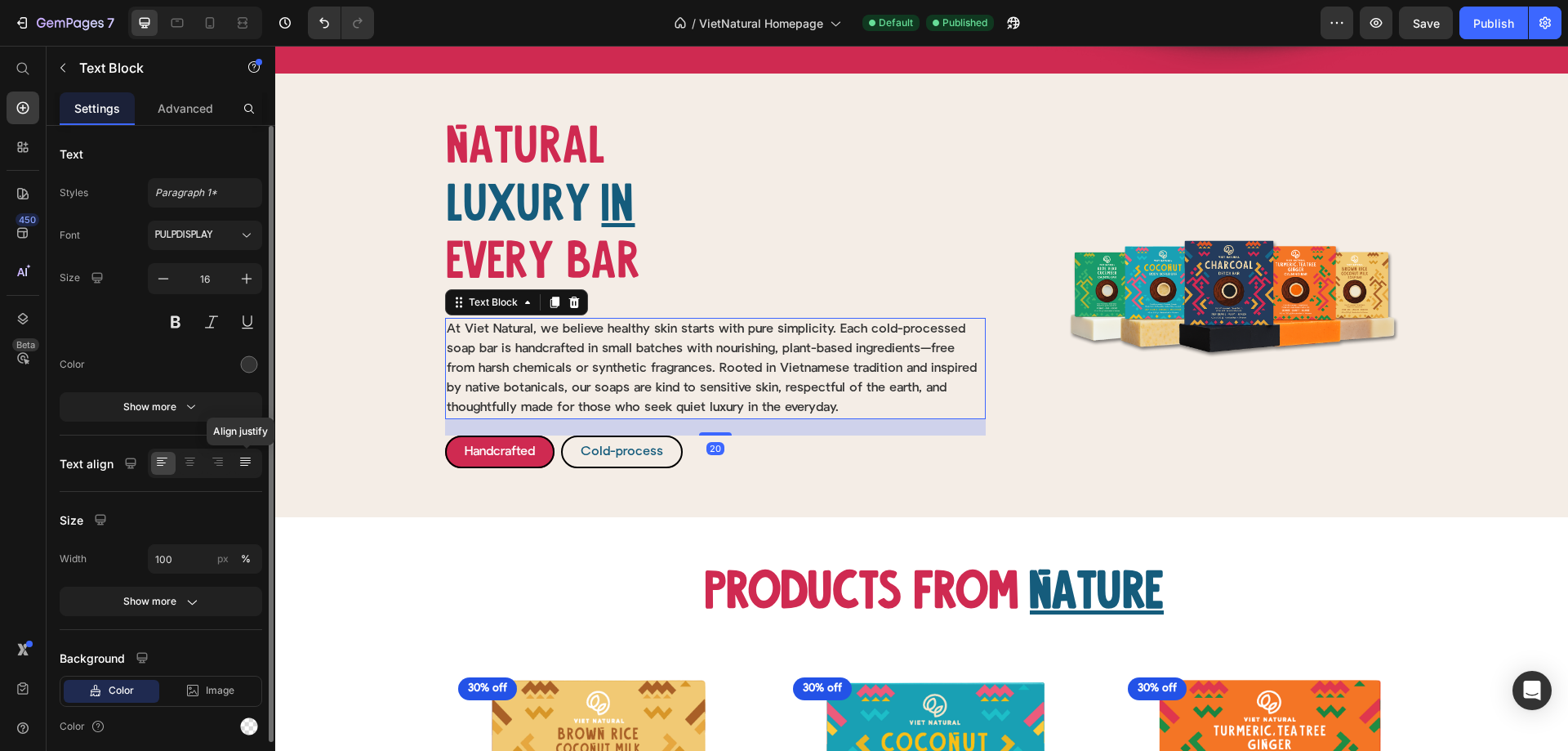 click 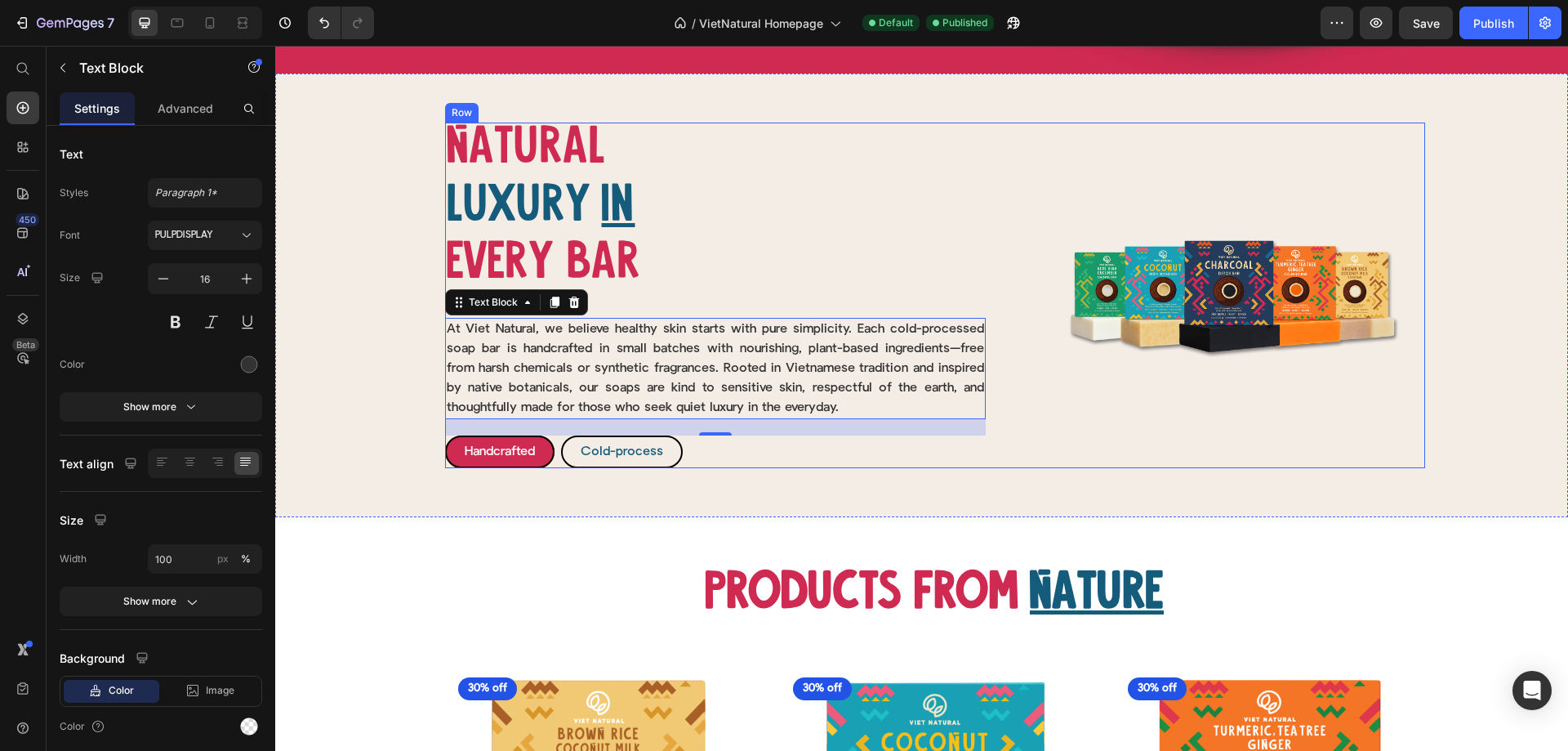 click at bounding box center (1231, 296) 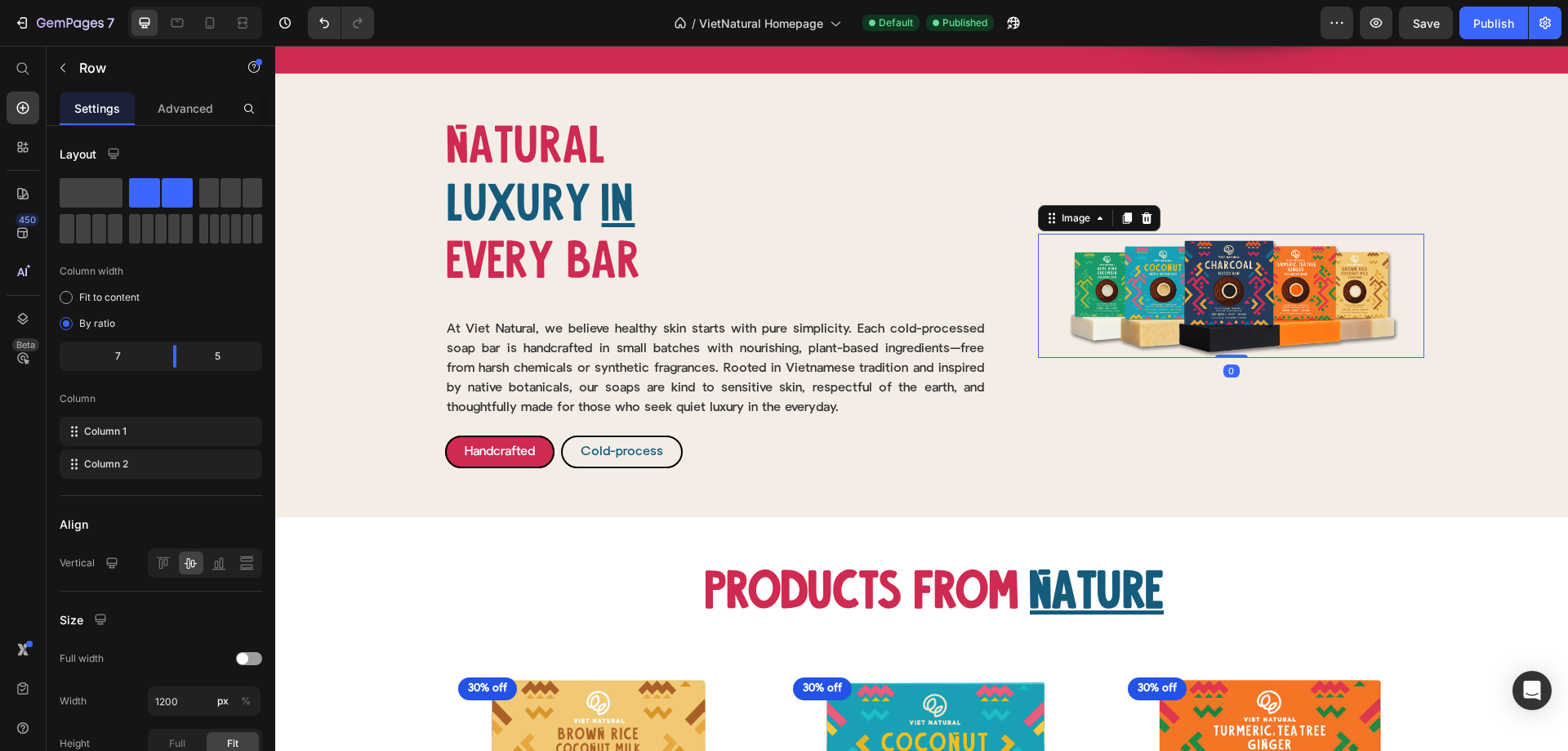 click on "Image   0" at bounding box center [1231, 295] 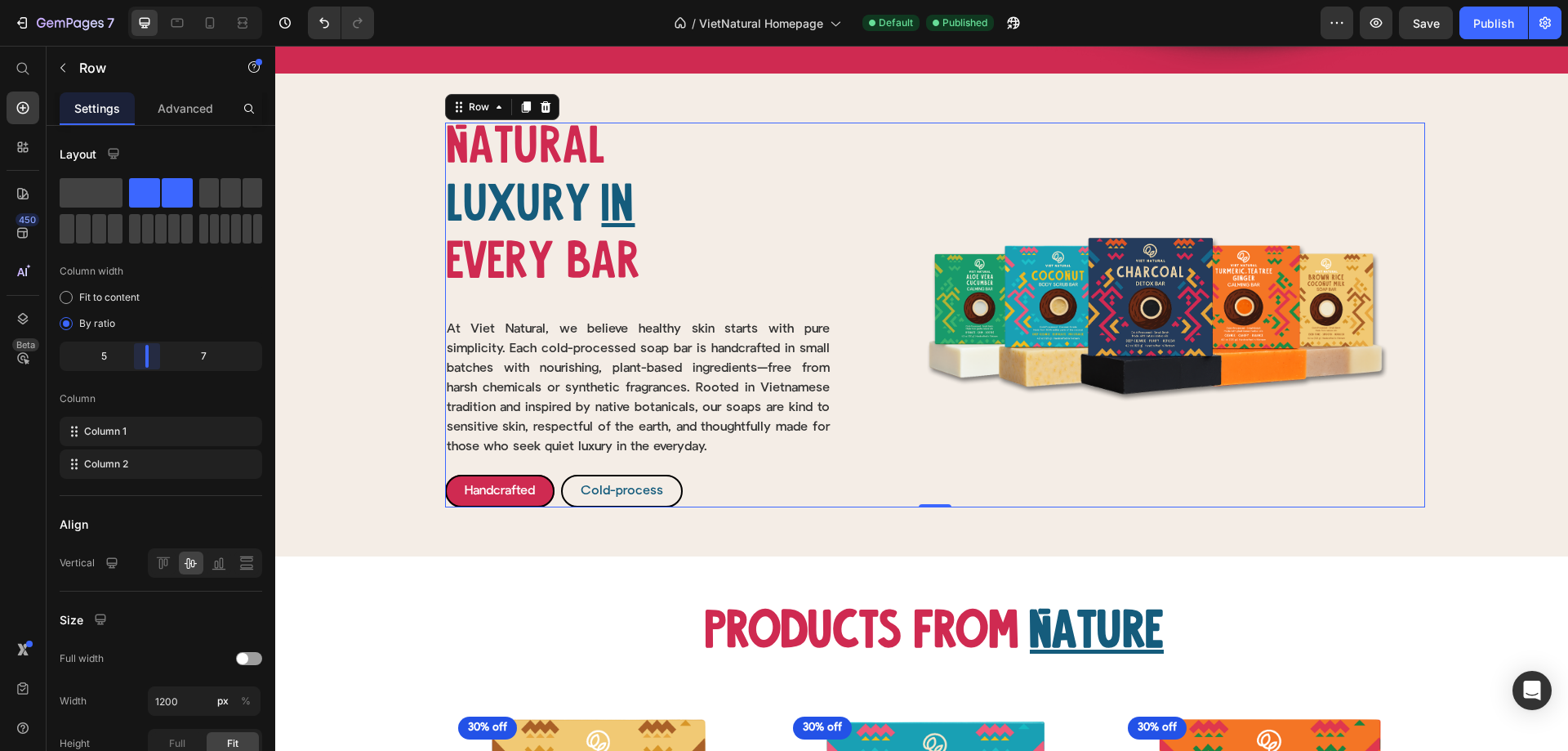 drag, startPoint x: 173, startPoint y: 360, endPoint x: 142, endPoint y: 367, distance: 31.780497 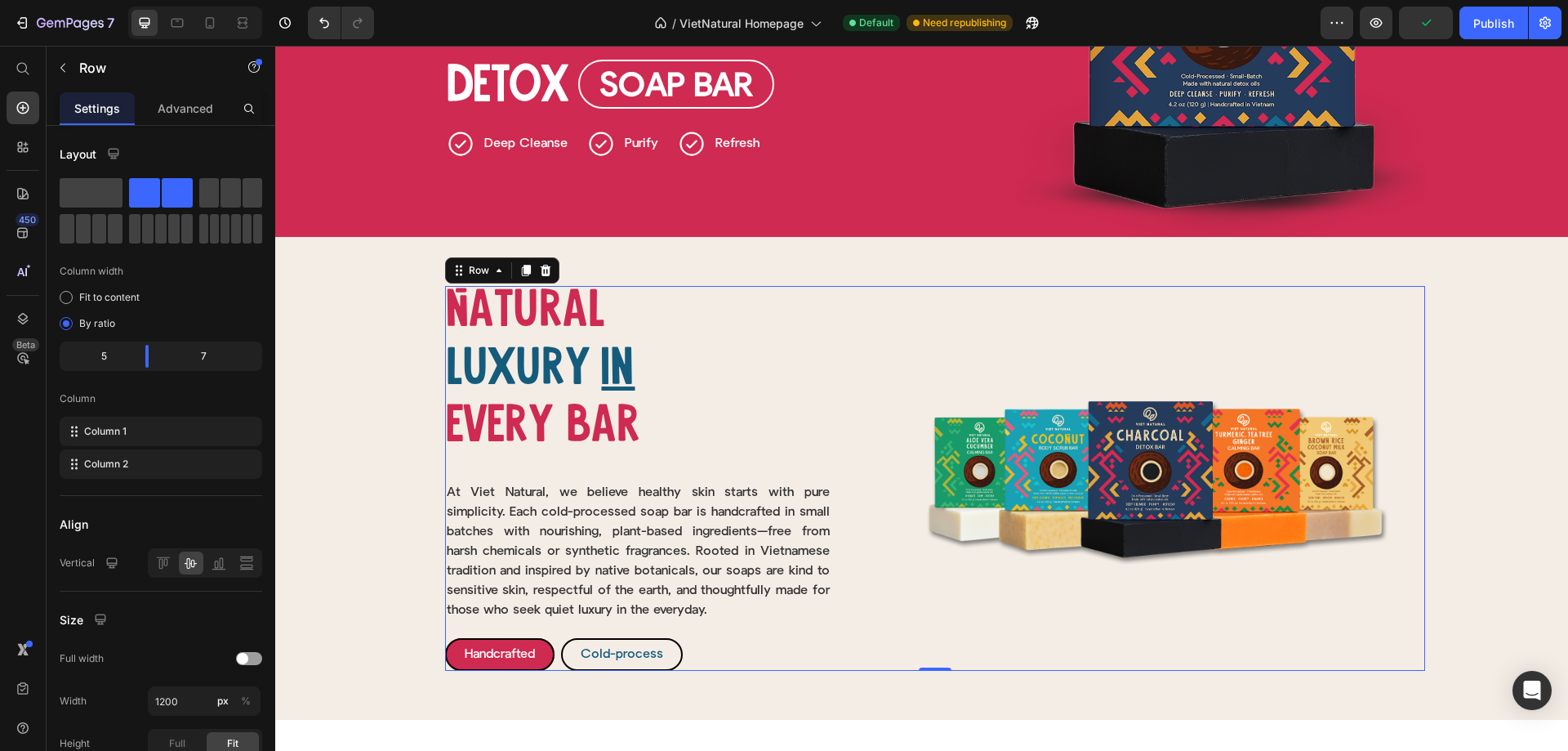 scroll, scrollTop: 0, scrollLeft: 0, axis: both 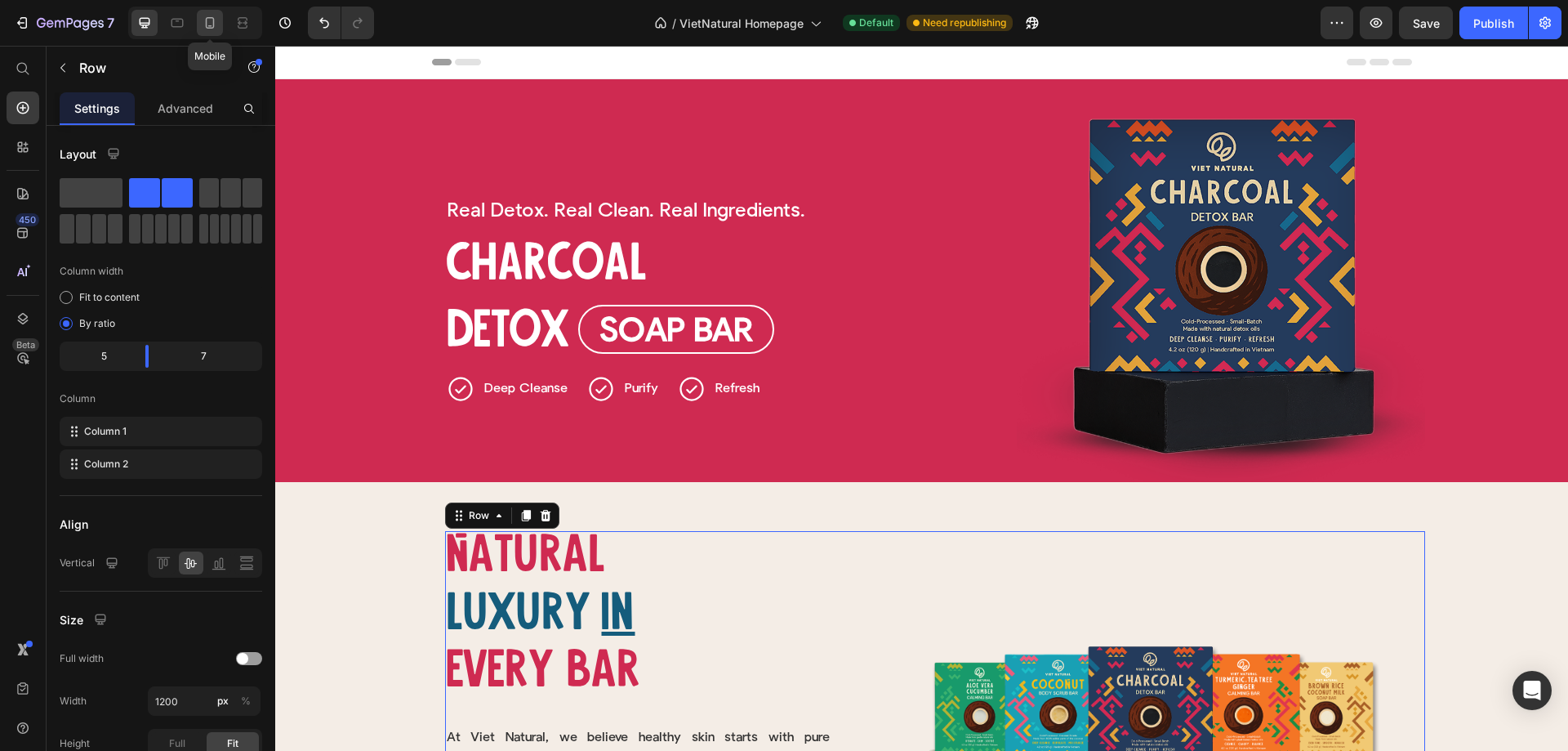click 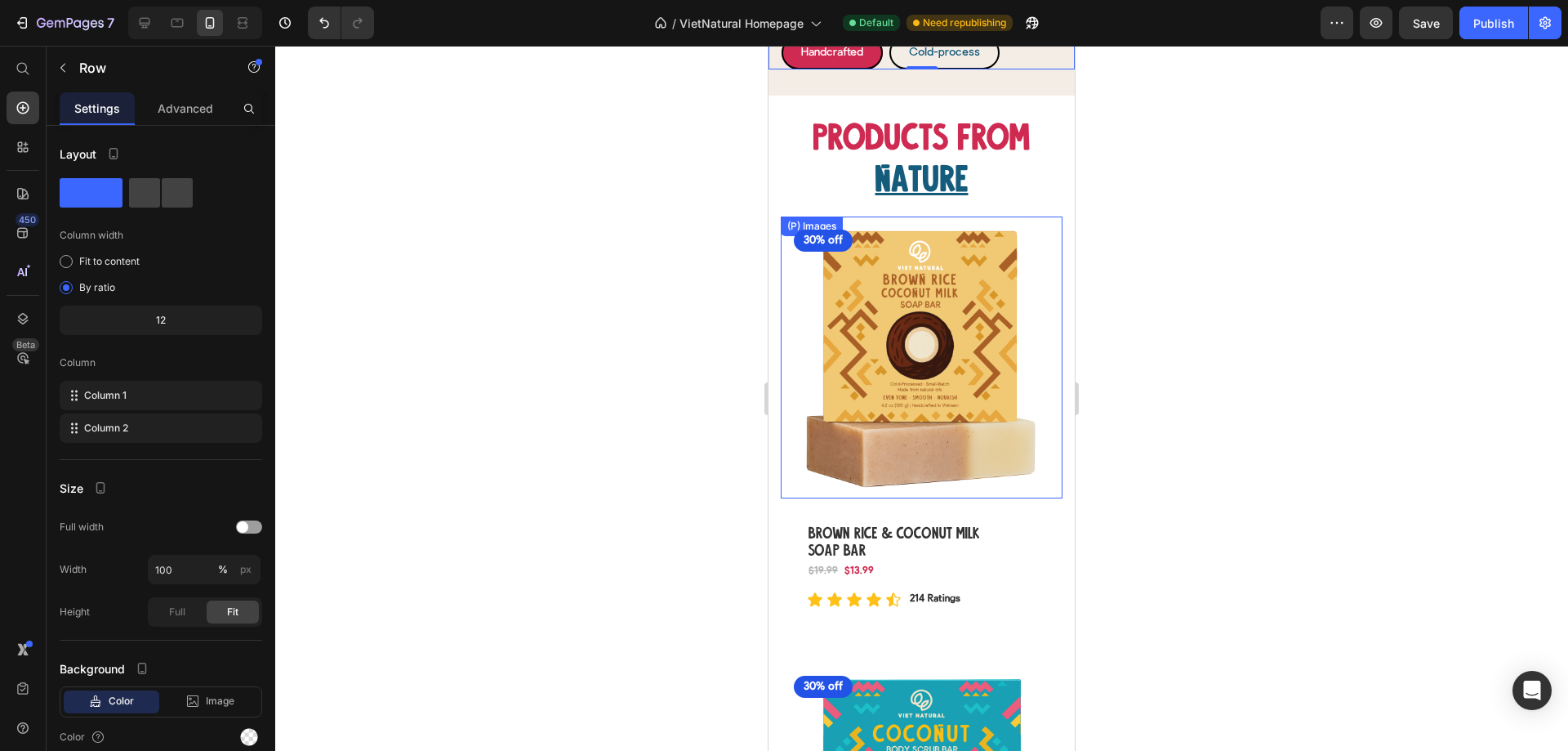 scroll, scrollTop: 1069, scrollLeft: 0, axis: vertical 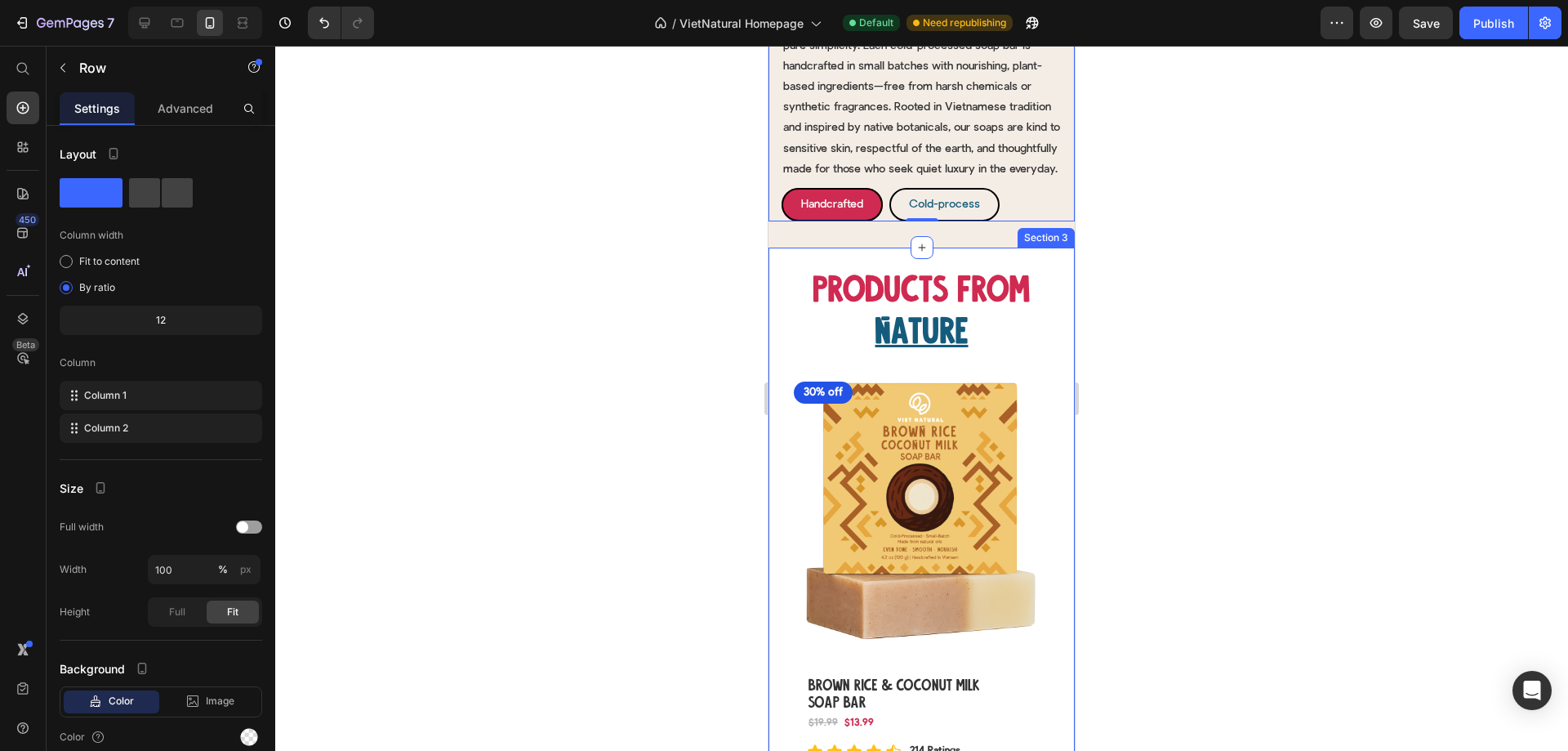 click on "Products From Heading Nature Heading Row Row (P) Images 30% off Product Badge Row Brown Rice & Coconut Milk Soap Bar (P) Title Row $13.99 (P) Price $19.99 (P) Price Row Icon Icon Icon Icon Icon Icon List 214 Ratings Text Block Row Row Row (P) Images 30% off Product Badge Row Coconut Body Scrub Soap Bar (P) Title Row $13.99 (P) Price $19.99 (P) Price Row Icon Icon Icon Icon Icon Icon List 214 Ratings Text Block Row Row Row (P) Images 30% off Product Badge Row Turmeric, Tea Tree & Ginger Calming Soap Bar (P) Title Row $13.99 (P) Price $19.99 (P) Price Row Icon Icon Icon Icon Icon Icon List 214 Ratings Text Block Row Row Row (P) Images 30% off Product Badge Row Turmeric & Bitter Melon Herbal Soap Bar (P) Title Row $13.99 (P) Price $19.99 (P) Price Row Icon Icon Icon Icon Icon Icon List 214 Ratings Text Block Row Row Row (P) Images 30% off Product Badge Row Aloe Vera & Cucumber Calming Soap Bar (P) Title Row $13.99 (P) Price $19.99 (P) Price Row Icon Icon Icon Icon Icon Icon List 214 Ratings Text Block Row Row" at bounding box center [921, 1650] 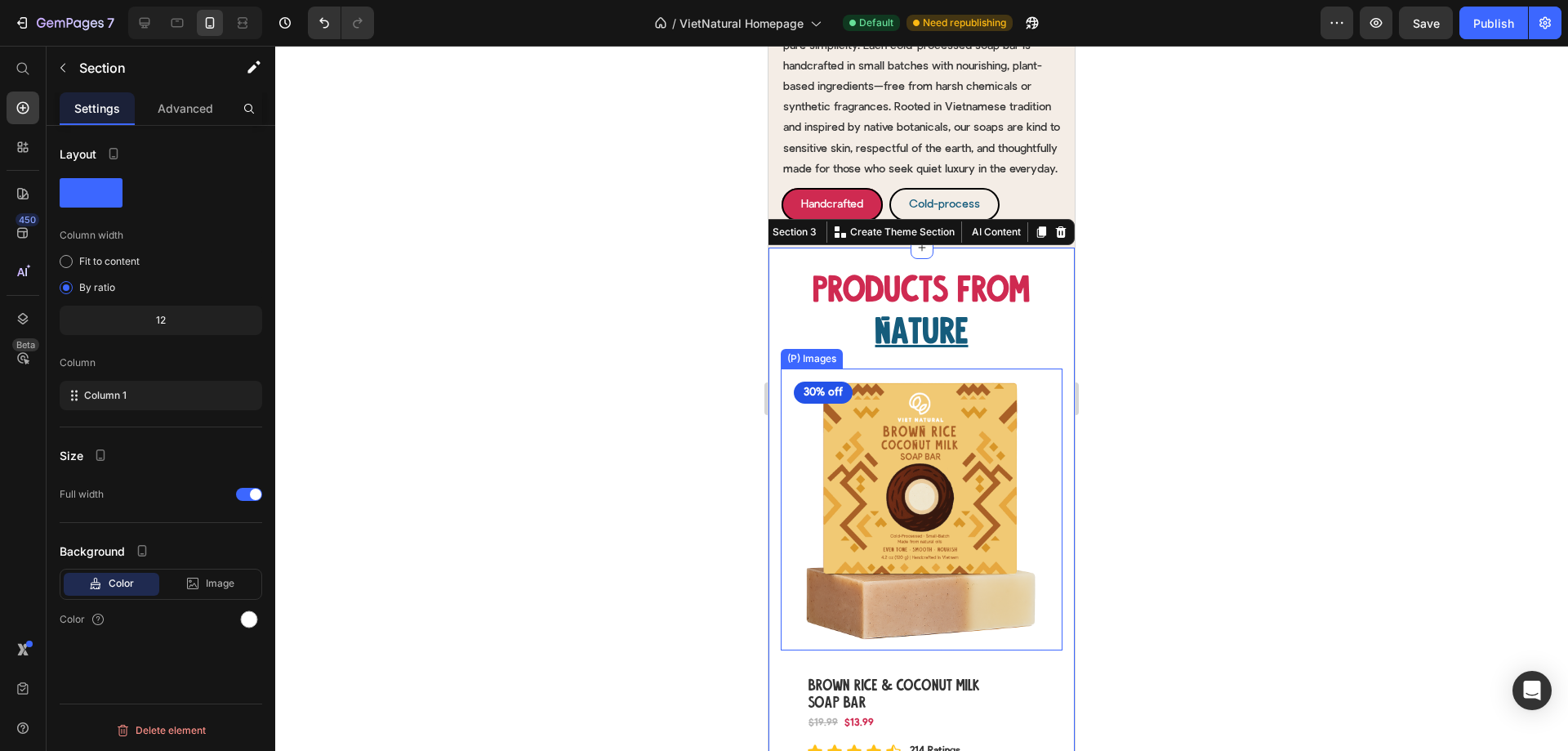 click at bounding box center [921, 509] 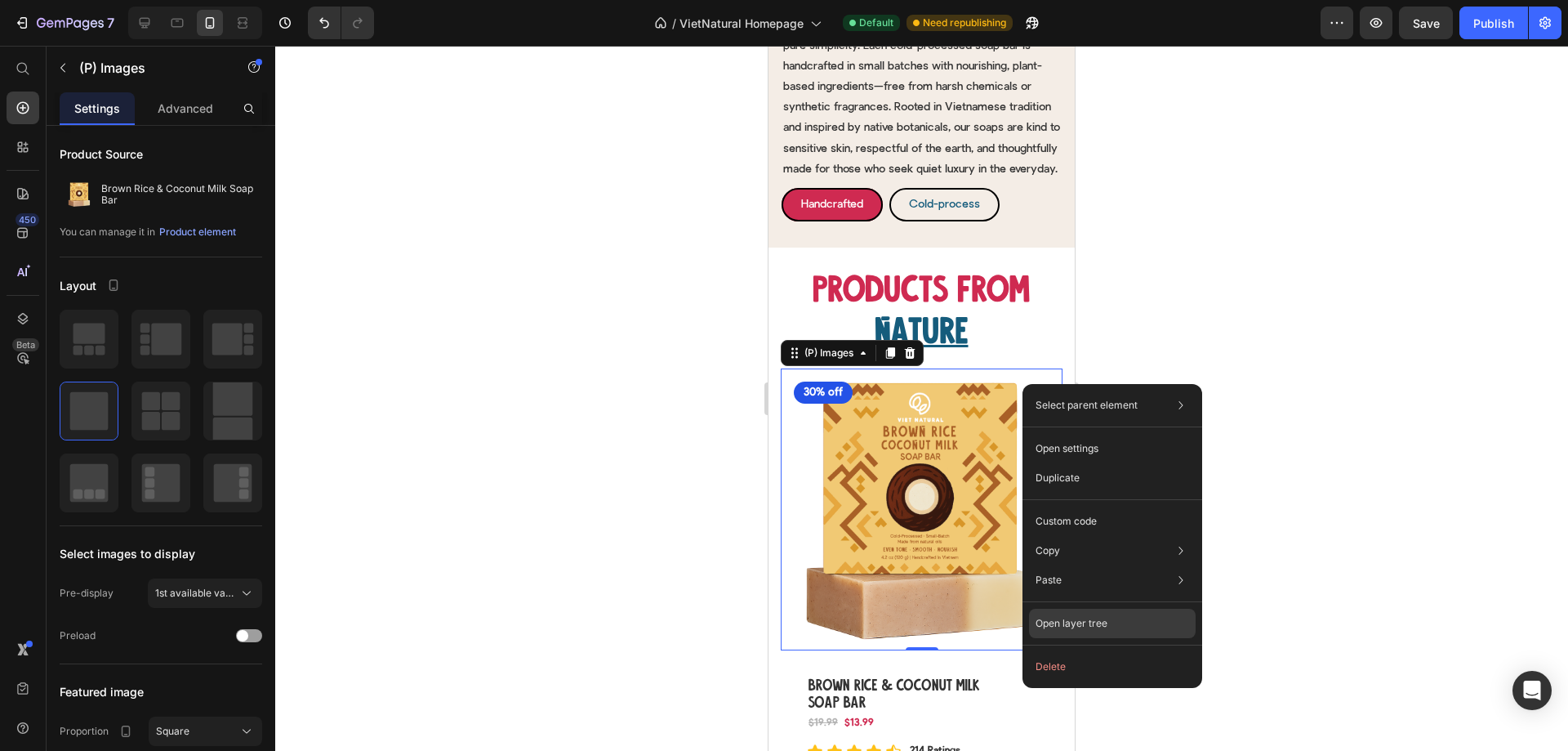 click on "Open layer tree" at bounding box center [1071, 624] 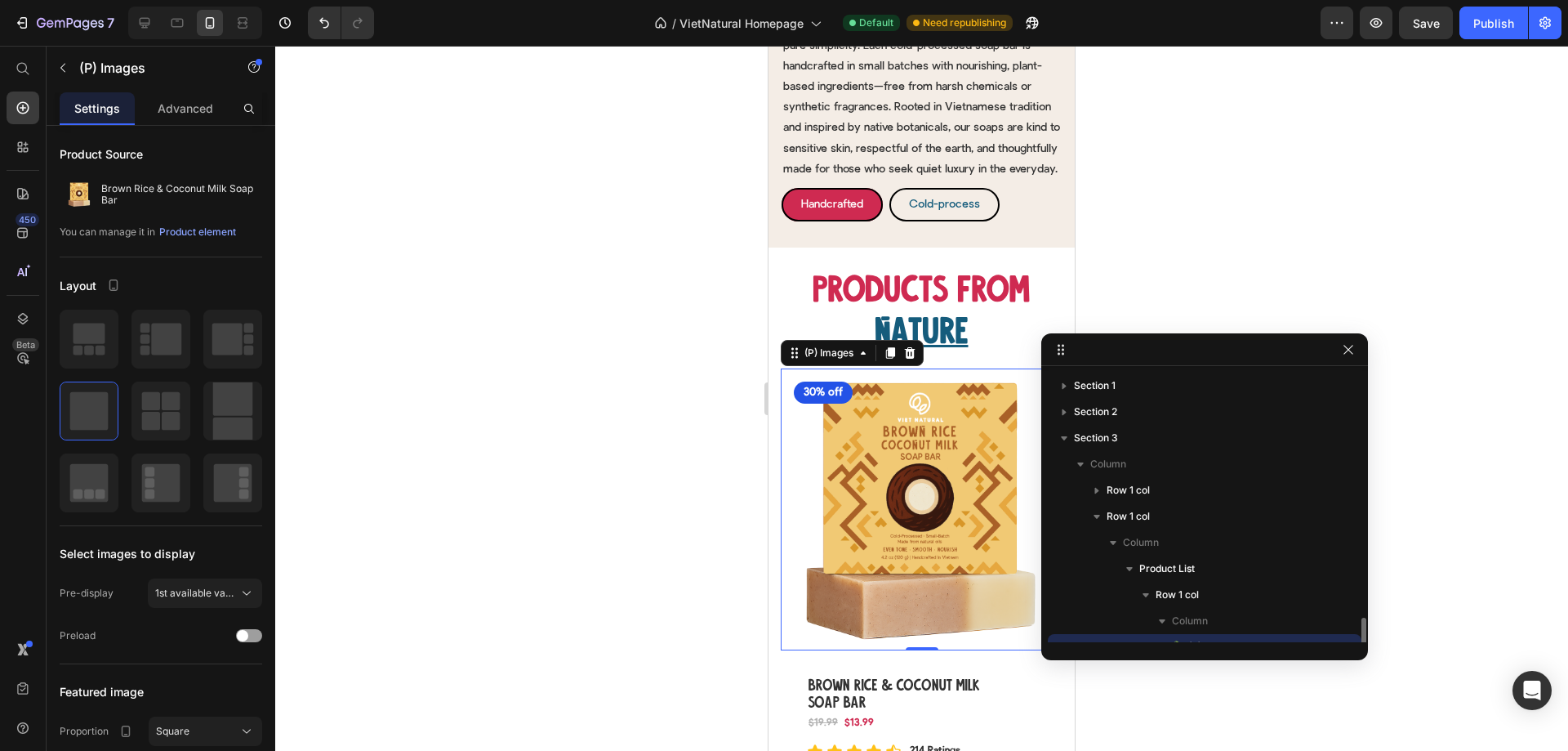 scroll, scrollTop: 153, scrollLeft: 0, axis: vertical 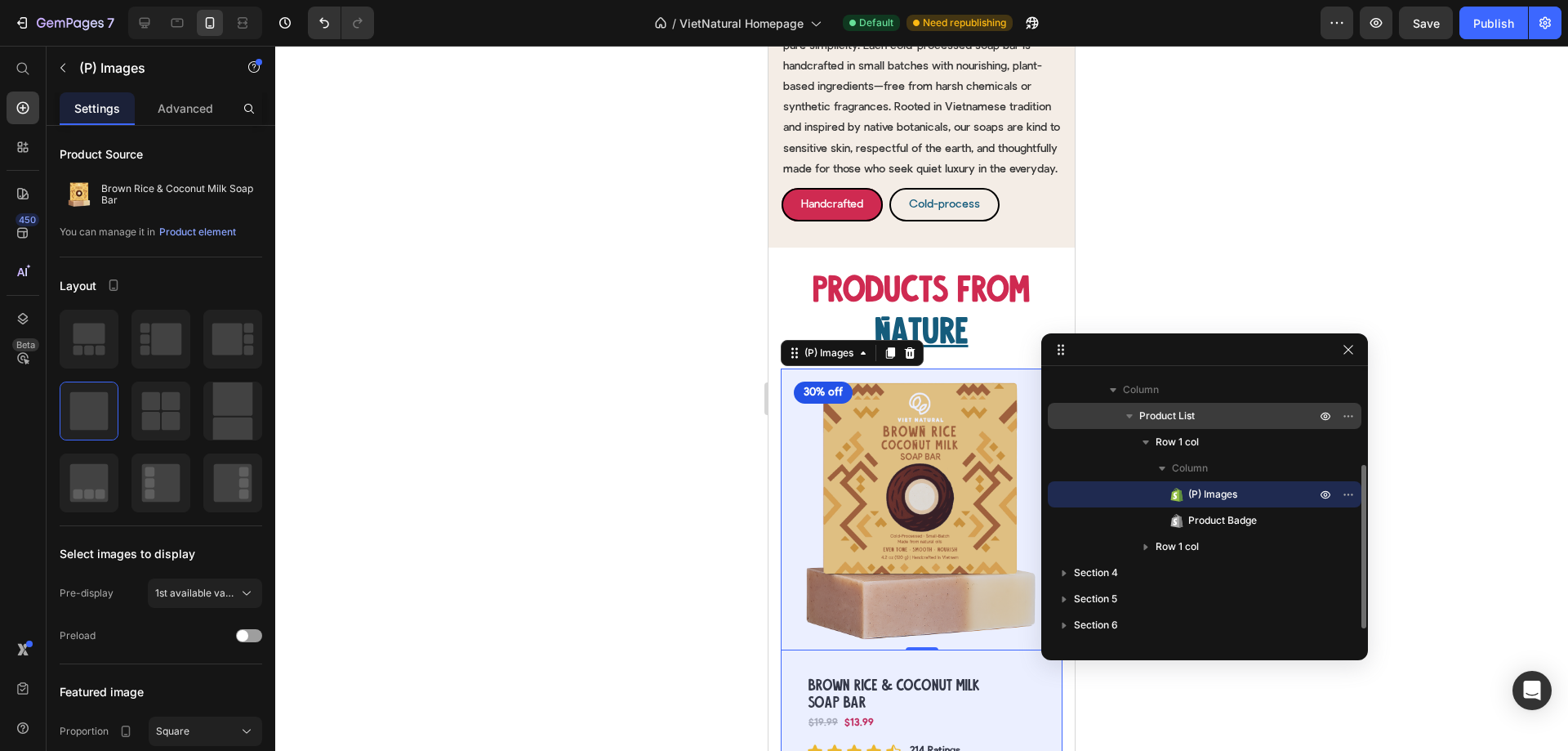 click on "Product List" at bounding box center (1167, 416) 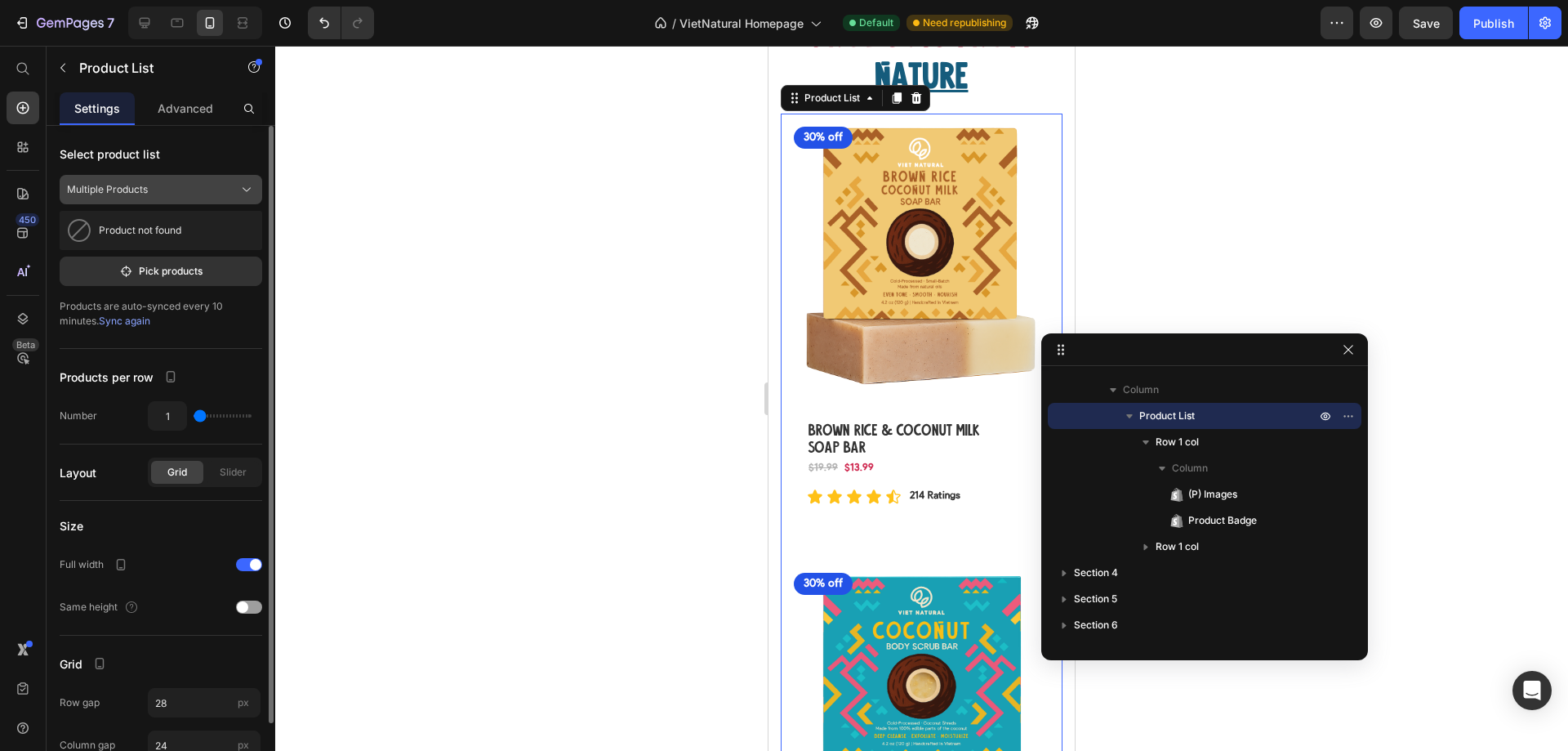 scroll, scrollTop: 1342, scrollLeft: 0, axis: vertical 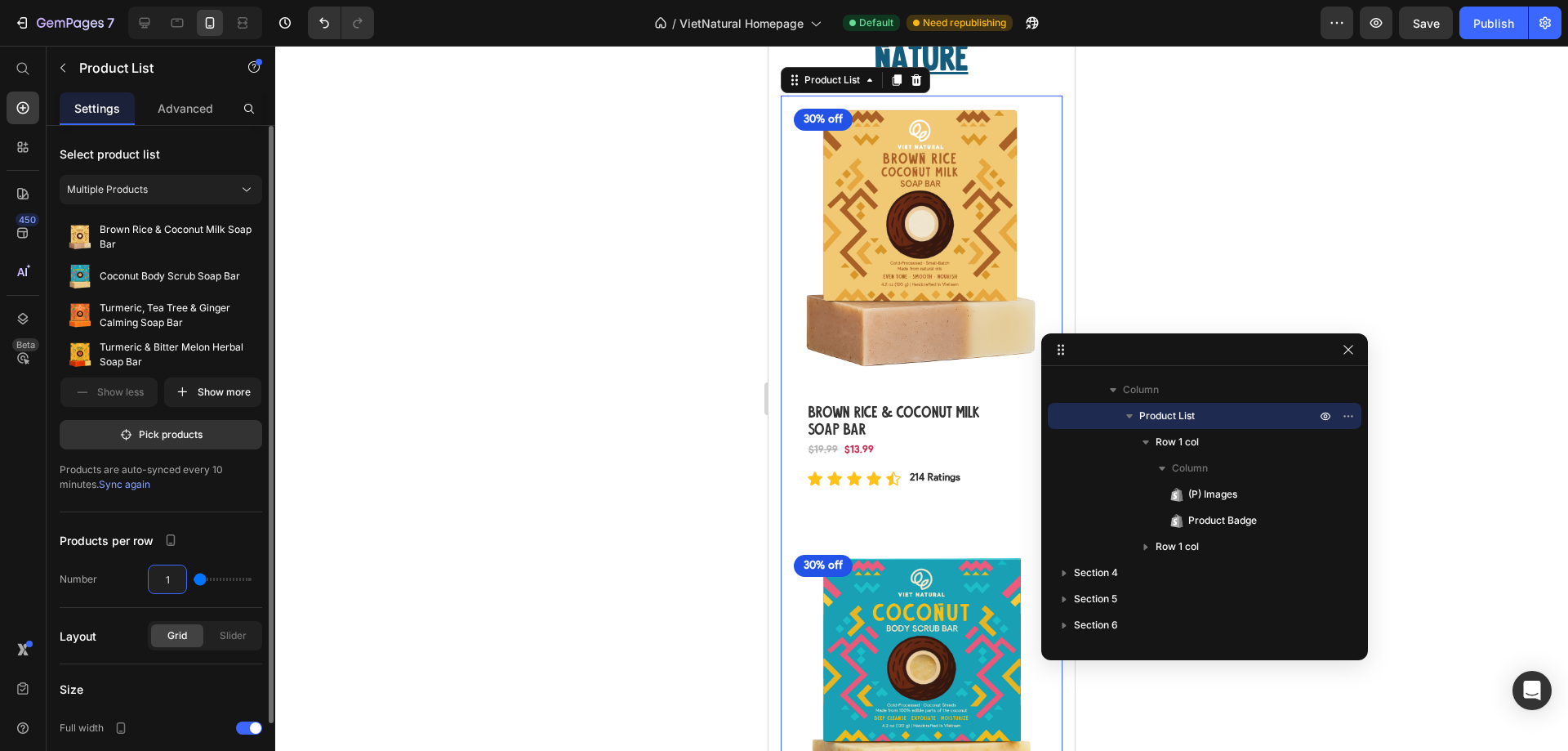 click on "1" at bounding box center [167, 579] 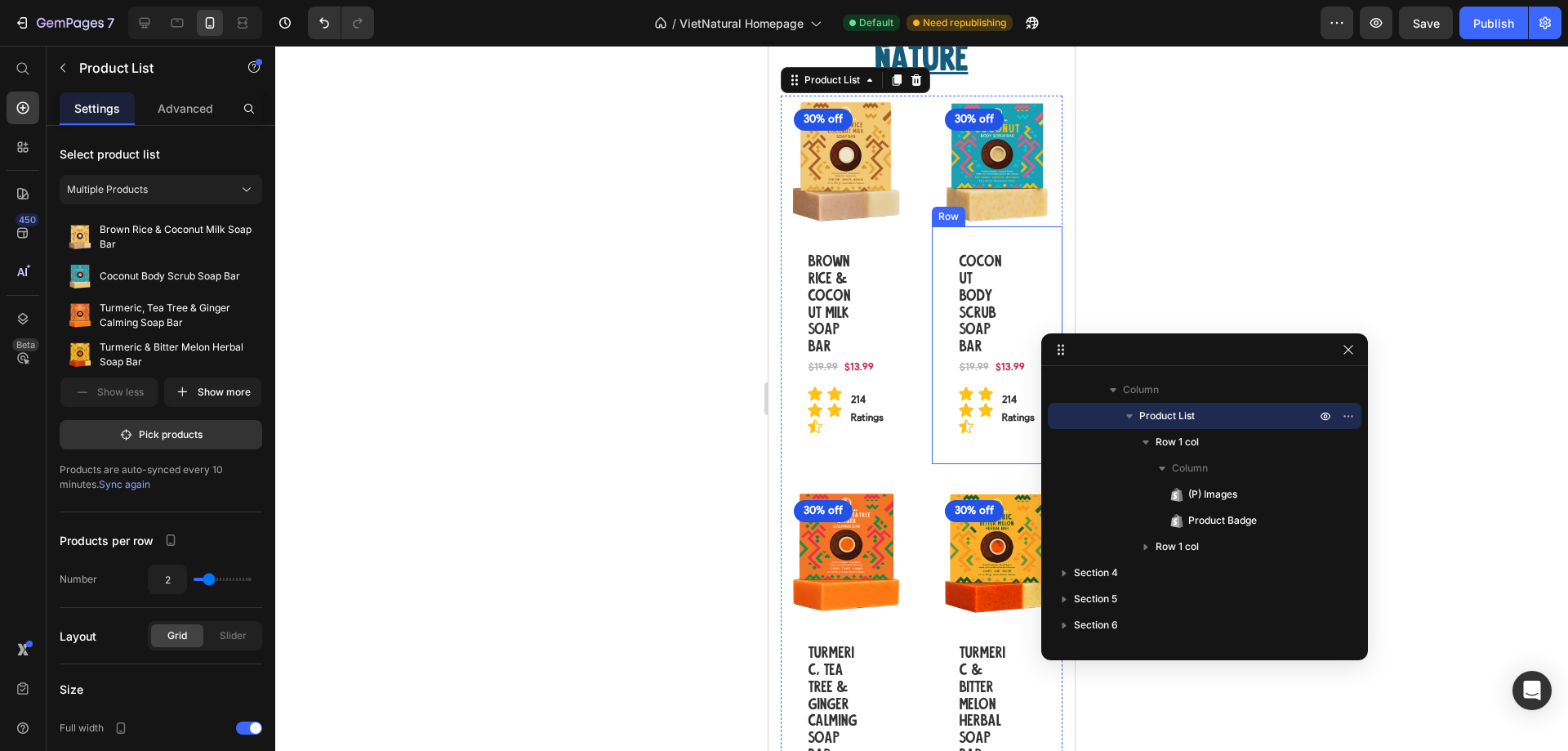 click on "Brown Rice & Coconut Milk Soap Bar" at bounding box center [833, 305] 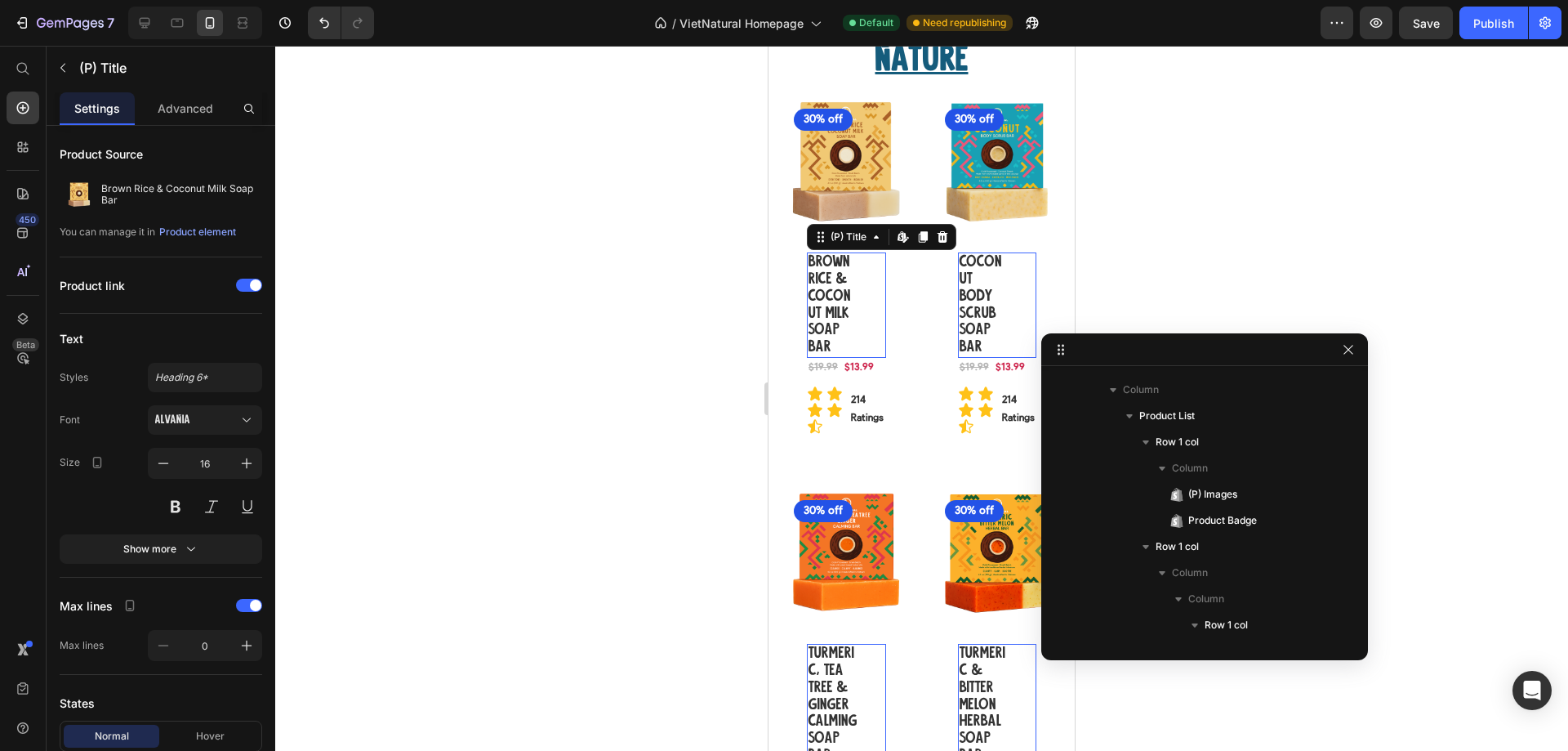 scroll, scrollTop: 332, scrollLeft: 0, axis: vertical 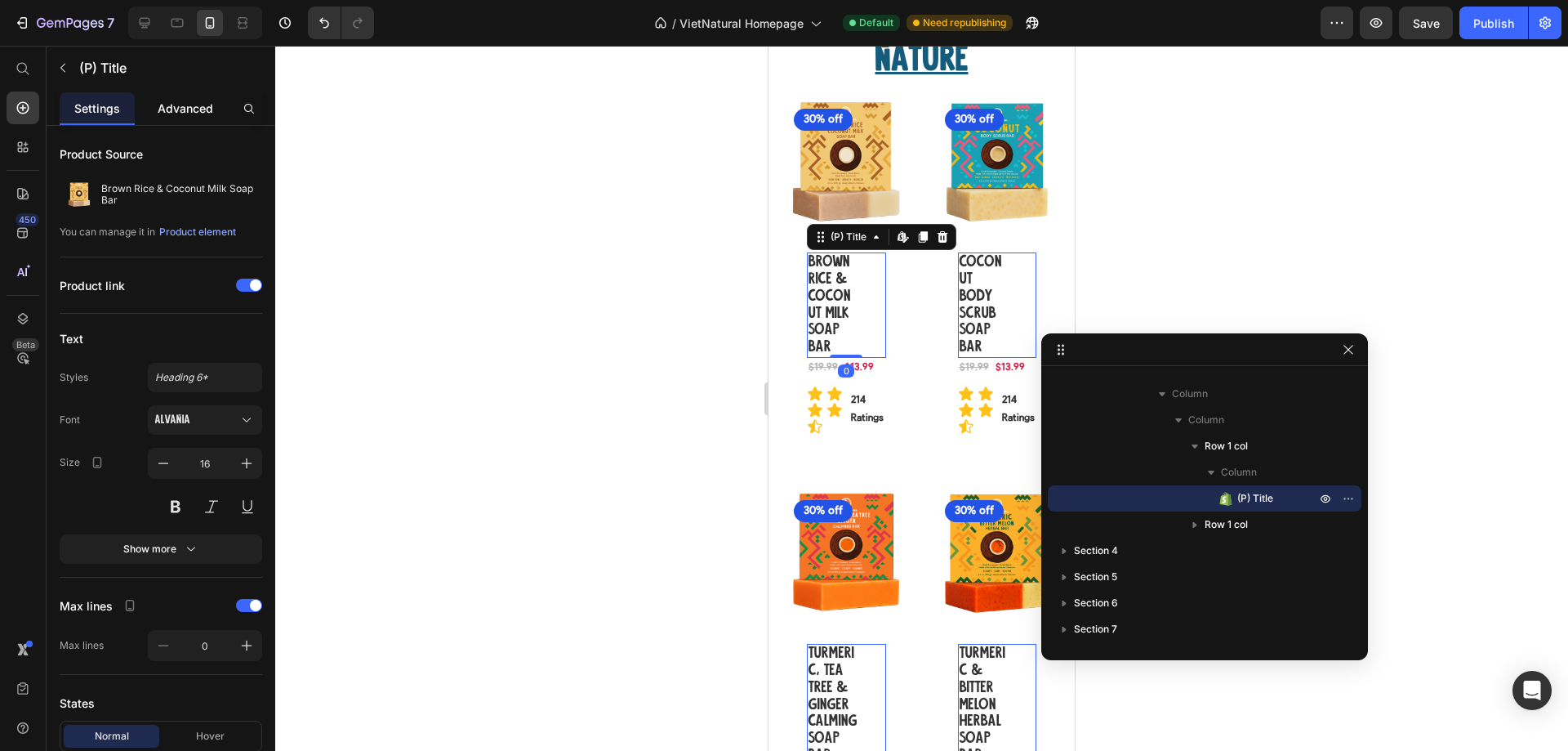 click on "Advanced" 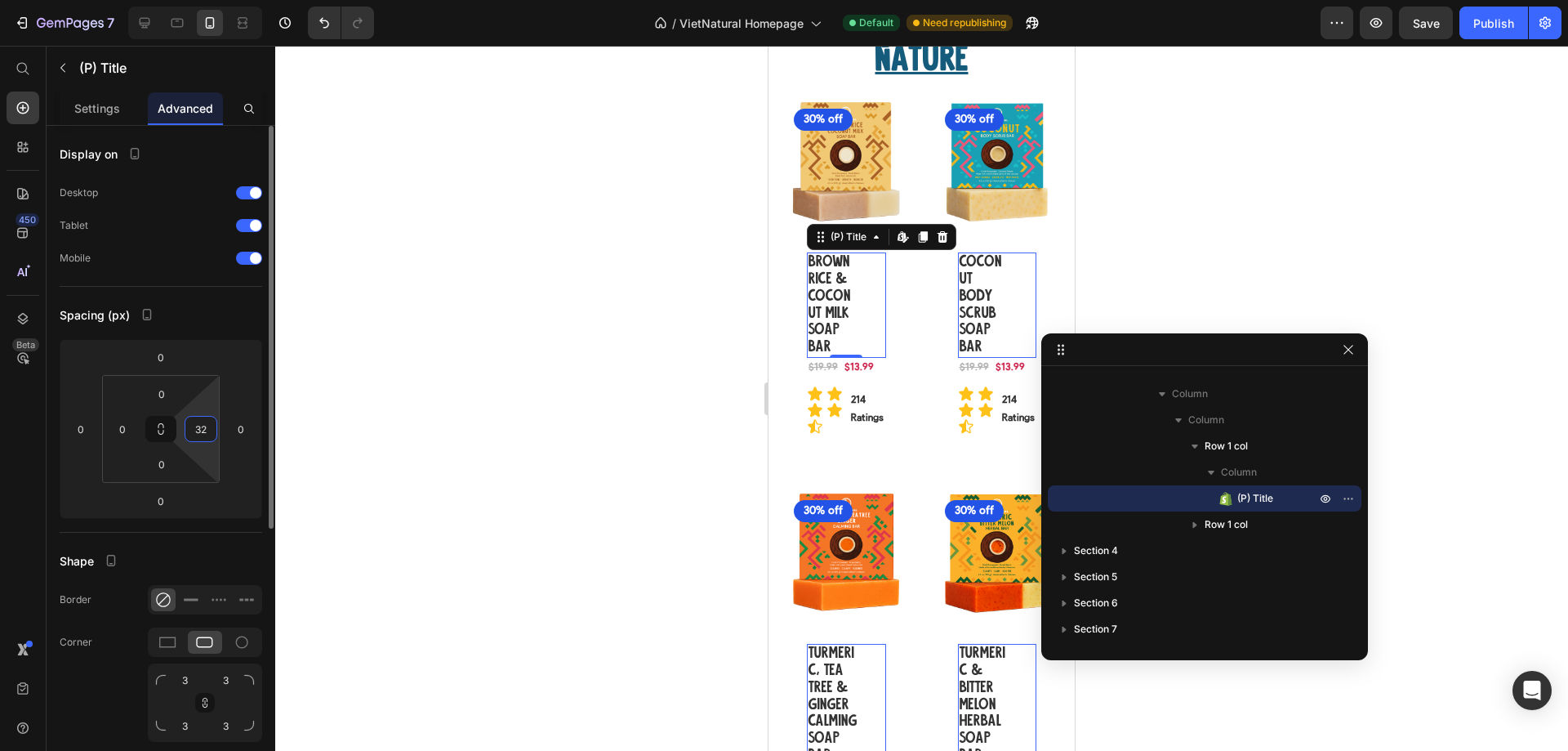 click on "32" at bounding box center (201, 429) 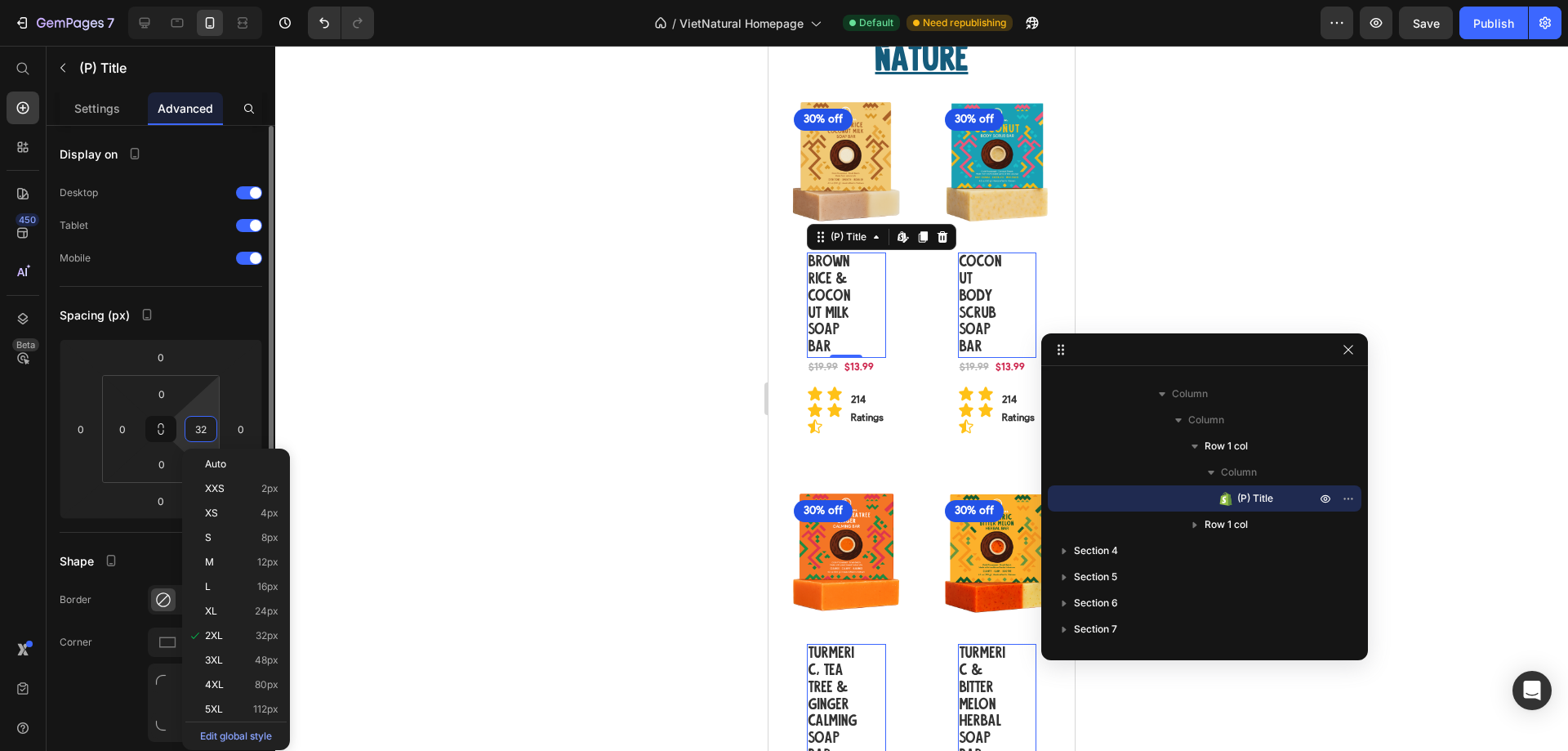 type on "0" 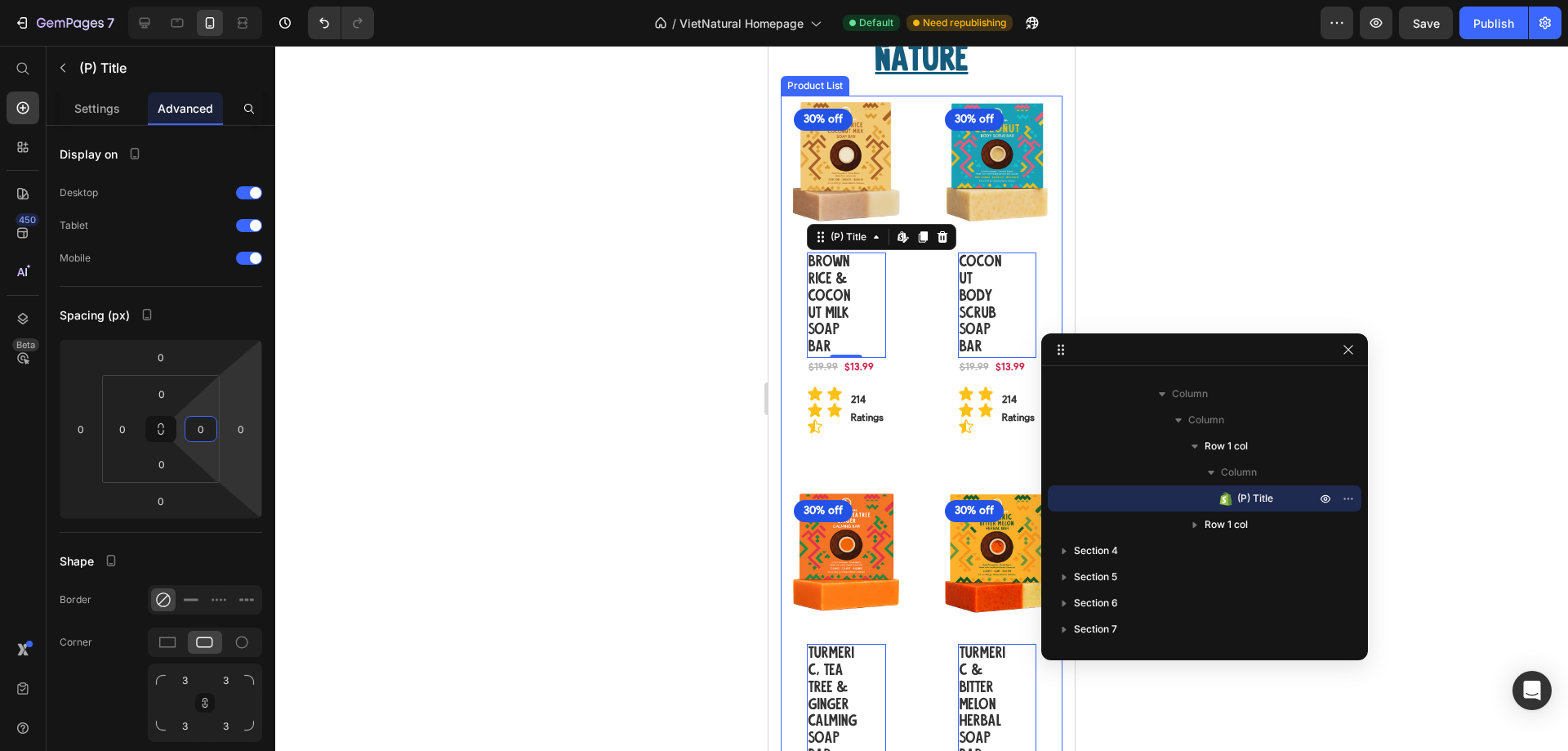 click on "Brown Rice & Coconut Milk Soap Bar (P) Title   Edit content in Shopify 0 Row $13.99 (P) Price $19.99 (P) Price Row Icon Icon Icon Icon Icon Icon List 214 Ratings Text Block Row Row Row" at bounding box center (846, 345) 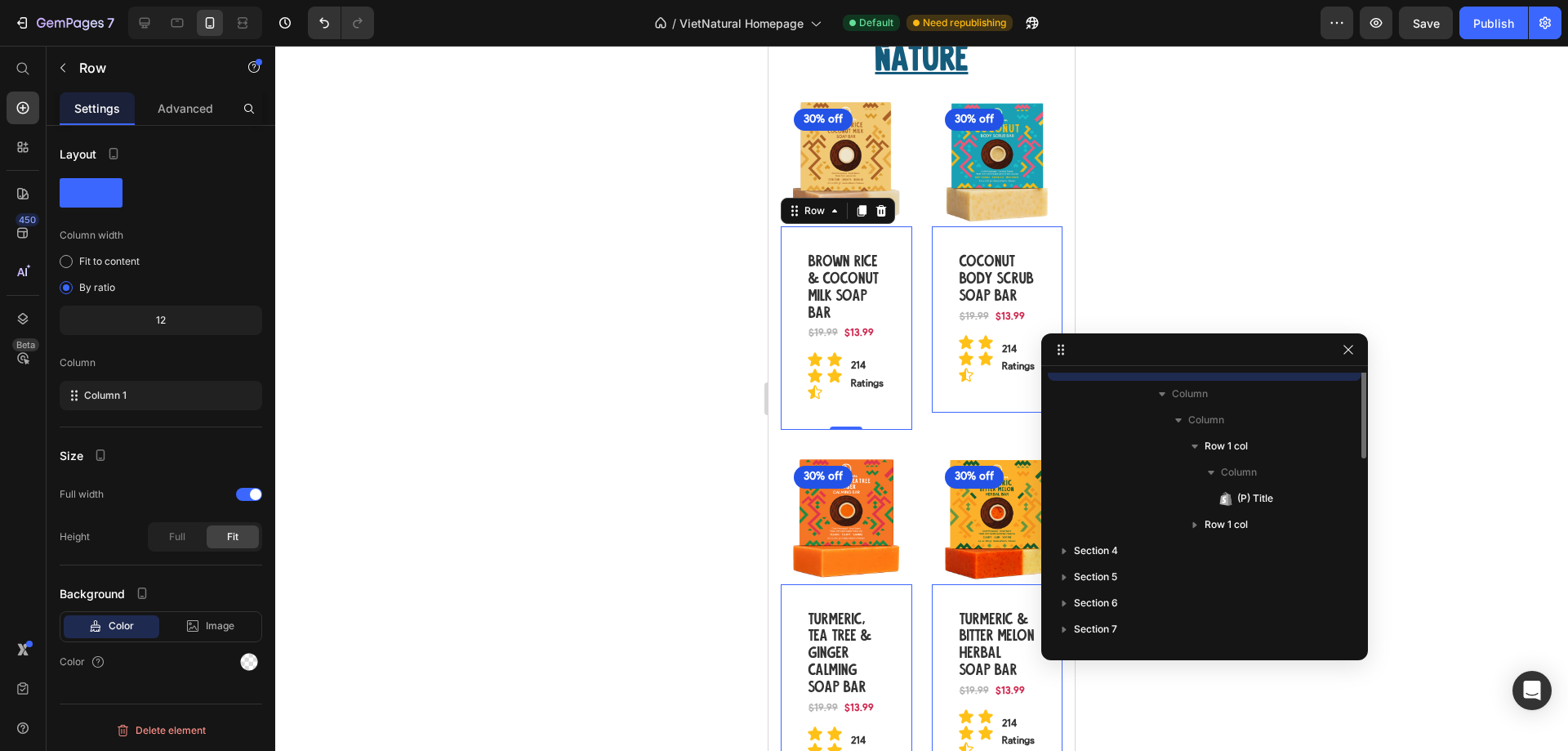 scroll, scrollTop: 205, scrollLeft: 0, axis: vertical 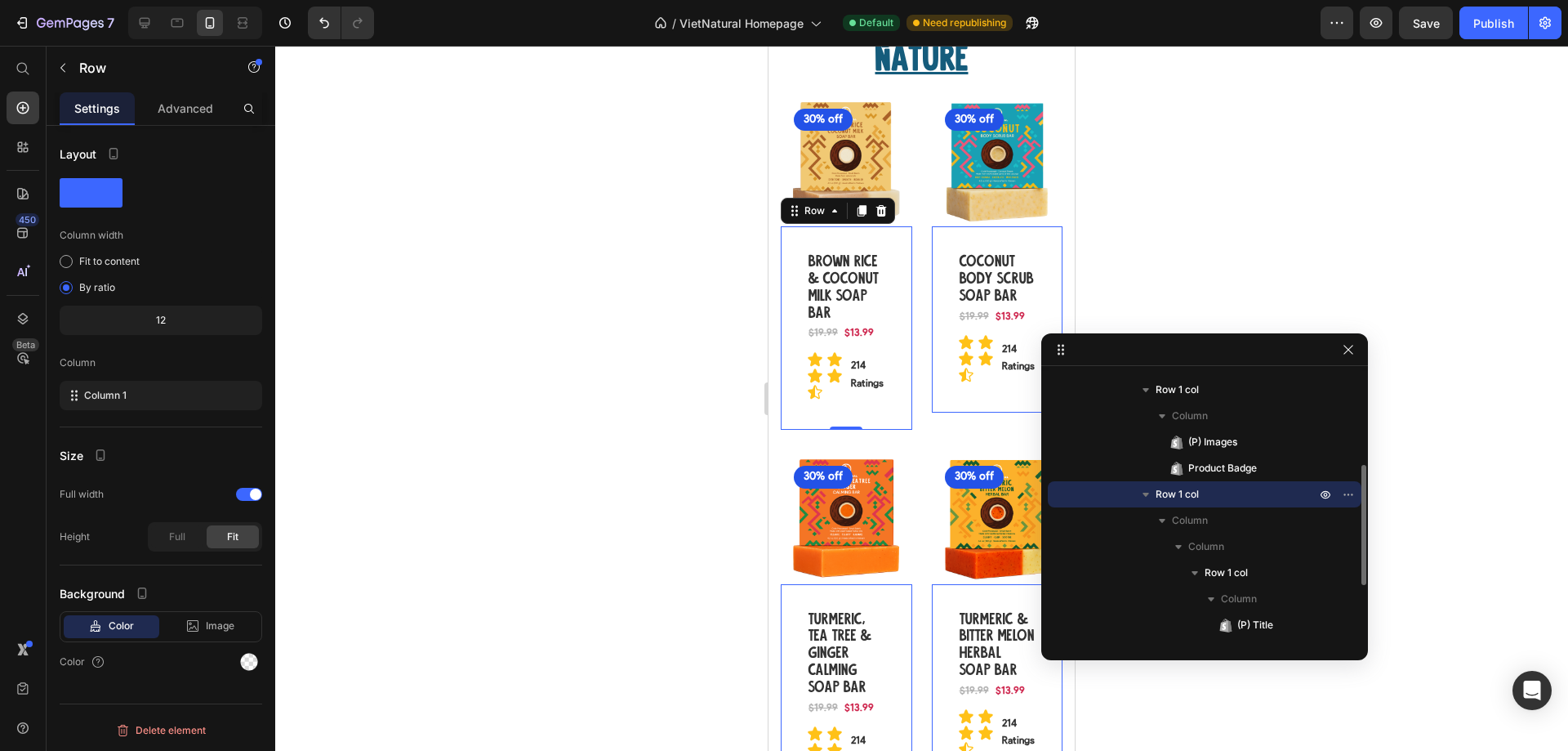 click on "Brown Rice & Coconut Milk Soap Bar (P) Title Row $13.99 (P) Price $19.99 (P) Price Row Icon Icon Icon Icon Icon Icon List 214 Ratings Text Block Row Row Row   0" at bounding box center (846, 328) 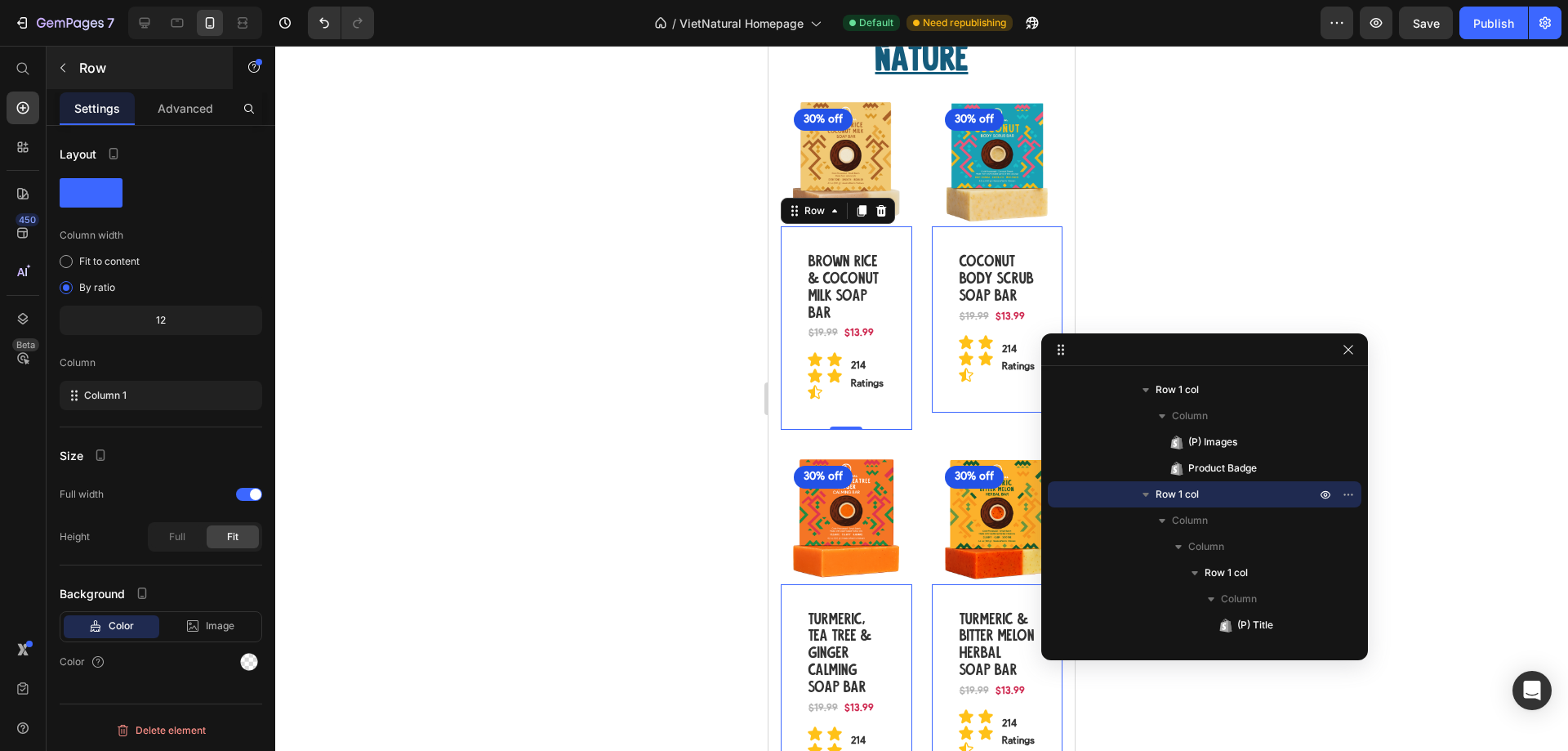 click on "Row" at bounding box center (140, 68) 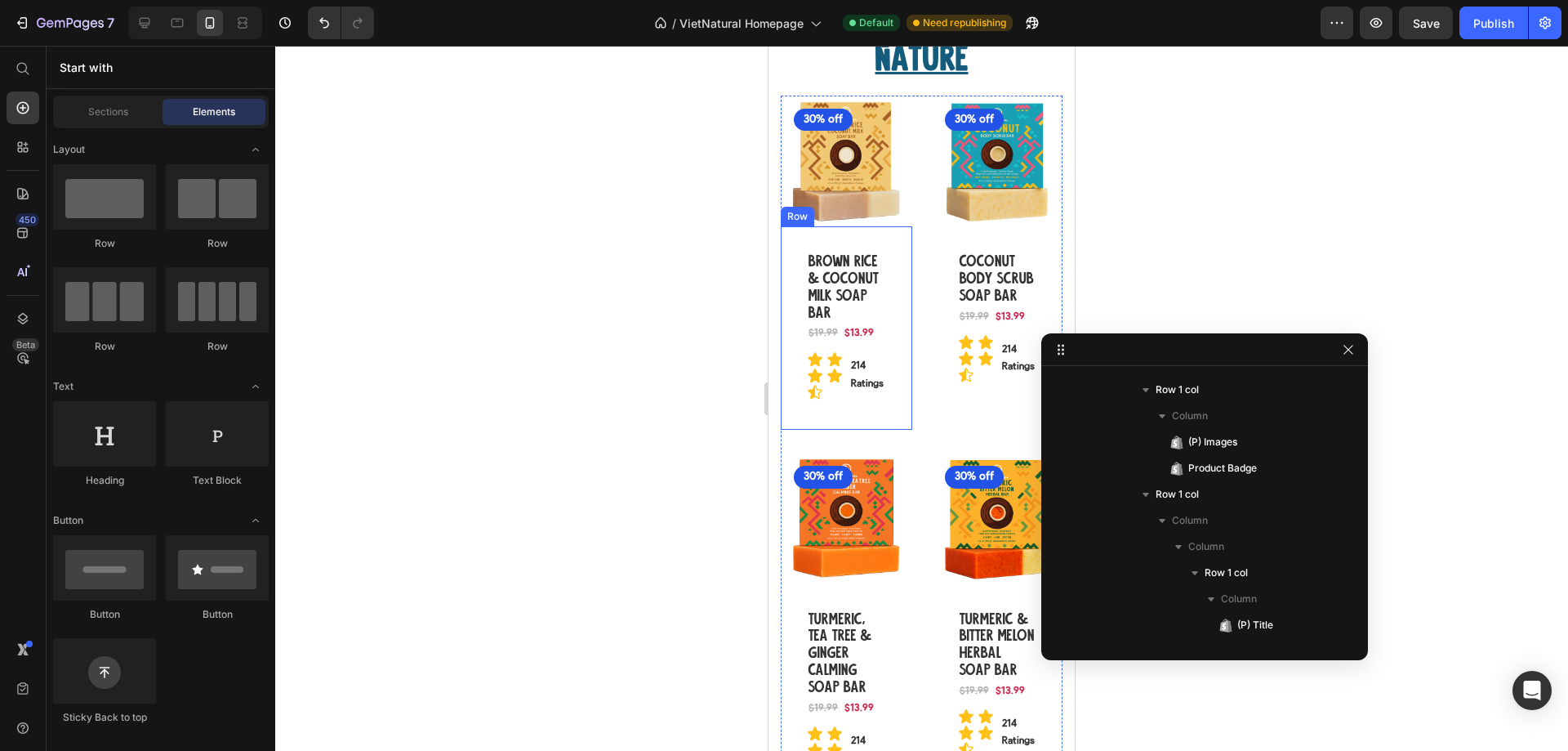 click on "Brown Rice & Coconut Milk Soap Bar (P) Title Row $13.99 (P) Price $19.99 (P) Price Row Icon Icon Icon Icon Icon Icon List 214 Ratings Text Block Row Row Row" at bounding box center [846, 328] 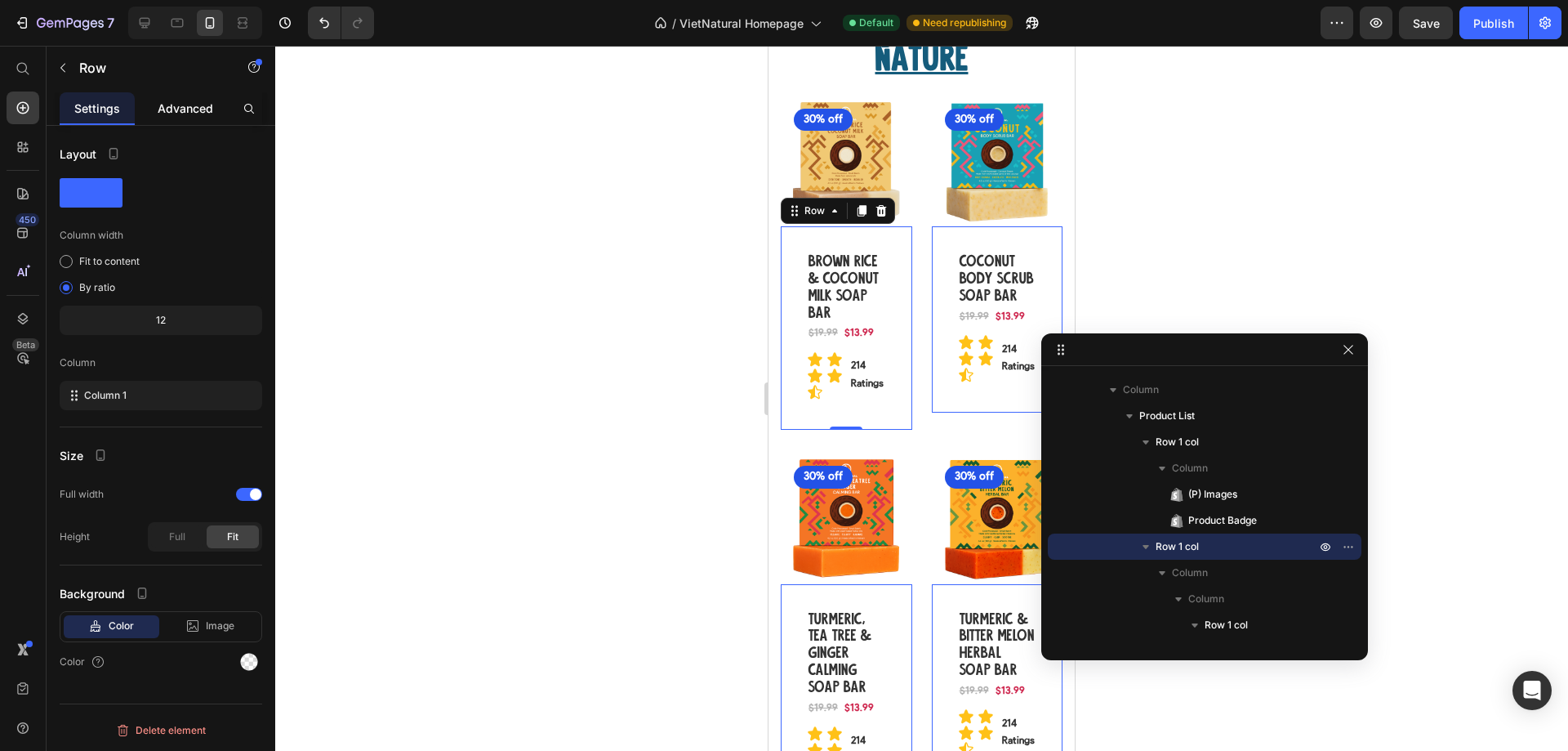 click on "Advanced" at bounding box center (185, 108) 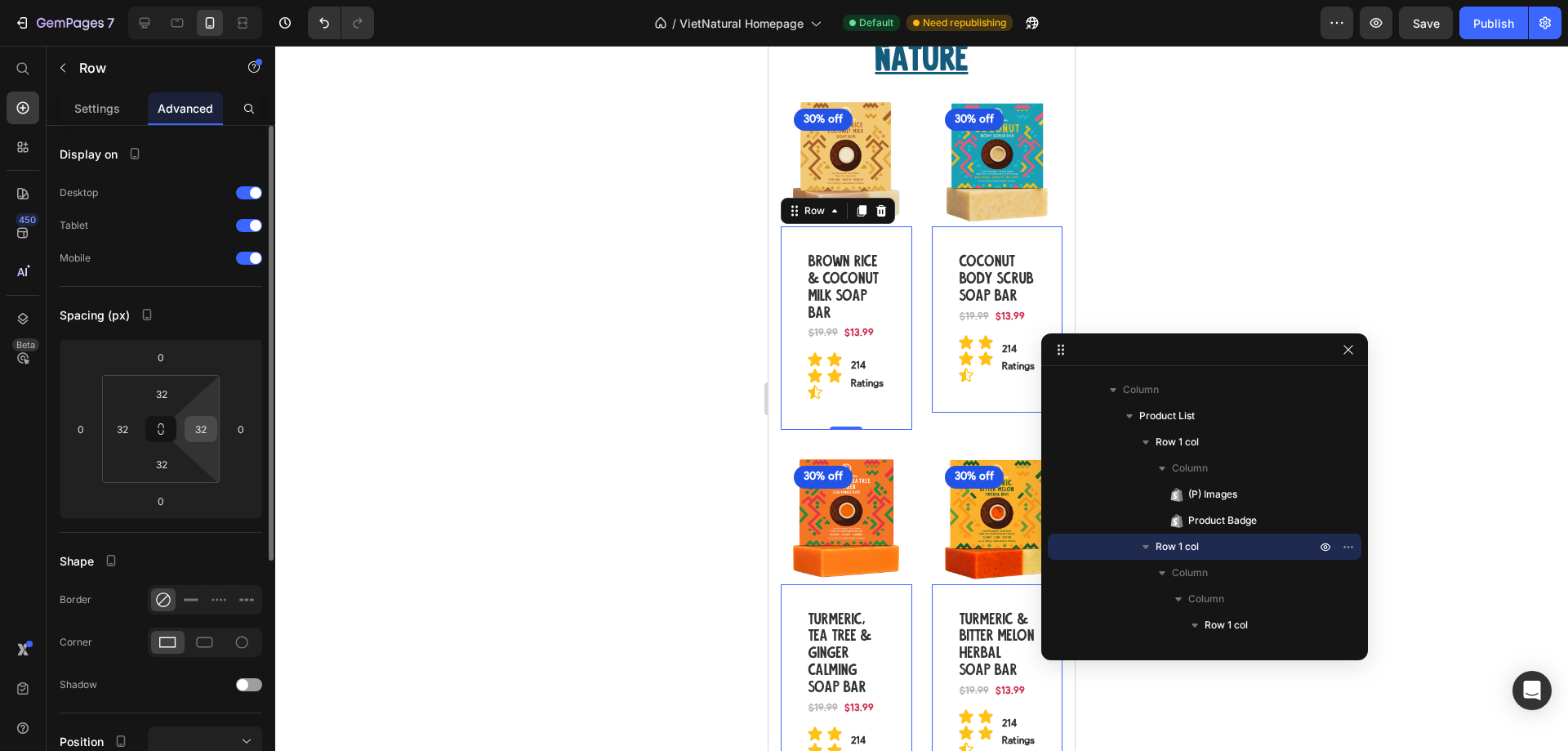 click on "32" at bounding box center [201, 429] 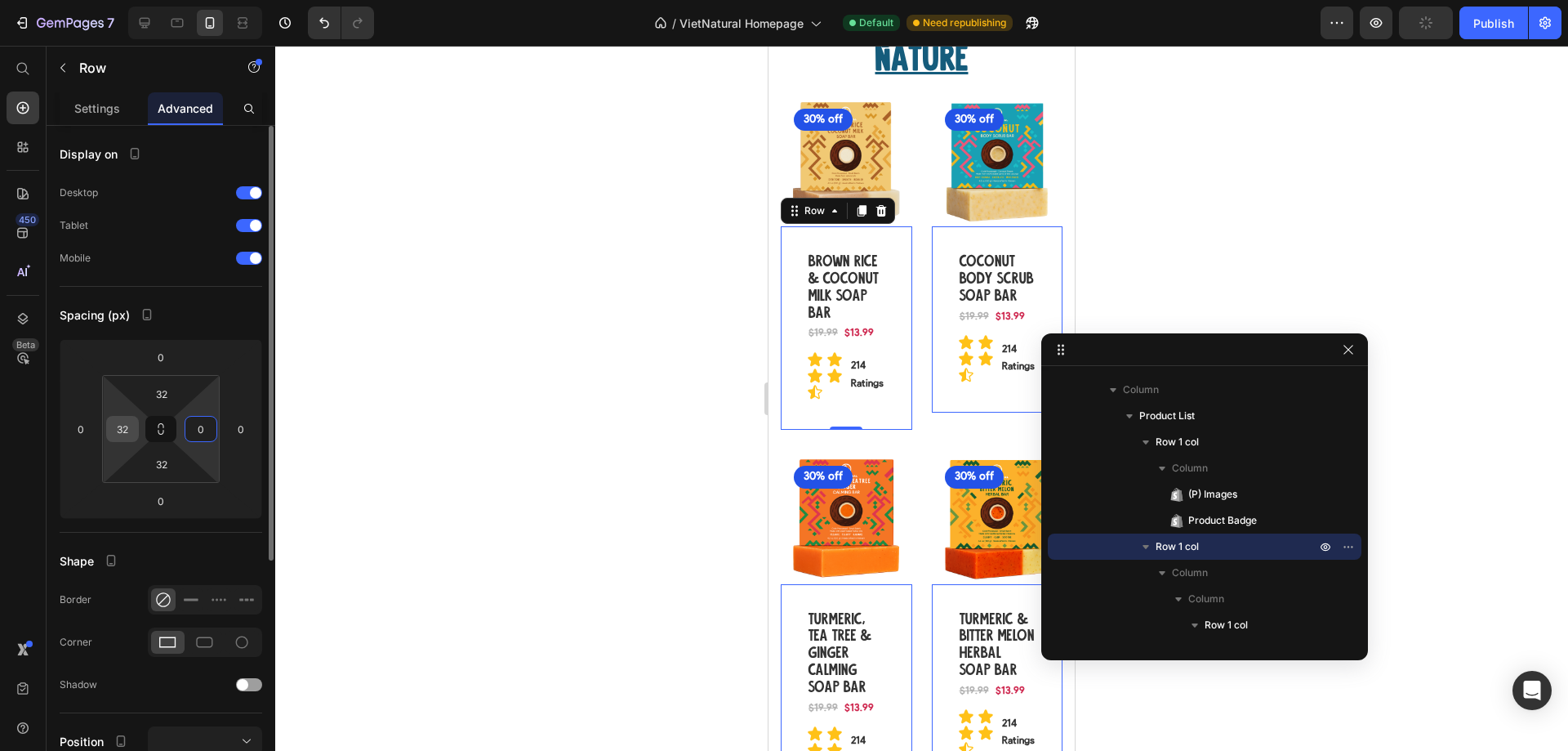 type on "0" 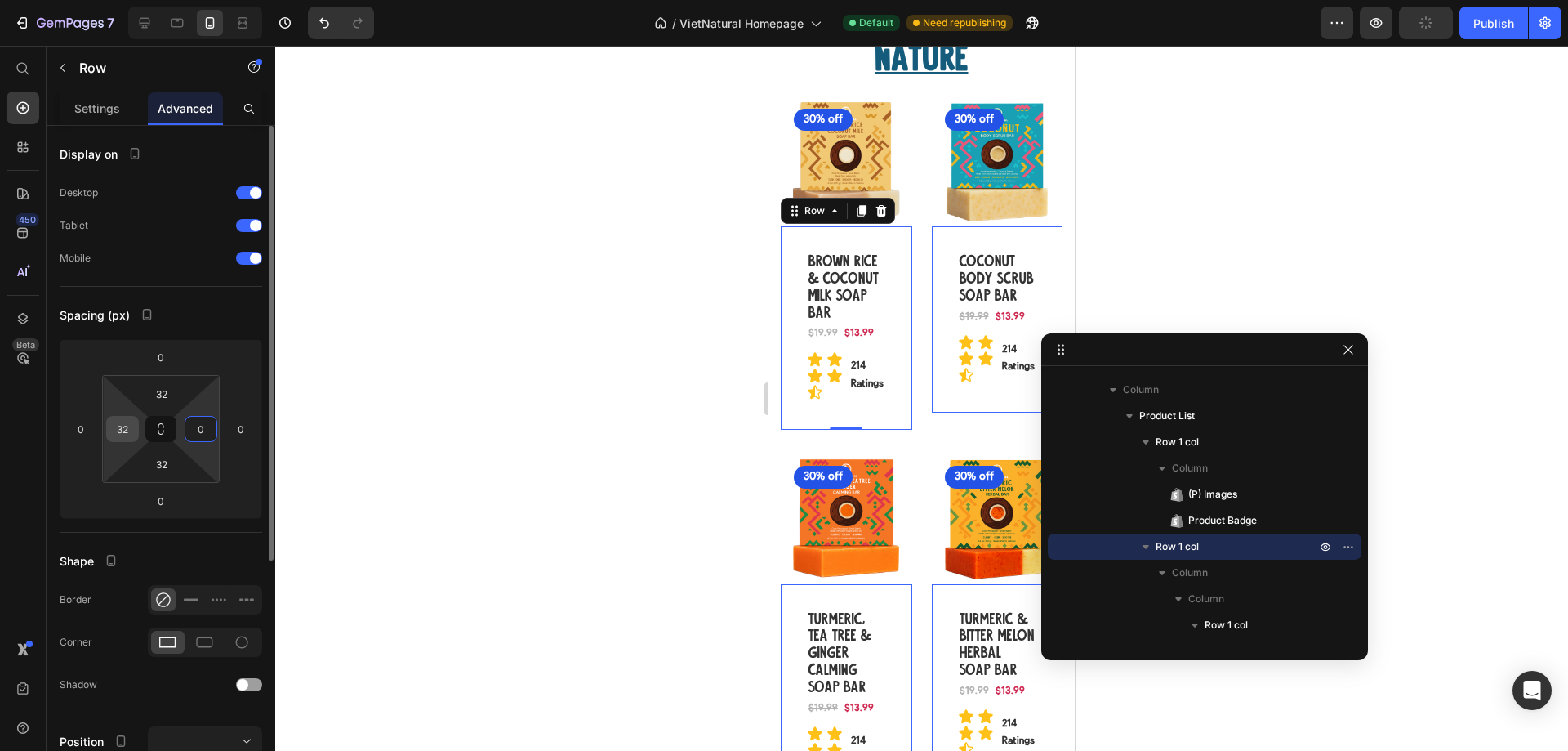 click on "32" at bounding box center (122, 429) 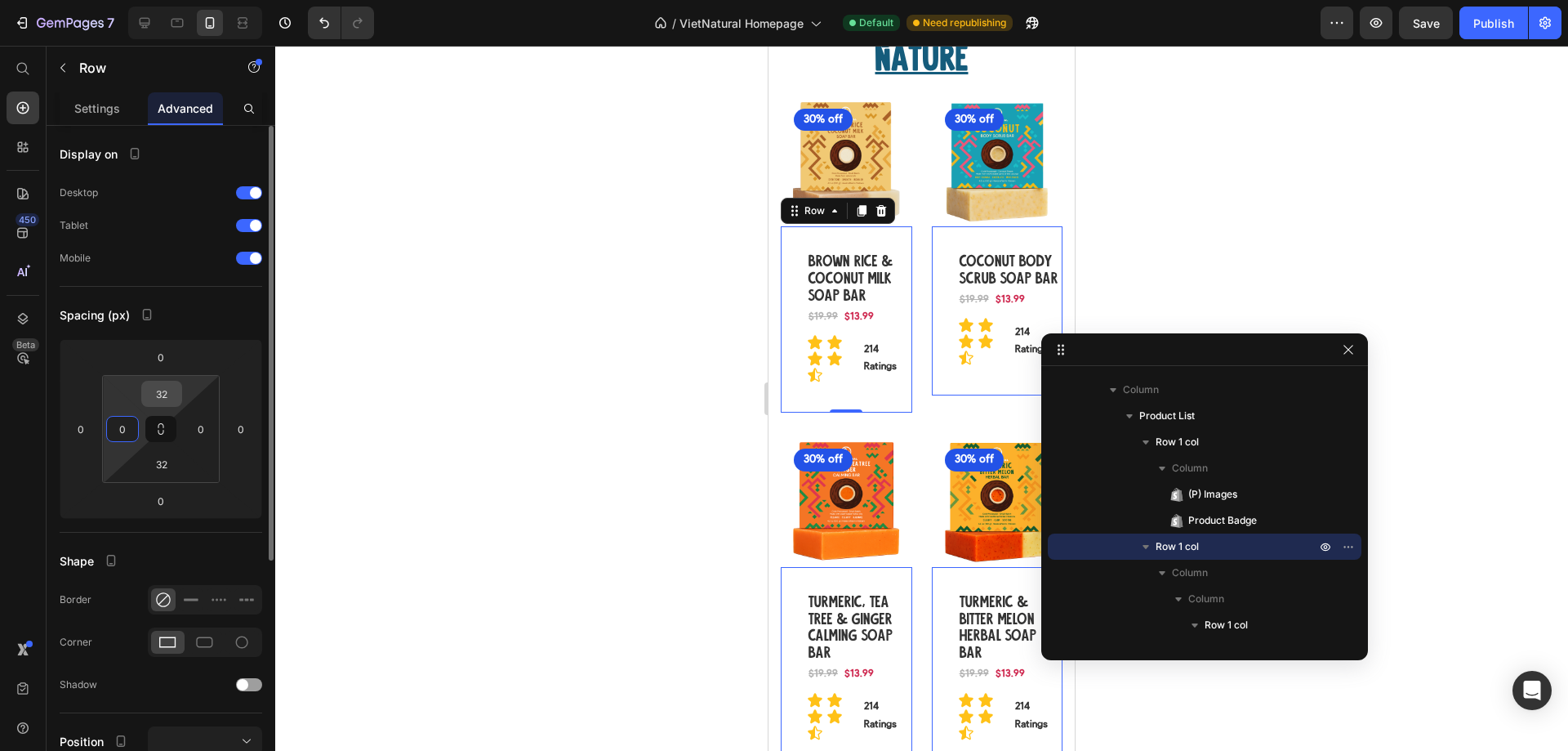 type on "0" 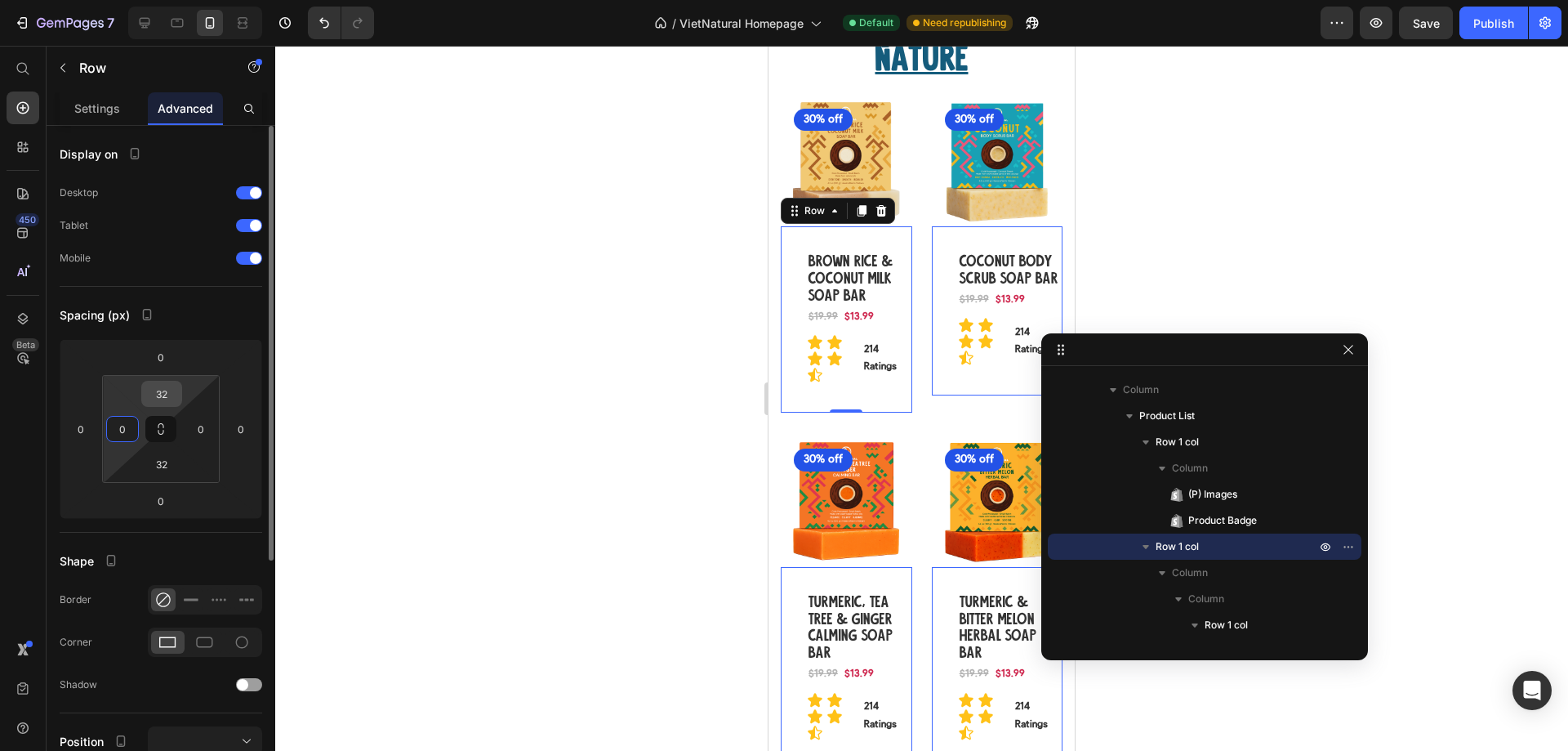 click on "32" at bounding box center [162, 394] 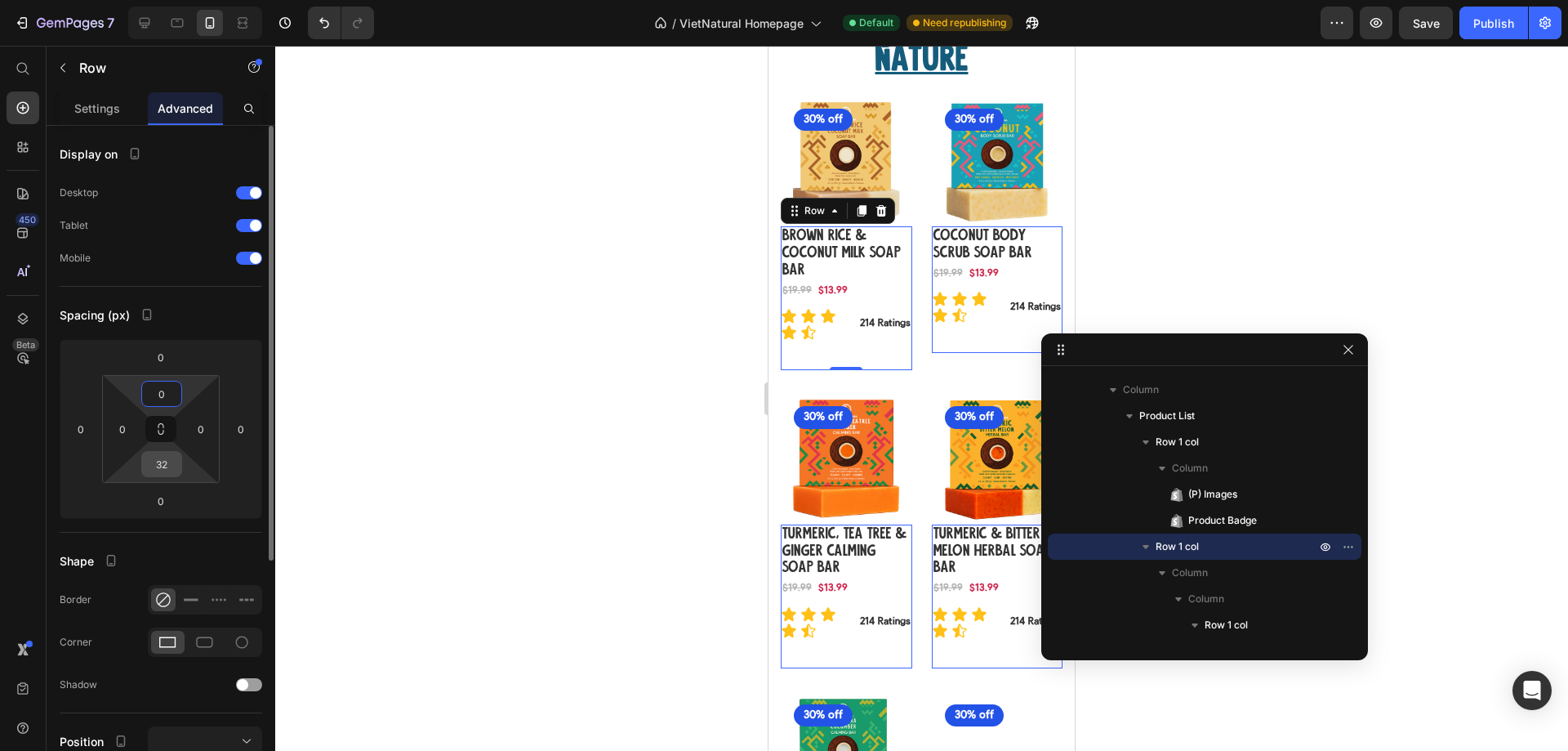type on "0" 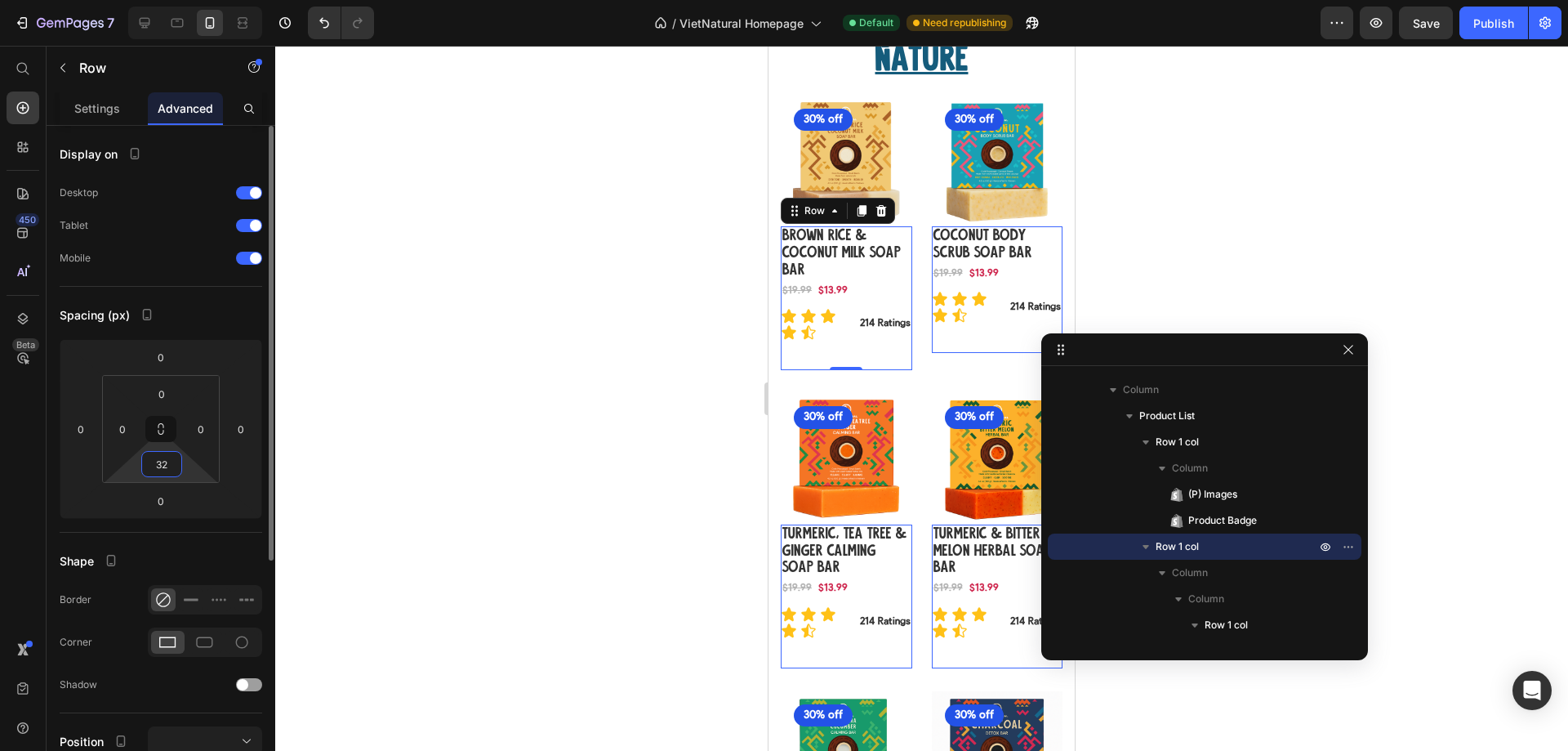 click on "32" at bounding box center (162, 464) 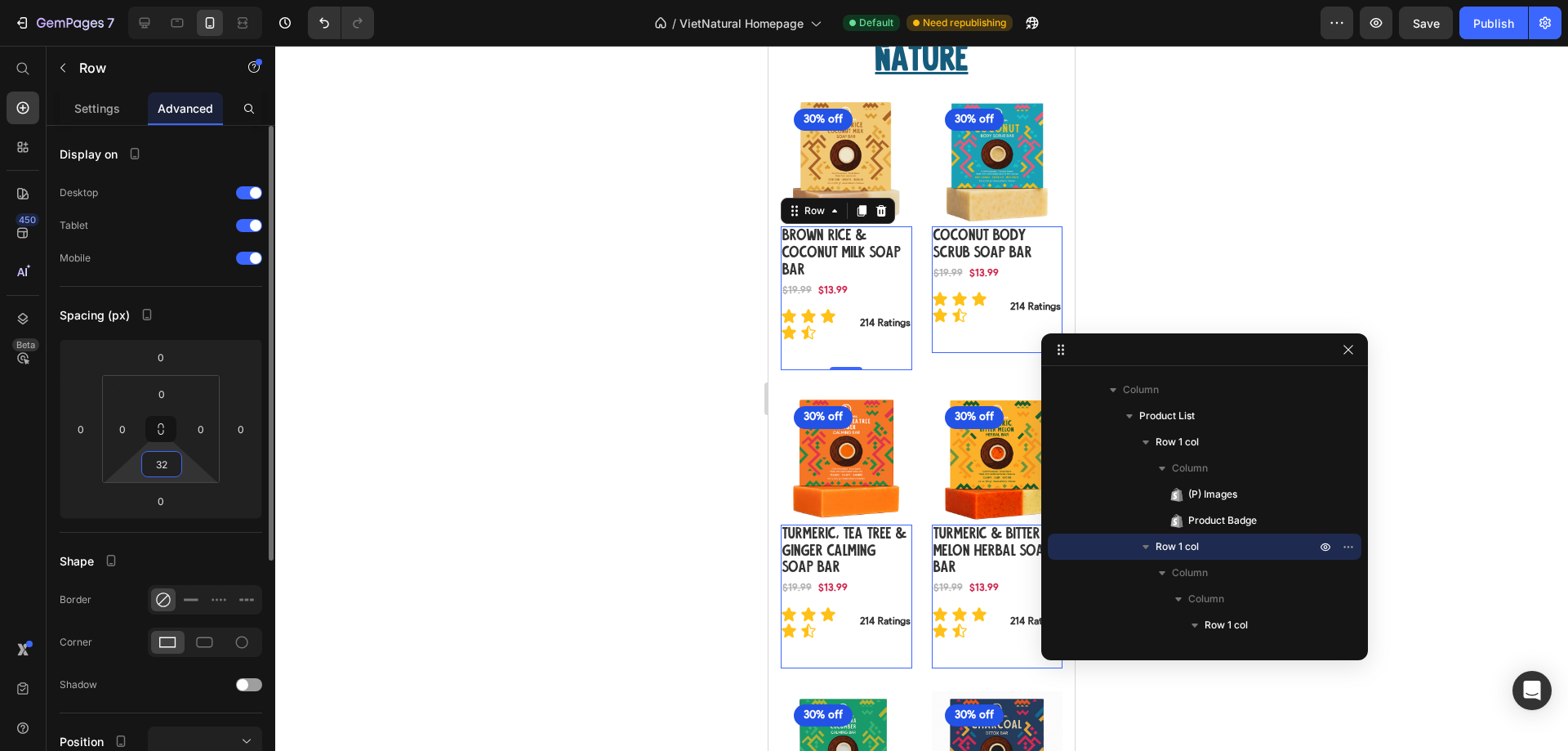 type on "0" 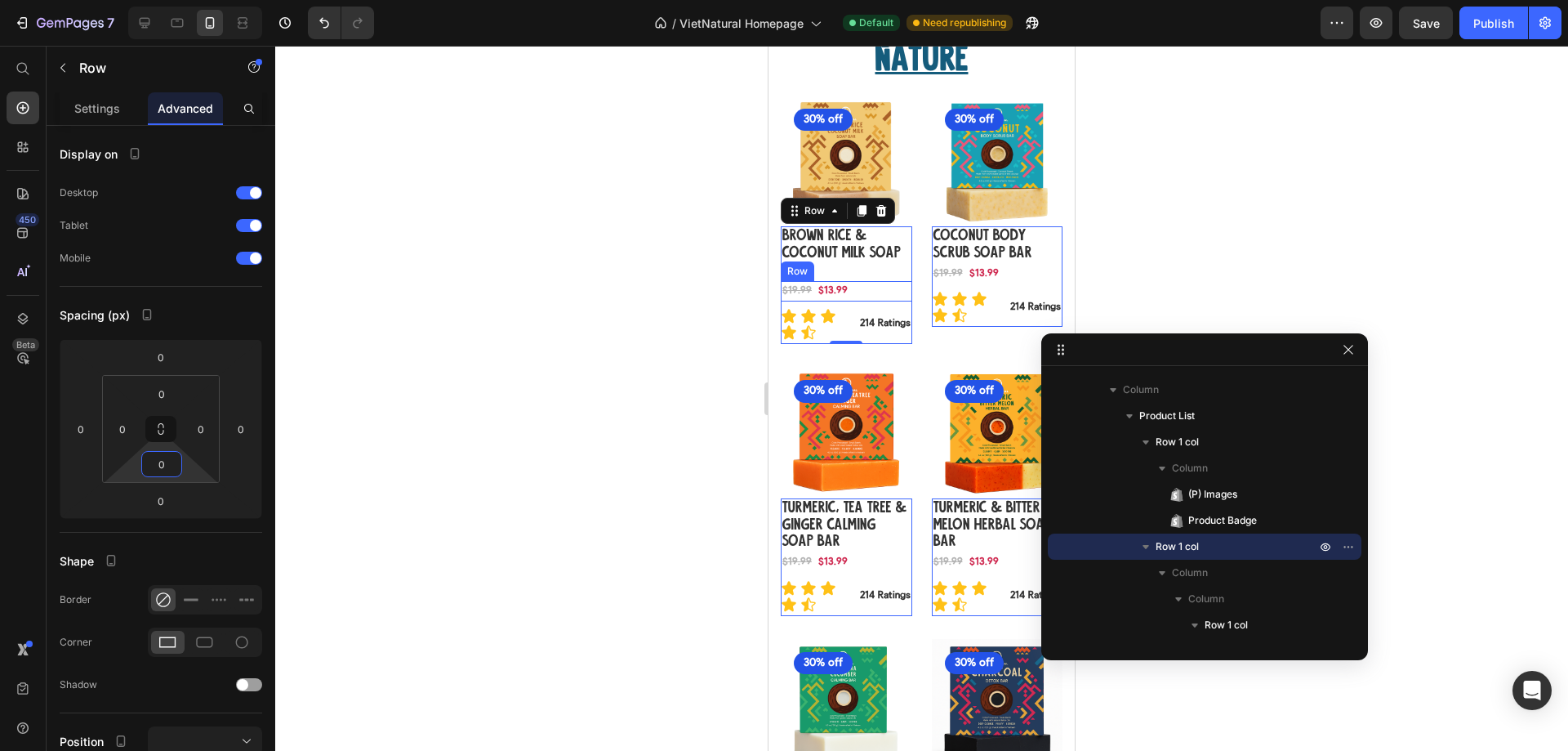 click on "$13.99 (P) Price $19.99 (P) Price Row" at bounding box center (846, 292) 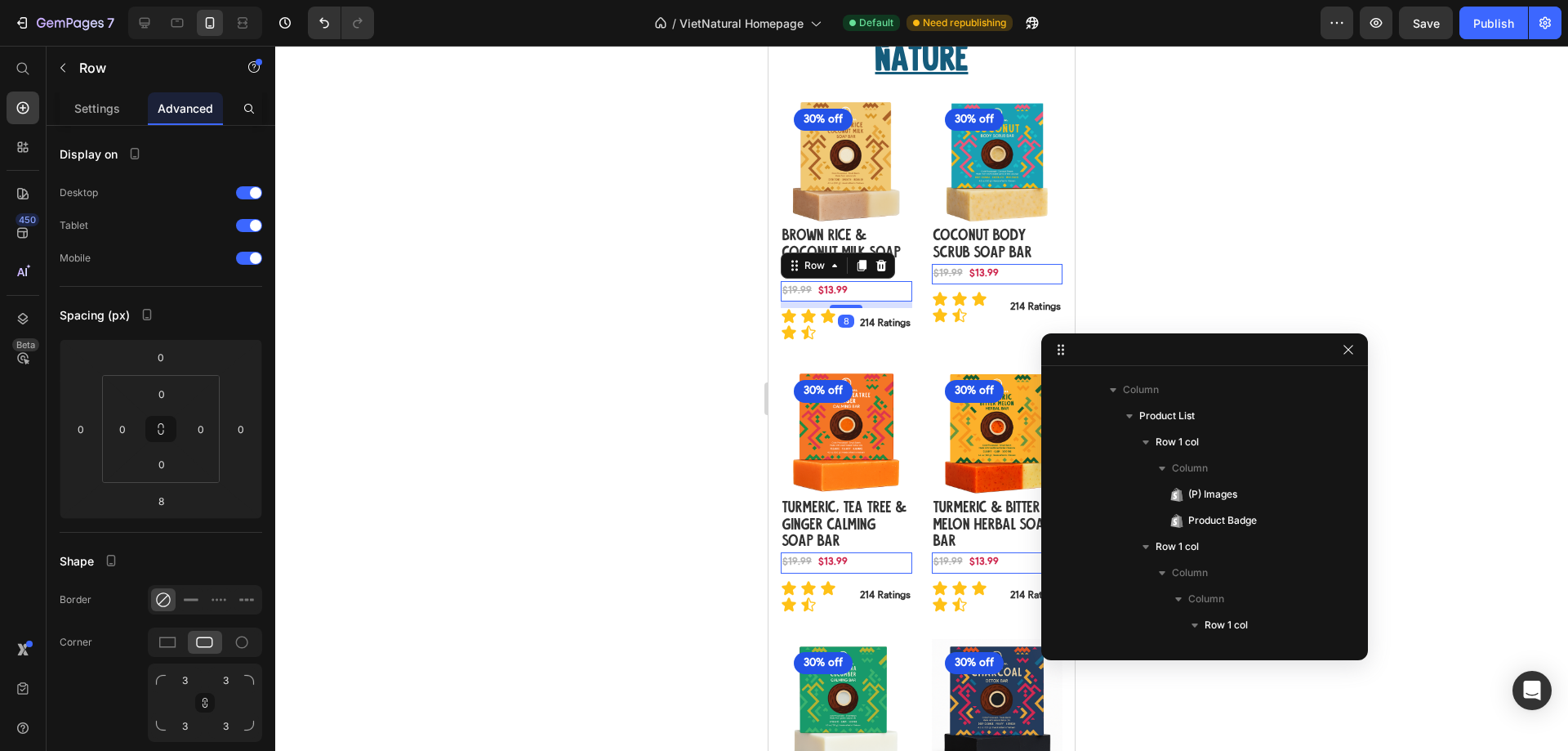 scroll, scrollTop: 463, scrollLeft: 0, axis: vertical 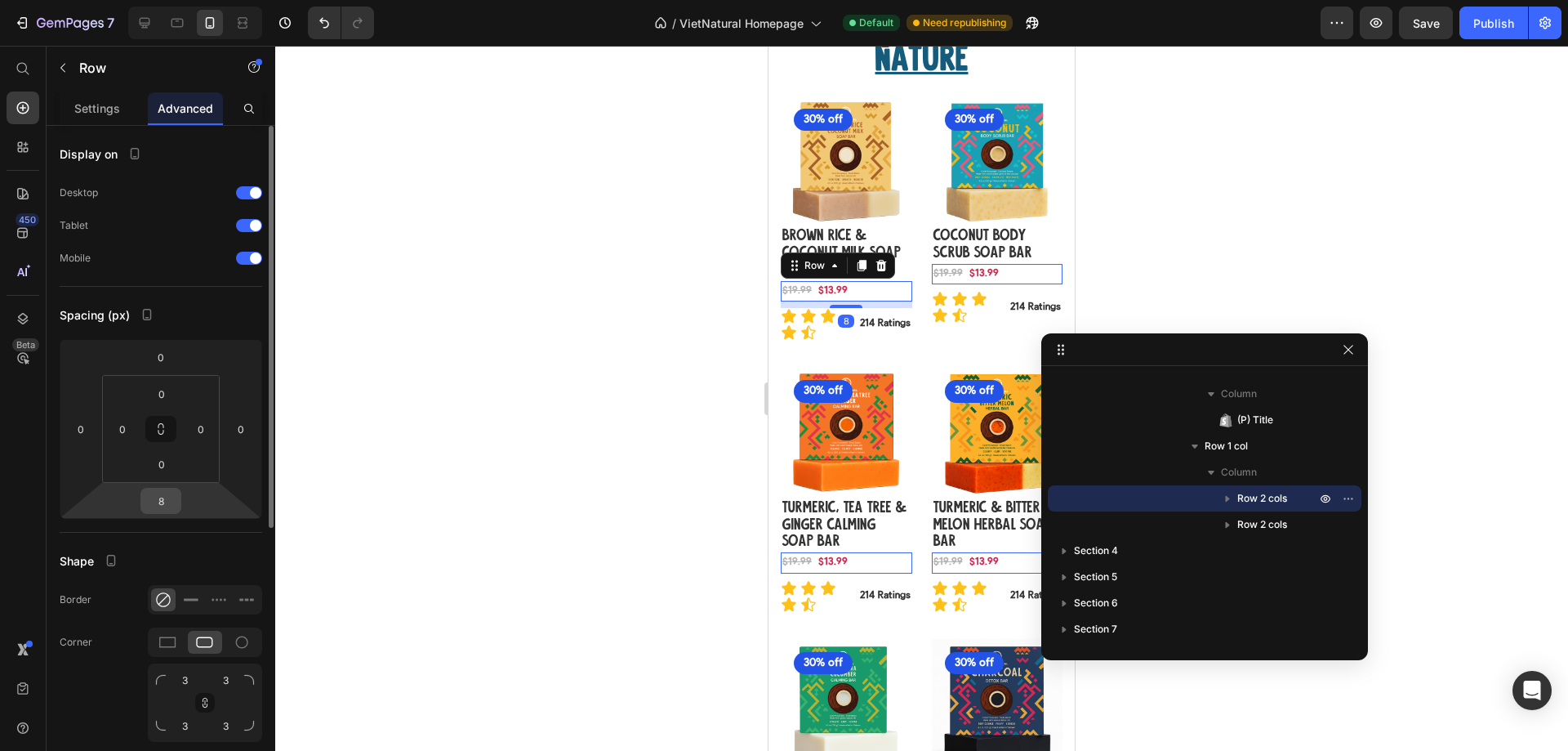 click on "8" at bounding box center (161, 501) 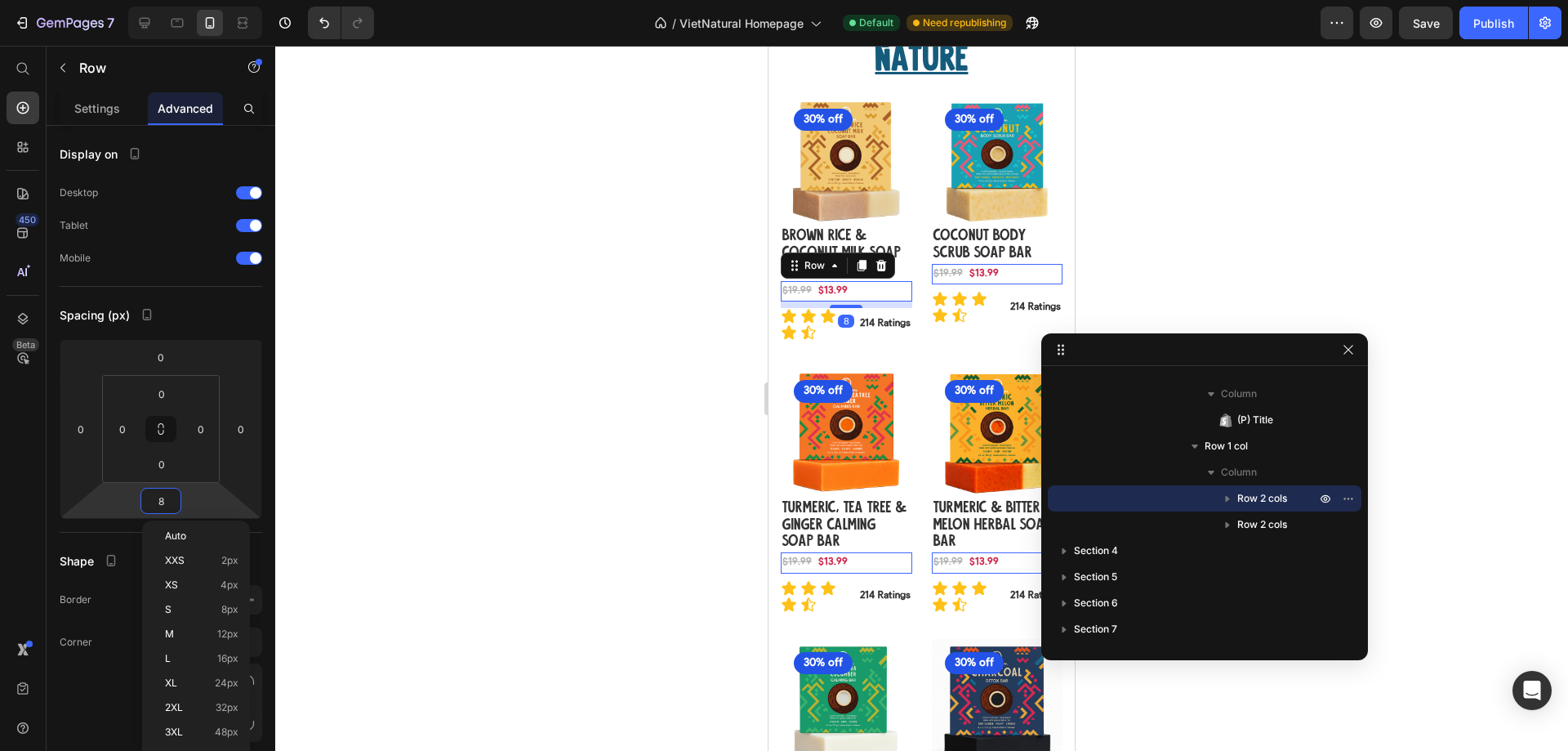 type on "0" 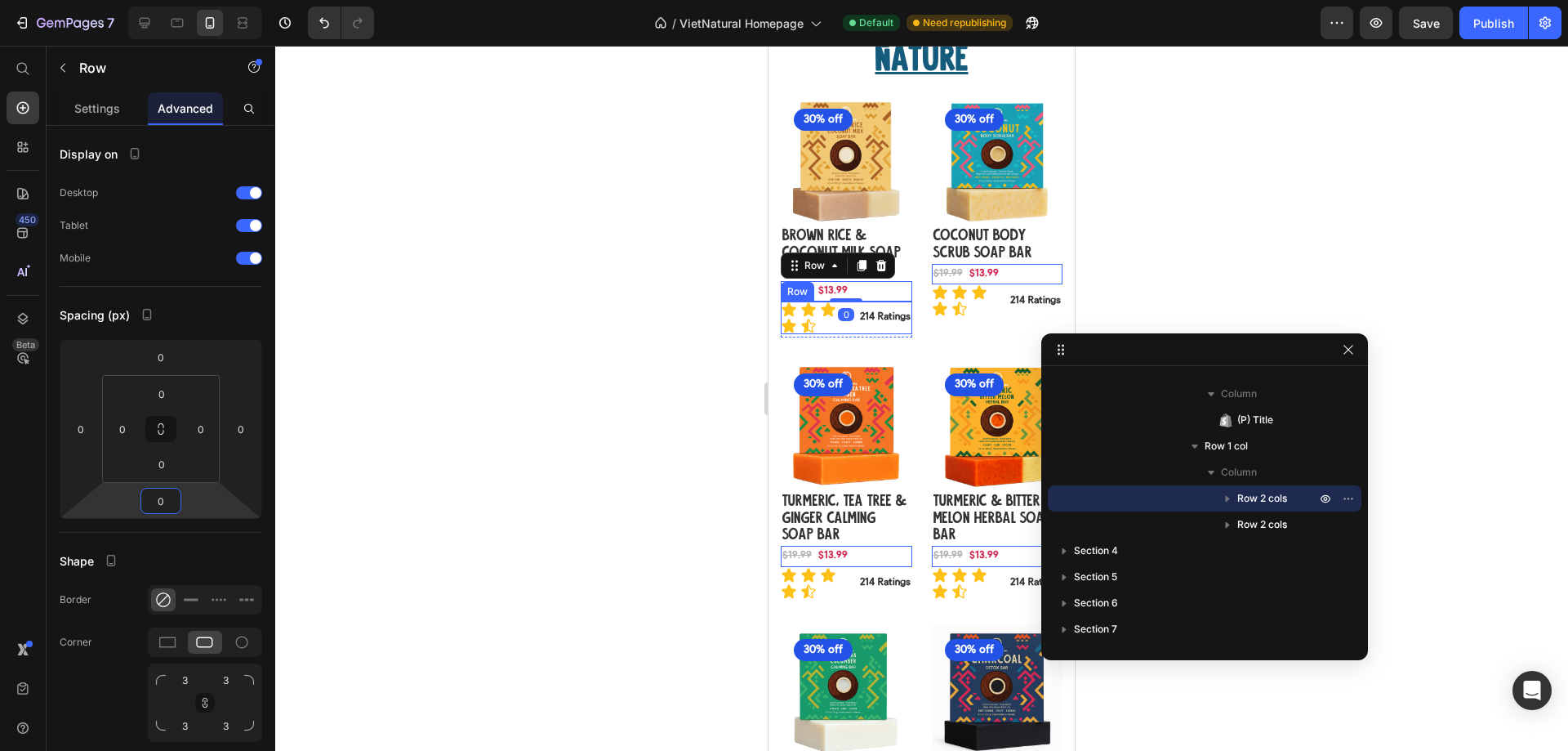 click on "Icon Icon Icon Icon Icon Icon List 214 Ratings Text Block Row" at bounding box center [846, 318] 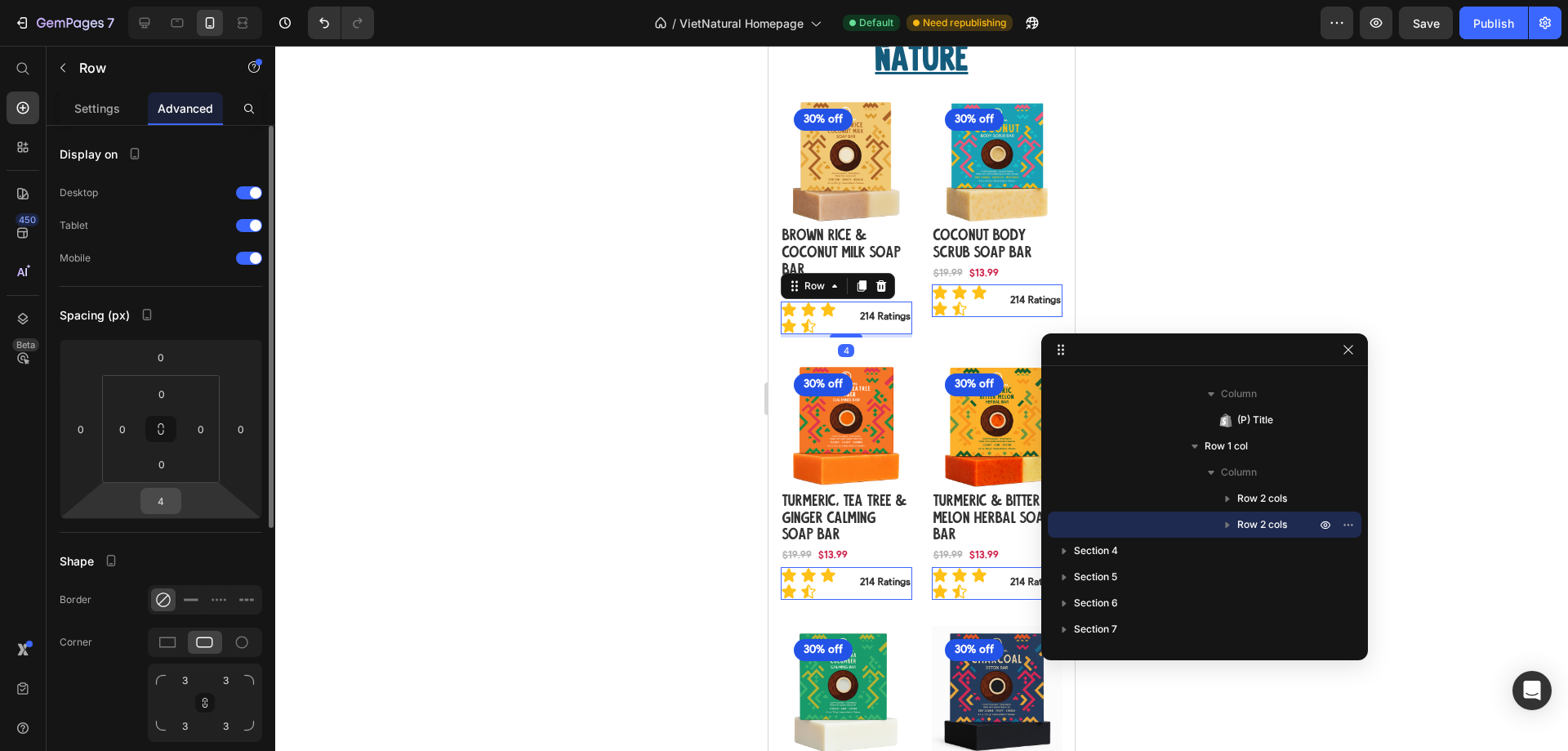 click on "4" at bounding box center [161, 501] 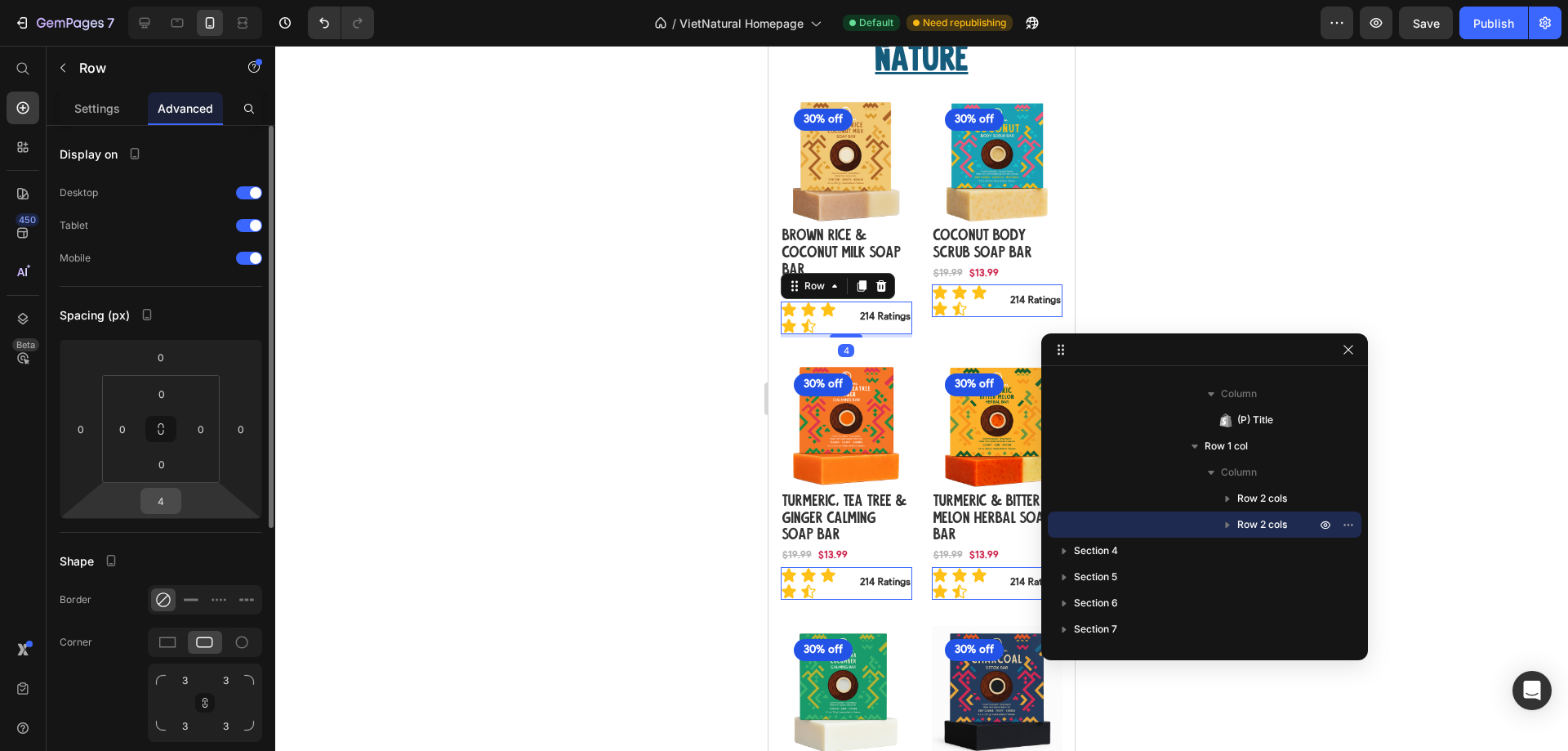 type on "0" 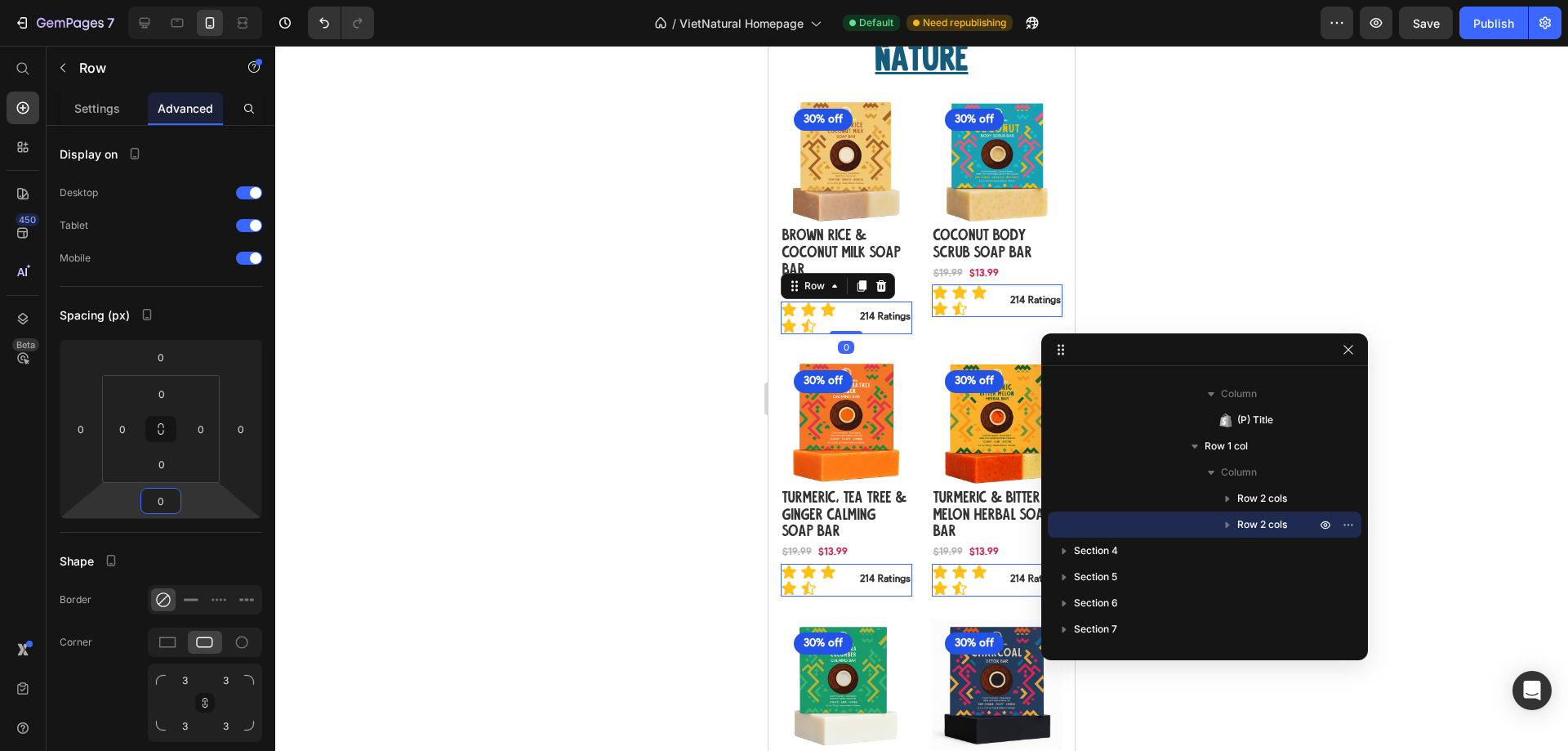 click 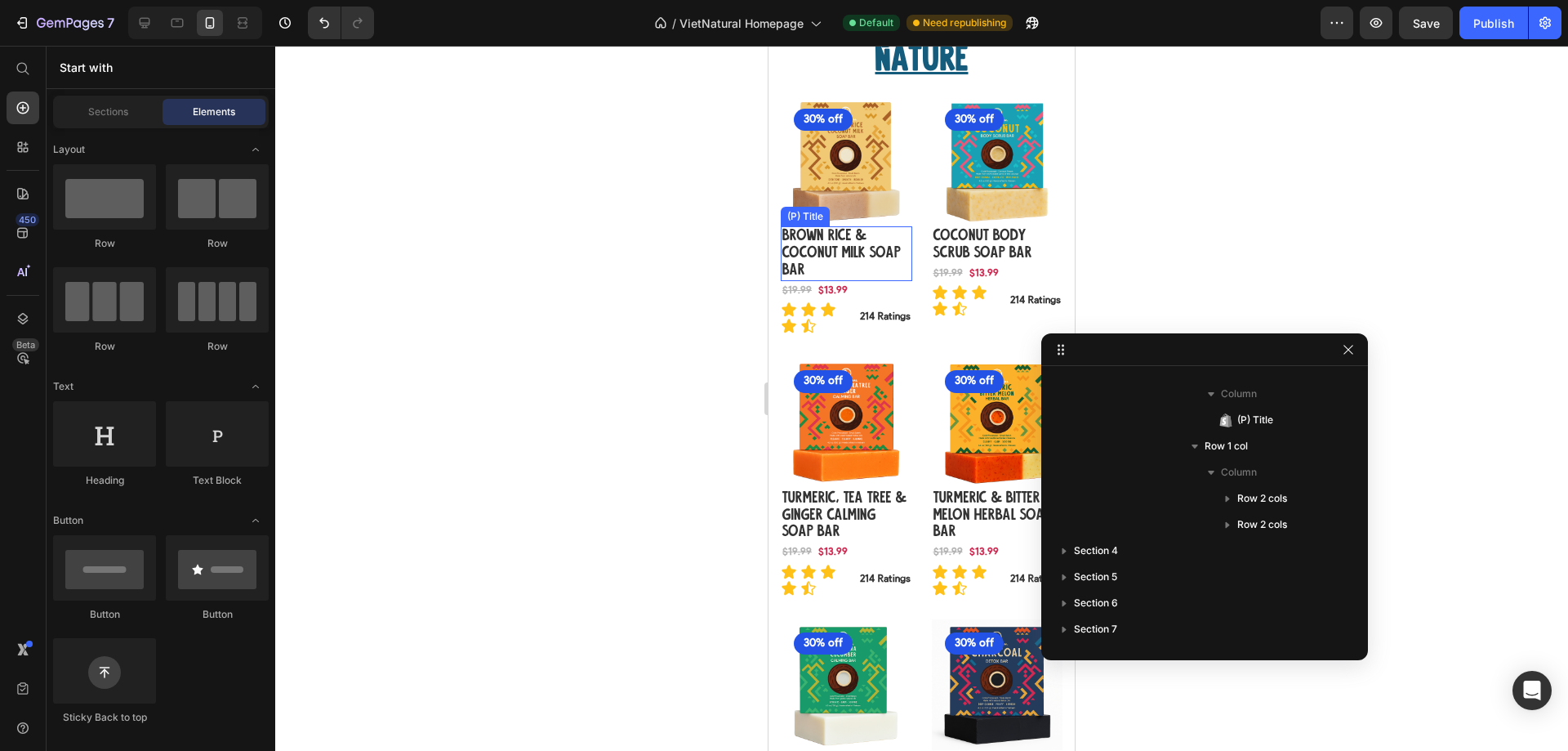 click on "Brown Rice & Coconut Milk Soap Bar" at bounding box center [846, 253] 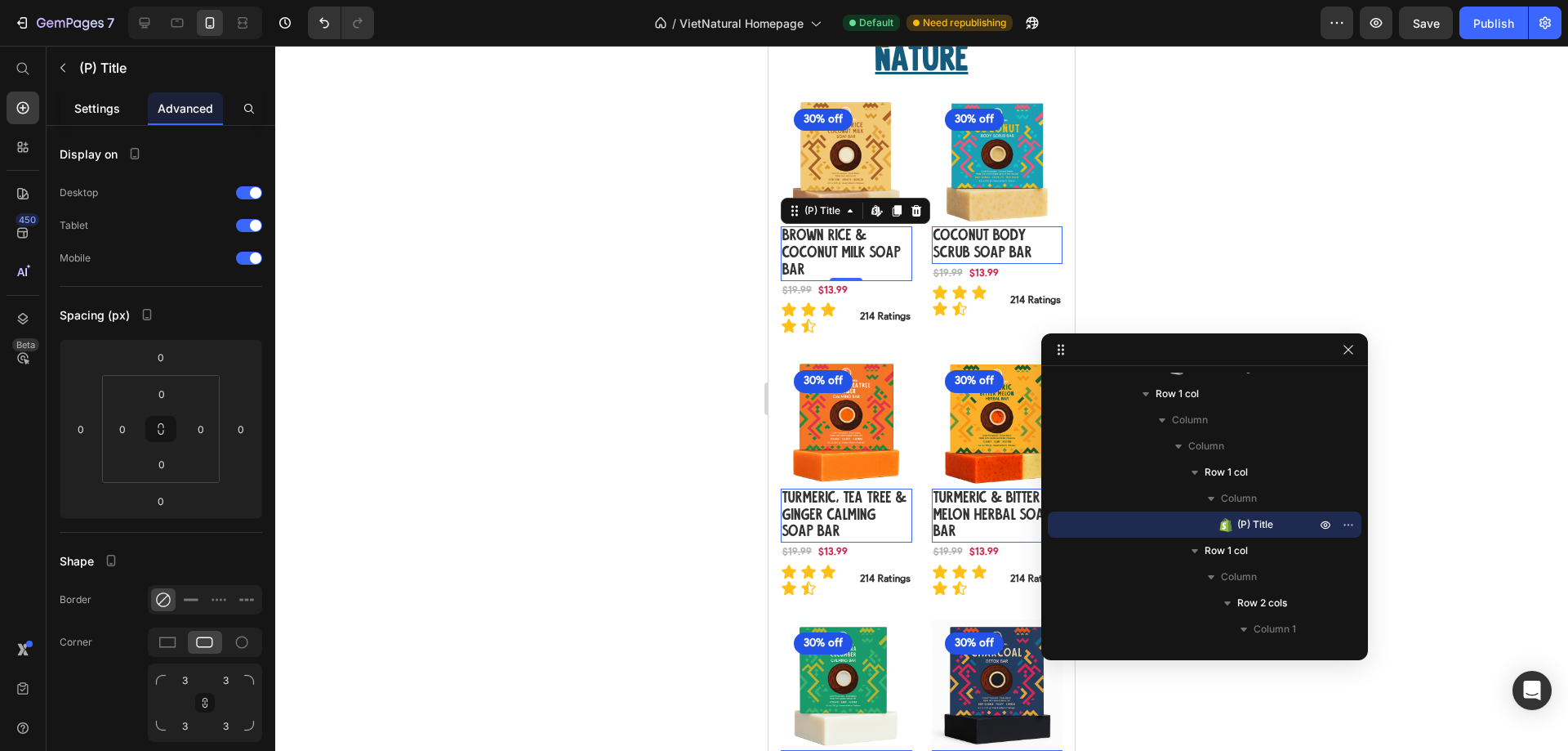 click on "Settings" at bounding box center (97, 108) 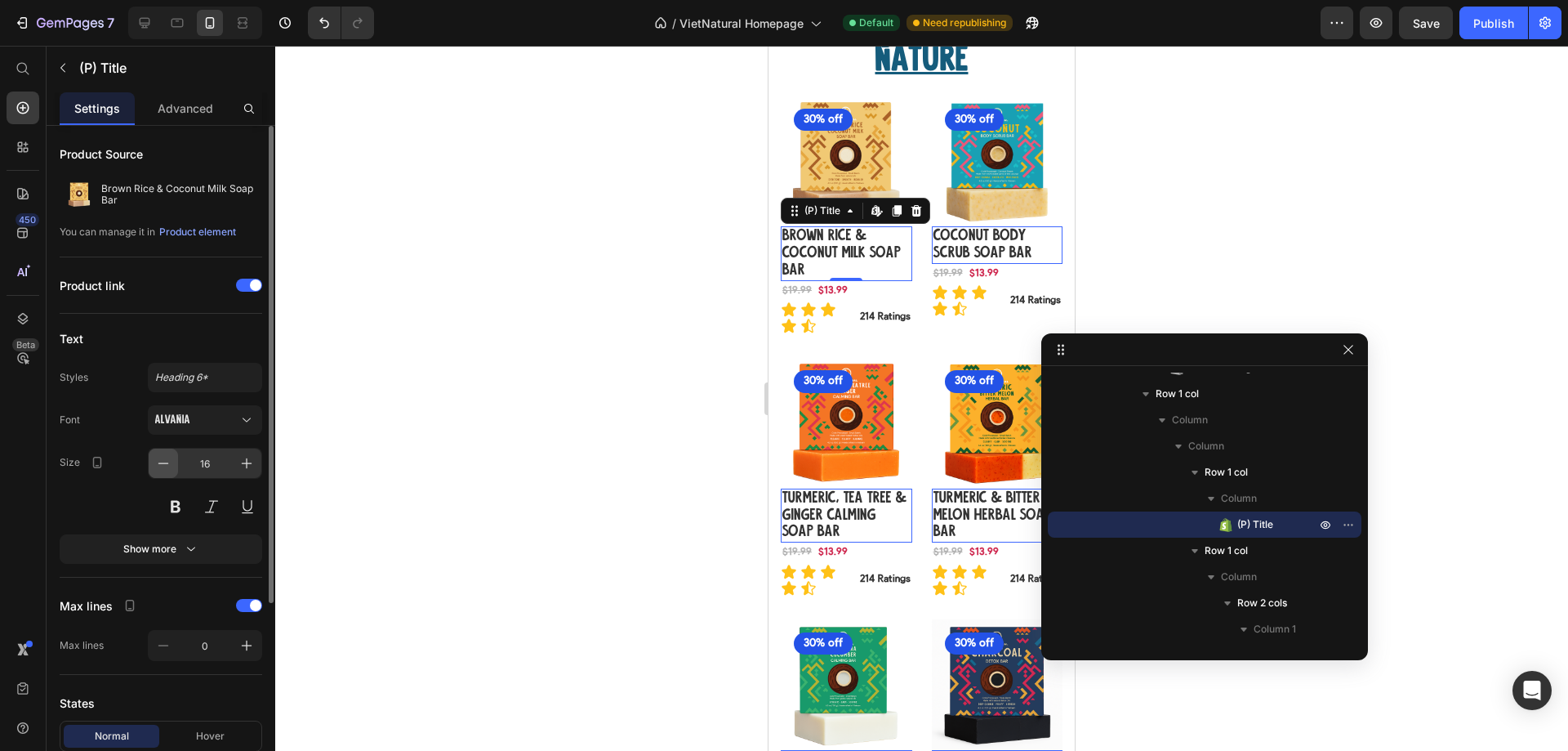 click at bounding box center [163, 463] 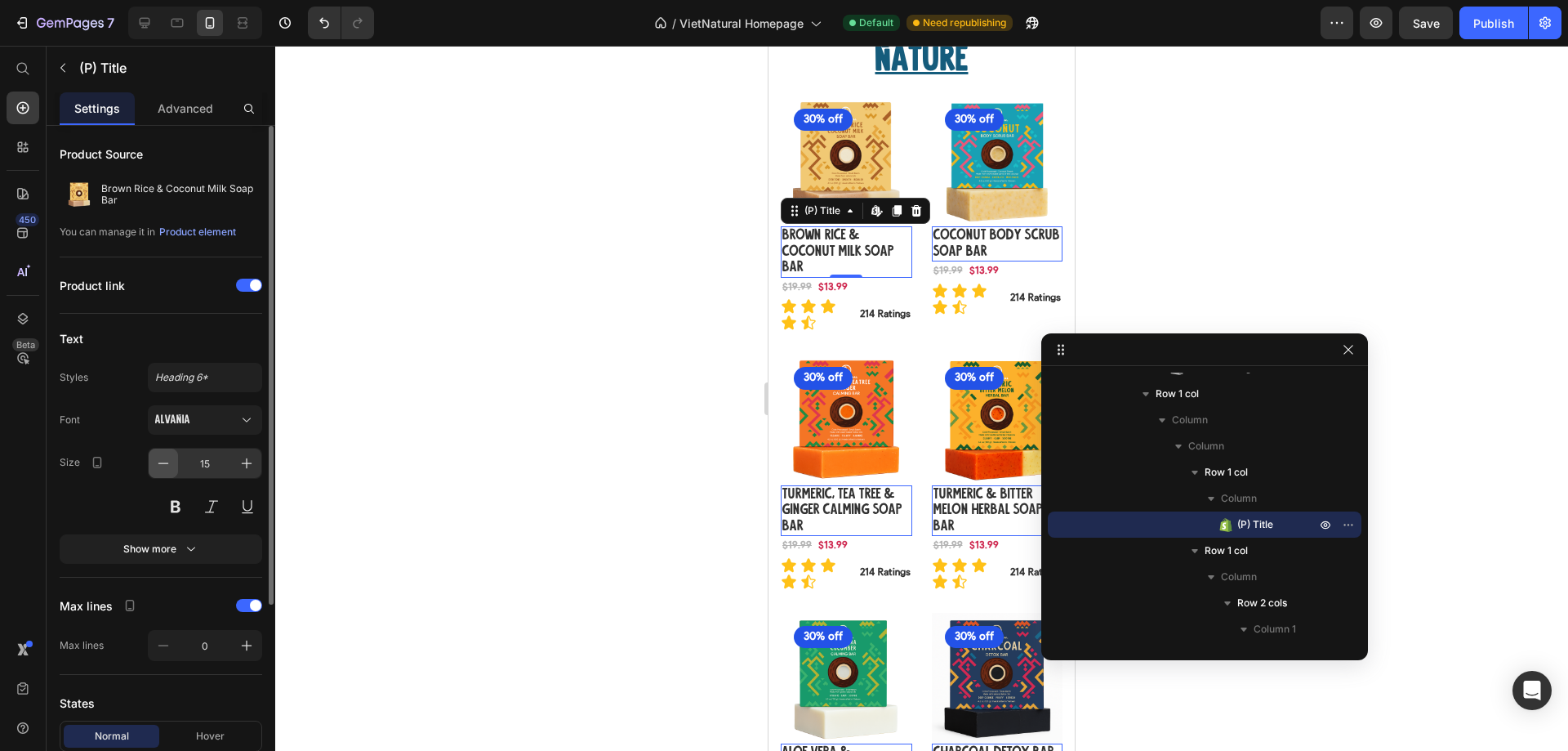 click 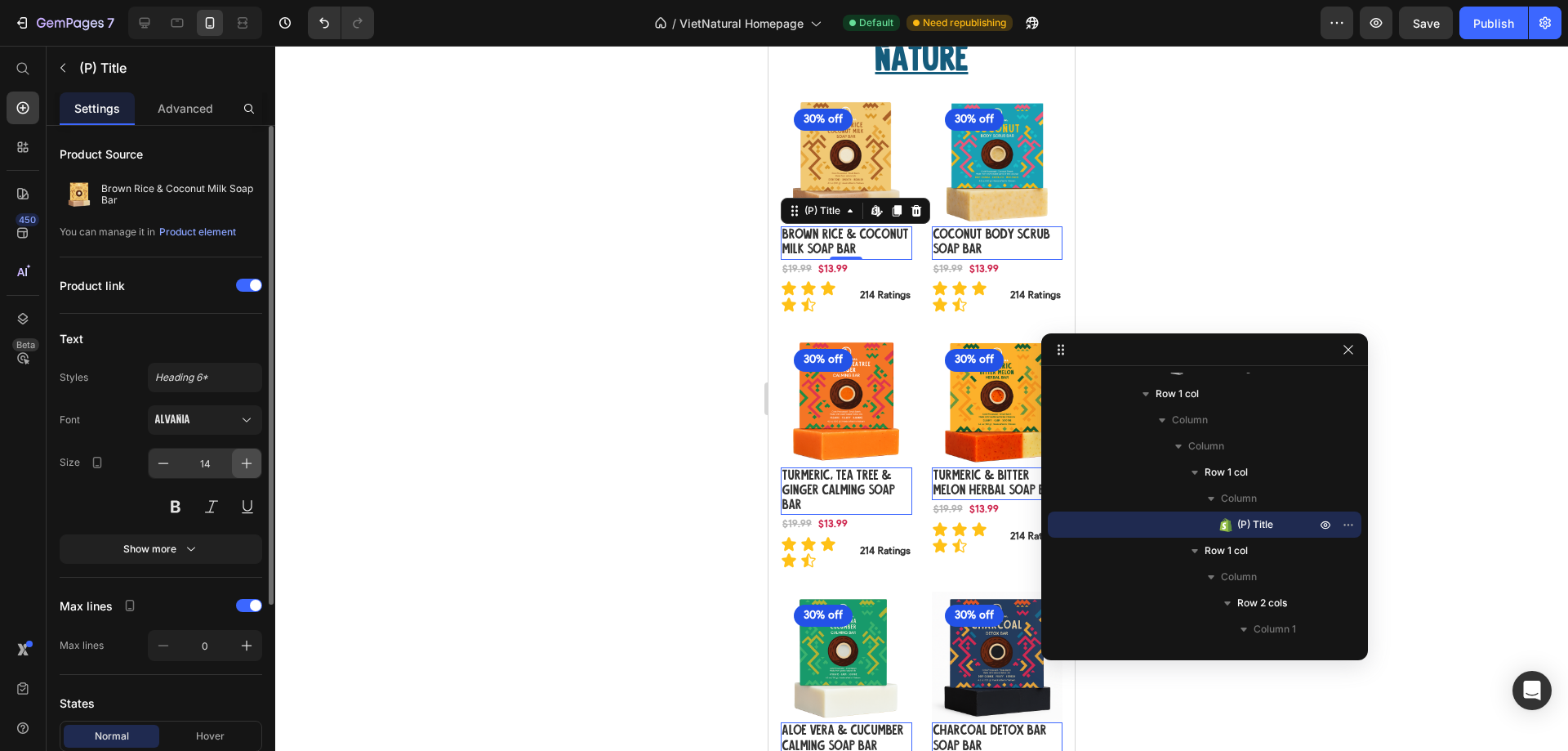 click 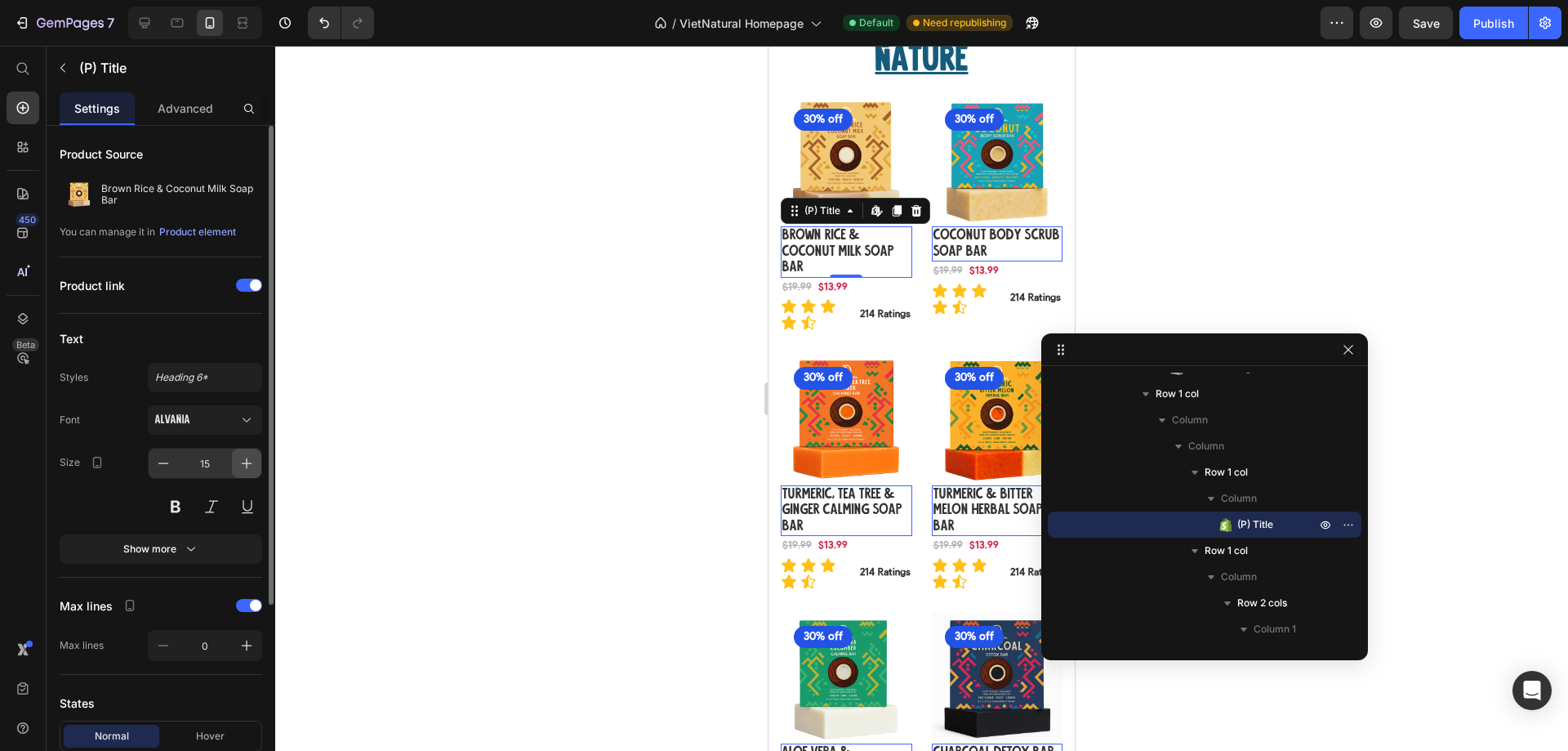 click 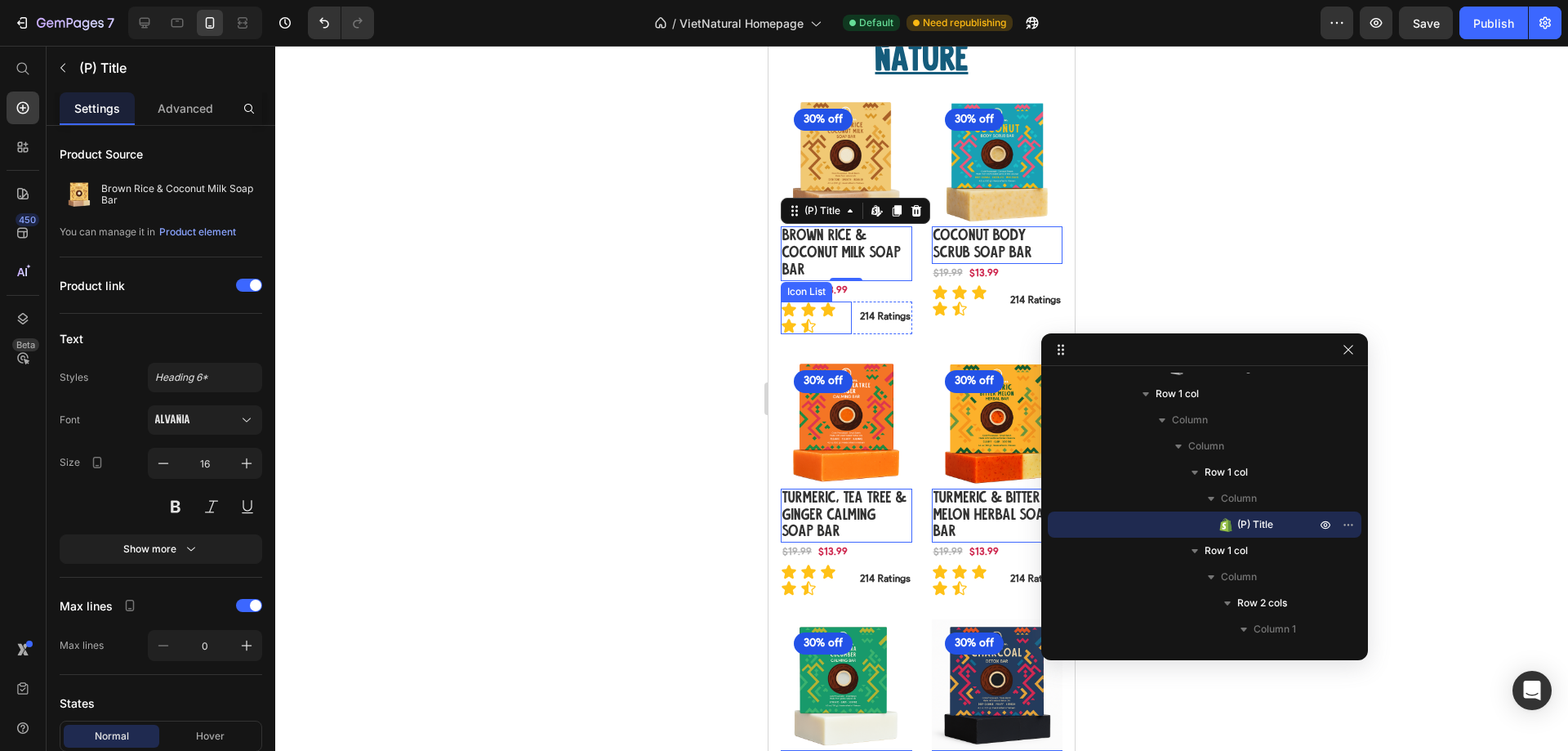 click 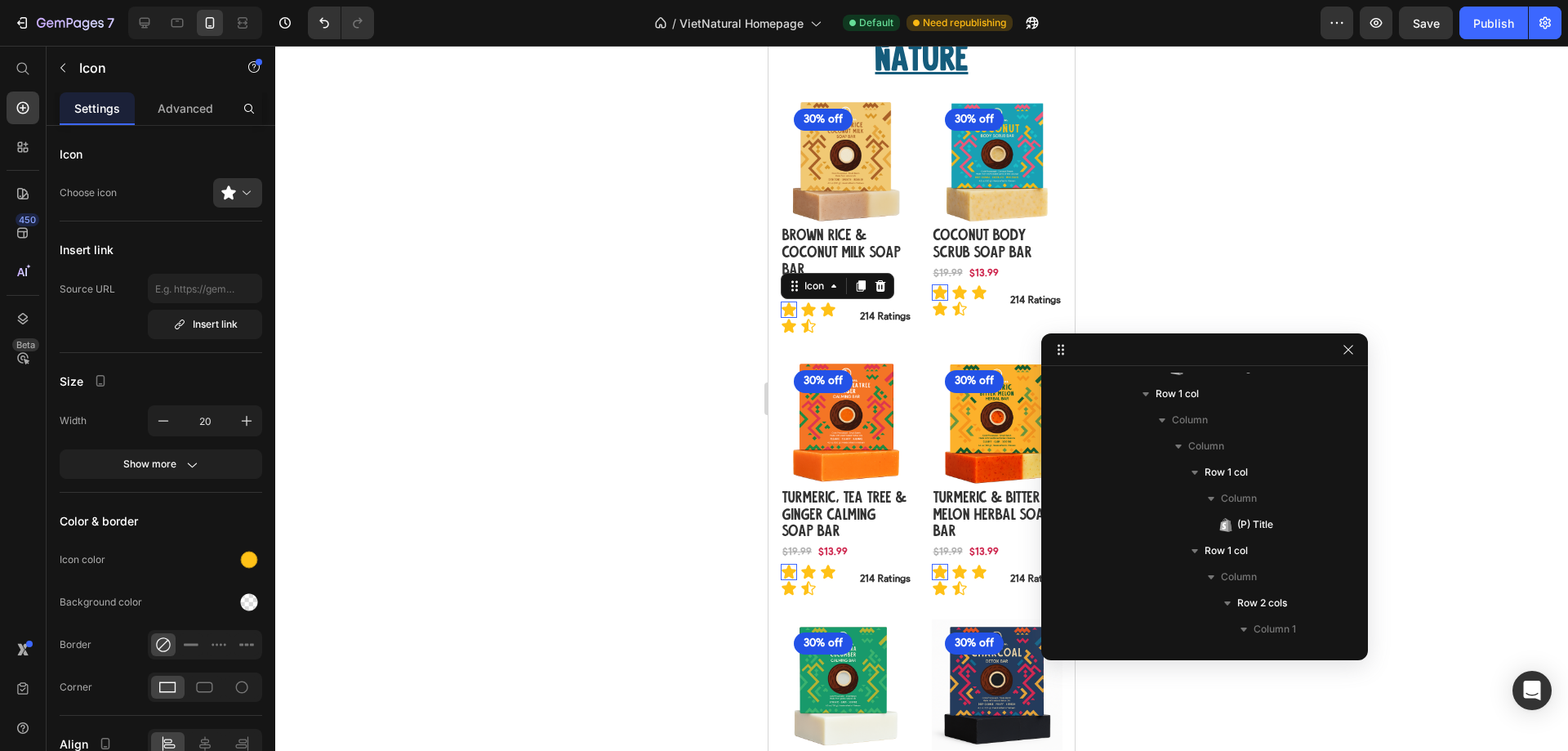 scroll, scrollTop: 807, scrollLeft: 0, axis: vertical 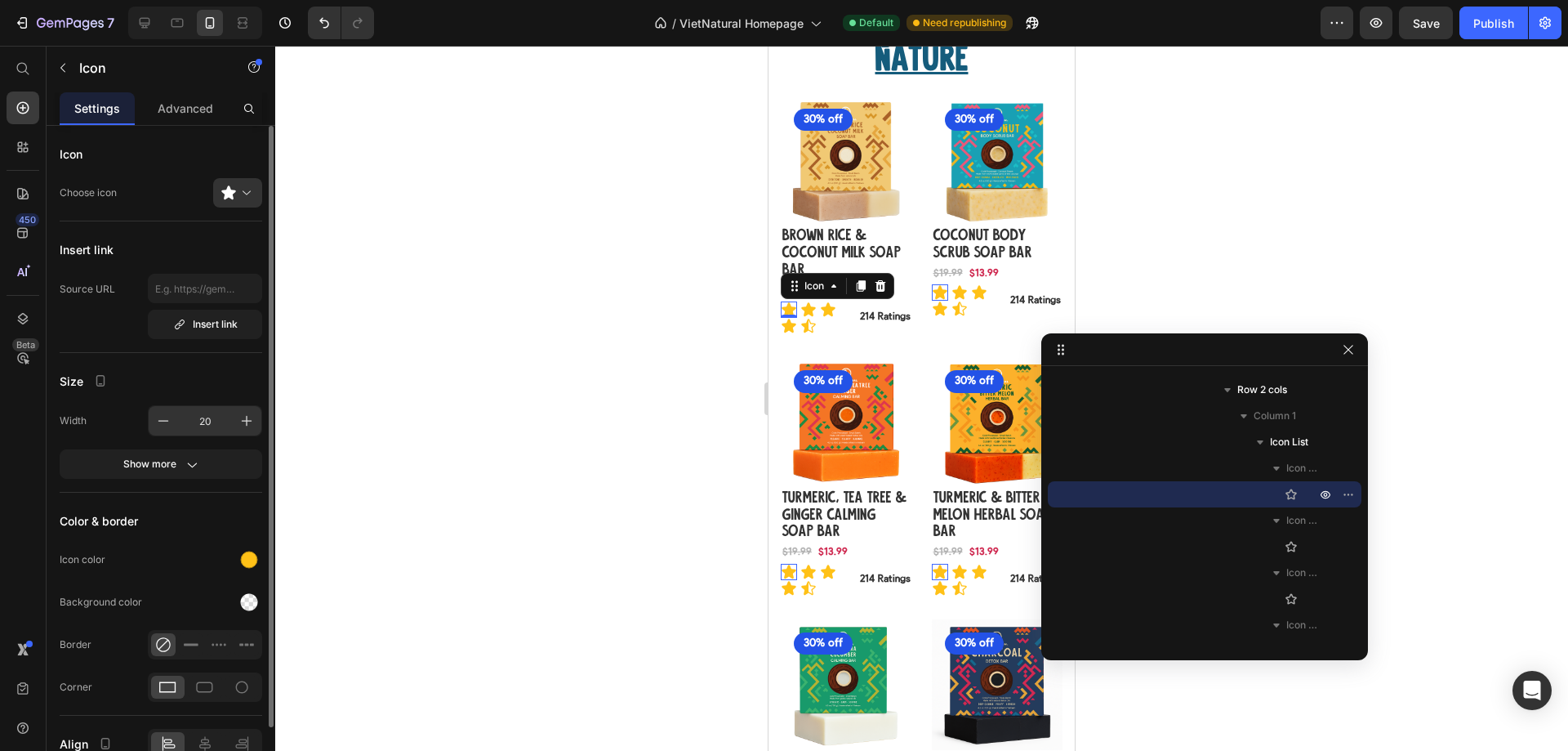 click on "20" at bounding box center (205, 421) 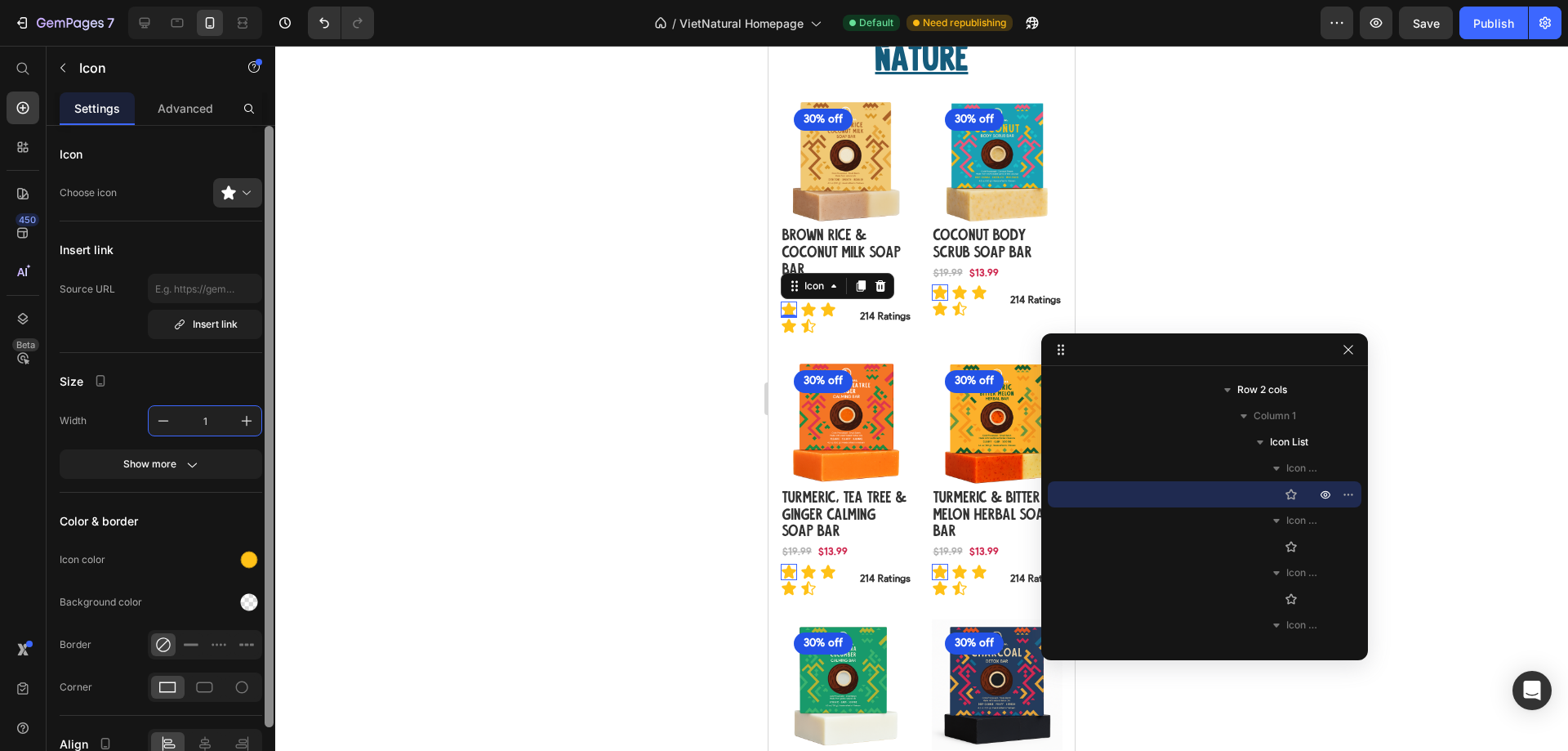 type on "12" 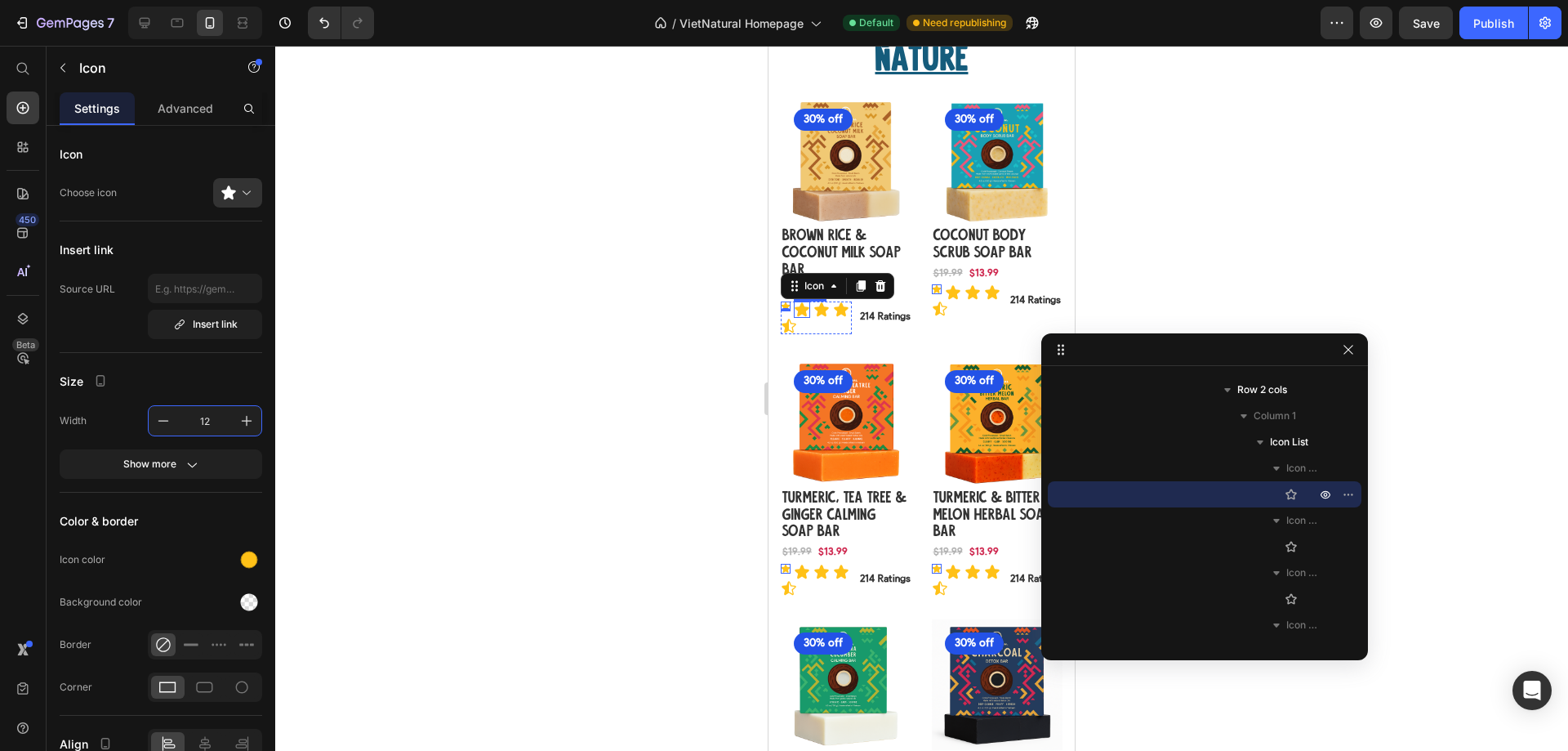 click 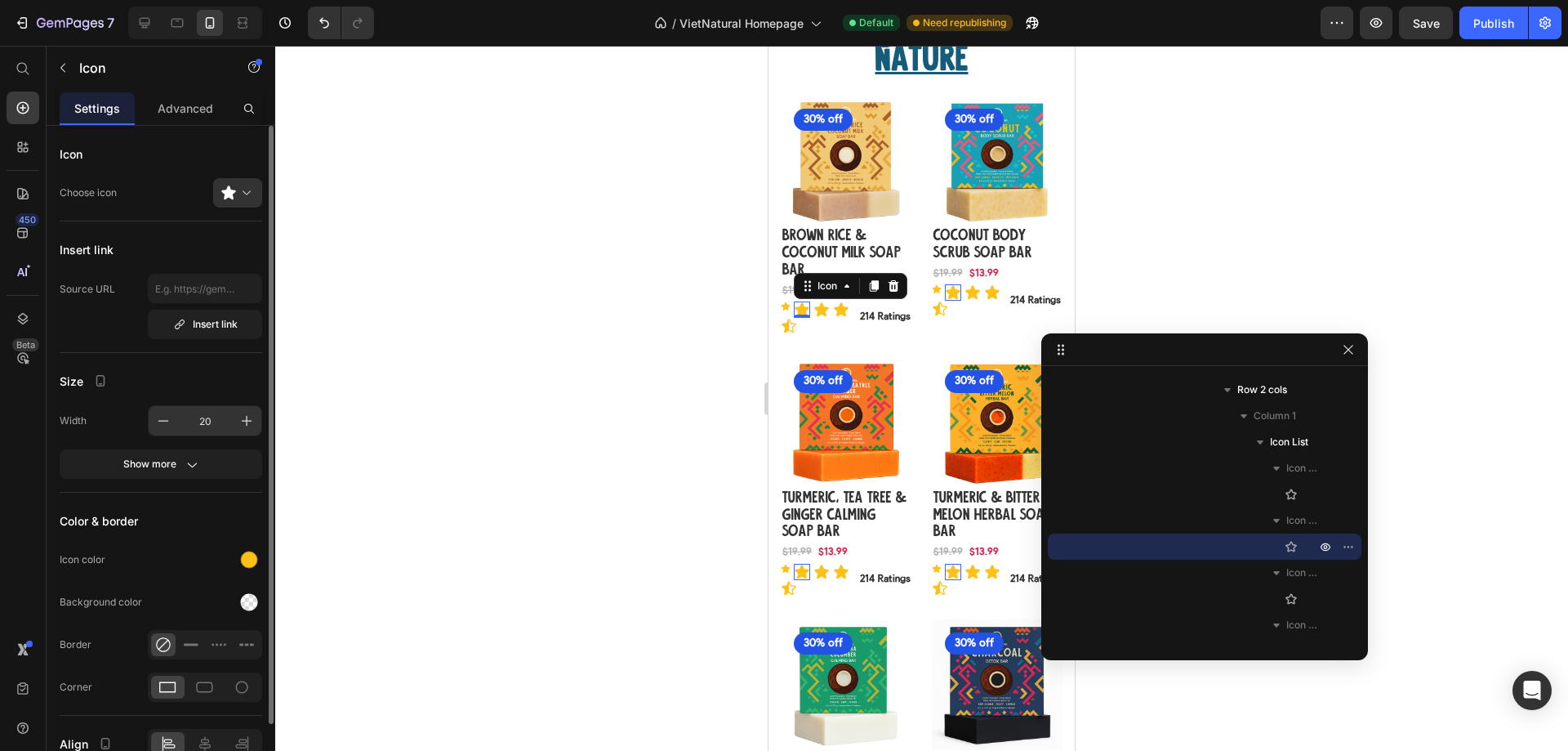 click on "20" at bounding box center (205, 421) 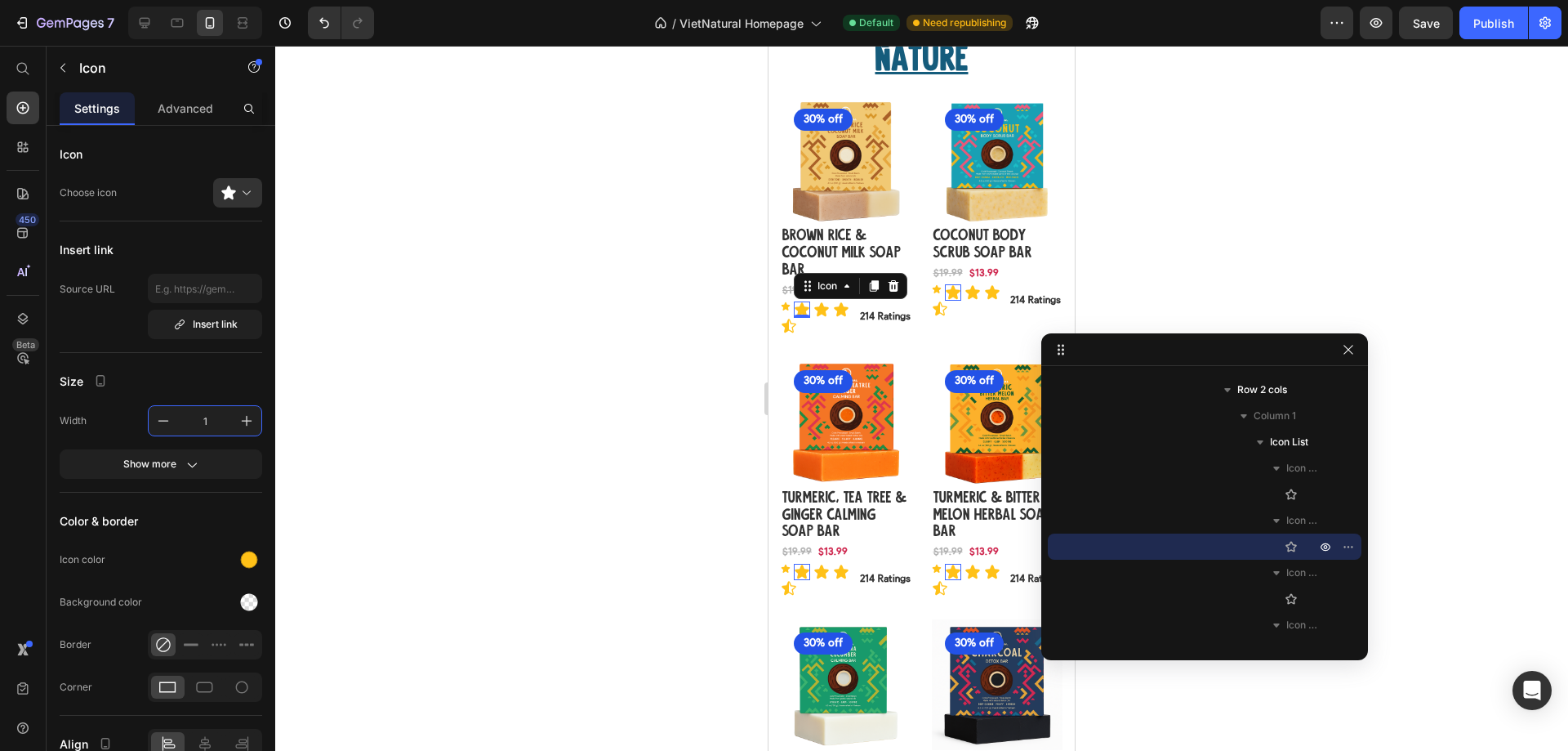 type on "12" 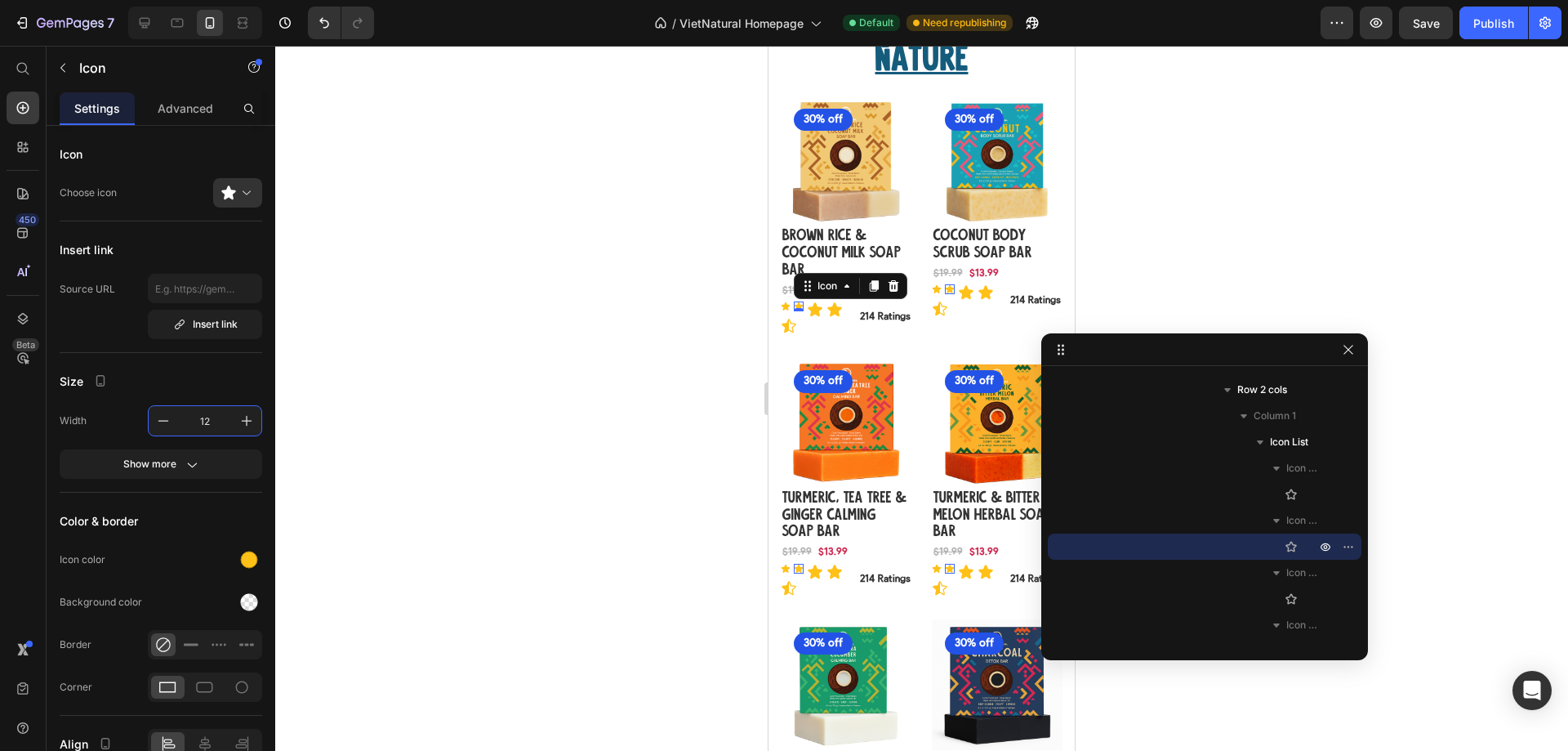 click 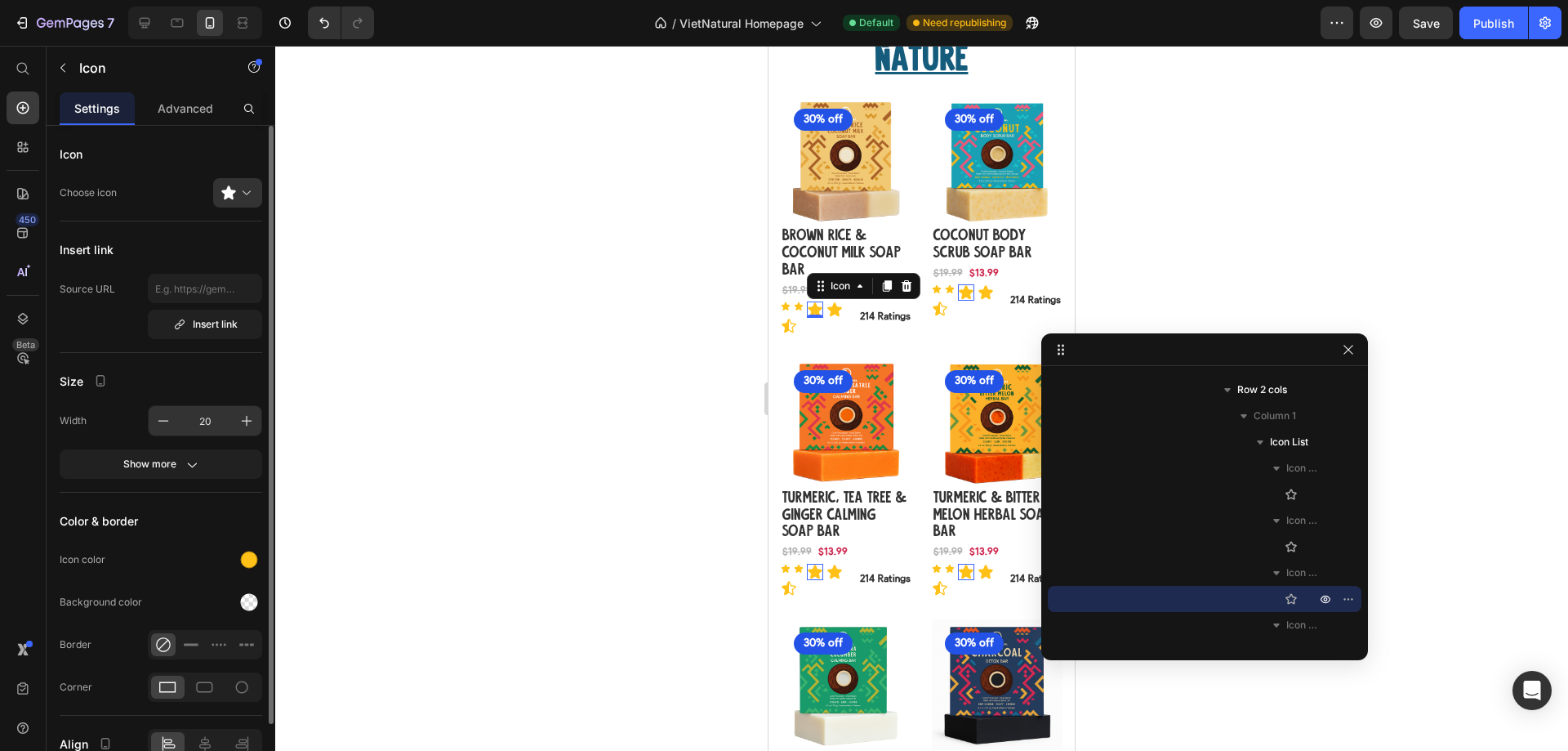 click on "20" at bounding box center (205, 421) 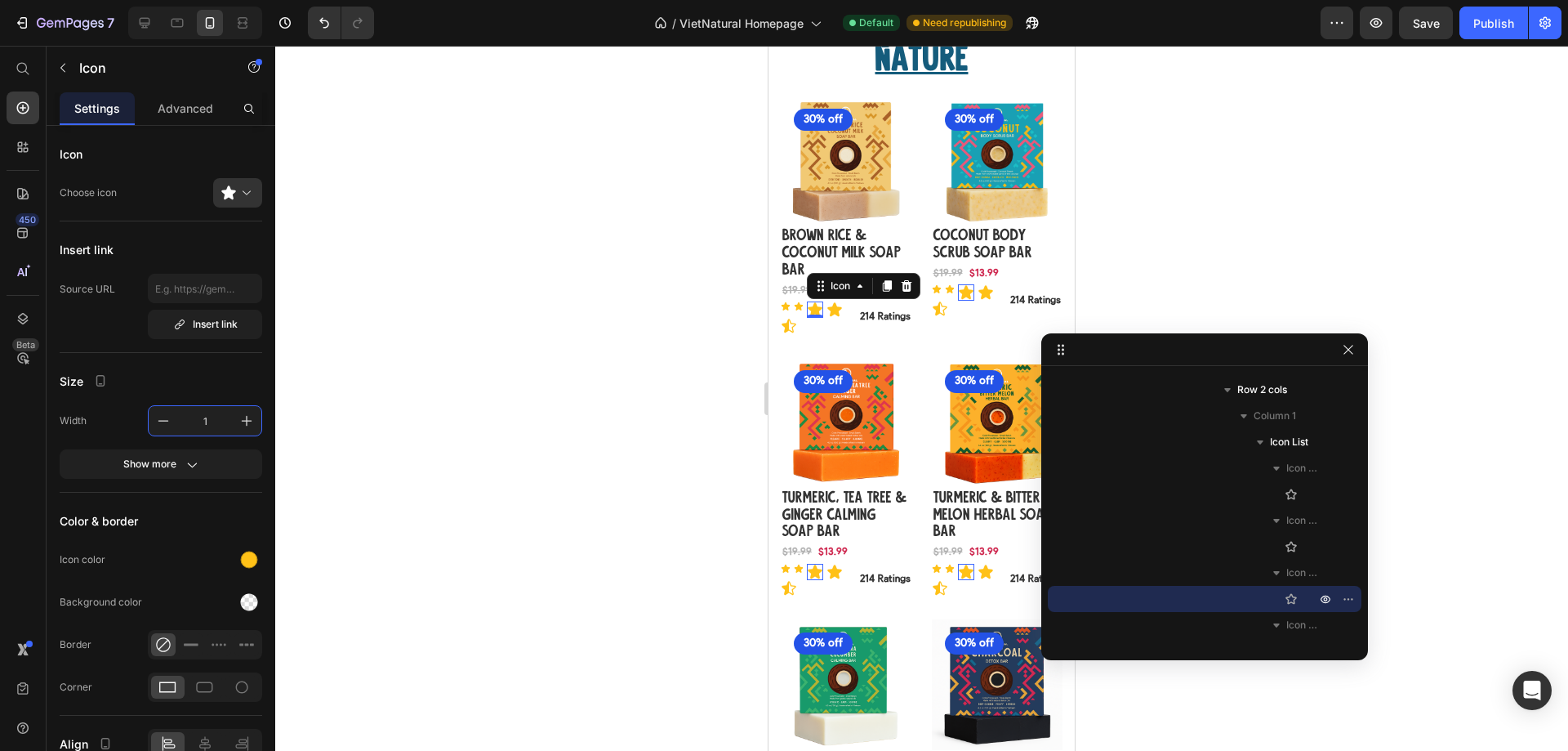 type on "12" 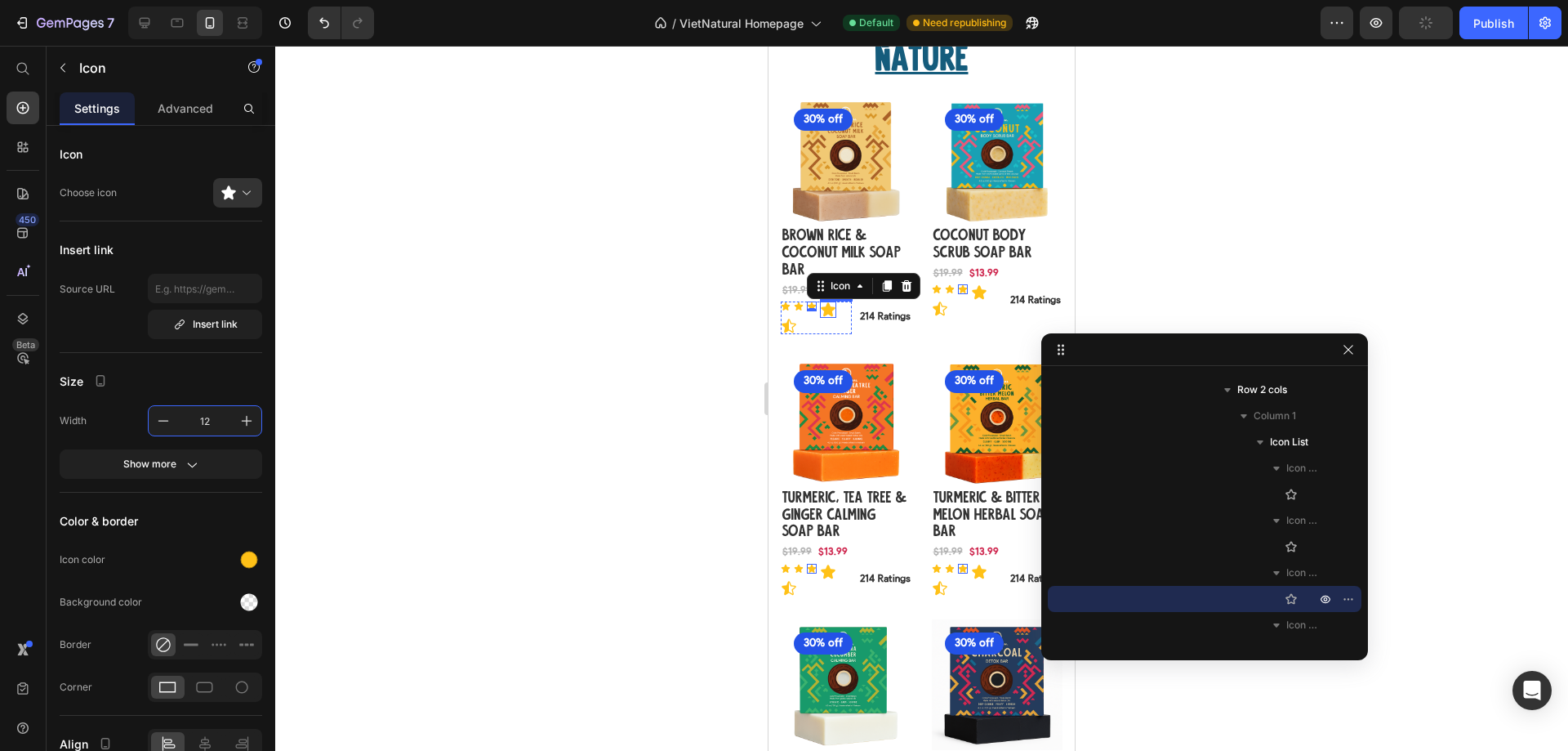 click 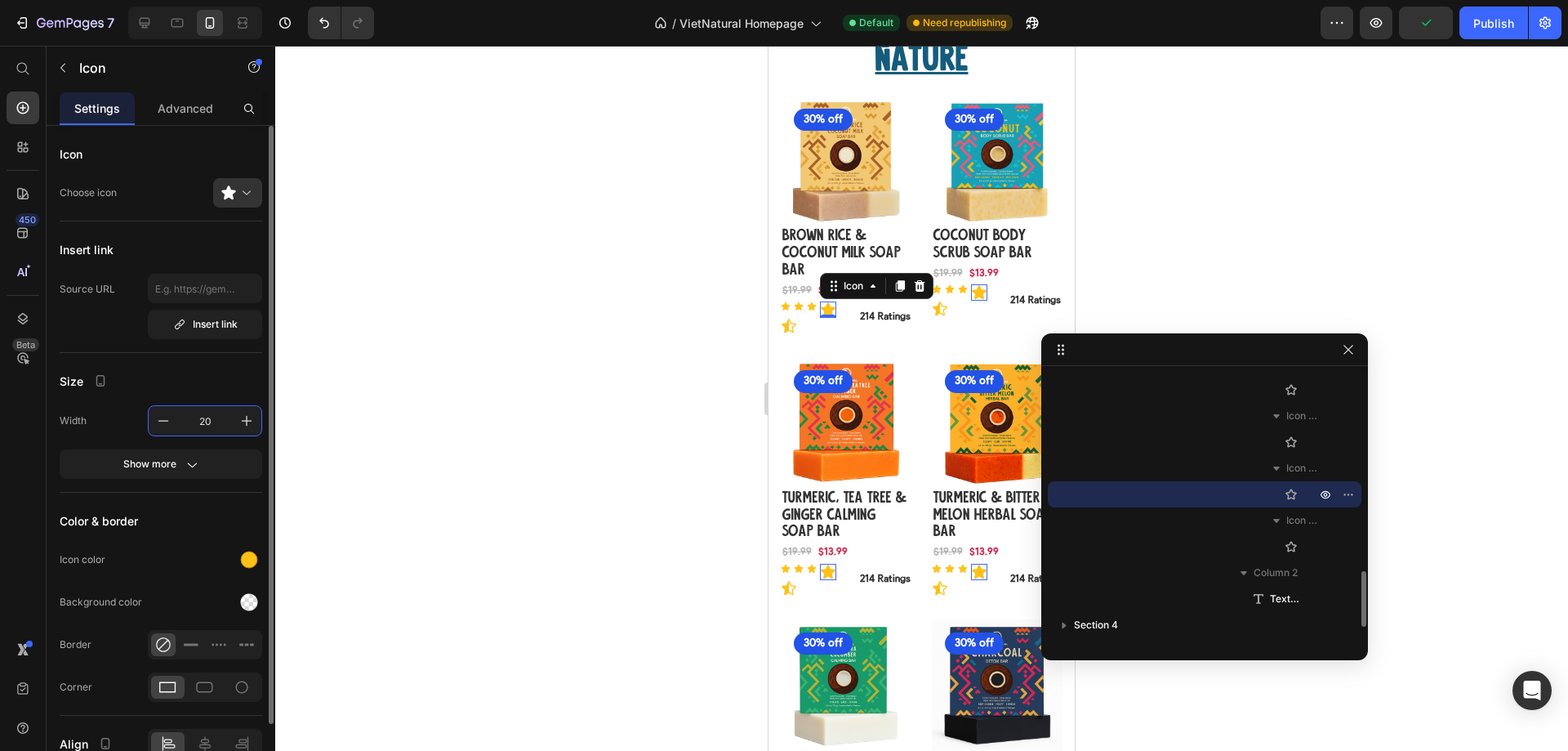 click on "20" at bounding box center [205, 421] 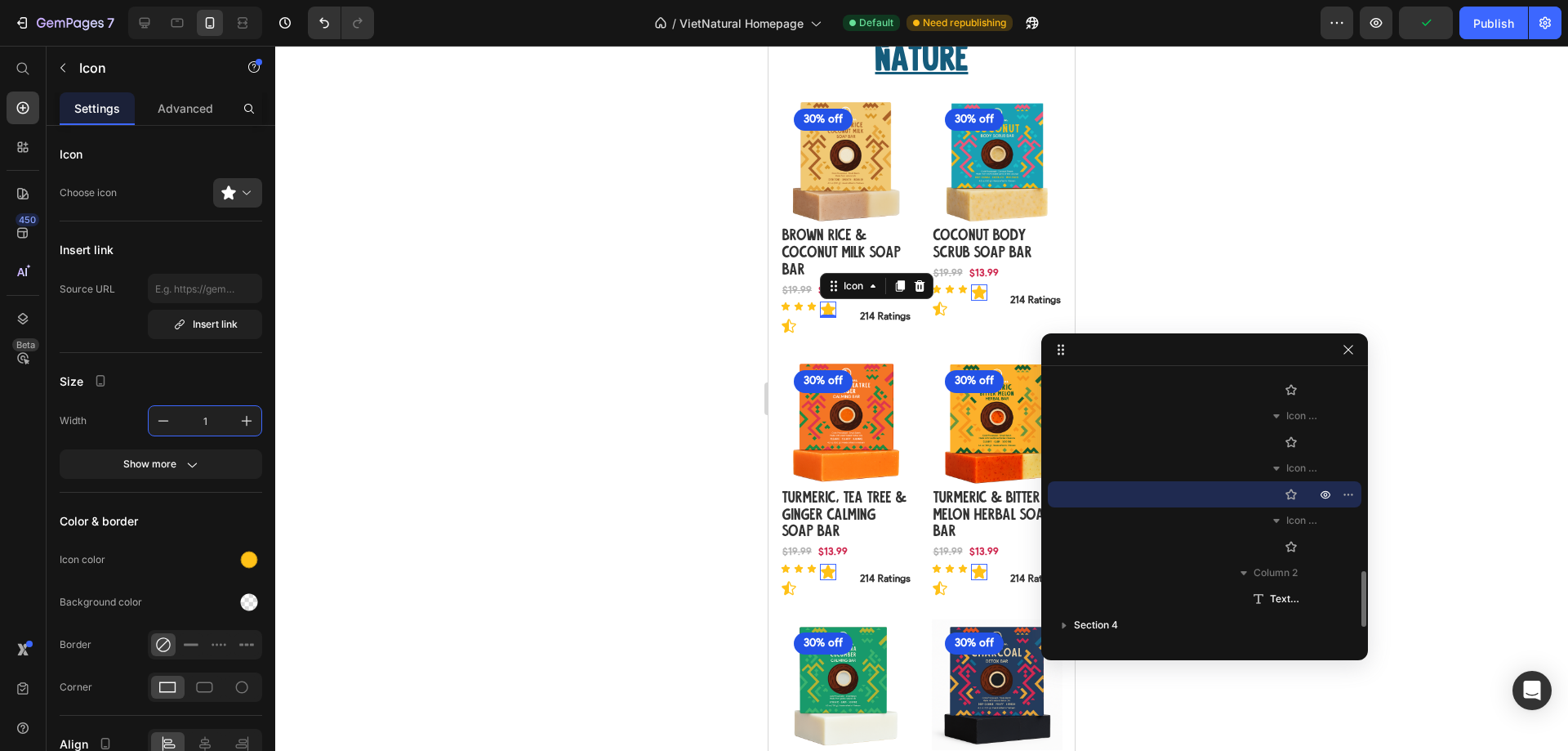 type on "12" 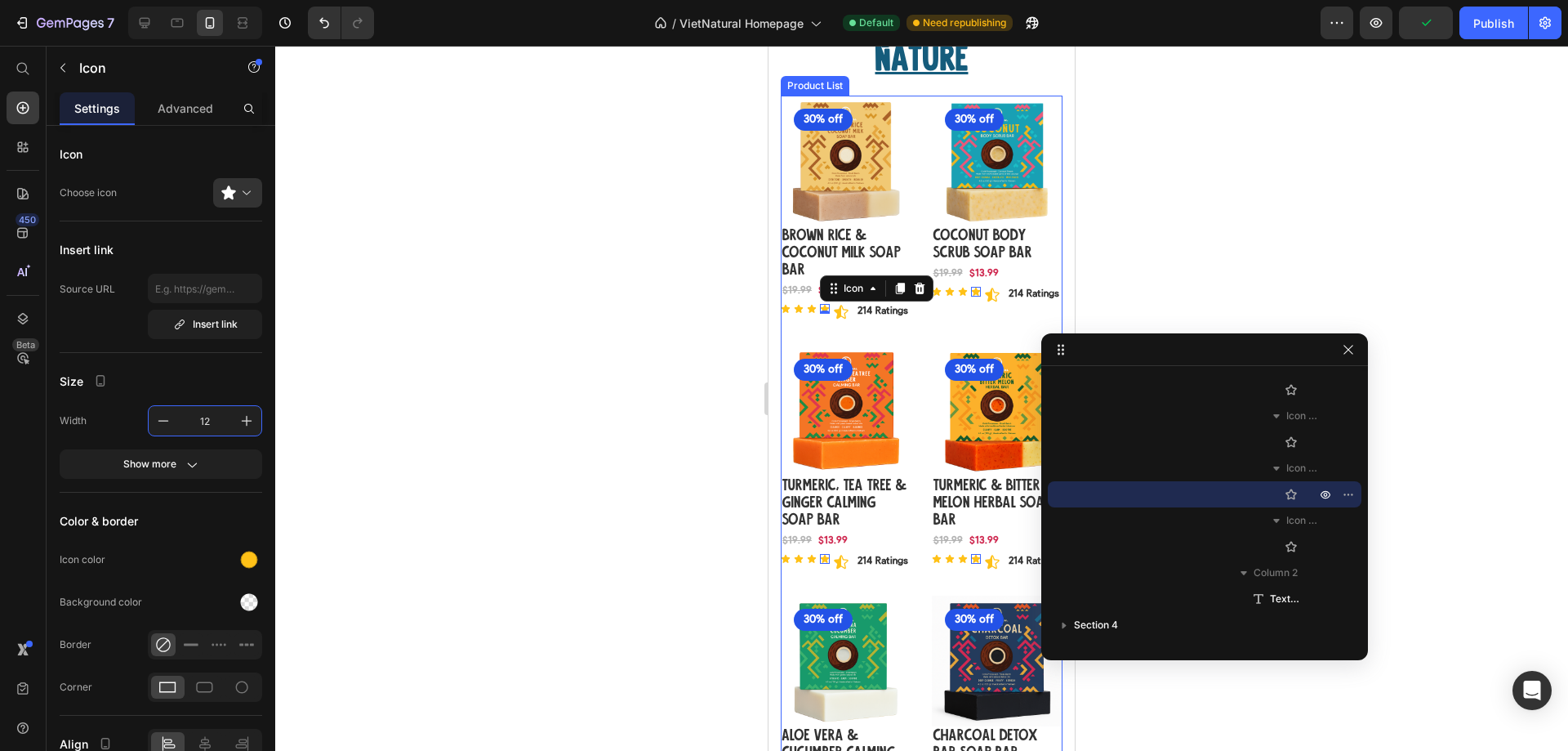 click 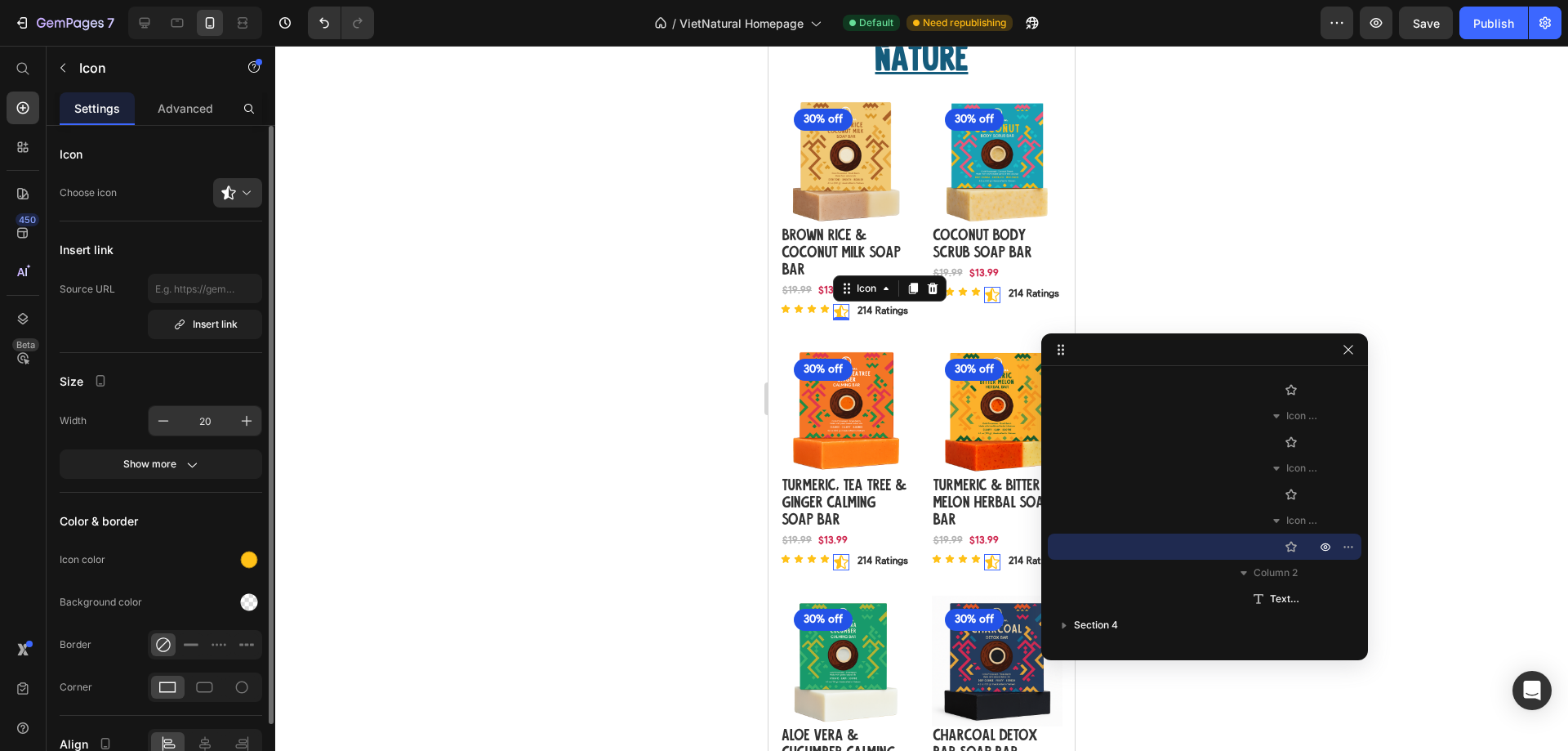 click on "20" at bounding box center [205, 421] 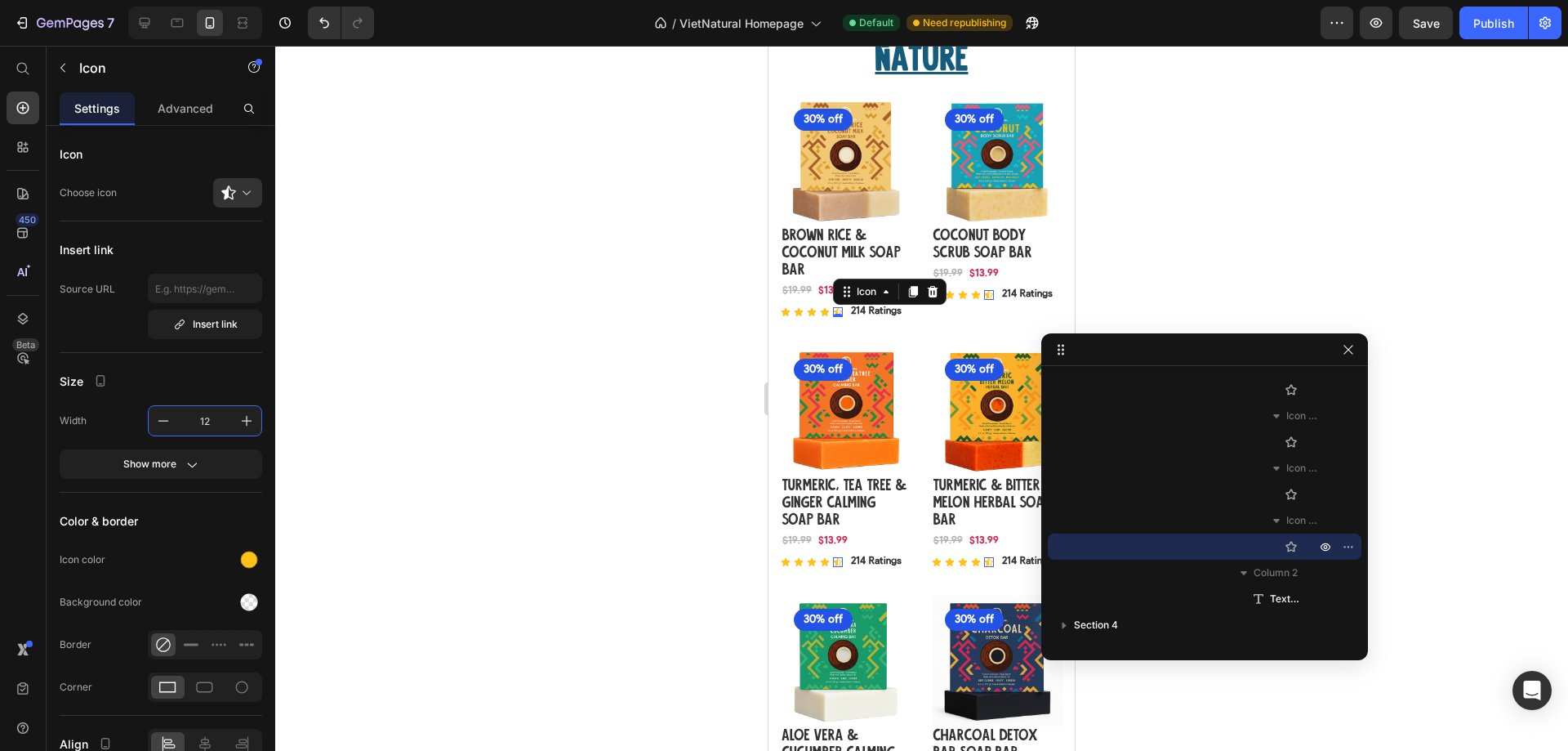 type on "12" 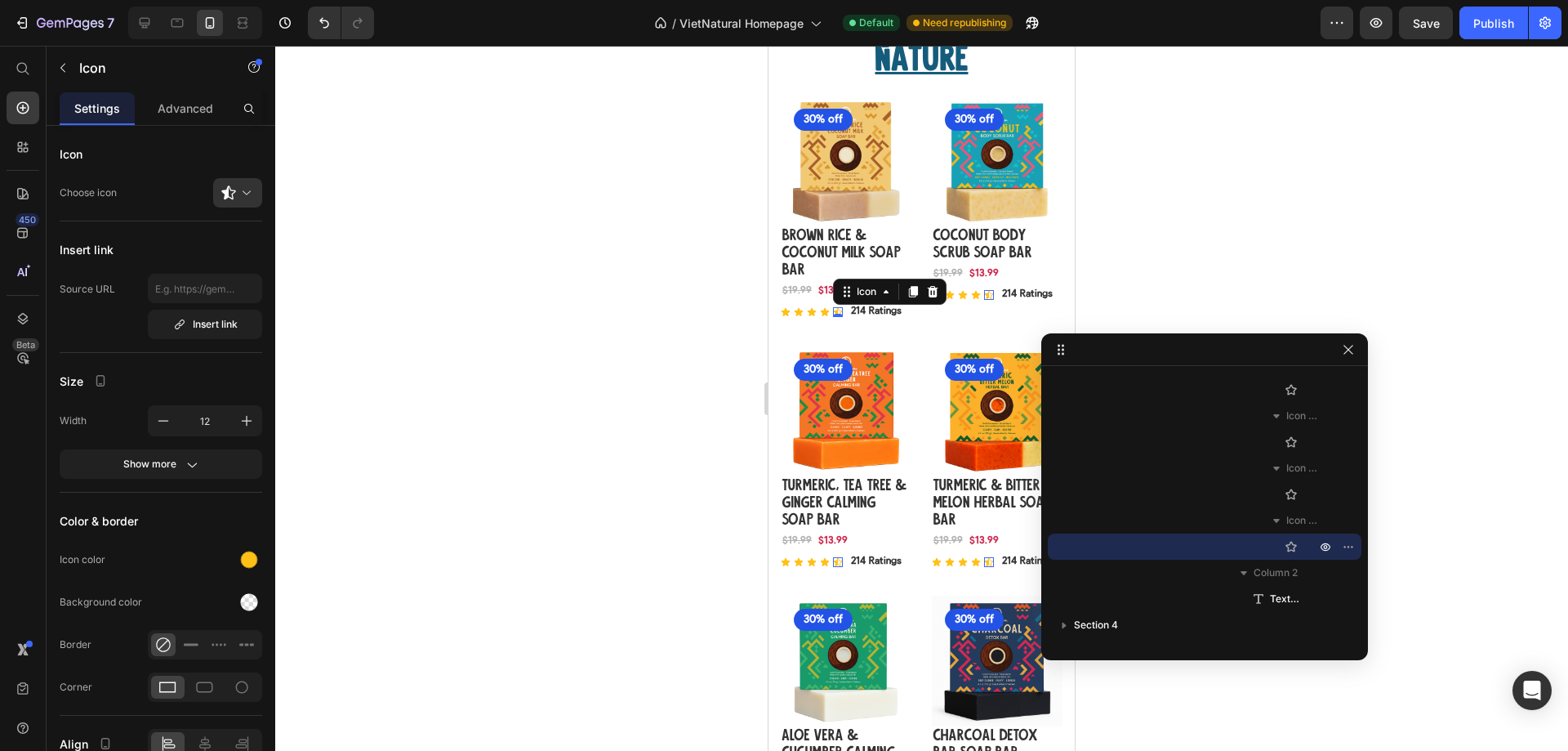 click 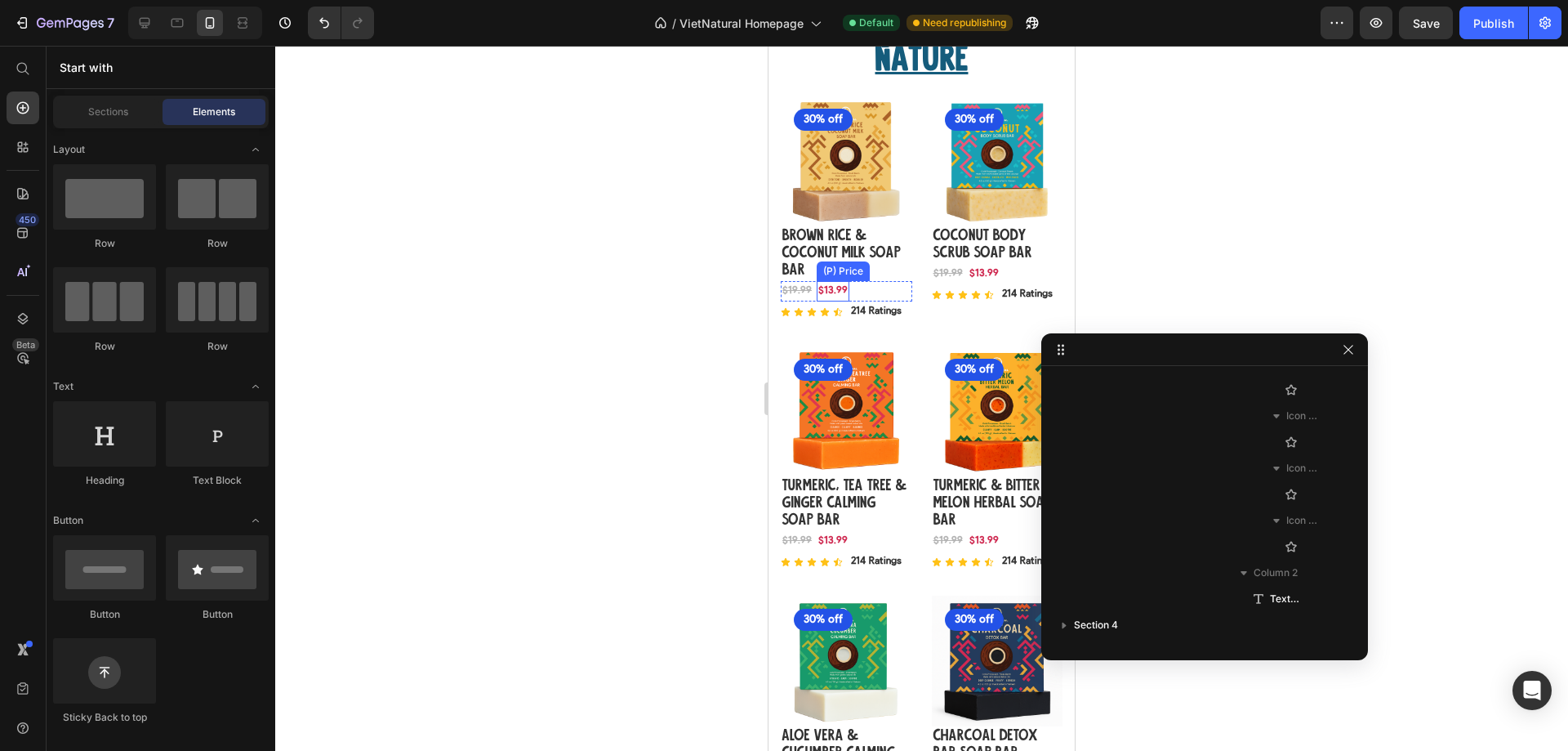 click on "$13.99" at bounding box center (833, 292) 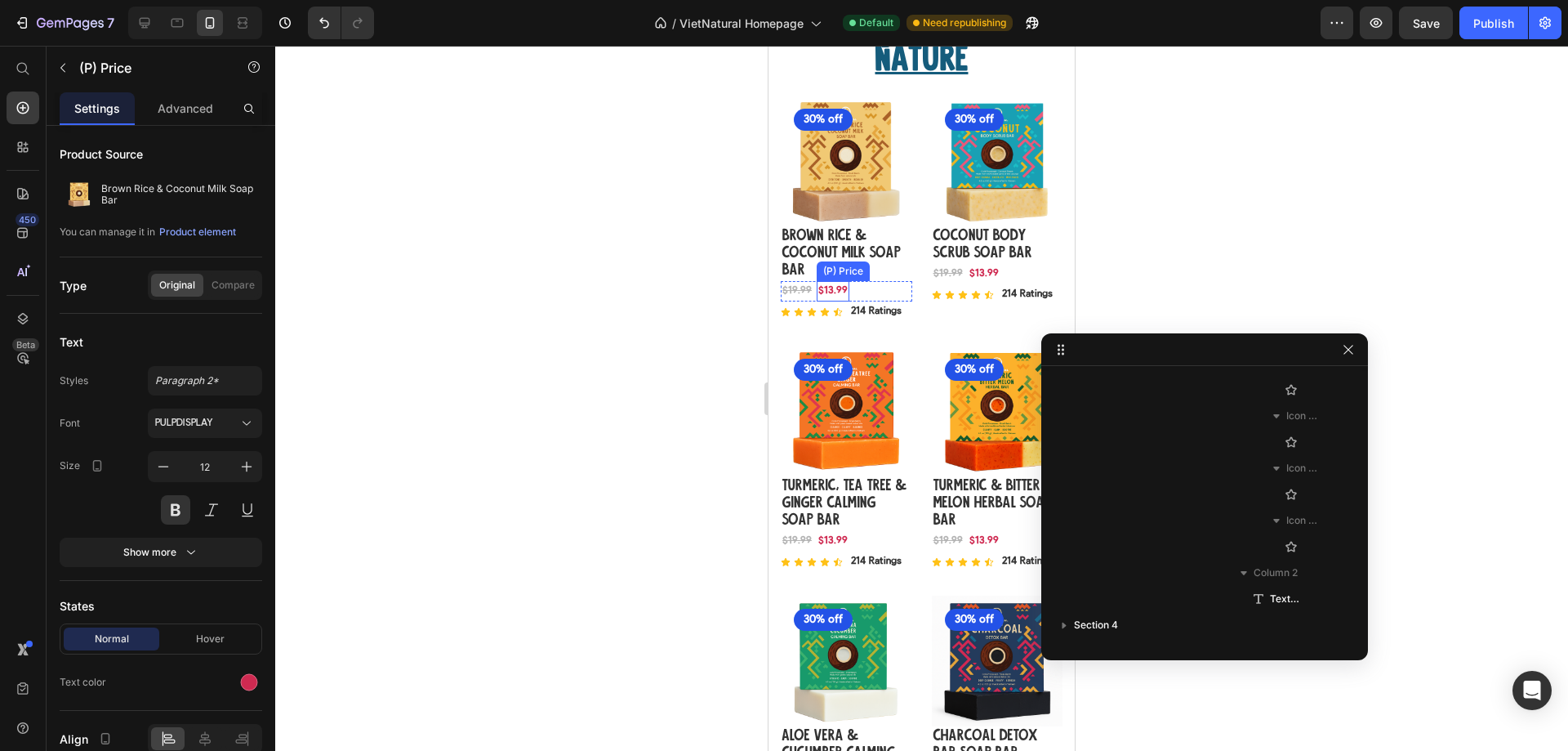 scroll, scrollTop: 624, scrollLeft: 0, axis: vertical 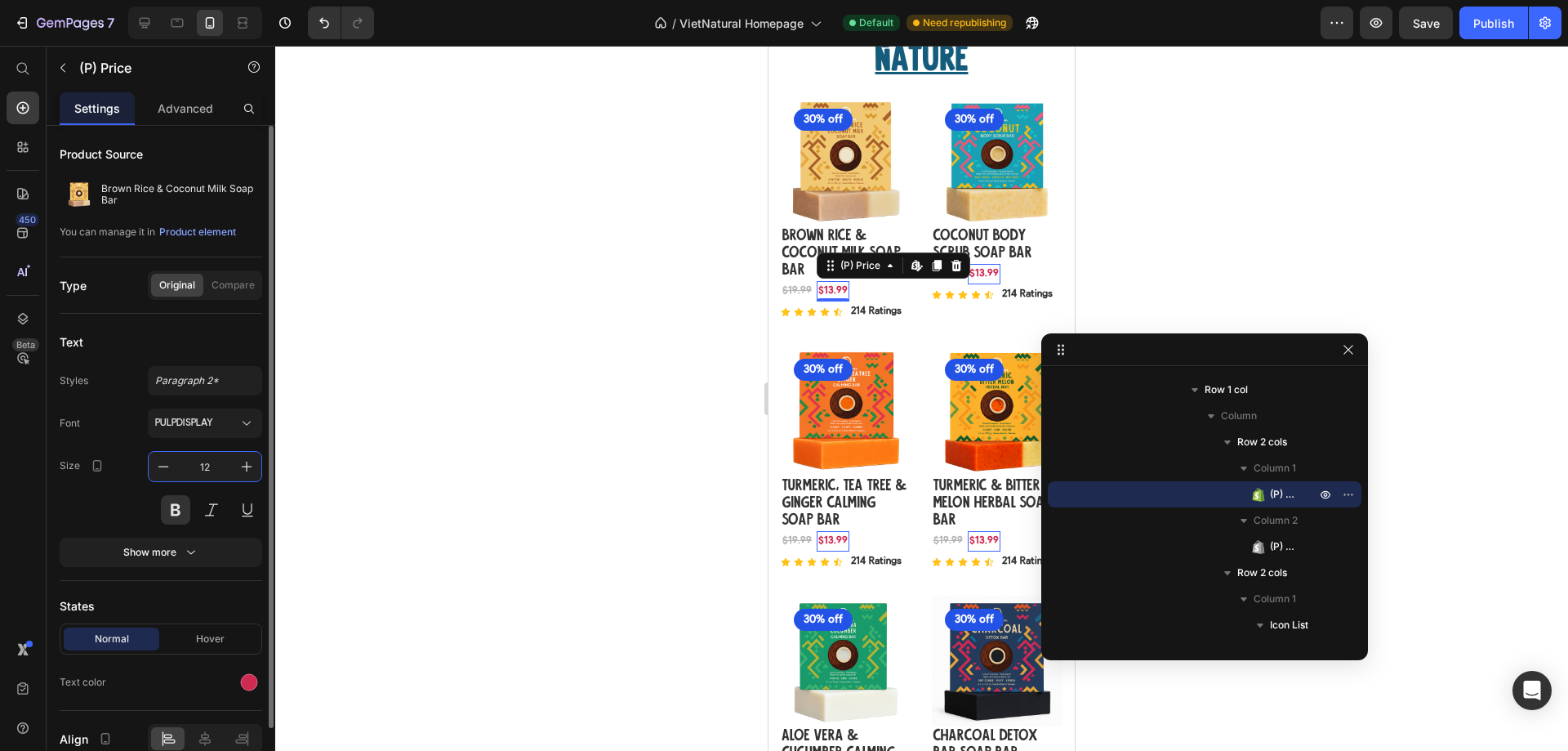 click on "12" at bounding box center (205, 467) 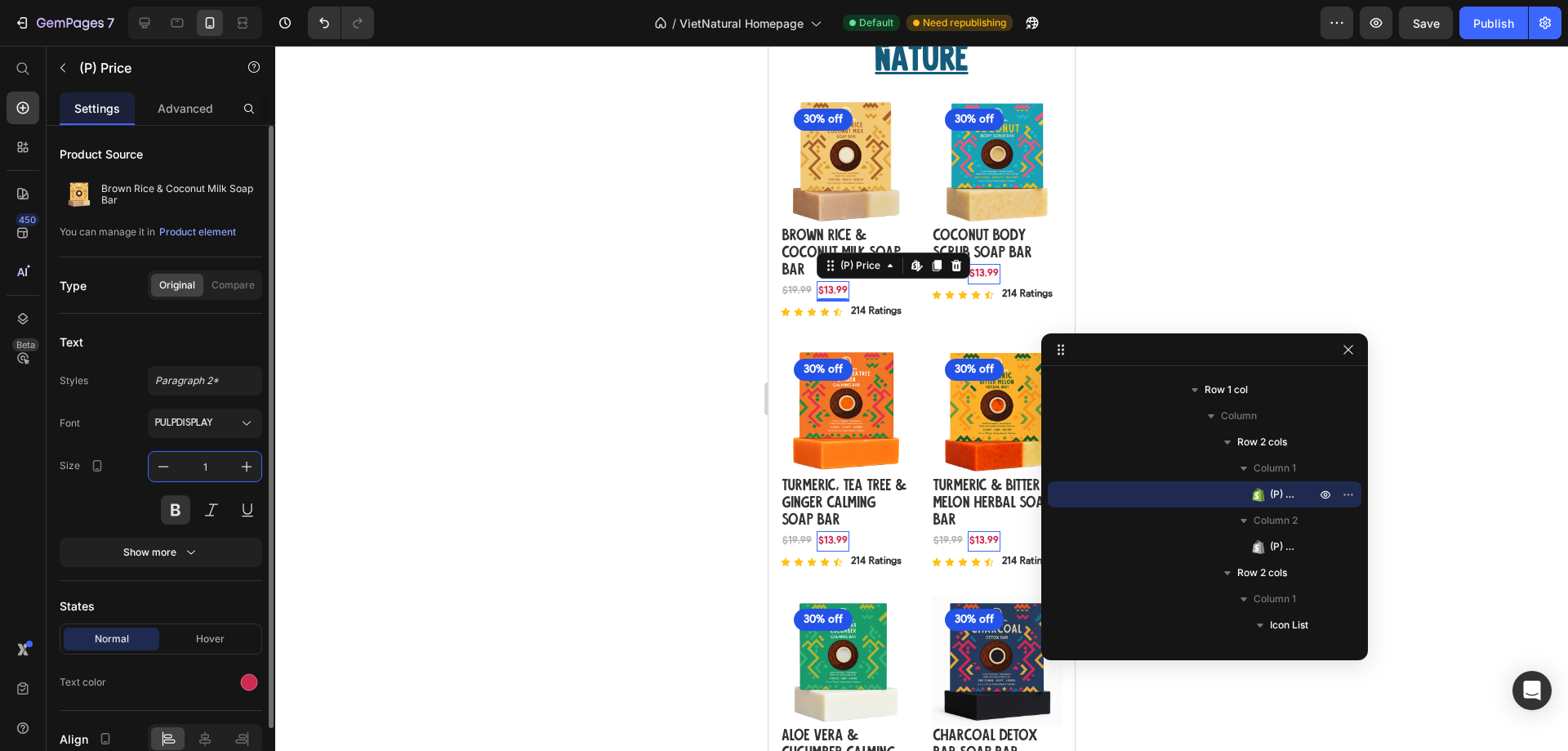 type on "16" 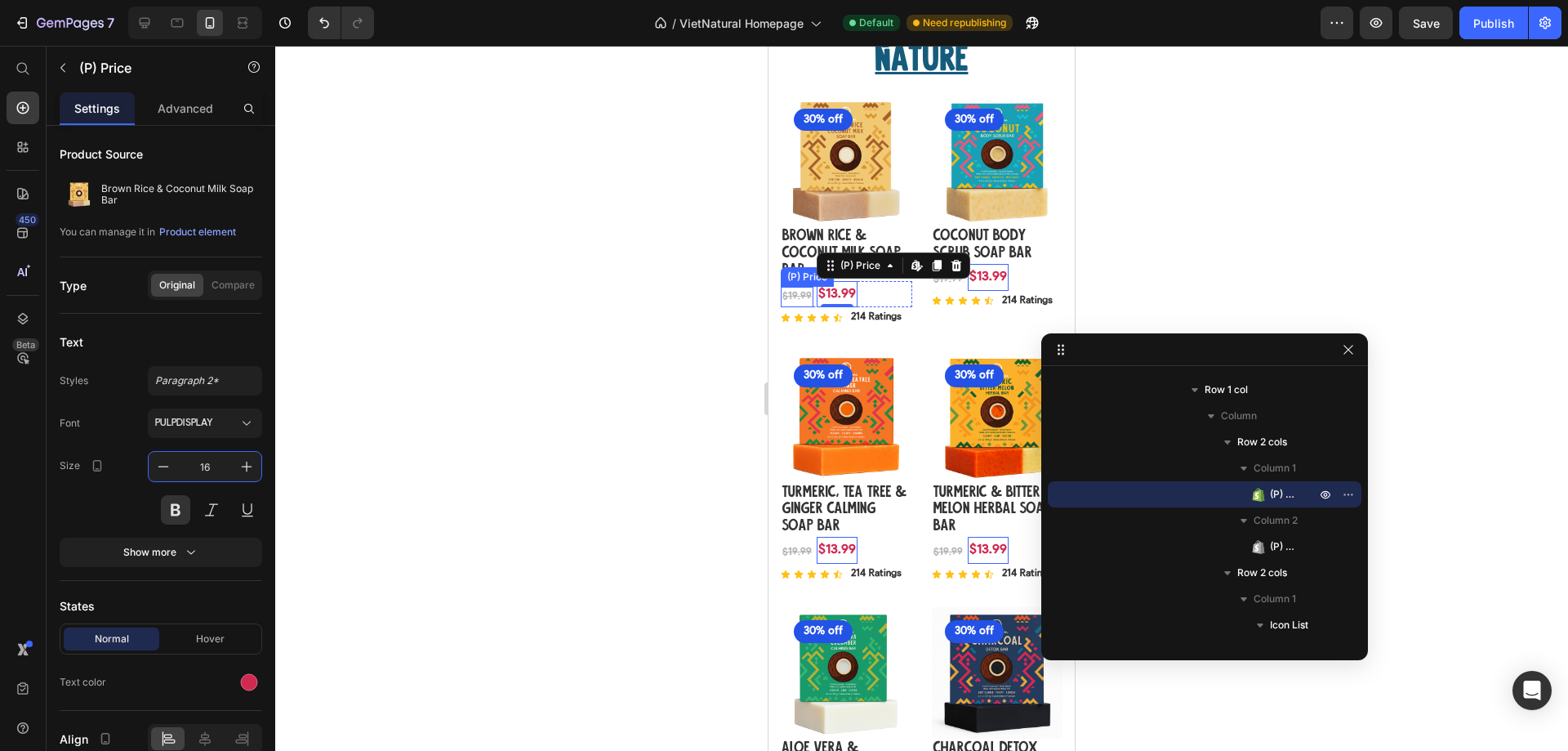 click on "$19.99" at bounding box center [797, 297] 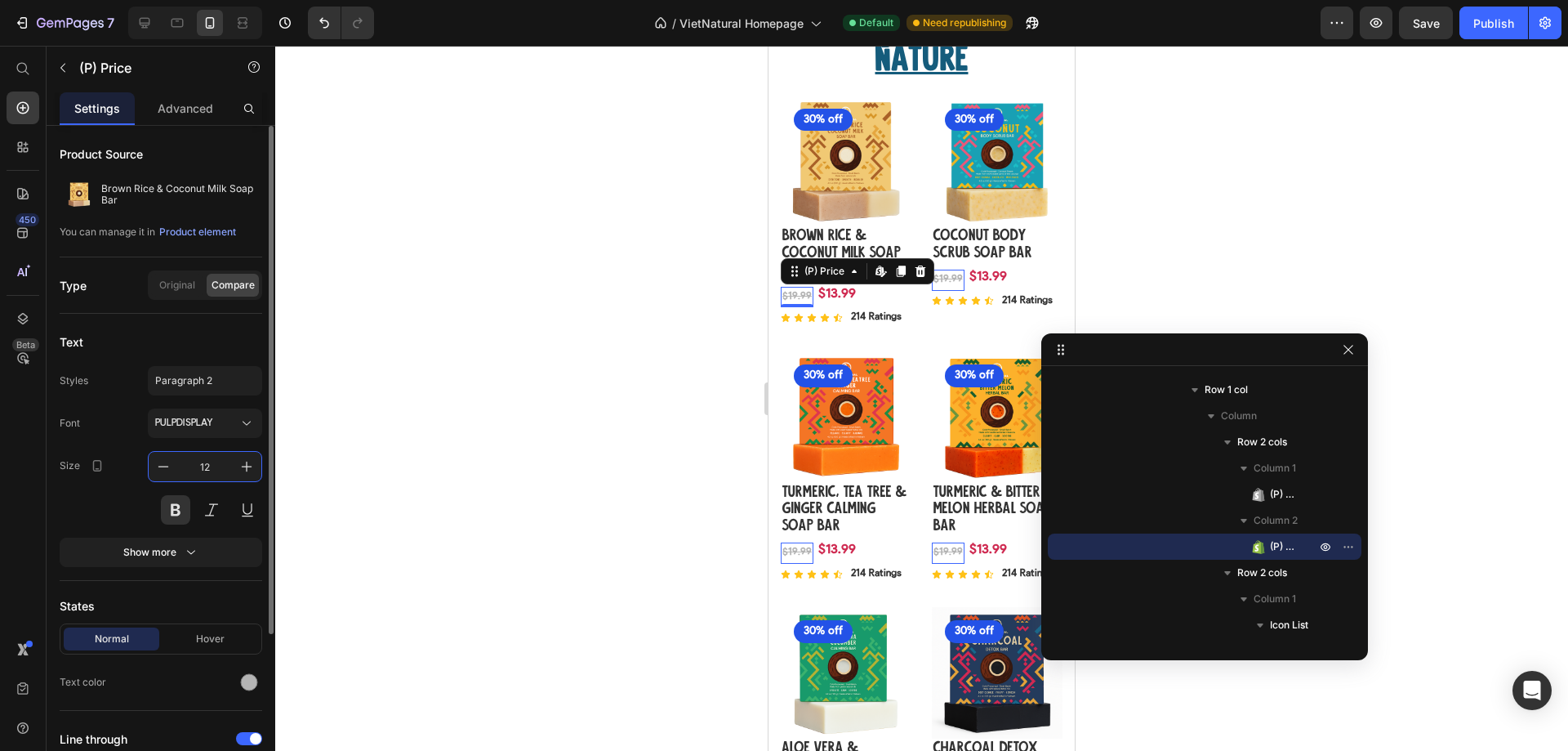 click on "12" at bounding box center [205, 467] 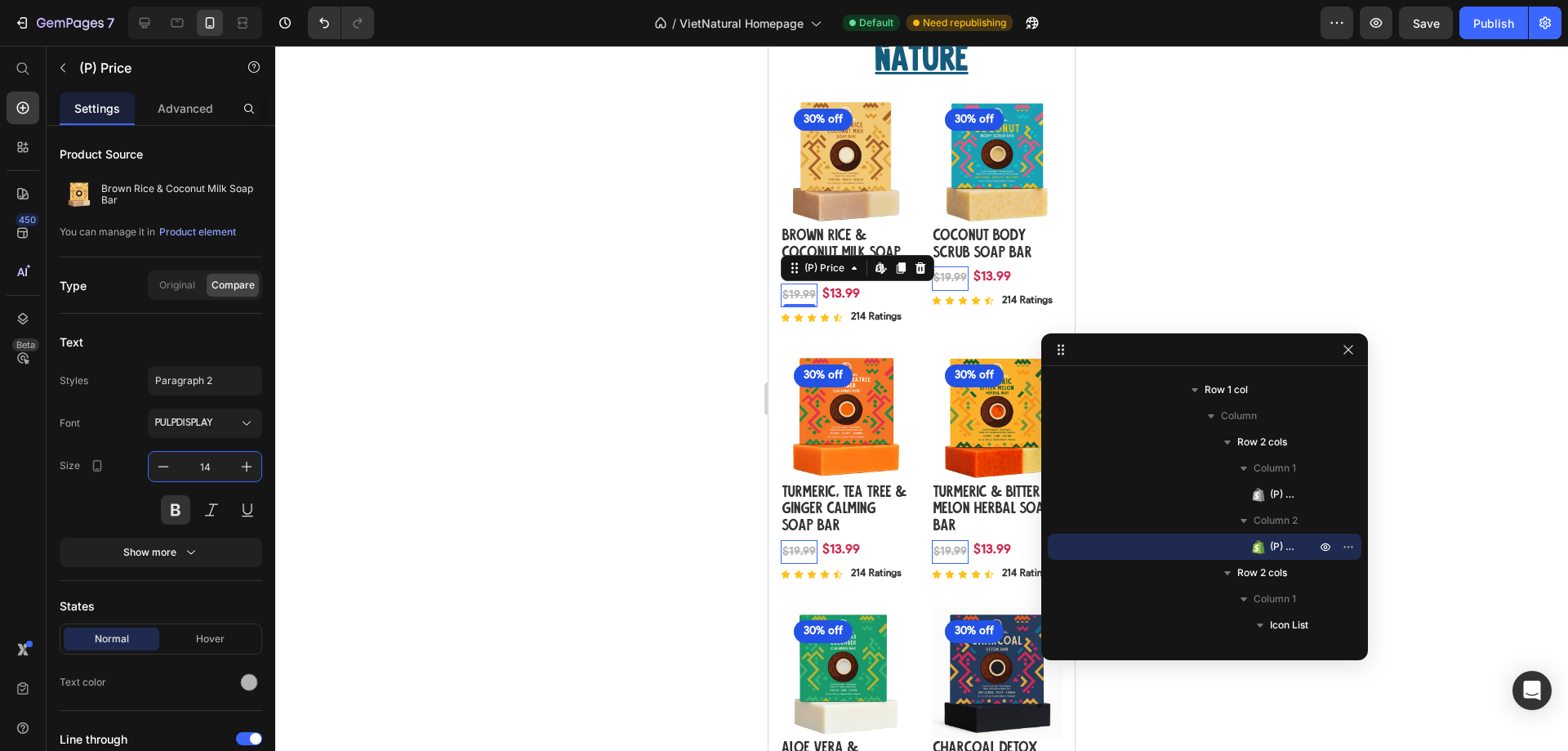 type on "14" 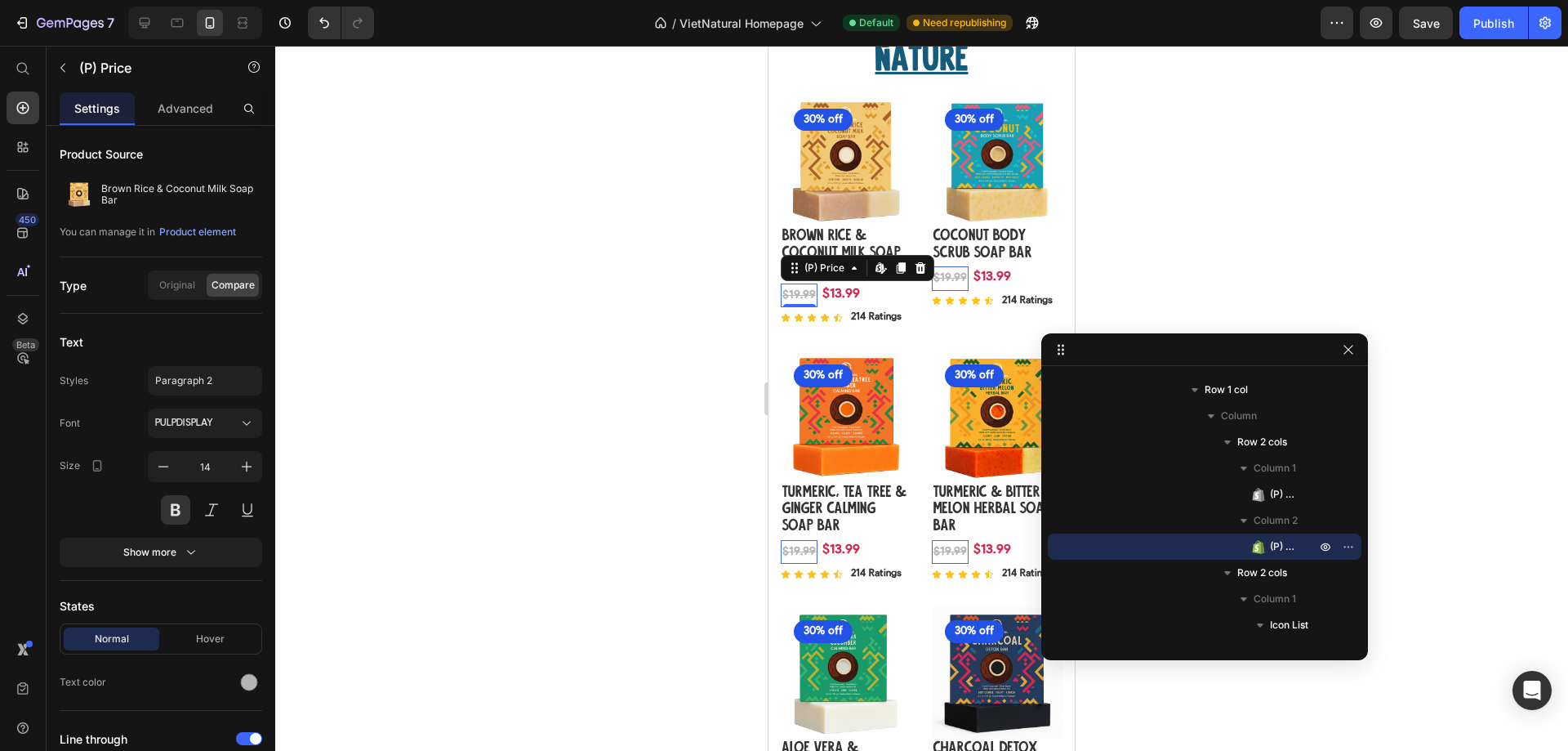 click 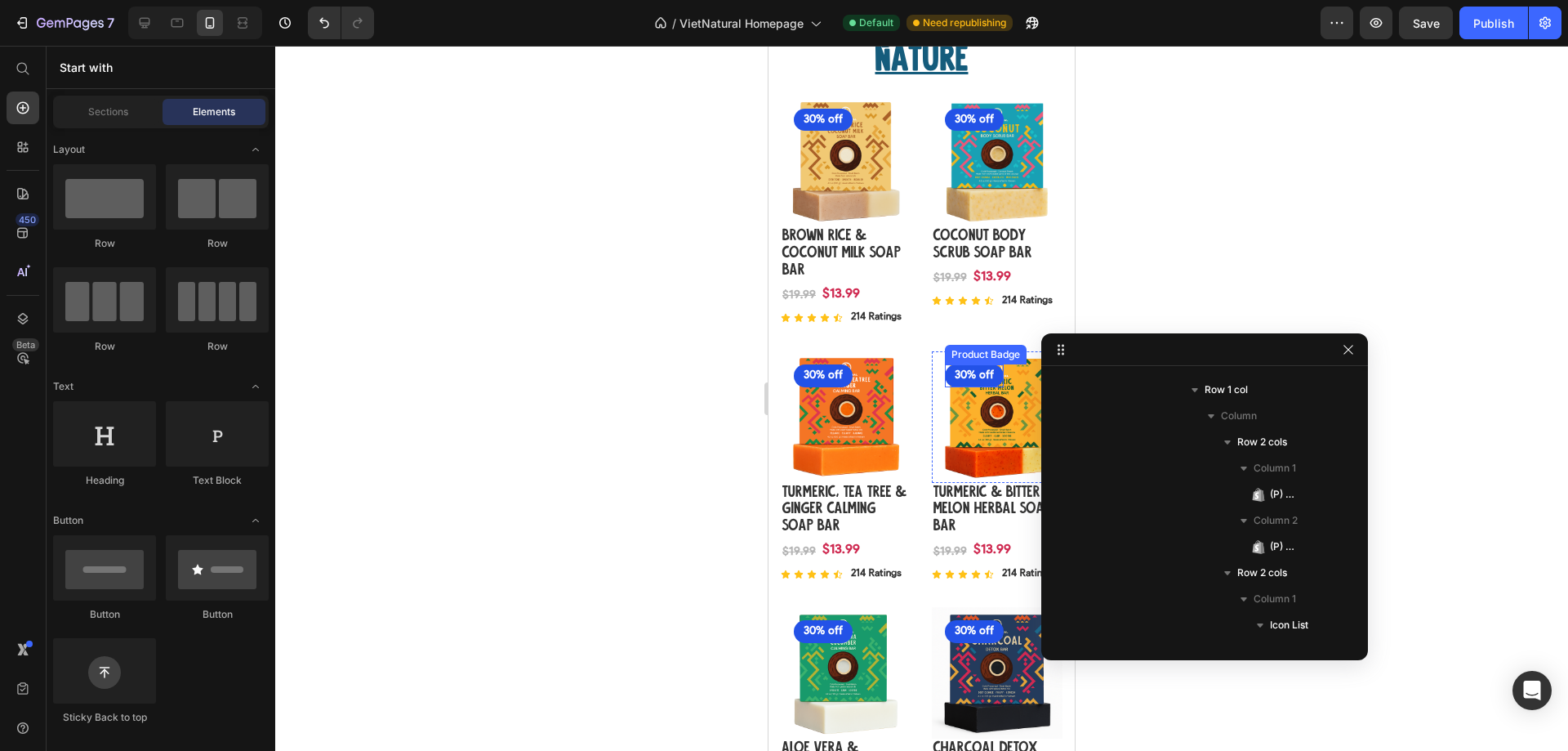 click on "30% off" at bounding box center (823, 120) 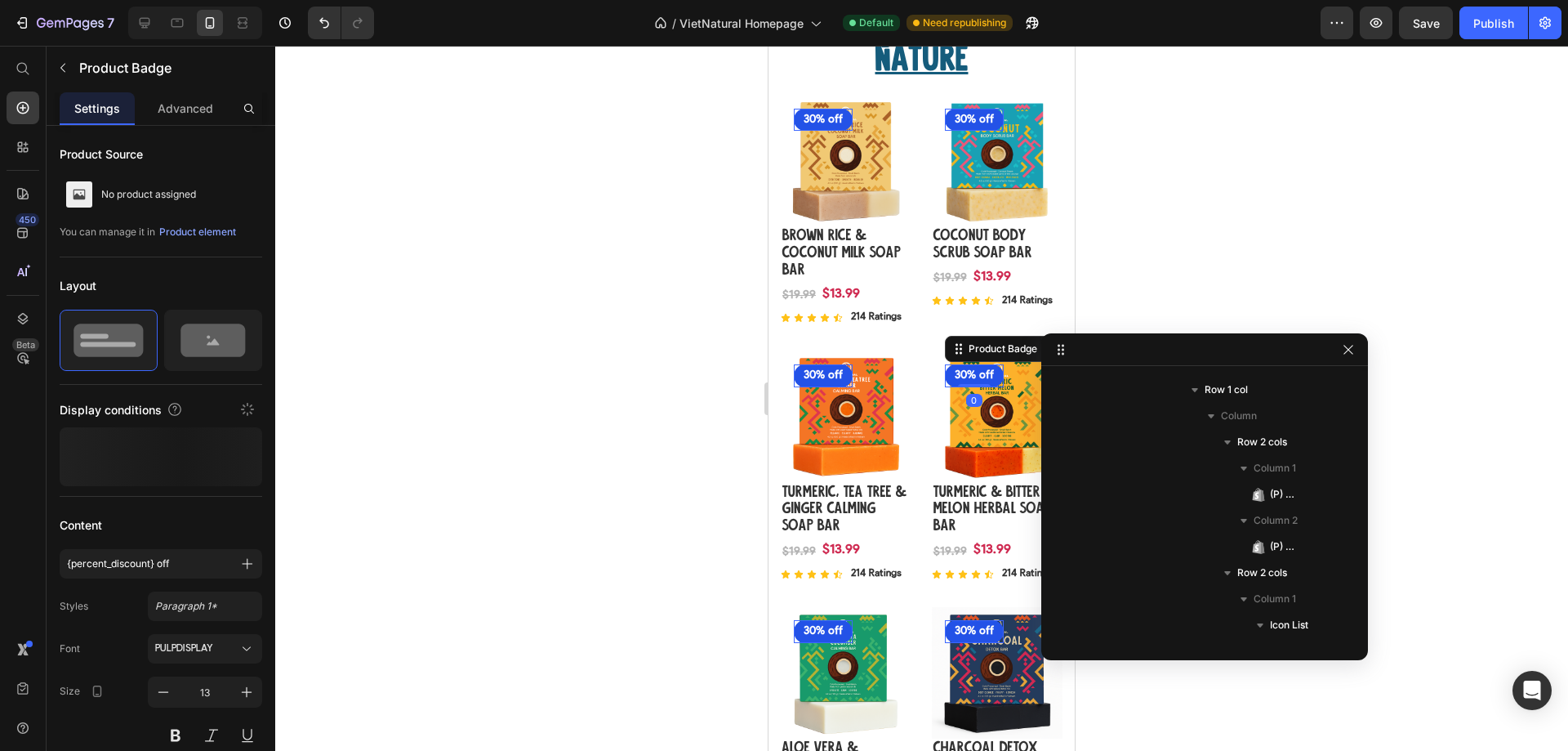 scroll, scrollTop: 336, scrollLeft: 0, axis: vertical 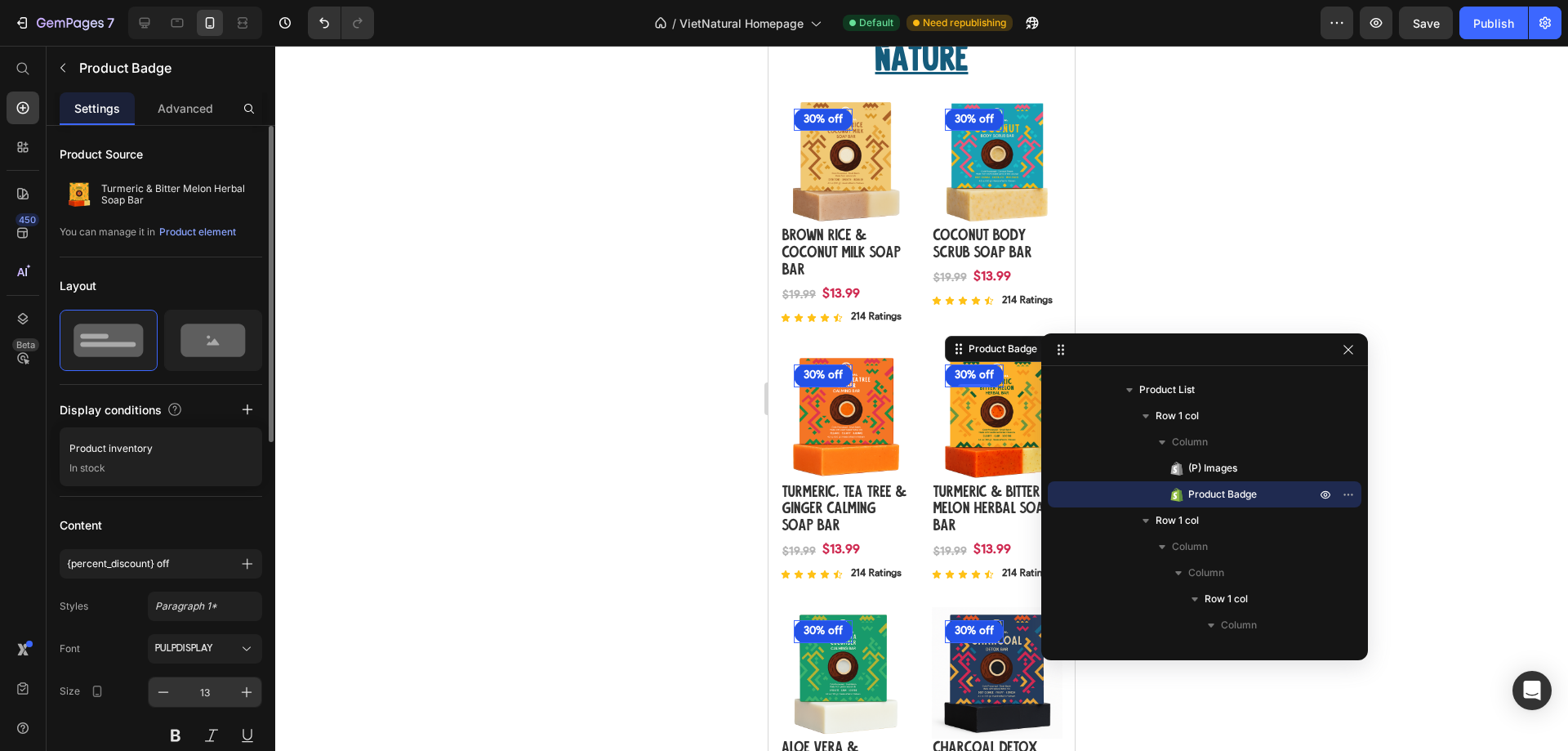 click on "13" at bounding box center [205, 692] 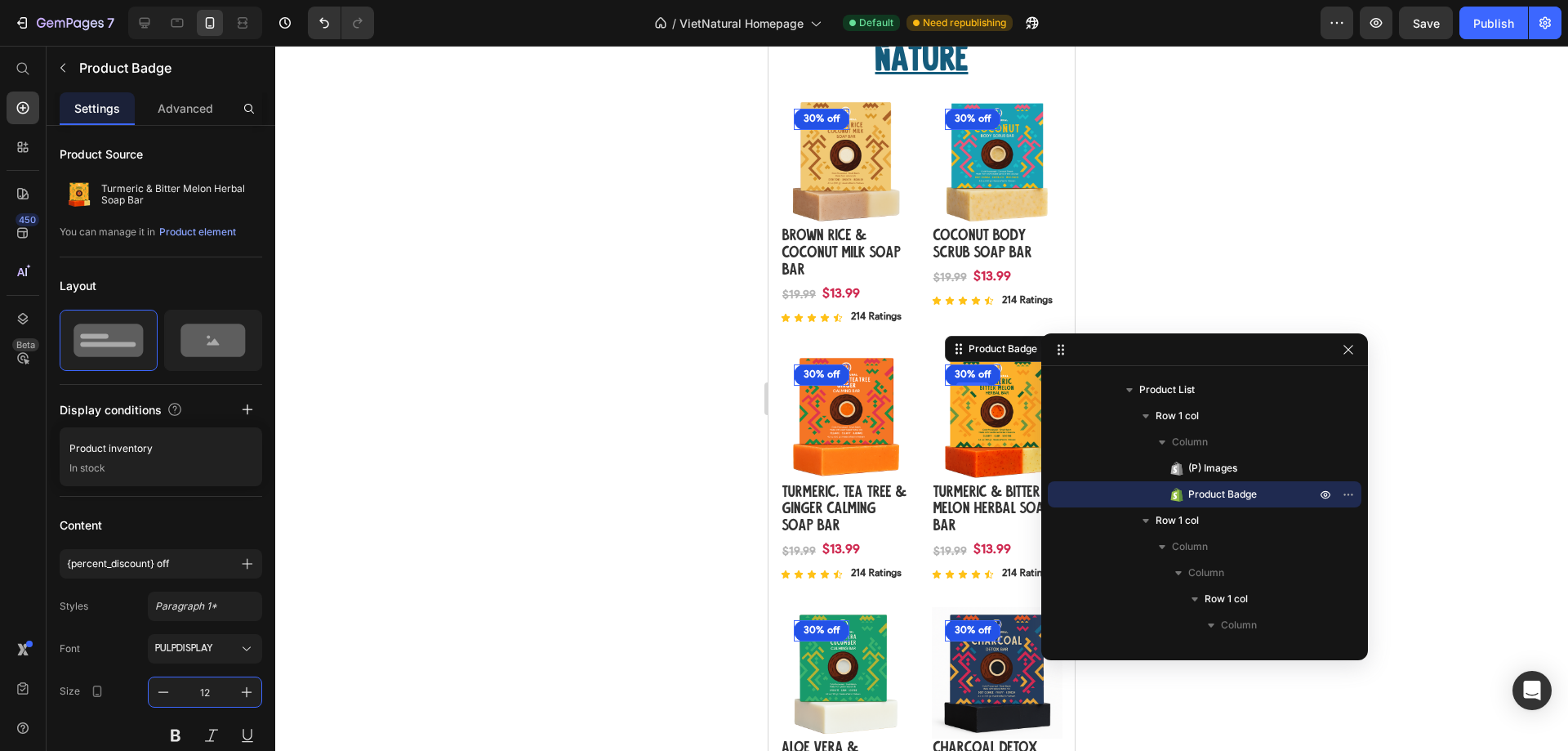 type on "12" 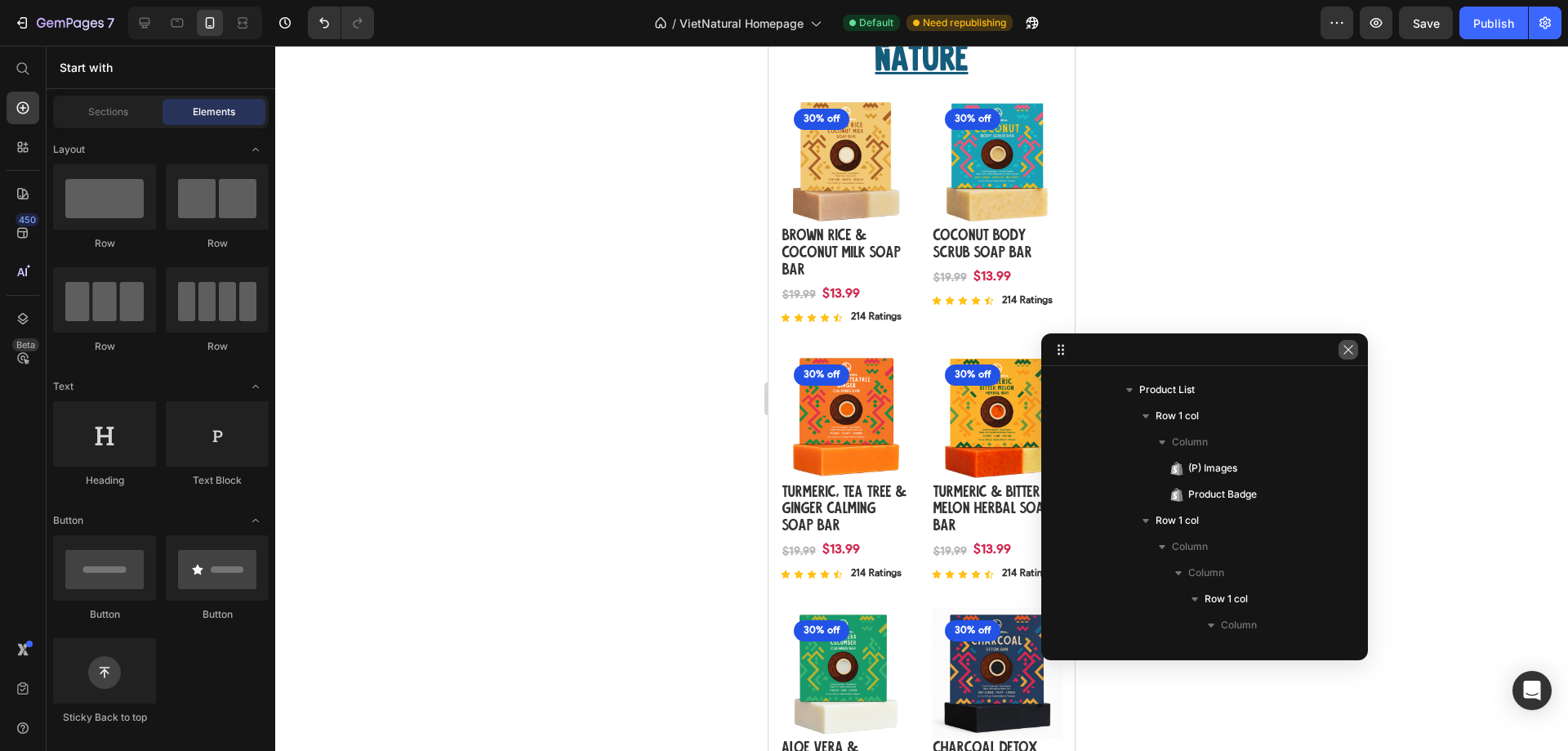 click 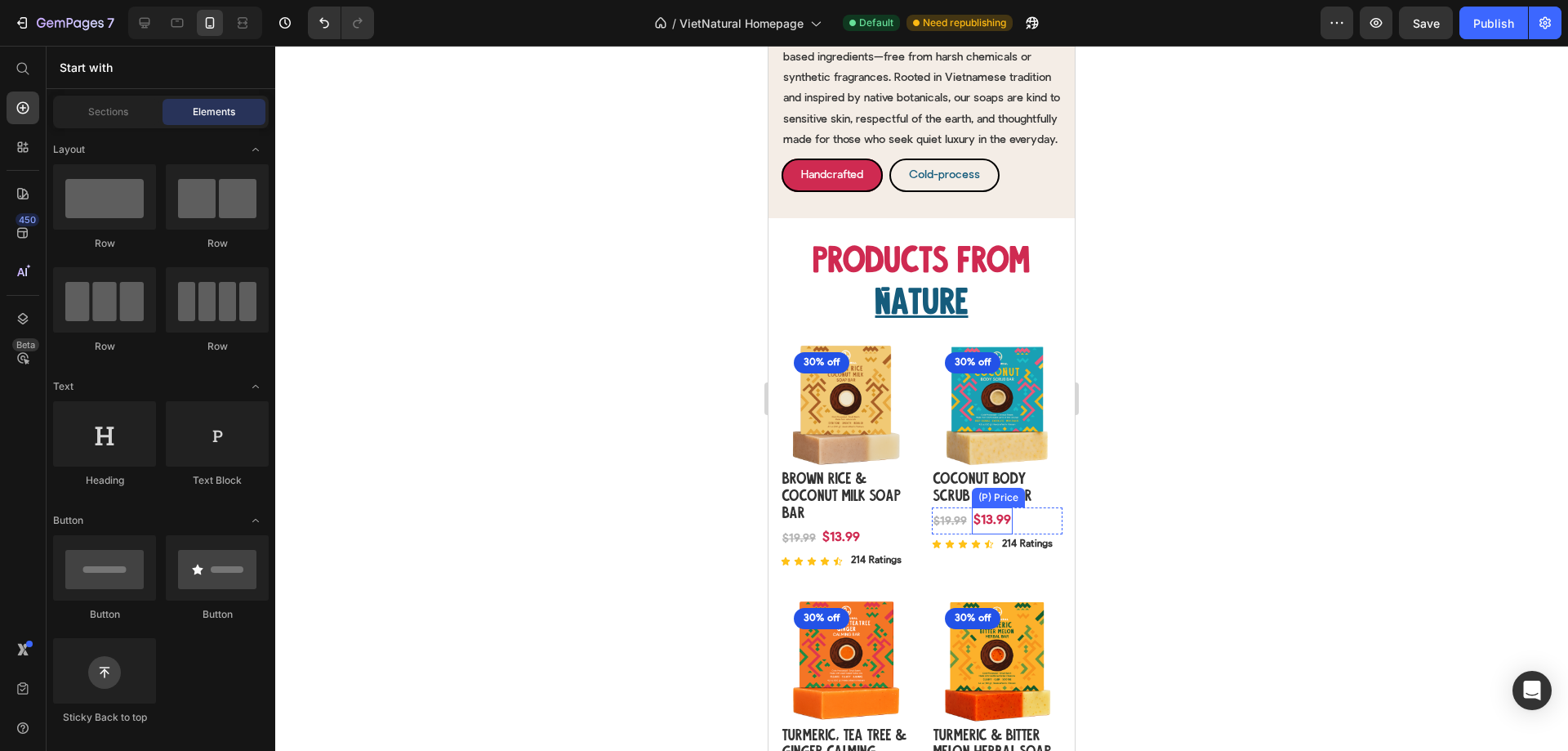 scroll, scrollTop: 933, scrollLeft: 0, axis: vertical 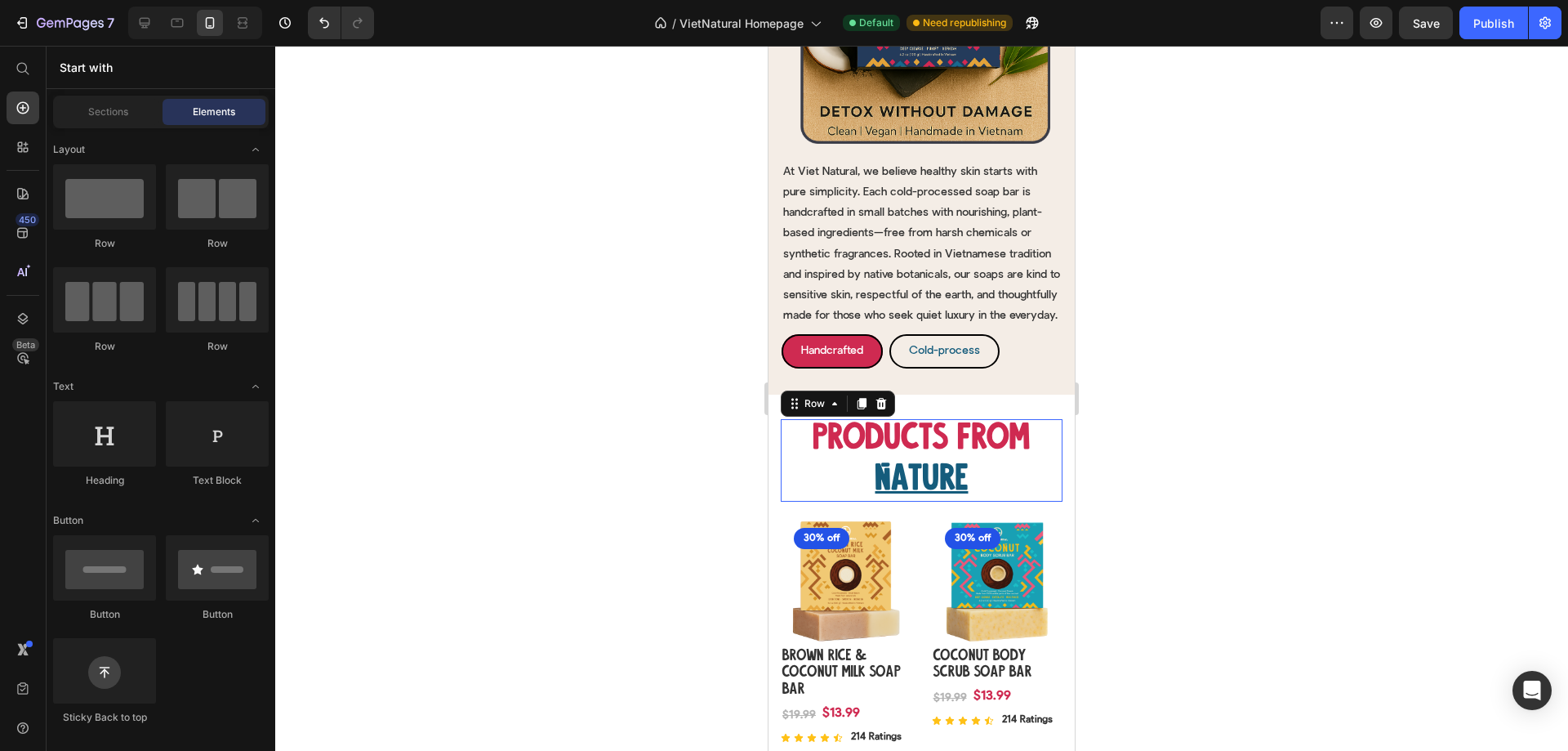 click on "Products From Heading Nature Heading Row   0" at bounding box center (921, 461) 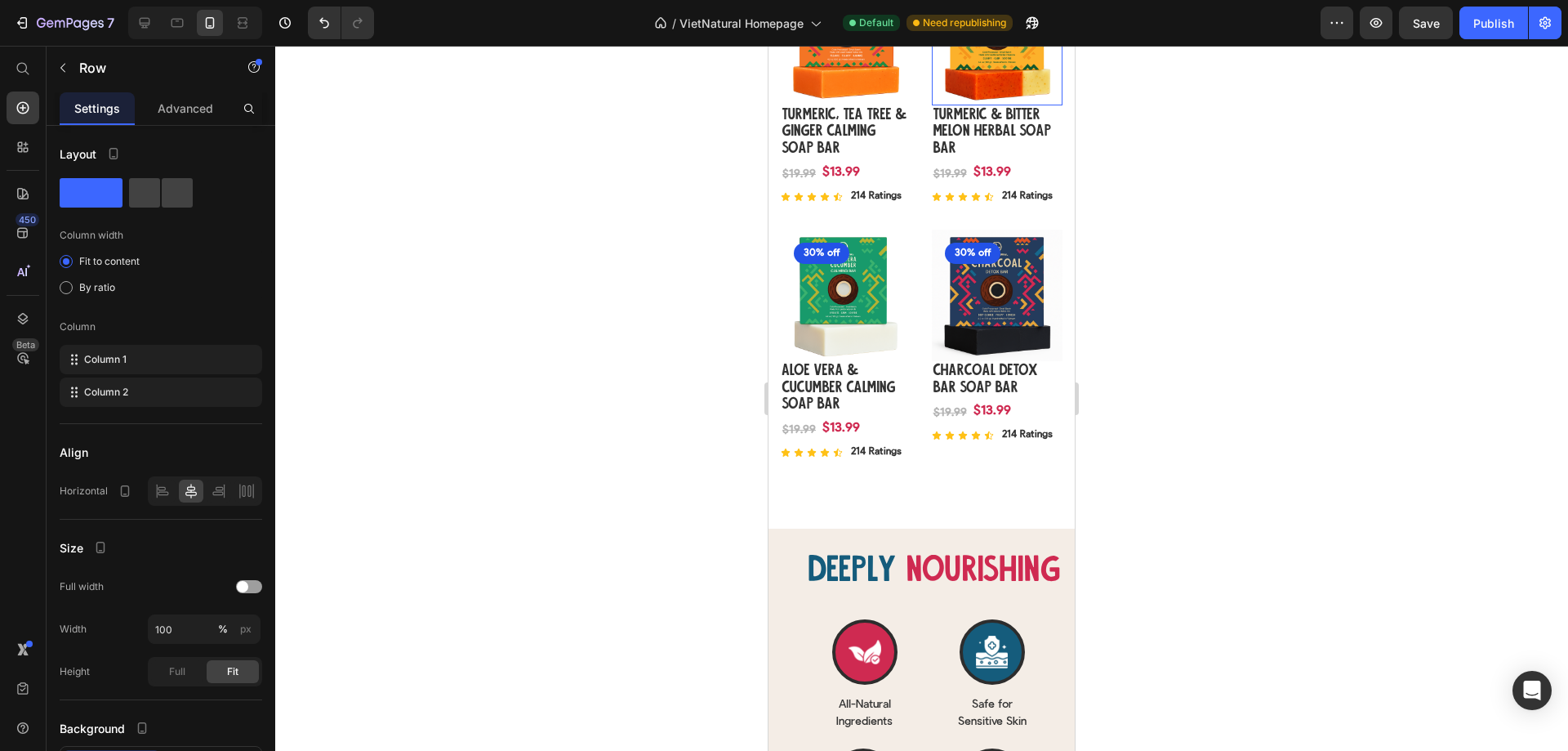 scroll, scrollTop: 1832, scrollLeft: 0, axis: vertical 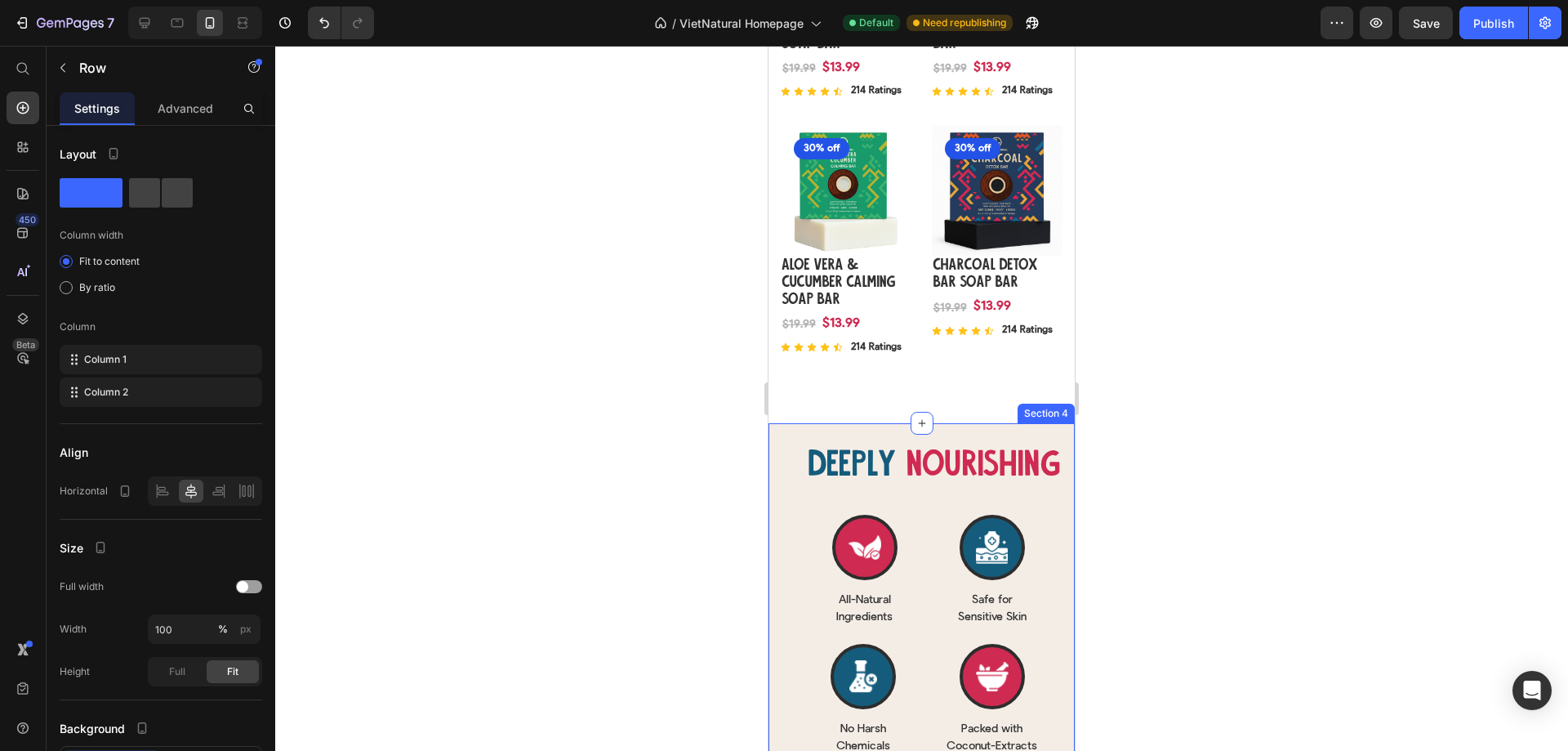 click on "Section 4" at bounding box center (1046, 413) 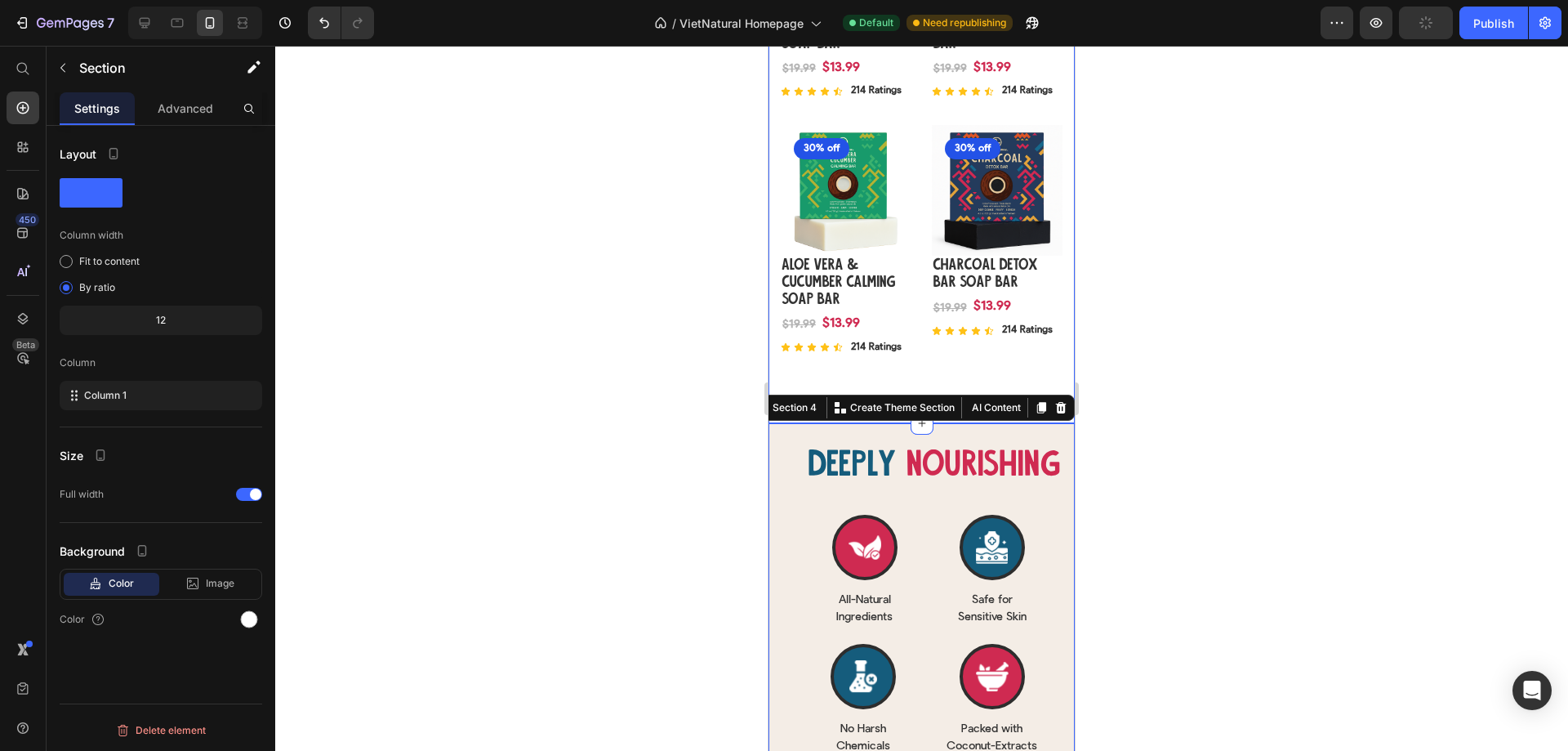 click on "Products From Heading Nature Heading Row Row (P) Images 30% off Product Badge Row Brown Rice & Coconut Milk Soap Bar (P) Title Row $13.99 (P) Price $19.99 (P) Price Row Icon Icon Icon Icon Icon Icon List 214 Ratings Text Block Row Row Row (P) Images 30% off Product Badge Row Coconut Body Scrub Soap Bar (P) Title Row $13.99 (P) Price $19.99 (P) Price Row Icon Icon Icon Icon Icon Icon List 214 Ratings Text Block Row Row Row (P) Images 30% off Product Badge Row Turmeric, Tea Tree & Ginger Calming Soap Bar (P) Title Row $13.99 (P) Price $19.99 (P) Price Row Icon Icon Icon Icon Icon Icon List 214 Ratings Text Block Row Row Row (P) Images 30% off Product Badge Row Turmeric & Bitter Melon Herbal Soap Bar (P) Title Row $13.99 (P) Price $19.99 (P) Price Row Icon Icon Icon Icon Icon Icon List 214 Ratings Text Block Row Row Row (P) Images 30% off Product Badge Row Aloe Vera & Cucumber Calming Soap Bar (P) Title Row $13.99 (P) Price $19.99 (P) Price Row Icon Icon Icon Icon Icon Icon List 214 Ratings Text Block Row Row" at bounding box center (921, -42) 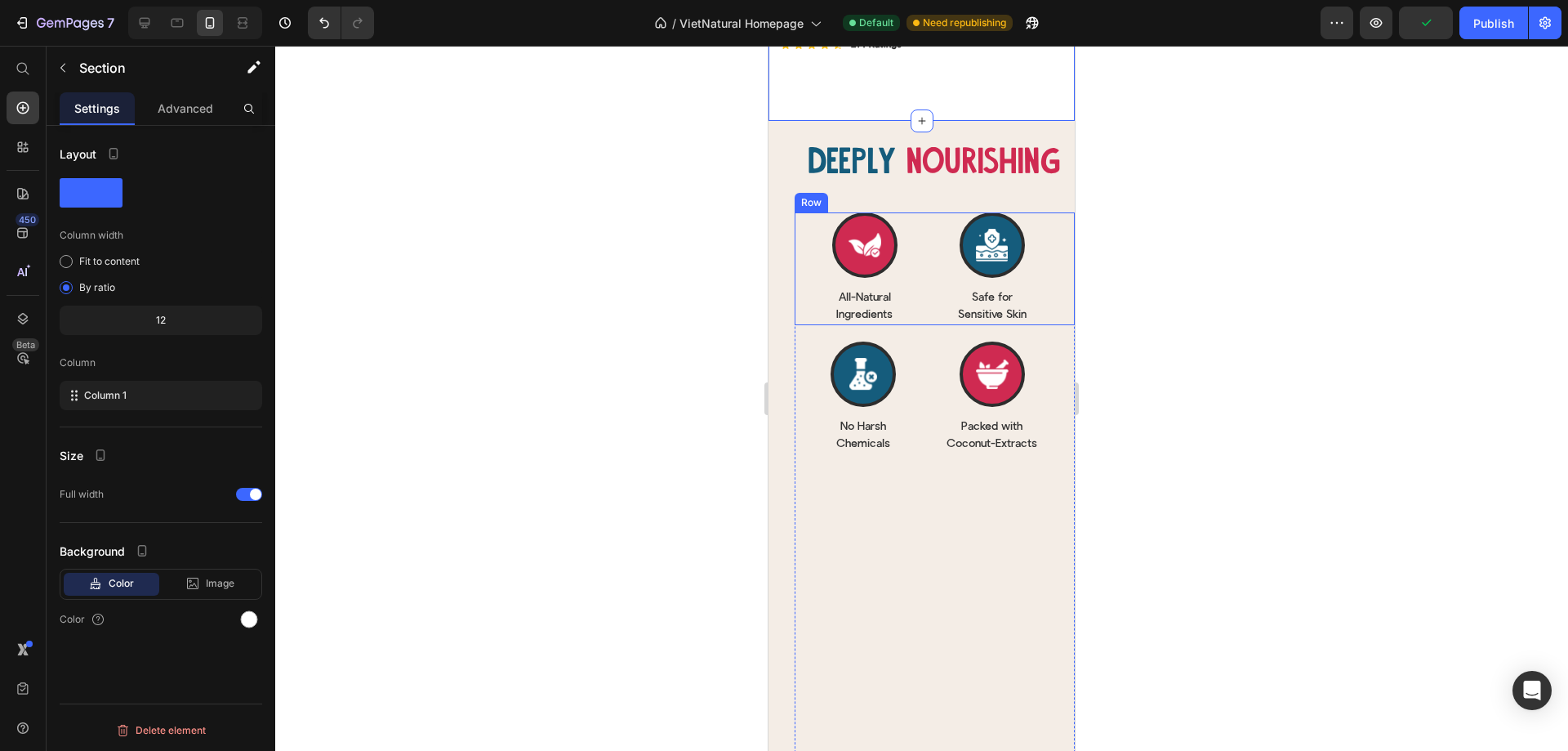 scroll, scrollTop: 1996, scrollLeft: 0, axis: vertical 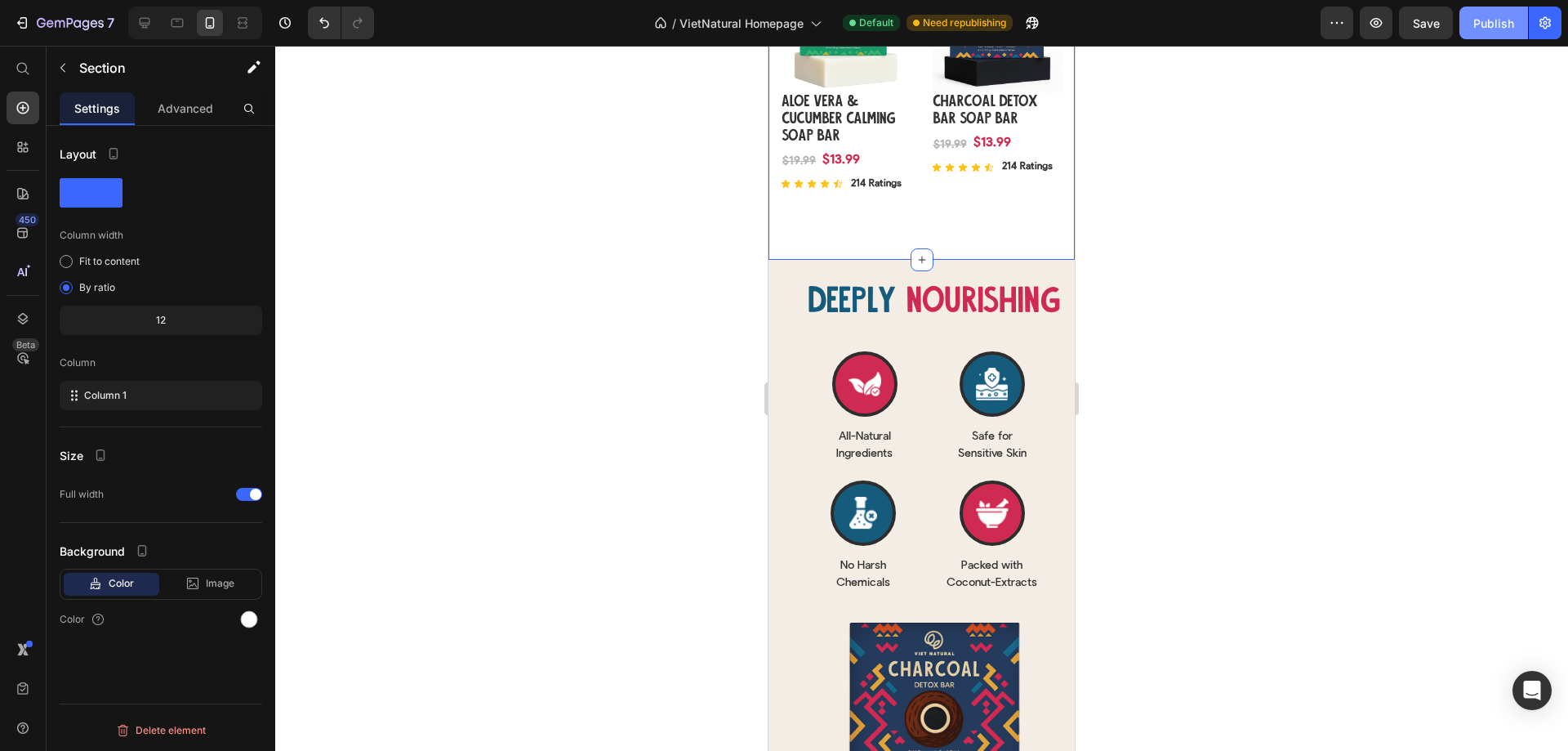 click on "Publish" at bounding box center [1494, 23] 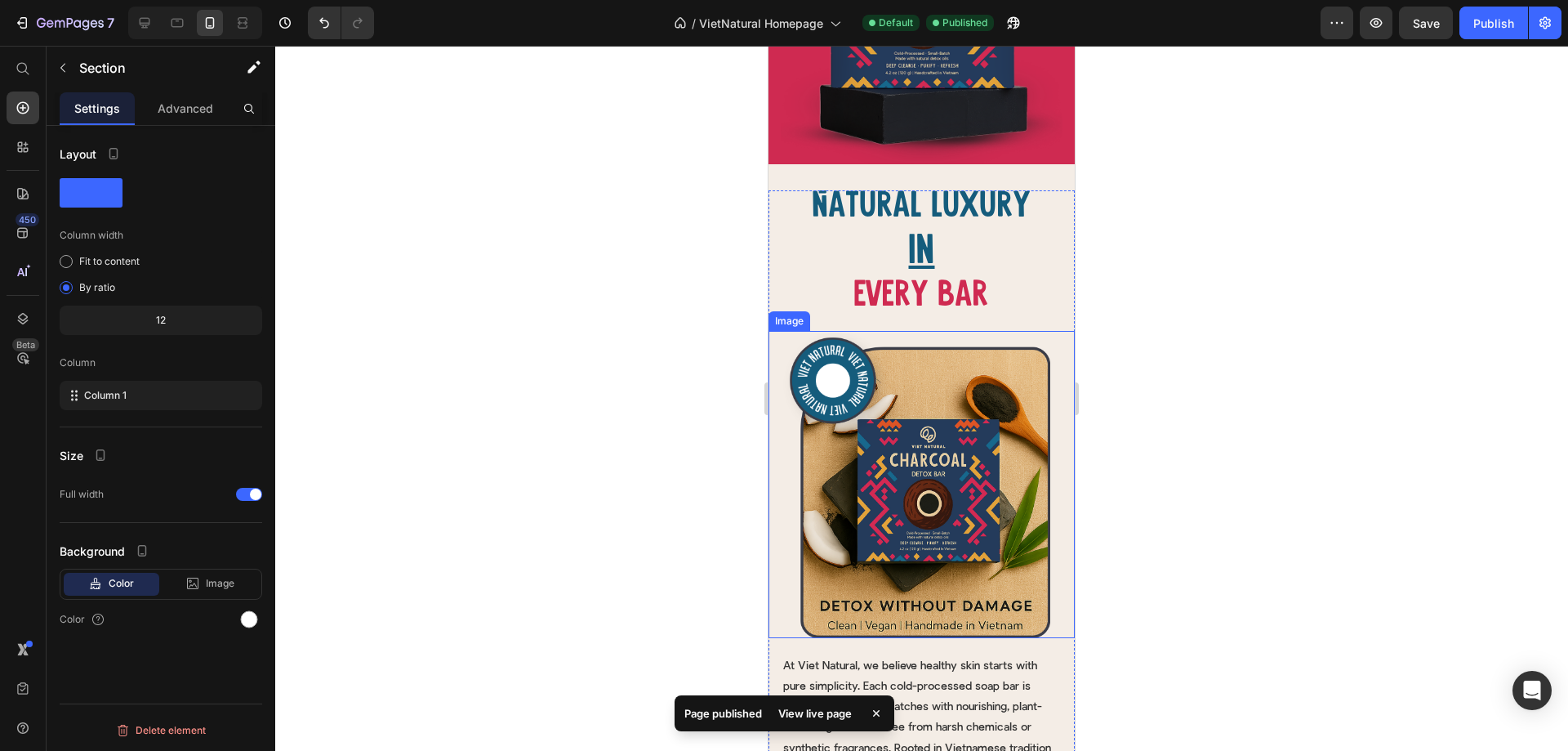 scroll, scrollTop: 442, scrollLeft: 0, axis: vertical 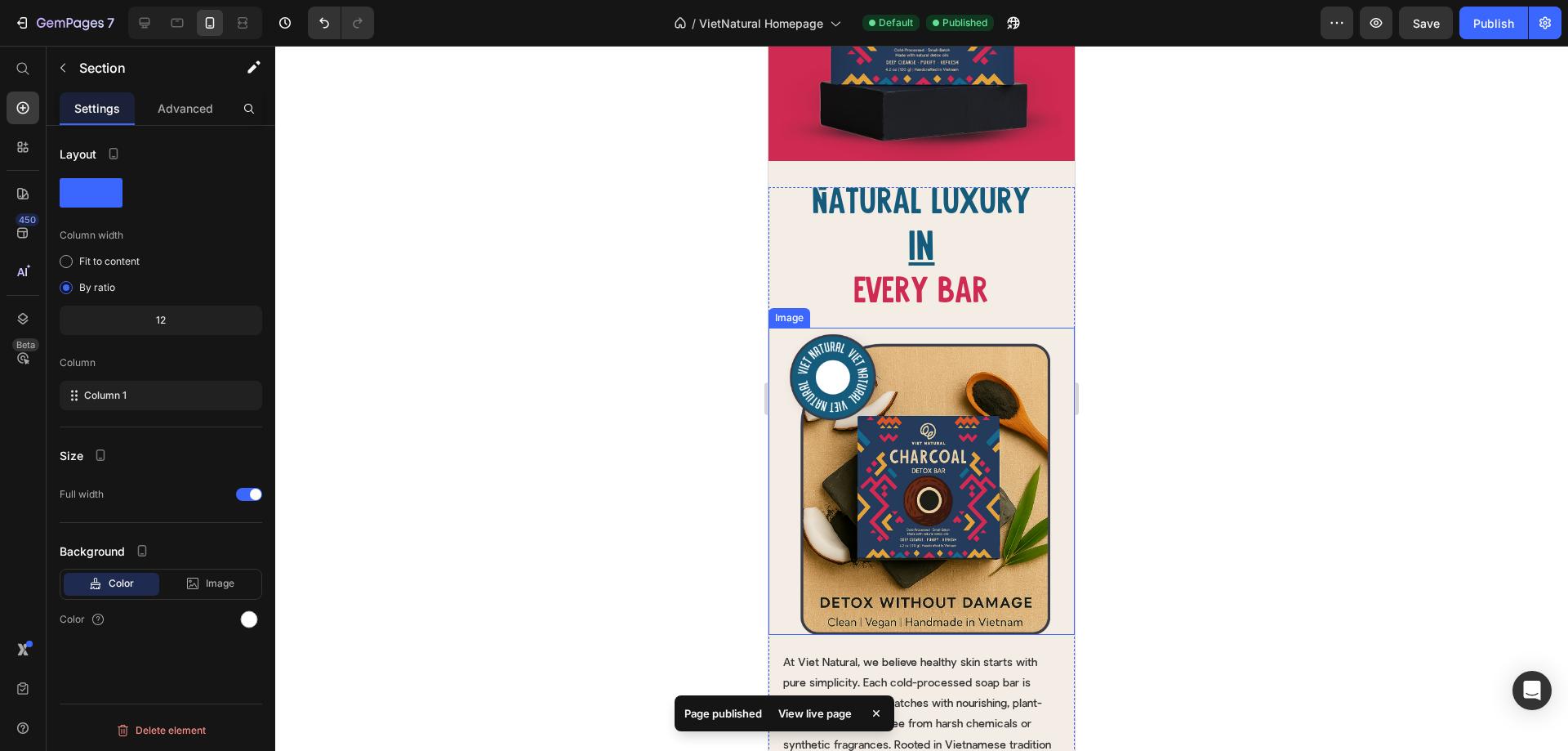 click at bounding box center (921, 481) 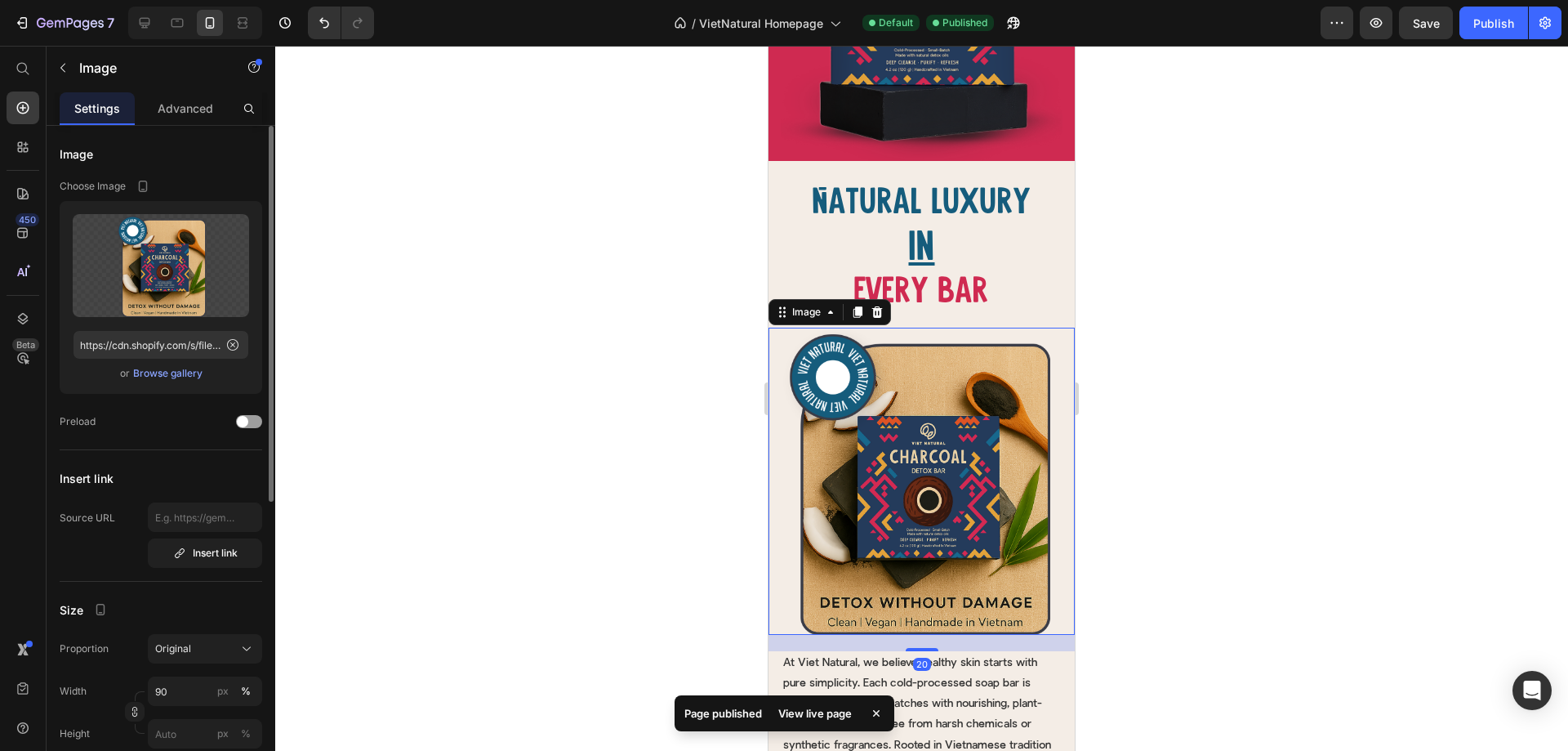 drag, startPoint x: 160, startPoint y: 383, endPoint x: 166, endPoint y: 372, distance: 12.529964 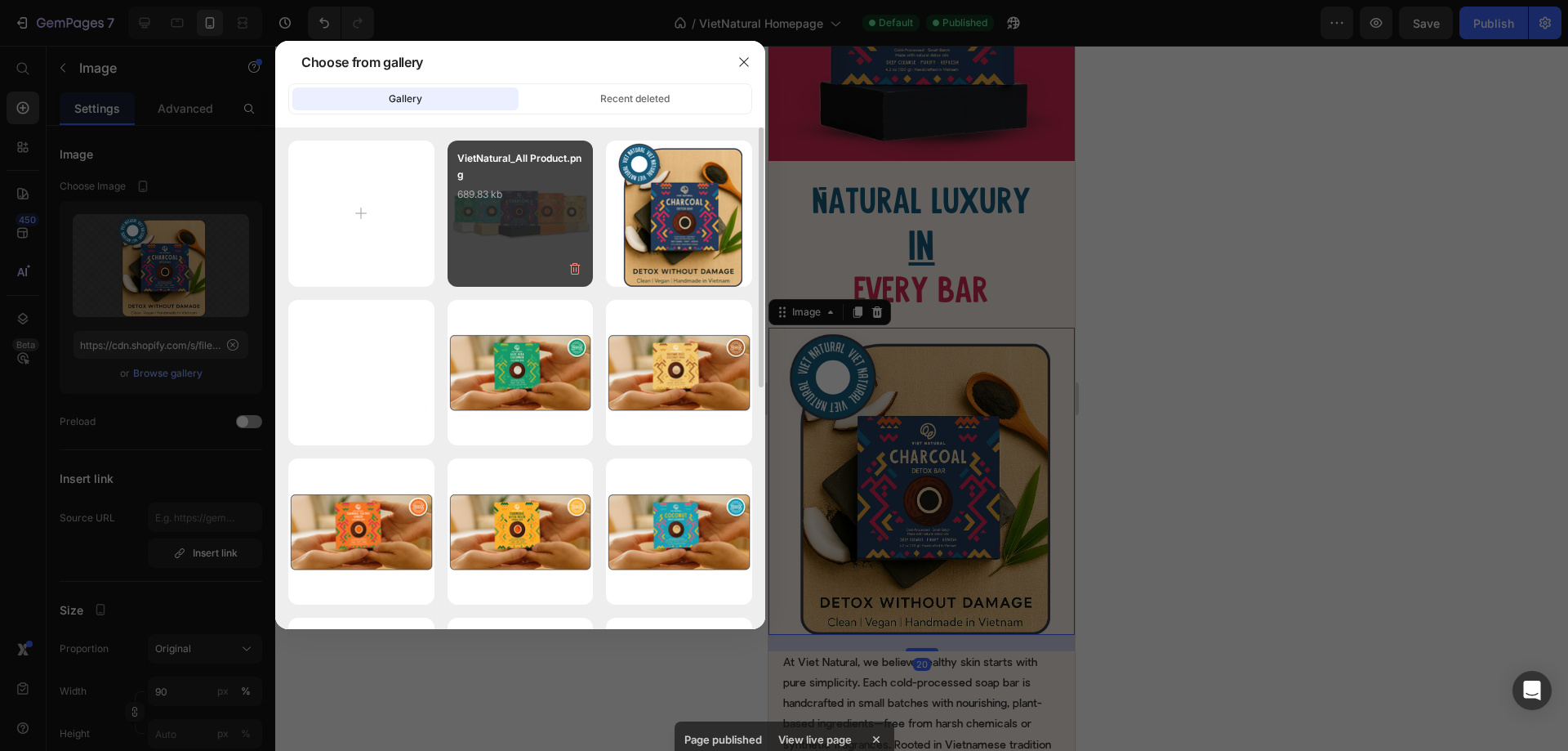 click on "VietNatural_All Product.png 689.83 kb" at bounding box center (520, 183) 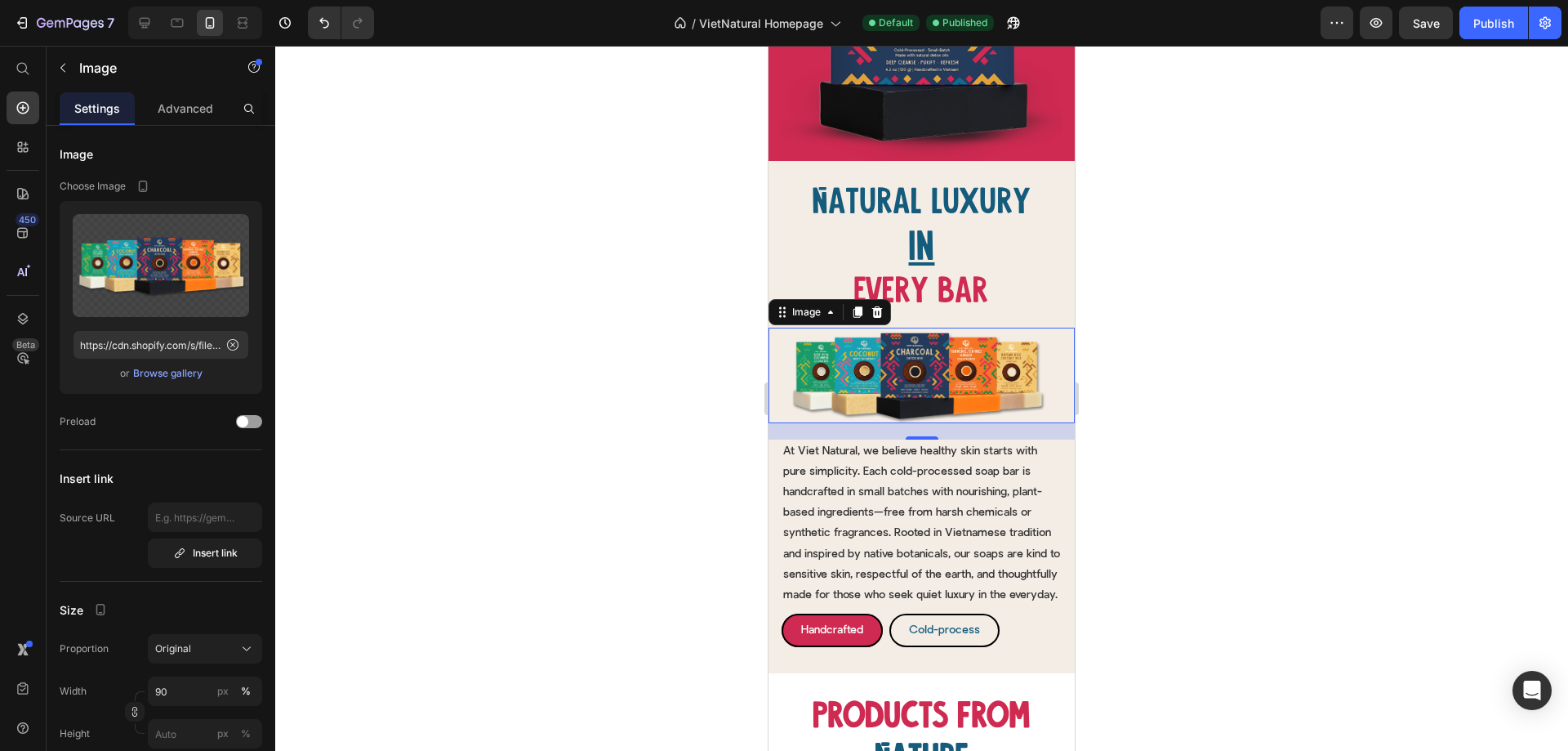 click 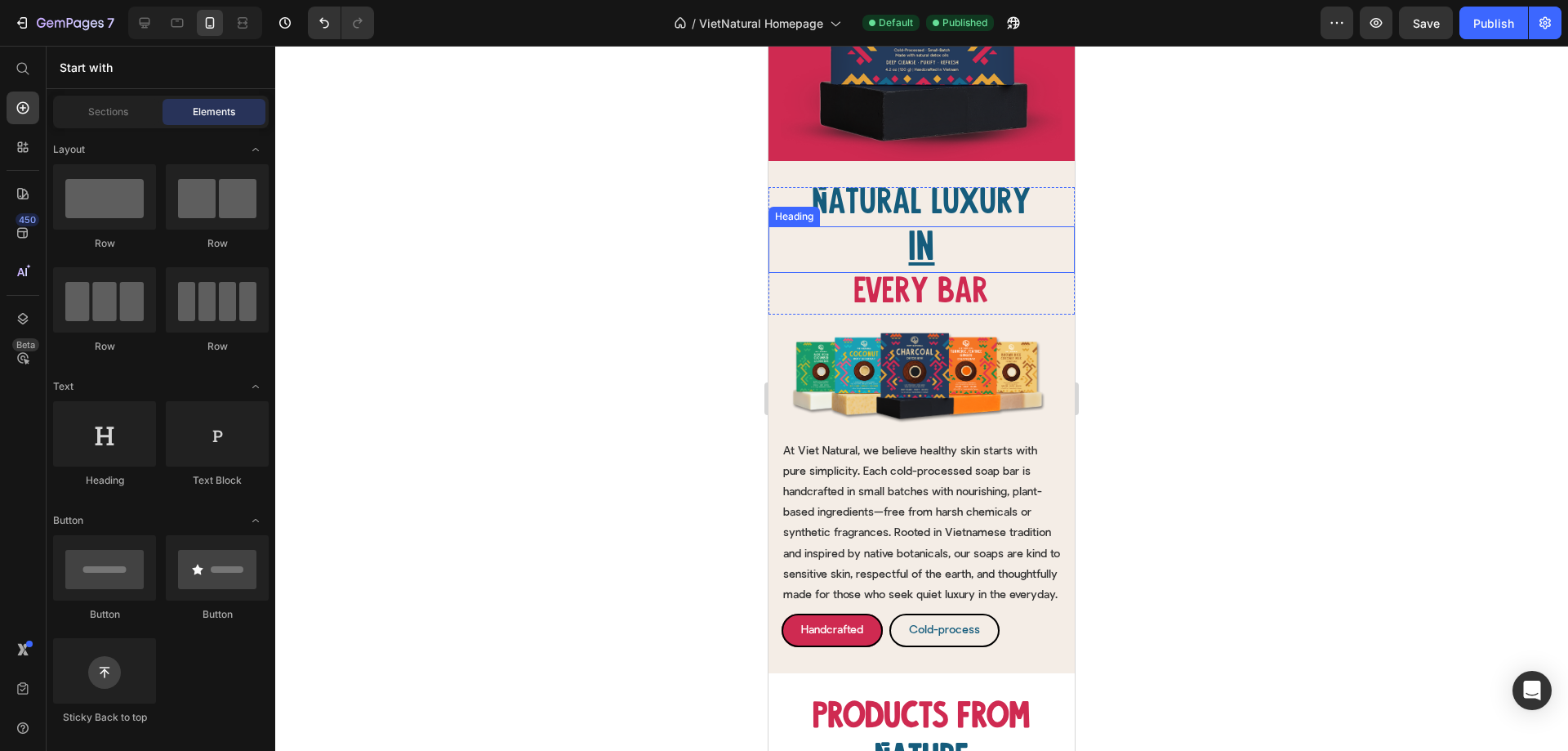 click on "In" at bounding box center (921, 249) 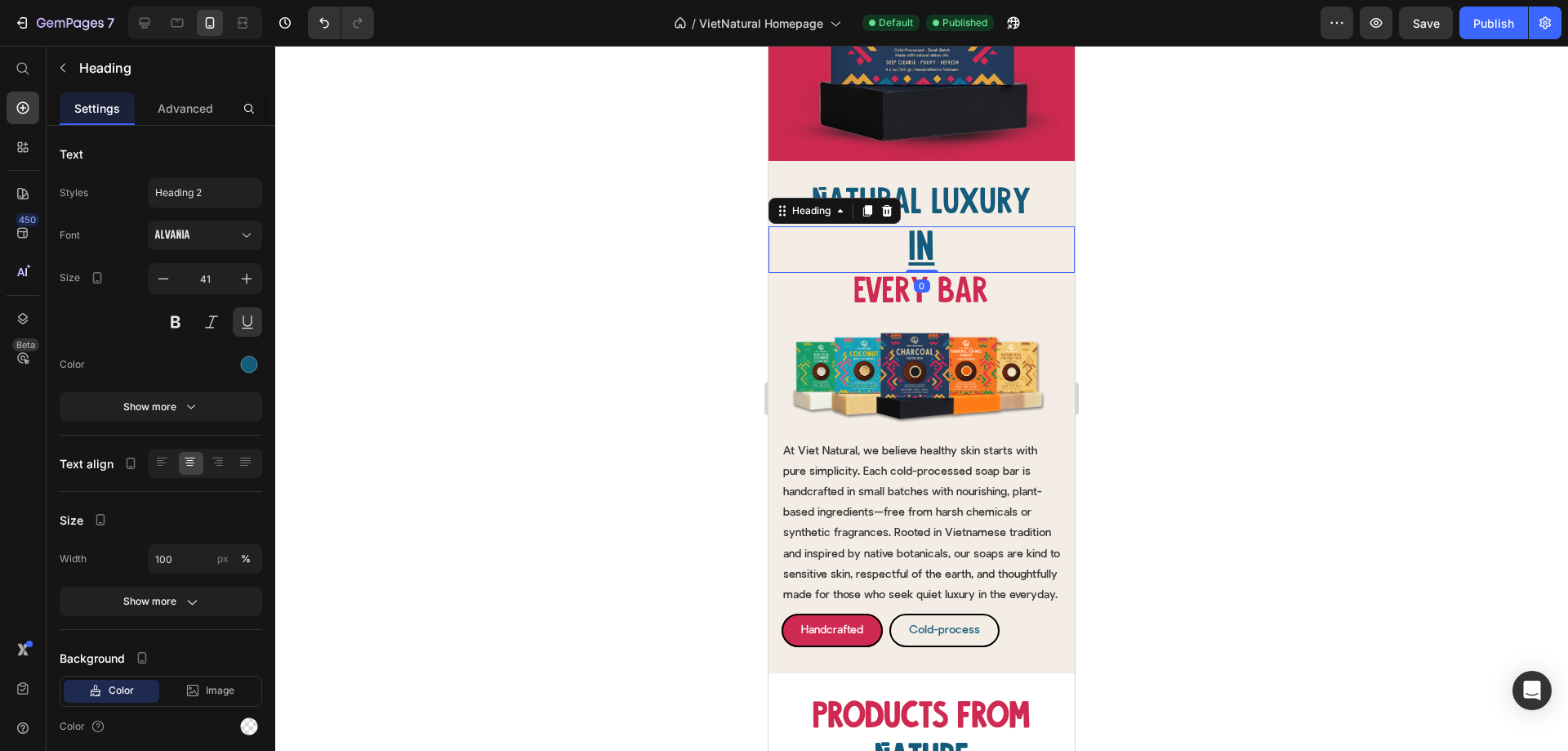 click 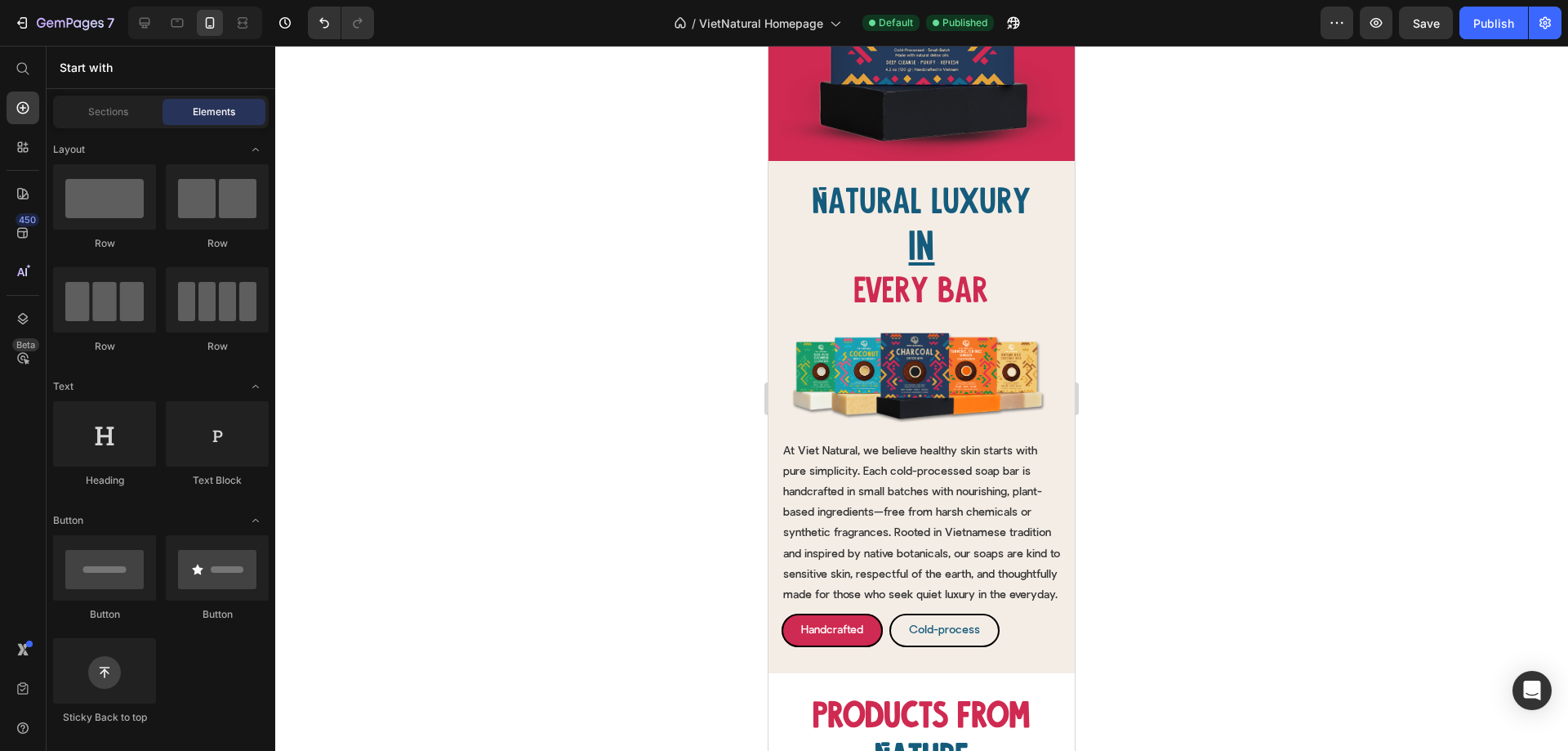 click on "In" at bounding box center [921, 249] 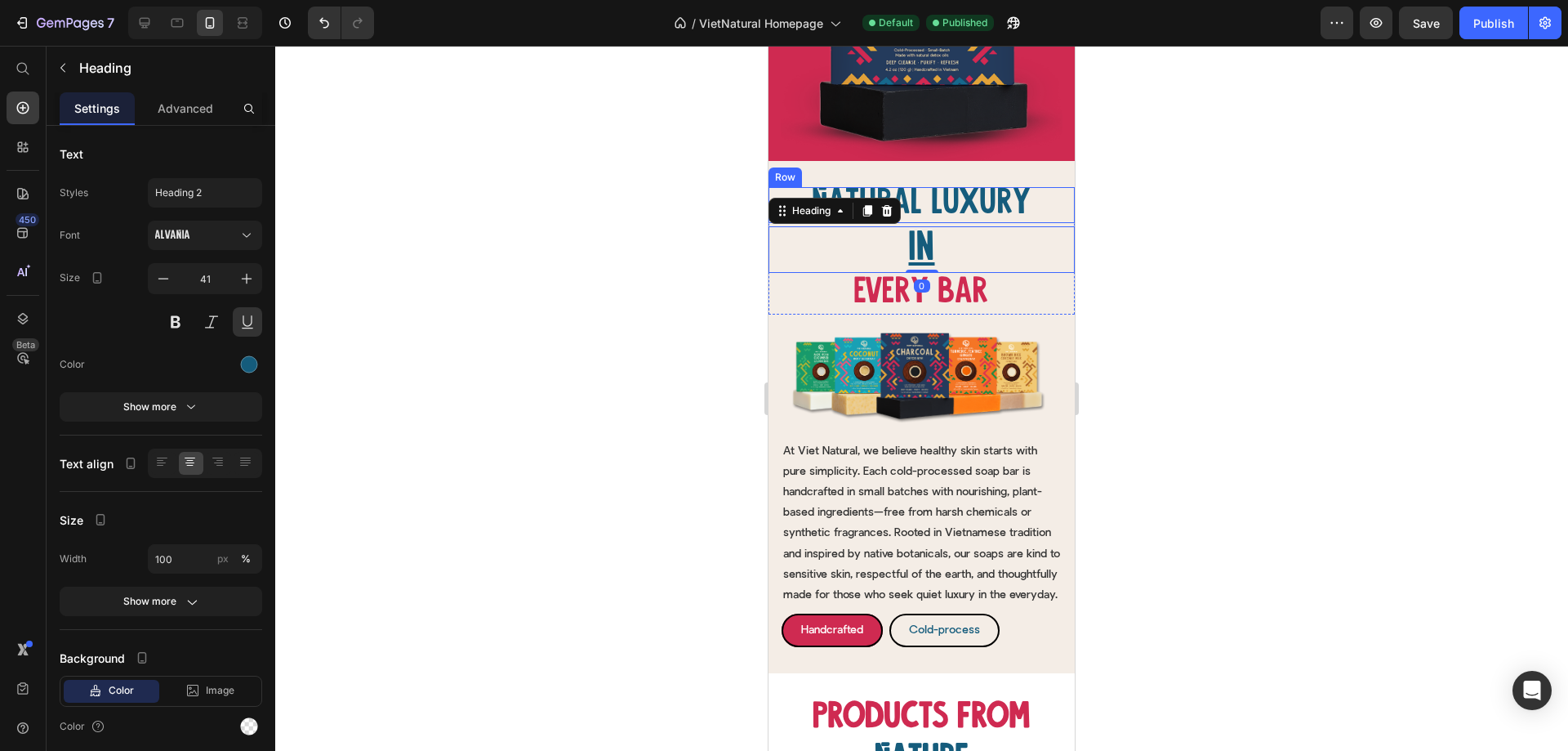 click on "Luxury" at bounding box center (982, 205) 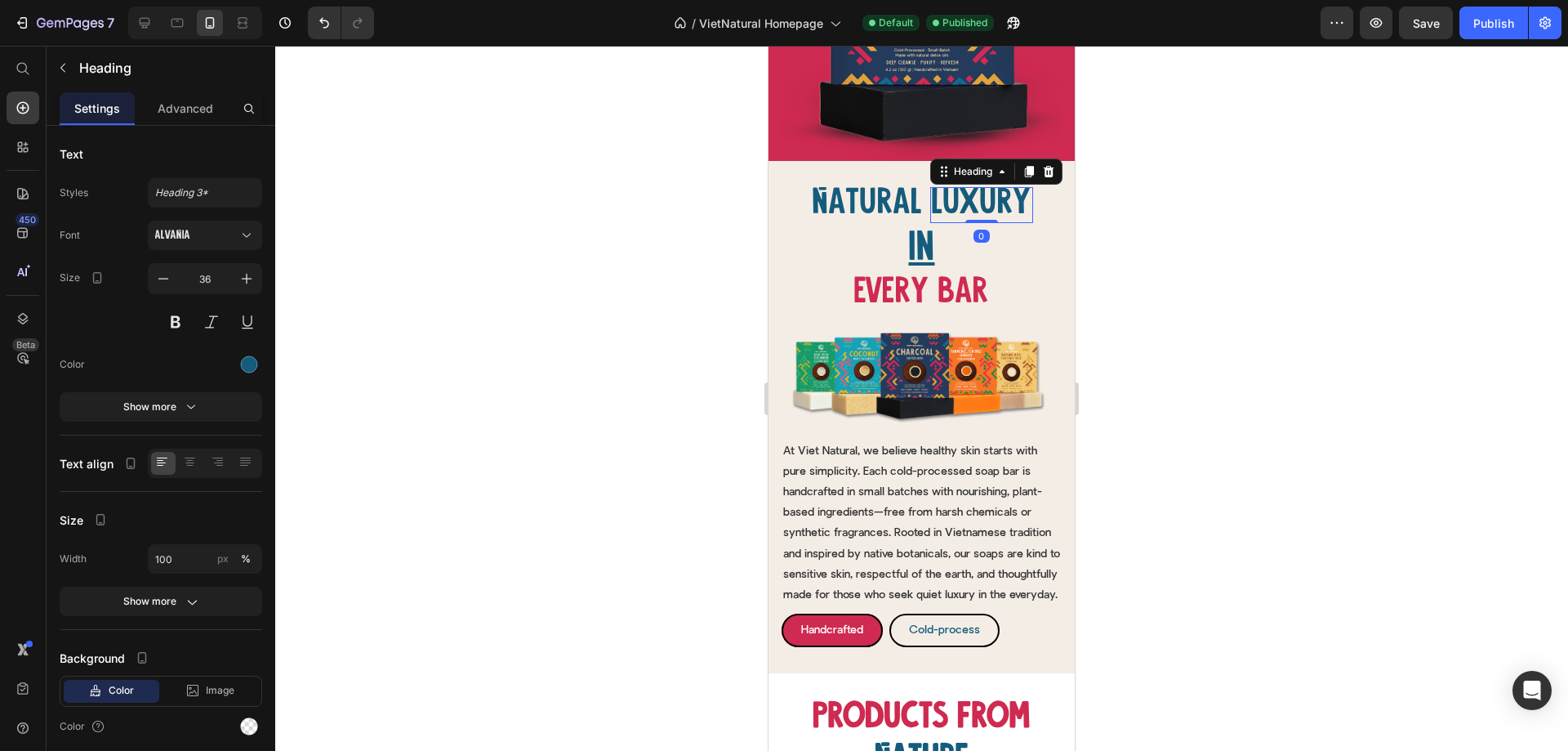 click on "In" at bounding box center (921, 249) 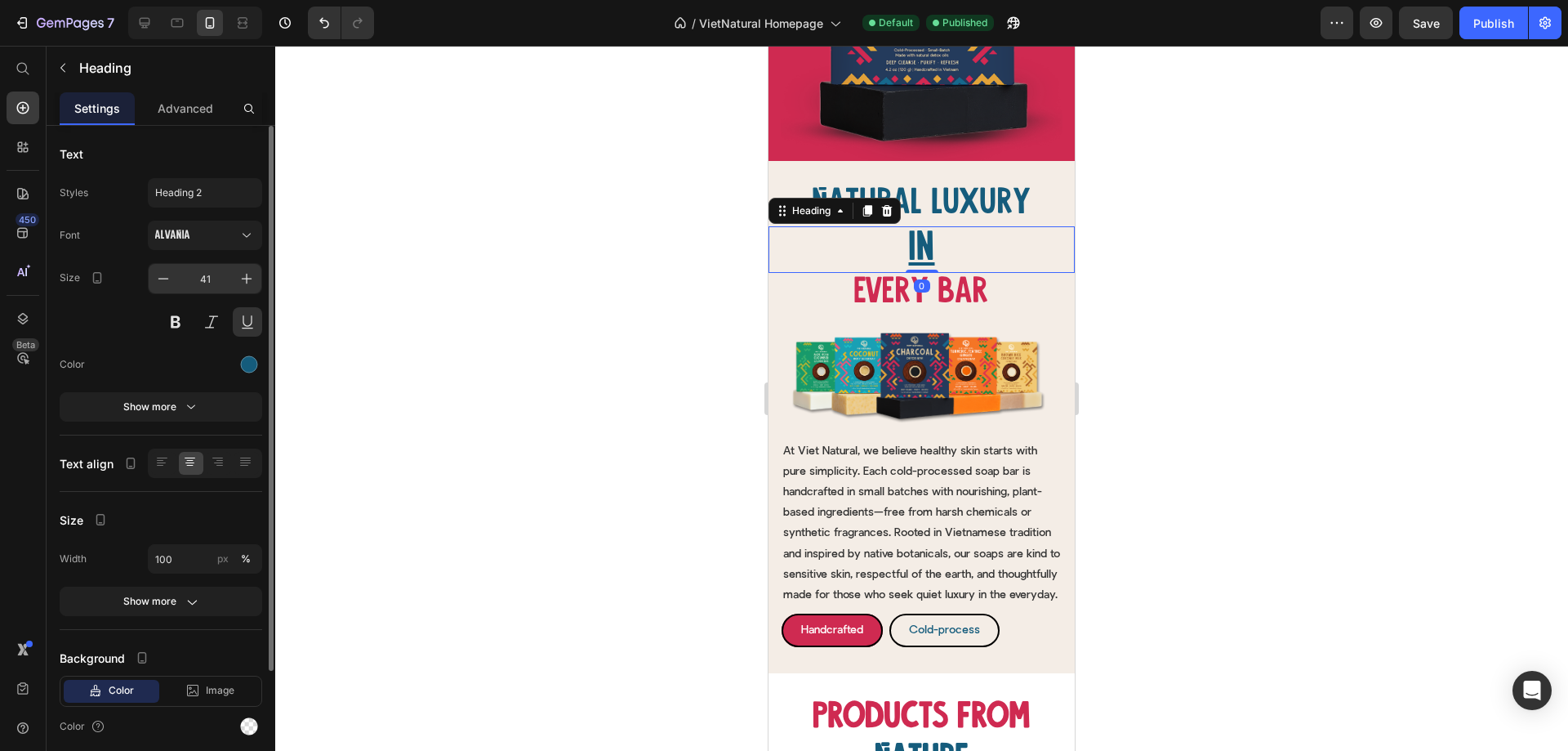 click on "41" at bounding box center (205, 279) 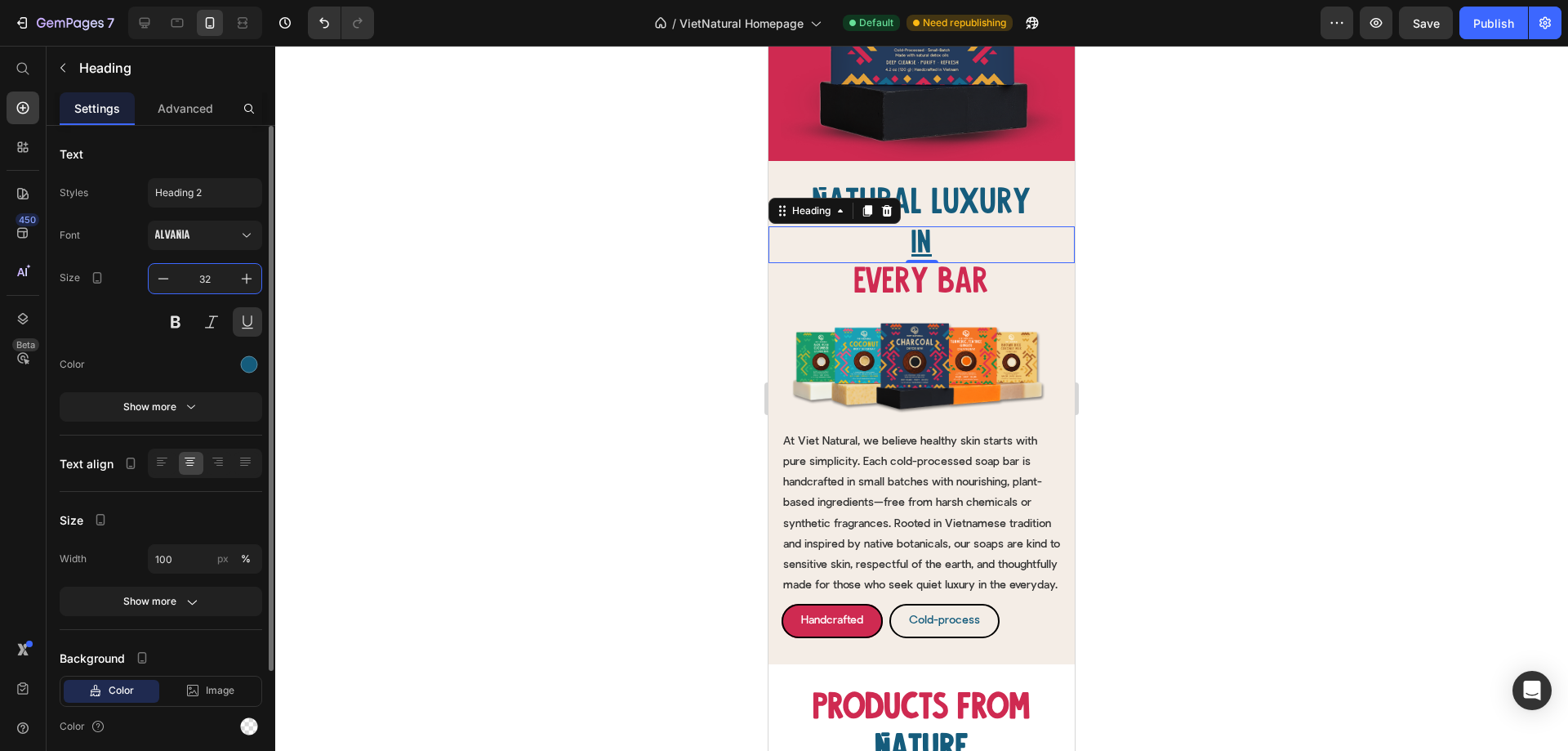drag, startPoint x: 218, startPoint y: 277, endPoint x: 183, endPoint y: 277, distance: 35 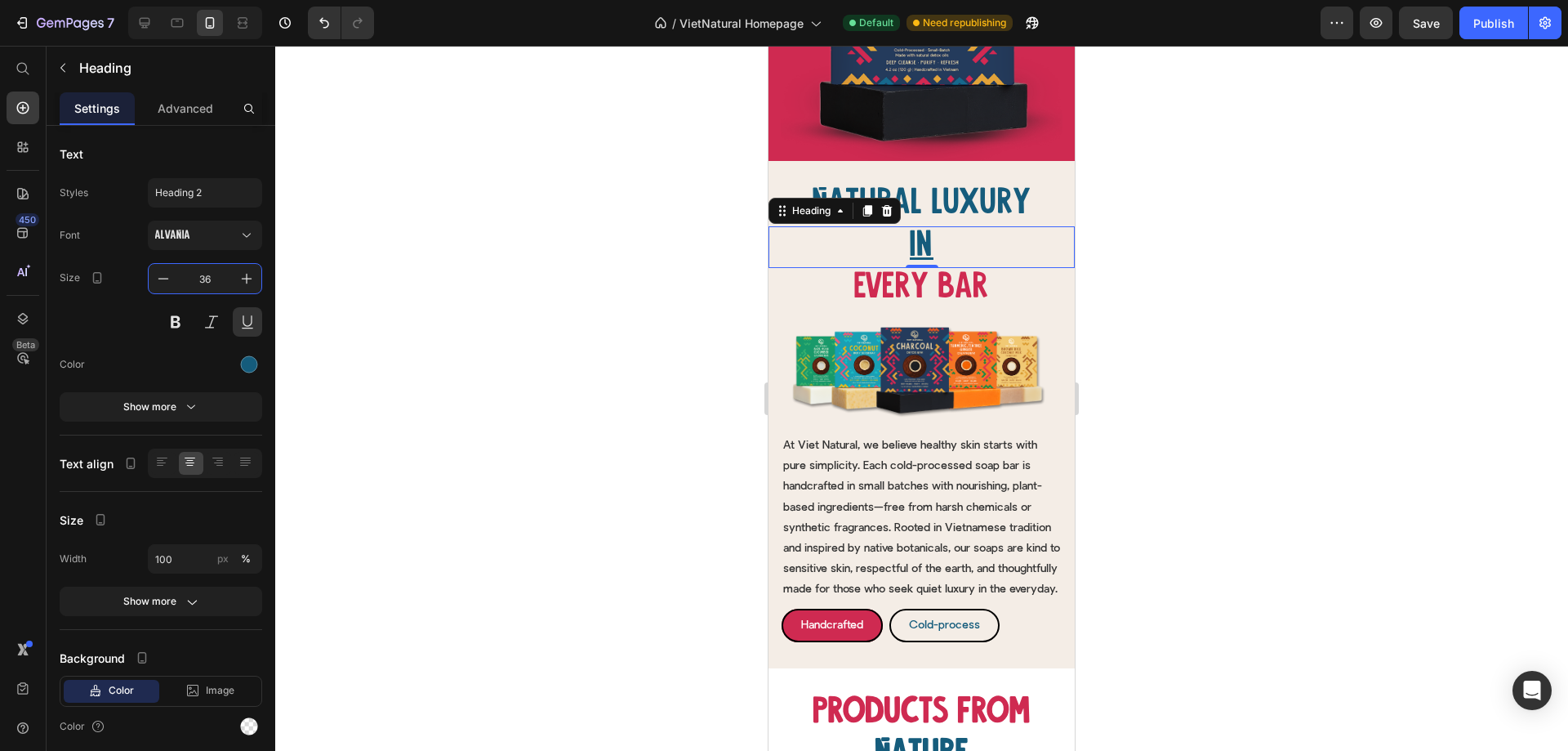 type on "36" 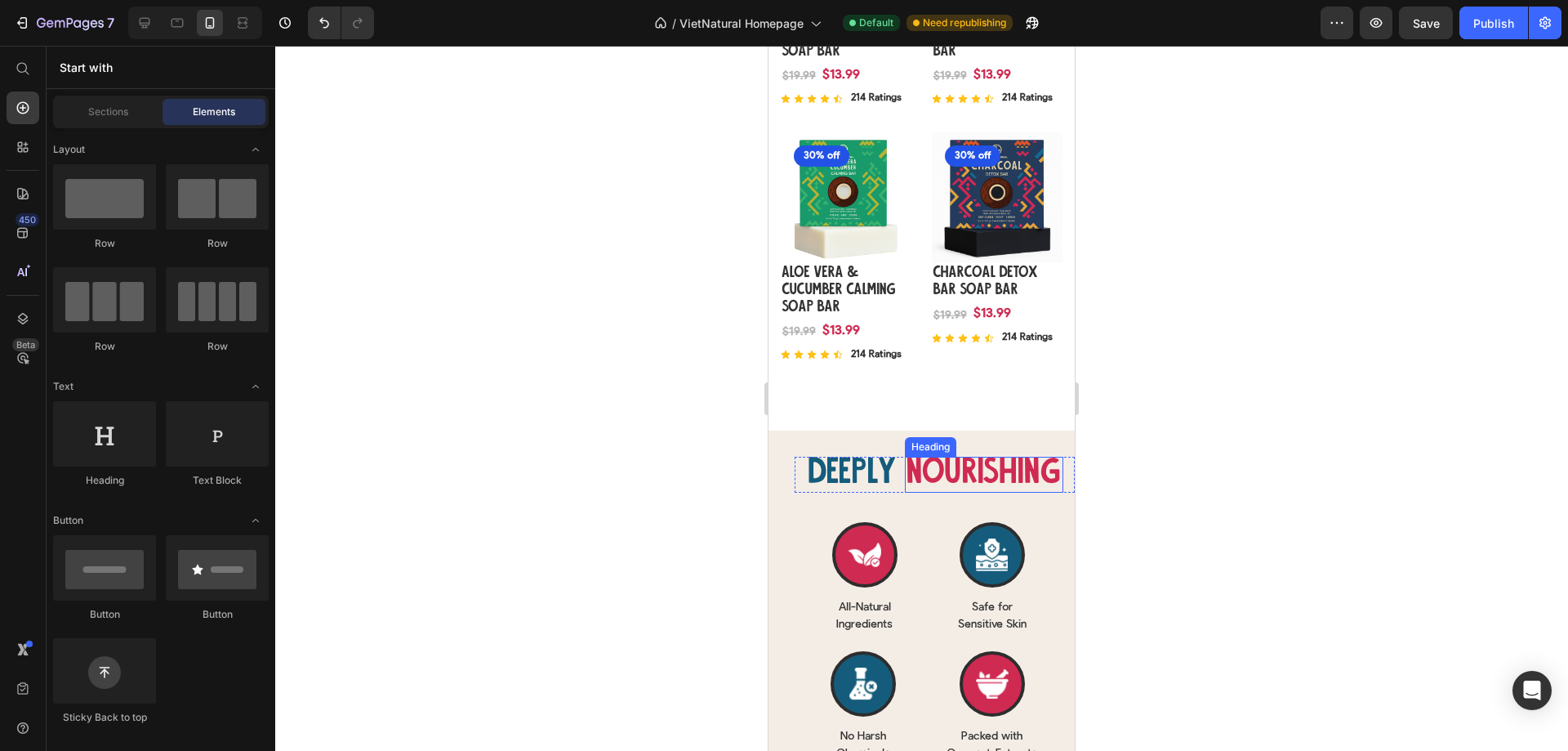 scroll, scrollTop: 1750, scrollLeft: 0, axis: vertical 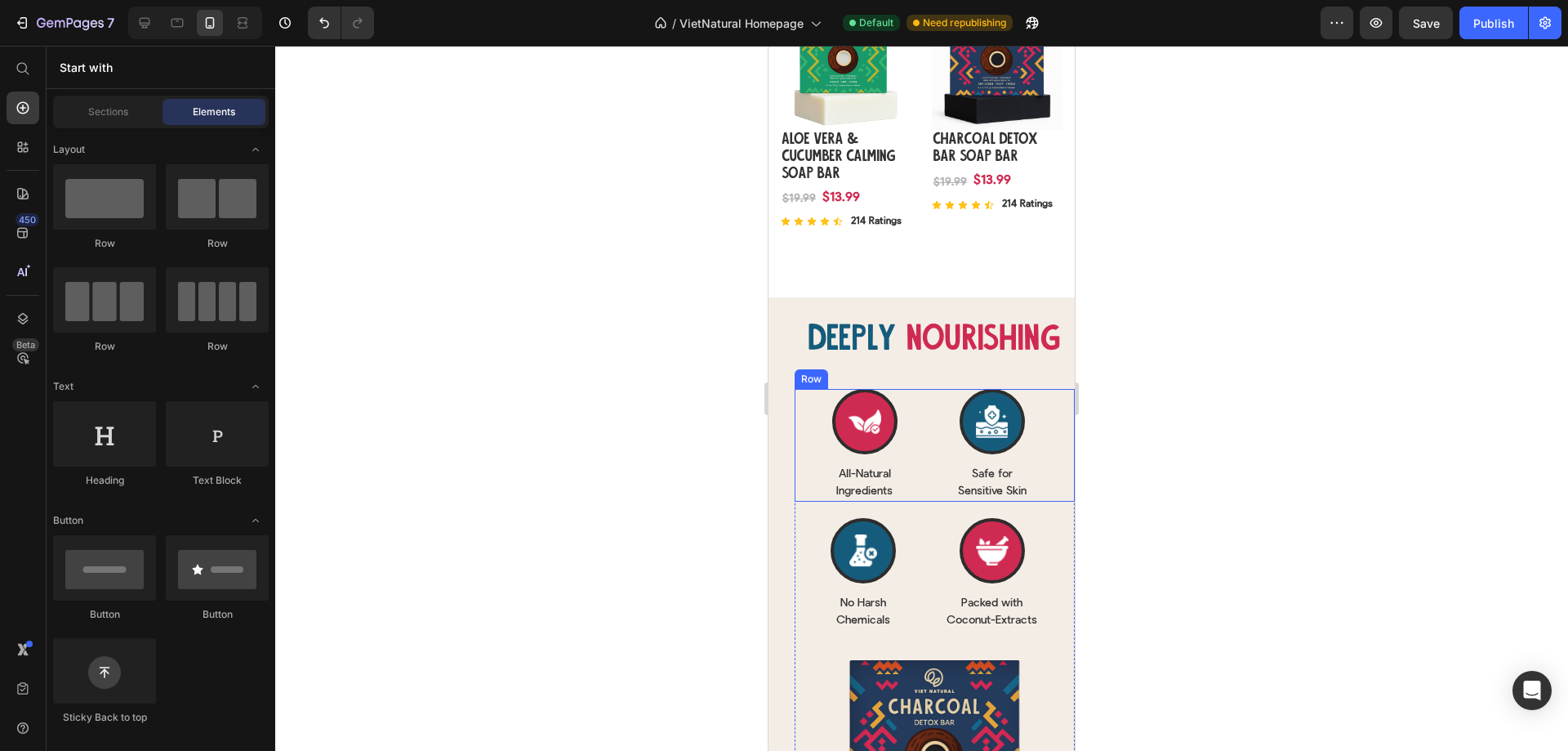 click on "Icon All-Natural  Ingredients Text Block Row
Icon Safe for Sensitive Skin Text Block Row Row" at bounding box center [934, 445] 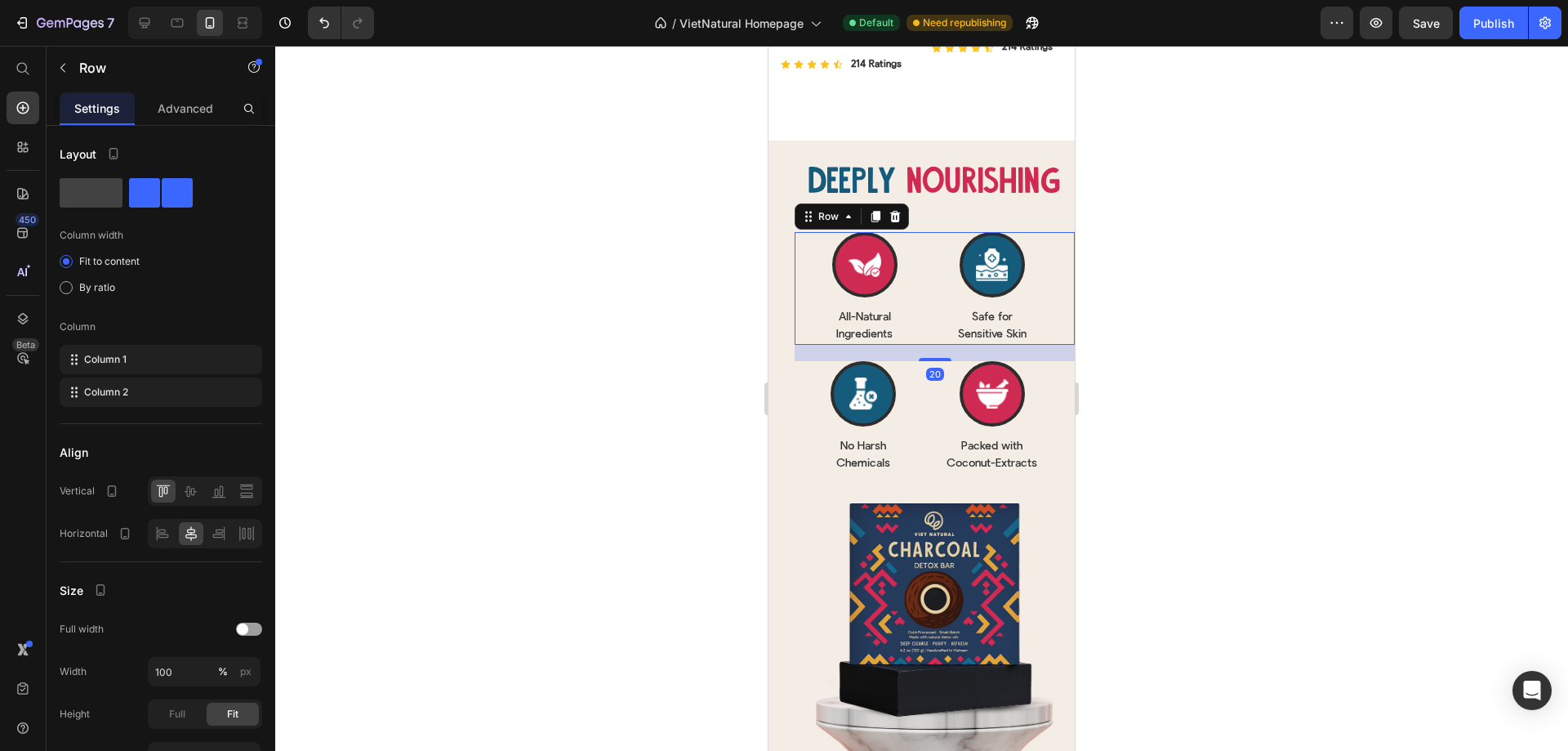 scroll, scrollTop: 1913, scrollLeft: 0, axis: vertical 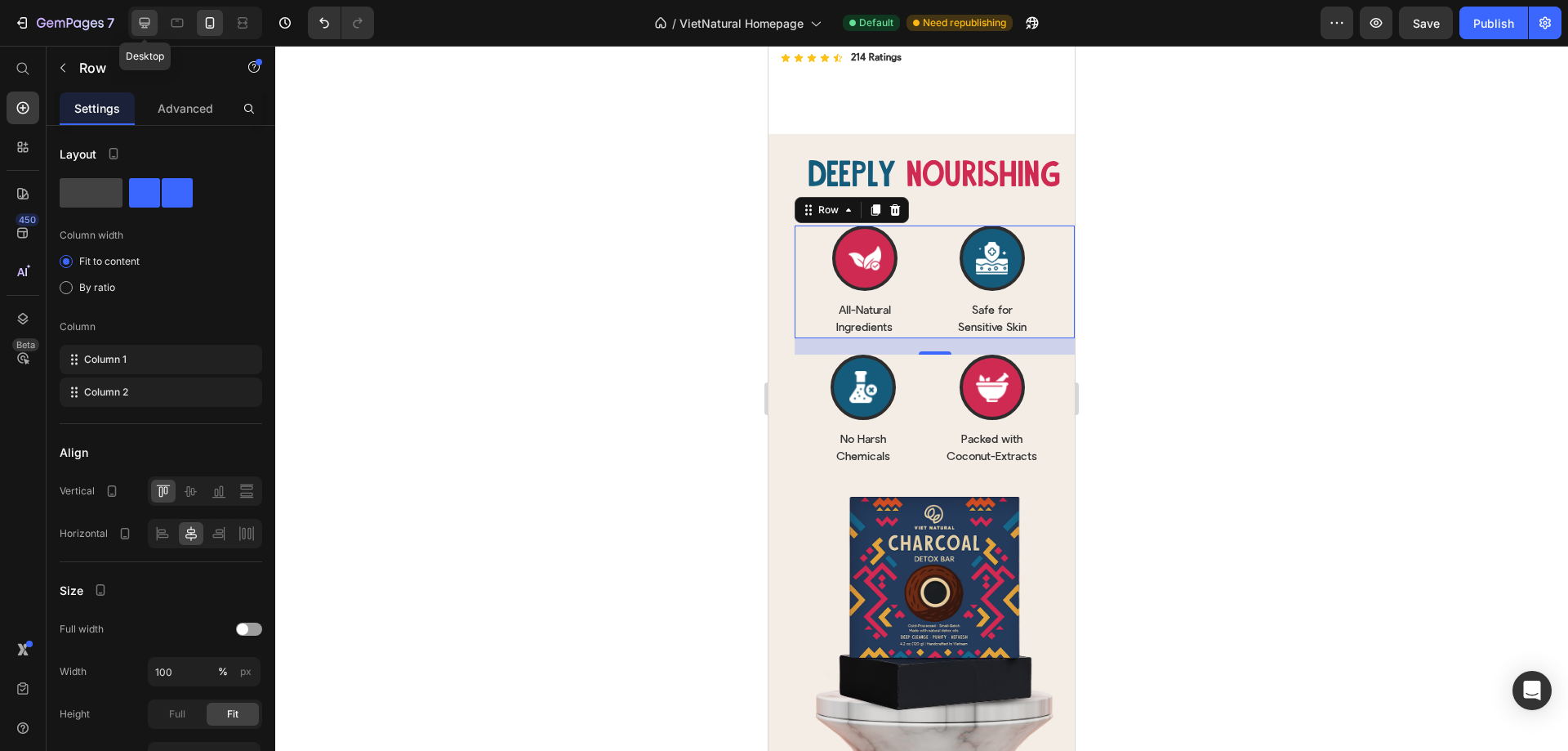 click 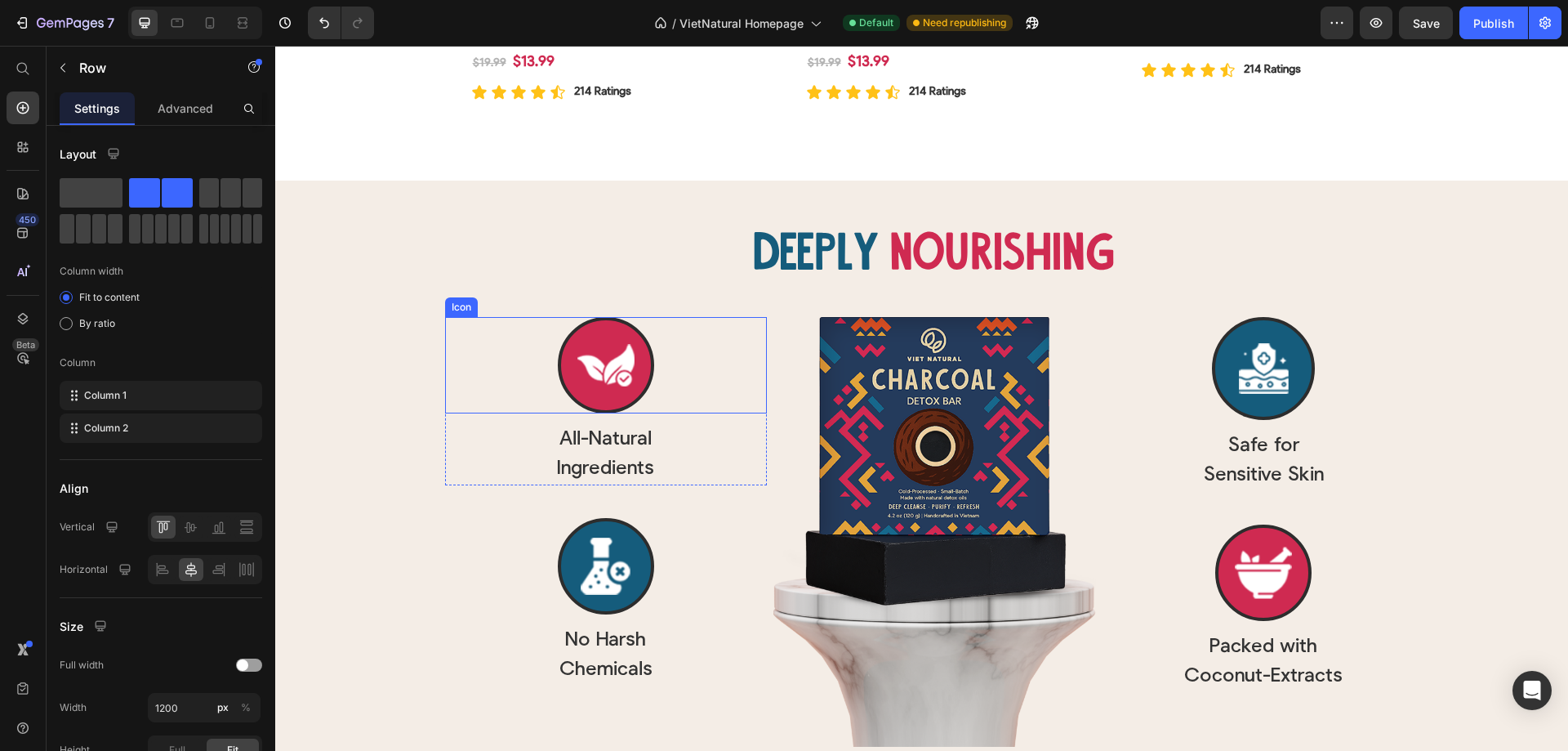 scroll, scrollTop: 2235, scrollLeft: 0, axis: vertical 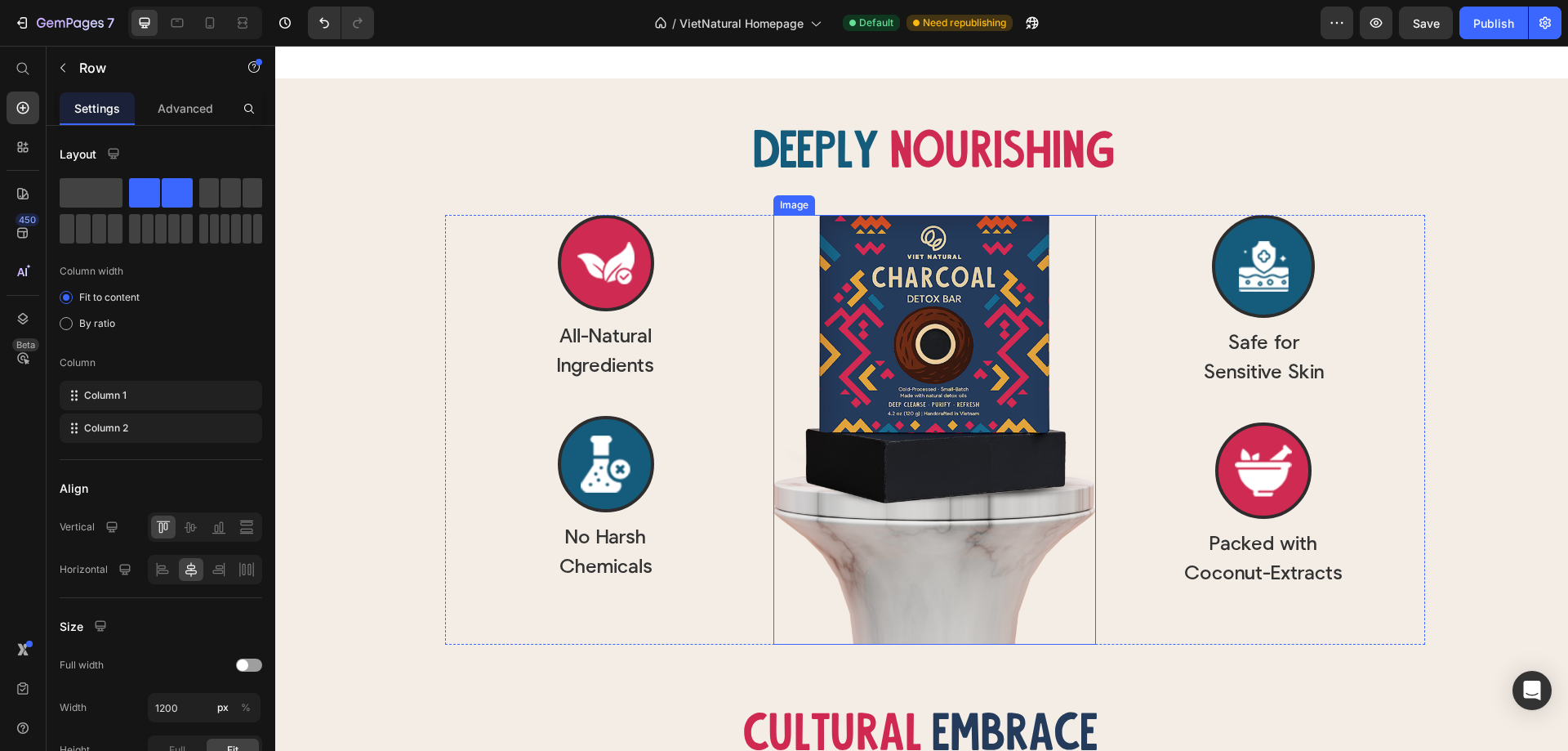 click at bounding box center (934, 430) 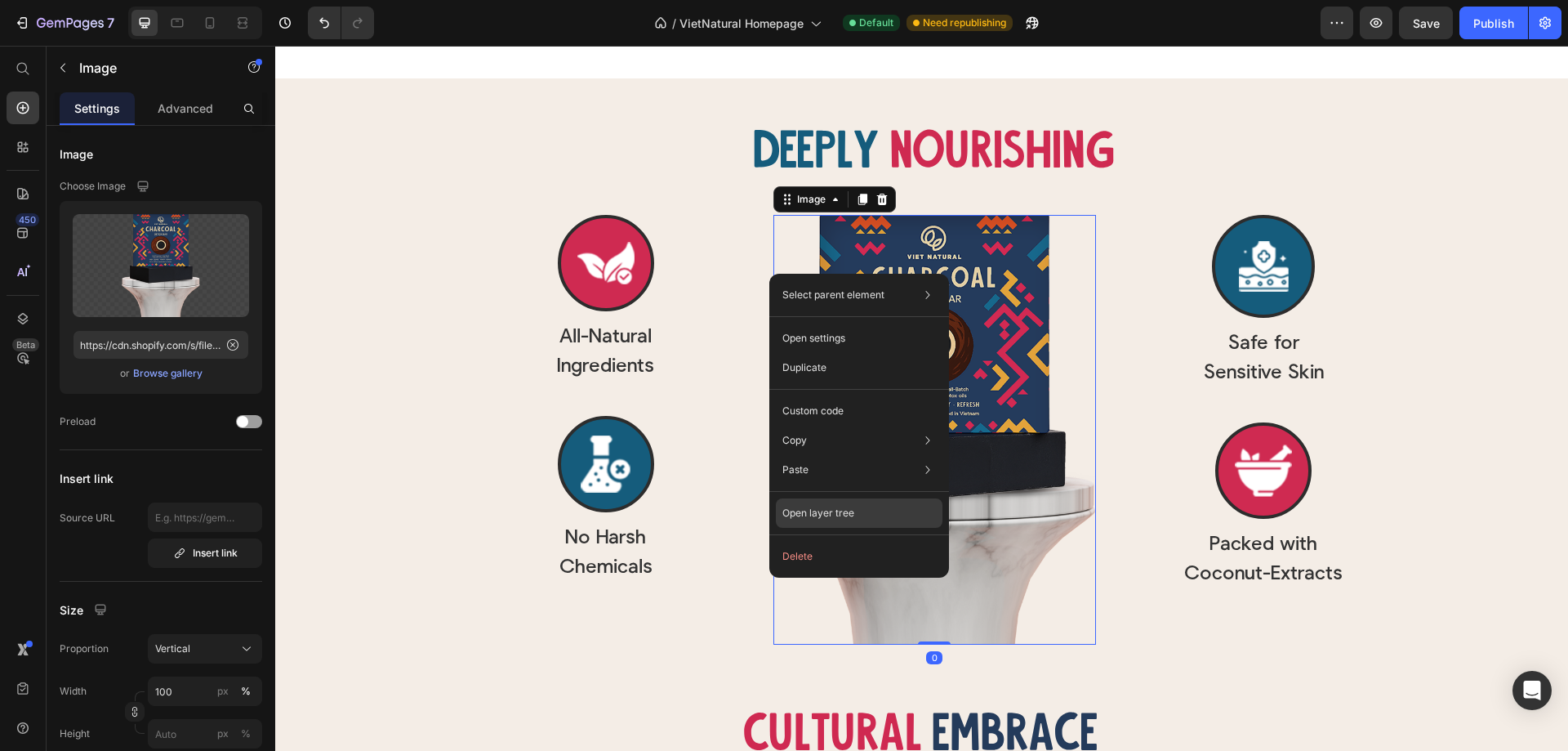 drag, startPoint x: 834, startPoint y: 505, endPoint x: 561, endPoint y: 459, distance: 276.84833 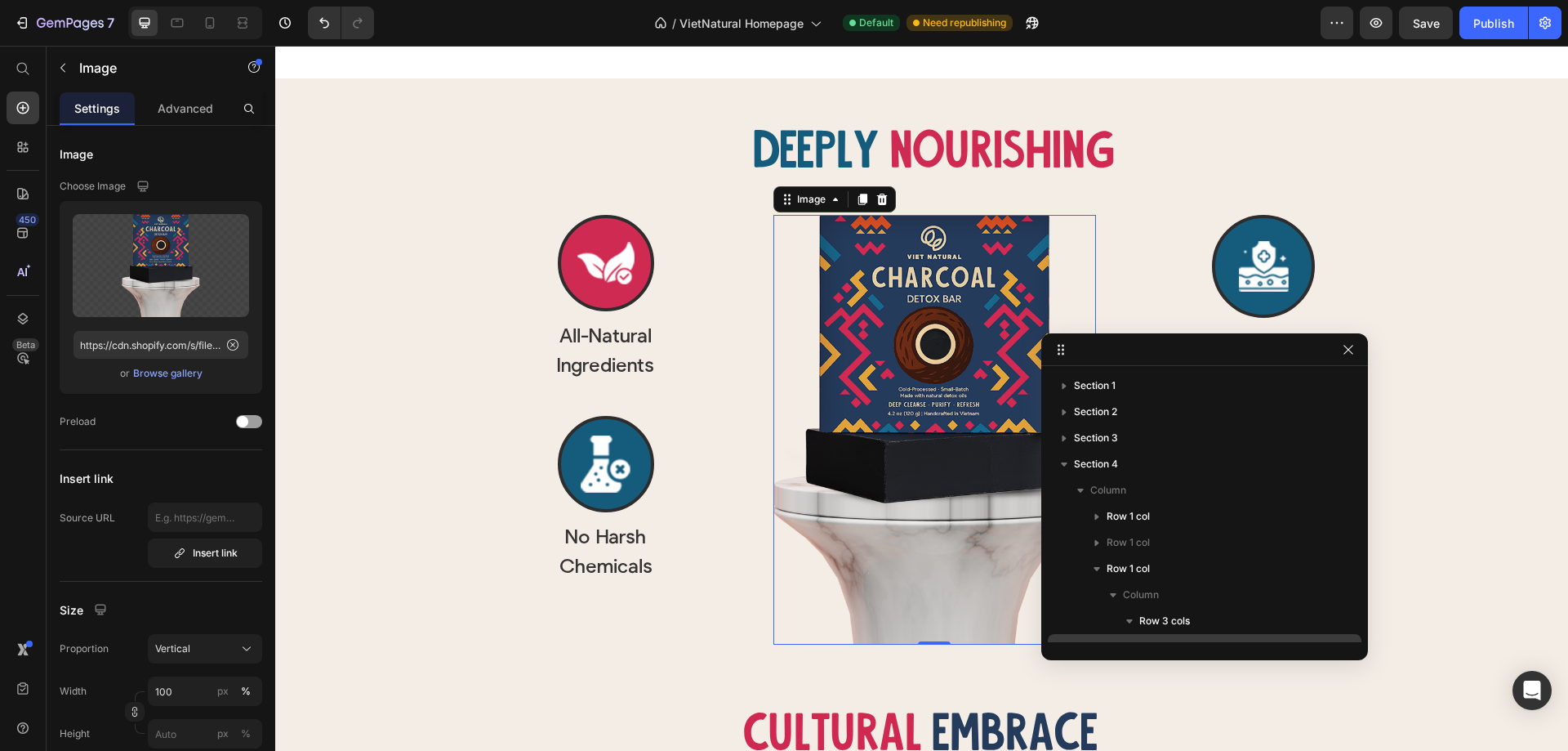 scroll, scrollTop: 227, scrollLeft: 0, axis: vertical 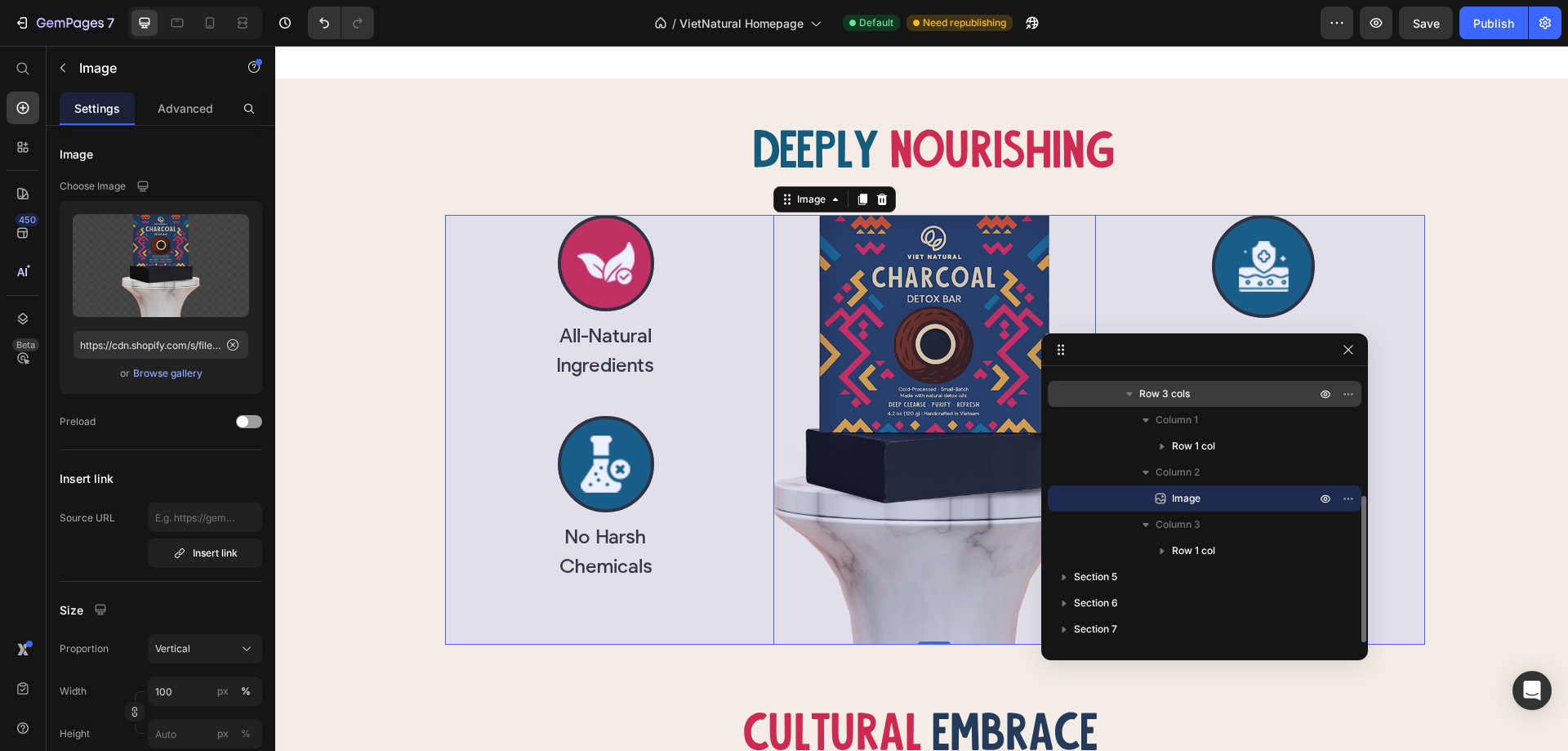 click on "Row 3 cols" at bounding box center [1229, 394] 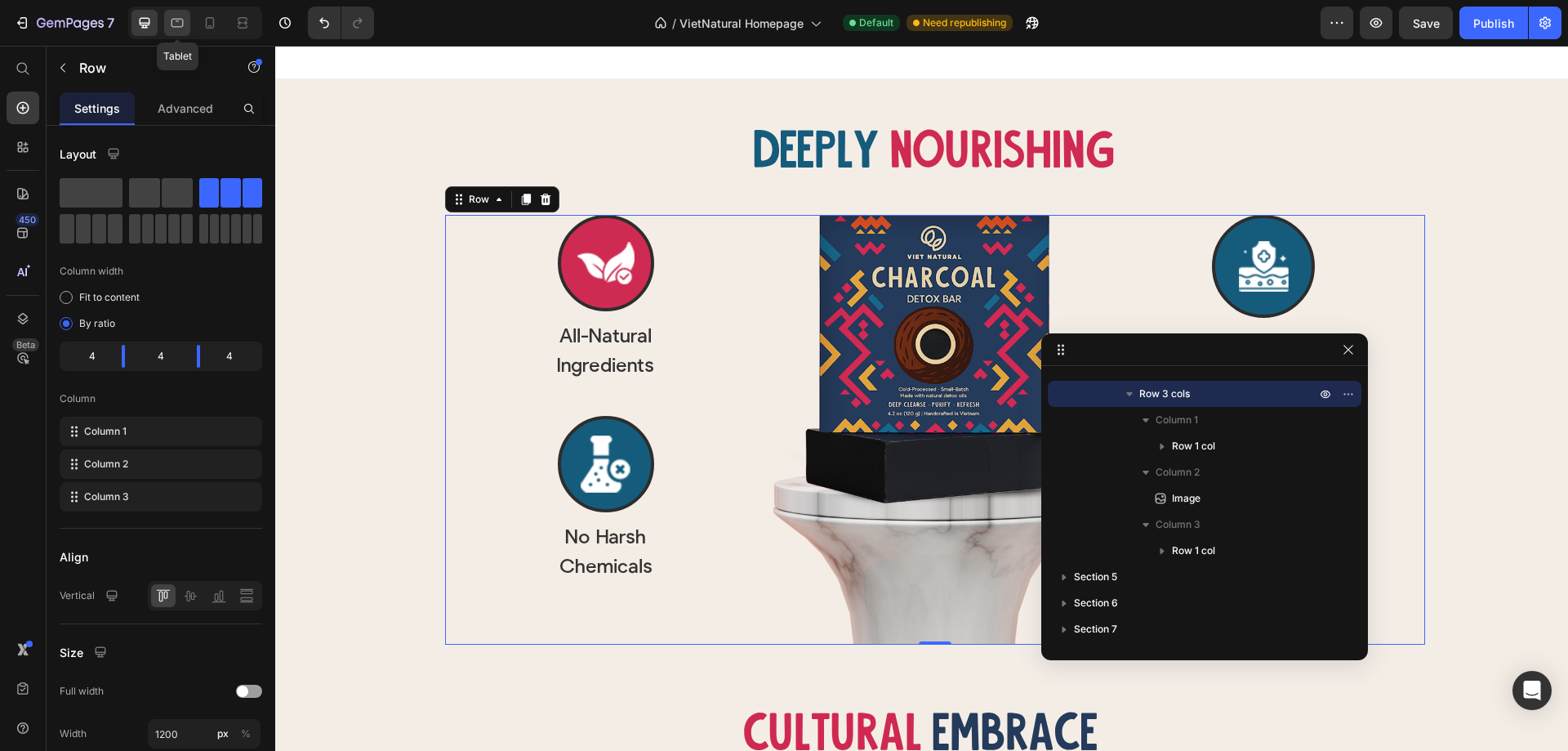 click 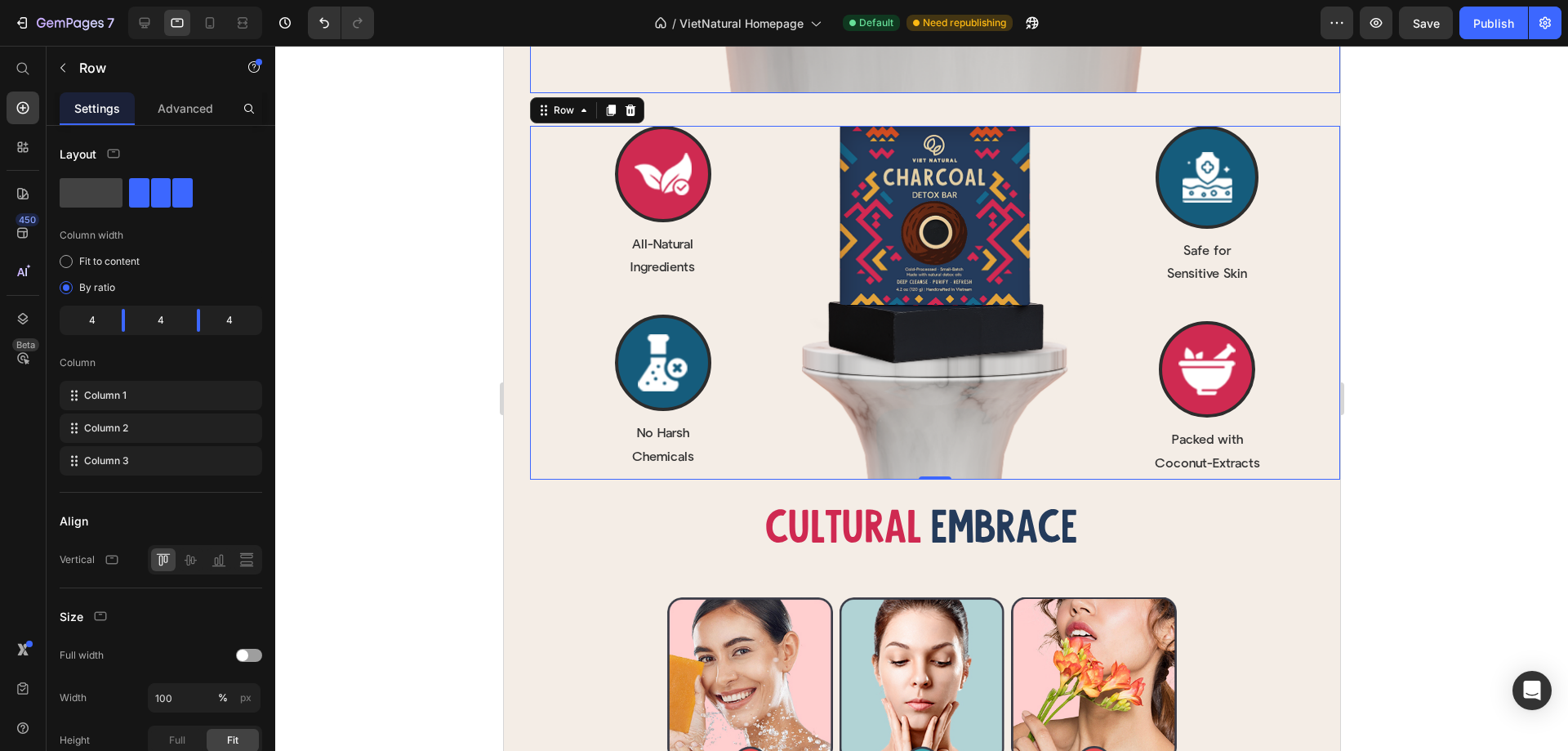 scroll, scrollTop: 3789, scrollLeft: 0, axis: vertical 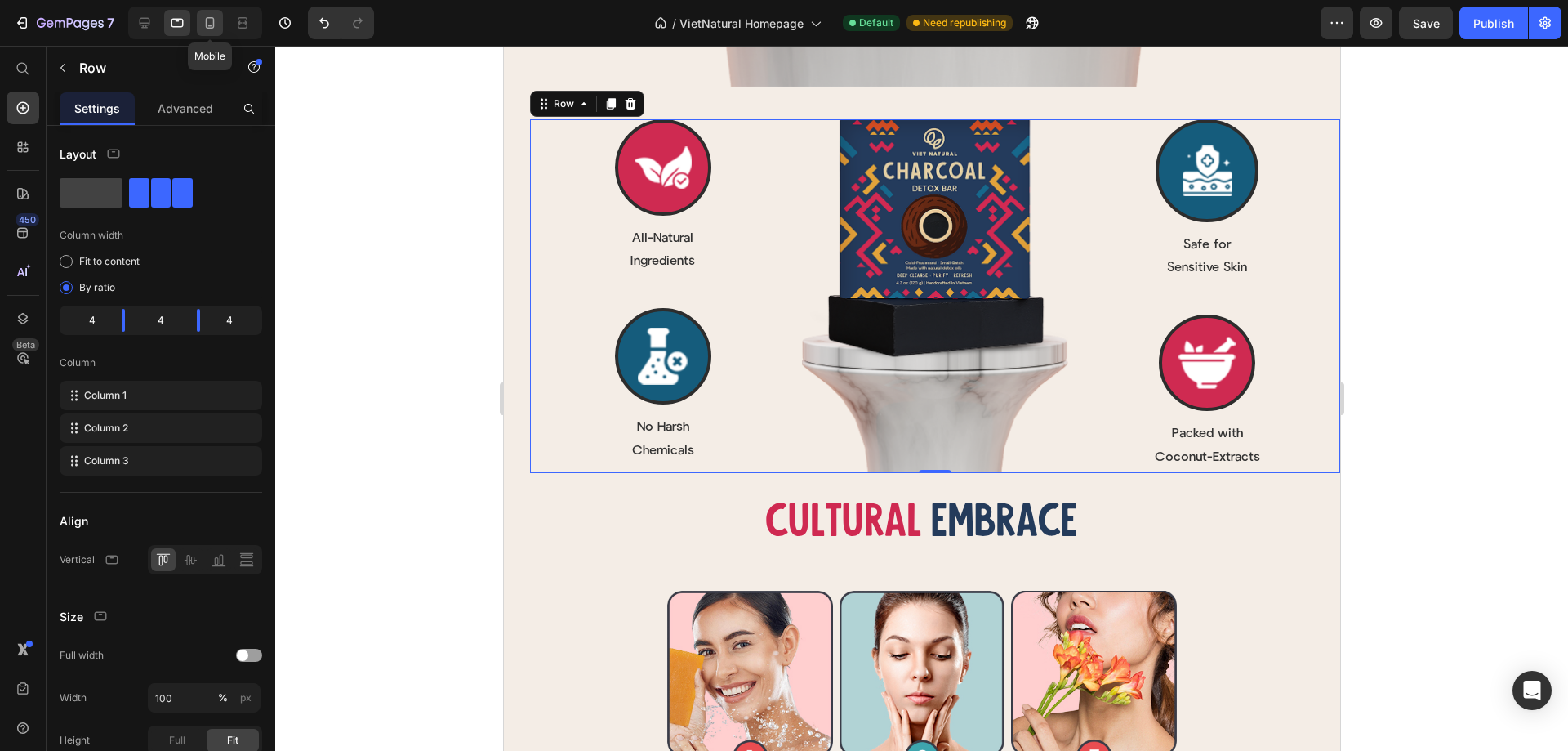 click 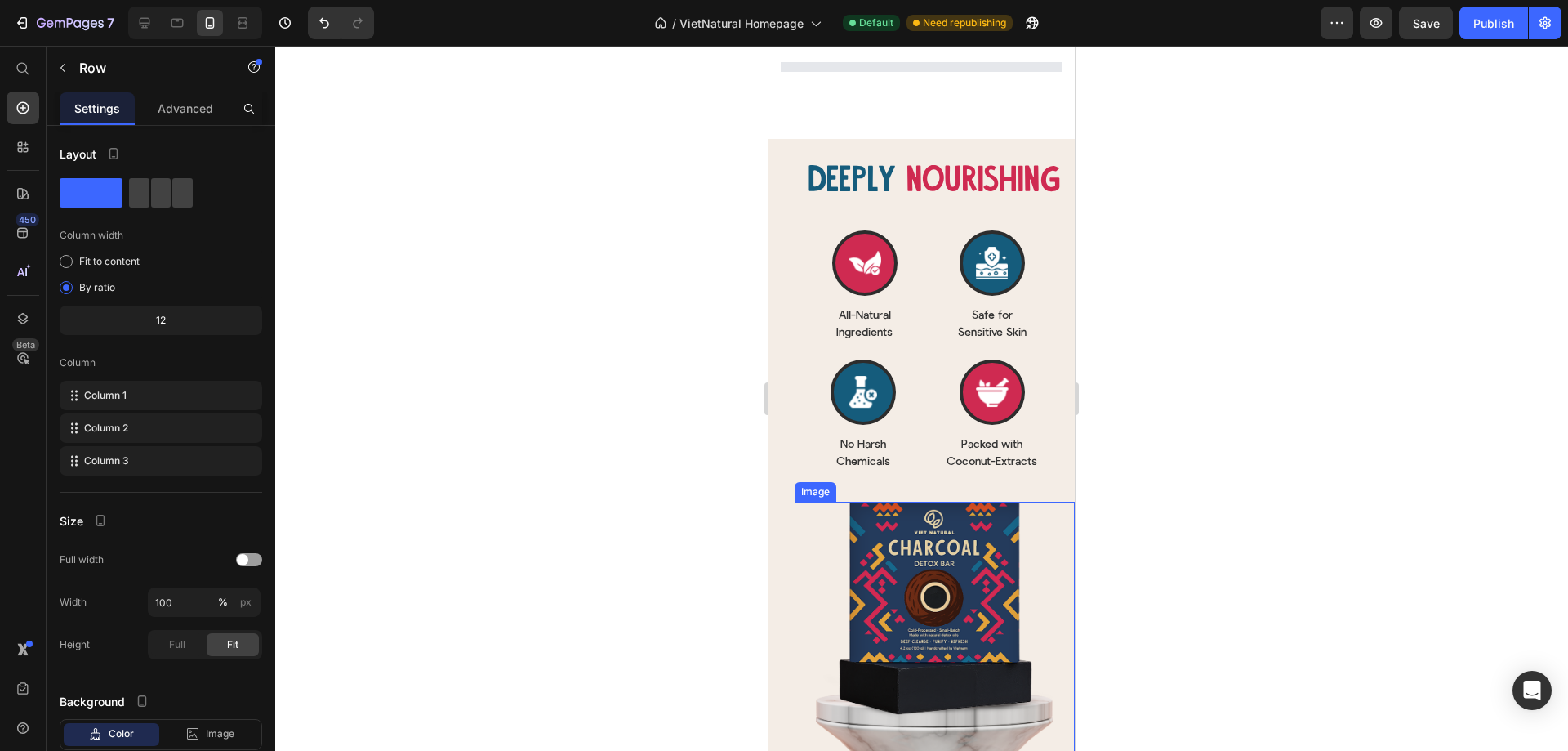 scroll, scrollTop: 1159, scrollLeft: 0, axis: vertical 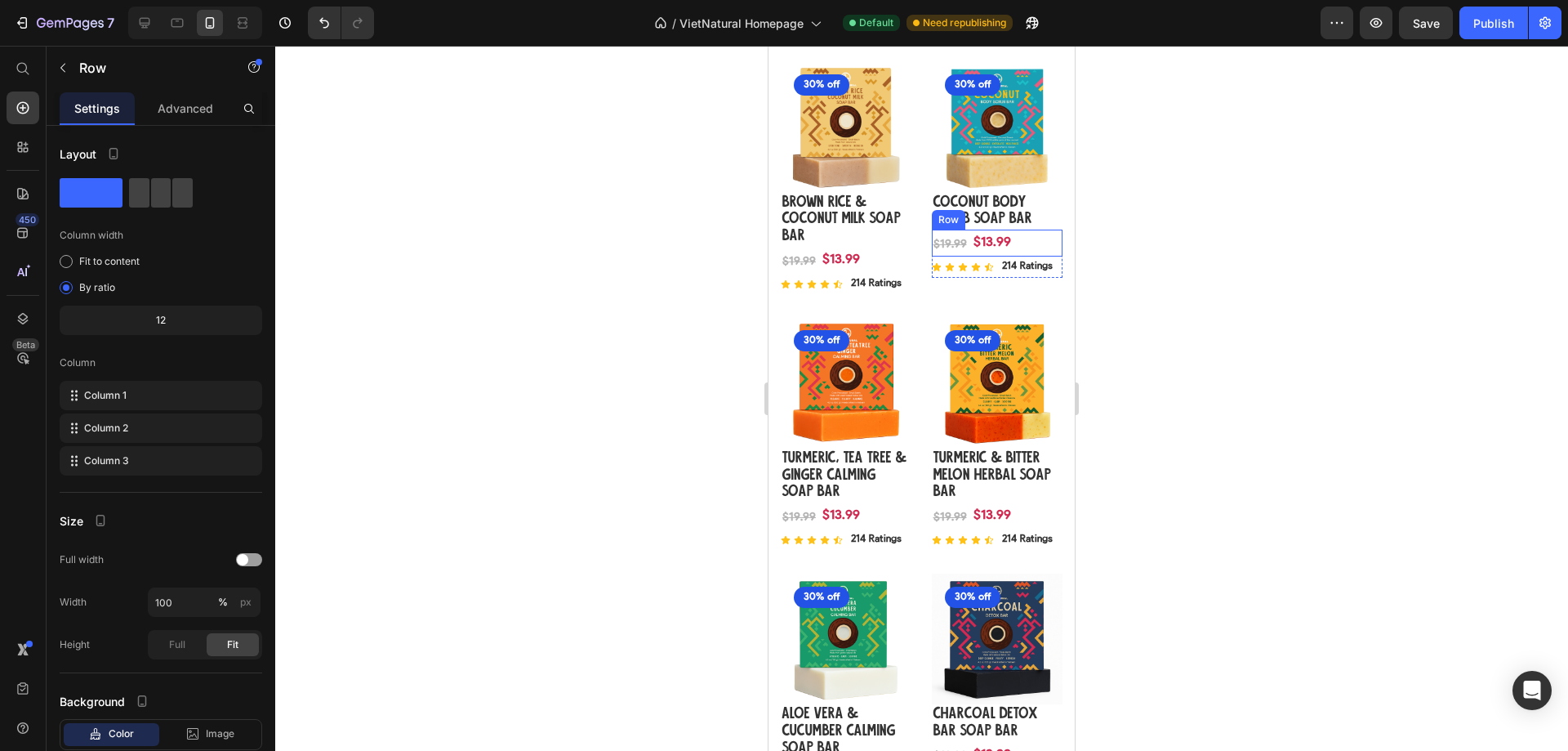 click on "$13.99 (P) Price $19.99 (P) Price Row" at bounding box center [846, 260] 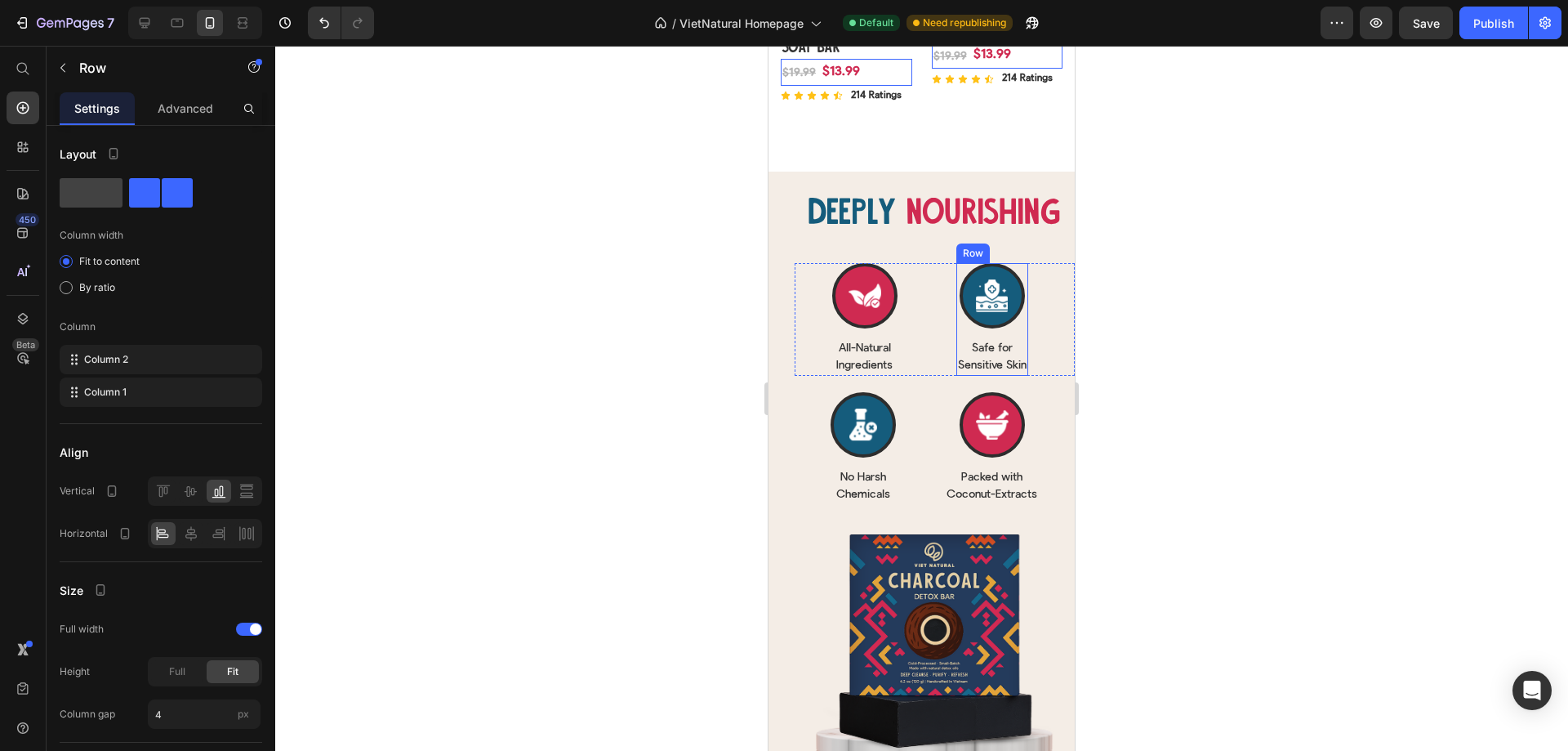 scroll, scrollTop: 1894, scrollLeft: 0, axis: vertical 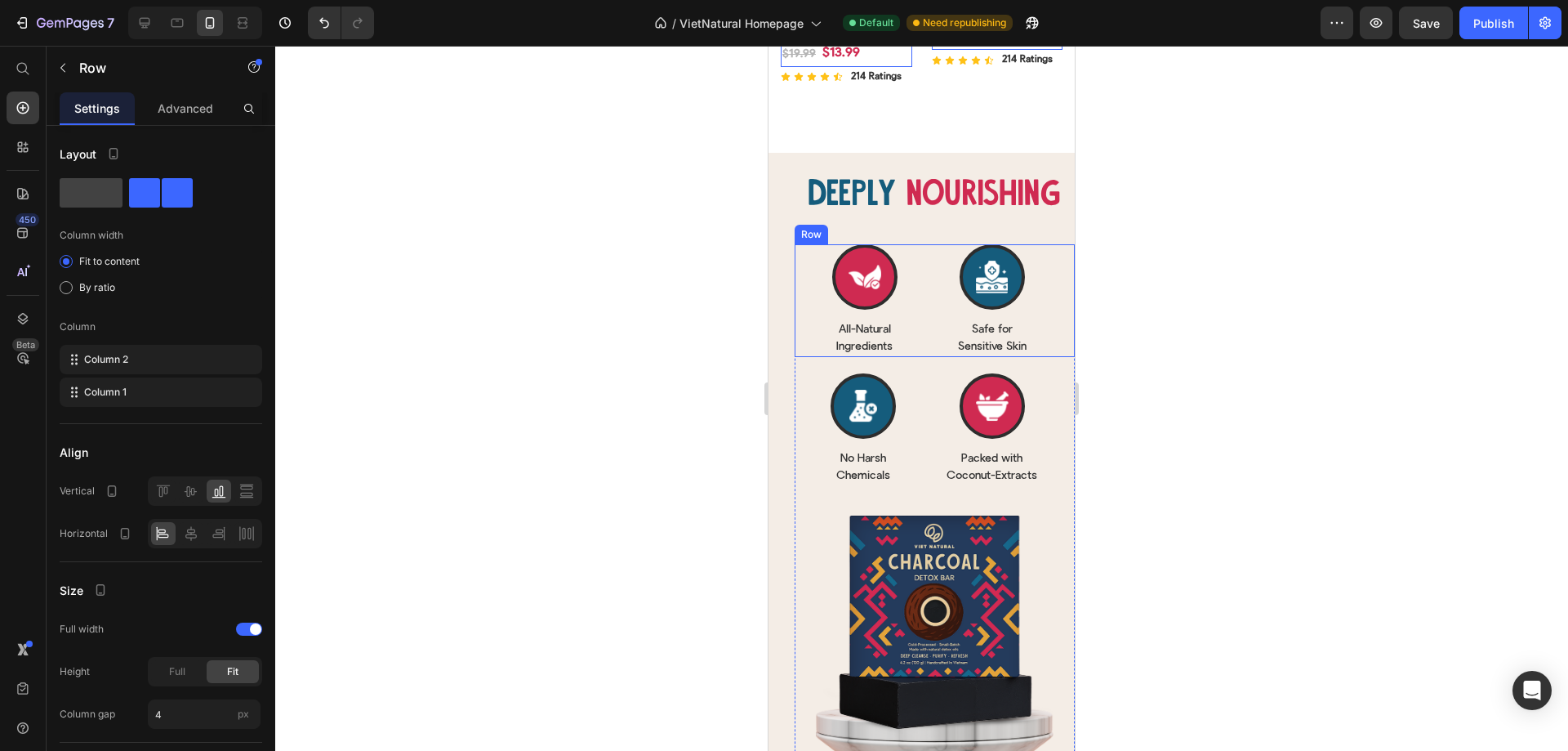 click on "Icon All-Natural  Ingredients Text Block Row
Icon Safe for Sensitive Skin Text Block Row Row" at bounding box center [934, 301] 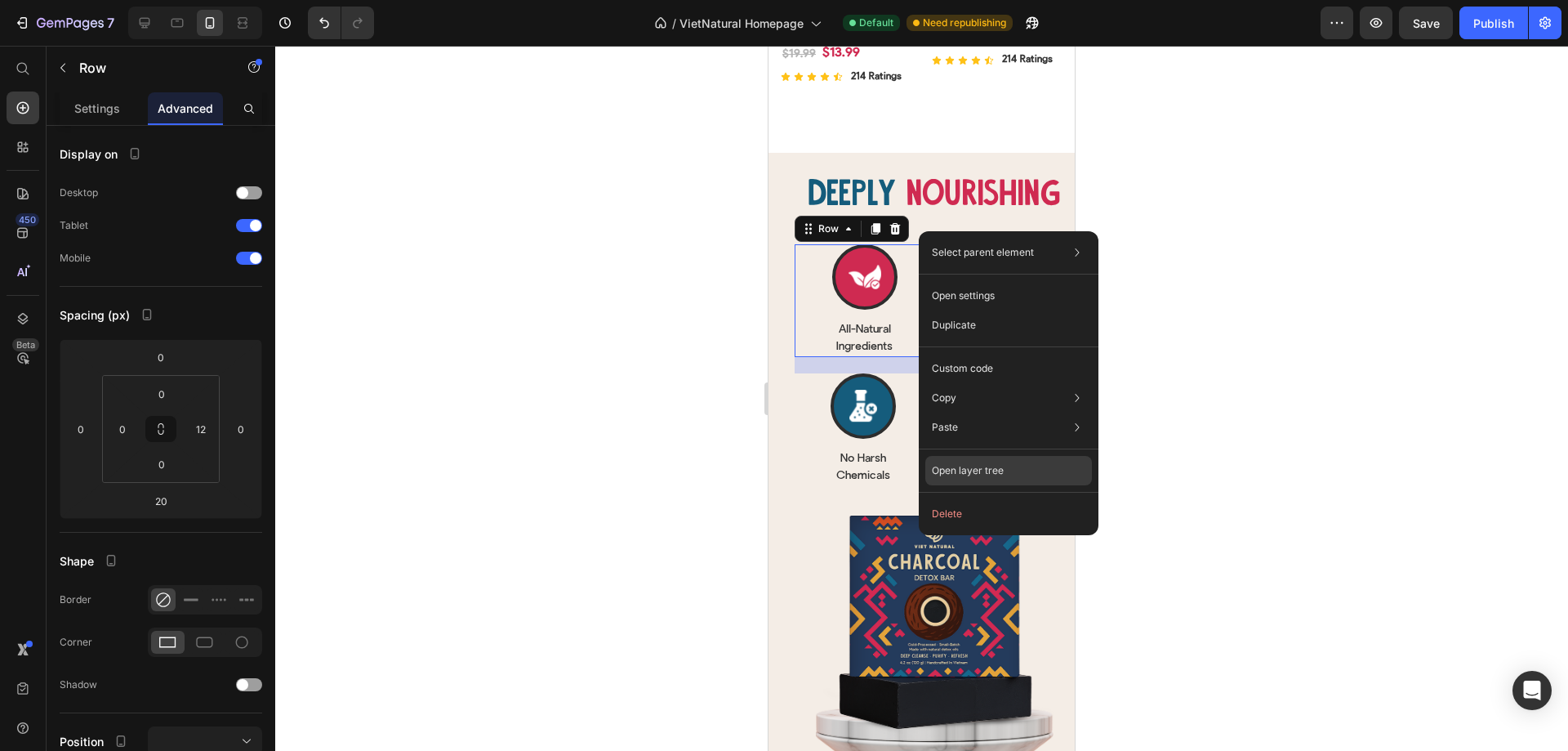 click on "Open layer tree" at bounding box center [968, 471] 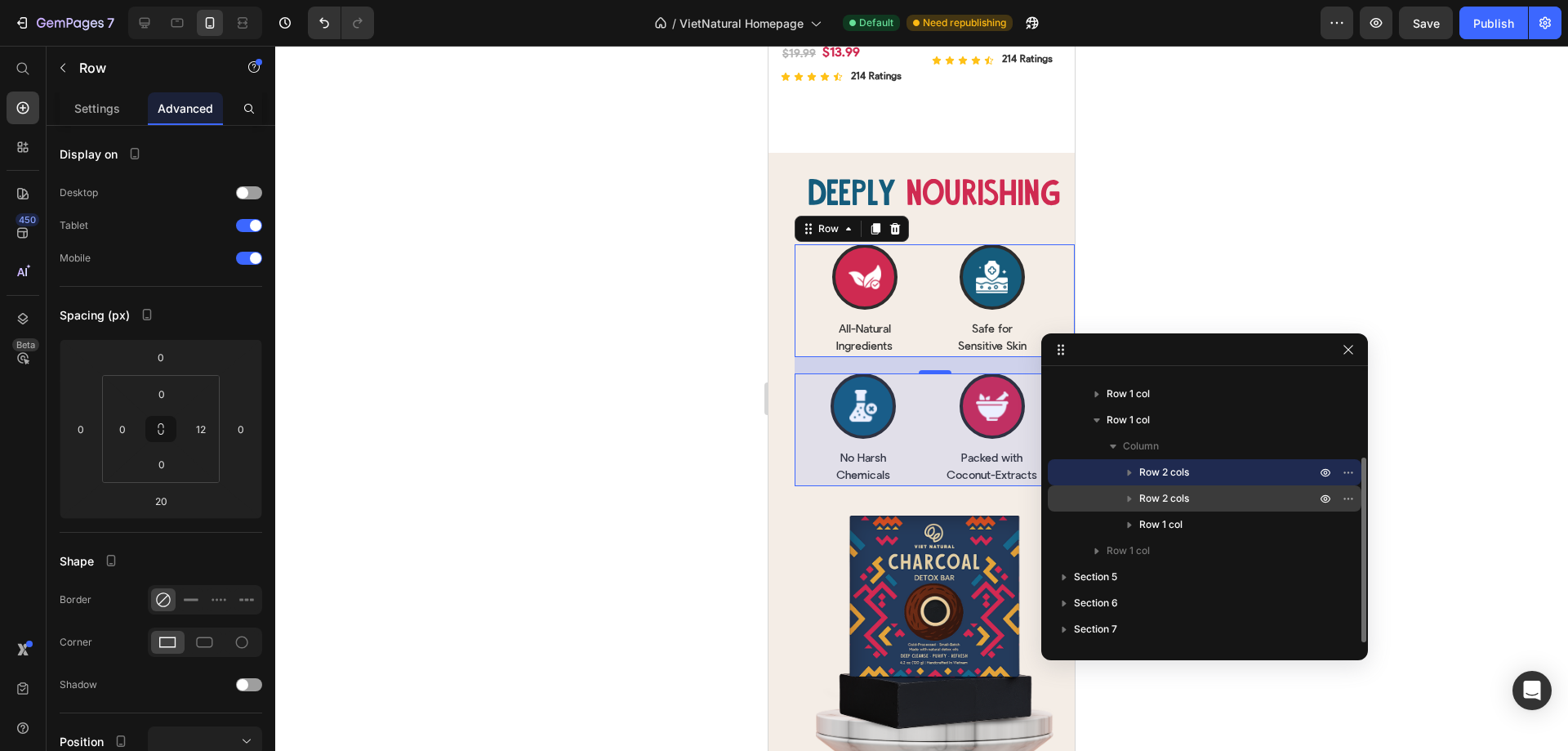 scroll, scrollTop: 41, scrollLeft: 0, axis: vertical 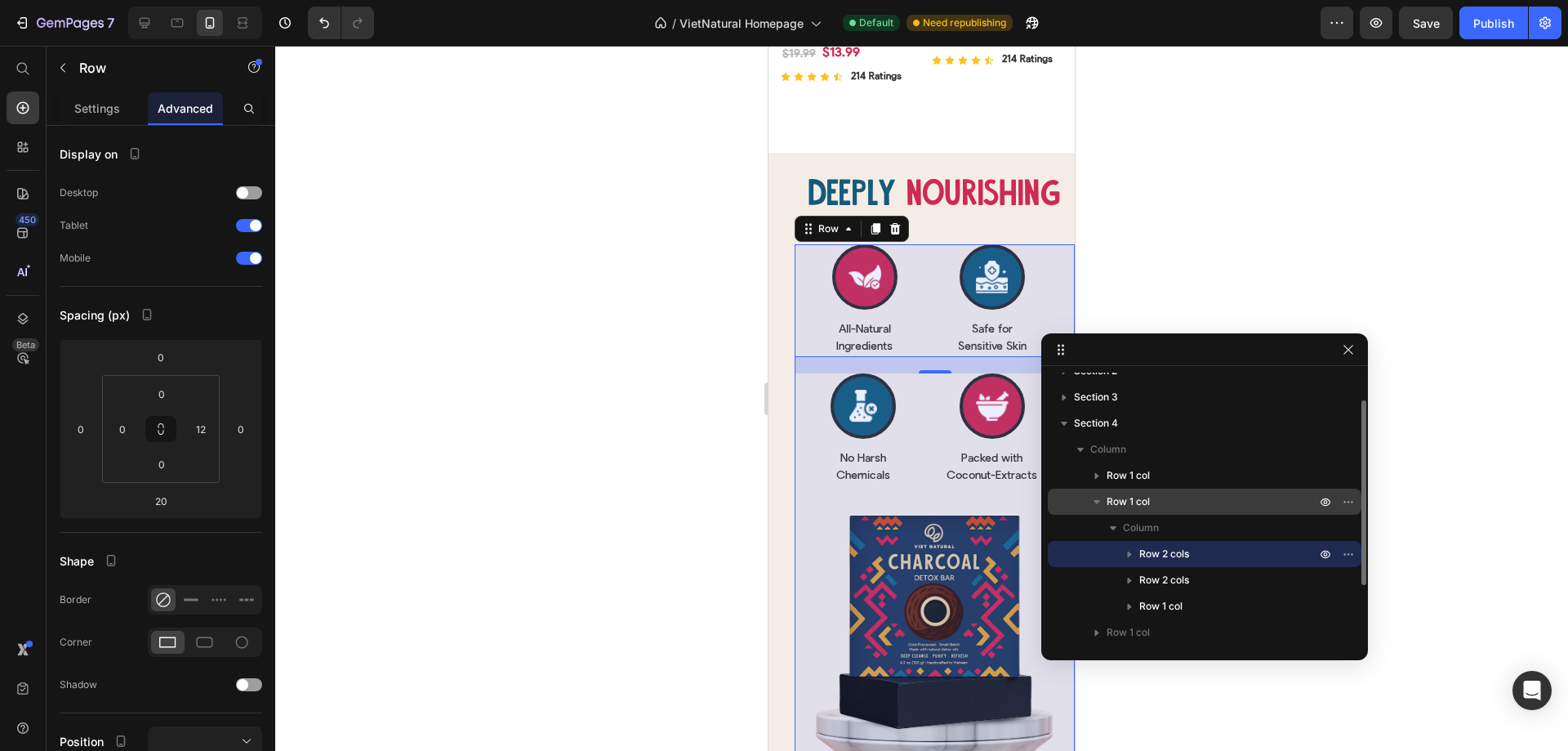 click on "Row 1 col" at bounding box center (1128, 502) 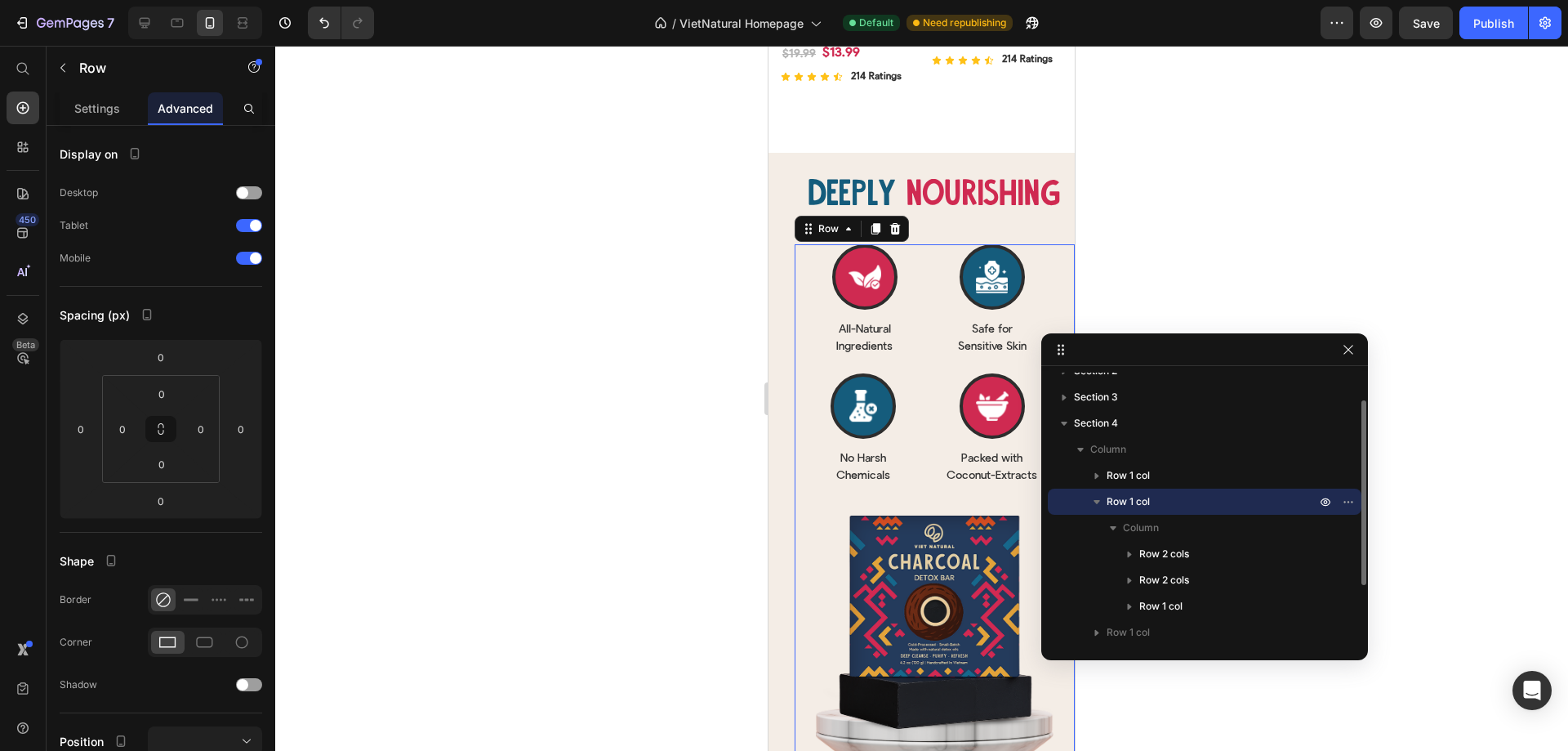 click 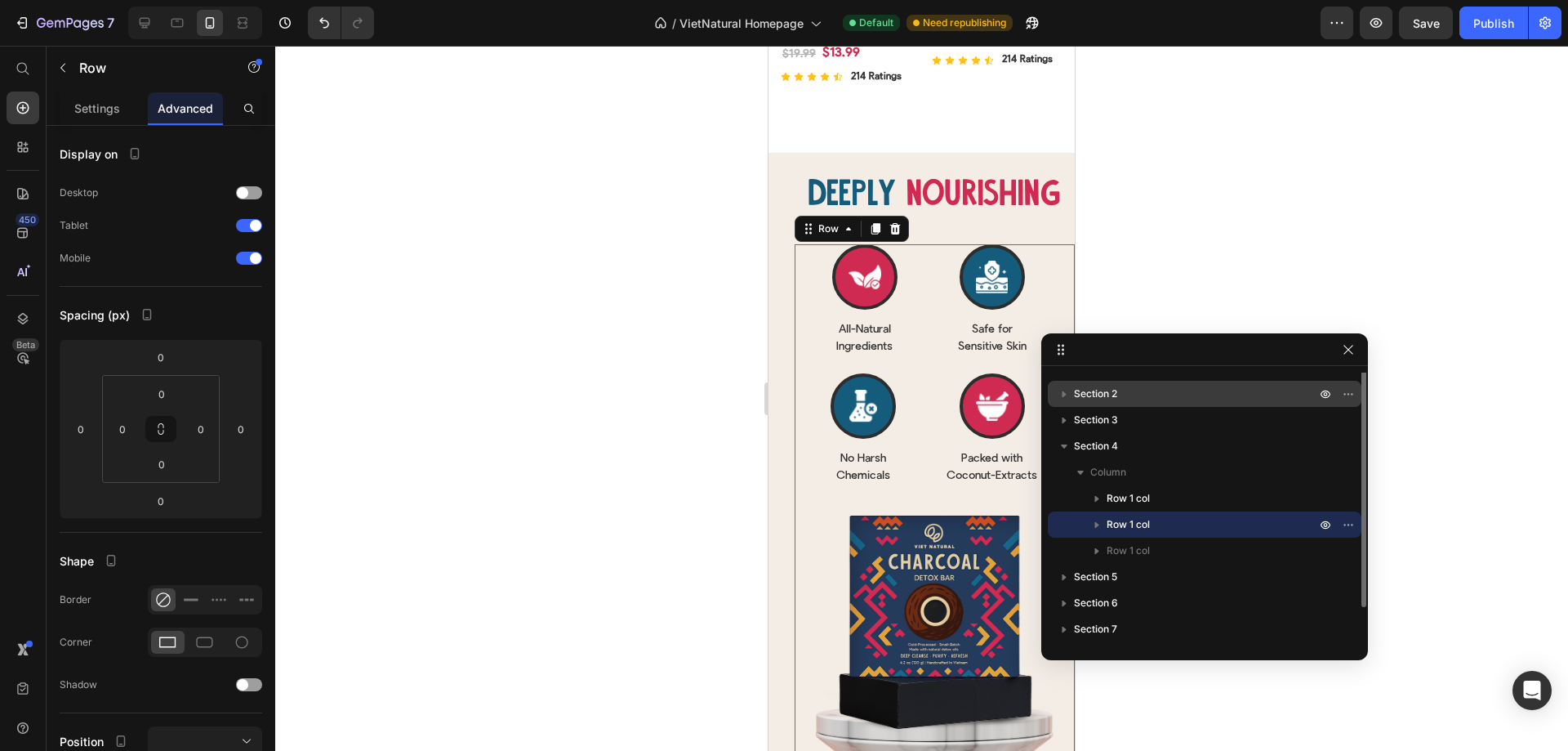 scroll, scrollTop: 0, scrollLeft: 0, axis: both 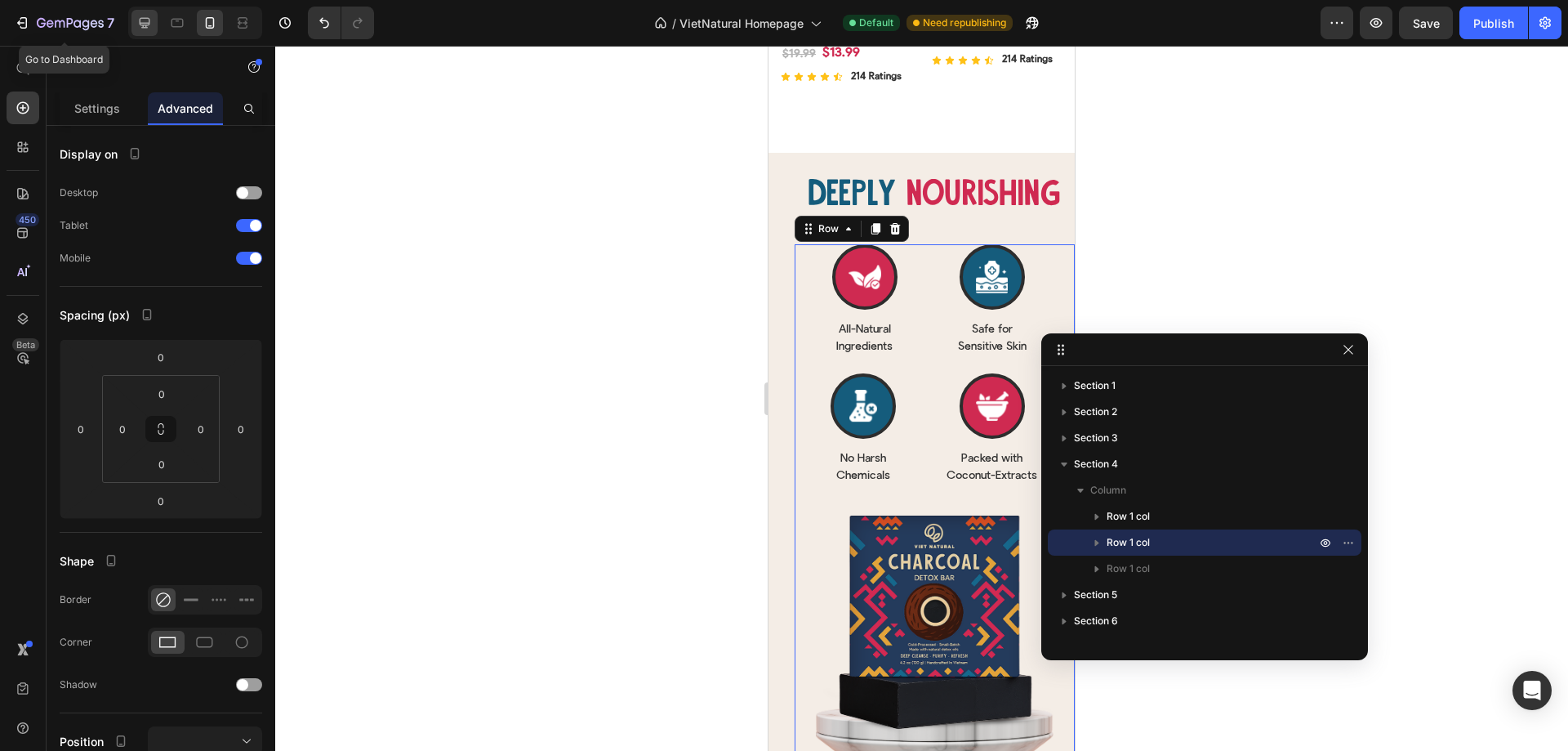 click 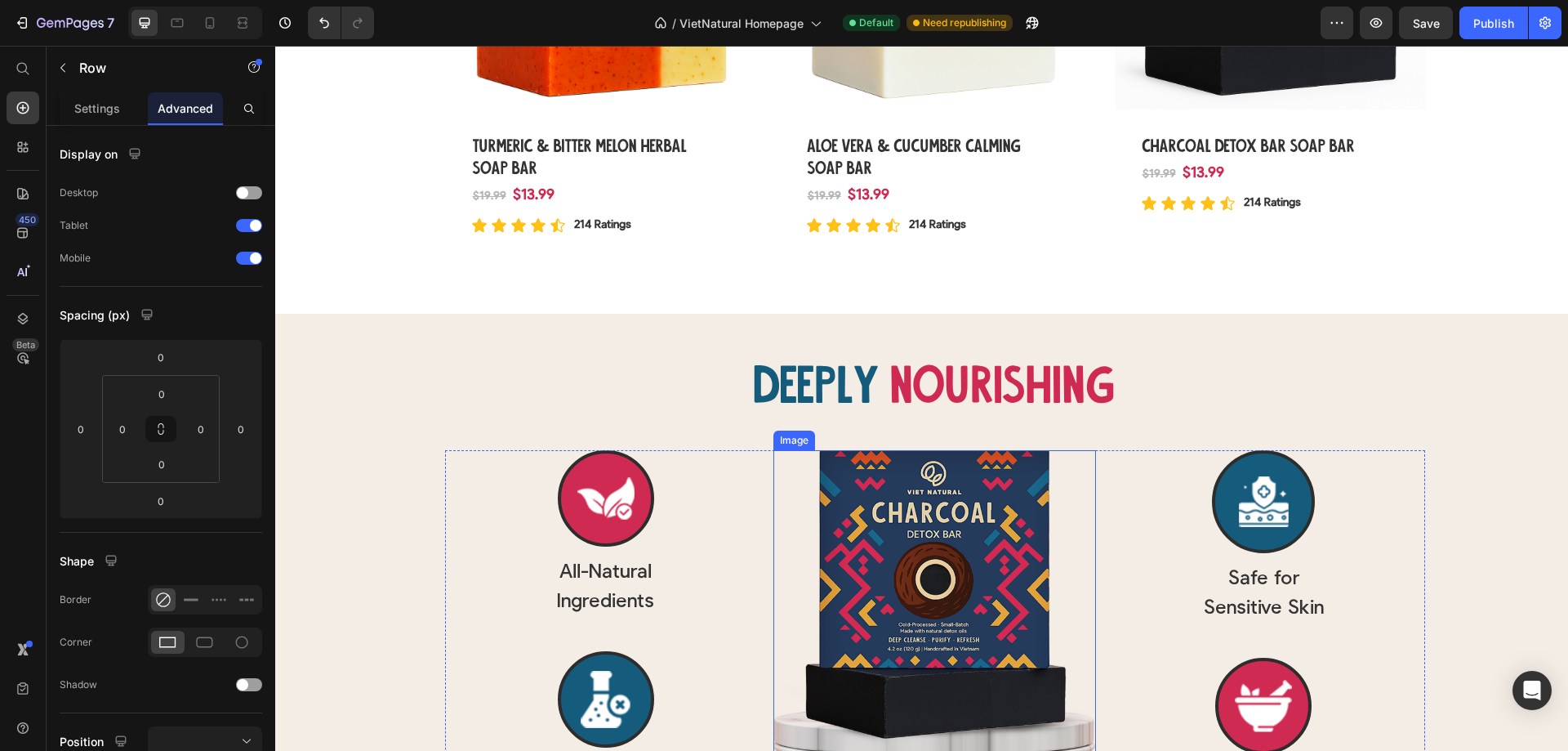 scroll, scrollTop: 2219, scrollLeft: 0, axis: vertical 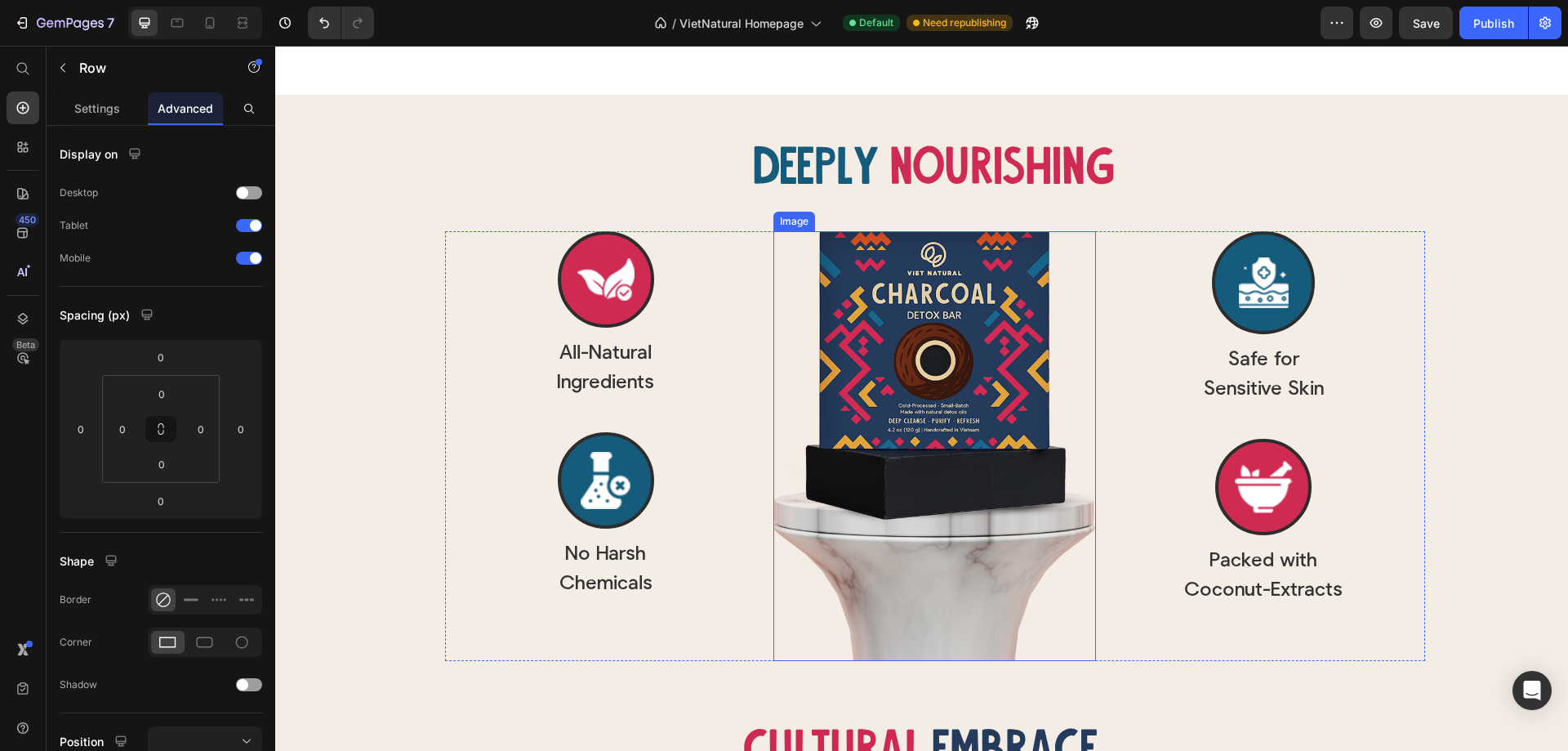 click at bounding box center [934, 446] 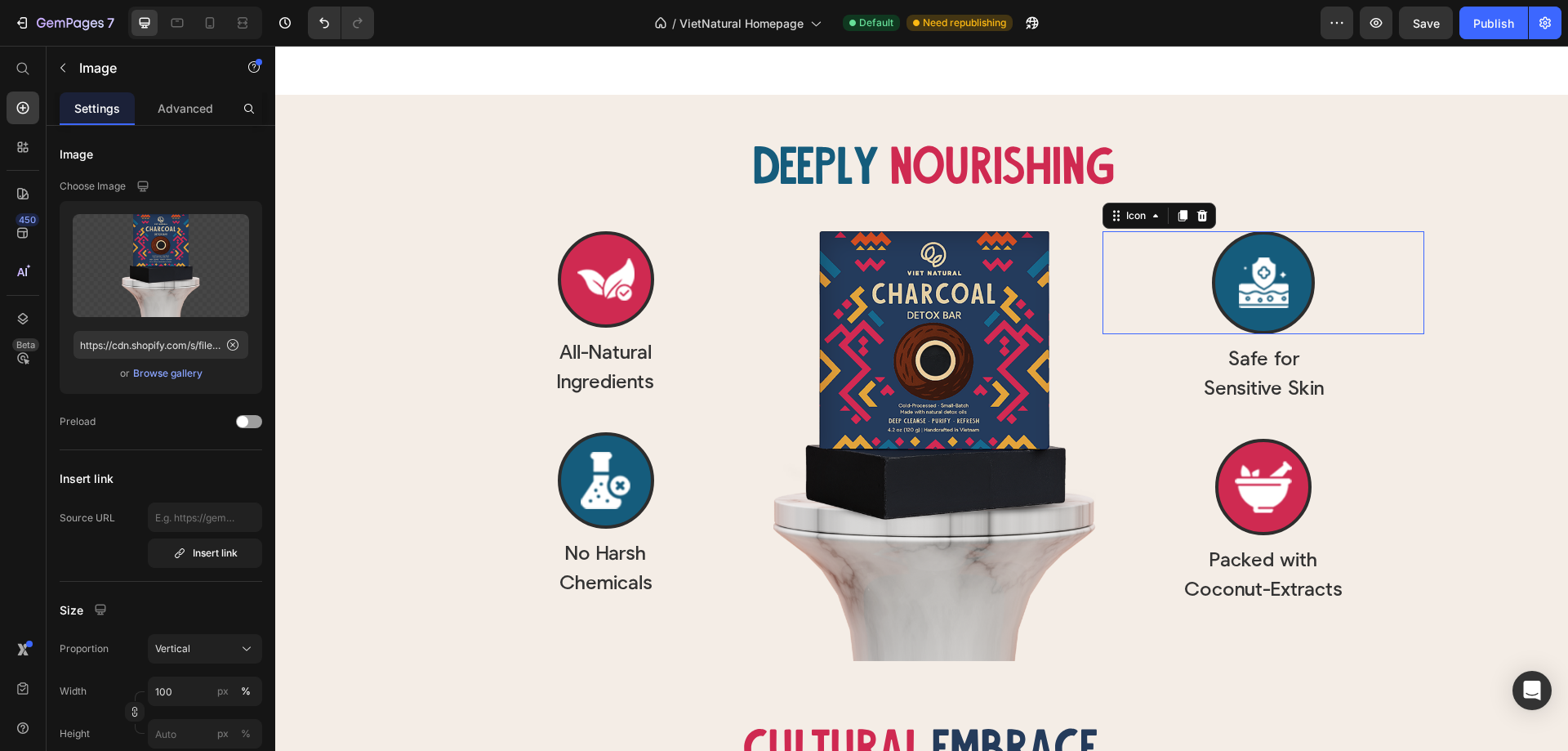 click on "Icon   0" at bounding box center [1263, 283] 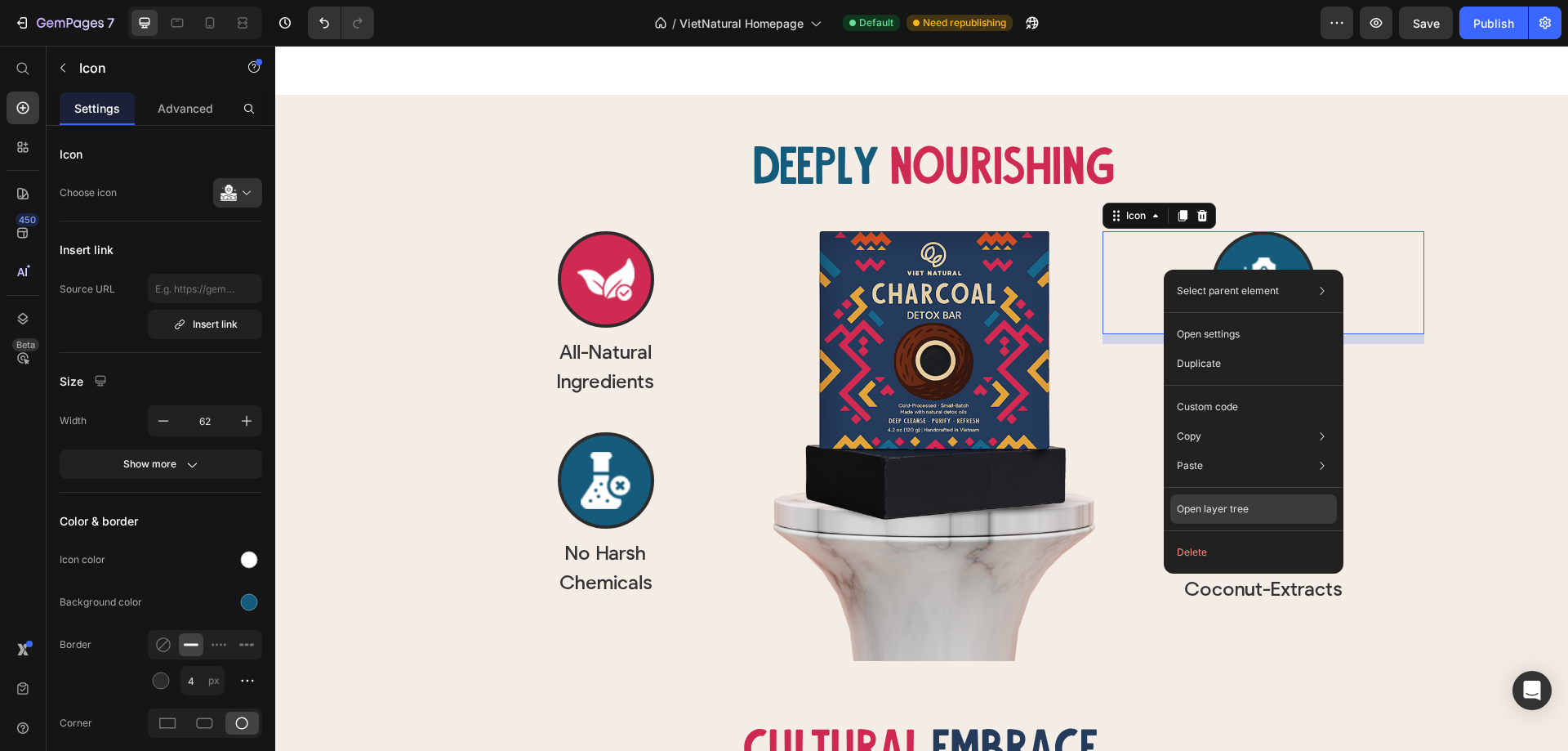 click on "Open layer tree" at bounding box center (1213, 509) 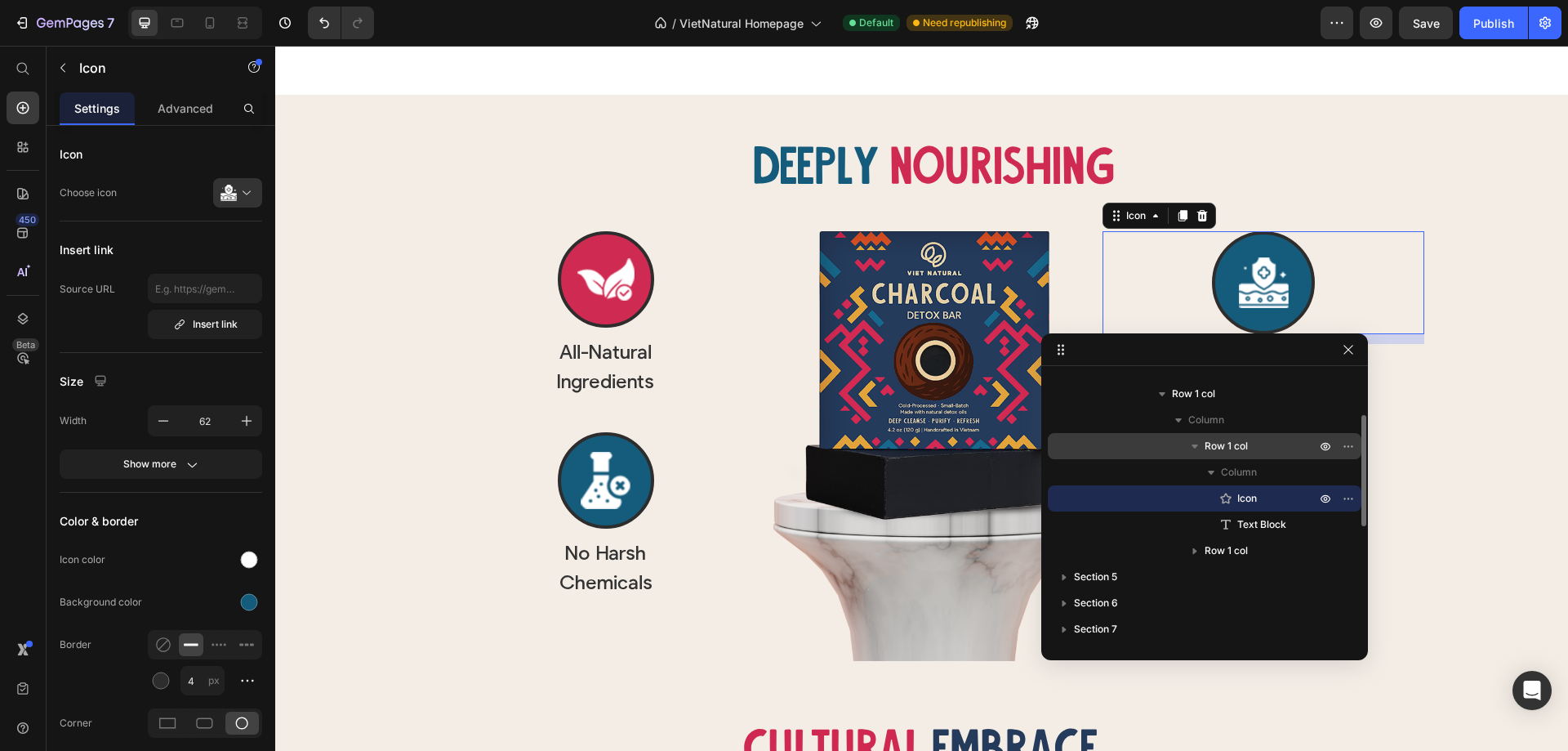 scroll, scrollTop: 302, scrollLeft: 0, axis: vertical 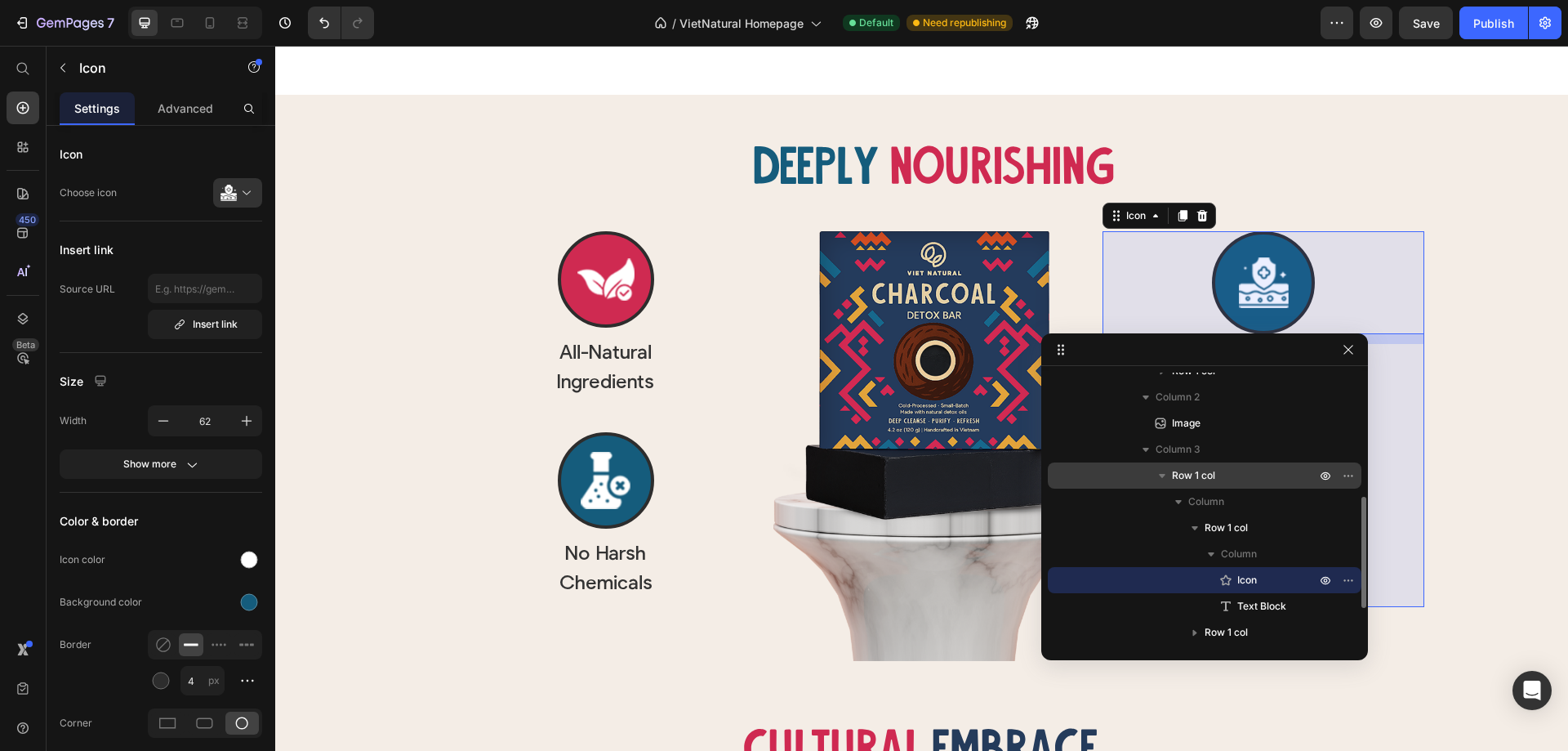 click 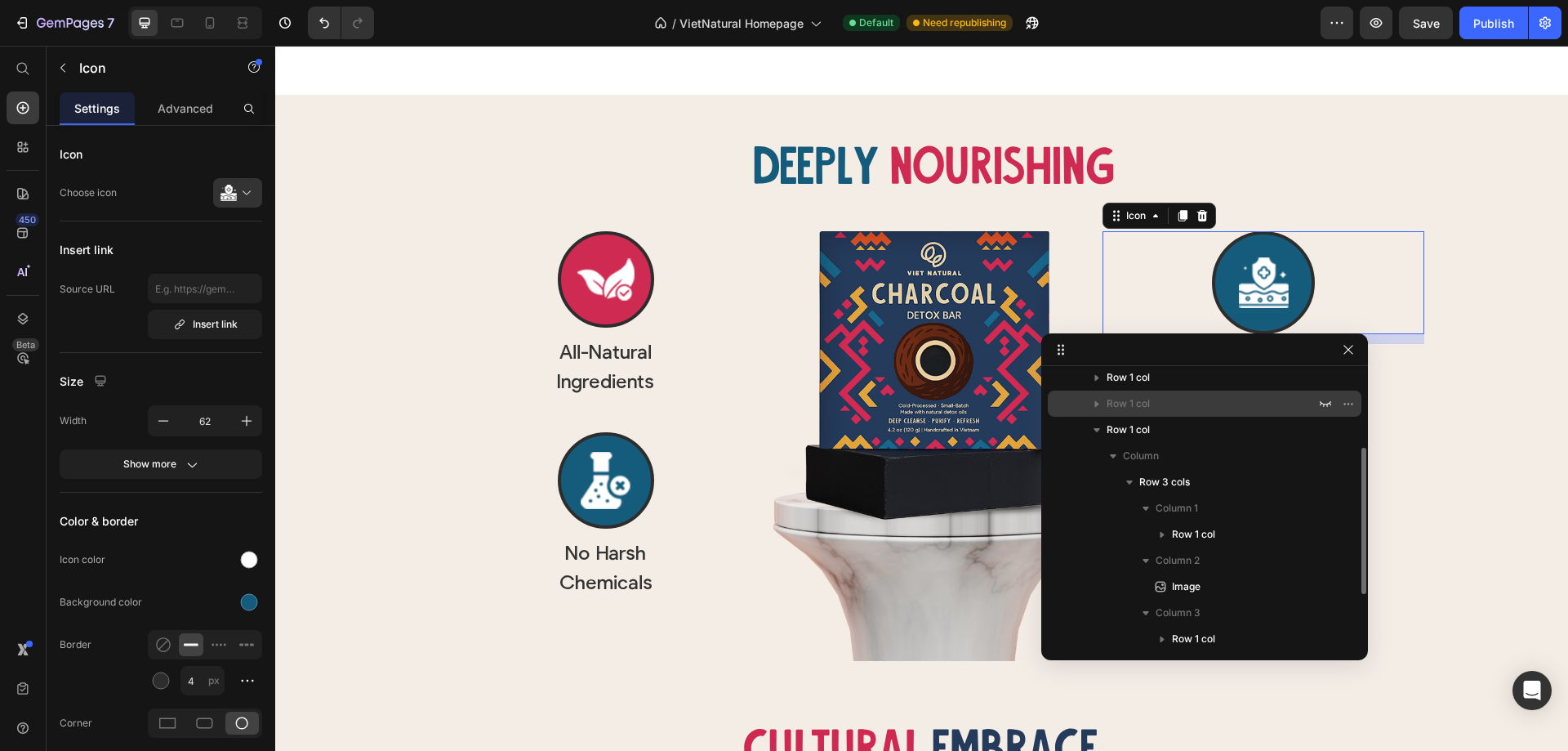 scroll, scrollTop: 57, scrollLeft: 0, axis: vertical 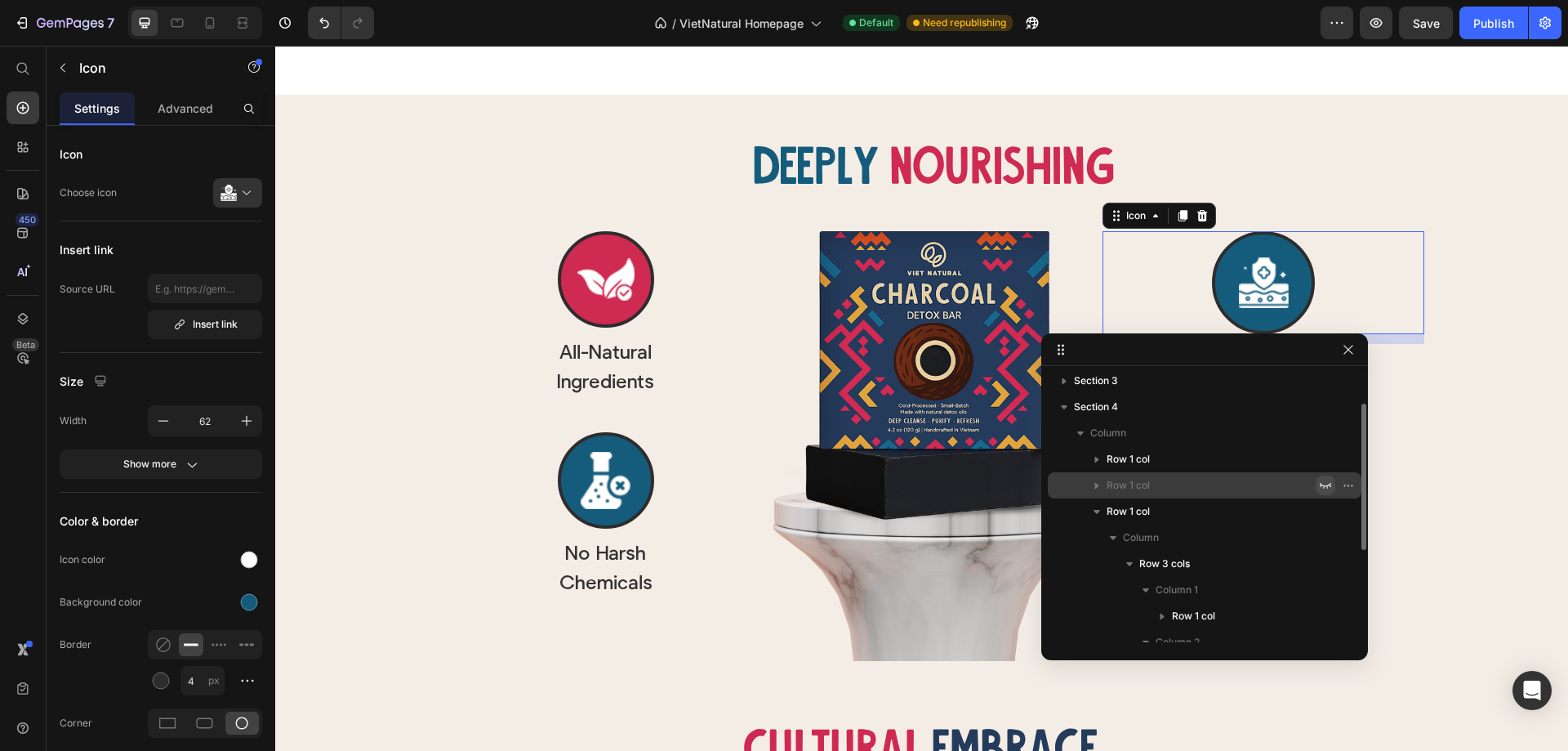 click 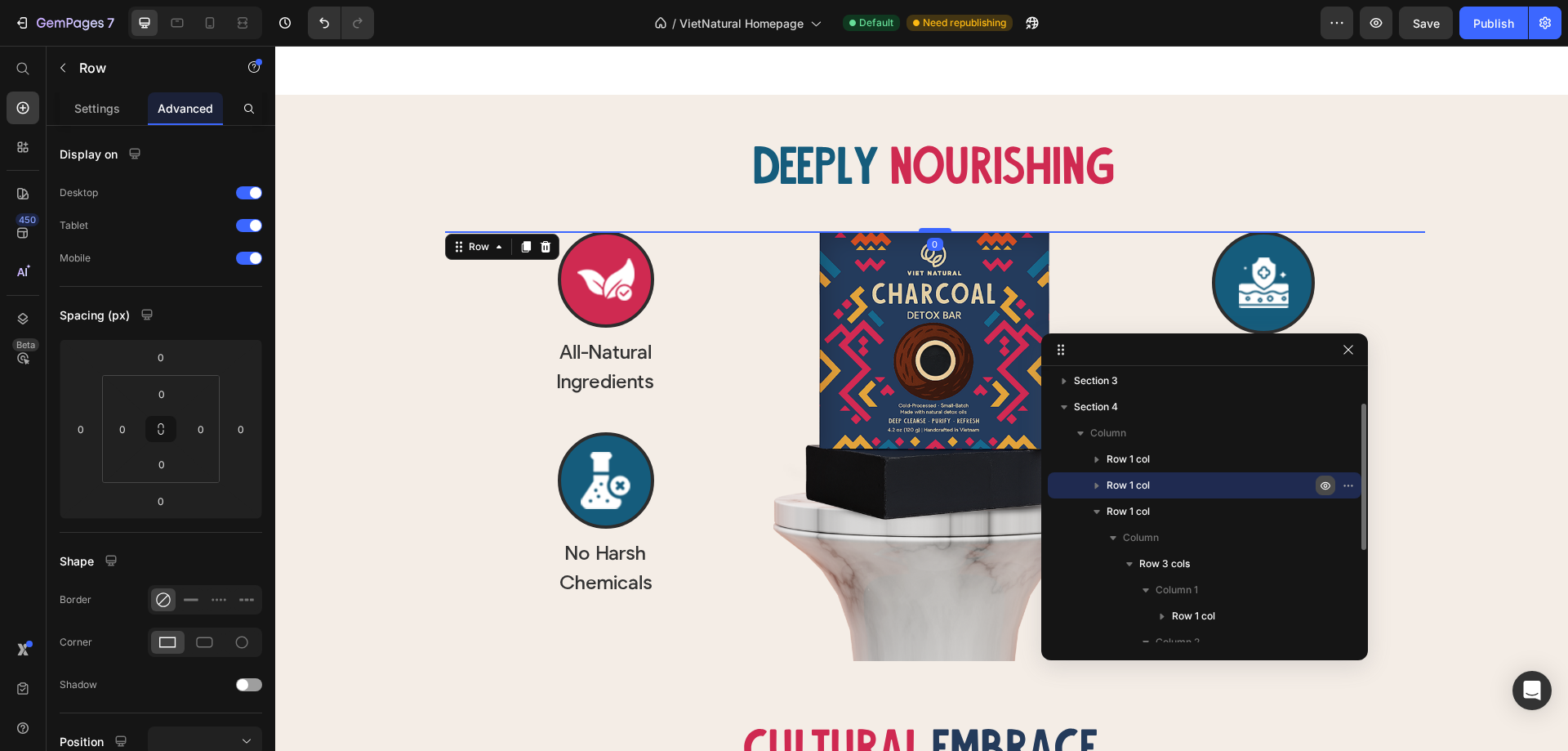 click 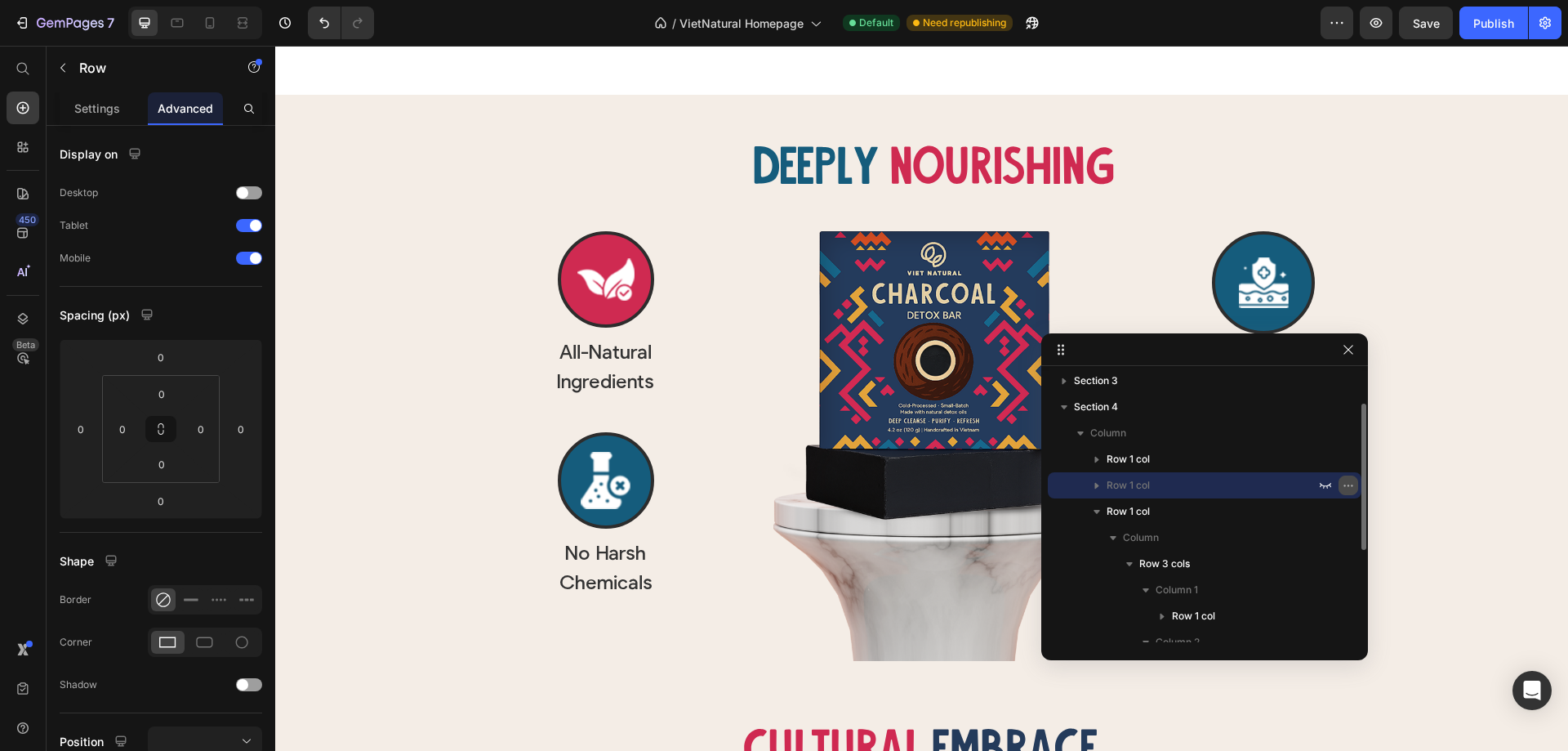 click 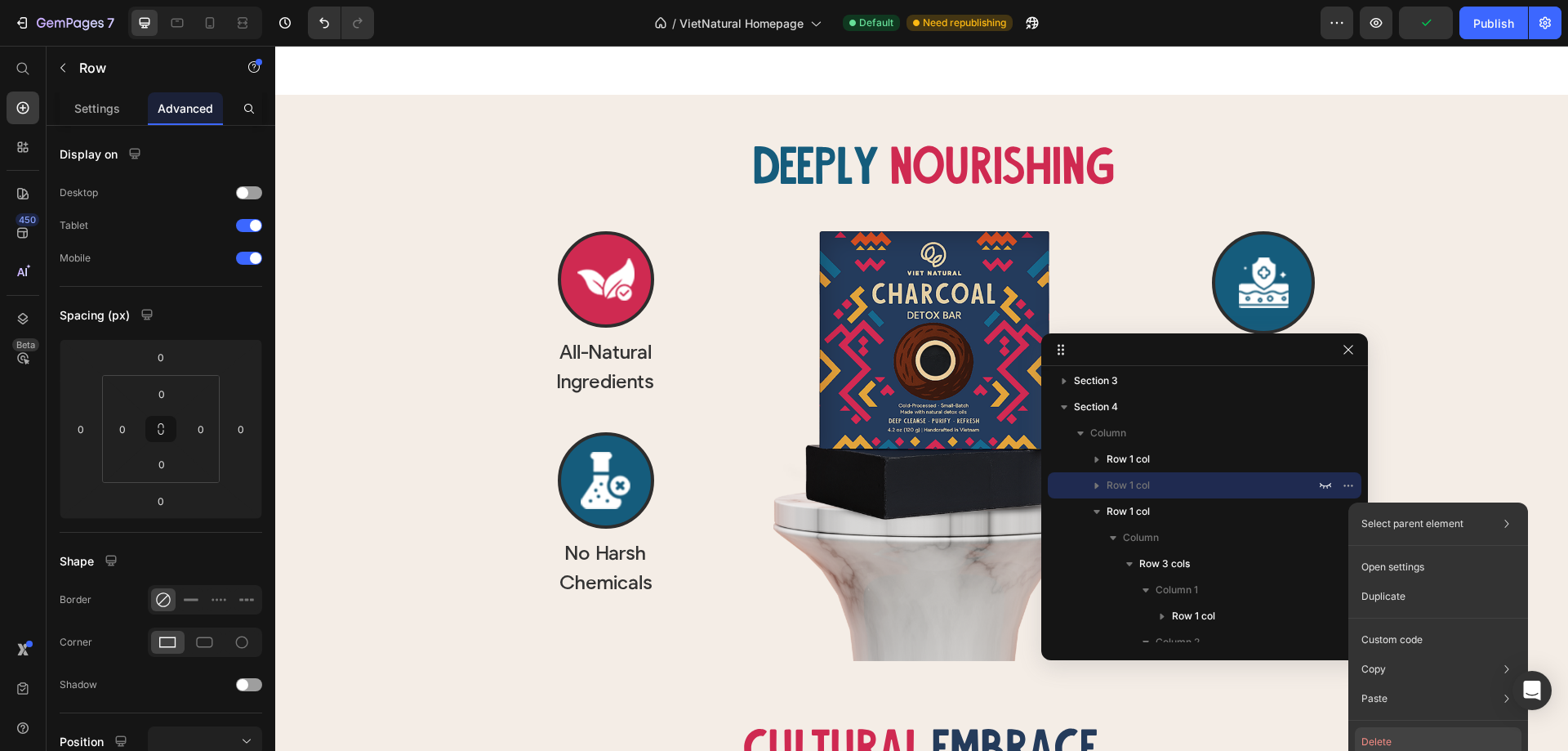 click on "Delete" 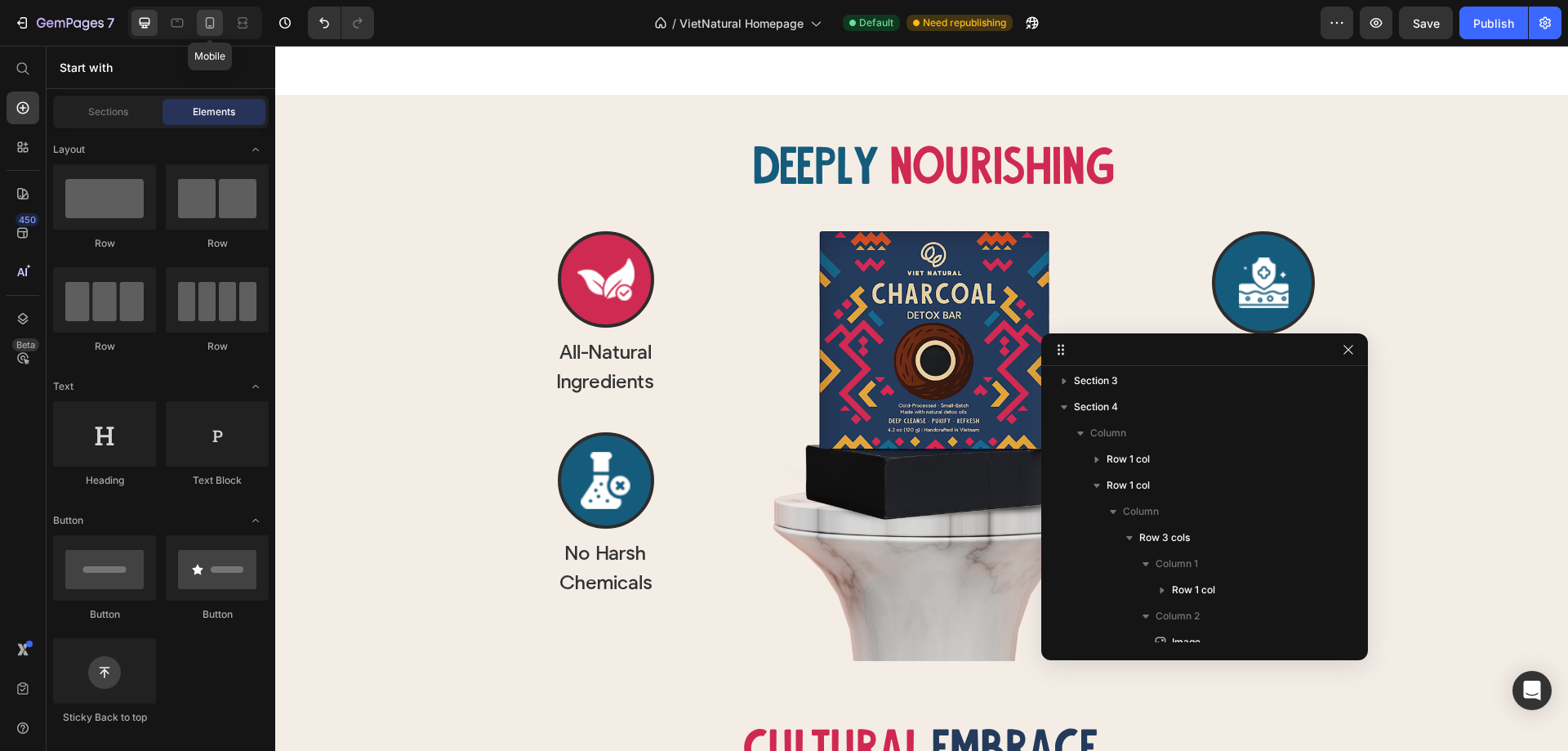 click 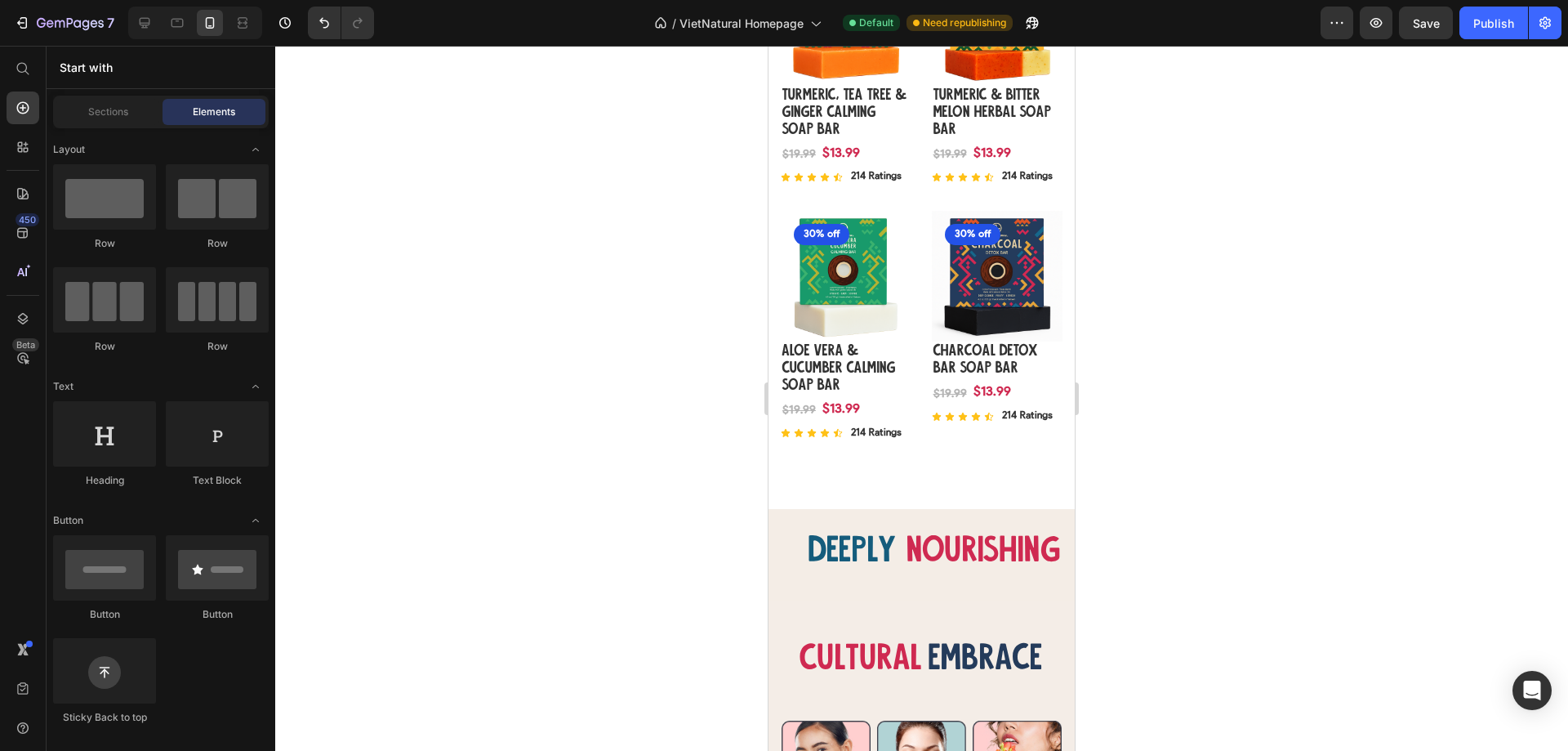 scroll, scrollTop: 1537, scrollLeft: 0, axis: vertical 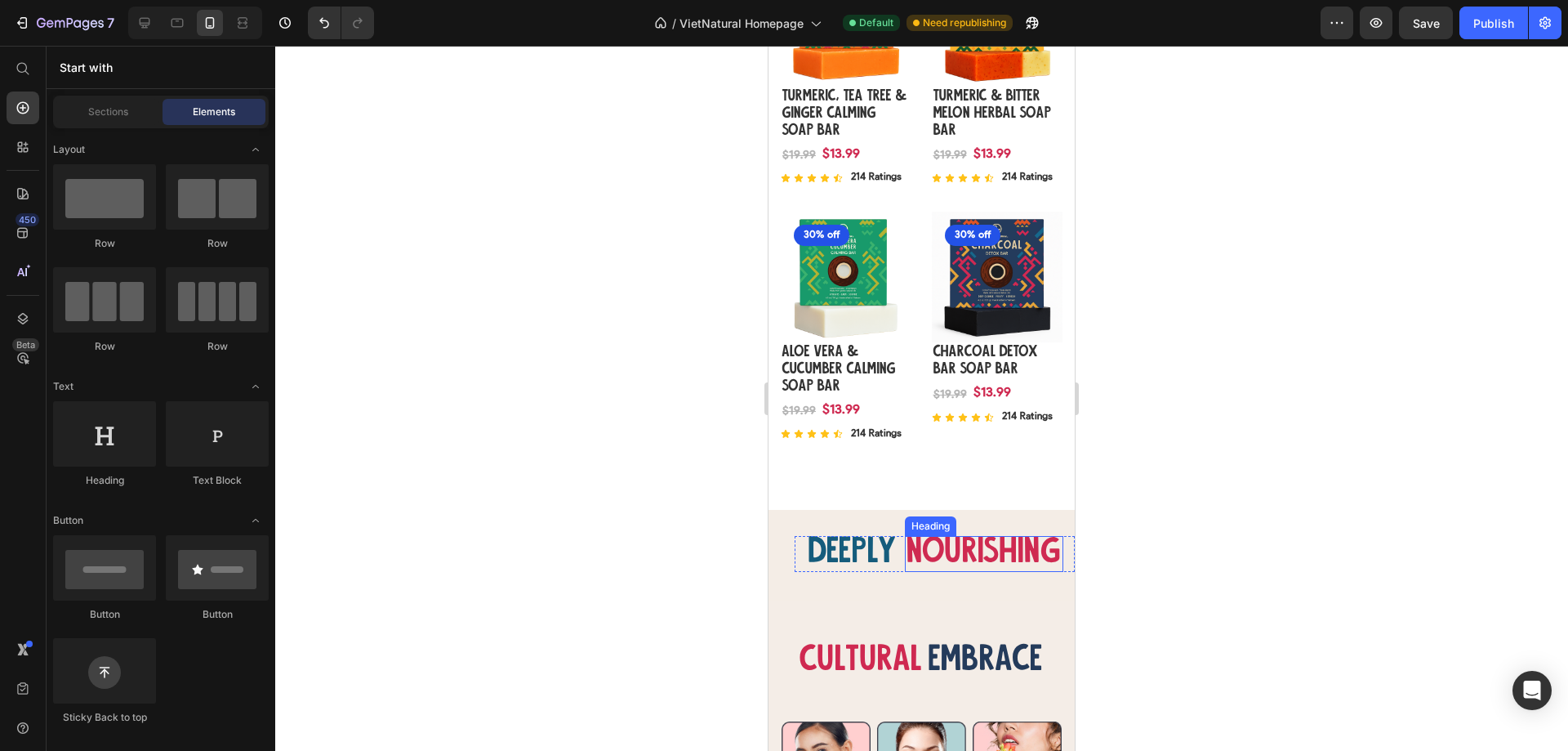 click on "Deeply Heading nourishing Heading Row Deeply Heading nourishing Heading Row Row
Icon All-Natural  Ingredients Text Block Row
Icon No Harsh Chemicals Text Block Row Row Image
Icon Safe for Sensitive Skin Text Block Row
Icon Packed with Coconut-Extracts Text Block Row Row Row Row Section 4" at bounding box center (921, 556) 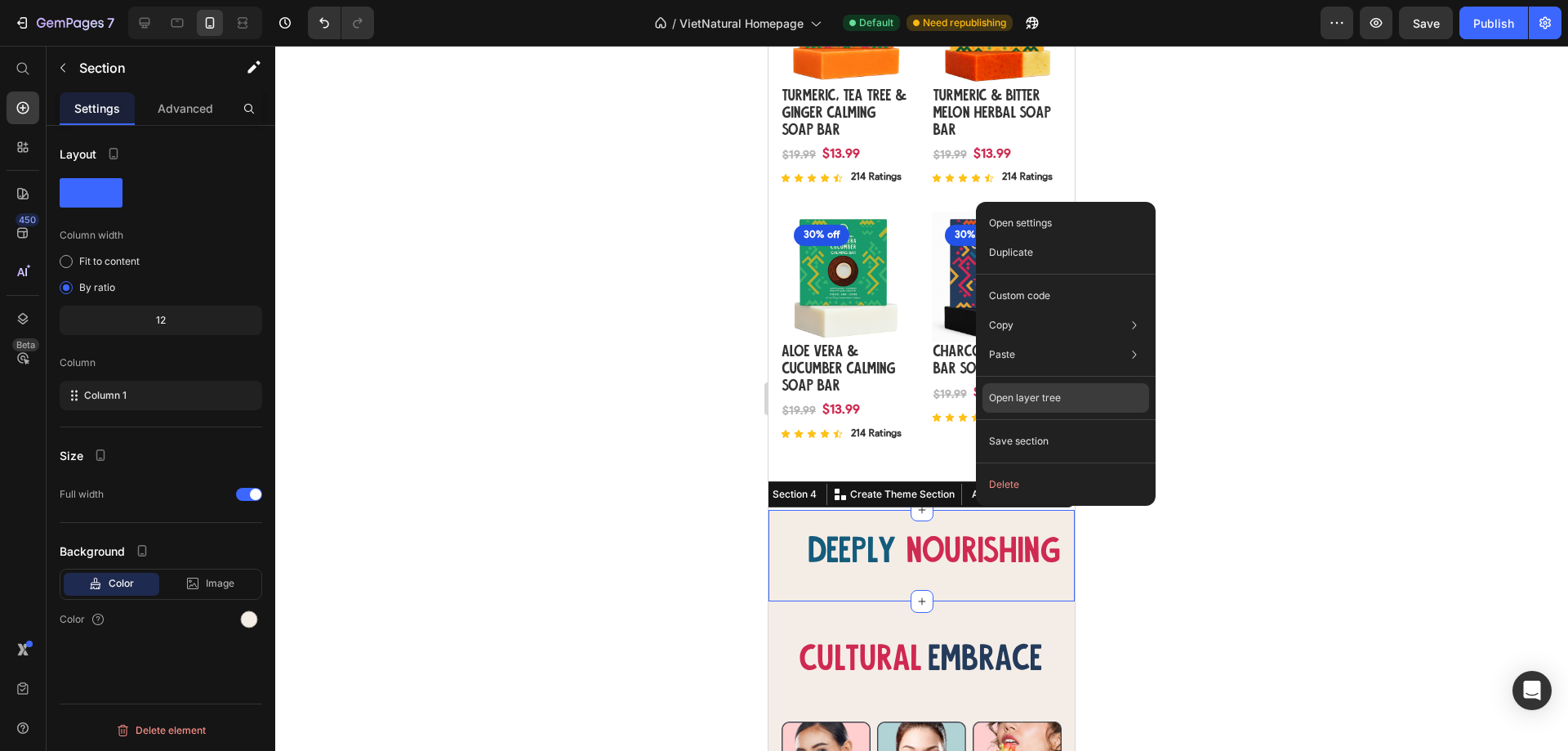 click on "Open layer tree" at bounding box center (1025, 398) 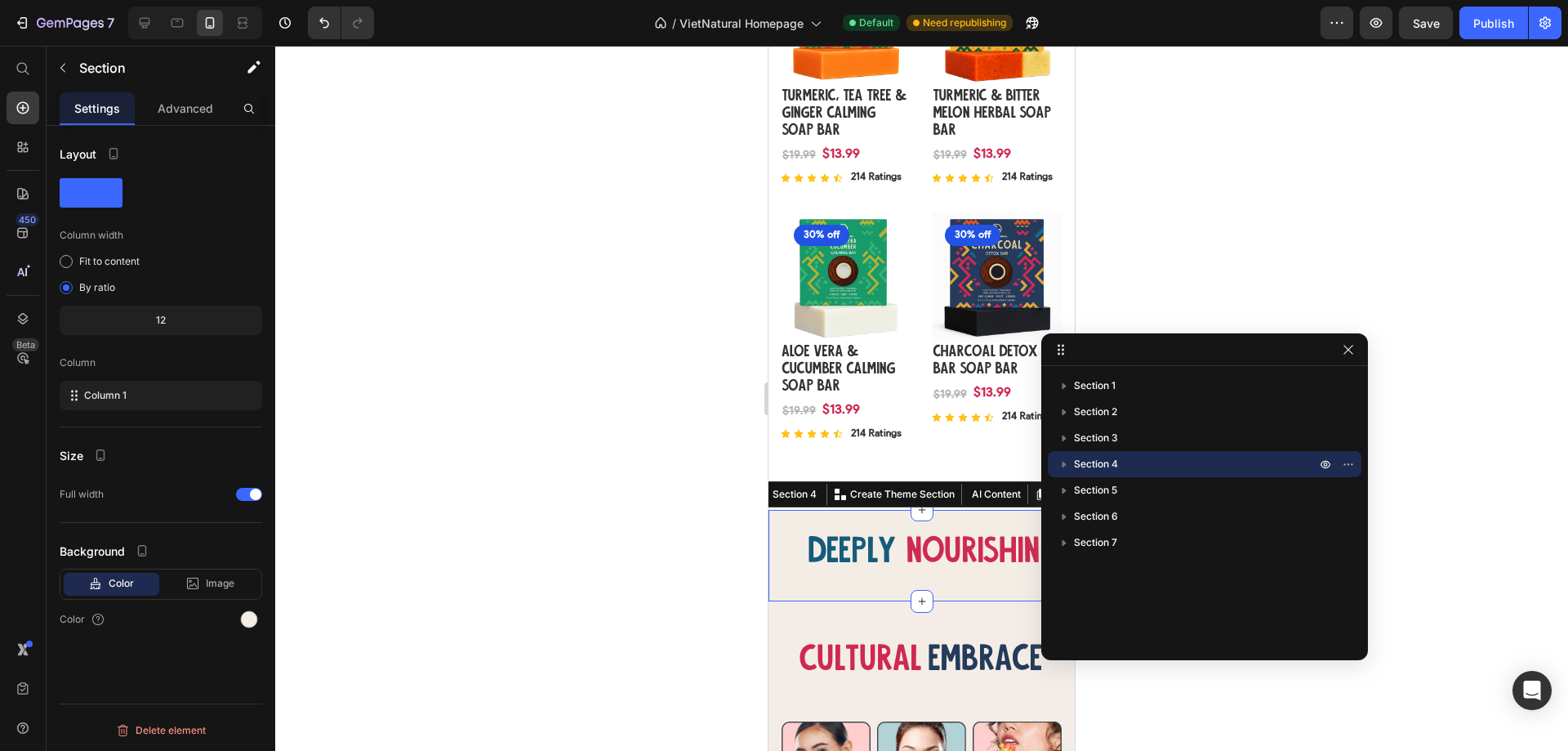 click 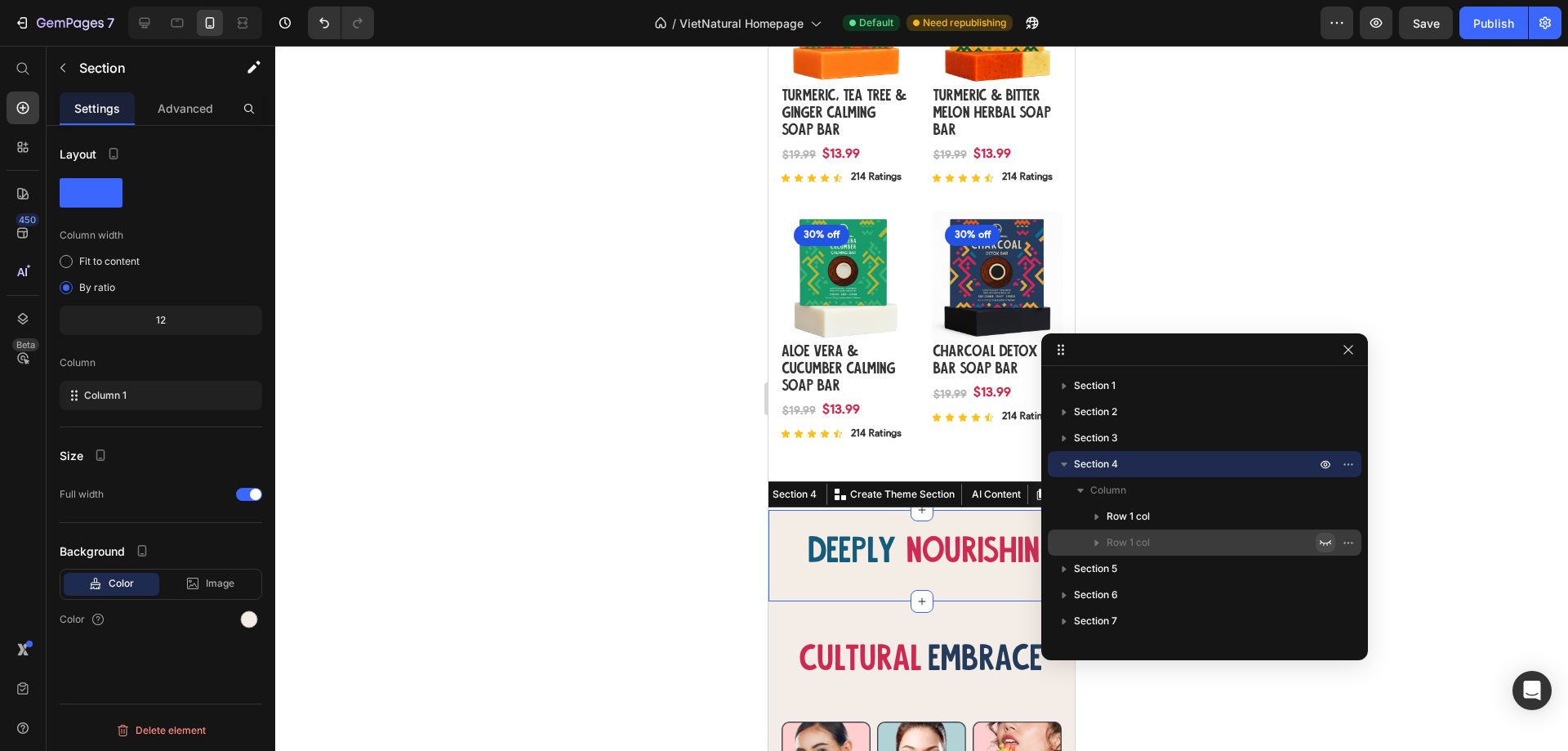 click 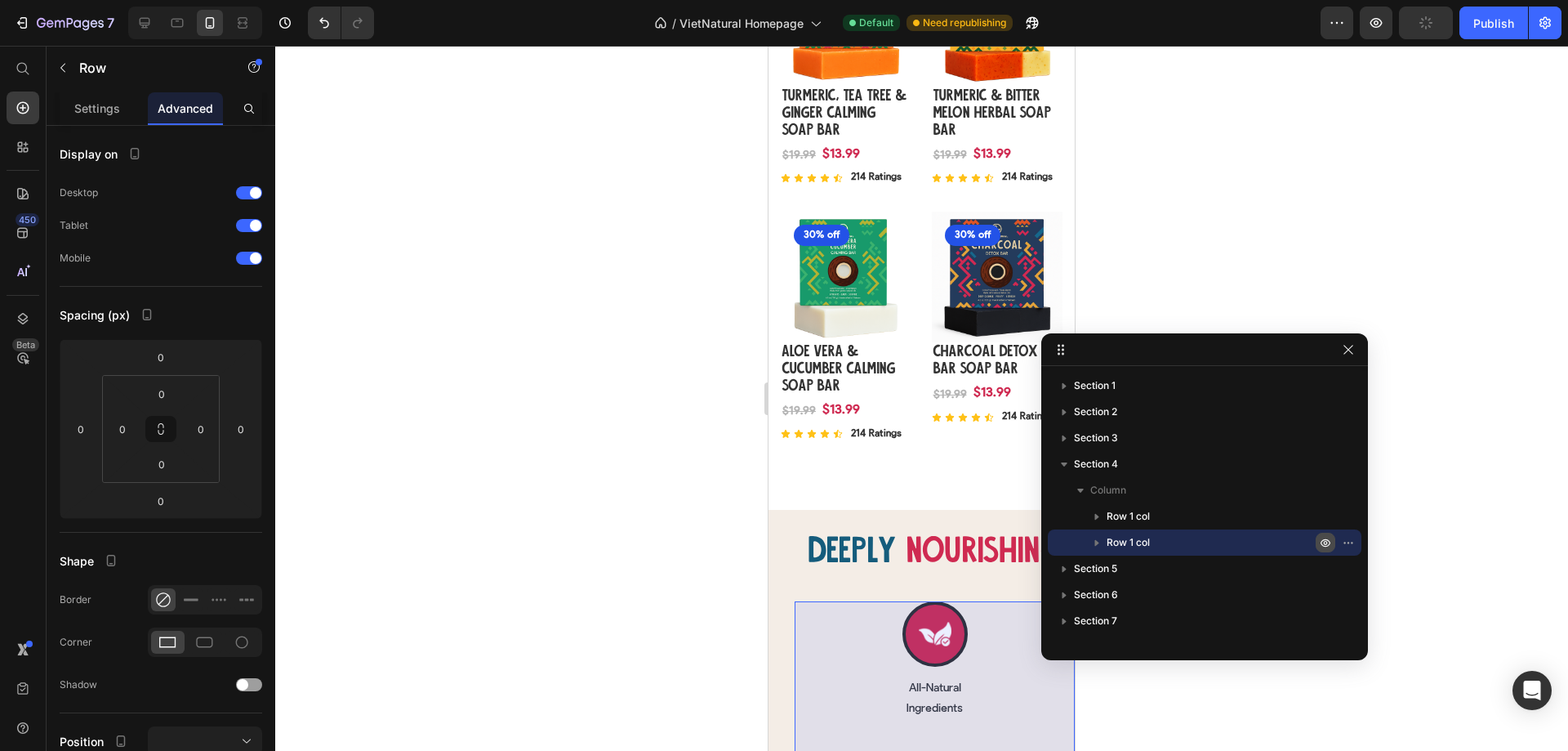 click on "Row 1 col" at bounding box center [1213, 543] 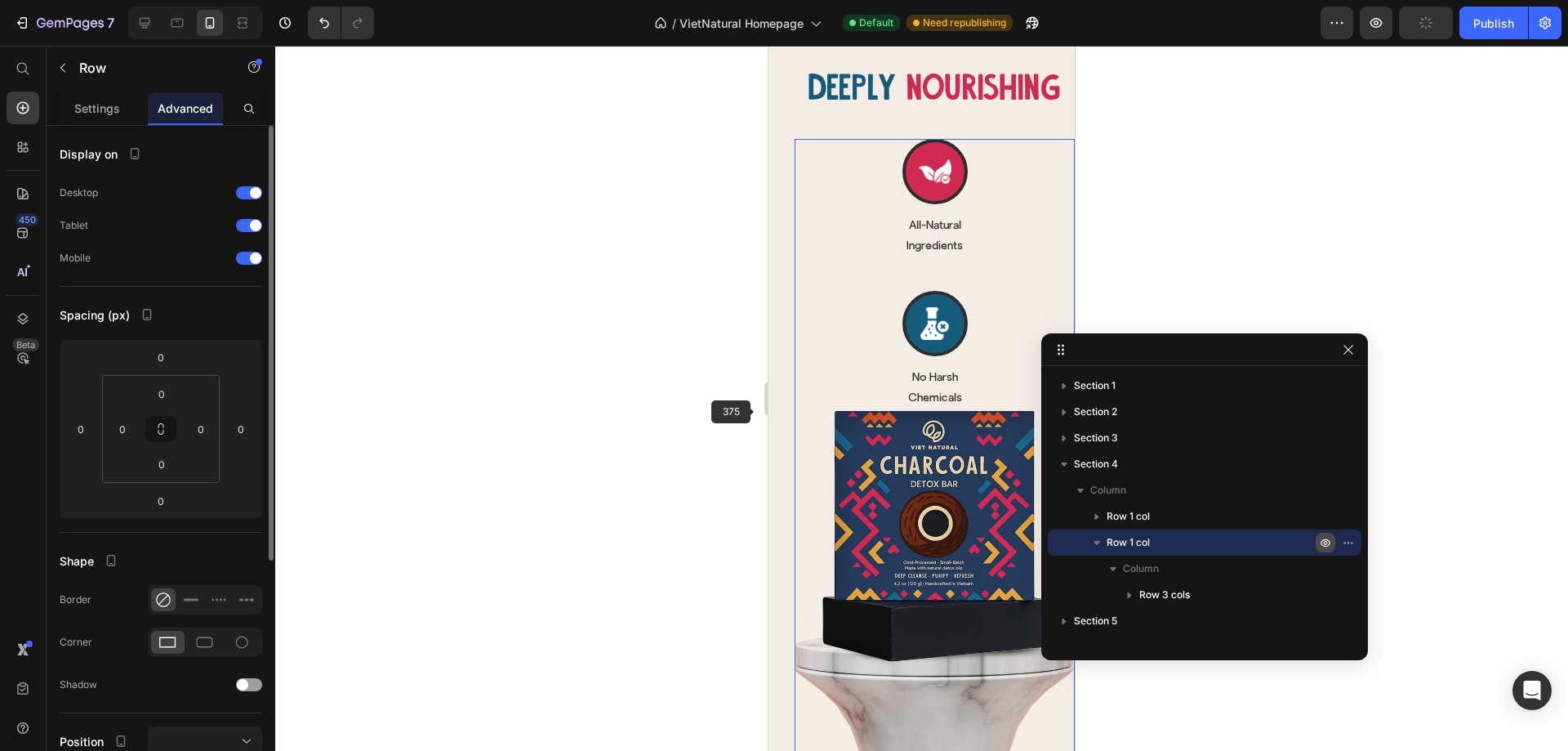 scroll, scrollTop: 2017, scrollLeft: 0, axis: vertical 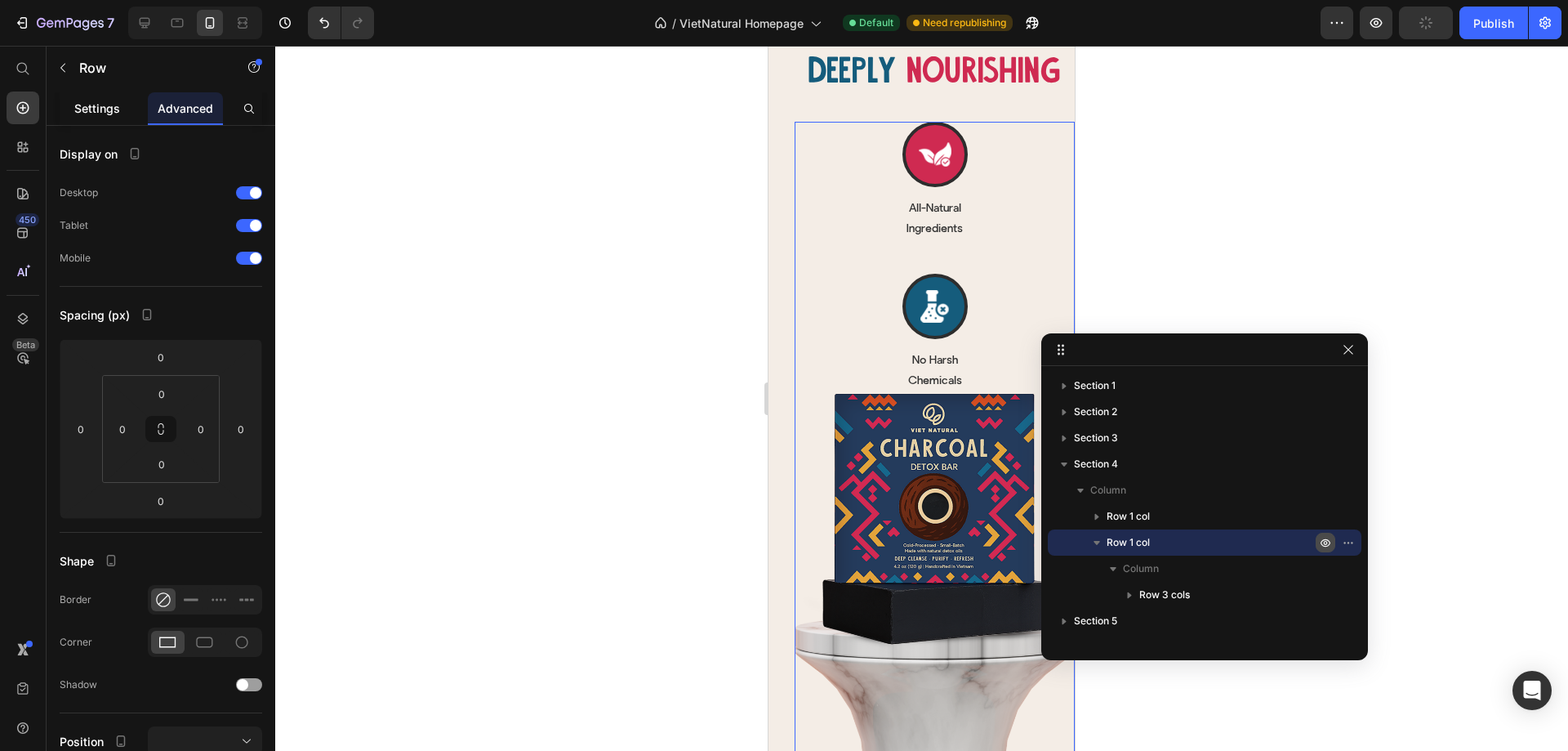 click on "Settings" at bounding box center [97, 108] 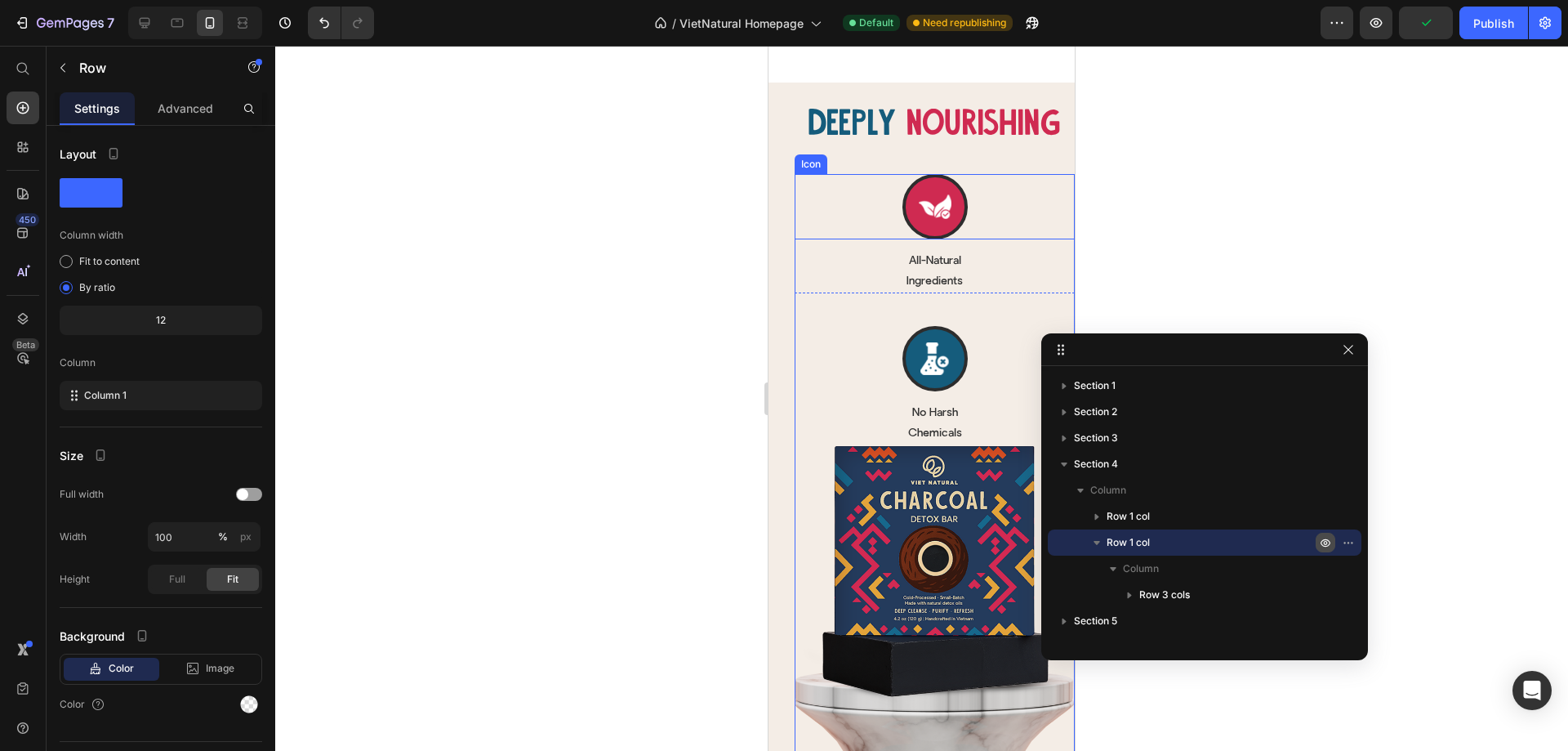 scroll, scrollTop: 1935, scrollLeft: 0, axis: vertical 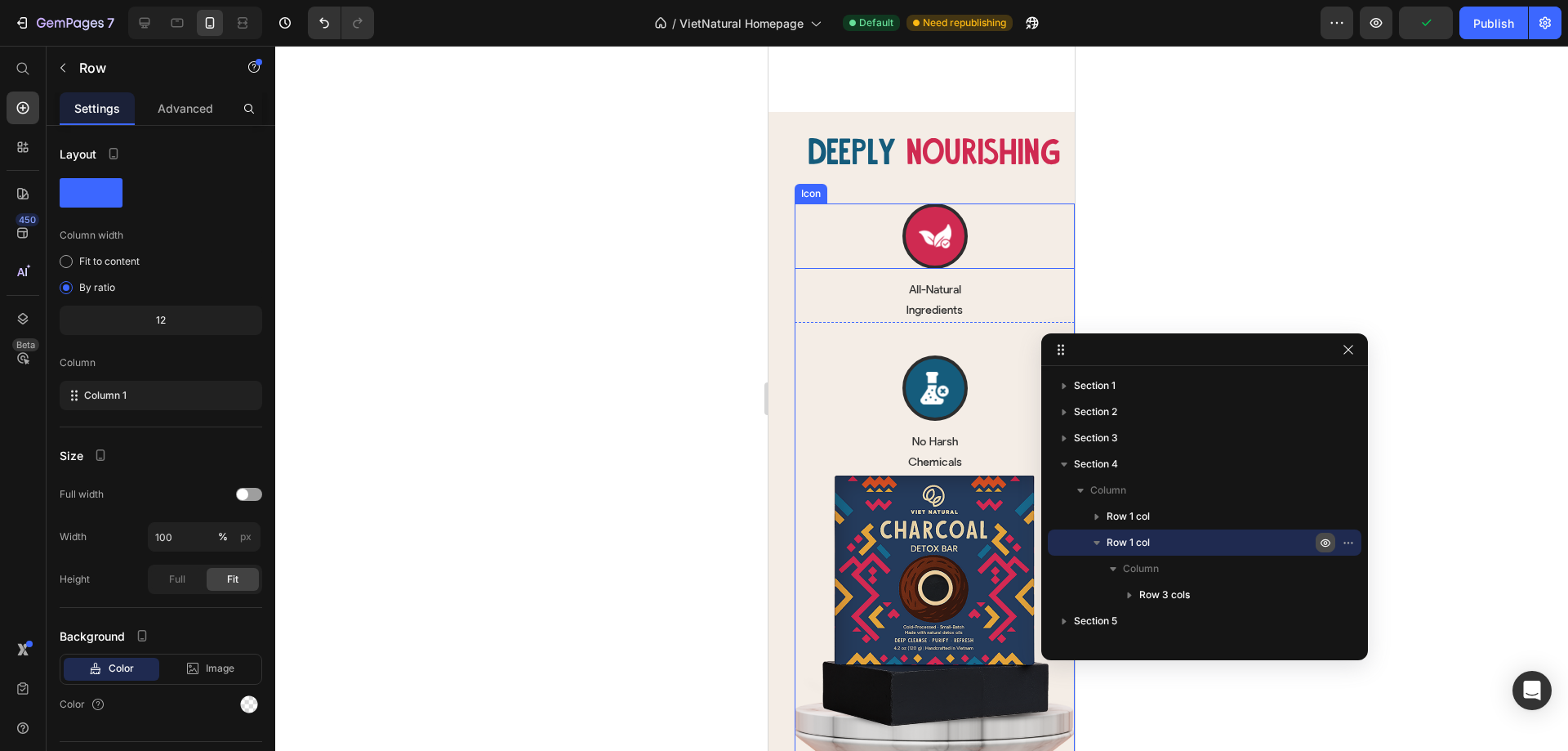 click on "Icon" at bounding box center [934, 236] 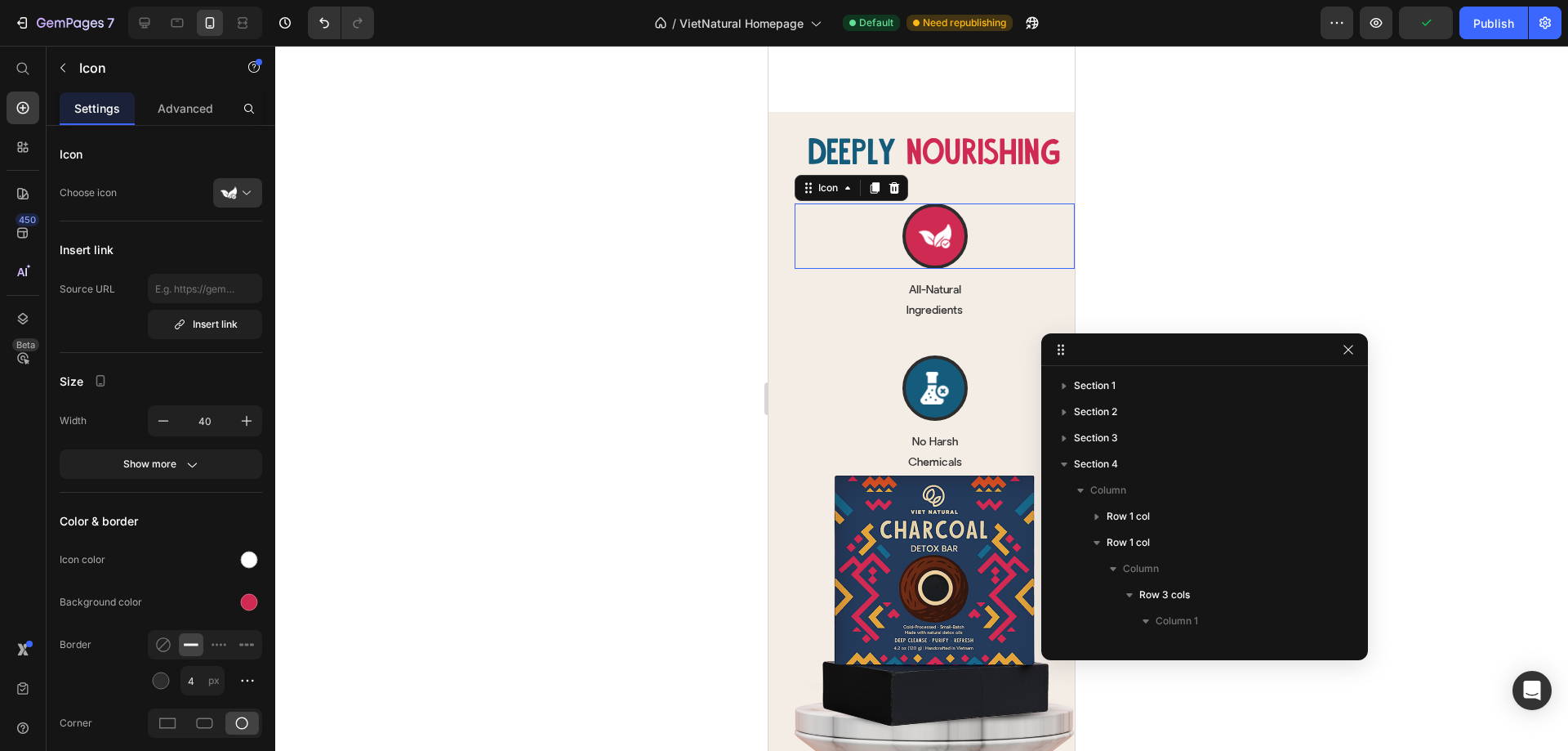 scroll, scrollTop: 257, scrollLeft: 0, axis: vertical 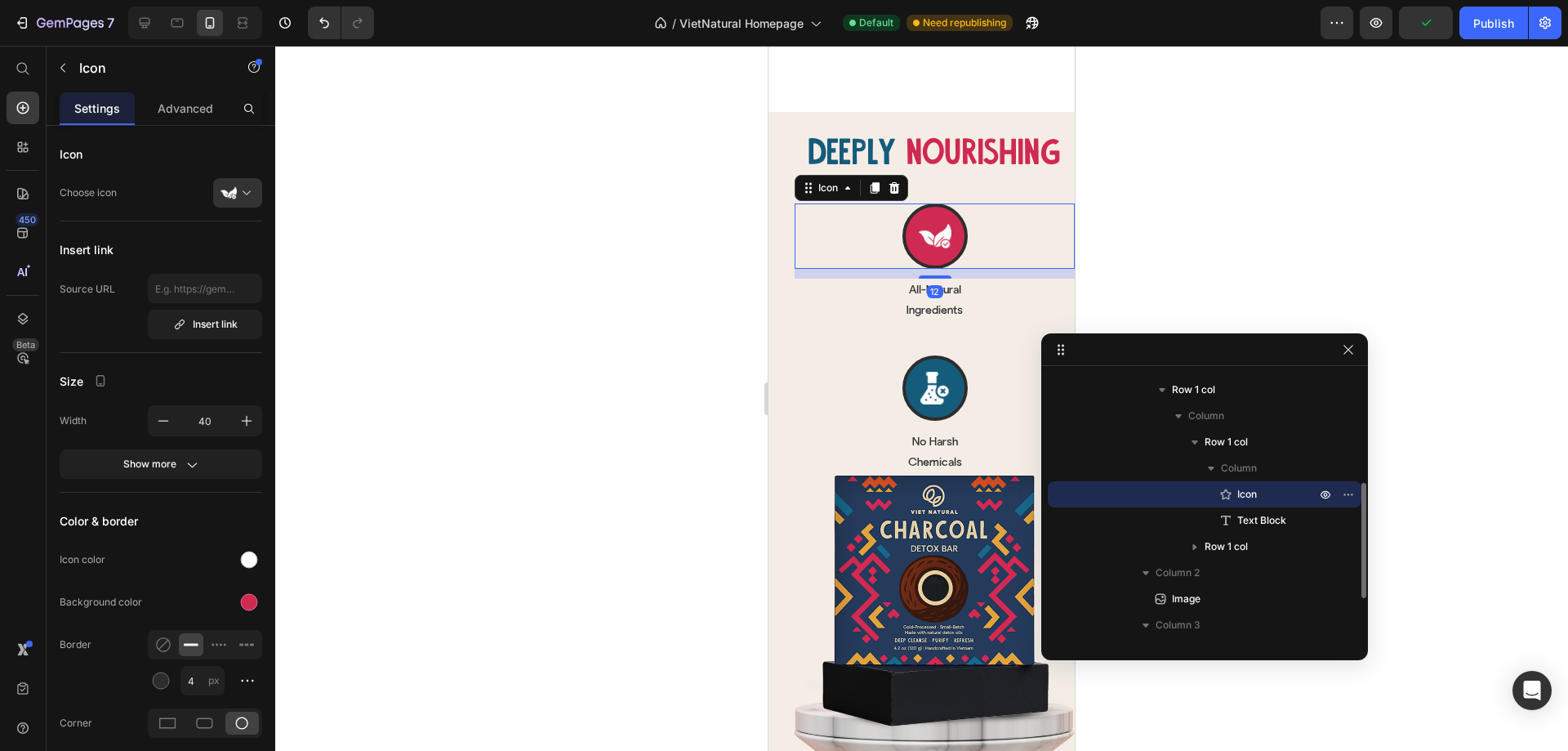 click on "Ingredients" at bounding box center [934, 311] 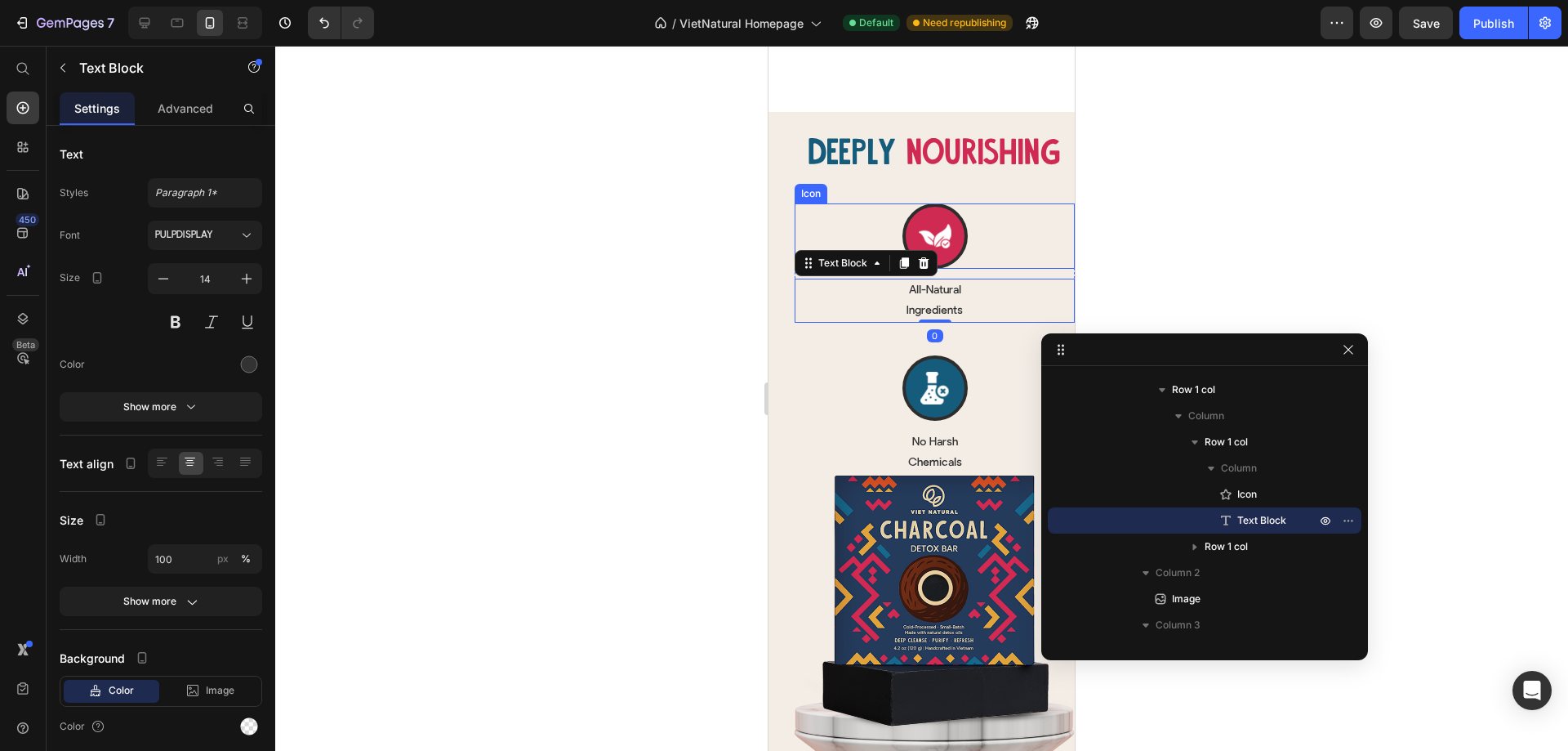 click on "Icon" at bounding box center (934, 236) 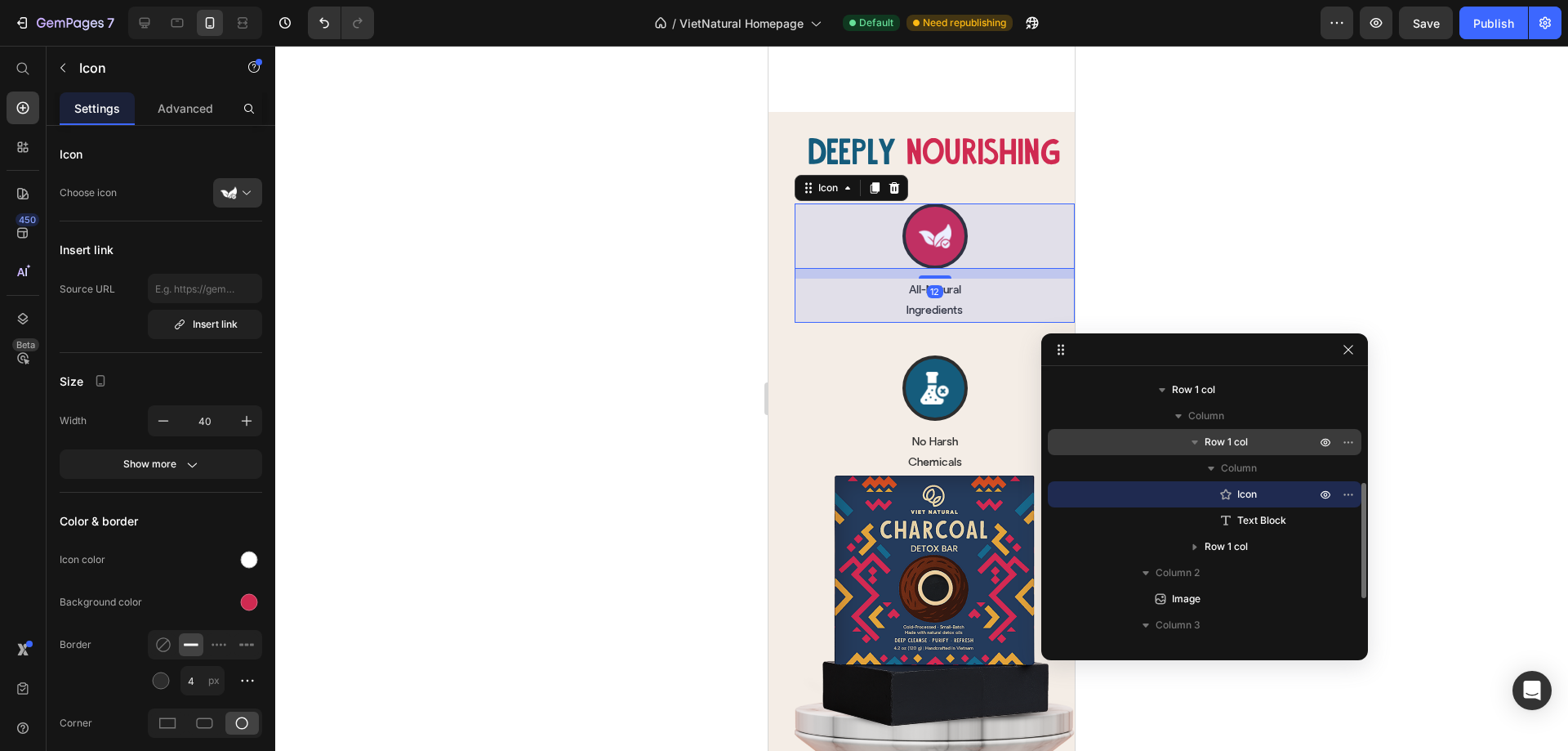 click on "Row 1 col" at bounding box center [1262, 442] 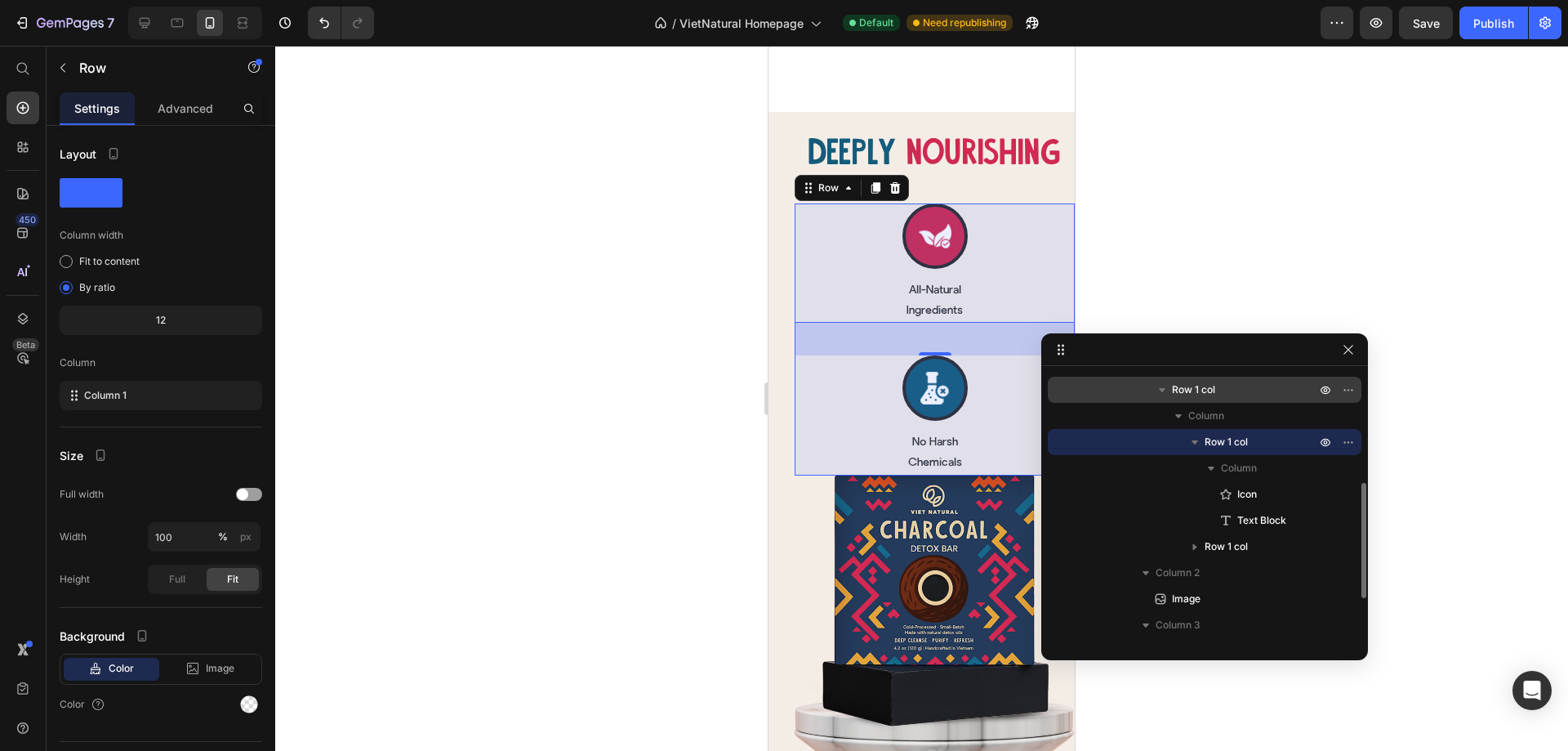 click on "Row 1 col" at bounding box center [1245, 390] 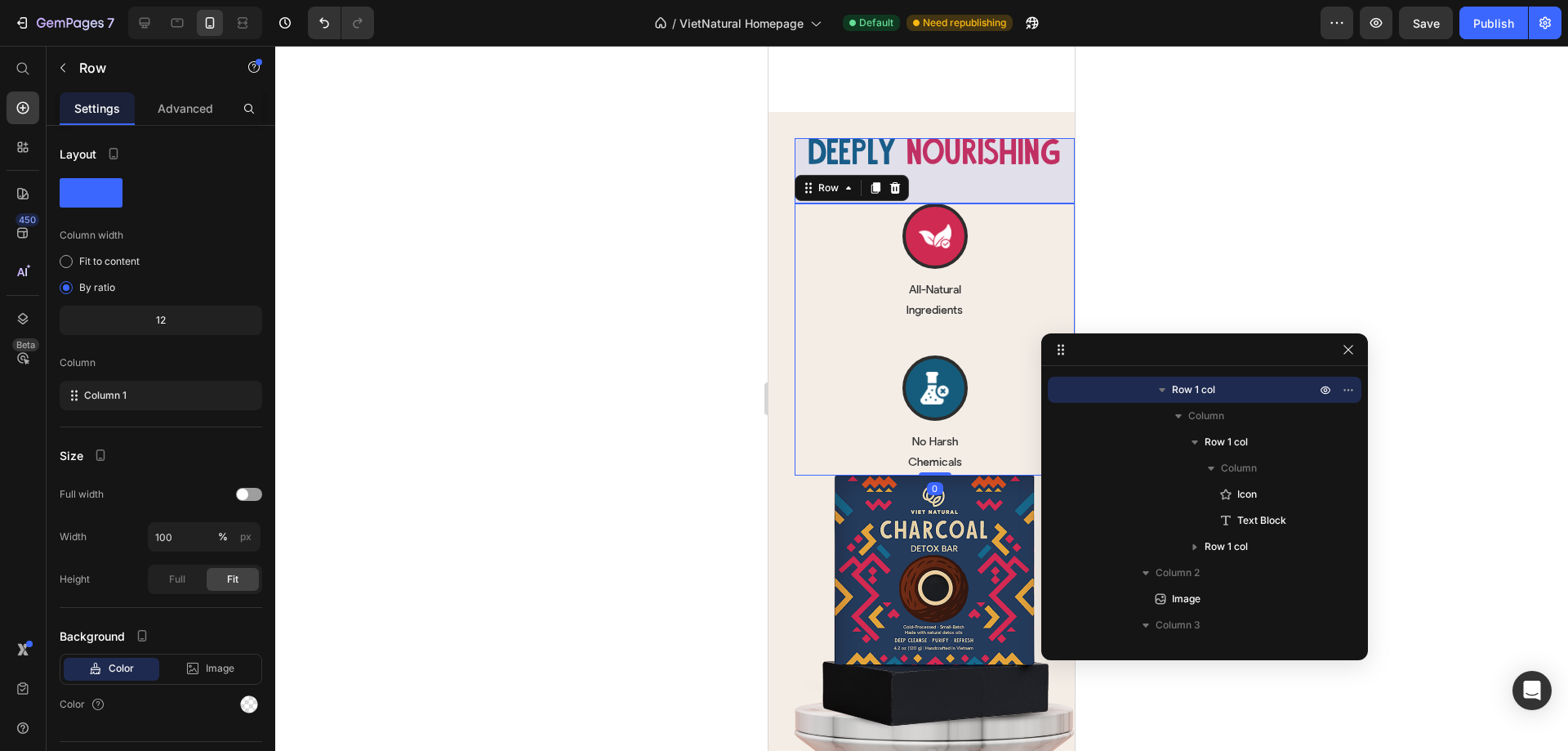 scroll, scrollTop: 94, scrollLeft: 0, axis: vertical 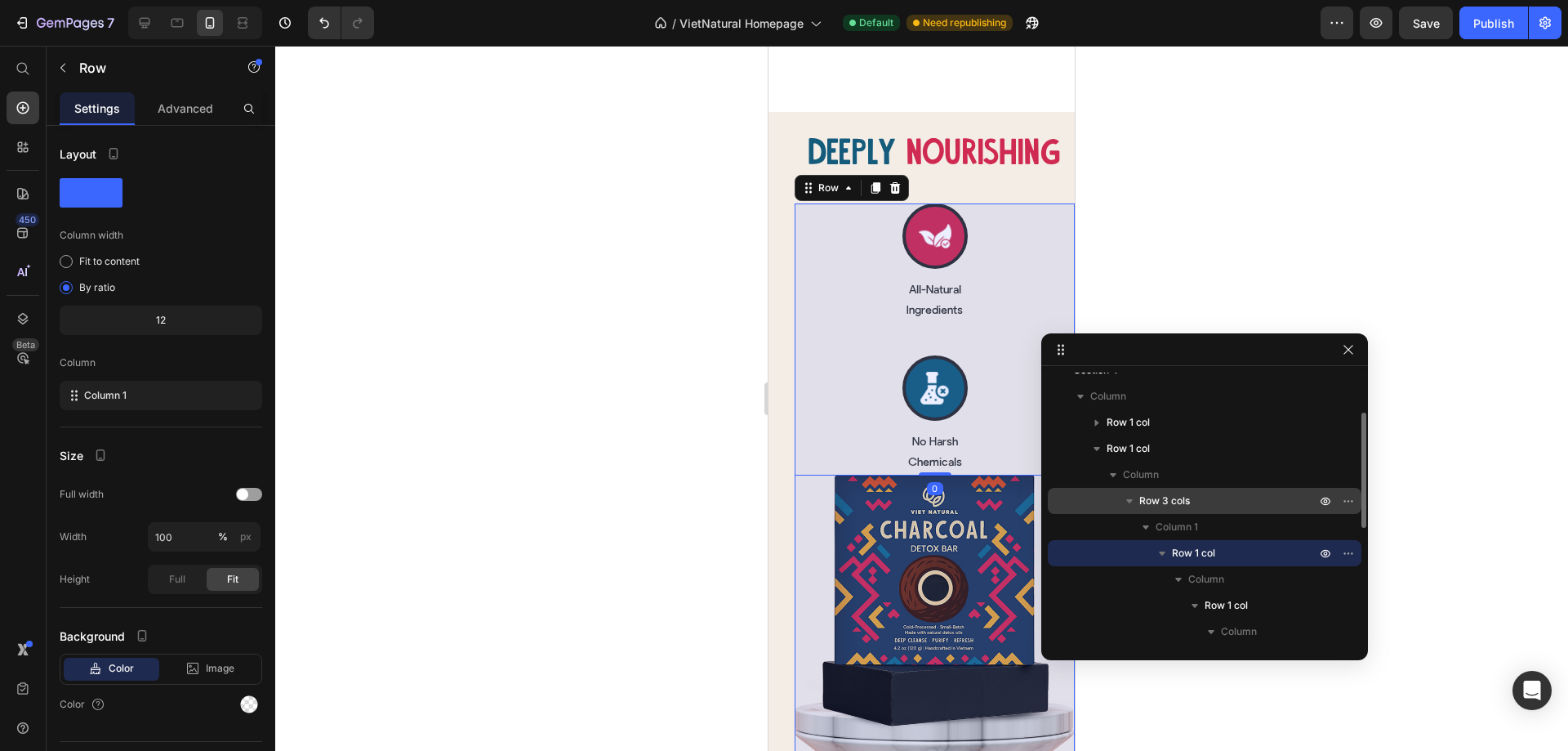 click on "Row 3 cols" at bounding box center (1229, 501) 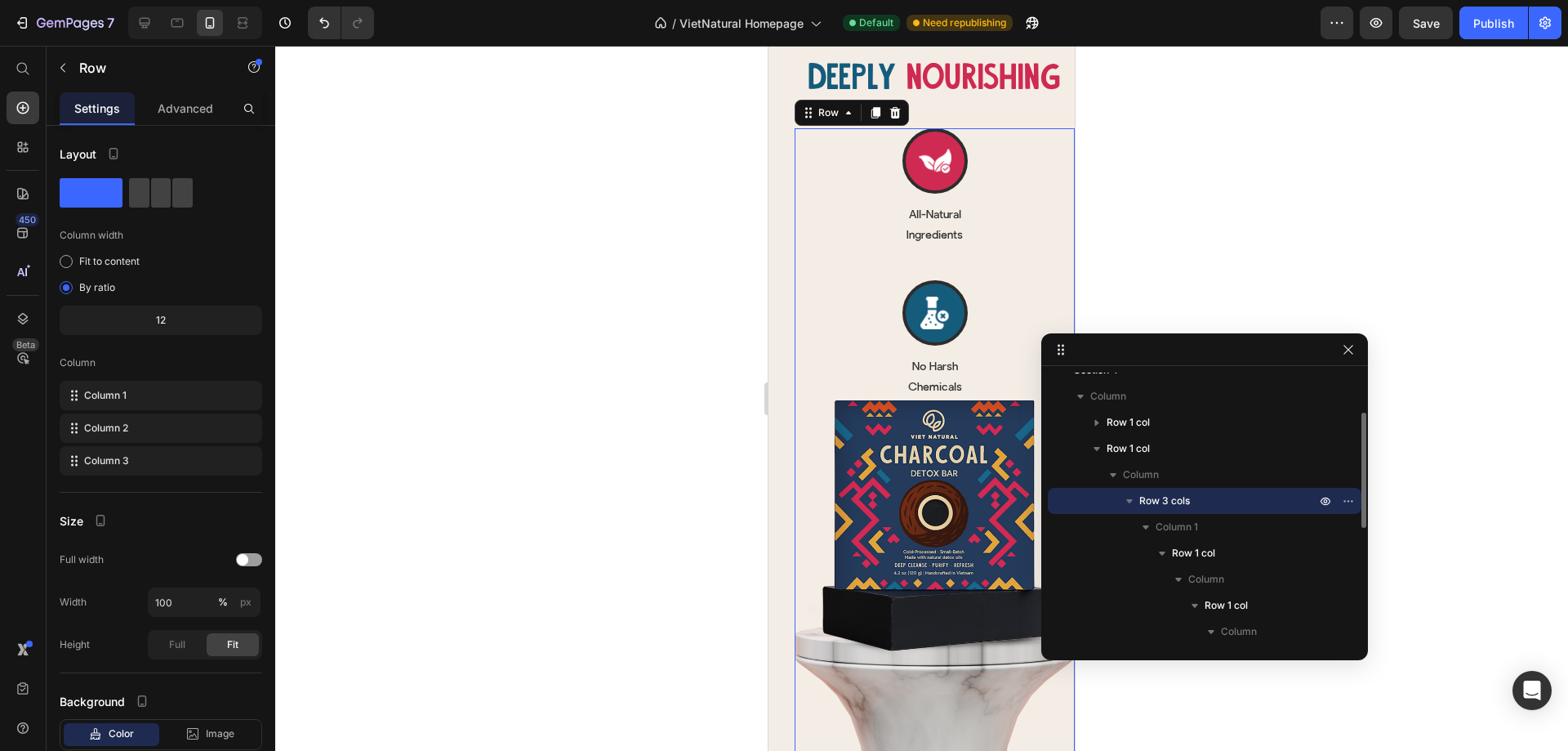 scroll, scrollTop: 2017, scrollLeft: 0, axis: vertical 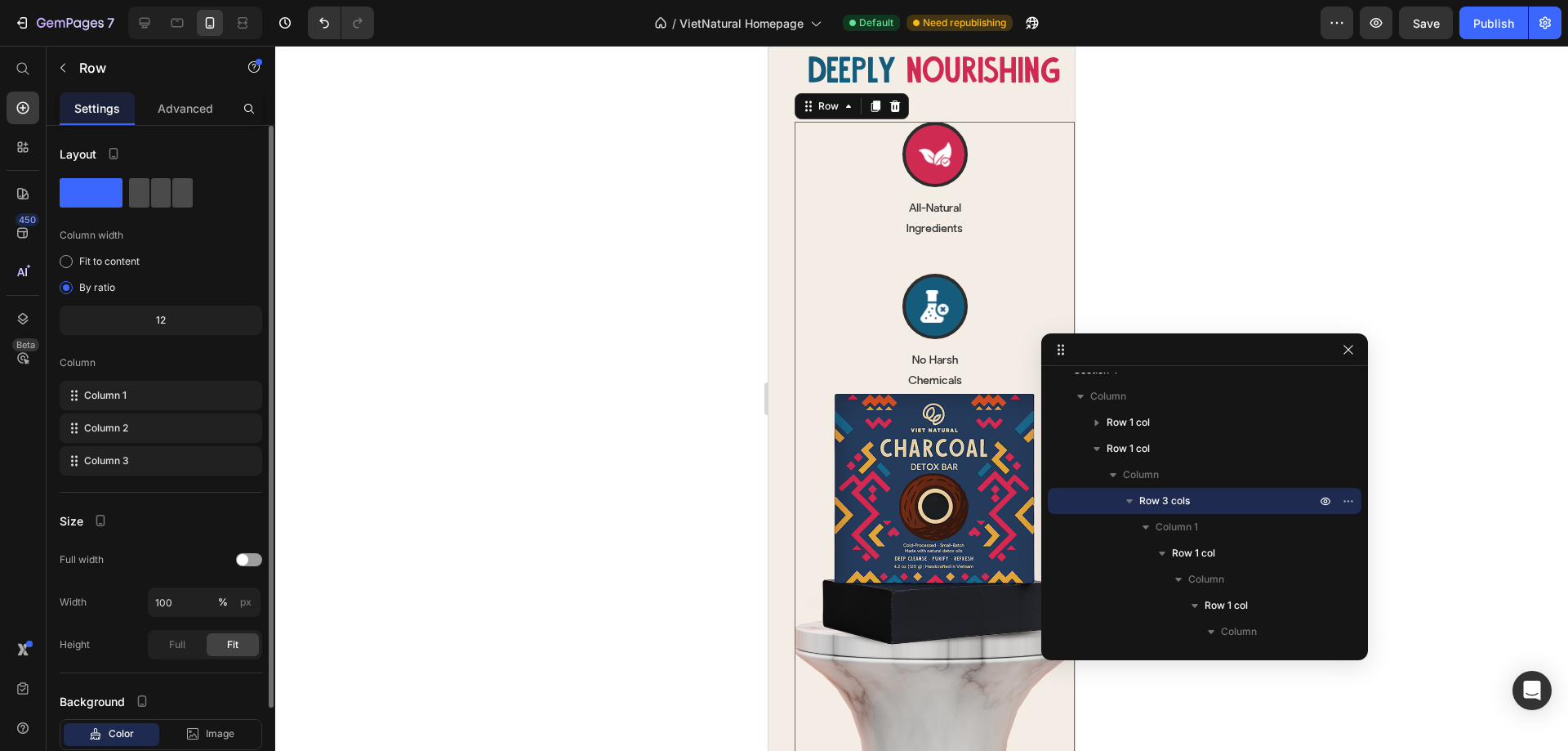 click 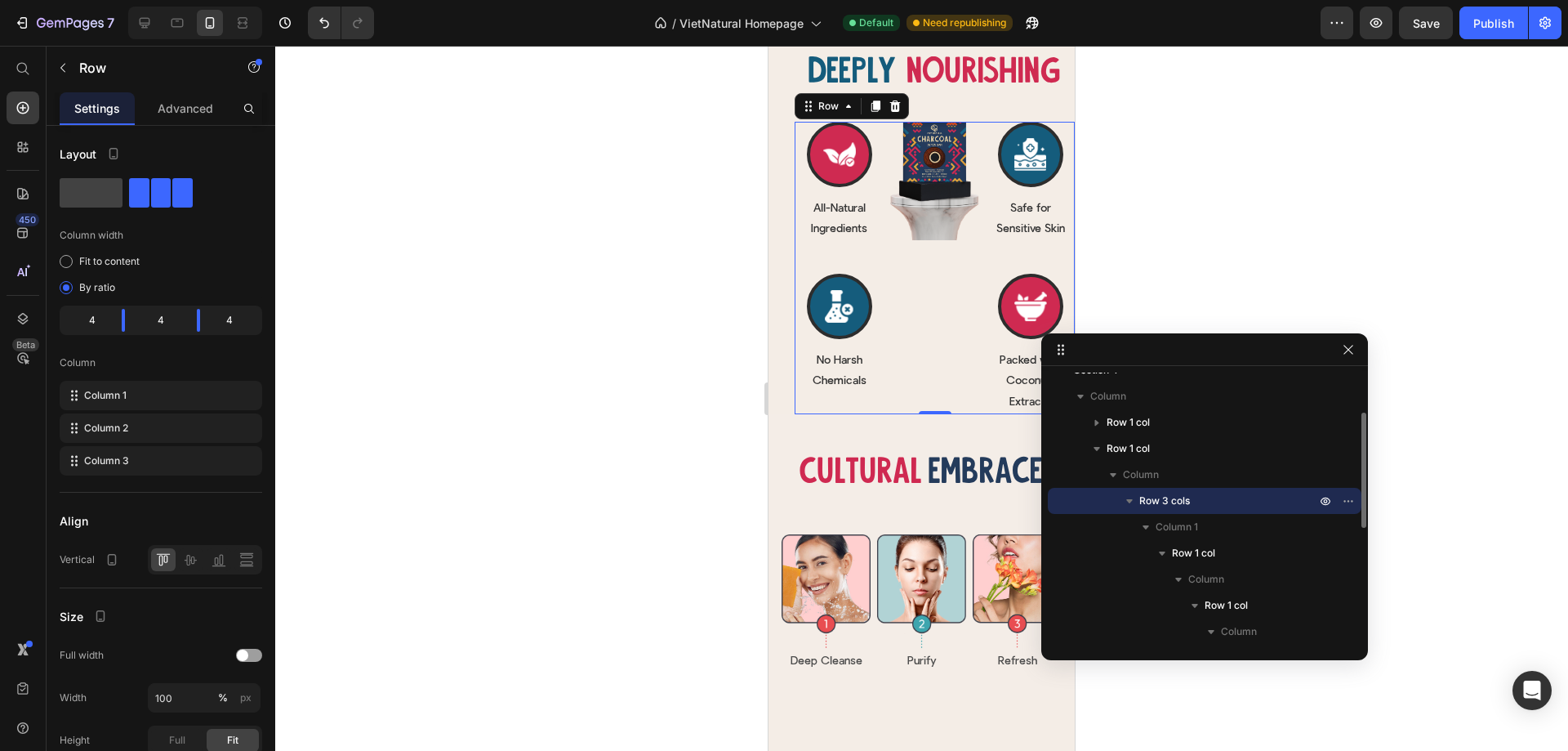click 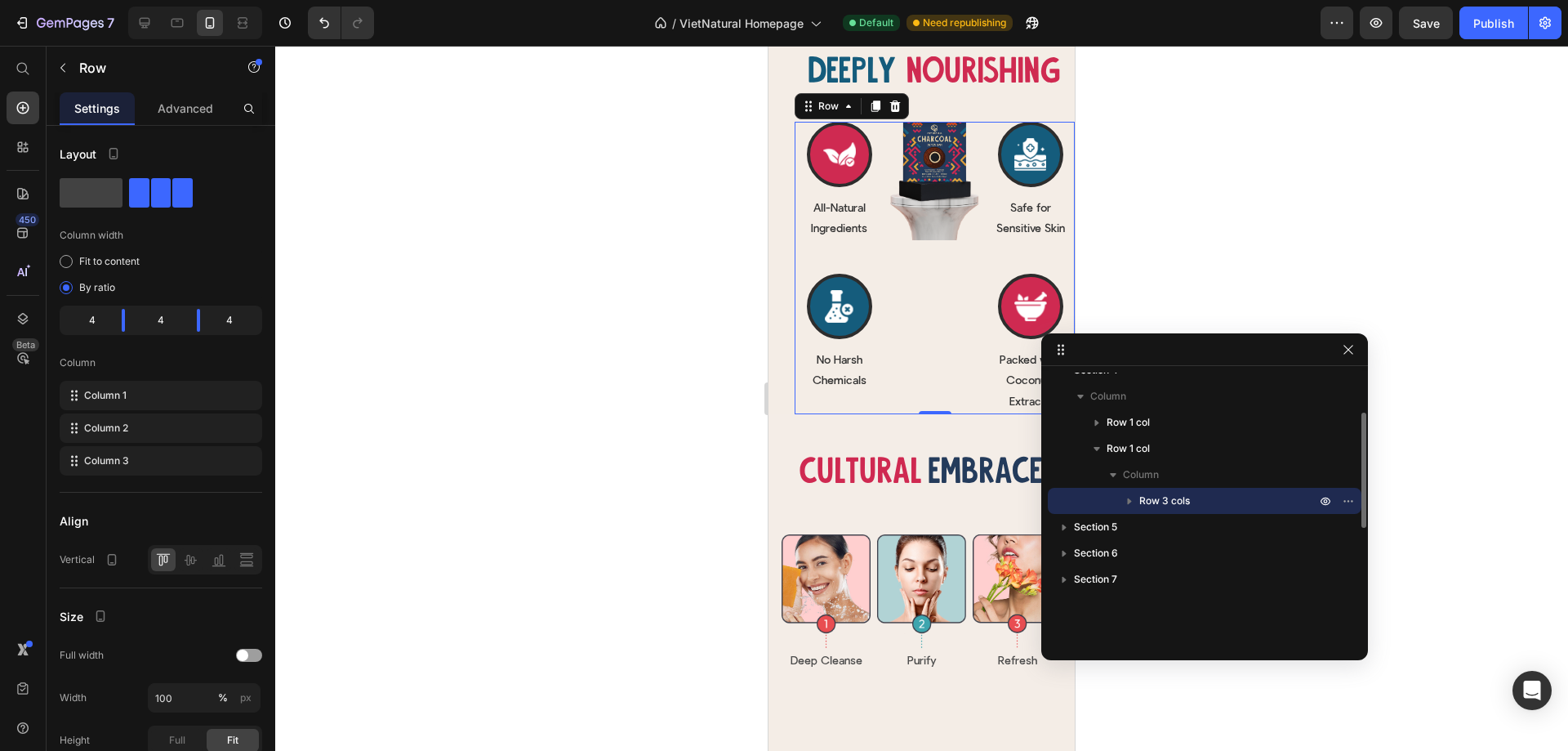 click 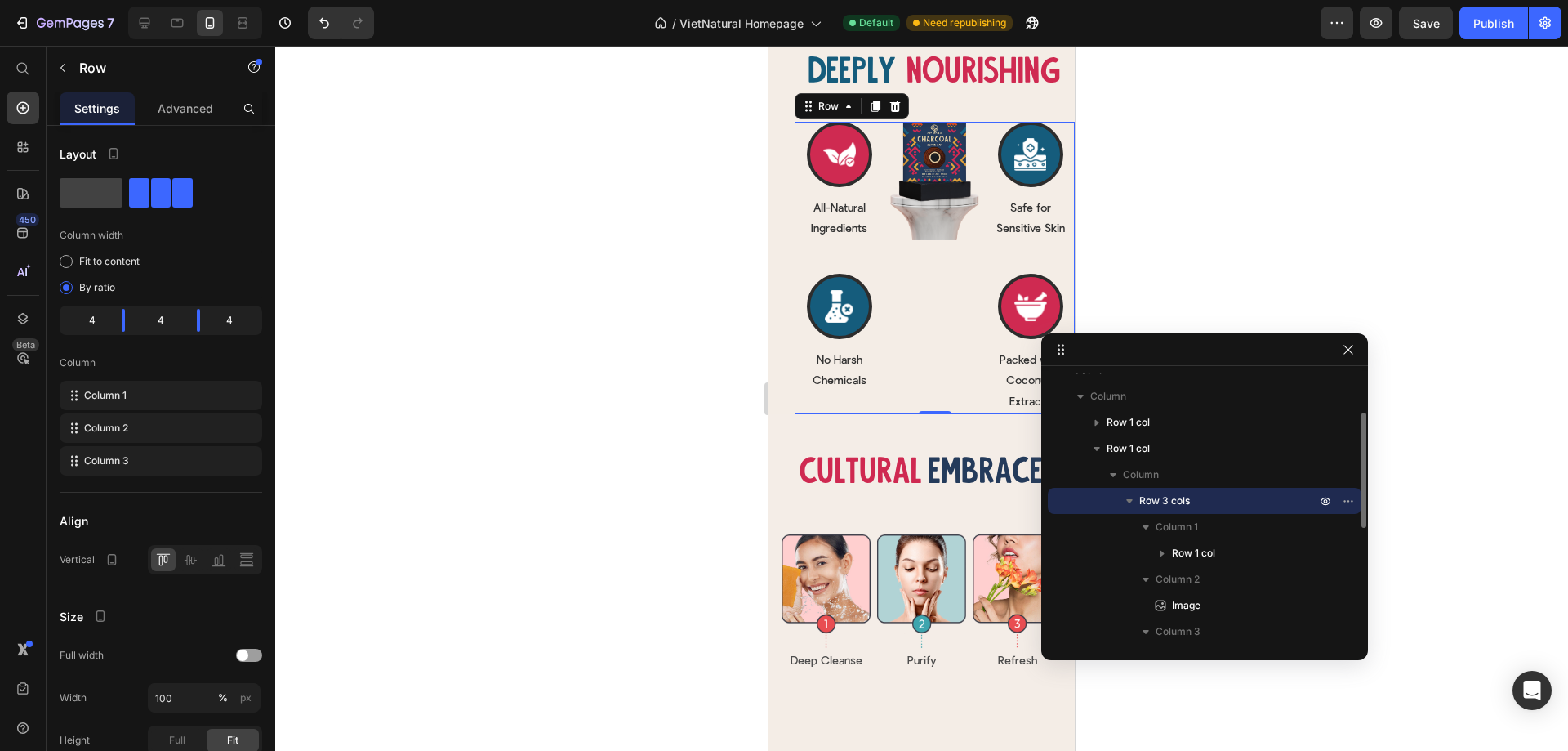 scroll, scrollTop: 201, scrollLeft: 0, axis: vertical 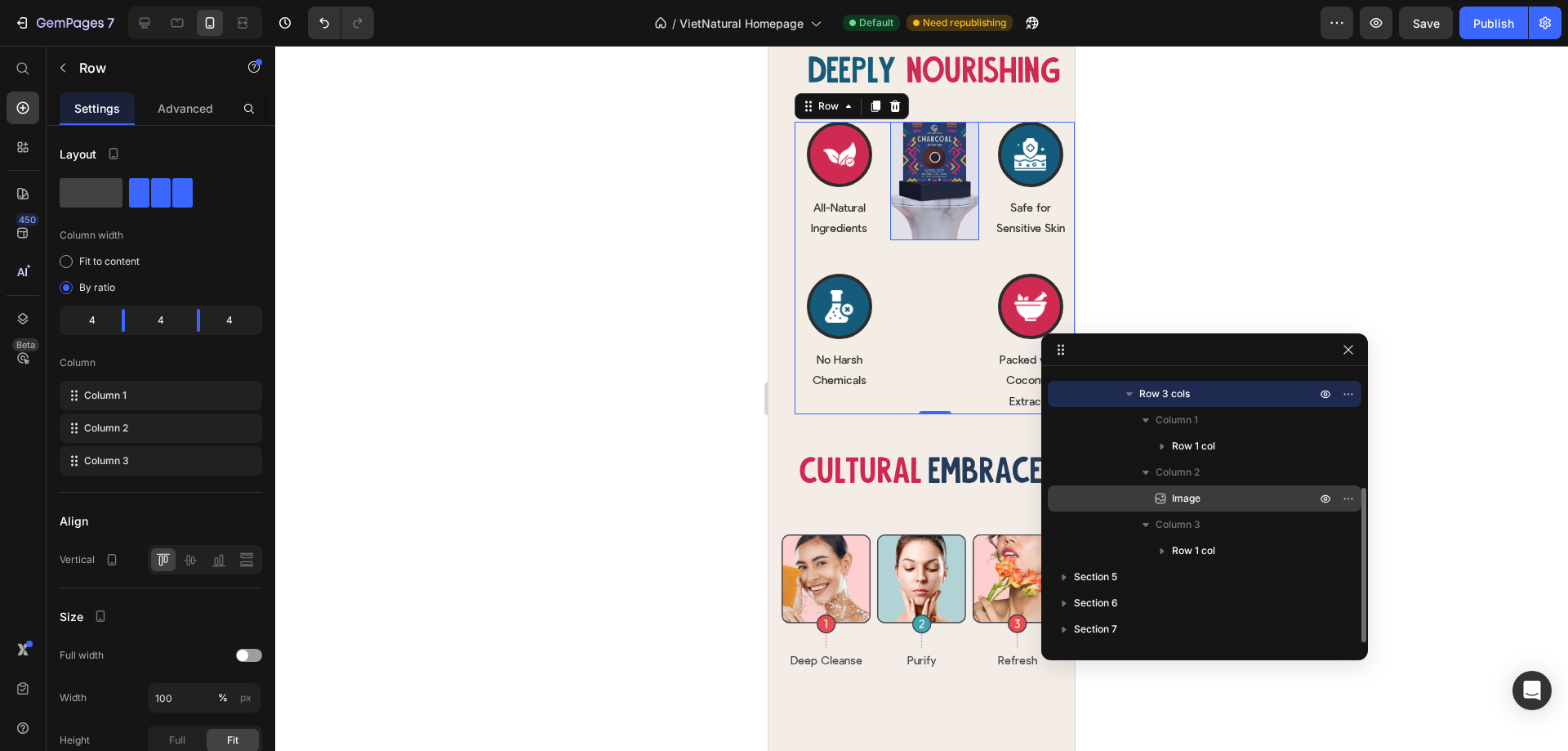click on "Image" at bounding box center (1186, 498) 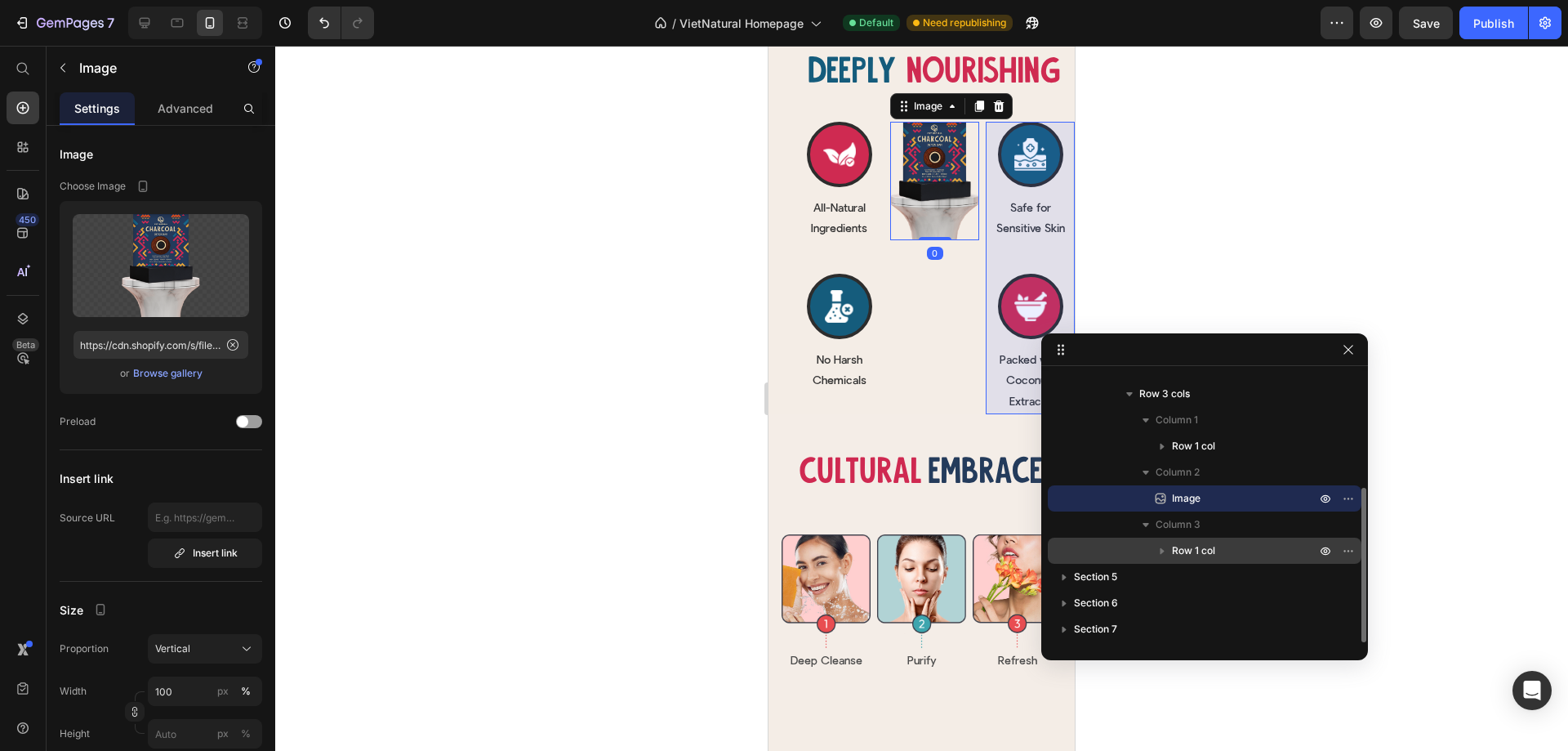 click on "Row 1 col" at bounding box center [1193, 551] 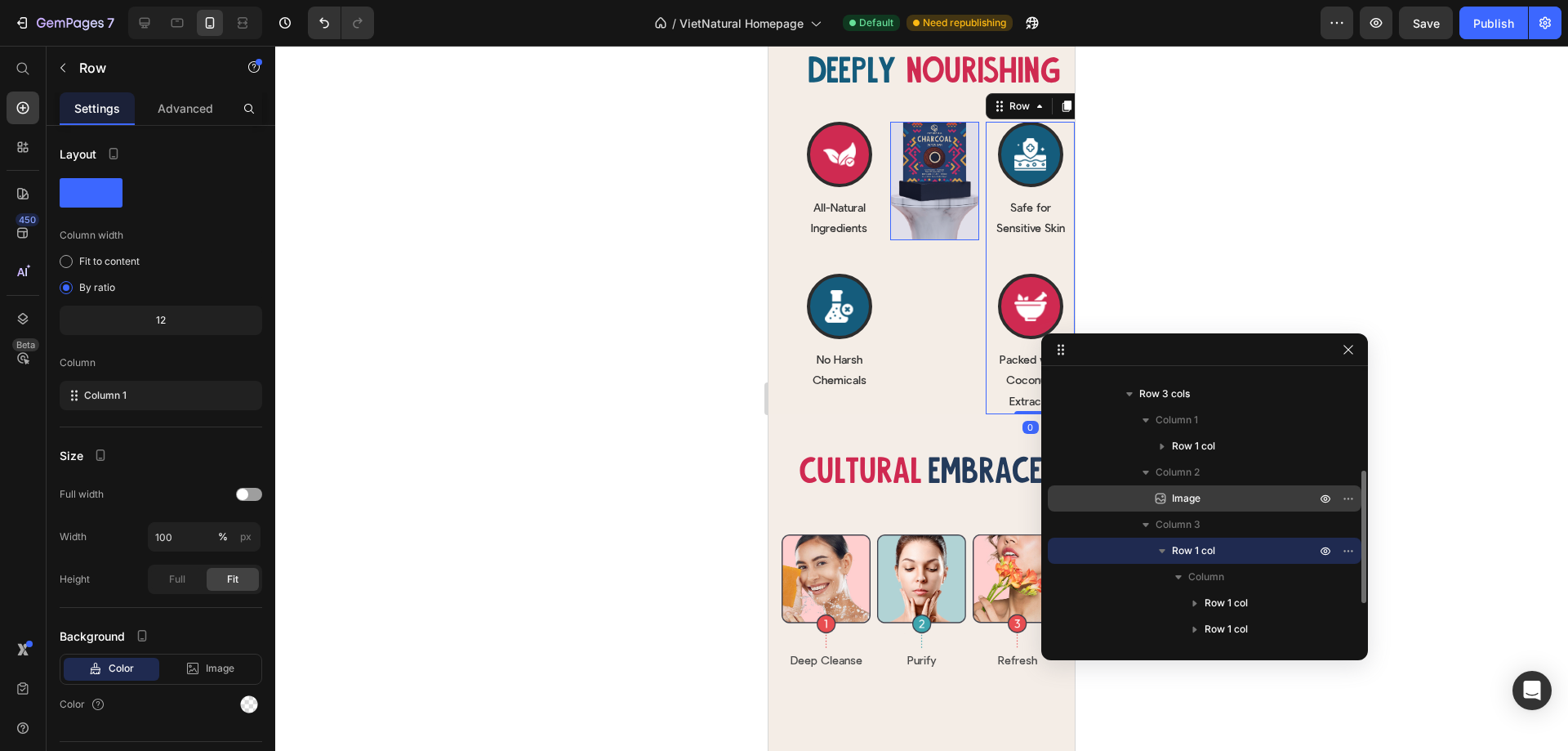 click on "Image" at bounding box center [1226, 498] 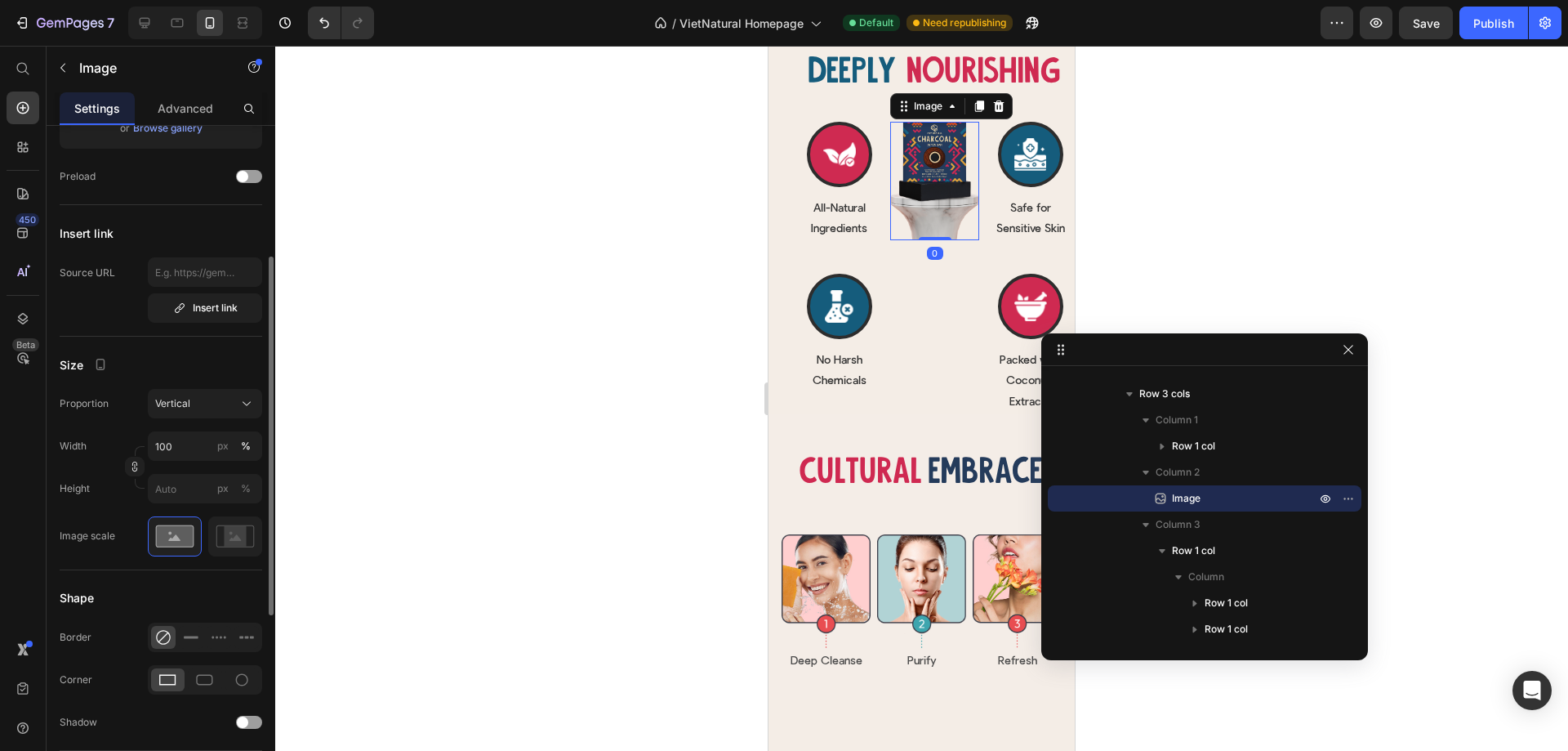scroll, scrollTop: 490, scrollLeft: 0, axis: vertical 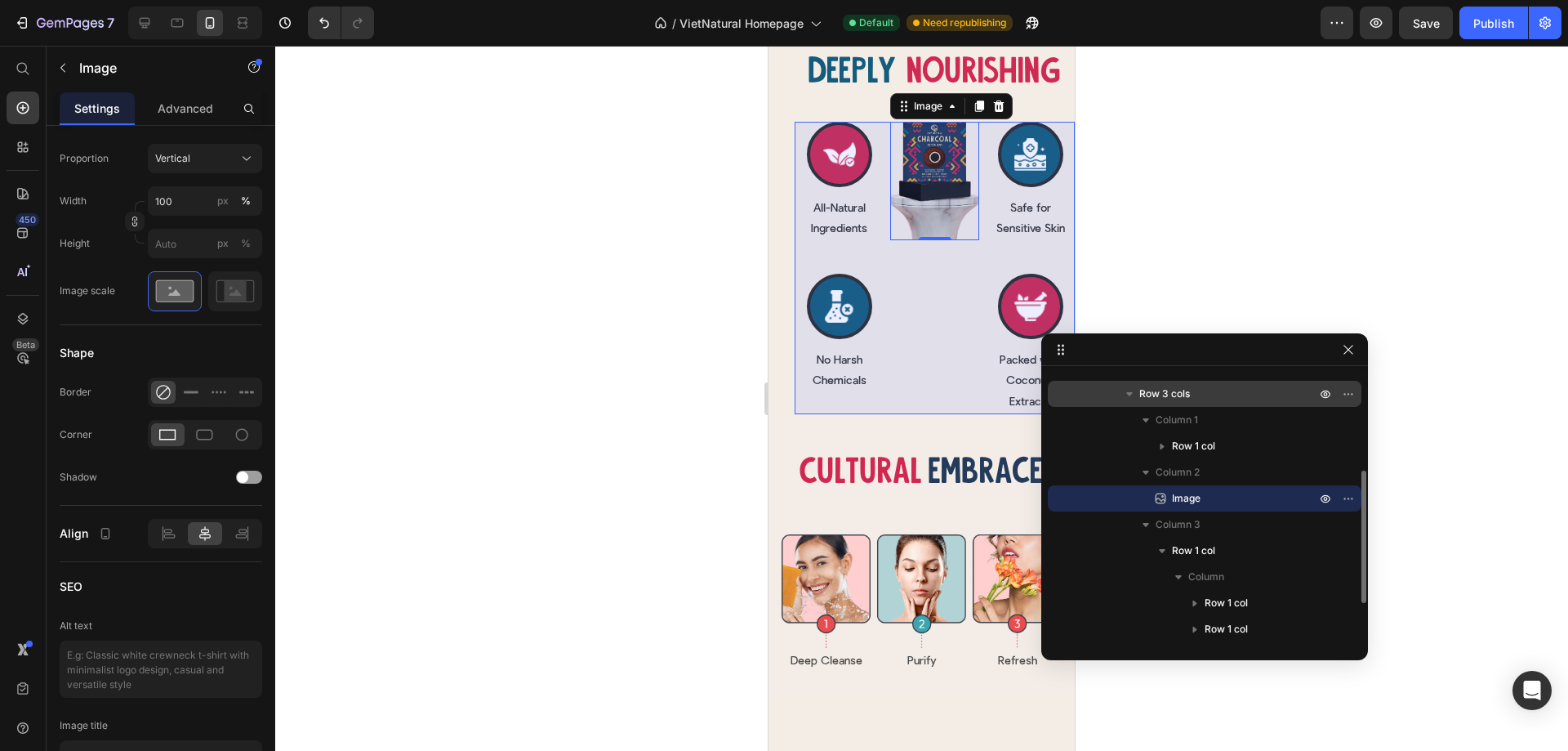 click on "Row 3 cols" at bounding box center [1229, 394] 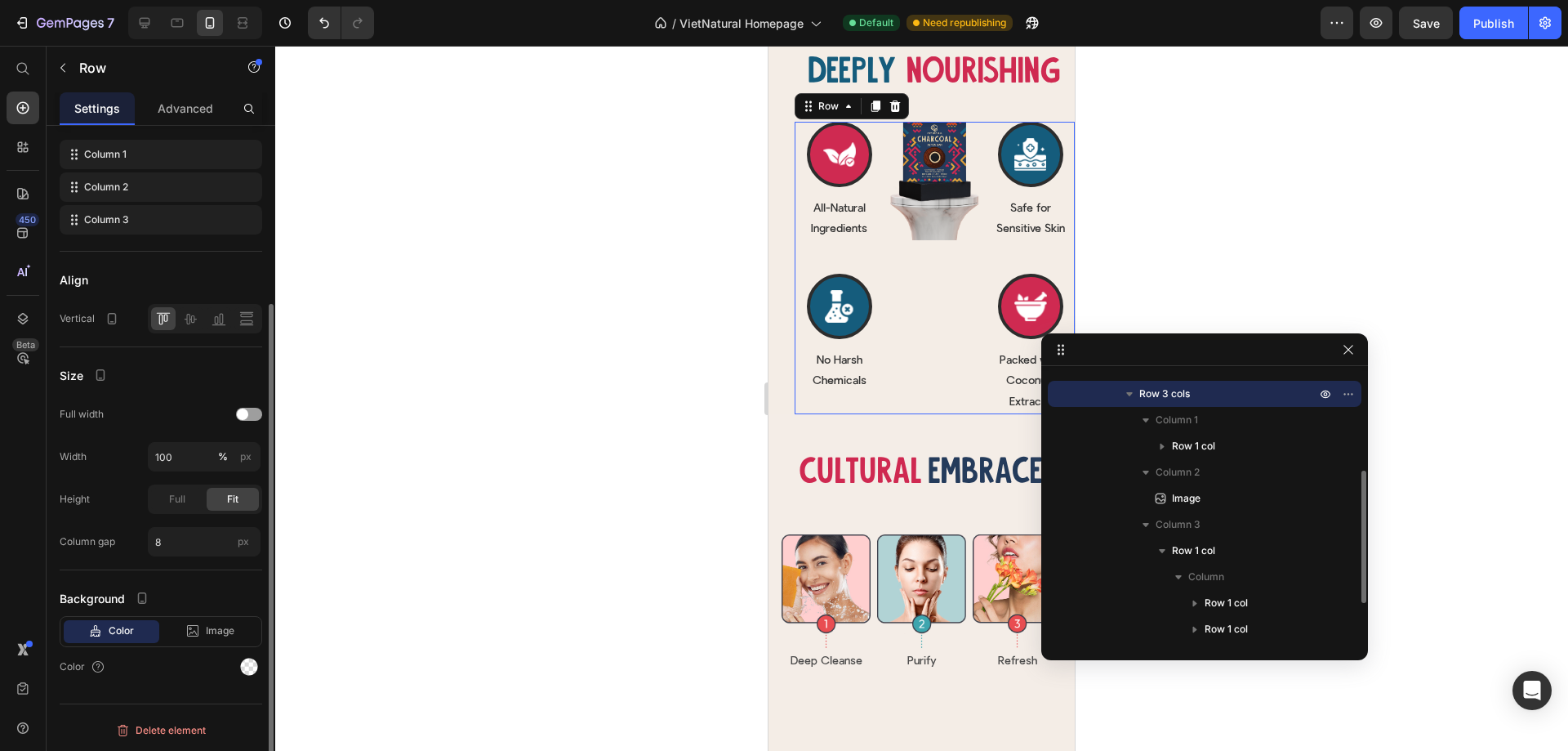 scroll, scrollTop: 0, scrollLeft: 0, axis: both 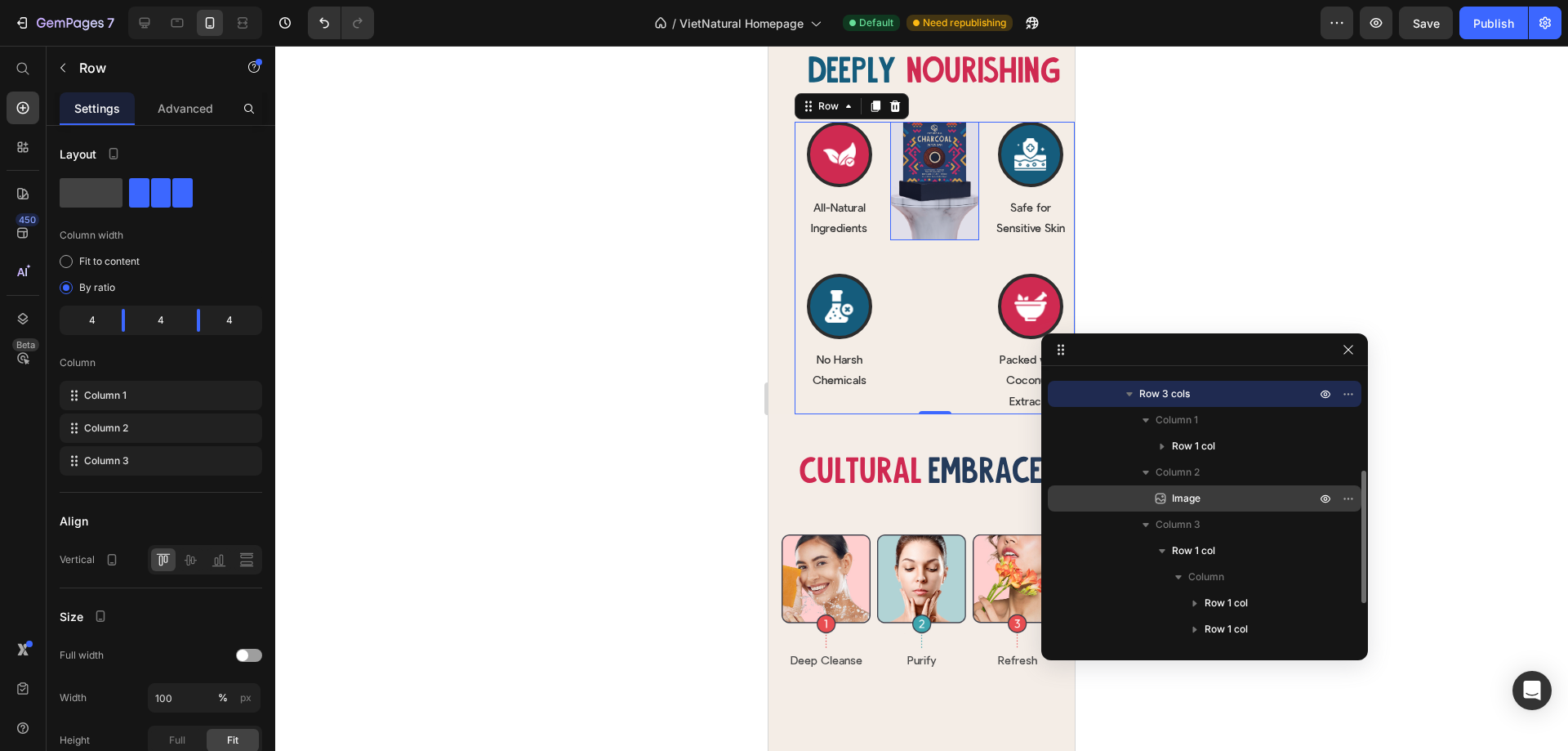 click on "Image" at bounding box center [1226, 498] 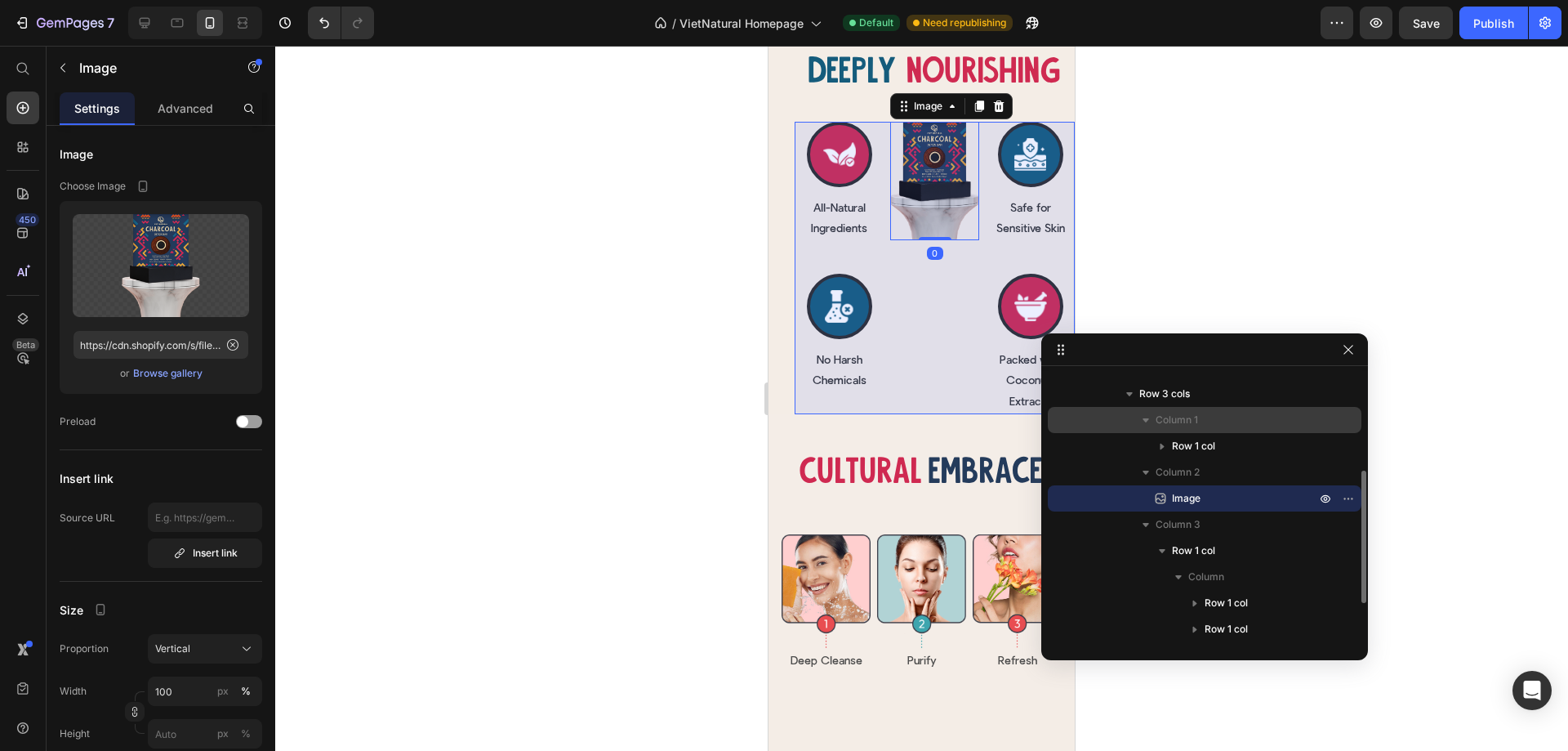 scroll, scrollTop: 38, scrollLeft: 0, axis: vertical 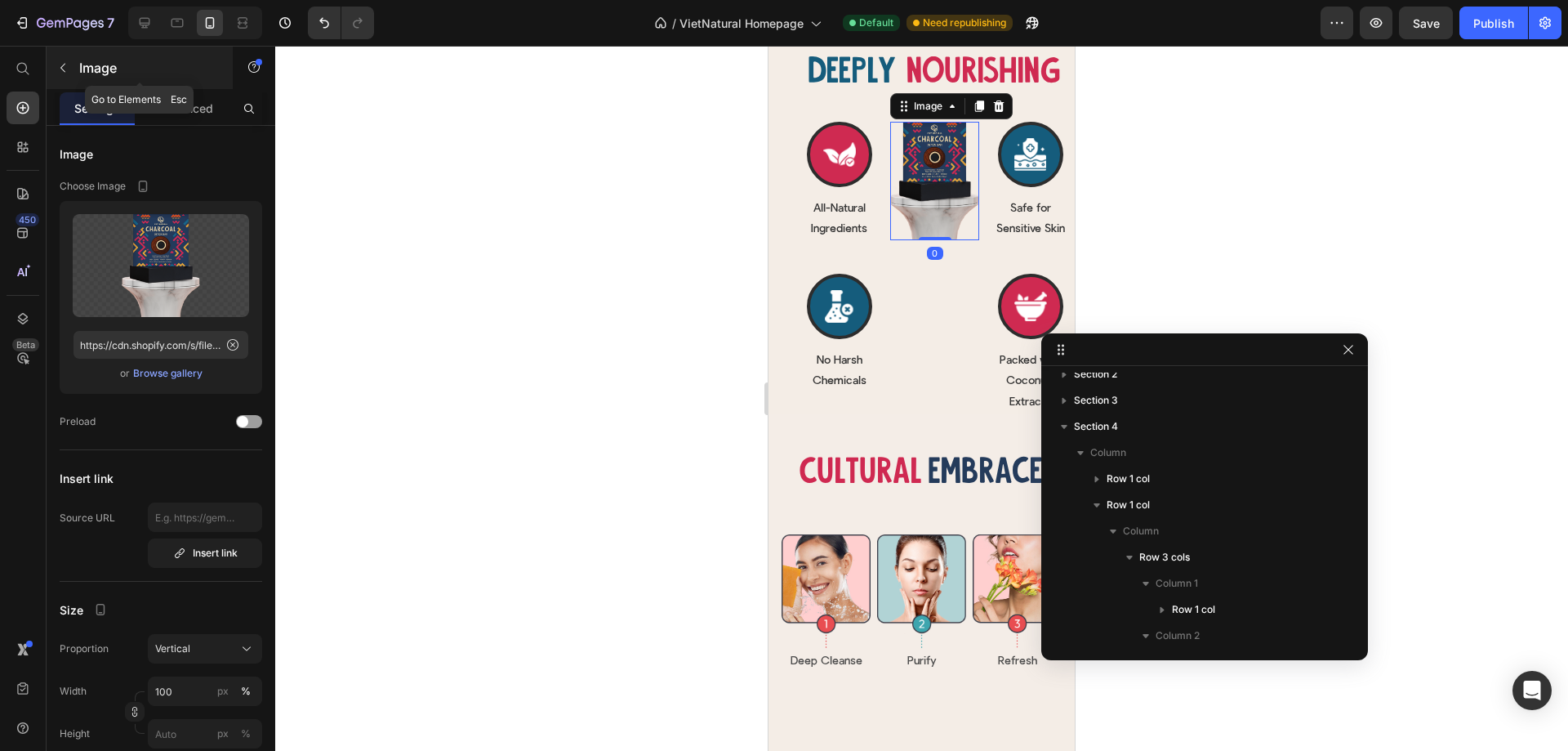 click 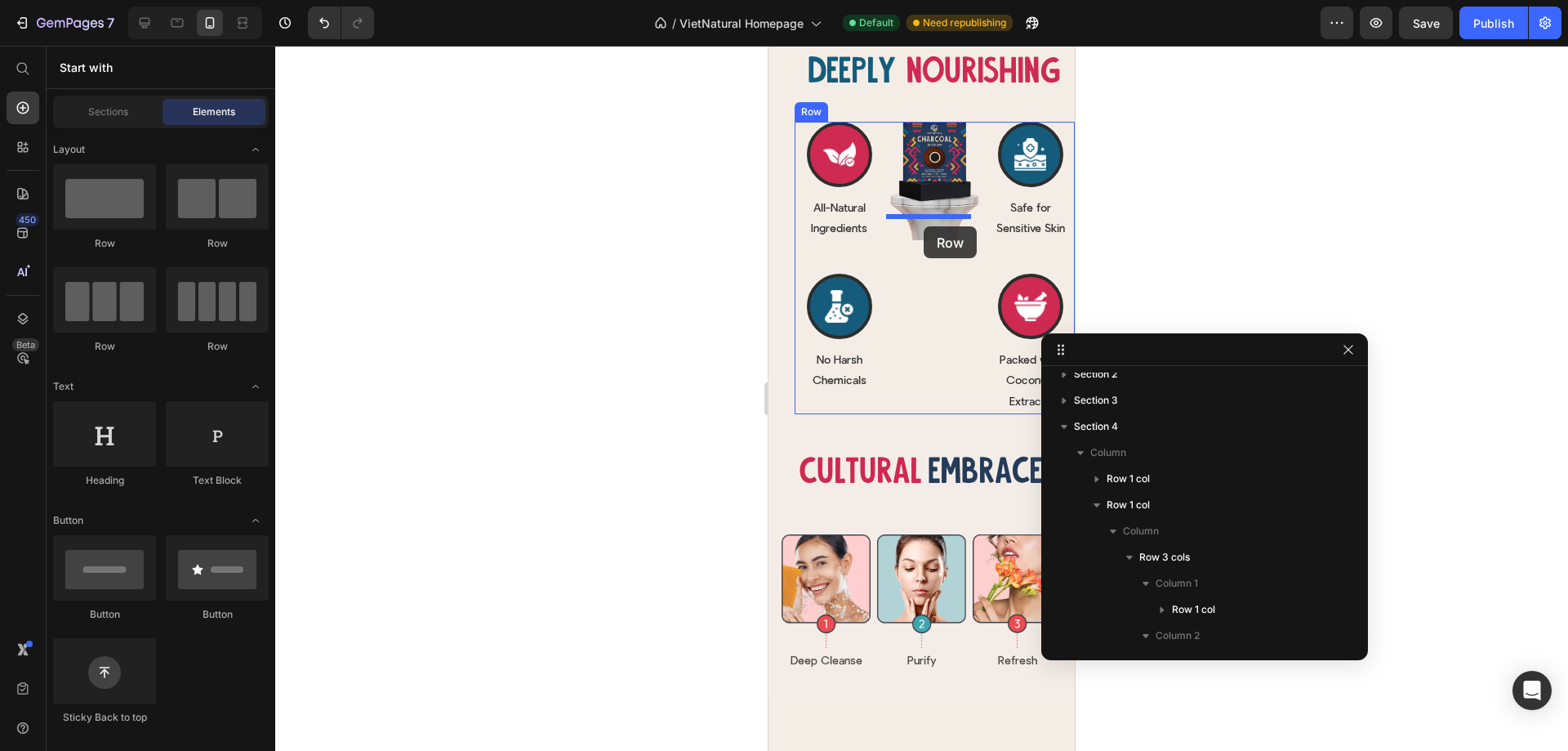drag, startPoint x: 1345, startPoint y: 311, endPoint x: 924, endPoint y: 226, distance: 429.4951 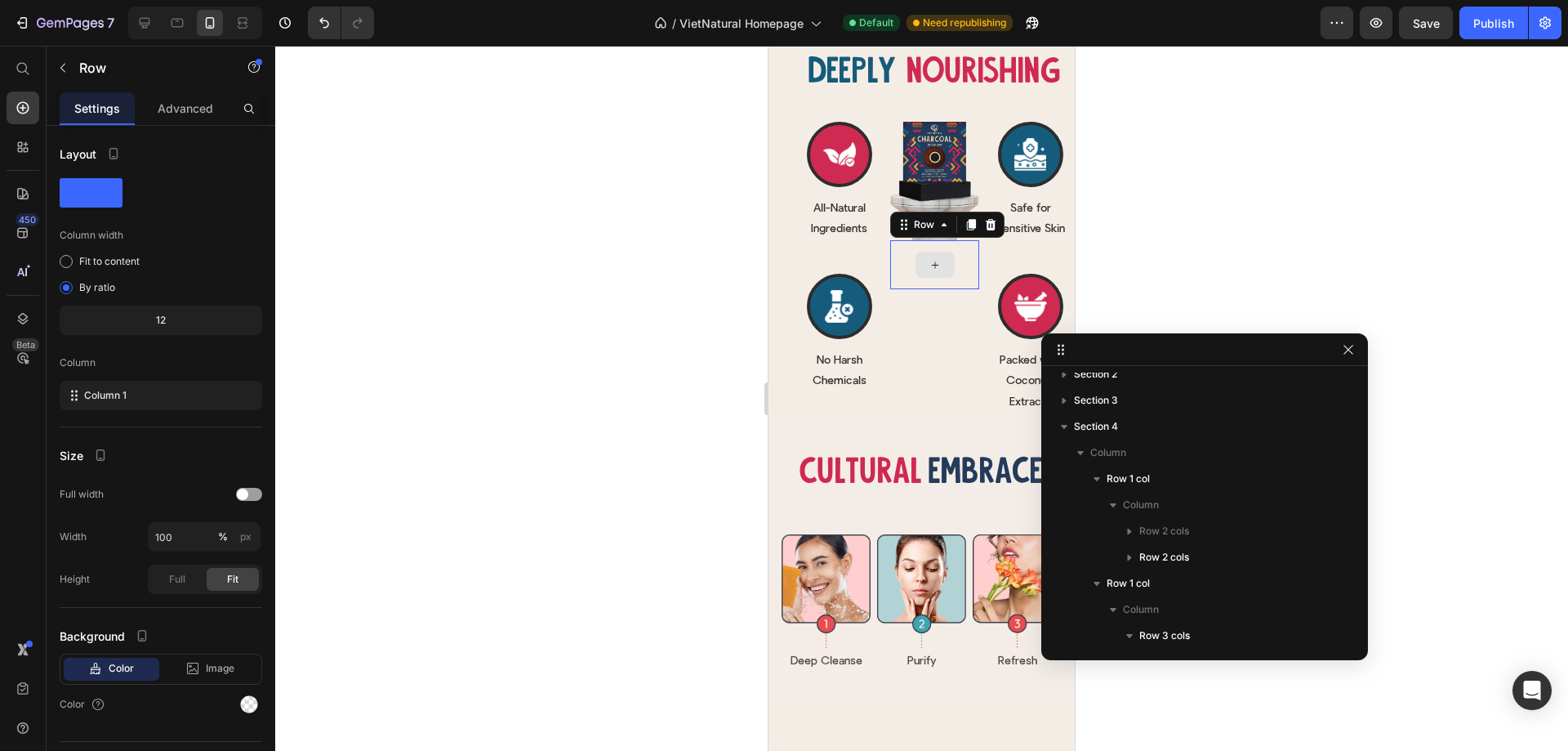 scroll, scrollTop: 388, scrollLeft: 0, axis: vertical 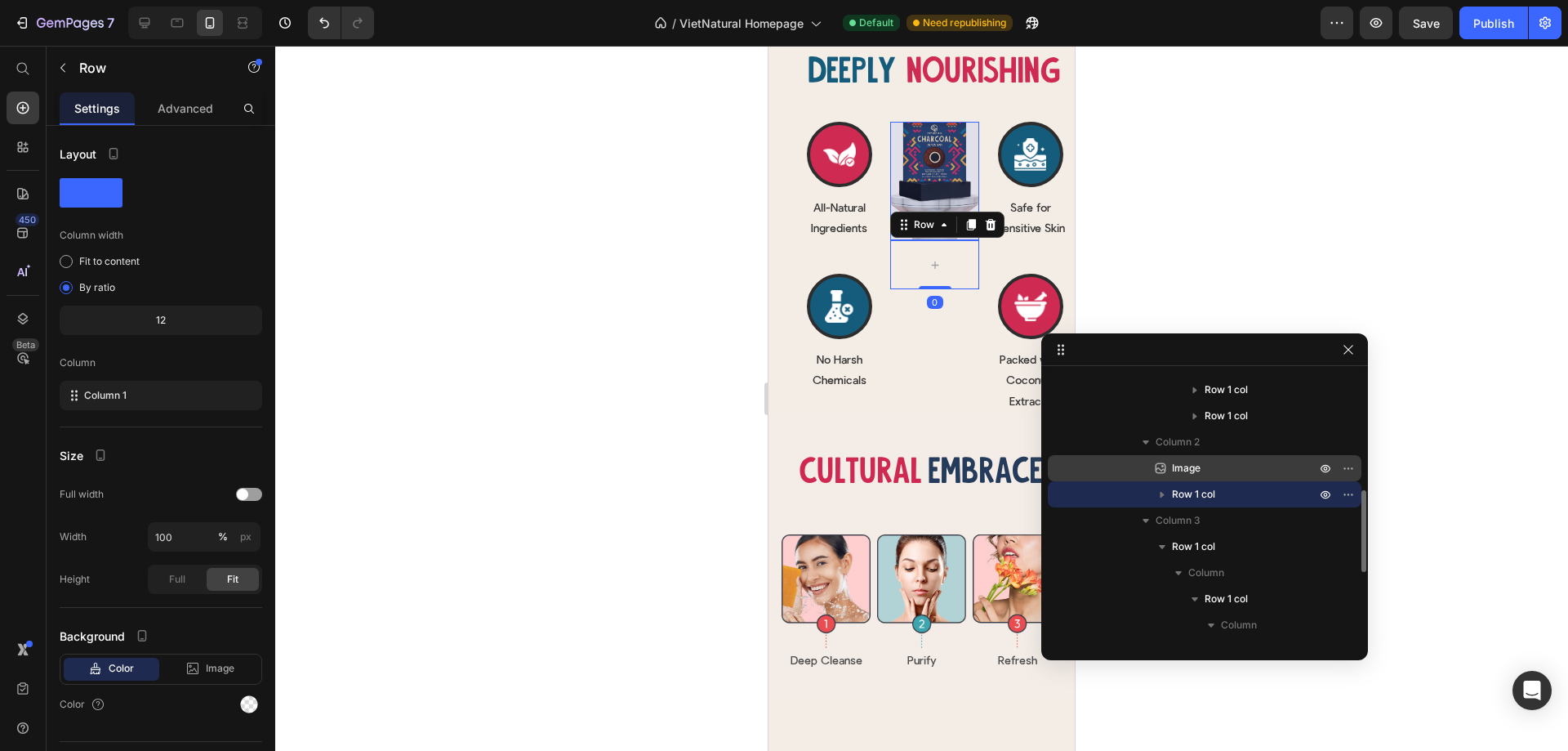click on "Image" at bounding box center [1226, 468] 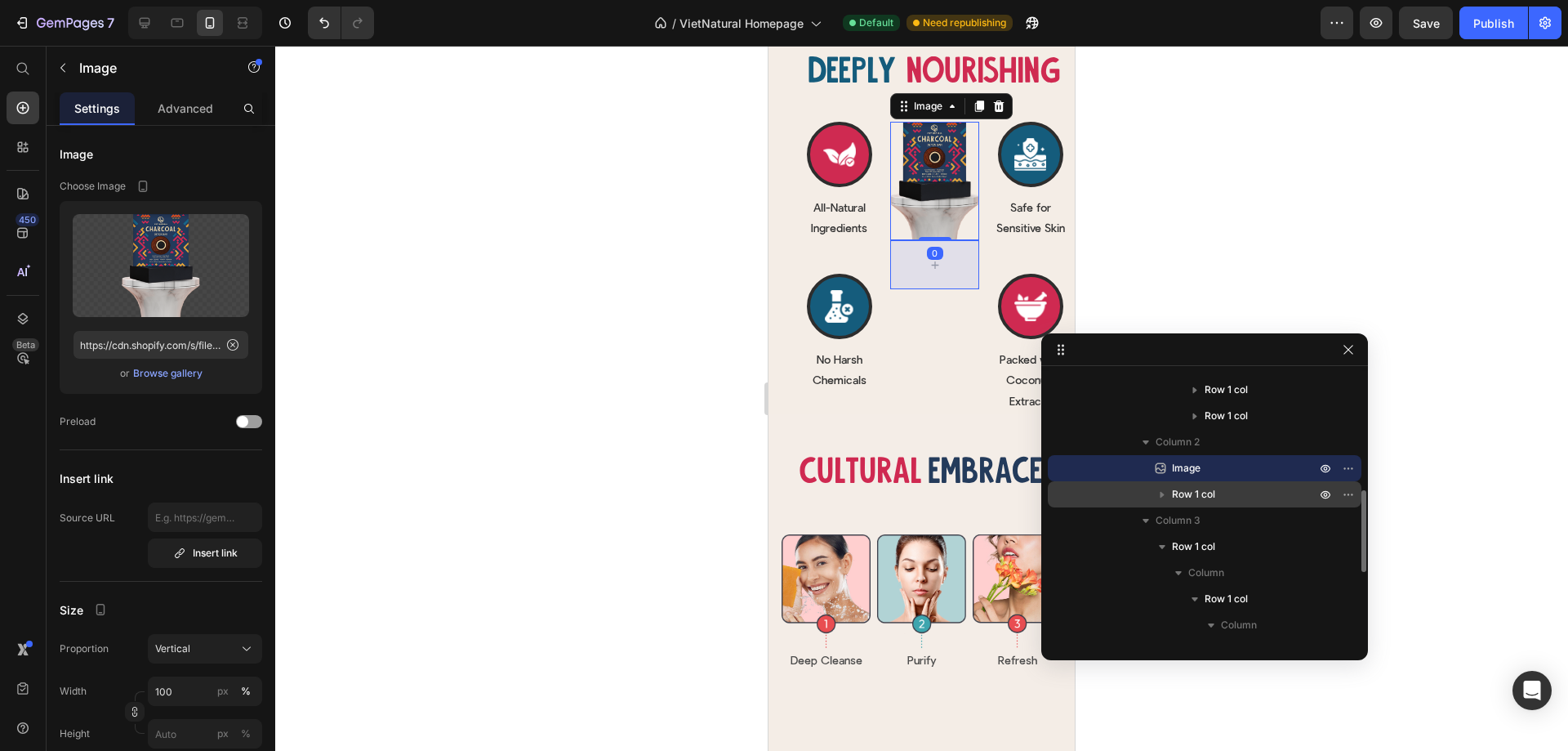 drag, startPoint x: 1161, startPoint y: 466, endPoint x: 1191, endPoint y: 483, distance: 34.481879 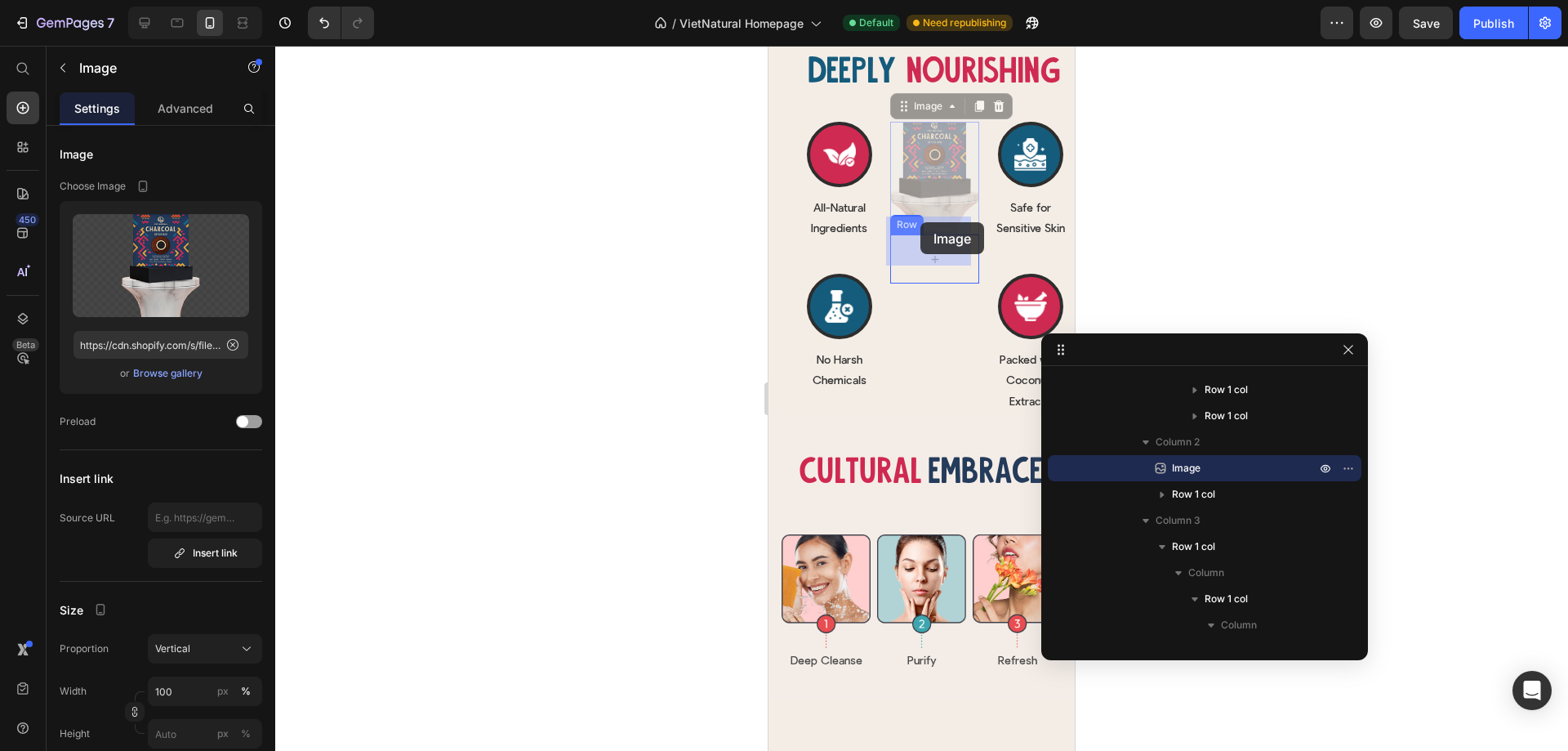 drag, startPoint x: 904, startPoint y: 102, endPoint x: 920, endPoint y: 222, distance: 121.06197 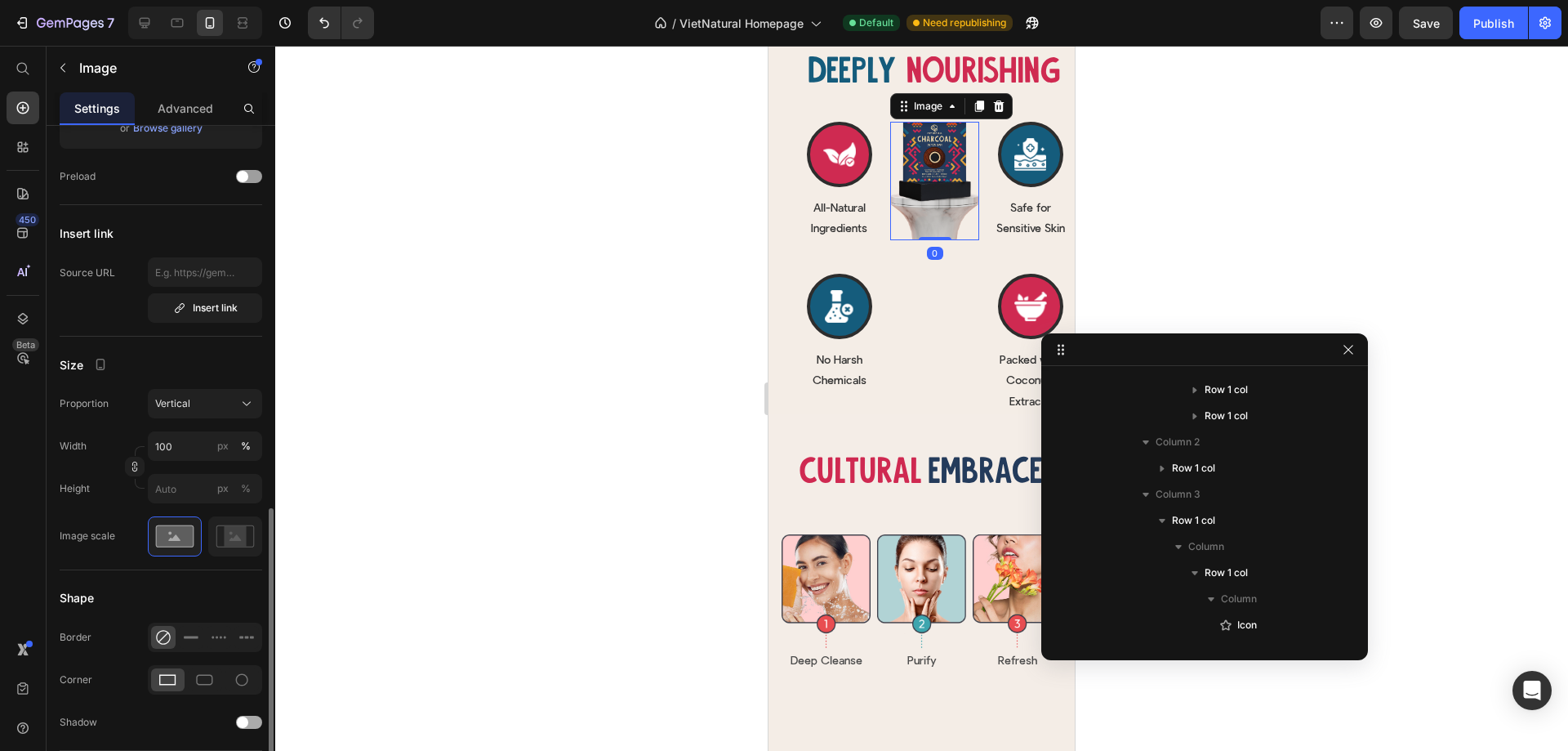 scroll, scrollTop: 490, scrollLeft: 0, axis: vertical 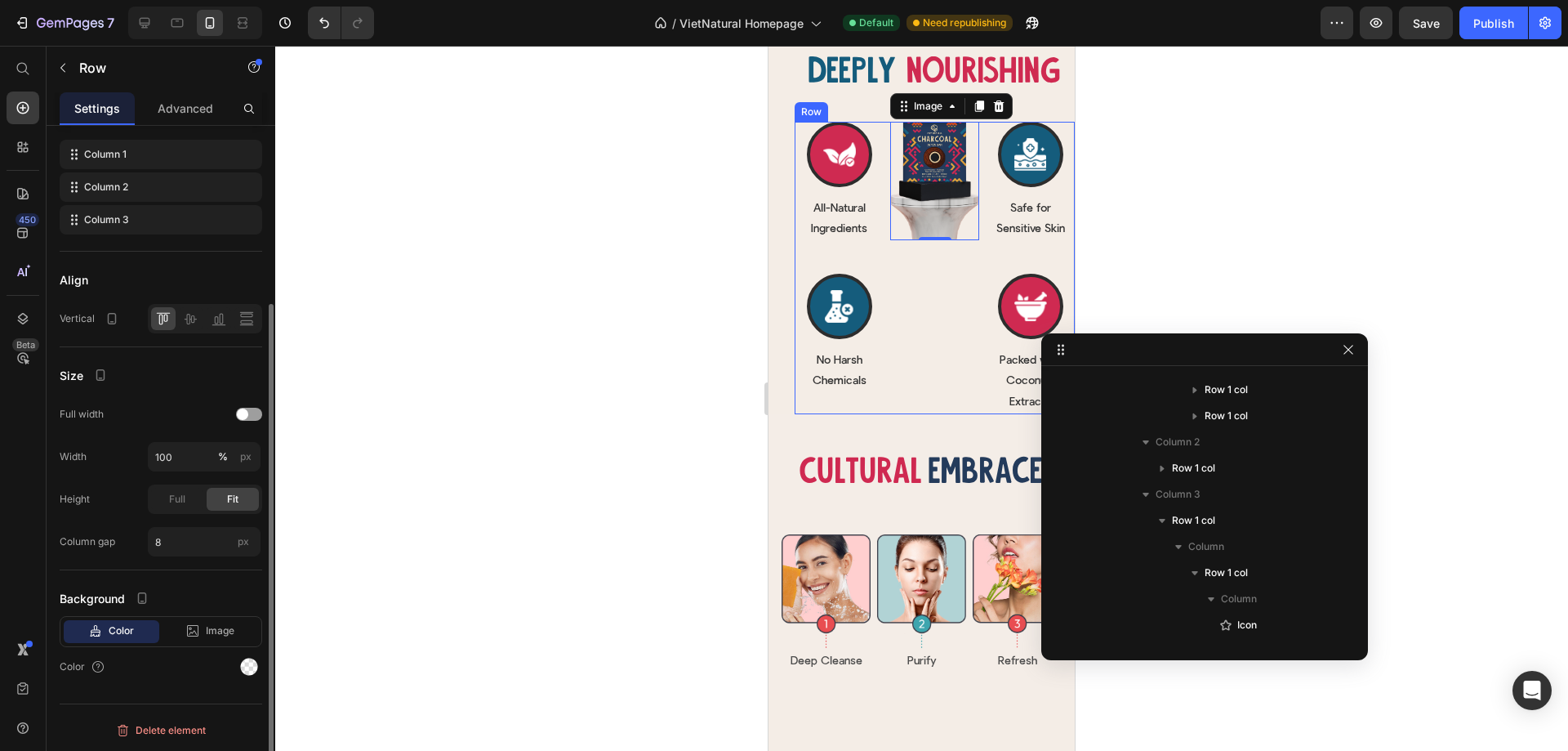 click on "Image   0 Row" at bounding box center (934, 268) 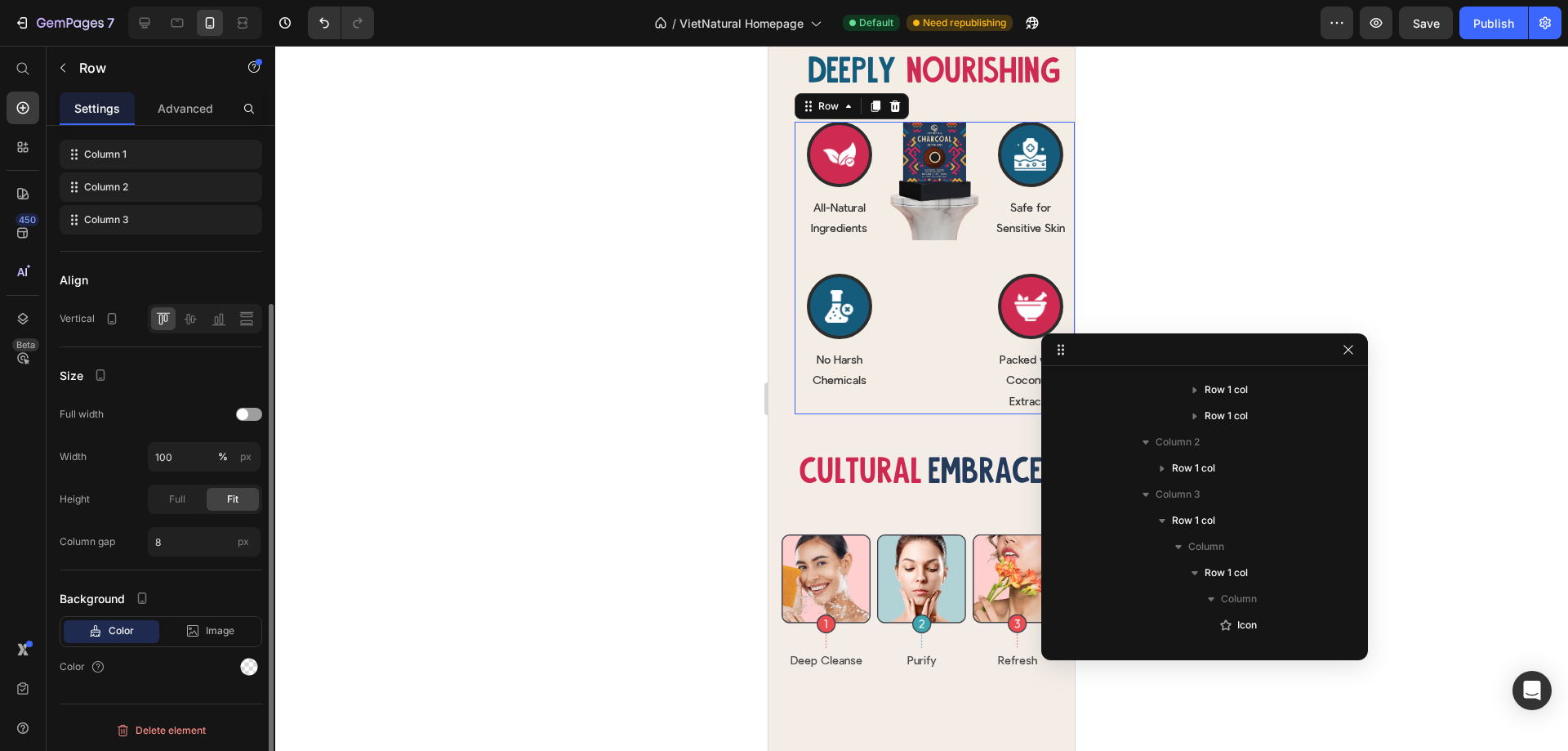 scroll, scrollTop: 179, scrollLeft: 0, axis: vertical 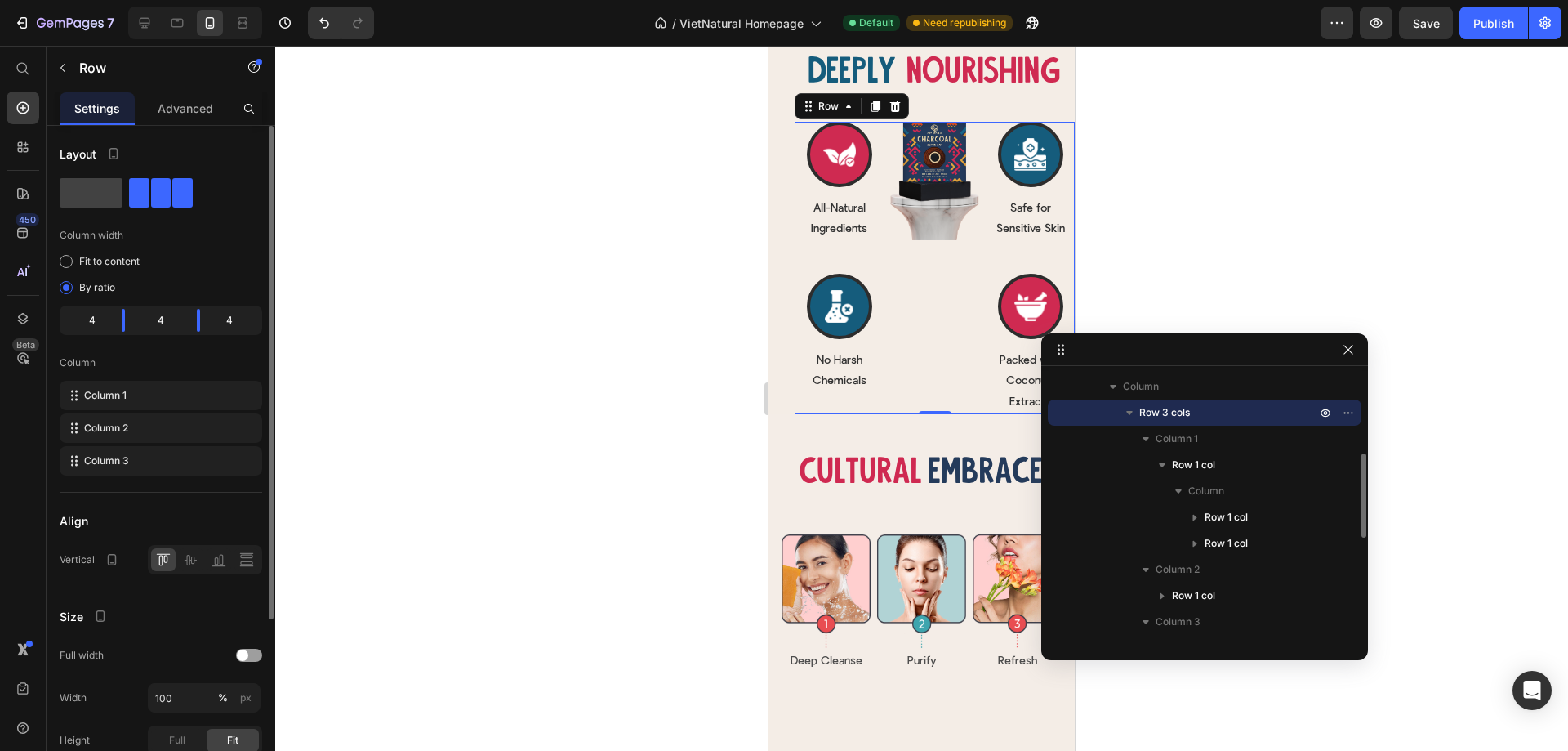 click 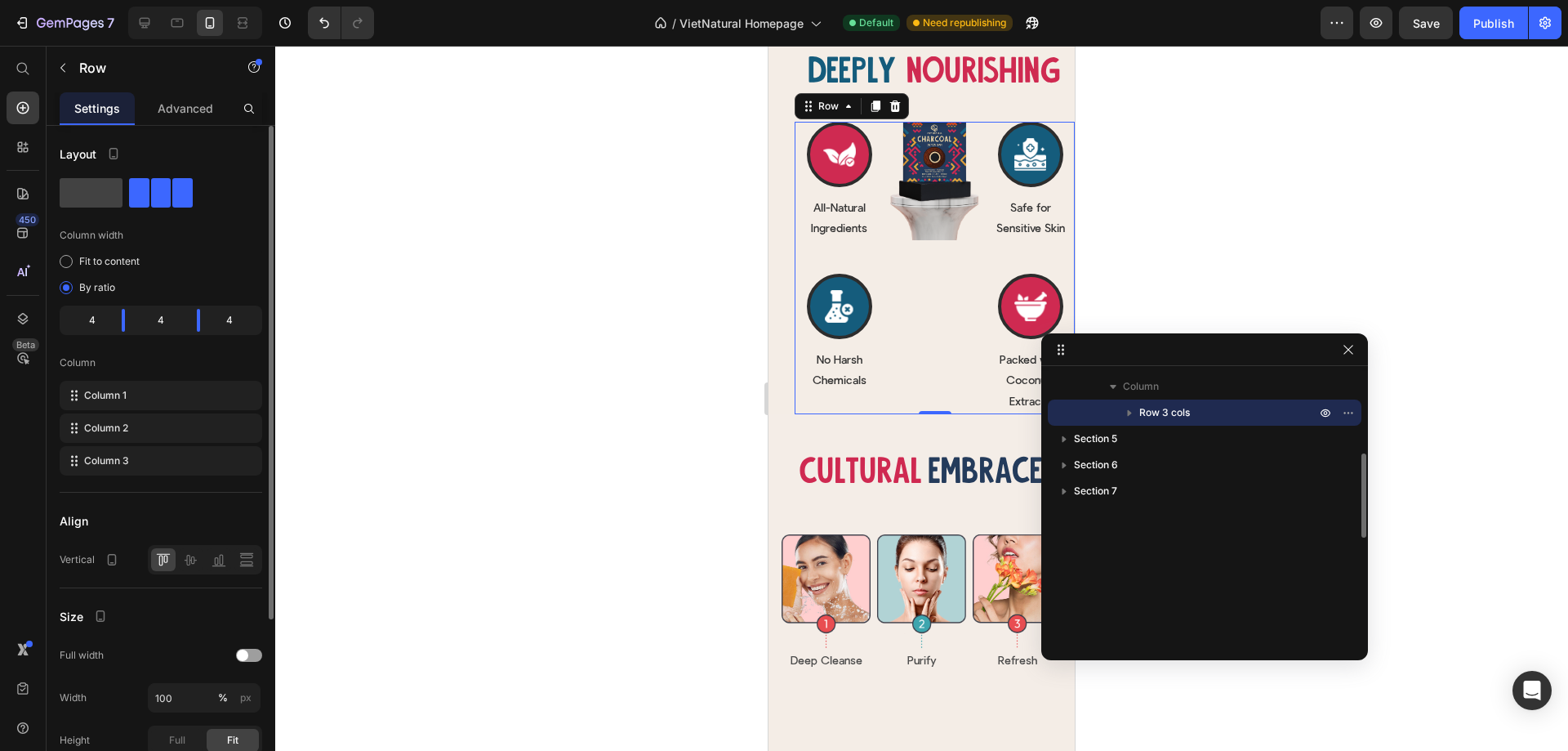 click 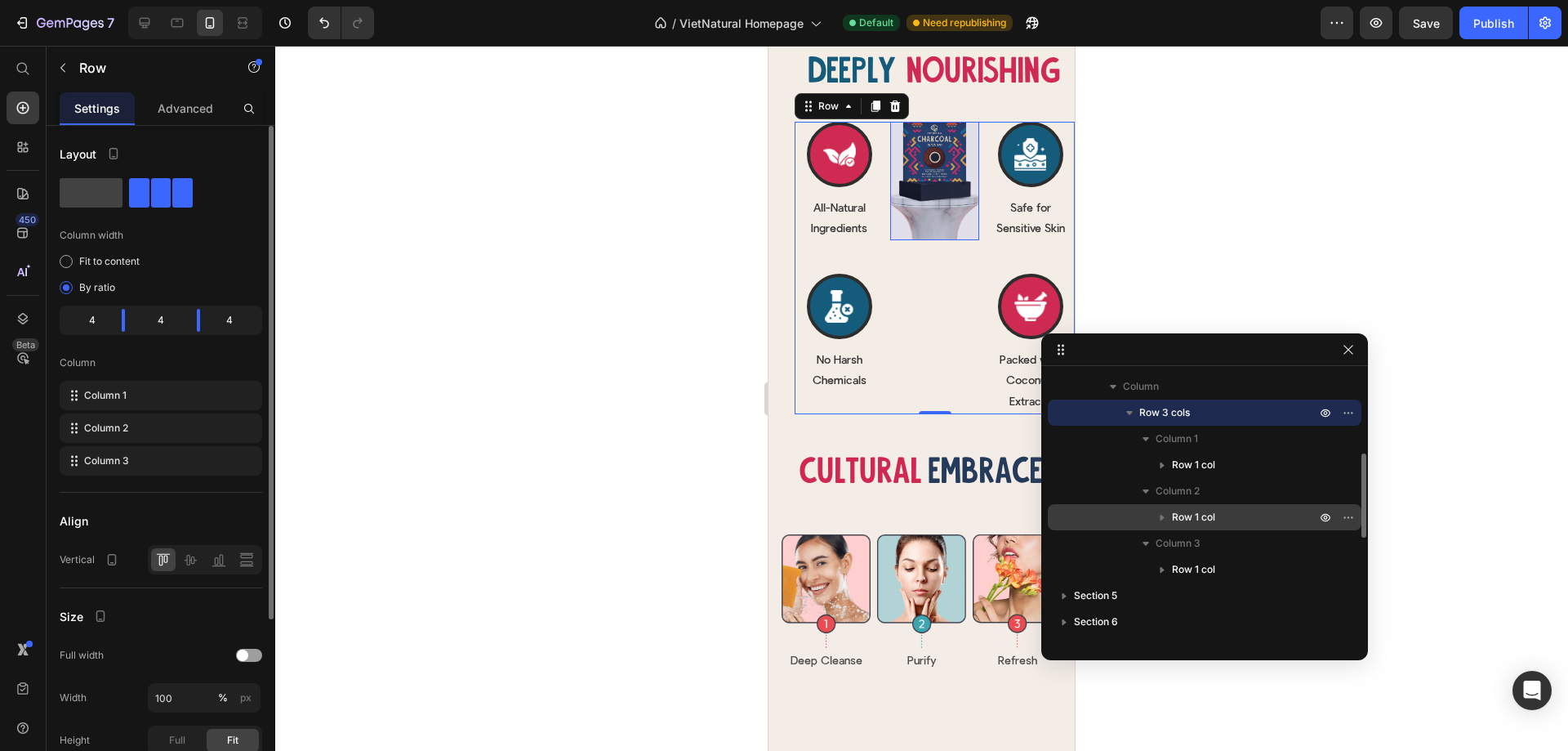 click on "Row 1 col" at bounding box center (1193, 517) 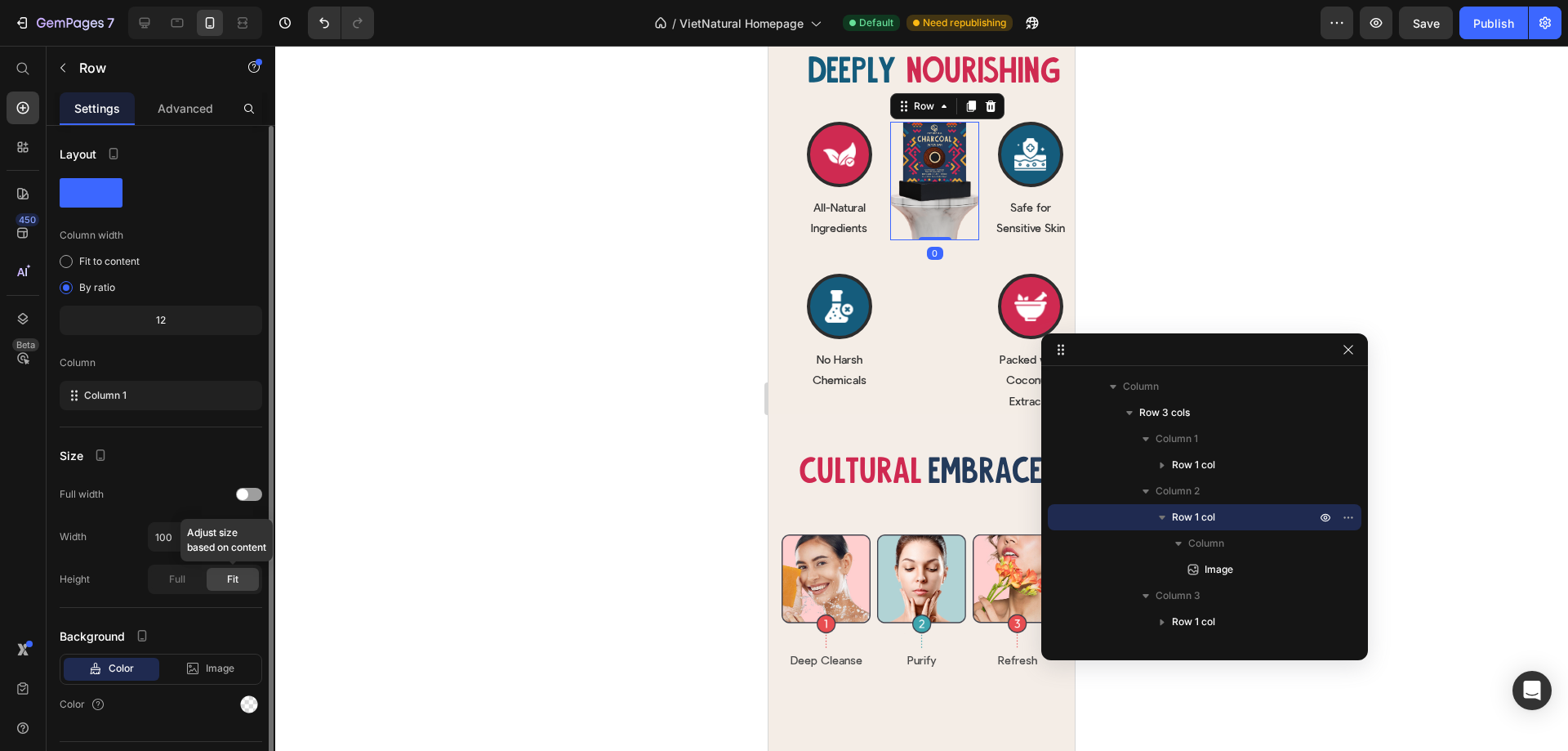 scroll, scrollTop: 38, scrollLeft: 0, axis: vertical 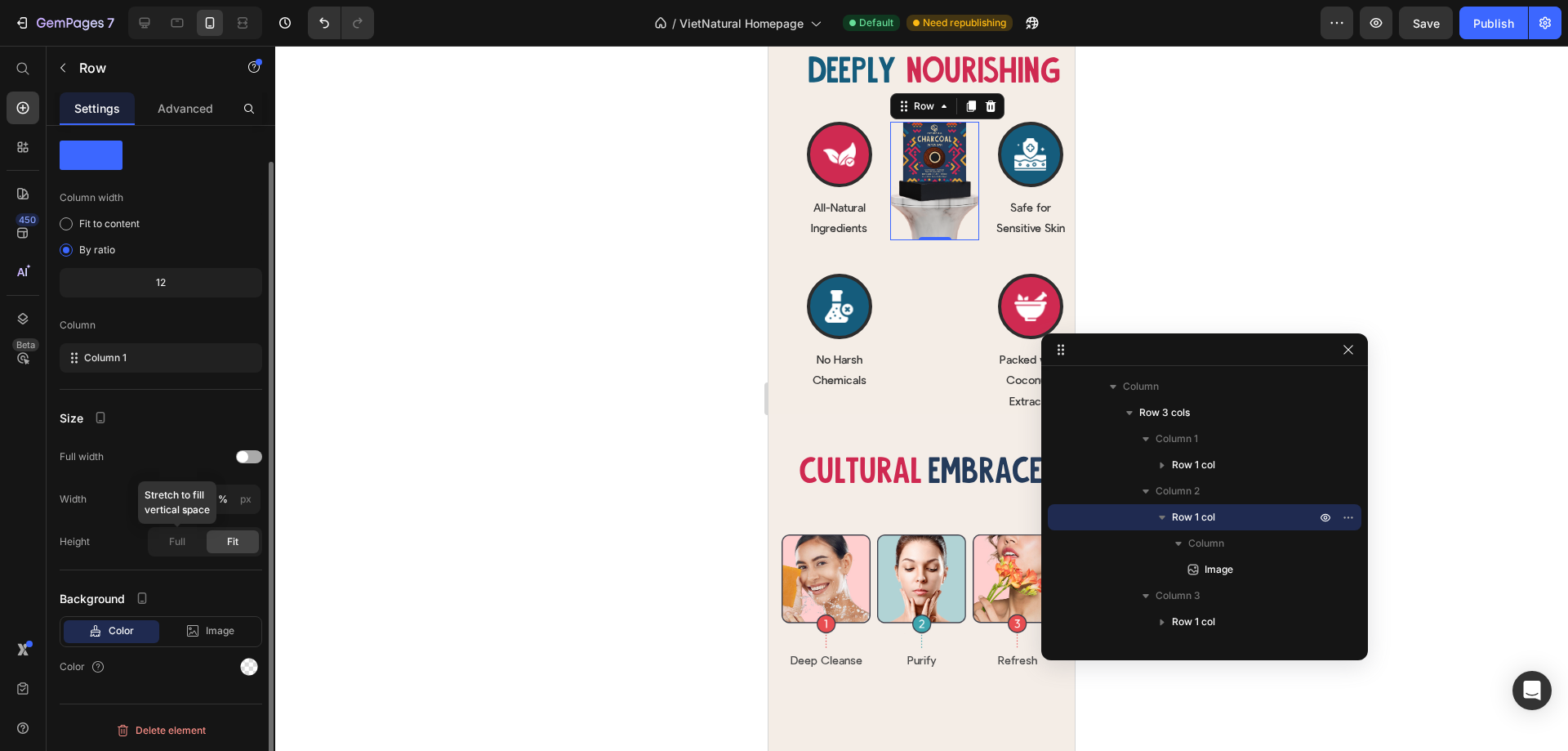 click on "Full" 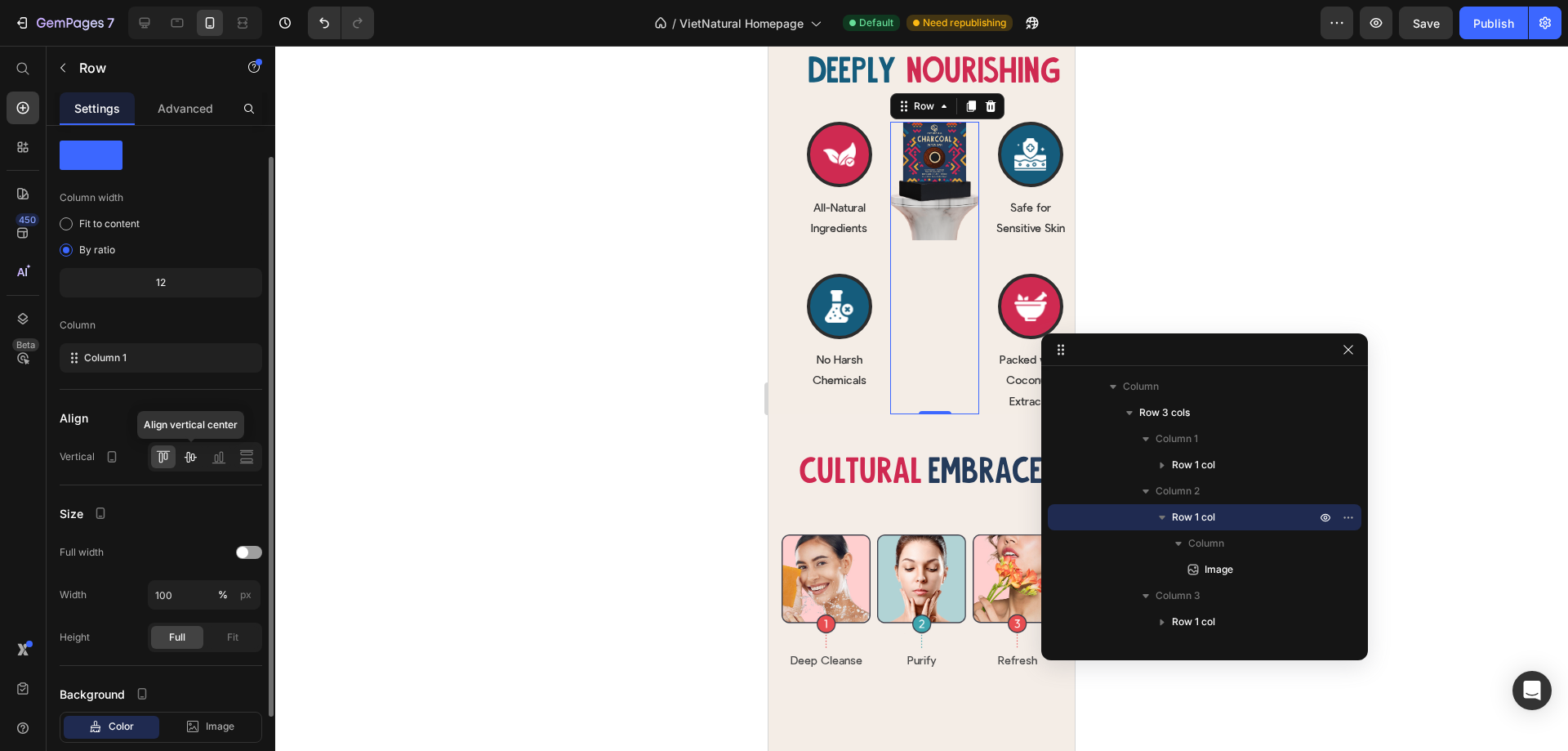 click 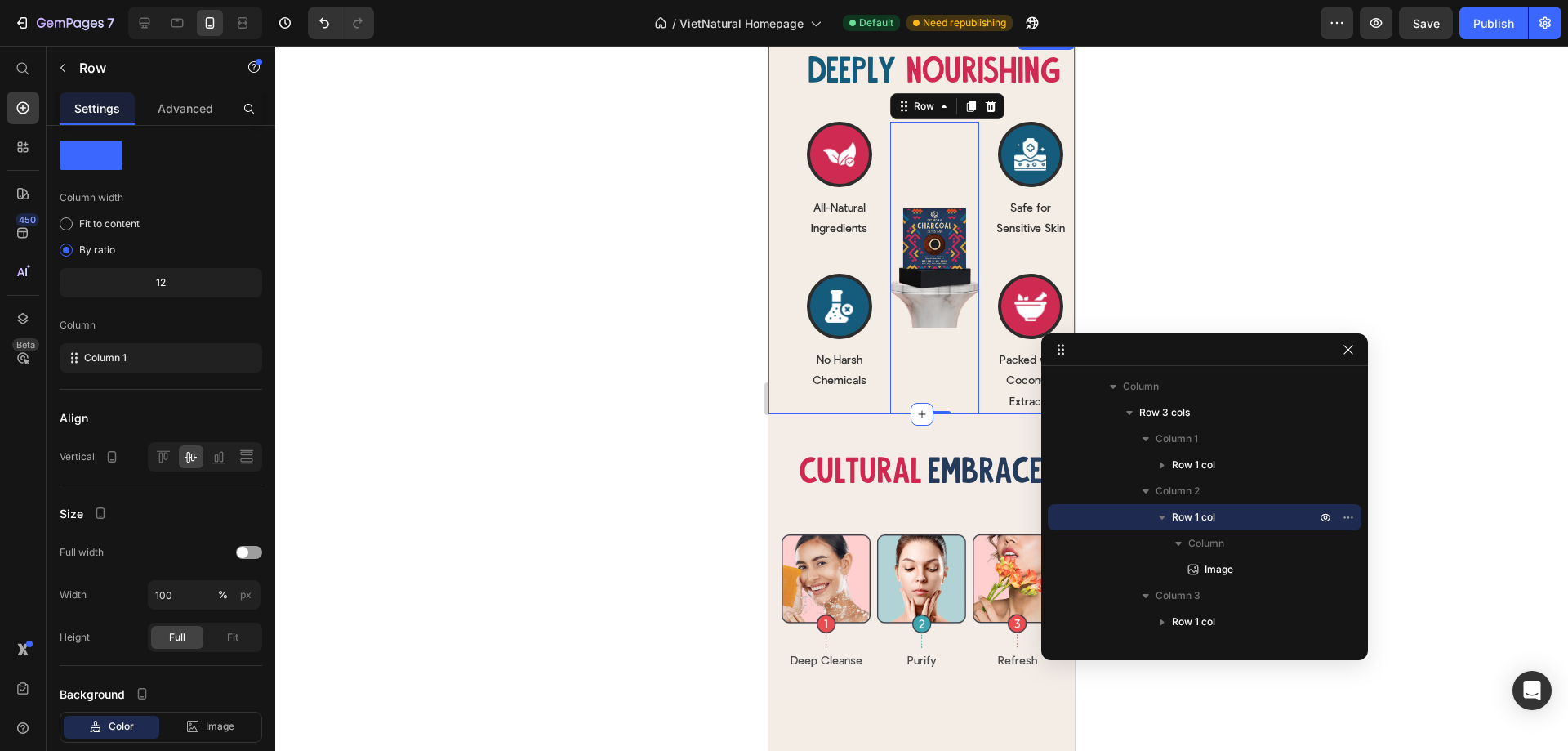 click on "Deeply Heading nourishing Heading Row Deeply Heading nourishing Heading Row Row
Icon All-Natural  Ingredients Text Block Row
Icon No Harsh Chemicals Text Block Row Row Image Row   0
Icon Safe for Sensitive Skin Text Block Row
Icon Packed with Coconut-Extracts Text Block Row Row Row Row Section 4" at bounding box center [921, 222] 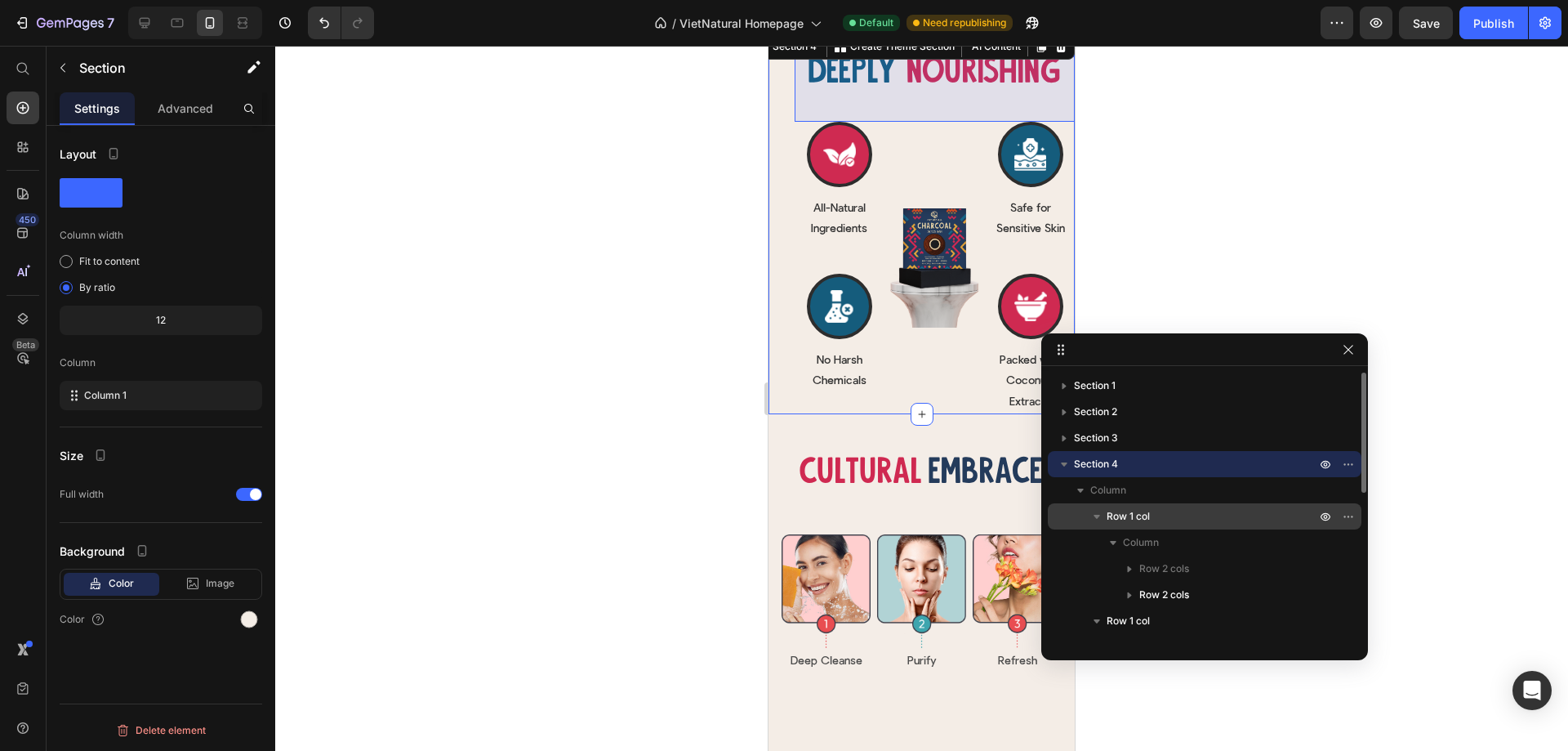 click 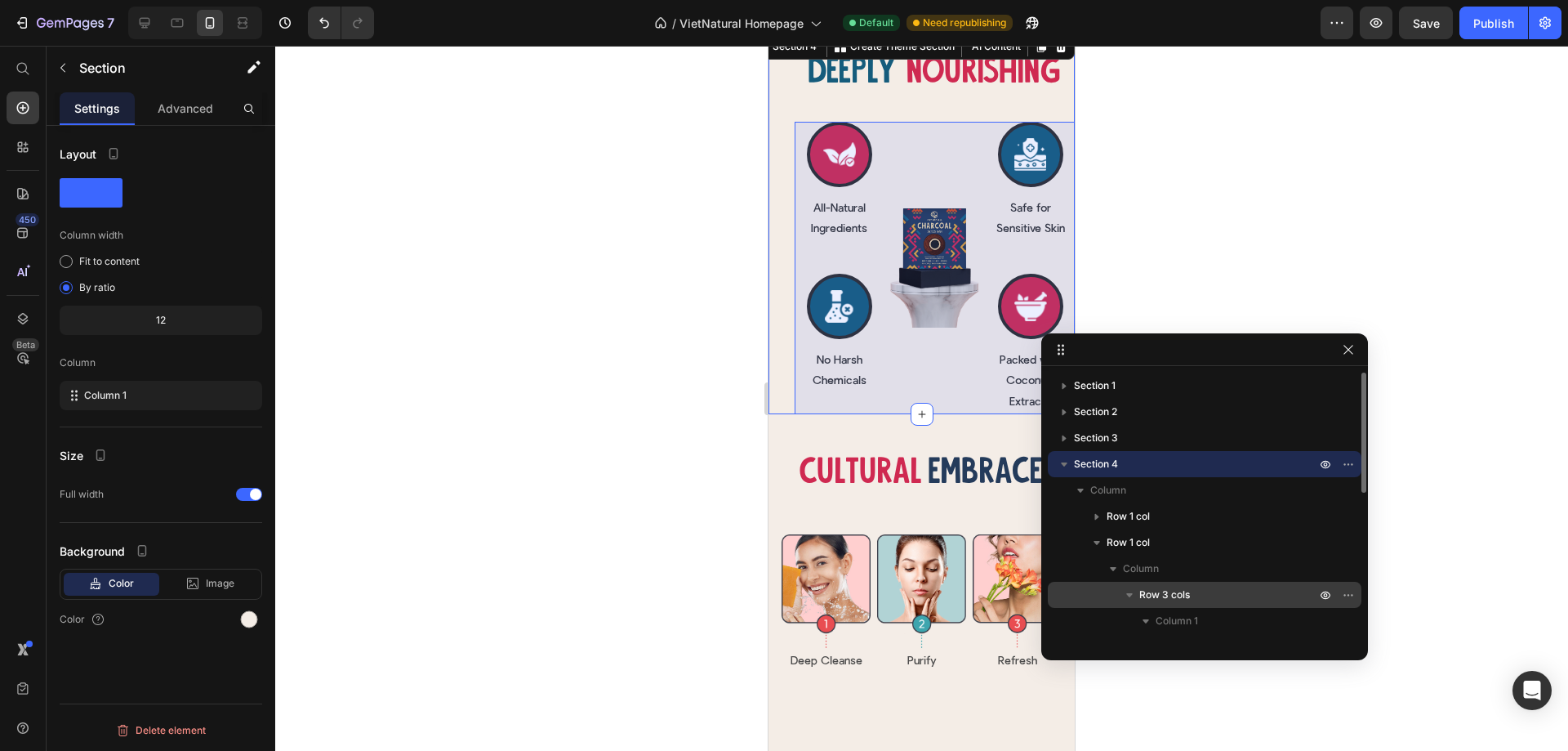 click on "Row 3 cols" at bounding box center [1165, 595] 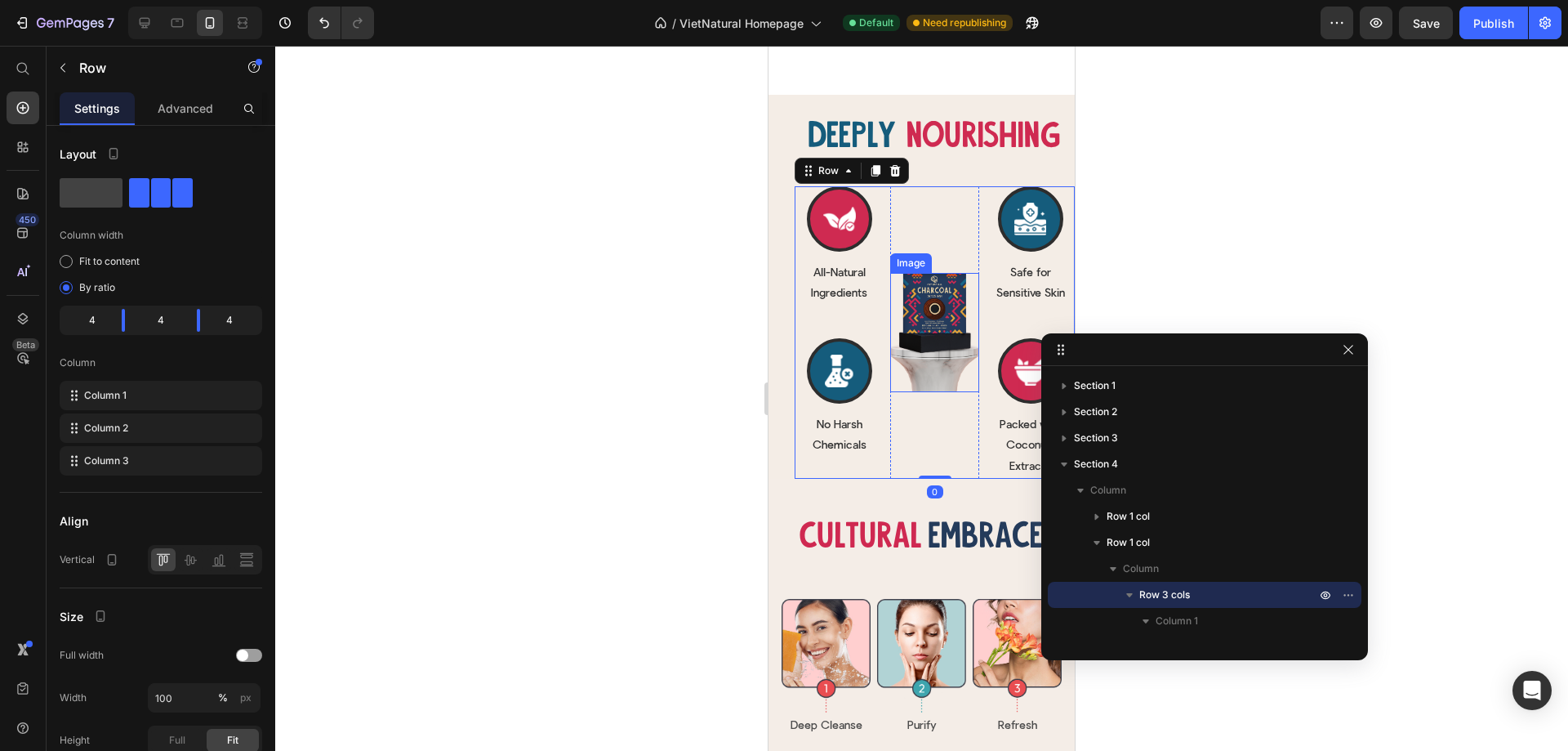 scroll, scrollTop: 1935, scrollLeft: 0, axis: vertical 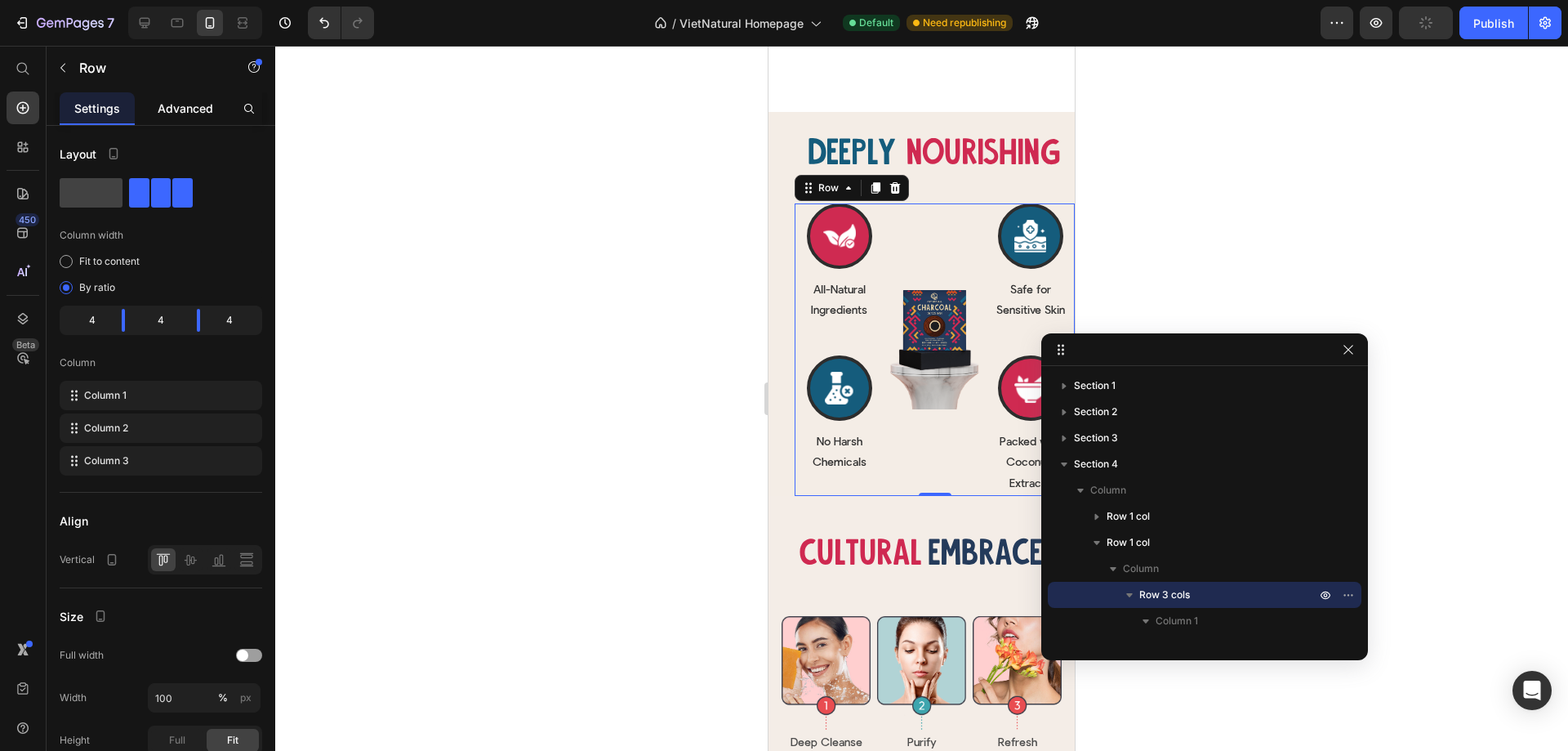 click on "Advanced" at bounding box center [185, 108] 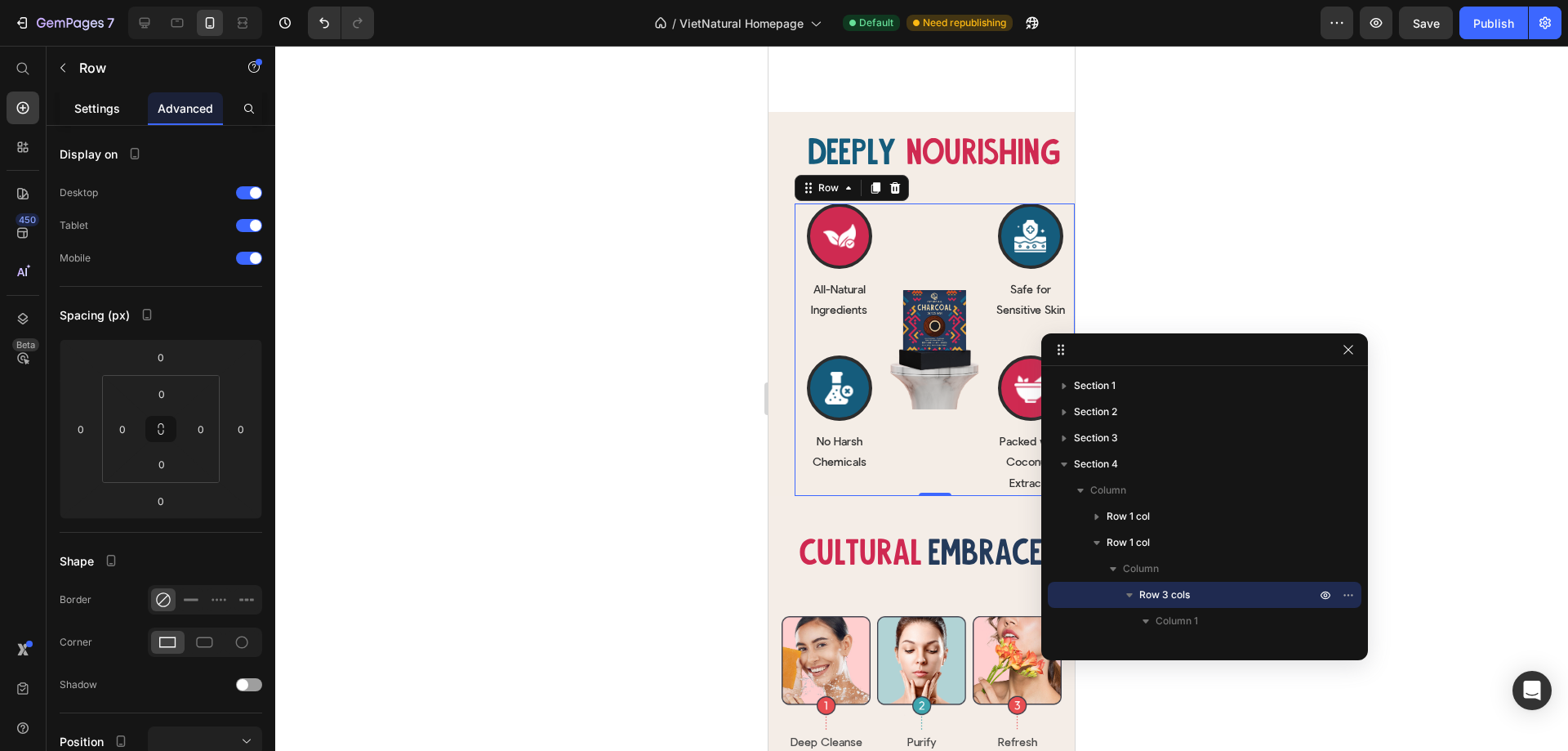 click on "Settings" at bounding box center [97, 108] 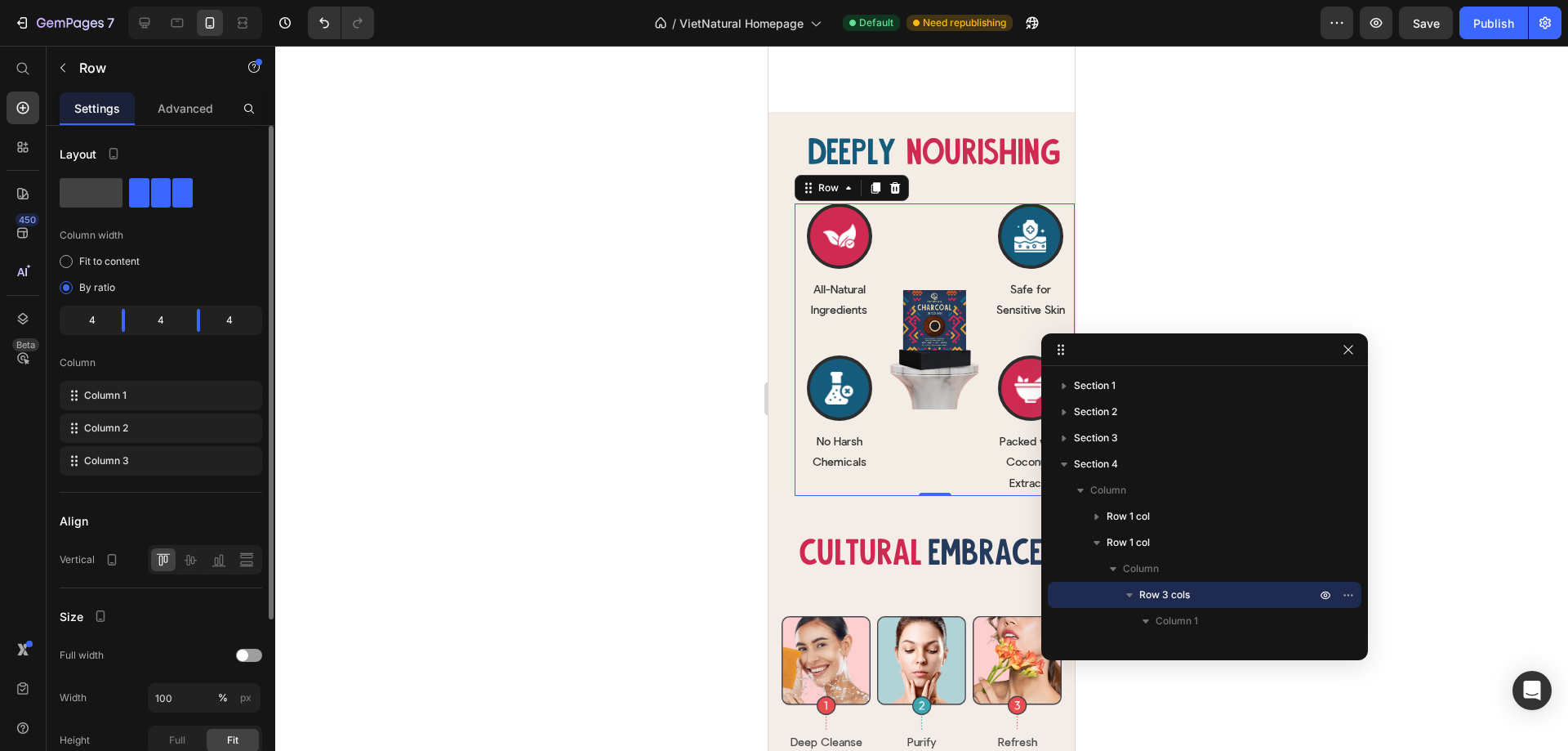click on "4" 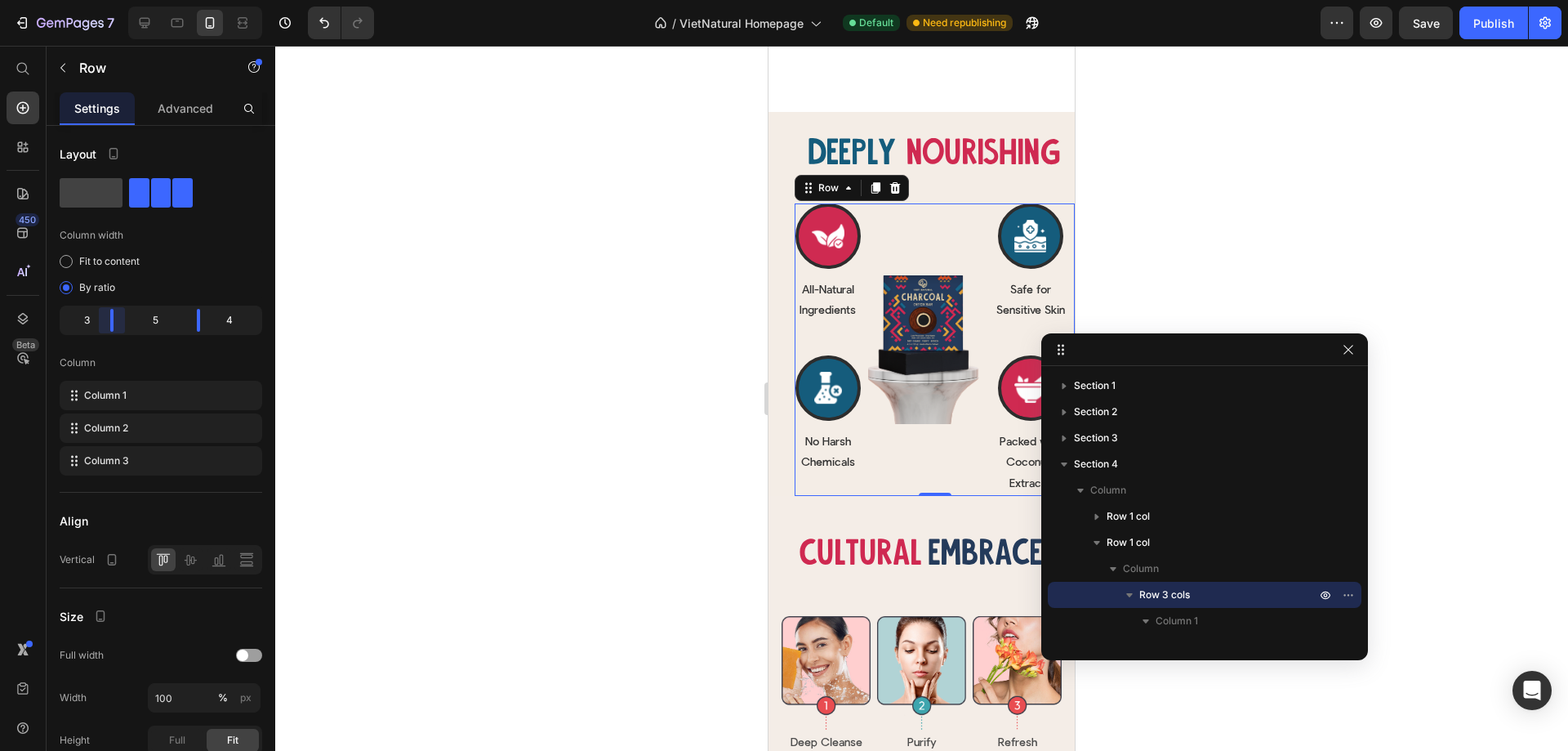 click on "7  Version history  /  VietNatural Homepage Default Need republishing Preview  Save   Publish  450 Beta Start with Sections Elements Hero Section Product Detail Brands Trusted Badges Guarantee Product Breakdown How to use Testimonials Compare Bundle FAQs Social Proof Brand Story Product List Collection Blog List Contact Sticky Add to Cart Custom Footer Browse Library 450 Layout
Row
Row
Row
Row Text
Heading
Text Block Button
Button
Button
Sticky Back to top Media
Image" at bounding box center (784, 0) 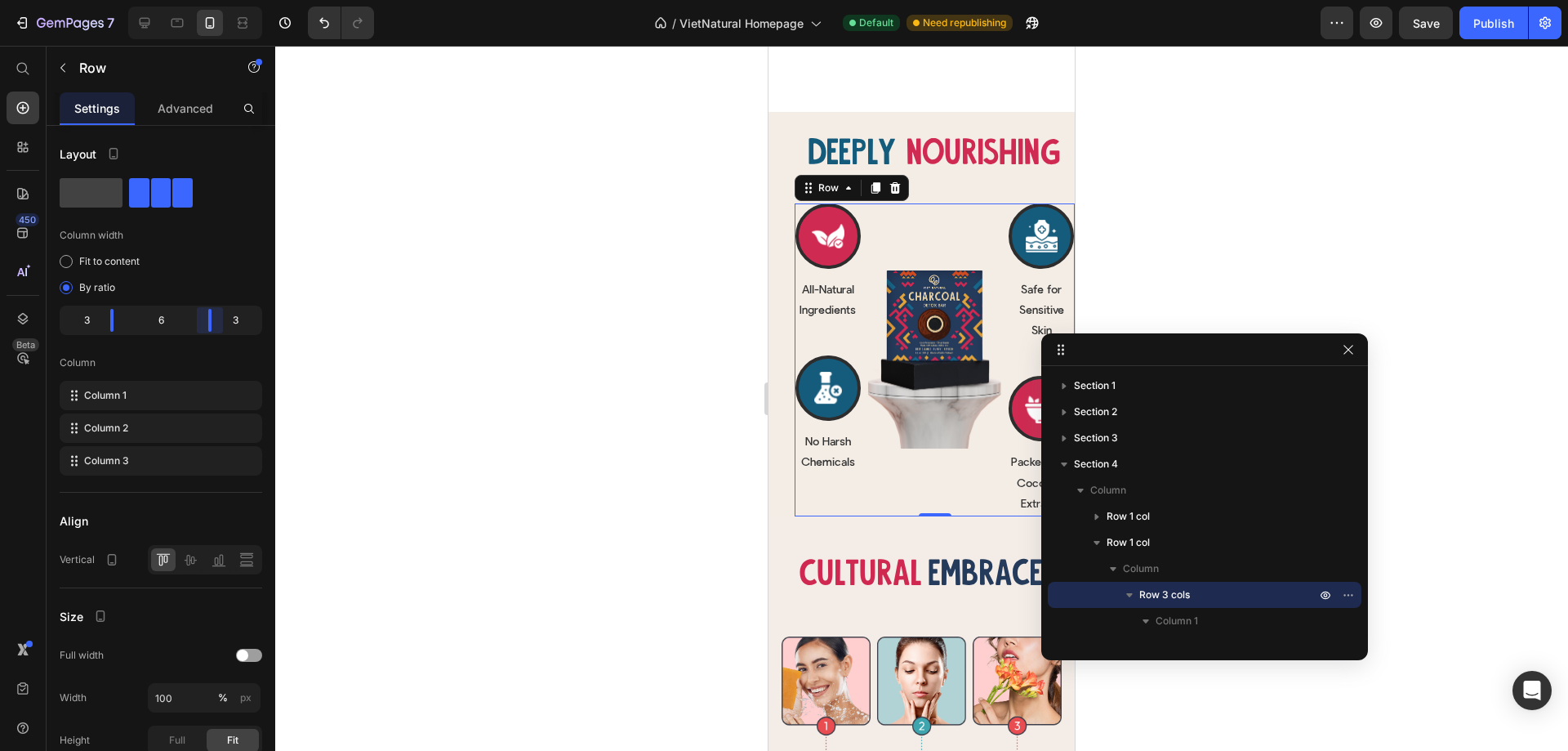 drag, startPoint x: 198, startPoint y: 325, endPoint x: 211, endPoint y: 326, distance: 13.038405 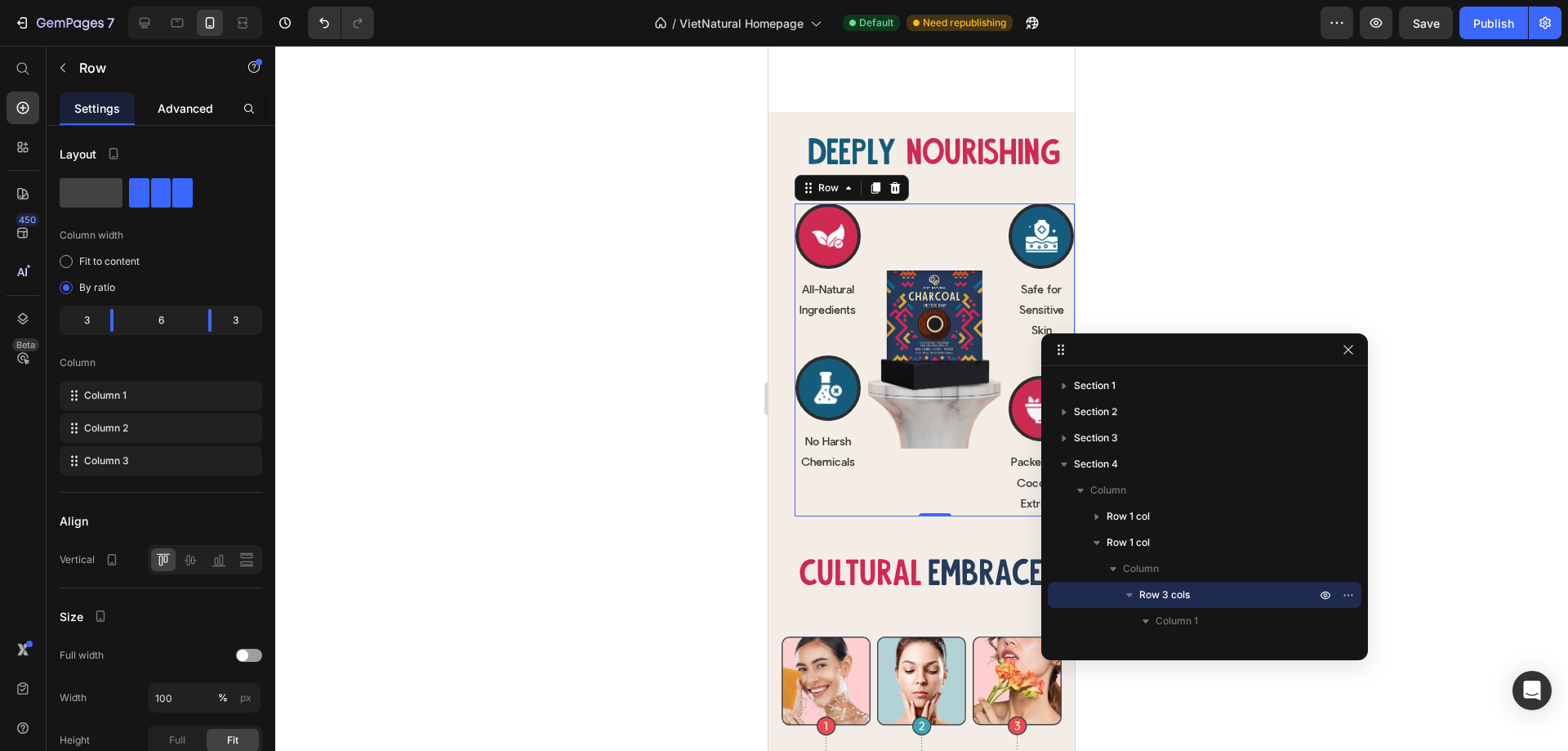 click on "Advanced" 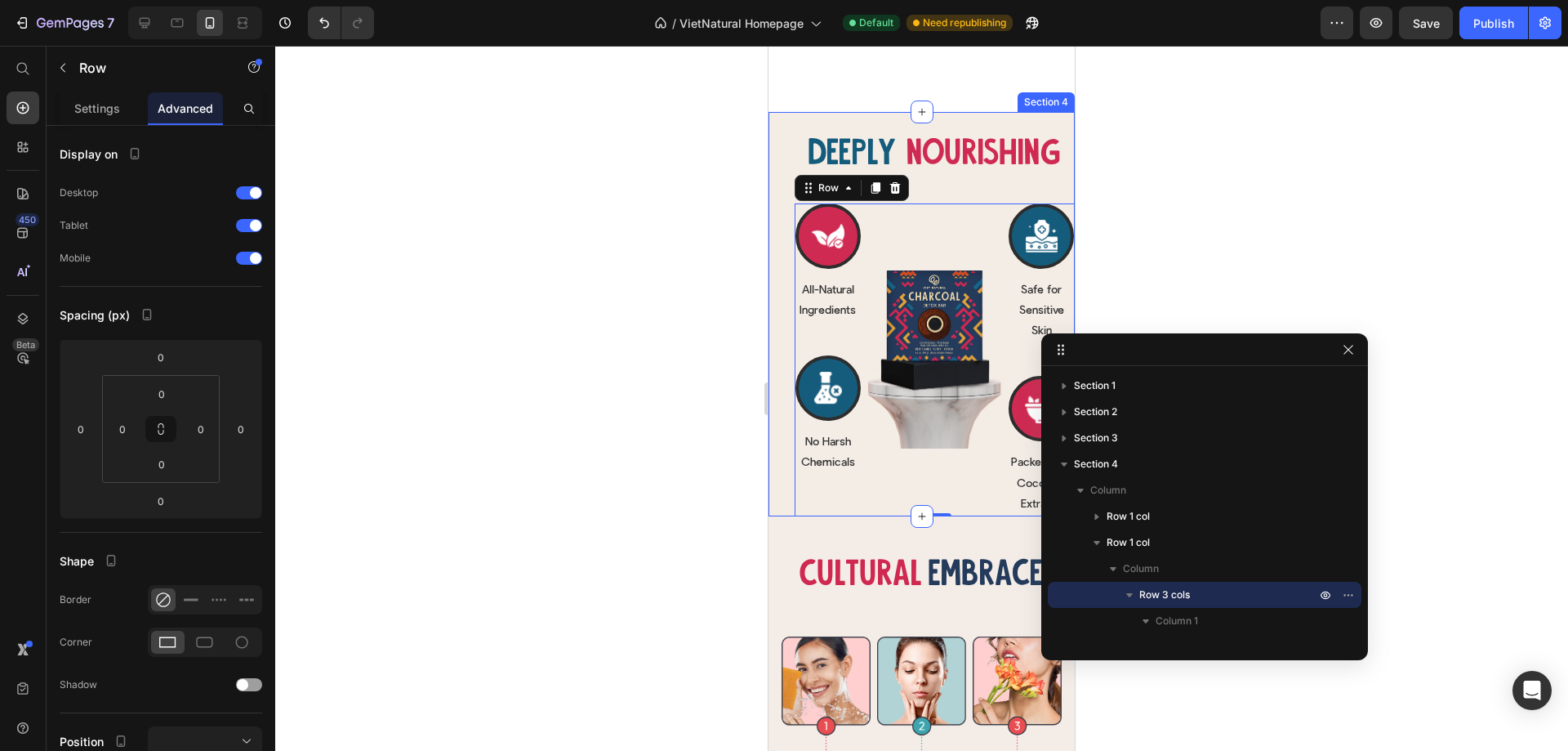 click on "Deeply Heading nourishing Heading Row Deeply Heading nourishing Heading Row Row
Icon All-Natural  Ingredients Text Block Row
Icon No Harsh Chemicals Text Block Row Row Image Row
Icon Safe for Sensitive Skin Text Block Row
Icon Packed with Coconut-Extracts Text Block Row Row Row   0 Row Section 4" at bounding box center (921, 314) 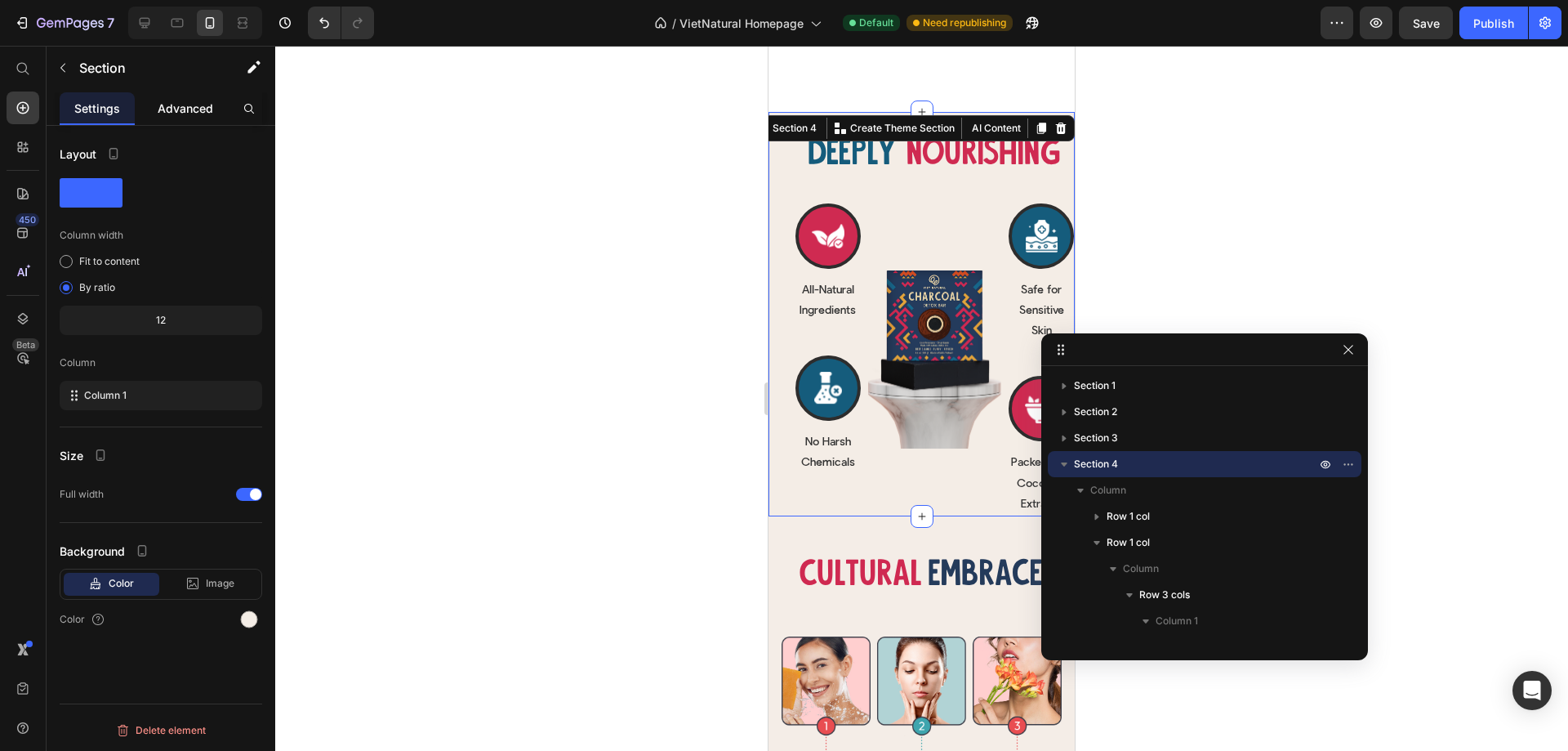 click on "Advanced" at bounding box center [185, 108] 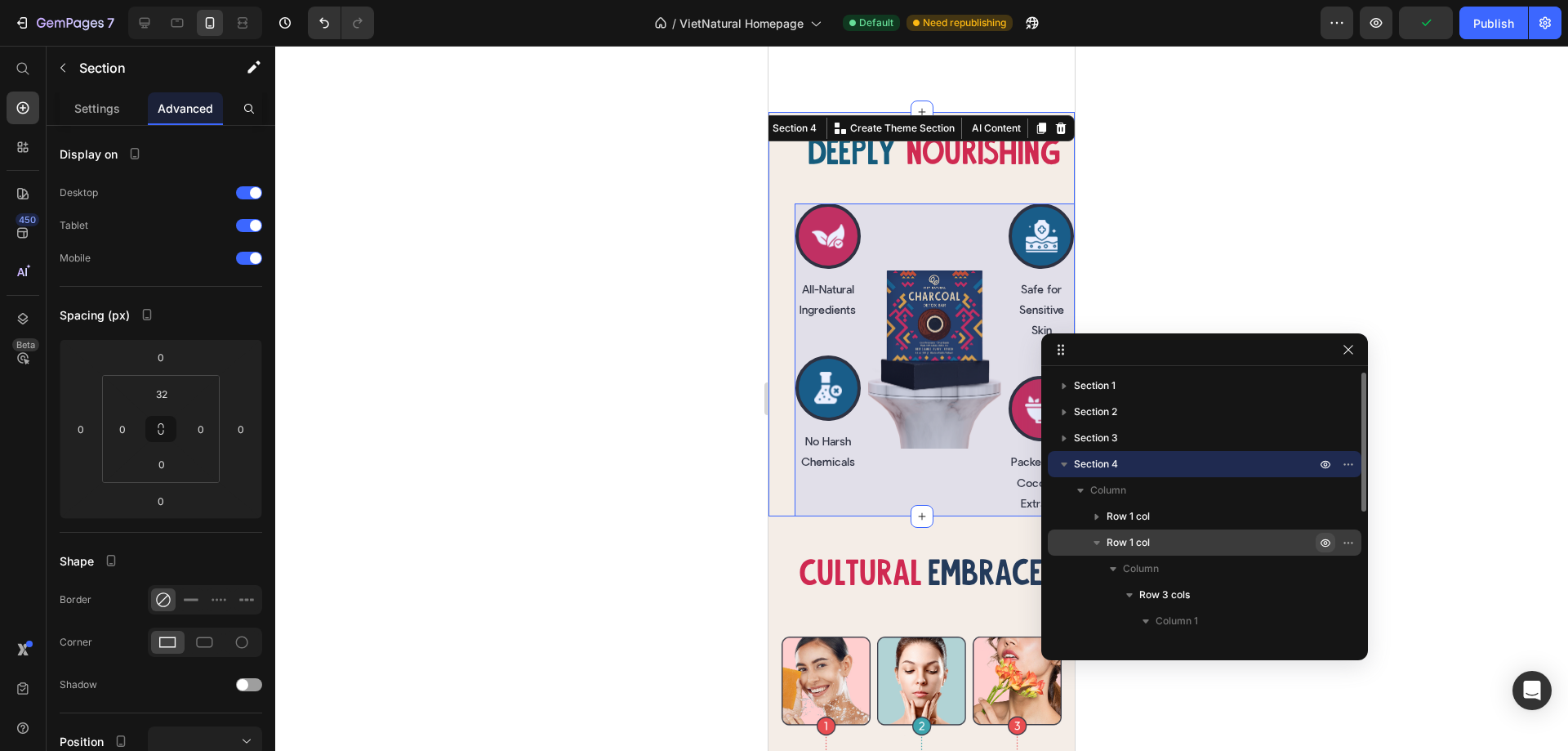click on "Row 1 col" at bounding box center [1128, 543] 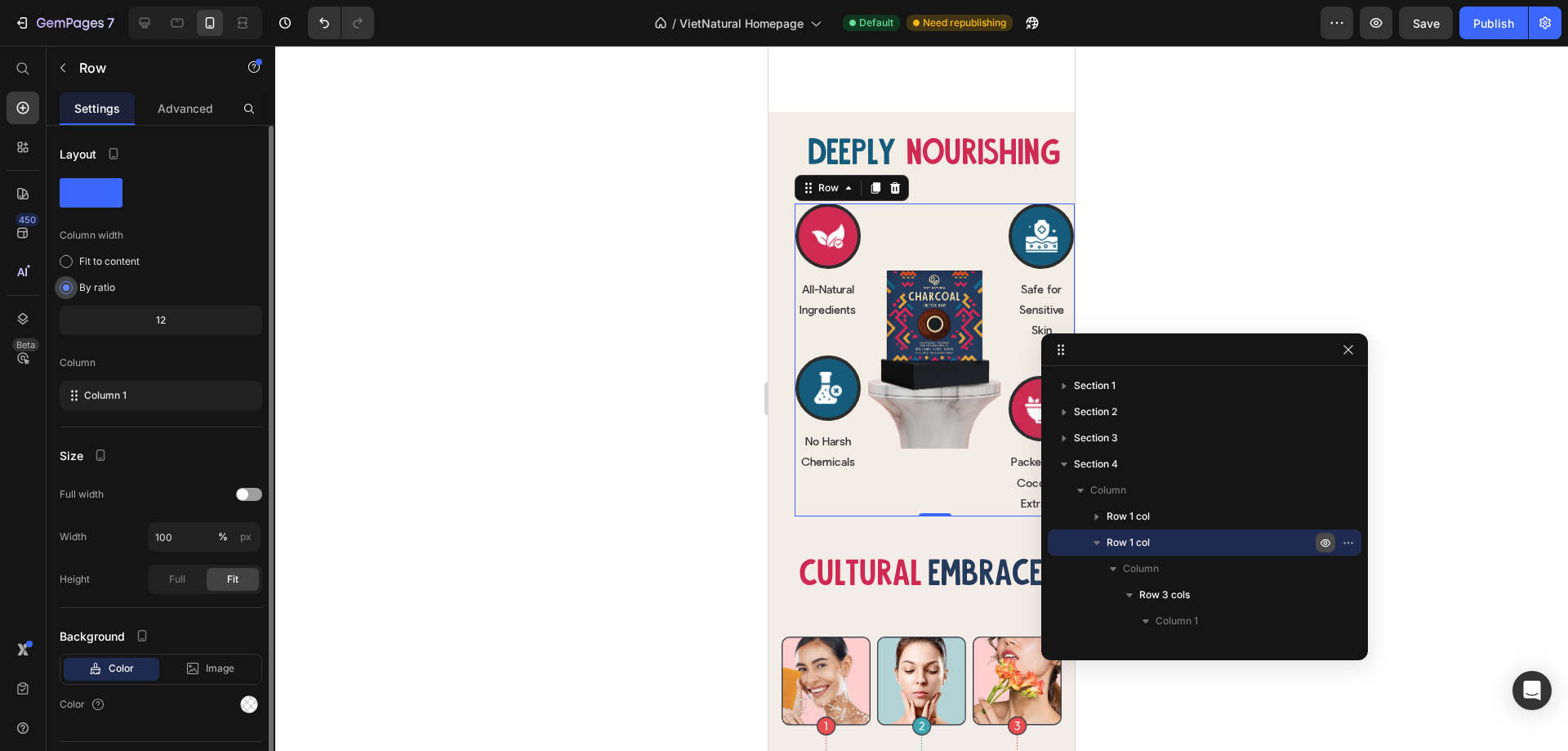 scroll, scrollTop: 38, scrollLeft: 0, axis: vertical 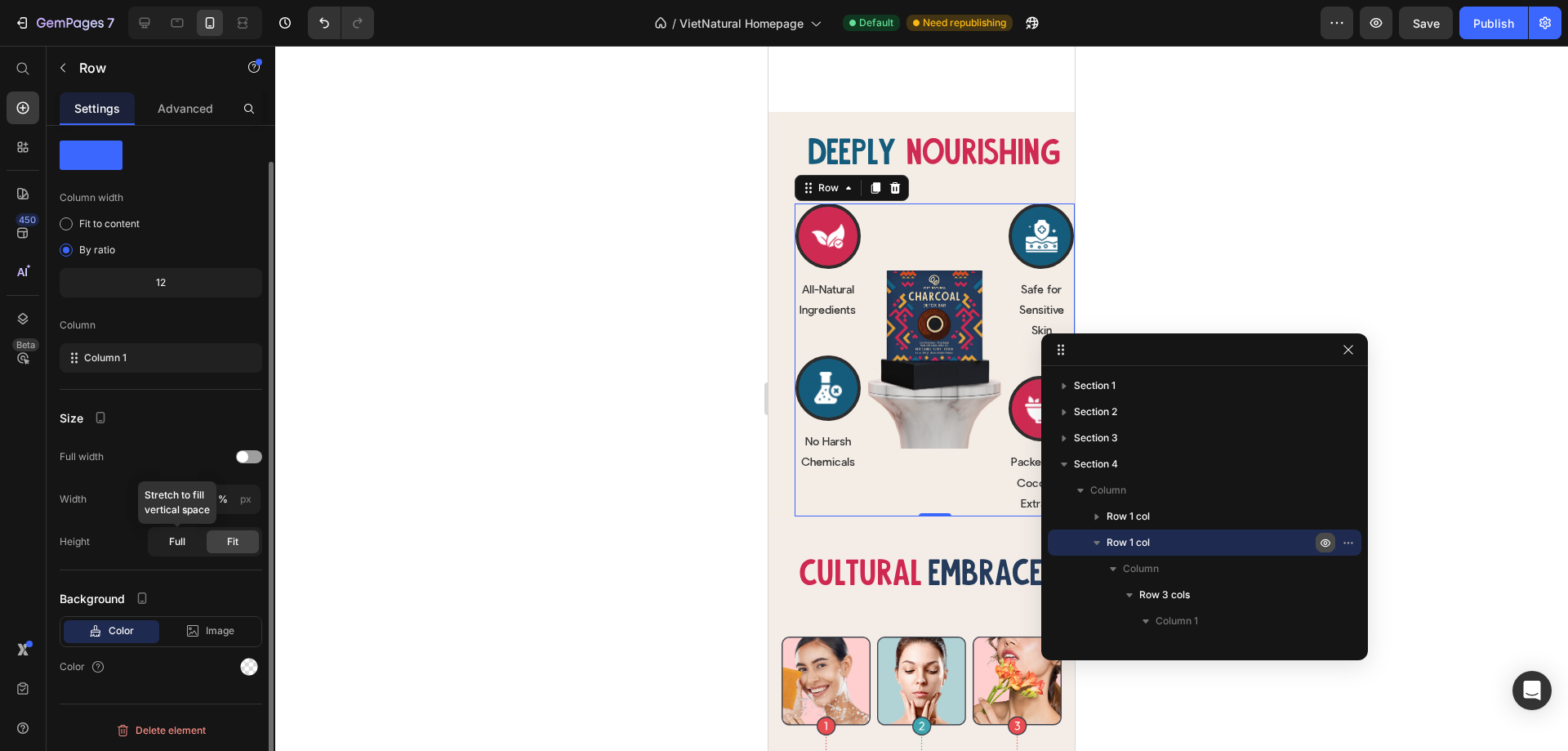click on "Full" 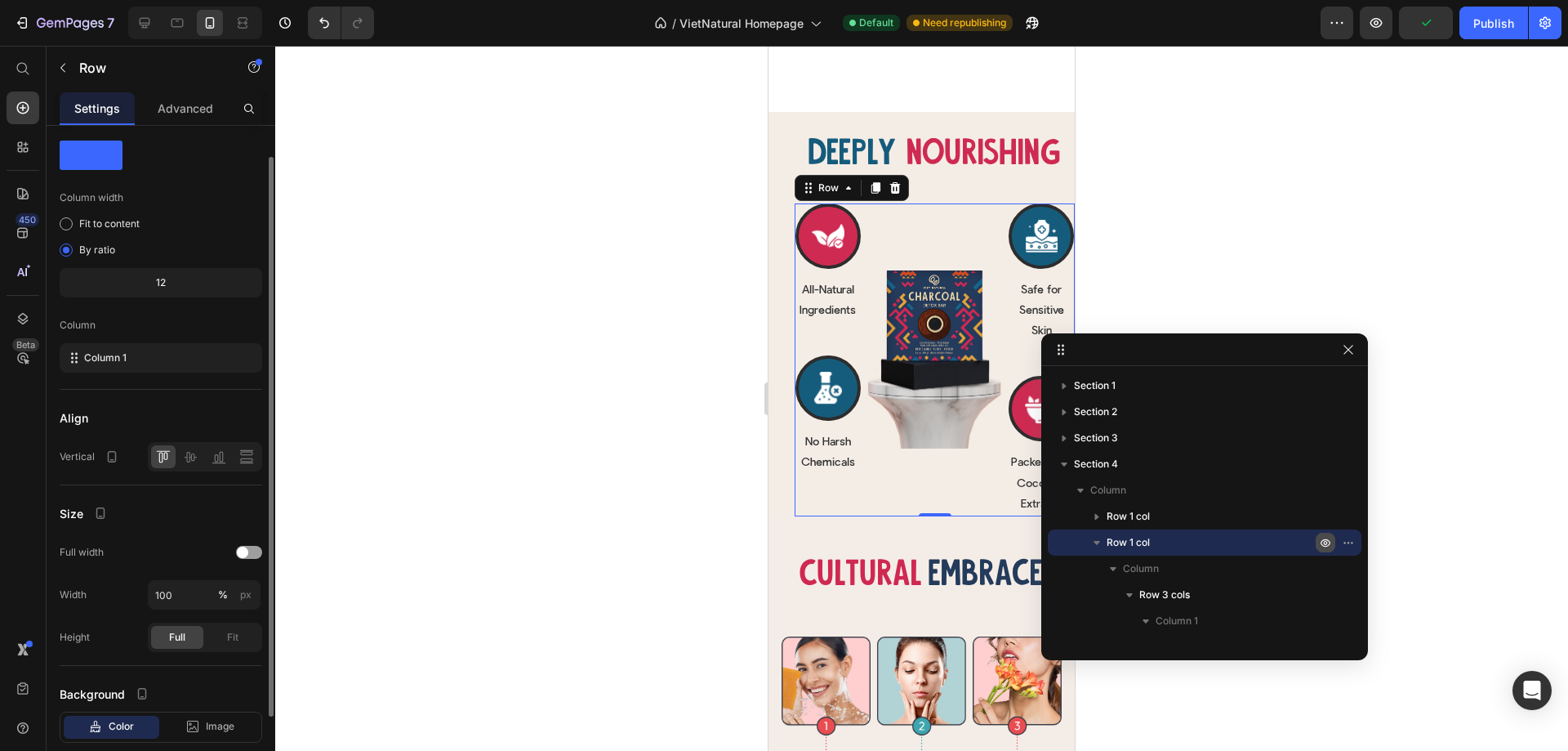 scroll, scrollTop: 133, scrollLeft: 0, axis: vertical 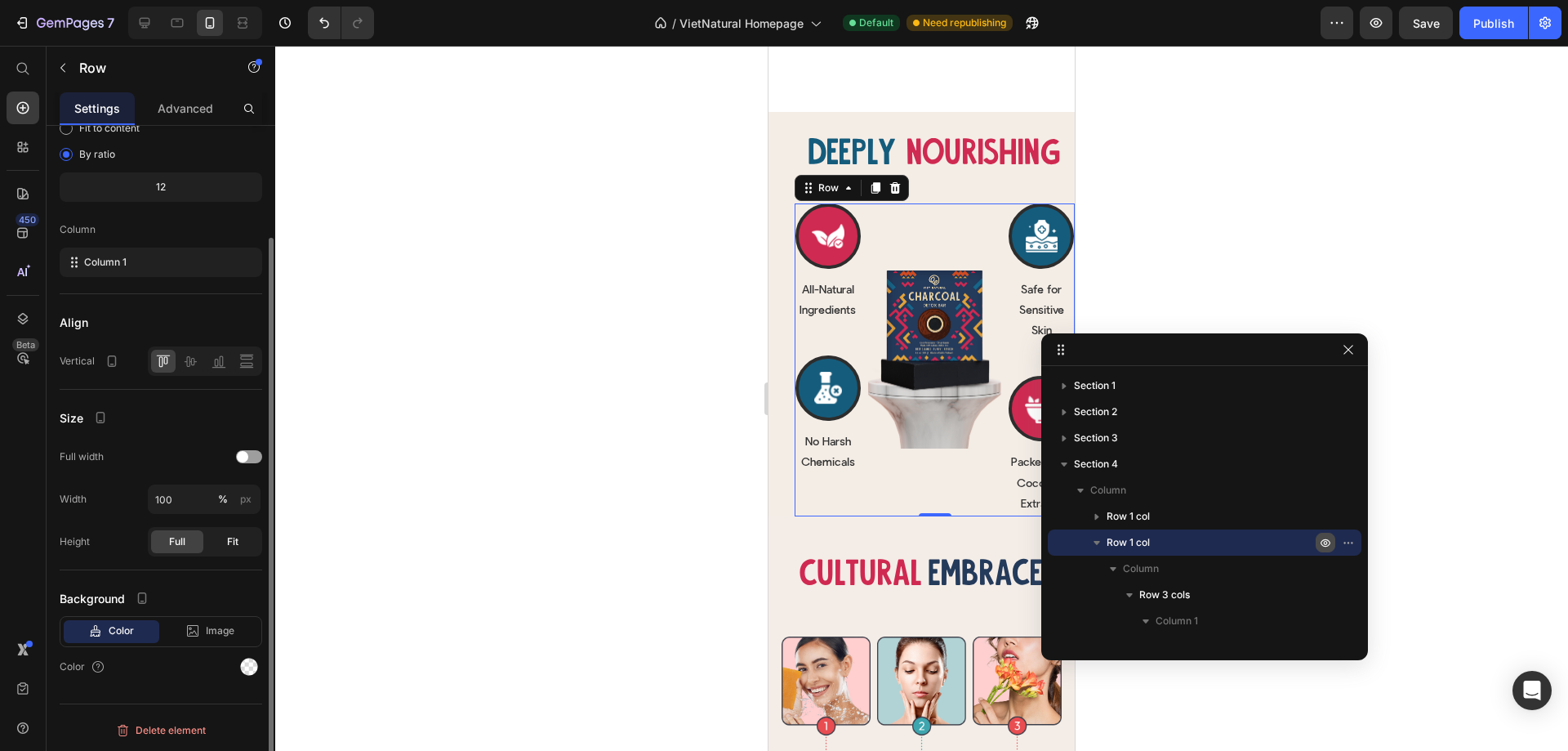click on "Fit" 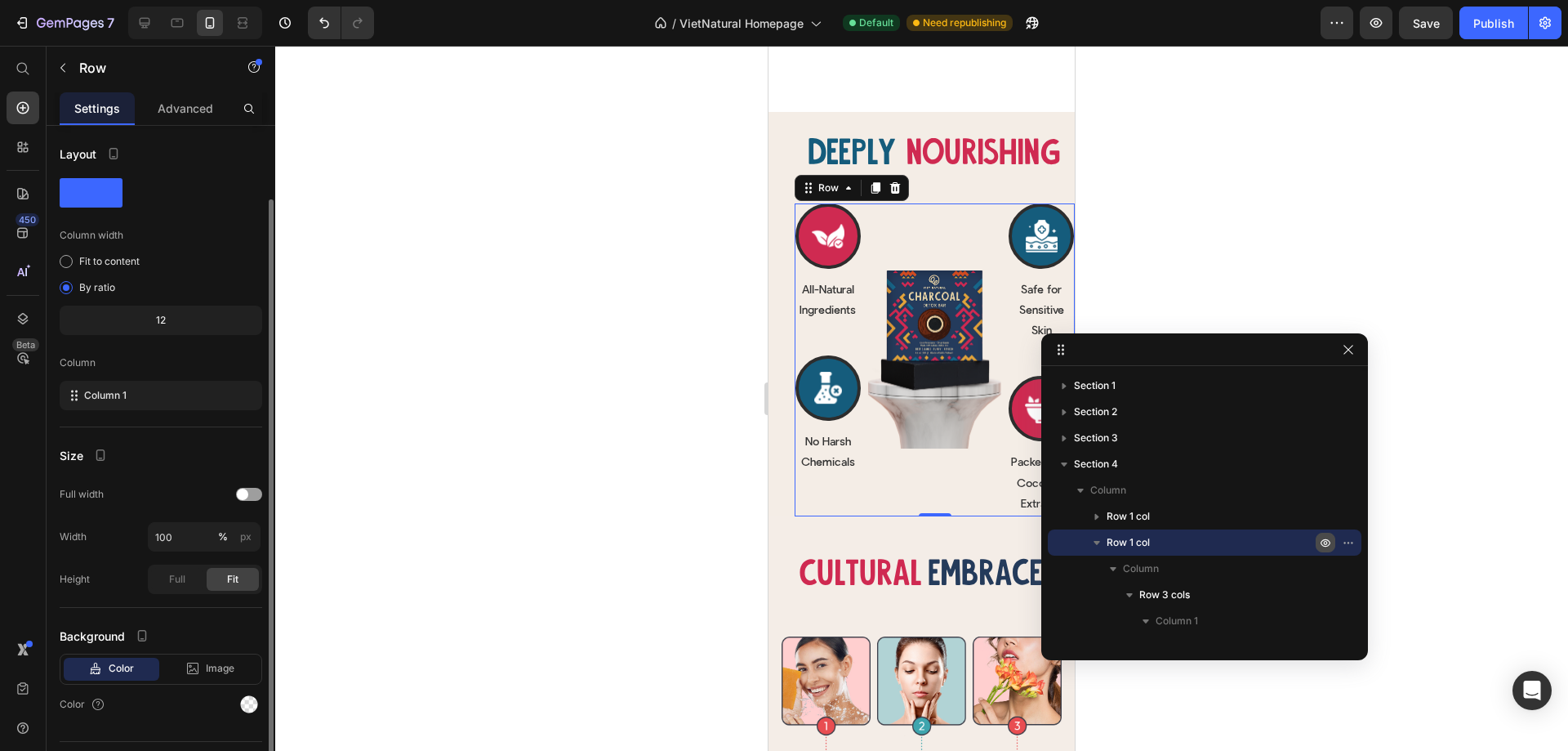 scroll, scrollTop: 38, scrollLeft: 0, axis: vertical 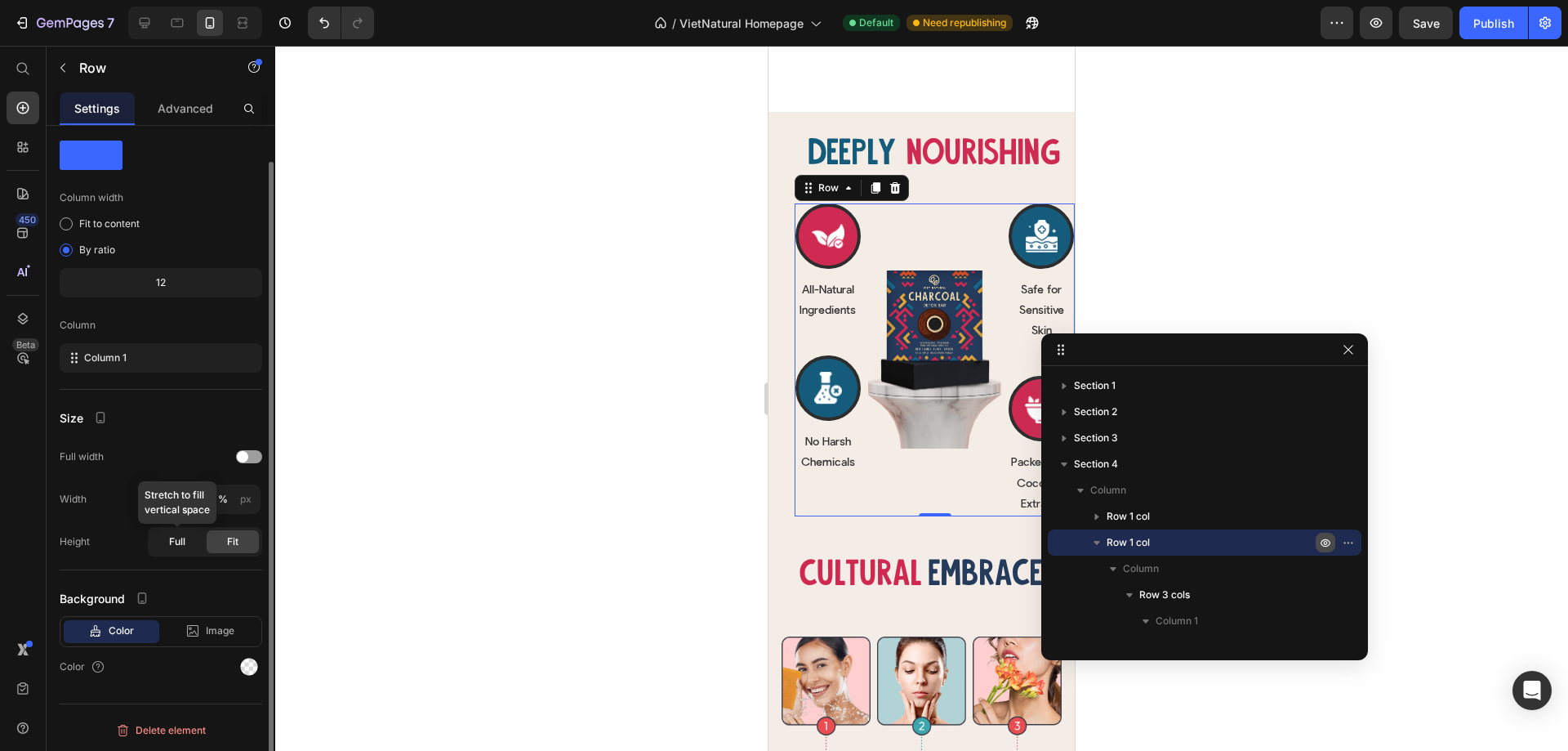 click on "Full" 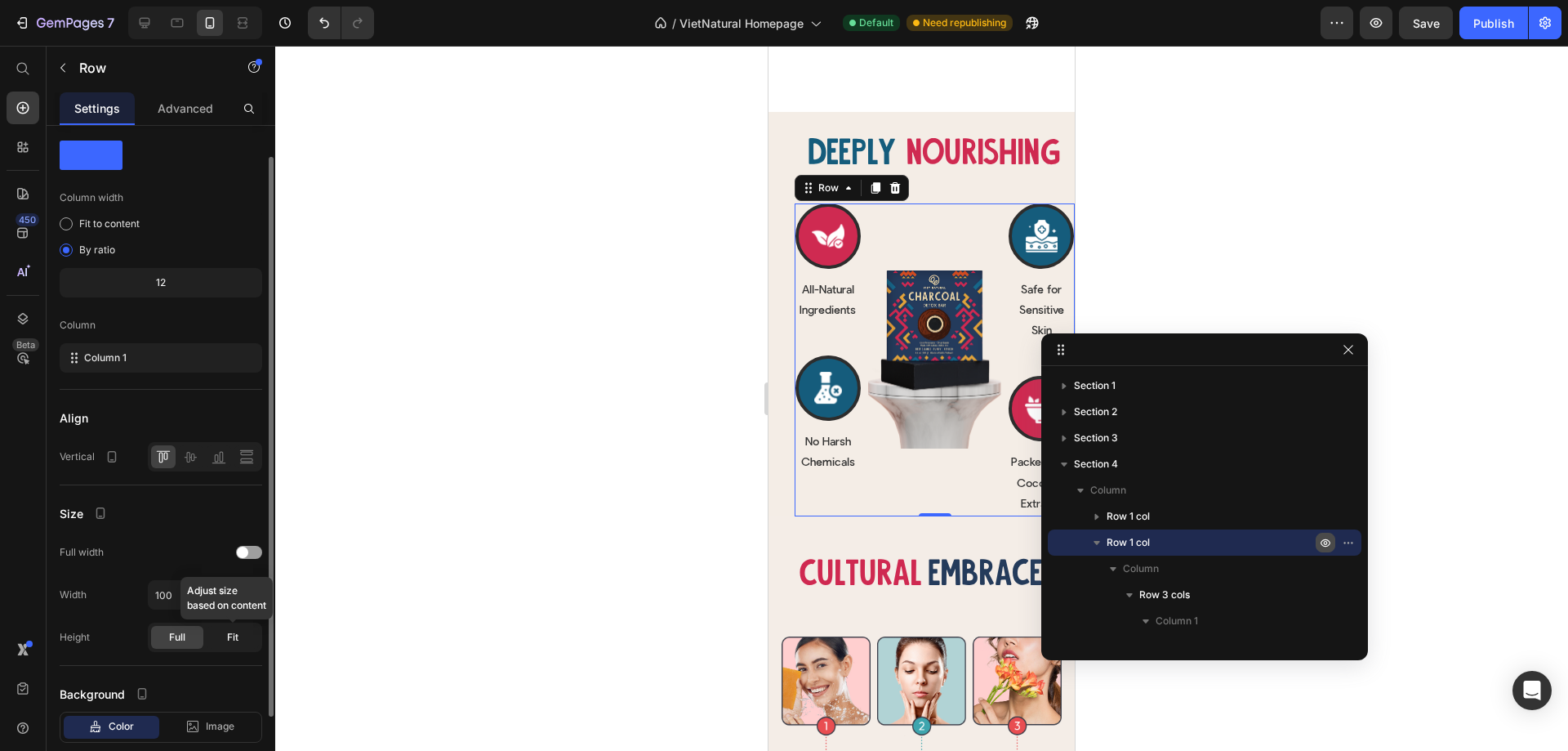 click on "Fit" 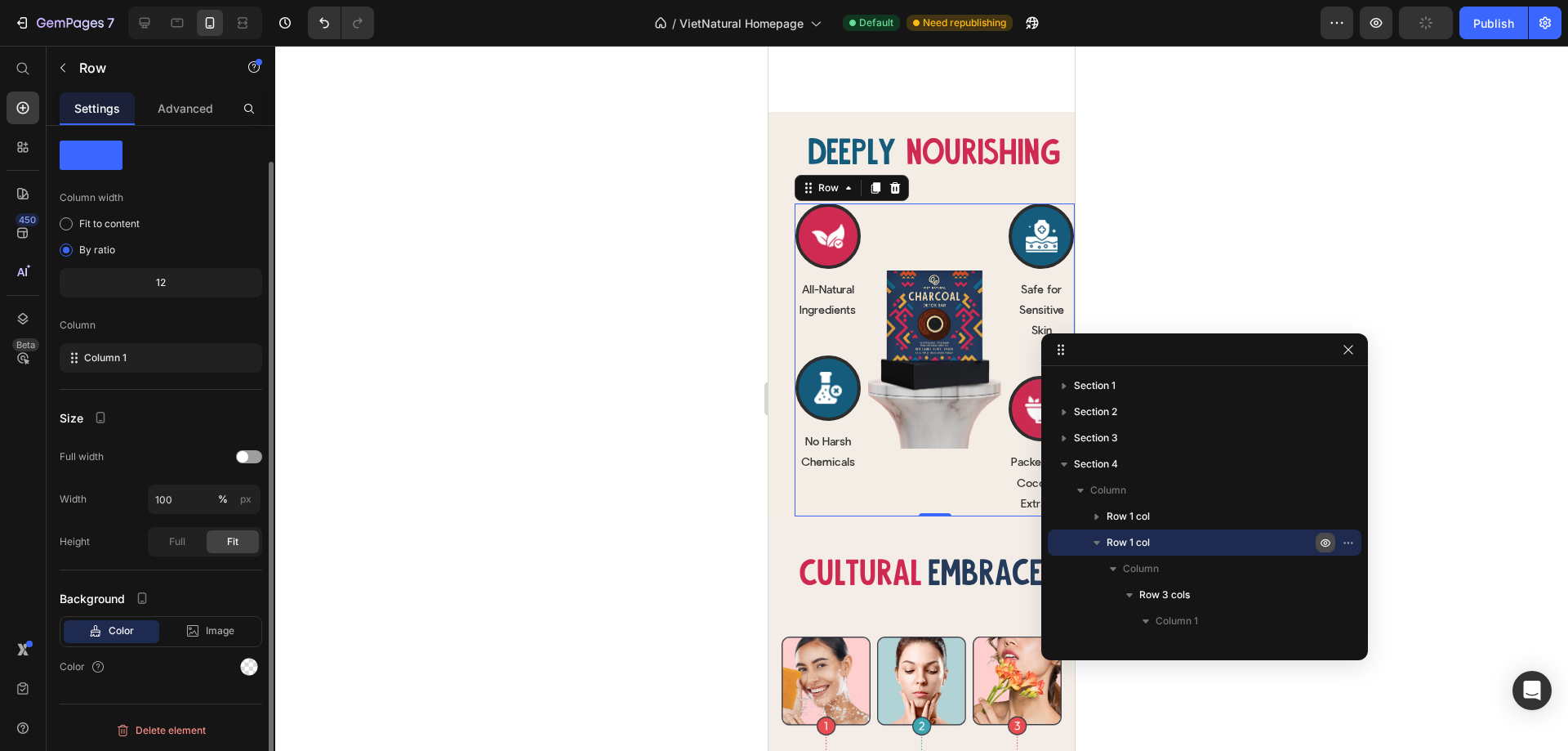 scroll, scrollTop: 0, scrollLeft: 0, axis: both 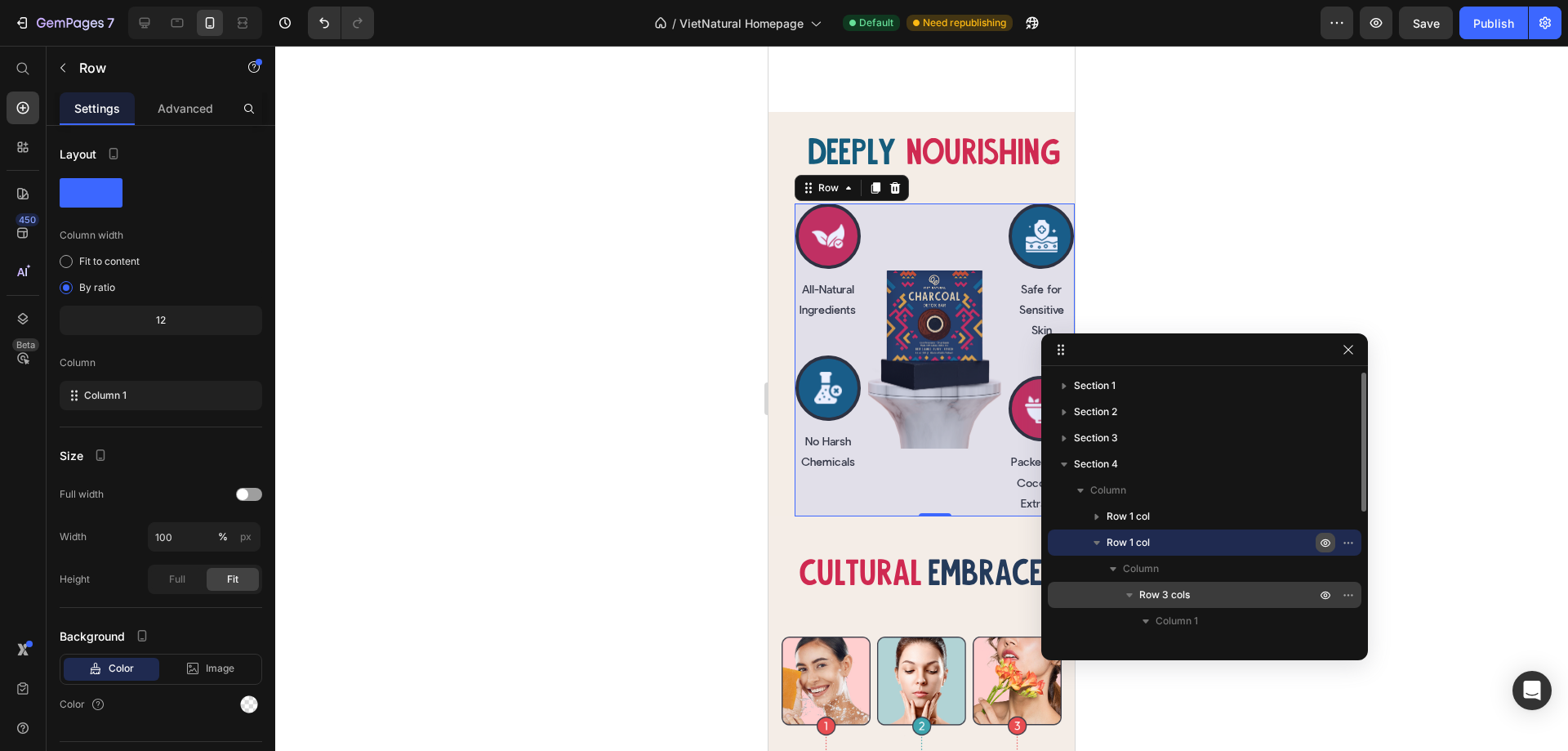 click on "Row 3 cols" at bounding box center (1165, 595) 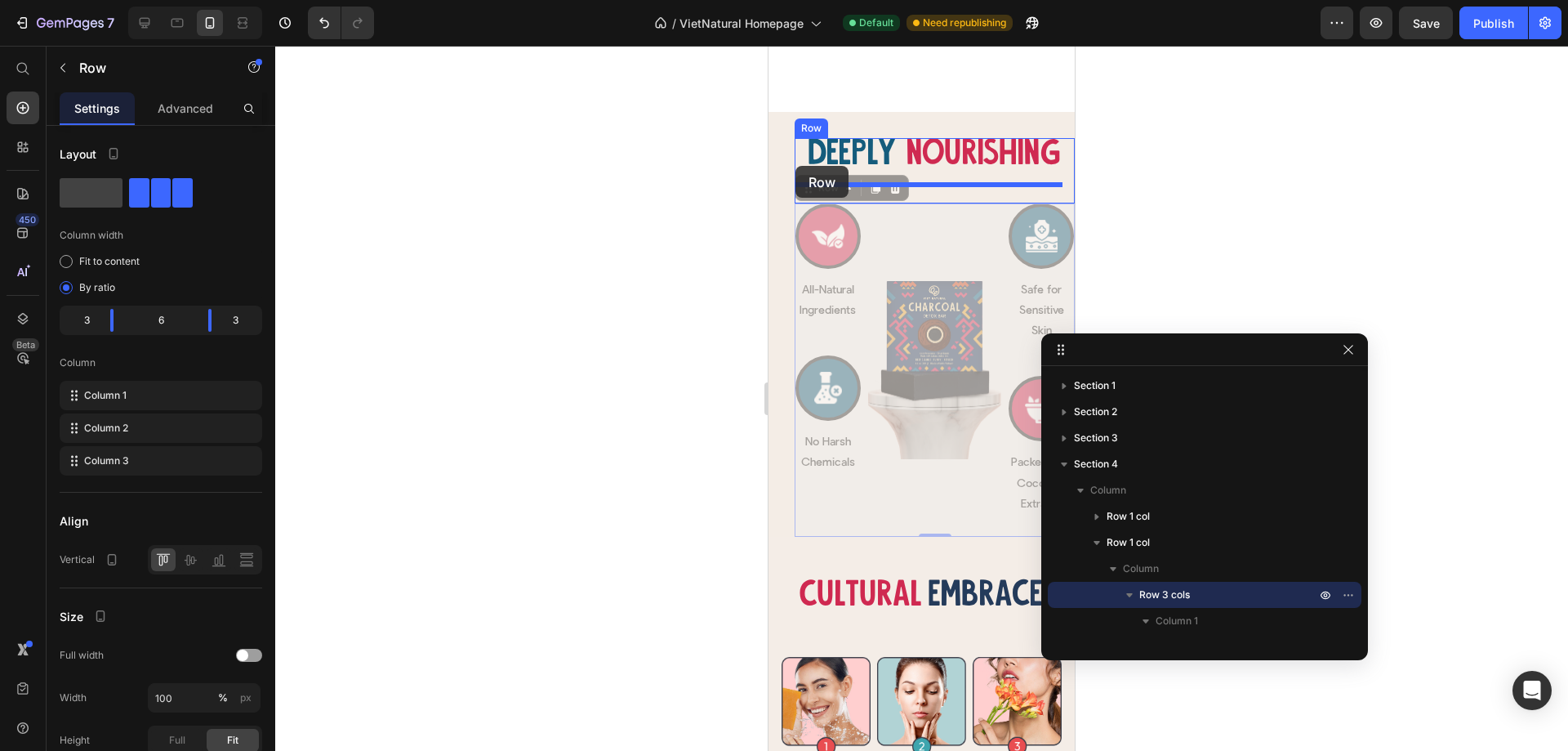 drag, startPoint x: 805, startPoint y: 172, endPoint x: 795, endPoint y: 166, distance: 11.661904 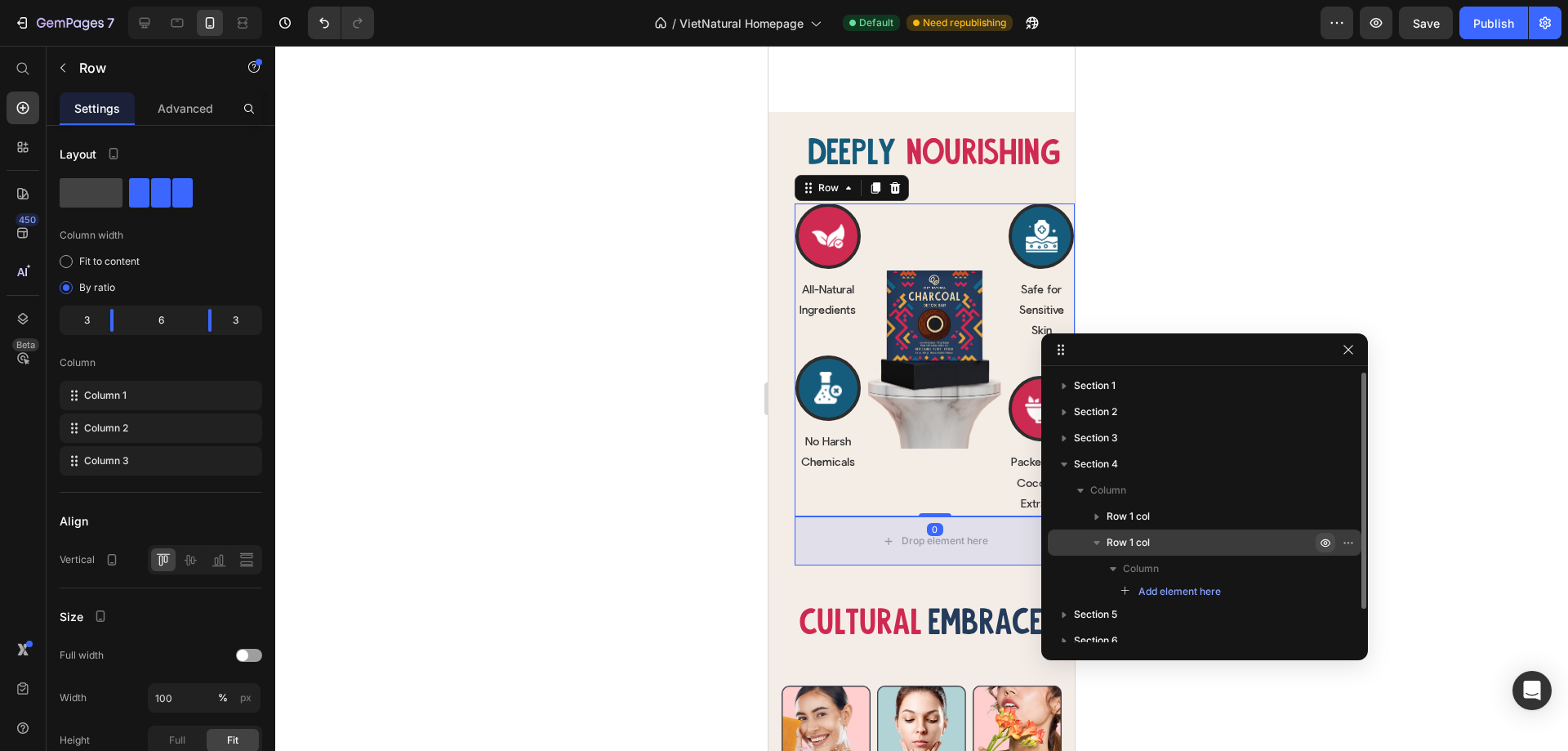 click on "Row 1 col" at bounding box center [1213, 543] 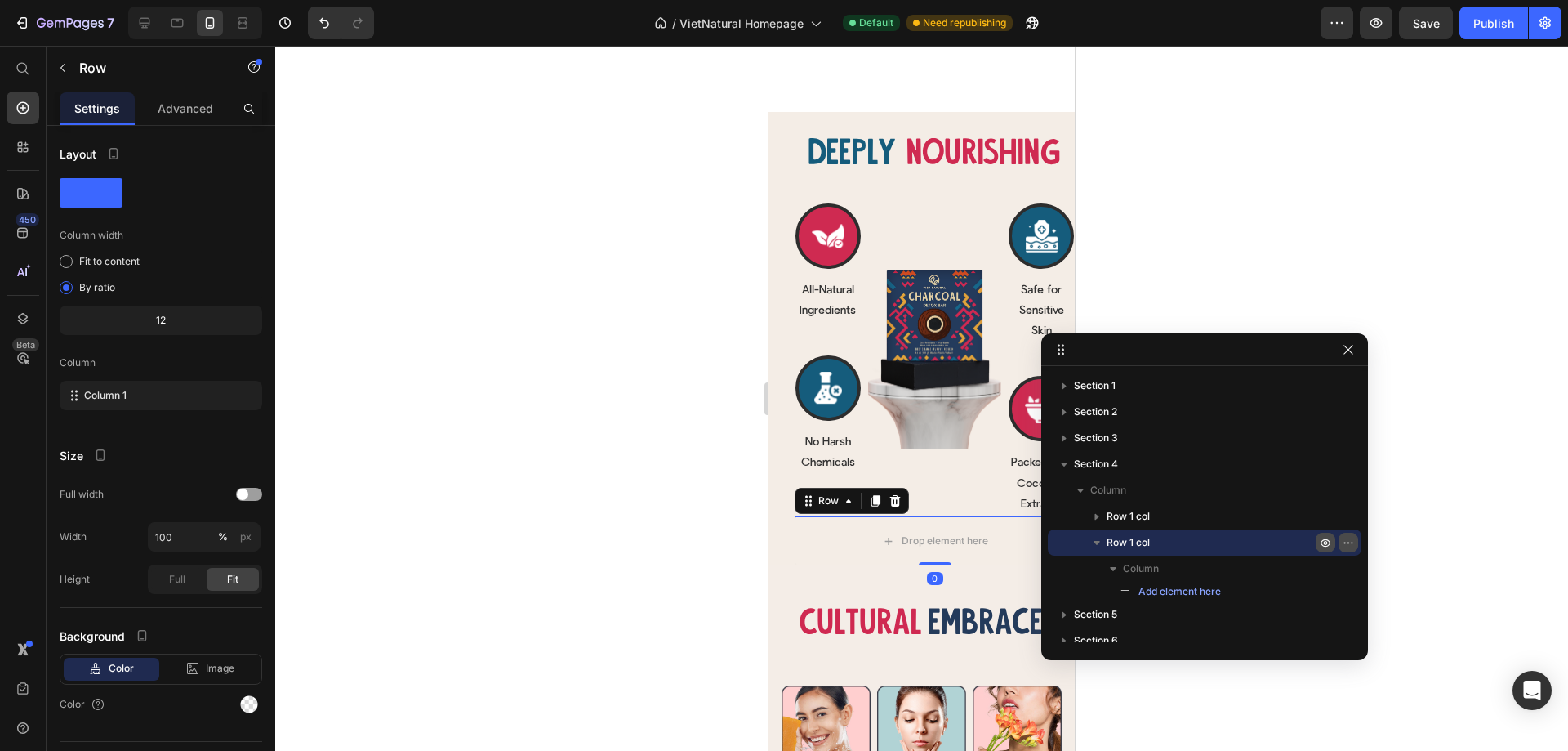click 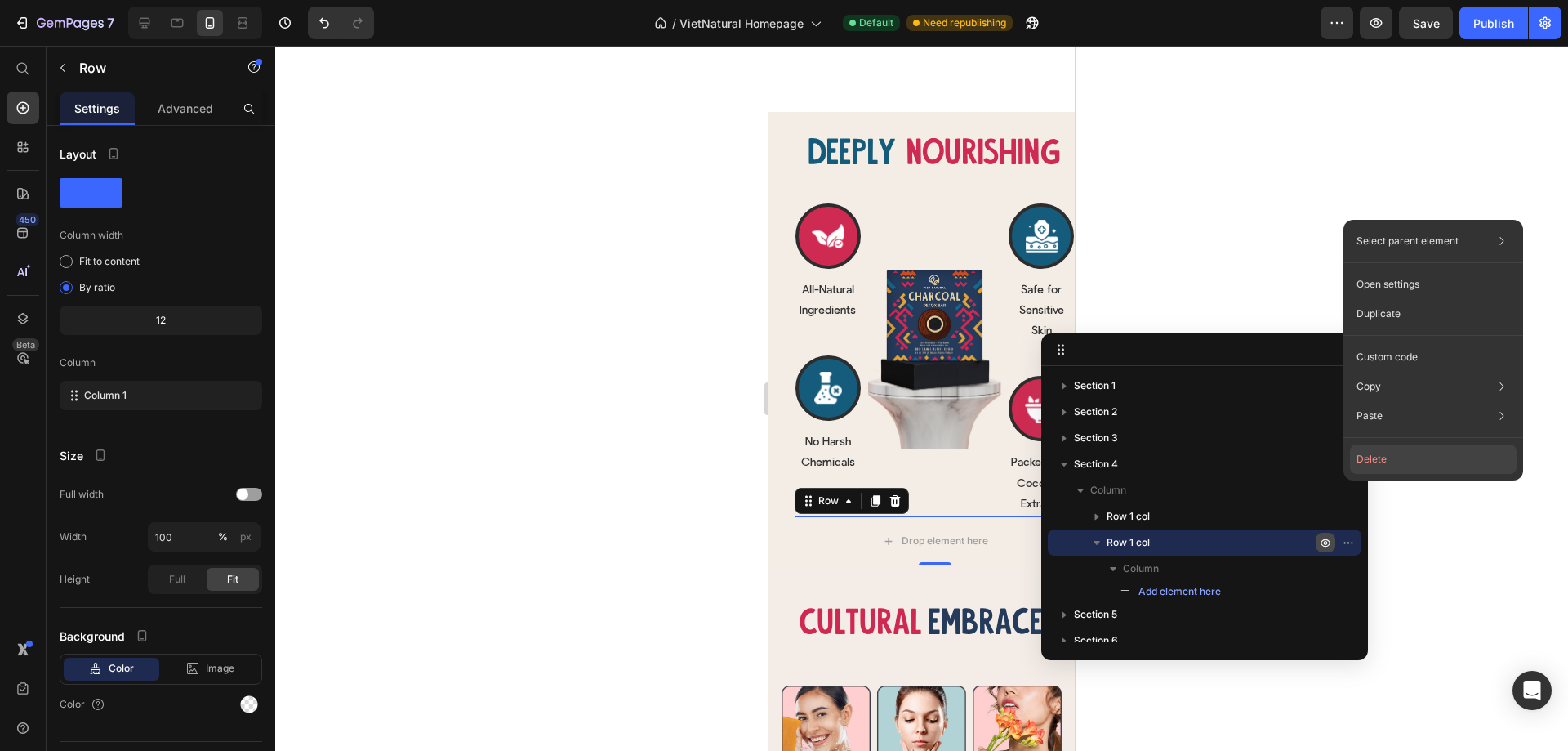 drag, startPoint x: 1399, startPoint y: 443, endPoint x: 1397, endPoint y: 451, distance: 8.246211 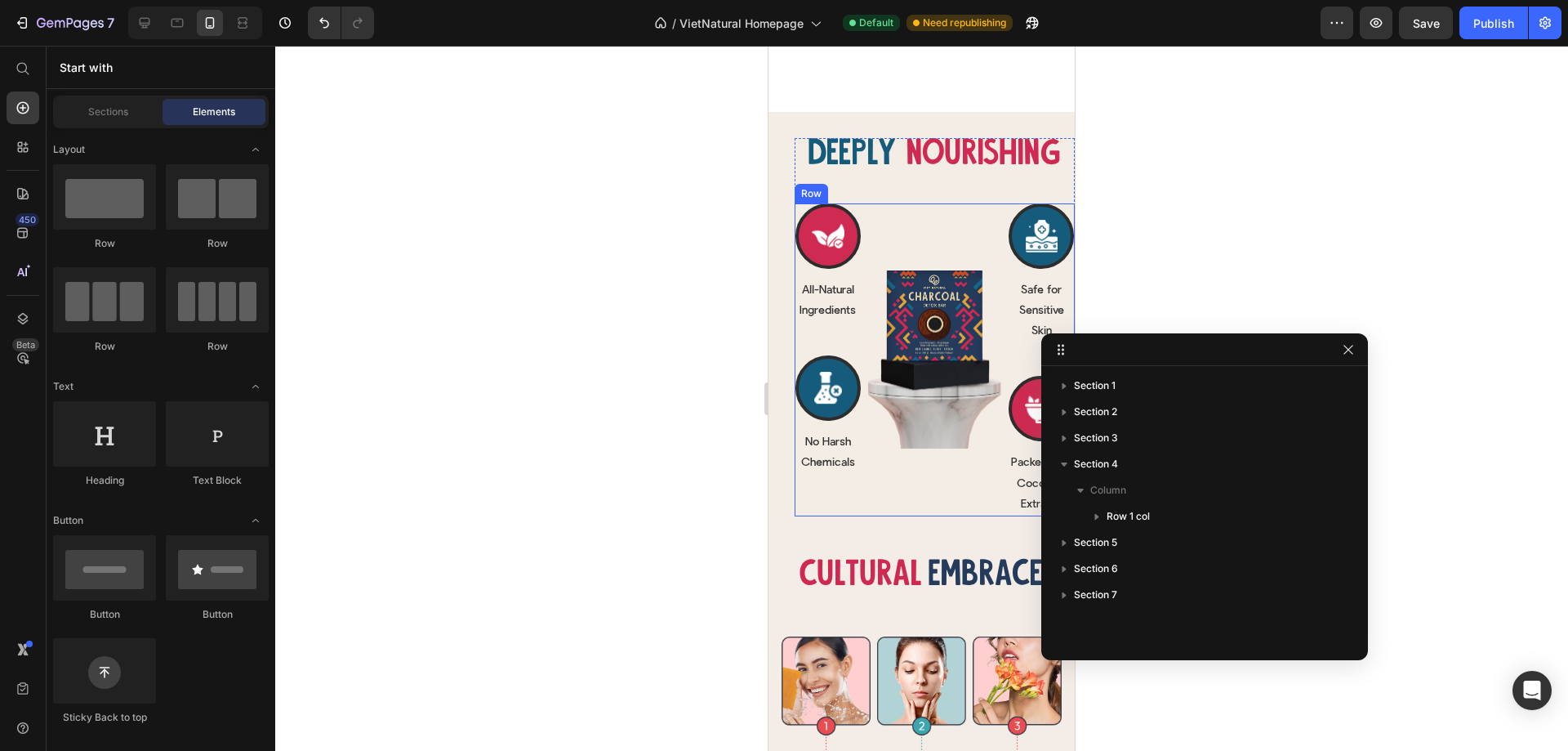 click on "Icon All-Natural  Ingredients Text Block Row
Icon No Harsh Chemicals Text Block Row Row" at bounding box center (828, 360) 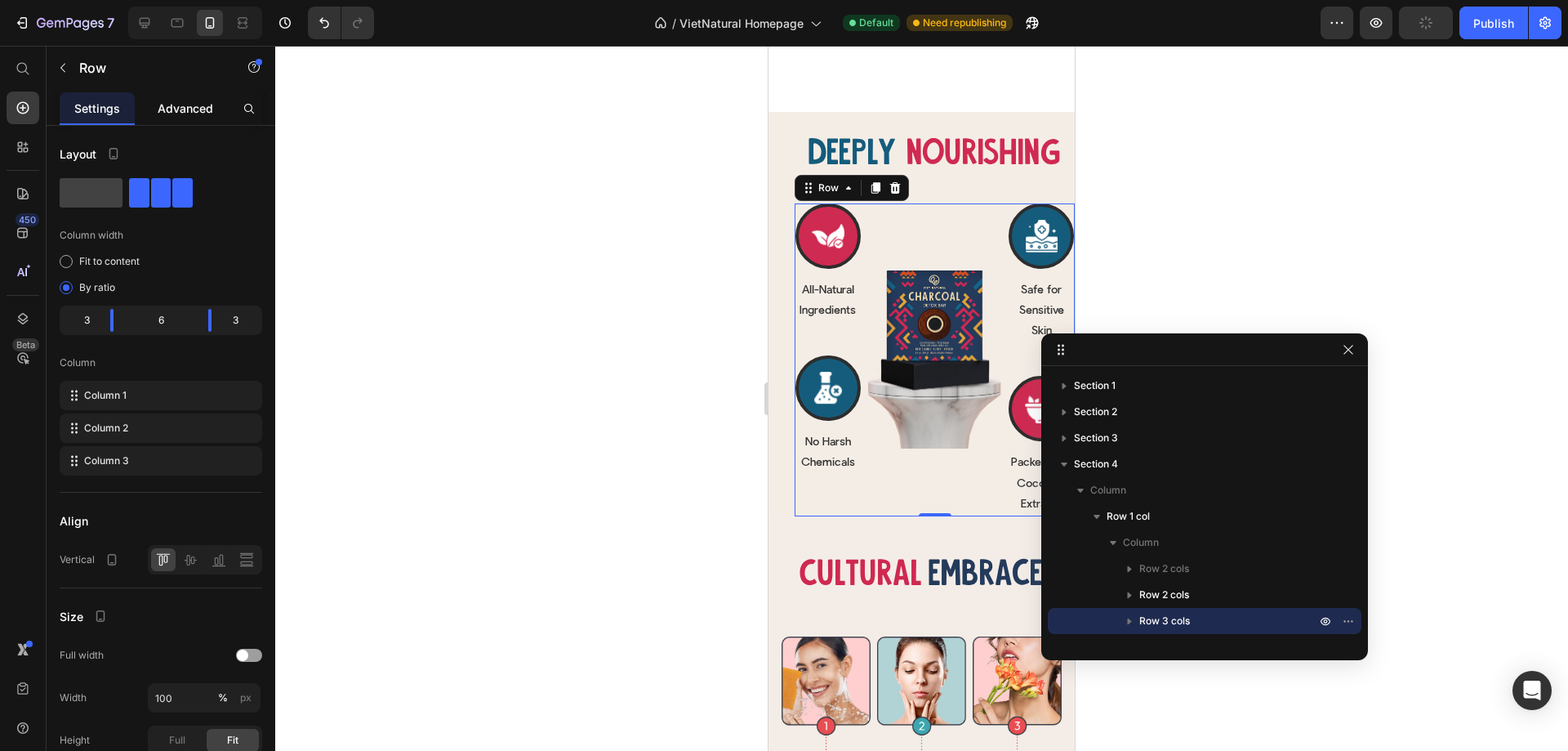click on "Advanced" 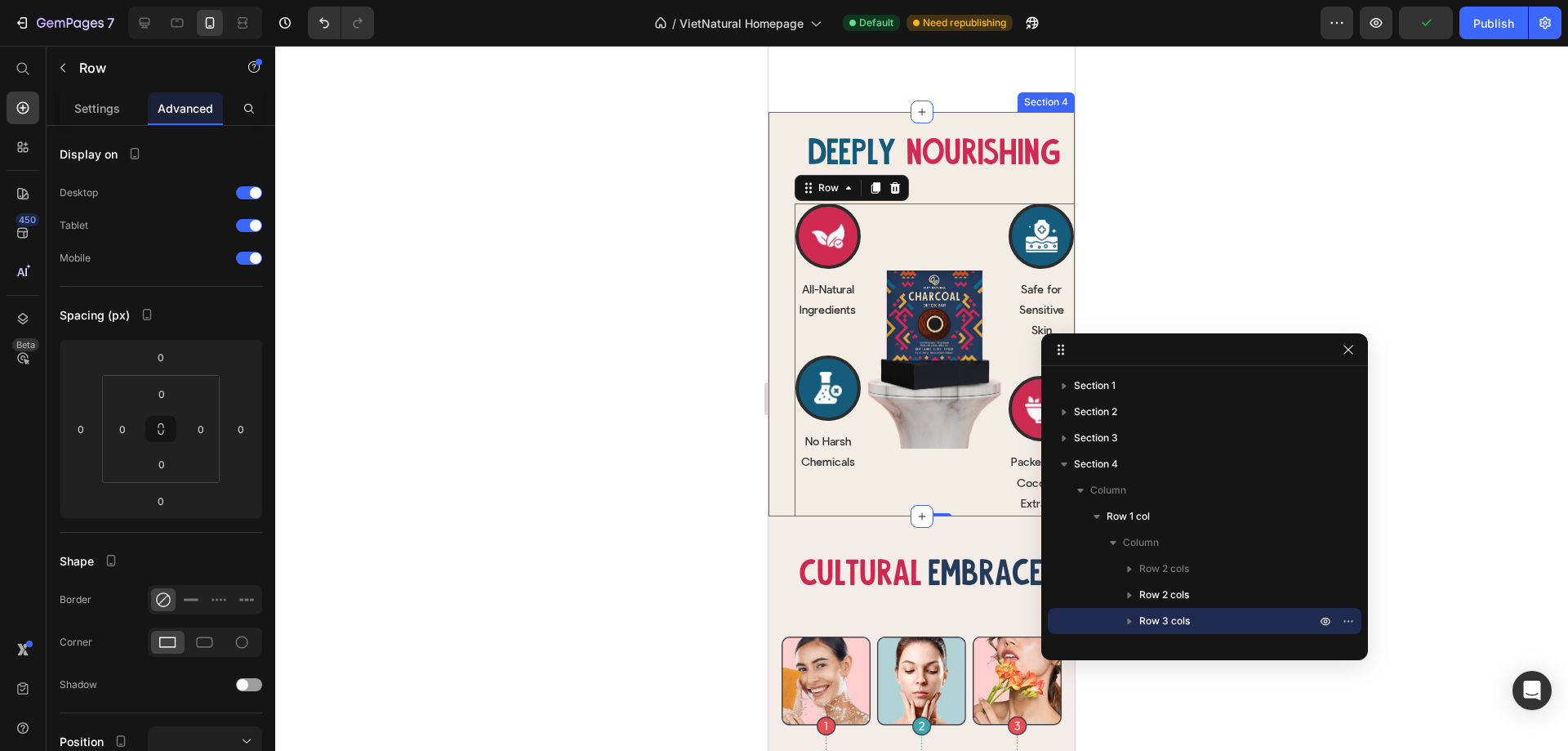 click on "Deeply Heading nourishing Heading Row Deeply Heading nourishing Heading Row
Icon All-Natural  Ingredients Text Block Row
Icon No Harsh Chemicals Text Block Row Row Image Row
Icon Safe for Sensitive Skin Text Block Row
Icon Packed with Coconut-Extracts Text Block Row Row Row   0 Row Section 4" at bounding box center (921, 314) 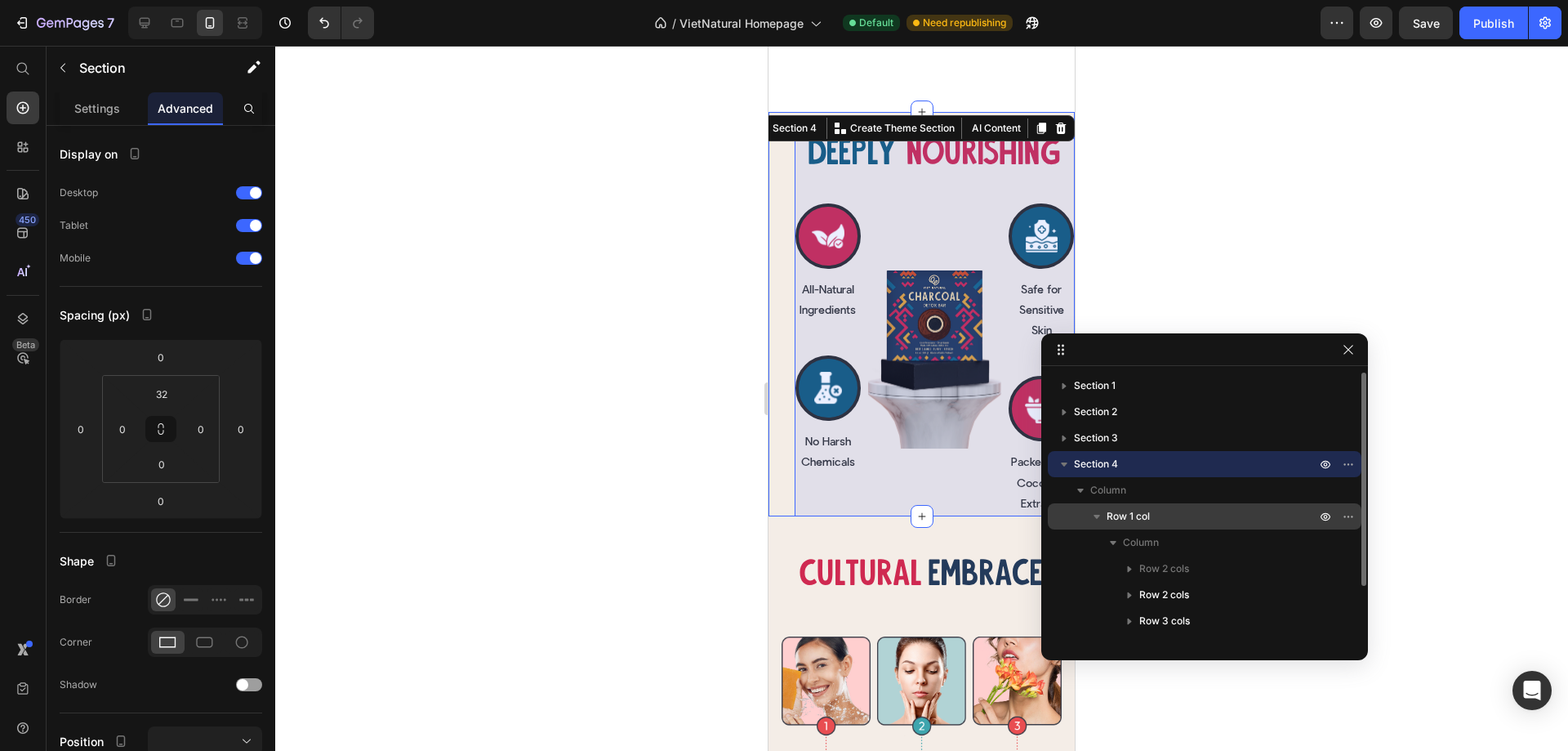click on "Row 1 col" at bounding box center (1128, 516) 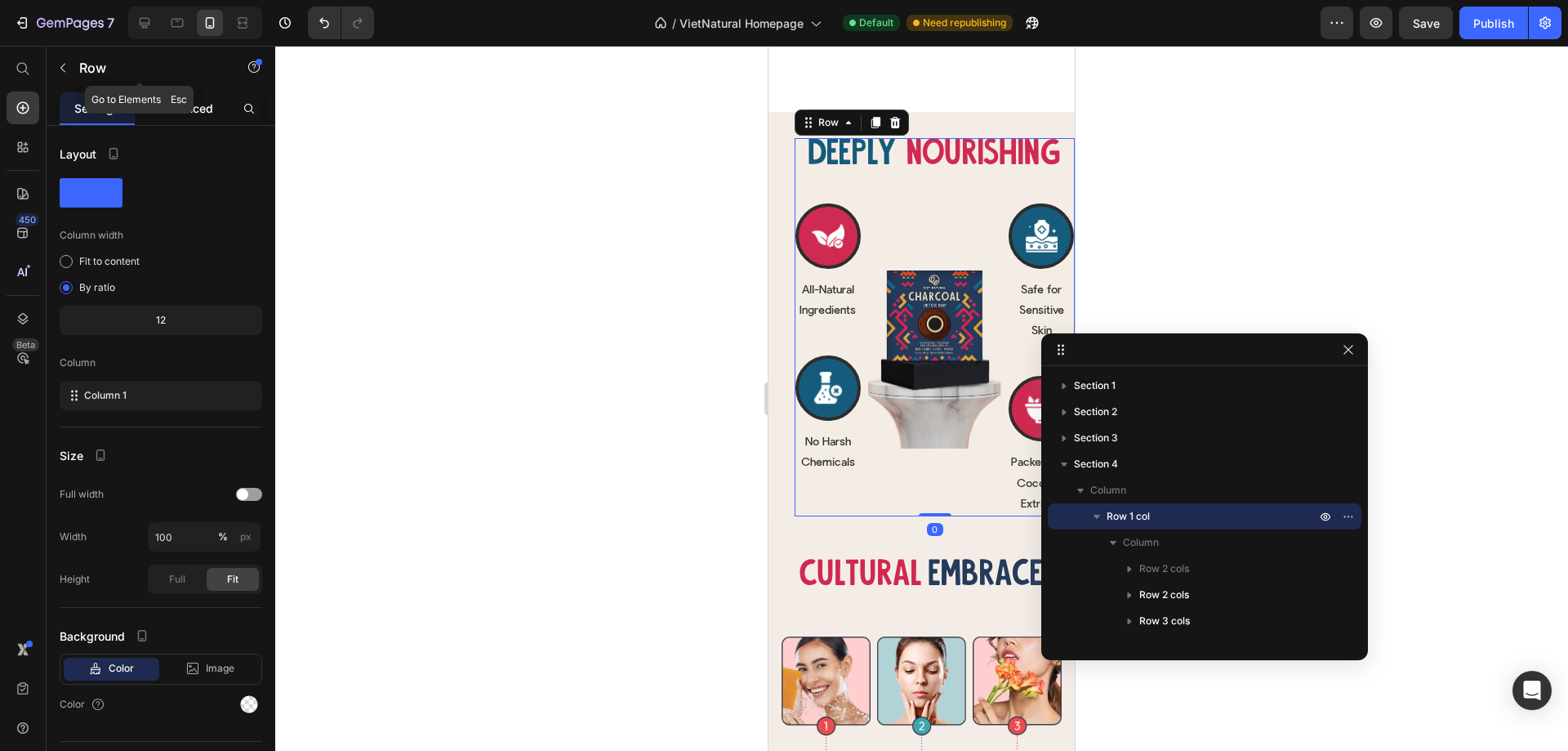 click on "Advanced" at bounding box center [185, 108] 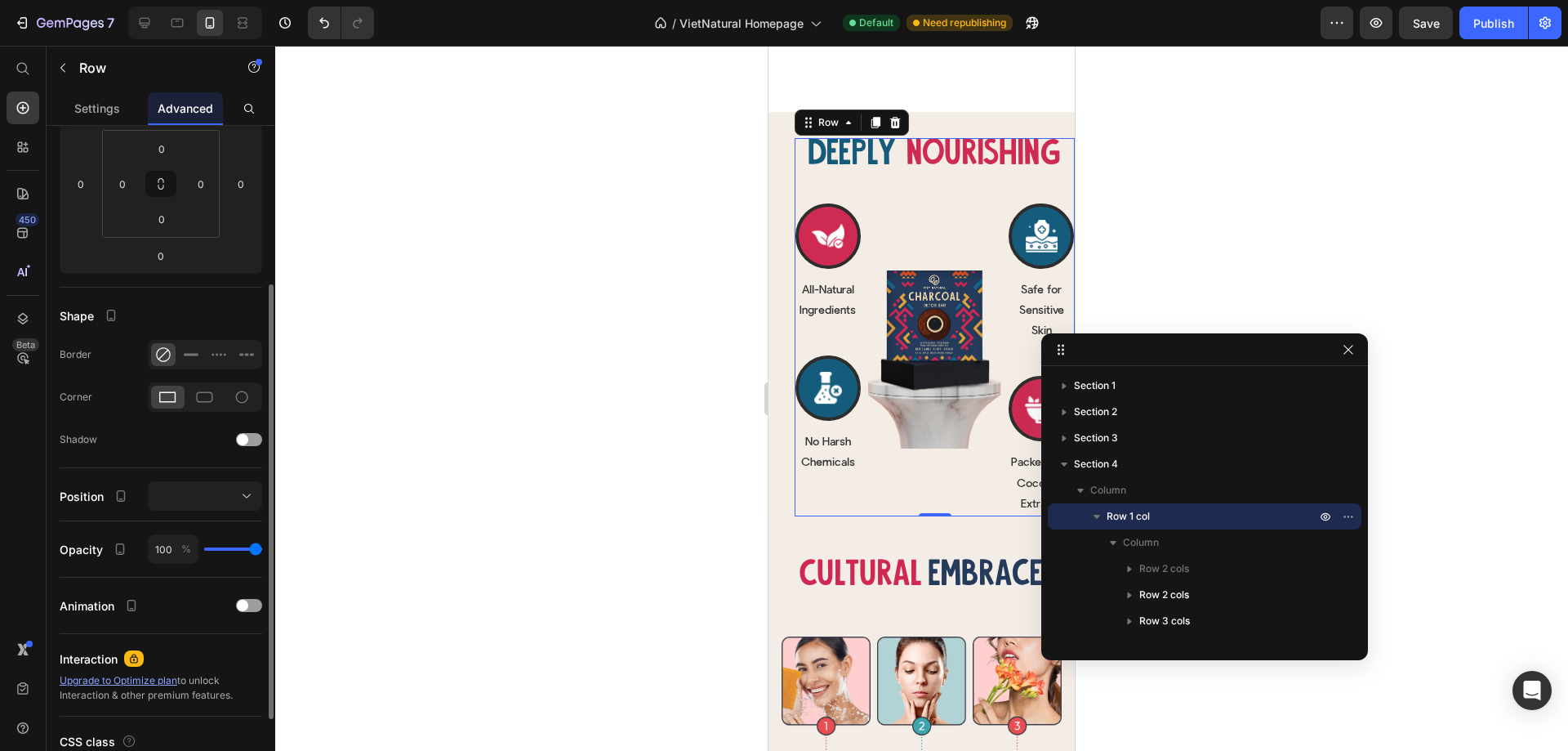 scroll, scrollTop: 327, scrollLeft: 0, axis: vertical 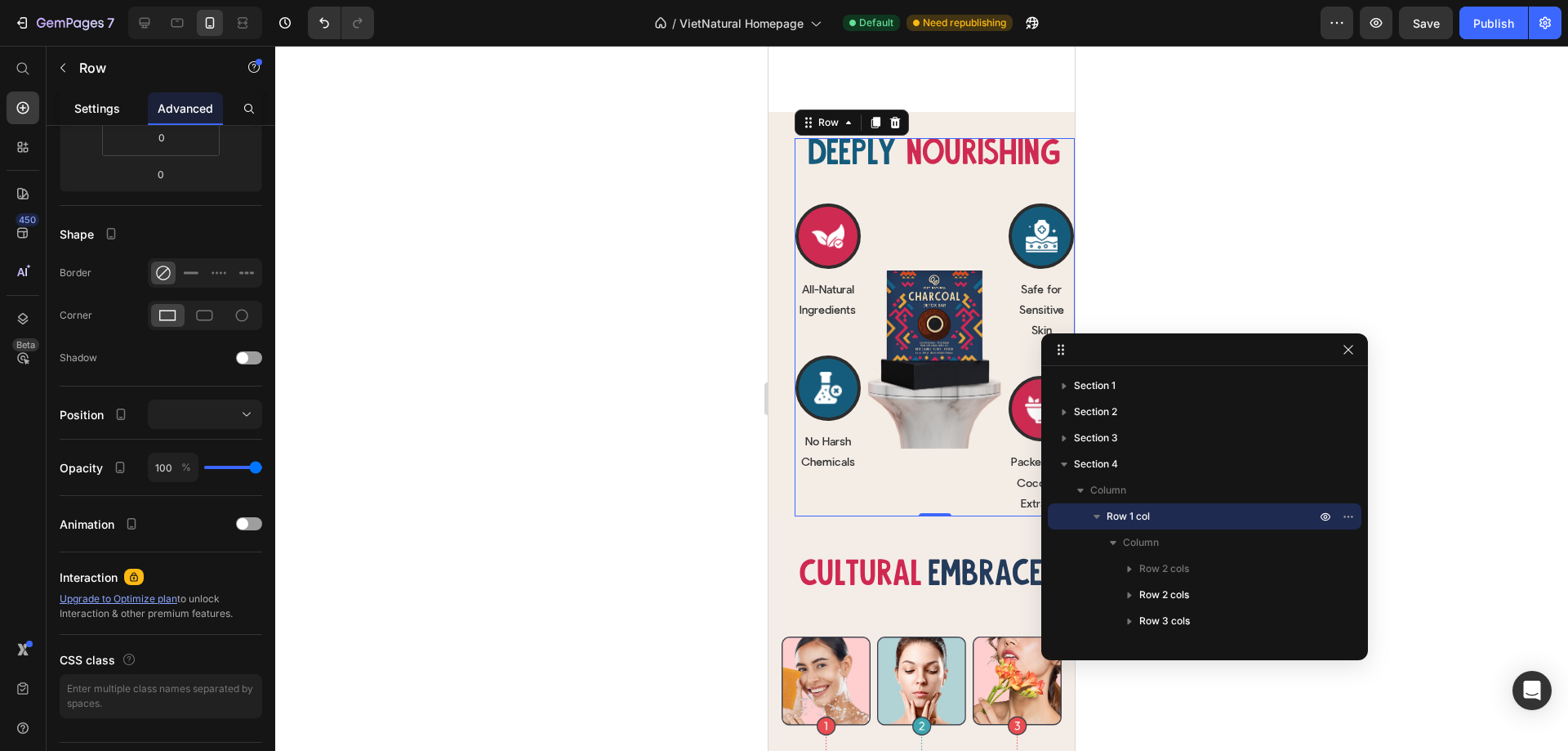 click on "Settings" at bounding box center (97, 108) 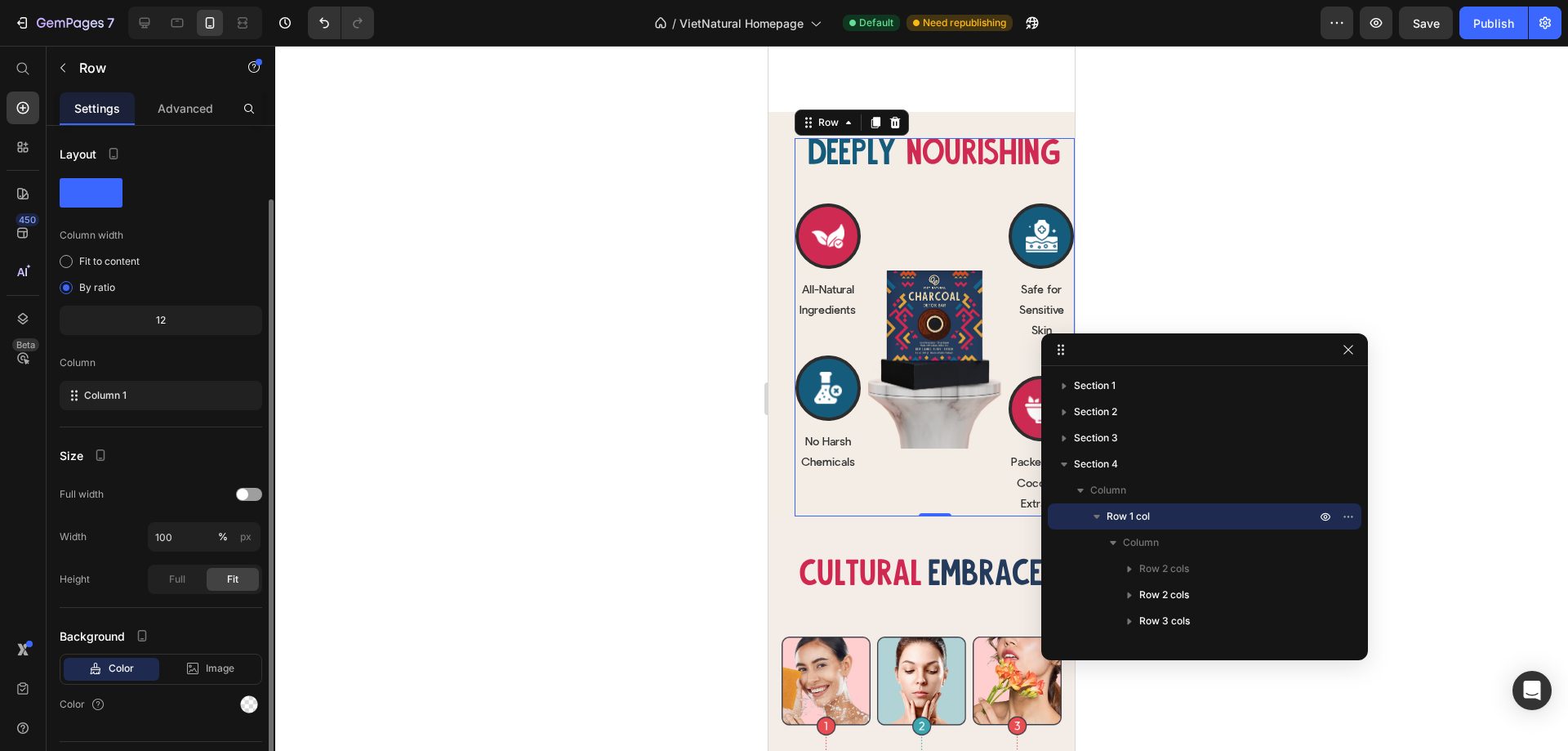 scroll, scrollTop: 38, scrollLeft: 0, axis: vertical 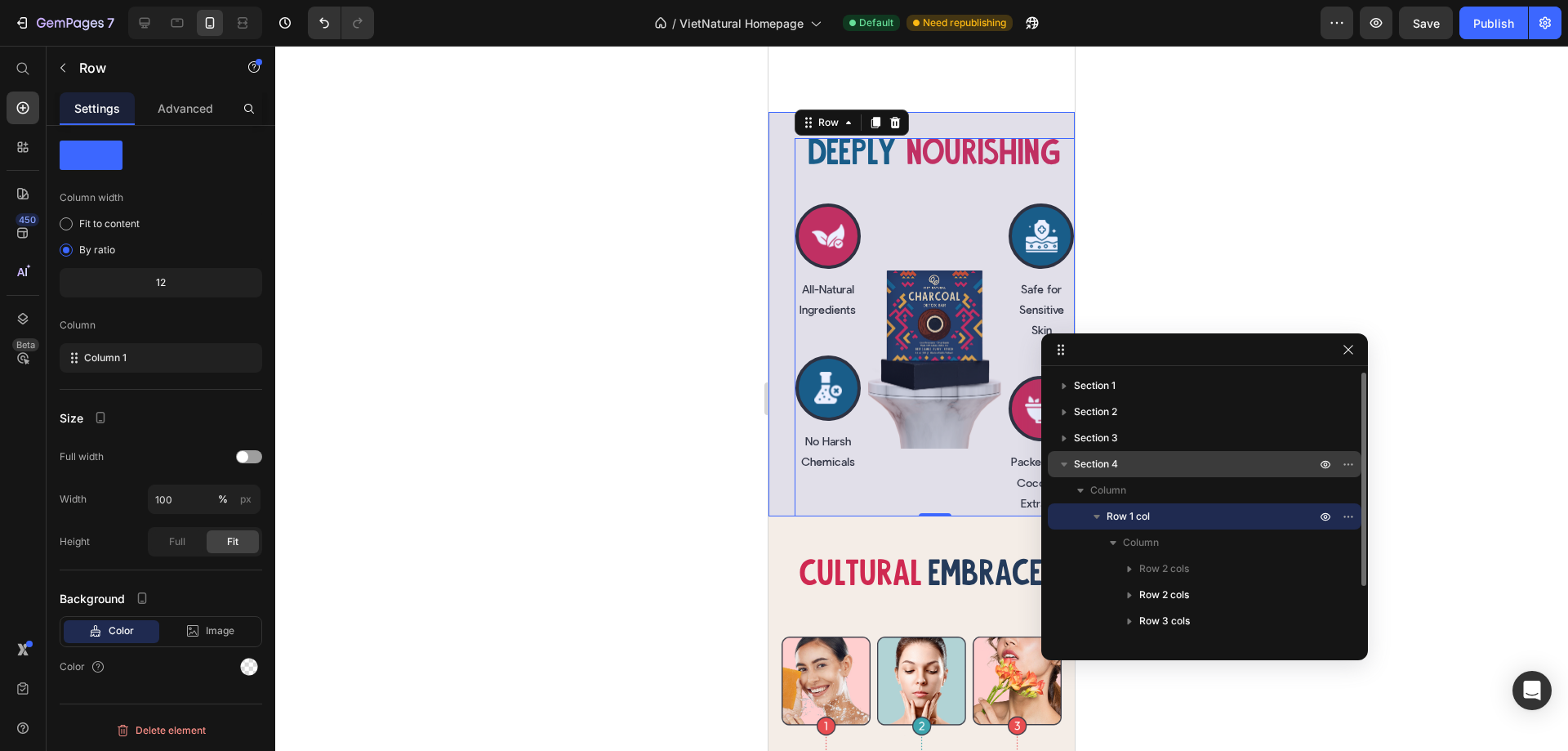 click on "Section 4" at bounding box center [1196, 464] 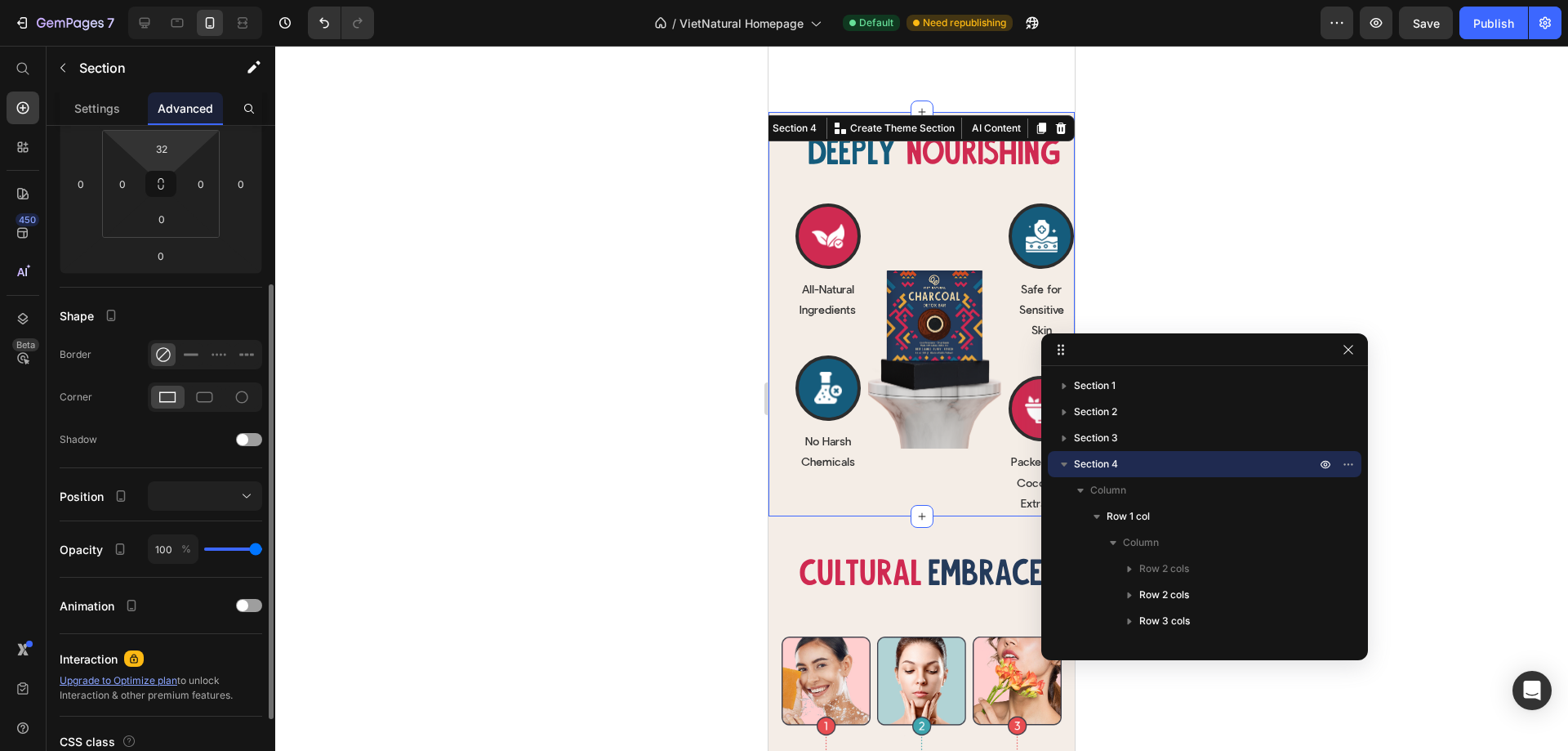 scroll, scrollTop: 365, scrollLeft: 0, axis: vertical 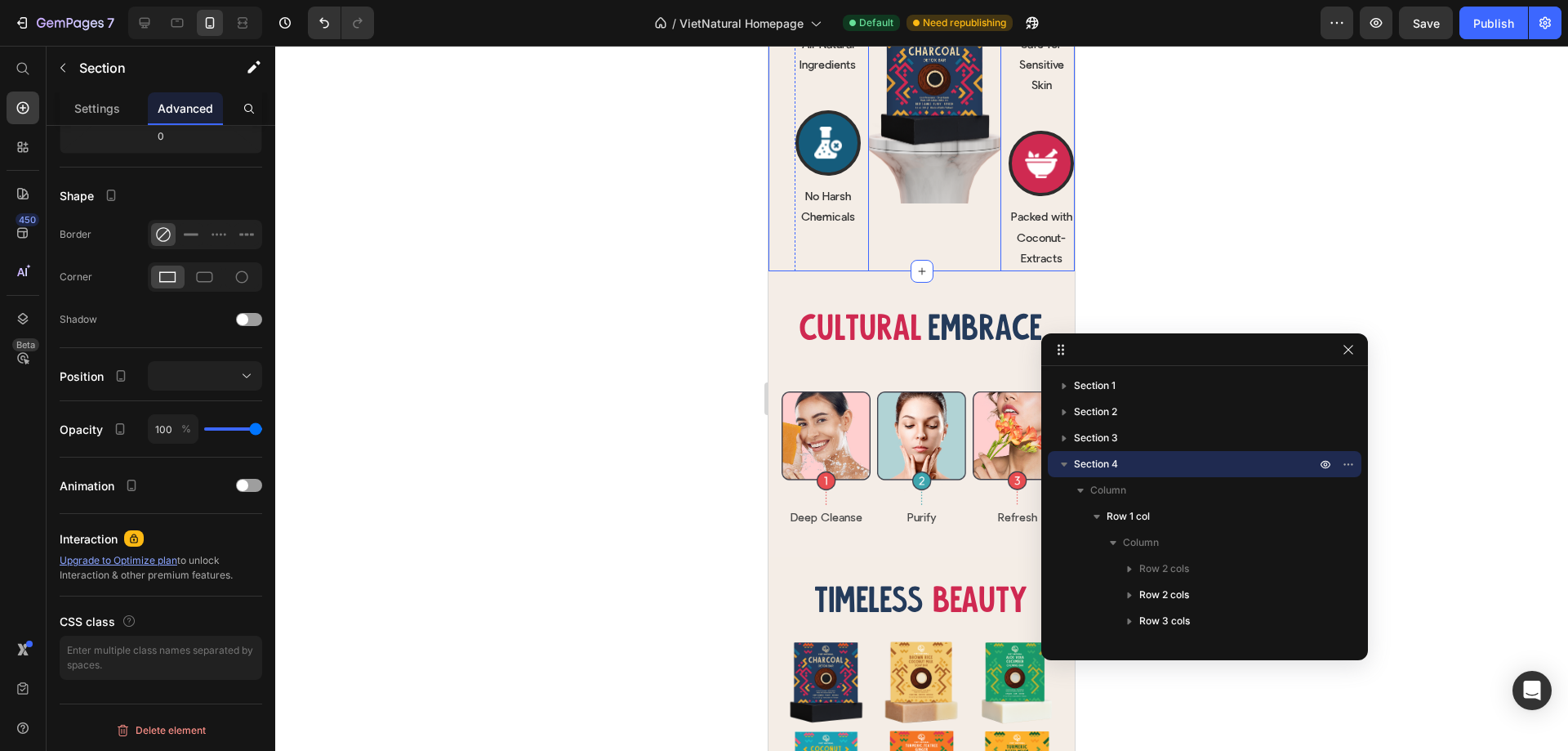 click on "Image" at bounding box center [935, 114] 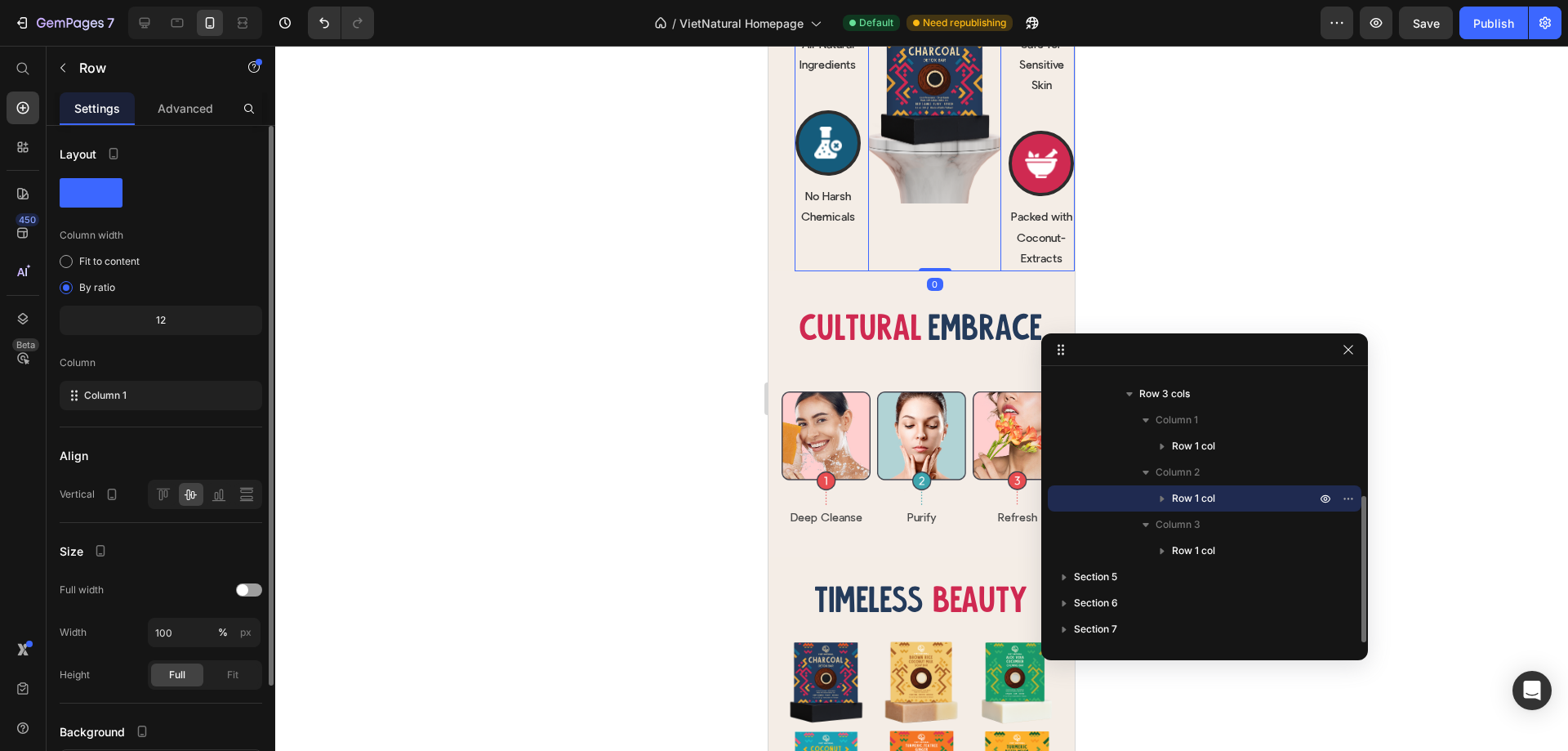 click on "Icon All-Natural  Ingredients Text Block Row
Icon No Harsh Chemicals Text Block Row Row Image Row   0
Icon Safe for Sensitive Skin Text Block Row
Icon Packed with Coconut-Extracts Text Block Row Row Row" at bounding box center [934, 114] 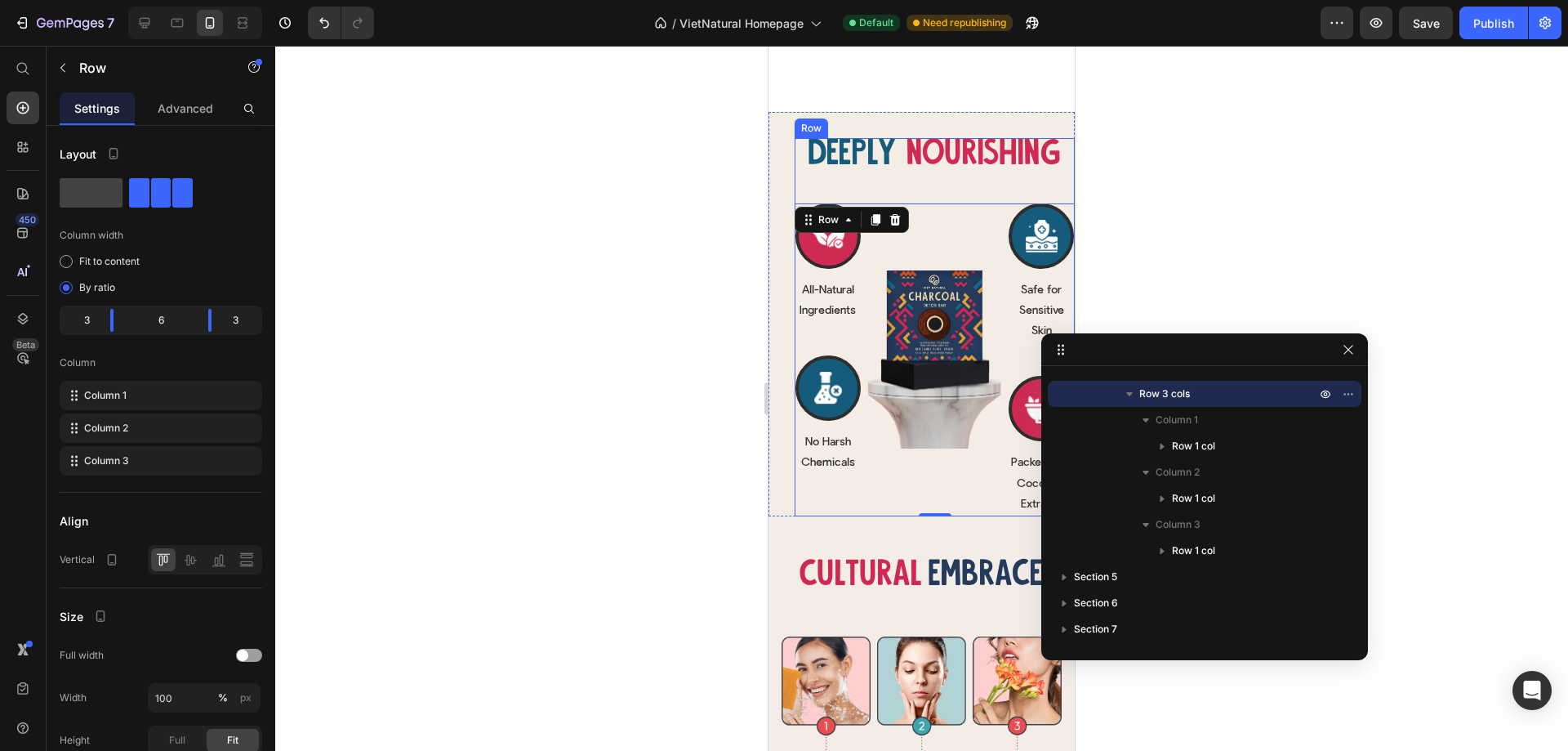 scroll, scrollTop: 1608, scrollLeft: 0, axis: vertical 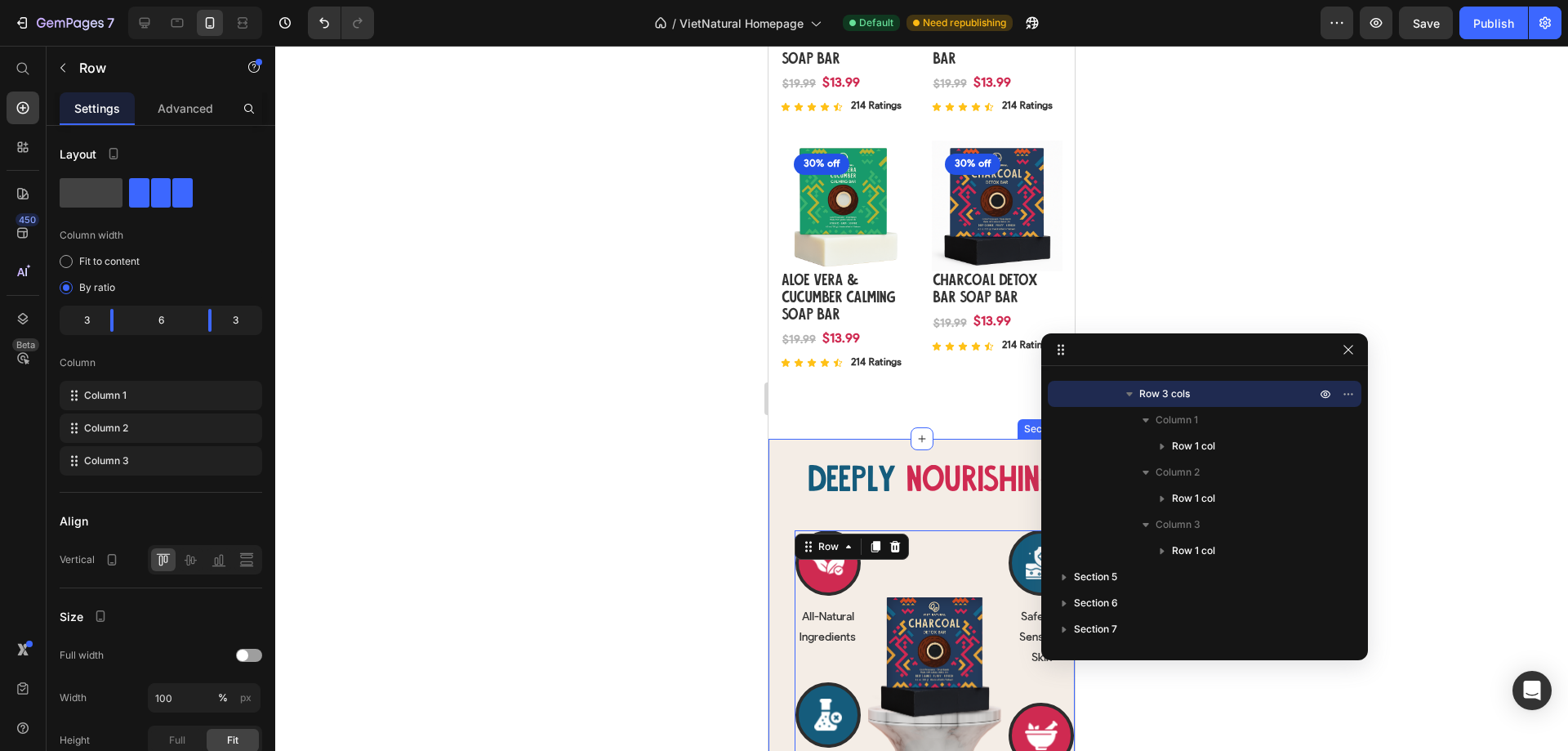 click on "Deeply Heading nourishing Heading Row Deeply Heading nourishing Heading Row
Icon All-Natural  Ingredients Text Block Row
Icon No Harsh Chemicals Text Block Row Row Image Row
Icon Safe for Sensitive Skin Text Block Row
Icon Packed with Coconut-Extracts Text Block Row Row Row   0 Row Section 4" at bounding box center (921, 641) 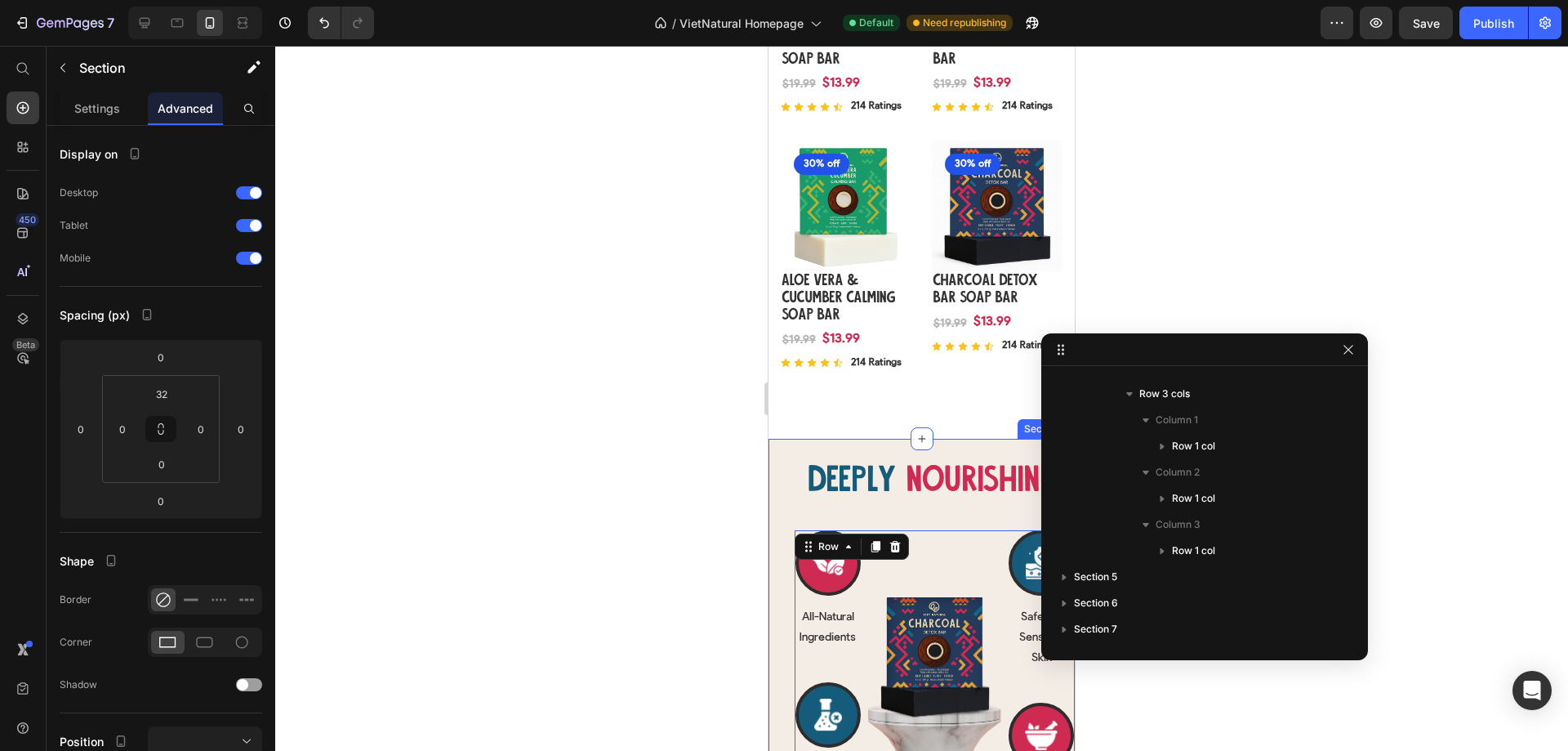 scroll, scrollTop: 0, scrollLeft: 0, axis: both 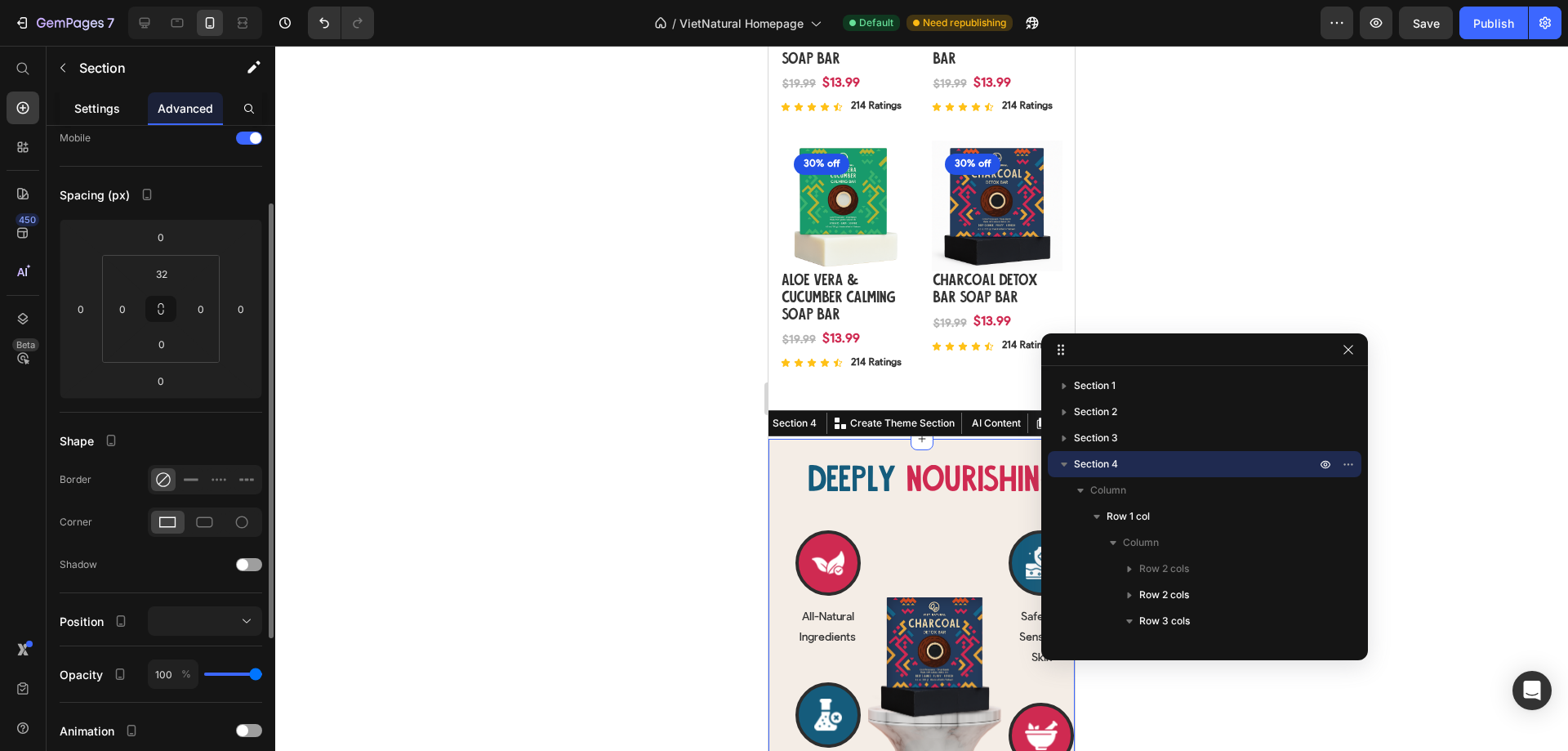 click on "Settings" 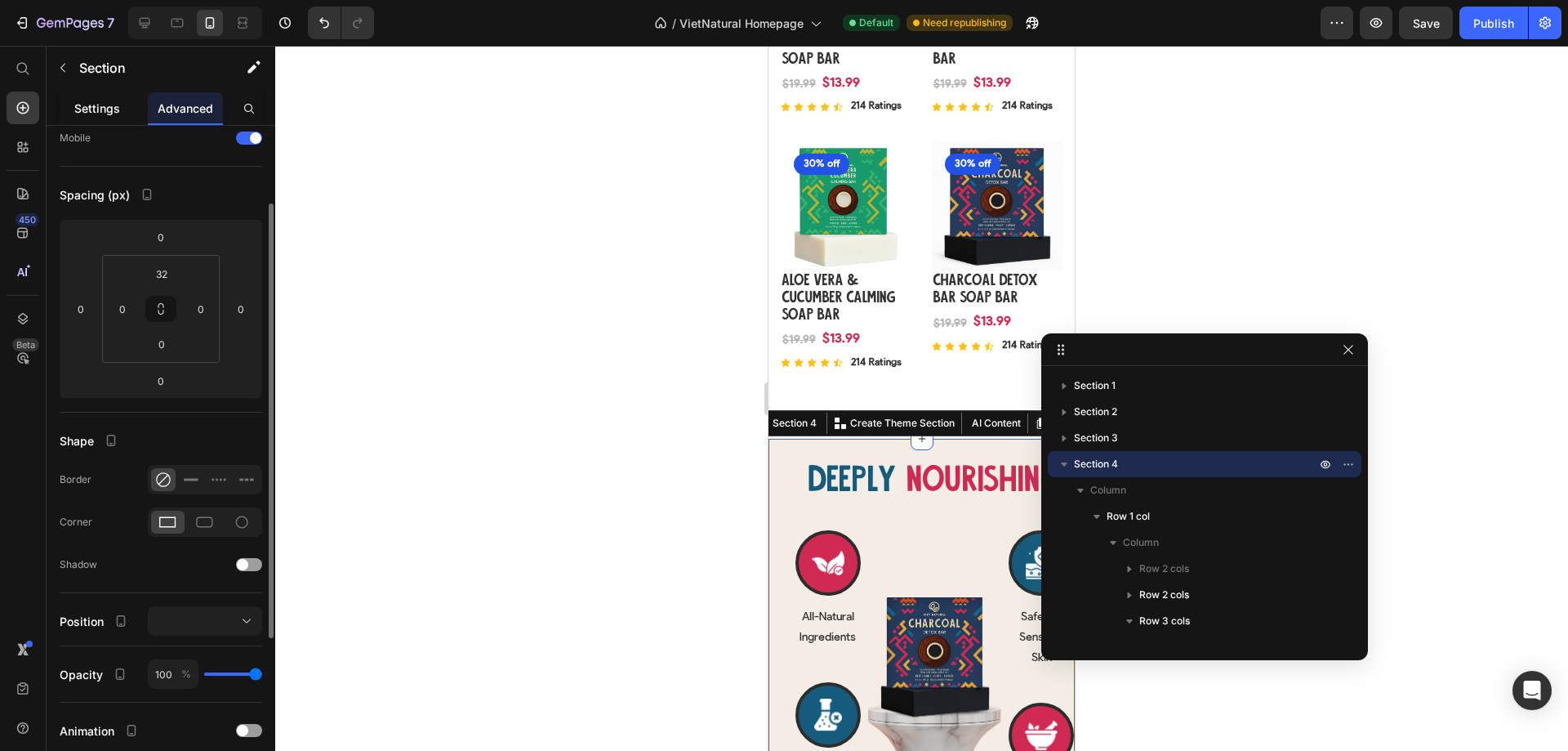 scroll, scrollTop: 0, scrollLeft: 0, axis: both 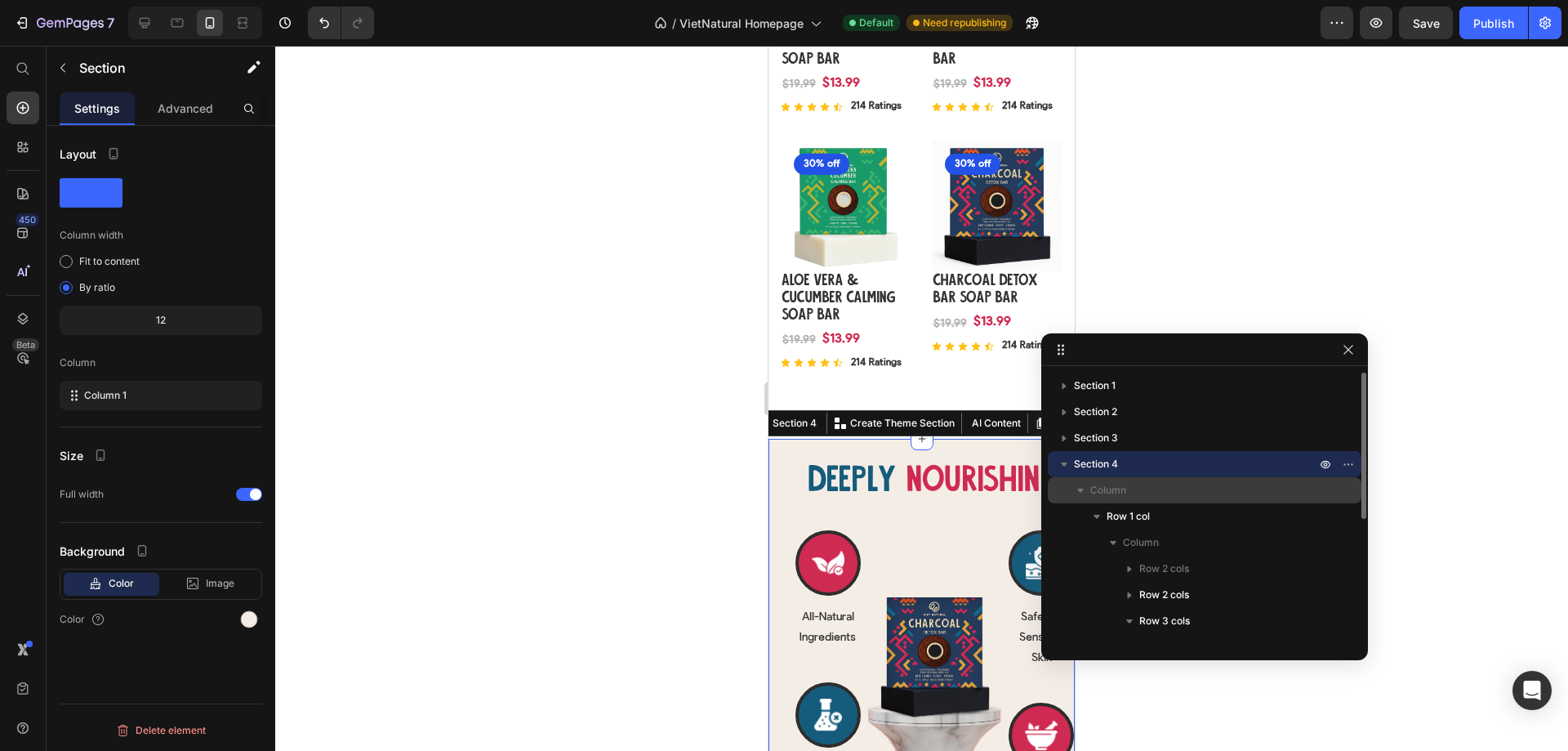 click on "Column" at bounding box center [1205, 490] 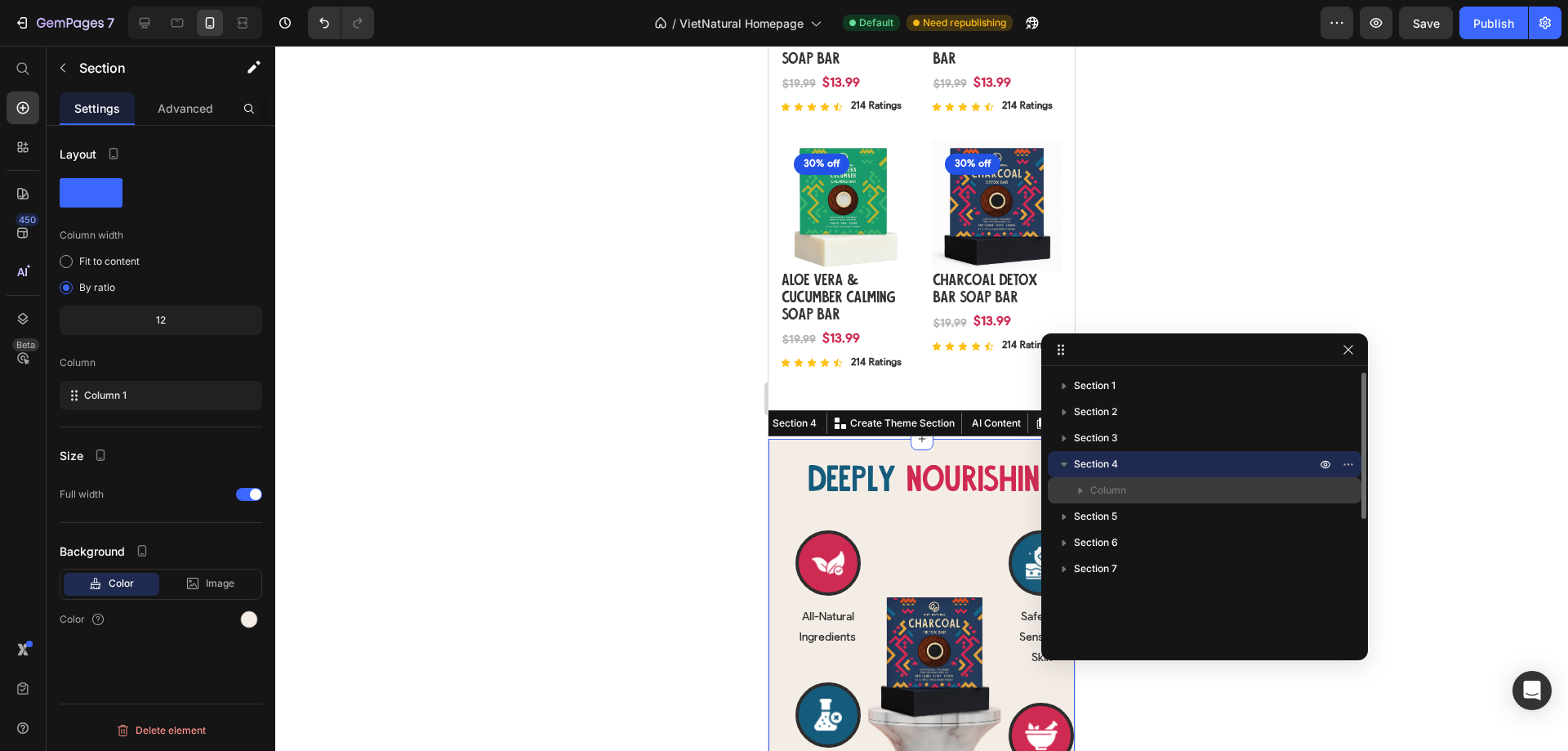 click on "Column" at bounding box center [1205, 490] 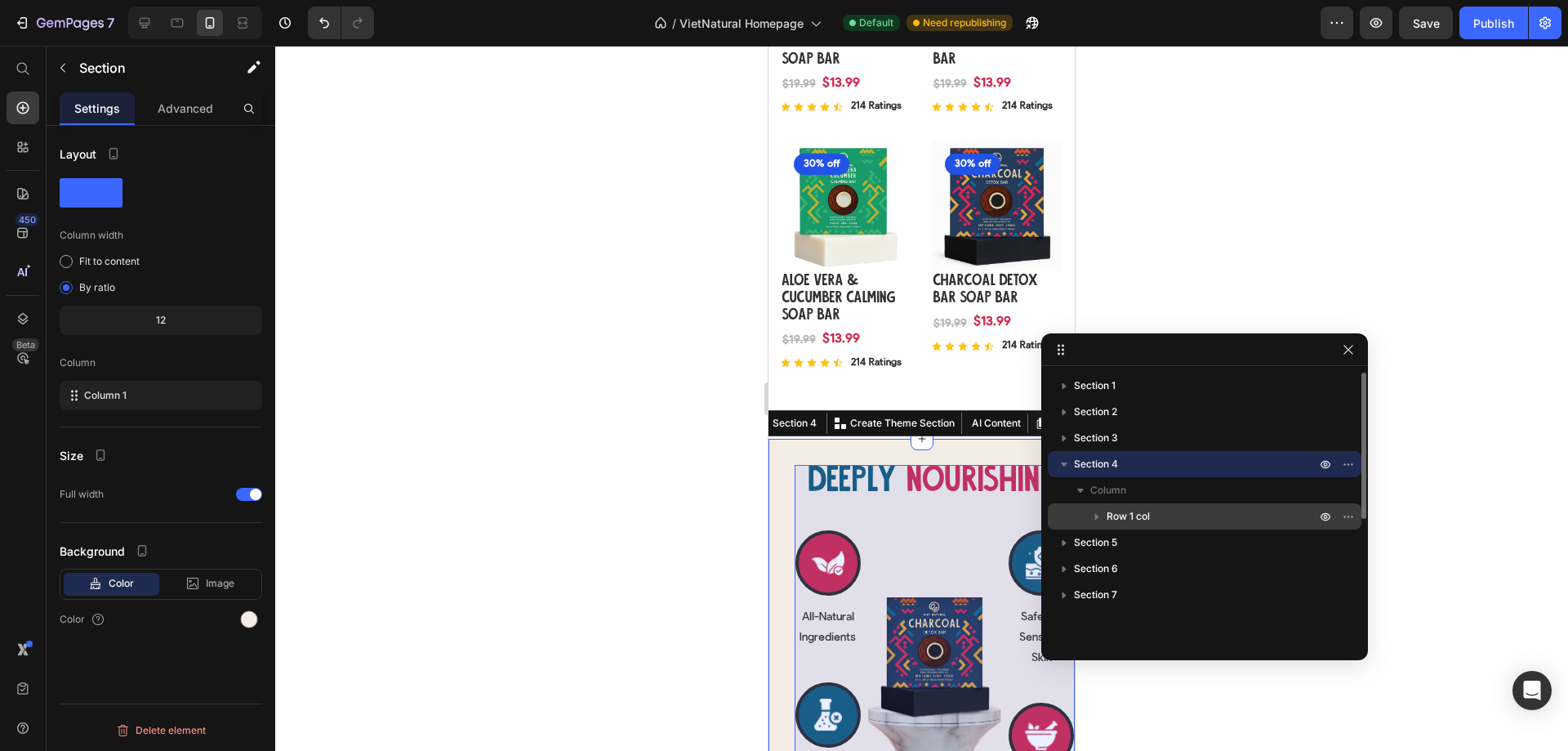 click on "Row 1 col" at bounding box center [1128, 516] 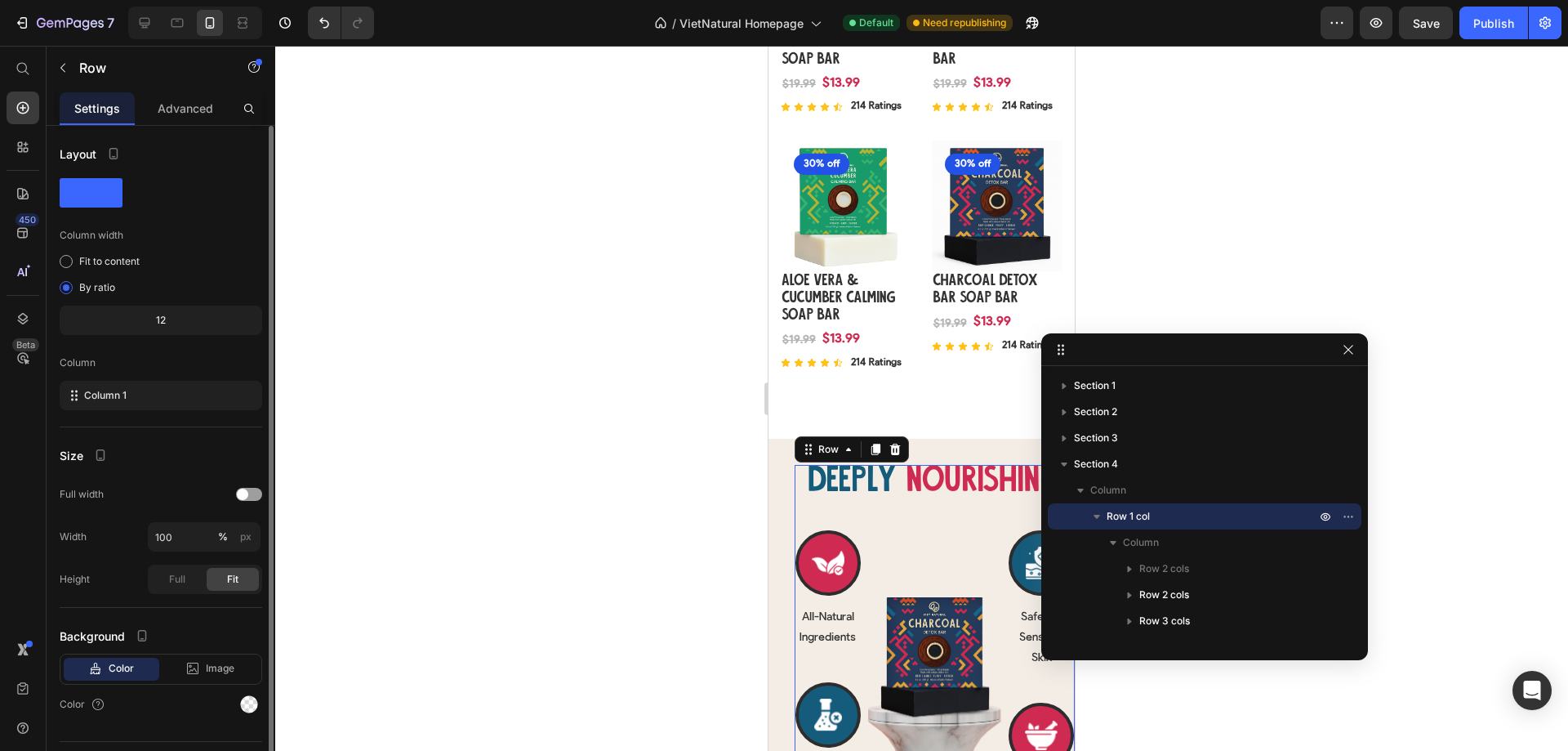 scroll, scrollTop: 38, scrollLeft: 0, axis: vertical 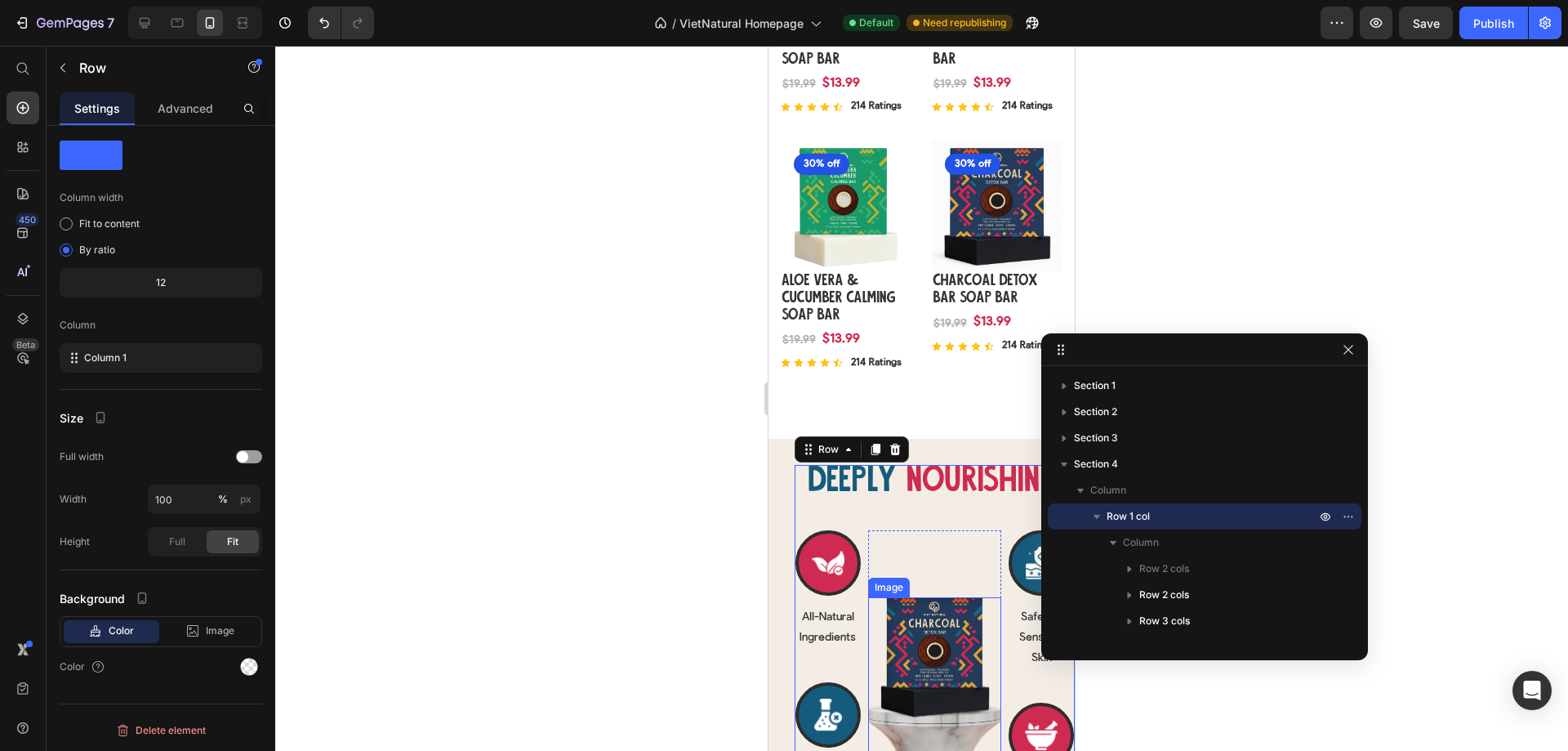 click at bounding box center [935, 686] 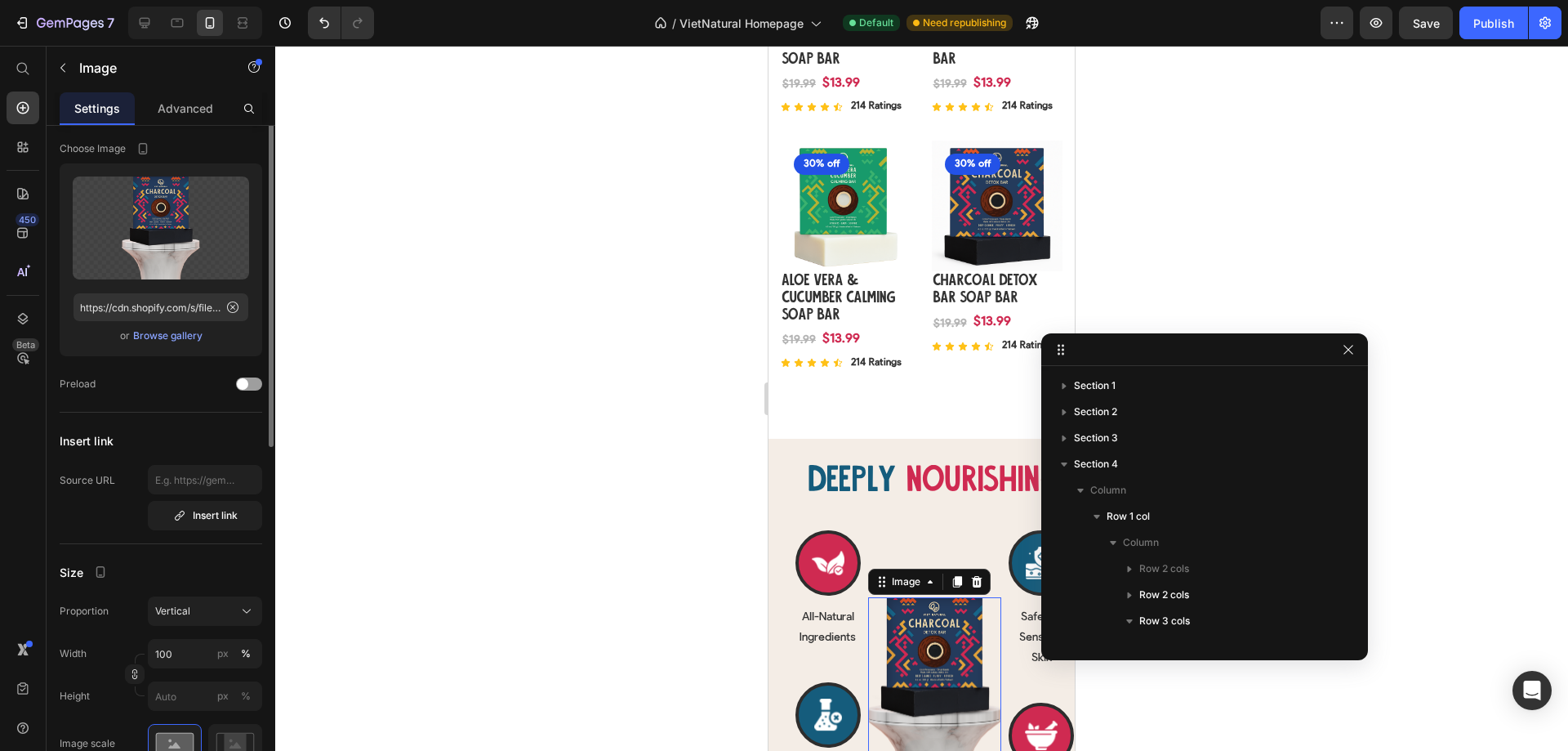 scroll, scrollTop: 279, scrollLeft: 0, axis: vertical 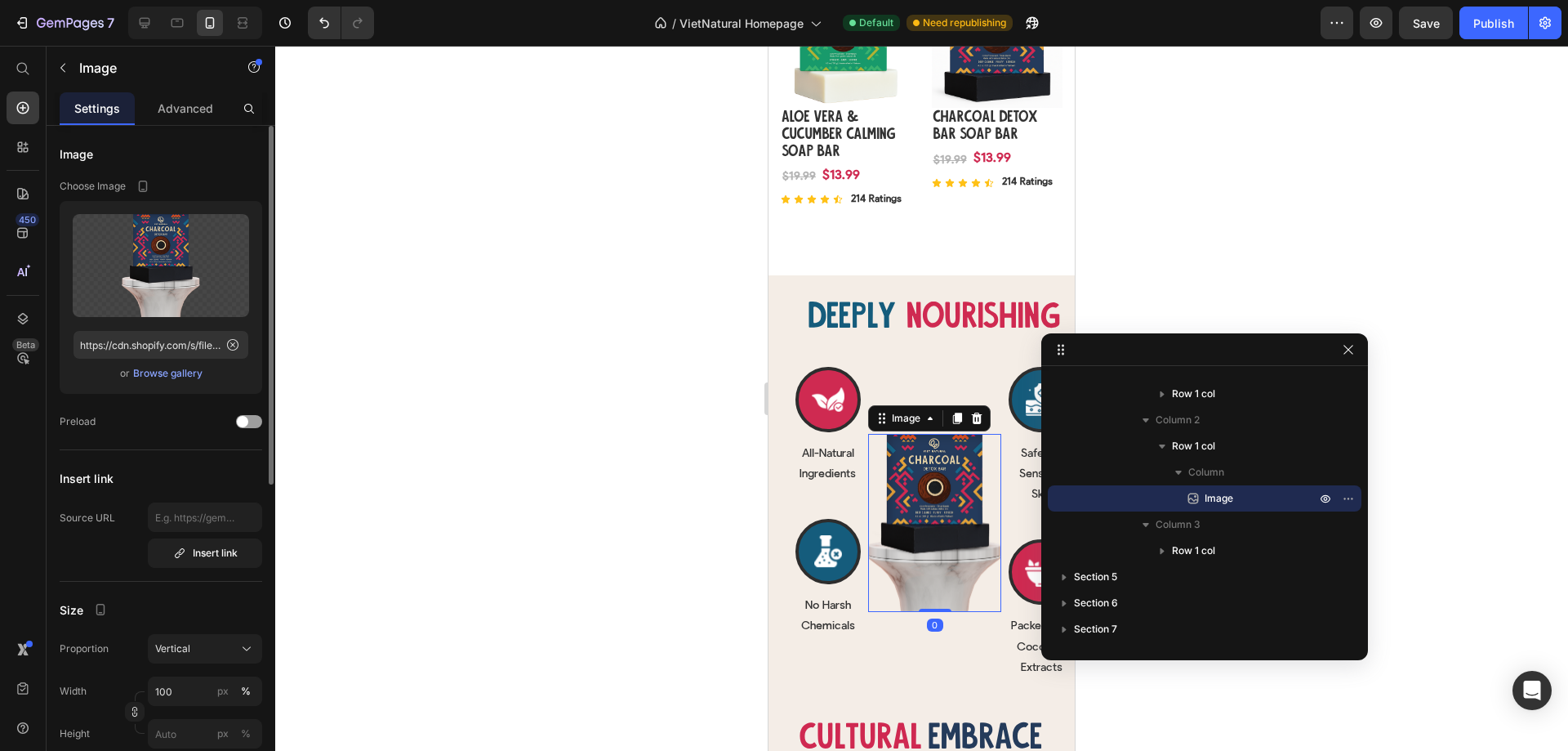 click on "Browse gallery" at bounding box center [167, 373] 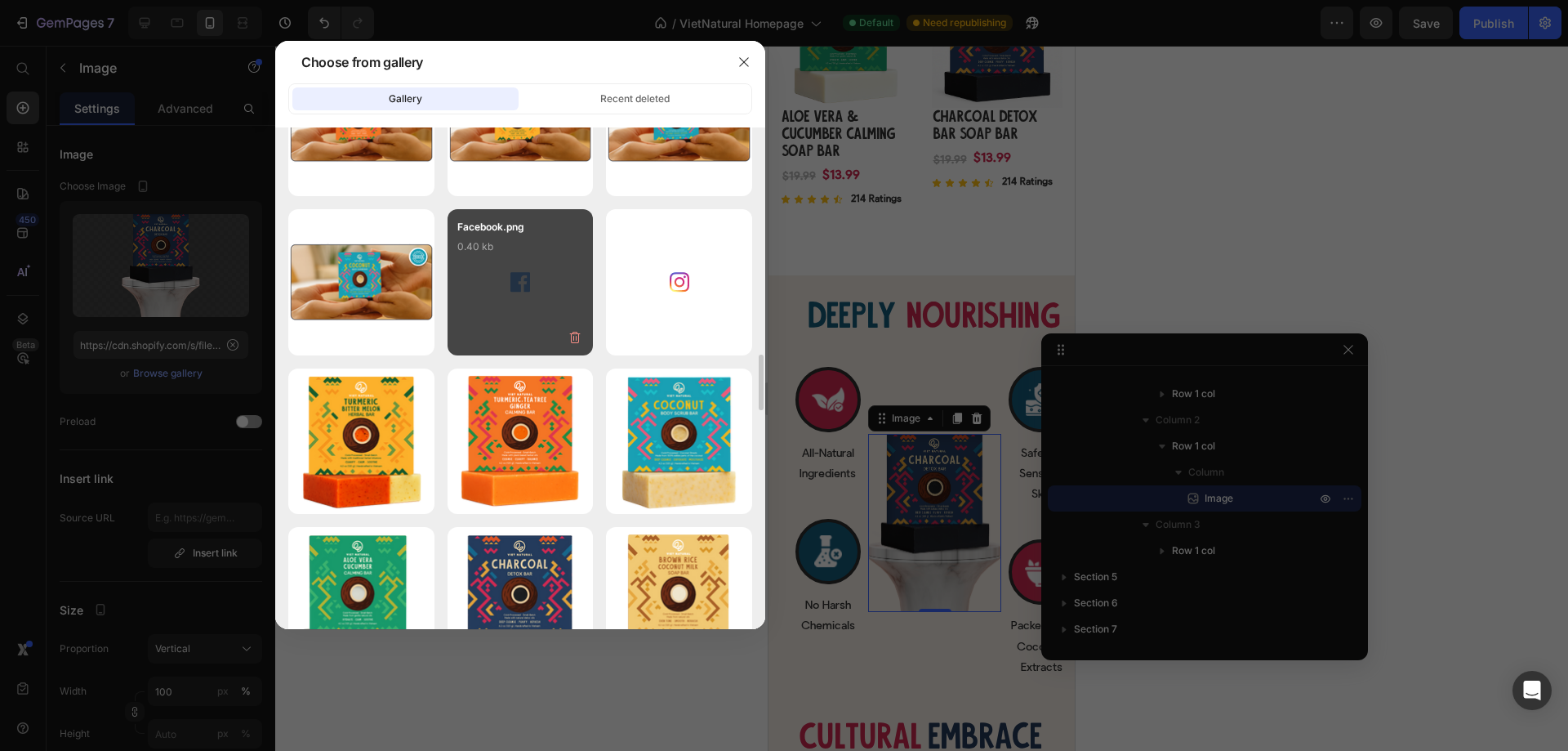 scroll, scrollTop: 654, scrollLeft: 0, axis: vertical 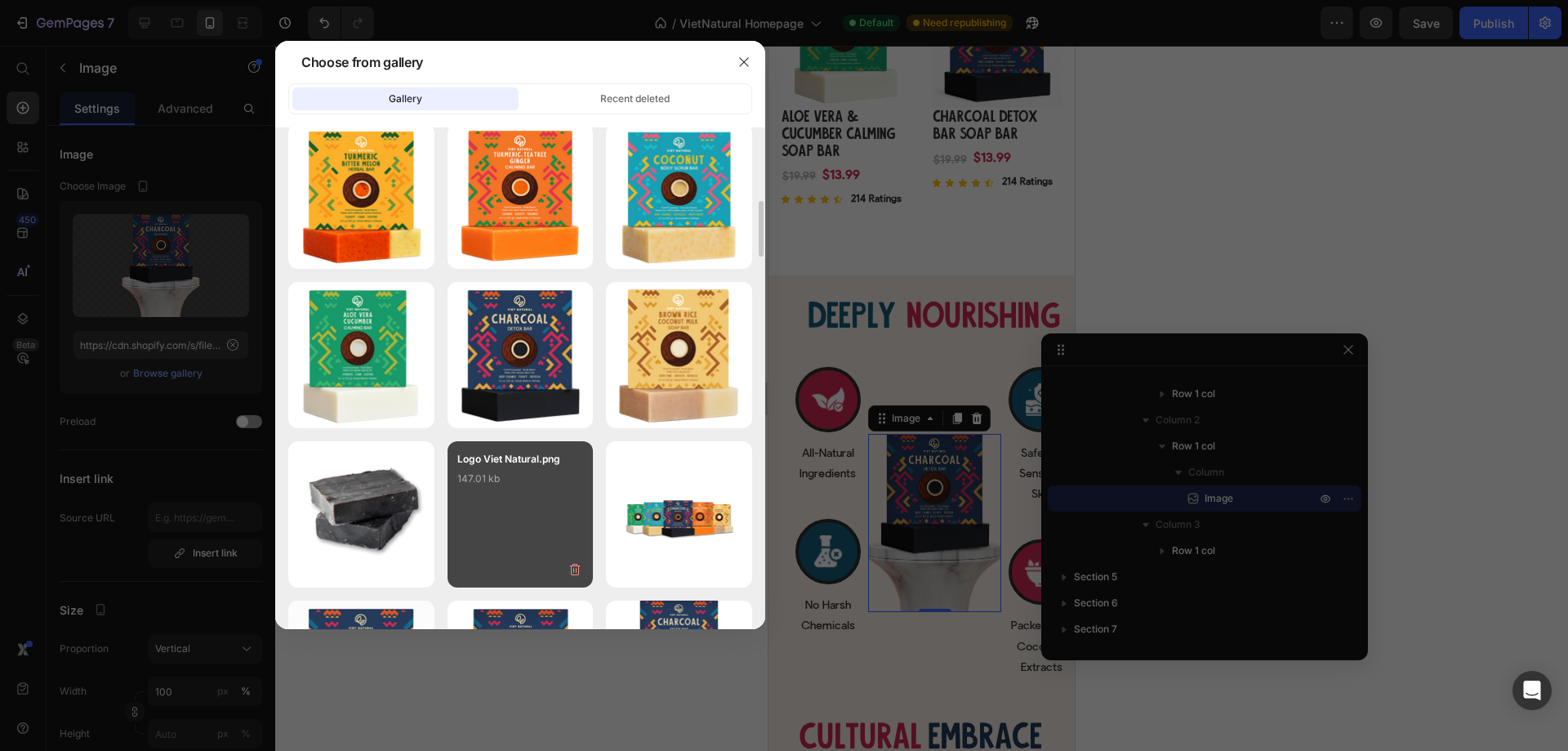 click on "Logo Viet Natural.png 147.01 kb" at bounding box center [520, 484] 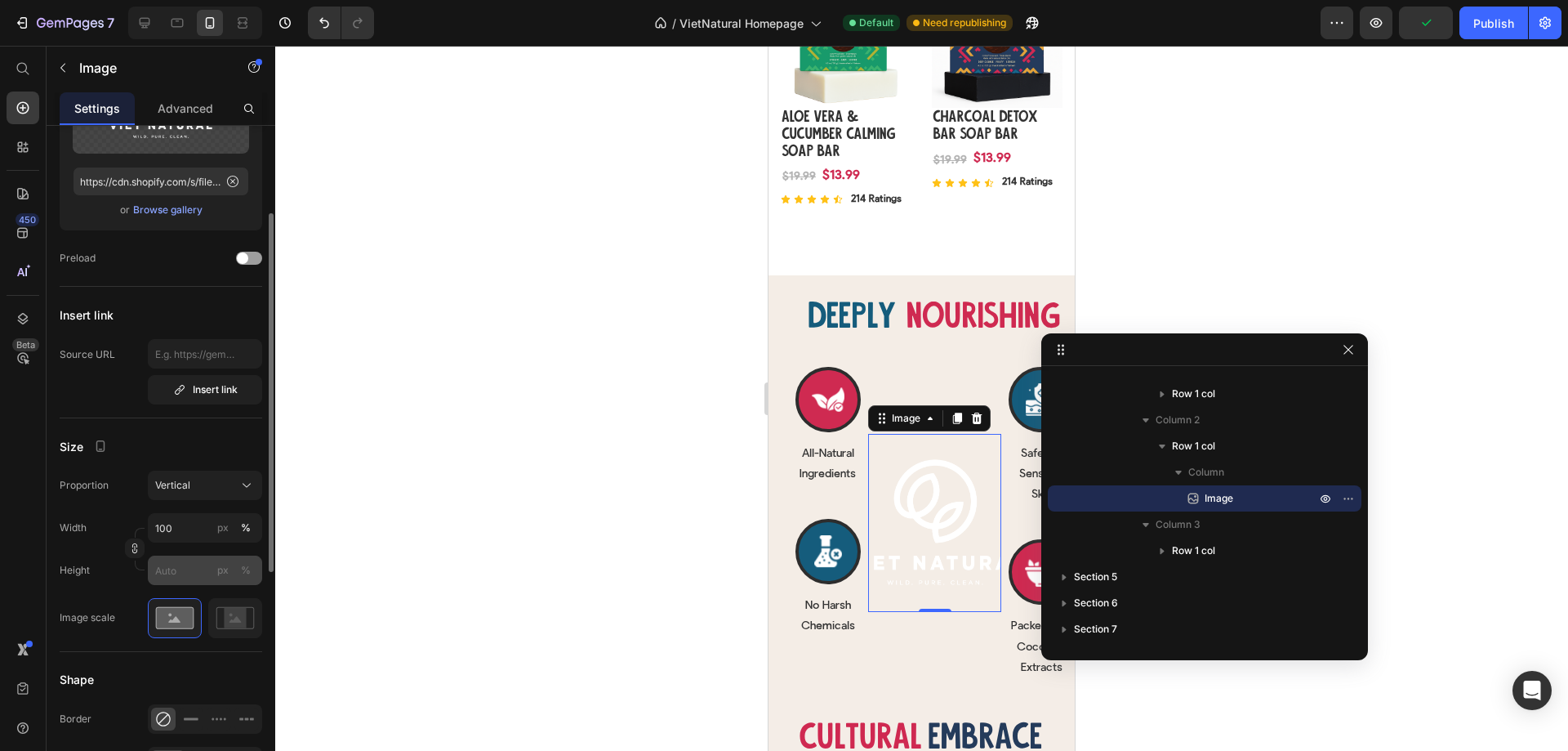 scroll, scrollTop: 0, scrollLeft: 0, axis: both 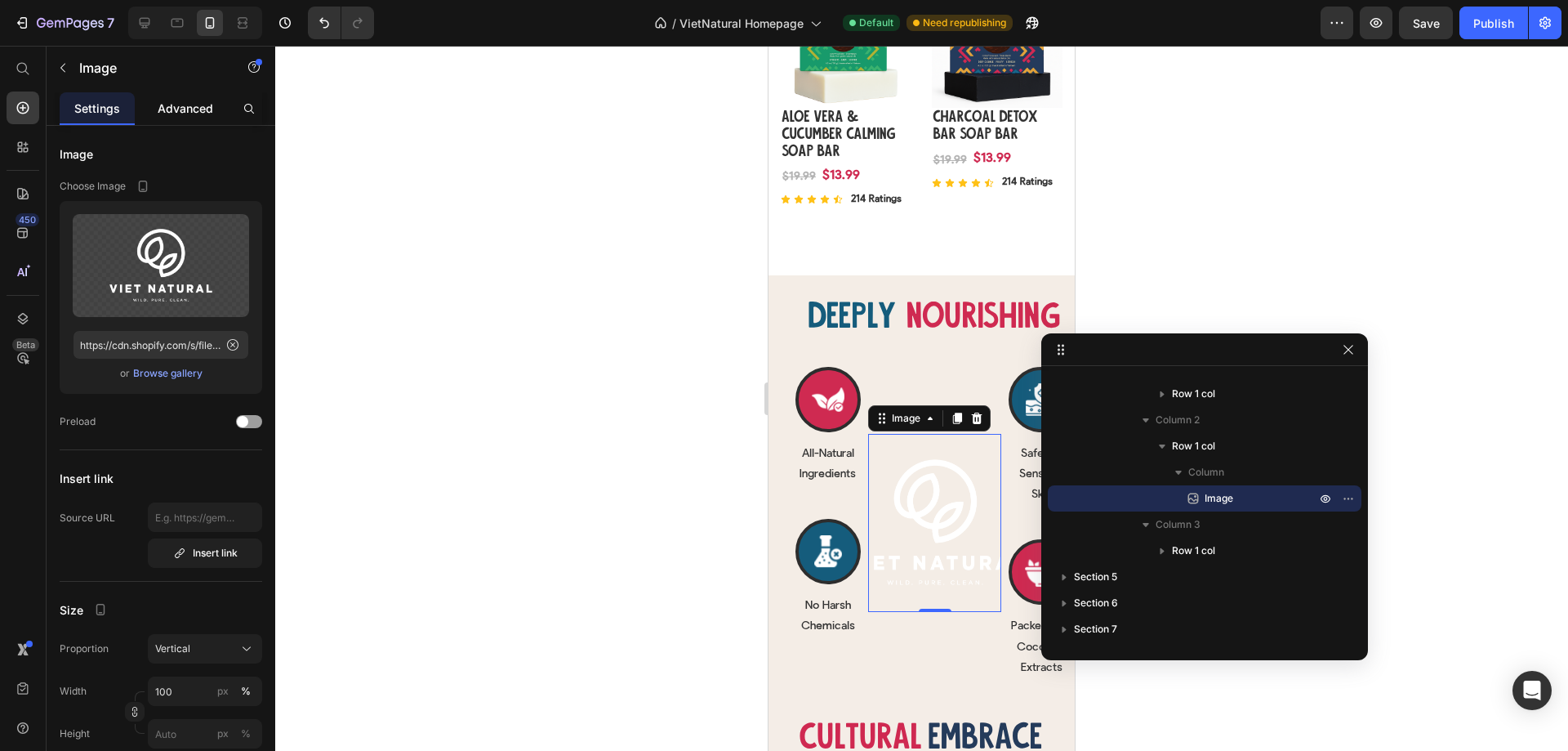 click on "Advanced" at bounding box center [185, 108] 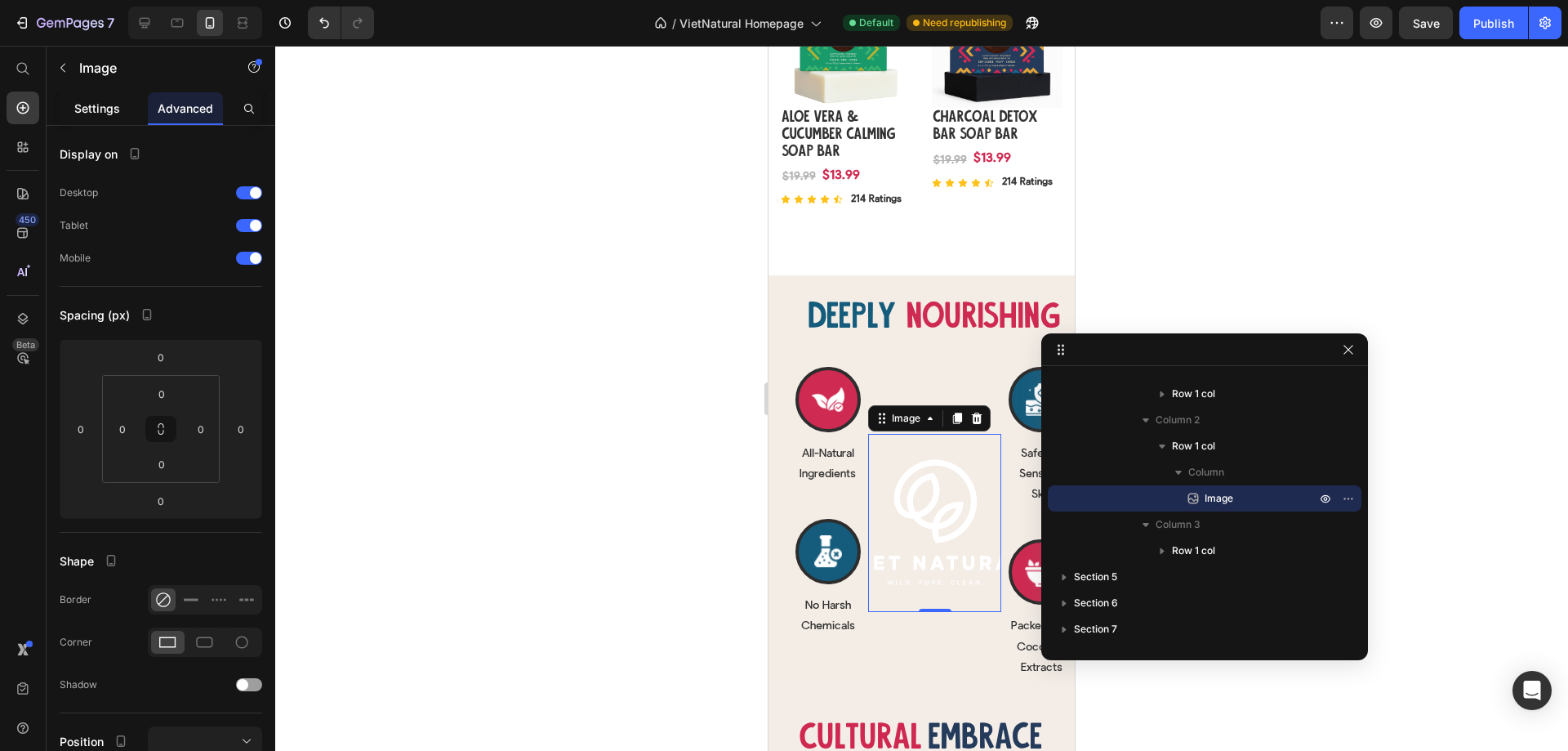 click on "Settings" at bounding box center [97, 108] 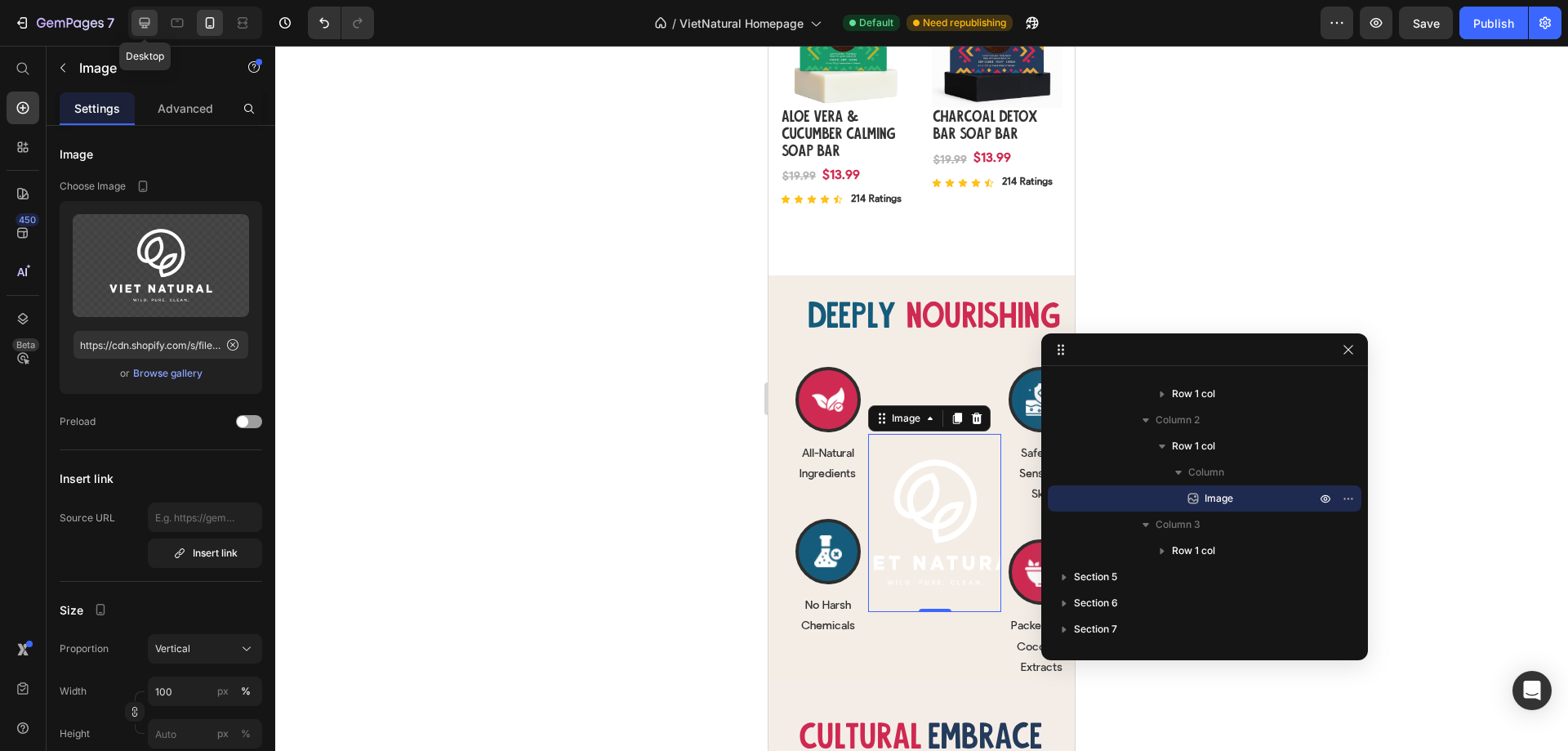 click 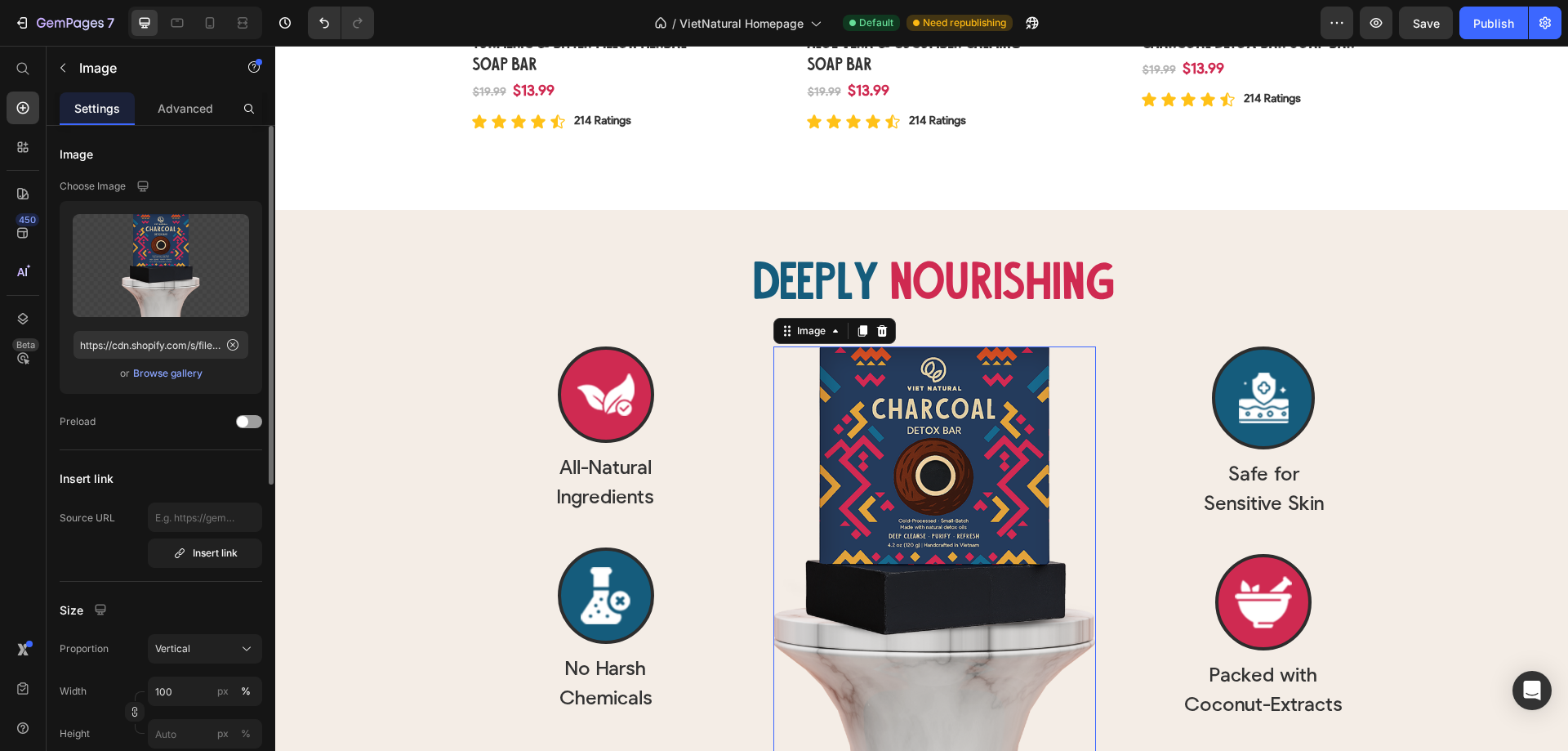 scroll, scrollTop: 2102, scrollLeft: 0, axis: vertical 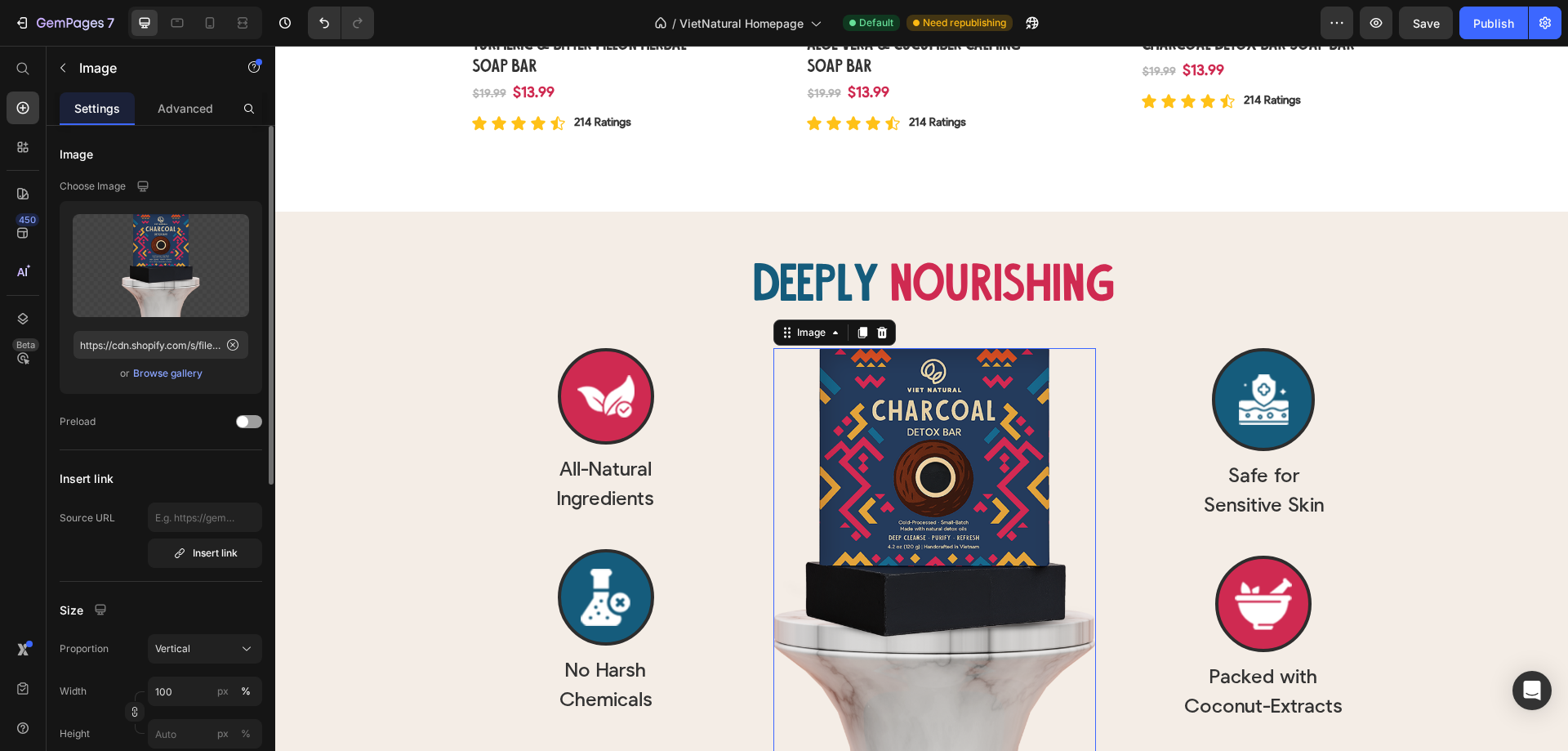 click on "Browse gallery" at bounding box center [167, 373] 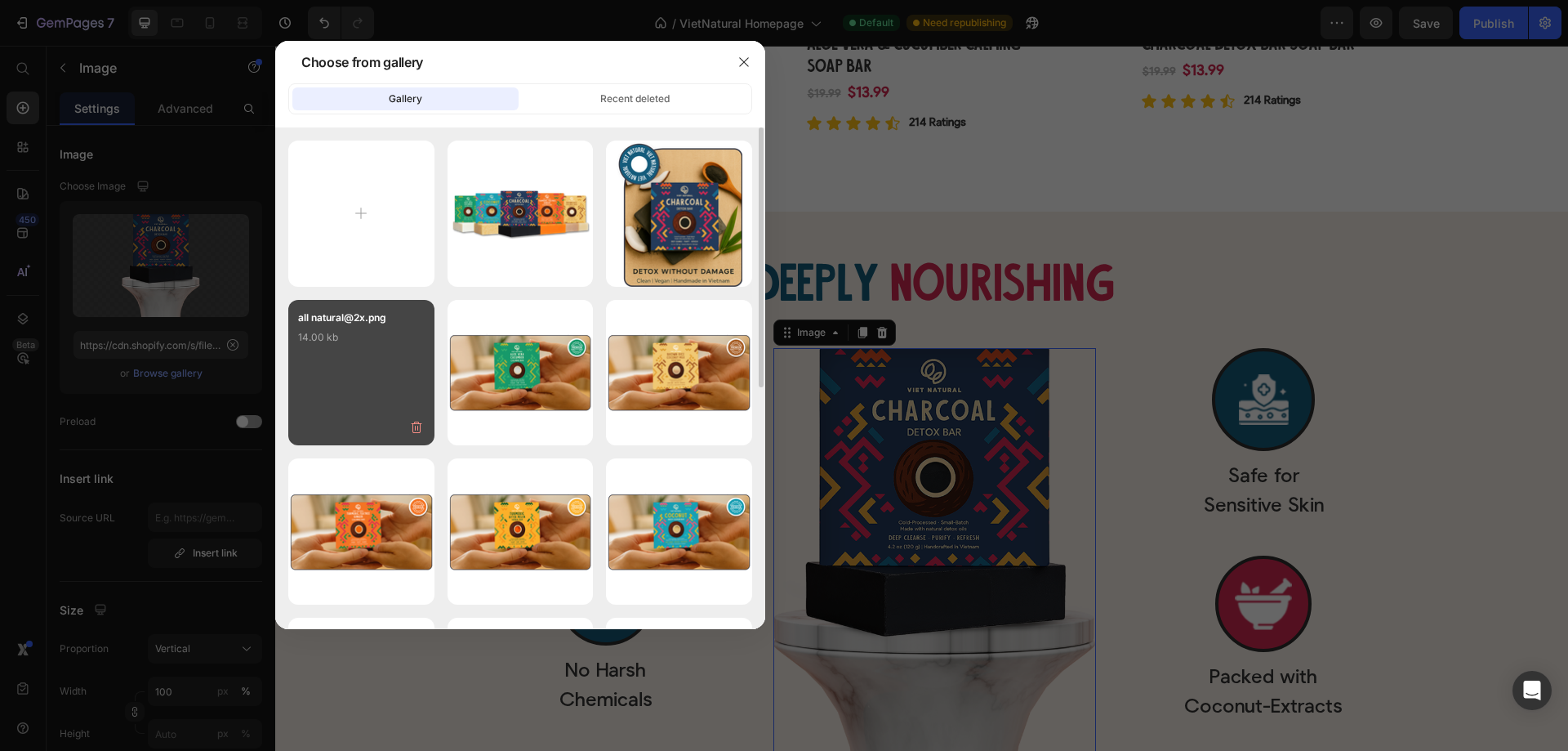 click on "all natural@2x.png 14.00 kb" at bounding box center [361, 342] 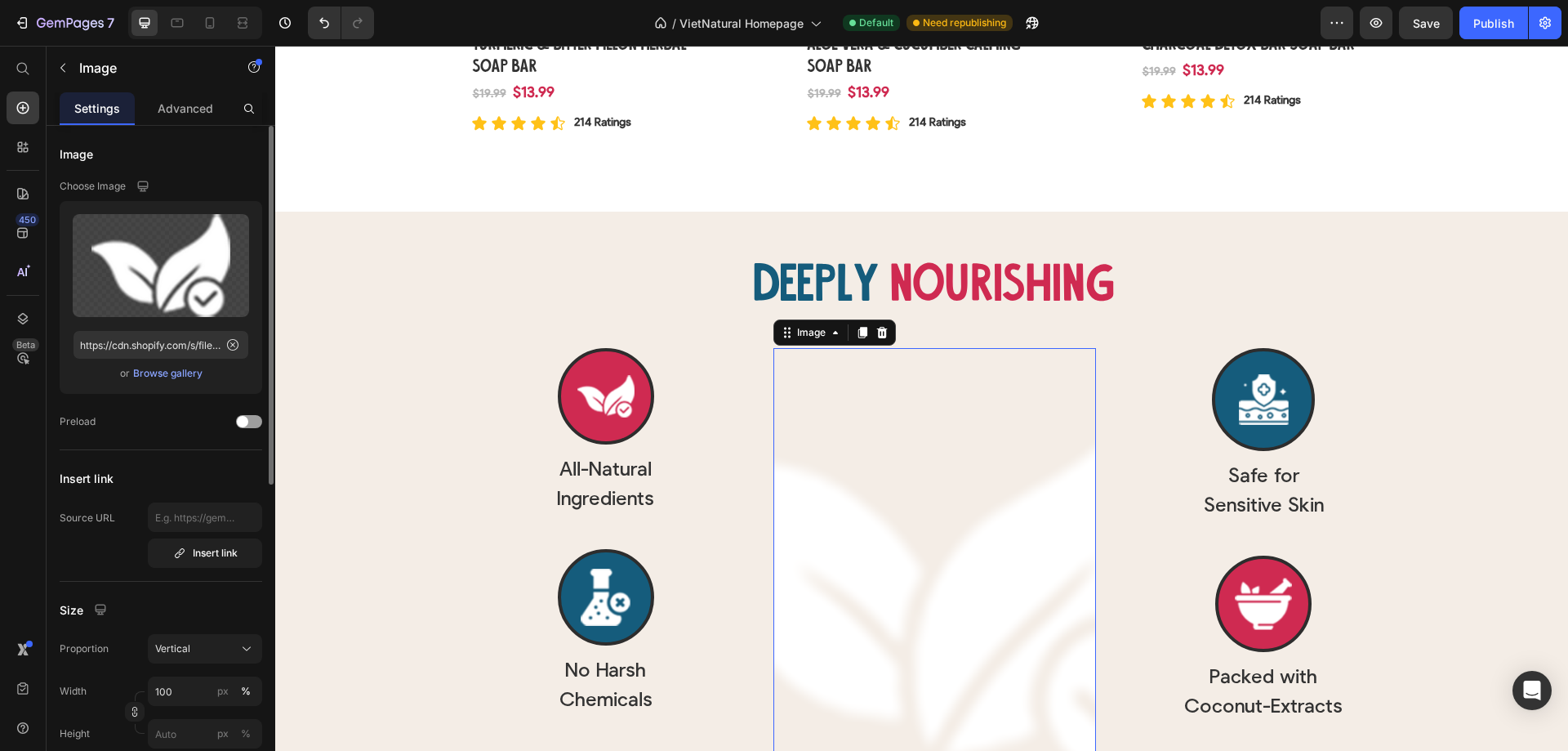 click on "Browse gallery" at bounding box center (167, 373) 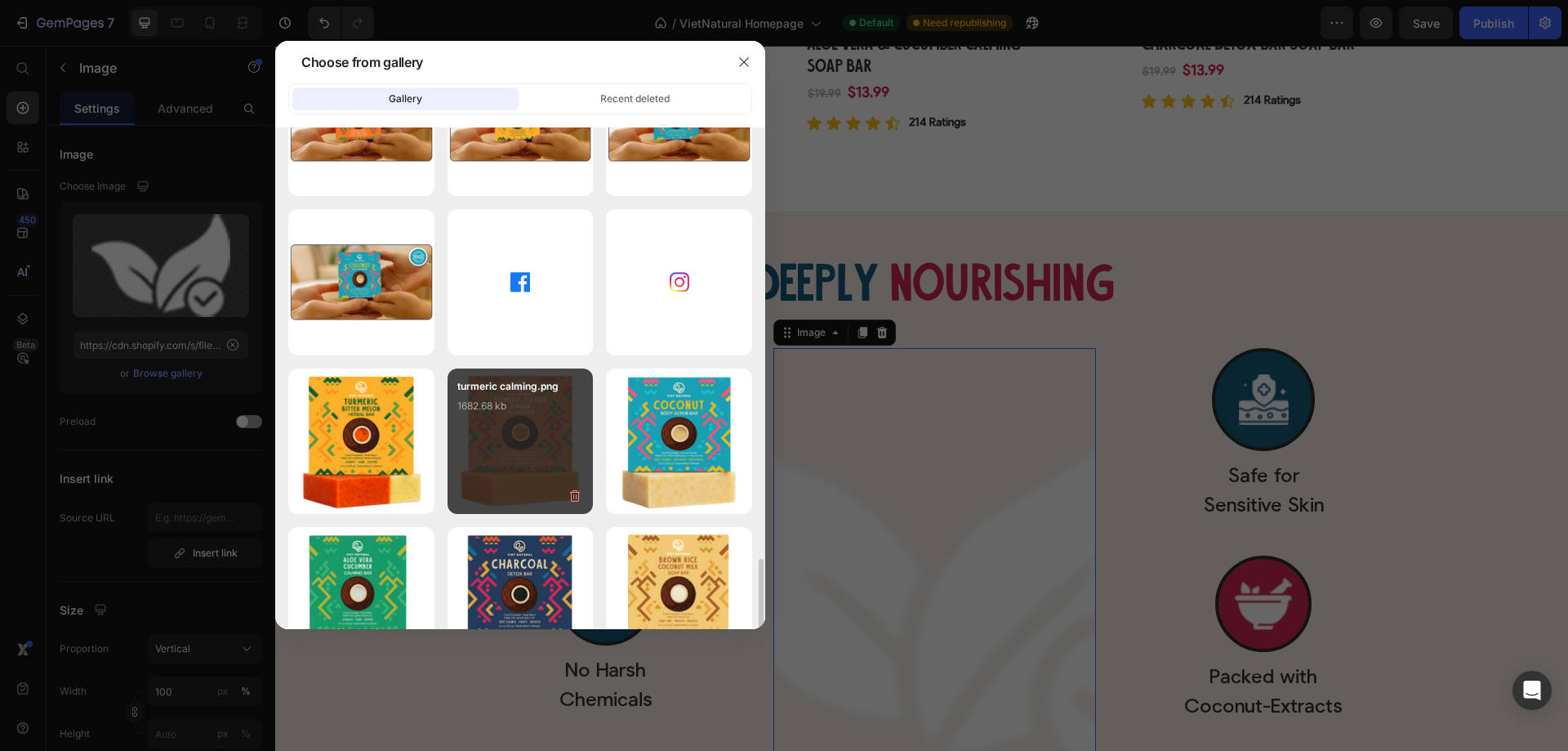 scroll, scrollTop: 654, scrollLeft: 0, axis: vertical 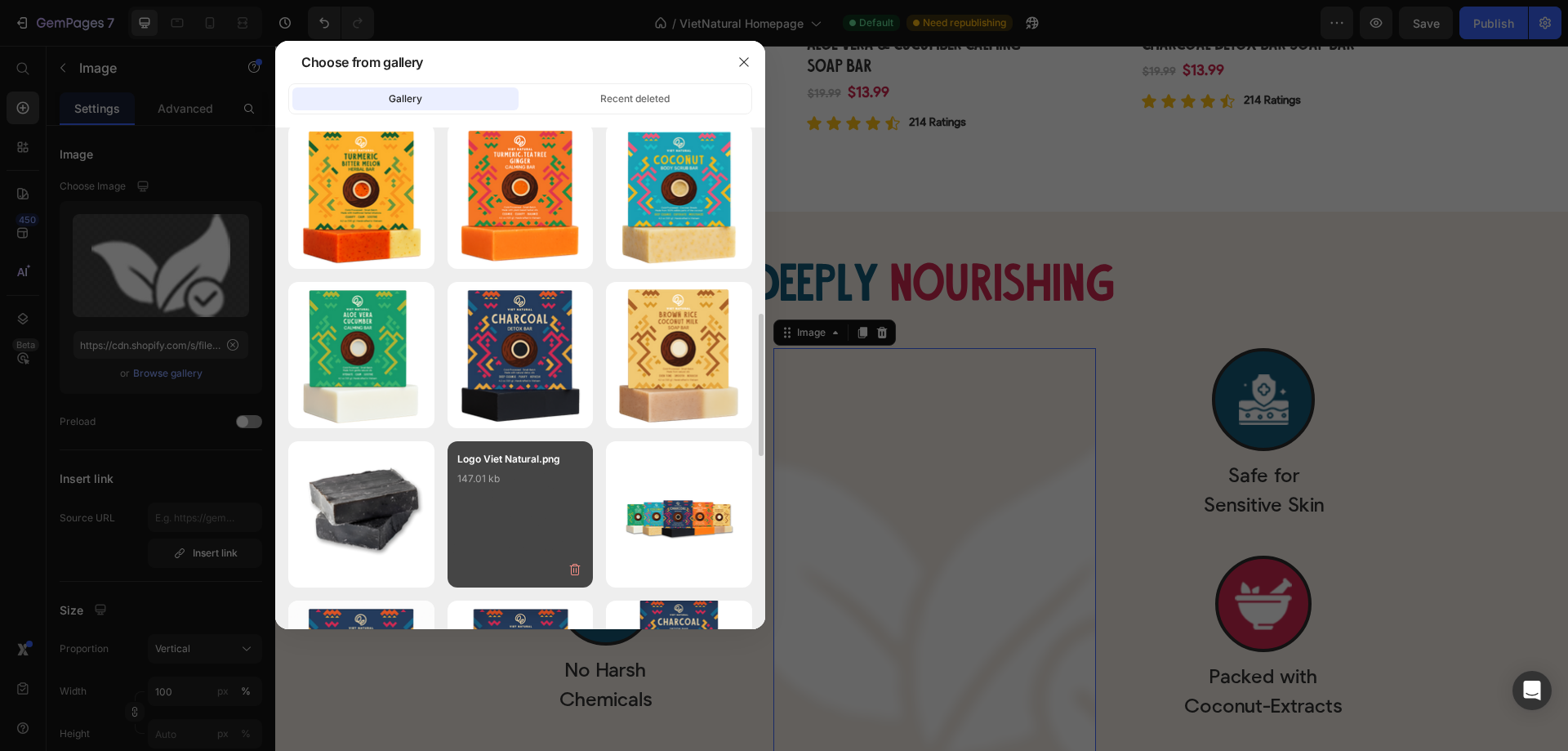 click on "147.01 kb" at bounding box center (520, 479) 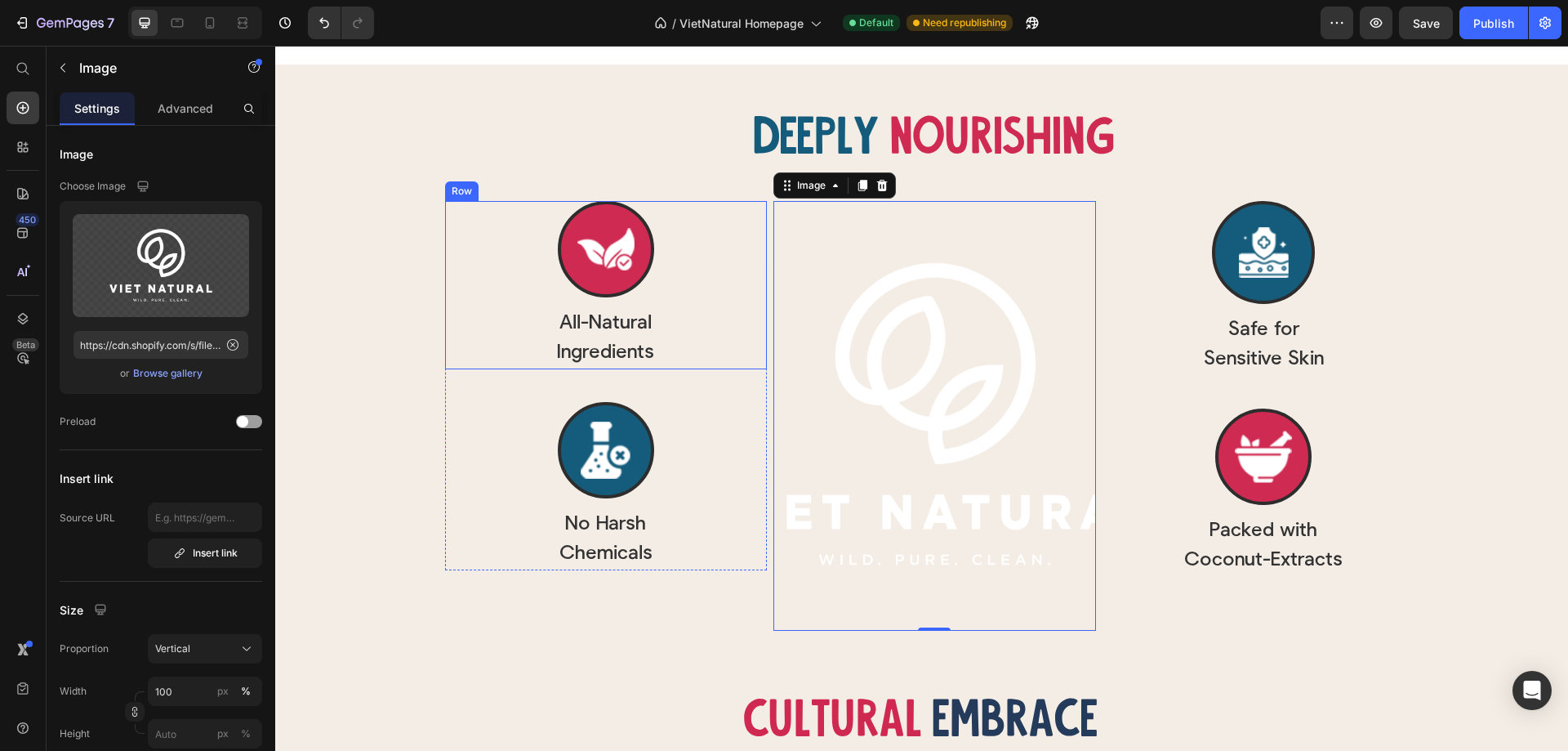 scroll, scrollTop: 2265, scrollLeft: 0, axis: vertical 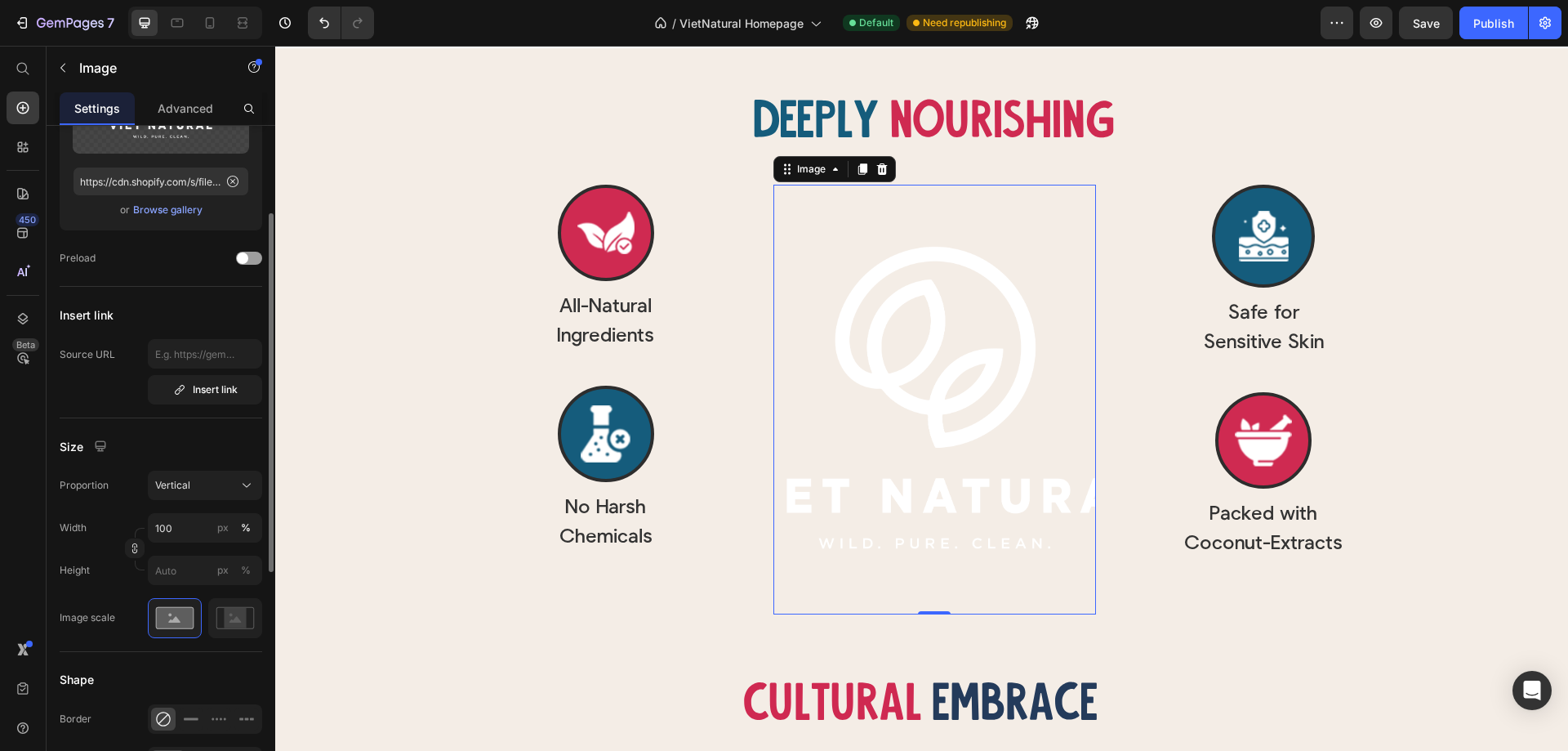 click on "Size Proportion Vertical Width 100 px % Height px % Image scale" 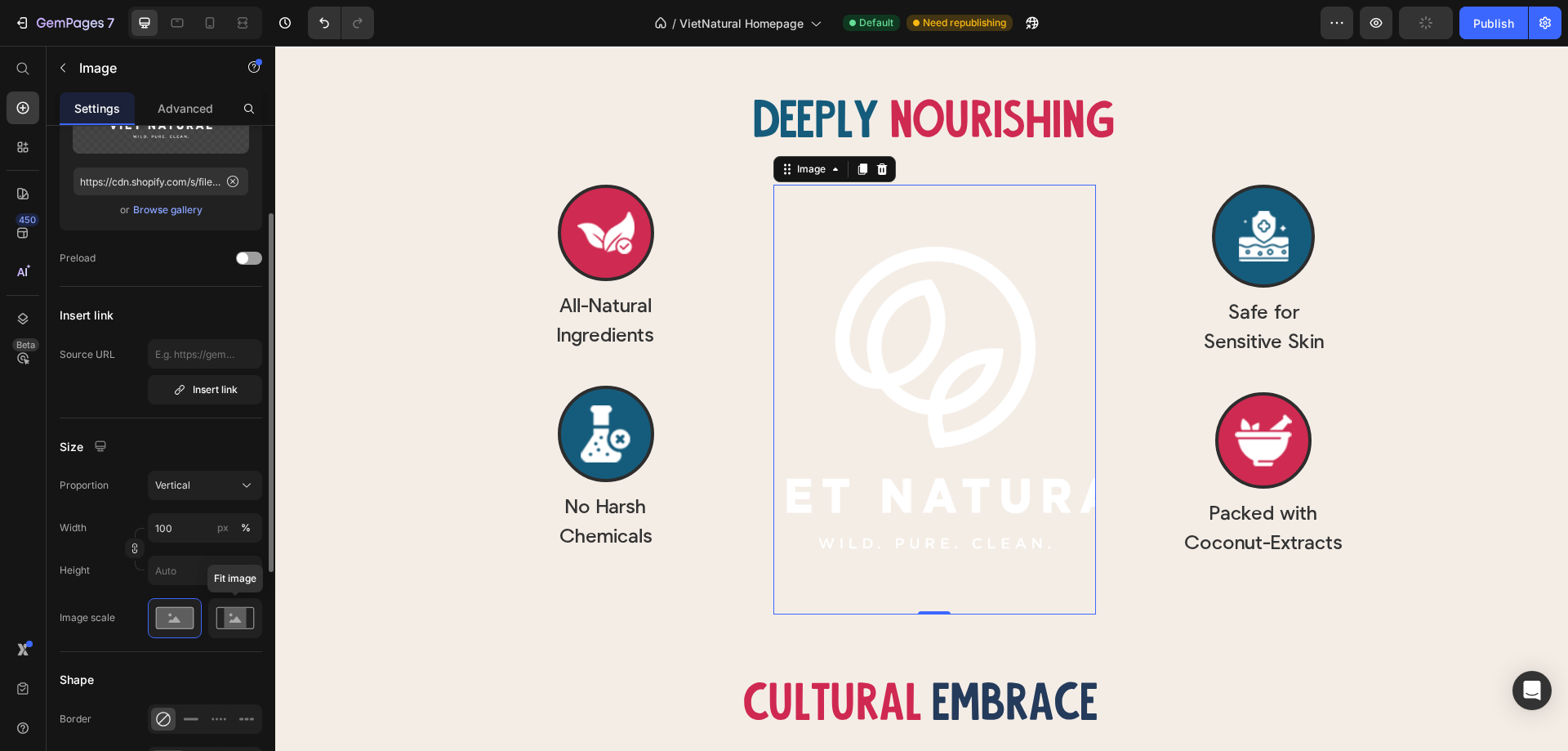 click 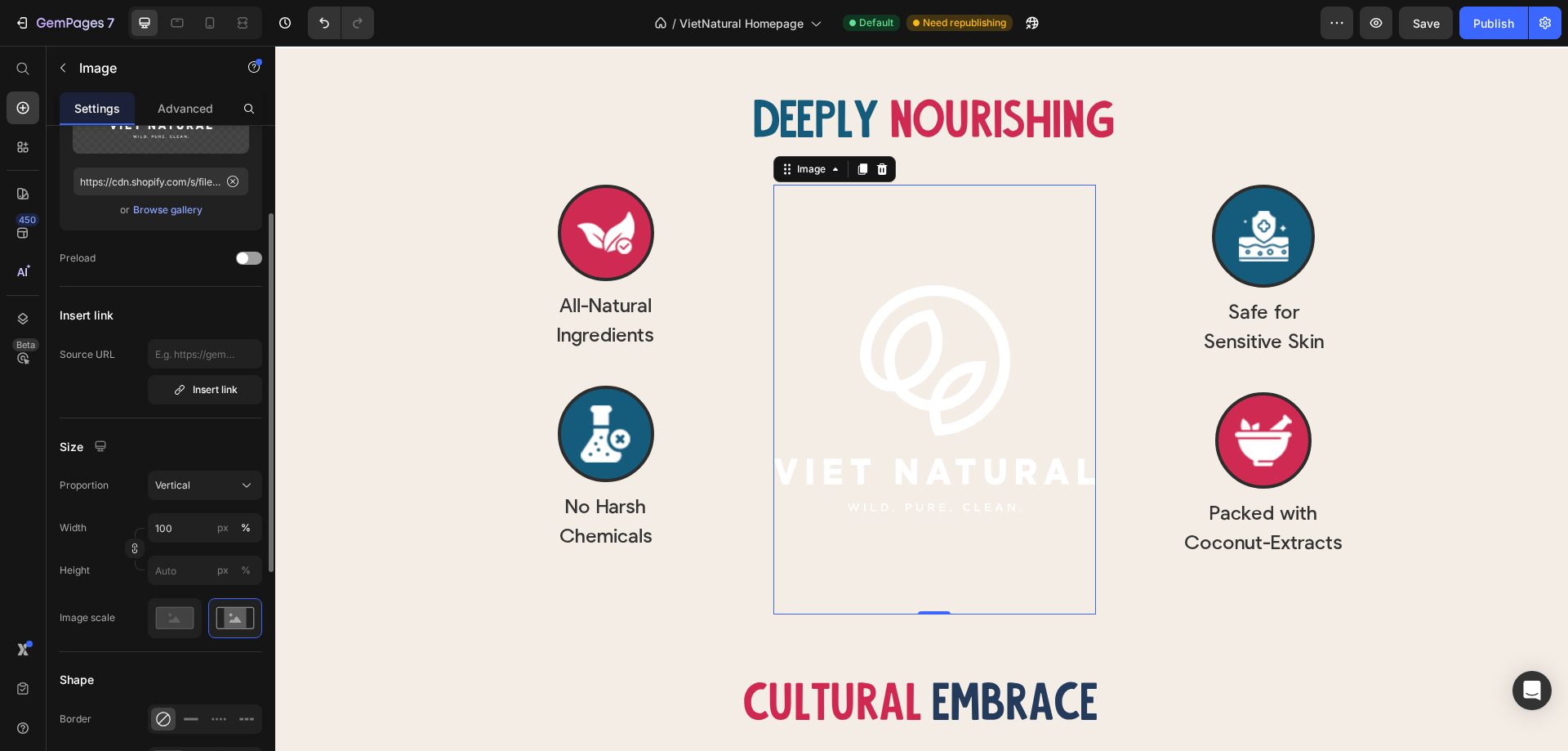scroll, scrollTop: 327, scrollLeft: 0, axis: vertical 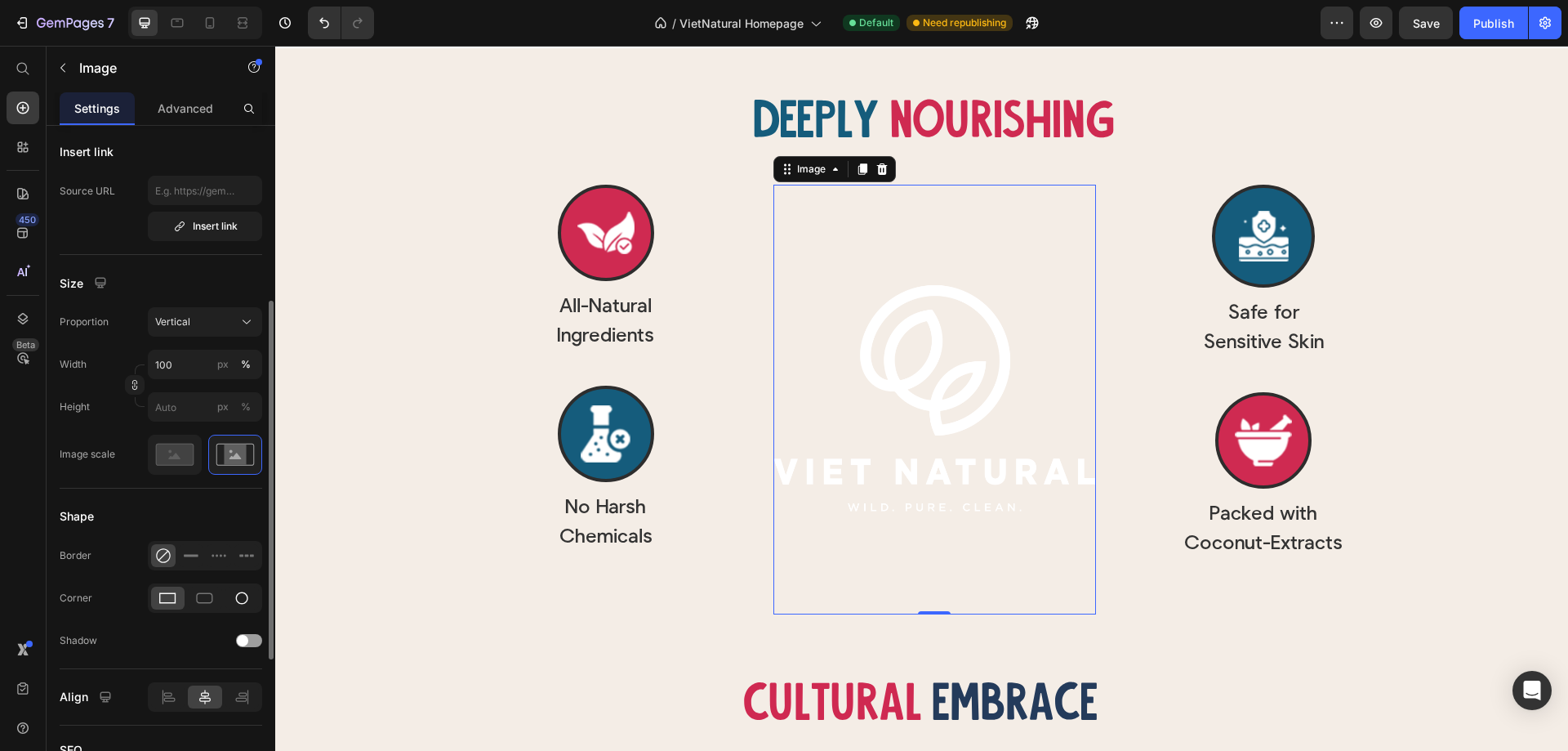 click 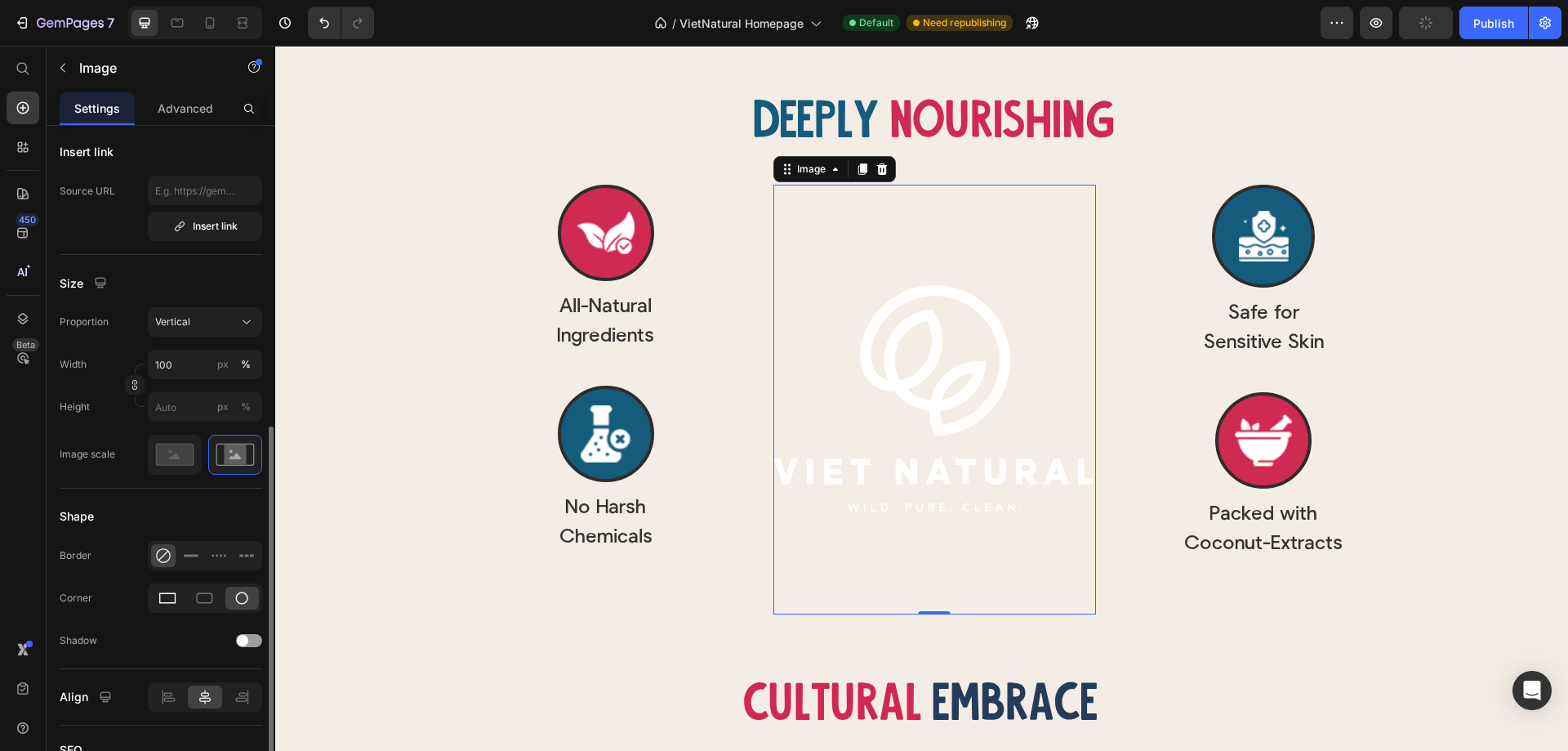 scroll, scrollTop: 409, scrollLeft: 0, axis: vertical 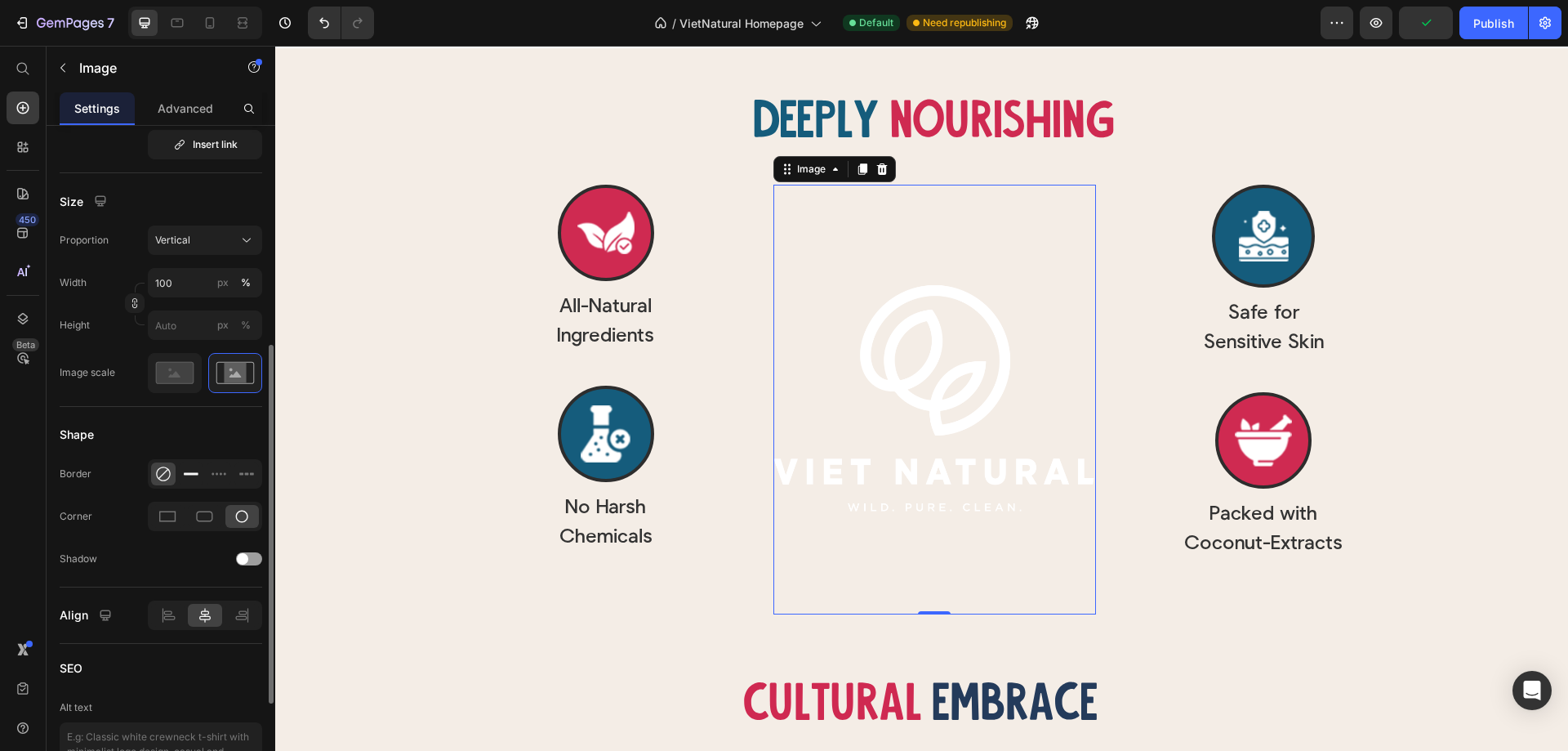click 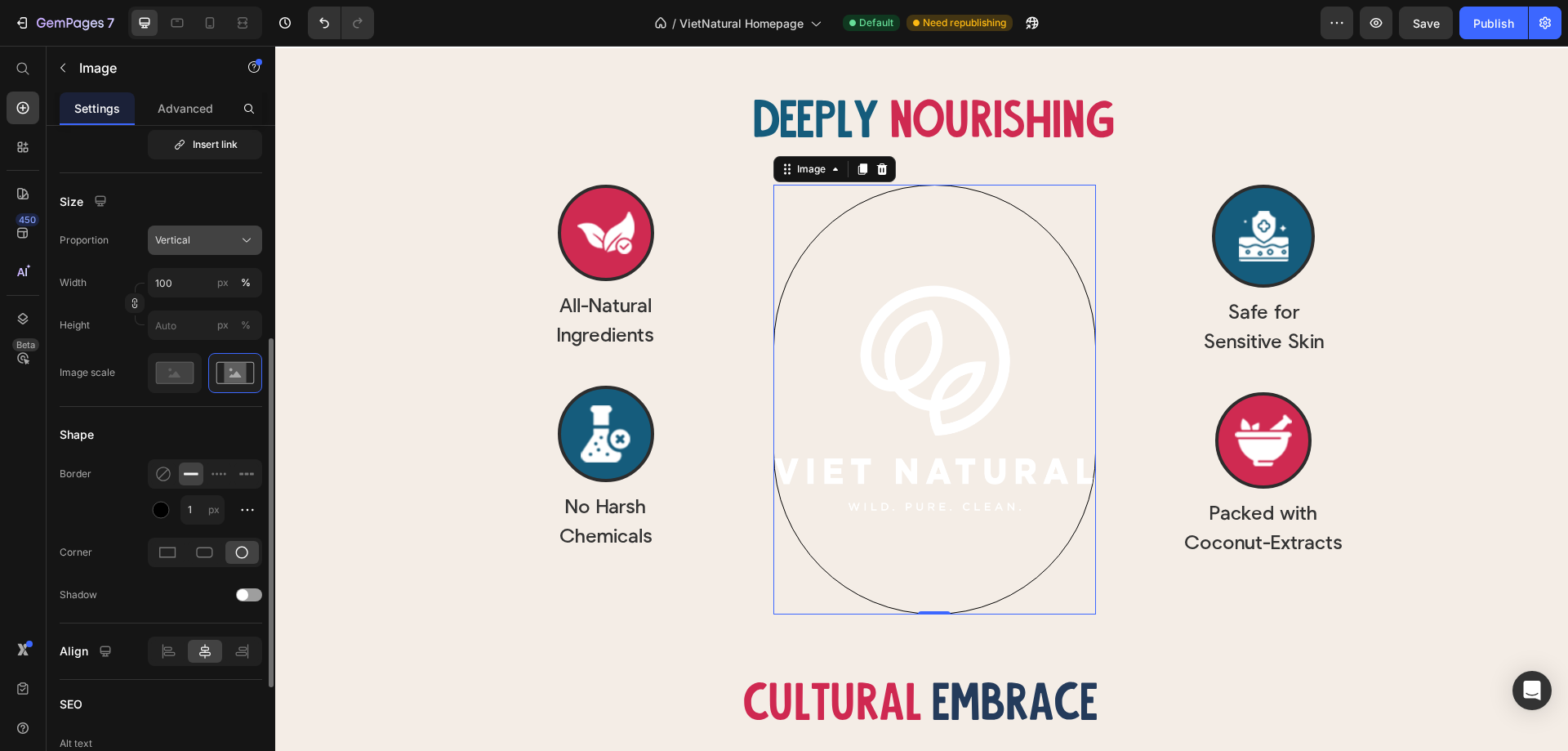 click on "Vertical" 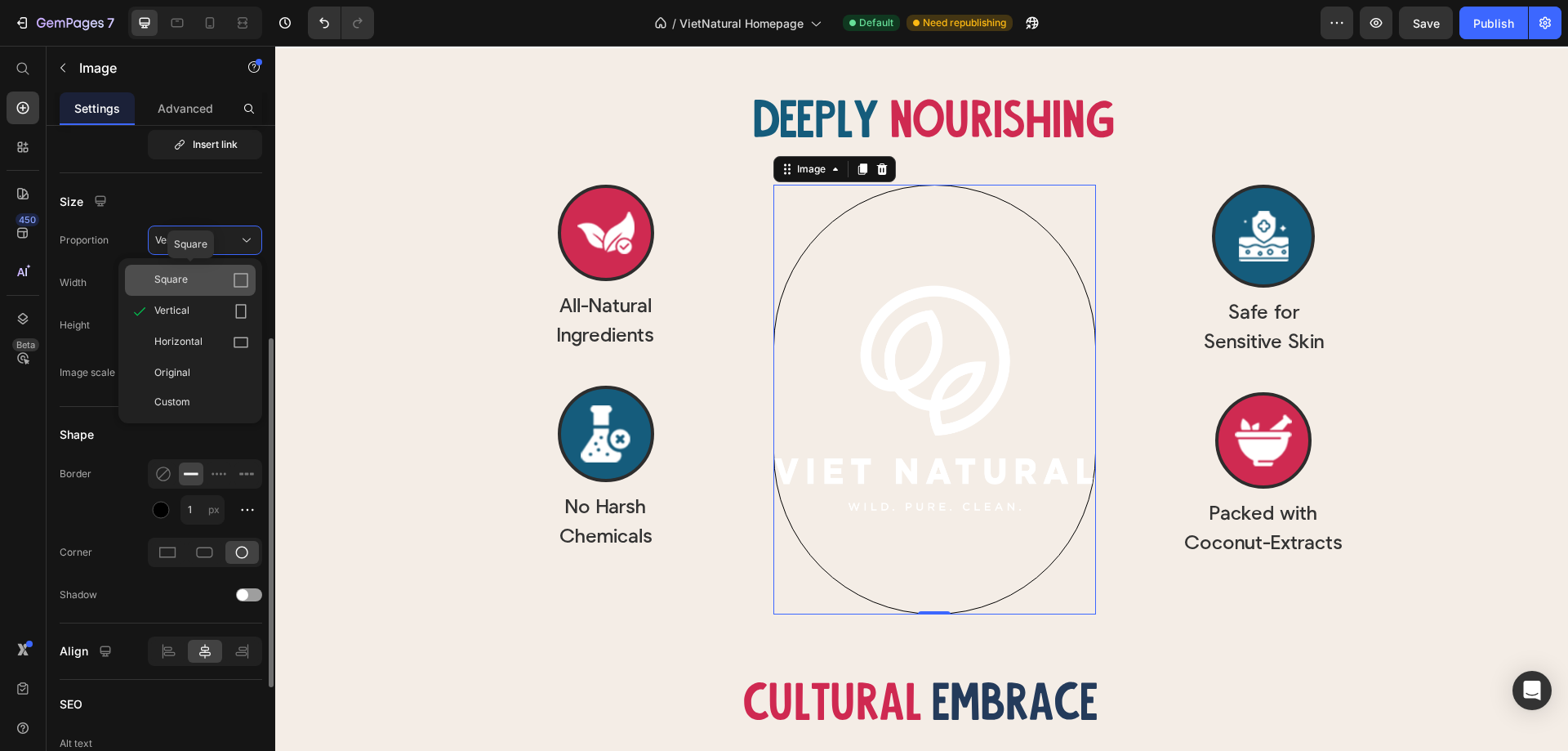 click on "Square" at bounding box center [202, 280] 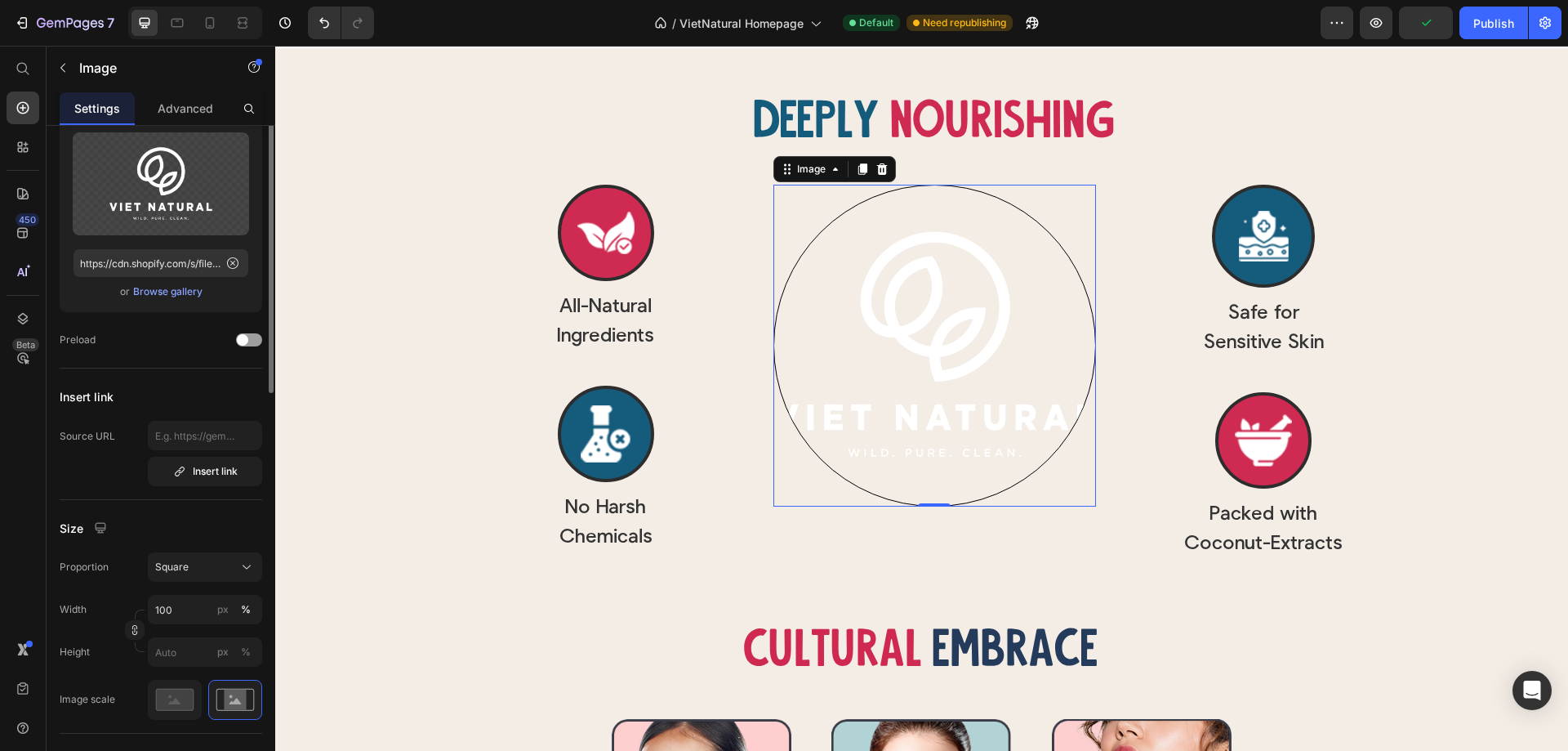 scroll, scrollTop: 0, scrollLeft: 0, axis: both 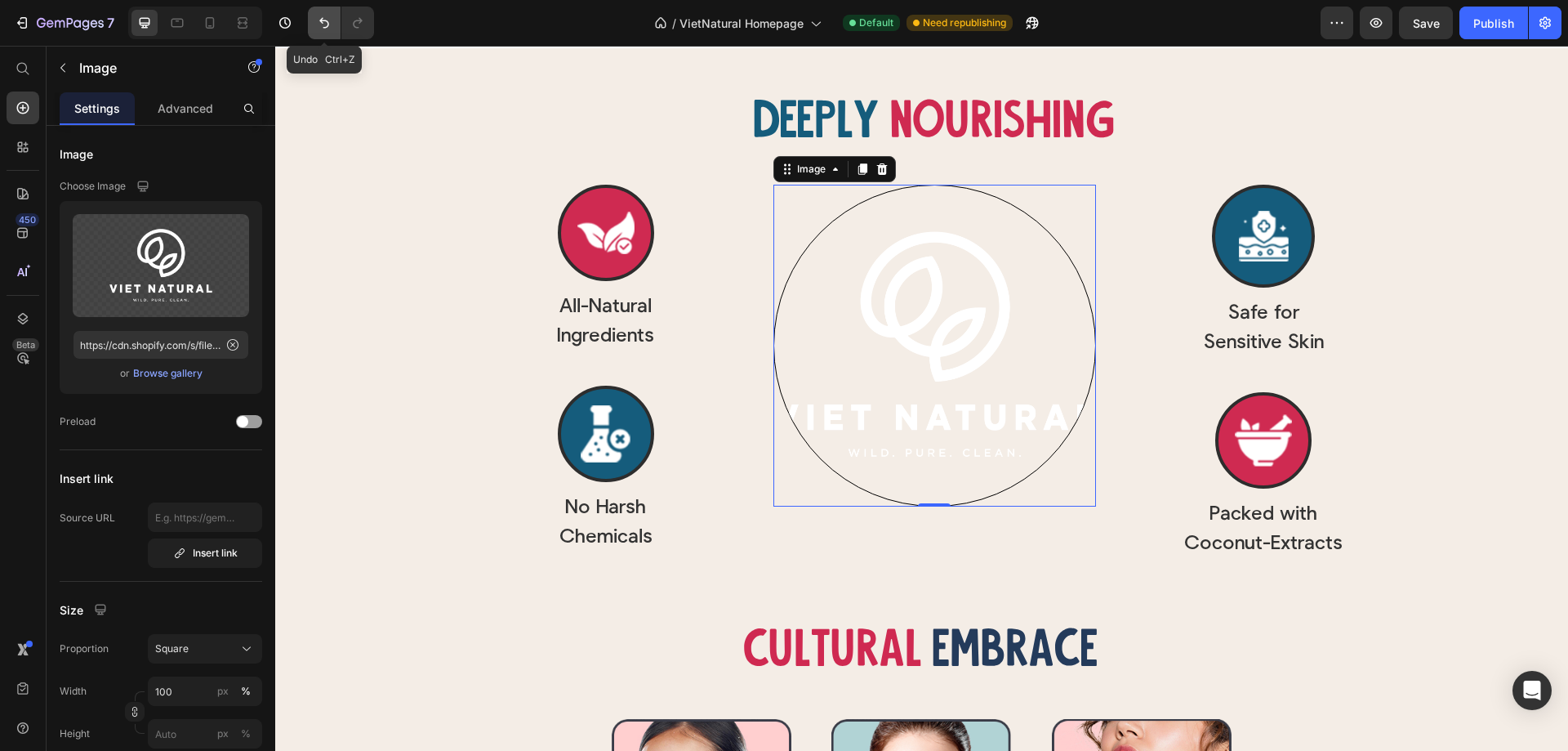 click 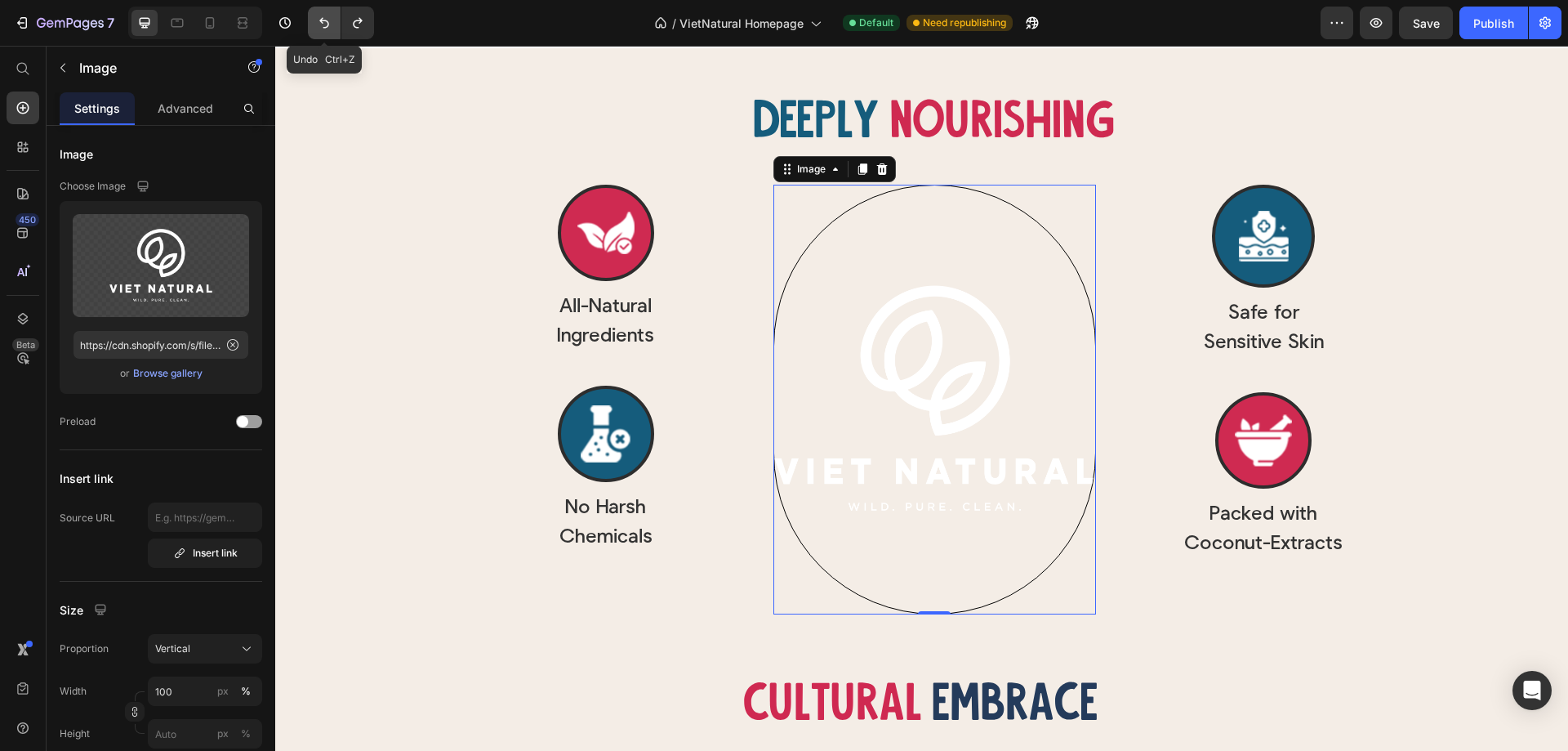 click 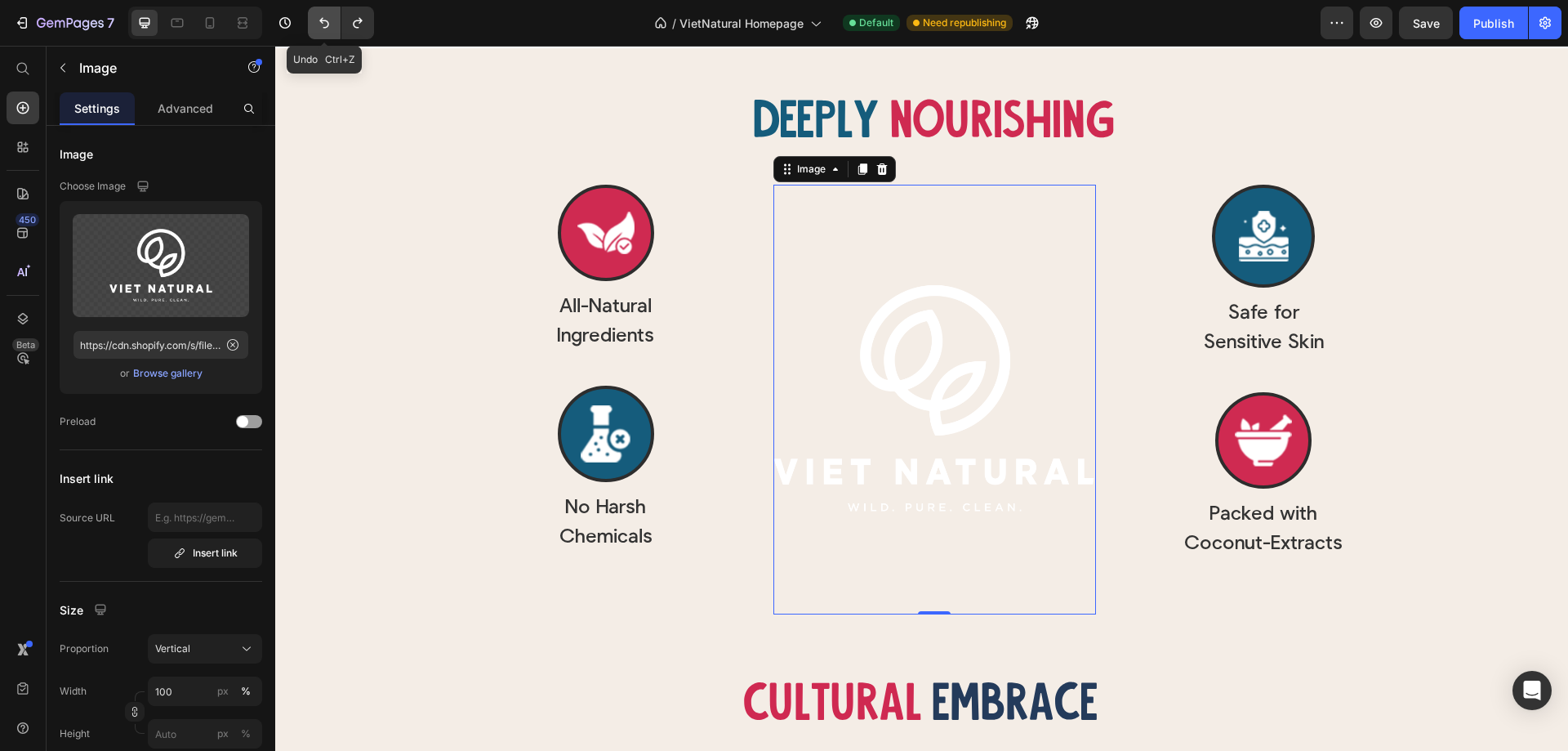 click 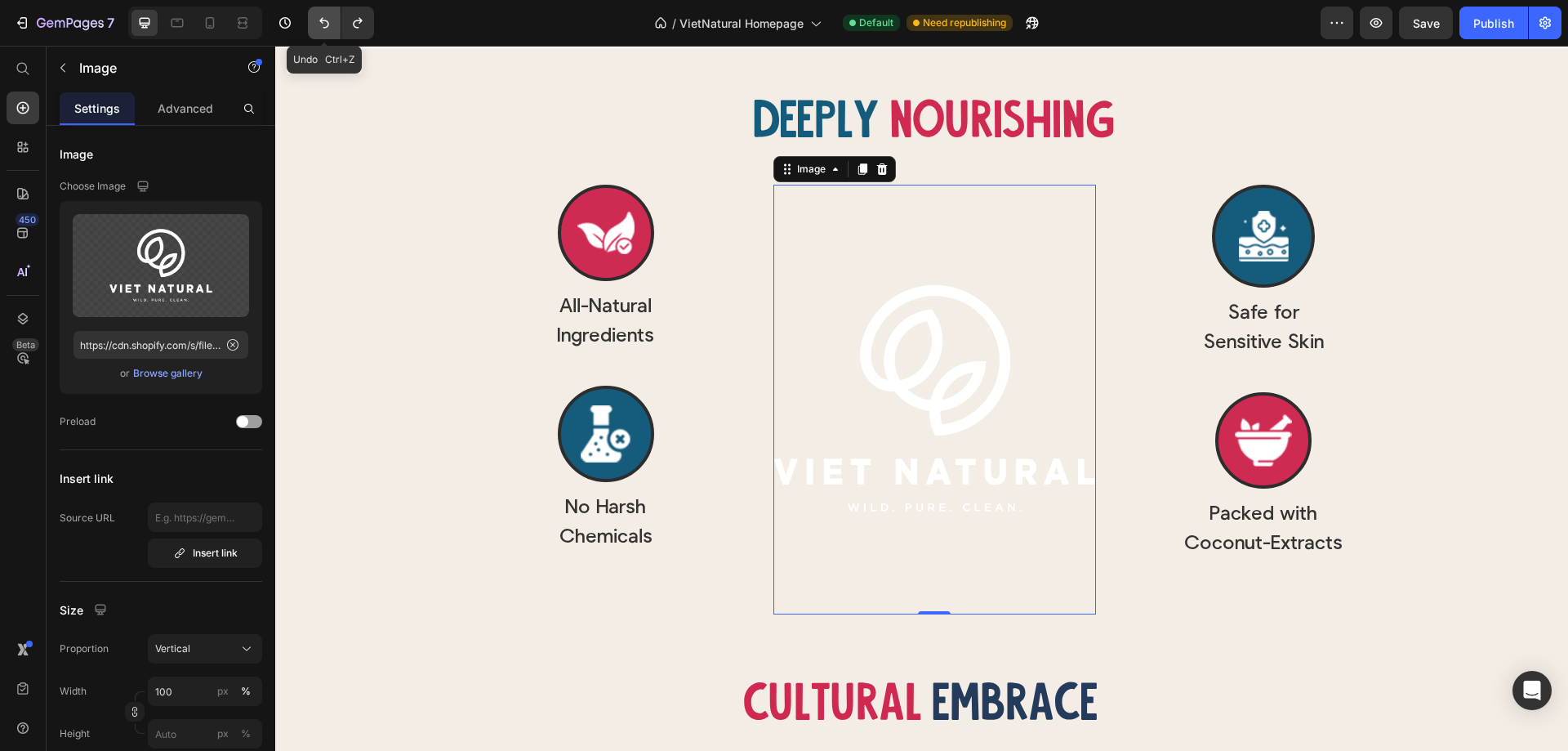 click 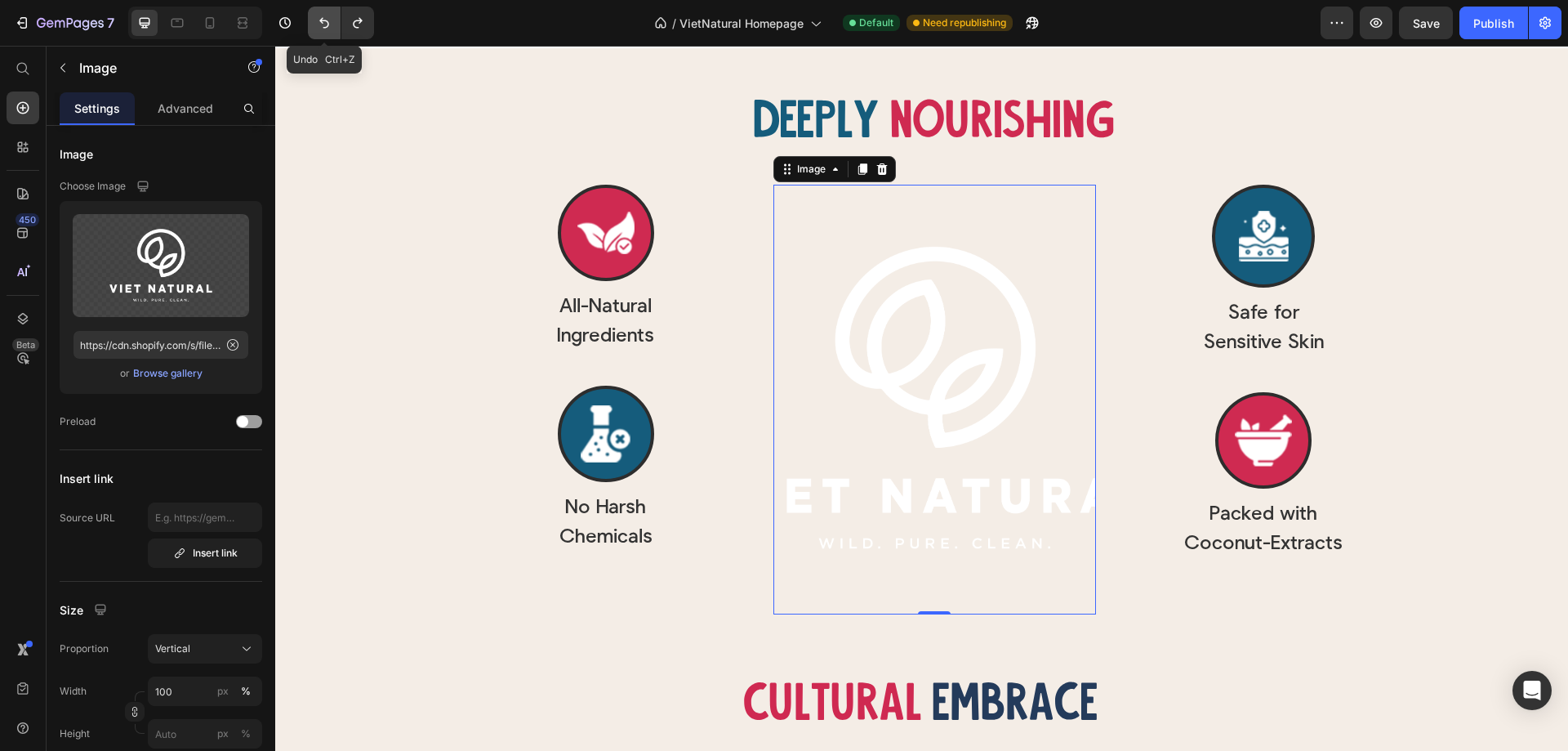 click 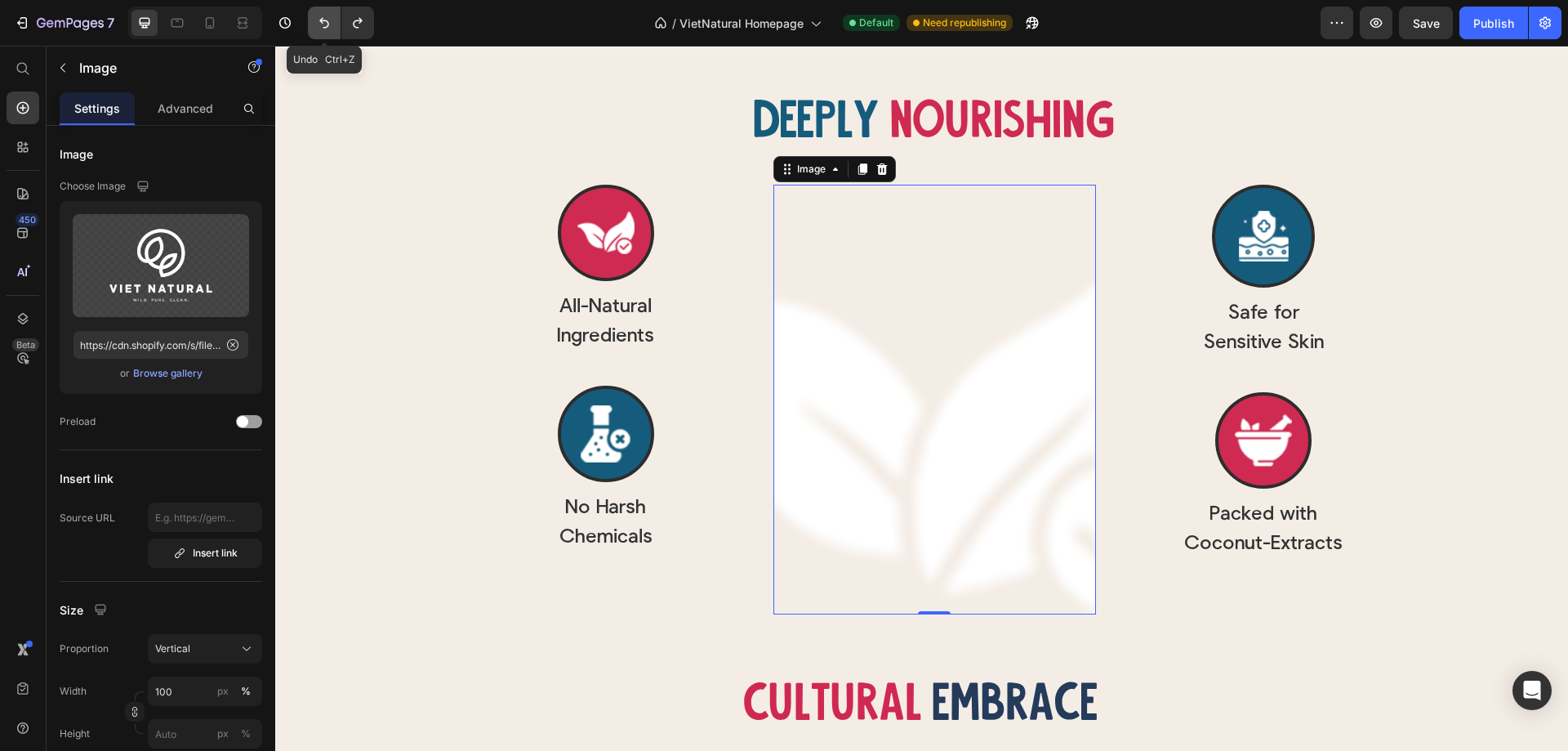click 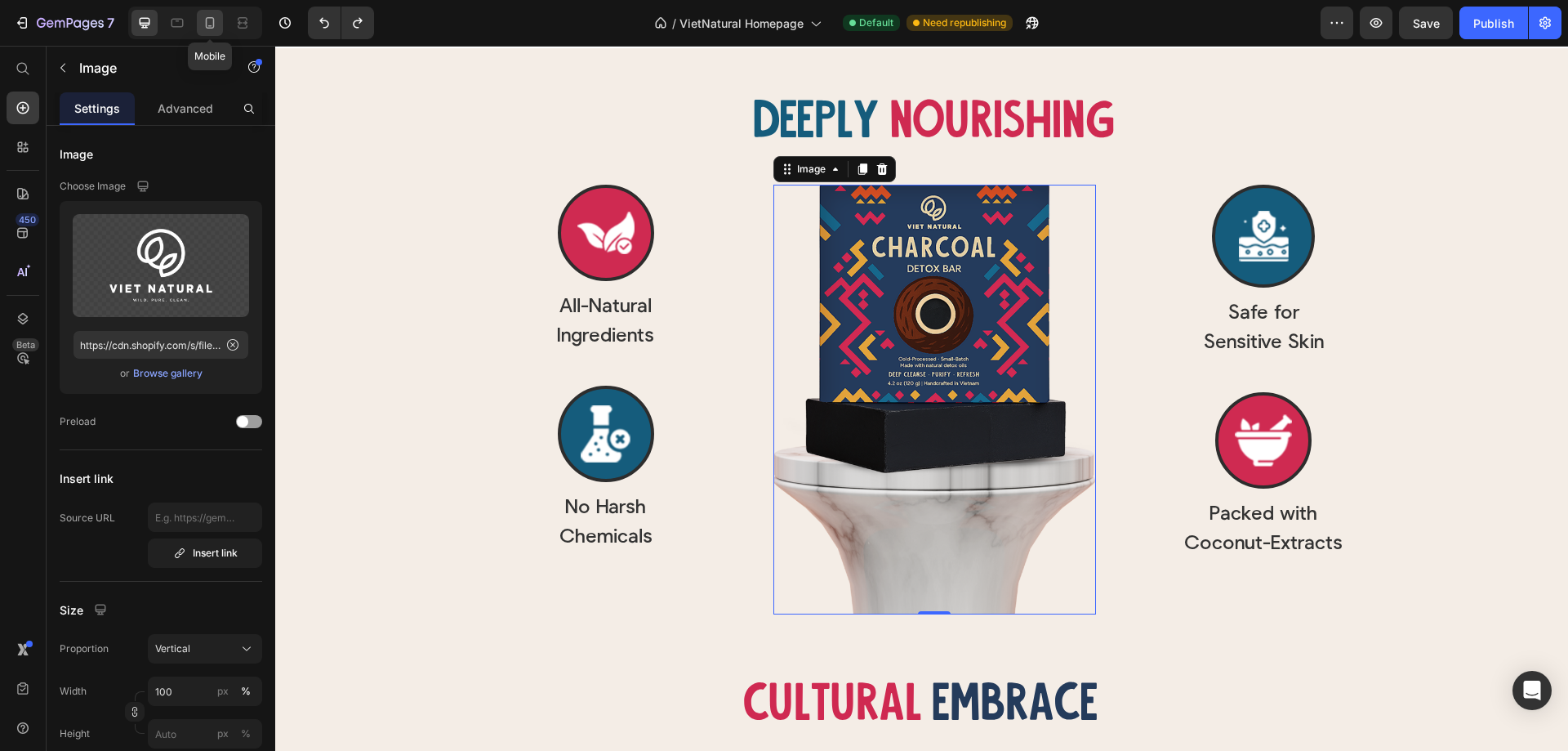 click 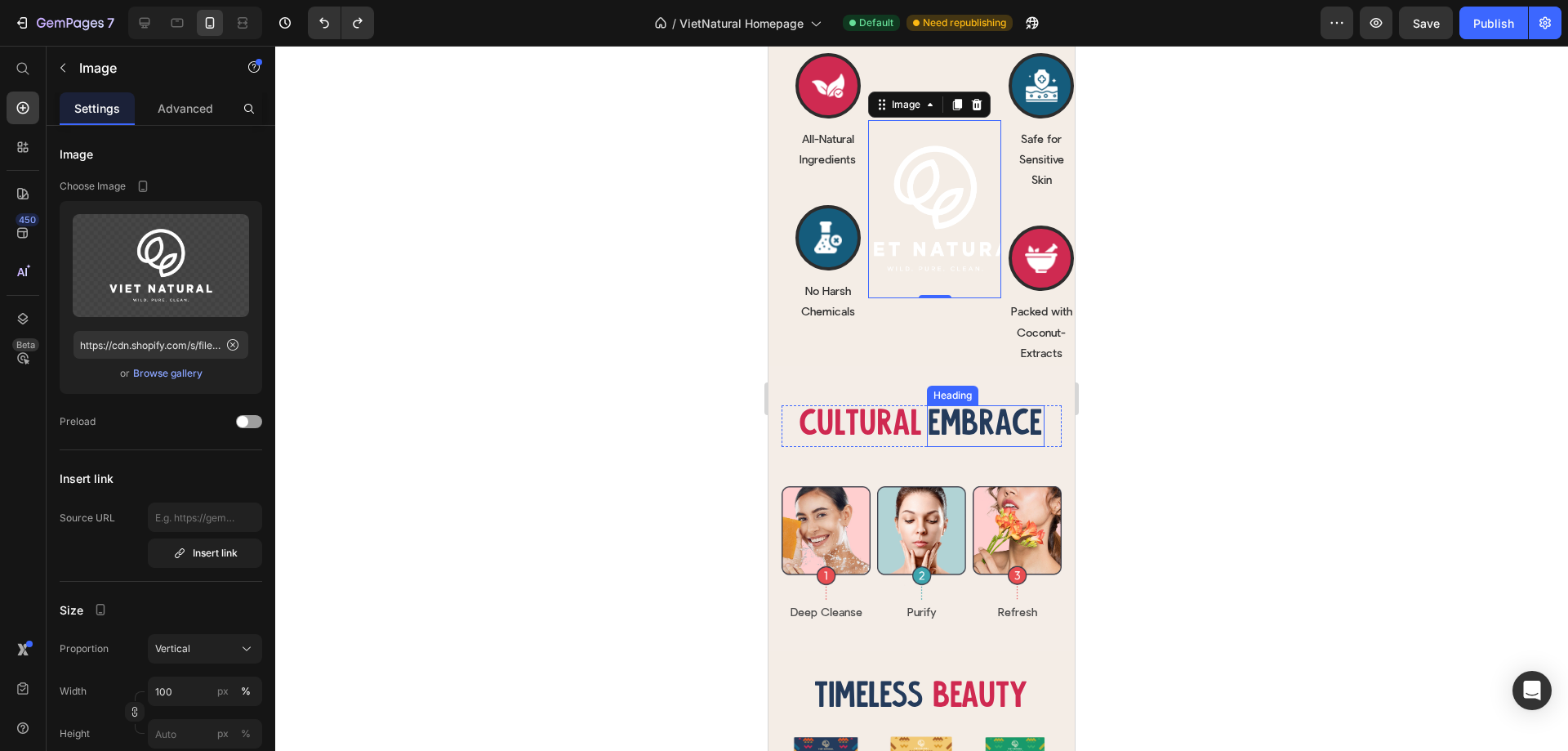 scroll, scrollTop: 1772, scrollLeft: 0, axis: vertical 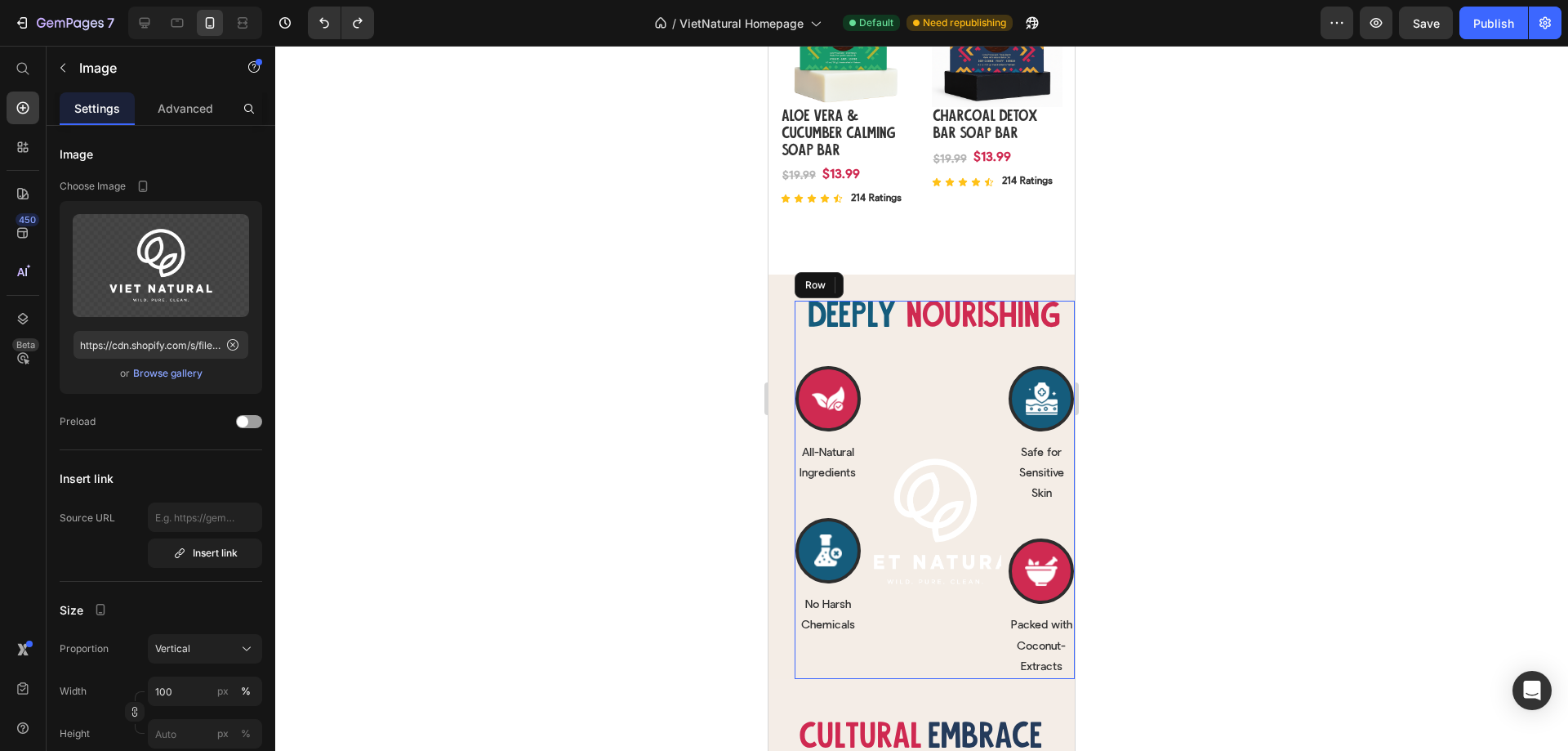click on "Deeply Heading nourishing Heading Row Deeply Heading nourishing Heading Row
Icon All-Natural  Ingredients Text Block Row
Icon No Harsh Chemicals Text Block Row Row Image   0 Row
Icon Safe for Sensitive Skin Text Block Row
Icon Packed with Coconut-Extracts Text Block Row Row Row" at bounding box center [934, 489] 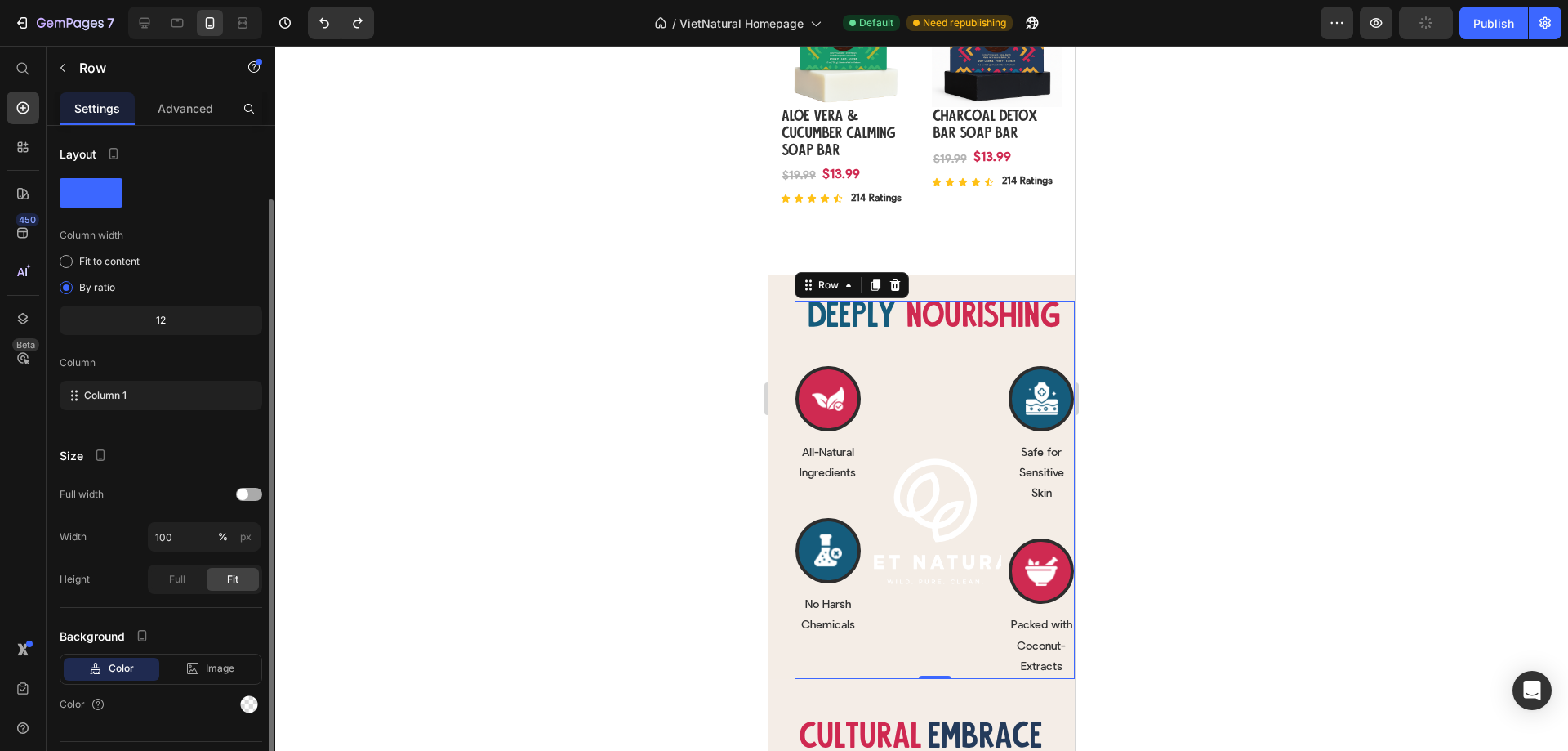 scroll, scrollTop: 38, scrollLeft: 0, axis: vertical 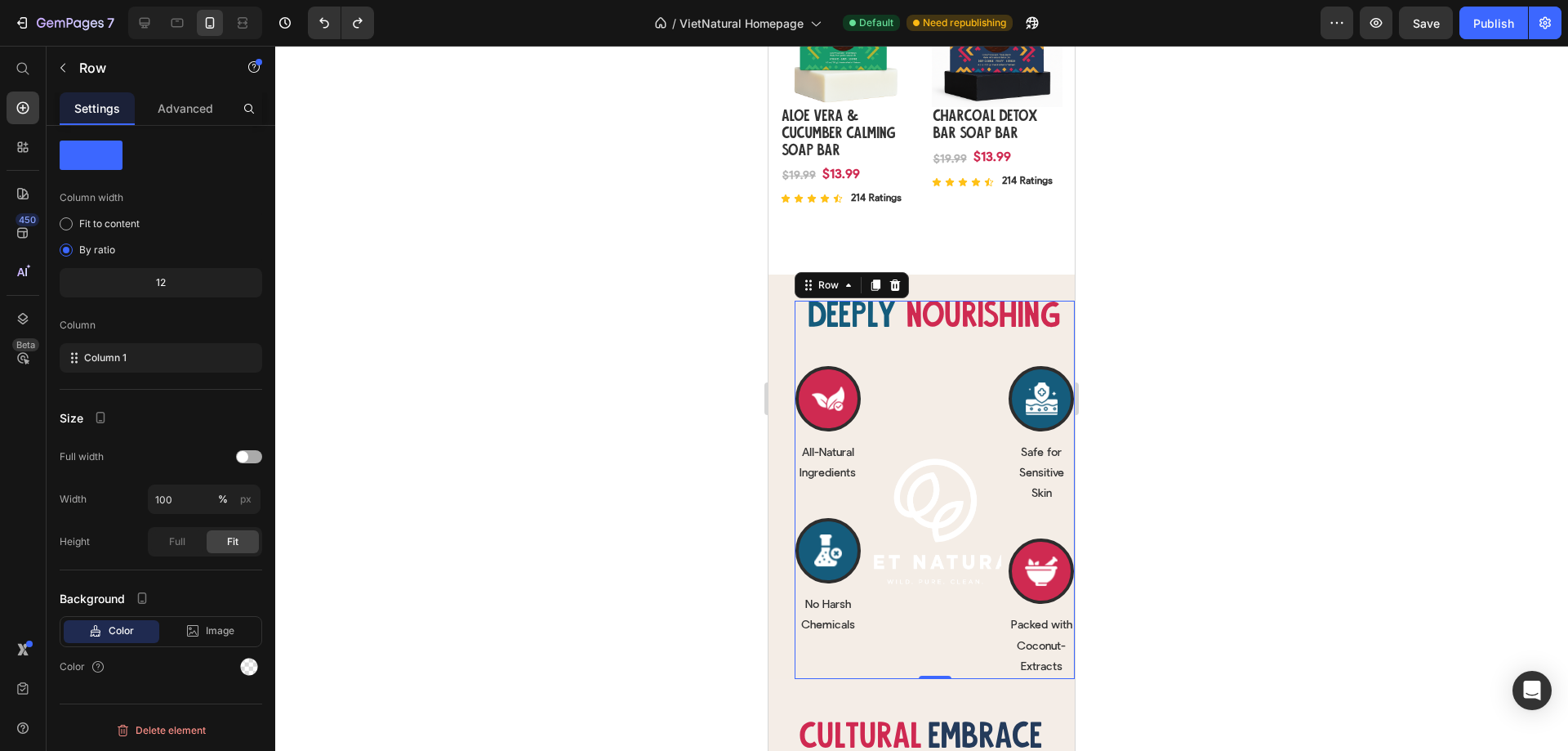 click at bounding box center (935, 522) 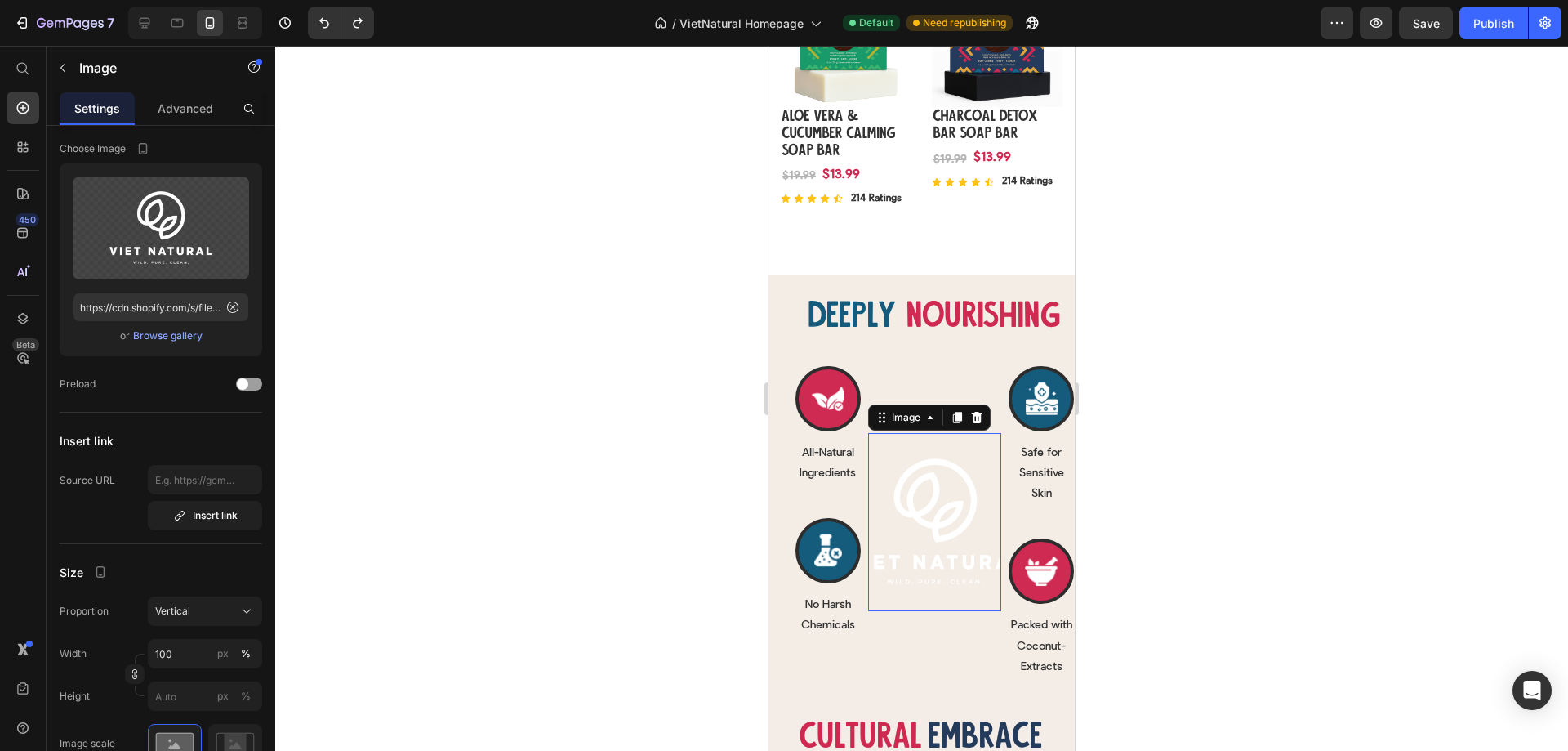 scroll, scrollTop: 0, scrollLeft: 0, axis: both 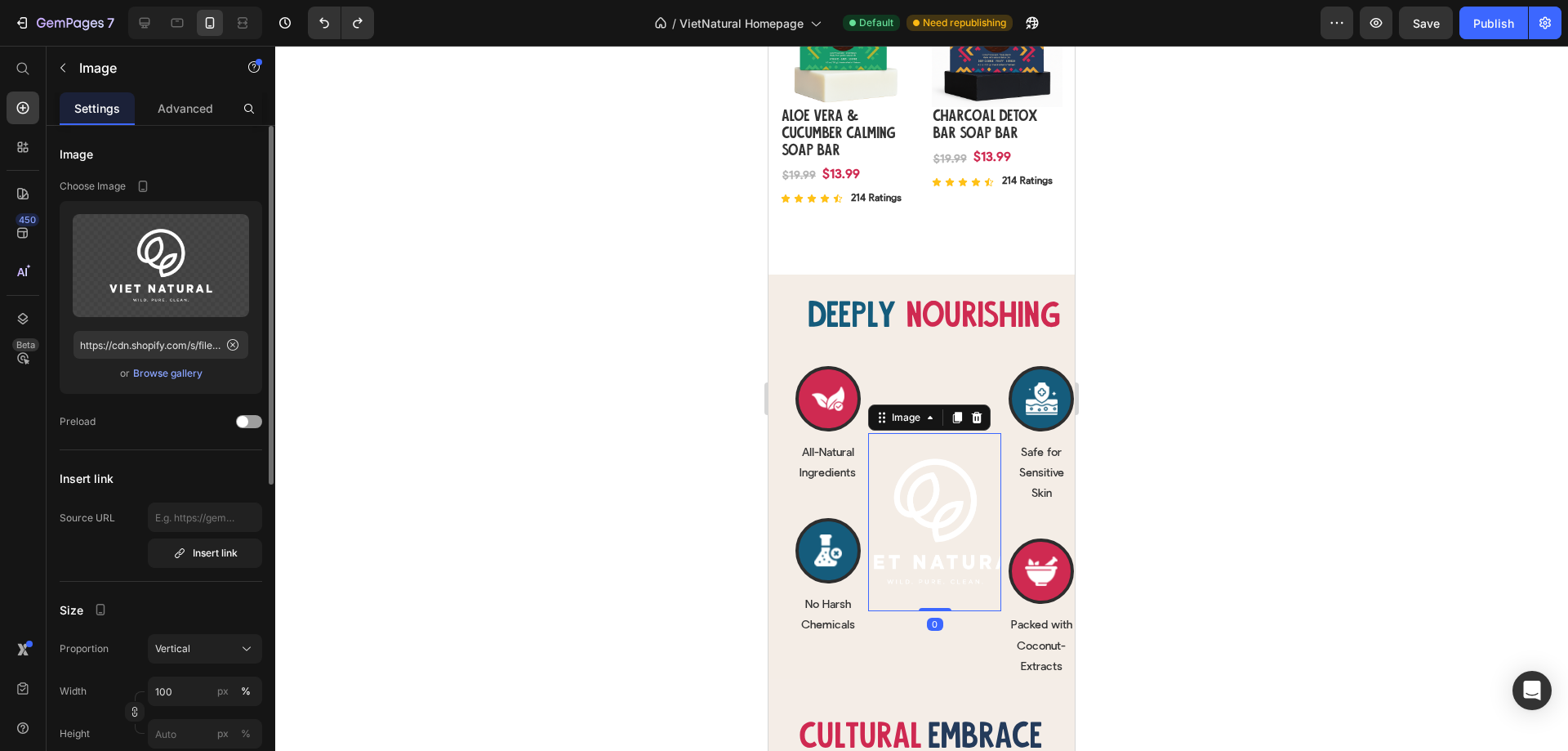 click on "Browse gallery" at bounding box center (167, 373) 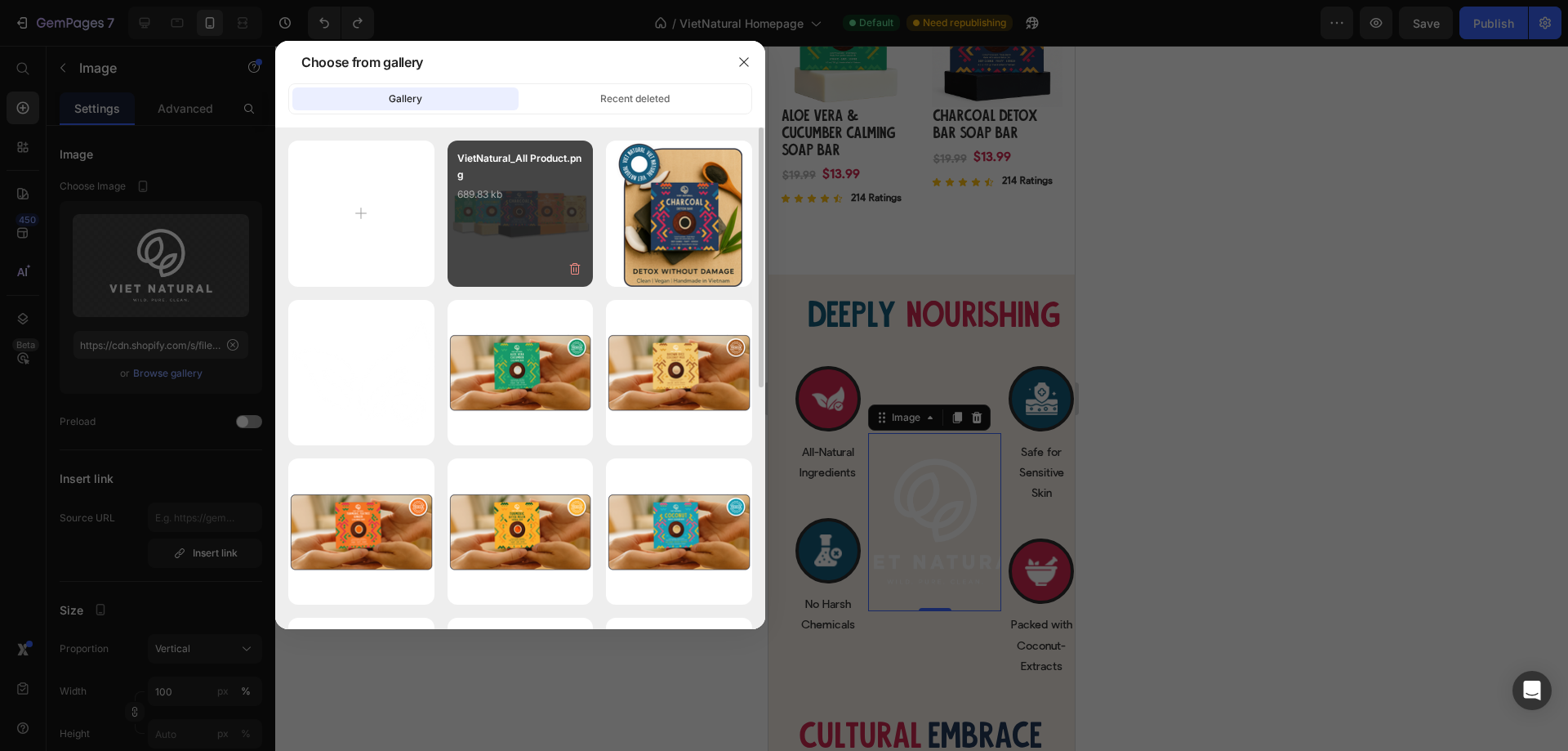 click on "VietNatural_All Product.png 689.83 kb" at bounding box center (520, 213) 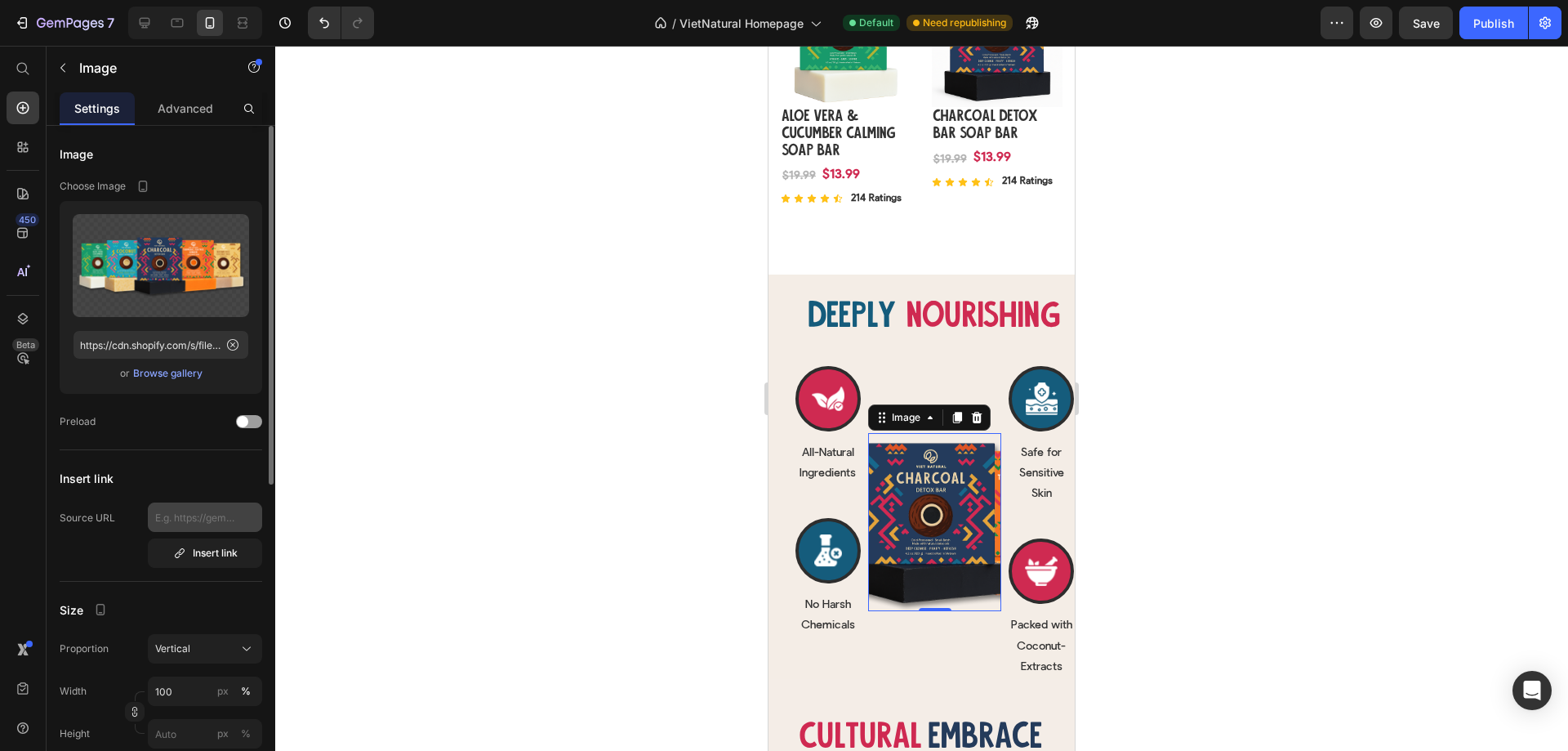 scroll, scrollTop: 245, scrollLeft: 0, axis: vertical 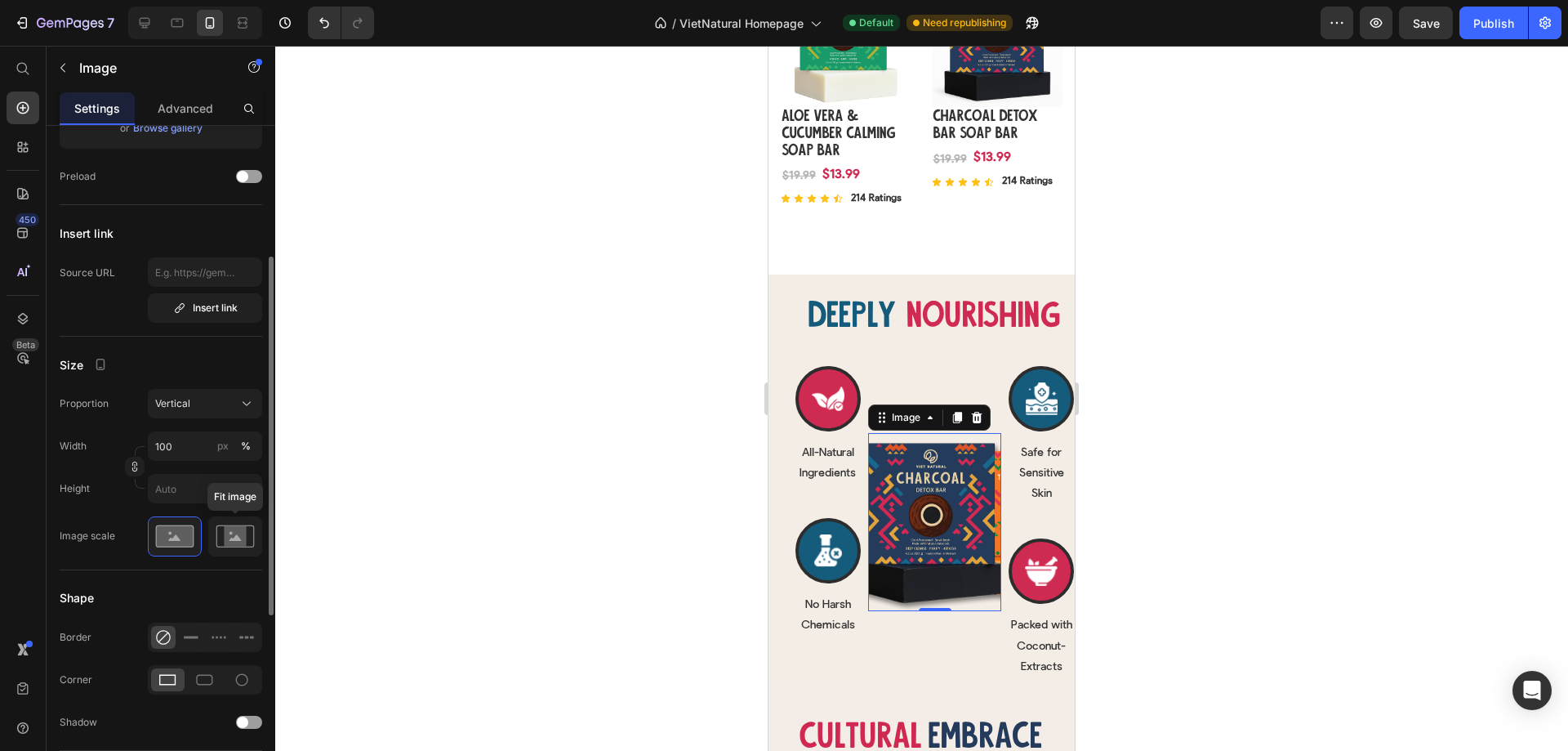 click 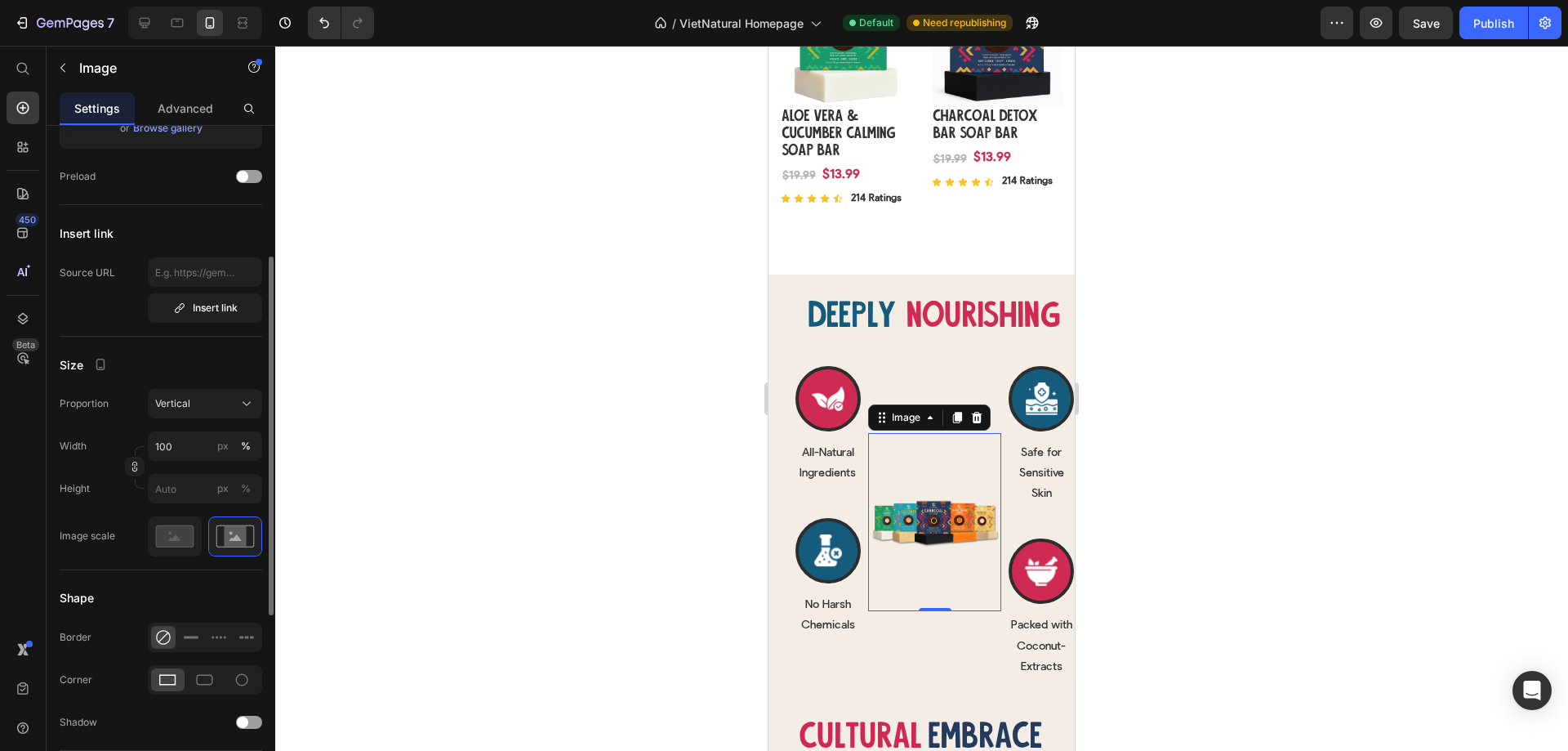 scroll, scrollTop: 0, scrollLeft: 0, axis: both 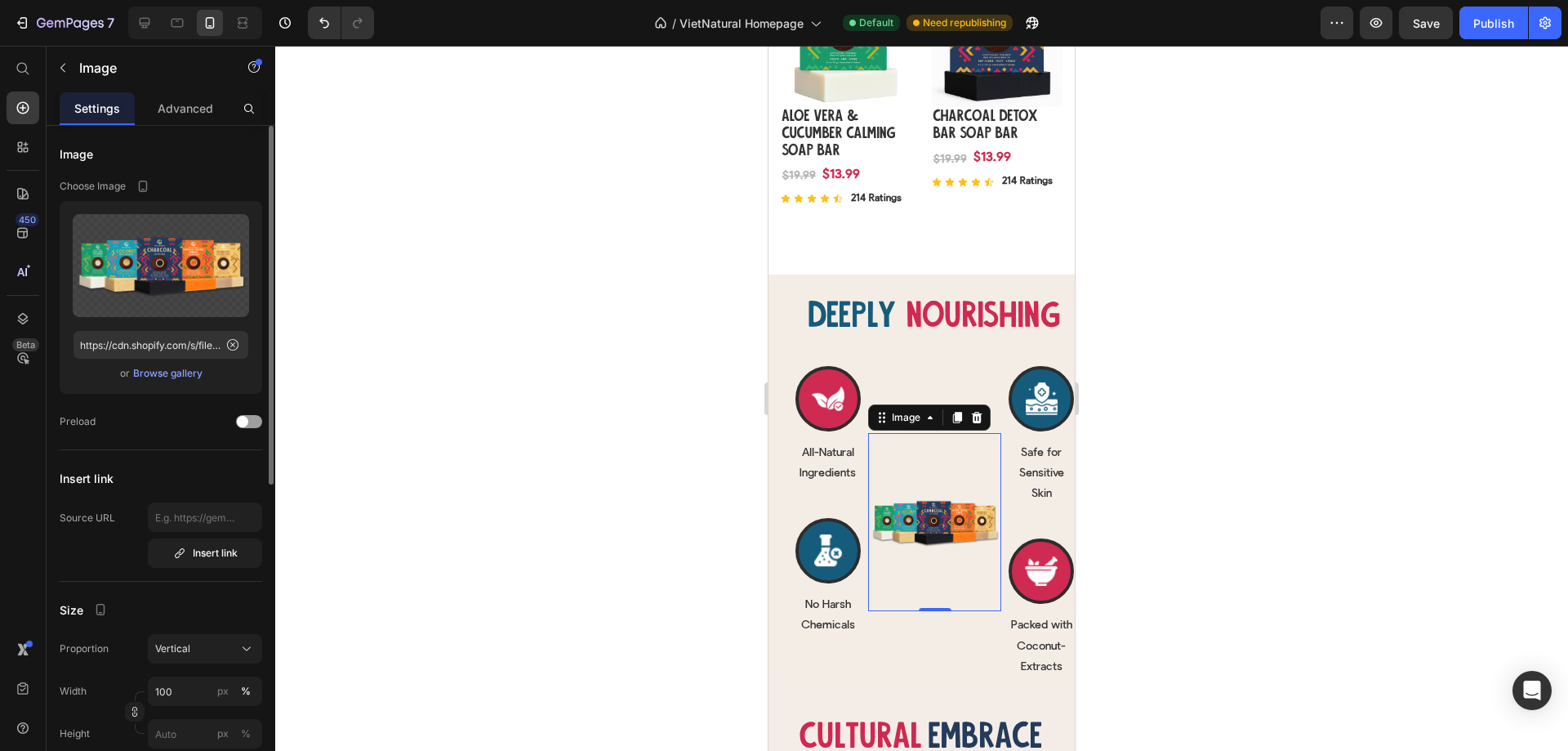 click on "Browse gallery" at bounding box center [167, 373] 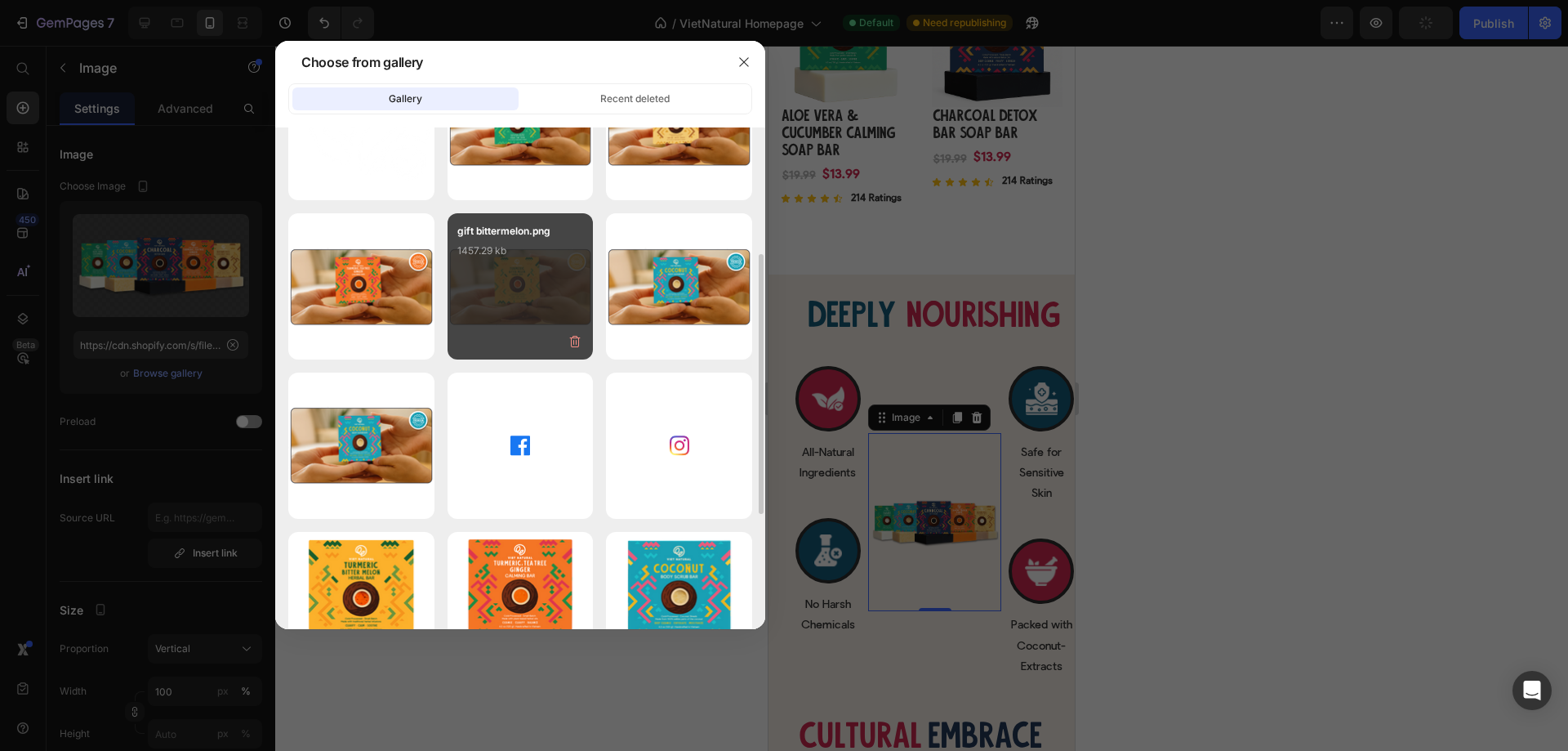 scroll, scrollTop: 572, scrollLeft: 0, axis: vertical 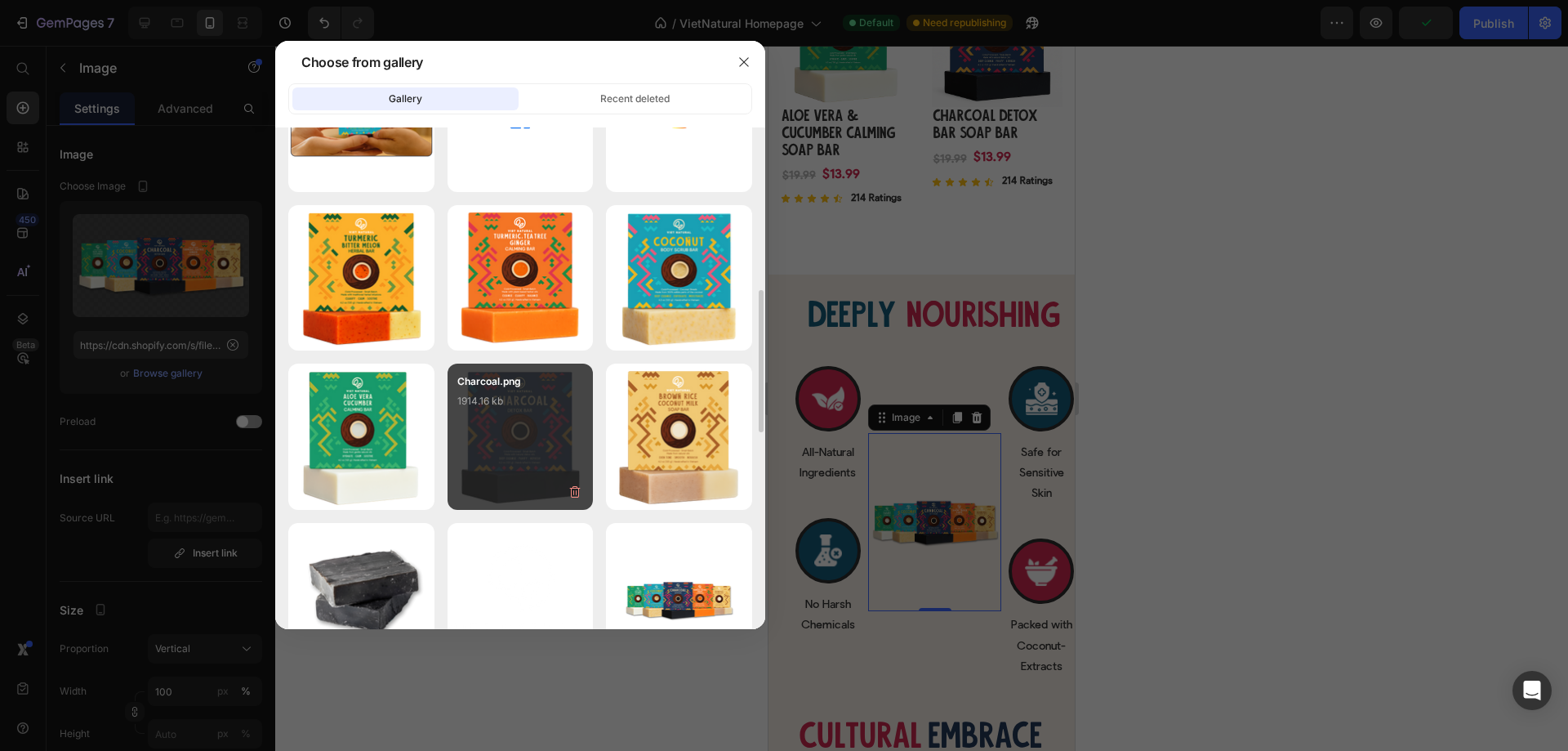 click on "Charcoal.png 1914.16 kb" at bounding box center (520, 406) 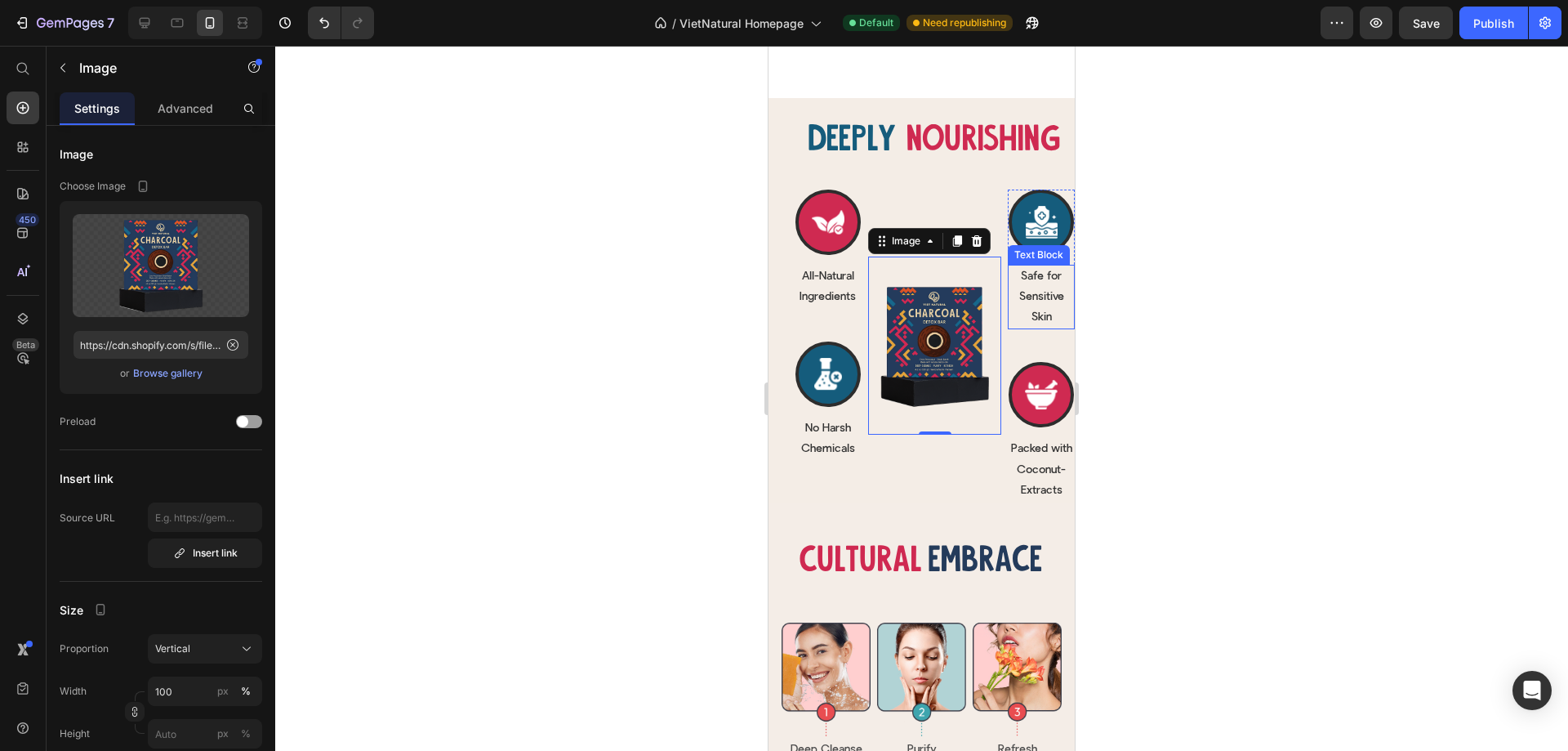 scroll, scrollTop: 2018, scrollLeft: 0, axis: vertical 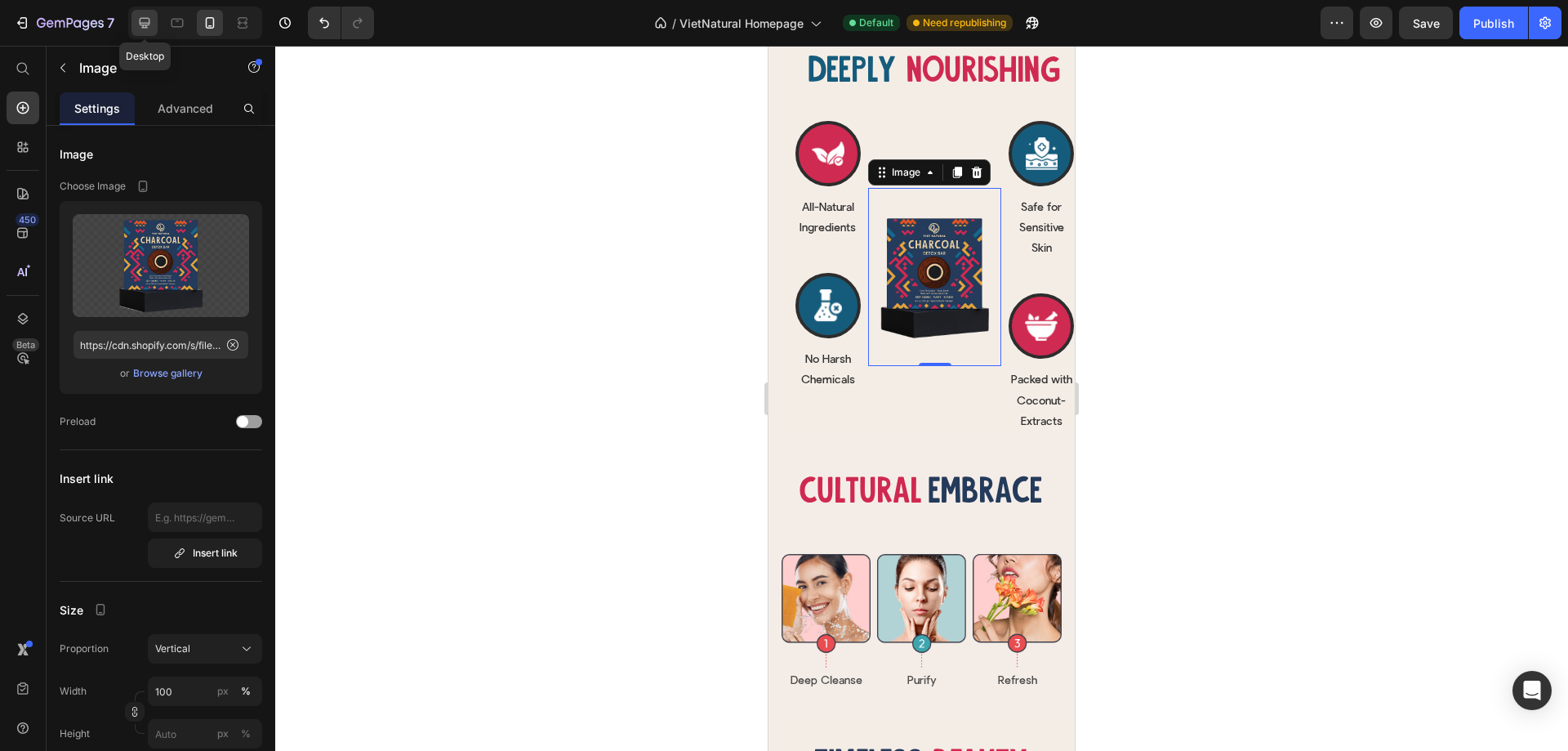 click 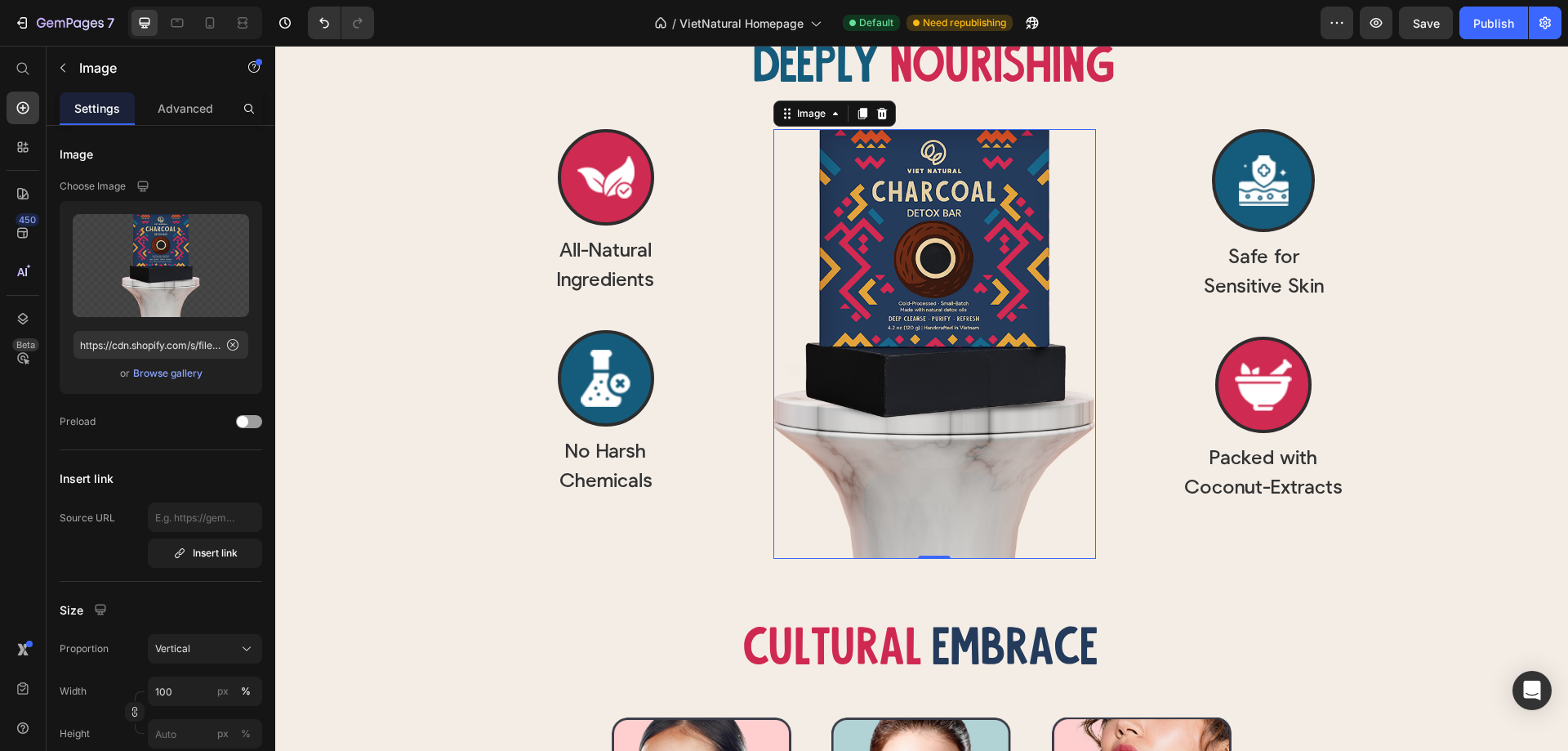 scroll, scrollTop: 2347, scrollLeft: 0, axis: vertical 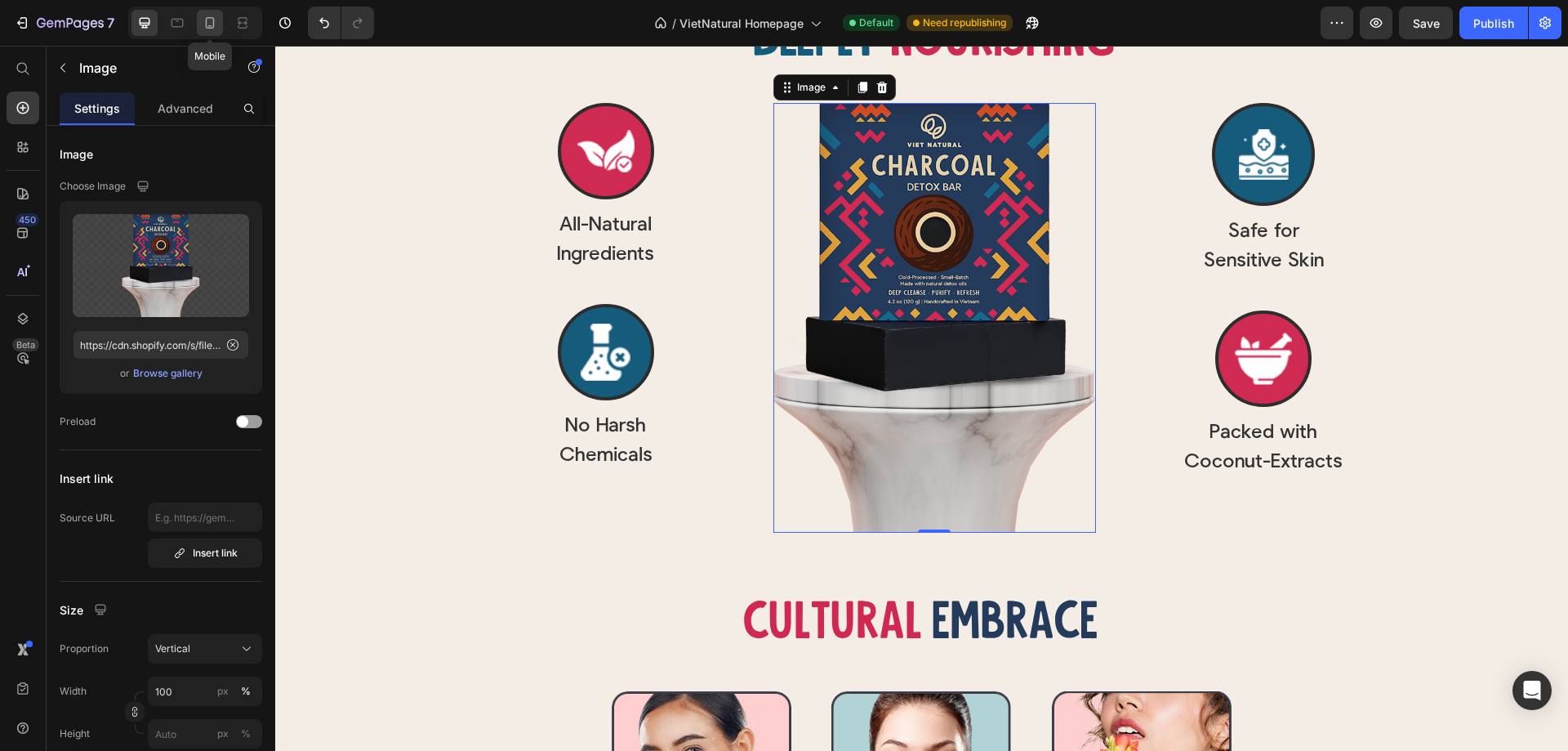 click 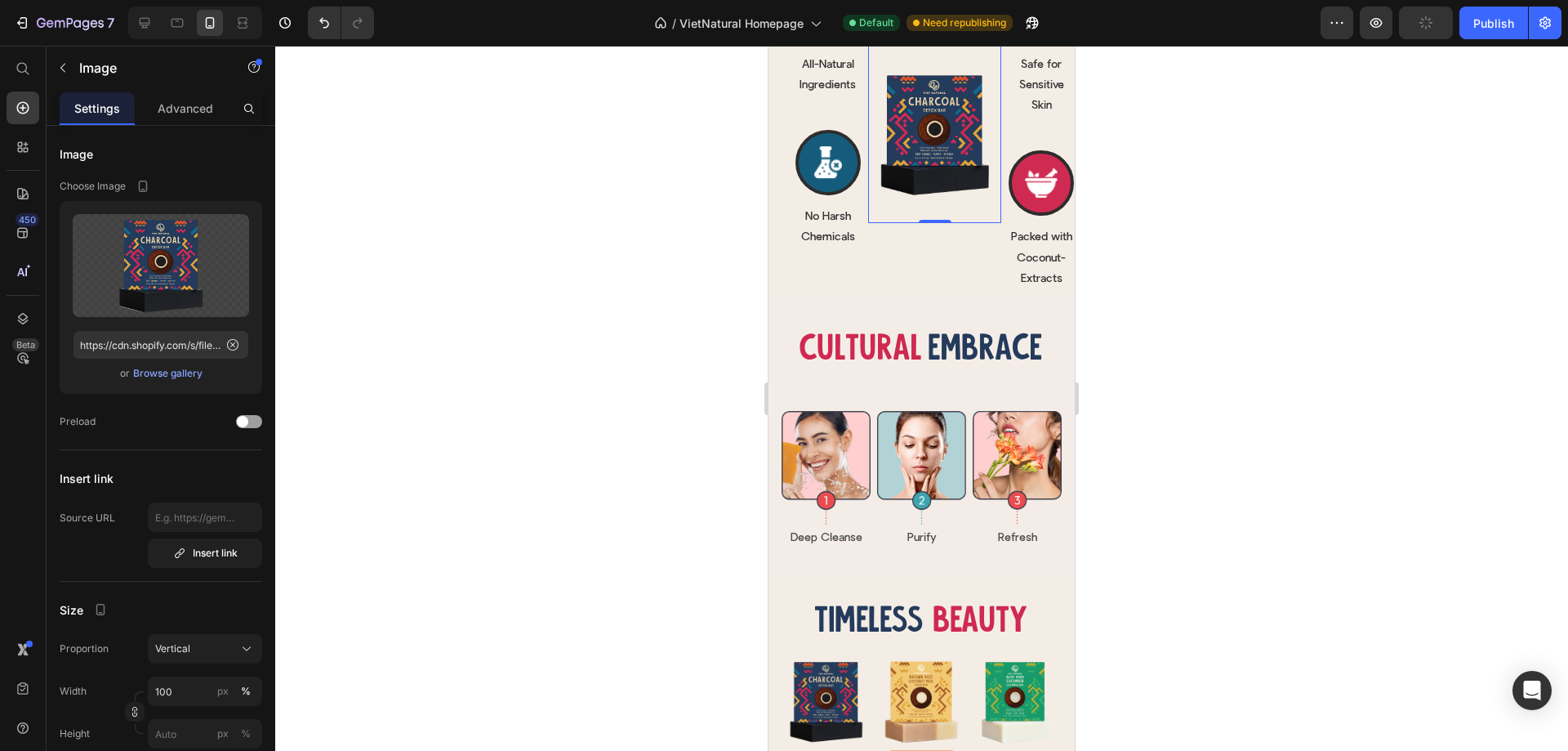 scroll, scrollTop: 2099, scrollLeft: 0, axis: vertical 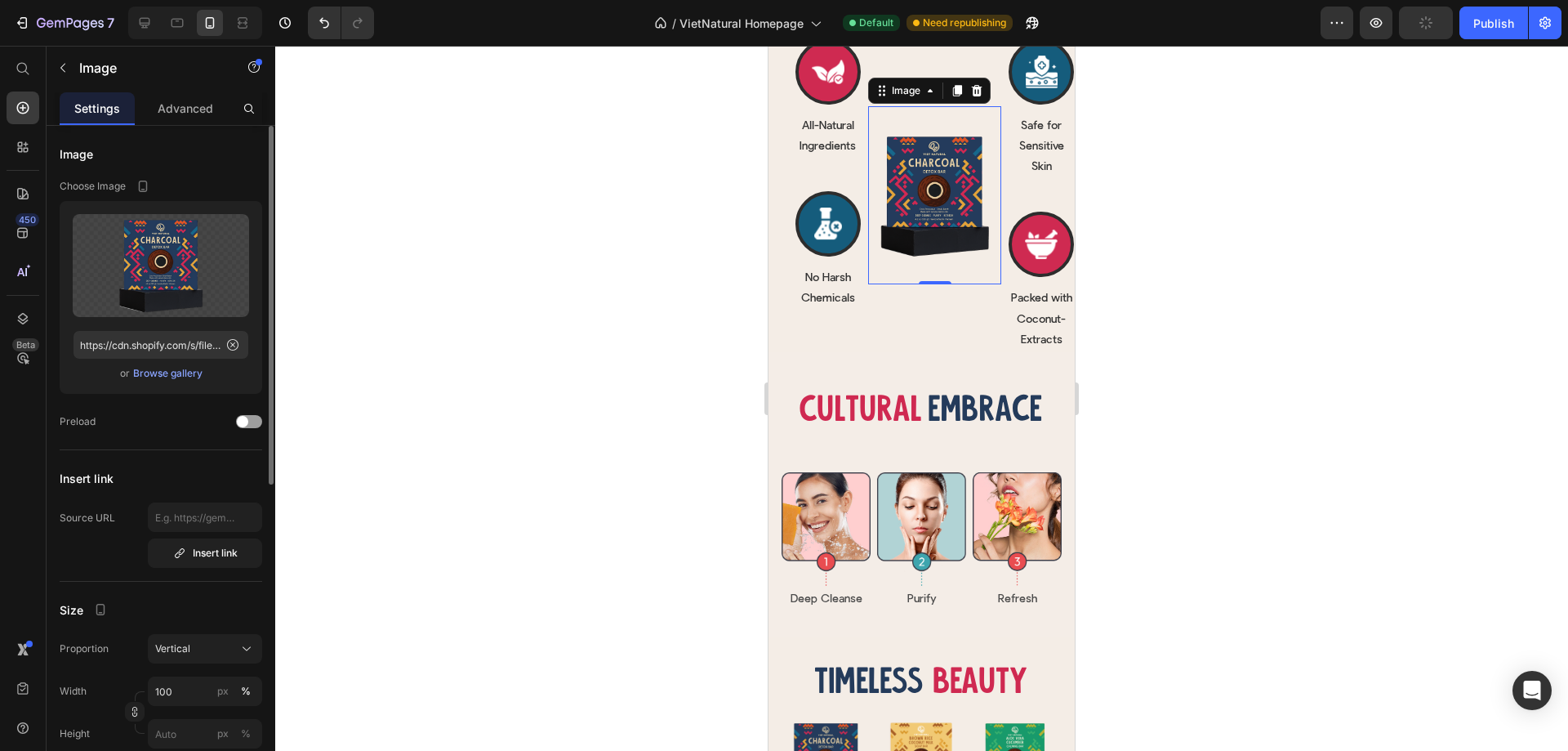 click on "Browse gallery" at bounding box center (167, 373) 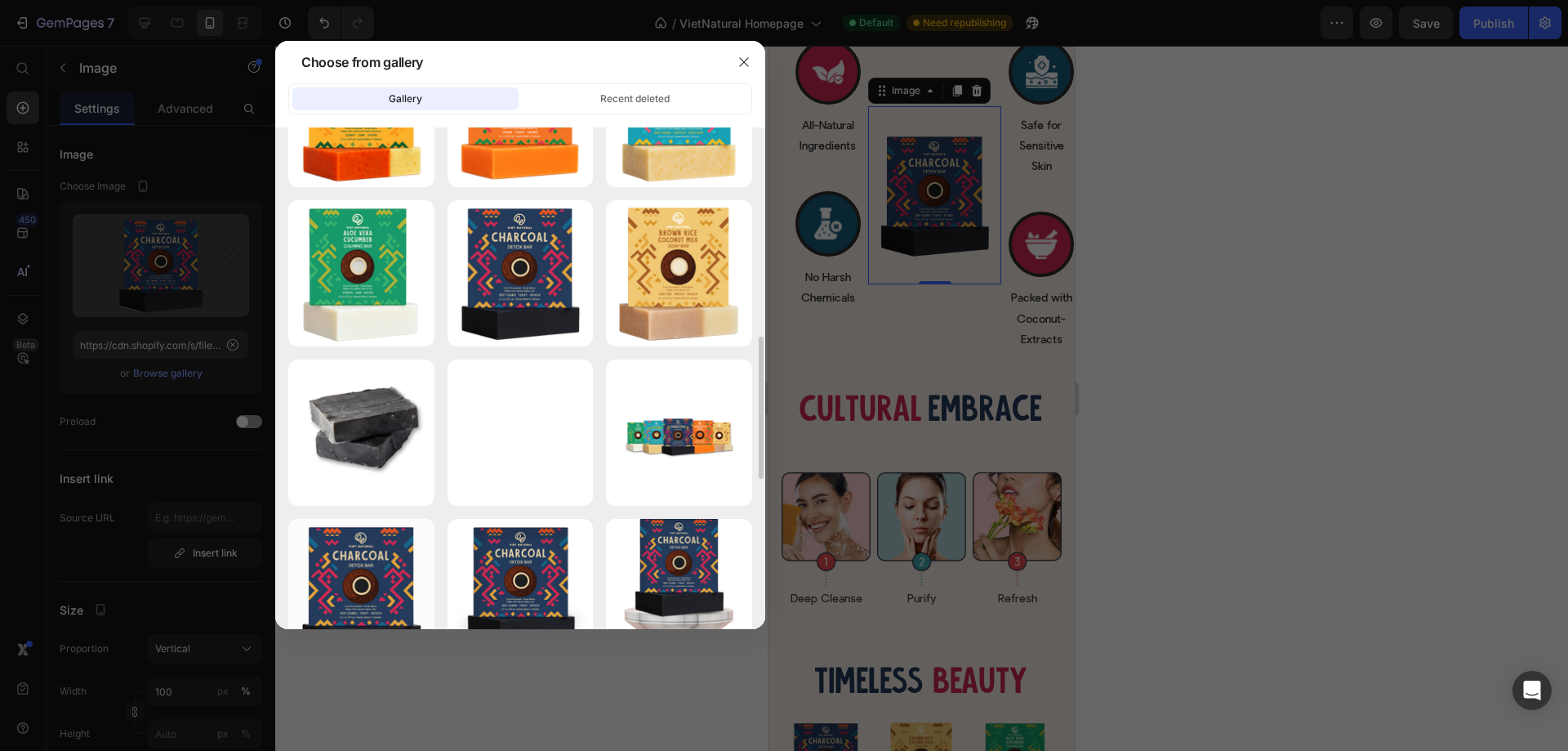 scroll, scrollTop: 1062, scrollLeft: 0, axis: vertical 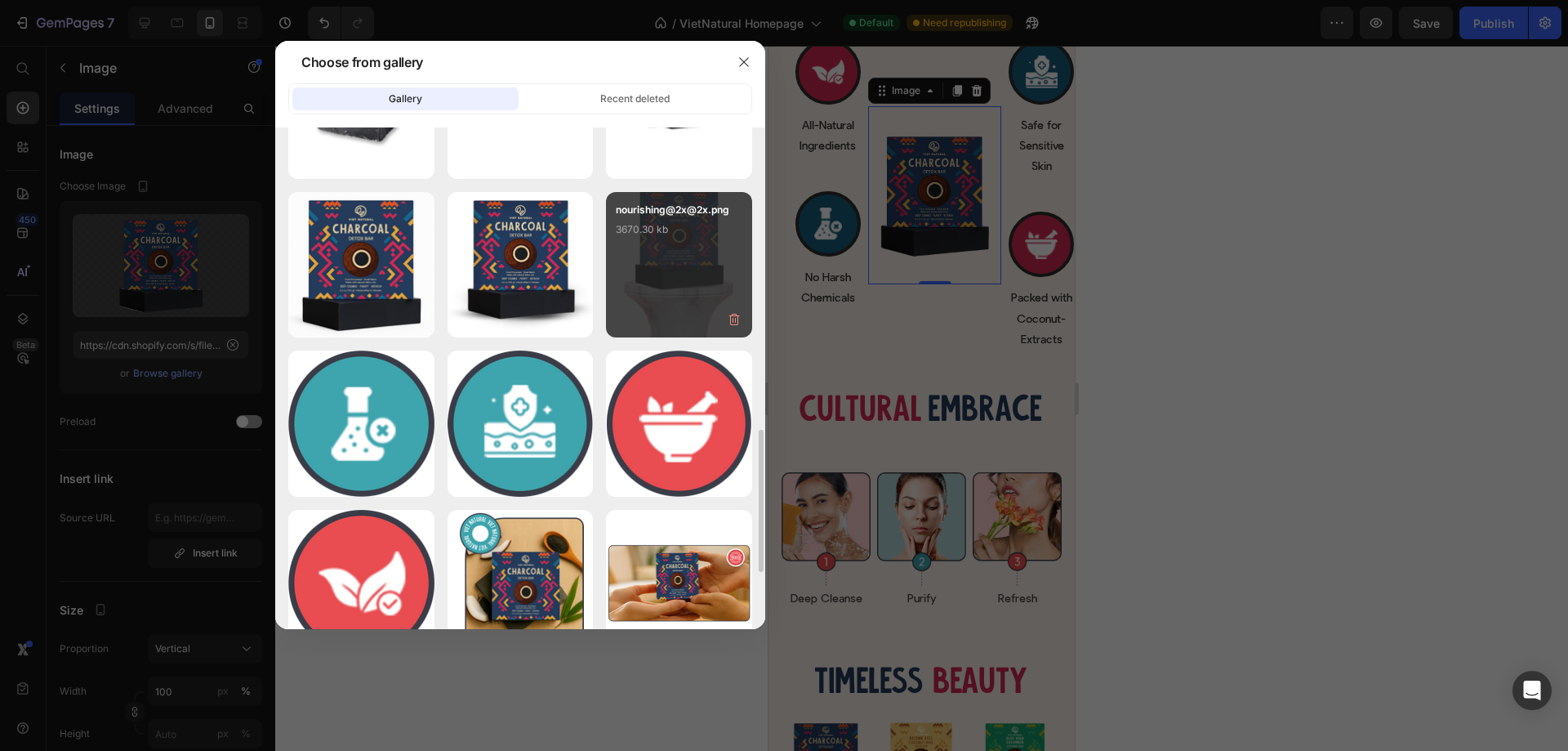 click on "nourishing@2x@2x.png 3670.30 kb" at bounding box center (679, 235) 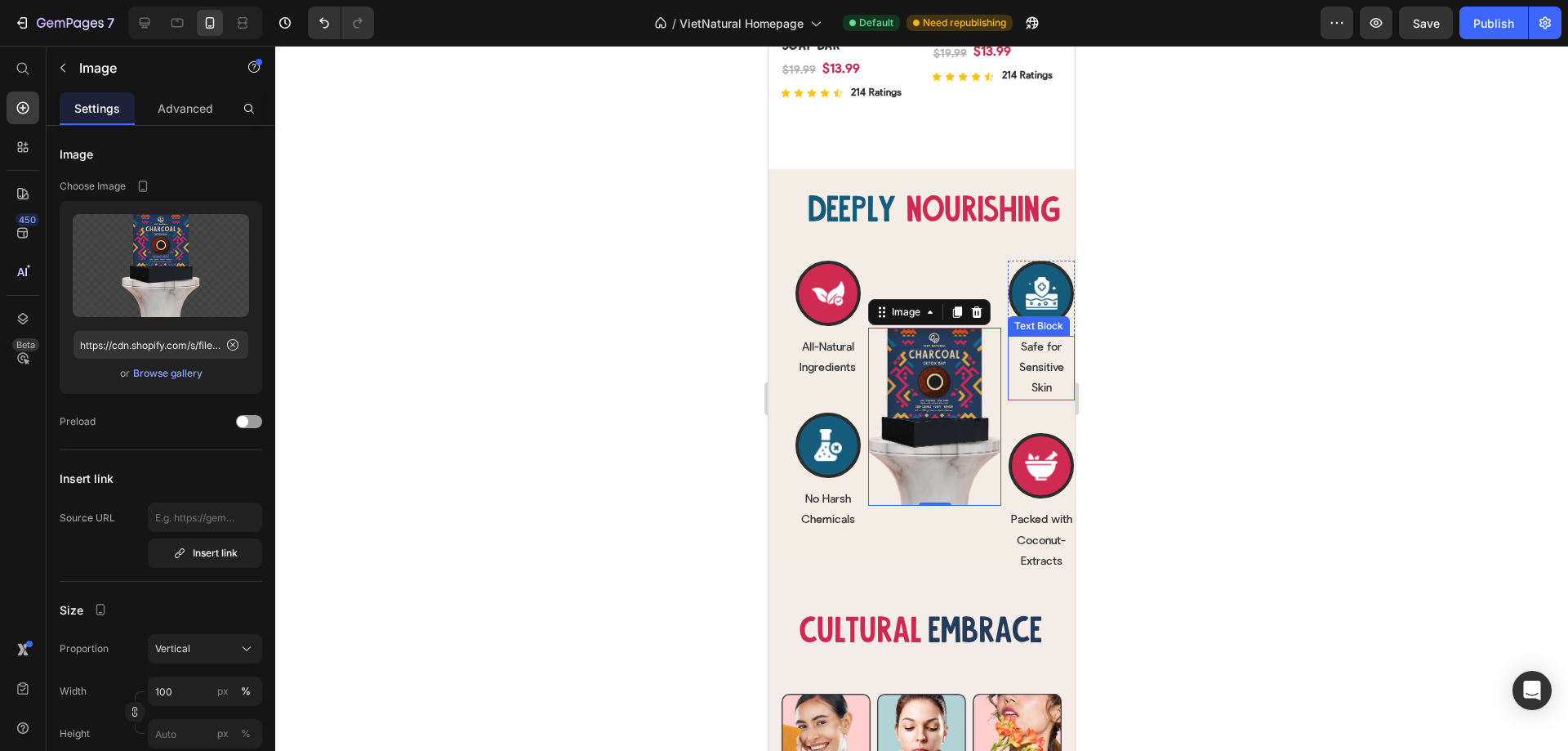 scroll, scrollTop: 1854, scrollLeft: 0, axis: vertical 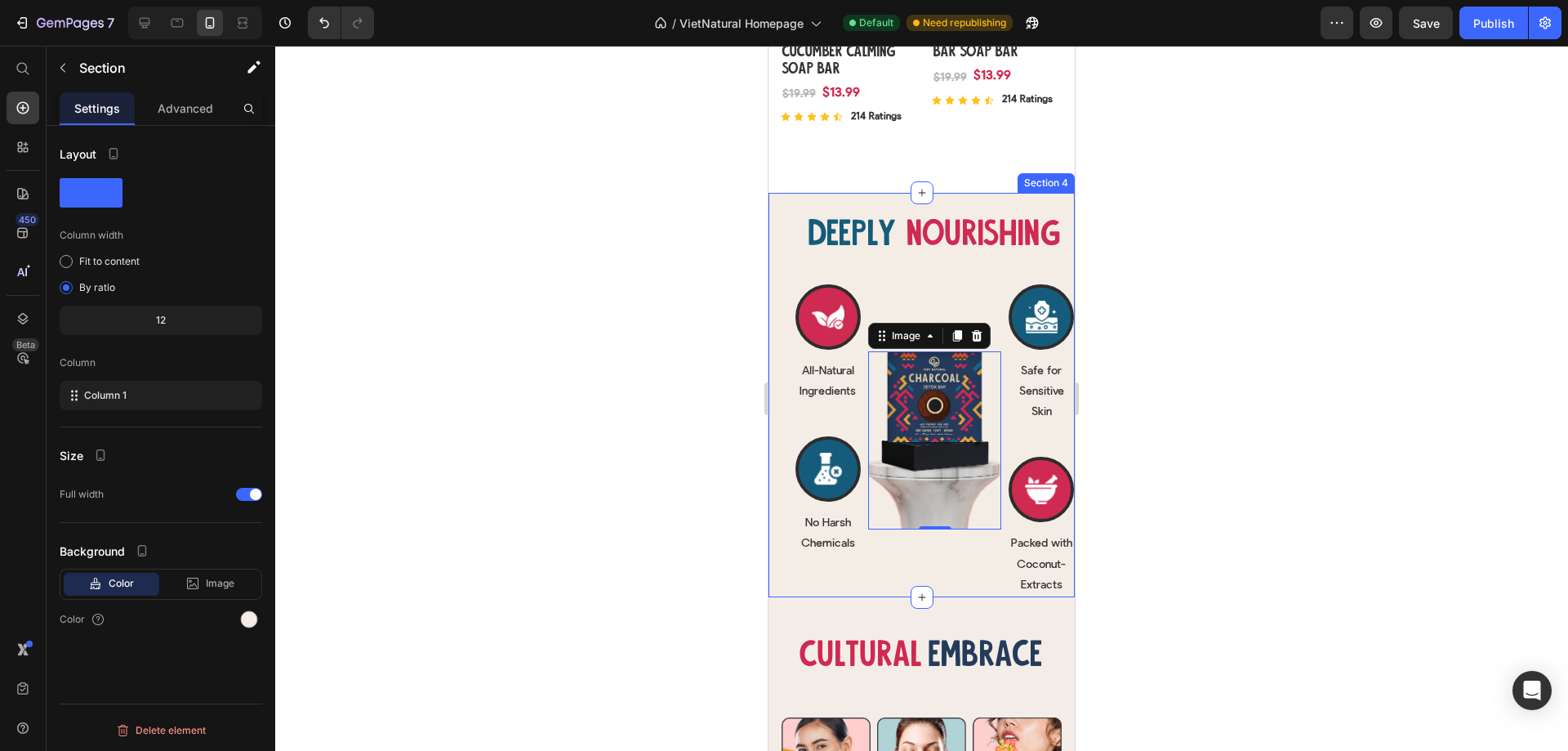 click on "Deeply Heading nourishing Heading Row Deeply Heading nourishing Heading Row
Icon All-Natural  Ingredients Text Block Row
Icon No Harsh Chemicals Text Block Row Row Image   0 Row
Icon Safe for Sensitive Skin Text Block Row
Icon Packed with Coconut-Extracts Text Block Row Row Row Row Section 4" at bounding box center [921, 395] 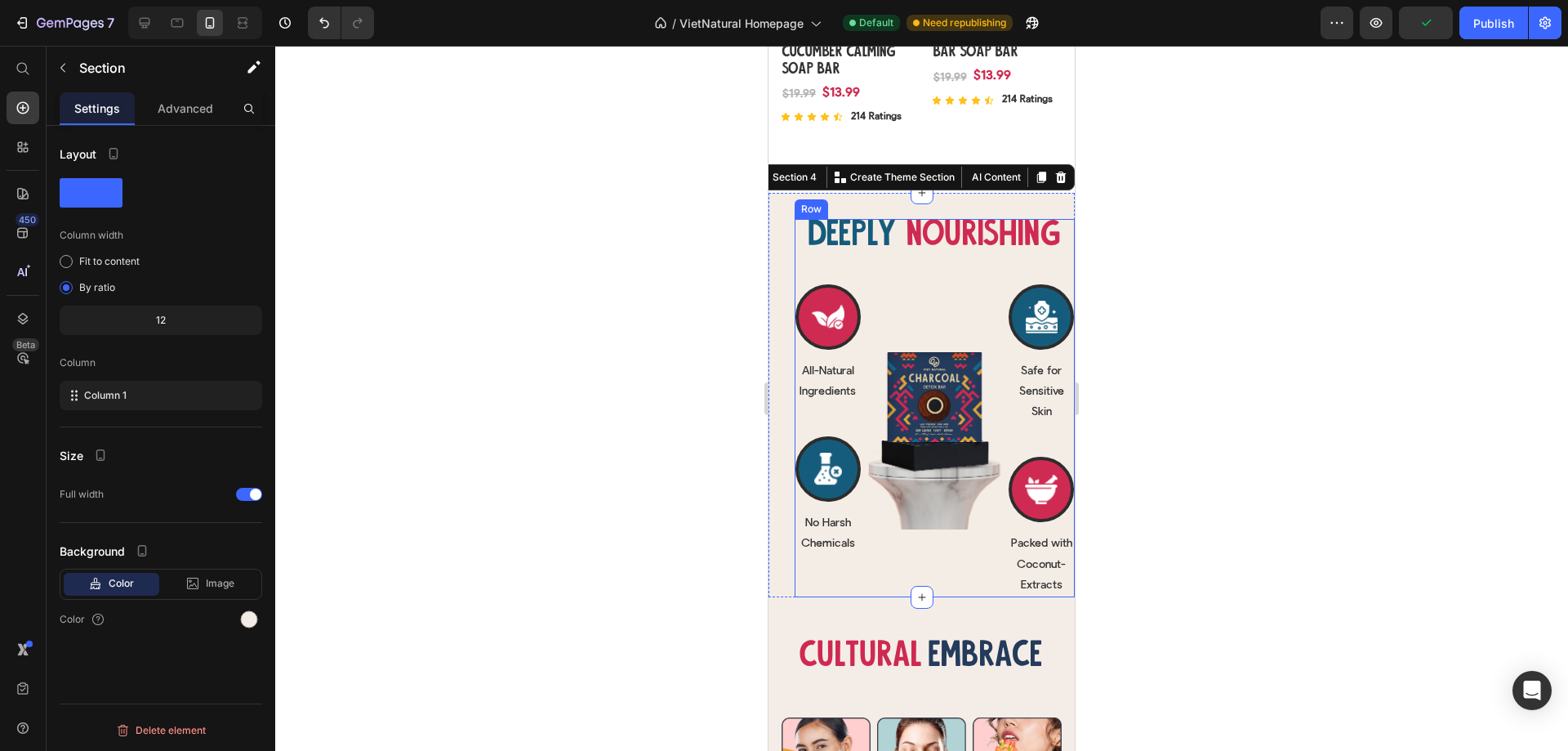 click on "Deeply Heading nourishing Heading Row Deeply Heading nourishing Heading Row
Icon All-Natural  Ingredients Text Block Row
Icon No Harsh Chemicals Text Block Row Row Image Row
Icon Safe for Sensitive Skin Text Block Row
Icon Packed with Coconut-Extracts Text Block Row Row Row" at bounding box center (934, 408) 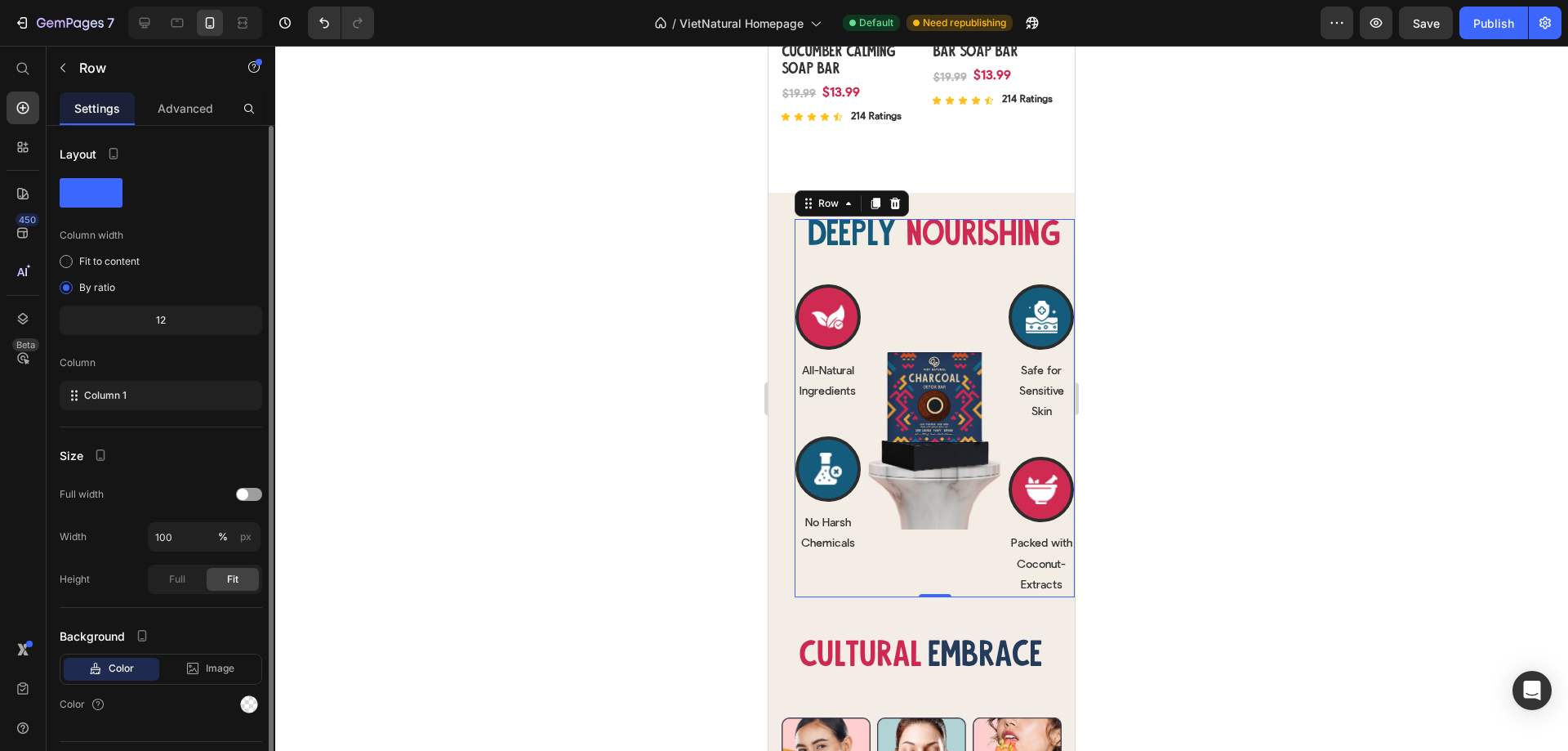 scroll, scrollTop: 38, scrollLeft: 0, axis: vertical 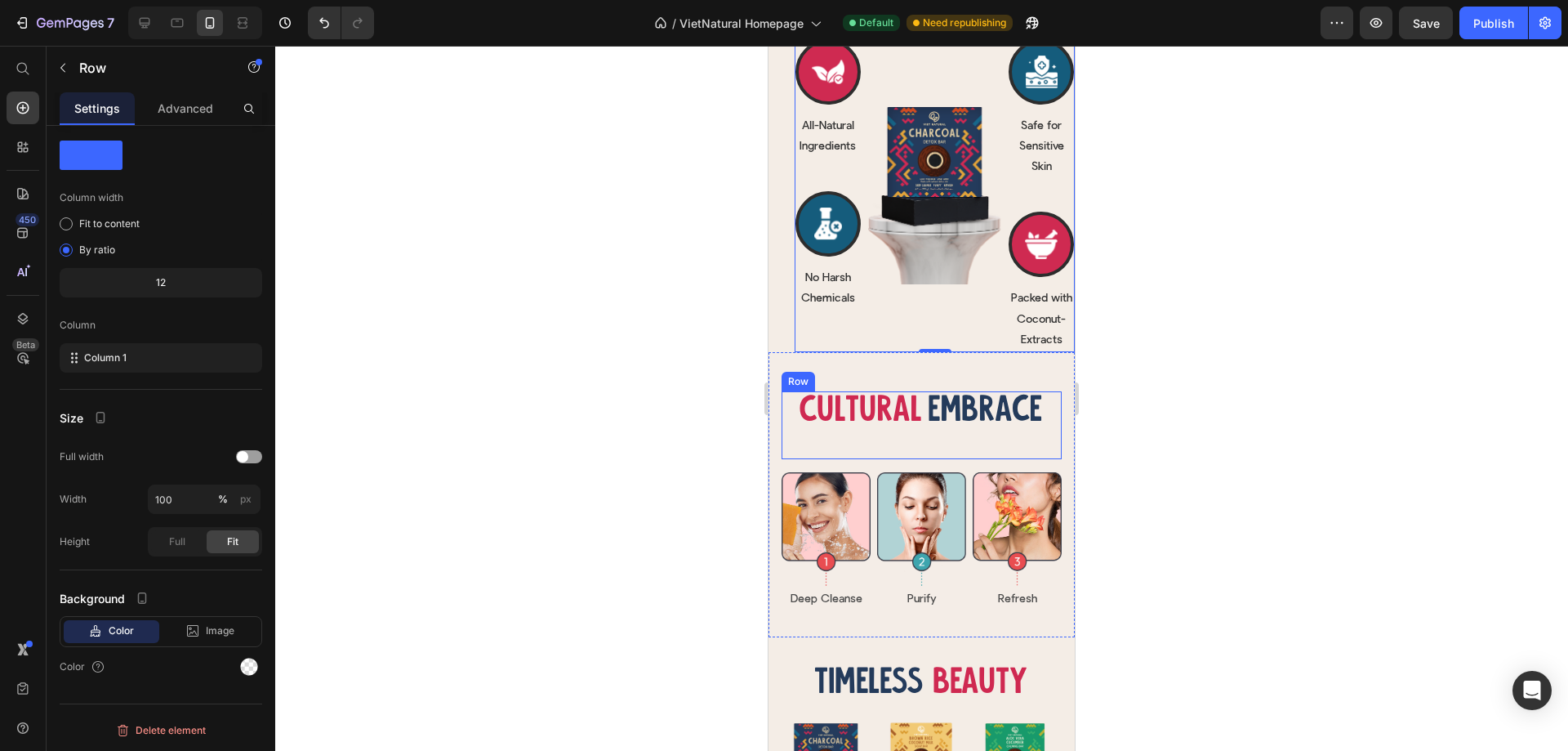 click on "Cultural Heading Embrace Heading Row" at bounding box center [921, 425] 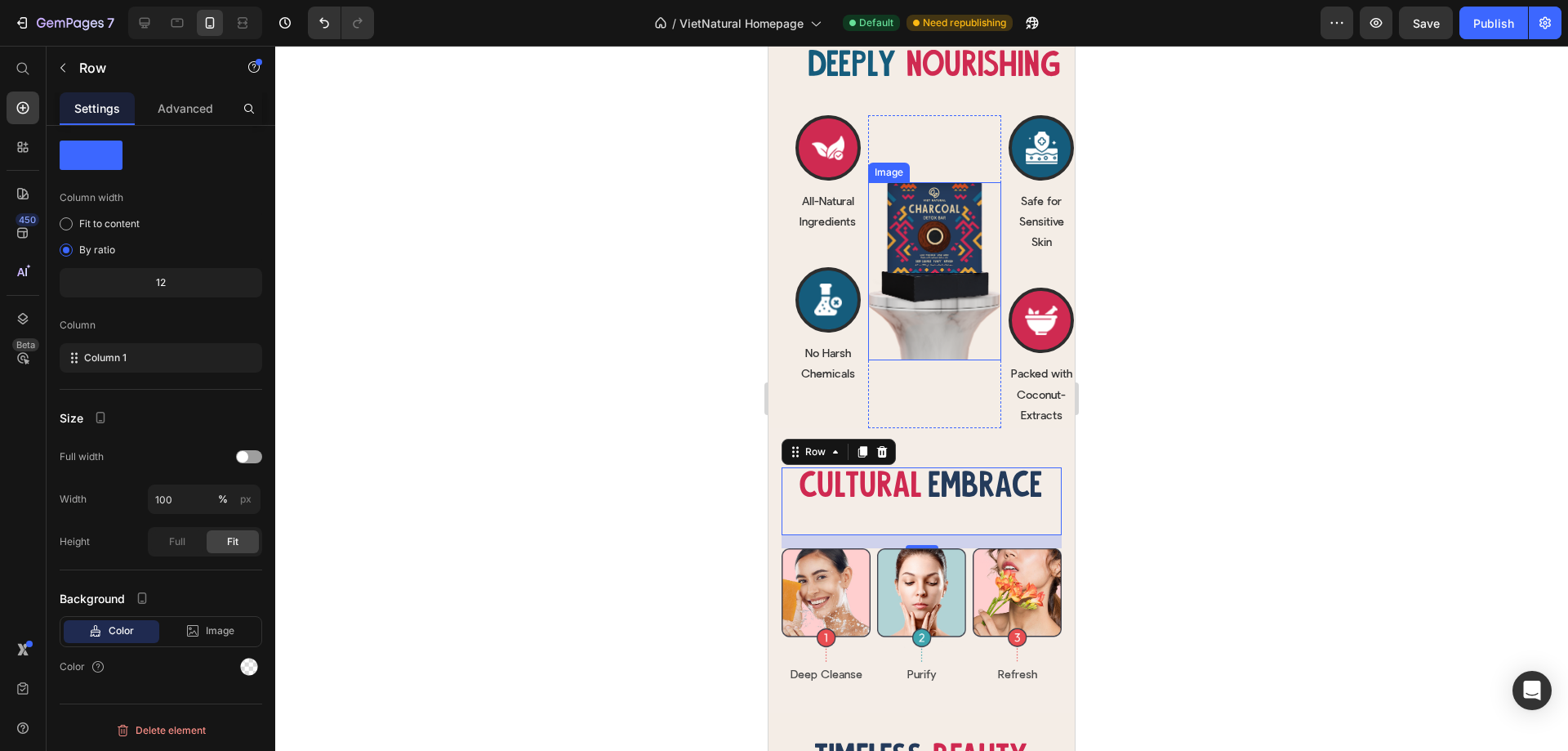 scroll, scrollTop: 1936, scrollLeft: 0, axis: vertical 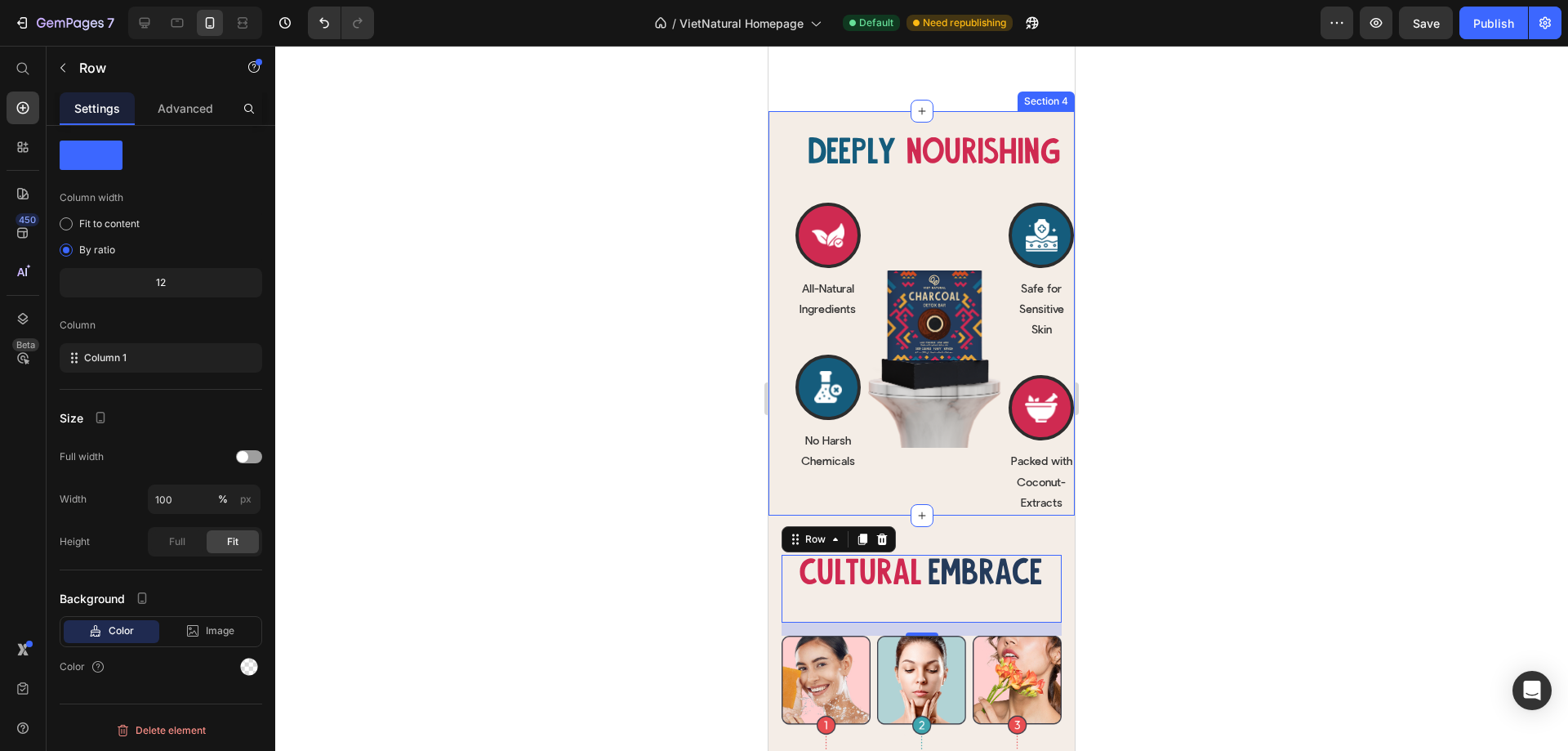 click on "Deeply Heading nourishing Heading Row Deeply Heading nourishing Heading Row
Icon All-Natural  Ingredients Text Block Row
Icon No Harsh Chemicals Text Block Row Row Image Row
Icon Safe for Sensitive Skin Text Block Row
Icon Packed with Coconut-Extracts Text Block Row Row Row Row Section 4" at bounding box center (921, 313) 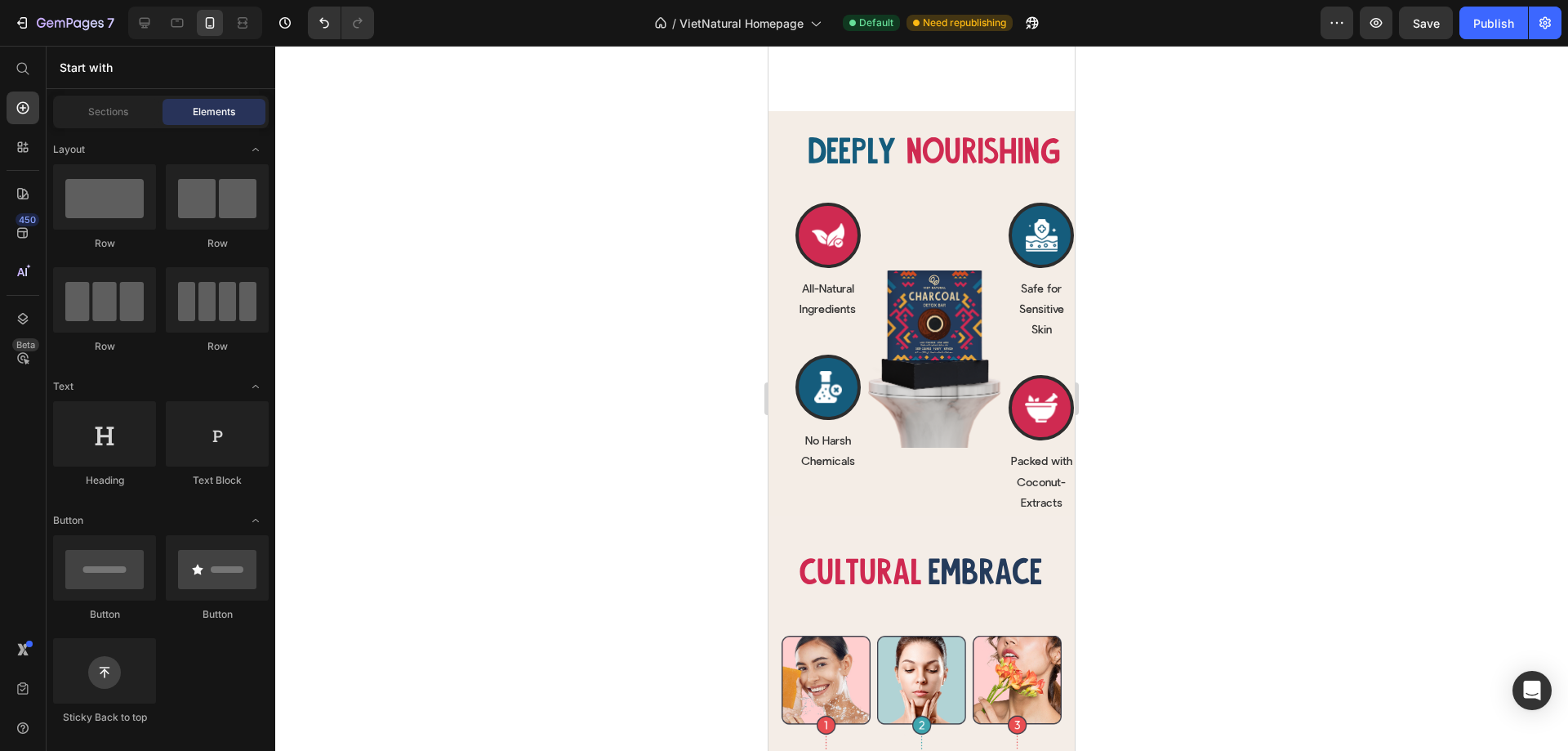 scroll, scrollTop: 1904, scrollLeft: 0, axis: vertical 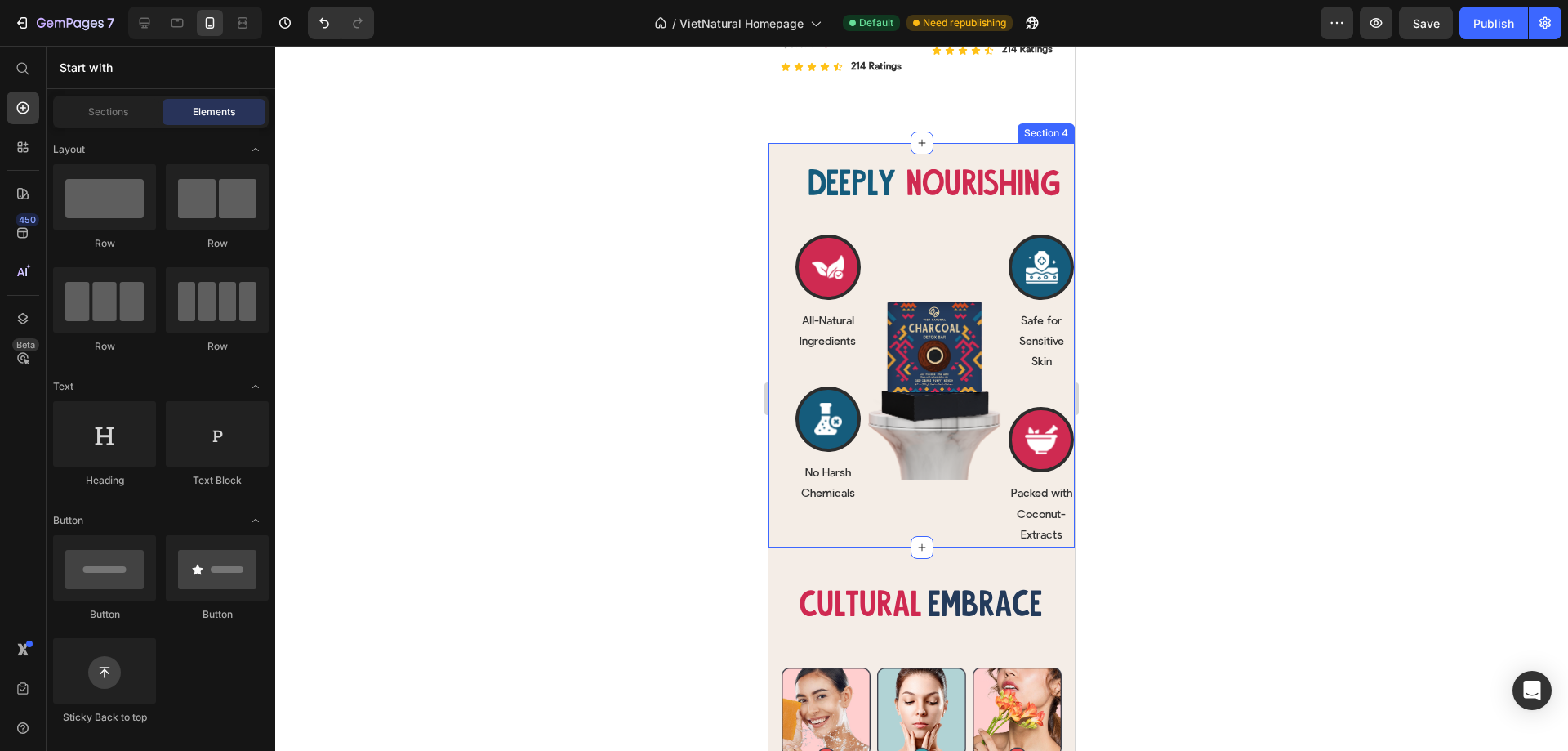click on "Deeply Heading nourishing Heading Row Deeply Heading nourishing Heading Row
Icon All-Natural  Ingredients Text Block Row
Icon No Harsh Chemicals Text Block Row Row Image Row
Icon Safe for Sensitive Skin Text Block Row
Icon Packed with Coconut-Extracts Text Block Row Row Row Row Section 4" at bounding box center [921, 345] 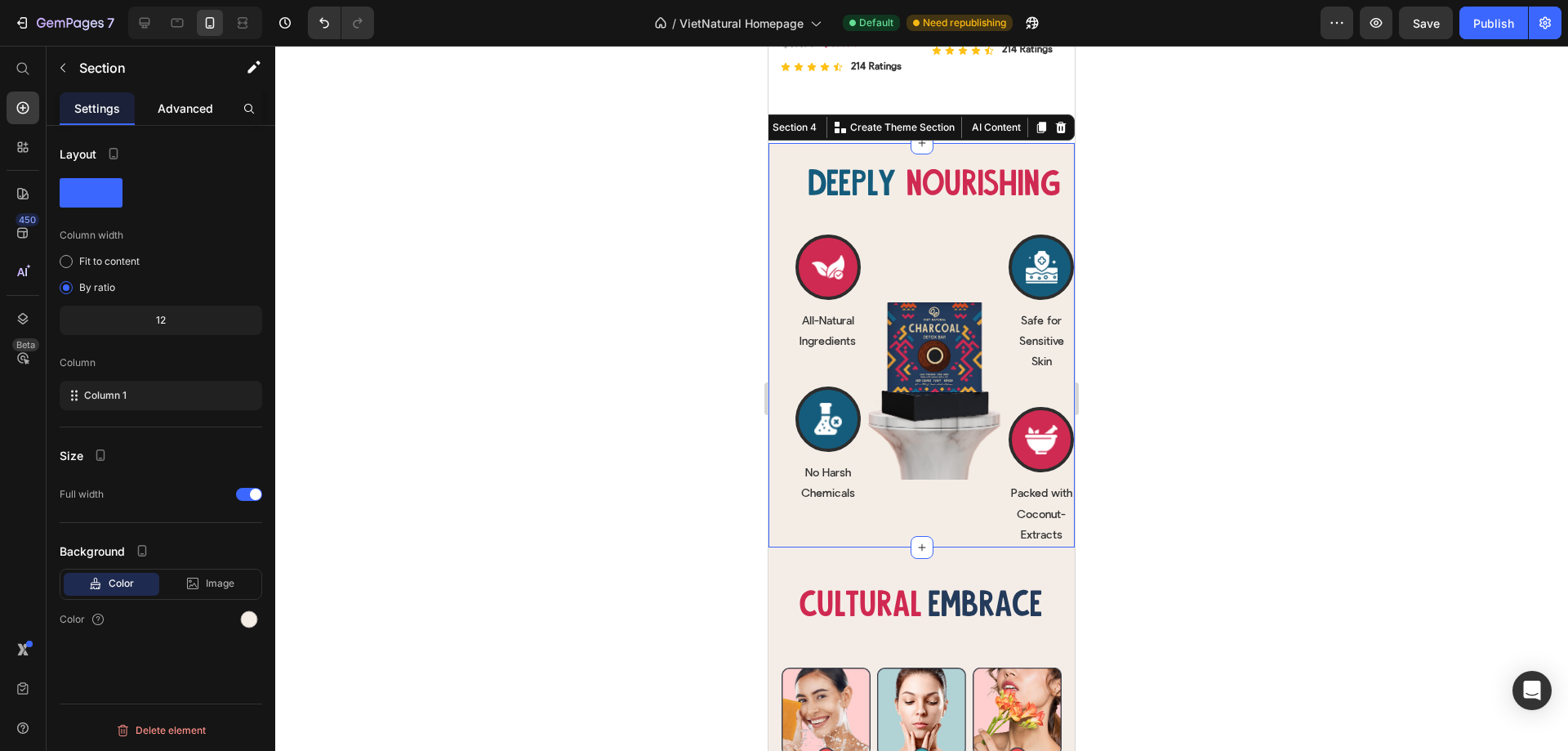 click on "Advanced" 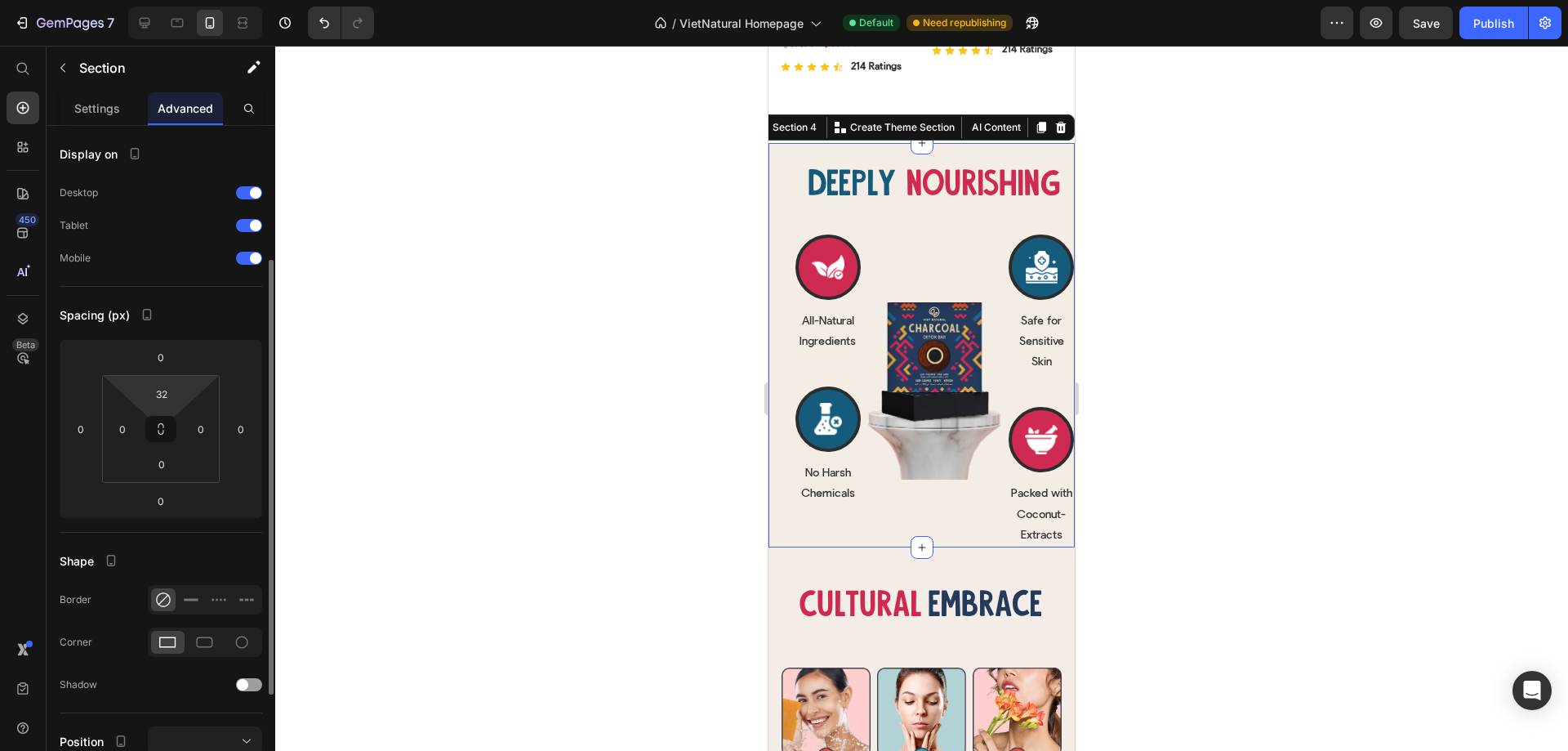 scroll, scrollTop: 245, scrollLeft: 0, axis: vertical 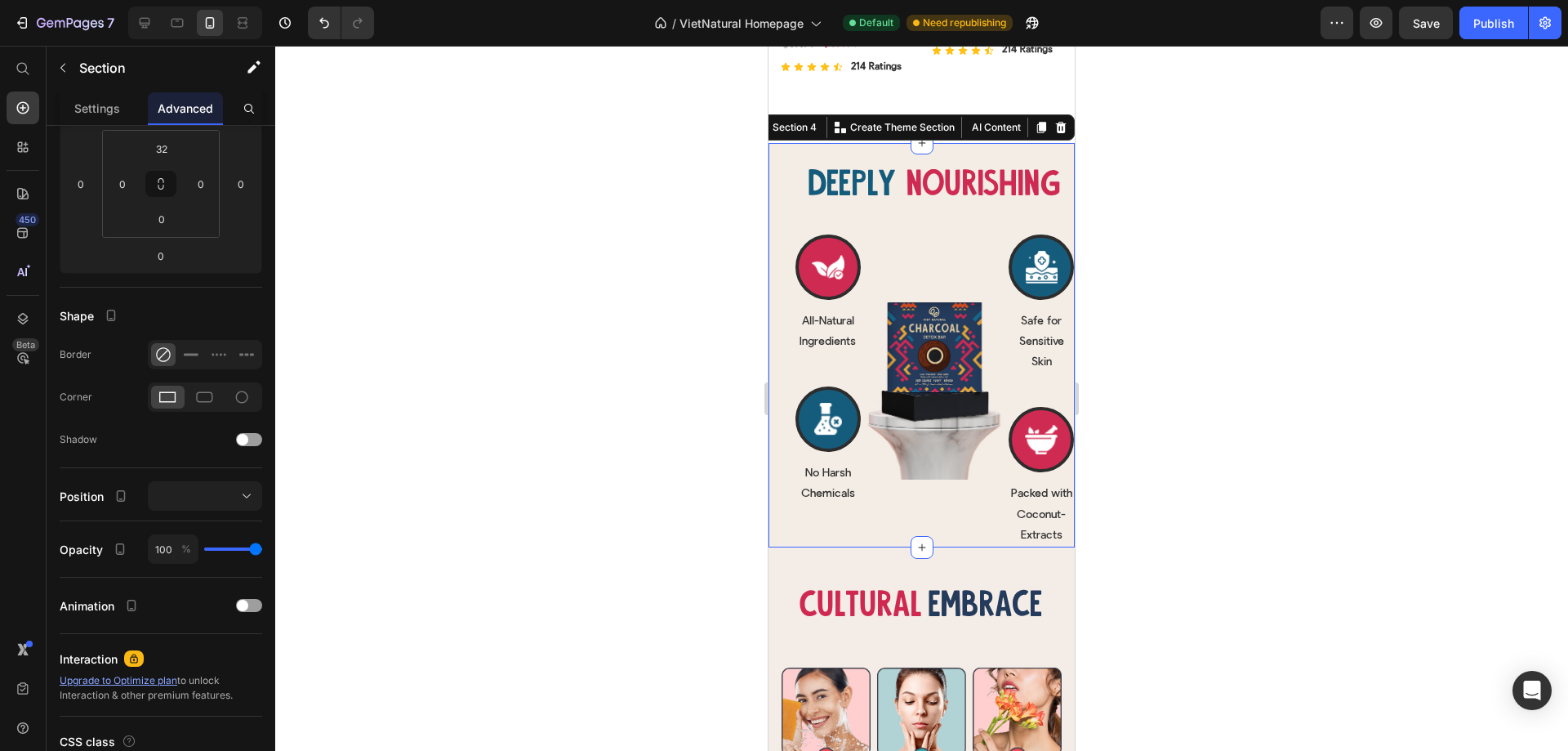 click on "Deeply Heading nourishing Heading Row Deeply Heading nourishing Heading Row
Icon All-Natural  Ingredients Text Block Row
Icon No Harsh Chemicals Text Block Row Row Image Row
Icon Safe for Sensitive Skin Text Block Row
Icon Packed with Coconut-Extracts Text Block Row Row Row Row Section 4   Create Theme Section AI Content Write with GemAI What would you like to describe here? Tone and Voice Persuasive Product Brown Rice & Coconut Milk Soap Bar Show more Generate" at bounding box center [921, 345] 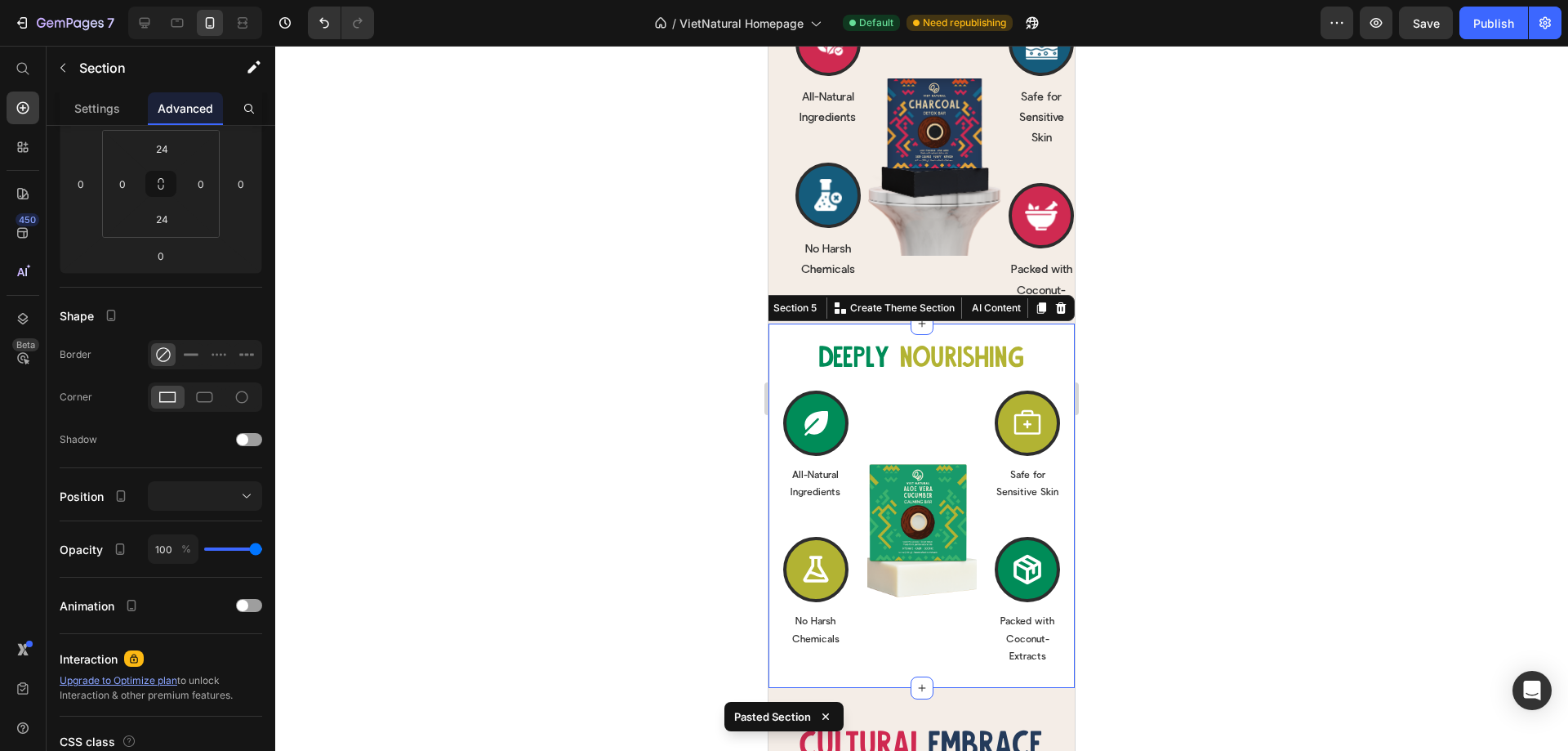 scroll, scrollTop: 2046, scrollLeft: 0, axis: vertical 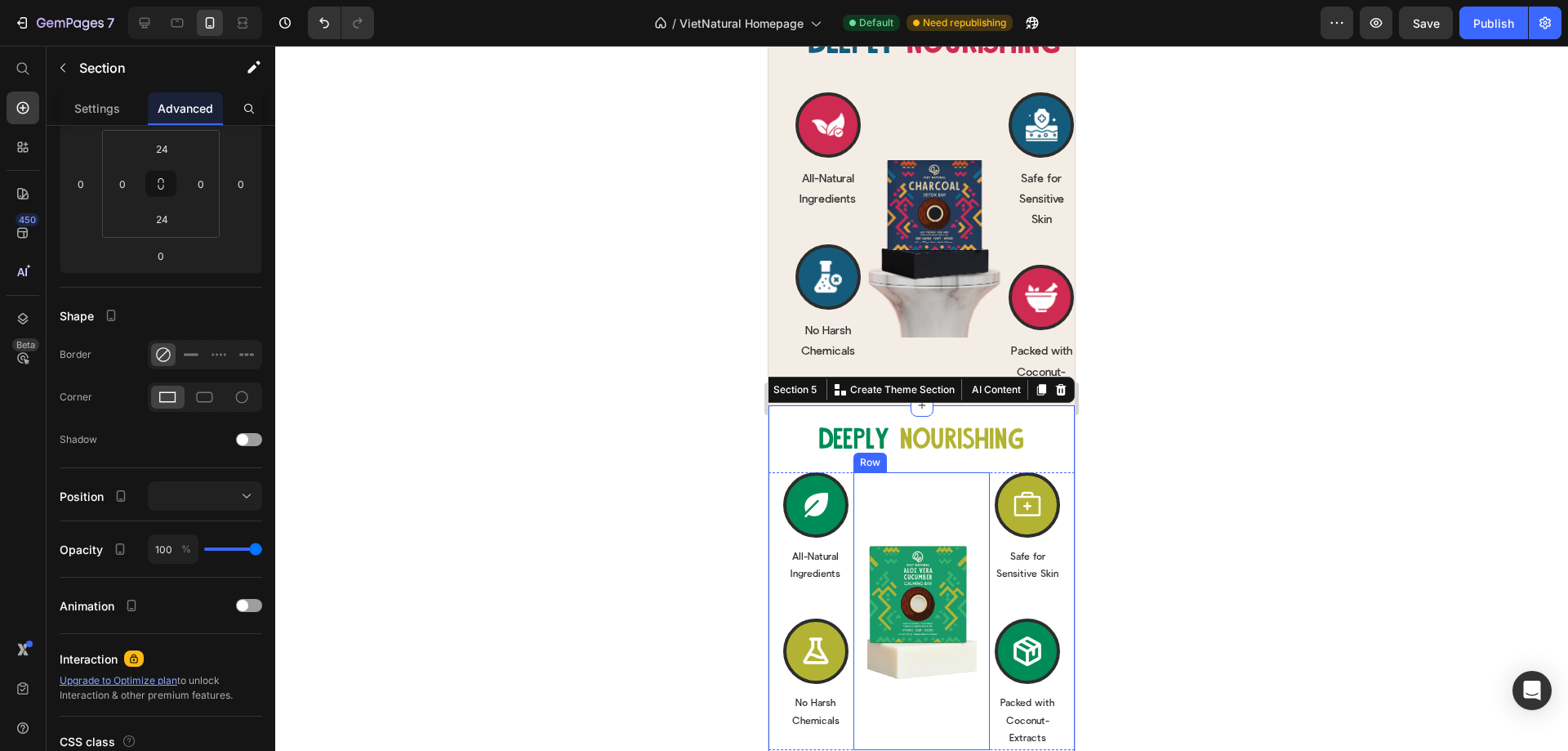 click on "Deeply" at bounding box center [854, 442] 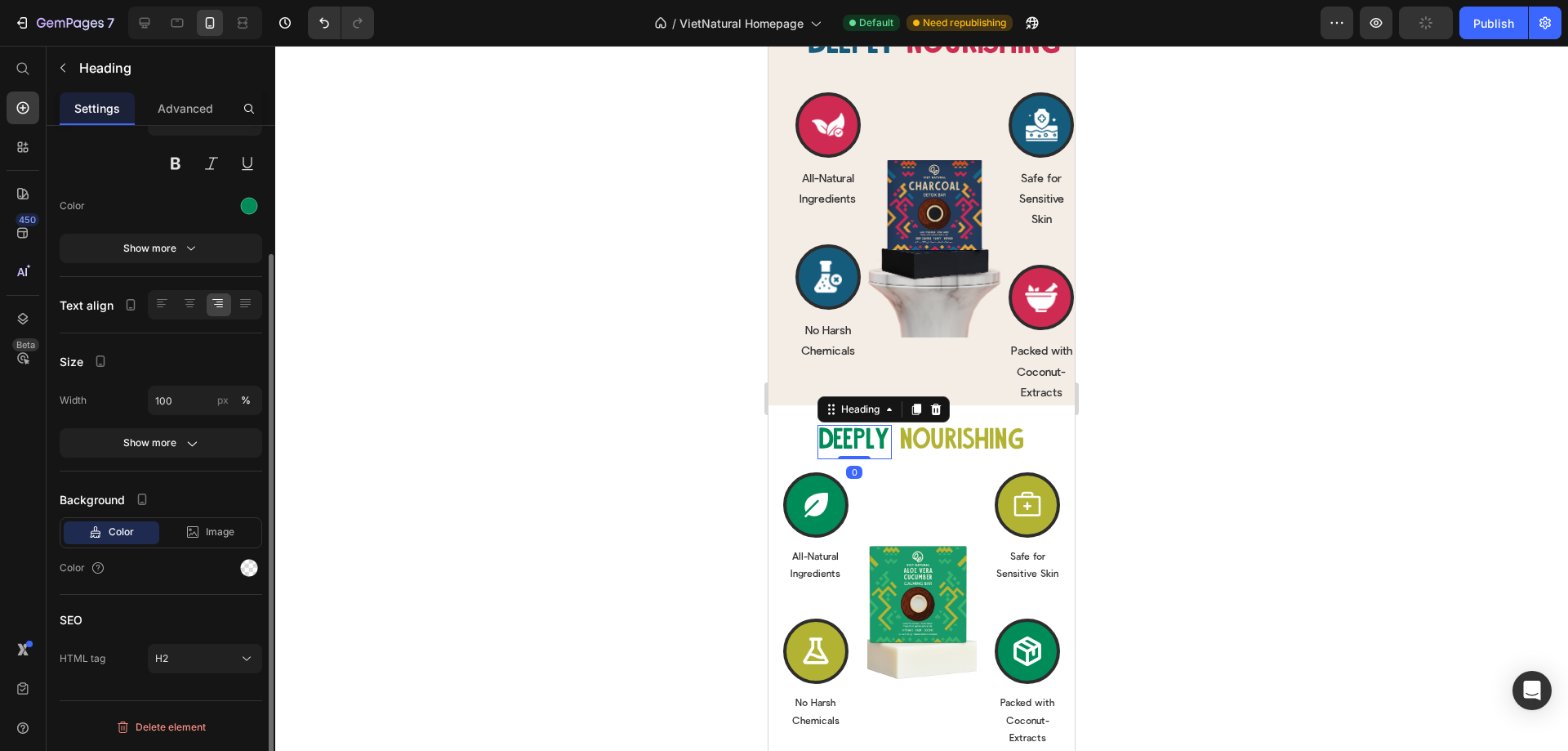 scroll, scrollTop: 0, scrollLeft: 0, axis: both 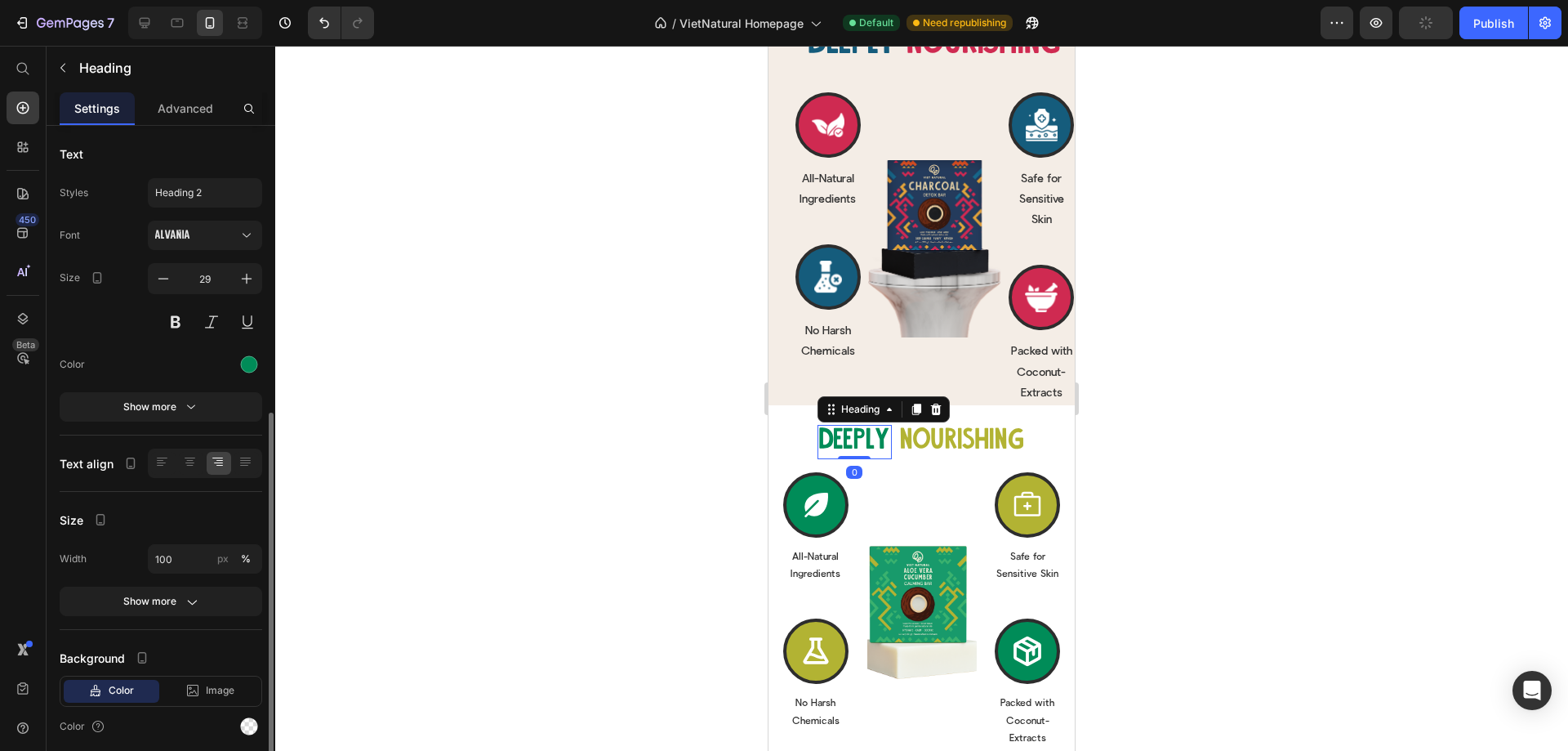 click on "Deeply" at bounding box center [854, 442] 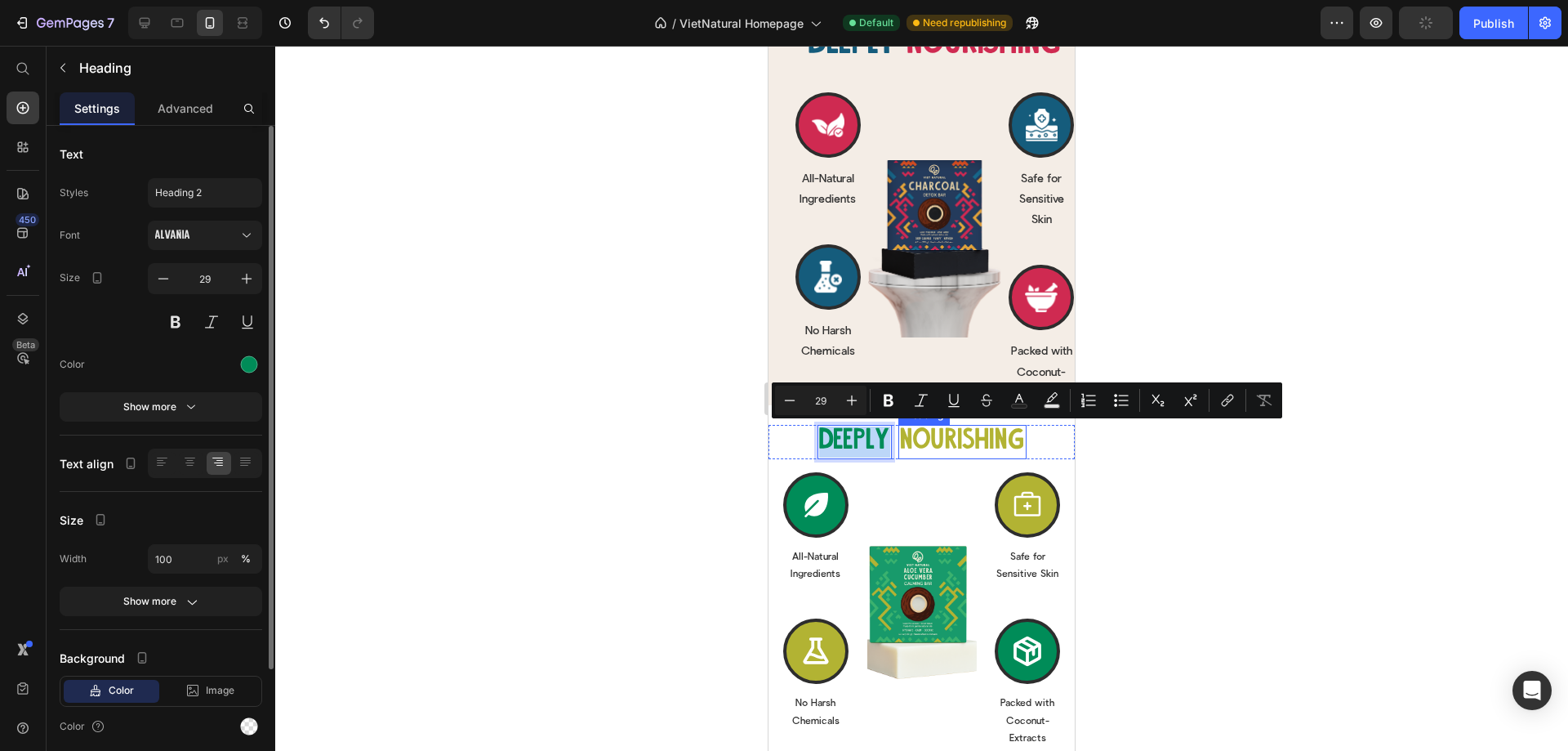 click on "nourishing" at bounding box center [962, 442] 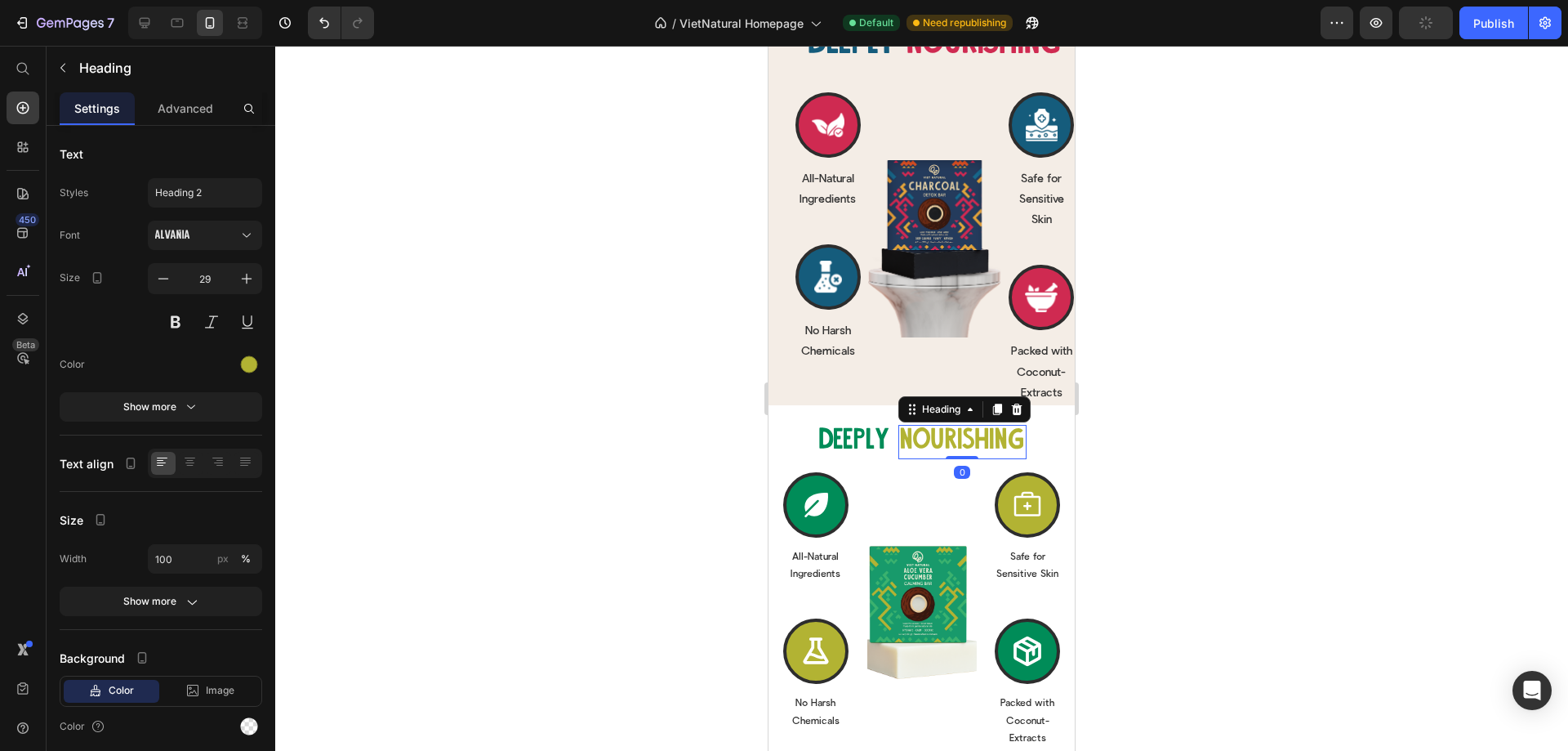click on "Deeply" at bounding box center [854, 442] 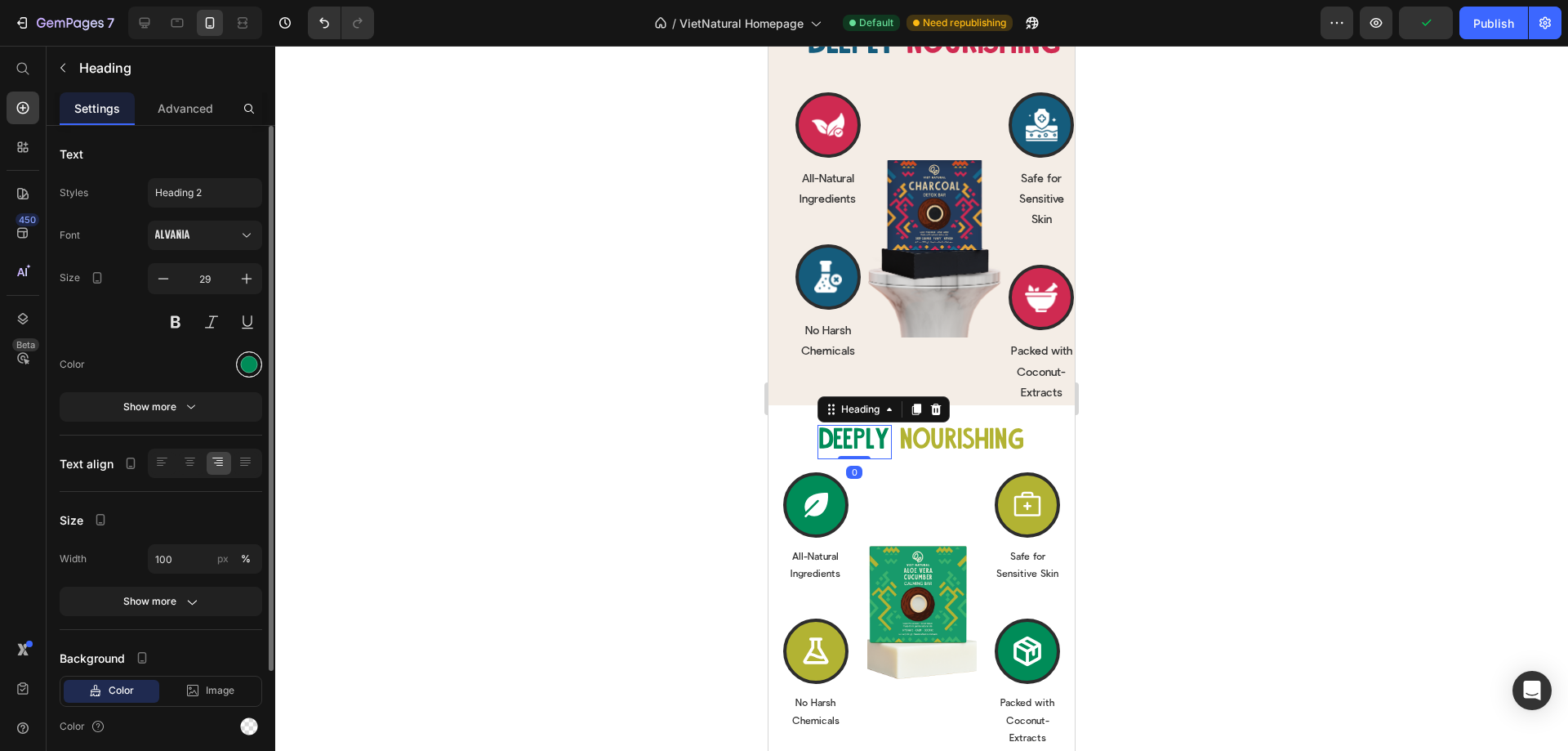 click at bounding box center (249, 364) 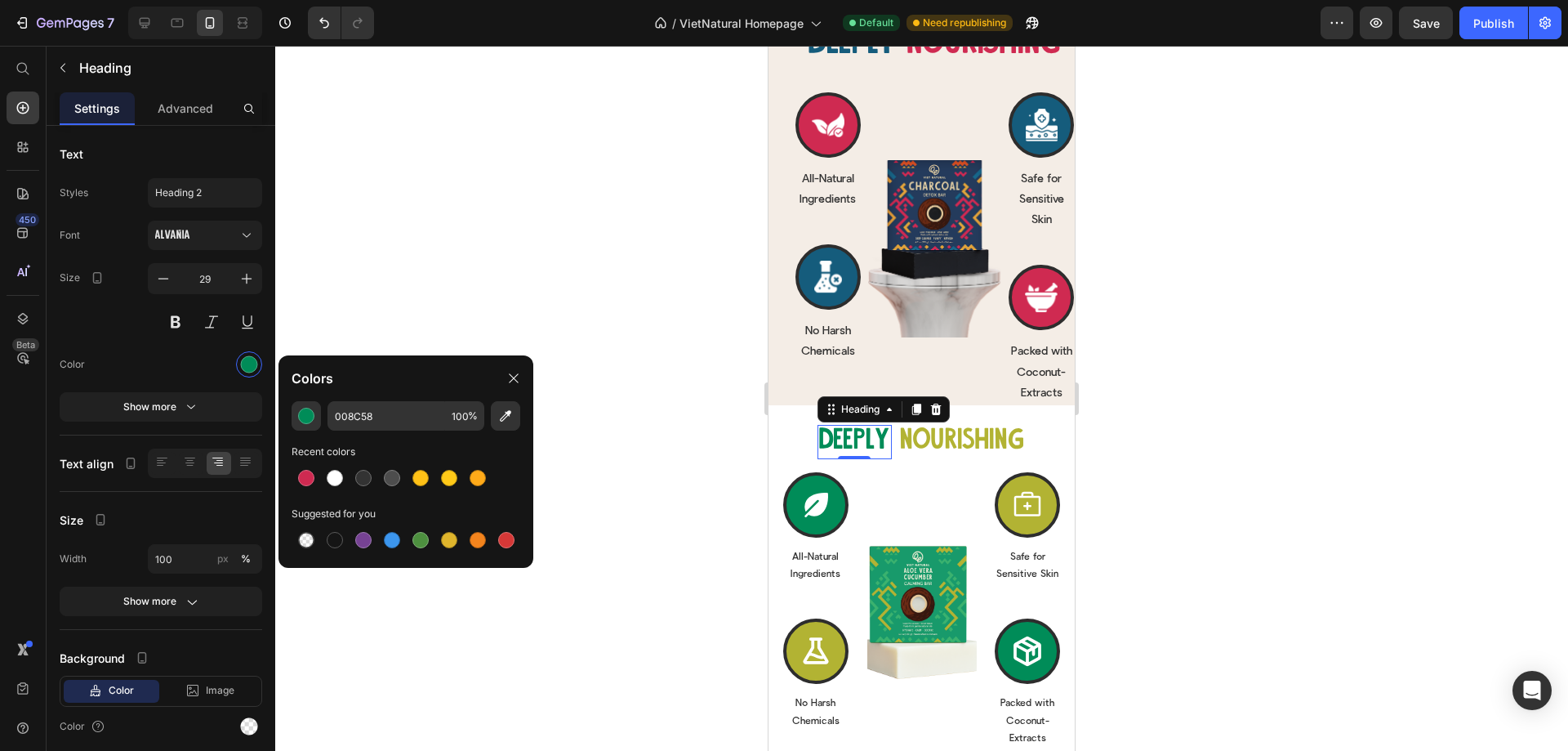 click 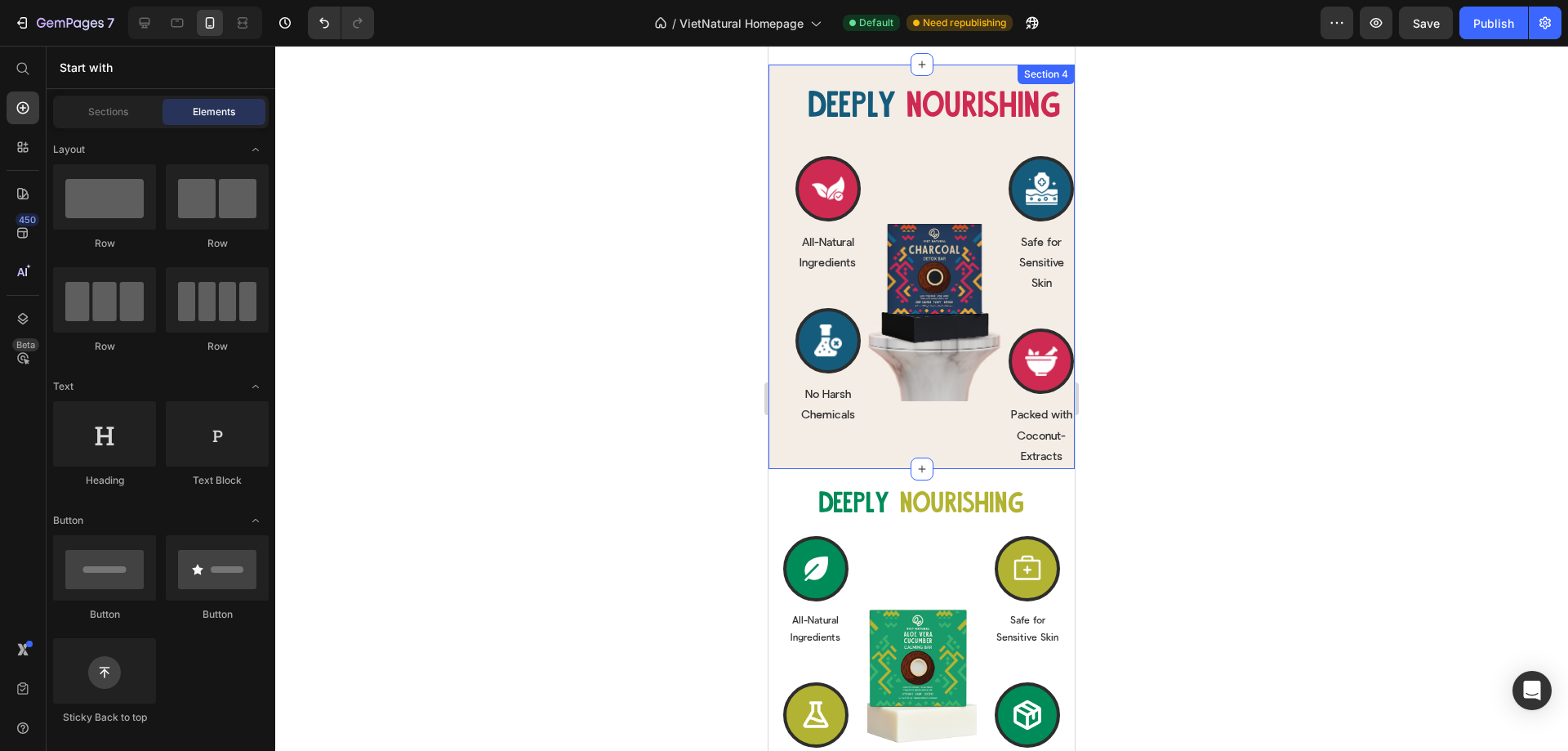 scroll, scrollTop: 1883, scrollLeft: 0, axis: vertical 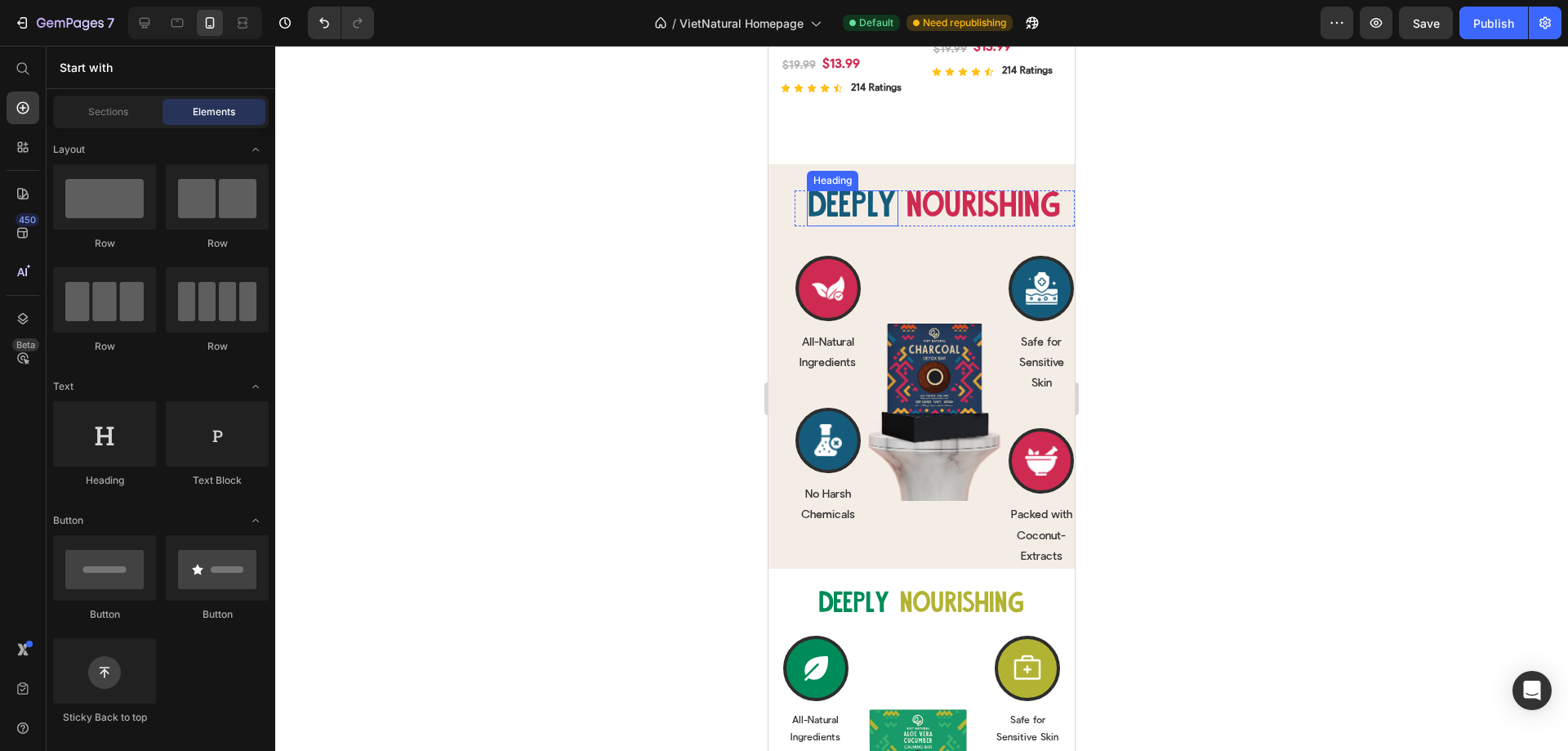 click on "Deeply" at bounding box center (853, 208) 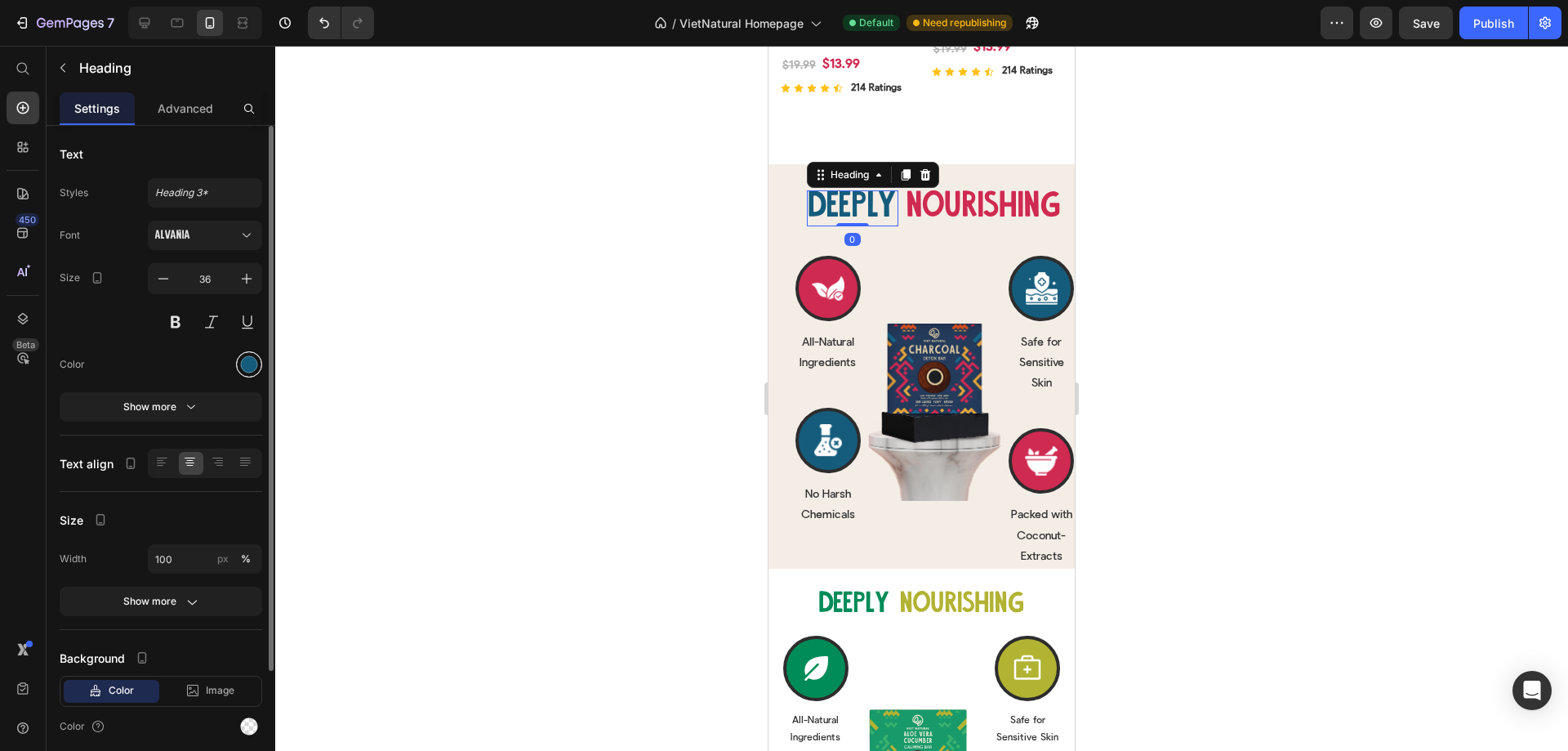 click at bounding box center (249, 364) 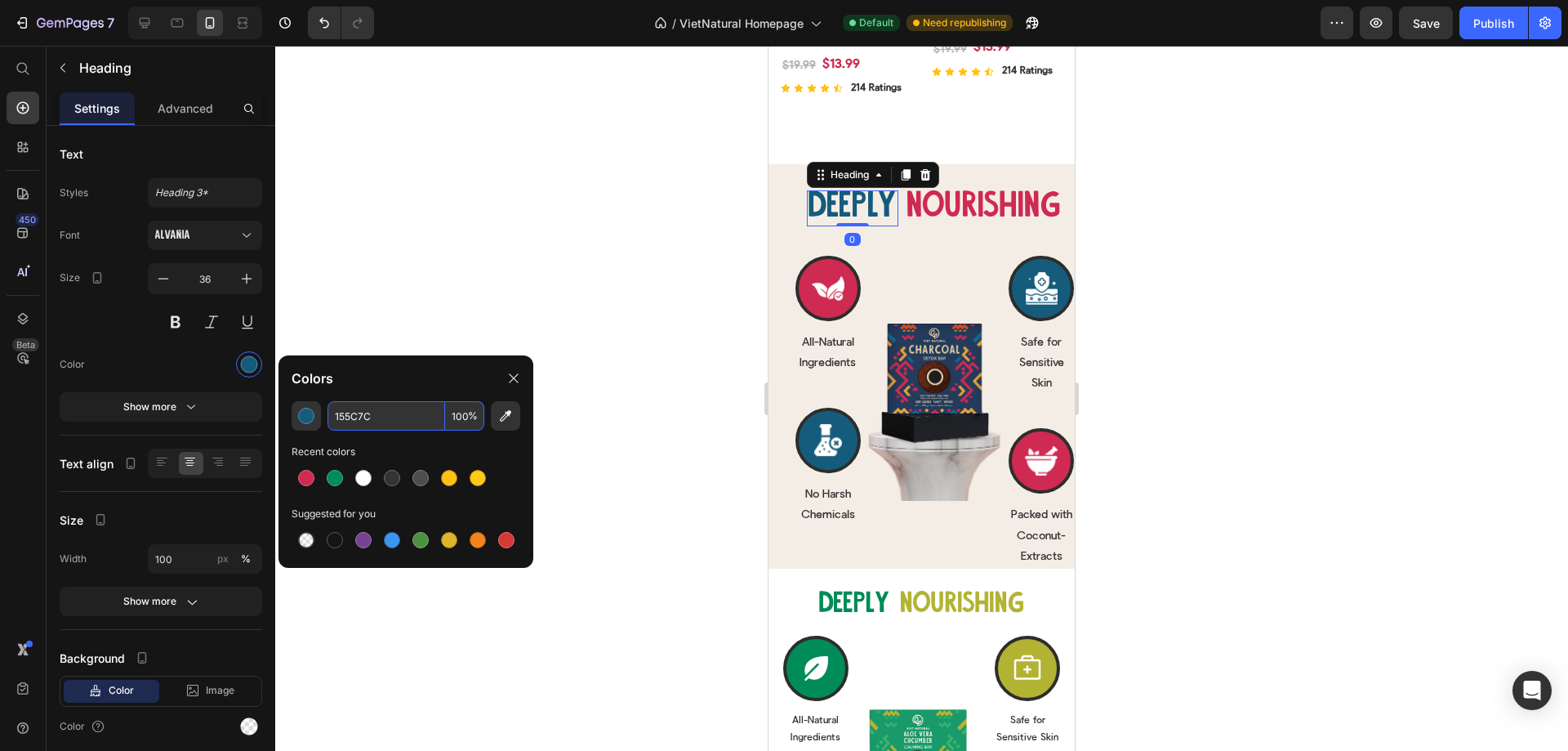 click on "155C7C" at bounding box center [386, 416] 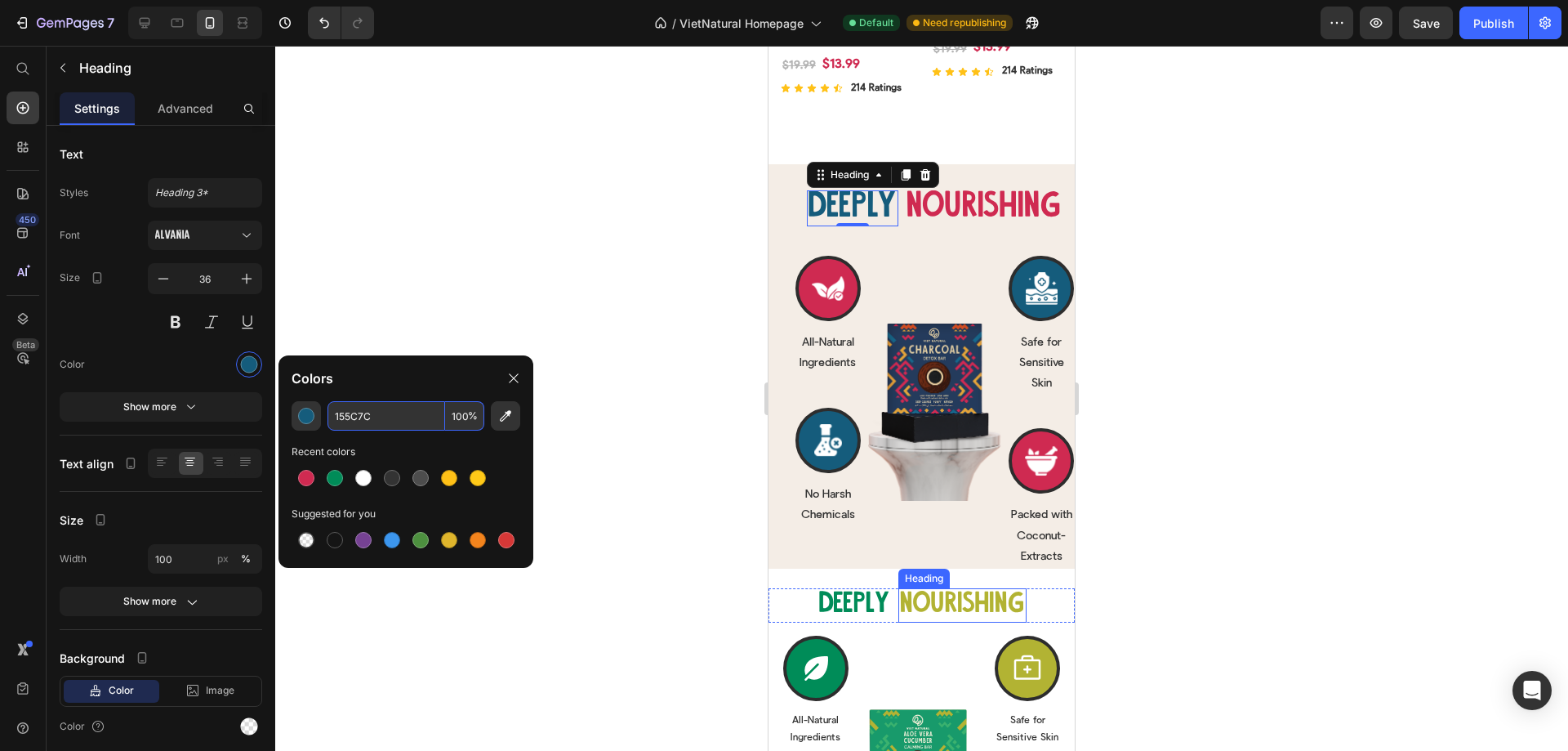 click on "Deeply" at bounding box center [854, 606] 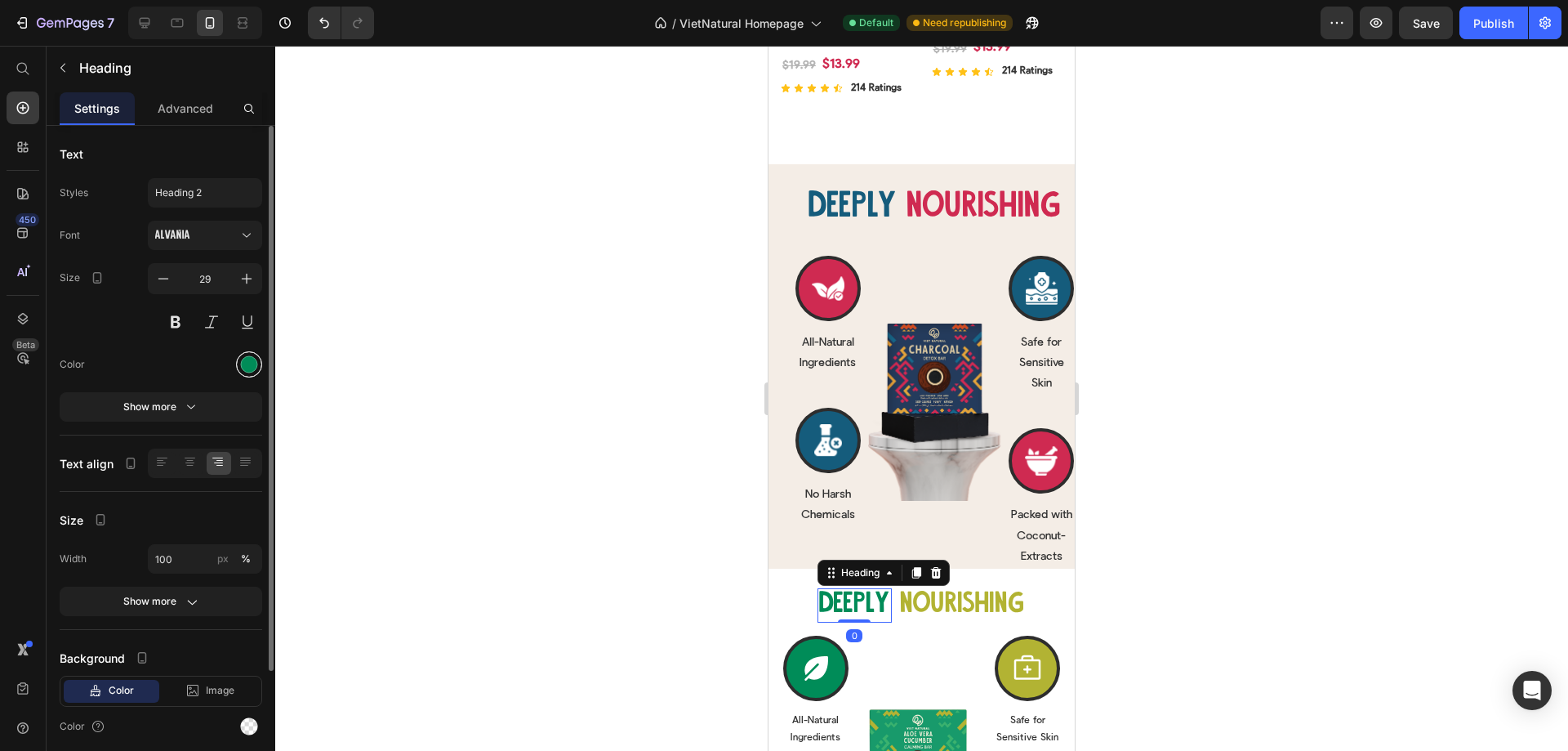 click at bounding box center (249, 364) 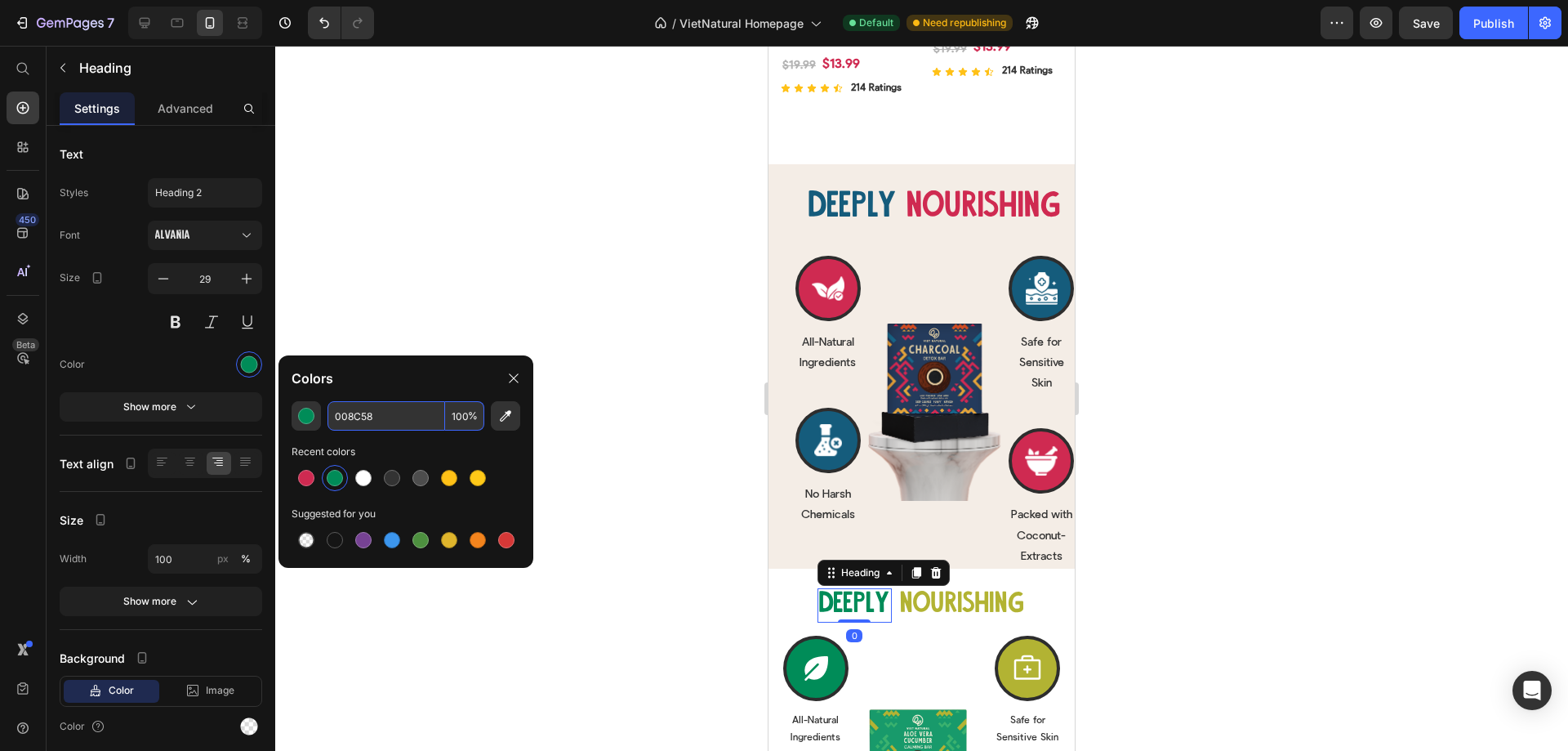 click on "008C58" at bounding box center (386, 416) 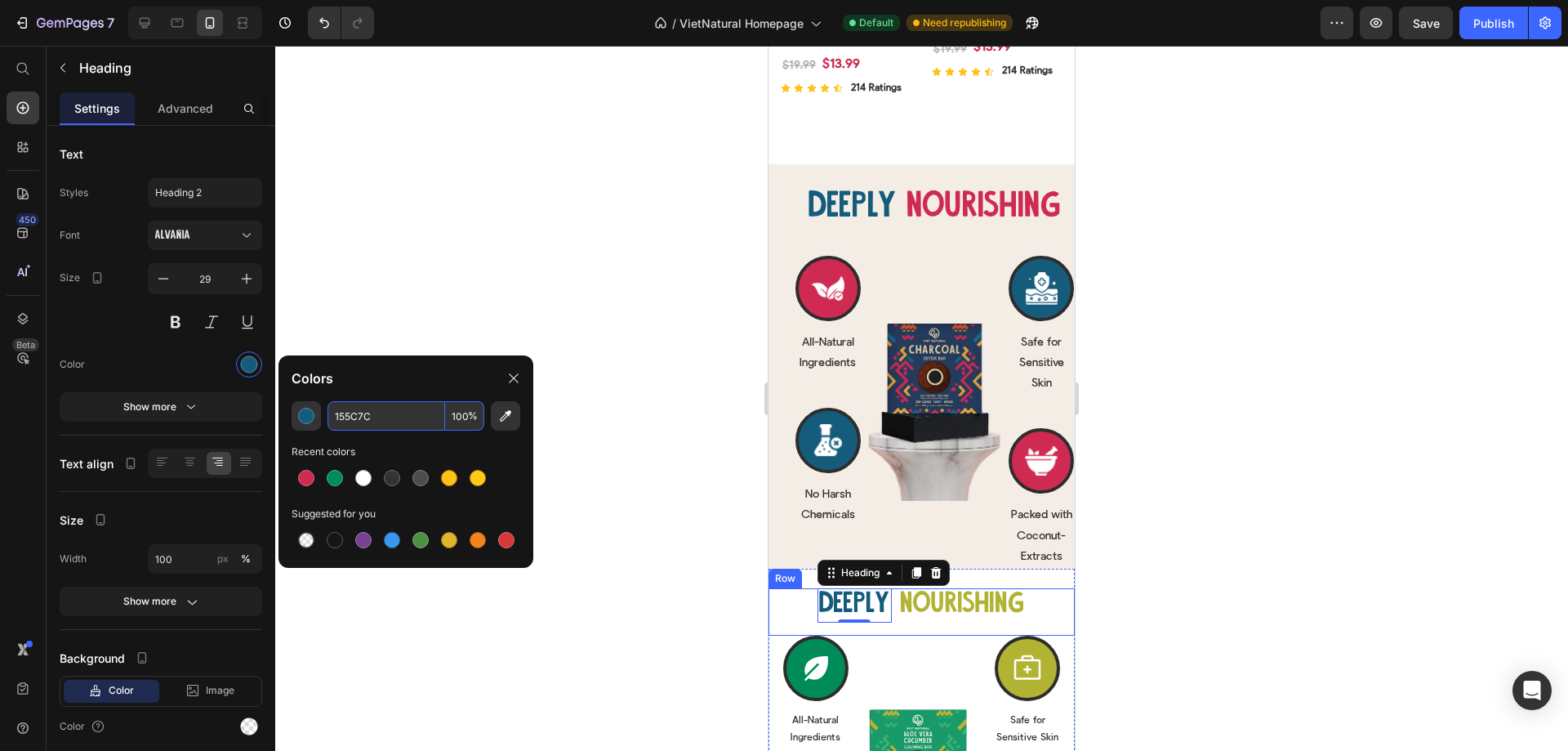 click on "nourishing" at bounding box center [962, 606] 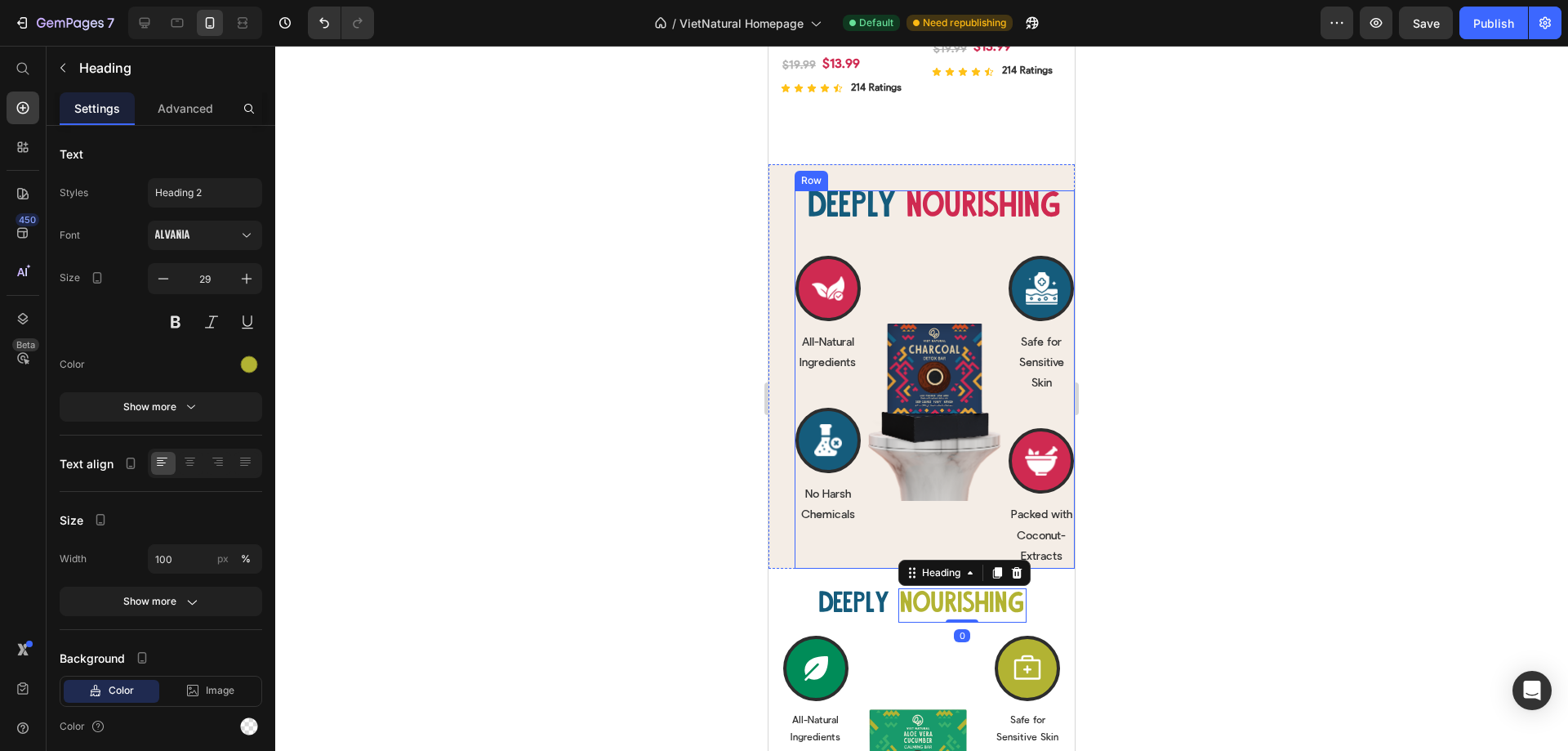 click on "nourishing" at bounding box center [984, 208] 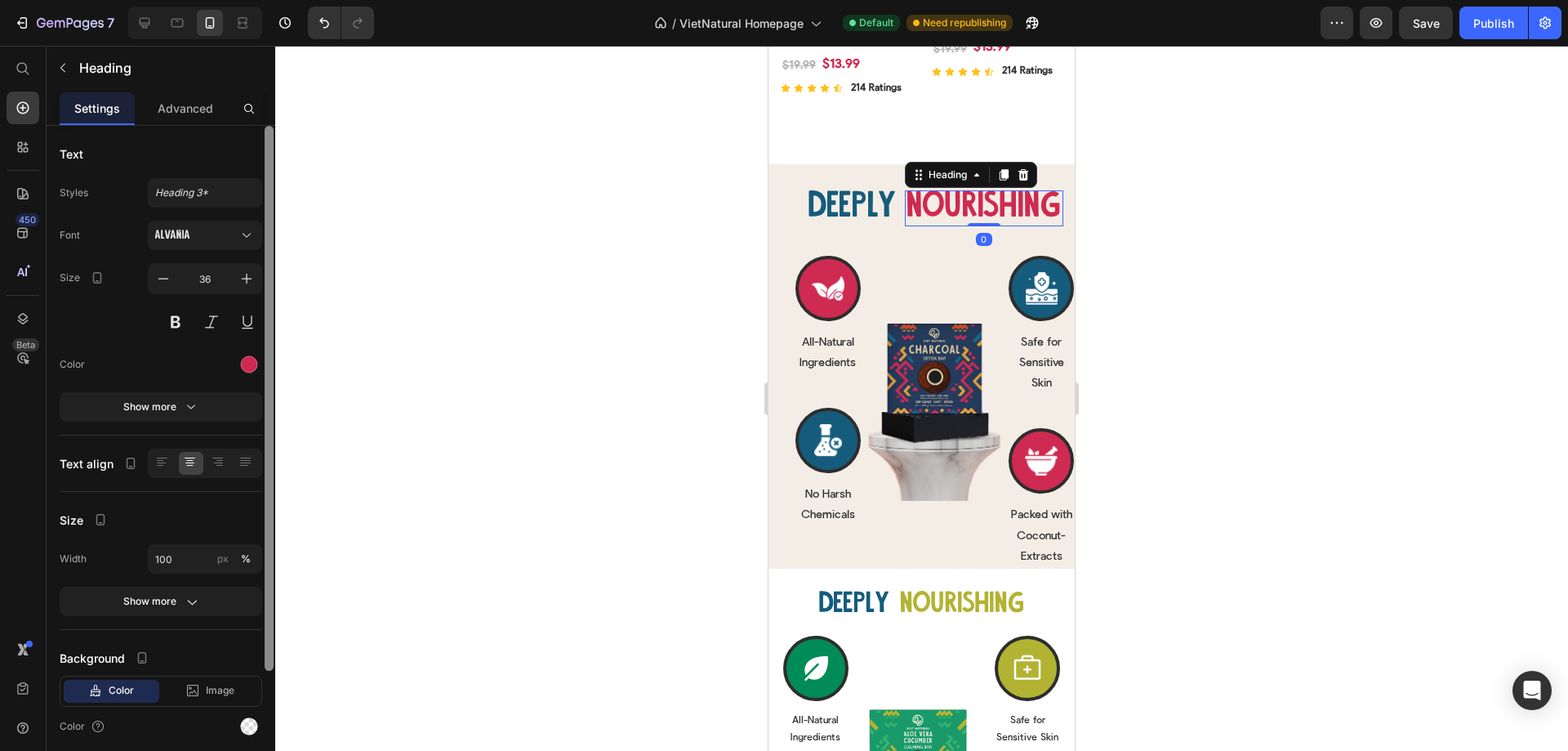 click at bounding box center (269, 462) 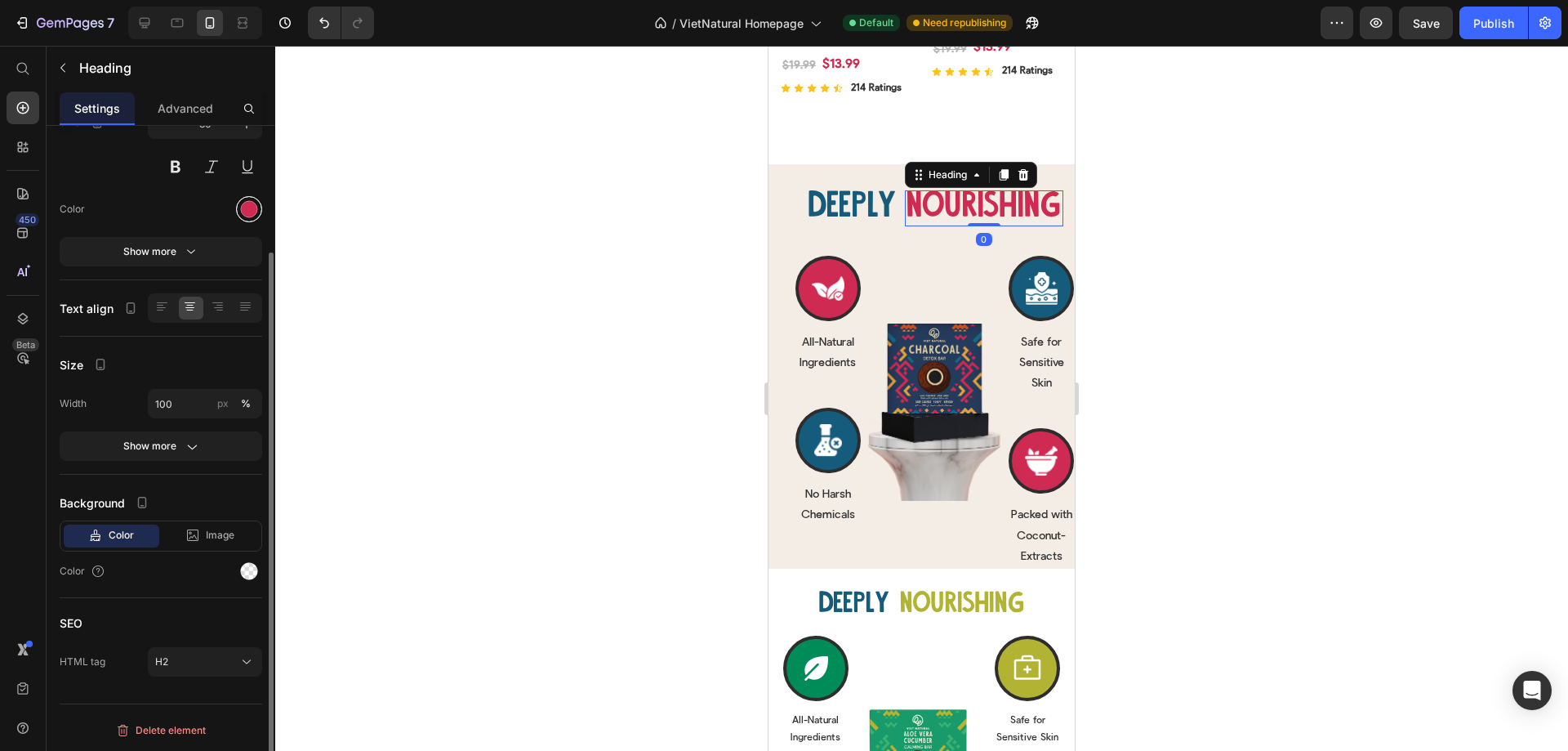 click at bounding box center [249, 209] 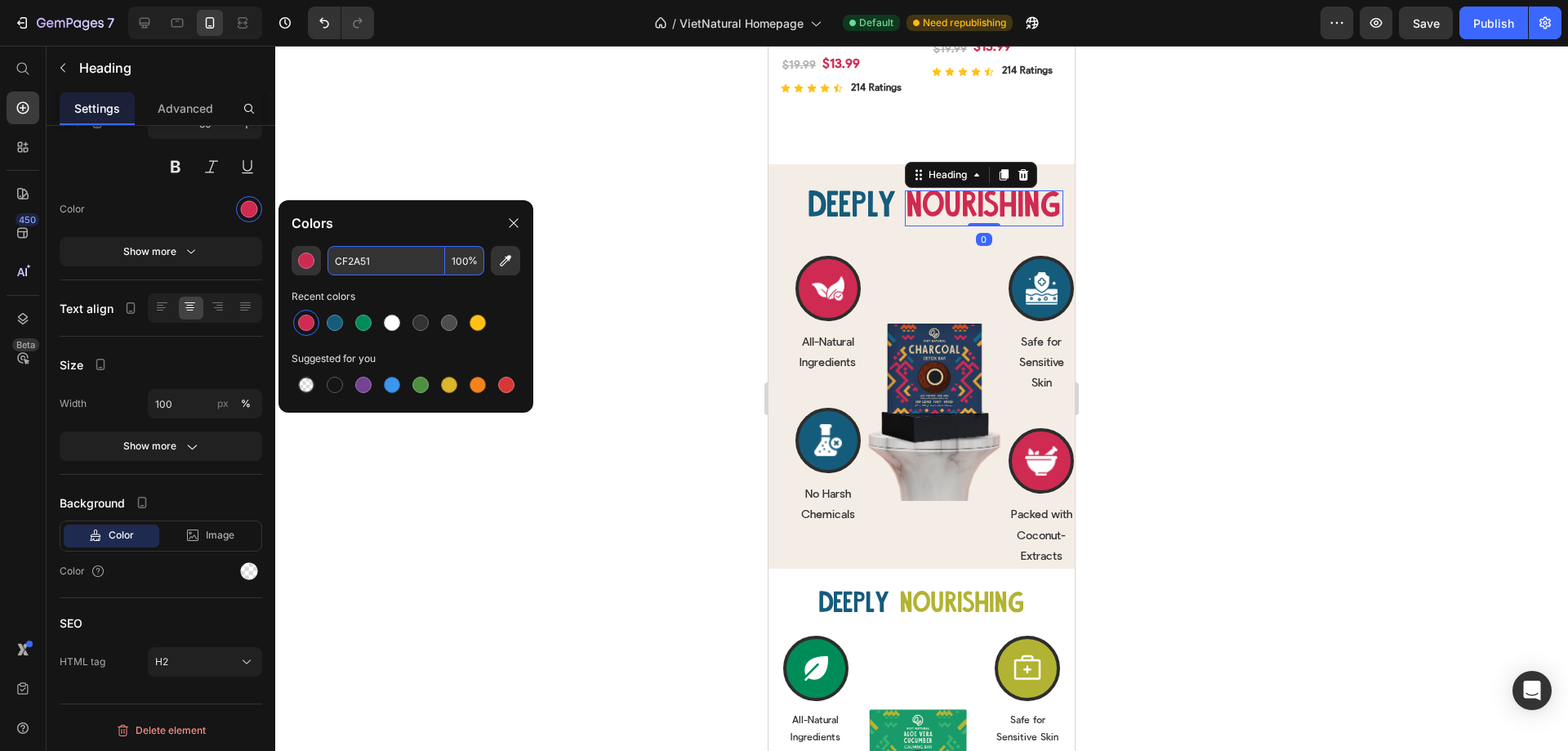 click on "CF2A51" at bounding box center (386, 261) 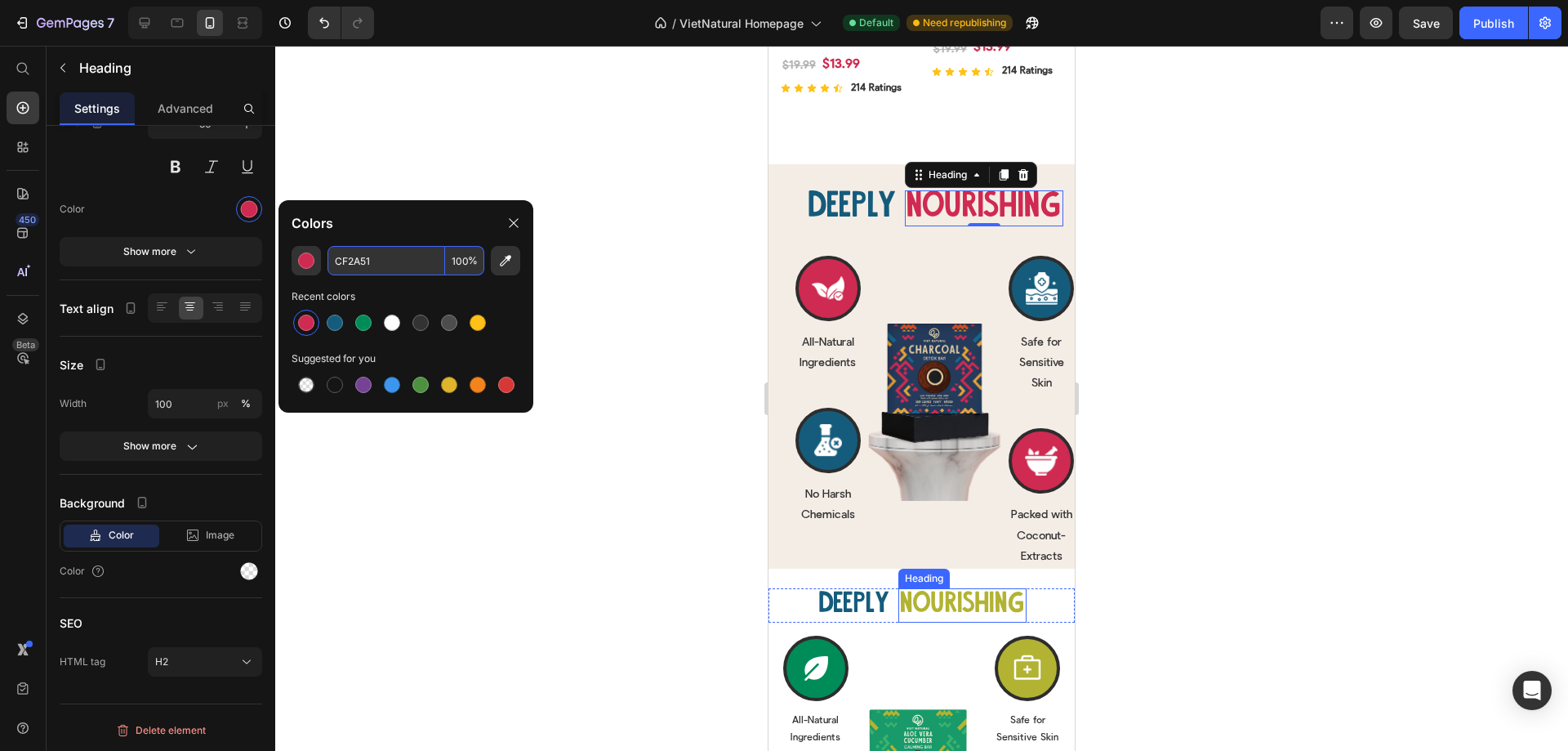 click on "nourishing" at bounding box center (962, 606) 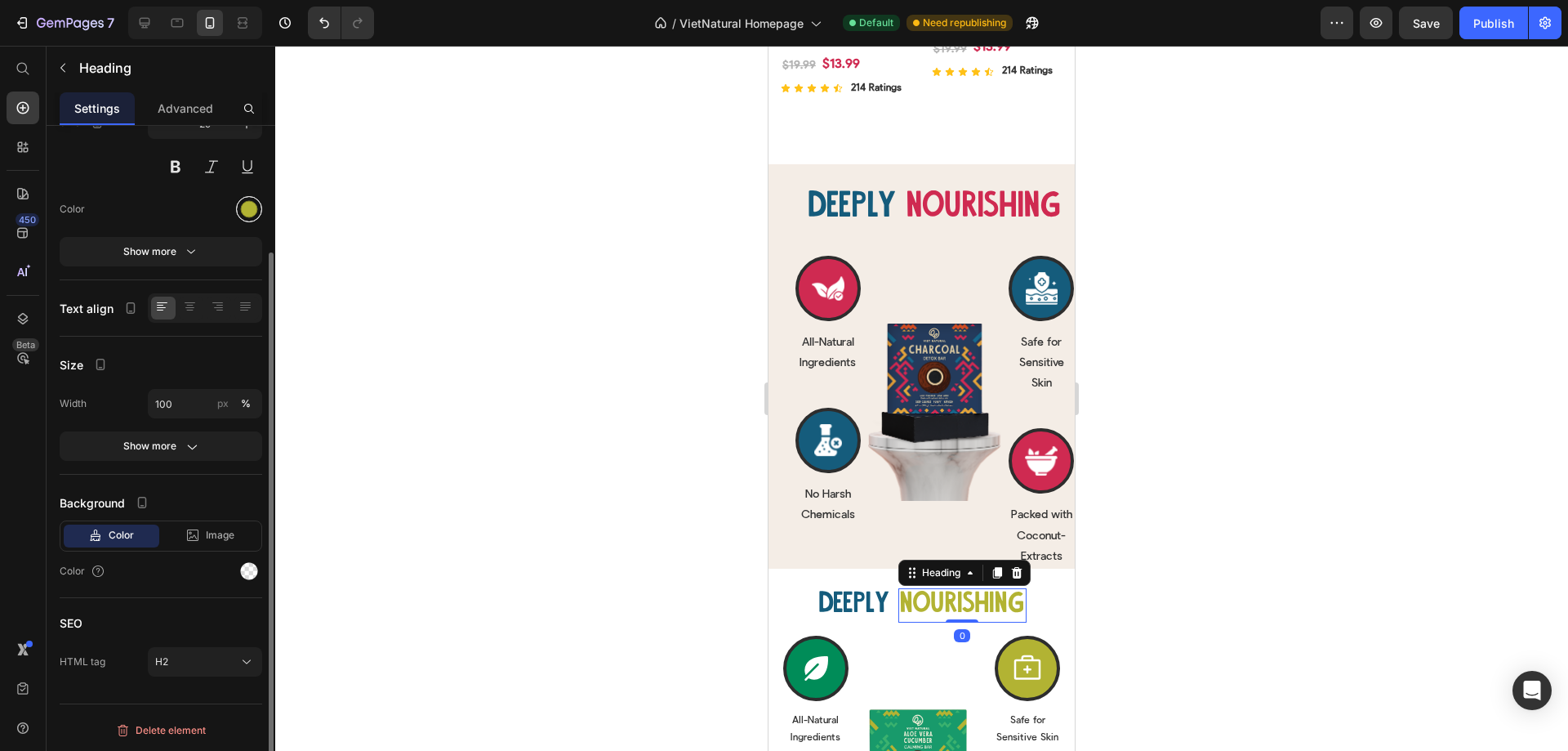 click at bounding box center [249, 209] 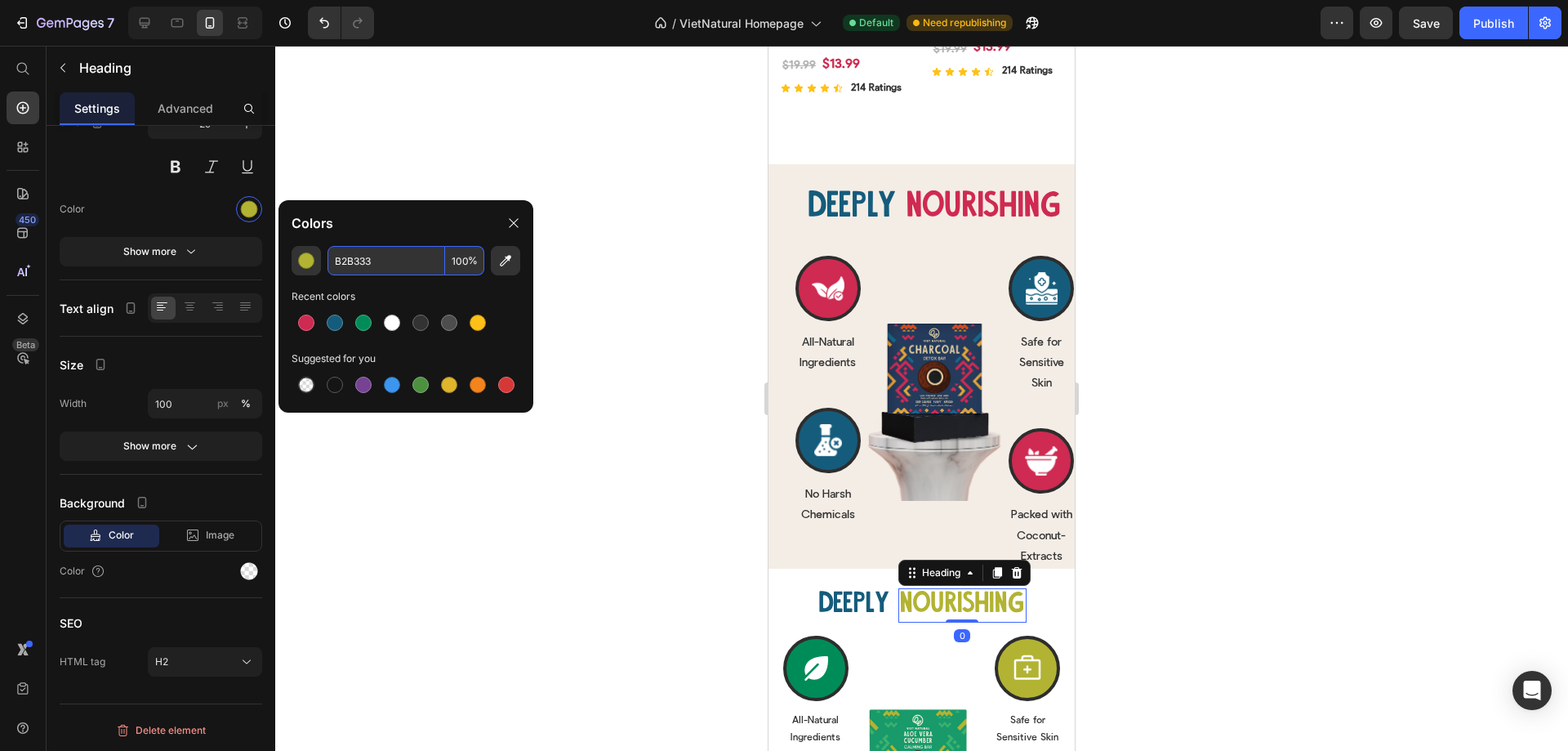 click on "B2B333" at bounding box center [386, 261] 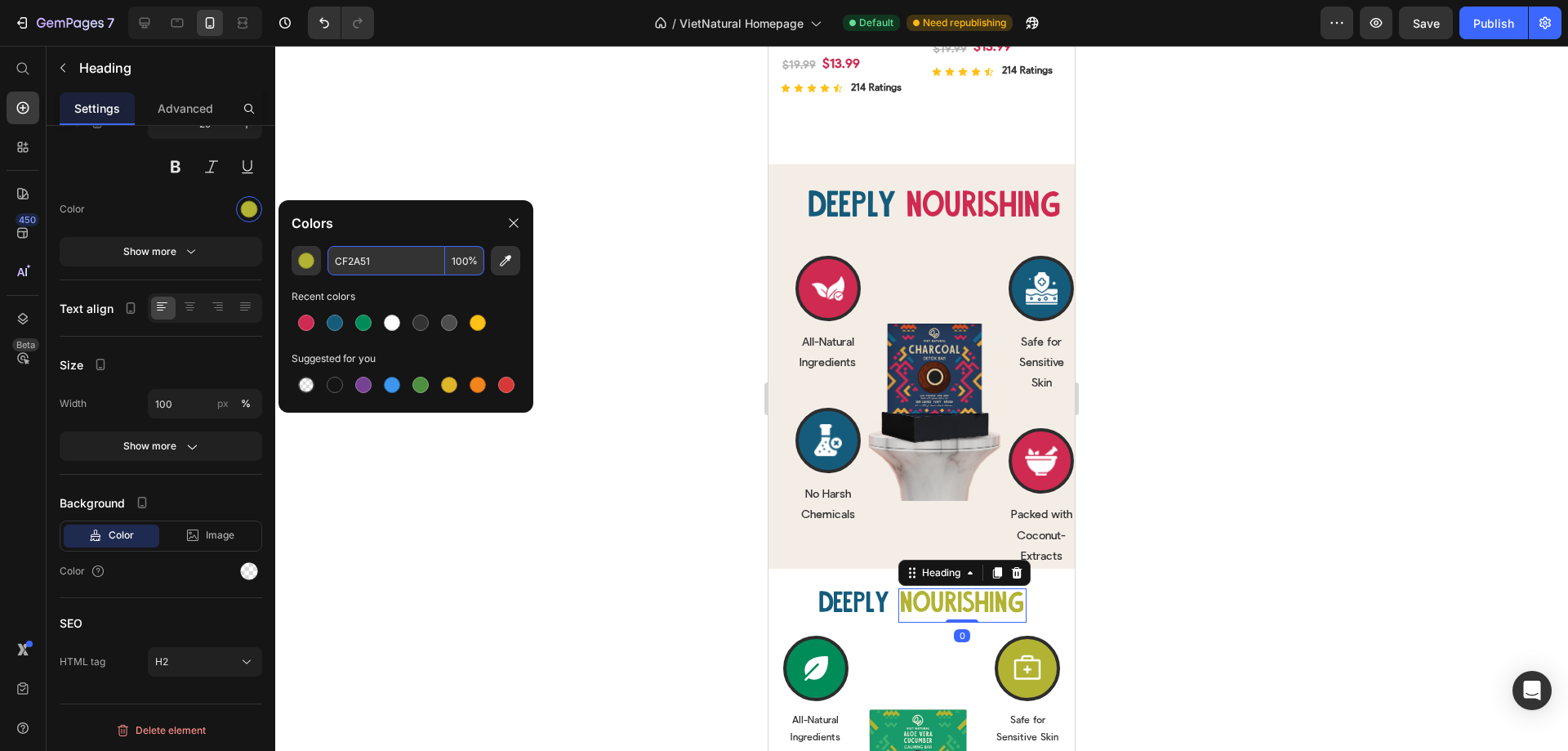 type on "CF2A51" 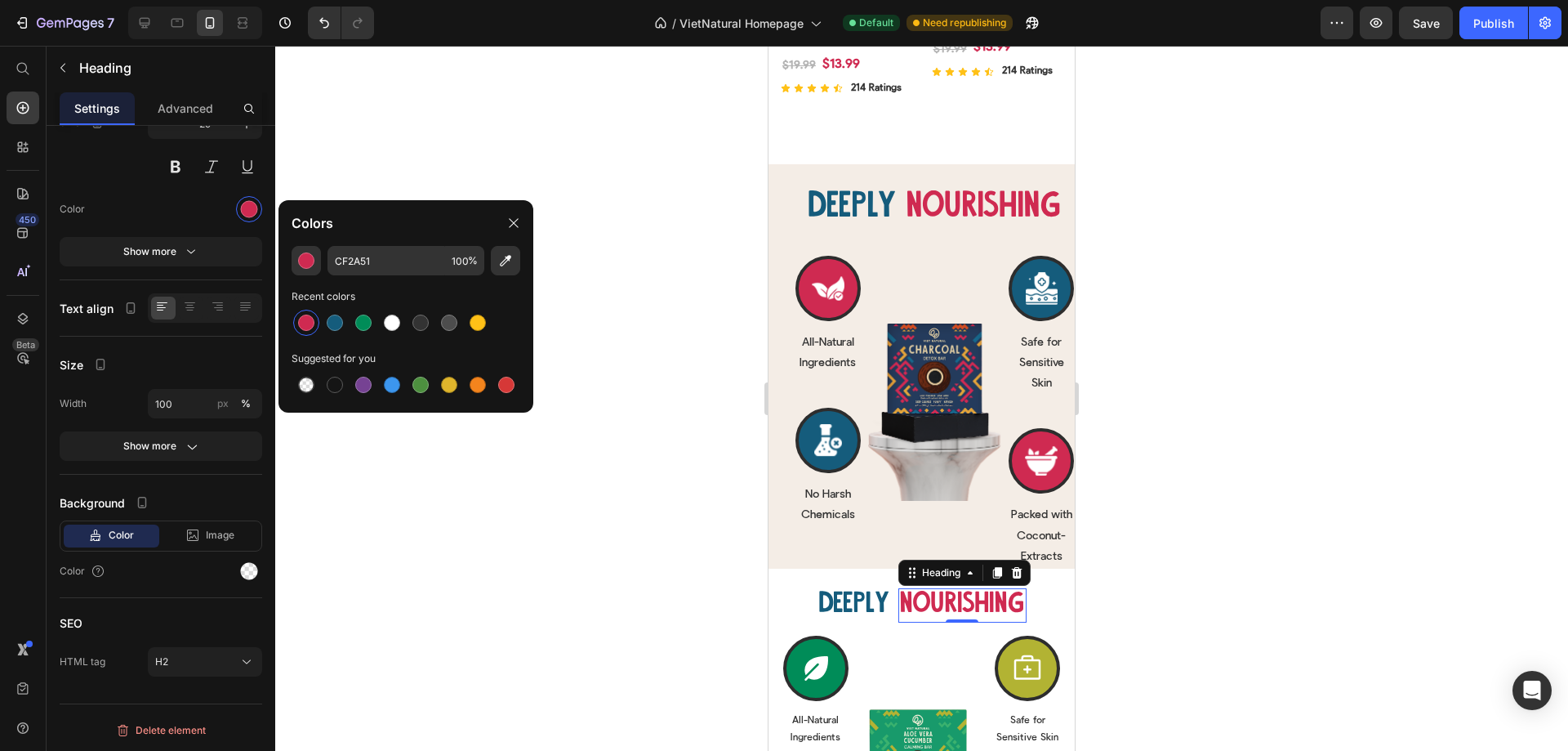 click 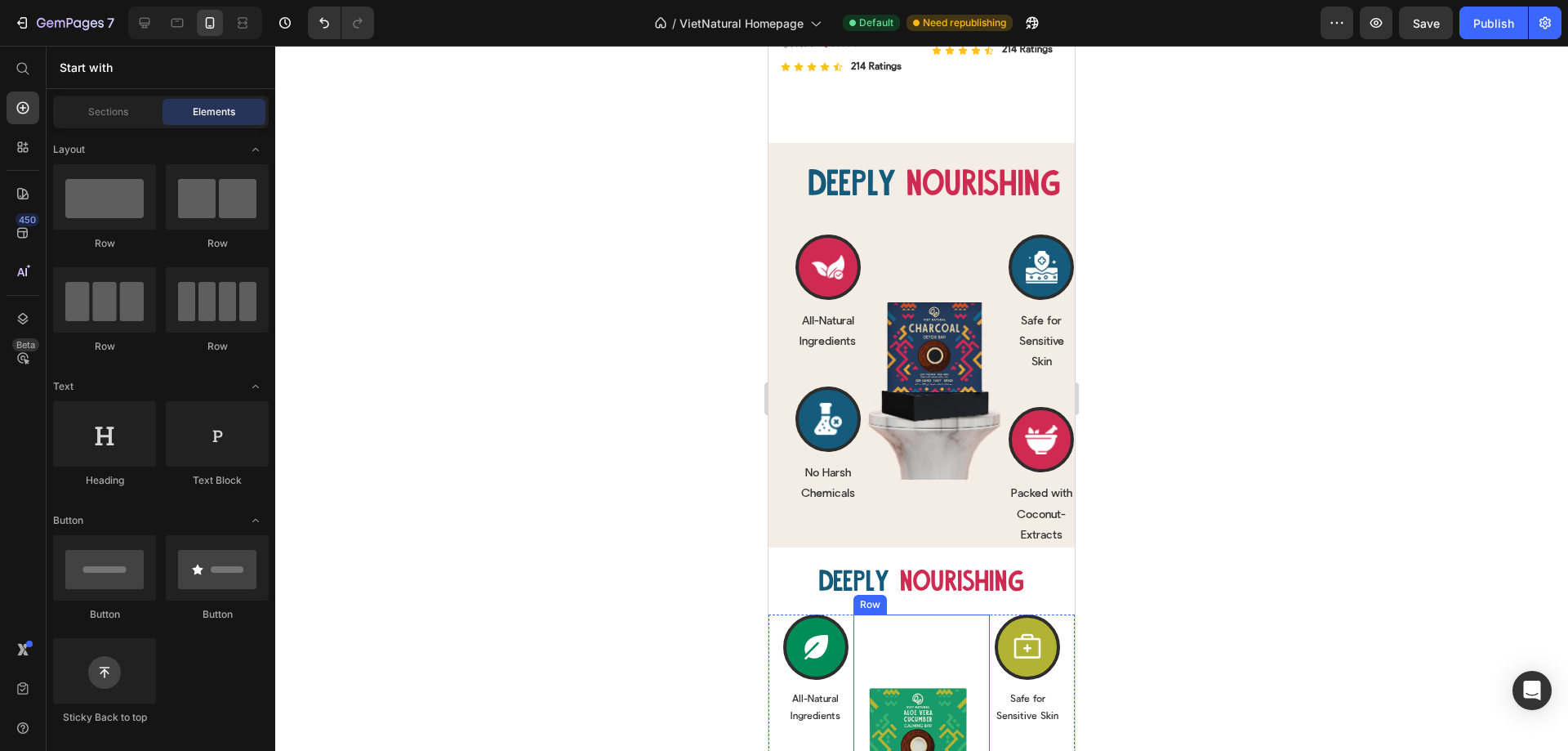 scroll, scrollTop: 1965, scrollLeft: 0, axis: vertical 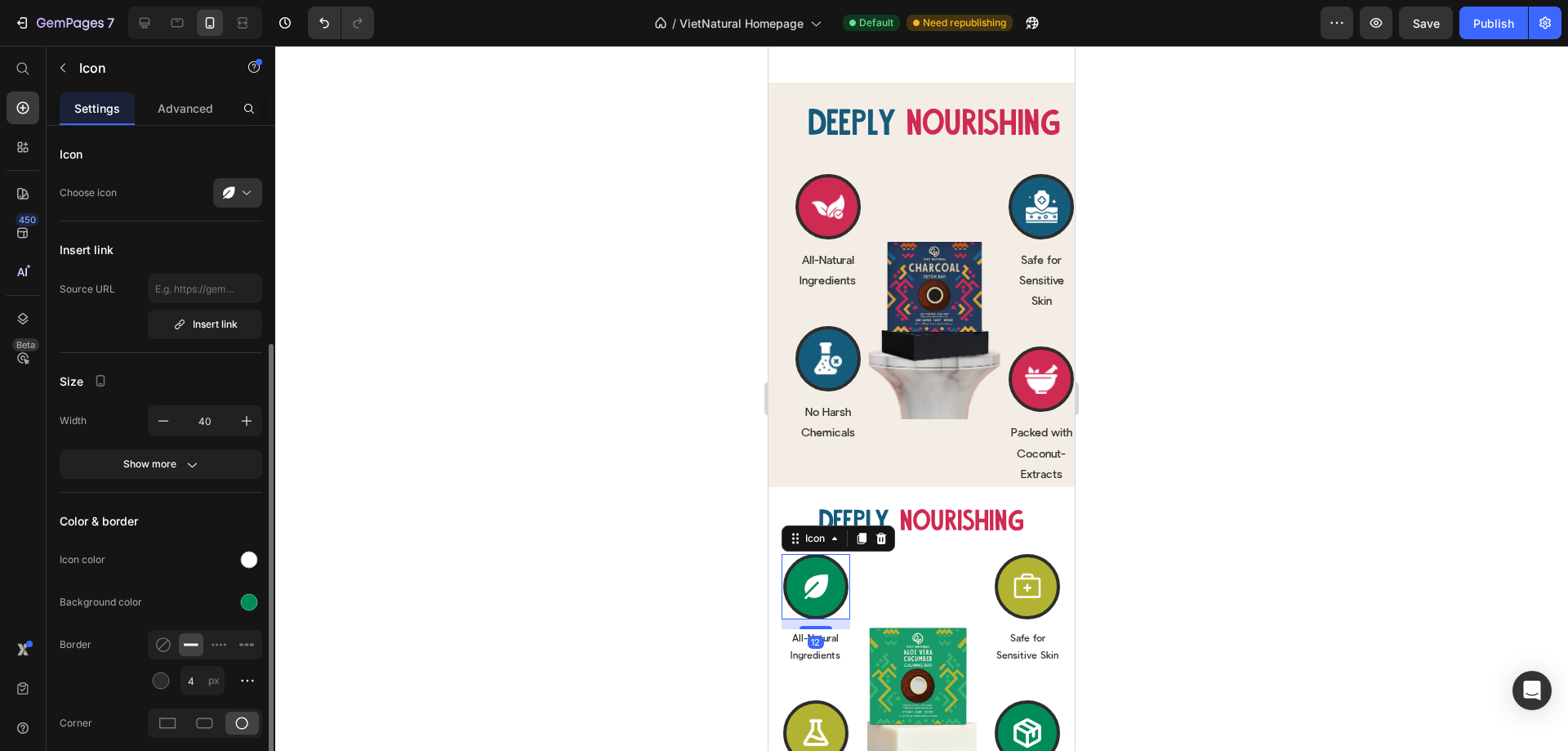 click at bounding box center (816, 587) 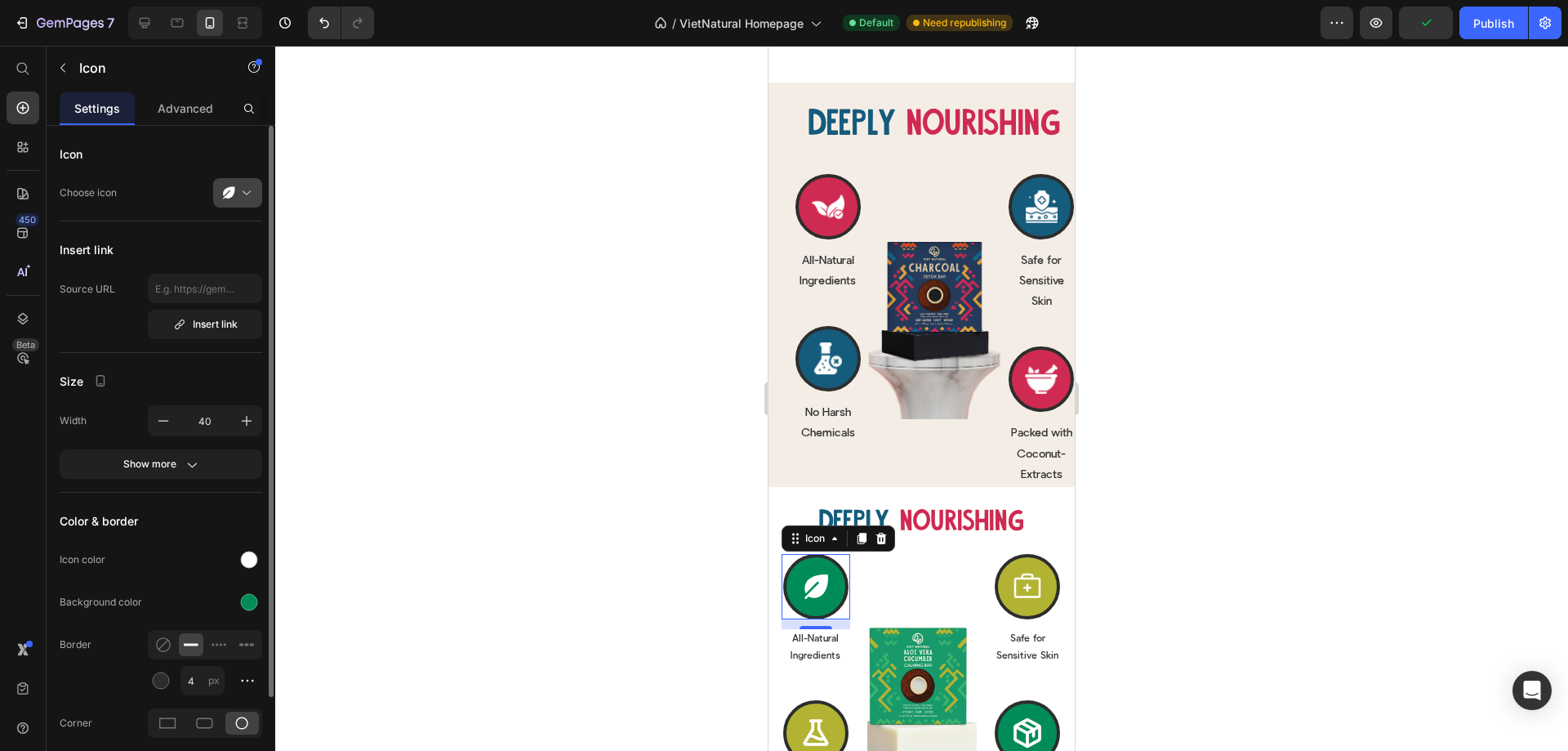 click at bounding box center (244, 193) 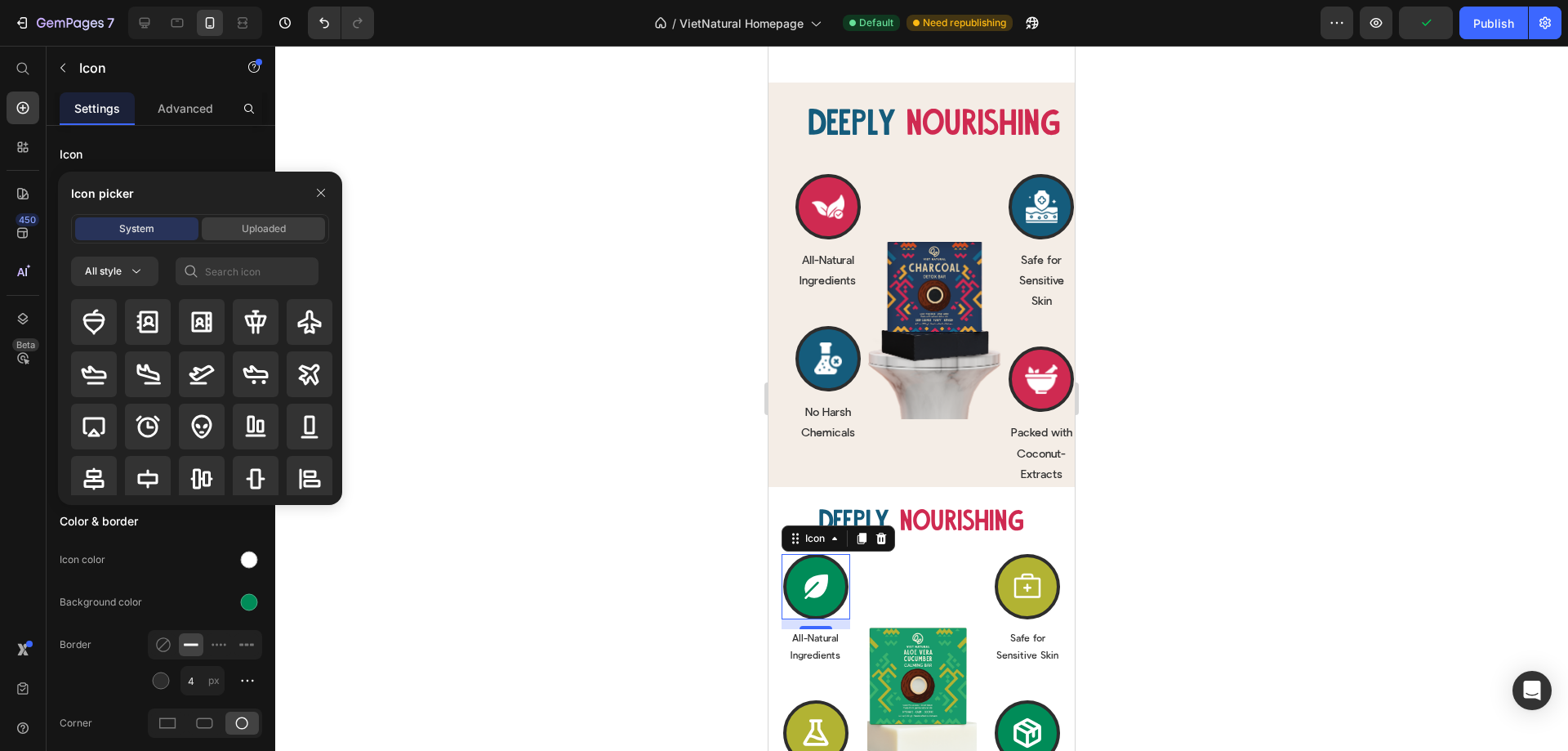 click on "Uploaded" at bounding box center (263, 229) 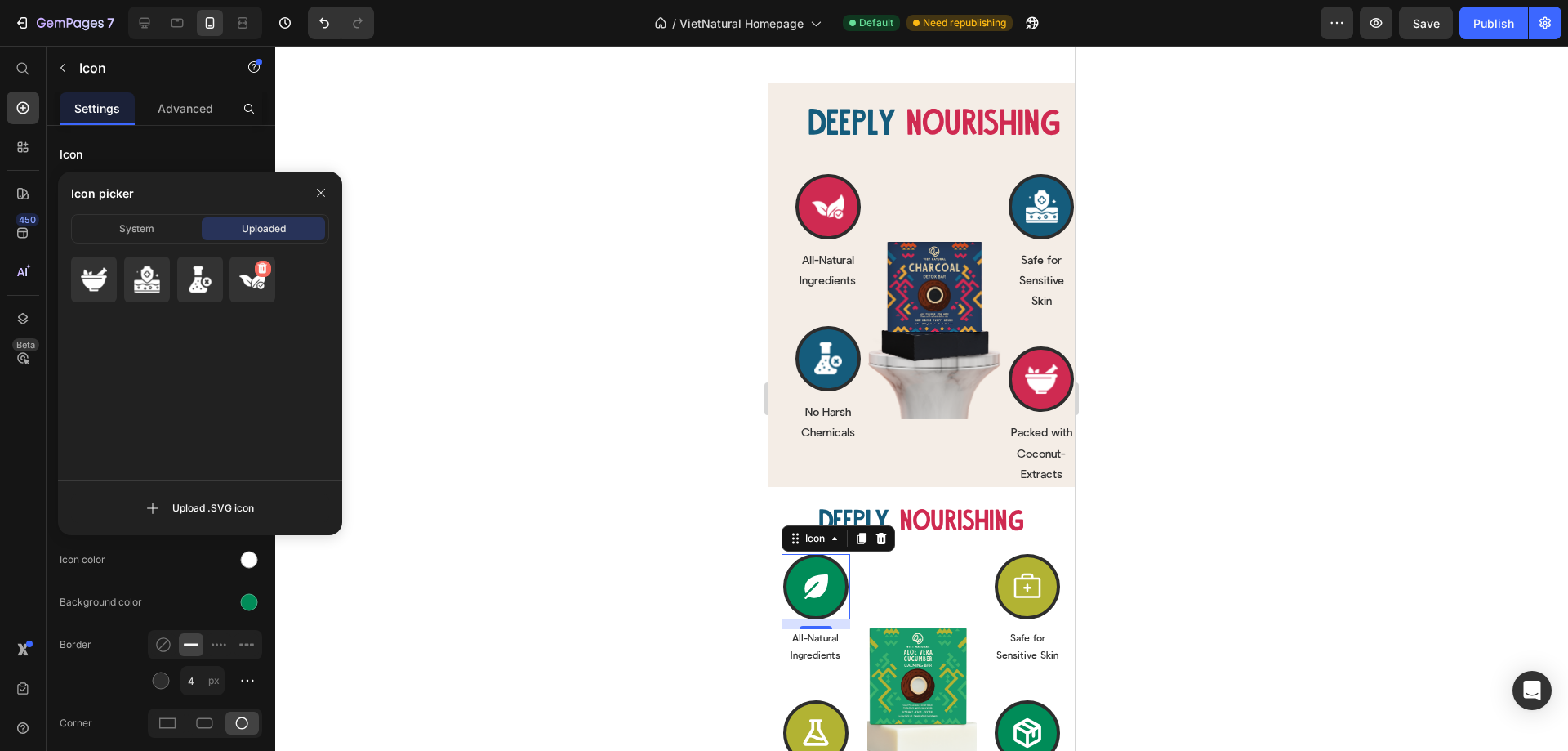 click 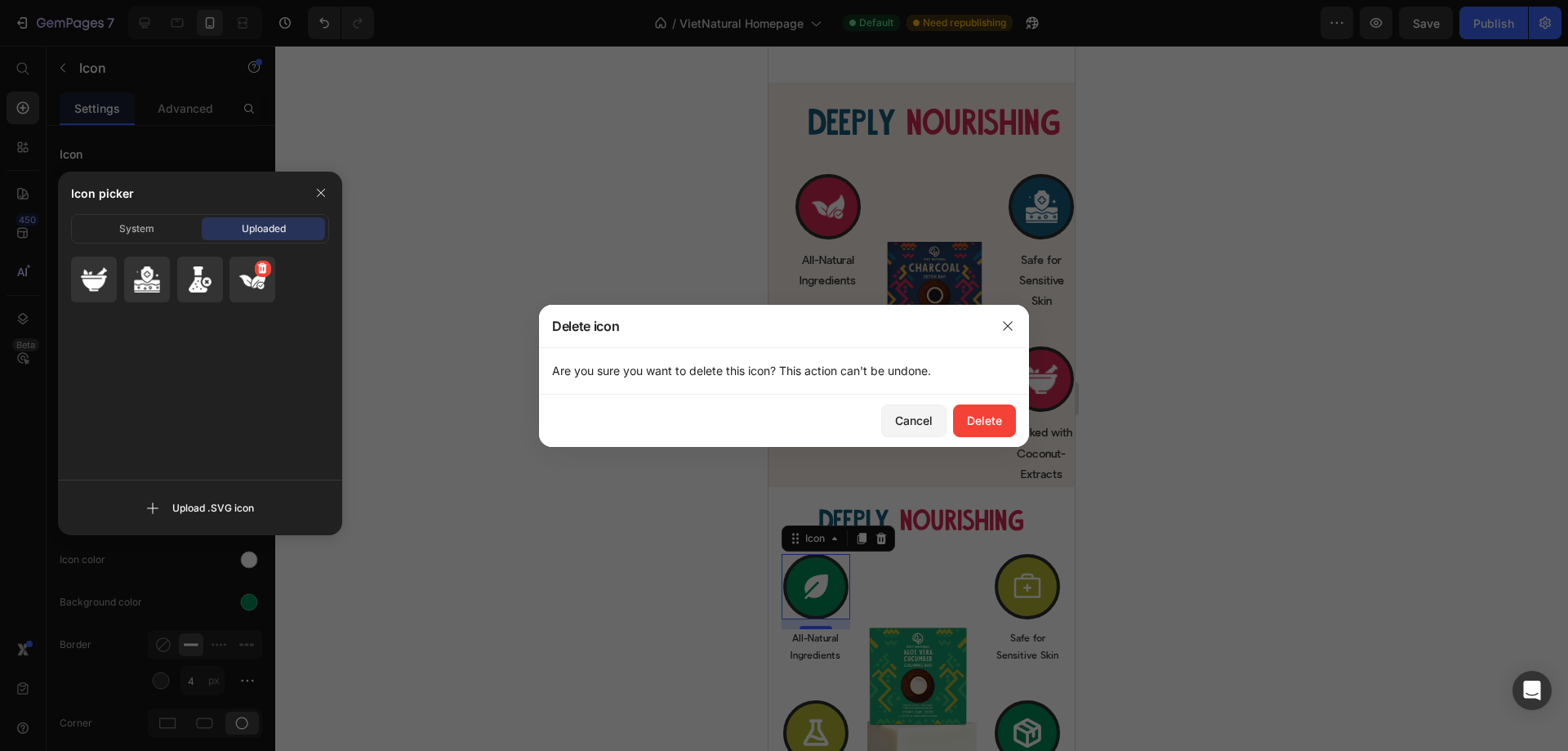 click at bounding box center [252, 279] 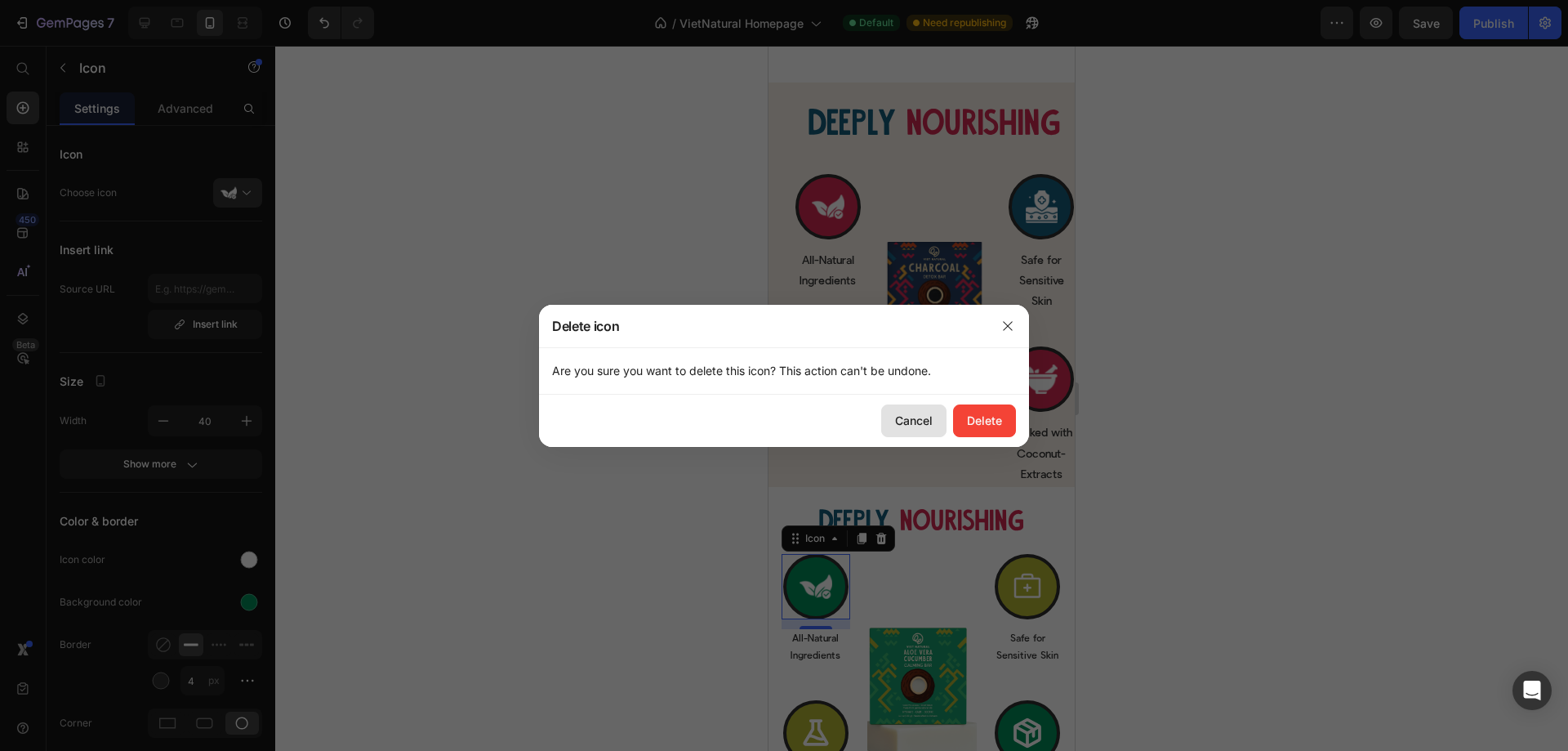 click on "Cancel" at bounding box center [914, 420] 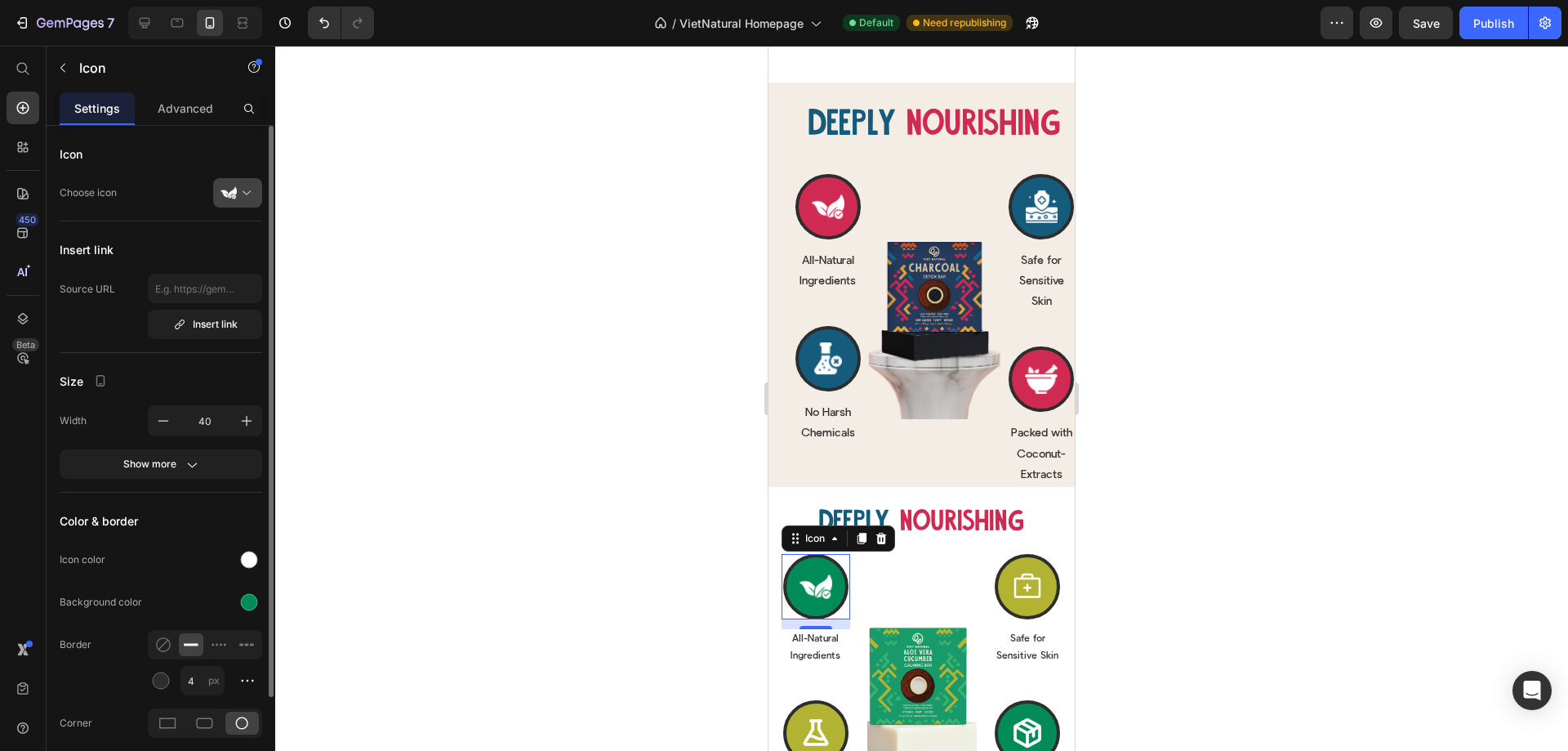 click at bounding box center [244, 193] 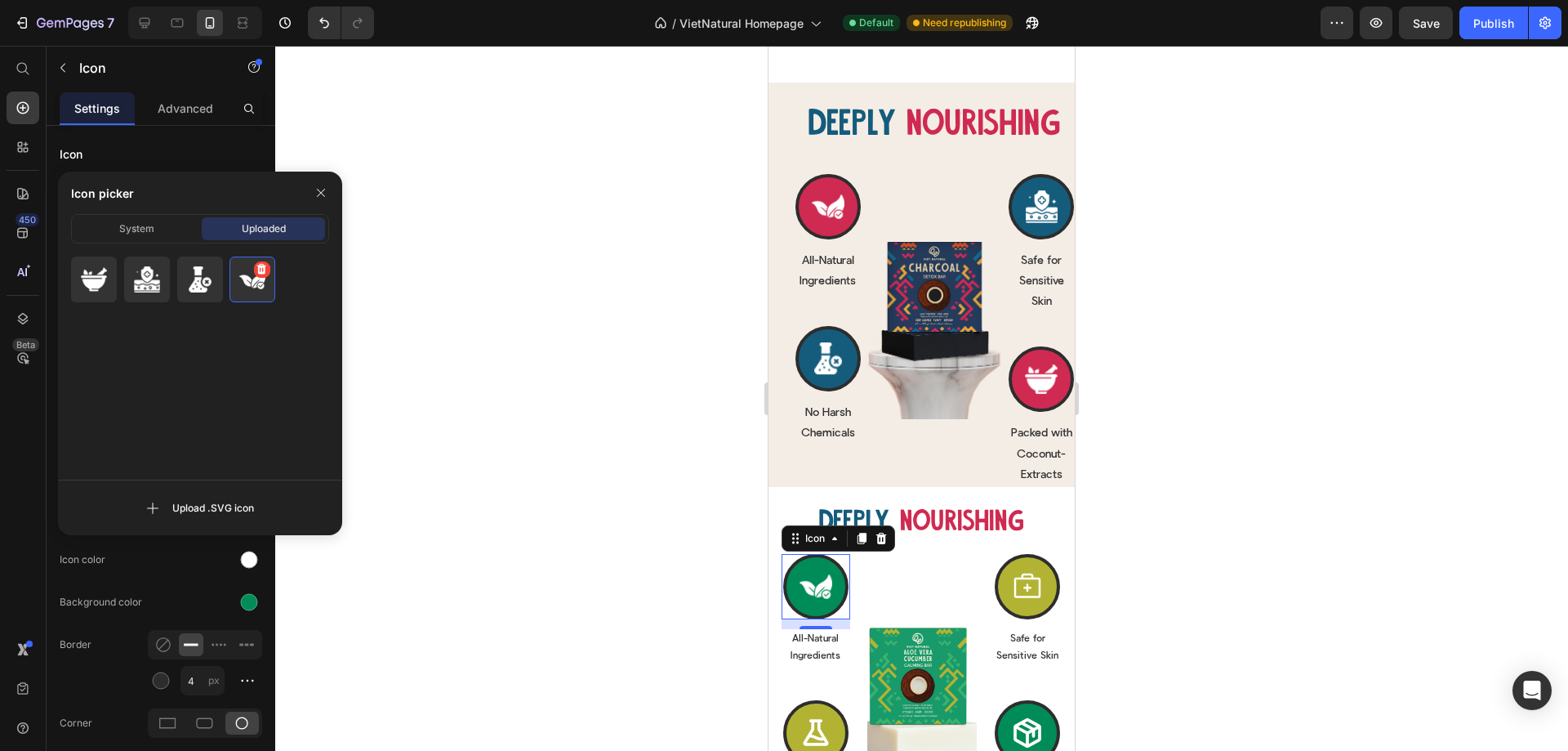 click at bounding box center (252, 279) 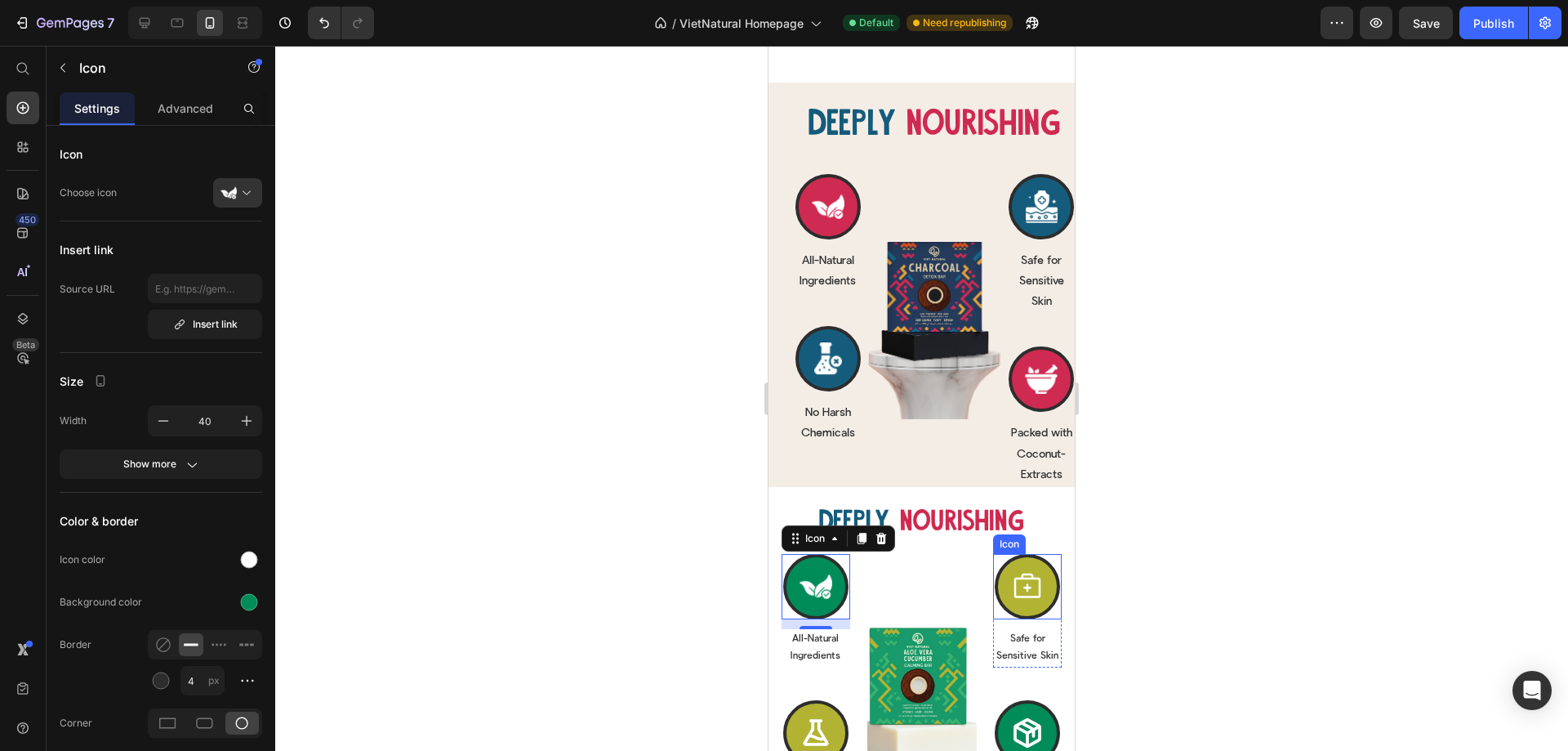 click 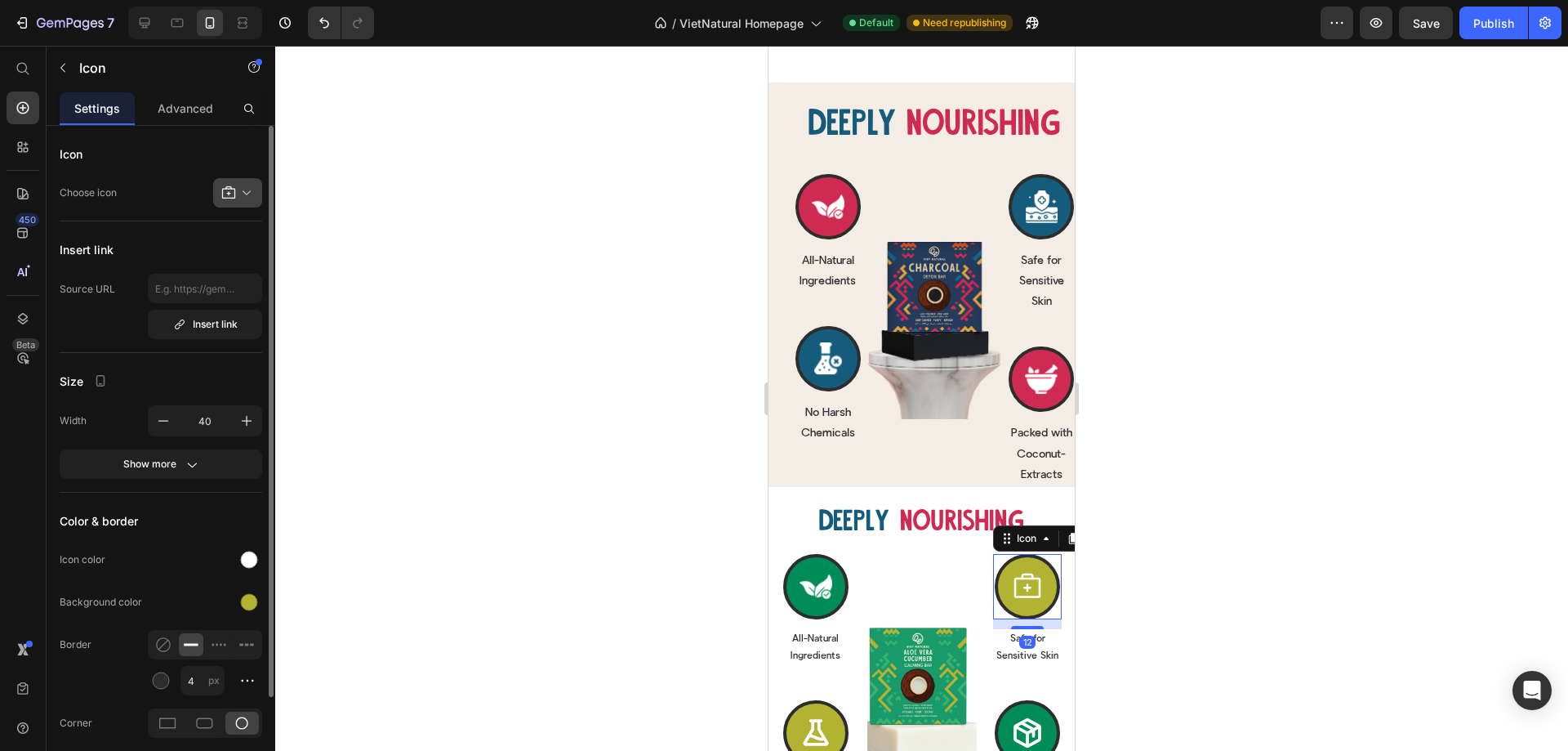 click at bounding box center [244, 193] 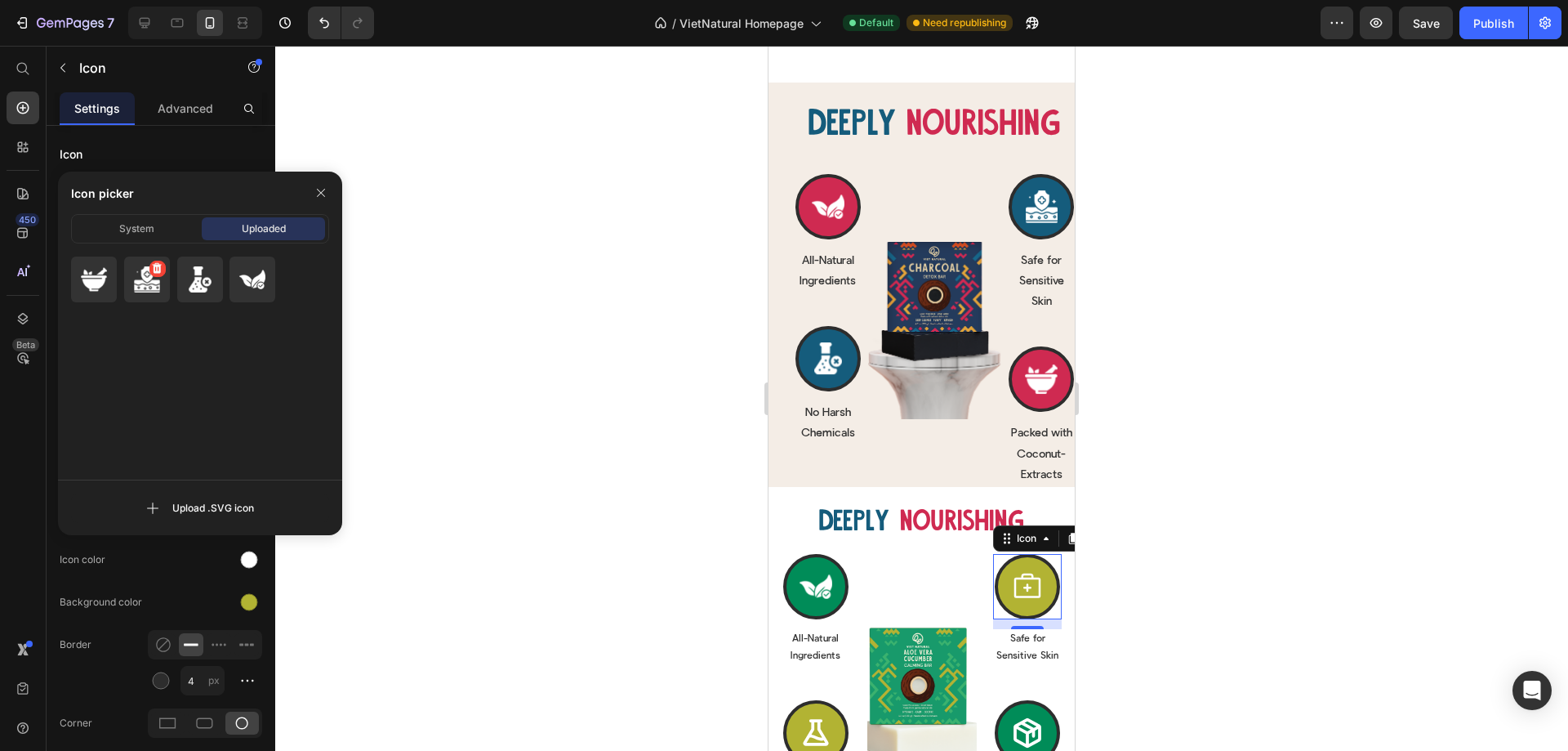 click at bounding box center (147, 279) 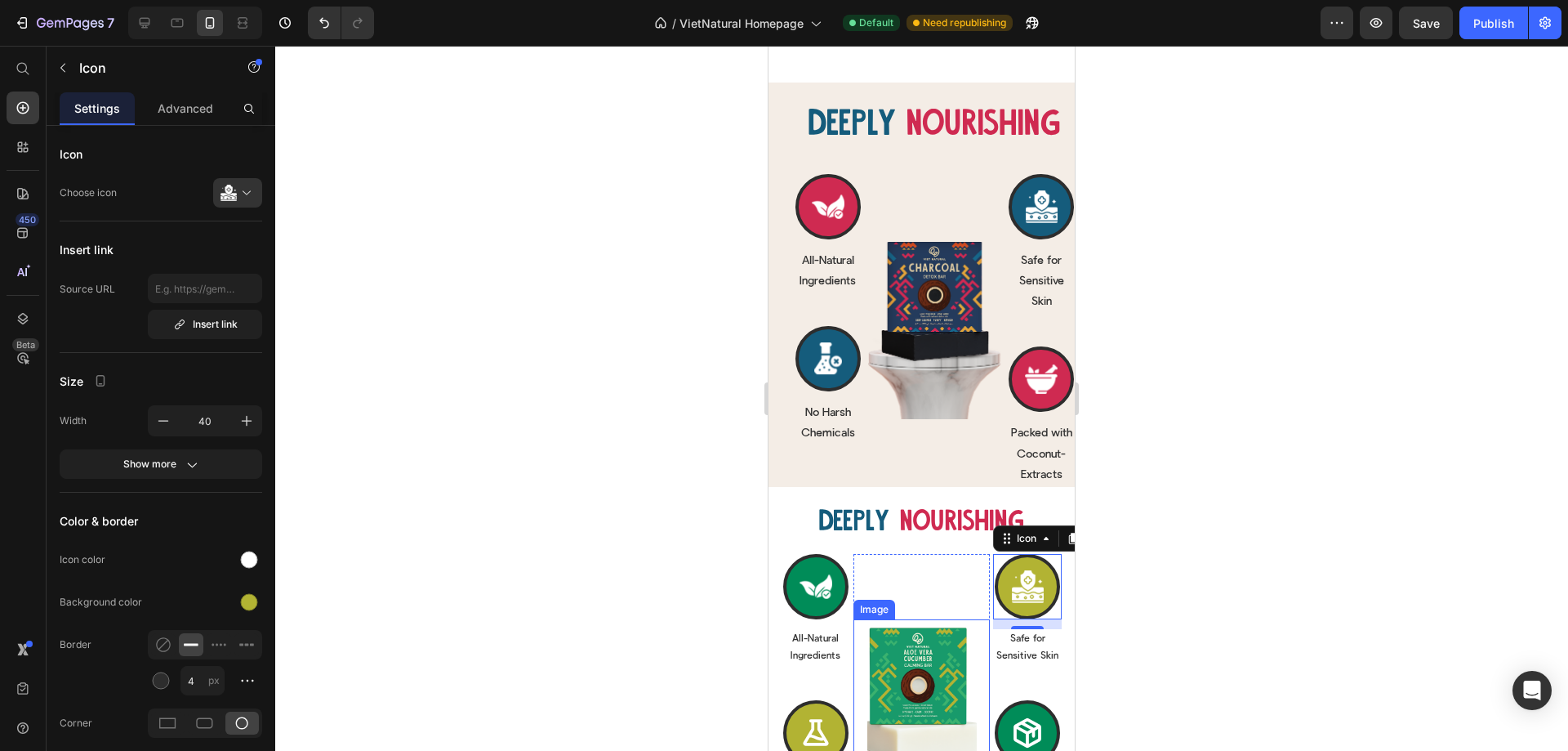 click 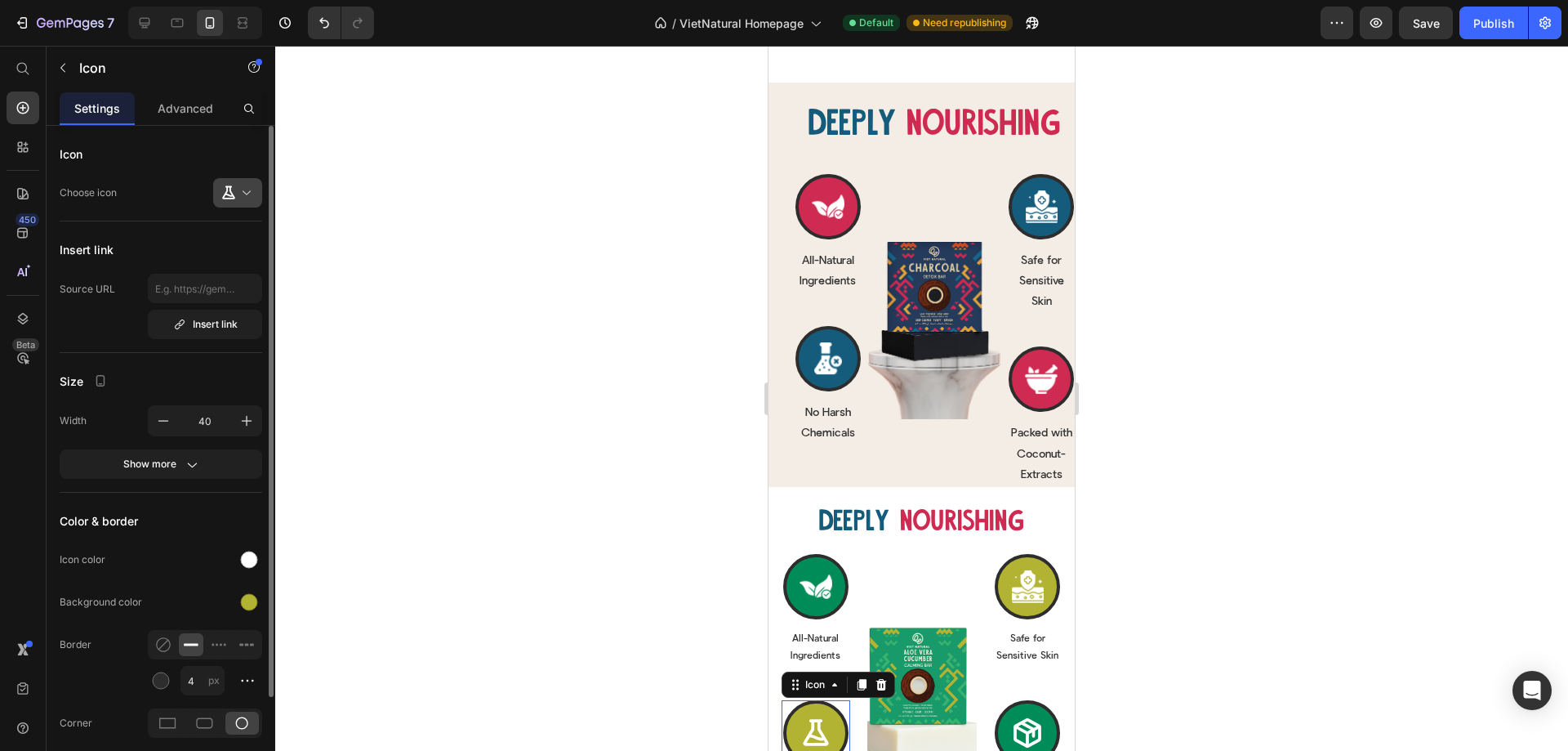 click at bounding box center [244, 193] 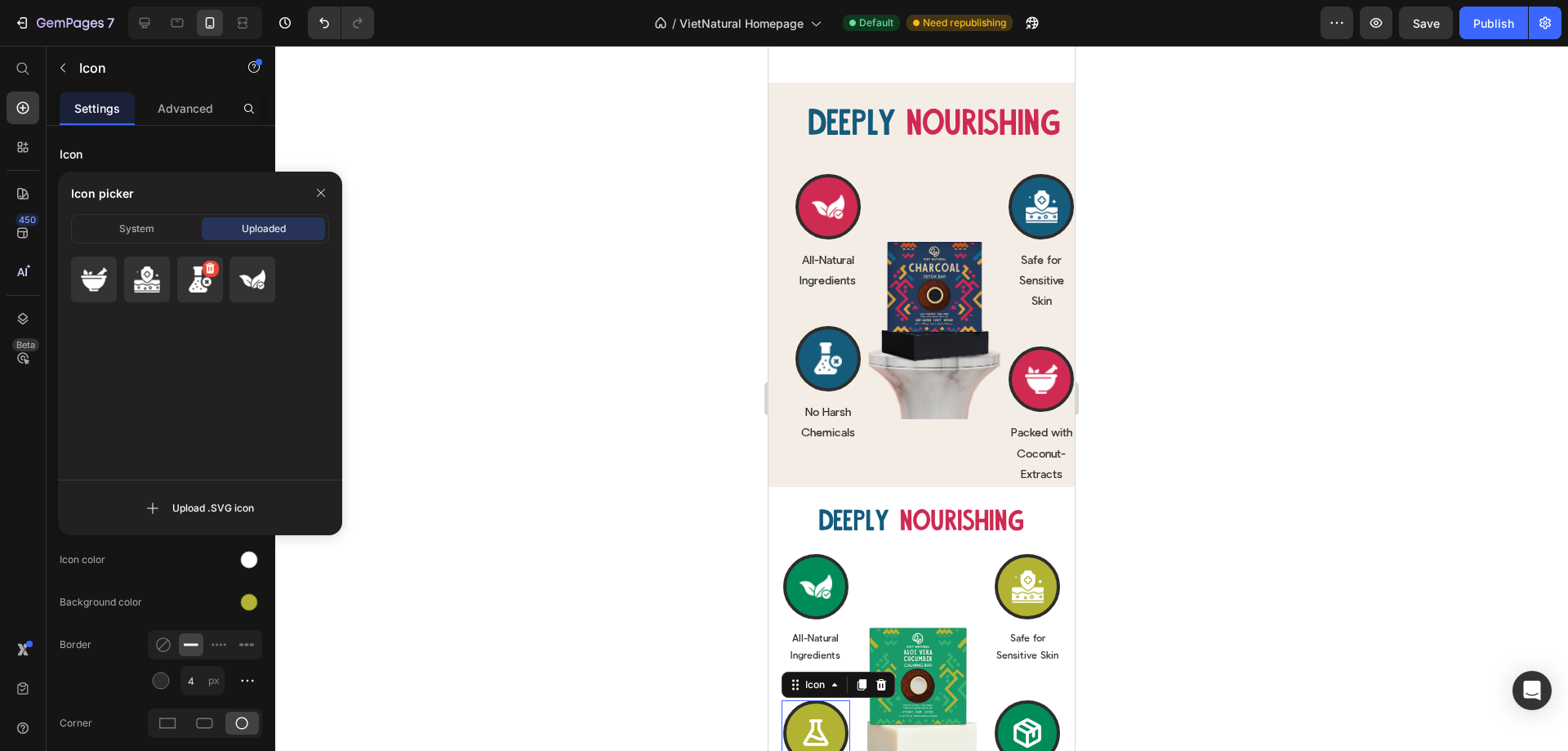 click at bounding box center [200, 279] 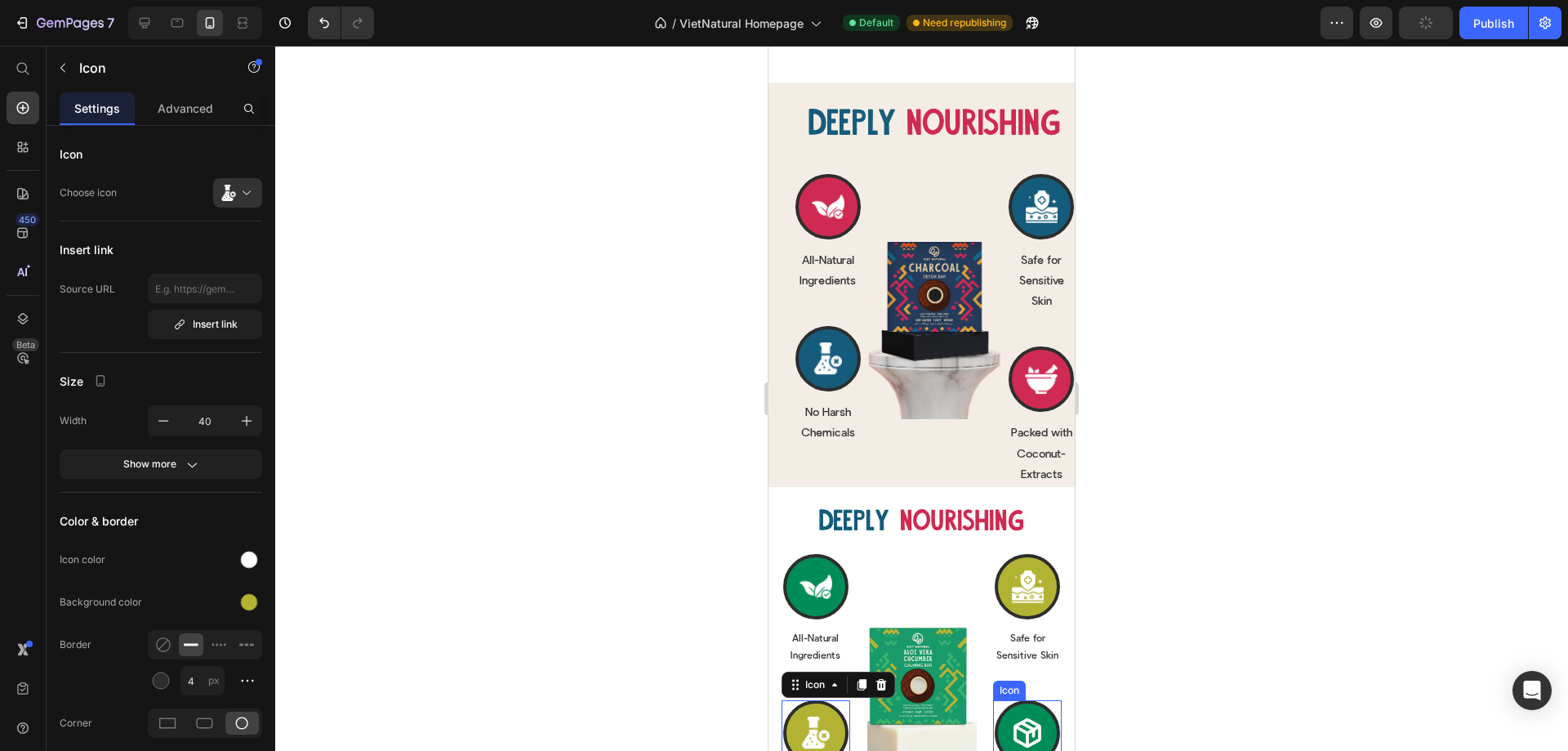 click at bounding box center [1027, 733] 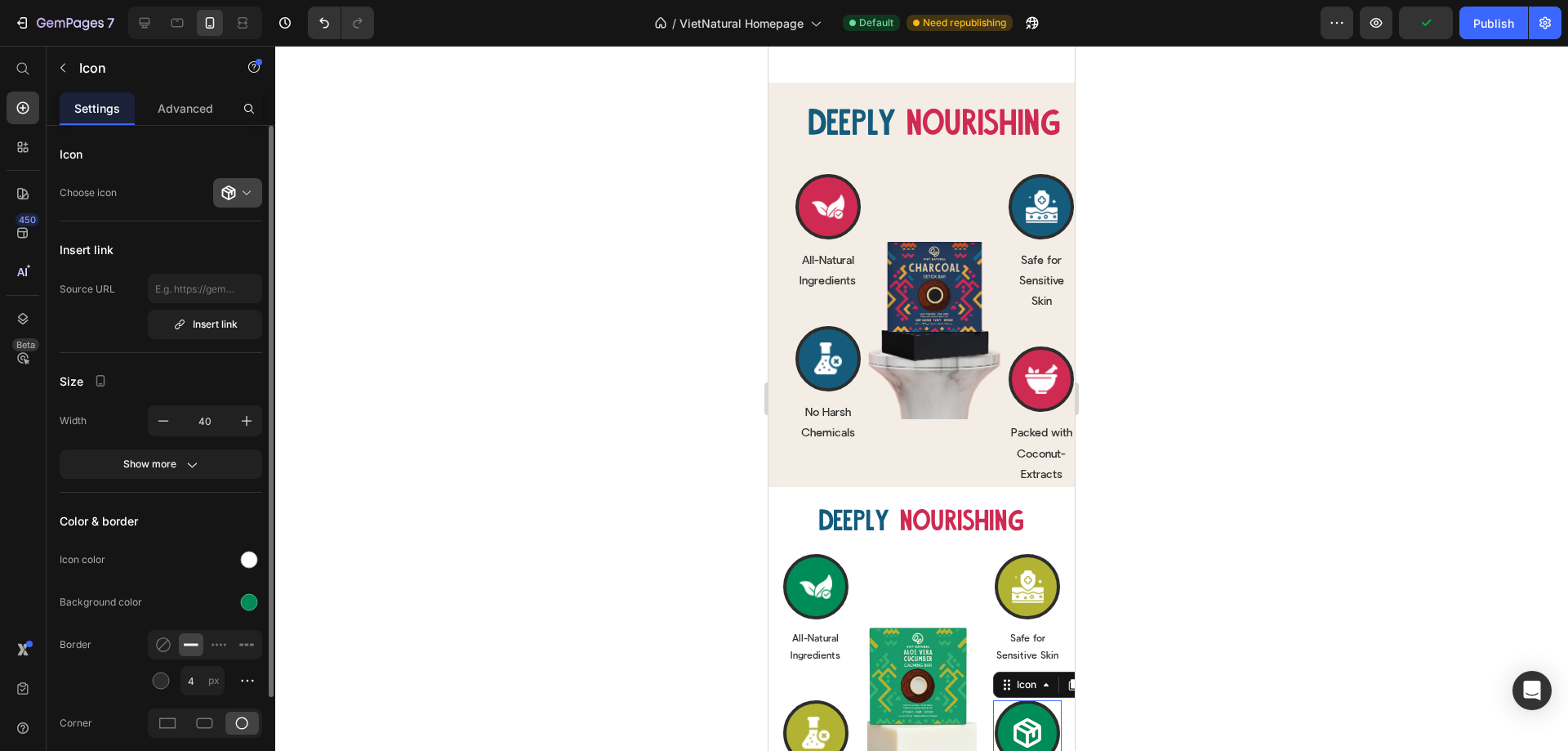 click at bounding box center (244, 193) 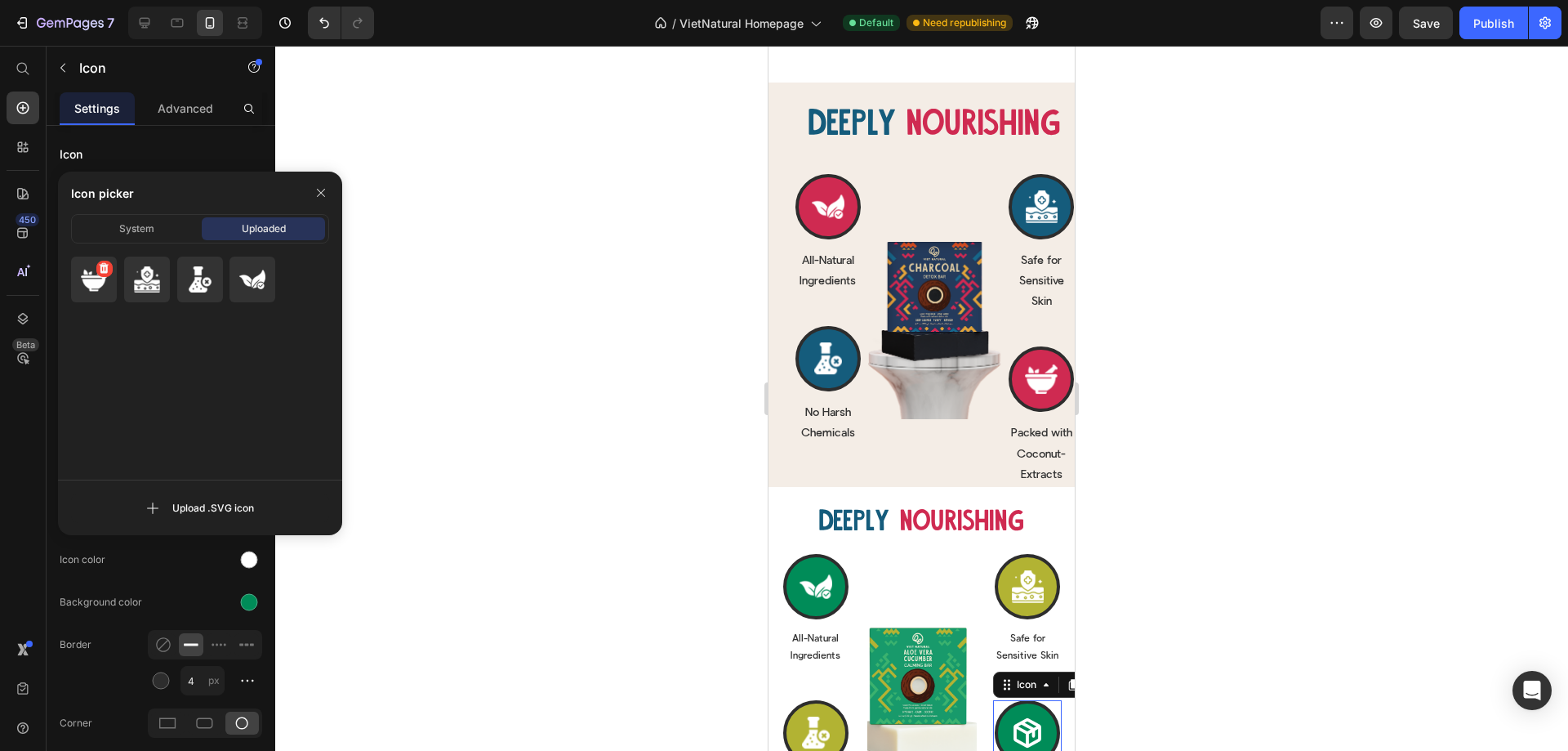 click at bounding box center (94, 279) 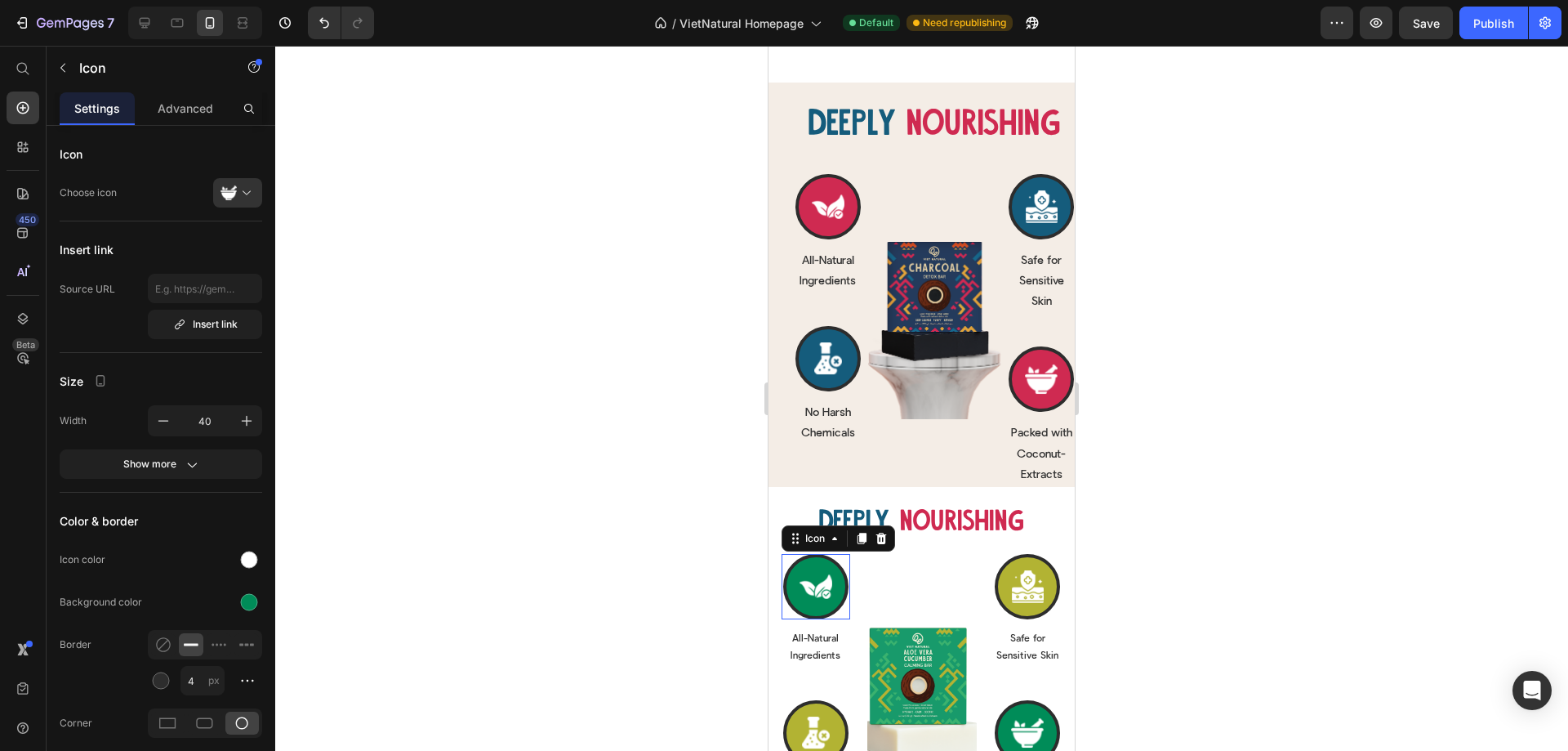 click at bounding box center [816, 587] 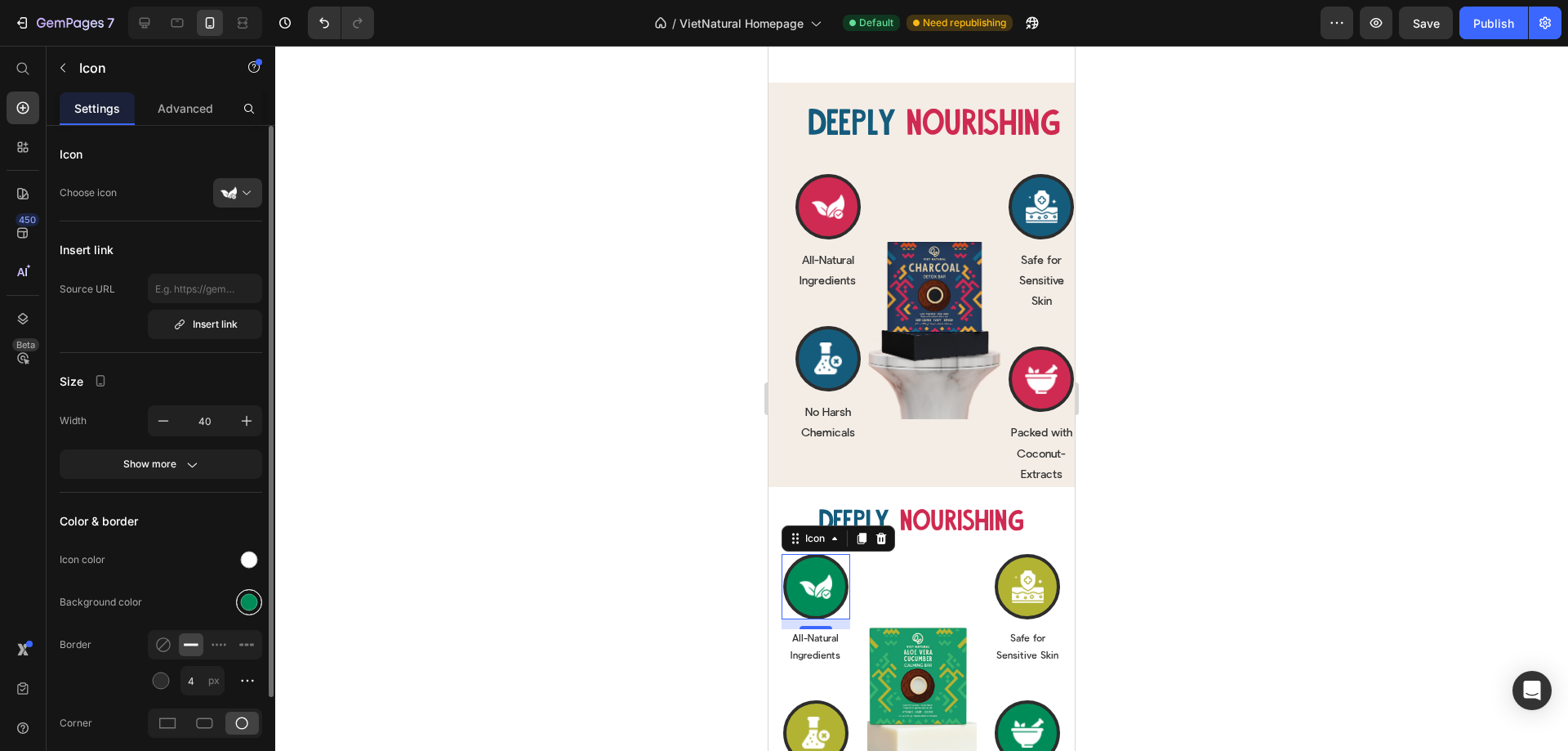 click at bounding box center [249, 602] 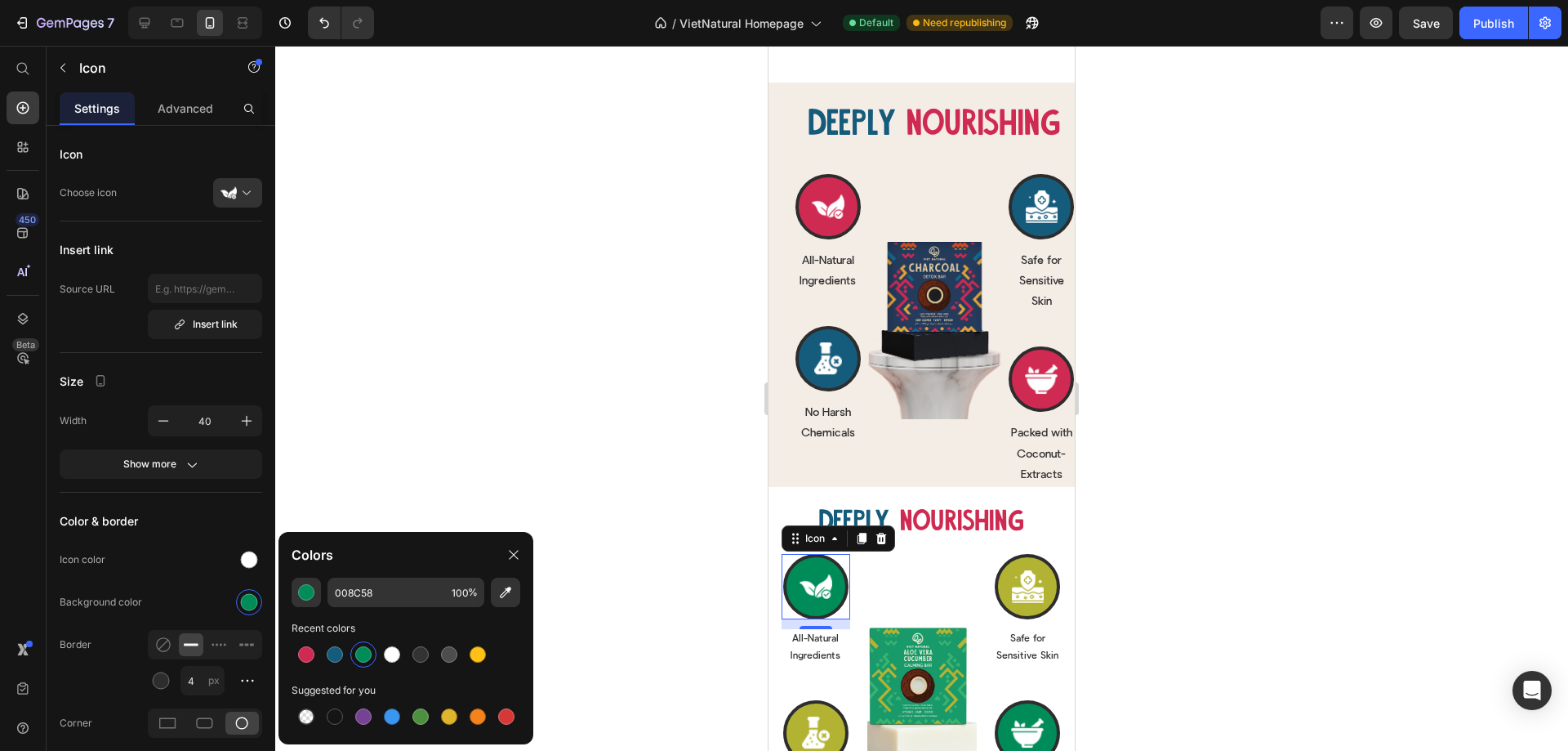 drag, startPoint x: 304, startPoint y: 649, endPoint x: 350, endPoint y: 635, distance: 48.08326 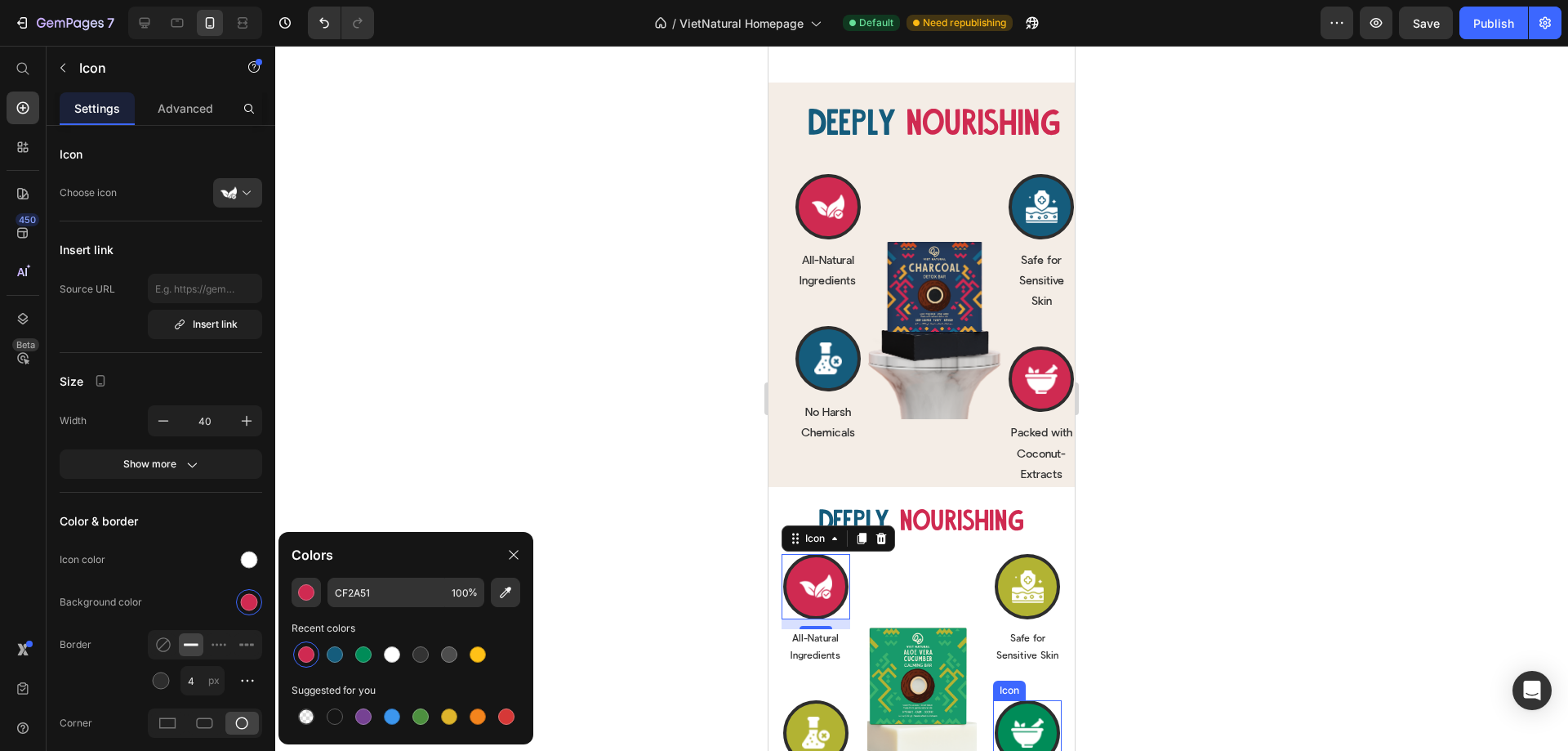 click 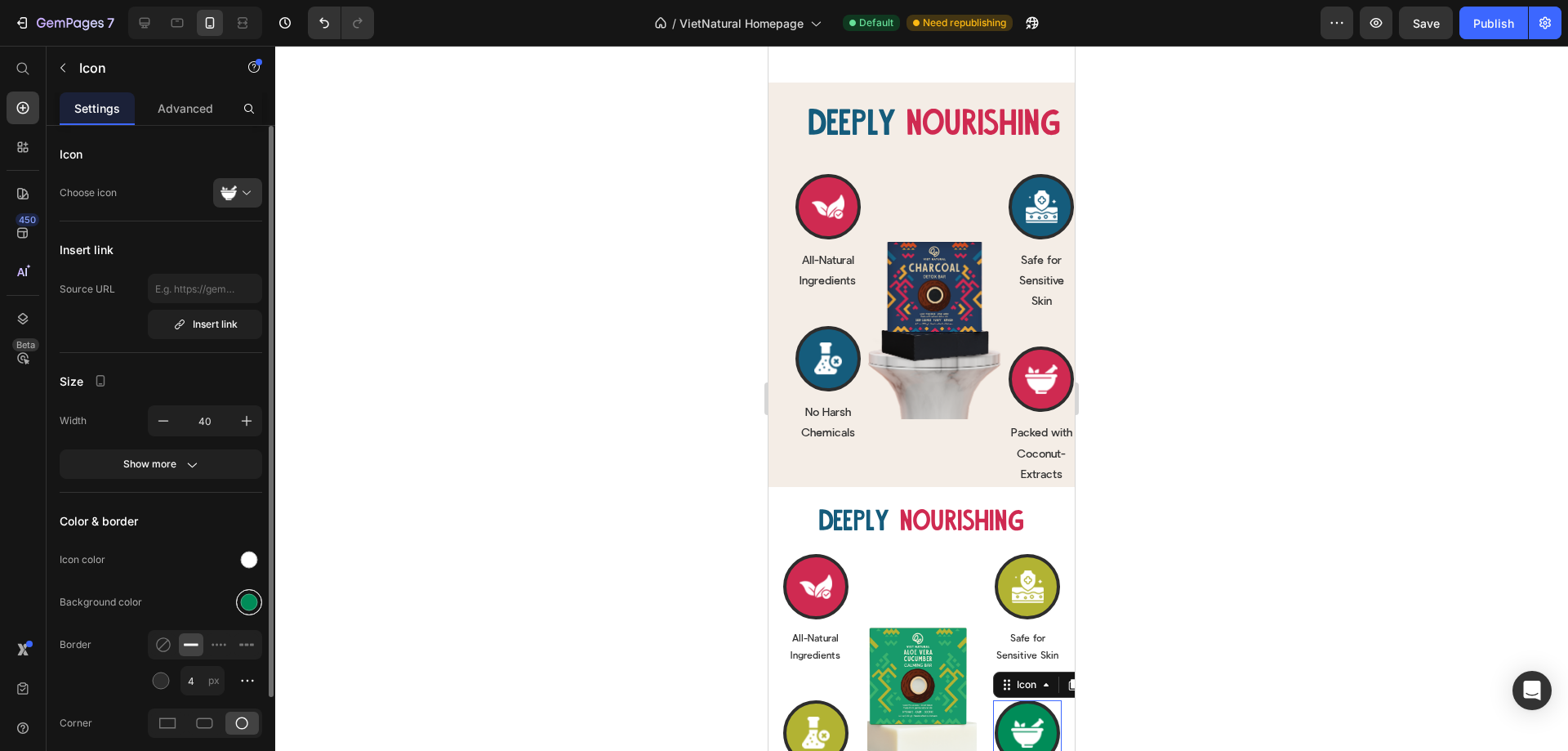 click at bounding box center (249, 602) 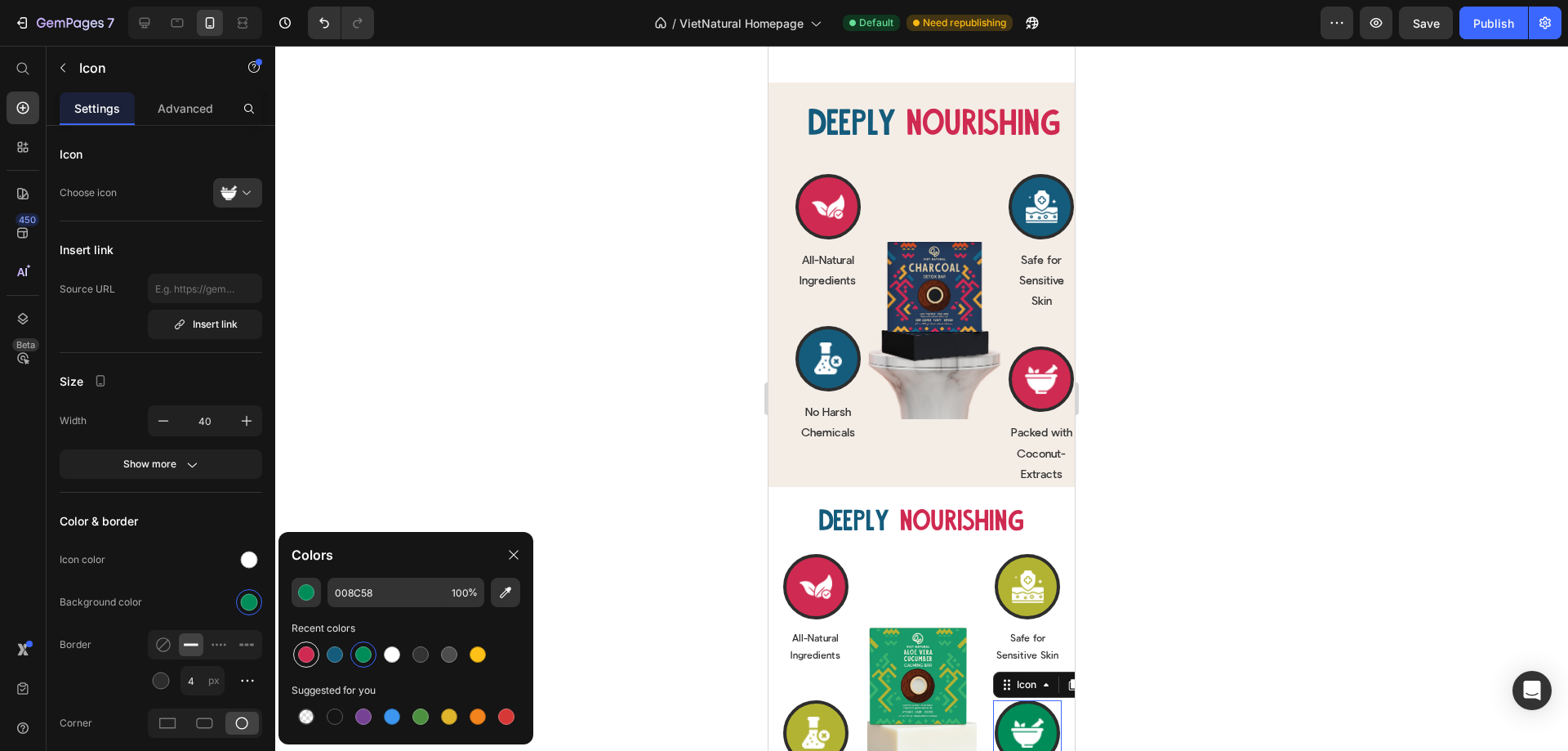 click at bounding box center (306, 655) 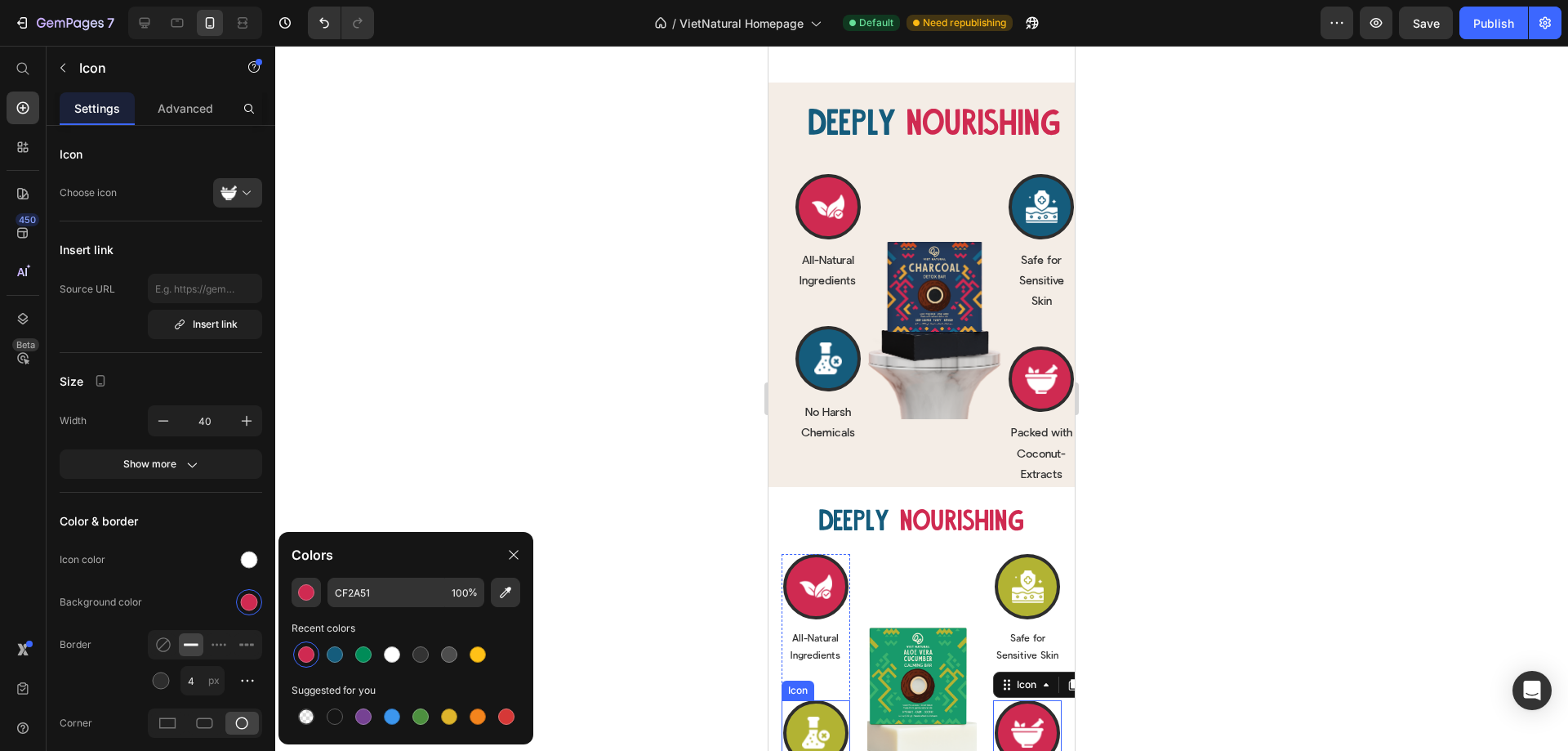 click at bounding box center (816, 733) 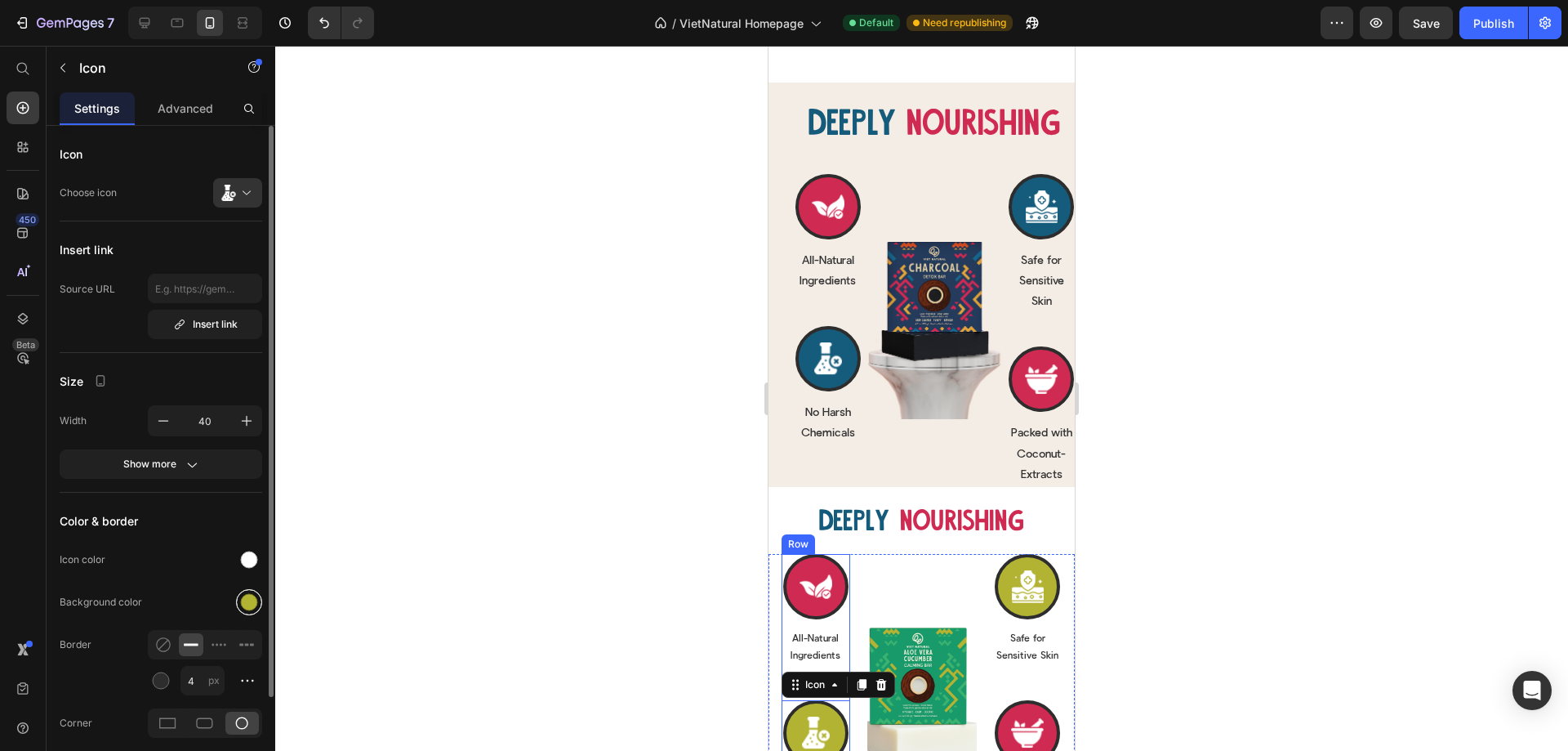 click at bounding box center [249, 602] 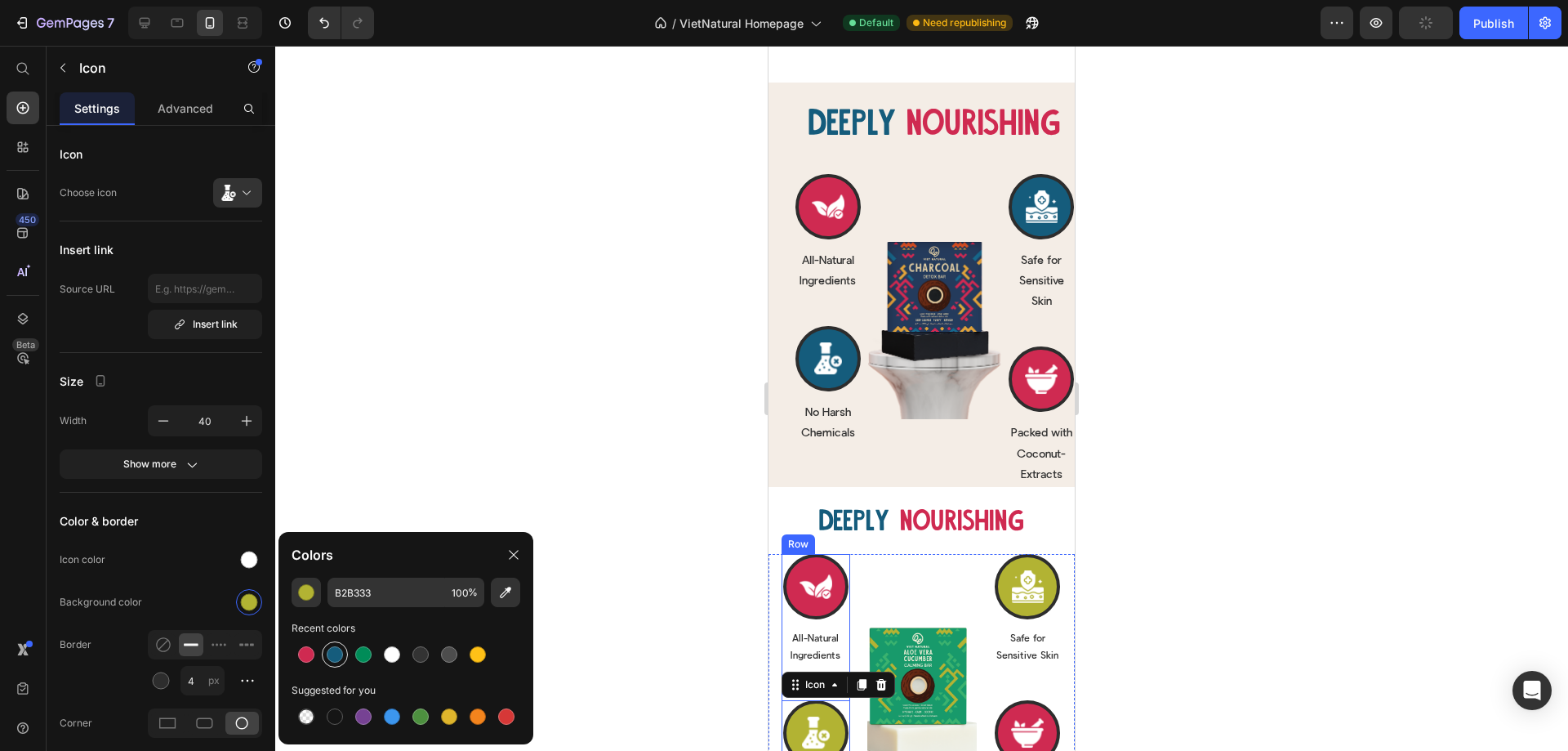 click at bounding box center [335, 655] 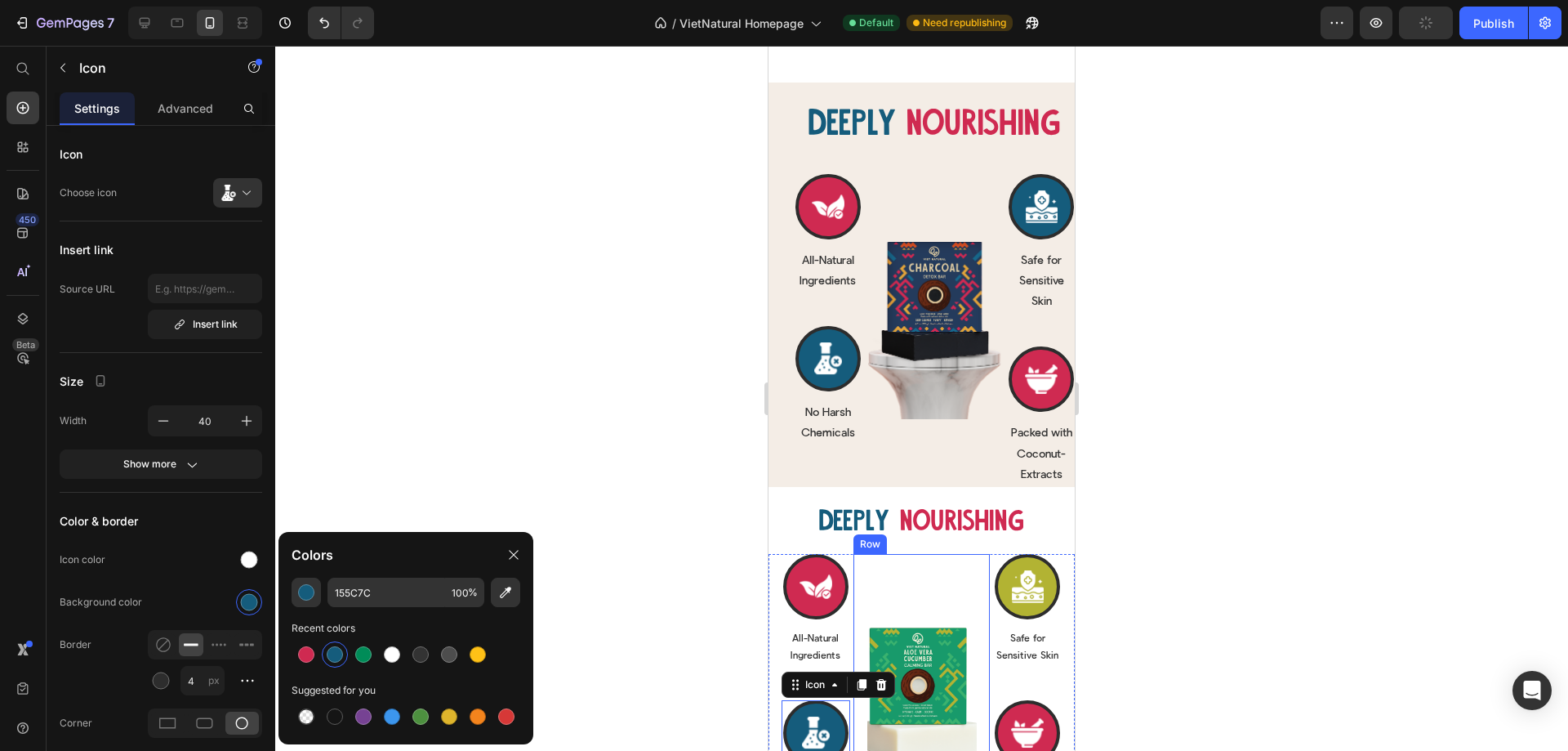 click at bounding box center [1027, 587] 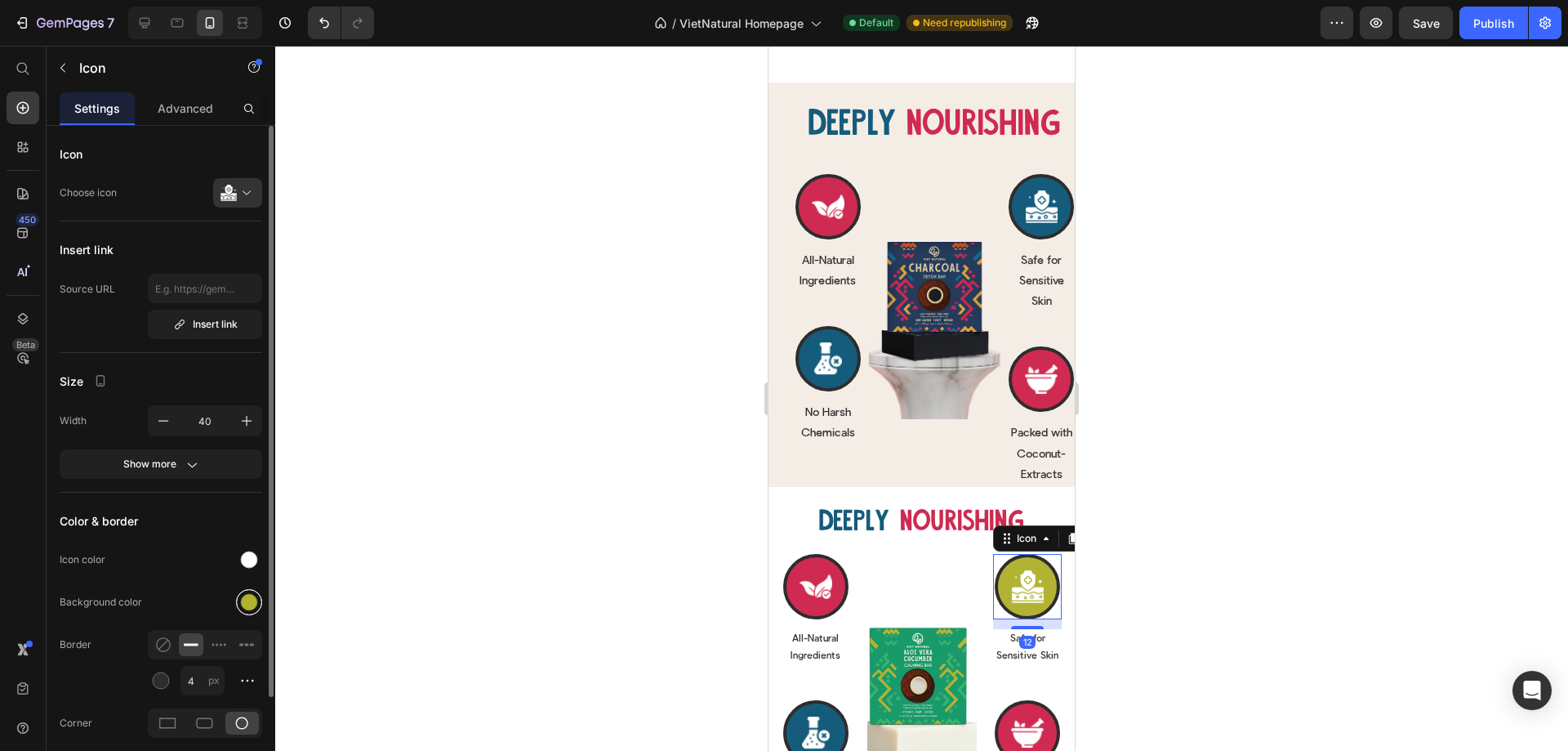 click at bounding box center (249, 602) 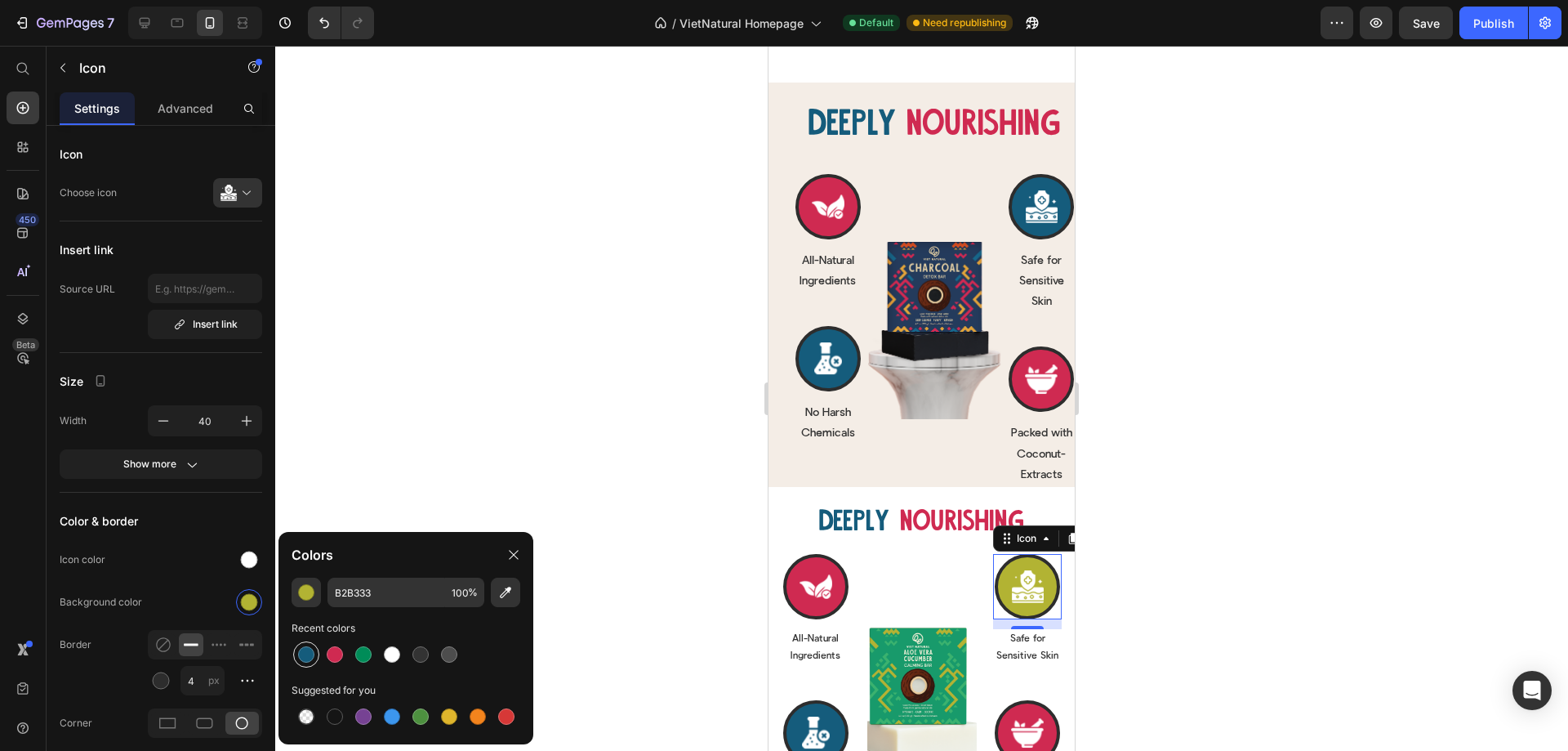 click at bounding box center [306, 655] 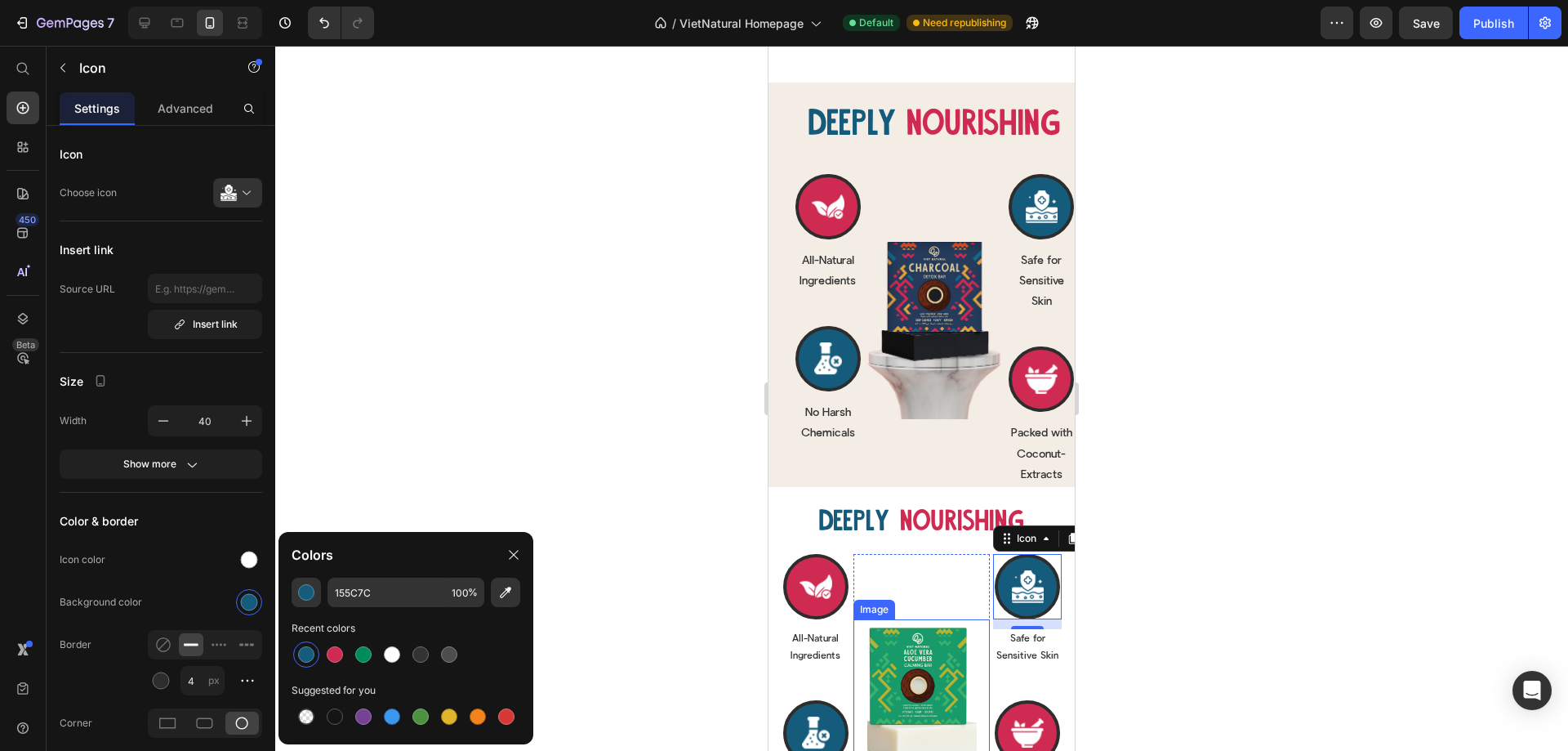 click at bounding box center [922, 692] 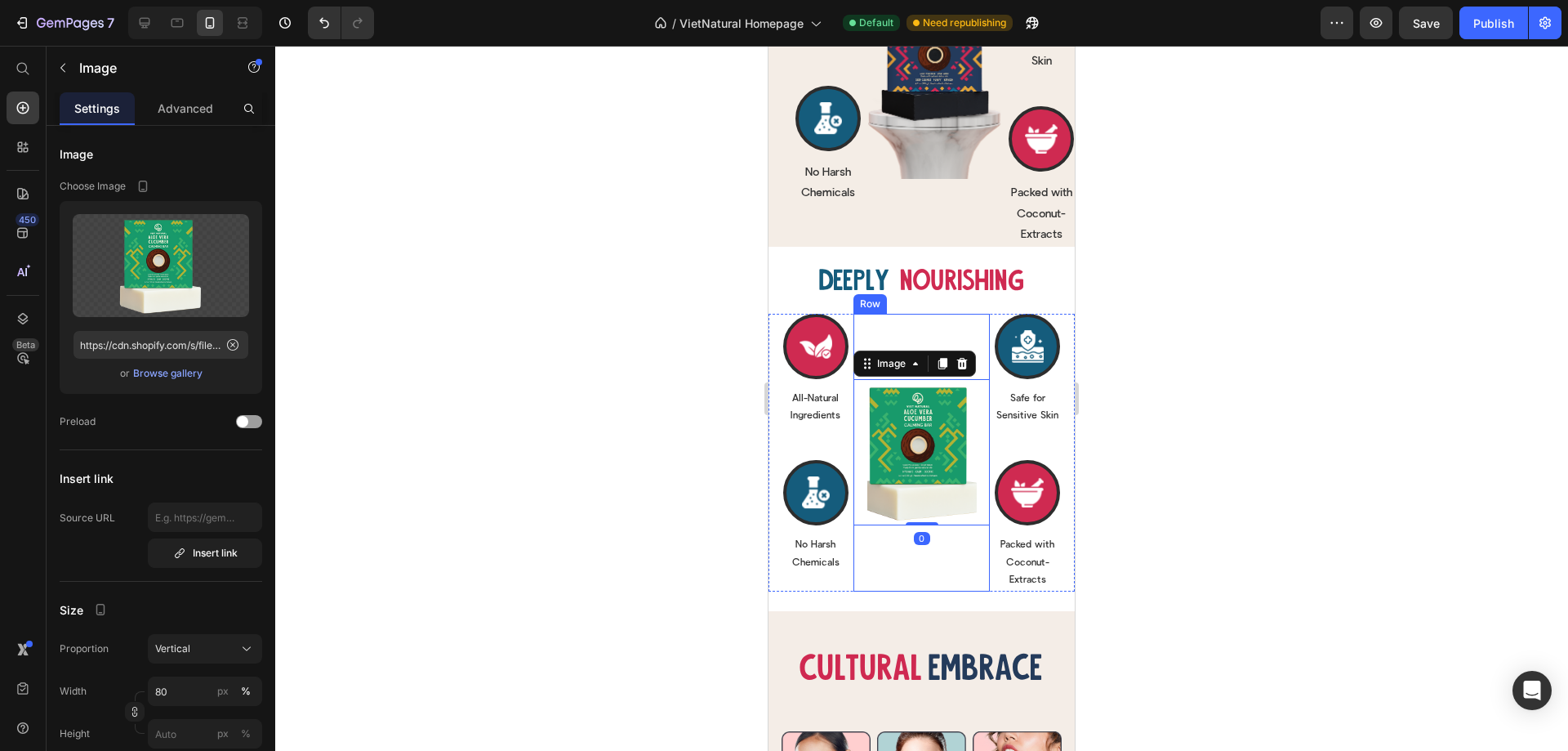 scroll, scrollTop: 2210, scrollLeft: 0, axis: vertical 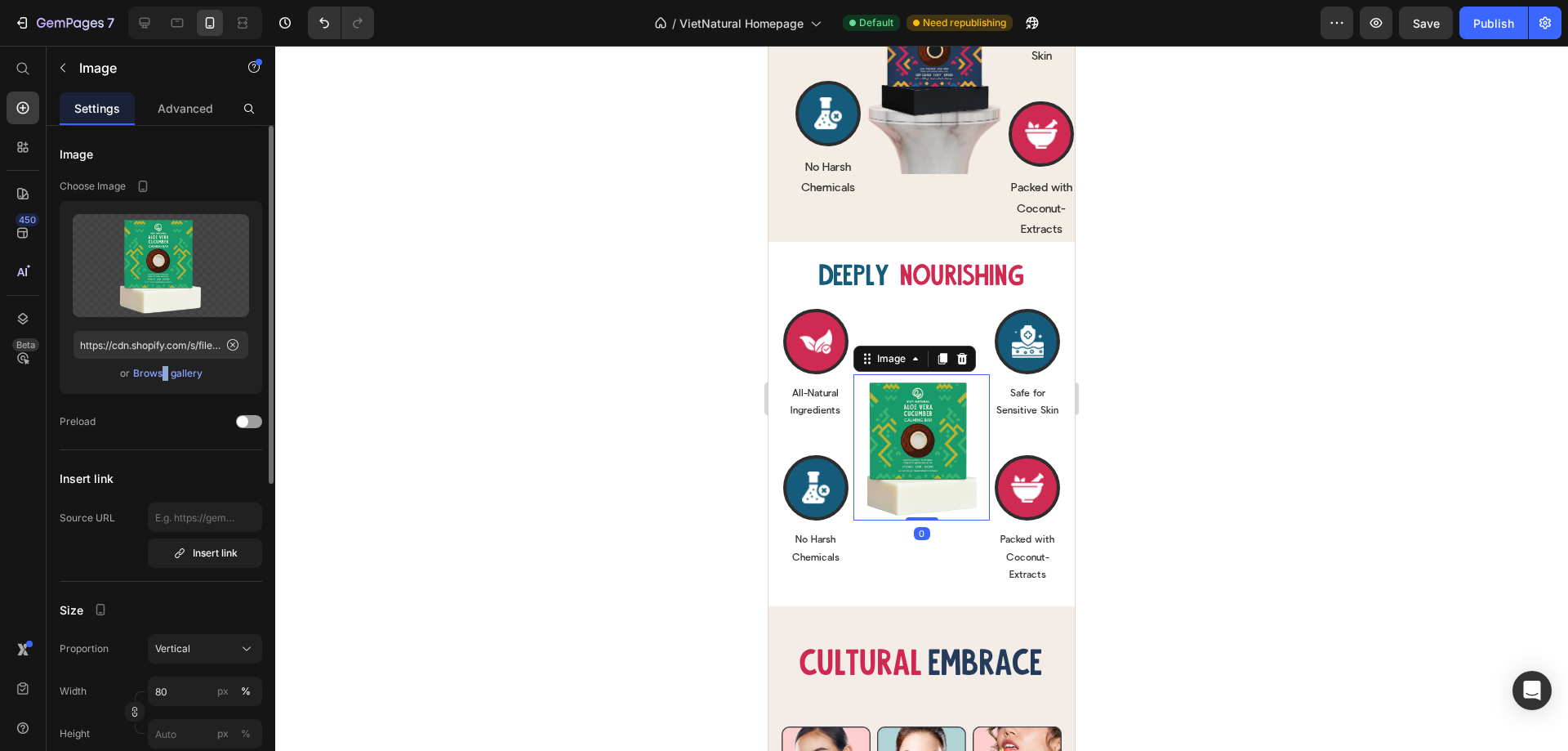 click on "Browse gallery" at bounding box center [167, 373] 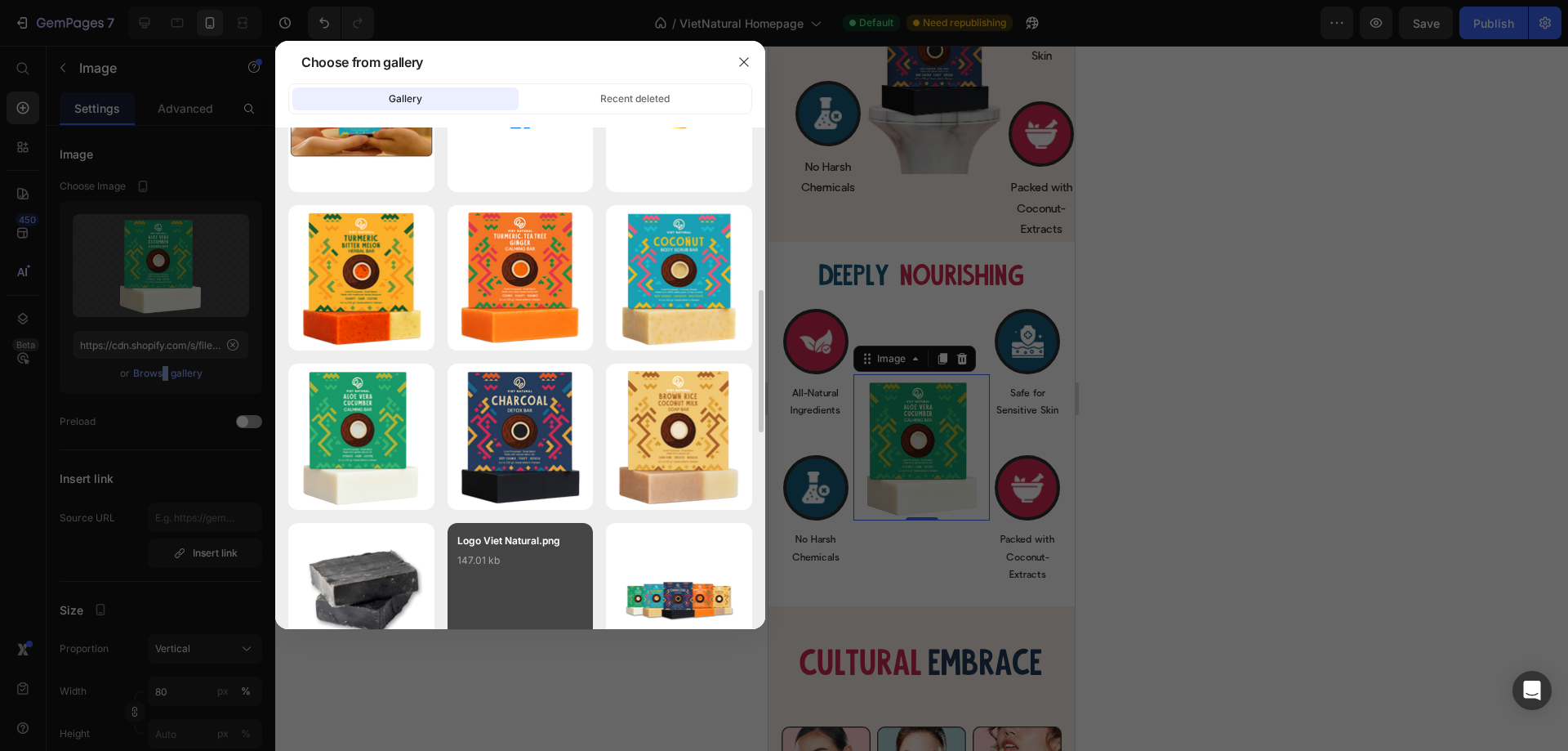 scroll, scrollTop: 817, scrollLeft: 0, axis: vertical 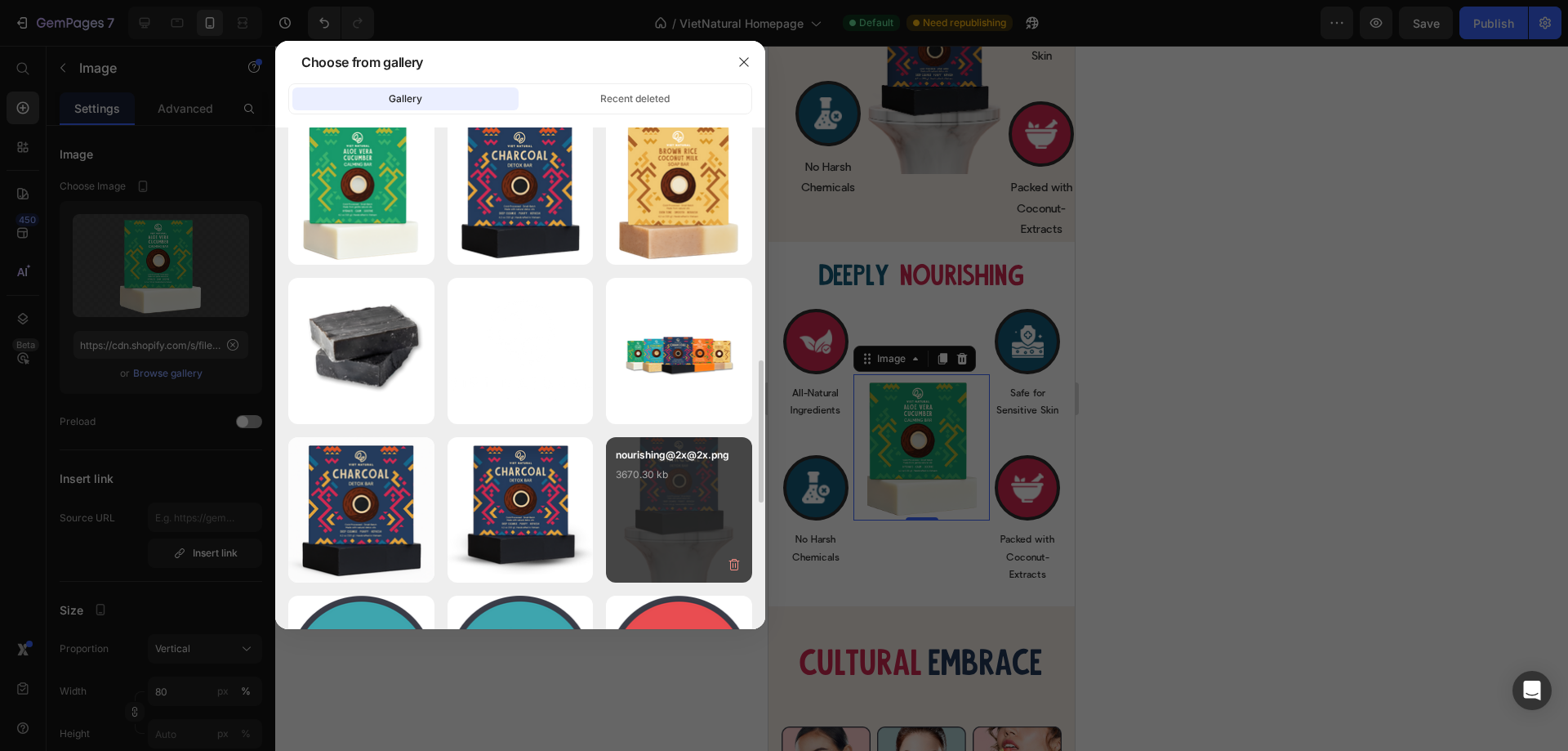 click on "nourishing@2x@2x.png 3670.30 kb" at bounding box center [679, 510] 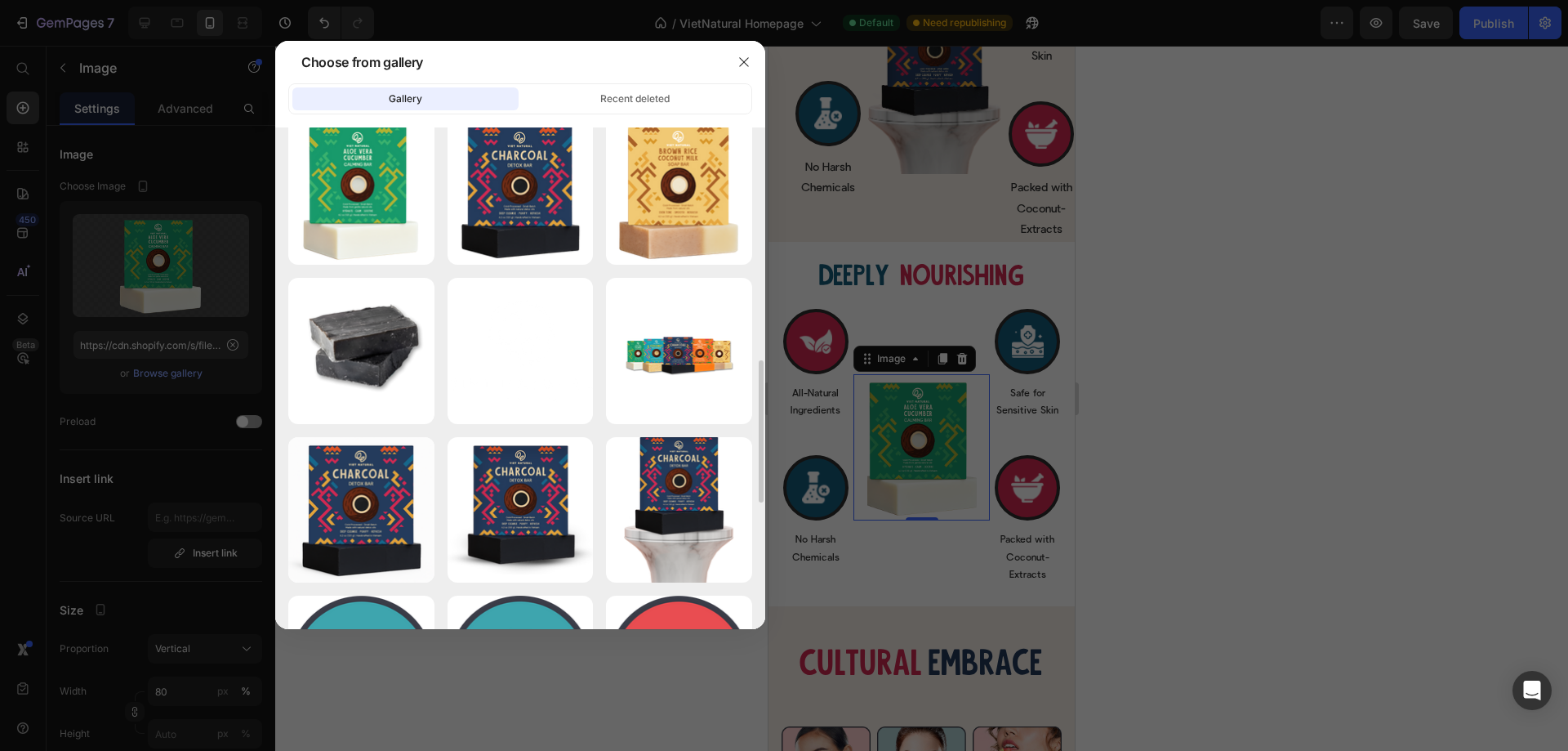 type on "https://cdn.shopify.com/s/files/1/0765/7740/7226/files/gempages_574705083556561764-156c12f5-38cb-4948-a1dd-f0fcdbc030e3.png" 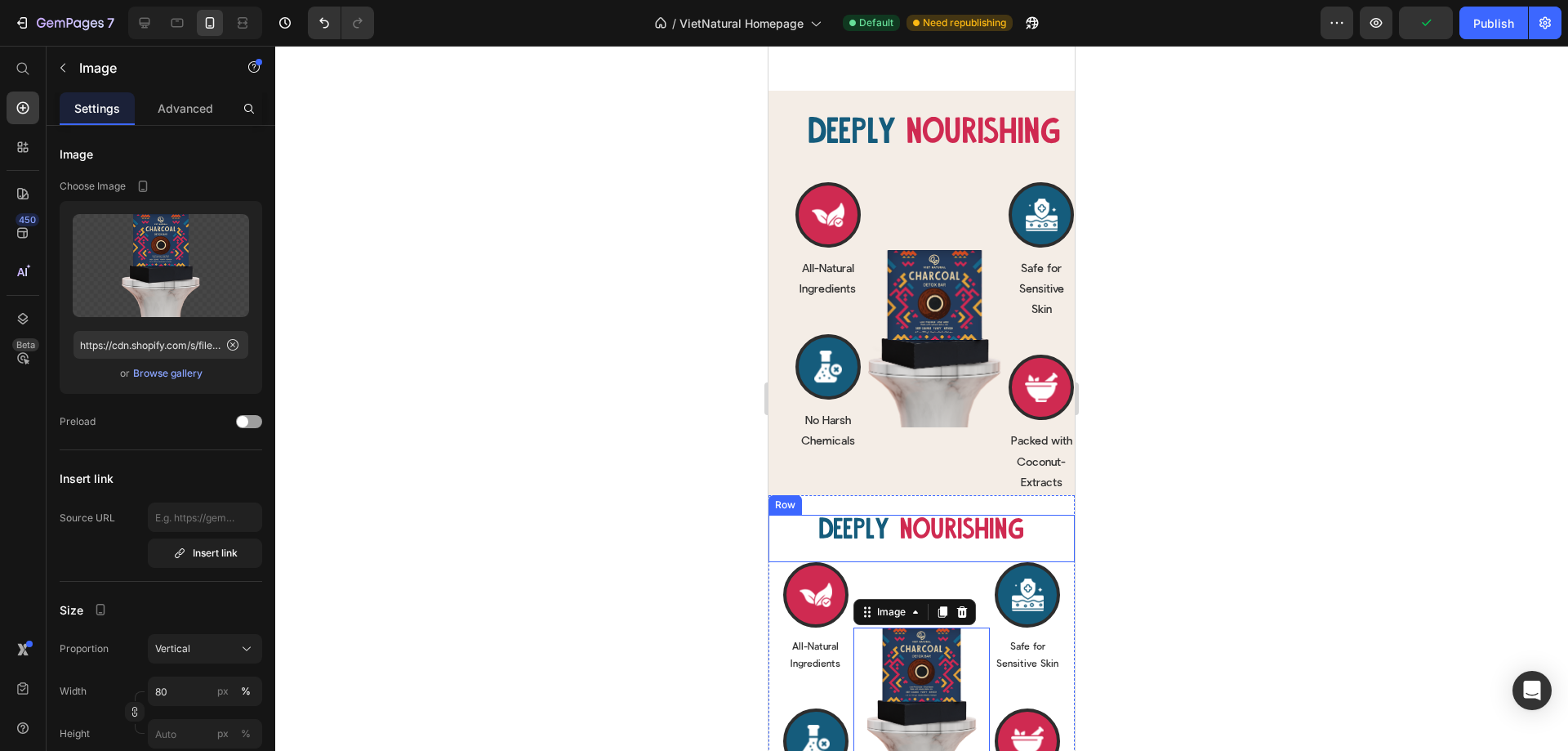 scroll, scrollTop: 1965, scrollLeft: 0, axis: vertical 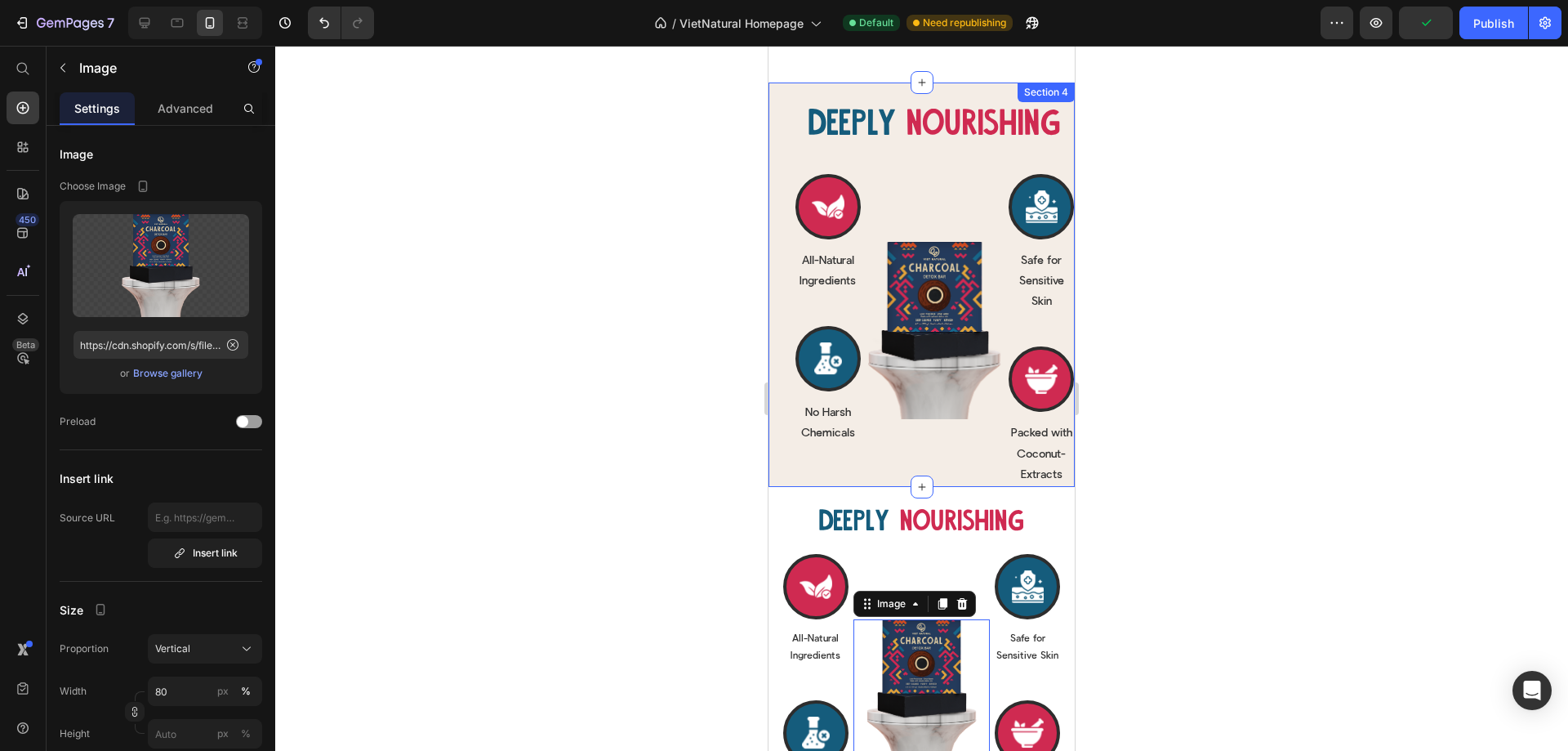 click on "Deeply Heading nourishing Heading Row Deeply Heading nourishing Heading Row
Icon All-Natural  Ingredients Text Block Row
Icon No Harsh Chemicals Text Block Row Row Image Row
Icon Safe for Sensitive Skin Text Block Row
Icon Packed with Coconut-Extracts Text Block Row Row Row Row Section 4" at bounding box center [921, 284] 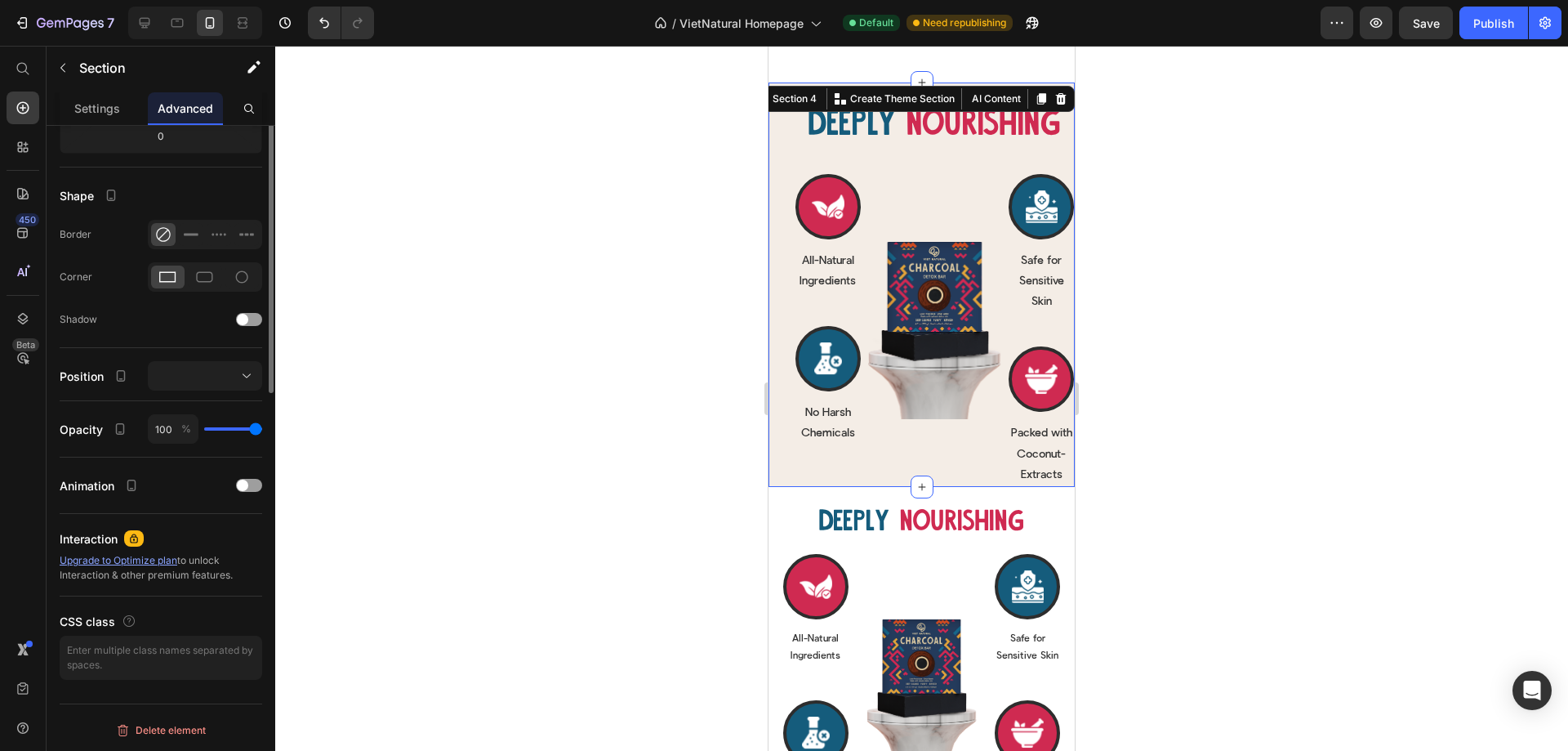 scroll, scrollTop: 120, scrollLeft: 0, axis: vertical 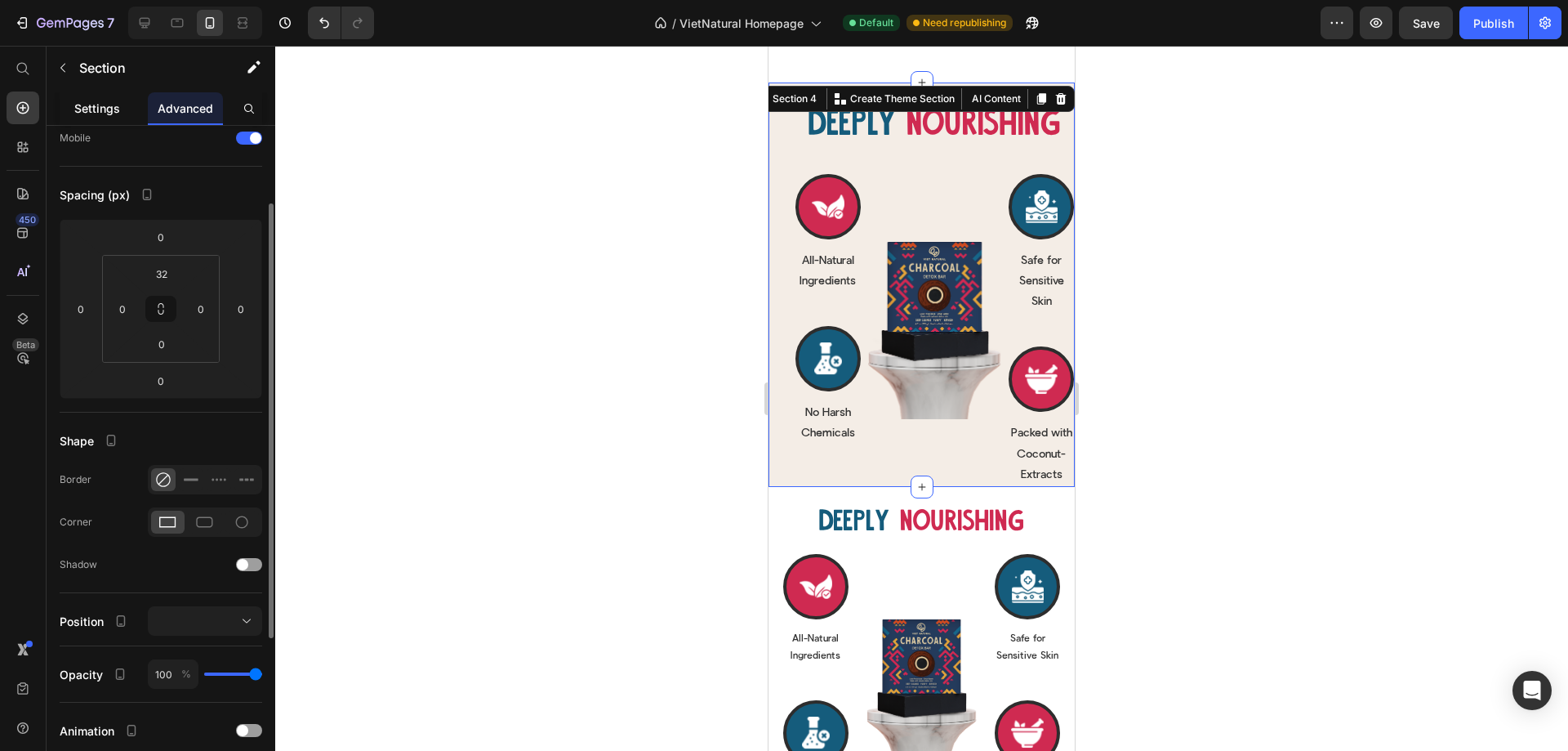 click on "Settings" 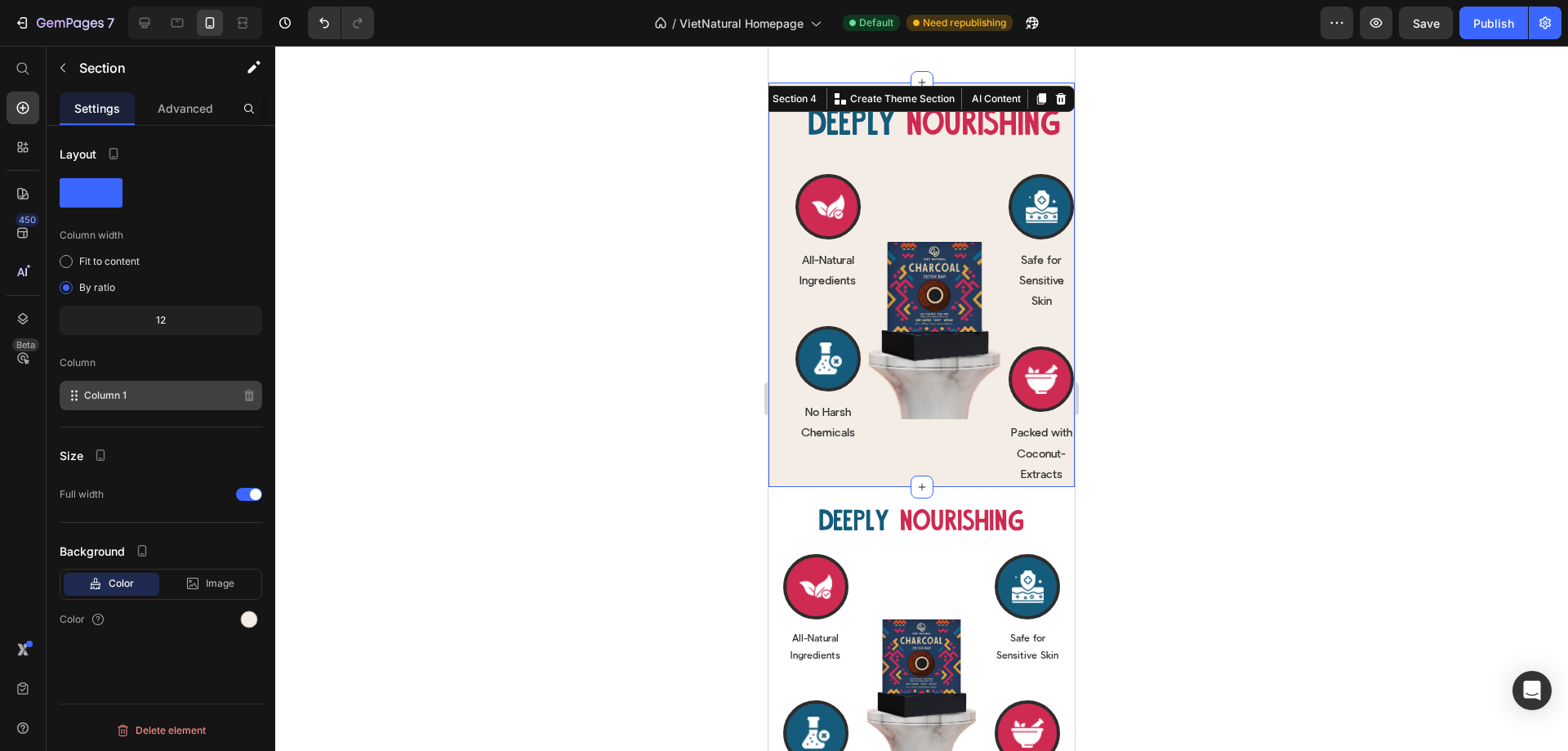 scroll, scrollTop: 0, scrollLeft: 0, axis: both 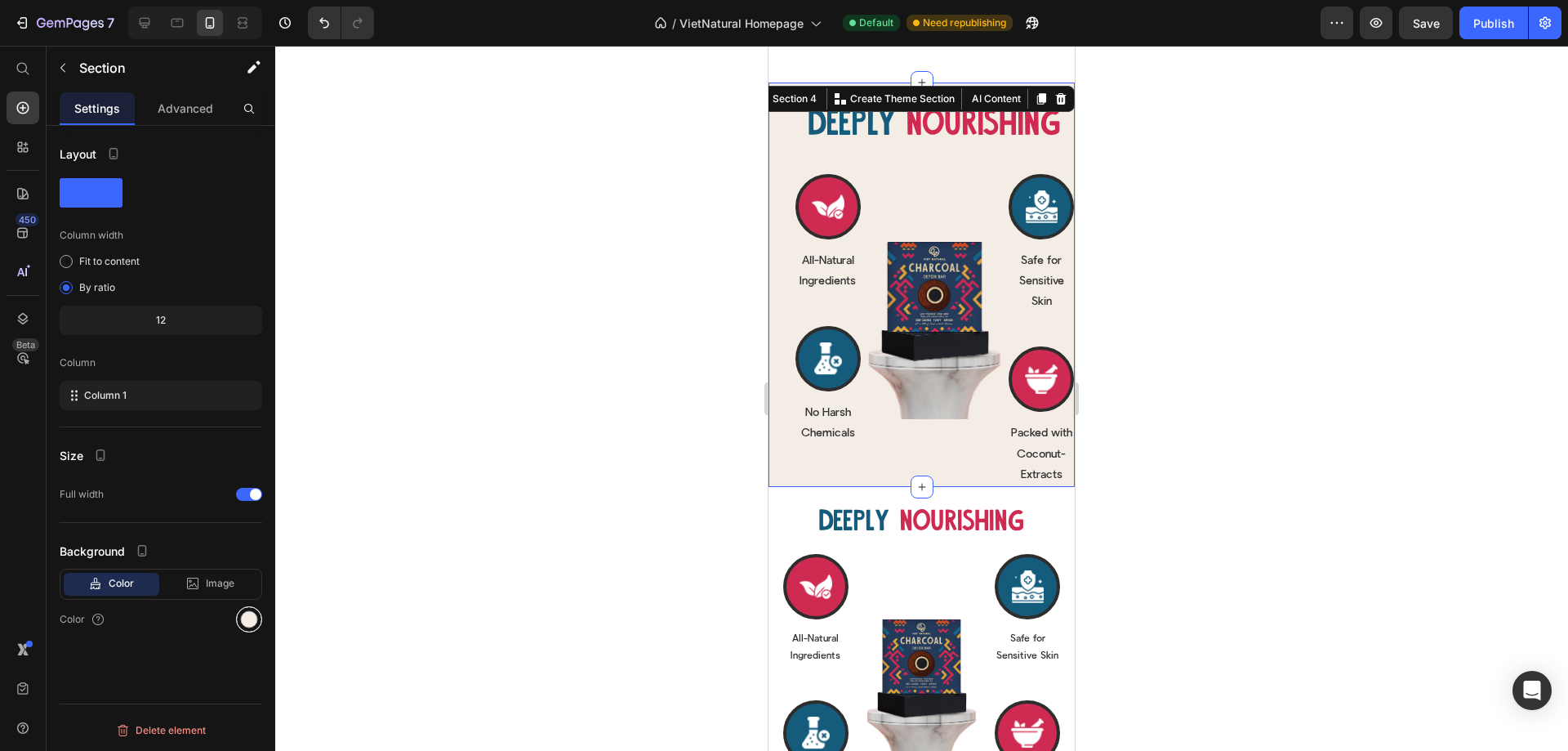 click at bounding box center (249, 619) 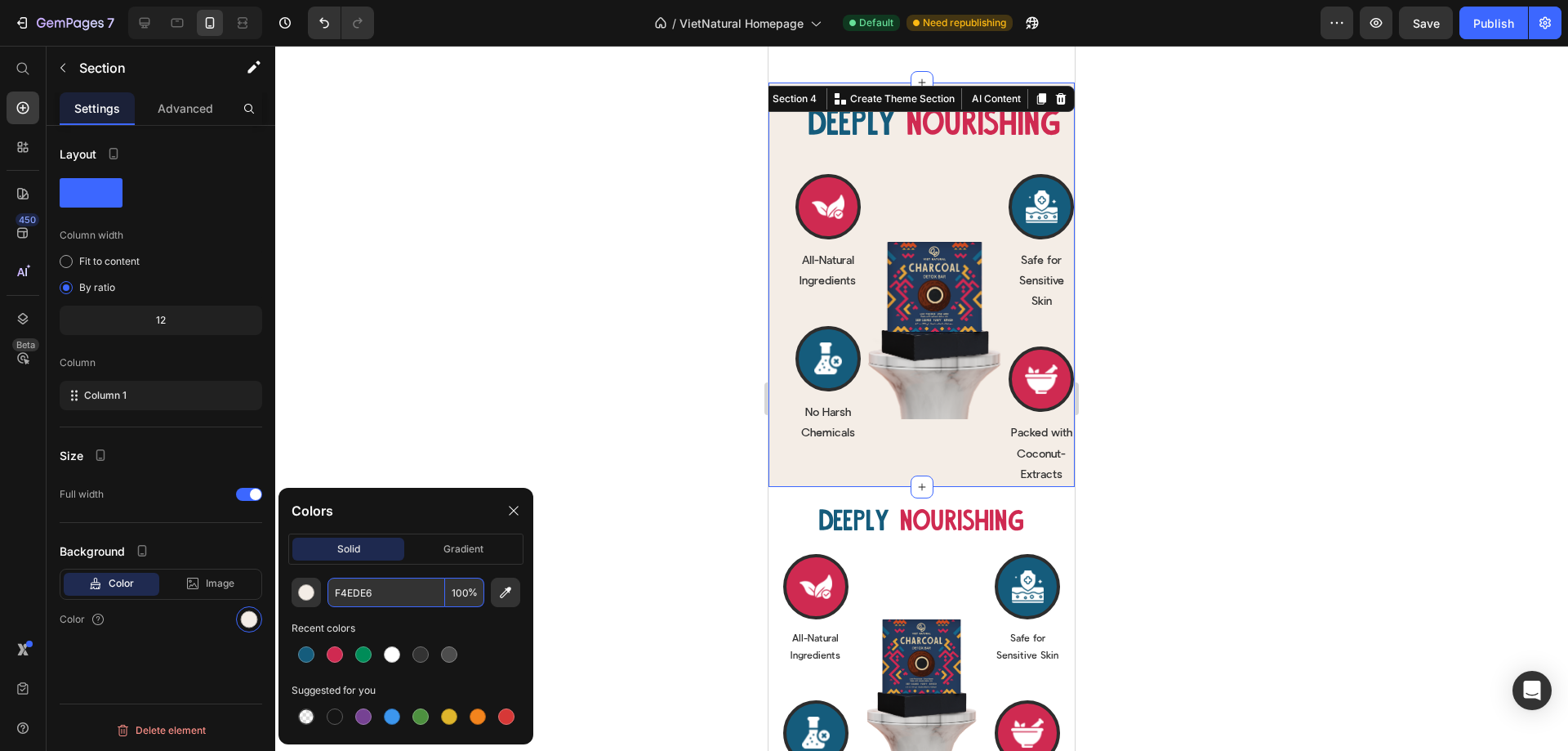 click on "F4EDE6" at bounding box center (386, 592) 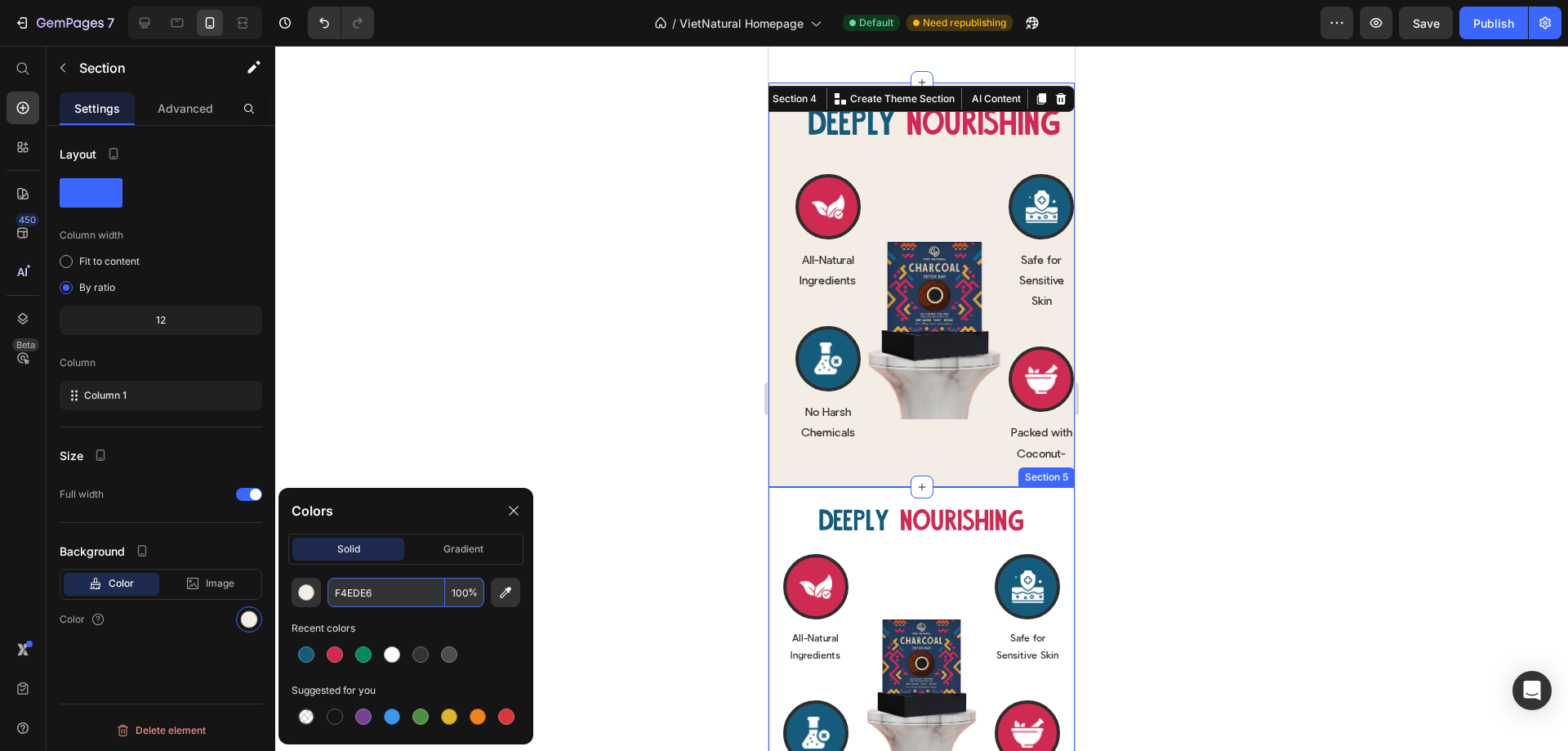 click on "Deeply Heading nourishing Heading Row Row
Icon All-Natural  Ingredients Text Block Row
Icon No Harsh Chemicals Text Block Row Row Image Row
Icon Safe for Sensitive Skin Text Block Row
Icon Packed with Coconut-Extracts Text Block Row Row Row Row Section 5" at bounding box center [921, 669] 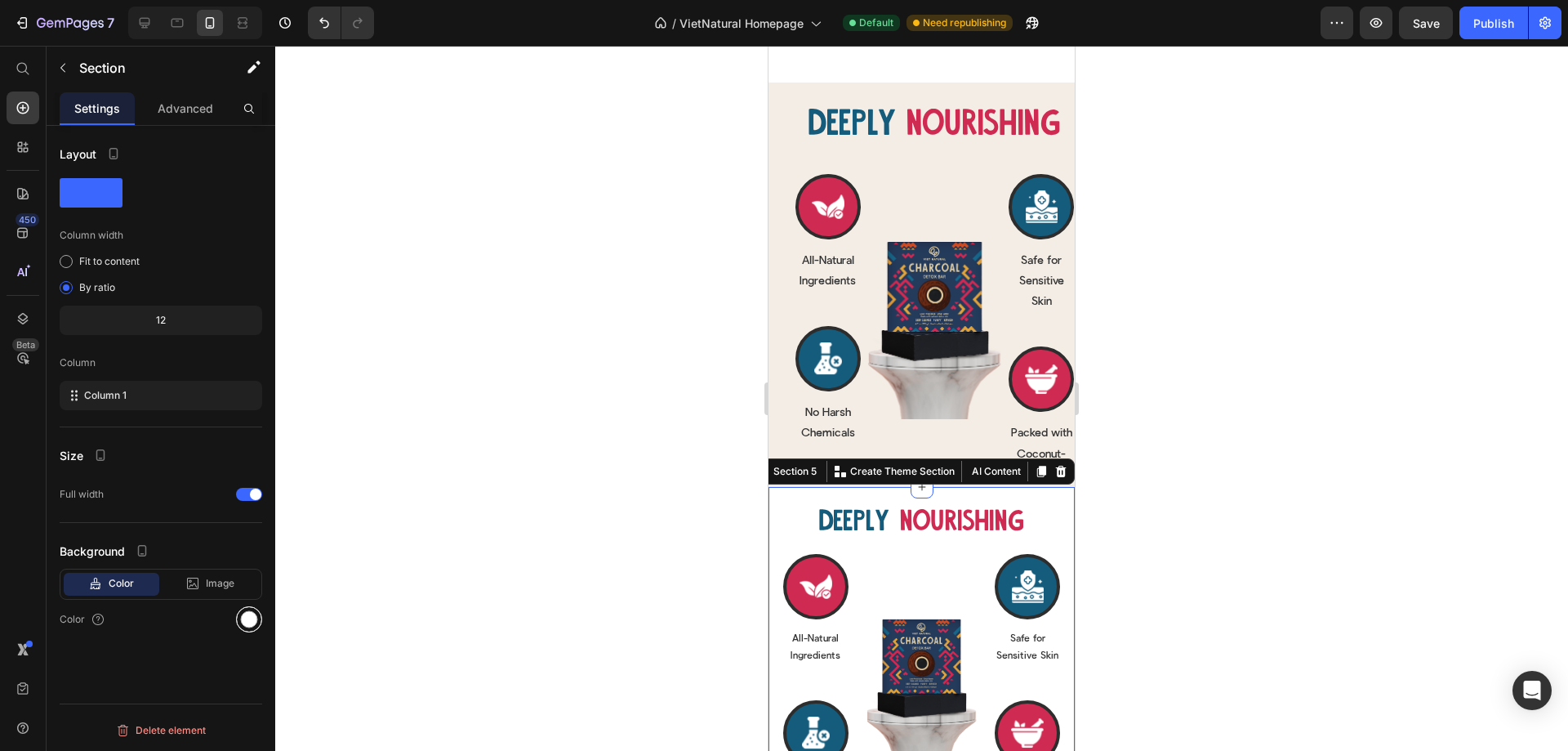 click at bounding box center (249, 619) 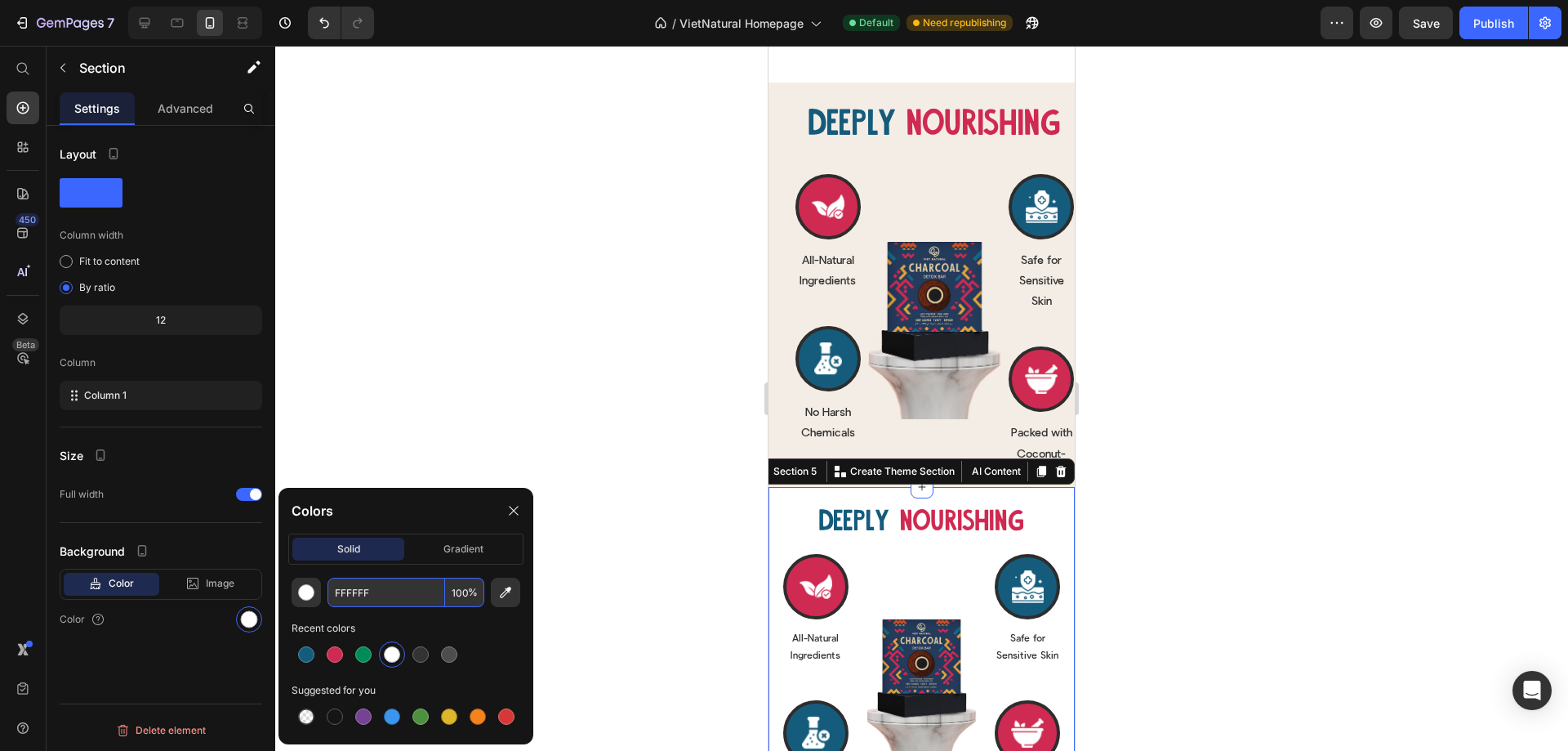 click on "FFFFFF" at bounding box center [386, 592] 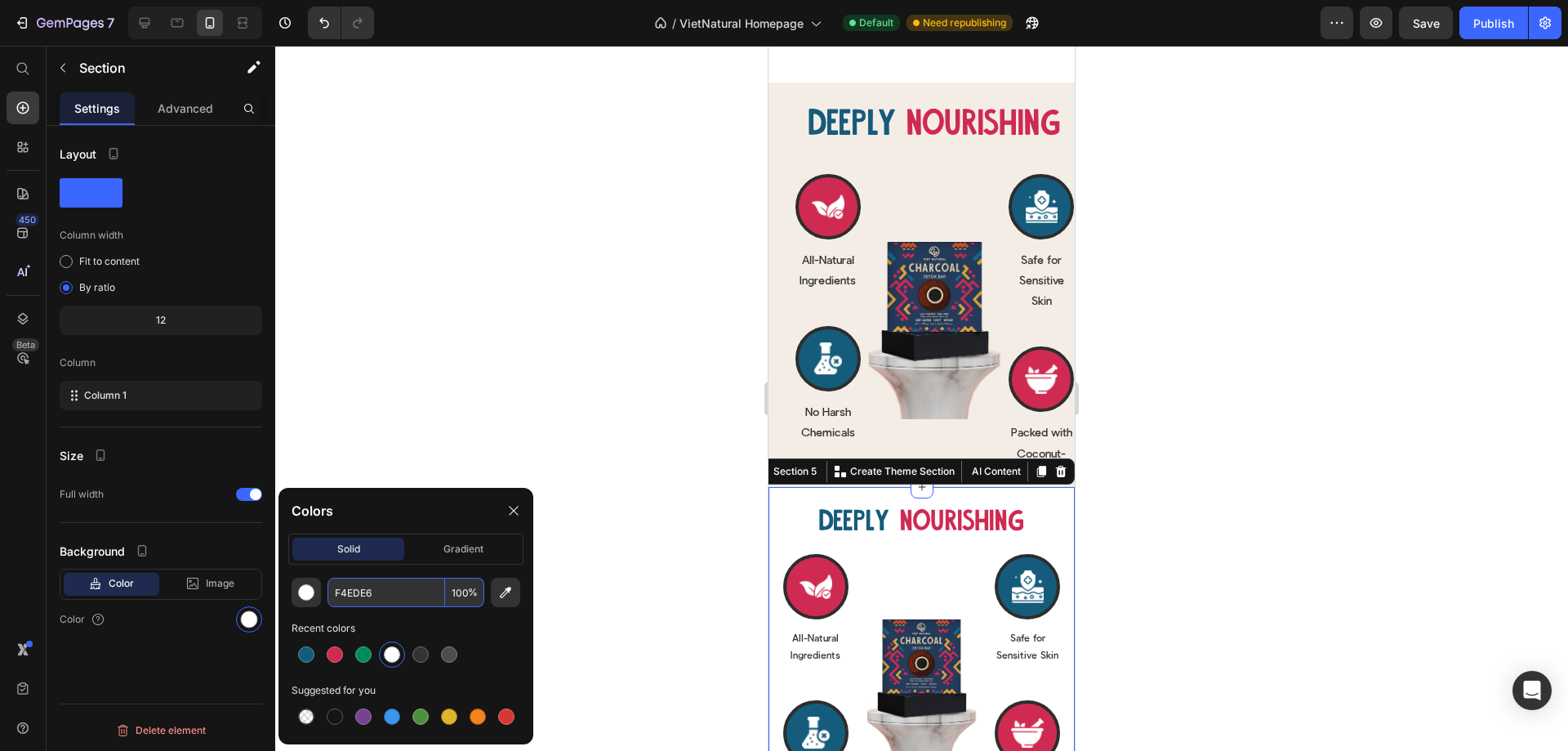 click 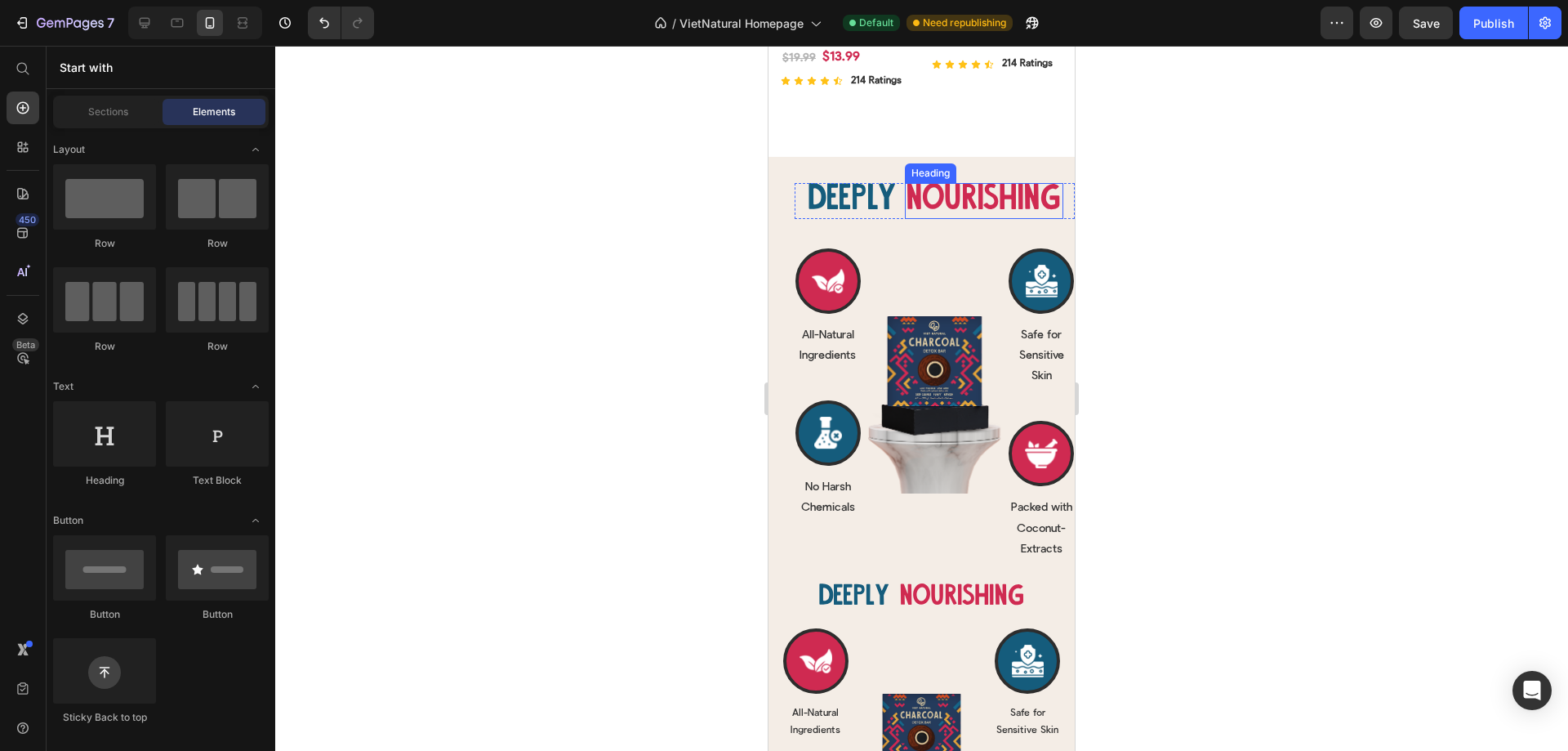 scroll, scrollTop: 1719, scrollLeft: 0, axis: vertical 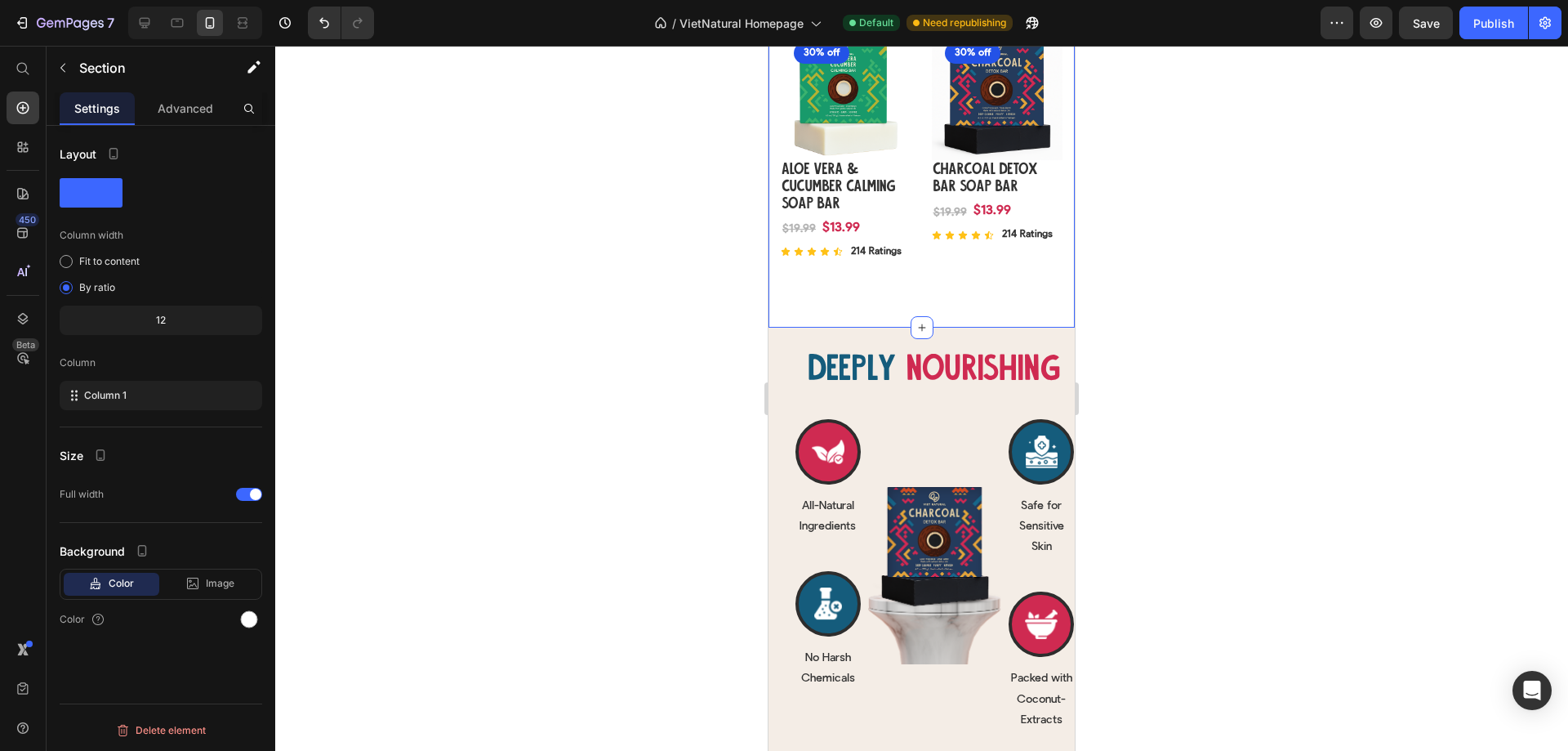 click on "Products From Heading Nature Heading Row Row (P) Images 30% off Product Badge Row Brown Rice & Coconut Milk Soap Bar (P) Title Row $13.99 (P) Price $19.99 (P) Price Row Icon Icon Icon Icon Icon Icon List 214 Ratings Text Block Row Row Row (P) Images 30% off Product Badge Row Coconut Body Scrub Soap Bar (P) Title Row $13.99 (P) Price $19.99 (P) Price Row Icon Icon Icon Icon Icon Icon List 214 Ratings Text Block Row Row Row (P) Images 30% off Product Badge Row Turmeric, Tea Tree & Ginger Calming Soap Bar (P) Title Row $13.99 (P) Price $19.99 (P) Price Row Icon Icon Icon Icon Icon Icon List 214 Ratings Text Block Row Row Row (P) Images 30% off Product Badge Row Turmeric & Bitter Melon Herbal Soap Bar (P) Title Row $13.99 (P) Price $19.99 (P) Price Row Icon Icon Icon Icon Icon Icon List 214 Ratings Text Block Row Row Row (P) Images 30% off Product Badge Row Aloe Vera & Cucumber Calming Soap Bar (P) Title Row $13.99 (P) Price $19.99 (P) Price Row Icon Icon Icon Icon Icon Icon List 214 Ratings Text Block Row Row" at bounding box center (921, -138) 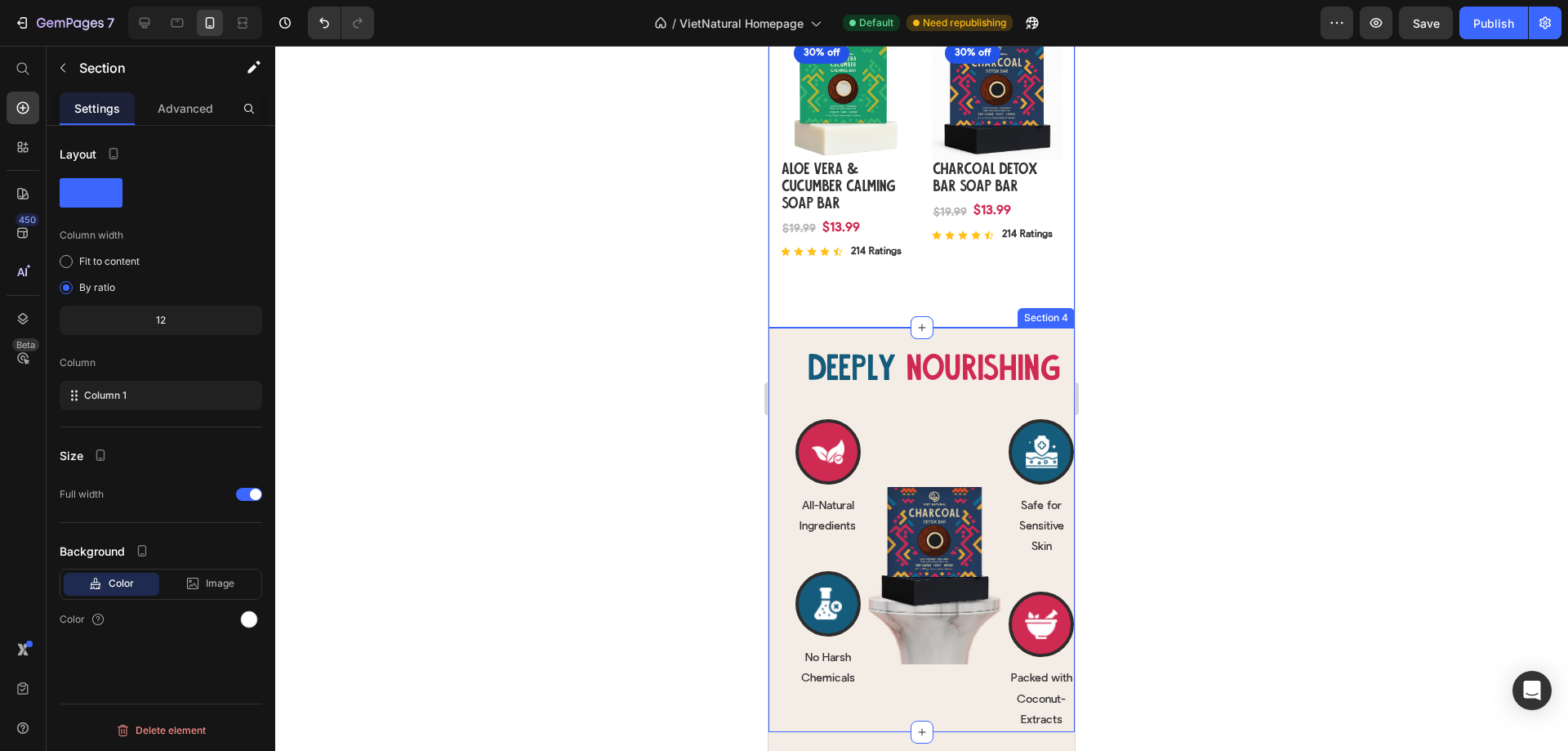 click on "Deeply Heading nourishing Heading Row Deeply Heading nourishing Heading Row
Icon All-Natural  Ingredients Text Block Row
Icon No Harsh Chemicals Text Block Row Row Image Row
Icon Safe for Sensitive Skin Text Block Row
Icon Packed with Coconut-Extracts Text Block Row Row Row Row Section 4" at bounding box center (921, 530) 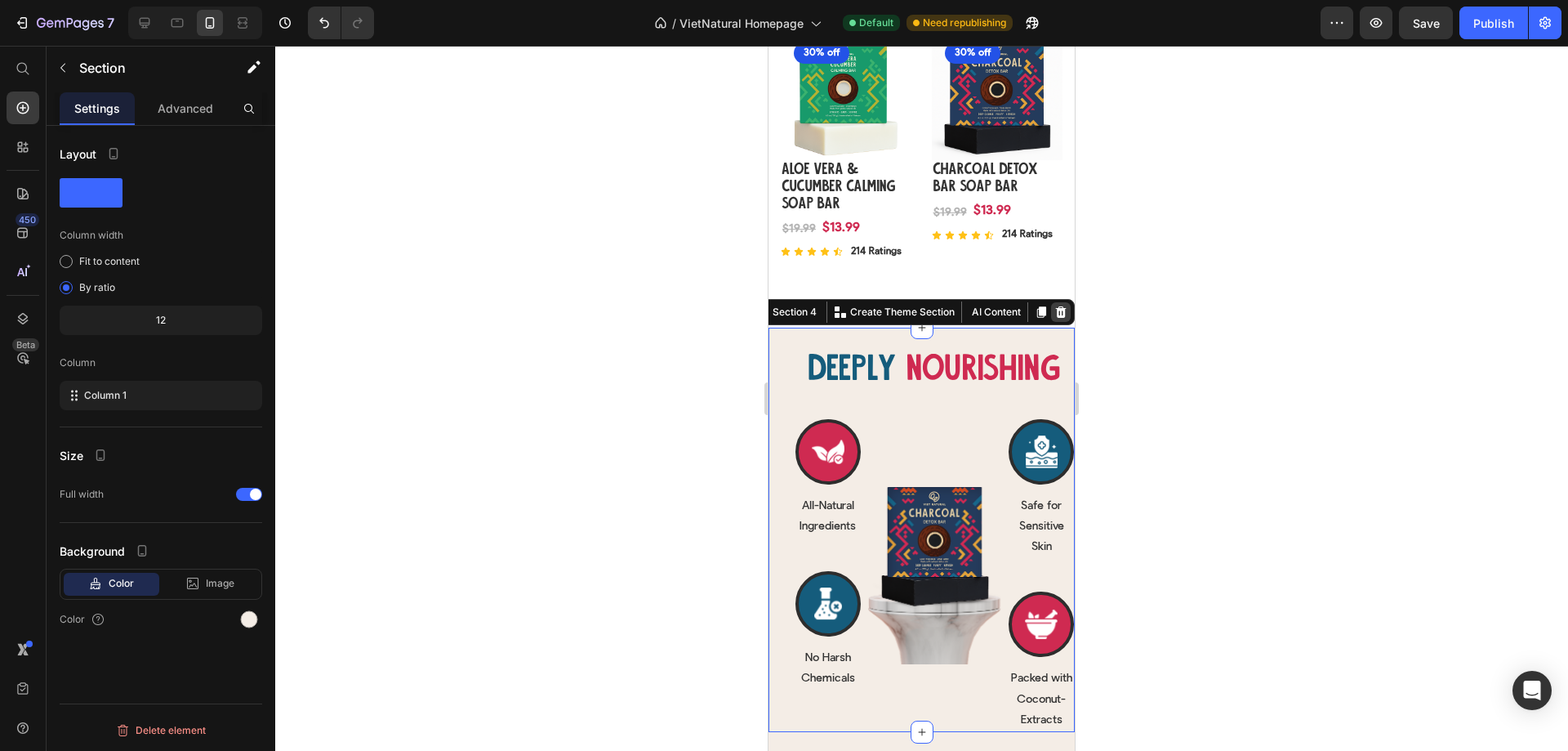click 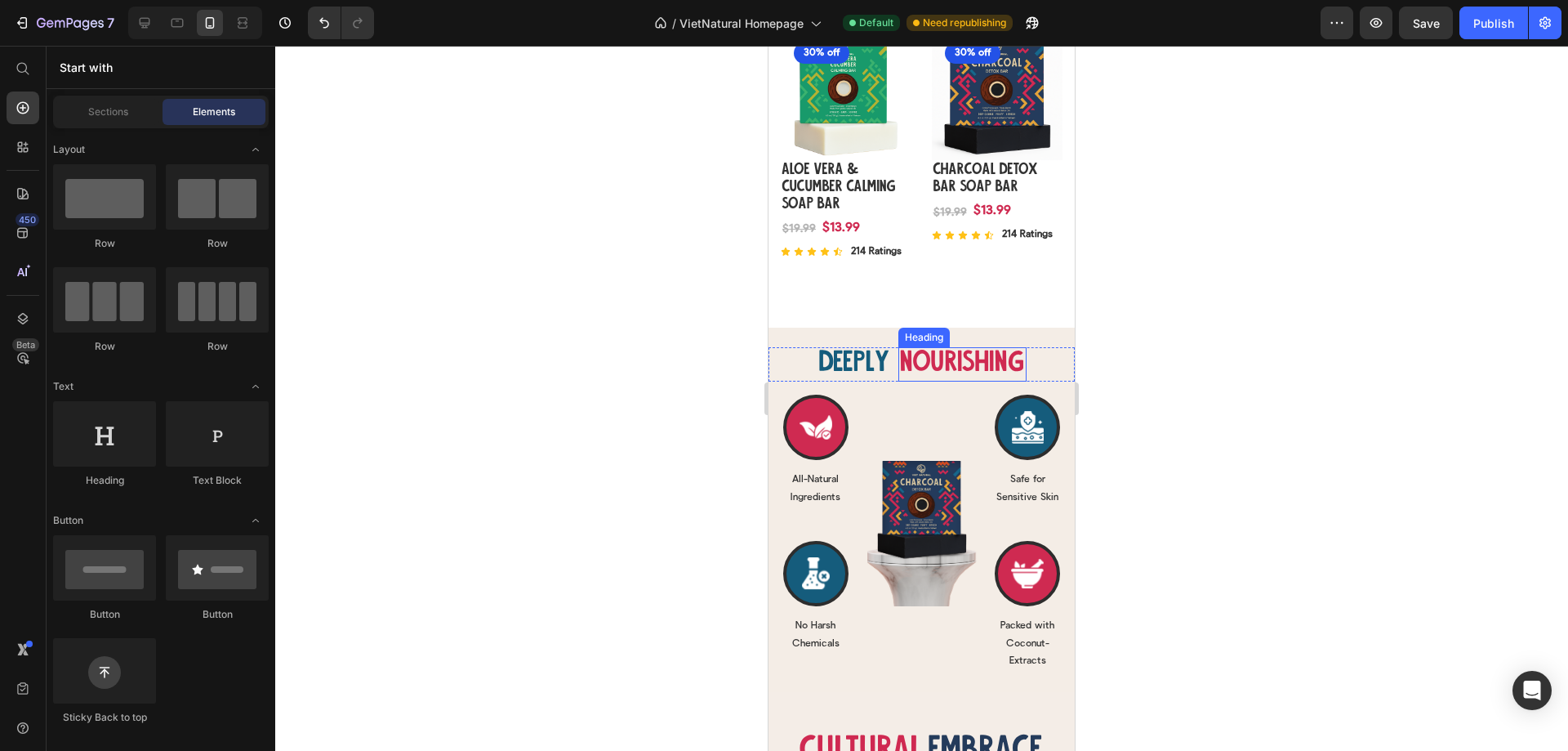 scroll, scrollTop: 1883, scrollLeft: 0, axis: vertical 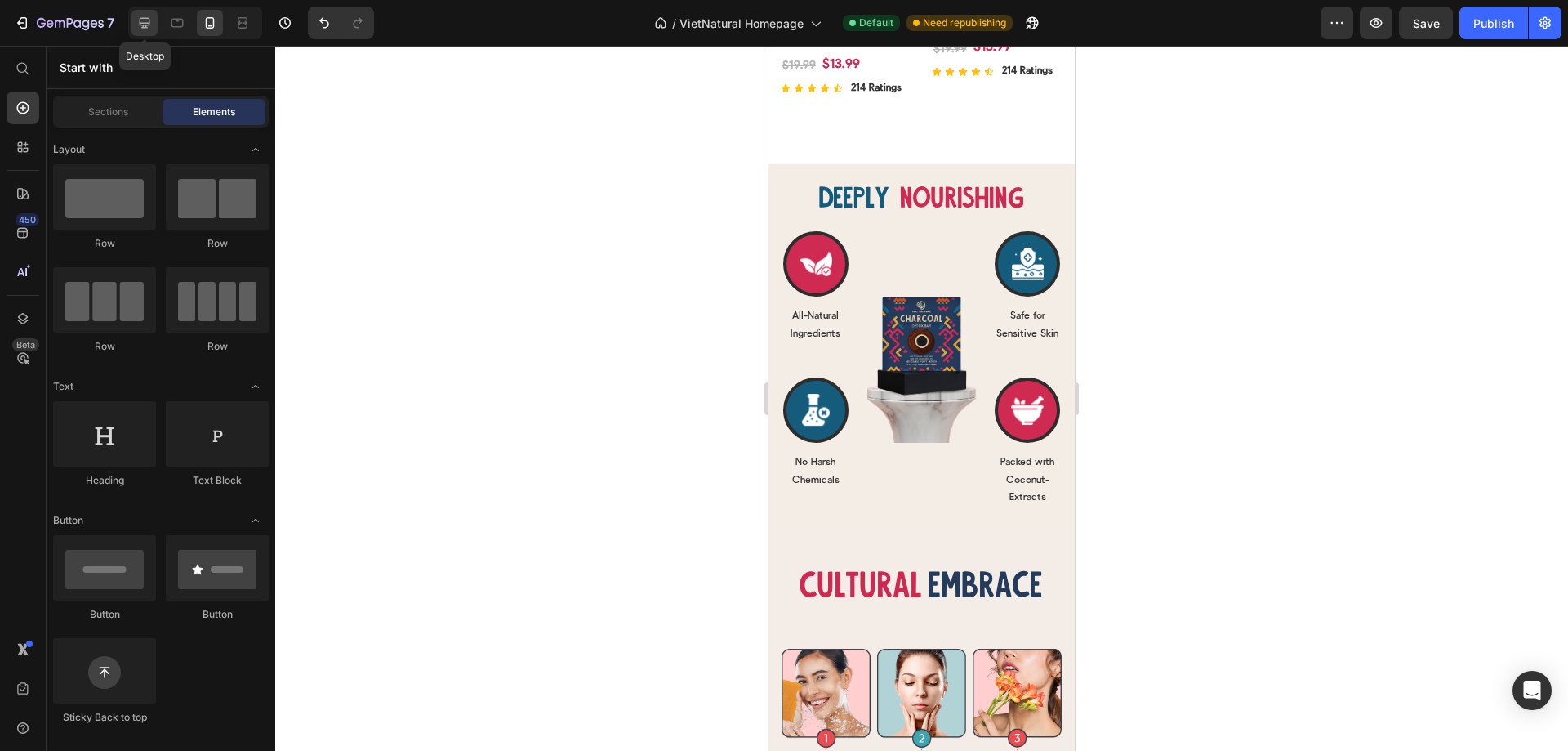 click 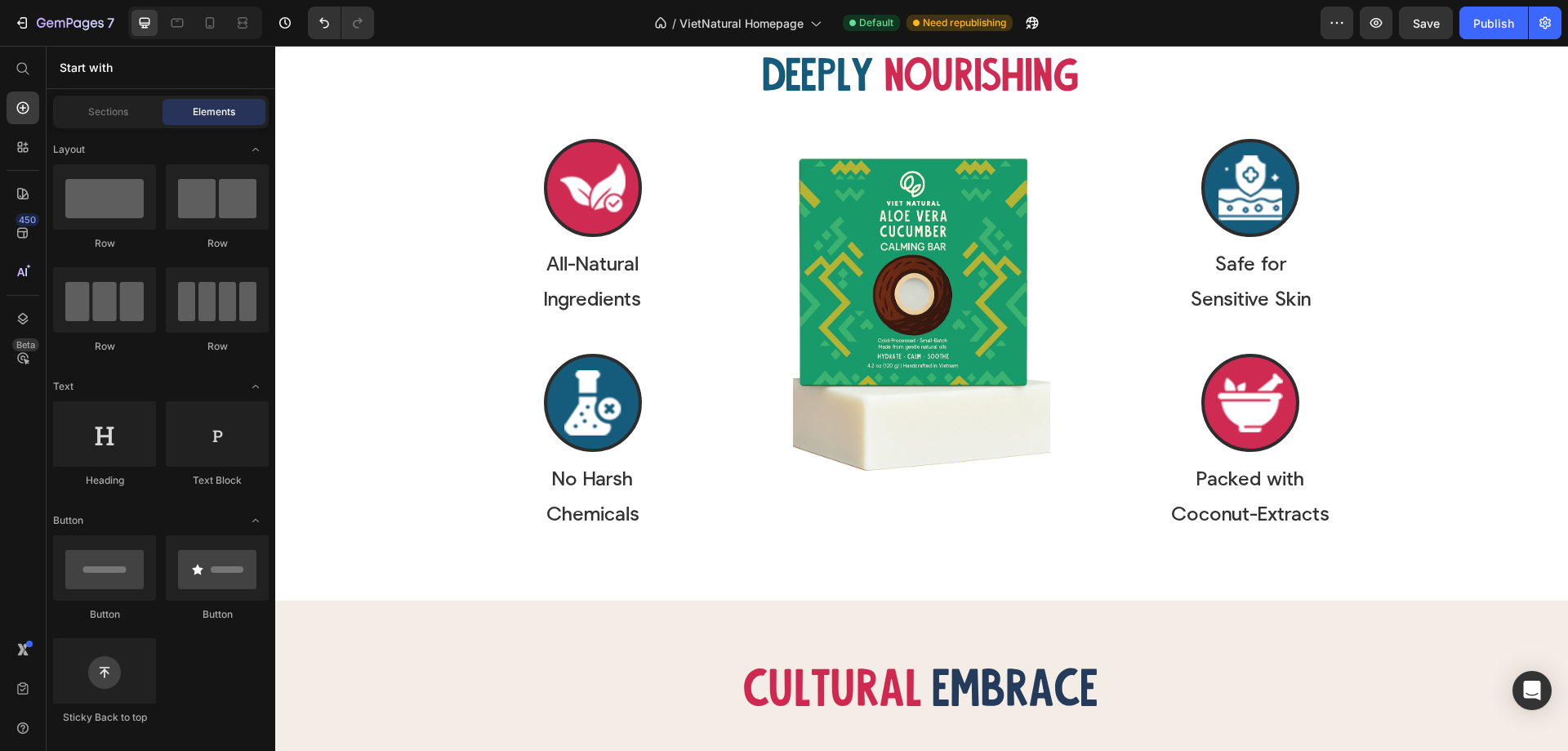 scroll, scrollTop: 2183, scrollLeft: 0, axis: vertical 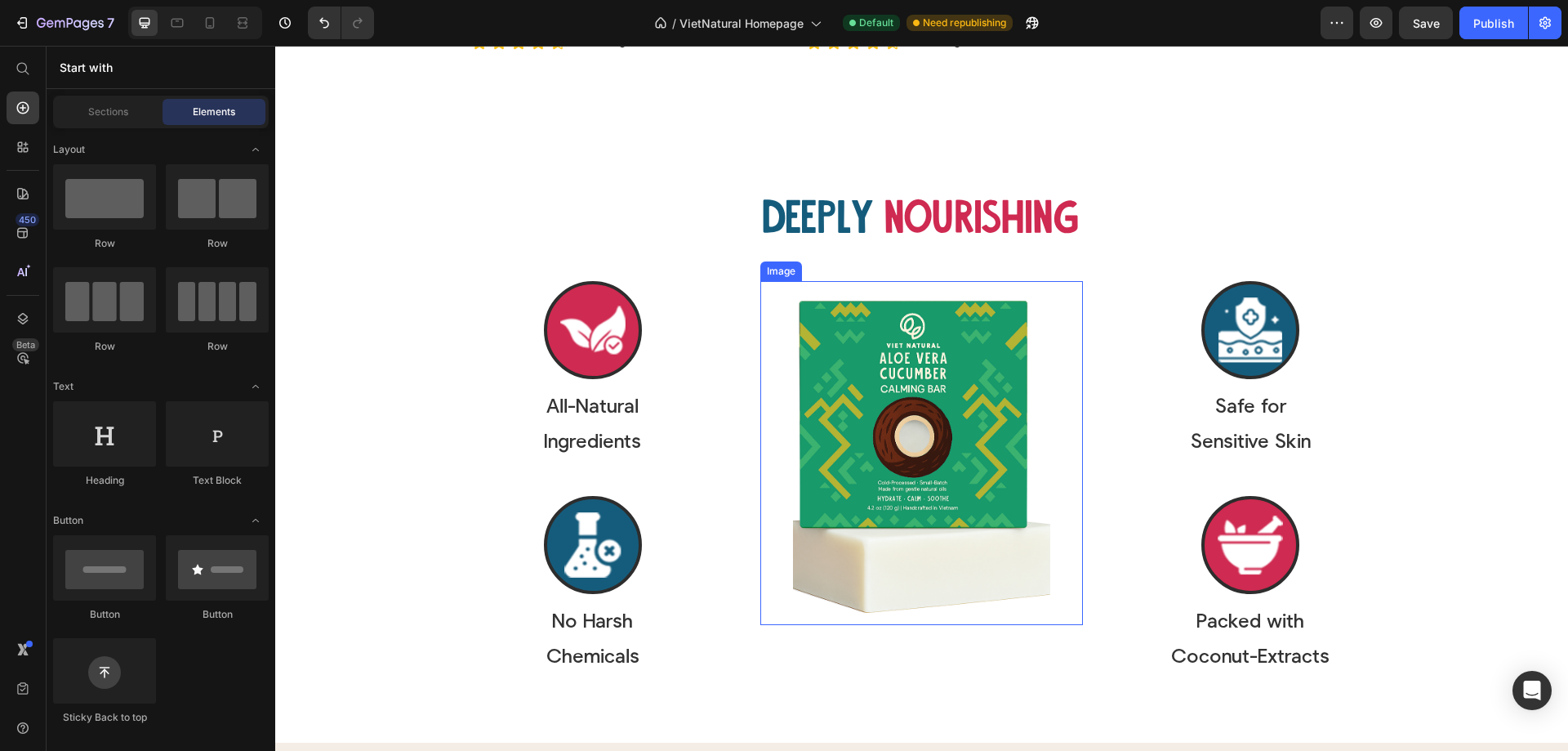 click at bounding box center (921, 453) 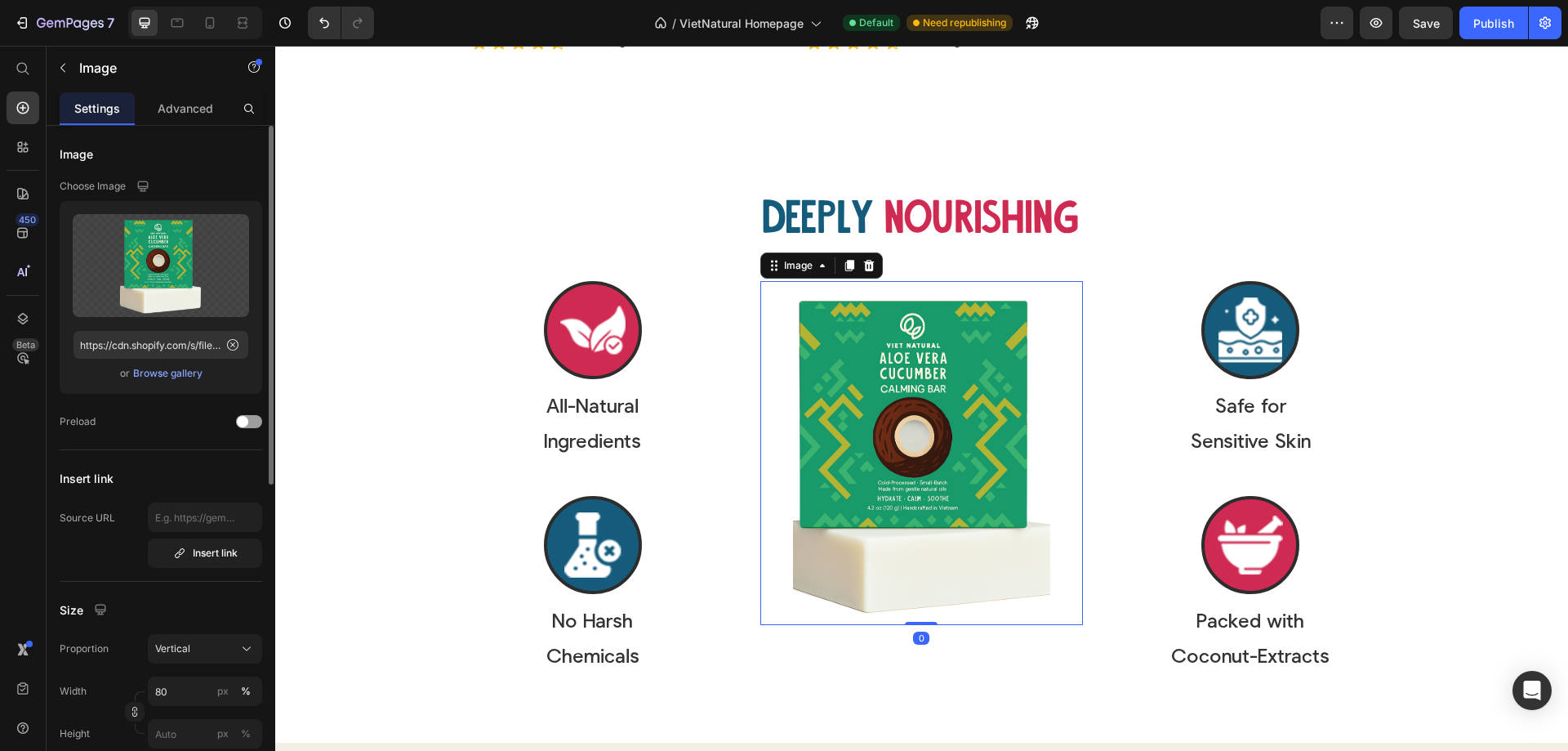 click on "Browse gallery" at bounding box center (167, 373) 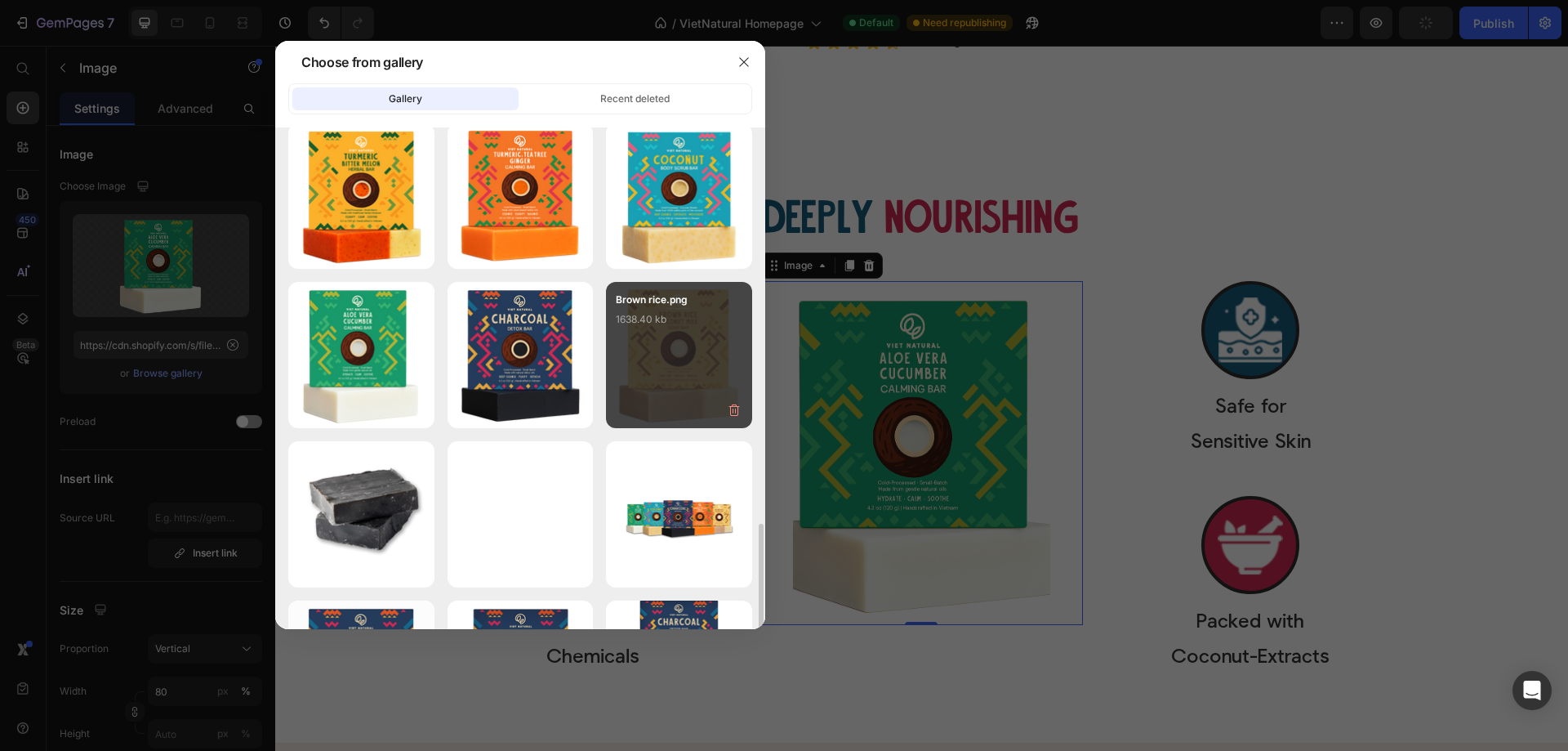 scroll, scrollTop: 817, scrollLeft: 0, axis: vertical 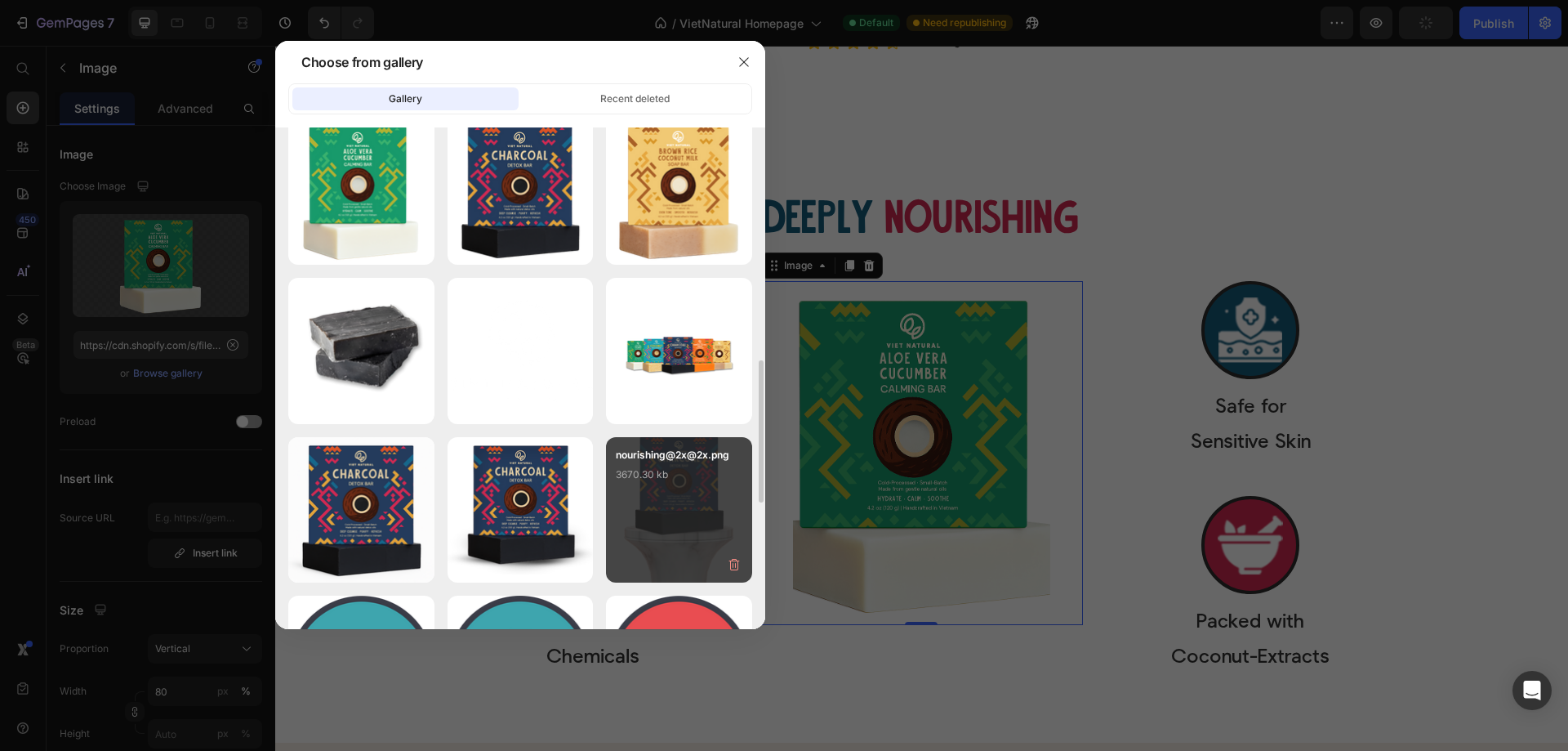 click on "nourishing@2x@2x.png 3670.30 kb" at bounding box center (679, 480) 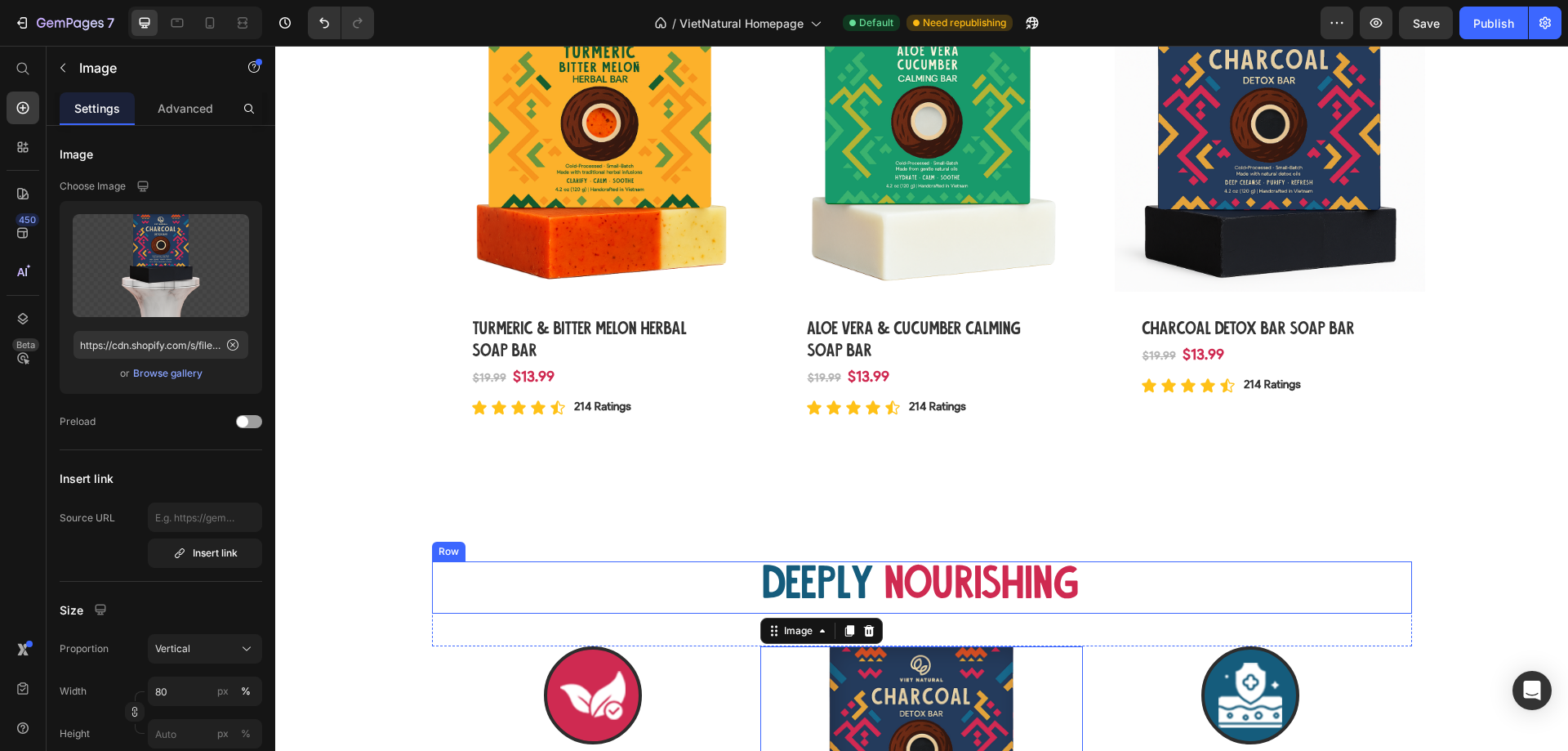 scroll, scrollTop: 2019, scrollLeft: 0, axis: vertical 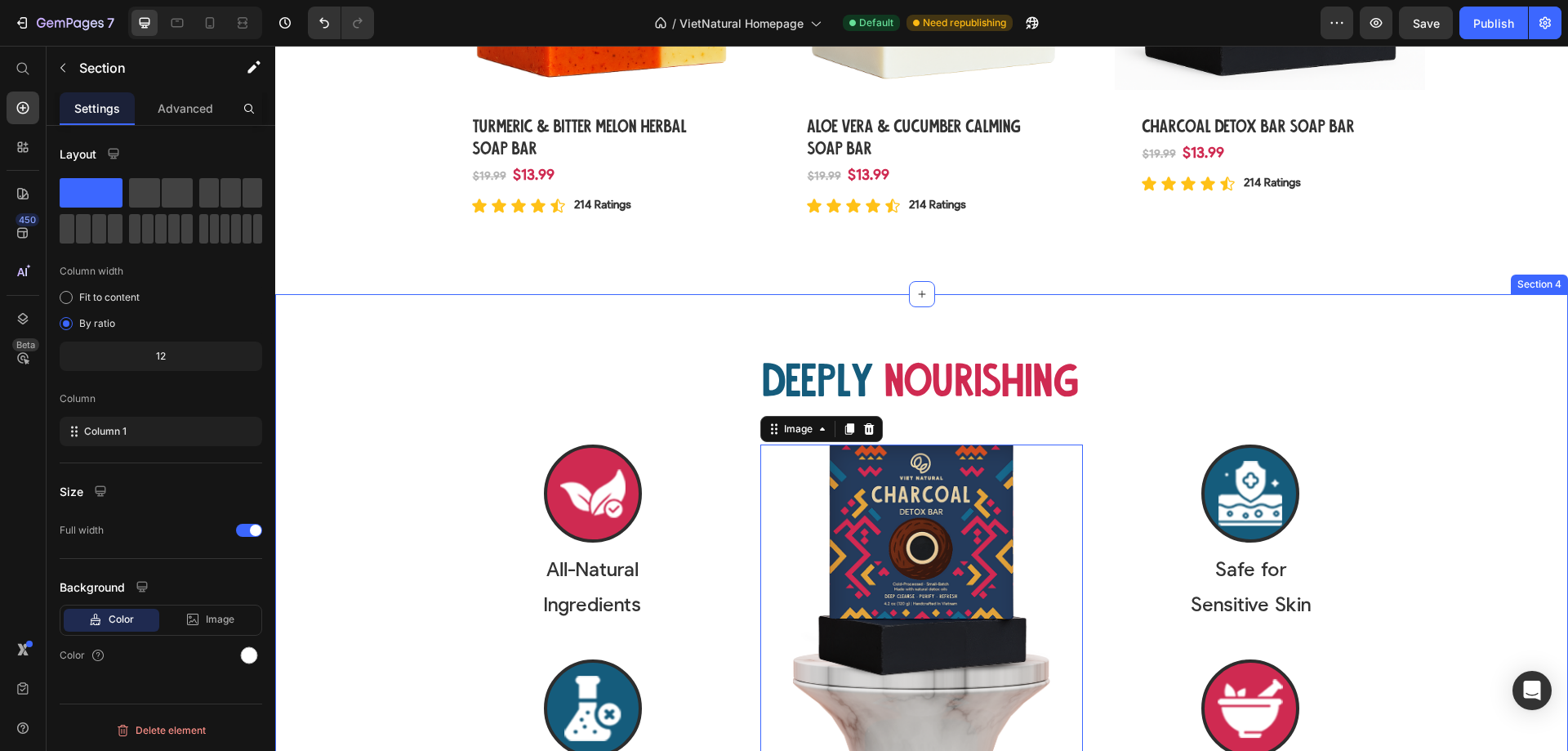 click on "Deeply Heading nourishing Heading Row Row
Icon All-Natural  Ingredients Text Block Row
Icon No Harsh Chemicals Text Block Row Row Image   0 Row
Icon Safe for Sensitive Skin Text Block Row
Icon Packed with Coconut-Extracts Text Block Row Row Row Row" at bounding box center [921, 600] 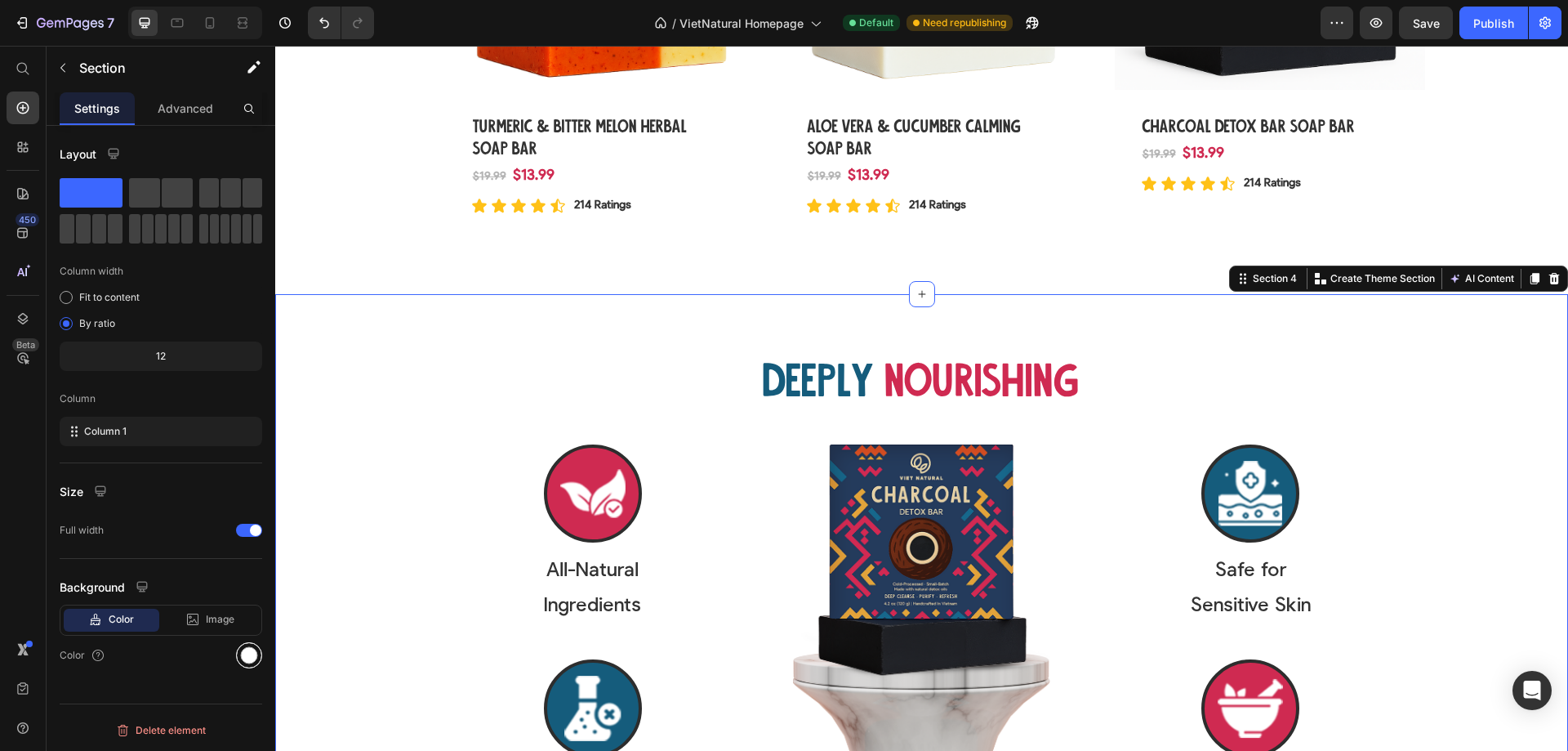 click at bounding box center (249, 655) 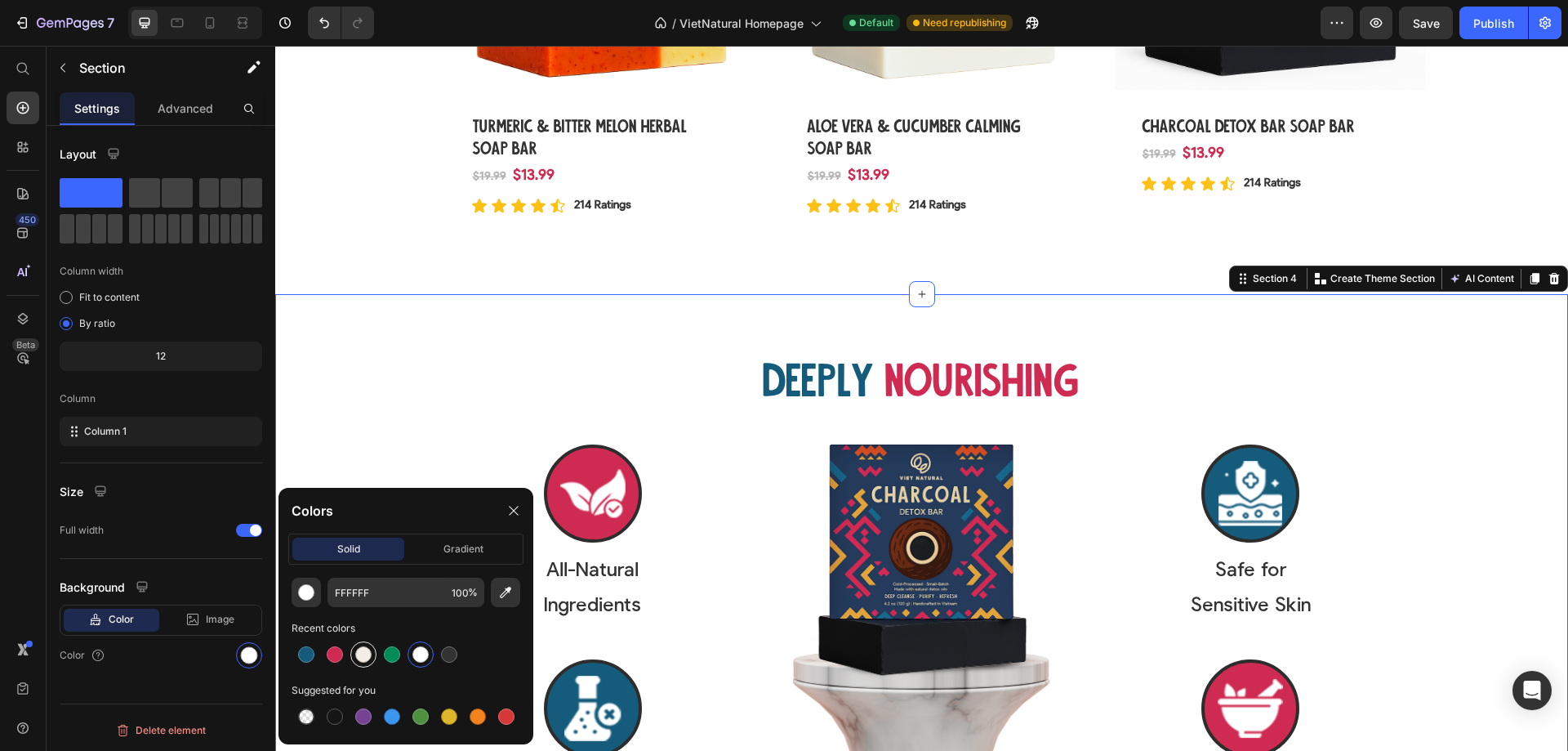 click at bounding box center (363, 655) 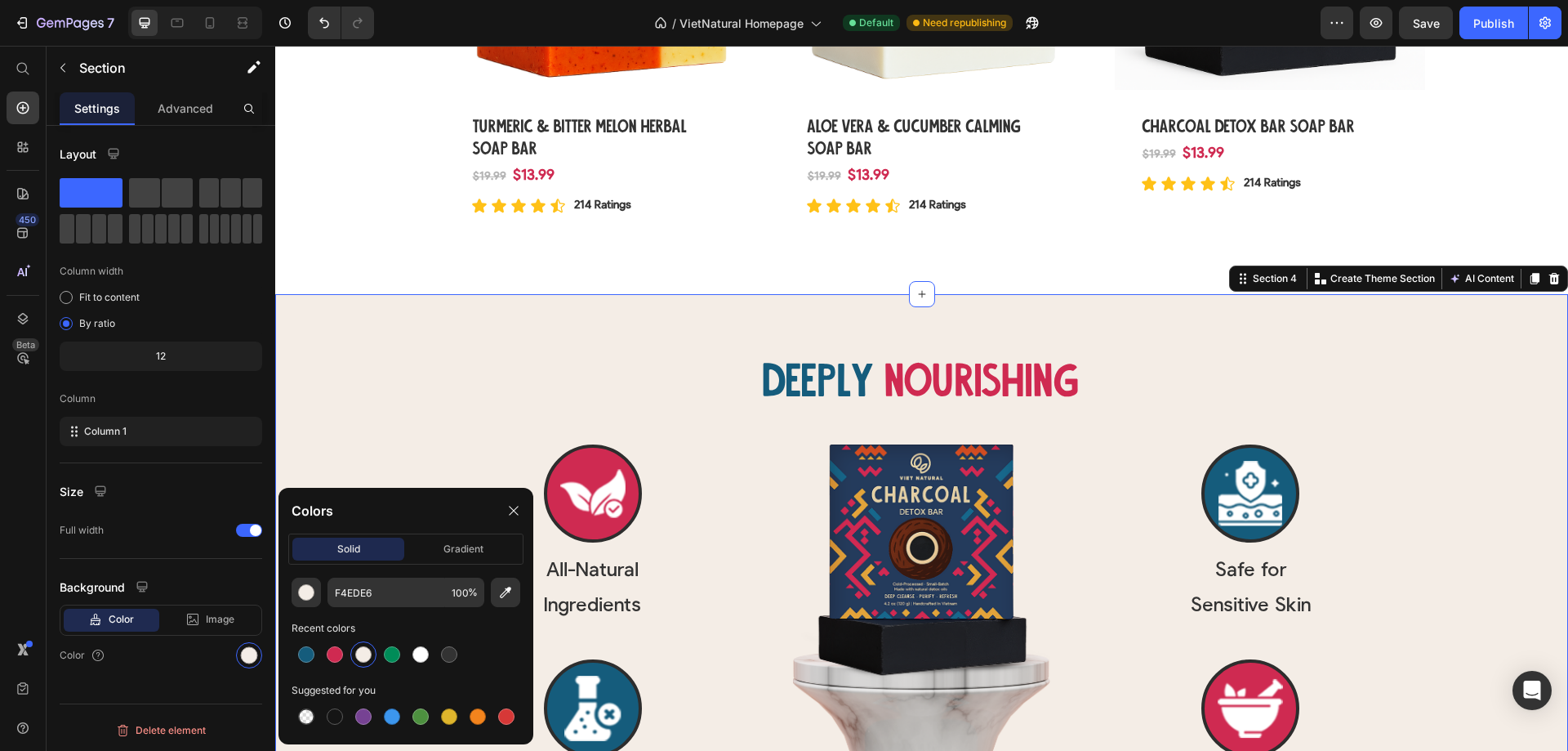 scroll, scrollTop: 2346, scrollLeft: 0, axis: vertical 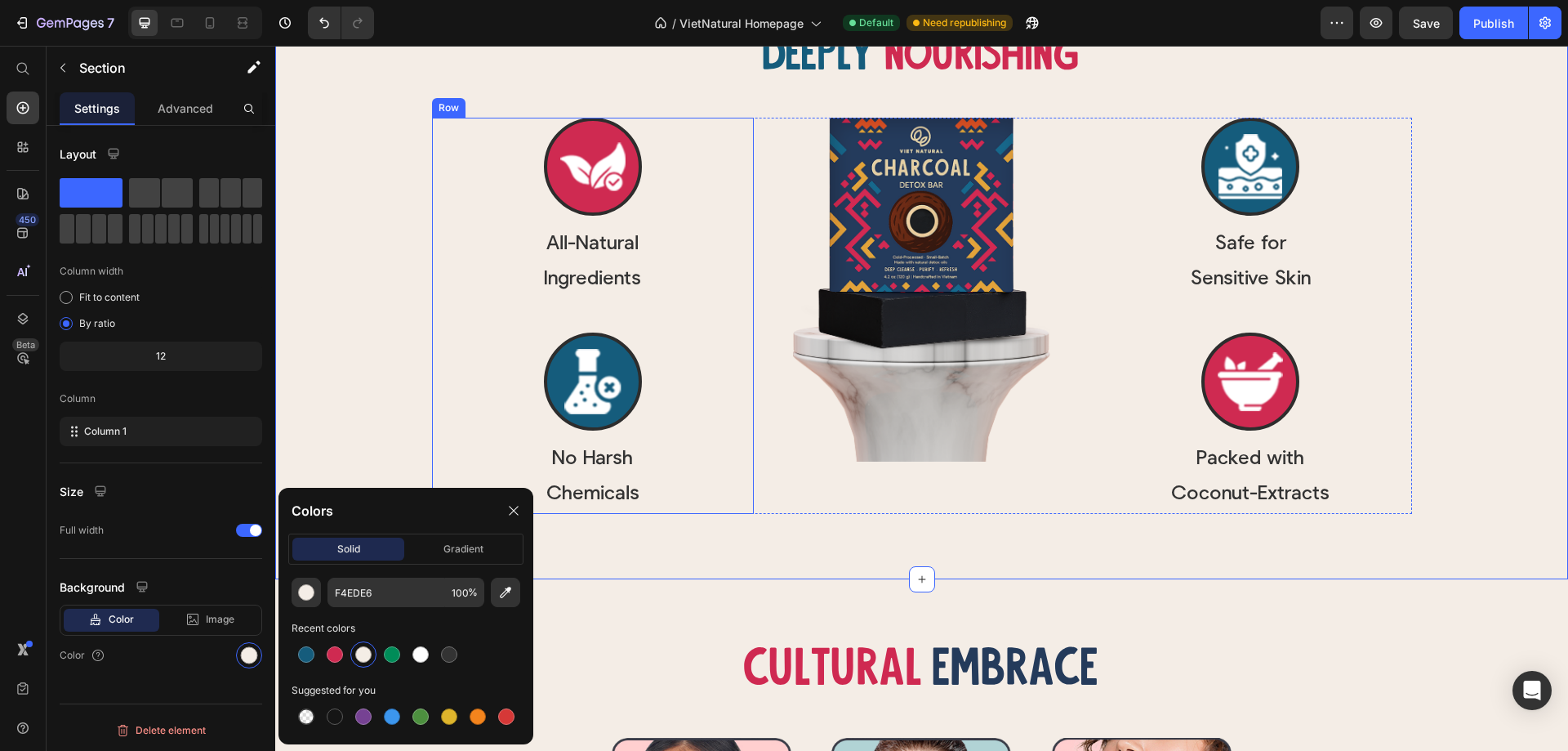 click on "Icon All-Natural  Ingredients Text Block Row
Icon No Harsh Chemicals Text Block Row" at bounding box center (593, 315) 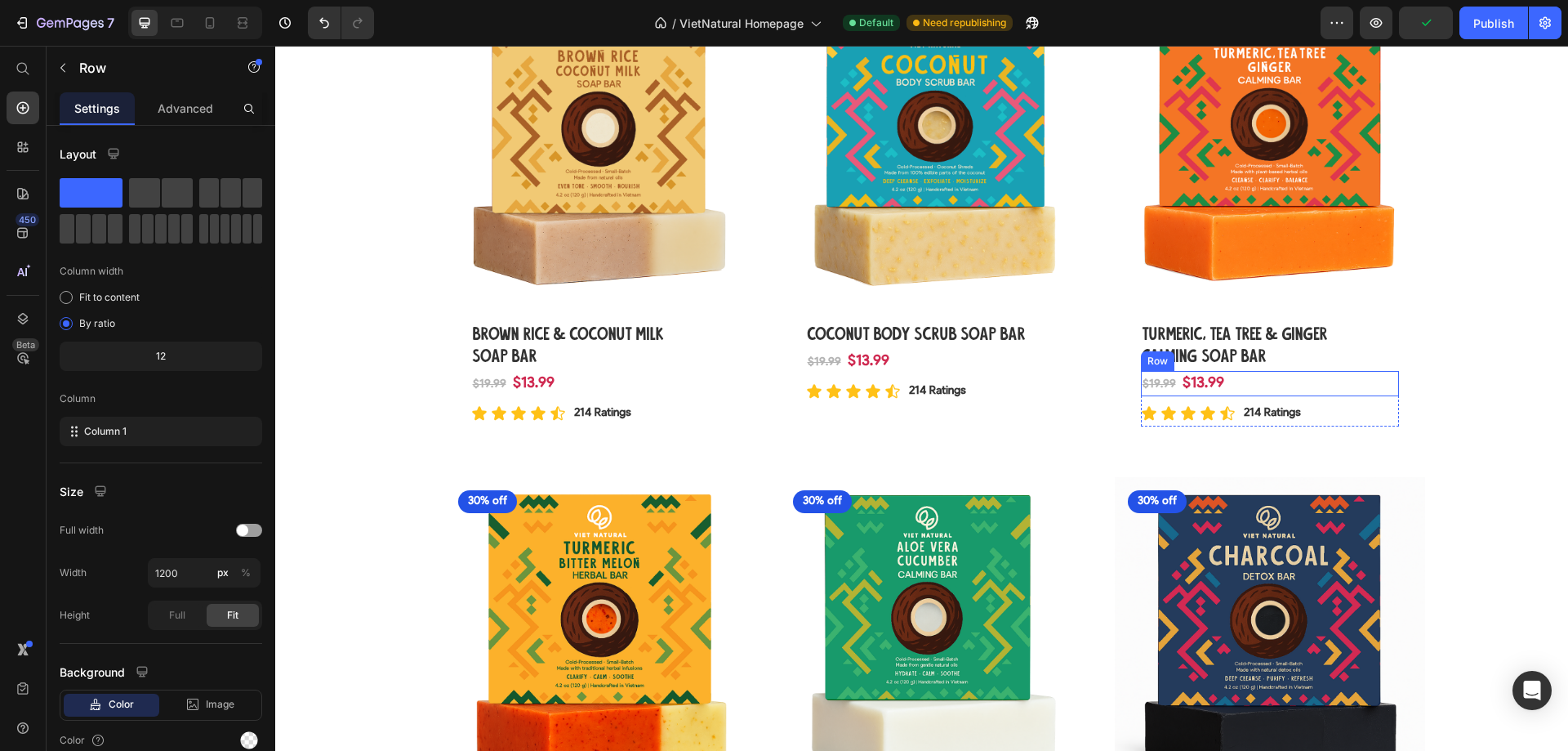 scroll, scrollTop: 1370, scrollLeft: 0, axis: vertical 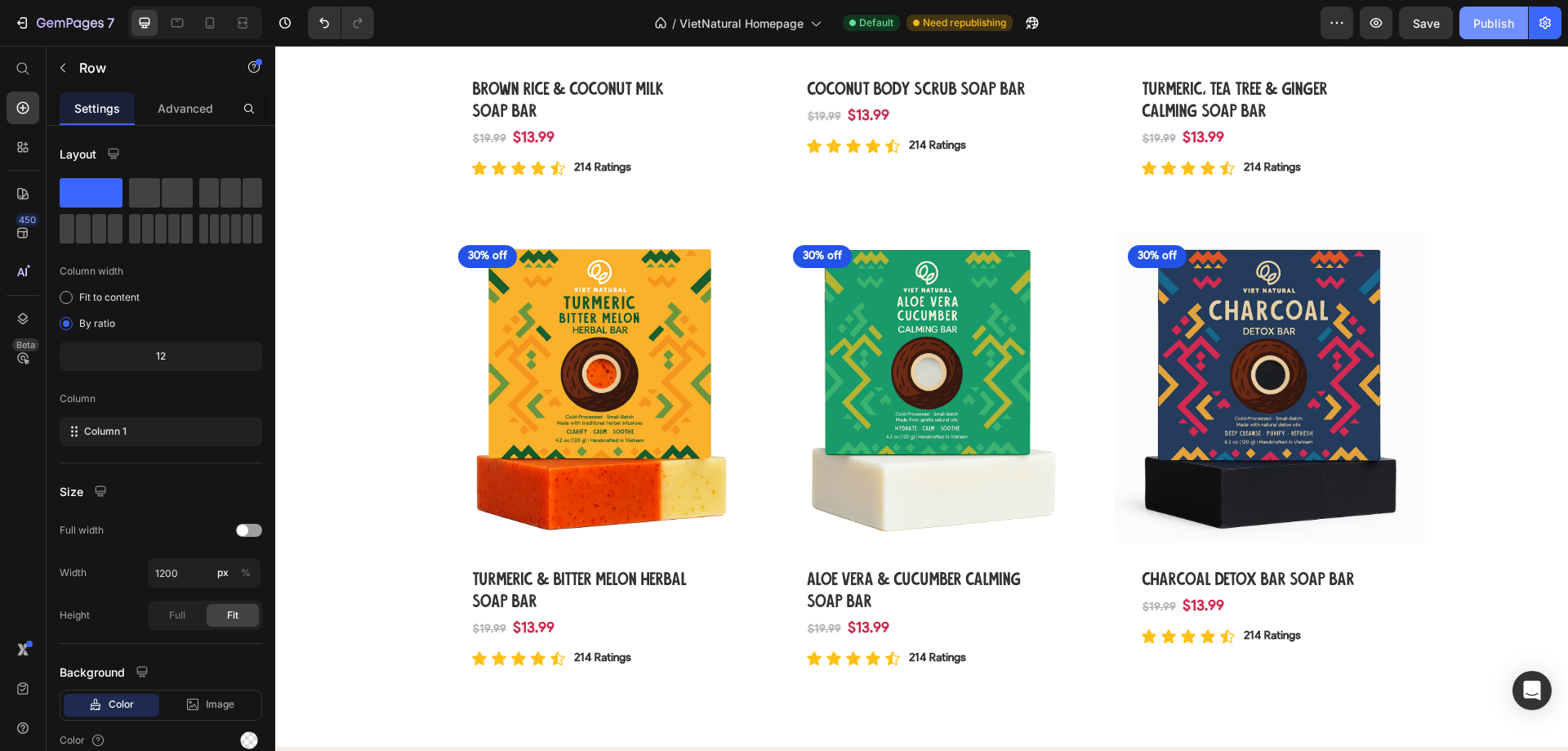 click on "Publish" 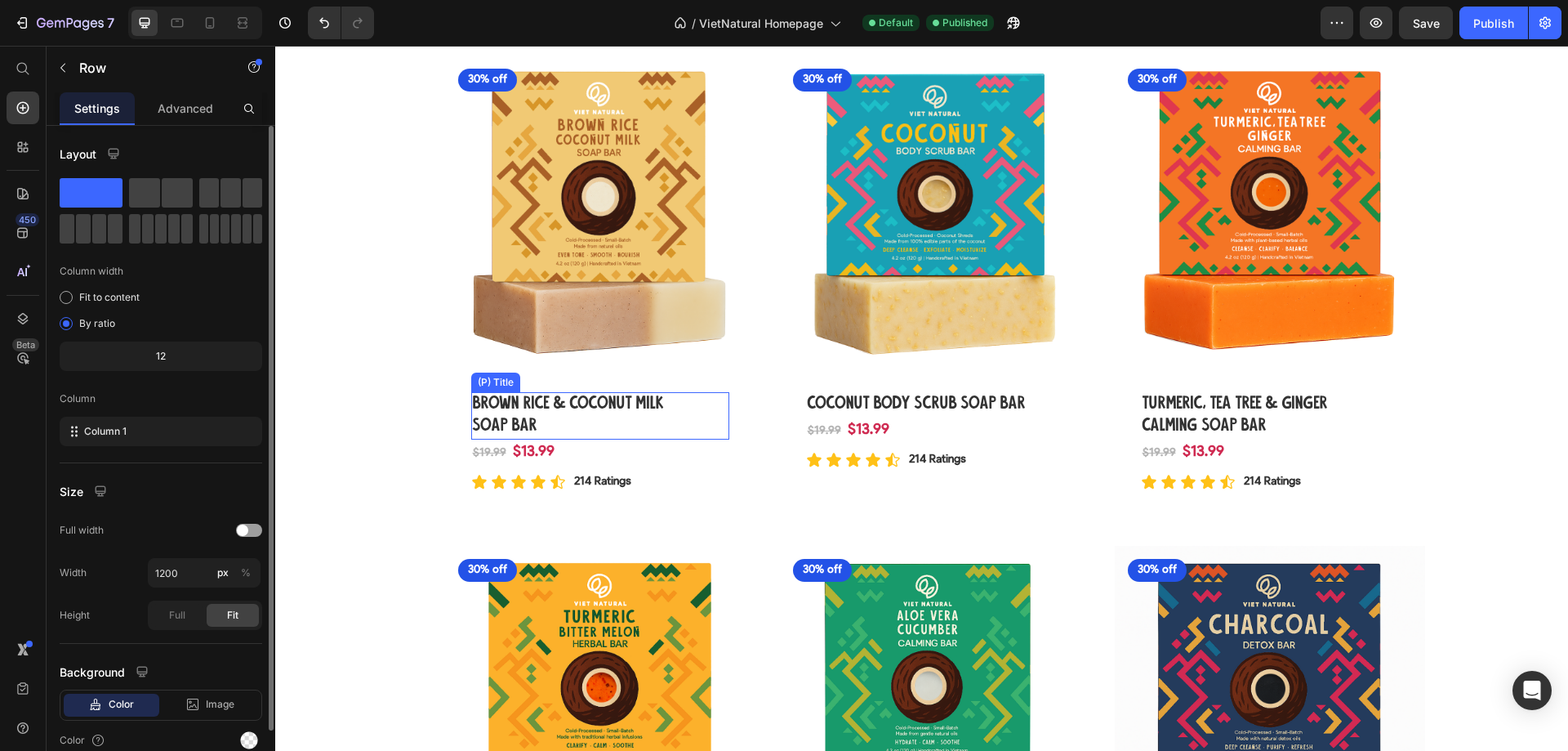 scroll, scrollTop: 1044, scrollLeft: 0, axis: vertical 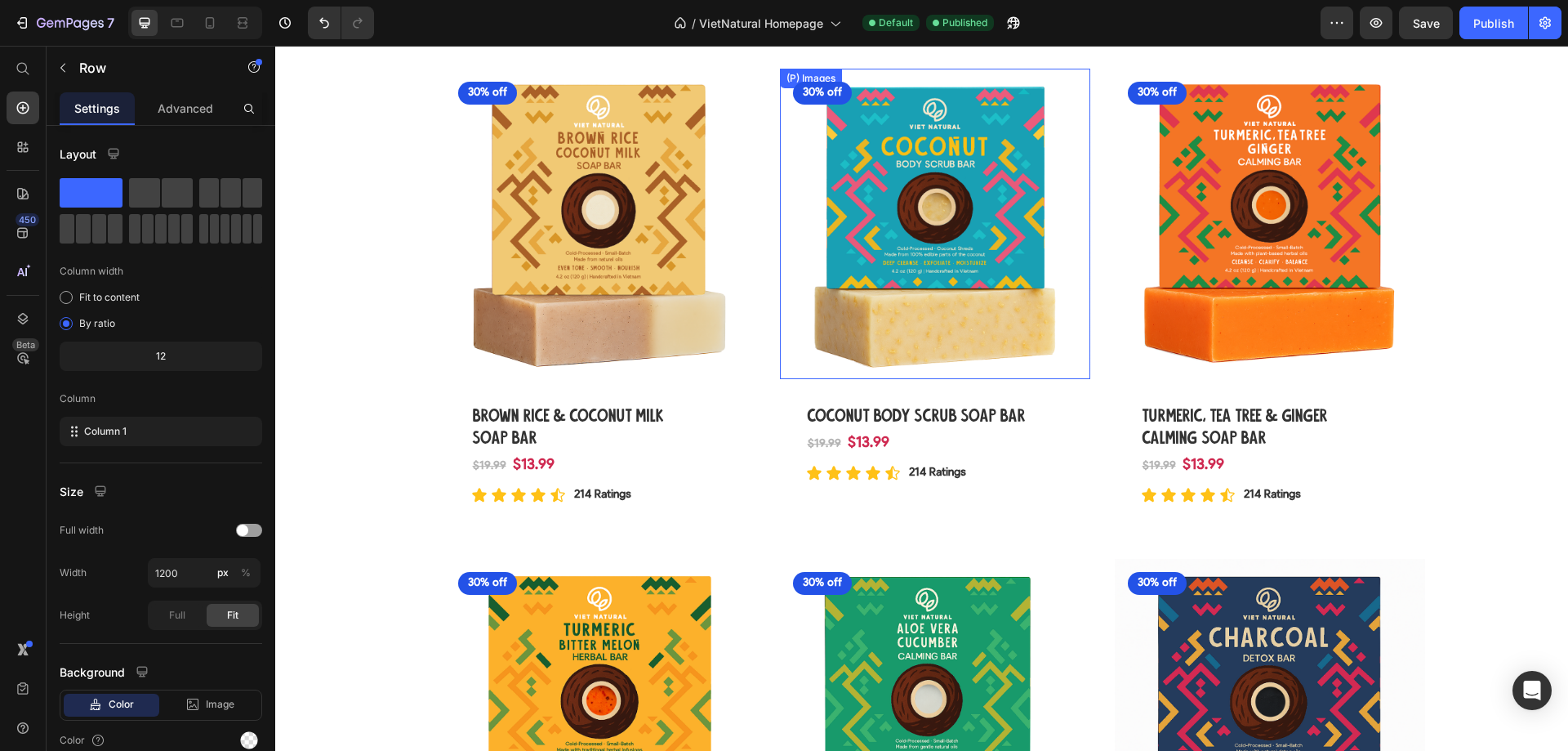 drag, startPoint x: 791, startPoint y: 131, endPoint x: 756, endPoint y: 132, distance: 35.0143 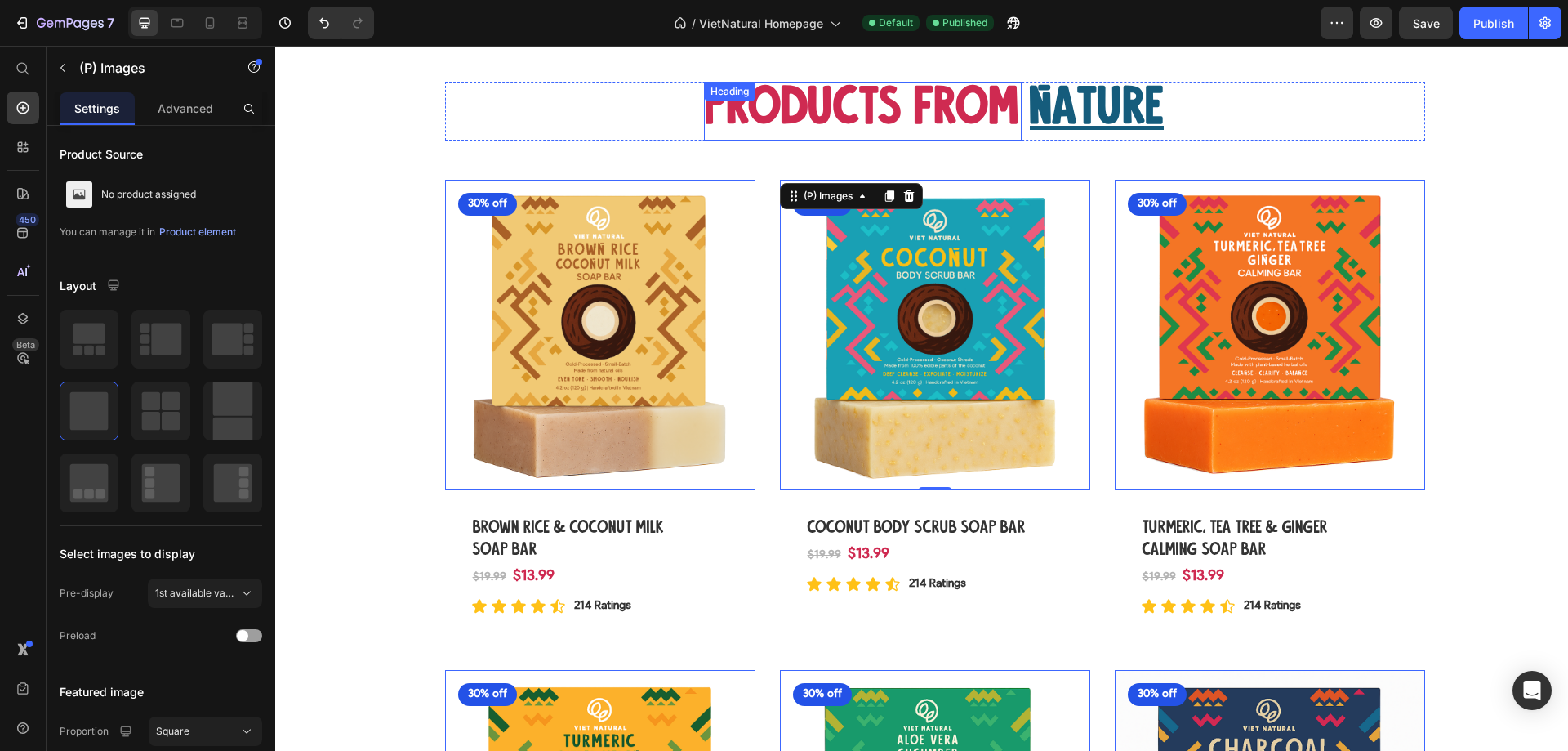 scroll, scrollTop: 880, scrollLeft: 0, axis: vertical 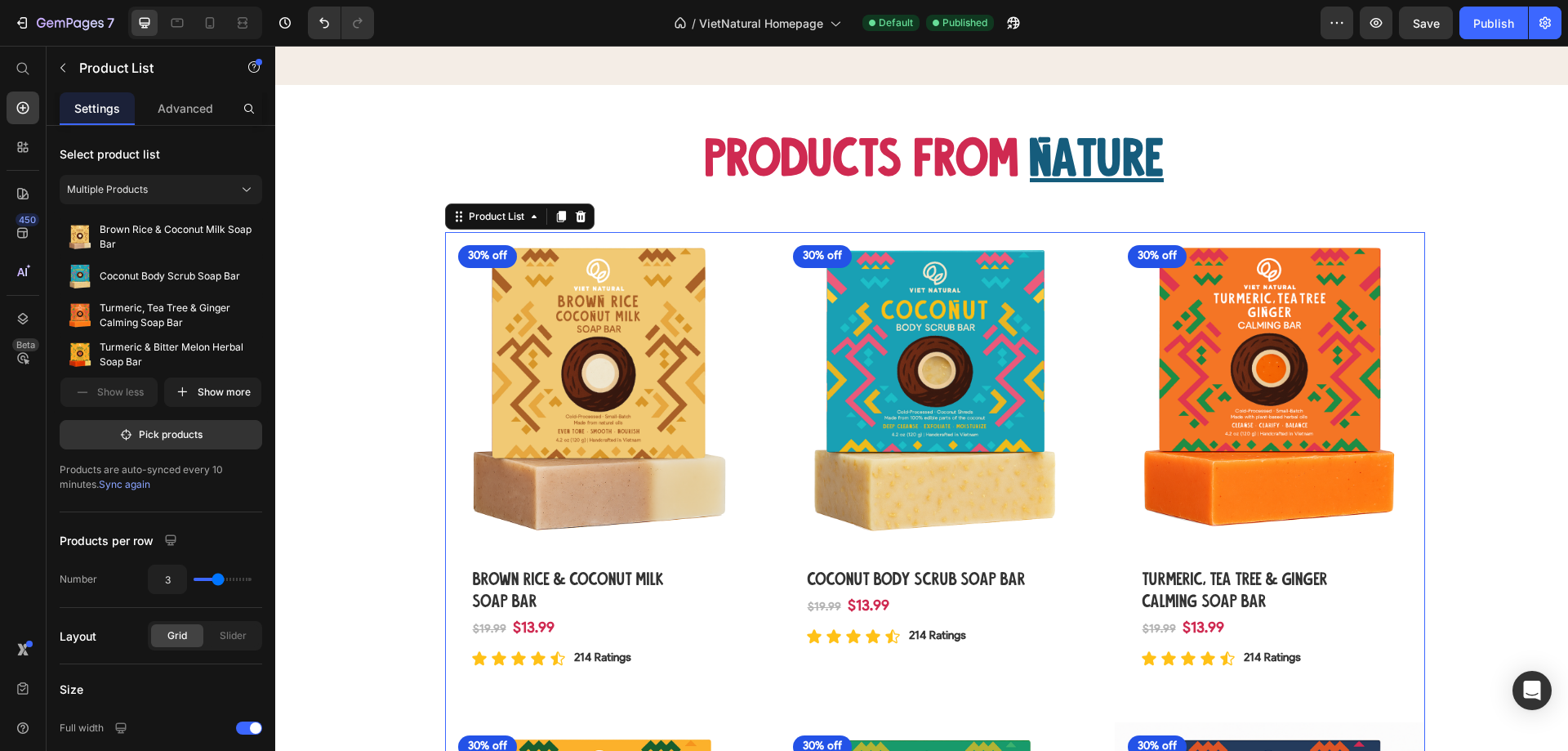 click on "(P) Images 30% off Product Badge Row Brown Rice & Coconut Milk Soap Bar (P) Title Row $13.99 (P) Price $19.99 (P) Price Row Icon Icon Icon Icon Icon Icon List 214 Ratings Text Block Row Row Row (P) Images 30% off Product Badge Row Coconut Body Scrub Soap Bar (P) Title Row $13.99 (P) Price $19.99 (P) Price Row Icon Icon Icon Icon Icon Icon List 214 Ratings Text Block Row Row Row (P) Images 30% off Product Badge Row Turmeric, Tea Tree & Ginger Calming Soap Bar (P) Title Row $13.99 (P) Price $19.99 (P) Price Row Icon Icon Icon Icon Icon Icon List 214 Ratings Text Block Row Row Row (P) Images 30% off Product Badge Row Turmeric & Bitter Melon Herbal Soap Bar (P) Title Row $13.99 (P) Price $19.99 (P) Price Row Icon Icon Icon Icon Icon Icon List 214 Ratings Text Block Row Row Row (P) Images 30% off Product Badge Row Aloe Vera & Cucumber Calming Soap Bar (P) Title Row $13.99 (P) Price $19.99 (P) Price Row Icon Icon Icon Icon Icon Icon List 214 Ratings Text Block Row Row Row (P) Images 30% off Product Badge Row Row" at bounding box center [935, 710] 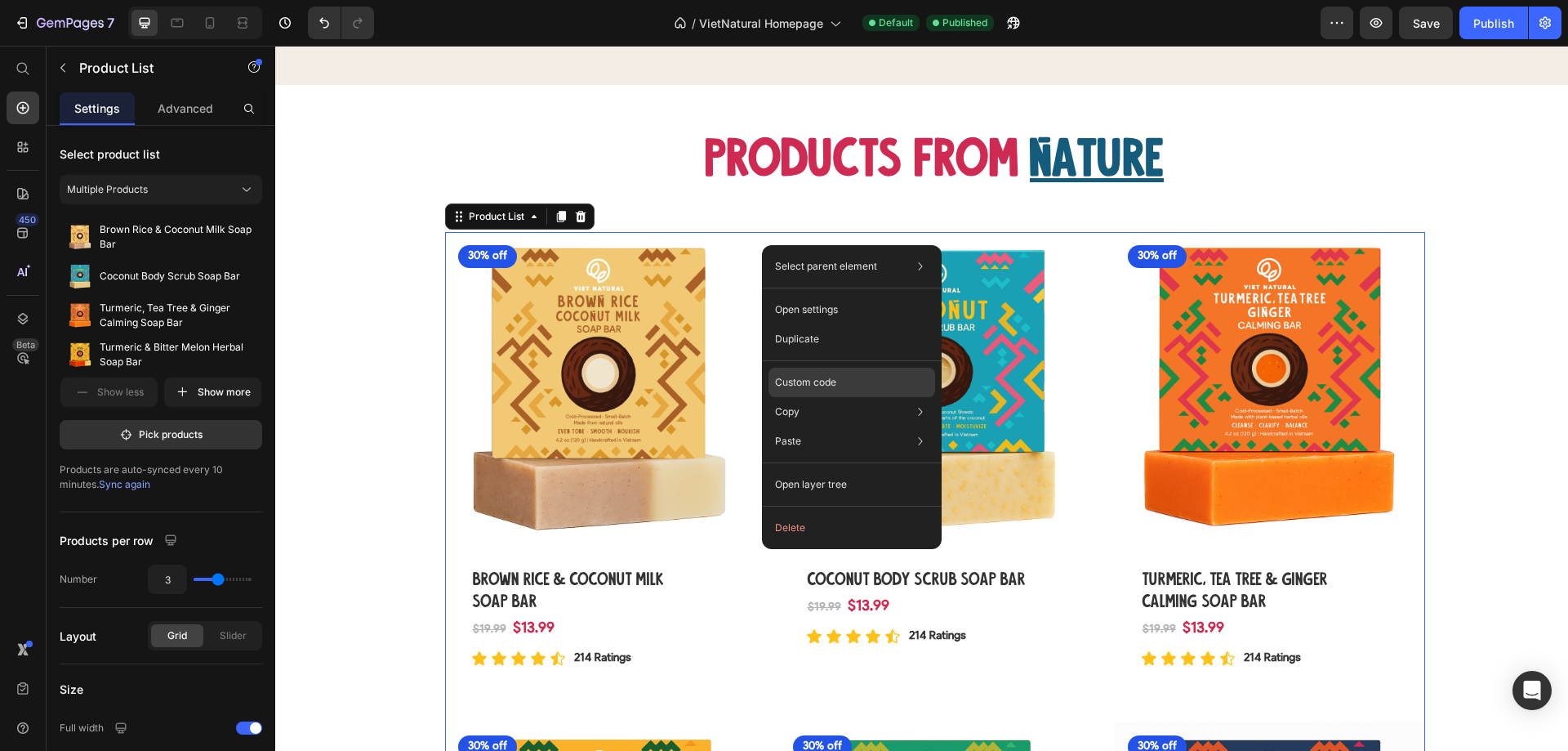 click on "Custom code" 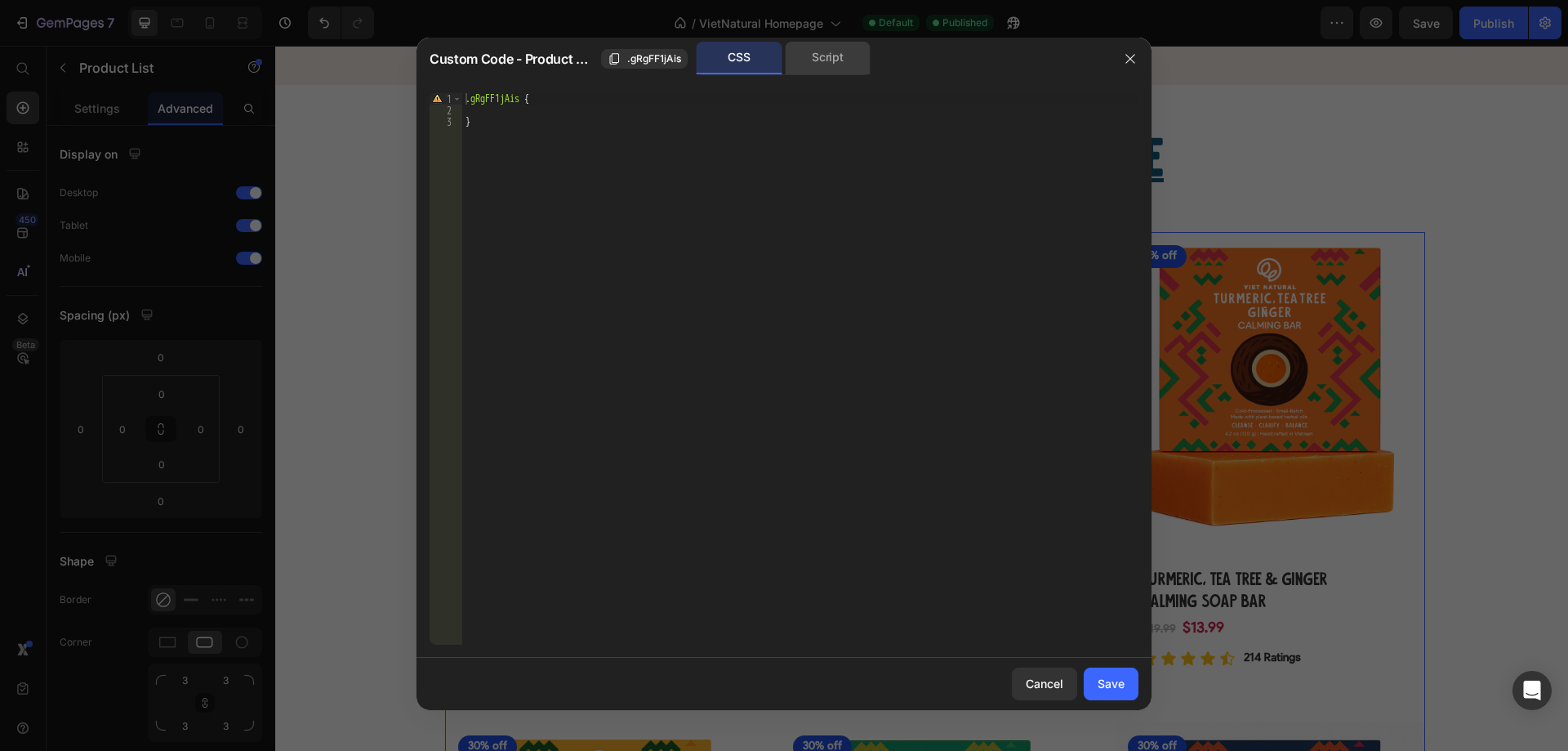 click on "Script" 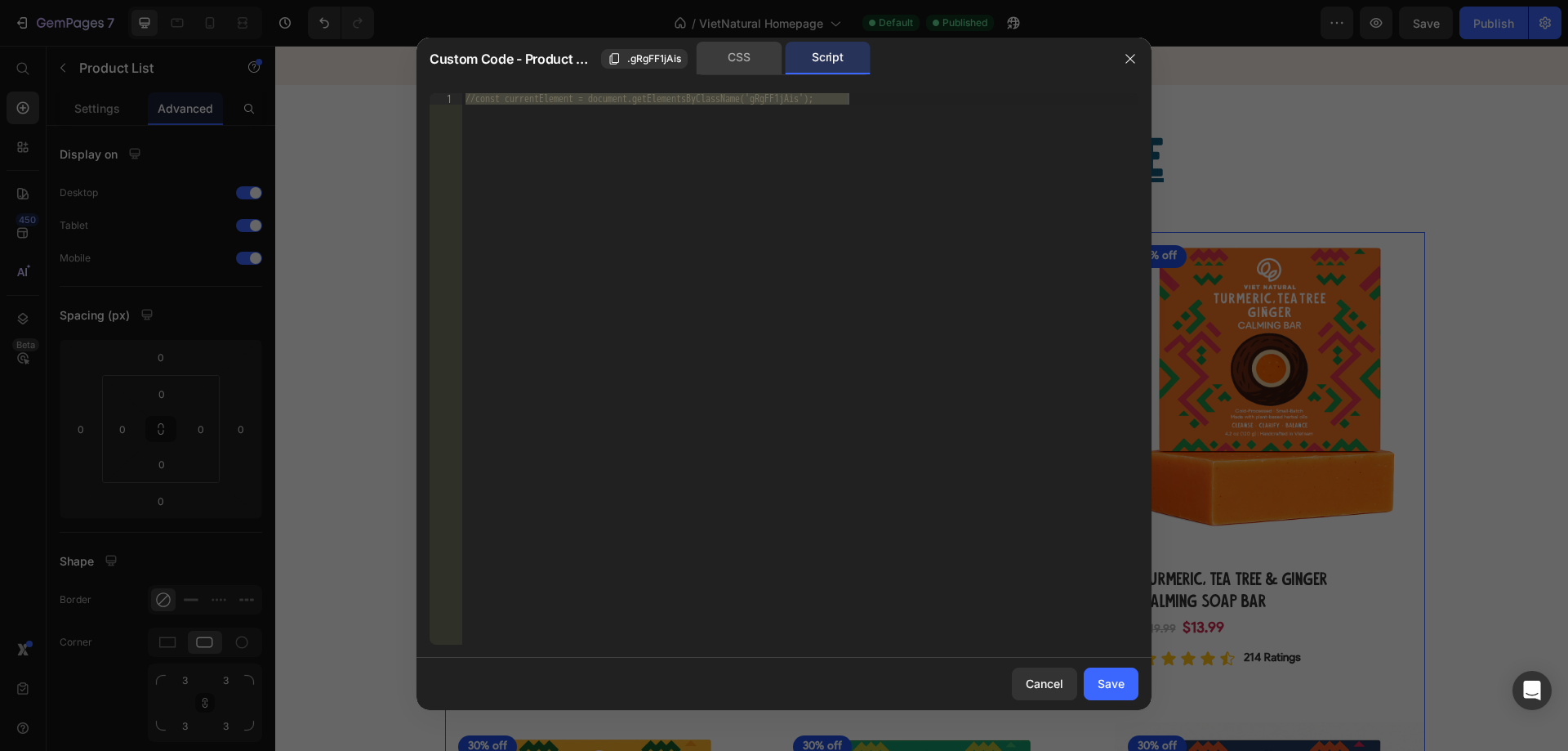 click on "CSS" 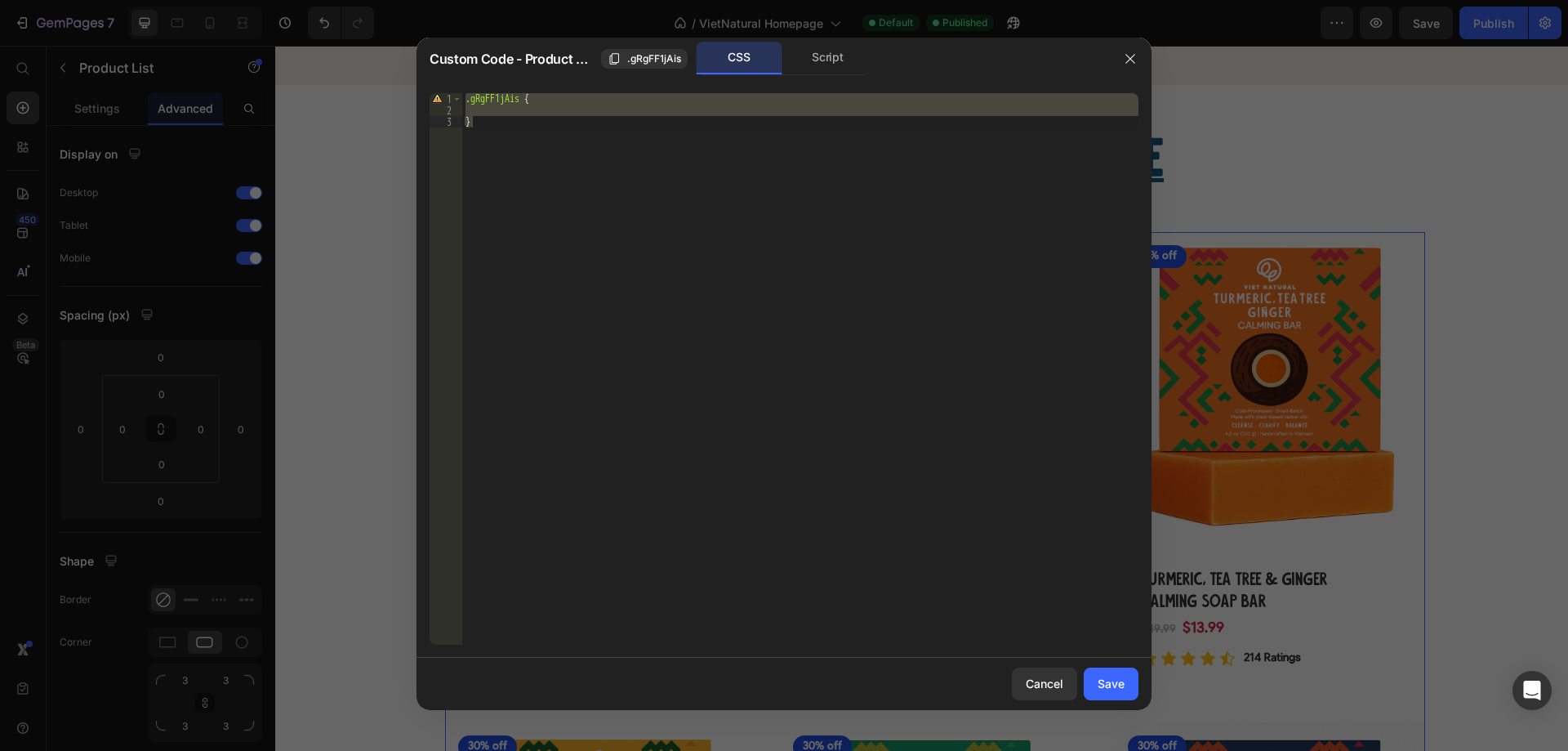 click 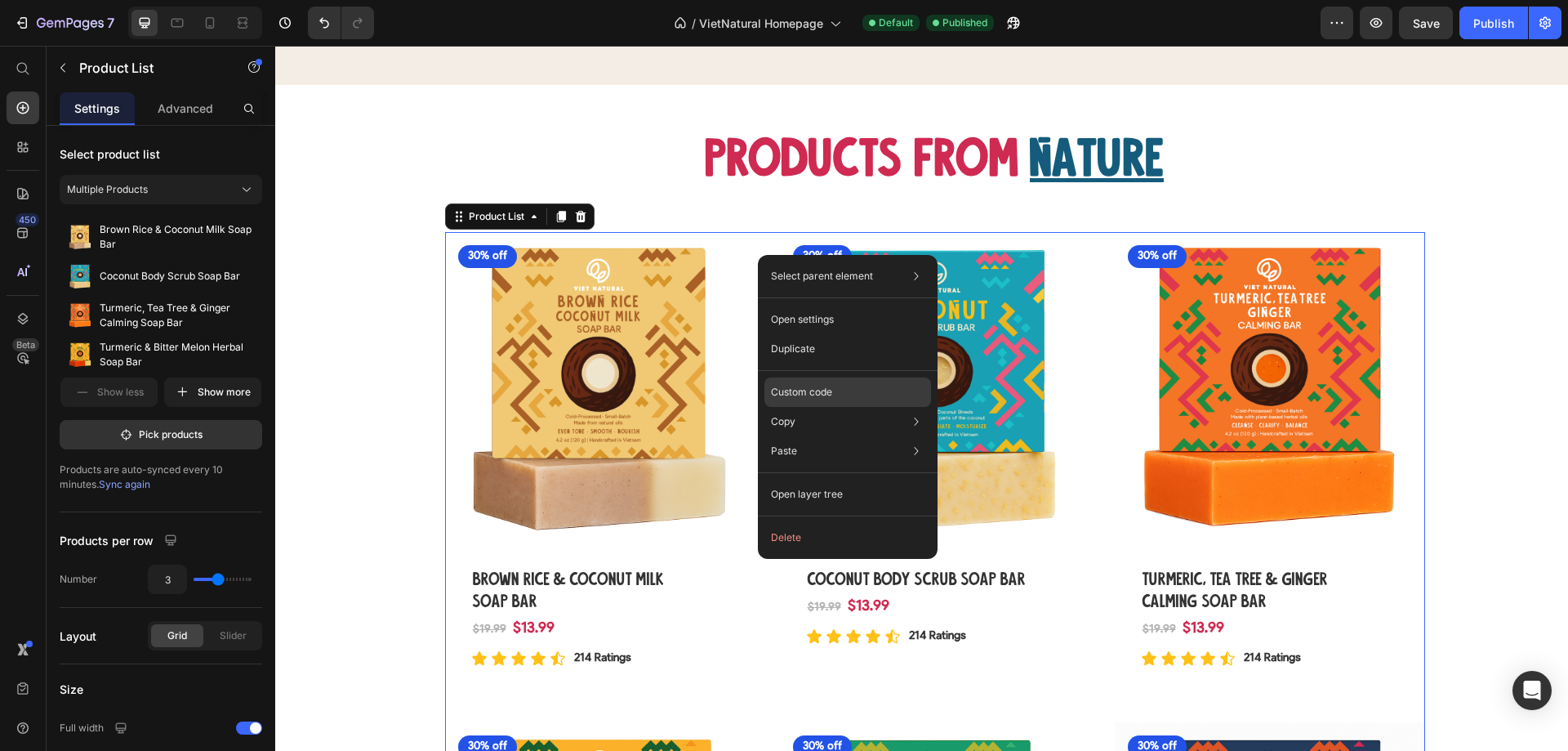 click on "Custom code" 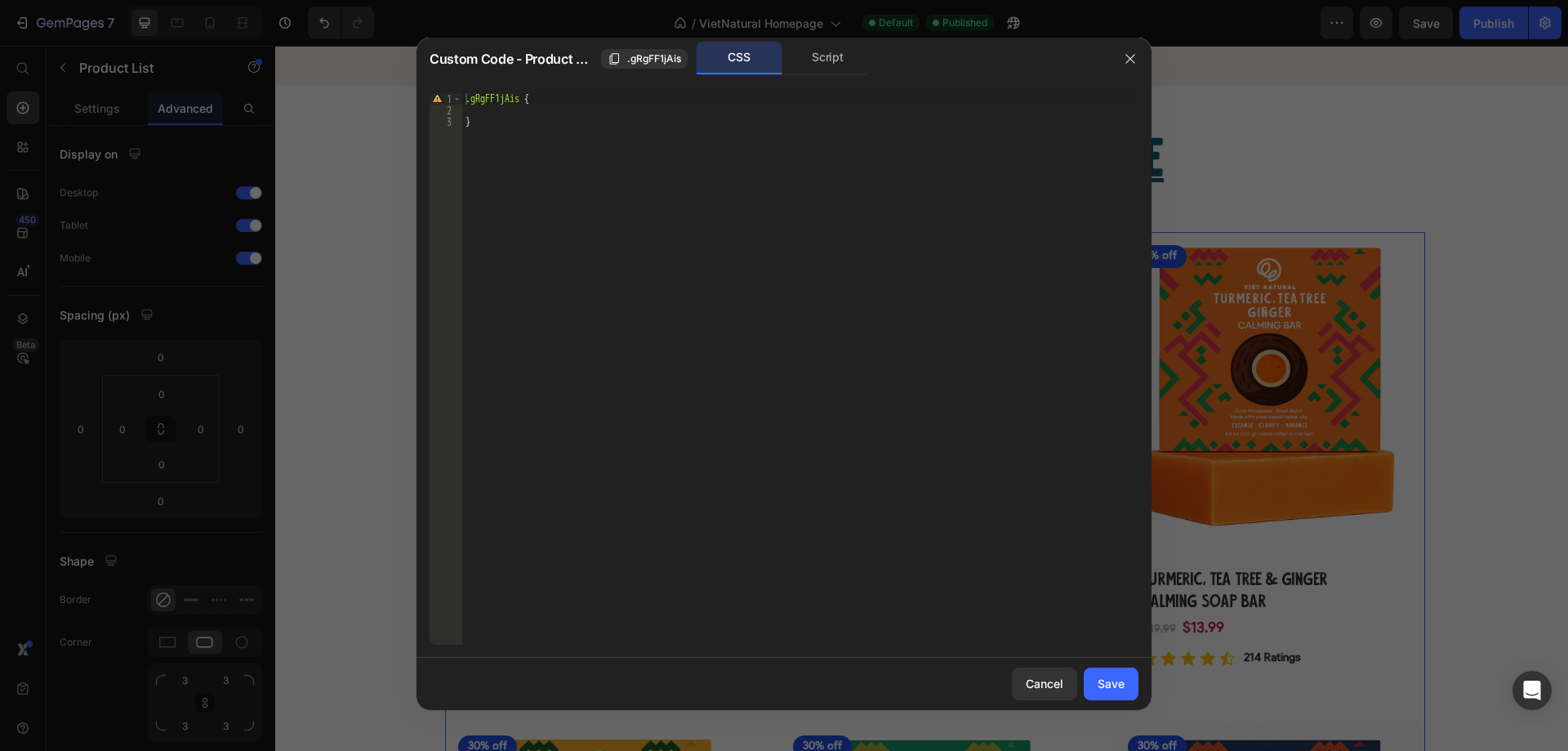 type on "}" 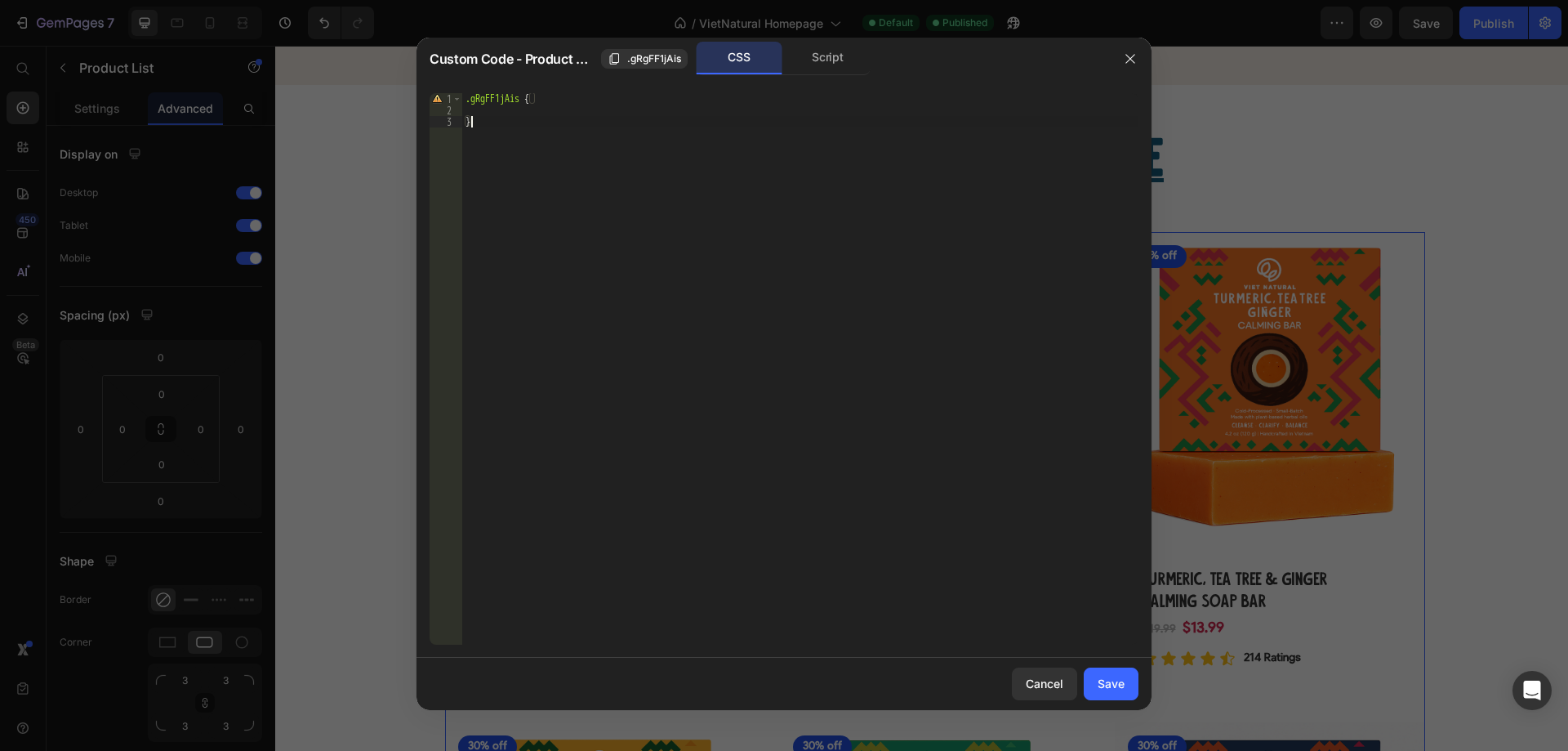 drag, startPoint x: 677, startPoint y: 150, endPoint x: 657, endPoint y: 168, distance: 26.907248 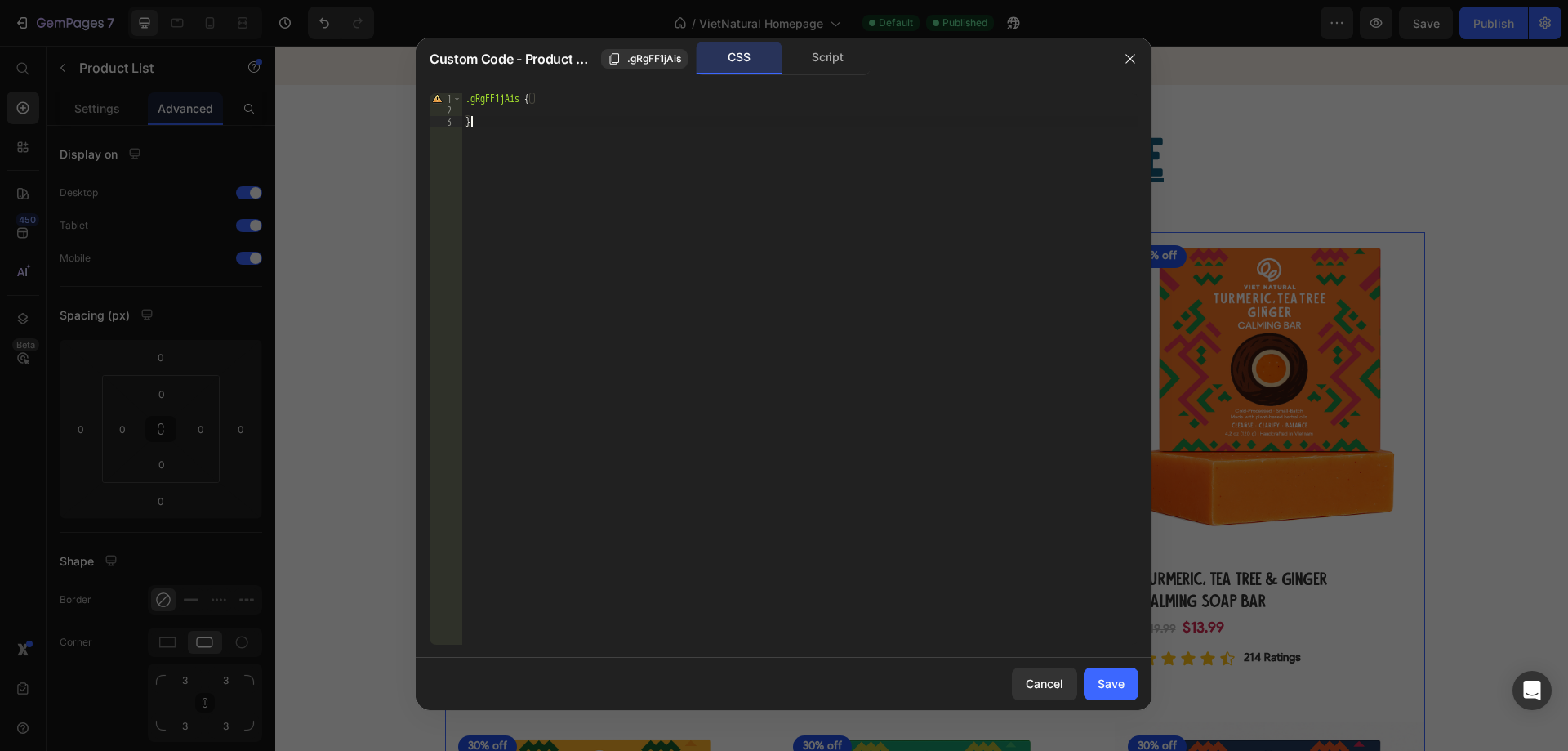 click on ".gRgFF1jAis   { }" at bounding box center [800, 380] 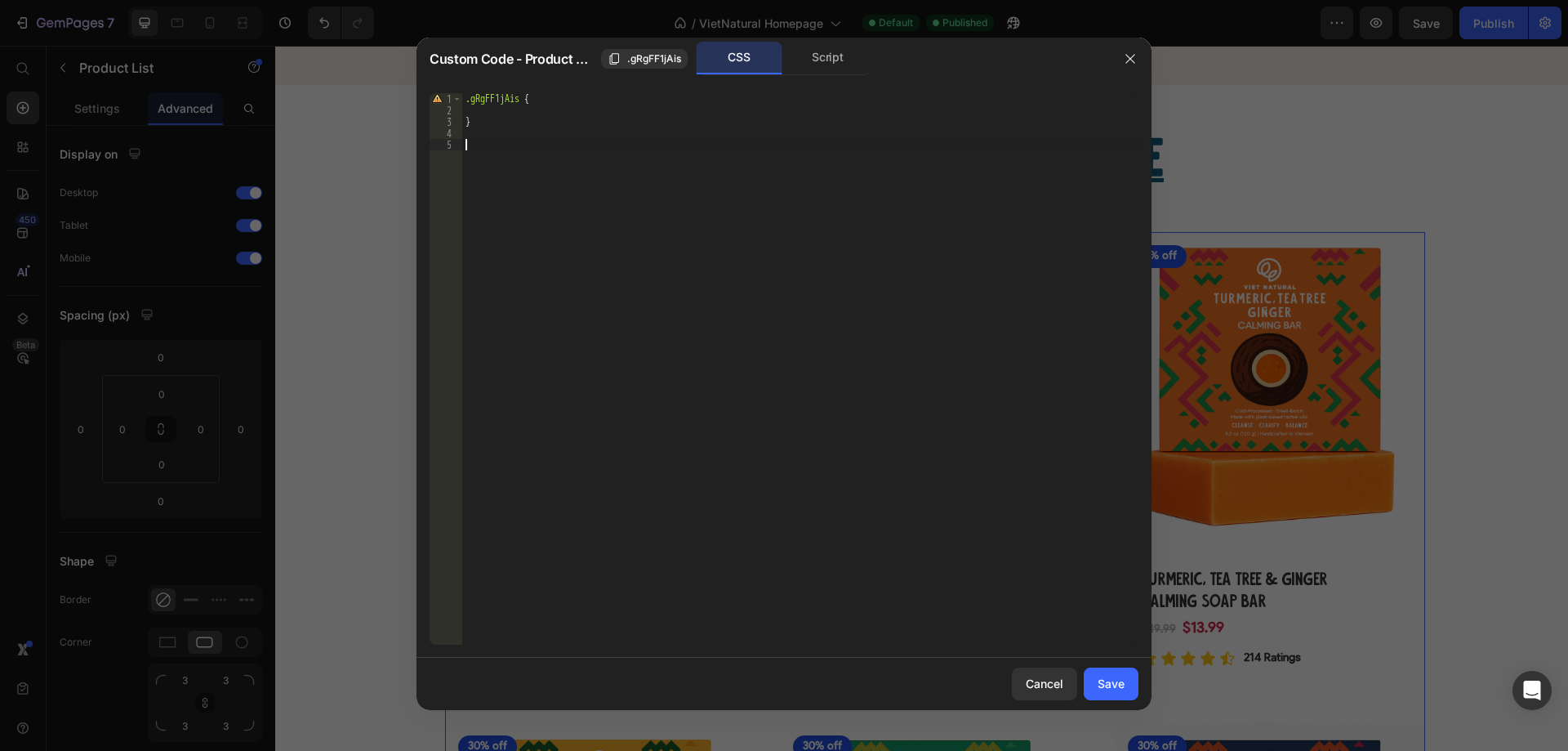 click on ".gRgFF1jAis   { }" at bounding box center [800, 380] 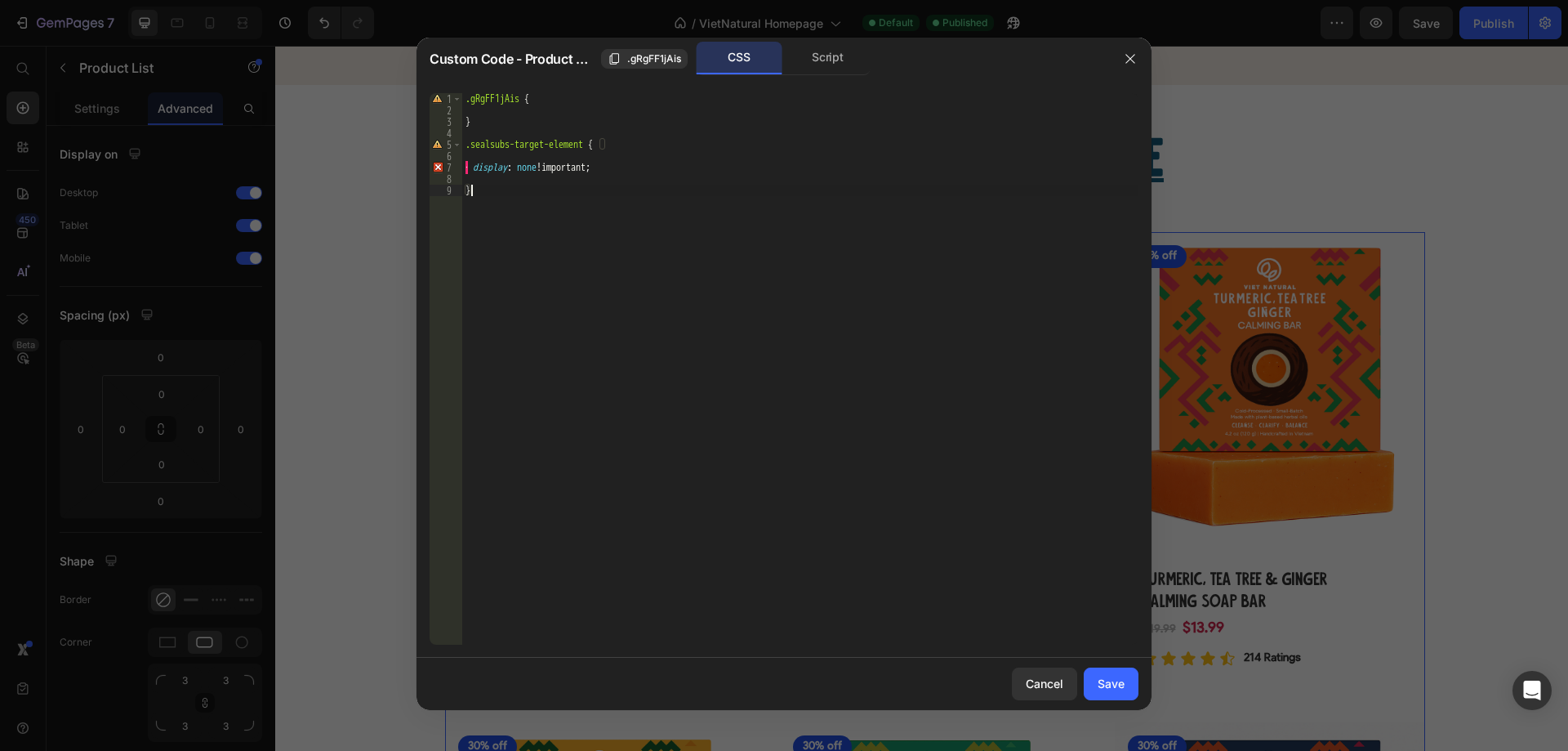 drag, startPoint x: 475, startPoint y: 167, endPoint x: 524, endPoint y: 170, distance: 49.091751 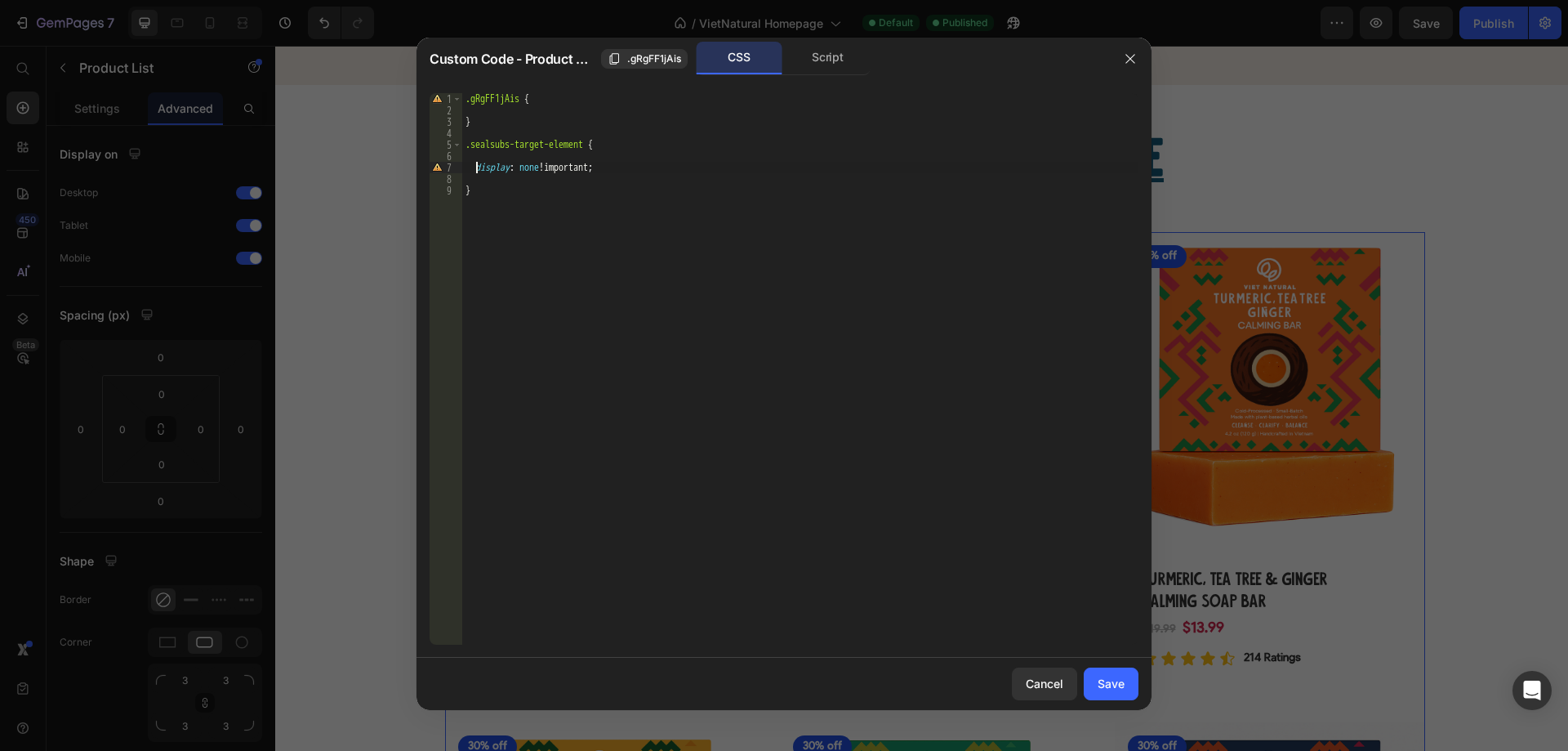 scroll, scrollTop: 0, scrollLeft: 1, axis: horizontal 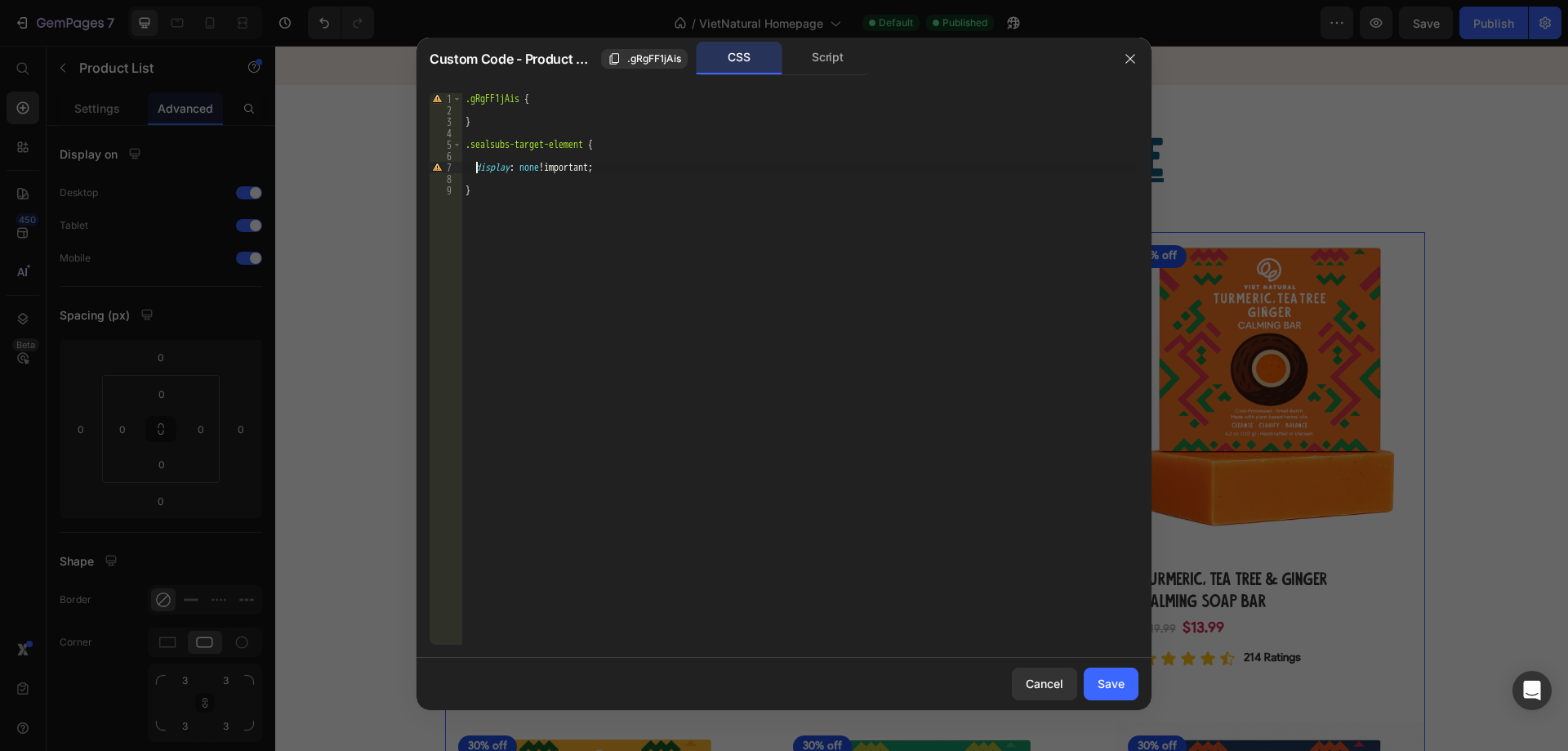 type on "display: none !important;" 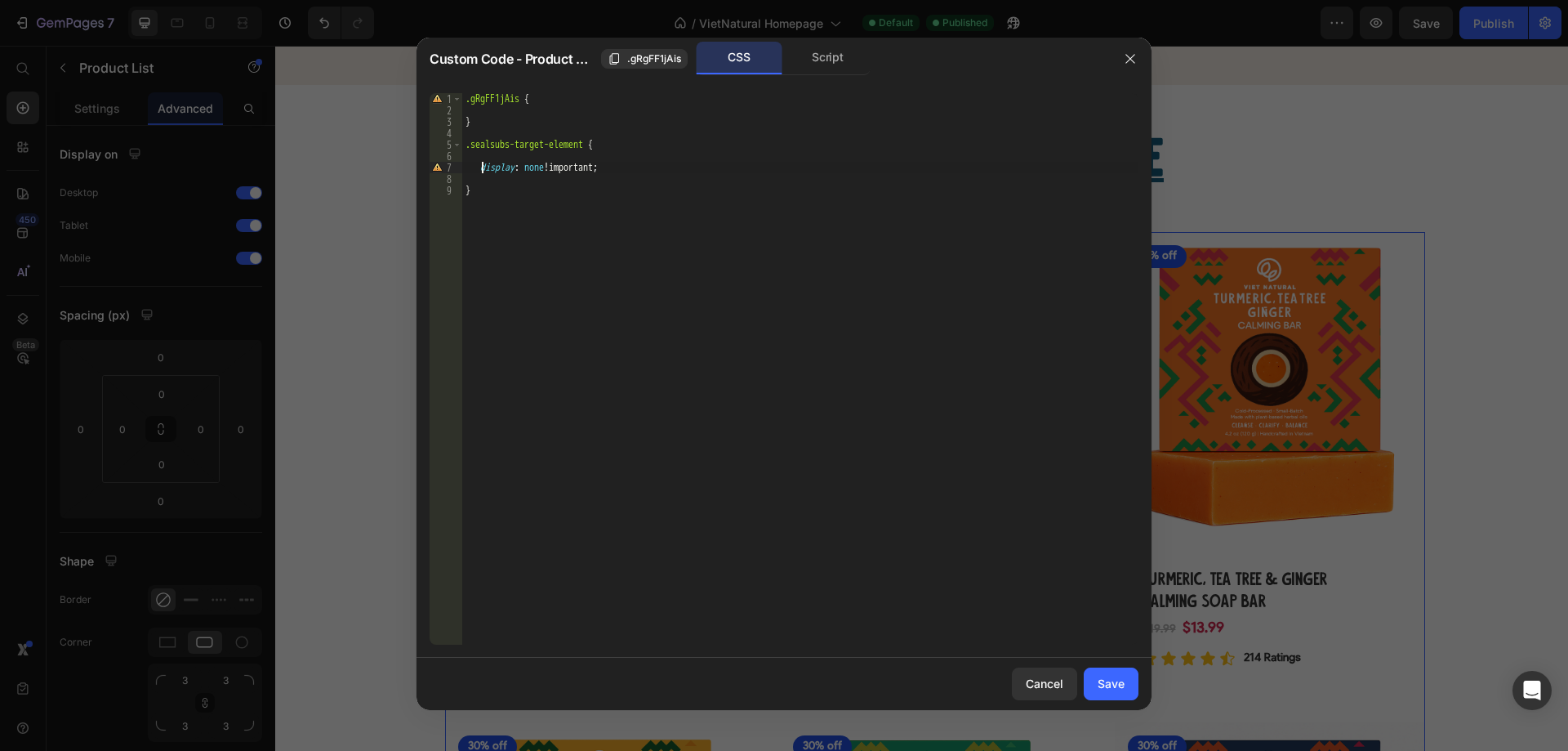 click on ".gRgFF1jAis   { } .sealsubs-target-element   {     display :   none  !important ; }" at bounding box center [800, 380] 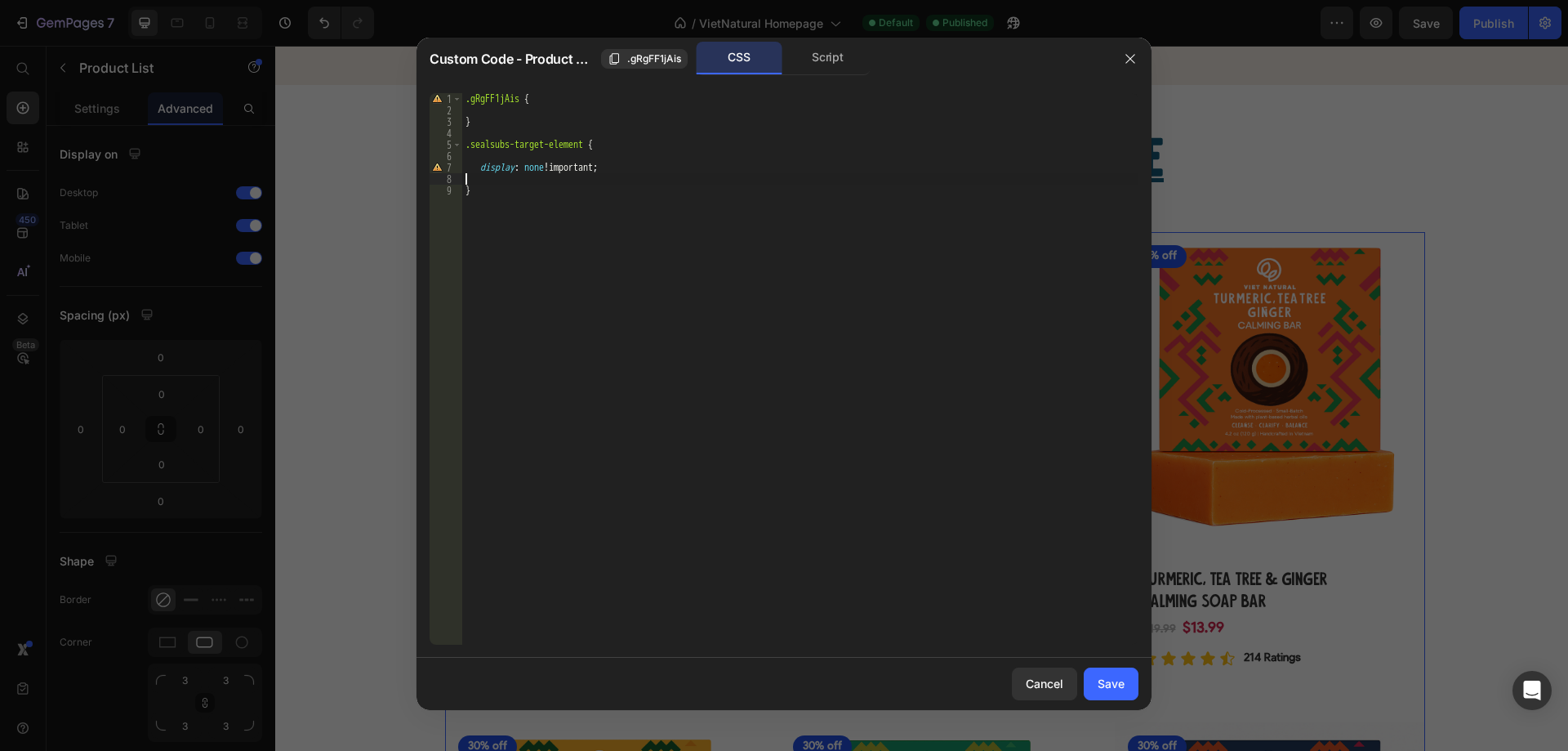 type on "display: none !important;" 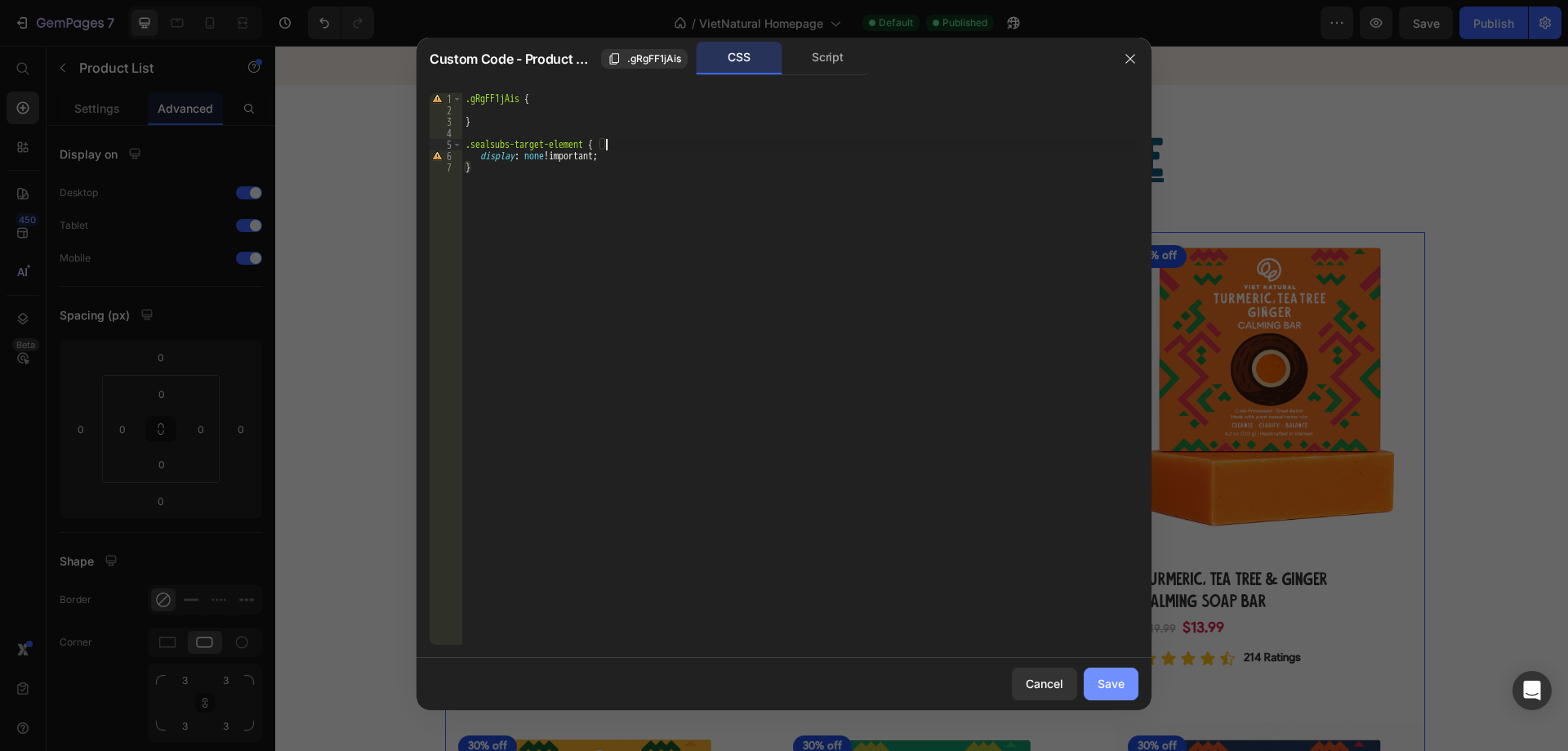 type on ".sealsubs-target-element {" 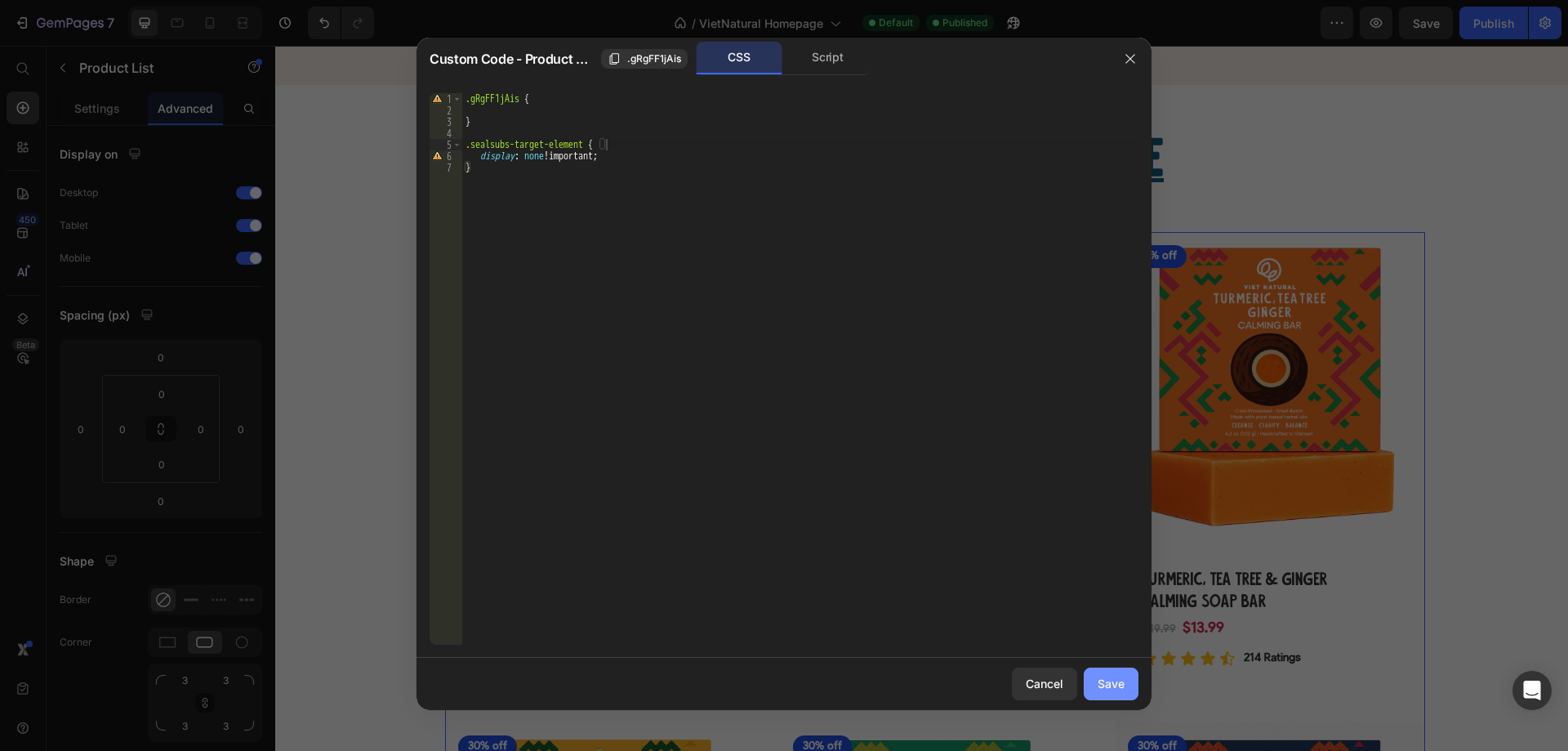 drag, startPoint x: 1109, startPoint y: 678, endPoint x: 818, endPoint y: 629, distance: 295.09659 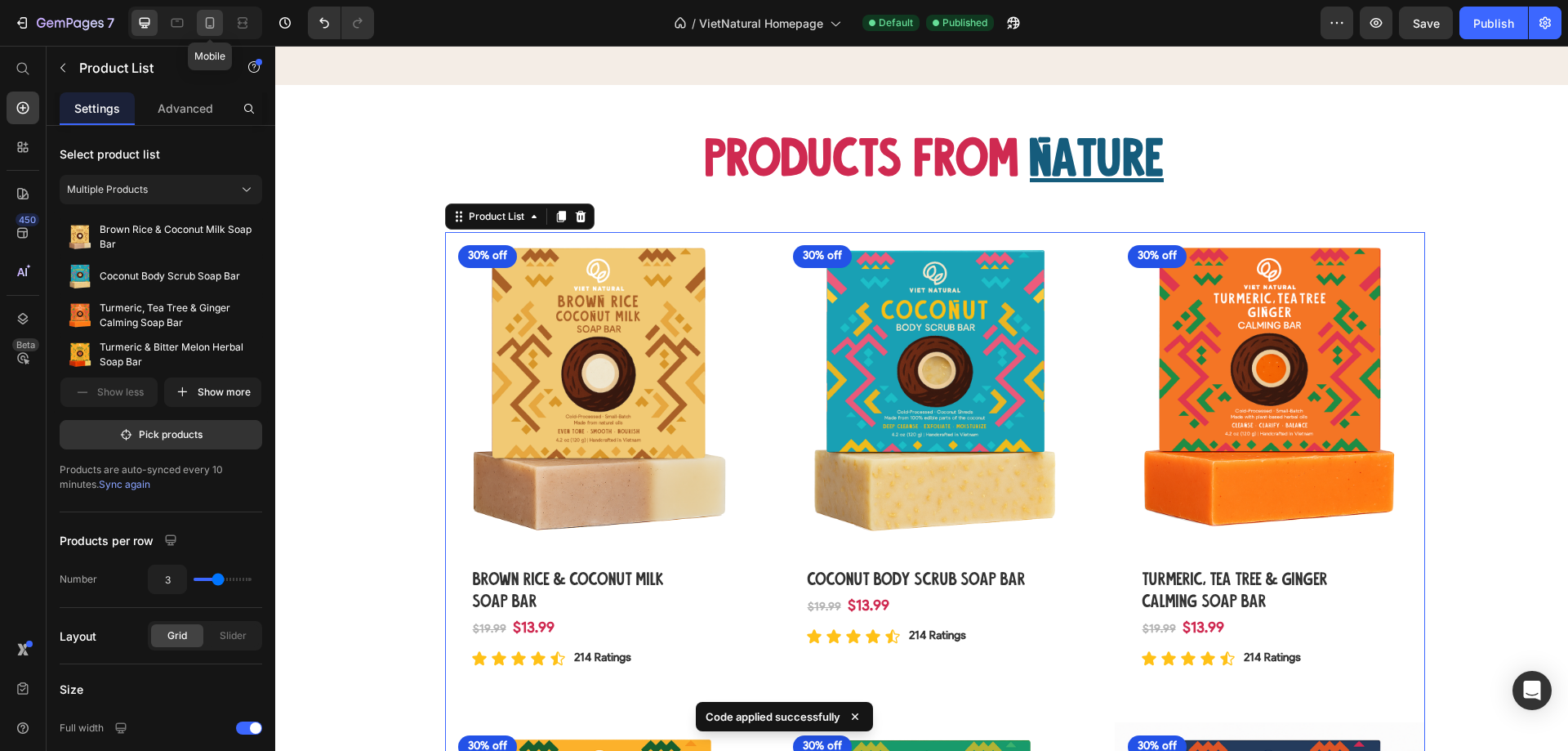 click 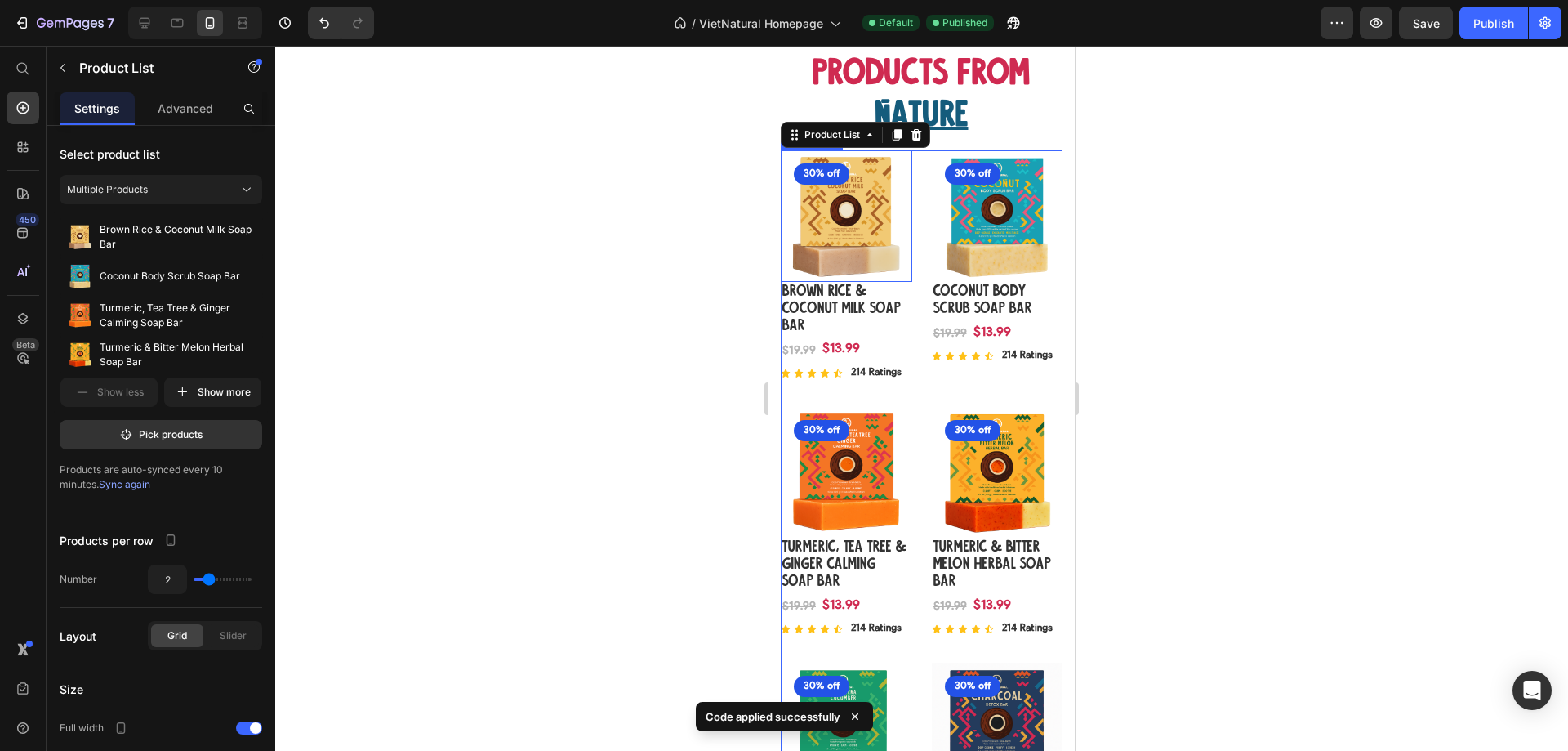 scroll, scrollTop: 1024, scrollLeft: 0, axis: vertical 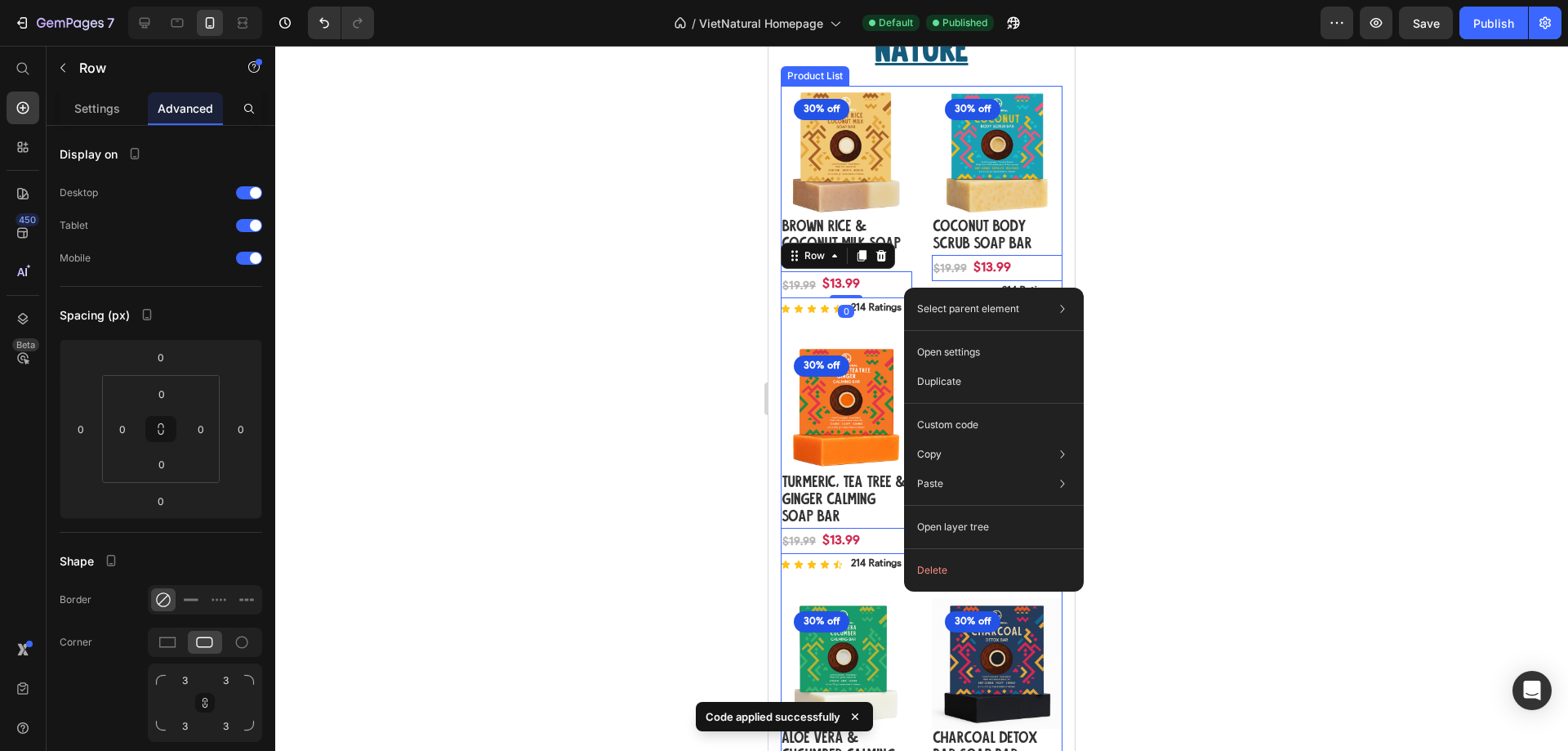 click on "(P) Images 30% off Product Badge Row Brown Rice & Coconut Milk Soap Bar (P) Title Row $13.99 (P) Price $19.99 (P) Price Row   0 Icon Icon Icon Icon Icon Icon List 214 Ratings Text Block Row Row Row (P) Images 30% off Product Badge Row Coconut Body Scrub Soap Bar (P) Title Row $13.99 (P) Price $19.99 (P) Price Row   0 Icon Icon Icon Icon Icon Icon List 214 Ratings Text Block Row Row Row (P) Images 30% off Product Badge Row Turmeric, Tea Tree & Ginger Calming Soap Bar (P) Title Row $13.99 (P) Price $19.99 (P) Price Row   0 Icon Icon Icon Icon Icon Icon List 214 Ratings Text Block Row Row Row (P) Images 30% off Product Badge Row Turmeric & Bitter Melon Herbal Soap Bar (P) Title Row $13.99 (P) Price $19.99 (P) Price Row   0 Icon Icon Icon Icon Icon Icon List 214 Ratings Text Block Row Row Row (P) Images 30% off Product Badge Row Aloe Vera & Cucumber Calming Soap Bar (P) Title Row $13.99 (P) Price $19.99 (P) Price Row   0 Icon Icon Icon Icon Icon Icon List 214 Ratings Text Block Row Row Row (P) Images 30% off Row" at bounding box center [921, 458] 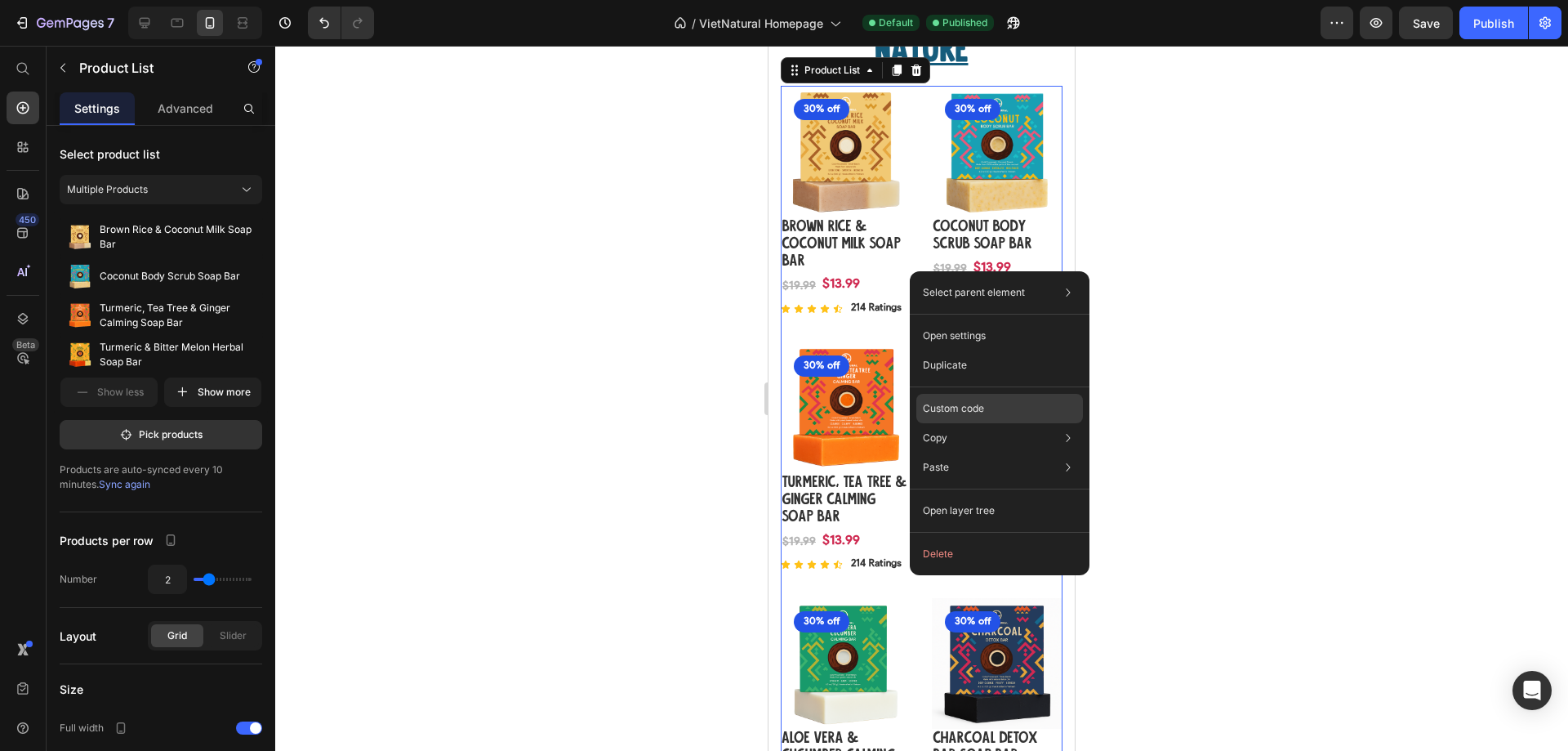 click on "Custom code" 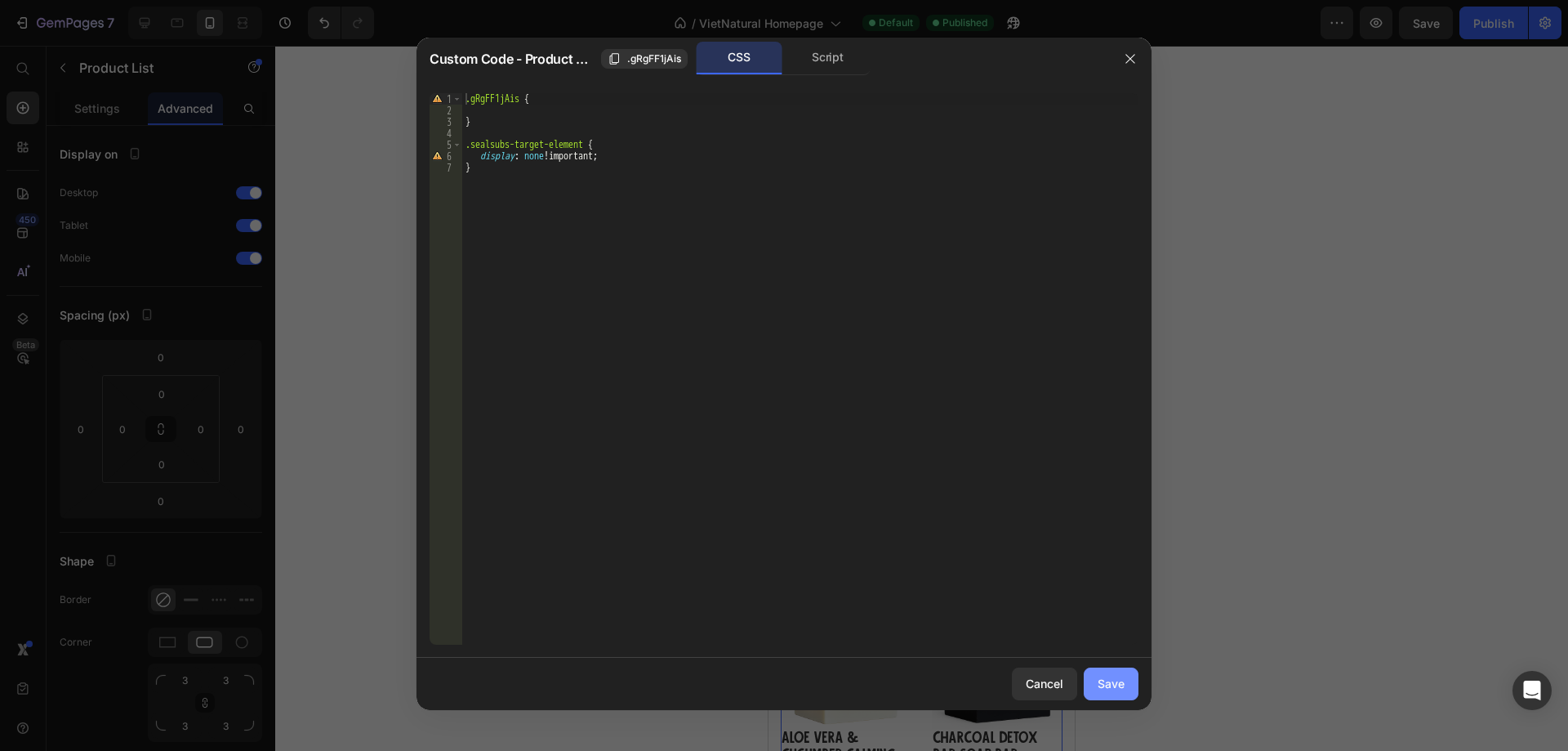 click on "Save" 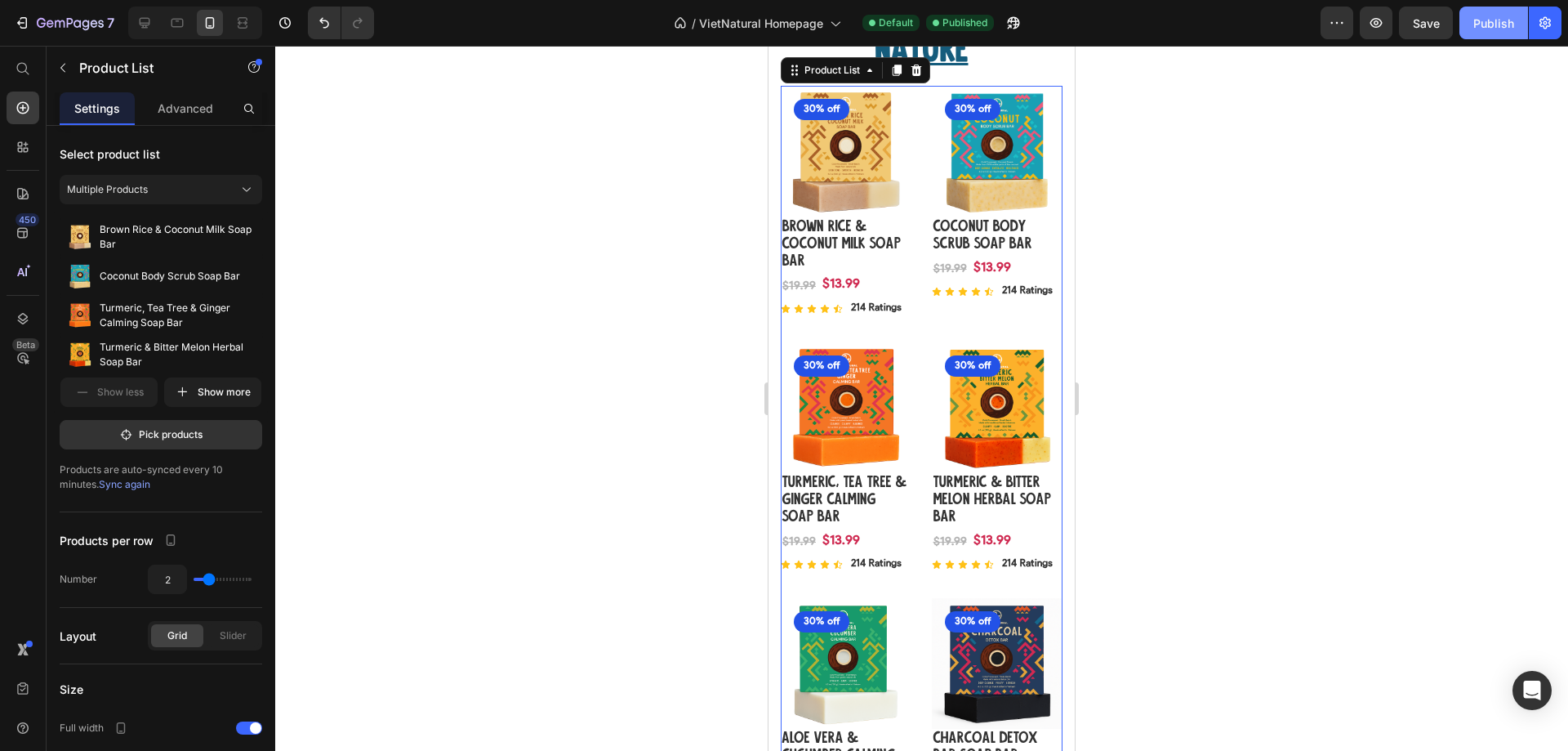 click on "Publish" 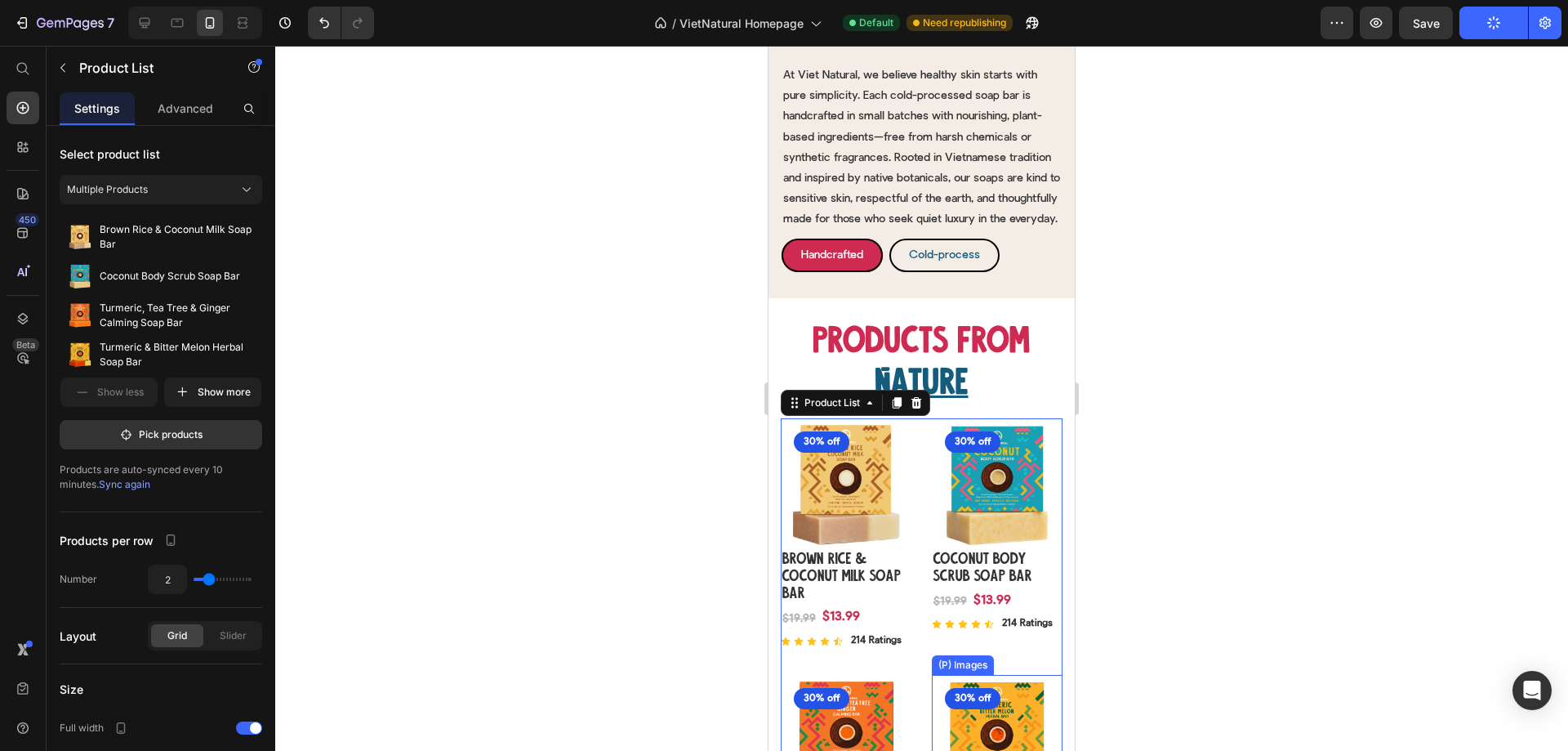 scroll, scrollTop: 807, scrollLeft: 0, axis: vertical 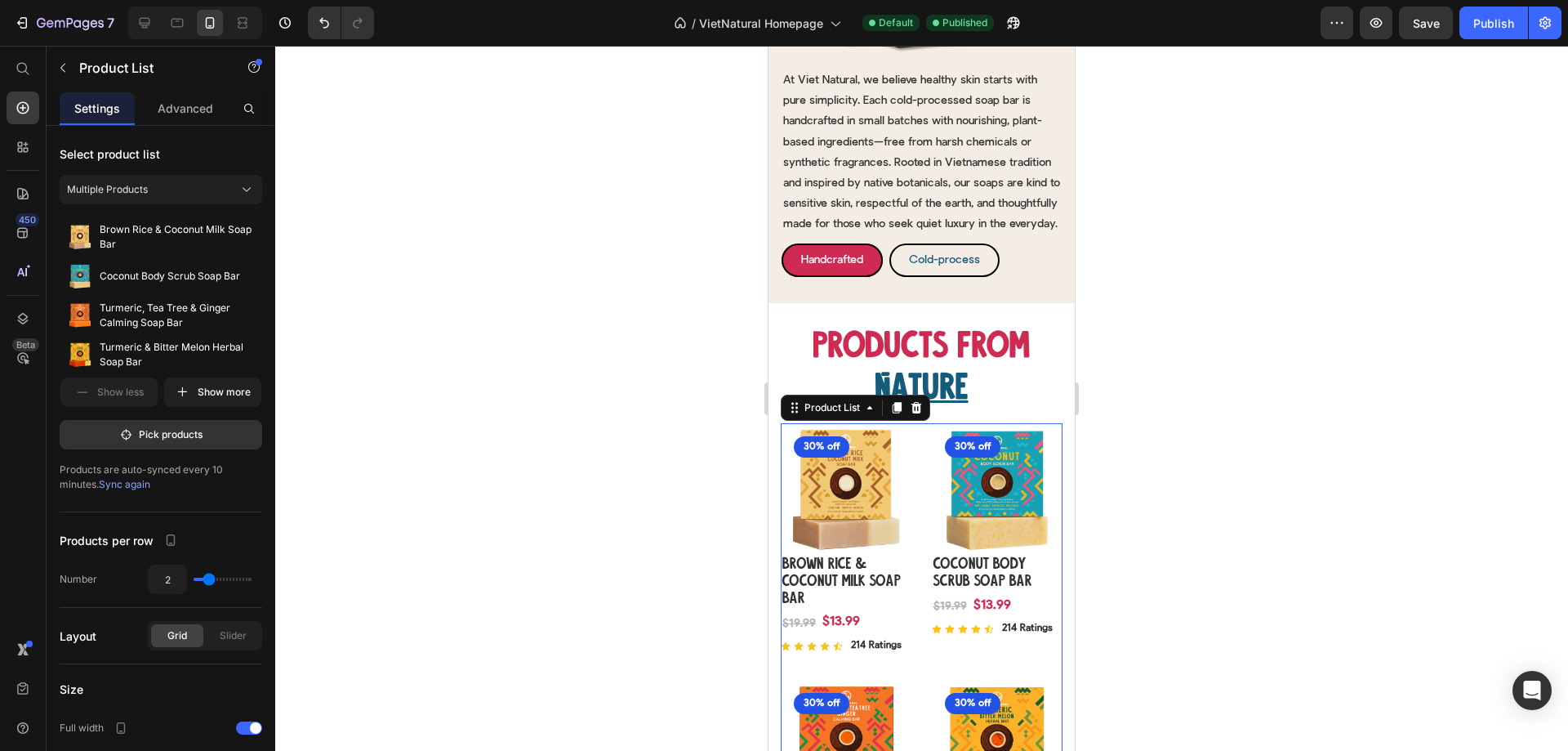 type 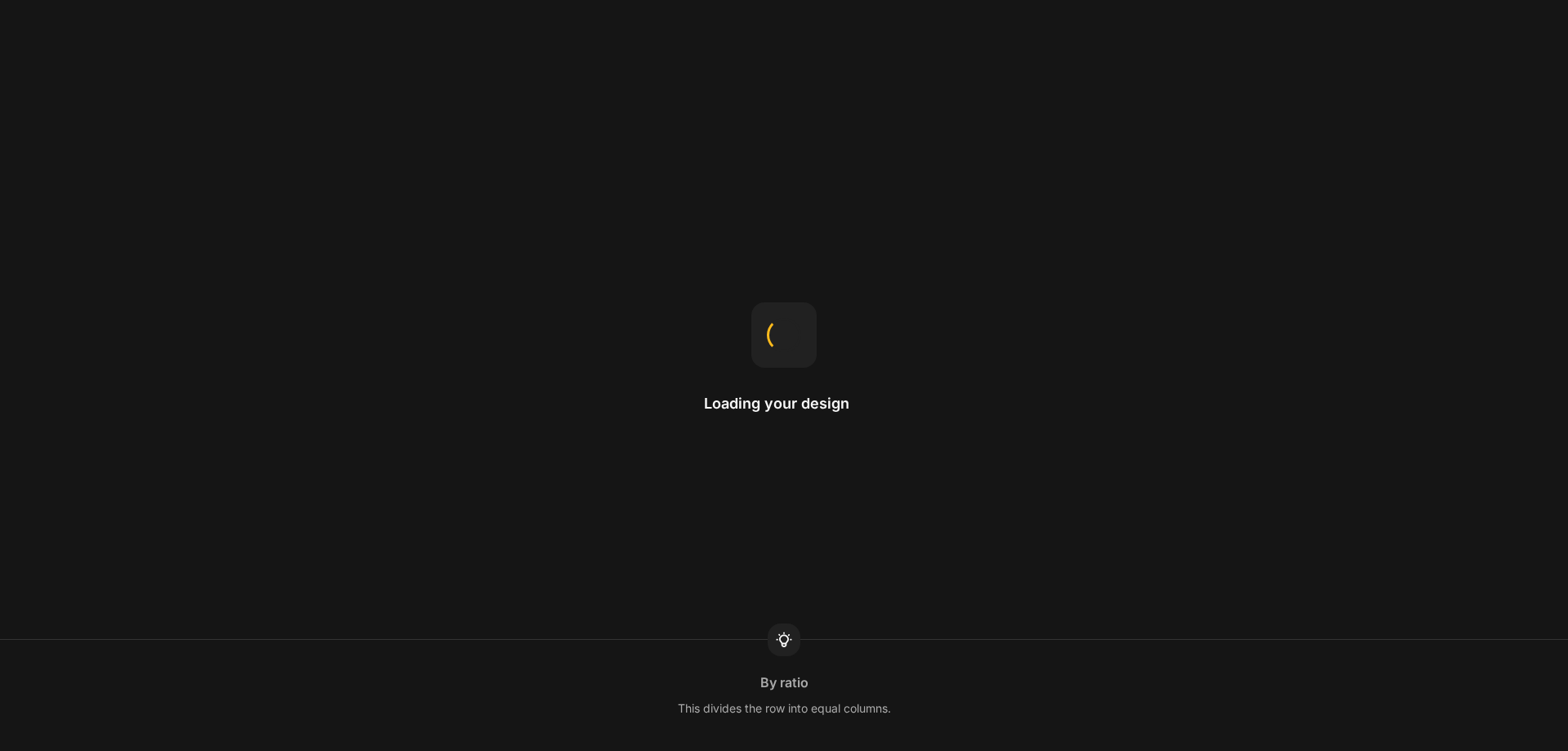 scroll, scrollTop: 0, scrollLeft: 0, axis: both 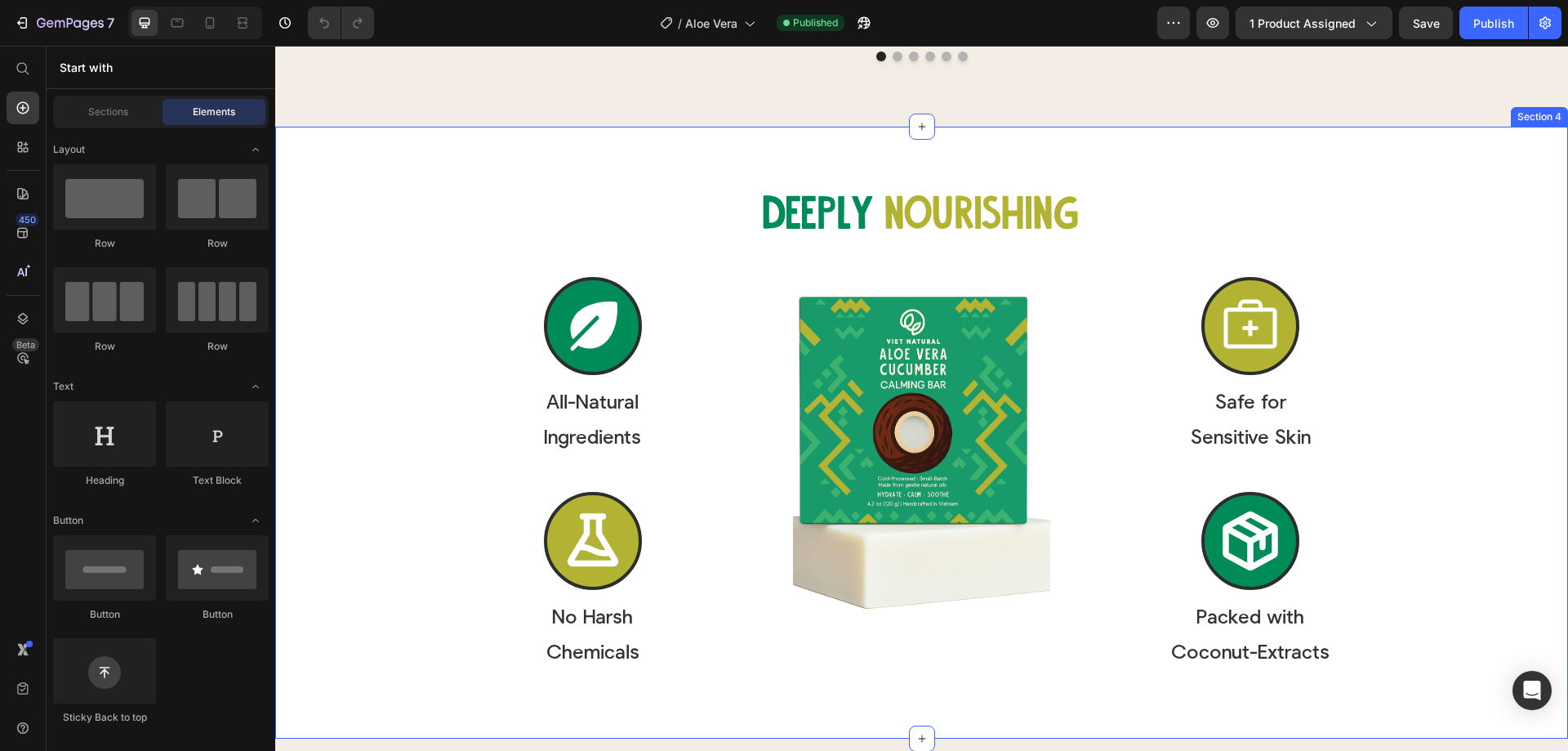 click on "Deeply Heading nourishing Heading Row Row
Icon All-Natural  Ingredients Text Block Row
Icon No Harsh Chemicals Text Block Row Row Image Row
Icon Safe for Sensitive Skin Text Block Row
Icon Packed with Coconut-Extracts Text Block Row Row Row Row Section 4" at bounding box center [921, 432] 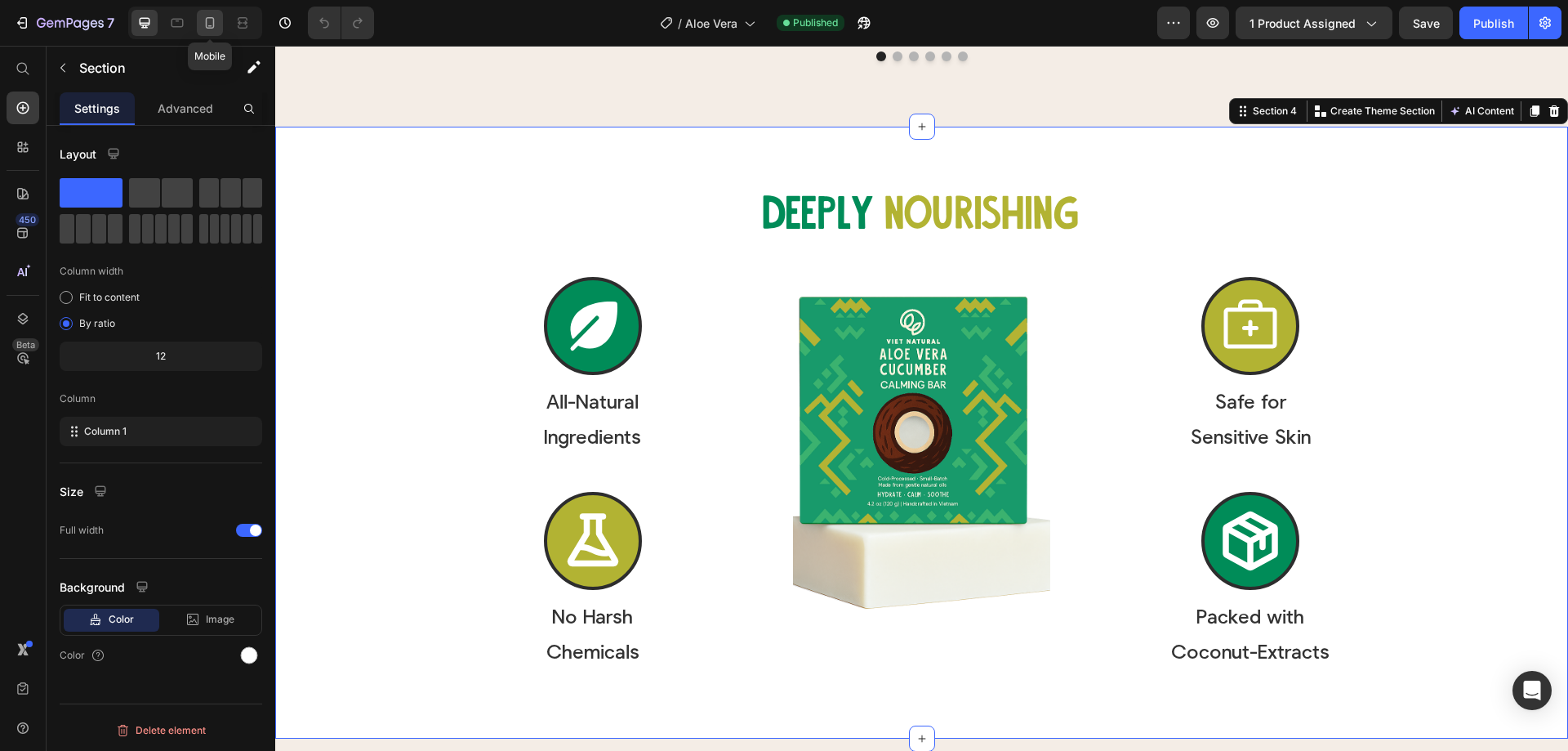 click 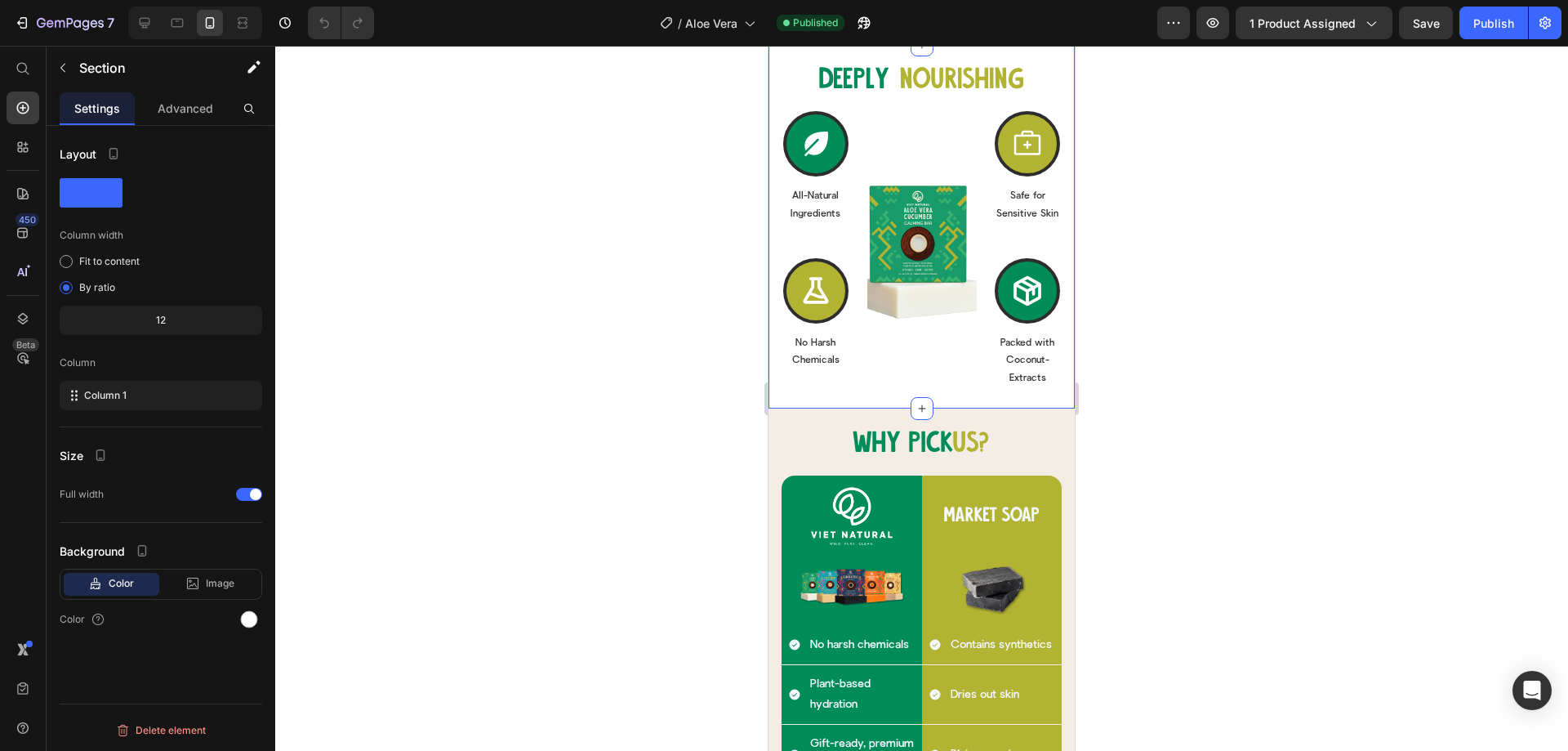 scroll, scrollTop: 2751, scrollLeft: 0, axis: vertical 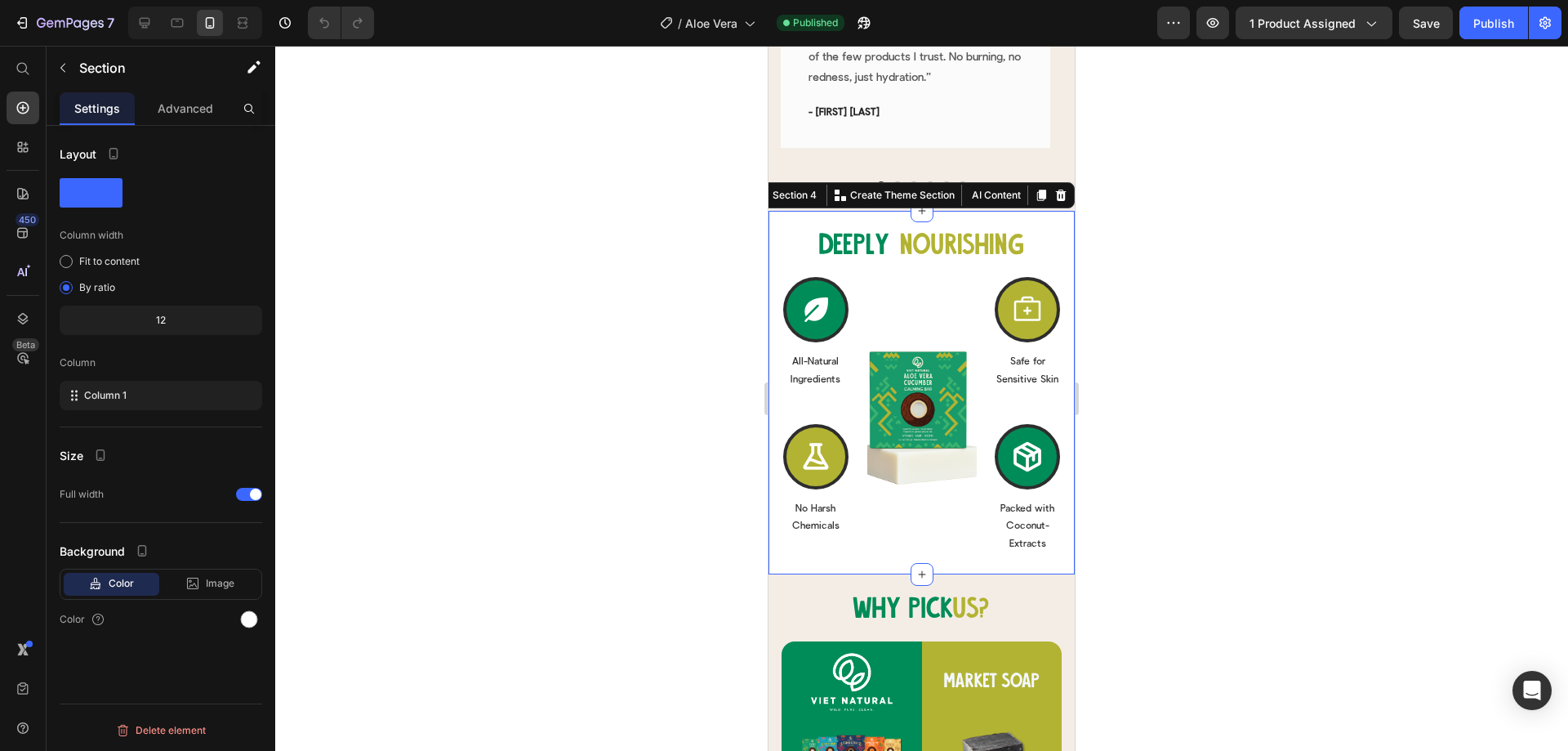 click on "Deeply Heading nourishing Heading Row Row
Icon All-Natural  Ingredients Text Block Row
Icon No Harsh Chemicals Text Block Row Row Image Row
Icon Safe for Sensitive Skin Text Block Row
Icon Packed with Coconut-Extracts Text Block Row Row Row Row Section 4   Create Theme Section AI Content Write with GemAI What would you like to describe here? Tone and Voice Persuasive Product Brown Rice & Coconut Milk Soap Bar Show more Generate" at bounding box center [921, 393] 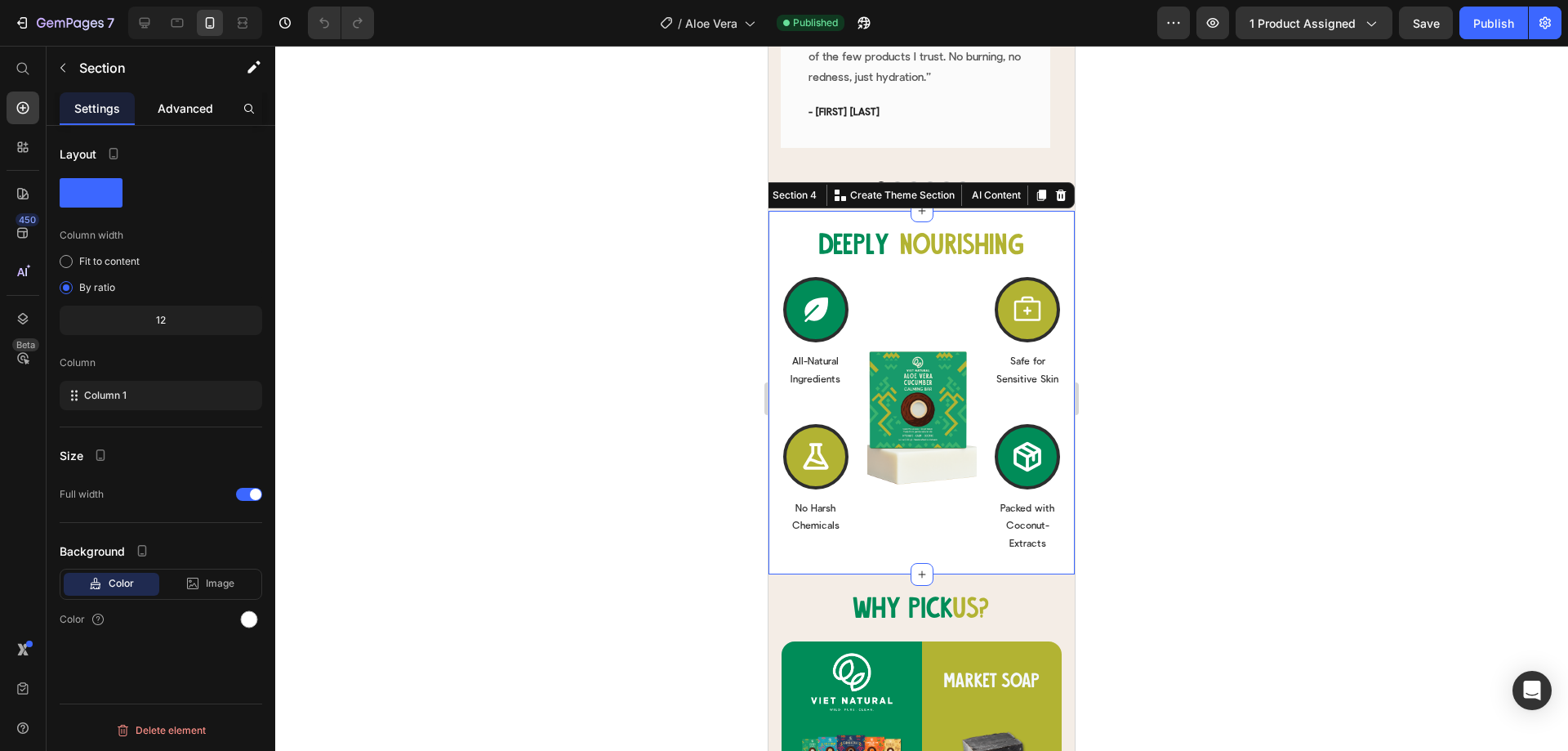 click on "Advanced" at bounding box center (185, 108) 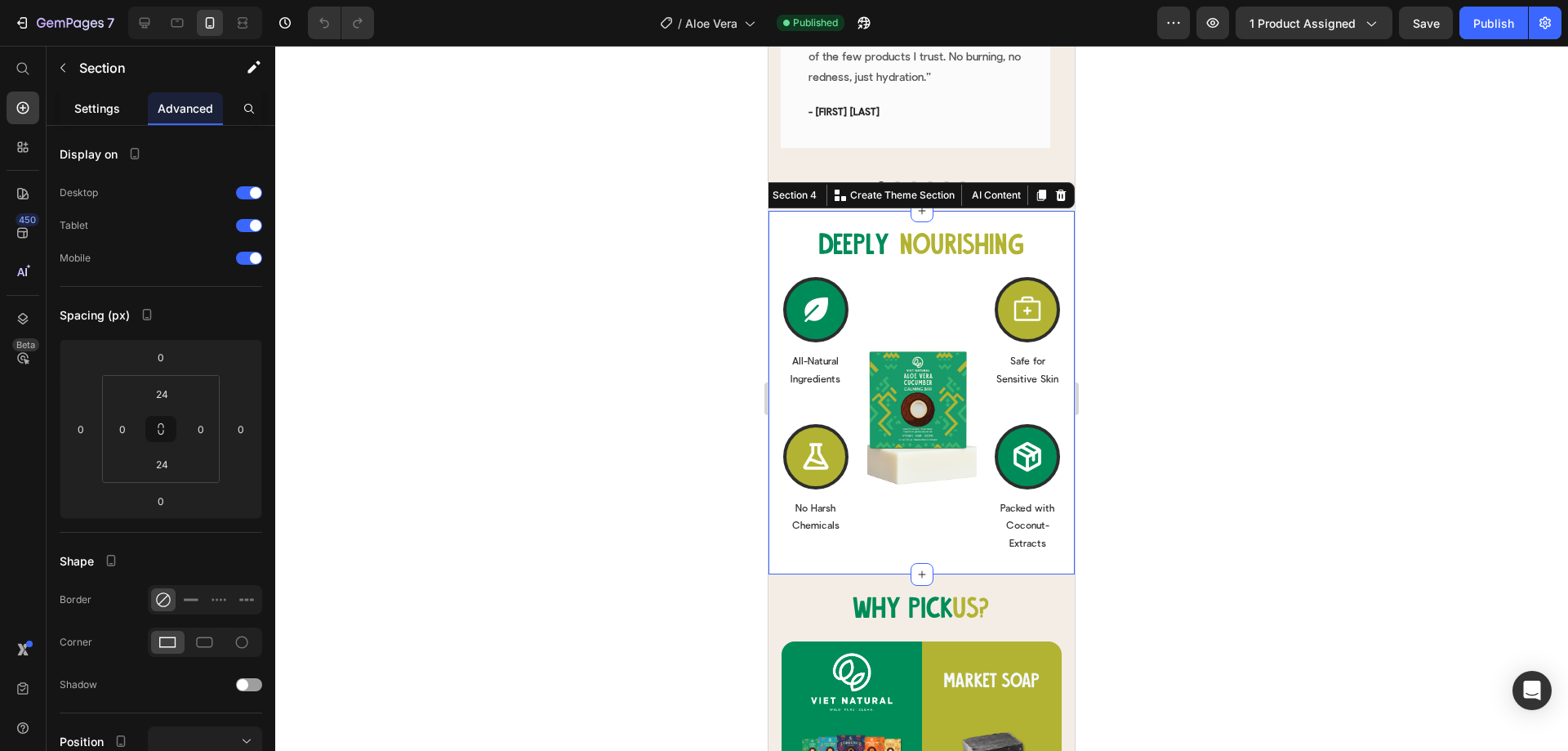 click on "Settings" at bounding box center [97, 108] 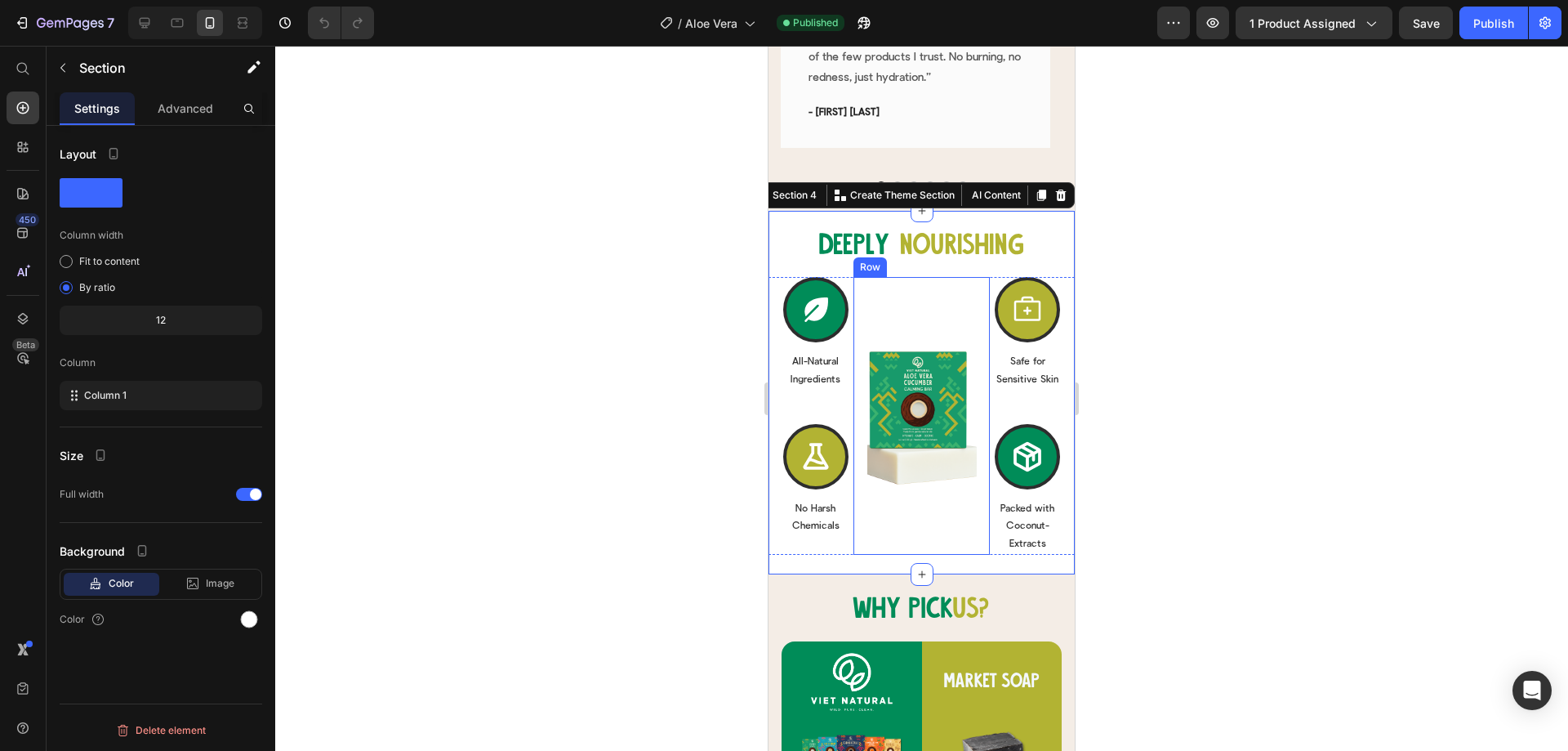 click on "Image" at bounding box center (922, 416) 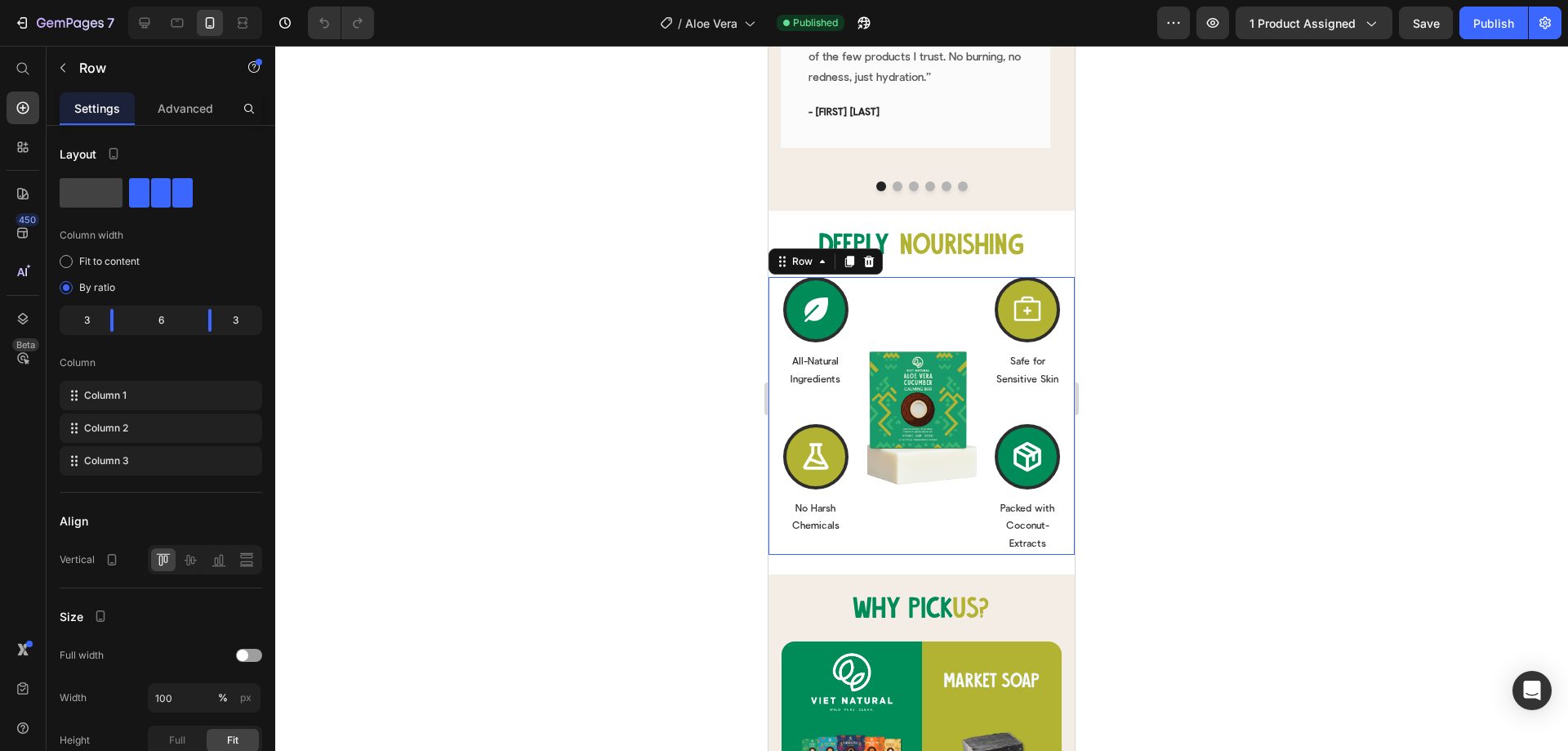 click on "Icon All-Natural  Ingredients Text Block Row
Icon No Harsh Chemicals Text Block Row Row Image Row
Icon Safe for Sensitive Skin Text Block Row
Icon Packed with Coconut-Extracts Text Block Row Row Row   0" at bounding box center [921, 416] 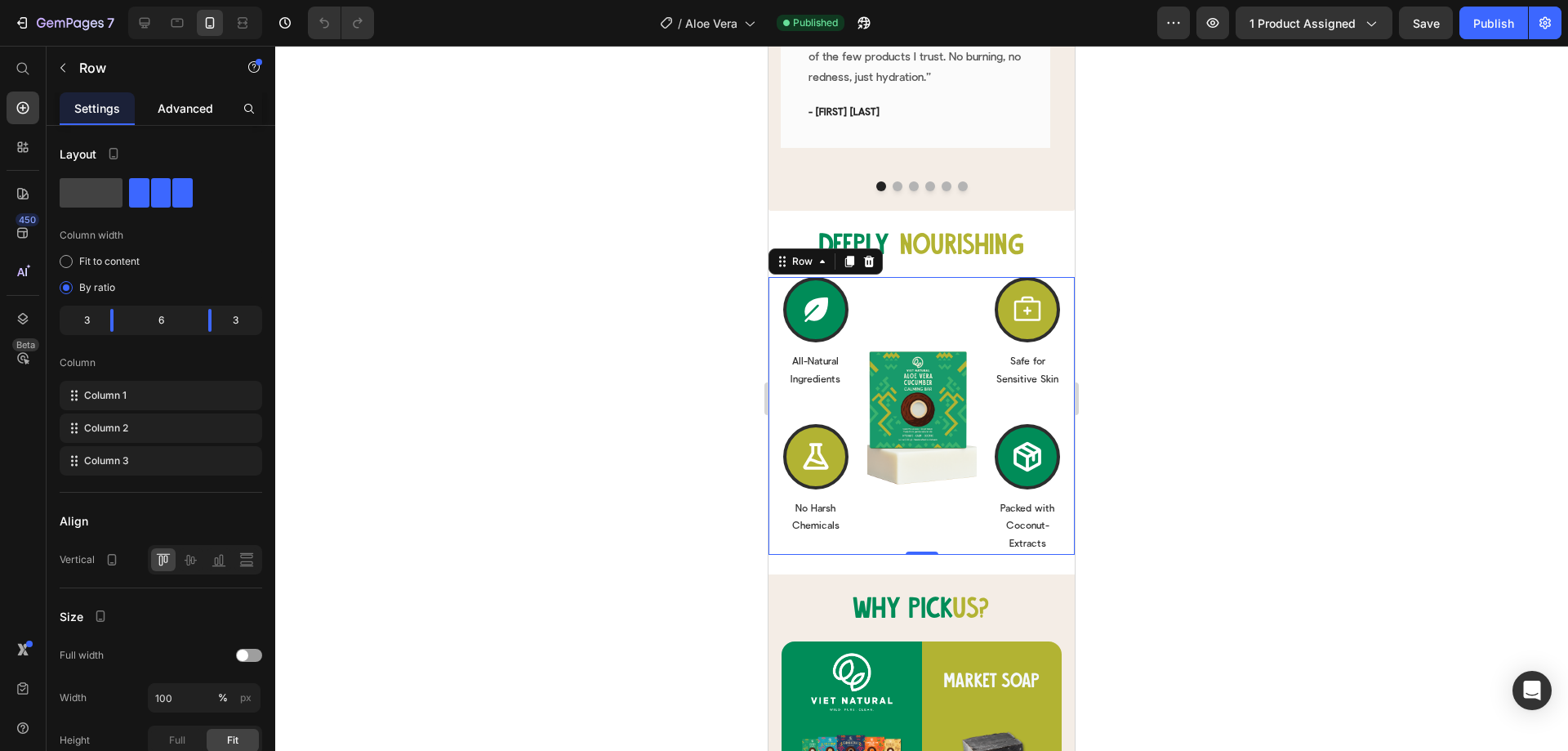 click on "Advanced" at bounding box center [185, 108] 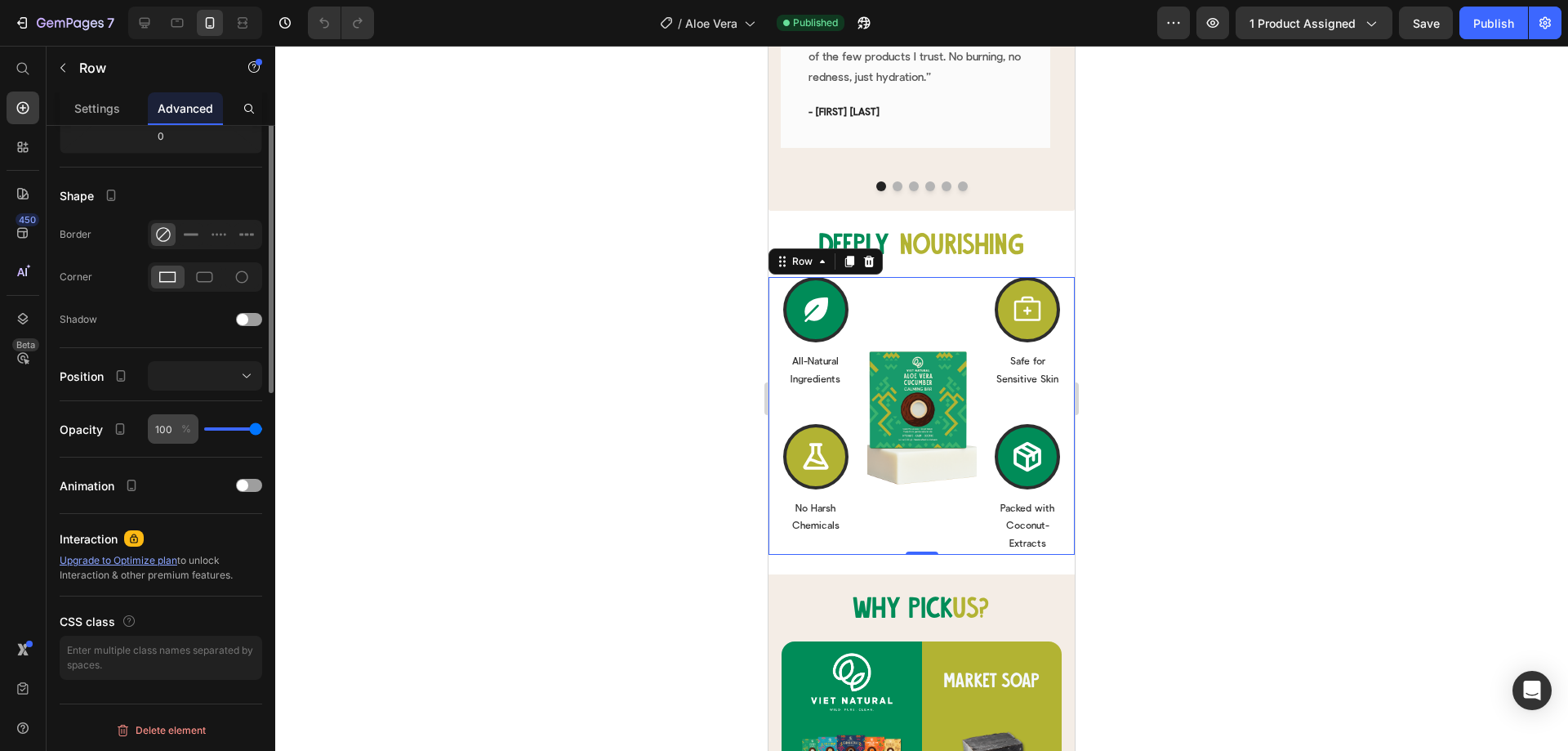 scroll, scrollTop: 38, scrollLeft: 0, axis: vertical 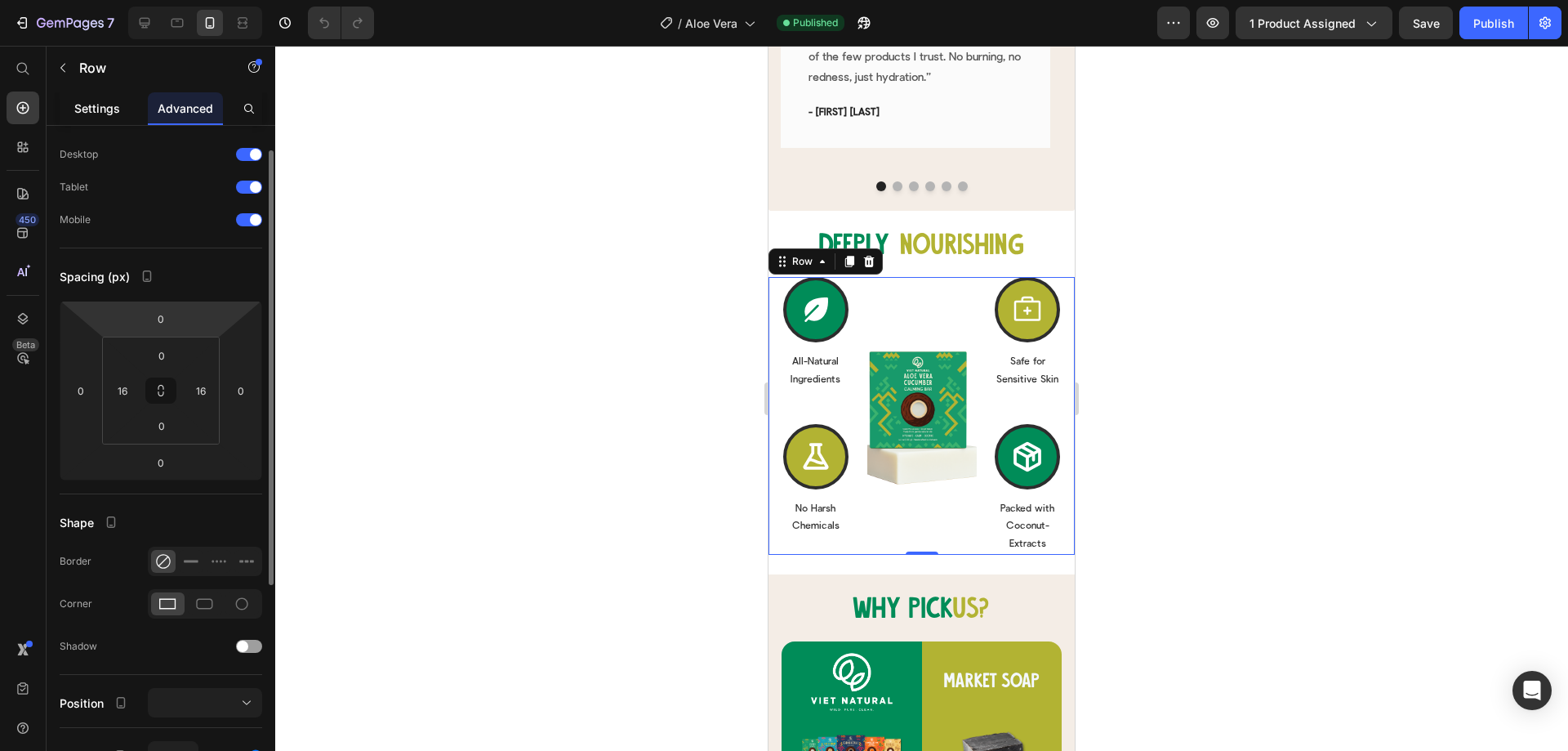 click on "Settings" at bounding box center [97, 108] 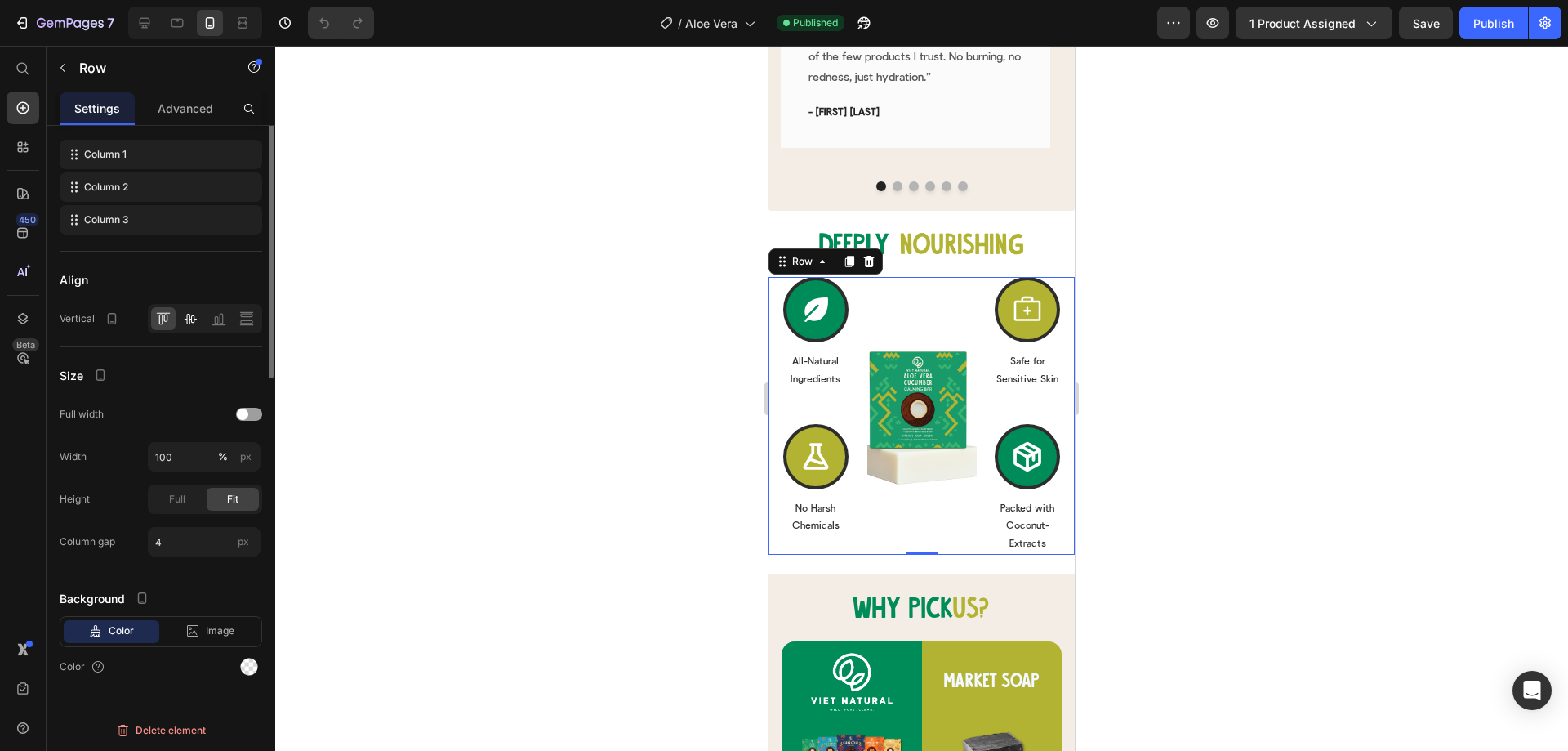 scroll, scrollTop: 0, scrollLeft: 0, axis: both 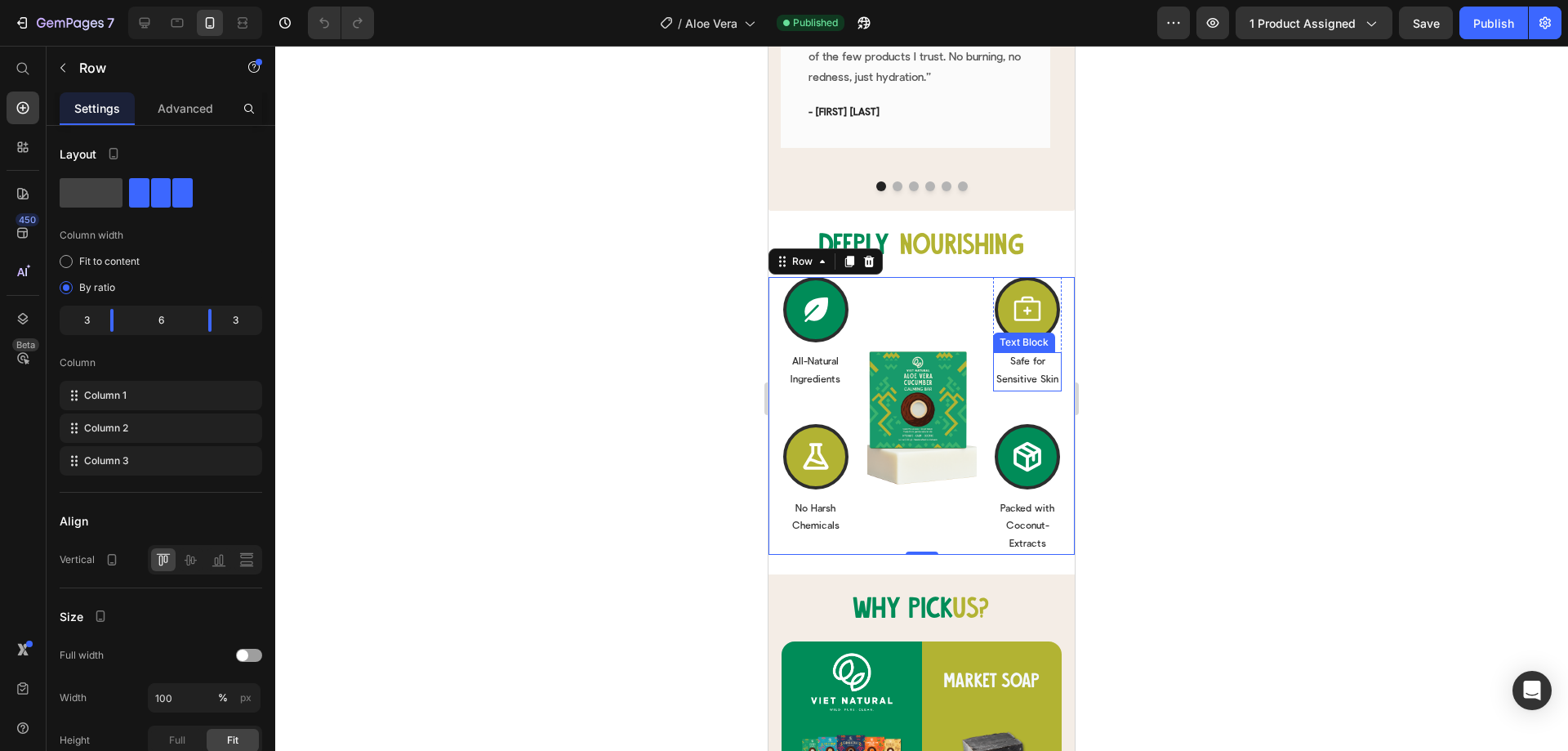 click on "Safe for" at bounding box center (1027, 363) 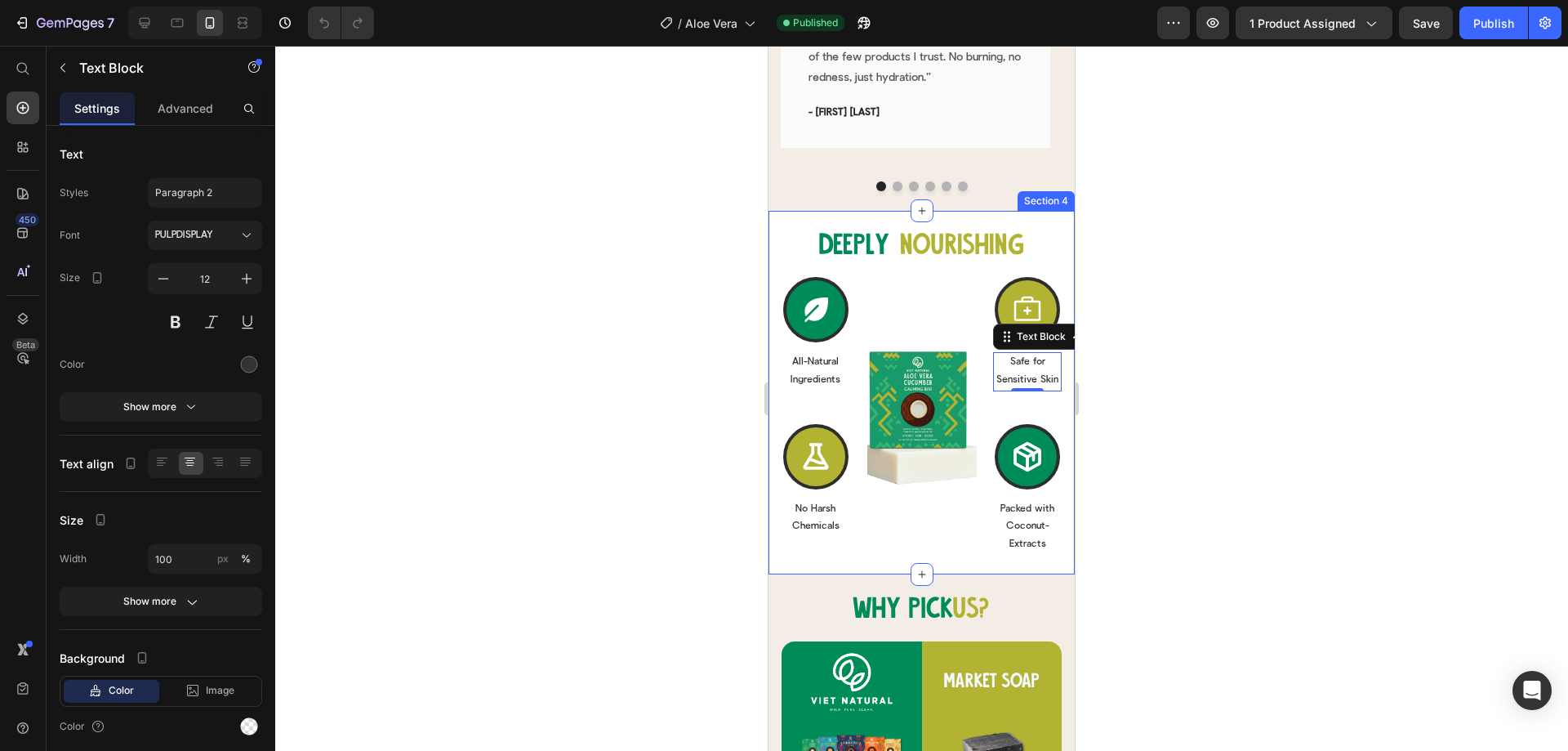 click on "Deeply Heading nourishing Heading Row Row
Icon All-Natural  Ingredients Text Block Row
Icon No Harsh Chemicals Text Block Row Row Image Row
Icon Safe for Sensitive Skin Text Block   0 Row
Icon Packed with Coconut-Extracts Text Block Row Row Row Row Section 4" at bounding box center (921, 393) 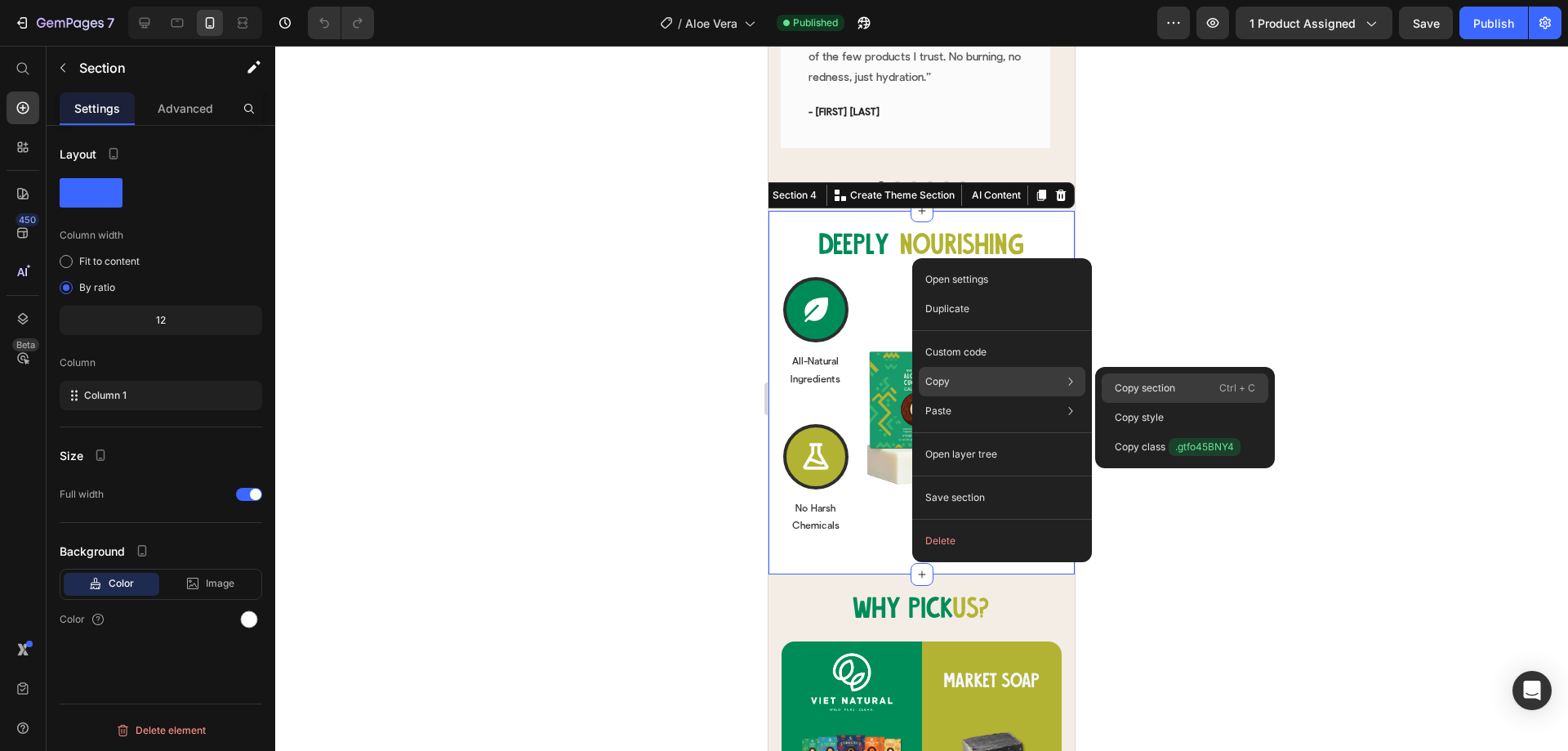 click on "Copy section  Ctrl + C" 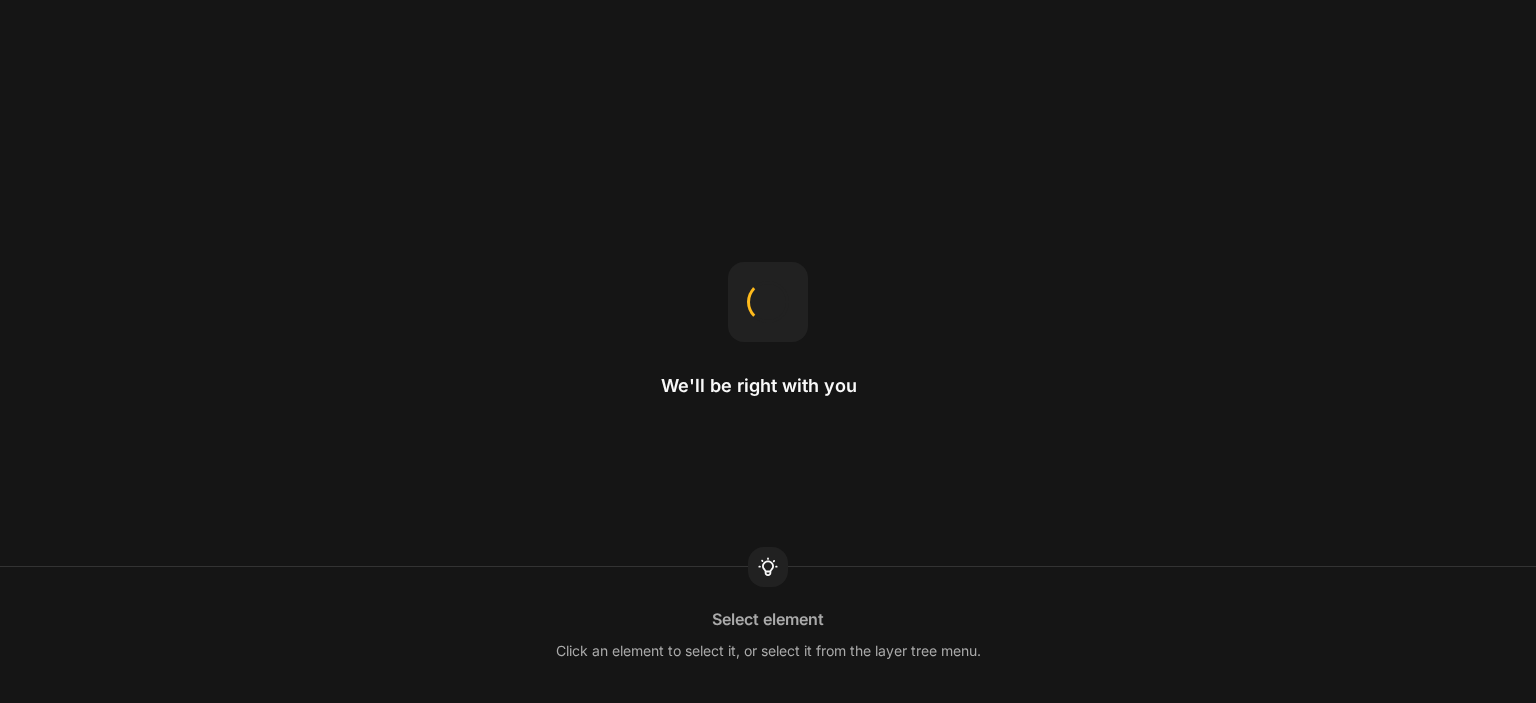 scroll, scrollTop: 0, scrollLeft: 0, axis: both 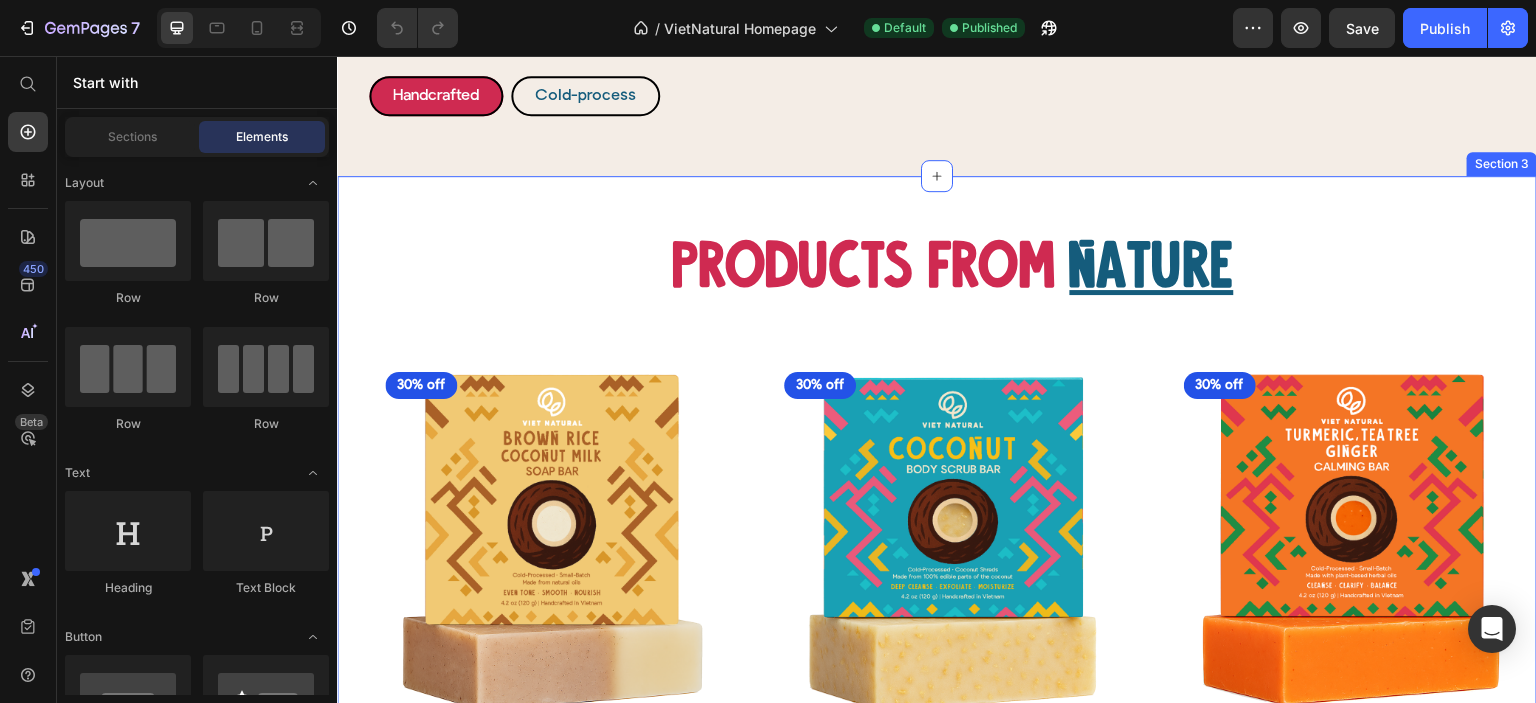 click on "Products From Heading Nature Heading Row Row (P) Images 30% off Product Badge Row Brown Rice & Coconut Milk Soap Bar (P) Title Row $13.99 (P) Price $19.99 (P) Price Row Icon Icon Icon Icon Icon Icon List 214 Ratings Text Block Row Row Row (P) Images 30% off Product Badge Row Coconut Body Scrub Soap Bar (P) Title Row $13.99 (P) Price $19.99 (P) Price Row Icon Icon Icon Icon Icon Icon List 214 Ratings Text Block Row Row Row (P) Images 30% off Product Badge Row Turmeric, Tea Tree & Ginger Calming Soap Bar (P) Title Row $13.99 (P) Price $19.99 (P) Price Row Icon Icon Icon Icon Icon Icon List 214 Ratings Text Block Row Row Row (P) Images 30% off Product Badge Row Turmeric & Bitter Melon Herbal Soap Bar (P) Title Row $13.99 (P) Price $19.99 (P) Price Row Icon Icon Icon Icon Icon Icon List 214 Ratings Text Block Row Row Row (P) Images 30% off Product Badge Row Aloe Vera & Cucumber Calming Soap Bar (P) Title Row $13.99 (P) Price $19.99 (P) Price Row Icon Icon Icon Icon Icon Icon List 214 Ratings Text Block Row Row" at bounding box center (937, 870) 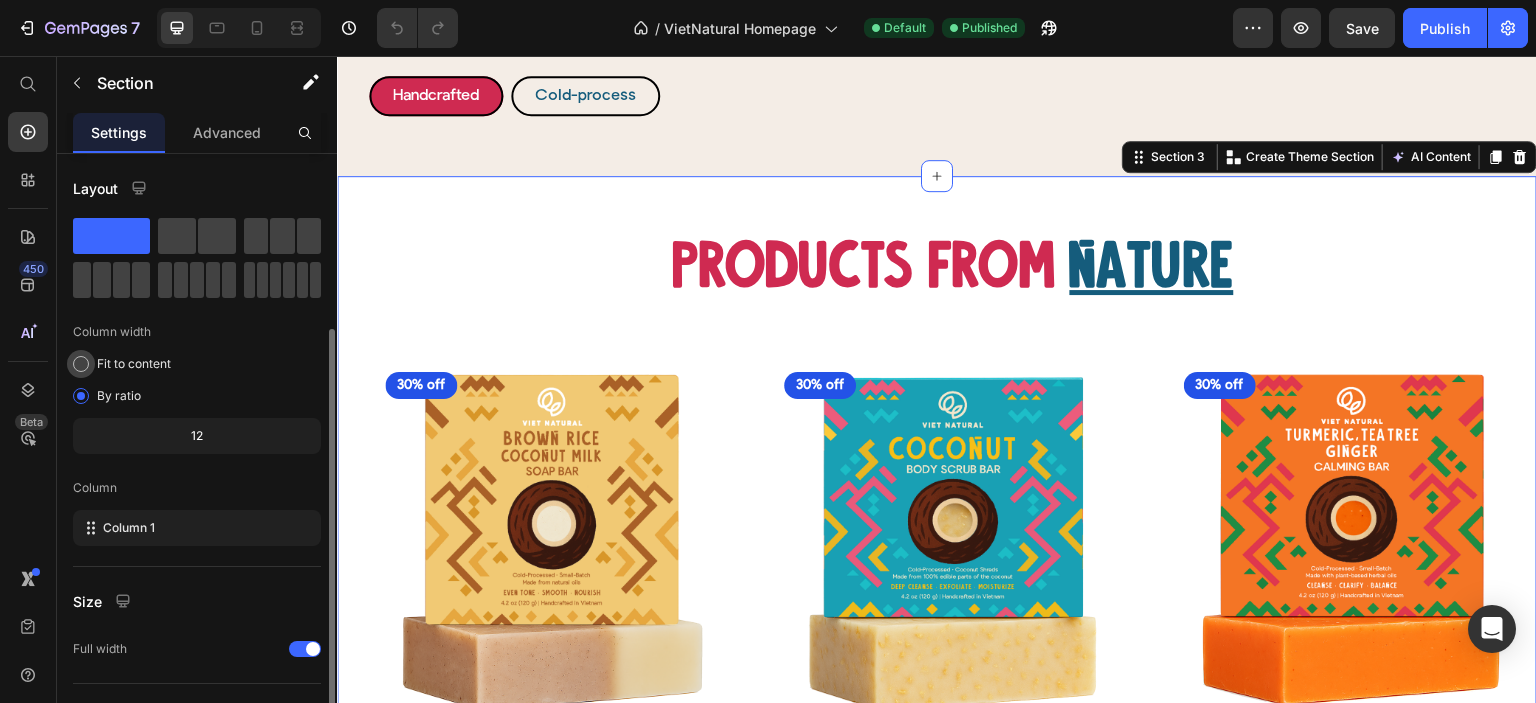 scroll, scrollTop: 200, scrollLeft: 0, axis: vertical 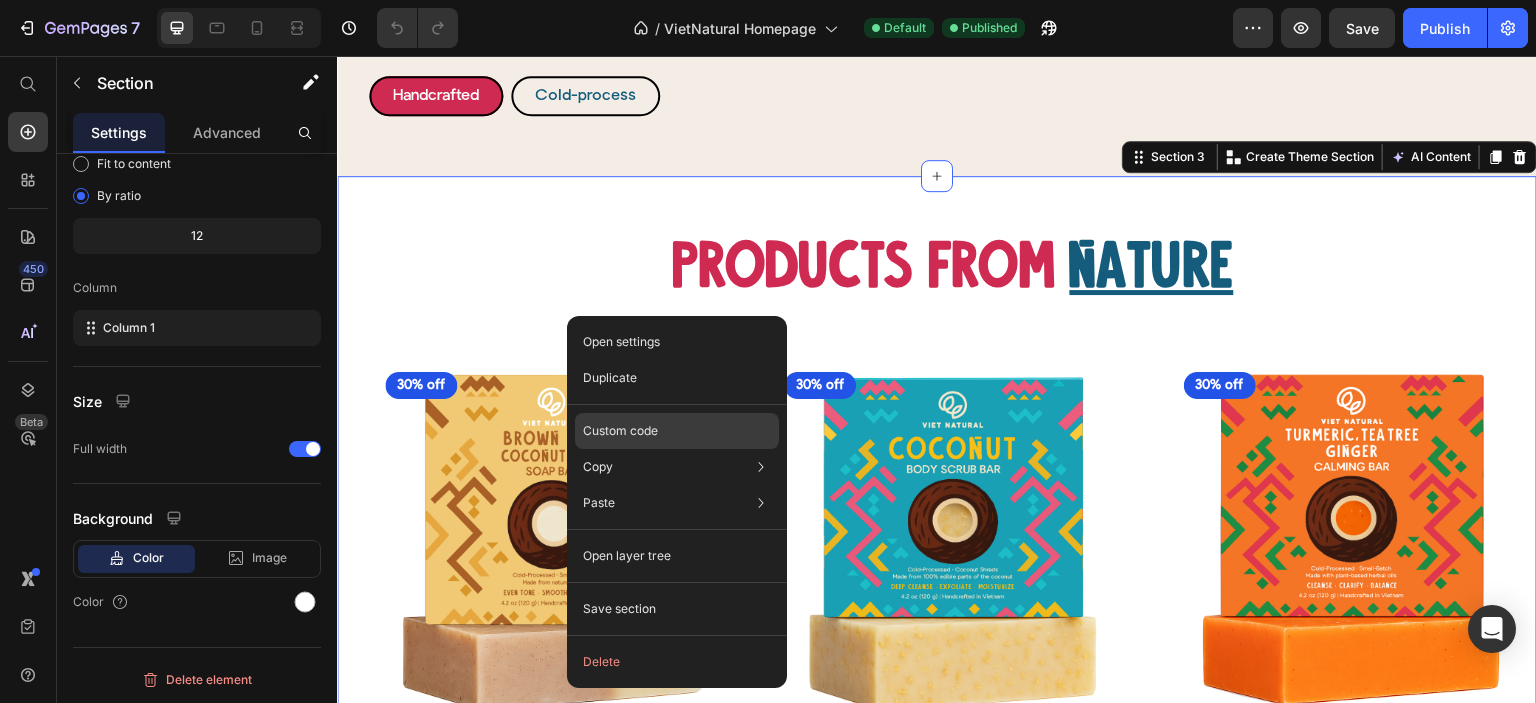 click on "Custom code" 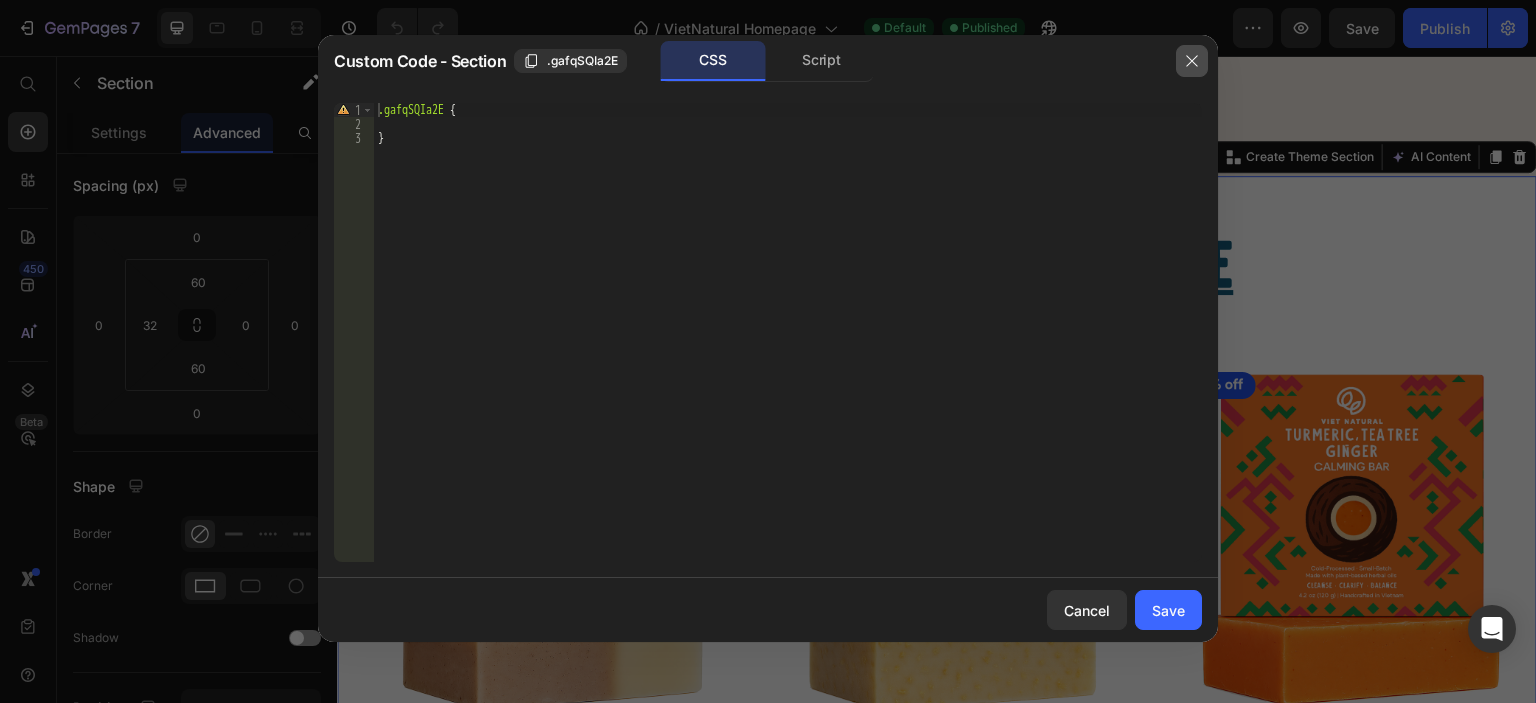 click at bounding box center (1192, 61) 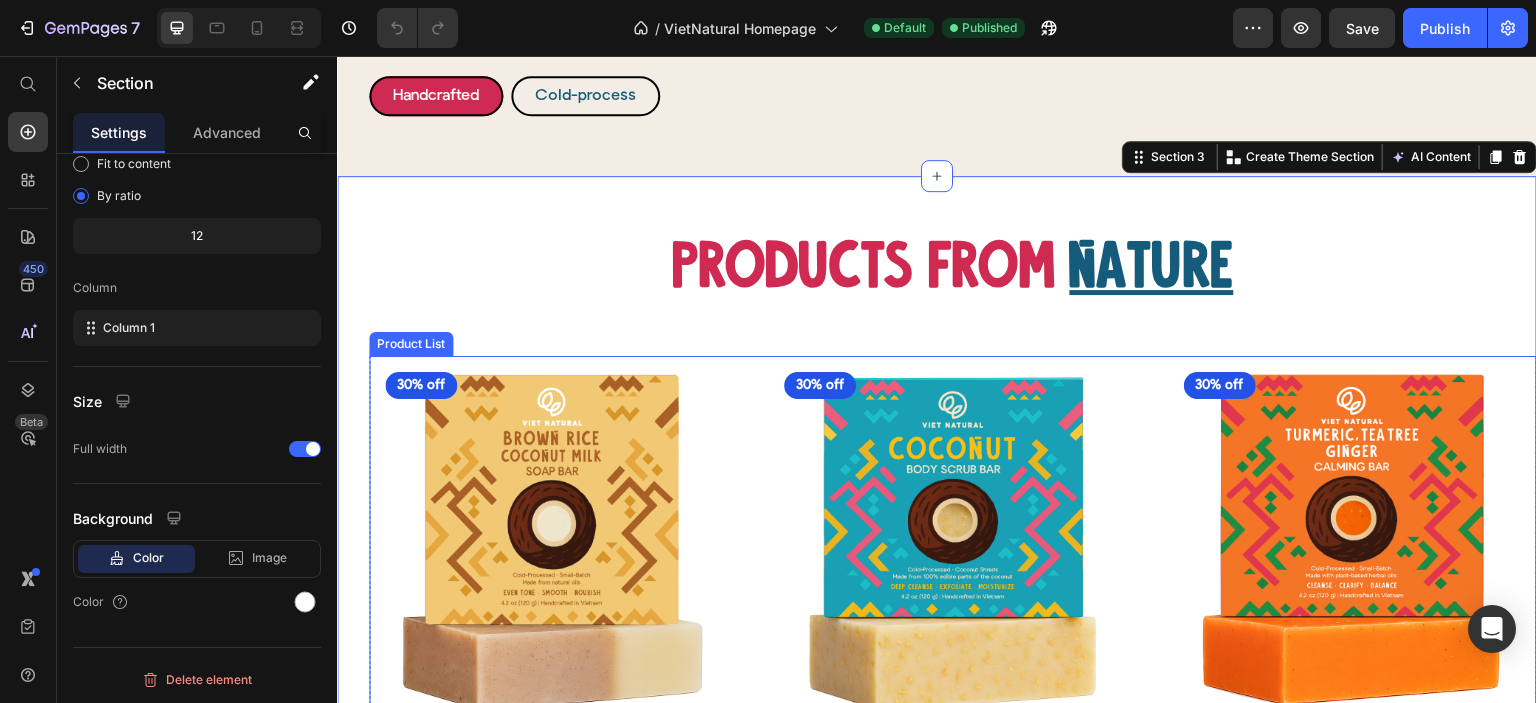 click on "(P) Images 30% off Product Badge Row Brown Rice & Coconut Milk Soap Bar (P) Title Row $13.99 (P) Price $19.99 (P) Price Row Icon Icon Icon Icon Icon Icon List 214 Ratings Text Block Row Row Row (P) Images 30% off Product Badge Row Coconut Body Scrub Soap Bar (P) Title Row $13.99 (P) Price $19.99 (P) Price Row Icon Icon Icon Icon Icon Icon List 214 Ratings Text Block Row Row Row (P) Images 30% off Product Badge Row Turmeric, Tea Tree & Ginger Calming Soap Bar (P) Title Row $13.99 (P) Price $19.99 (P) Price Row Icon Icon Icon Icon Icon Icon List 214 Ratings Text Block Row Row Row (P) Images 30% off Product Badge Row Turmeric & Bitter Melon Herbal Soap Bar (P) Title Row $13.99 (P) Price $19.99 (P) Price Row Icon Icon Icon Icon Icon Icon List 214 Ratings Text Block Row Row Row (P) Images 30% off Product Badge Row Aloe Vera & Cucumber Calming Soap Bar (P) Title Row $13.99 (P) Price $19.99 (P) Price Row Icon Icon Icon Icon Icon Icon List 214 Ratings Text Block Row Row Row (P) Images 30% off Product Badge Row Row" at bounding box center (953, 930) 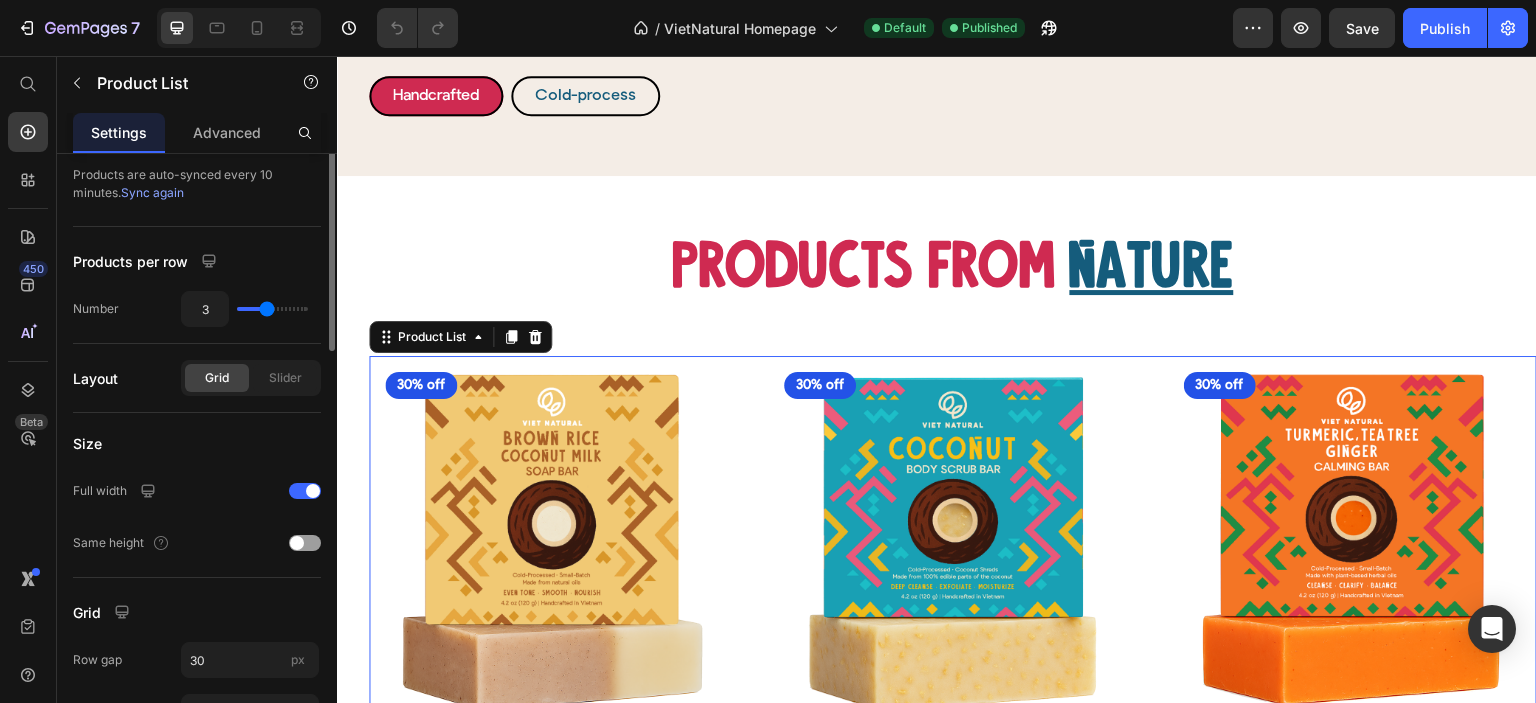 scroll, scrollTop: 0, scrollLeft: 0, axis: both 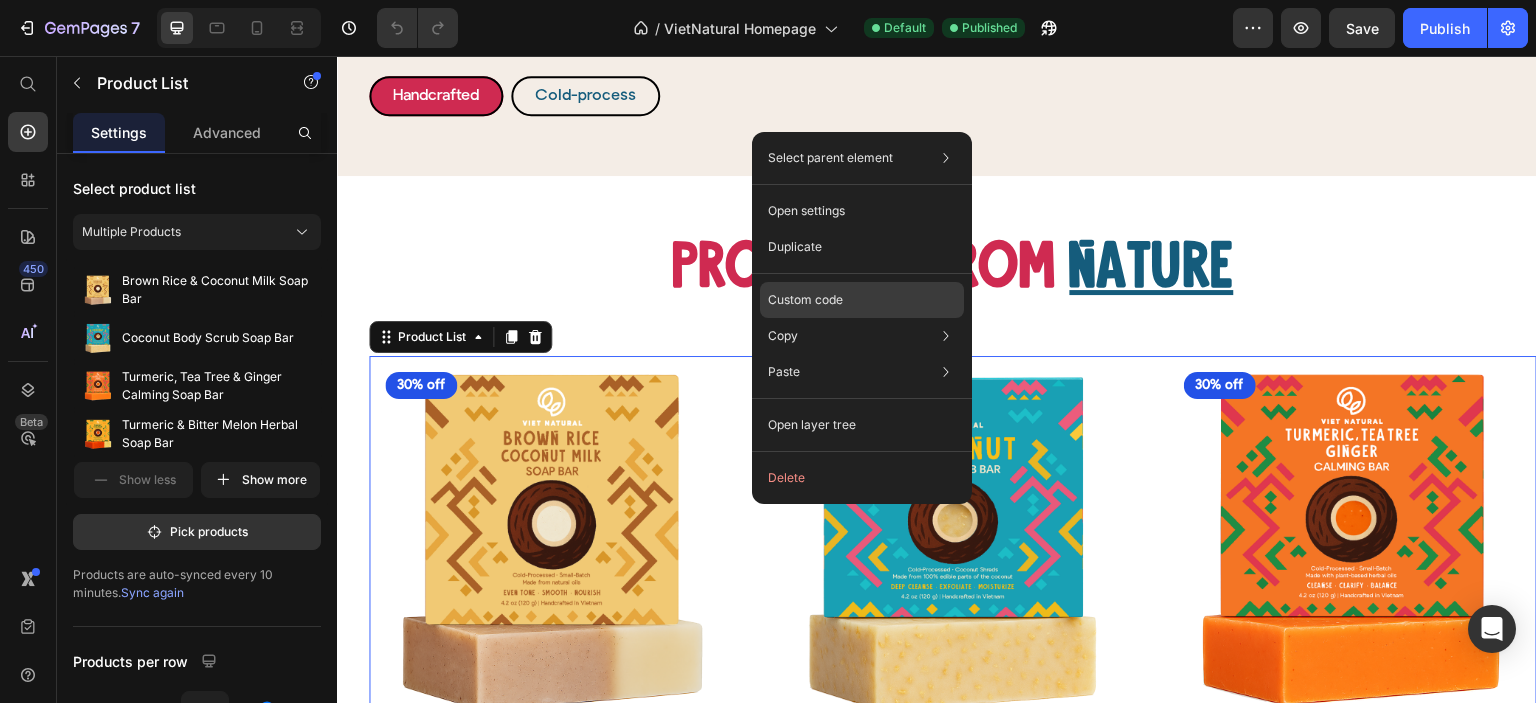 click on "Custom code" at bounding box center [805, 300] 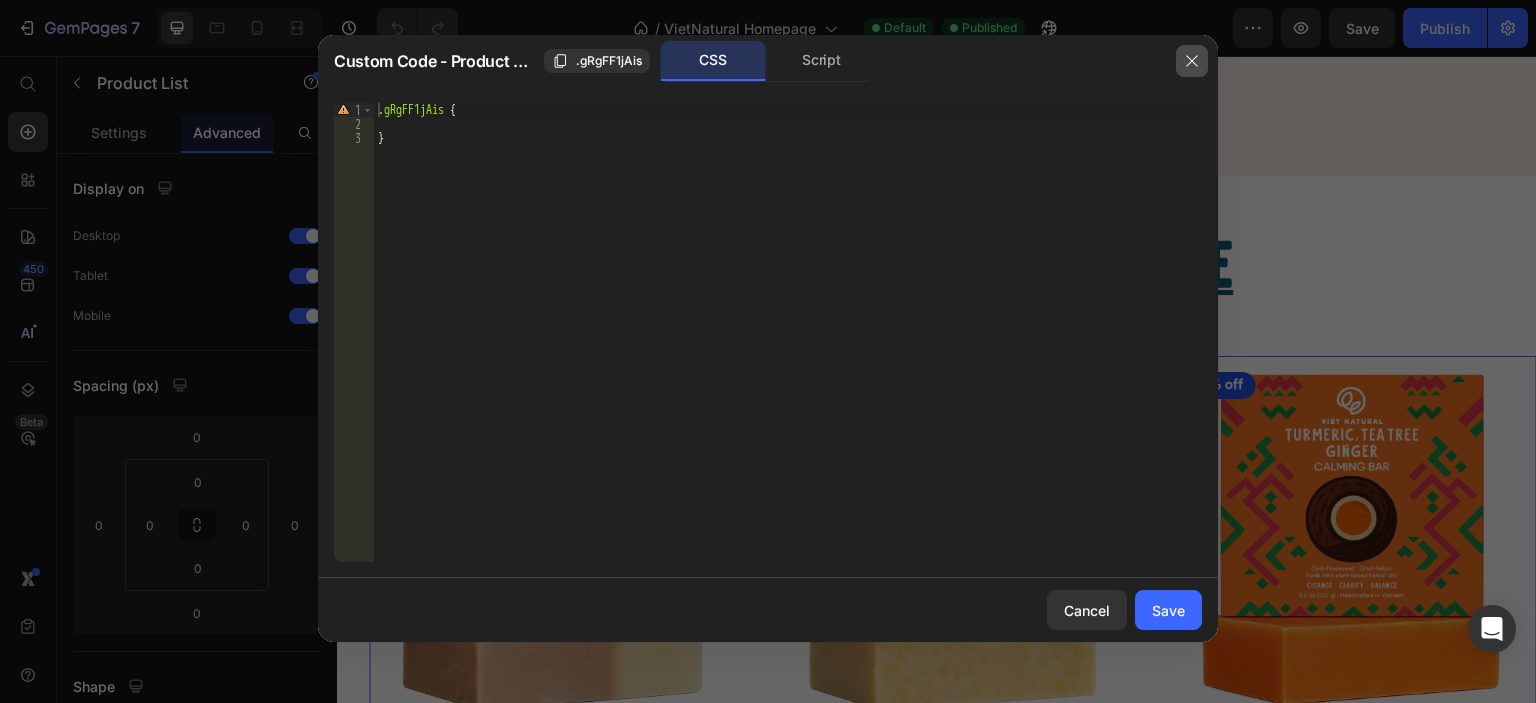 click 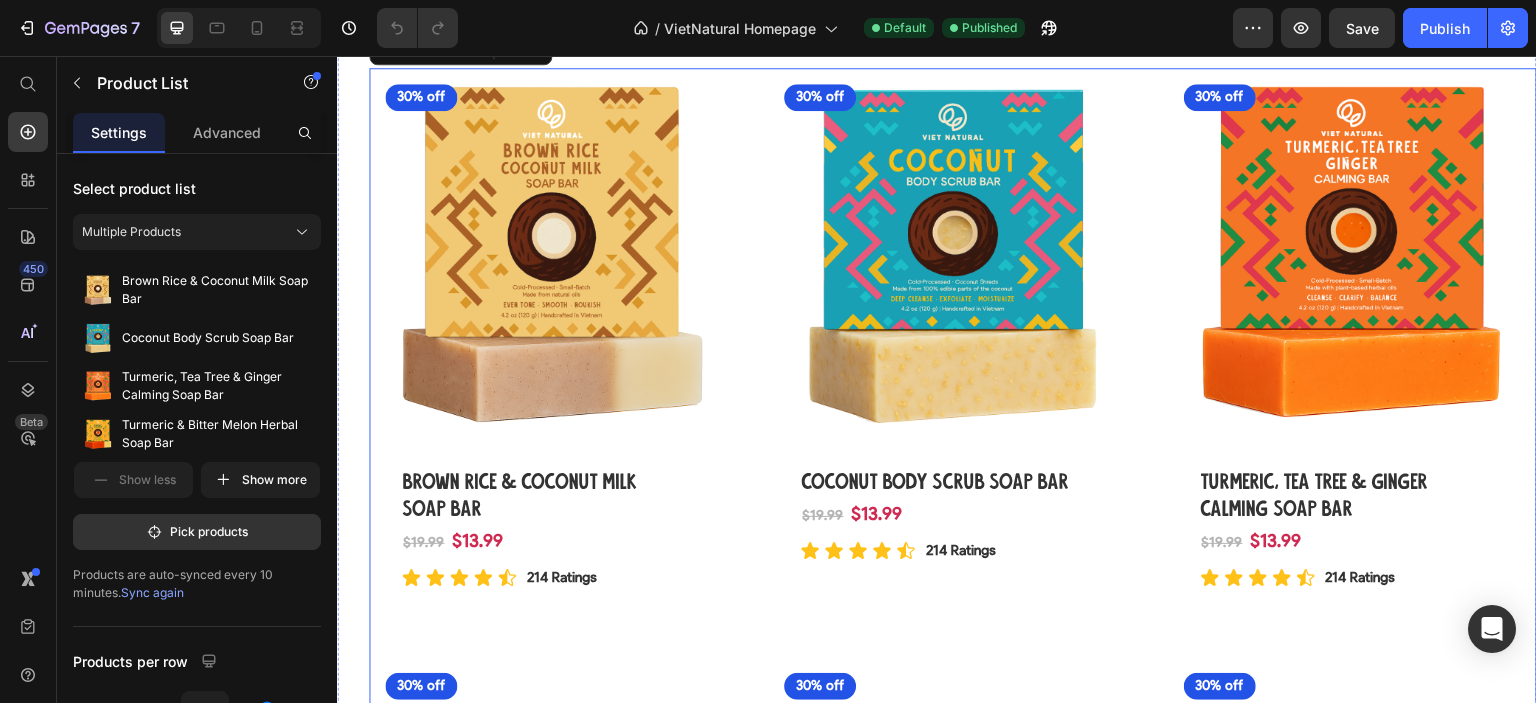 scroll, scrollTop: 1100, scrollLeft: 0, axis: vertical 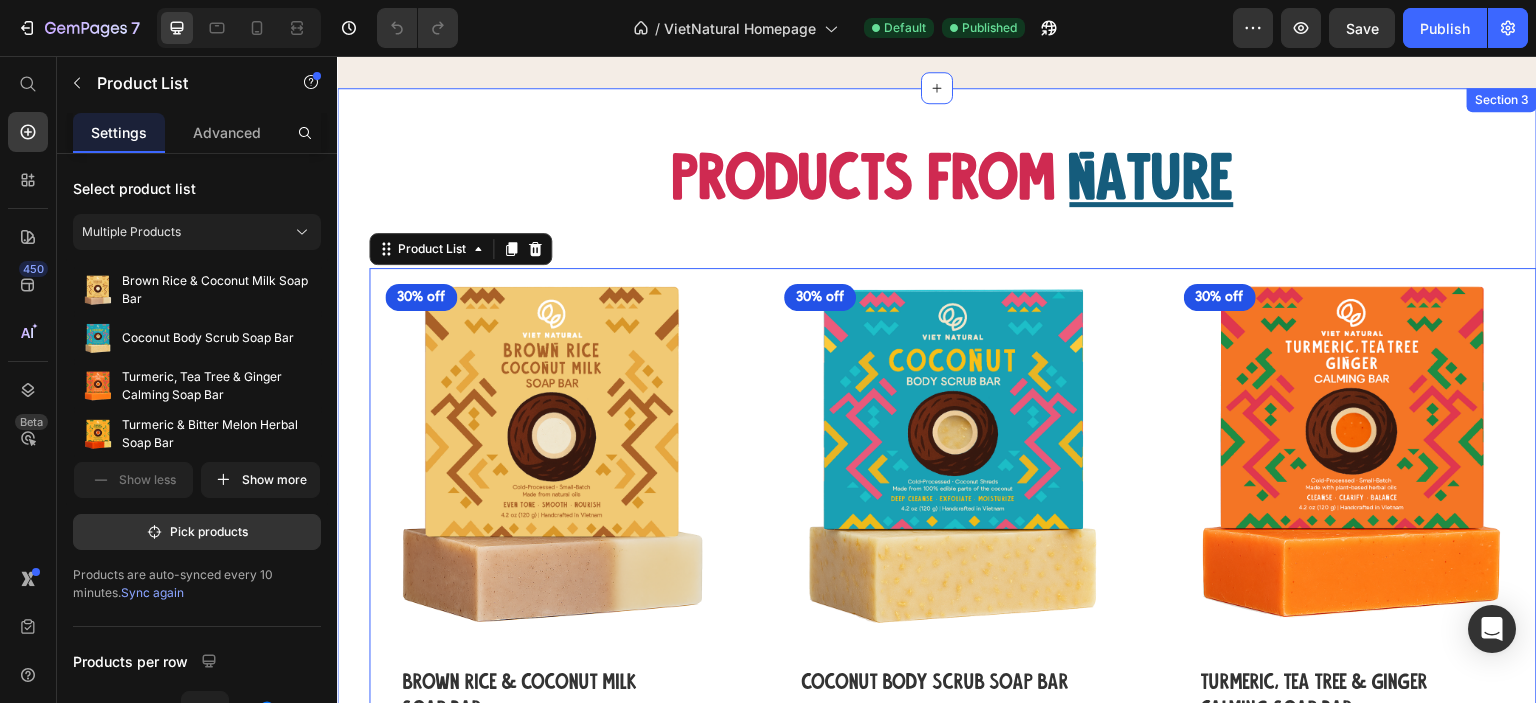 click on "Products From Heading Nature Heading Row Row (P) Images 30% off Product Badge Row Brown Rice & Coconut Milk Soap Bar (P) Title Row $13.99 (P) Price $19.99 (P) Price Row Icon Icon Icon Icon Icon Icon List 214 Ratings Text Block Row Row Row (P) Images 30% off Product Badge Row Coconut Body Scrub Soap Bar (P) Title Row $13.99 (P) Price $19.99 (P) Price Row Icon Icon Icon Icon Icon Icon List 214 Ratings Text Block Row Row Row (P) Images 30% off Product Badge Row Turmeric, Tea Tree & Ginger Calming Soap Bar (P) Title Row $13.99 (P) Price $19.99 (P) Price Row Icon Icon Icon Icon Icon Icon List 214 Ratings Text Block Row Row Row (P) Images 30% off Product Badge Row Turmeric & Bitter Melon Herbal Soap Bar (P) Title Row $13.99 (P) Price $19.99 (P) Price Row Icon Icon Icon Icon Icon Icon List 214 Ratings Text Block Row Row Row (P) Images 30% off Product Badge Row Aloe Vera & Cucumber Calming Soap Bar (P) Title Row $13.99 (P) Price $19.99 (P) Price Row Icon Icon Icon Icon Icon Icon List 214 Ratings Text Block Row Row" at bounding box center [953, 782] 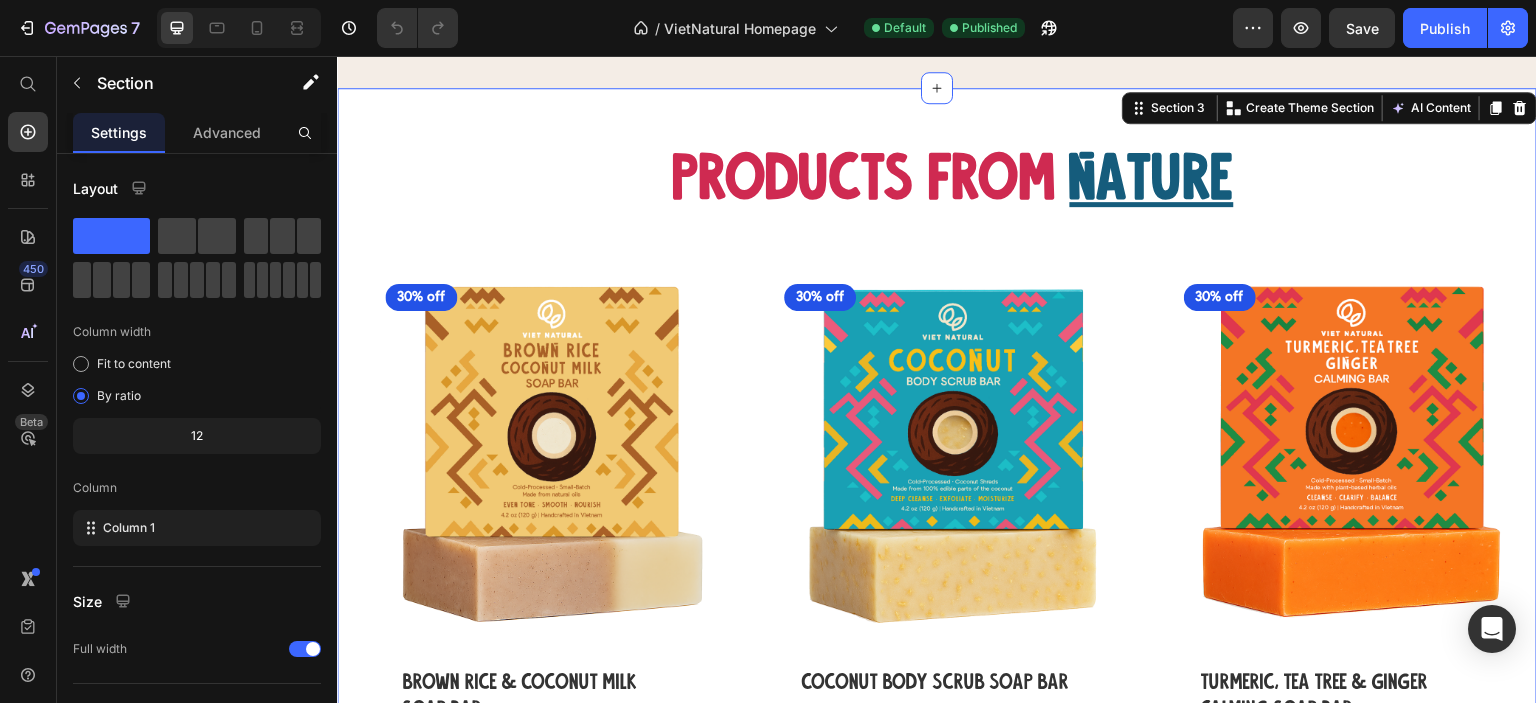 click on "Products From Heading Nature Heading Row Row (P) Images 30% off Product Badge Row Brown Rice & Coconut Milk Soap Bar (P) Title Row $13.99 (P) Price $19.99 (P) Price Row Icon Icon Icon Icon Icon Icon List 214 Ratings Text Block Row Row Row (P) Images 30% off Product Badge Row Coconut Body Scrub Soap Bar (P) Title Row $13.99 (P) Price $19.99 (P) Price Row Icon Icon Icon Icon Icon Icon List 214 Ratings Text Block Row Row Row (P) Images 30% off Product Badge Row Turmeric, Tea Tree & Ginger Calming Soap Bar (P) Title Row $13.99 (P) Price $19.99 (P) Price Row Icon Icon Icon Icon Icon Icon List 214 Ratings Text Block Row Row Row (P) Images 30% off Product Badge Row Turmeric & Bitter Melon Herbal Soap Bar (P) Title Row $13.99 (P) Price $19.99 (P) Price Row Icon Icon Icon Icon Icon Icon List 214 Ratings Text Block Row Row Row (P) Images 30% off Product Badge Row Aloe Vera & Cucumber Calming Soap Bar (P) Title Row $13.99 (P) Price $19.99 (P) Price Row Icon Icon Icon Icon Icon Icon List 214 Ratings Text Block Row Row" at bounding box center (937, 782) 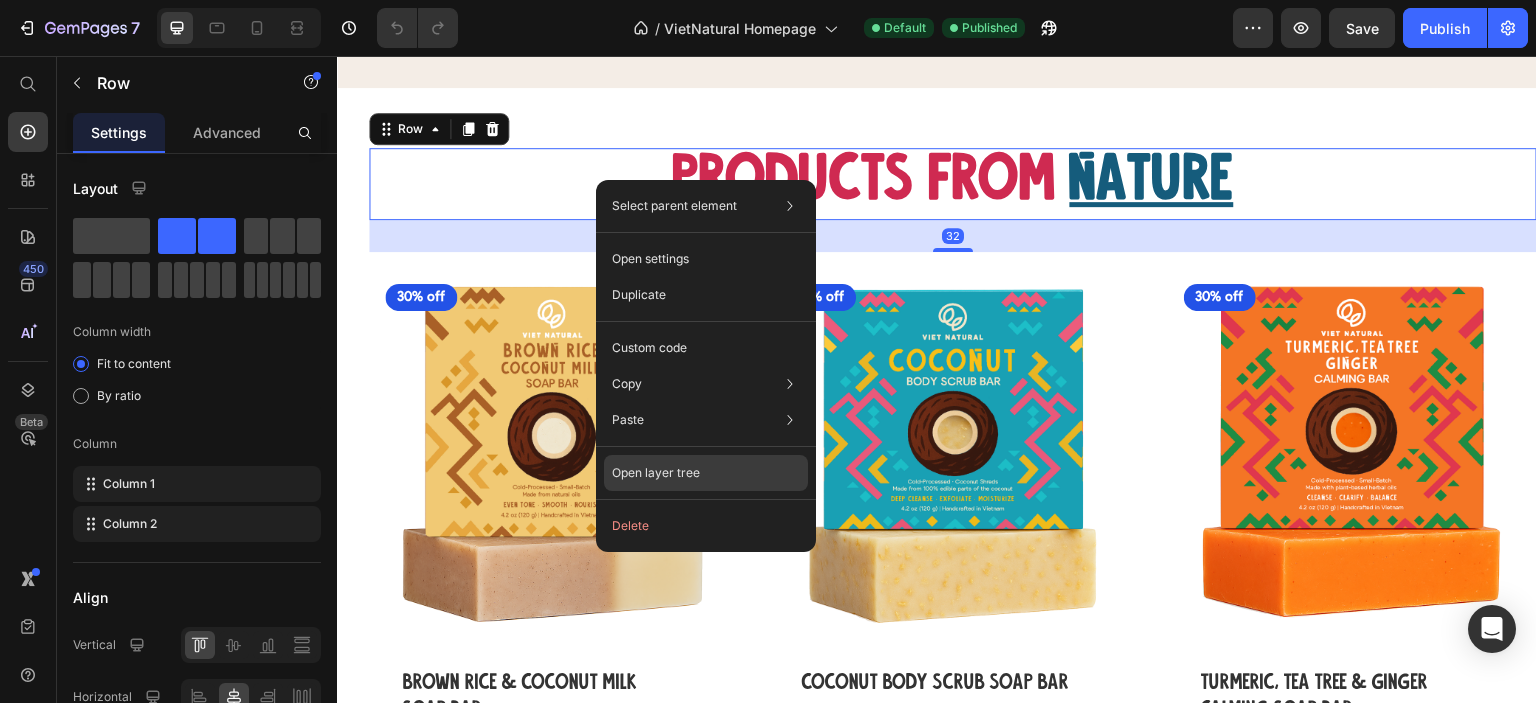 click on "Open layer tree" at bounding box center (656, 473) 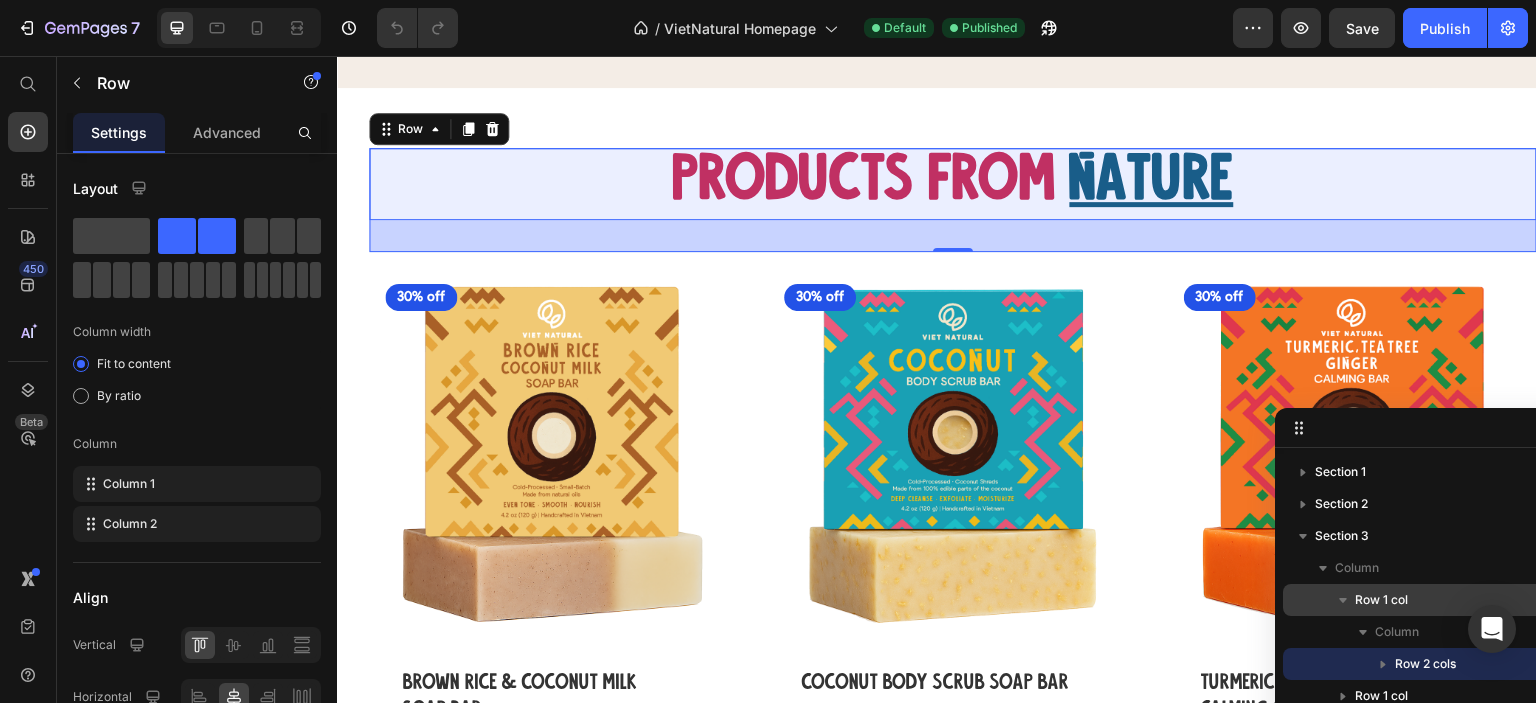 click on "Row 1 col" at bounding box center (1475, 600) 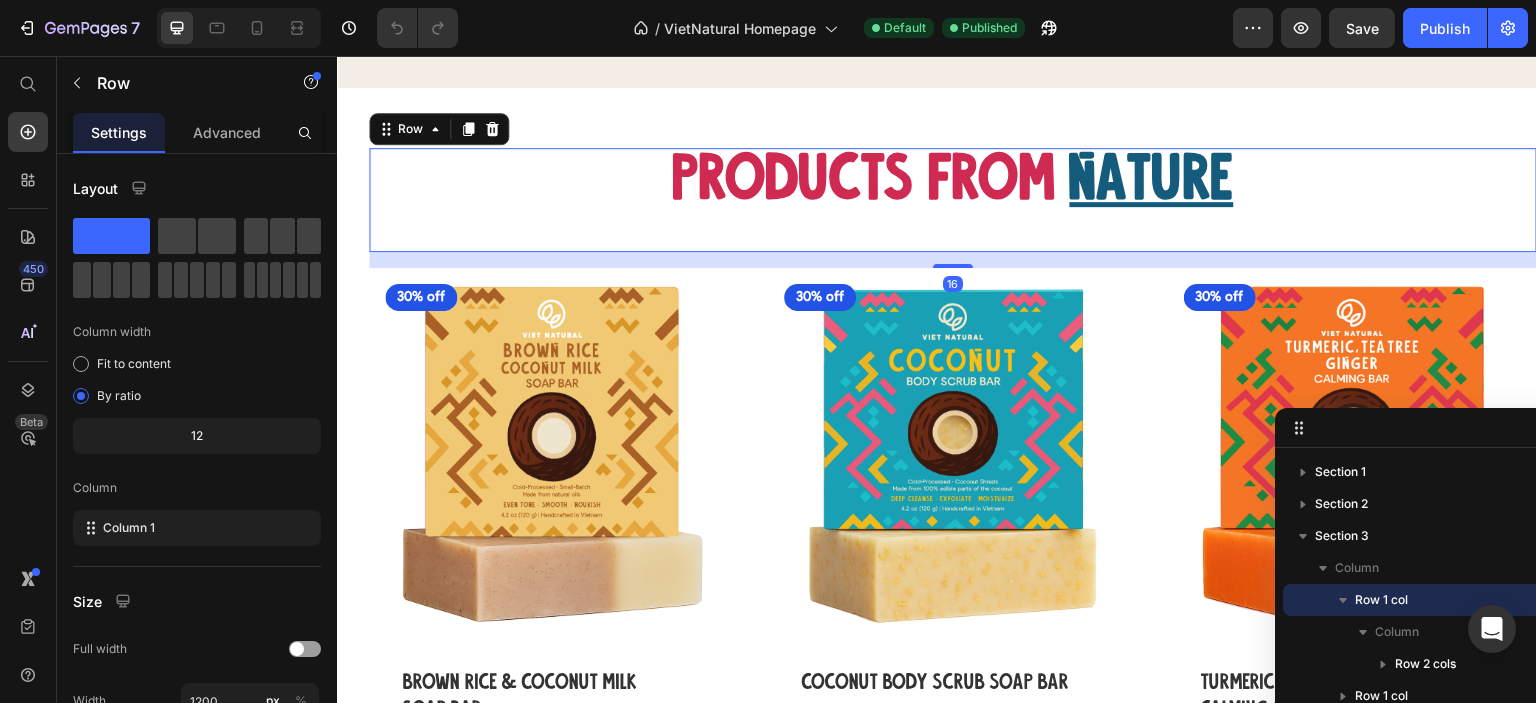 click on "Row 1 col" at bounding box center [1381, 600] 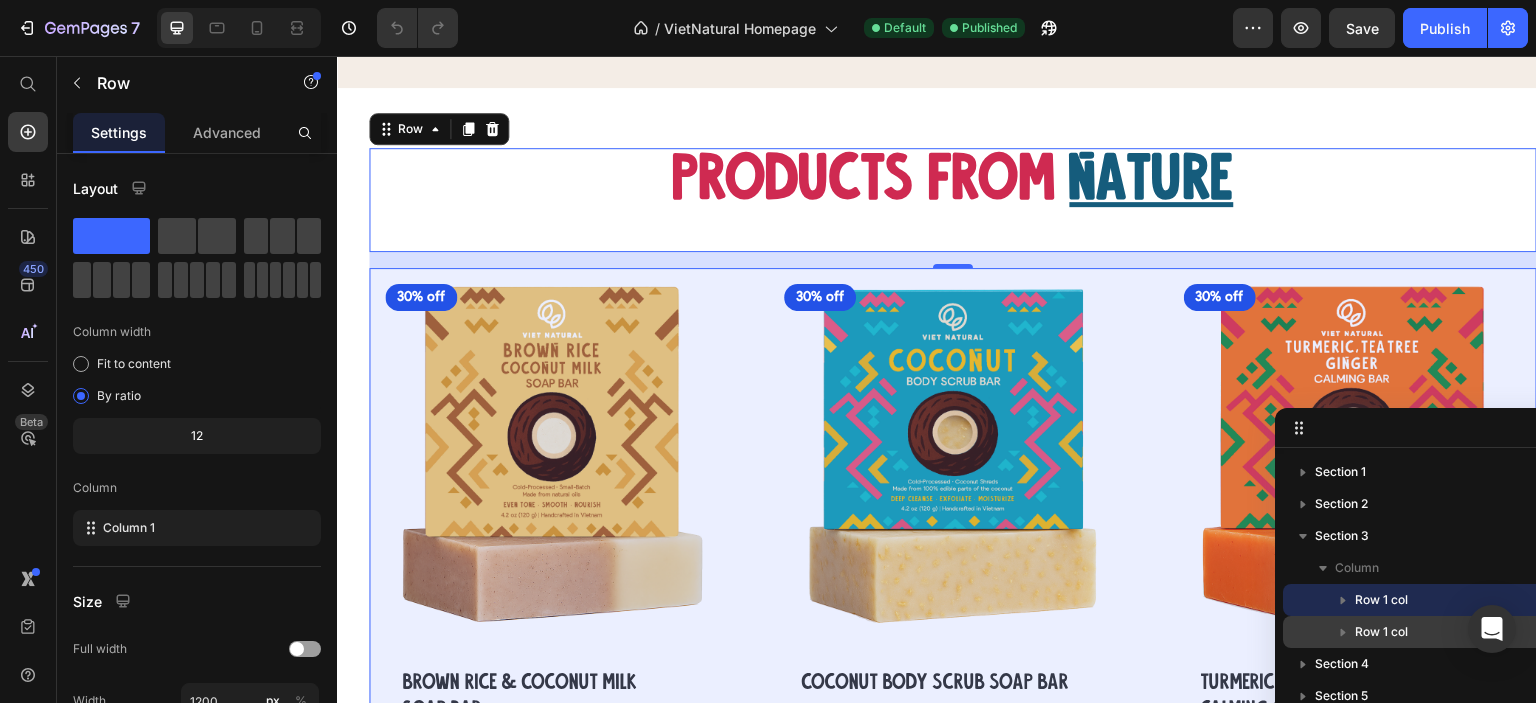 click on "Row 1 col" at bounding box center (1381, 632) 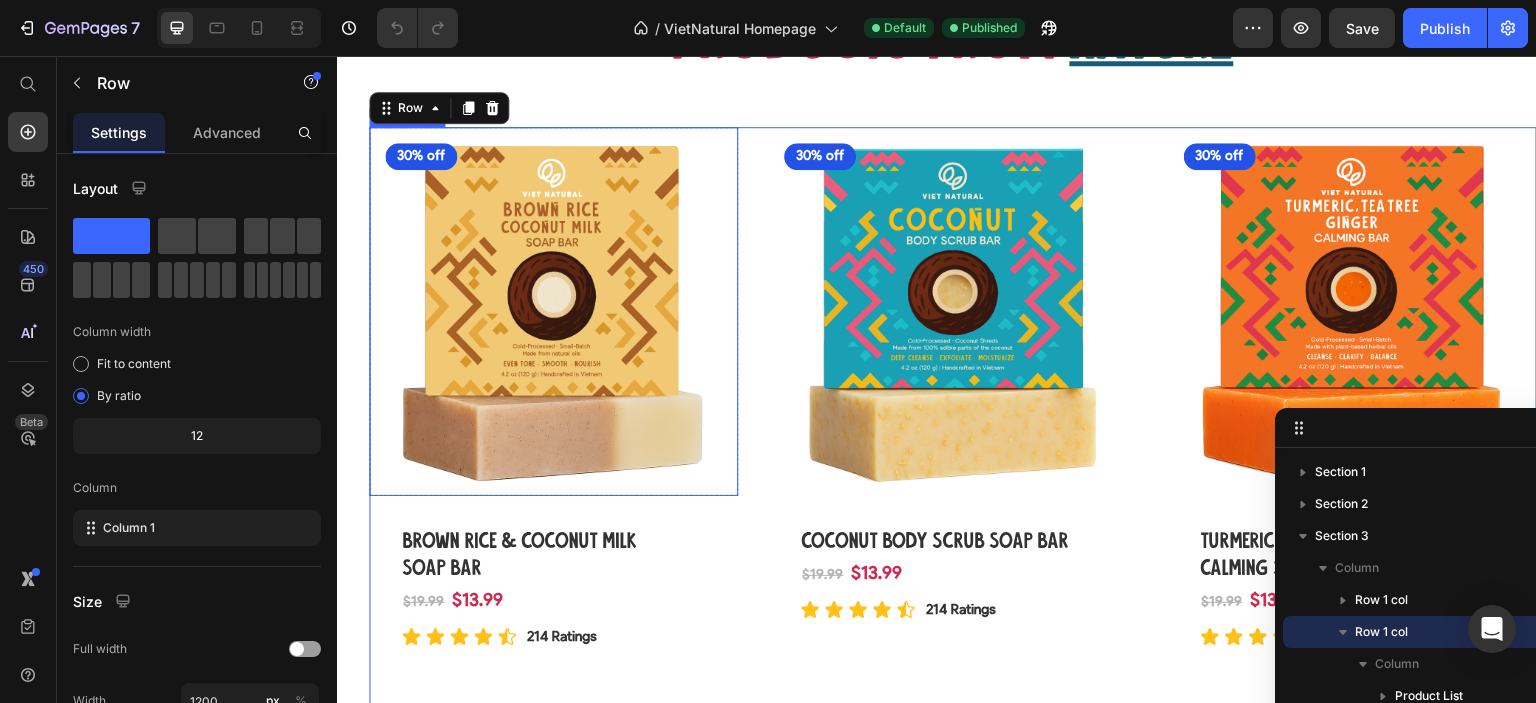 scroll, scrollTop: 1041, scrollLeft: 0, axis: vertical 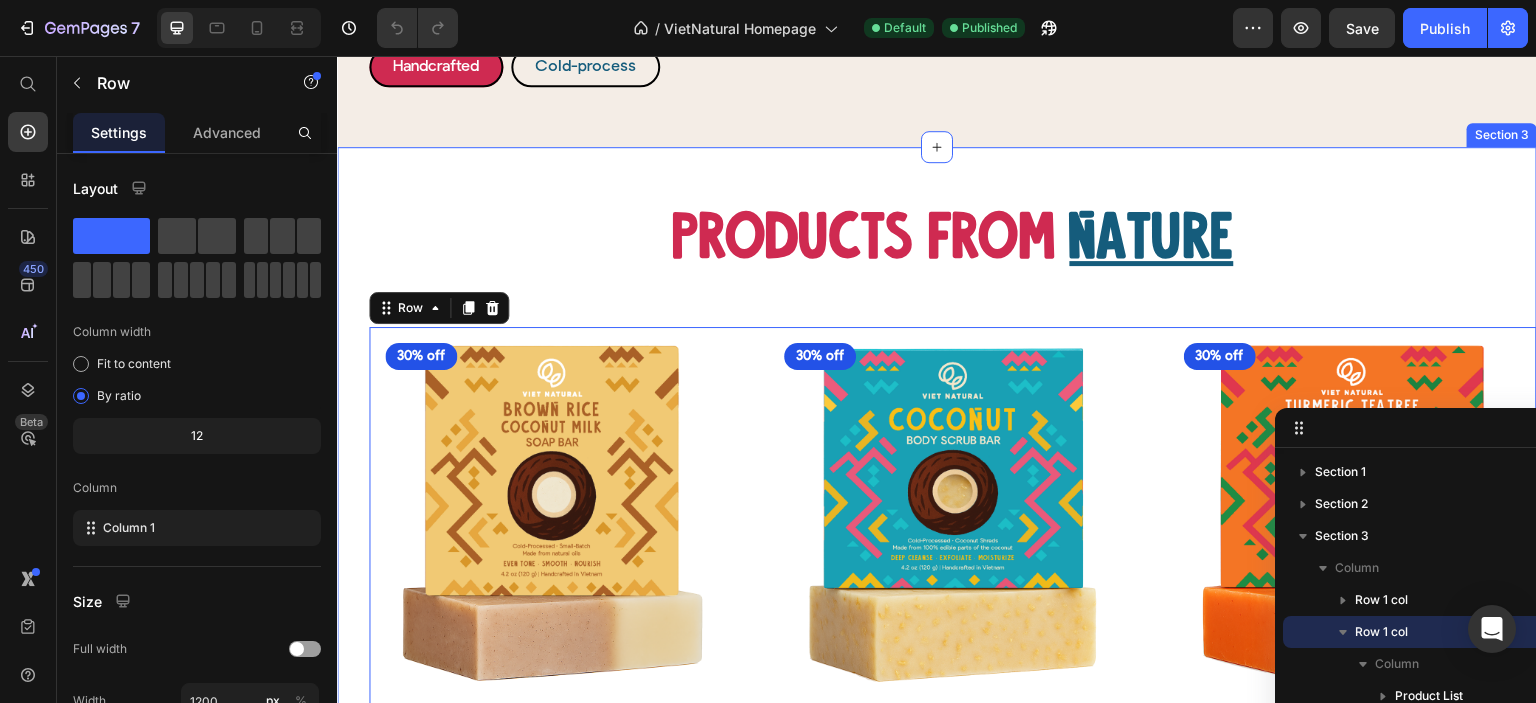click on "Products From Heading Nature Heading Row Row (P) Images 30% off Product Badge Row Brown Rice & Coconut Milk Soap Bar (P) Title Row $13.99 (P) Price $19.99 (P) Price Row Icon Icon Icon Icon Icon Icon List 214 Ratings Text Block Row Row Row (P) Images 30% off Product Badge Row Coconut Body Scrub Soap Bar (P) Title Row $13.99 (P) Price $19.99 (P) Price Row Icon Icon Icon Icon Icon Icon List 214 Ratings Text Block Row Row Row (P) Images 30% off Product Badge Row Turmeric, Tea Tree & Ginger Calming Soap Bar (P) Title Row $13.99 (P) Price $19.99 (P) Price Row Icon Icon Icon Icon Icon Icon List 214 Ratings Text Block Row Row Row (P) Images 30% off Product Badge Row Turmeric & Bitter Melon Herbal Soap Bar (P) Title Row $13.99 (P) Price $19.99 (P) Price Row Icon Icon Icon Icon Icon Icon List 214 Ratings Text Block Row Row Row (P) Images 30% off Product Badge Row Aloe Vera & Cucumber Calming Soap Bar (P) Title Row $13.99 (P) Price $19.99 (P) Price Row Icon Icon Icon Icon Icon Icon List 214 Ratings Text Block Row Row" at bounding box center [937, 841] 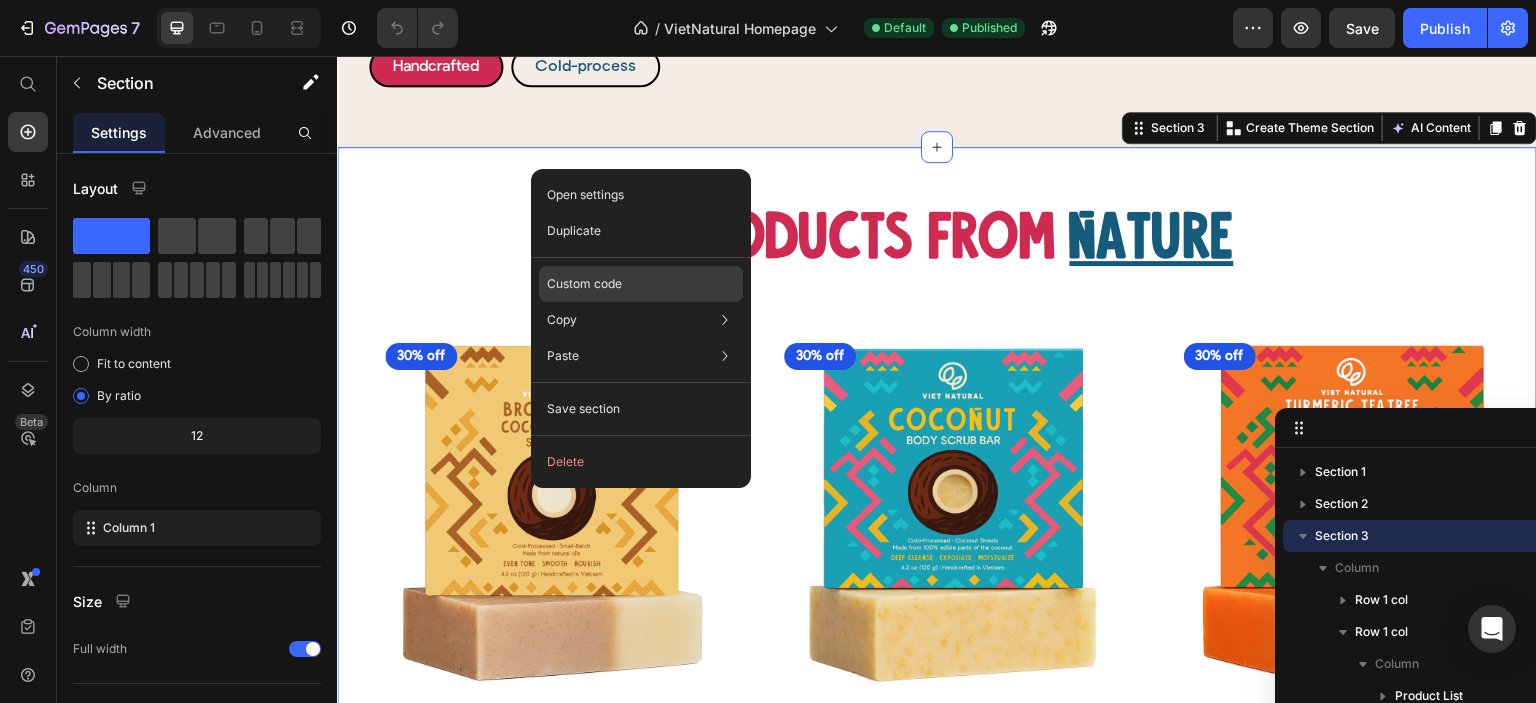 click on "Custom code" at bounding box center [584, 284] 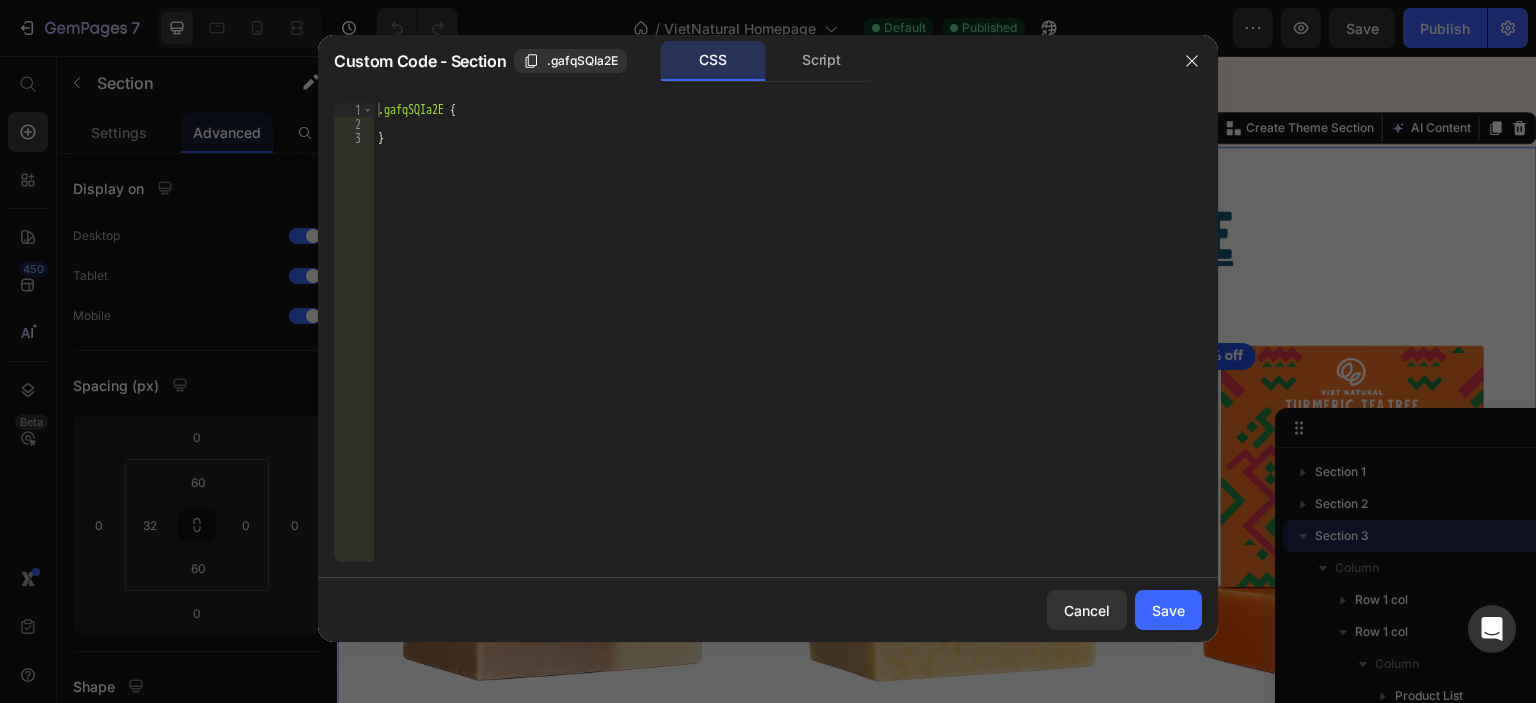 type on "}" 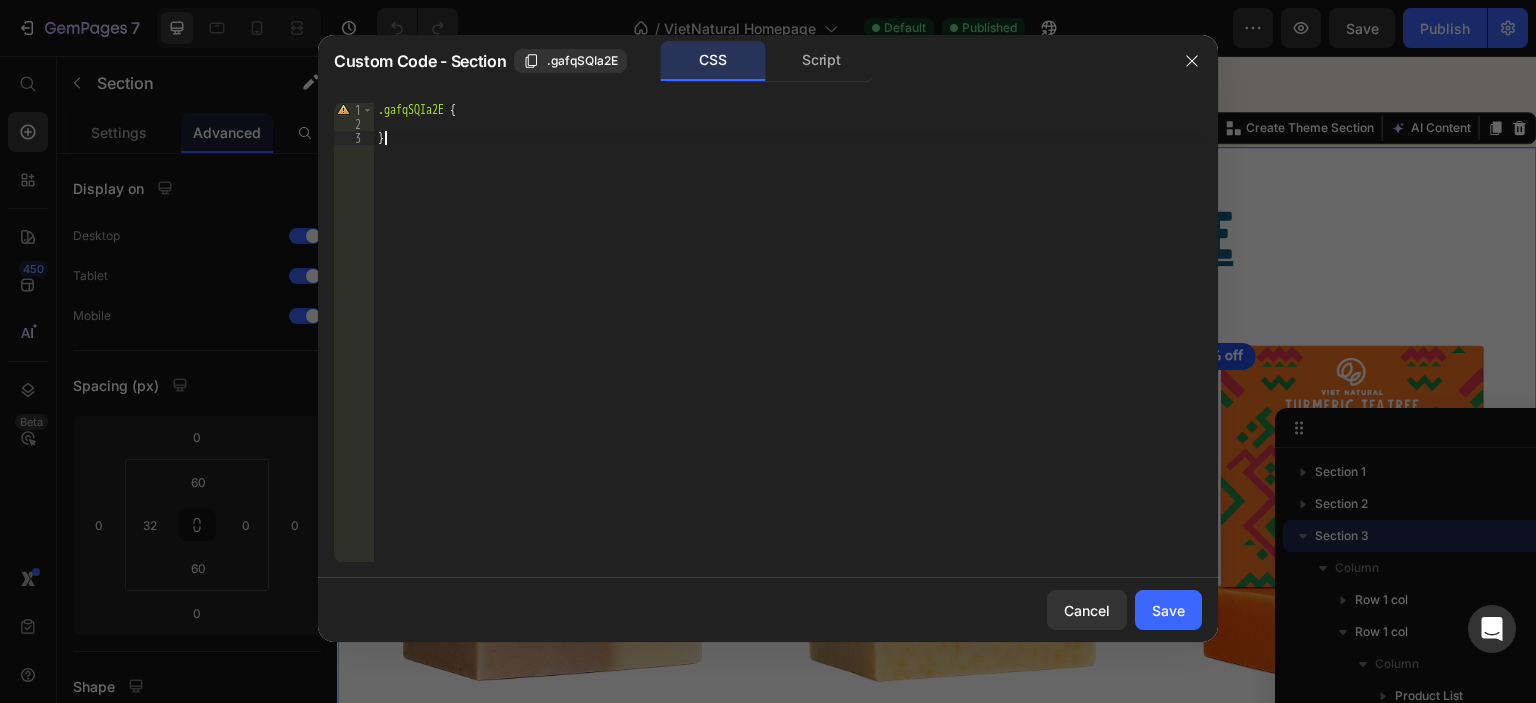 click on ".gafqSQIa2E   { }" at bounding box center [788, 346] 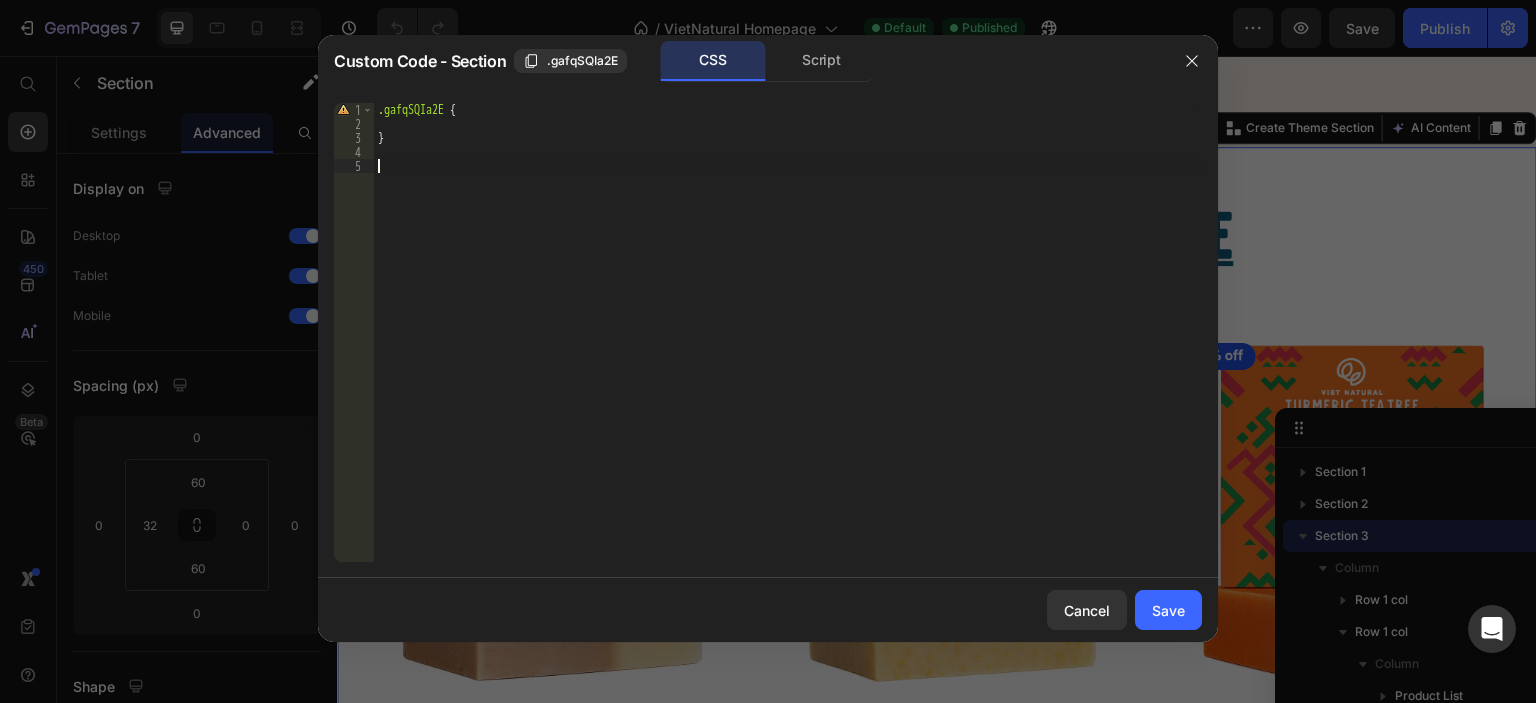 paste on "}" 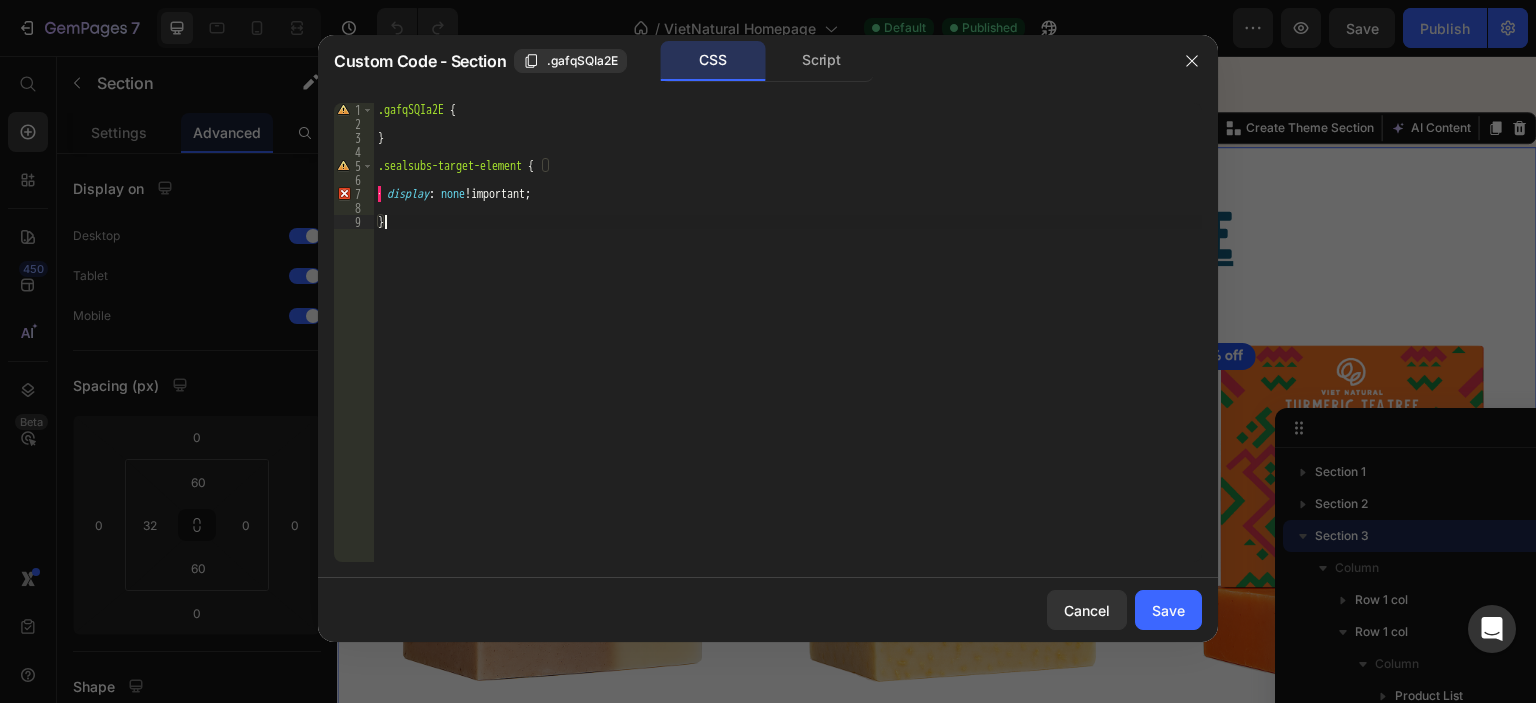 click on ".gafqSQIa2E   { } .sealsubs-target-element   { ·   display :   none  !important ; }" at bounding box center [788, 346] 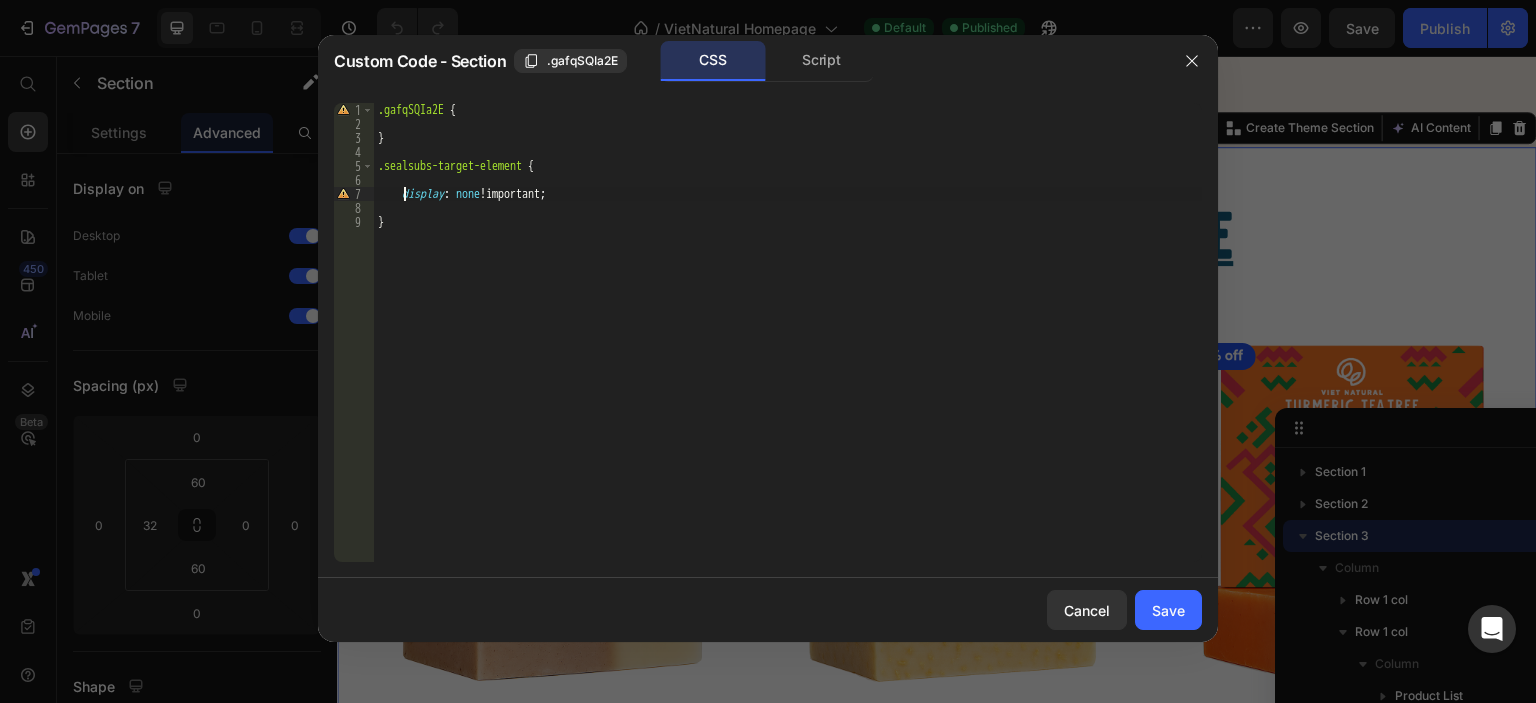 scroll, scrollTop: 0, scrollLeft: 2, axis: horizontal 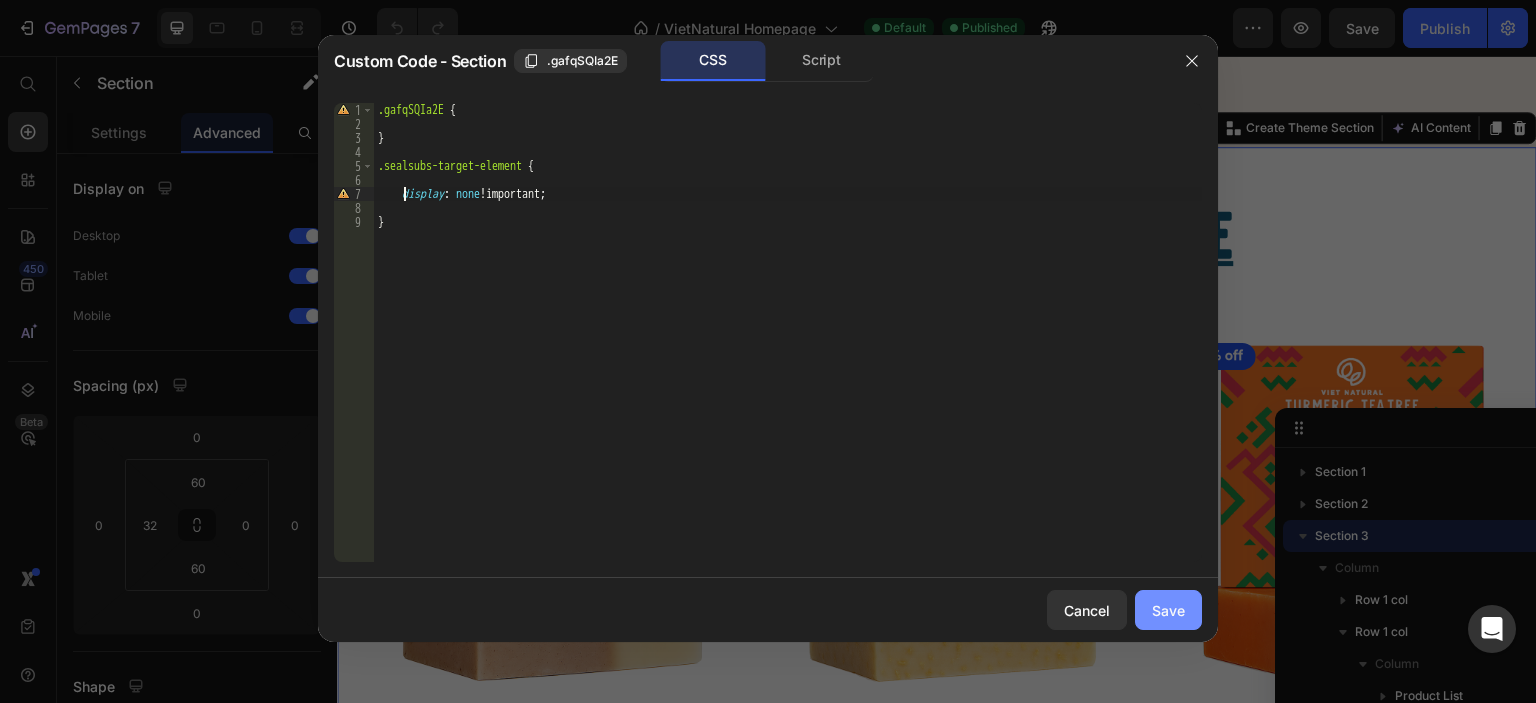 type on "display: none !important;" 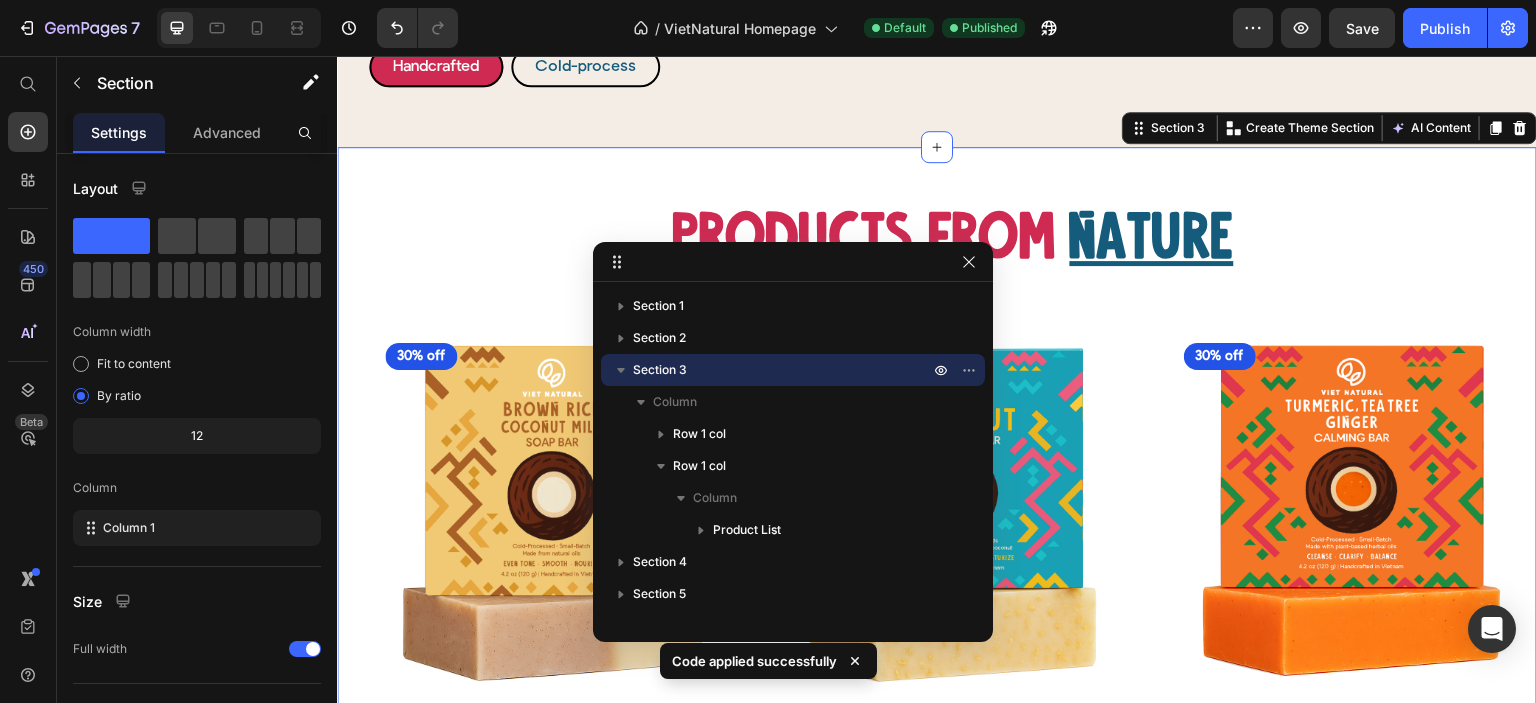 drag, startPoint x: 1460, startPoint y: 433, endPoint x: 896, endPoint y: 267, distance: 587.92175 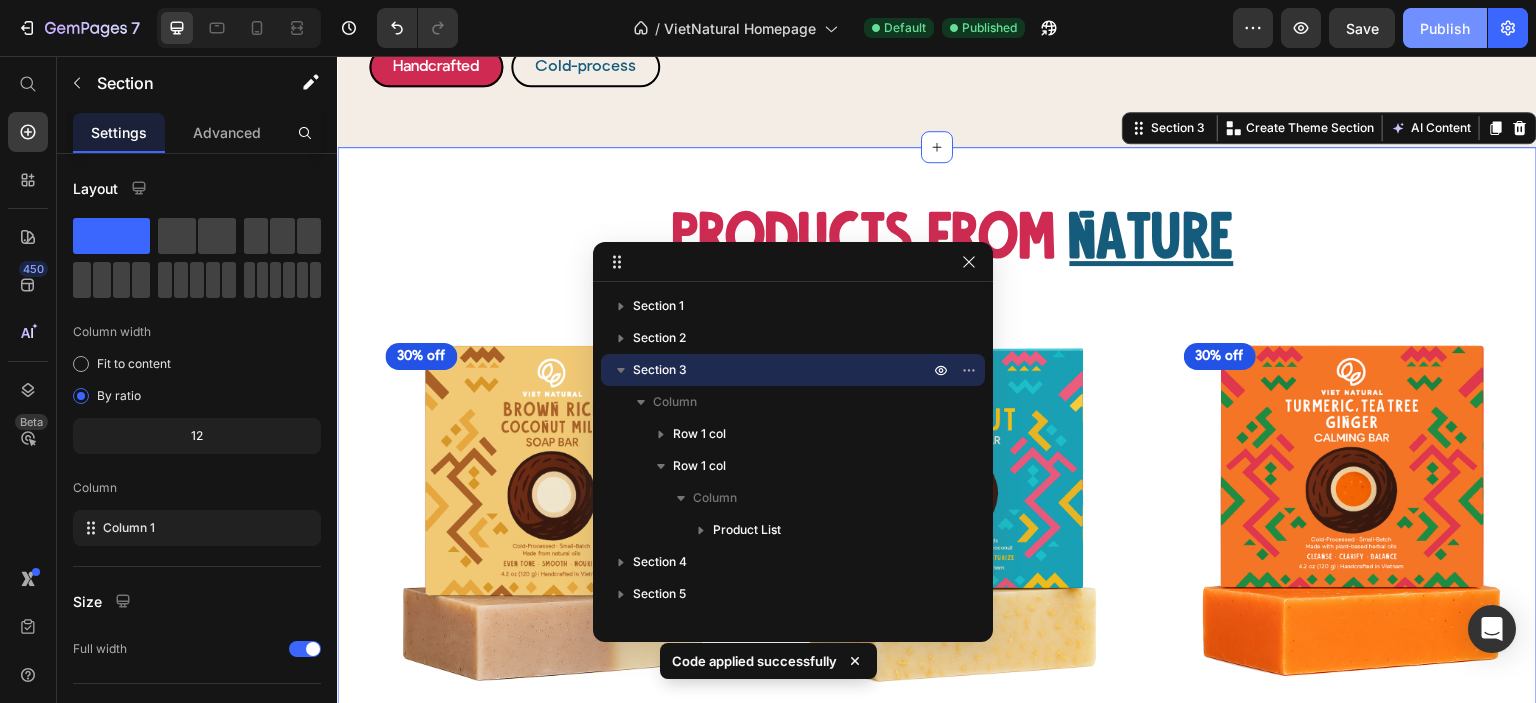 click on "Publish" at bounding box center [1445, 28] 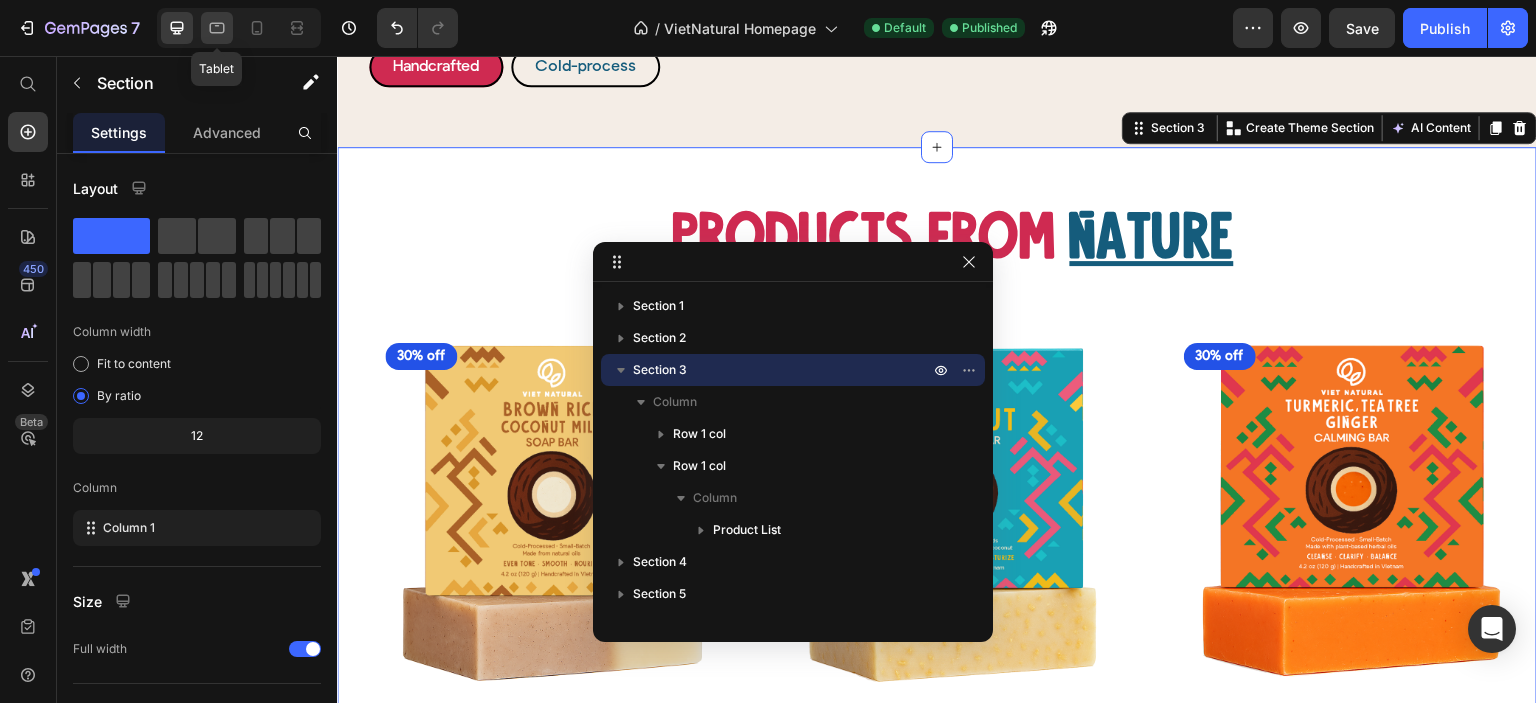 click 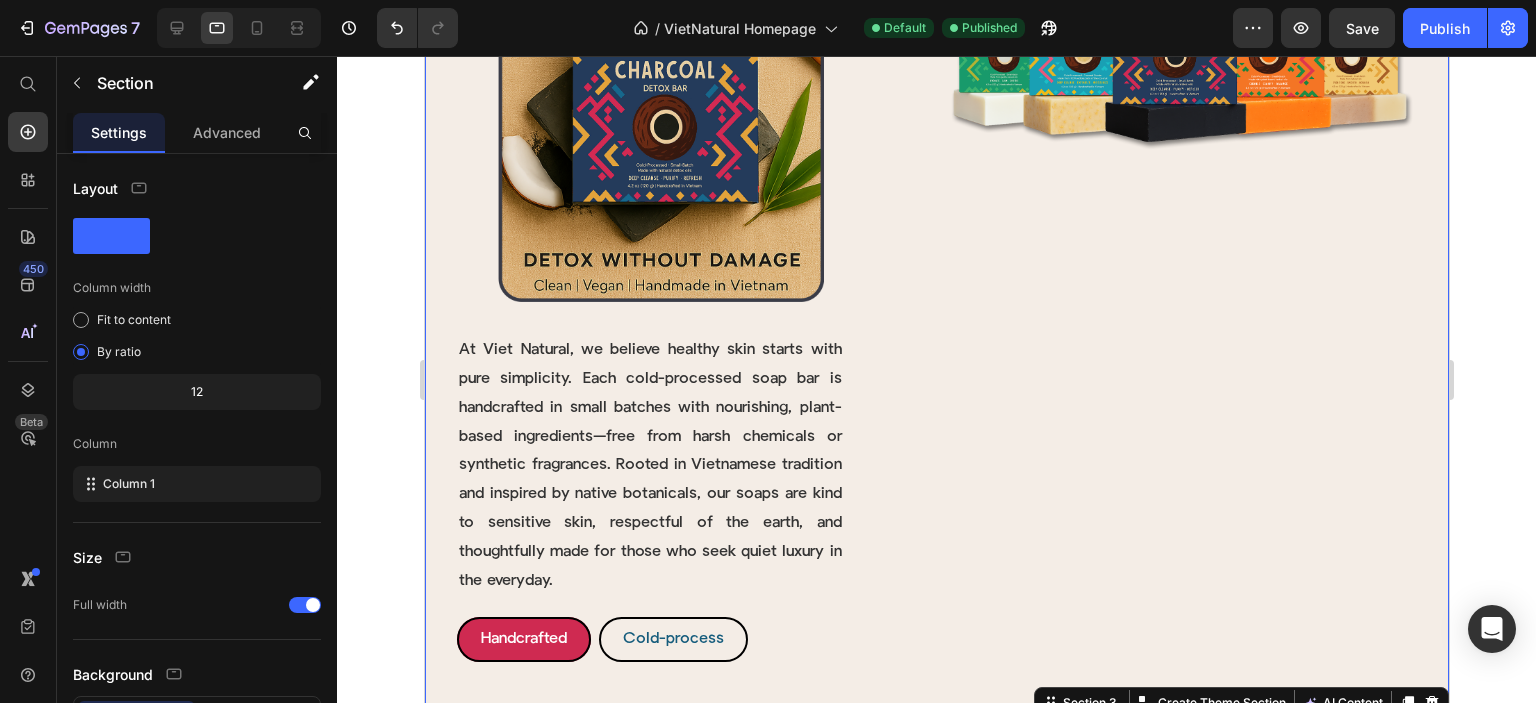 scroll, scrollTop: 1057, scrollLeft: 0, axis: vertical 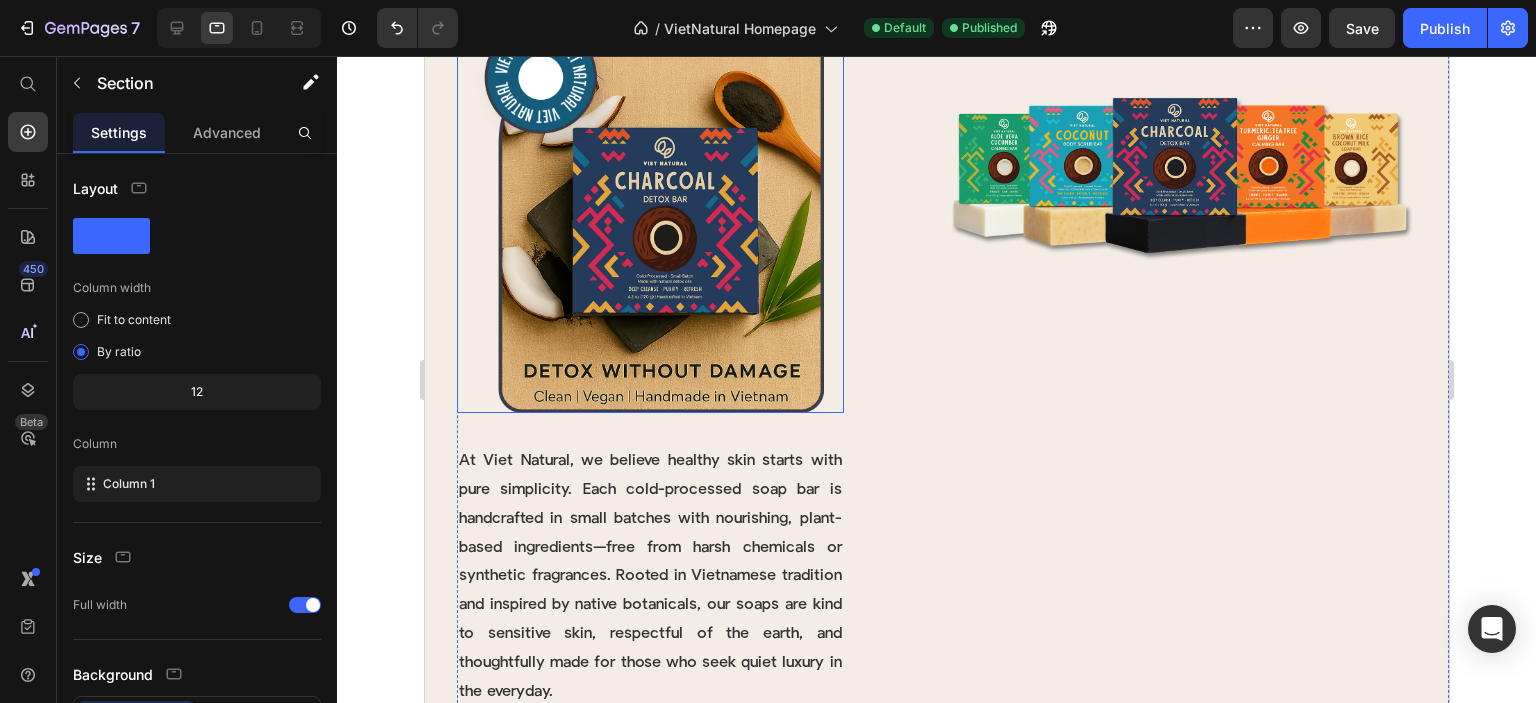 click at bounding box center [649, 213] 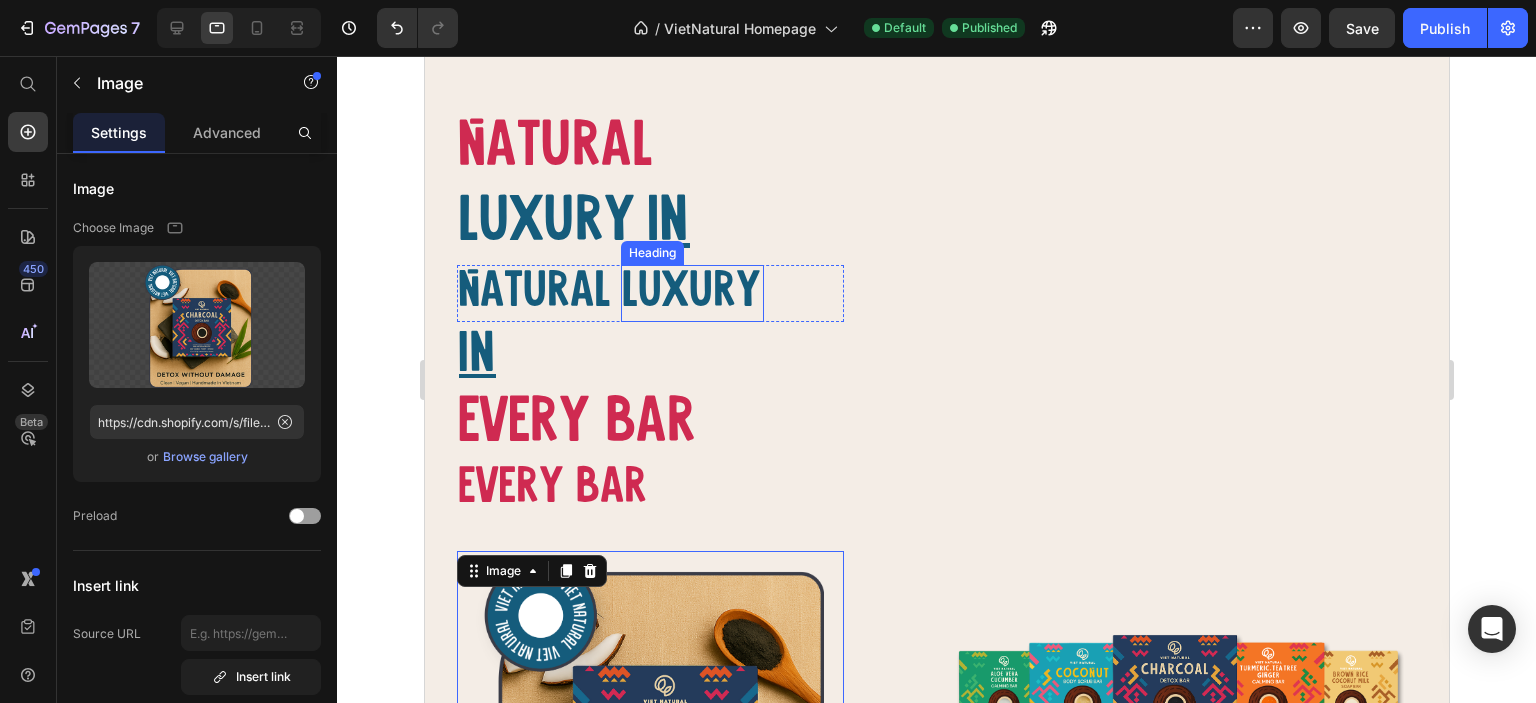 scroll, scrollTop: 192, scrollLeft: 0, axis: vertical 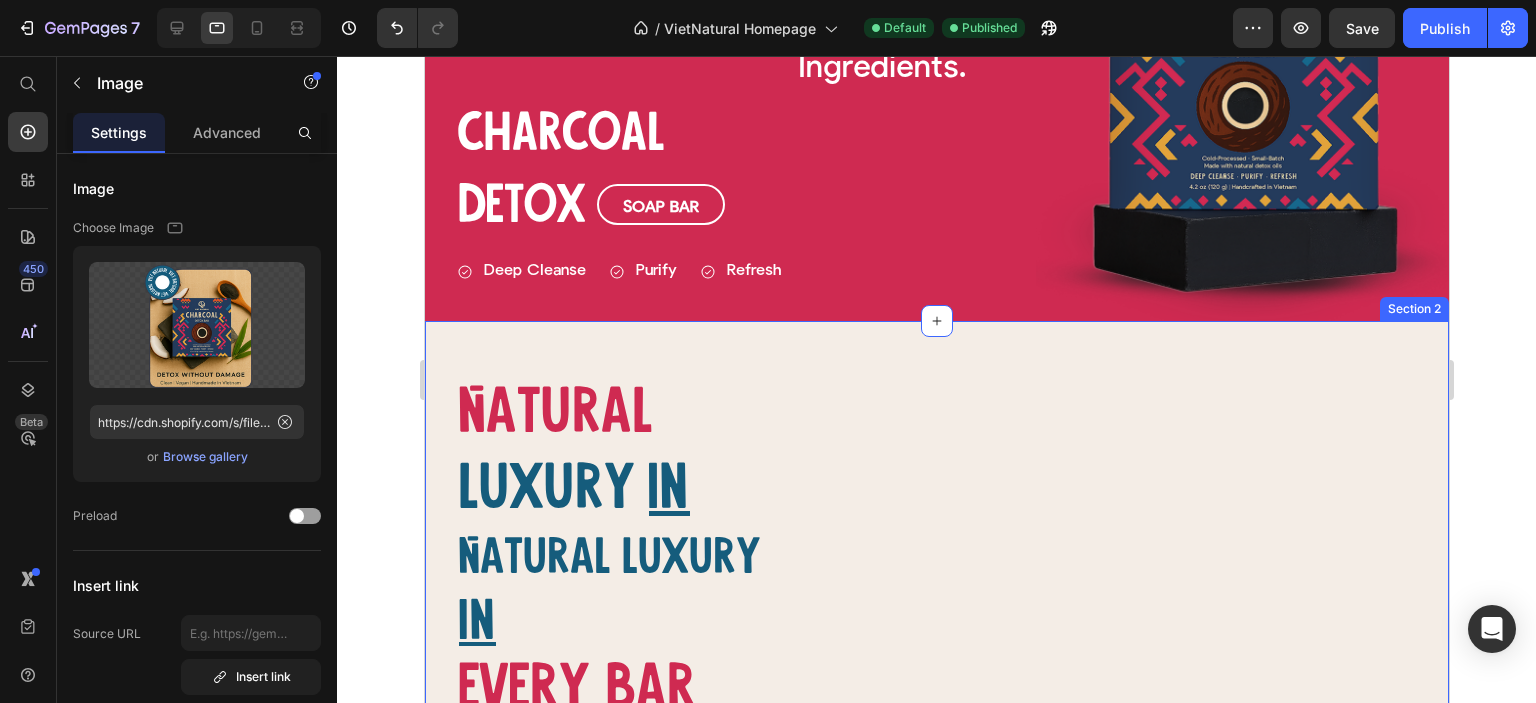 click on "Natural Heading luxury Heading in Heading Row Natural Heading Luxury Heading Row In Heading Every bar Heading Every bar Heading Row Image   32 At Viet Natural, we believe healthy skin starts with pure simplicity. Each cold-processed soap bar is handcrafted in small batches with nourishing, plant-based ingredients—free from harsh chemicals or synthetic fragrances. Rooted in Vietnamese tradition and inspired by native botanicals, our soaps are kind to sensitive skin, respectful of the earth, and thoughtfully made for those who seek quiet luxury in the everyday. Text Block Row Handcrafted Button Cold-process Button Row Row Image Row" at bounding box center [952, 979] 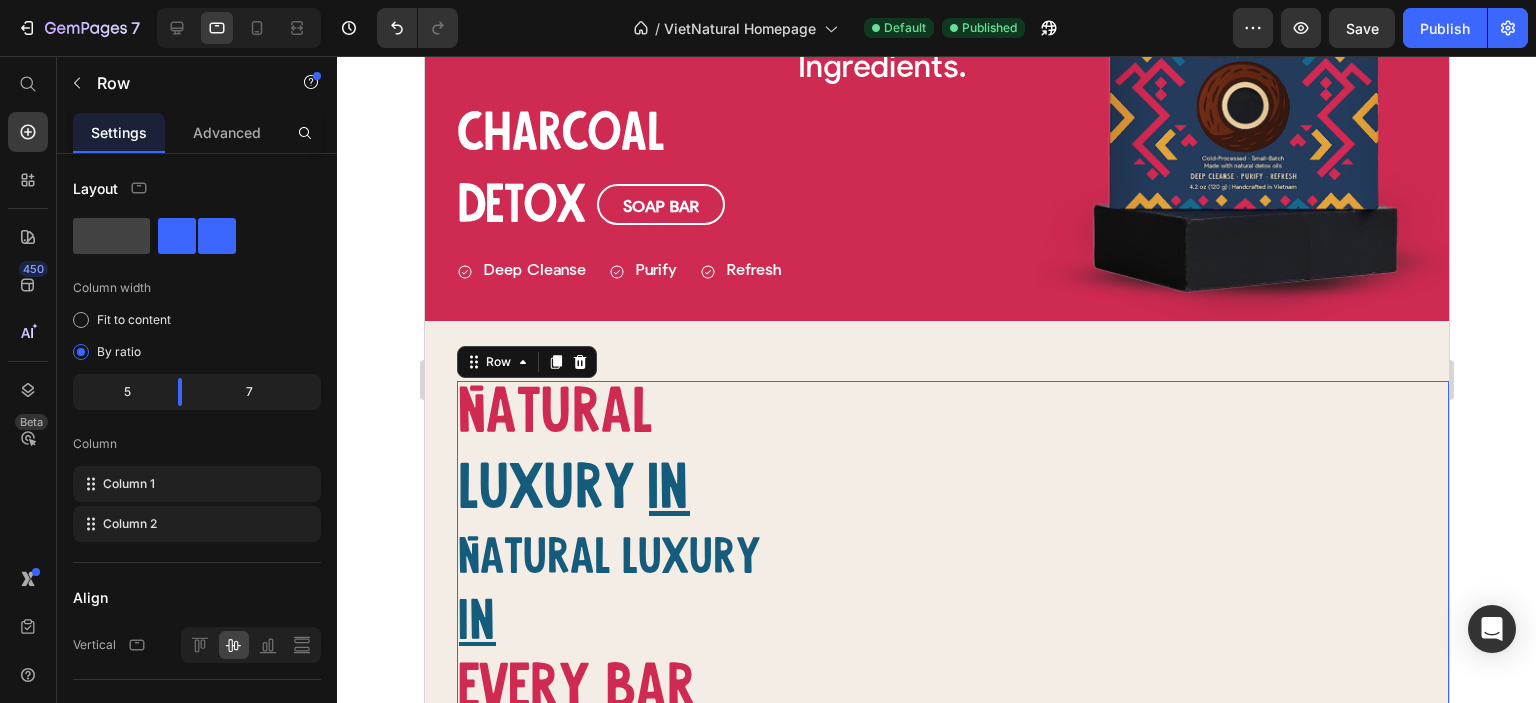 click on "Natural Heading luxury Heading in Heading Row Natural Heading Luxury Heading Row In Heading Every bar Heading Every bar Heading Row Image At Viet Natural, we believe healthy skin starts with pure simplicity. Each cold-processed soap bar is handcrafted in small batches with nourishing, plant-based ingredients—free from harsh chemicals or synthetic fragrances. Rooted in Vietnamese tradition and inspired by native botanicals, our soaps are kind to sensitive skin, respectful of the earth, and thoughtfully made for those who seek quiet luxury in the everyday. Text Block Row Handcrafted Button Cold-process Button Row Row Image Row   0" at bounding box center (952, 979) 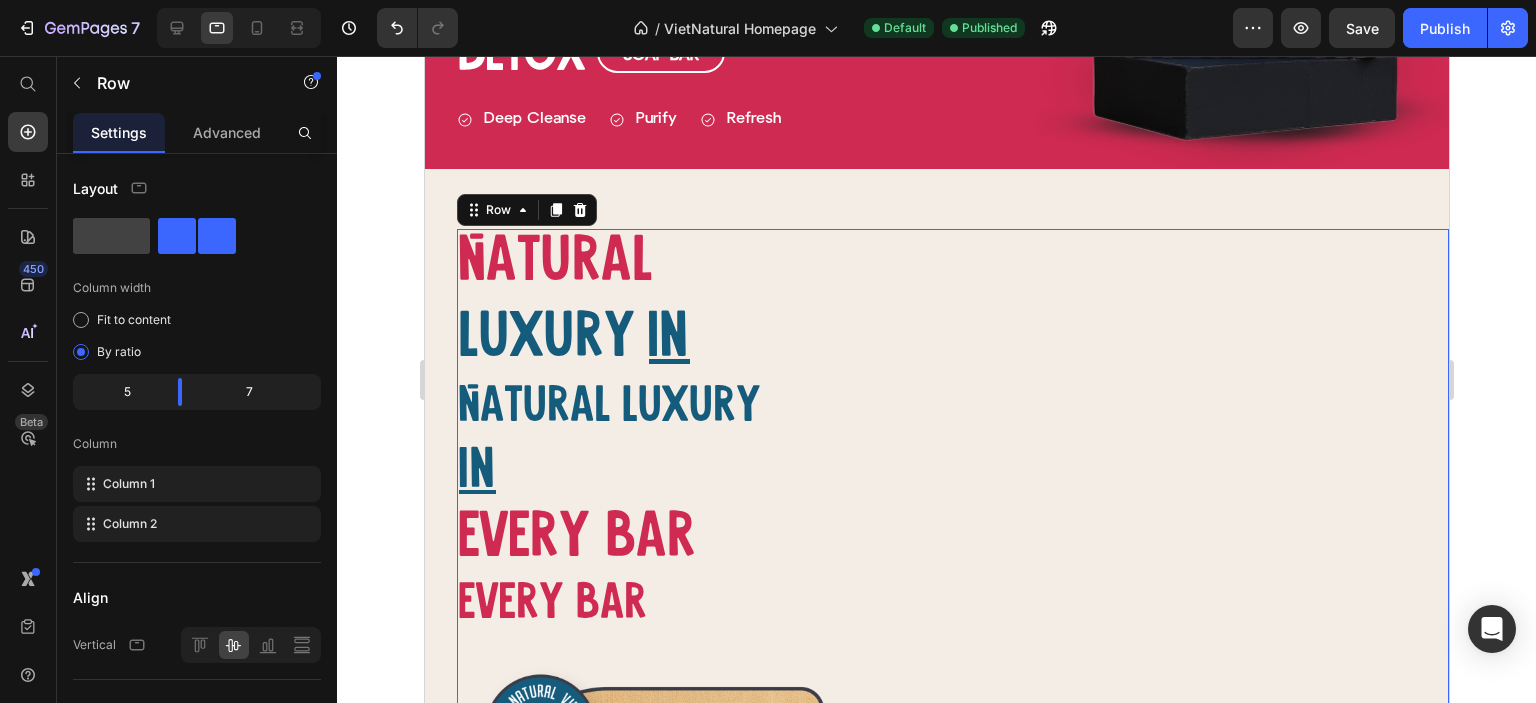 scroll, scrollTop: 492, scrollLeft: 0, axis: vertical 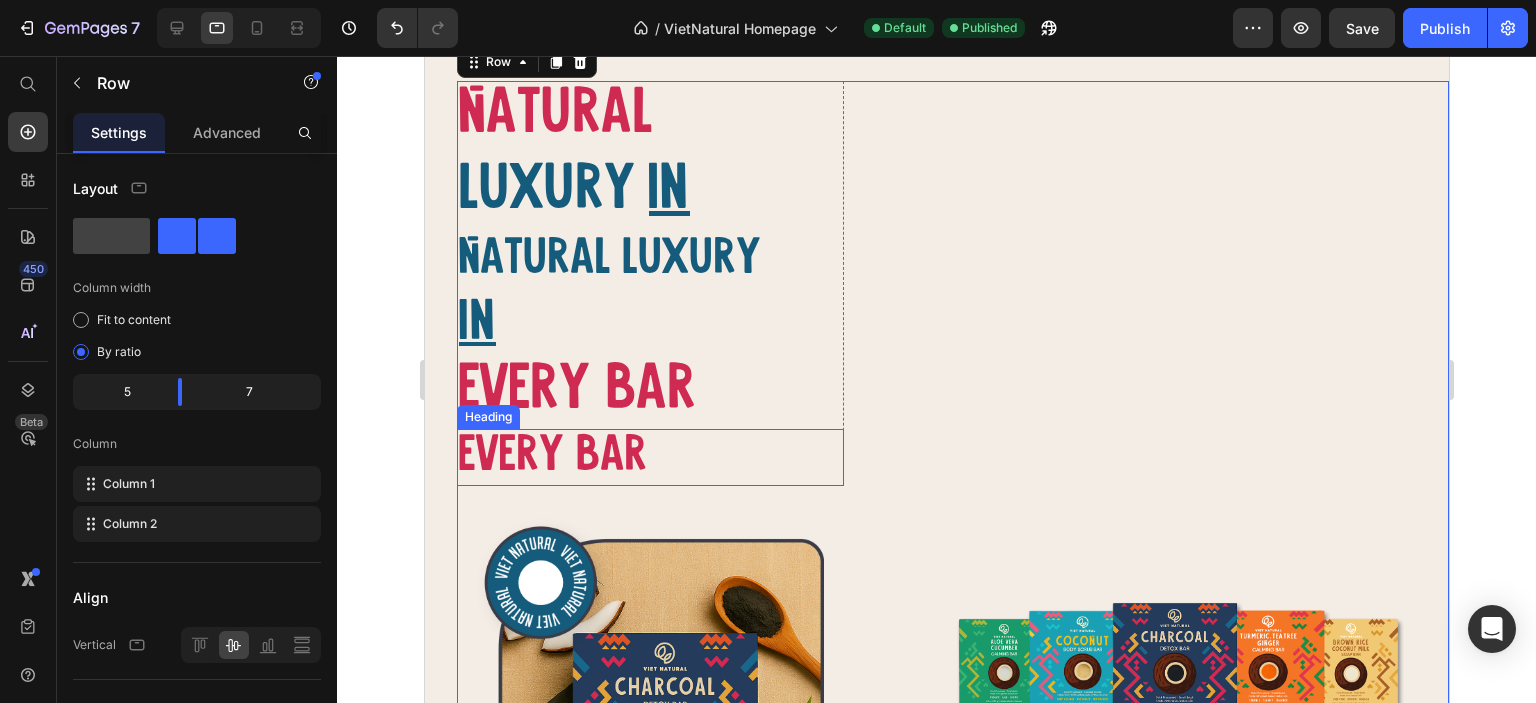 click on "Every bar" at bounding box center (649, 457) 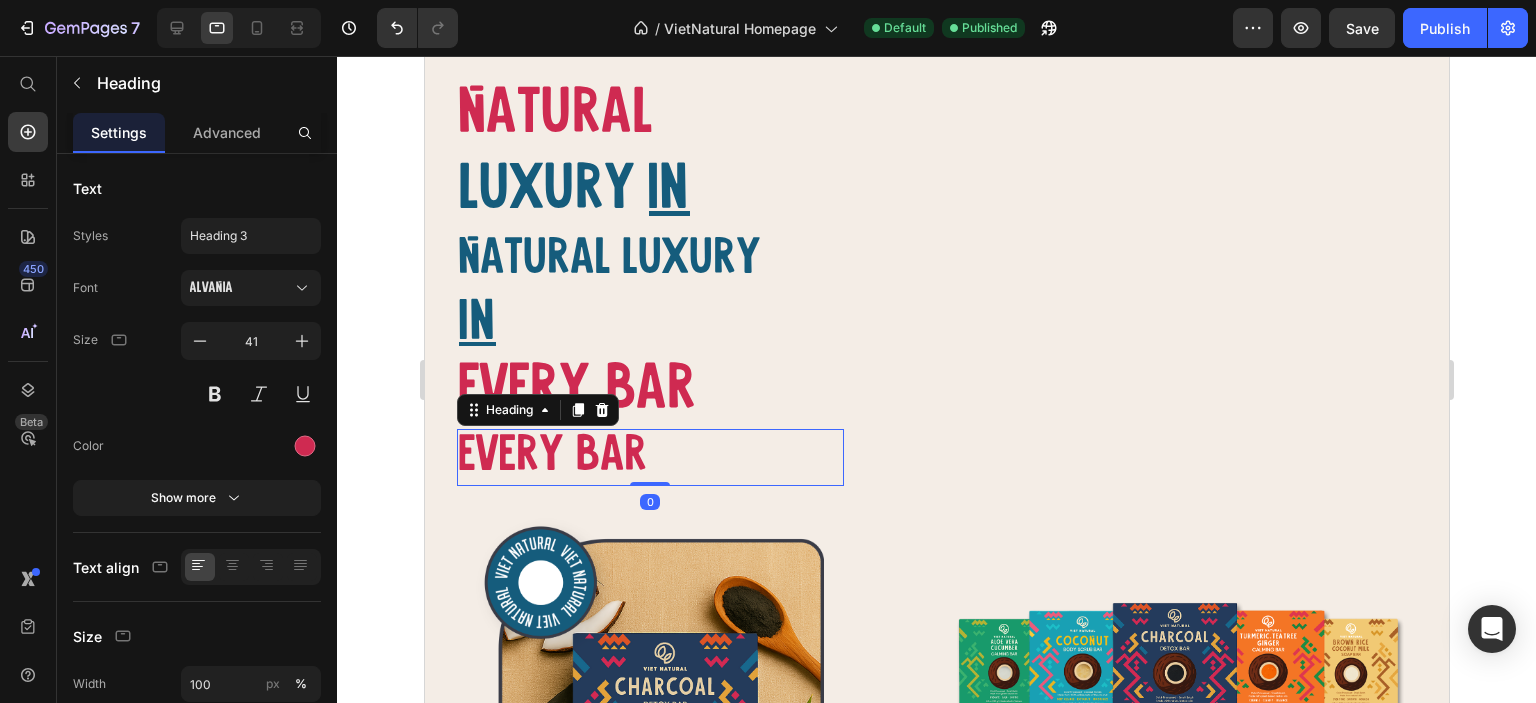 click on "Natural Heading luxury Heading in Heading Row Natural Heading Luxury Heading Row In Heading Every bar Heading Every bar Heading   0 Row Image At Viet Natural, we believe healthy skin starts with pure simplicity. Each cold-processed soap bar is handcrafted in small batches with nourishing, plant-based ingredients—free from harsh chemicals or synthetic fragrances. Rooted in Vietnamese tradition and inspired by native botanicals, our soaps are kind to sensitive skin, respectful of the earth, and thoughtfully made for those who seek quiet luxury in the everyday. Text Block Row Handcrafted Button Cold-process Button Row Row Image Row" at bounding box center [952, 679] 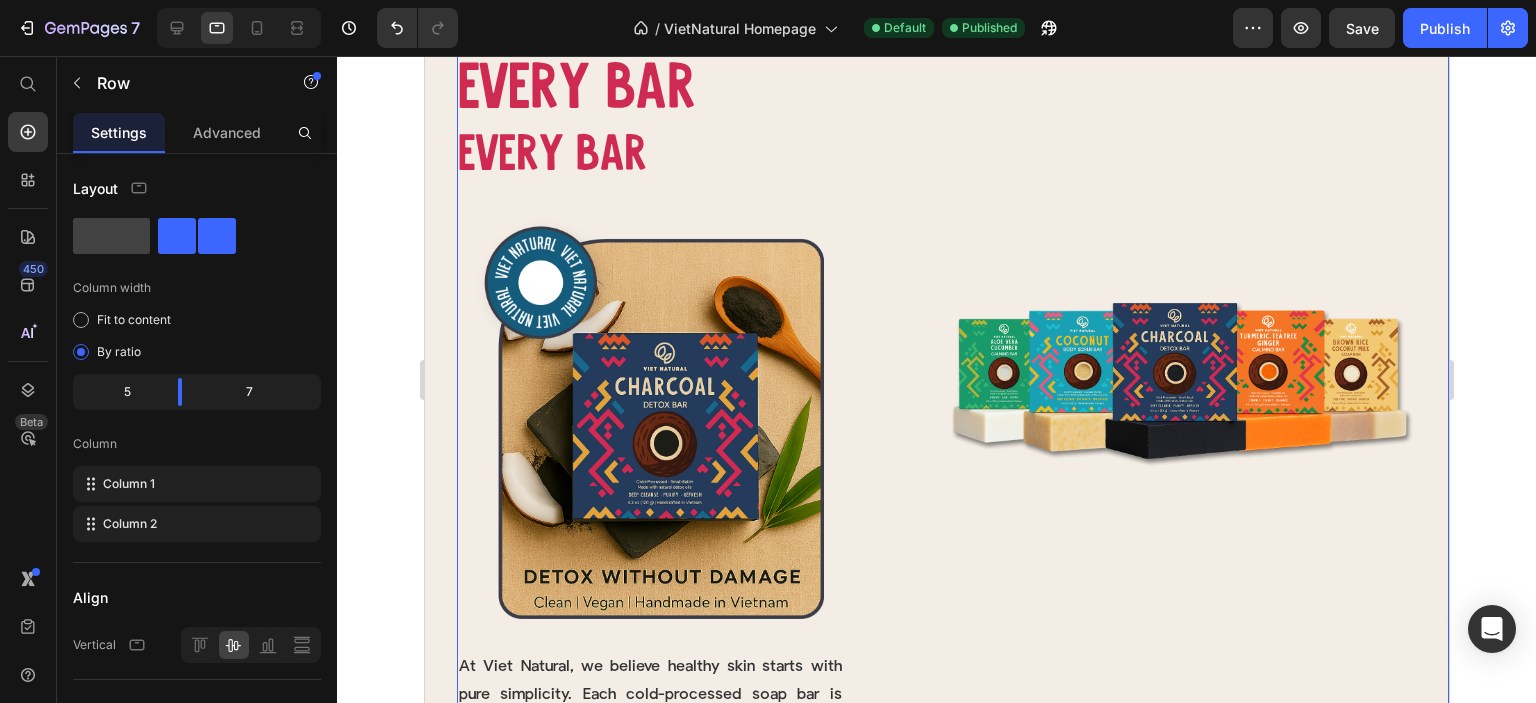 scroll, scrollTop: 492, scrollLeft: 0, axis: vertical 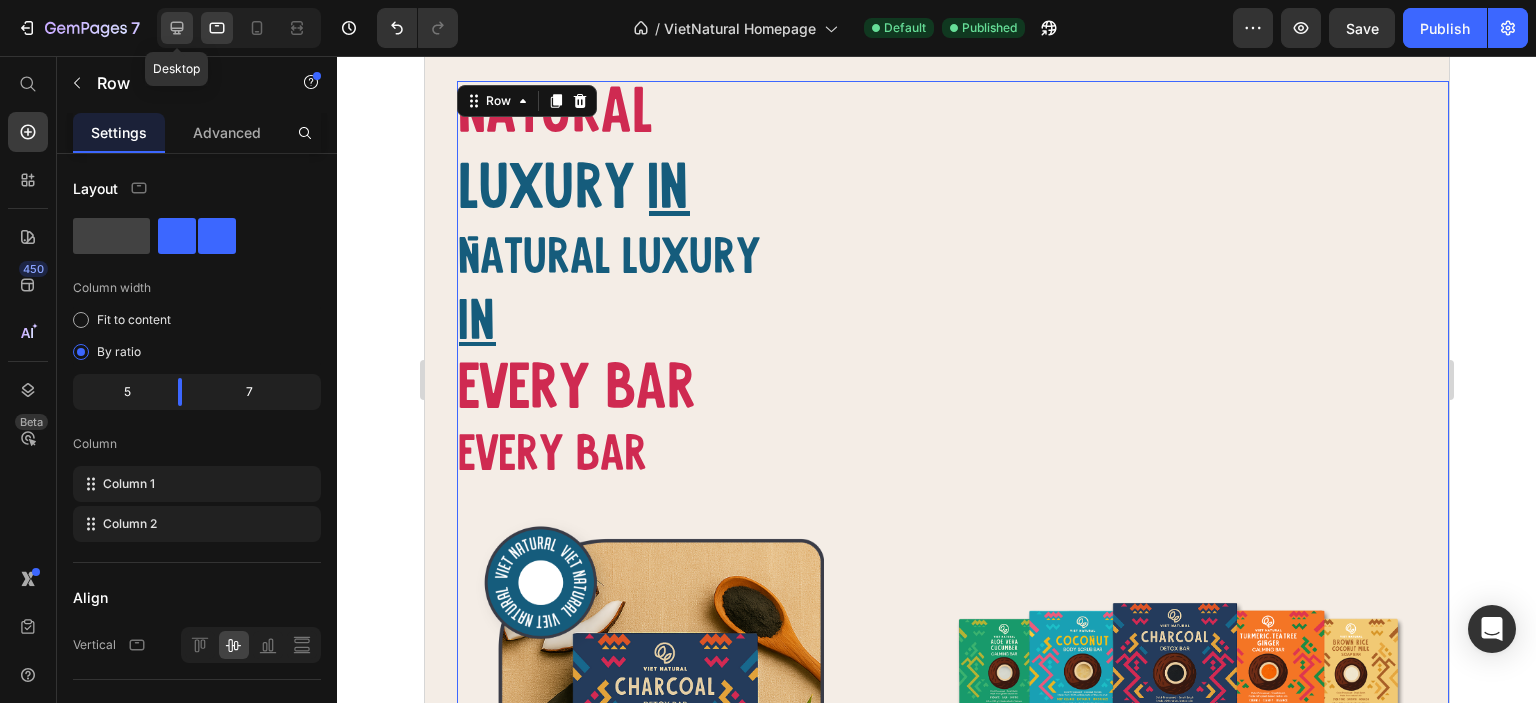 click 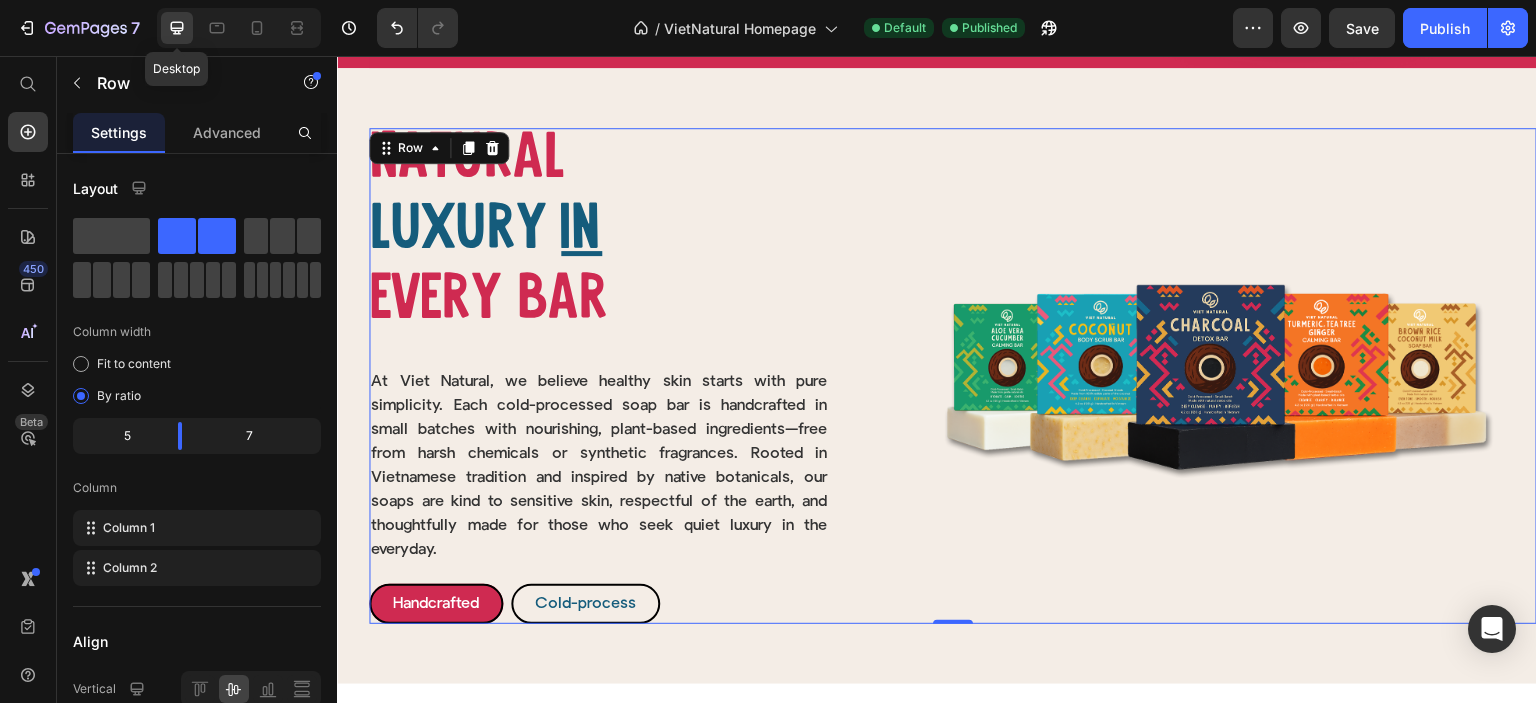 scroll, scrollTop: 506, scrollLeft: 0, axis: vertical 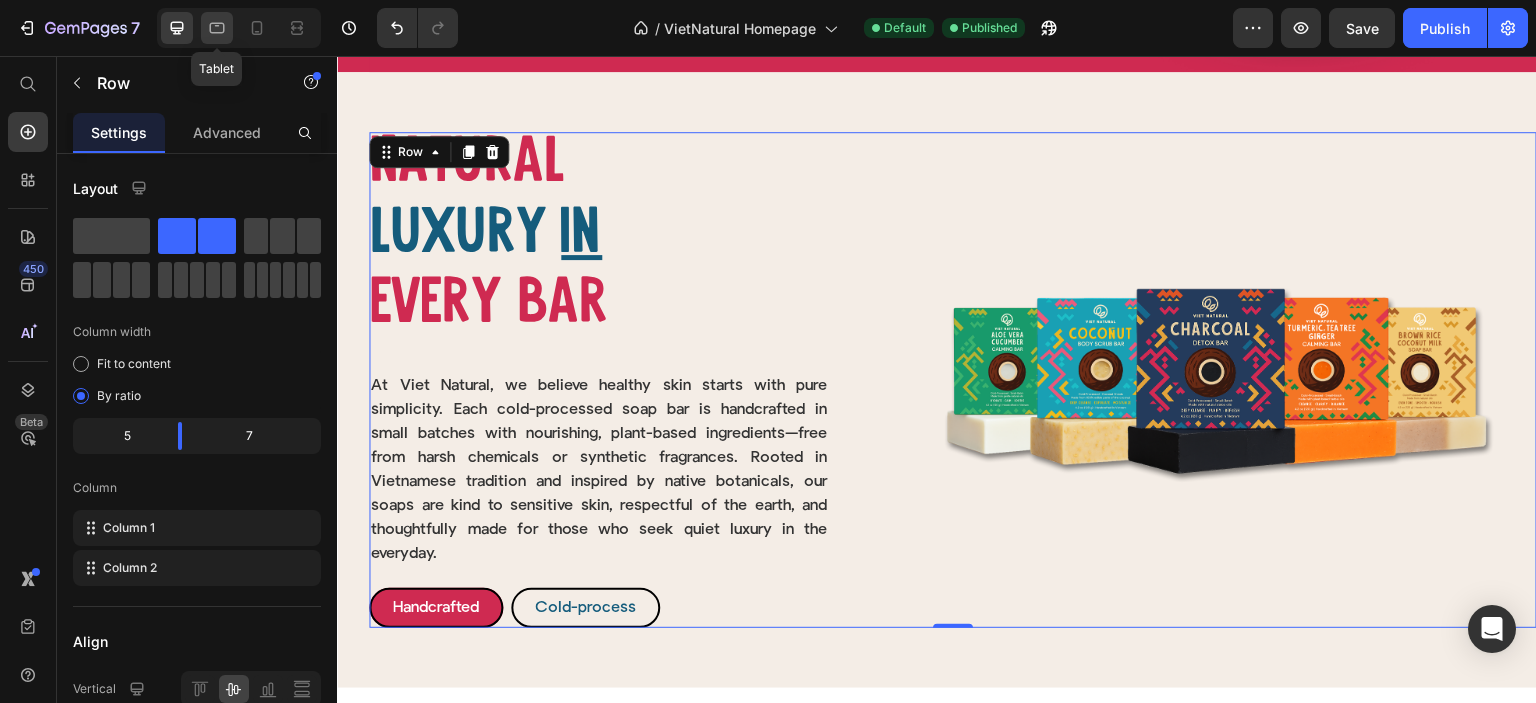 click 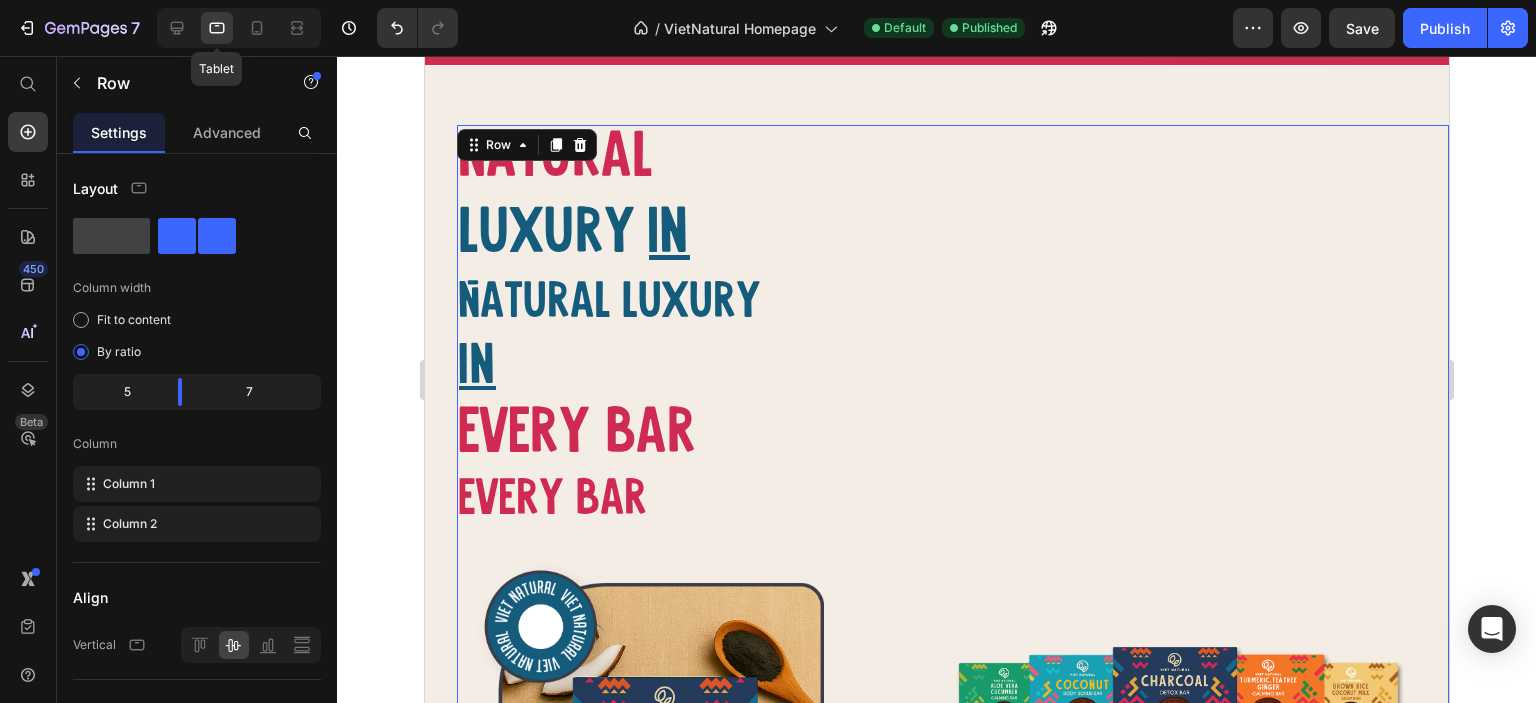 scroll, scrollTop: 441, scrollLeft: 0, axis: vertical 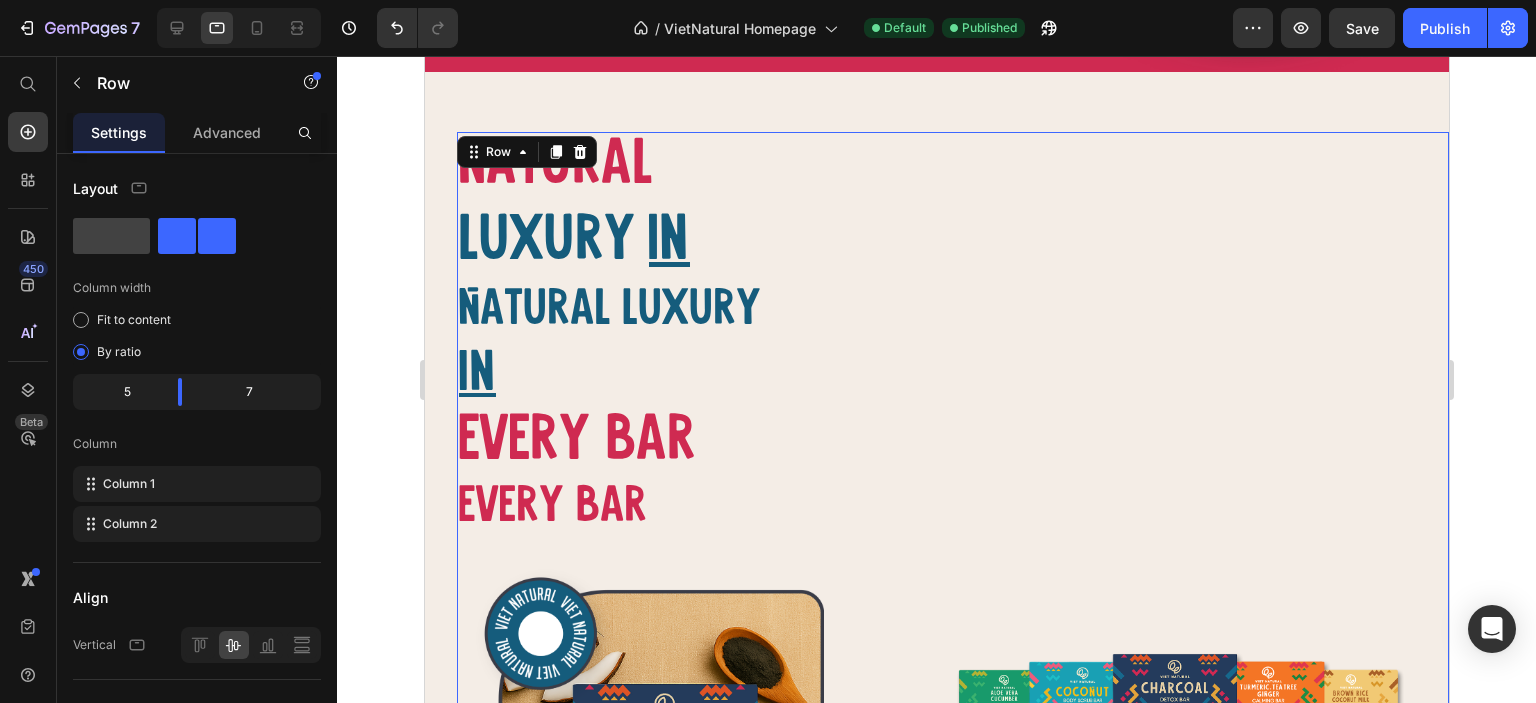 click on "Natural Heading luxury Heading in Heading Row Natural Heading Luxury Heading Row In Heading Every bar Heading Every bar Heading Row Image At Viet Natural, we believe healthy skin starts with pure simplicity. Each cold-processed soap bar is handcrafted in small batches with nourishing, plant-based ingredients—free from harsh chemicals or synthetic fragrances. Rooted in Vietnamese tradition and inspired by native botanicals, our soaps are kind to sensitive skin, respectful of the earth, and thoughtfully made for those who seek quiet luxury in the everyday. Text Block Row Handcrafted Button Cold-process Button Row Row Image Row   0" at bounding box center [952, 730] 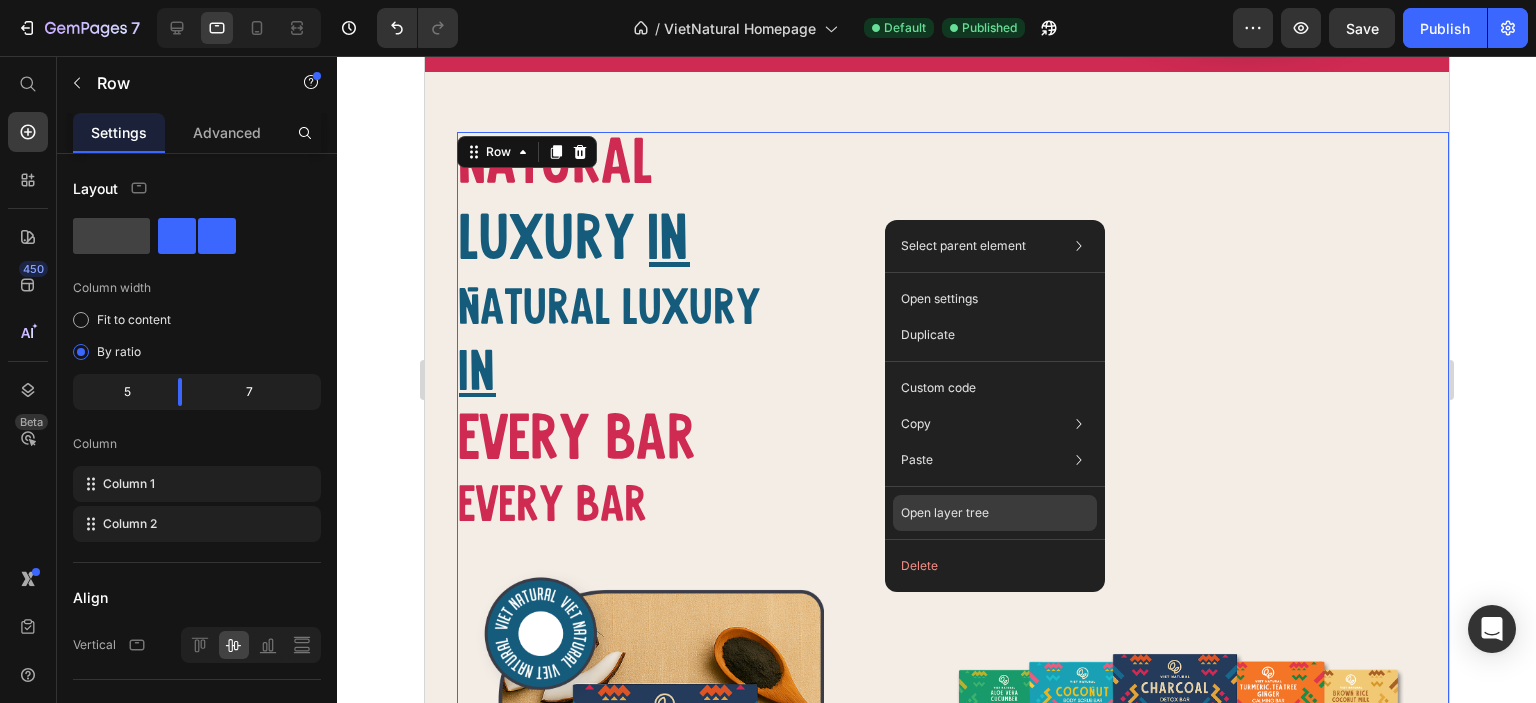 click on "Open layer tree" at bounding box center (945, 513) 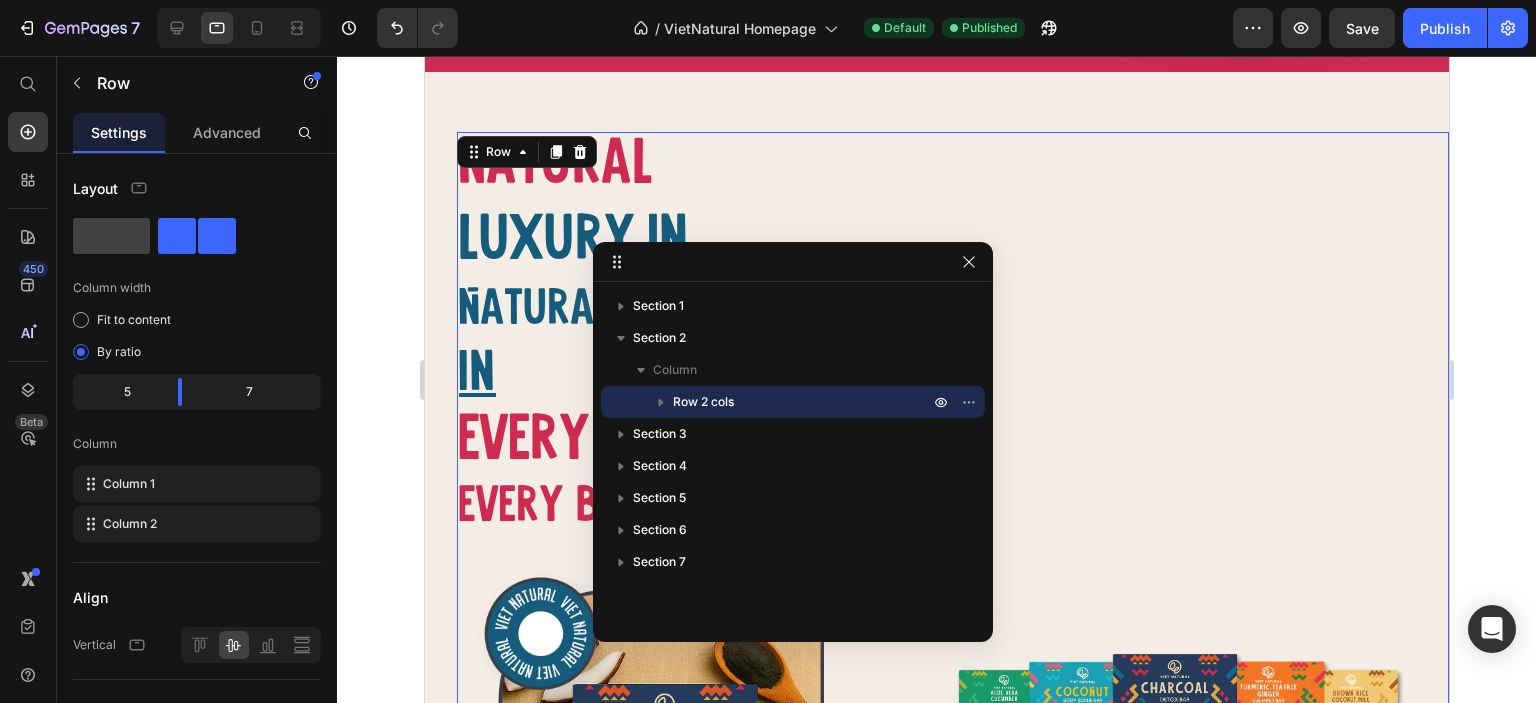 click 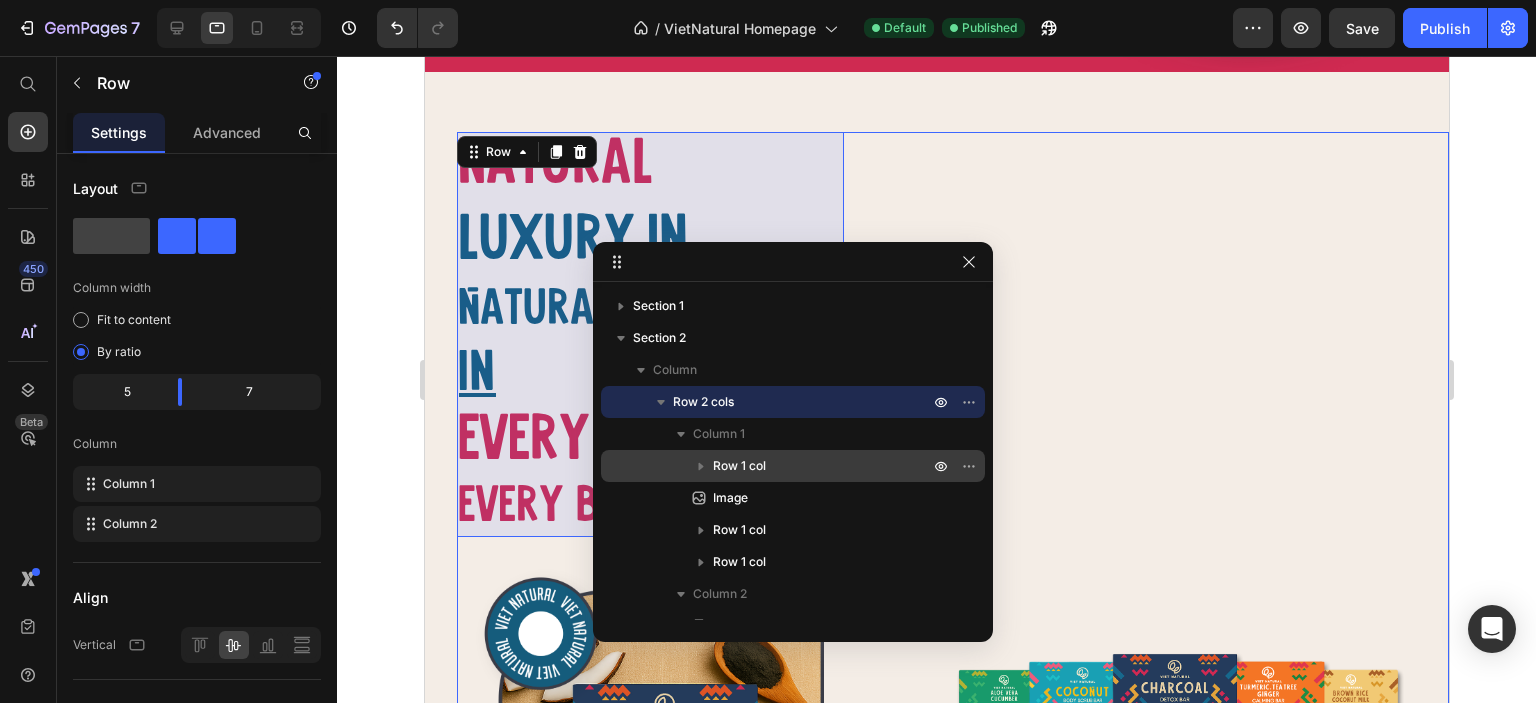 click on "Row 1 col" at bounding box center [739, 466] 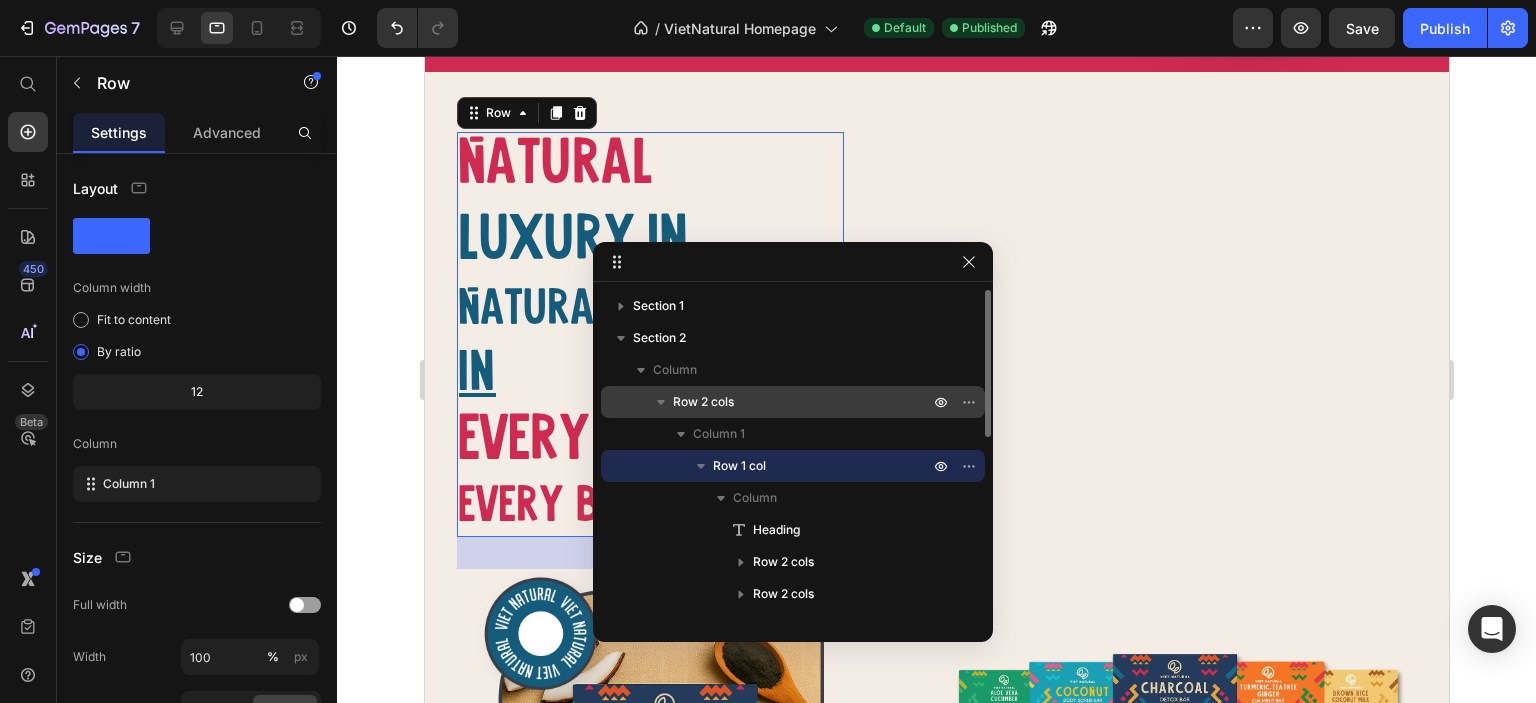 scroll, scrollTop: 100, scrollLeft: 0, axis: vertical 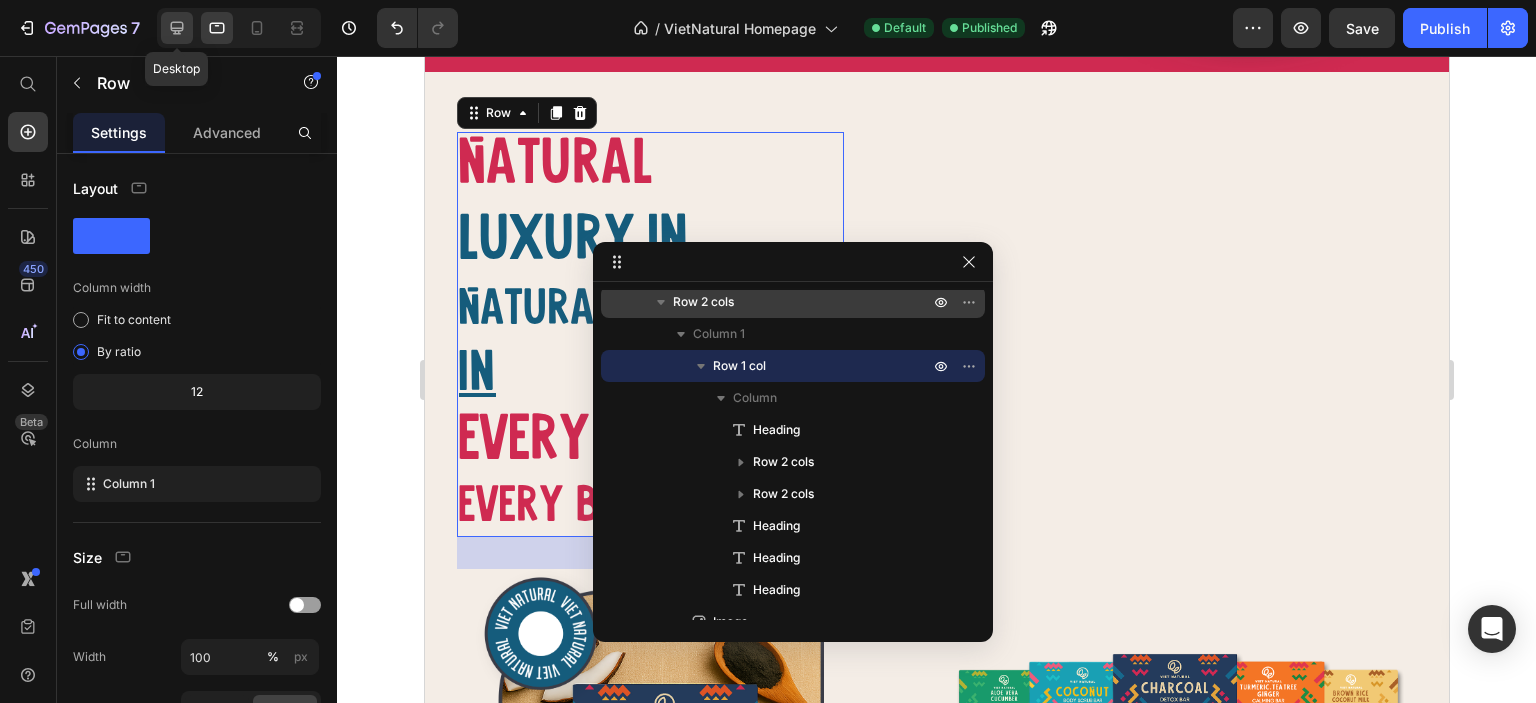 click 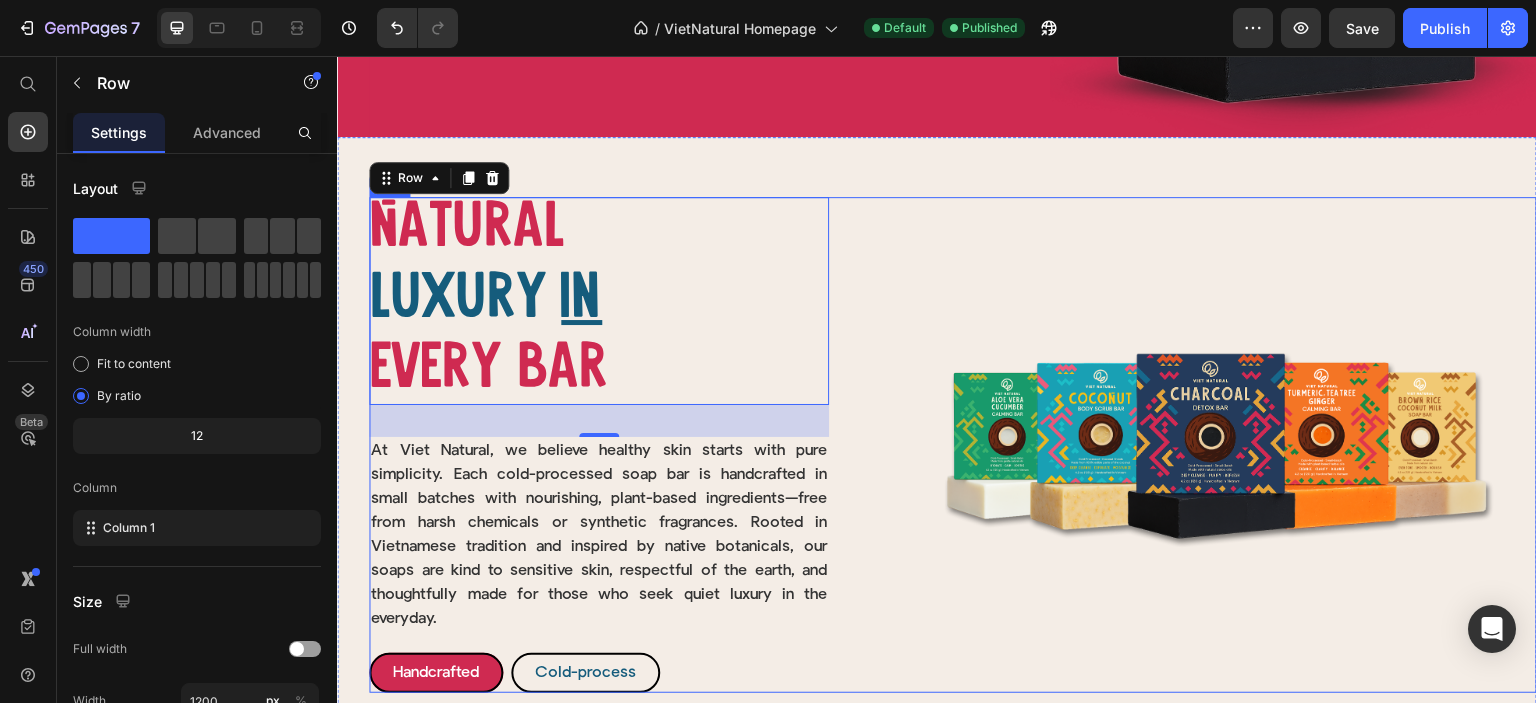 scroll, scrollTop: 506, scrollLeft: 0, axis: vertical 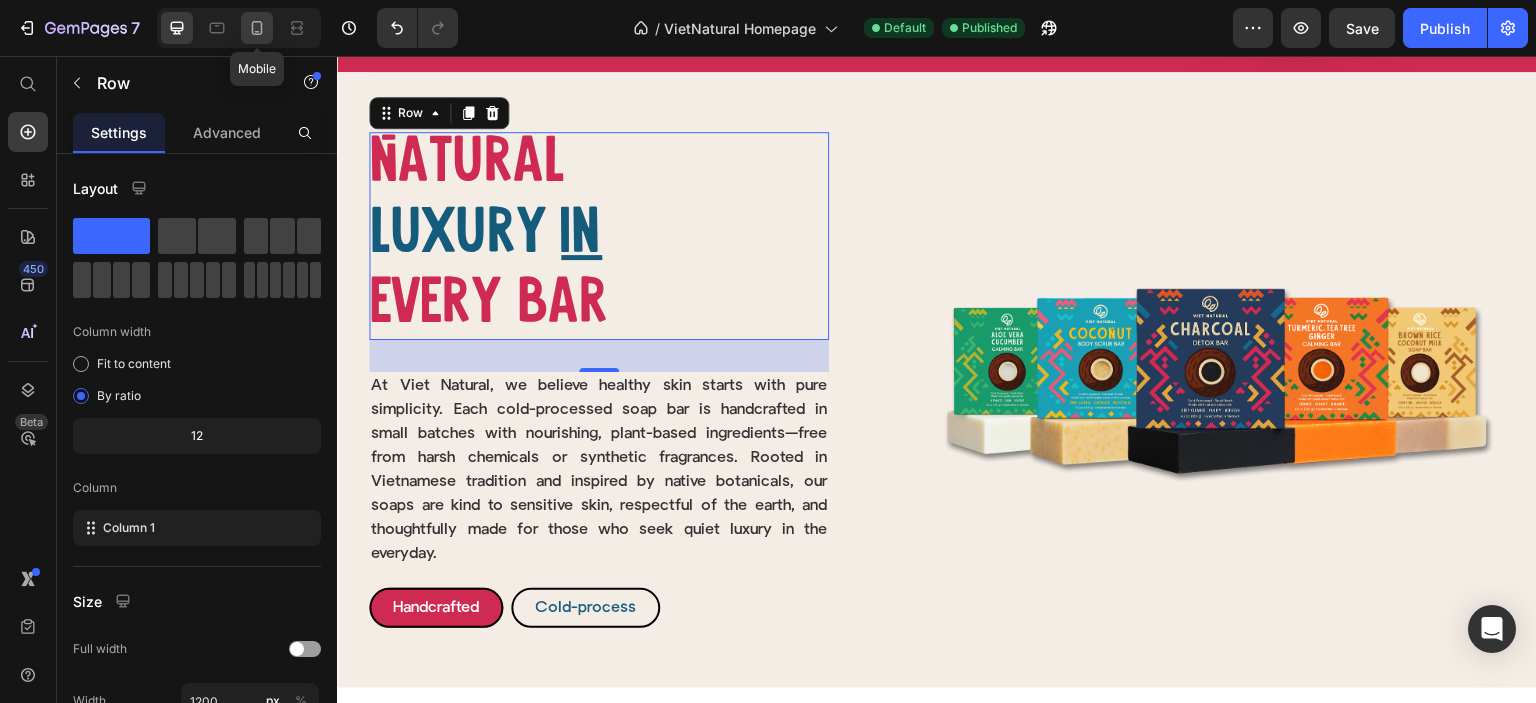 click 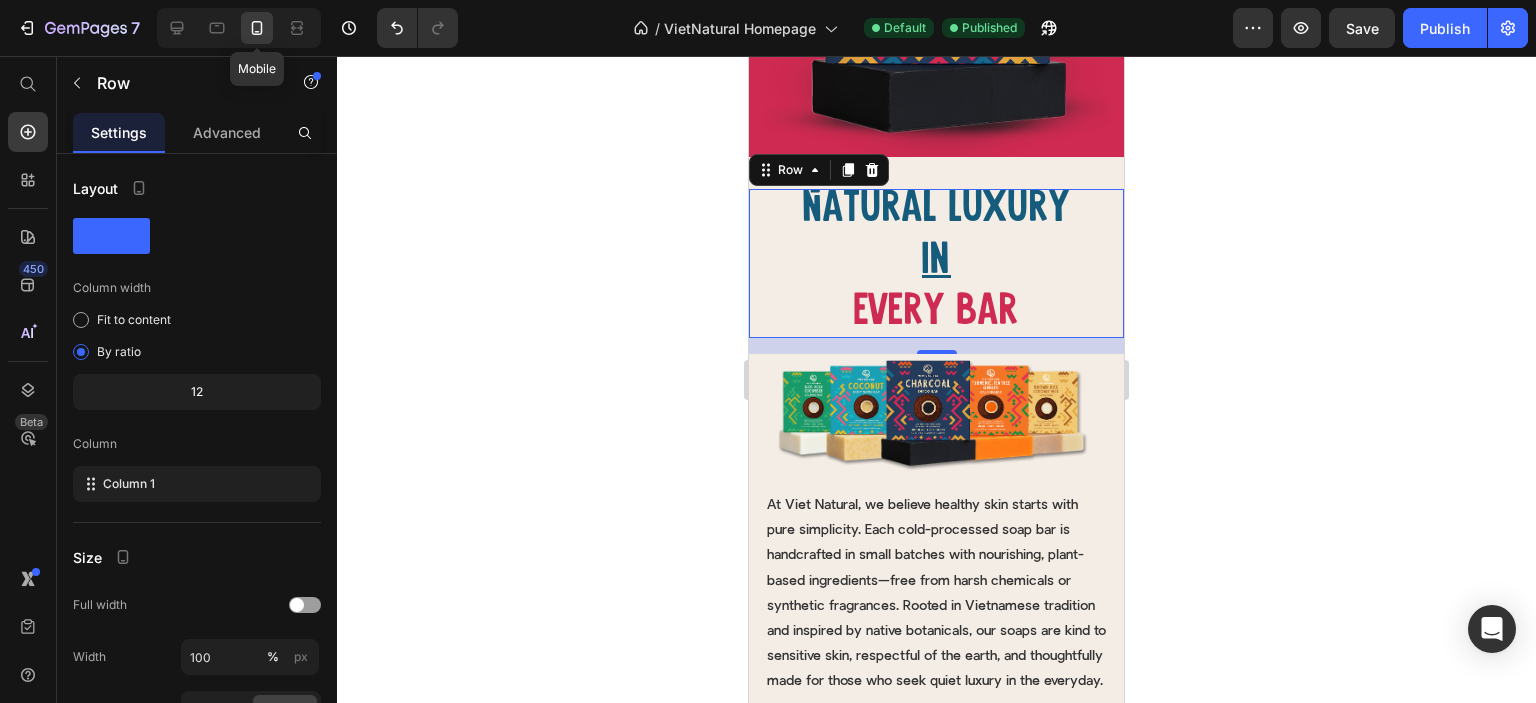 scroll, scrollTop: 630, scrollLeft: 0, axis: vertical 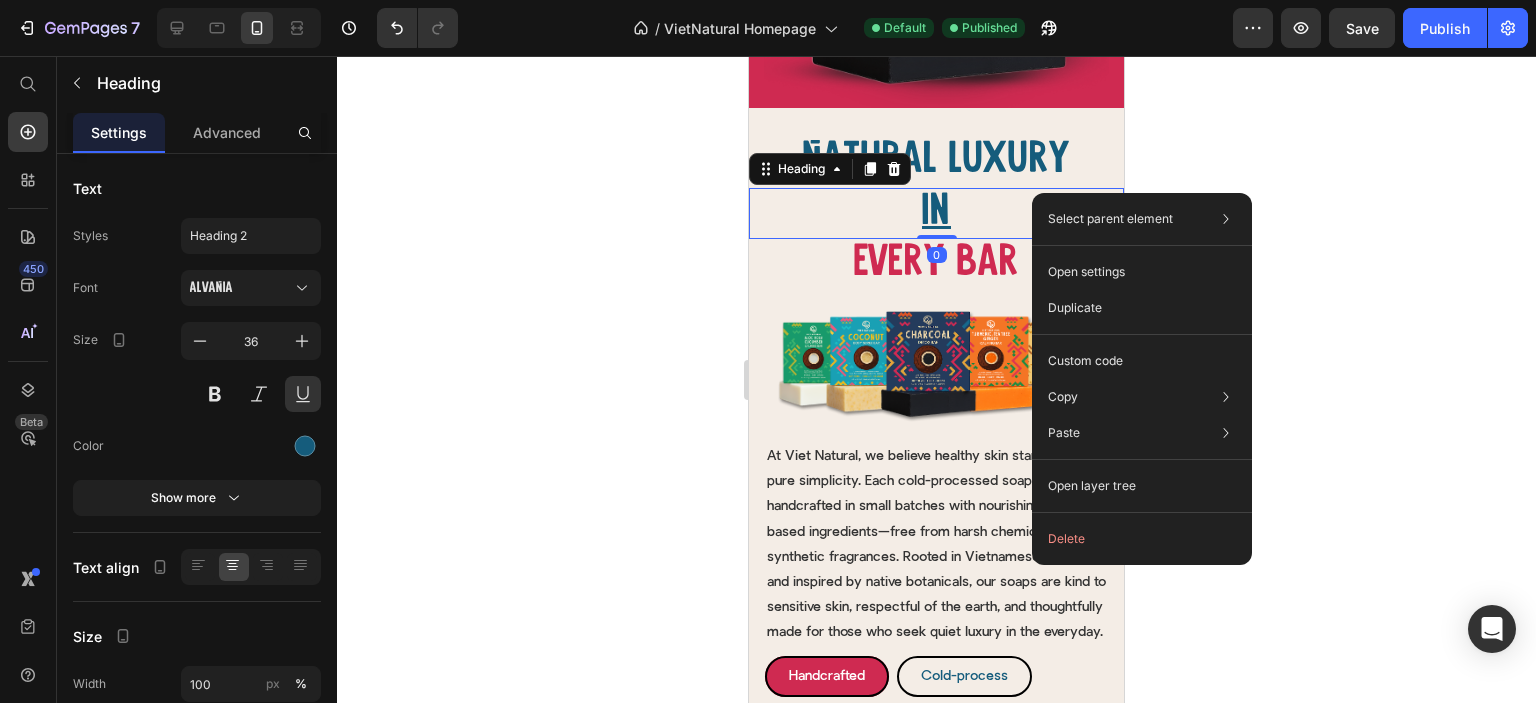 click on "Luxury" at bounding box center [1010, 162] 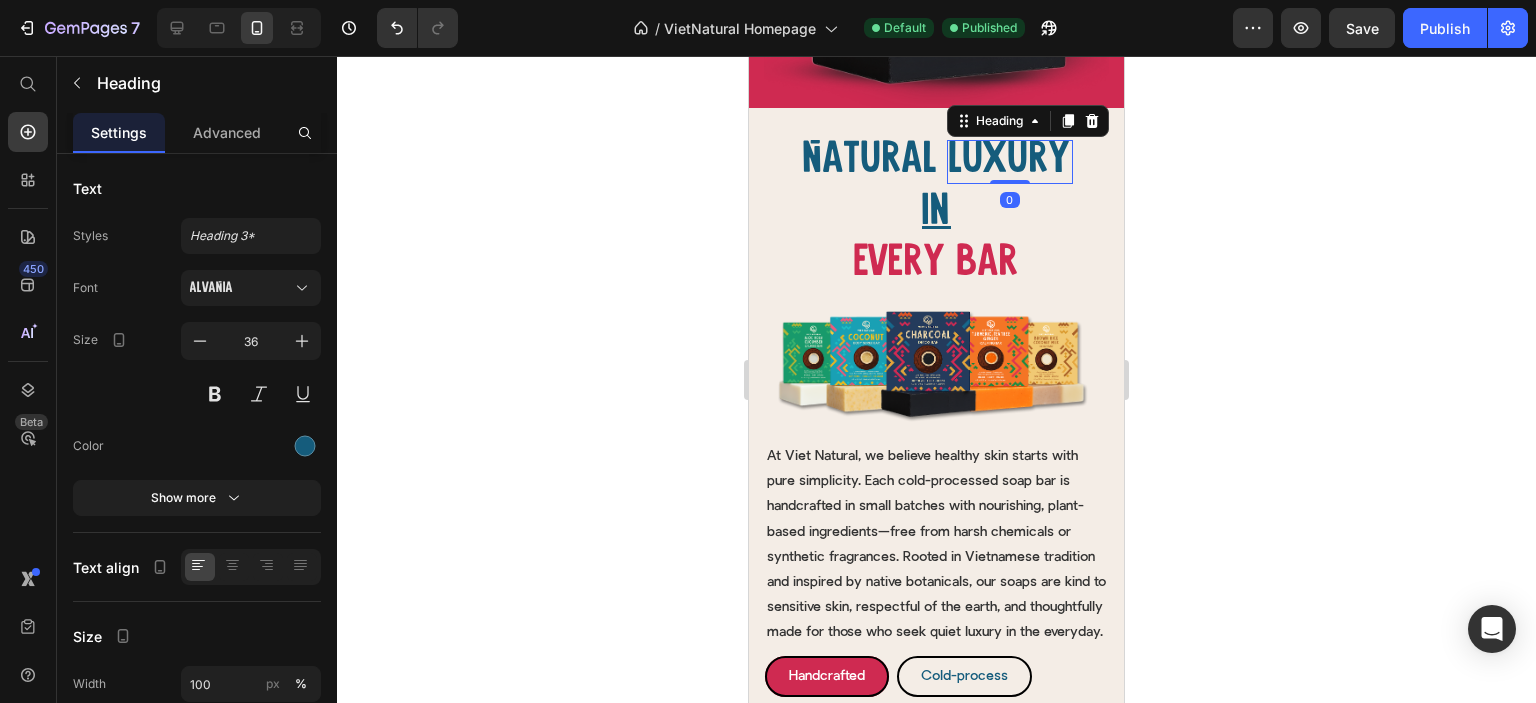 click on "Natural" at bounding box center (870, 162) 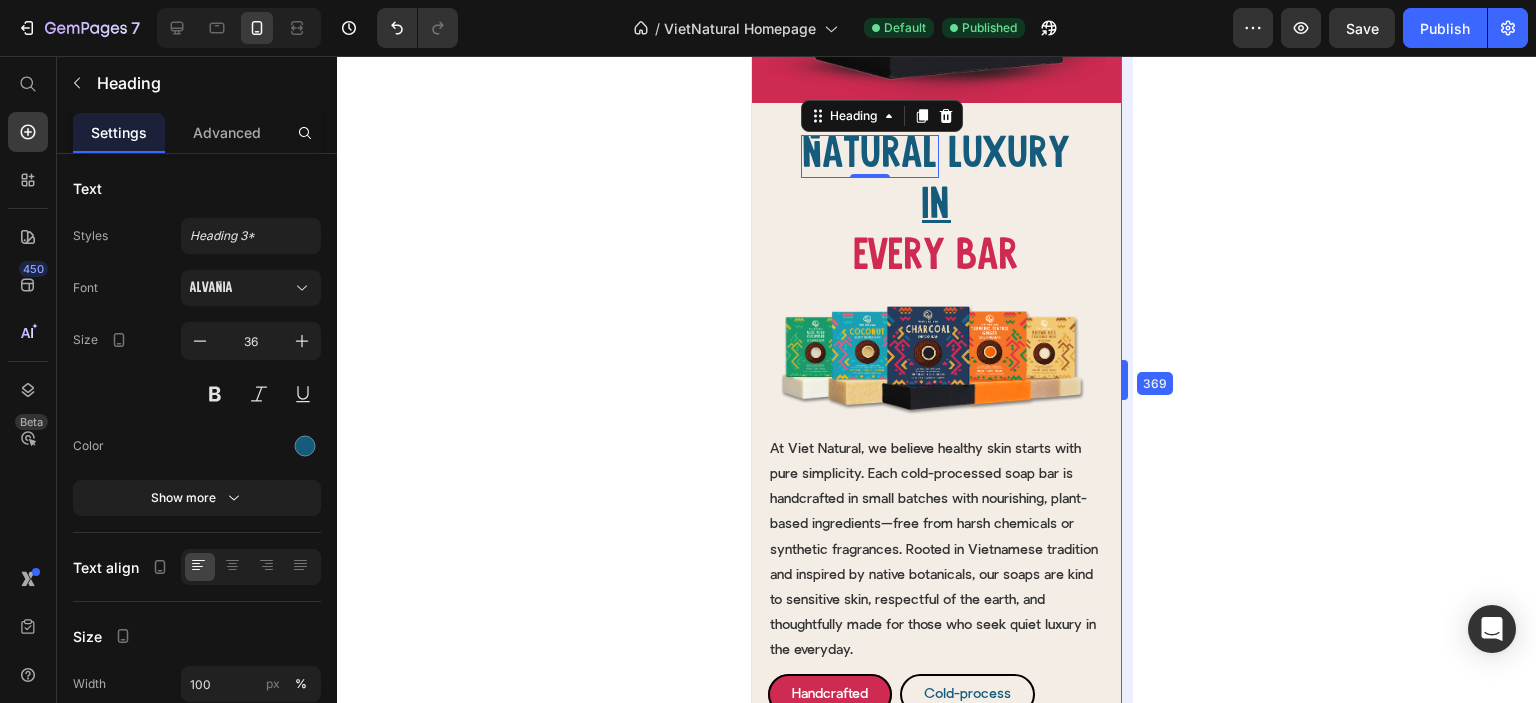 drag, startPoint x: 1128, startPoint y: 248, endPoint x: 1120, endPoint y: 304, distance: 56.568542 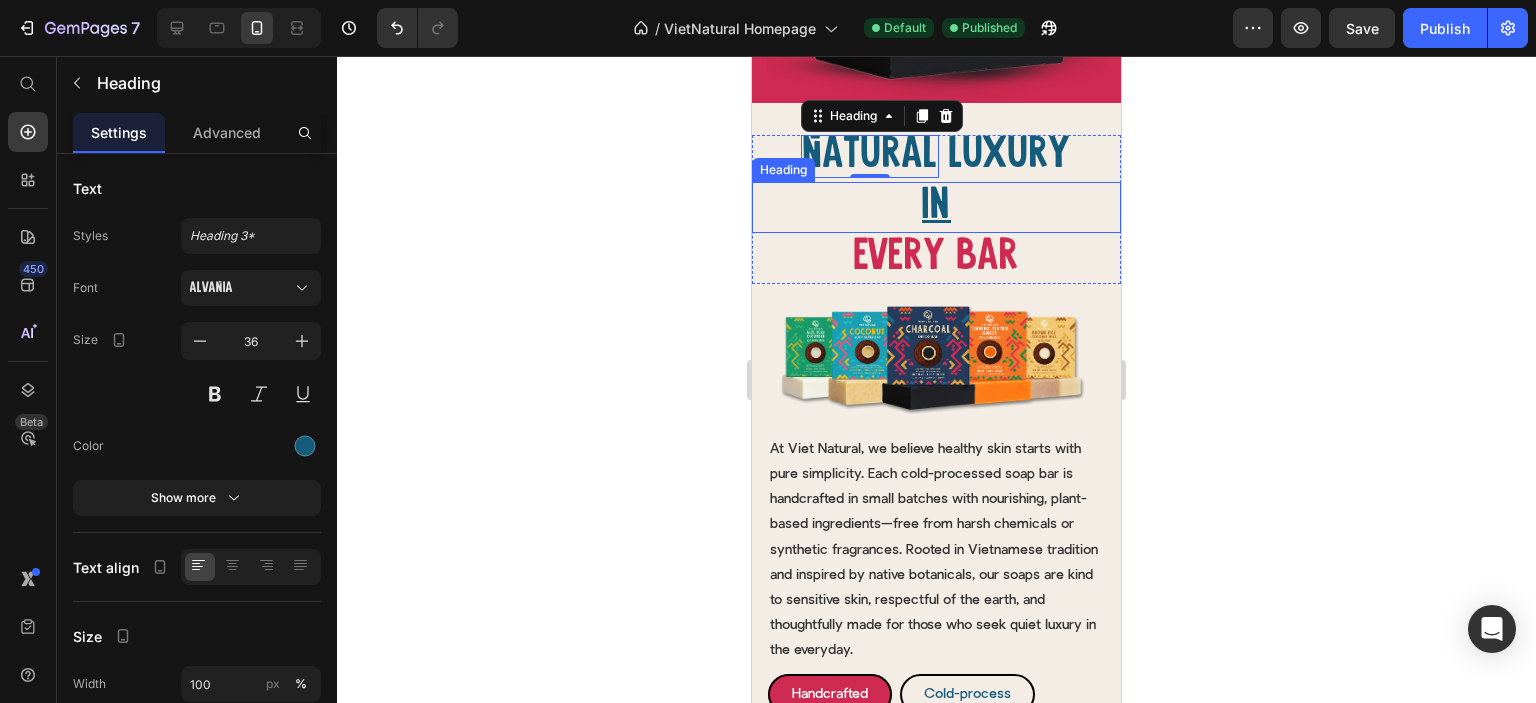 click on "In" at bounding box center [936, 207] 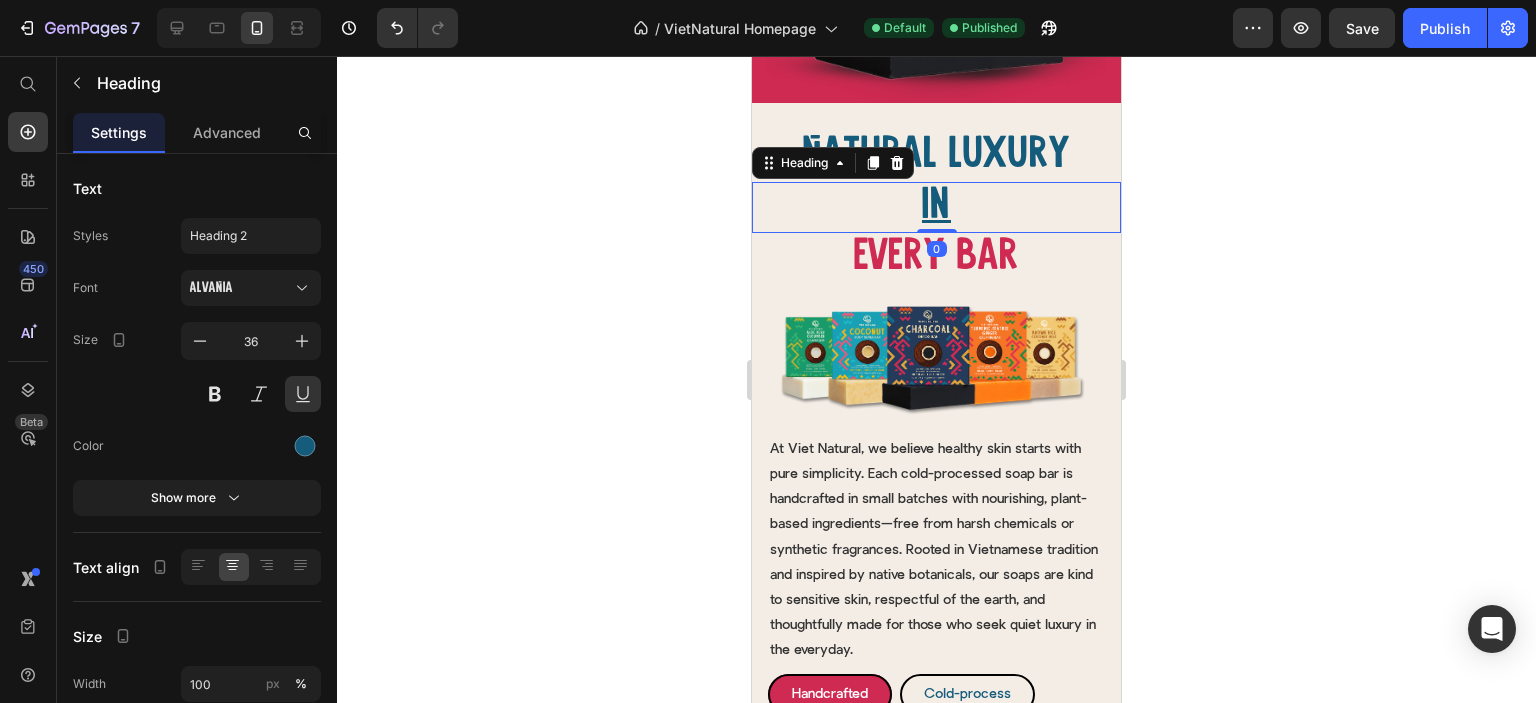 click on "Every bar" at bounding box center [936, 258] 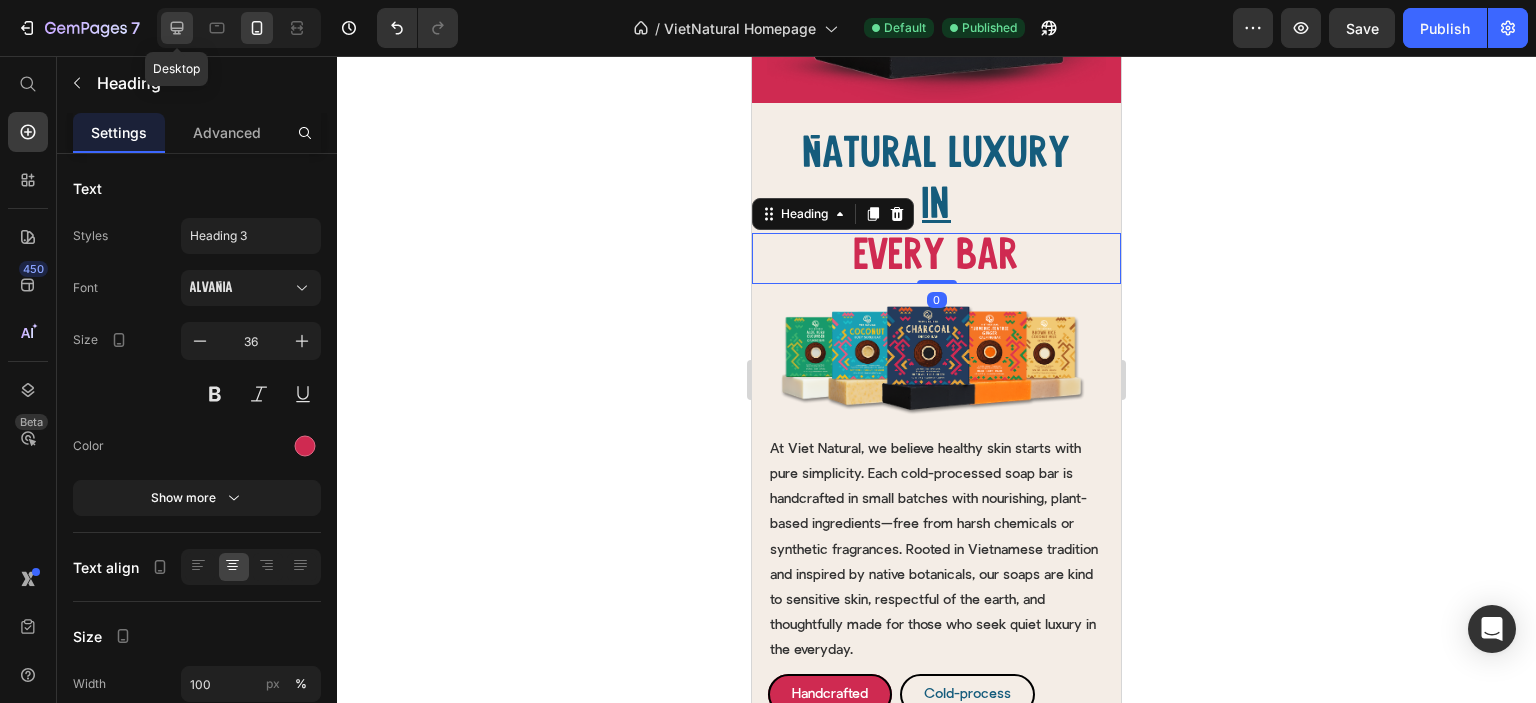 click 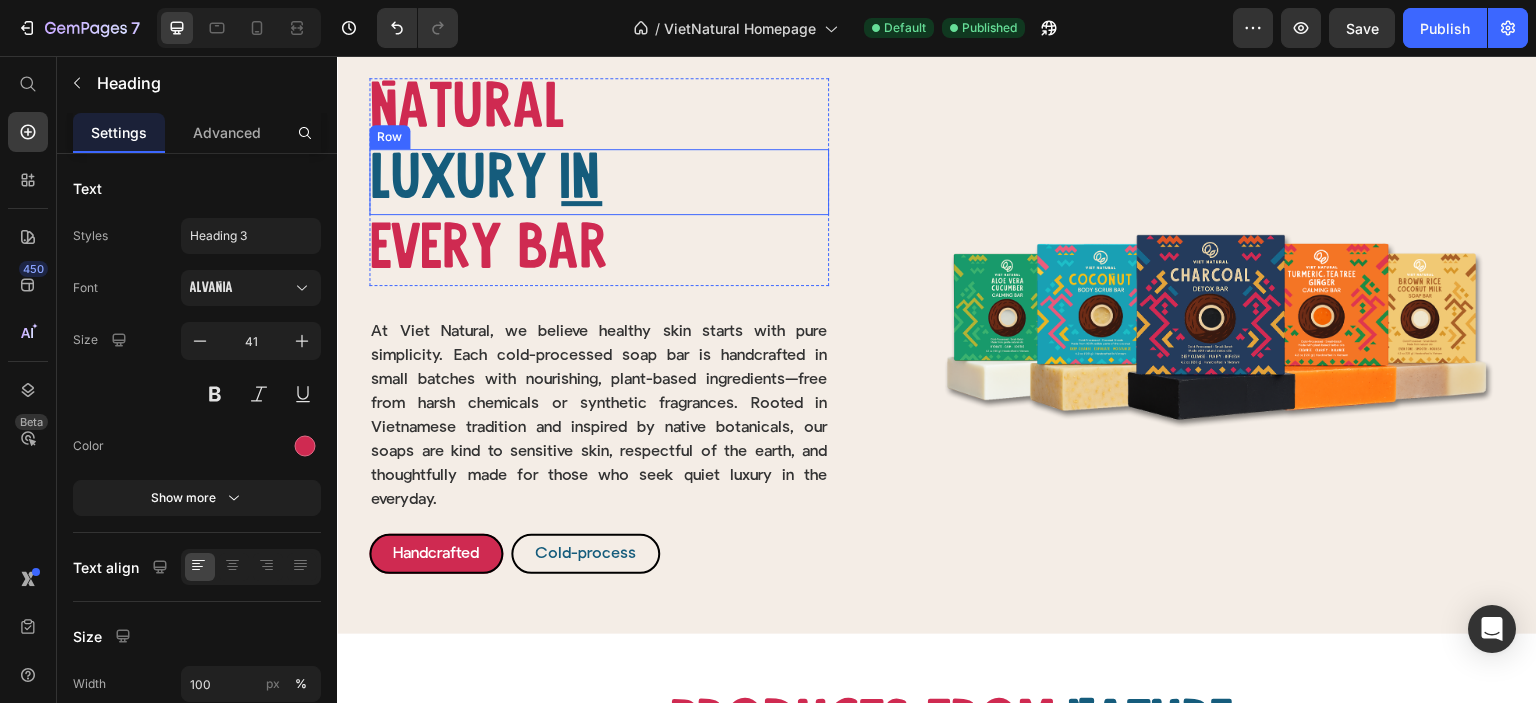 scroll, scrollTop: 460, scrollLeft: 0, axis: vertical 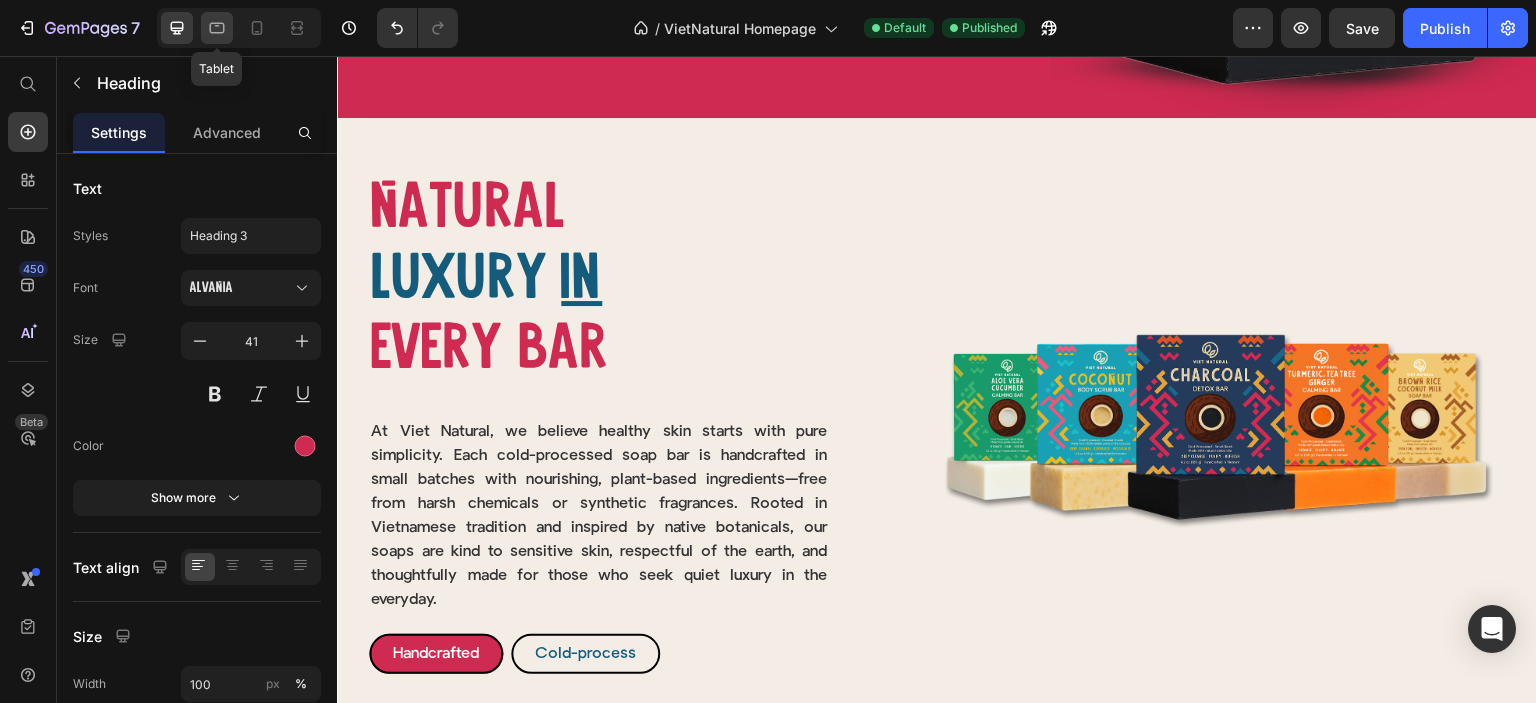 click 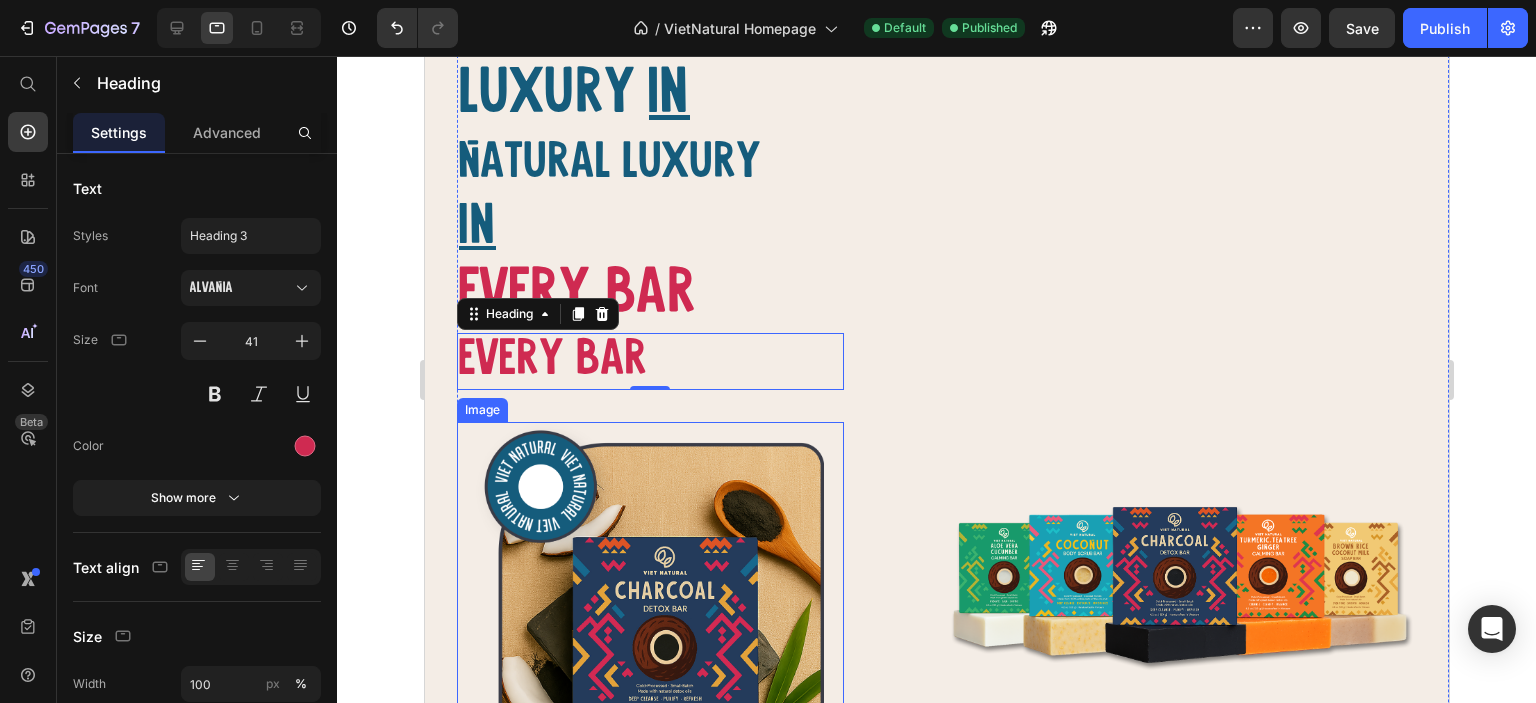 scroll, scrollTop: 888, scrollLeft: 0, axis: vertical 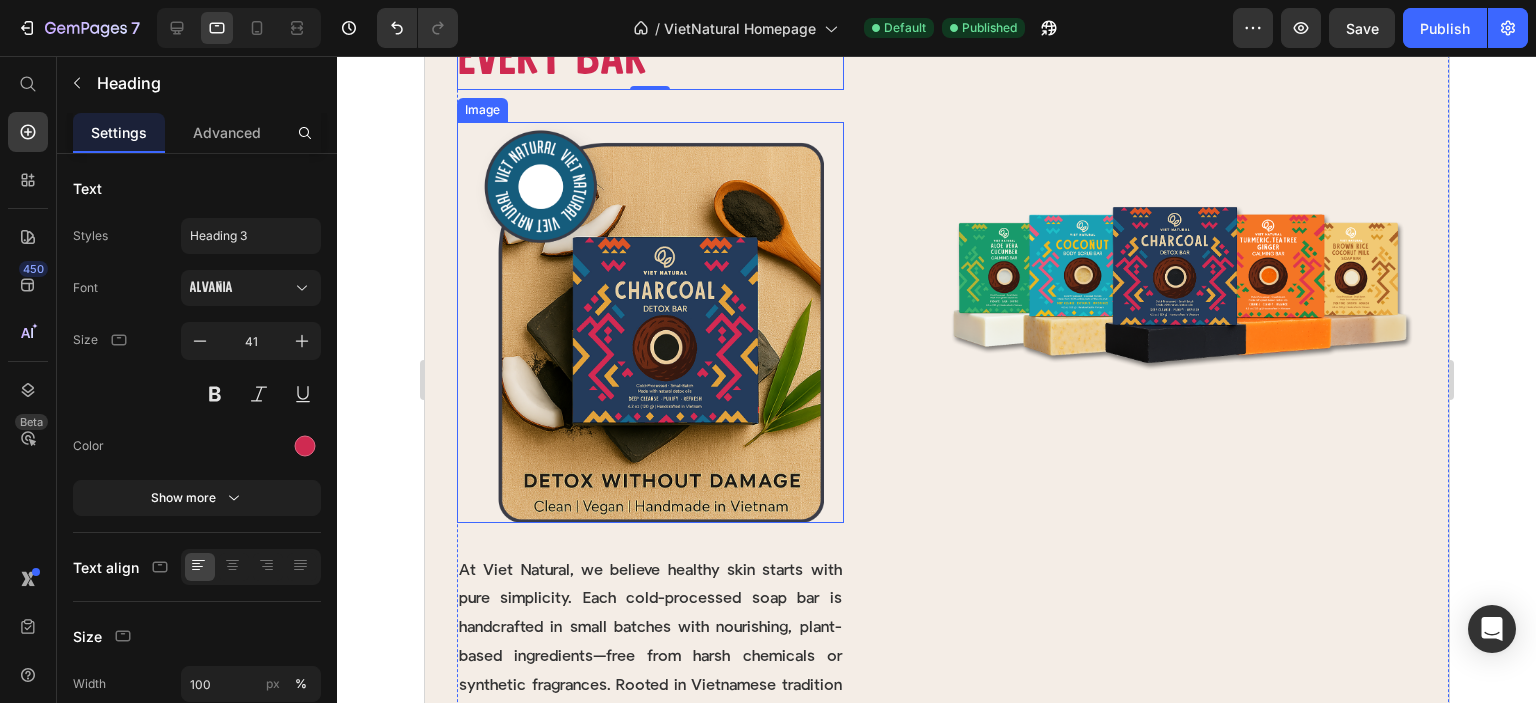 click at bounding box center (649, 322) 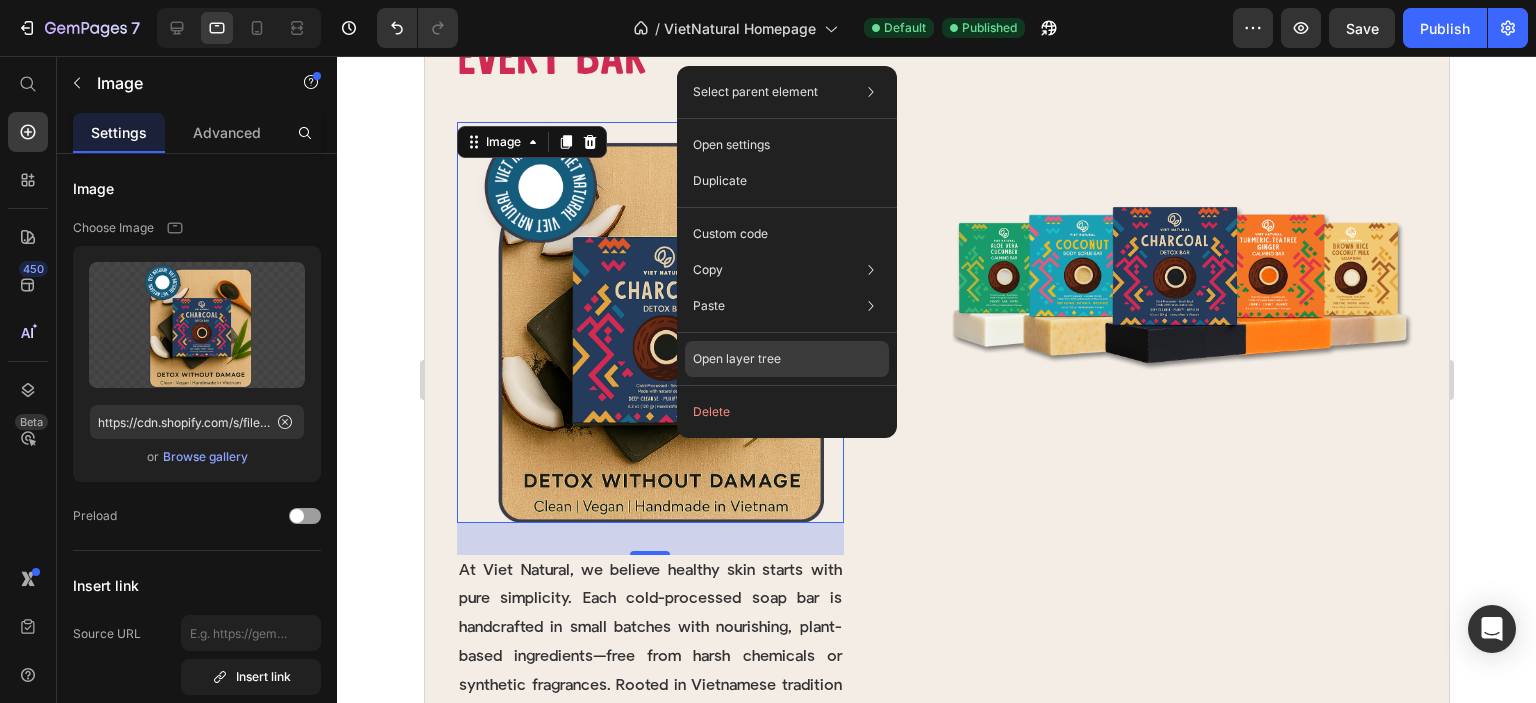 click on "Open layer tree" at bounding box center [737, 359] 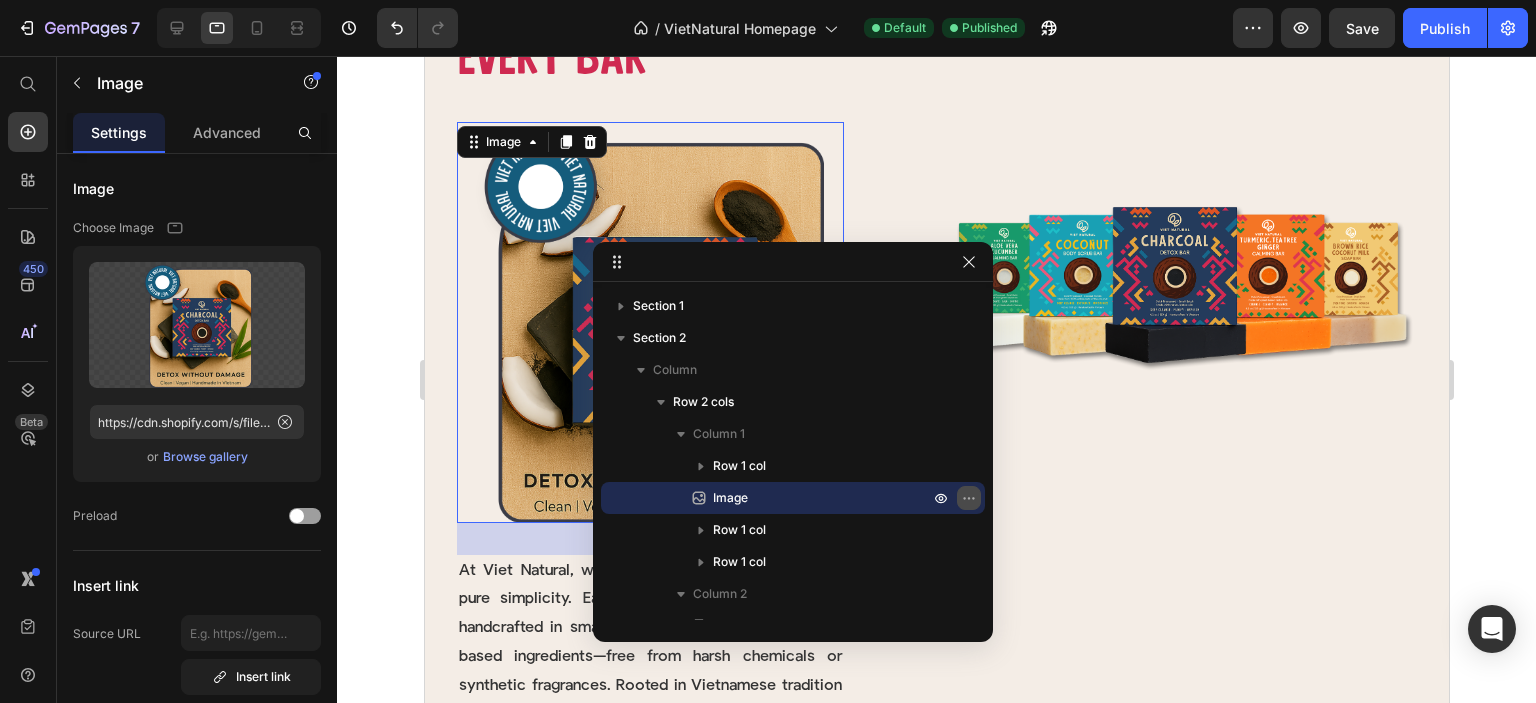 click at bounding box center [969, 498] 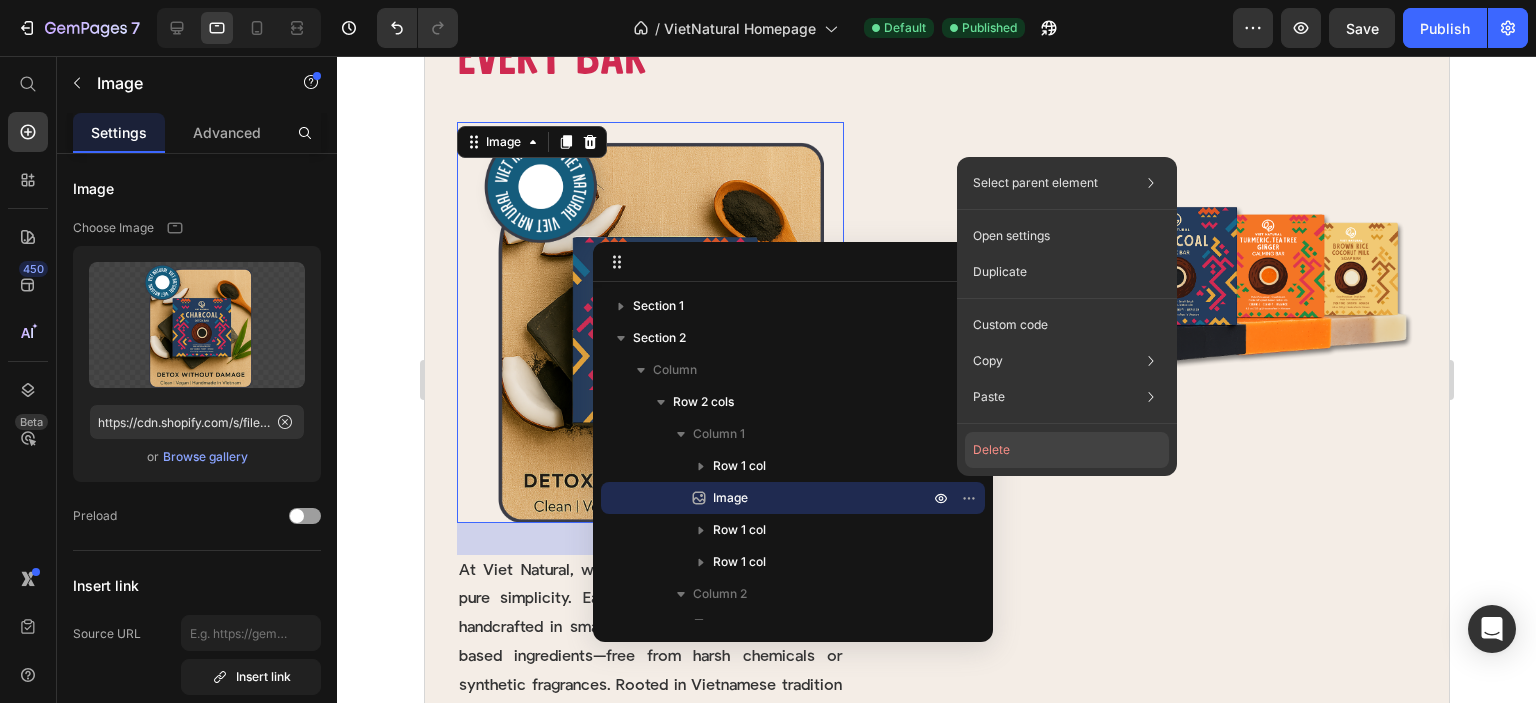 click on "Delete" 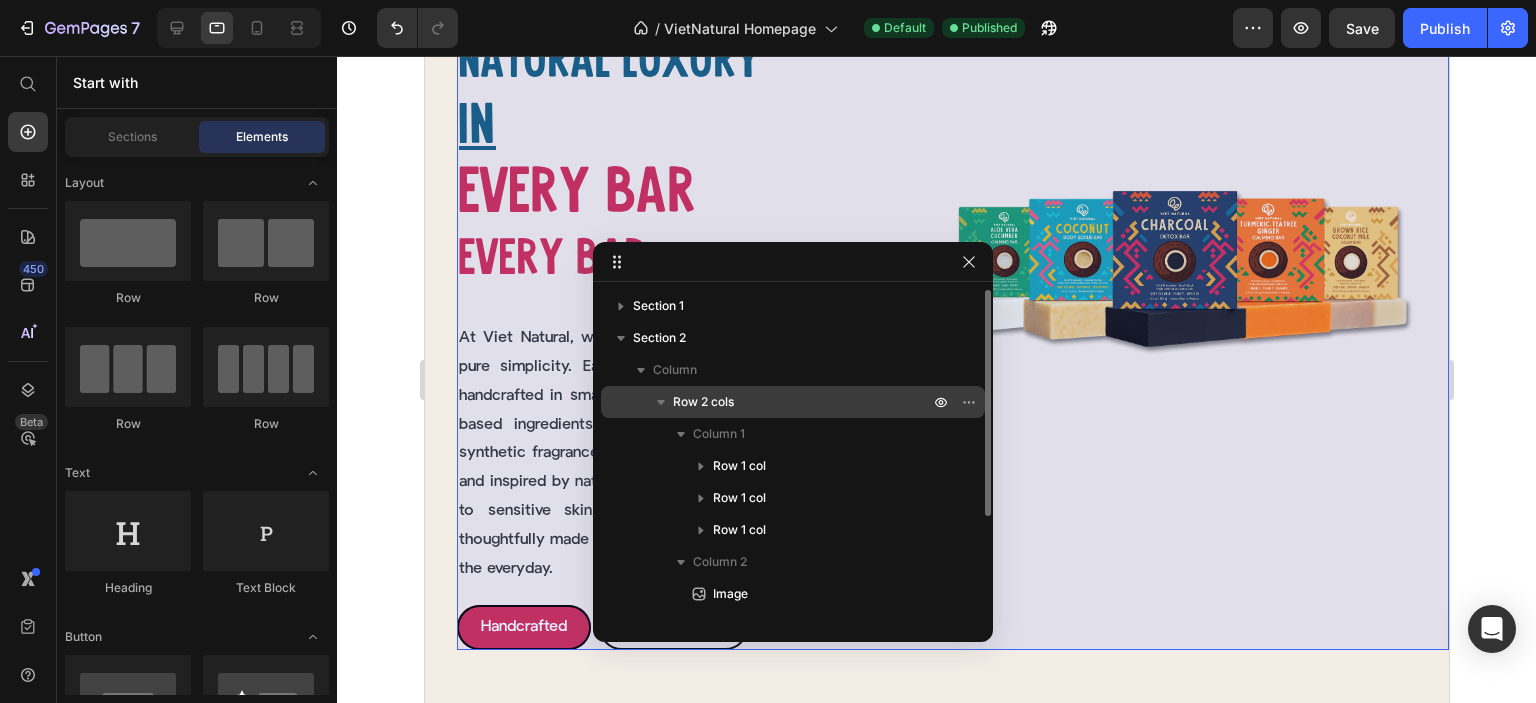 scroll, scrollTop: 488, scrollLeft: 0, axis: vertical 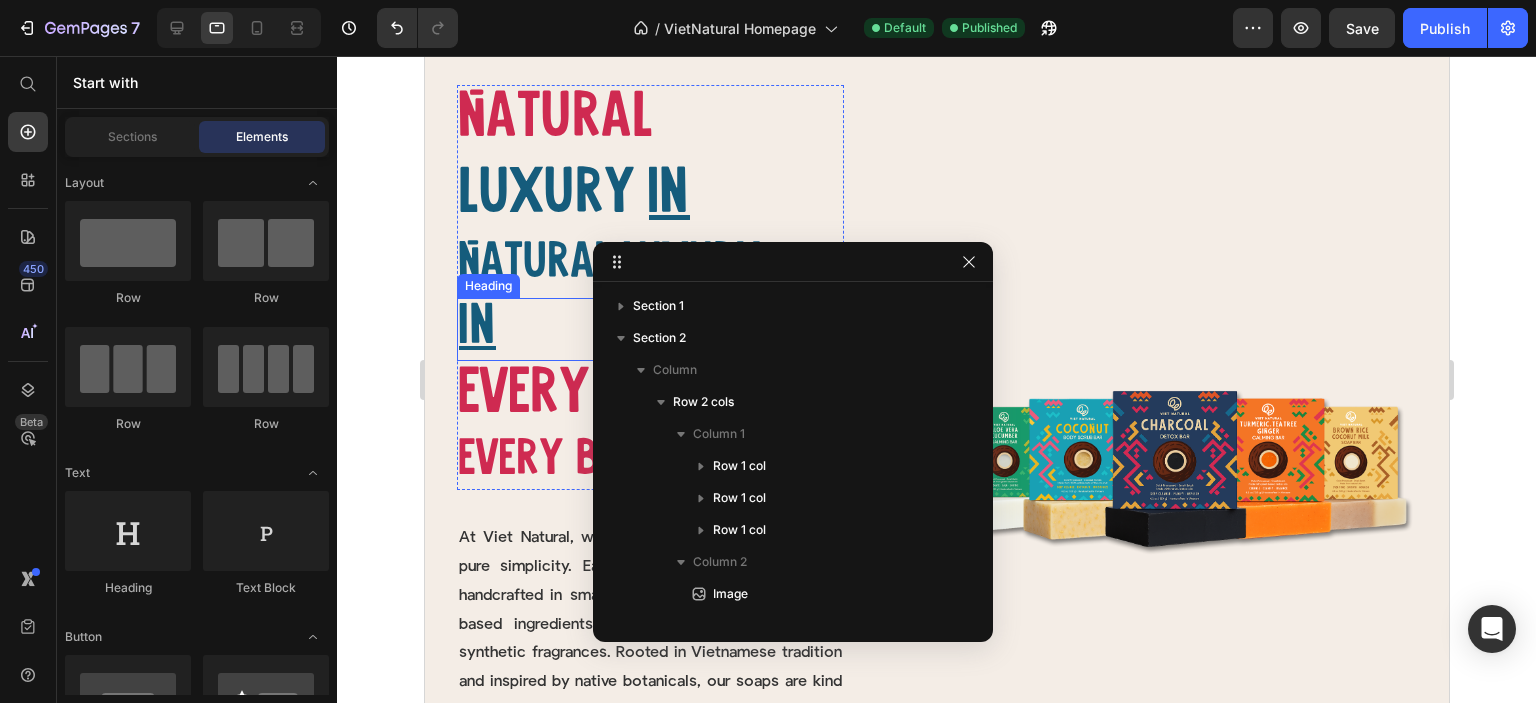 click on "In" at bounding box center [649, 330] 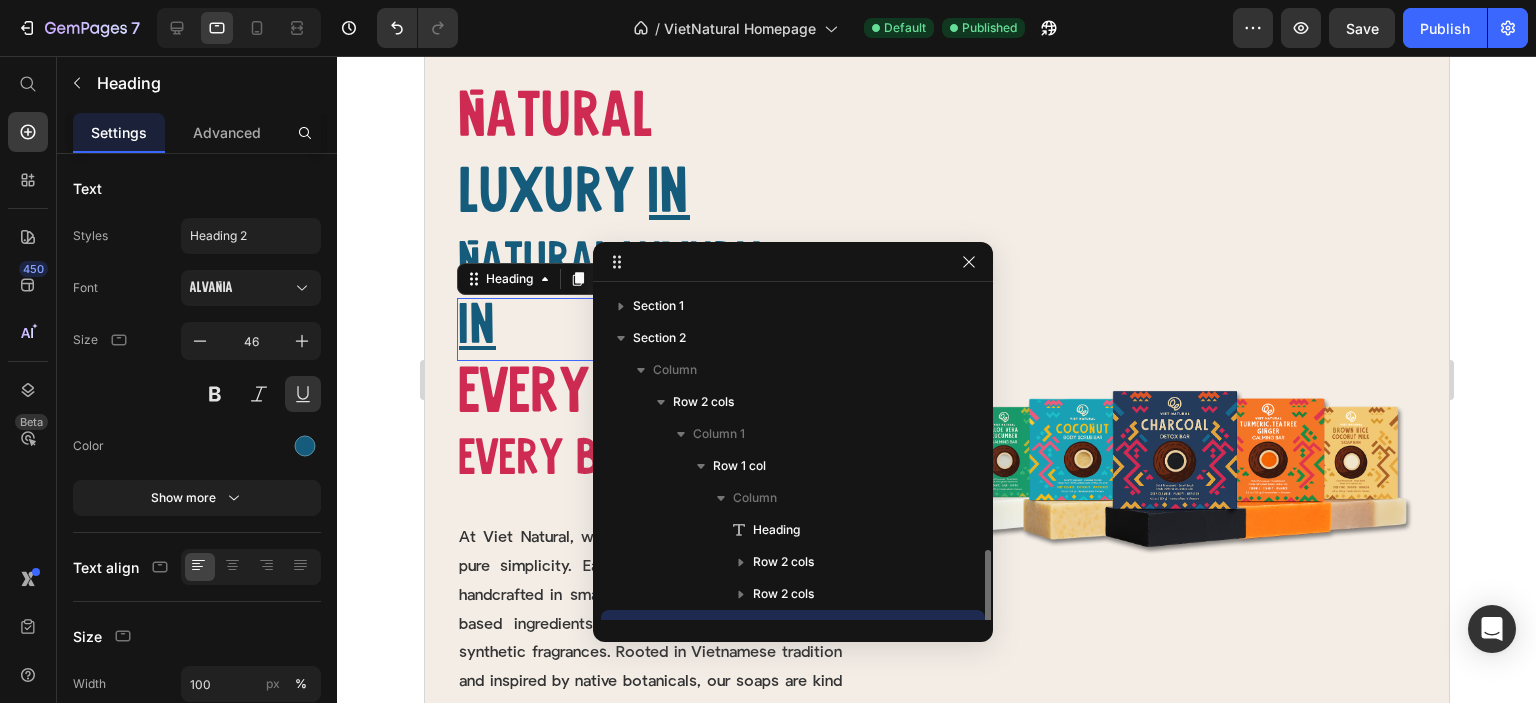 scroll, scrollTop: 186, scrollLeft: 0, axis: vertical 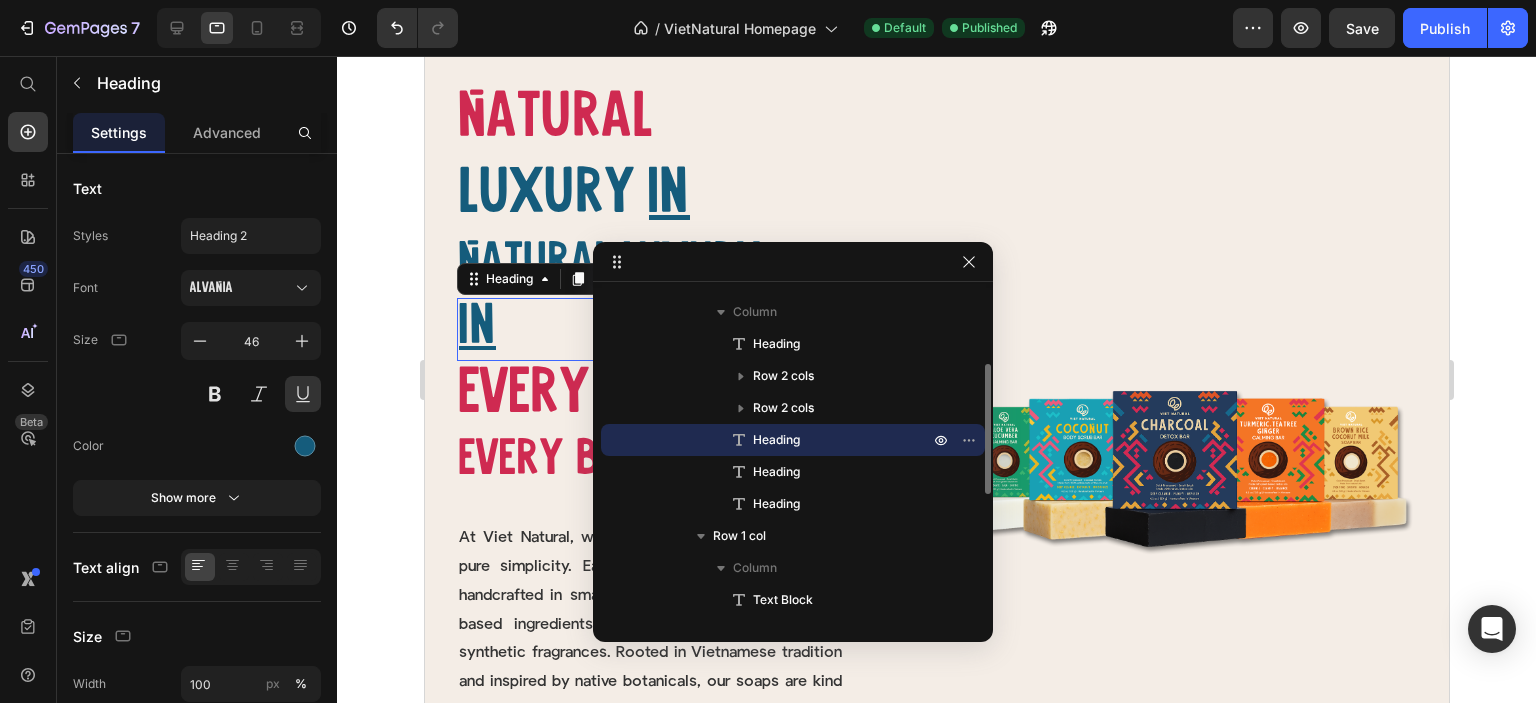 click on "Heading" at bounding box center (537, 279) 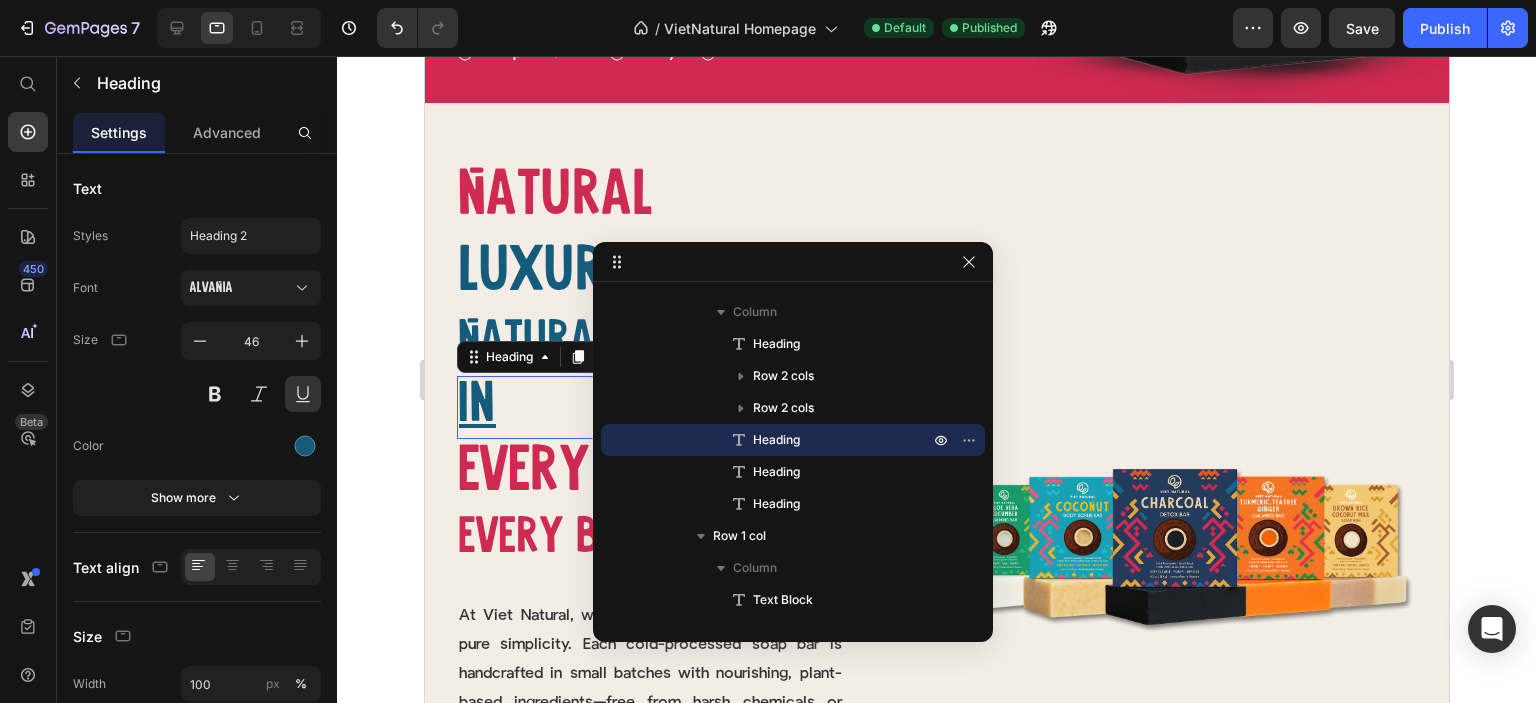 scroll, scrollTop: 388, scrollLeft: 0, axis: vertical 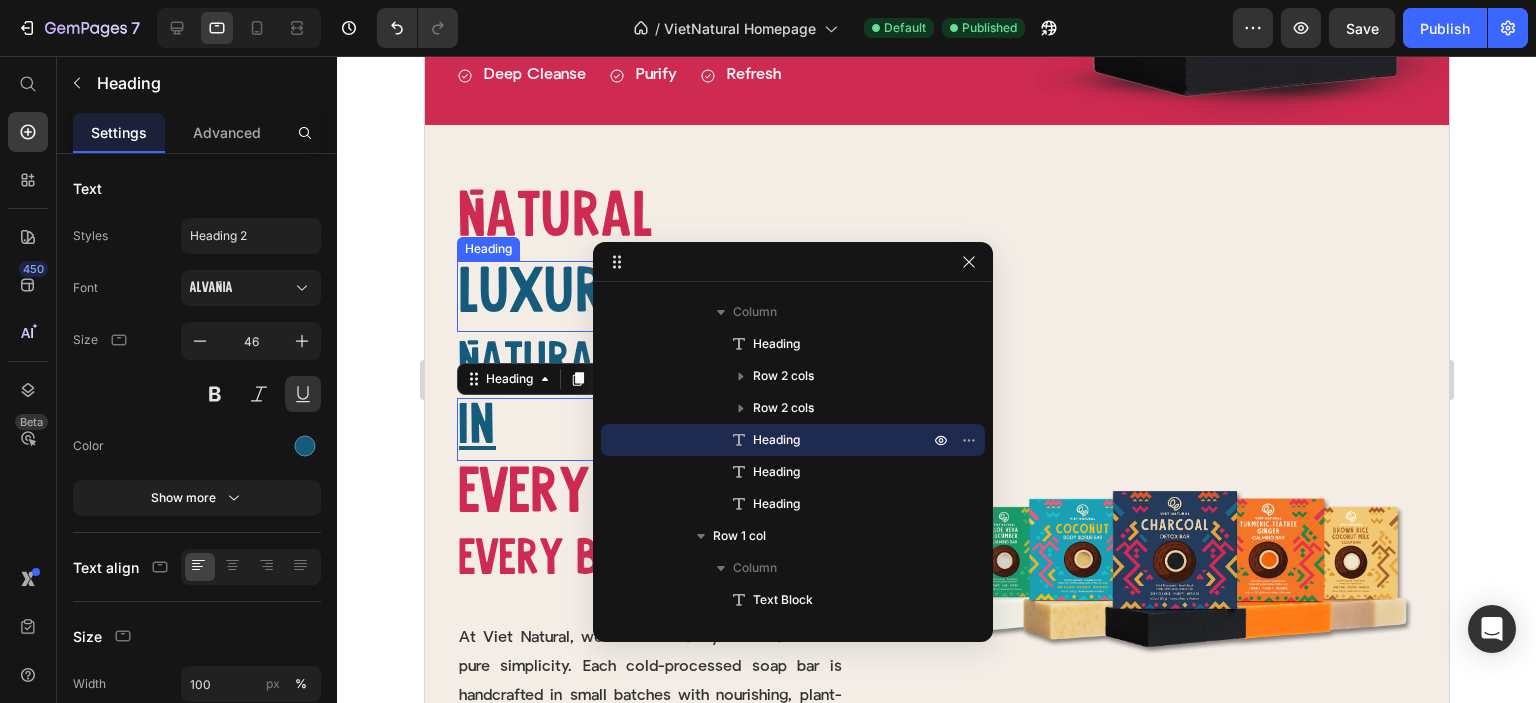 click on "luxury" at bounding box center (547, 297) 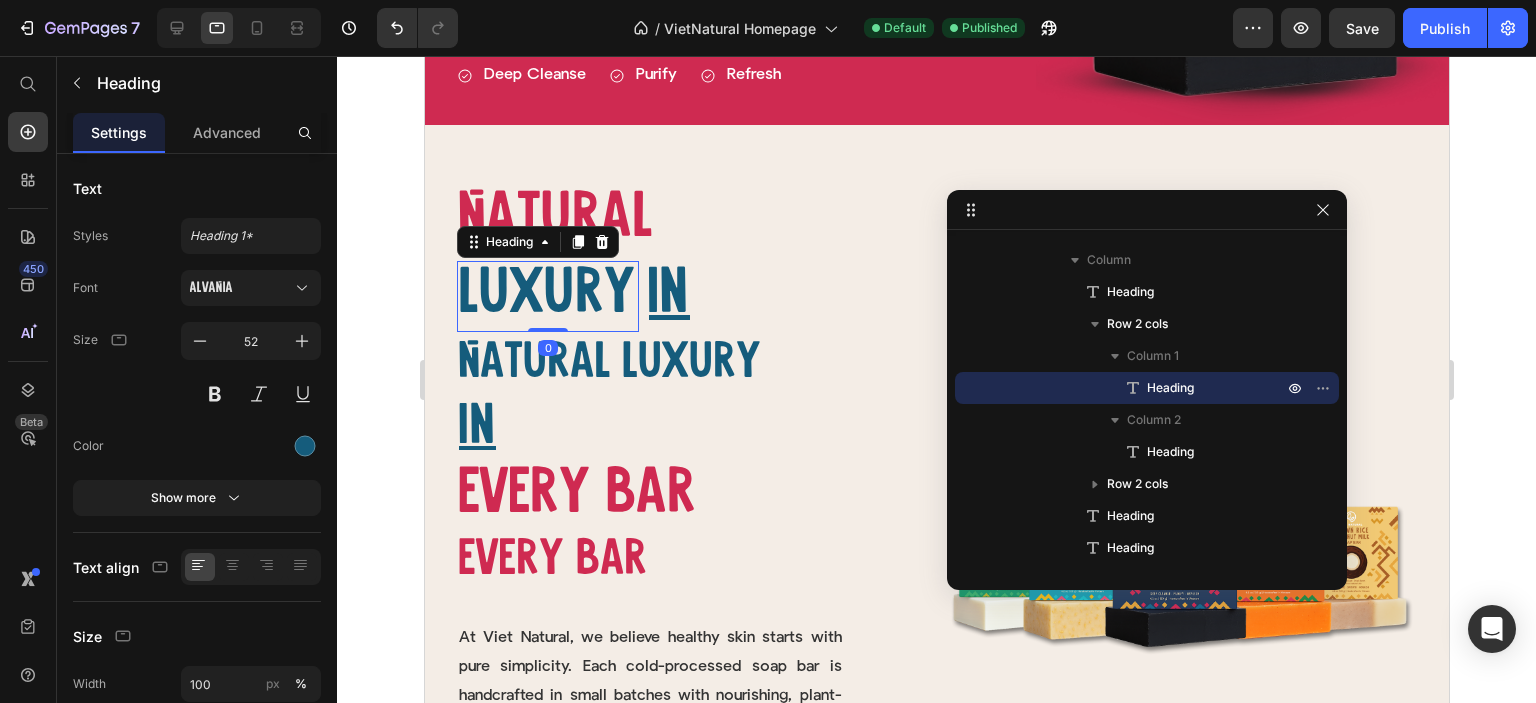 drag, startPoint x: 850, startPoint y: 264, endPoint x: 1204, endPoint y: 213, distance: 357.65488 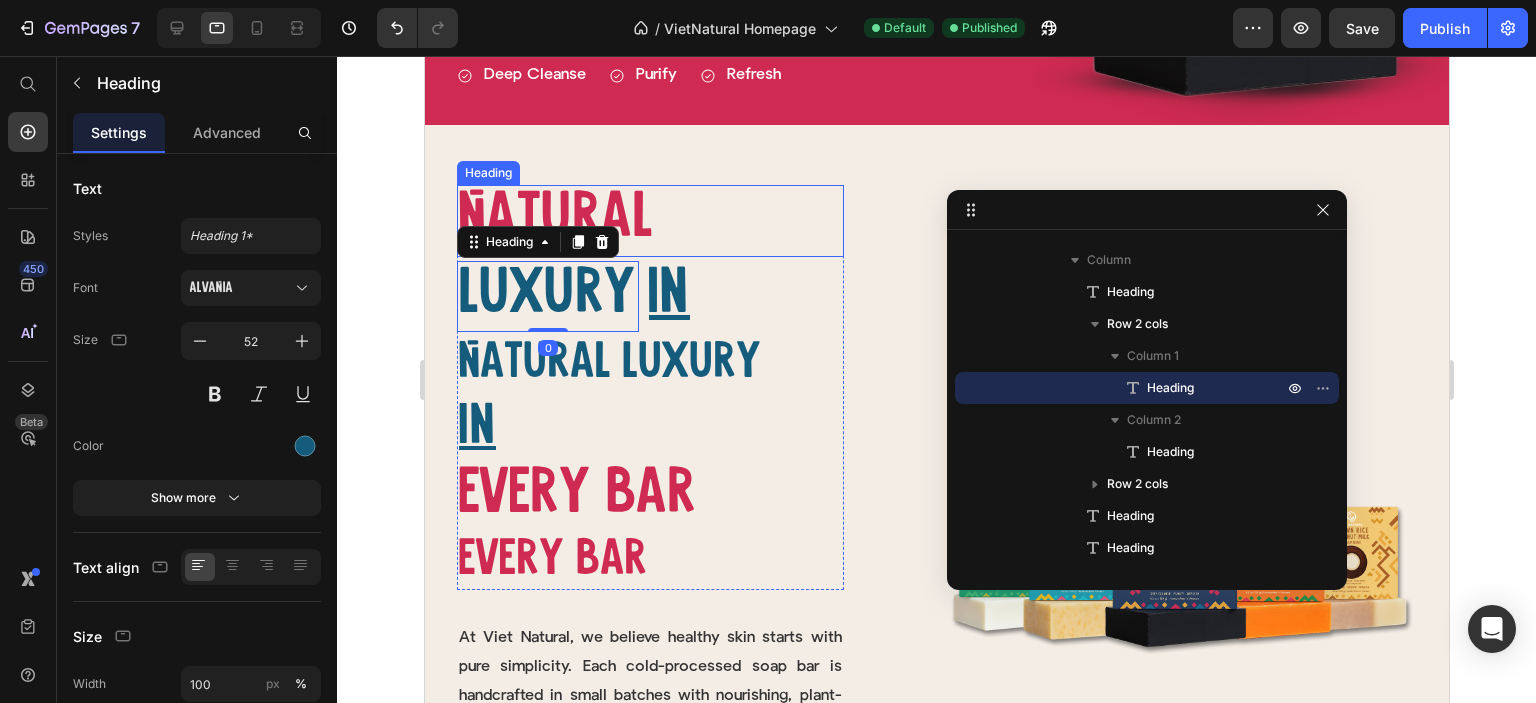 click on "Natural" at bounding box center (649, 221) 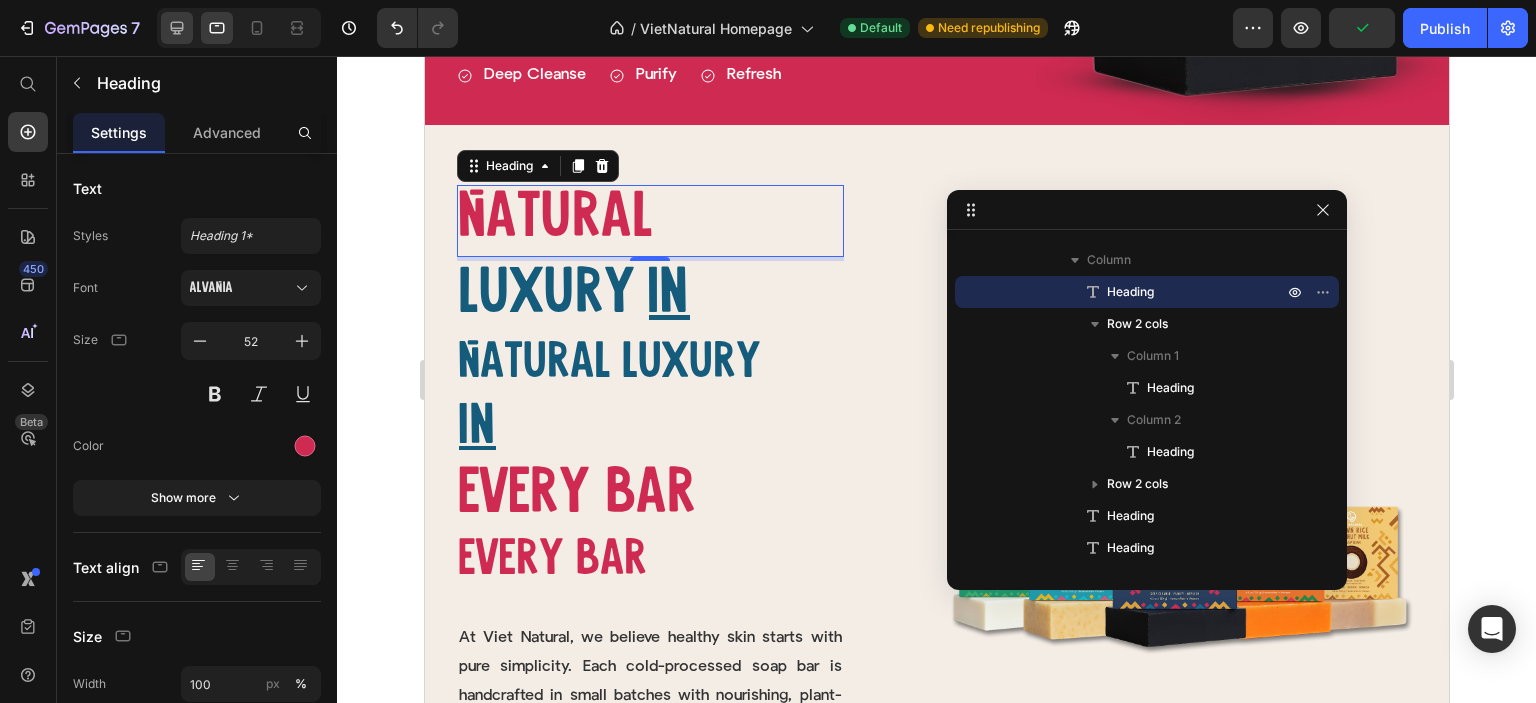 click 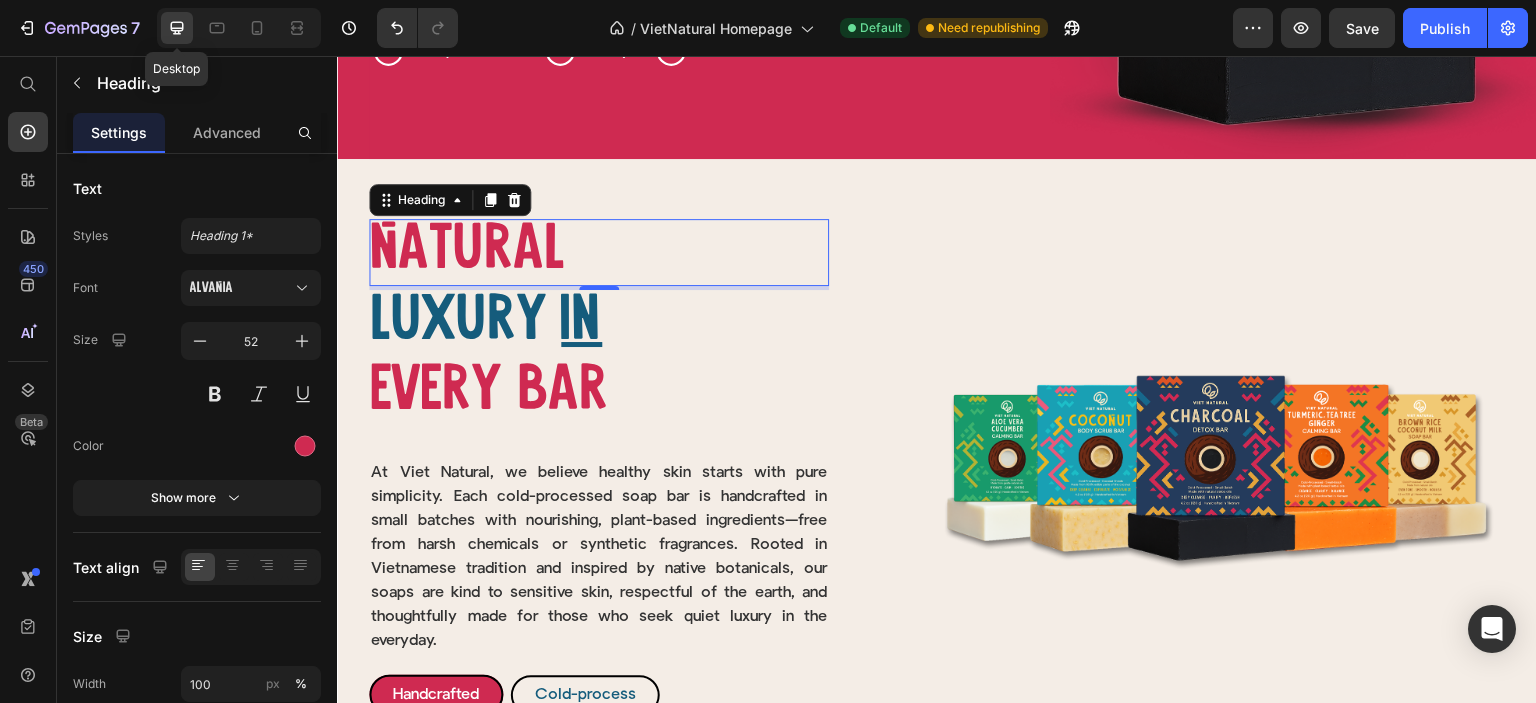 scroll, scrollTop: 506, scrollLeft: 0, axis: vertical 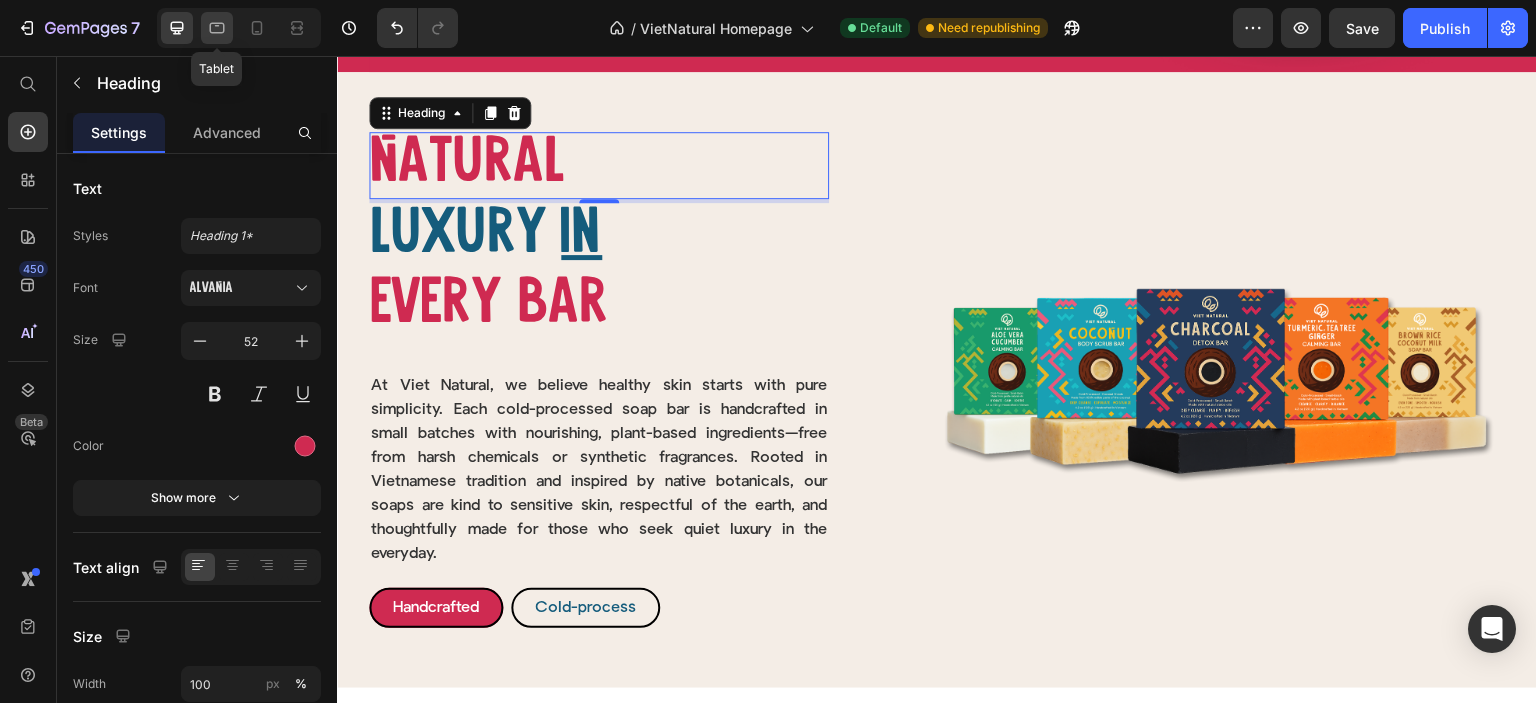 click 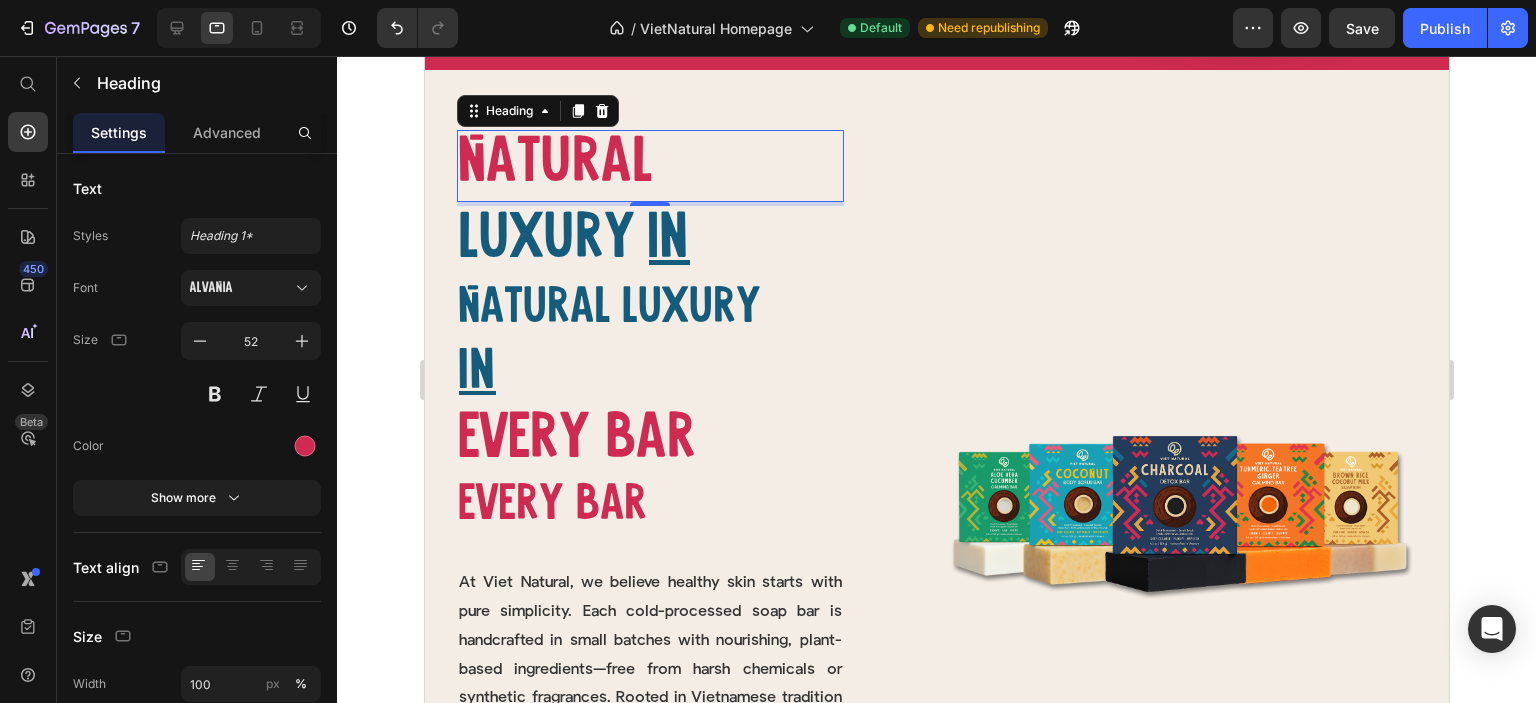 scroll, scrollTop: 441, scrollLeft: 0, axis: vertical 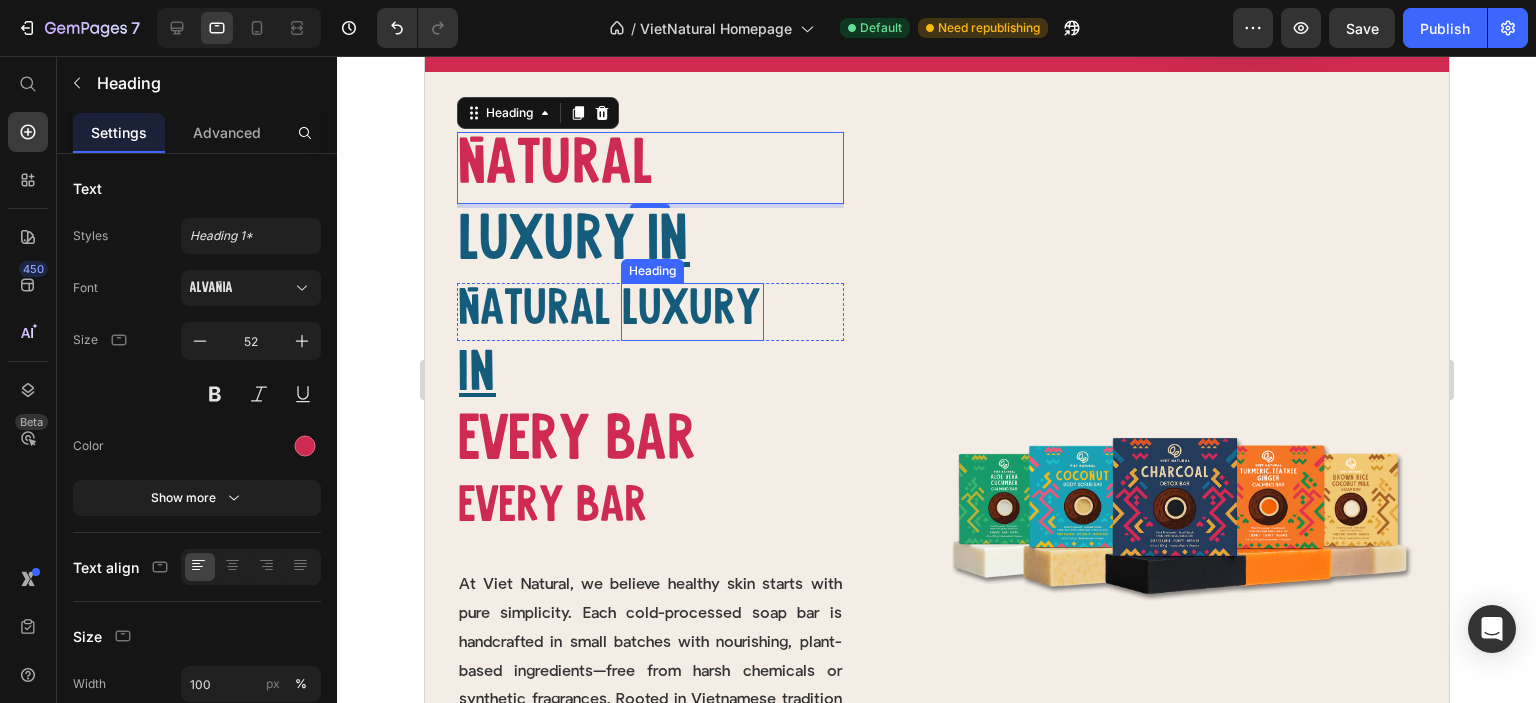 click on "Luxury" at bounding box center (691, 311) 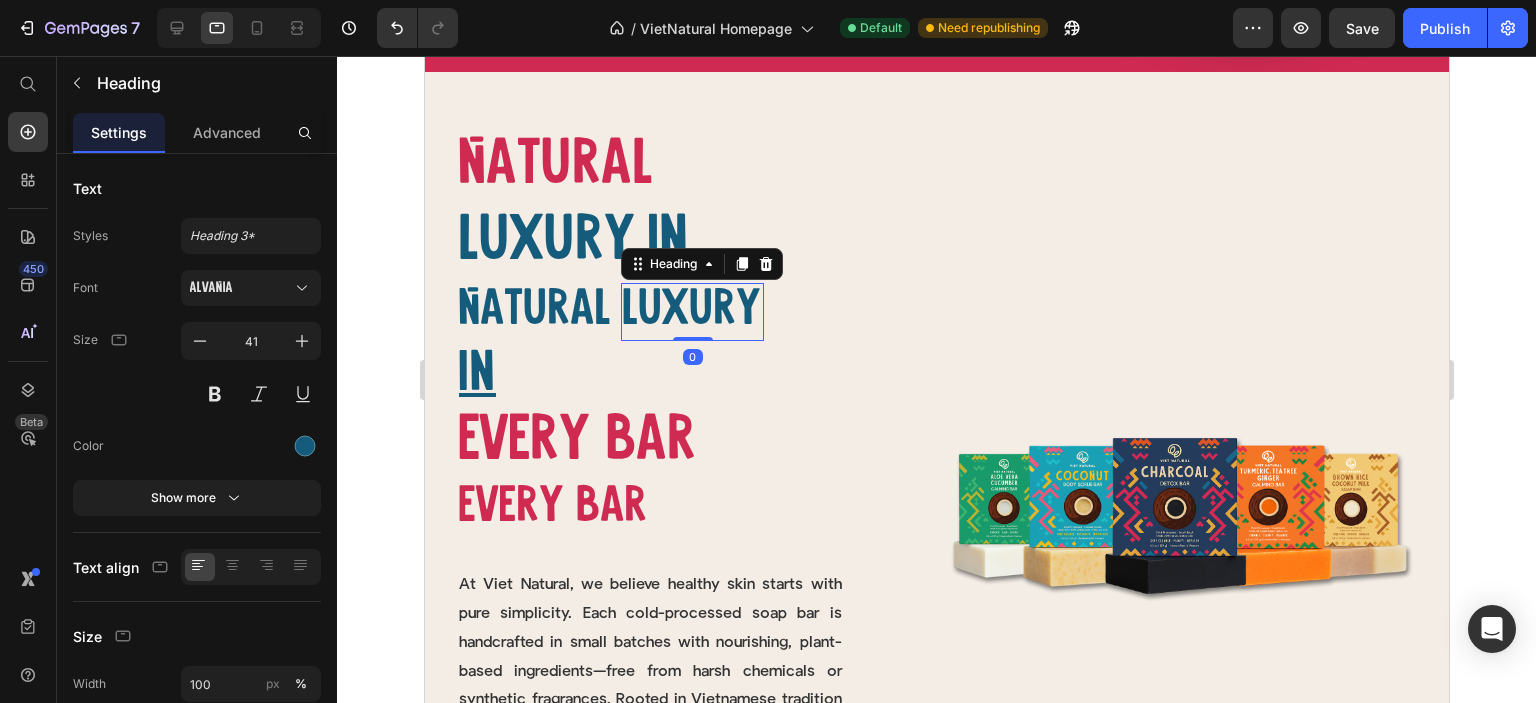 click on "Natural Heading Luxury Heading   0 Row" at bounding box center [649, 311] 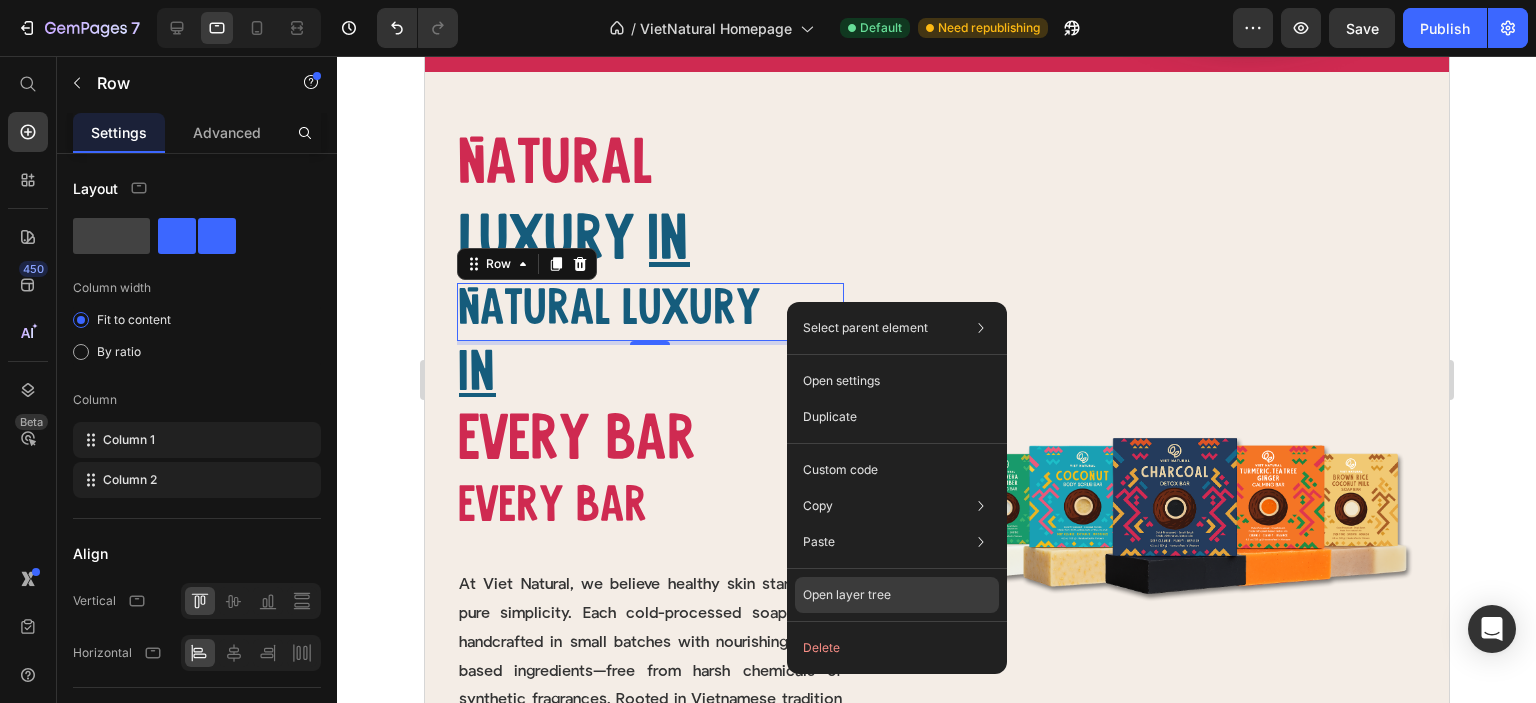 drag, startPoint x: 910, startPoint y: 595, endPoint x: 486, endPoint y: 533, distance: 428.50903 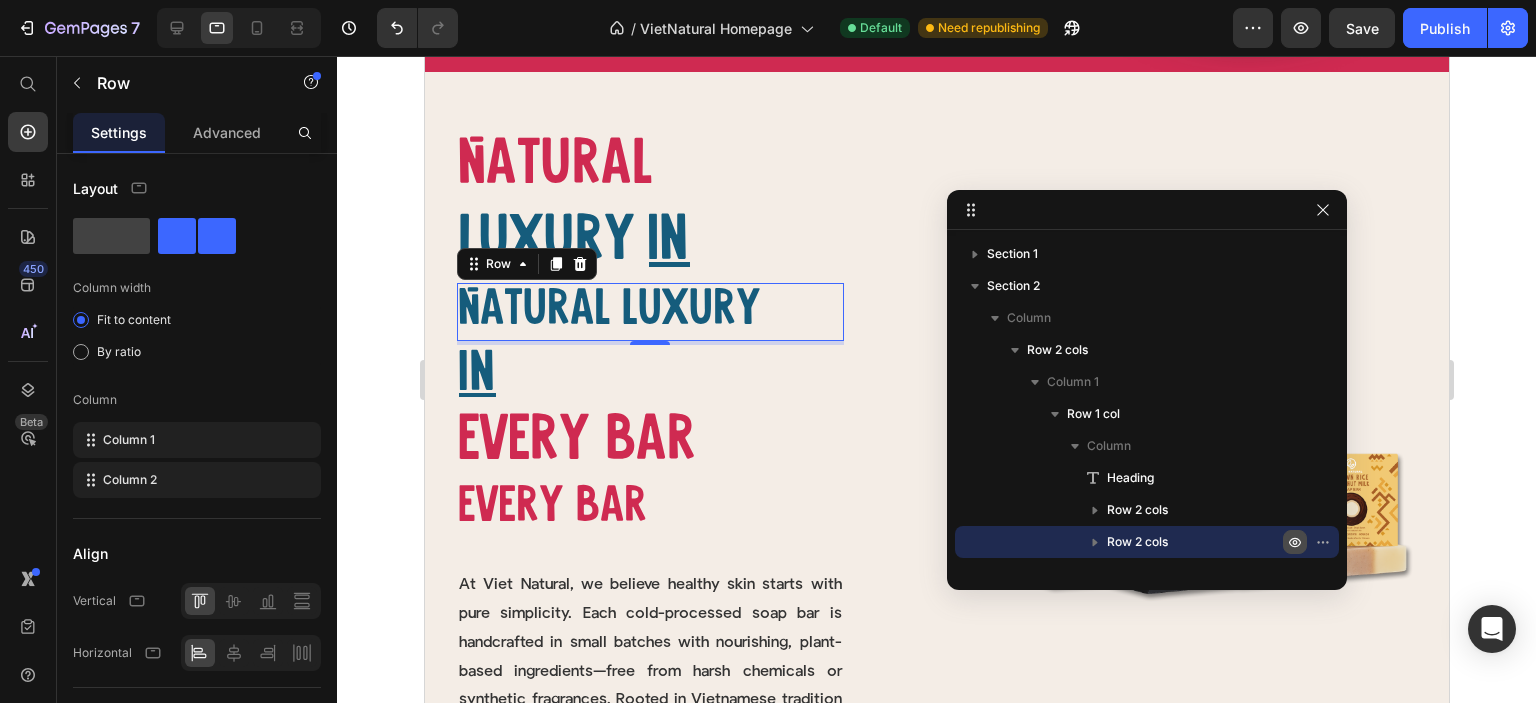 click 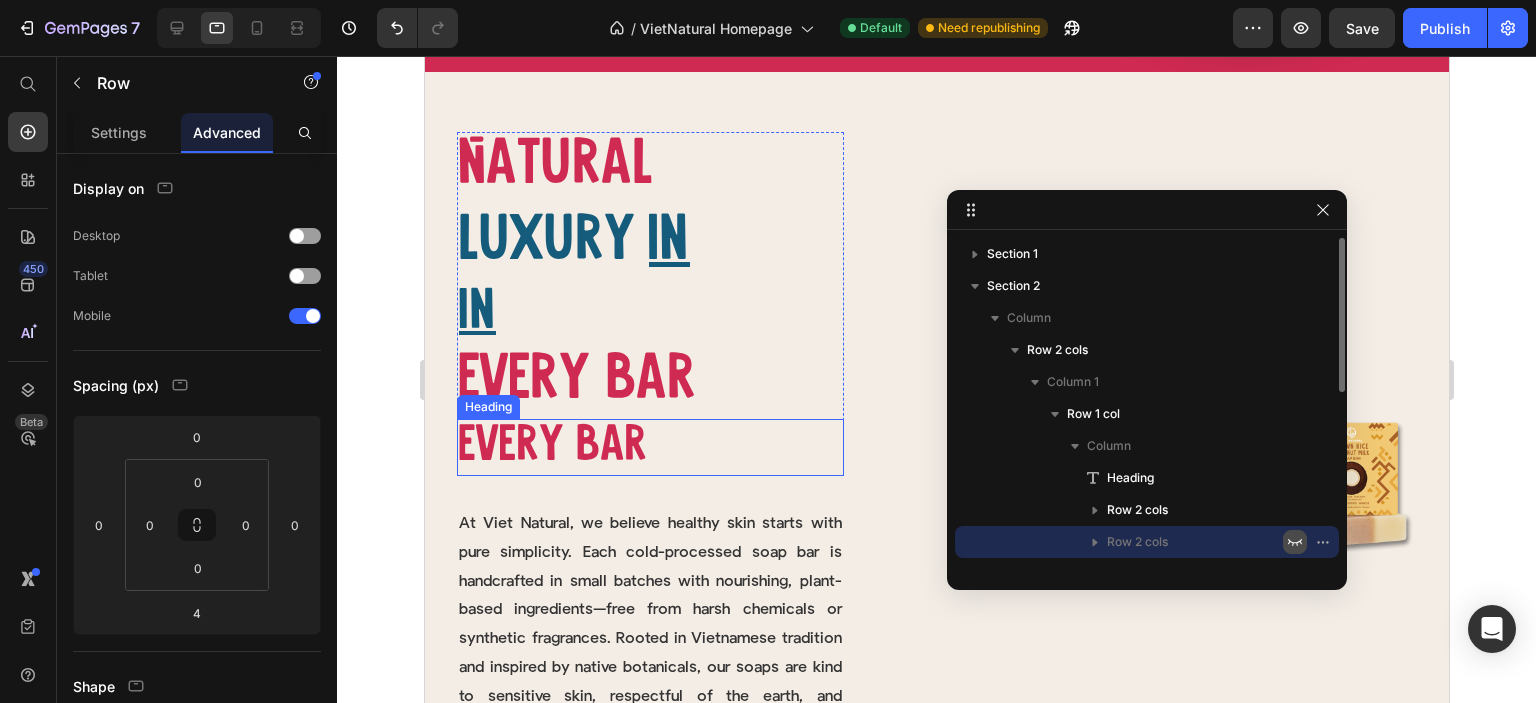 click on "Every bar" at bounding box center (649, 447) 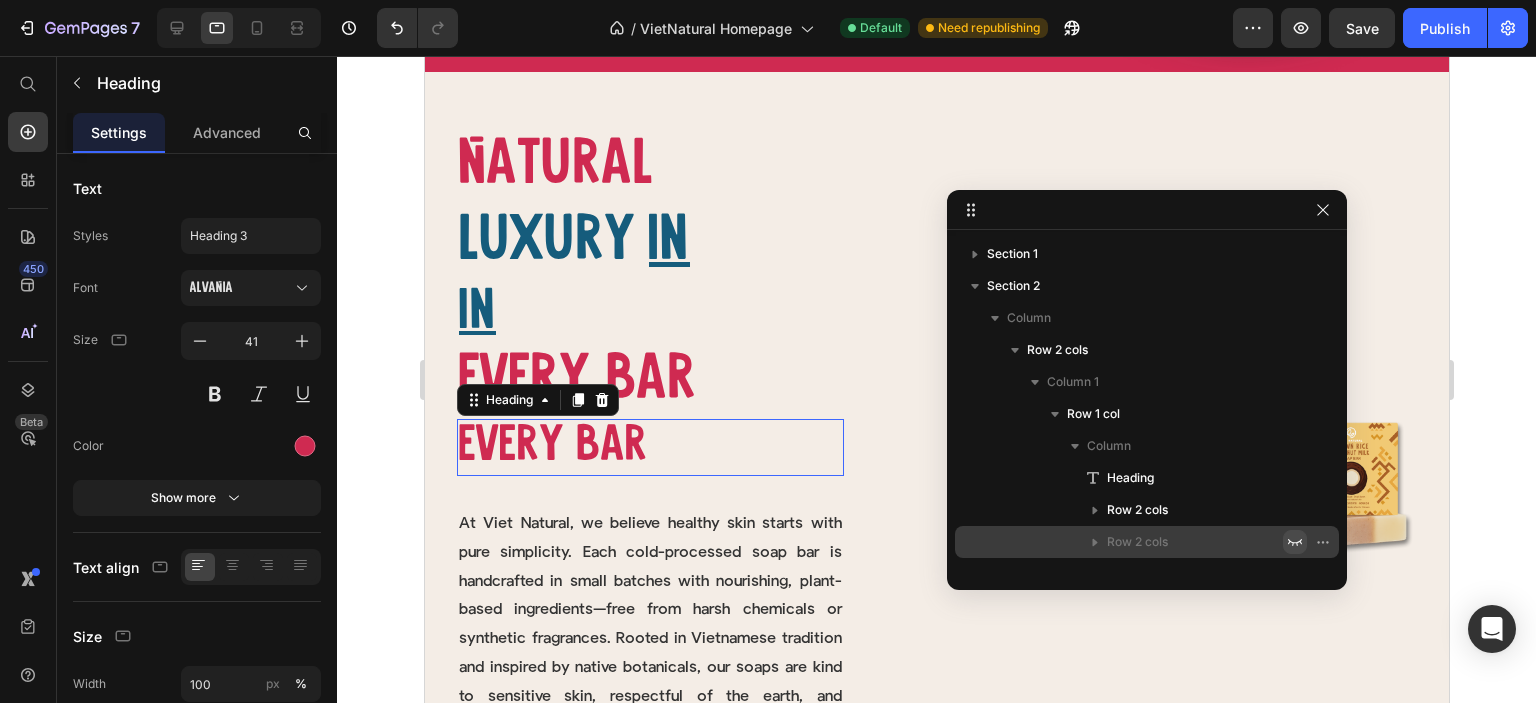 scroll, scrollTop: 250, scrollLeft: 0, axis: vertical 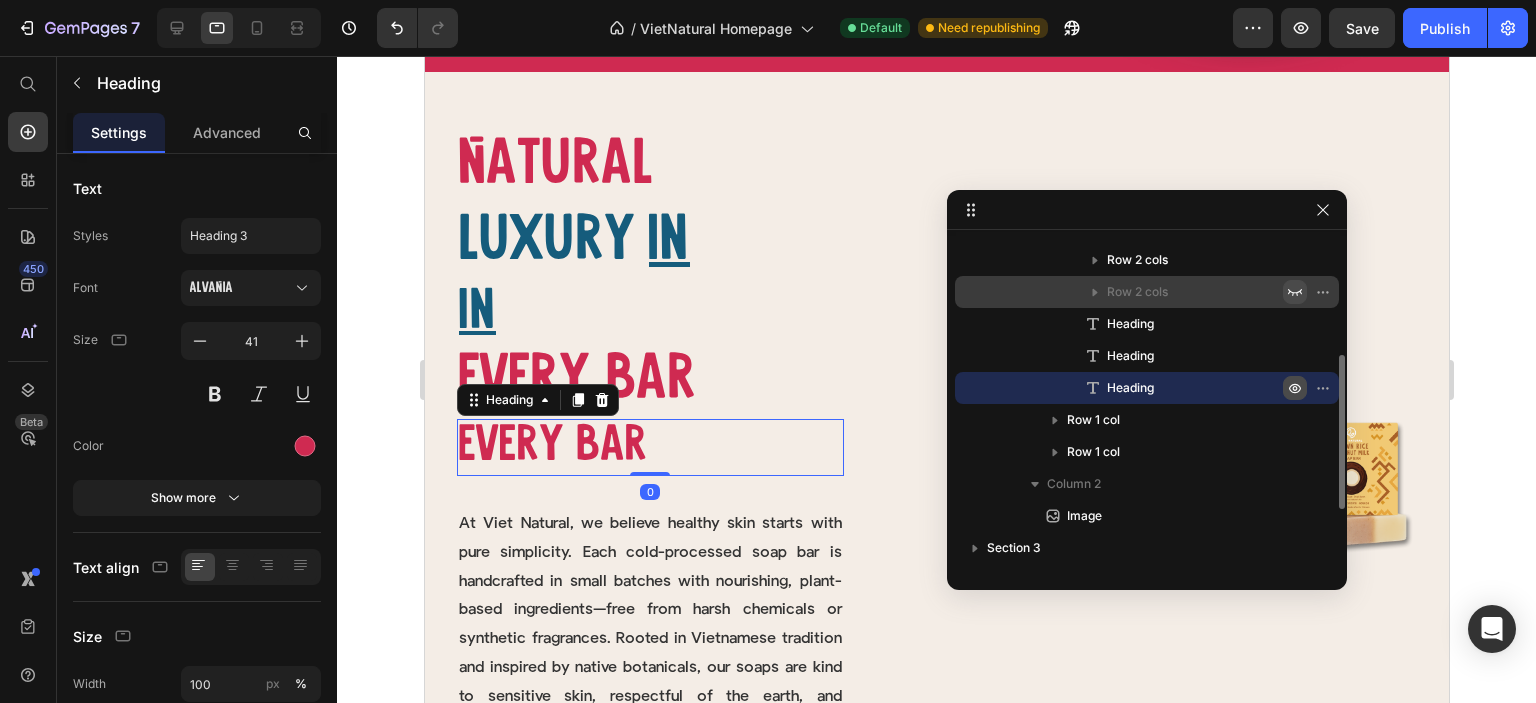 click 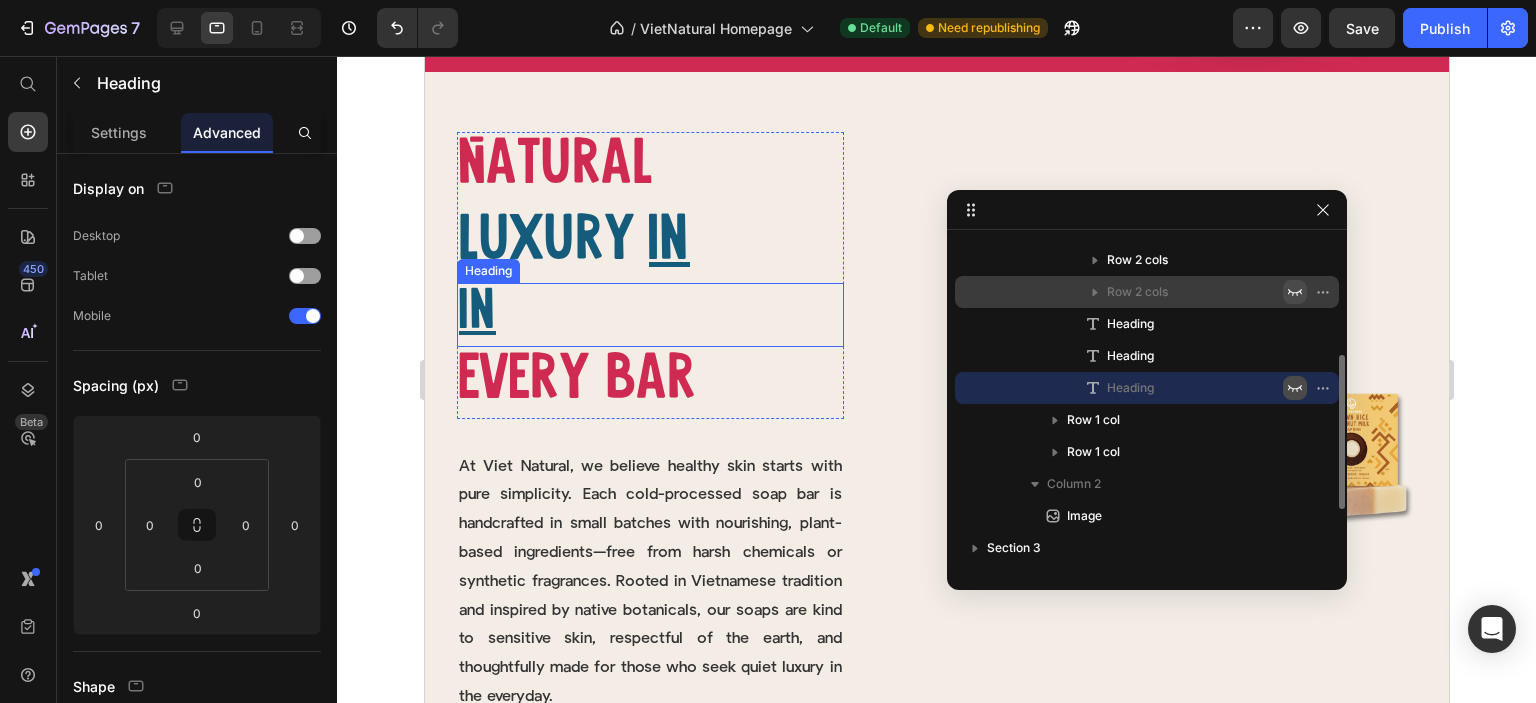 click on "In" at bounding box center (649, 315) 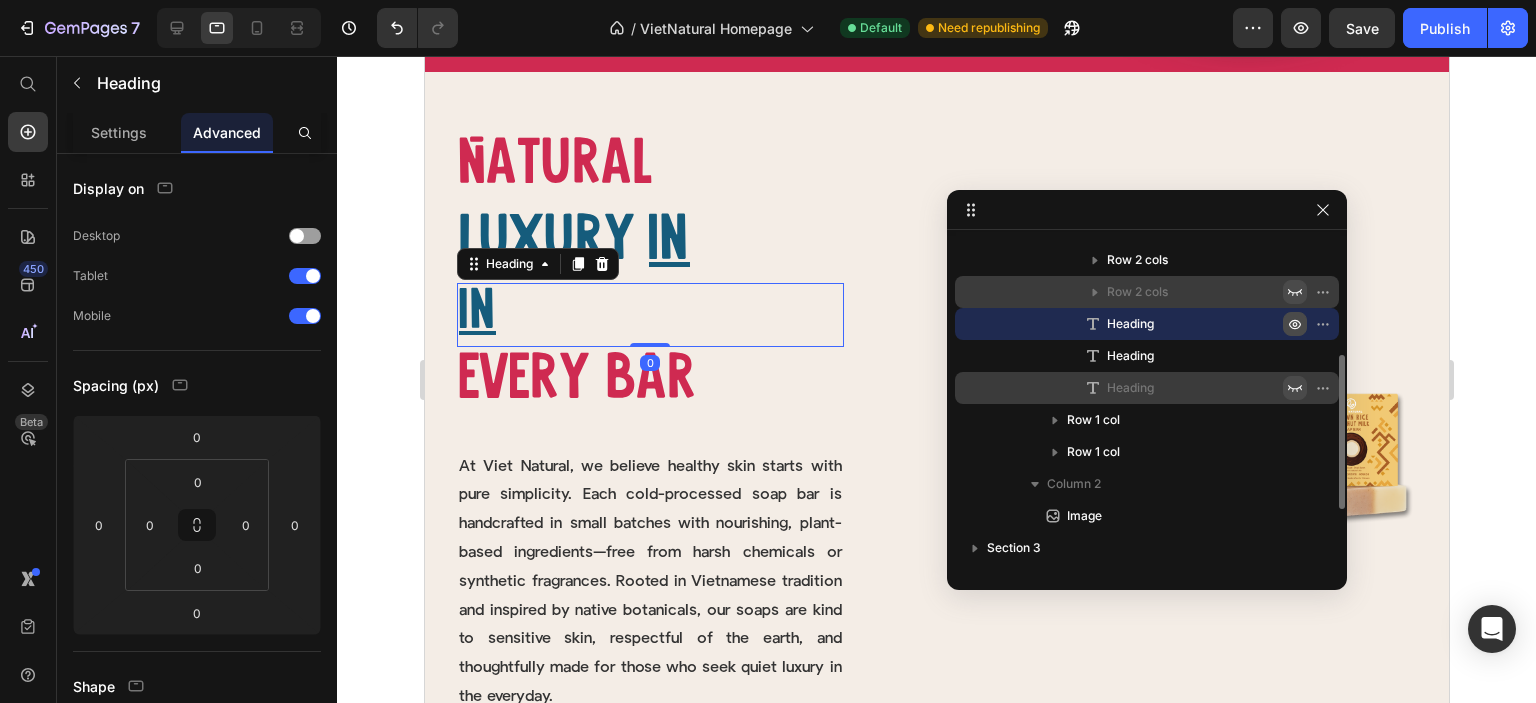 click 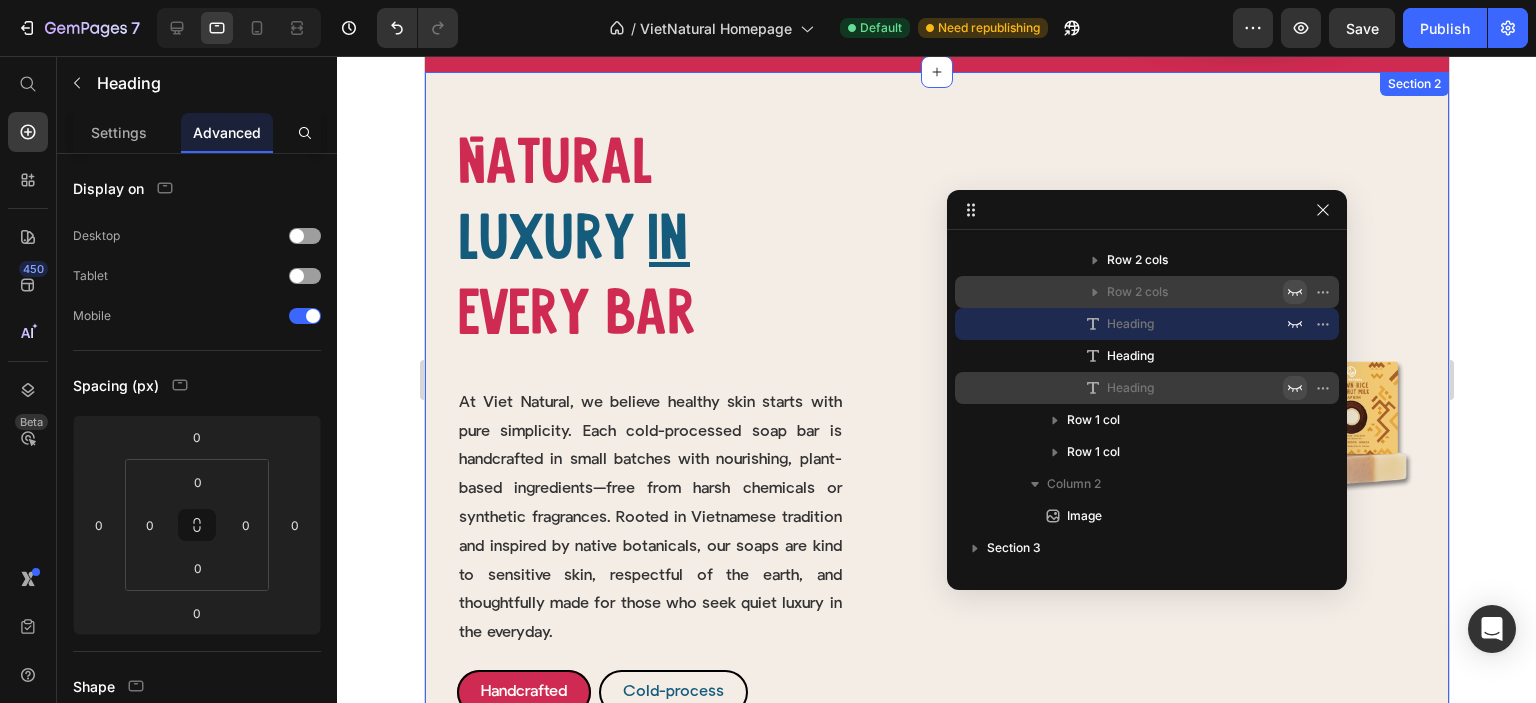 click 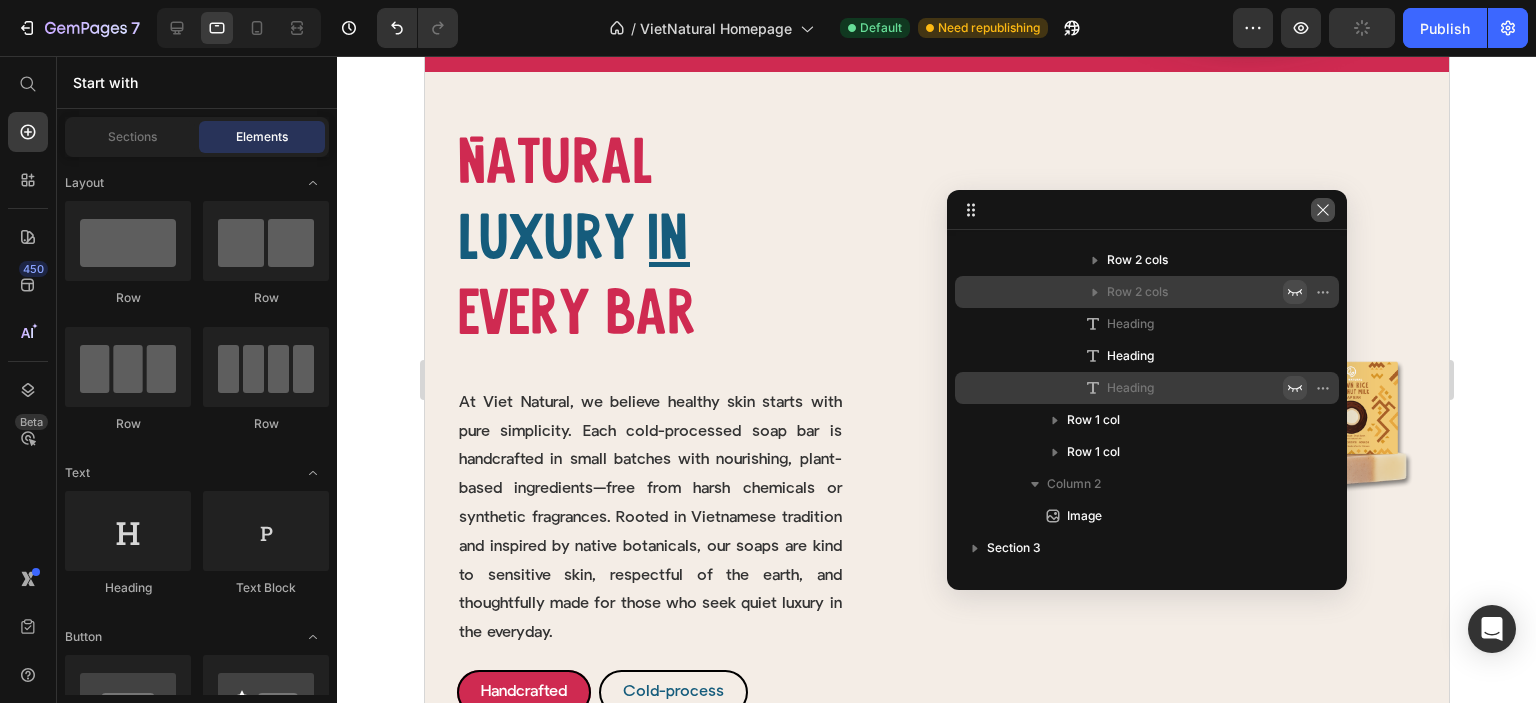click 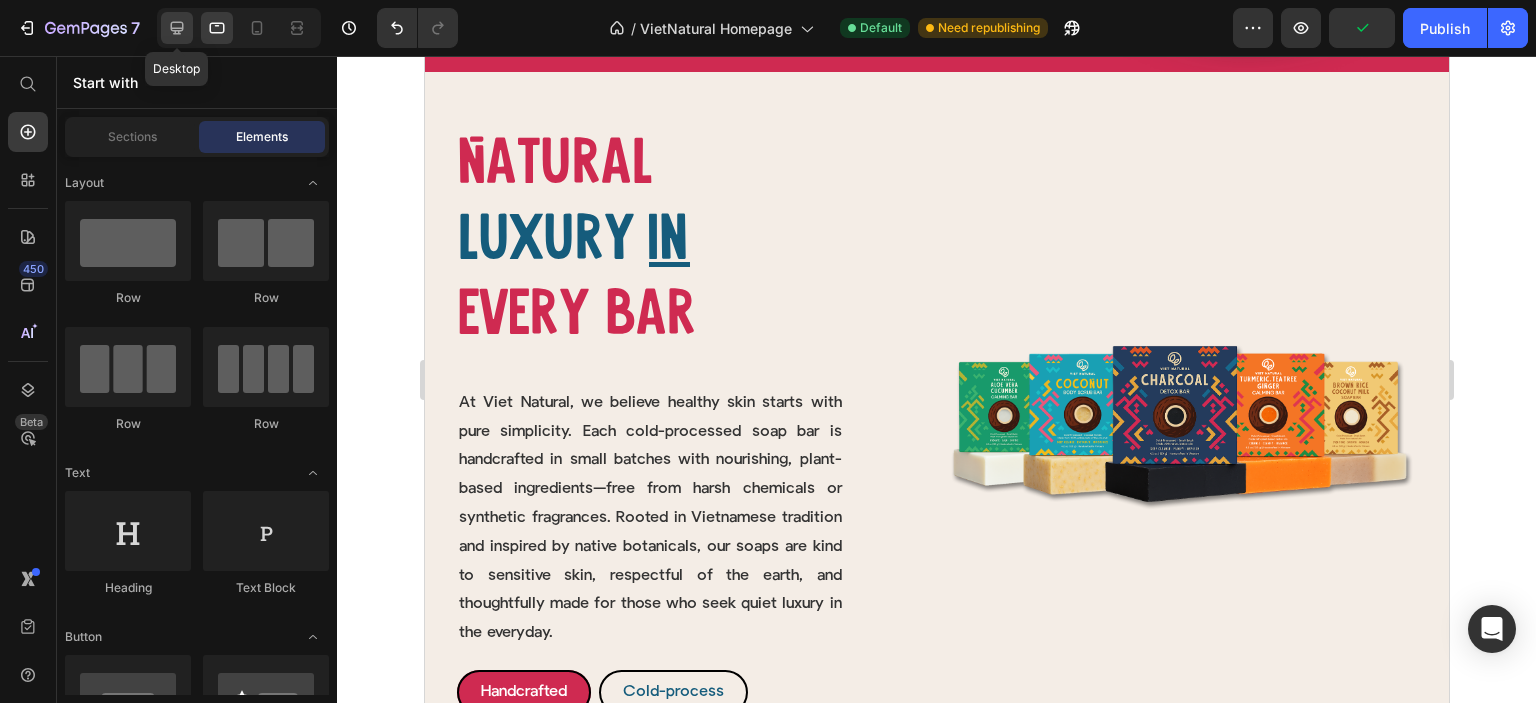 click 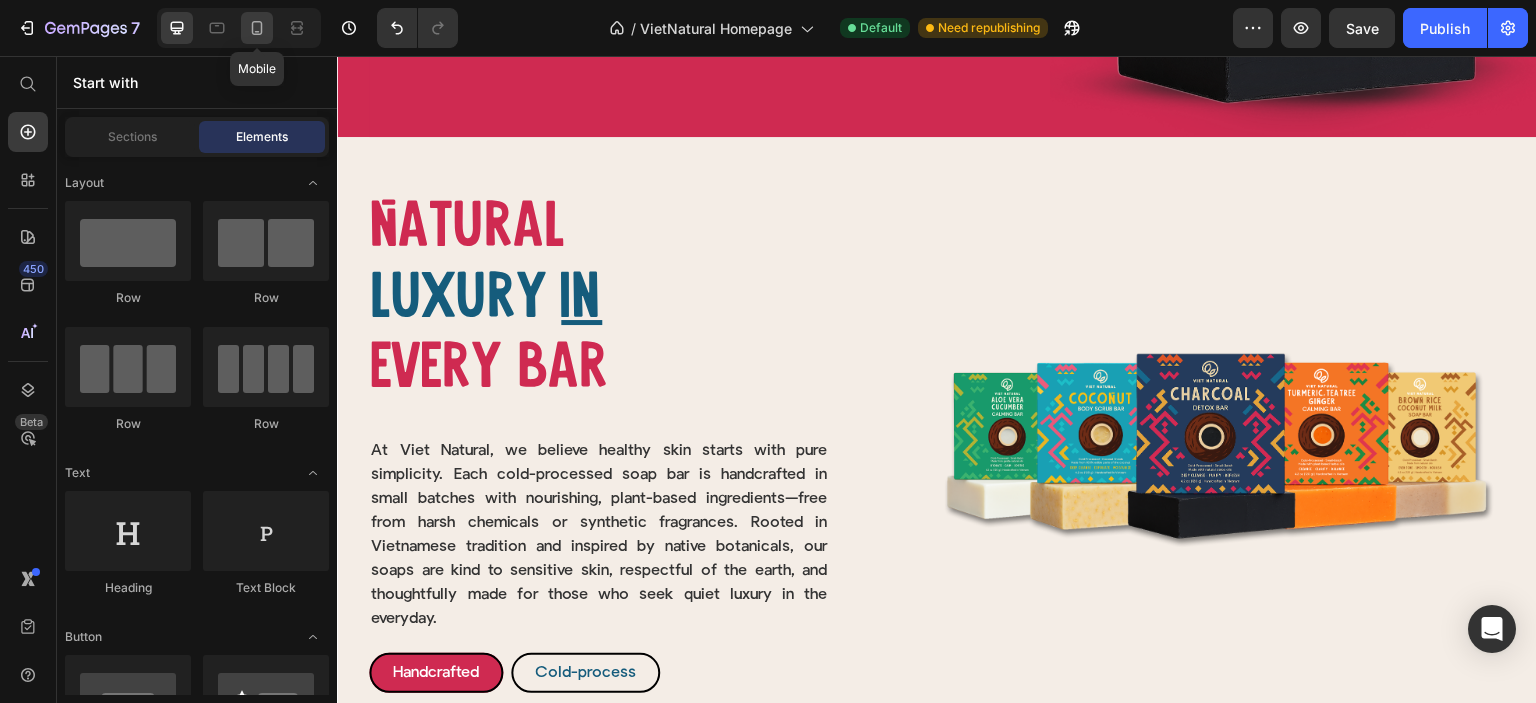 click 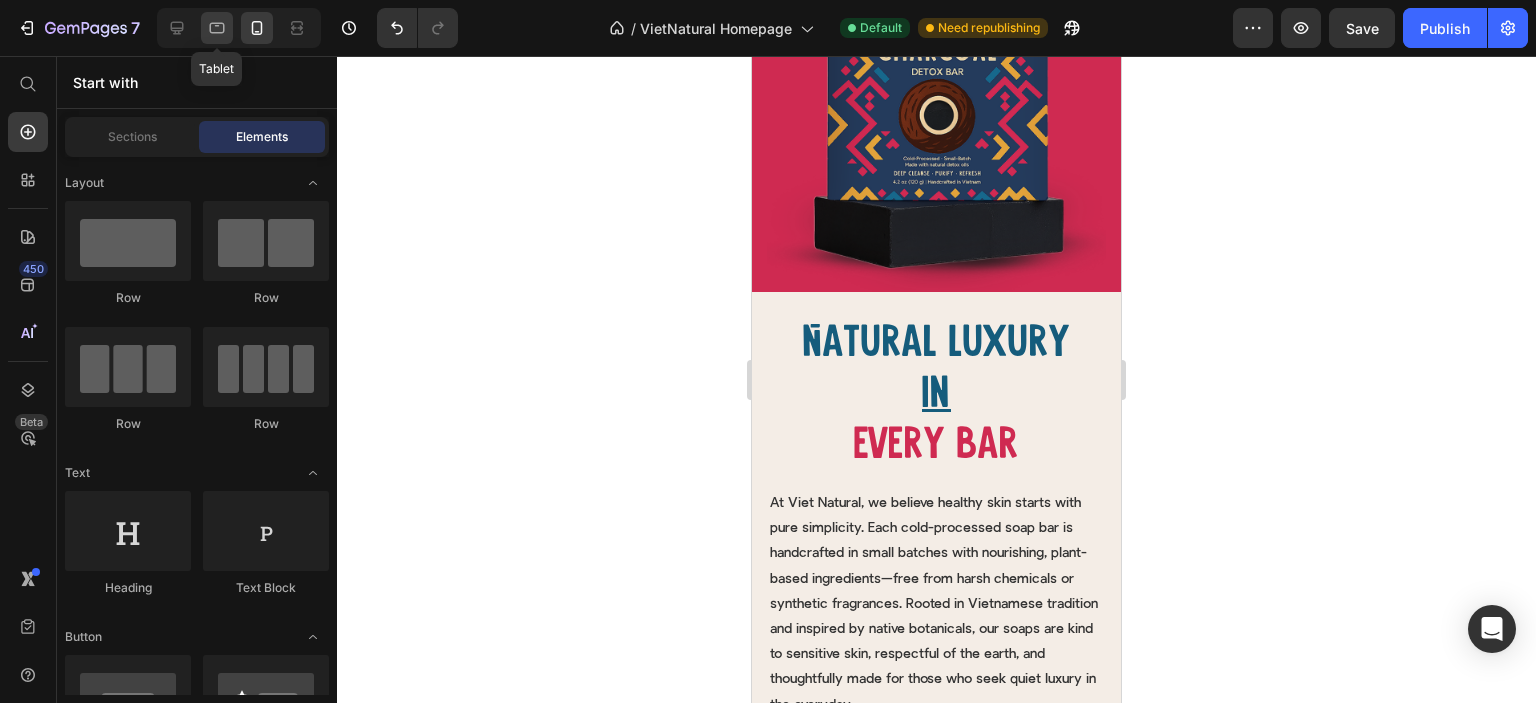 click 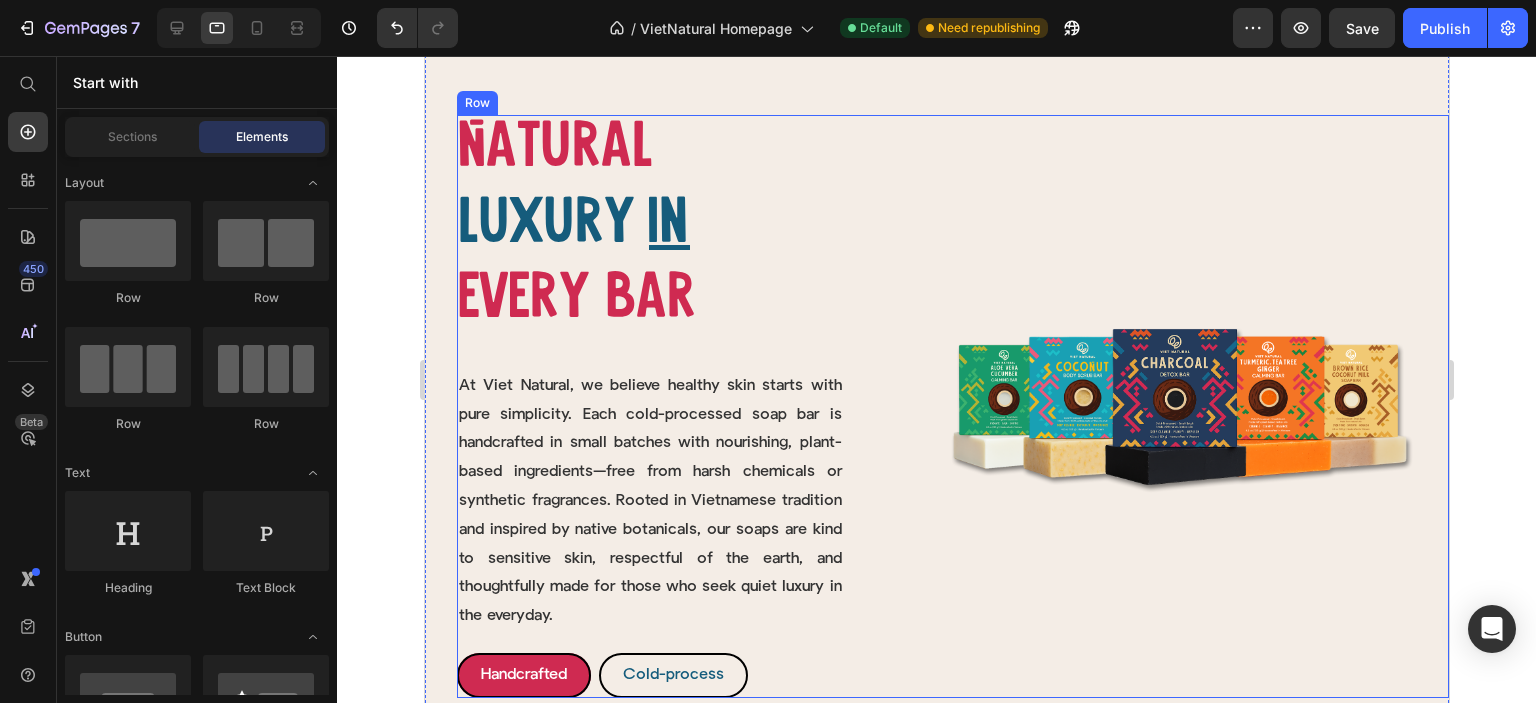 scroll, scrollTop: 441, scrollLeft: 0, axis: vertical 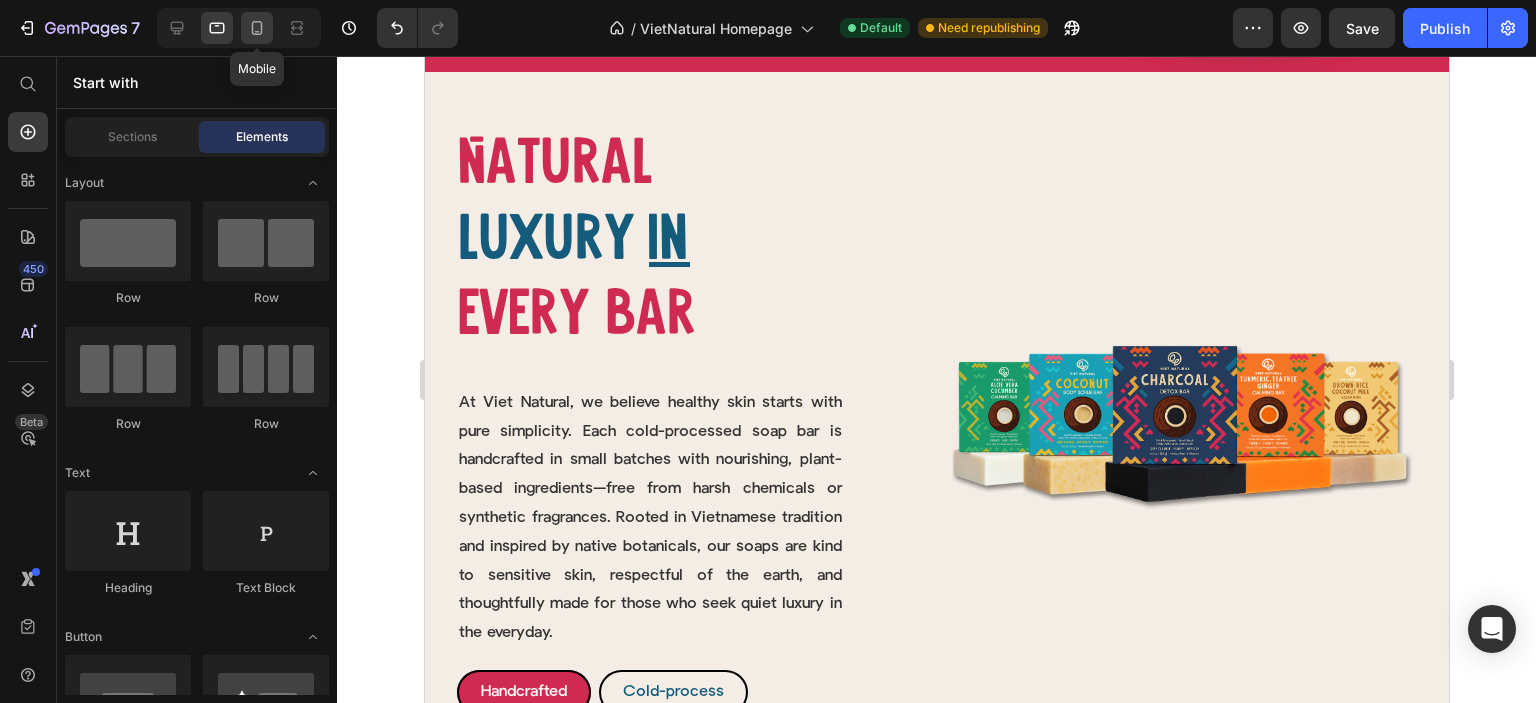 click 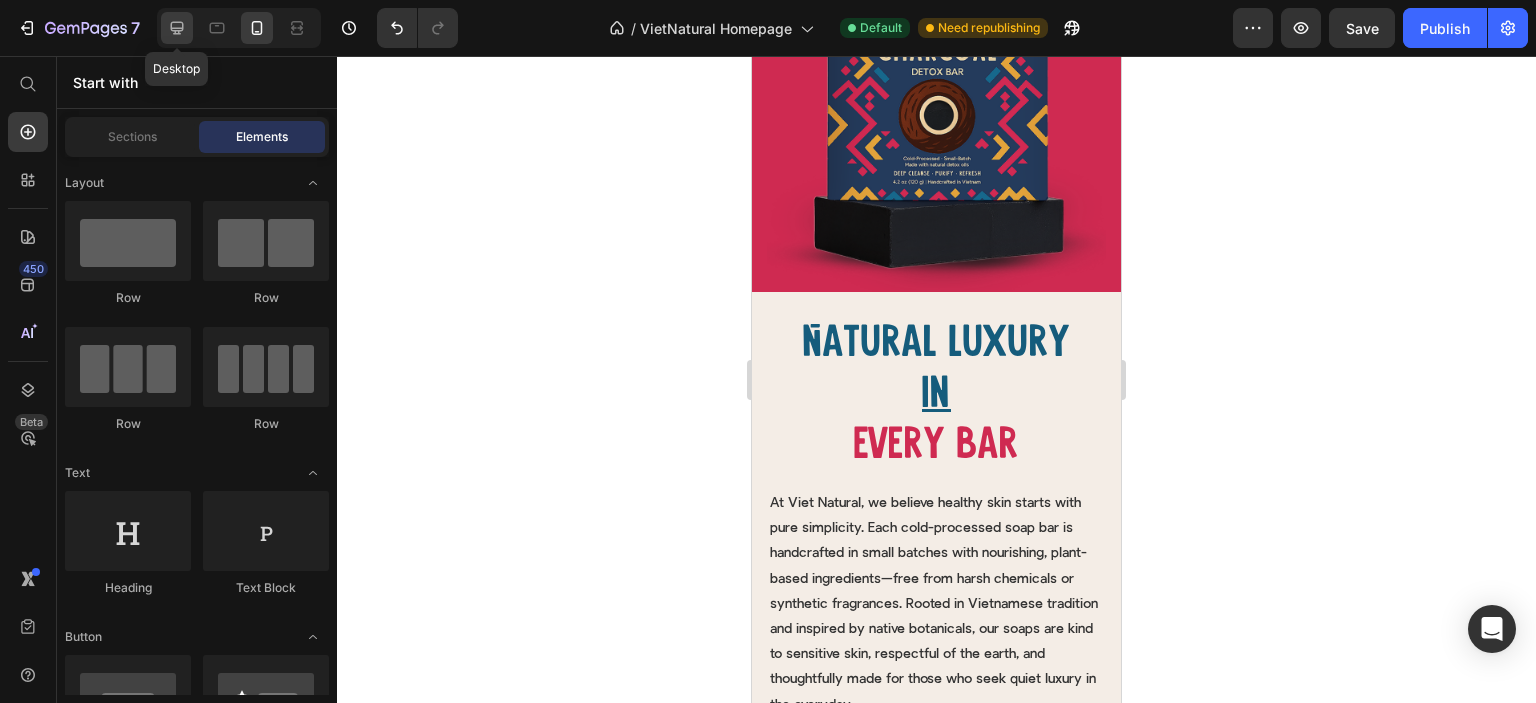 click 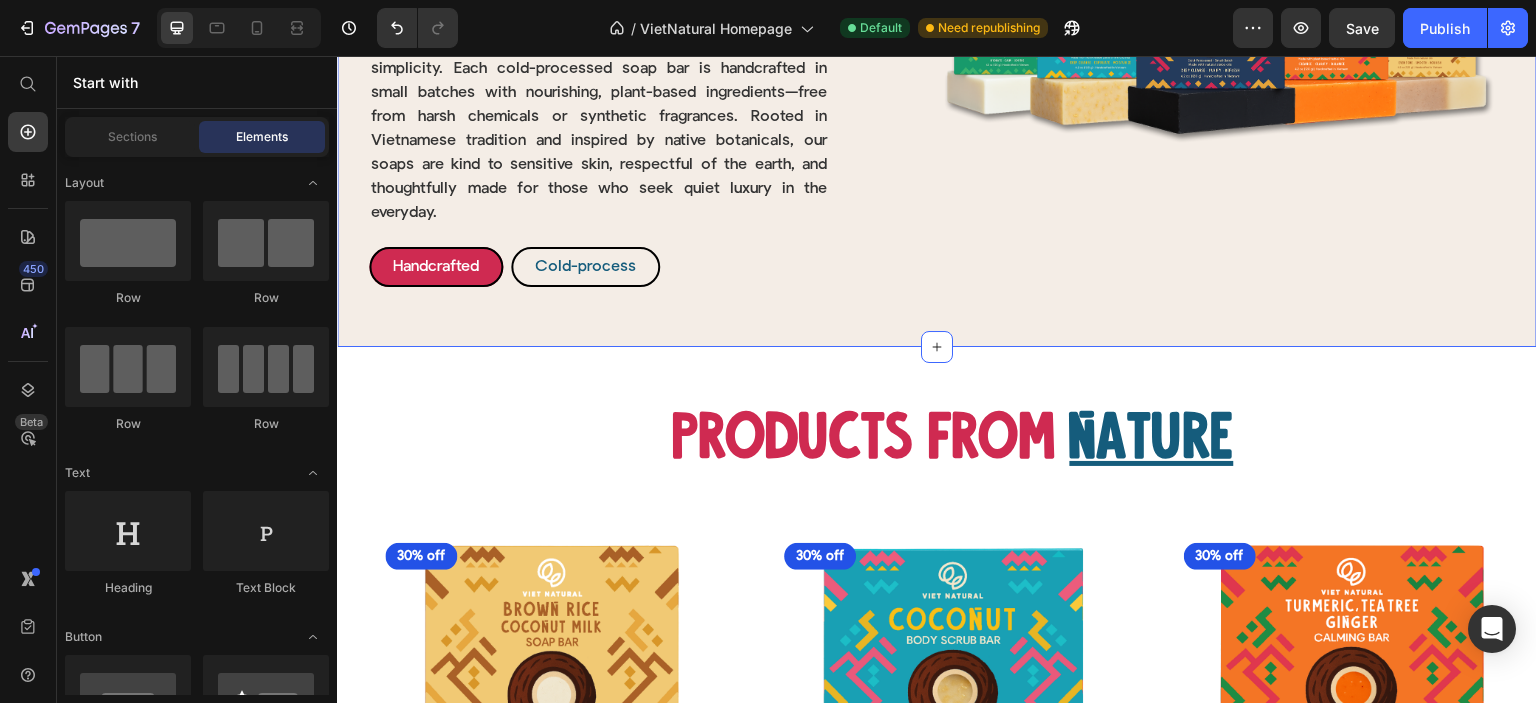 scroll, scrollTop: 1241, scrollLeft: 0, axis: vertical 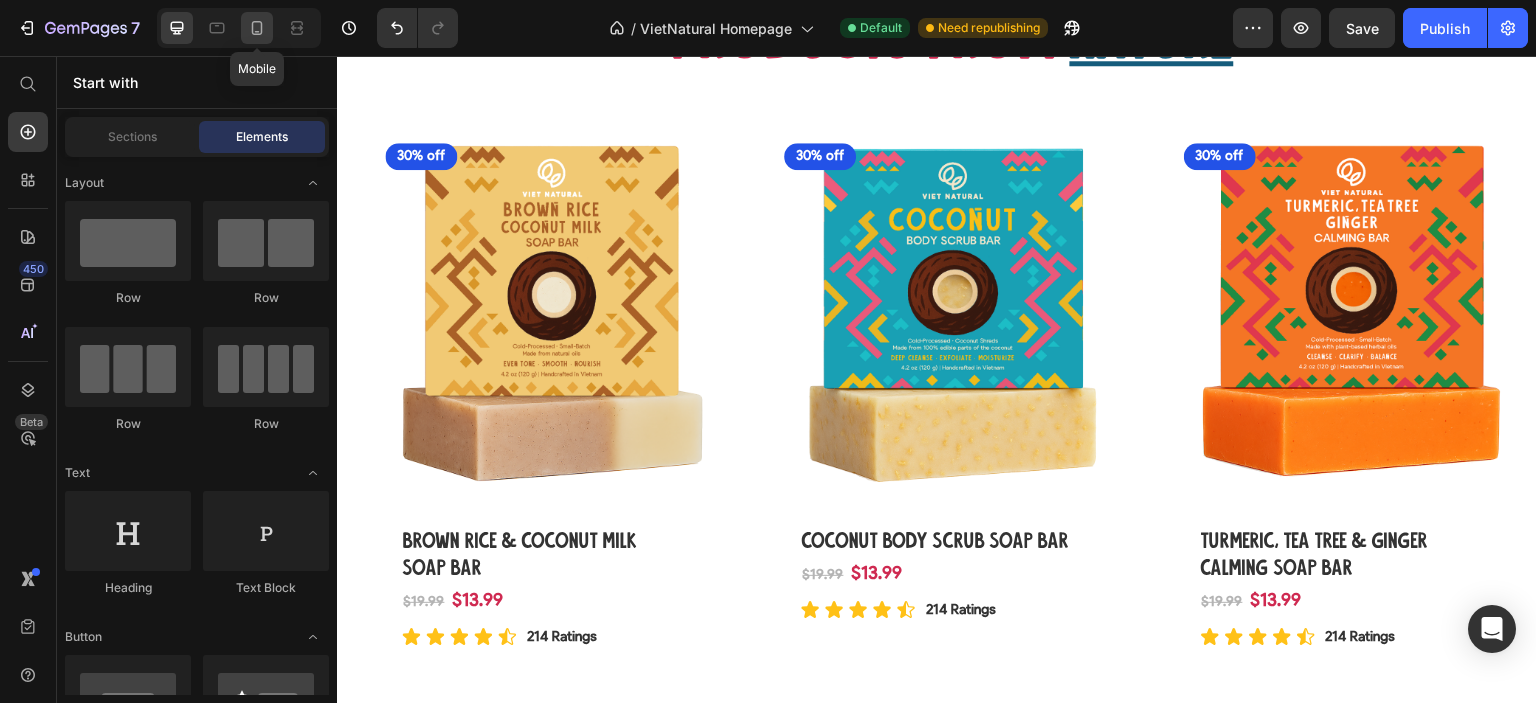 click 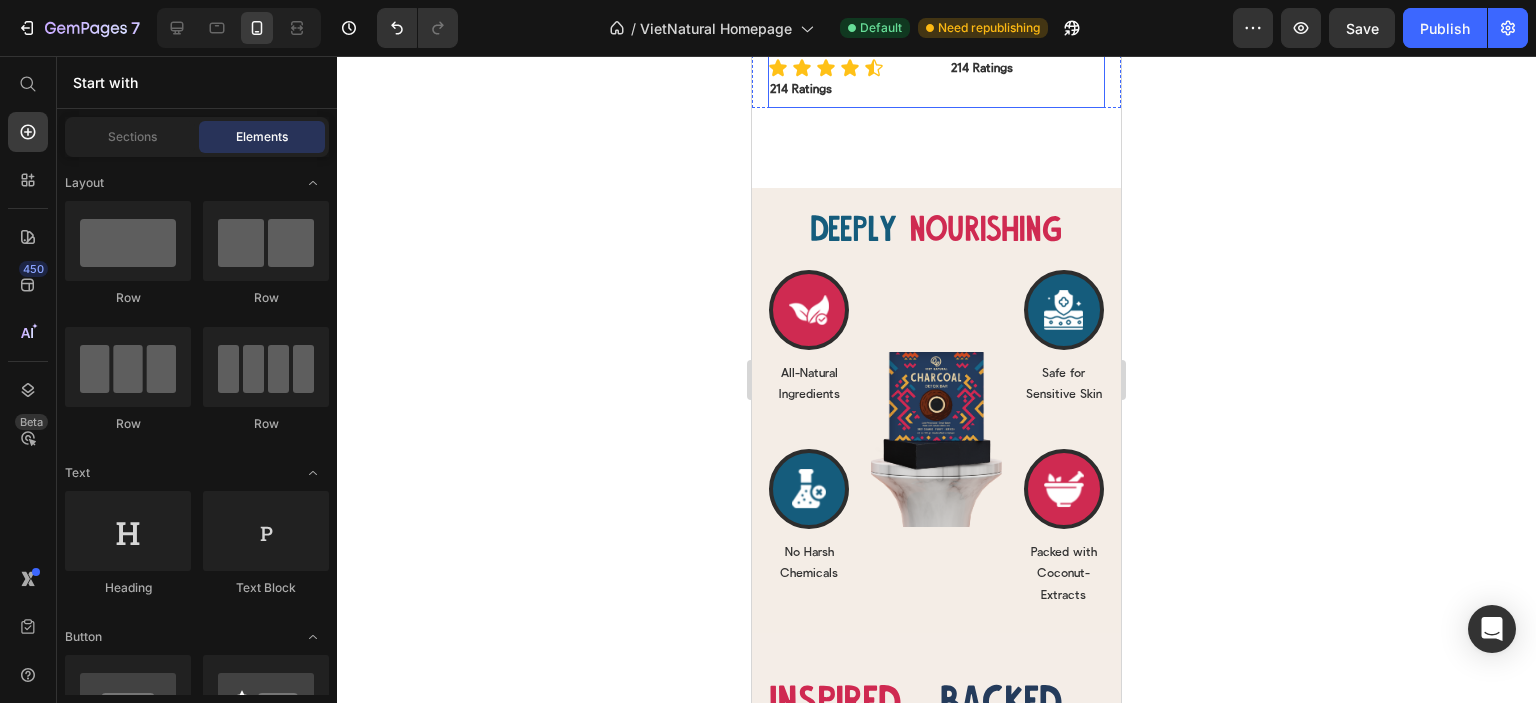 scroll, scrollTop: 2687, scrollLeft: 0, axis: vertical 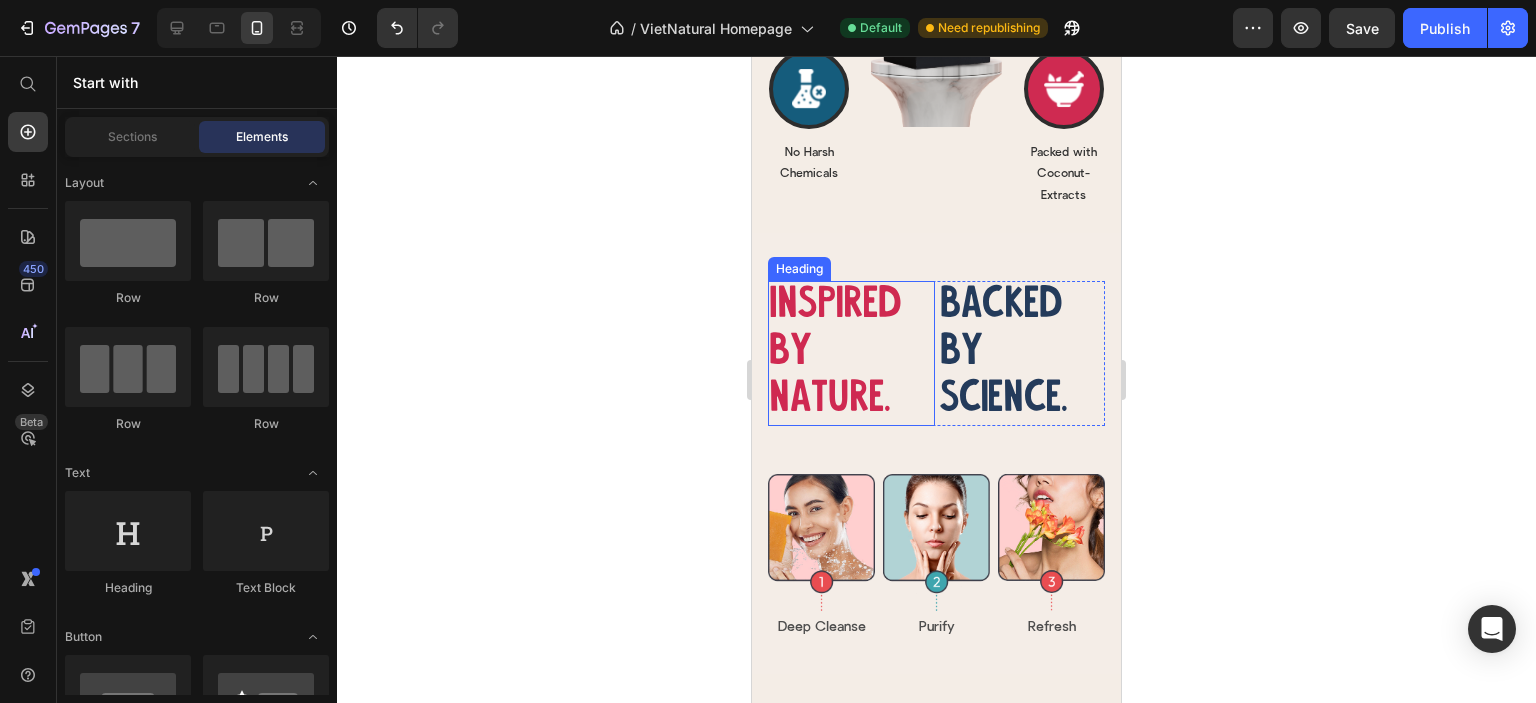 click on "Inspired by nature." at bounding box center (851, 353) 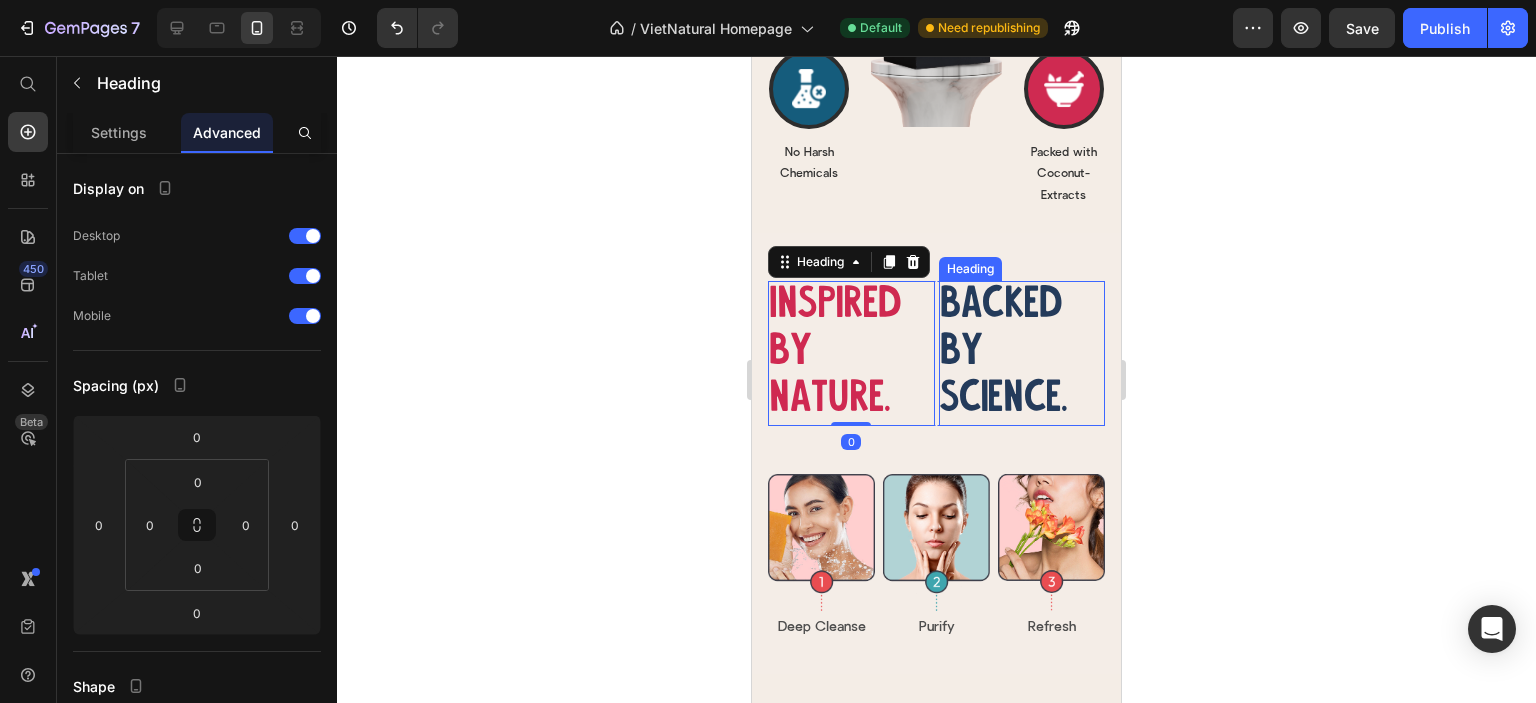 click on "Backed by science." at bounding box center [1022, 353] 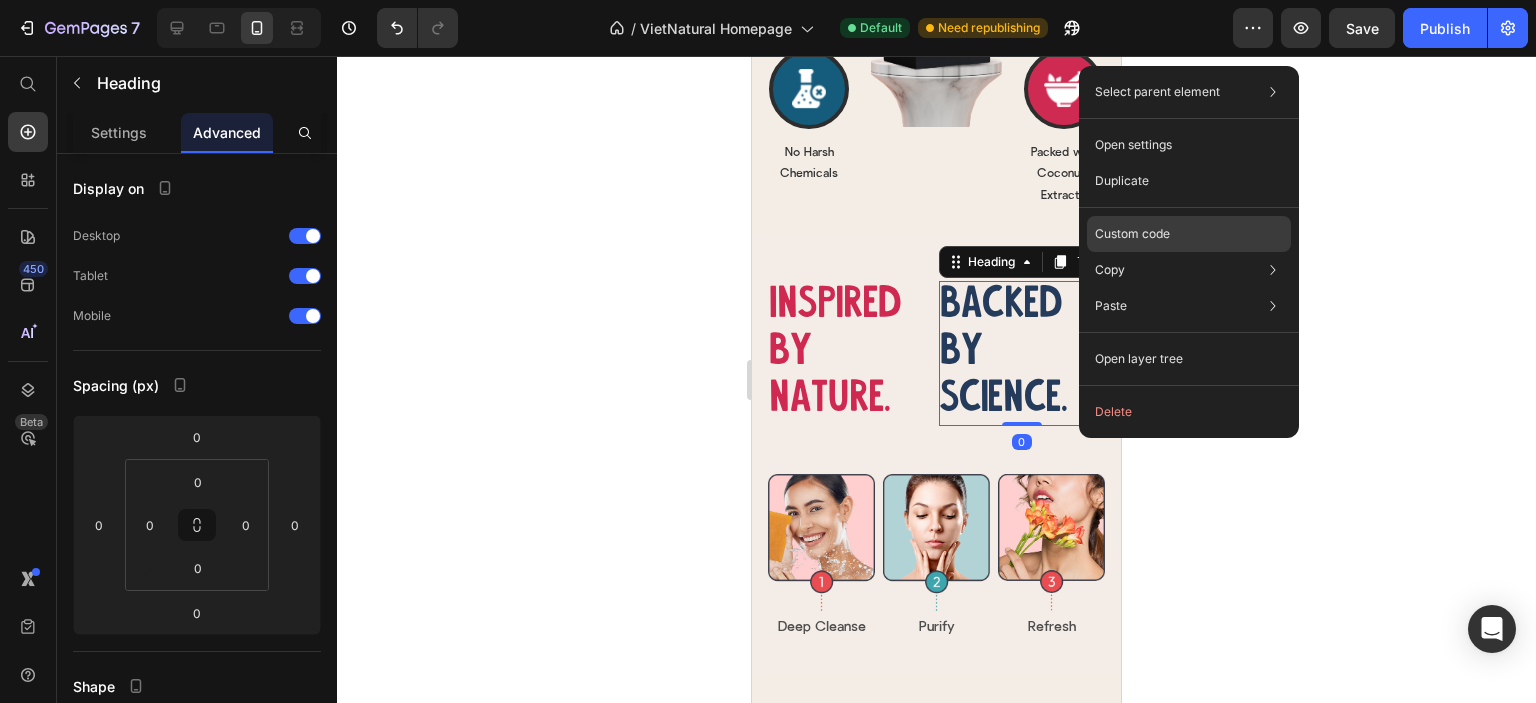 click on "Custom code" at bounding box center (1132, 234) 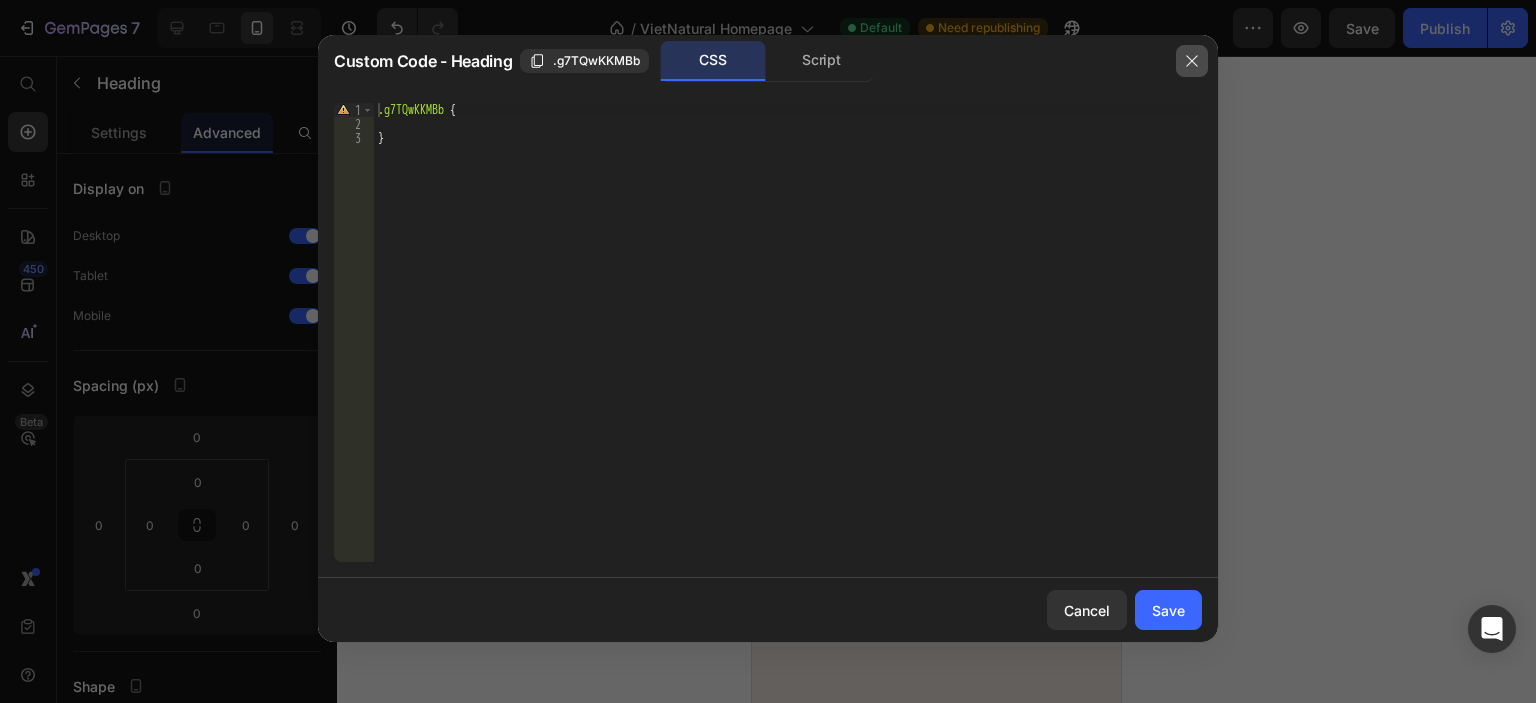 click 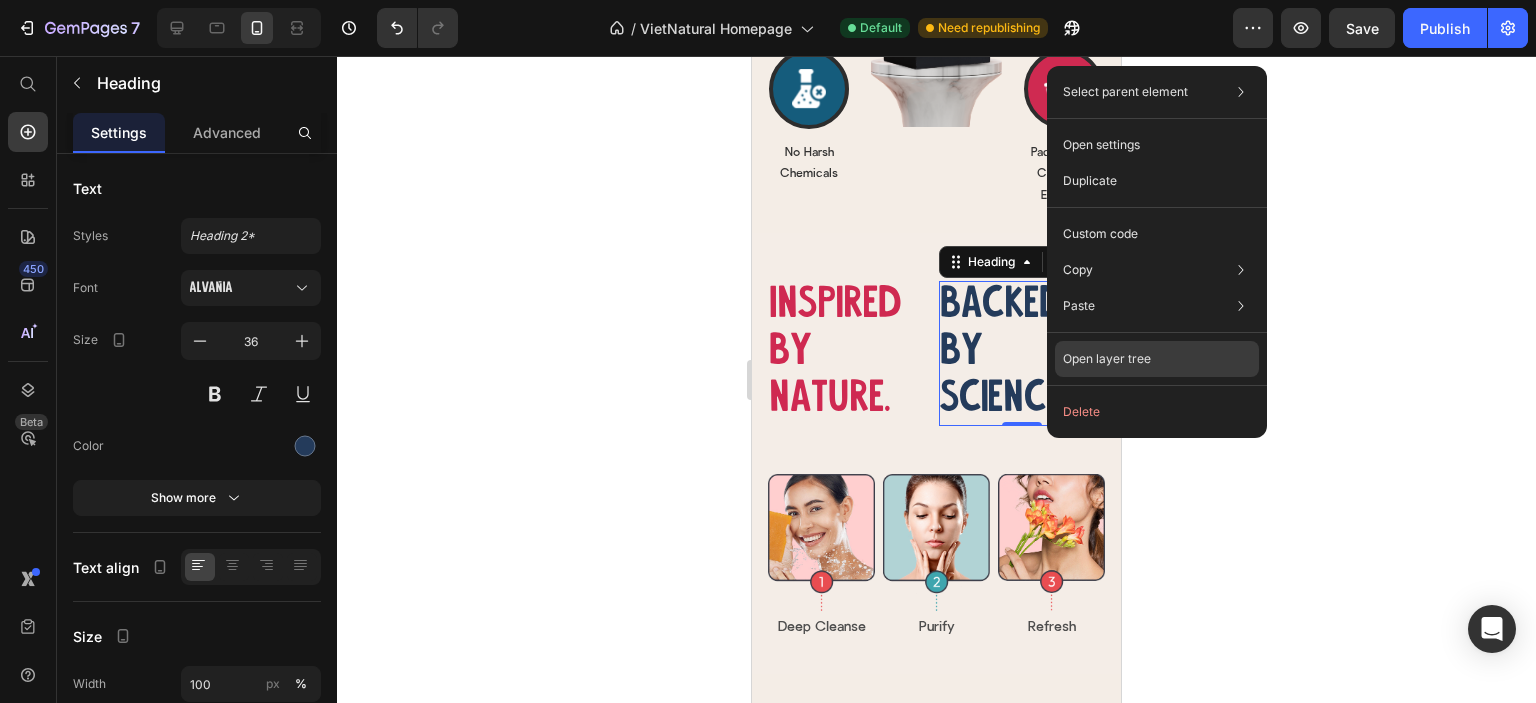 click on "Open layer tree" at bounding box center (1107, 359) 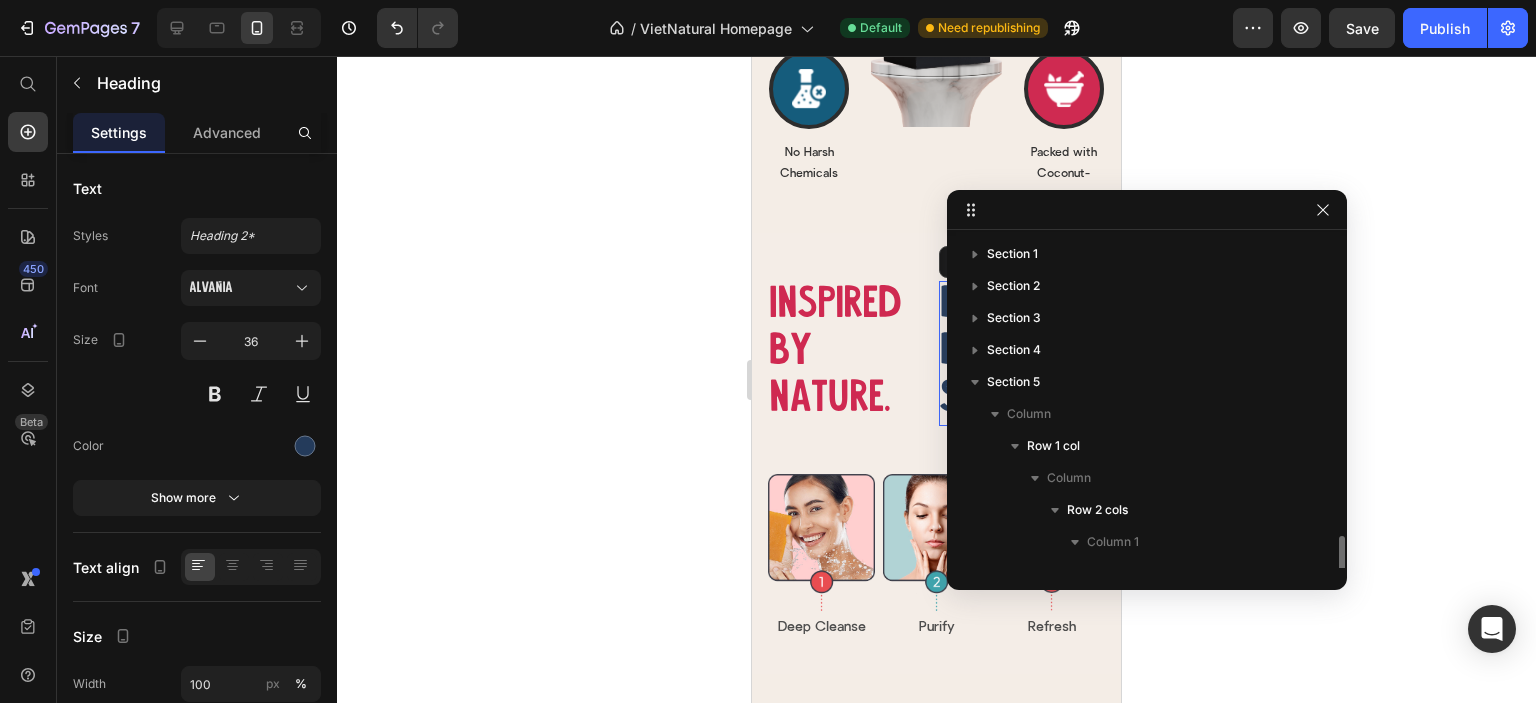 scroll, scrollTop: 181, scrollLeft: 0, axis: vertical 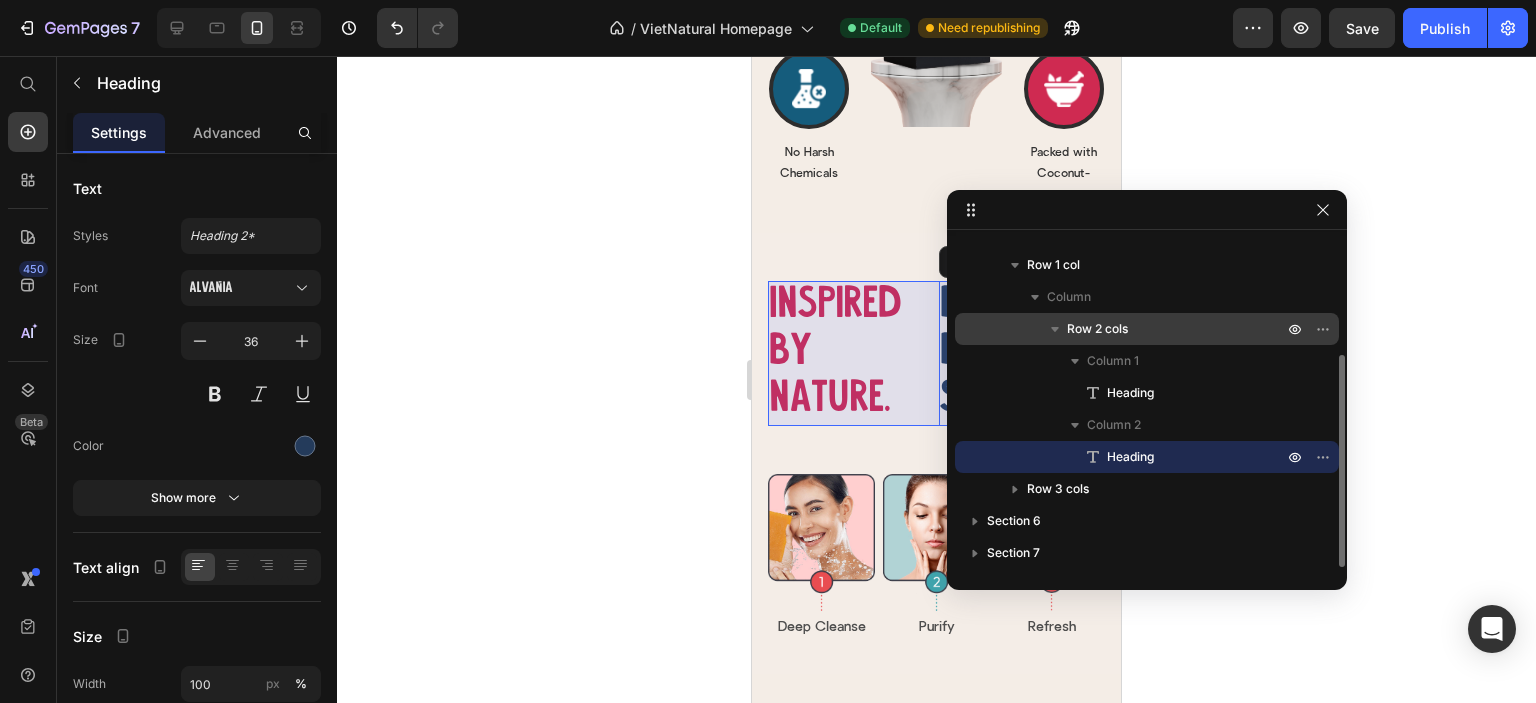 click on "Row 2 cols" at bounding box center [1097, 329] 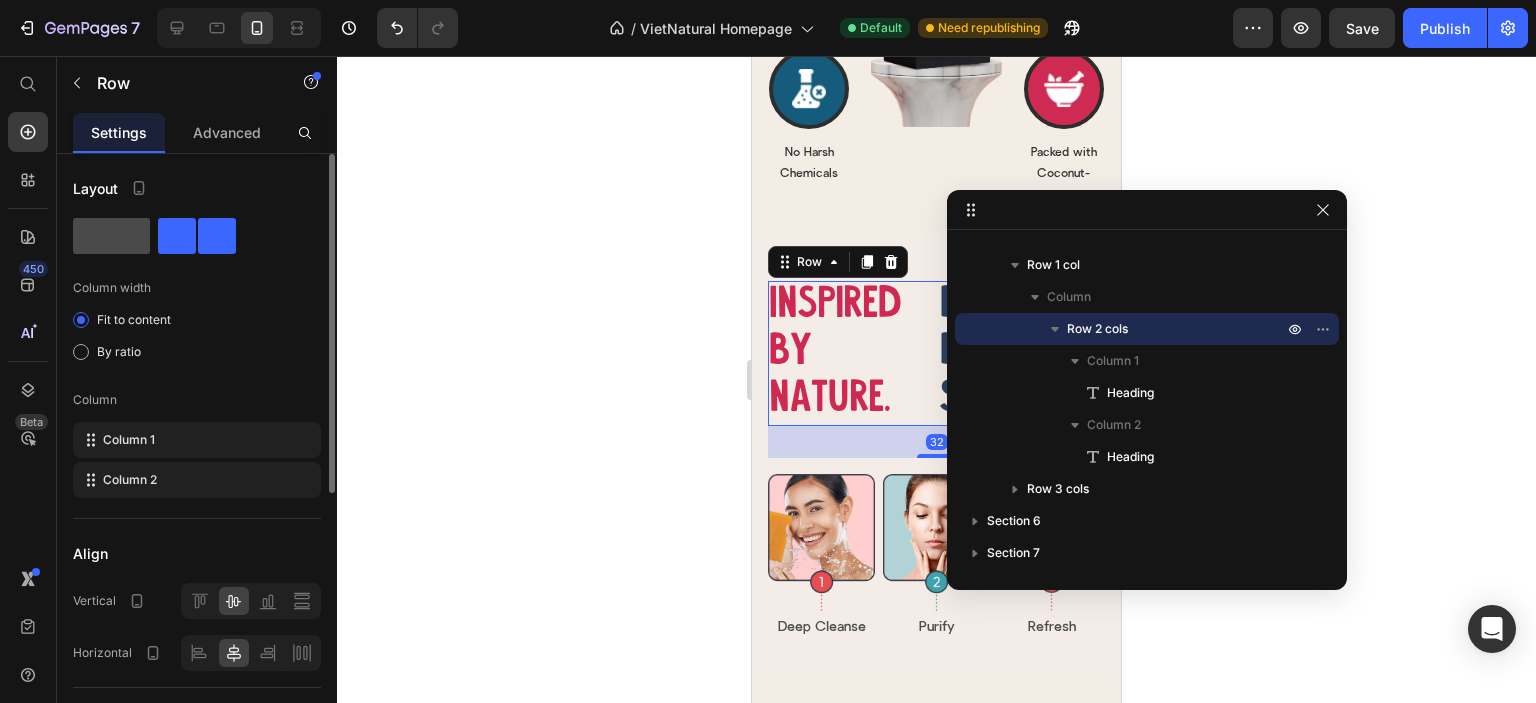 click 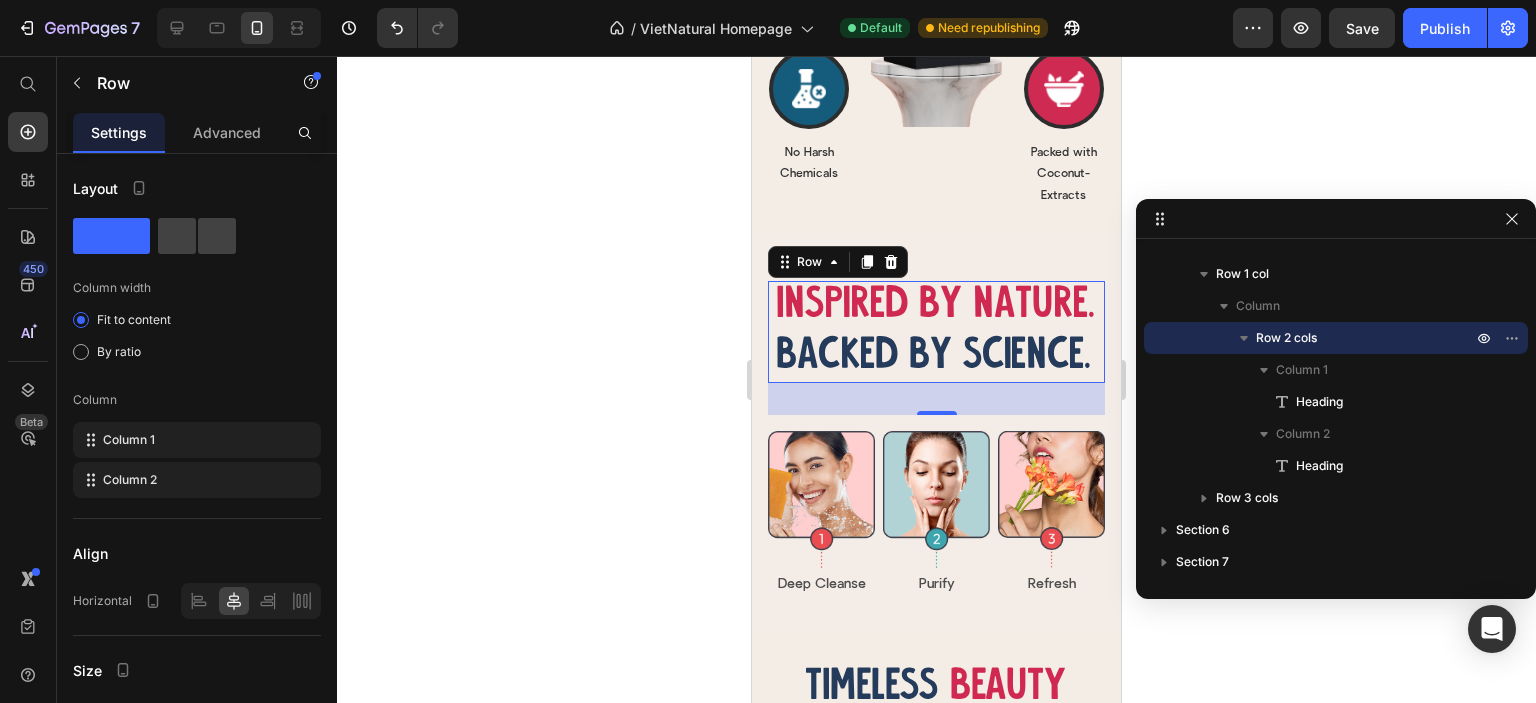 drag, startPoint x: 1070, startPoint y: 203, endPoint x: 1341, endPoint y: 212, distance: 271.1494 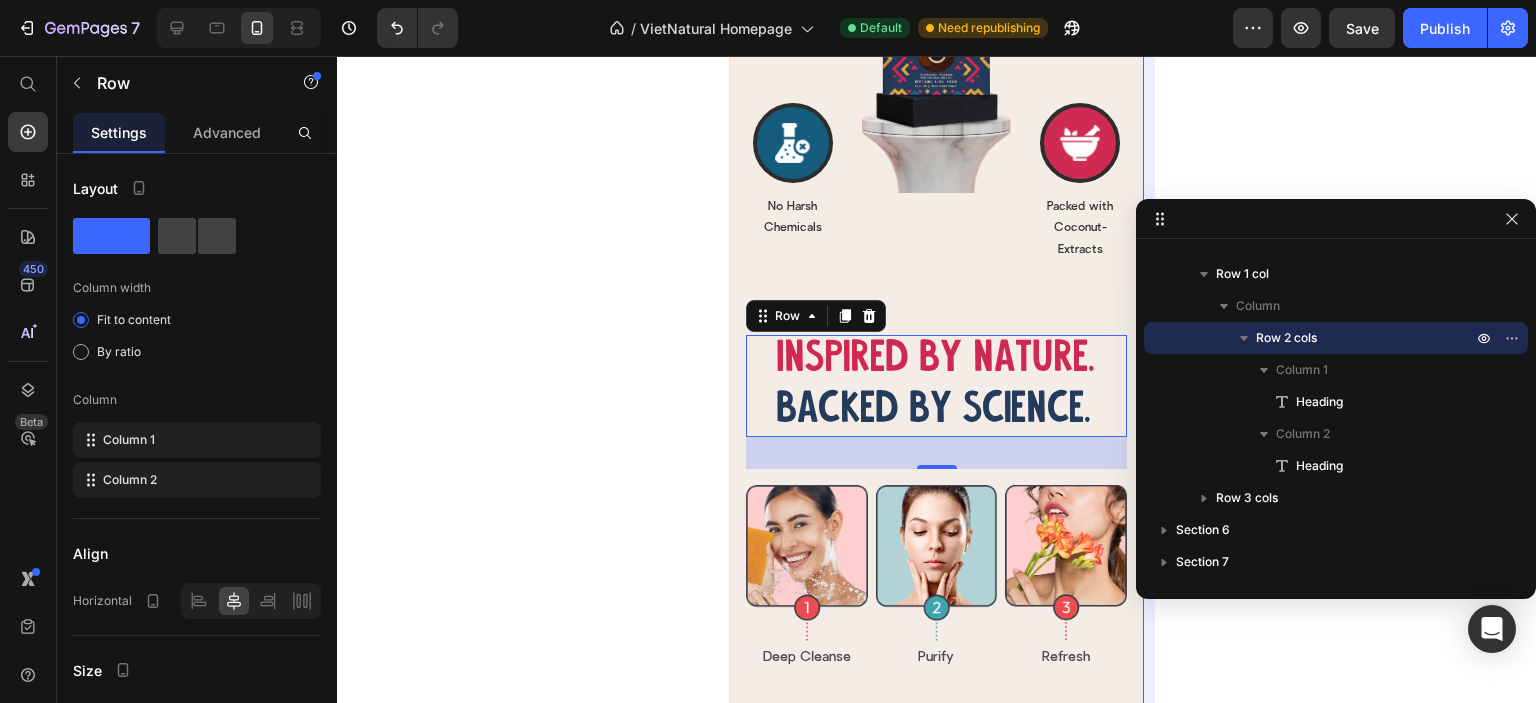 scroll, scrollTop: 2711, scrollLeft: 0, axis: vertical 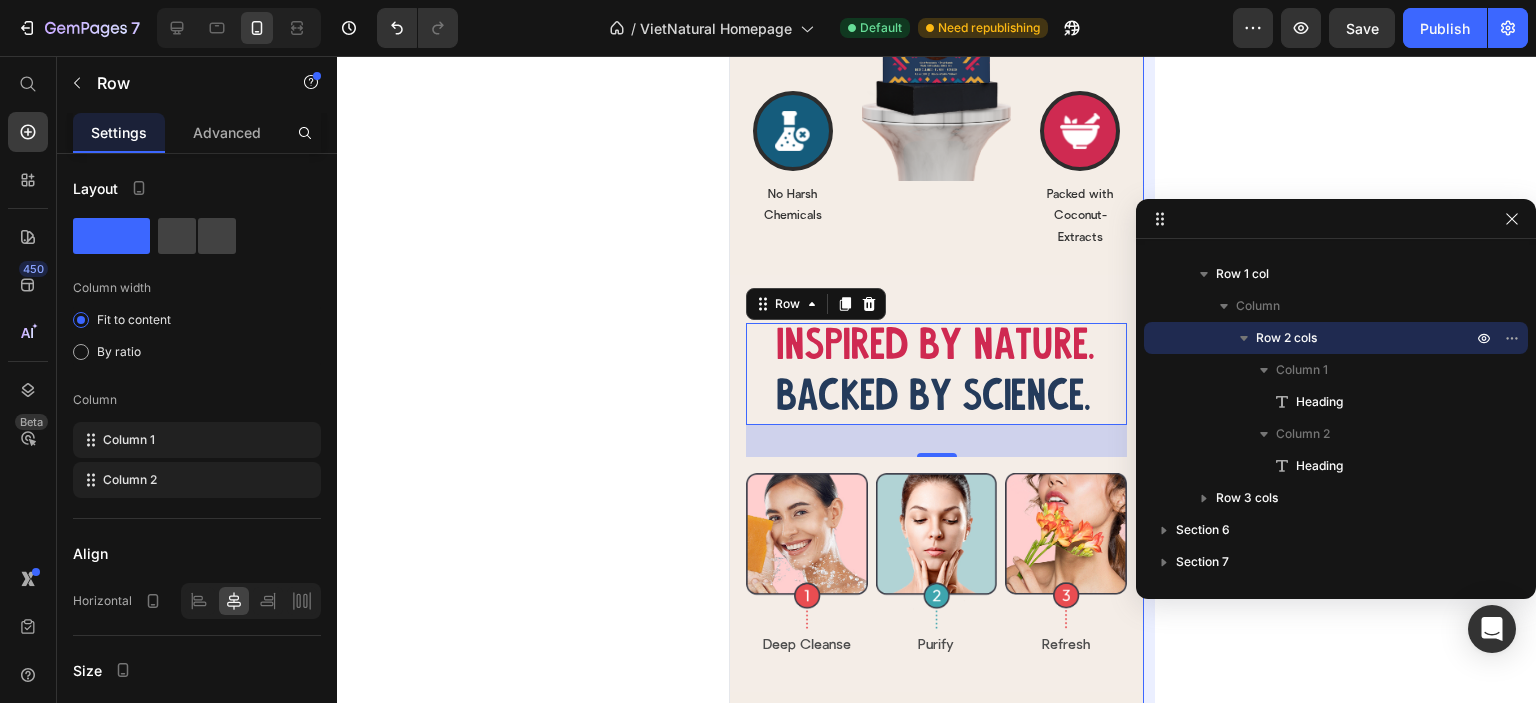 drag, startPoint x: 1124, startPoint y: 384, endPoint x: 1174, endPoint y: 383, distance: 50.01 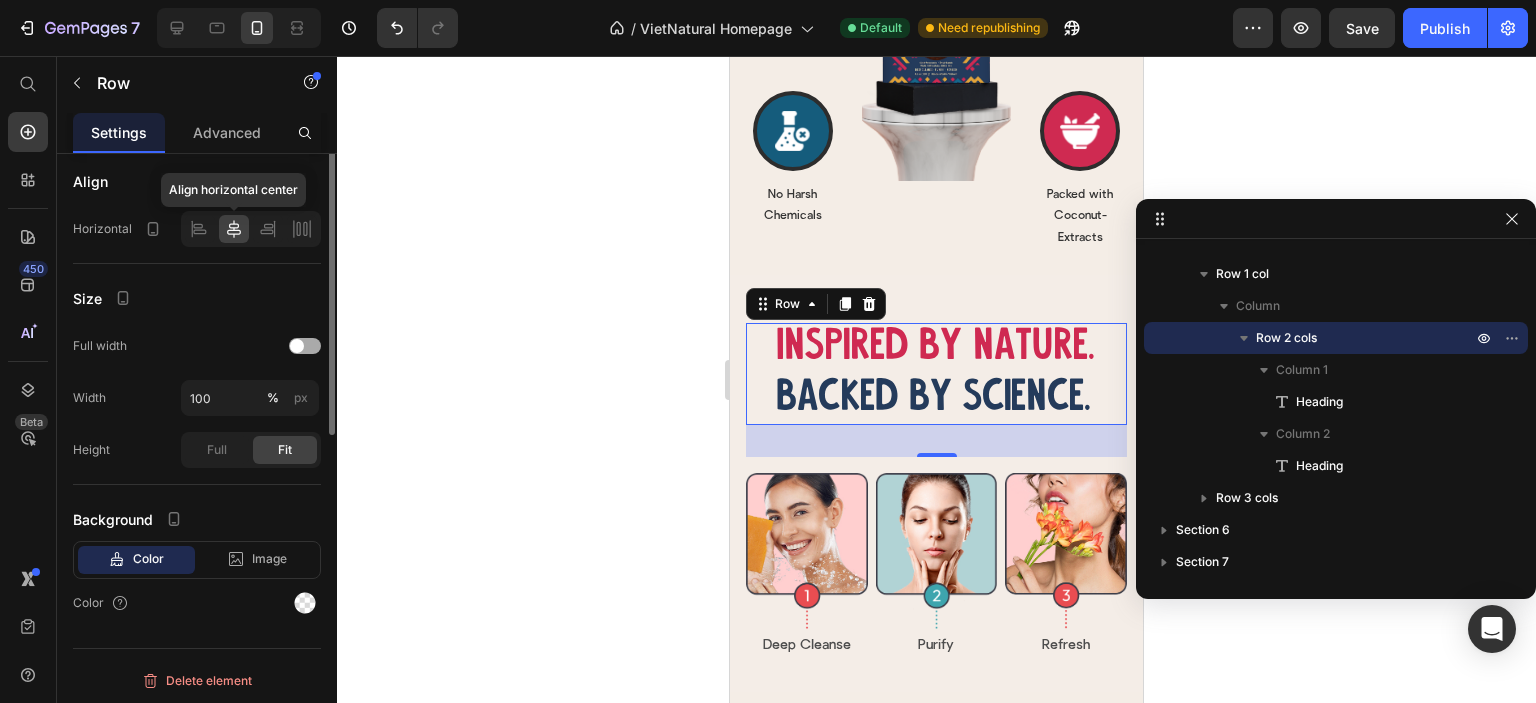 scroll, scrollTop: 72, scrollLeft: 0, axis: vertical 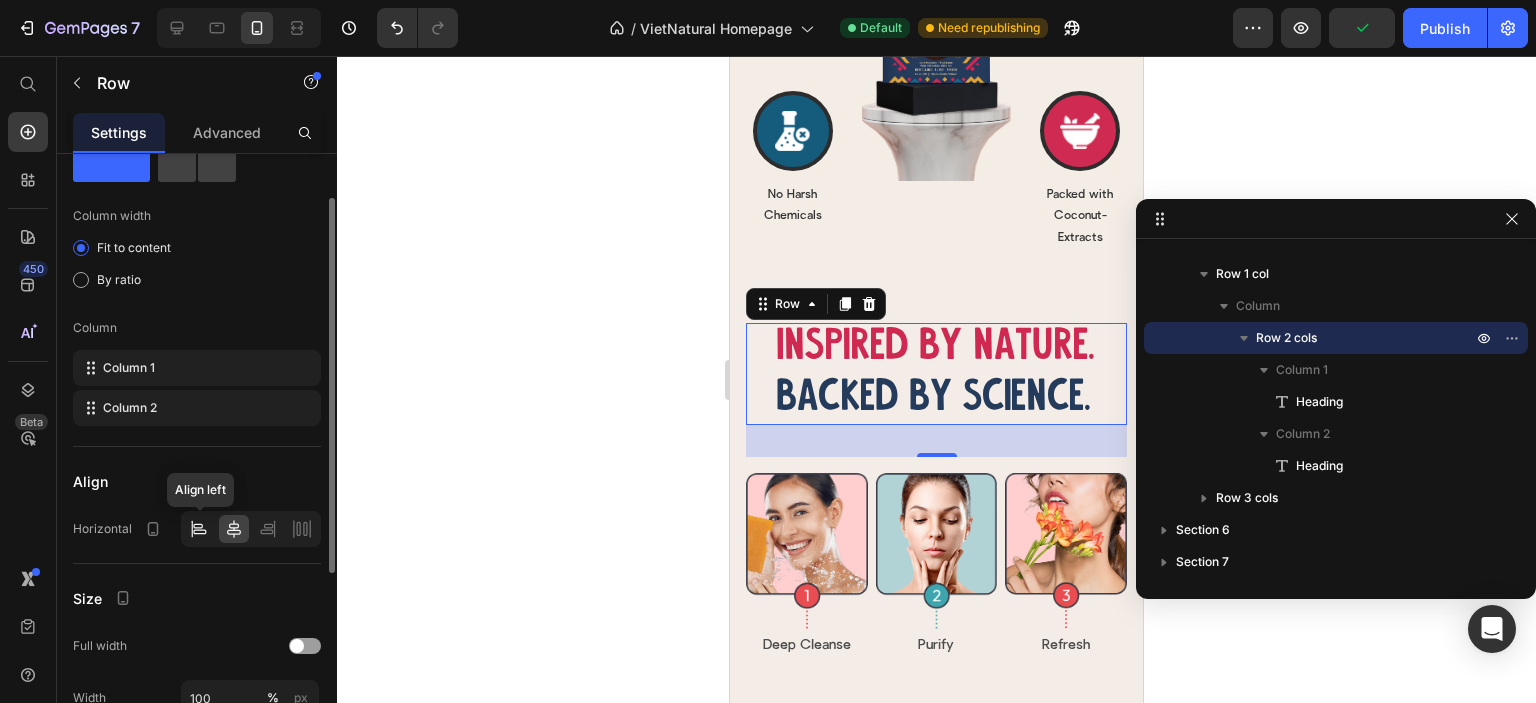 click 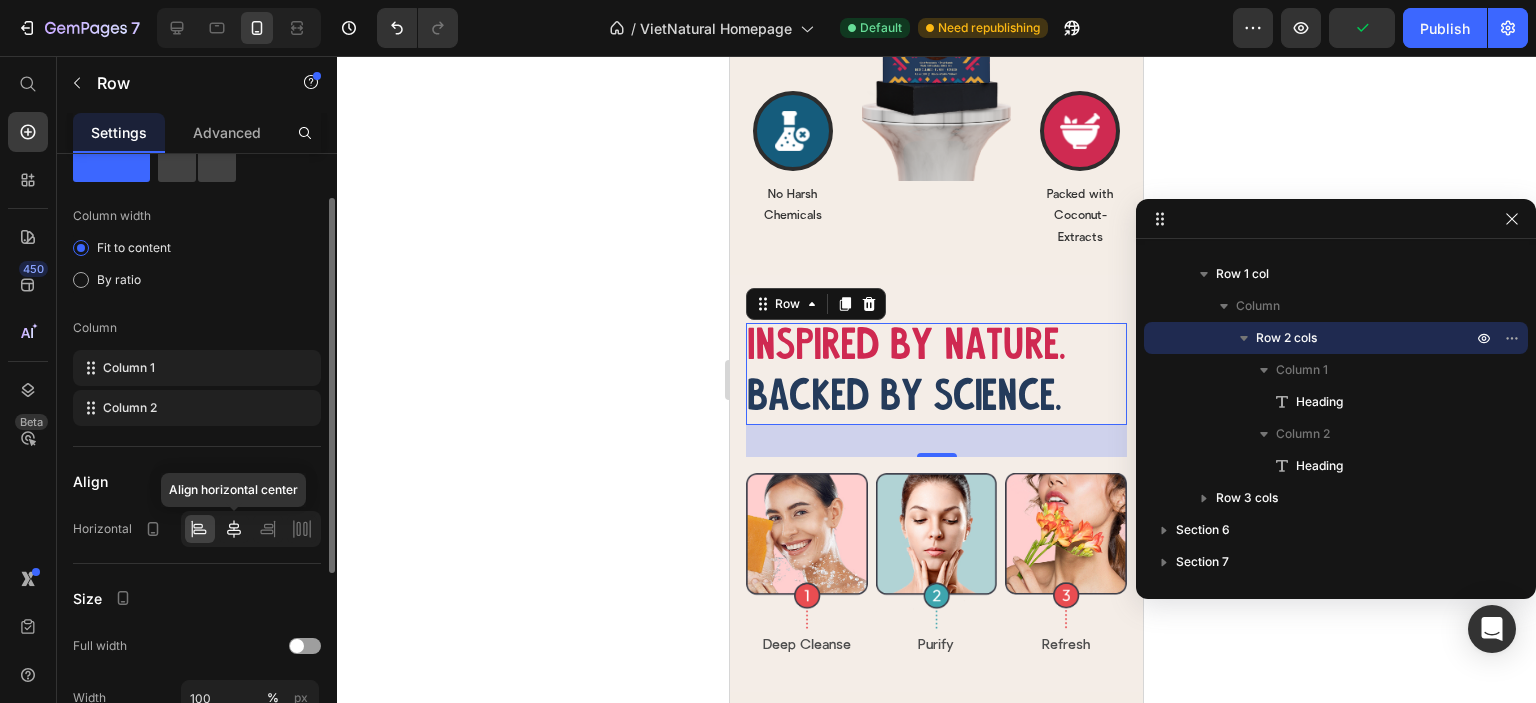 click 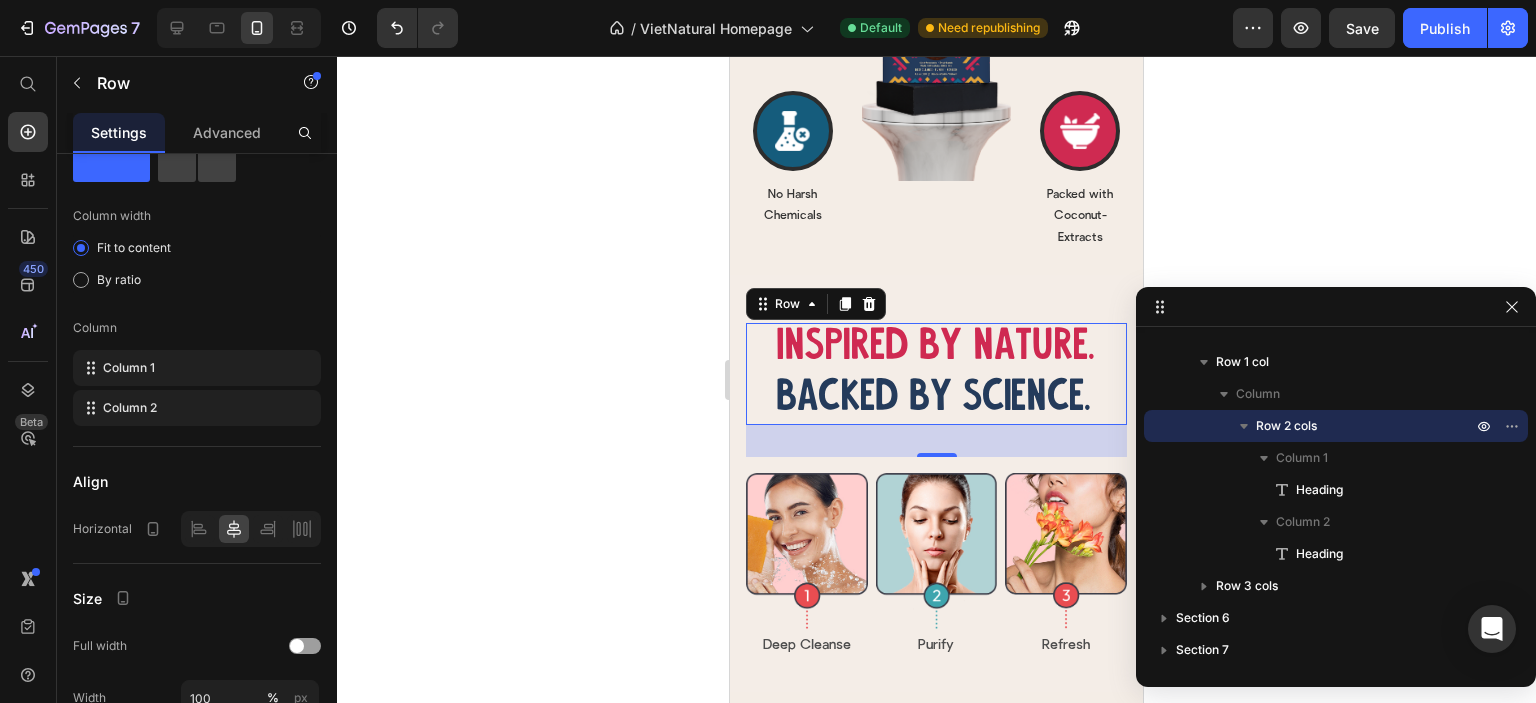 drag, startPoint x: 1236, startPoint y: 218, endPoint x: 1360, endPoint y: 318, distance: 159.29846 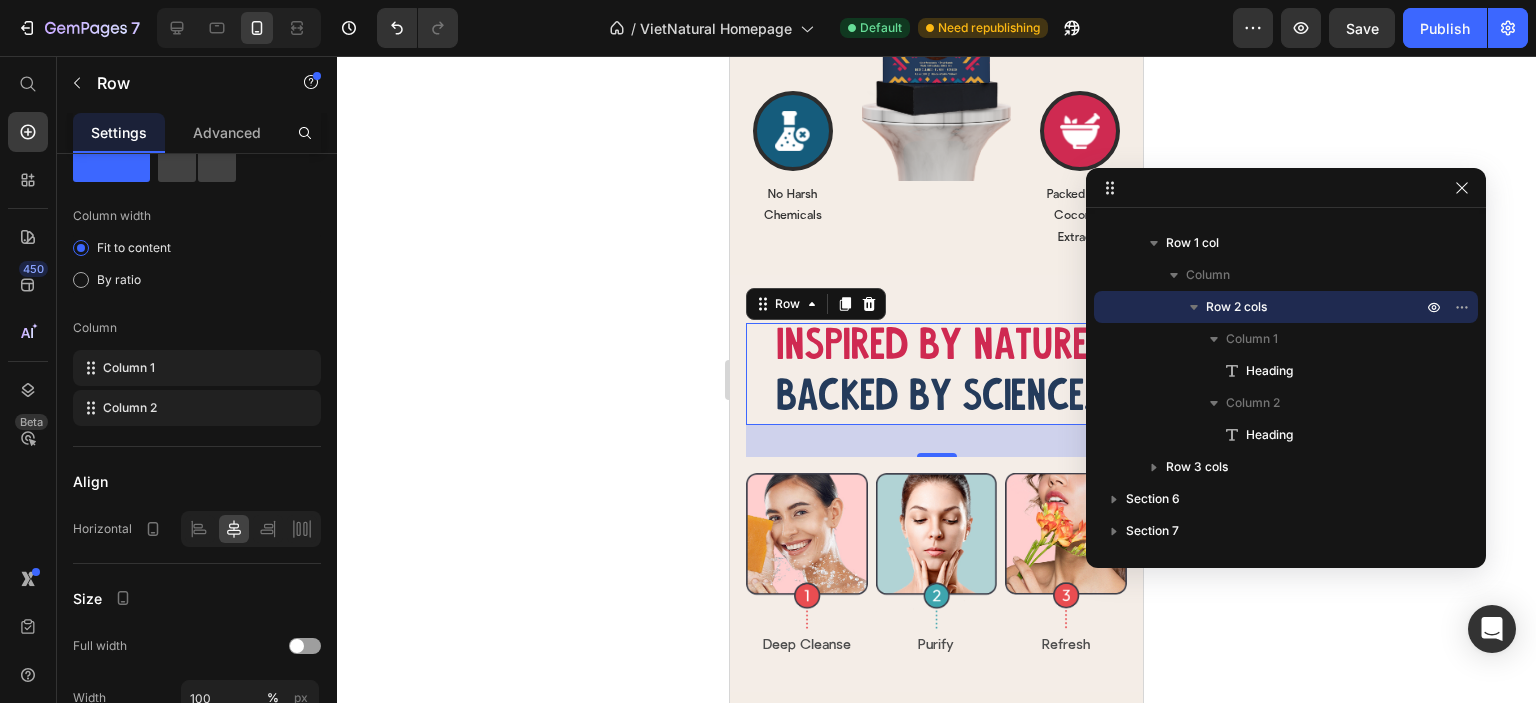drag, startPoint x: 1307, startPoint y: 315, endPoint x: 1188, endPoint y: 194, distance: 169.71152 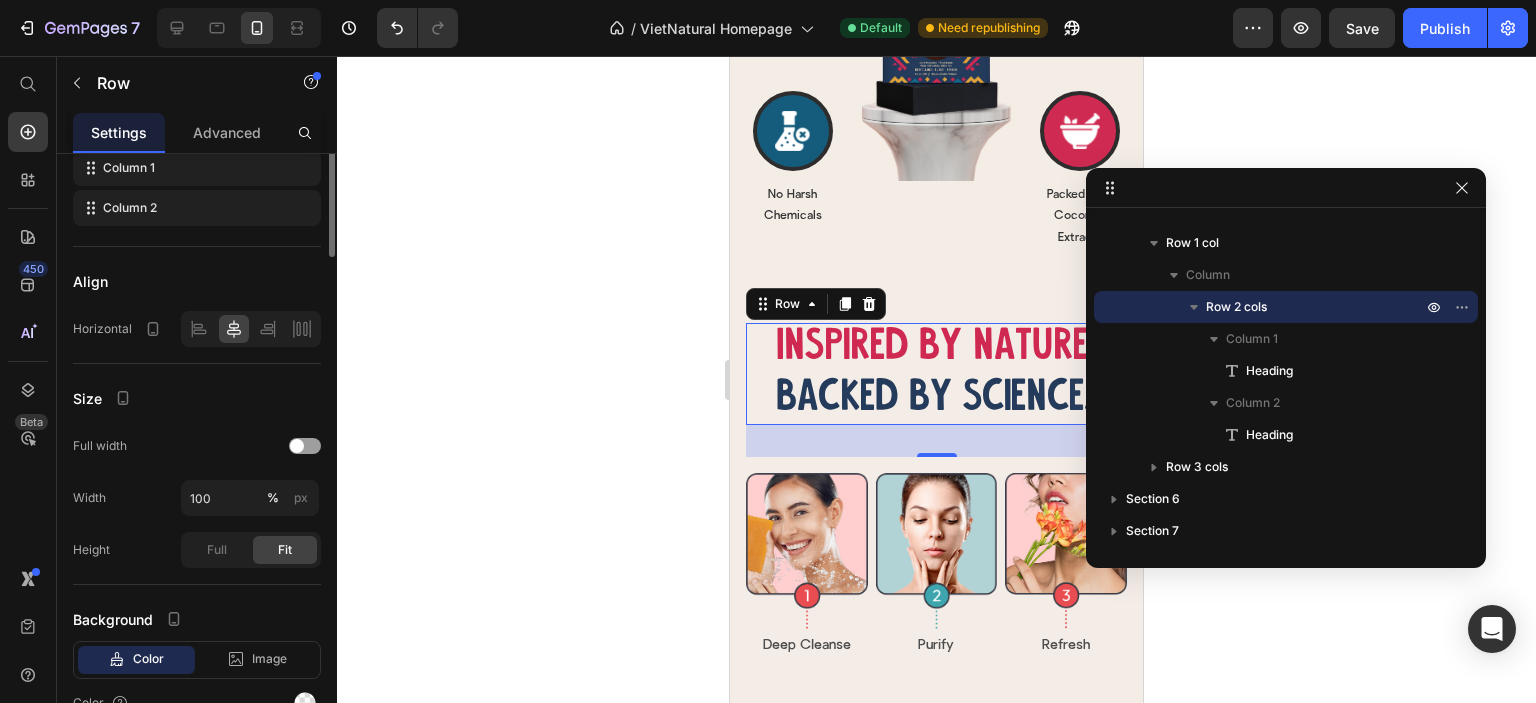 scroll, scrollTop: 0, scrollLeft: 0, axis: both 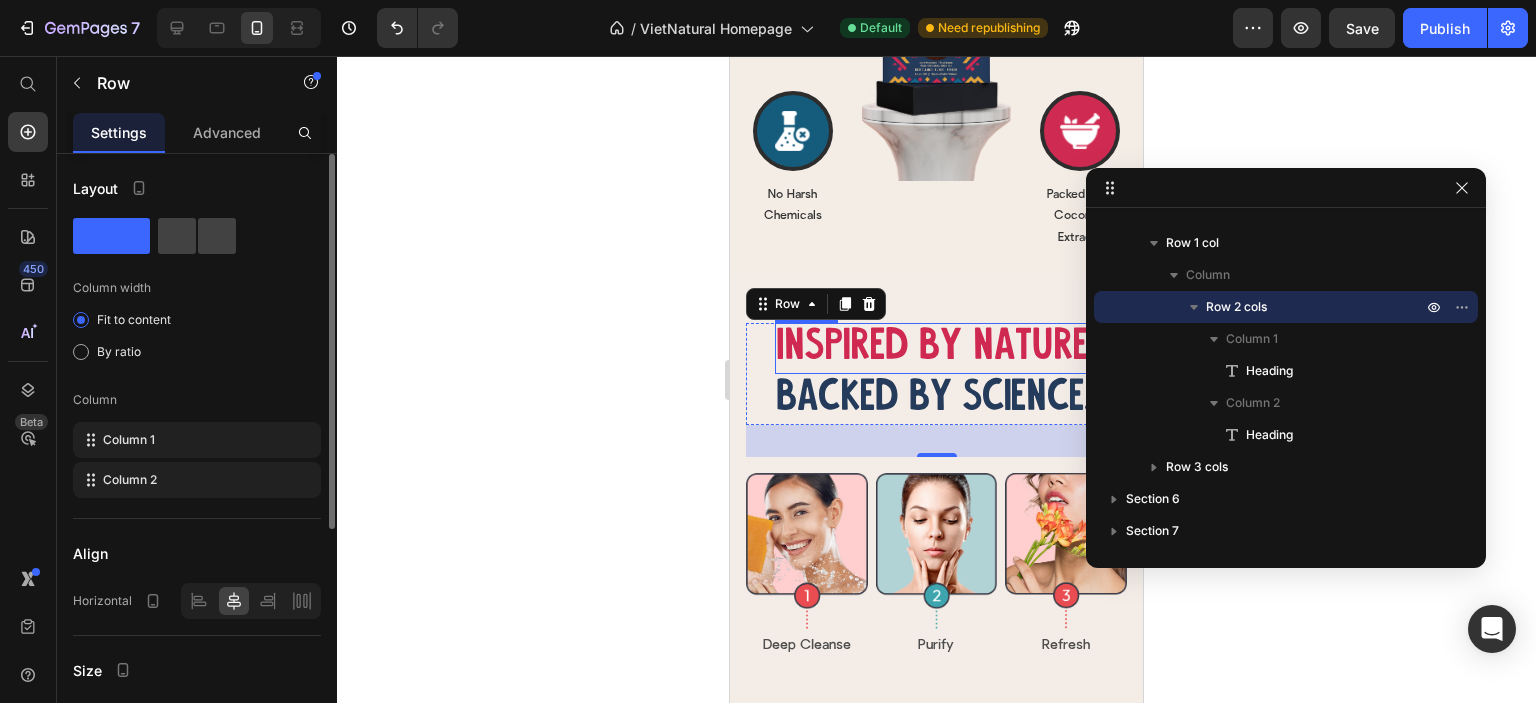 click on "Inspired by nature." at bounding box center (936, 348) 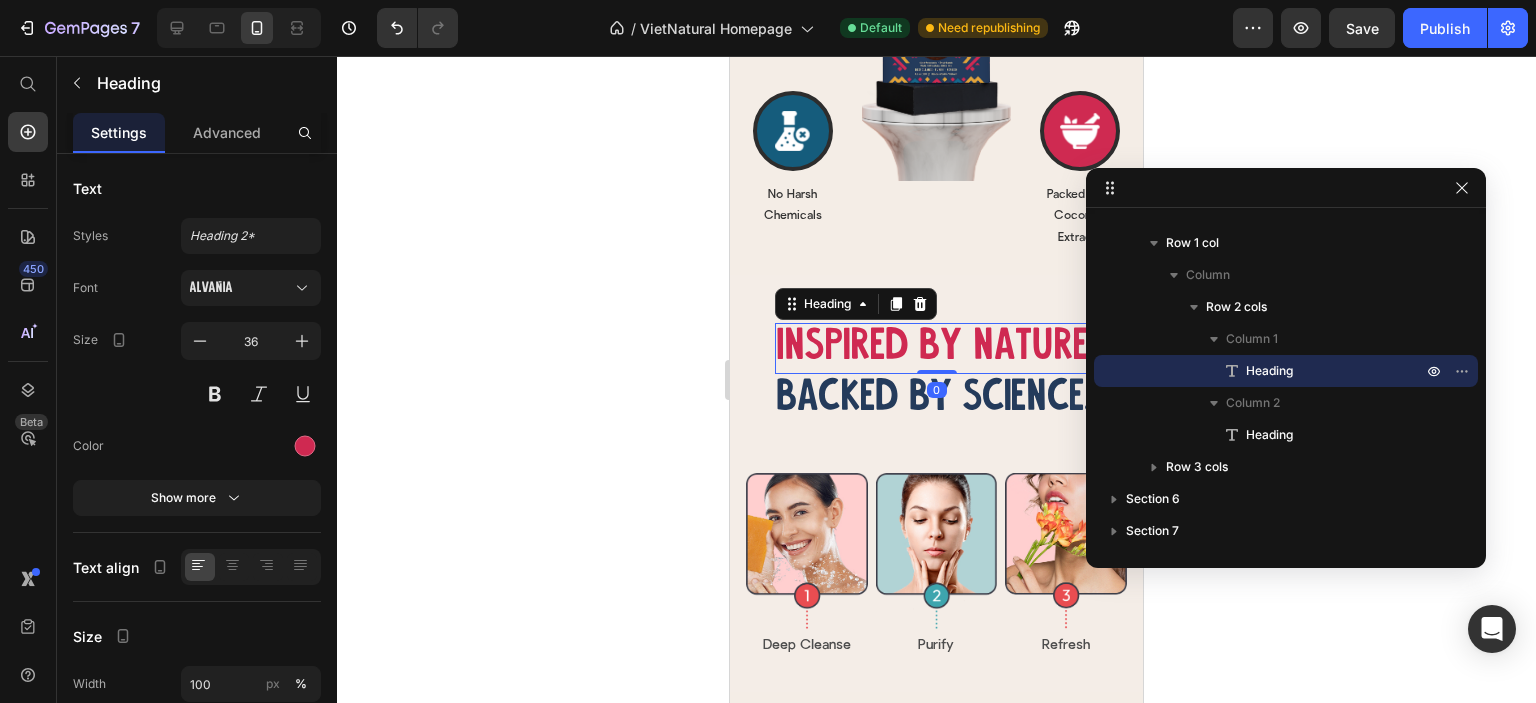 click on "Inspired by nature." at bounding box center [936, 348] 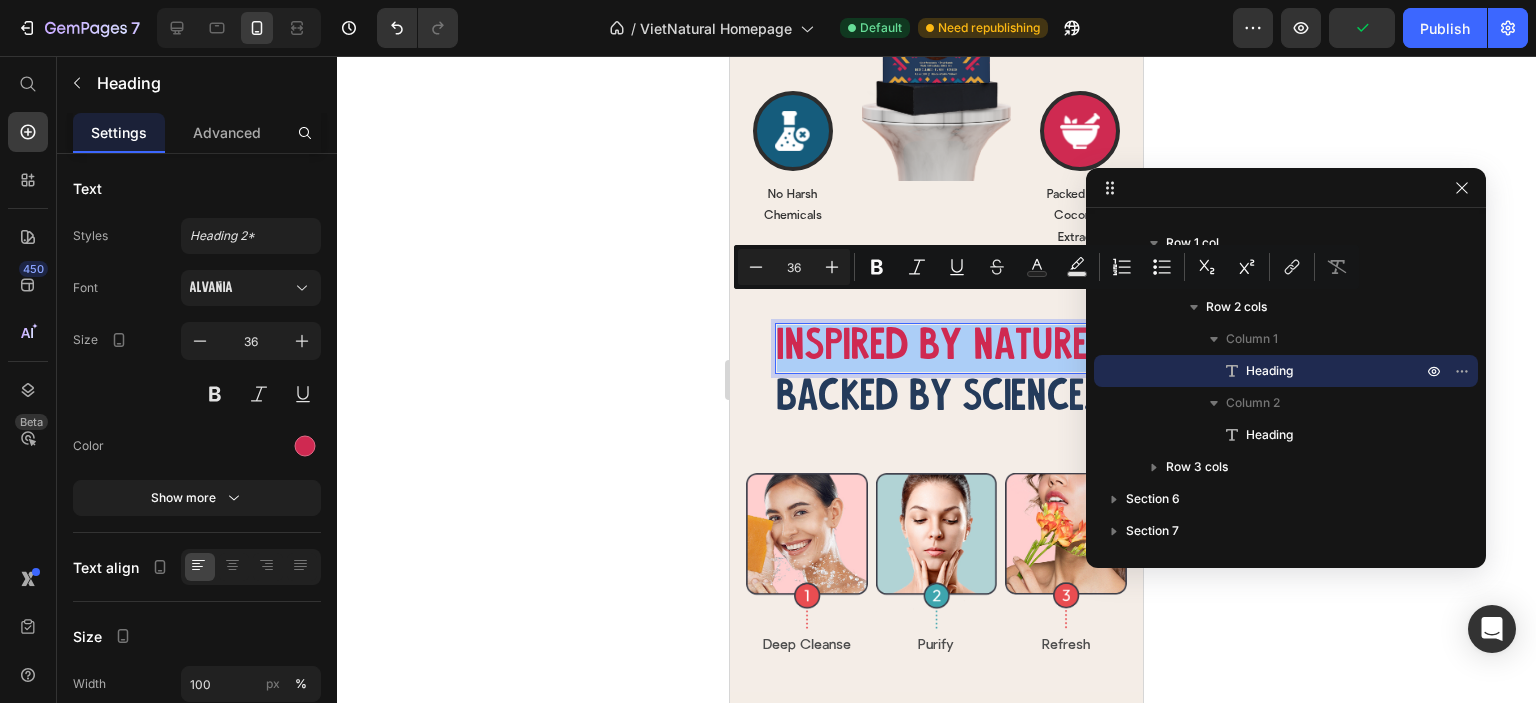 click 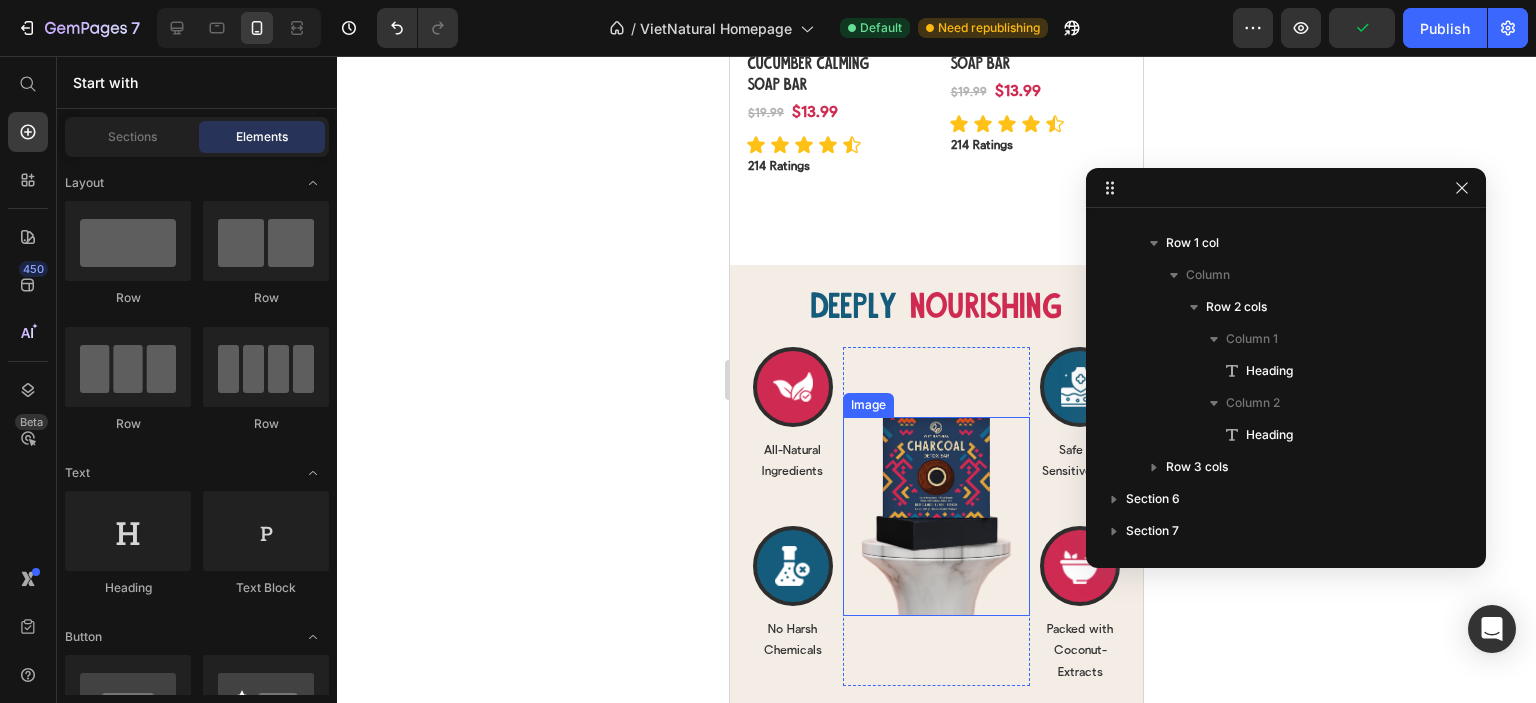 scroll, scrollTop: 2211, scrollLeft: 0, axis: vertical 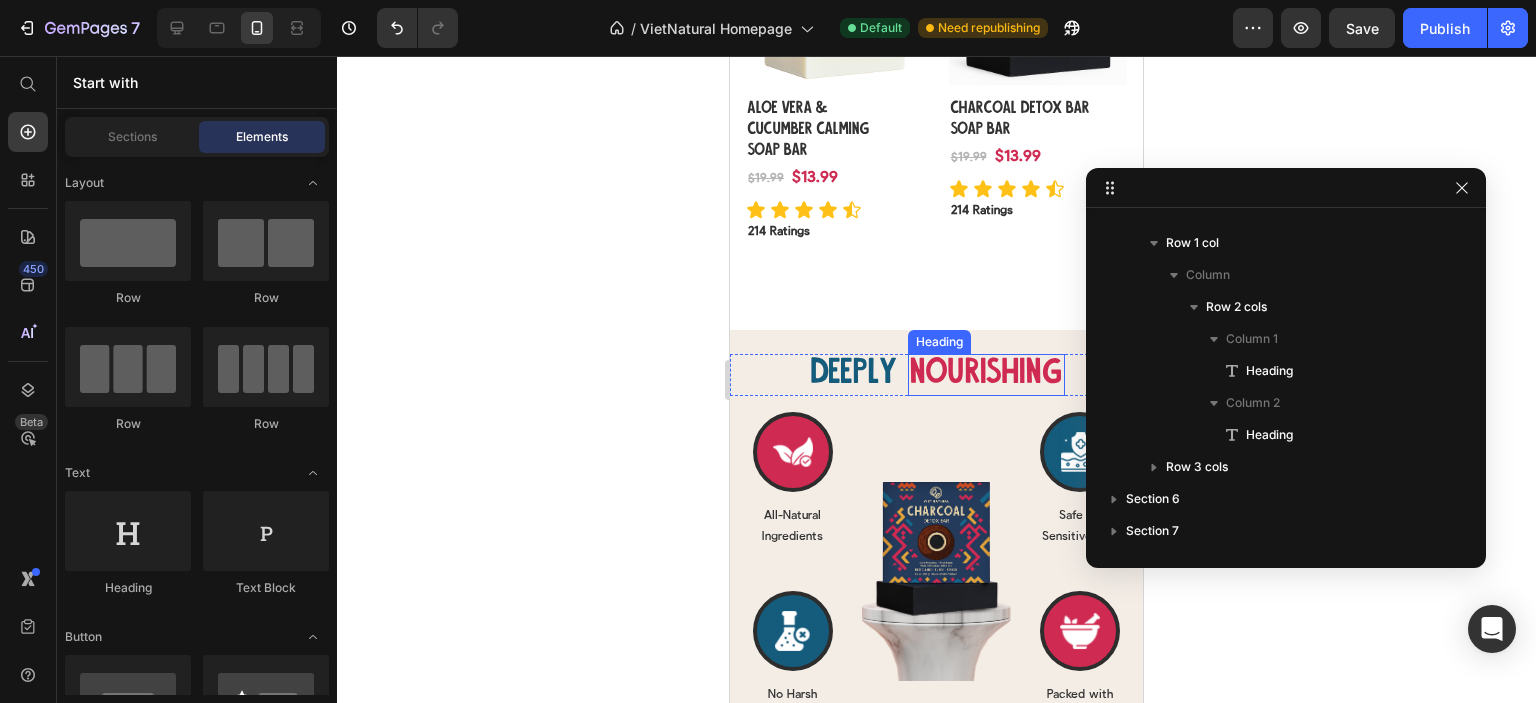 click on "nourishing" at bounding box center (986, 375) 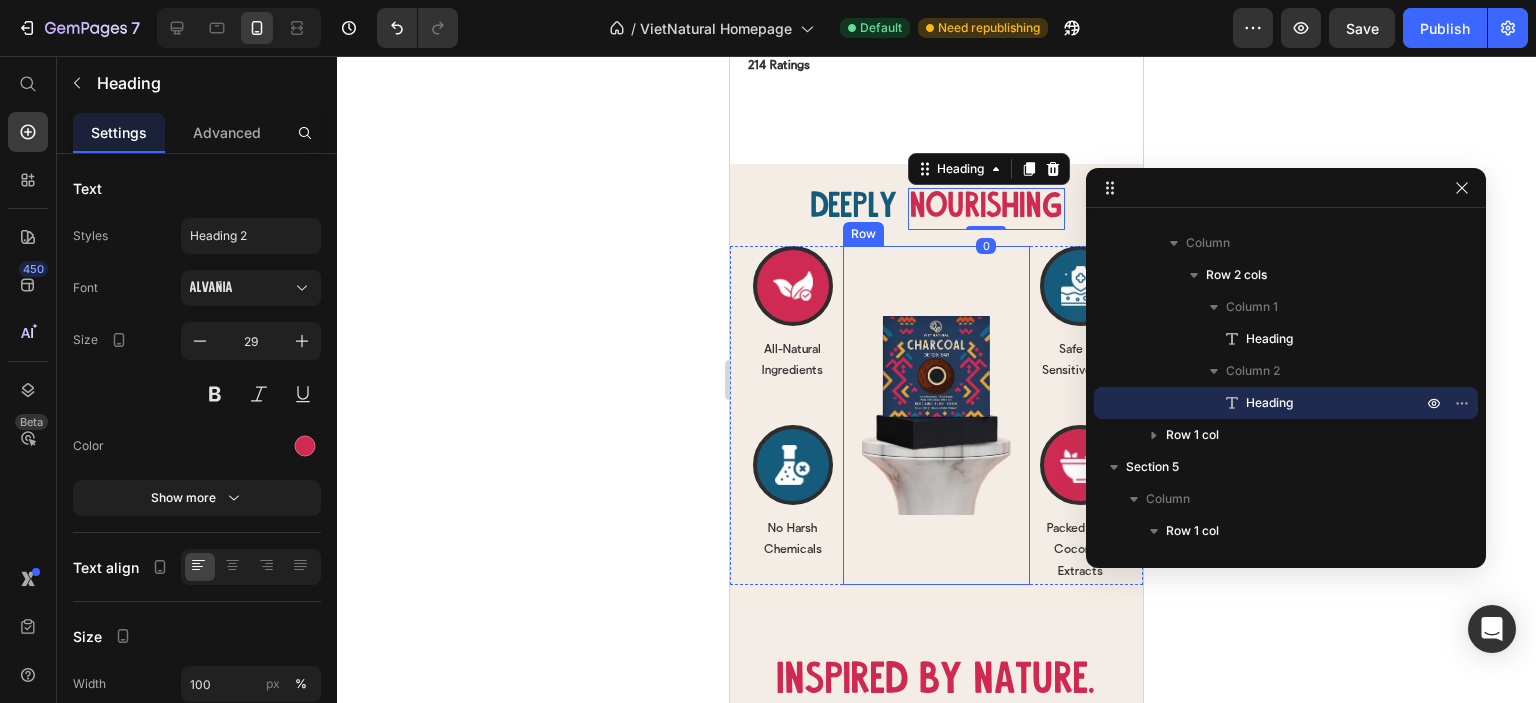 scroll, scrollTop: 2511, scrollLeft: 0, axis: vertical 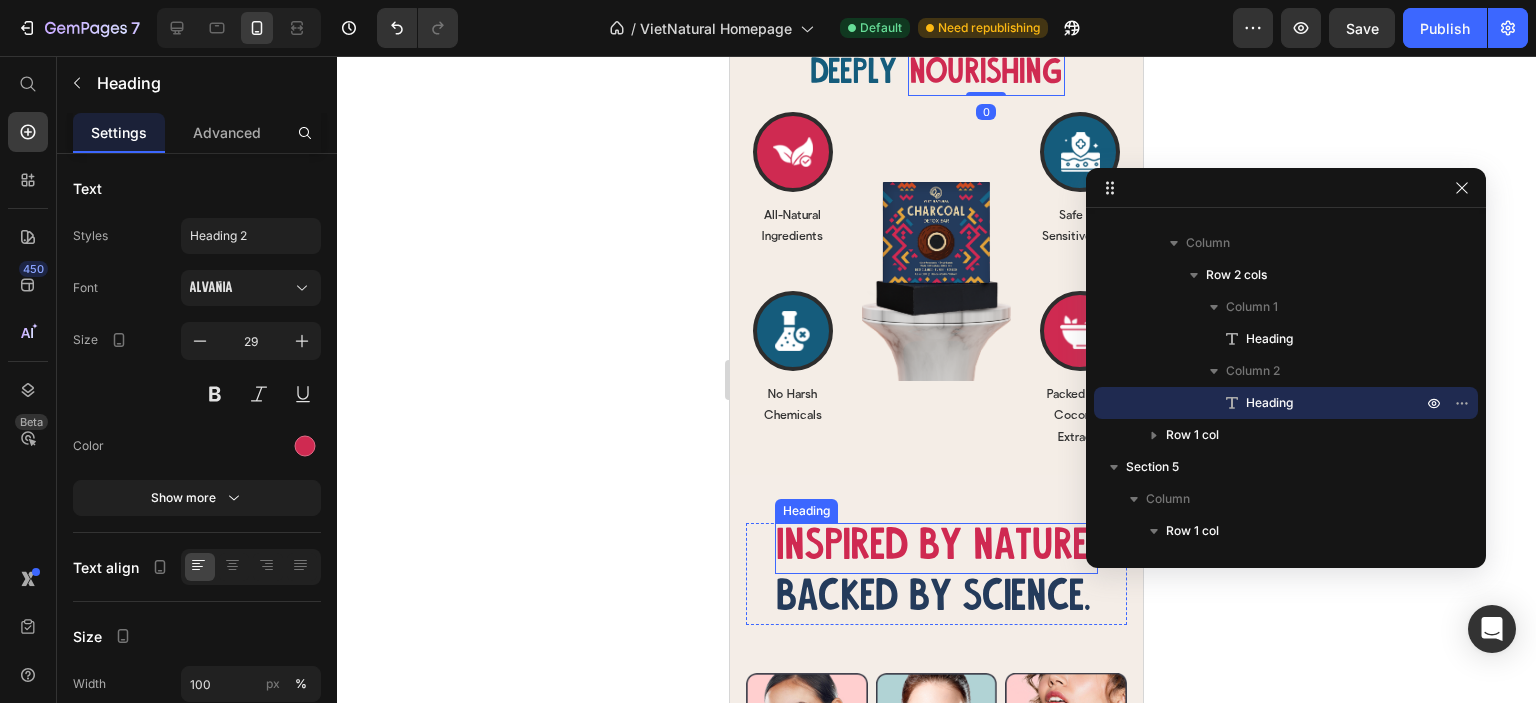click on "Inspired by nature." at bounding box center [936, 548] 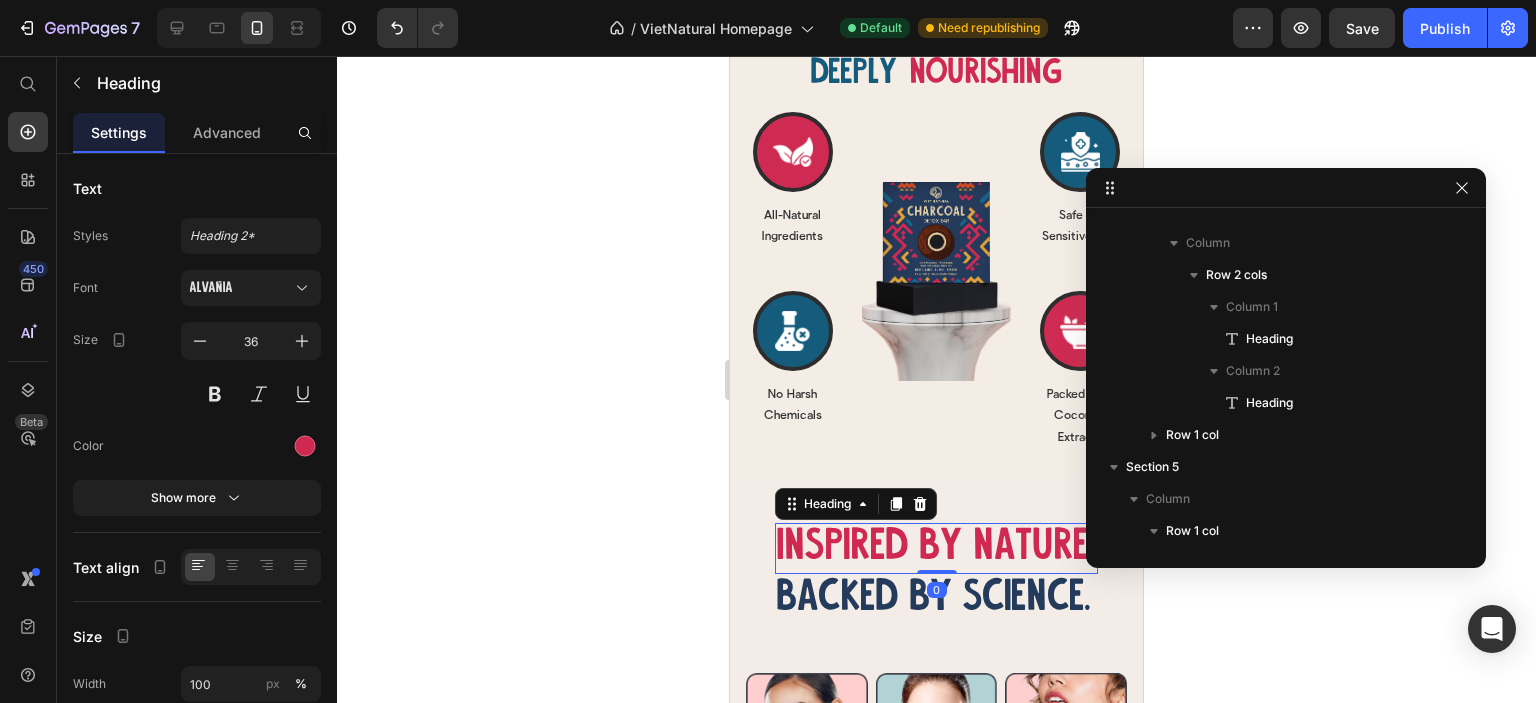 scroll, scrollTop: 474, scrollLeft: 0, axis: vertical 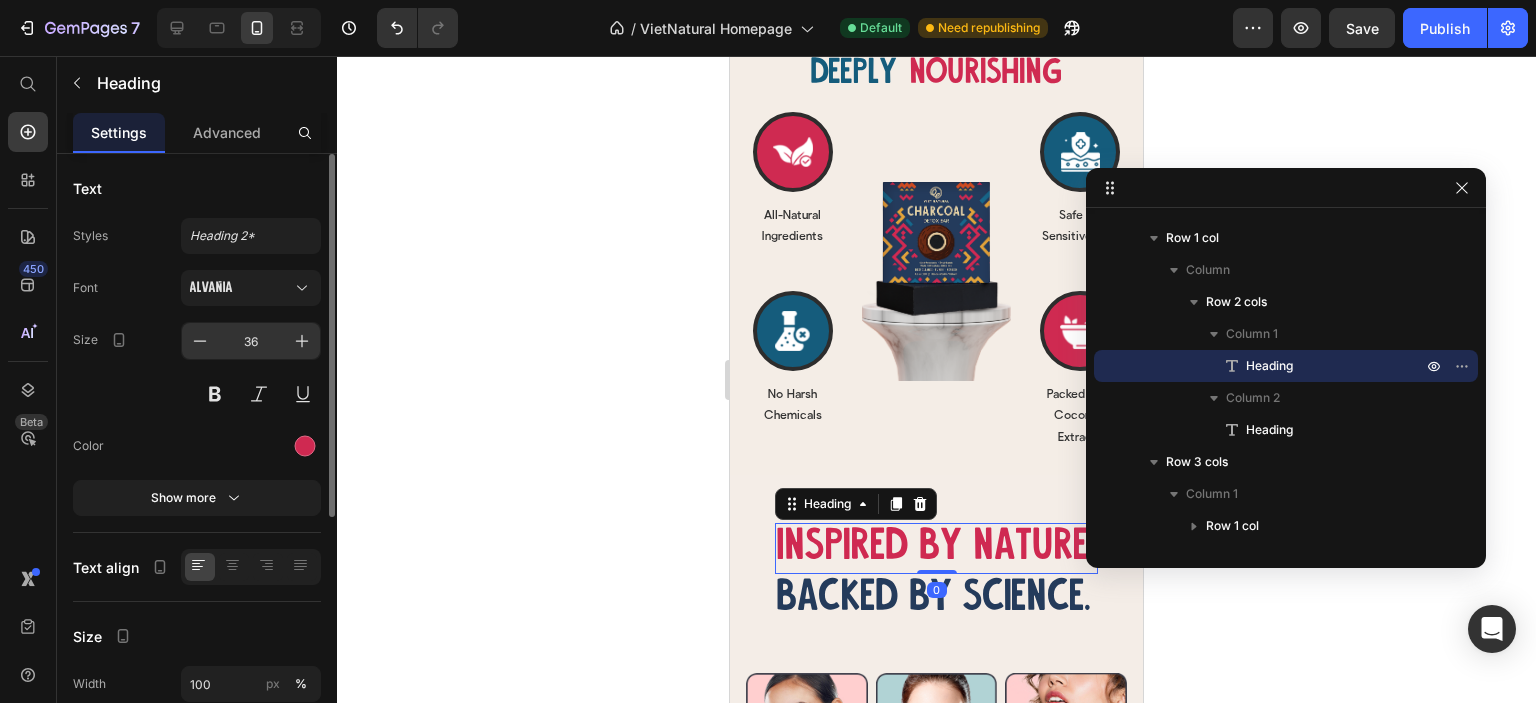 click on "36" at bounding box center (251, 341) 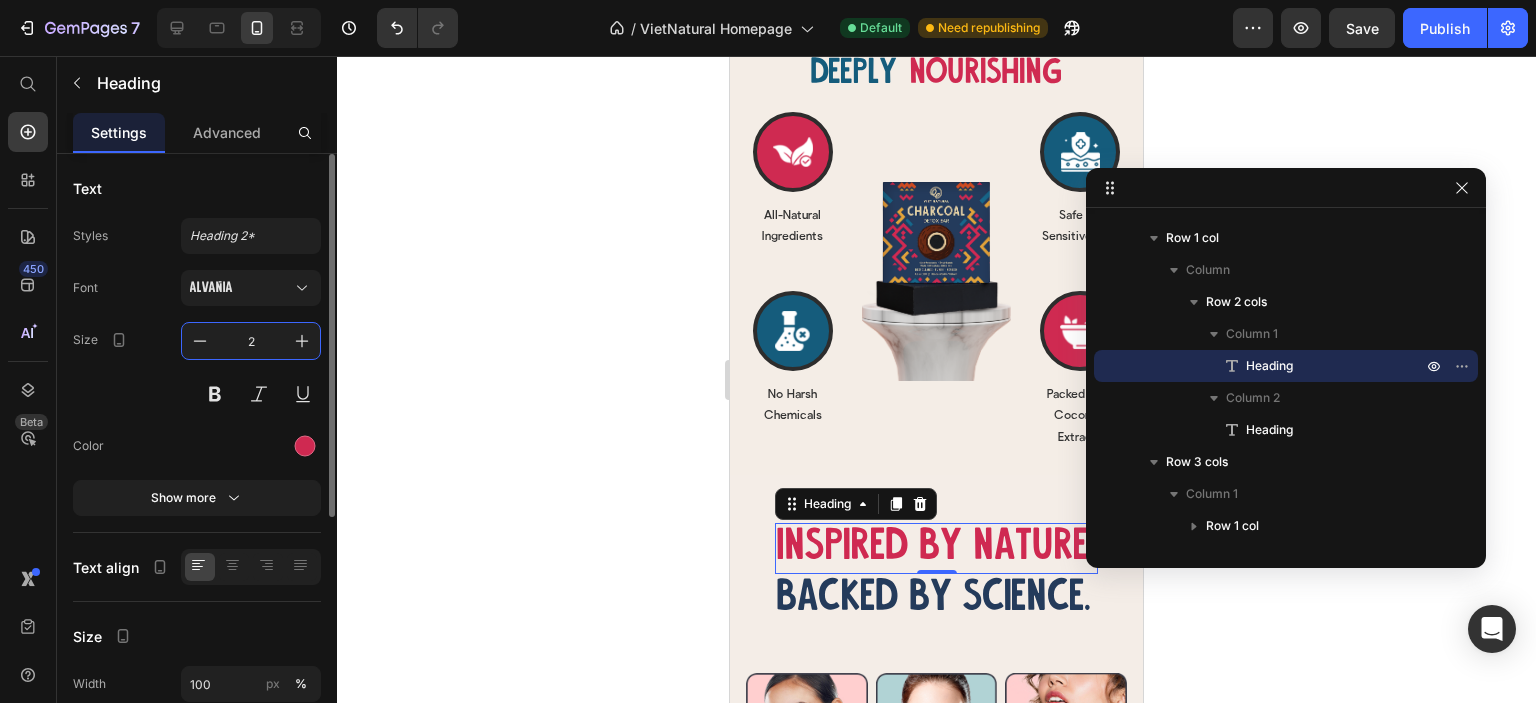 type on "29" 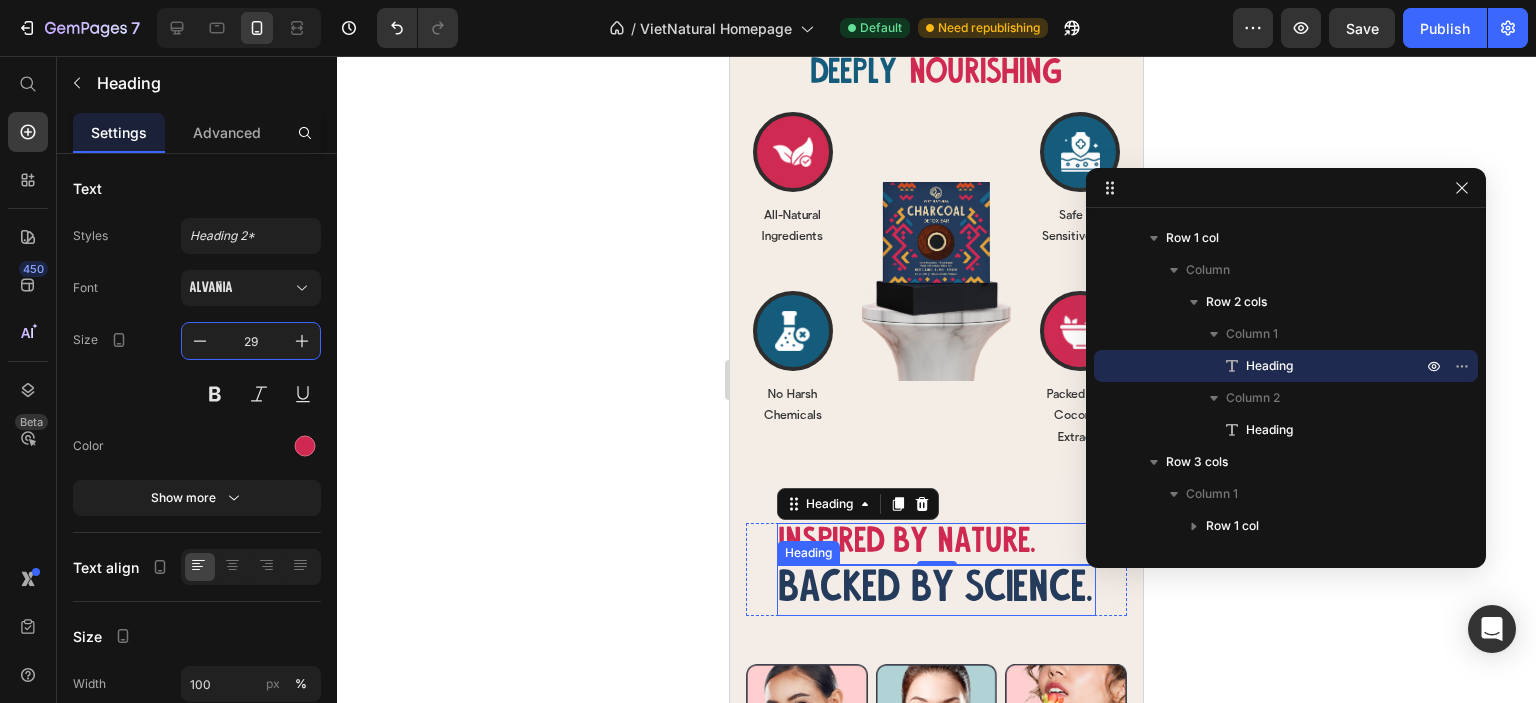 click on "Backed by science." at bounding box center [936, 590] 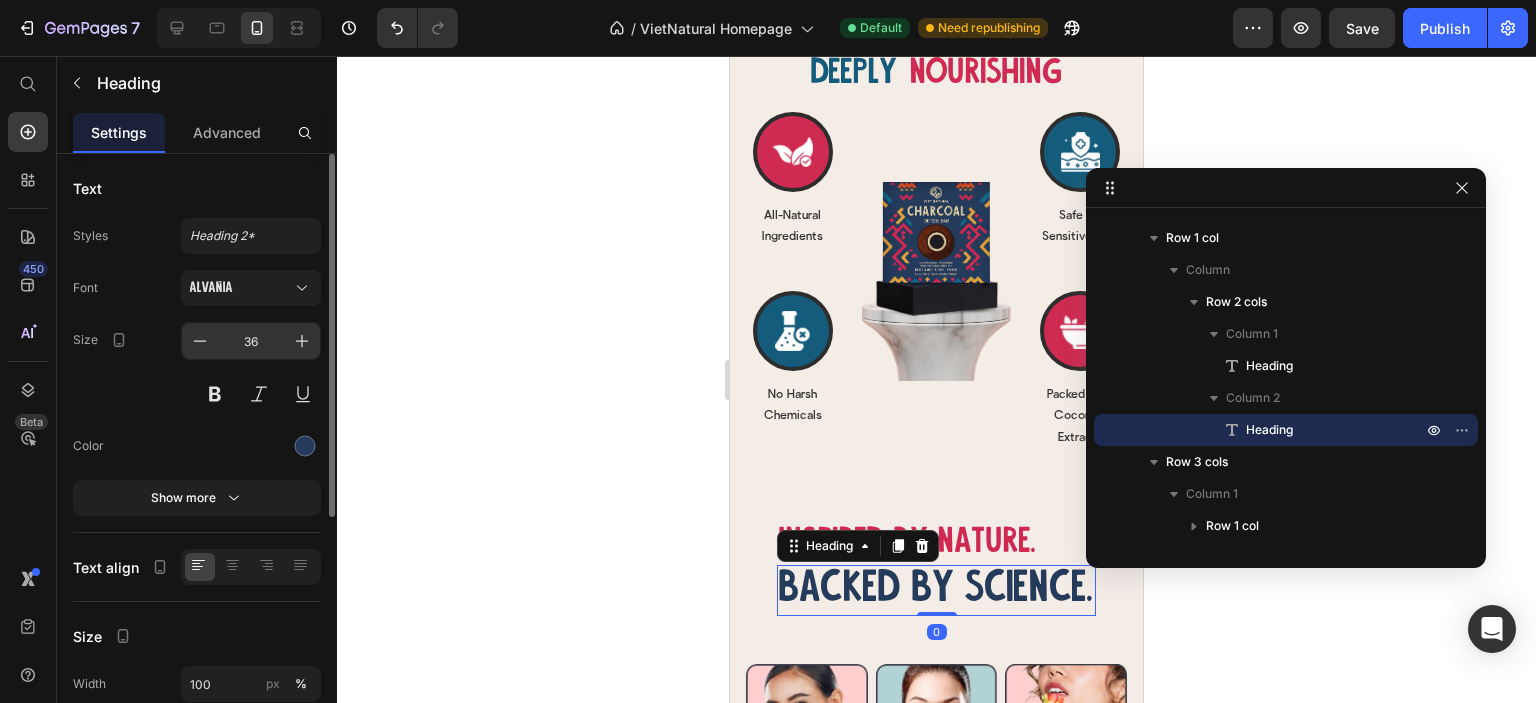 click on "36" at bounding box center [251, 341] 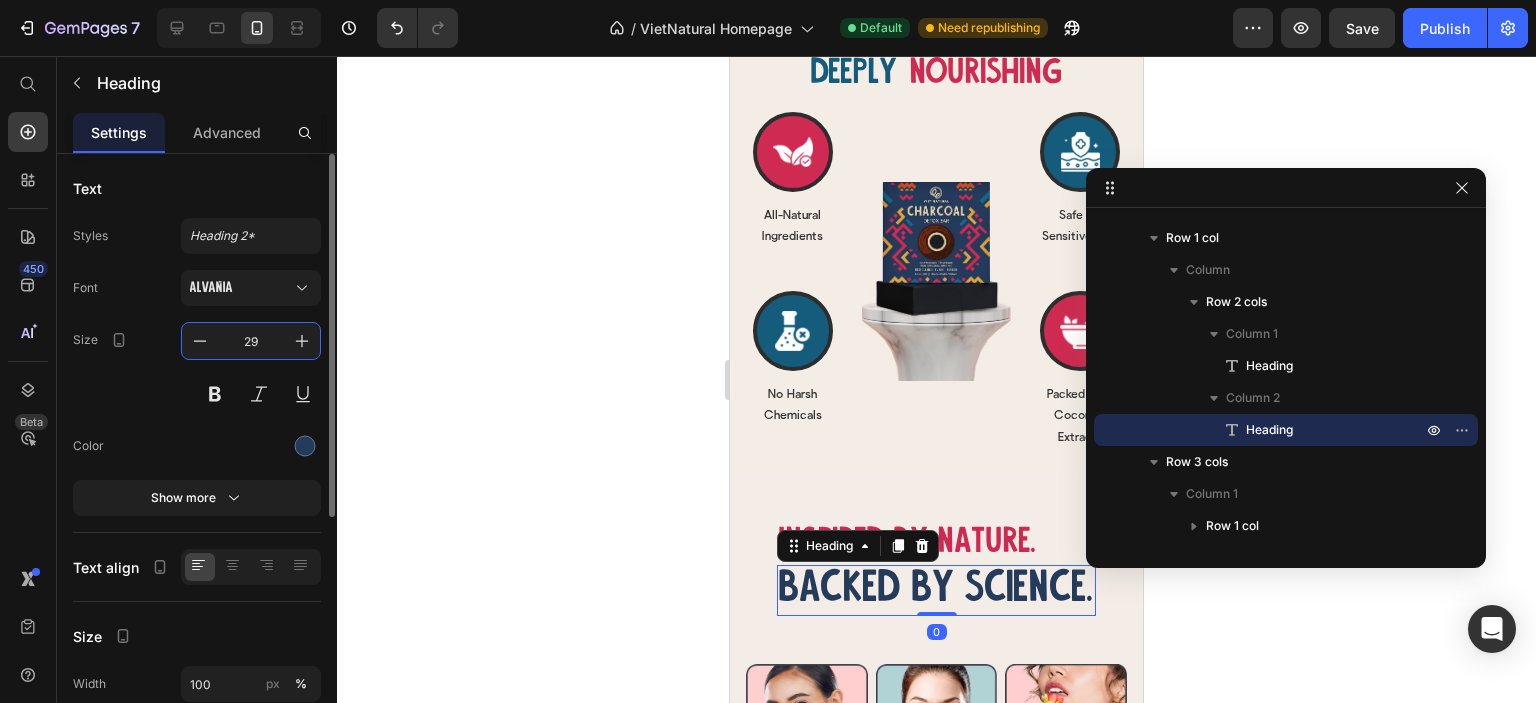type on "29" 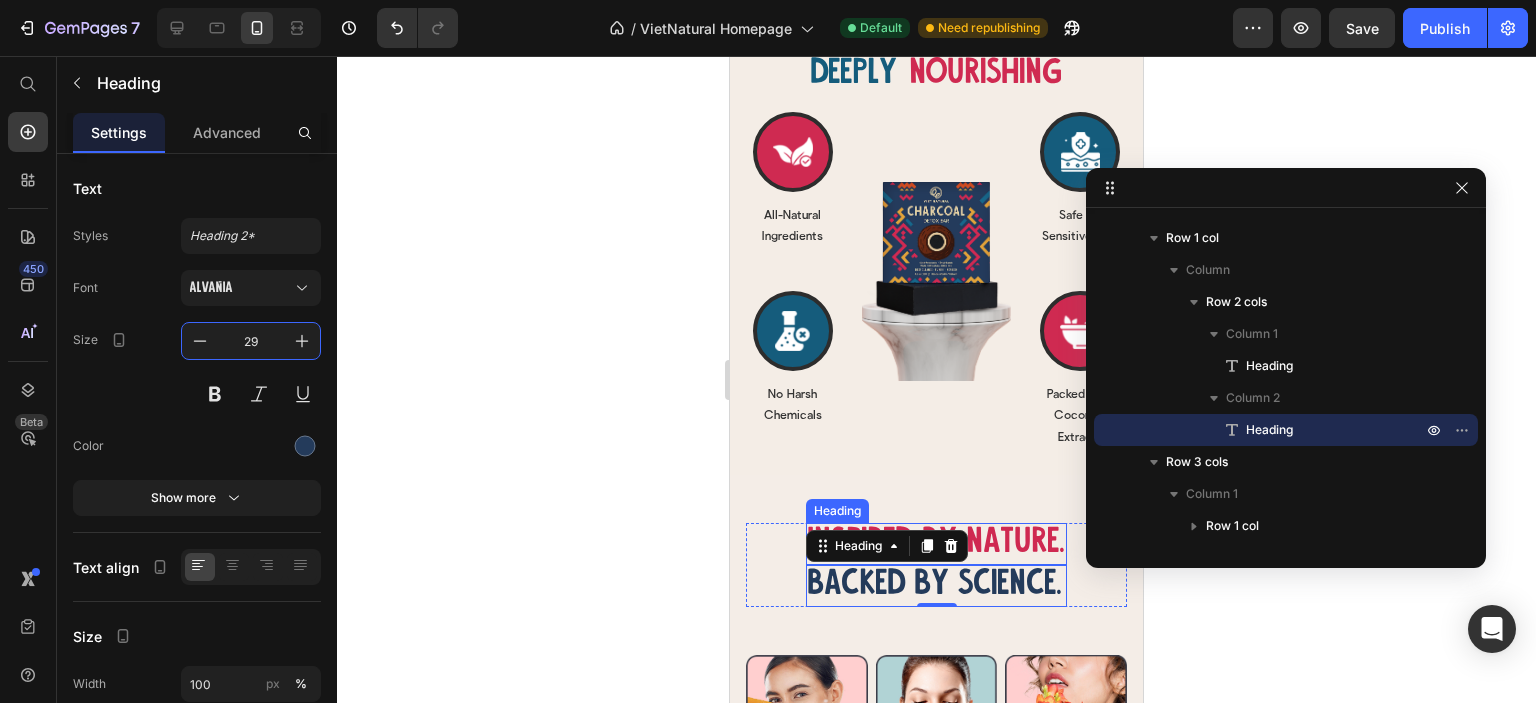 click on "Inspired by nature." at bounding box center (936, 544) 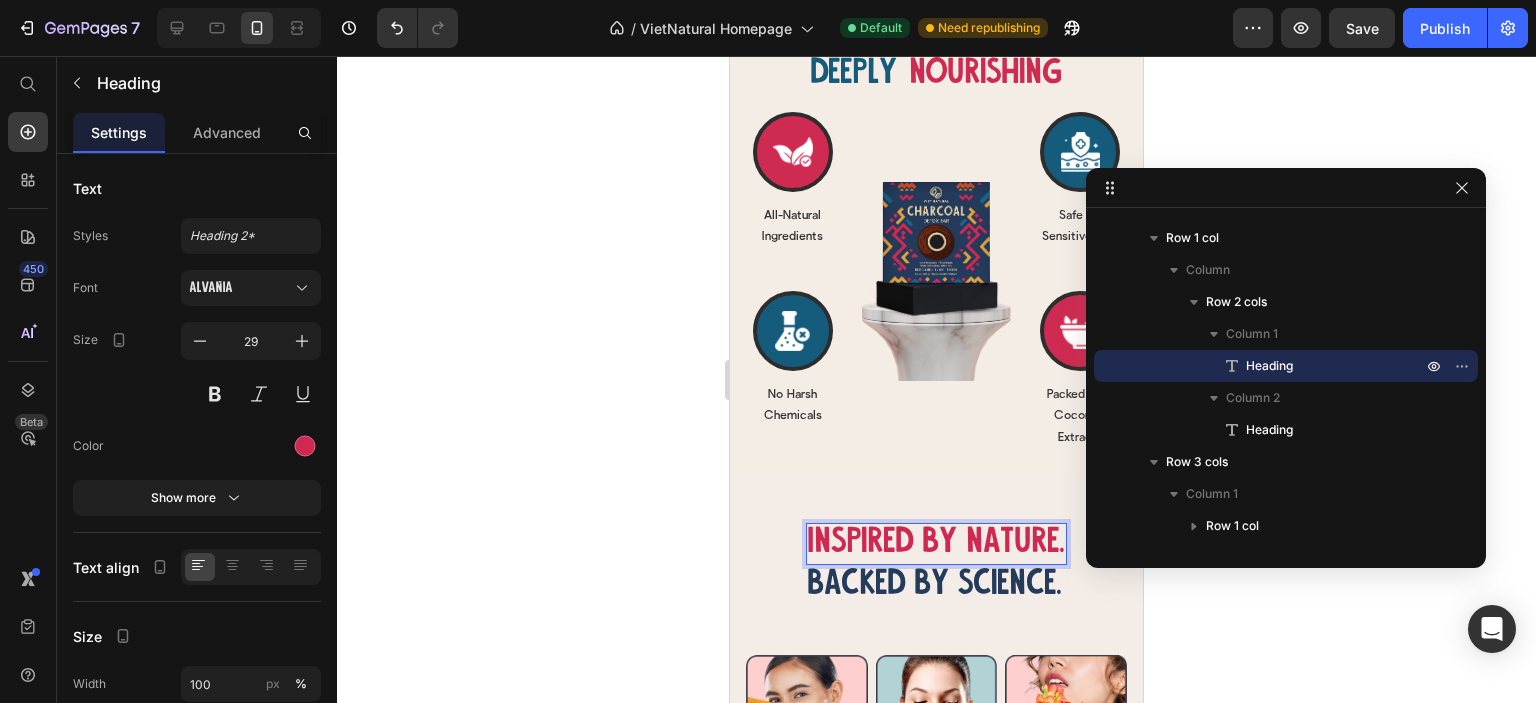 click on "Inspired by nature." at bounding box center (936, 544) 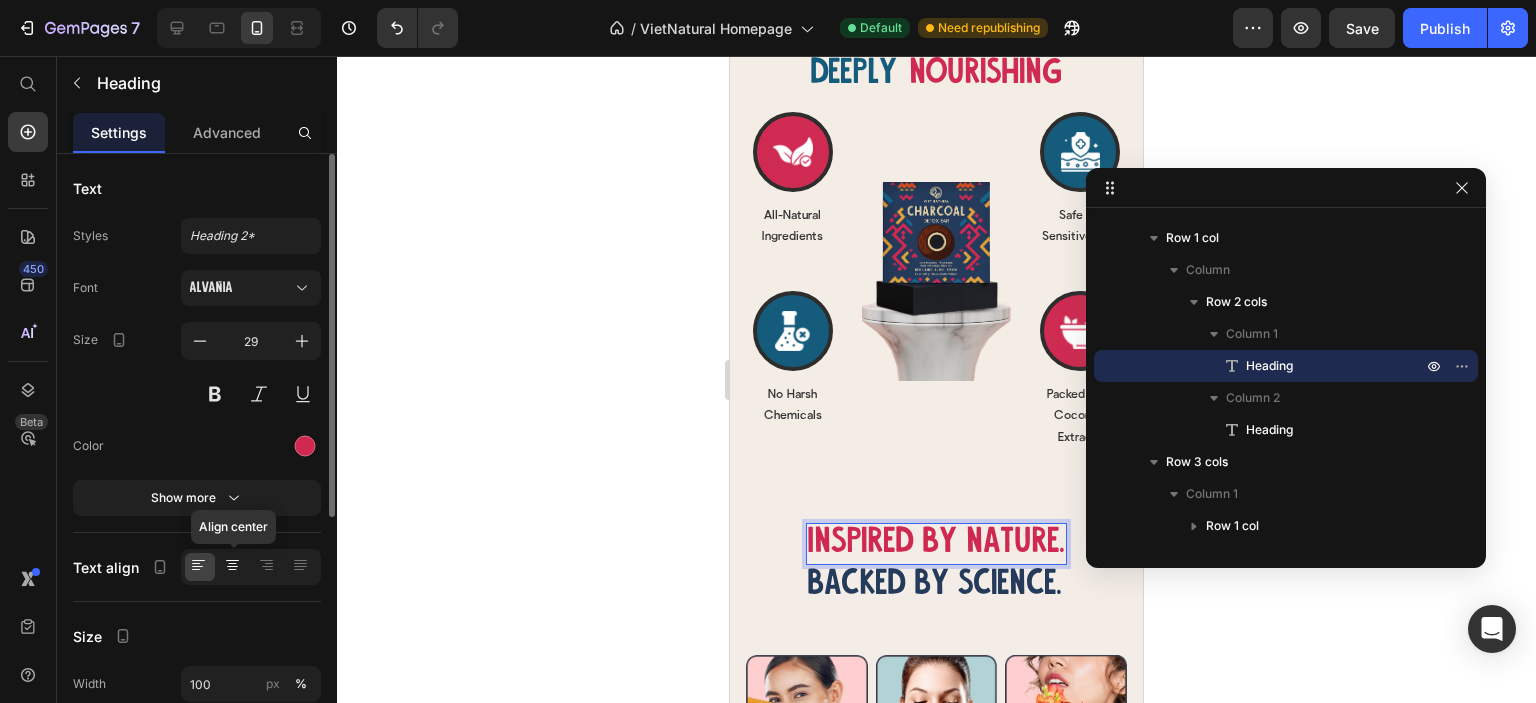 click 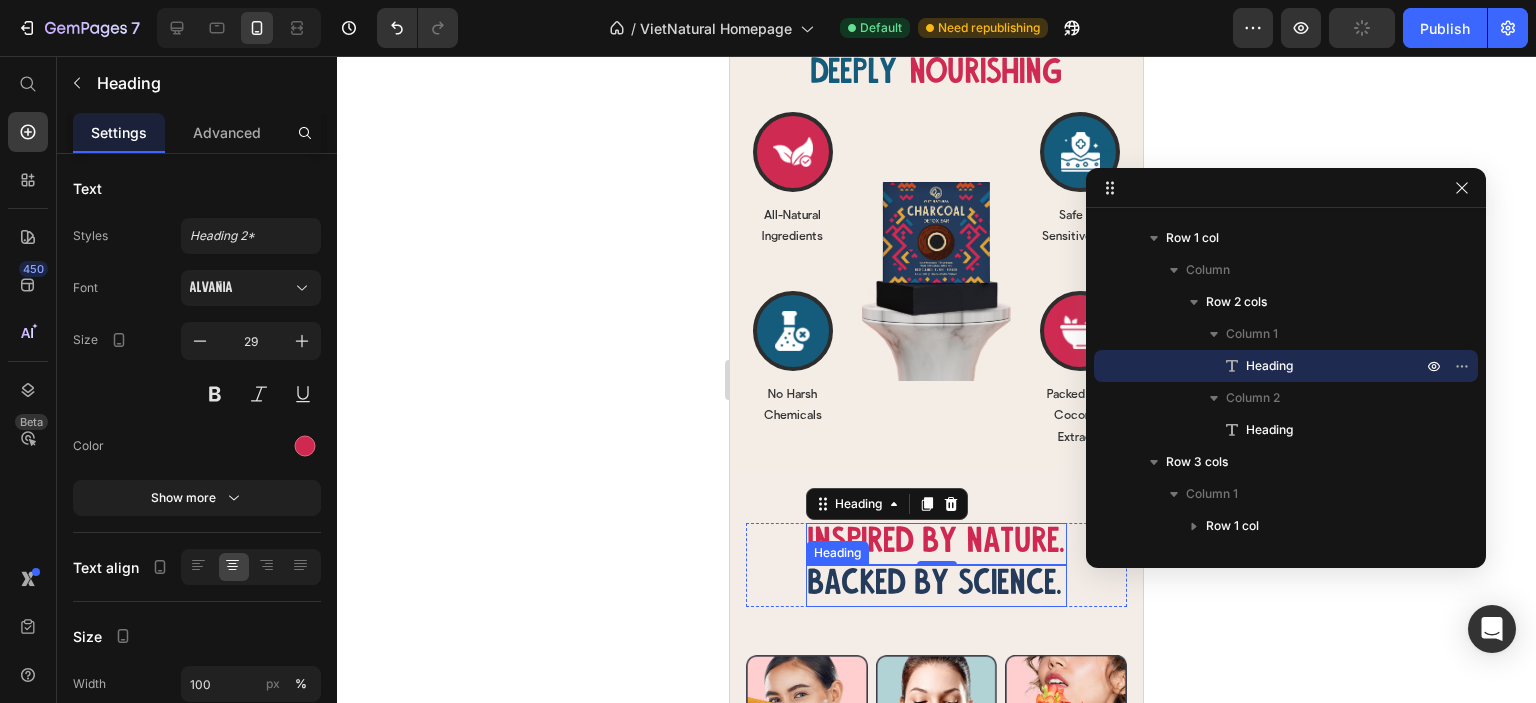 click on "Backed by science." at bounding box center (936, 586) 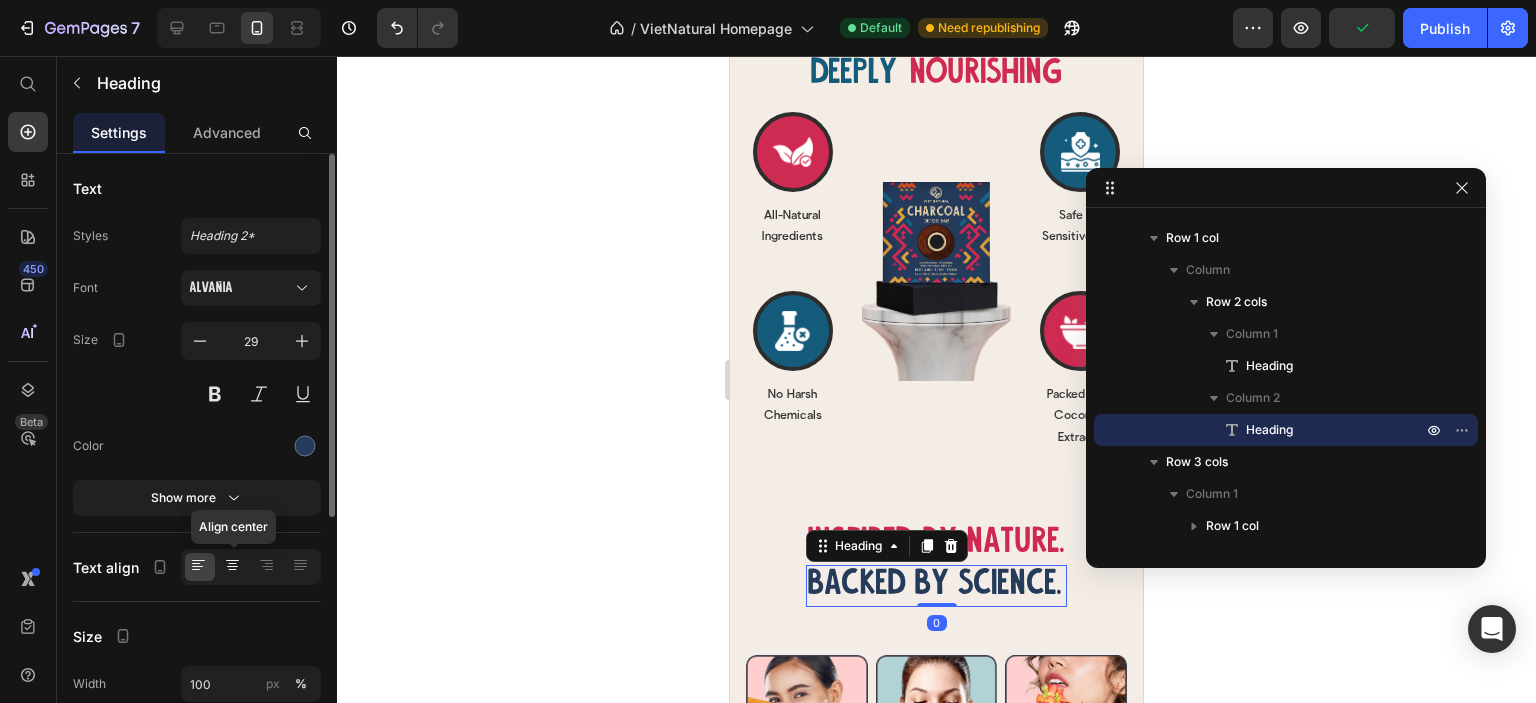 click 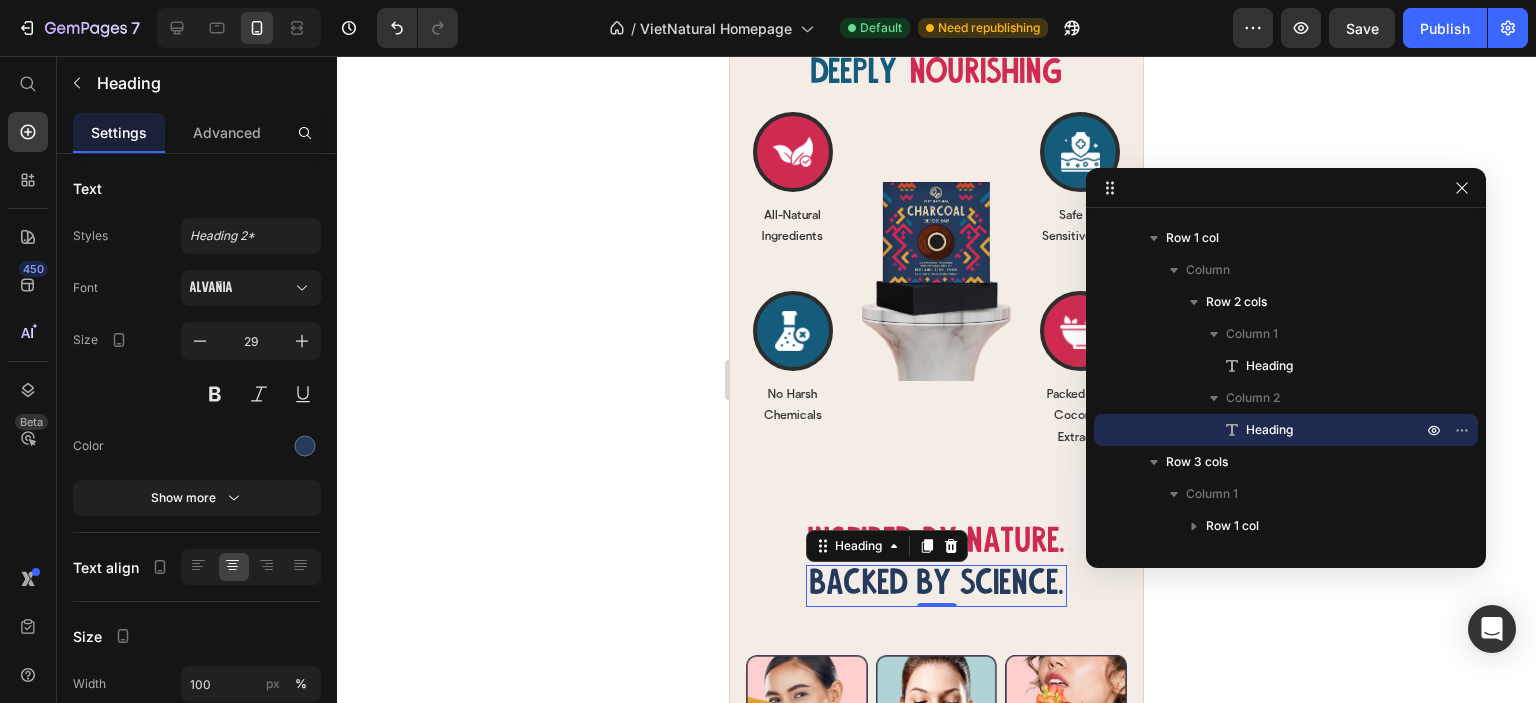 click on "Backed by science." at bounding box center [936, 586] 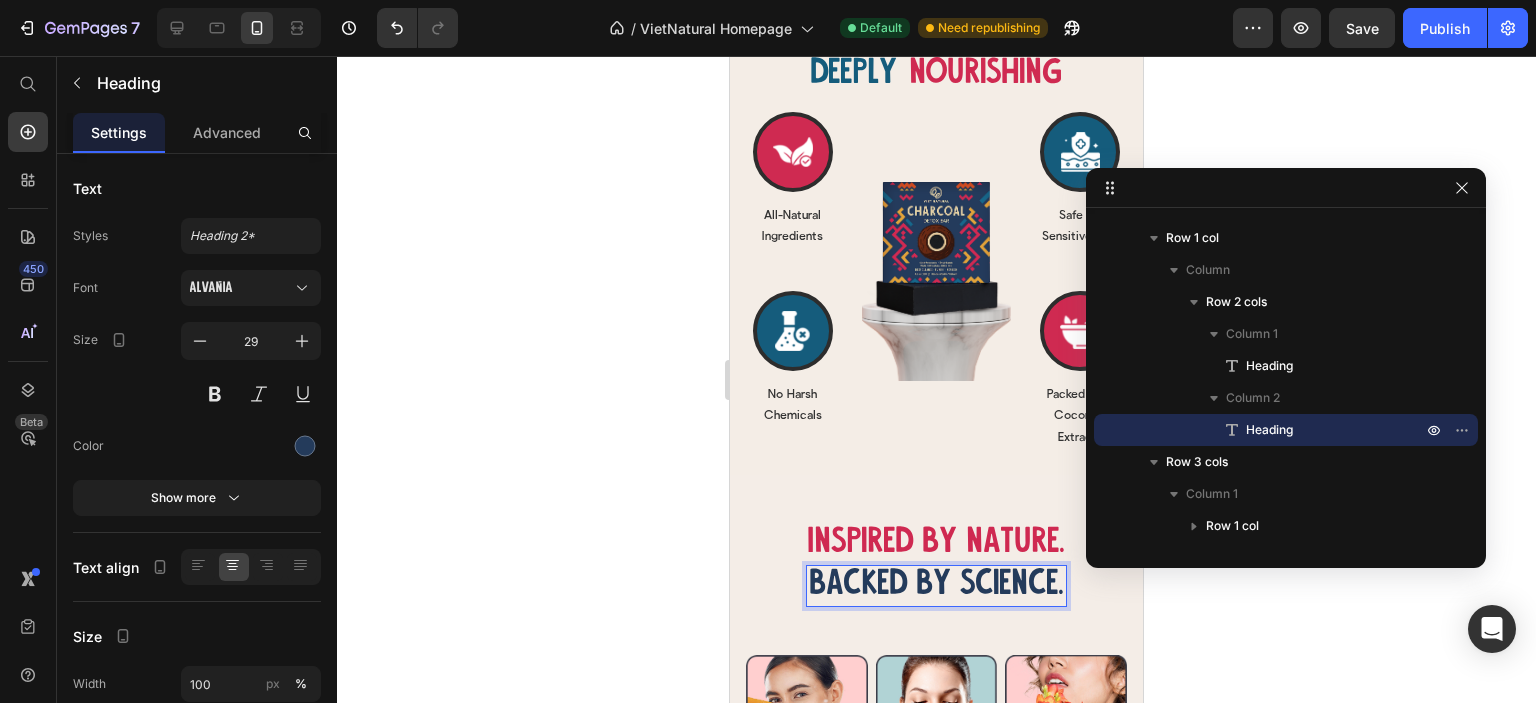 click on "Backed by science." at bounding box center (936, 586) 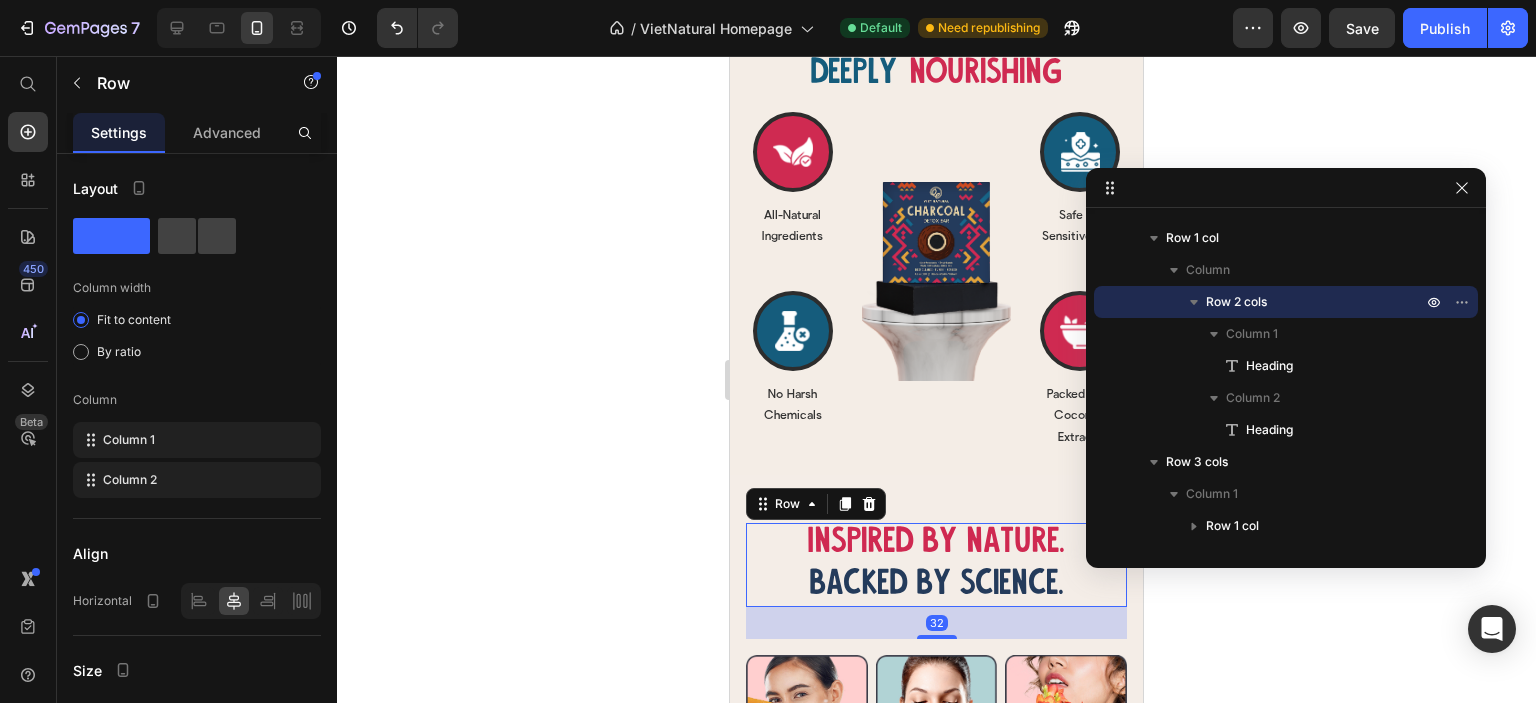 click on "Backed by science." at bounding box center [936, 586] 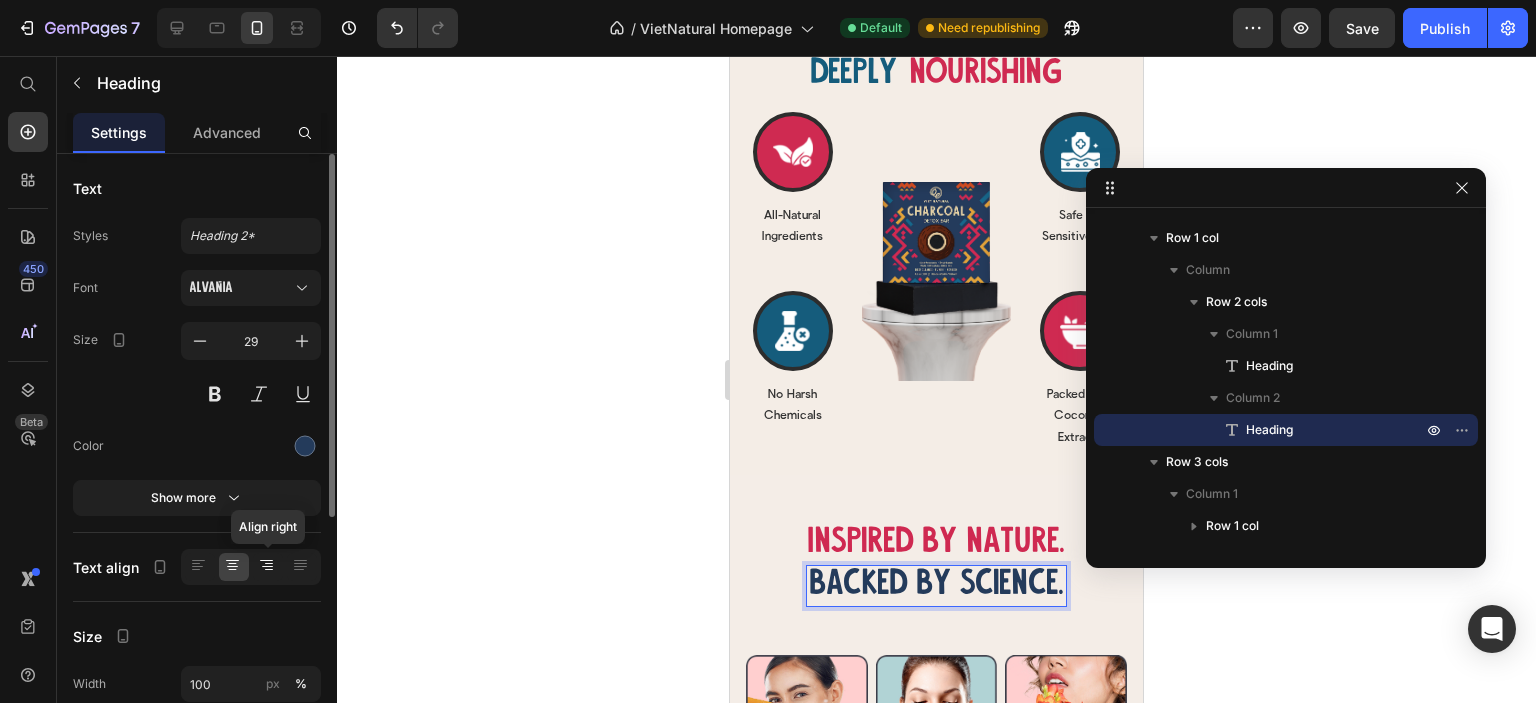 click 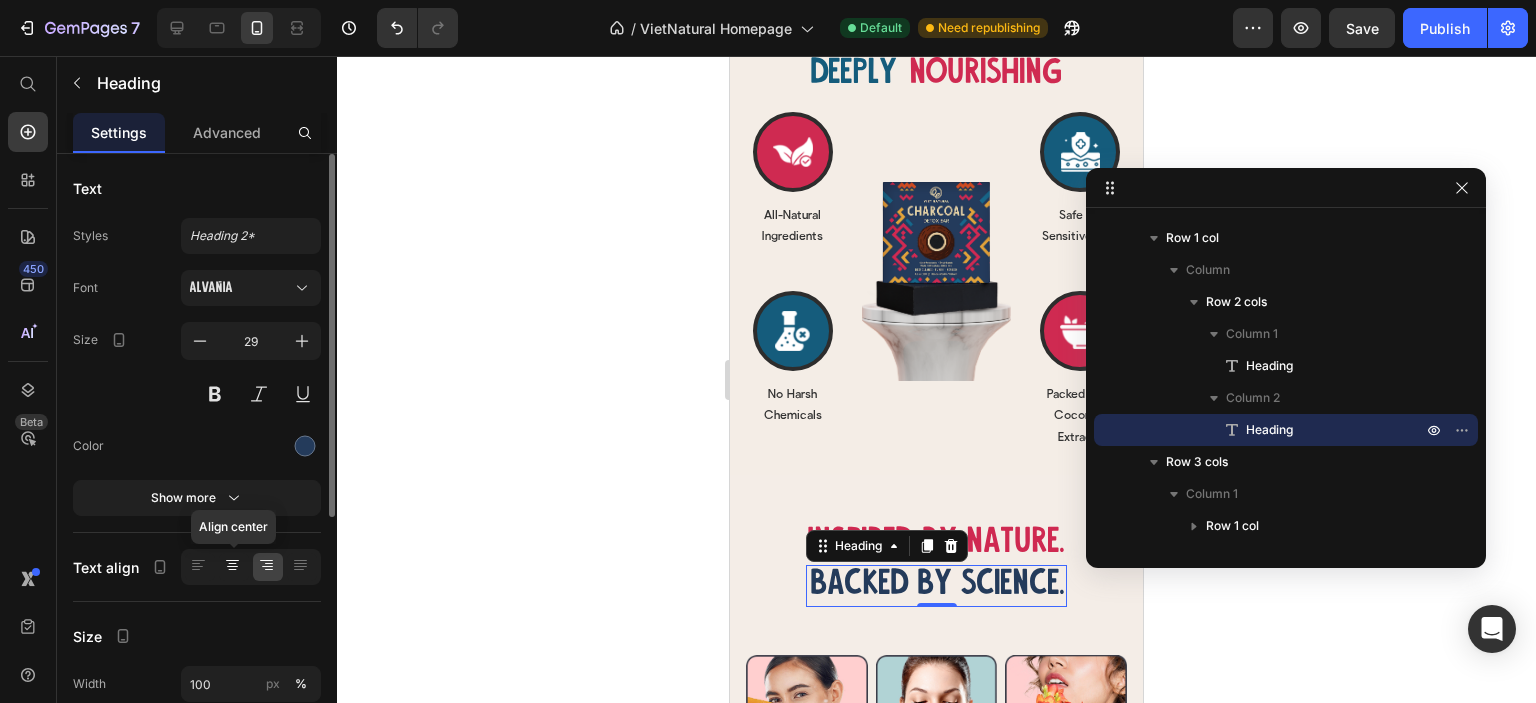 click 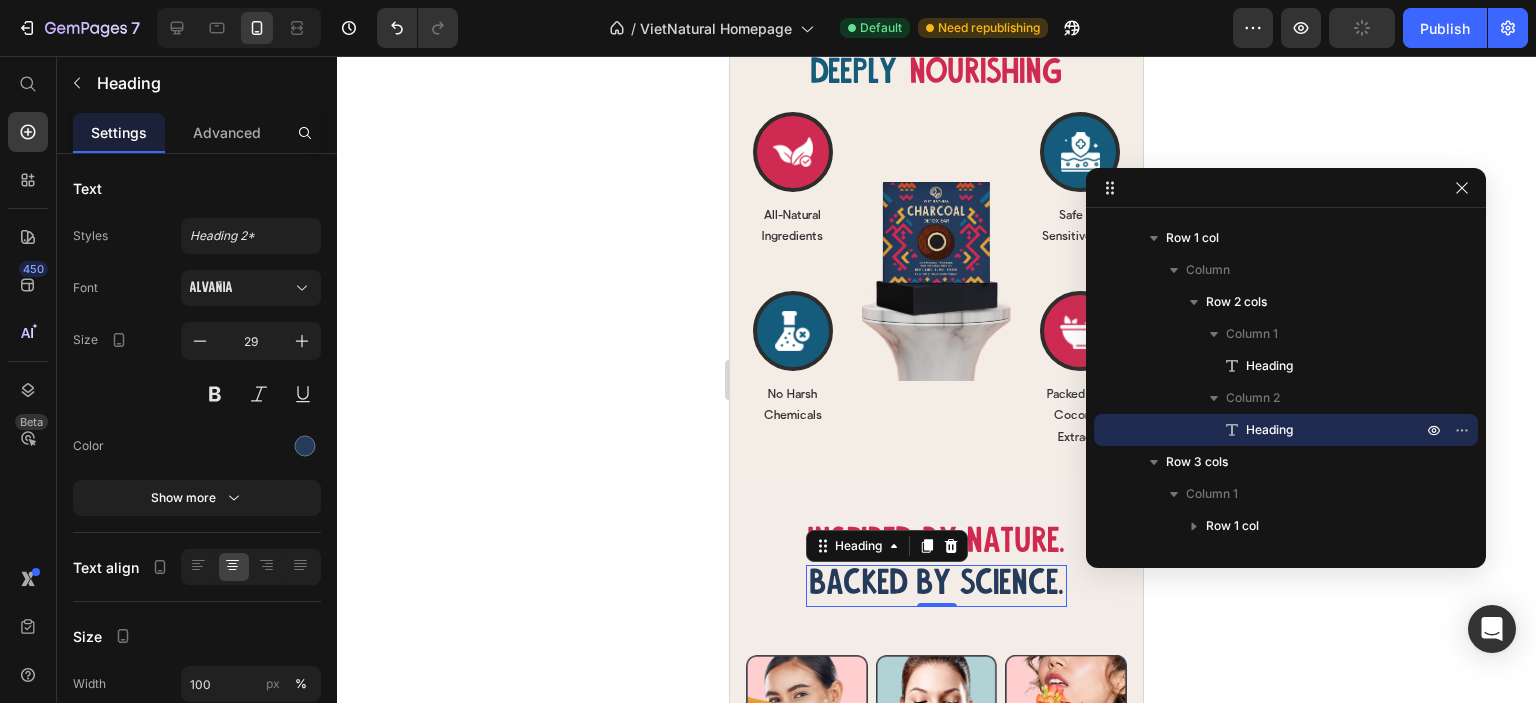 click 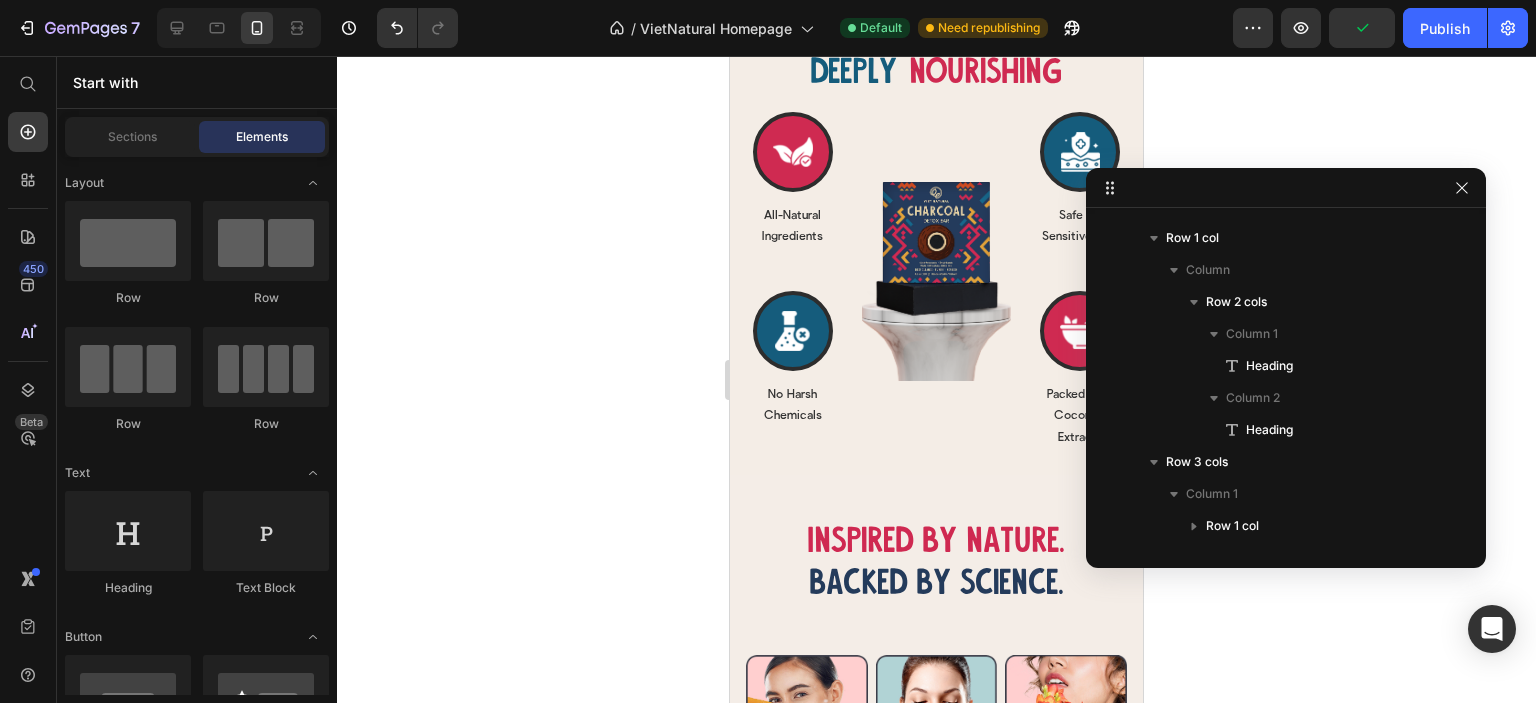 drag, startPoint x: 1468, startPoint y: 181, endPoint x: 1460, endPoint y: 189, distance: 11.313708 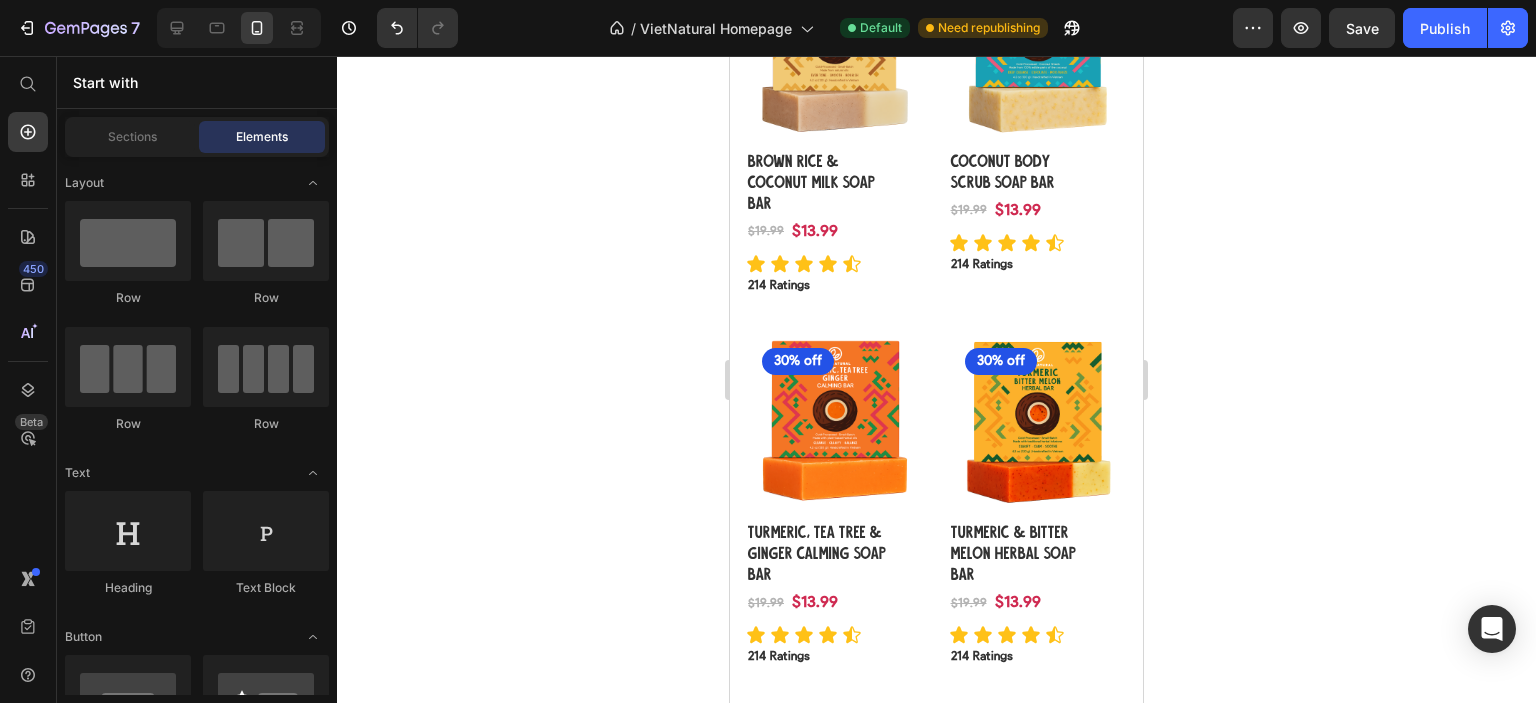 scroll, scrollTop: 1829, scrollLeft: 0, axis: vertical 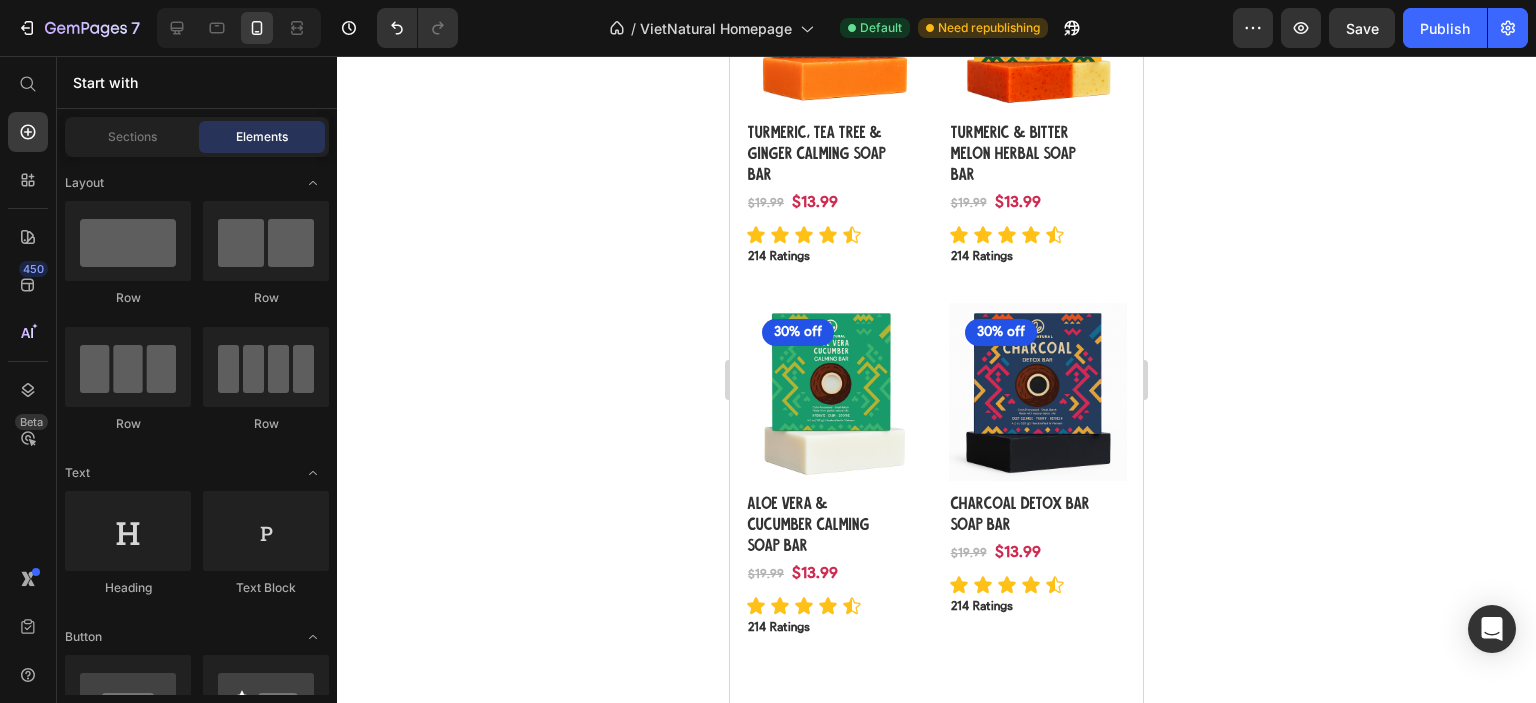 drag, startPoint x: 1452, startPoint y: 21, endPoint x: 1273, endPoint y: 199, distance: 252.43811 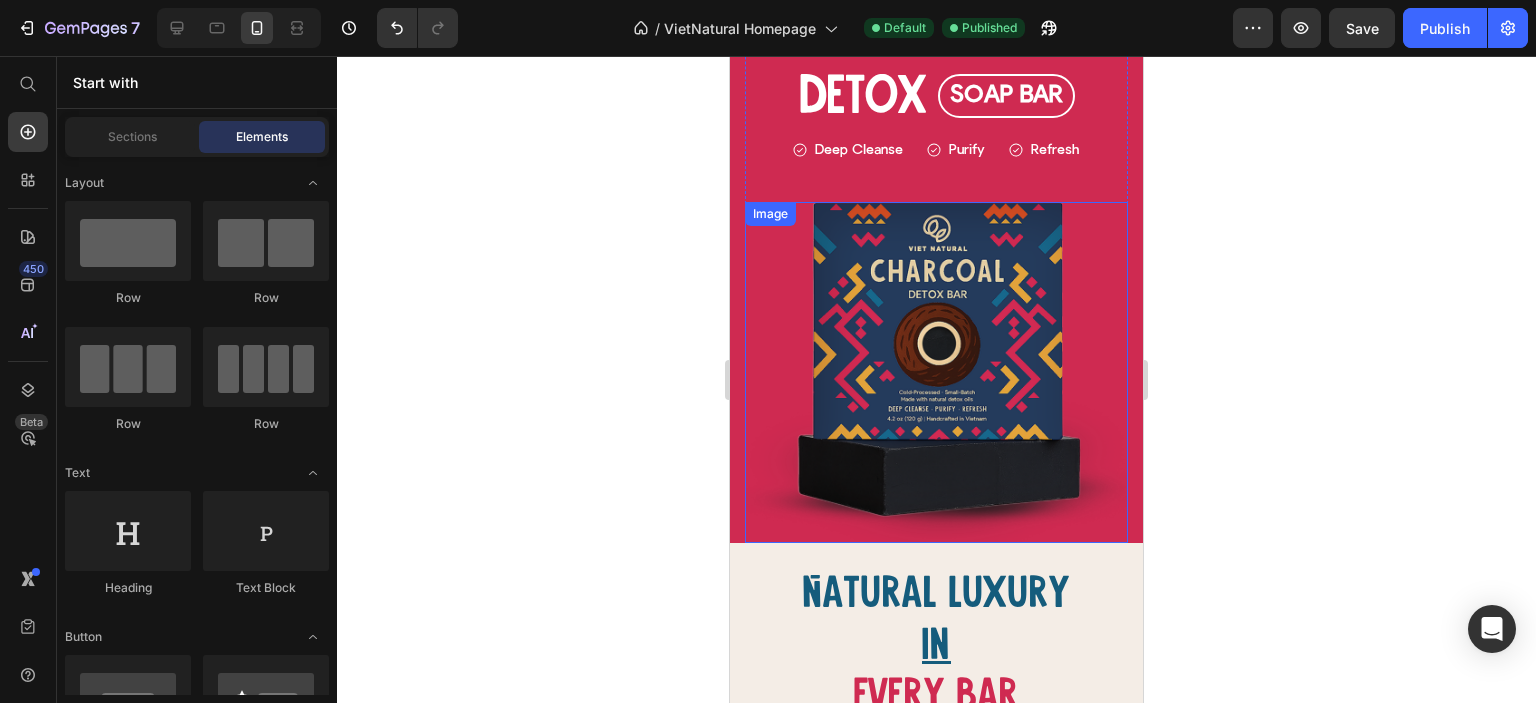 scroll, scrollTop: 0, scrollLeft: 0, axis: both 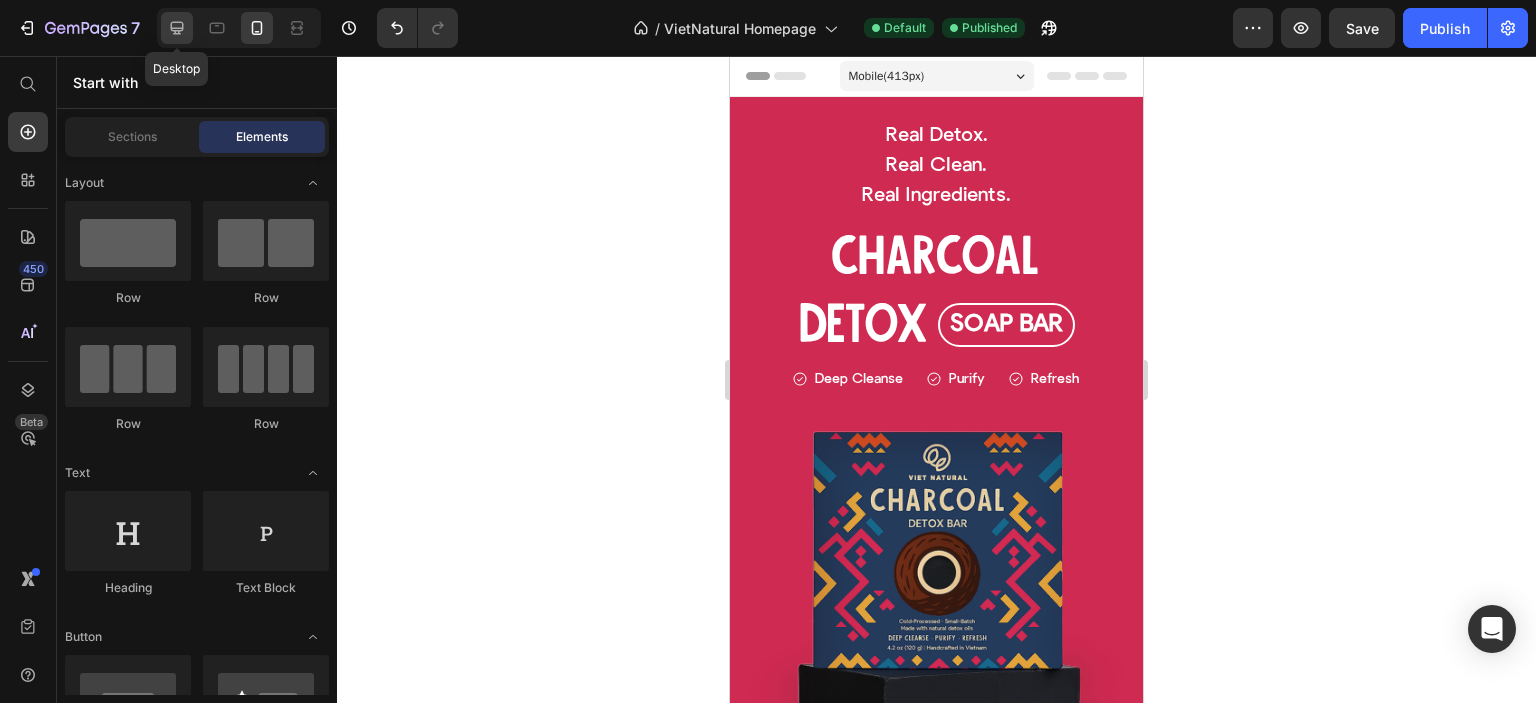 click 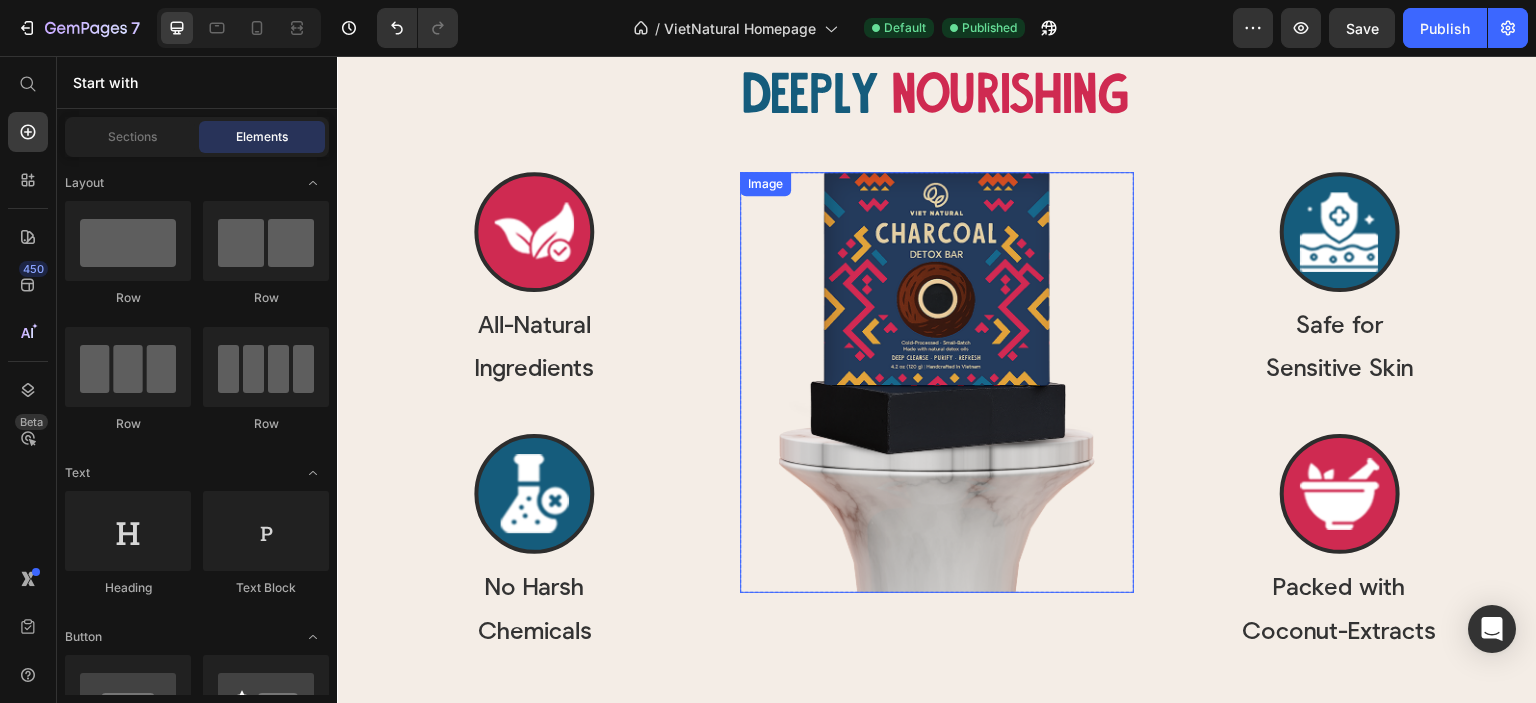 scroll, scrollTop: 2805, scrollLeft: 0, axis: vertical 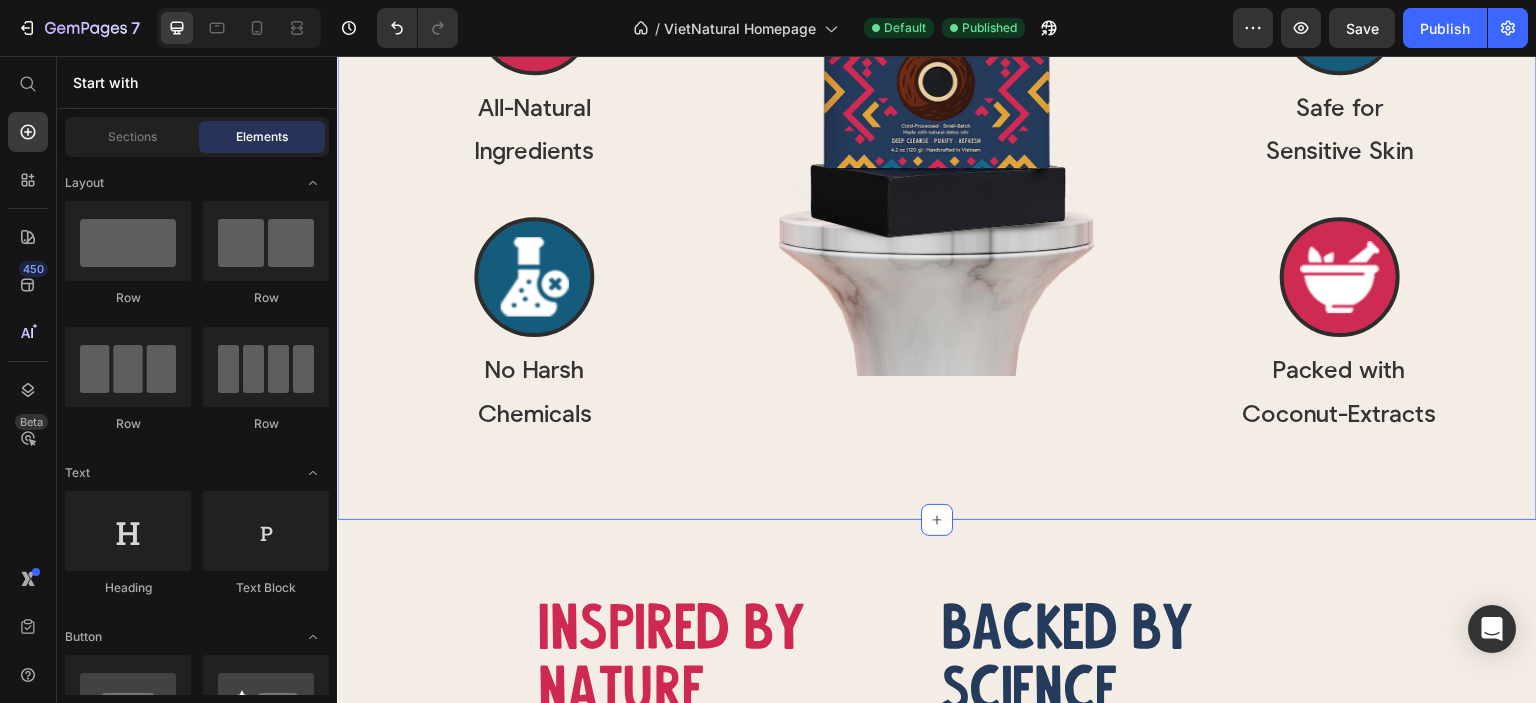 click on "Deeply Heading nourishing Heading Row Row
Icon All-Natural  Ingredients Text Block Row
Icon No Harsh Chemicals Text Block Row Row Image Row
Icon Safe for Sensitive Skin Text Block Row
Icon Packed with Coconut-Extracts Text Block Row Row Row Row Section 4" at bounding box center (937, 145) 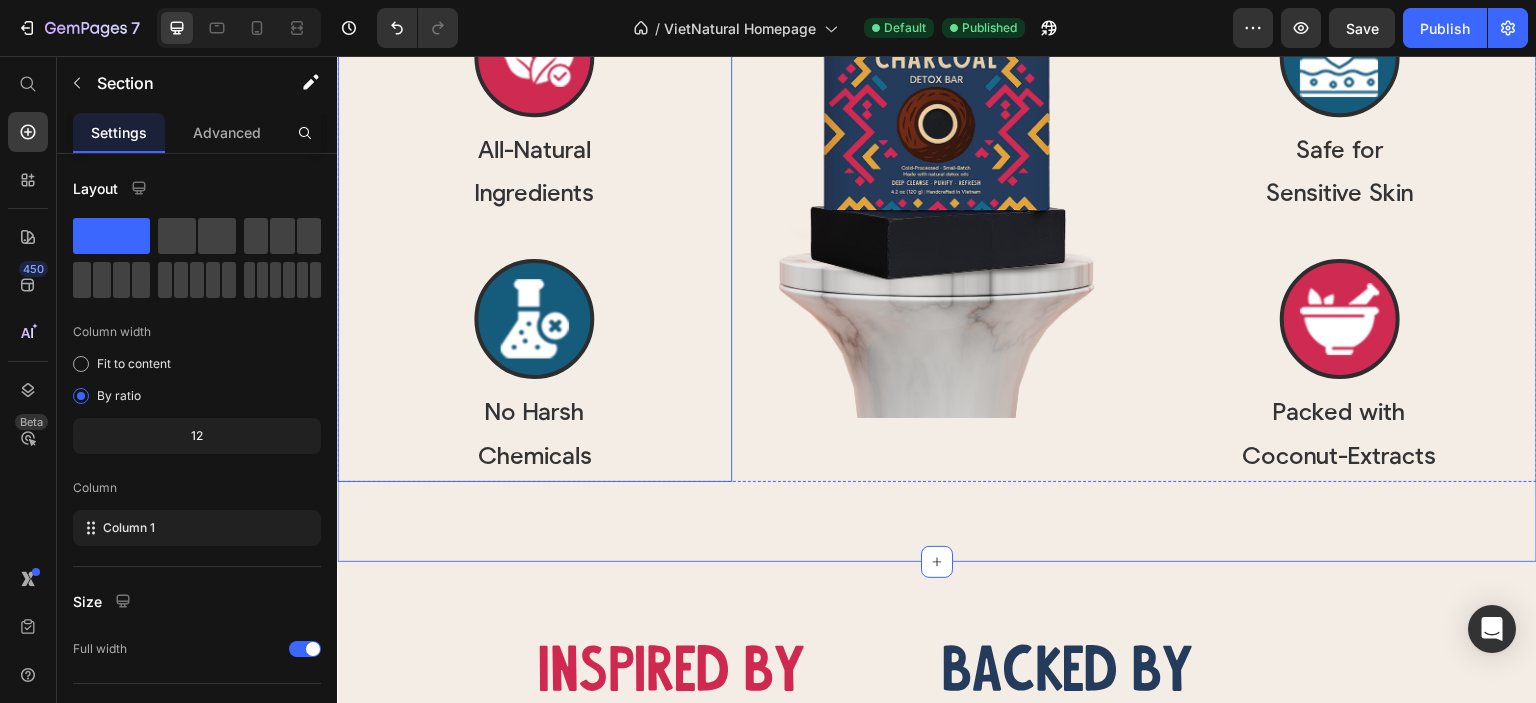 scroll, scrollTop: 2905, scrollLeft: 0, axis: vertical 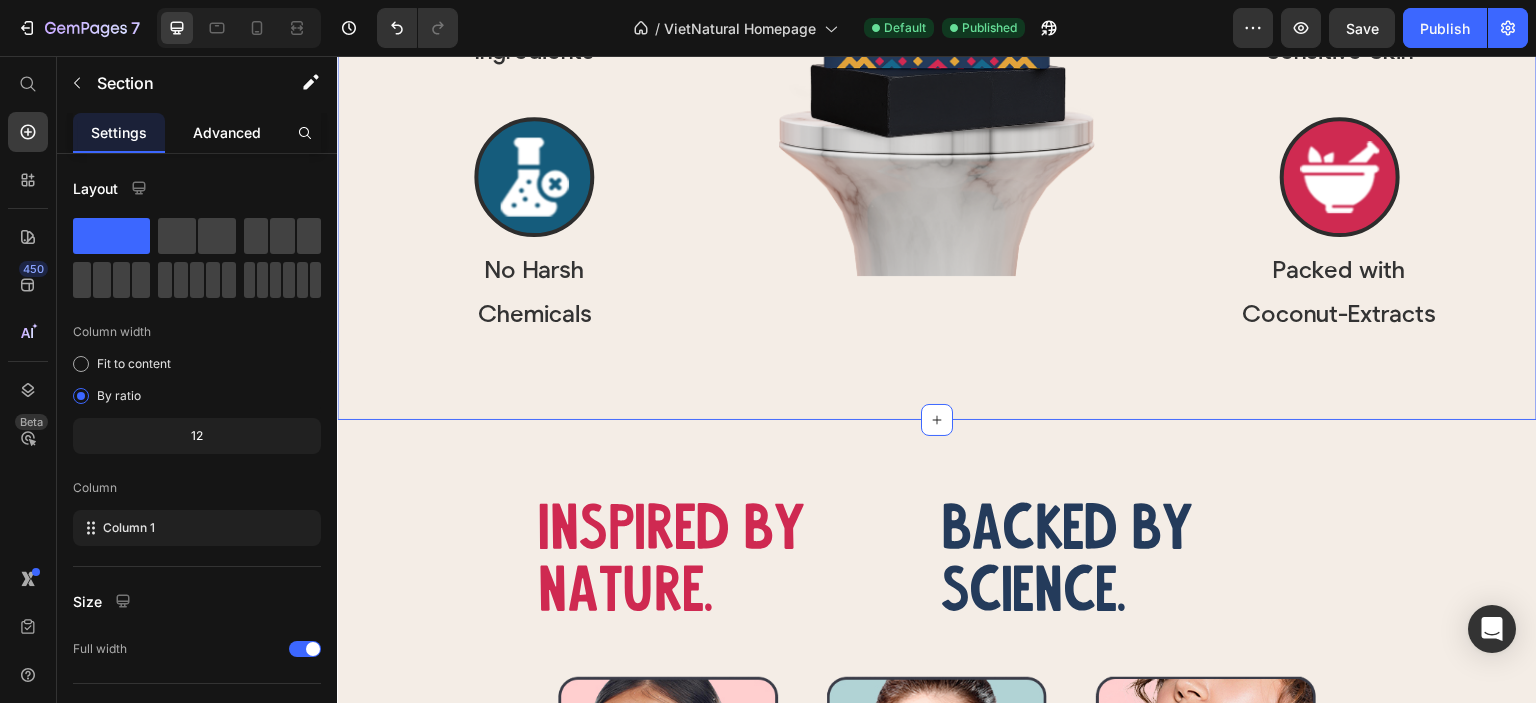 click on "Advanced" 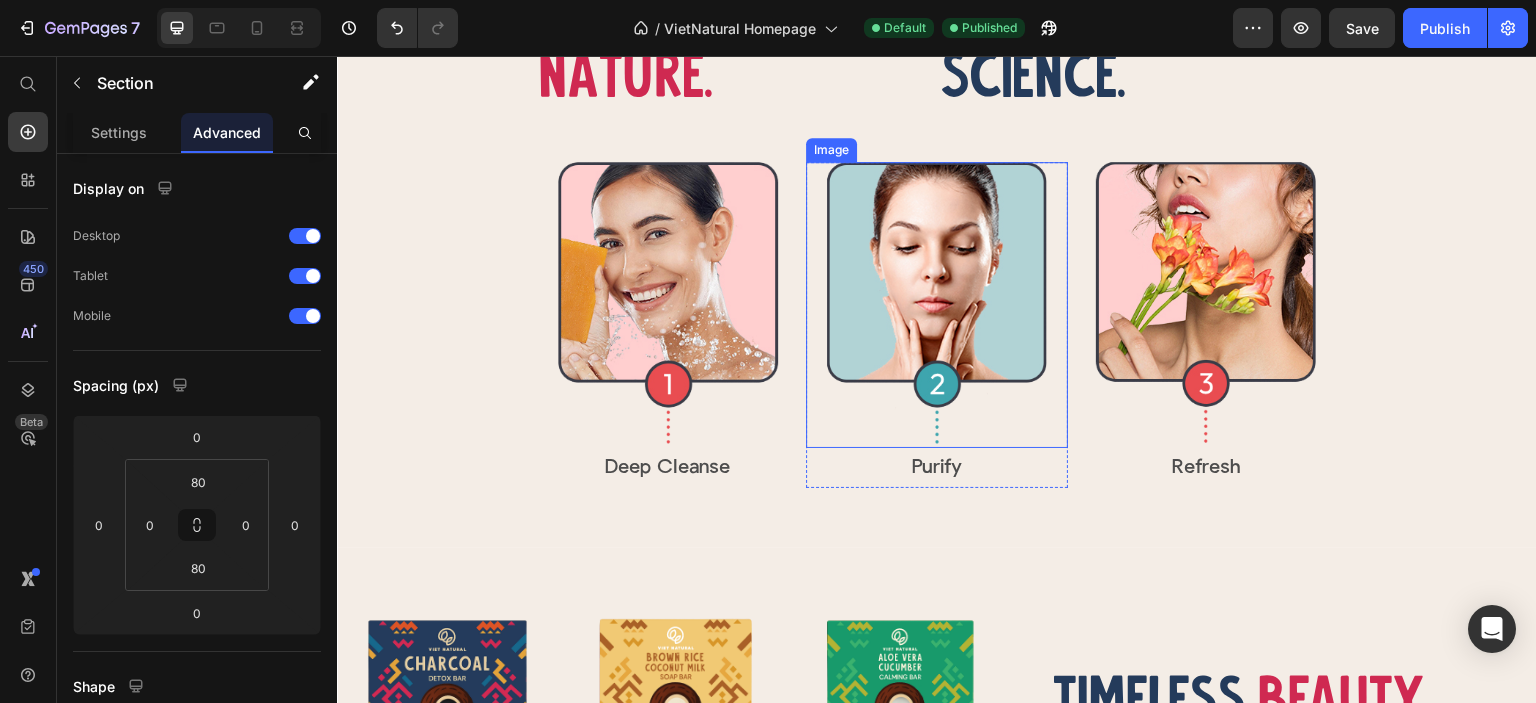 scroll, scrollTop: 3305, scrollLeft: 0, axis: vertical 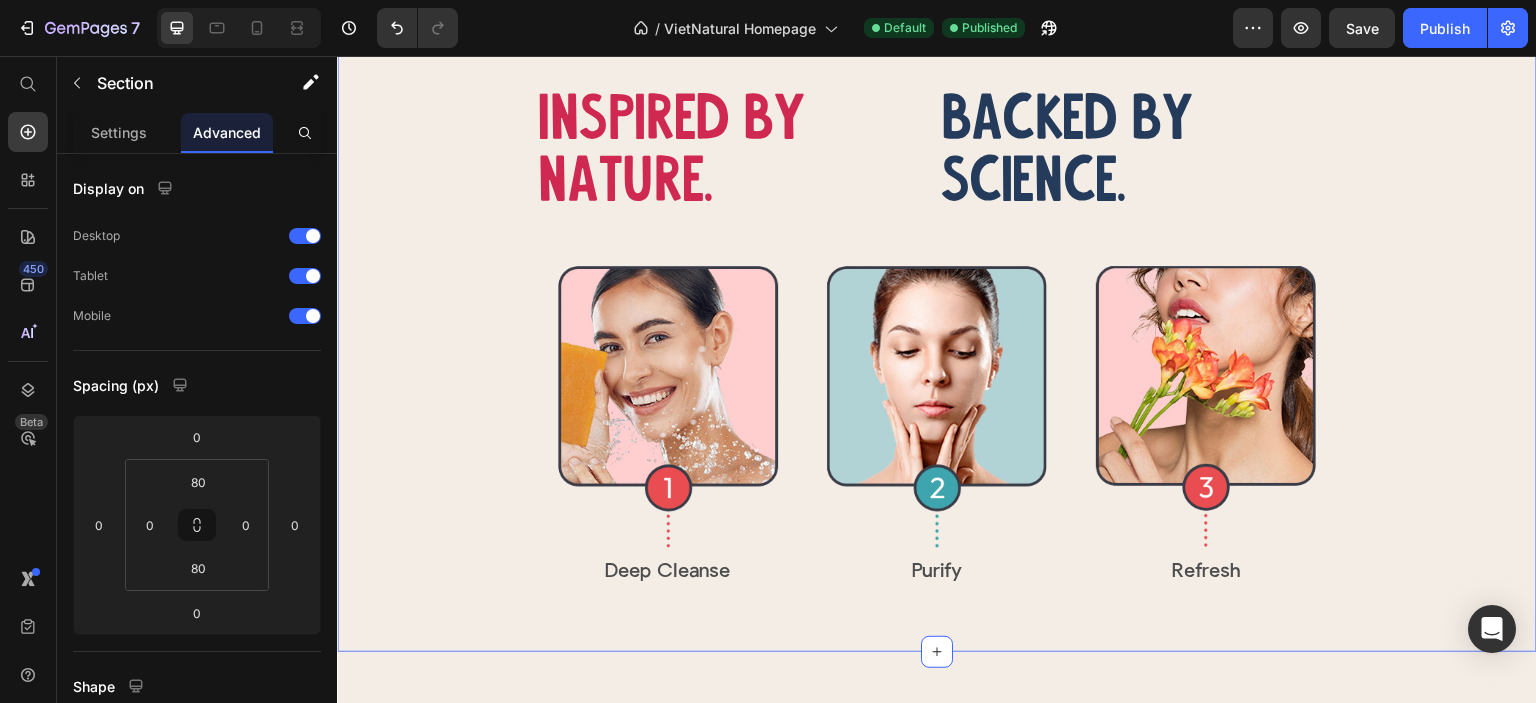 click on "Inspired by nature. Heading Backed by science.  Heading Row Row Image Deep Cleanse Text Block Row Image Purify Text Block Row Image Refresh Text Block Row Row Section 5" at bounding box center [937, 331] 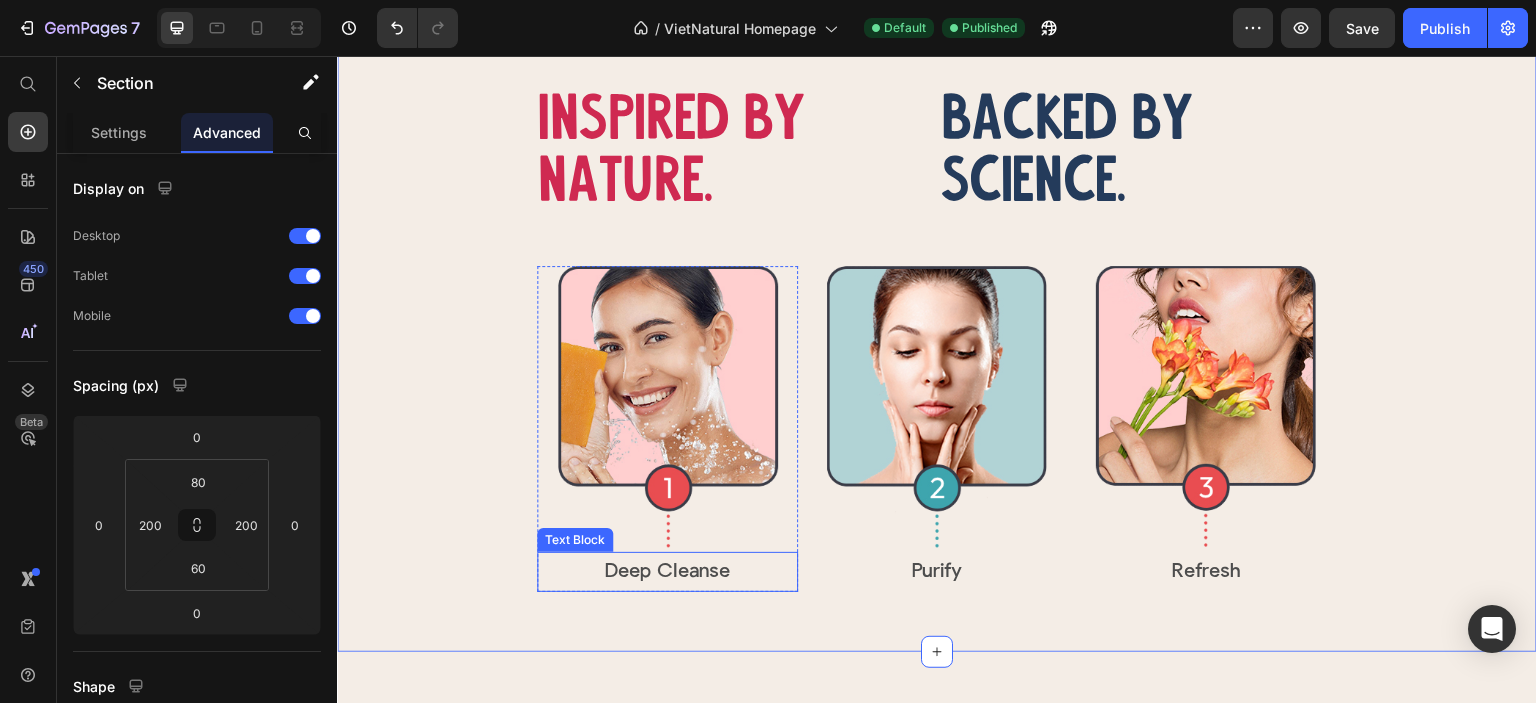 scroll, scrollTop: 3205, scrollLeft: 0, axis: vertical 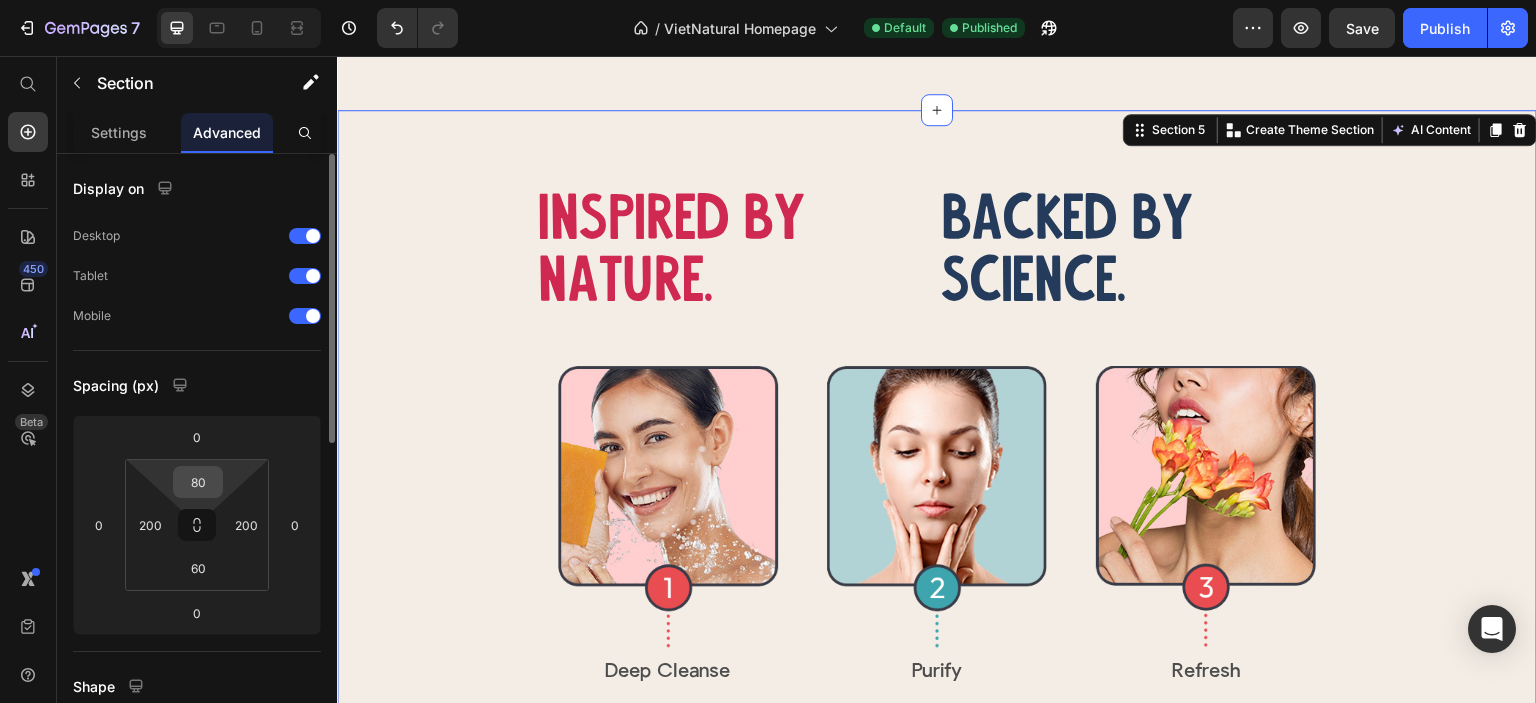 click on "80" at bounding box center [198, 482] 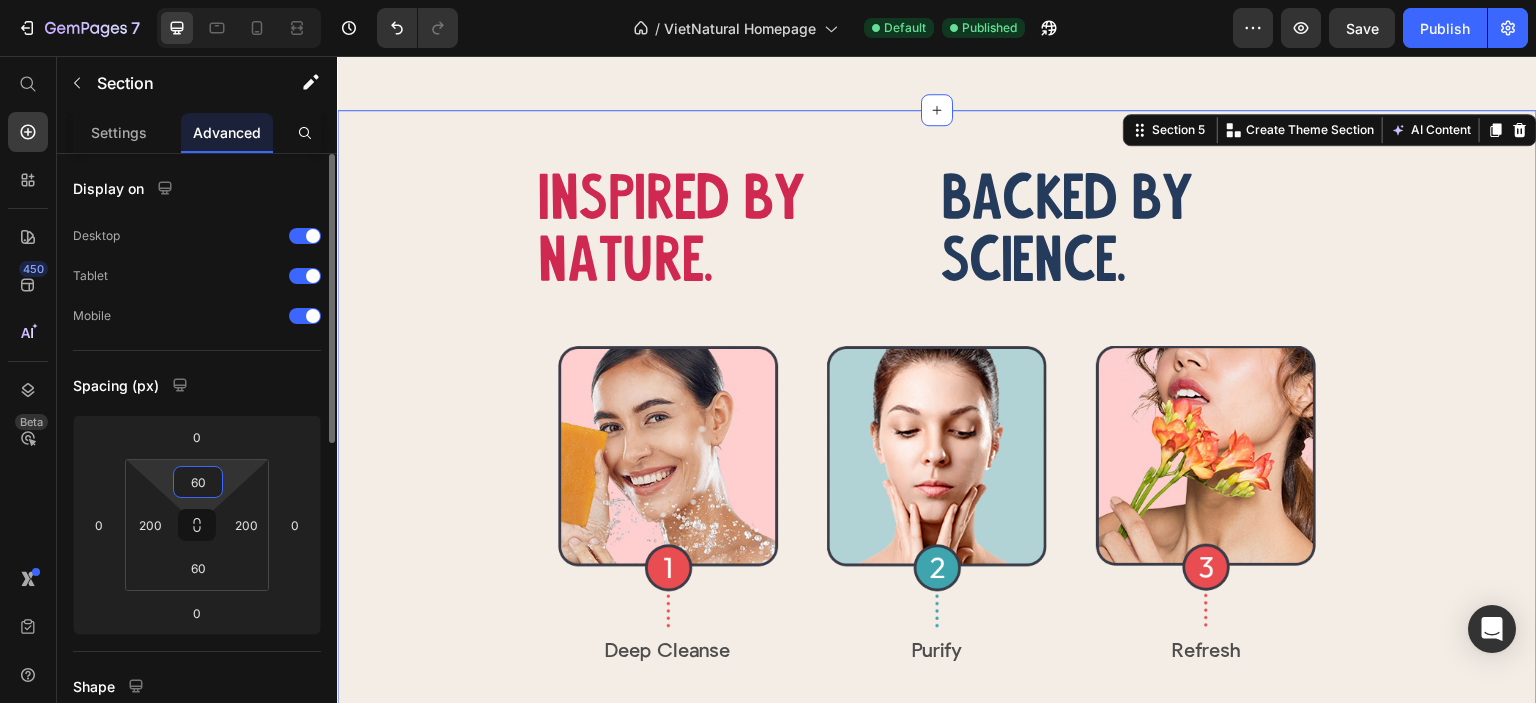 type on "60" 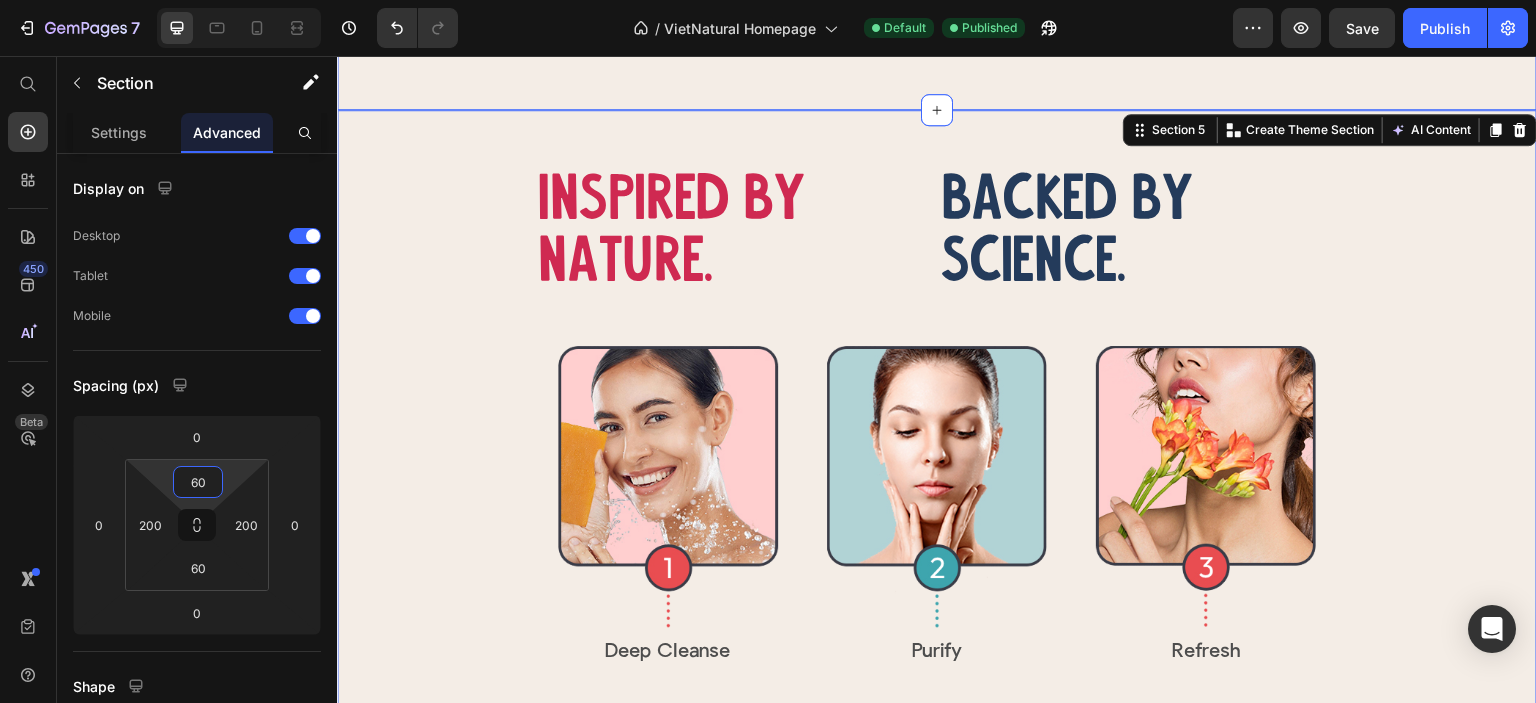 click on "Deeply Heading nourishing Heading Row Row
Icon All-Natural  Ingredients Text Block Row
Icon No Harsh Chemicals Text Block Row Row Image Row
Icon Safe for Sensitive Skin Text Block Row
Icon Packed with Coconut-Extracts Text Block Row Row Row Row Section 4" at bounding box center [937, -265] 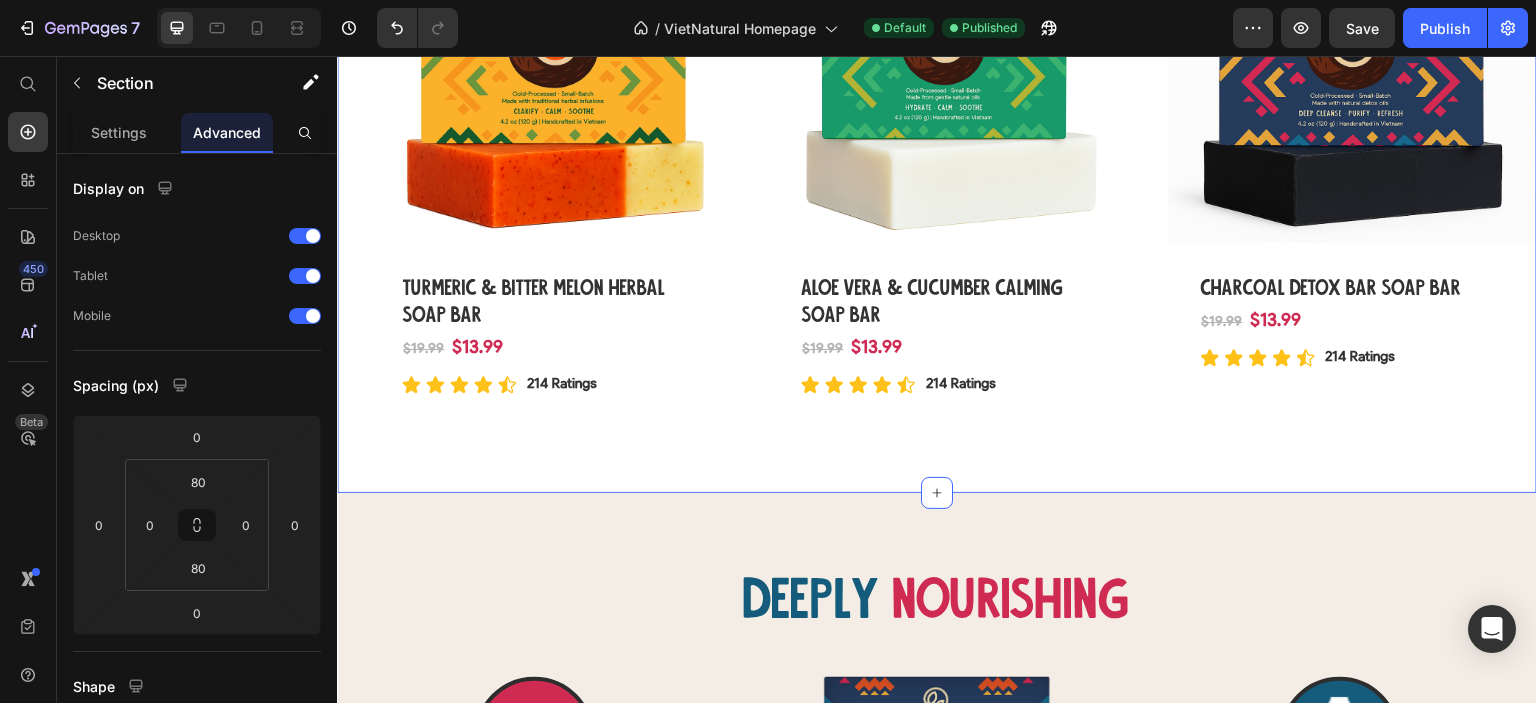 scroll, scrollTop: 2283, scrollLeft: 0, axis: vertical 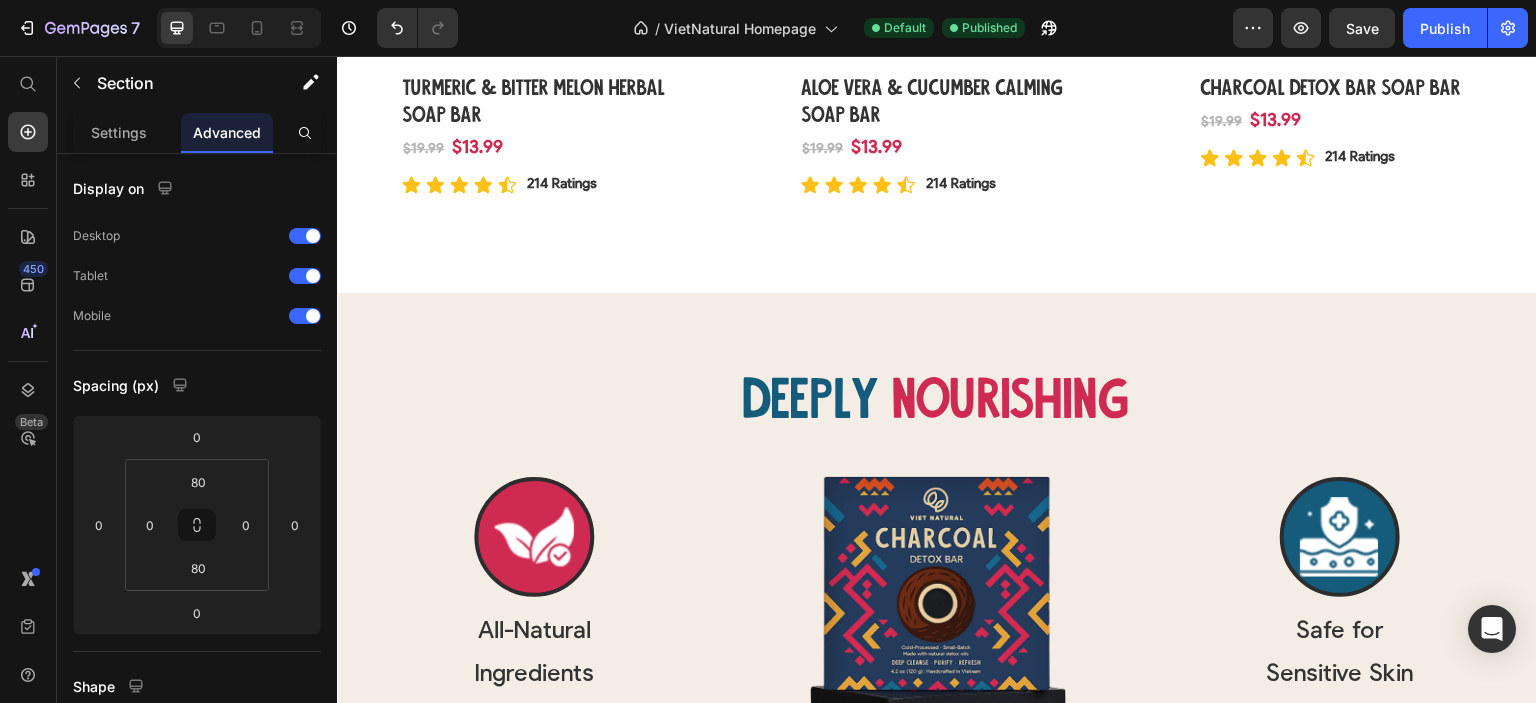 click on "Deeply Heading nourishing Heading Row Row
Icon All-Natural  Ingredients Text Block Row
Icon No Harsh Chemicals Text Block Row Row Image Row
Icon Safe for Sensitive Skin Text Block Row
Icon Packed with Coconut-Extracts Text Block Row Row Row Row Section 4" at bounding box center [937, 667] 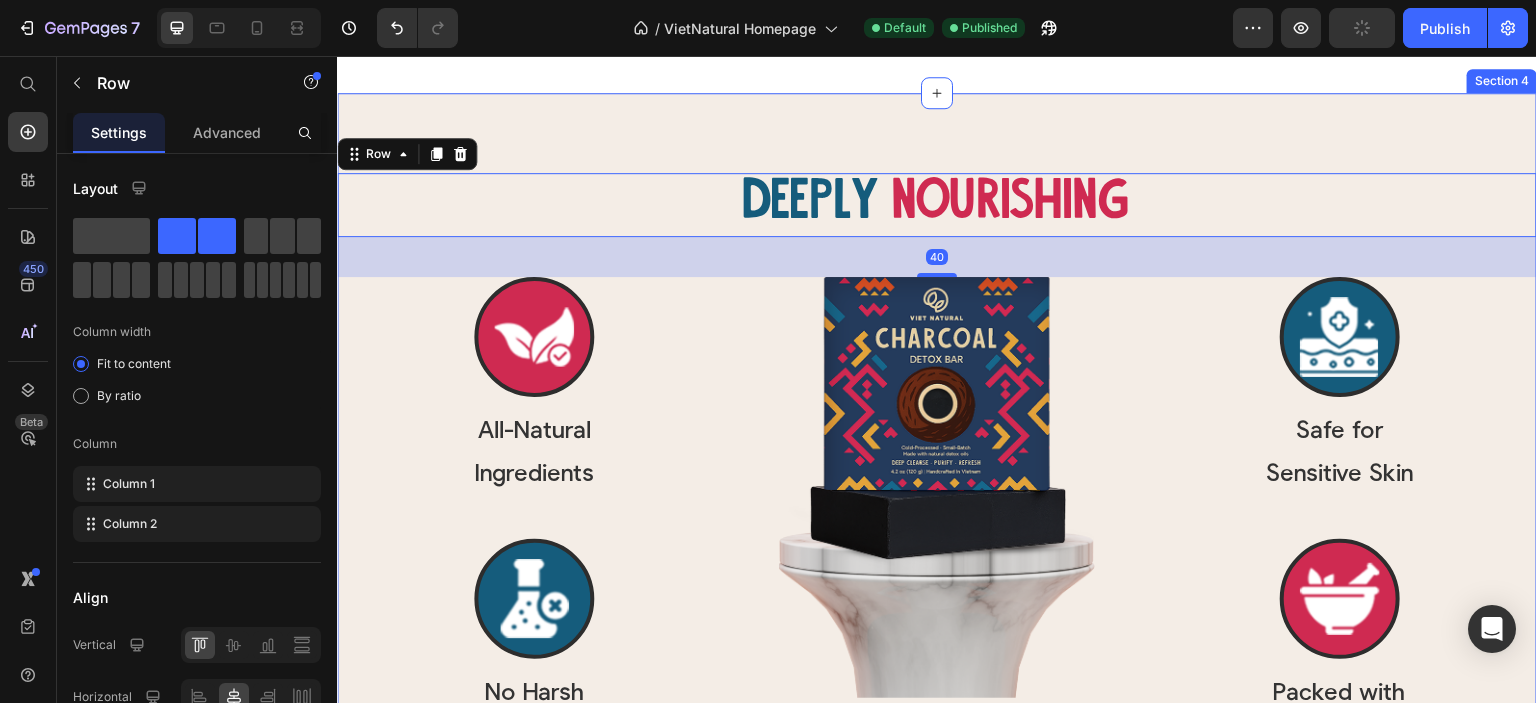 scroll, scrollTop: 2283, scrollLeft: 0, axis: vertical 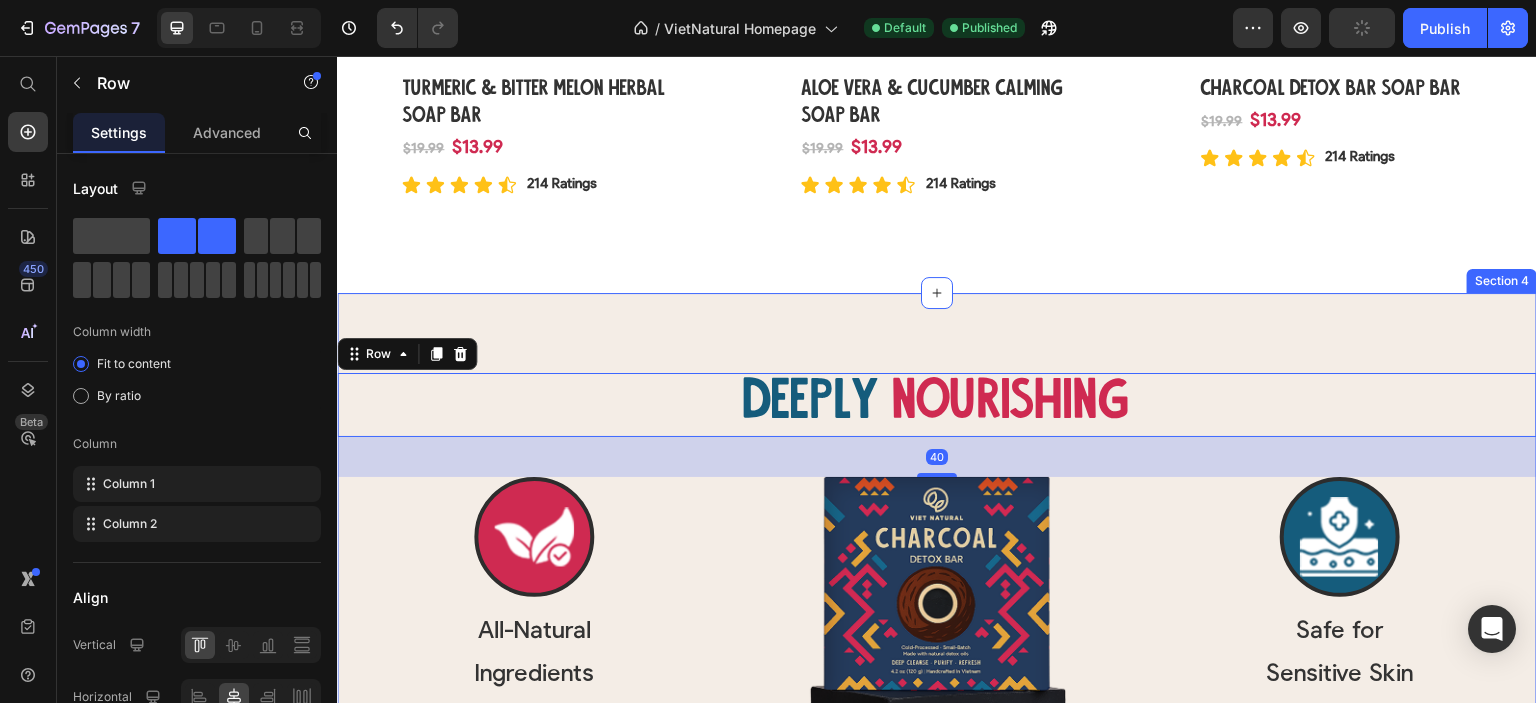click on "Deeply Heading nourishing Heading Row   40 Row
Icon All-Natural  Ingredients Text Block Row
Icon No Harsh Chemicals Text Block Row Row Image Row
Icon Safe for Sensitive Skin Text Block Row
Icon Packed with Coconut-Extracts Text Block Row Row Row Row Section 4" at bounding box center (937, 667) 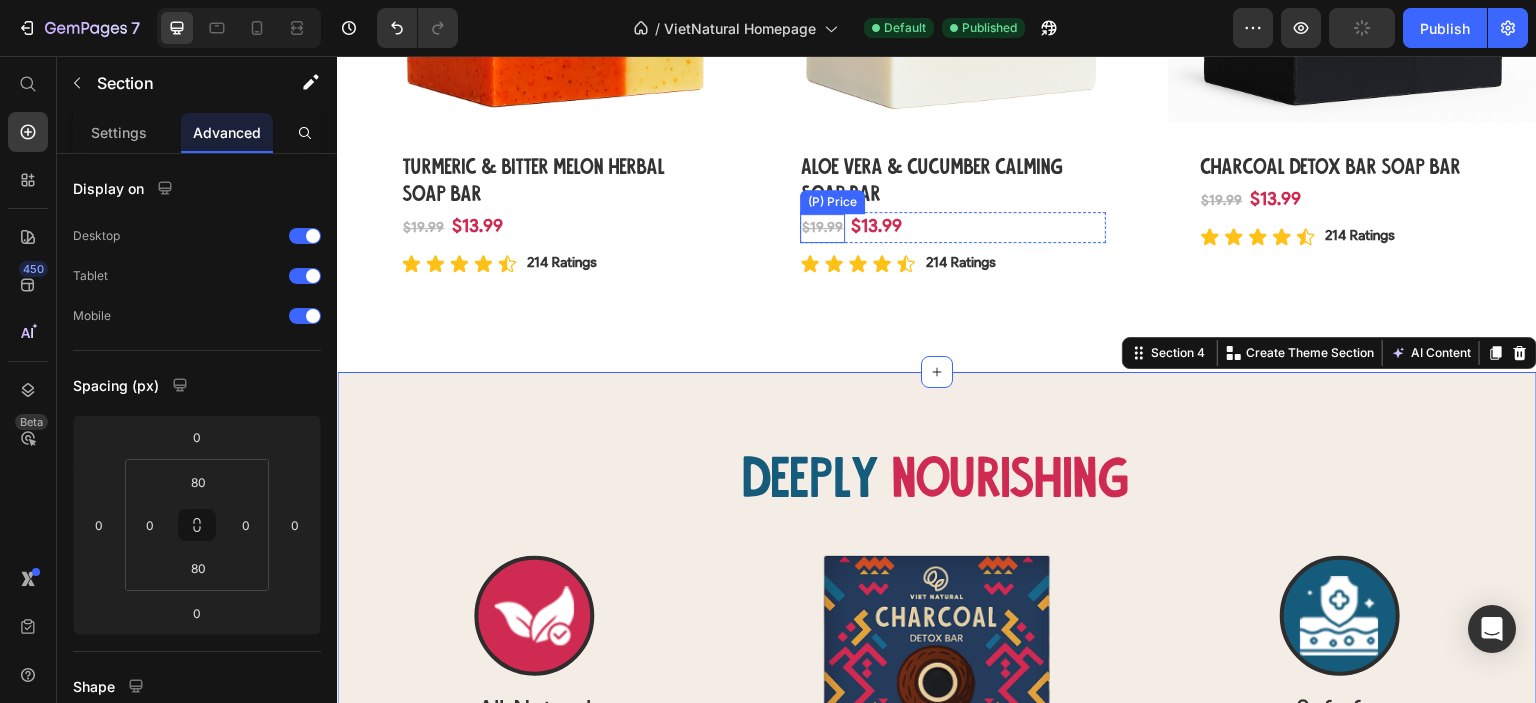 scroll, scrollTop: 2083, scrollLeft: 0, axis: vertical 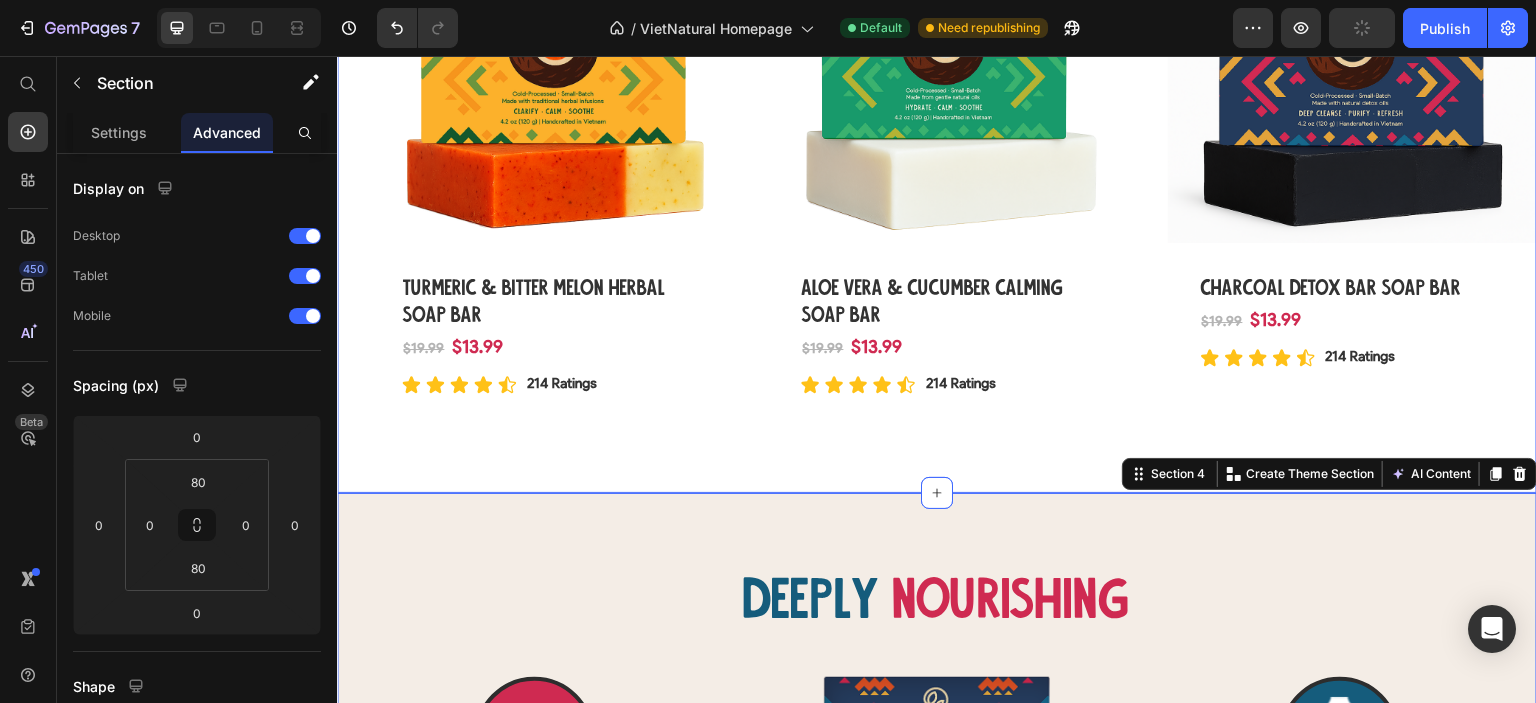 click on "Products From Heading Nature Heading Row Row (P) Images 30% off Product Badge Row Brown Rice & Coconut Milk Soap Bar (P) Title Row $13.99 (P) Price $19.99 (P) Price Row Icon Icon Icon Icon Icon Icon List 214 Ratings Text Block Row Row Row (P) Images 30% off Product Badge Row Coconut Body Scrub Soap Bar (P) Title Row $13.99 (P) Price $19.99 (P) Price Row Icon Icon Icon Icon Icon Icon List 214 Ratings Text Block Row Row Row (P) Images 30% off Product Badge Row Turmeric, Tea Tree & Ginger Calming Soap Bar (P) Title Row $13.99 (P) Price $19.99 (P) Price Row Icon Icon Icon Icon Icon Icon List 214 Ratings Text Block Row Row Row (P) Images 30% off Product Badge Row Turmeric & Bitter Melon Herbal Soap Bar (P) Title Row $13.99 (P) Price $19.99 (P) Price Row Icon Icon Icon Icon Icon Icon List 214 Ratings Text Block Row Row Row (P) Images 30% off Product Badge Row Aloe Vera & Cucumber Calming Soap Bar (P) Title Row $13.99 (P) Price $19.99 (P) Price Row Icon Icon Icon Icon Icon Icon List 214 Ratings Text Block Row Row" at bounding box center (937, -201) 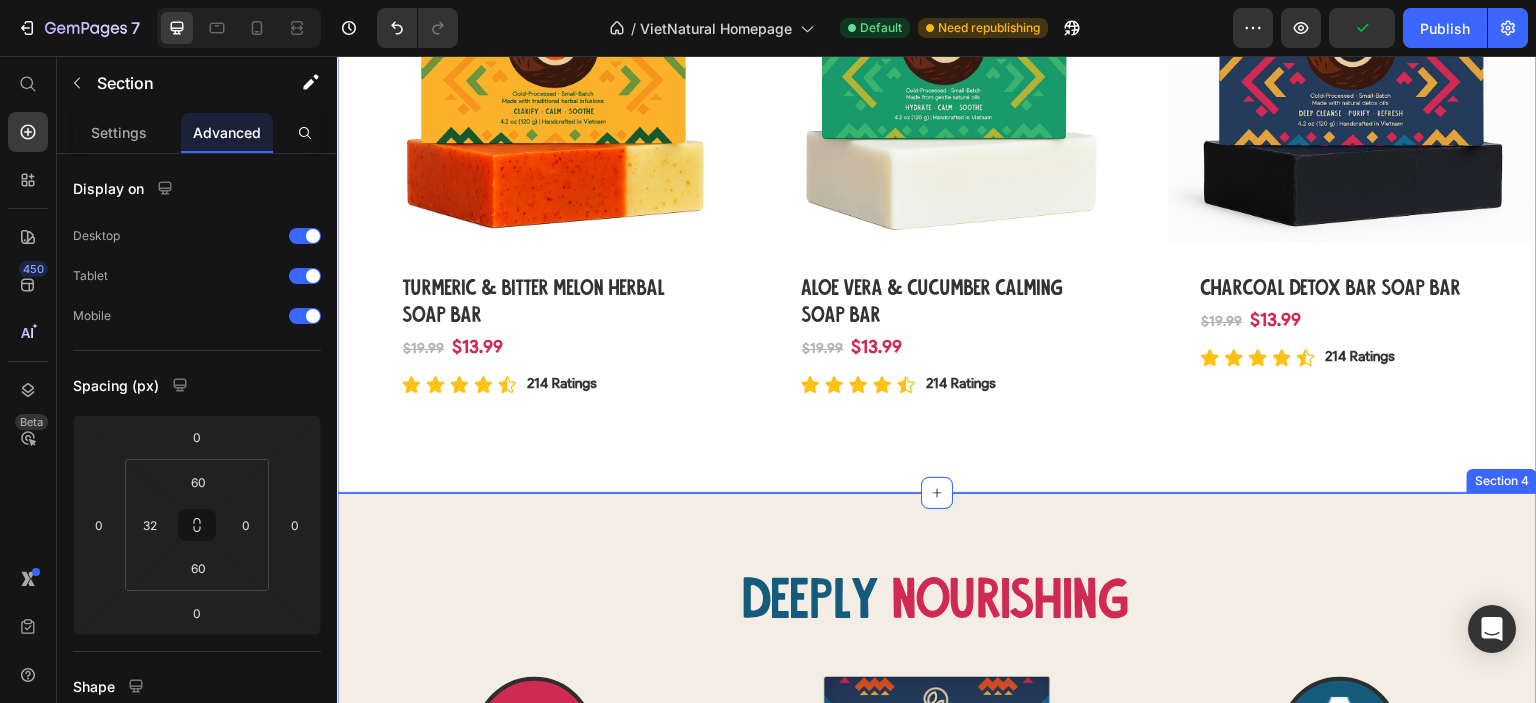 click on "Deeply Heading nourishing Heading Row Row
Icon All-Natural  Ingredients Text Block Row
Icon No Harsh Chemicals Text Block Row Row Image Row
Icon Safe for Sensitive Skin Text Block Row
Icon Packed with Coconut-Extracts Text Block Row Row Row Row Section 4" at bounding box center (937, 867) 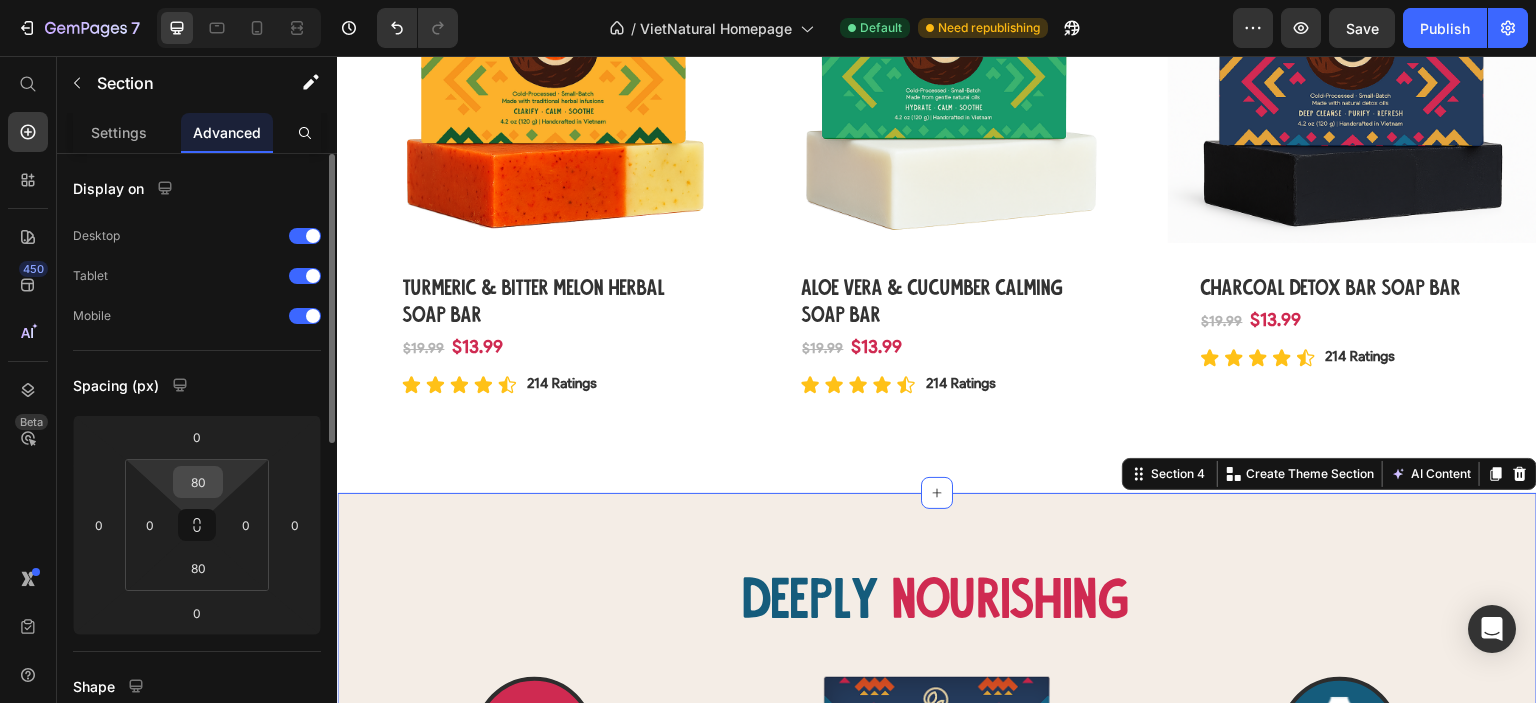 click on "80" at bounding box center (198, 482) 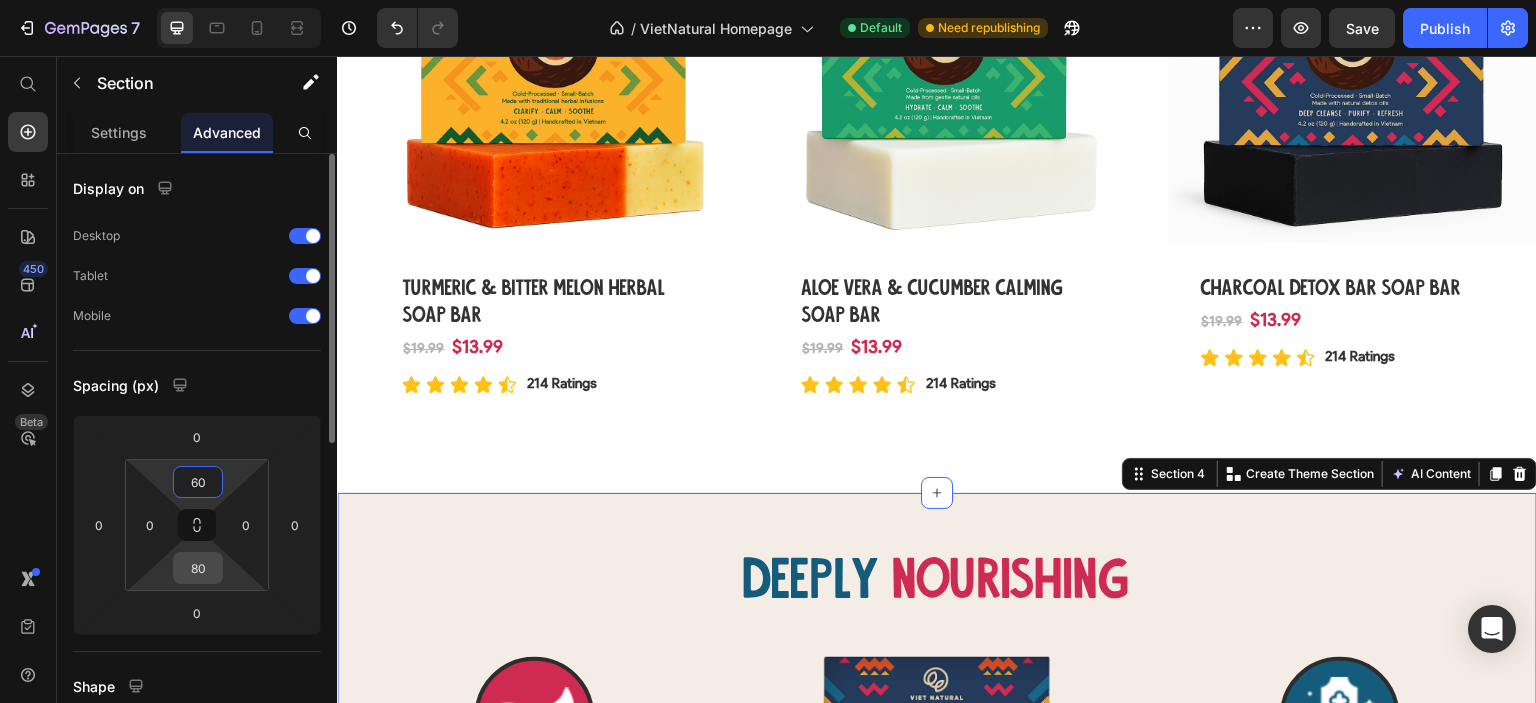 type on "60" 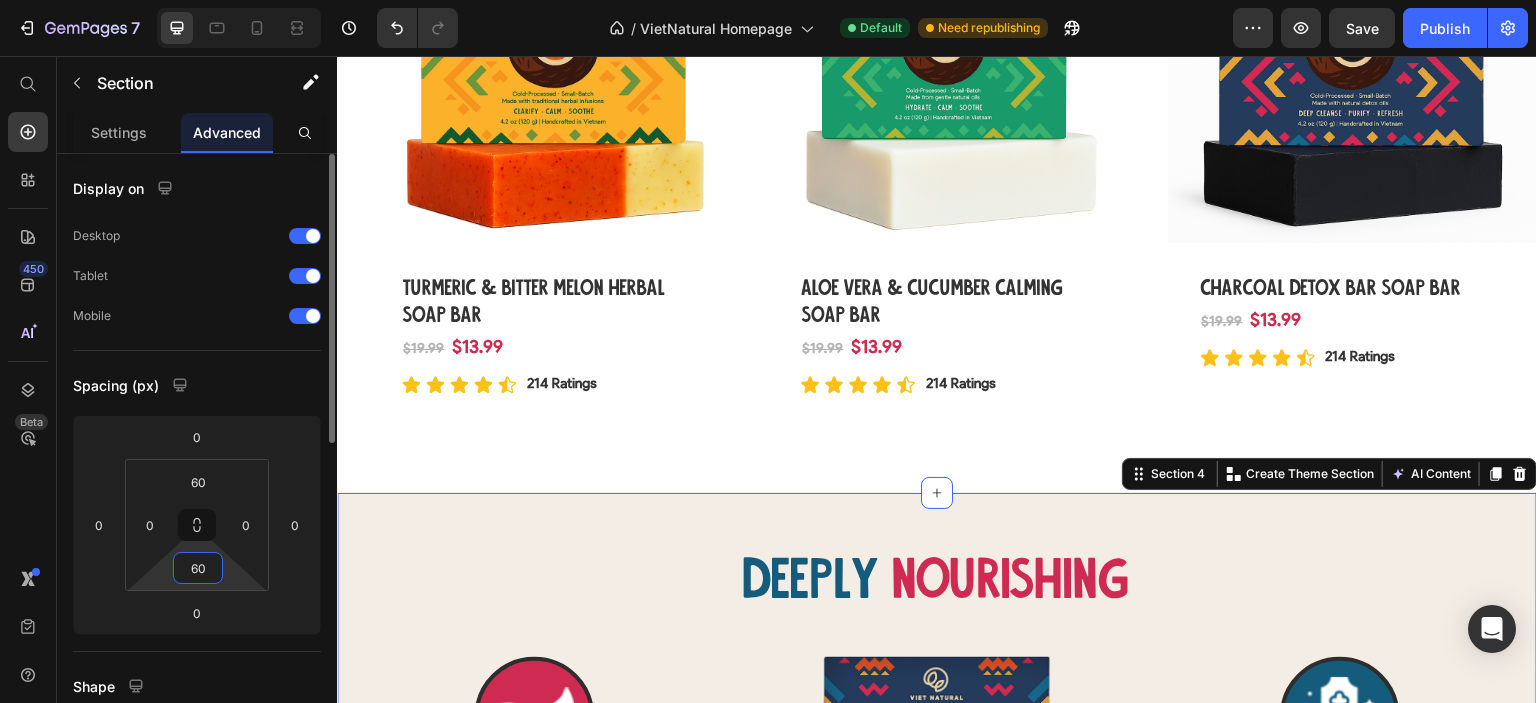 type on "60" 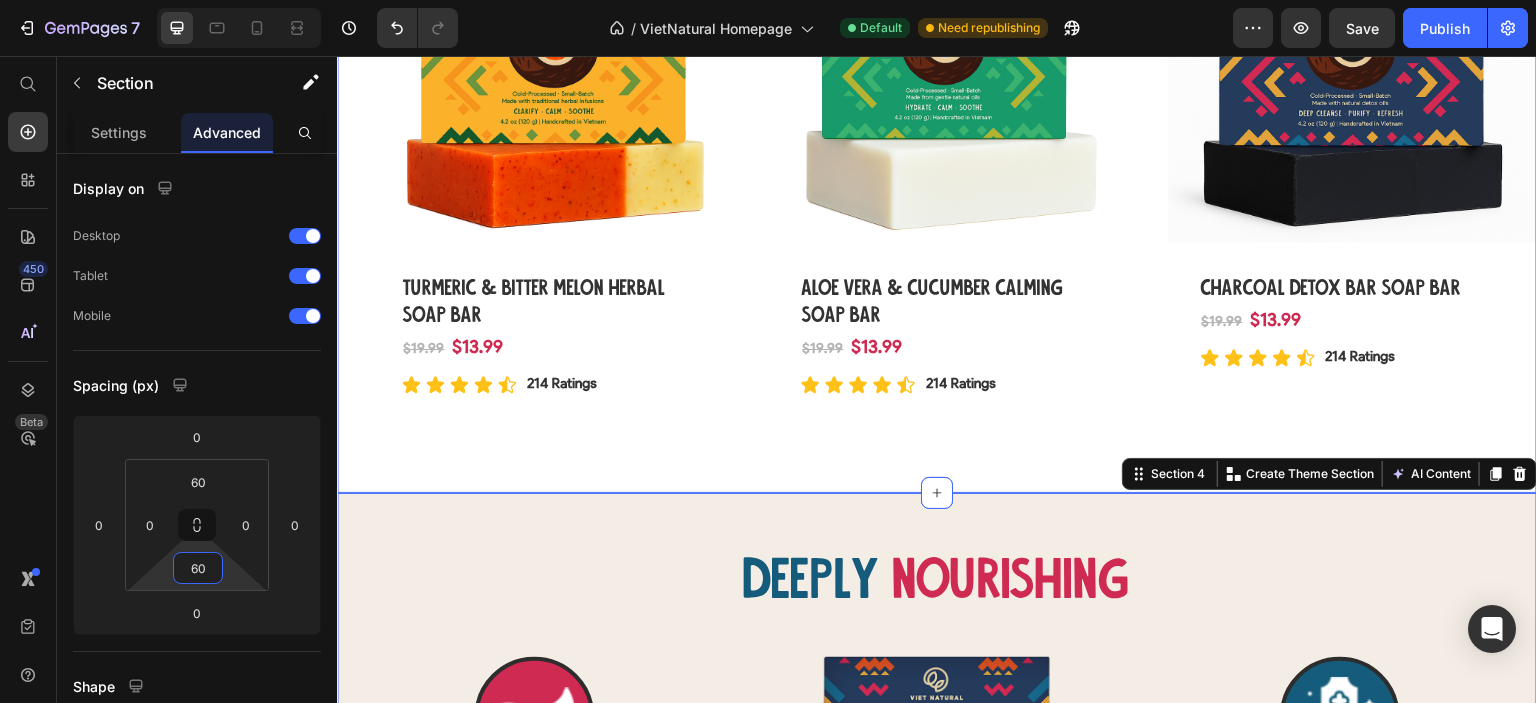 click on "Products From Heading Nature Heading Row Row (P) Images 30% off Product Badge Row Brown Rice & Coconut Milk Soap Bar (P) Title Row $13.99 (P) Price $19.99 (P) Price Row Icon Icon Icon Icon Icon Icon List 214 Ratings Text Block Row Row Row (P) Images 30% off Product Badge Row Coconut Body Scrub Soap Bar (P) Title Row $13.99 (P) Price $19.99 (P) Price Row Icon Icon Icon Icon Icon Icon List 214 Ratings Text Block Row Row Row (P) Images 30% off Product Badge Row Turmeric, Tea Tree & Ginger Calming Soap Bar (P) Title Row $13.99 (P) Price $19.99 (P) Price Row Icon Icon Icon Icon Icon Icon List 214 Ratings Text Block Row Row Row (P) Images 30% off Product Badge Row Turmeric & Bitter Melon Herbal Soap Bar (P) Title Row $13.99 (P) Price $19.99 (P) Price Row Icon Icon Icon Icon Icon Icon List 214 Ratings Text Block Row Row Row (P) Images 30% off Product Badge Row Aloe Vera & Cucumber Calming Soap Bar (P) Title Row $13.99 (P) Price $19.99 (P) Price Row Icon Icon Icon Icon Icon Icon List 214 Ratings Text Block Row Row" at bounding box center (937, -201) 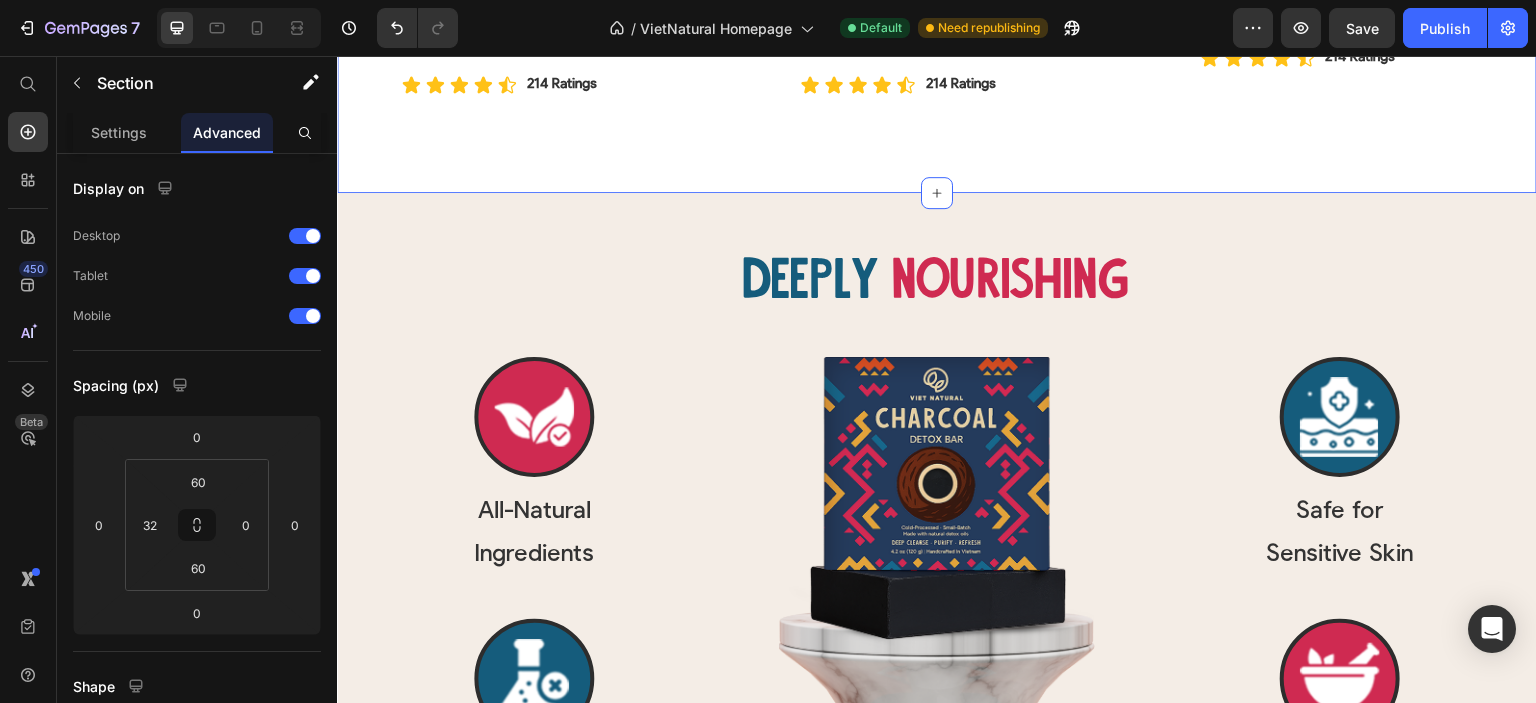scroll, scrollTop: 2783, scrollLeft: 0, axis: vertical 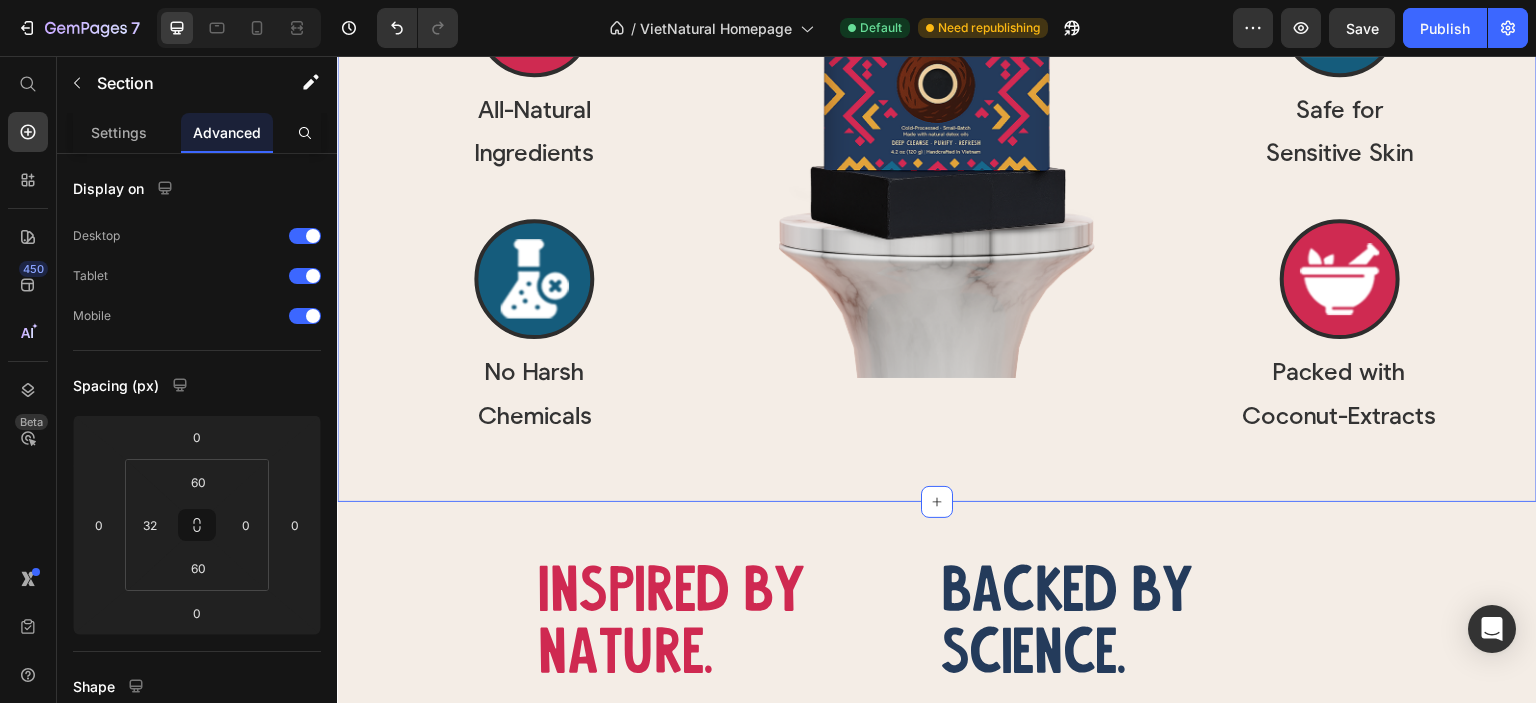 click on "Deeply Heading nourishing Heading Row Row
Icon All-Natural  Ingredients Text Block Row
Icon No Harsh Chemicals Text Block Row Row Image Row
Icon Safe for Sensitive Skin Text Block Row
Icon Packed with Coconut-Extracts Text Block Row Row Row Row Section 4" at bounding box center [937, 147] 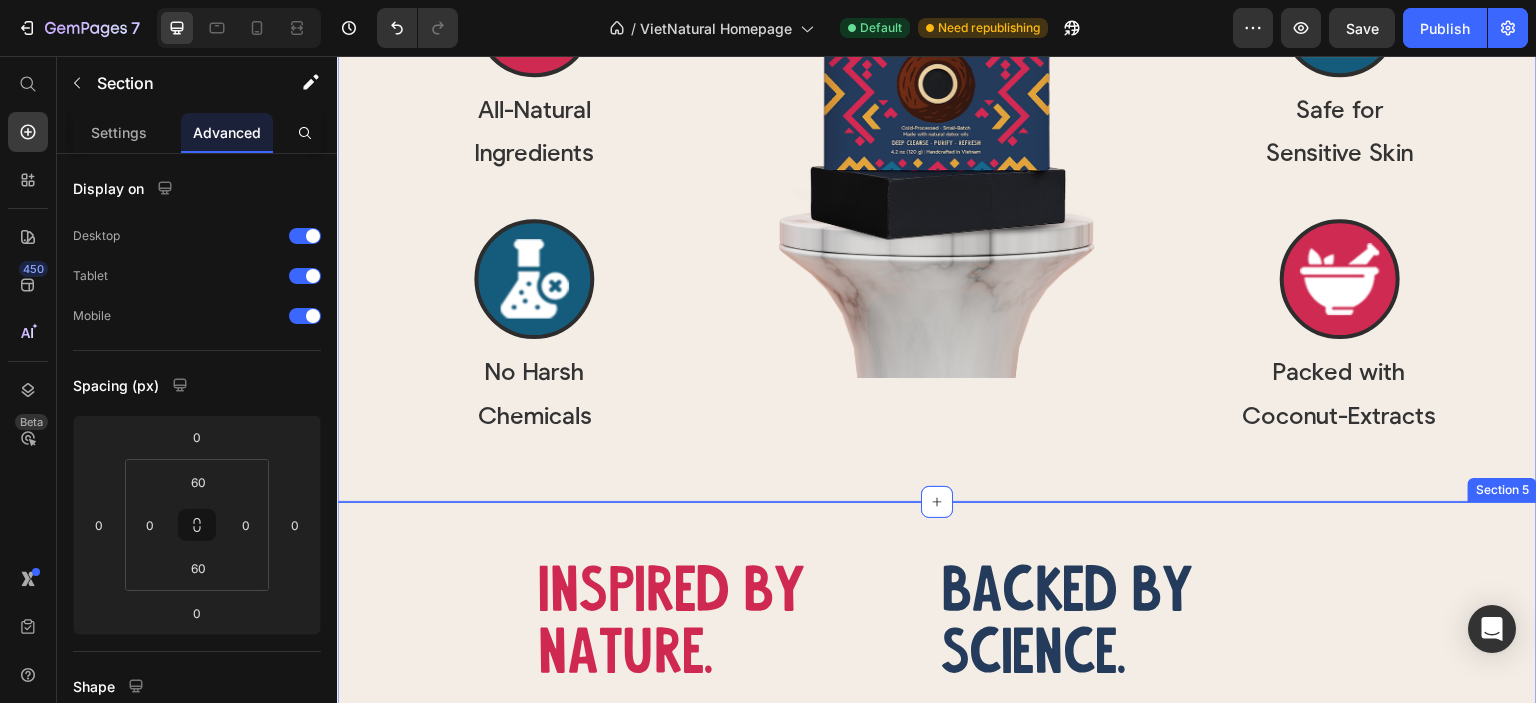 click on "Inspired by nature. Heading Backed by science.  Heading Row Row Image Deep Cleanse Text Block Row Image Purify Text Block Row Image Refresh Text Block Row Row Section 5" at bounding box center (937, 813) 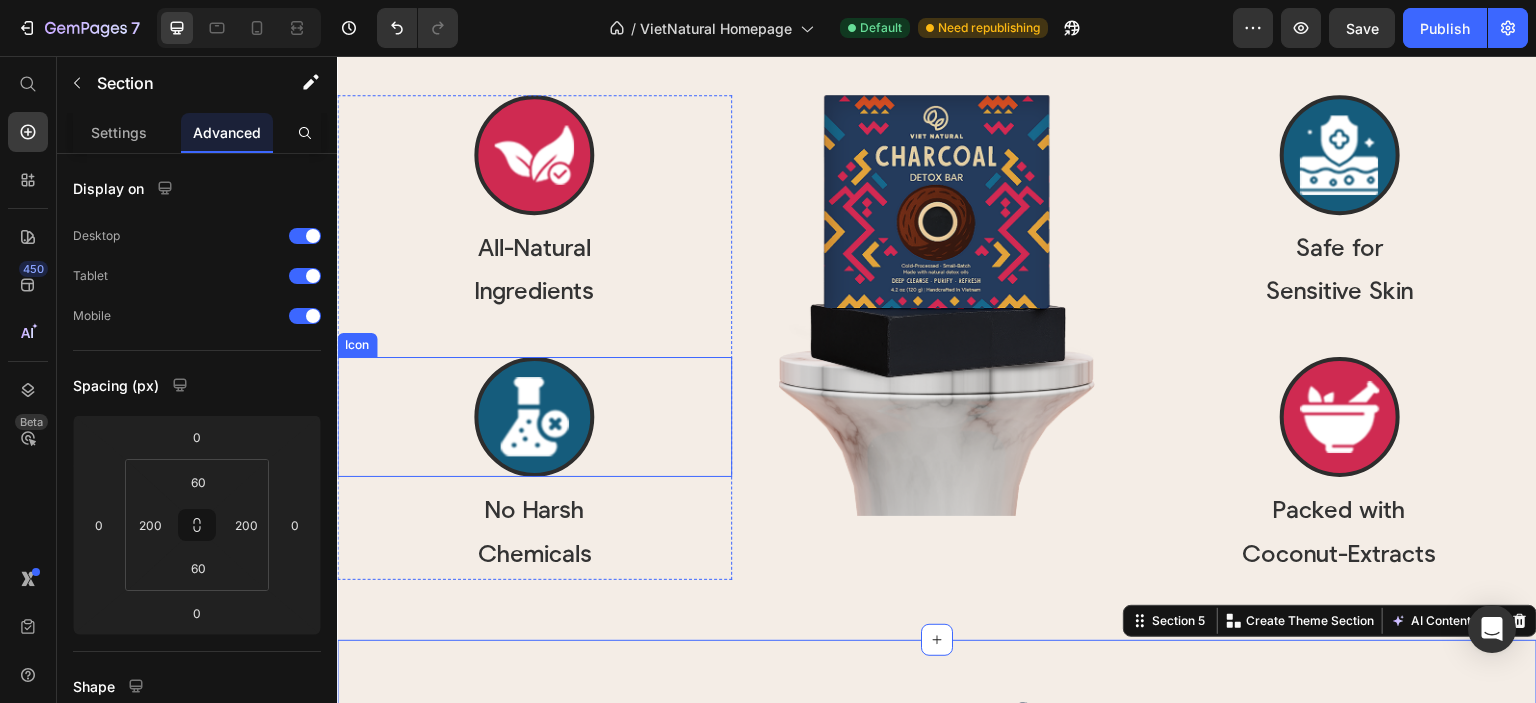 scroll, scrollTop: 2483, scrollLeft: 0, axis: vertical 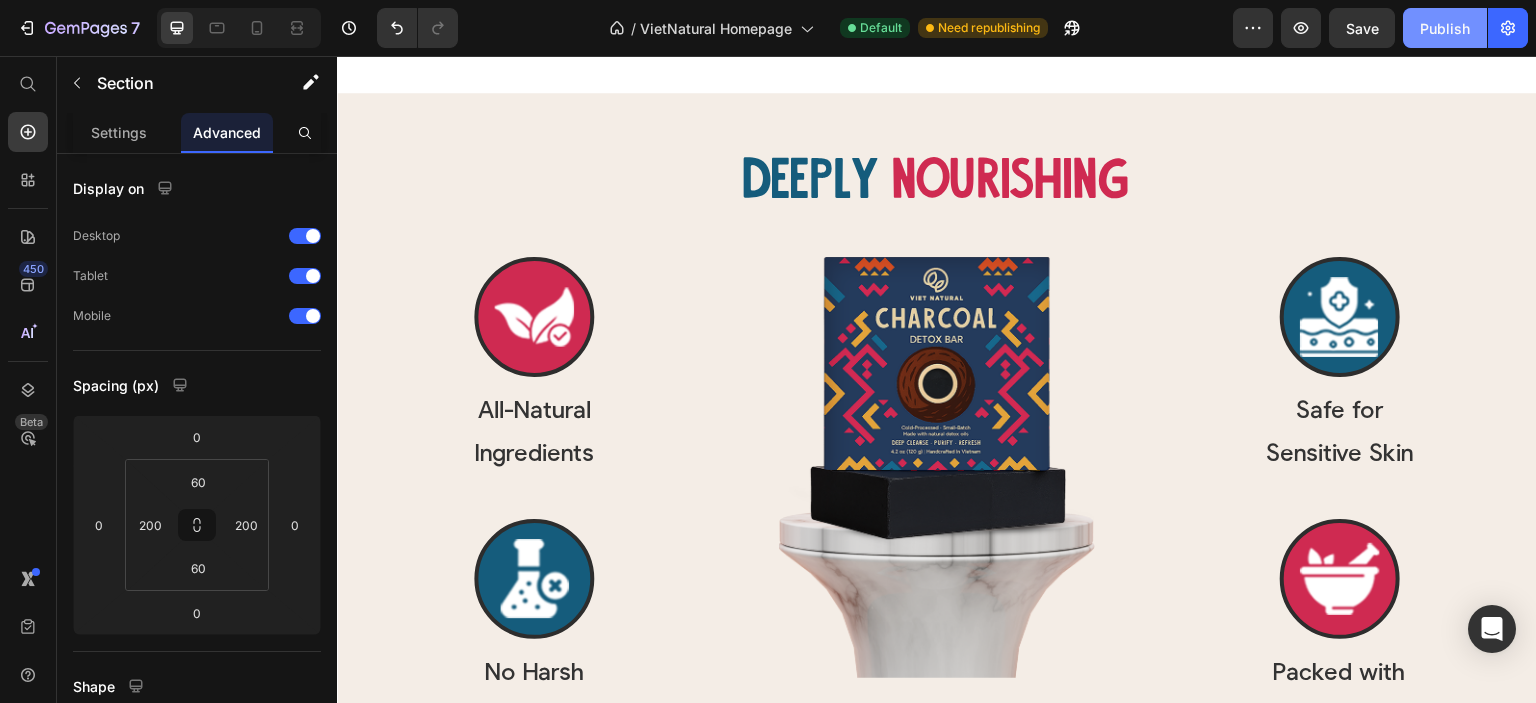 click on "Publish" at bounding box center (1445, 28) 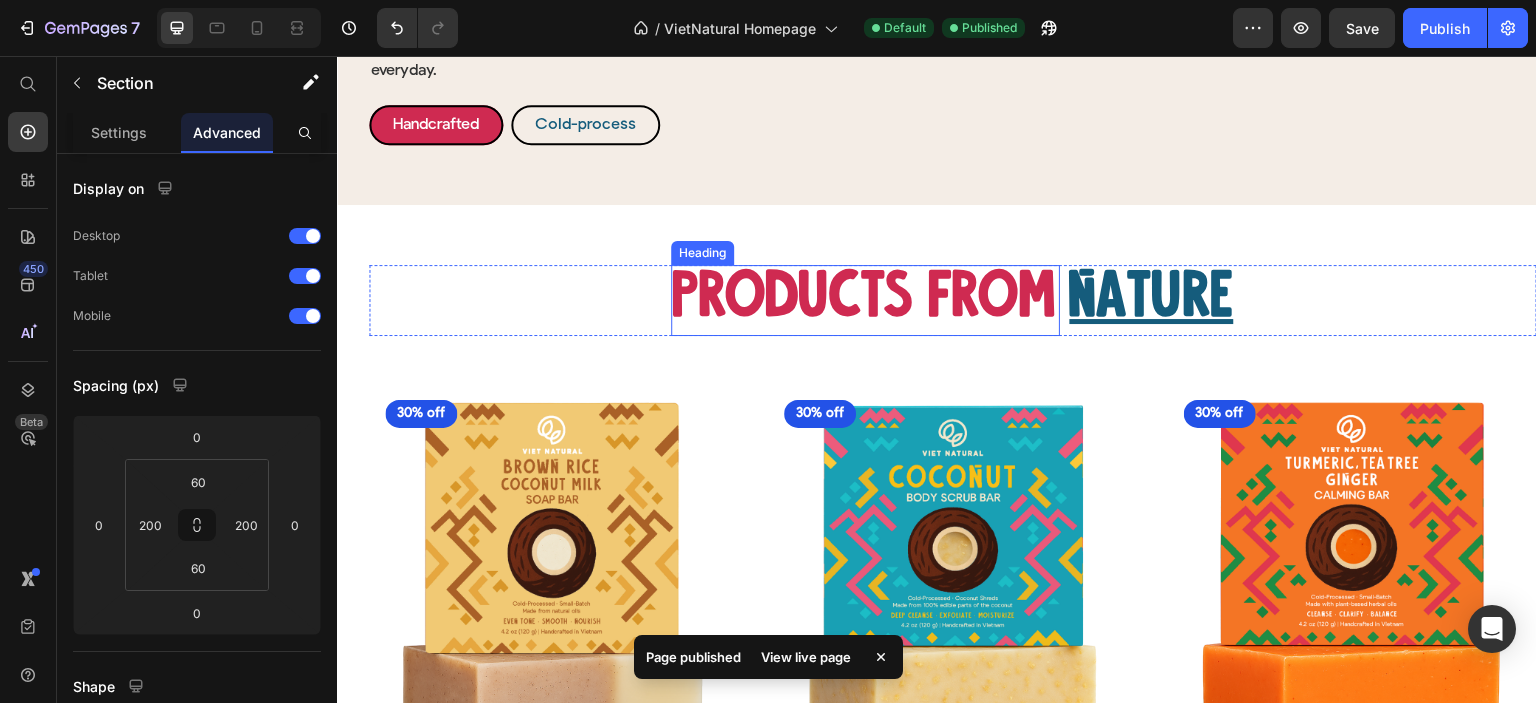 scroll, scrollTop: 982, scrollLeft: 0, axis: vertical 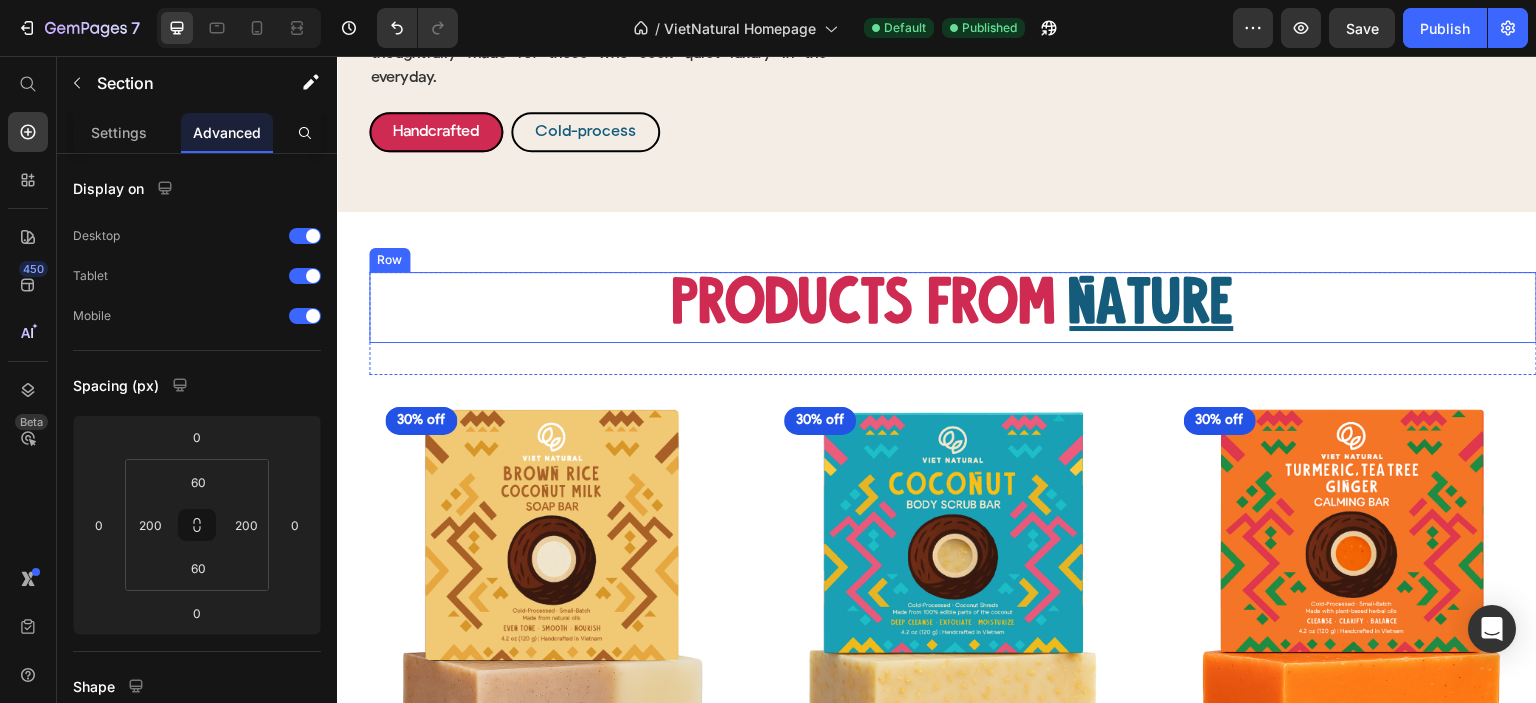 type 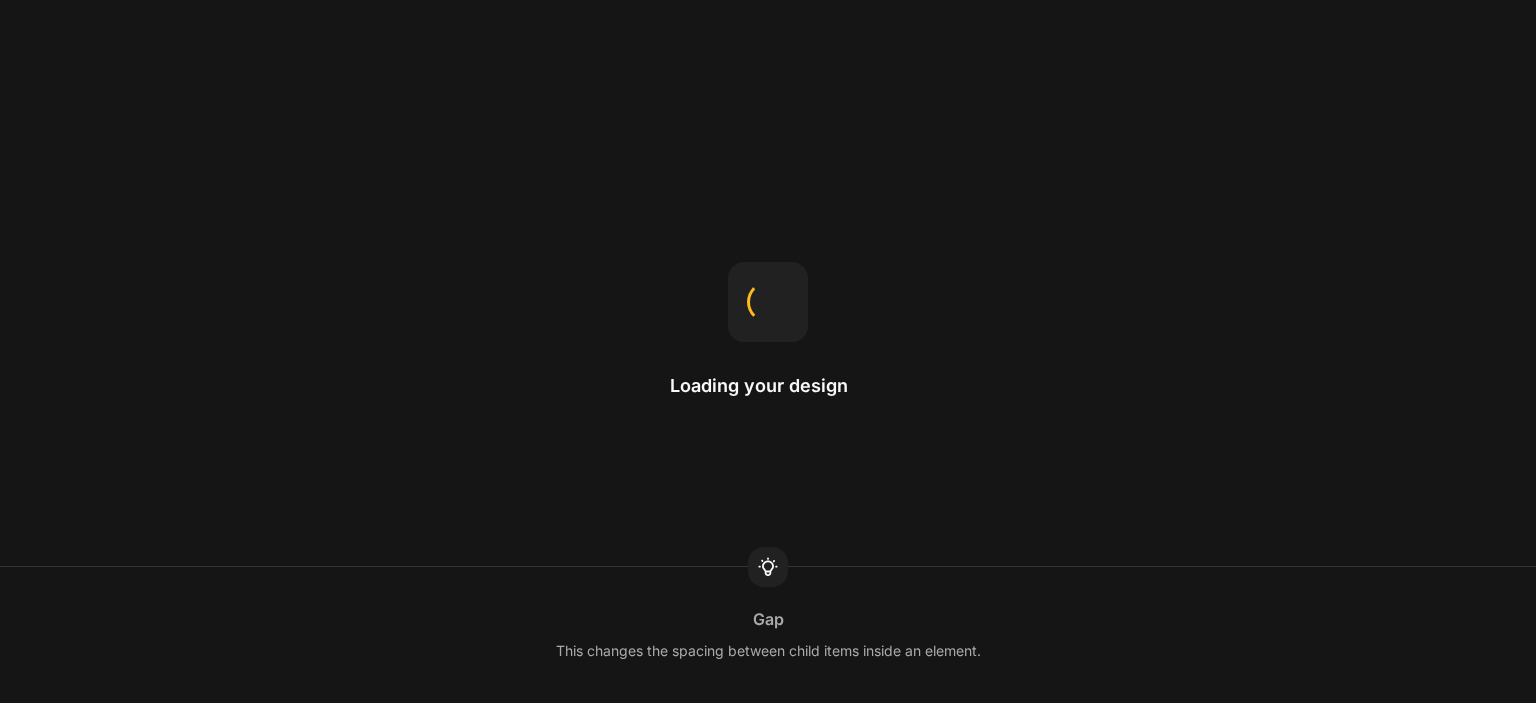 scroll, scrollTop: 0, scrollLeft: 0, axis: both 